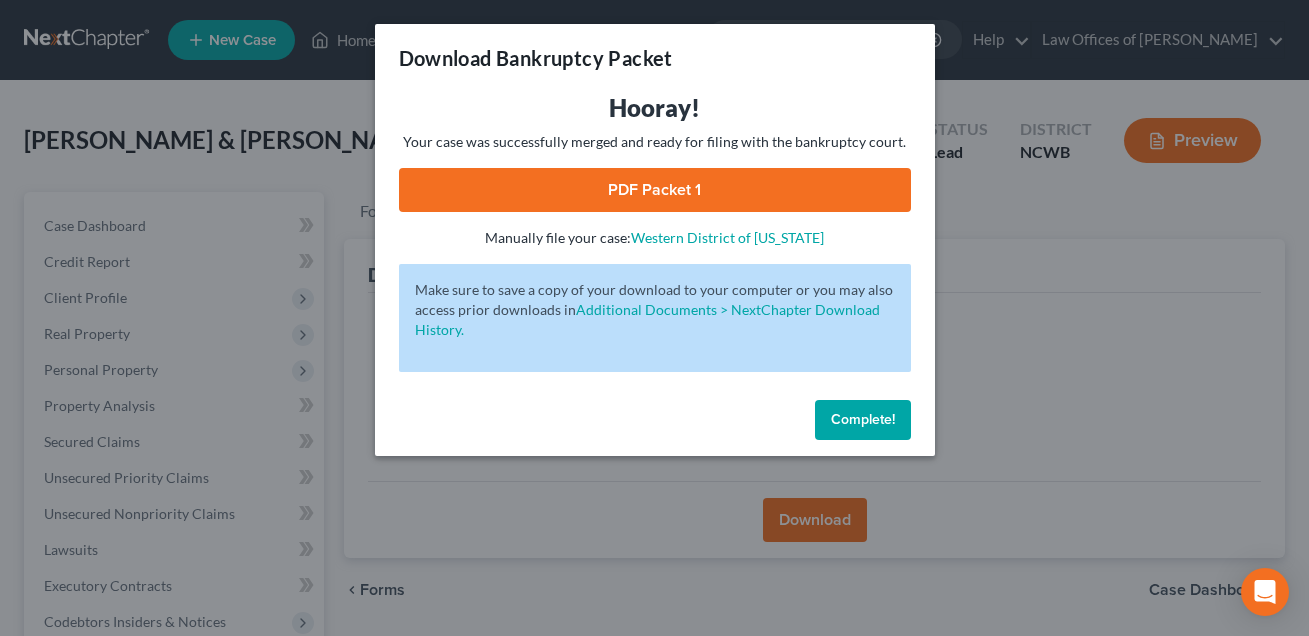 click on "Complete!" at bounding box center (863, 419) 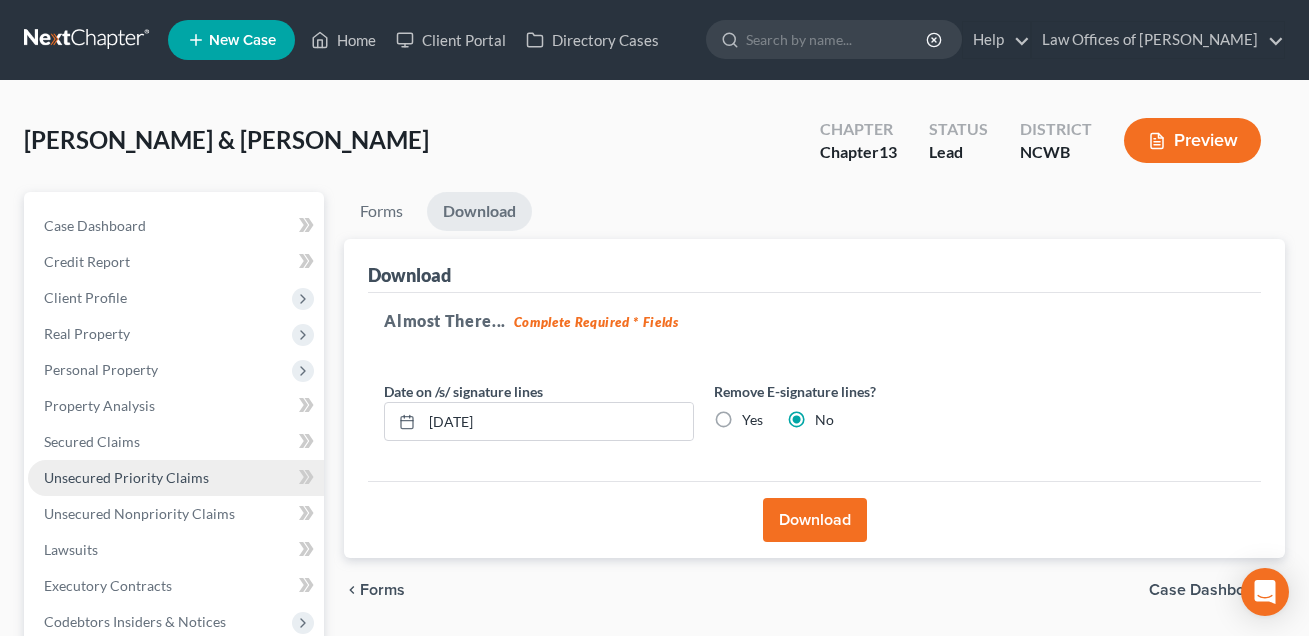 scroll, scrollTop: 0, scrollLeft: 0, axis: both 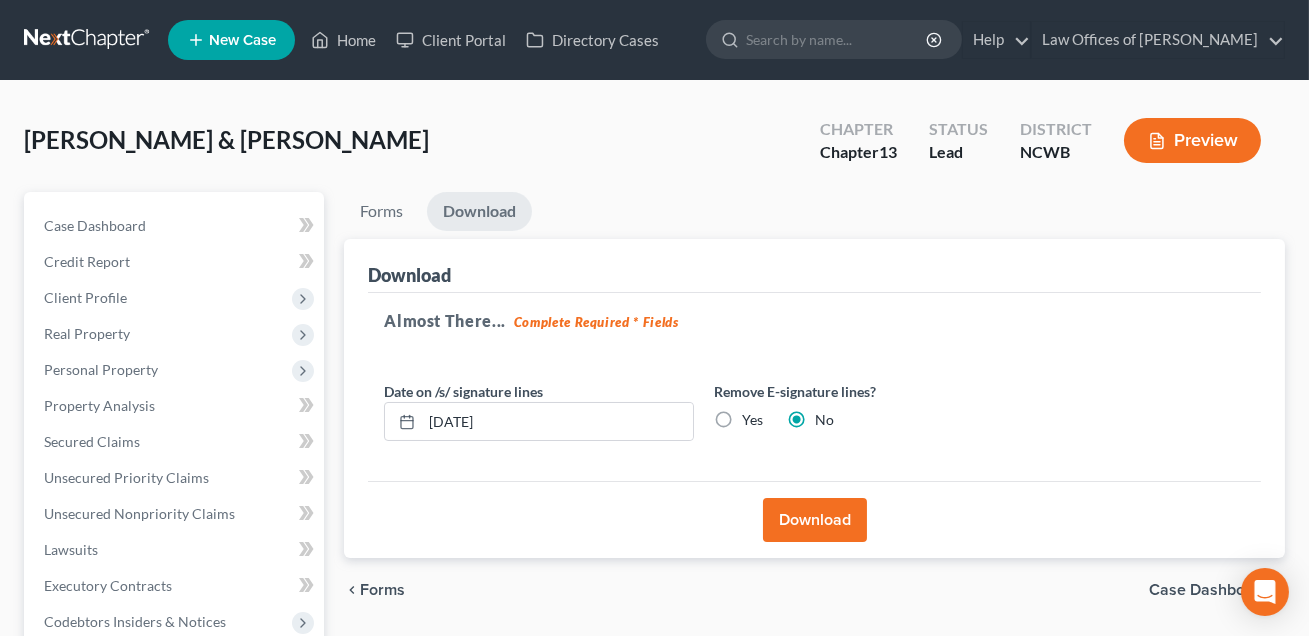click on "SOFA Review" at bounding box center [85, 765] 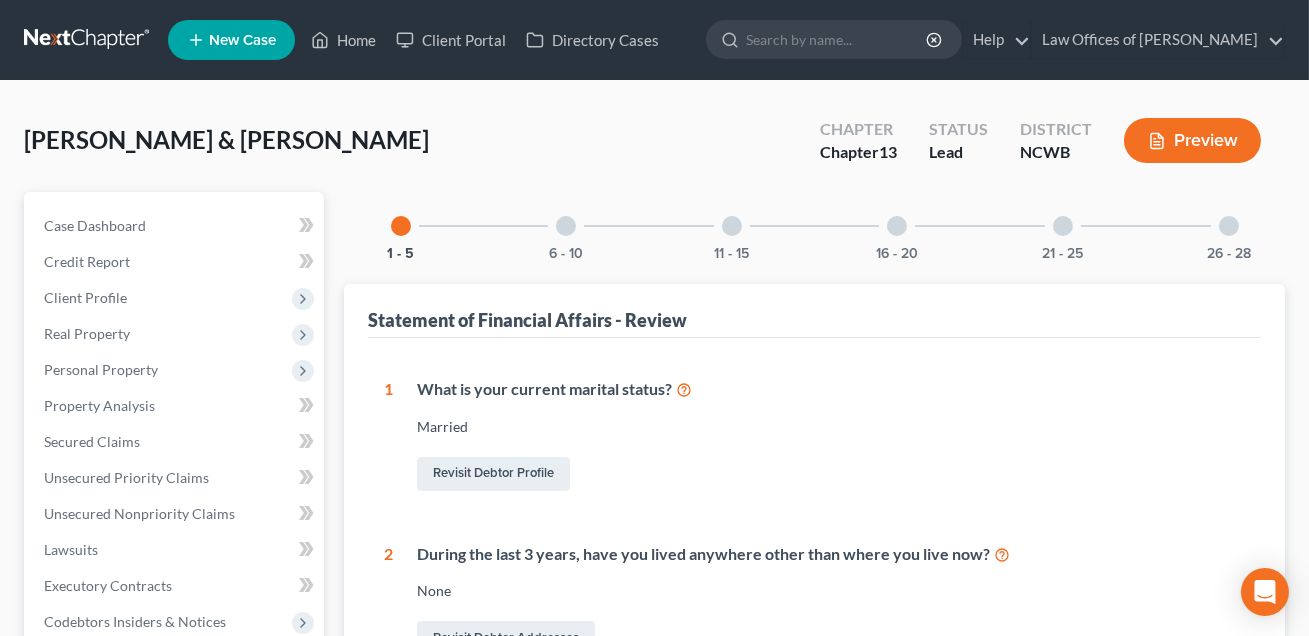 scroll, scrollTop: 97, scrollLeft: 0, axis: vertical 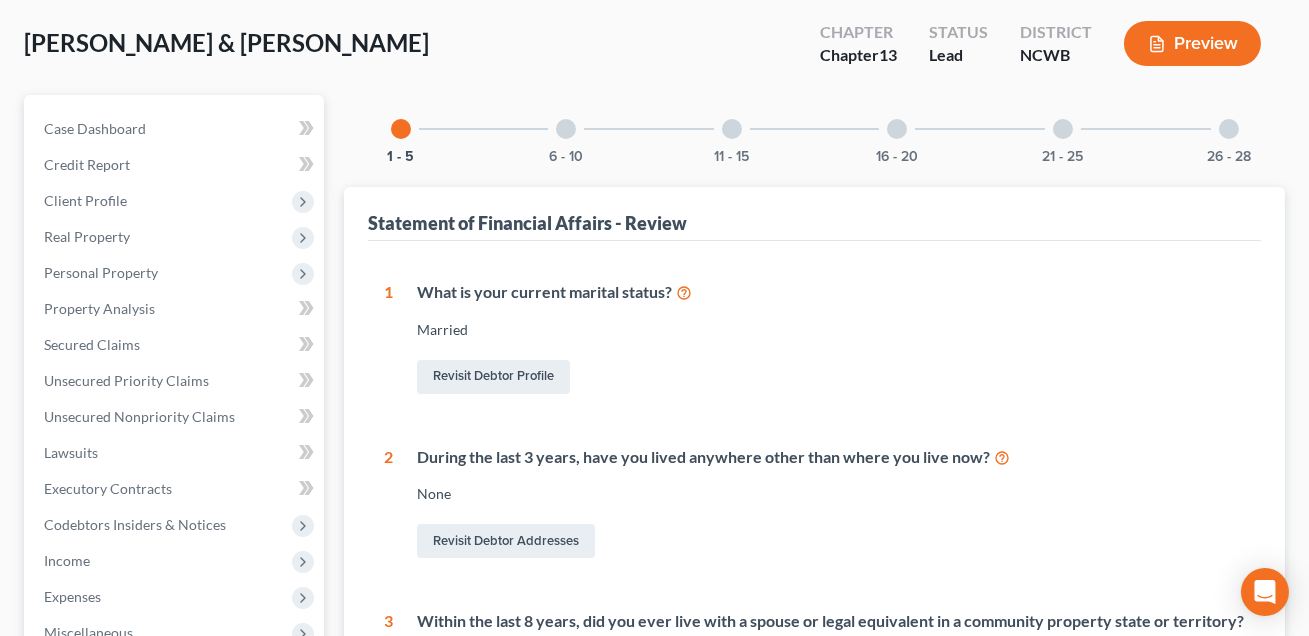 click at bounding box center (897, 129) 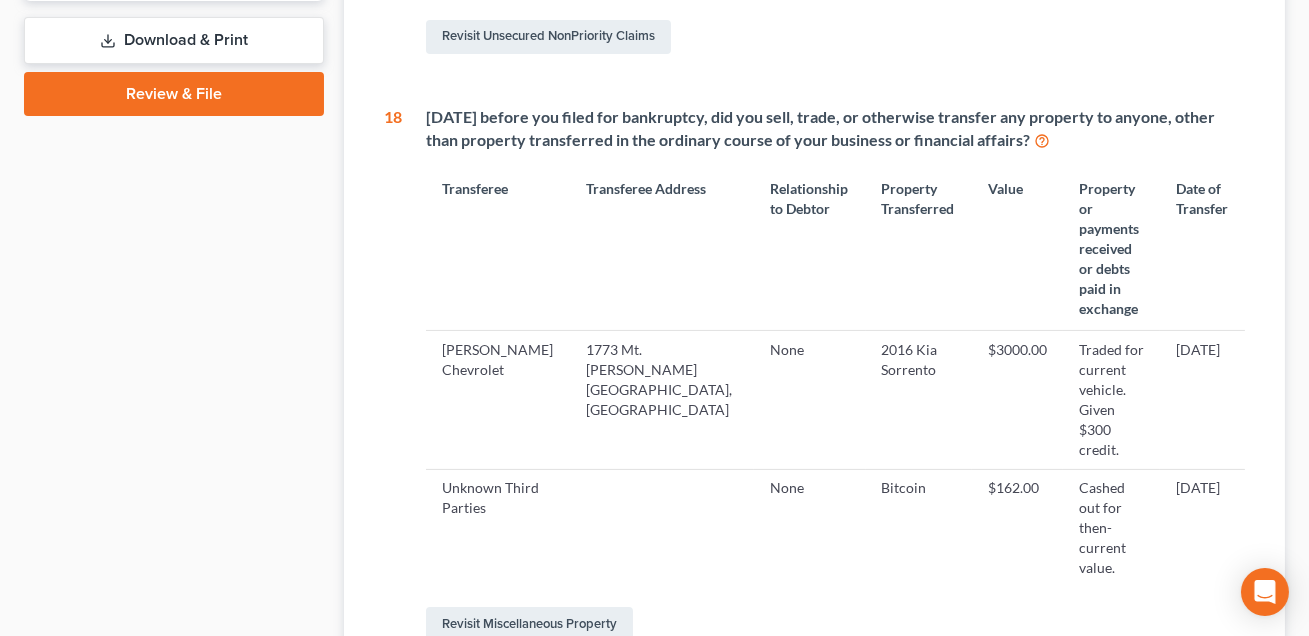 scroll, scrollTop: 900, scrollLeft: 0, axis: vertical 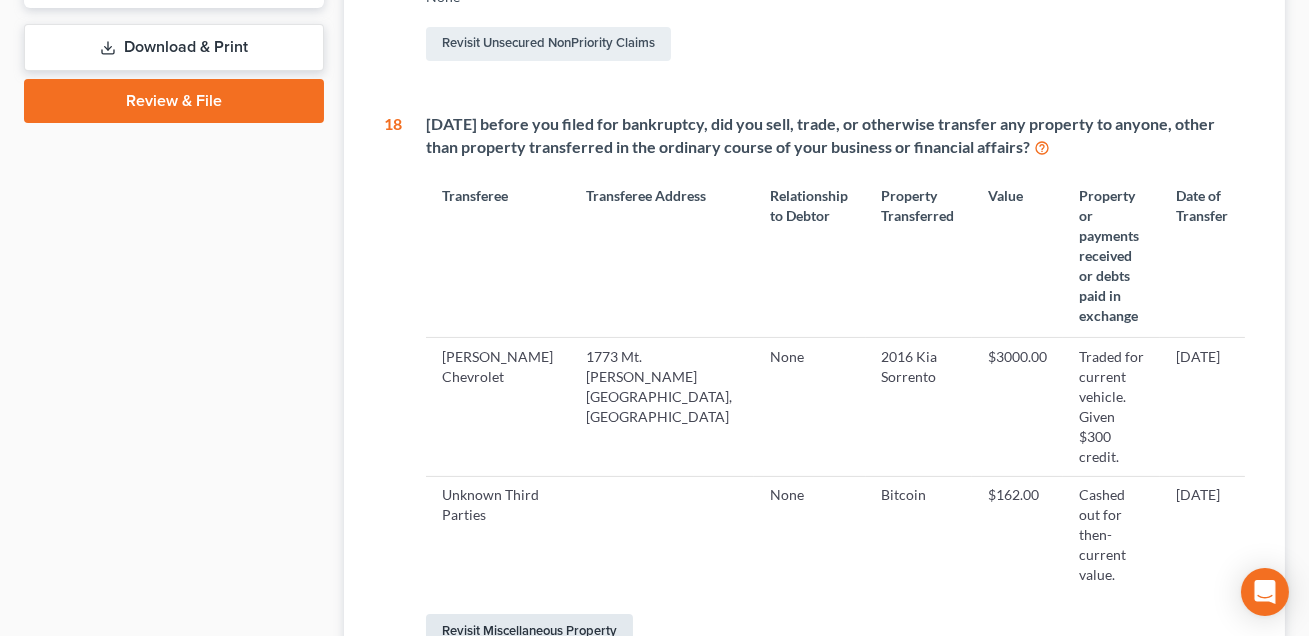 click on "Revisit Miscellaneous Property" at bounding box center (529, 631) 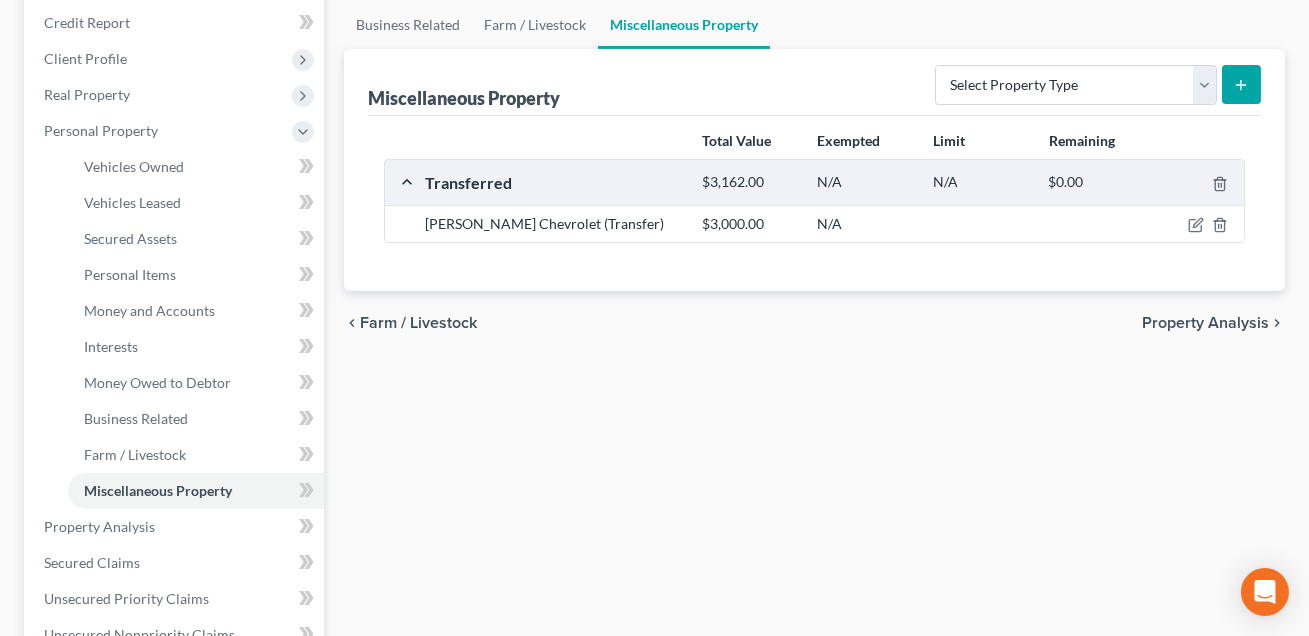 scroll, scrollTop: 0, scrollLeft: 0, axis: both 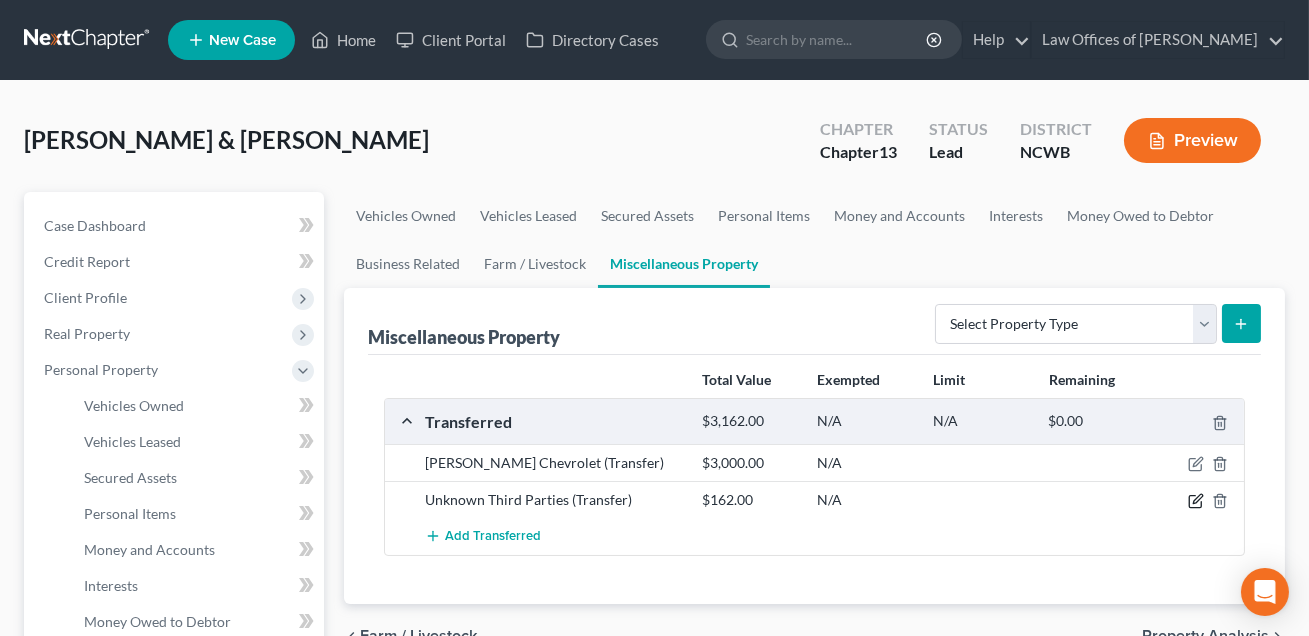 click 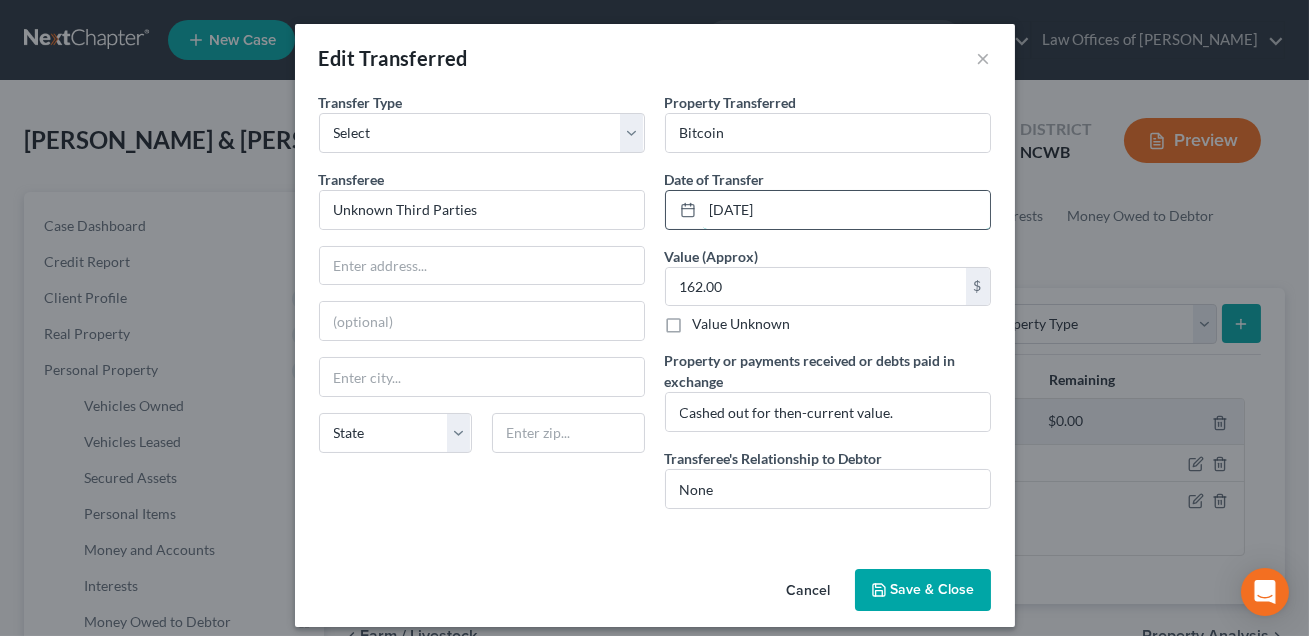 click on "[DATE]" at bounding box center [846, 210] 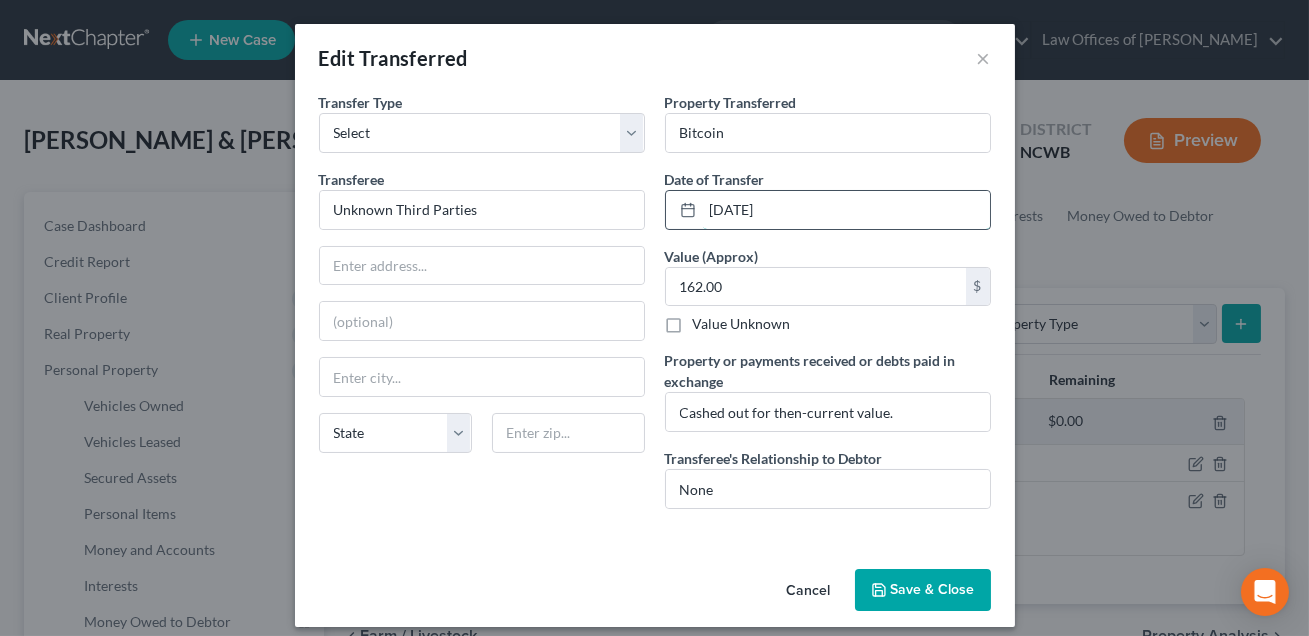 click on "[DATE]" at bounding box center (846, 210) 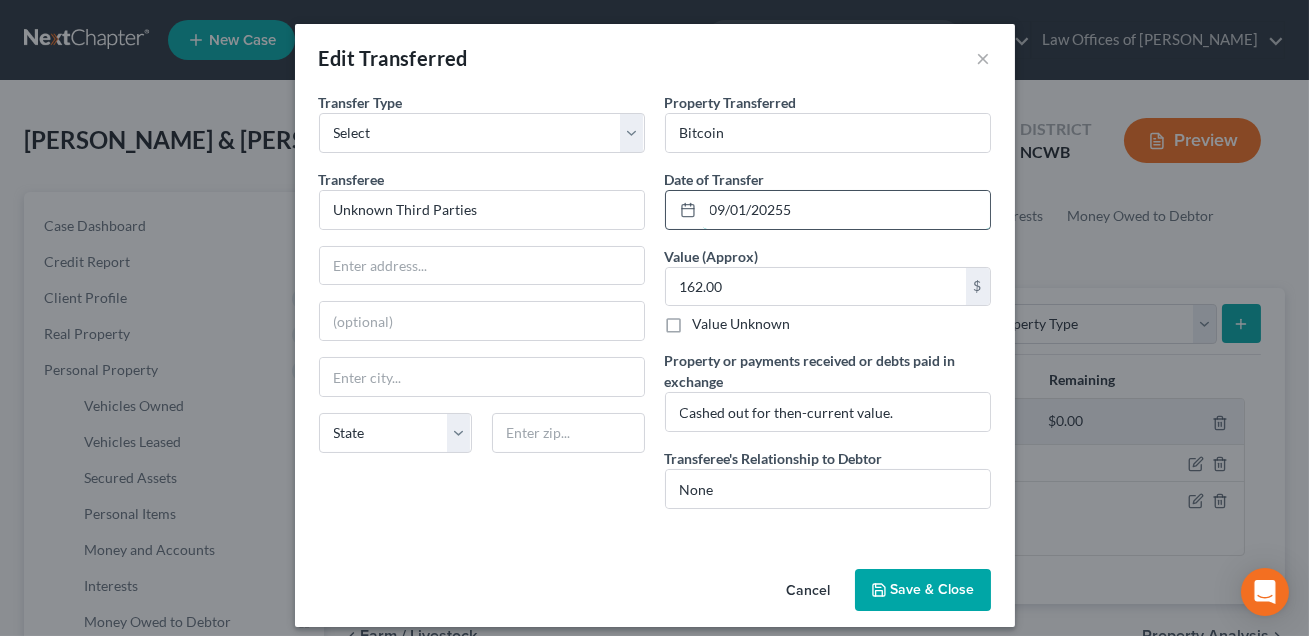 click on "09/01/20255" at bounding box center (846, 210) 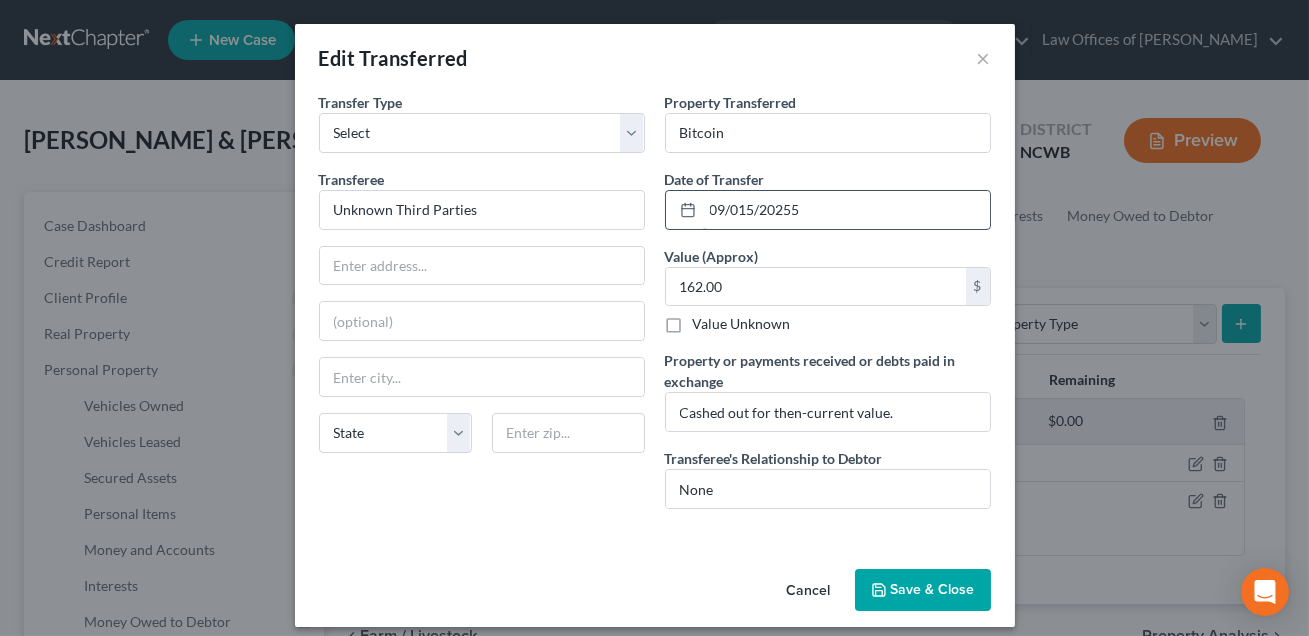 click on "09/015/20255" at bounding box center [846, 210] 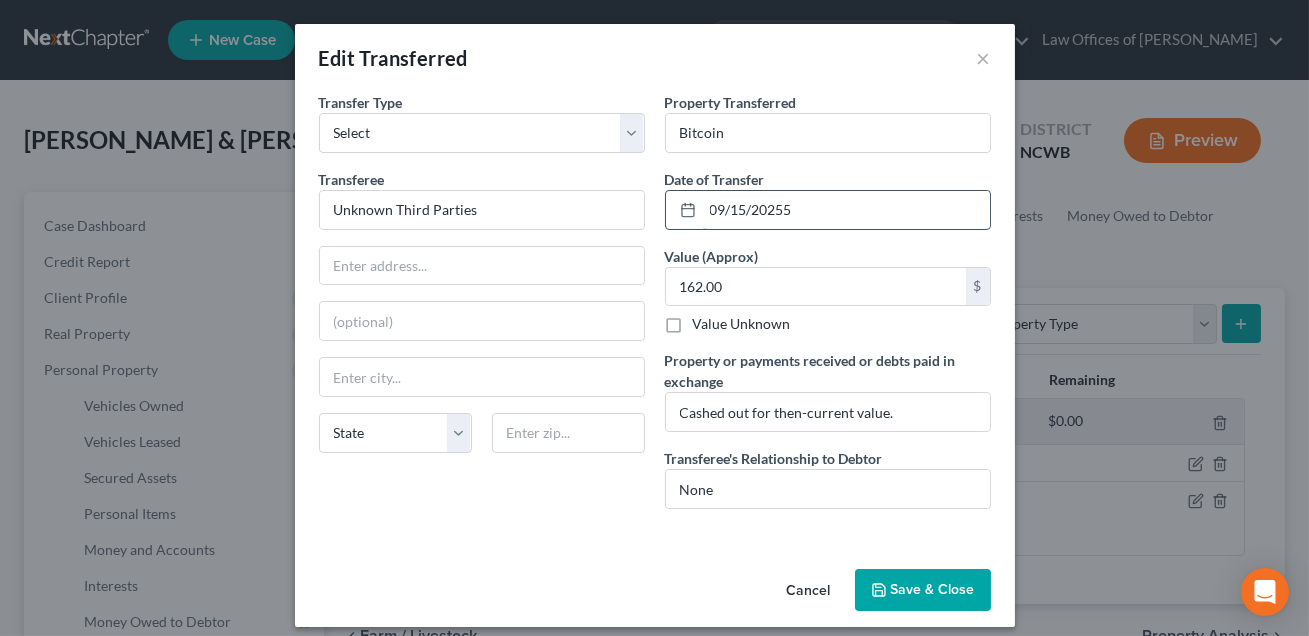 click on "09/15/20255" at bounding box center [846, 210] 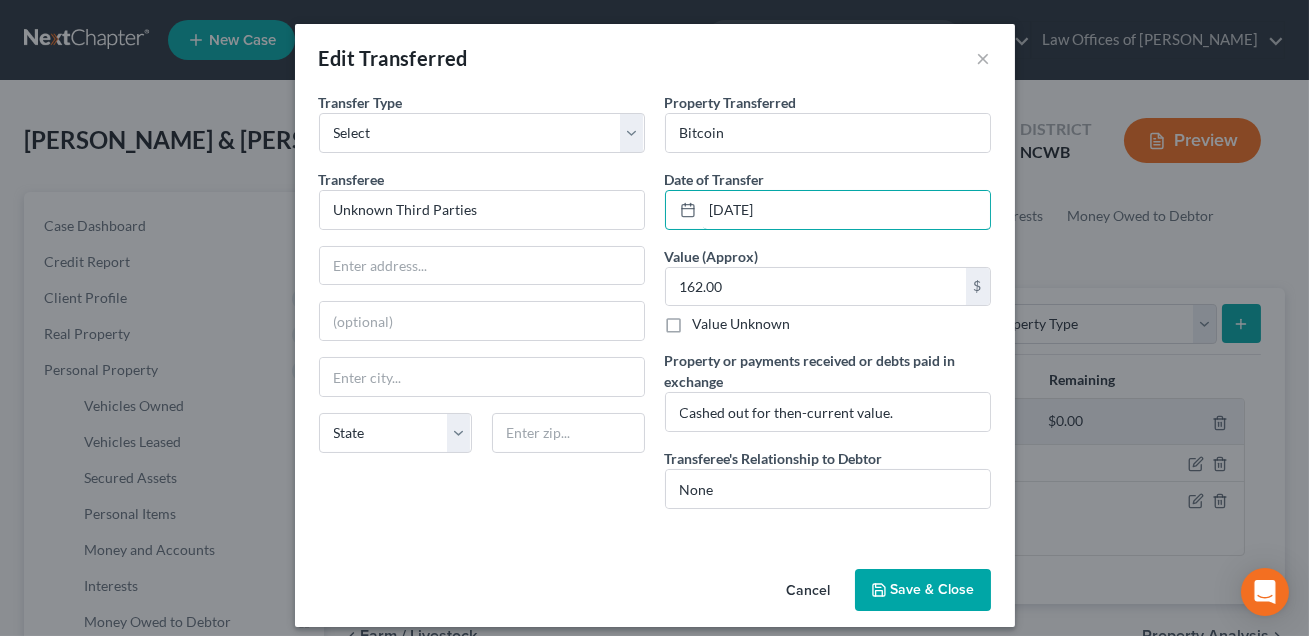 type on "[DATE]" 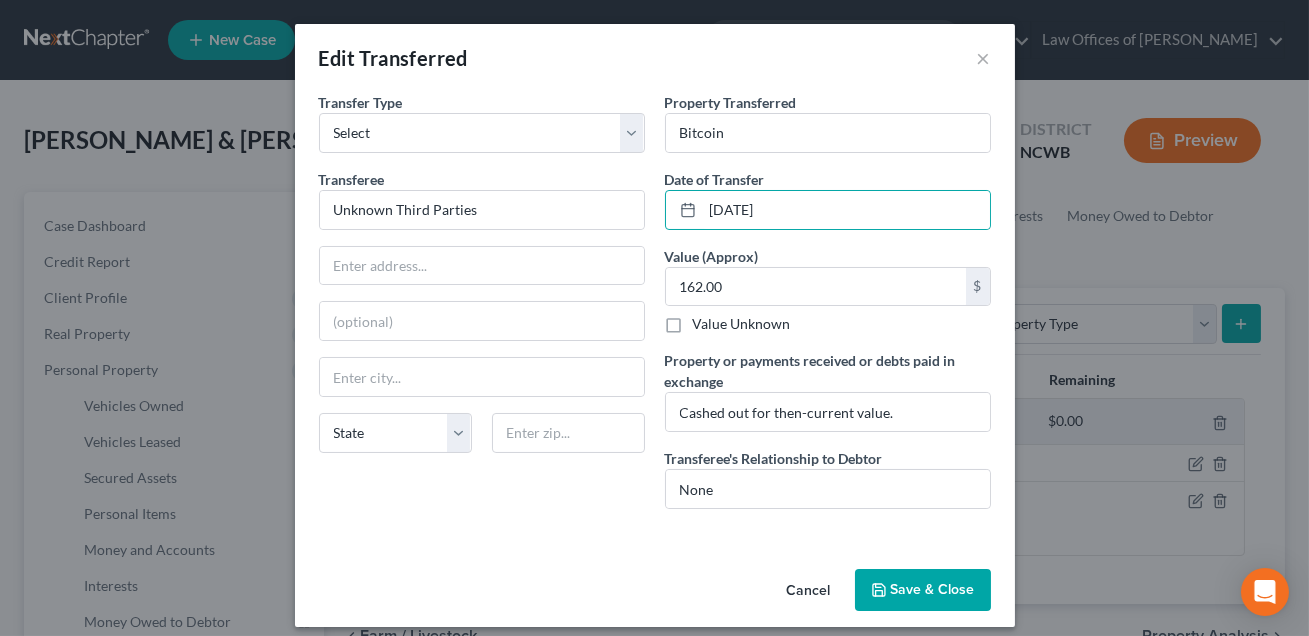click on "Save & Close" at bounding box center [923, 590] 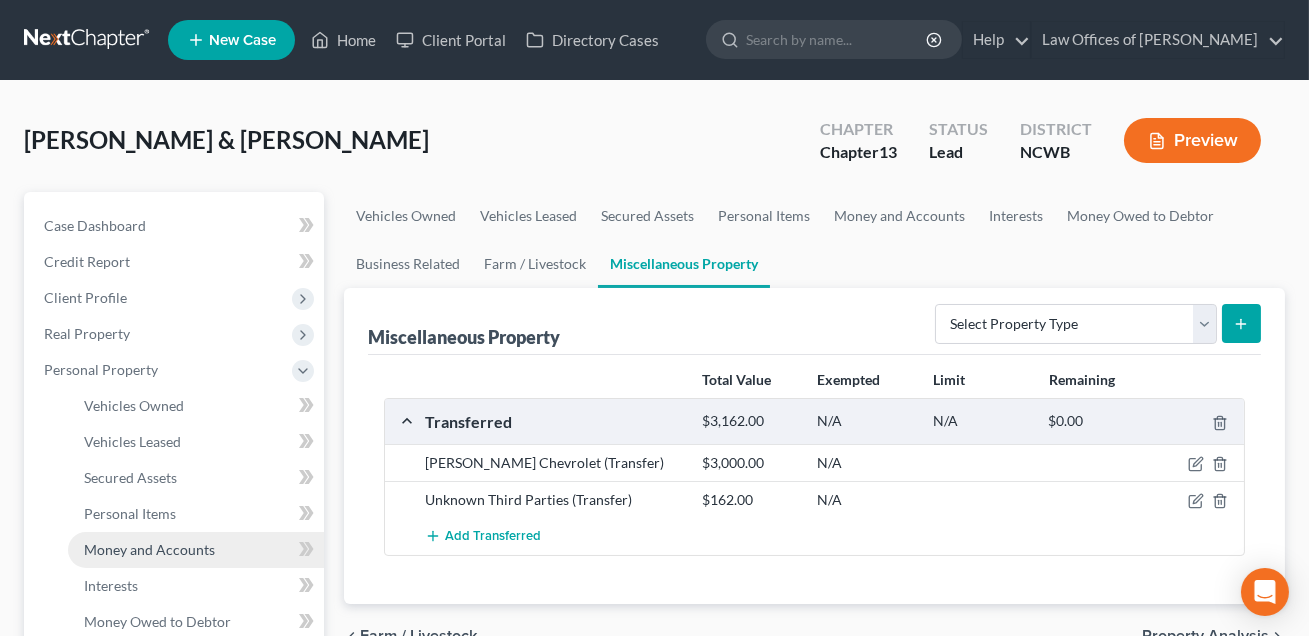 click on "Money and Accounts" at bounding box center [149, 549] 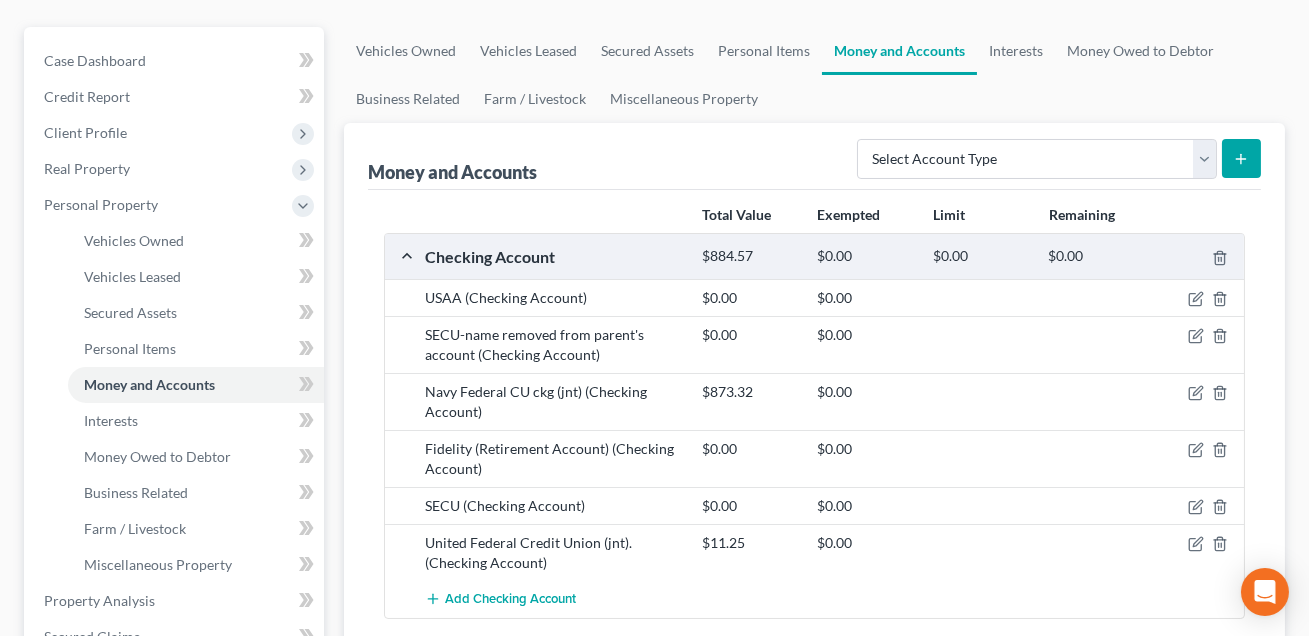 scroll, scrollTop: 325, scrollLeft: 0, axis: vertical 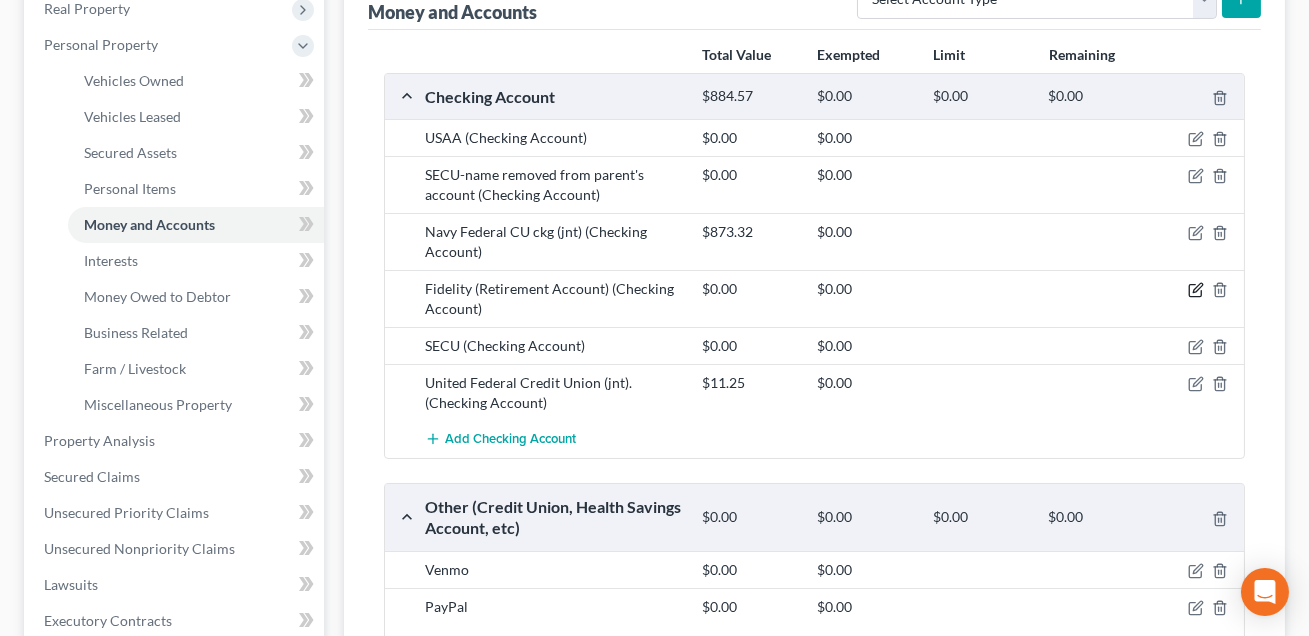 click 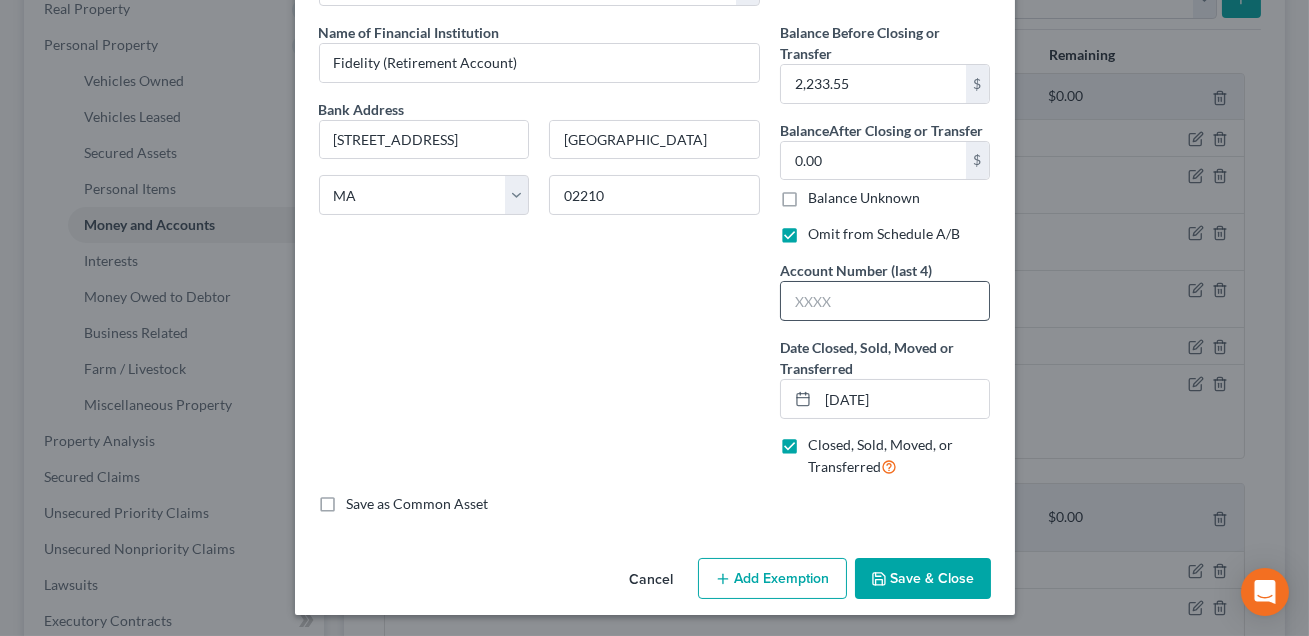 scroll, scrollTop: 149, scrollLeft: 0, axis: vertical 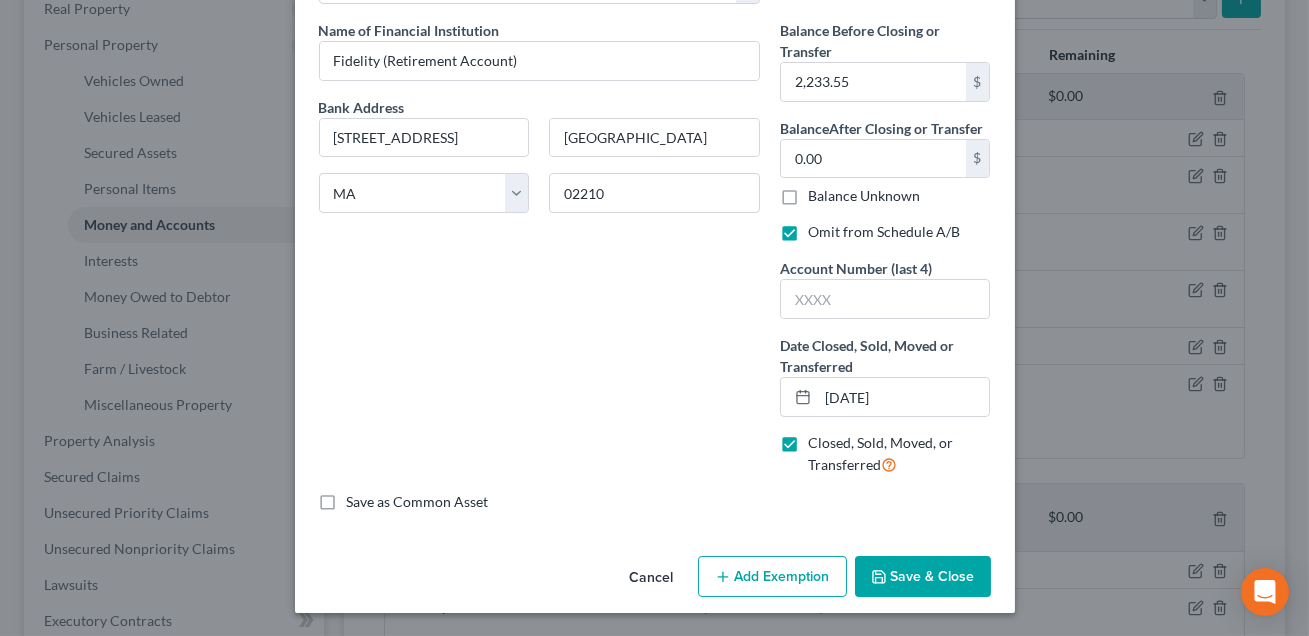 click on "Save & Close" at bounding box center [923, 577] 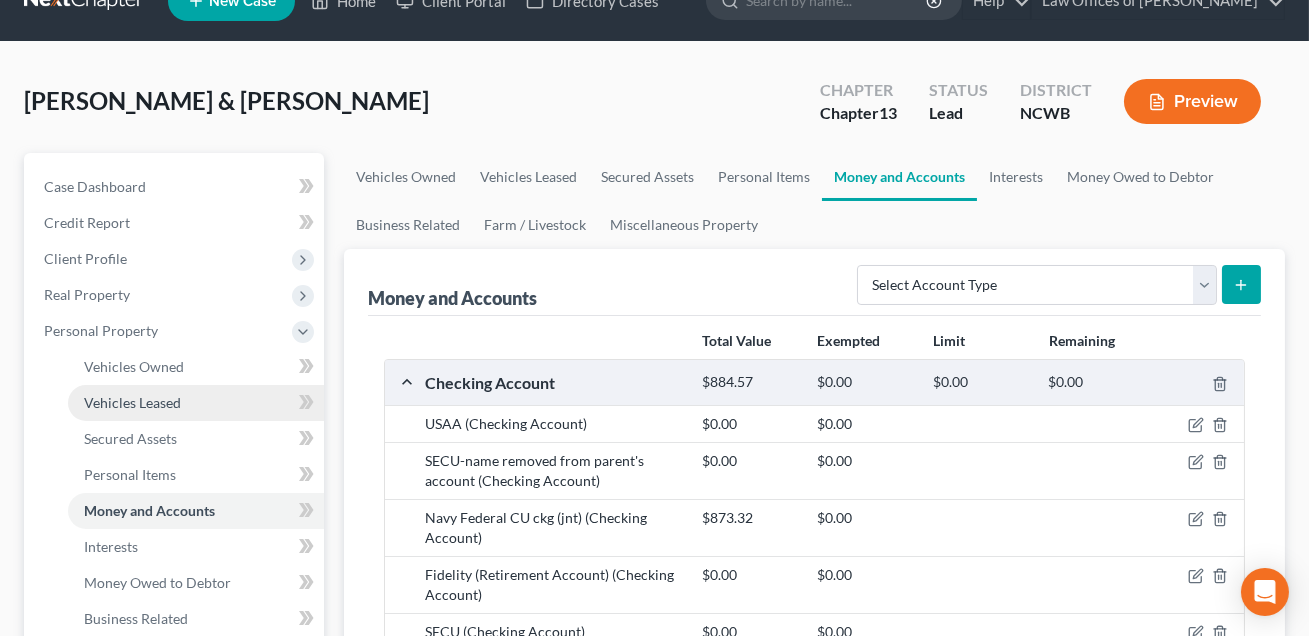 scroll, scrollTop: 0, scrollLeft: 0, axis: both 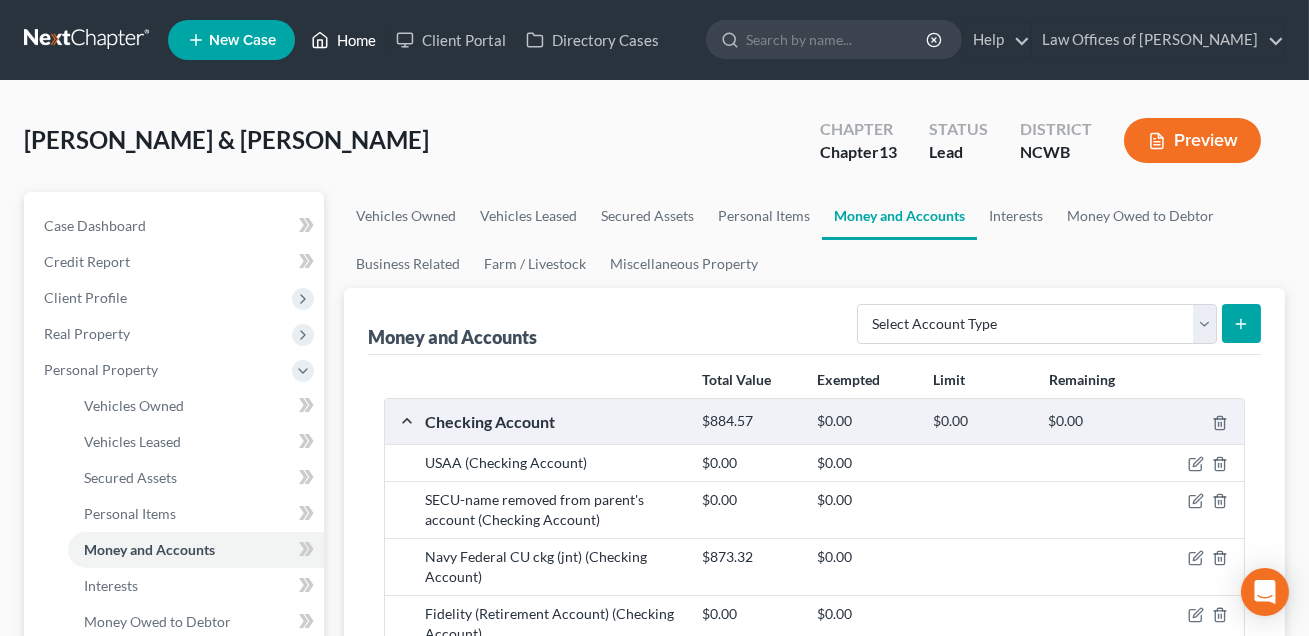 click on "Home" at bounding box center (343, 40) 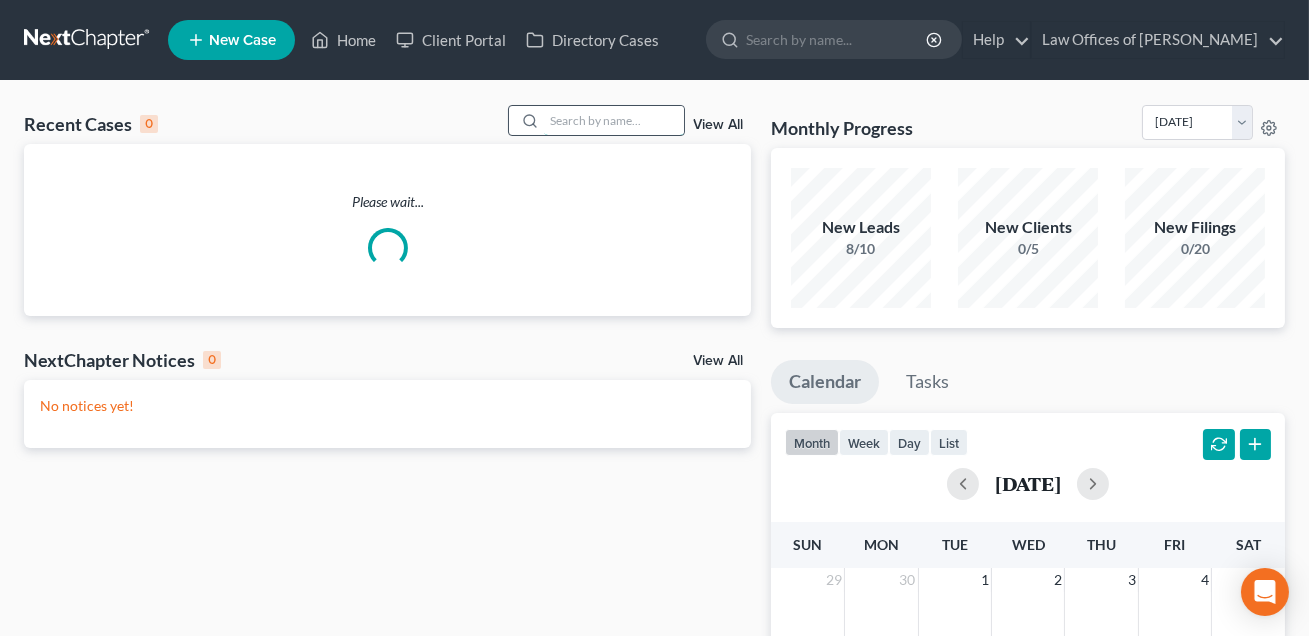 click at bounding box center [614, 120] 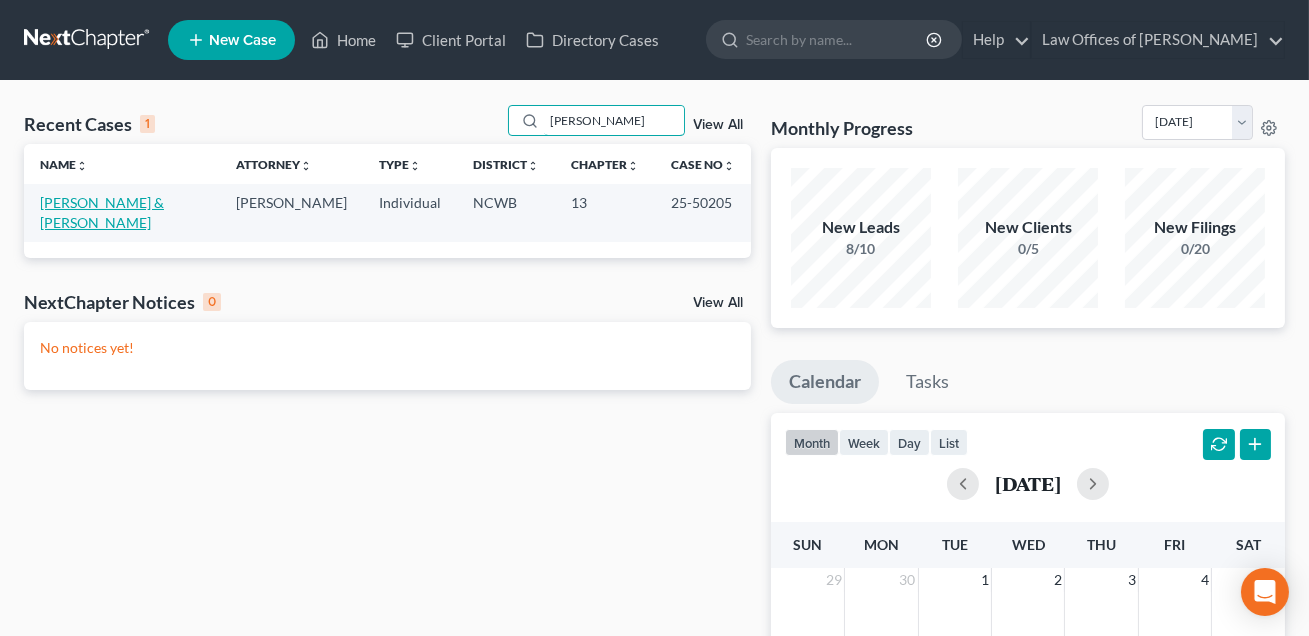 type on "[PERSON_NAME]" 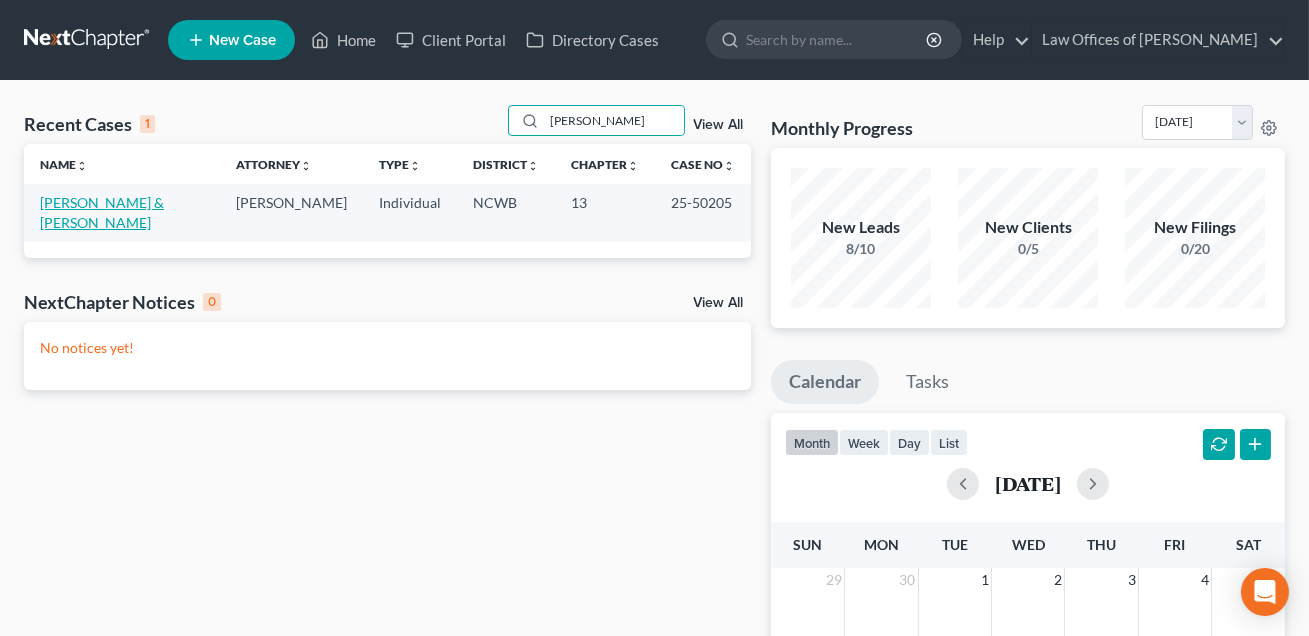 click on "[PERSON_NAME] & [PERSON_NAME]" at bounding box center (102, 212) 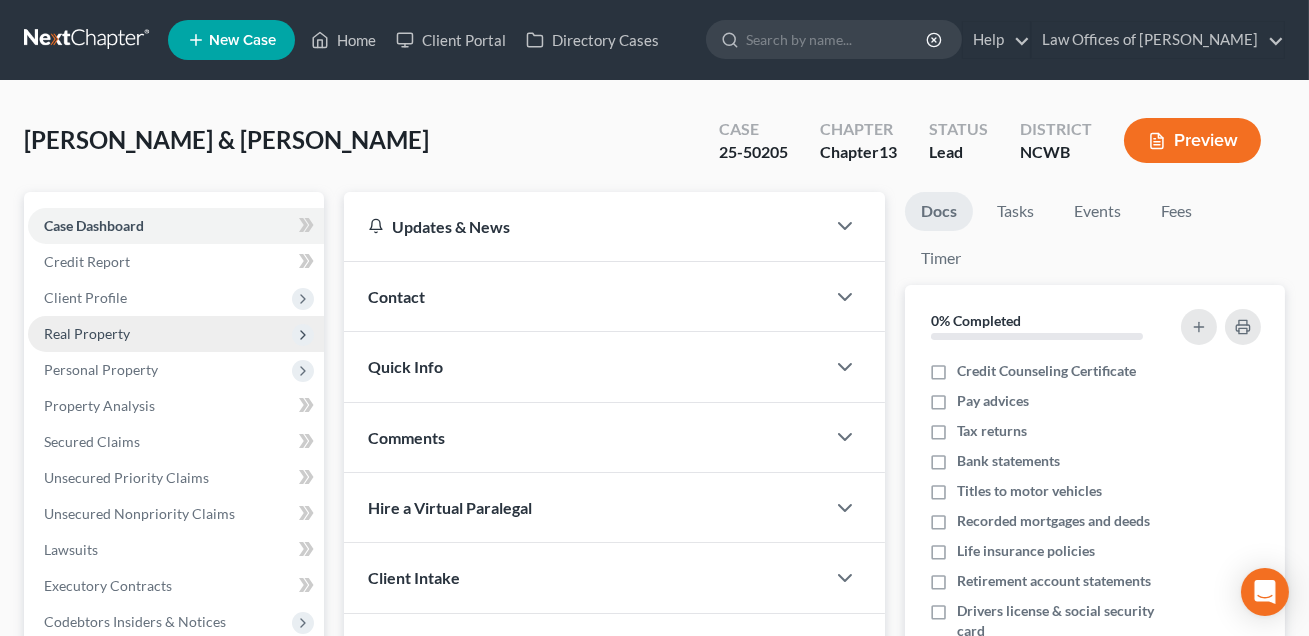 click on "Real Property" at bounding box center (87, 333) 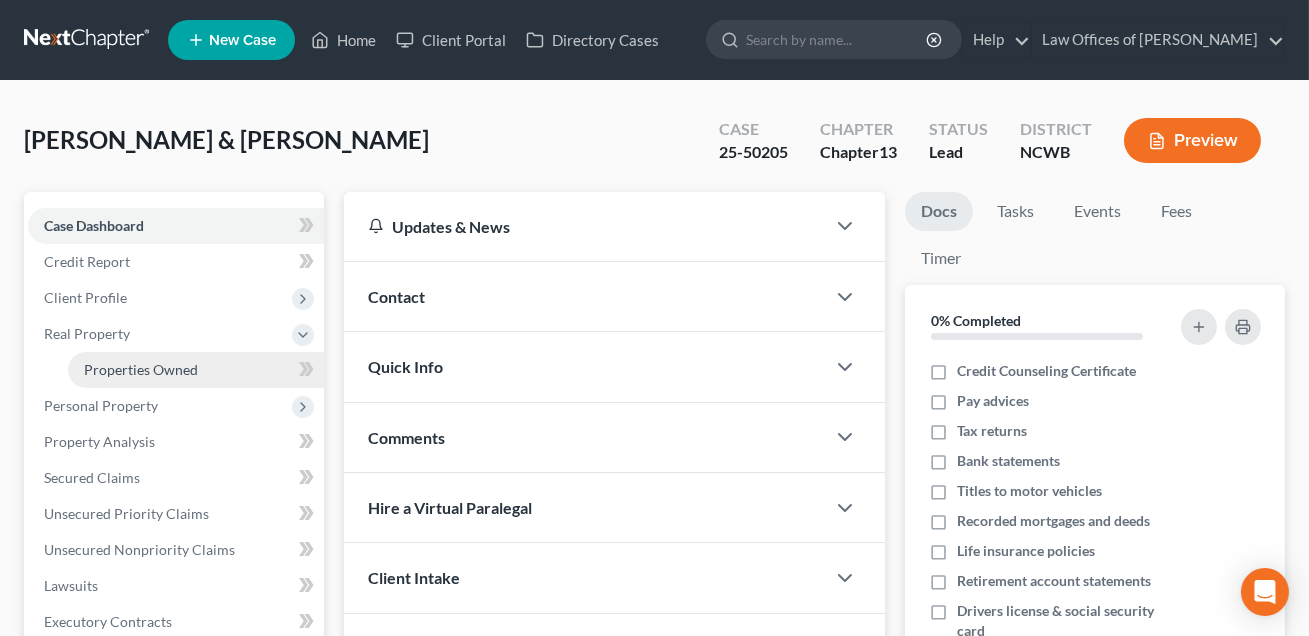click on "Properties Owned" at bounding box center [141, 369] 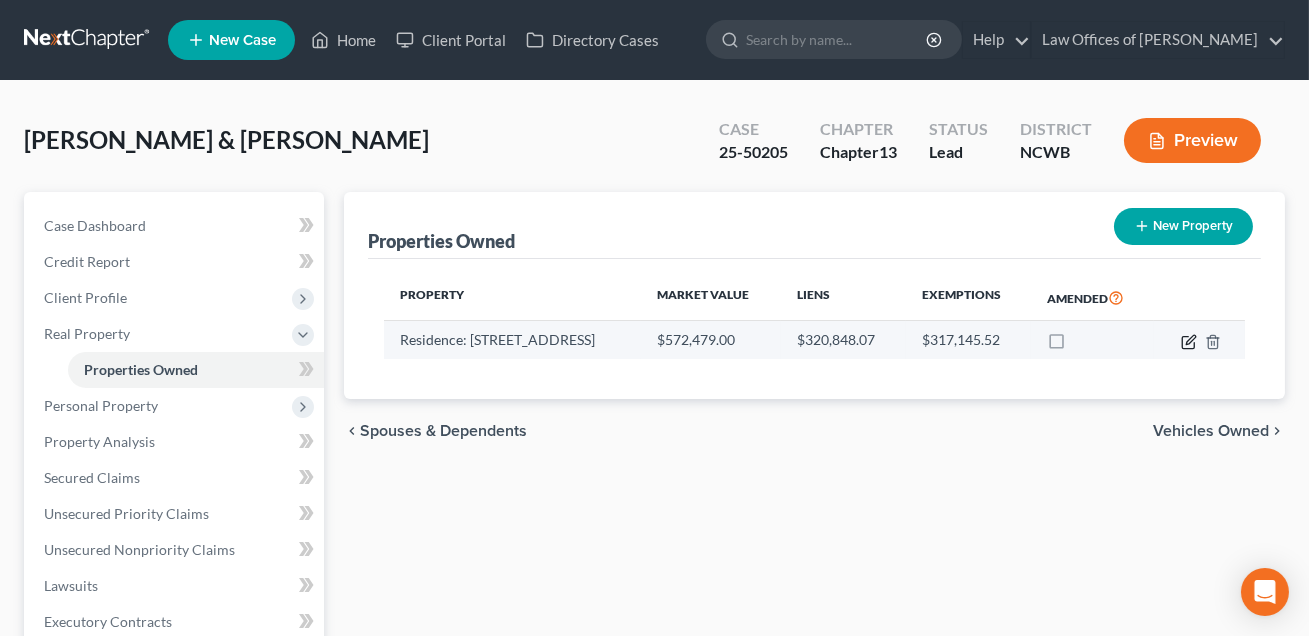 click 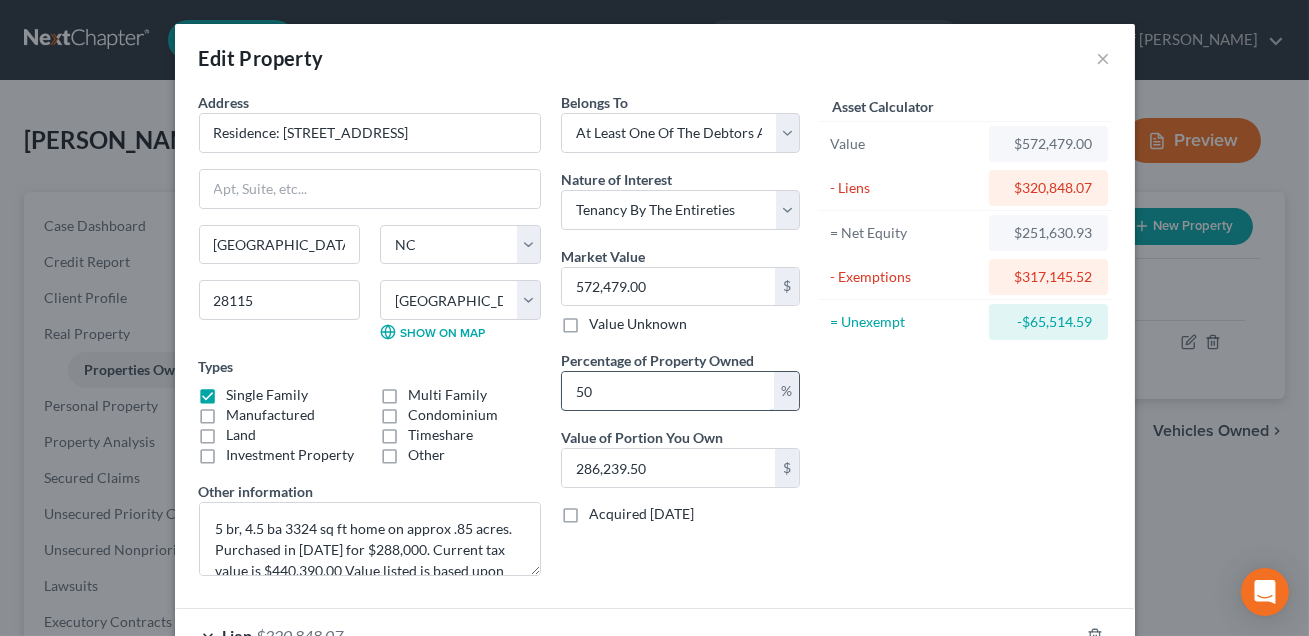 click on "50" at bounding box center (668, 391) 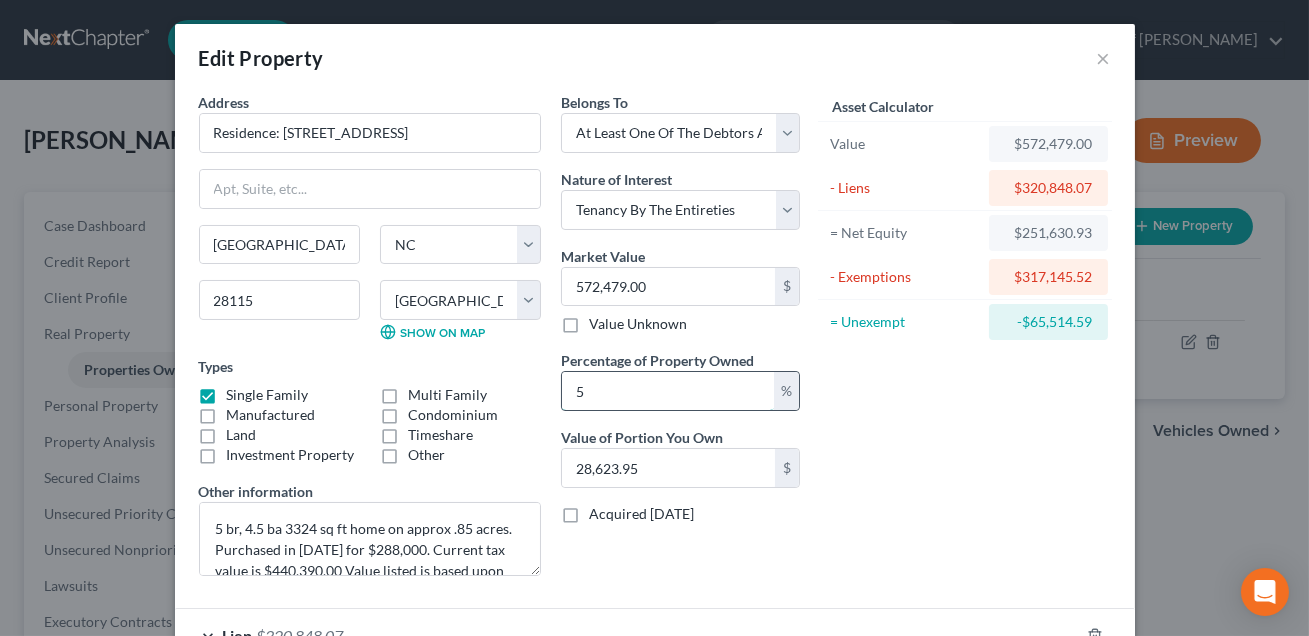 type 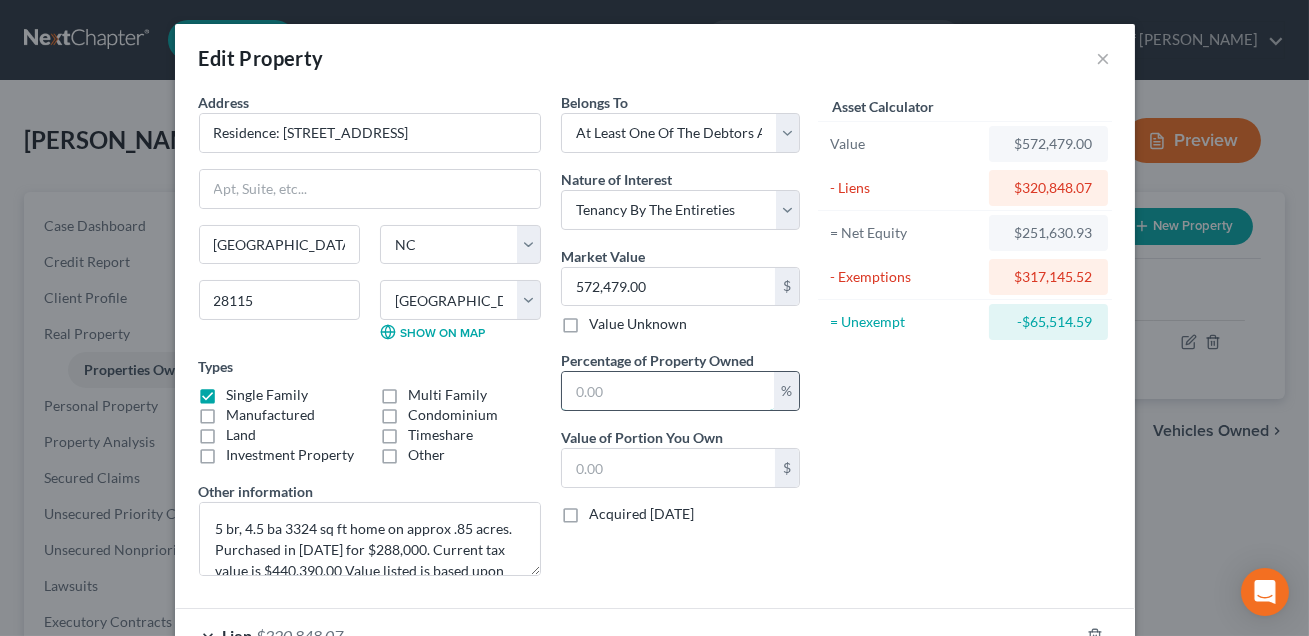 type on "1" 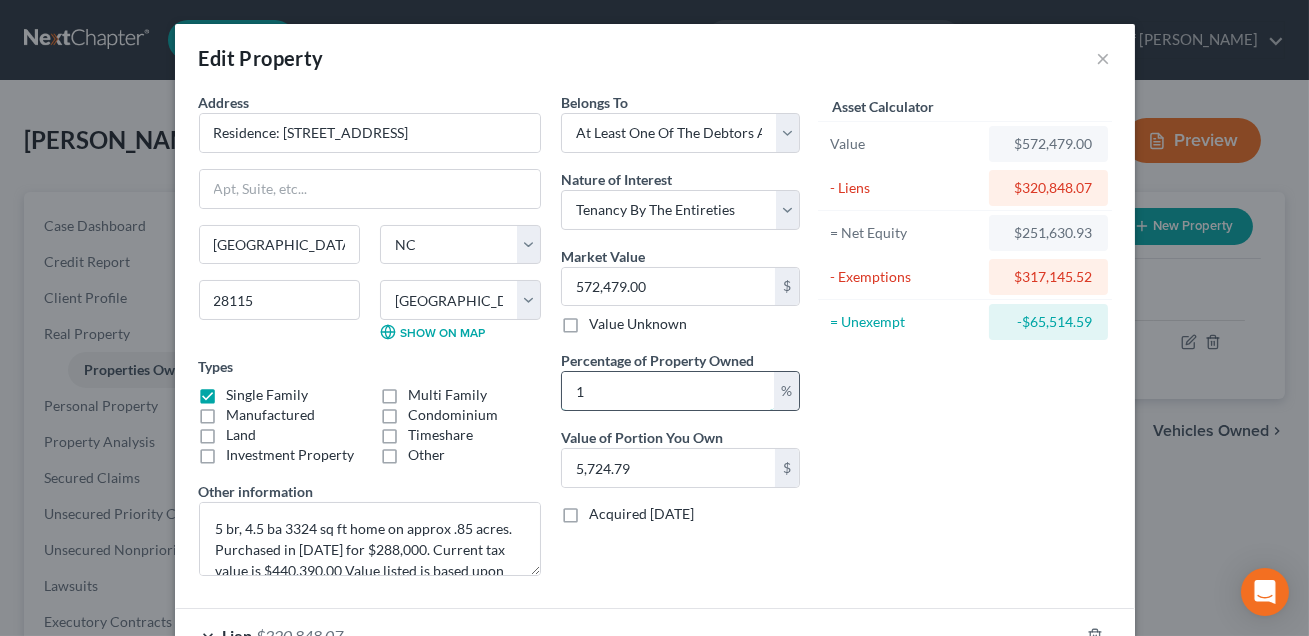 type on "10" 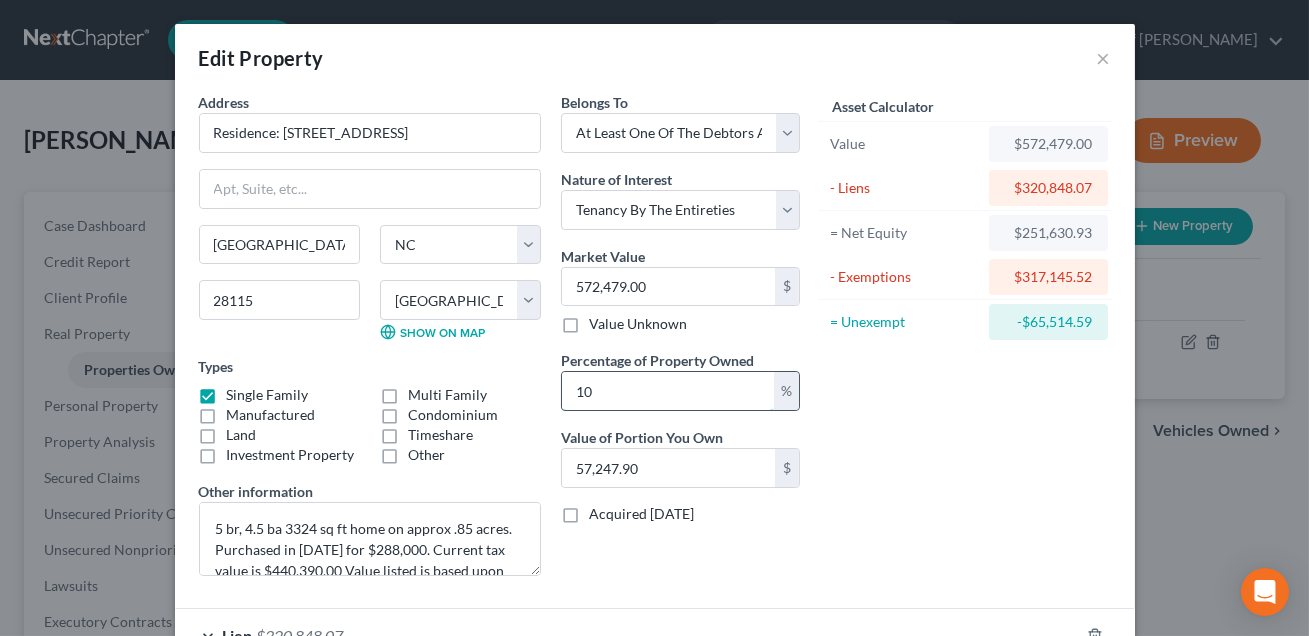 type on "100" 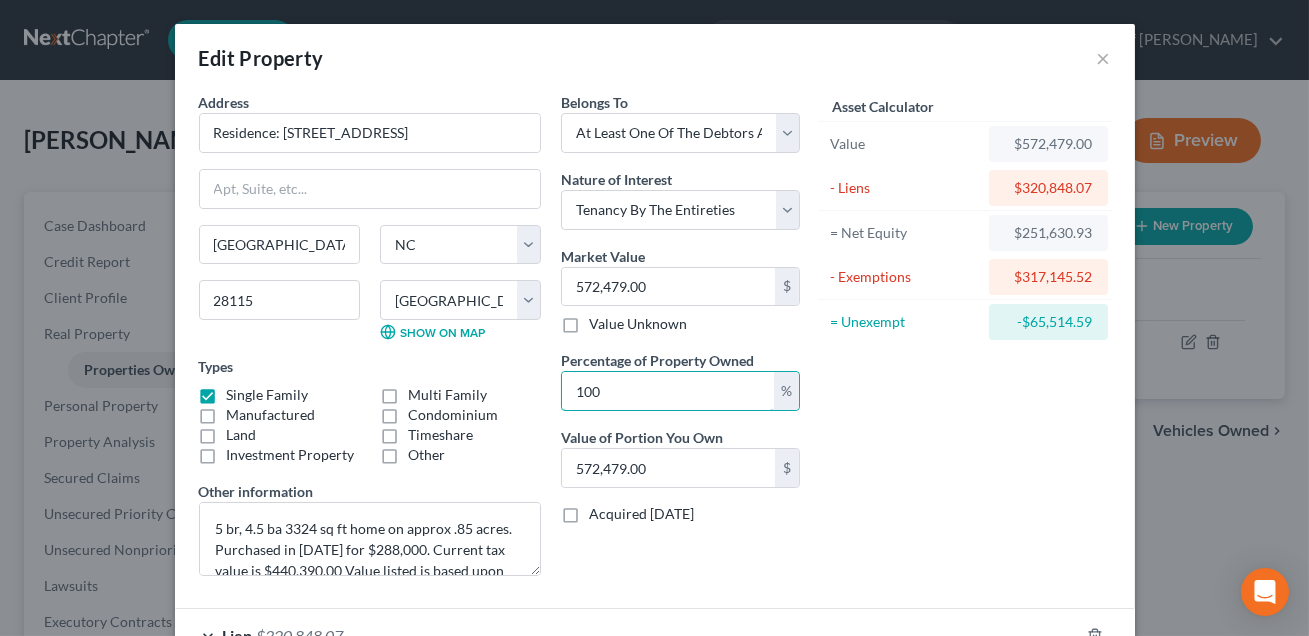 scroll, scrollTop: 298, scrollLeft: 0, axis: vertical 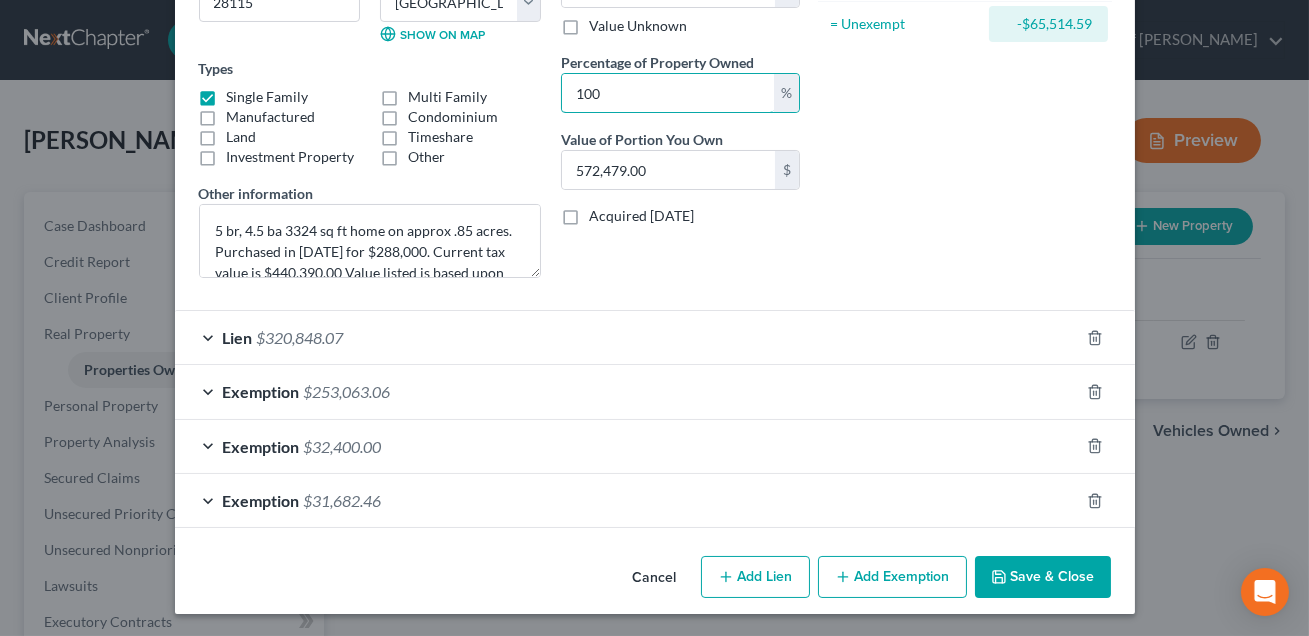 type on "100" 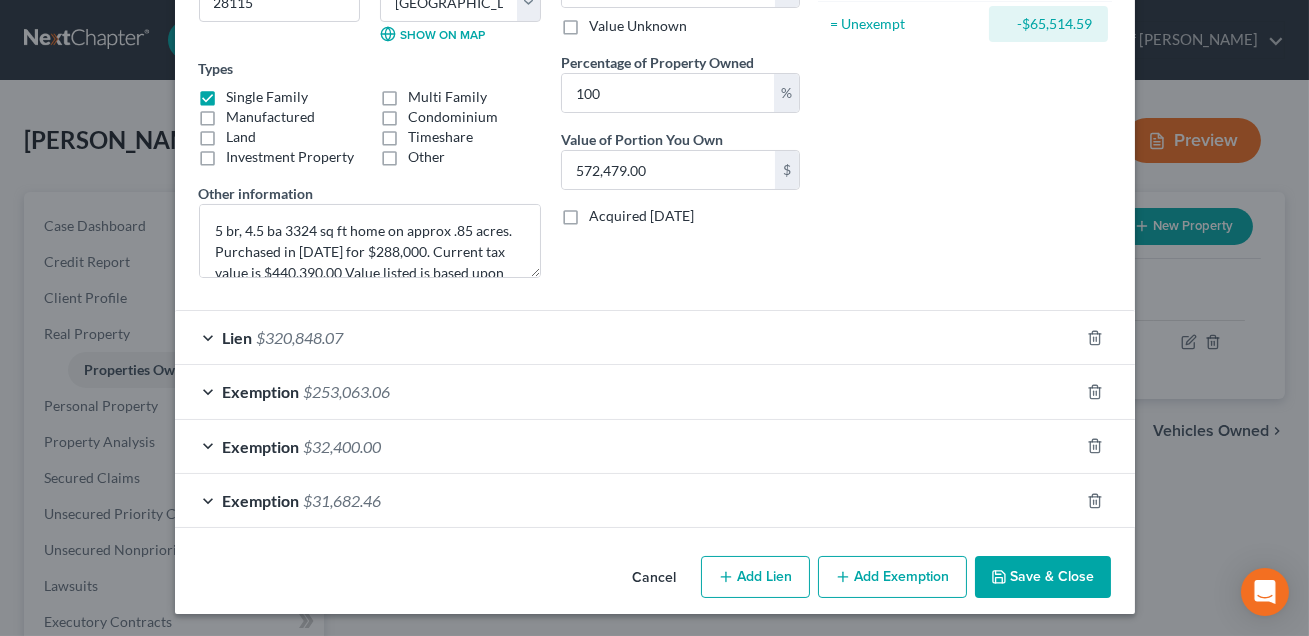 click on "Save & Close" at bounding box center [1043, 577] 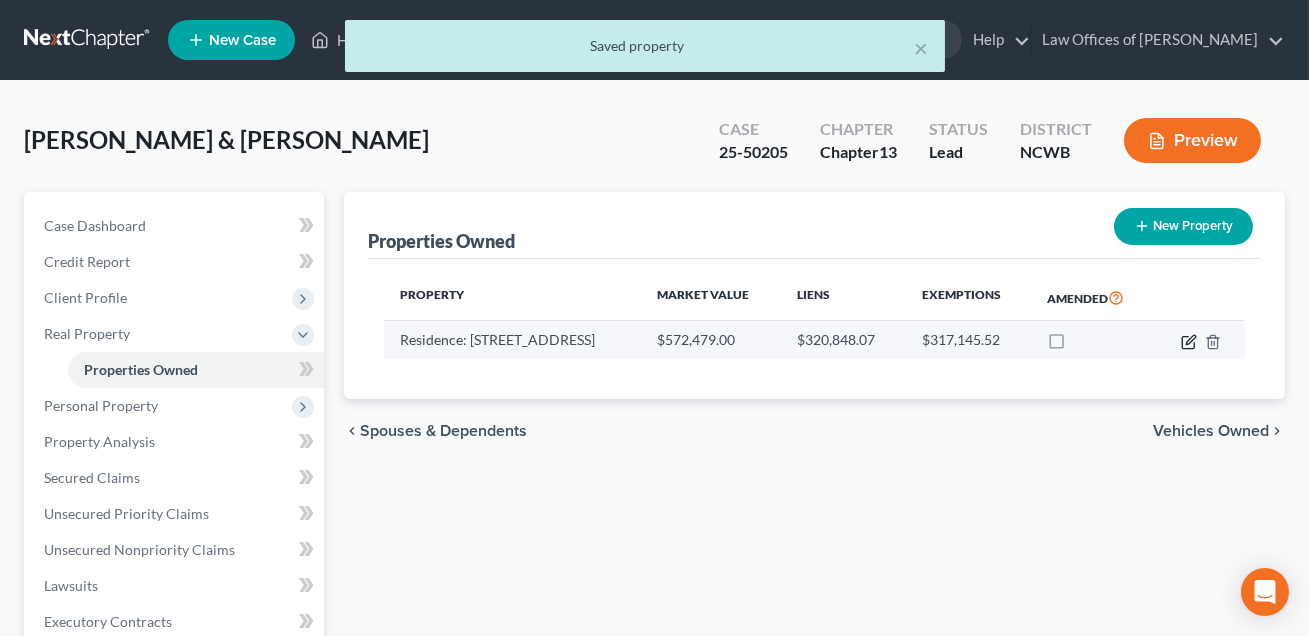 click 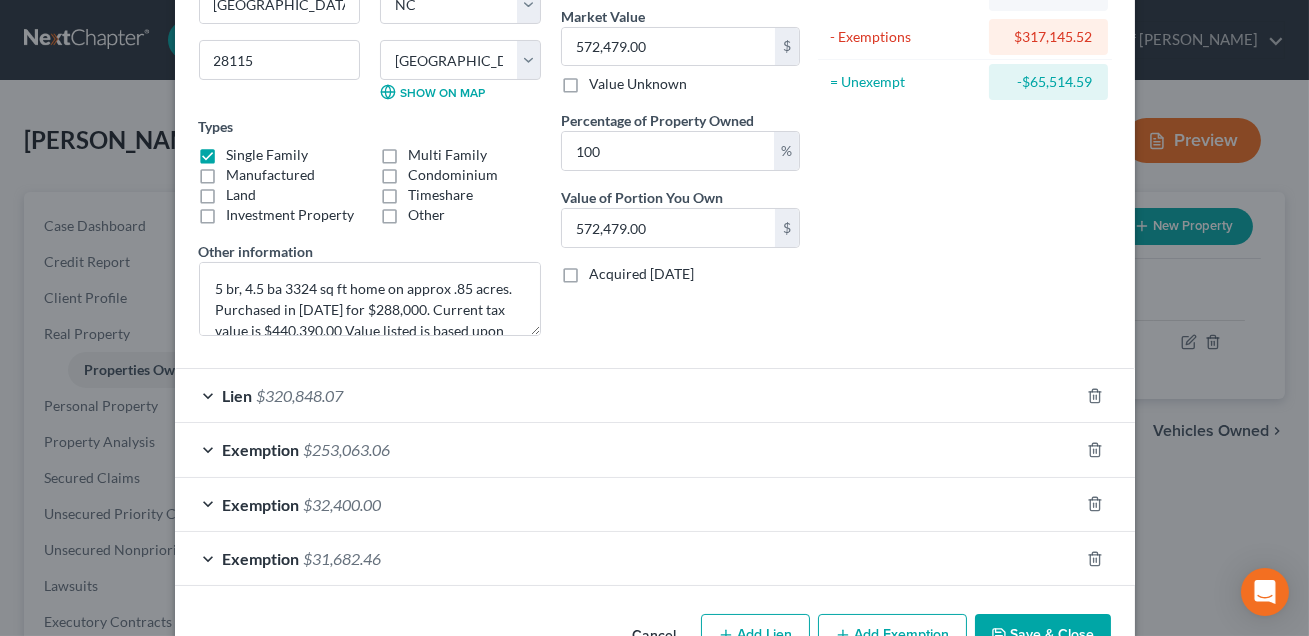 scroll, scrollTop: 0, scrollLeft: 0, axis: both 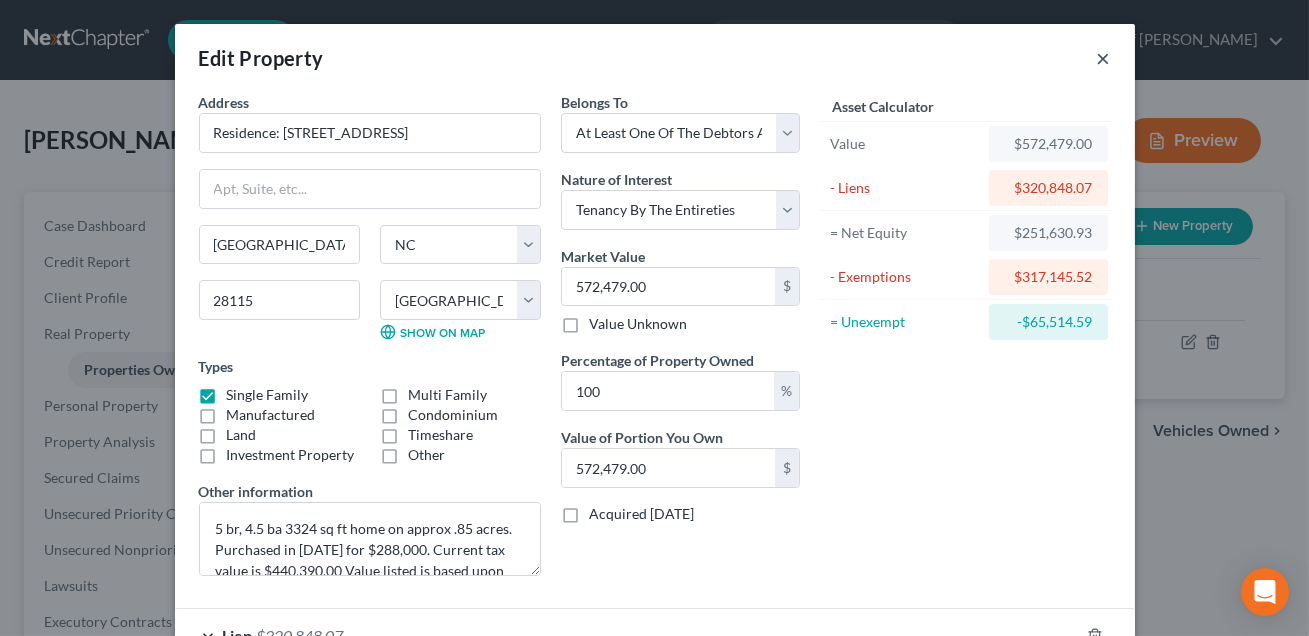 click on "×" at bounding box center [1104, 58] 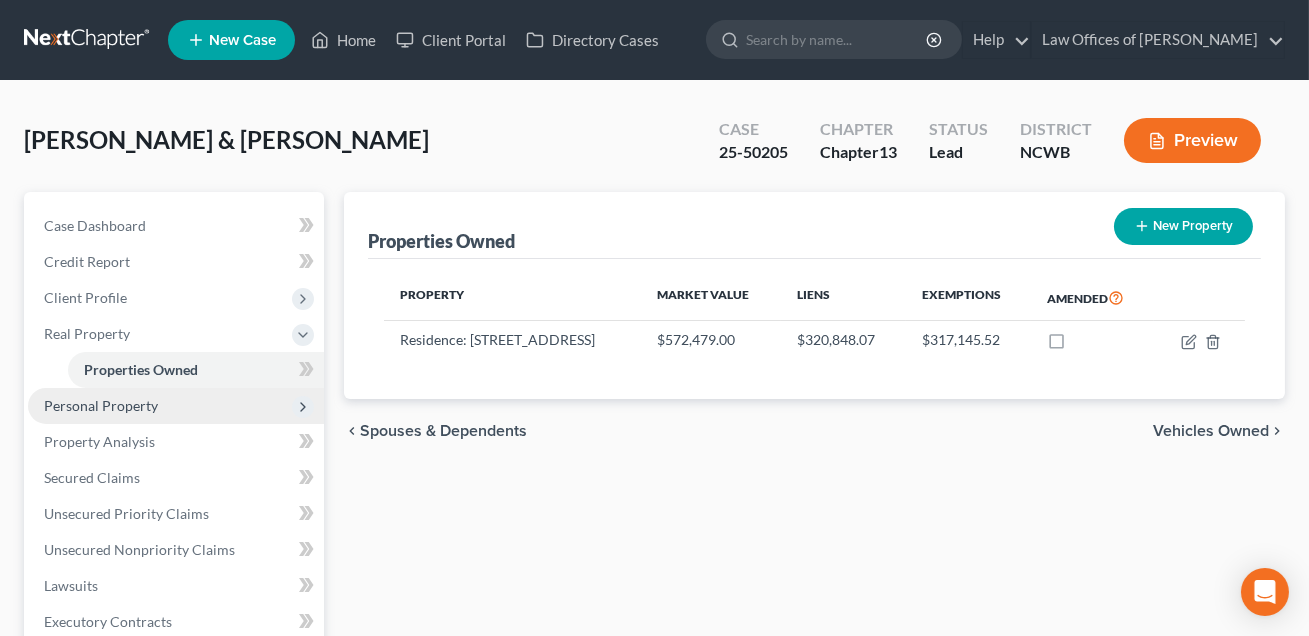 click on "Personal Property" at bounding box center (101, 405) 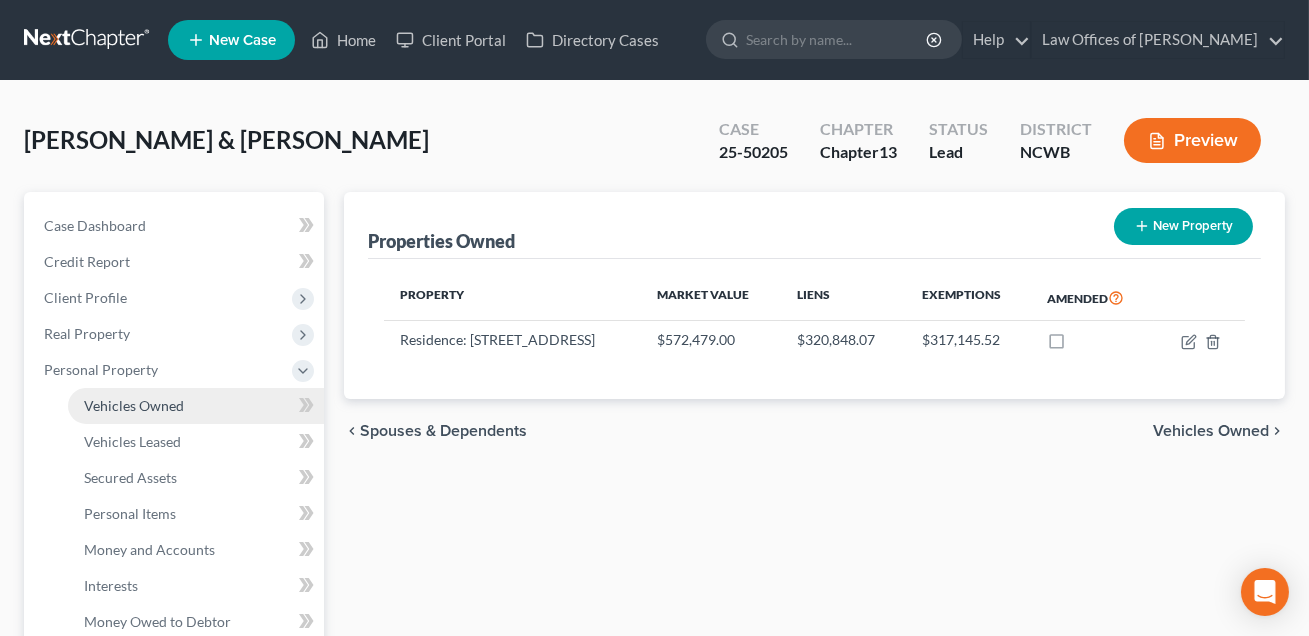 click on "Vehicles Owned" at bounding box center (134, 405) 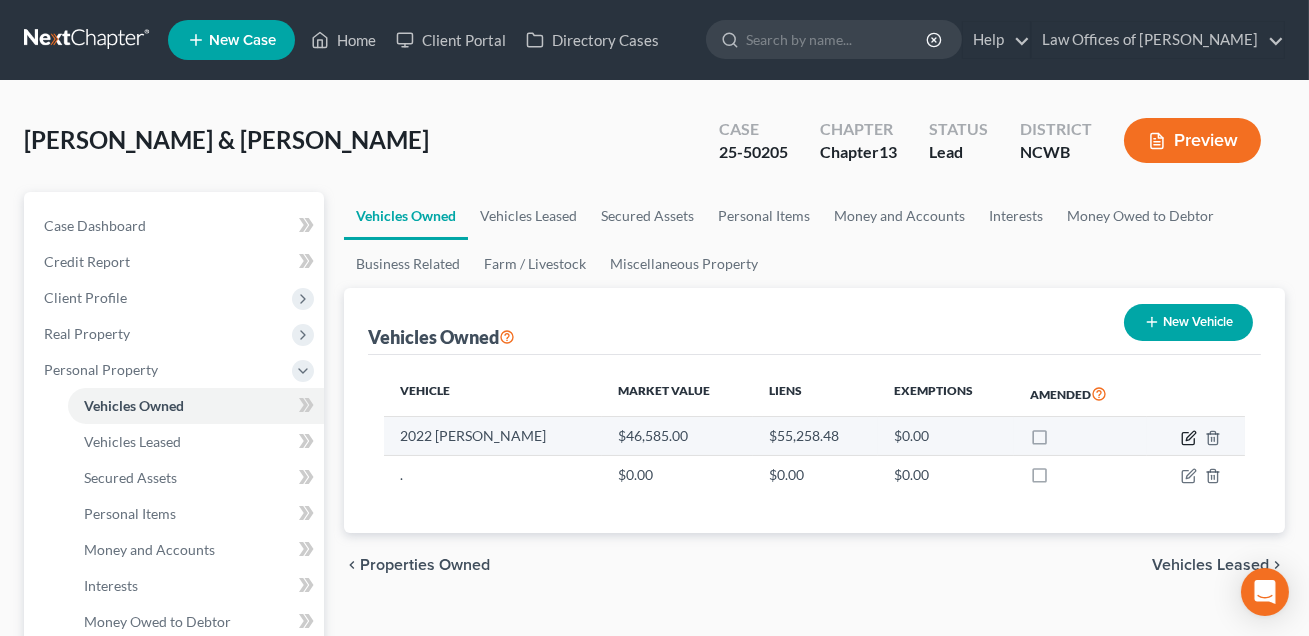 click 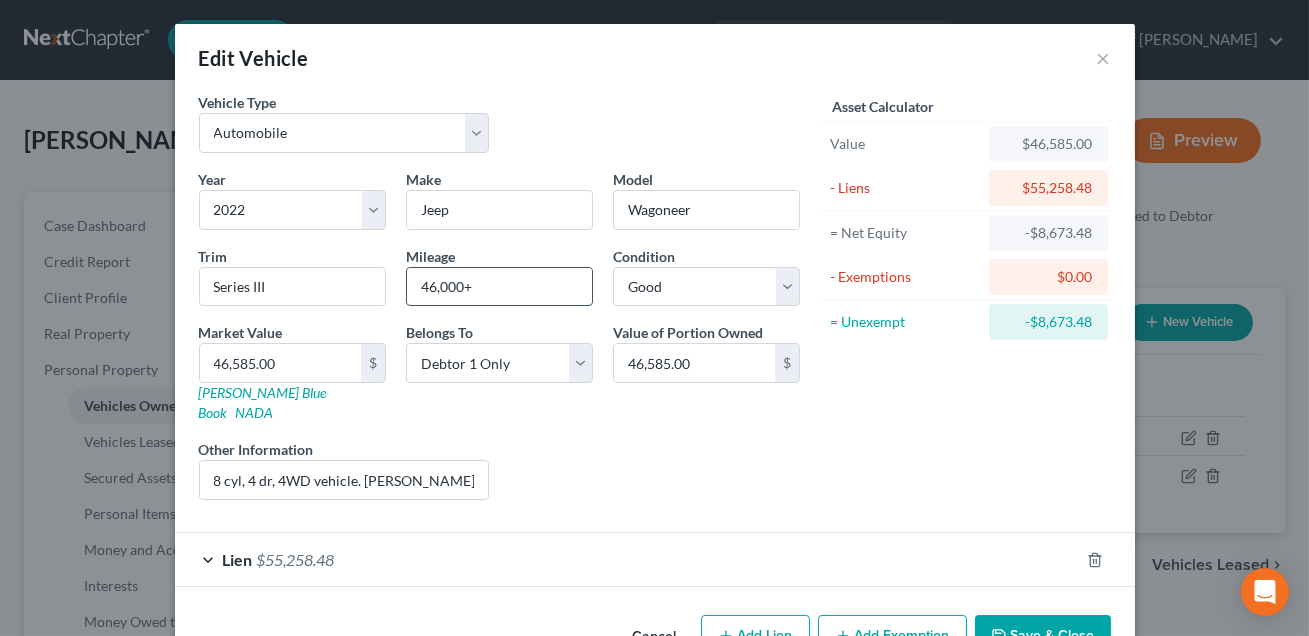drag, startPoint x: 501, startPoint y: 287, endPoint x: 418, endPoint y: 287, distance: 83 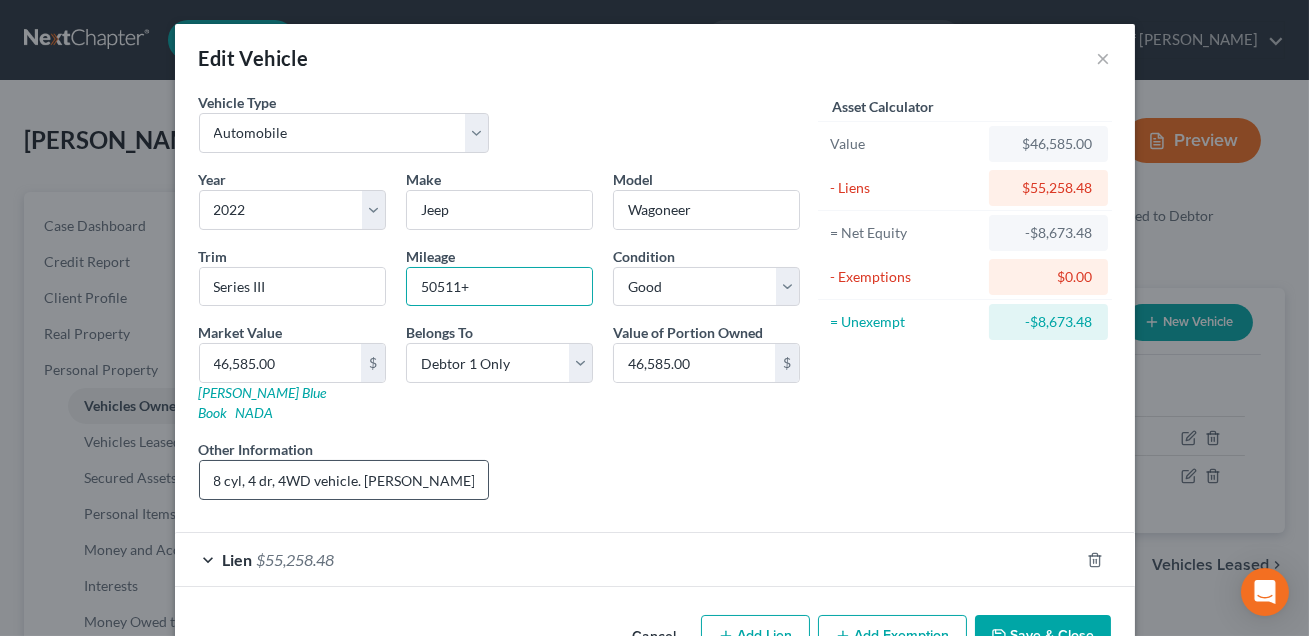 scroll, scrollTop: 0, scrollLeft: 0, axis: both 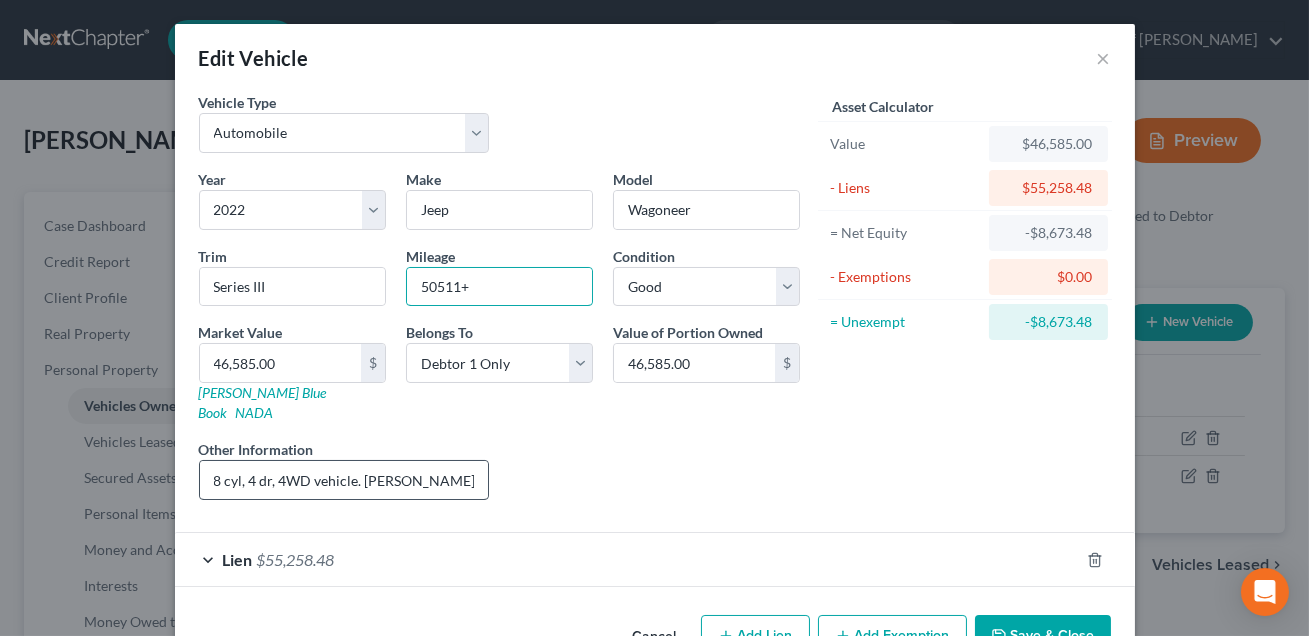 type on "50511+" 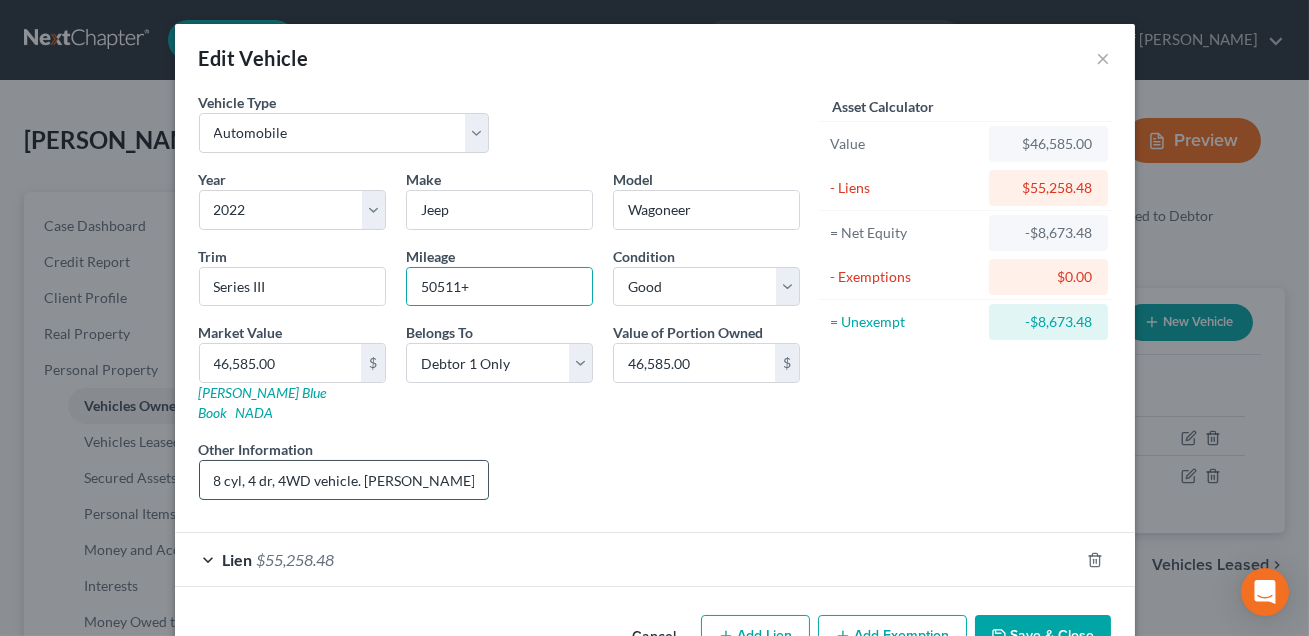 click on "8 cyl, 4 dr, 4WD vehicle. [PERSON_NAME] value listed." at bounding box center (344, 480) 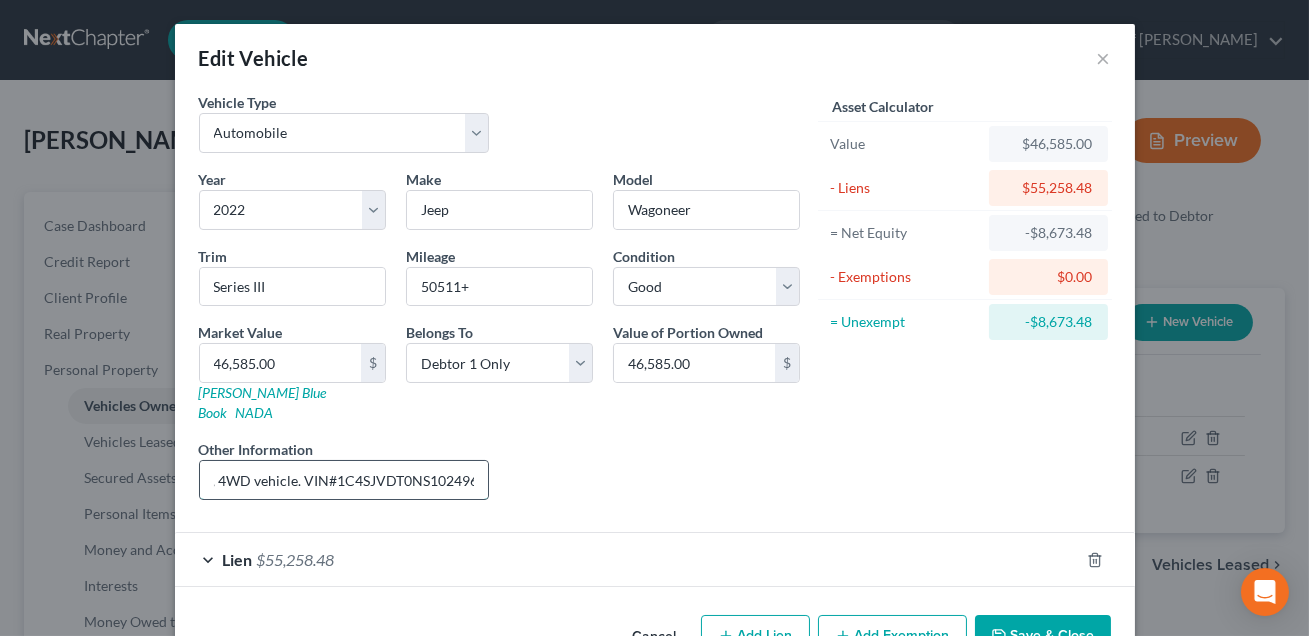 scroll, scrollTop: 0, scrollLeft: 197, axis: horizontal 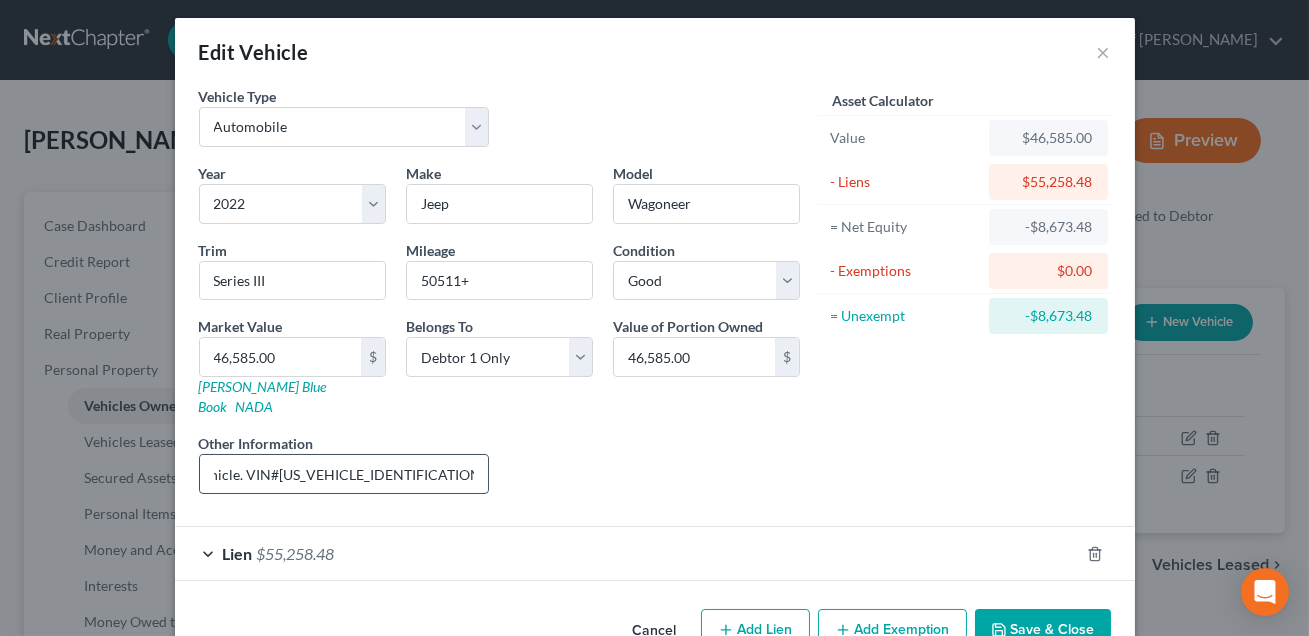 drag, startPoint x: 417, startPoint y: 452, endPoint x: 279, endPoint y: 453, distance: 138.00362 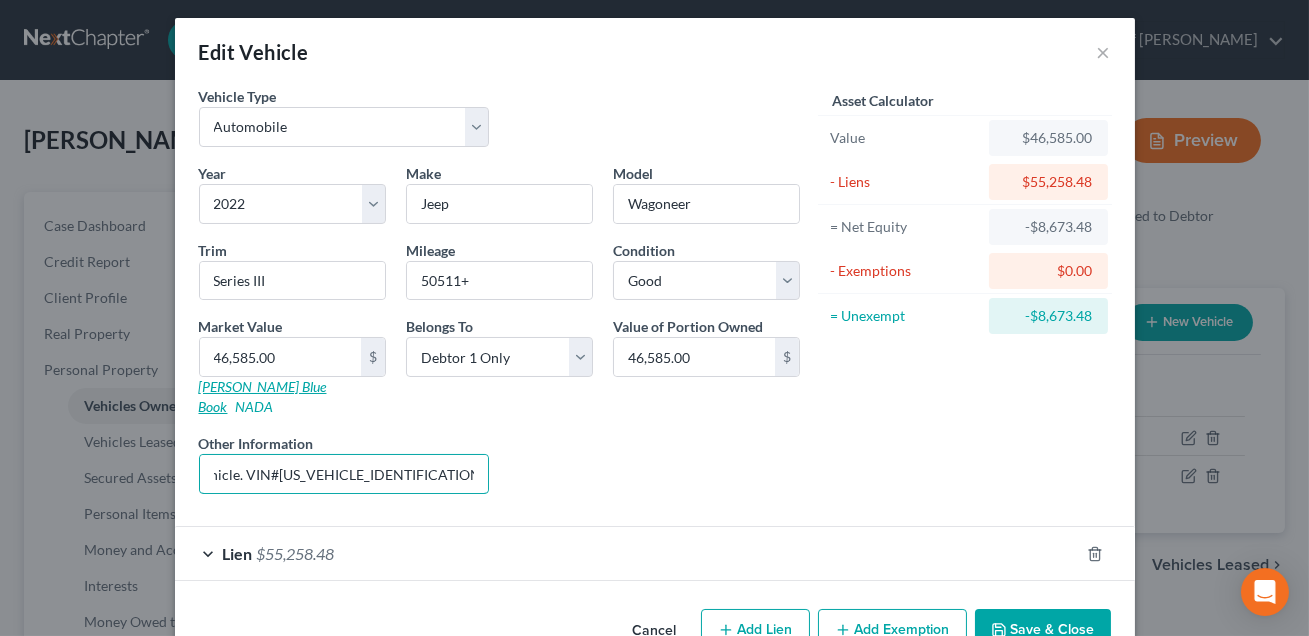 type on "8 cyl, 4 dr, 4WD vehicle. VIN#[US_VEHICLE_IDENTIFICATION_NUMBER]. [PERSON_NAME] value listed." 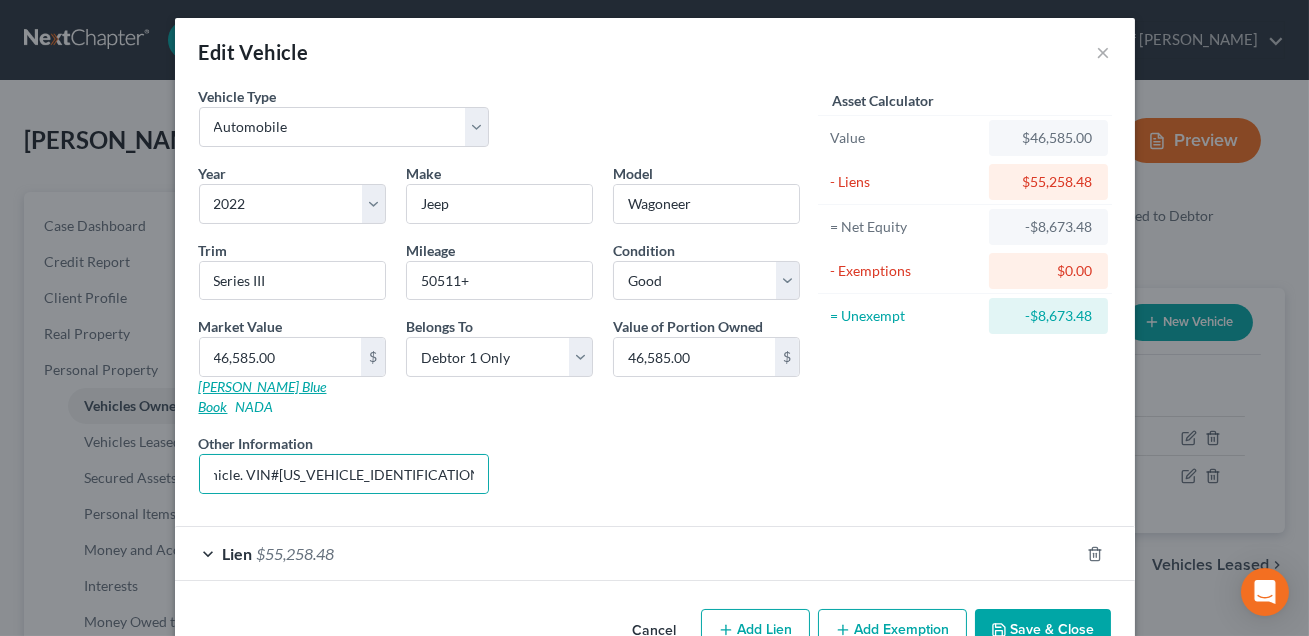scroll, scrollTop: 0, scrollLeft: 0, axis: both 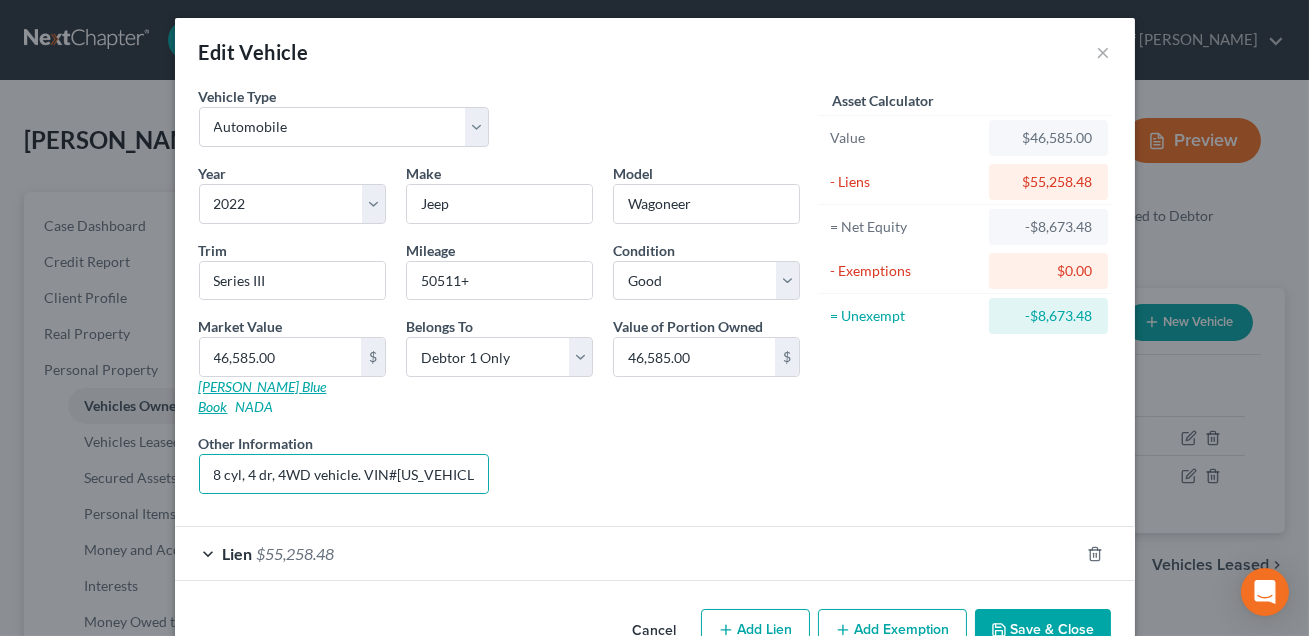 click on "[PERSON_NAME] Blue Book" at bounding box center [263, 396] 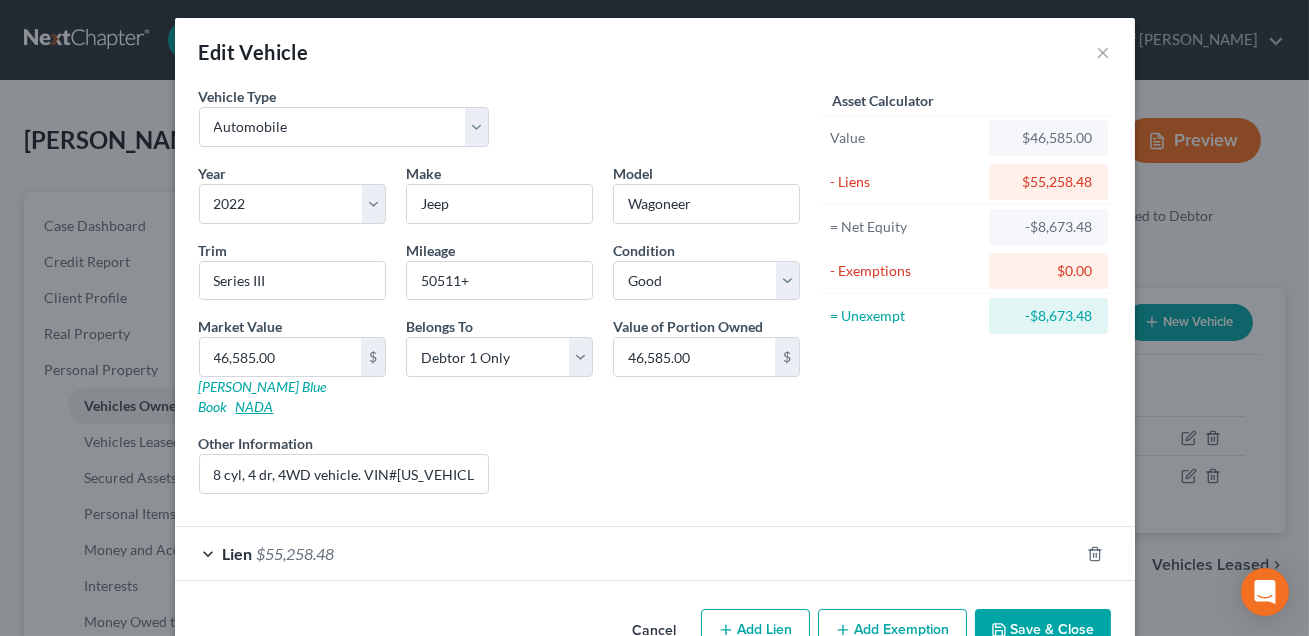 click on "NADA" at bounding box center [255, 406] 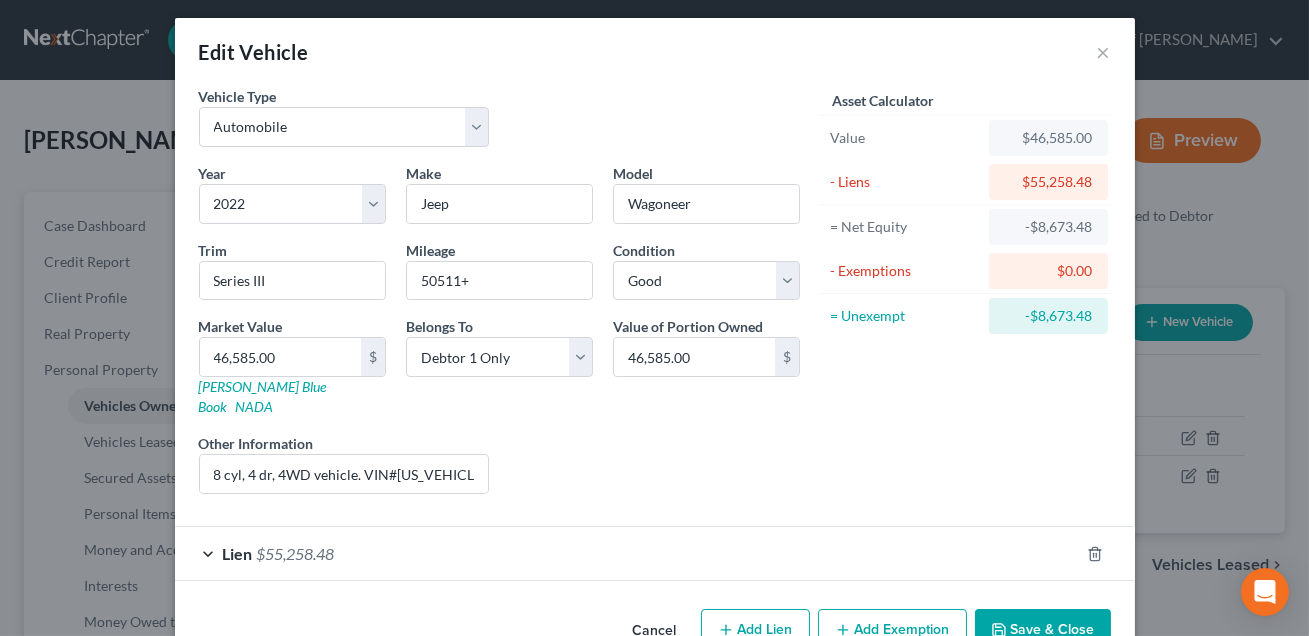 click on "Save & Close" at bounding box center (1043, 630) 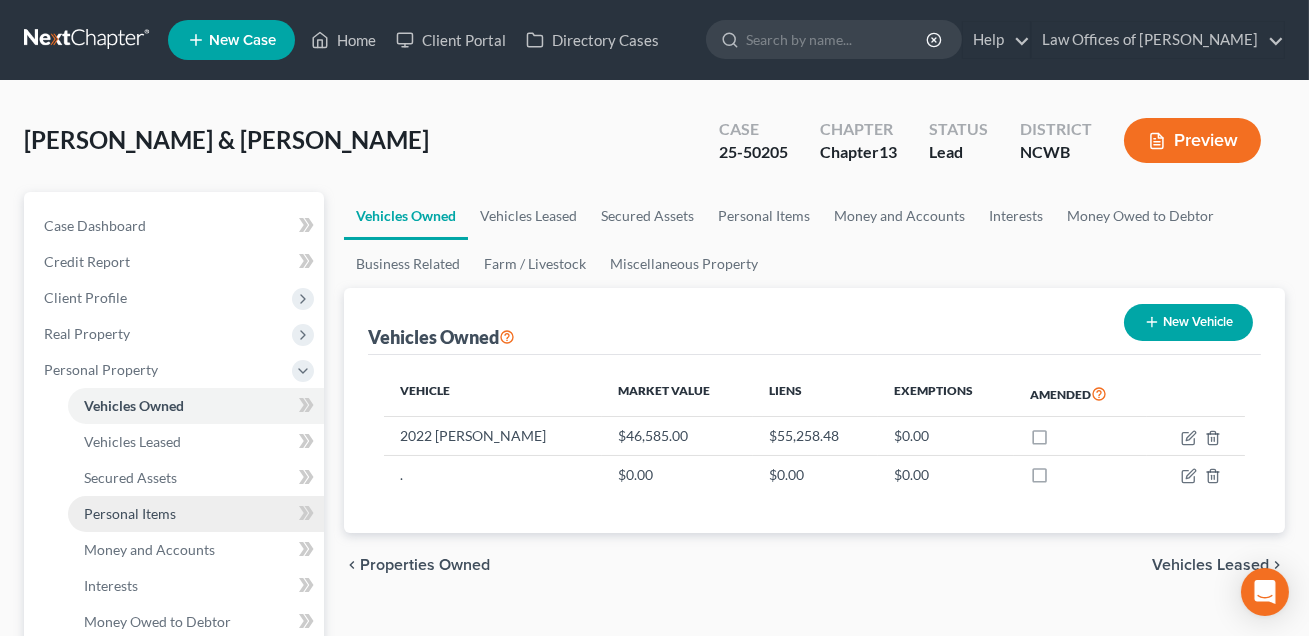 click on "Personal Items" at bounding box center (130, 513) 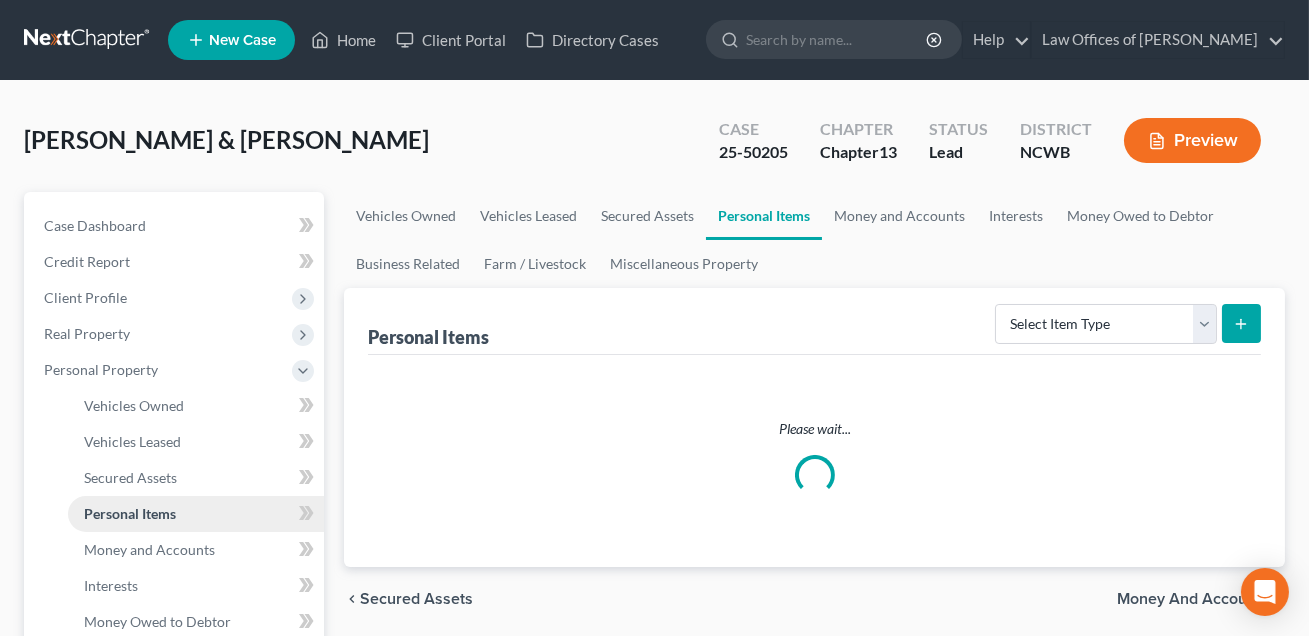 click on "Personal Items" at bounding box center (130, 513) 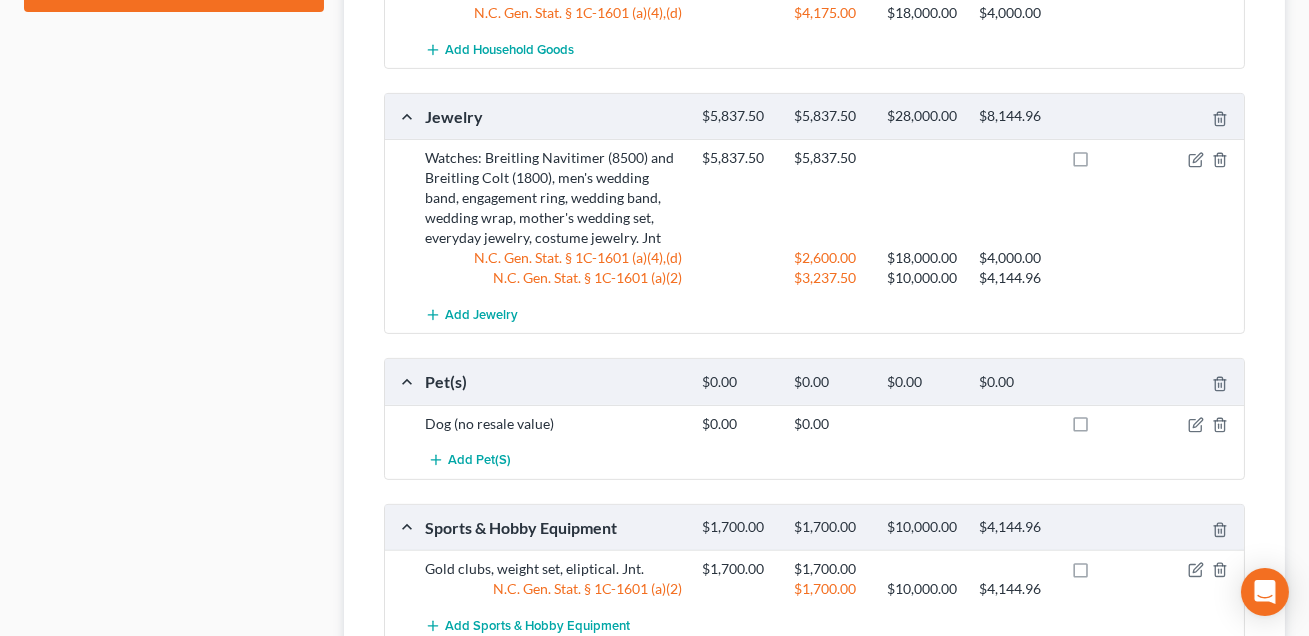 scroll, scrollTop: 1412, scrollLeft: 0, axis: vertical 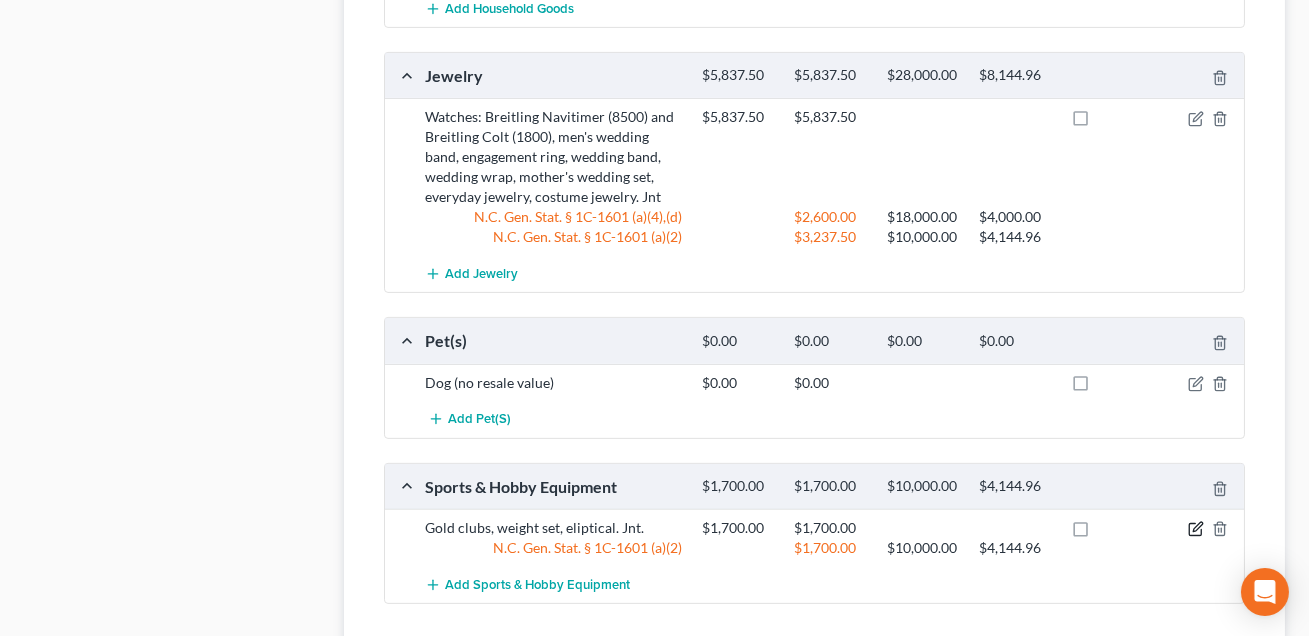 click 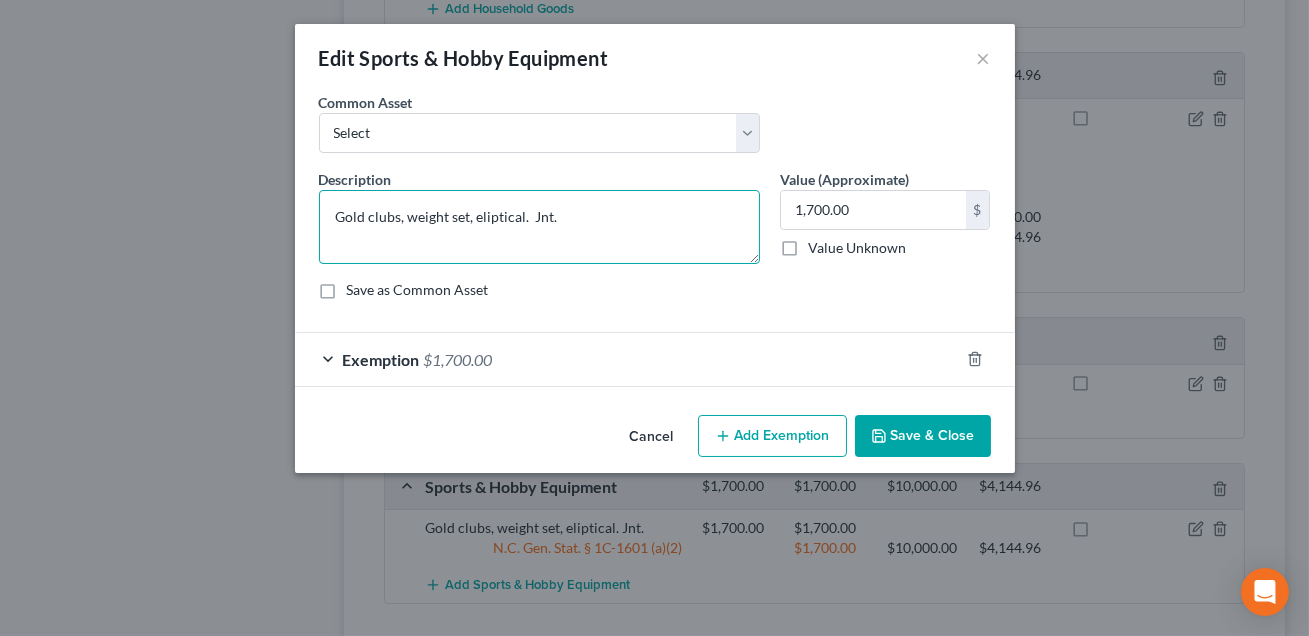 click on "Gold clubs, weight set, eliptical.  Jnt." at bounding box center (539, 227) 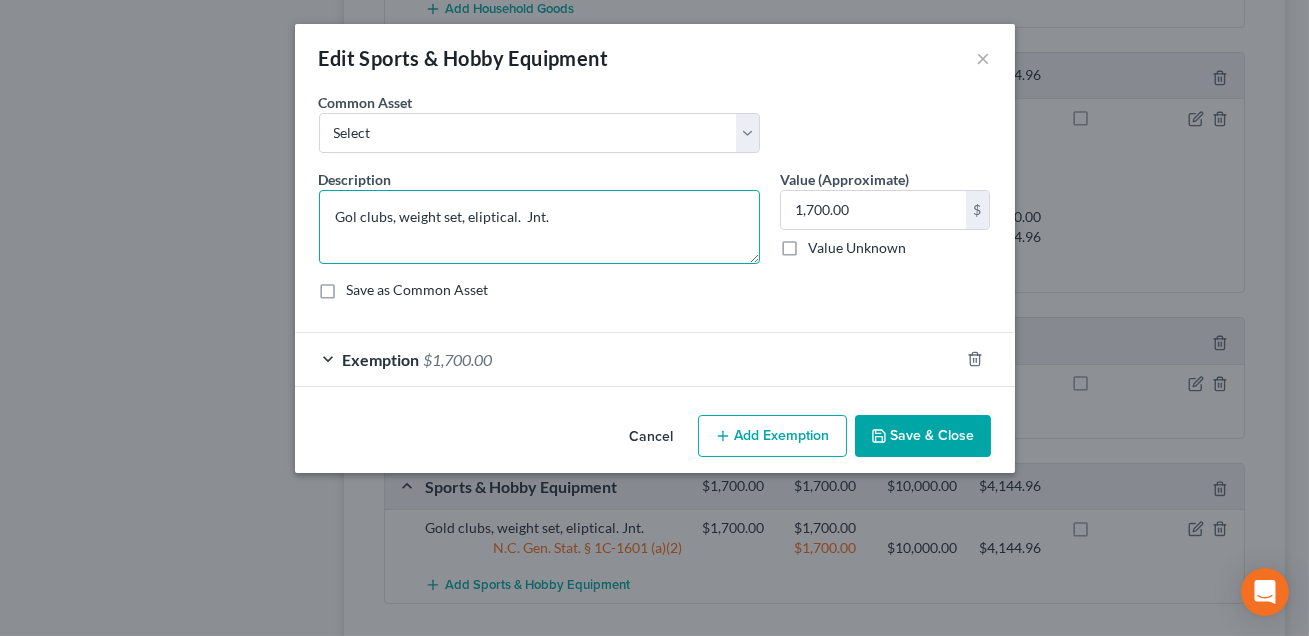type on "Golf clubs, weight set, eliptical.  Jnt." 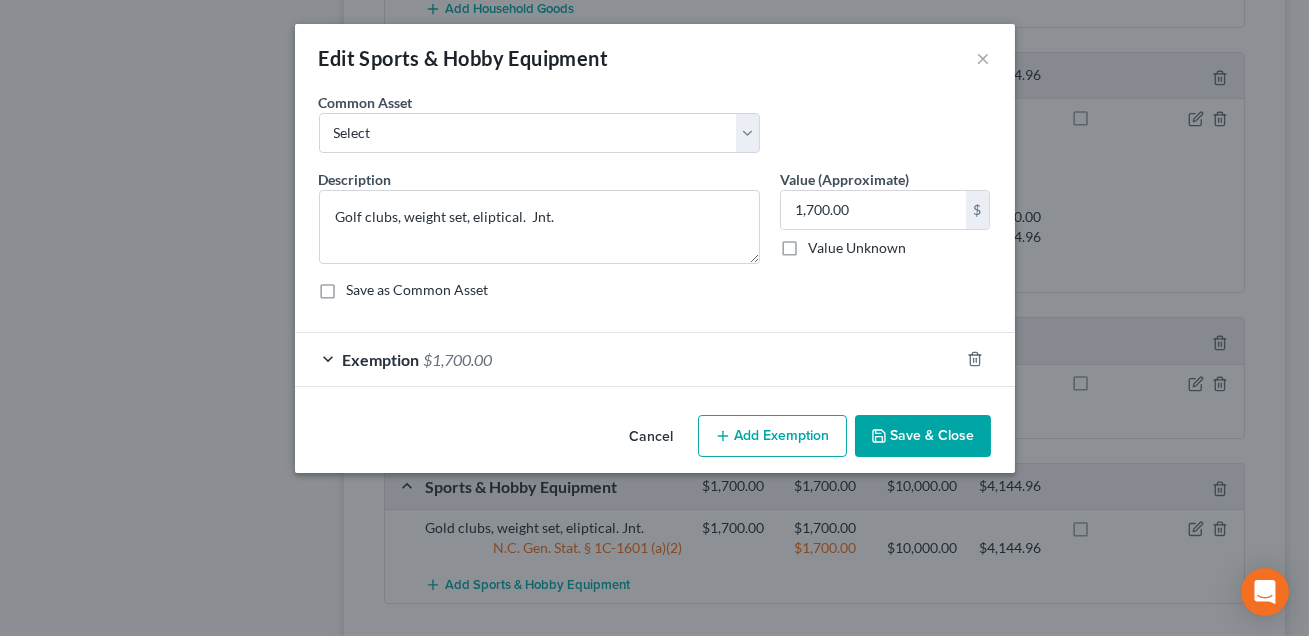 click on "Save & Close" at bounding box center [923, 436] 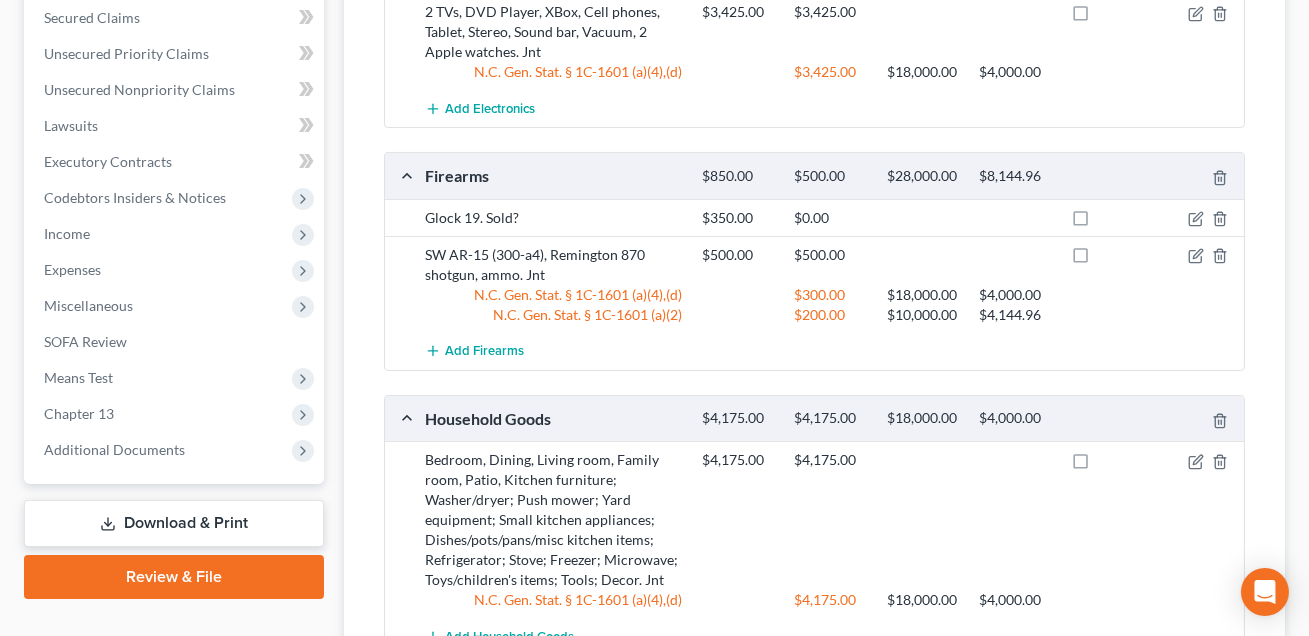 scroll, scrollTop: 775, scrollLeft: 0, axis: vertical 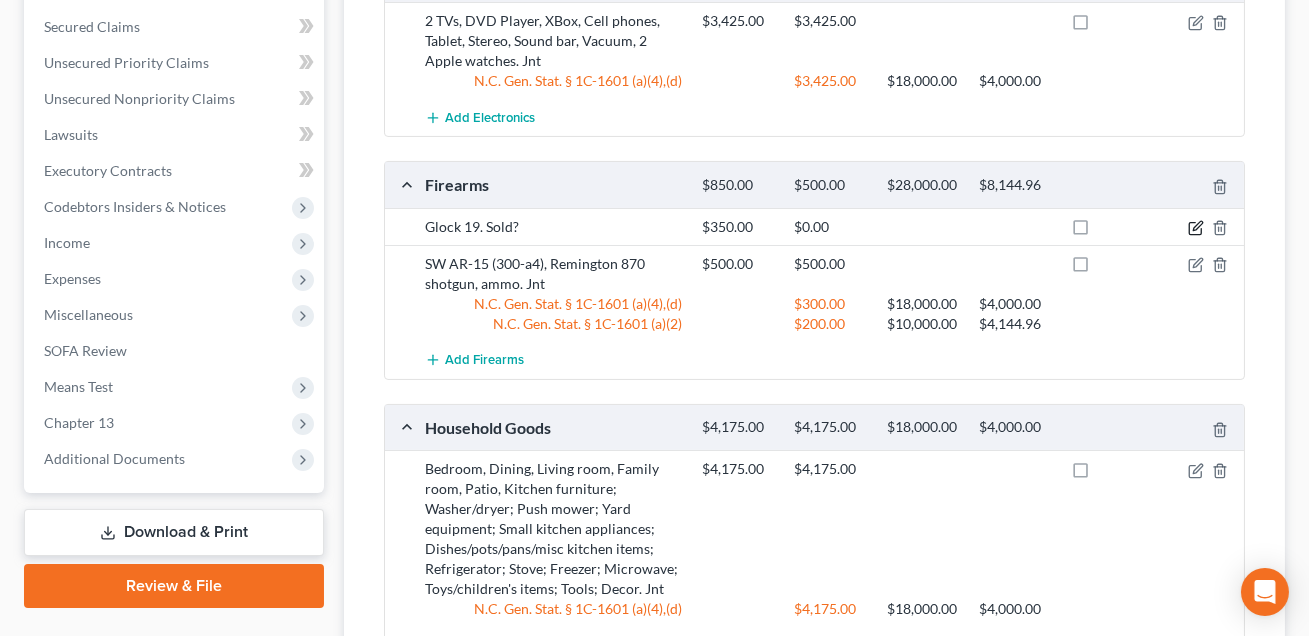 click 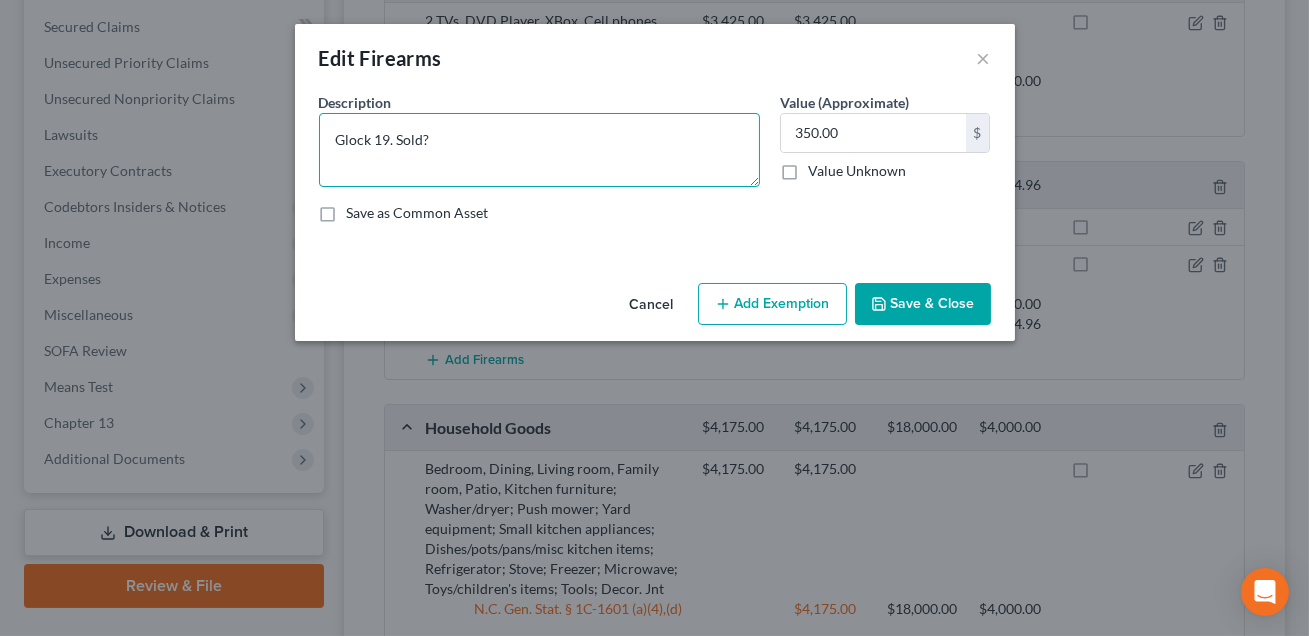 click on "Glock 19. Sold?" at bounding box center (539, 150) 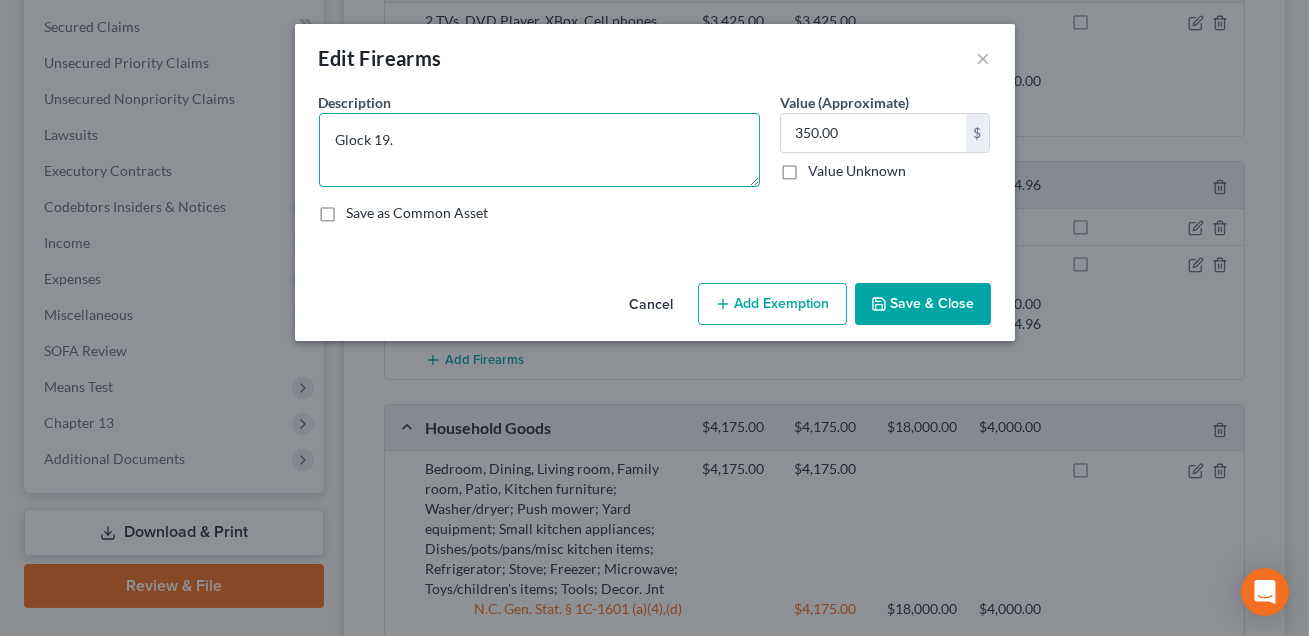 type on "Glock 19." 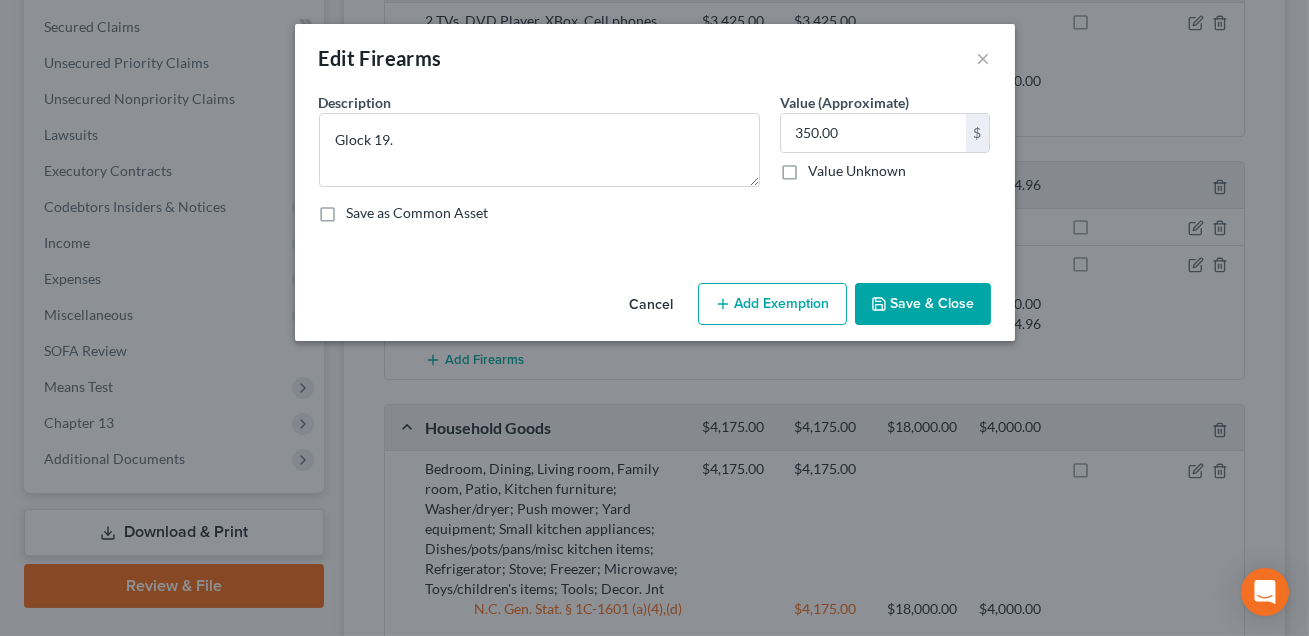 click on "Save & Close" at bounding box center [923, 304] 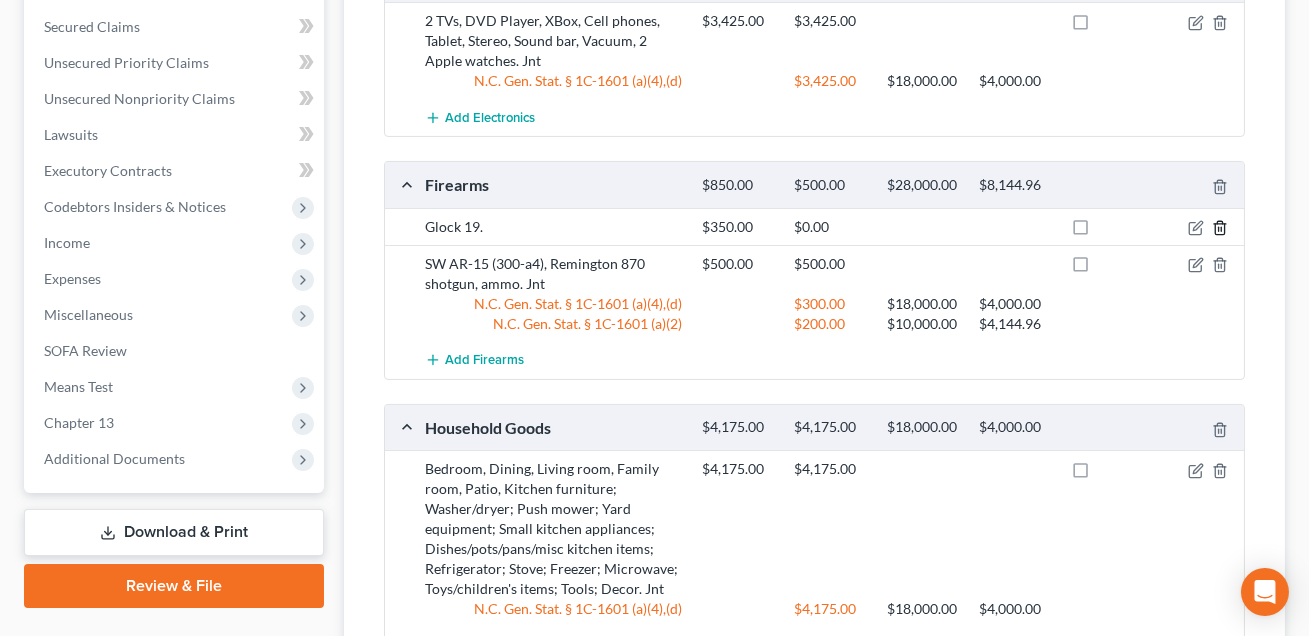 click 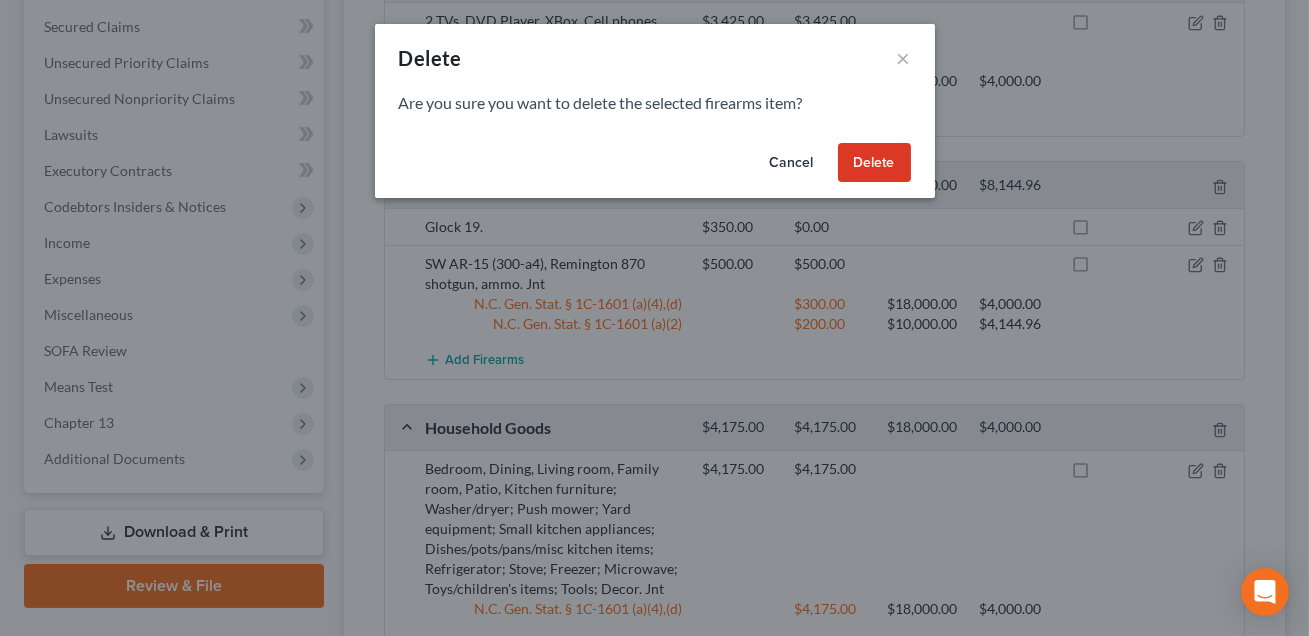 click on "Delete" at bounding box center (874, 163) 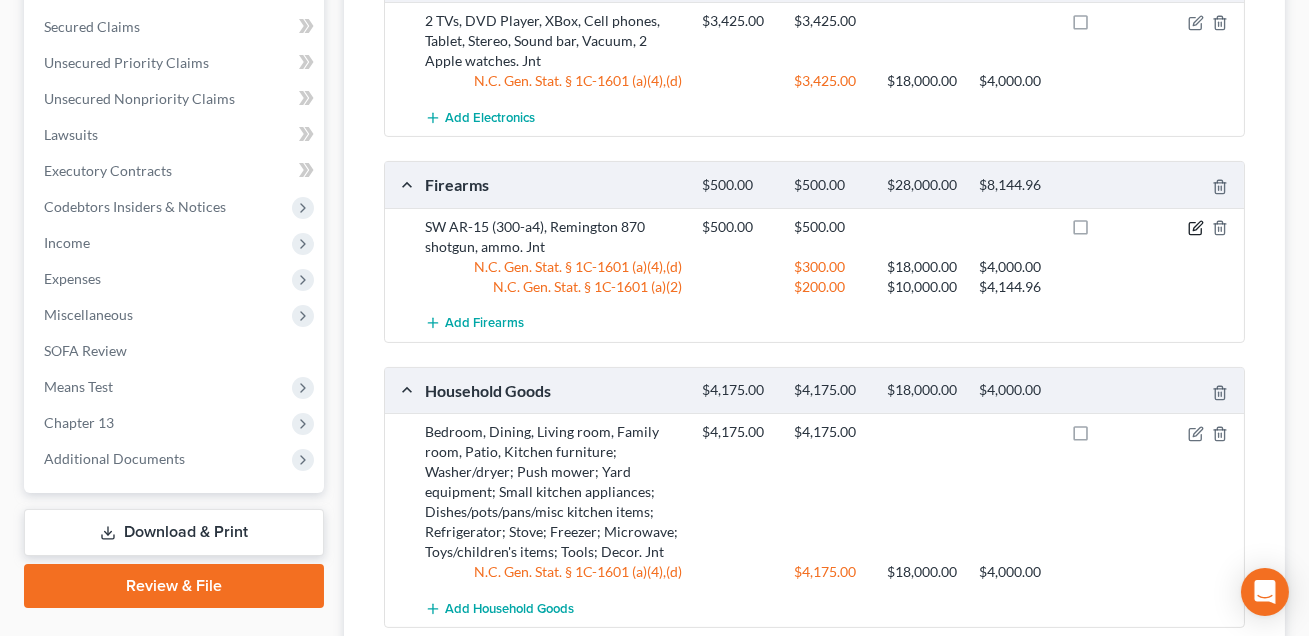 click 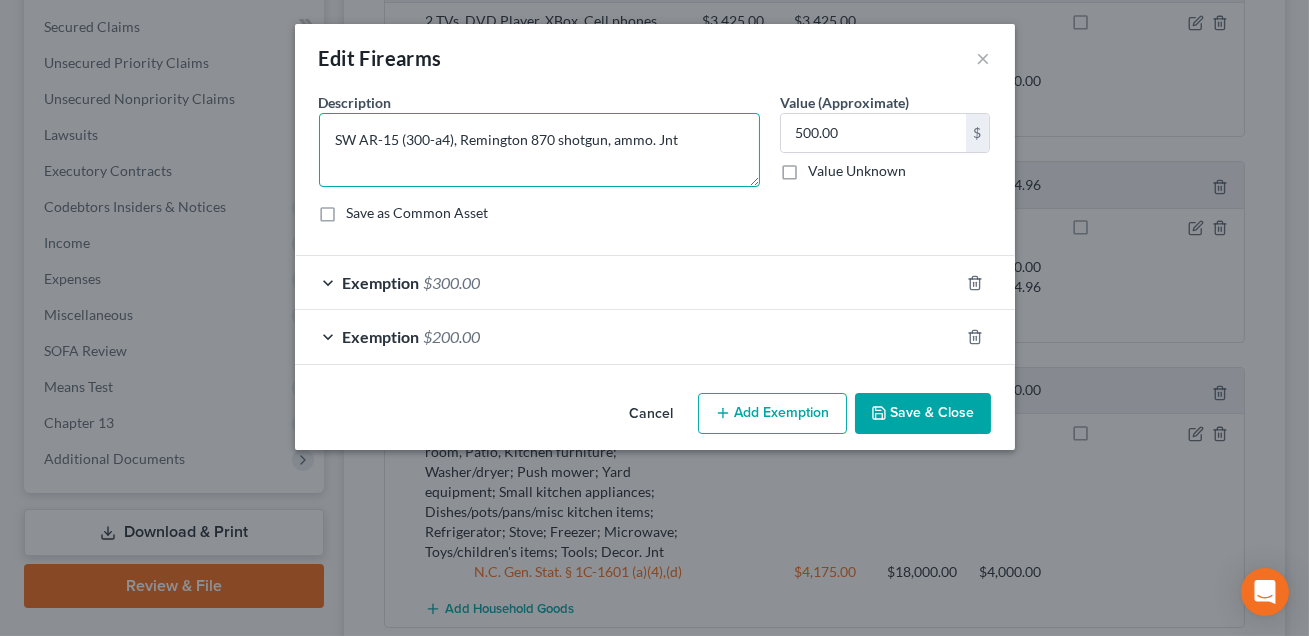 click on "SW AR-15 (300-a4), Remington 870 shotgun, ammo. Jnt" at bounding box center [539, 150] 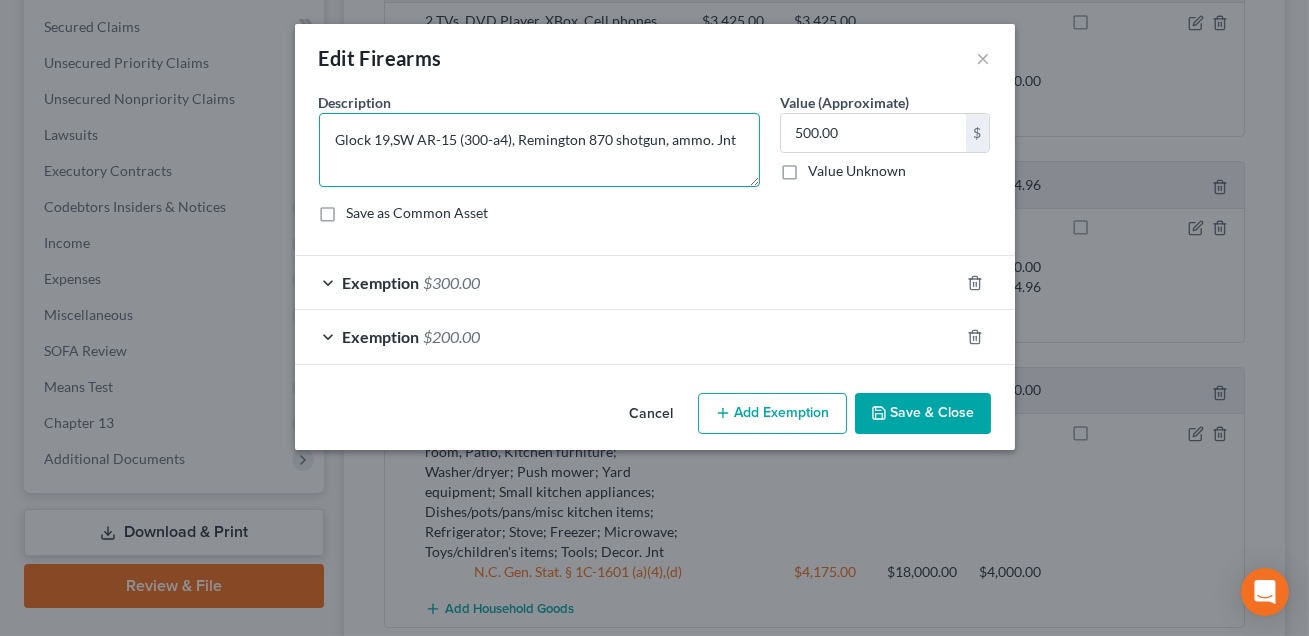 type on "Glock 19, SW AR-15 (300-a4), Remington 870 shotgun, ammo. Jnt" 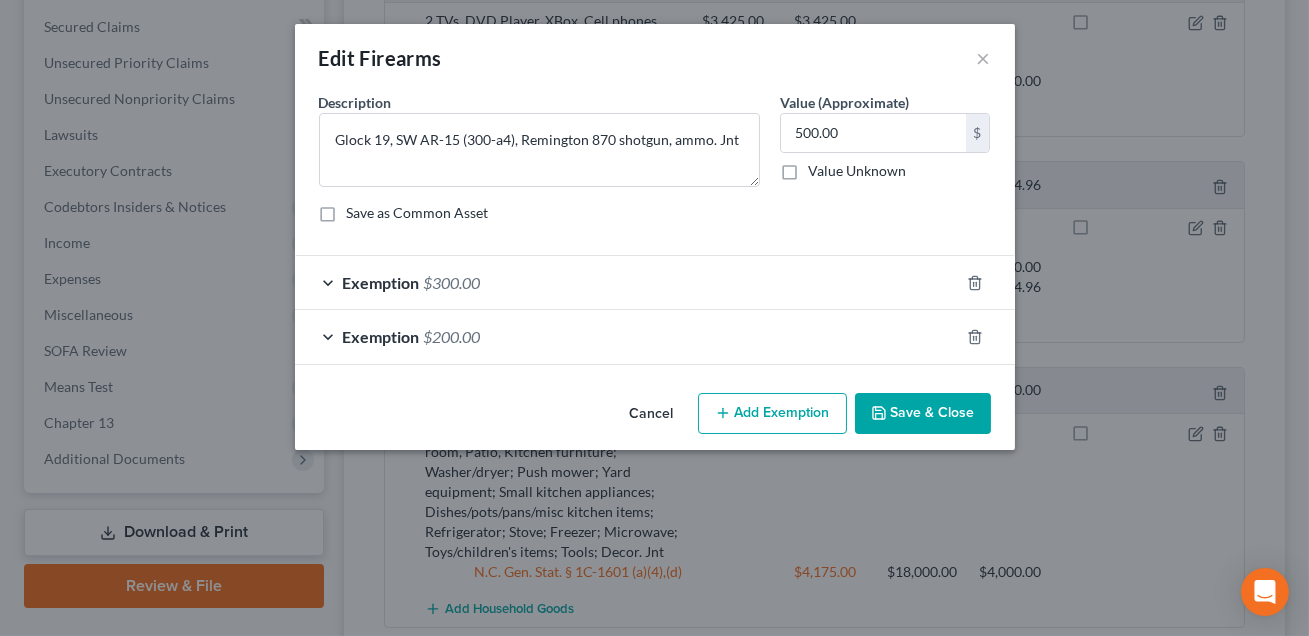 click on "Save & Close" at bounding box center [923, 414] 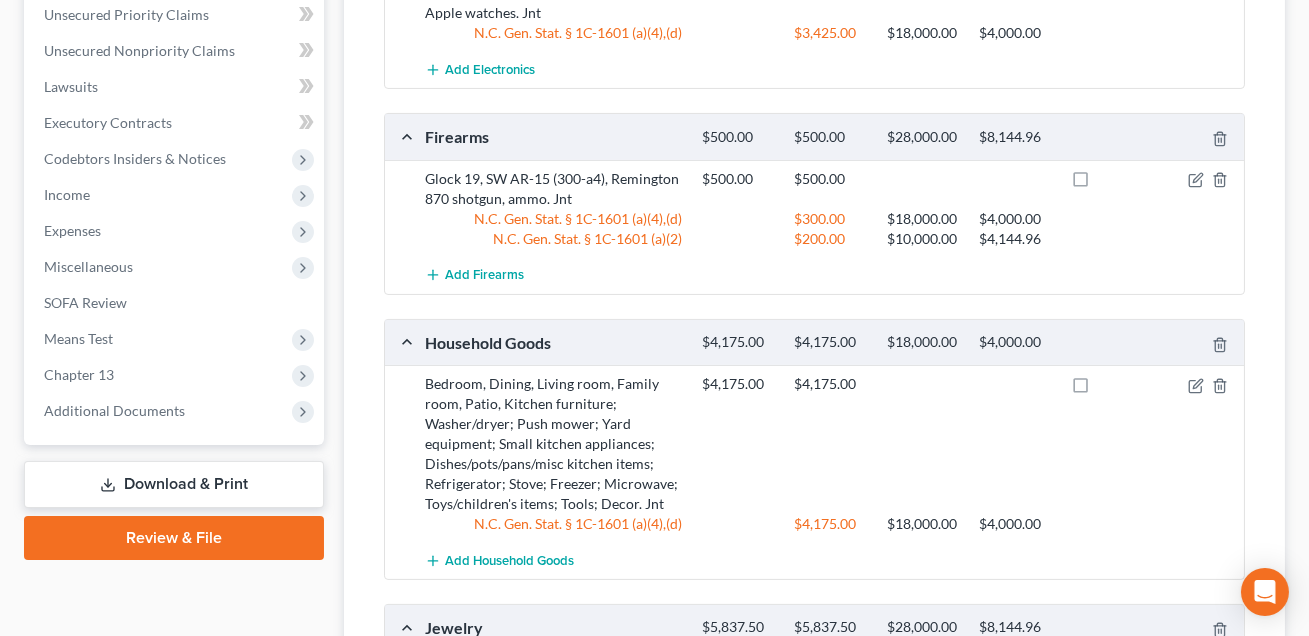 scroll, scrollTop: 1195, scrollLeft: 0, axis: vertical 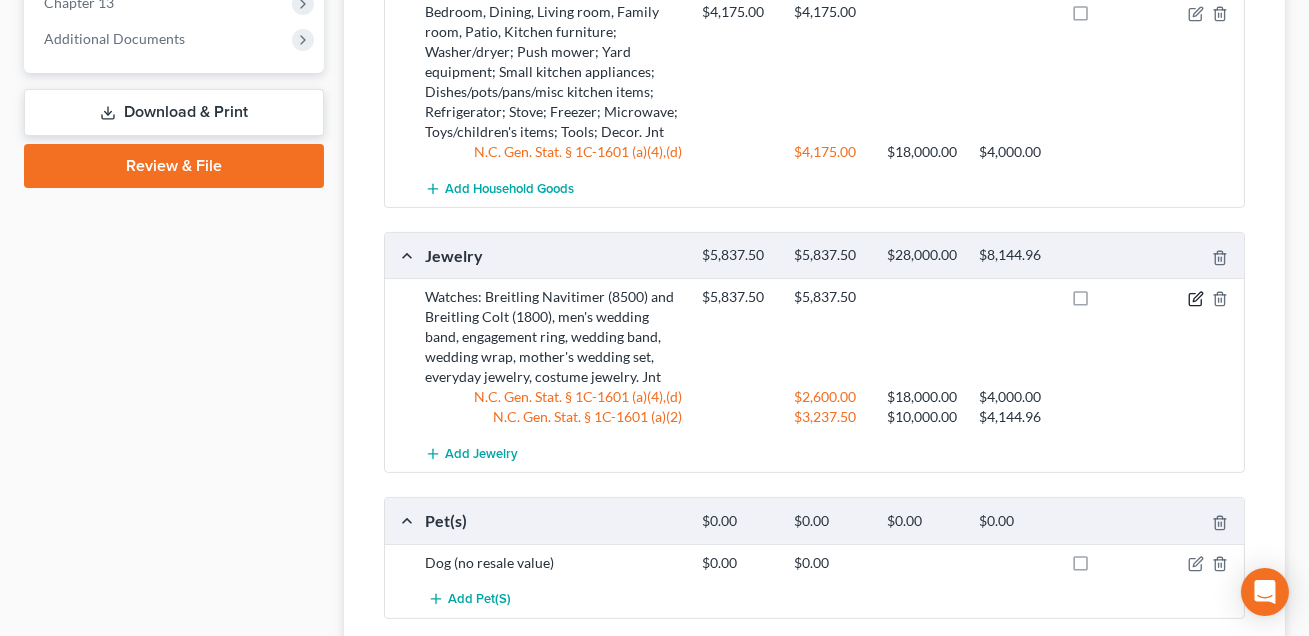 click 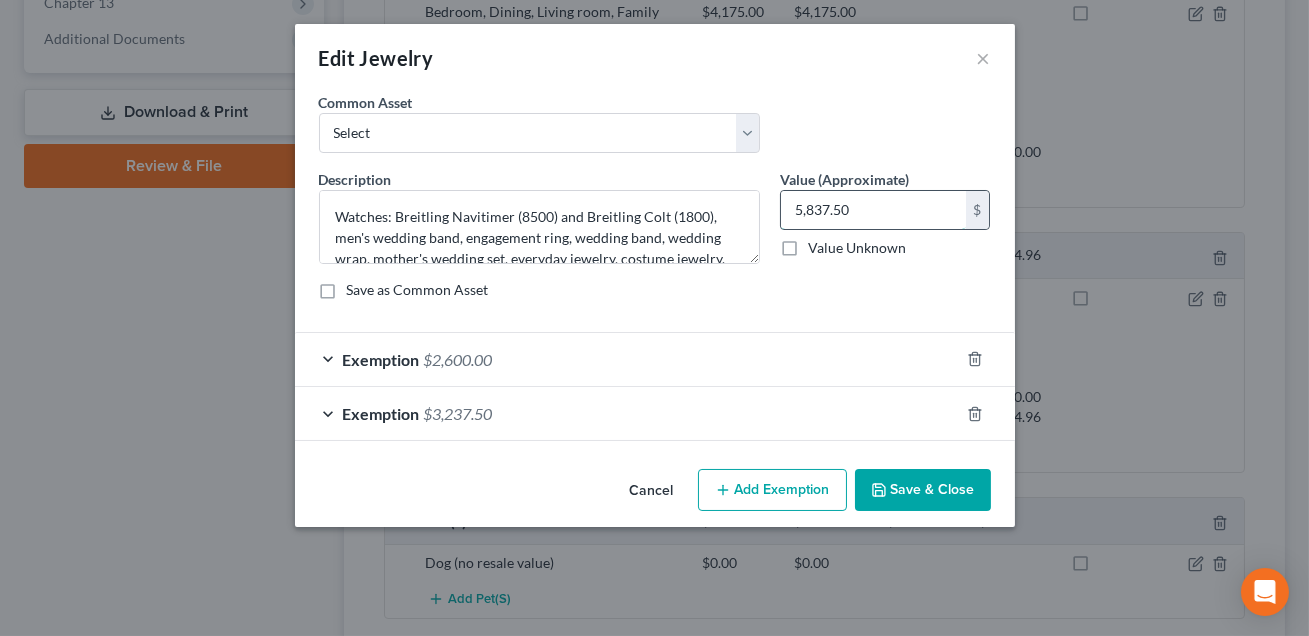 click on "5,837.50" at bounding box center (873, 210) 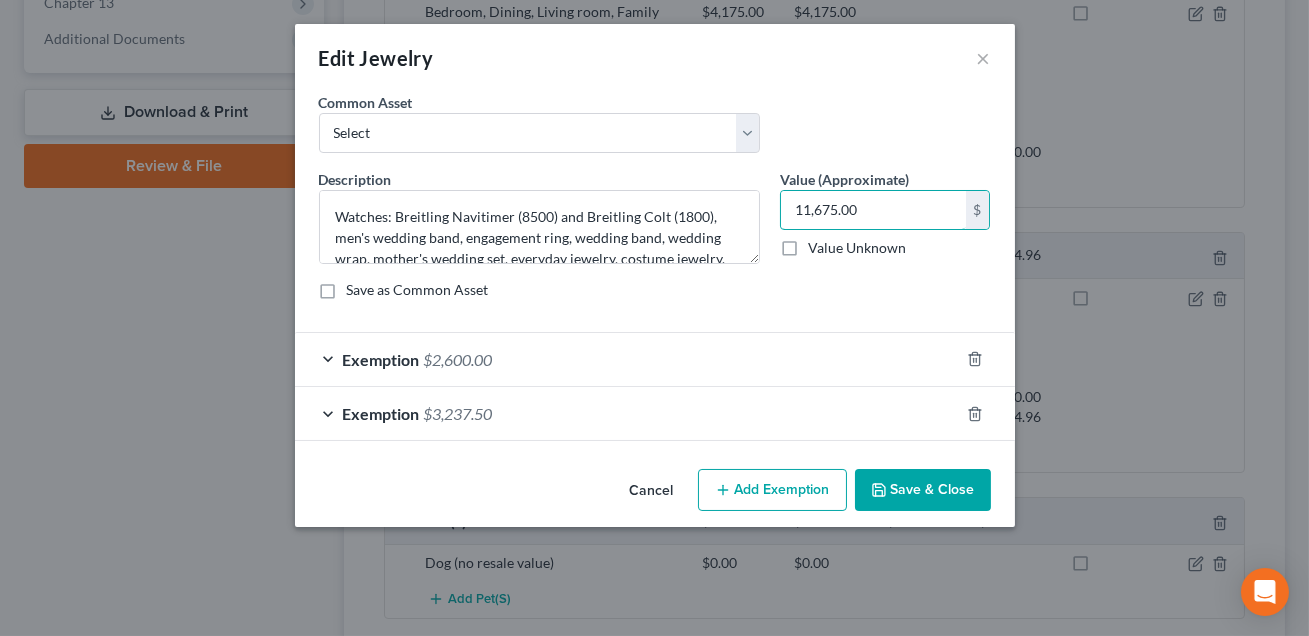 type on "11,675.00" 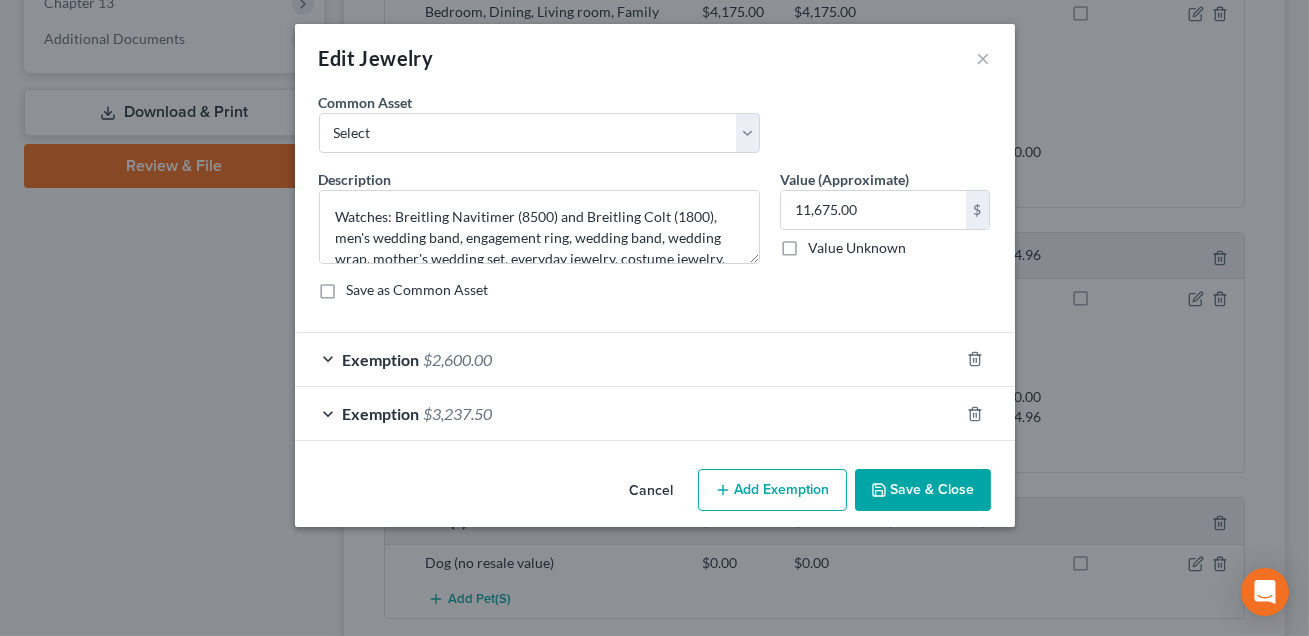 click on "Exemption $2,600.00" at bounding box center (627, 359) 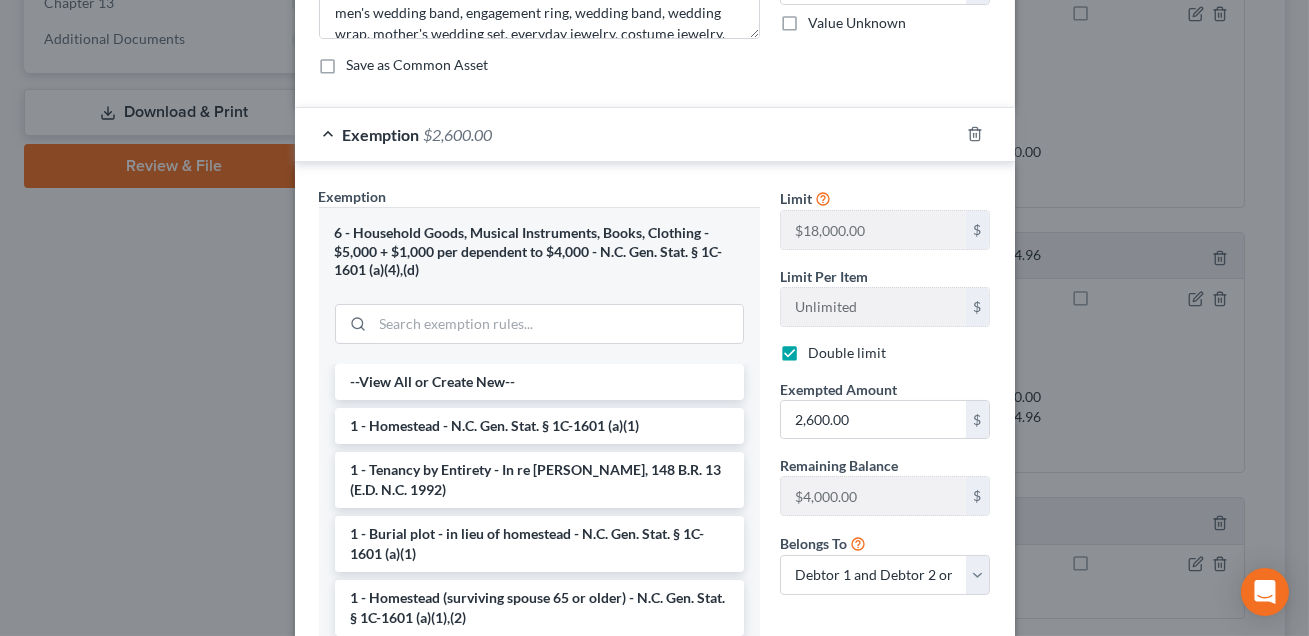 scroll, scrollTop: 258, scrollLeft: 0, axis: vertical 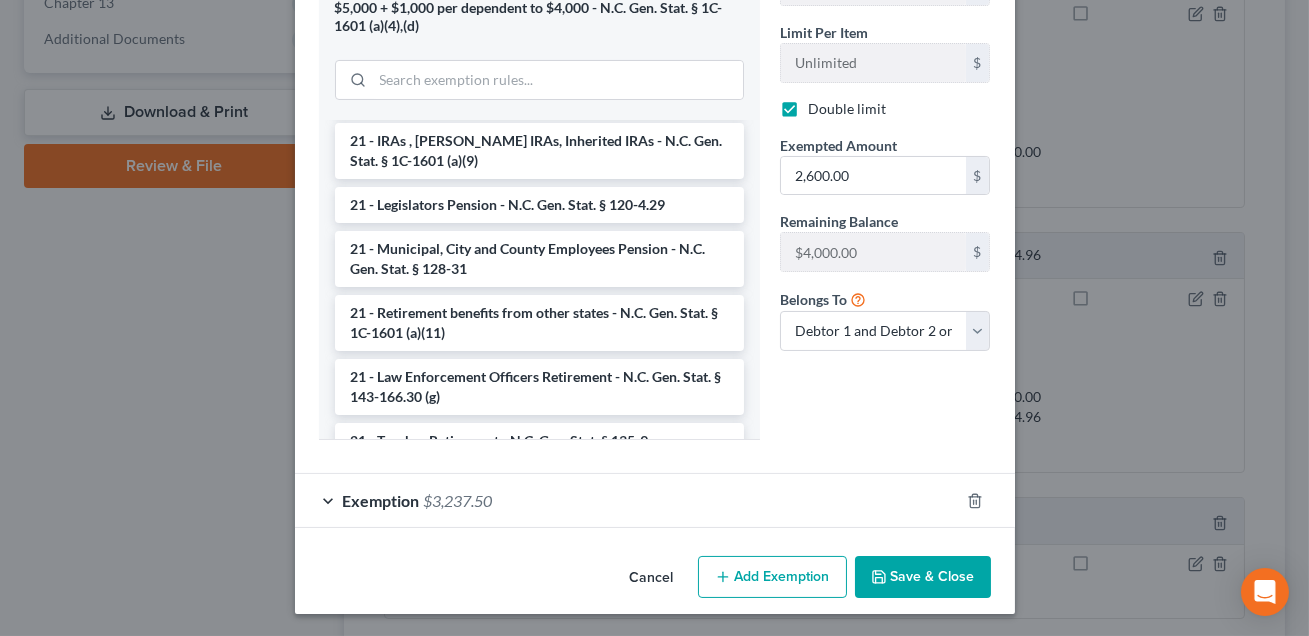click on "Save & Close" at bounding box center [923, 577] 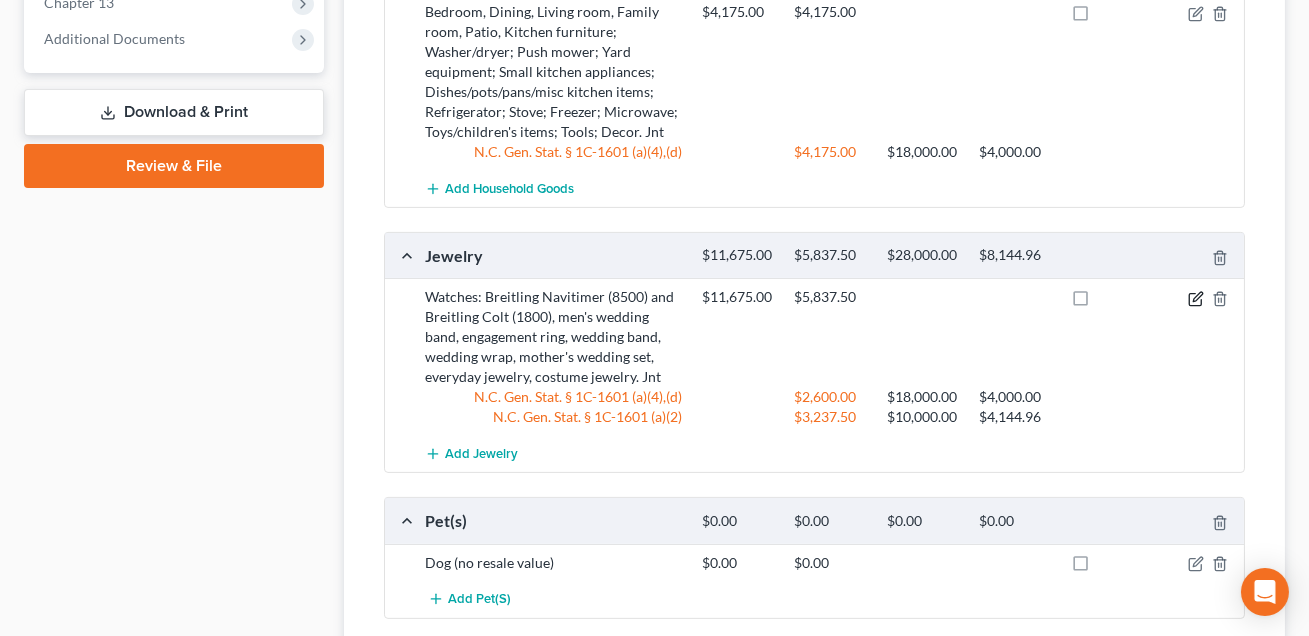 click 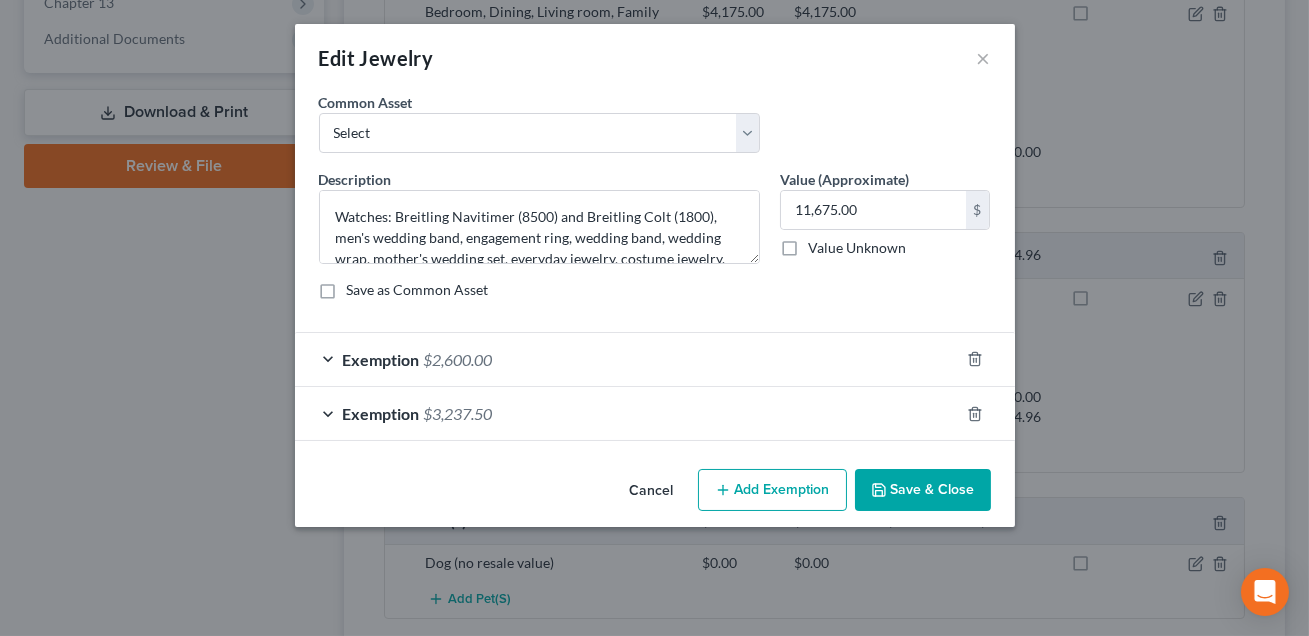 click on "Exemption $3,237.50" at bounding box center [627, 413] 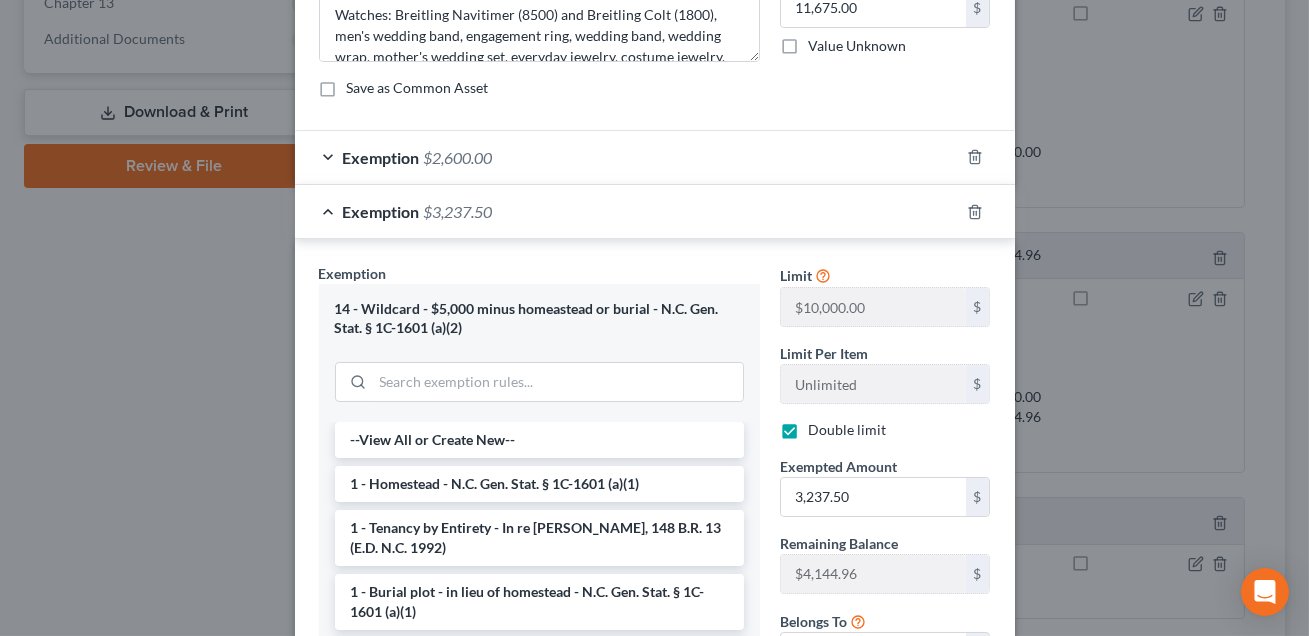 scroll, scrollTop: 269, scrollLeft: 0, axis: vertical 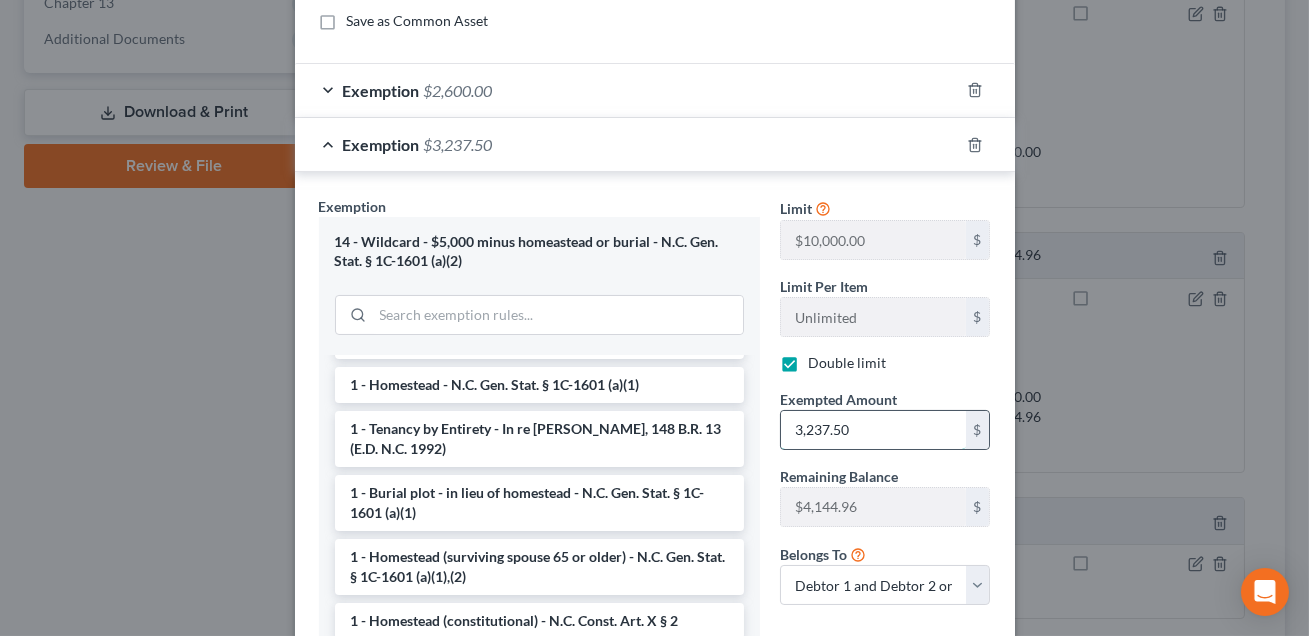 click on "3,237.50" at bounding box center (873, 430) 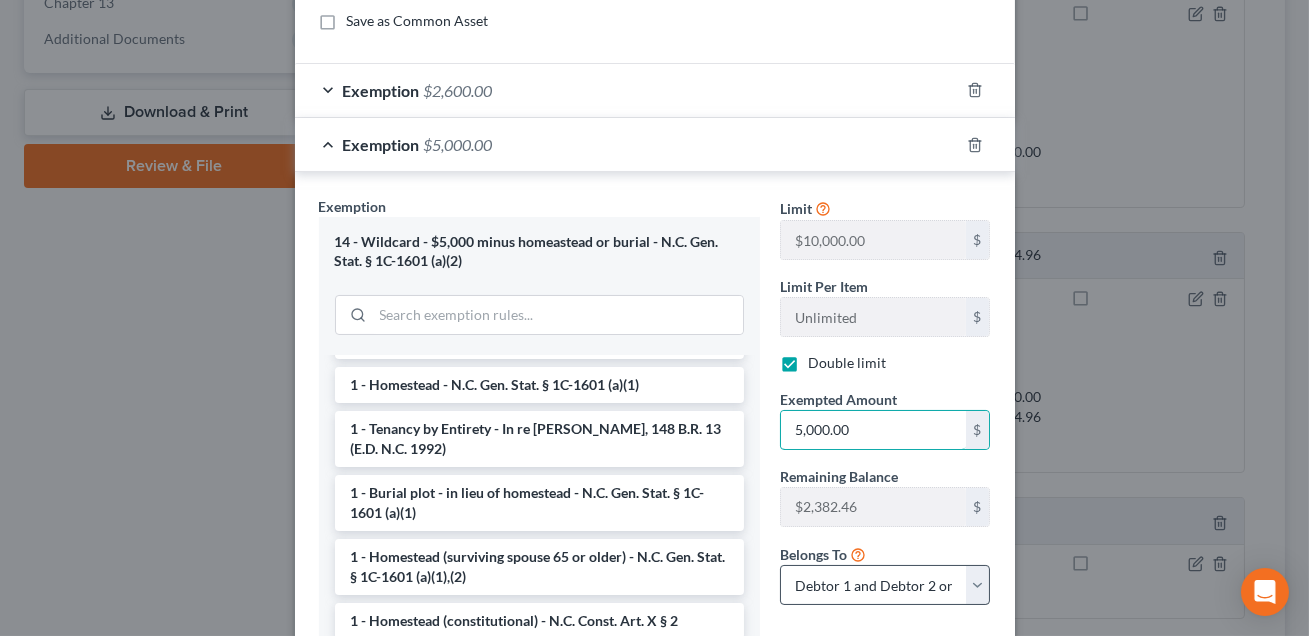 type on "5,000.00" 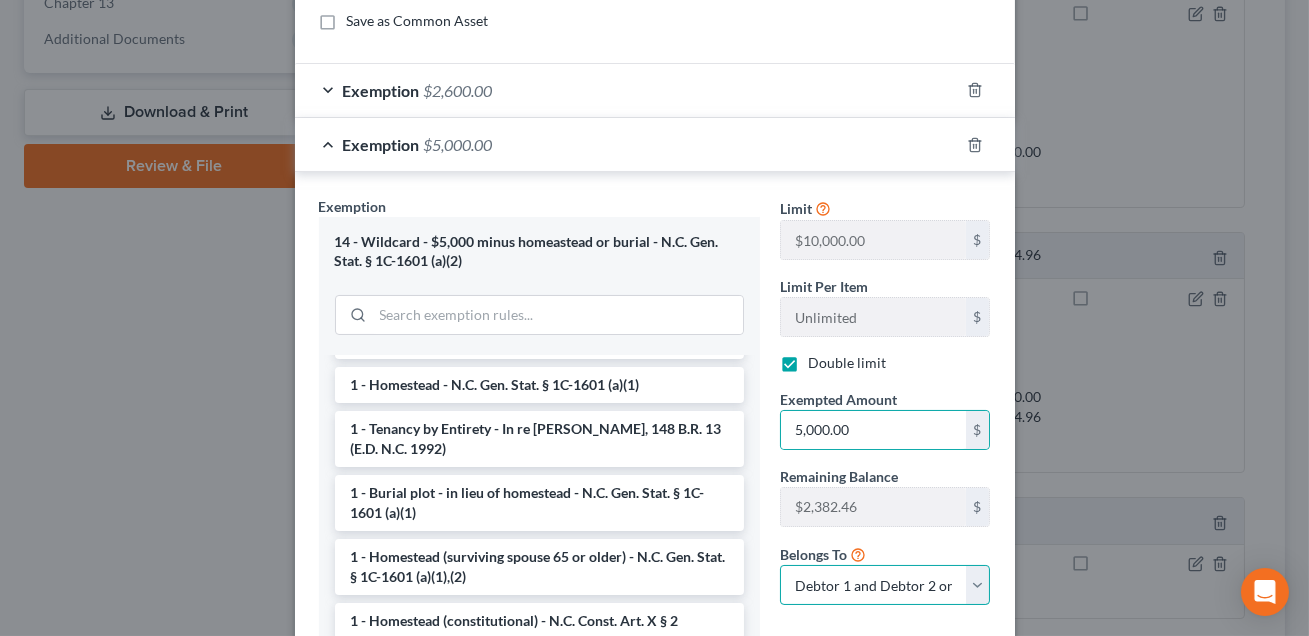 click on "Debtor 1 only Debtor 2 only Debtor 1 and Debtor 2 only" at bounding box center [885, 585] 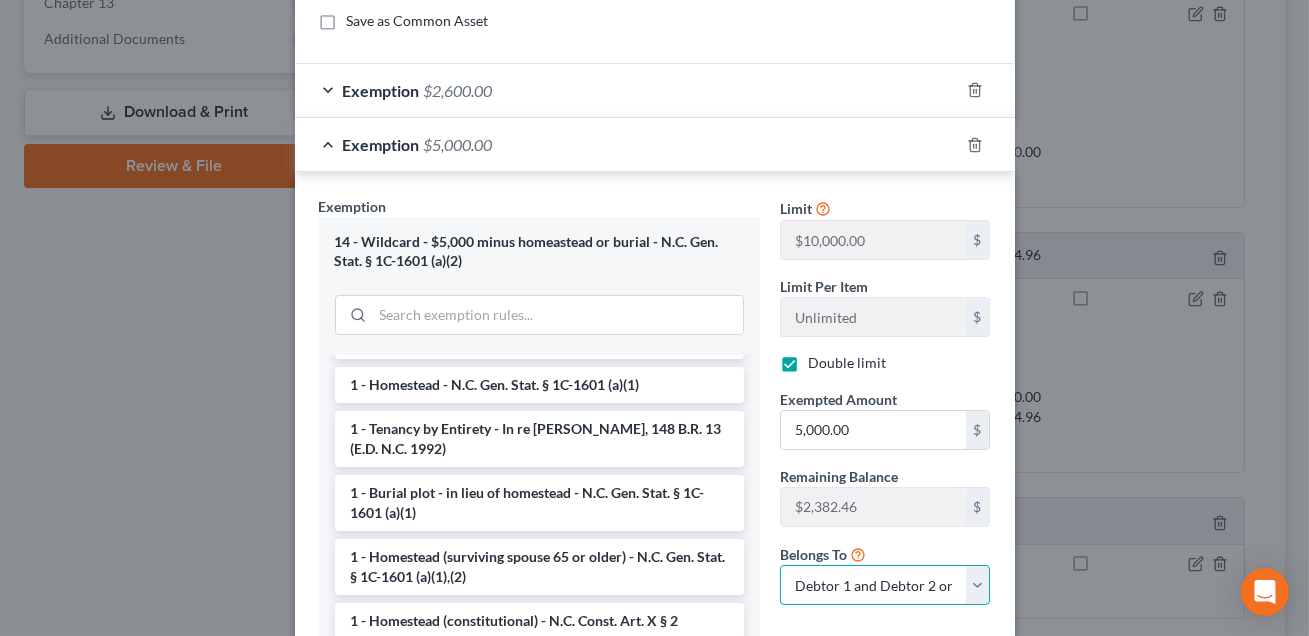 select on "0" 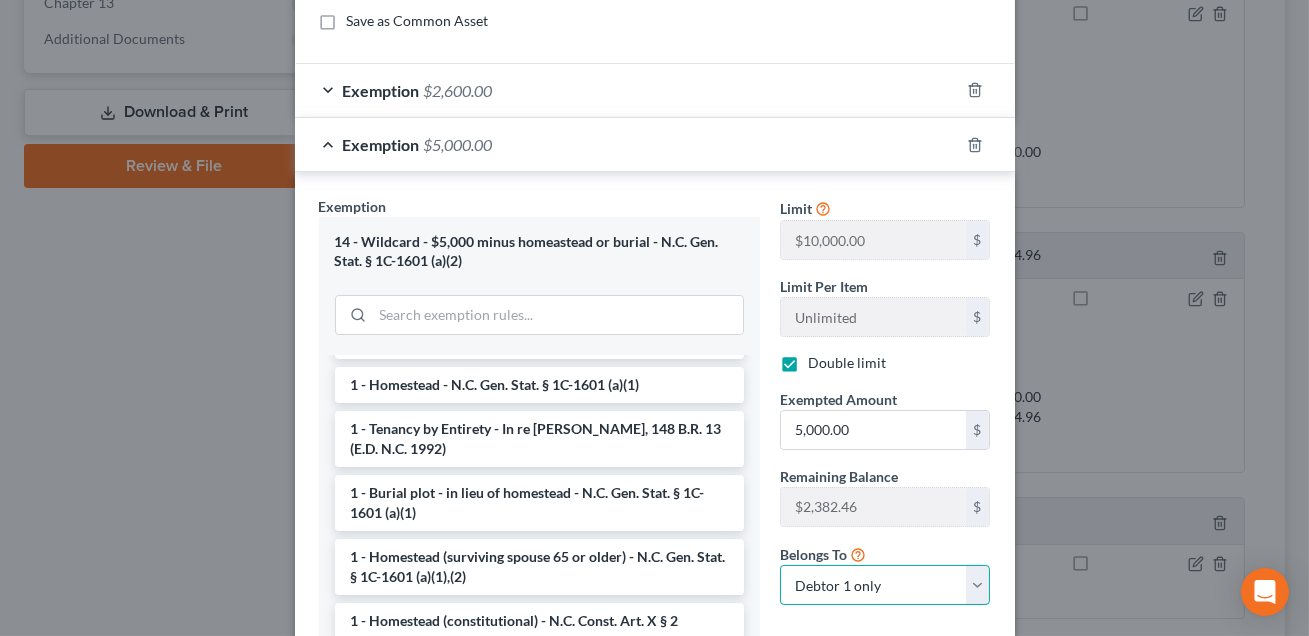 scroll, scrollTop: 449, scrollLeft: 0, axis: vertical 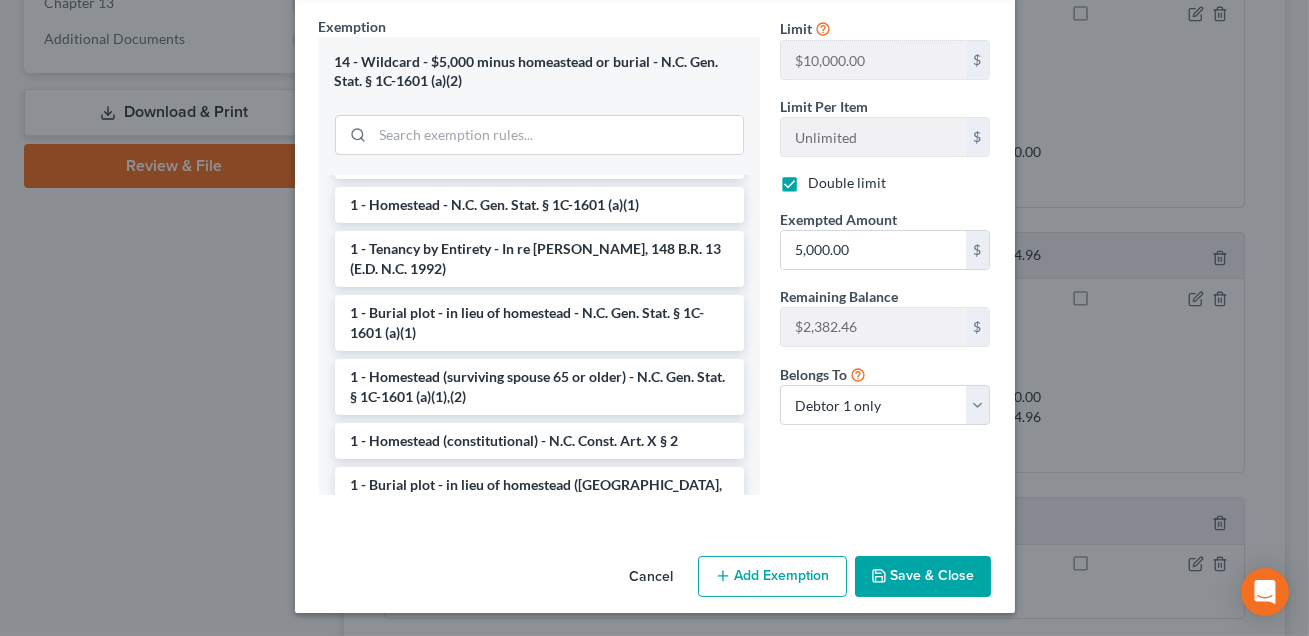 click on "Add Exemption" at bounding box center (772, 577) 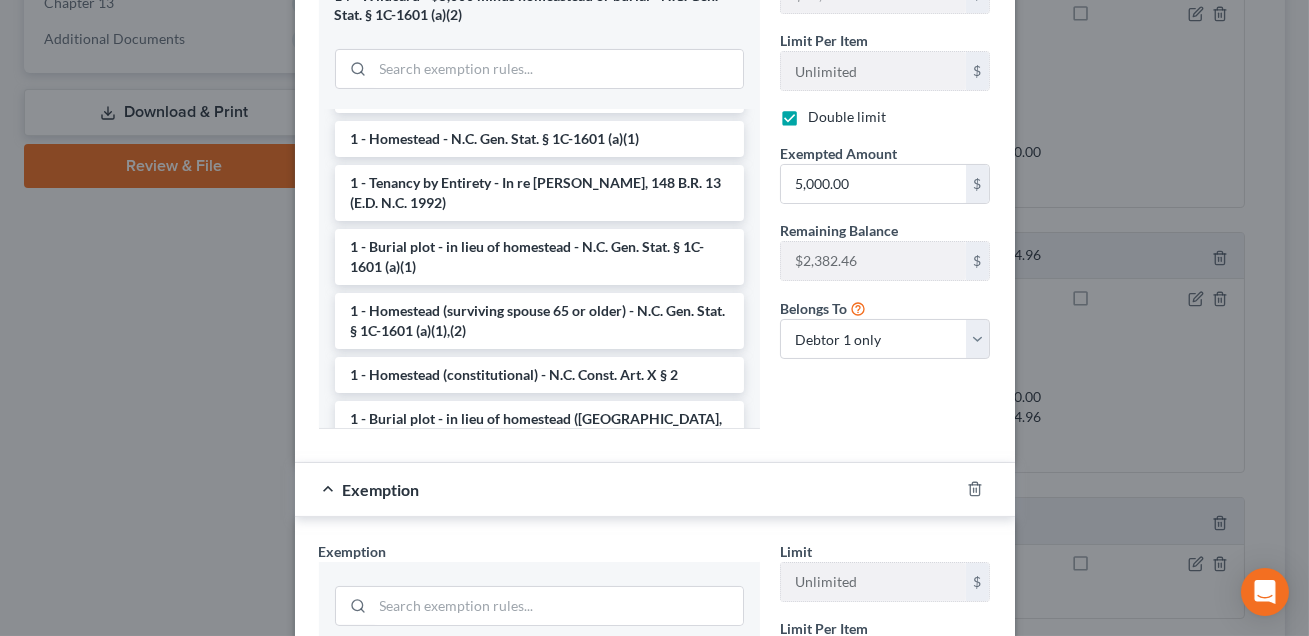 scroll, scrollTop: 517, scrollLeft: 0, axis: vertical 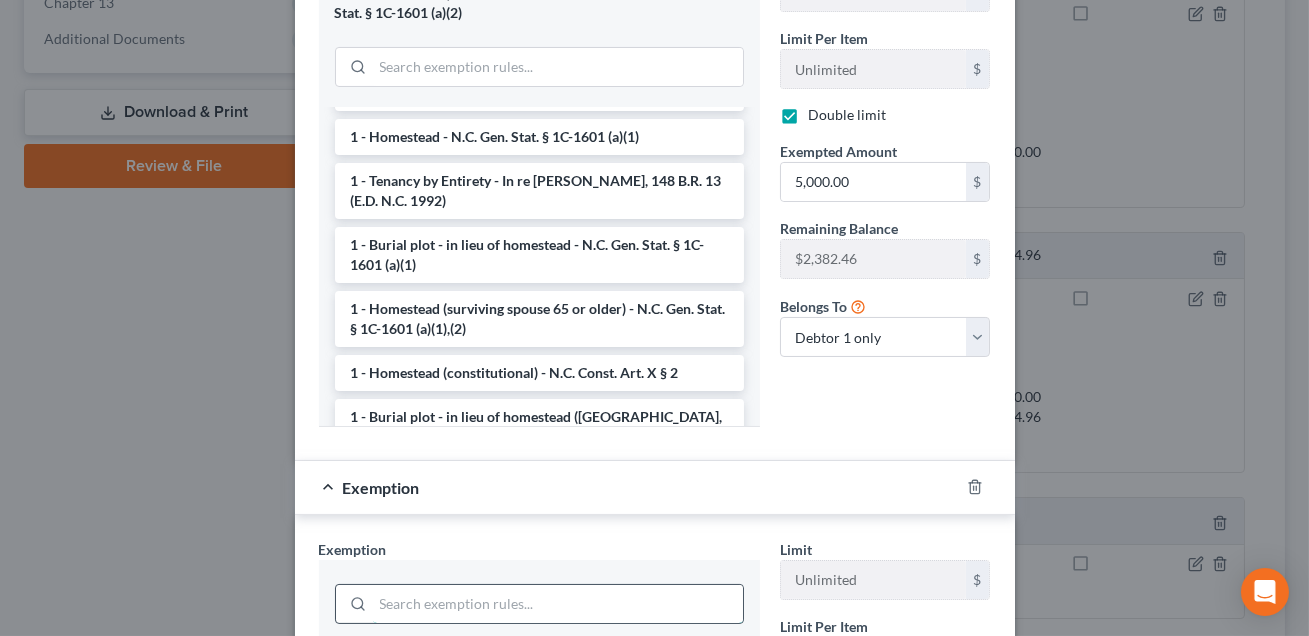 click at bounding box center (558, 604) 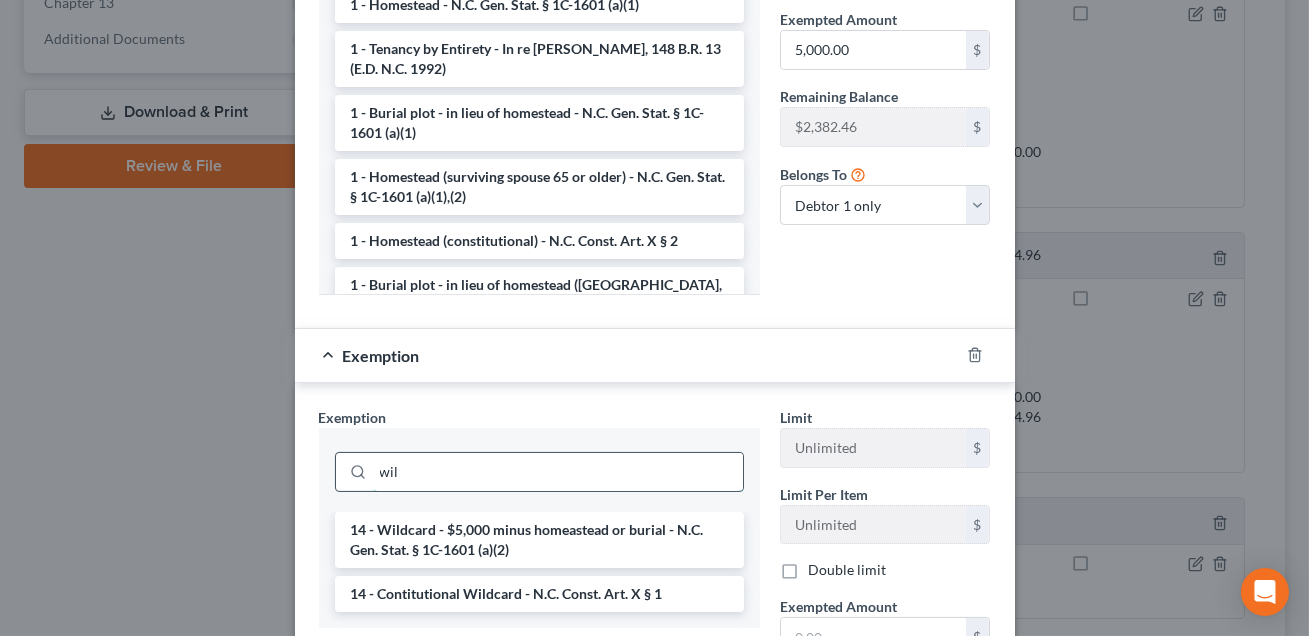 scroll, scrollTop: 755, scrollLeft: 0, axis: vertical 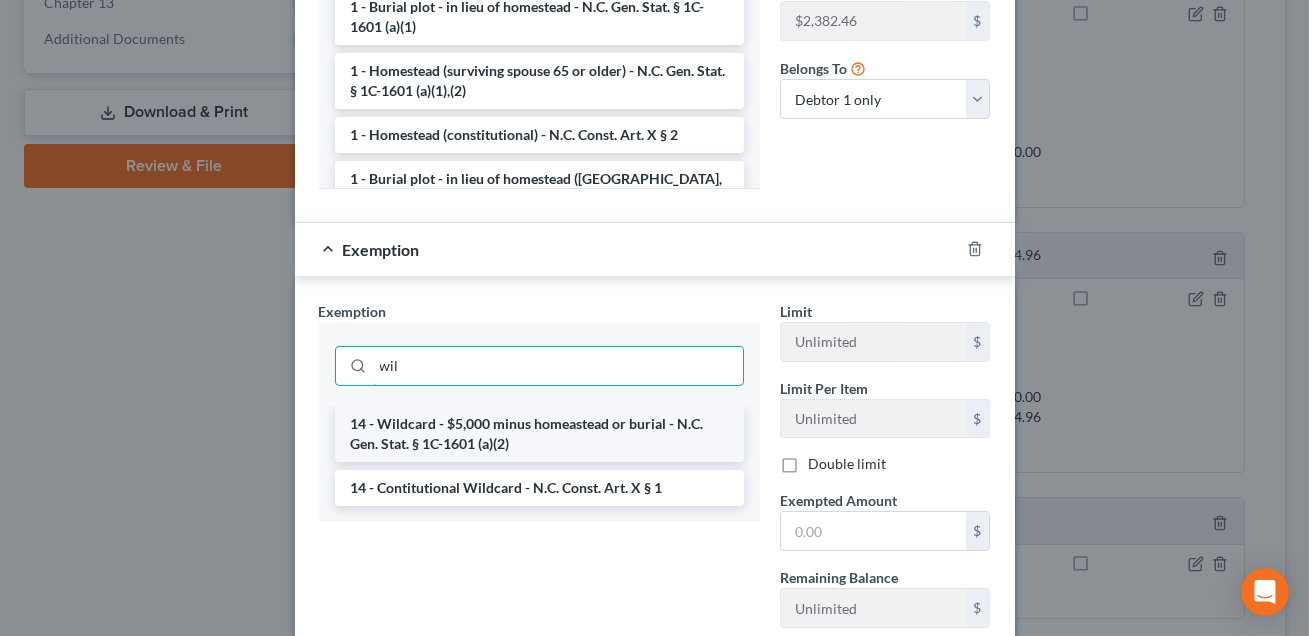 type on "wil" 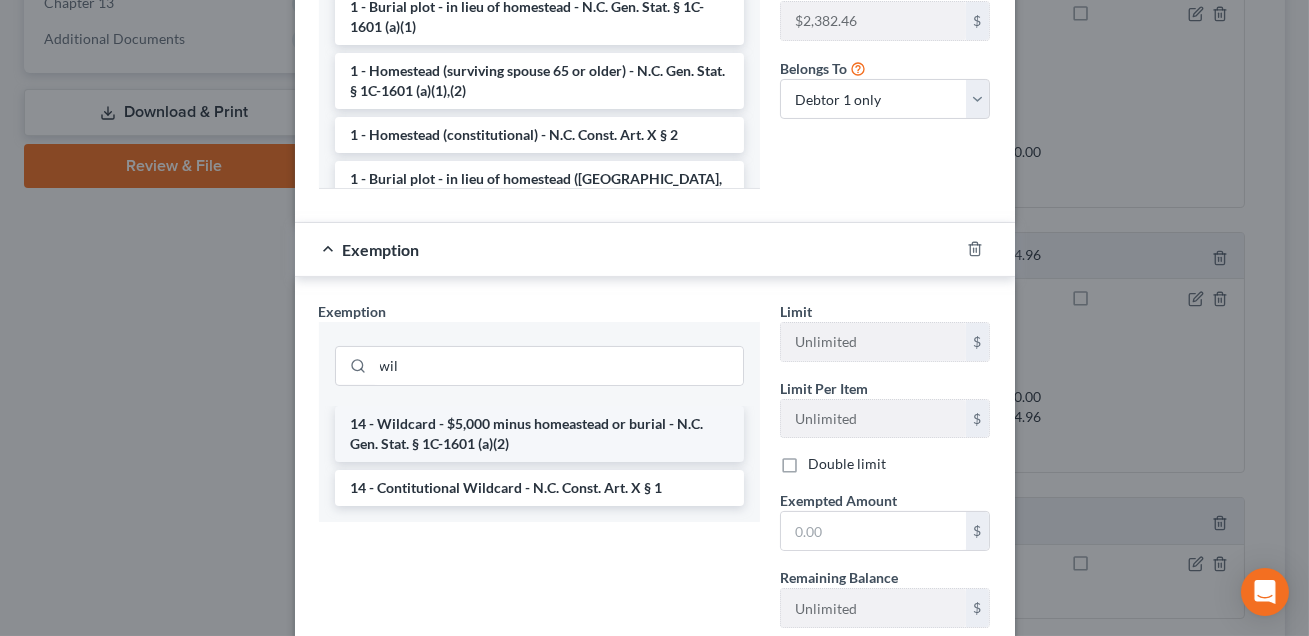 click on "14 - Wildcard - $5,000 minus homeastead or burial - N.C. Gen. Stat. § 1C-1601 (a)(2)" at bounding box center (539, 434) 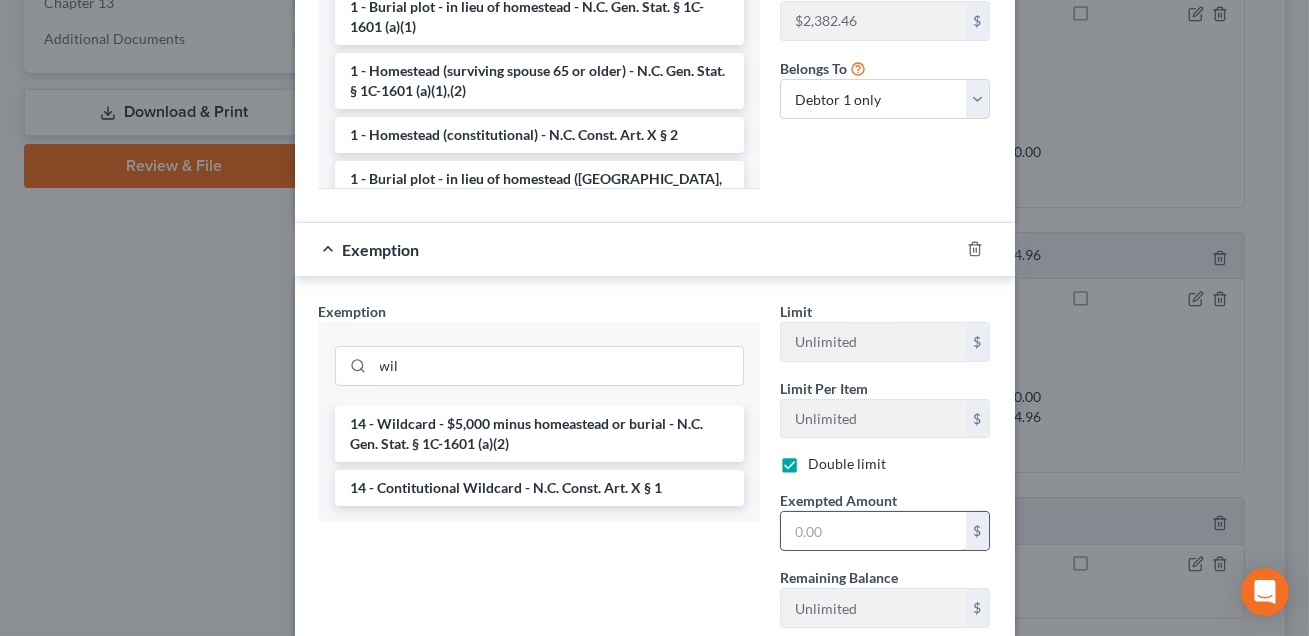 checkbox on "true" 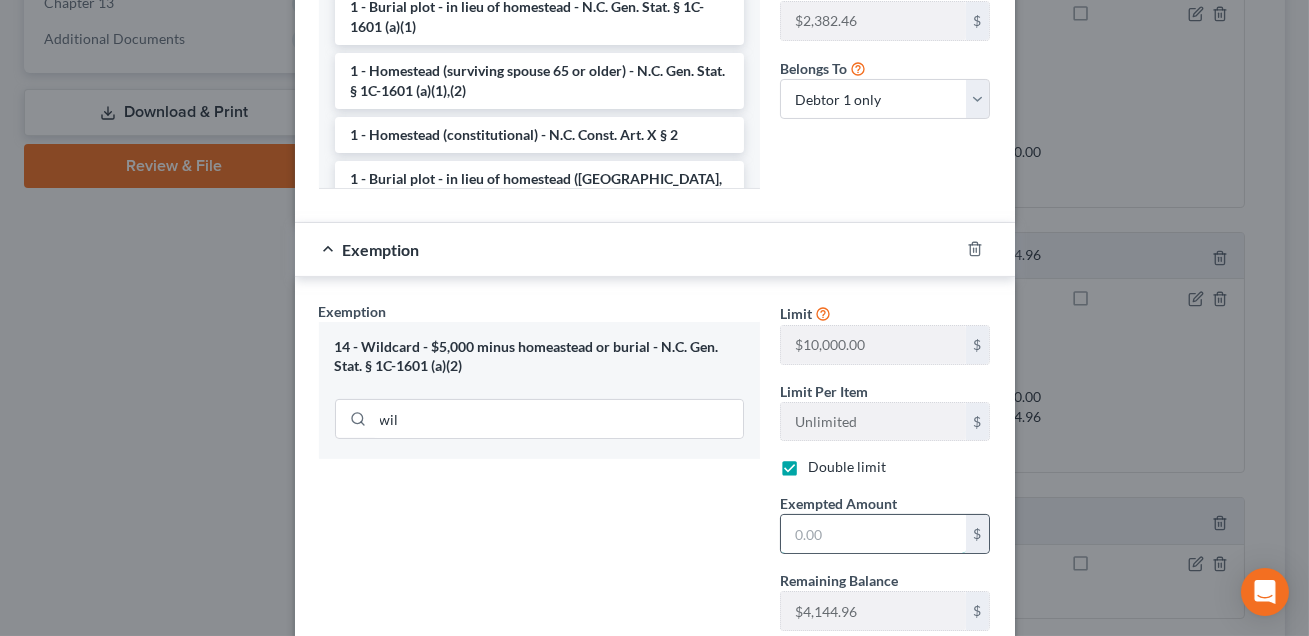 click at bounding box center (873, 534) 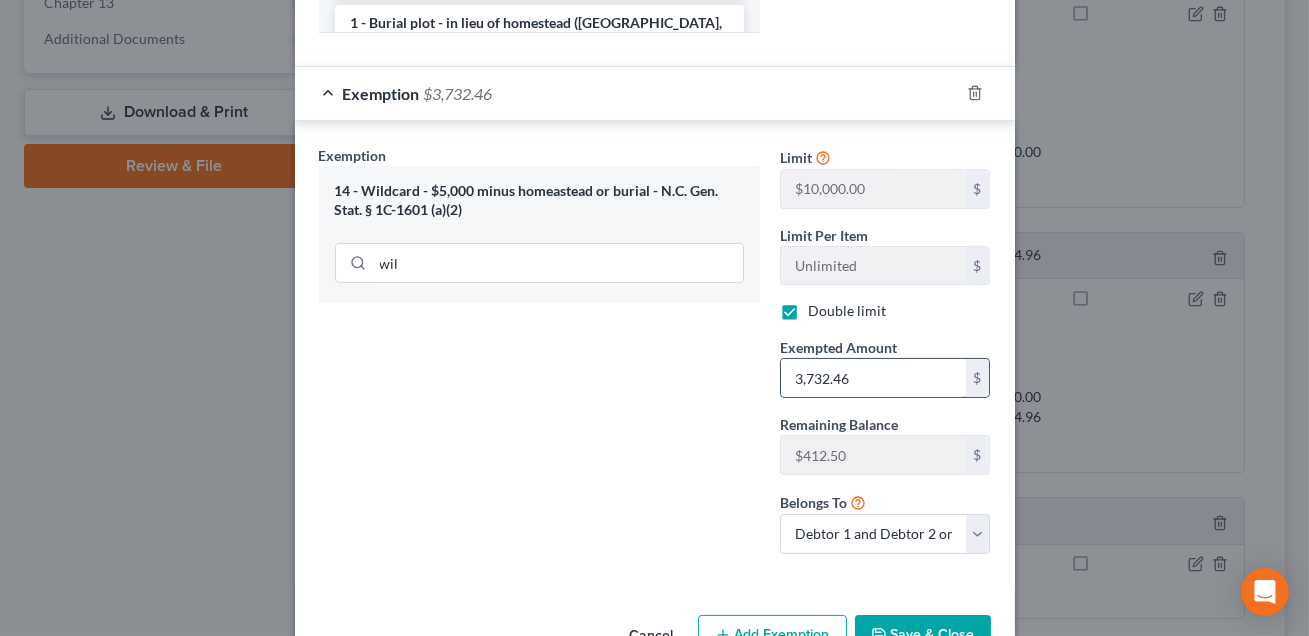 scroll, scrollTop: 969, scrollLeft: 0, axis: vertical 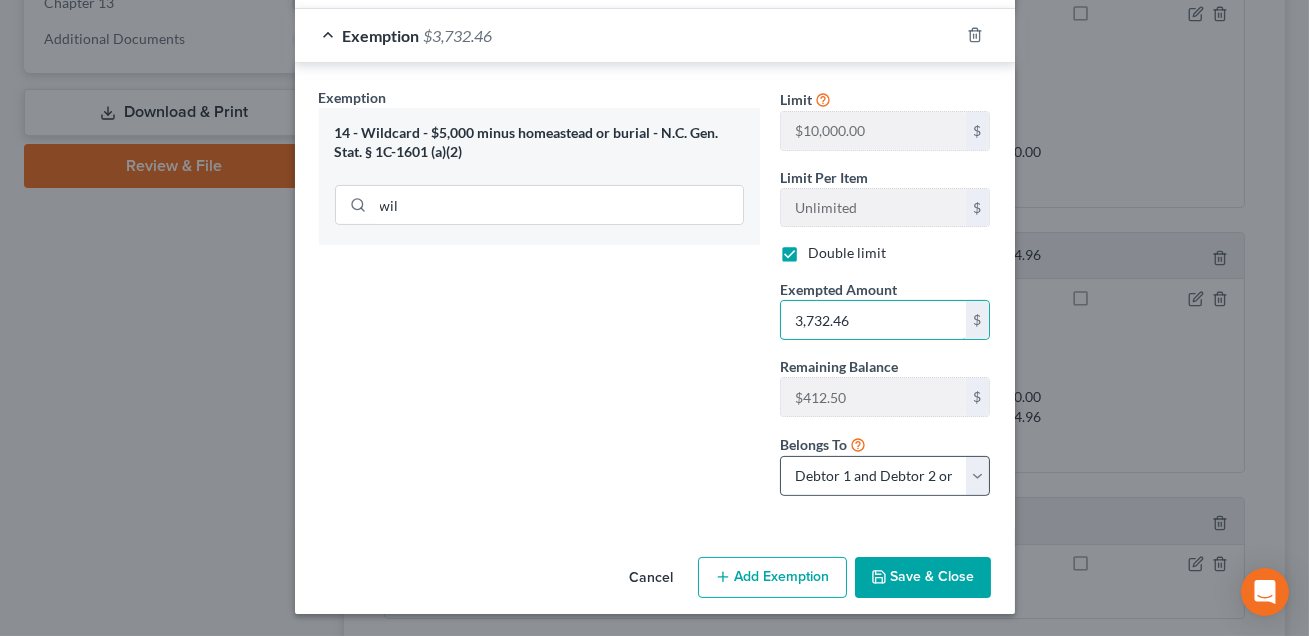 type on "3,732.46" 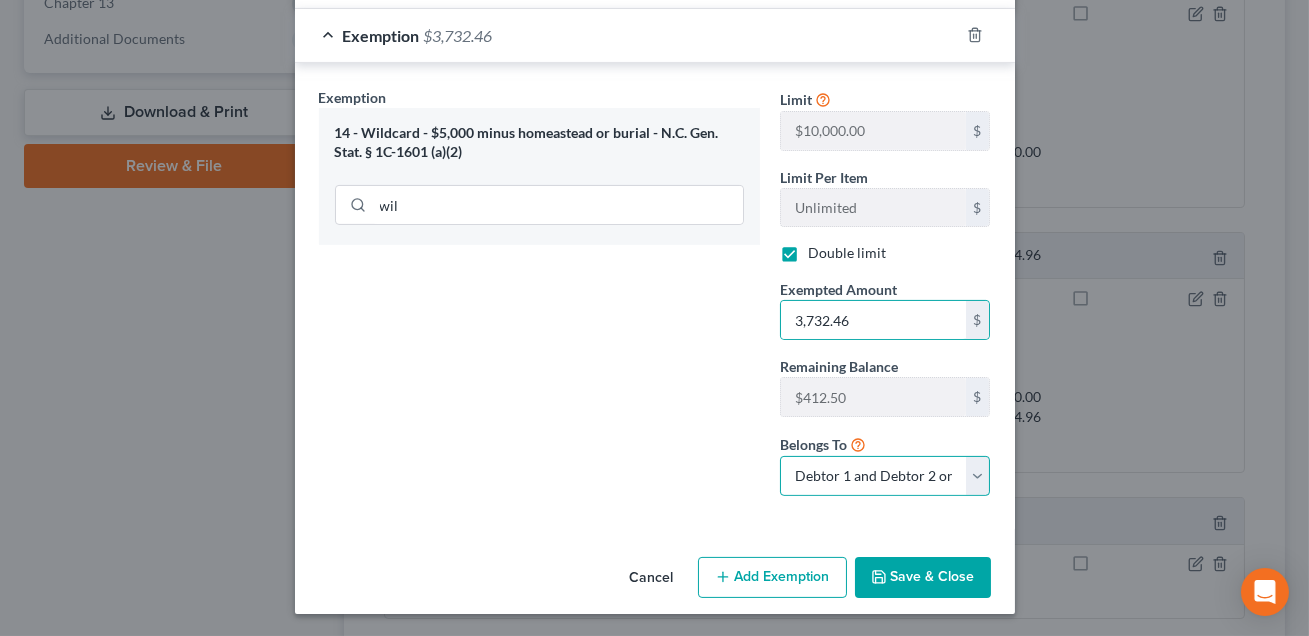 click on "Debtor 1 only Debtor 2 only Debtor 1 and Debtor 2 only" at bounding box center (885, 476) 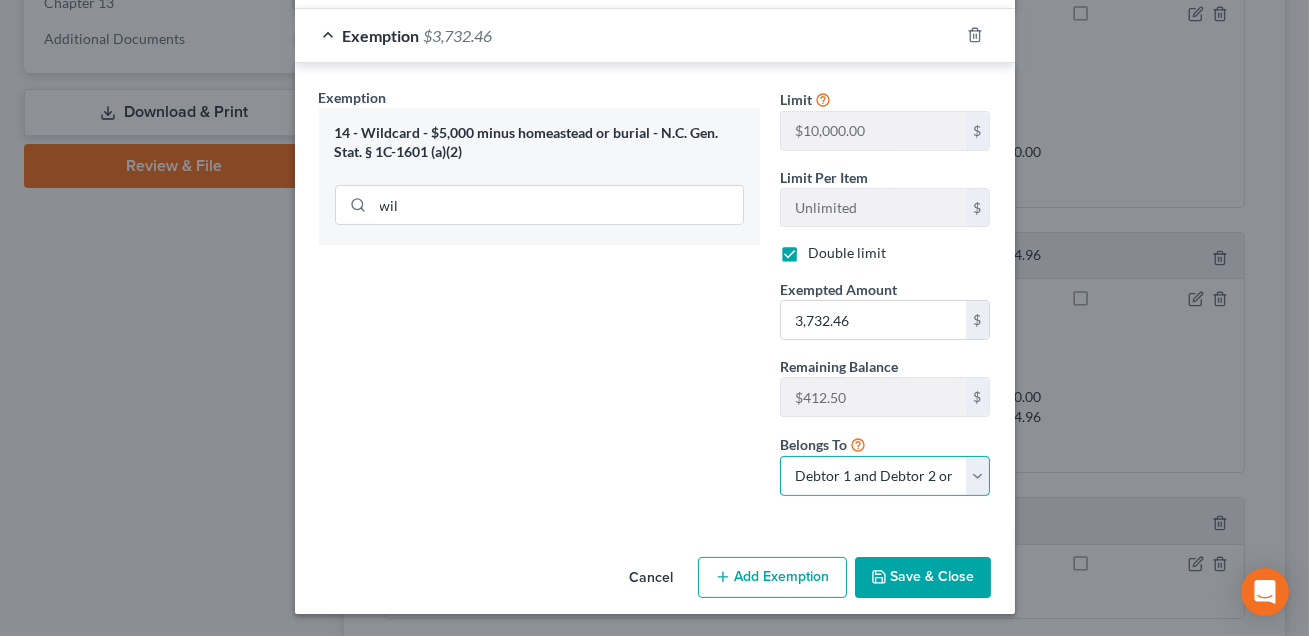 select on "1" 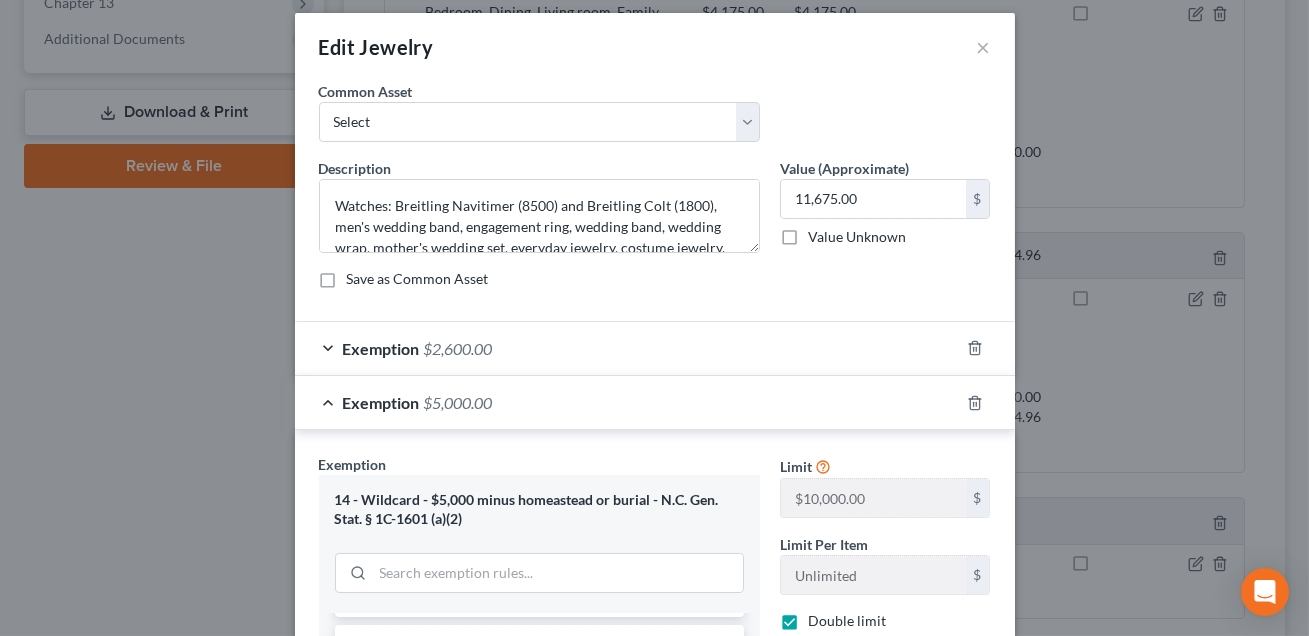 scroll, scrollTop: 10, scrollLeft: 0, axis: vertical 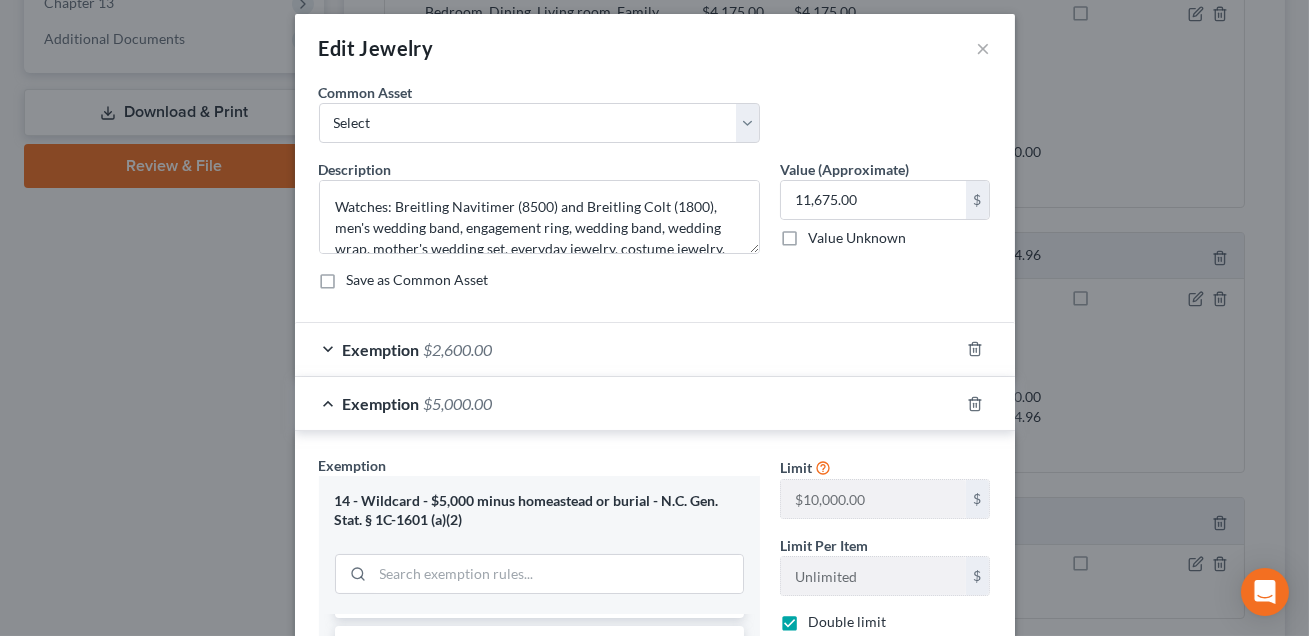 click on "Exemption $2,600.00" at bounding box center (627, 349) 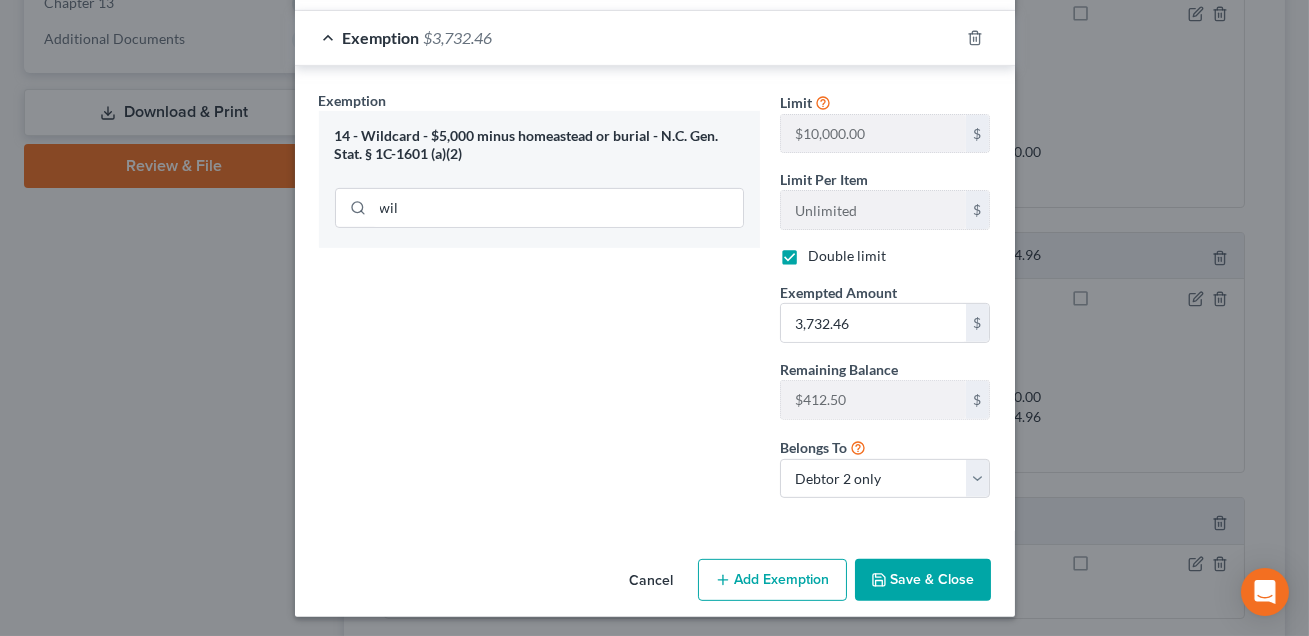 scroll, scrollTop: 1523, scrollLeft: 0, axis: vertical 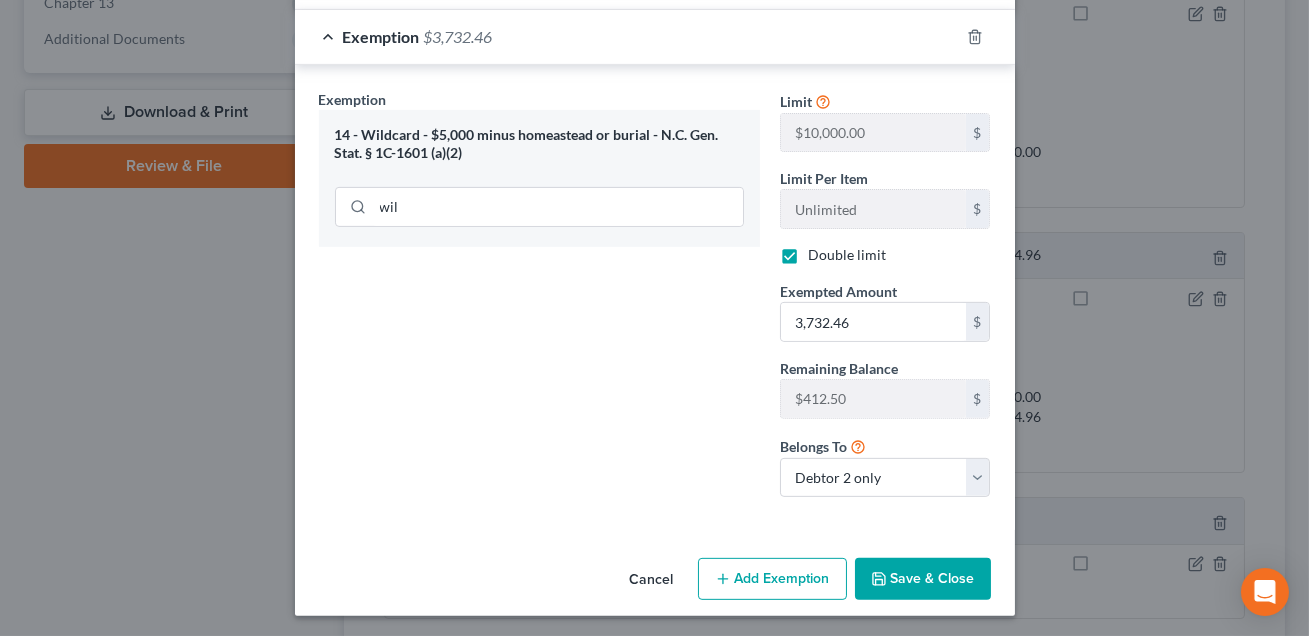 click on "Save & Close" at bounding box center [923, 579] 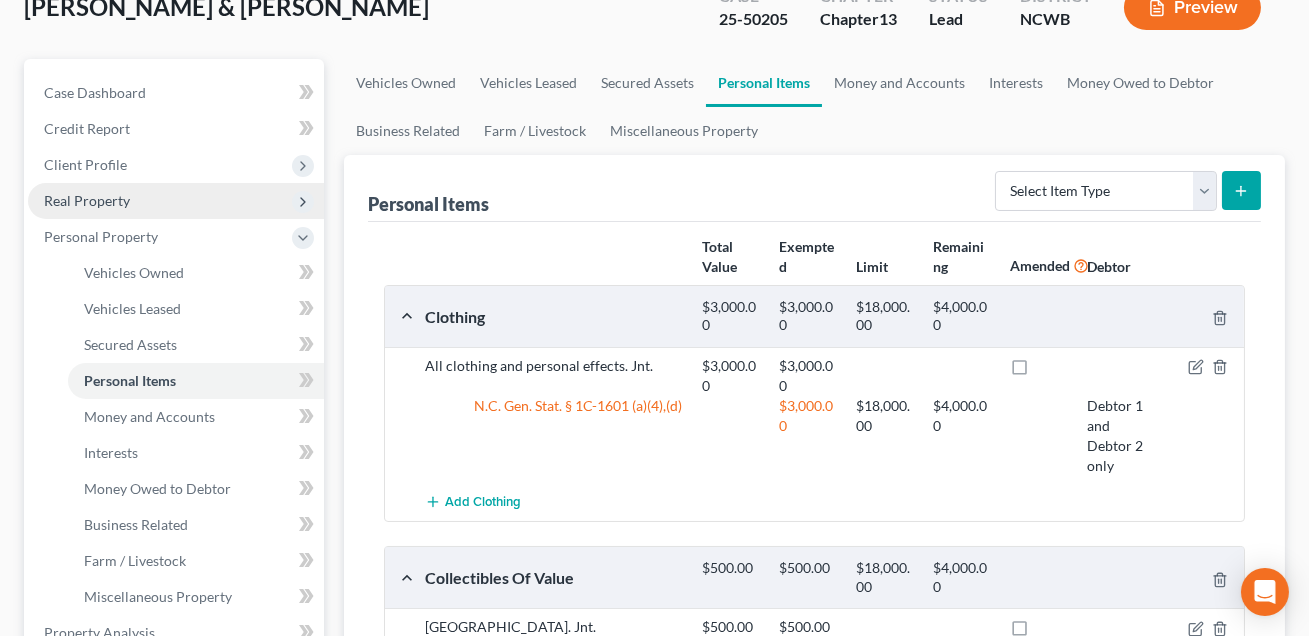 scroll, scrollTop: 129, scrollLeft: 0, axis: vertical 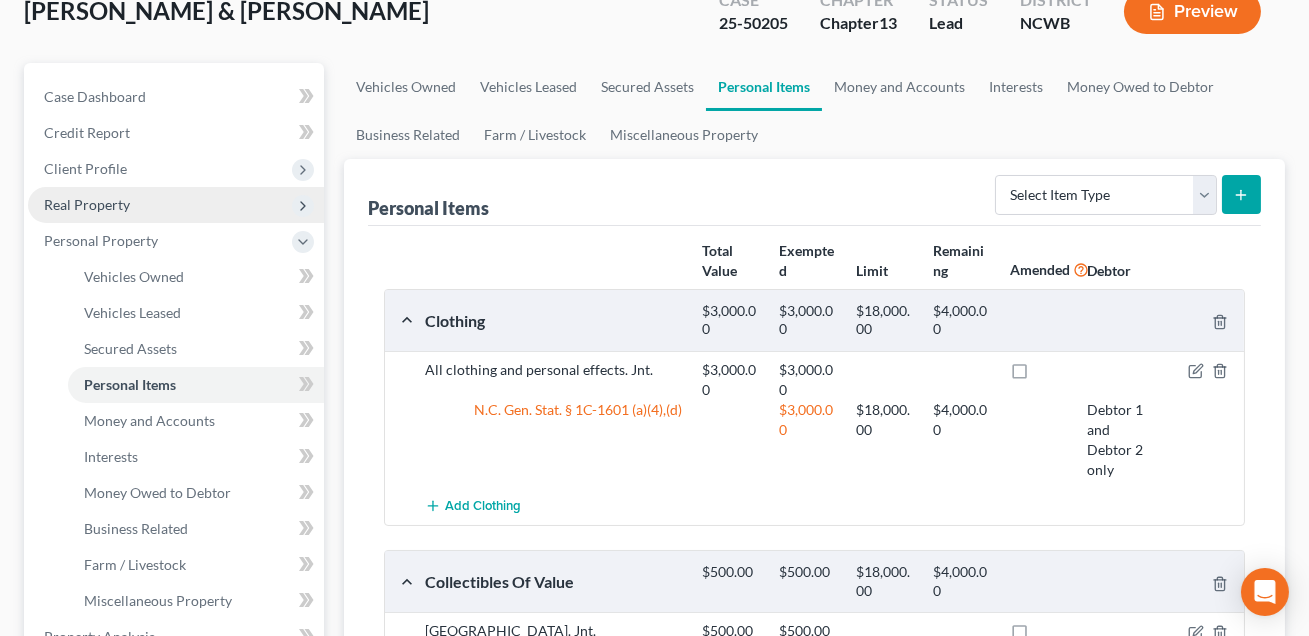 click on "Real Property" at bounding box center (87, 204) 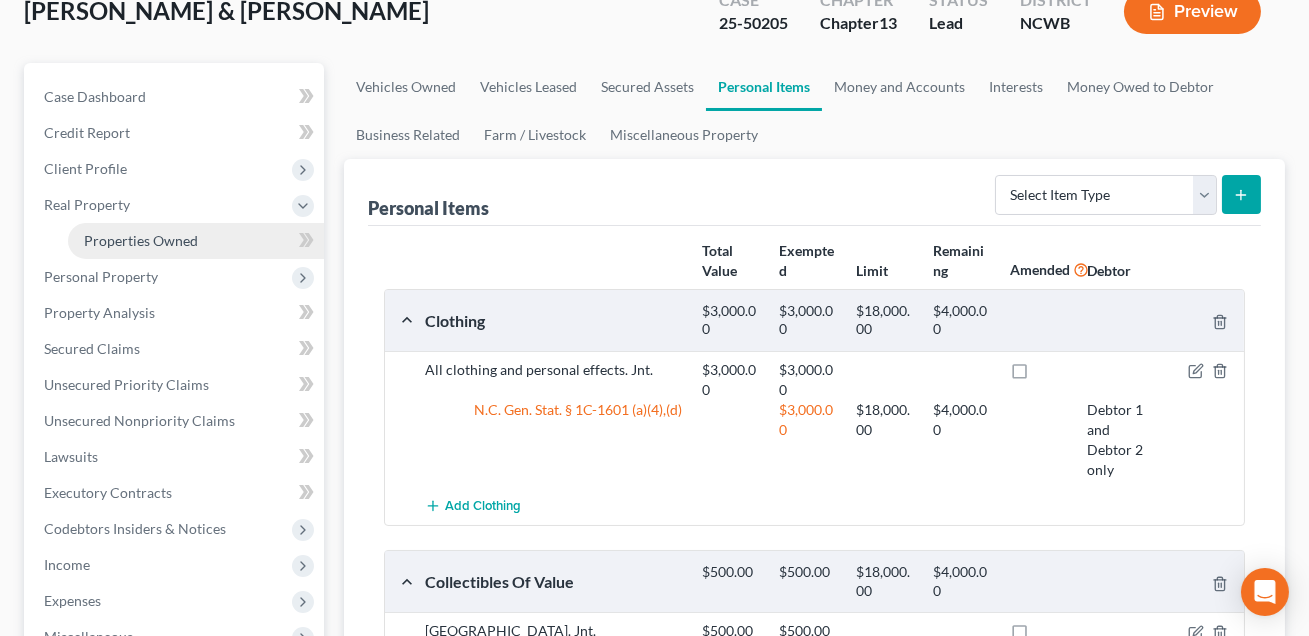 click on "Properties Owned" at bounding box center (141, 240) 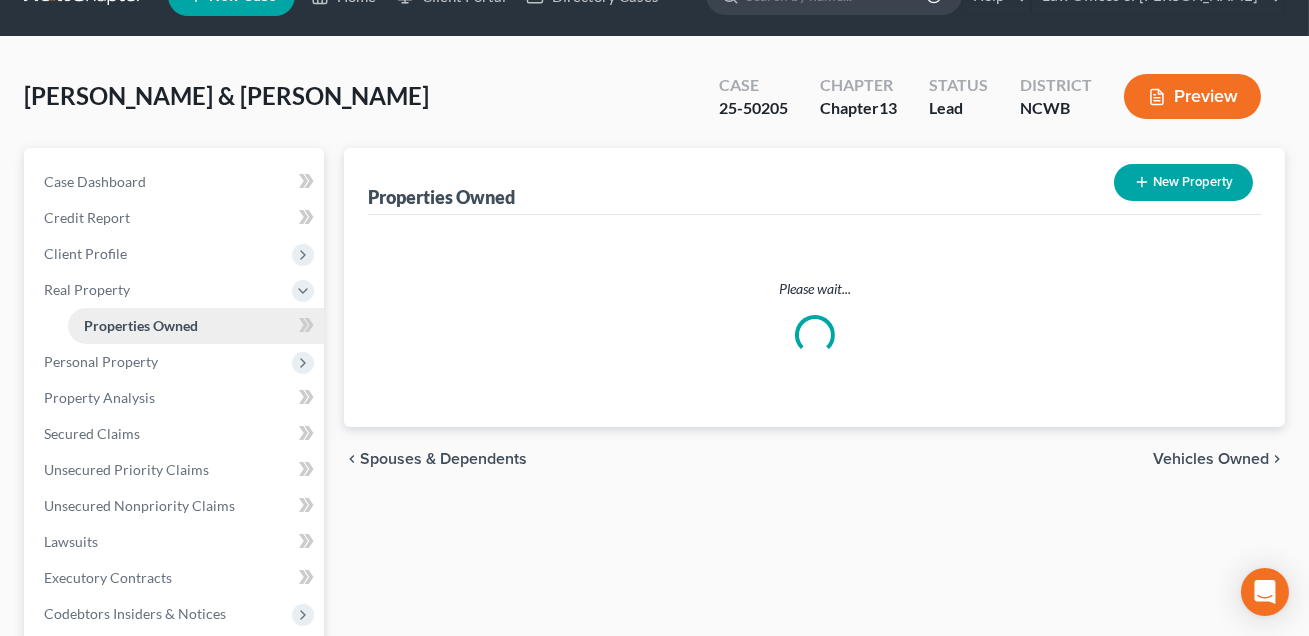 scroll, scrollTop: 0, scrollLeft: 0, axis: both 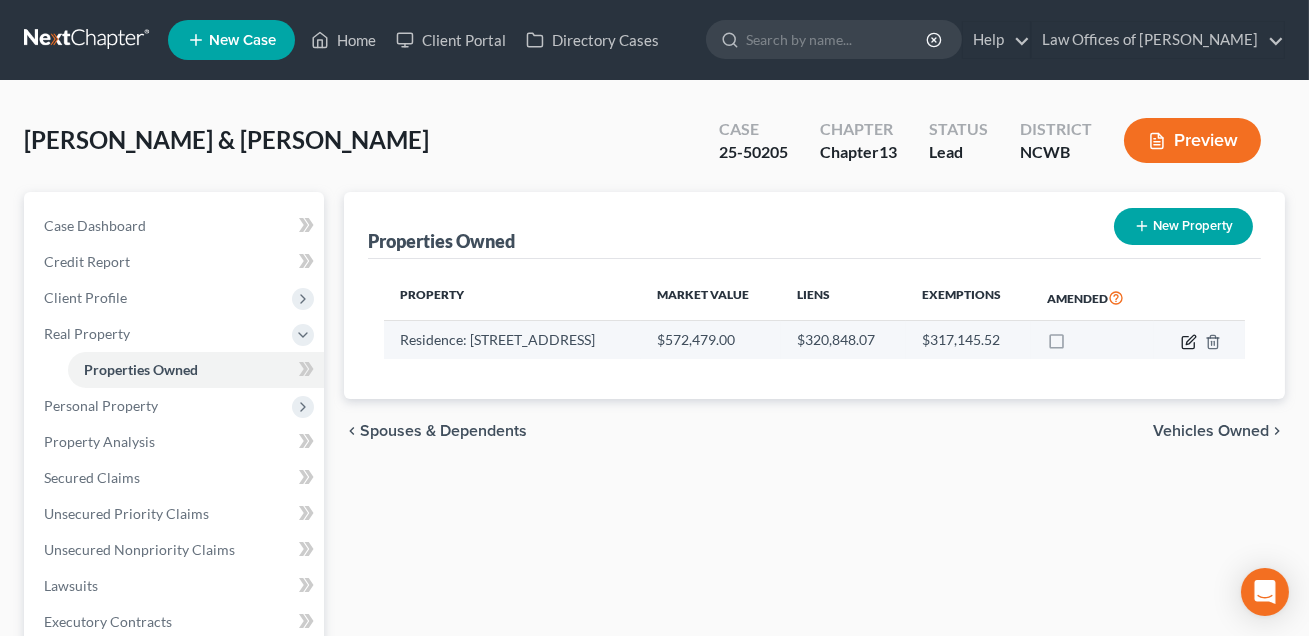 click 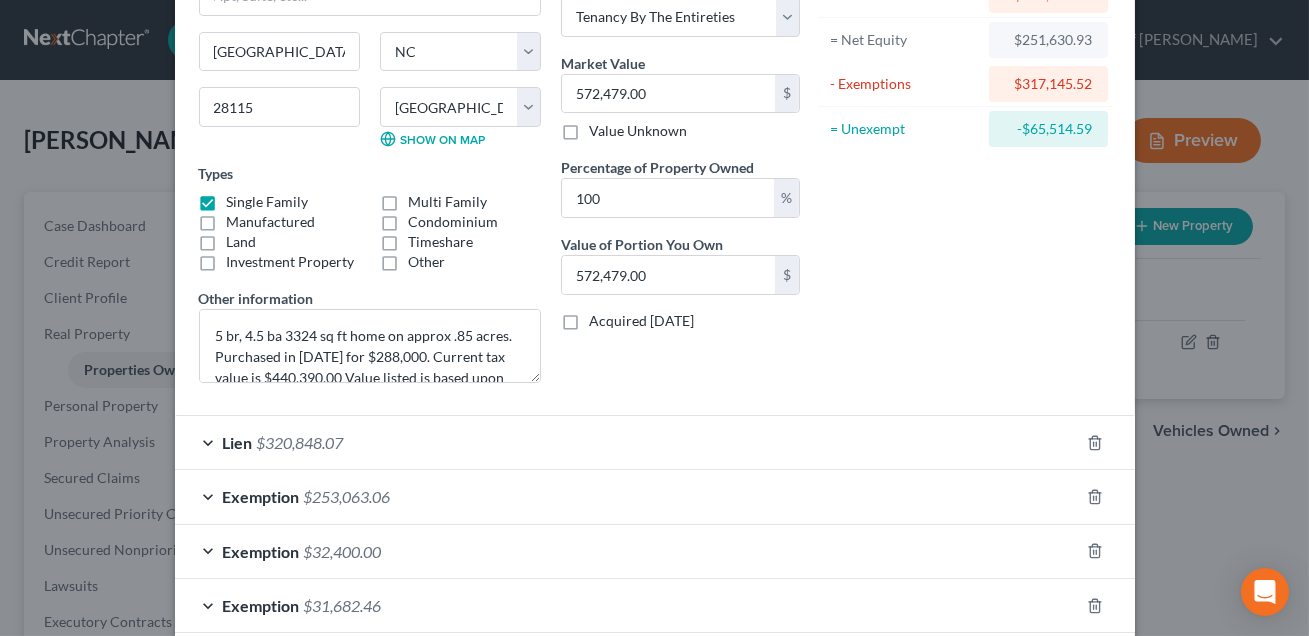 scroll, scrollTop: 298, scrollLeft: 0, axis: vertical 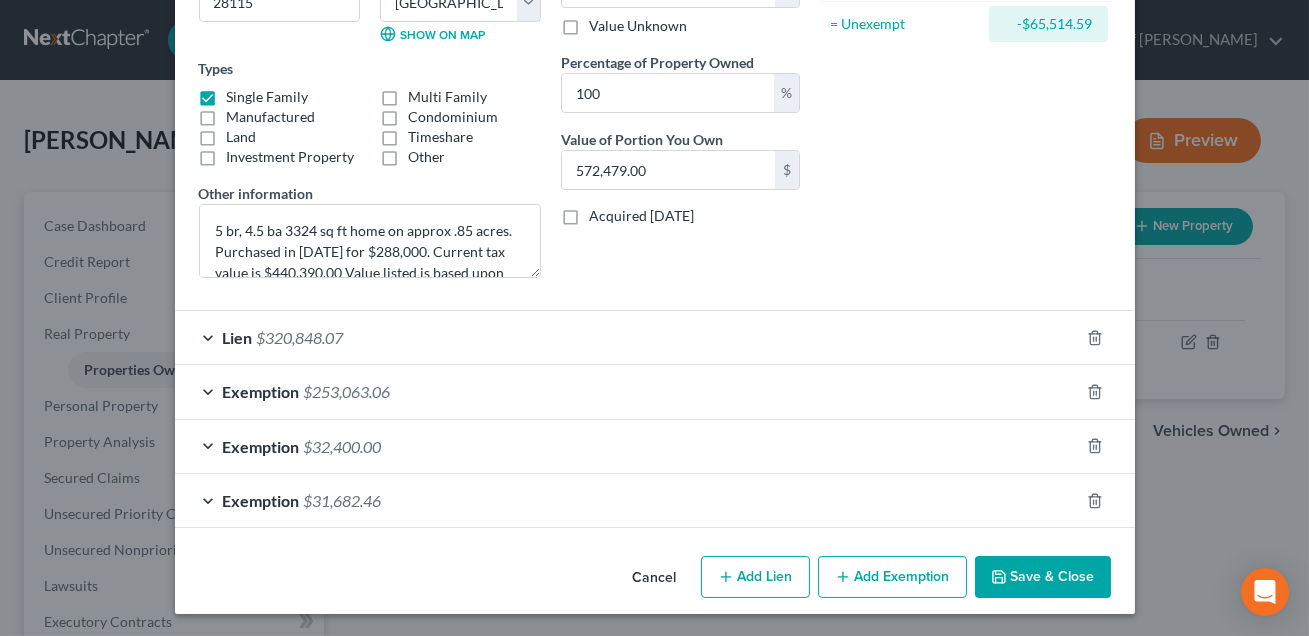 click on "Exemption $32,400.00" at bounding box center (627, 446) 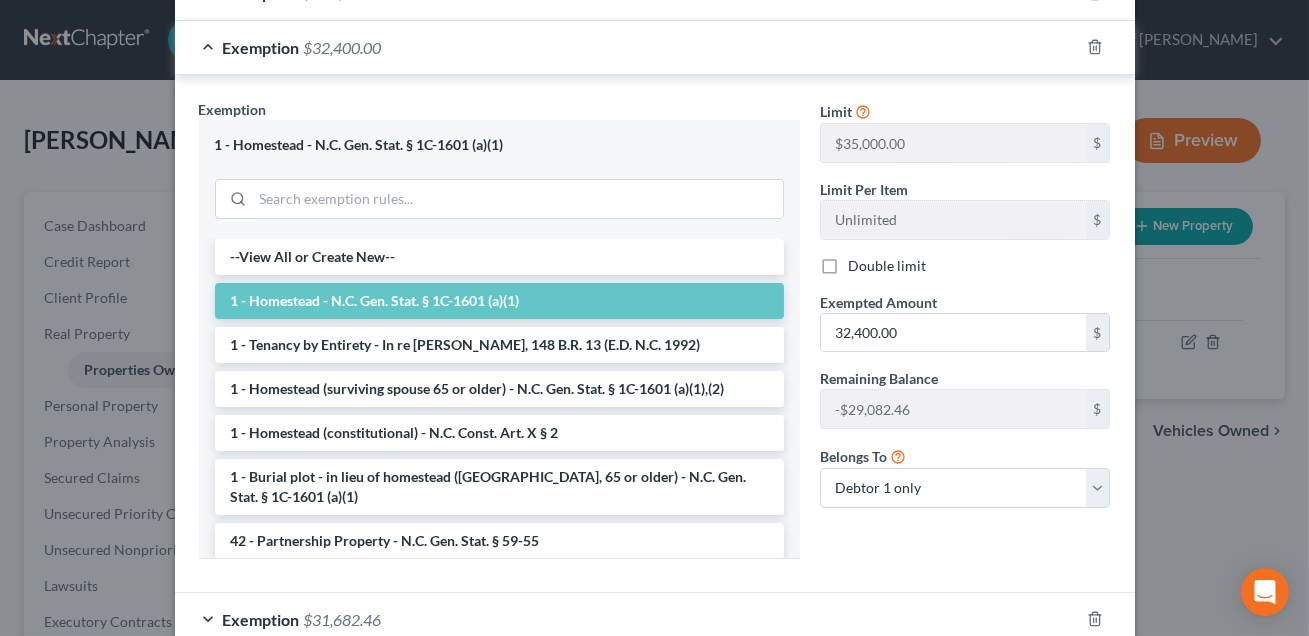 scroll, scrollTop: 748, scrollLeft: 0, axis: vertical 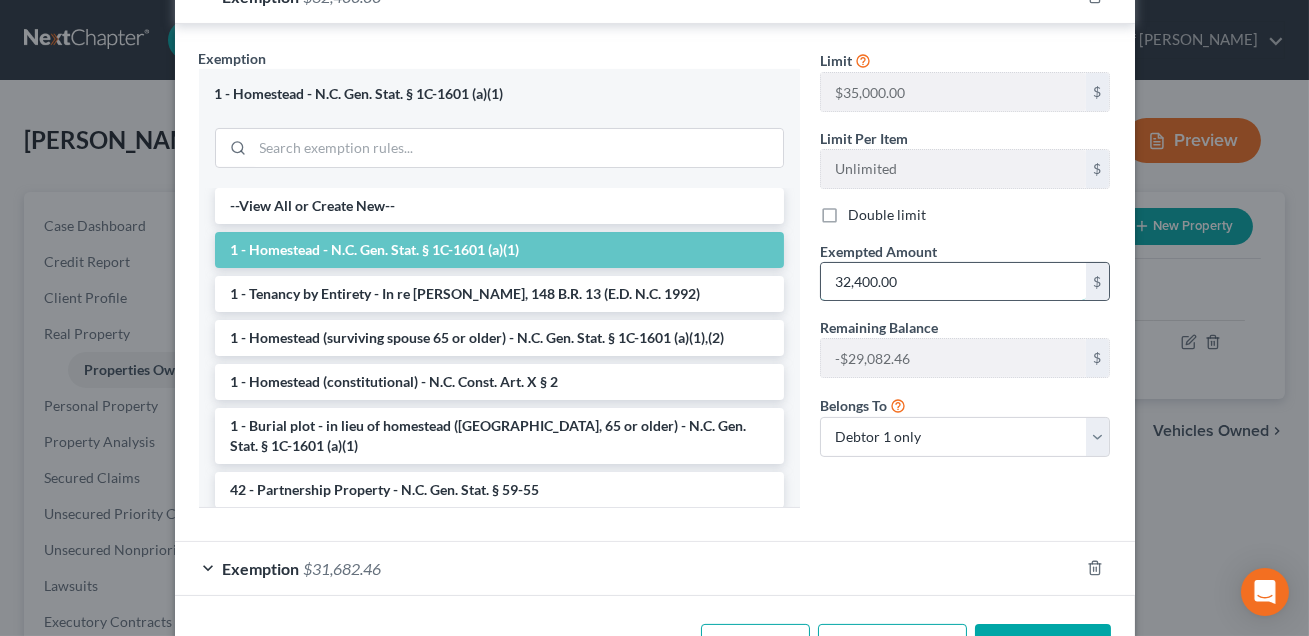 click on "32,400.00" at bounding box center (953, 282) 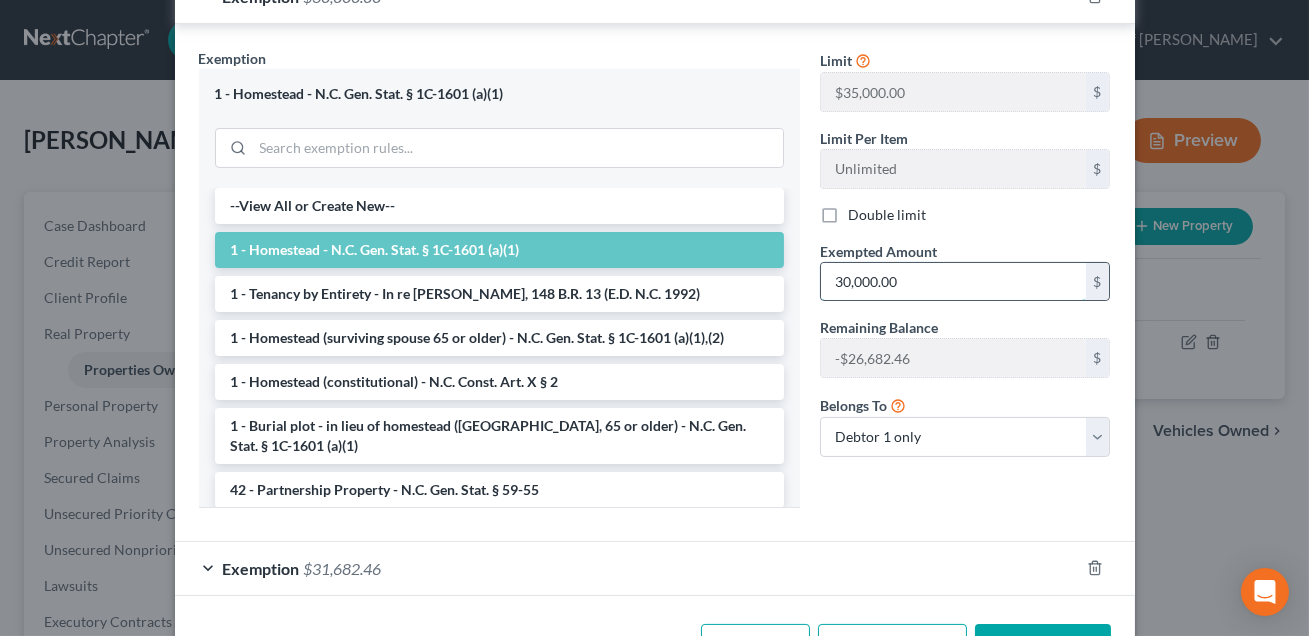 scroll, scrollTop: 815, scrollLeft: 0, axis: vertical 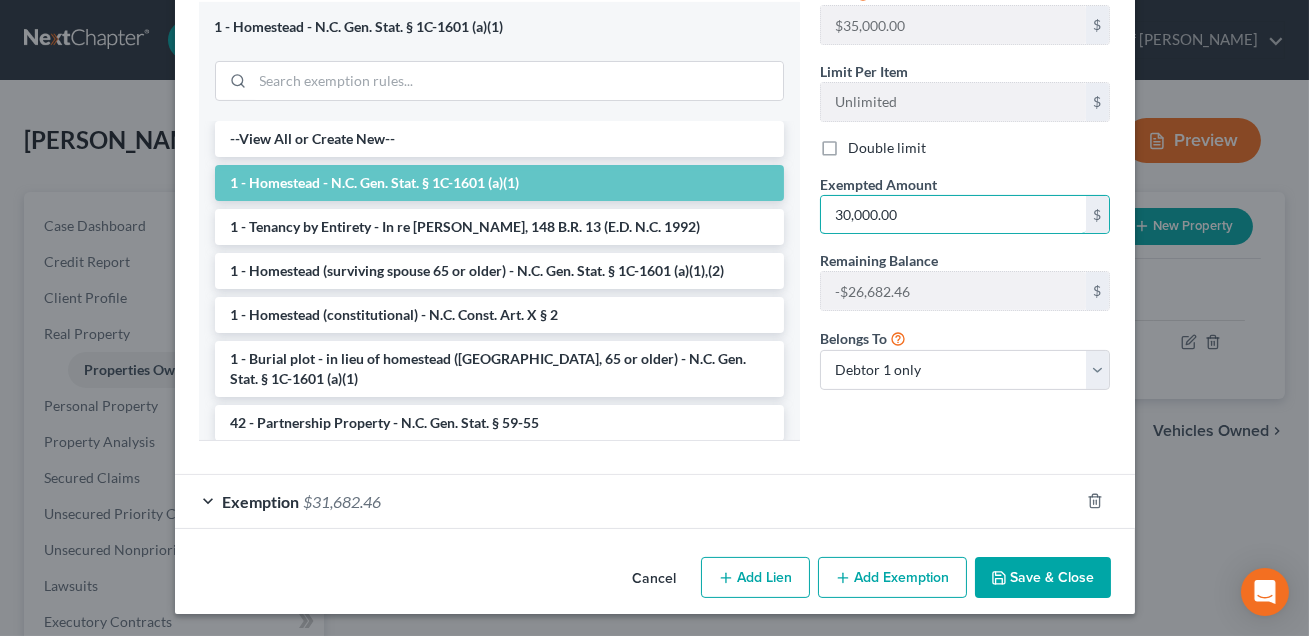 type on "30,000.00" 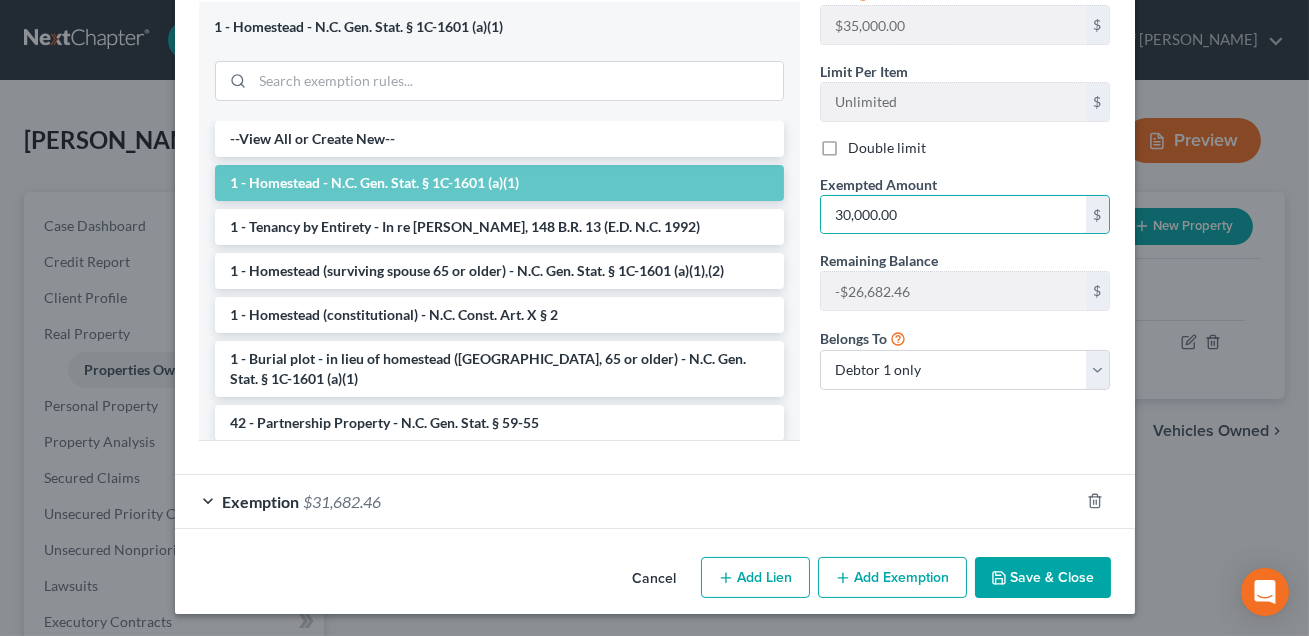 click on "Save & Close" at bounding box center [1043, 578] 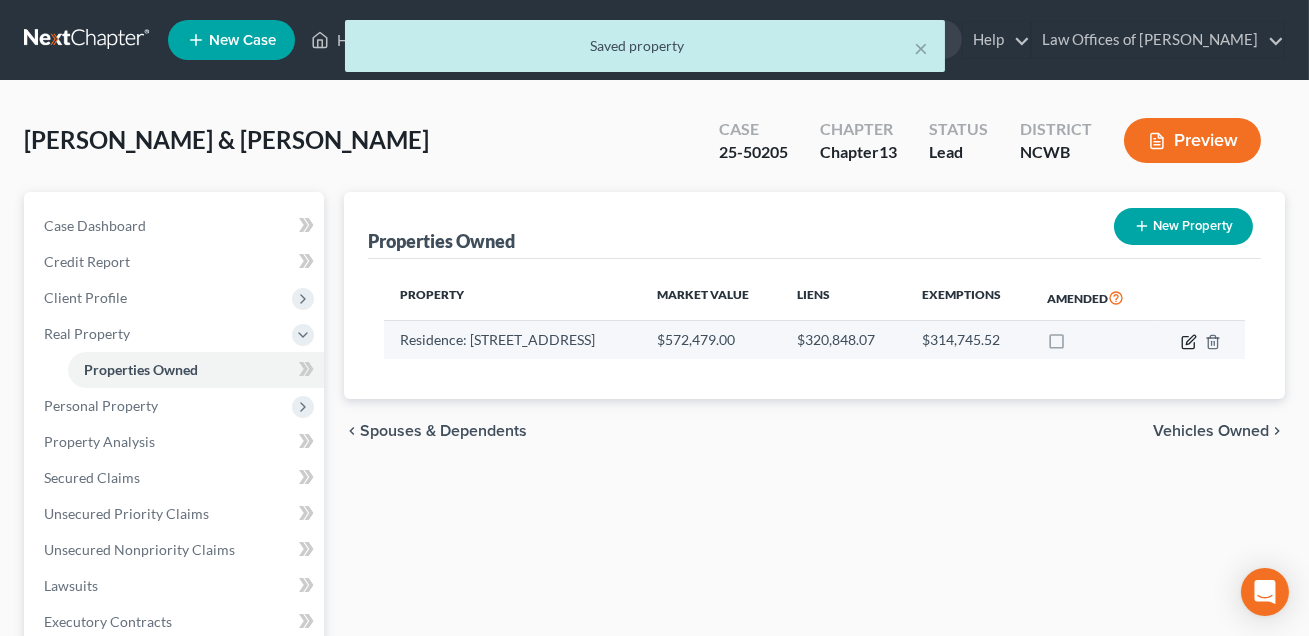 click 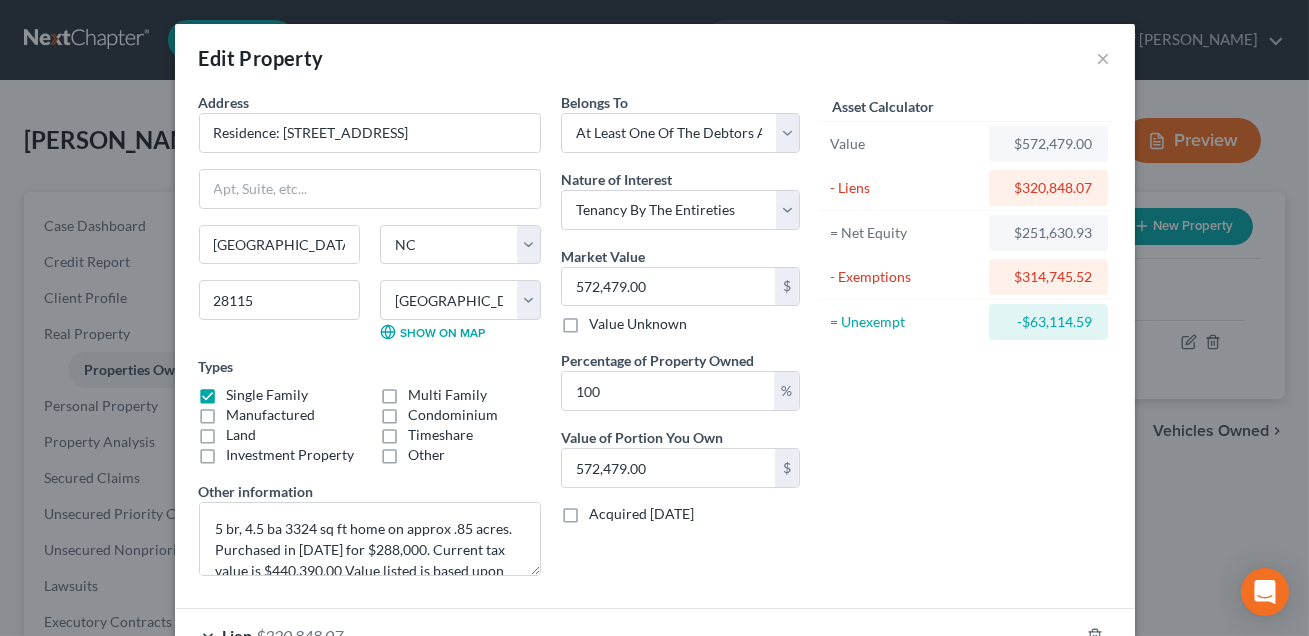 scroll, scrollTop: 298, scrollLeft: 0, axis: vertical 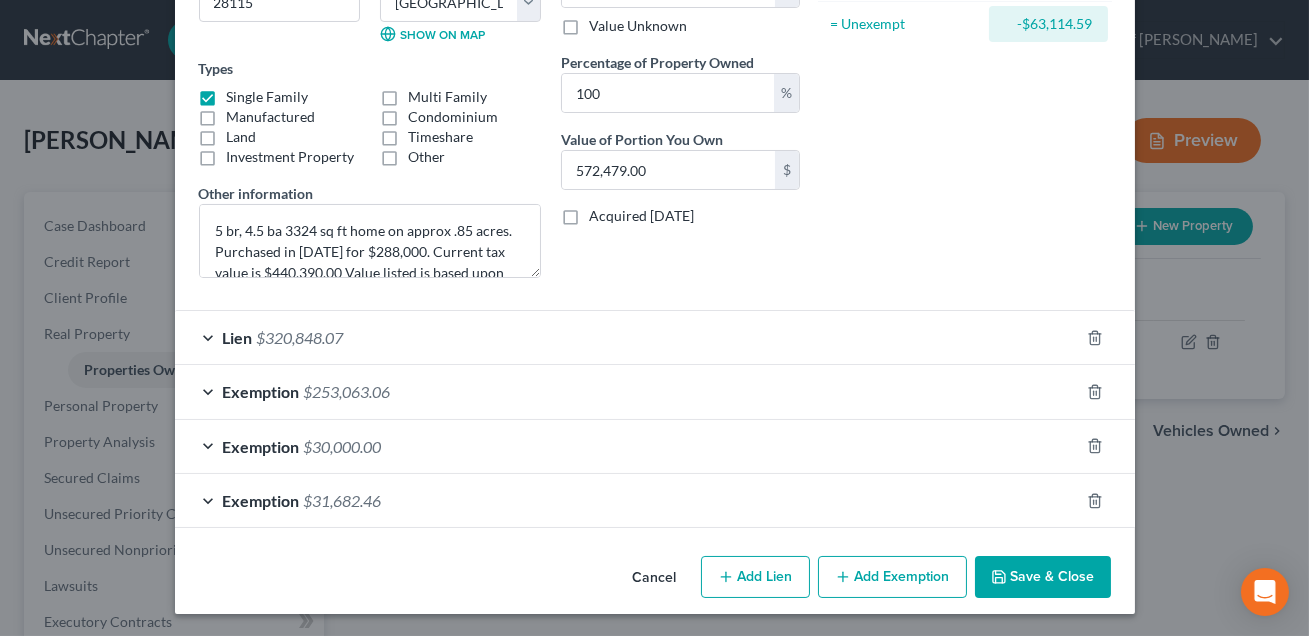 click on "Exemption $31,682.46" at bounding box center (627, 500) 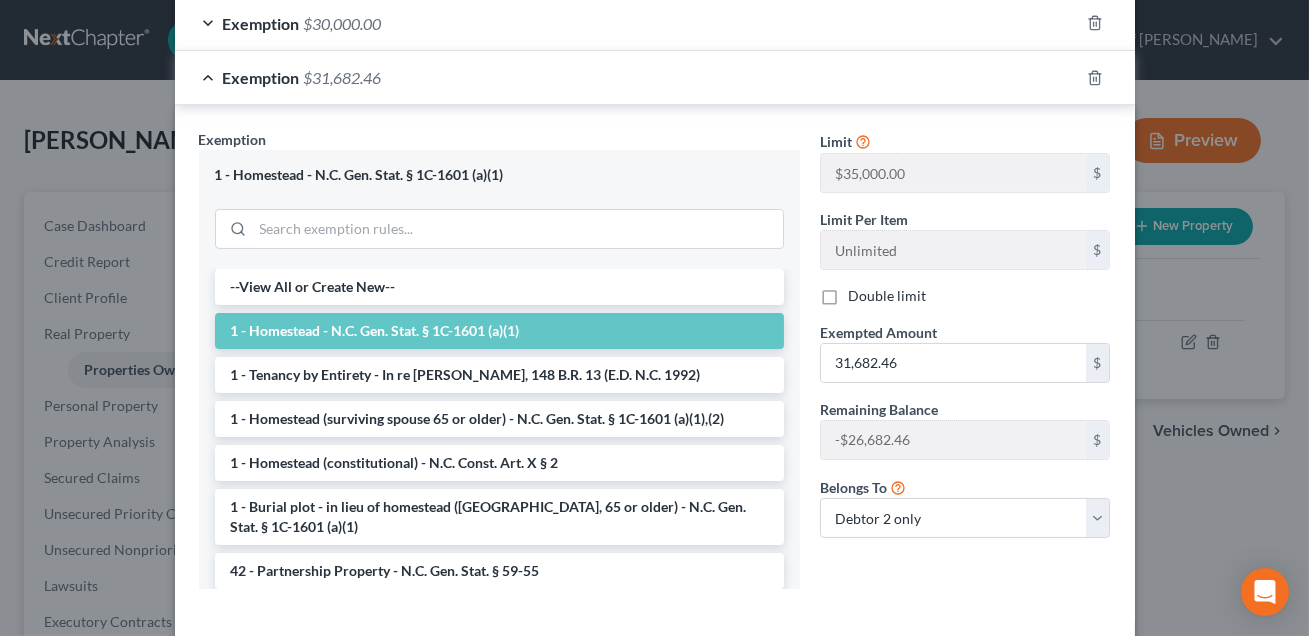scroll, scrollTop: 814, scrollLeft: 0, axis: vertical 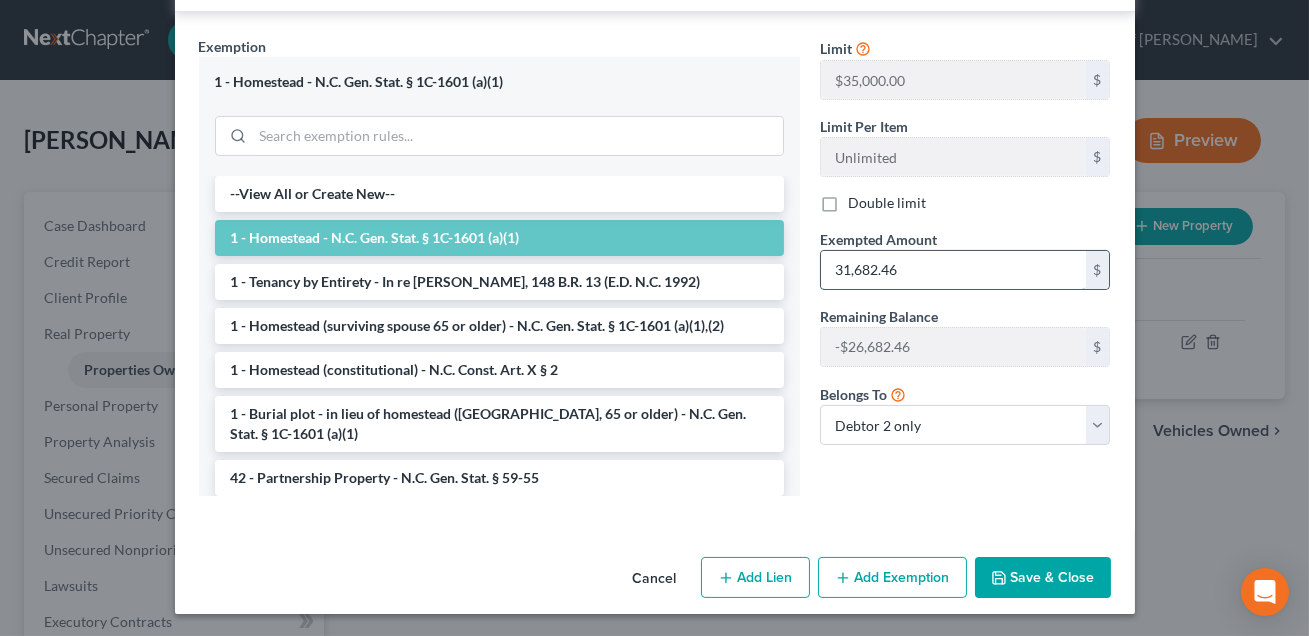 click on "31,682.46" at bounding box center (953, 270) 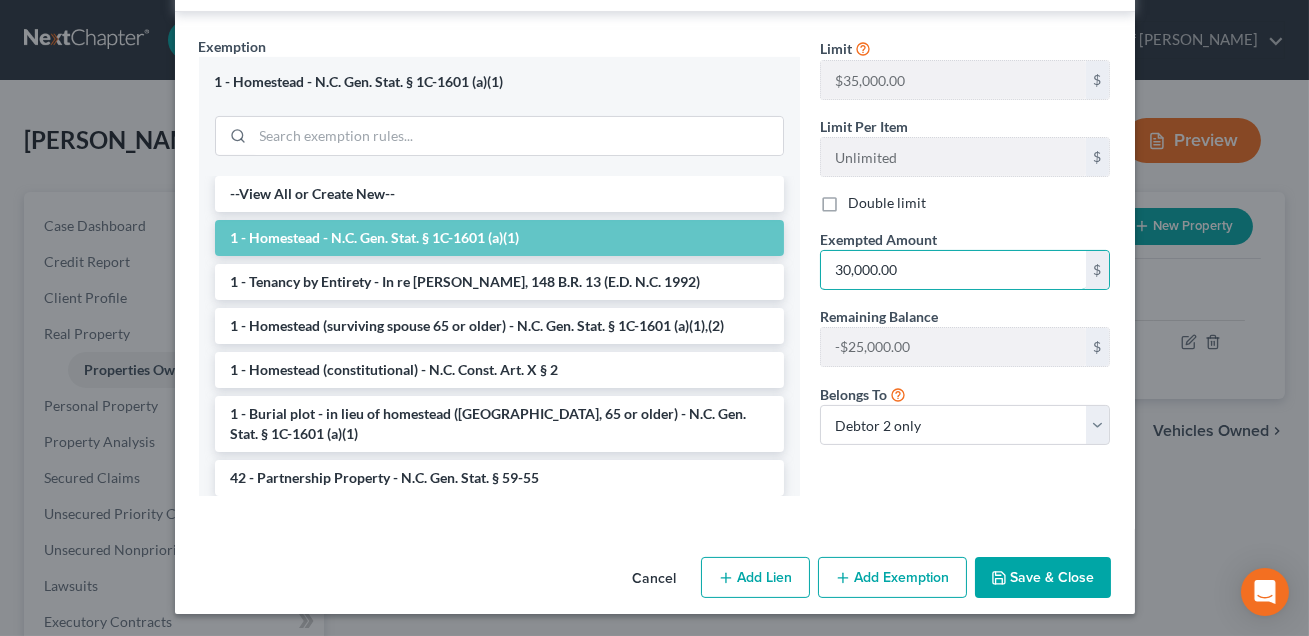 type on "30,000.00" 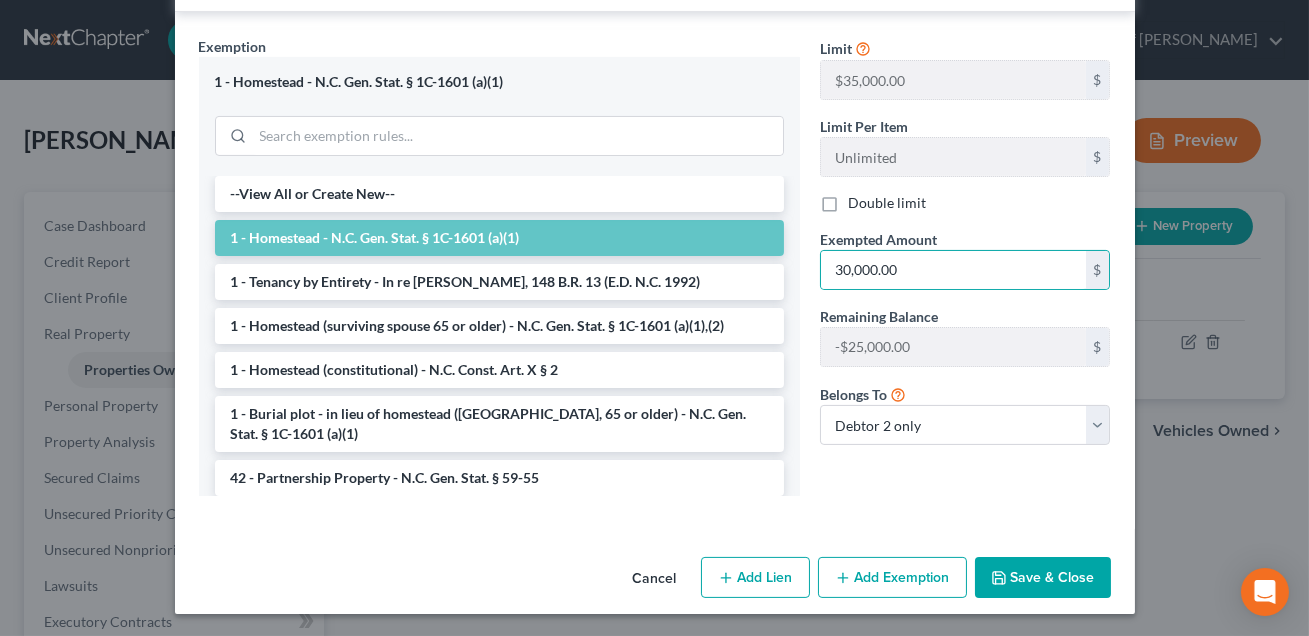 click on "Save & Close" at bounding box center (1043, 578) 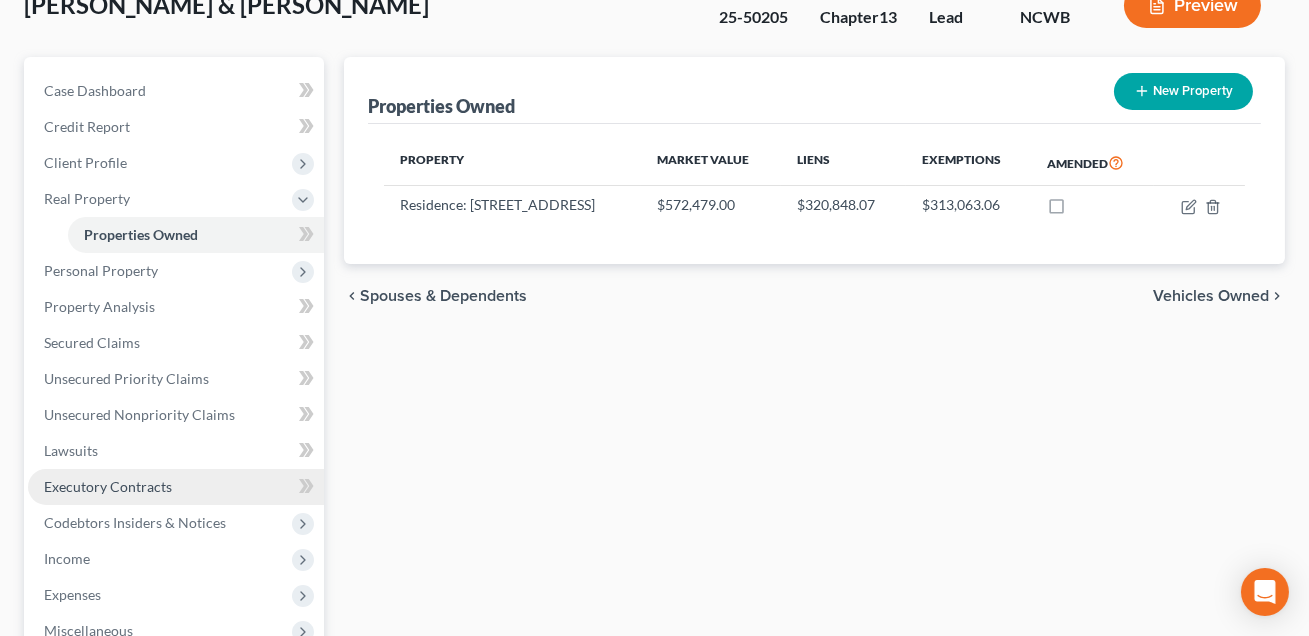 scroll, scrollTop: 150, scrollLeft: 0, axis: vertical 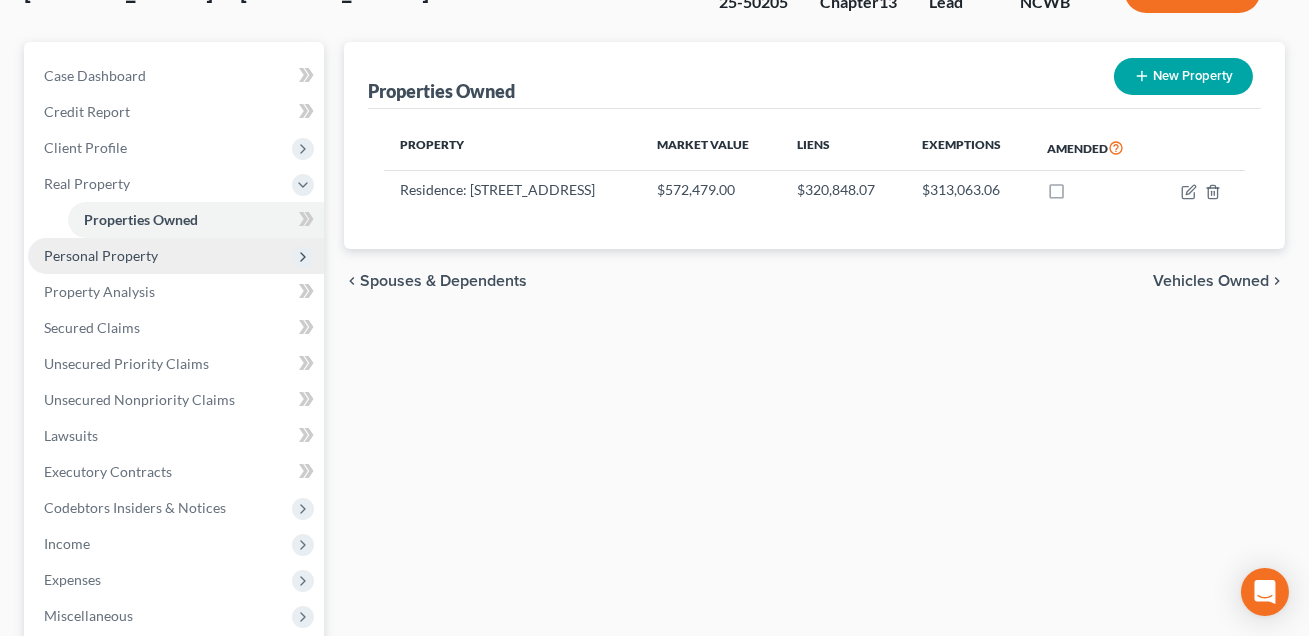 click on "Personal Property" at bounding box center (101, 255) 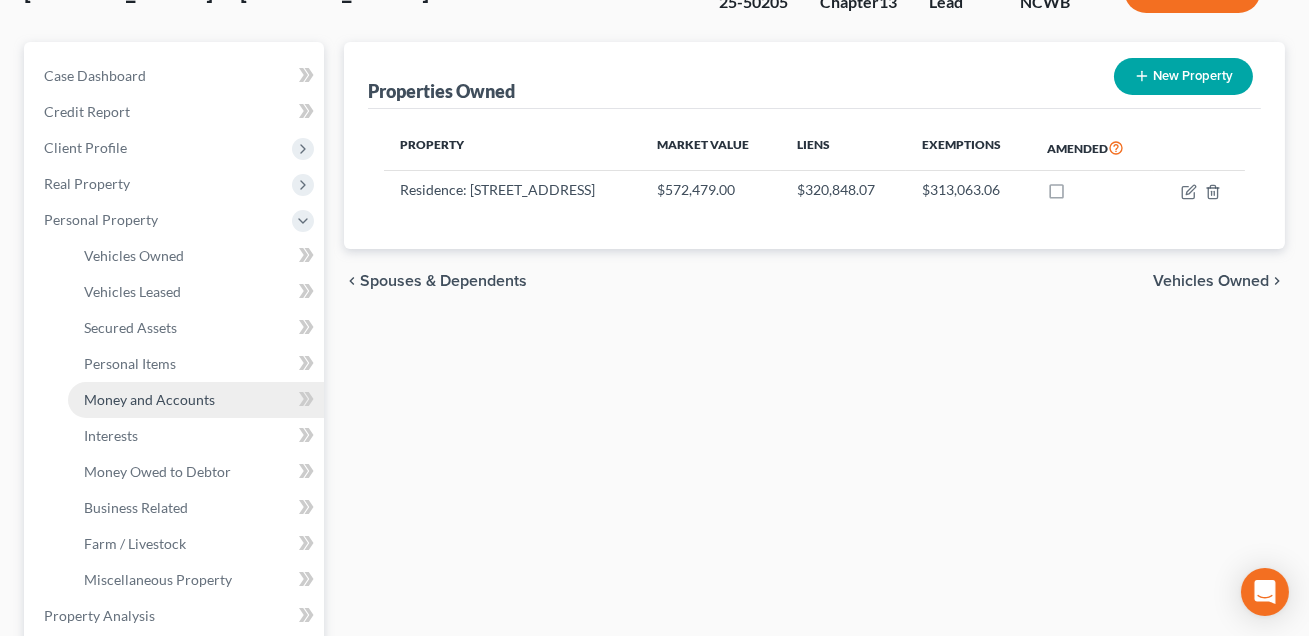 click on "Money and Accounts" at bounding box center (149, 399) 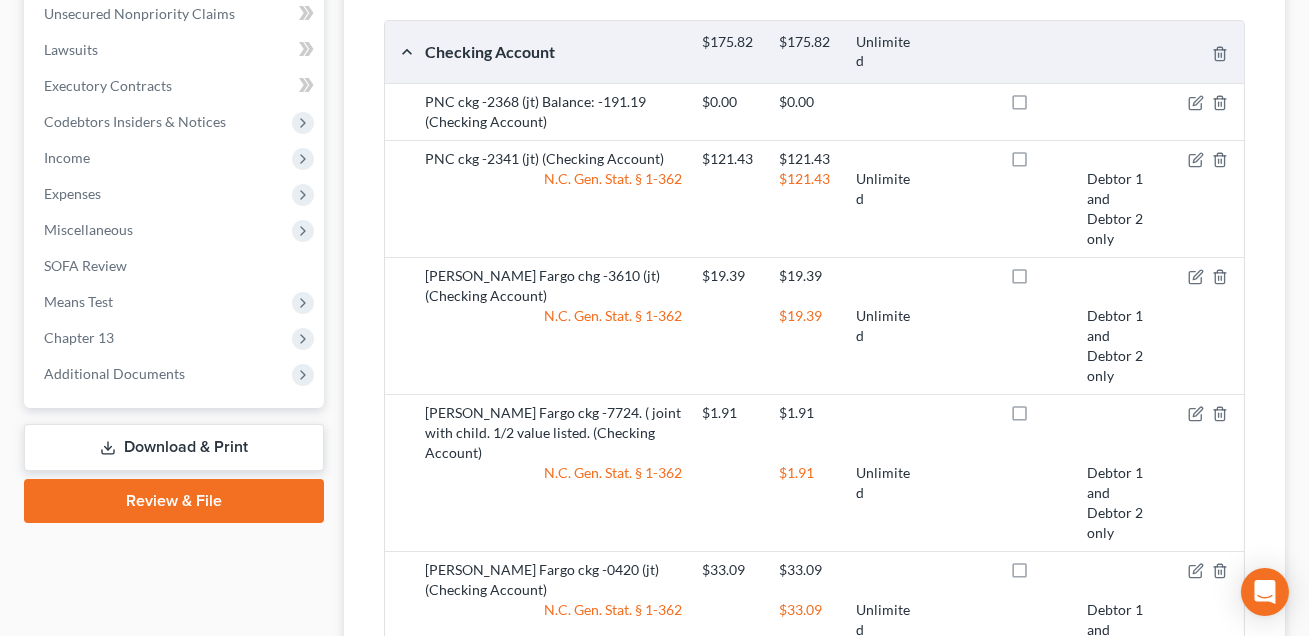 scroll, scrollTop: 857, scrollLeft: 0, axis: vertical 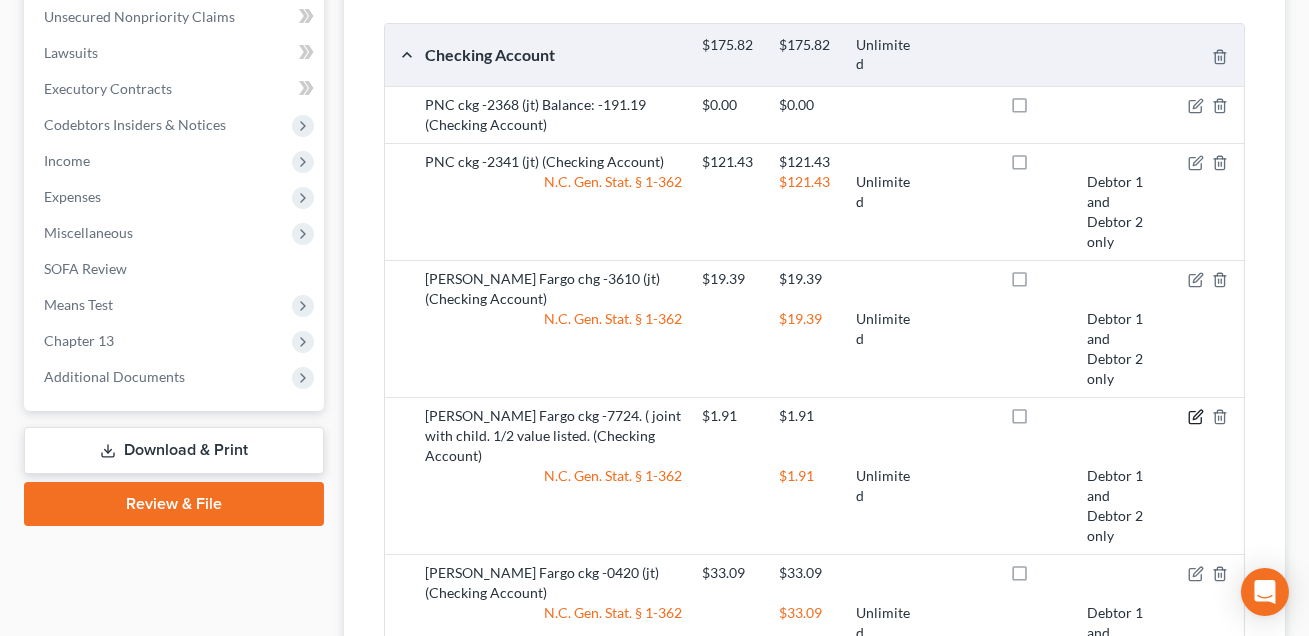 click 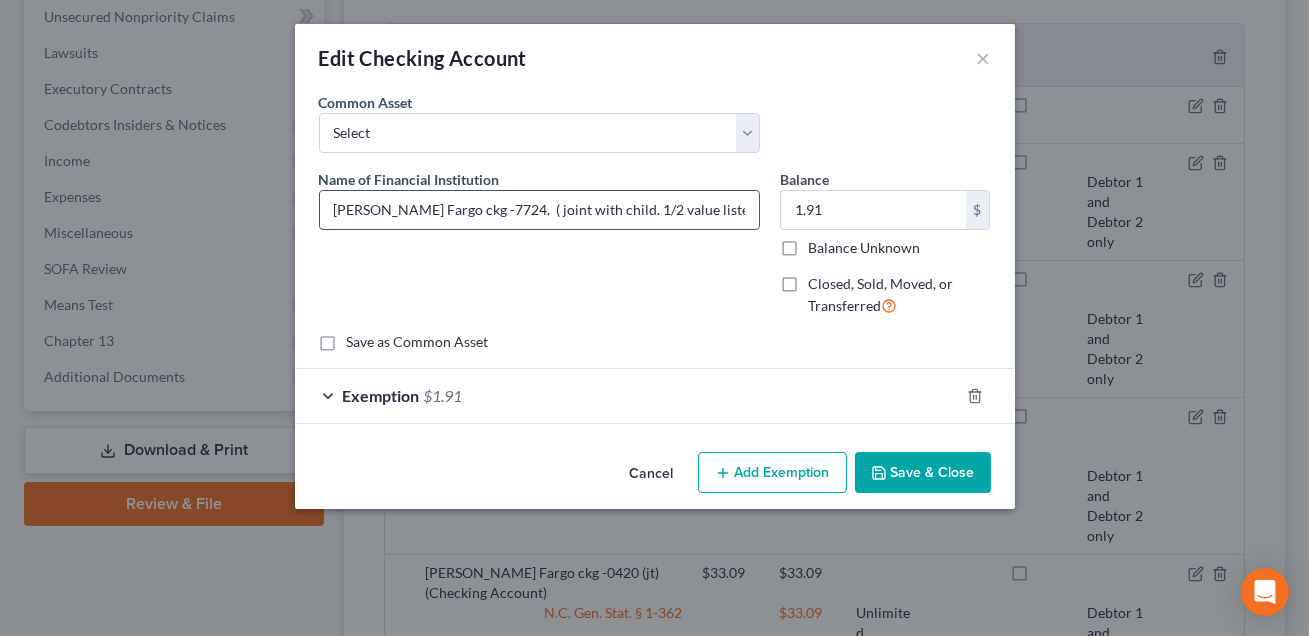 click on "[PERSON_NAME] Fargo ckg -7724.  ( joint with child. 1/2 value listed." at bounding box center [539, 210] 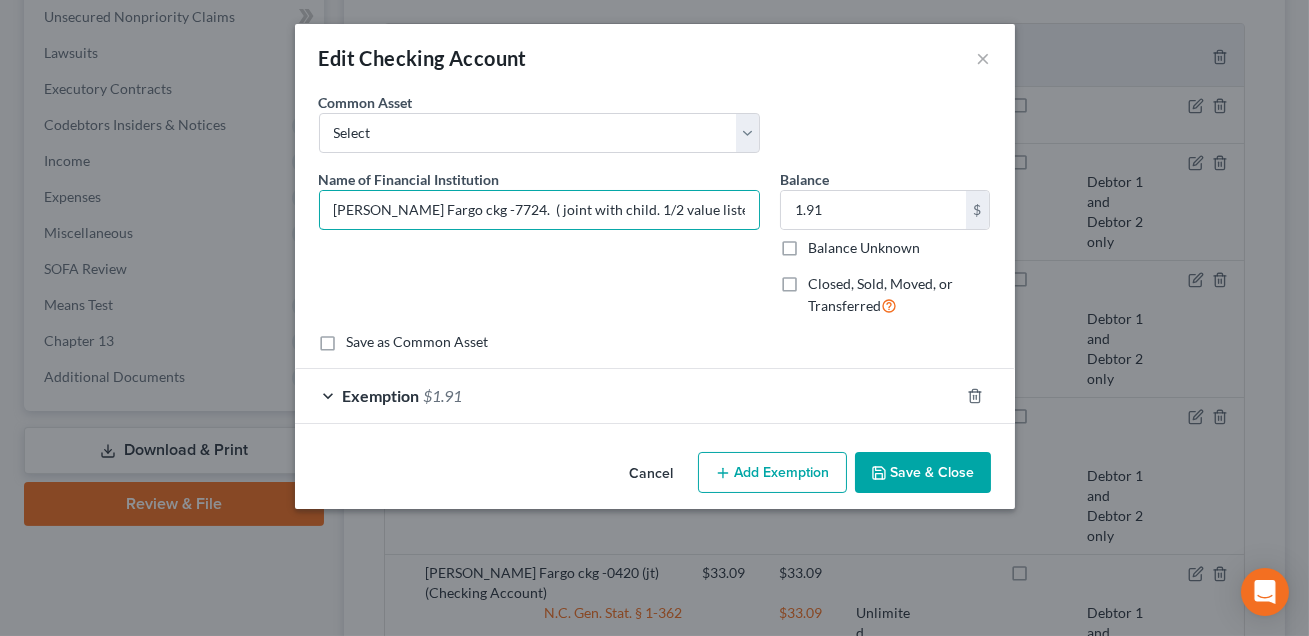 type on "[PERSON_NAME] Fargo ckg -7724.  ( joint with child. 1/2 value listed.)" 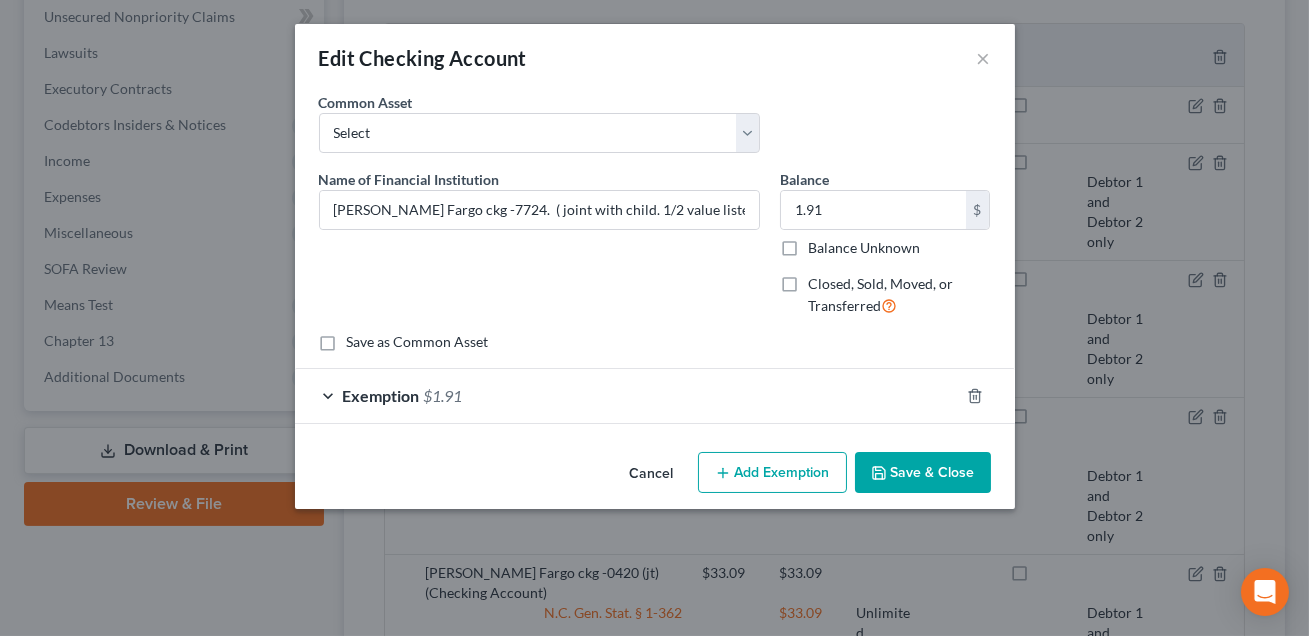 click on "Save & Close" at bounding box center [923, 473] 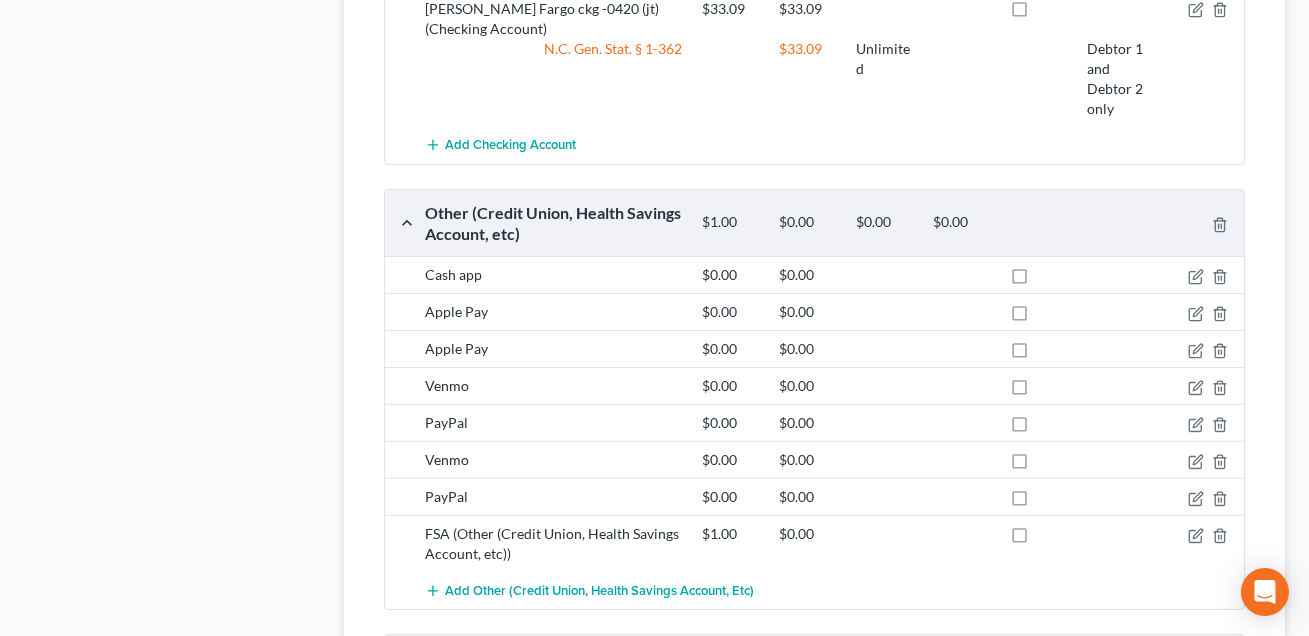 scroll, scrollTop: 1433, scrollLeft: 0, axis: vertical 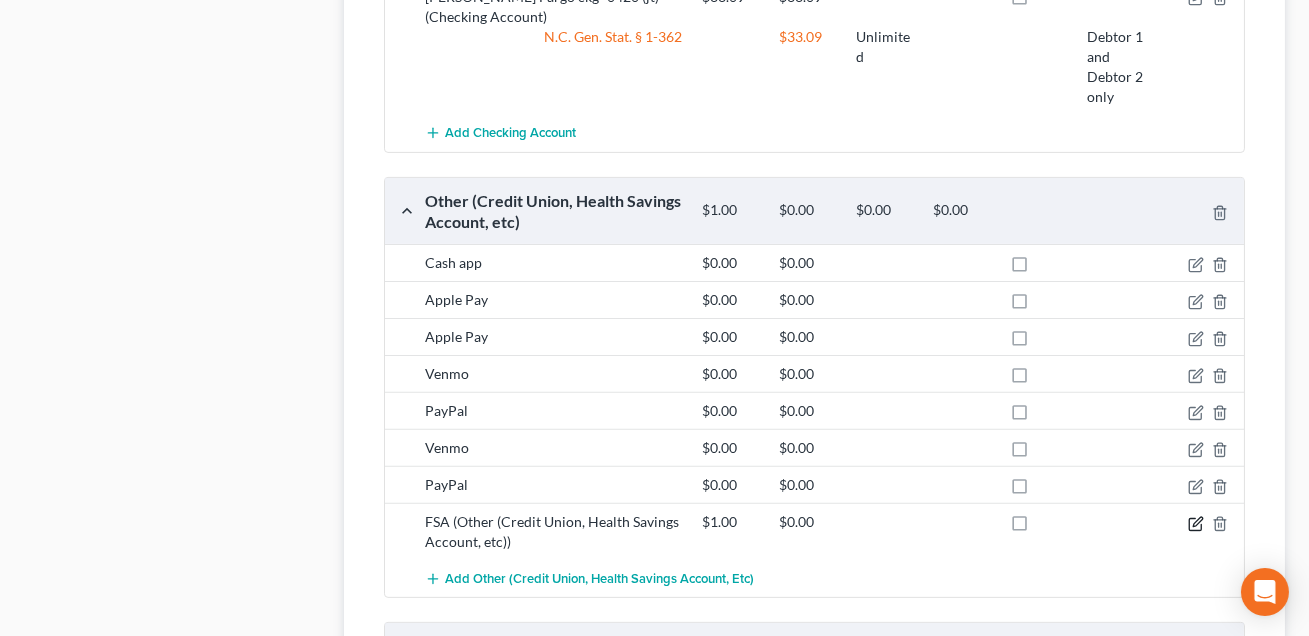 click 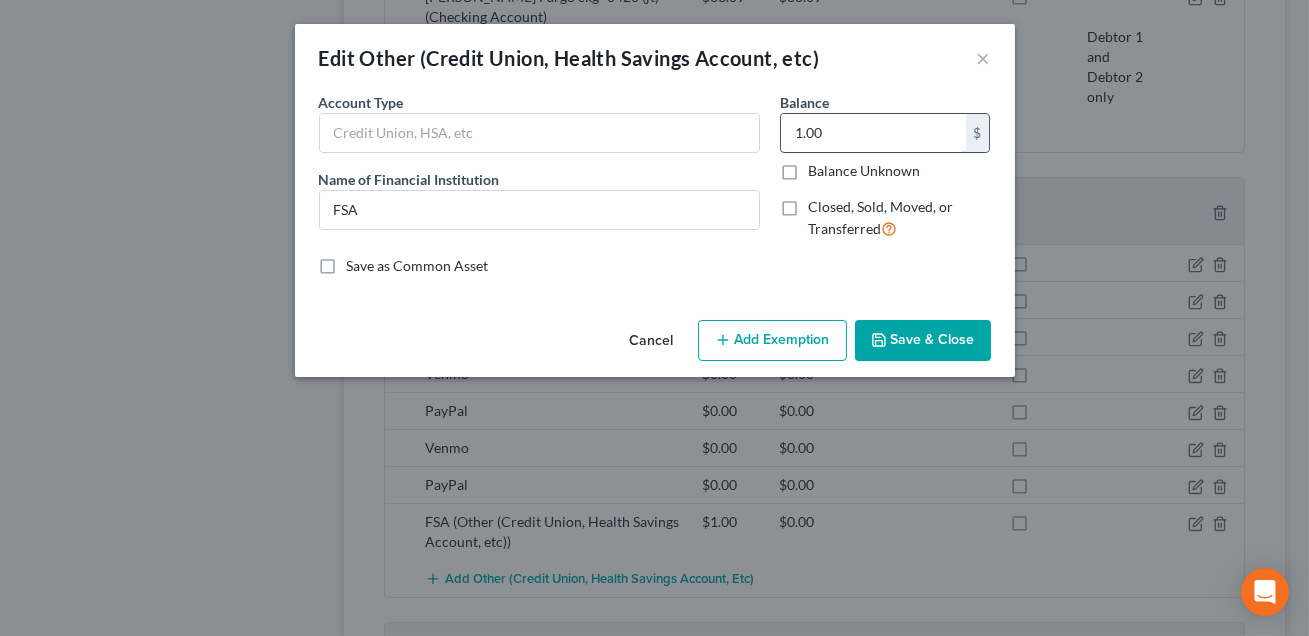 click on "1.00" at bounding box center (873, 133) 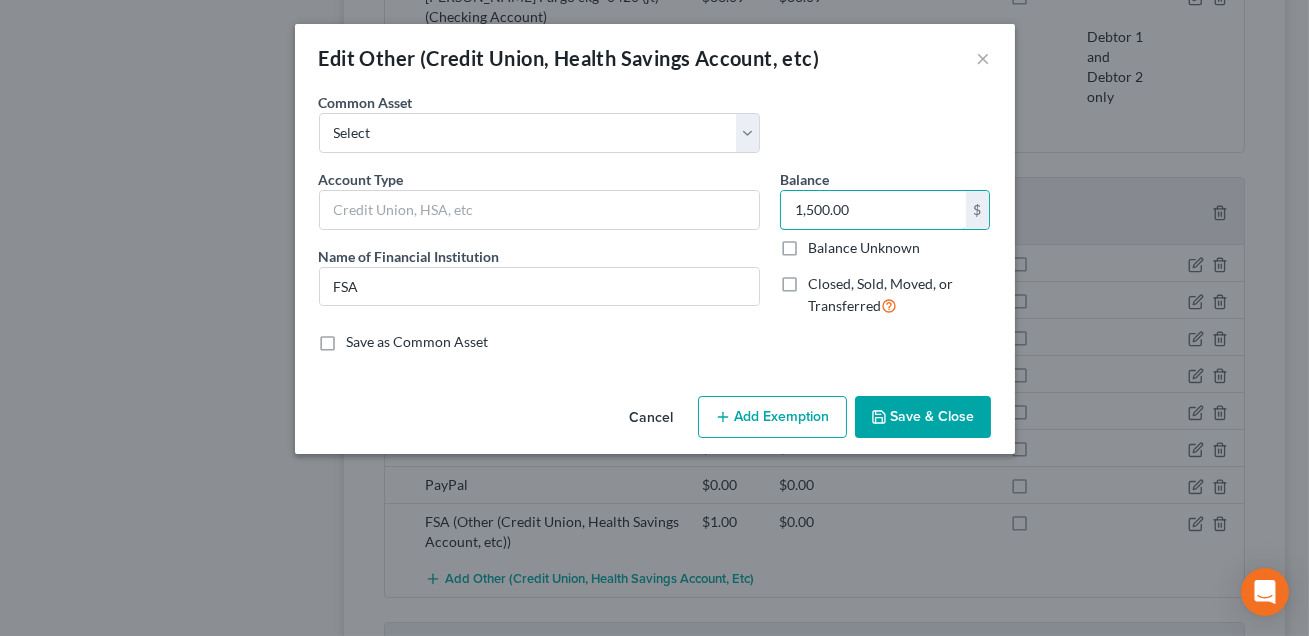 type on "1,500.00" 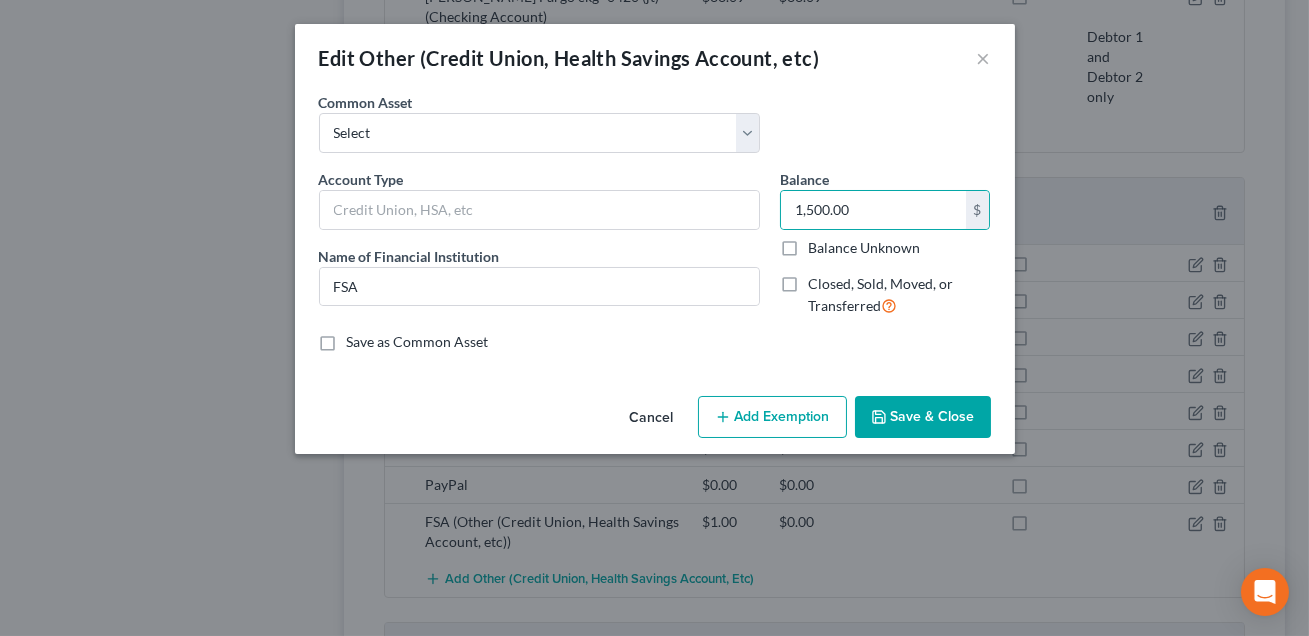 click on "Add Exemption" at bounding box center [772, 417] 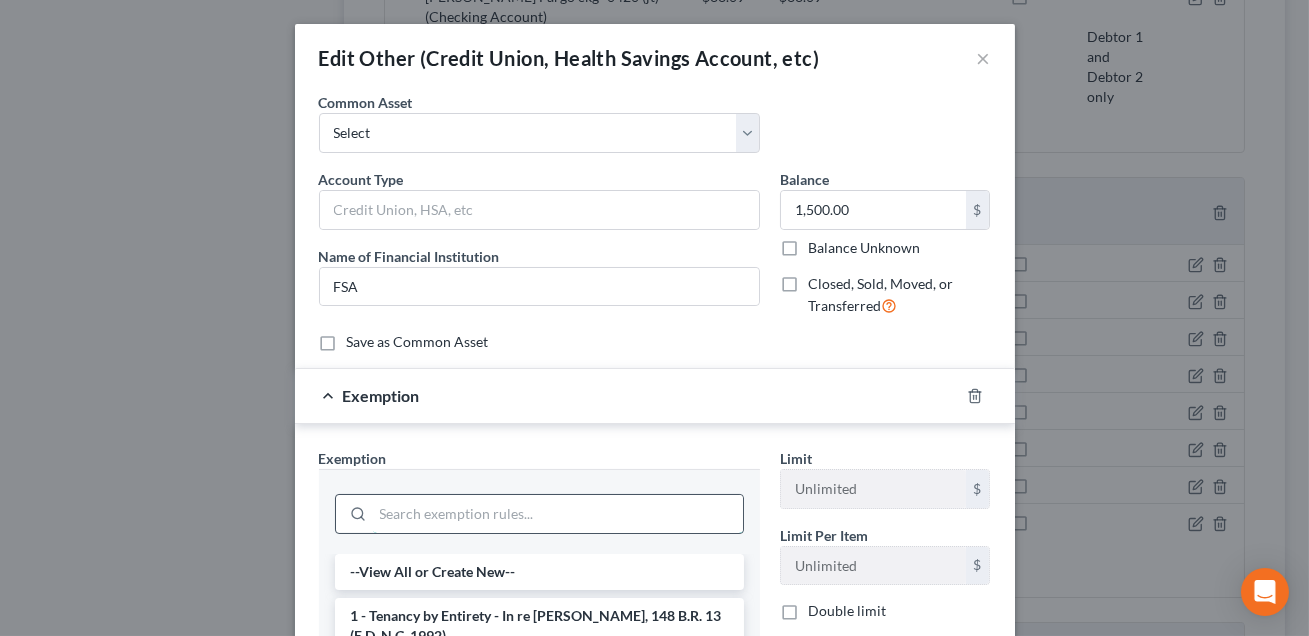 click at bounding box center (558, 514) 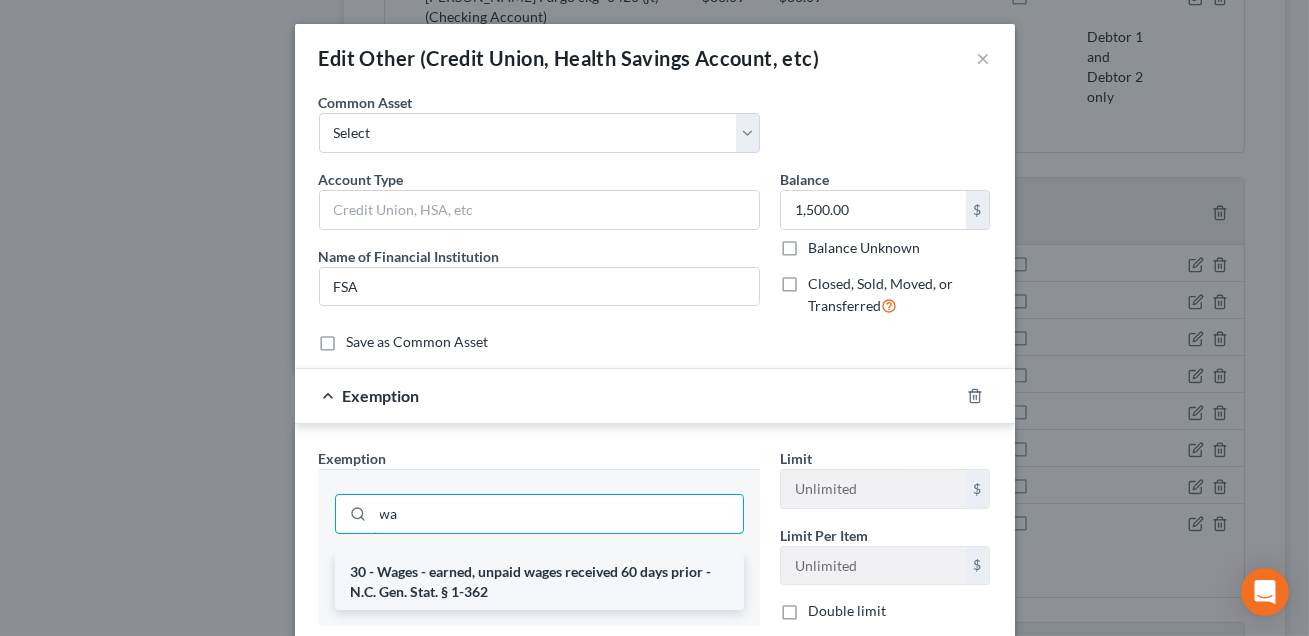 type on "wa" 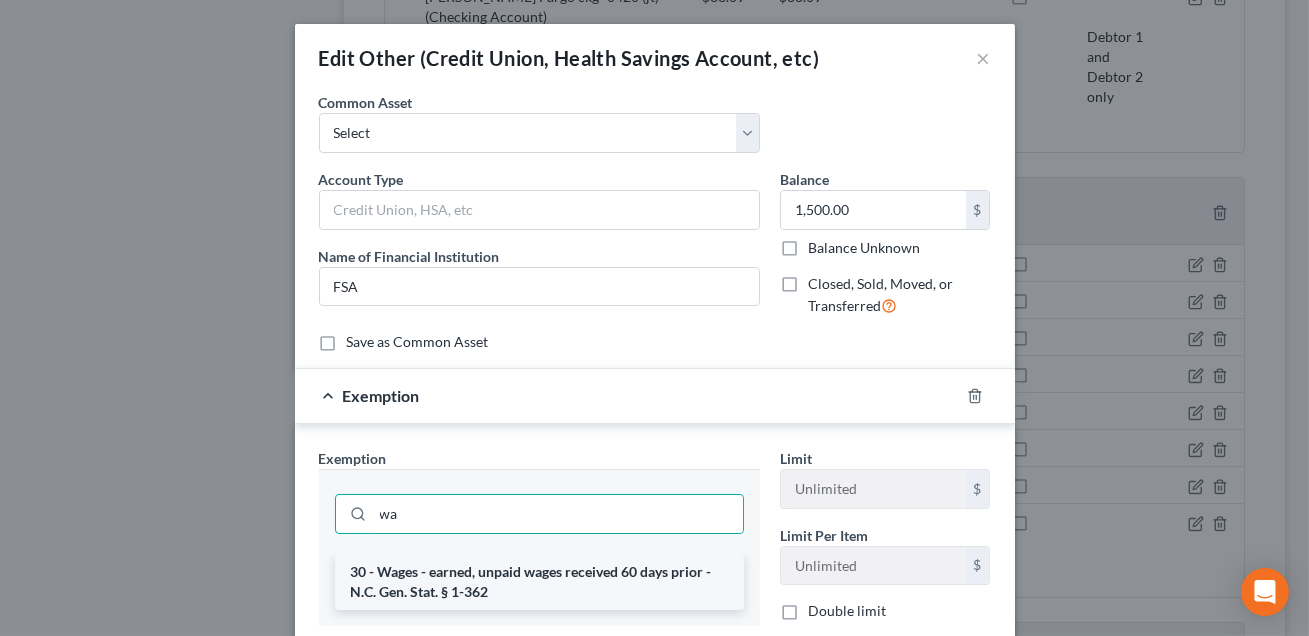 click on "30 - Wages - earned, unpaid wages received 60 days prior - N.C. Gen. Stat. § 1-362" at bounding box center (539, 582) 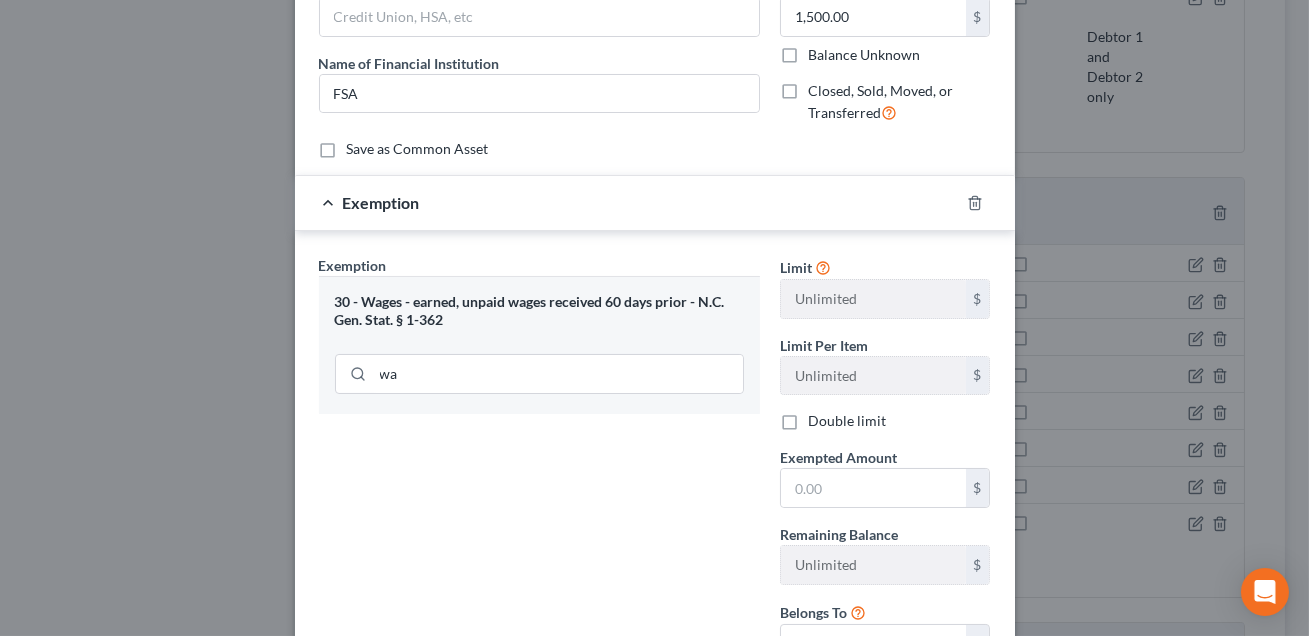 scroll, scrollTop: 270, scrollLeft: 0, axis: vertical 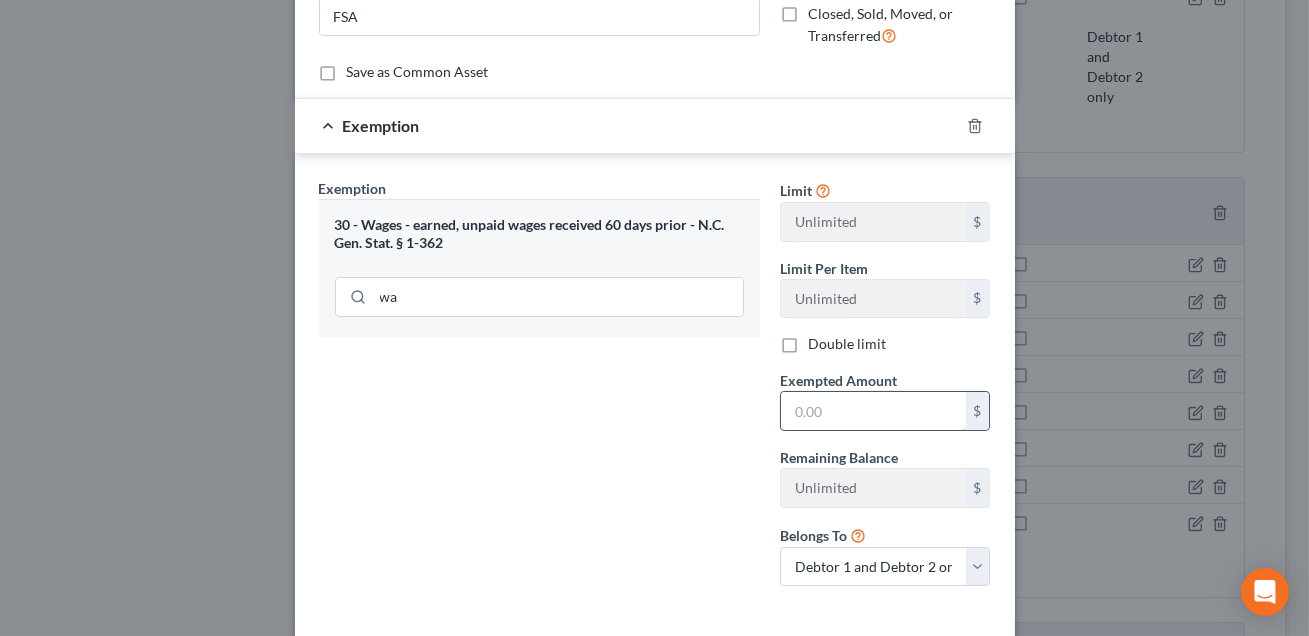 click at bounding box center [873, 411] 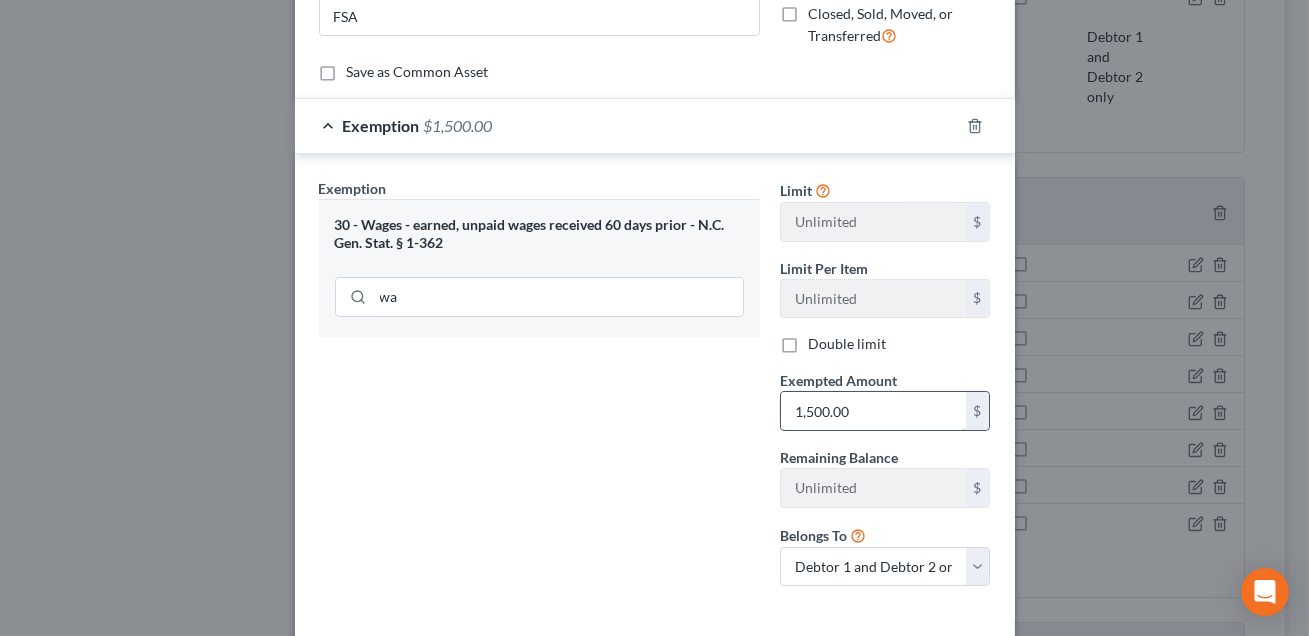 scroll, scrollTop: 360, scrollLeft: 0, axis: vertical 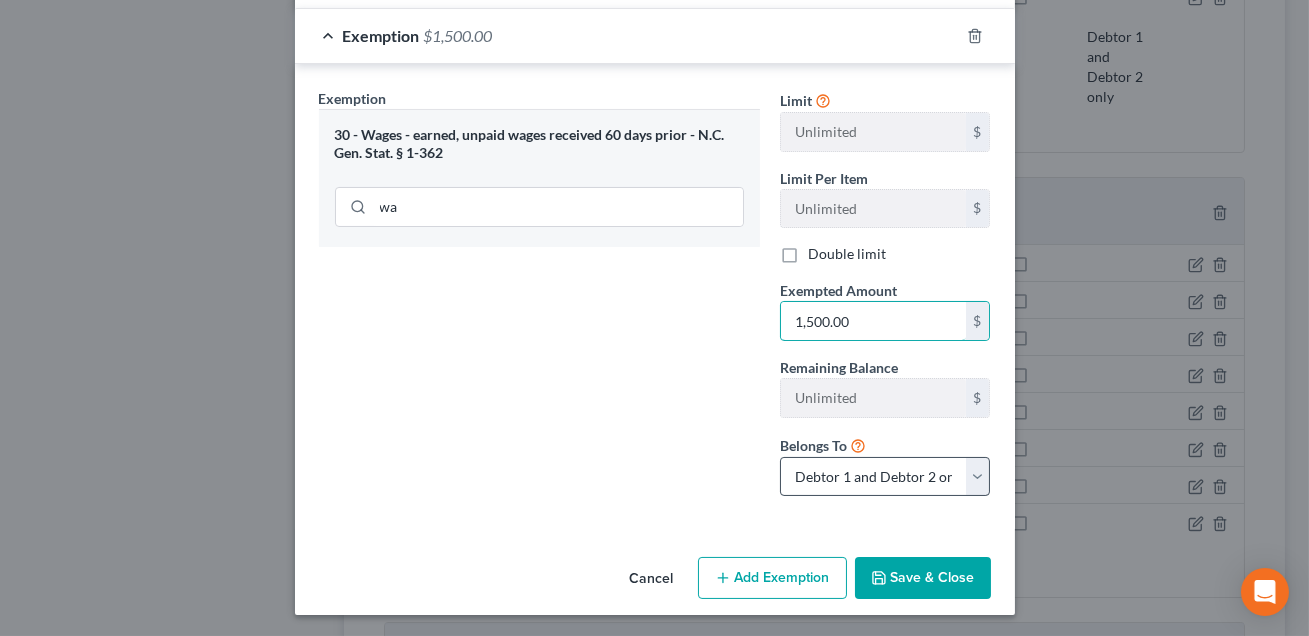 type on "1,500.00" 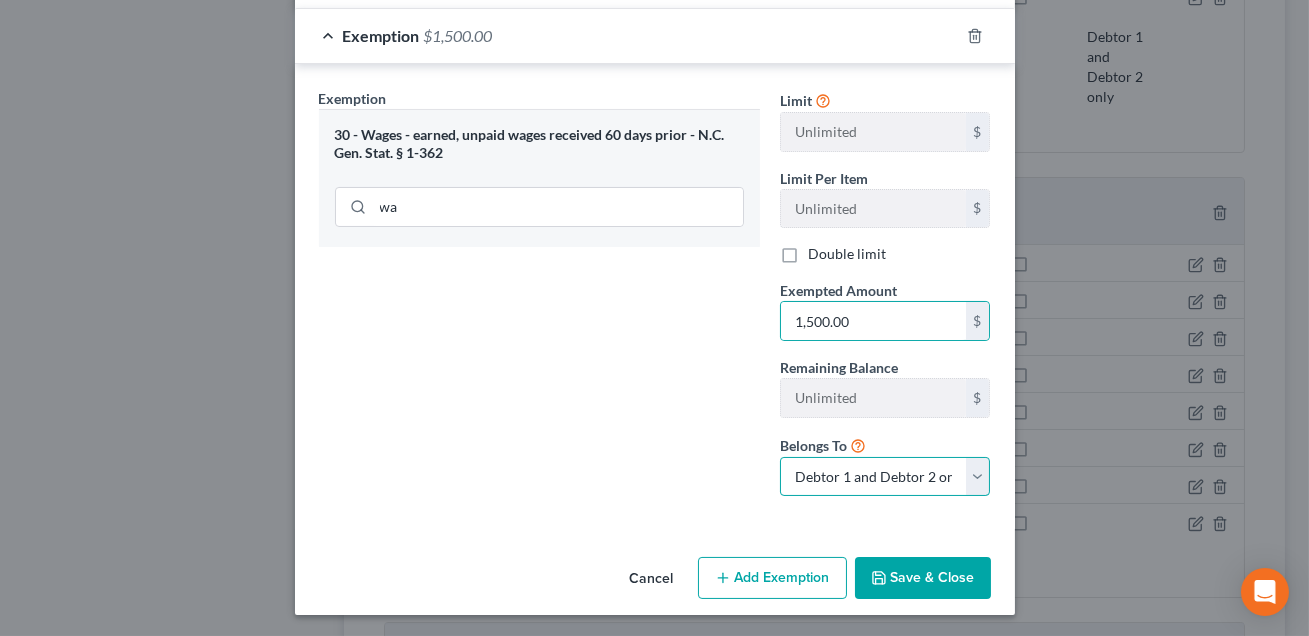 click on "Debtor 1 only Debtor 2 only Debtor 1 and Debtor 2 only" at bounding box center (885, 477) 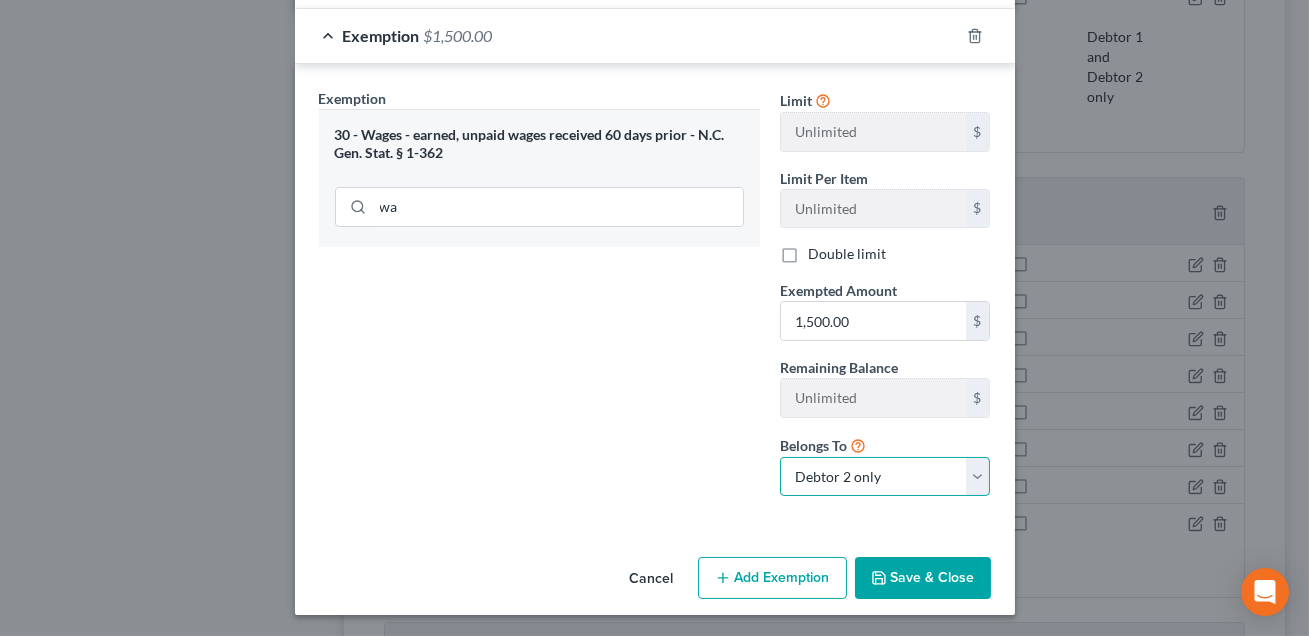 click on "Debtor 1 only Debtor 2 only Debtor 1 and Debtor 2 only" at bounding box center [885, 477] 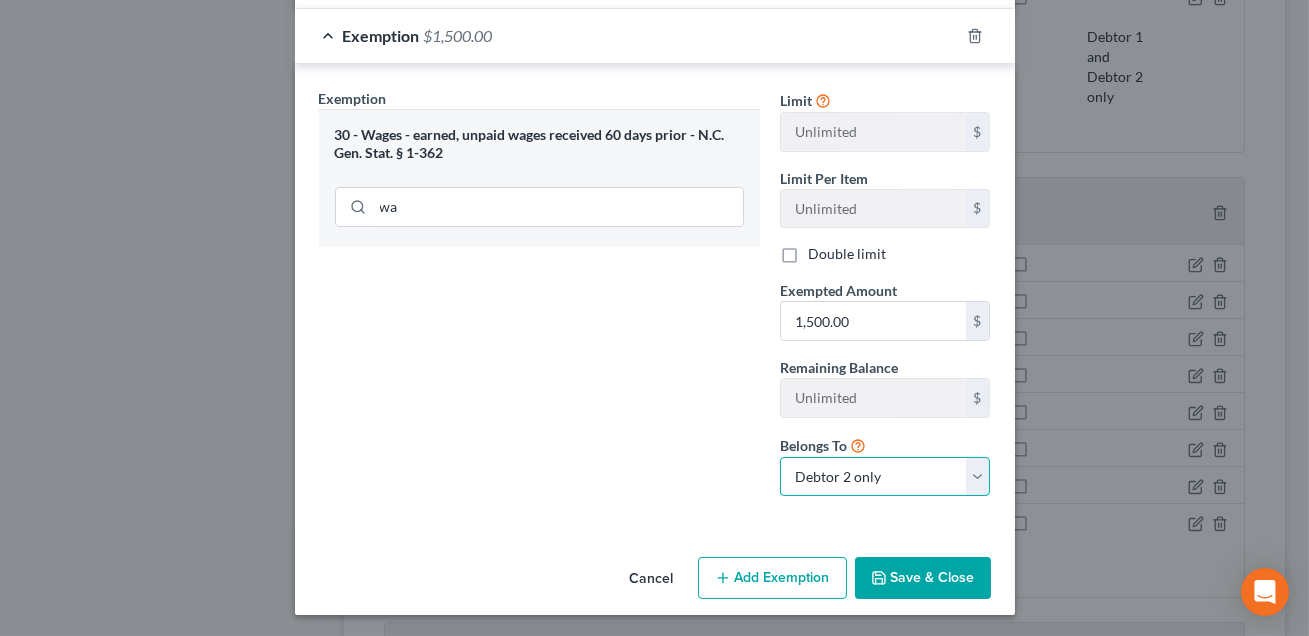 select on "0" 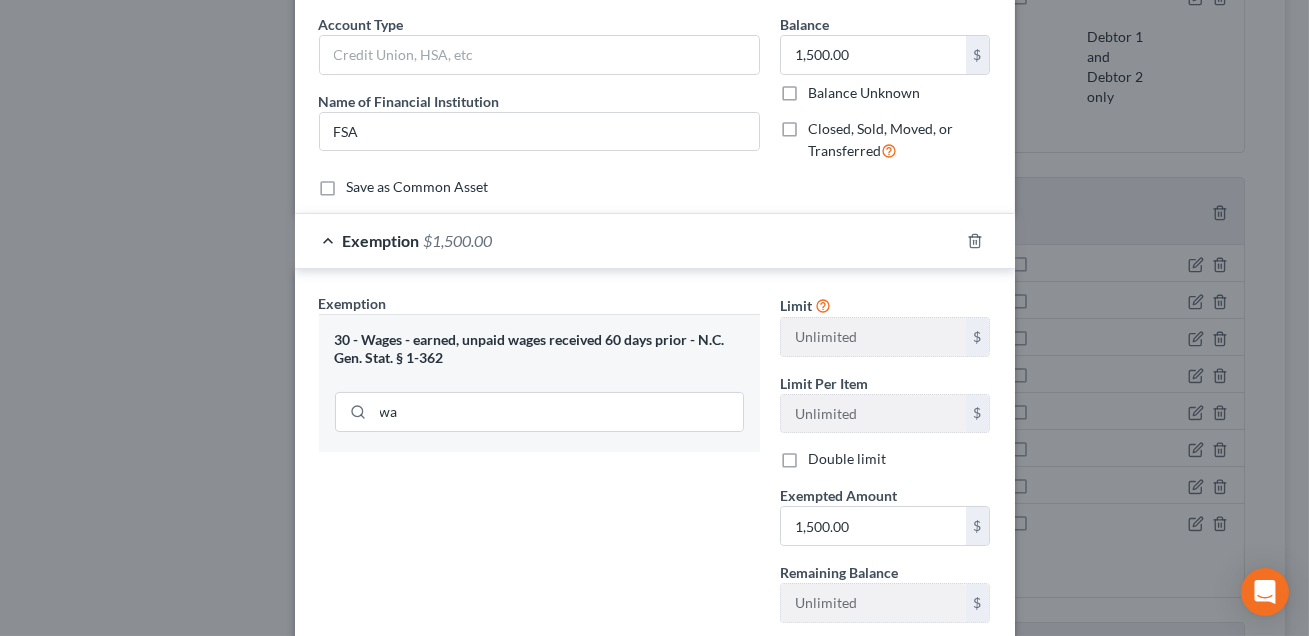 scroll, scrollTop: 360, scrollLeft: 0, axis: vertical 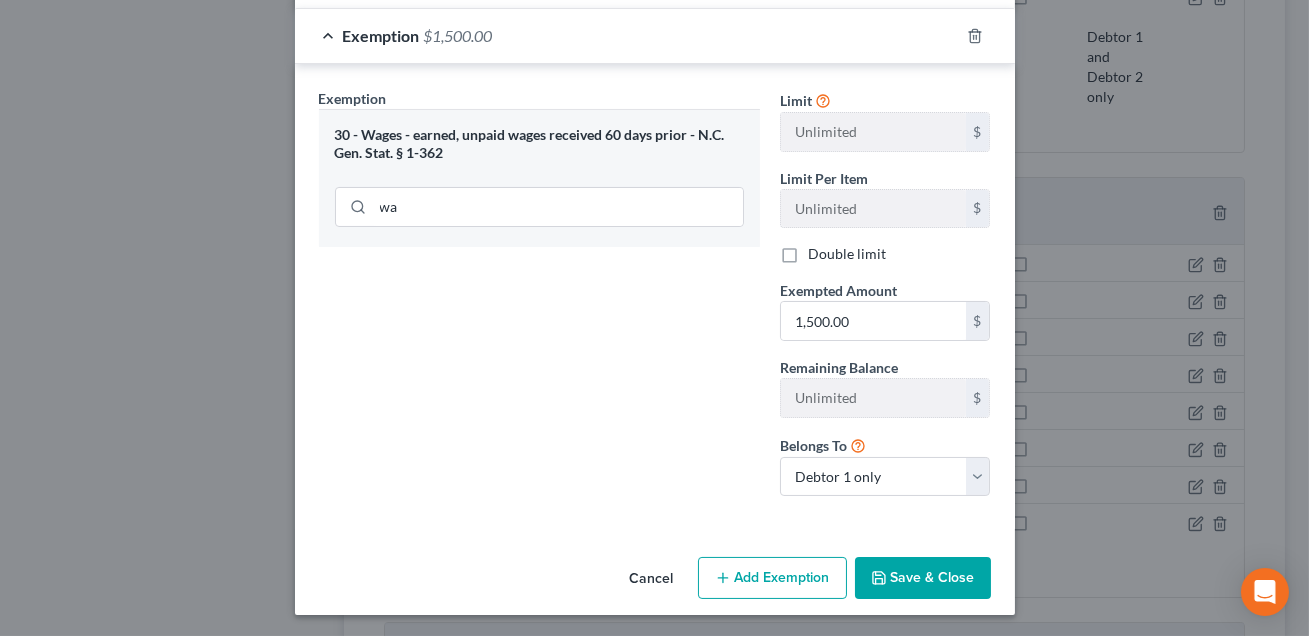 click on "Save & Close" at bounding box center (923, 578) 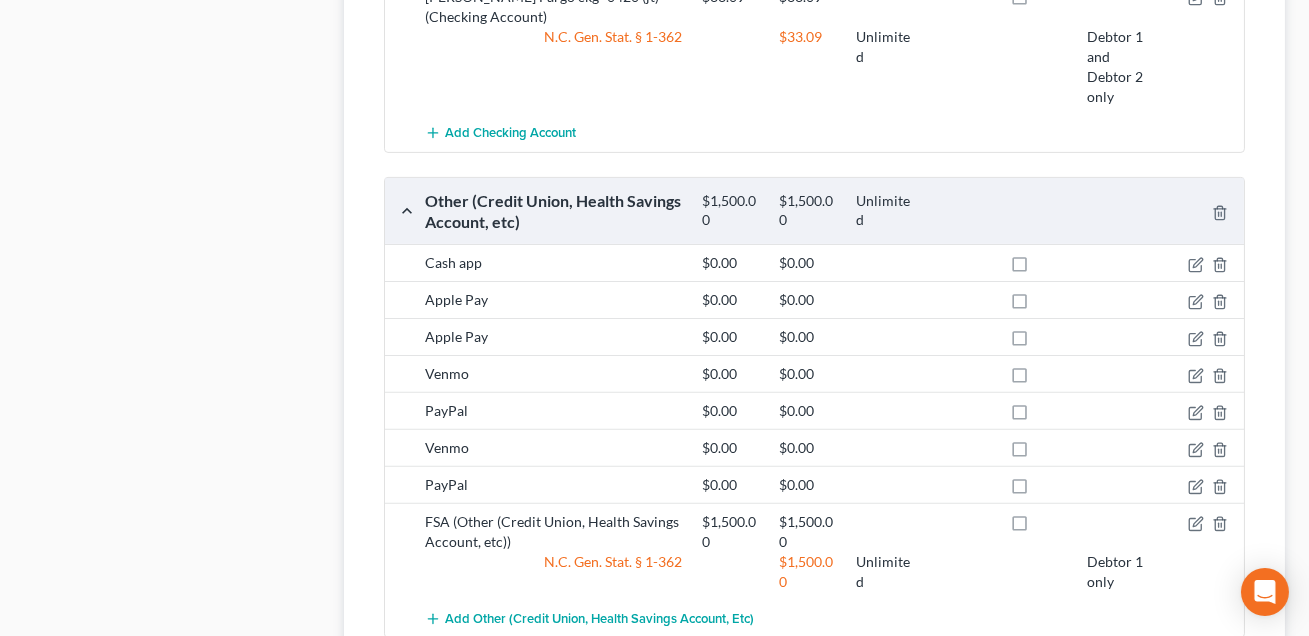 click on "Apple Pay" at bounding box center (553, 337) 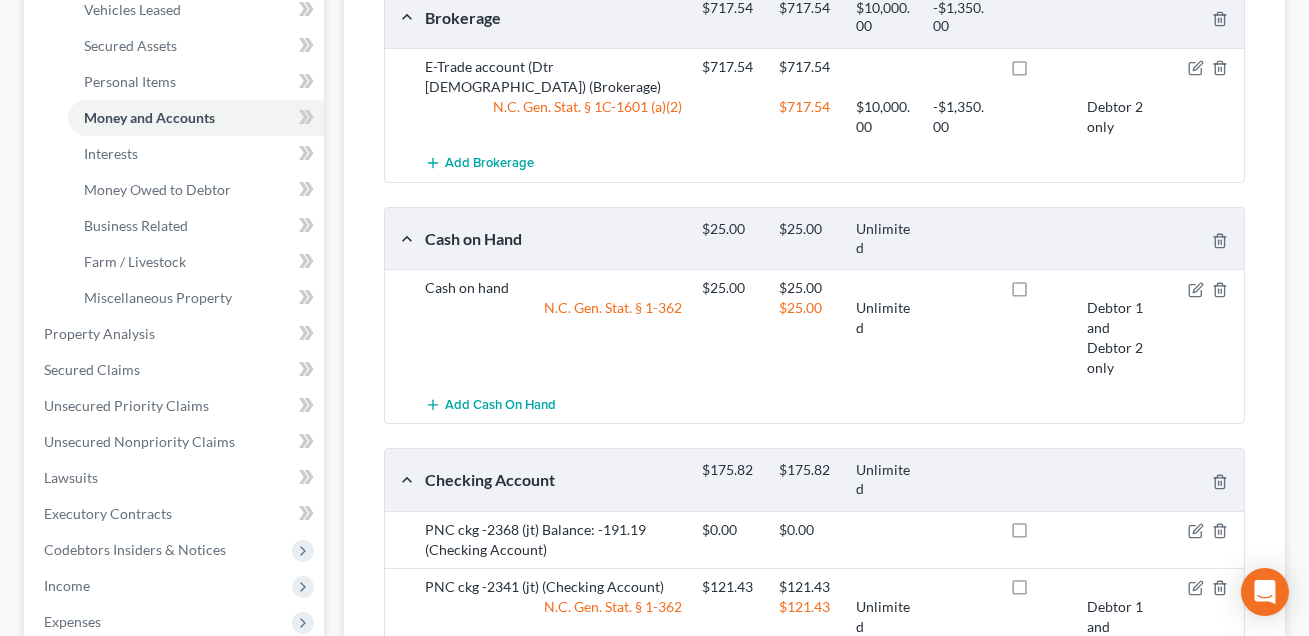 scroll, scrollTop: 0, scrollLeft: 0, axis: both 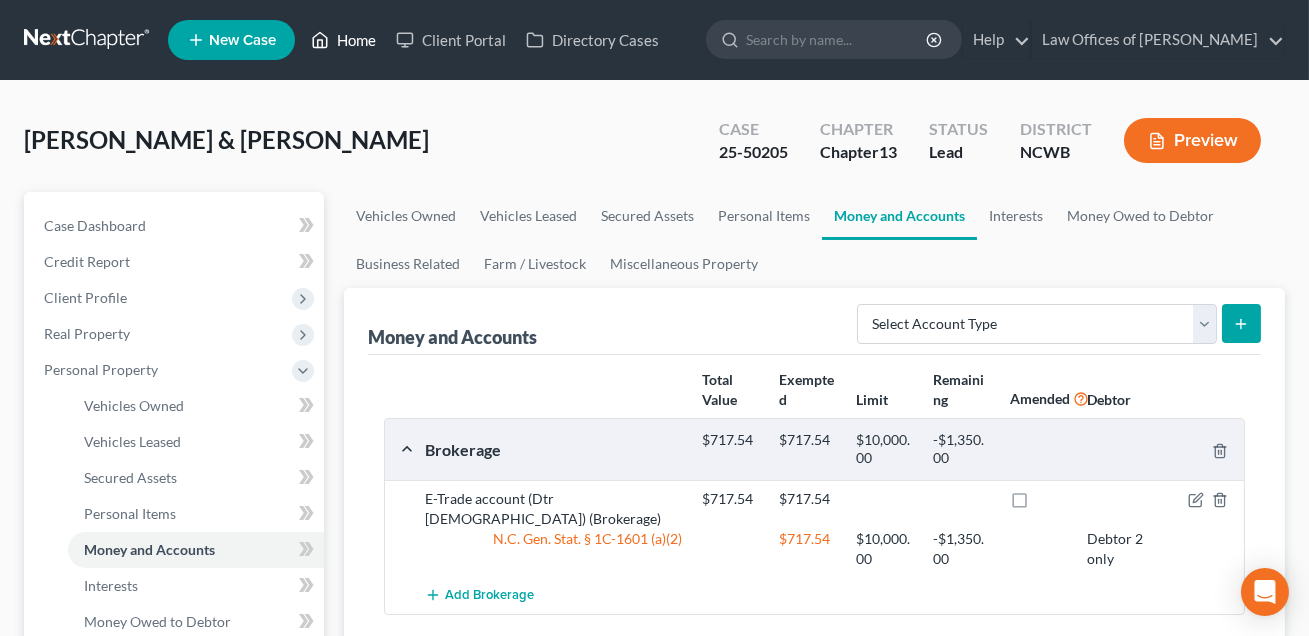 click on "Home" at bounding box center (343, 40) 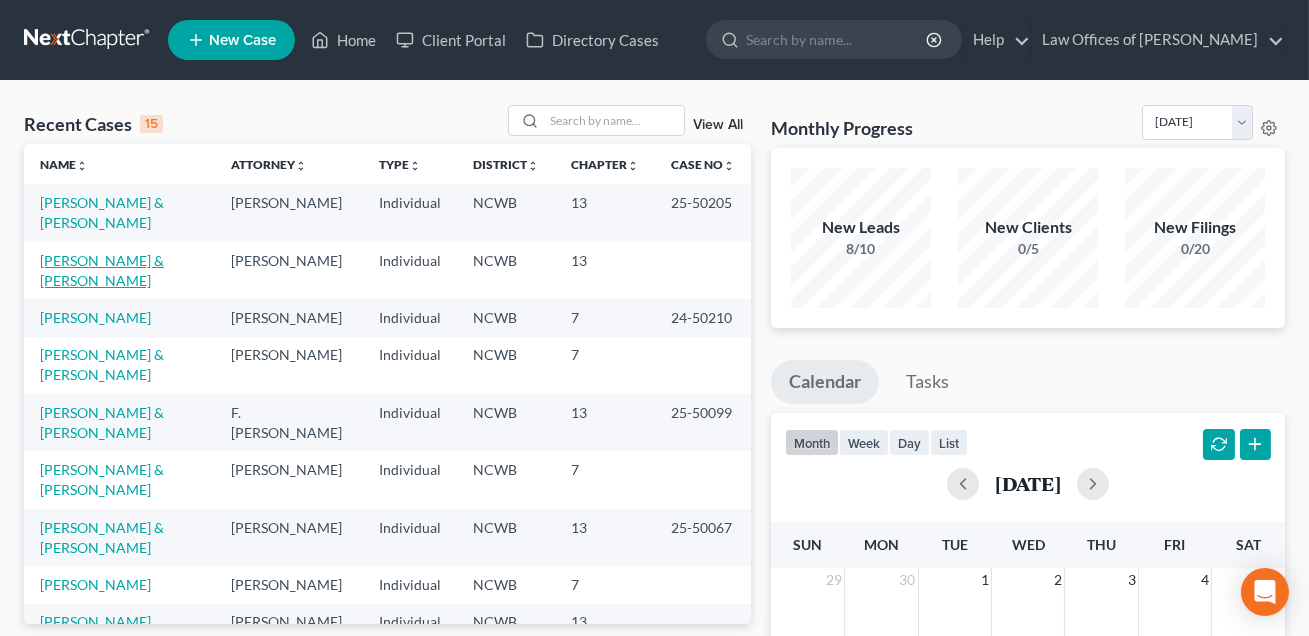 click on "[PERSON_NAME] & [PERSON_NAME]" at bounding box center [102, 270] 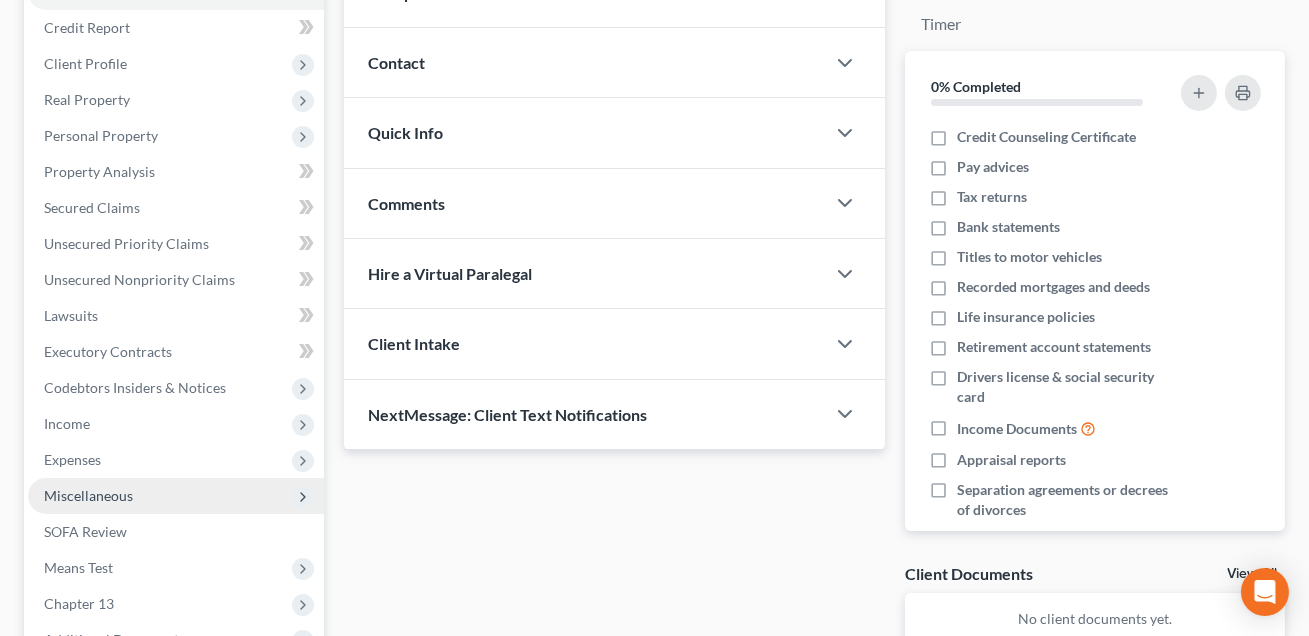 scroll, scrollTop: 240, scrollLeft: 0, axis: vertical 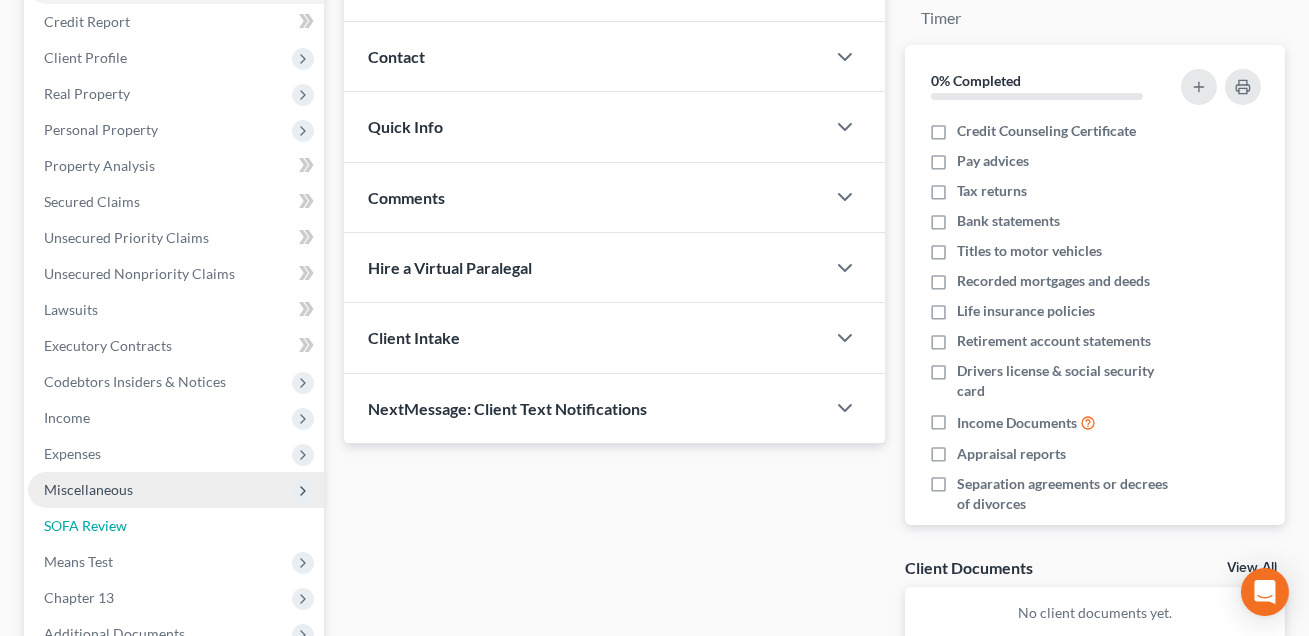 click on "SOFA Review" at bounding box center (85, 525) 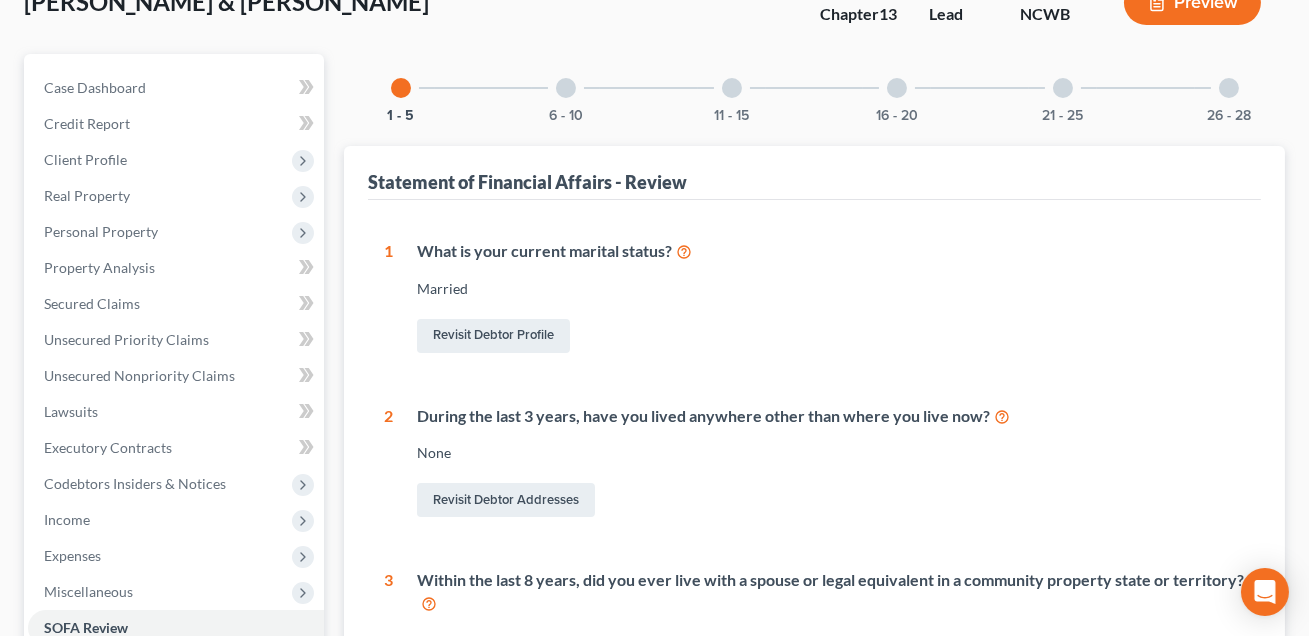 scroll, scrollTop: 0, scrollLeft: 0, axis: both 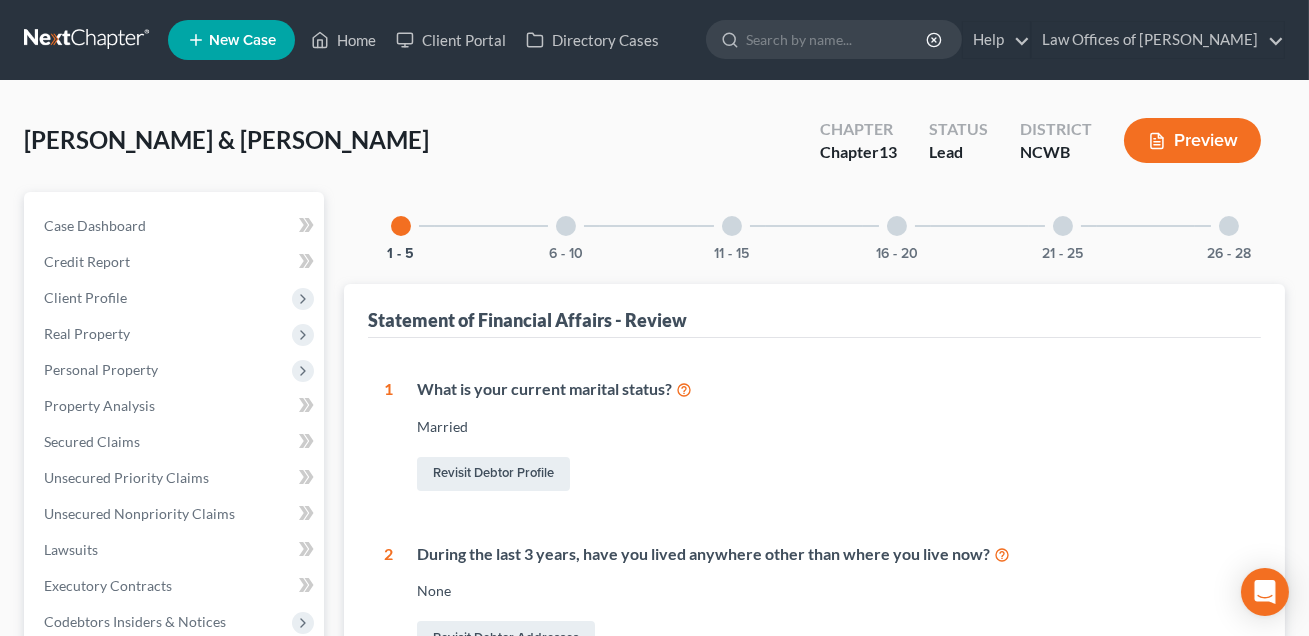 click at bounding box center (732, 226) 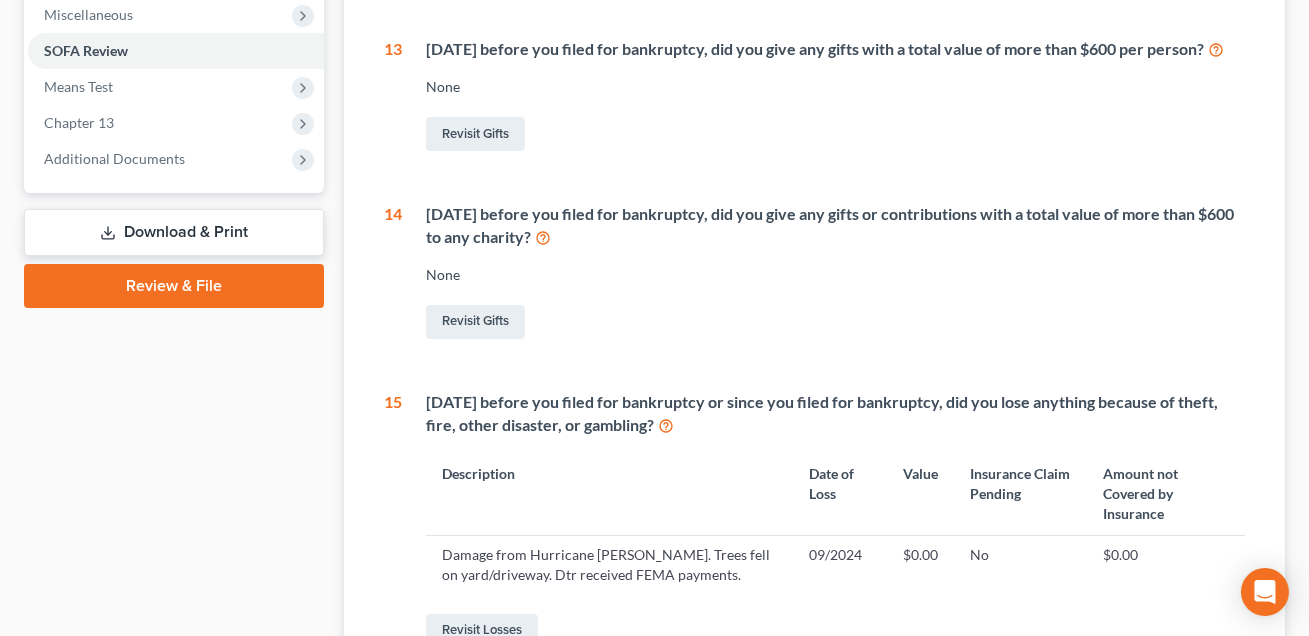 scroll, scrollTop: 892, scrollLeft: 0, axis: vertical 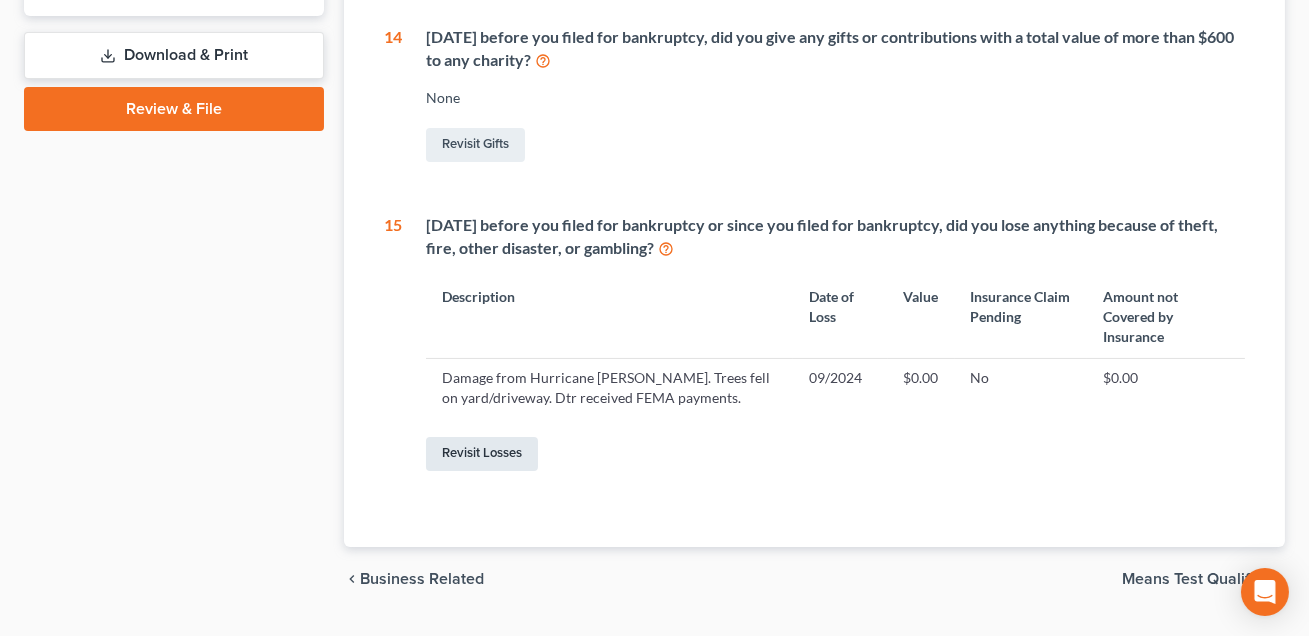 click on "Revisit Losses" at bounding box center [482, 454] 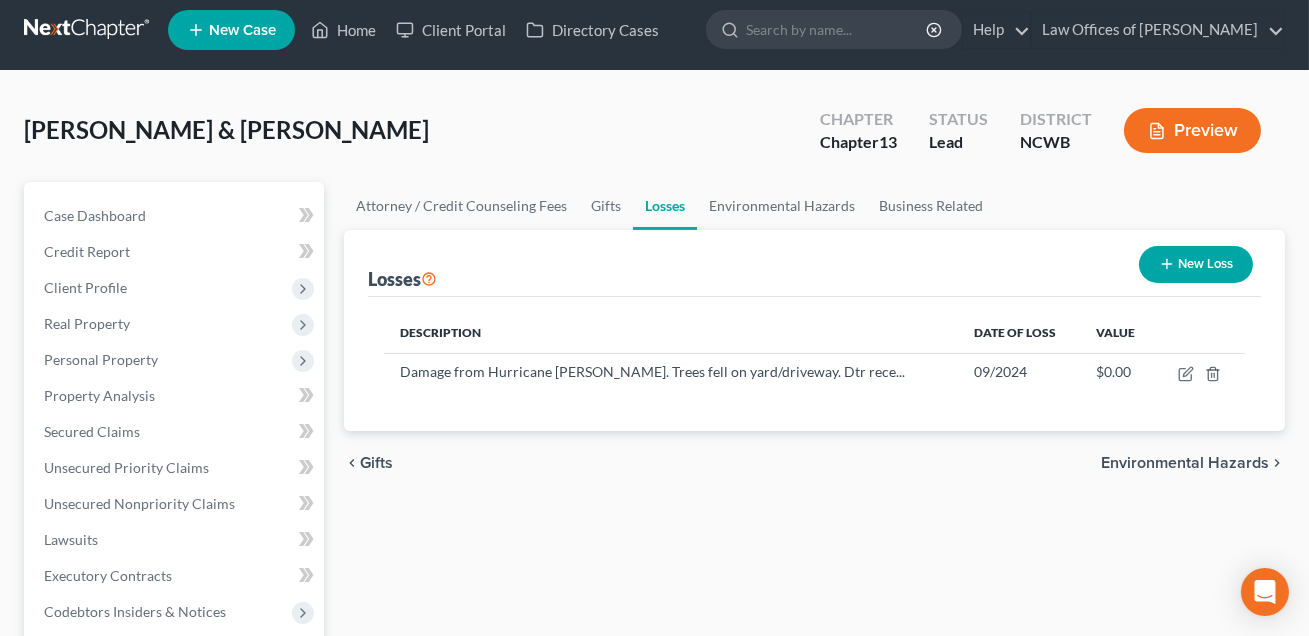 scroll, scrollTop: 0, scrollLeft: 0, axis: both 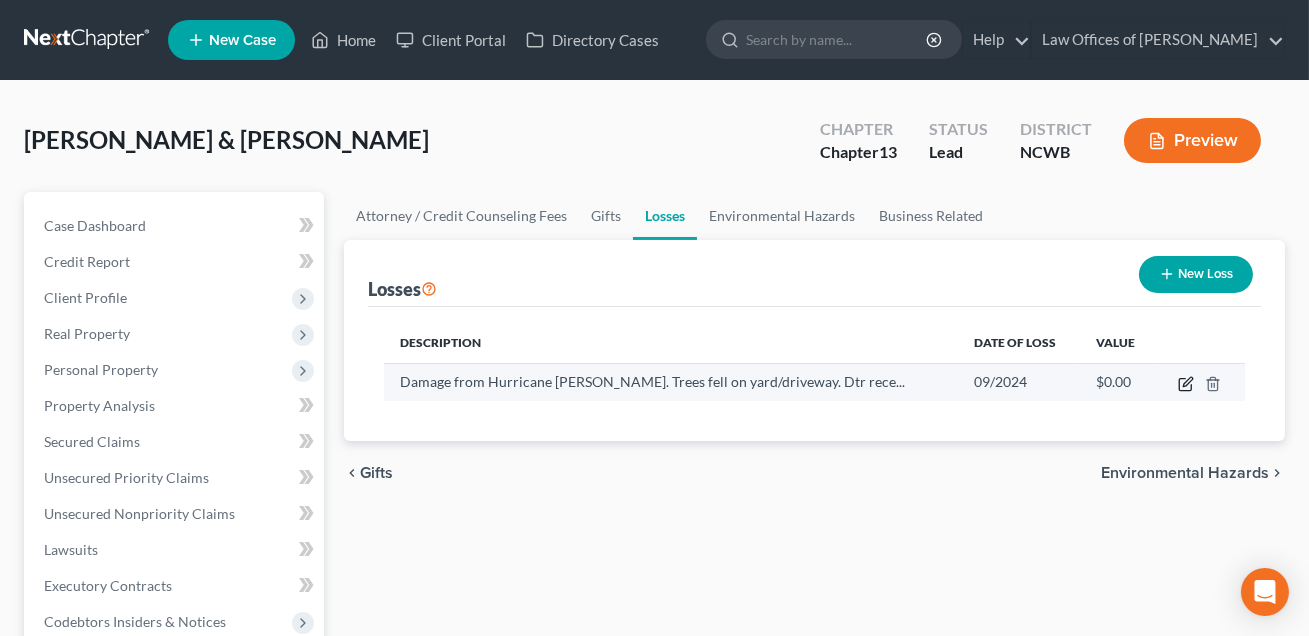 click 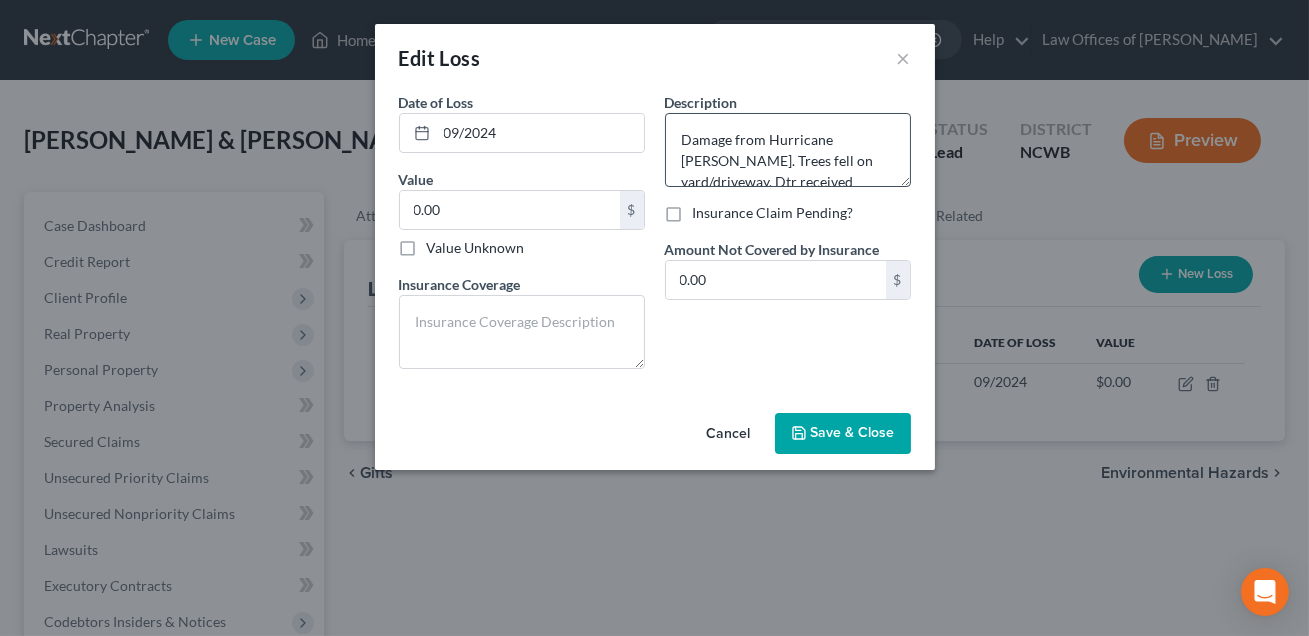 scroll, scrollTop: 20, scrollLeft: 0, axis: vertical 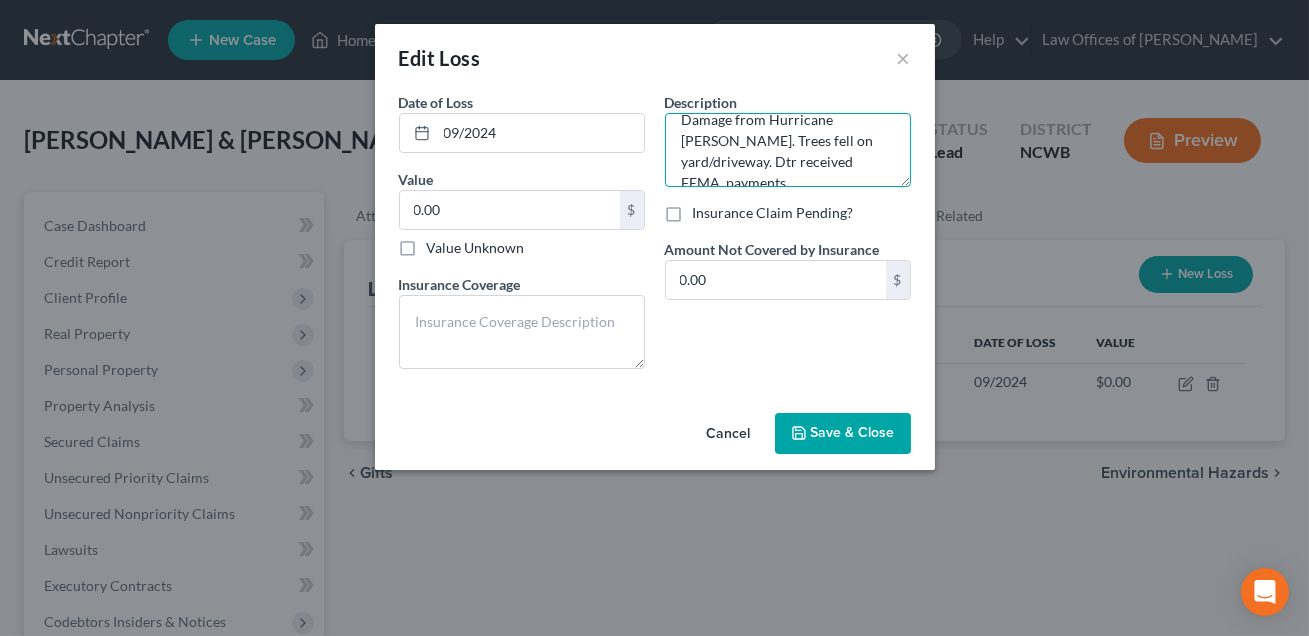 click on "Damage from Hurricane [PERSON_NAME]. Trees fell on yard/driveway. Dtr received FEMA  payments." at bounding box center [788, 150] 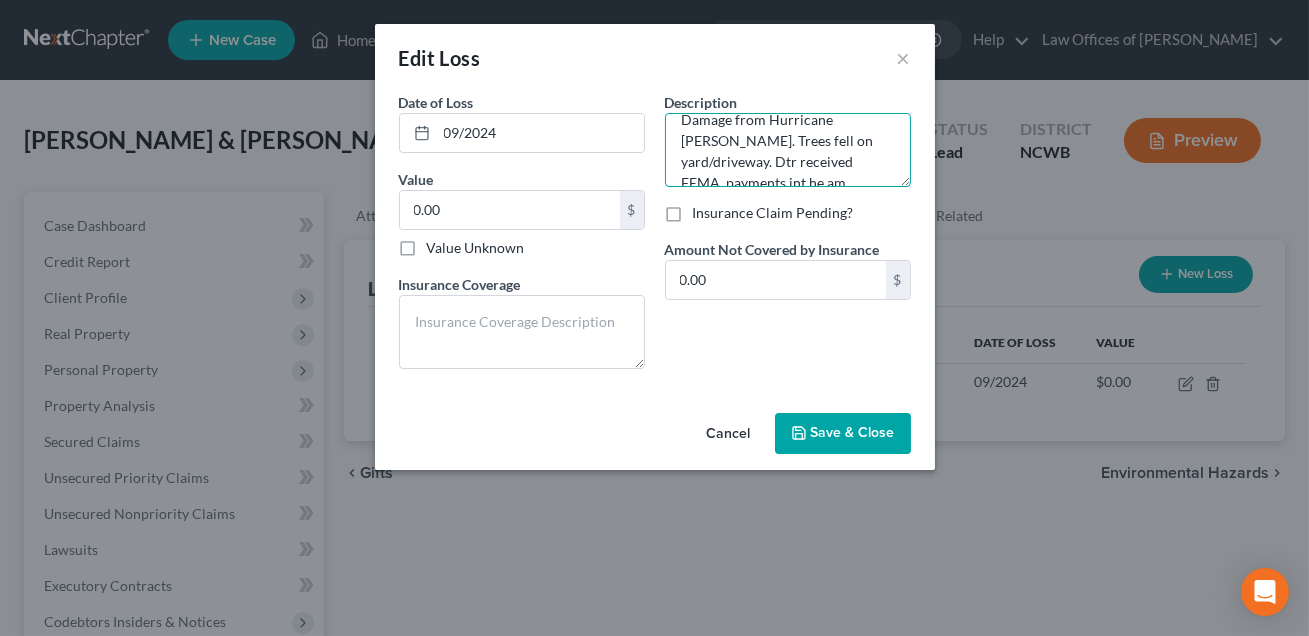 scroll, scrollTop: 25, scrollLeft: 0, axis: vertical 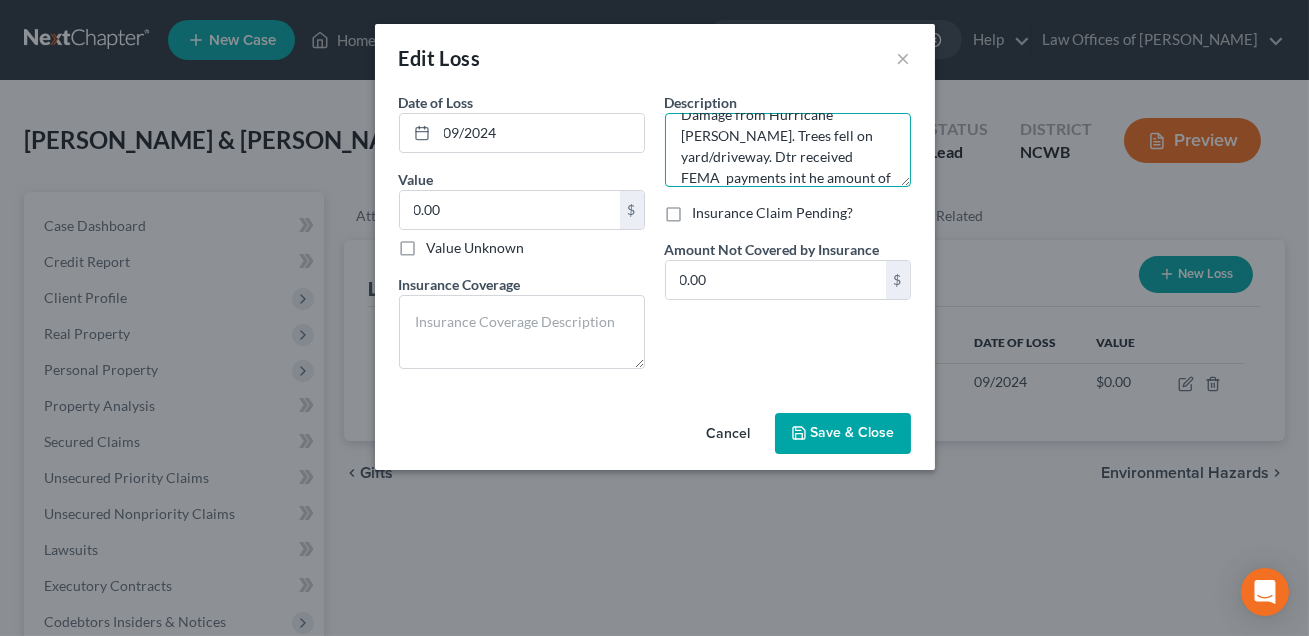 click on "Damage from Hurricane [PERSON_NAME]. Trees fell on yard/driveway. Dtr received FEMA  payments int he amount of $3887.22." at bounding box center (788, 150) 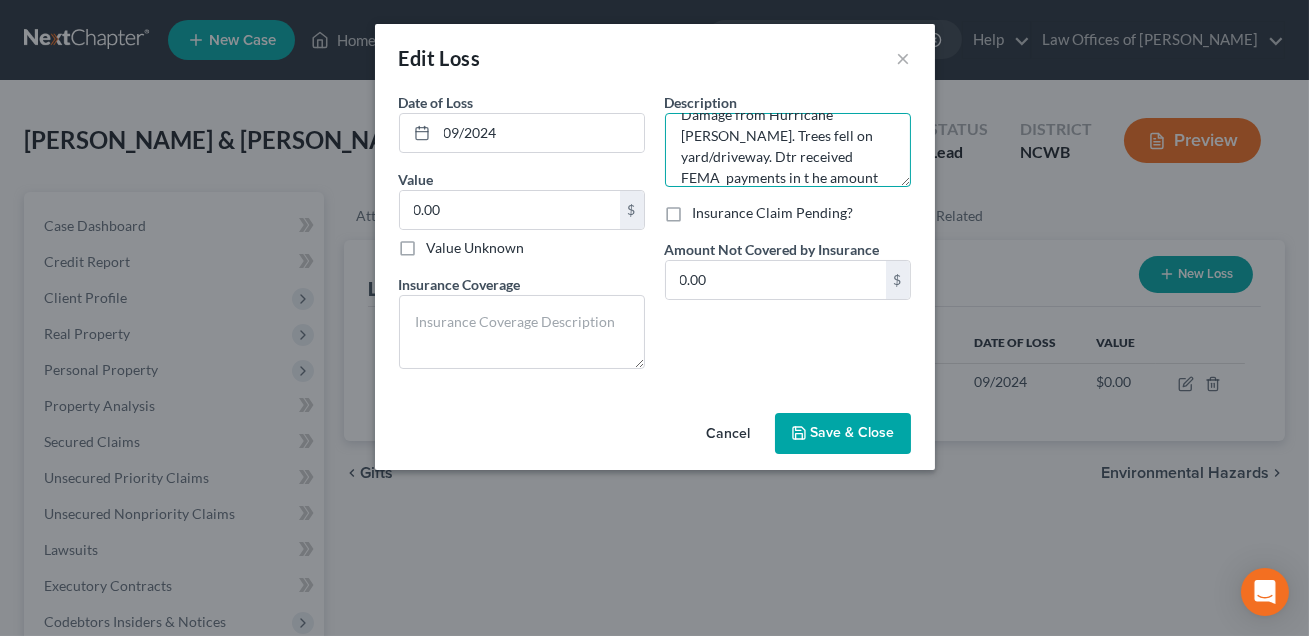 click on "Damage from Hurricane [PERSON_NAME]. Trees fell on yard/driveway. Dtr received FEMA  payments in t he amount of $3887.22." at bounding box center [788, 150] 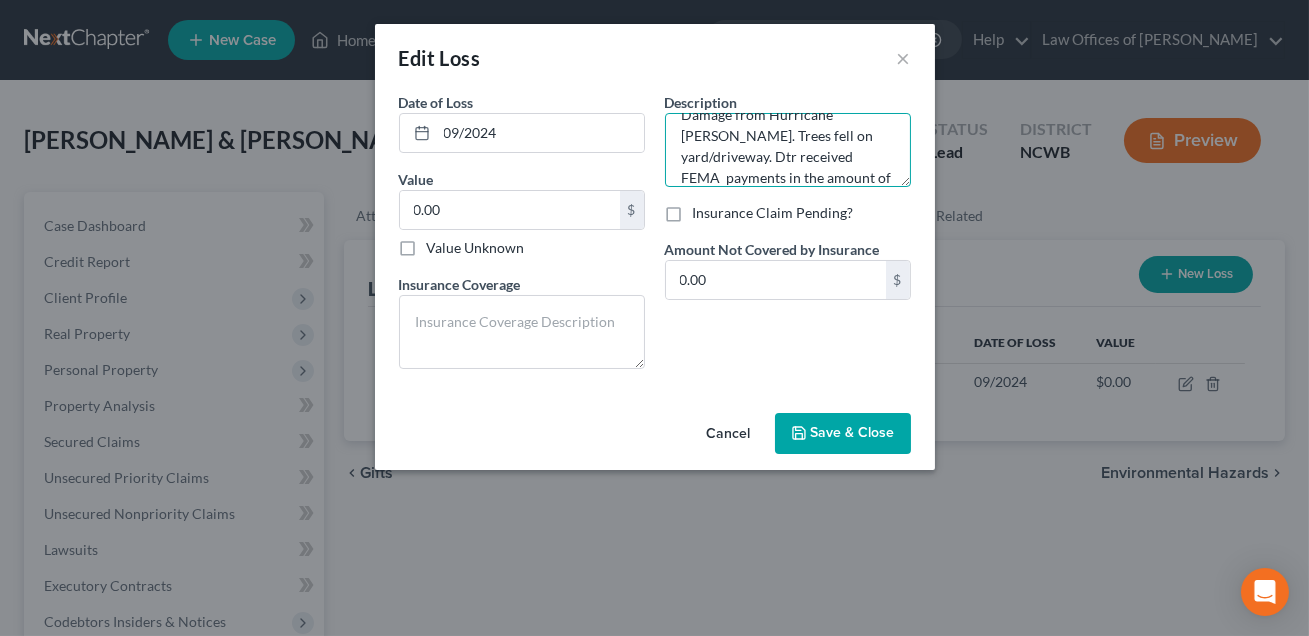 click on "Damage from Hurricane [PERSON_NAME]. Trees fell on yard/driveway. Dtr received FEMA  payments in the amount of $3887.22." at bounding box center [788, 150] 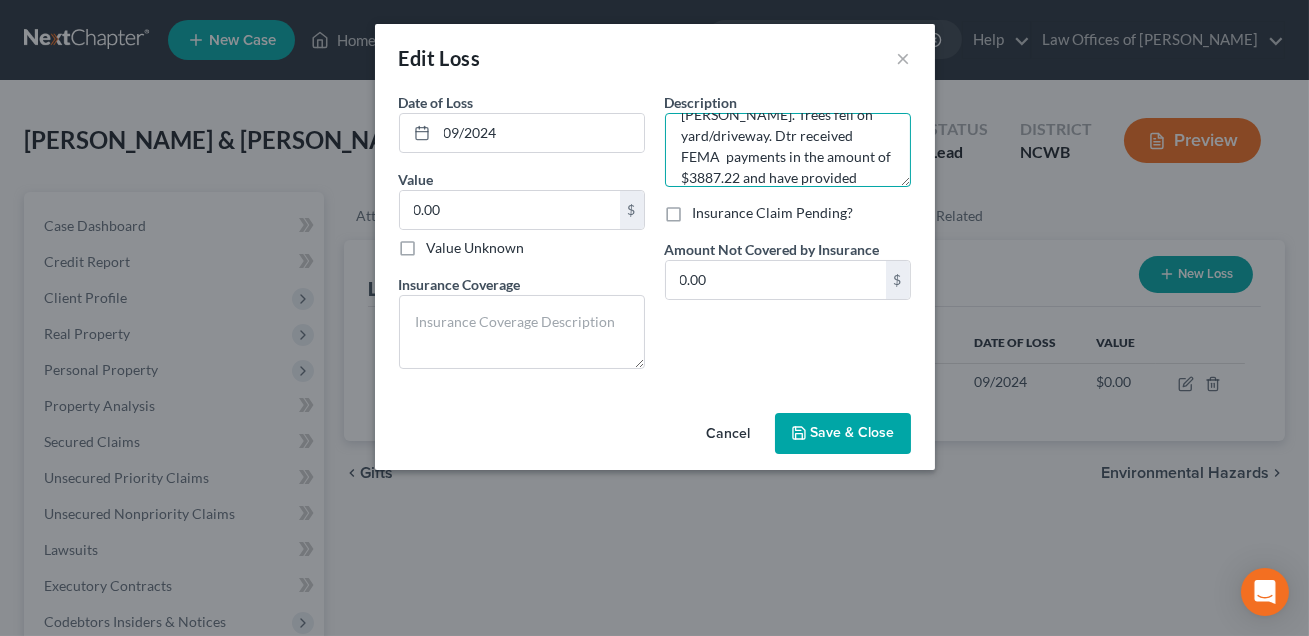 scroll, scrollTop: 67, scrollLeft: 0, axis: vertical 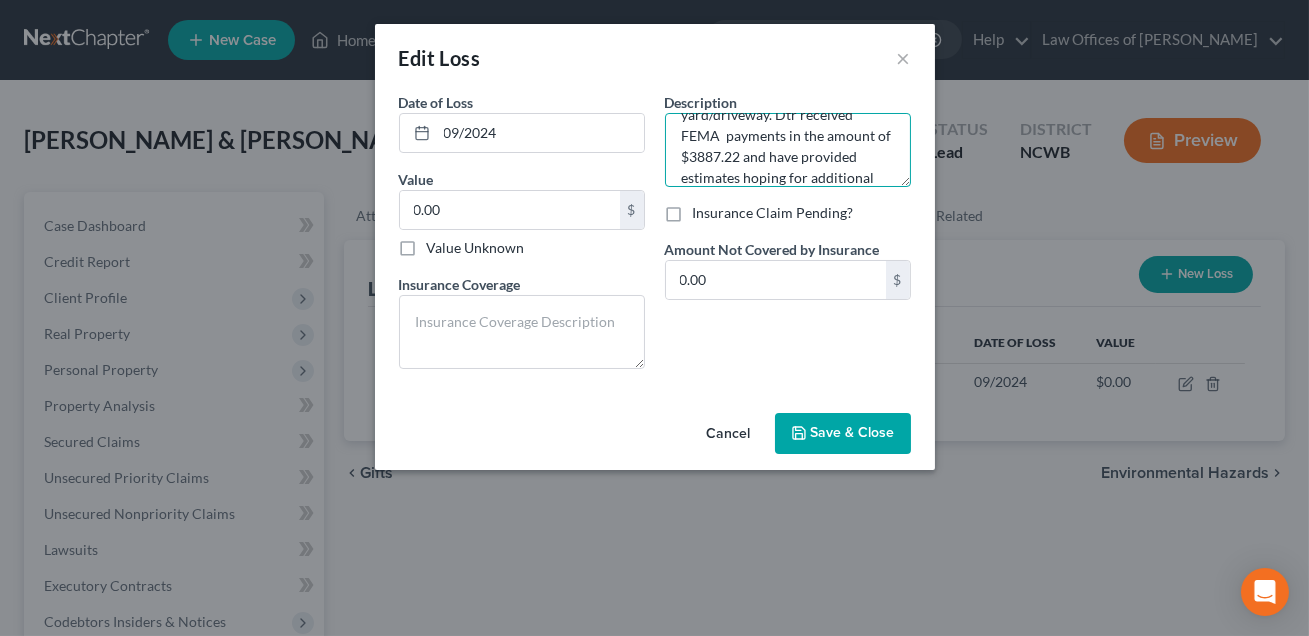 type on "Damage from Hurricane [PERSON_NAME]. Trees fell on yard/driveway. Dtr received FEMA  payments in the amount of $3887.22 and have provided estimates hoping for additional assistance." 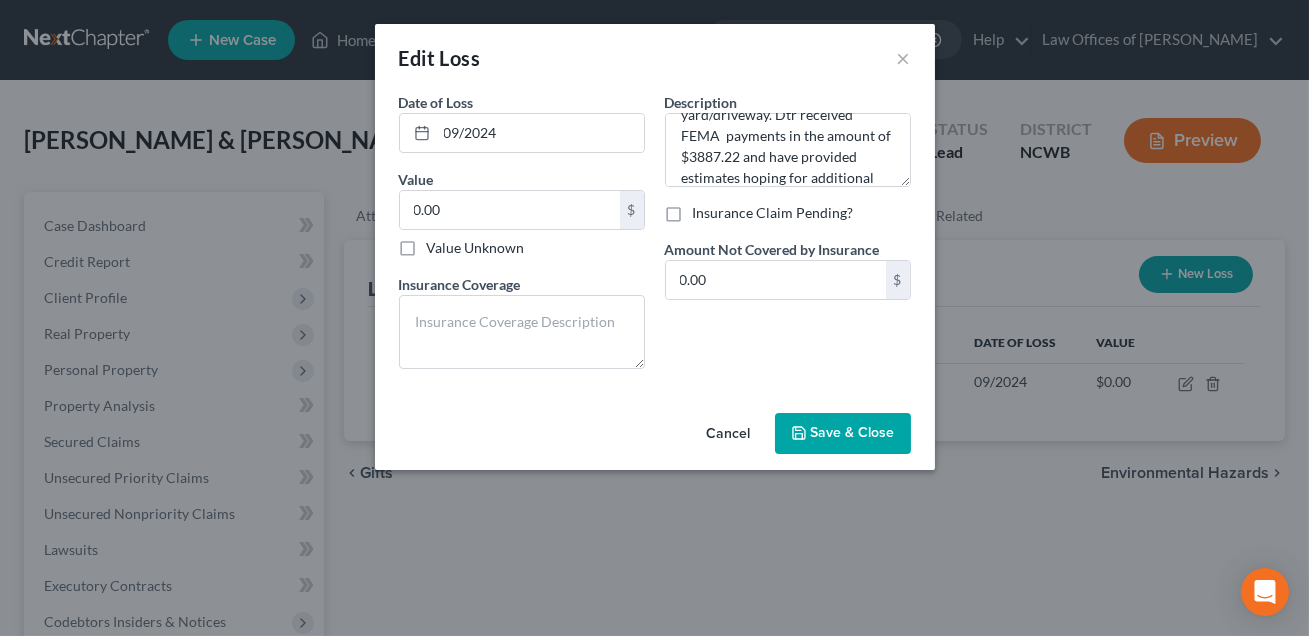click on "Save & Close" at bounding box center (853, 433) 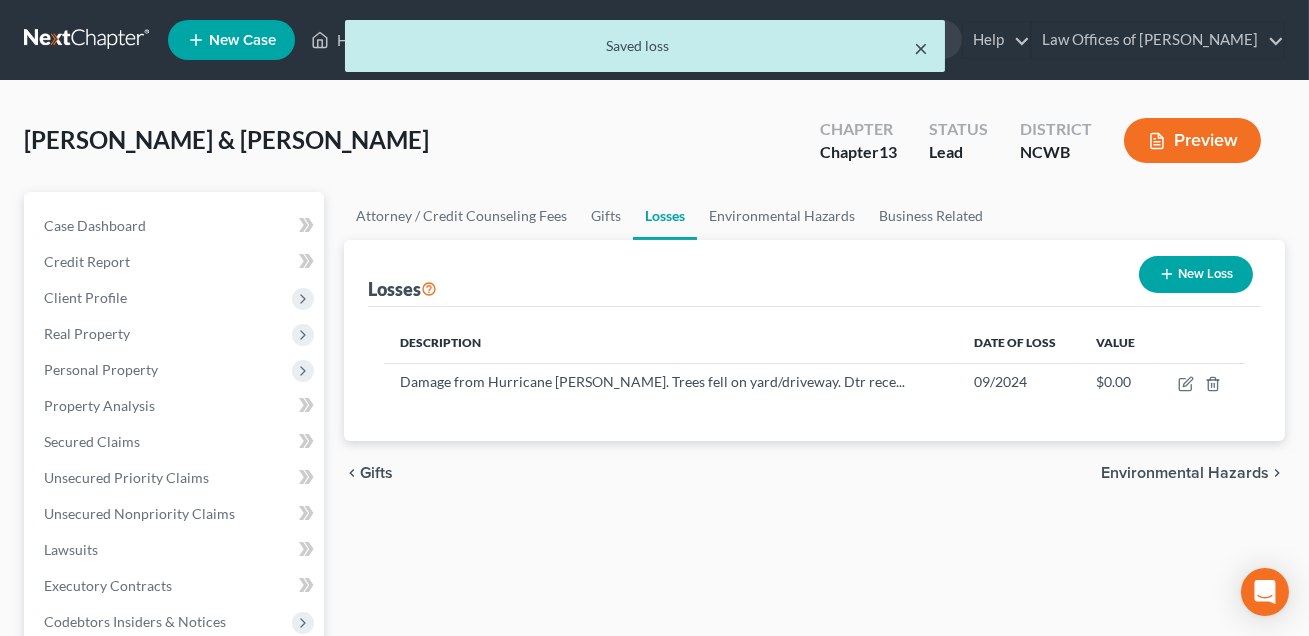 click on "×" at bounding box center (922, 48) 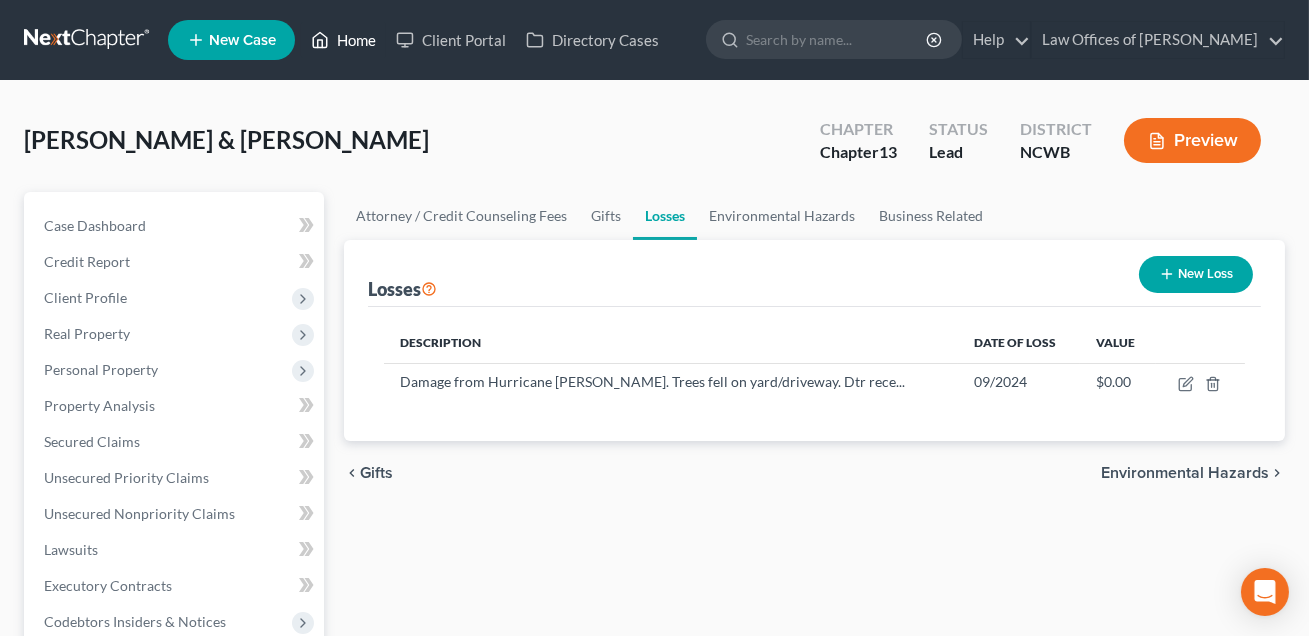 click on "Home" at bounding box center [343, 40] 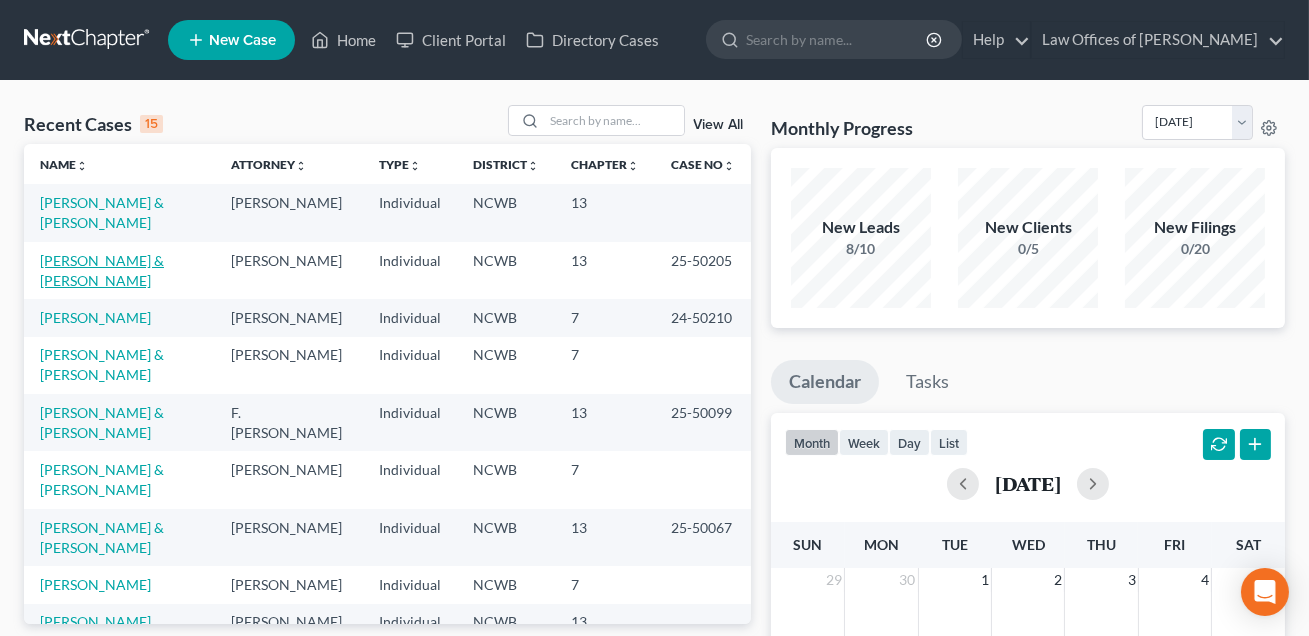 click on "[PERSON_NAME] & [PERSON_NAME]" at bounding box center (102, 270) 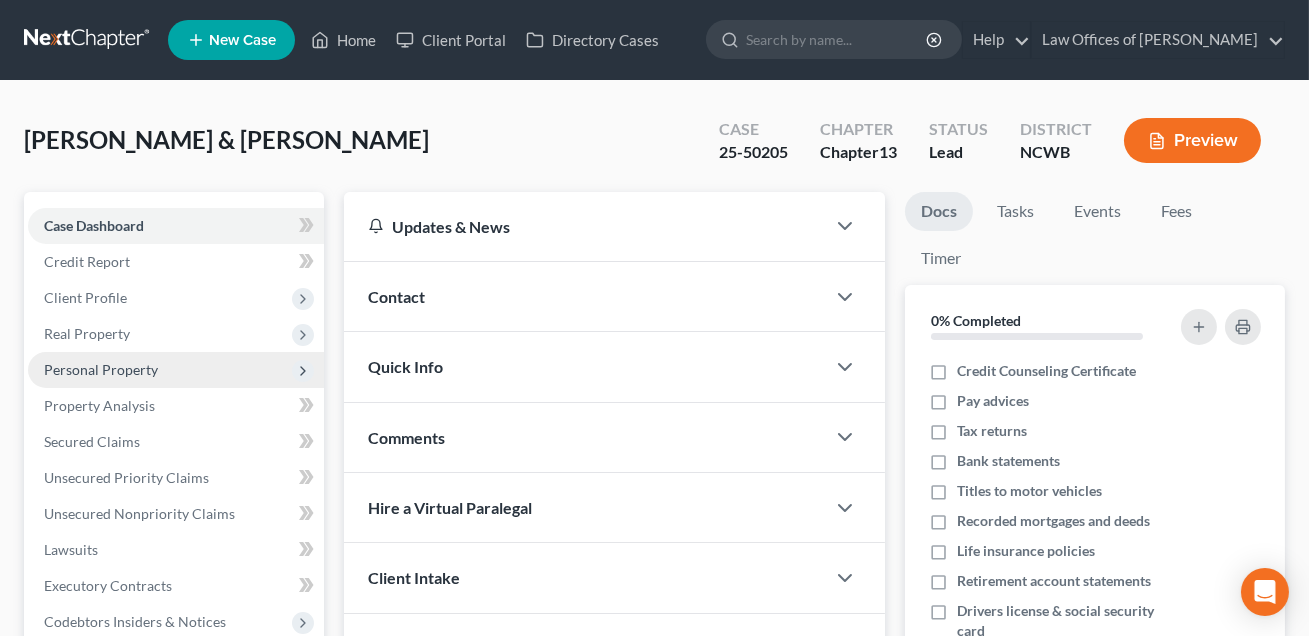 click on "Personal Property" at bounding box center [101, 369] 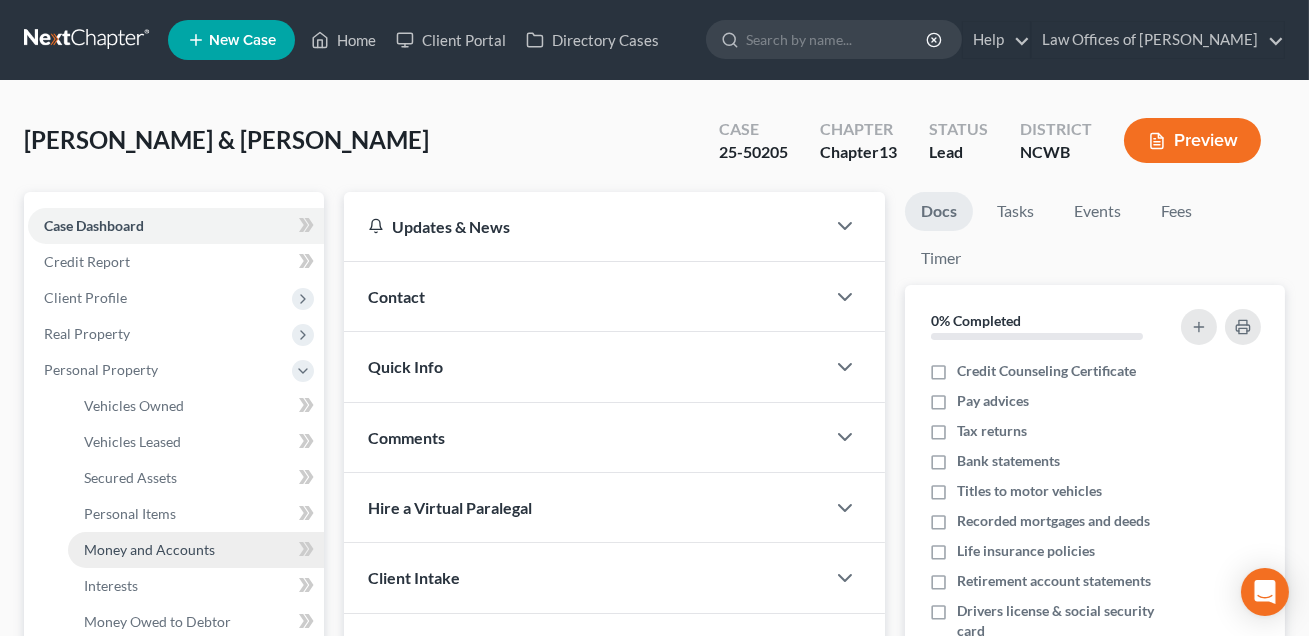 click on "Money and Accounts" at bounding box center [149, 549] 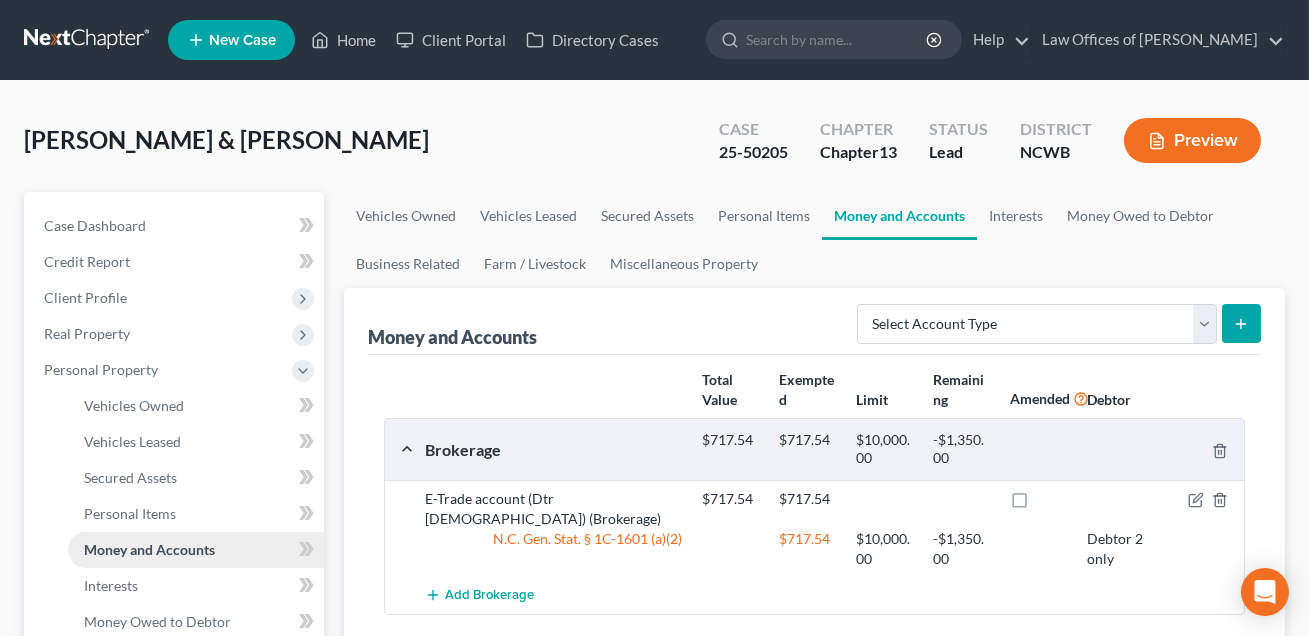 scroll, scrollTop: 138, scrollLeft: 0, axis: vertical 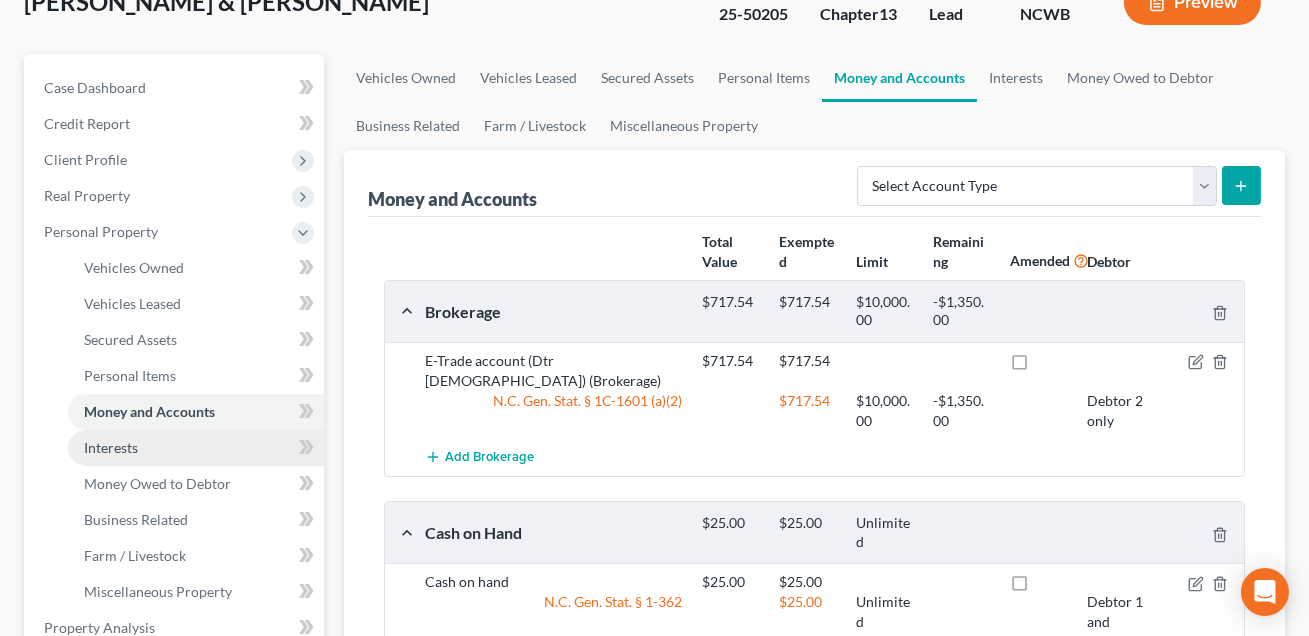 click on "Interests" at bounding box center (111, 447) 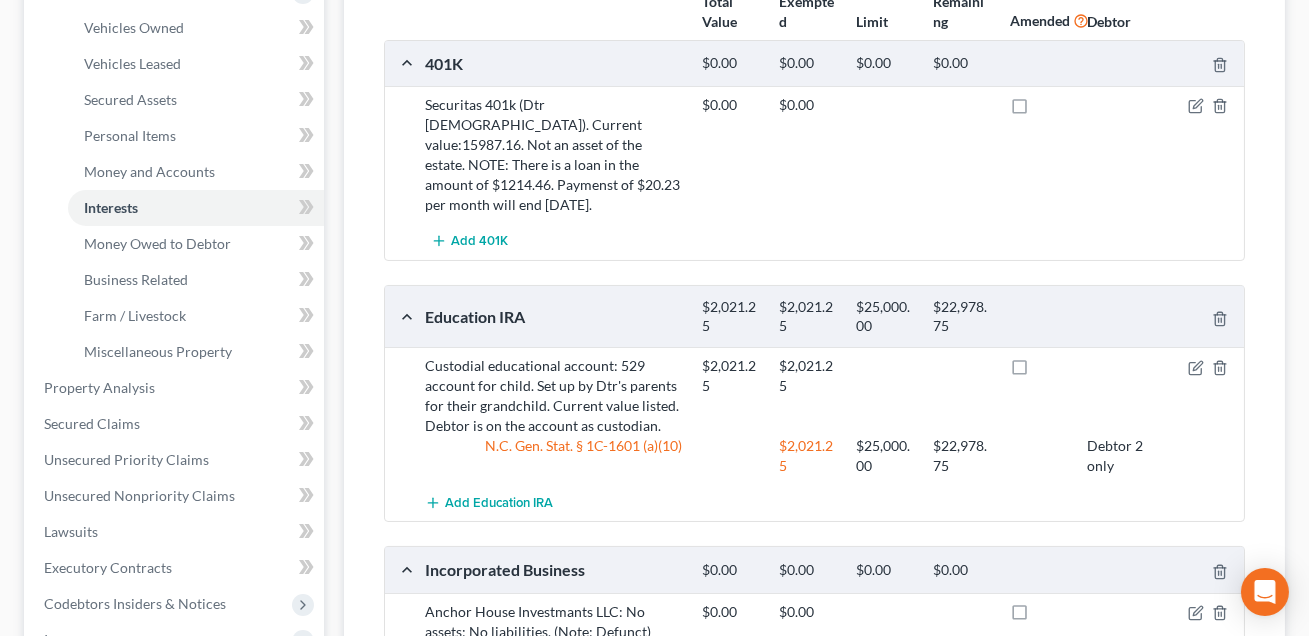 scroll, scrollTop: 371, scrollLeft: 0, axis: vertical 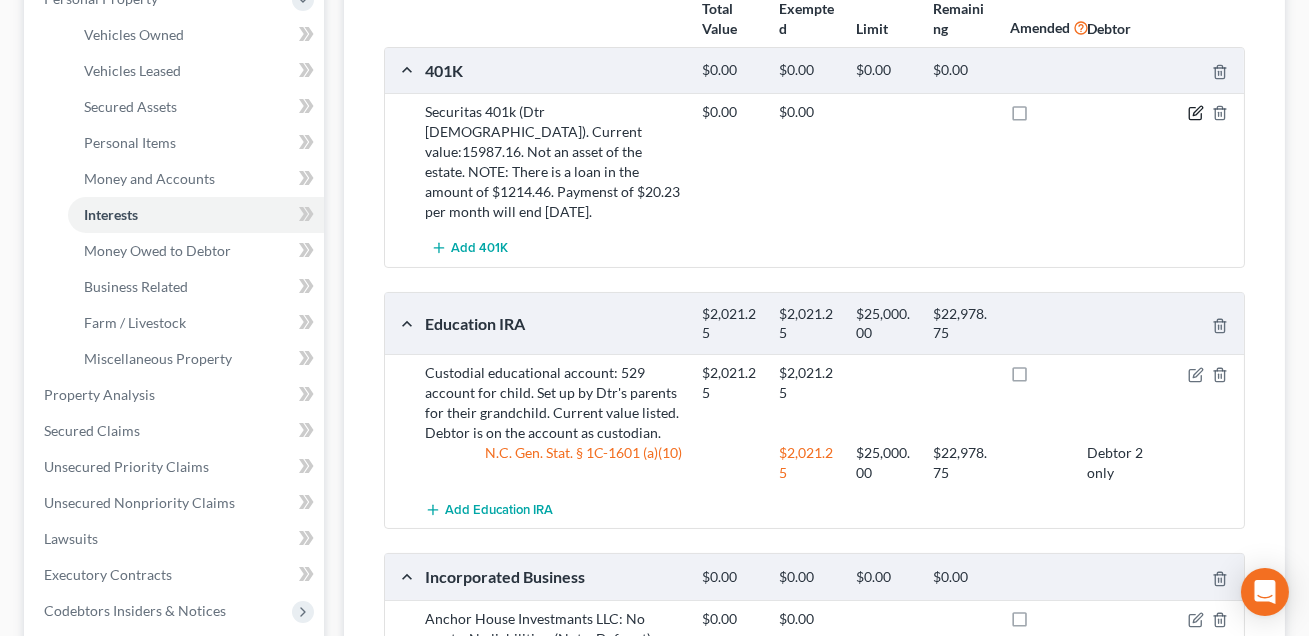 click 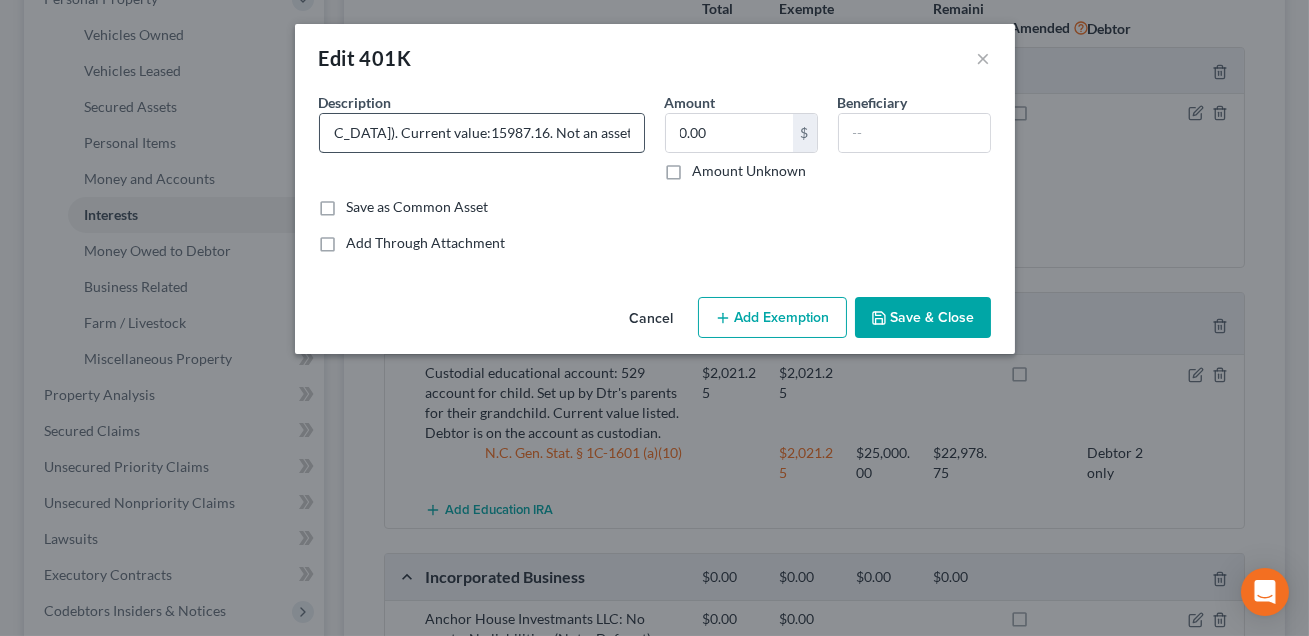 scroll, scrollTop: 0, scrollLeft: 230, axis: horizontal 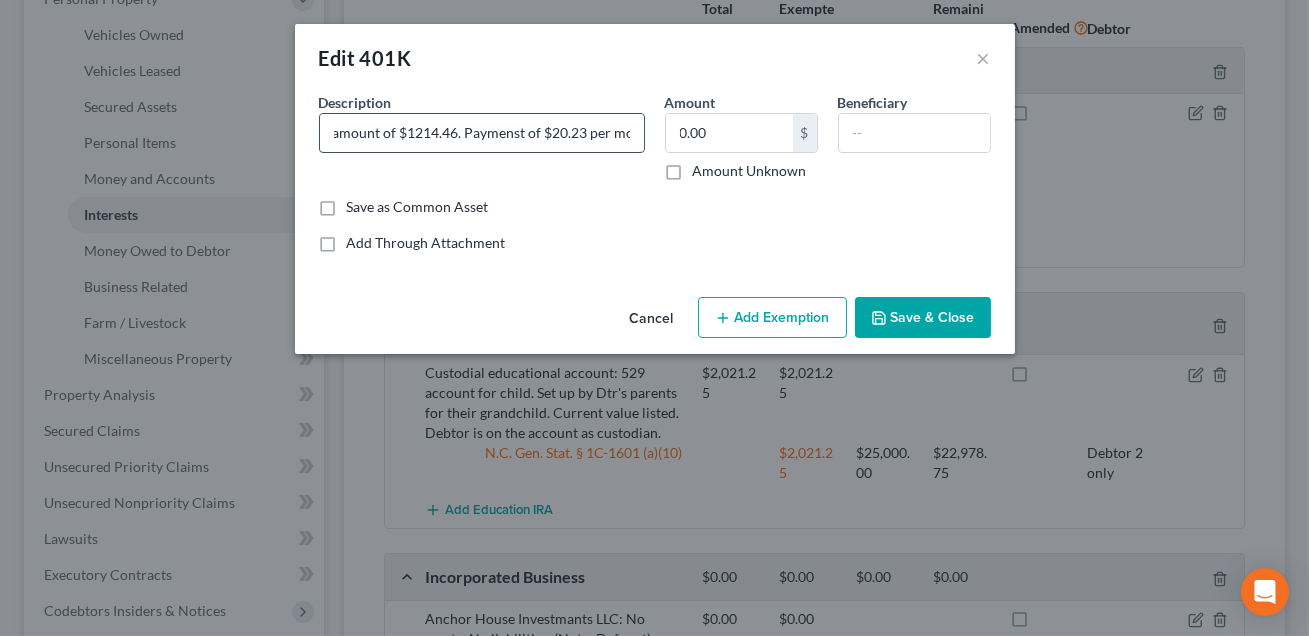 drag, startPoint x: 557, startPoint y: 133, endPoint x: 637, endPoint y: 144, distance: 80.75271 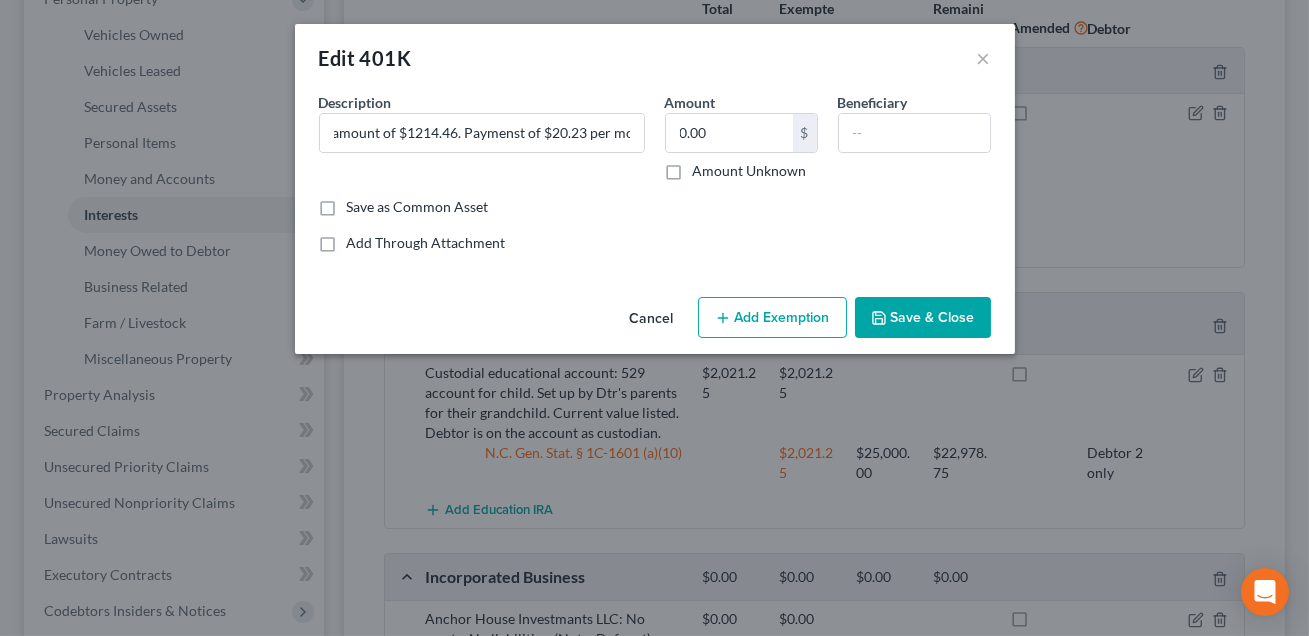 scroll, scrollTop: 0, scrollLeft: 0, axis: both 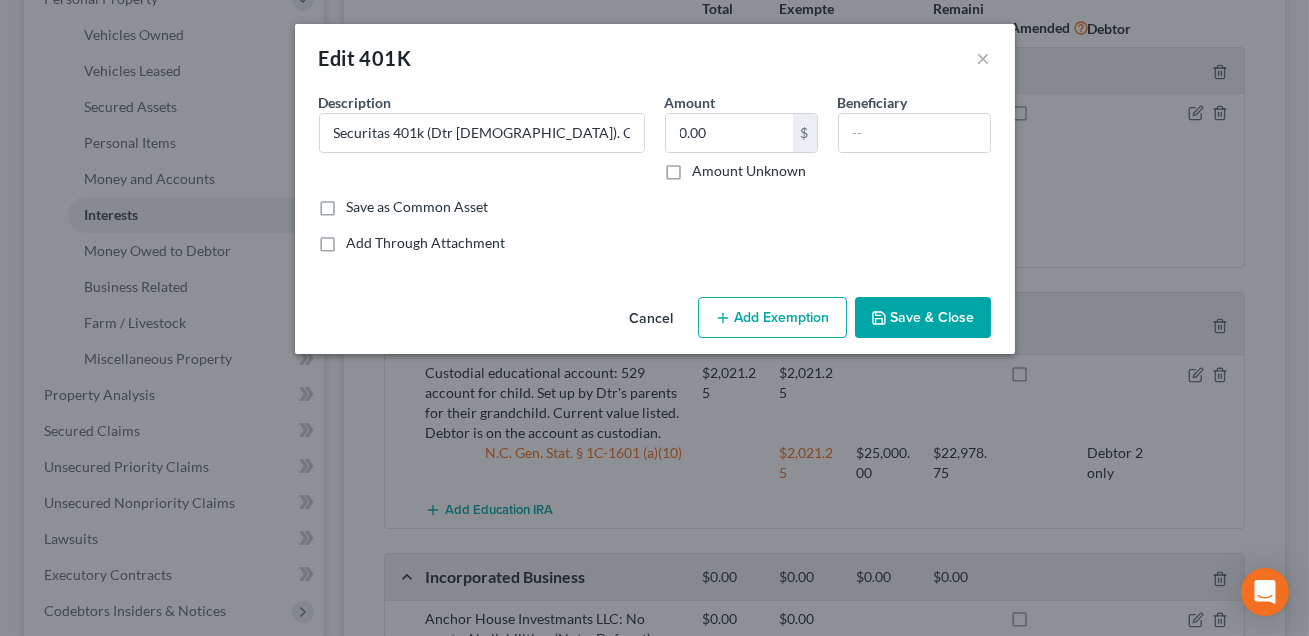 click 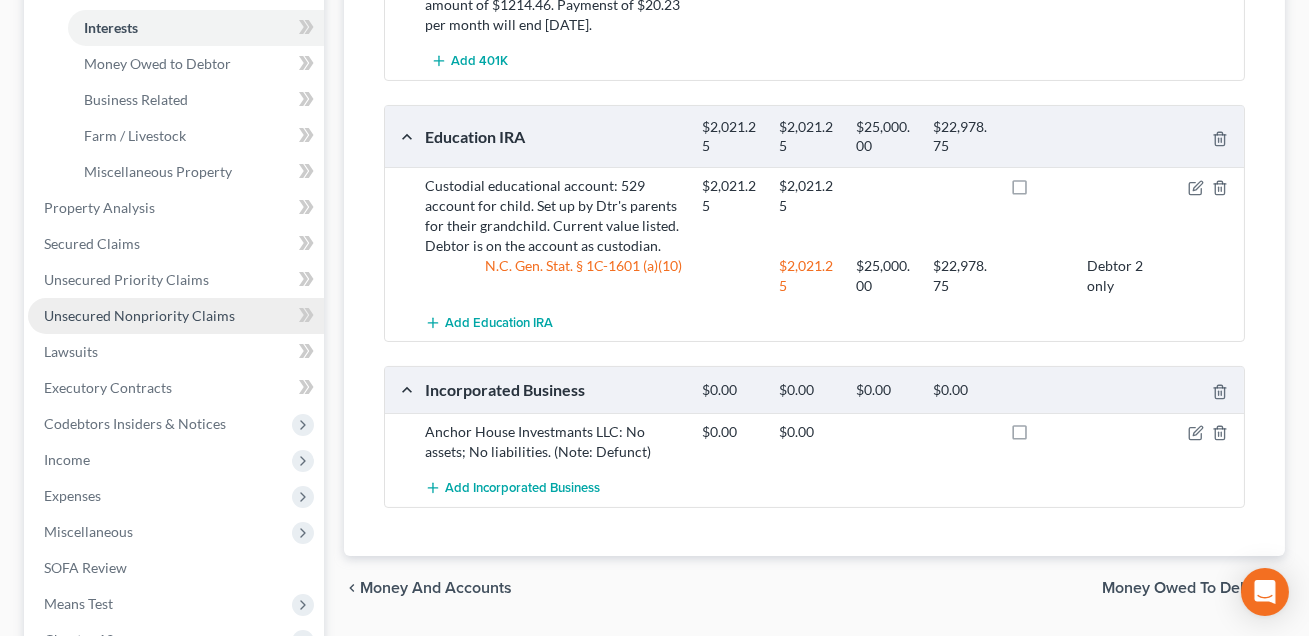 scroll, scrollTop: 757, scrollLeft: 0, axis: vertical 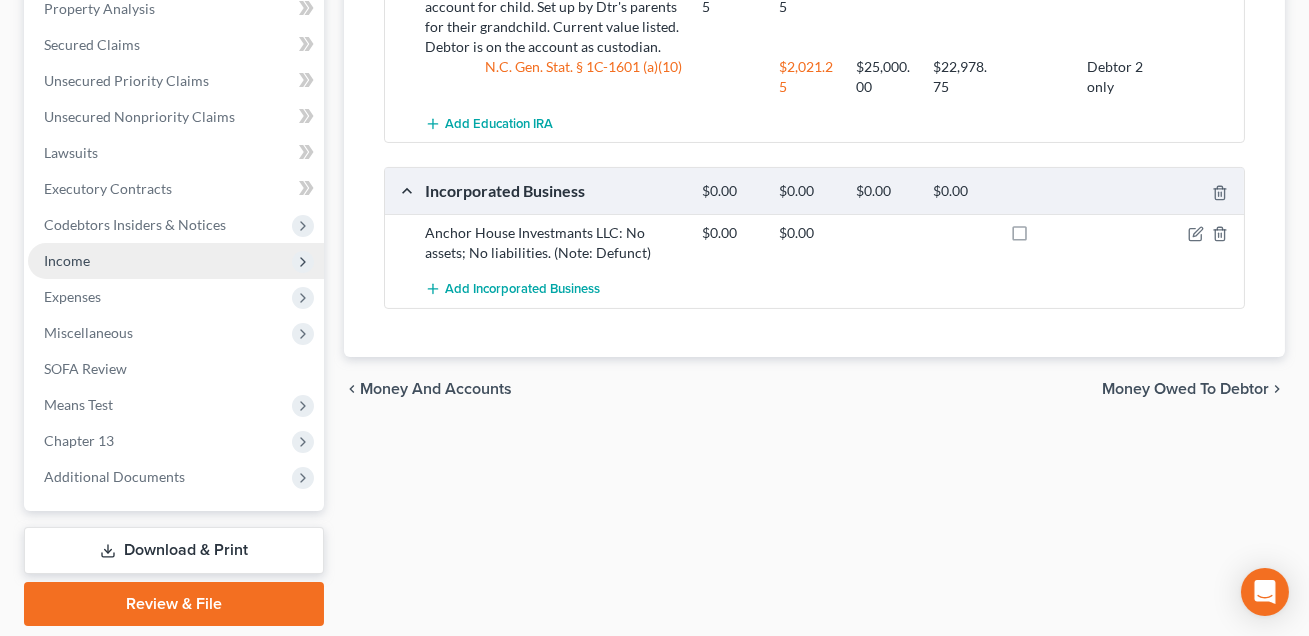 click on "Income" at bounding box center (67, 260) 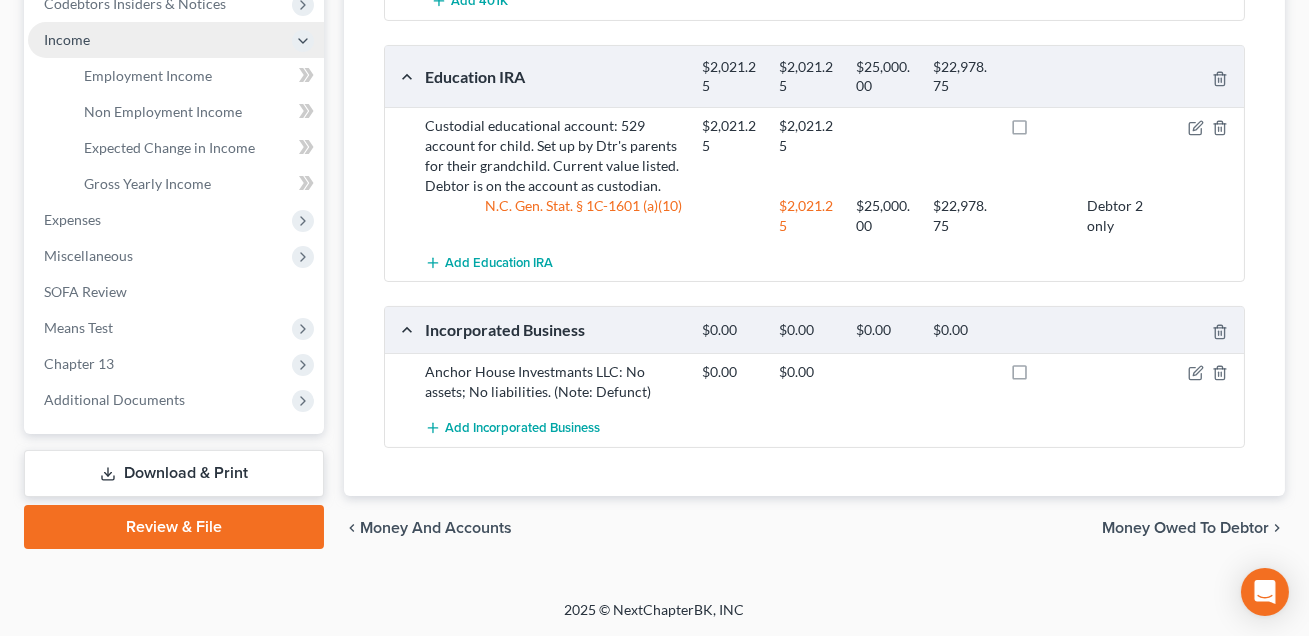 scroll, scrollTop: 397, scrollLeft: 0, axis: vertical 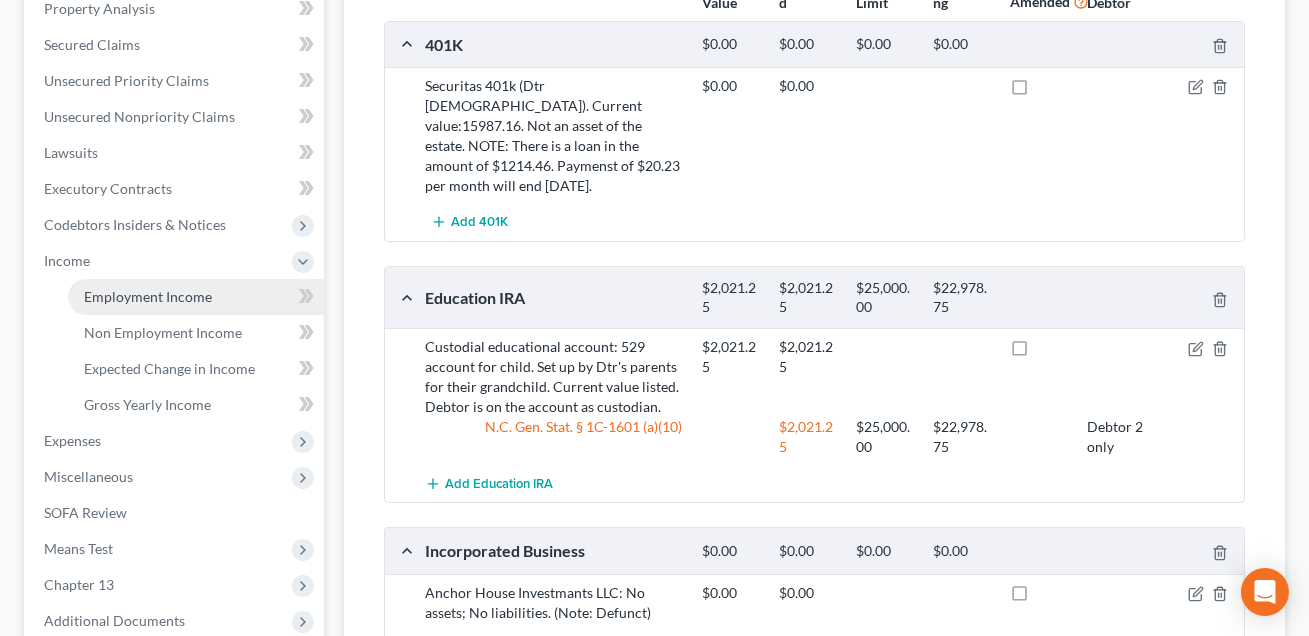 click on "Employment Income" at bounding box center [148, 296] 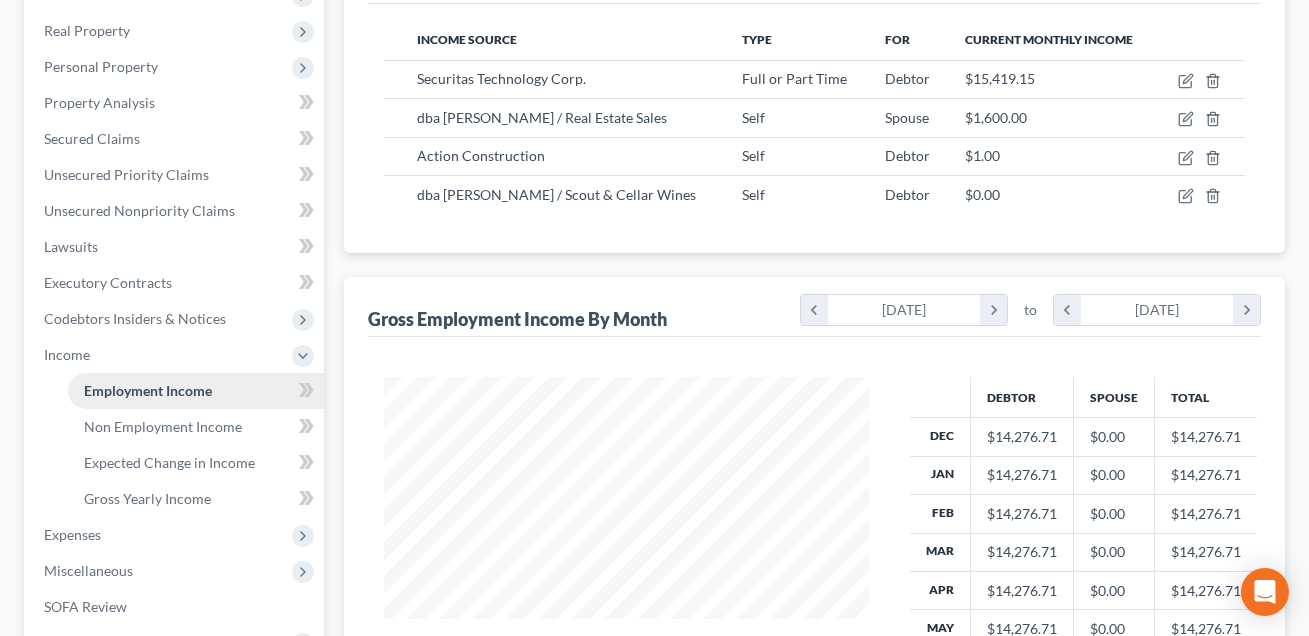 scroll, scrollTop: 0, scrollLeft: 0, axis: both 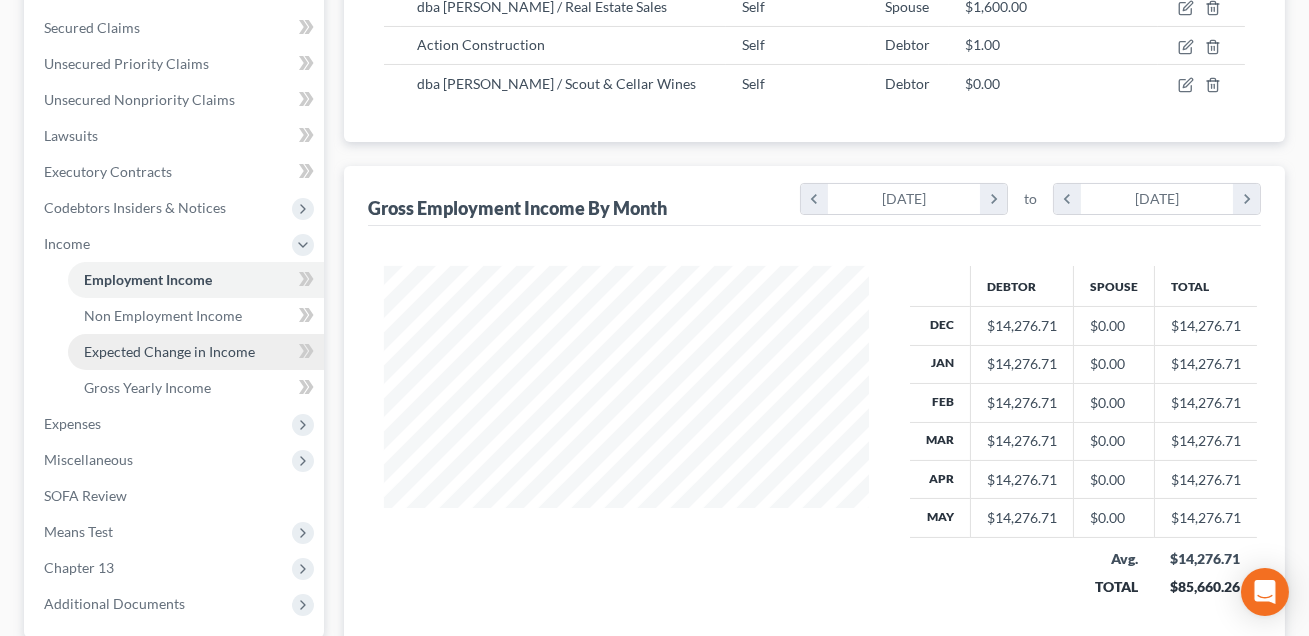 click on "Expected Change in Income" at bounding box center (169, 351) 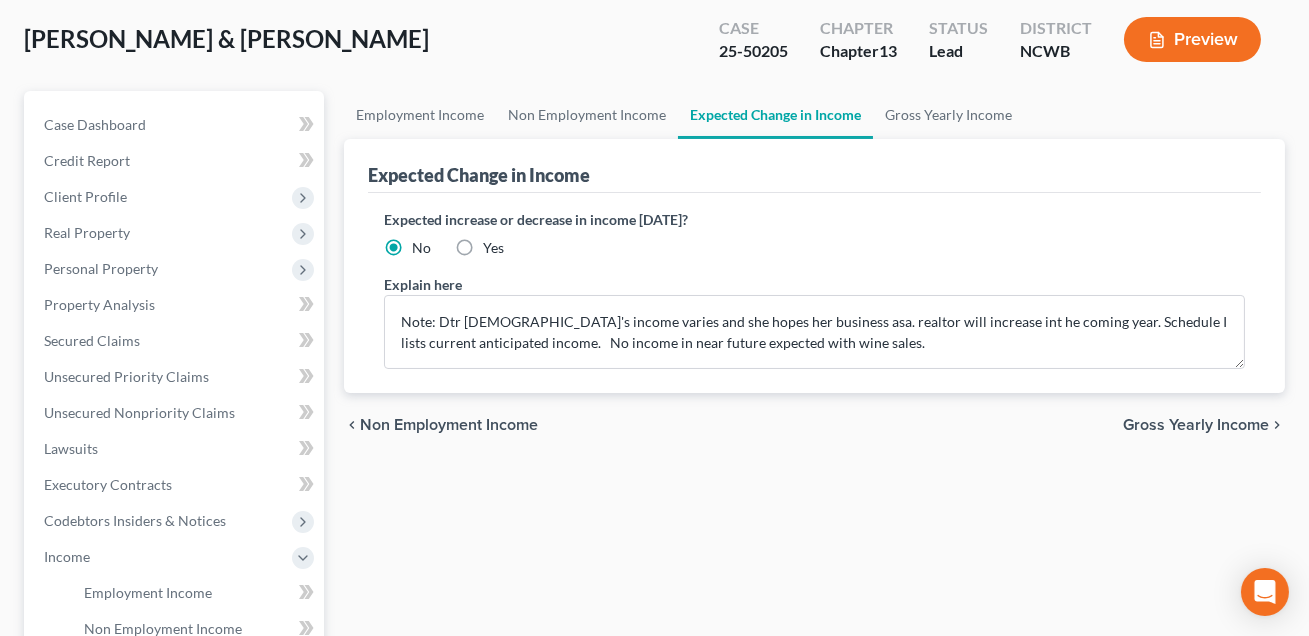 scroll, scrollTop: 0, scrollLeft: 0, axis: both 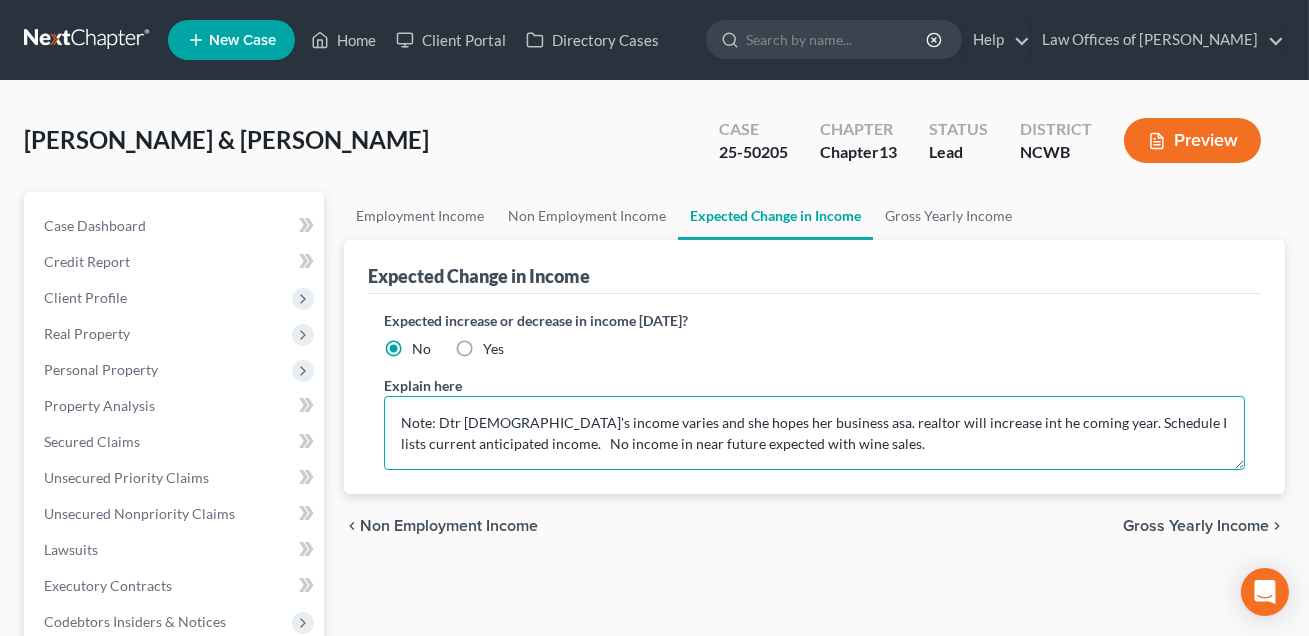 click on "Note: Dtr [DEMOGRAPHIC_DATA]'s income varies and she hopes her business asa. realtor will increase int he coming year. Schedule I lists current anticipated income.   No income in near future expected with wine sales." at bounding box center (814, 433) 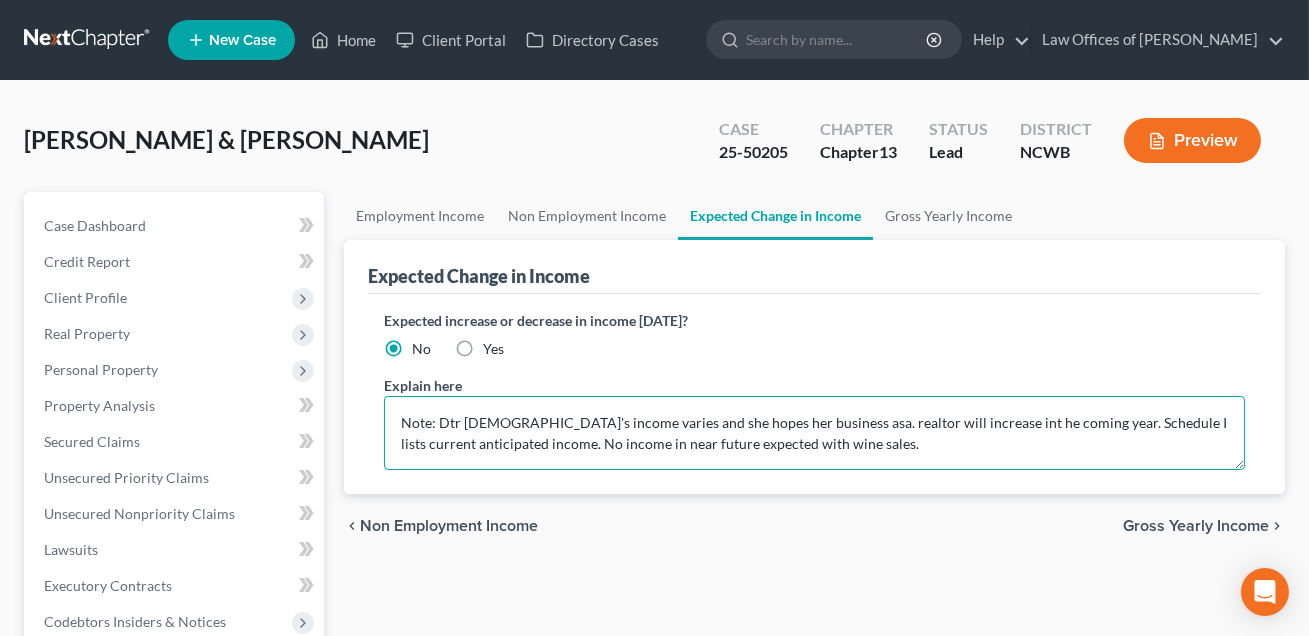 click on "Note: Dtr [DEMOGRAPHIC_DATA]'s income varies and she hopes her business asa. realtor will increase int he coming year. Schedule I lists current anticipated income. No income in near future expected with wine sales." at bounding box center (814, 433) 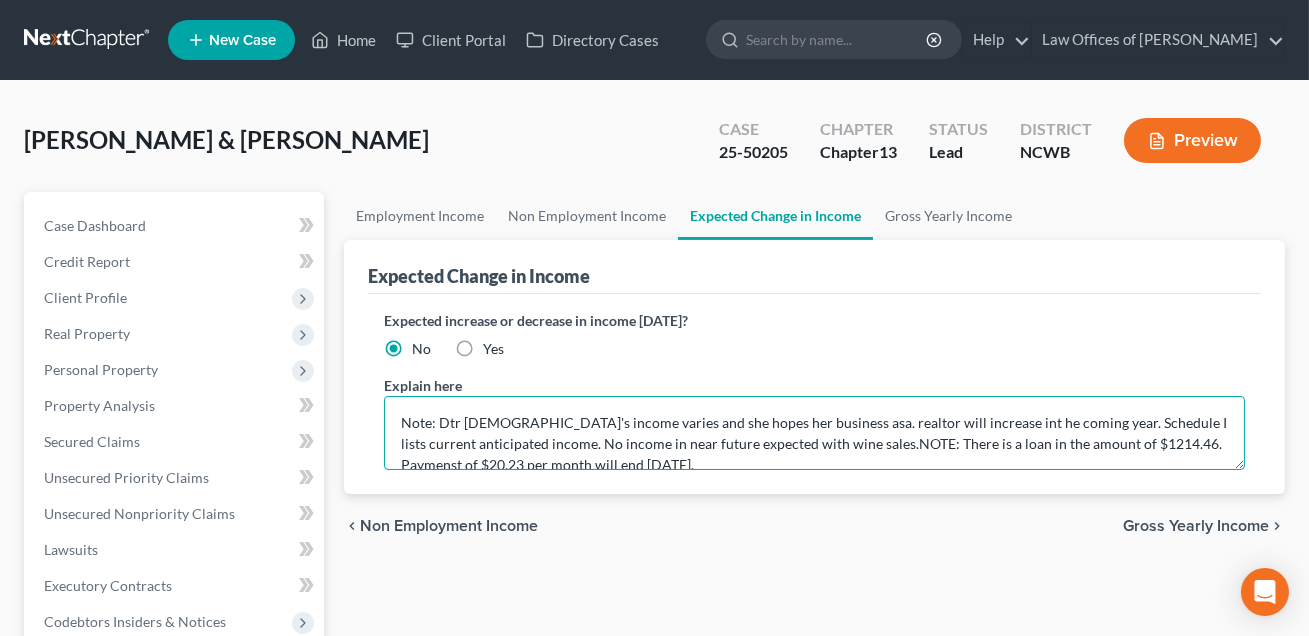 scroll, scrollTop: 3, scrollLeft: 0, axis: vertical 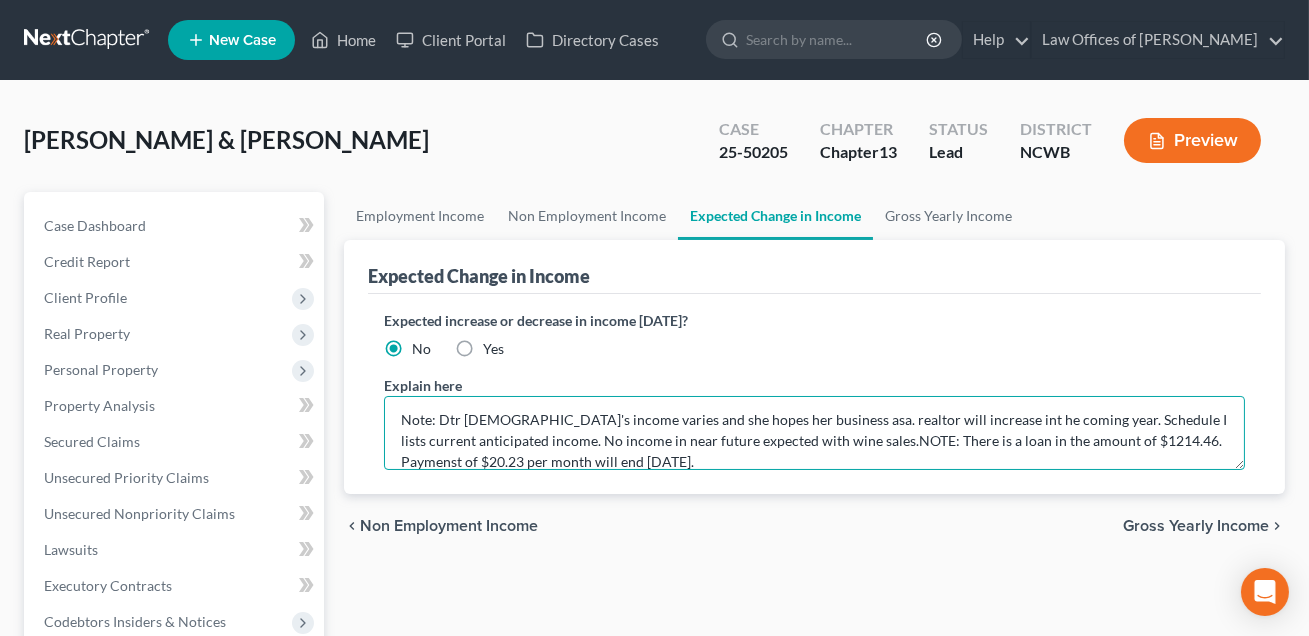 click on "Note: Dtr [DEMOGRAPHIC_DATA]'s income varies and she hopes her business asa. realtor will increase int he coming year. Schedule I lists current anticipated income. No income in near future expected with wine sales.NOTE: There is a loan in the amount of $1214.46. Paymenst of $20.23 per month will end [DATE]." at bounding box center [814, 433] 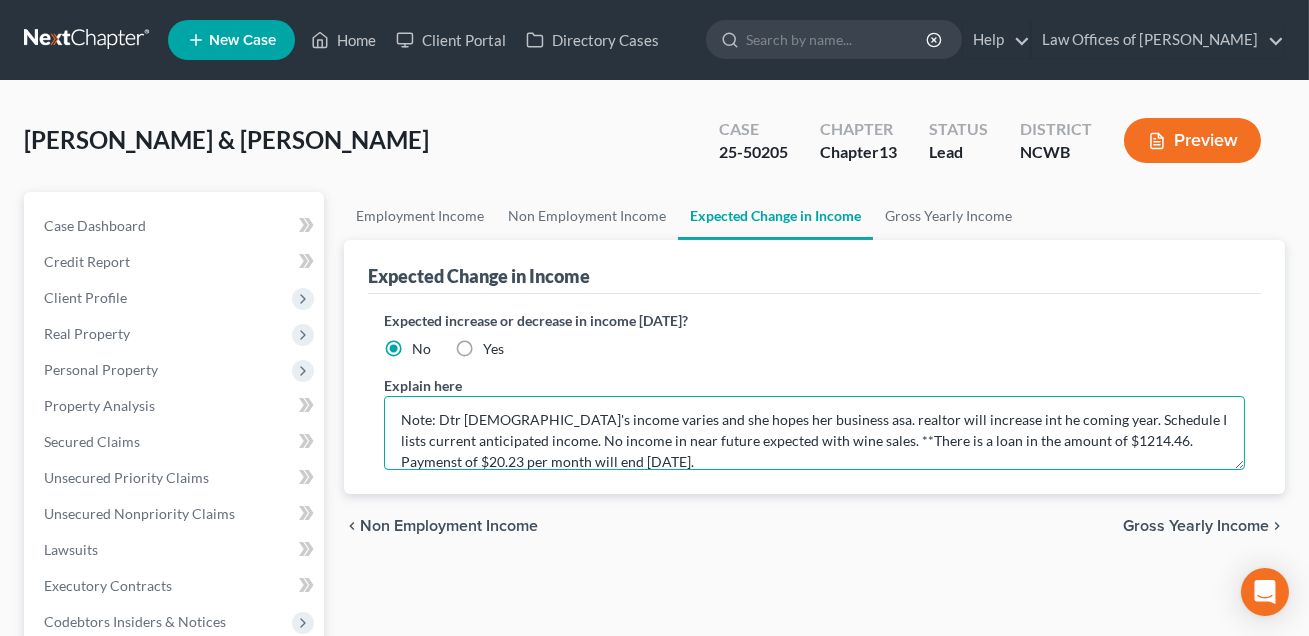 type on "Note: Dtr [DEMOGRAPHIC_DATA]'s income varies and she hopes her business asa. realtor will increase int he coming year. Schedule I lists current anticipated income. No income in near future expected with wine sales. **There is a loan in the amount of $1214.46. Paymenst of $20.23 per month will end [DATE]." 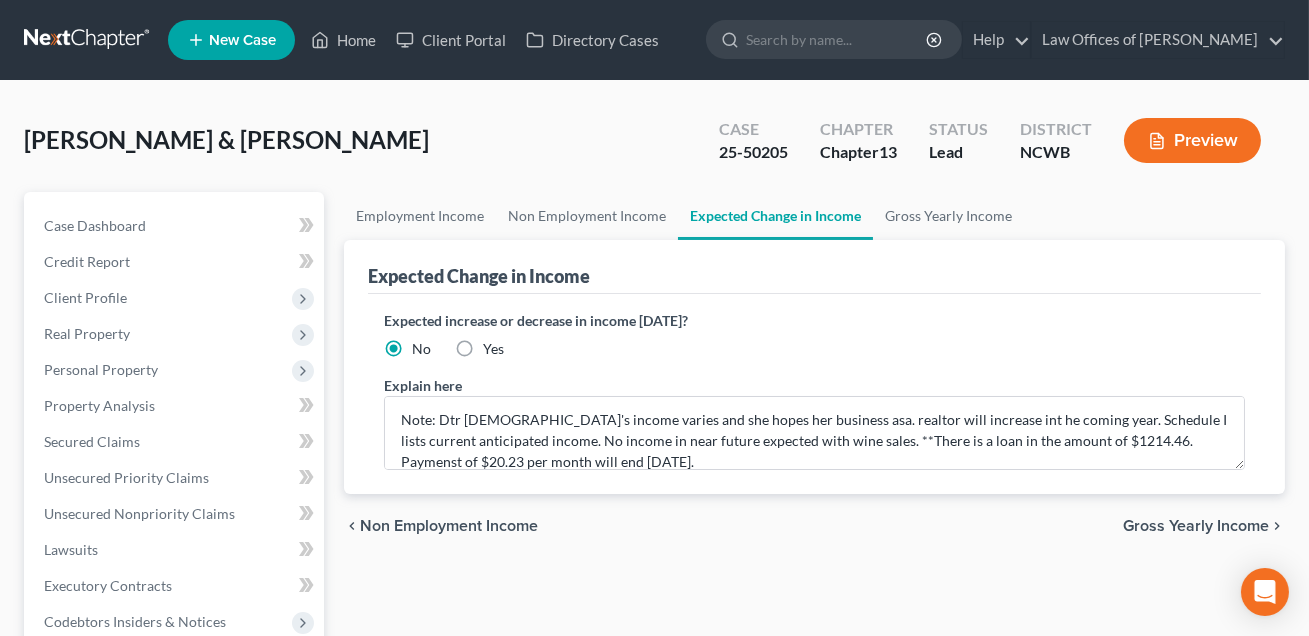 click on "Preview" at bounding box center (1192, 140) 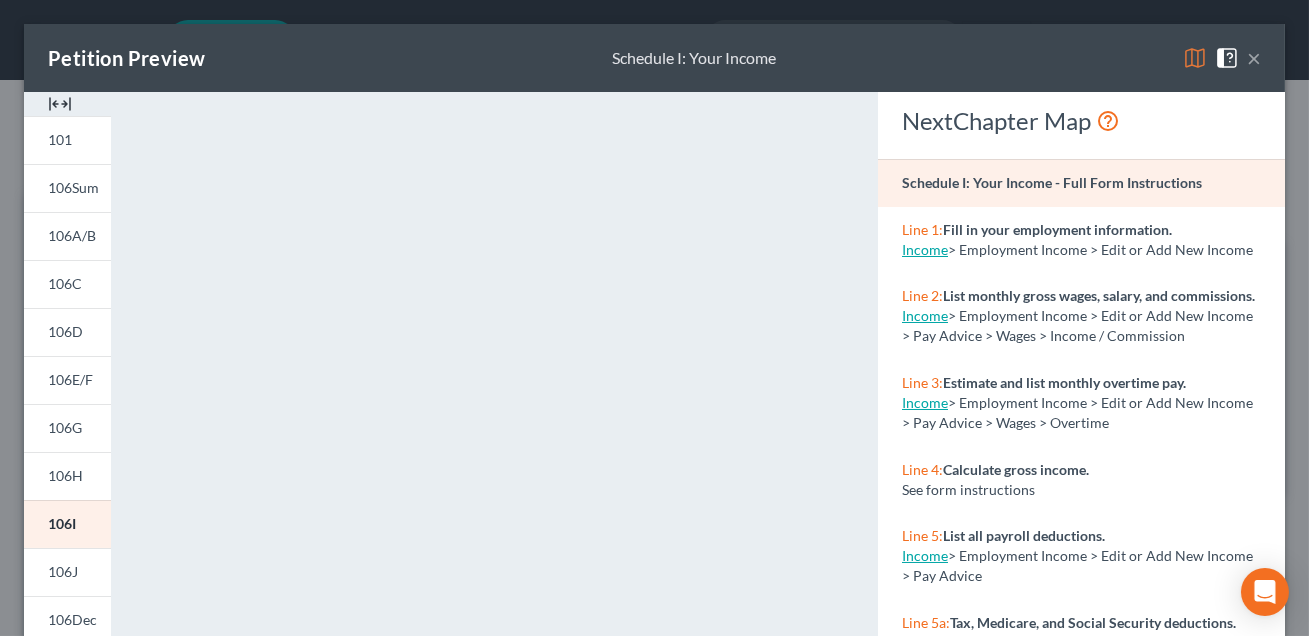 click on "×" at bounding box center (1254, 58) 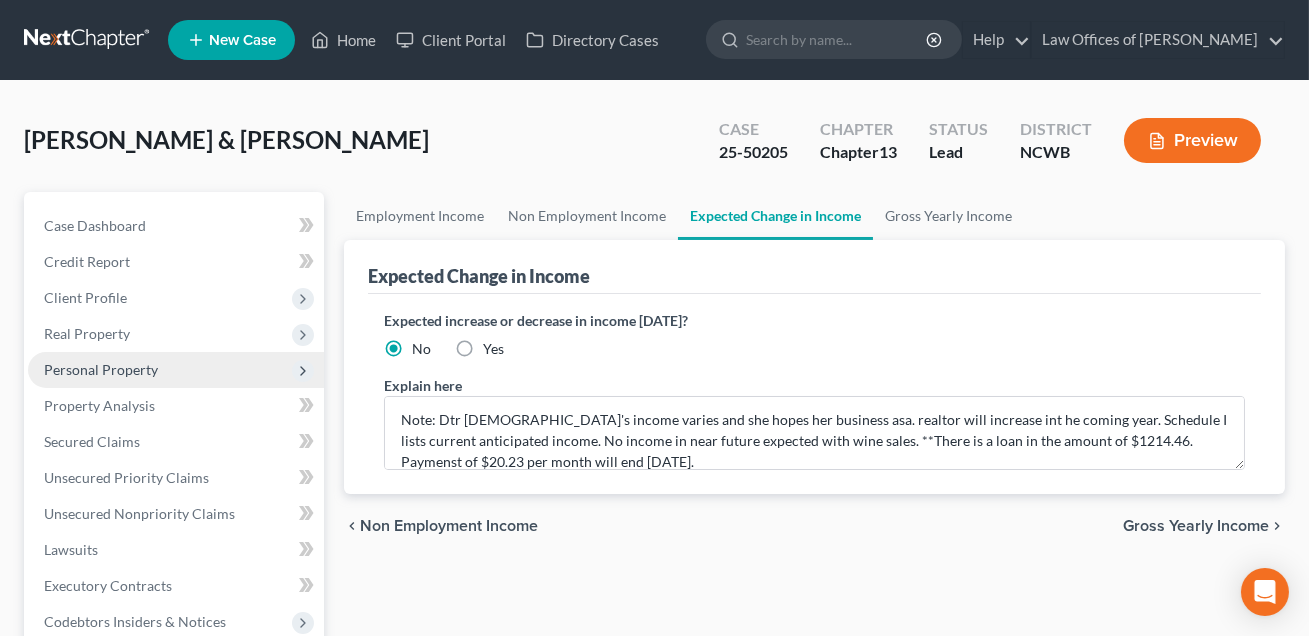 click on "Personal Property" at bounding box center (101, 369) 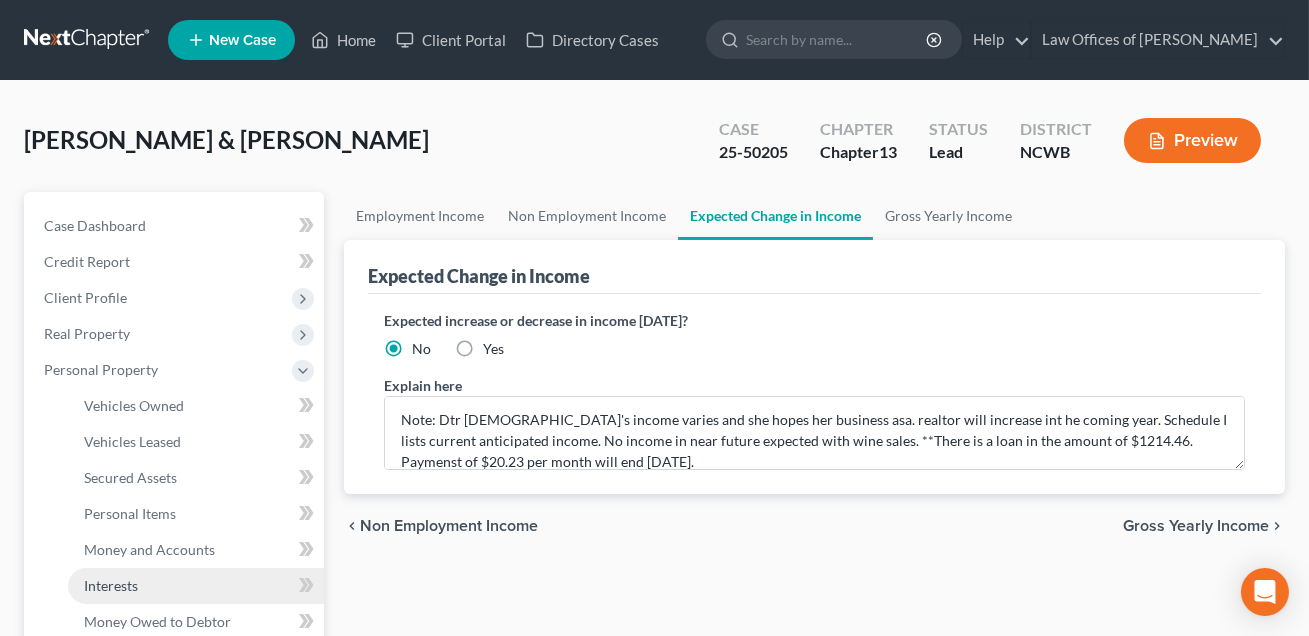 click on "Interests" at bounding box center (111, 585) 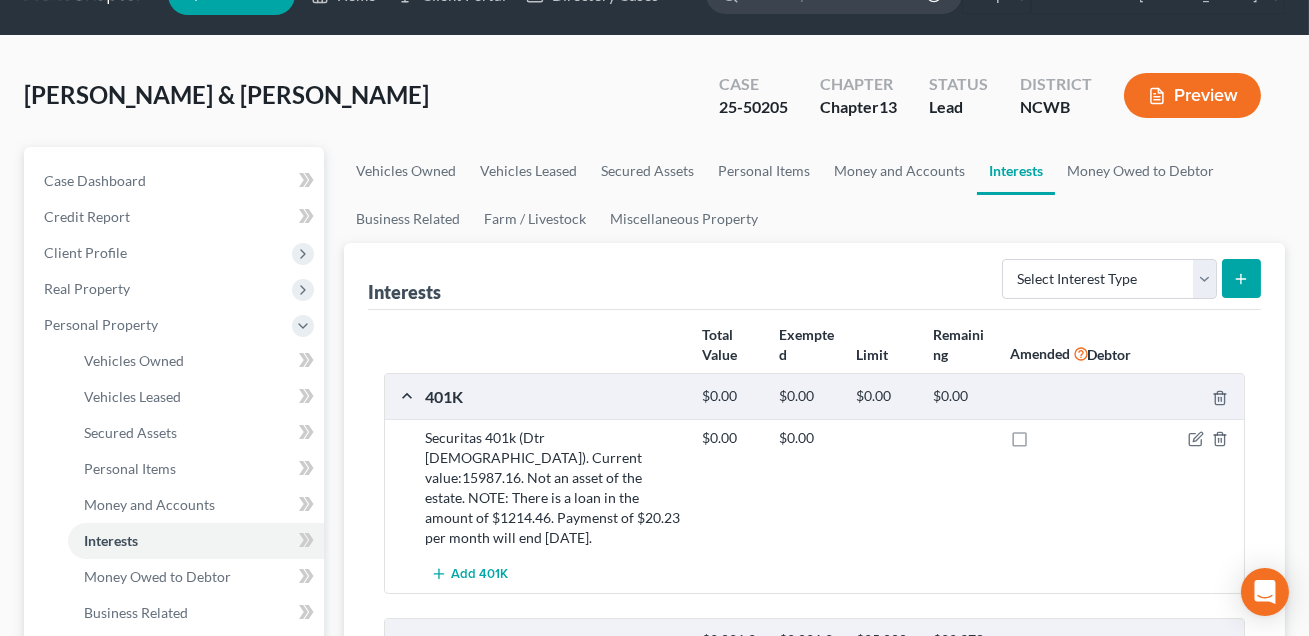 scroll, scrollTop: 48, scrollLeft: 0, axis: vertical 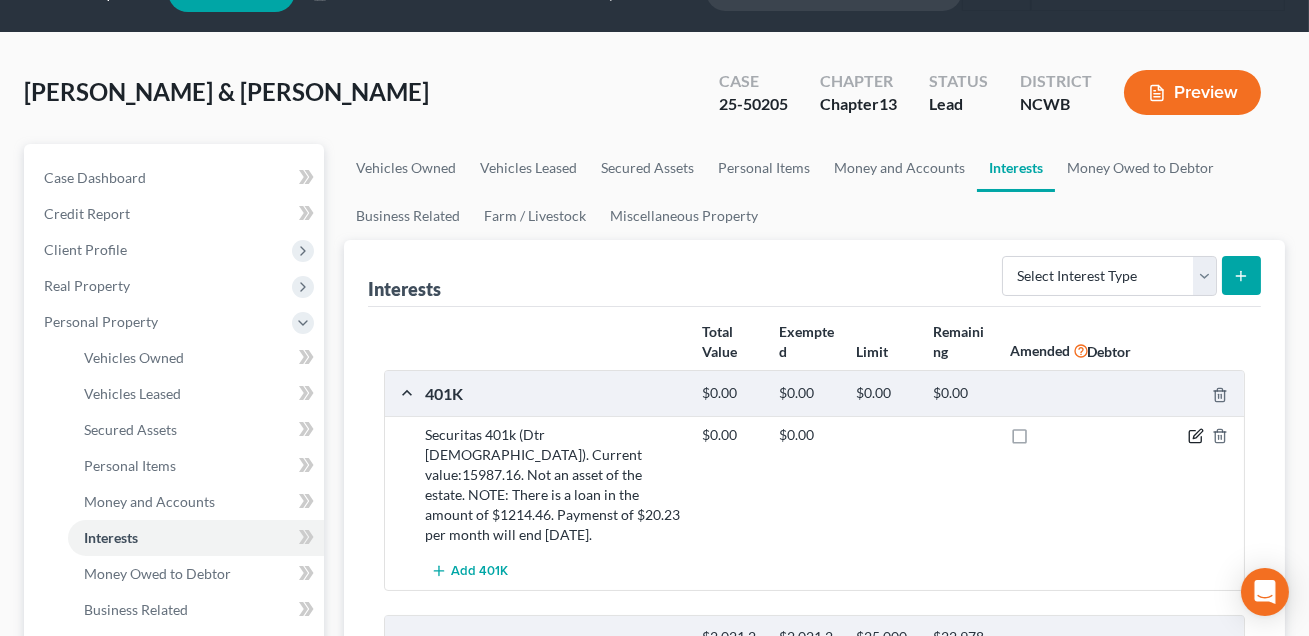 click 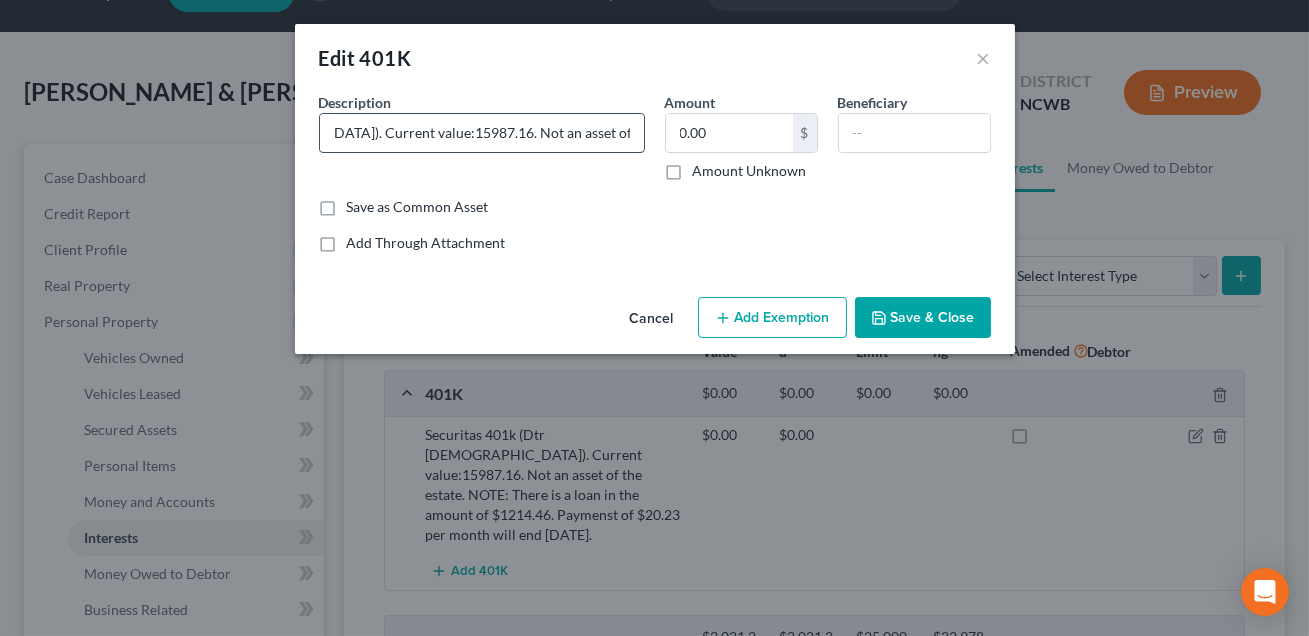 scroll, scrollTop: 0, scrollLeft: 239, axis: horizontal 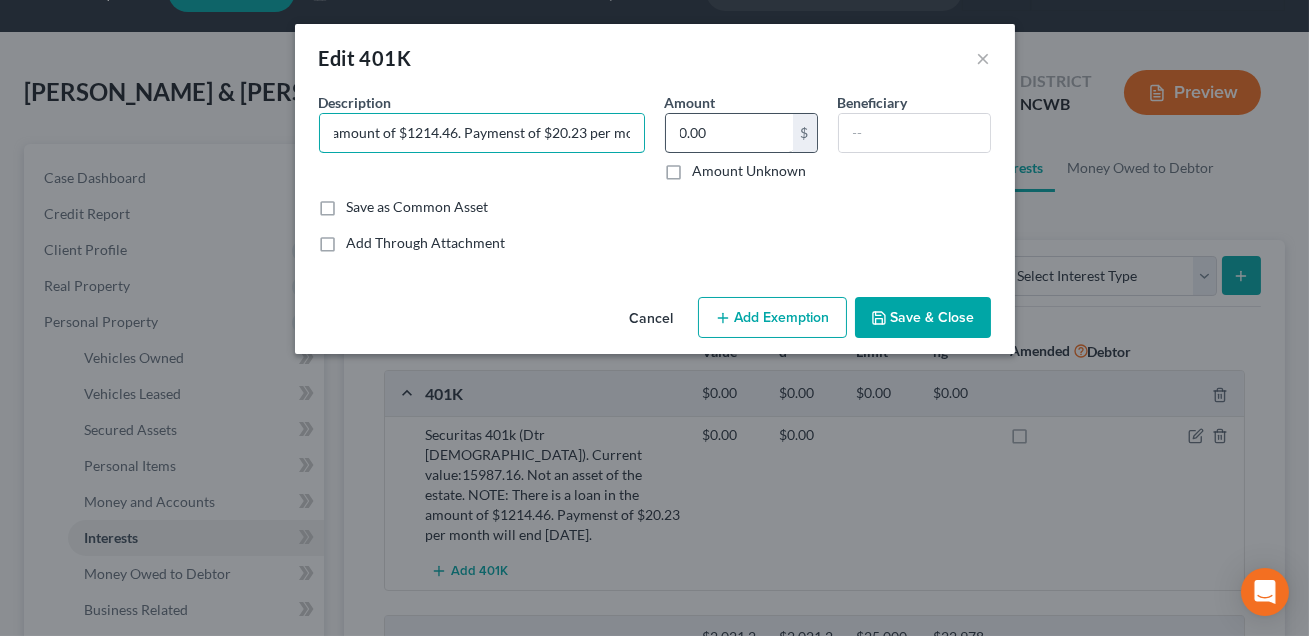drag, startPoint x: 549, startPoint y: 132, endPoint x: 667, endPoint y: 151, distance: 119.519875 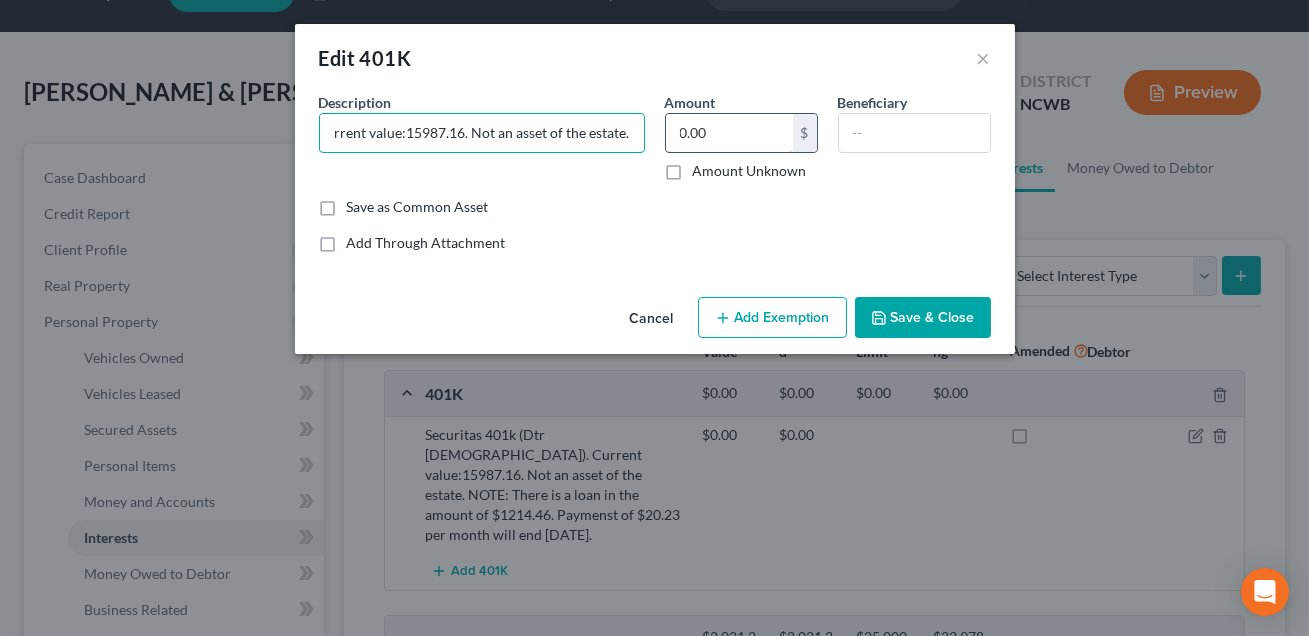 scroll, scrollTop: 0, scrollLeft: 158, axis: horizontal 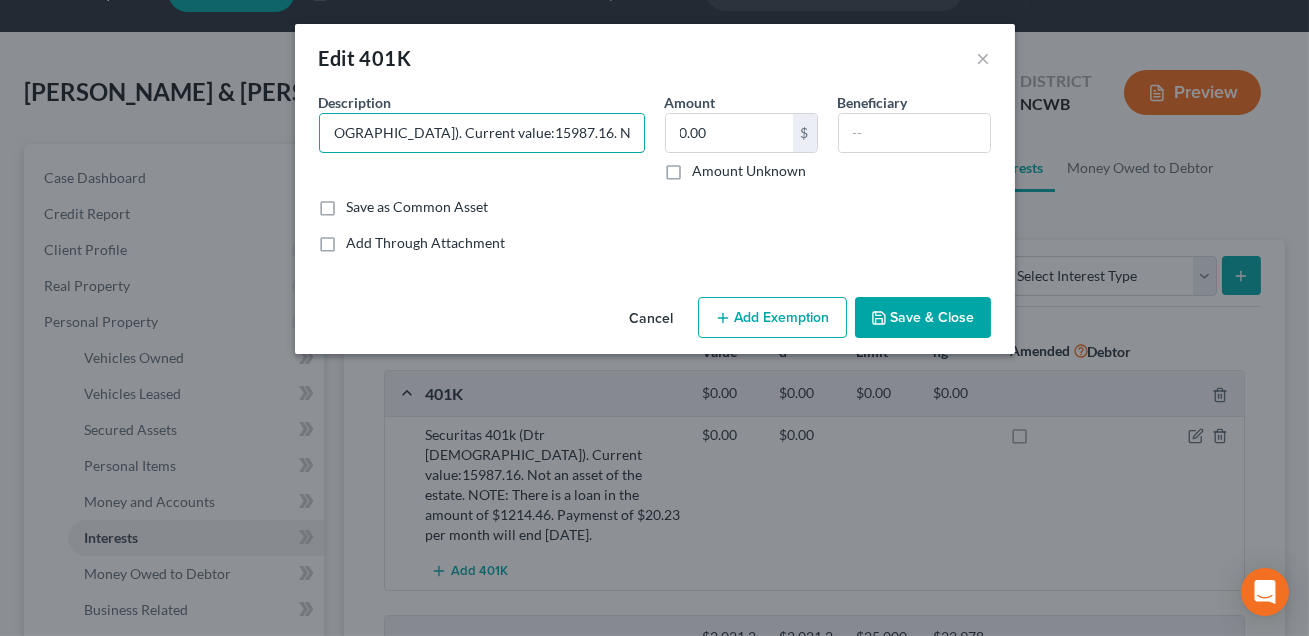 type on "Securitas 401k (Dtr [DEMOGRAPHIC_DATA]). Current value:15987.16. Not an asset of the estate." 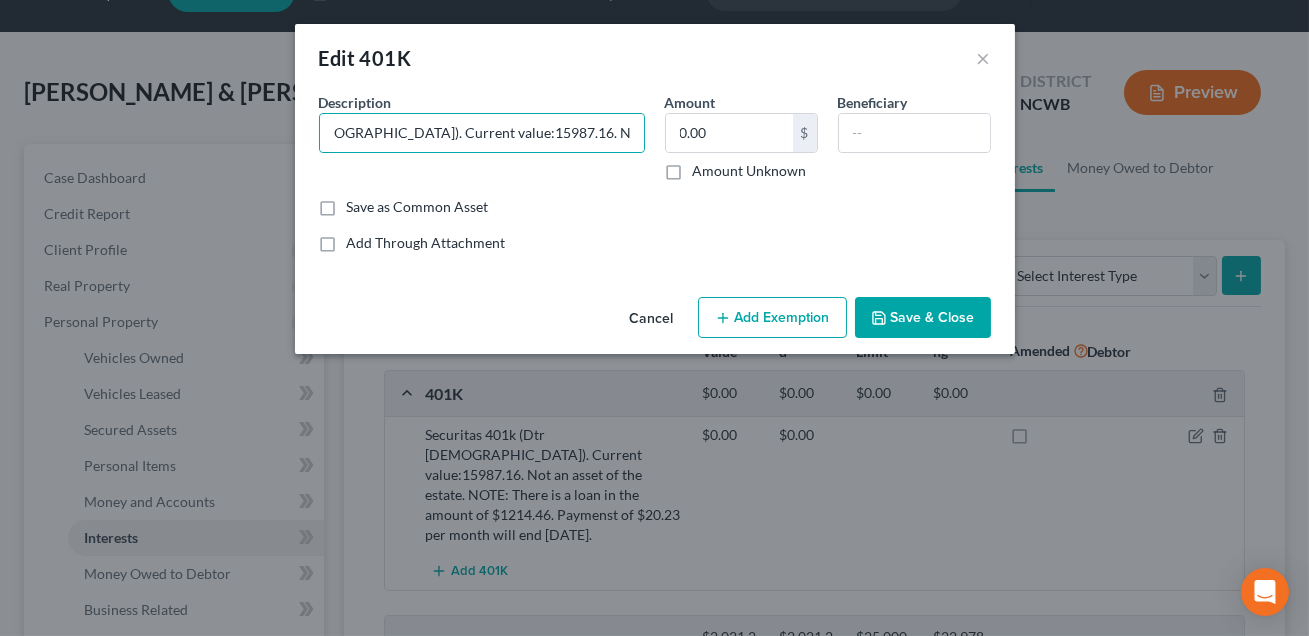 click on "Save & Close" at bounding box center [923, 318] 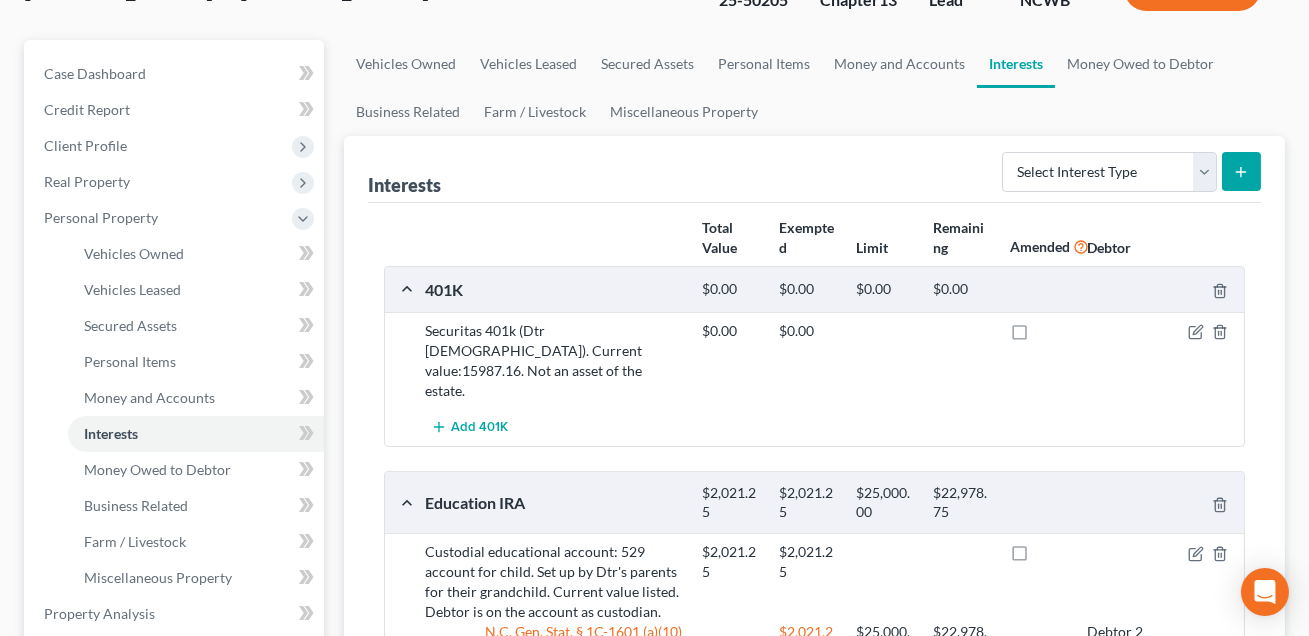 scroll, scrollTop: 190, scrollLeft: 0, axis: vertical 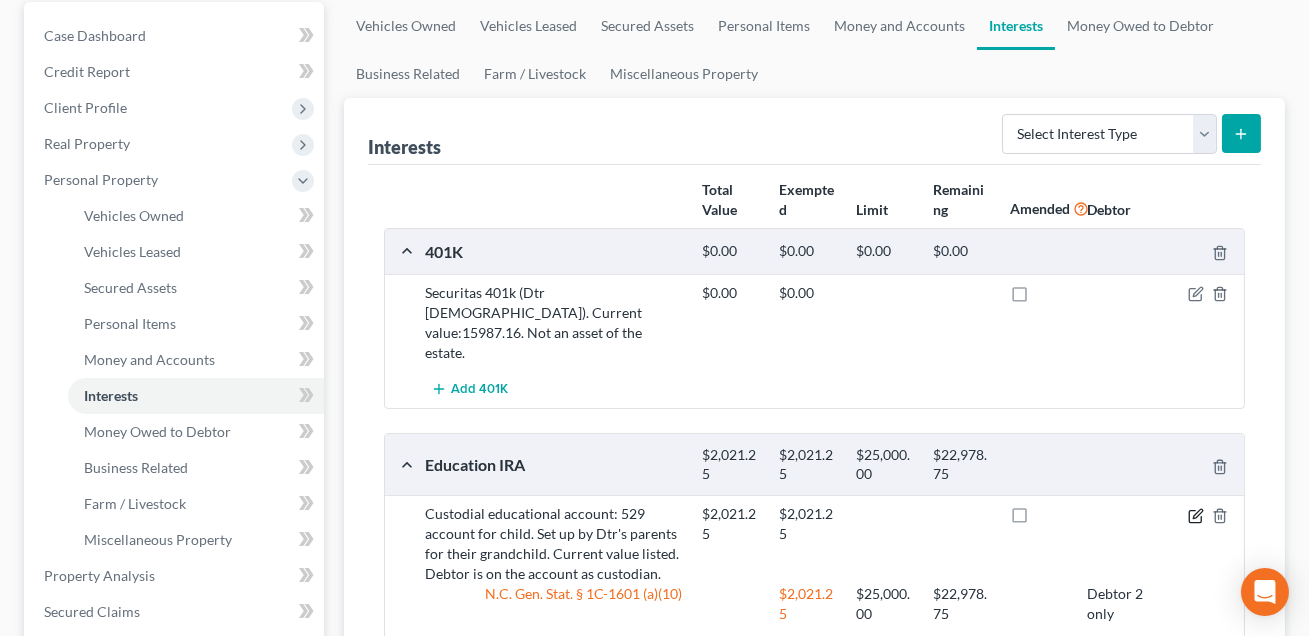 click 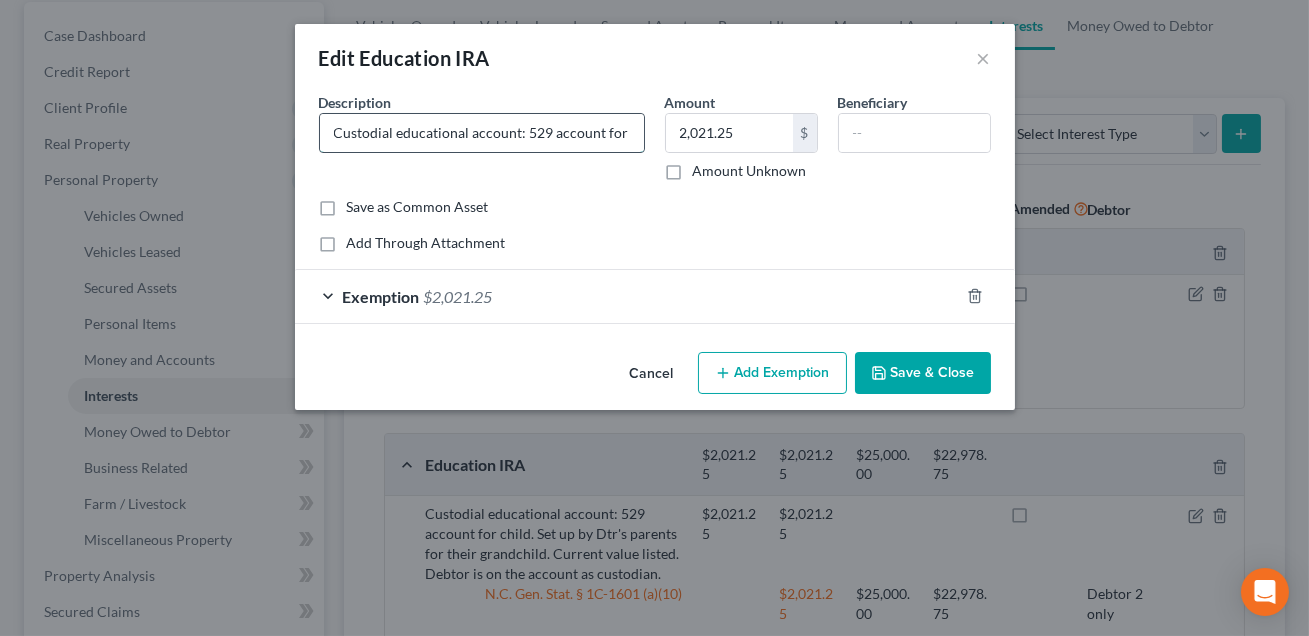click on "Custodial educational account: 529 account for child. Set up by Dtr's parents for their grandchild. Current value listed.  Debtor is on the account as custodian." at bounding box center (482, 133) 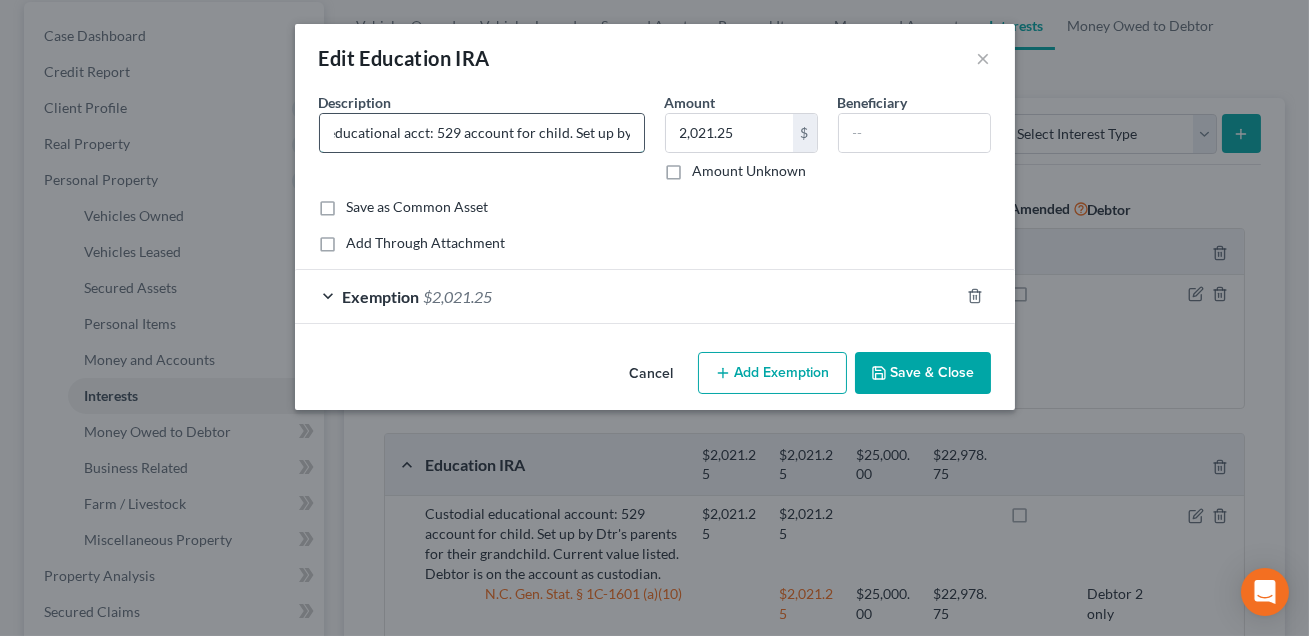 scroll, scrollTop: 0, scrollLeft: 61, axis: horizontal 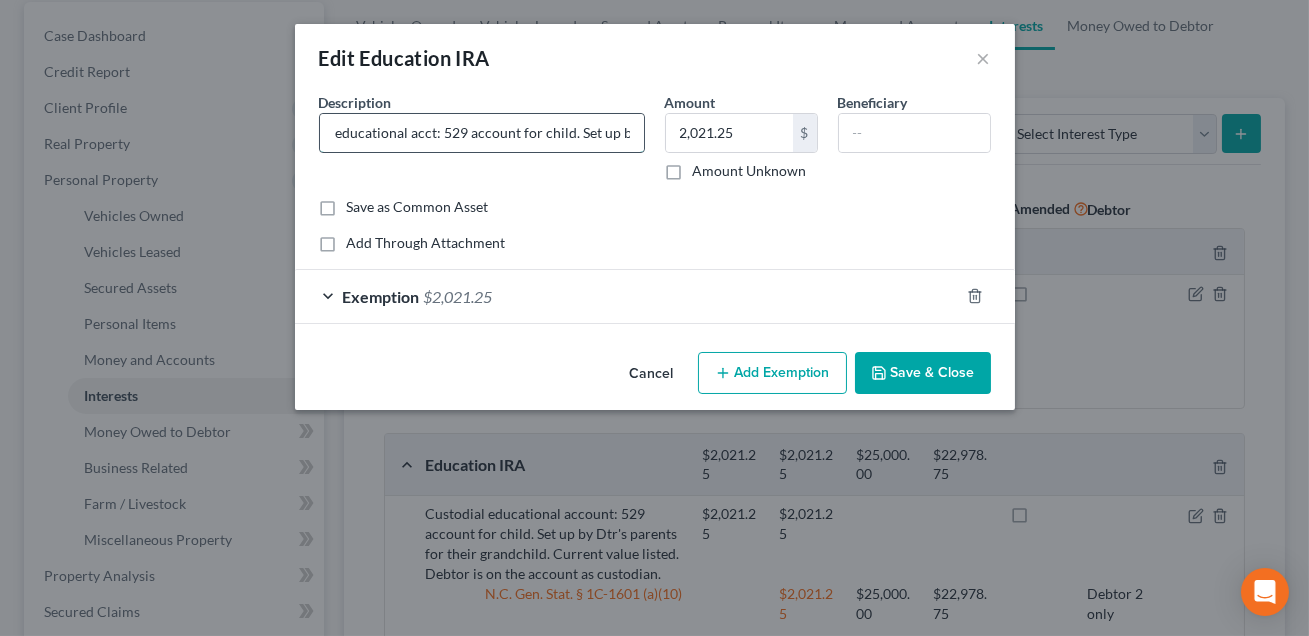 click on "Custodial educational acct: 529 account for child. Set up by Dtr's parents for their grandchild. Current value listed.  Debtor is on the account as custodian." at bounding box center (482, 133) 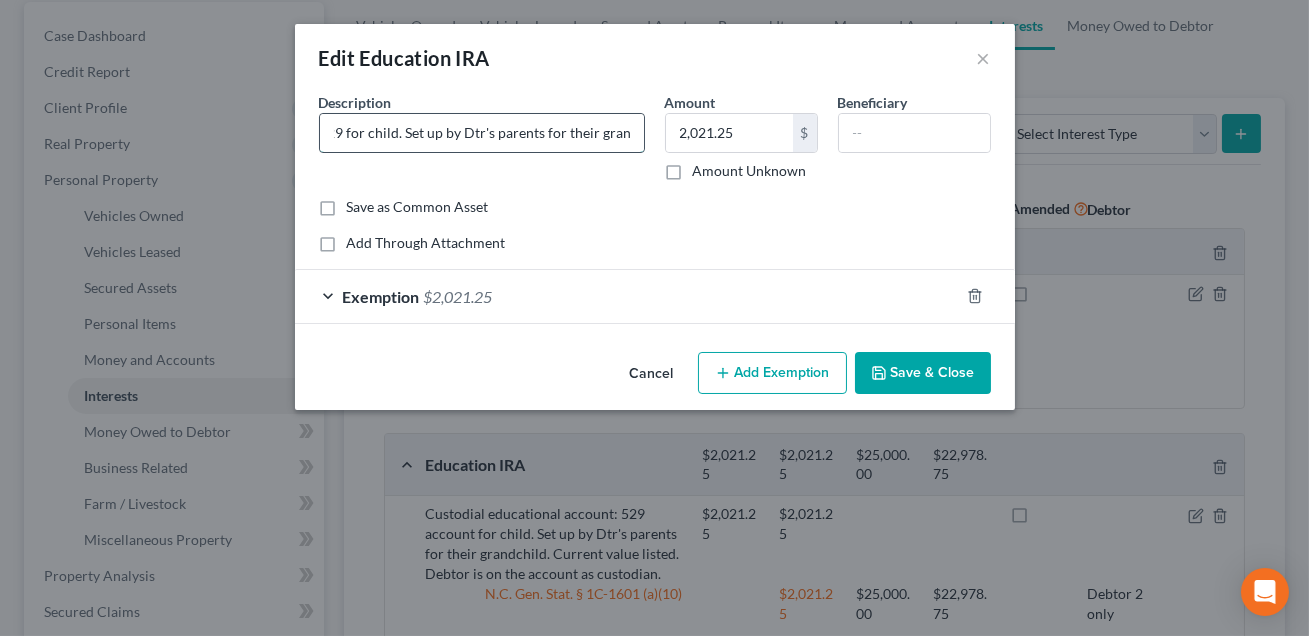 scroll, scrollTop: 0, scrollLeft: 187, axis: horizontal 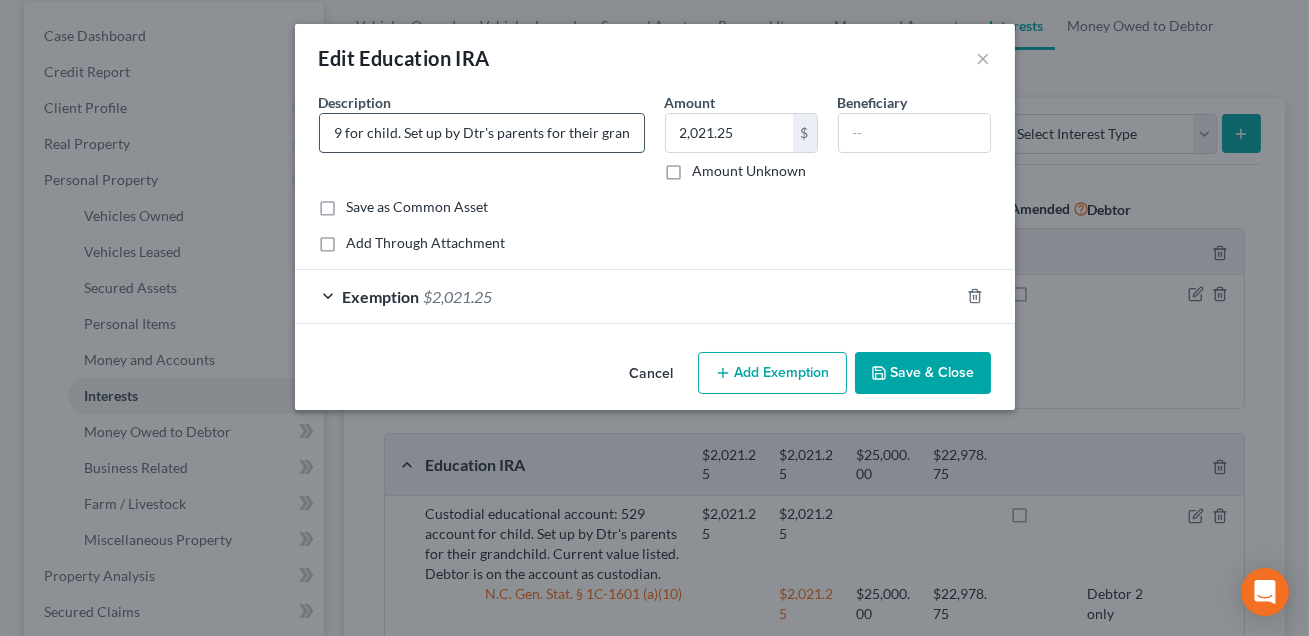 click on "Custodial educational acct: 529 for child. Set up by Dtr's parents for their grandchild. Current value listed.  Debtor is on the account as custodian." at bounding box center [482, 133] 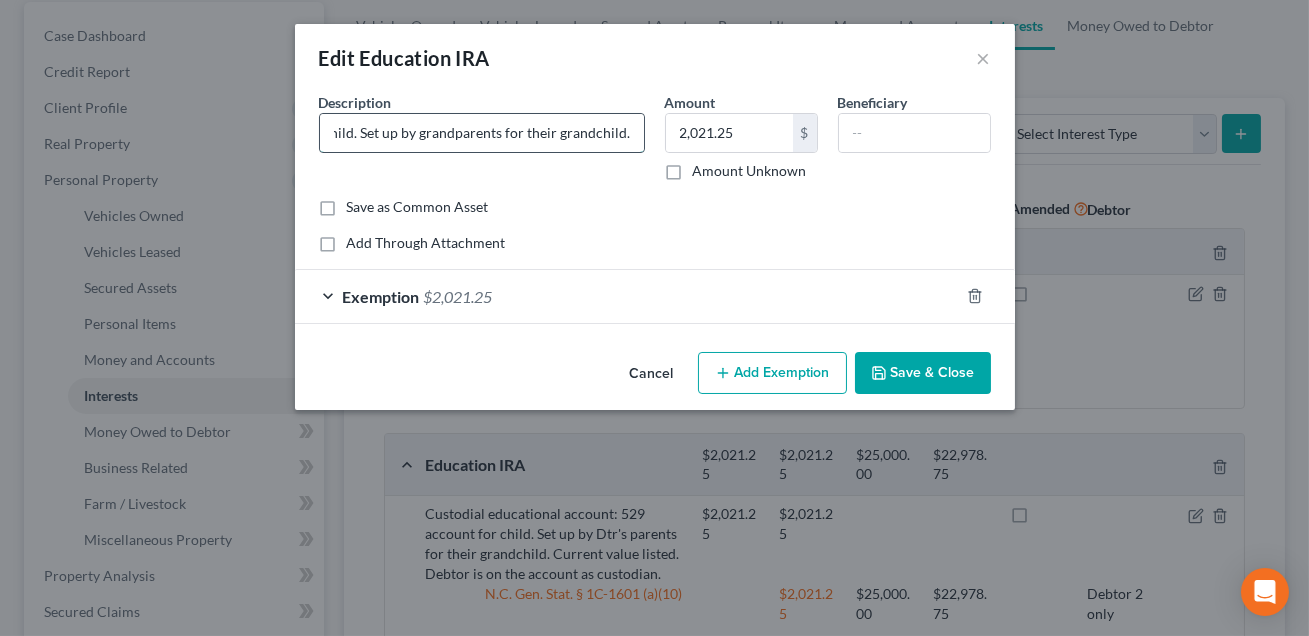 scroll, scrollTop: 0, scrollLeft: 252, axis: horizontal 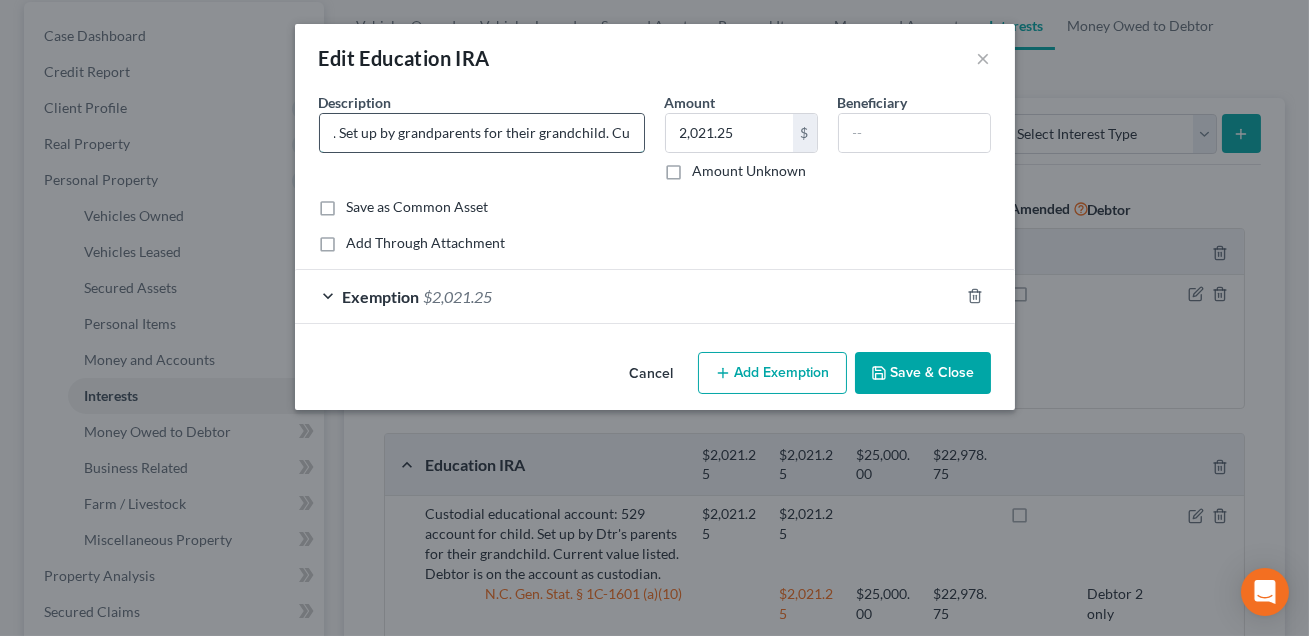 drag, startPoint x: 595, startPoint y: 133, endPoint x: 476, endPoint y: 134, distance: 119.0042 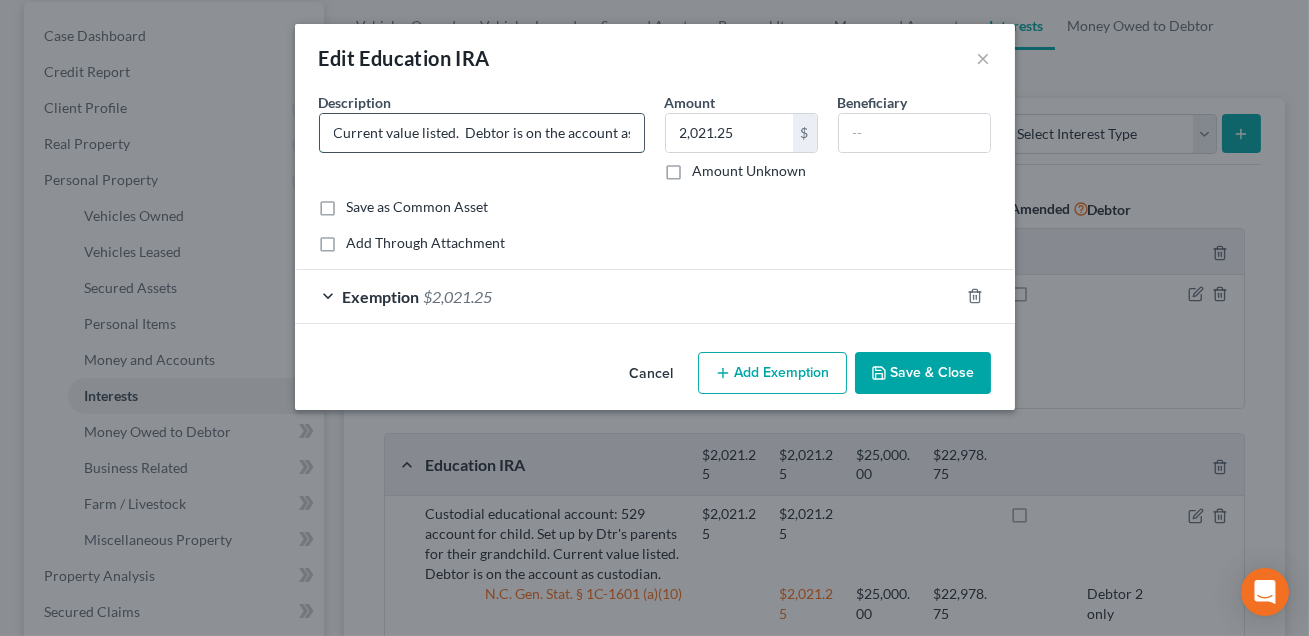 scroll, scrollTop: 0, scrollLeft: 409, axis: horizontal 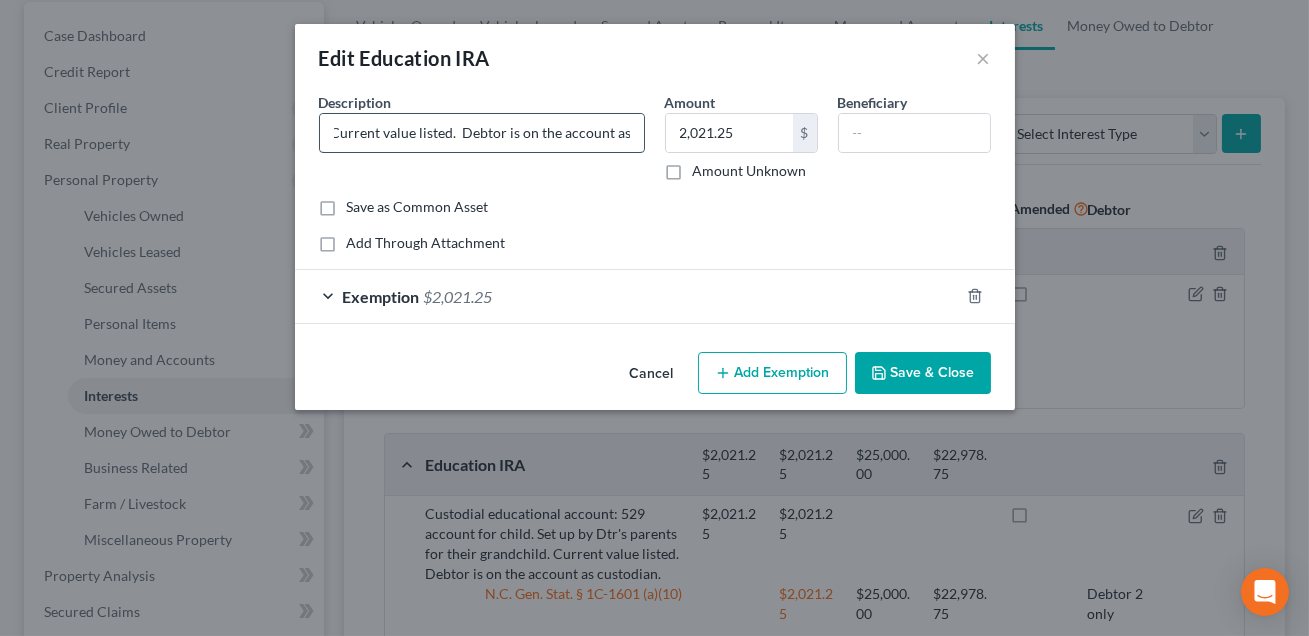 click on "Custodial educational acct: 529 for child. Set up by grandparents. Current value listed.  Debtor is on the account as custodian." at bounding box center [482, 133] 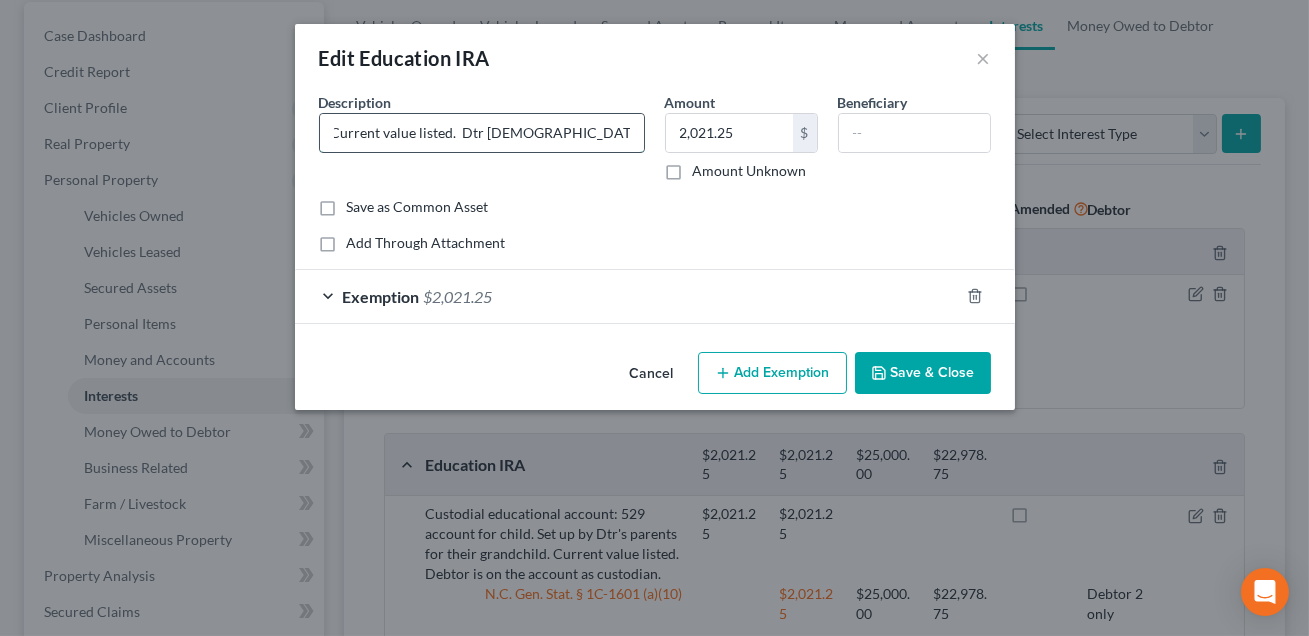 drag, startPoint x: 601, startPoint y: 135, endPoint x: 502, endPoint y: 135, distance: 99 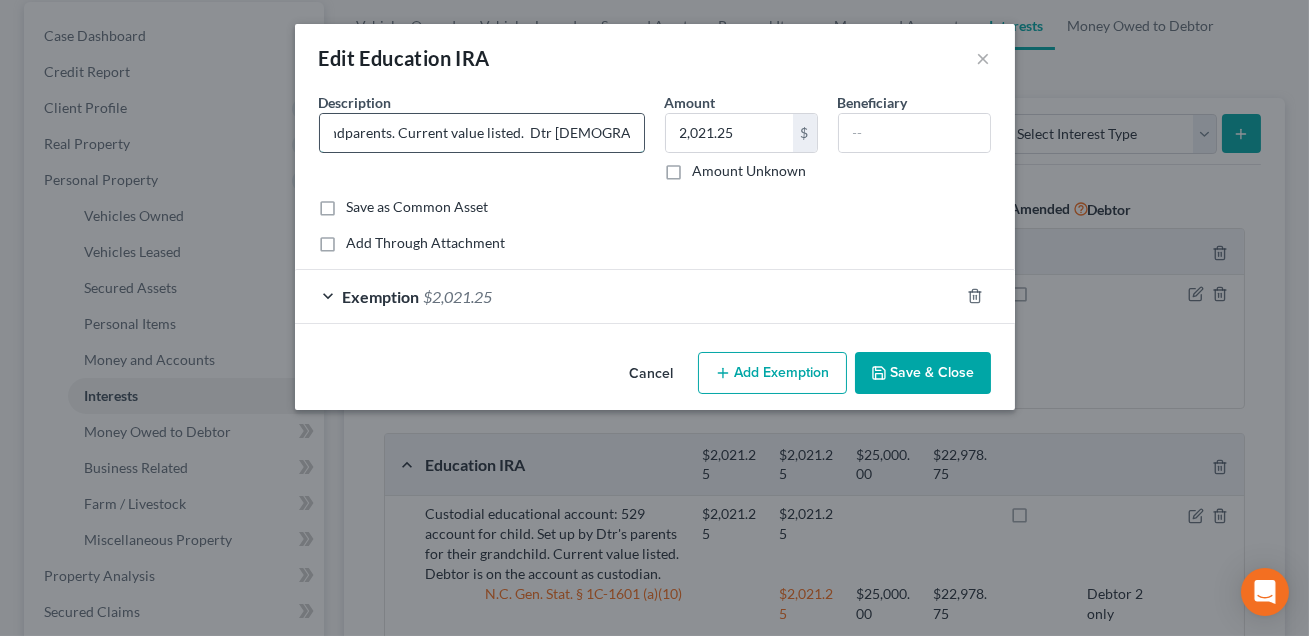 scroll, scrollTop: 0, scrollLeft: 339, axis: horizontal 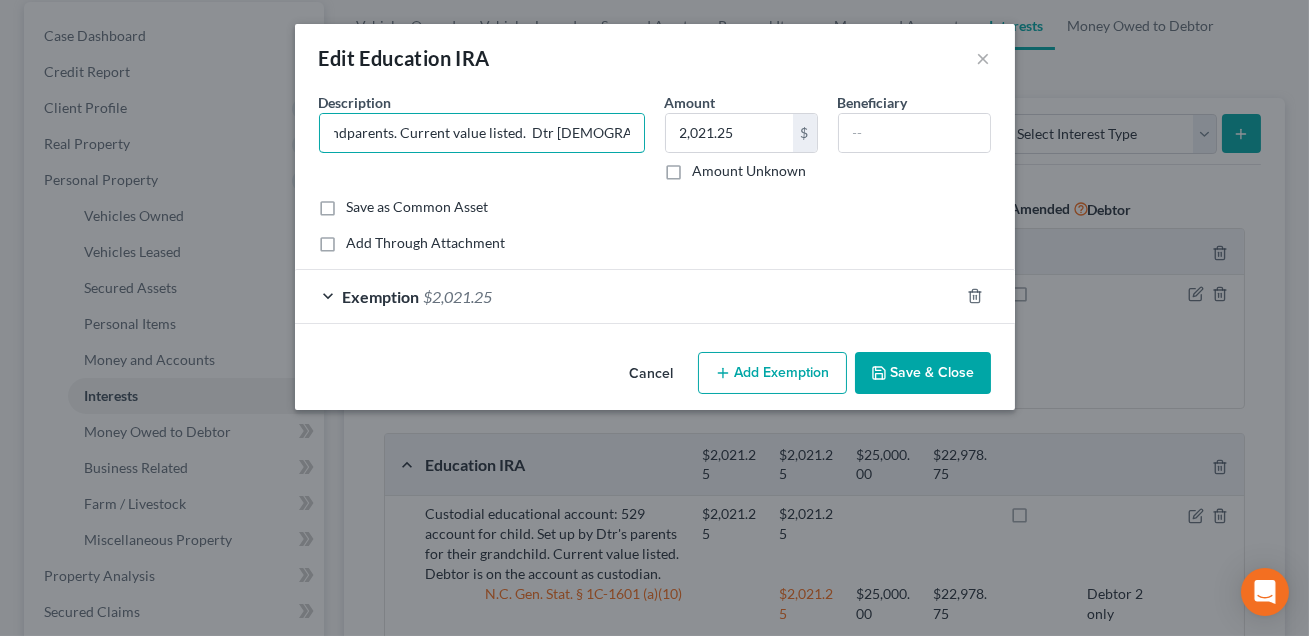 type on "Custodial educational acct: 529 for child. Set up by grandparents. Current value listed.  Dtr [DEMOGRAPHIC_DATA] is custodian." 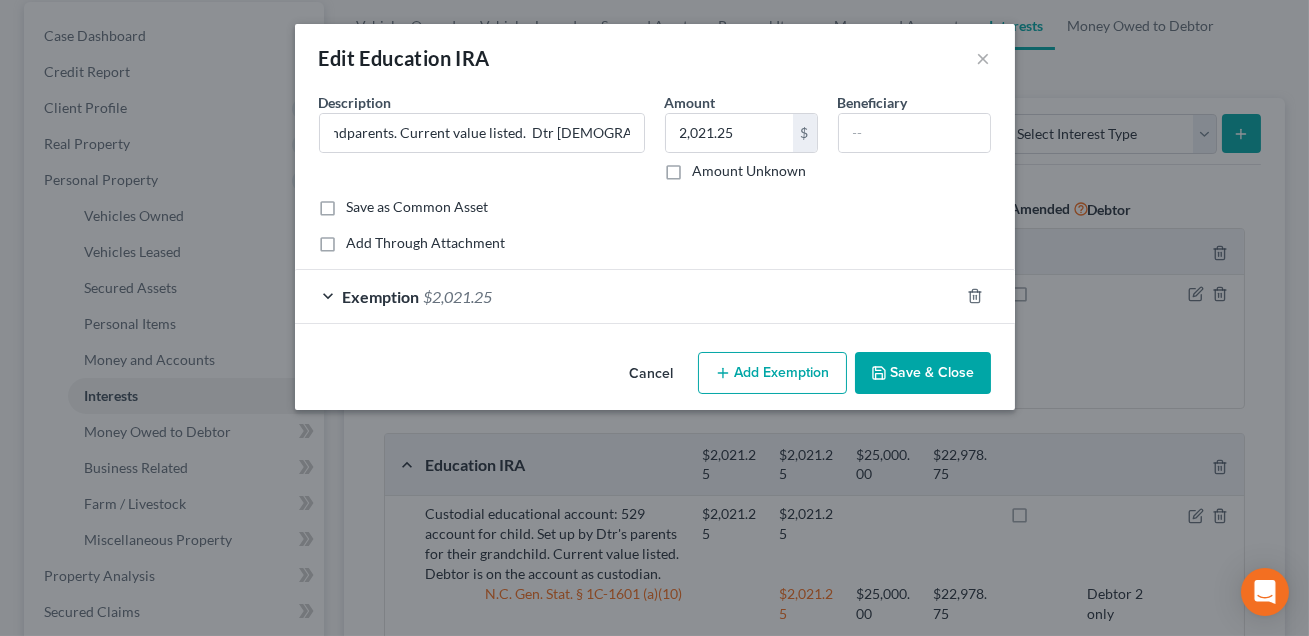 click on "Save & Close" at bounding box center [923, 373] 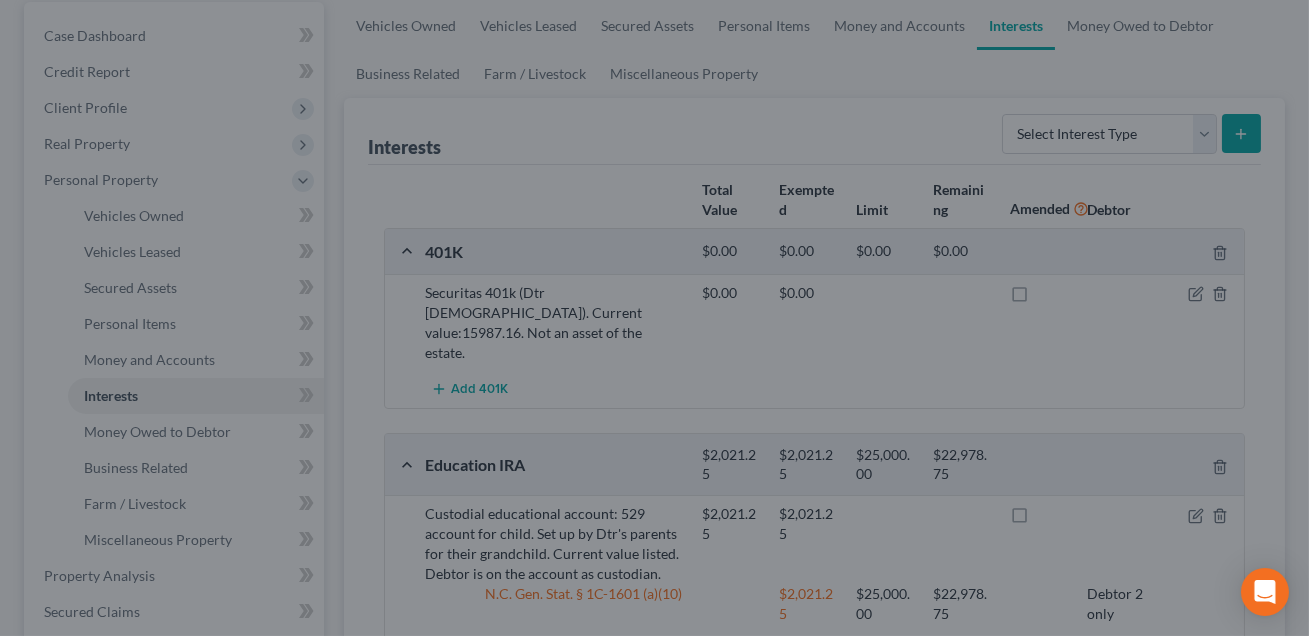scroll, scrollTop: 0, scrollLeft: 0, axis: both 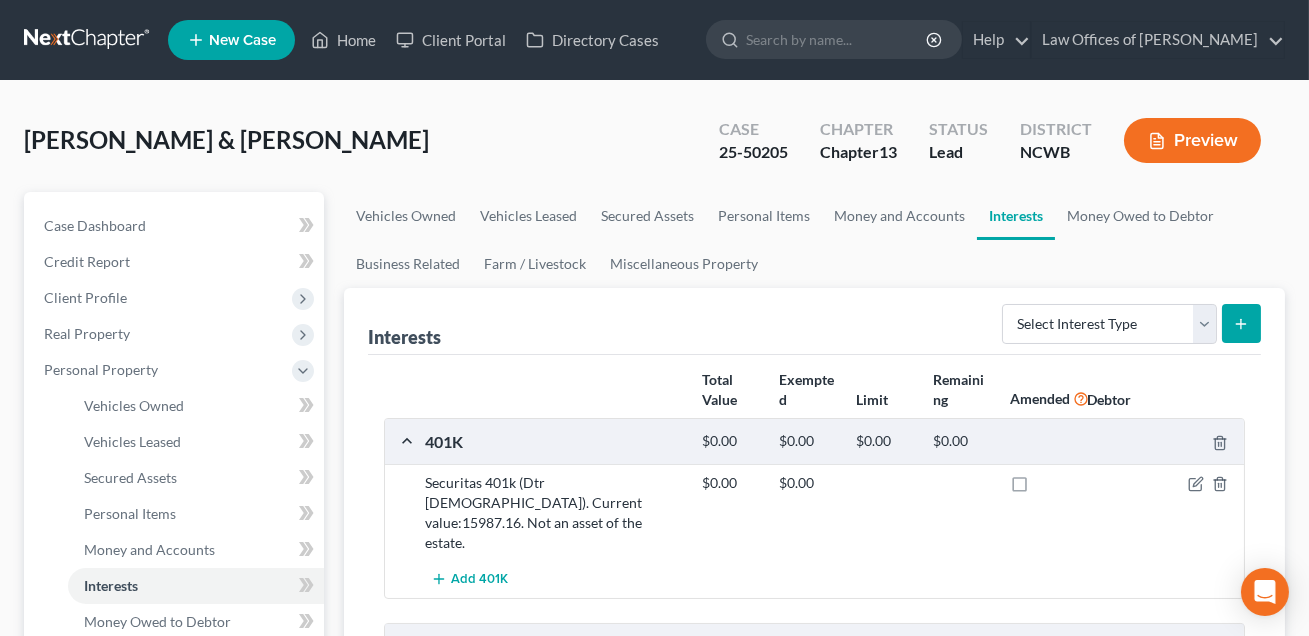 click on "Preview" at bounding box center (1192, 140) 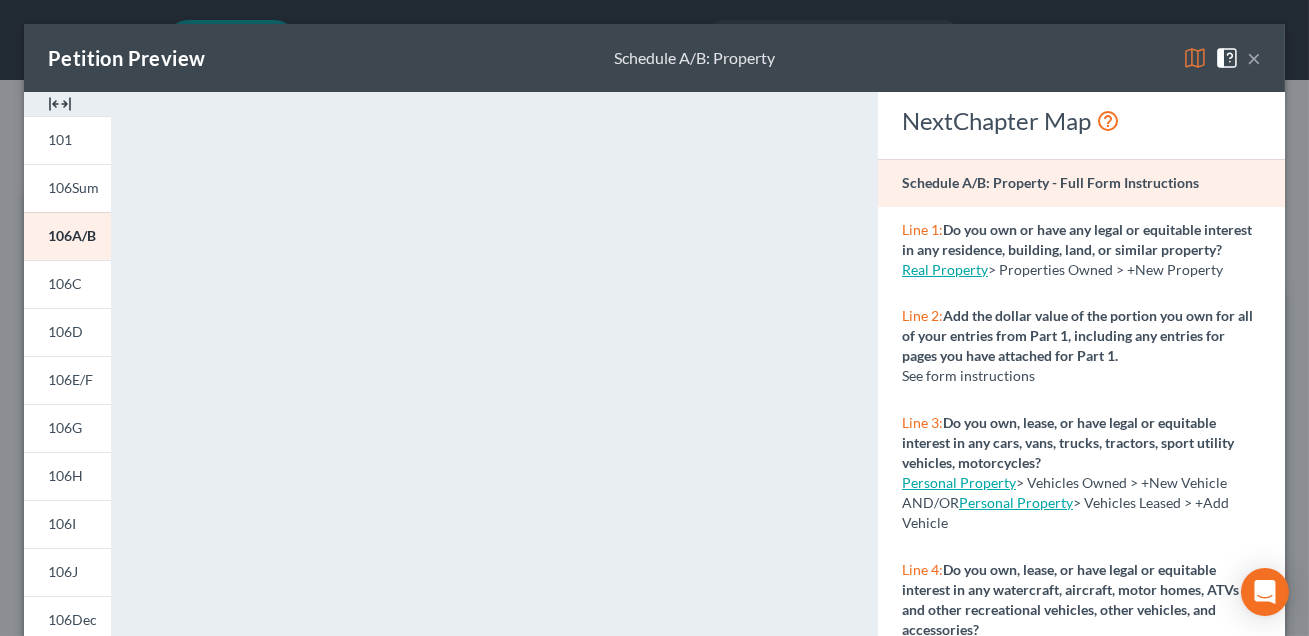 click on "×" at bounding box center [1254, 58] 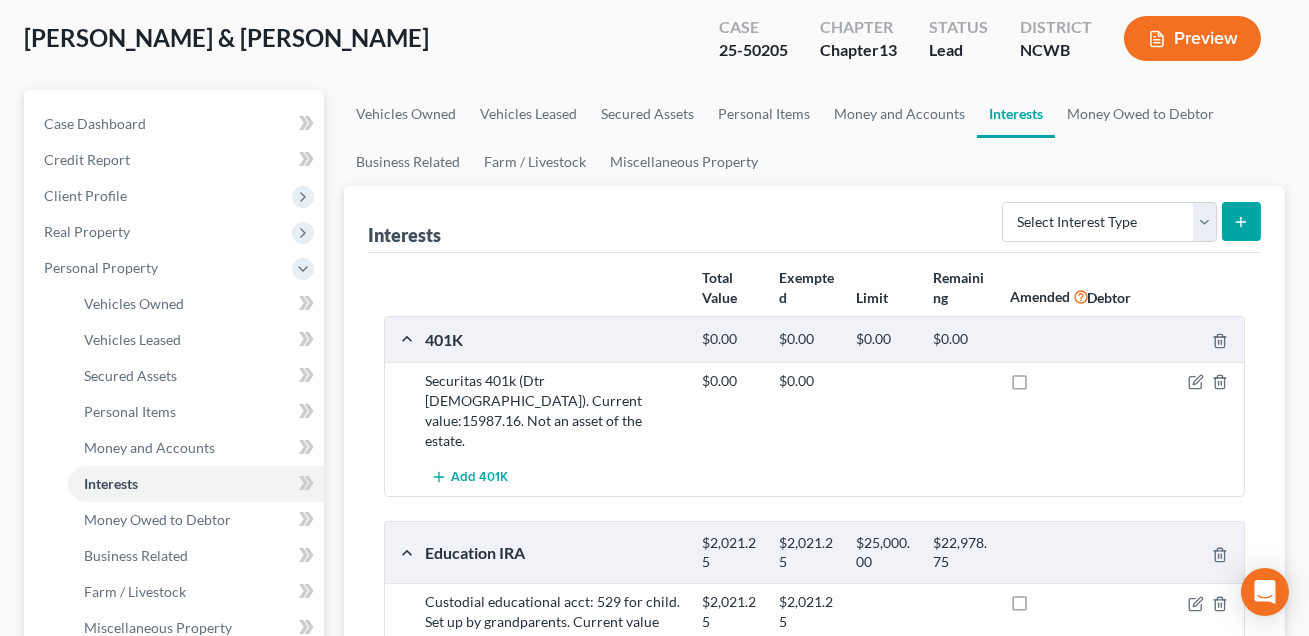scroll, scrollTop: 250, scrollLeft: 0, axis: vertical 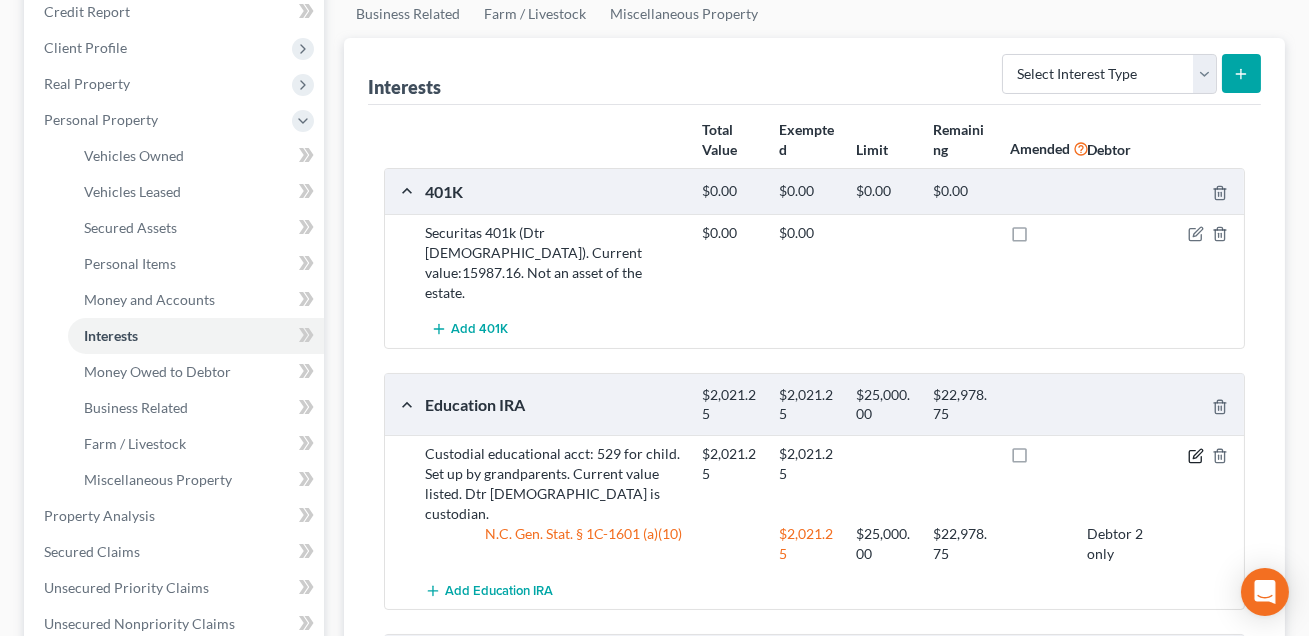 click 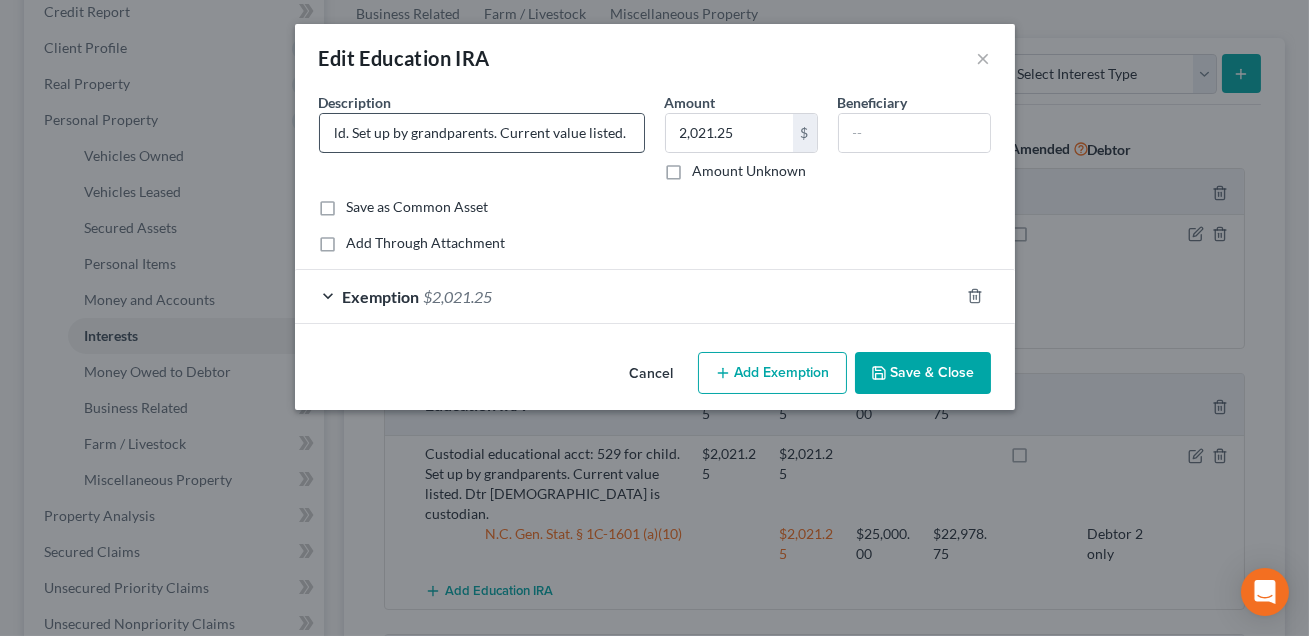 scroll, scrollTop: 0, scrollLeft: 339, axis: horizontal 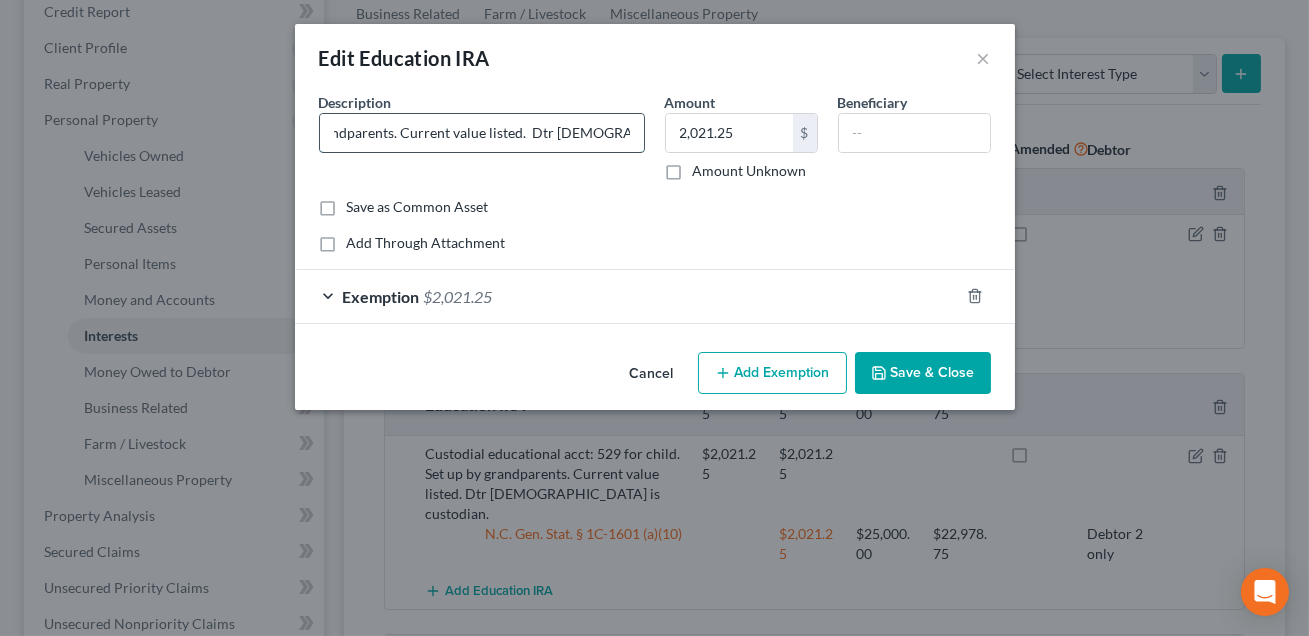 click on "Custodial educational acct: 529 for child. Set up by grandparents. Current value listed.  Dtr [DEMOGRAPHIC_DATA] is custodian." at bounding box center [482, 133] 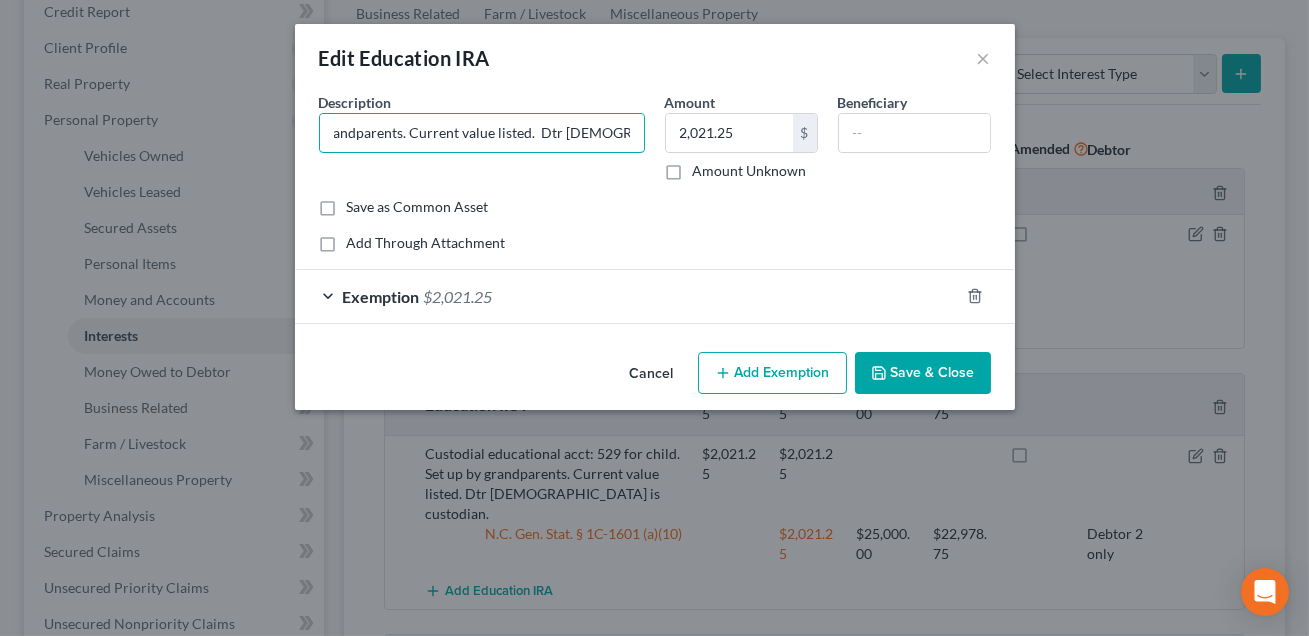type on "Custodial educational acct: 529 for child. Set up by grandparents. Current value listed.  Dtr [DEMOGRAPHIC_DATA] is custodian." 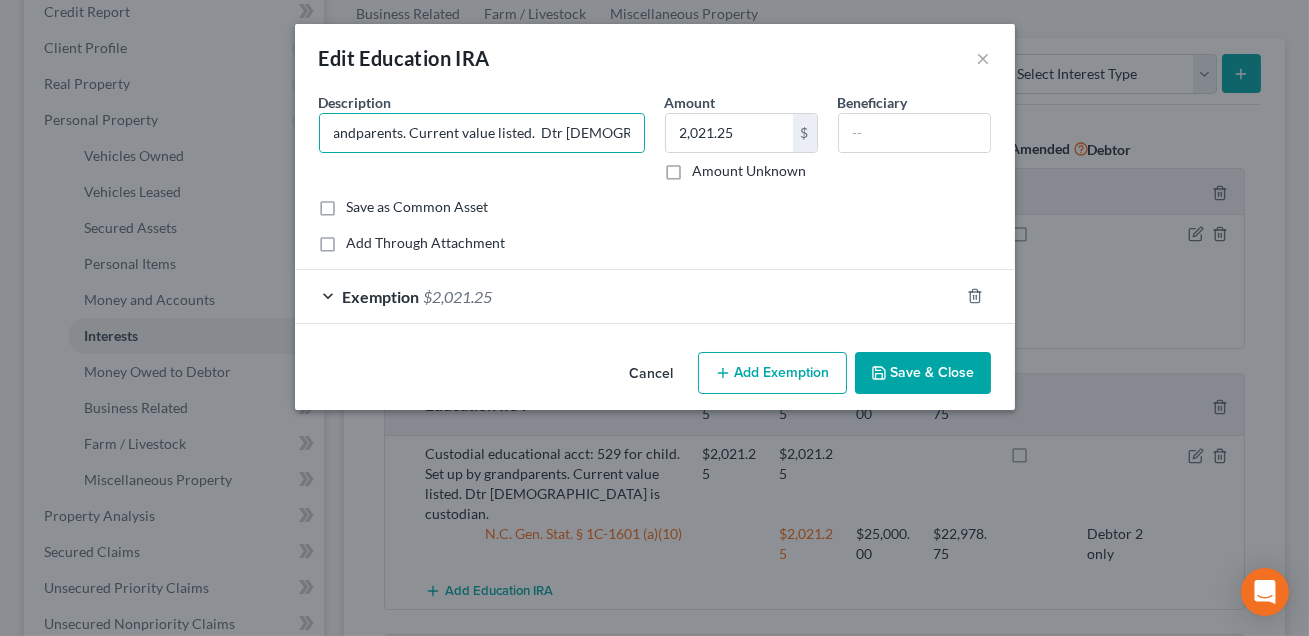 click on "Save & Close" at bounding box center [923, 373] 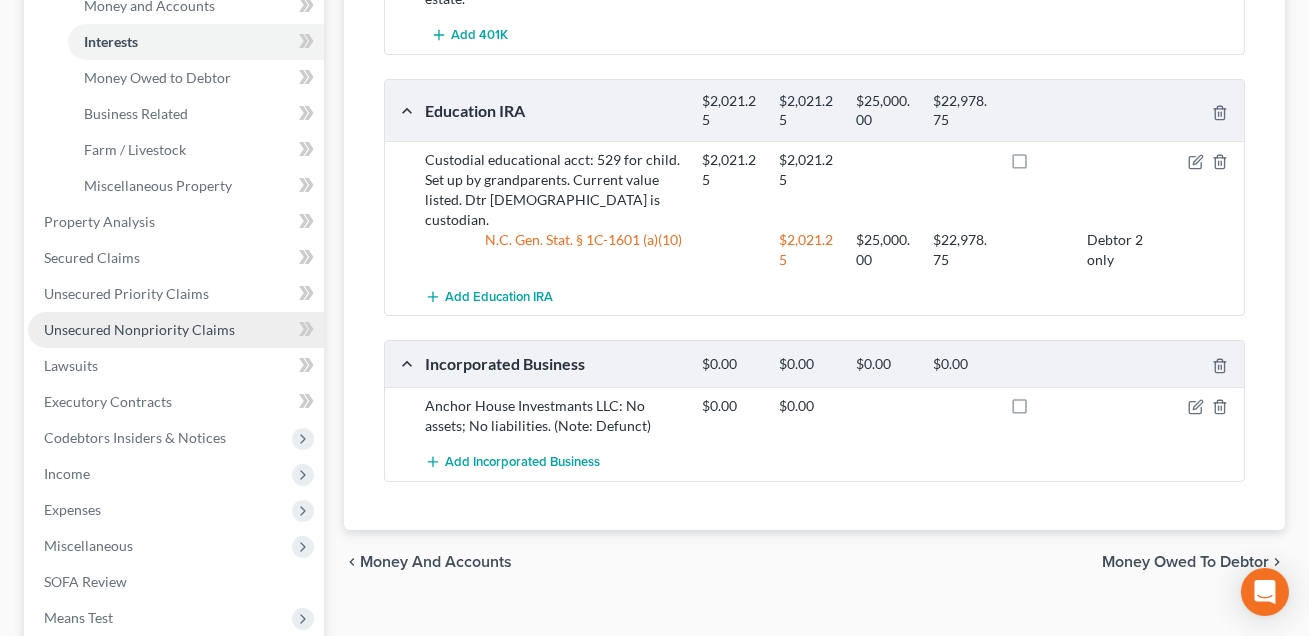 scroll, scrollTop: 570, scrollLeft: 0, axis: vertical 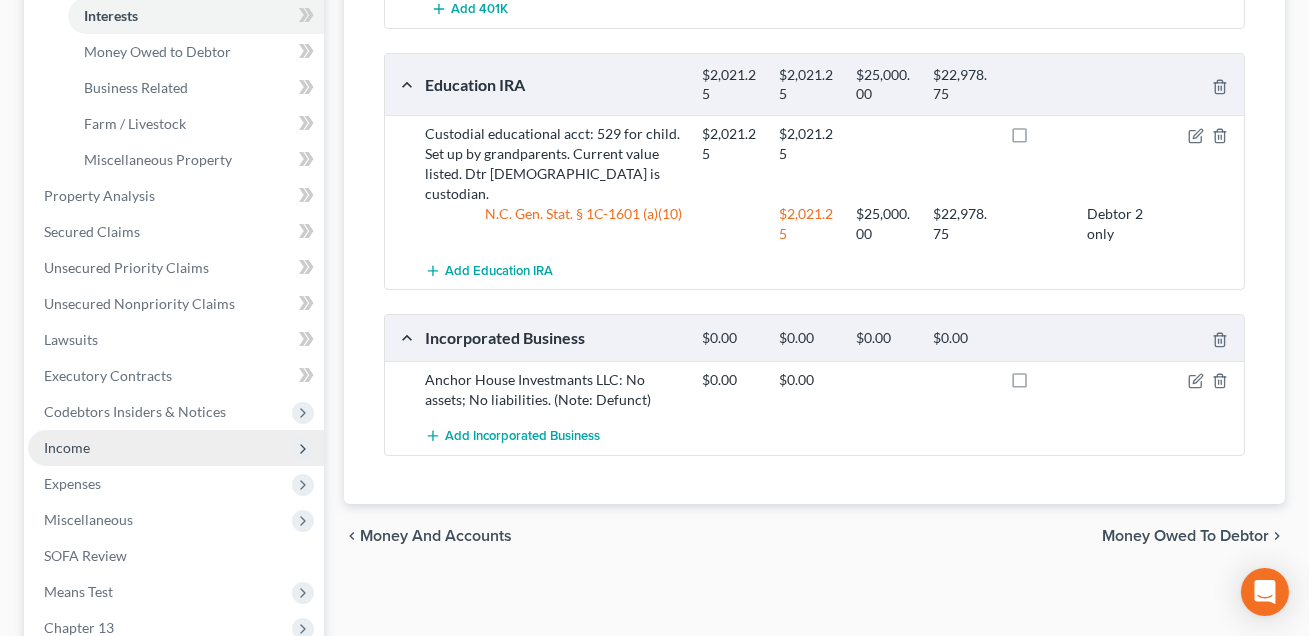 click on "Income" at bounding box center [176, 448] 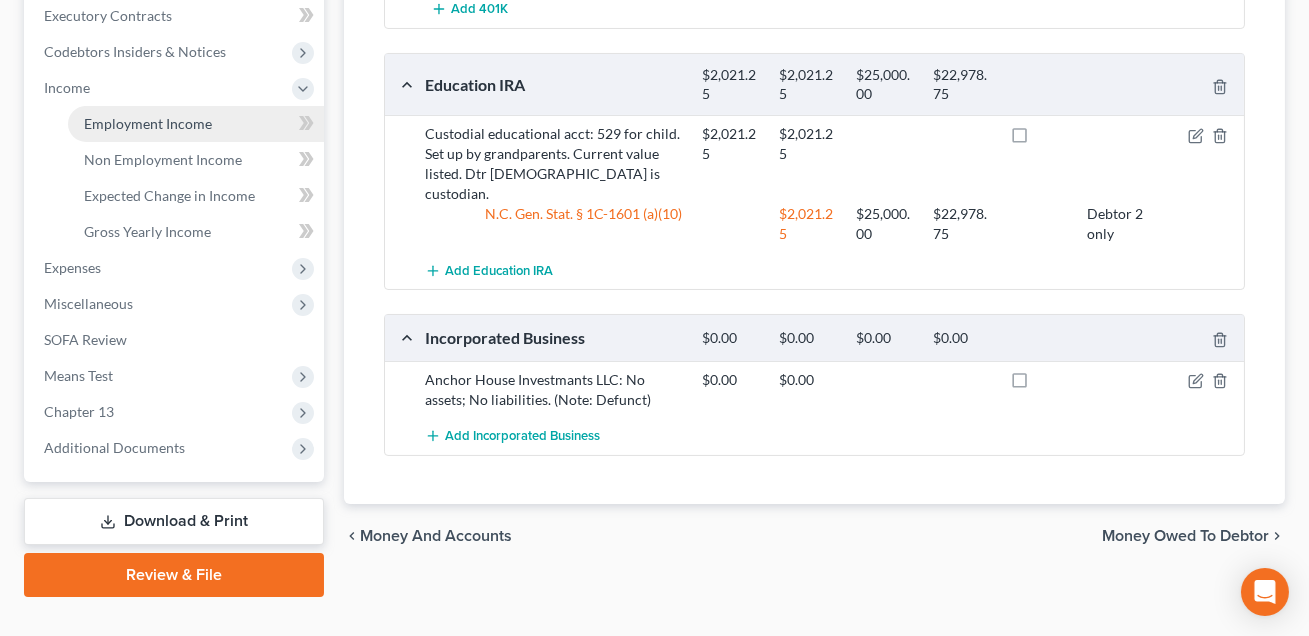 click on "Employment Income" at bounding box center [148, 123] 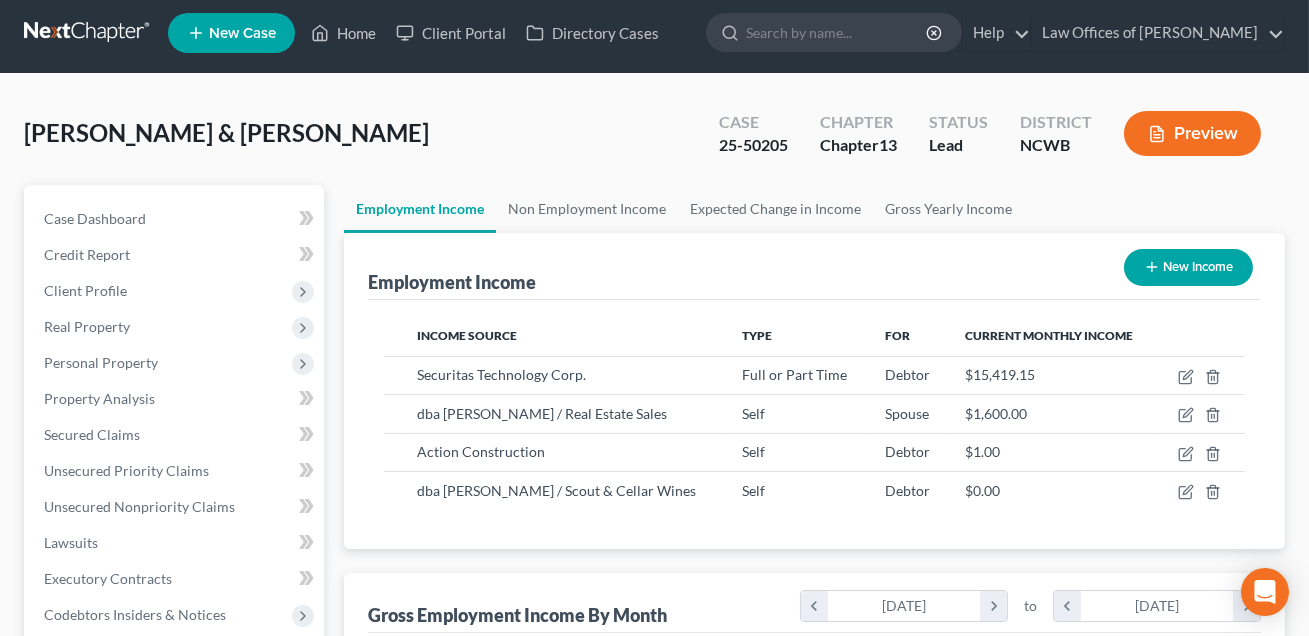 scroll, scrollTop: 0, scrollLeft: 0, axis: both 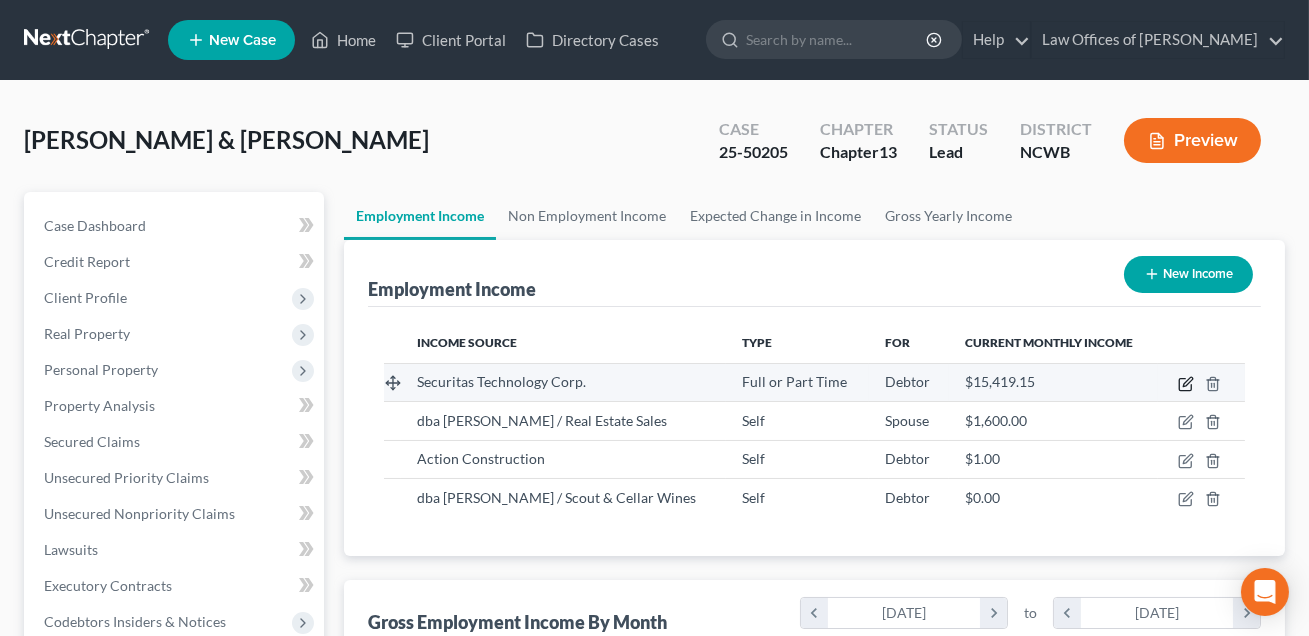 click 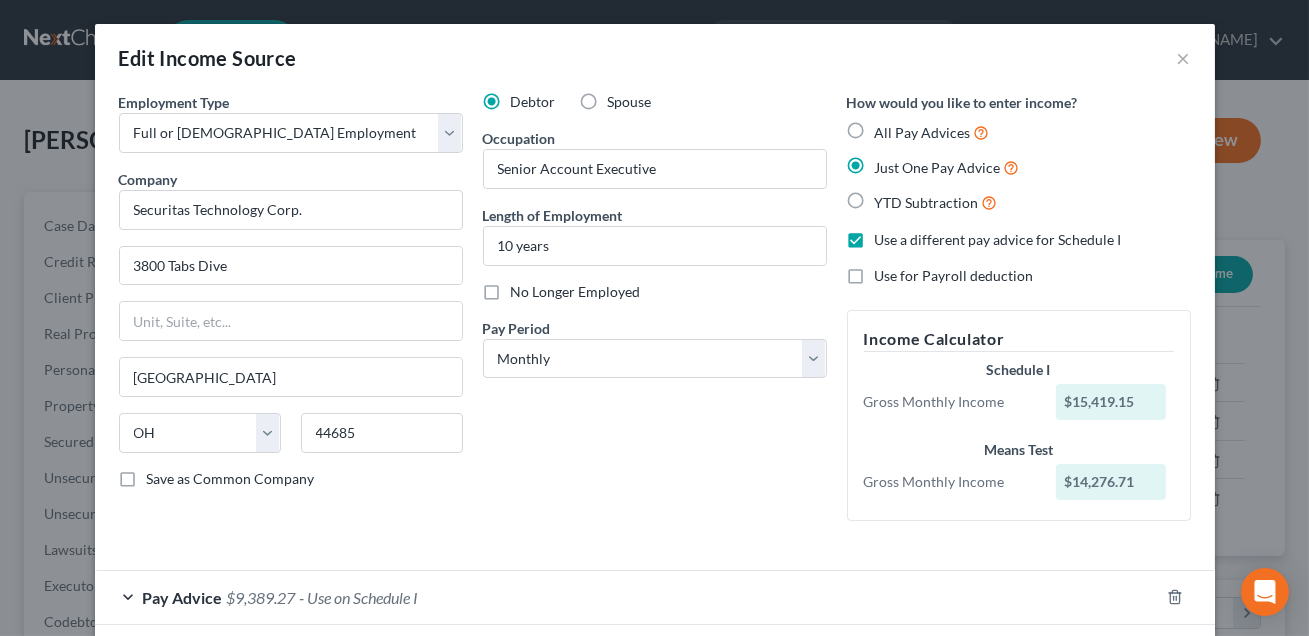 scroll, scrollTop: 151, scrollLeft: 0, axis: vertical 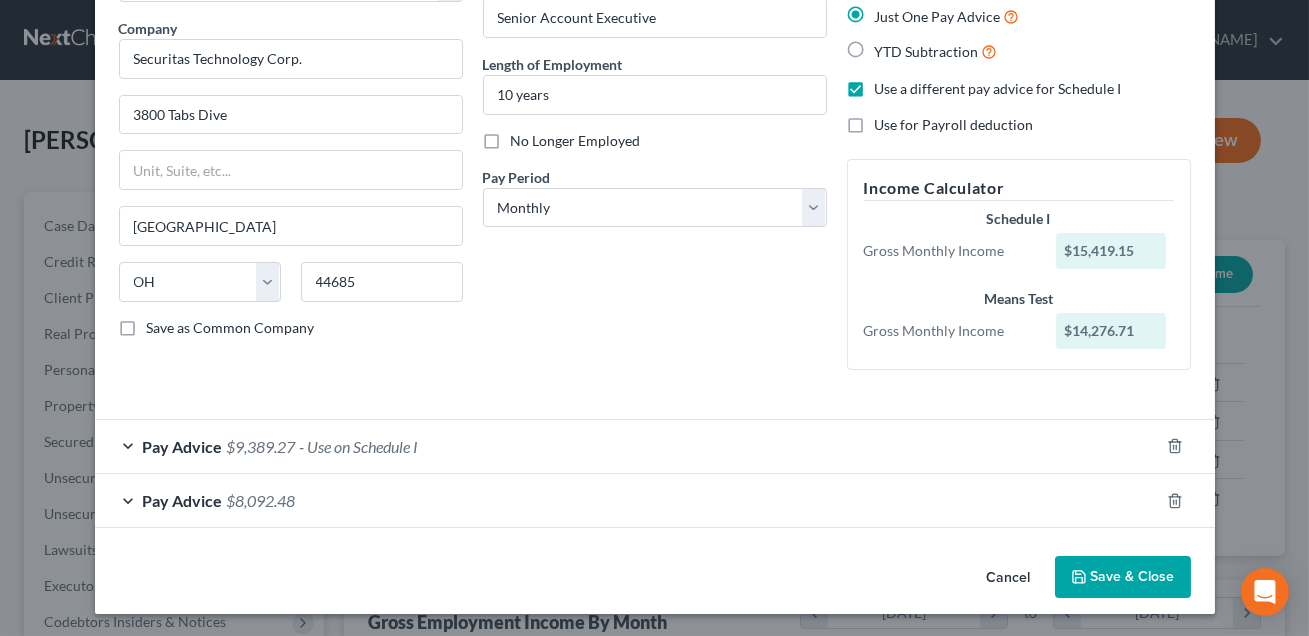 click on "Pay Advice $9,389.27 - Use on Schedule I" at bounding box center [627, 446] 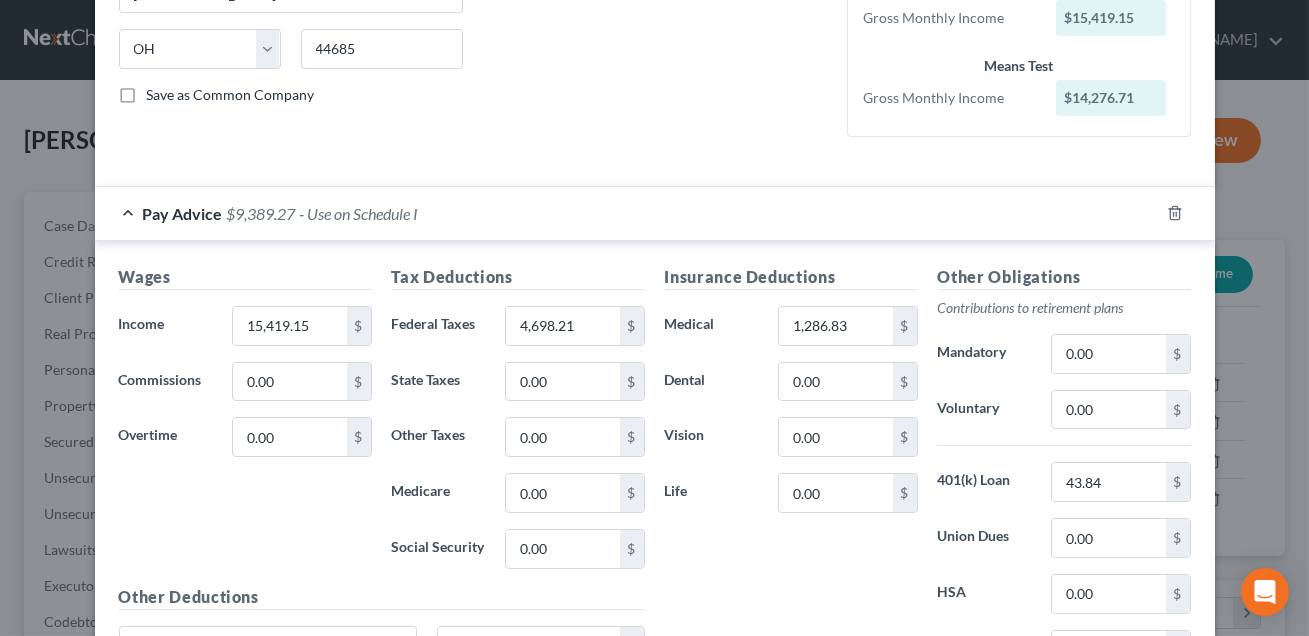 scroll, scrollTop: 640, scrollLeft: 0, axis: vertical 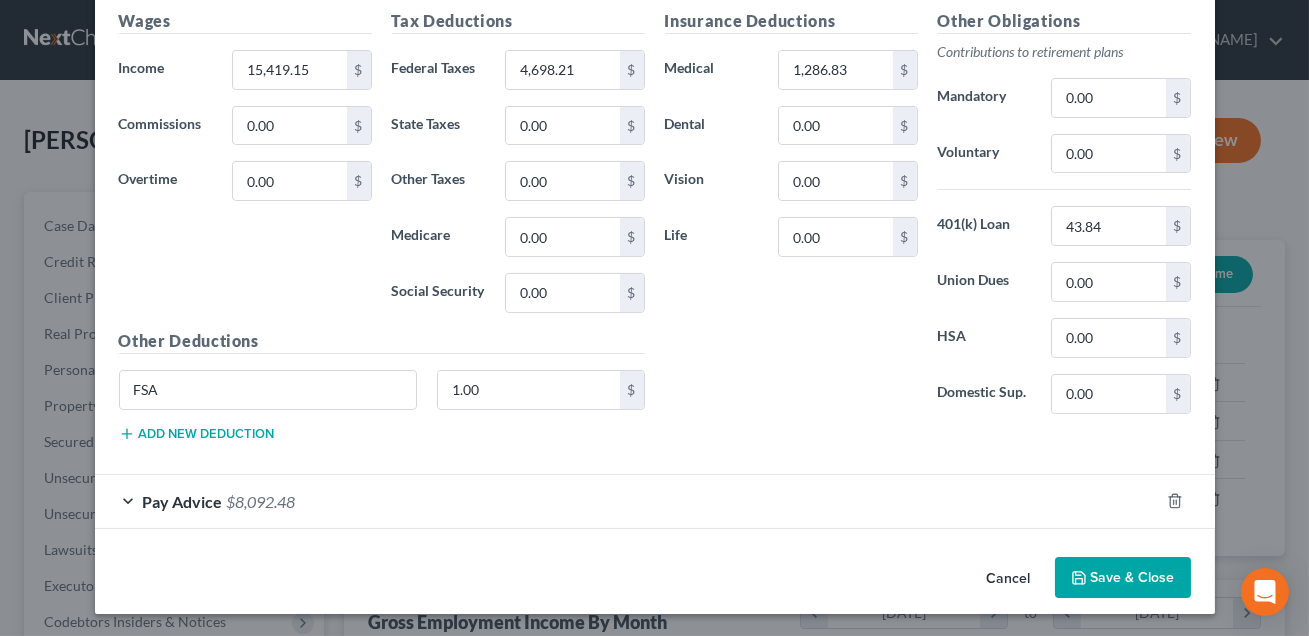 click on "Save & Close" at bounding box center [1123, 578] 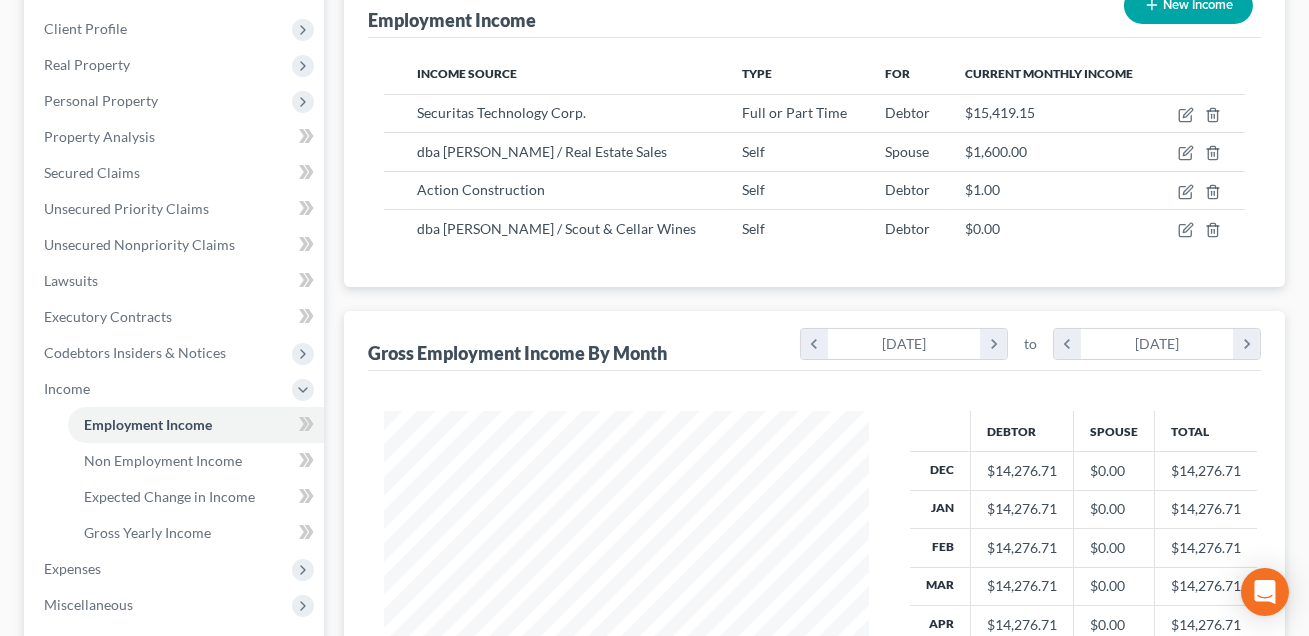 scroll, scrollTop: 299, scrollLeft: 0, axis: vertical 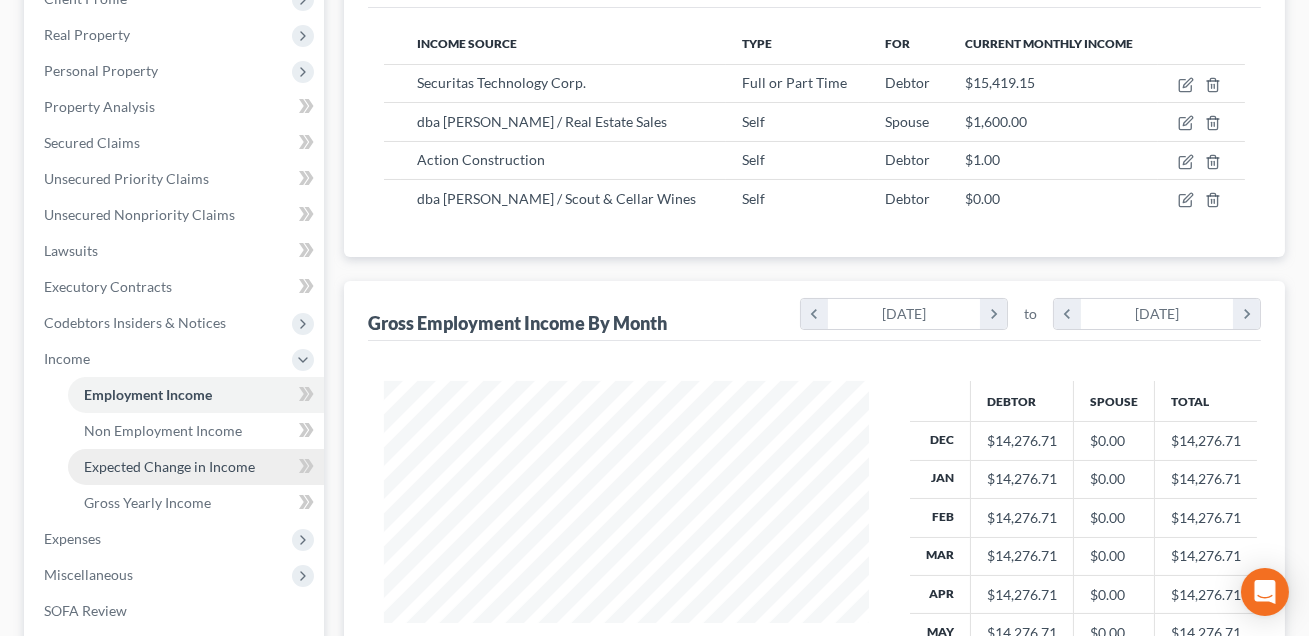 click on "Expected Change in Income" at bounding box center (169, 466) 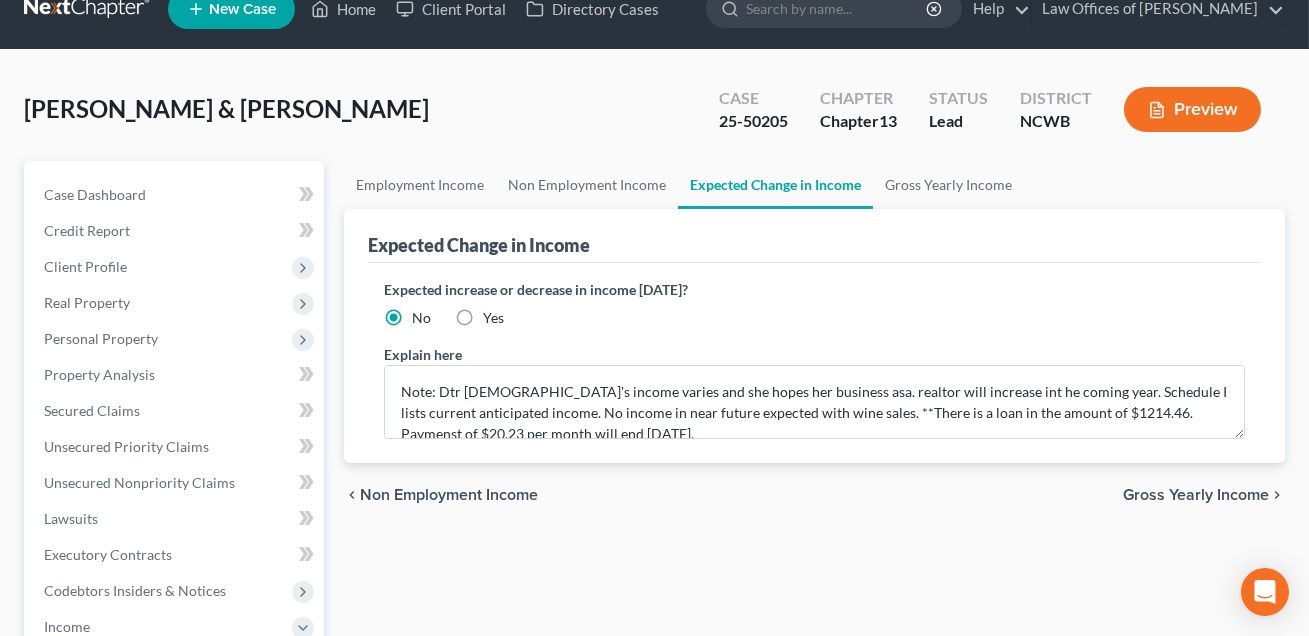 scroll, scrollTop: 0, scrollLeft: 0, axis: both 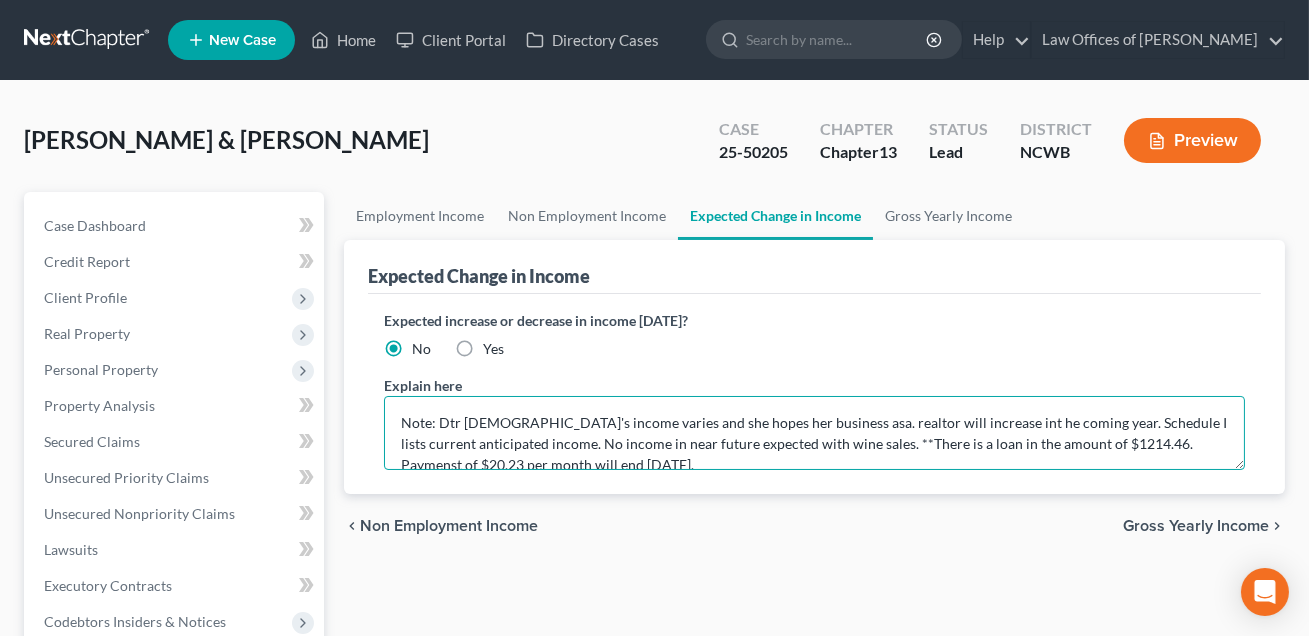 click on "Note: Dtr [DEMOGRAPHIC_DATA]'s income varies and she hopes her business asa. realtor will increase int he coming year. Schedule I lists current anticipated income. No income in near future expected with wine sales. **There is a loan in the amount of $1214.46. Paymenst of $20.23 per month will end [DATE]." at bounding box center (814, 433) 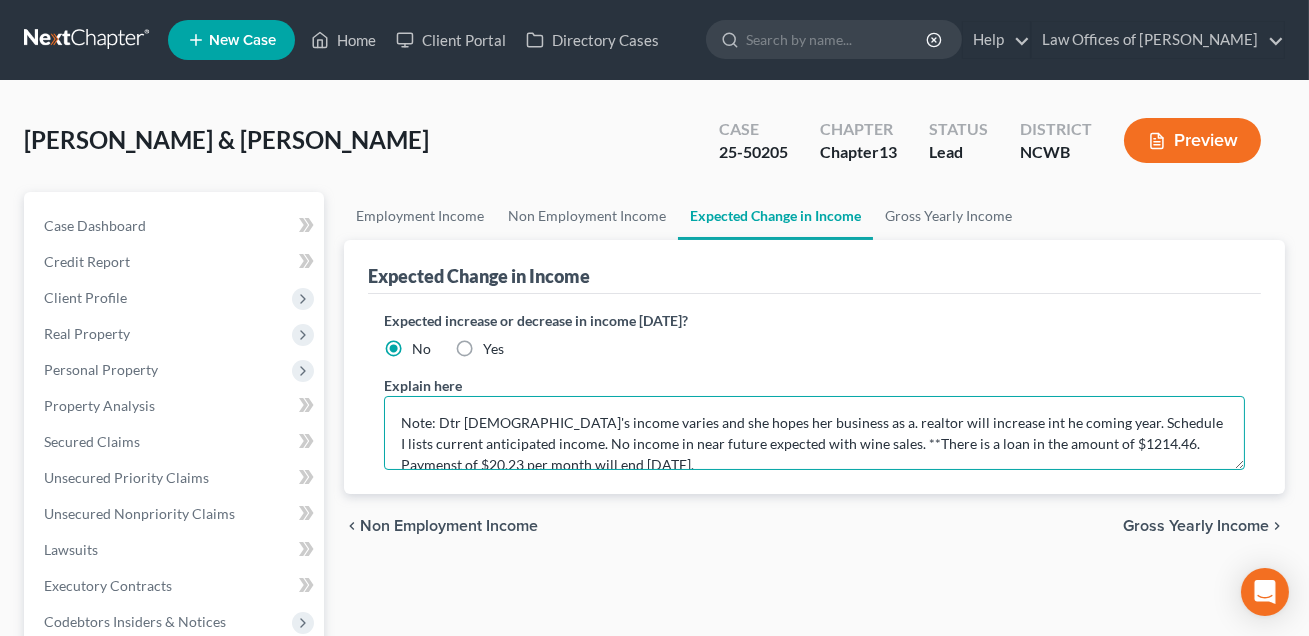 click on "Note: Dtr [DEMOGRAPHIC_DATA]'s income varies and she hopes her business as a. realtor will increase int he coming year. Schedule I lists current anticipated income. No income in near future expected with wine sales. **There is a loan in the amount of $1214.46. Paymenst of $20.23 per month will end [DATE]." at bounding box center [814, 433] 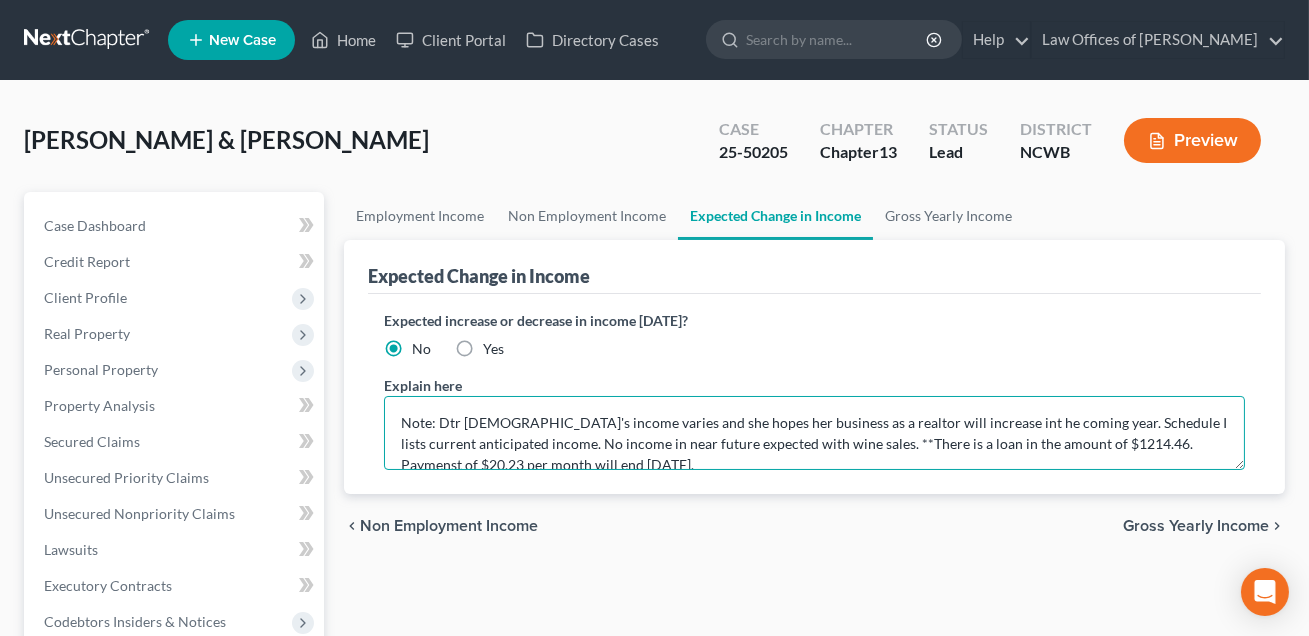 click on "Note: Dtr [DEMOGRAPHIC_DATA]'s income varies and she hopes her business as a realtor will increase int he coming year. Schedule I lists current anticipated income. No income in near future expected with wine sales. **There is a loan in the amount of $1214.46. Paymenst of $20.23 per month will end [DATE]." at bounding box center (814, 433) 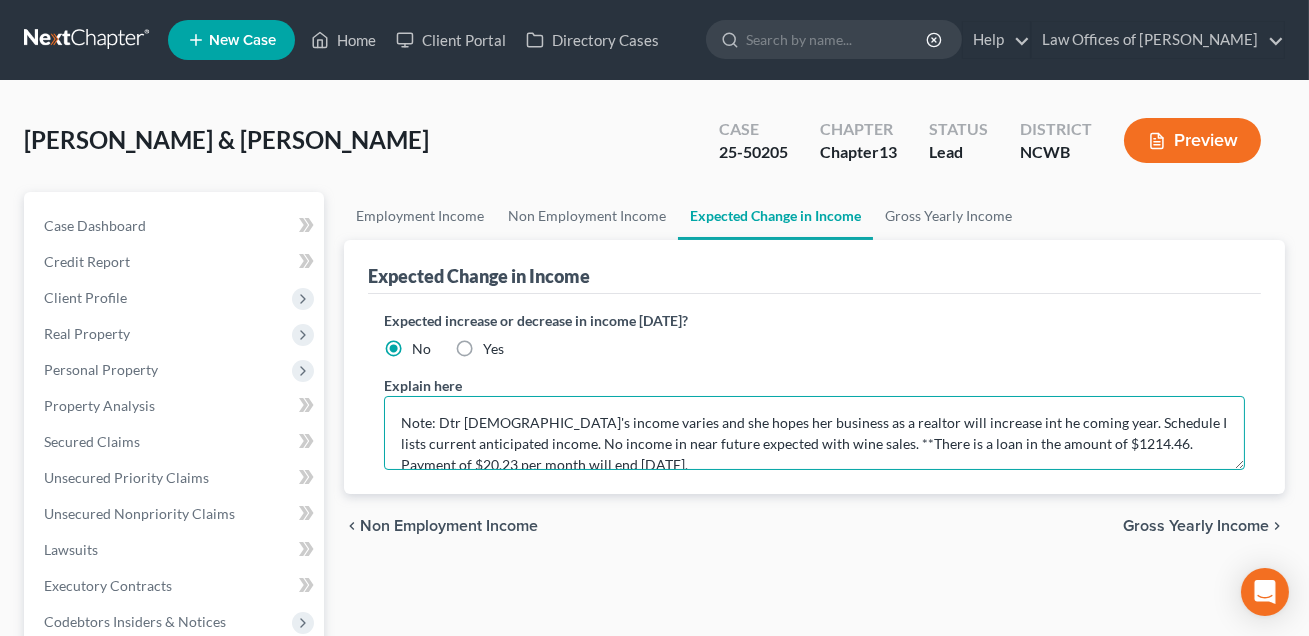 type on "Note: Dtr [DEMOGRAPHIC_DATA]'s income varies and she hopes her business as a realtor will increase int he coming year. Schedule I lists current anticipated income. No income in near future expected with wine sales. **There is a loan in the amount of $1214.46. Payments of $20.23 per month will end [DATE]." 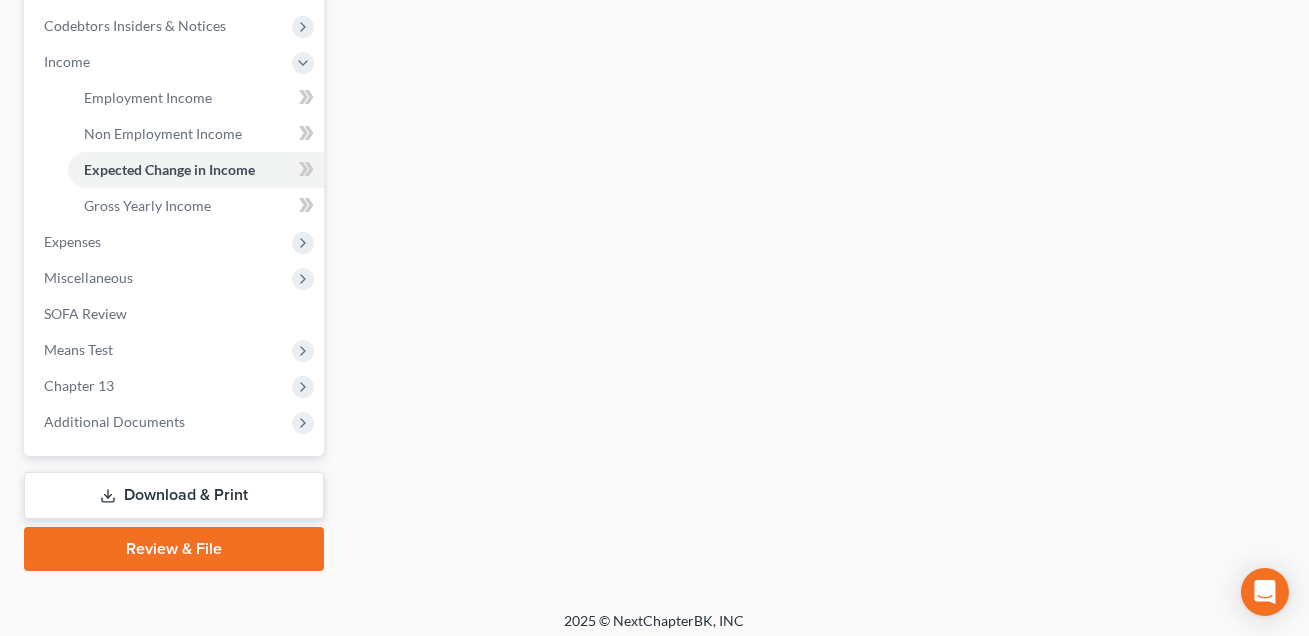 scroll, scrollTop: 598, scrollLeft: 0, axis: vertical 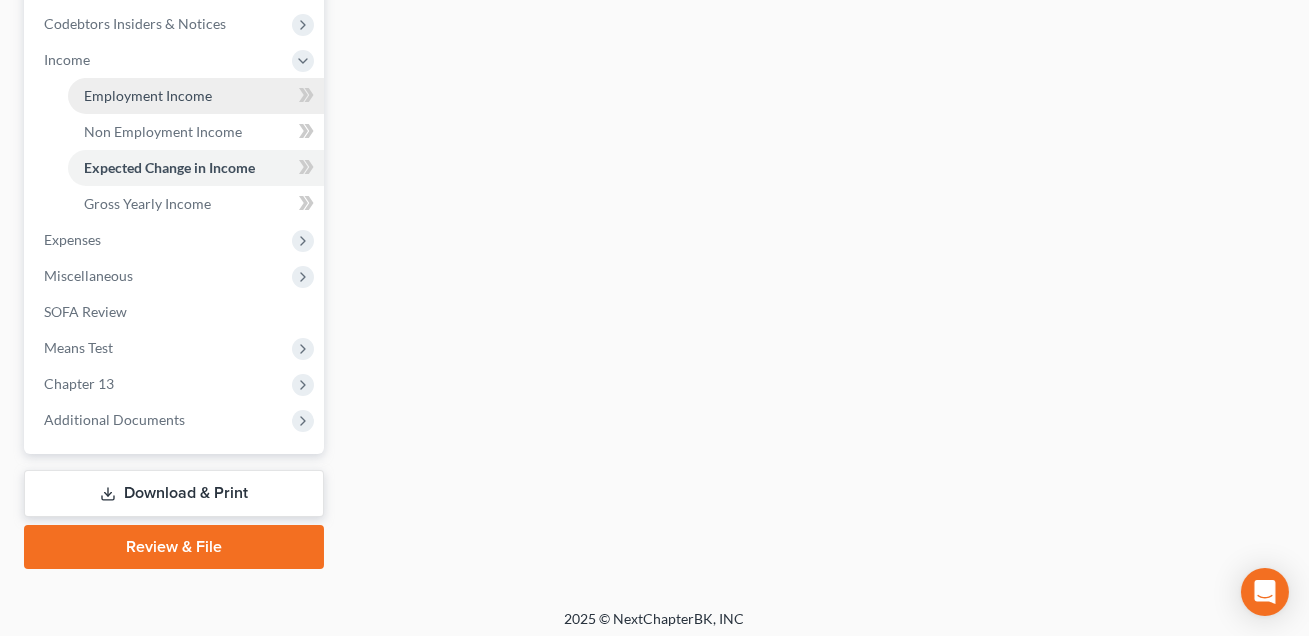 click on "Employment Income" at bounding box center (148, 95) 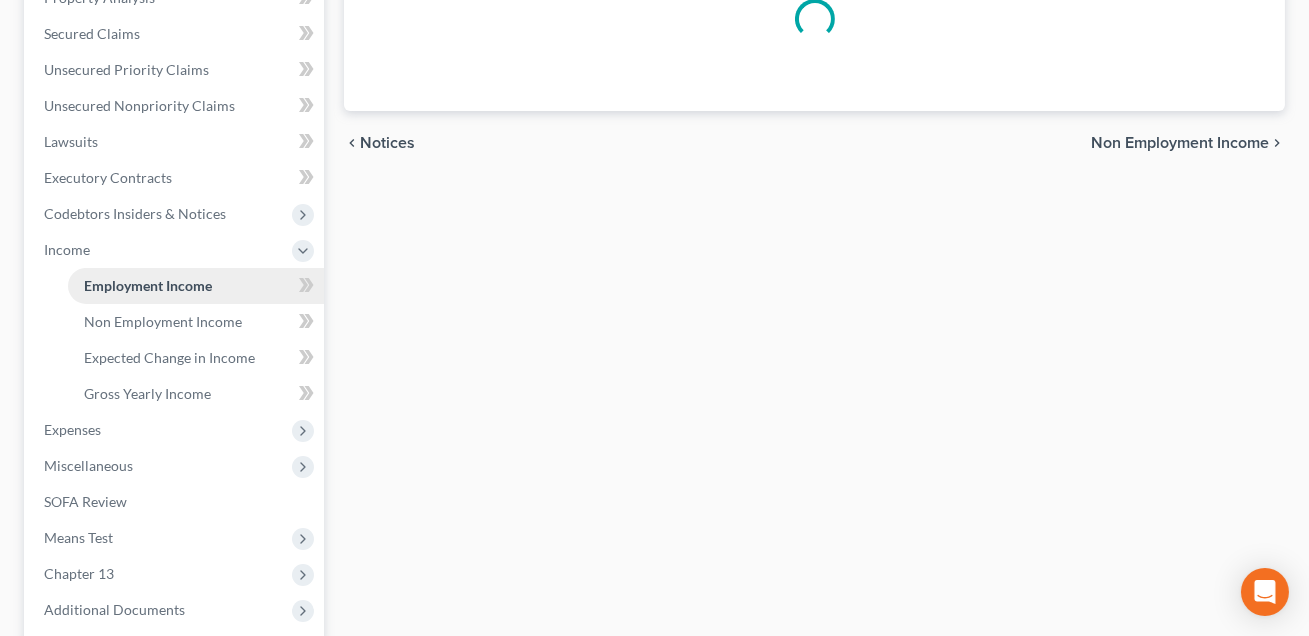 scroll, scrollTop: 0, scrollLeft: 0, axis: both 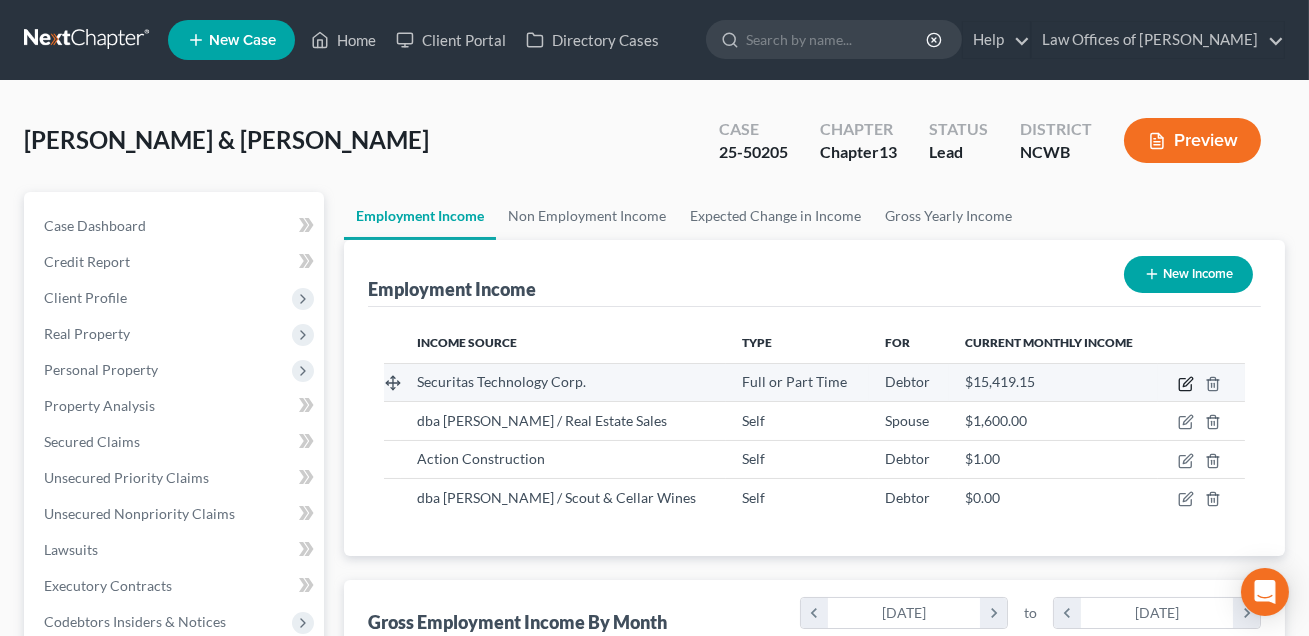 click 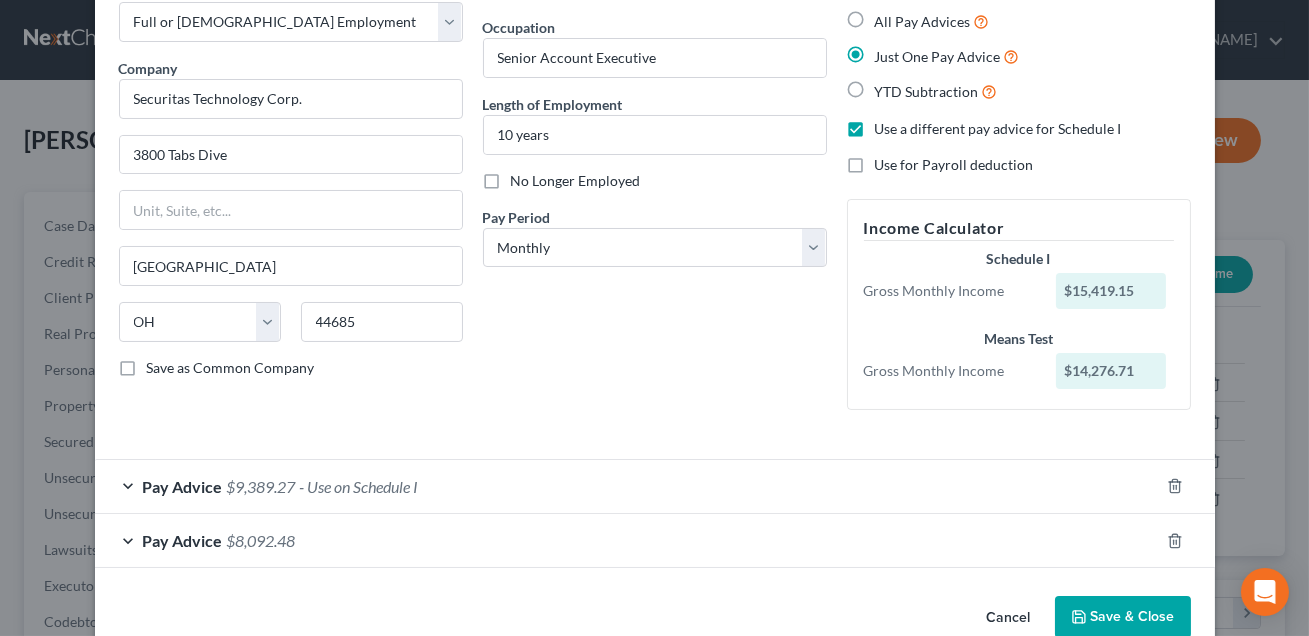 scroll, scrollTop: 151, scrollLeft: 0, axis: vertical 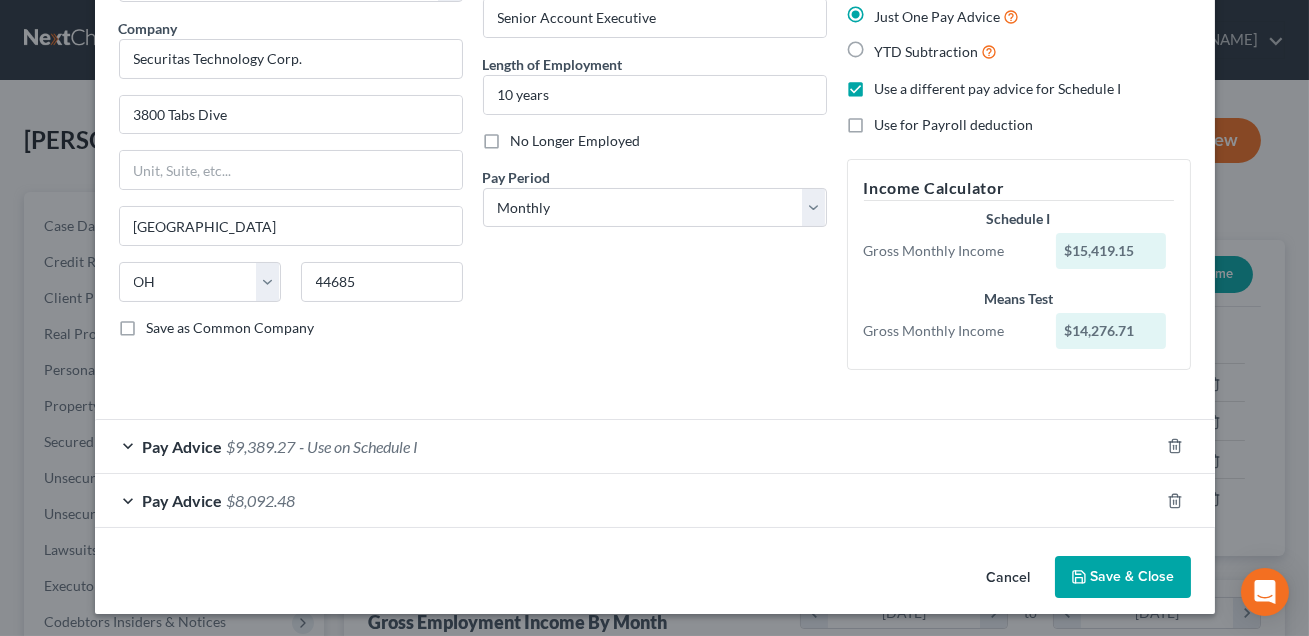 click on "Pay Advice $9,389.27 - Use on Schedule I" at bounding box center [627, 446] 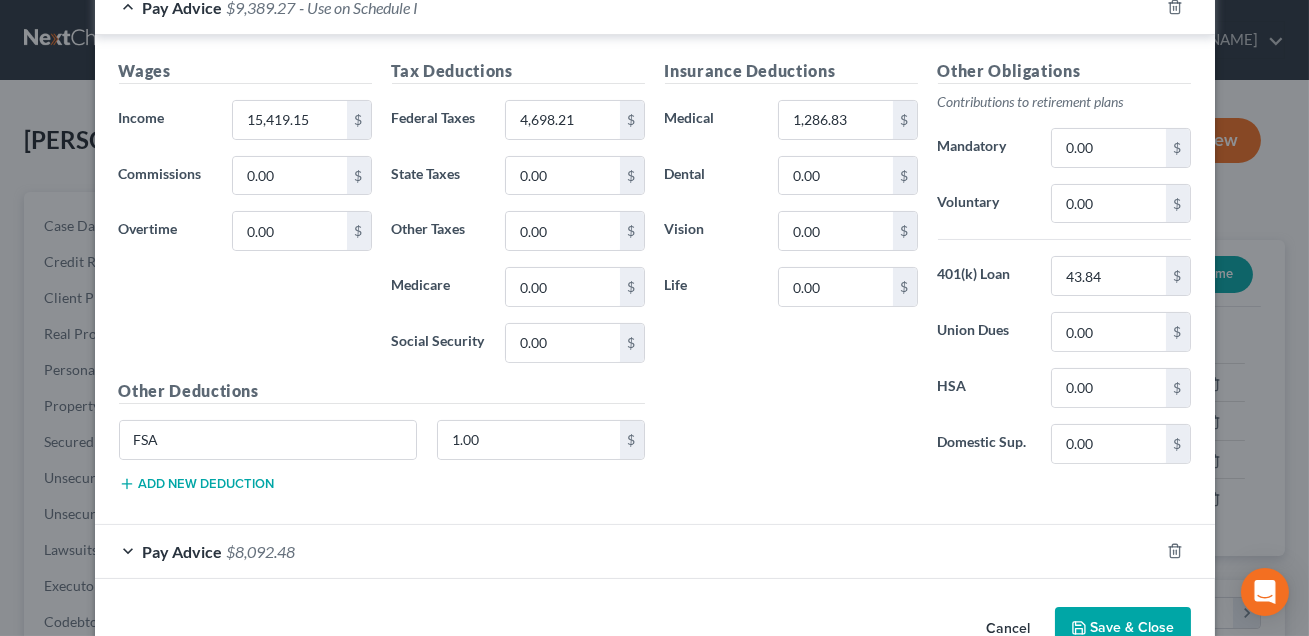 scroll, scrollTop: 615, scrollLeft: 0, axis: vertical 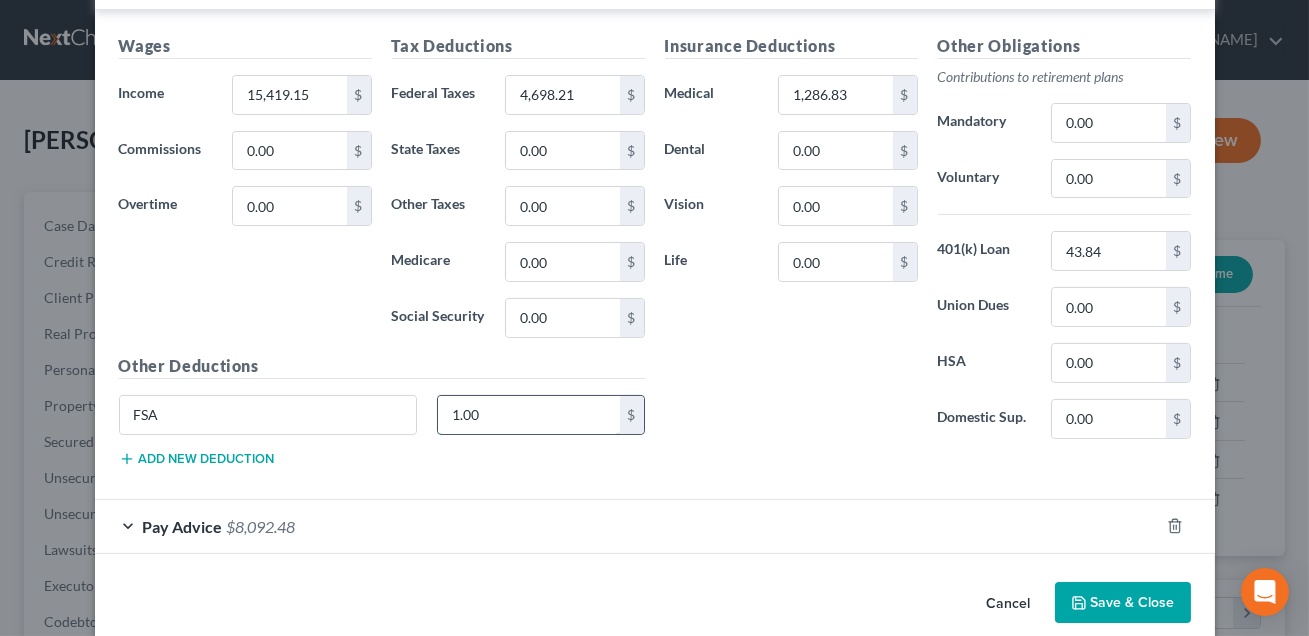 click on "1.00" at bounding box center [529, 415] 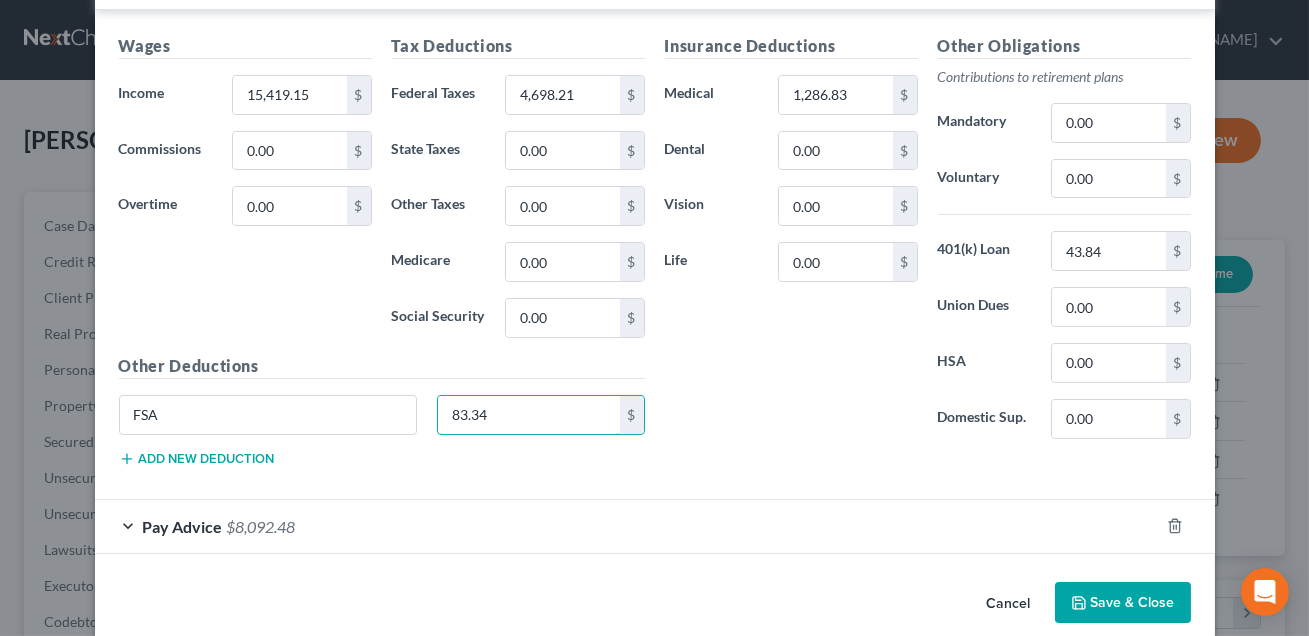 type on "83.34" 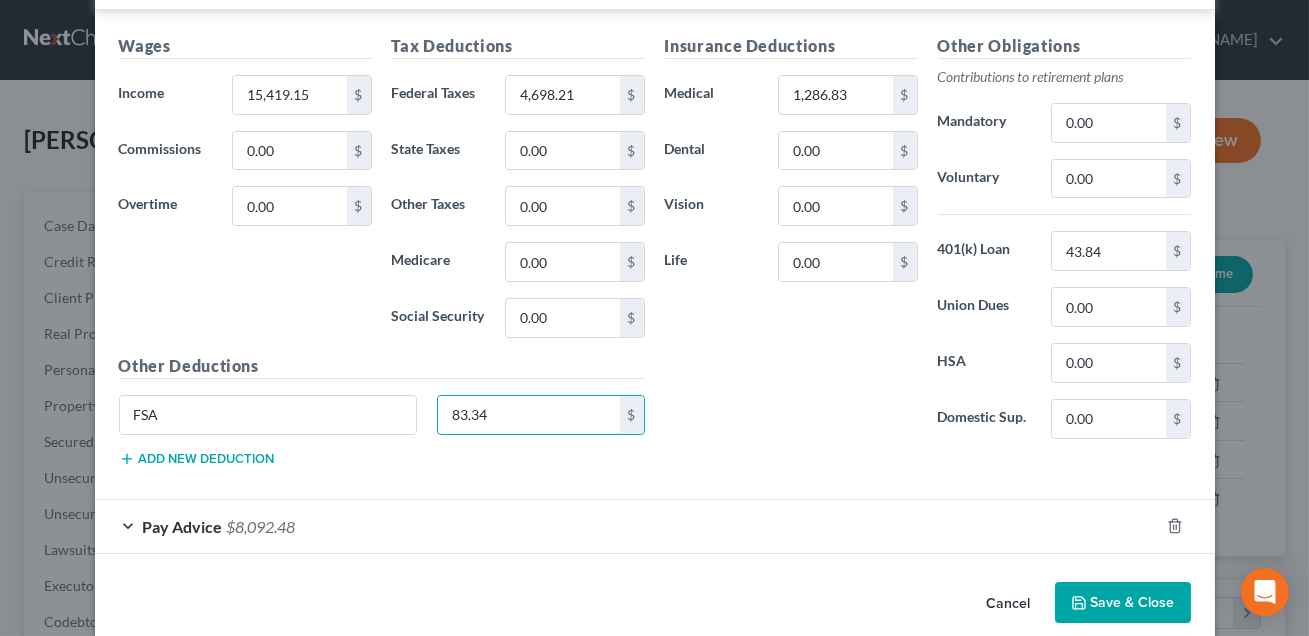 scroll, scrollTop: 640, scrollLeft: 0, axis: vertical 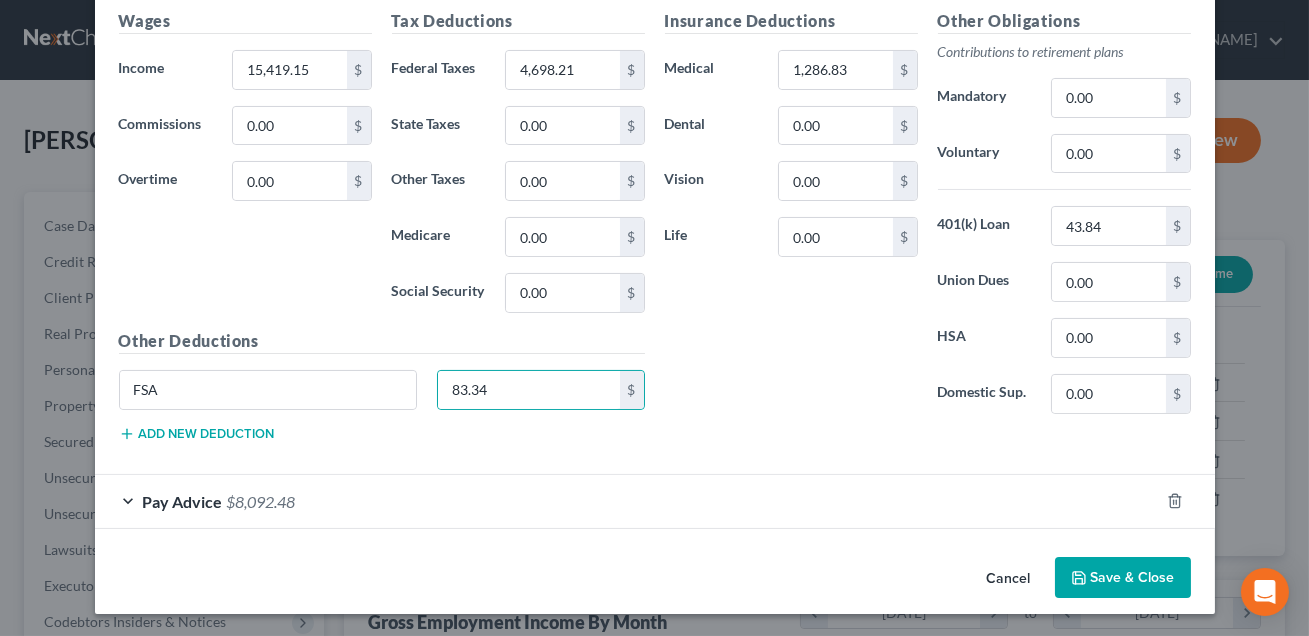 click on "Save & Close" at bounding box center [1123, 578] 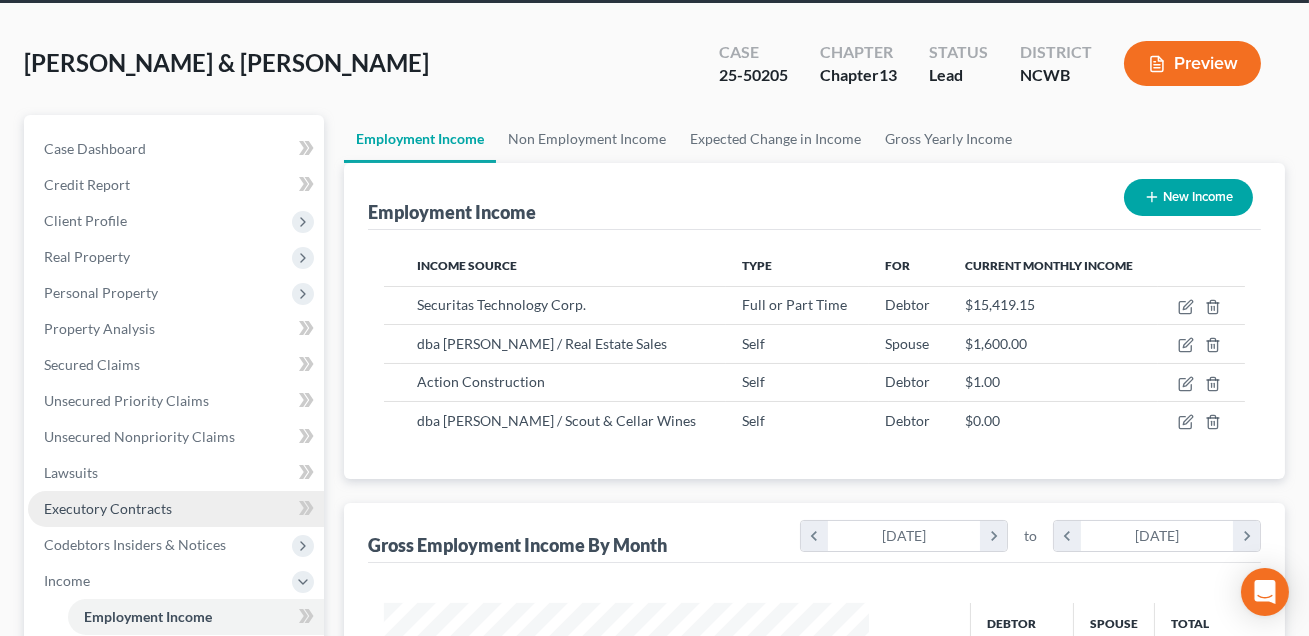 scroll, scrollTop: 75, scrollLeft: 0, axis: vertical 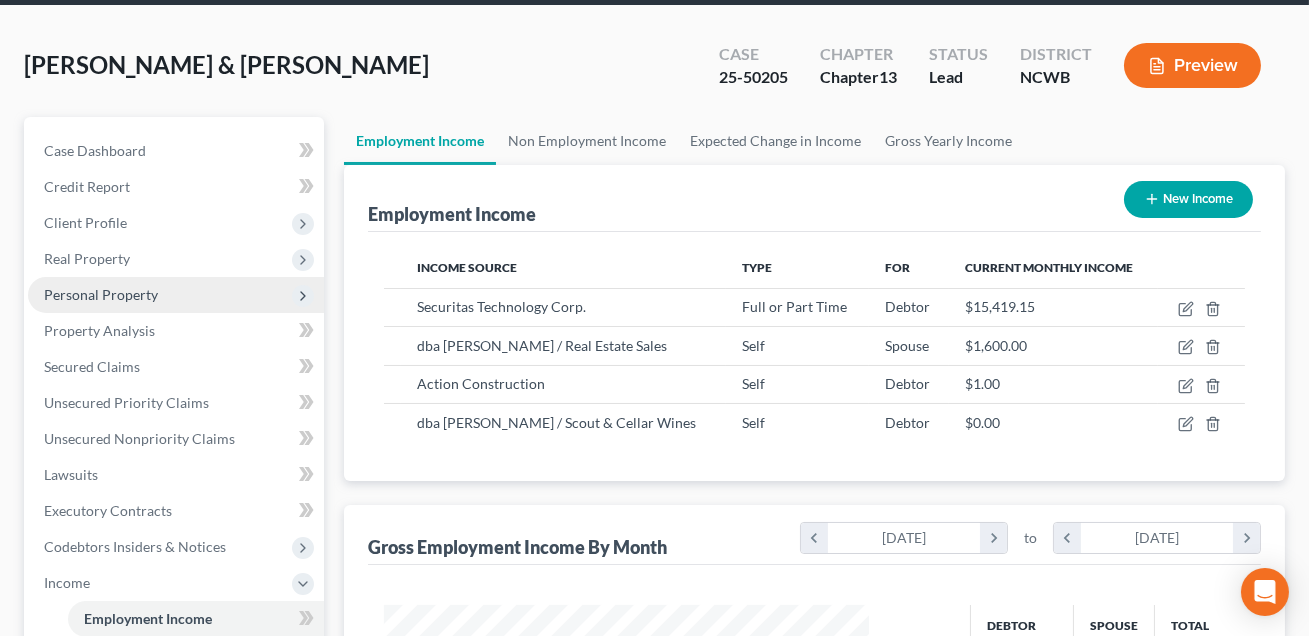 click on "Personal Property" at bounding box center [101, 294] 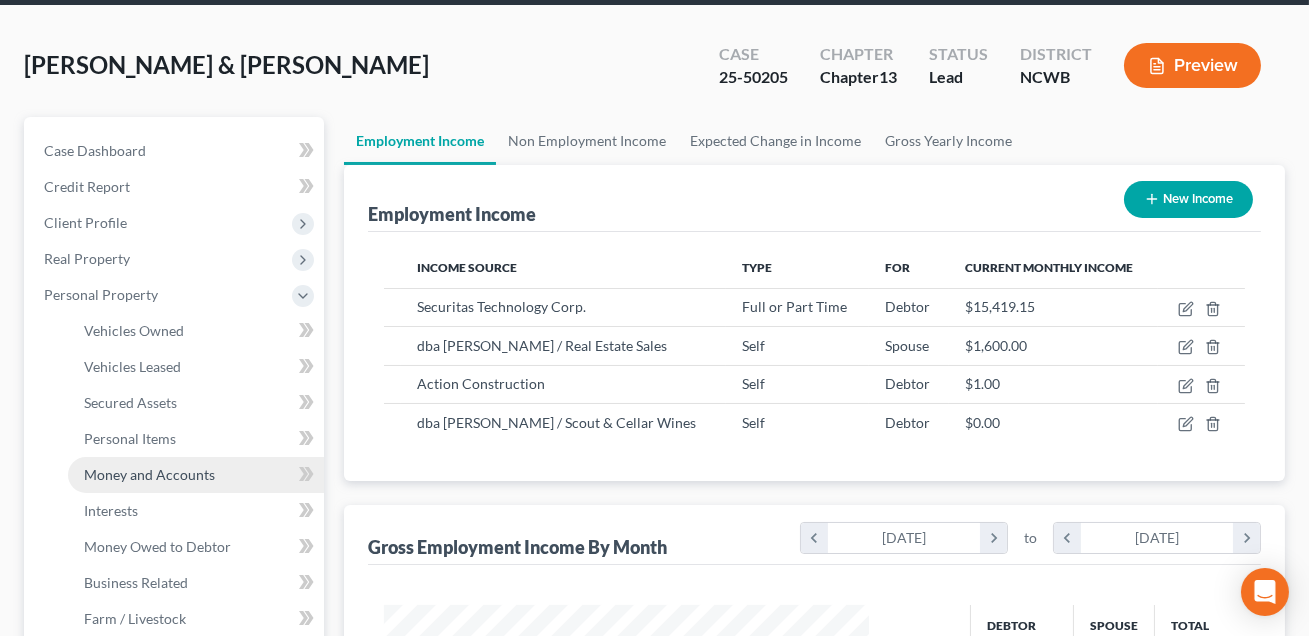 click on "Money and Accounts" at bounding box center [196, 475] 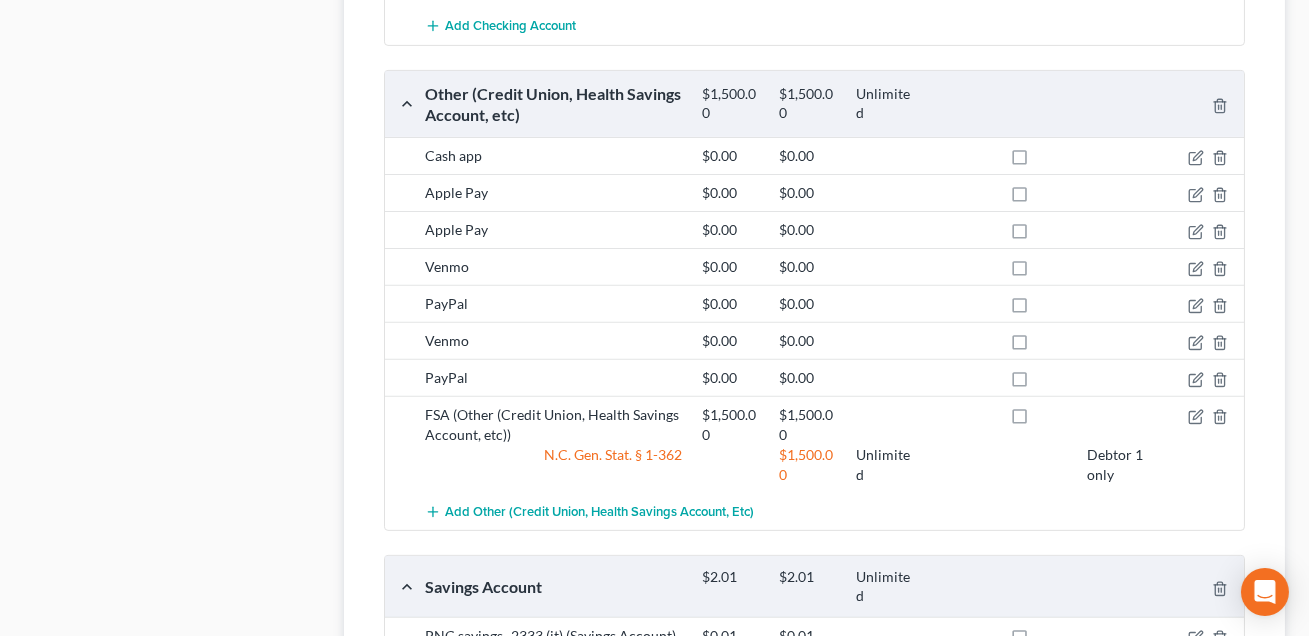 scroll, scrollTop: 1562, scrollLeft: 0, axis: vertical 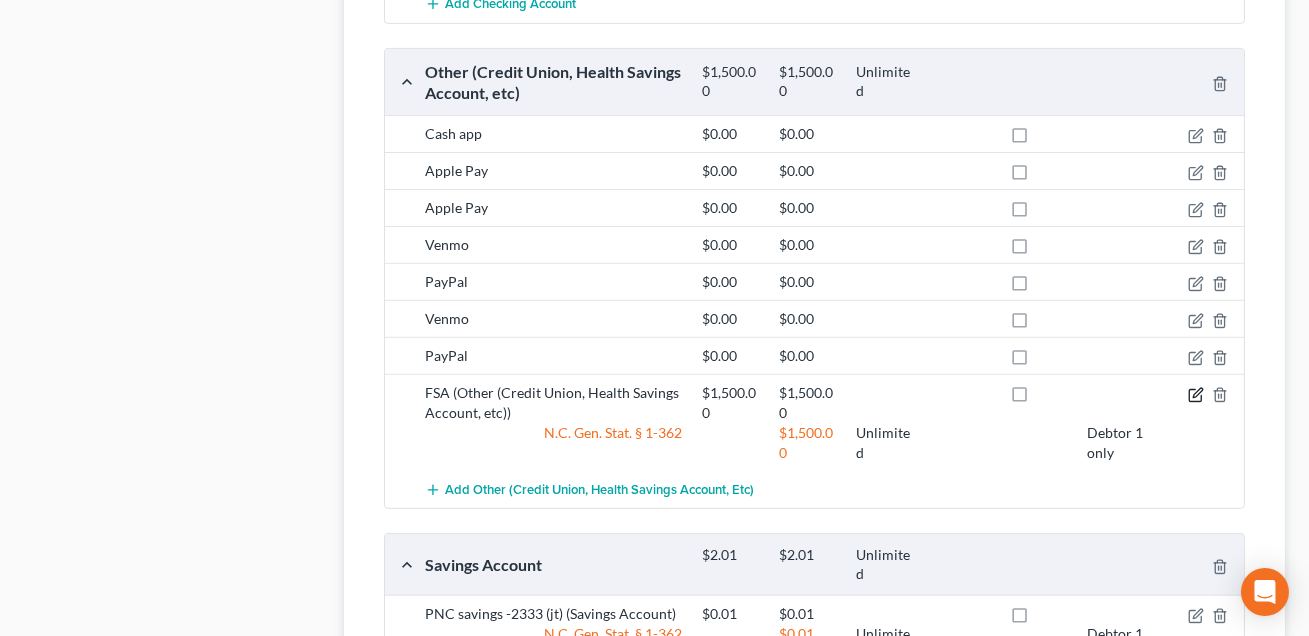 click 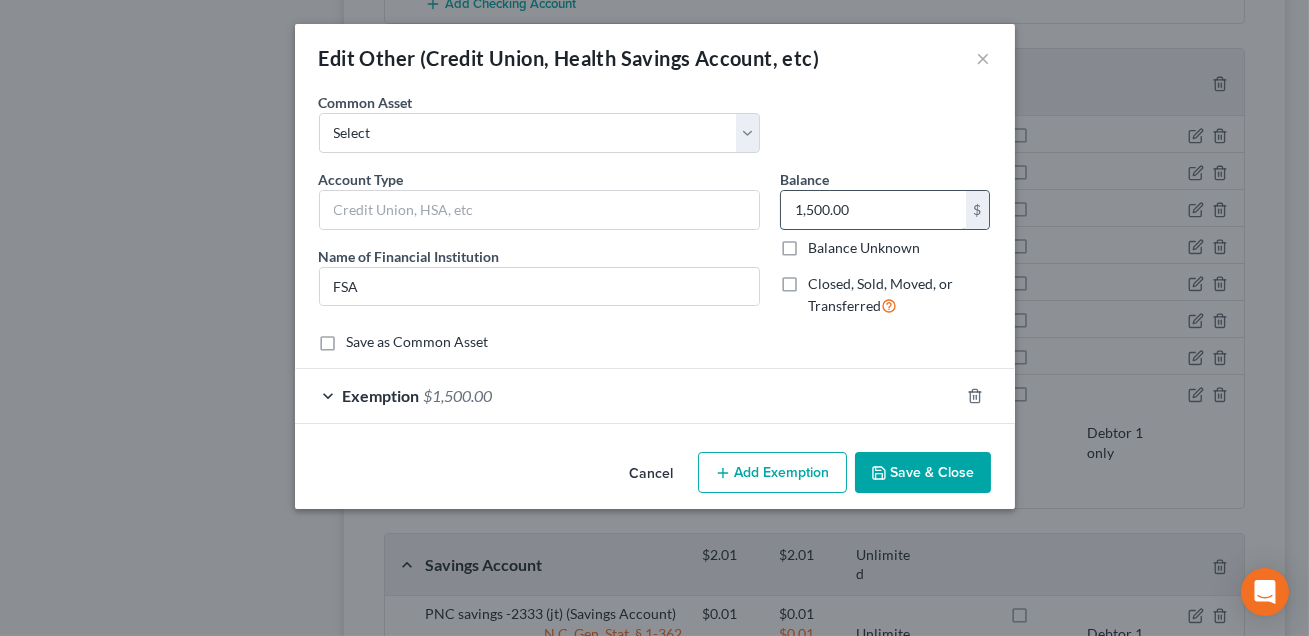 drag, startPoint x: 862, startPoint y: 213, endPoint x: 805, endPoint y: 214, distance: 57.00877 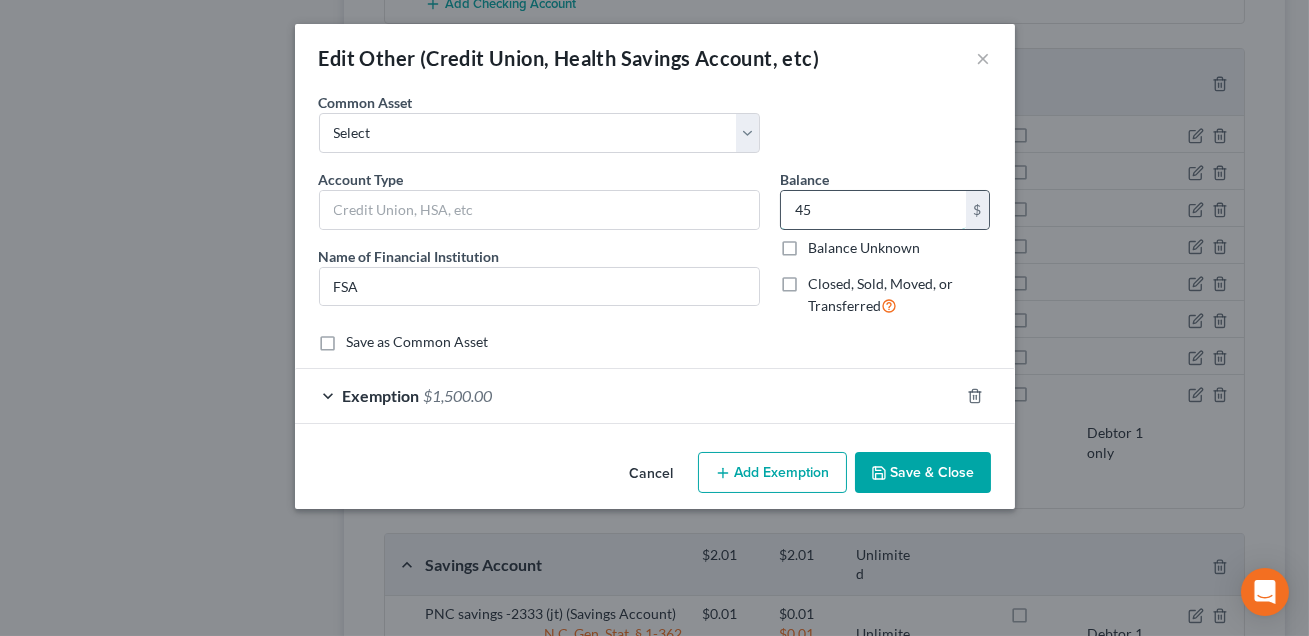 type on "4" 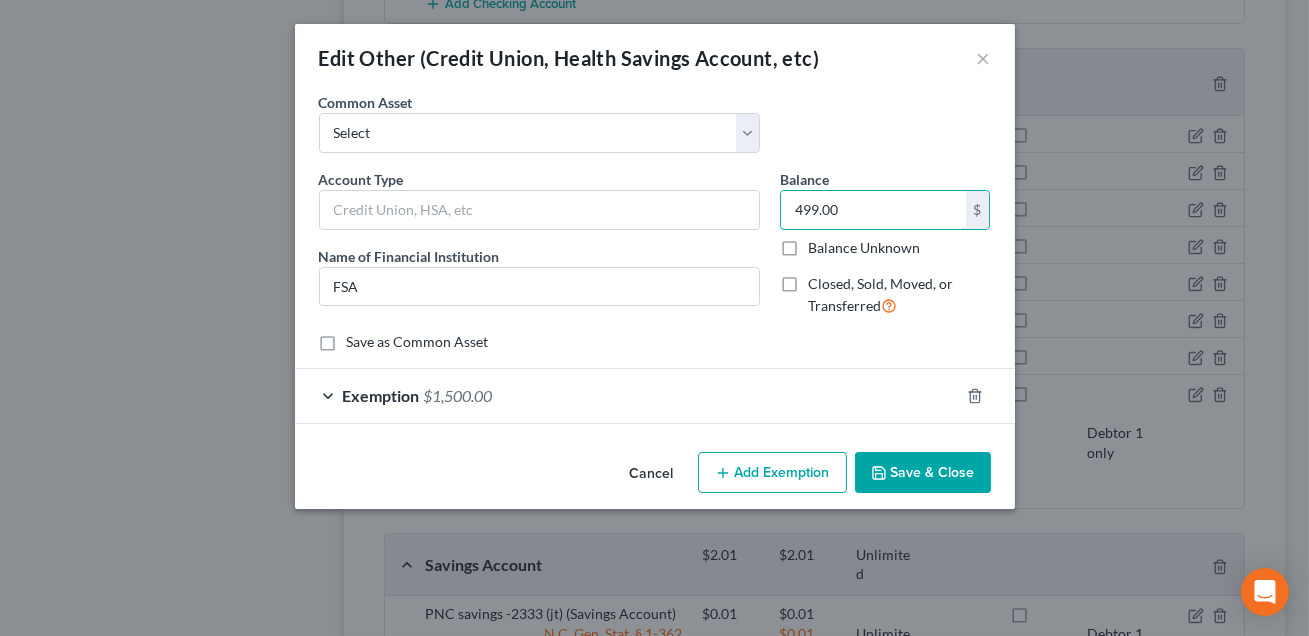 type on "499.00" 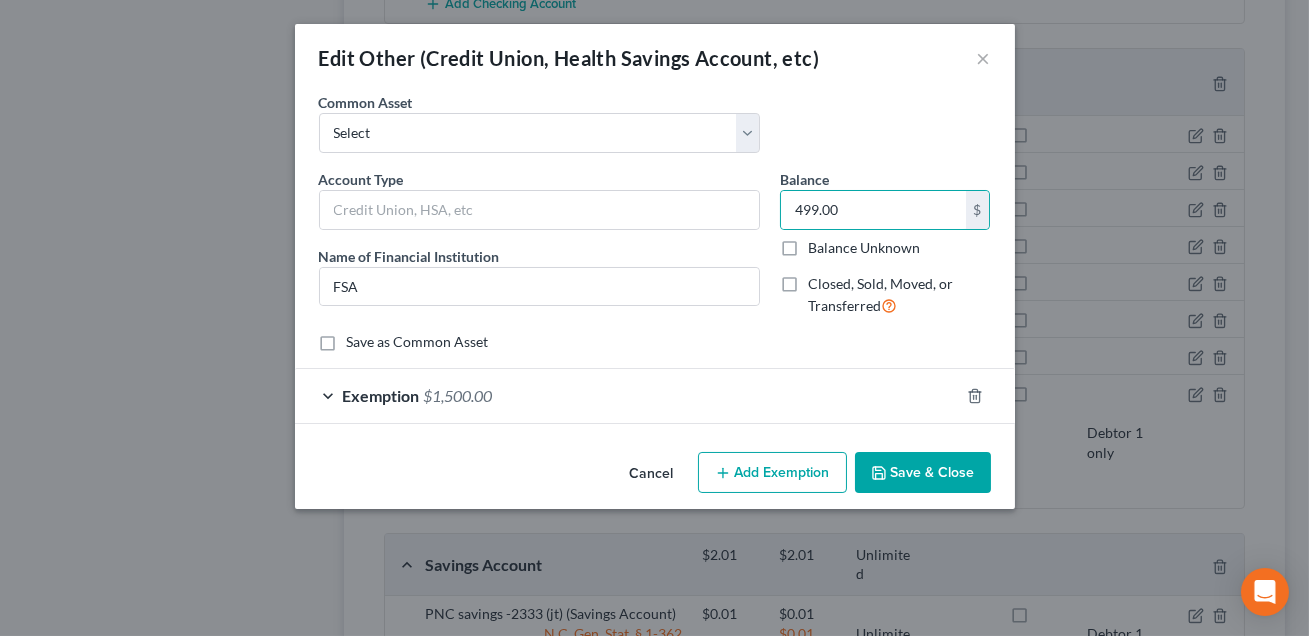 click on "Exemption $1,500.00" at bounding box center [627, 395] 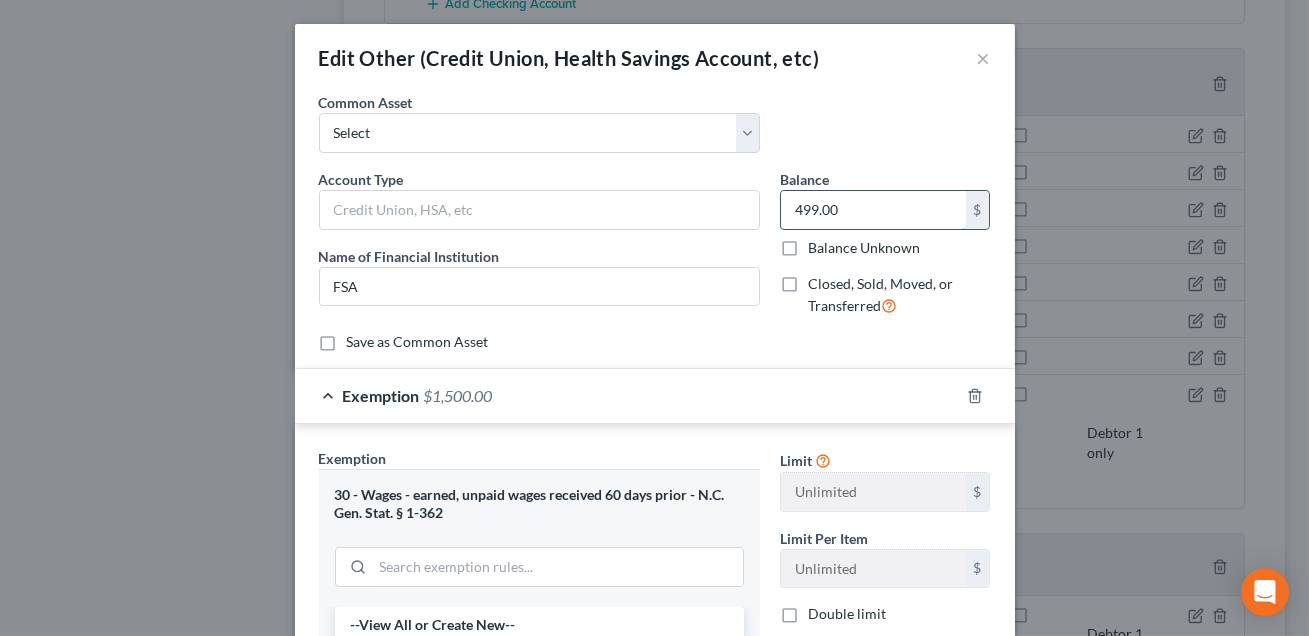 click on "499.00" at bounding box center [873, 210] 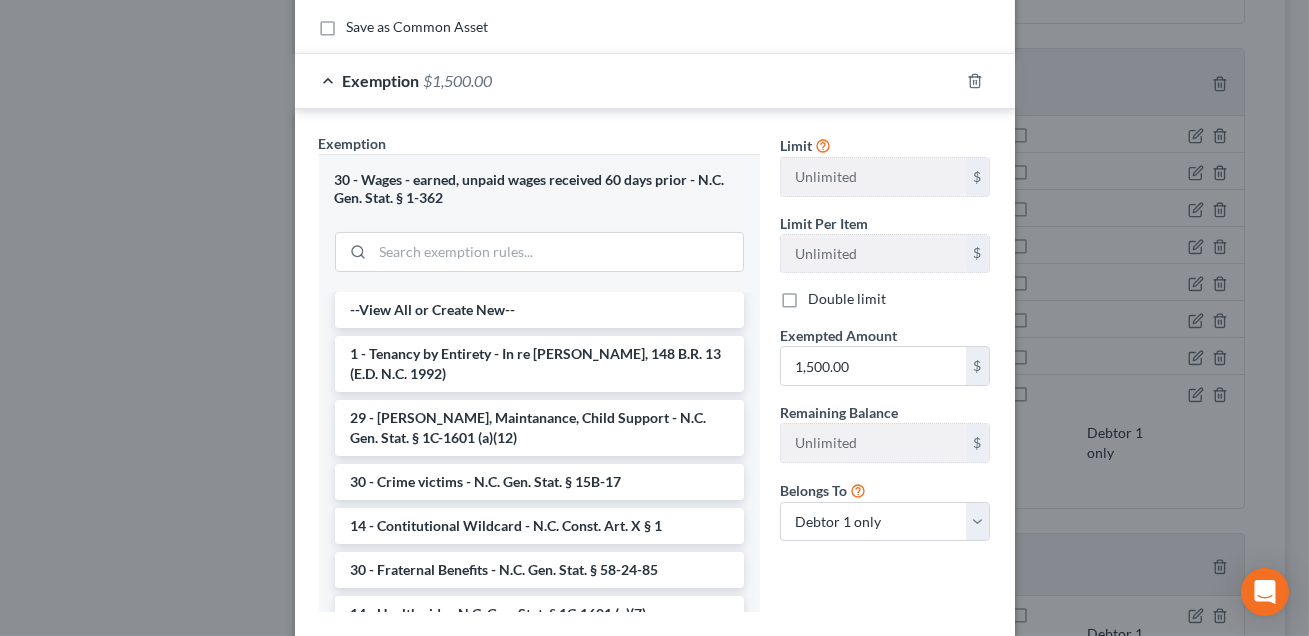 scroll, scrollTop: 431, scrollLeft: 0, axis: vertical 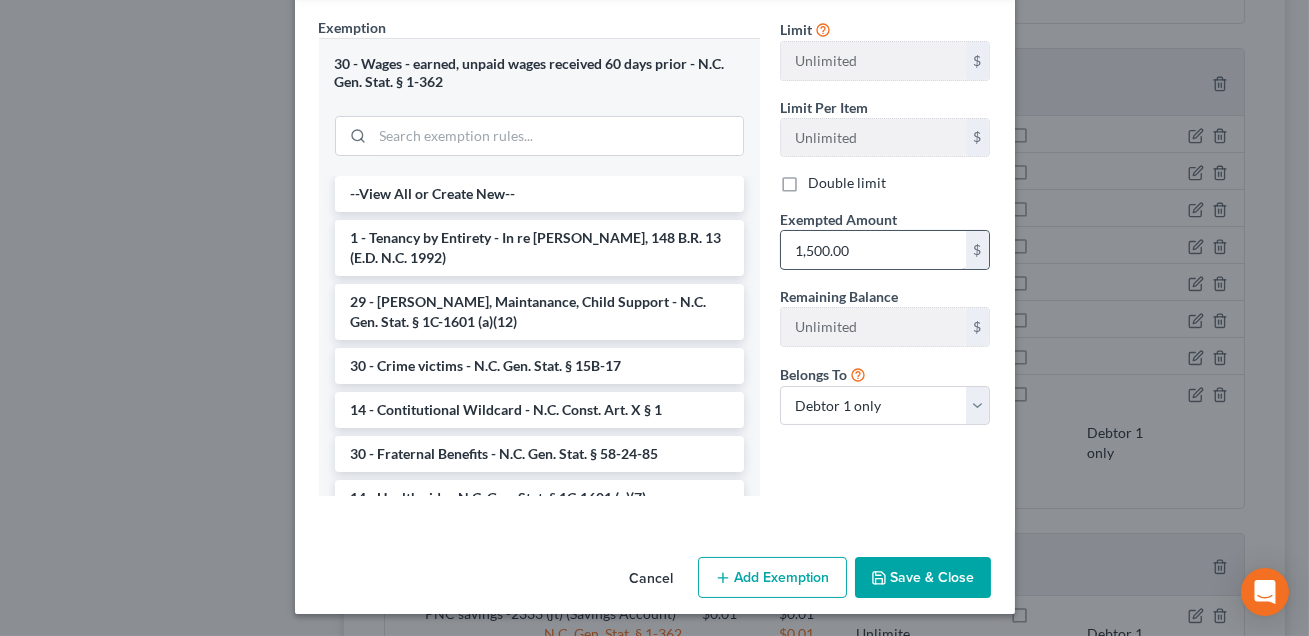 type 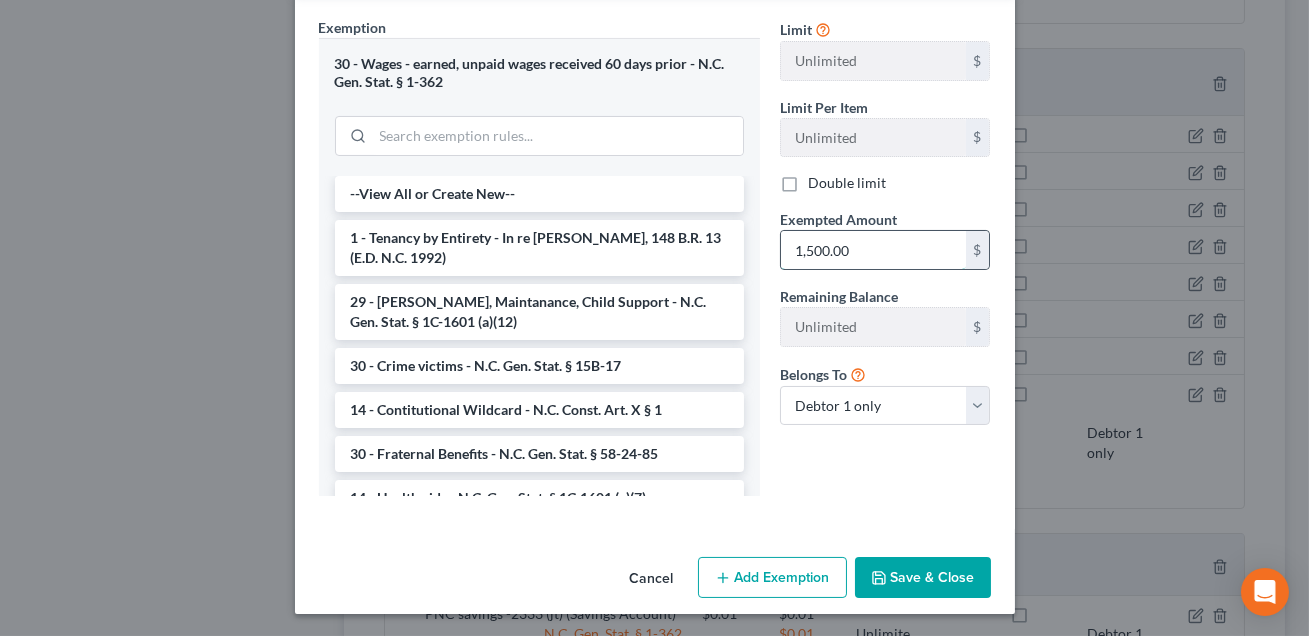 click on "1,500.00" at bounding box center [873, 250] 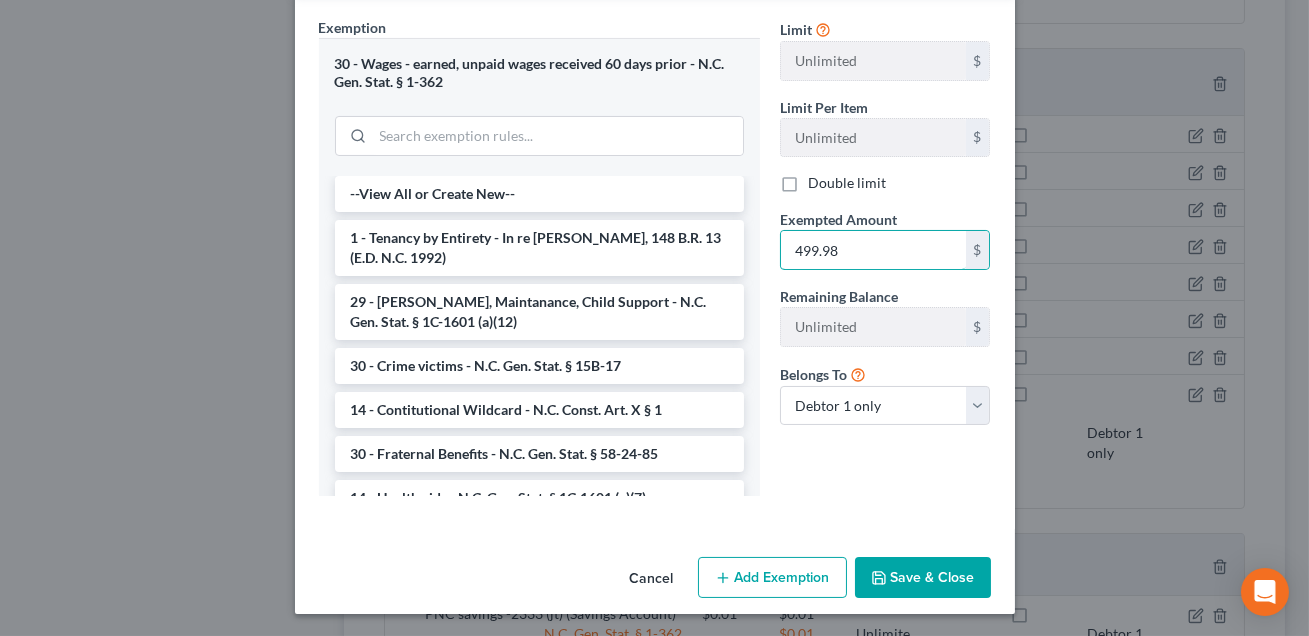 type on "499.98" 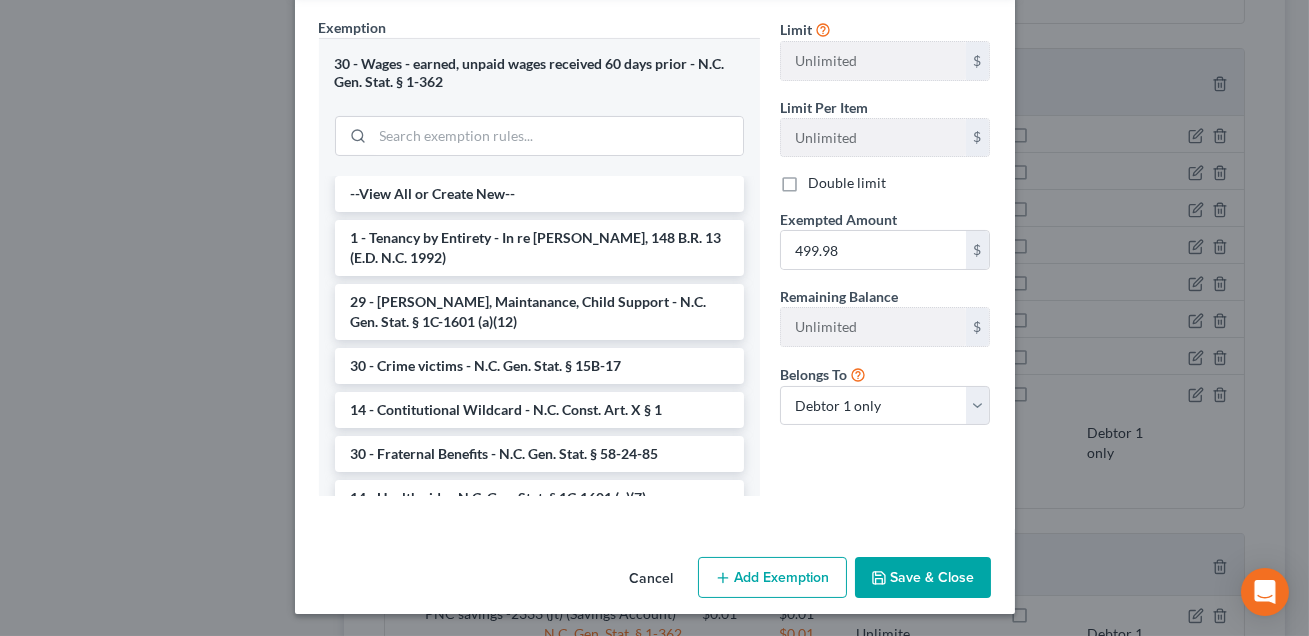 click on "Save & Close" at bounding box center [923, 578] 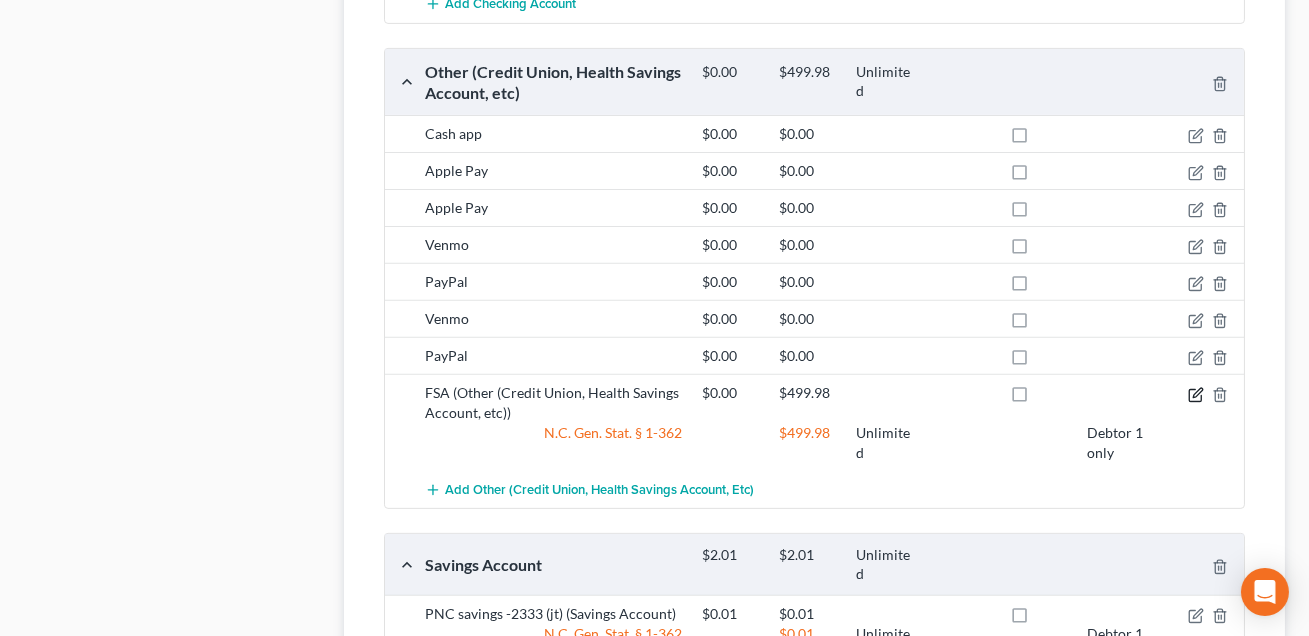 click 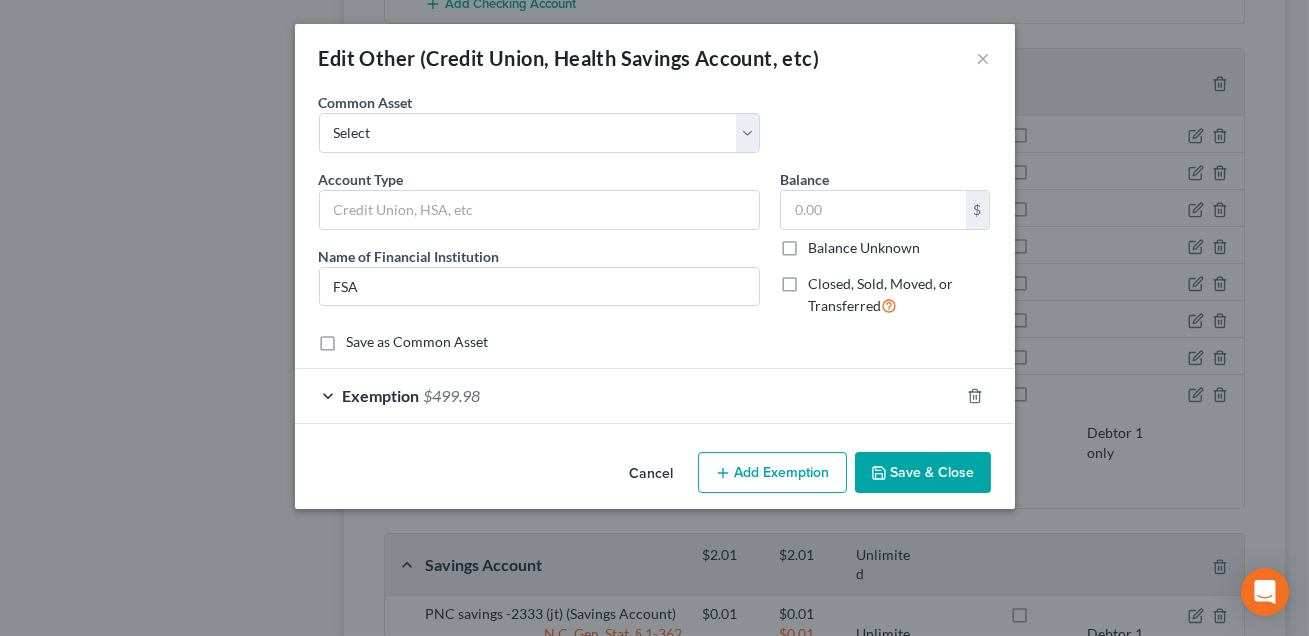 click on "Exemption $499.98" at bounding box center [627, 395] 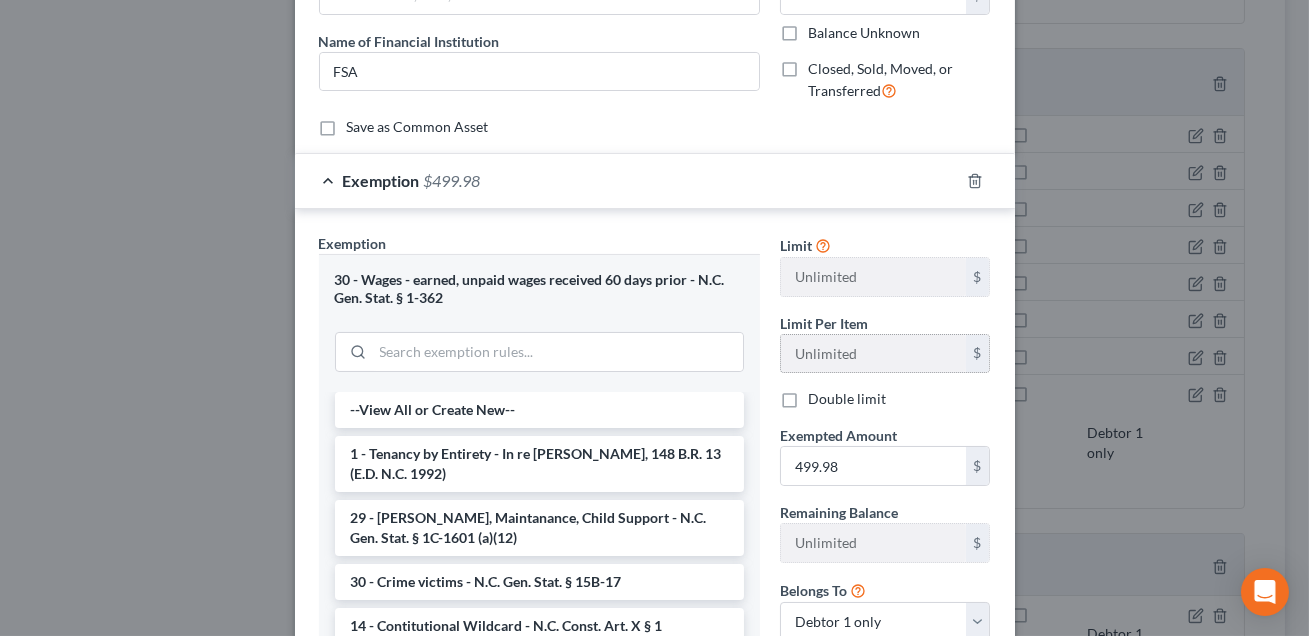 scroll, scrollTop: 312, scrollLeft: 0, axis: vertical 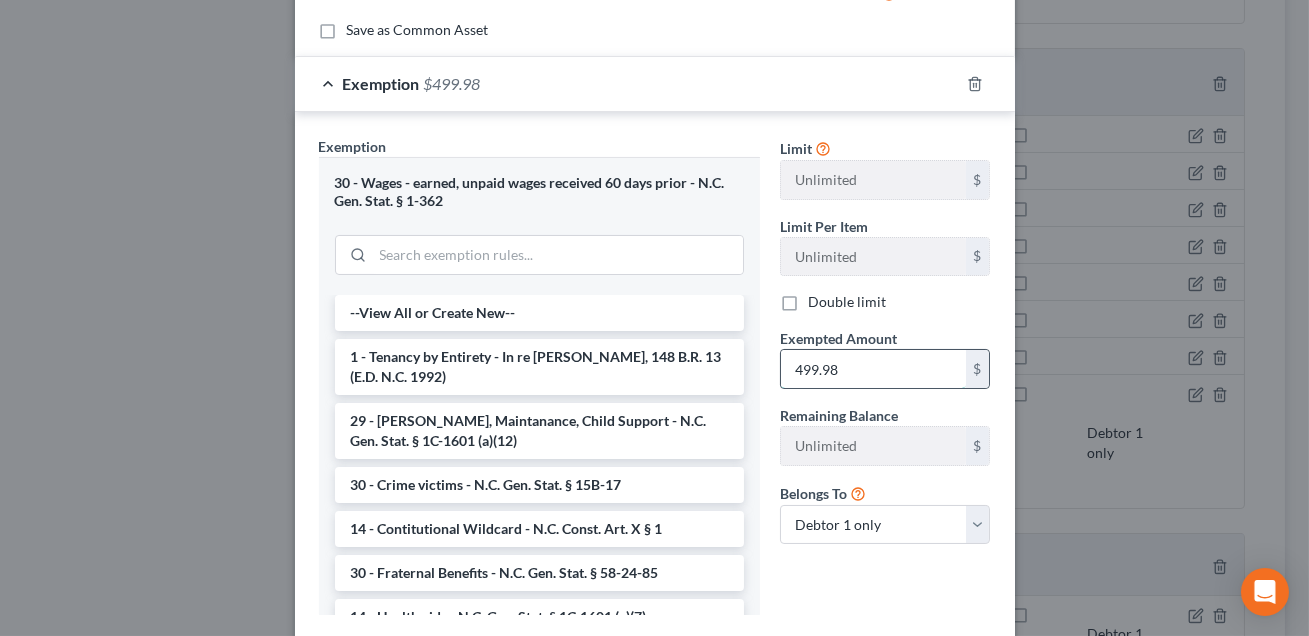 click on "499.98" at bounding box center (873, 369) 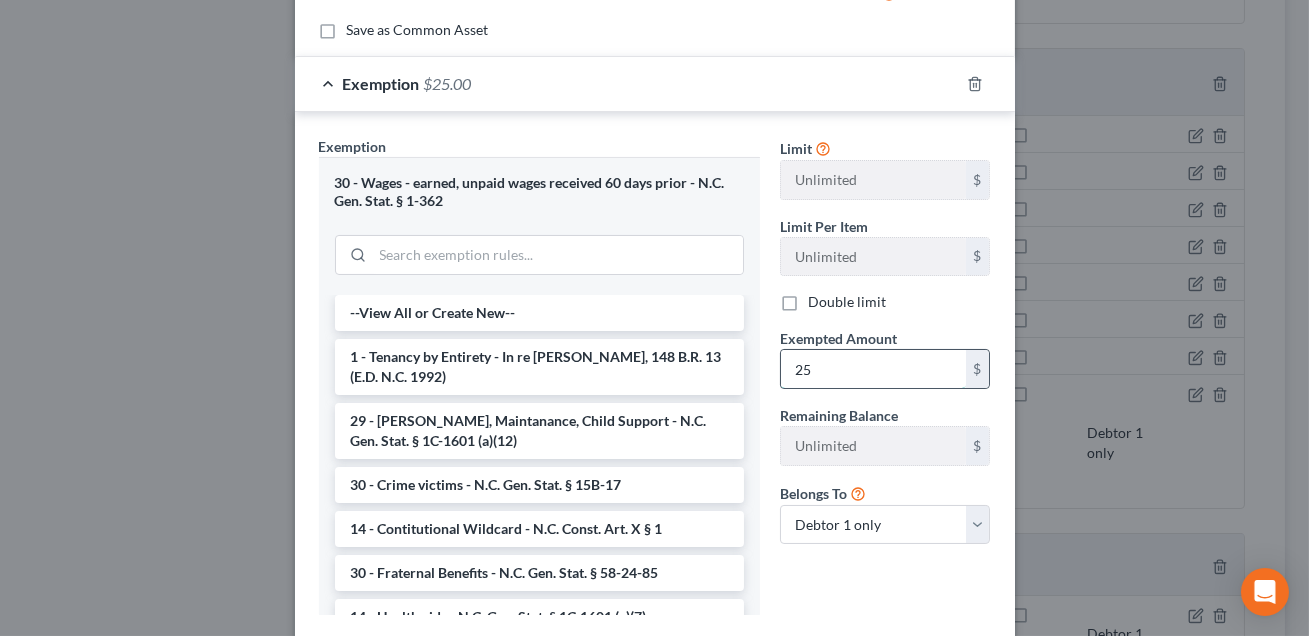 type on "2" 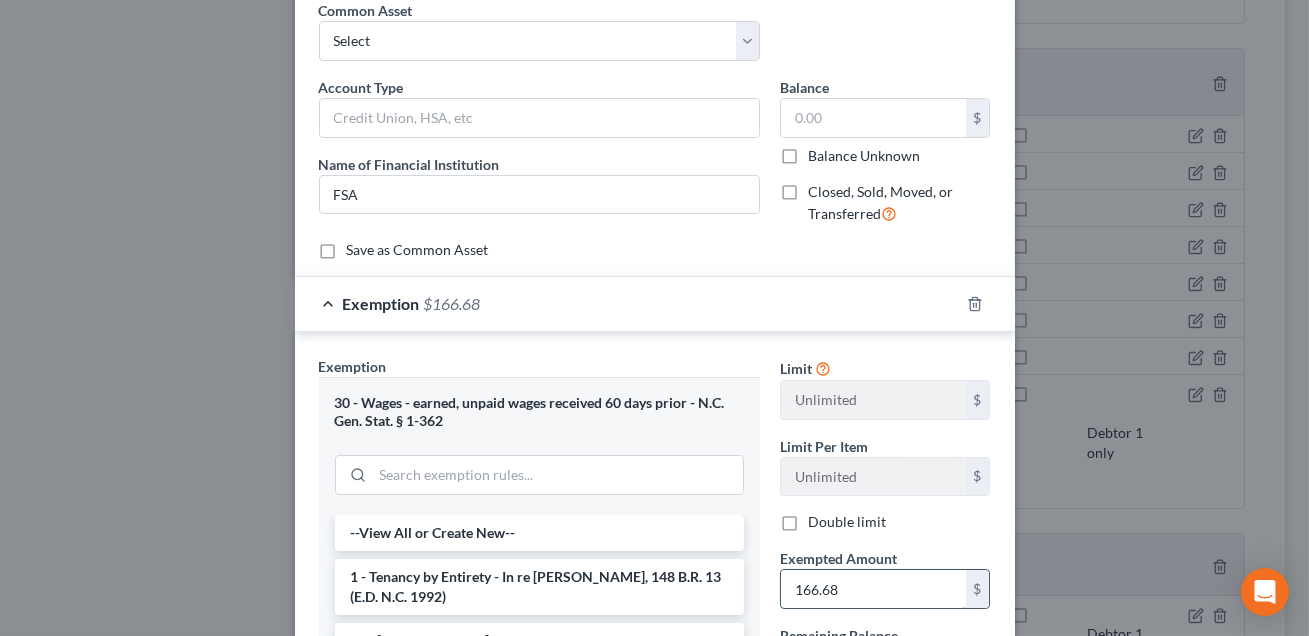 scroll, scrollTop: 0, scrollLeft: 0, axis: both 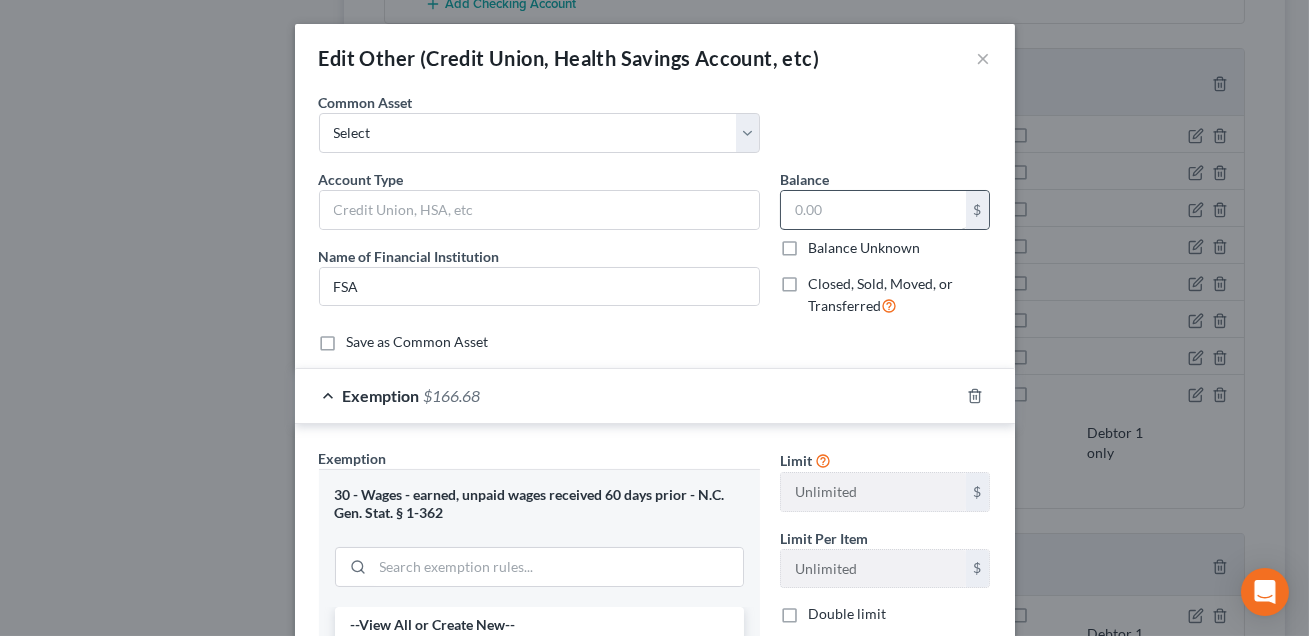 type on "166.68" 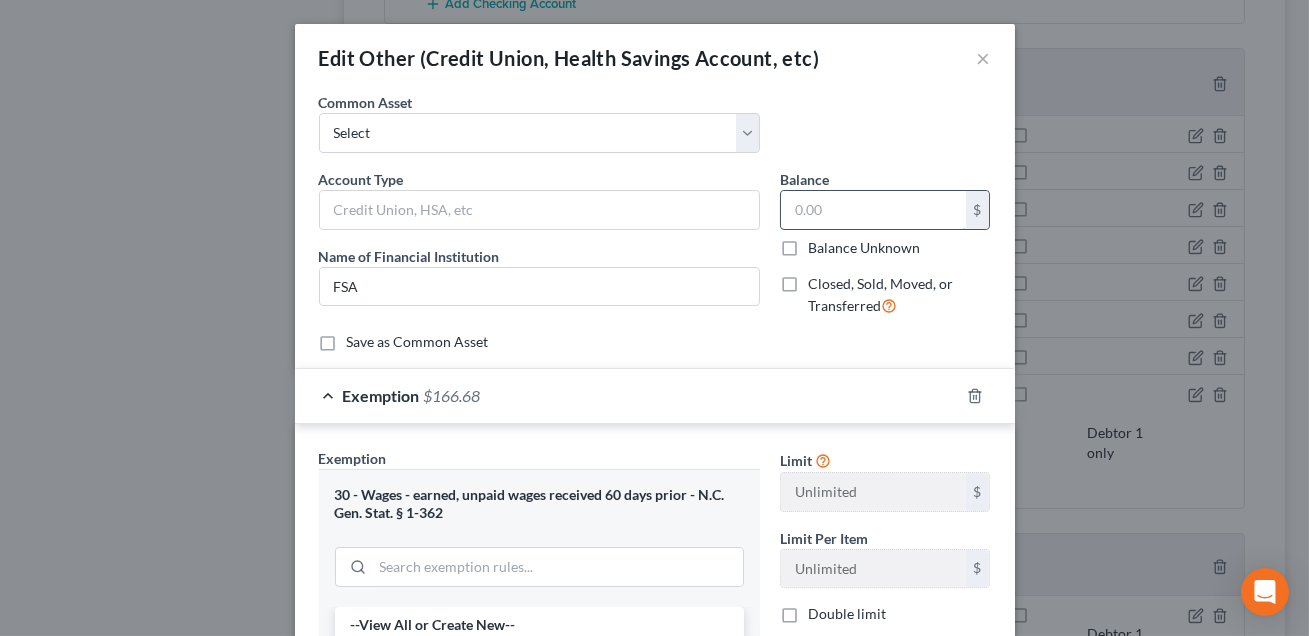 click at bounding box center (873, 210) 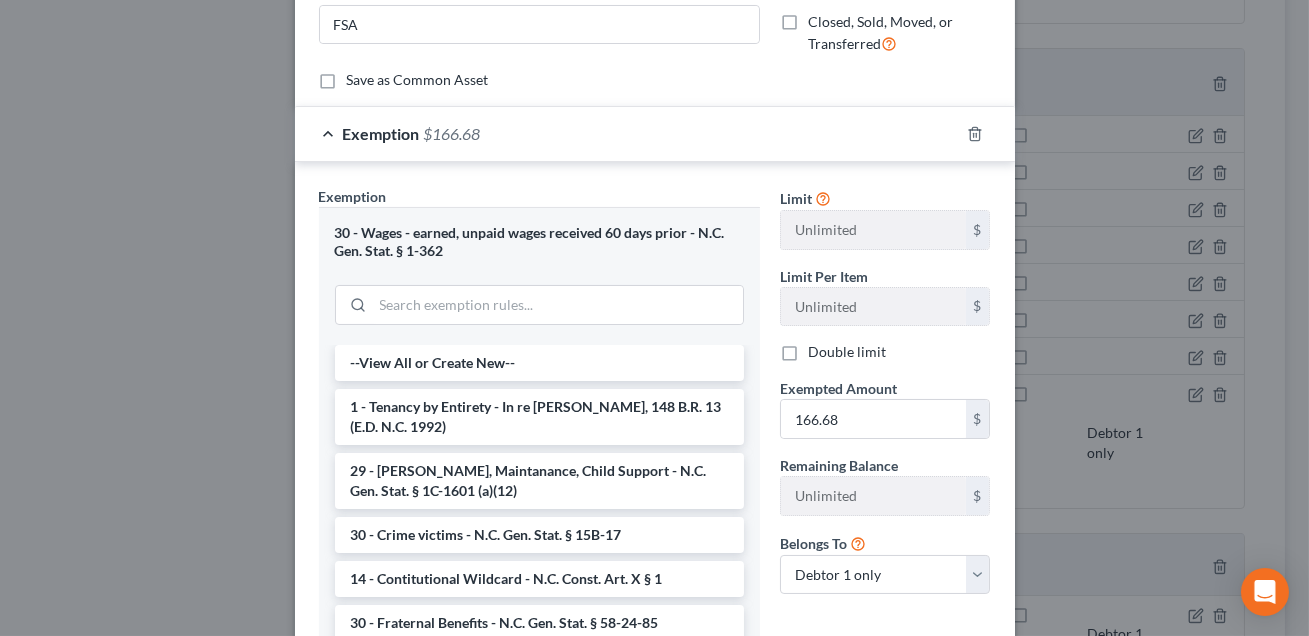 scroll, scrollTop: 431, scrollLeft: 0, axis: vertical 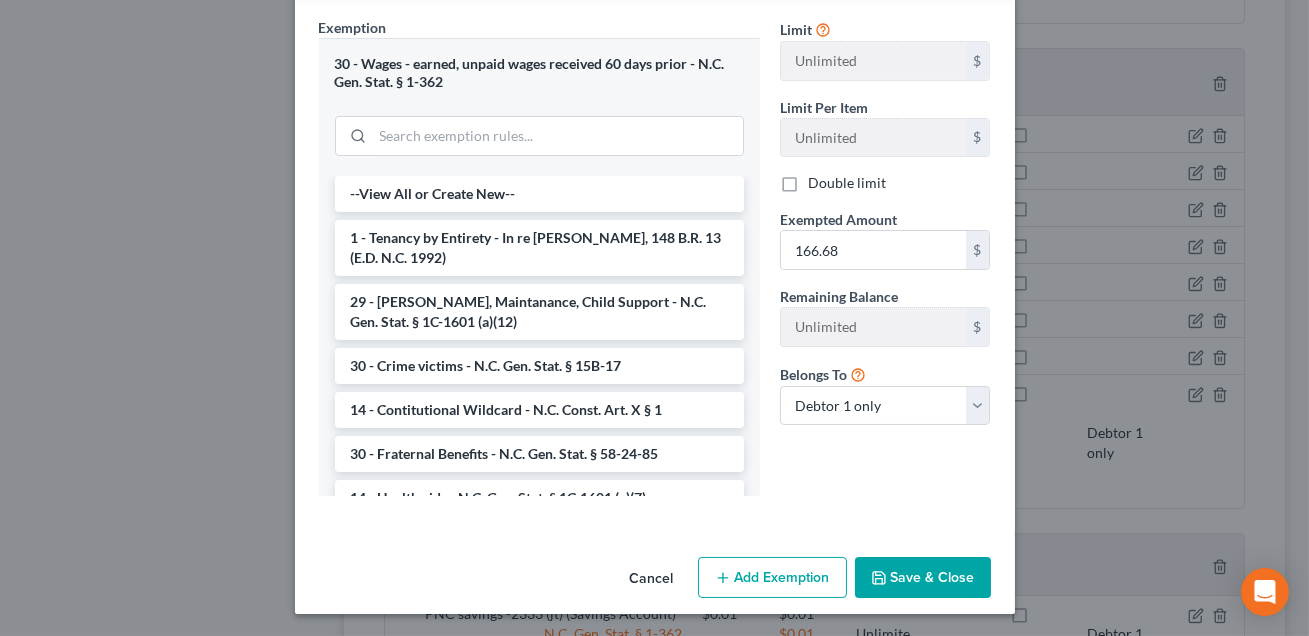 type on "499.98" 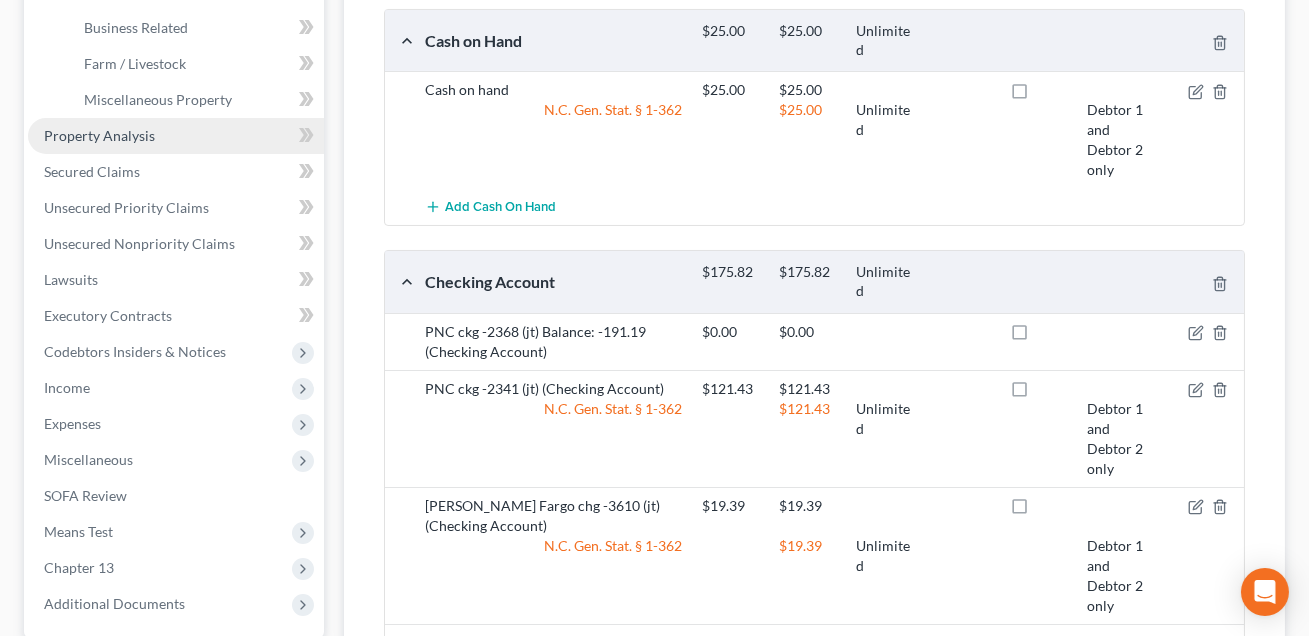 scroll, scrollTop: 654, scrollLeft: 0, axis: vertical 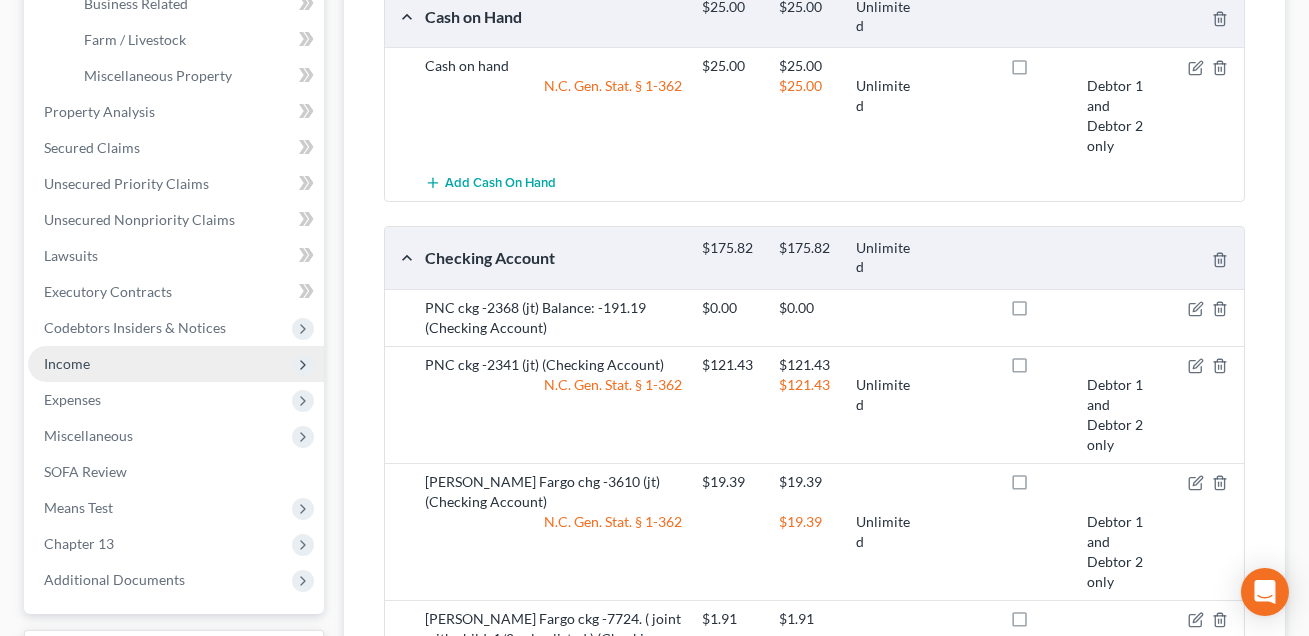 click on "Income" at bounding box center (67, 363) 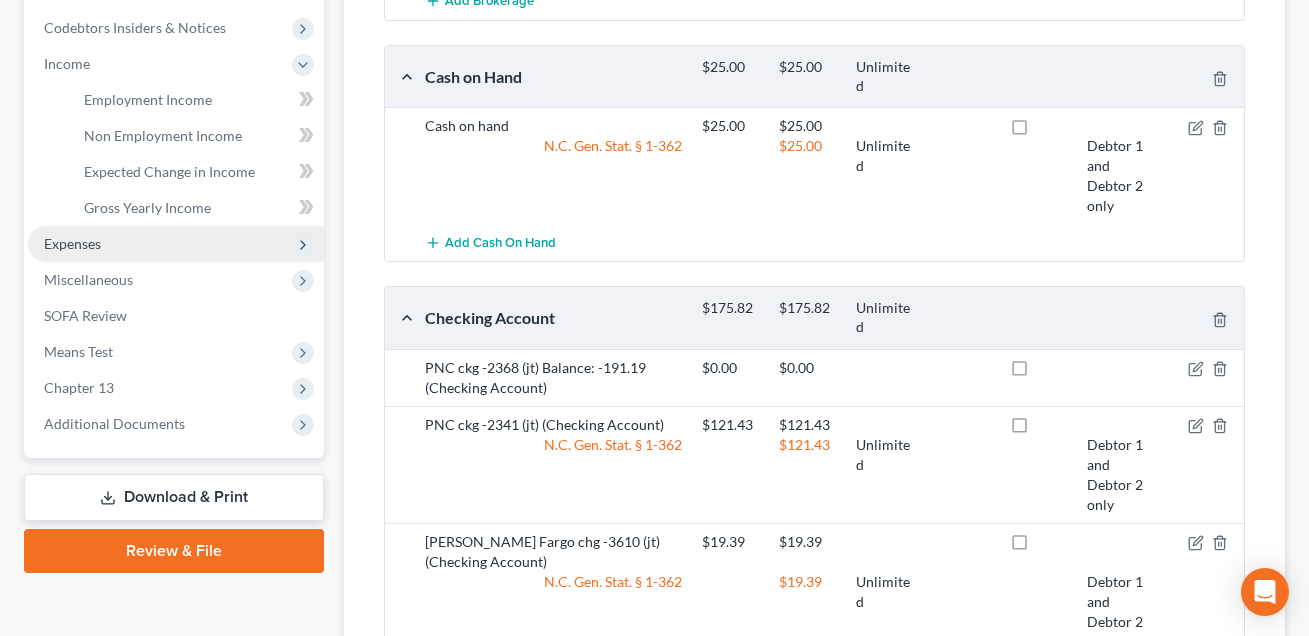 scroll, scrollTop: 578, scrollLeft: 0, axis: vertical 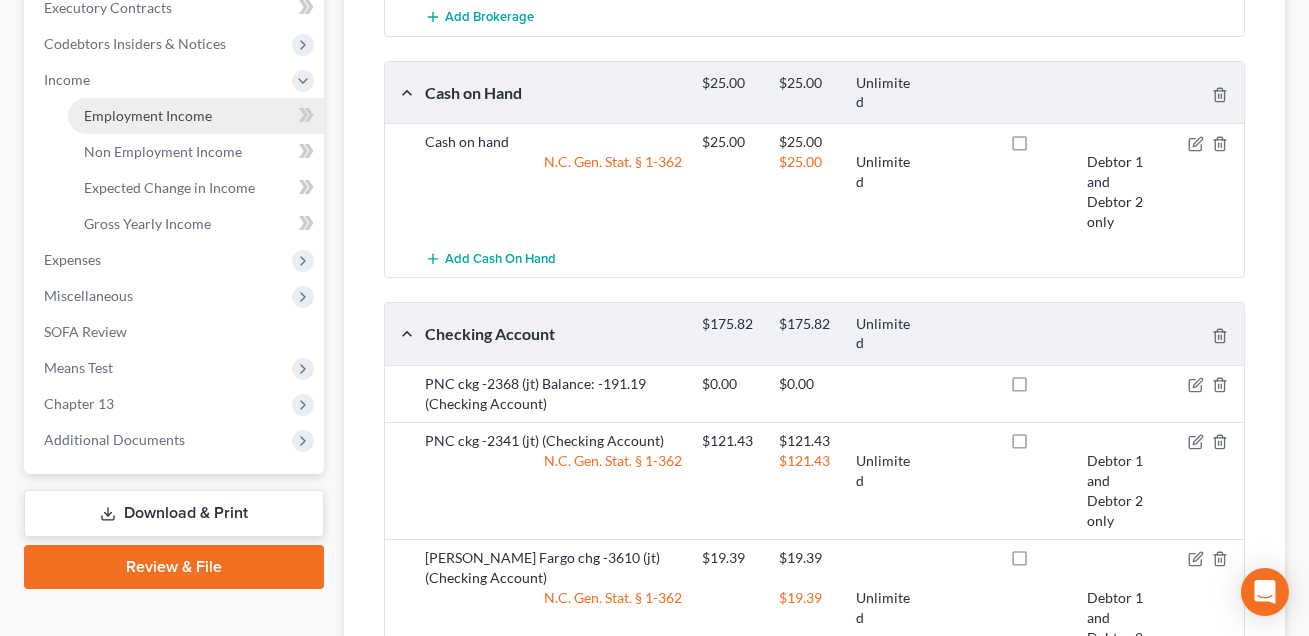 click on "Employment Income" at bounding box center [148, 115] 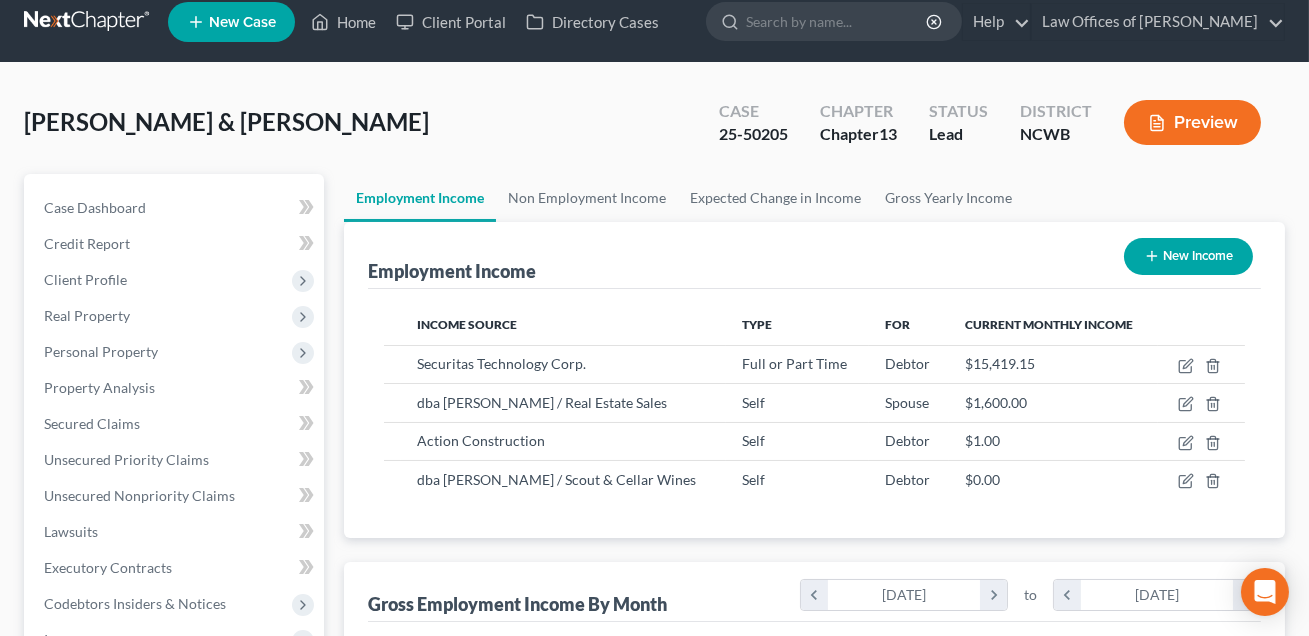 scroll, scrollTop: 0, scrollLeft: 0, axis: both 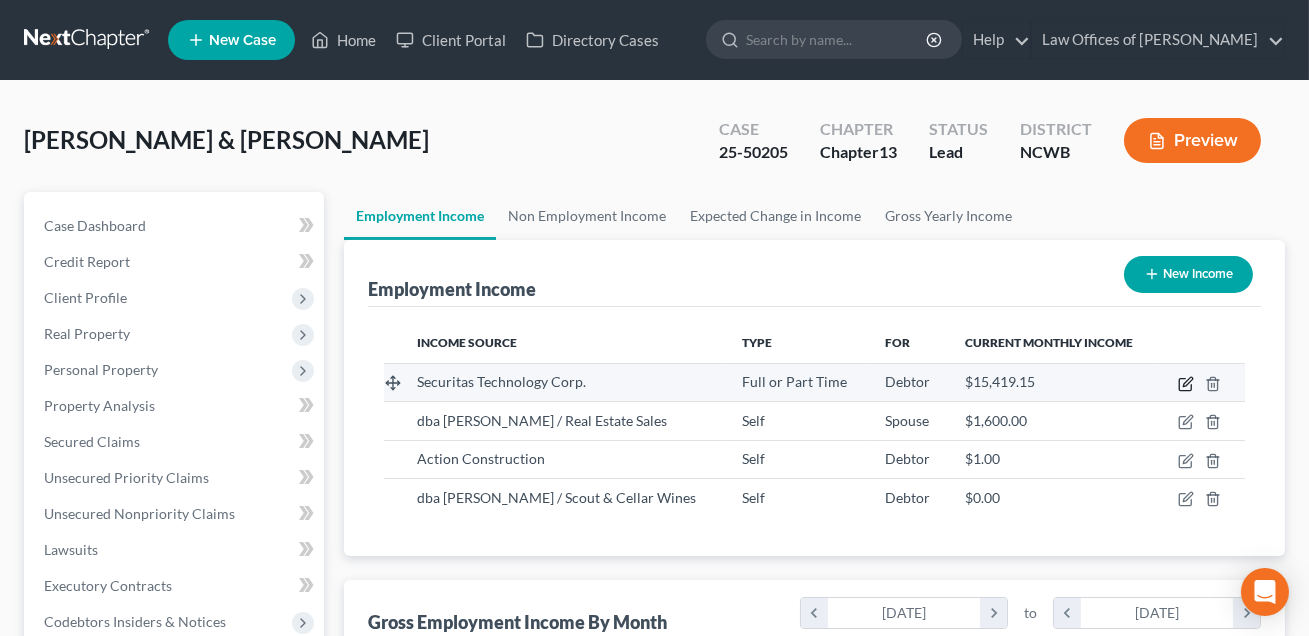 click 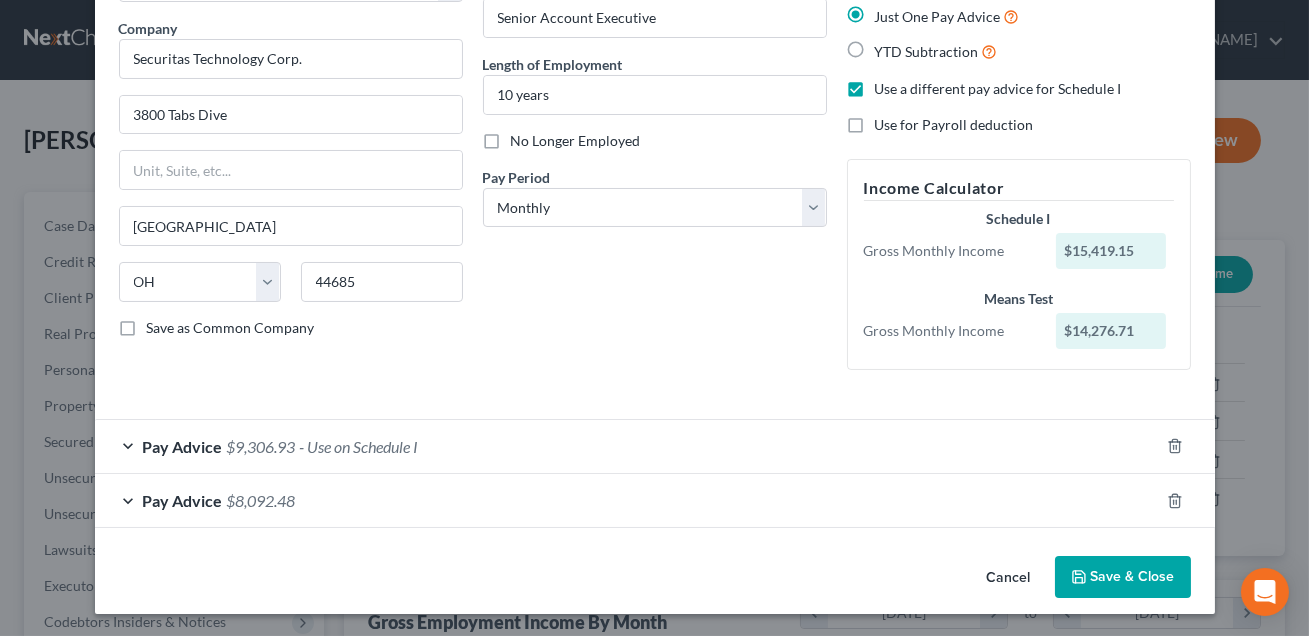 click on "Pay Advice $9,306.93 - Use on Schedule I" at bounding box center [627, 446] 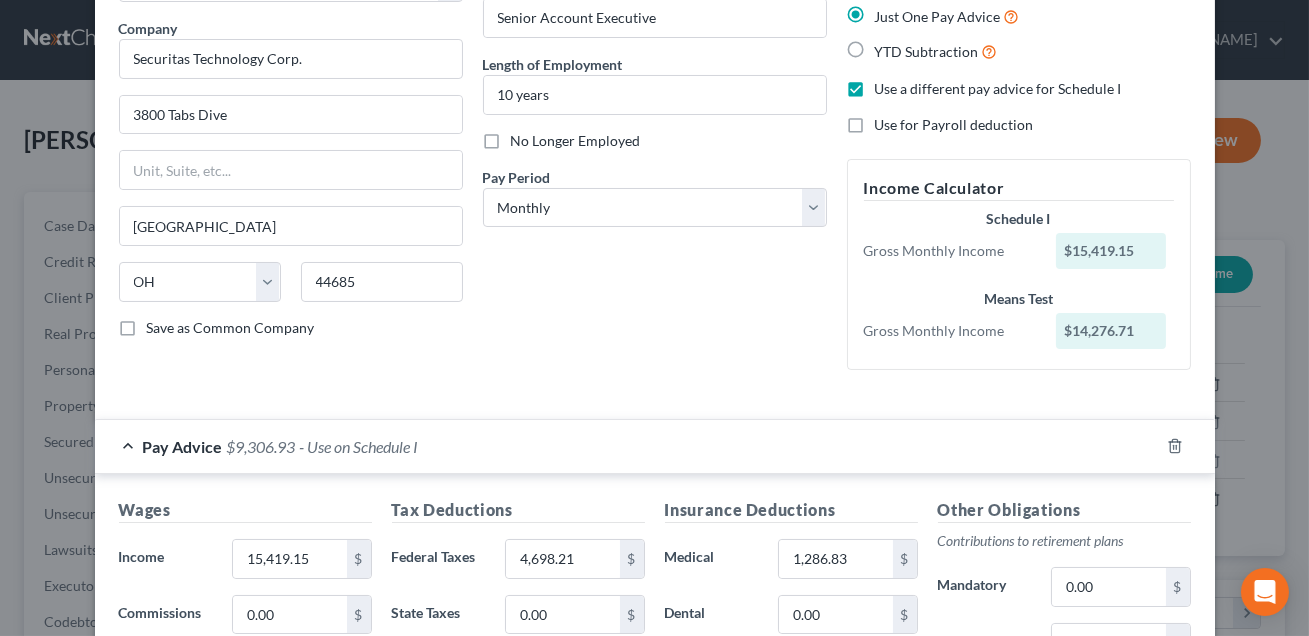 scroll, scrollTop: 171, scrollLeft: 0, axis: vertical 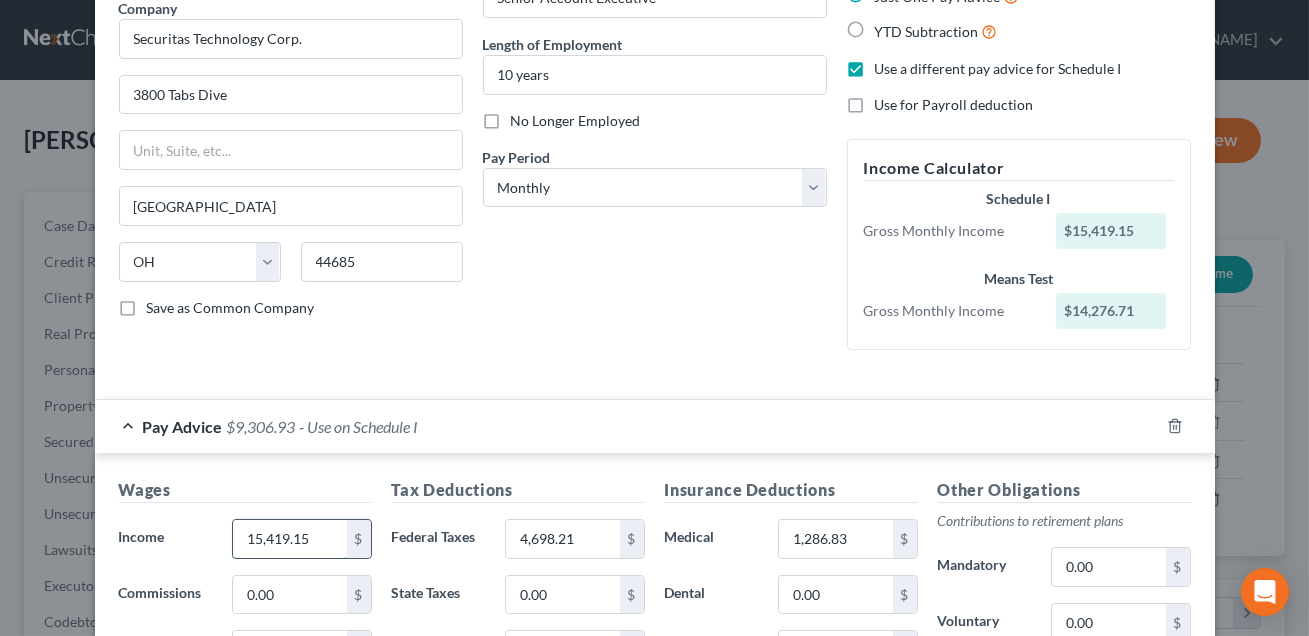 click on "15,419.15" at bounding box center (289, 539) 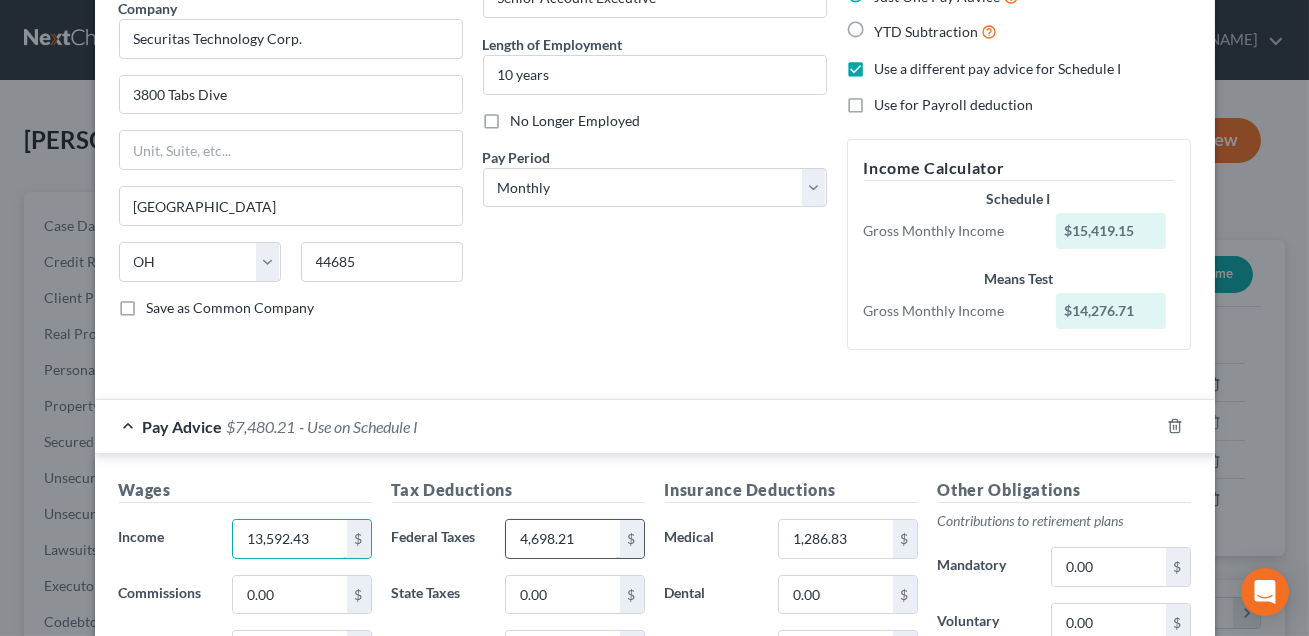 type on "13,592.43" 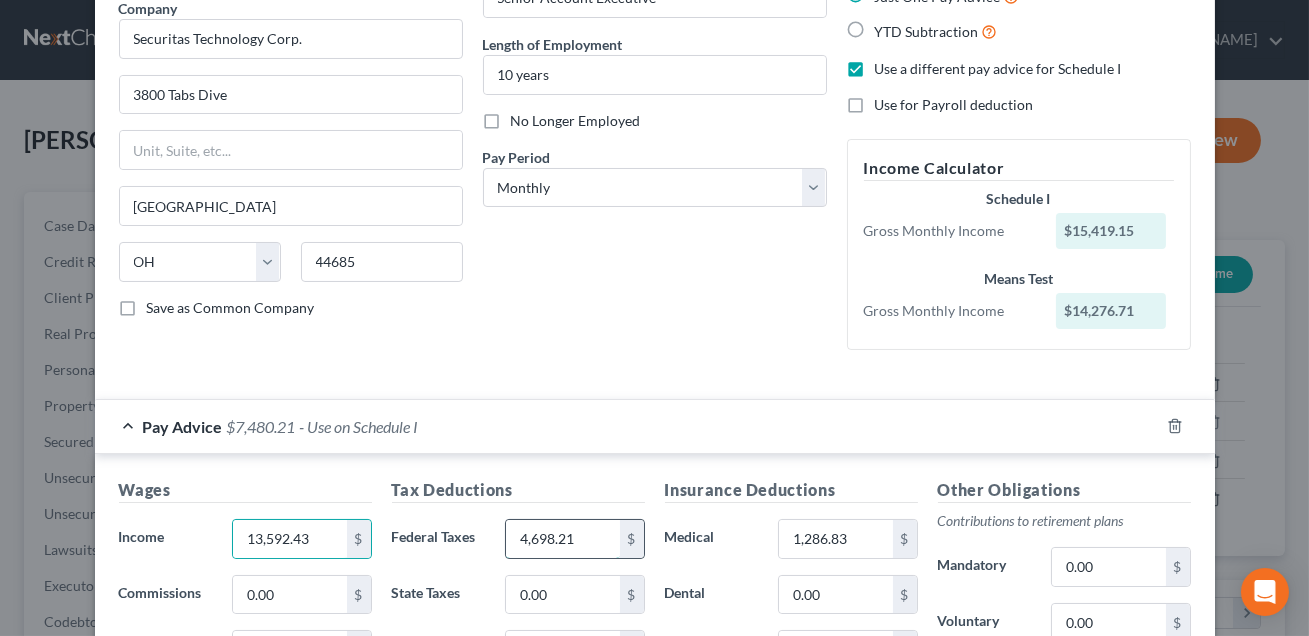 click on "4,698.21" at bounding box center [562, 539] 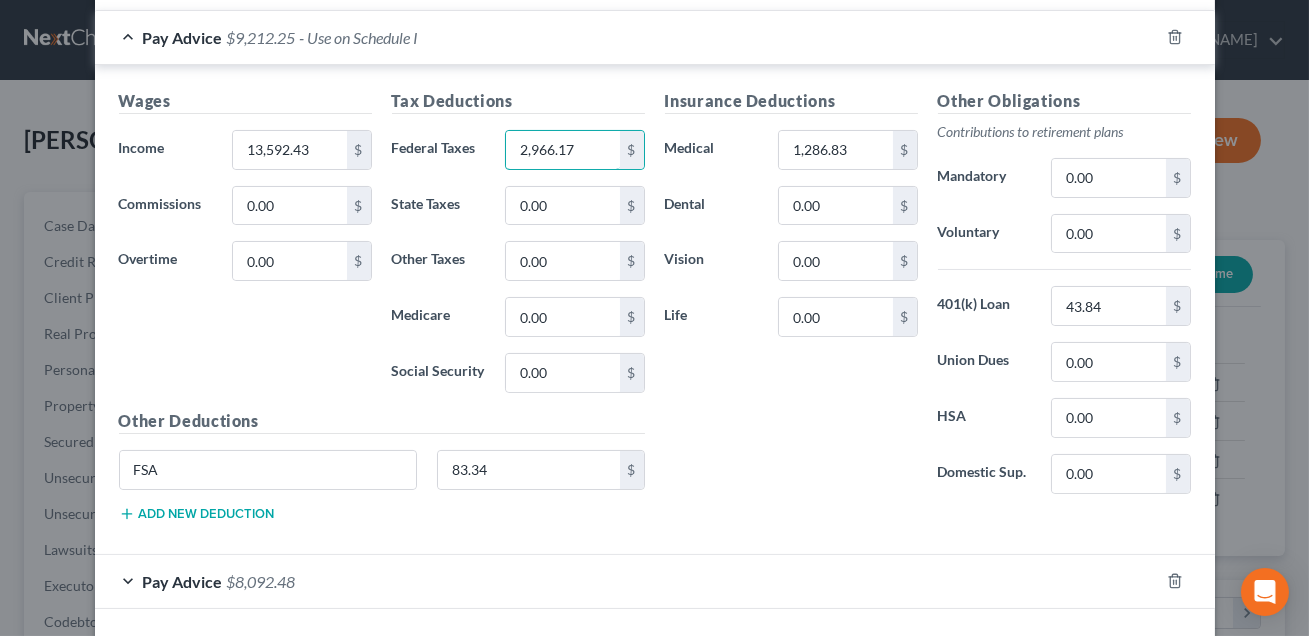 scroll, scrollTop: 577, scrollLeft: 0, axis: vertical 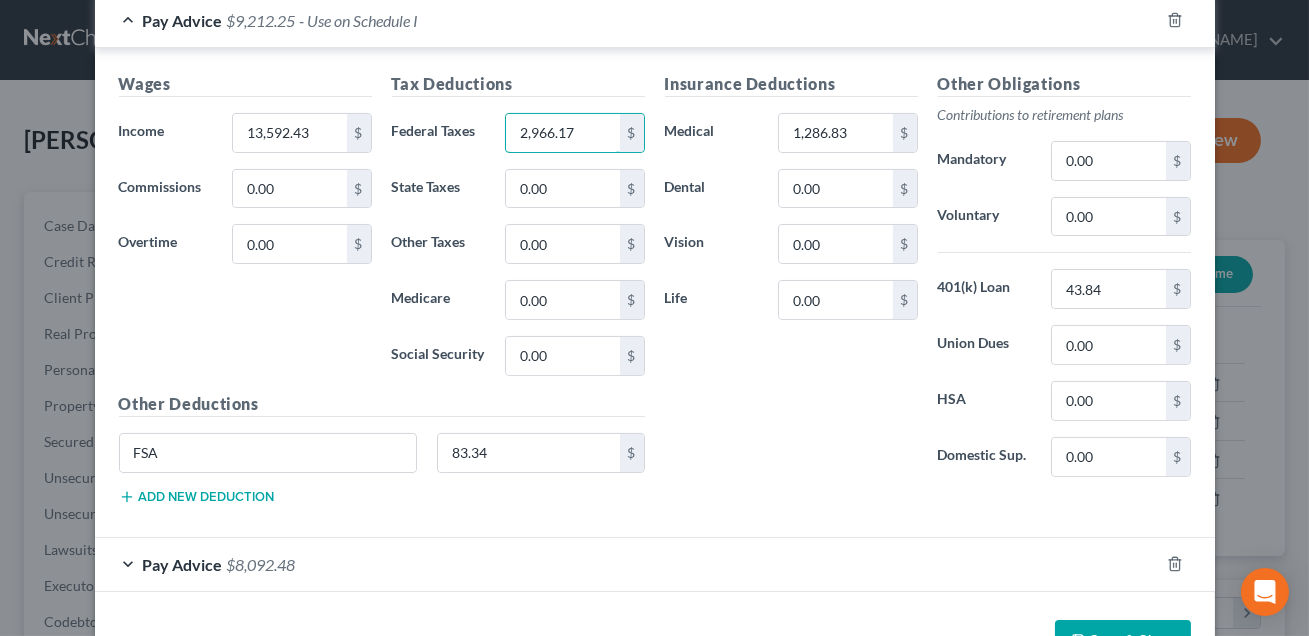 type on "2,966.17" 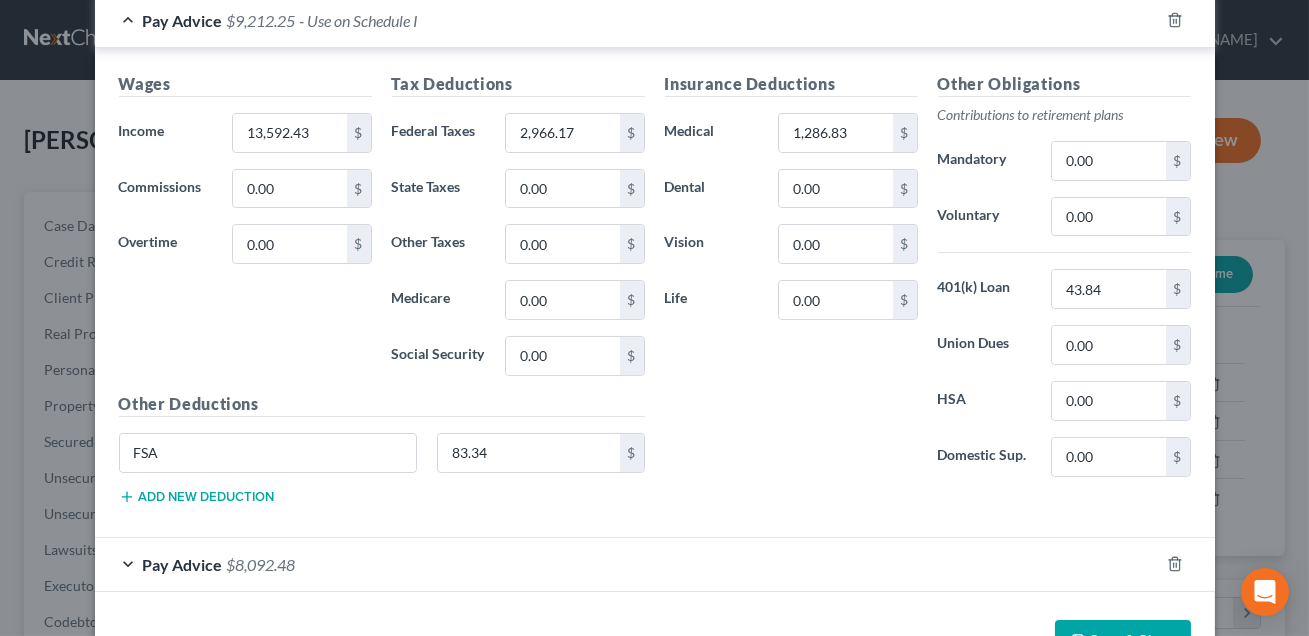 click on "Add new deduction" at bounding box center [197, 497] 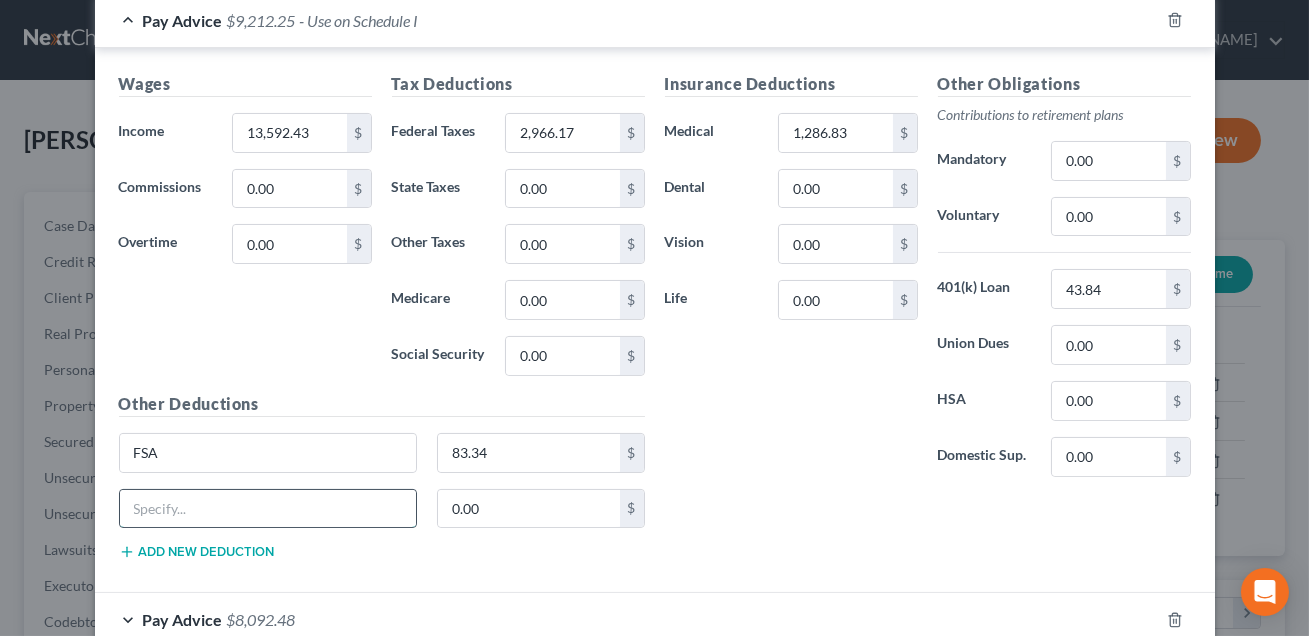 click at bounding box center [268, 509] 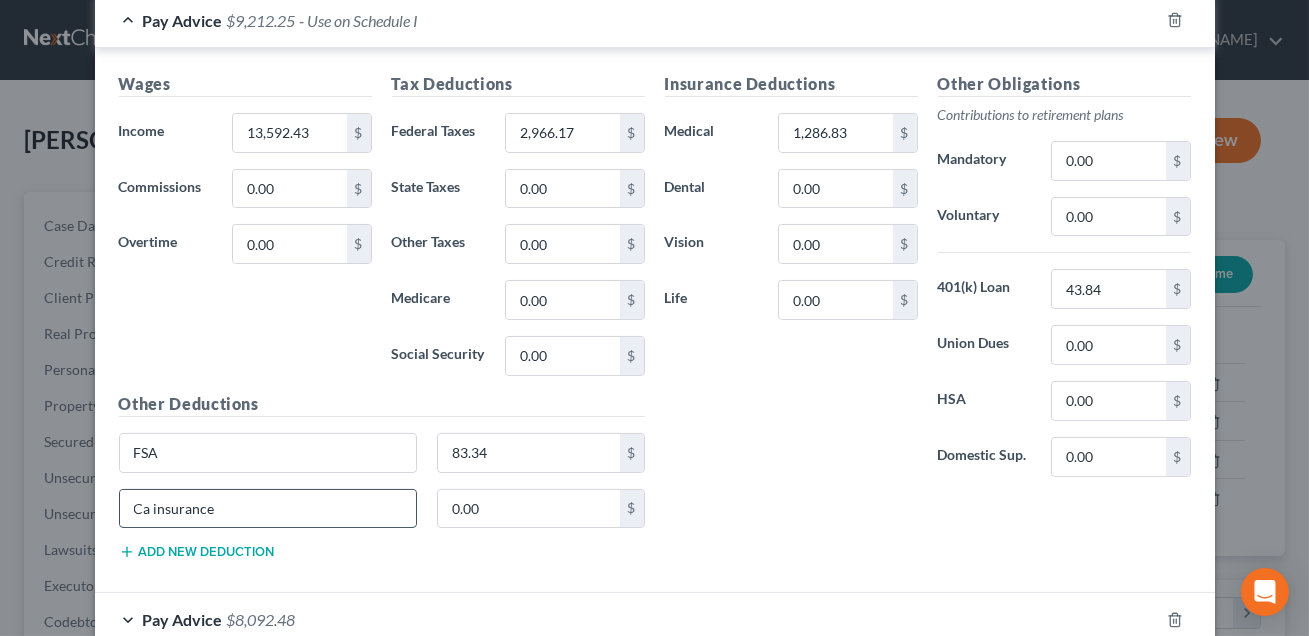 click on "Ca insurance" at bounding box center (268, 509) 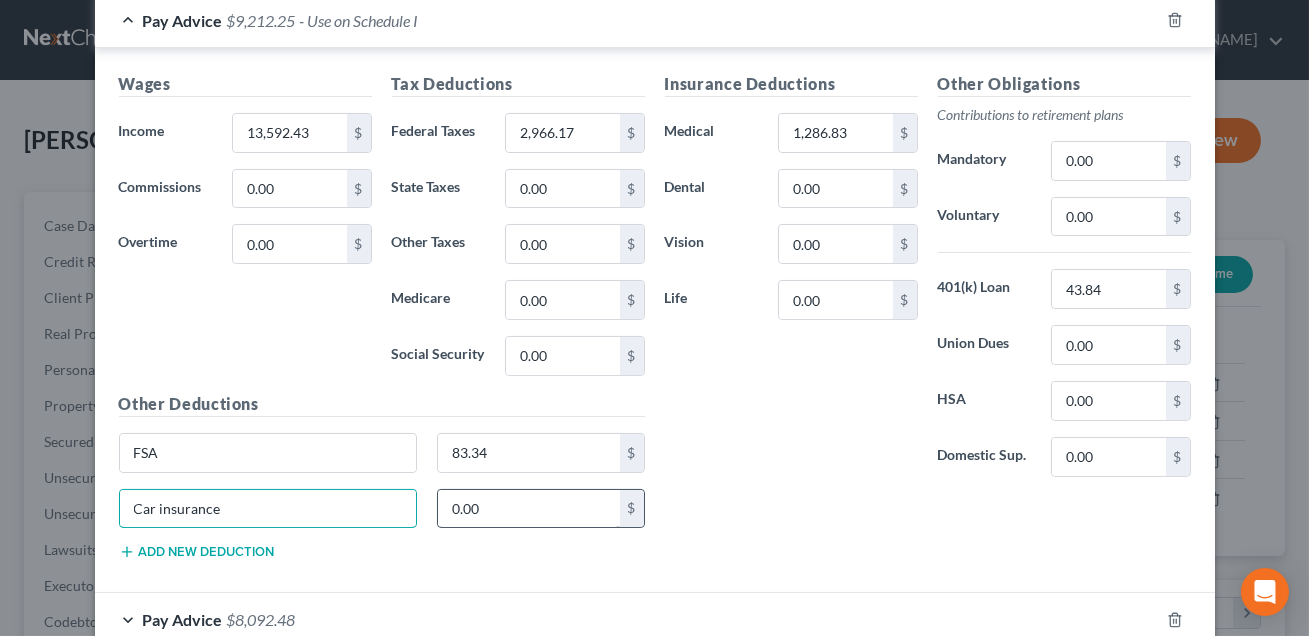type on "Car insurance" 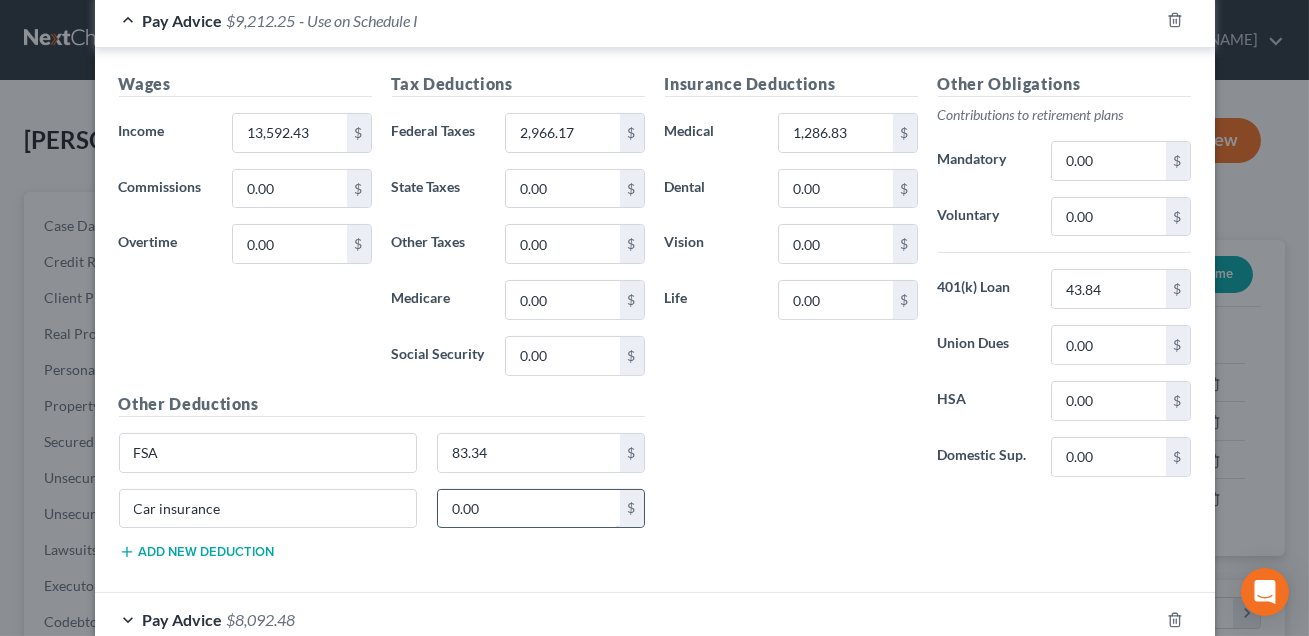 click on "0.00" at bounding box center [529, 509] 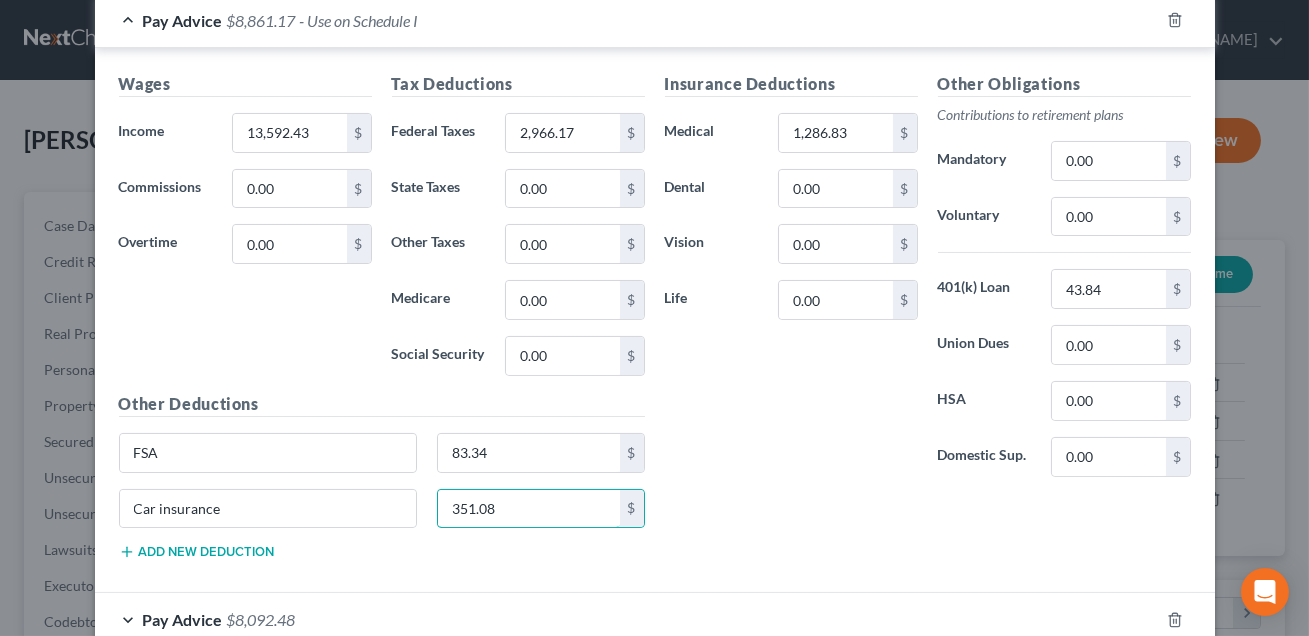type on "351.08" 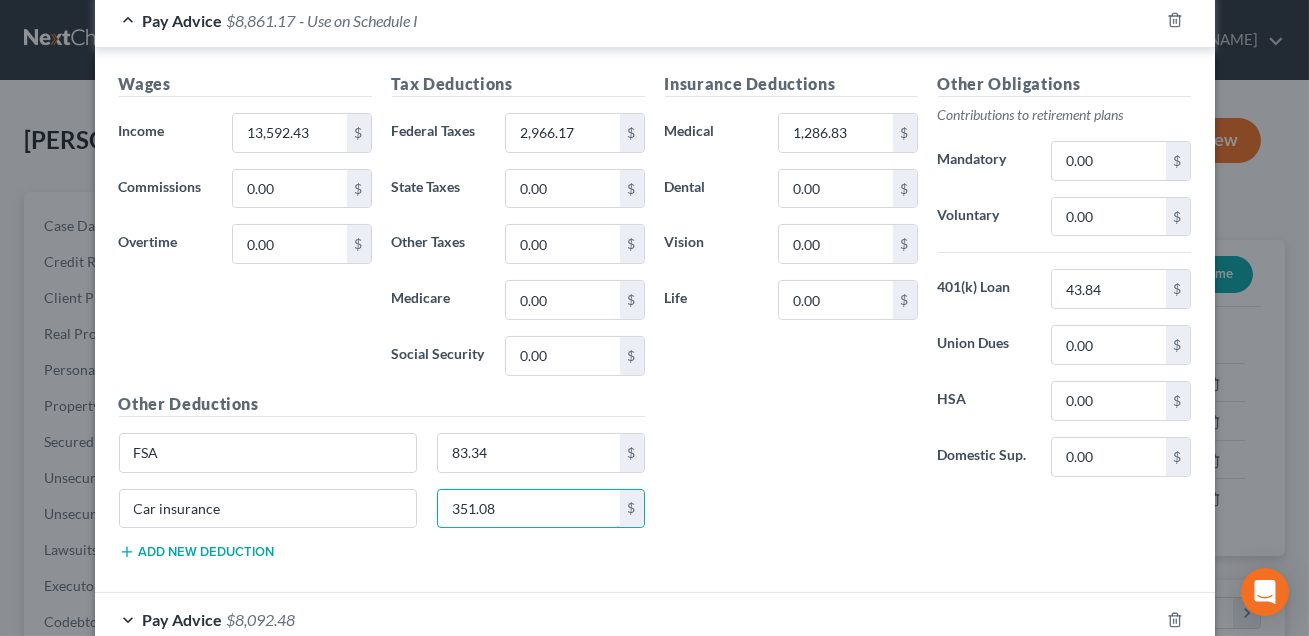 scroll, scrollTop: 695, scrollLeft: 0, axis: vertical 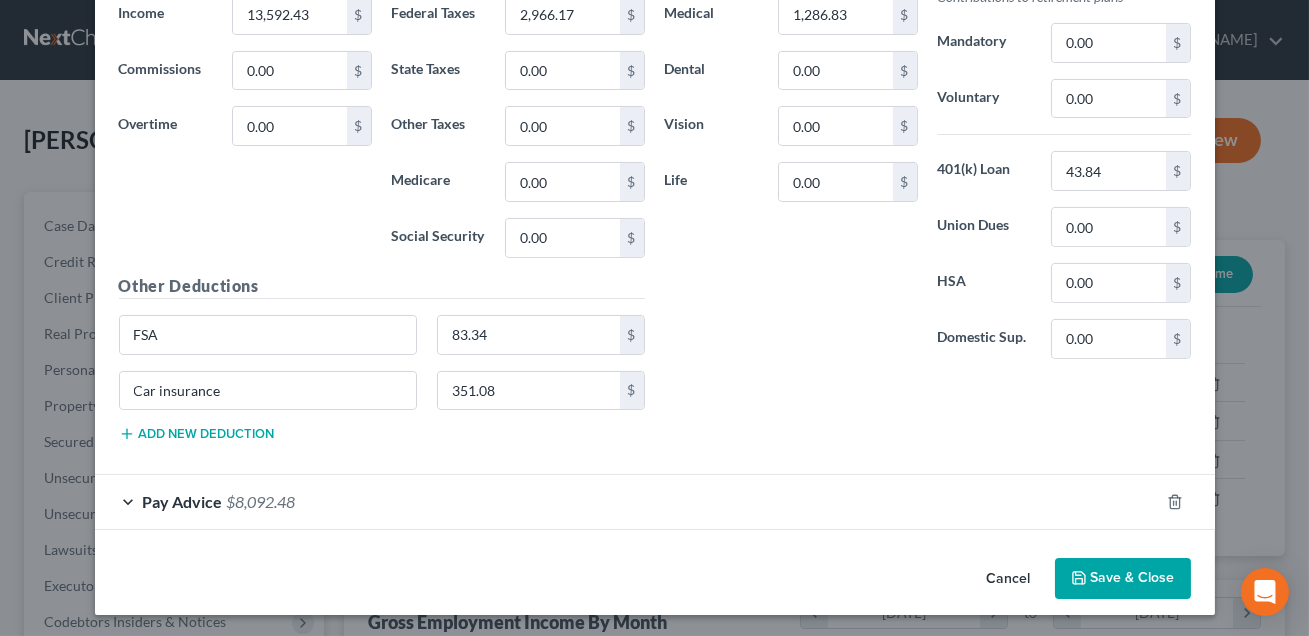 click on "Pay Advice $8,092.48" at bounding box center (627, 501) 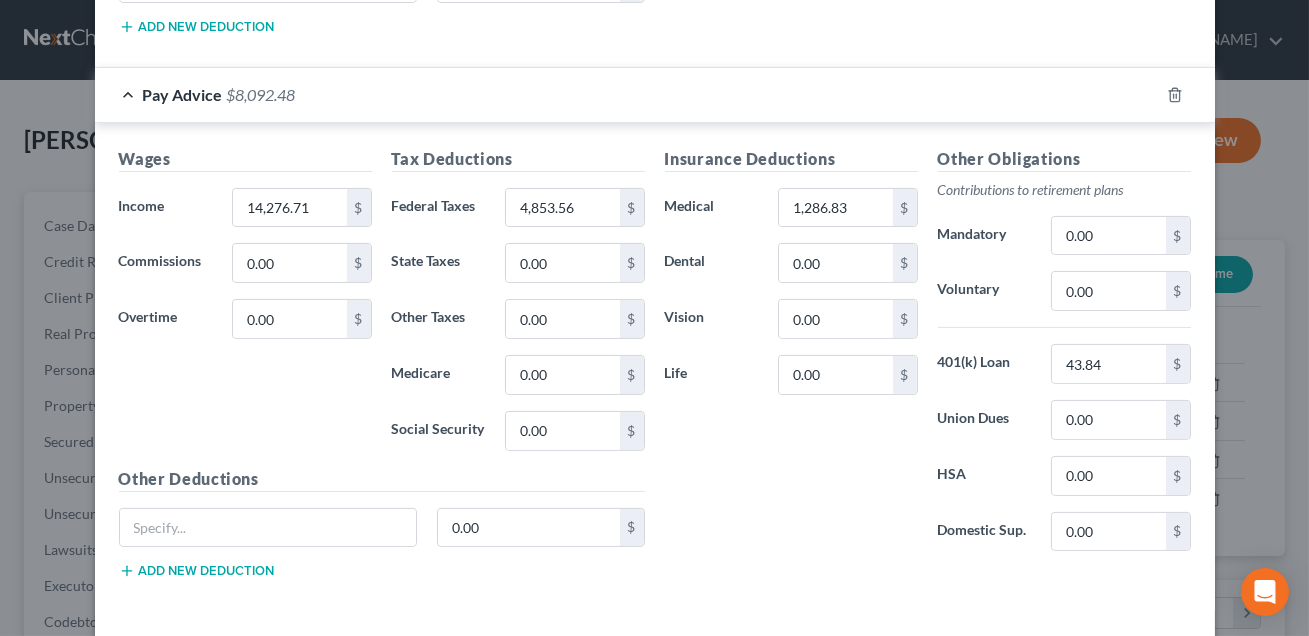 scroll, scrollTop: 1182, scrollLeft: 0, axis: vertical 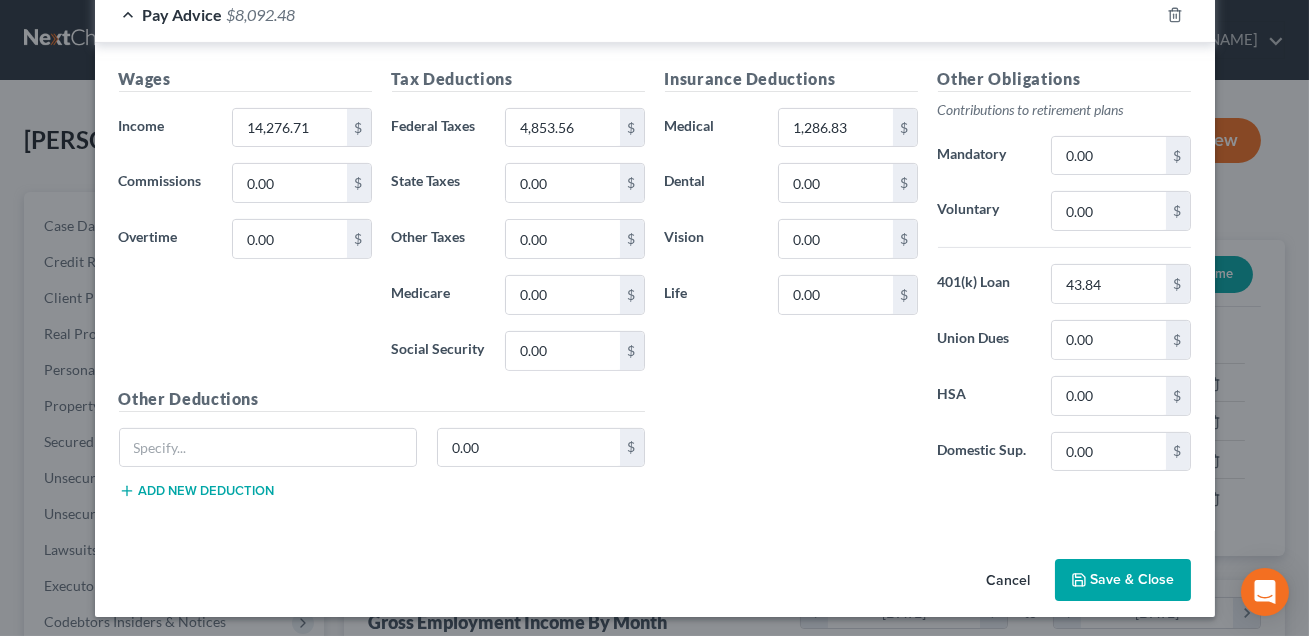 click on "Save & Close" at bounding box center [1123, 580] 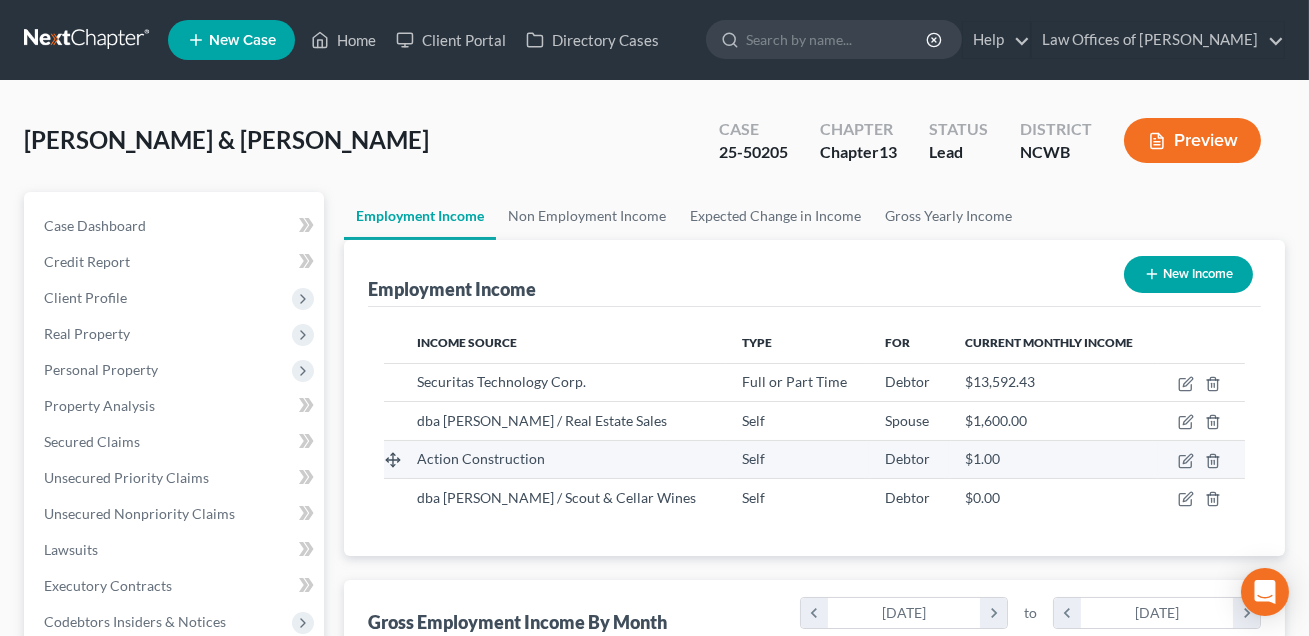 click on "$1.00" at bounding box center [1053, 459] 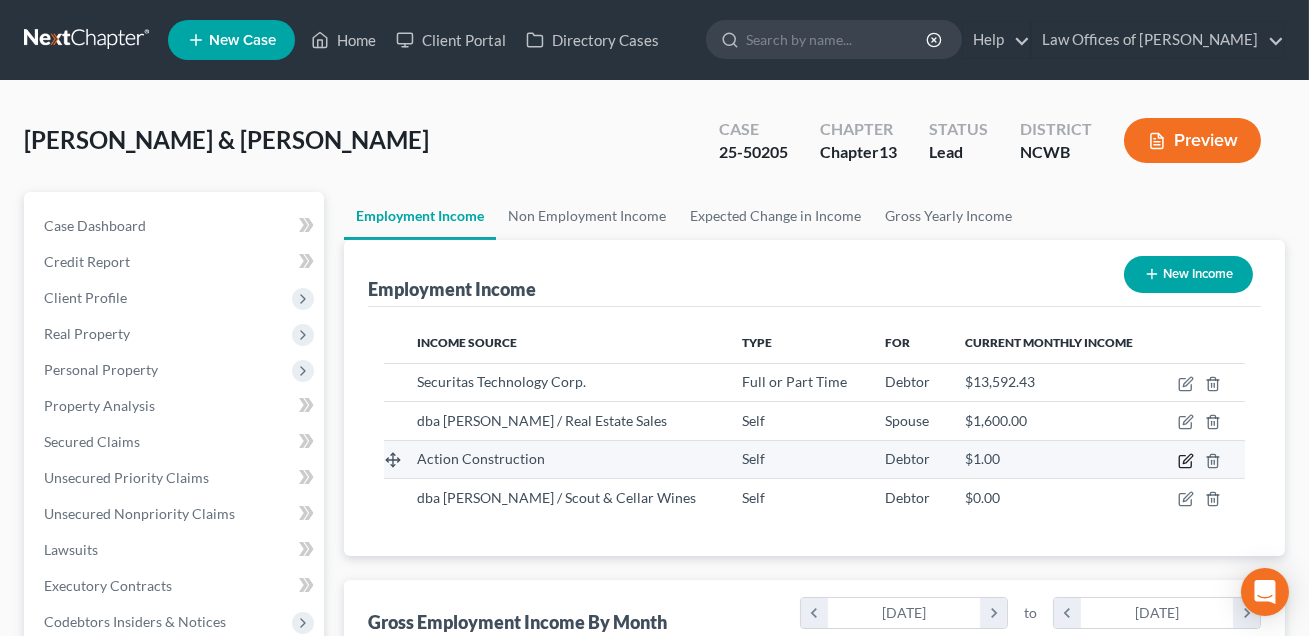click 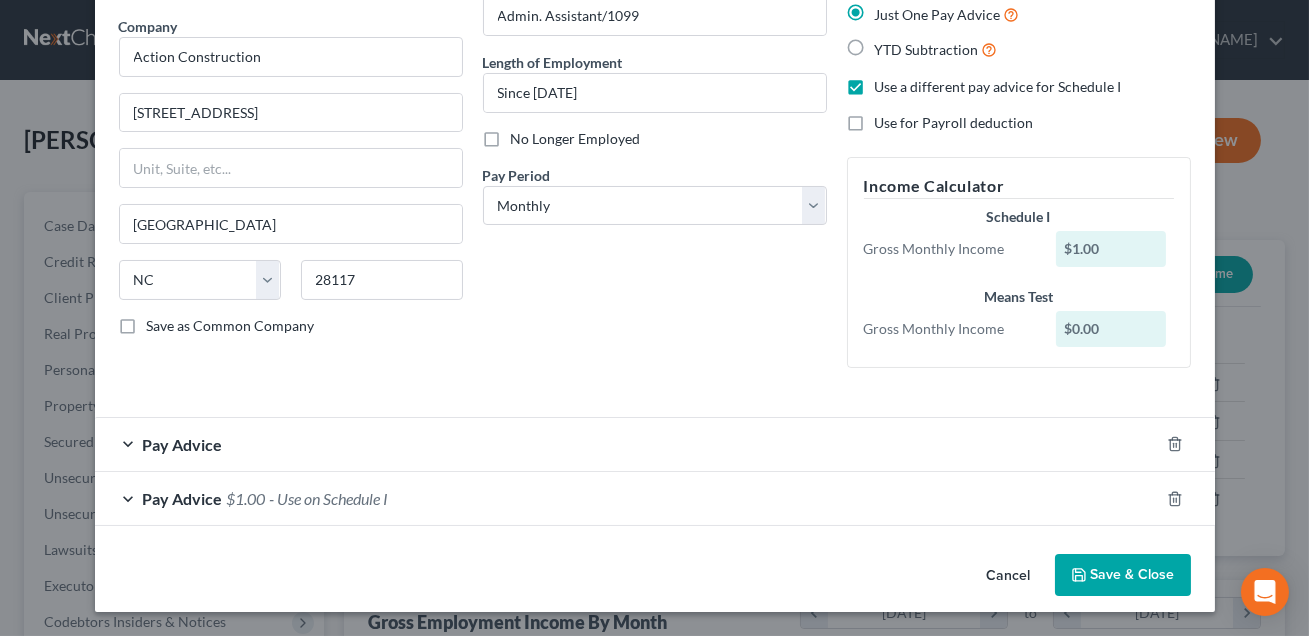 scroll, scrollTop: 151, scrollLeft: 0, axis: vertical 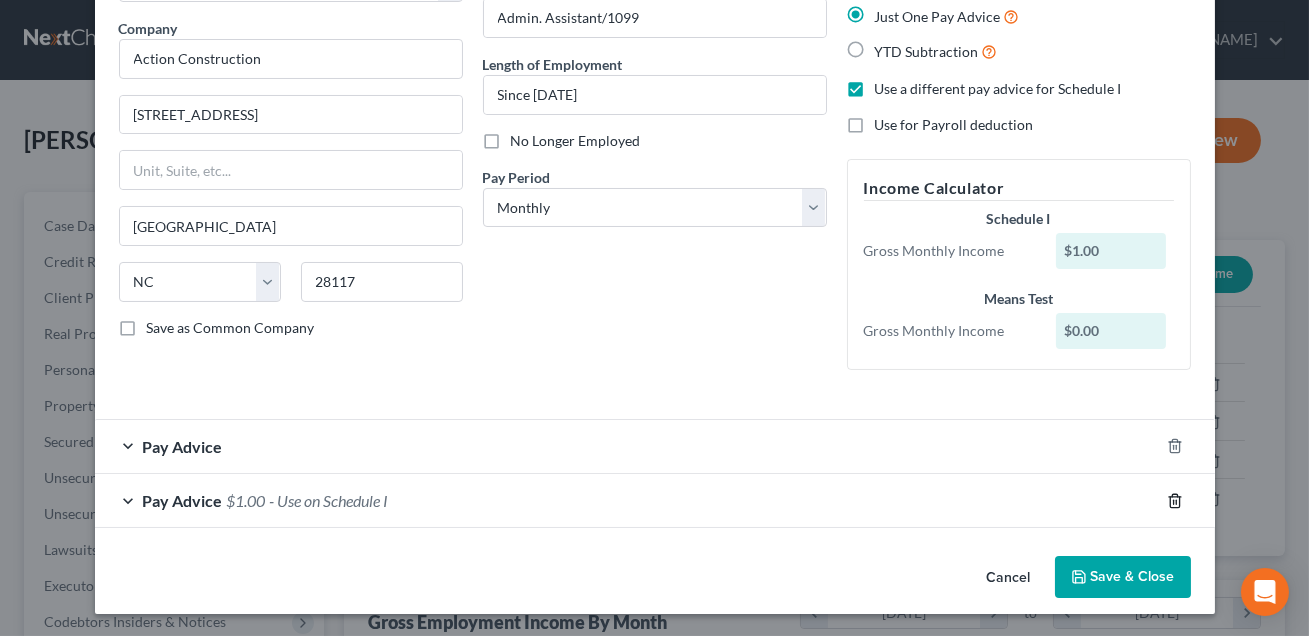 click 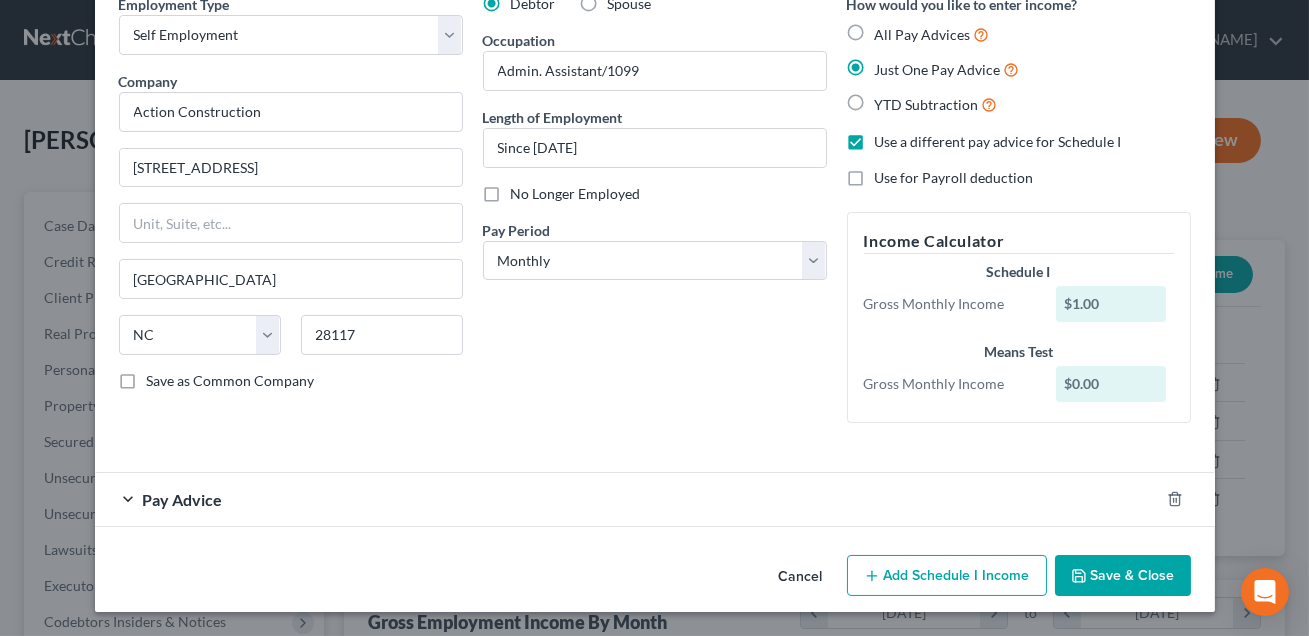 scroll, scrollTop: 97, scrollLeft: 0, axis: vertical 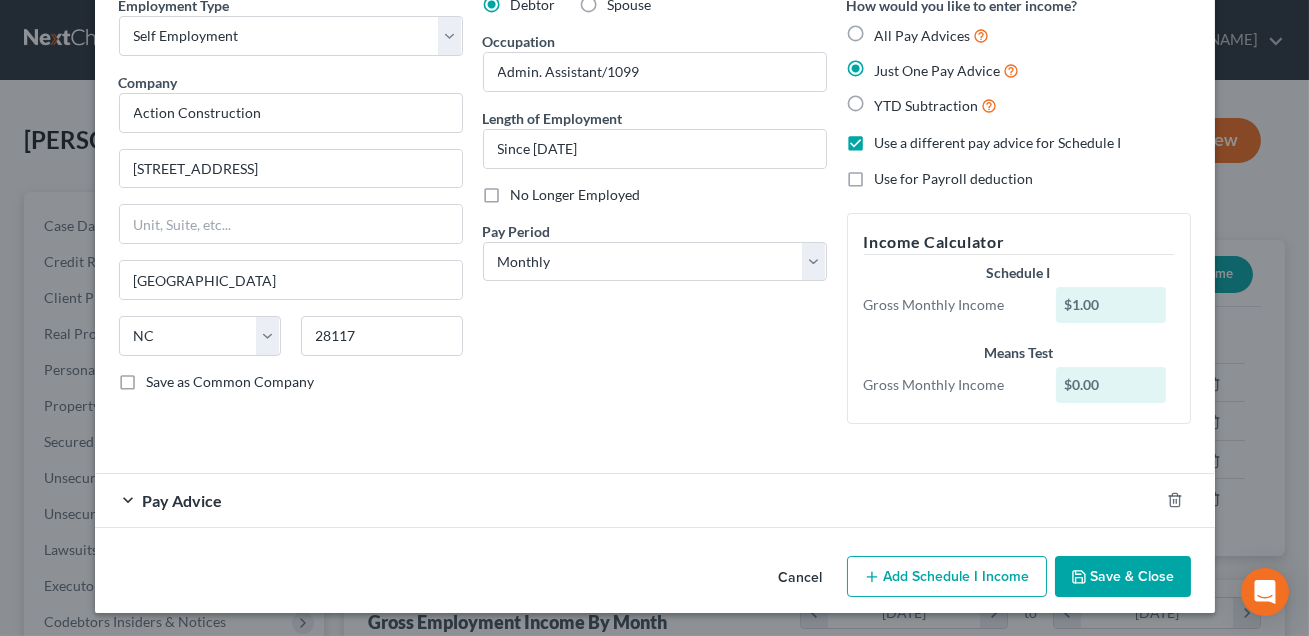 click on "Save & Close" at bounding box center (1123, 577) 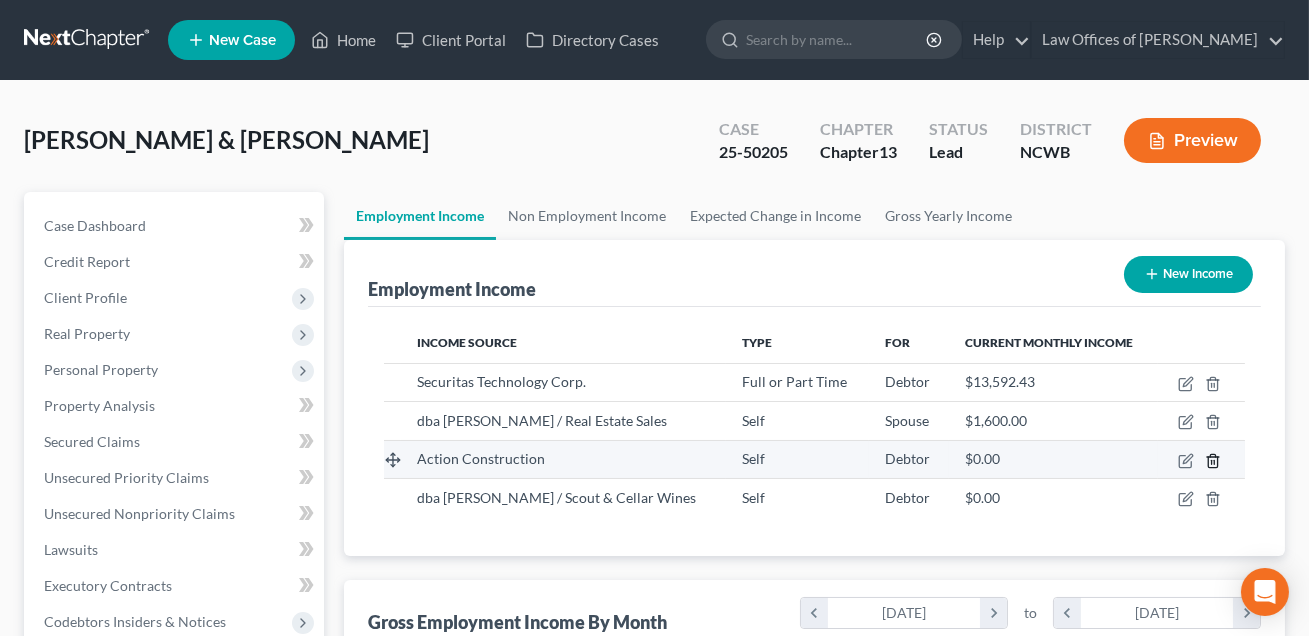 click 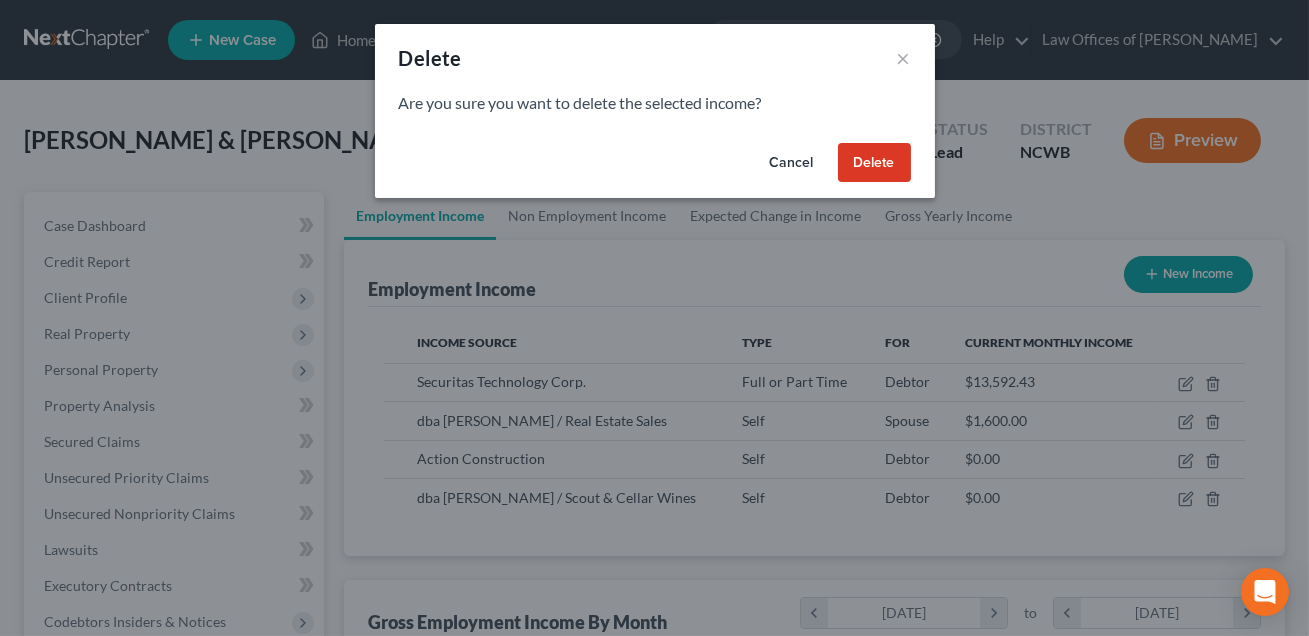 click on "Delete" at bounding box center (874, 163) 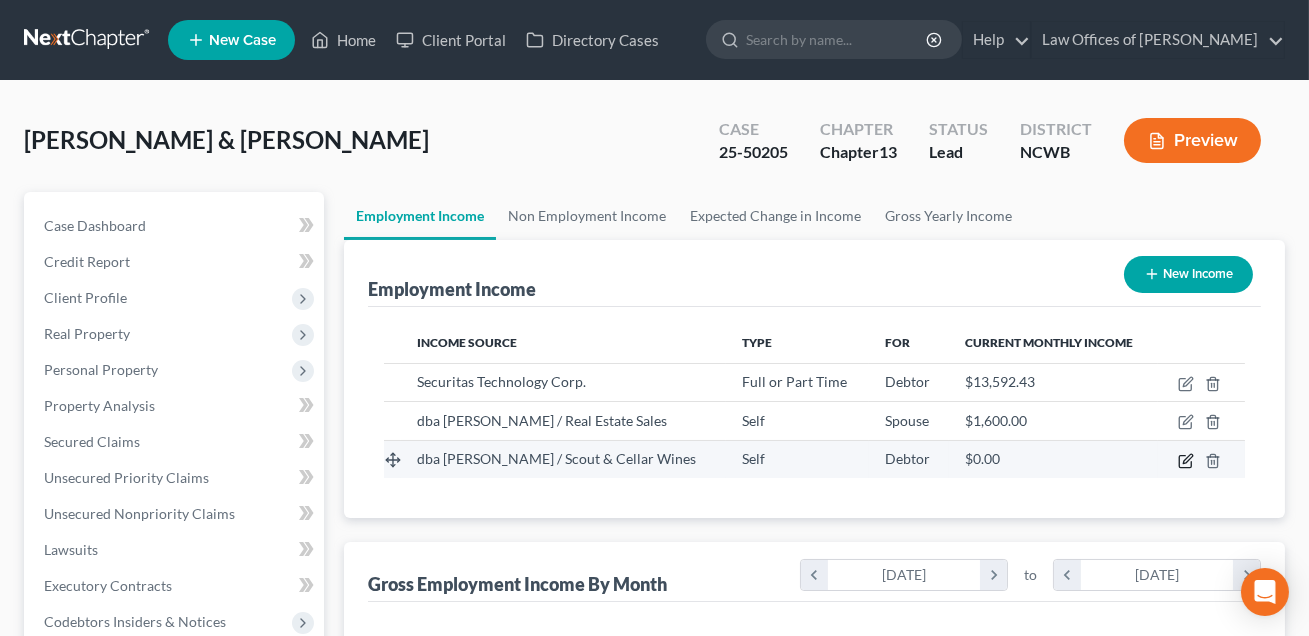 click 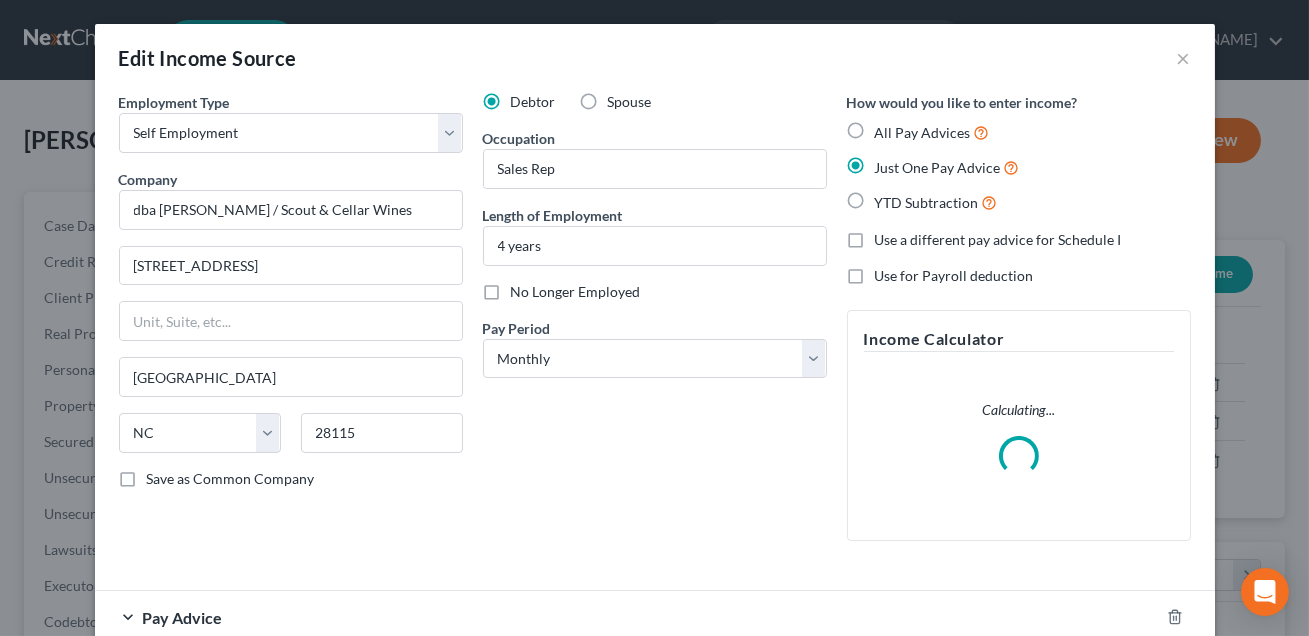 click on "Spouse" at bounding box center (630, 102) 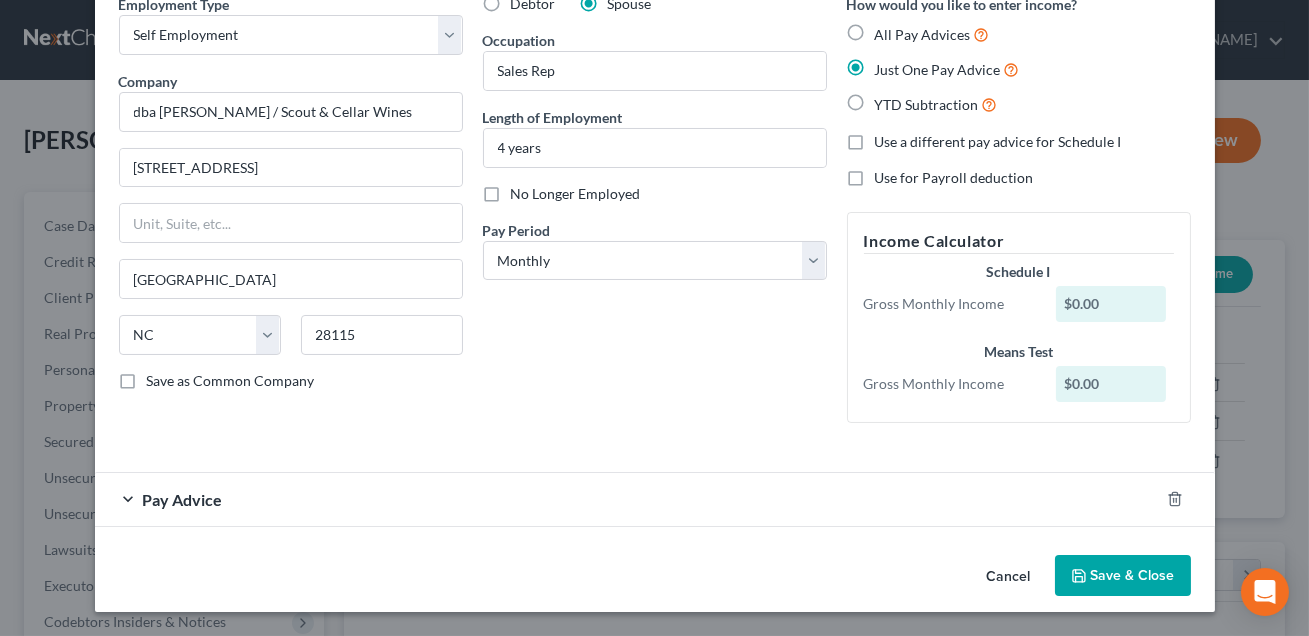 scroll, scrollTop: 97, scrollLeft: 0, axis: vertical 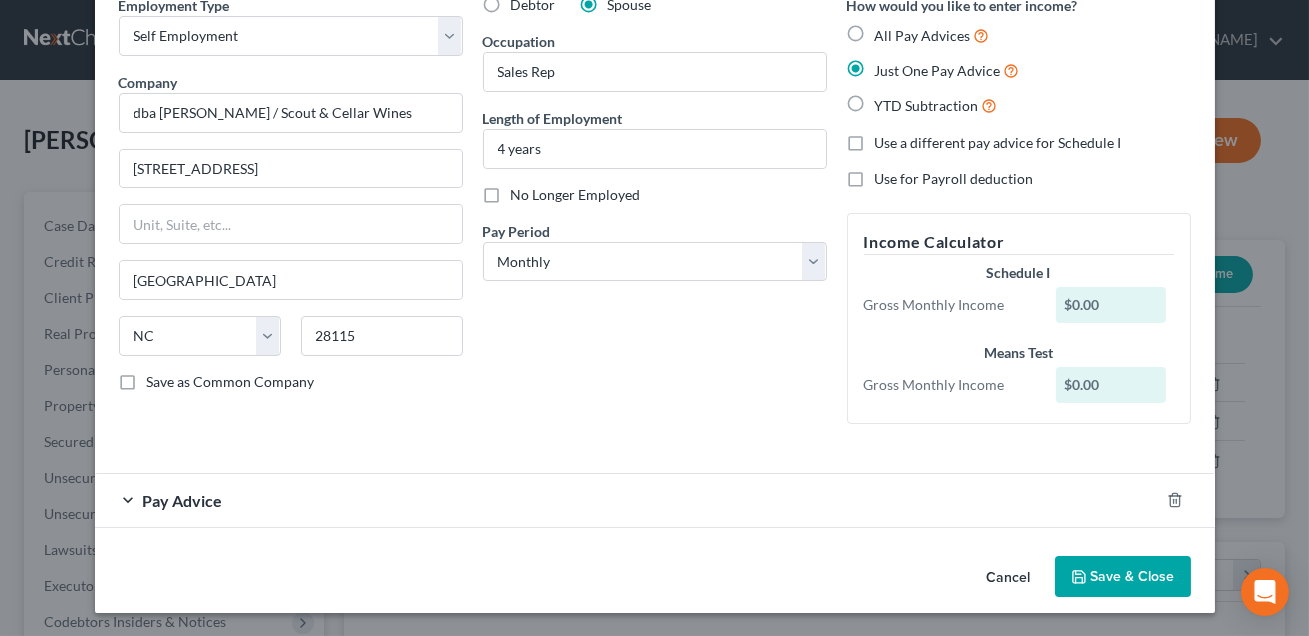 click on "Save & Close" at bounding box center (1123, 577) 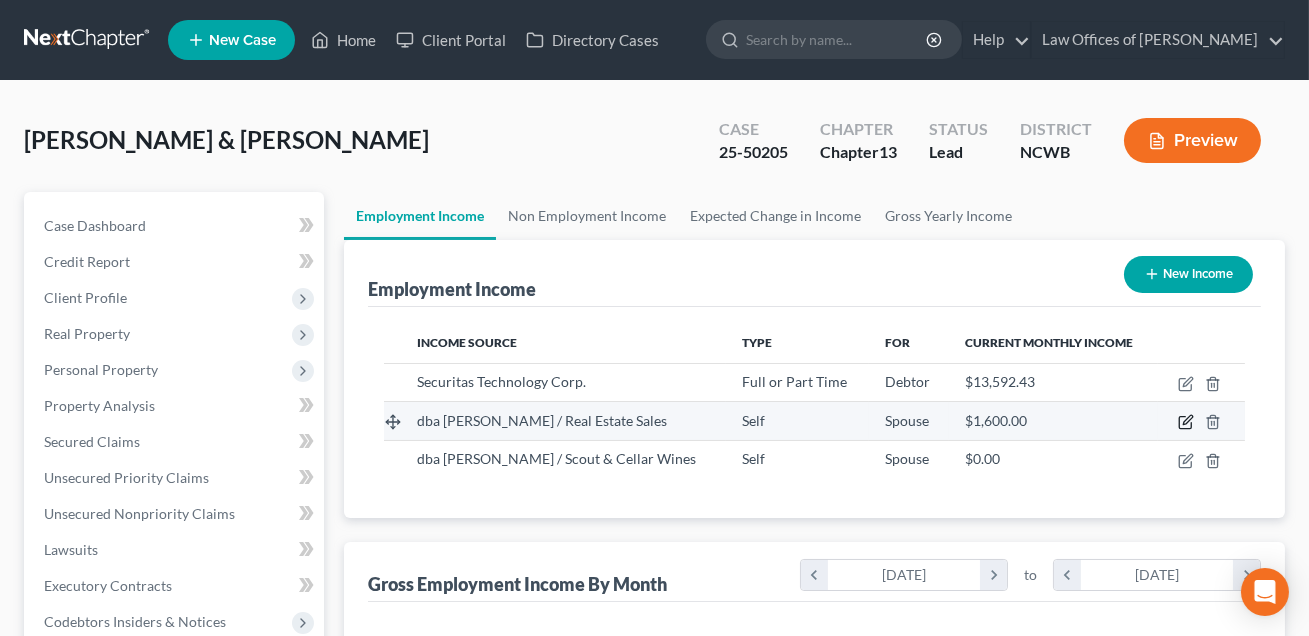 click 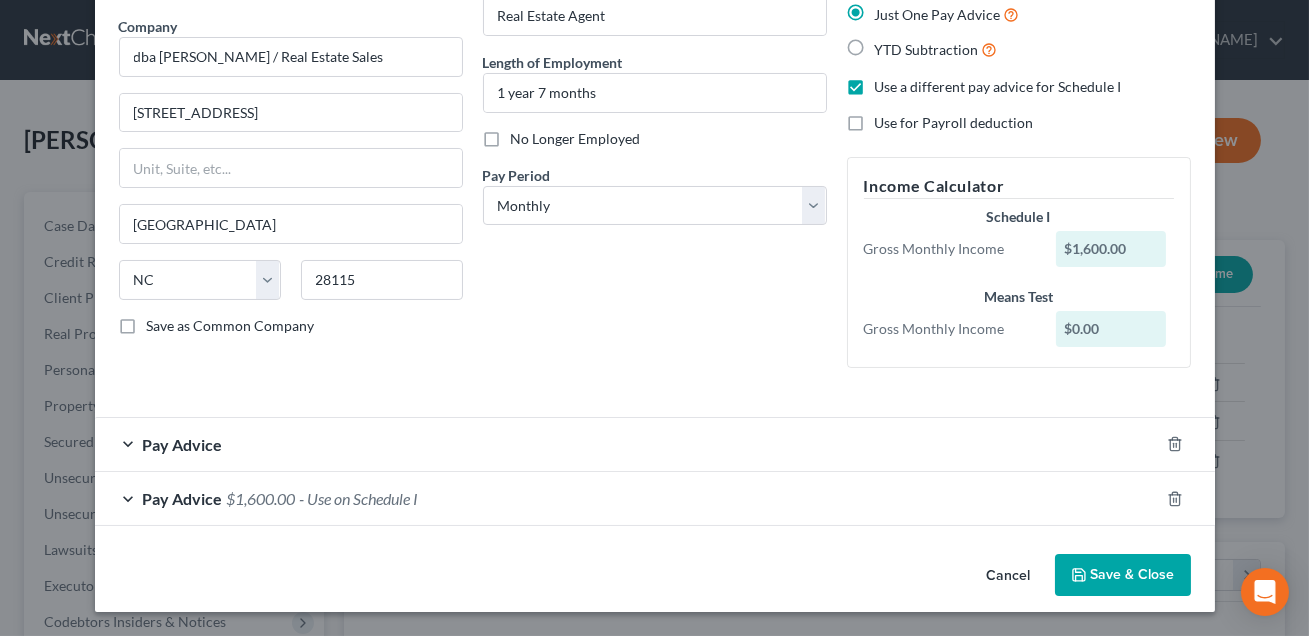 scroll, scrollTop: 151, scrollLeft: 0, axis: vertical 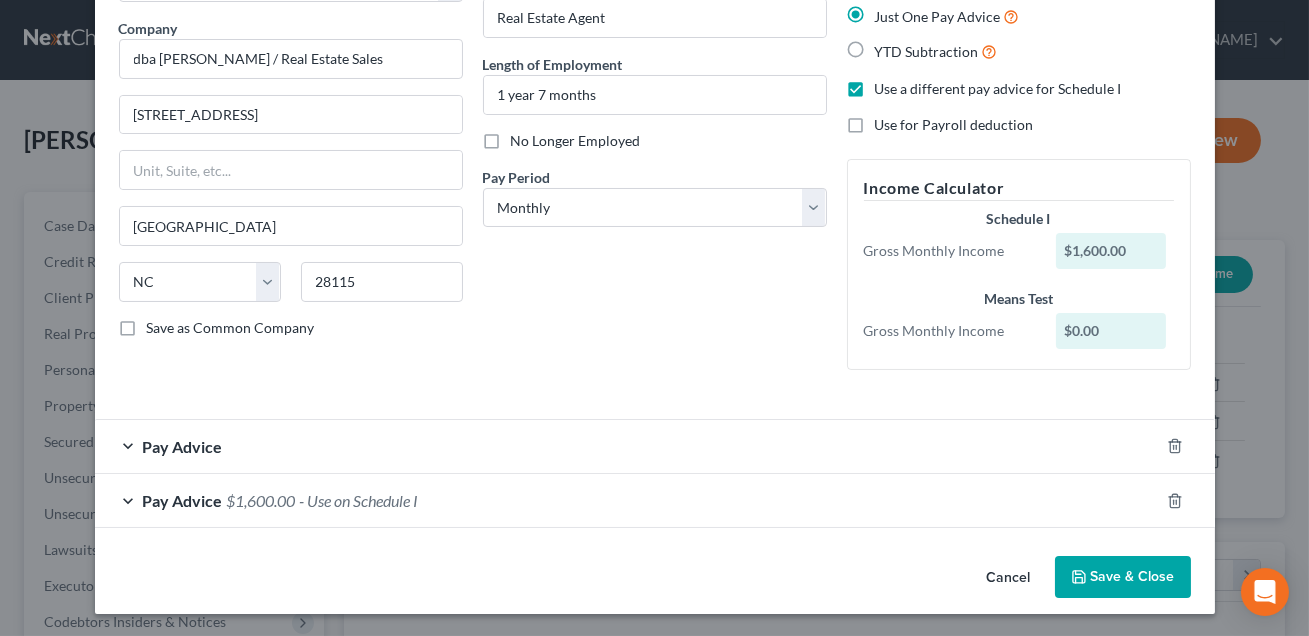 click on "Pay Advice $1,600.00 - Use on Schedule I" at bounding box center [627, 500] 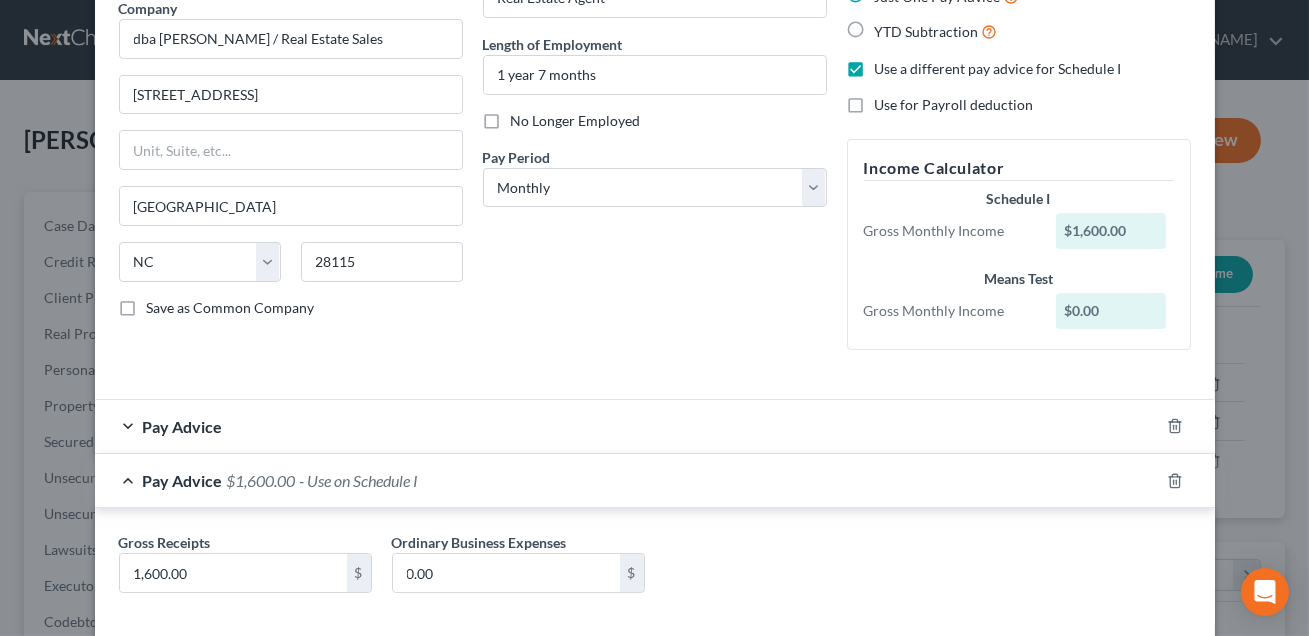 scroll, scrollTop: 268, scrollLeft: 0, axis: vertical 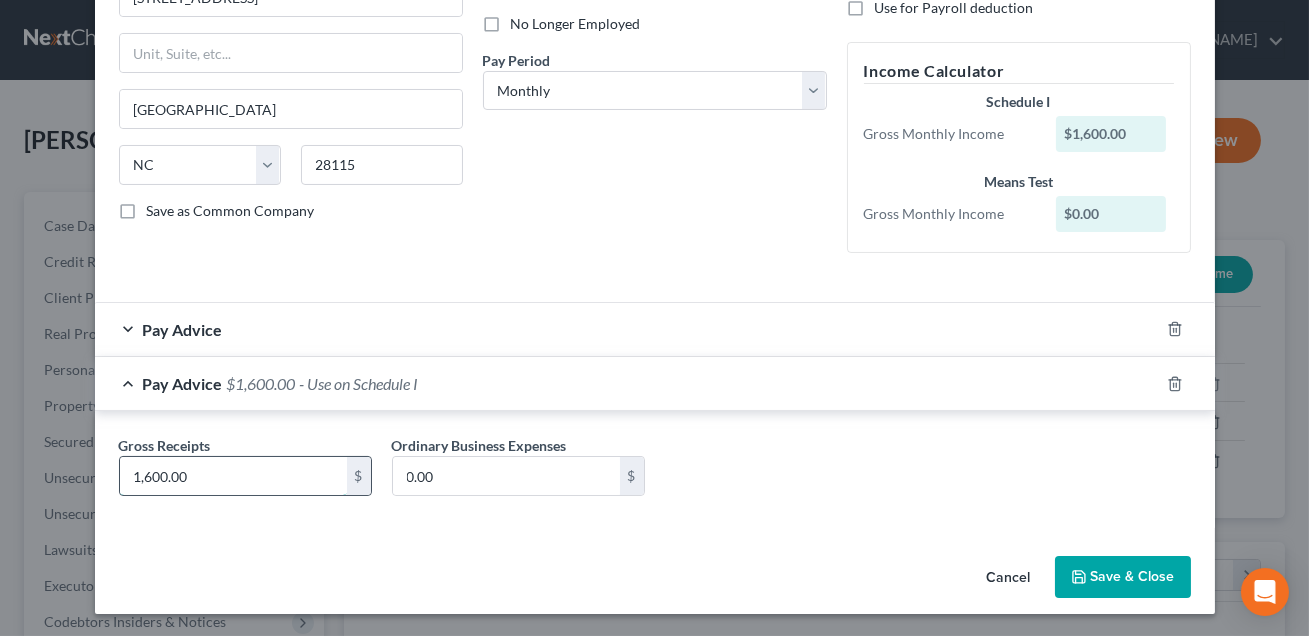 click on "1,600.00" at bounding box center [233, 476] 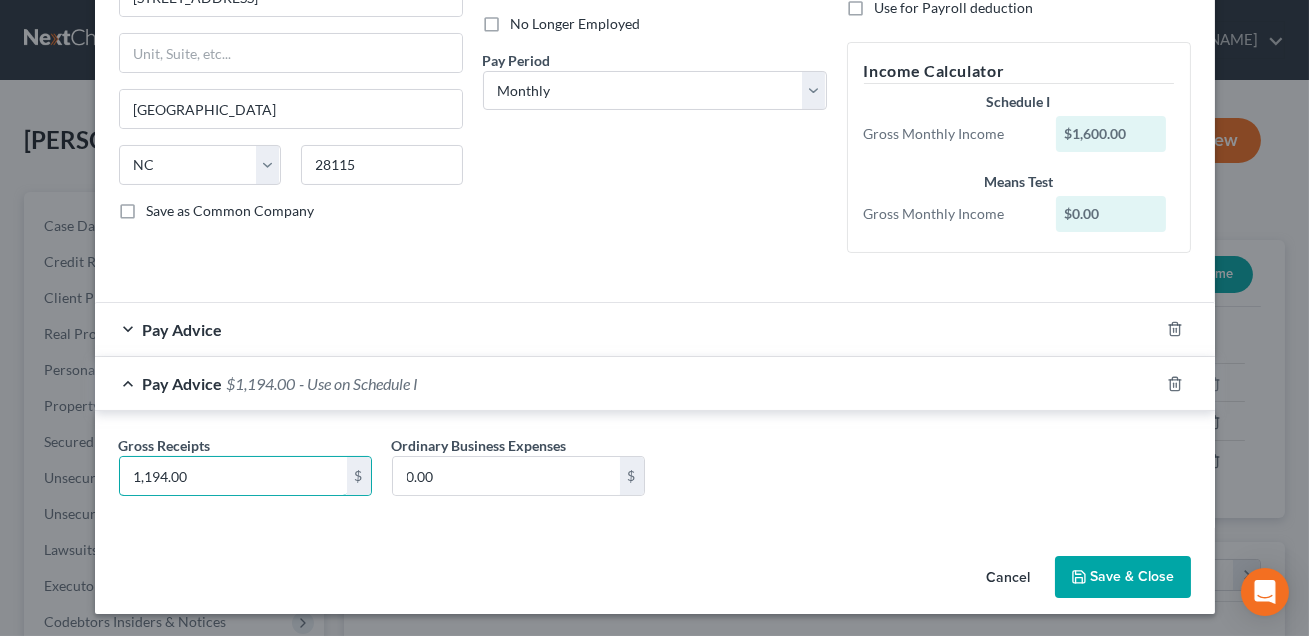 type on "1,194.00" 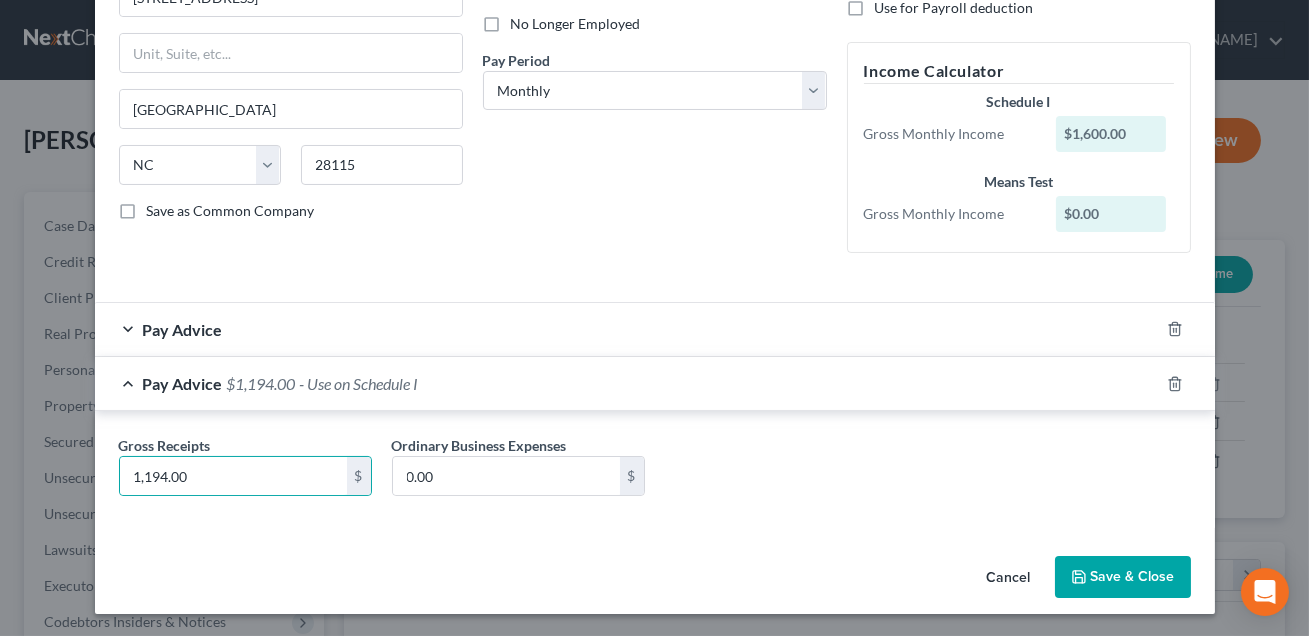 click on "Save & Close" at bounding box center [1123, 577] 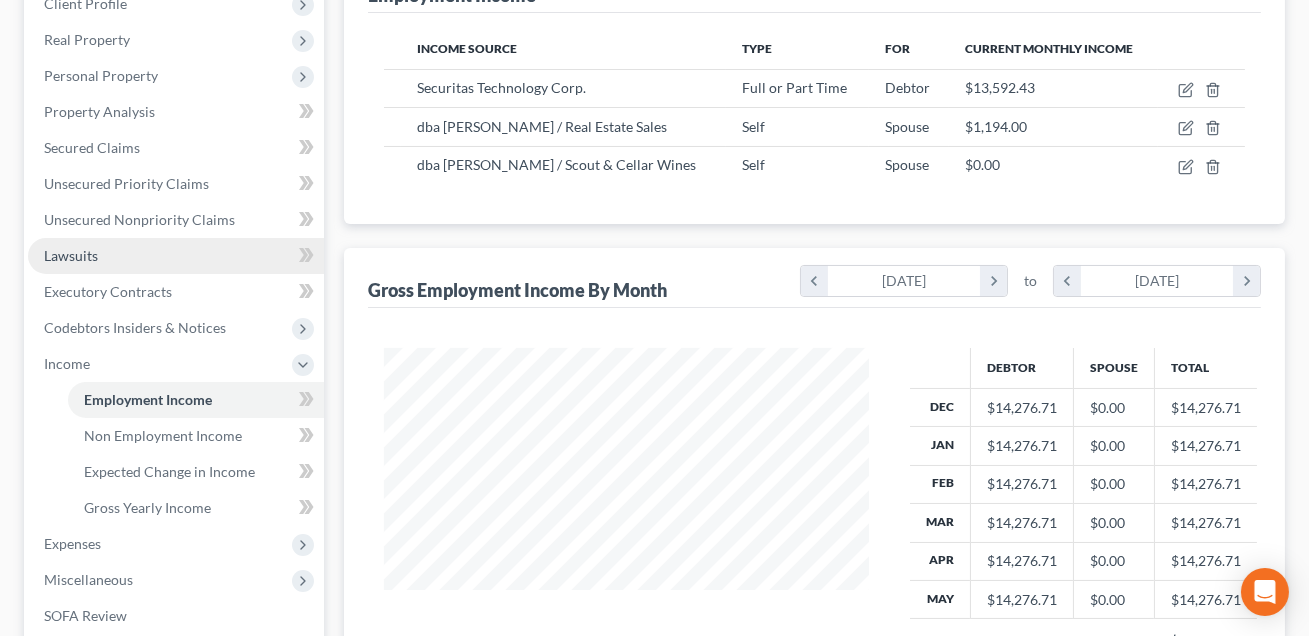scroll, scrollTop: 604, scrollLeft: 0, axis: vertical 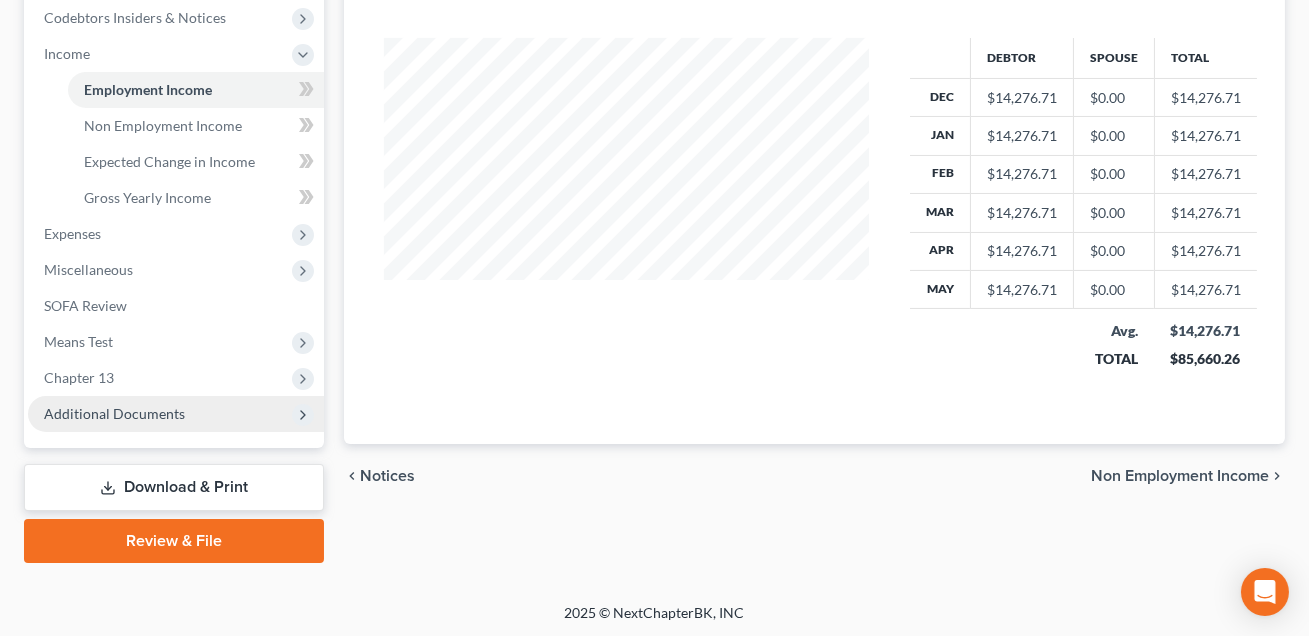 click on "Additional Documents" at bounding box center [114, 413] 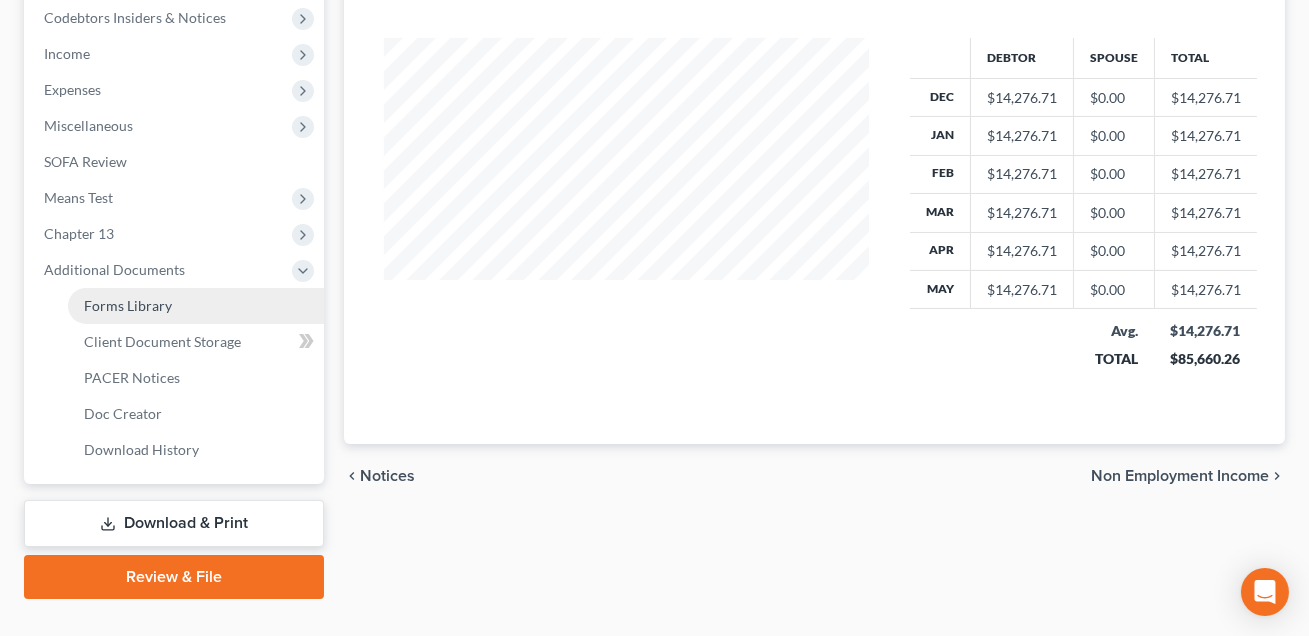 click on "Forms Library" at bounding box center (128, 305) 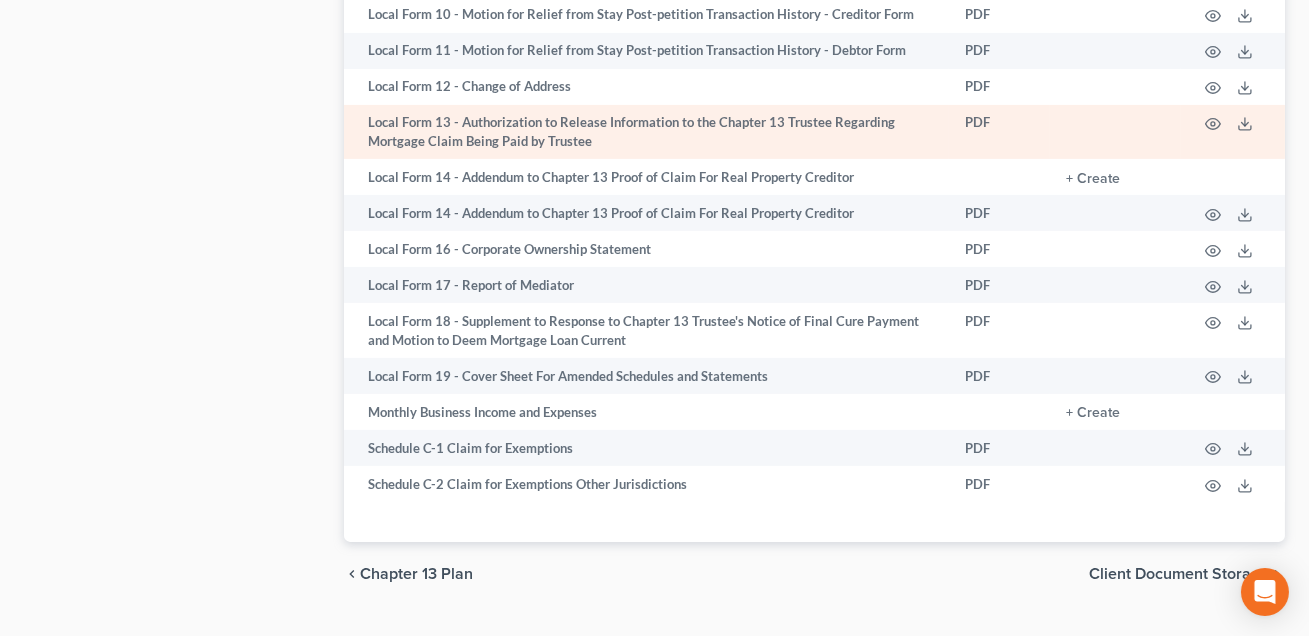 scroll, scrollTop: 1300, scrollLeft: 0, axis: vertical 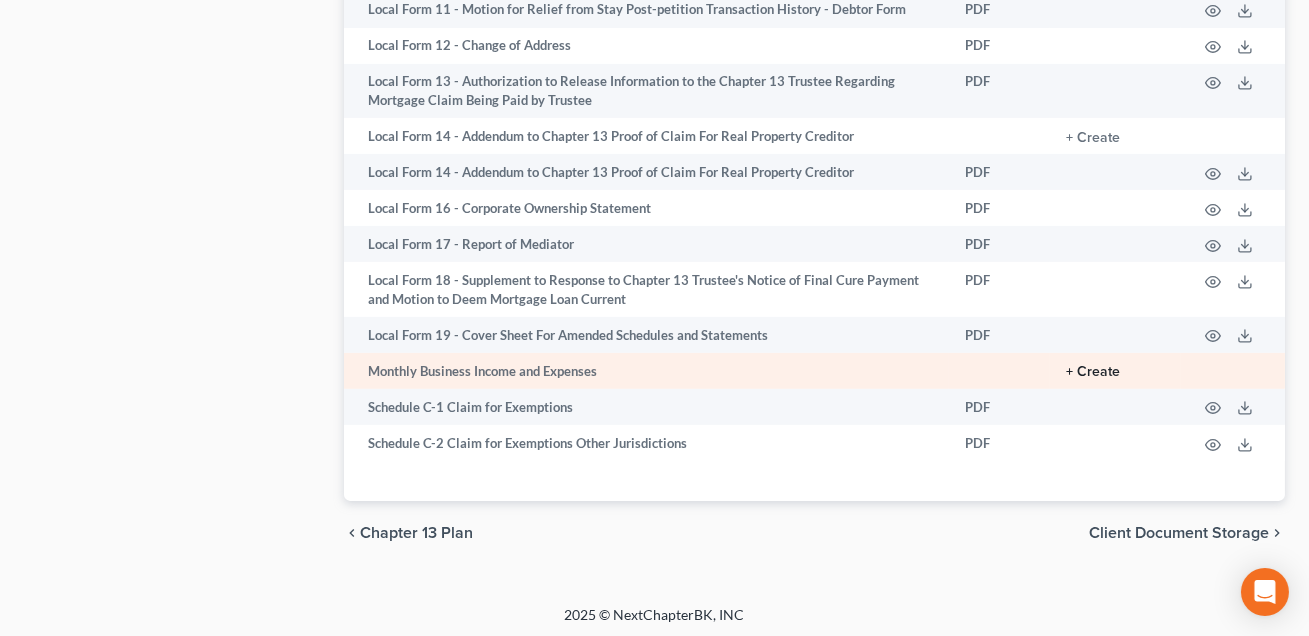 click on "+ Create" at bounding box center (1093, 372) 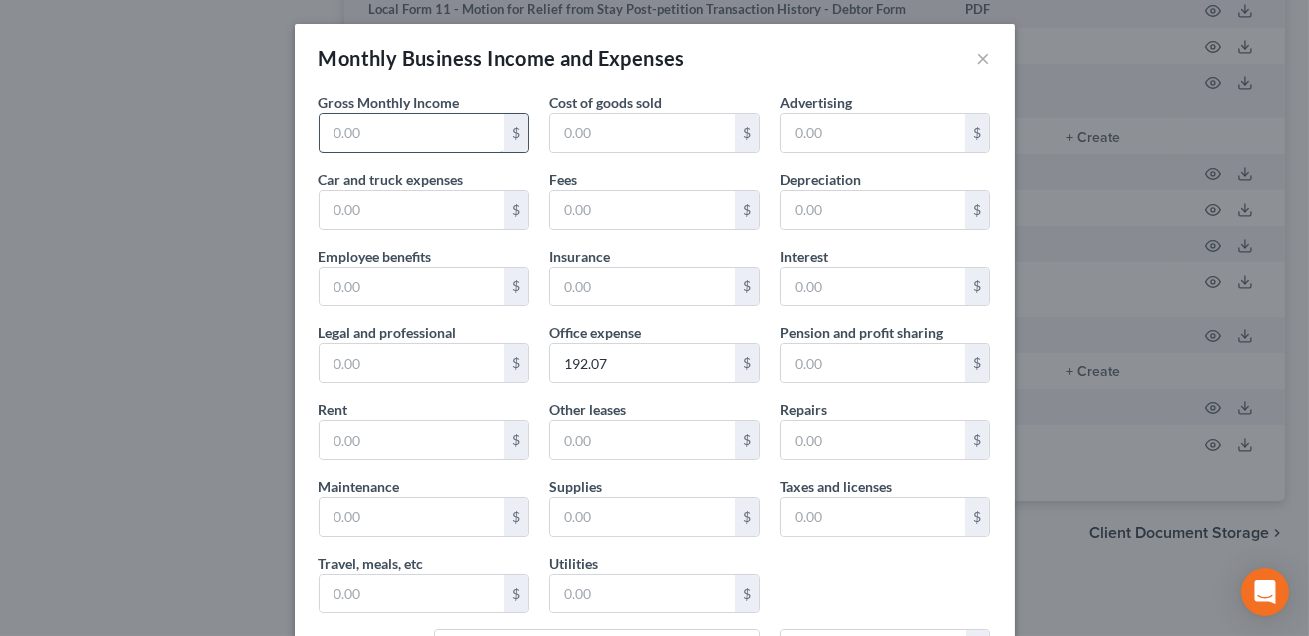 click at bounding box center [412, 133] 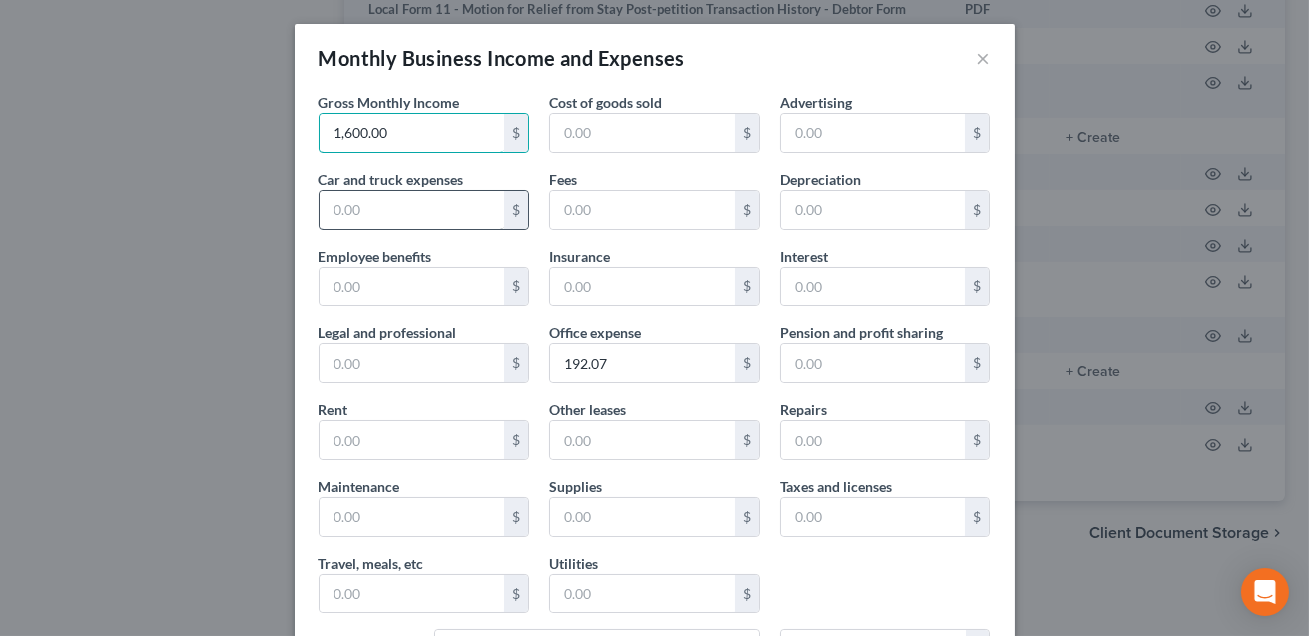 type on "1,600.00" 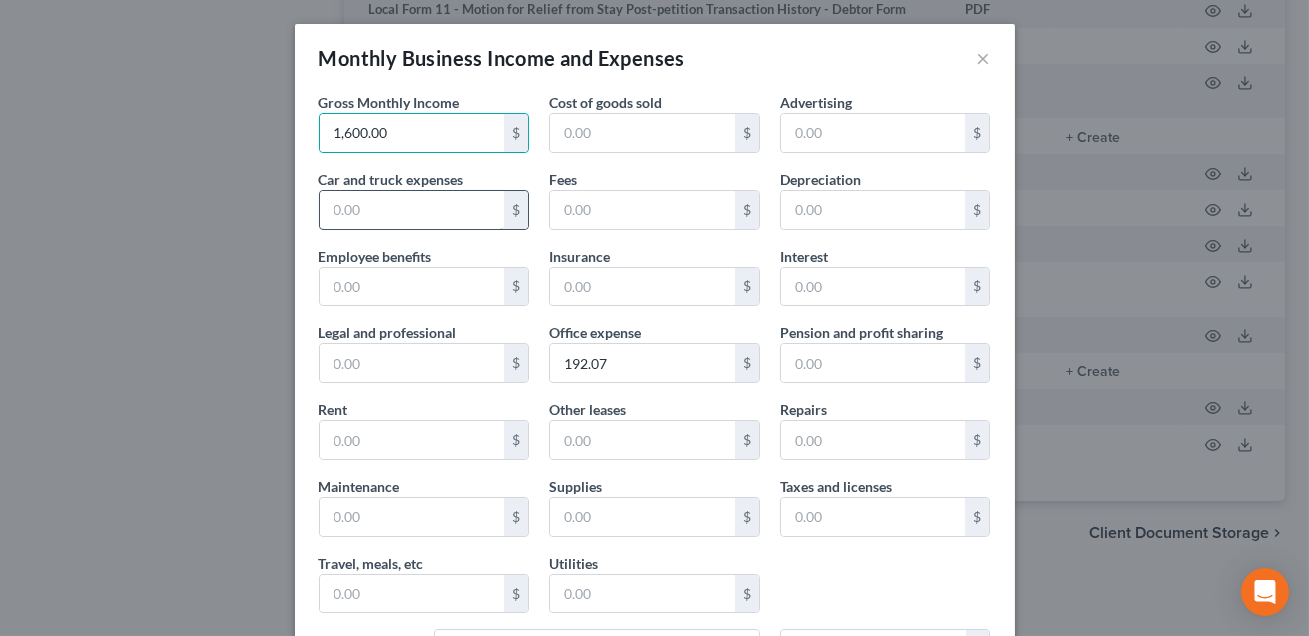 click at bounding box center [412, 210] 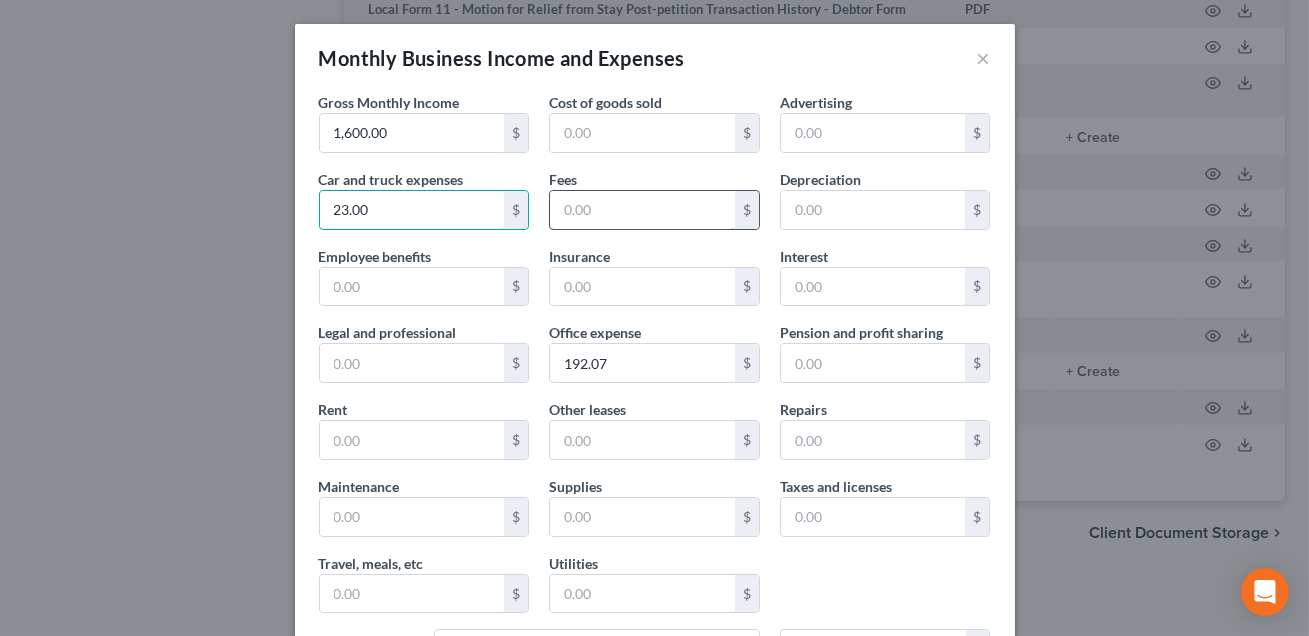 type on "23.00" 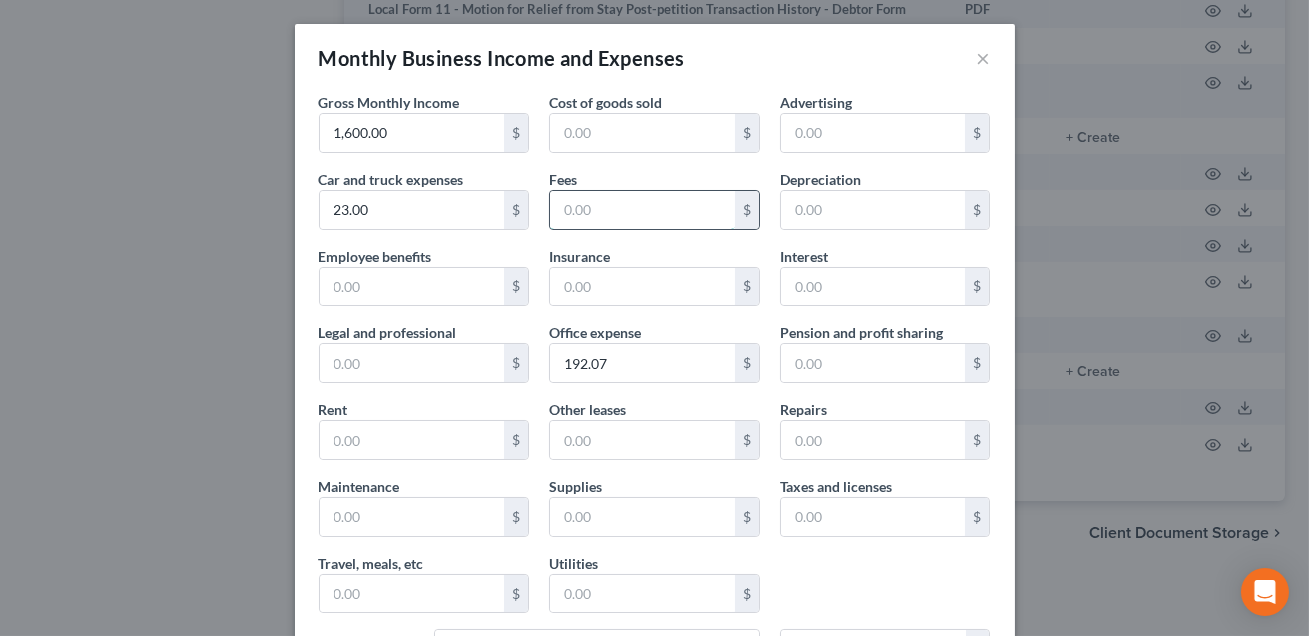 click at bounding box center (642, 210) 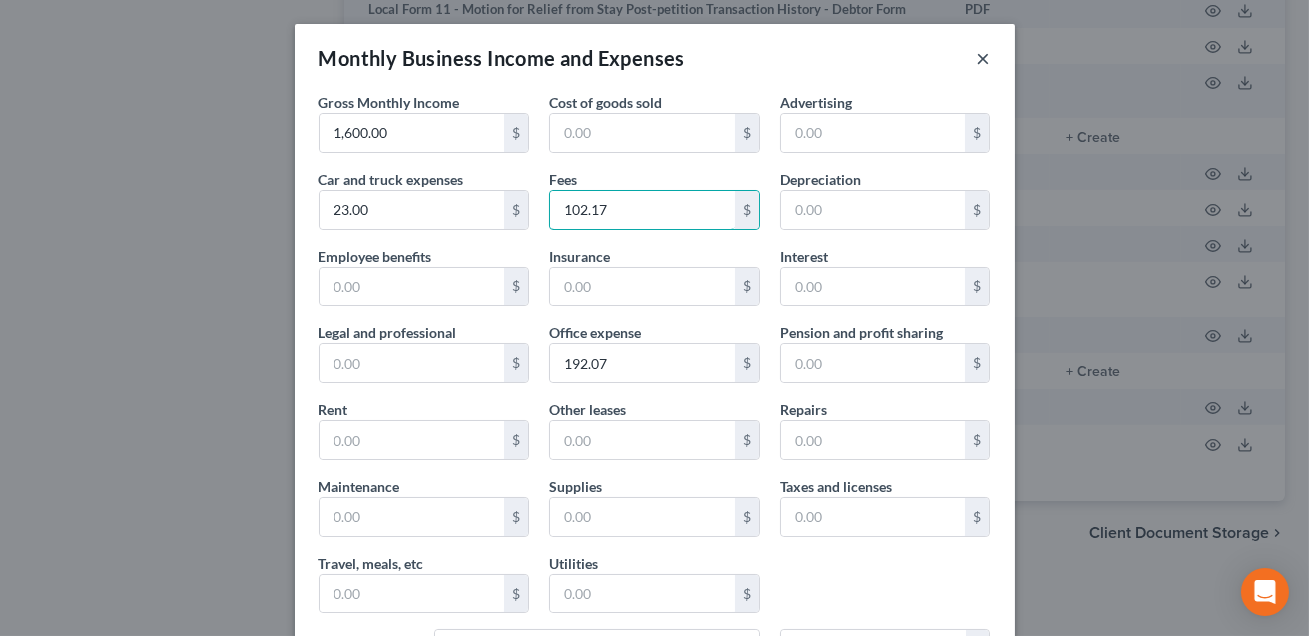 type on "102.17" 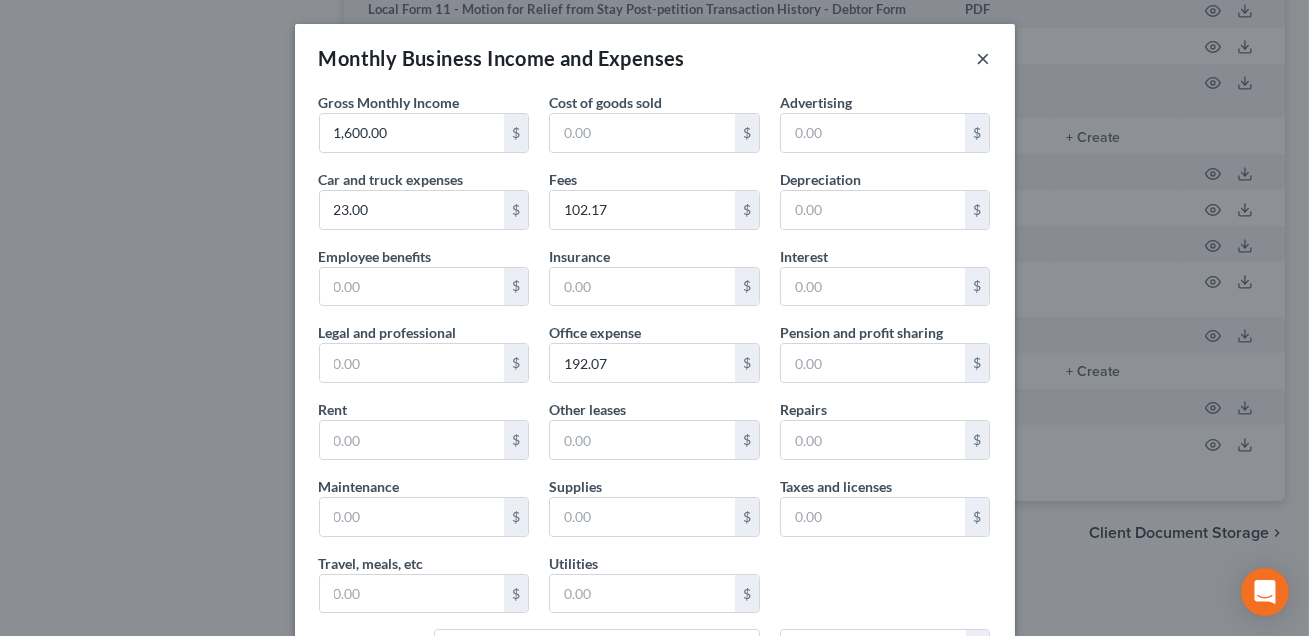 click on "×" at bounding box center (984, 58) 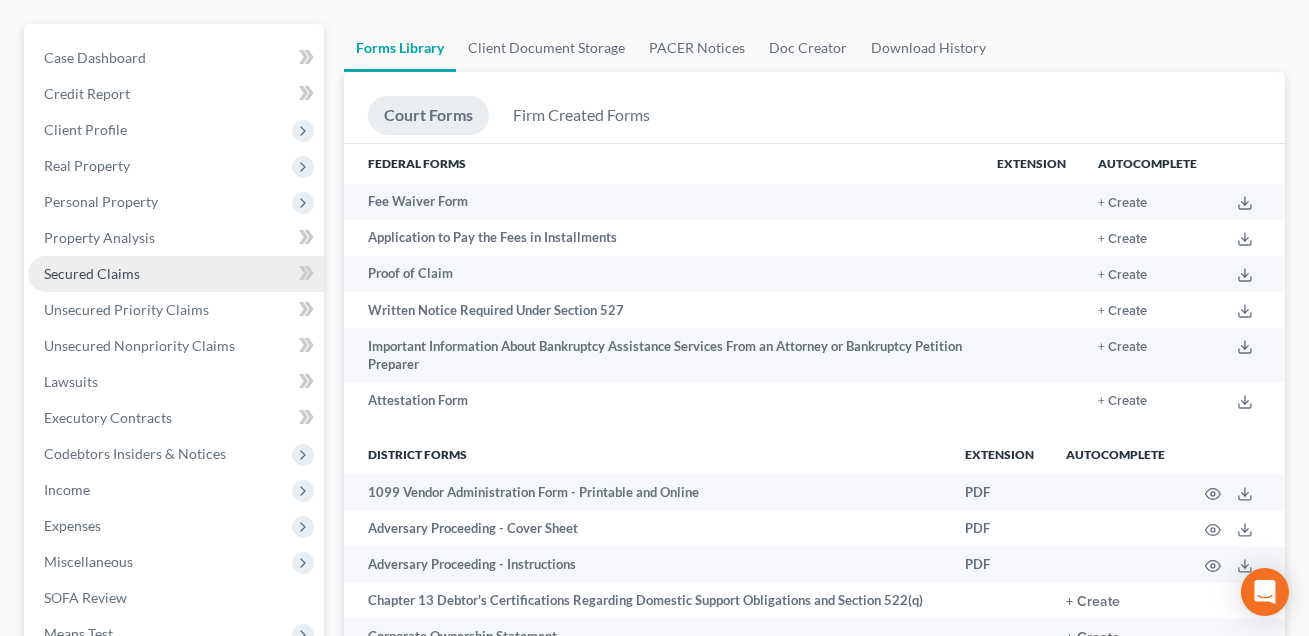 scroll, scrollTop: 354, scrollLeft: 0, axis: vertical 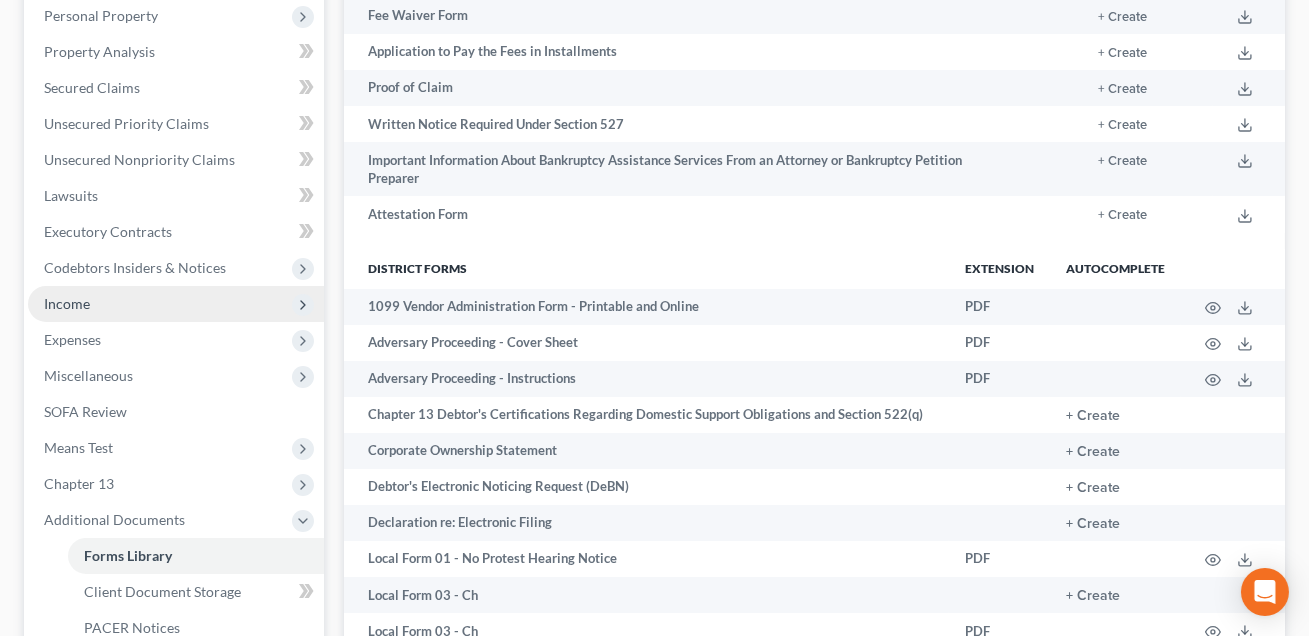click on "Income" at bounding box center [67, 303] 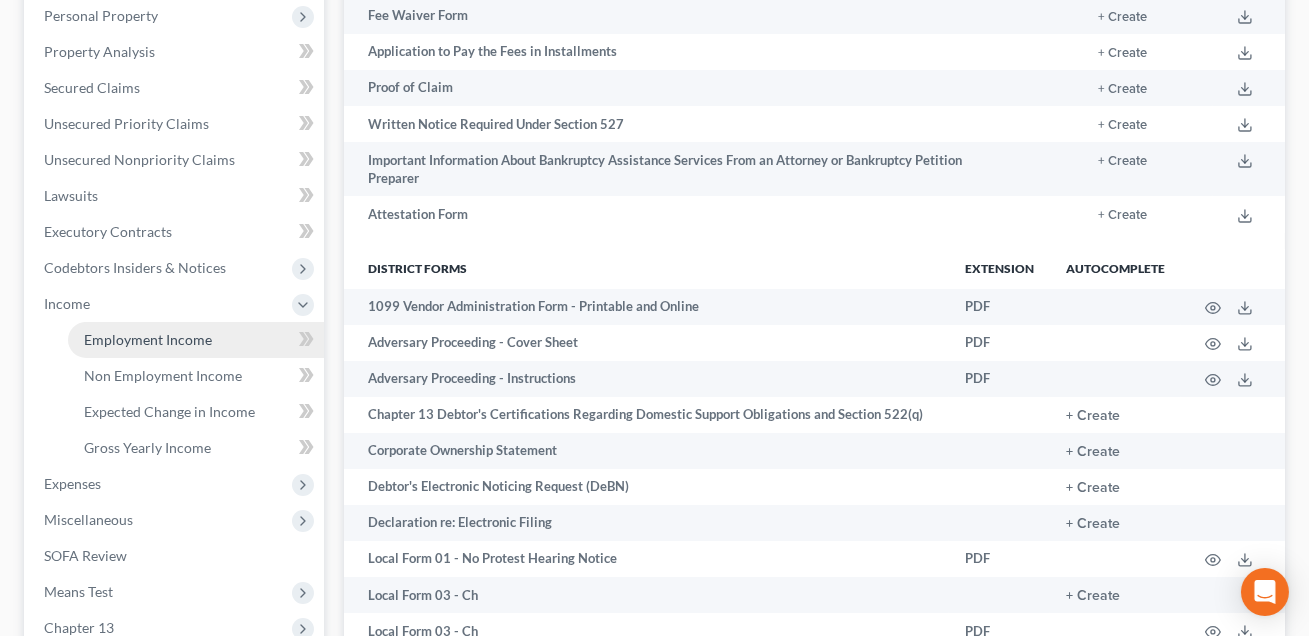 click on "Employment Income" at bounding box center [148, 339] 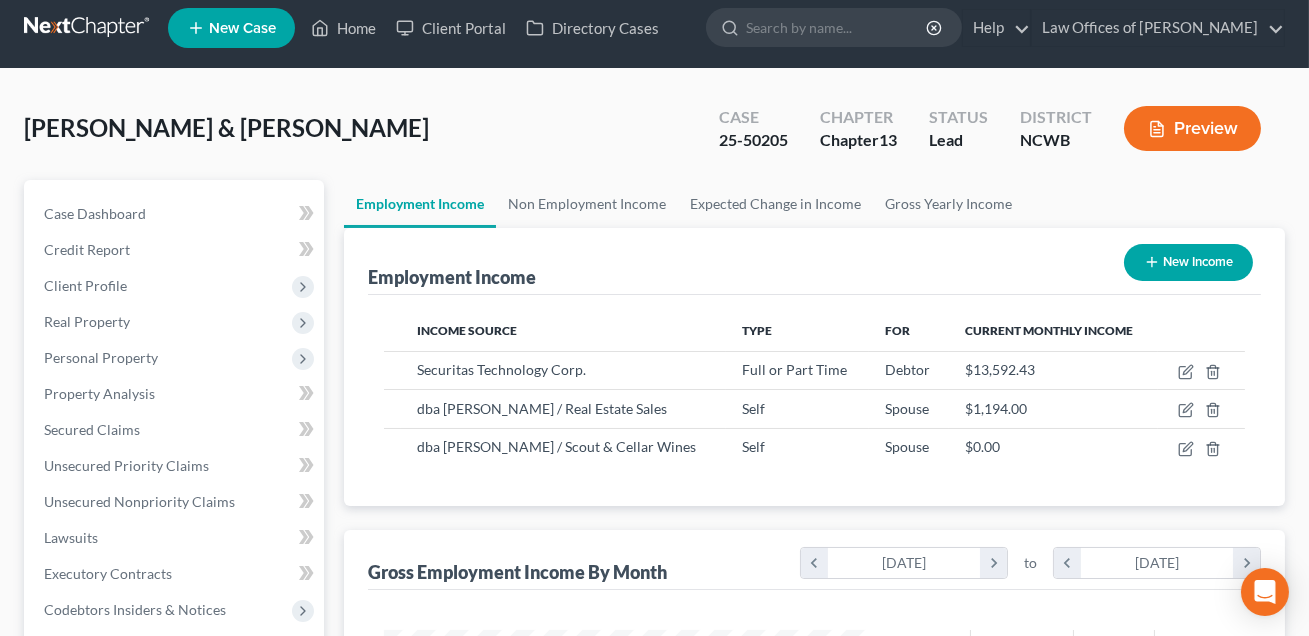 scroll, scrollTop: 0, scrollLeft: 0, axis: both 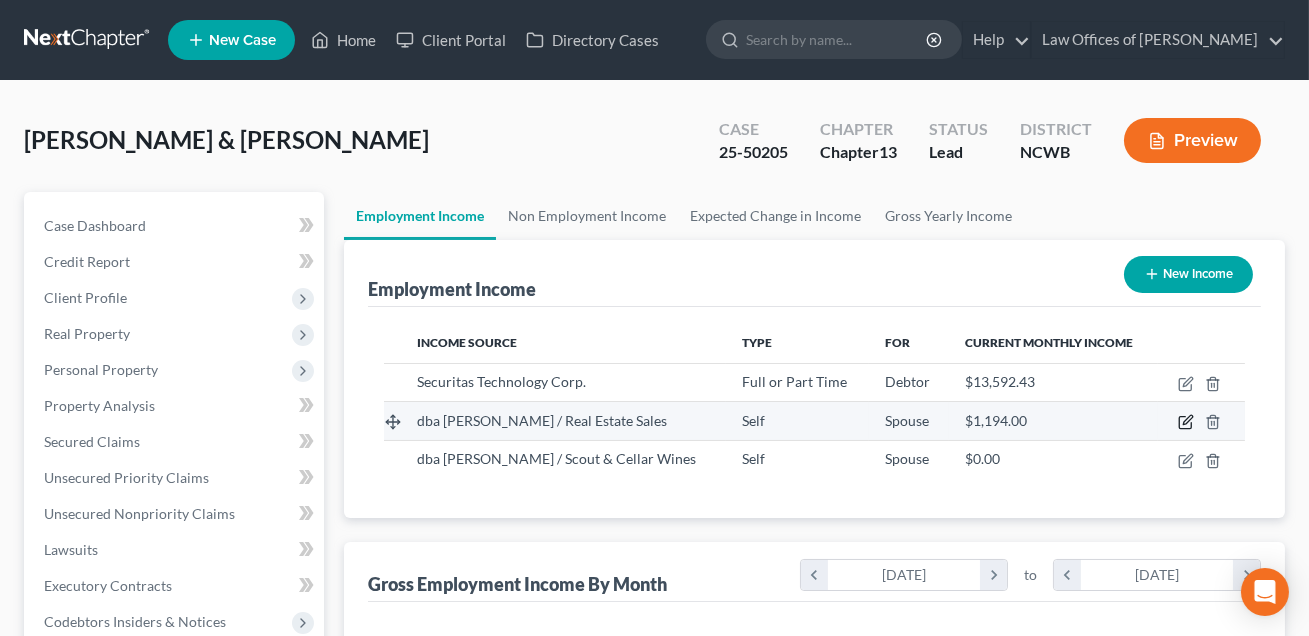 click 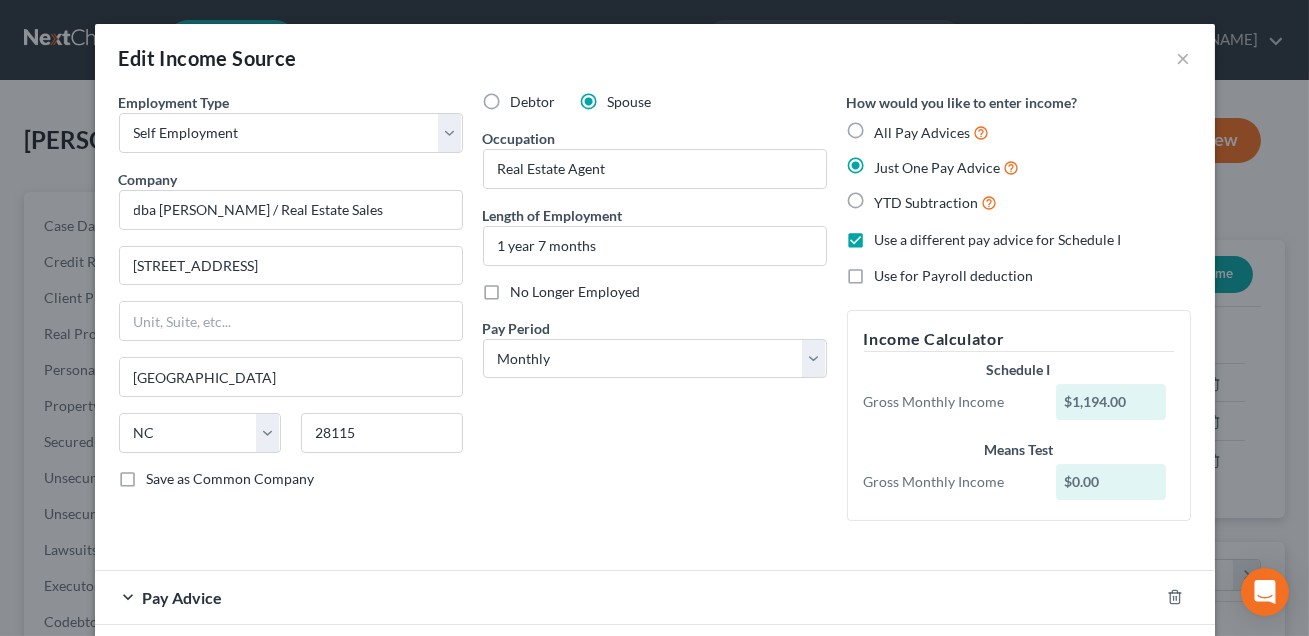 scroll, scrollTop: 151, scrollLeft: 0, axis: vertical 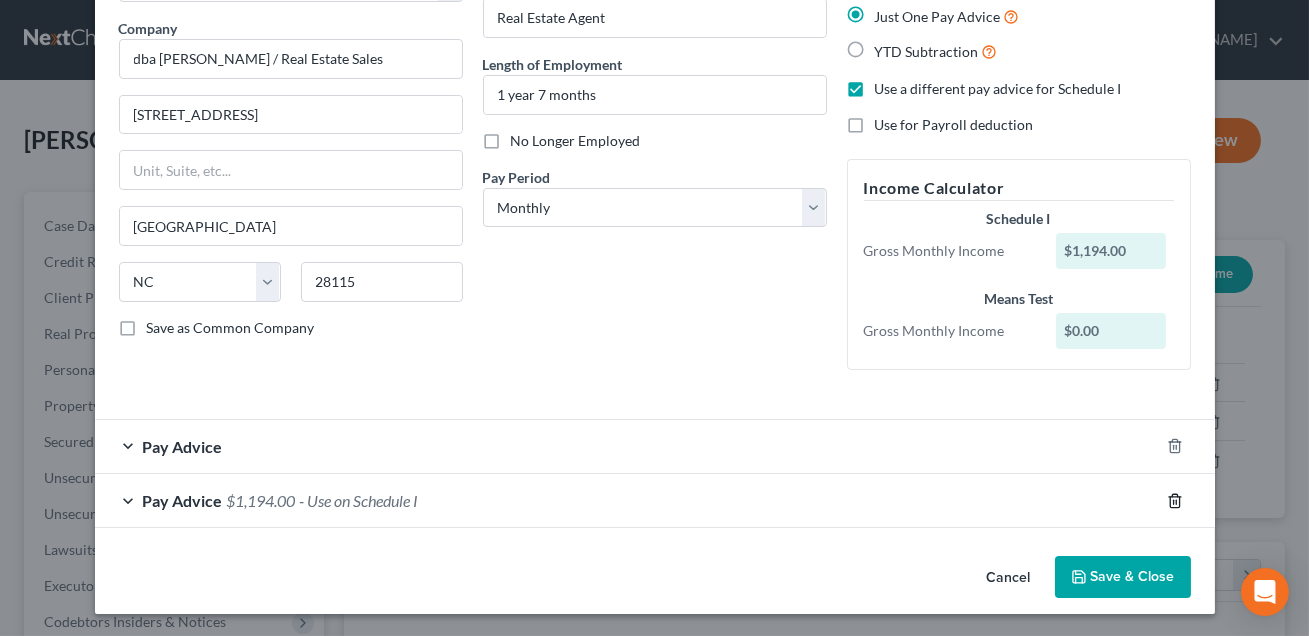 click 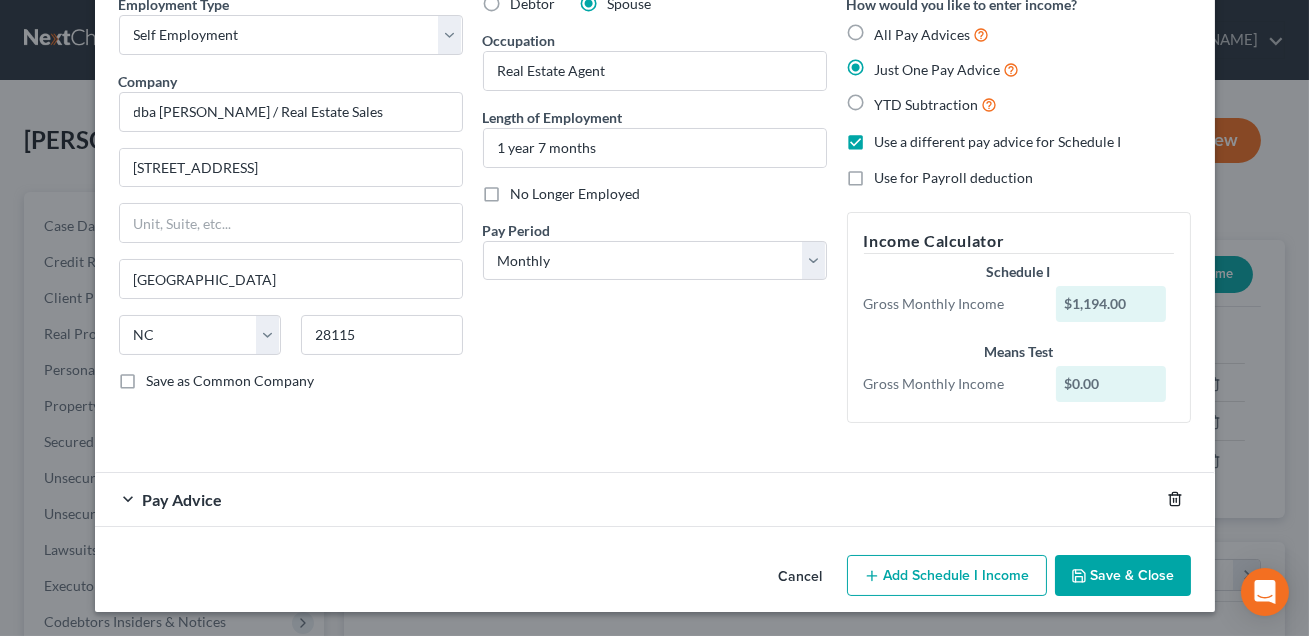 scroll, scrollTop: 97, scrollLeft: 0, axis: vertical 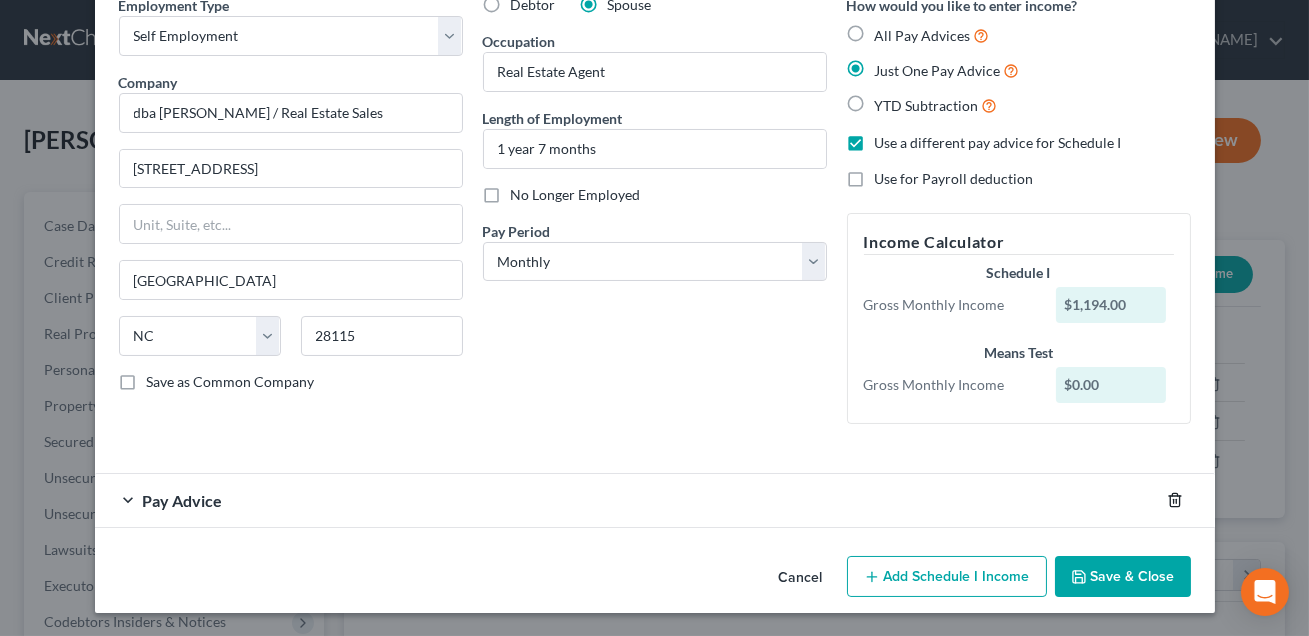 click 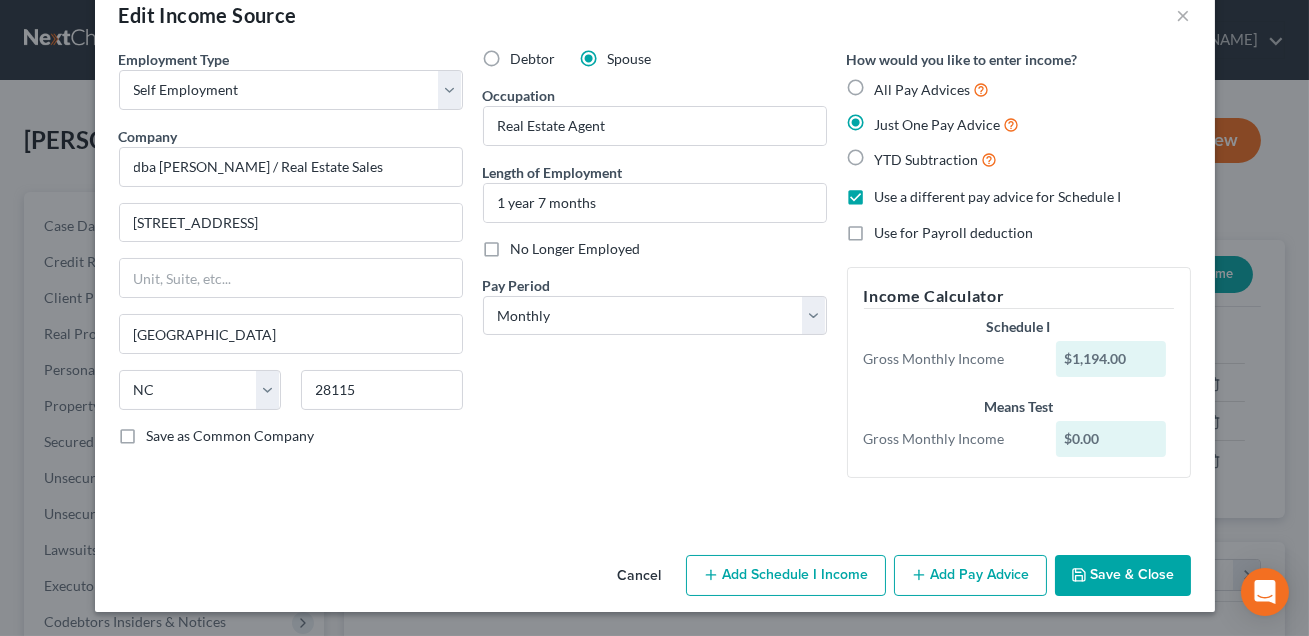 scroll, scrollTop: 42, scrollLeft: 0, axis: vertical 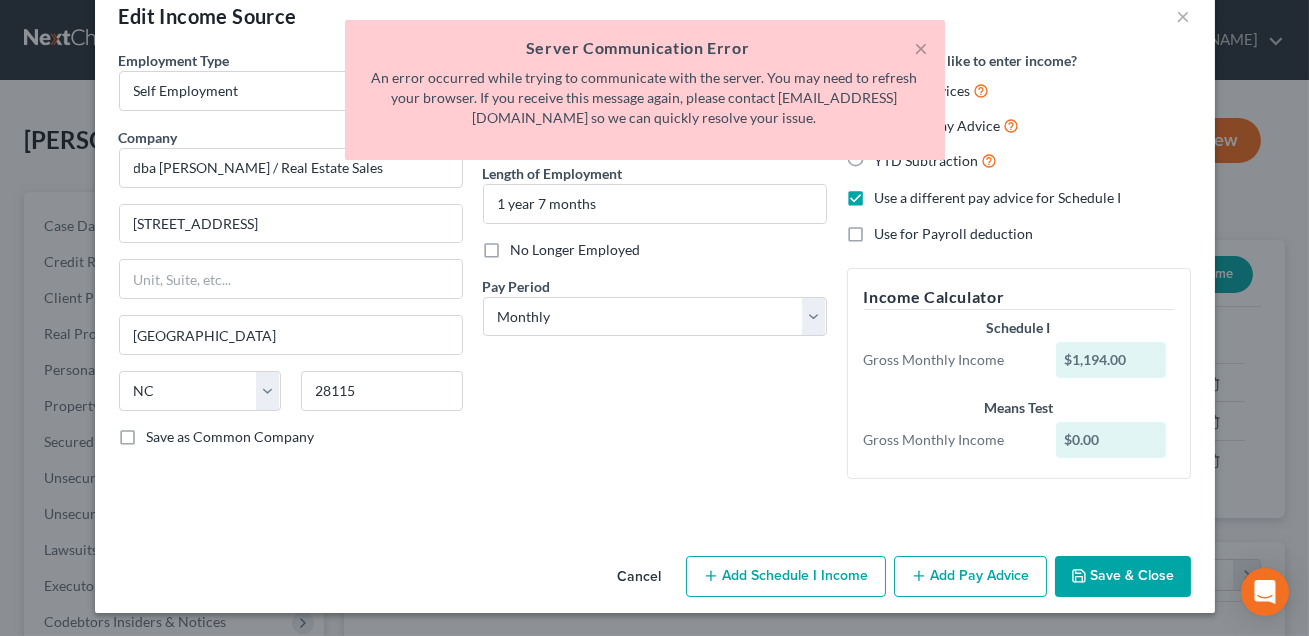 click on "Add Pay Advice" at bounding box center [970, 577] 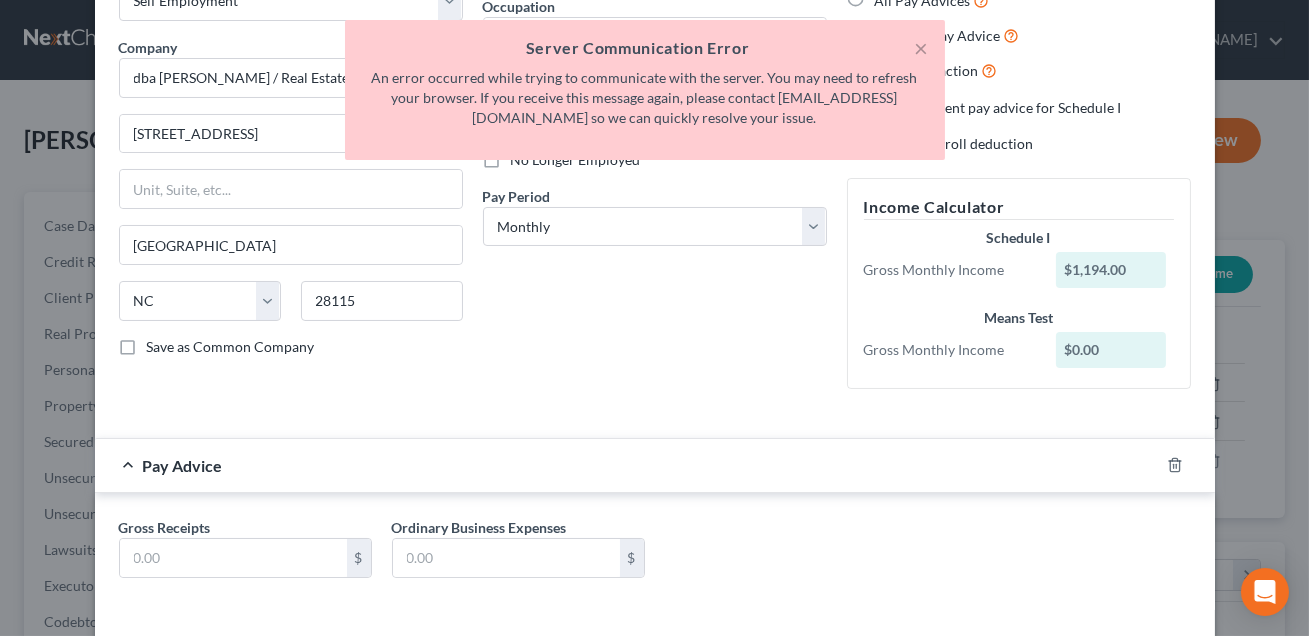scroll, scrollTop: 213, scrollLeft: 0, axis: vertical 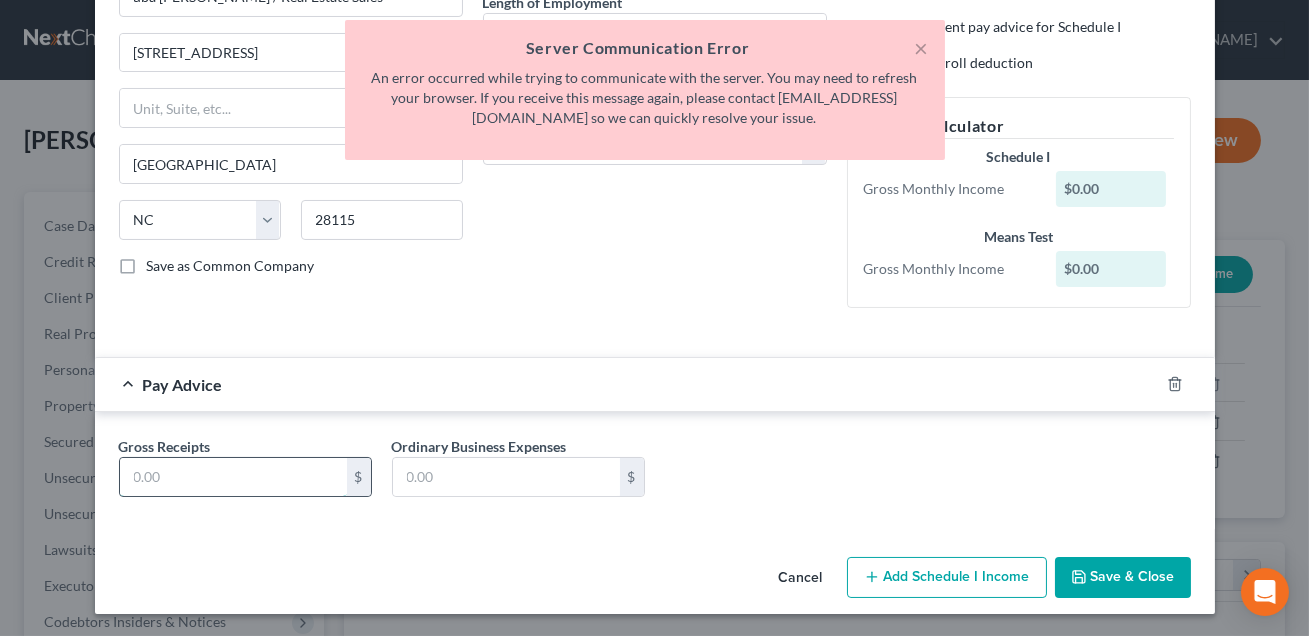 click at bounding box center (233, 477) 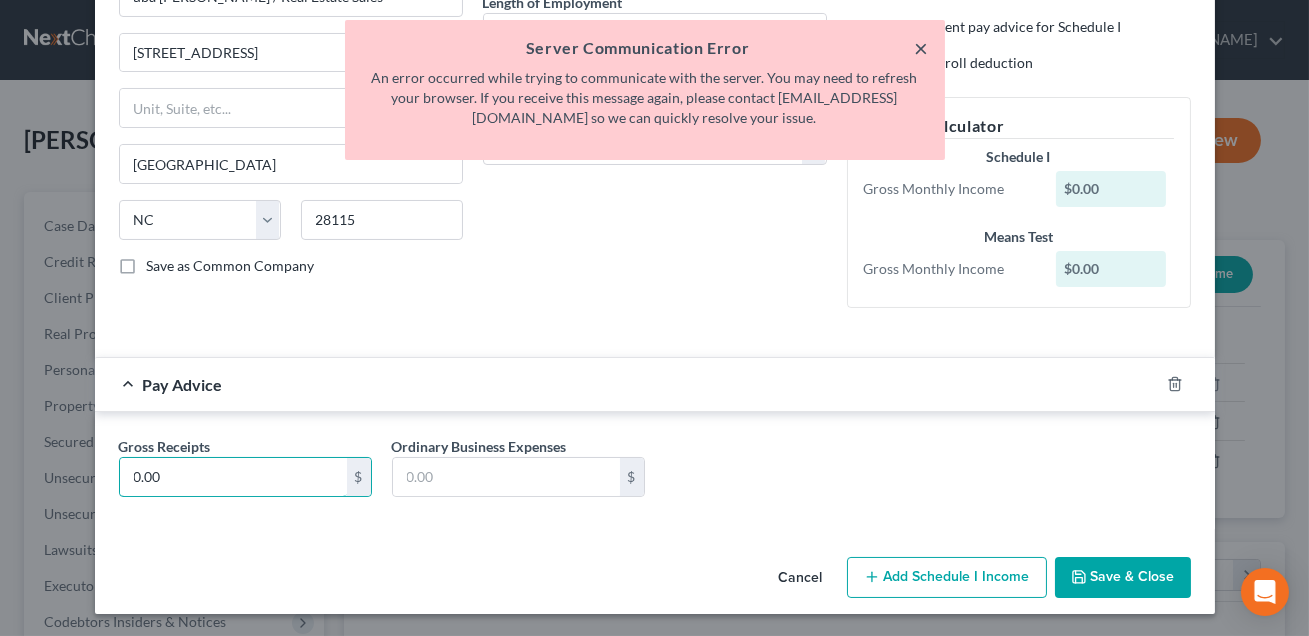 type on "0.00" 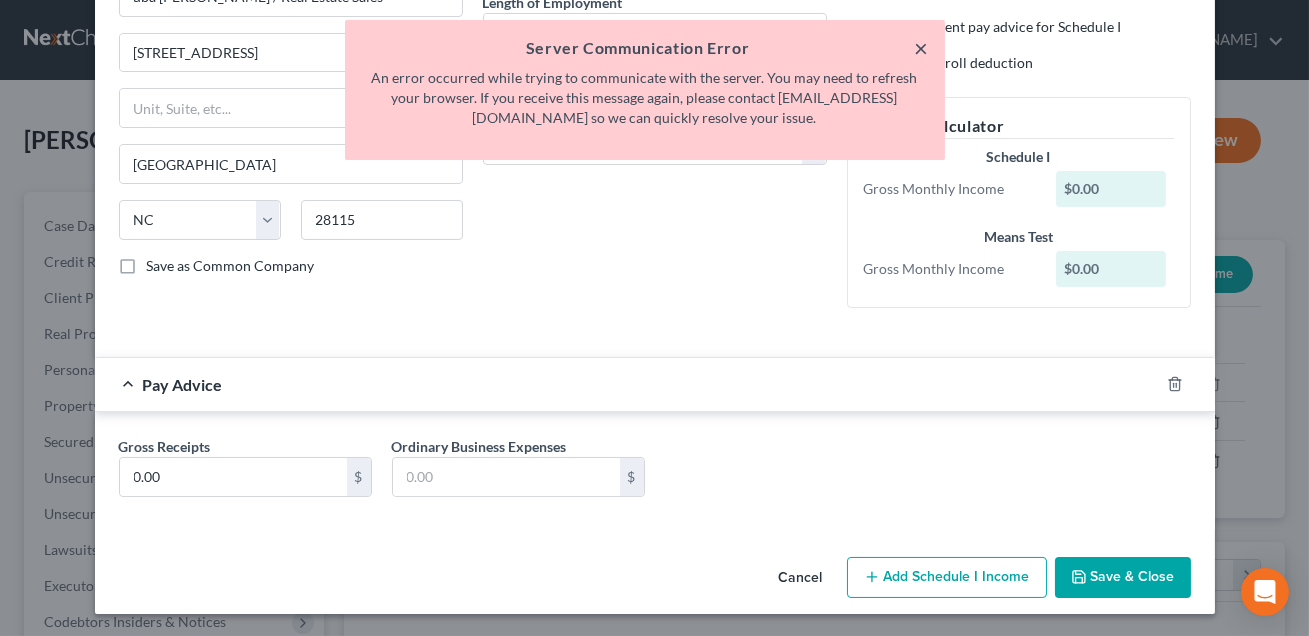 click on "×" at bounding box center (922, 48) 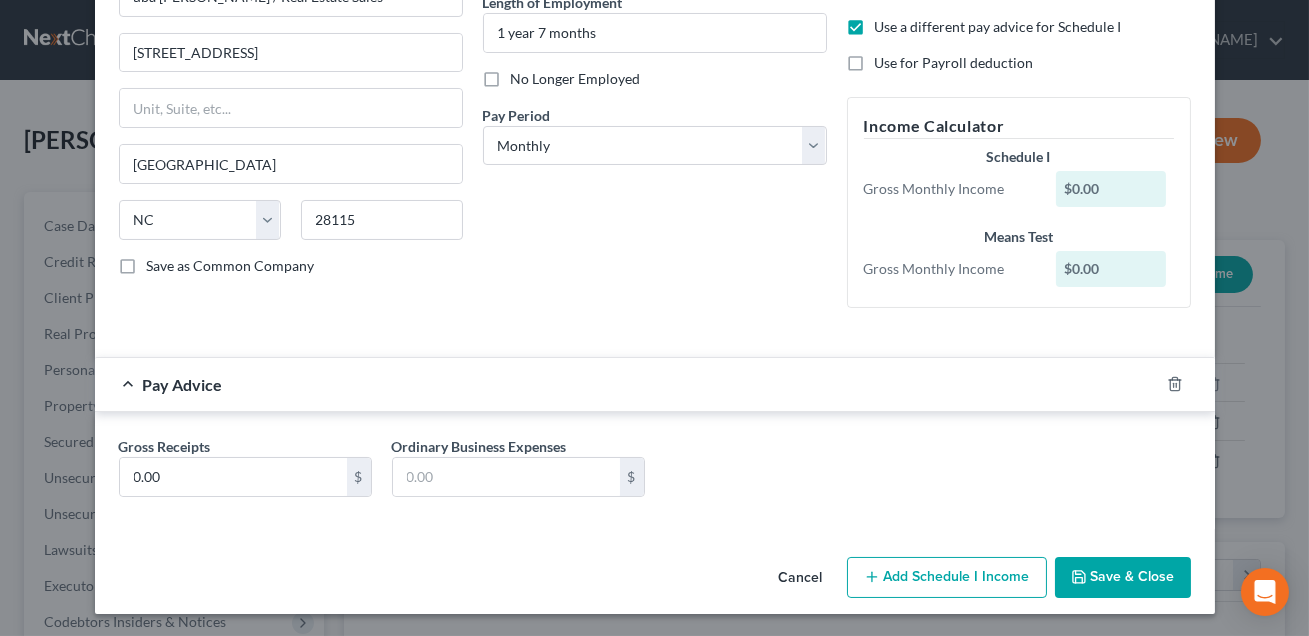 click on "Save & Close" at bounding box center (1123, 578) 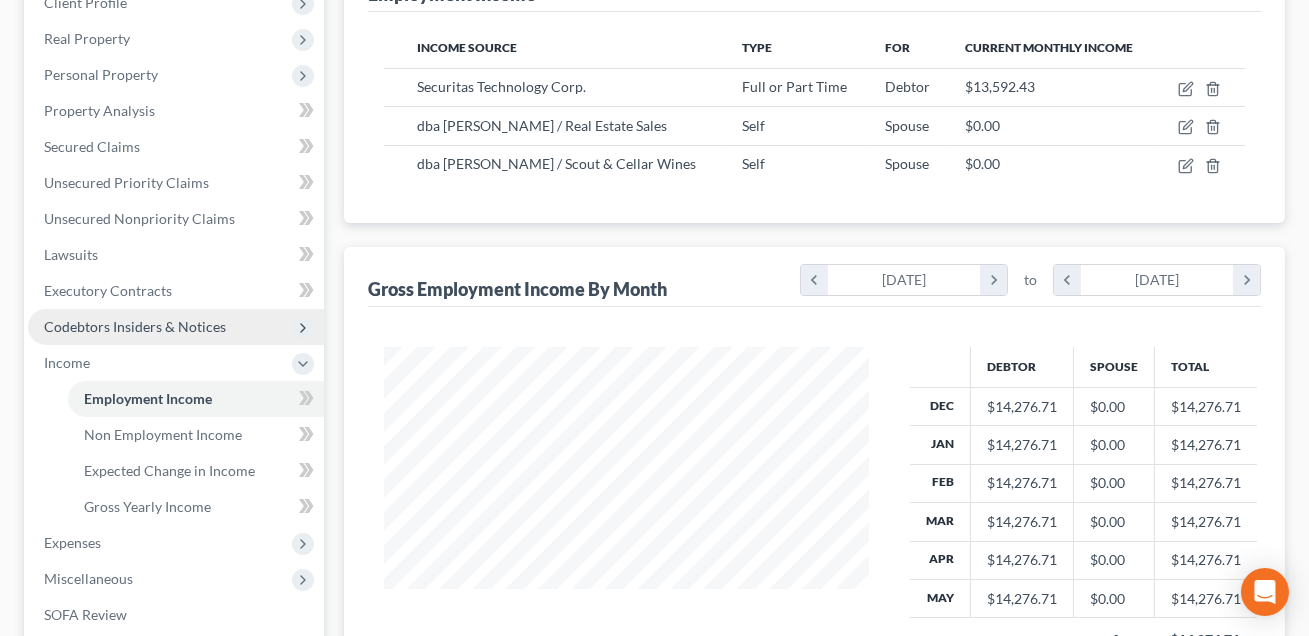 scroll, scrollTop: 314, scrollLeft: 0, axis: vertical 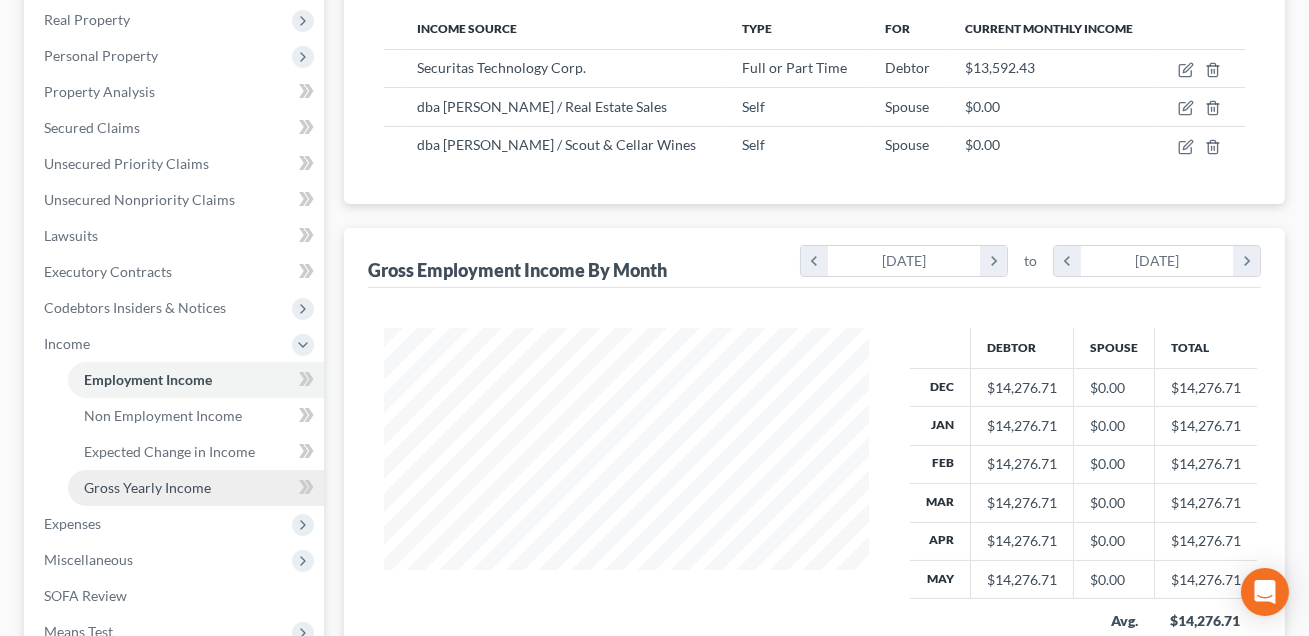 click on "Gross Yearly Income" at bounding box center [147, 487] 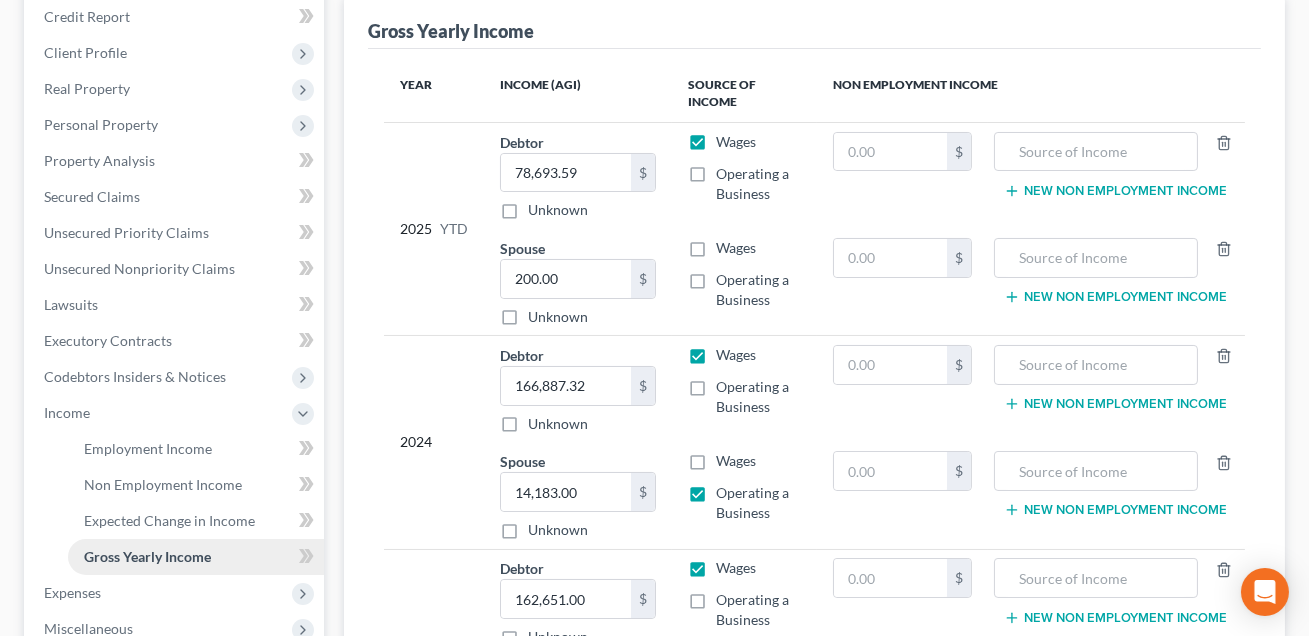 scroll, scrollTop: 523, scrollLeft: 0, axis: vertical 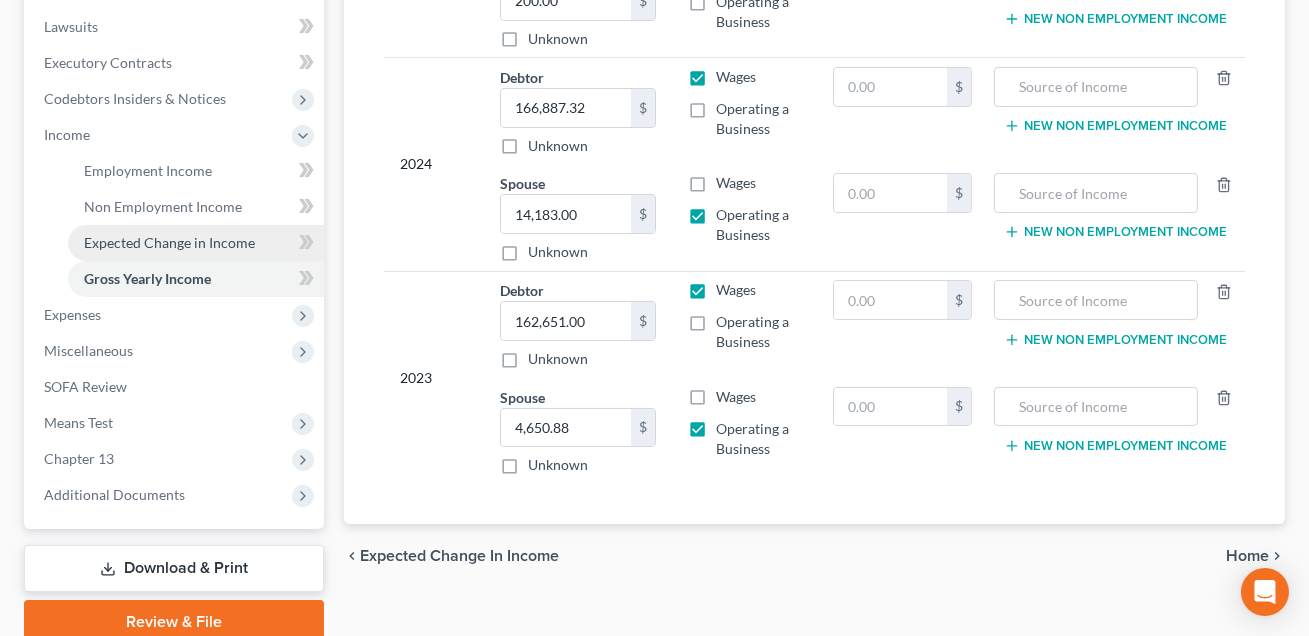 click on "Expected Change in Income" at bounding box center [169, 242] 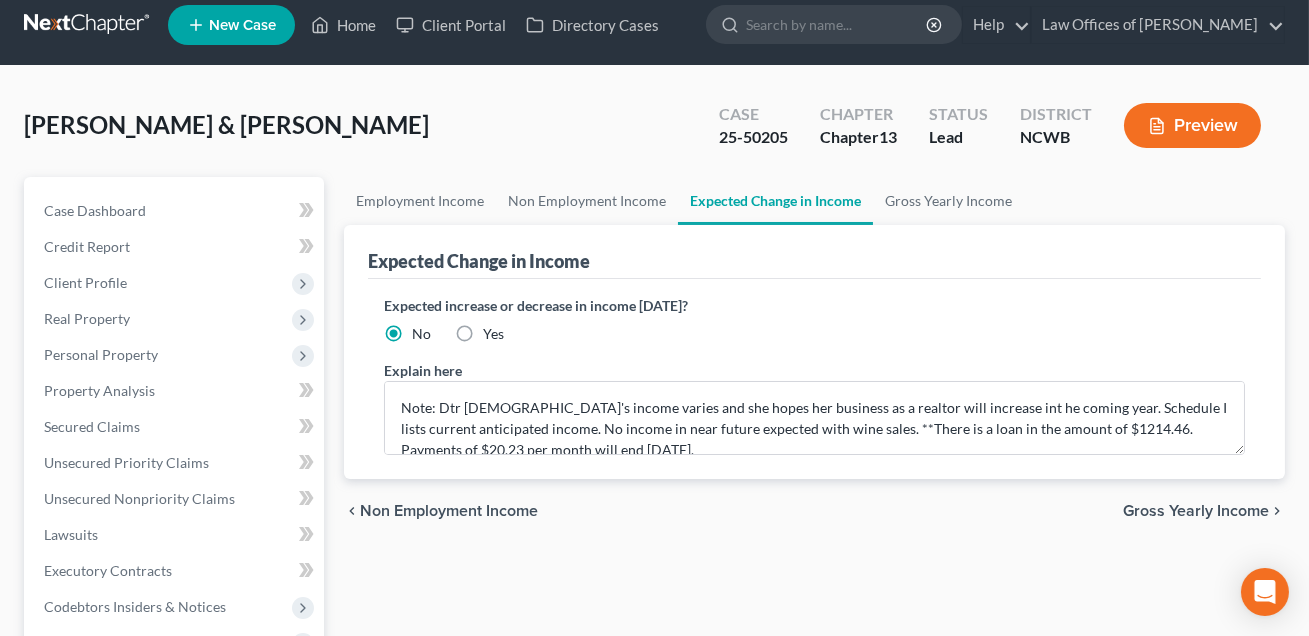 scroll, scrollTop: 0, scrollLeft: 0, axis: both 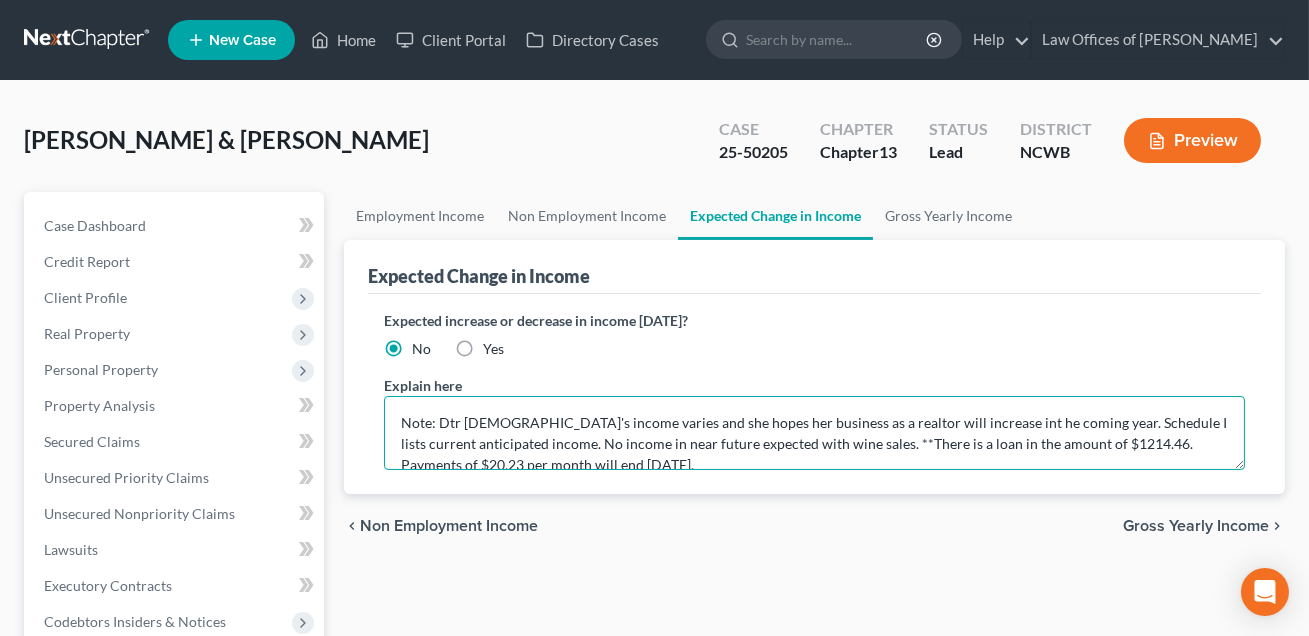 click on "Note: Dtr [DEMOGRAPHIC_DATA]'s income varies and she hopes her business as a realtor will increase int he coming year. Schedule I lists current anticipated income. No income in near future expected with wine sales. **There is a loan in the amount of $1214.46. Payments of $20.23 per month will end [DATE]." at bounding box center (814, 433) 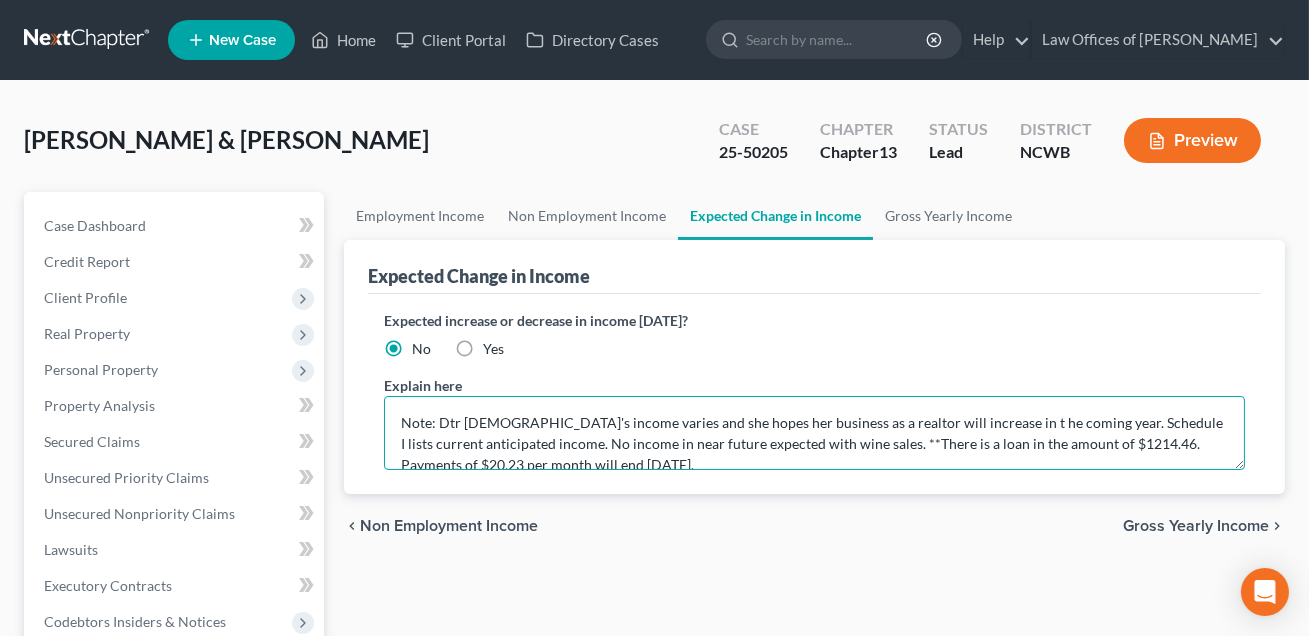 click on "Note: Dtr [DEMOGRAPHIC_DATA]'s income varies and she hopes her business as a realtor will increase in t he coming year. Schedule I lists current anticipated income. No income in near future expected with wine sales. **There is a loan in the amount of $1214.46. Payments of $20.23 per month will end [DATE]." at bounding box center (814, 433) 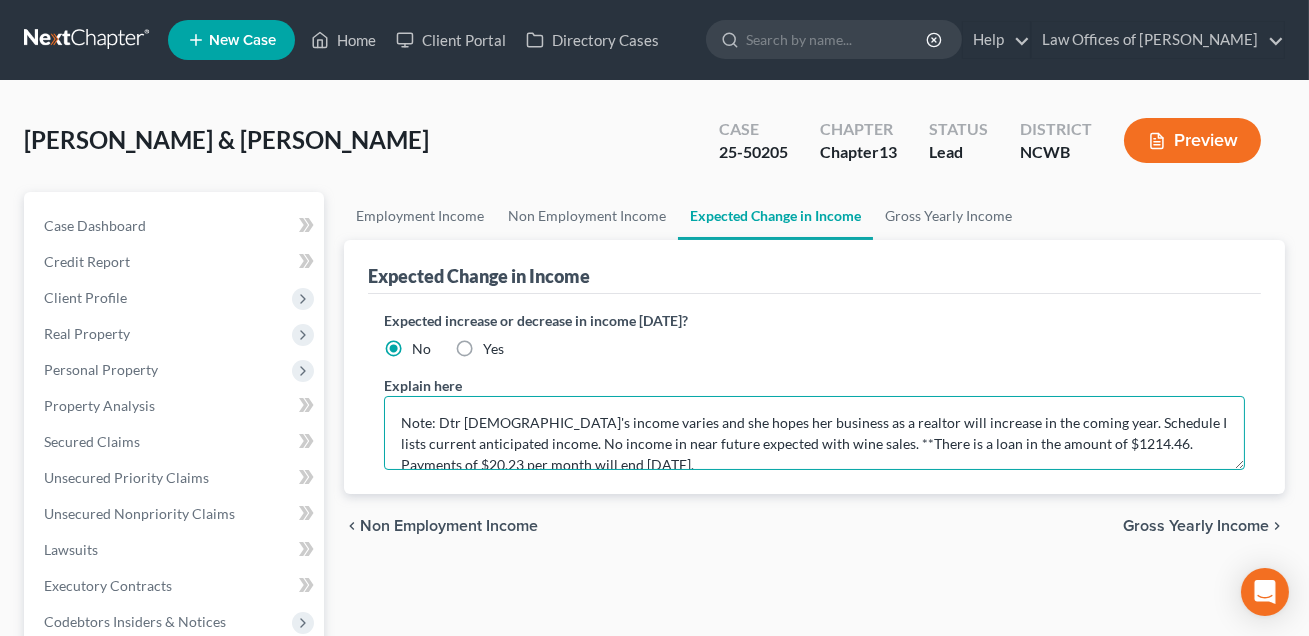 drag, startPoint x: 1003, startPoint y: 421, endPoint x: 771, endPoint y: 447, distance: 233.45235 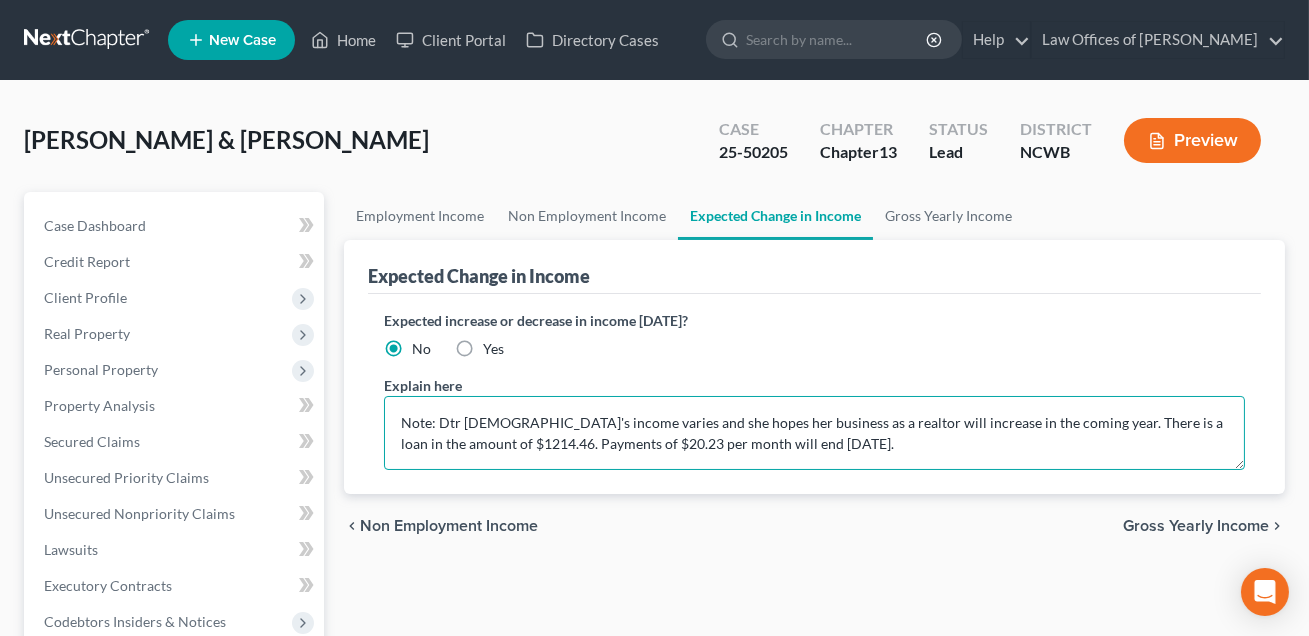 click on "Note: Dtr [DEMOGRAPHIC_DATA]'s income varies and she hopes her business as a realtor will increase in the coming year. There is a loan in the amount of $1214.46. Payments of $20.23 per month will end [DATE]." at bounding box center (814, 433) 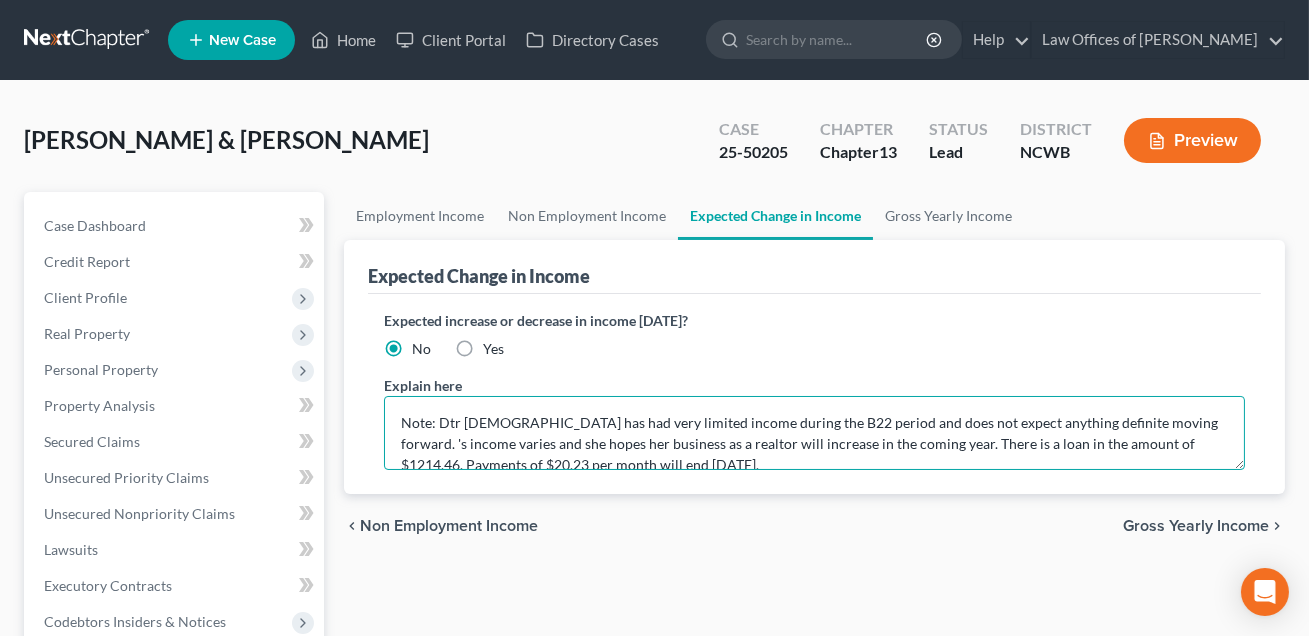 click on "Note: Dtr [DEMOGRAPHIC_DATA] has had very limited income during the B22 period and does not expect anything definite moving forward. 's income varies and she hopes her business as a realtor will increase in the coming year. There is a loan in the amount of $1214.46. Payments of $20.23 per month will end [DATE]." at bounding box center (814, 433) 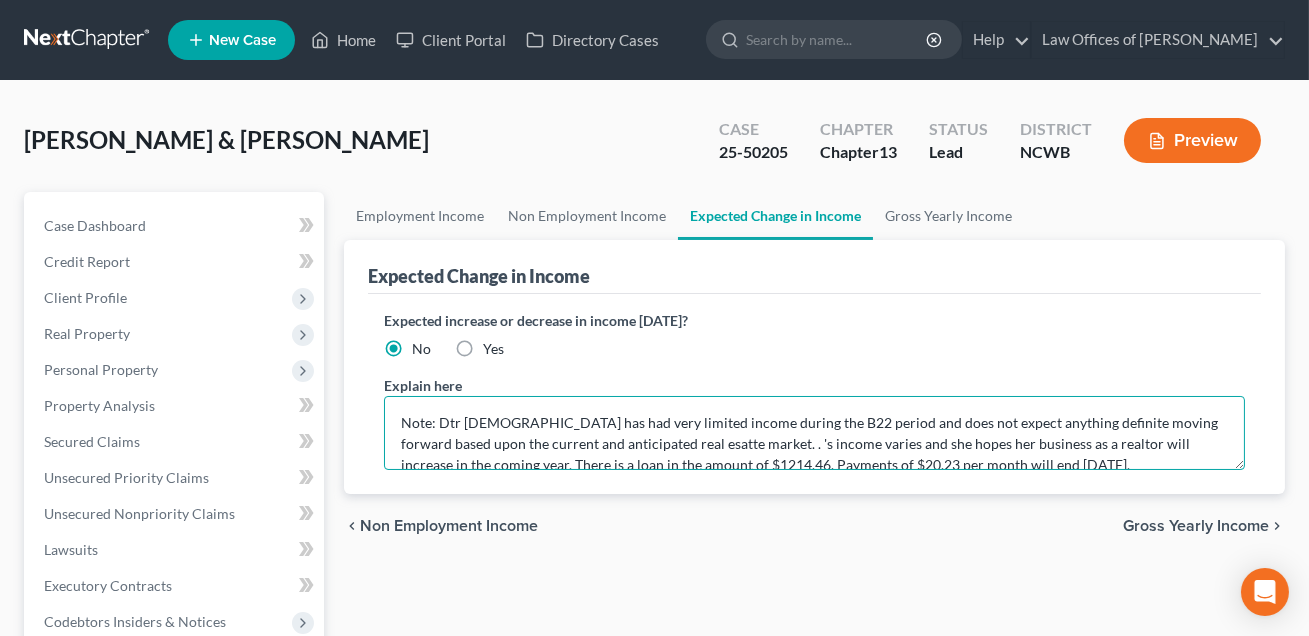 click on "Note: Dtr [DEMOGRAPHIC_DATA] has had very limited income during the B22 period and does not expect anything definite moving forward based upon the current and anticipated real esatte market. . 's income varies and she hopes her business as a realtor will increase in the coming year. There is a loan in the amount of $1214.46. Payments of $20.23 per month will end [DATE]." at bounding box center [814, 433] 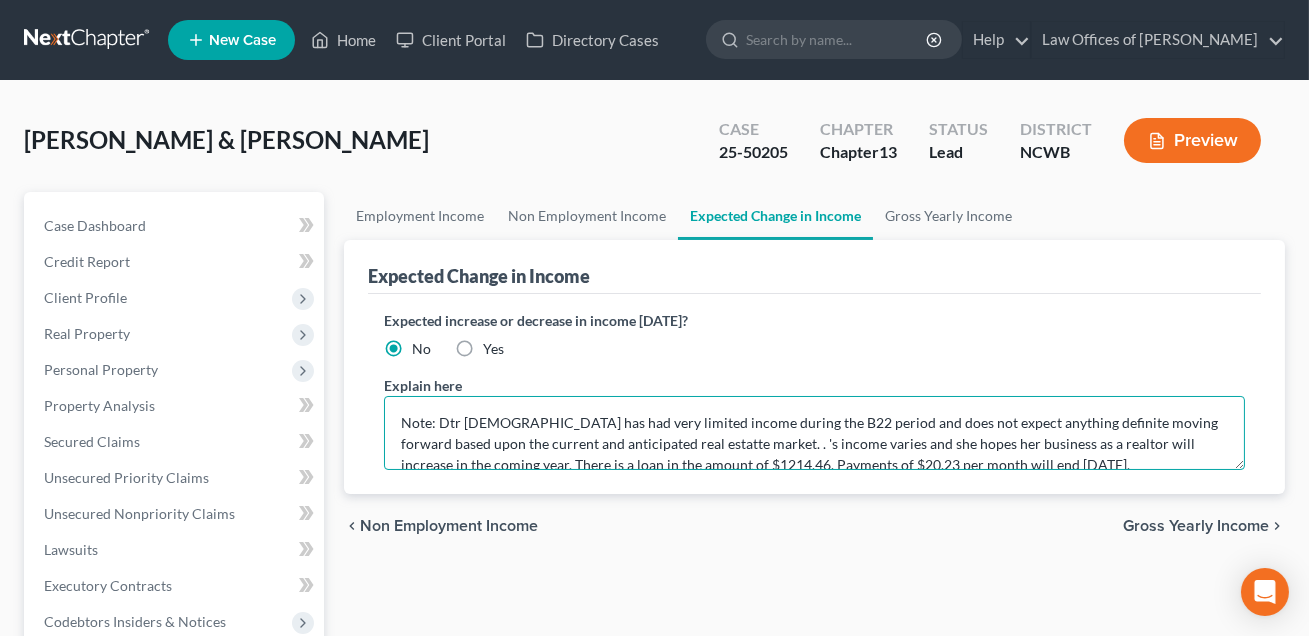 click on "Note: Dtr [DEMOGRAPHIC_DATA] has had very limited income during the B22 period and does not expect anything definite moving forward based upon the current and anticipated real estatte market. . 's income varies and she hopes her business as a realtor will increase in the coming year. There is a loan in the amount of $1214.46. Payments of $20.23 per month will end [DATE]." at bounding box center (814, 433) 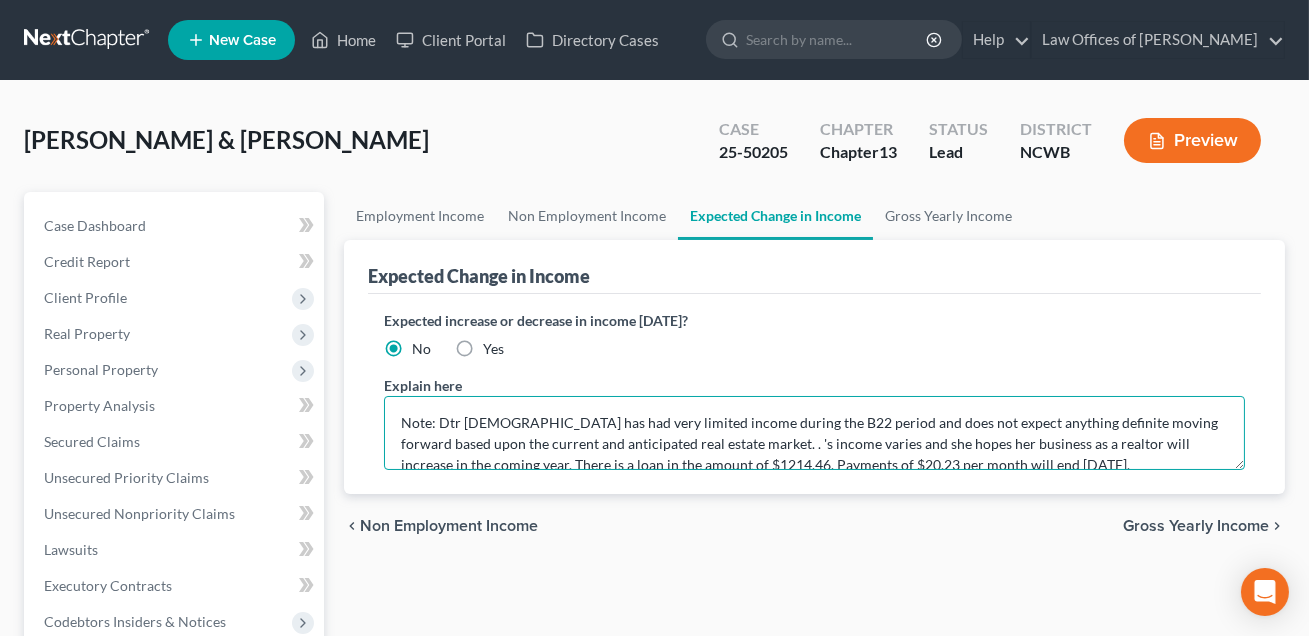 scroll, scrollTop: 20, scrollLeft: 0, axis: vertical 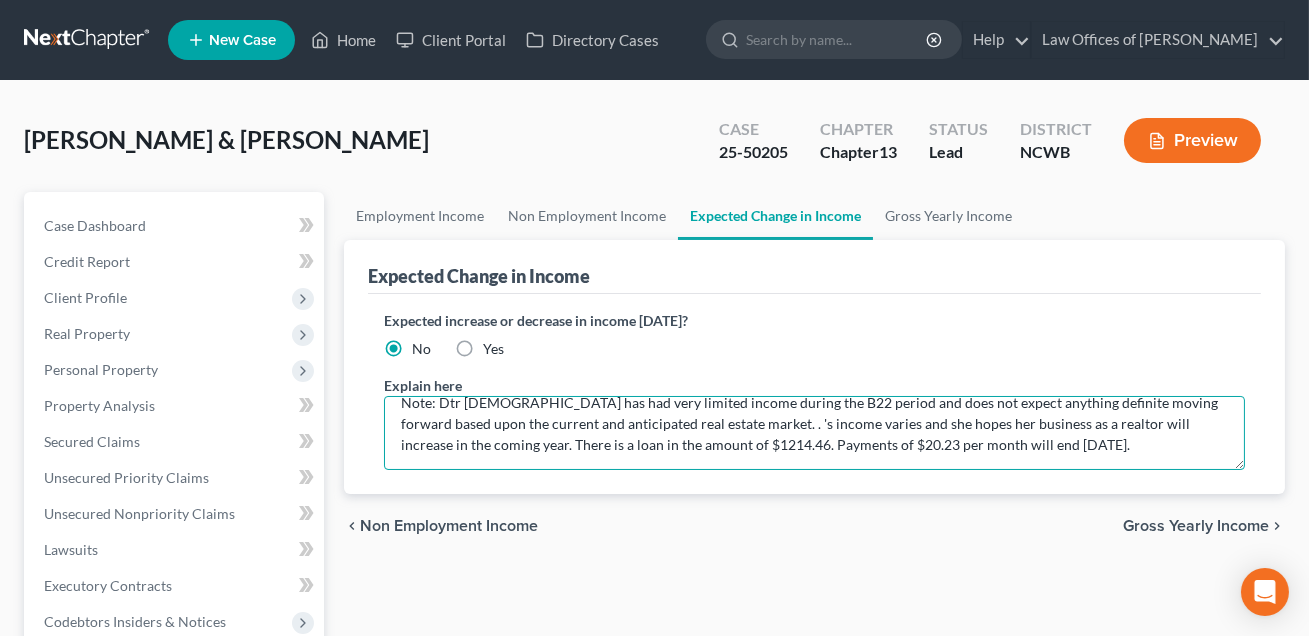 drag, startPoint x: 670, startPoint y: 441, endPoint x: 1049, endPoint y: 425, distance: 379.3376 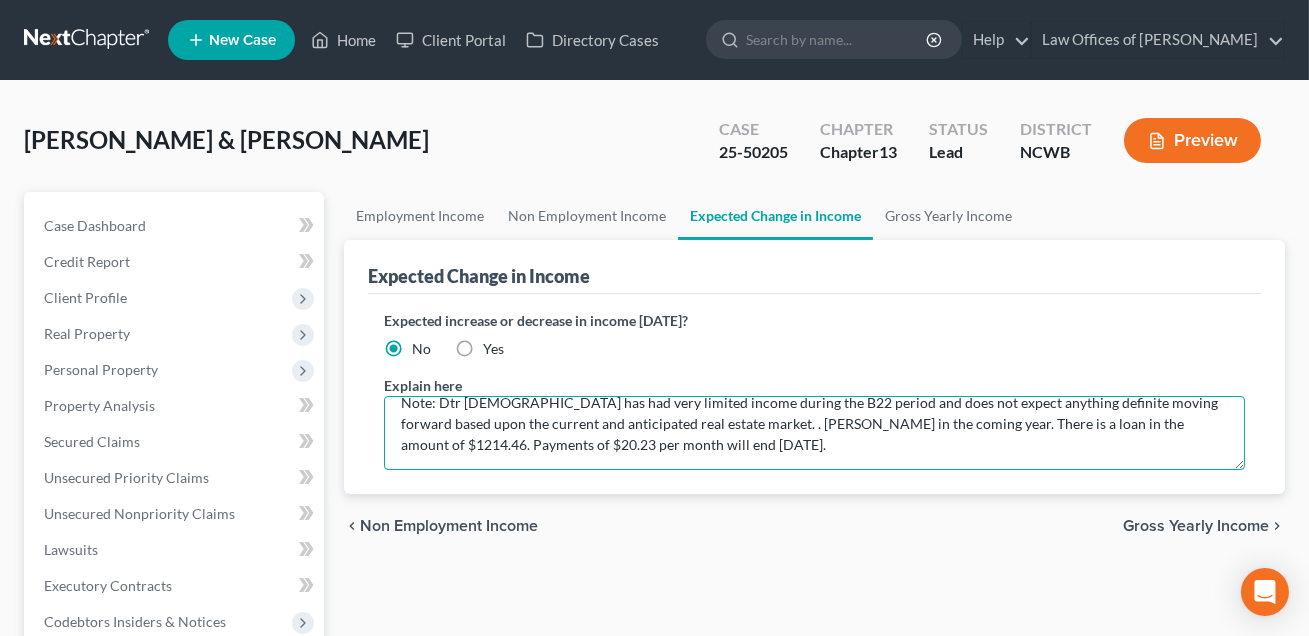 drag, startPoint x: 822, startPoint y: 419, endPoint x: 670, endPoint y: 424, distance: 152.08221 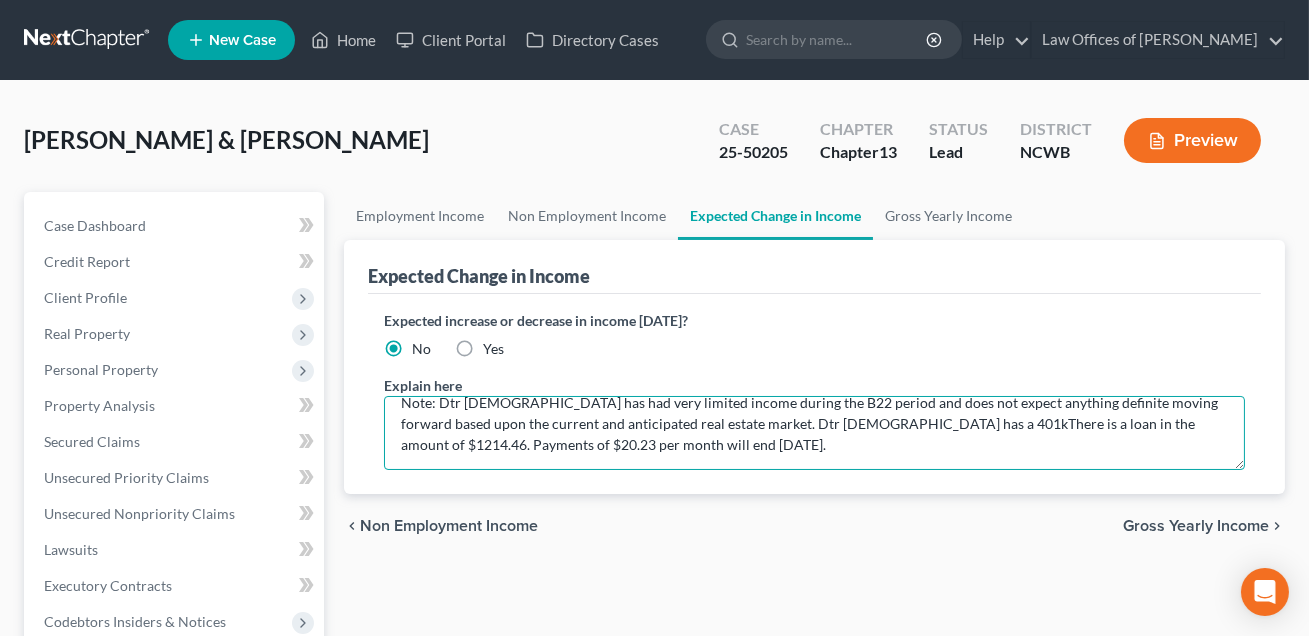 drag, startPoint x: 820, startPoint y: 421, endPoint x: 768, endPoint y: 423, distance: 52.03845 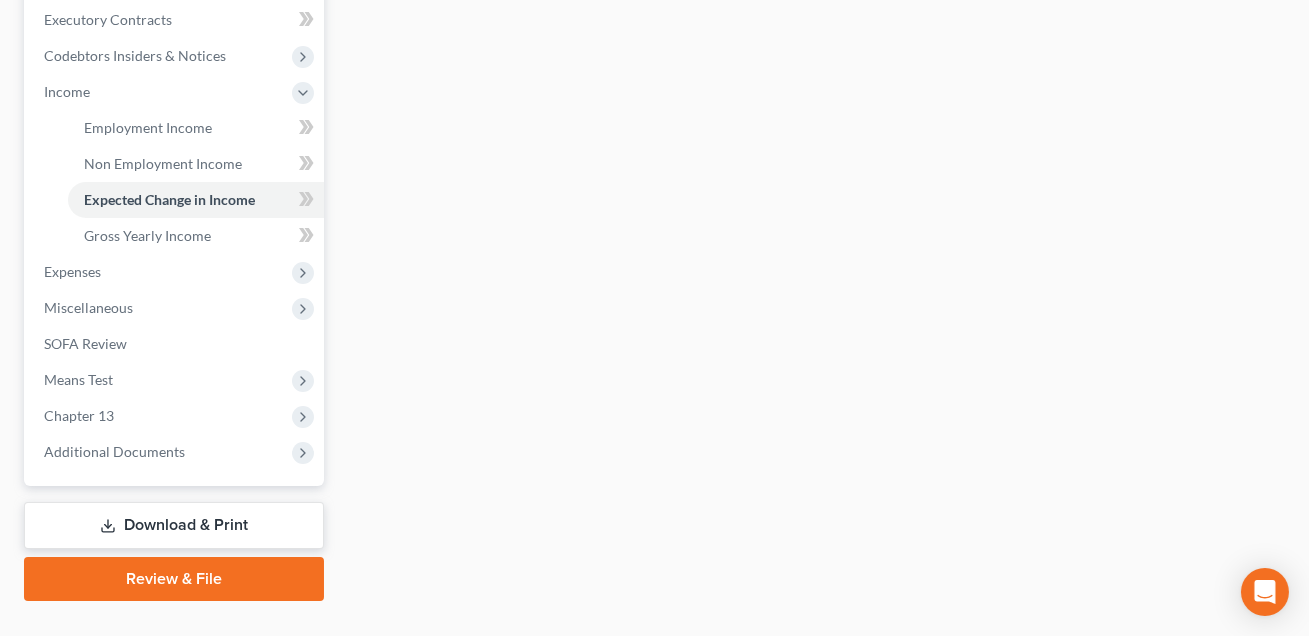 scroll, scrollTop: 596, scrollLeft: 0, axis: vertical 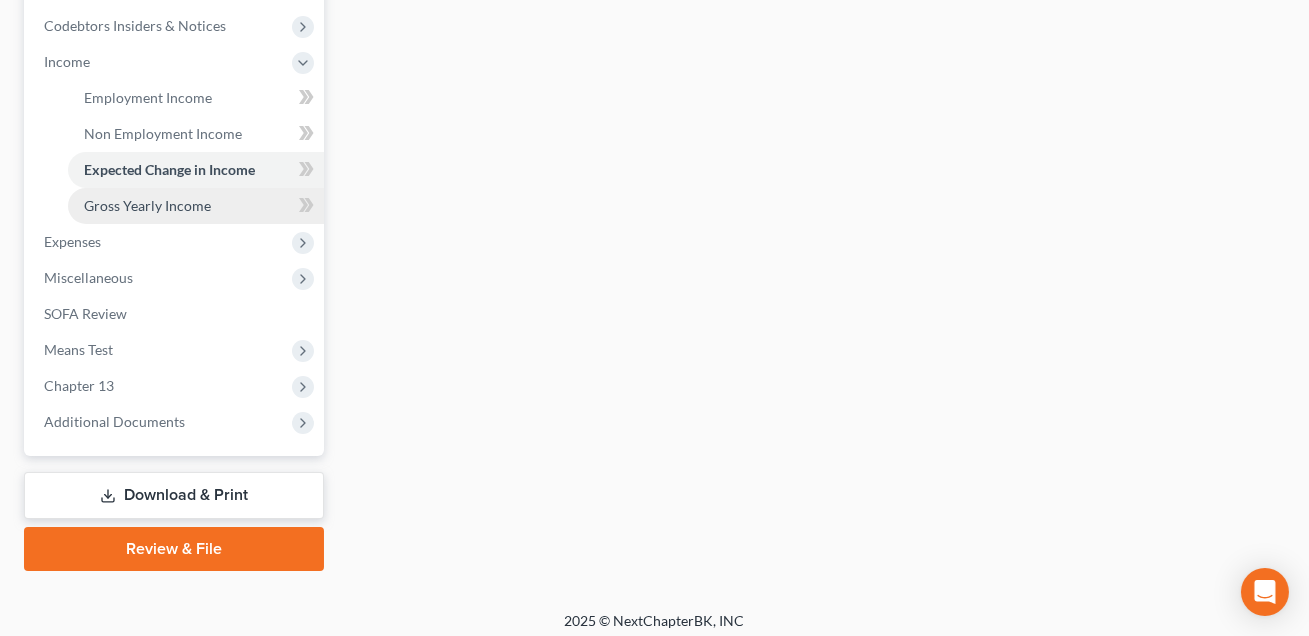 type on "Note: Dtr [DEMOGRAPHIC_DATA] has had very limited income during the B22 period and does not expect anything definite moving forward based upon the current and anticipated real estate market. Dtr [DEMOGRAPHIC_DATA] has a 401k loan in the amount of $1214.46. Payments of $20.23 per month will end [DATE]." 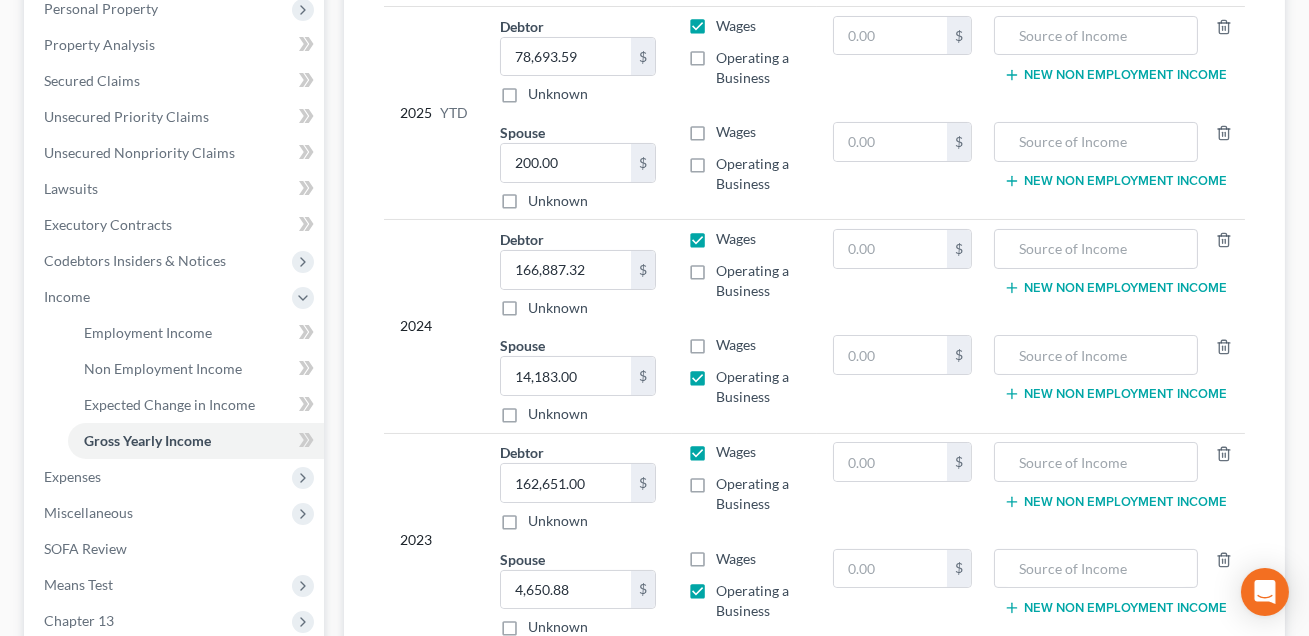 scroll, scrollTop: 355, scrollLeft: 0, axis: vertical 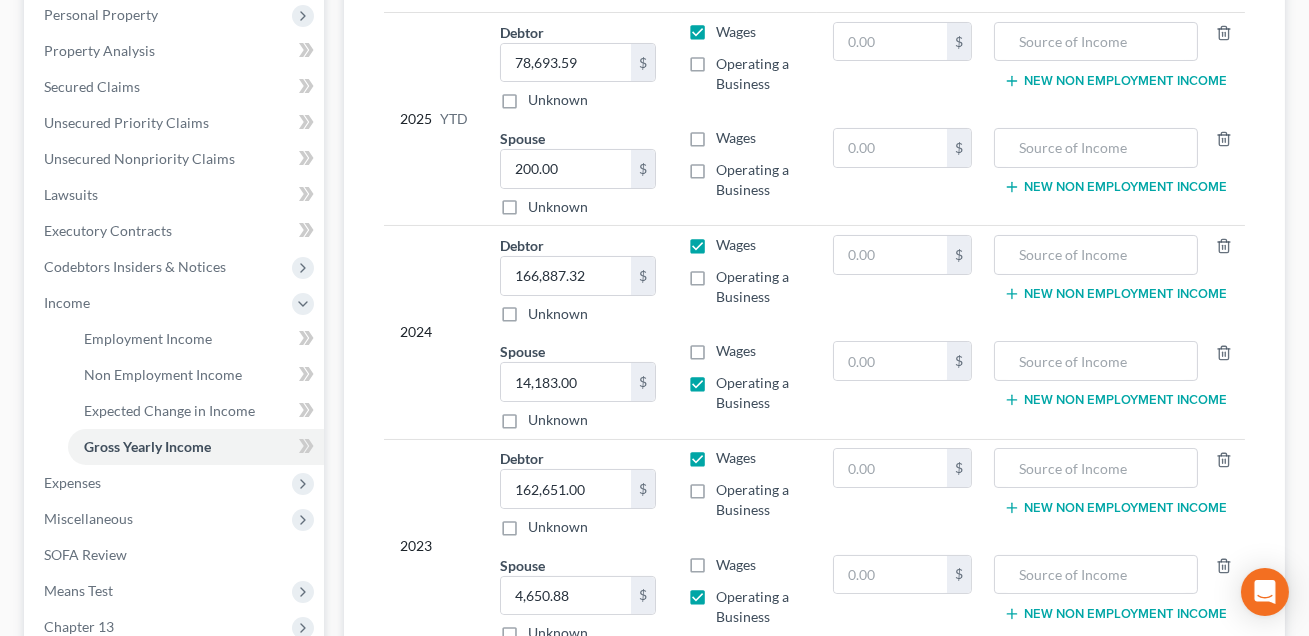 click on "Operating a Business" at bounding box center [758, 180] 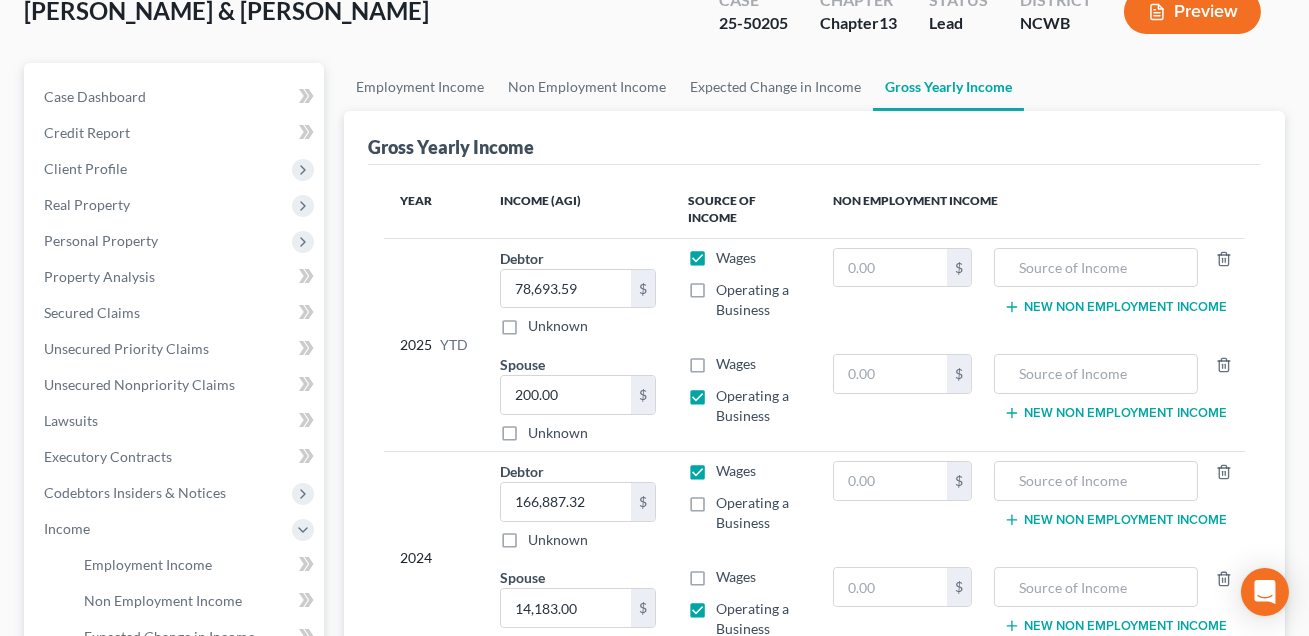 scroll, scrollTop: 0, scrollLeft: 0, axis: both 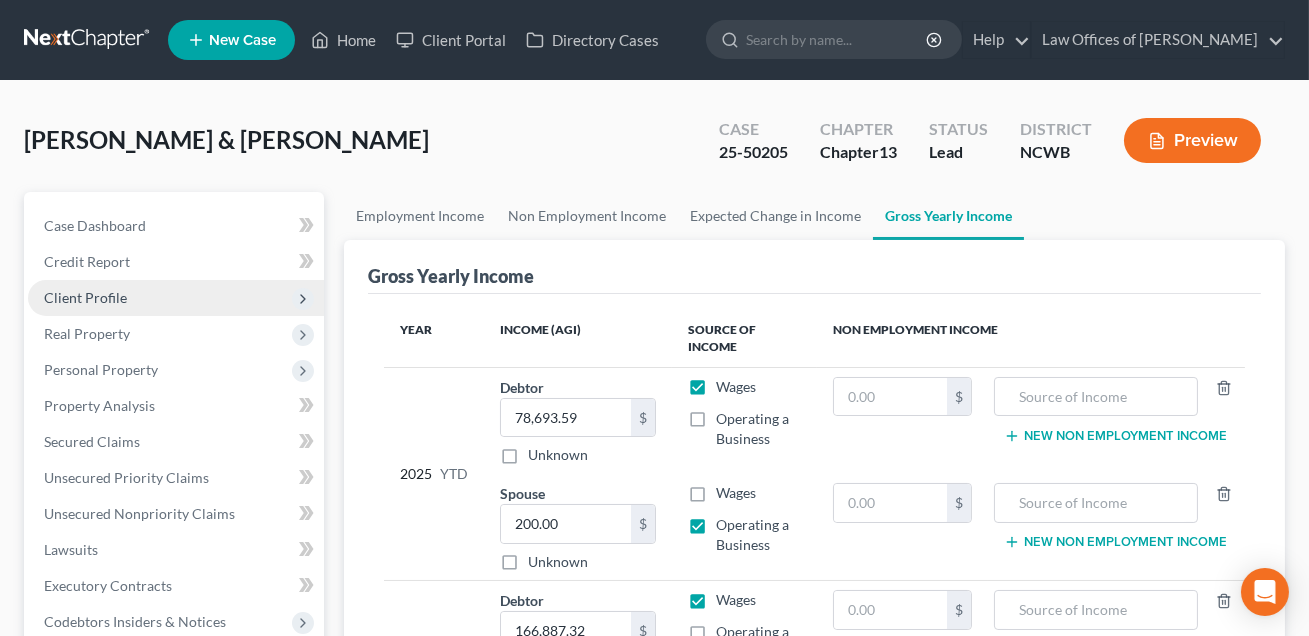 click on "Client Profile" at bounding box center (85, 297) 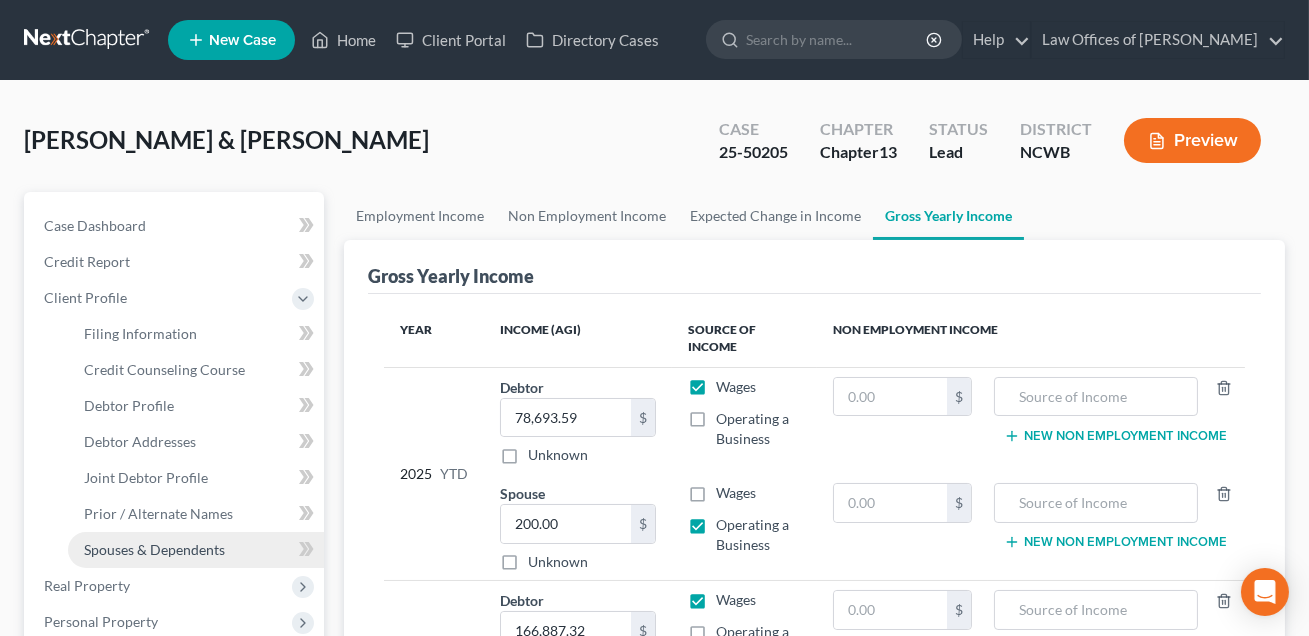 click on "Spouses & Dependents" at bounding box center [154, 549] 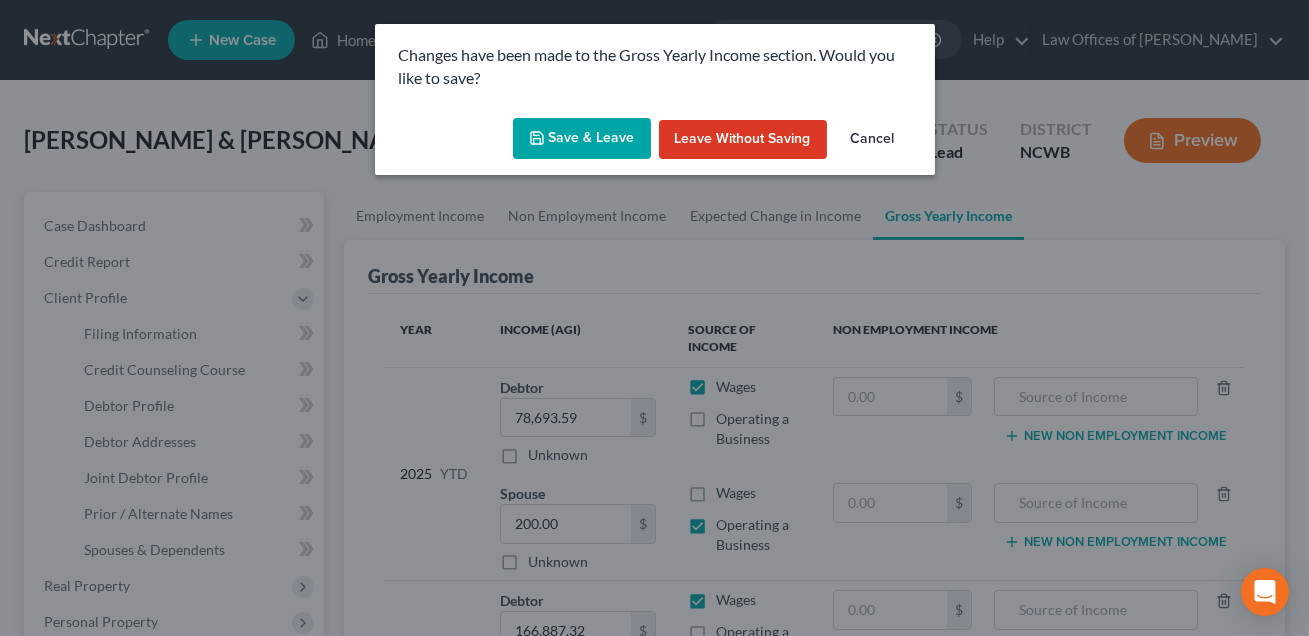 click on "Save & Leave" at bounding box center [582, 139] 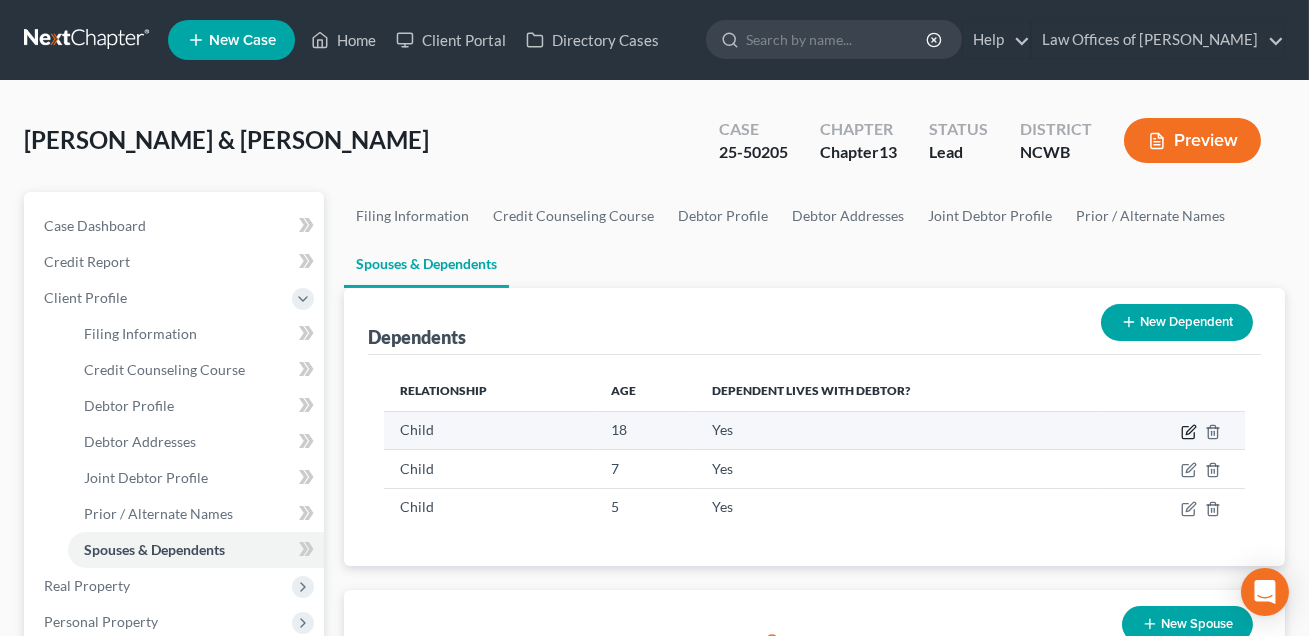 click 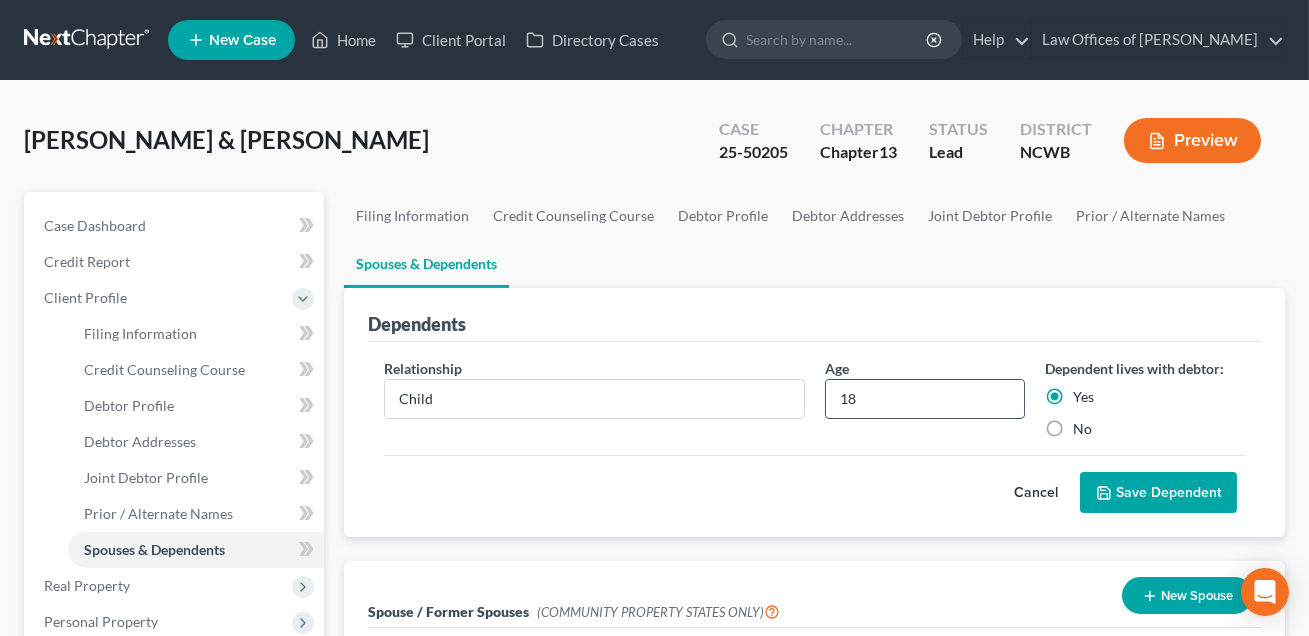 click on "18" at bounding box center (925, 399) 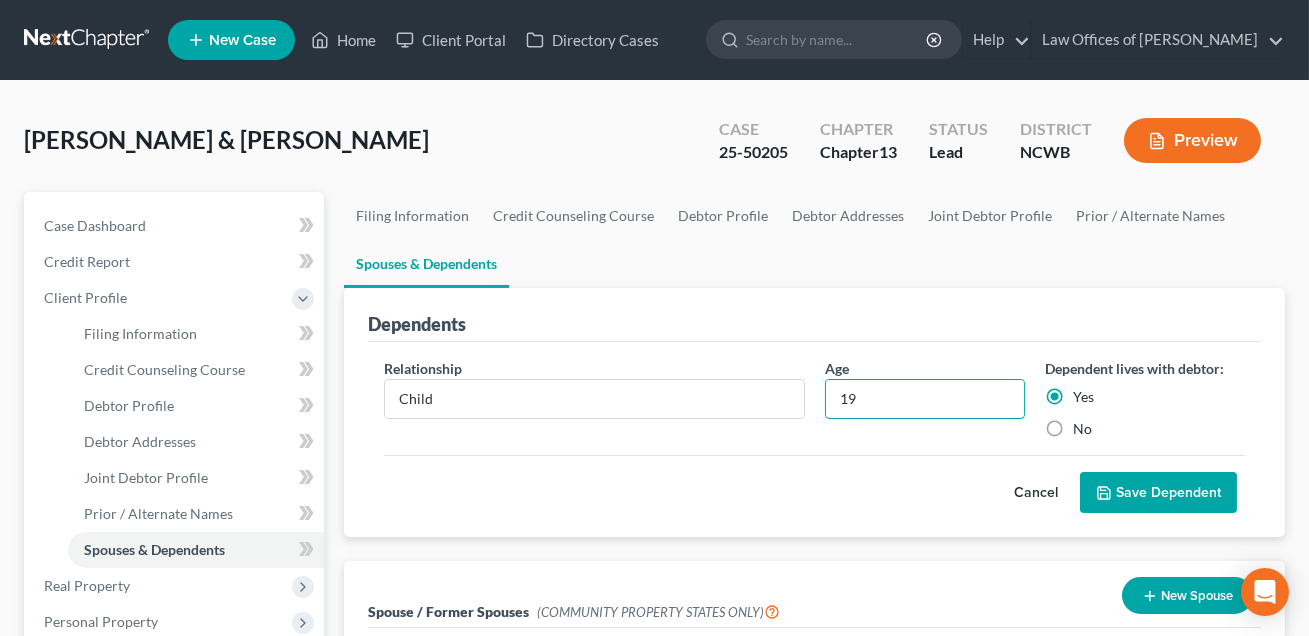 type on "19" 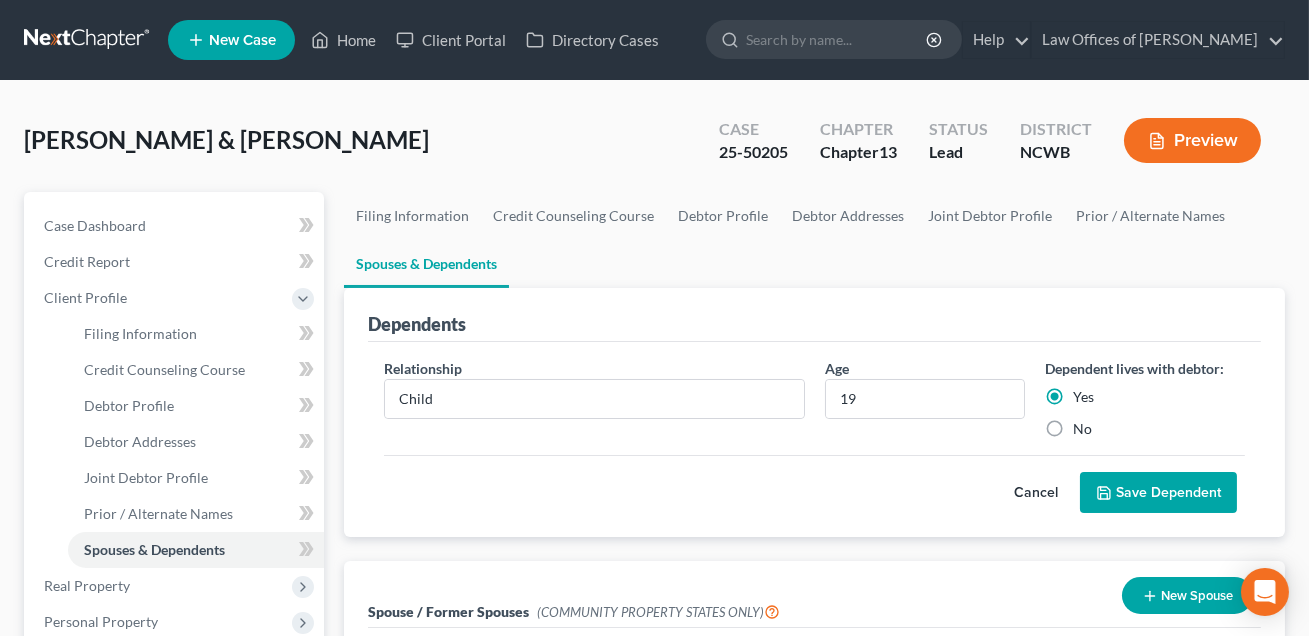 click on "Save Dependent" at bounding box center [1158, 493] 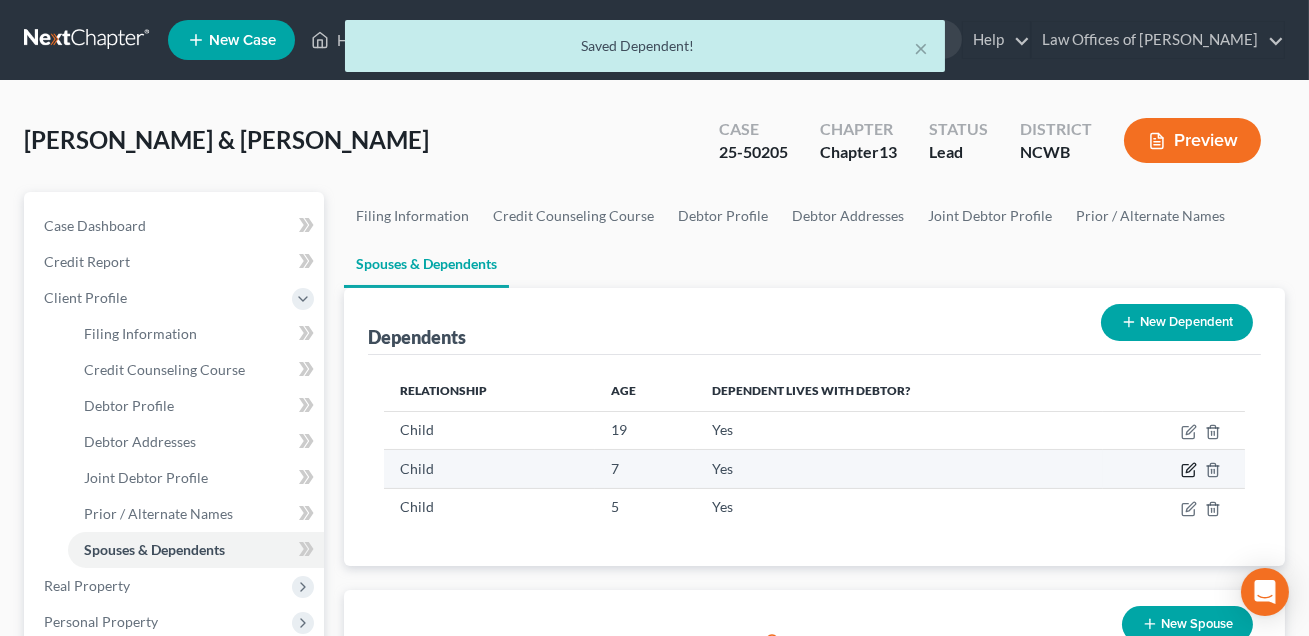click 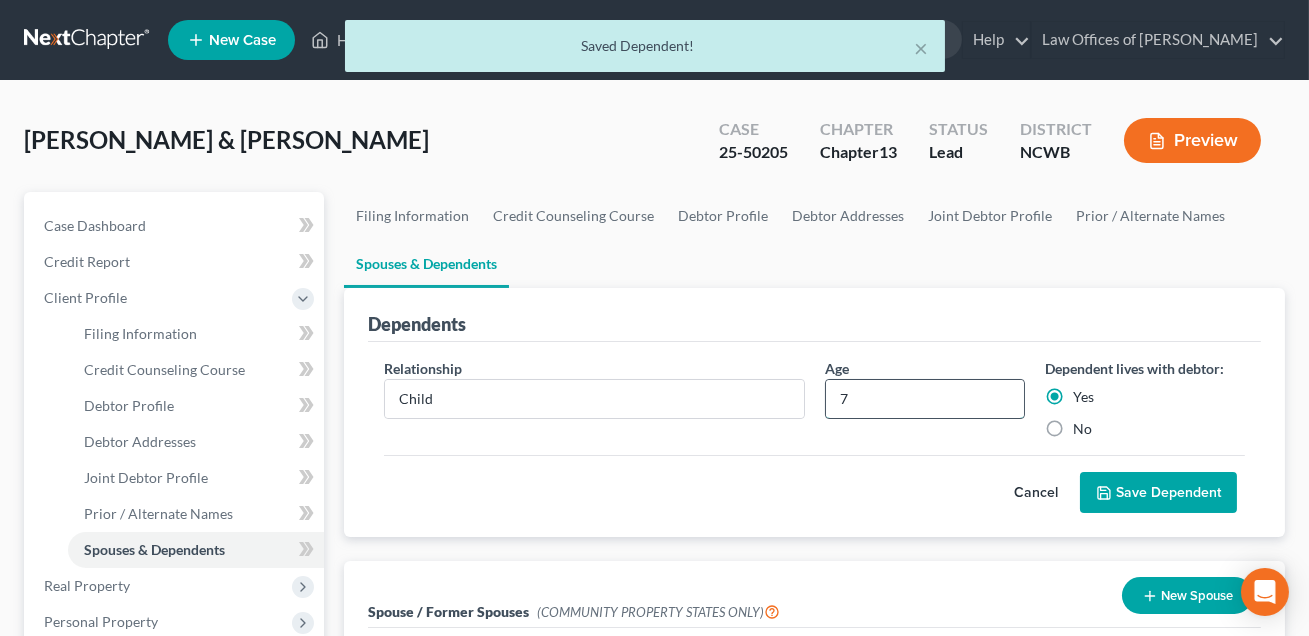 click on "7" at bounding box center [925, 399] 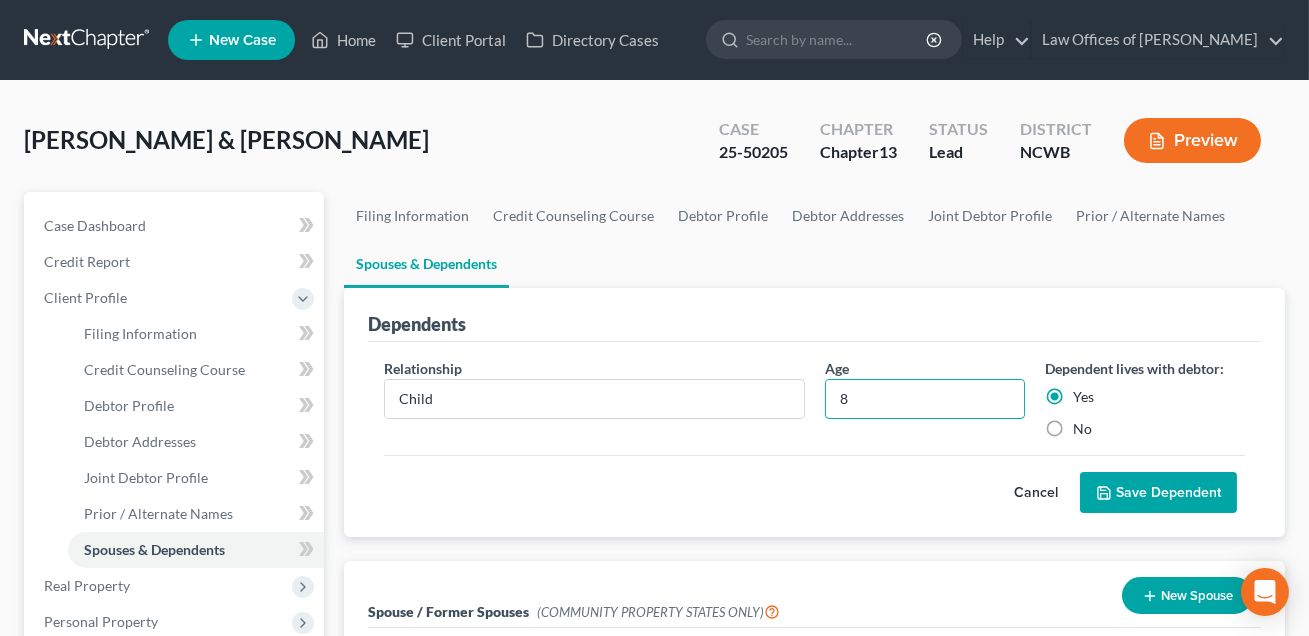 type on "8" 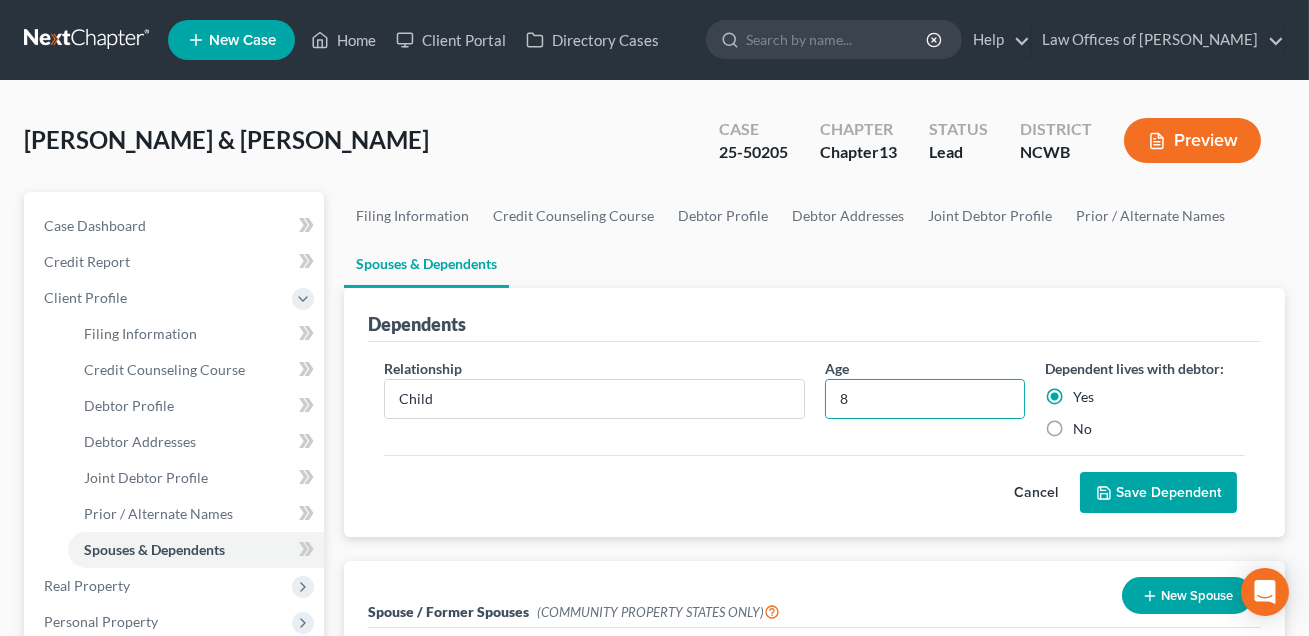 click on "Save Dependent" at bounding box center (1158, 493) 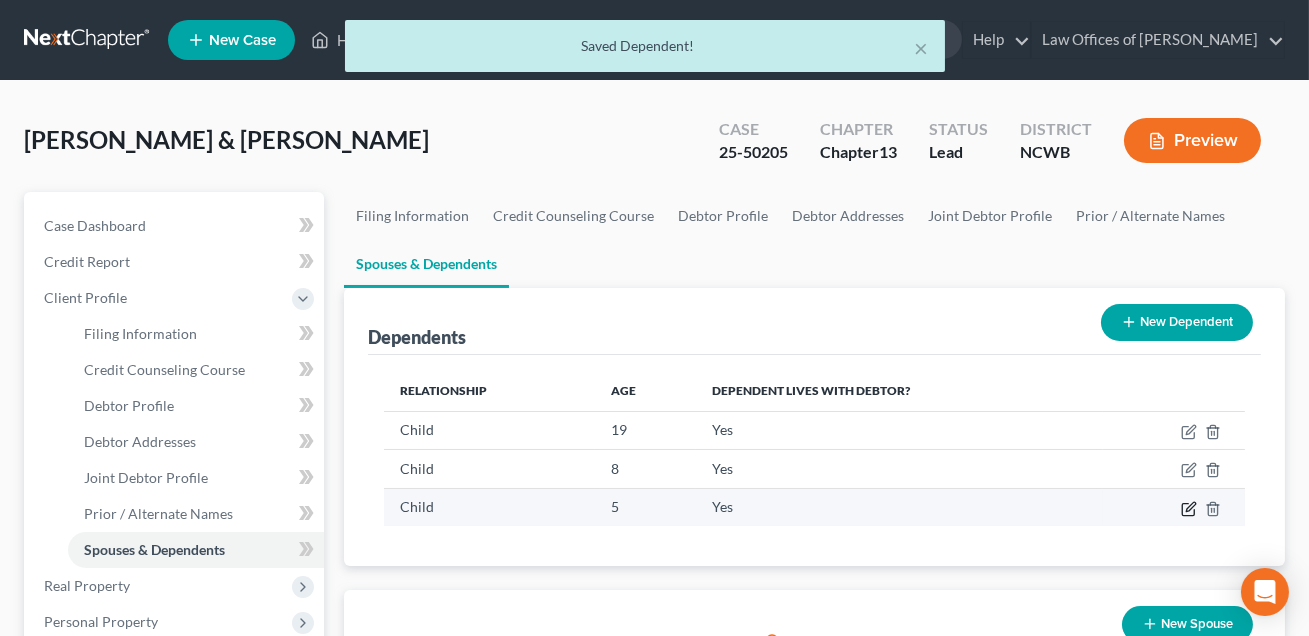 click 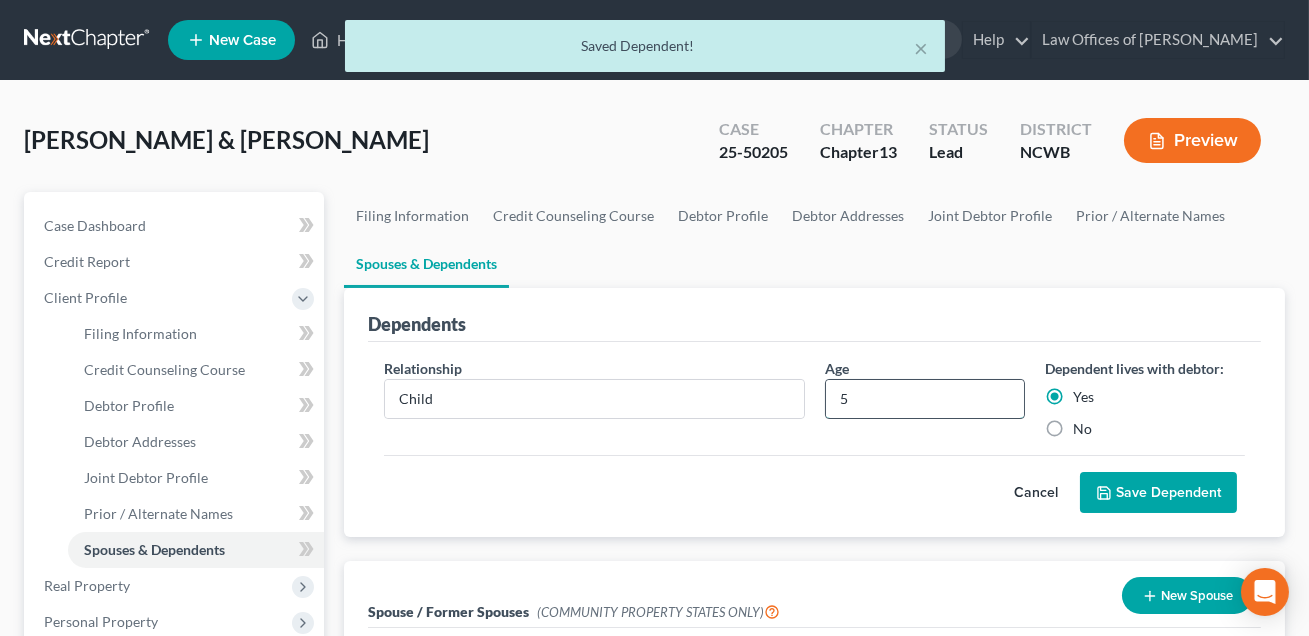 click on "5" at bounding box center (925, 399) 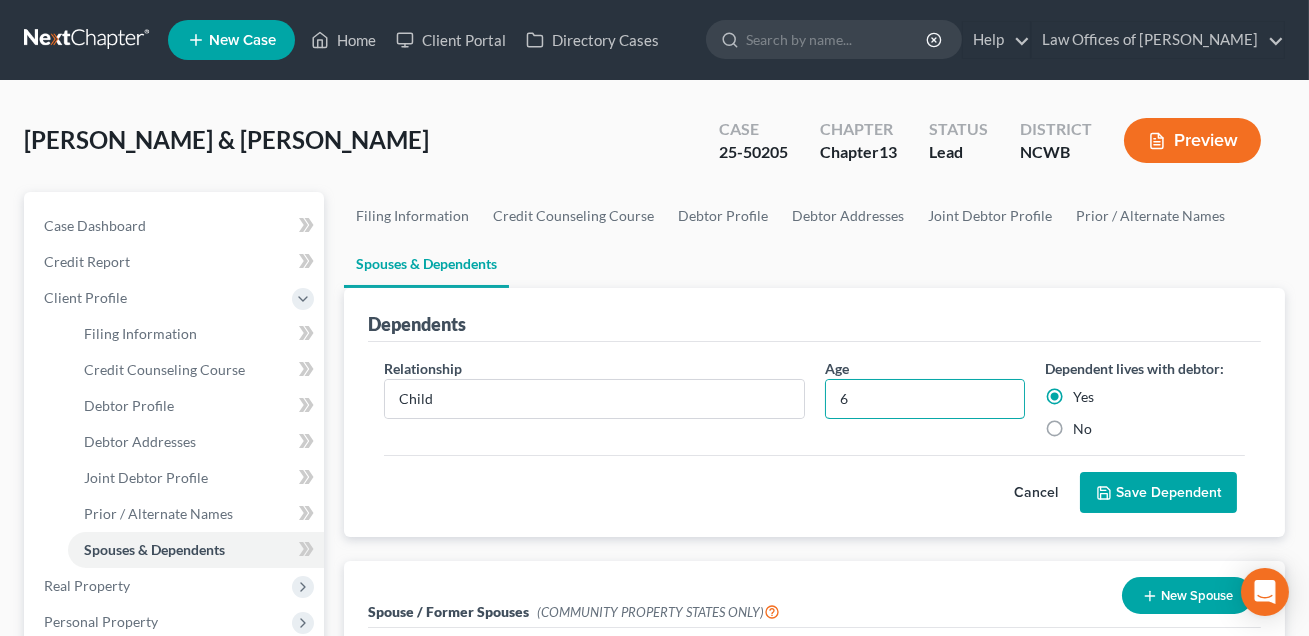 type on "6" 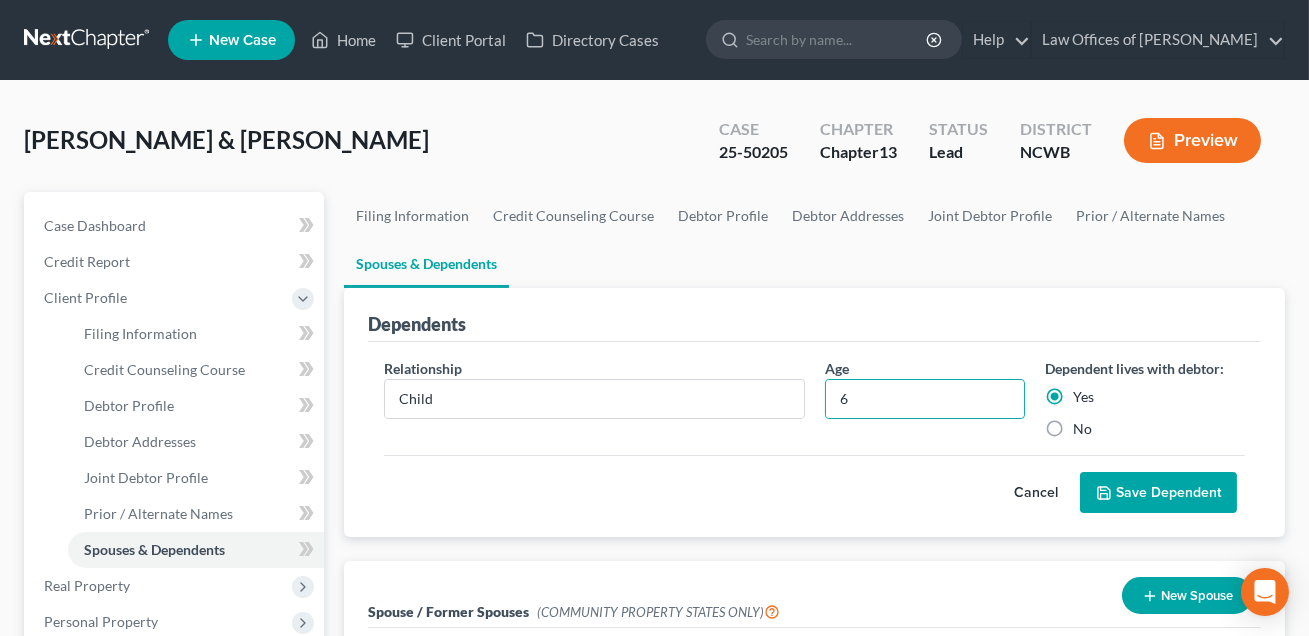 click on "Save Dependent" at bounding box center (1158, 493) 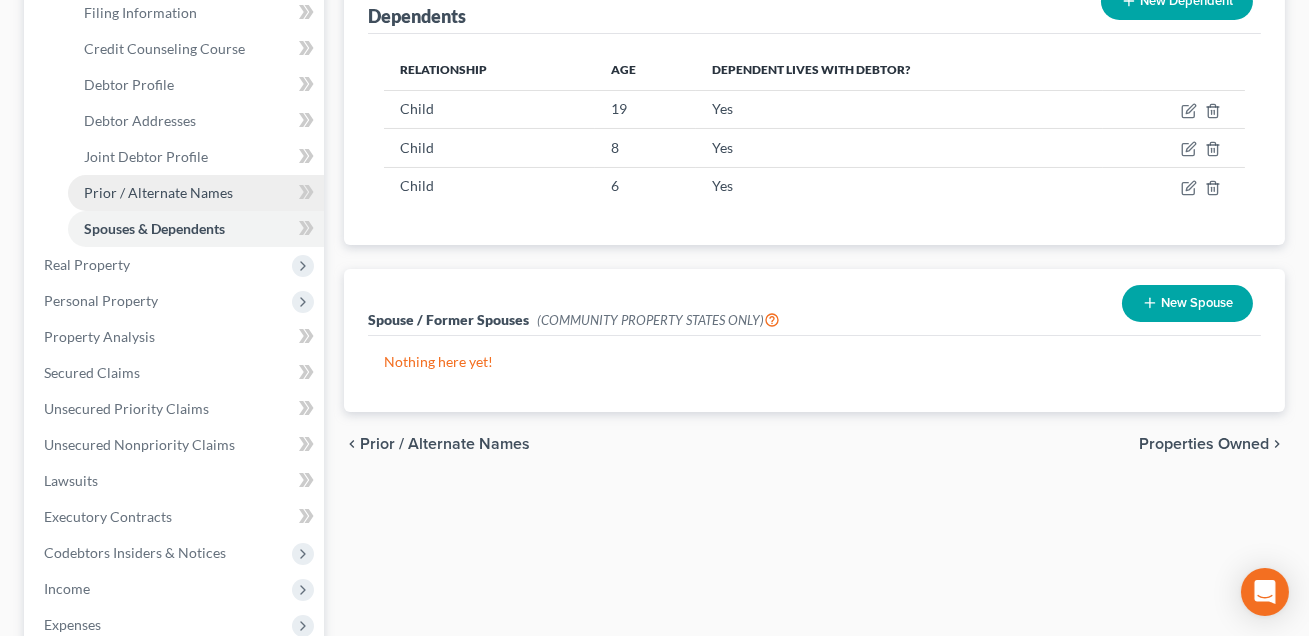 scroll, scrollTop: 393, scrollLeft: 0, axis: vertical 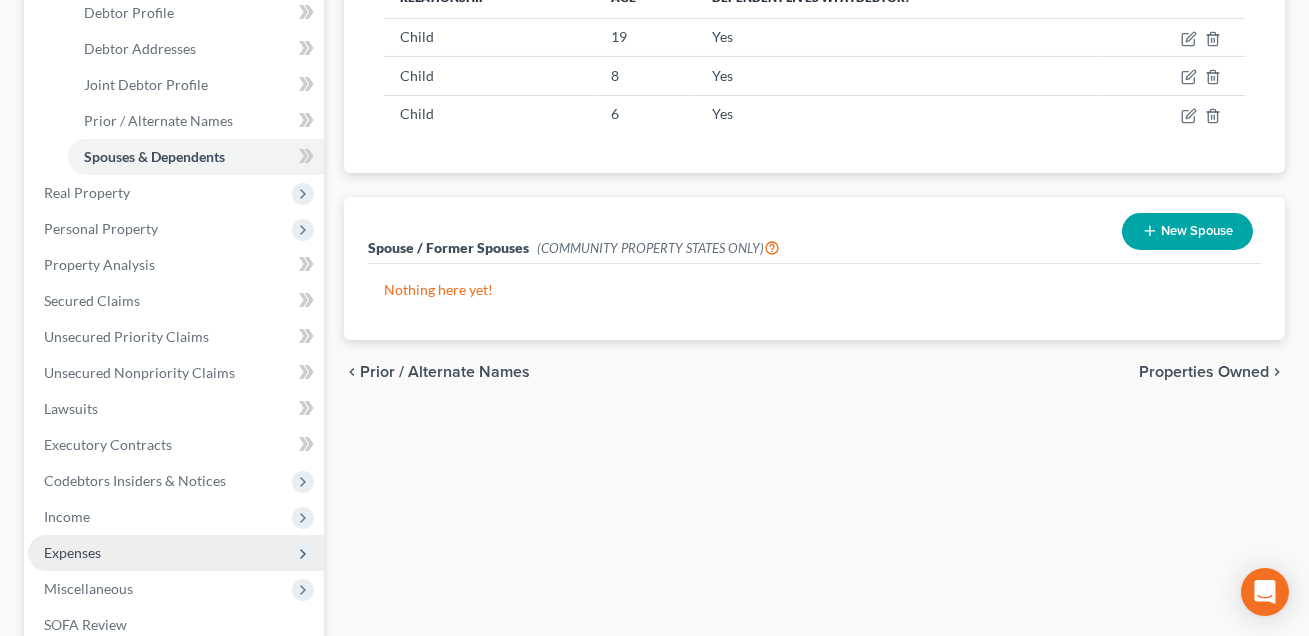 click on "Expenses" at bounding box center (72, 552) 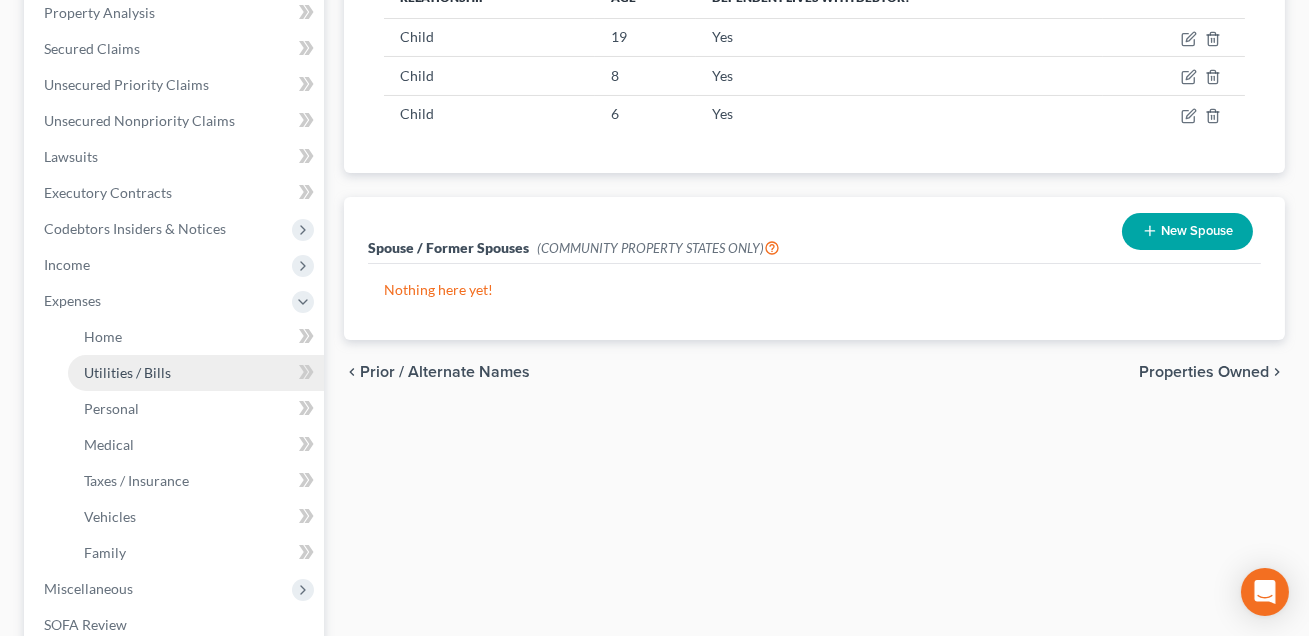 click on "Utilities / Bills" at bounding box center [127, 372] 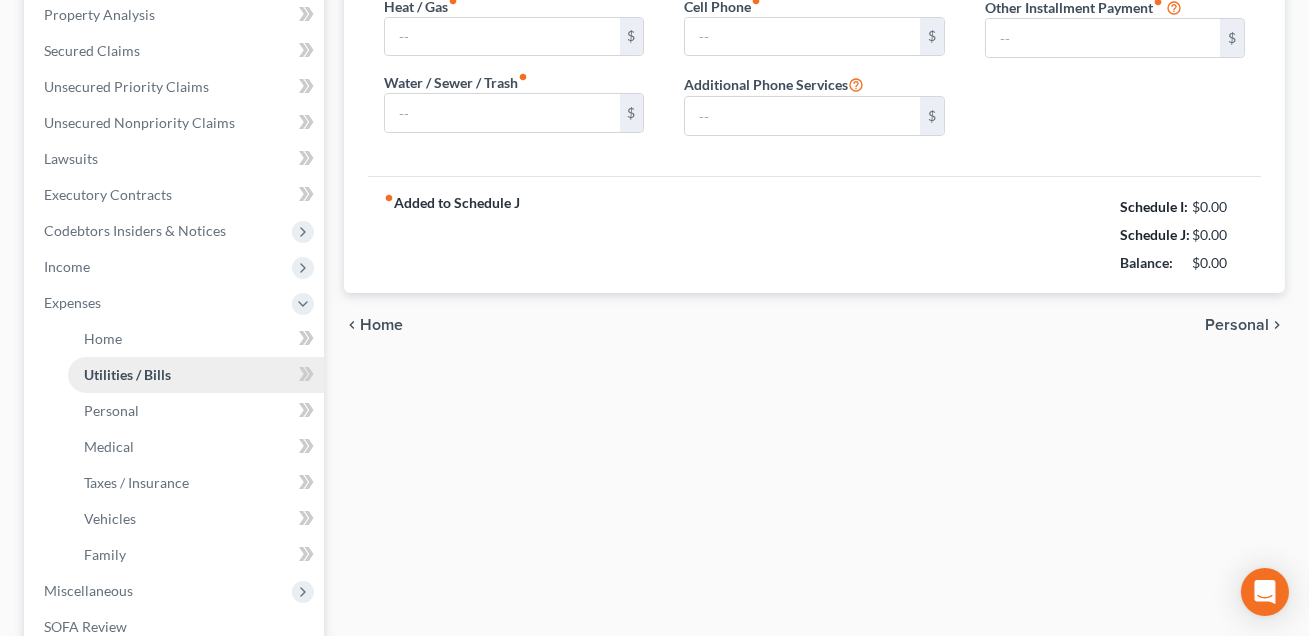 type on "300.00" 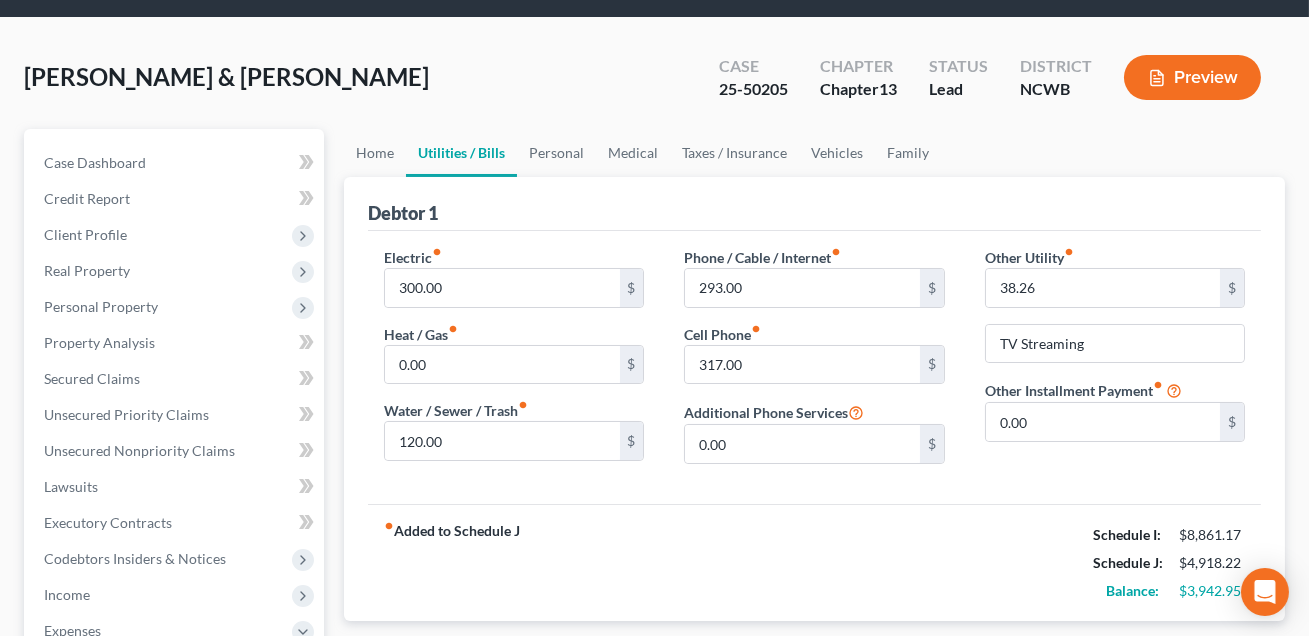scroll, scrollTop: 0, scrollLeft: 0, axis: both 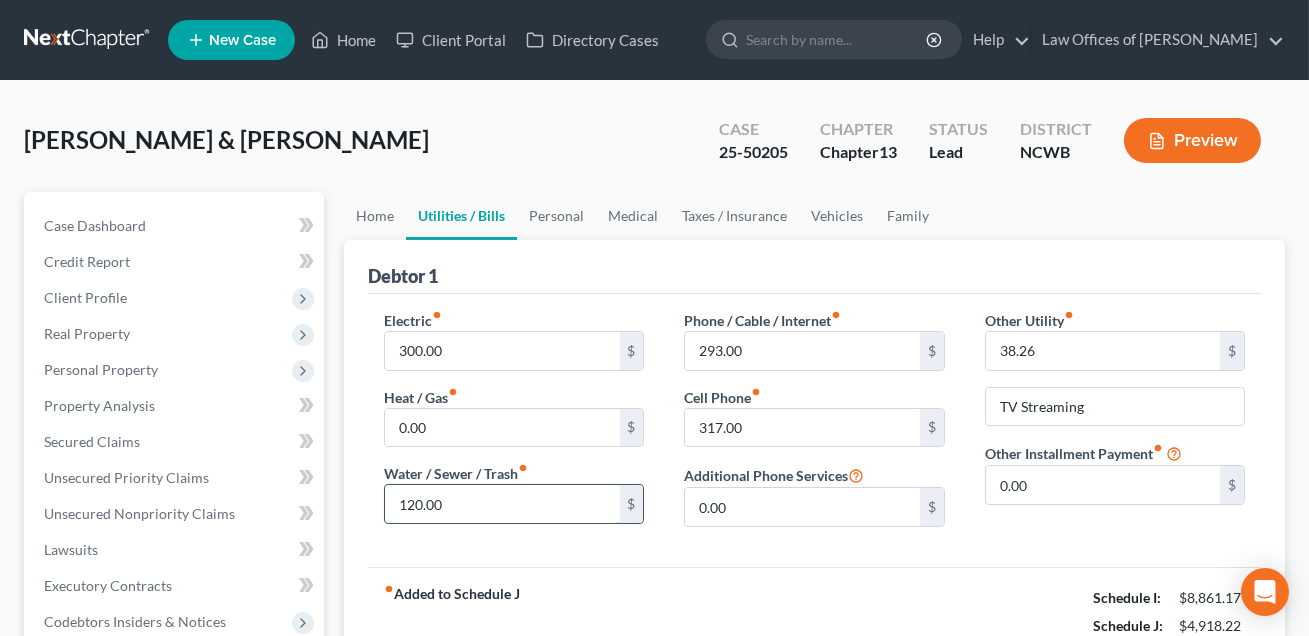 click on "120.00" at bounding box center [502, 504] 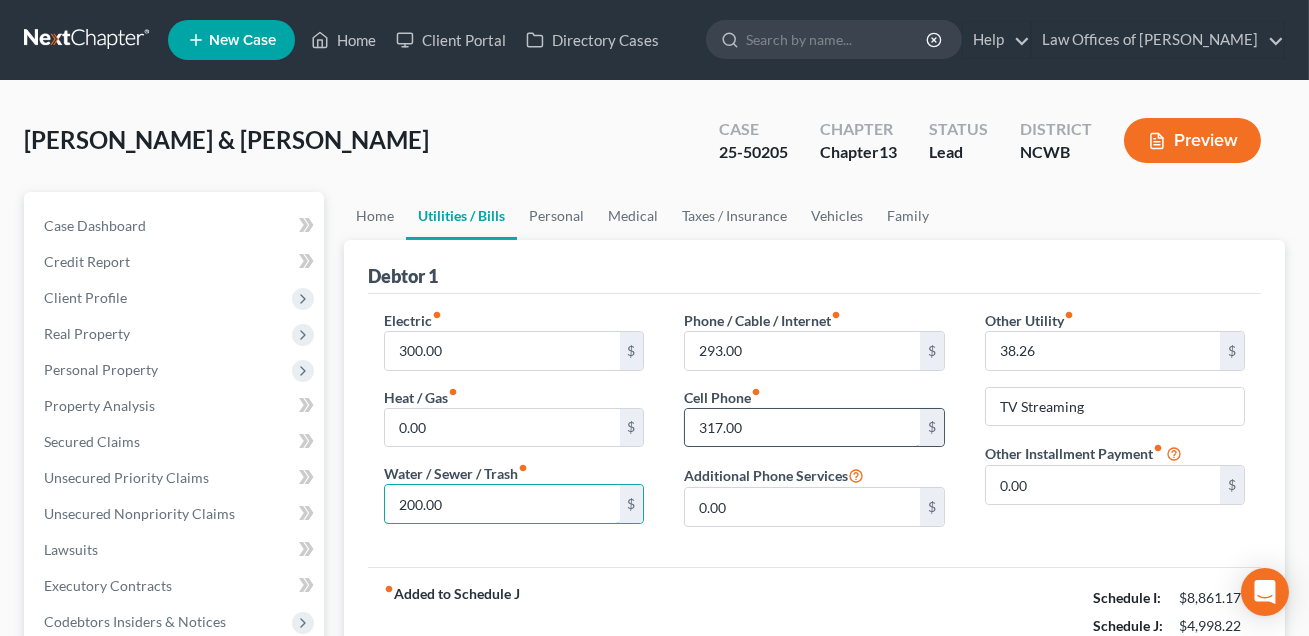 type on "200.00" 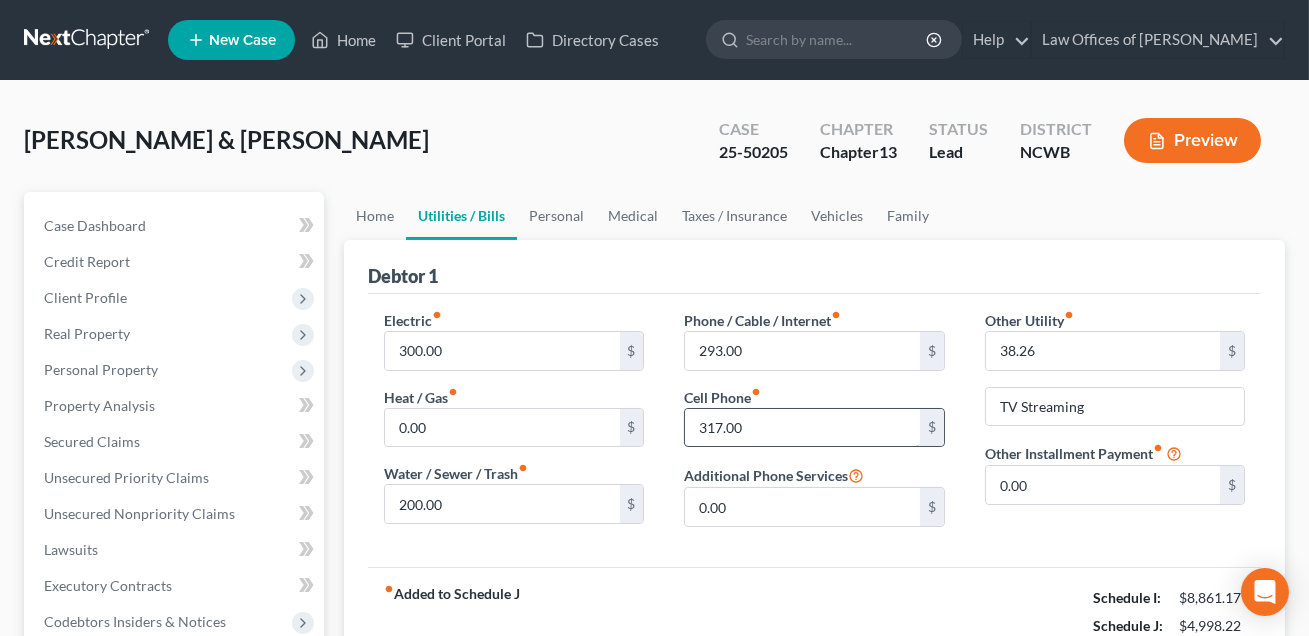 click on "317.00" at bounding box center [802, 428] 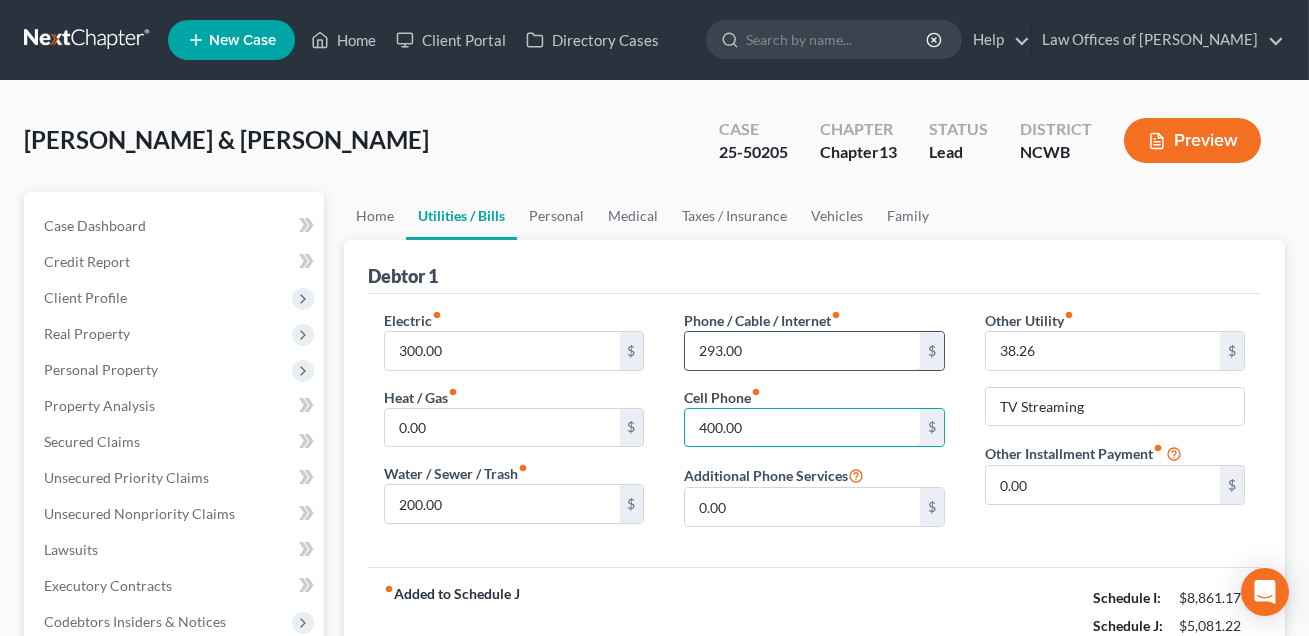 type on "400.00" 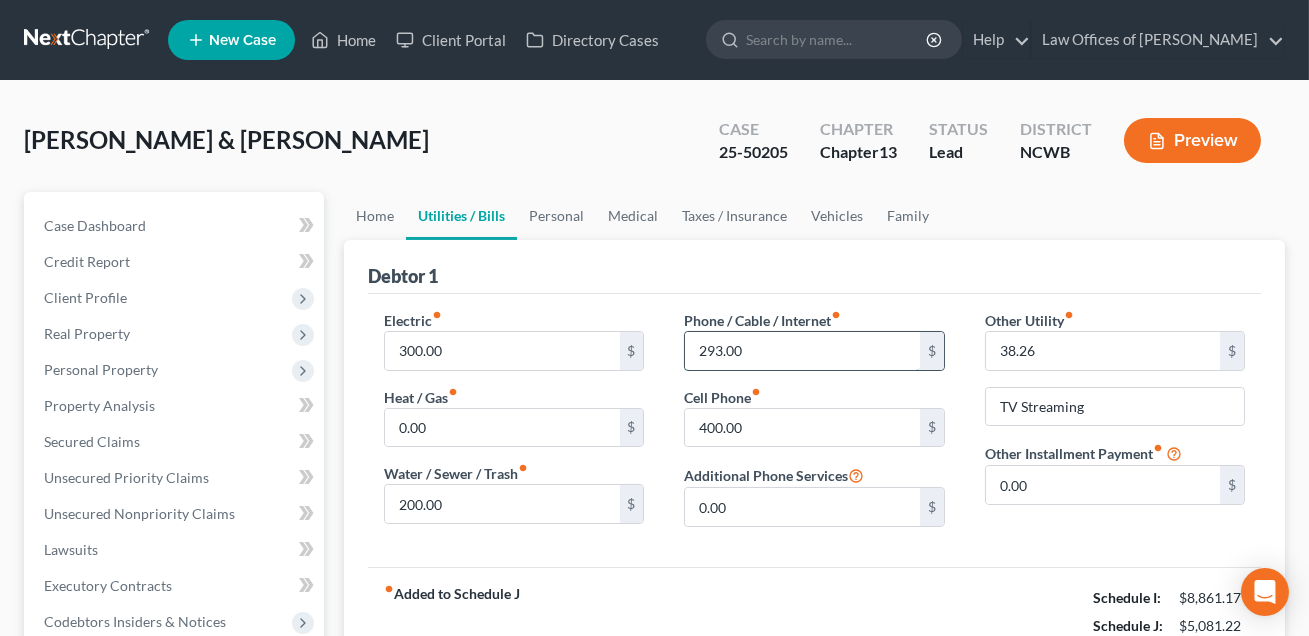 click on "293.00" at bounding box center [802, 351] 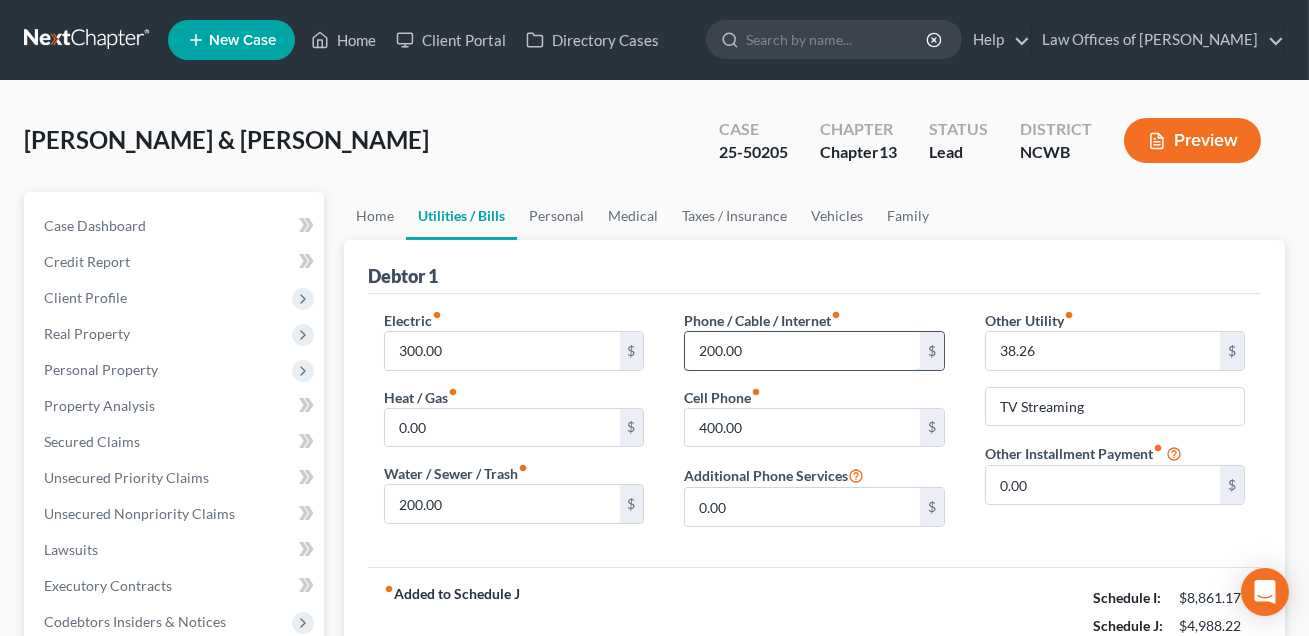 drag, startPoint x: 784, startPoint y: 350, endPoint x: 696, endPoint y: 347, distance: 88.051125 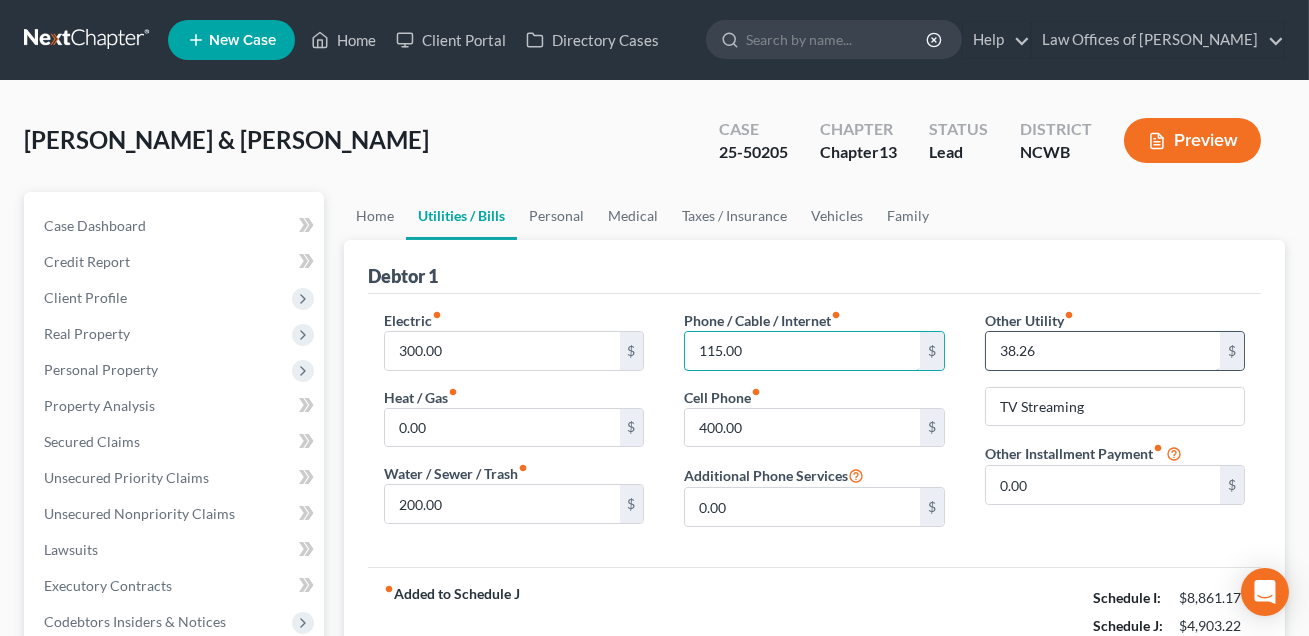 type on "115.00" 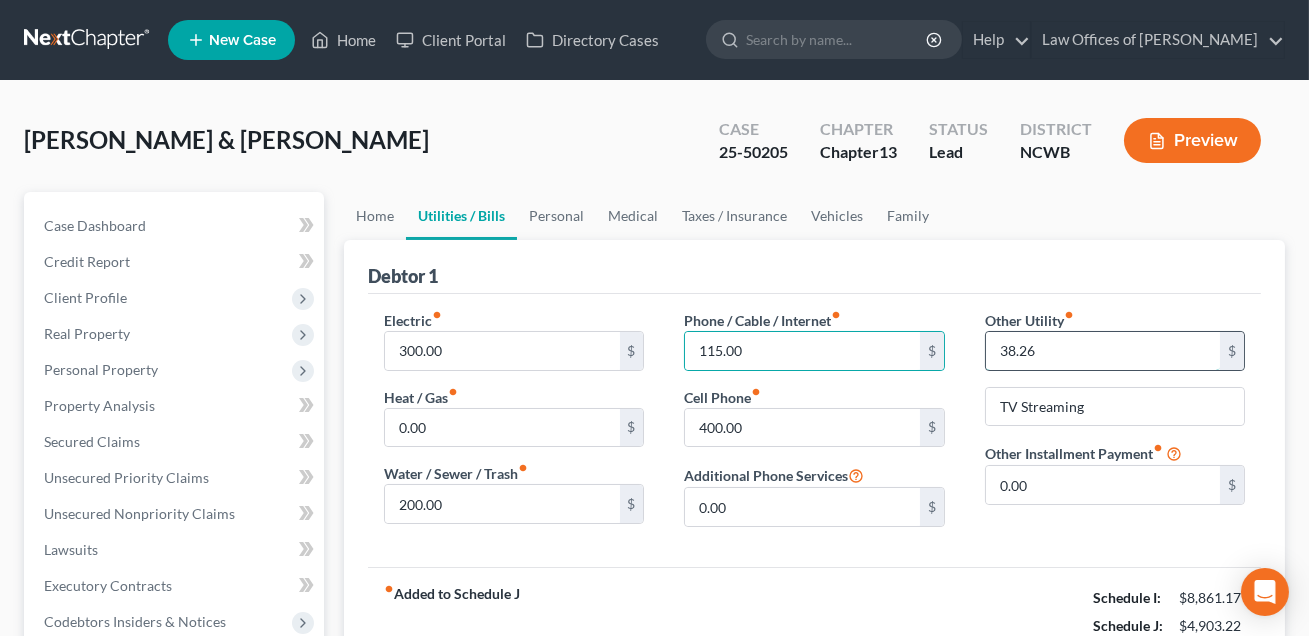 click on "38.26" at bounding box center [1103, 351] 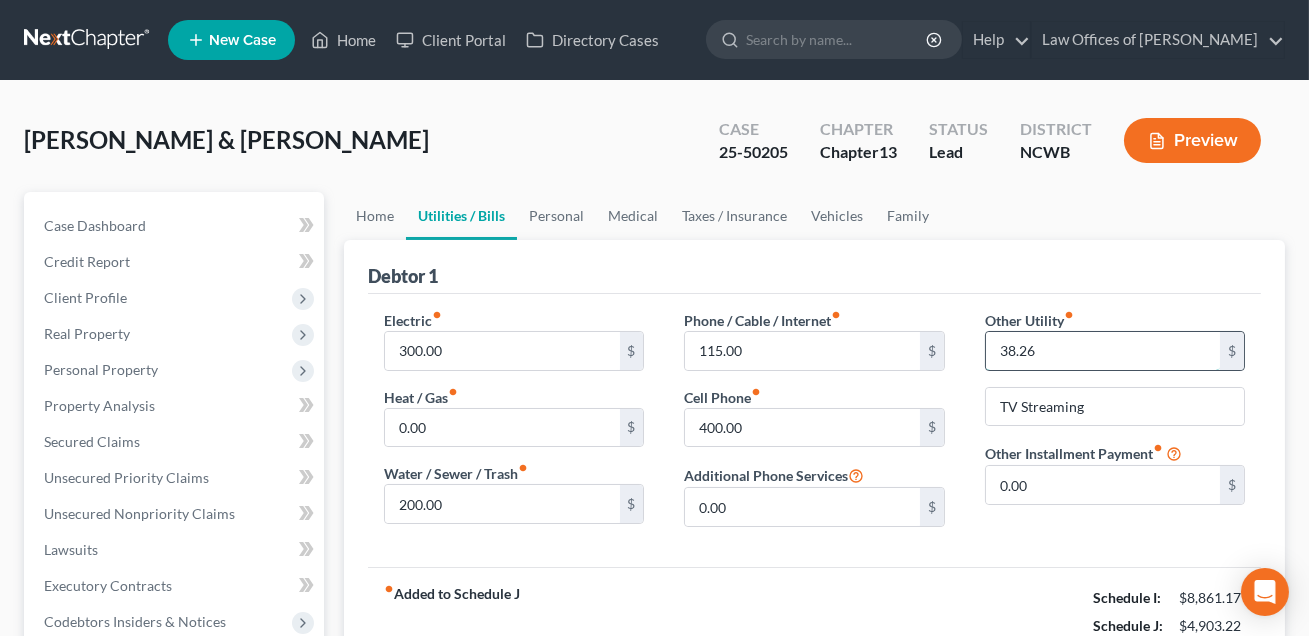 click on "38.26" at bounding box center [1103, 351] 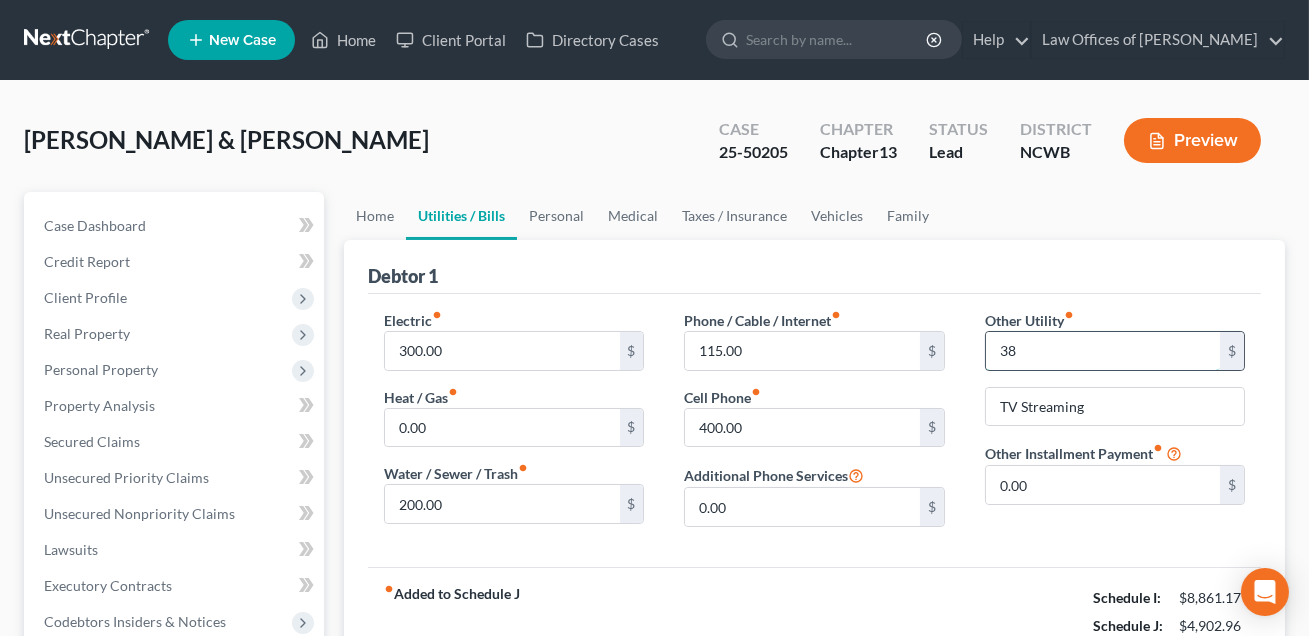 type on "3" 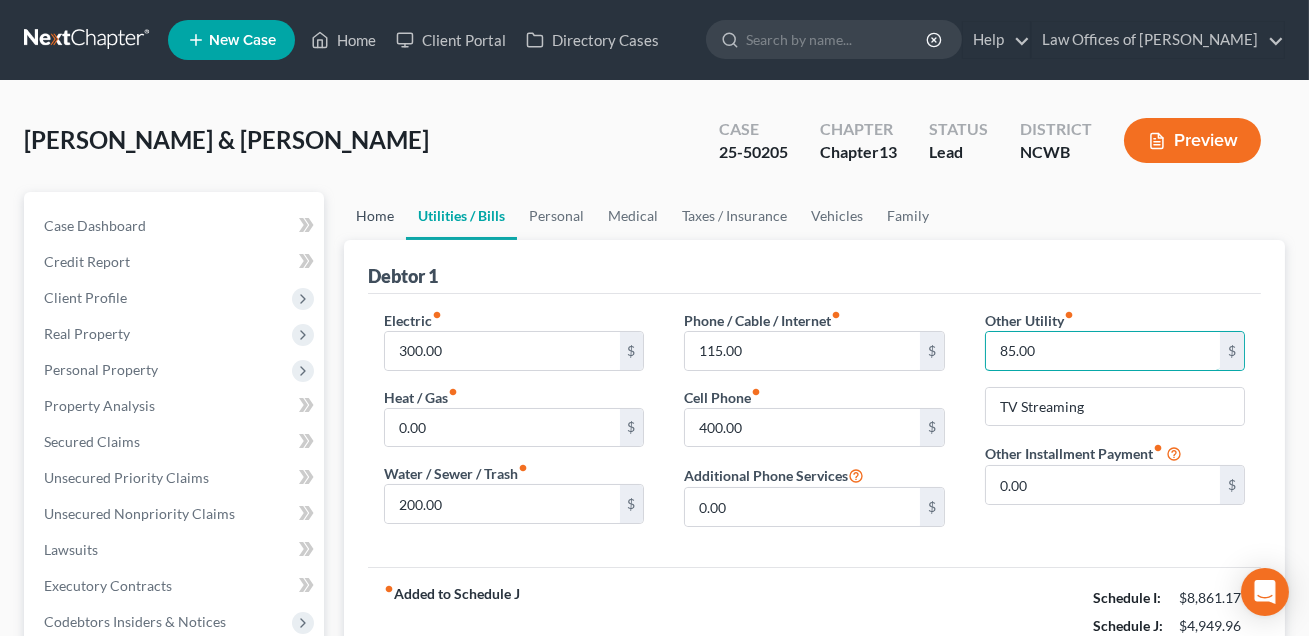 type on "85.00" 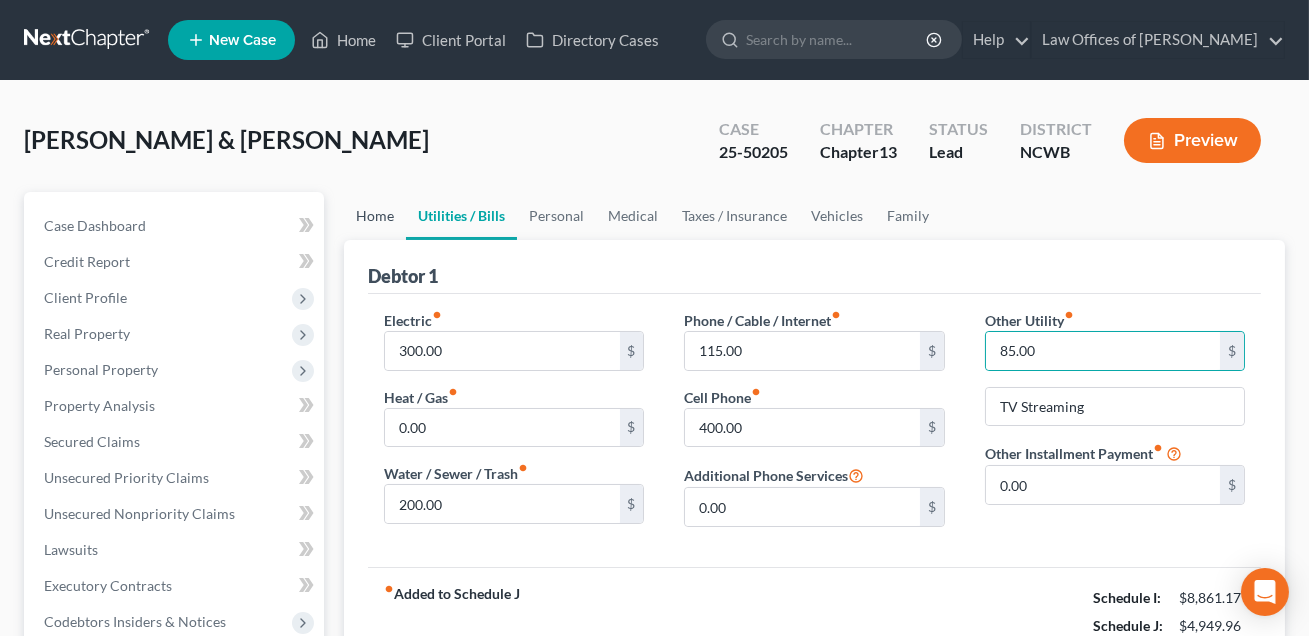 click on "Home" at bounding box center (375, 216) 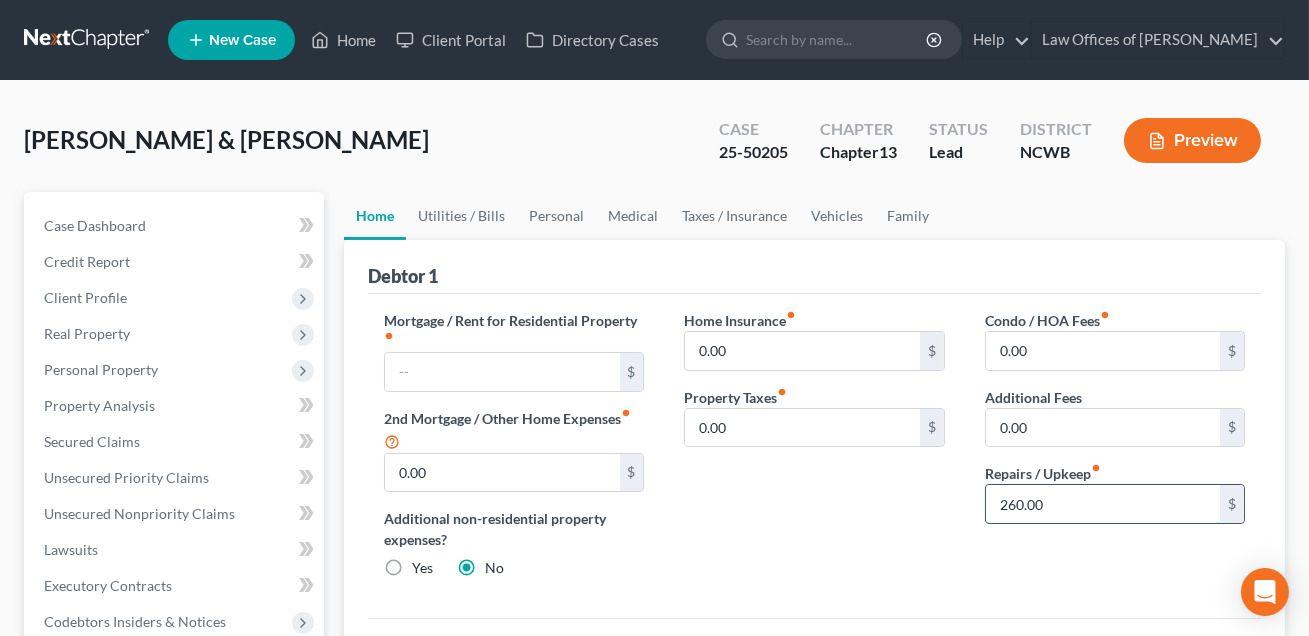 click on "260.00" at bounding box center (1103, 504) 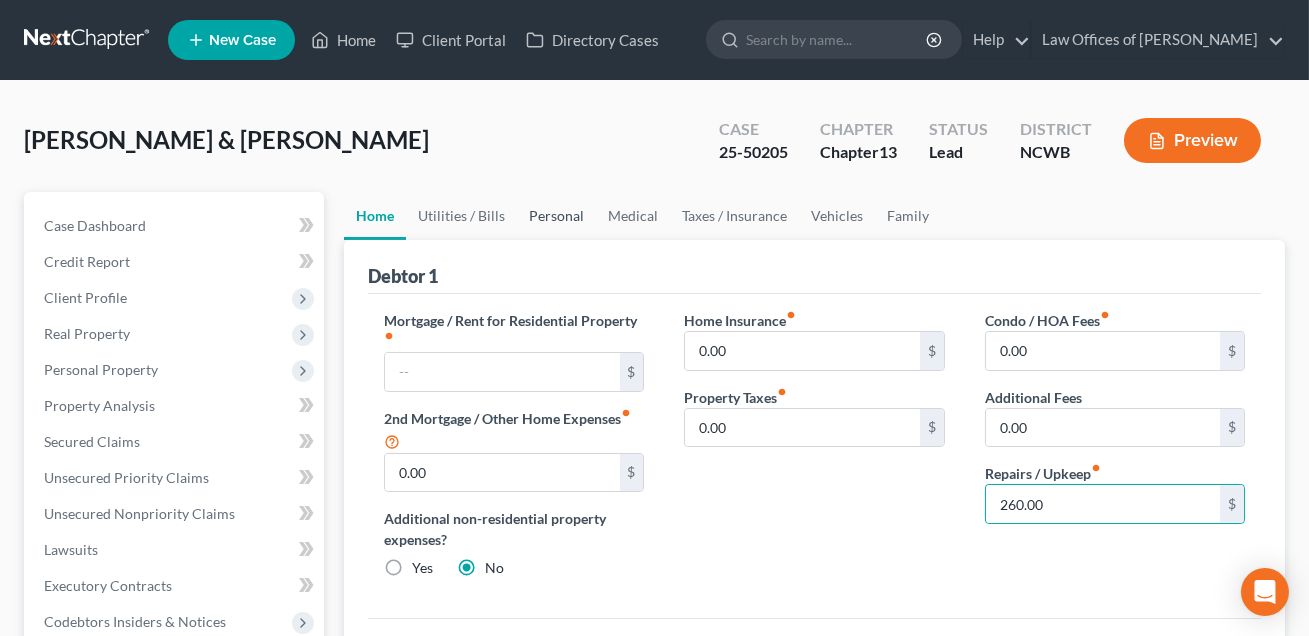 click on "Personal" at bounding box center [556, 216] 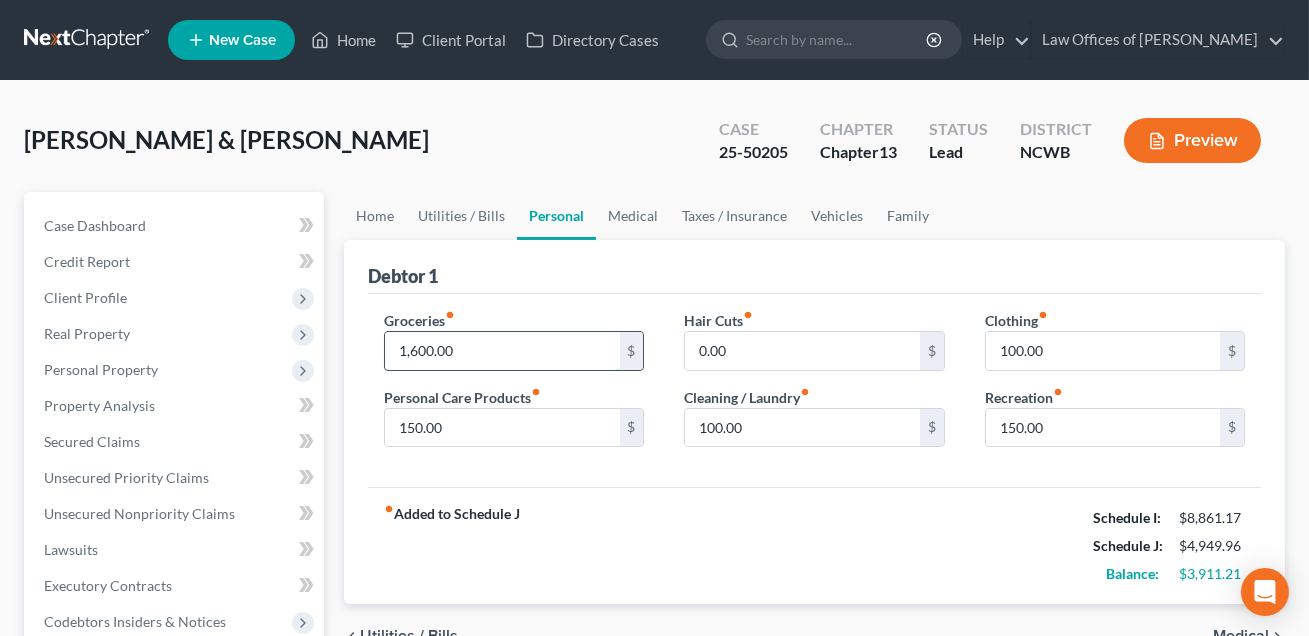 click on "1,600.00" at bounding box center [502, 351] 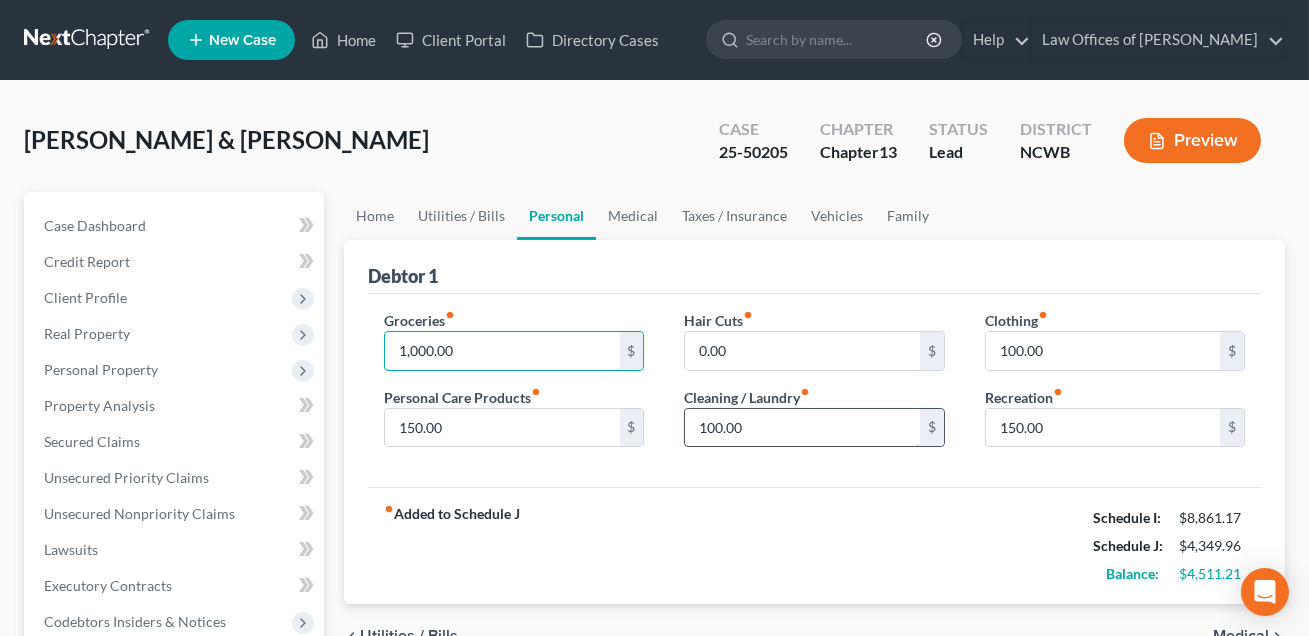 type on "1,000.00" 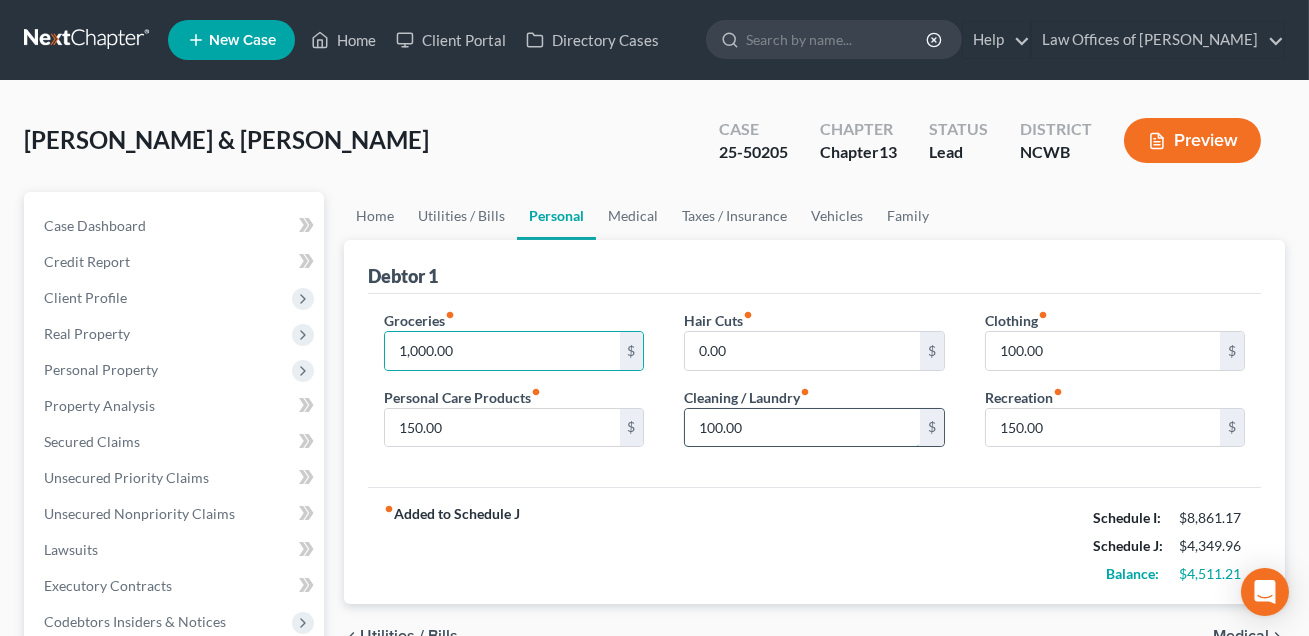 click on "100.00" at bounding box center [802, 428] 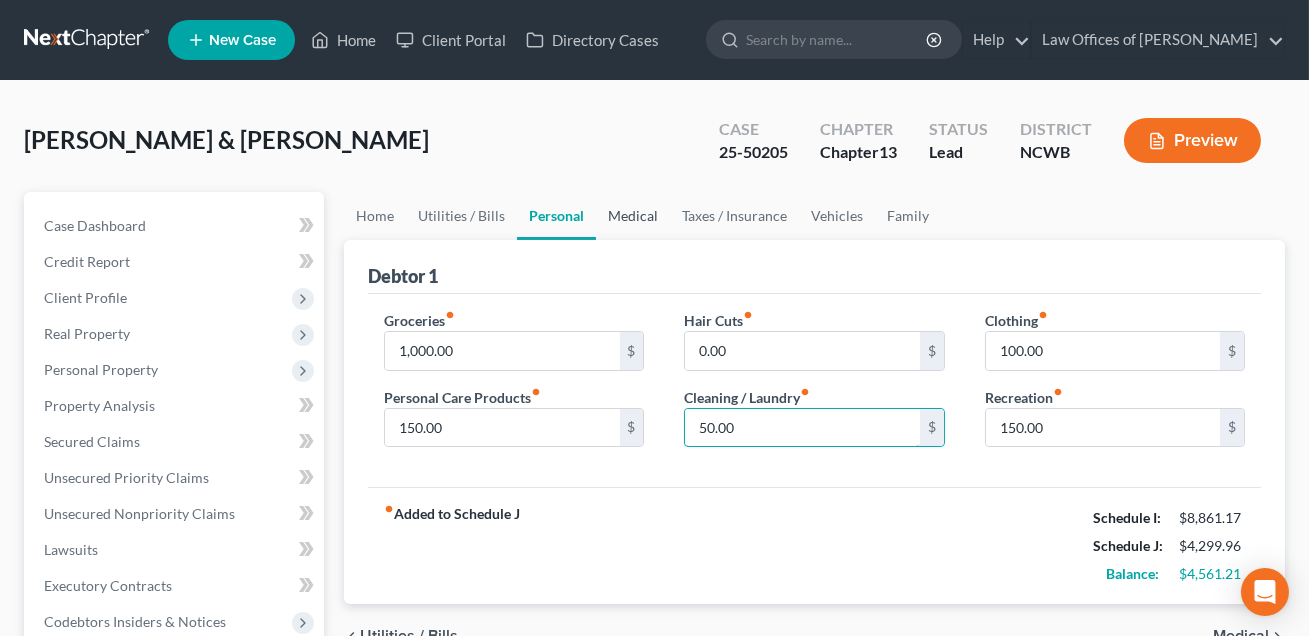 type on "50.00" 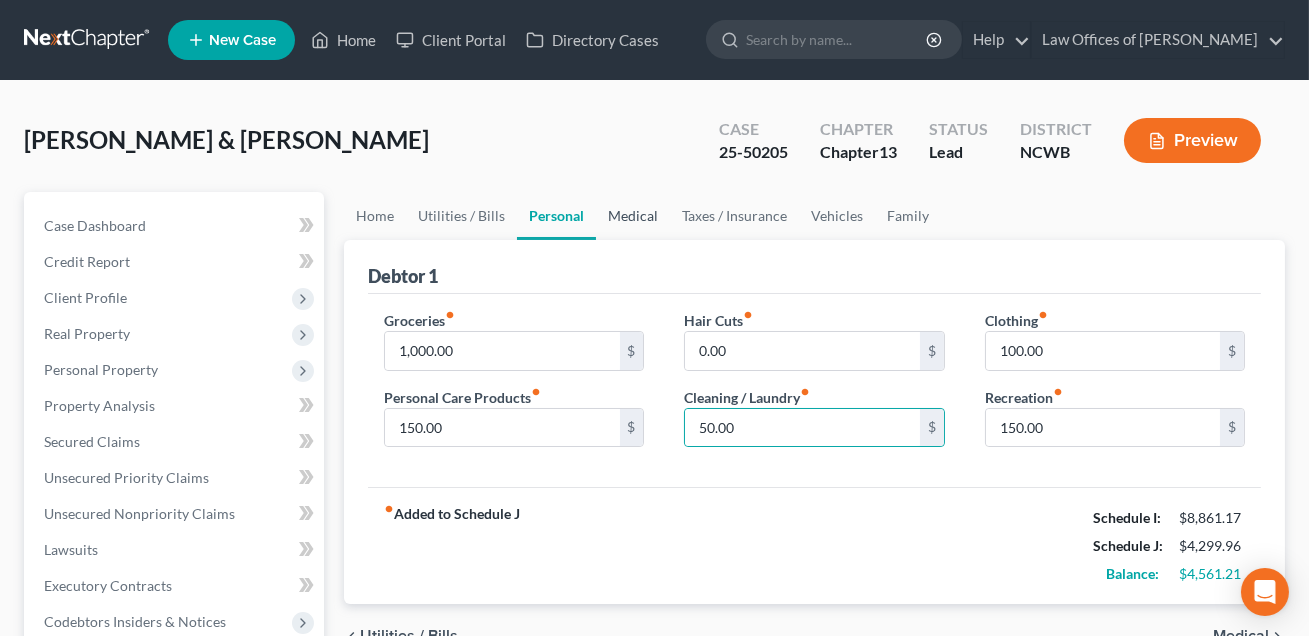 click on "Medical" at bounding box center (633, 216) 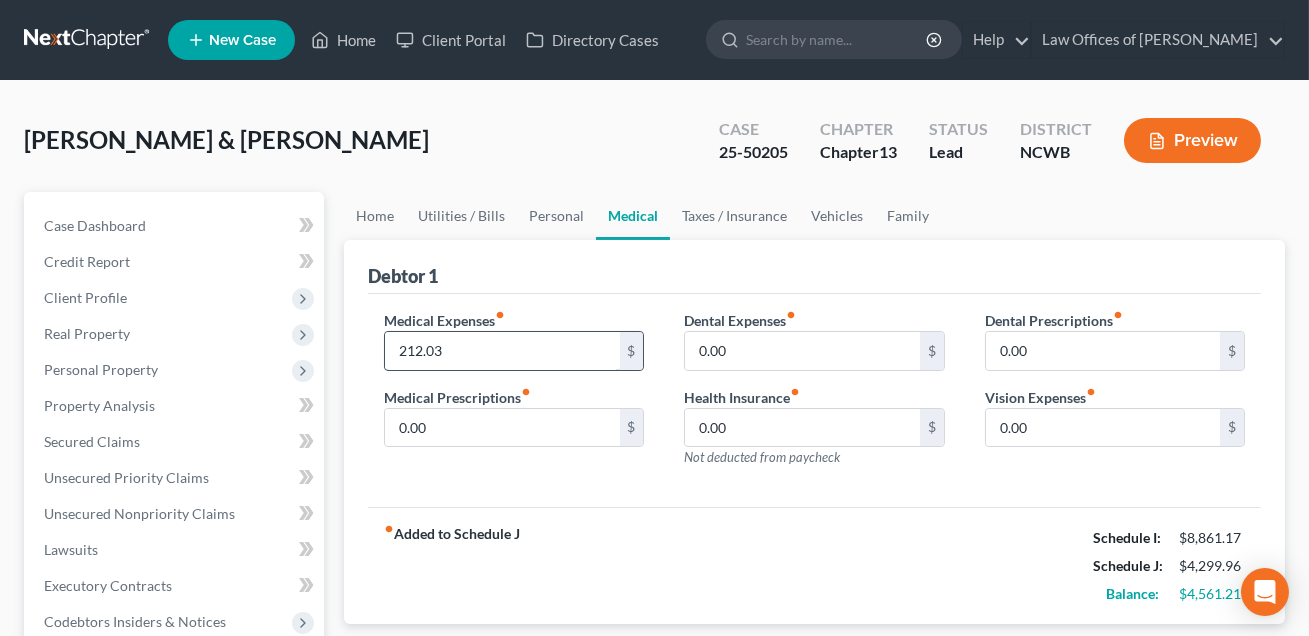 click on "212.03" at bounding box center [502, 351] 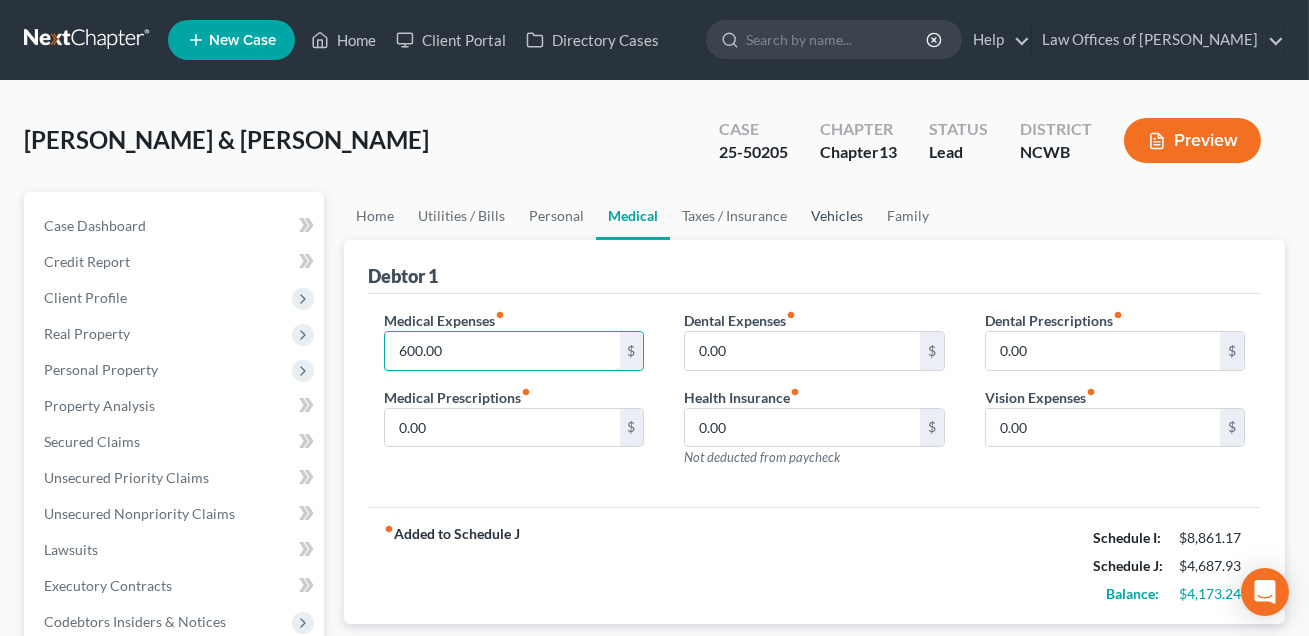 type on "600.00" 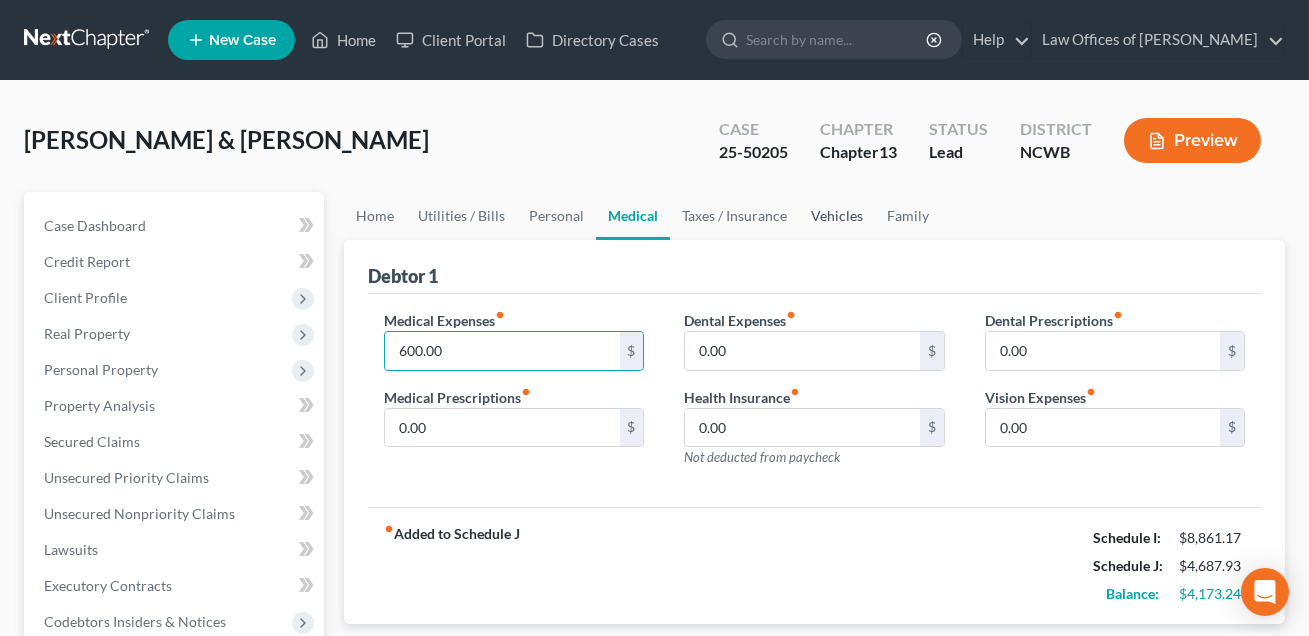 click on "Vehicles" at bounding box center [837, 216] 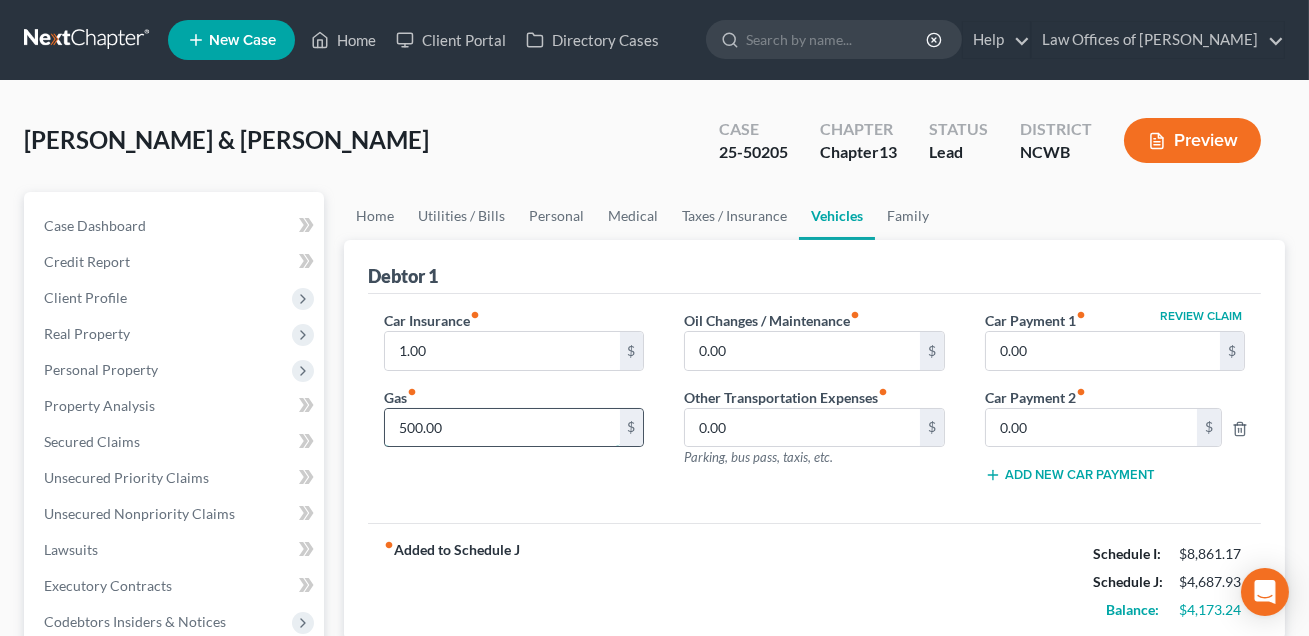click on "500.00" at bounding box center (502, 428) 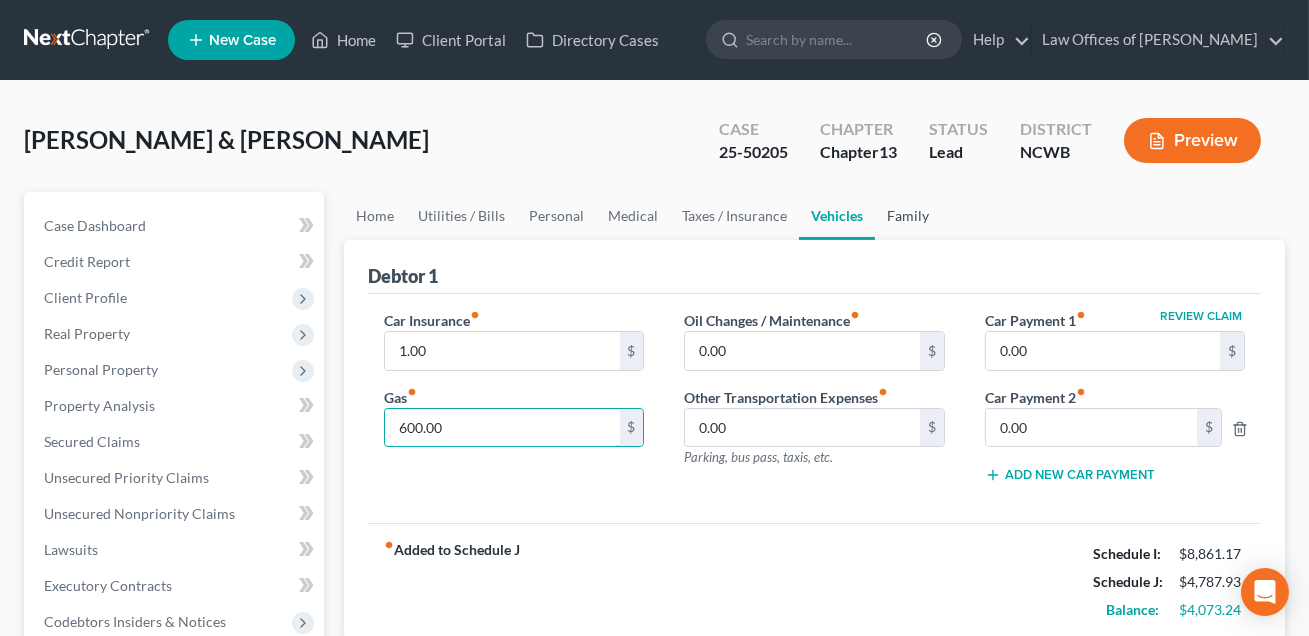 type on "600.00" 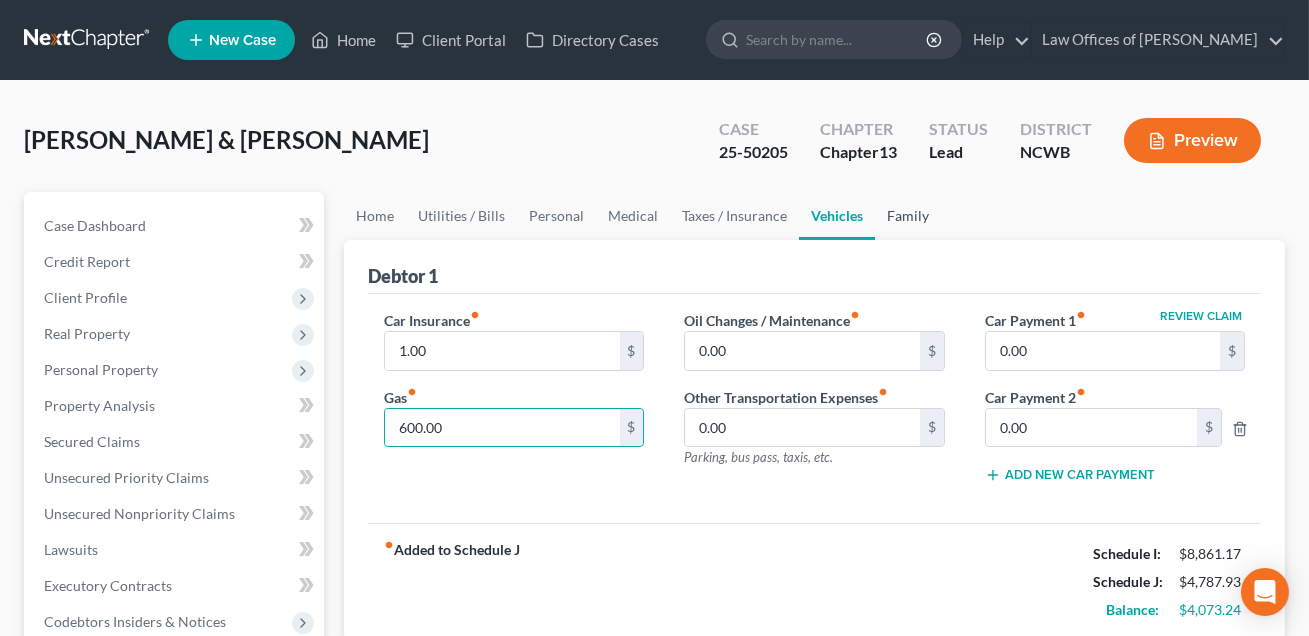 click on "Family" at bounding box center (908, 216) 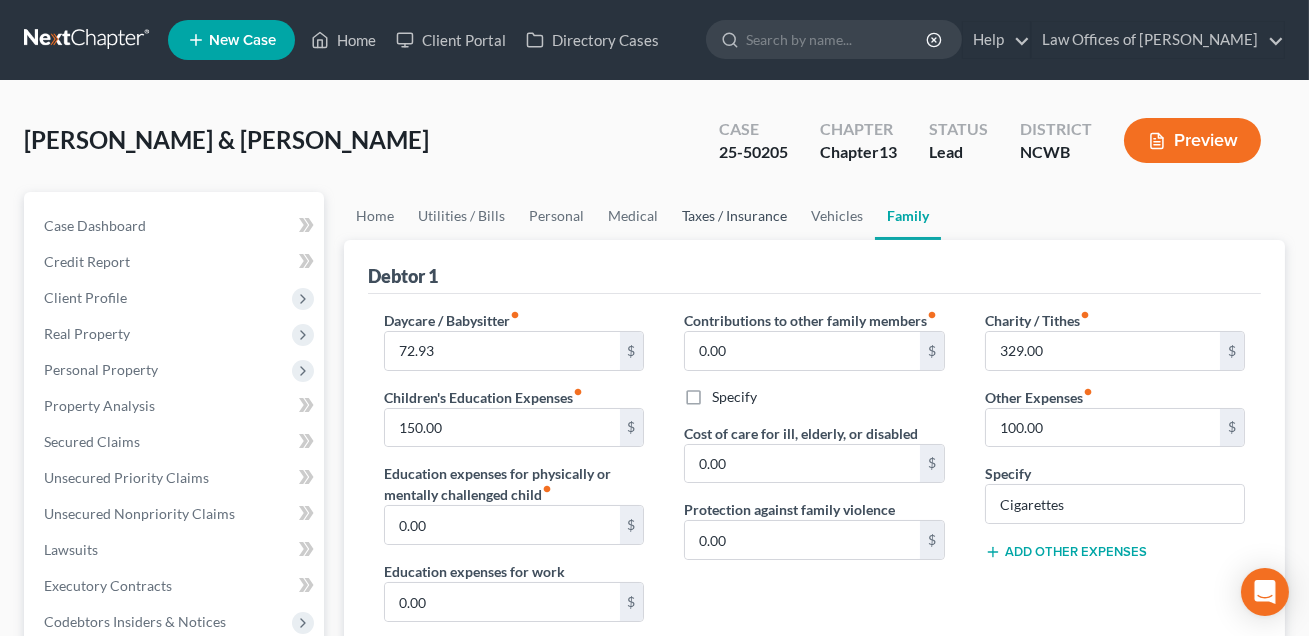 click on "Taxes / Insurance" at bounding box center (734, 216) 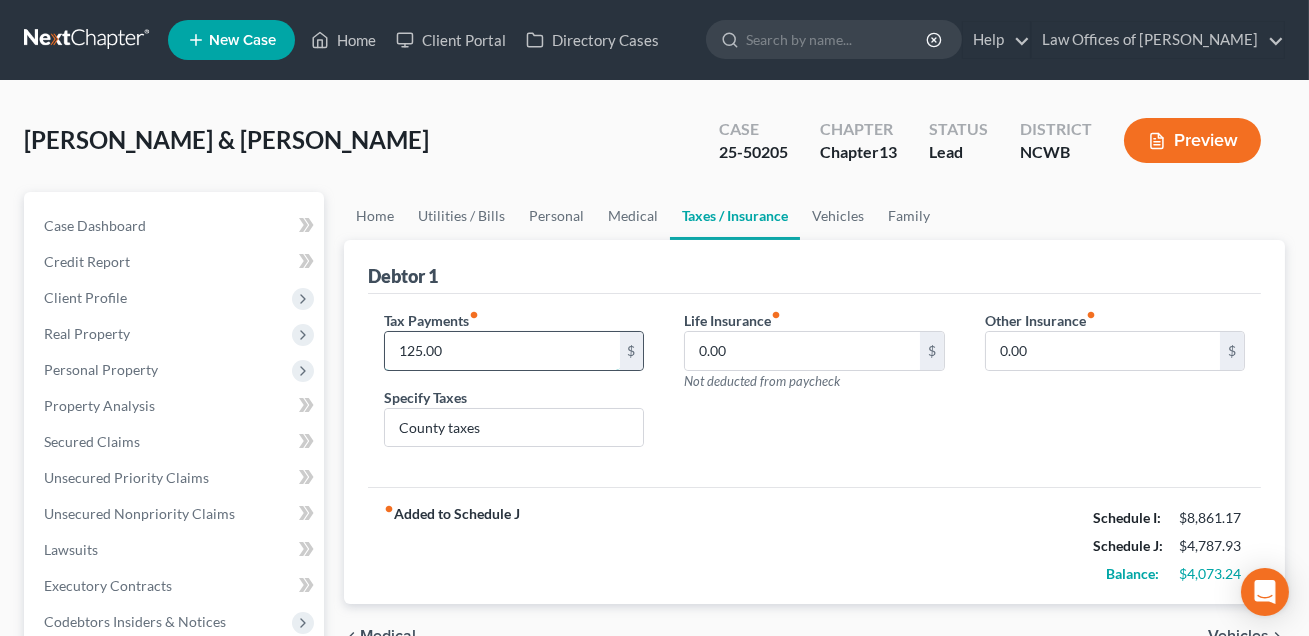 click on "125.00" at bounding box center [502, 351] 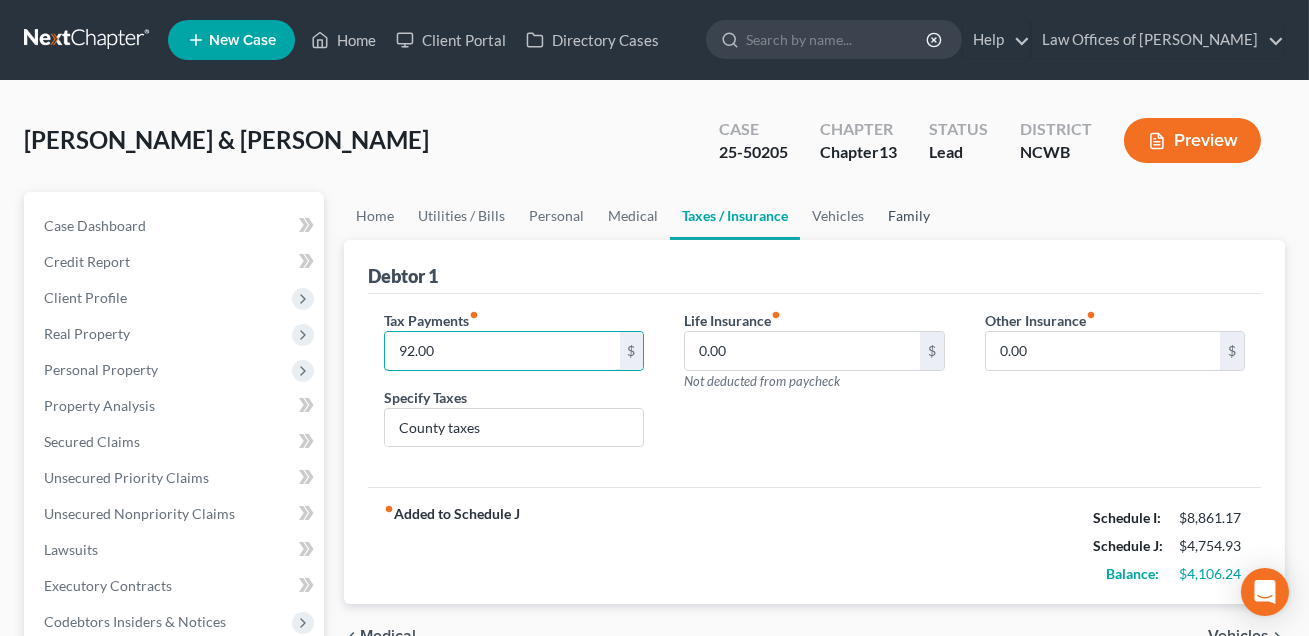 type on "92.00" 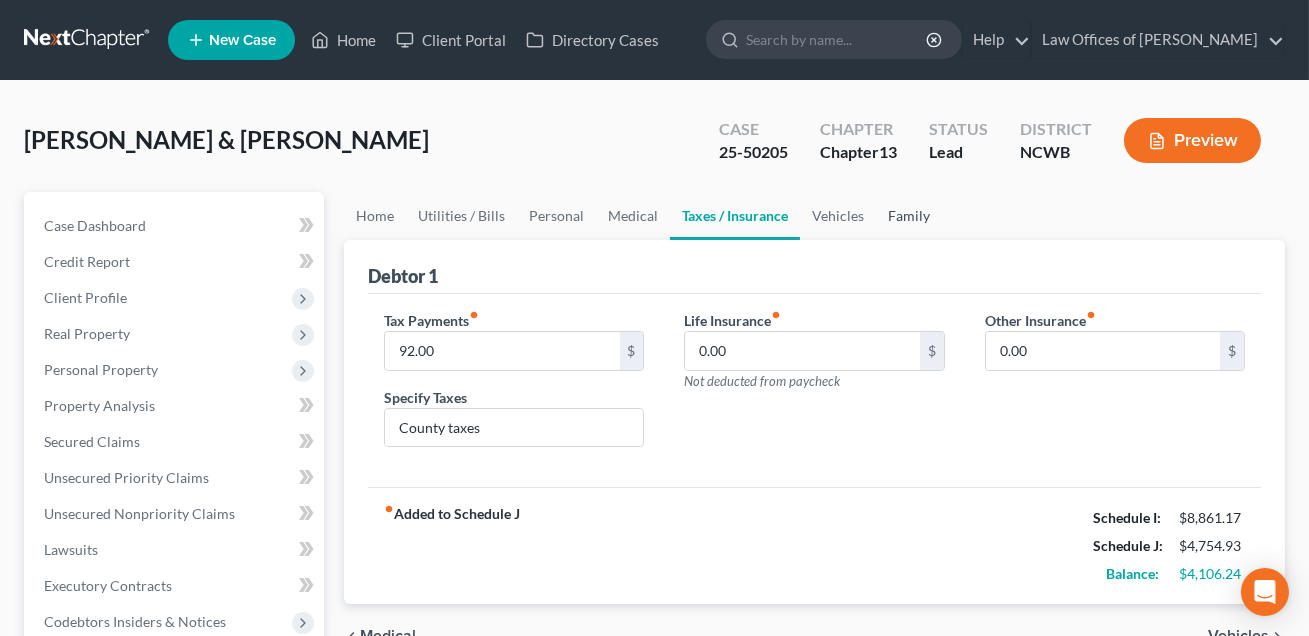 click on "Family" at bounding box center (909, 216) 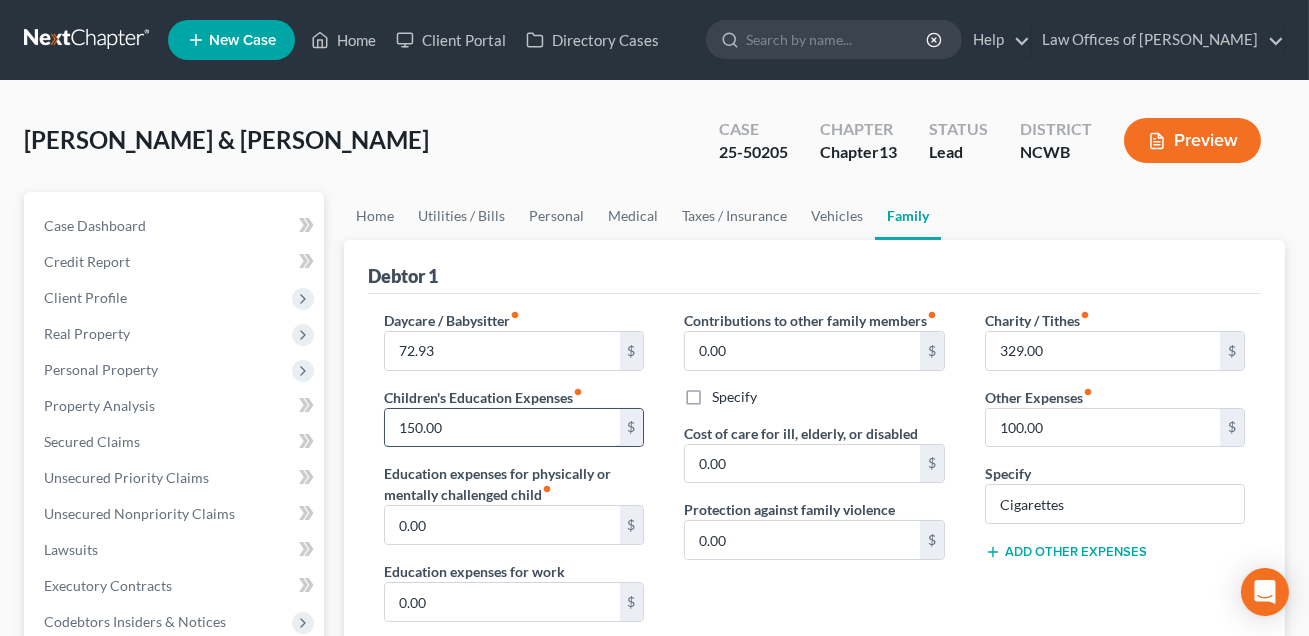 click on "150.00" at bounding box center [502, 428] 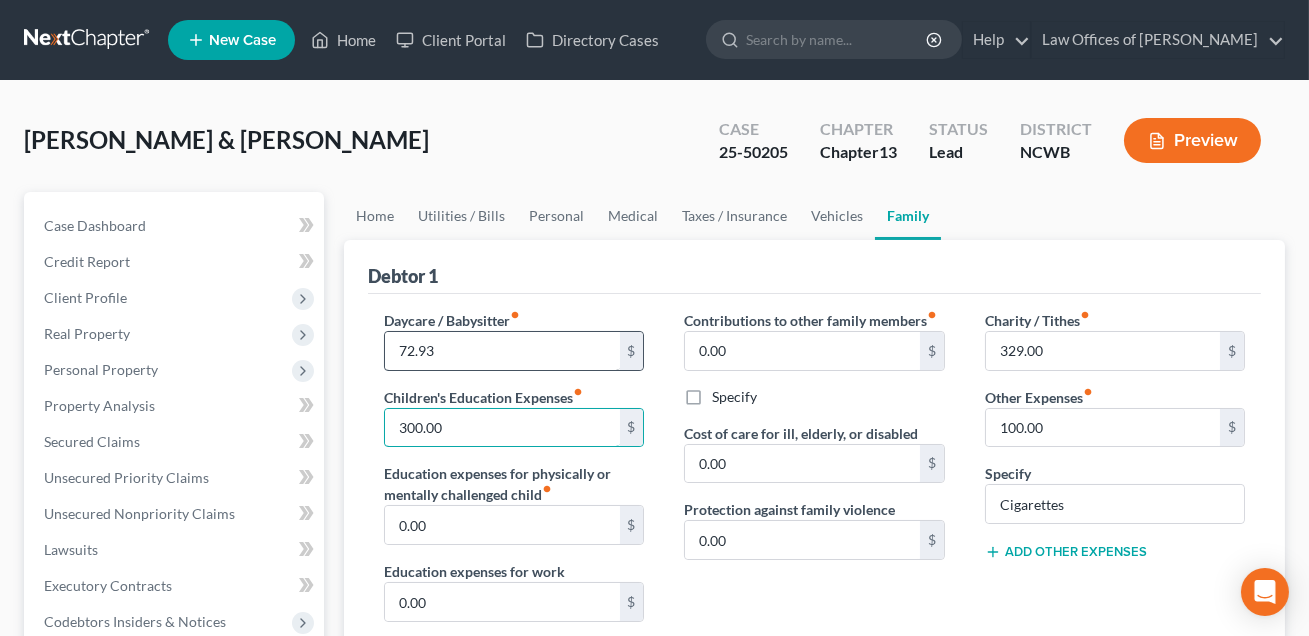 type on "300.00" 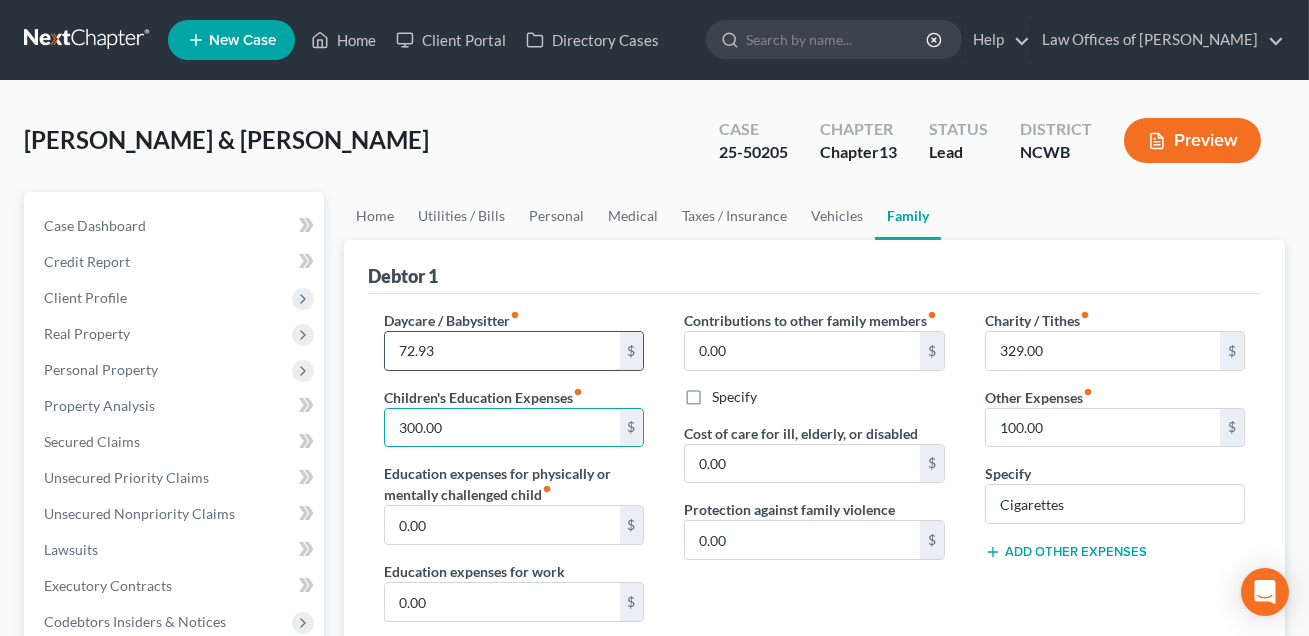 click on "72.93" at bounding box center (502, 351) 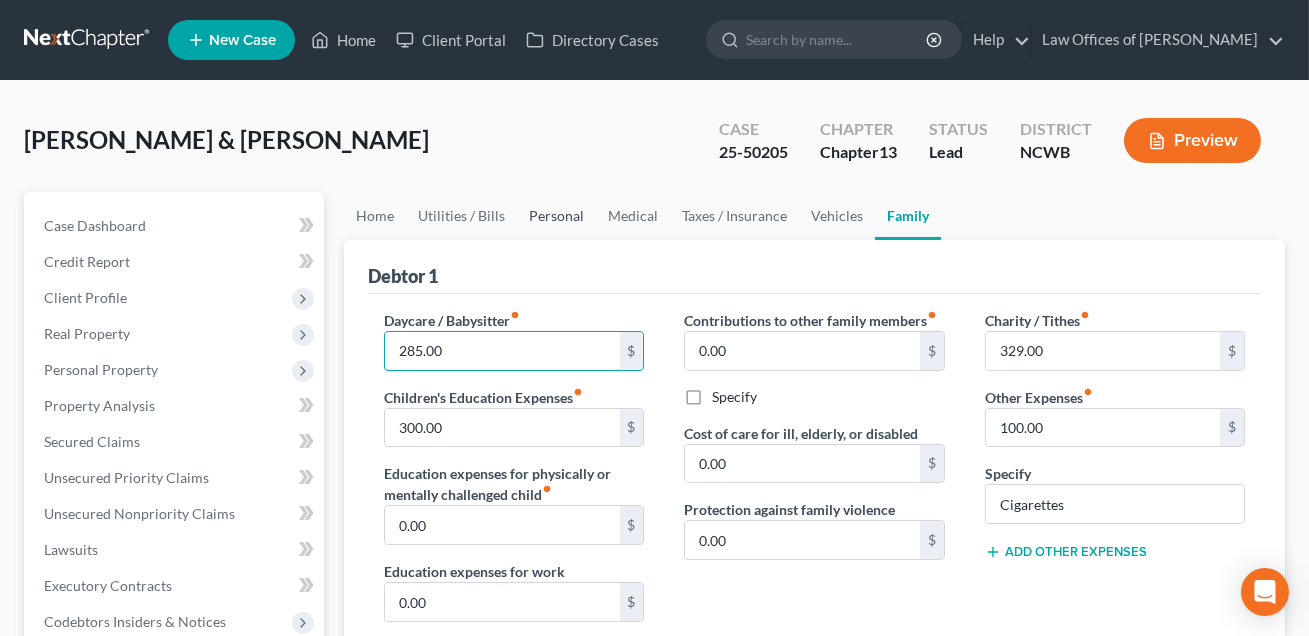 type on "285.00" 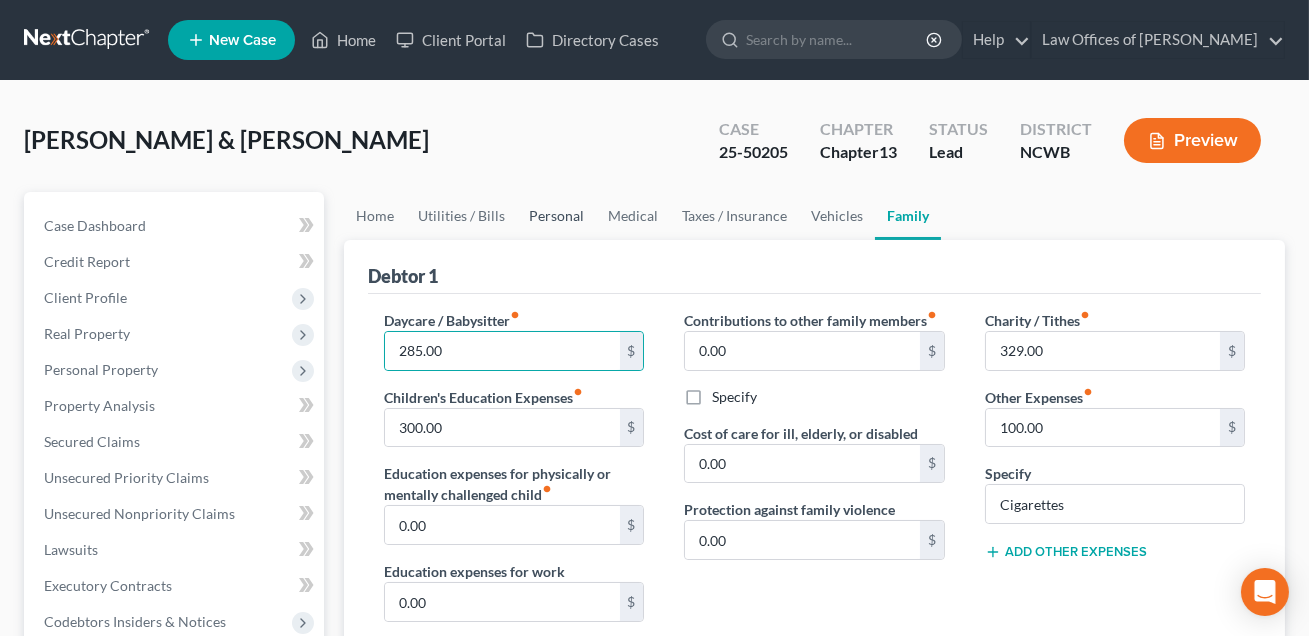 click on "Personal" at bounding box center [556, 216] 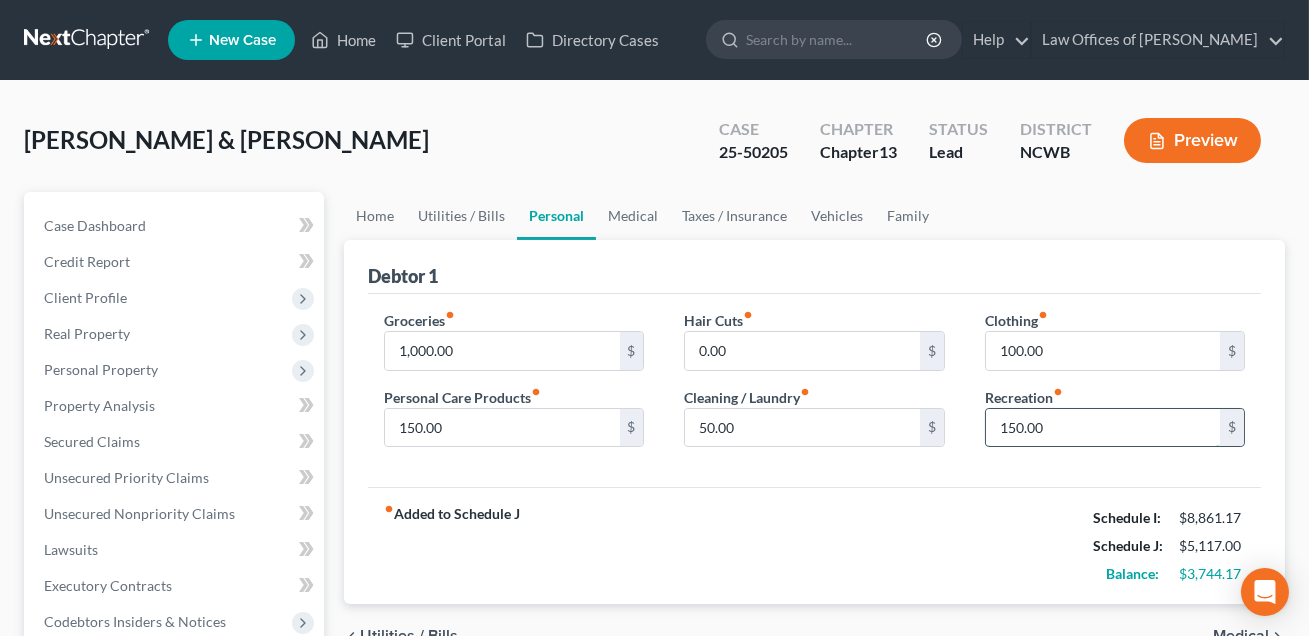 click on "150.00" at bounding box center [1103, 428] 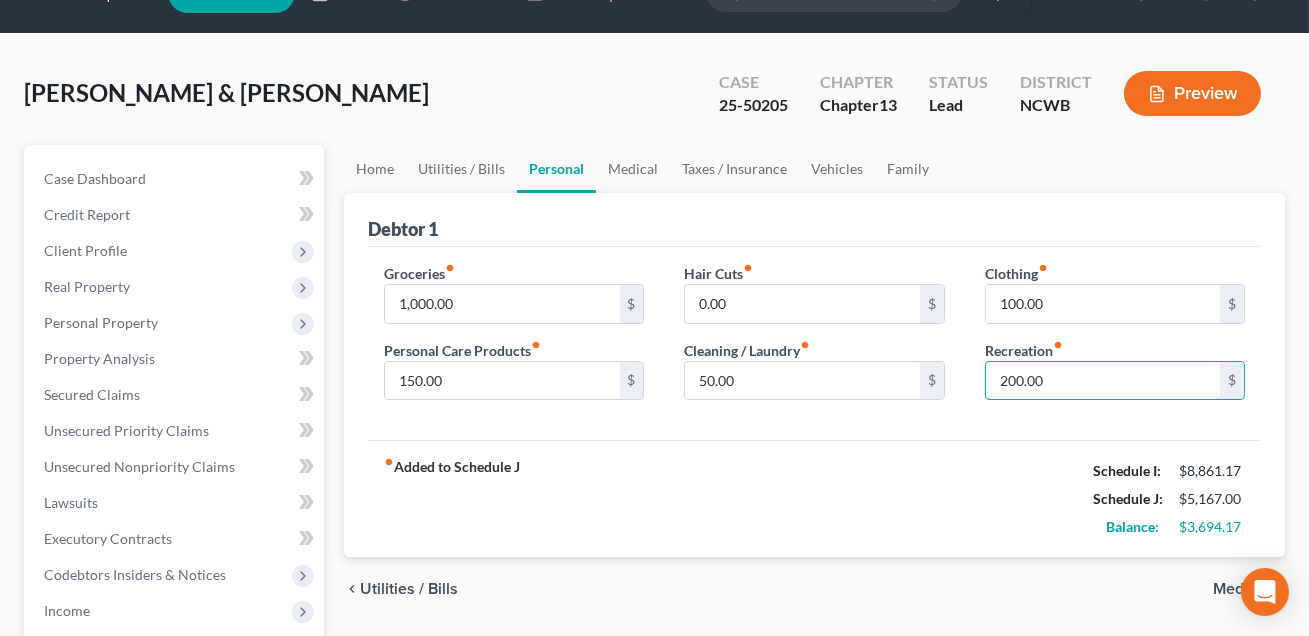 scroll, scrollTop: 49, scrollLeft: 0, axis: vertical 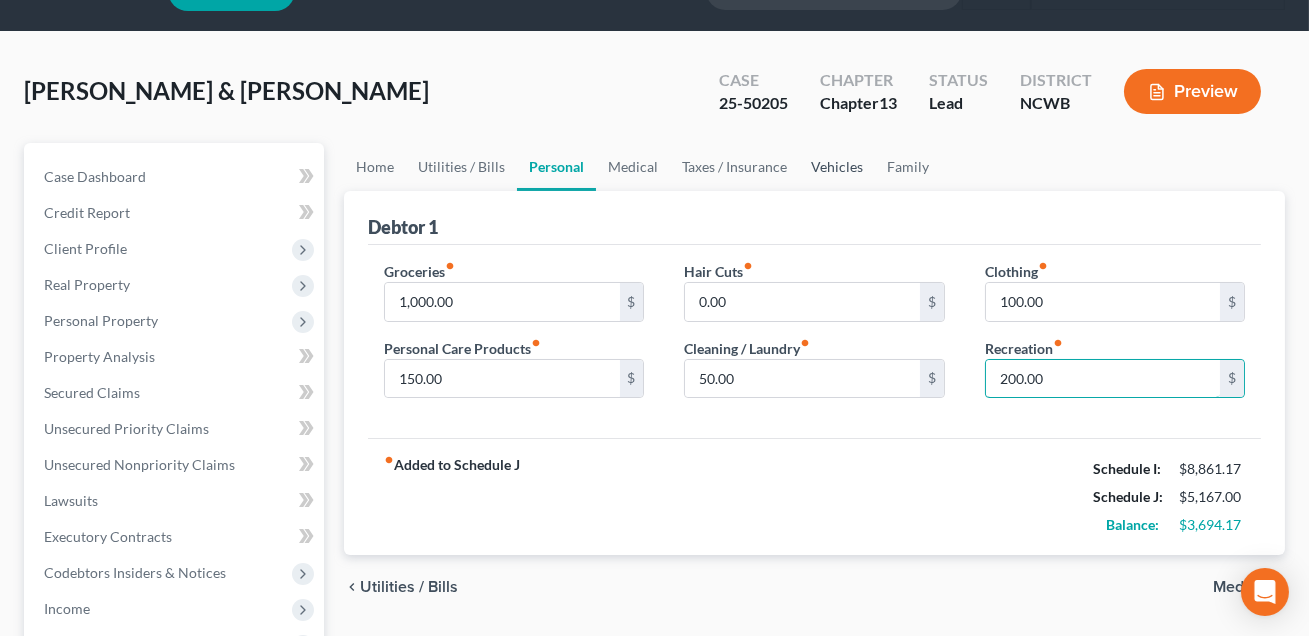 type on "200.00" 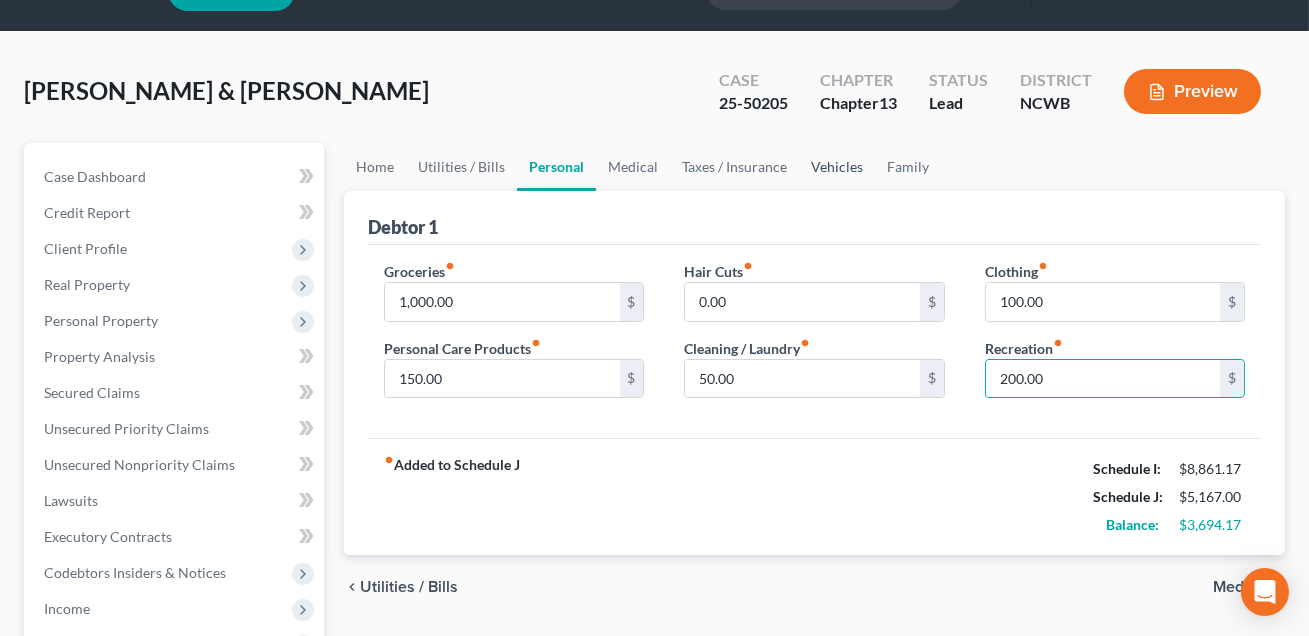 click on "Vehicles" at bounding box center (837, 167) 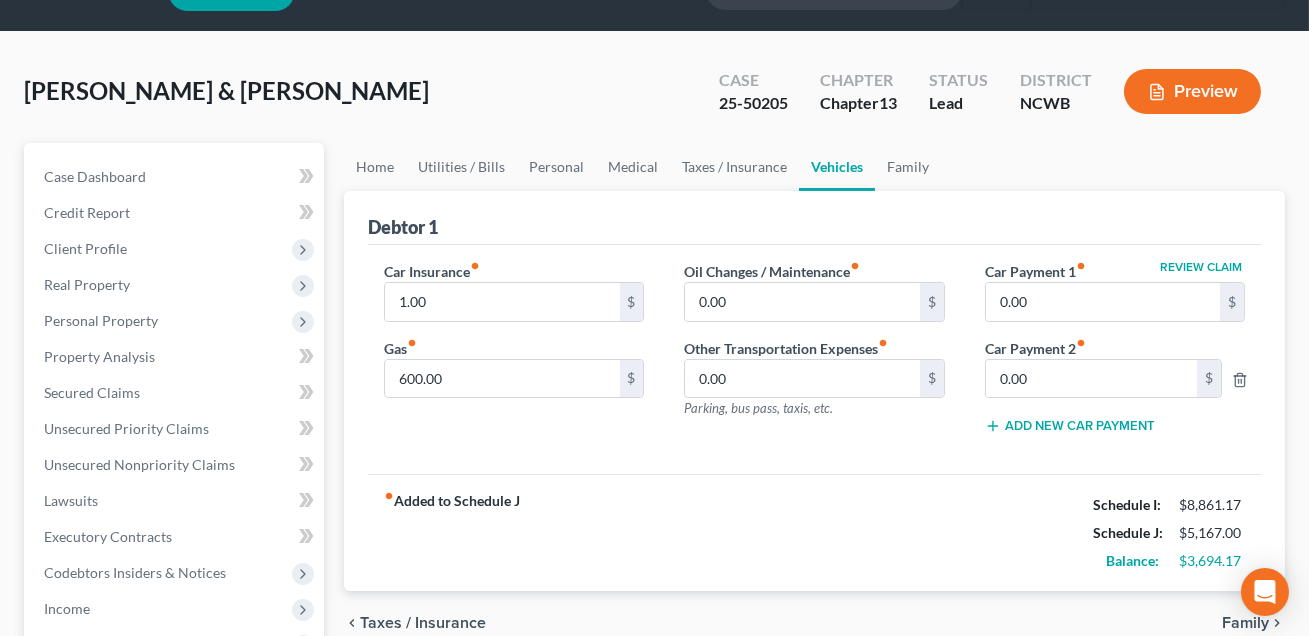scroll, scrollTop: 0, scrollLeft: 0, axis: both 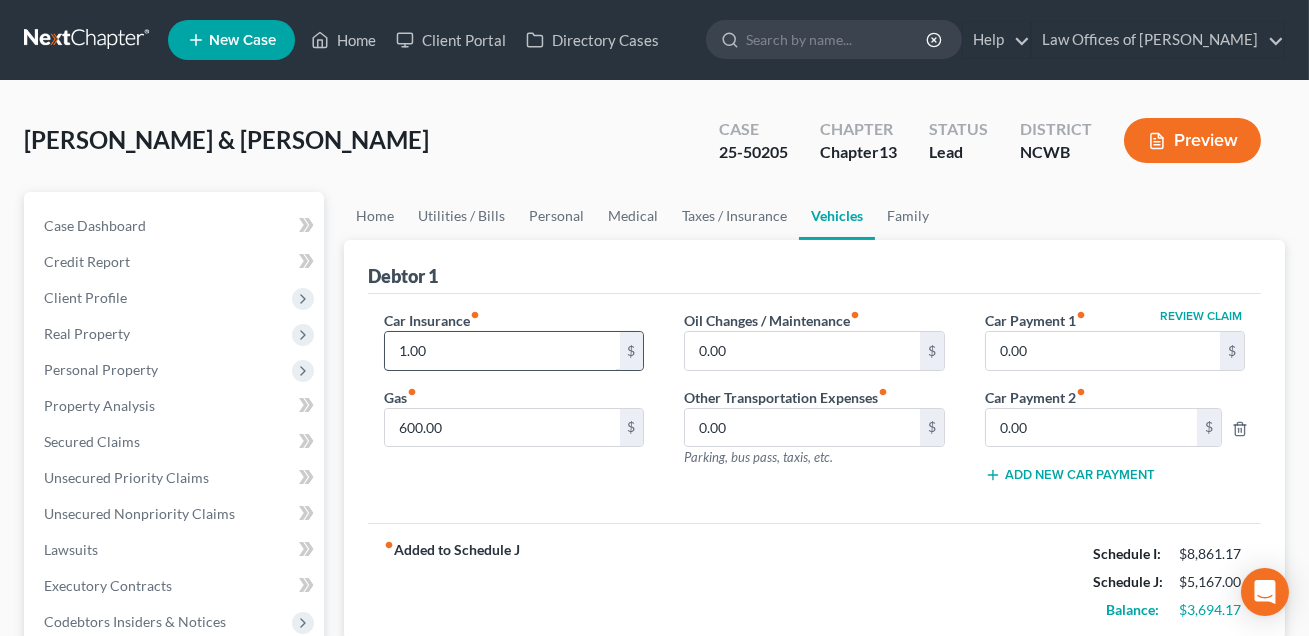 click on "1.00" at bounding box center [502, 351] 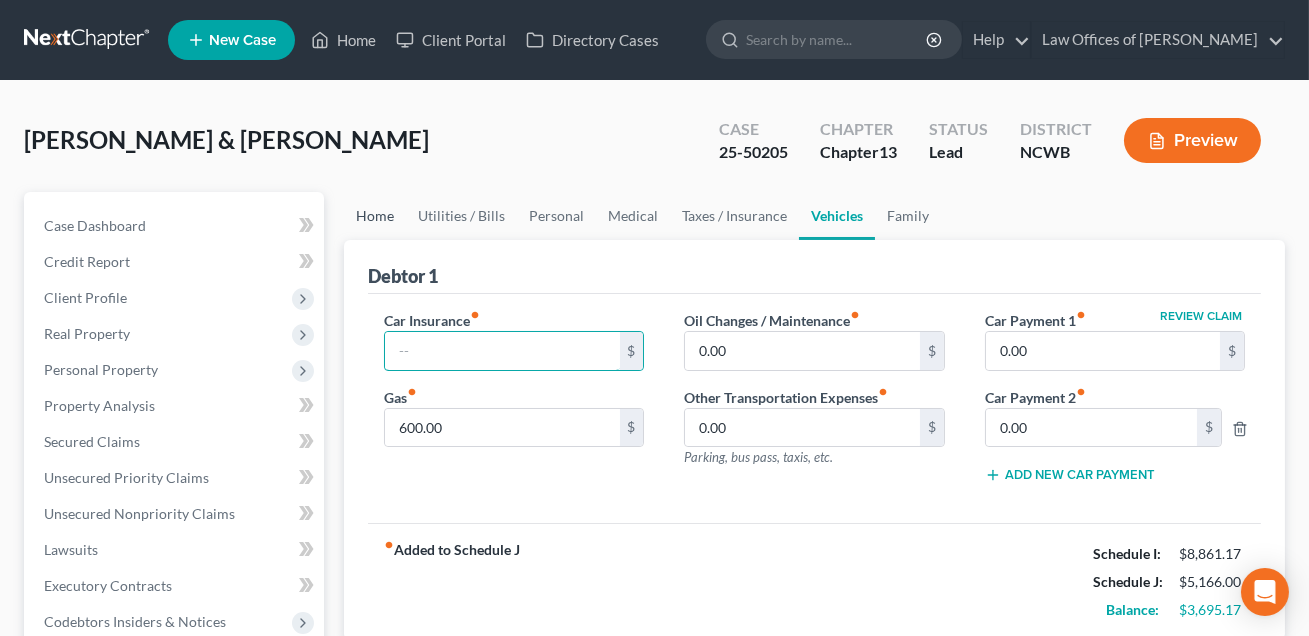 type 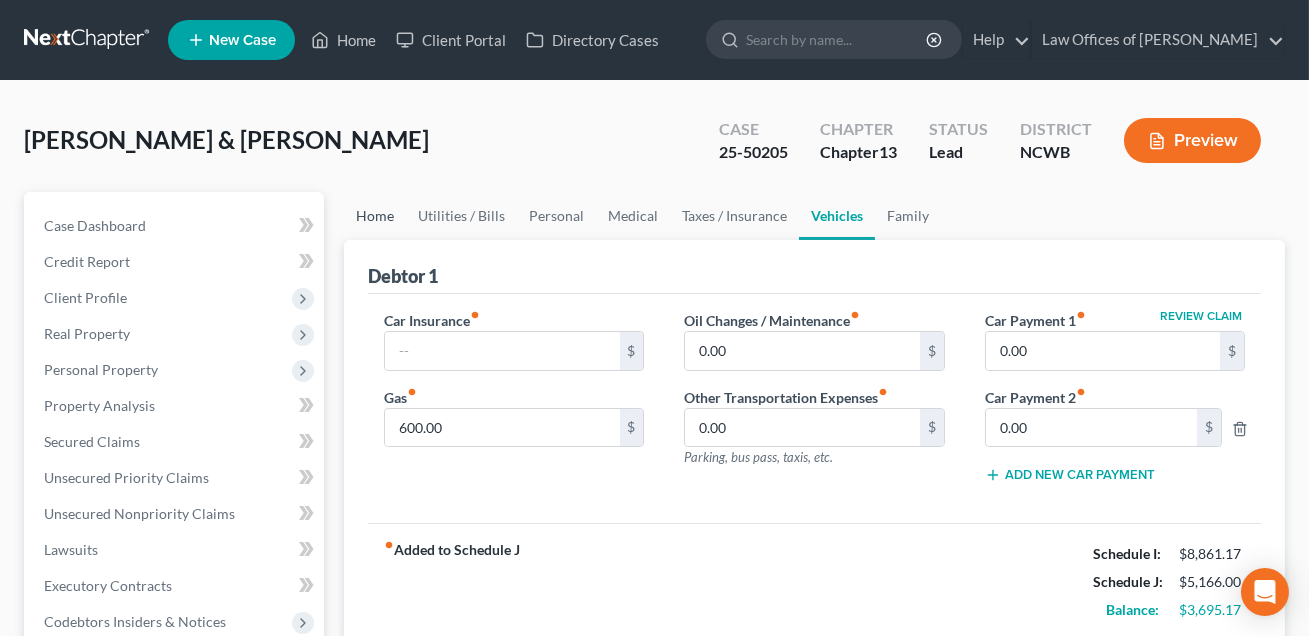 click on "Home" at bounding box center (375, 216) 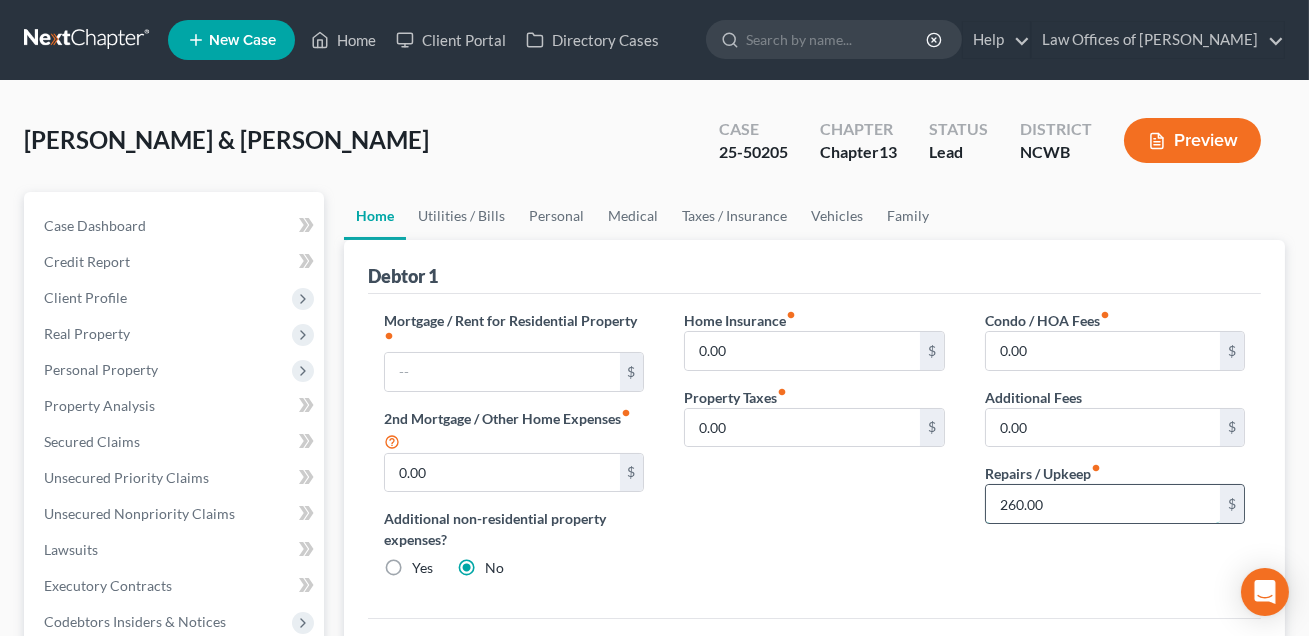 click on "260.00" at bounding box center [1103, 504] 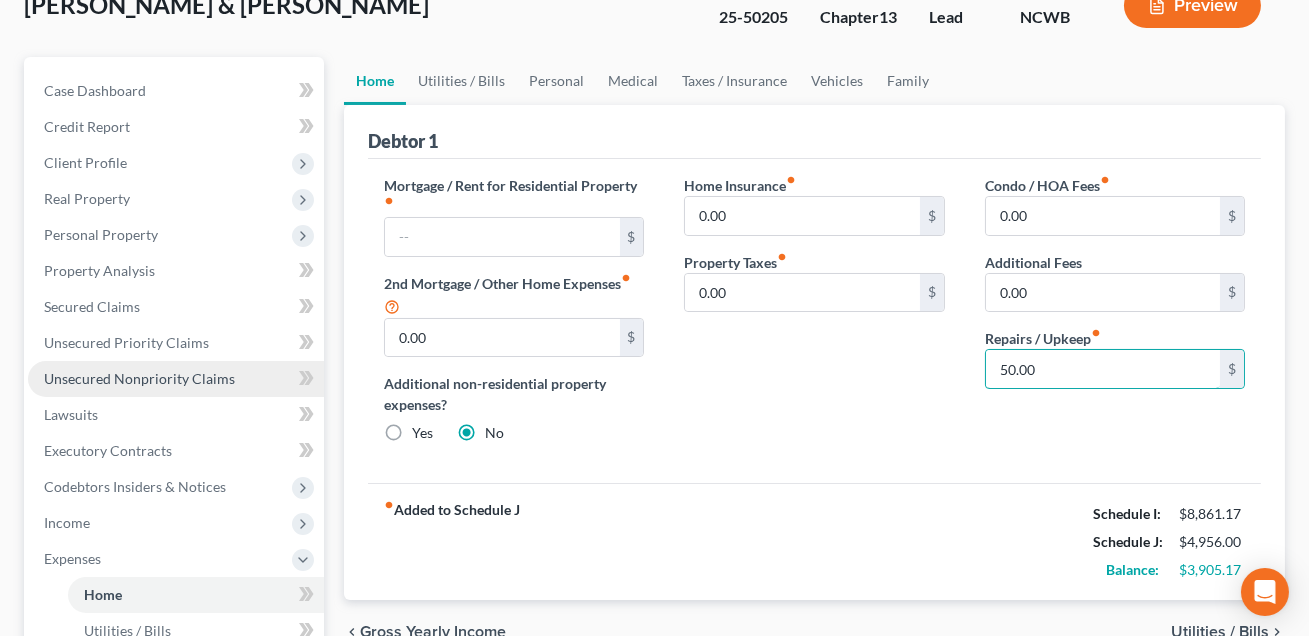 scroll, scrollTop: 291, scrollLeft: 0, axis: vertical 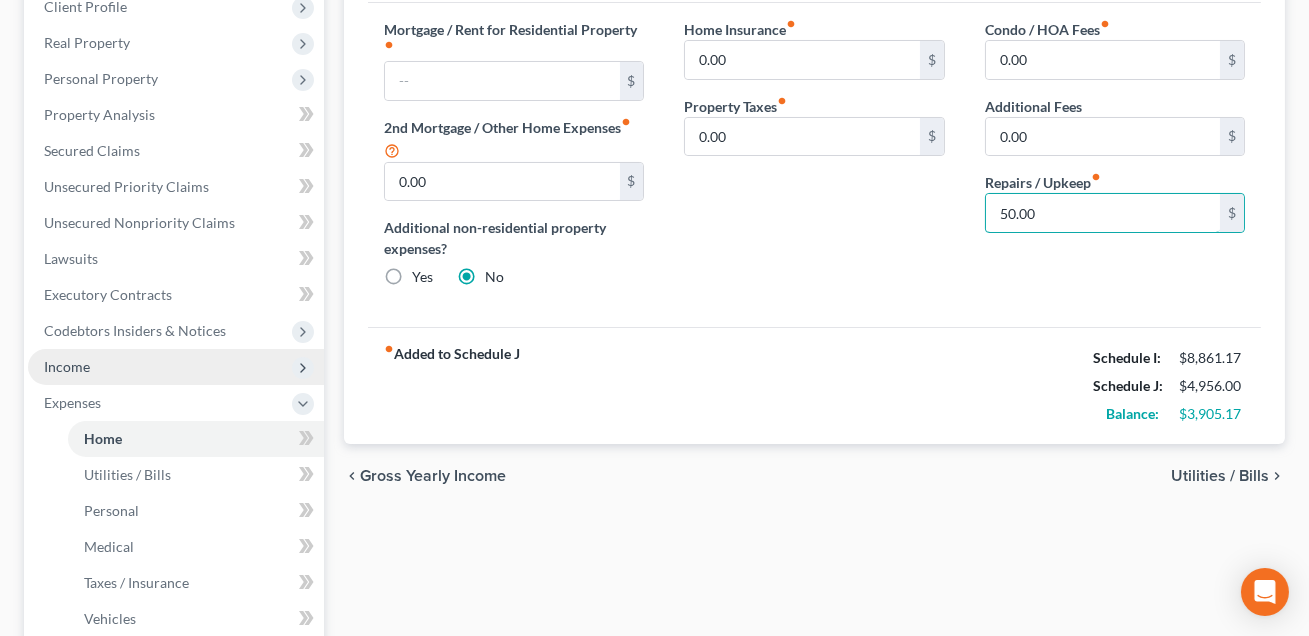 type on "50.00" 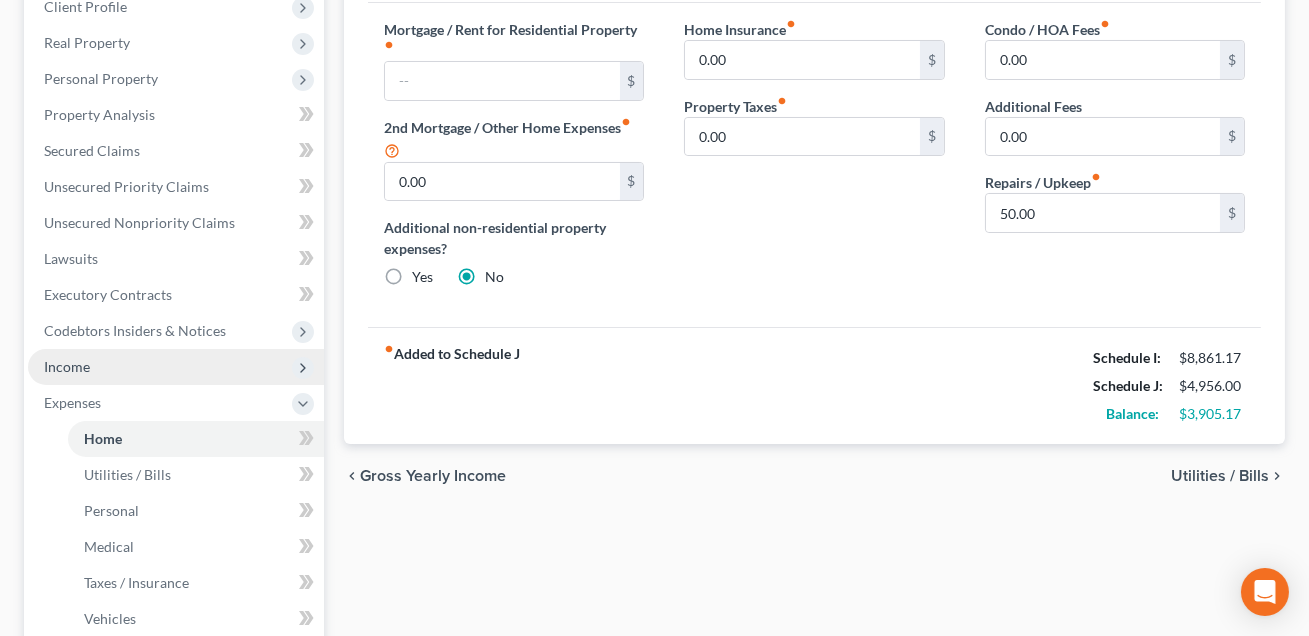 click on "Income" at bounding box center (176, 367) 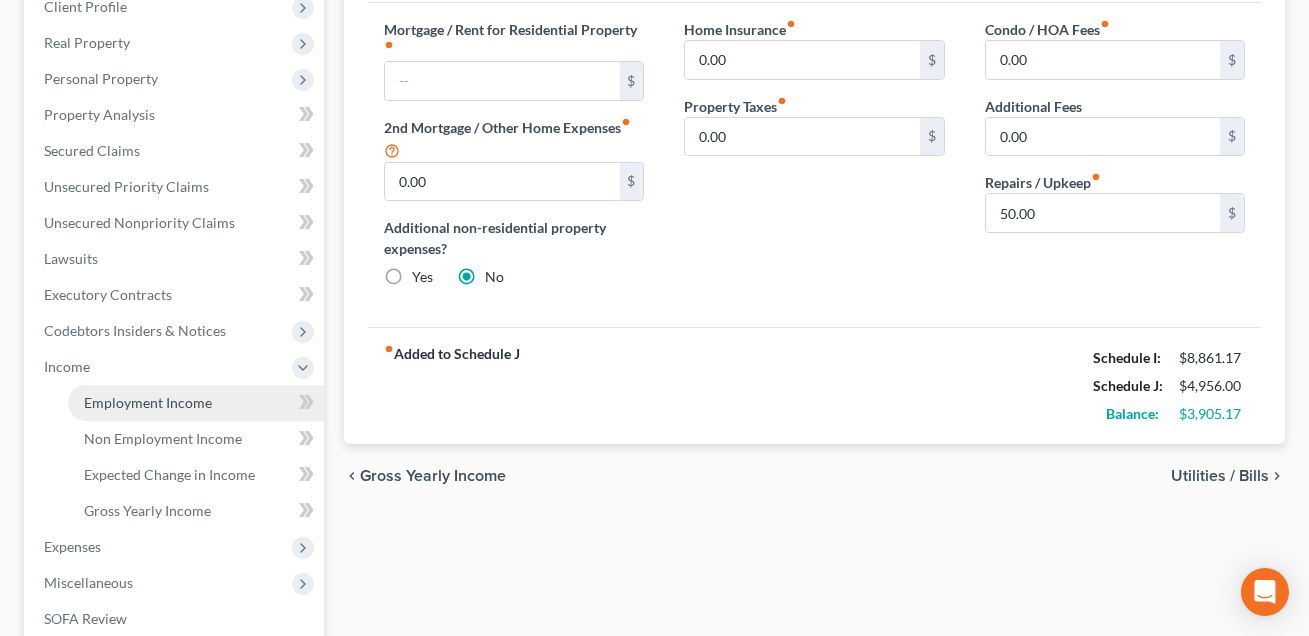 click on "Employment Income" at bounding box center [148, 402] 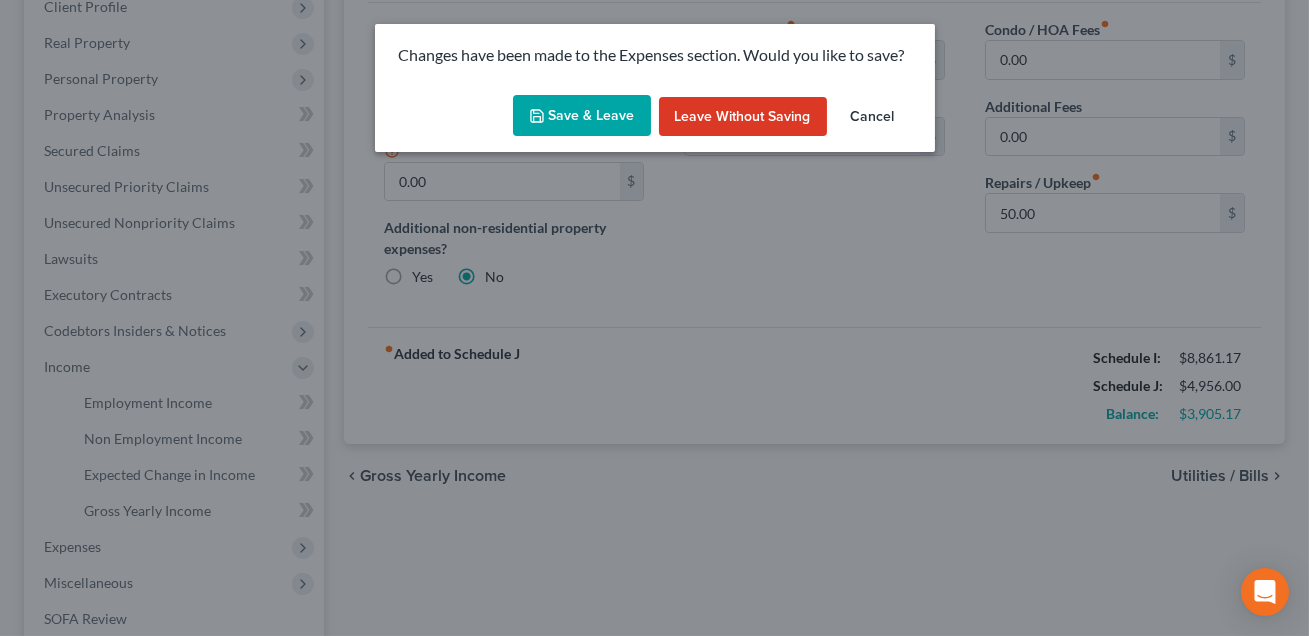 click on "Save & Leave" at bounding box center (582, 116) 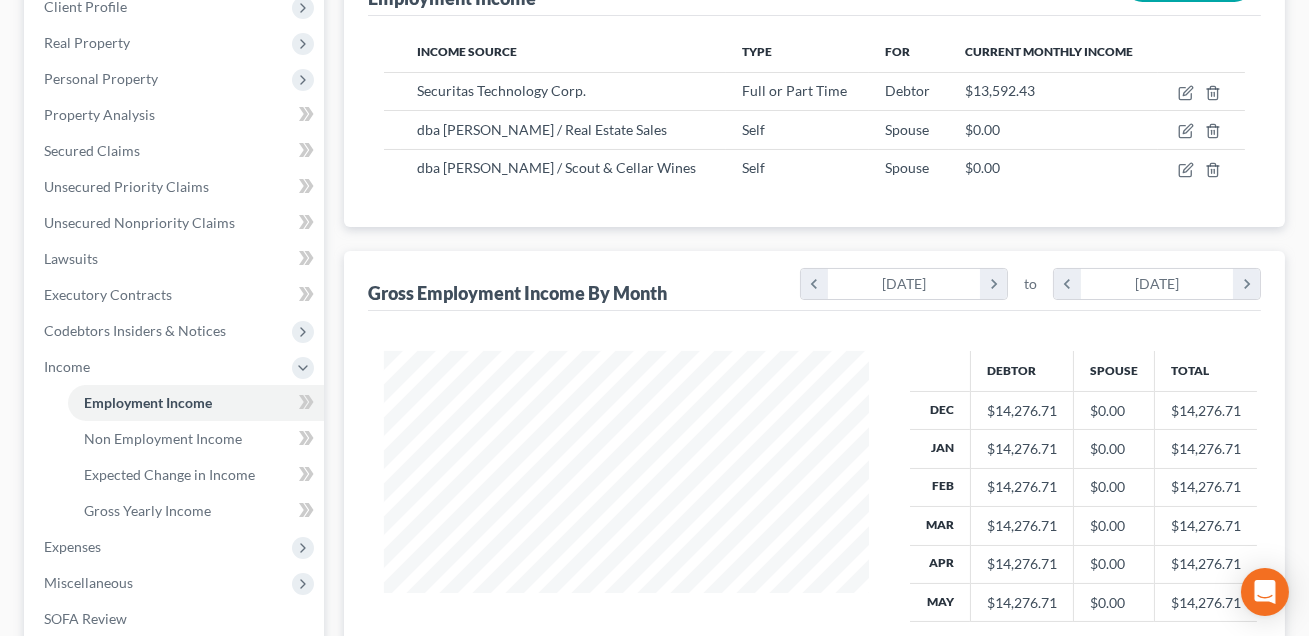 scroll, scrollTop: 0, scrollLeft: 0, axis: both 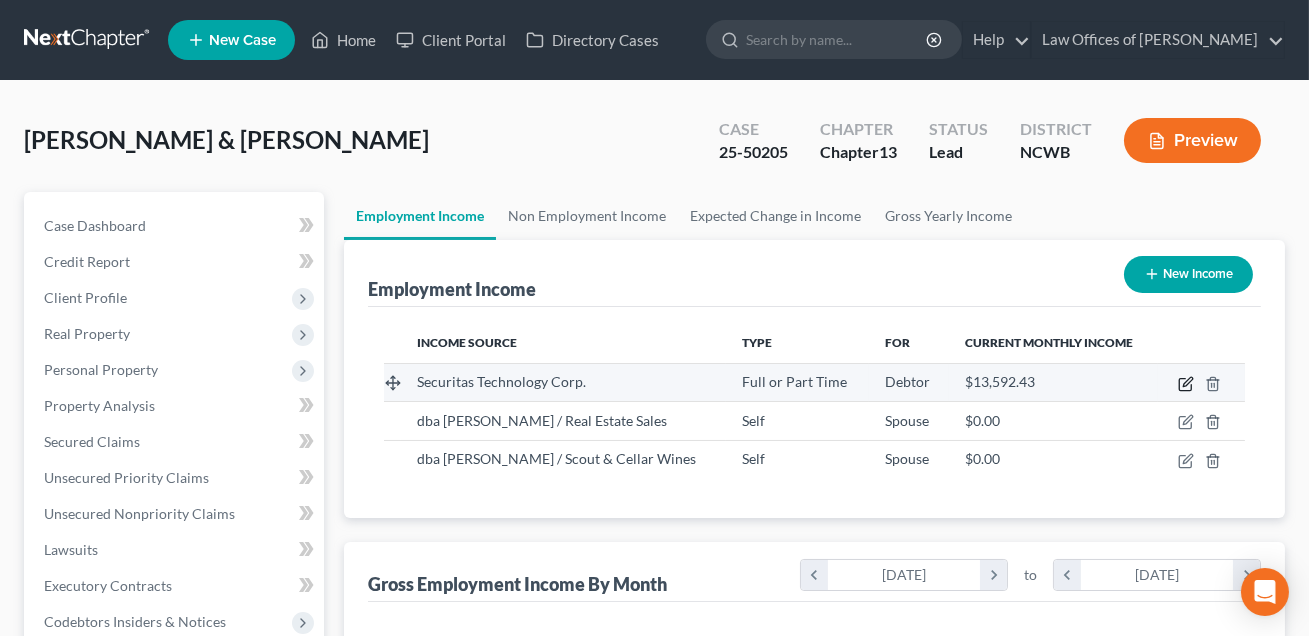 click 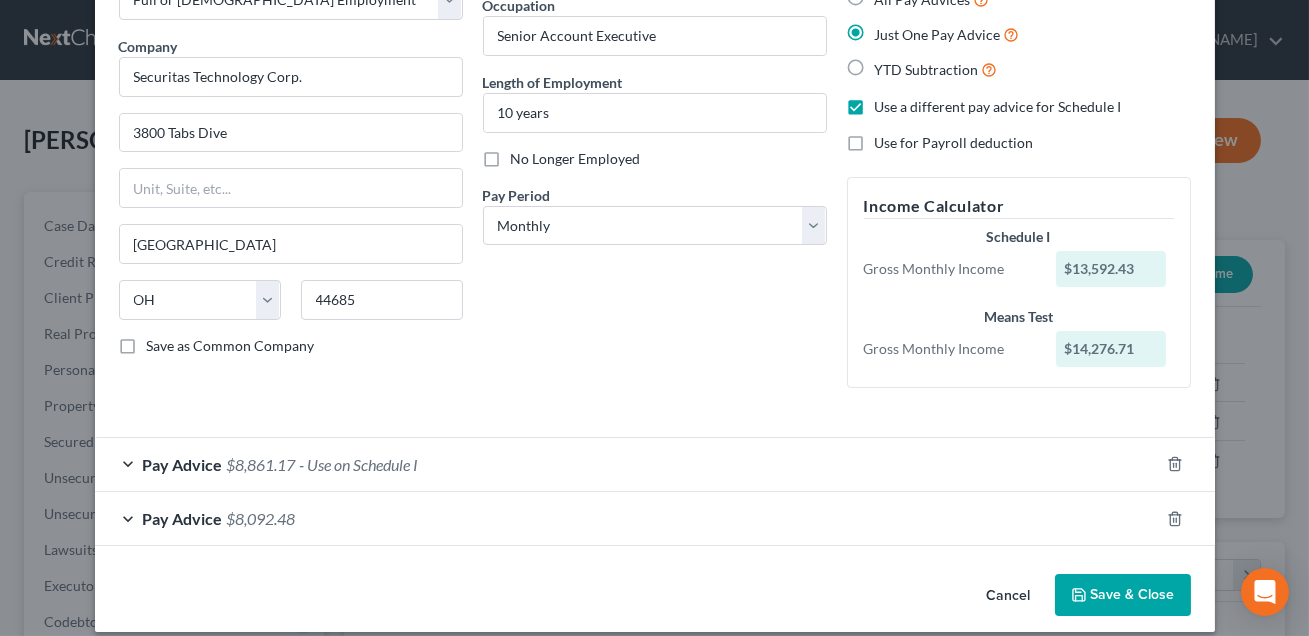 scroll, scrollTop: 151, scrollLeft: 0, axis: vertical 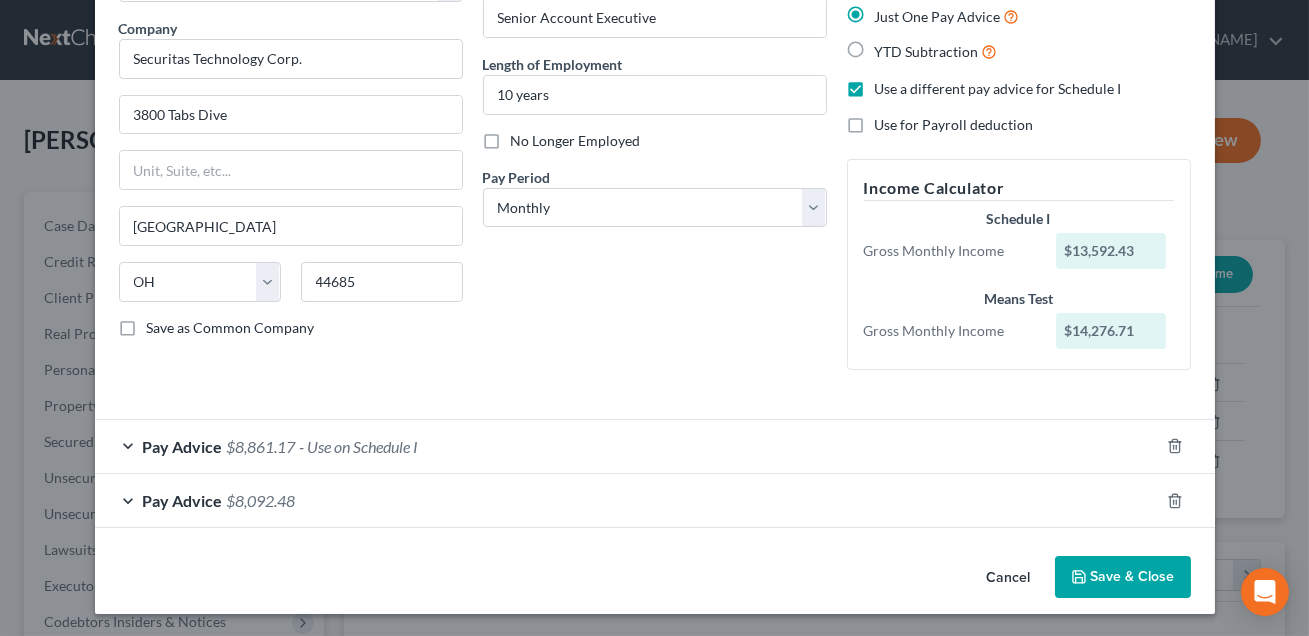 click on "Save & Close" at bounding box center (1123, 577) 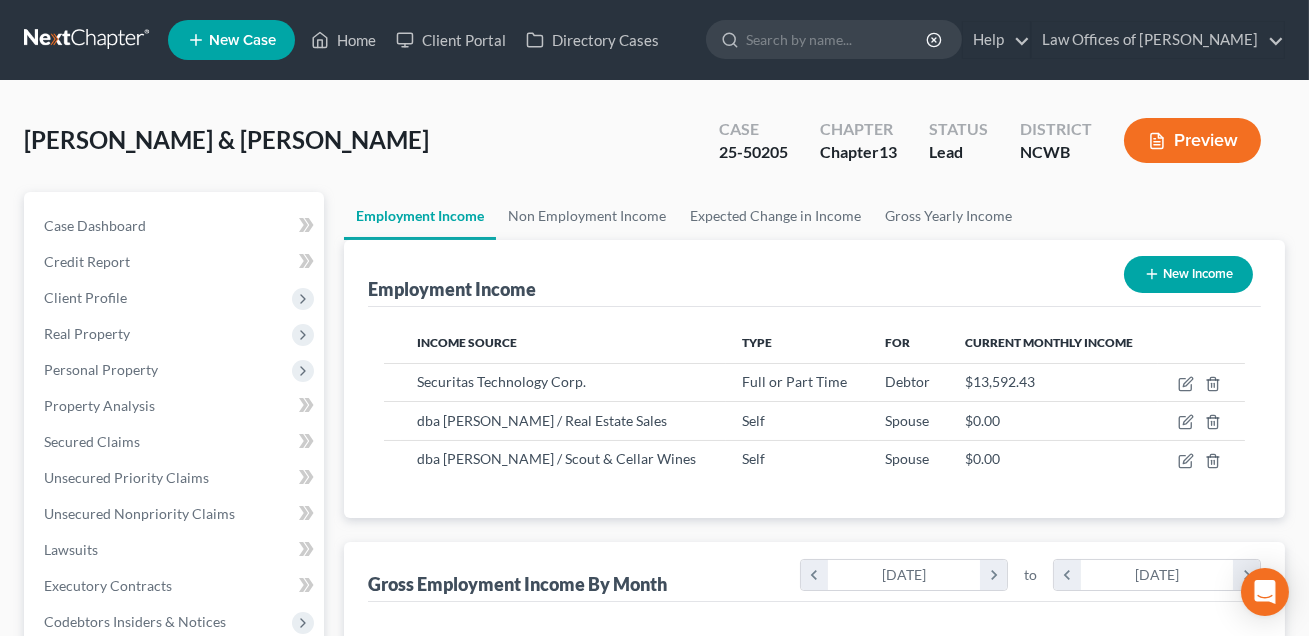 click on "Preview" at bounding box center (1192, 140) 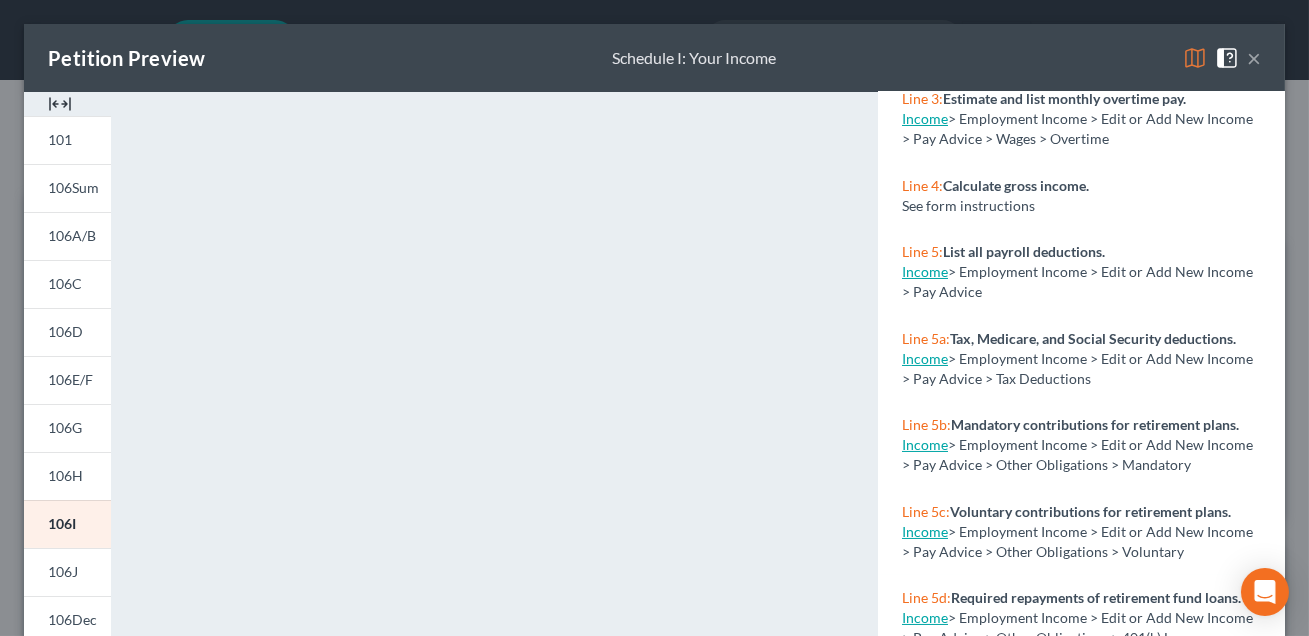 scroll, scrollTop: 375, scrollLeft: 0, axis: vertical 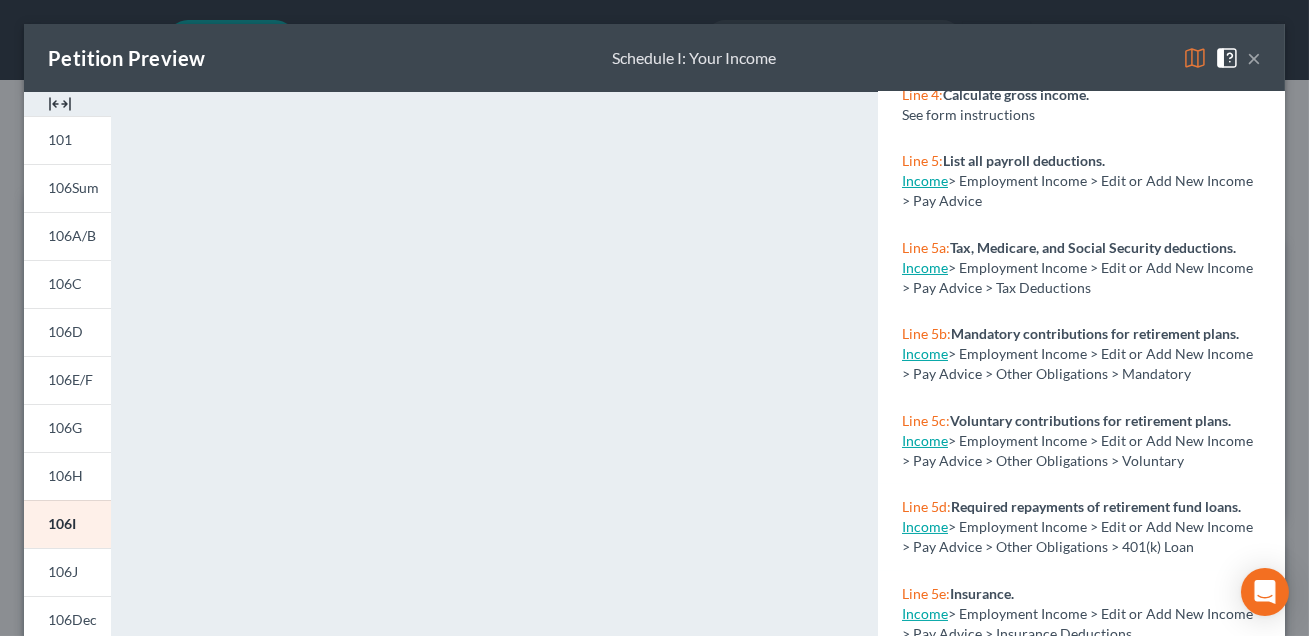 click on "×" at bounding box center (1254, 58) 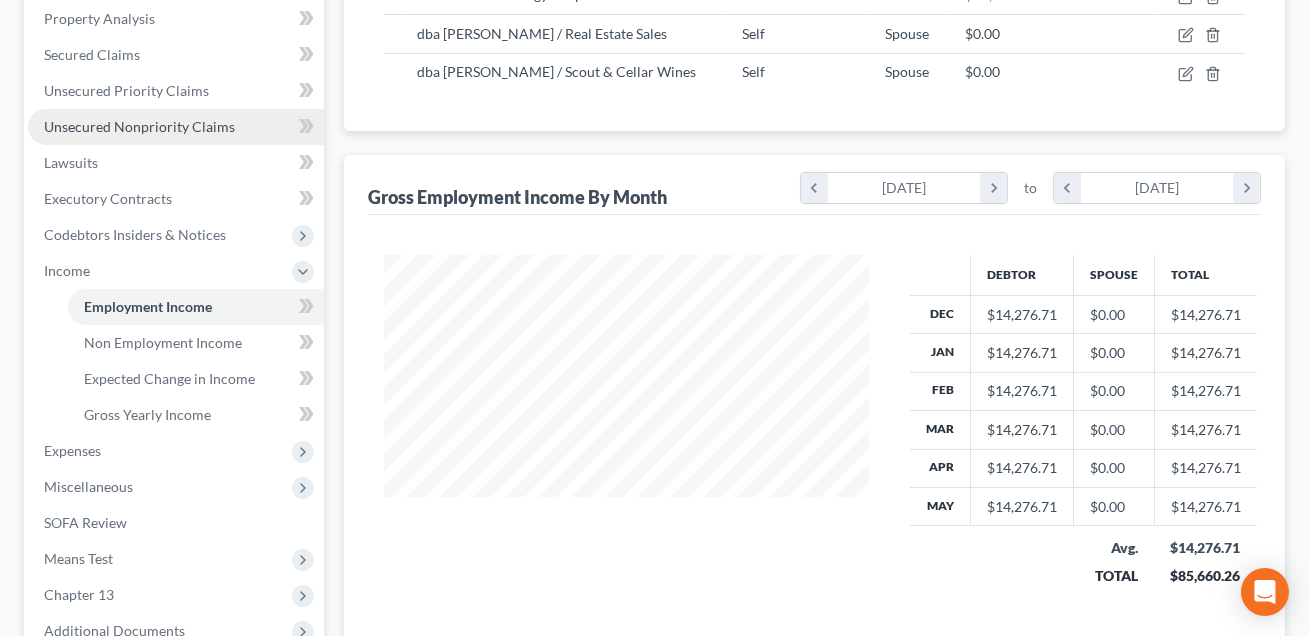 scroll, scrollTop: 398, scrollLeft: 0, axis: vertical 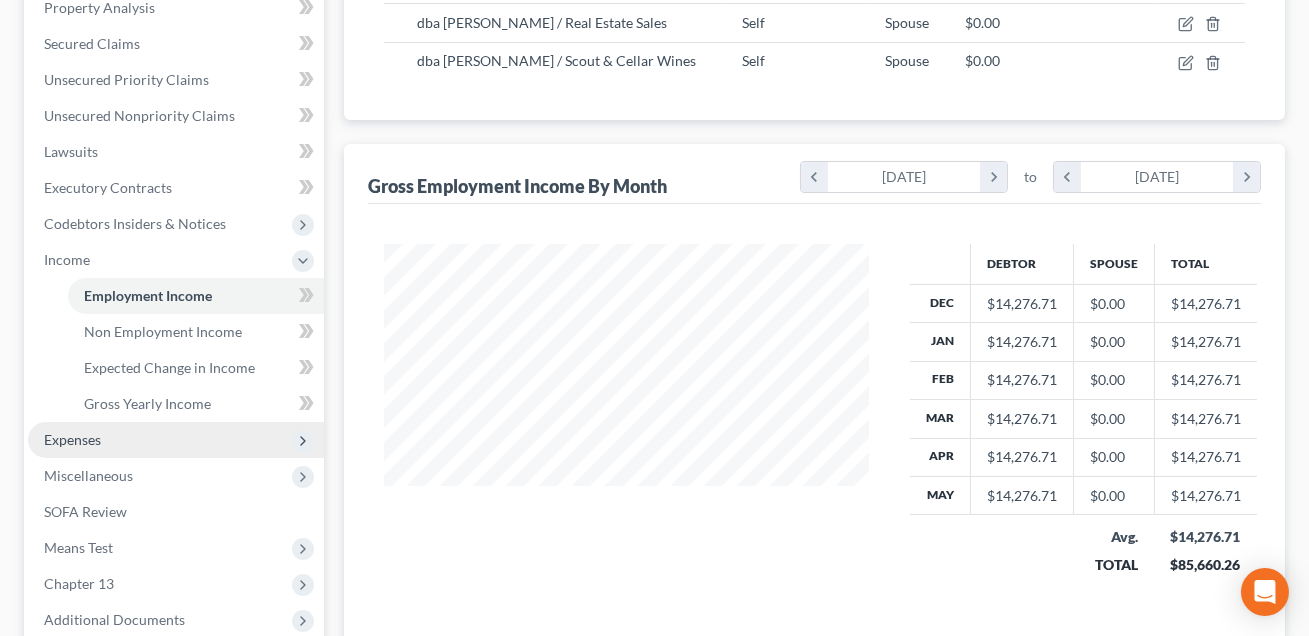 click on "Expenses" at bounding box center (72, 439) 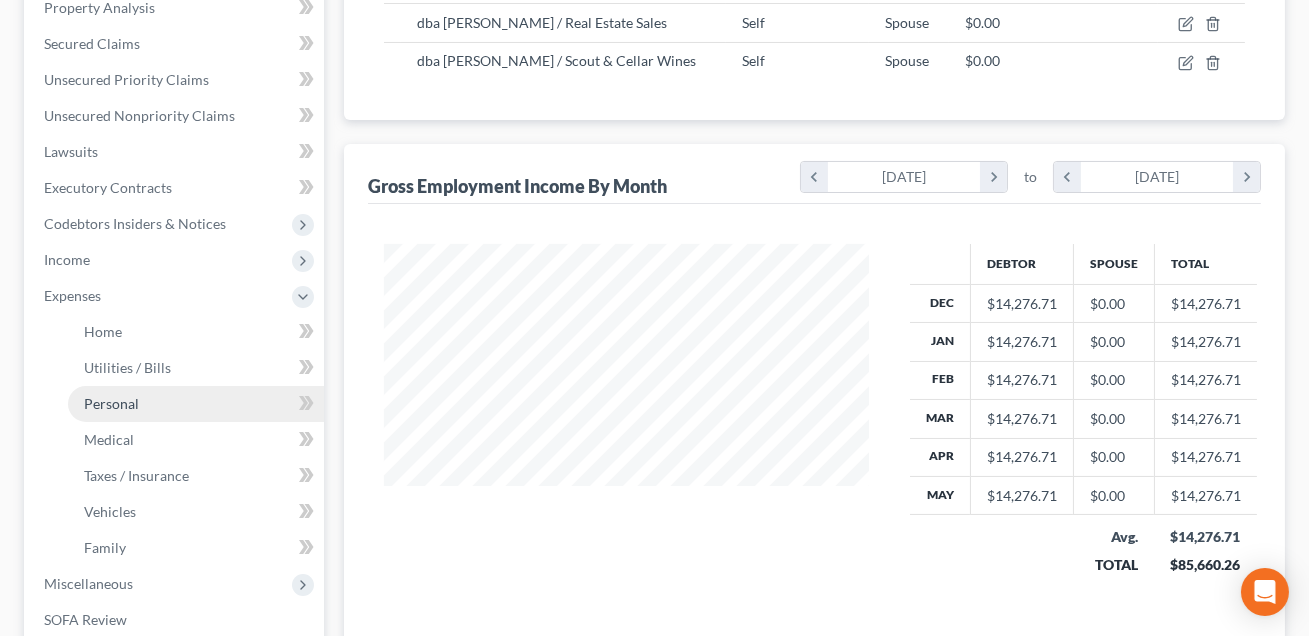 click on "Personal" at bounding box center [111, 403] 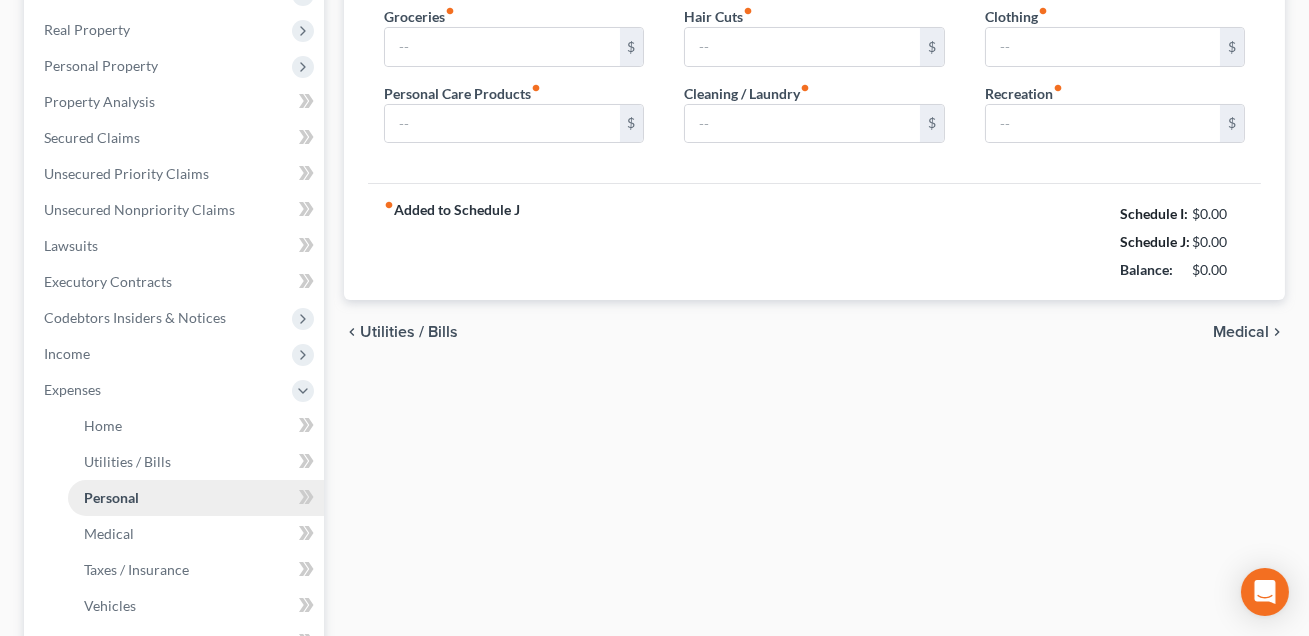 scroll, scrollTop: 14, scrollLeft: 0, axis: vertical 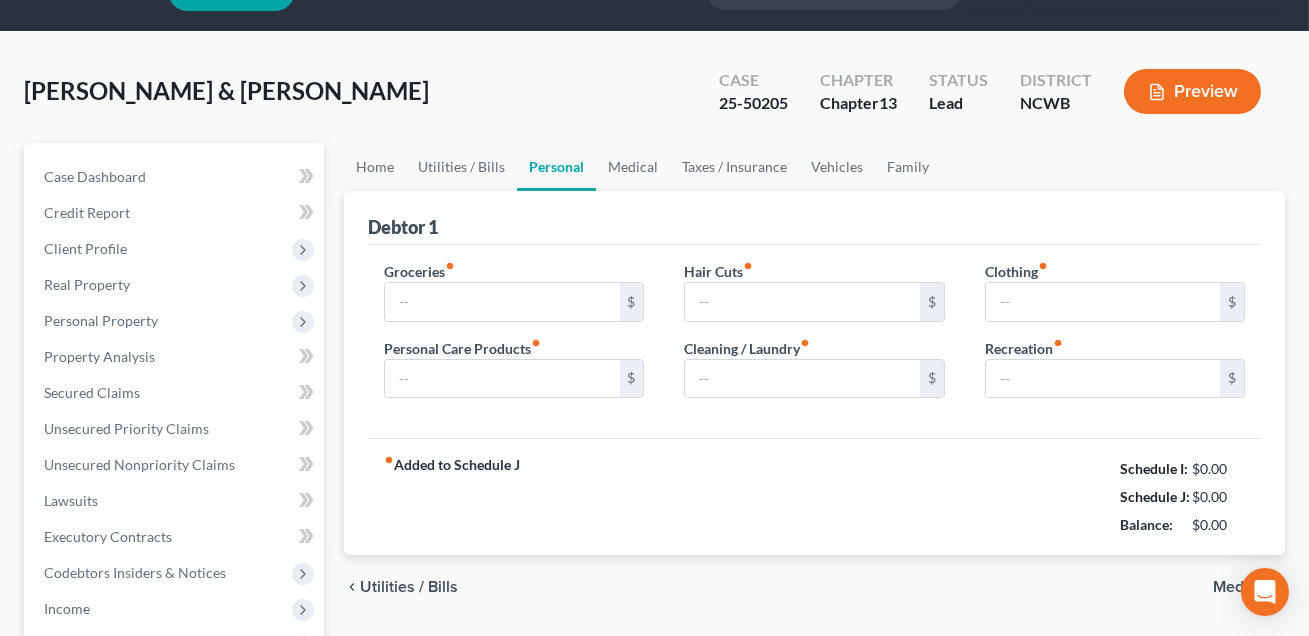 type on "1,000.00" 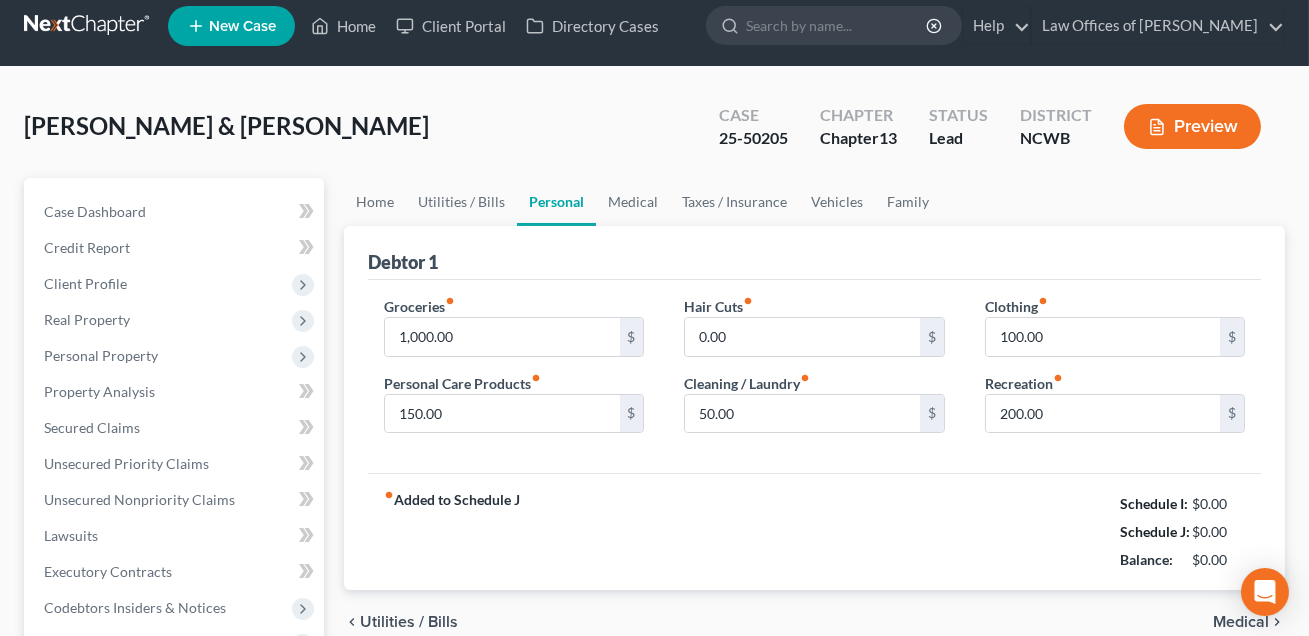 scroll, scrollTop: 0, scrollLeft: 0, axis: both 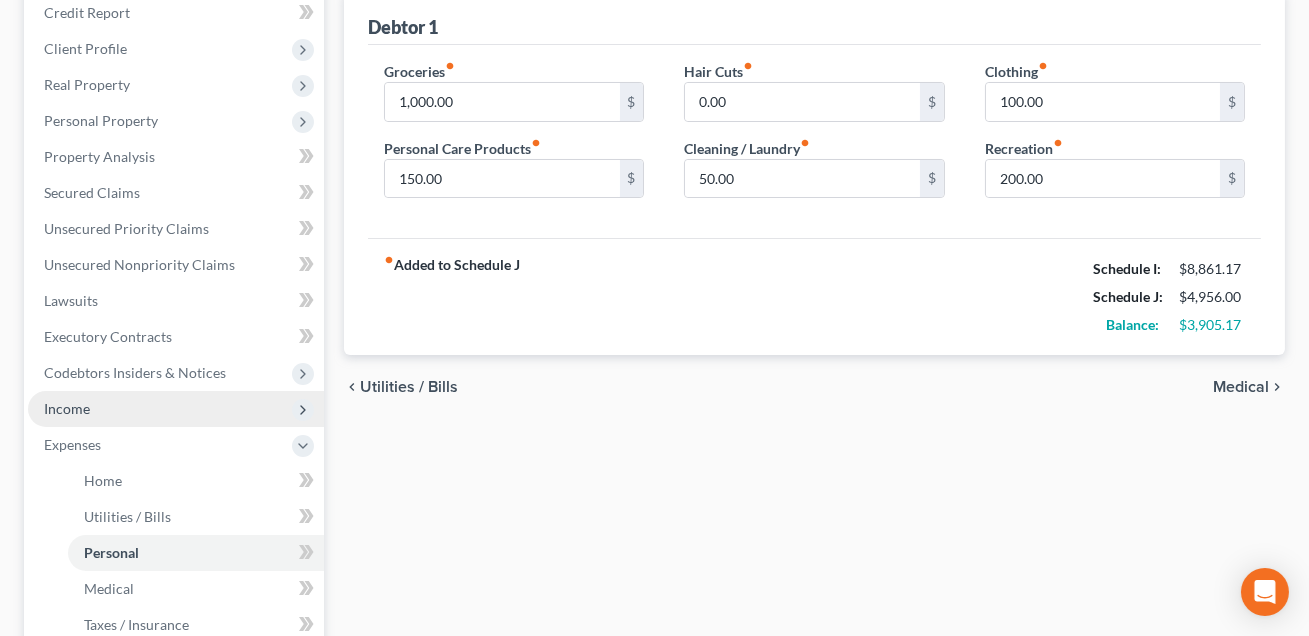 click on "Income" at bounding box center (176, 409) 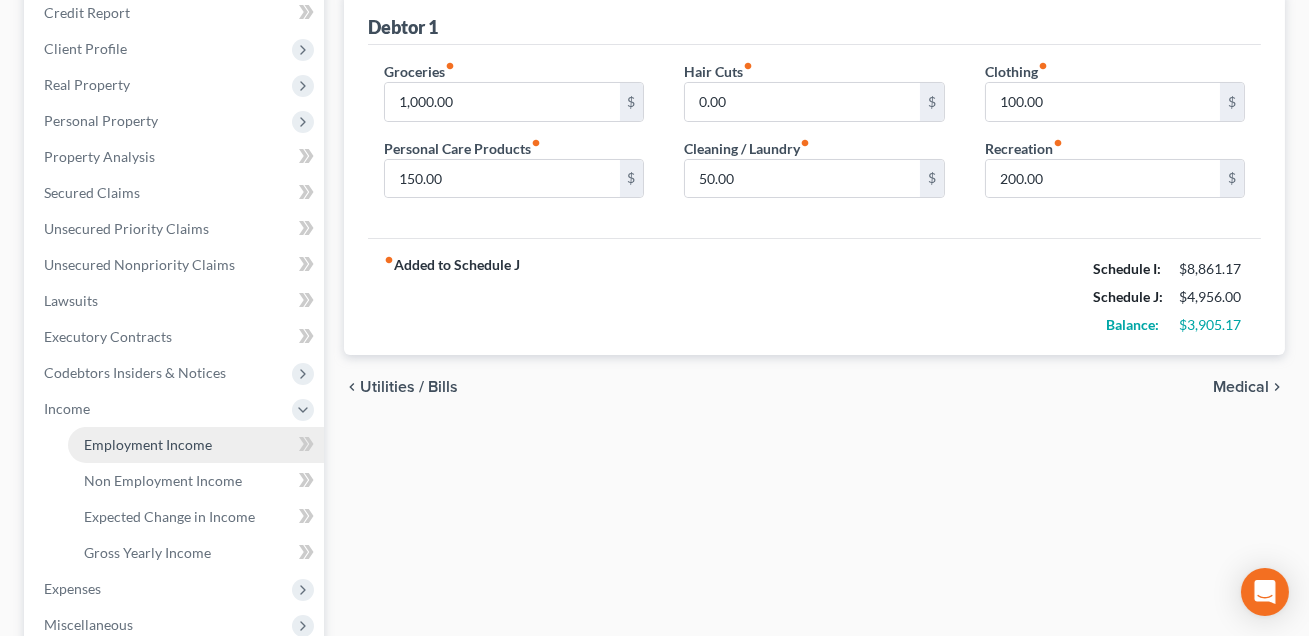 click on "Employment Income" at bounding box center [148, 444] 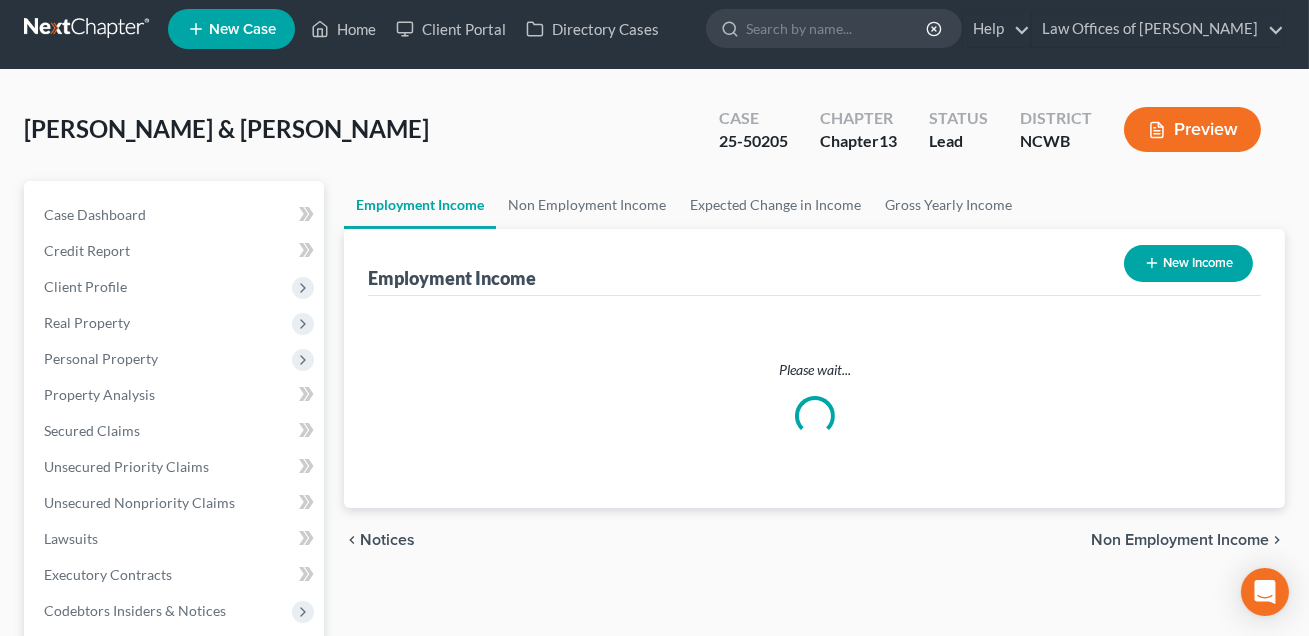 scroll, scrollTop: 0, scrollLeft: 0, axis: both 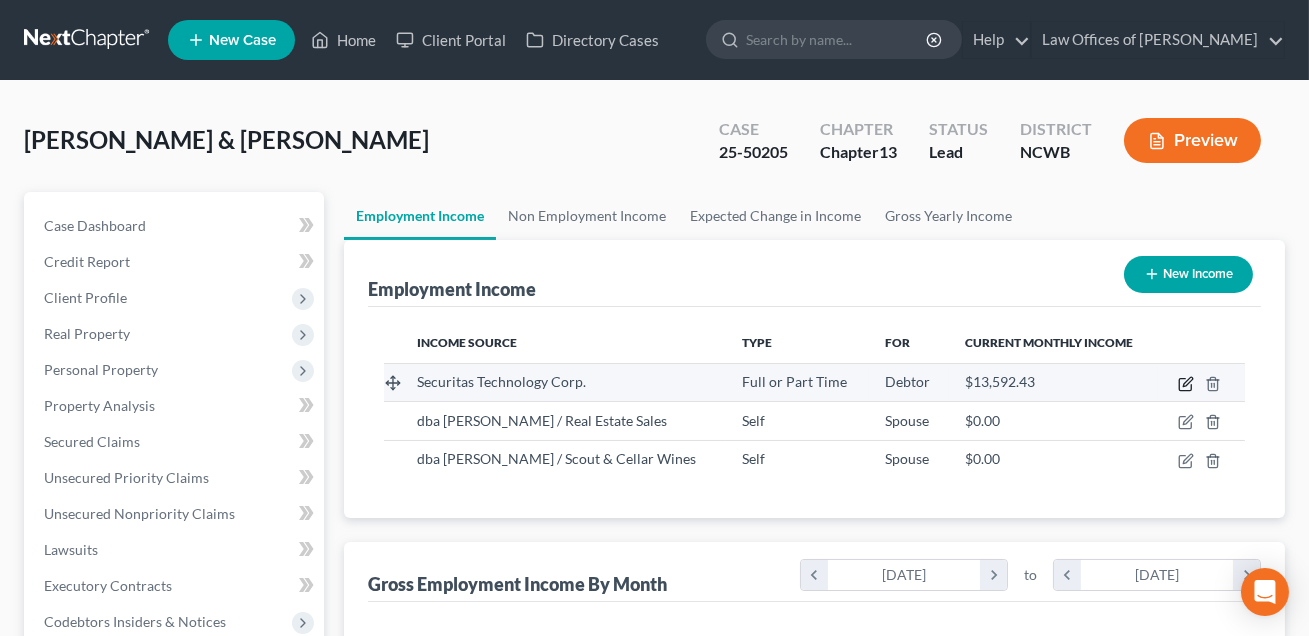 click 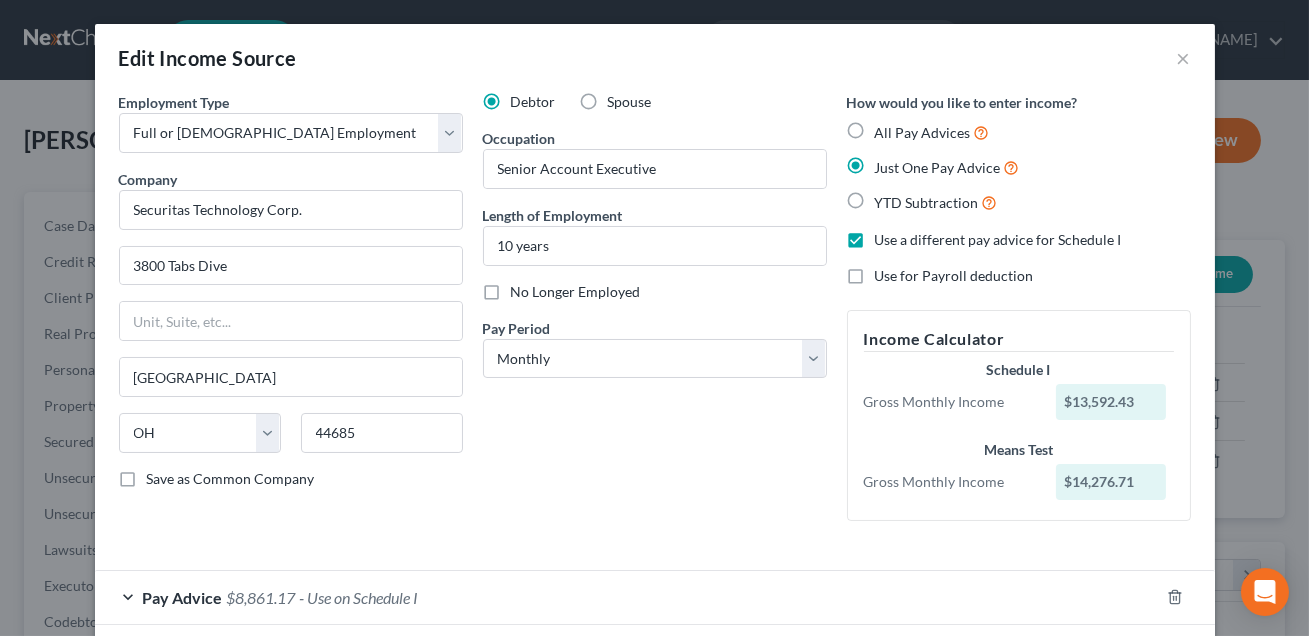 scroll, scrollTop: 151, scrollLeft: 0, axis: vertical 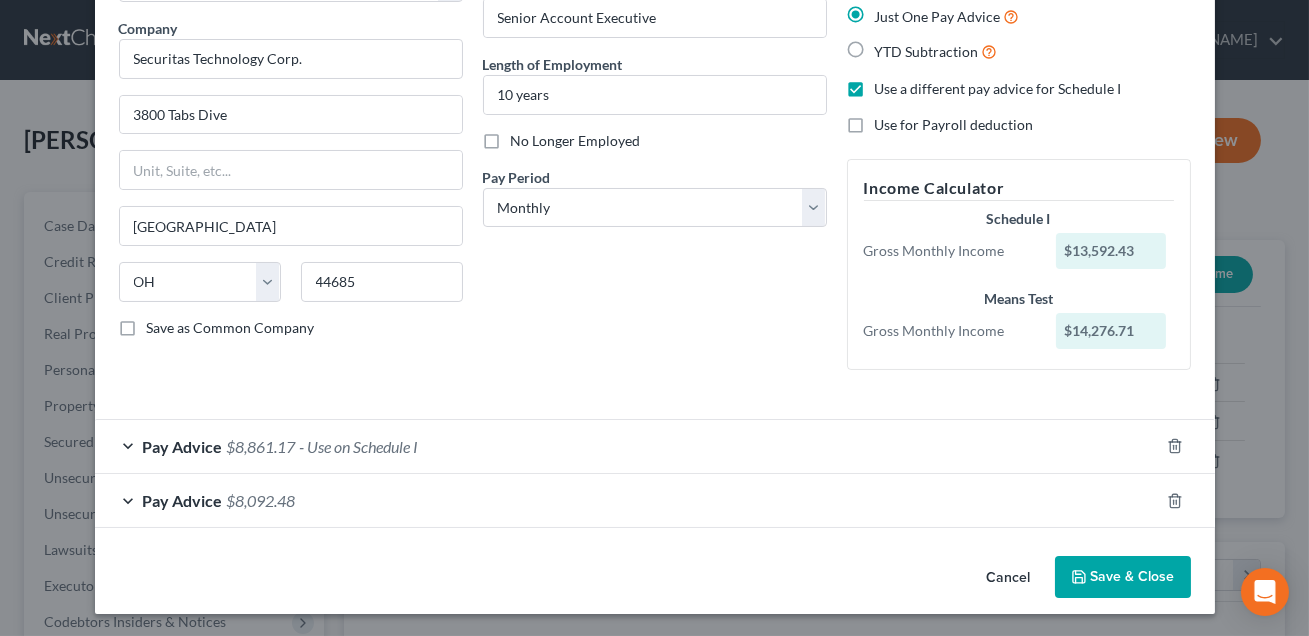 click on "Save & Close" at bounding box center [1123, 577] 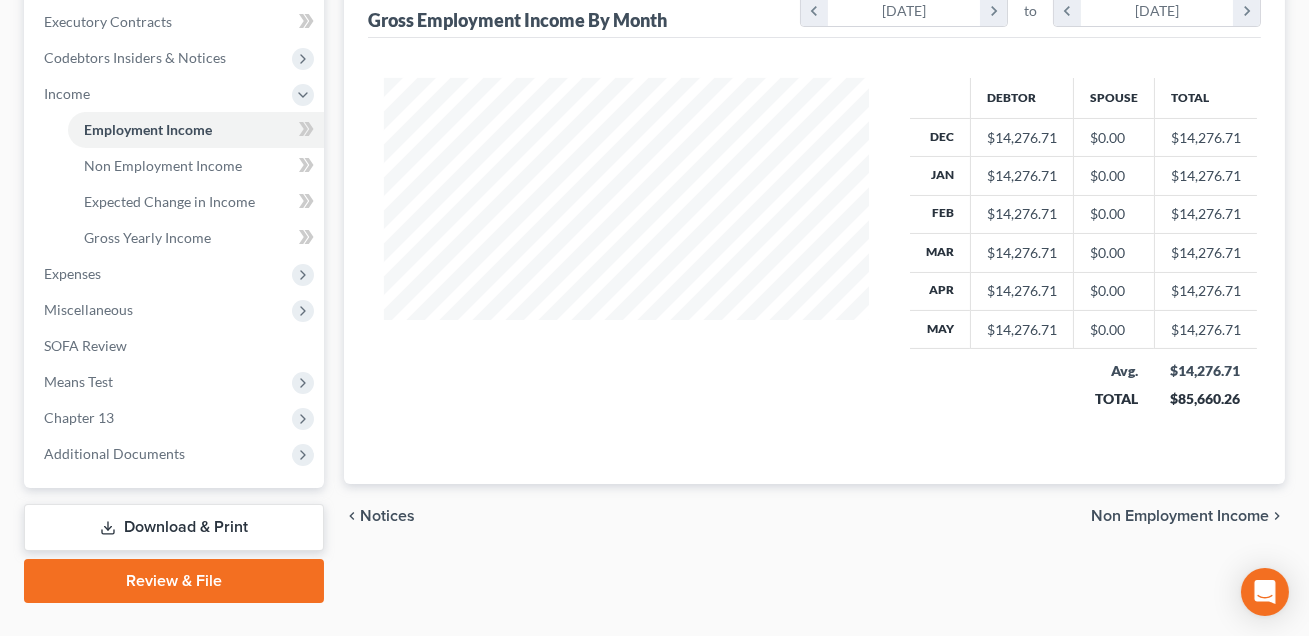 scroll, scrollTop: 604, scrollLeft: 0, axis: vertical 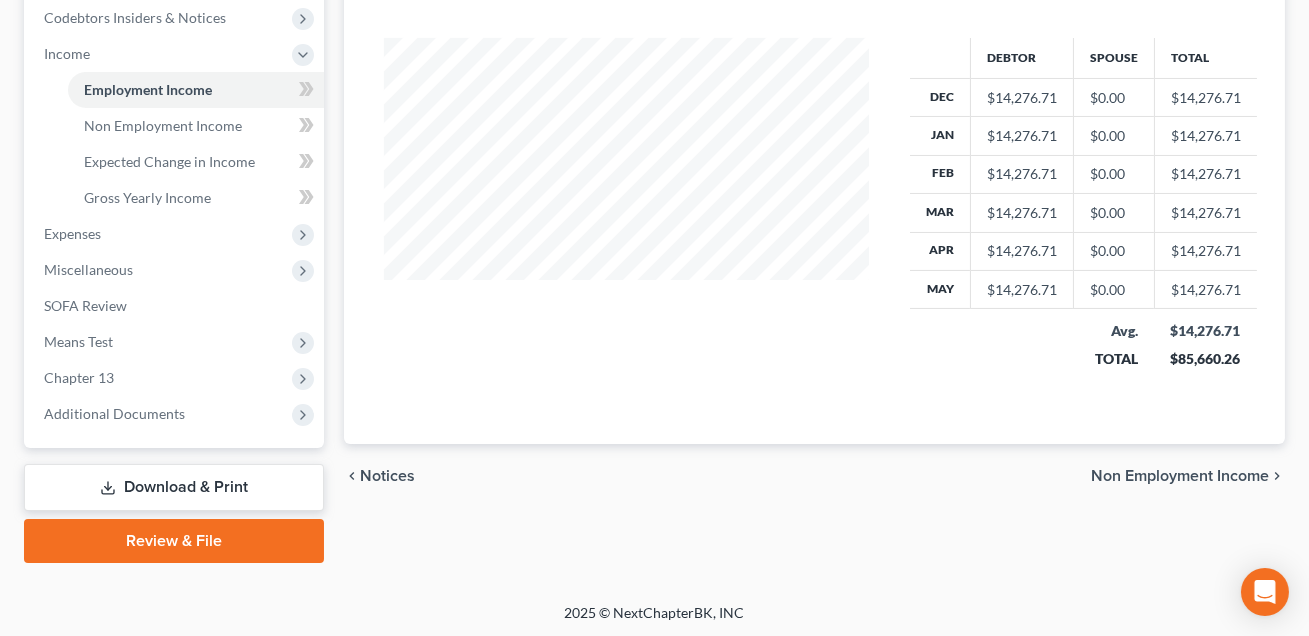 click on "Download & Print" at bounding box center (174, 487) 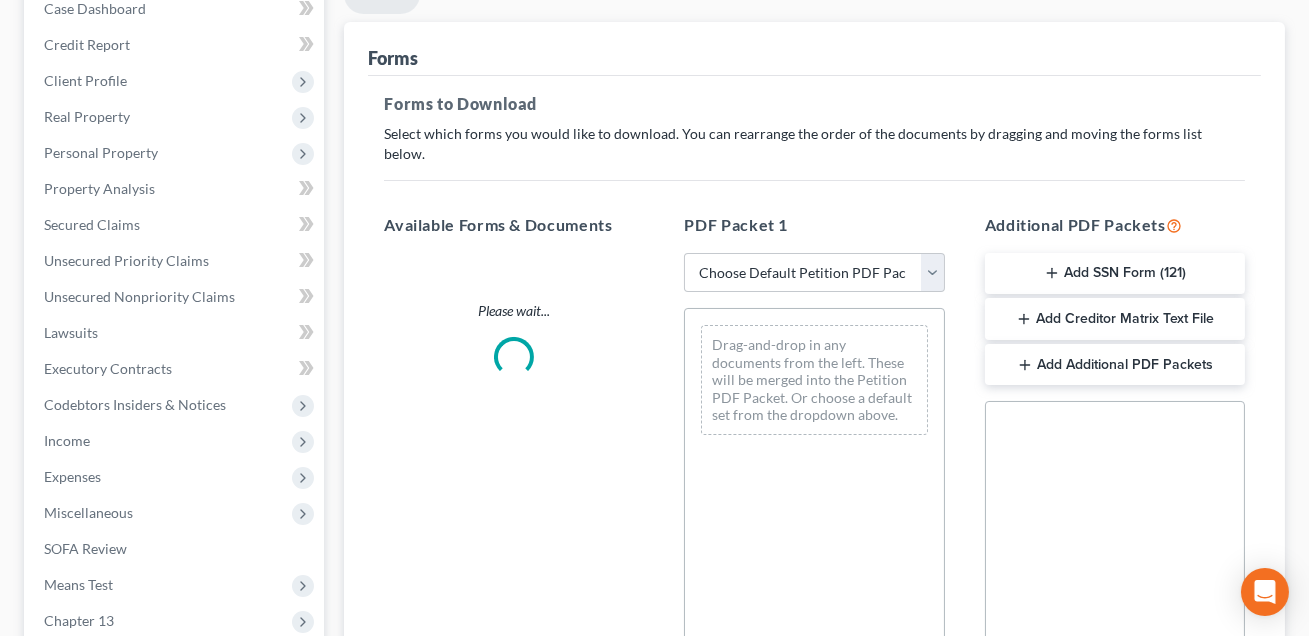 scroll, scrollTop: 0, scrollLeft: 0, axis: both 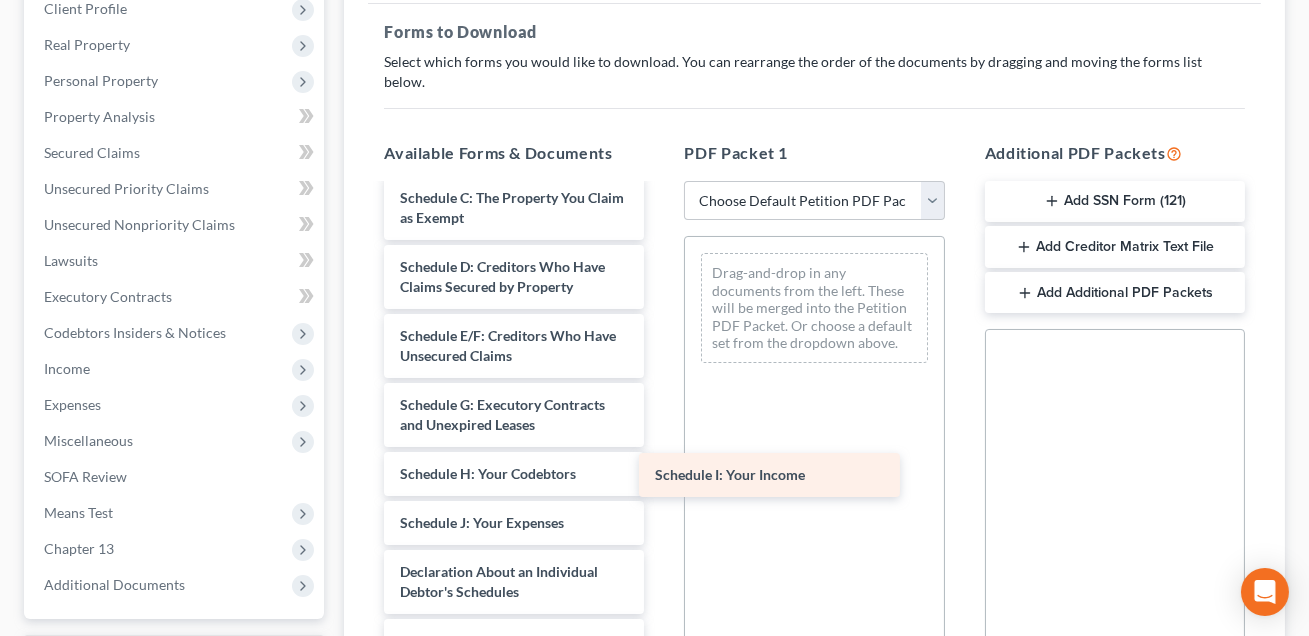 drag, startPoint x: 475, startPoint y: 503, endPoint x: 773, endPoint y: 465, distance: 300.41306 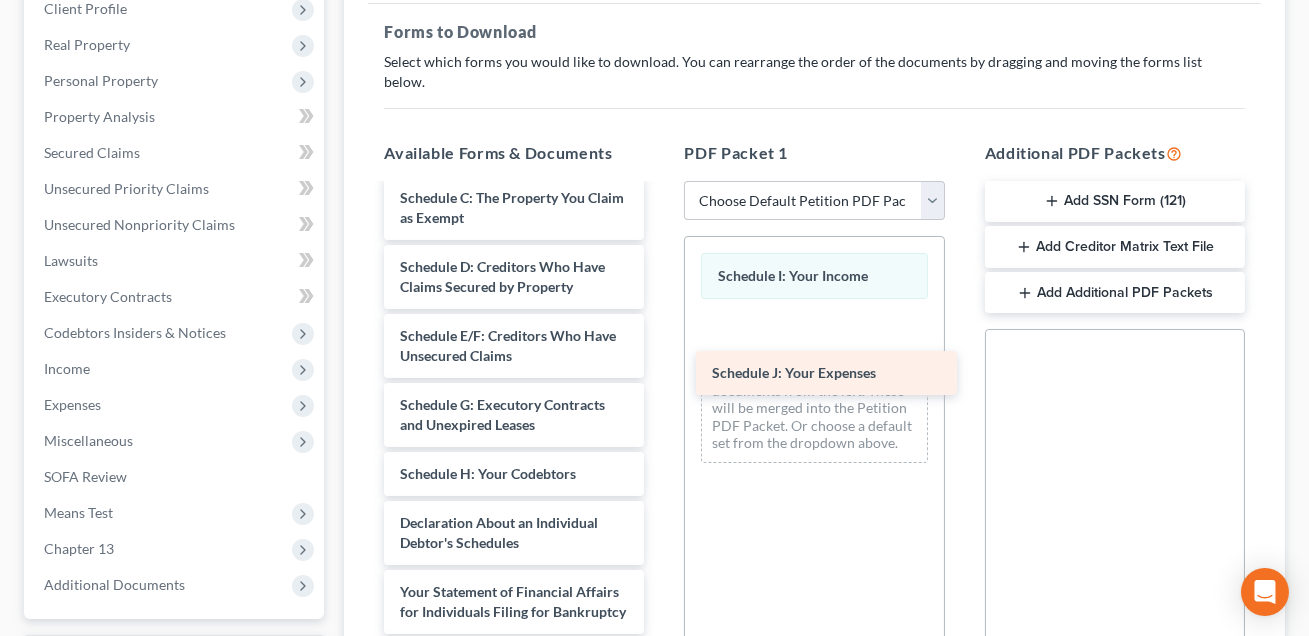drag, startPoint x: 476, startPoint y: 496, endPoint x: 788, endPoint y: 369, distance: 336.85754 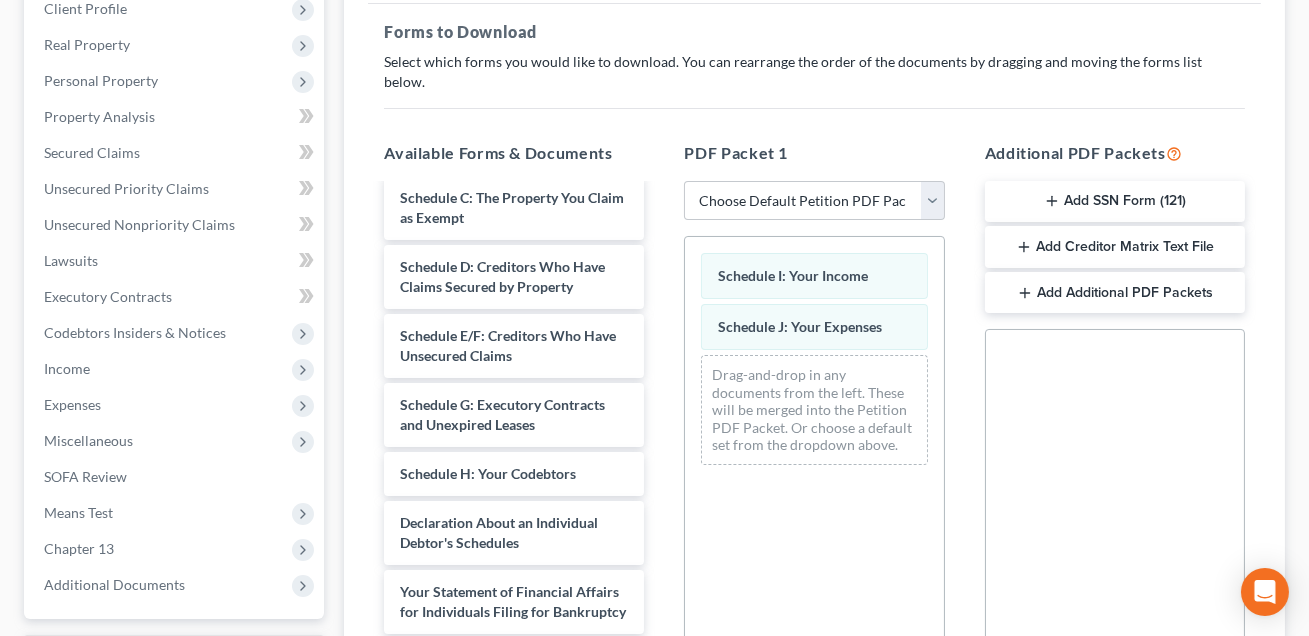 scroll, scrollTop: 597, scrollLeft: 0, axis: vertical 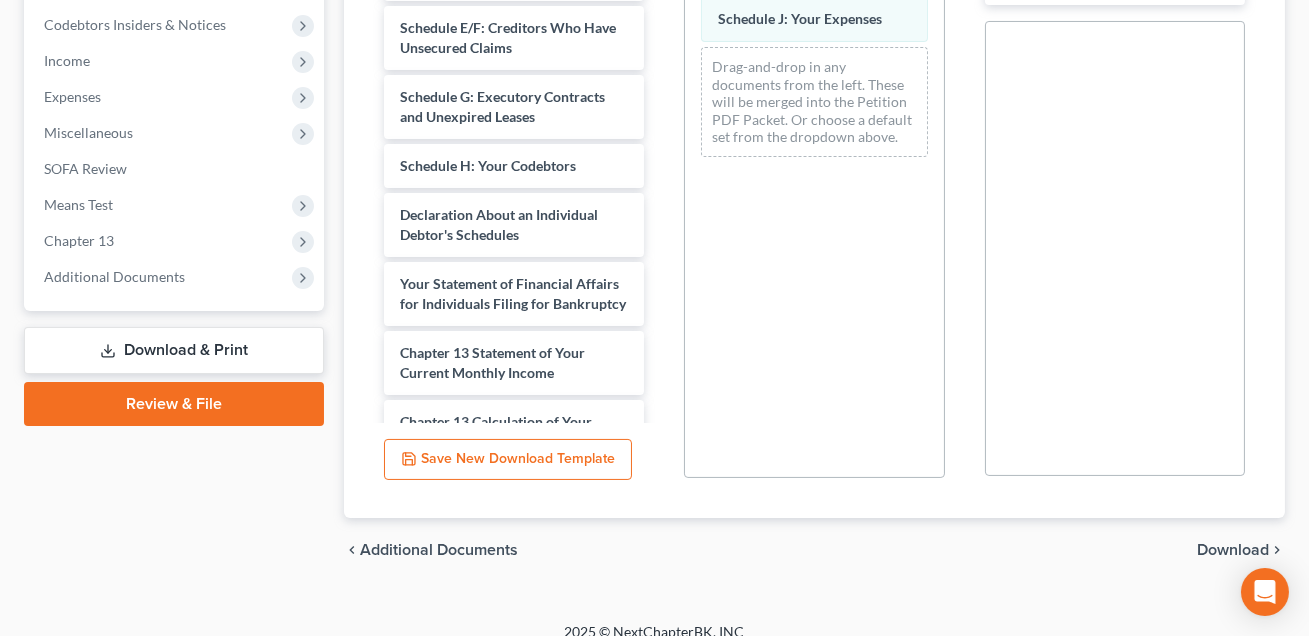 click on "Download" at bounding box center (1233, 550) 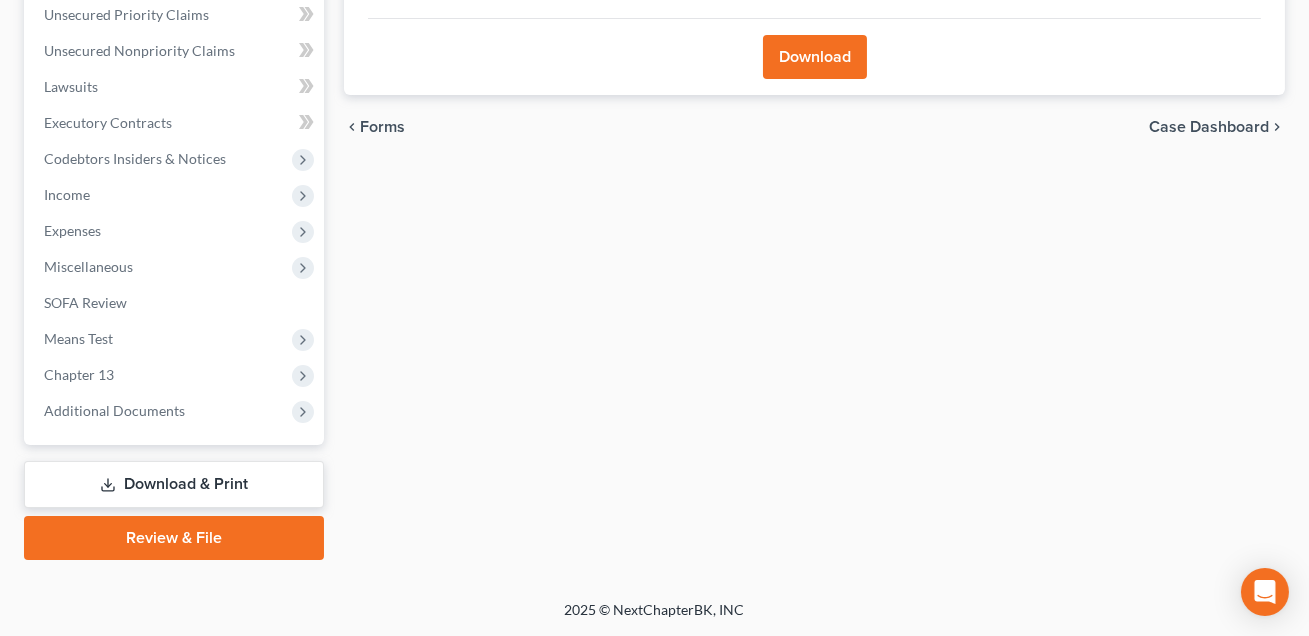 scroll, scrollTop: 460, scrollLeft: 0, axis: vertical 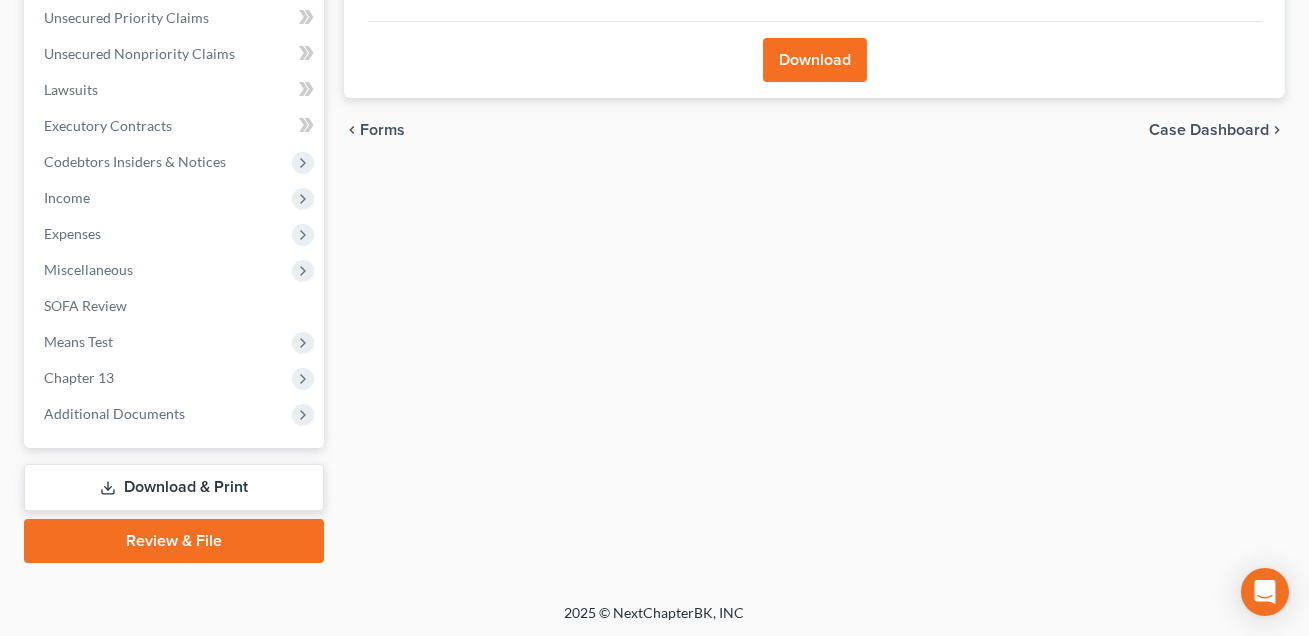 click on "Download" at bounding box center [815, 60] 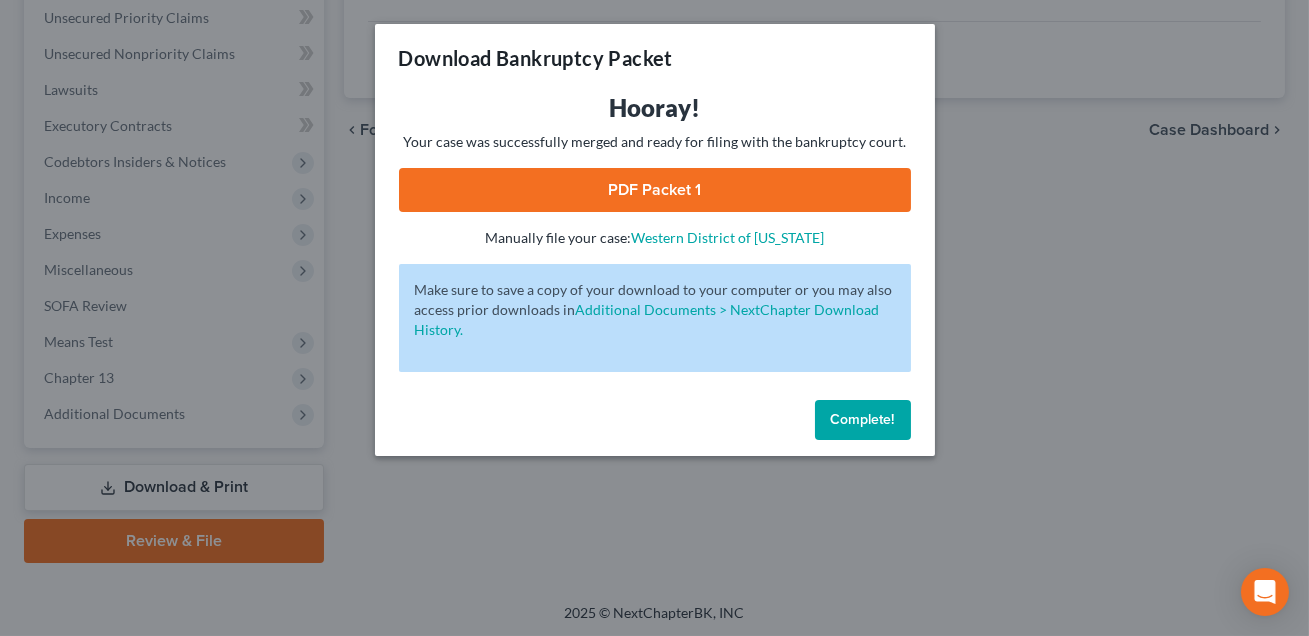 click on "PDF Packet 1" at bounding box center [655, 190] 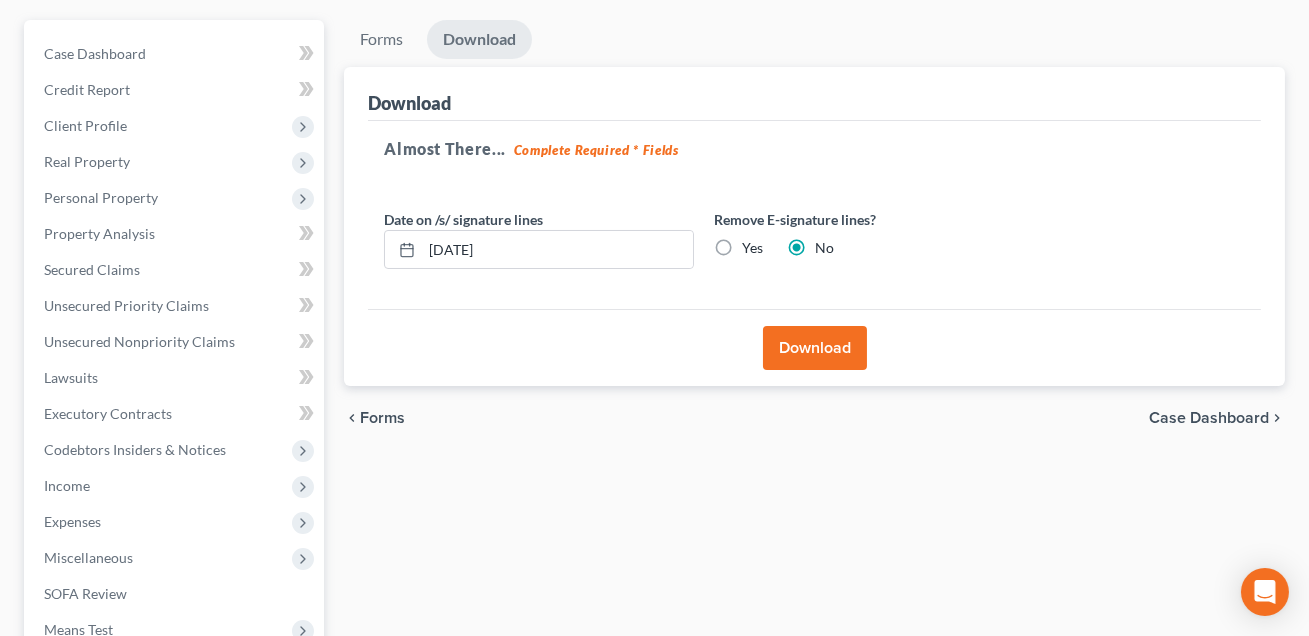scroll, scrollTop: 146, scrollLeft: 0, axis: vertical 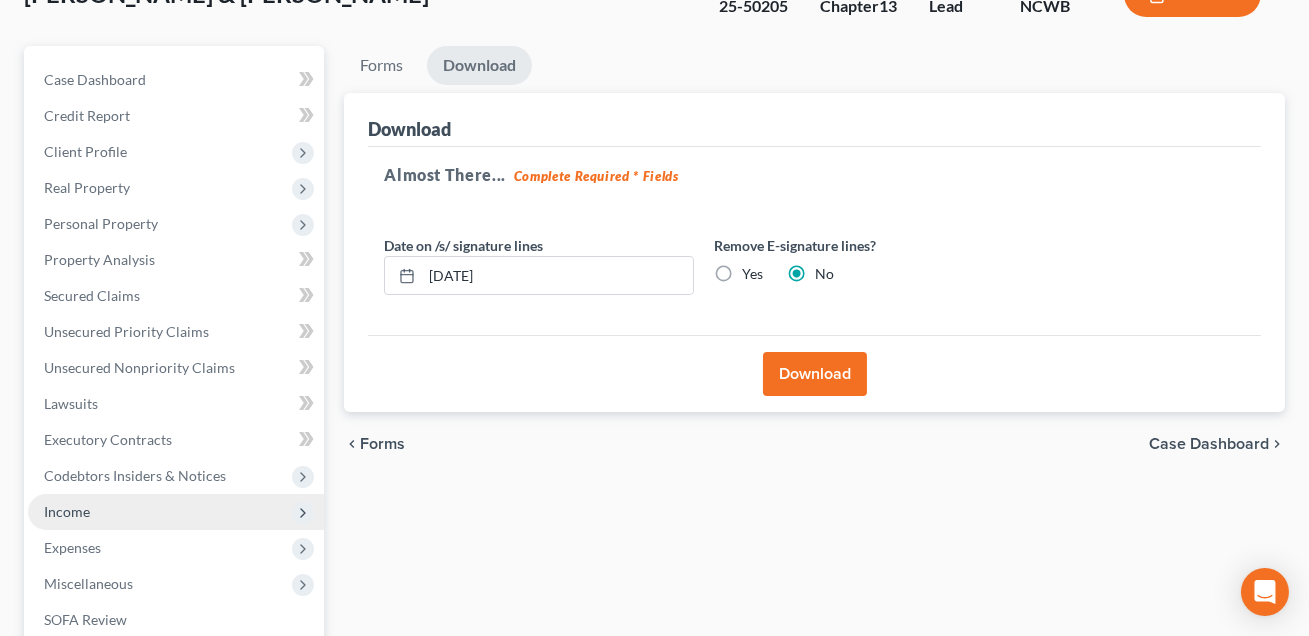 click on "Income" at bounding box center (67, 511) 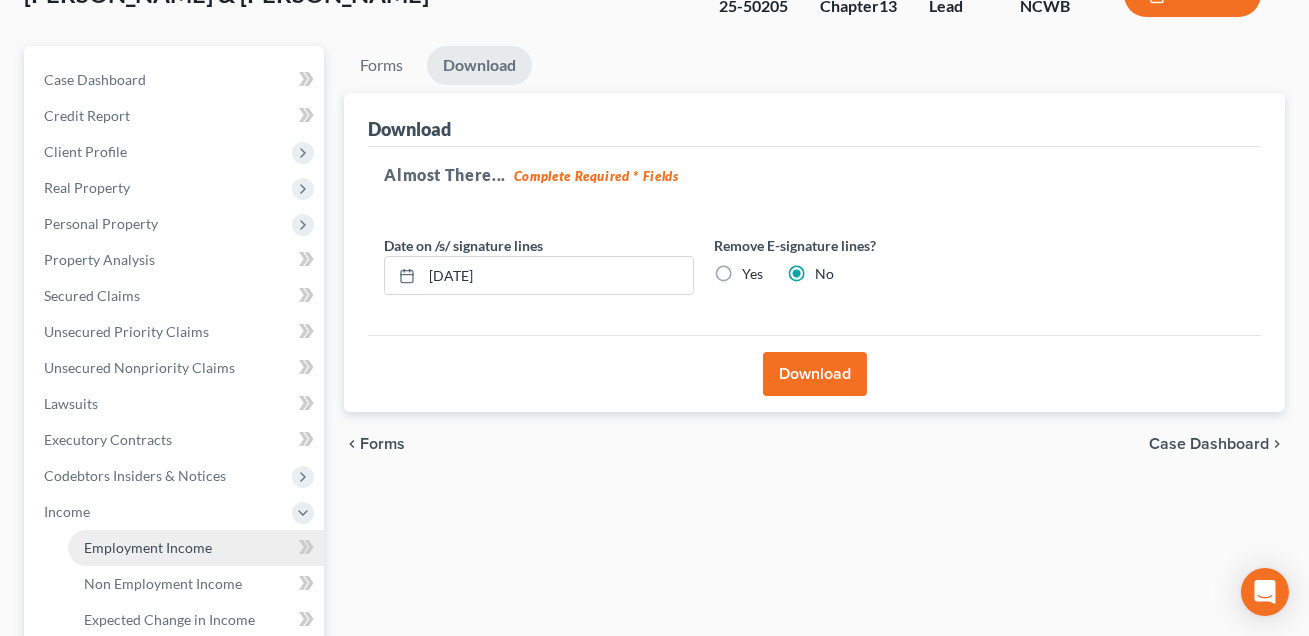click on "Employment Income" at bounding box center [148, 547] 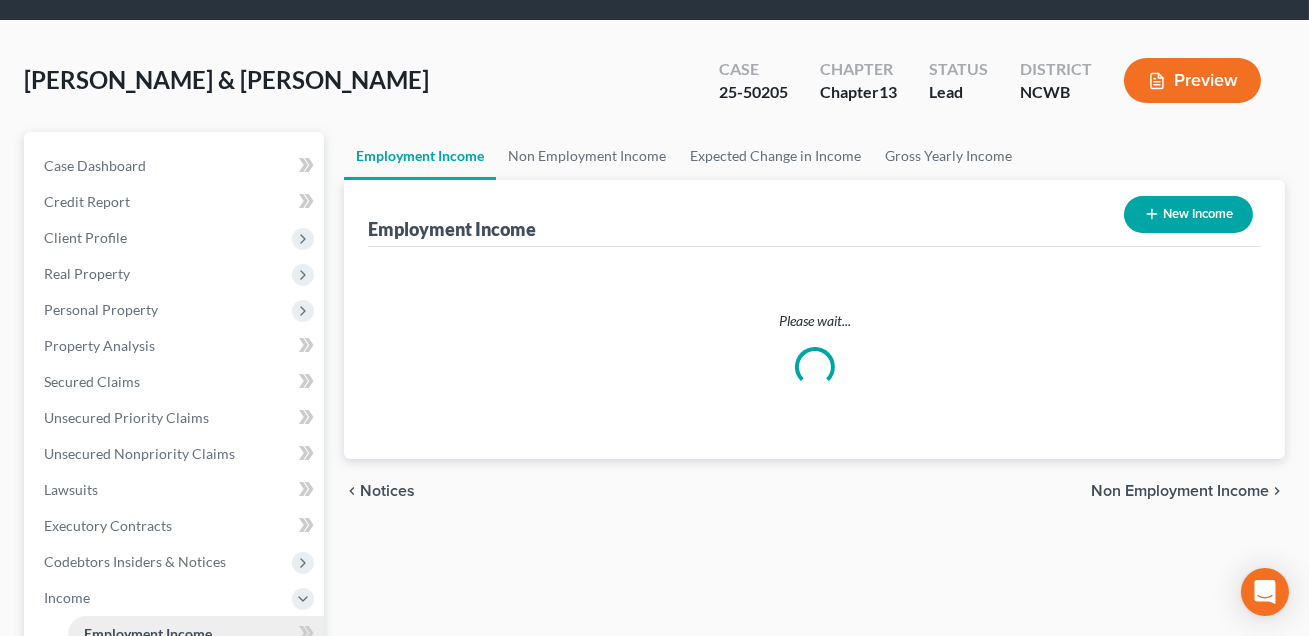 scroll, scrollTop: 0, scrollLeft: 0, axis: both 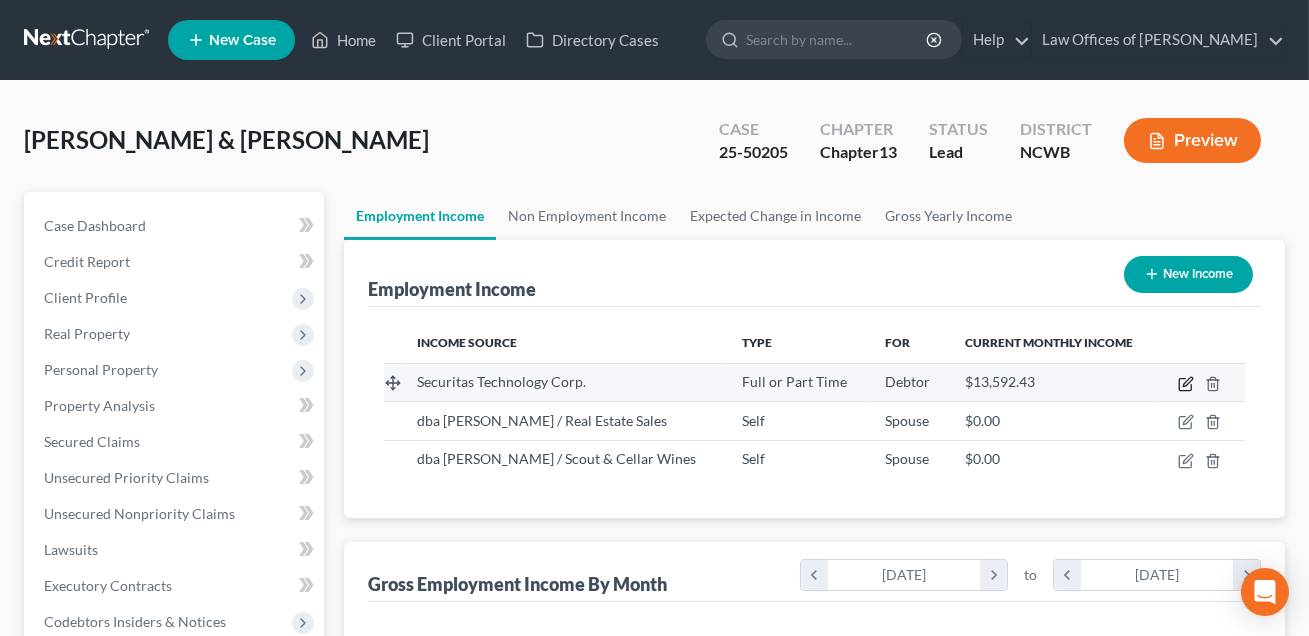 click 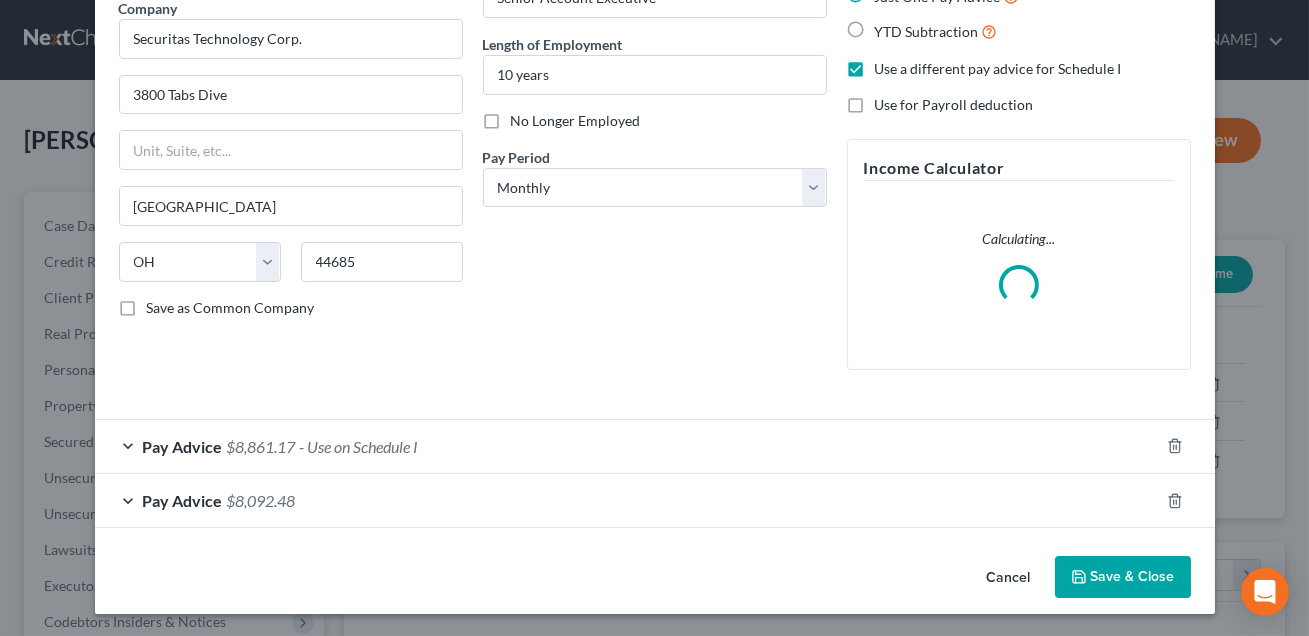 scroll, scrollTop: 151, scrollLeft: 0, axis: vertical 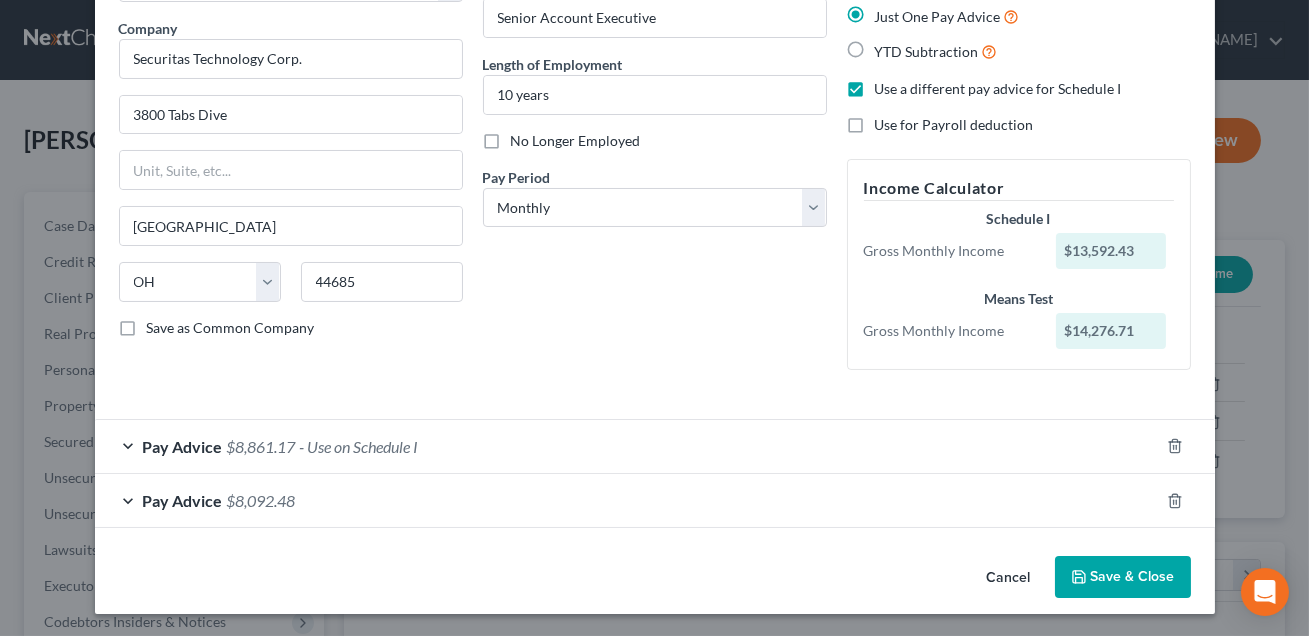 click on "Pay Advice $8,861.17 - Use on Schedule I" at bounding box center [627, 446] 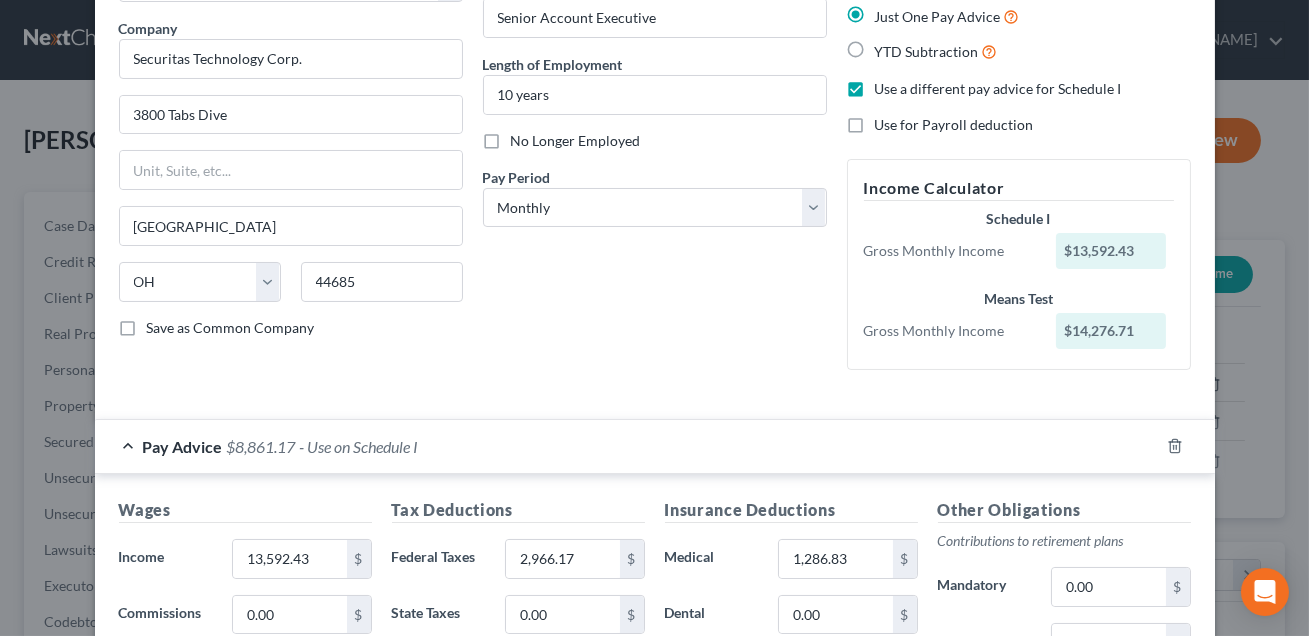 scroll, scrollTop: 171, scrollLeft: 0, axis: vertical 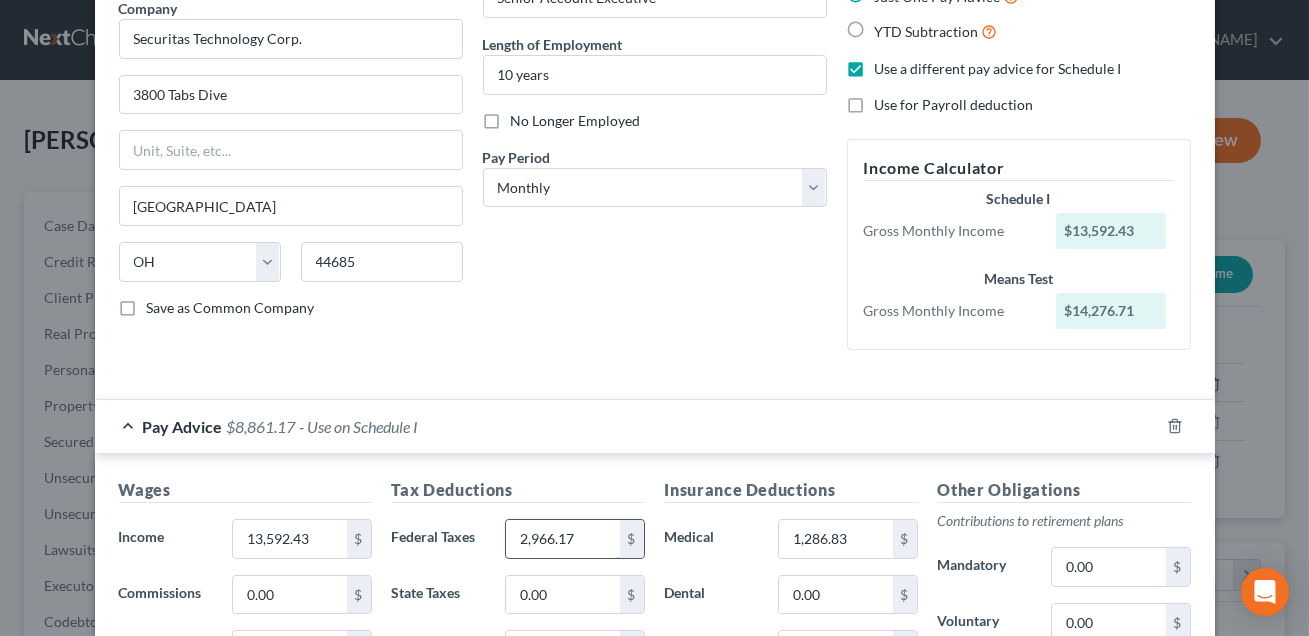 drag, startPoint x: 581, startPoint y: 541, endPoint x: 556, endPoint y: 537, distance: 25.317978 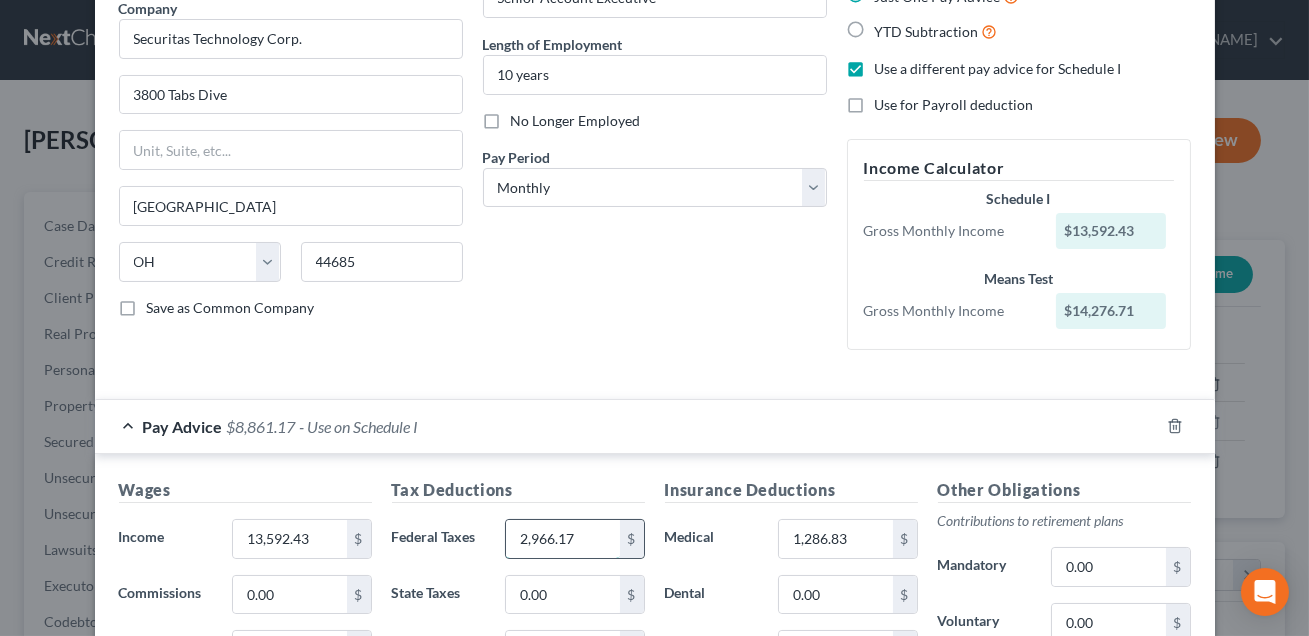 click on "2,966.17" at bounding box center [562, 539] 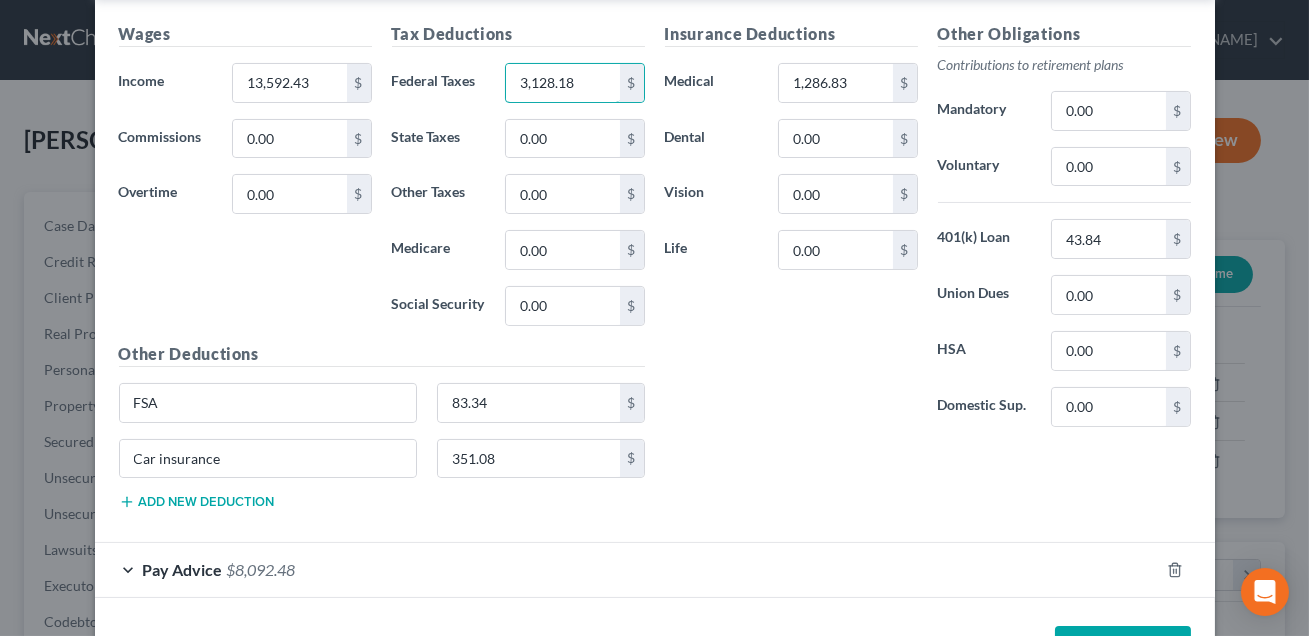 scroll, scrollTop: 695, scrollLeft: 0, axis: vertical 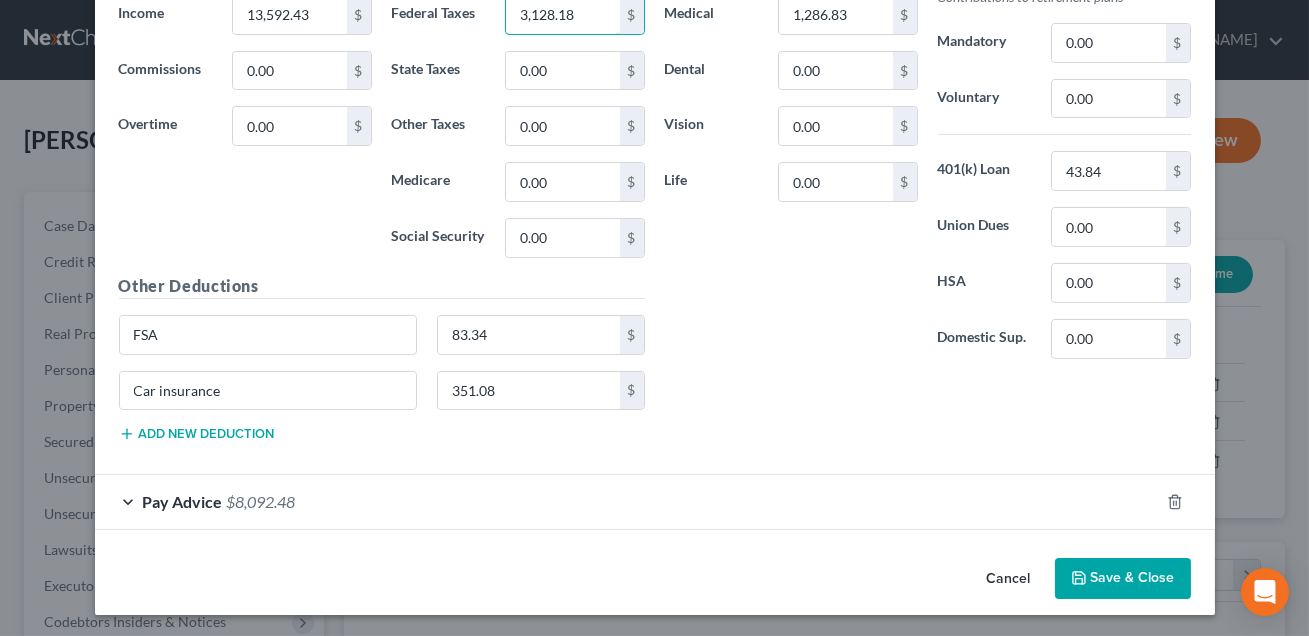 type on "3,128.18" 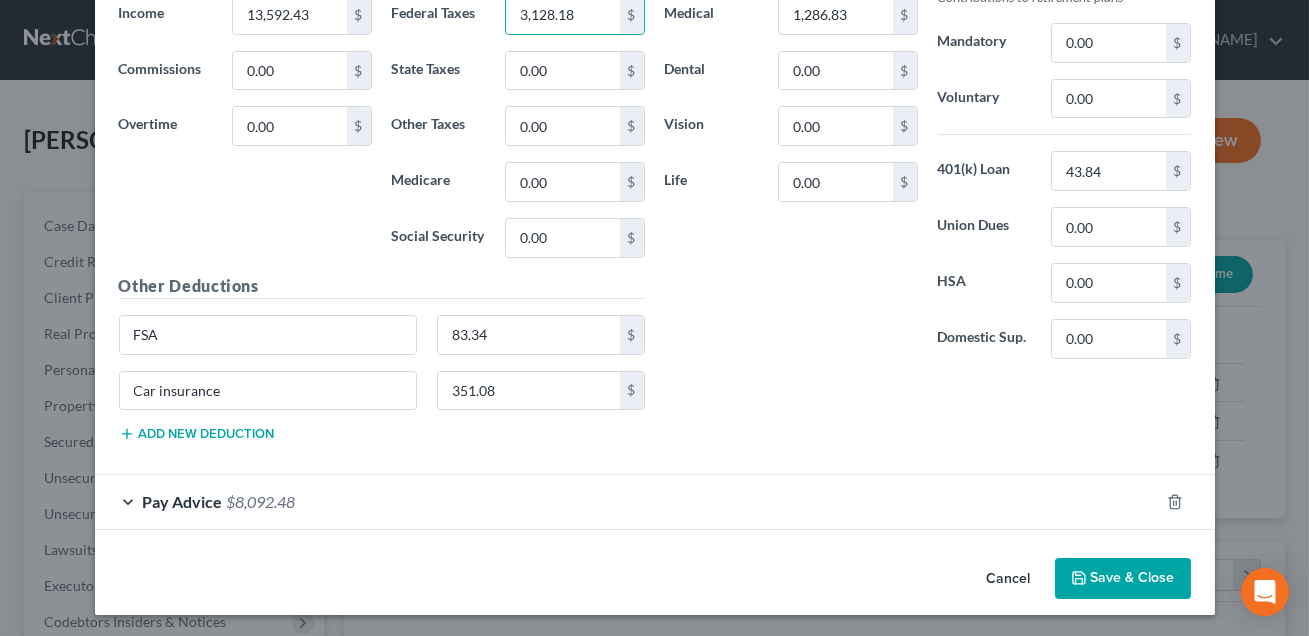 click on "Save & Close" at bounding box center [1123, 579] 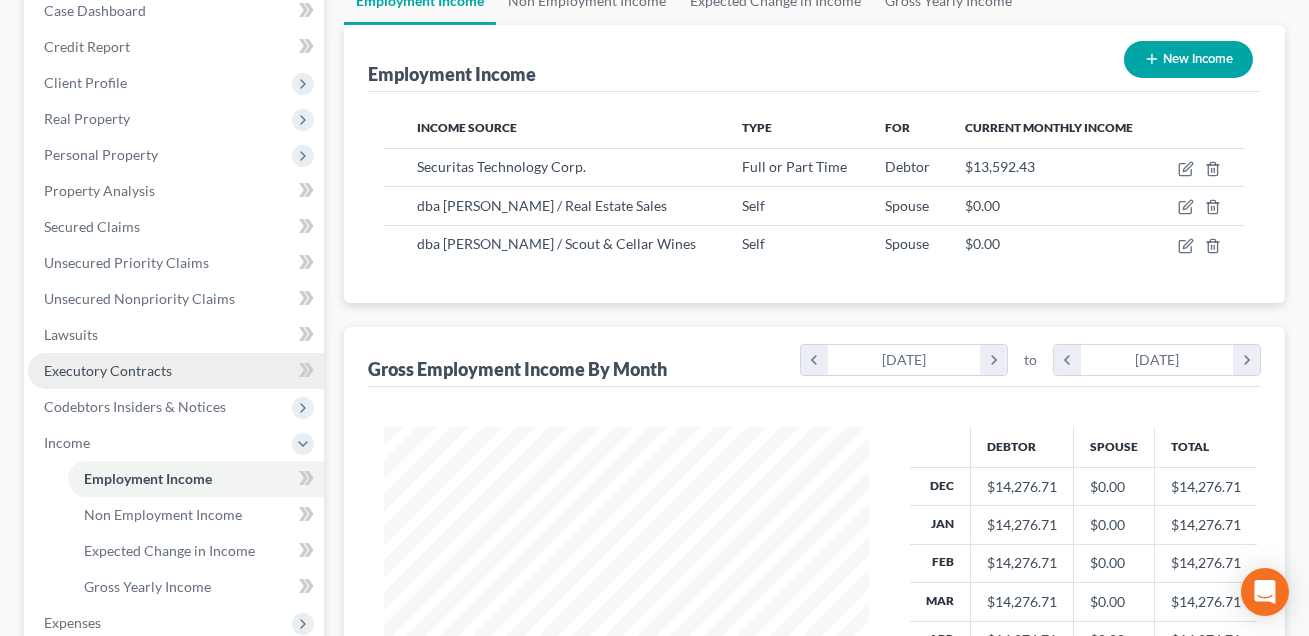 scroll, scrollTop: 0, scrollLeft: 0, axis: both 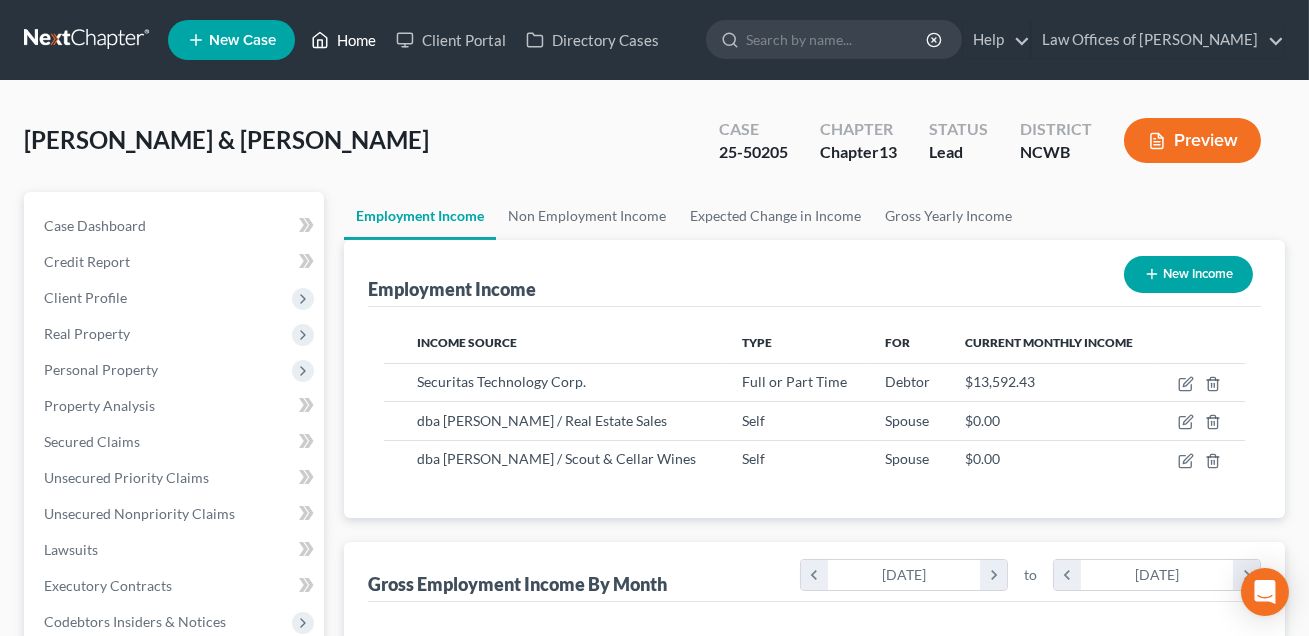 click on "Home" at bounding box center (343, 40) 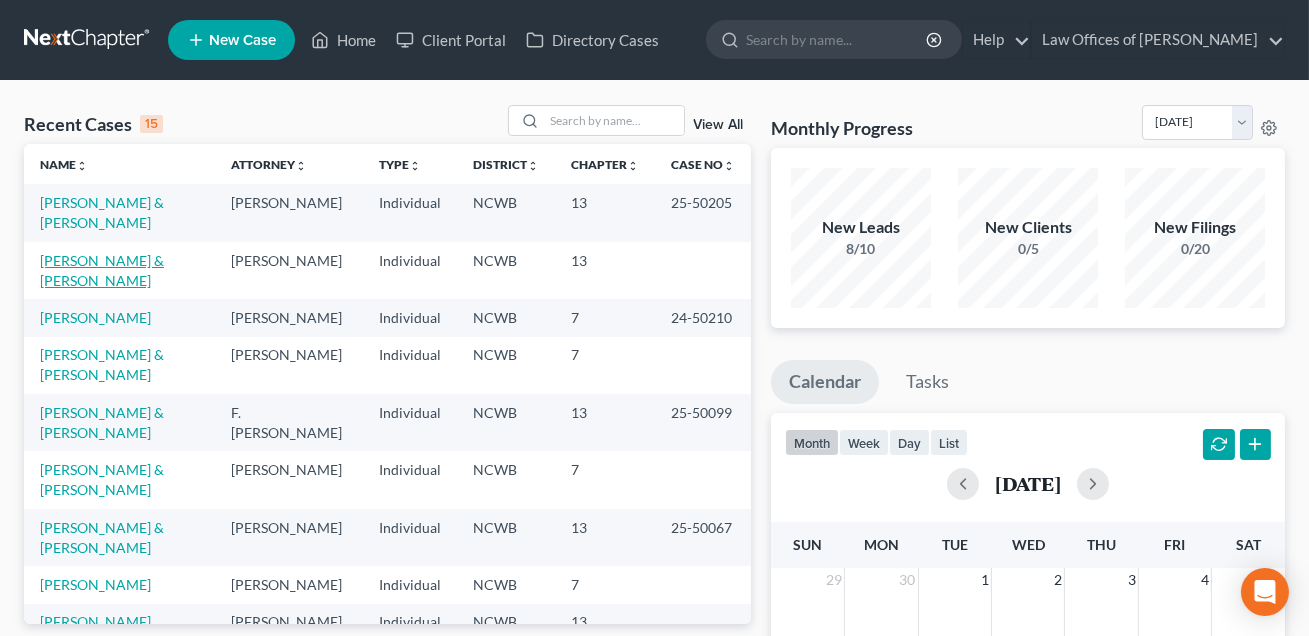 click on "[PERSON_NAME] & [PERSON_NAME]" at bounding box center (102, 270) 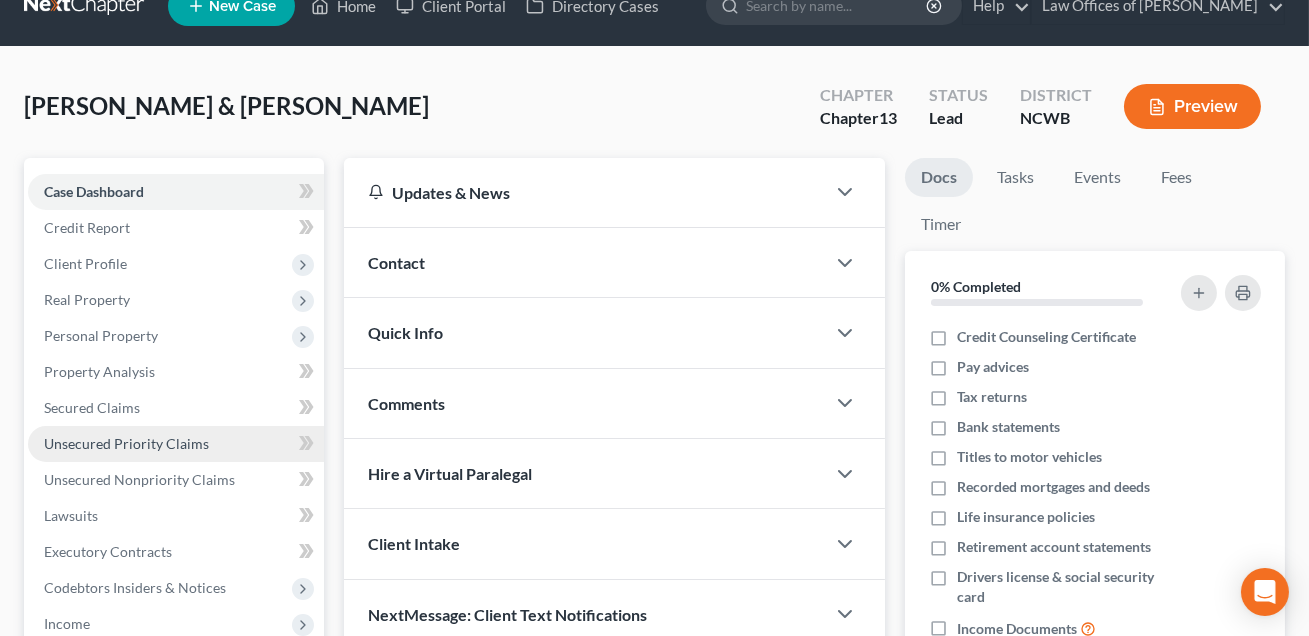 scroll, scrollTop: 39, scrollLeft: 0, axis: vertical 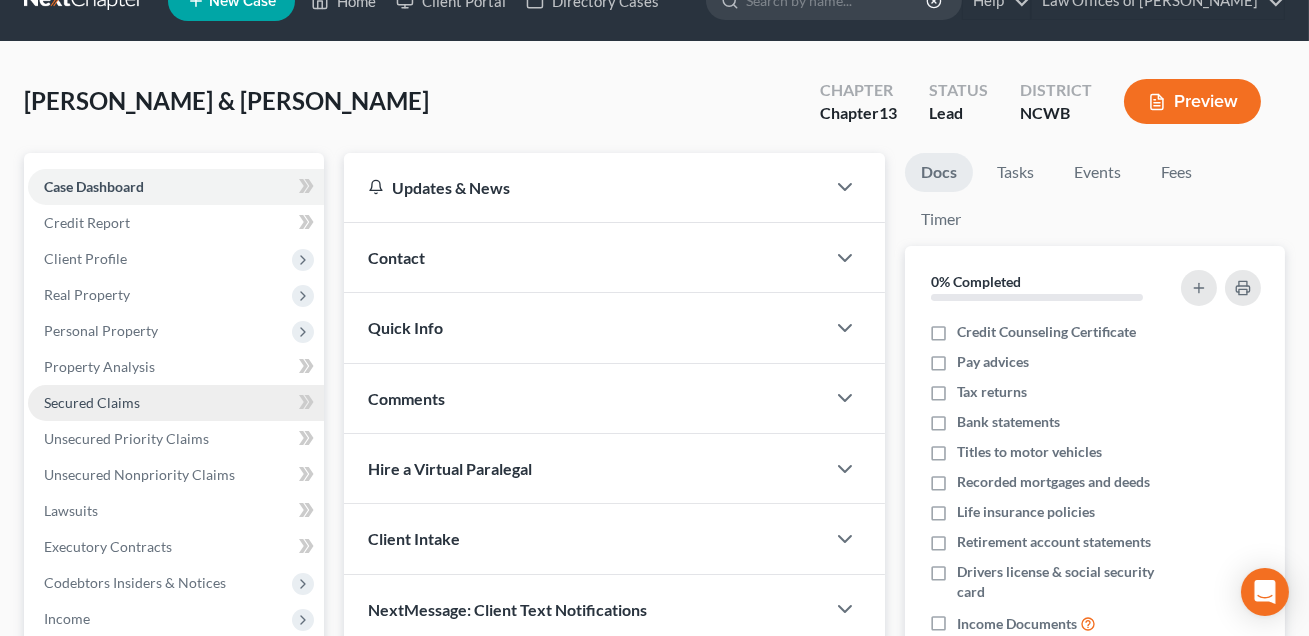 click on "Secured Claims" at bounding box center (92, 402) 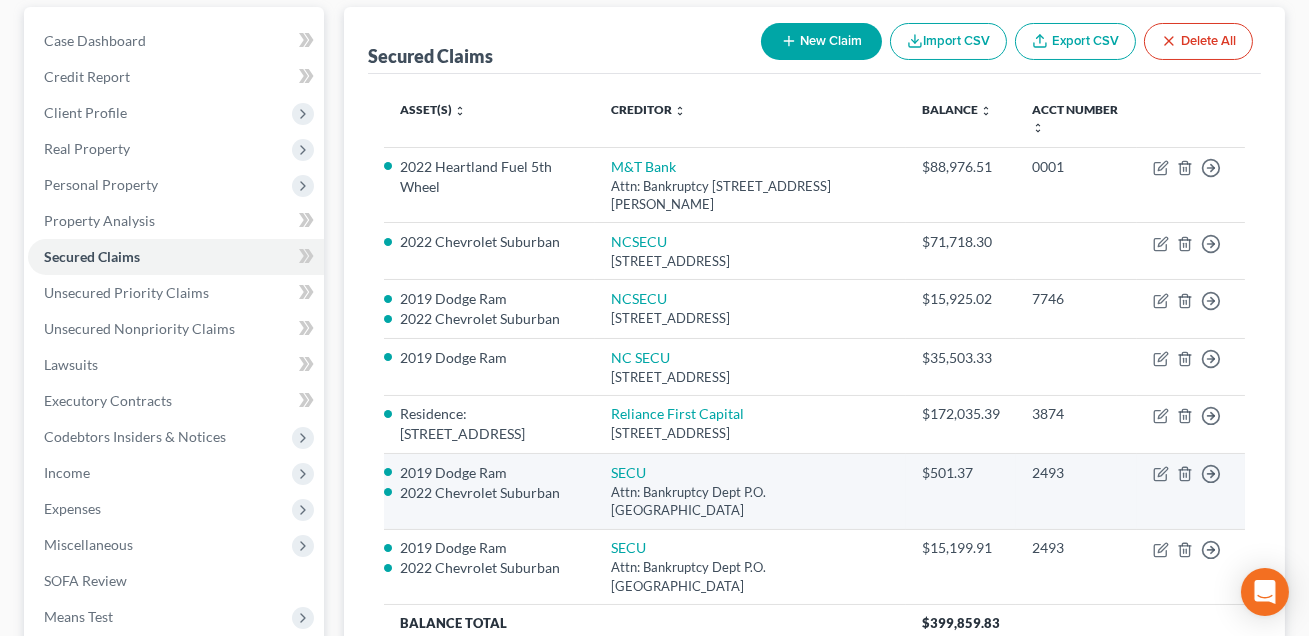 scroll, scrollTop: 0, scrollLeft: 0, axis: both 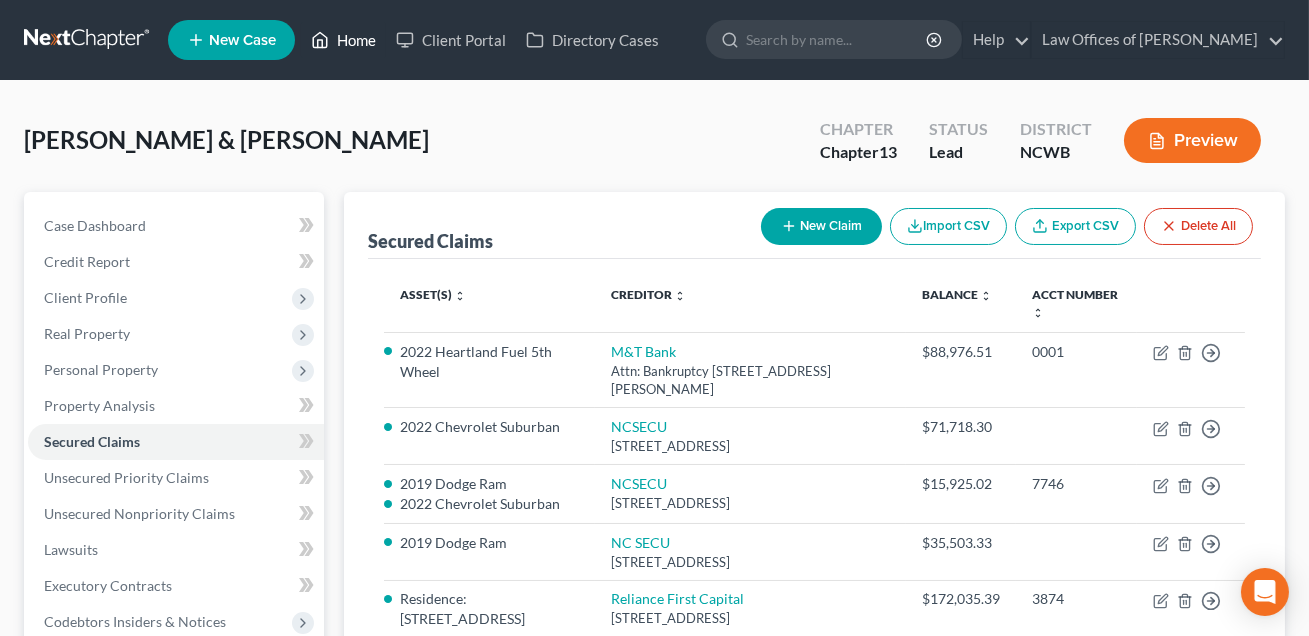 click on "Home" at bounding box center [343, 40] 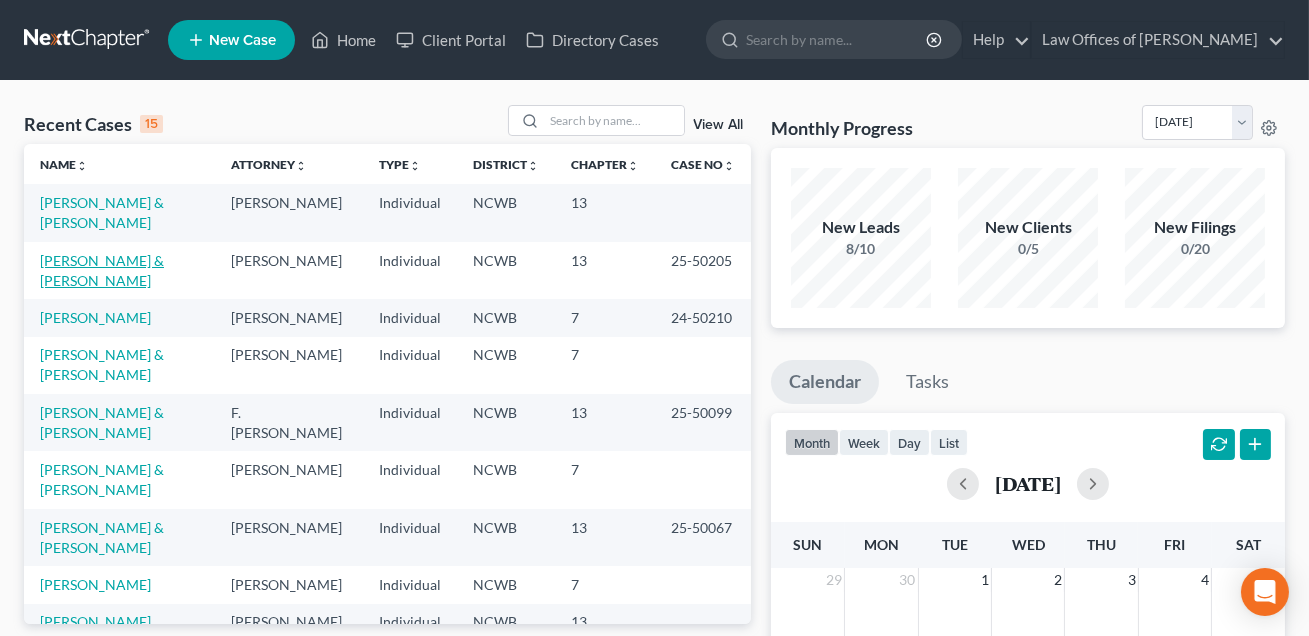 click on "[PERSON_NAME] & [PERSON_NAME]" at bounding box center (102, 270) 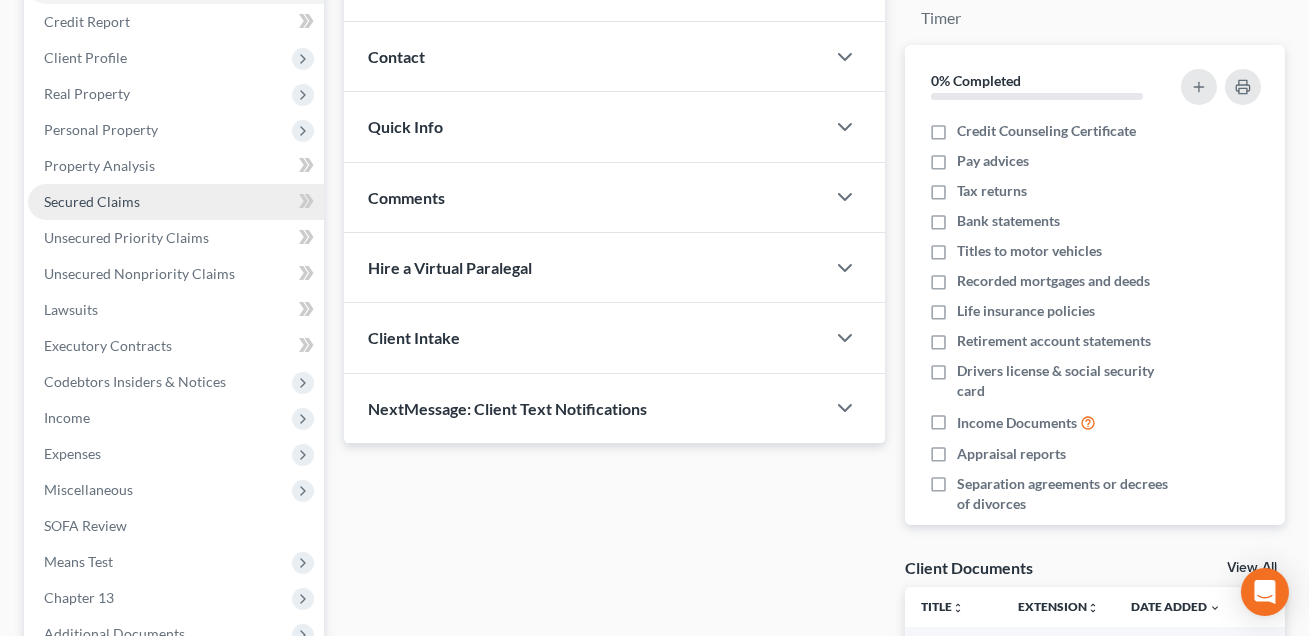 scroll, scrollTop: 240, scrollLeft: 0, axis: vertical 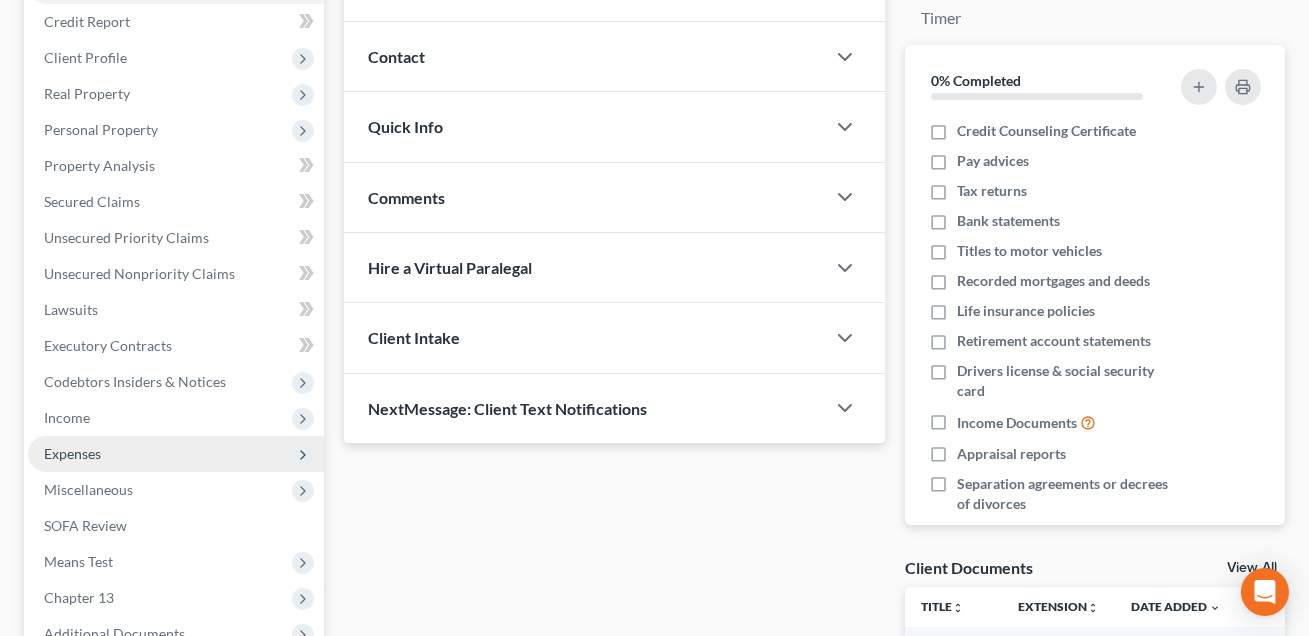 click on "Expenses" at bounding box center (72, 453) 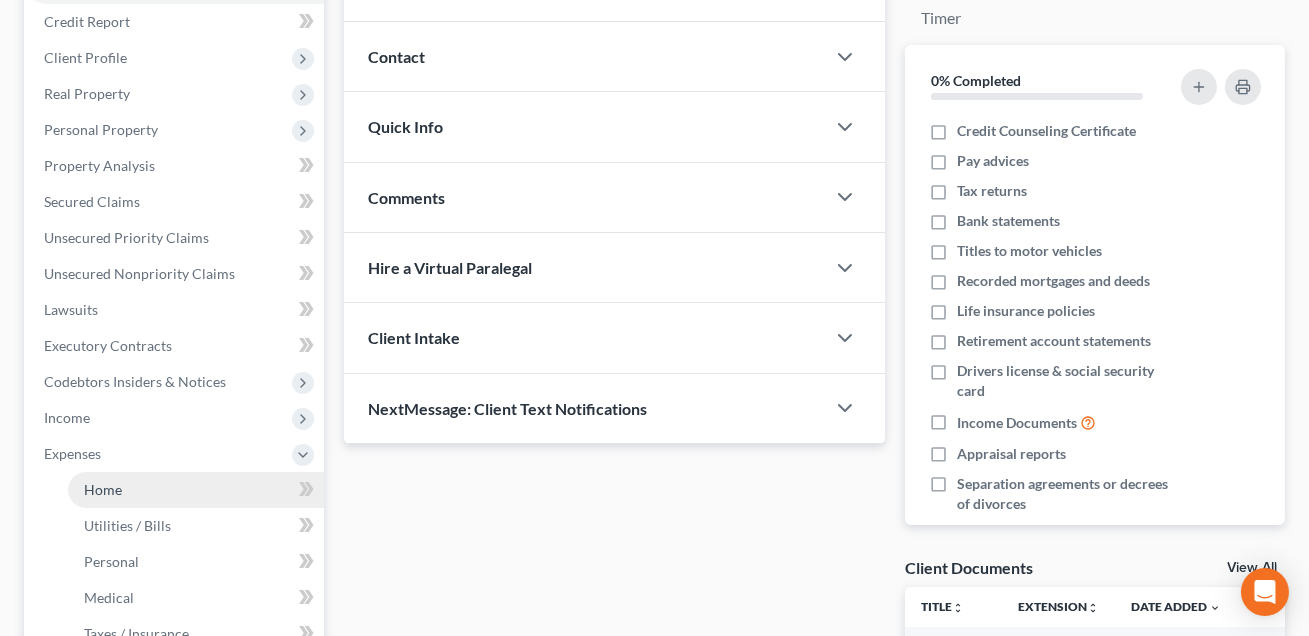 click on "Home" at bounding box center [103, 489] 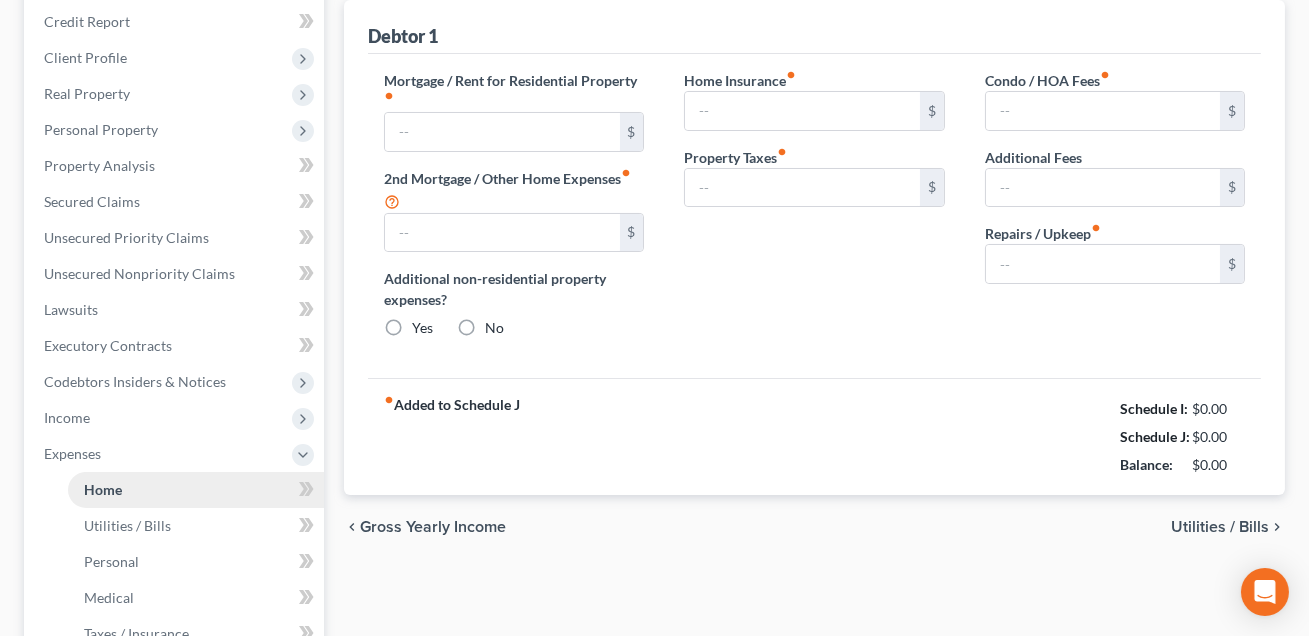 type on "0.00" 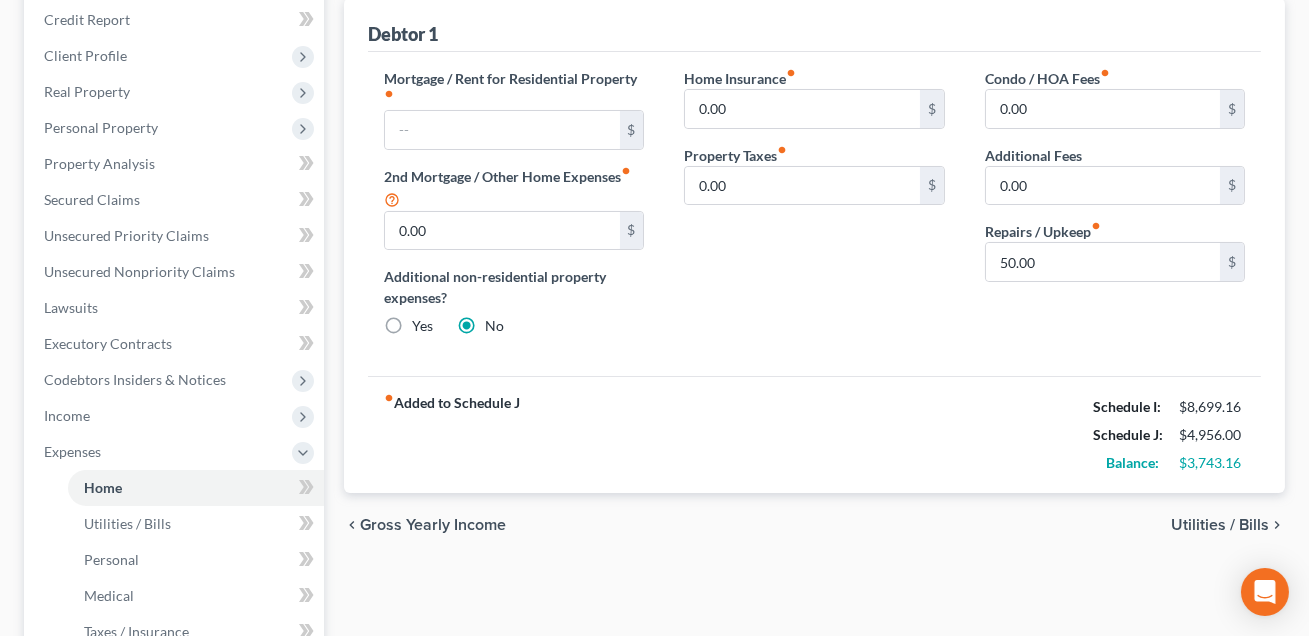 scroll, scrollTop: 246, scrollLeft: 0, axis: vertical 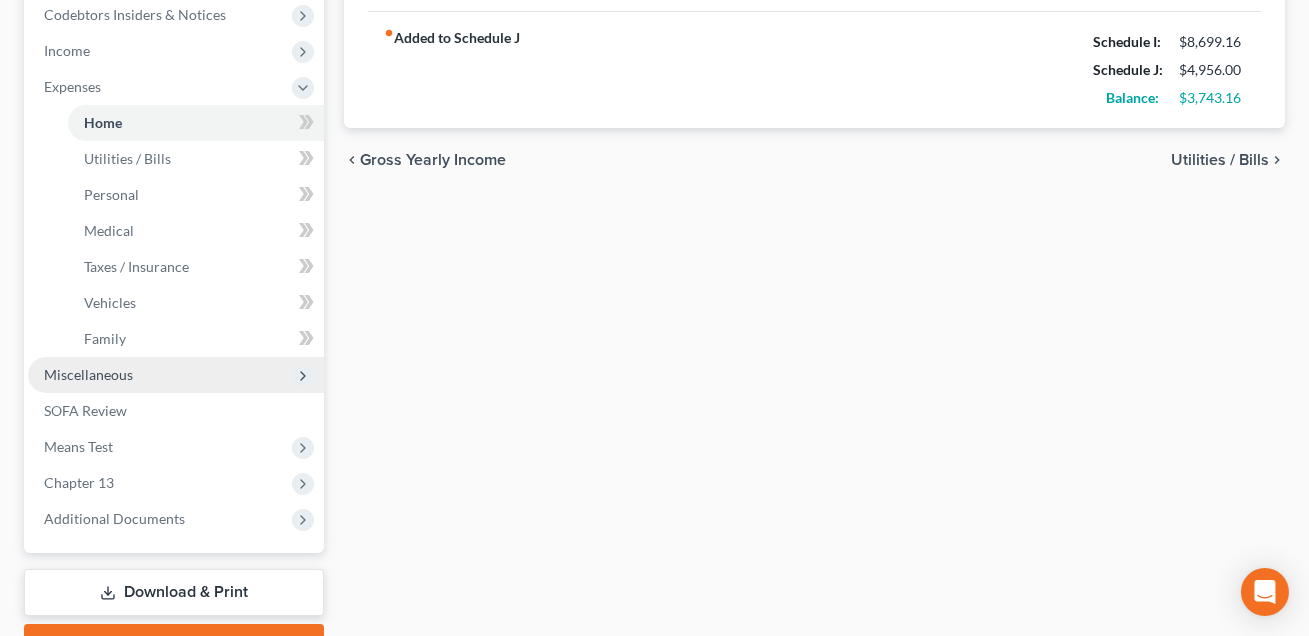click on "Miscellaneous" at bounding box center (88, 374) 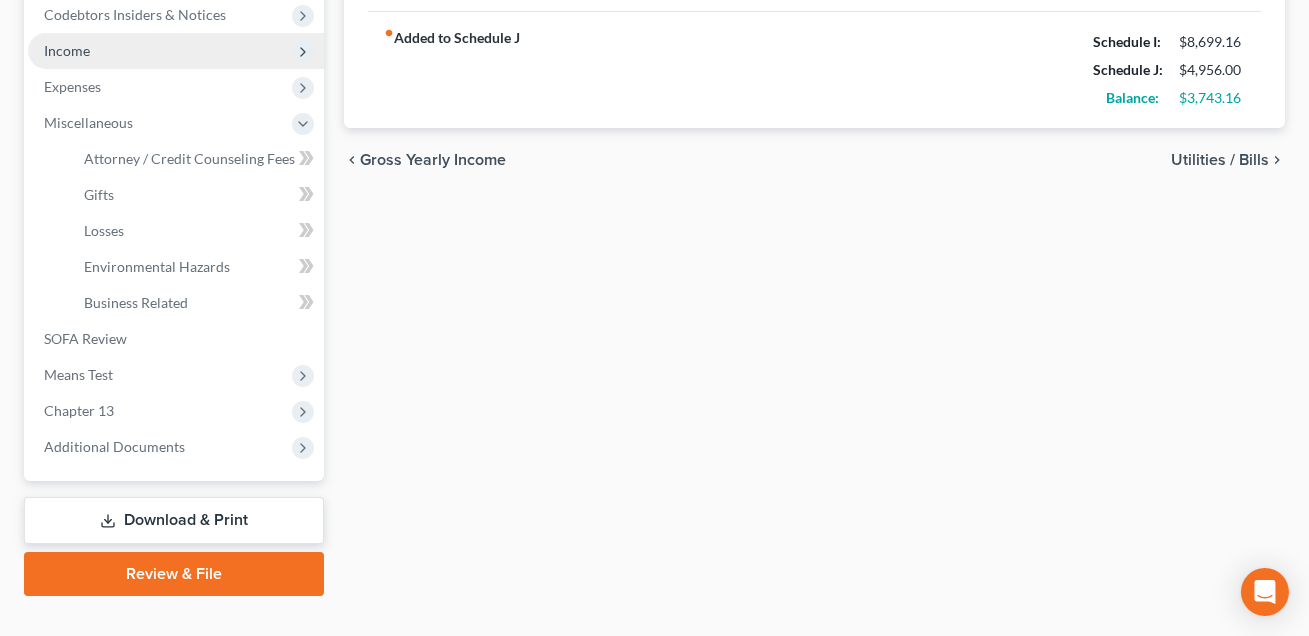 click on "Income" at bounding box center (67, 50) 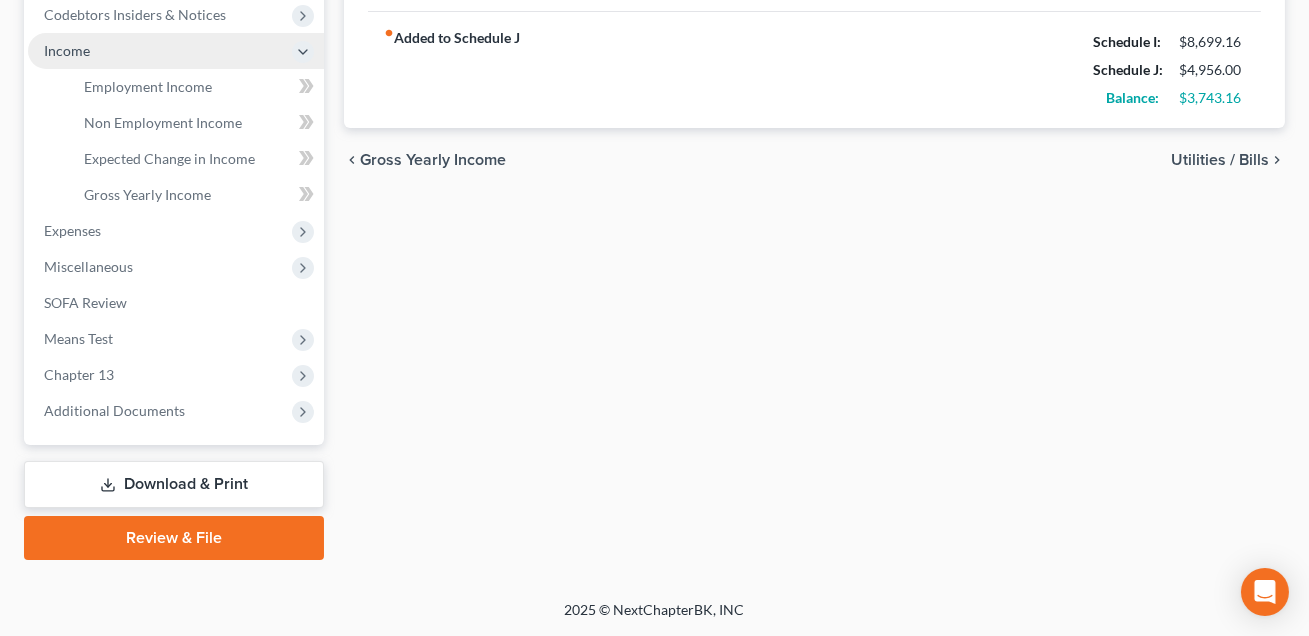 scroll, scrollTop: 604, scrollLeft: 0, axis: vertical 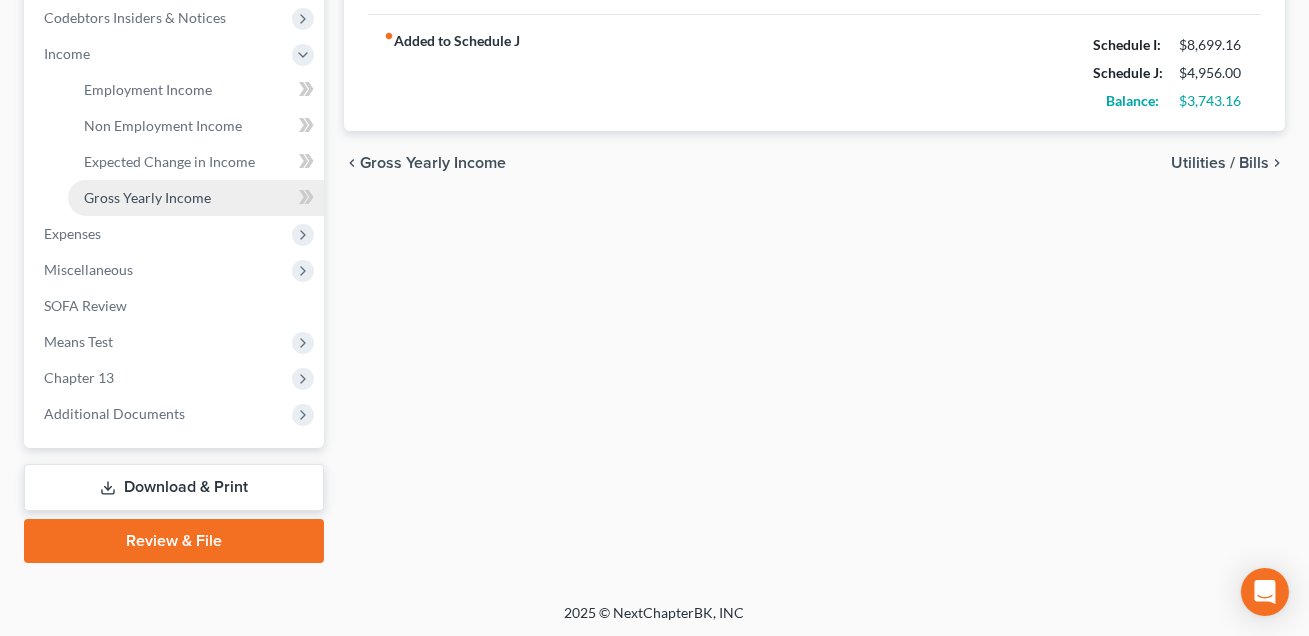 click on "Gross Yearly Income" at bounding box center [147, 197] 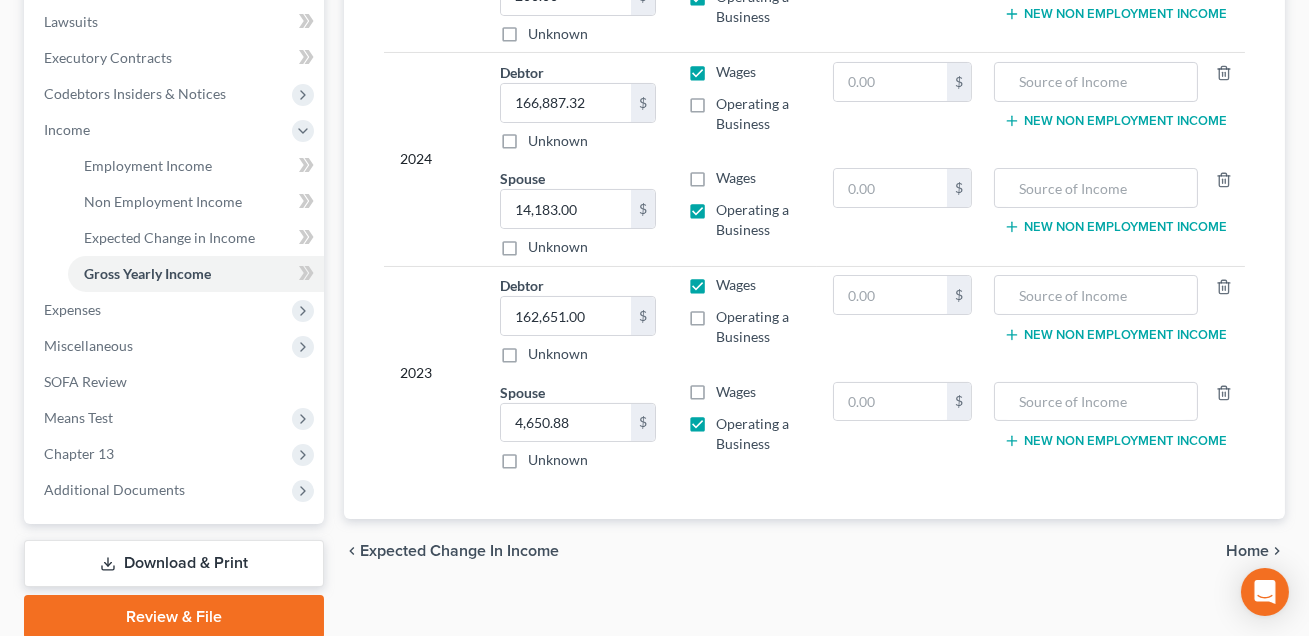 scroll, scrollTop: 604, scrollLeft: 0, axis: vertical 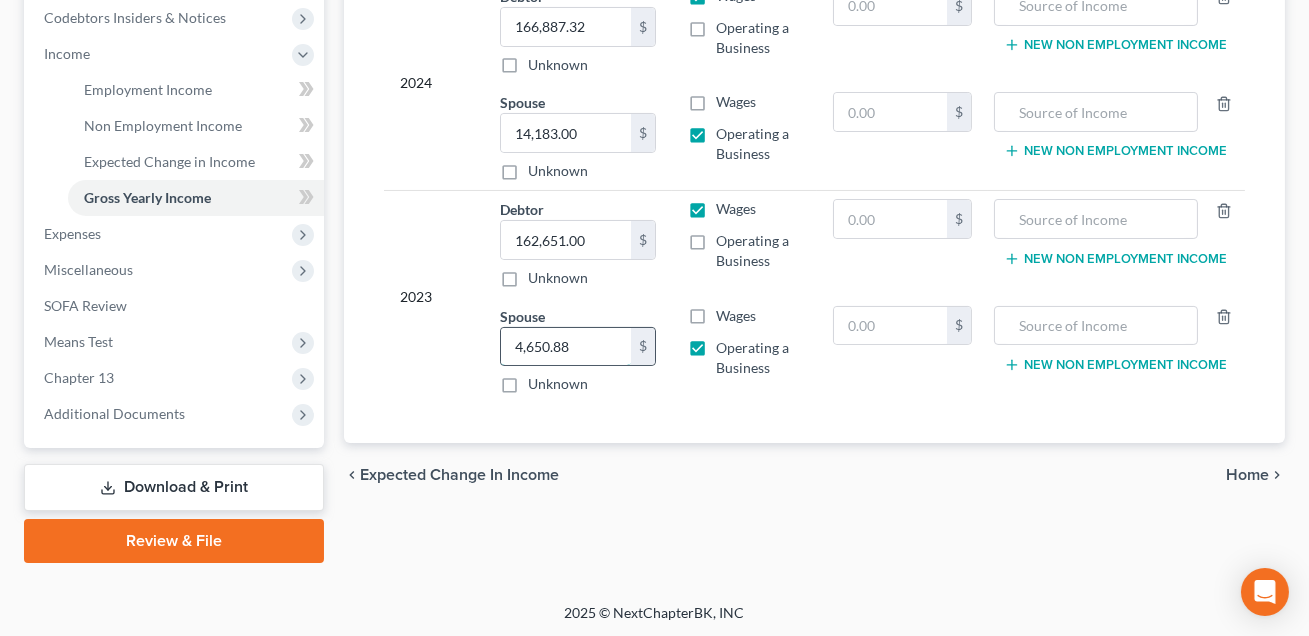 click on "4,650.88" at bounding box center (566, 347) 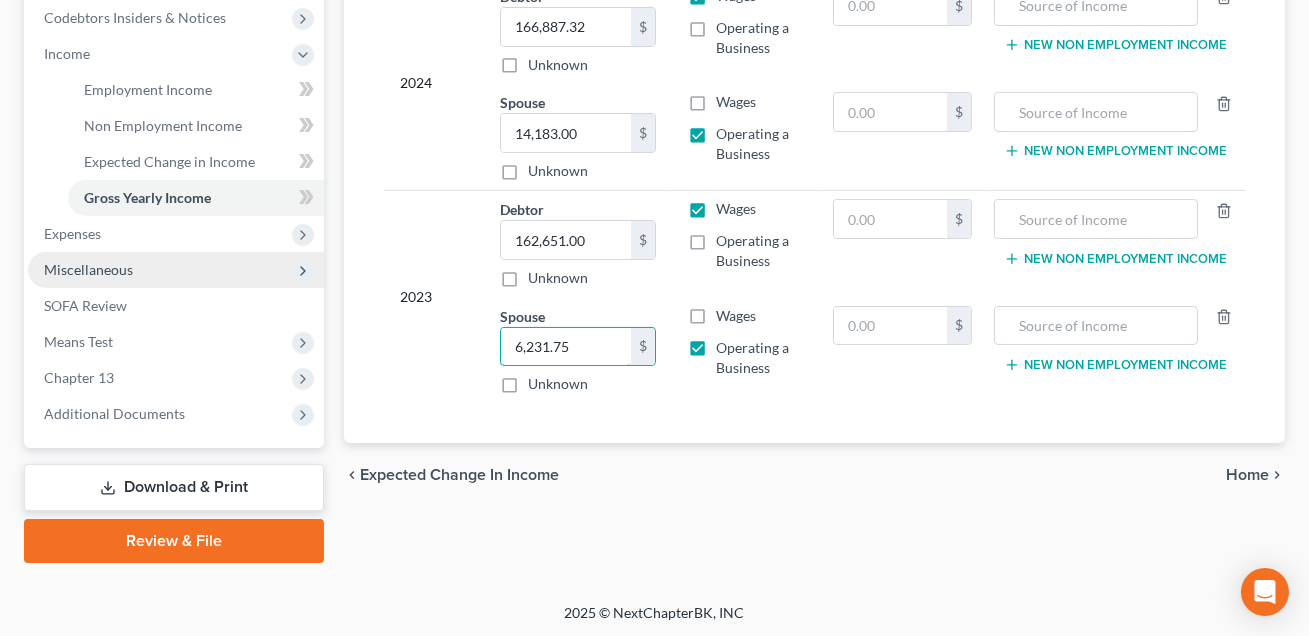 type on "6,231.75" 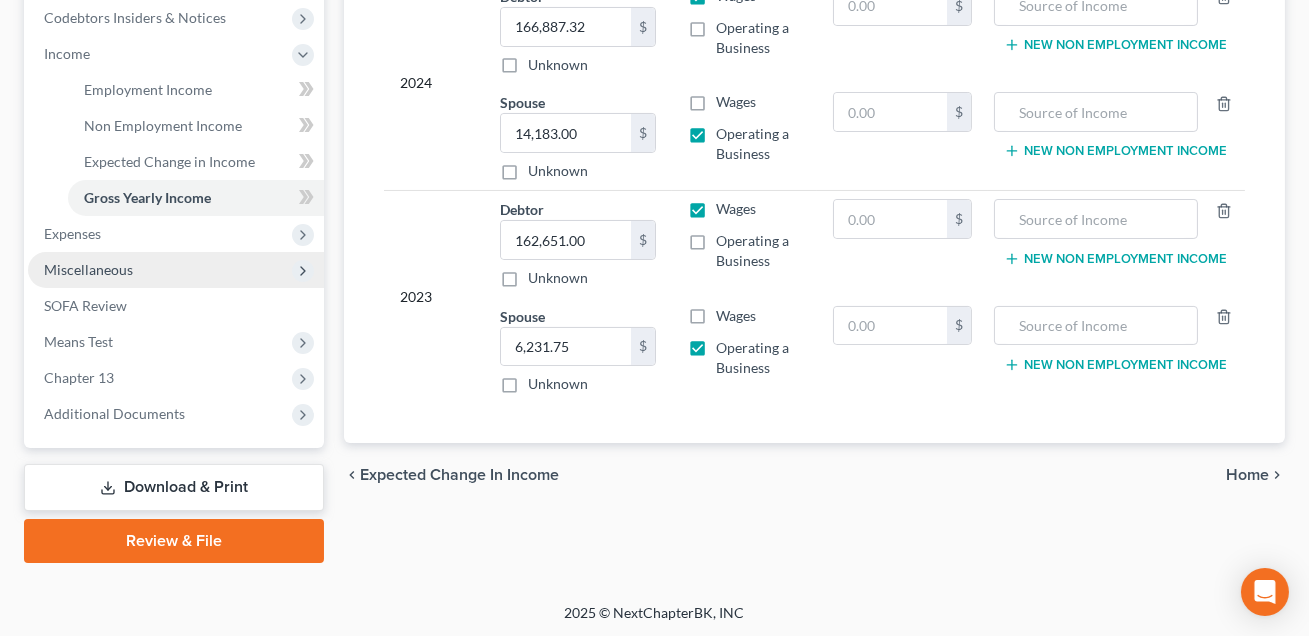 click on "Miscellaneous" at bounding box center [88, 269] 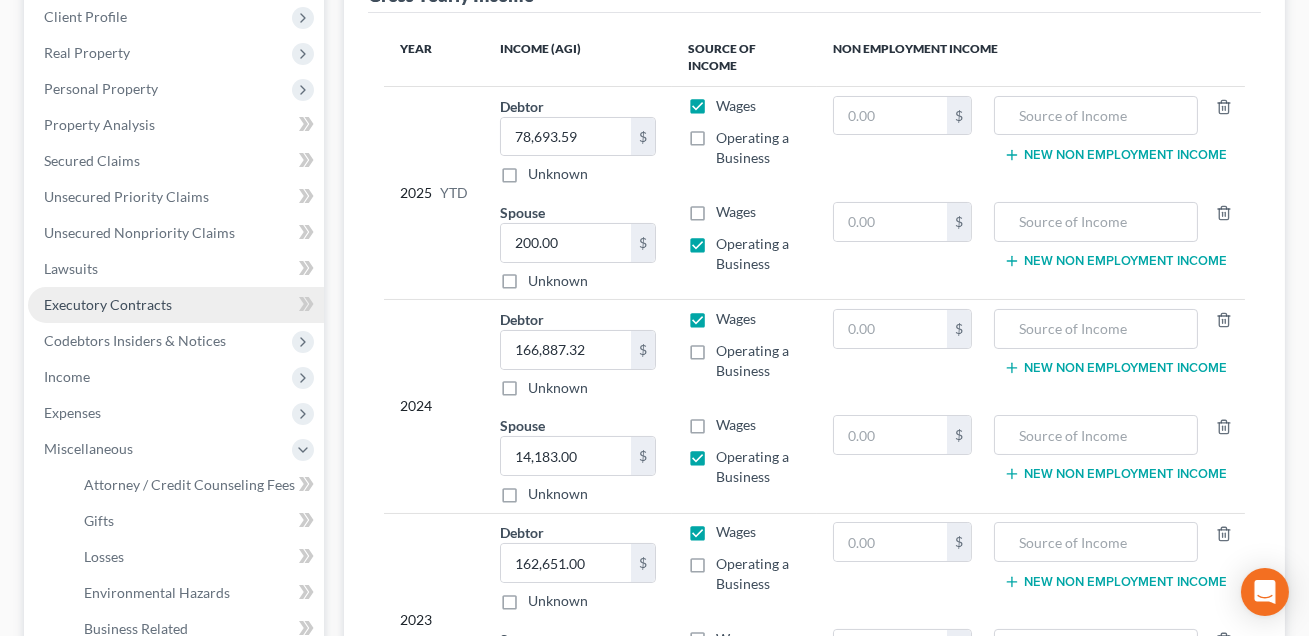 scroll, scrollTop: 462, scrollLeft: 0, axis: vertical 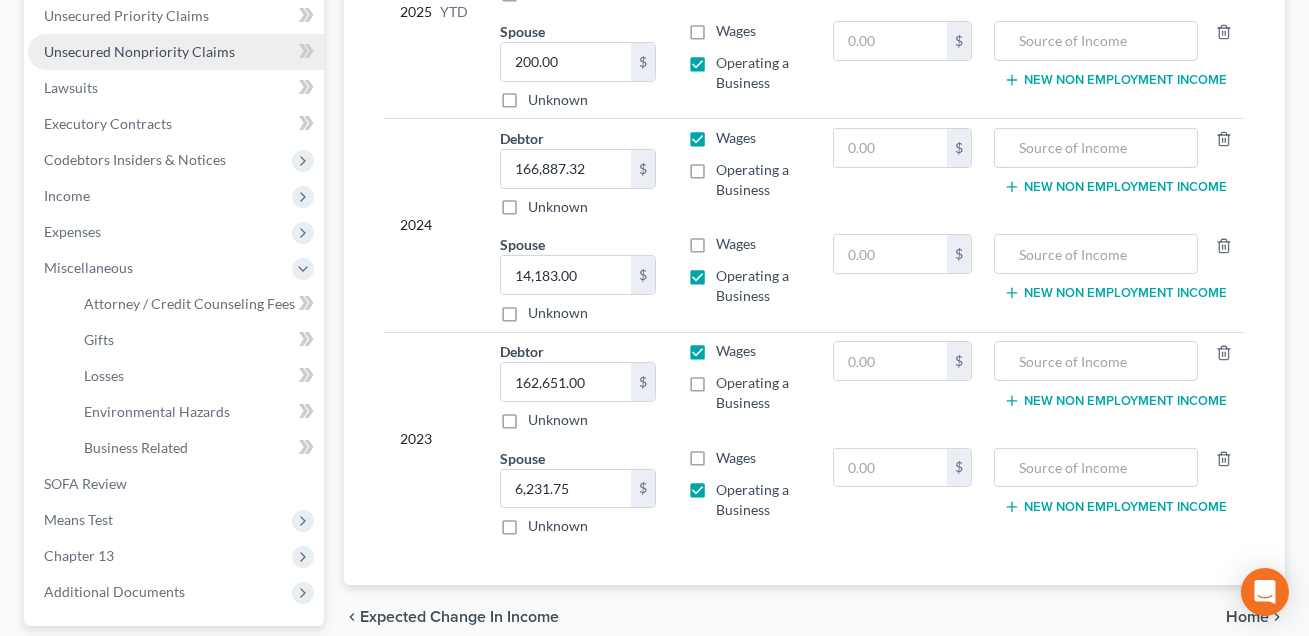 click on "Unsecured Nonpriority Claims" at bounding box center (176, 52) 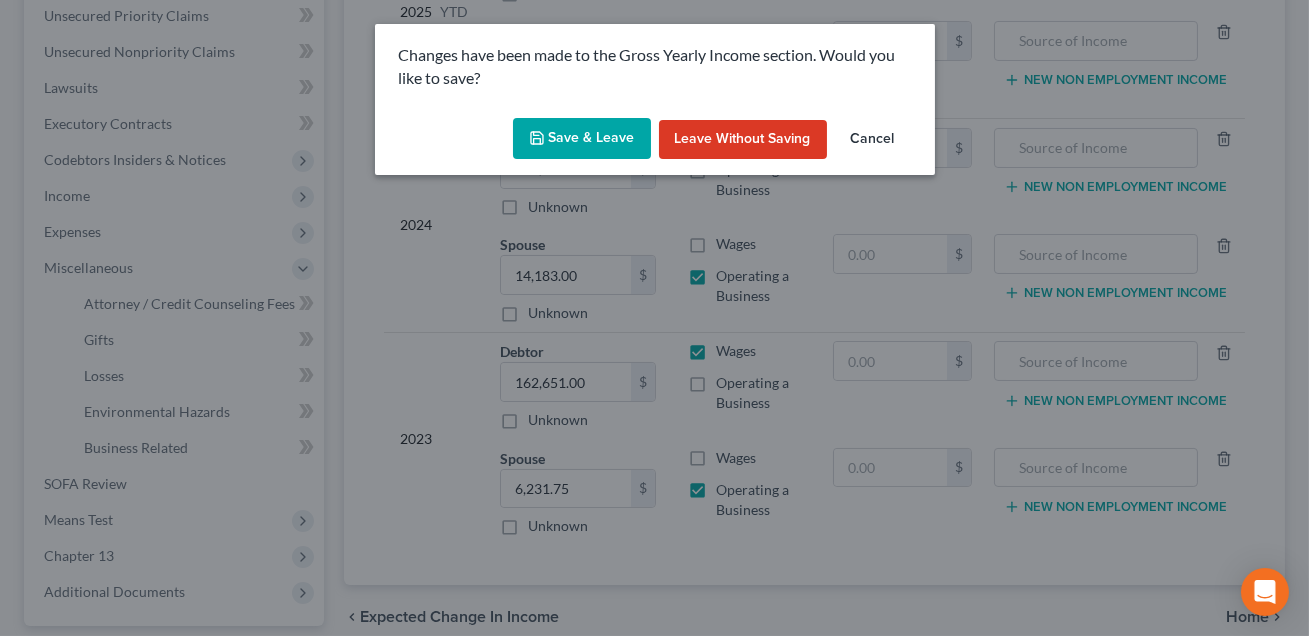 click on "Save & Leave" at bounding box center [582, 139] 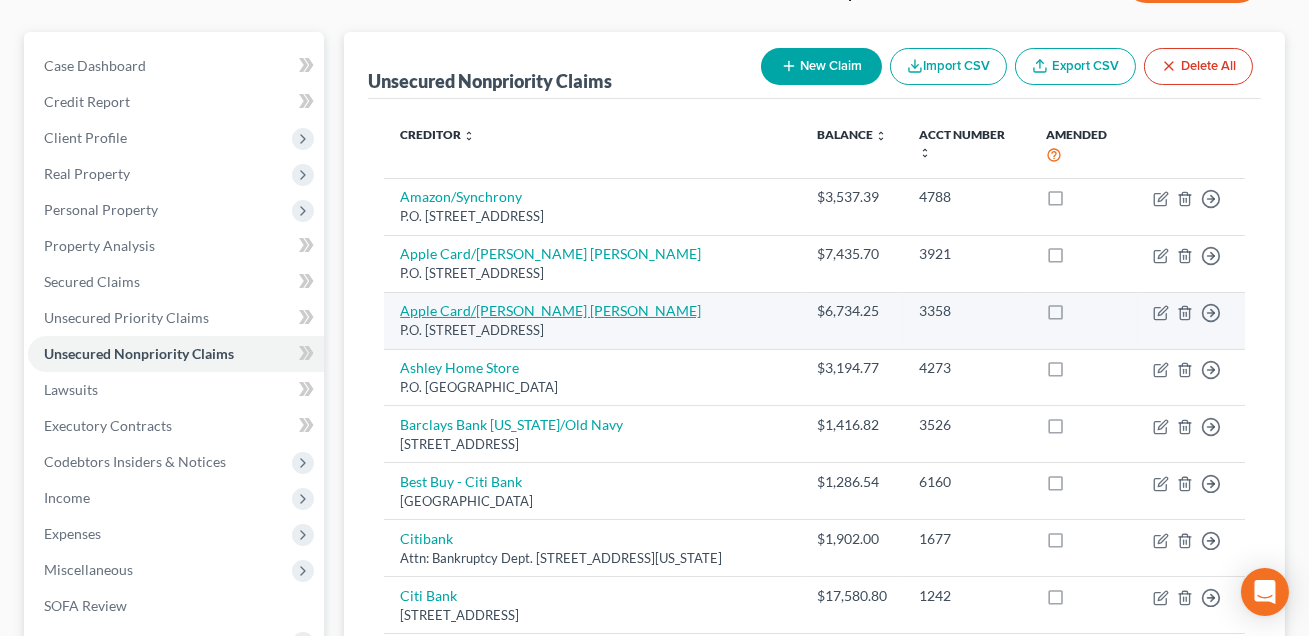 scroll, scrollTop: 437, scrollLeft: 0, axis: vertical 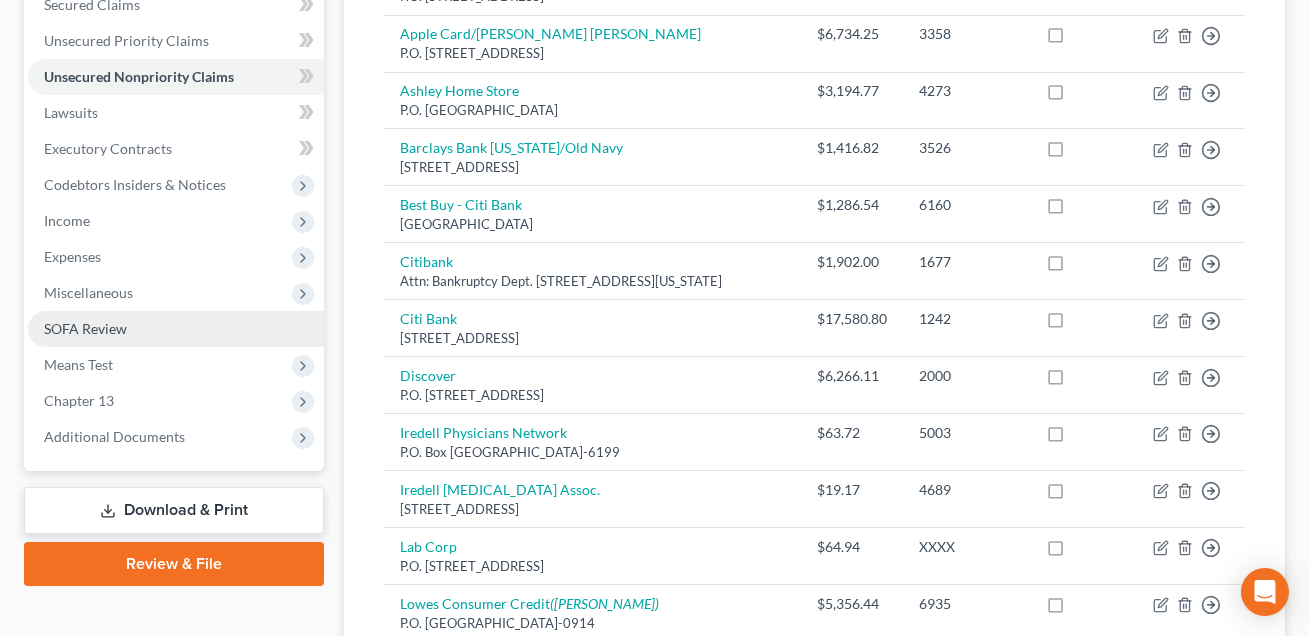 click on "SOFA Review" at bounding box center (85, 328) 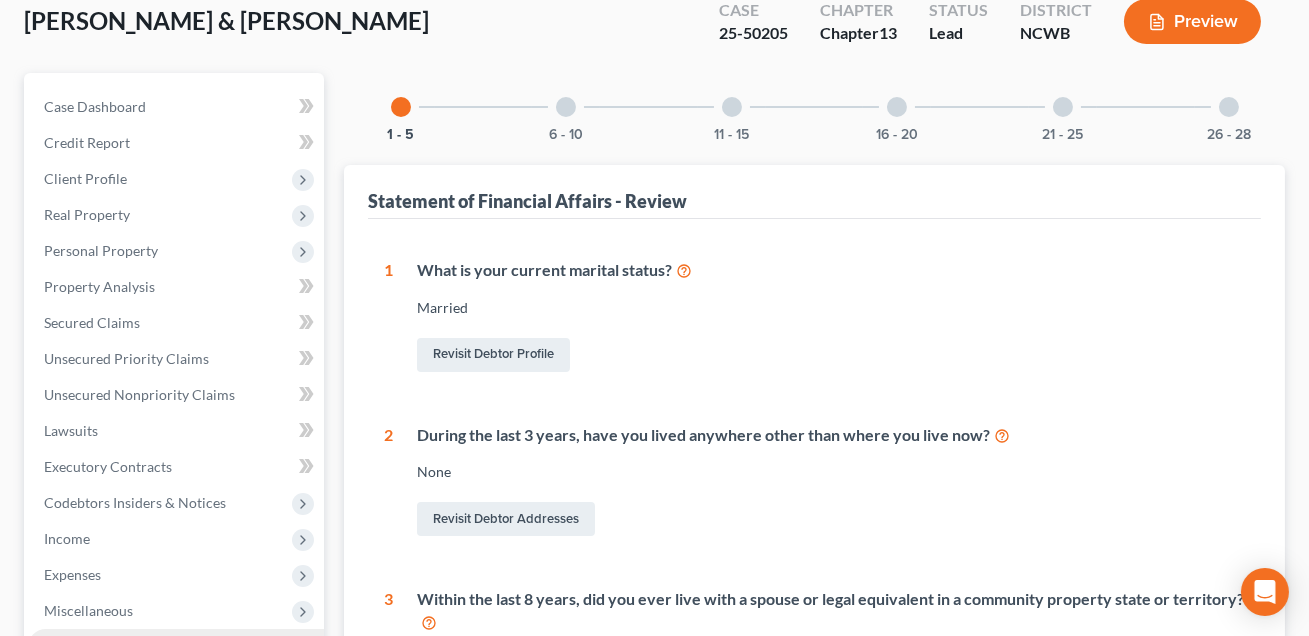 scroll, scrollTop: 0, scrollLeft: 0, axis: both 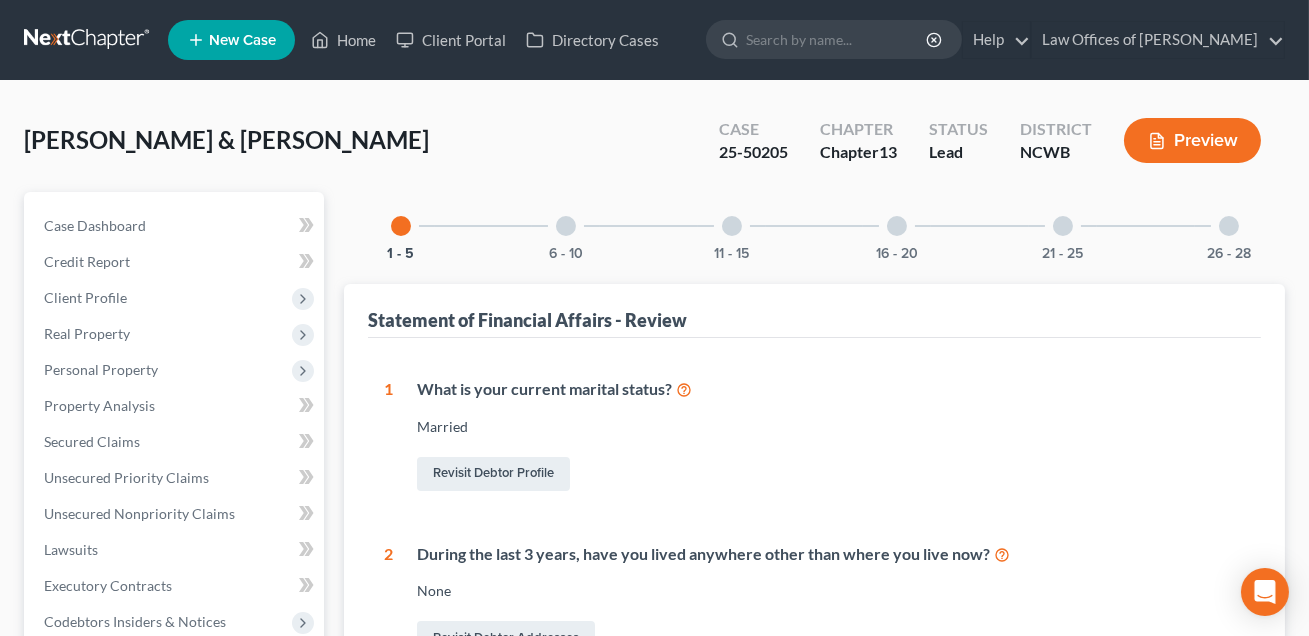 click at bounding box center (566, 226) 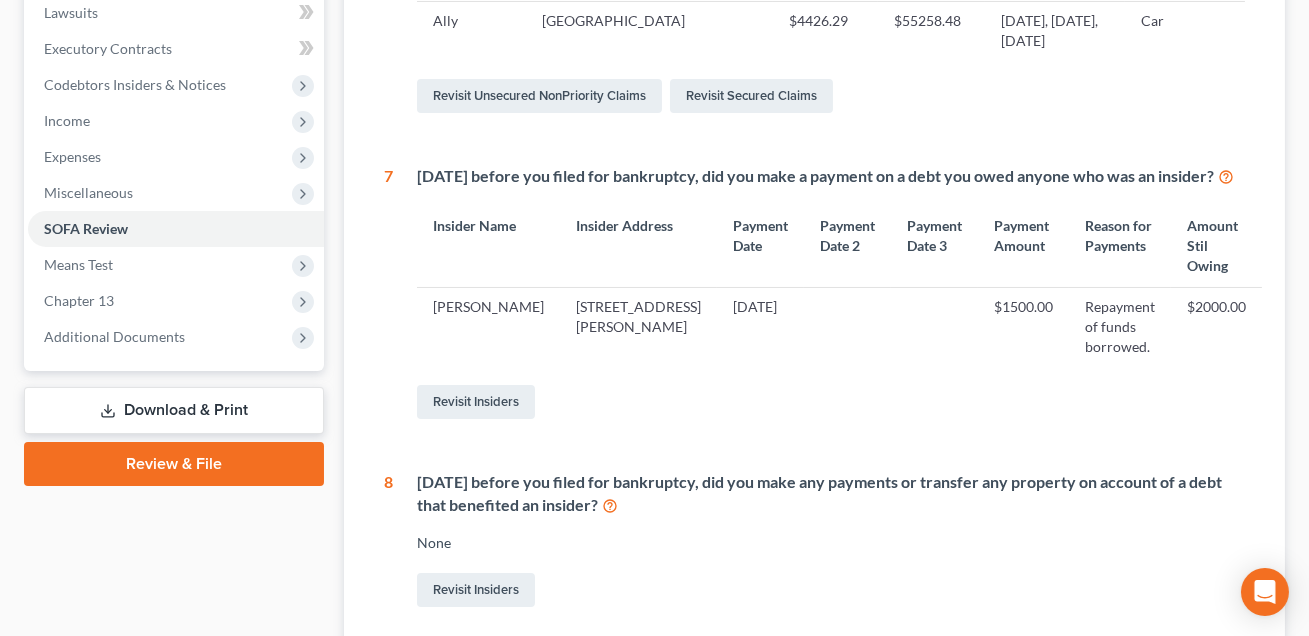 scroll, scrollTop: 592, scrollLeft: 0, axis: vertical 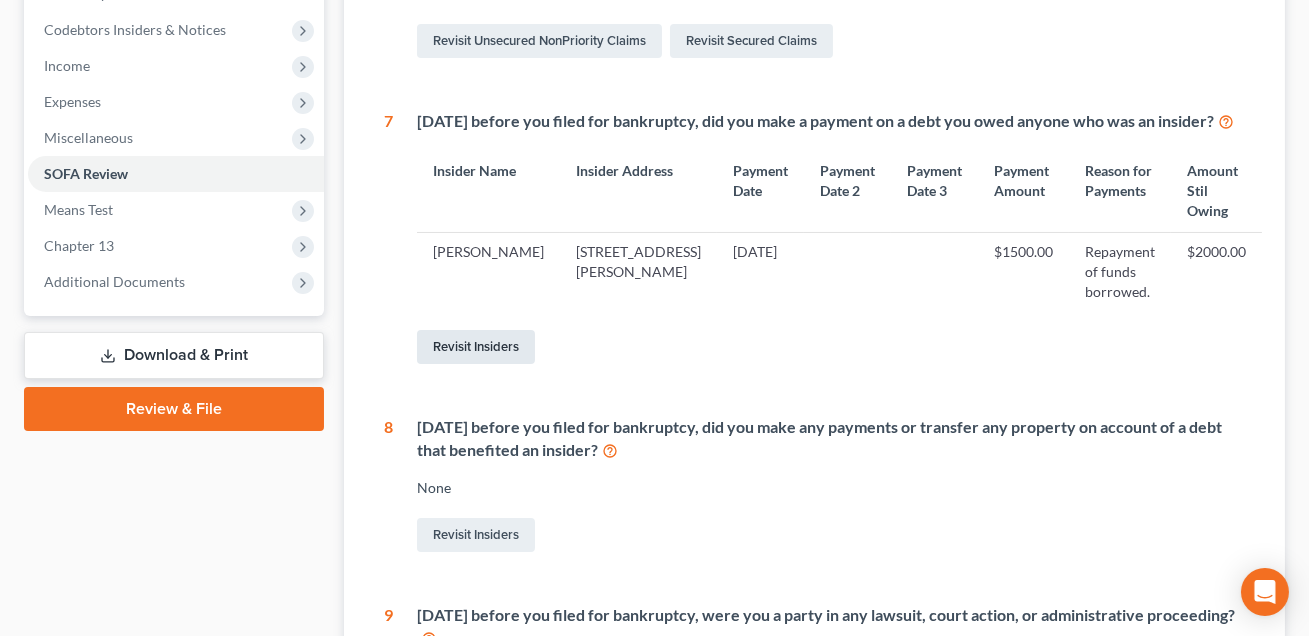 click on "Revisit Insiders" at bounding box center (476, 347) 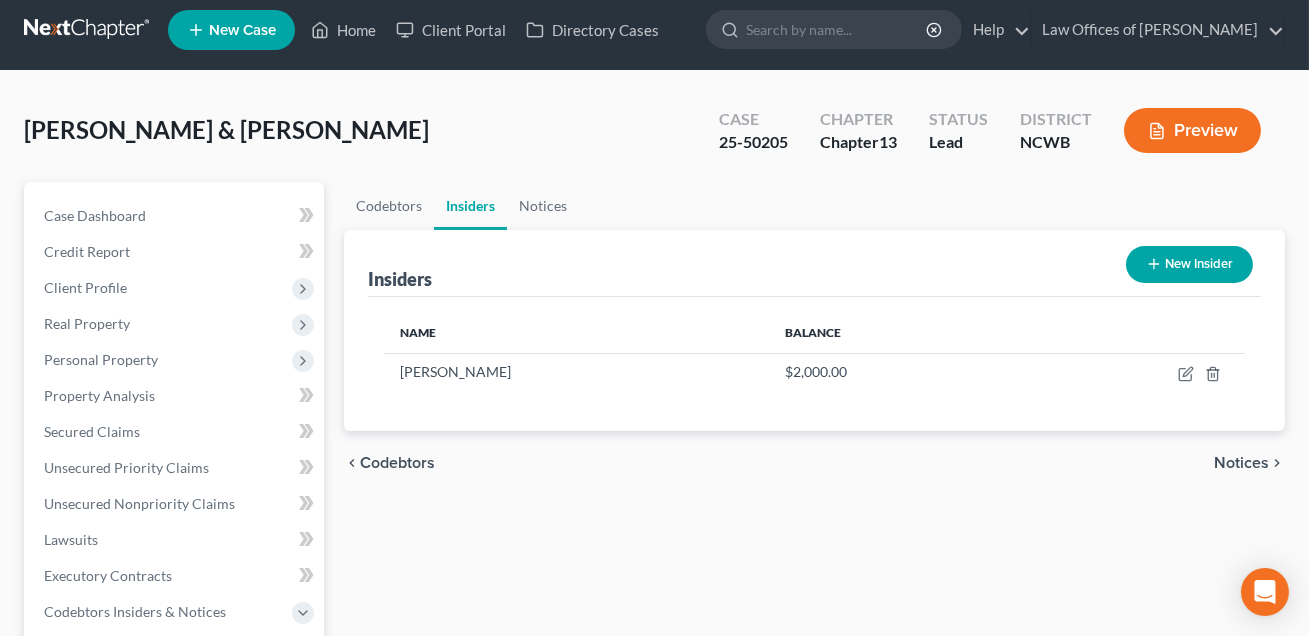 scroll, scrollTop: 0, scrollLeft: 0, axis: both 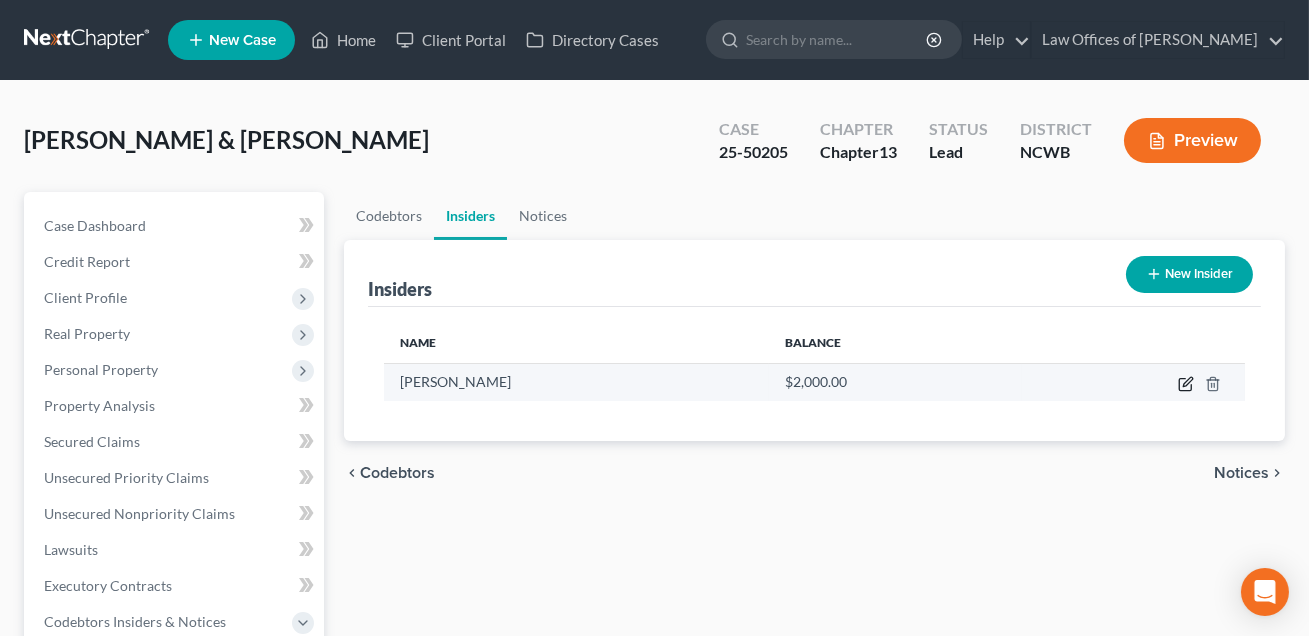click 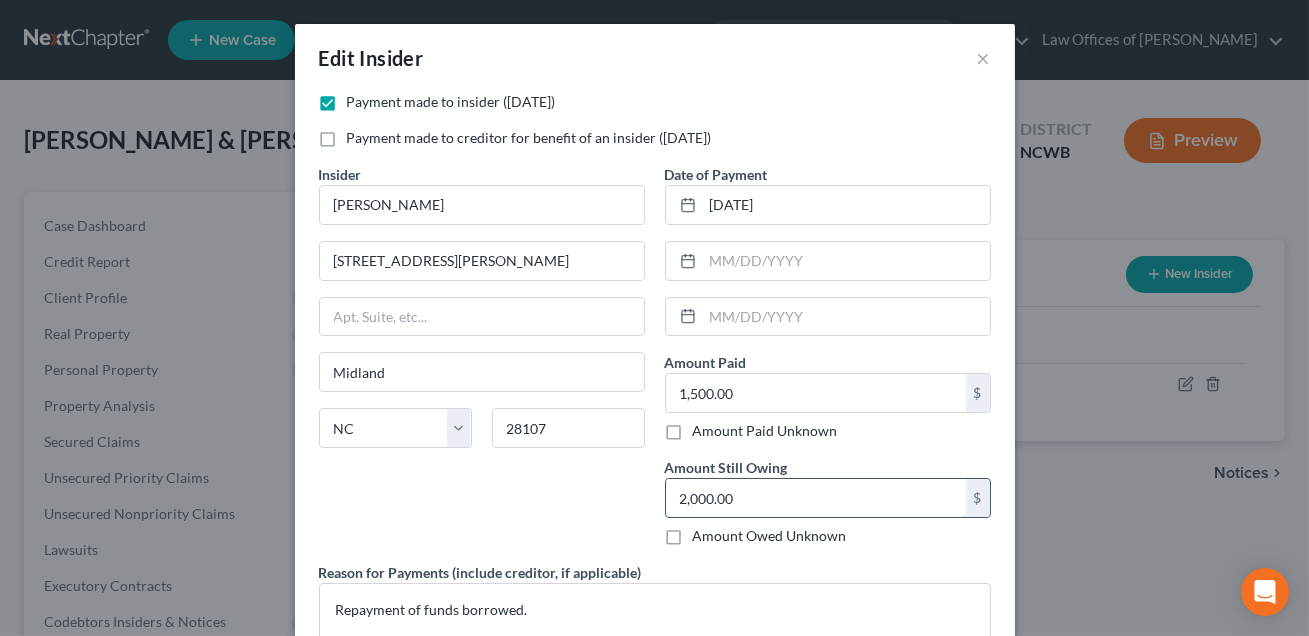 click on "2,000.00" at bounding box center (816, 498) 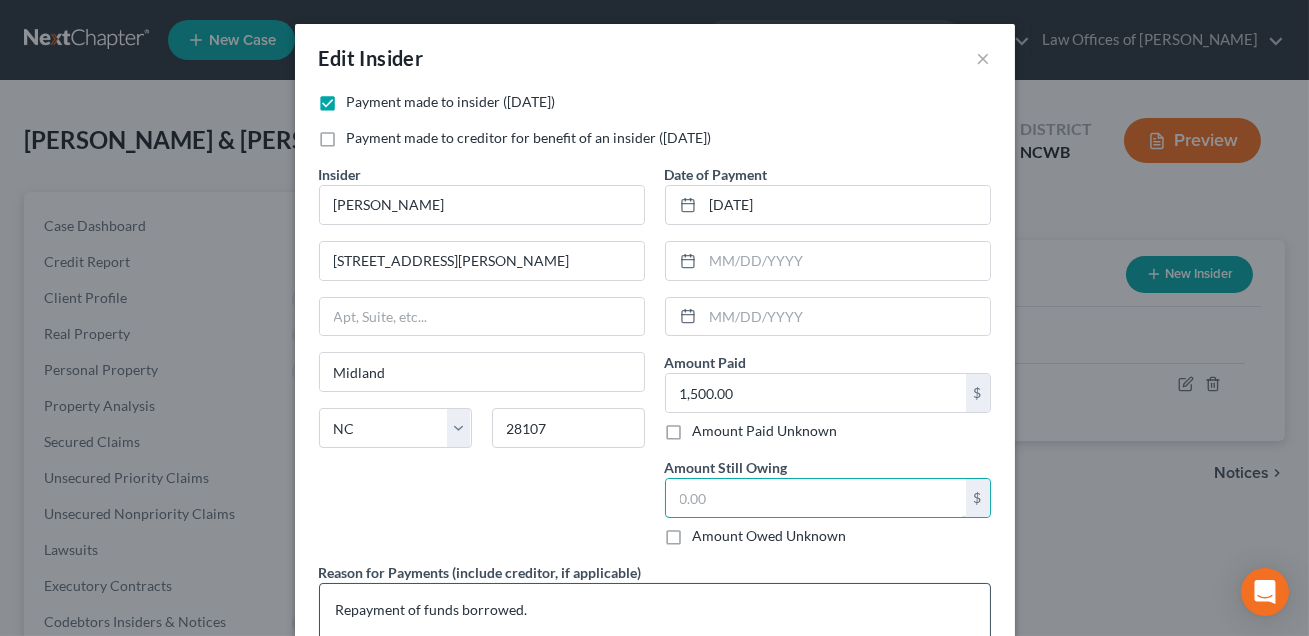 type 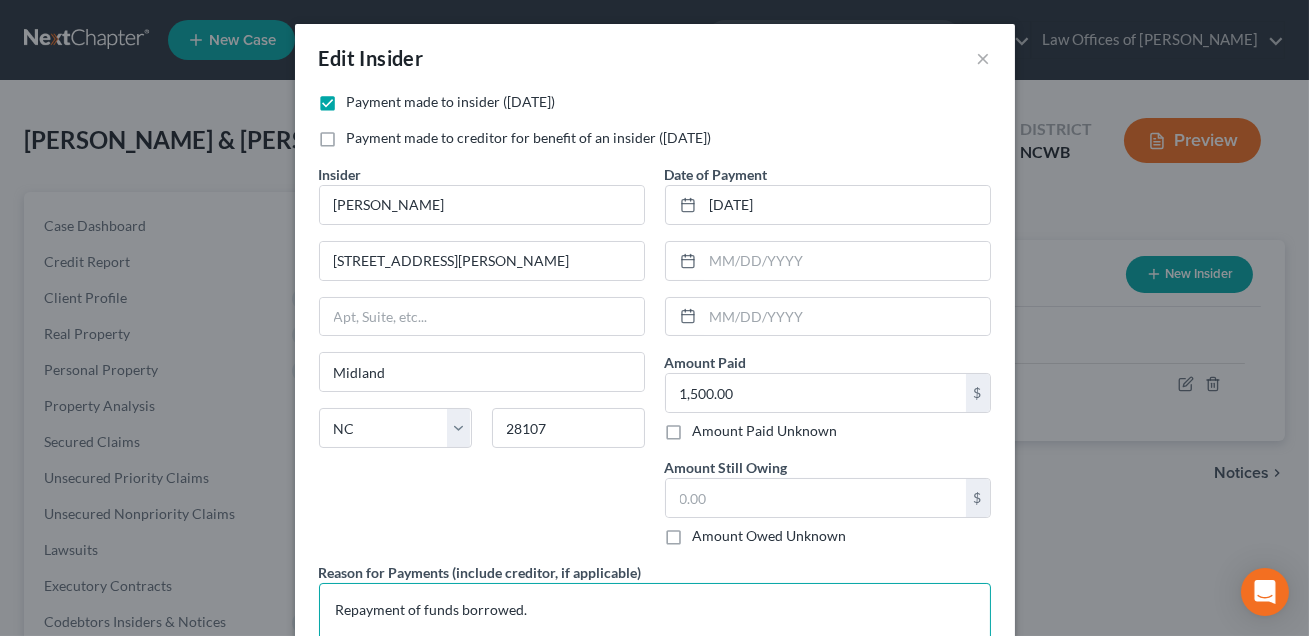 click on "Repayment of funds borrowed." at bounding box center (655, 620) 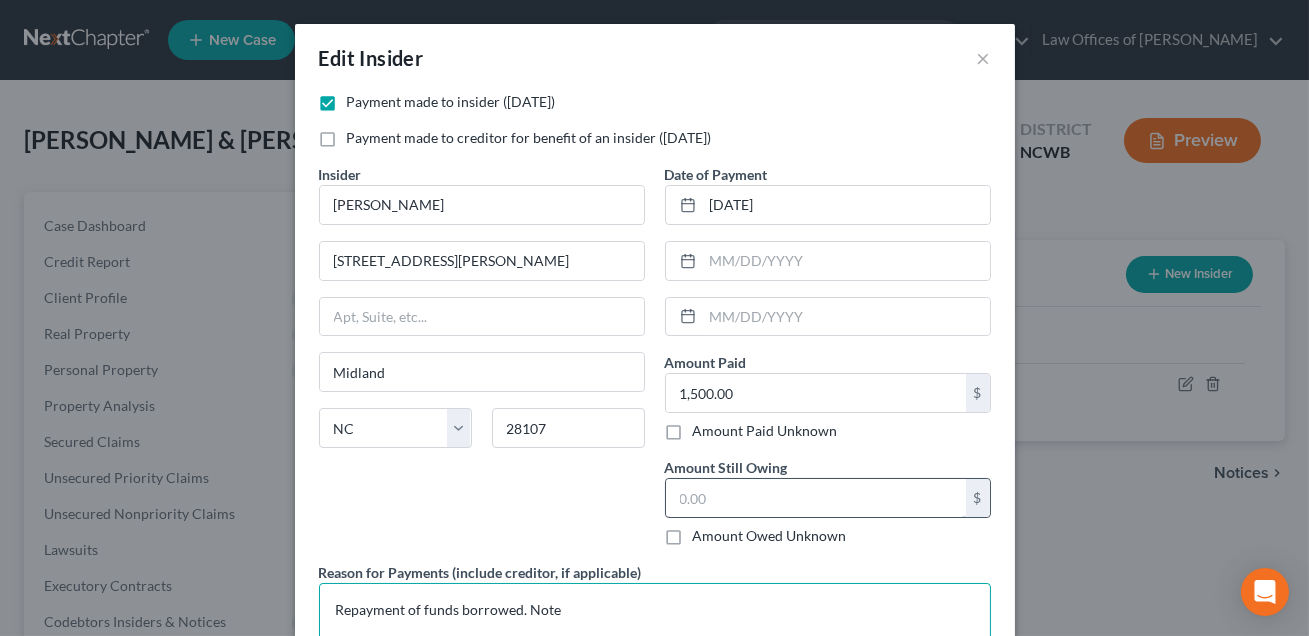 type on "Repayment of funds borrowed. Note" 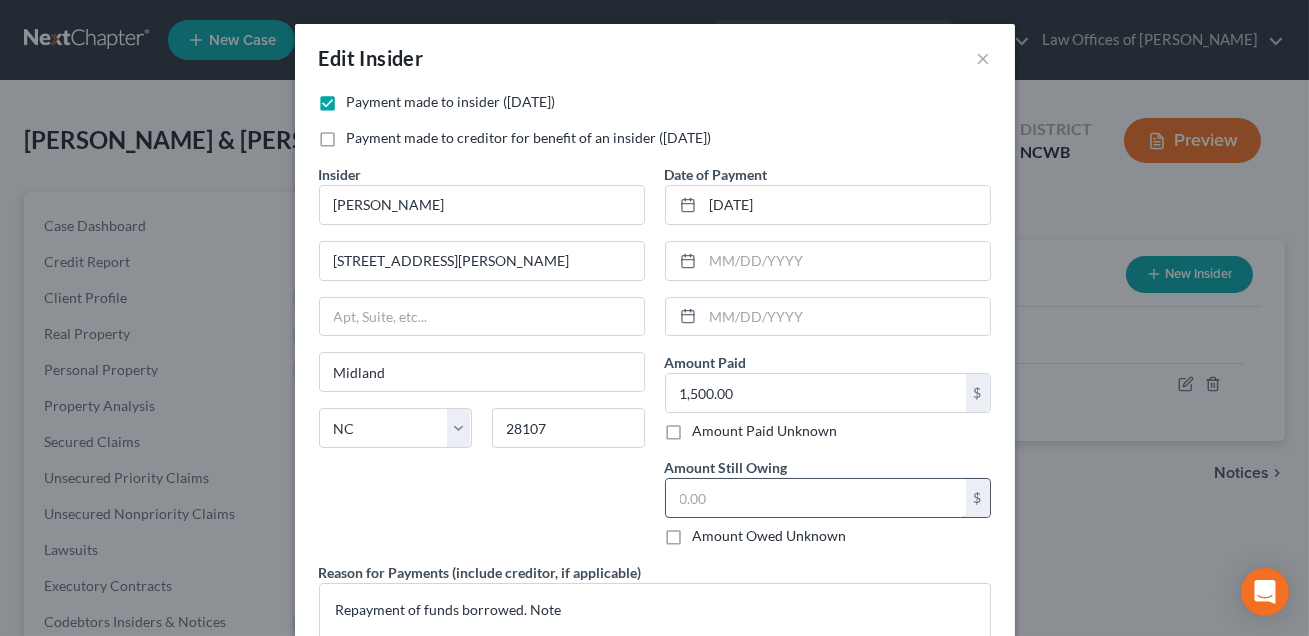 click at bounding box center [816, 498] 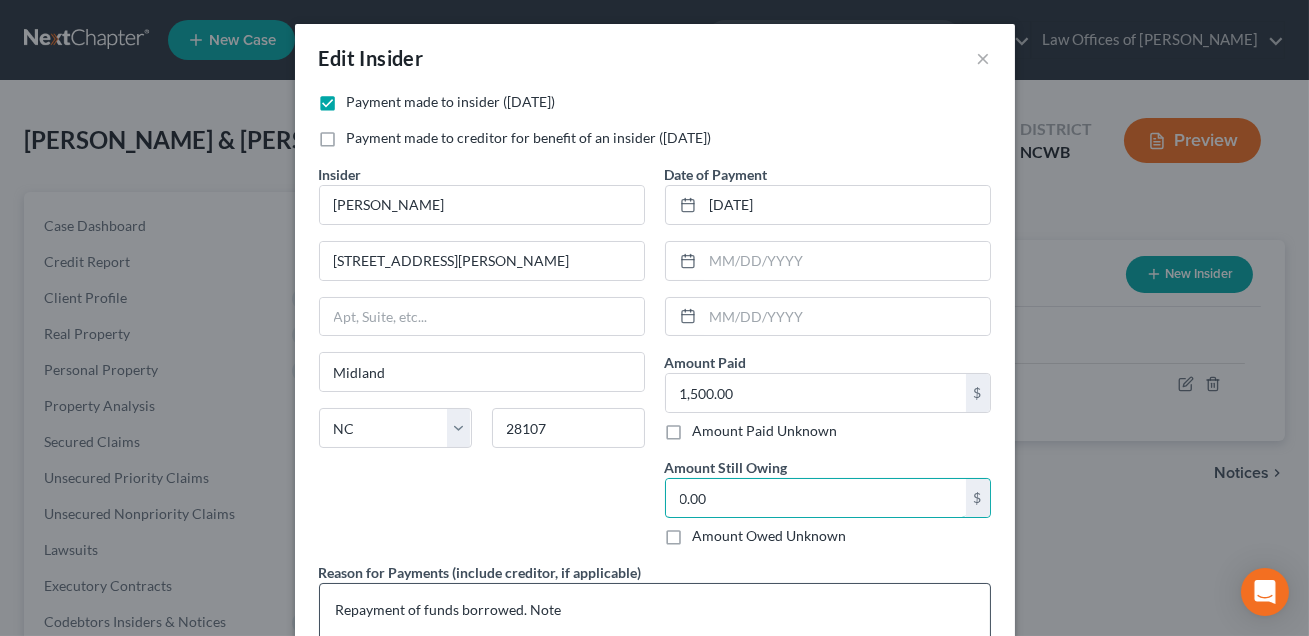 type on "0.00" 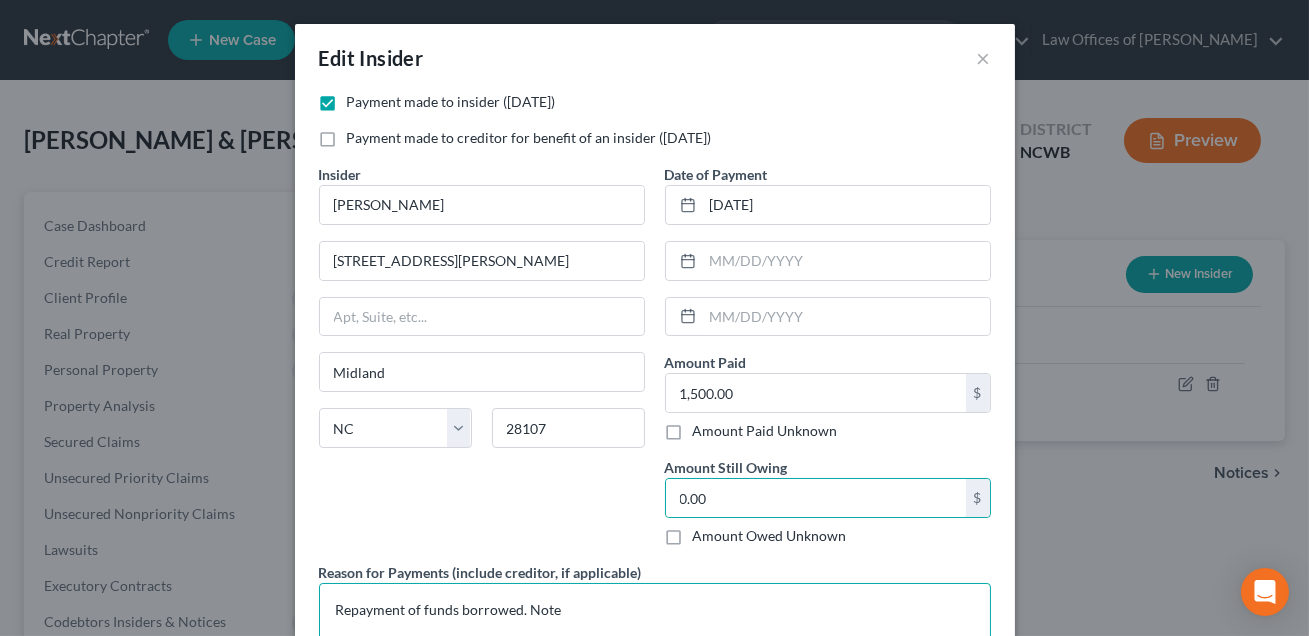 click on "Repayment of funds borrowed. Note" at bounding box center [655, 620] 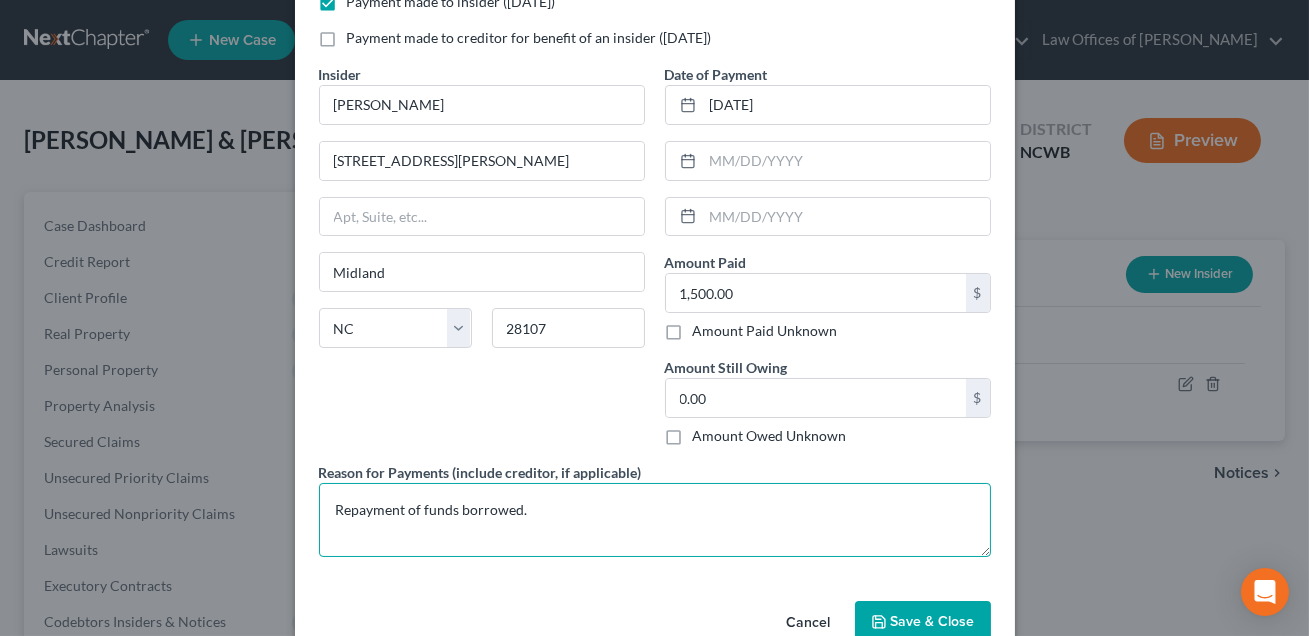 scroll, scrollTop: 144, scrollLeft: 0, axis: vertical 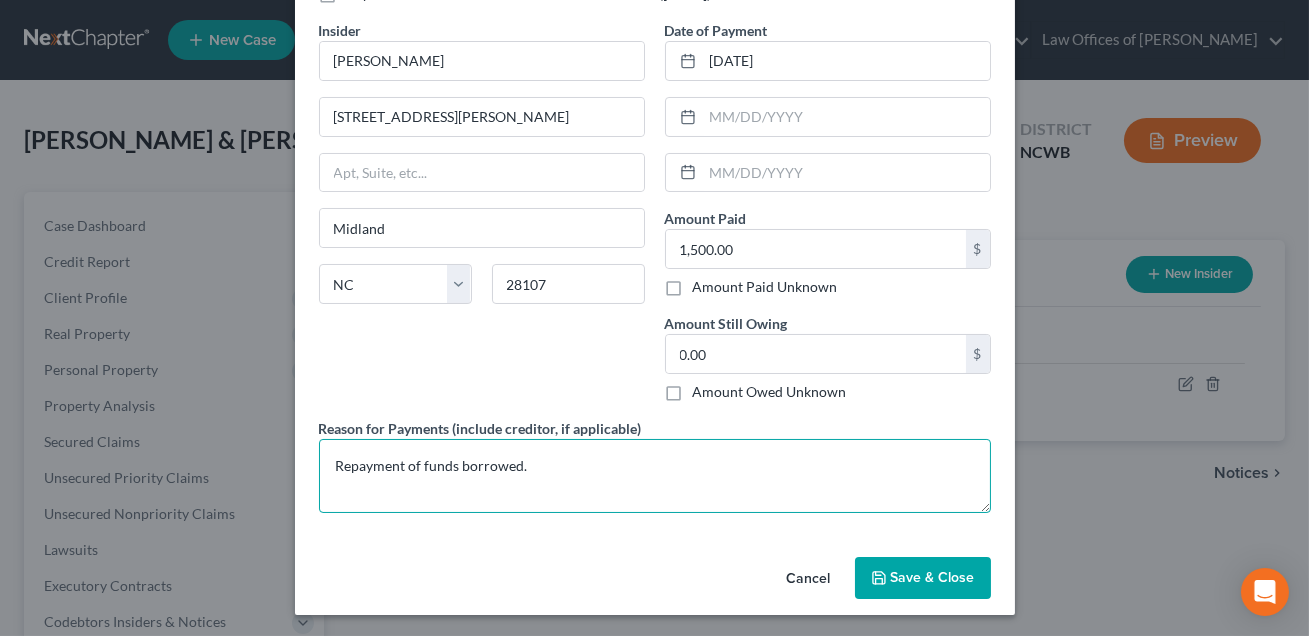 type on "Repayment of funds borrowed." 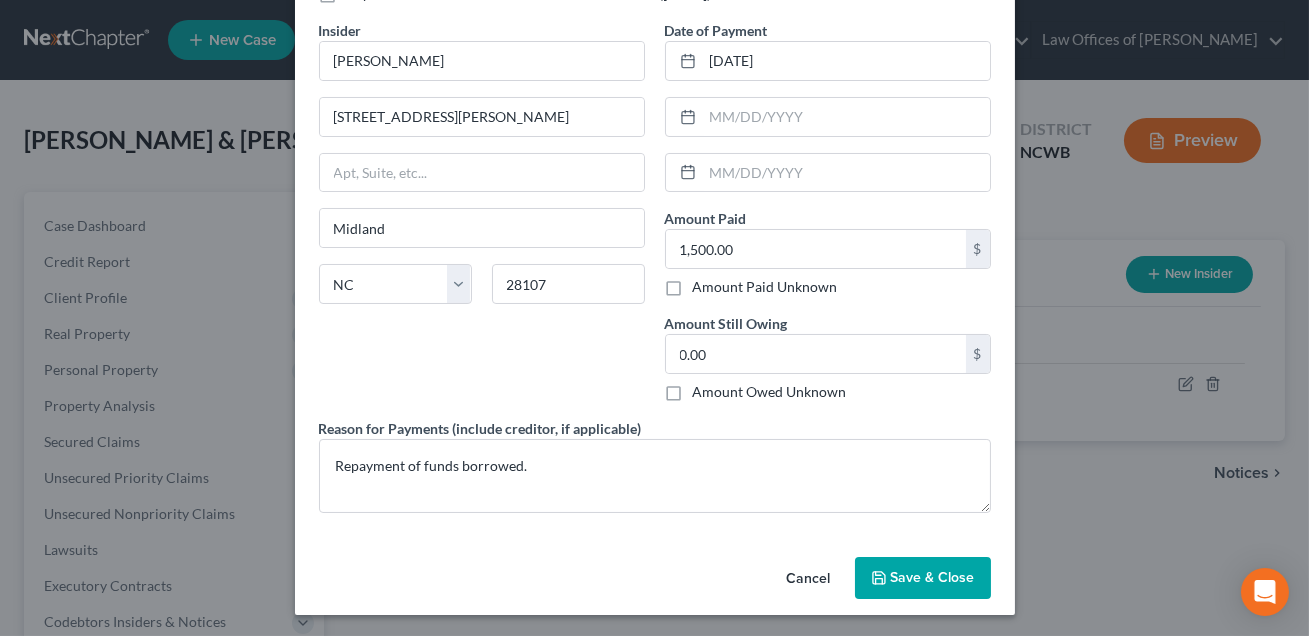 click on "Save & Close" at bounding box center (933, 577) 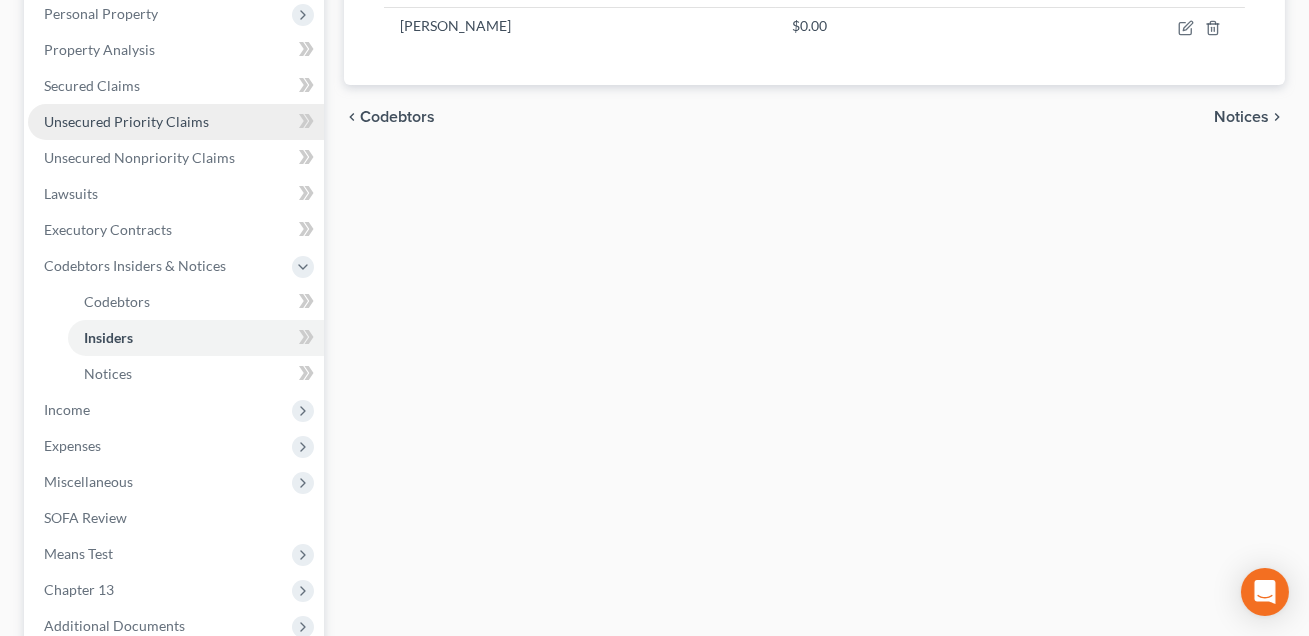 scroll, scrollTop: 360, scrollLeft: 0, axis: vertical 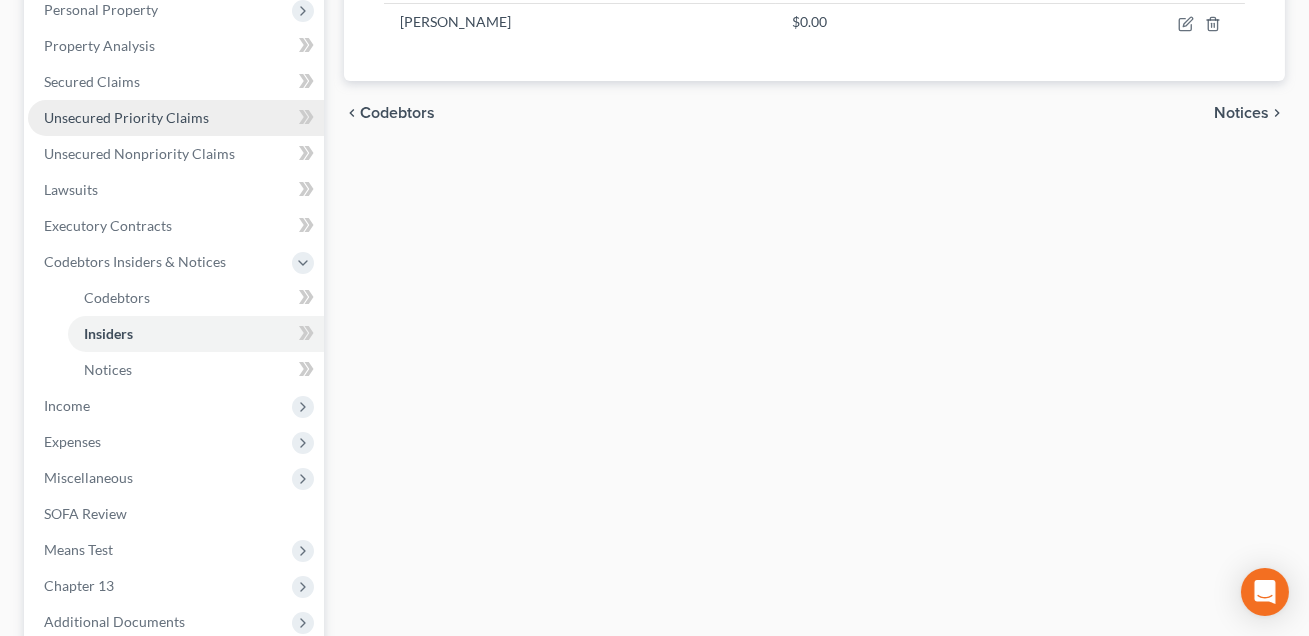 click on "Miscellaneous" at bounding box center (176, 478) 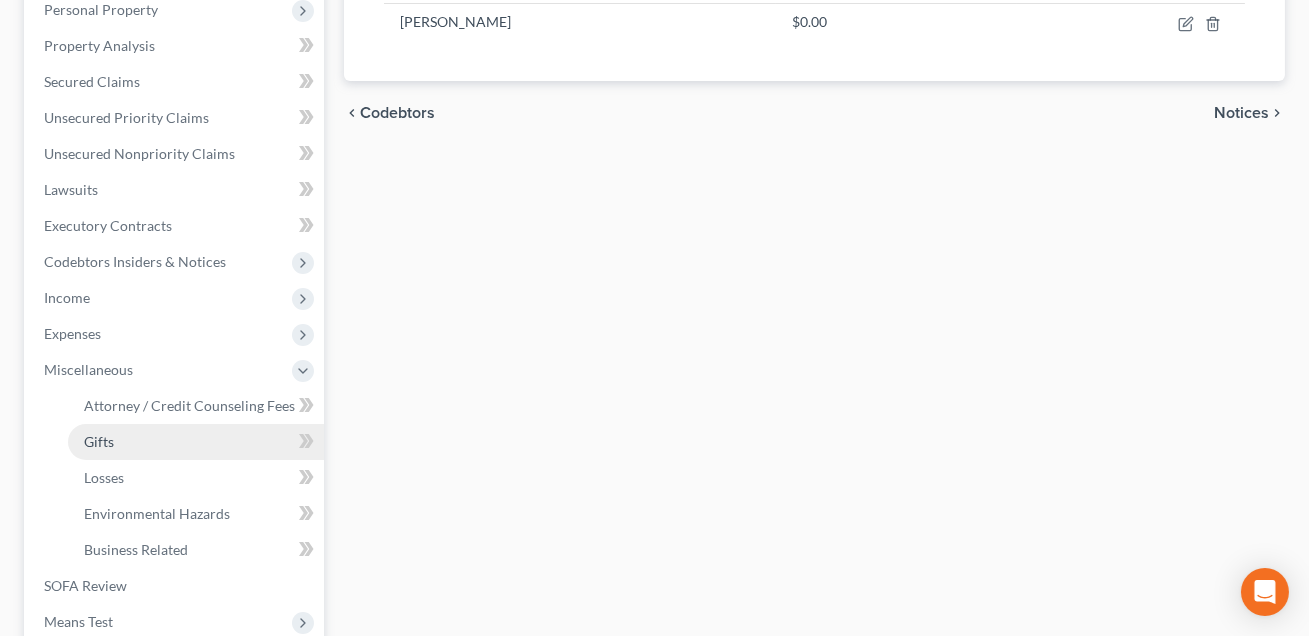 click on "Gifts" at bounding box center (196, 442) 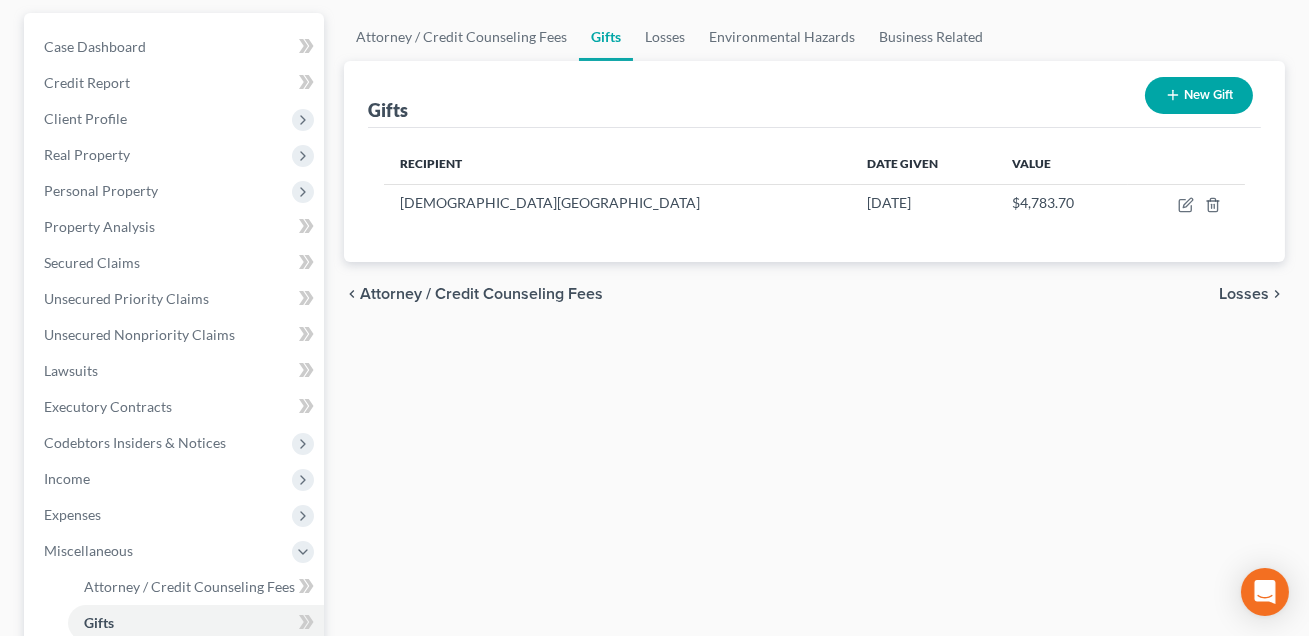 scroll, scrollTop: 0, scrollLeft: 0, axis: both 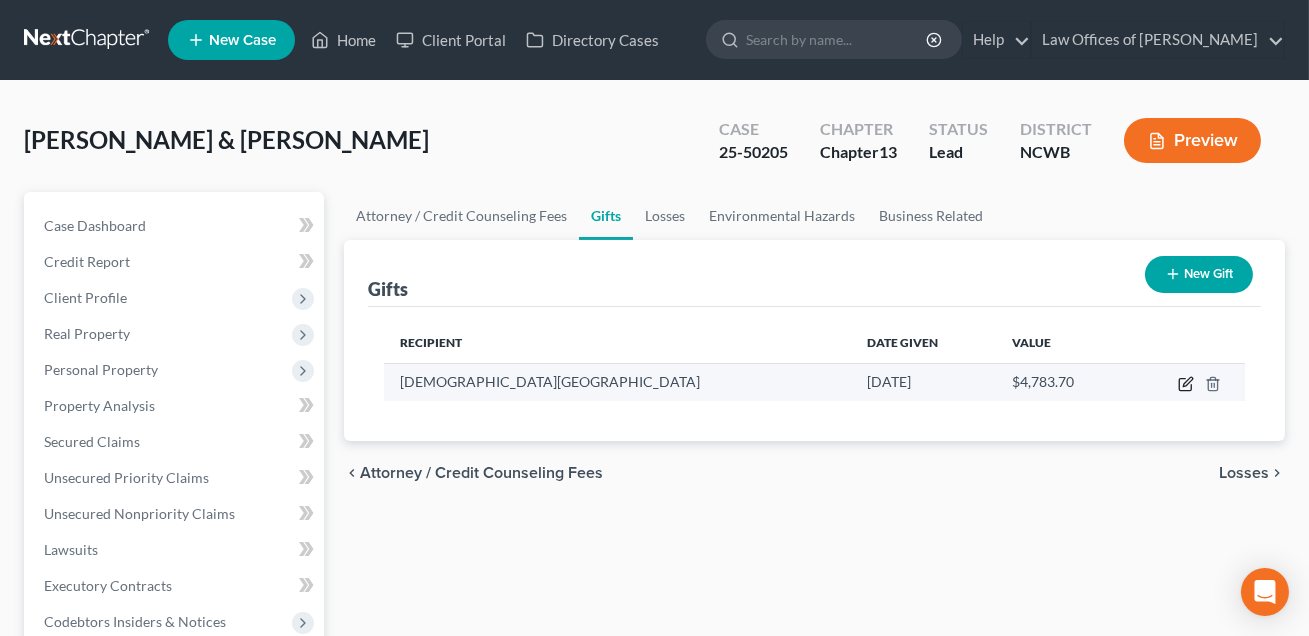 click 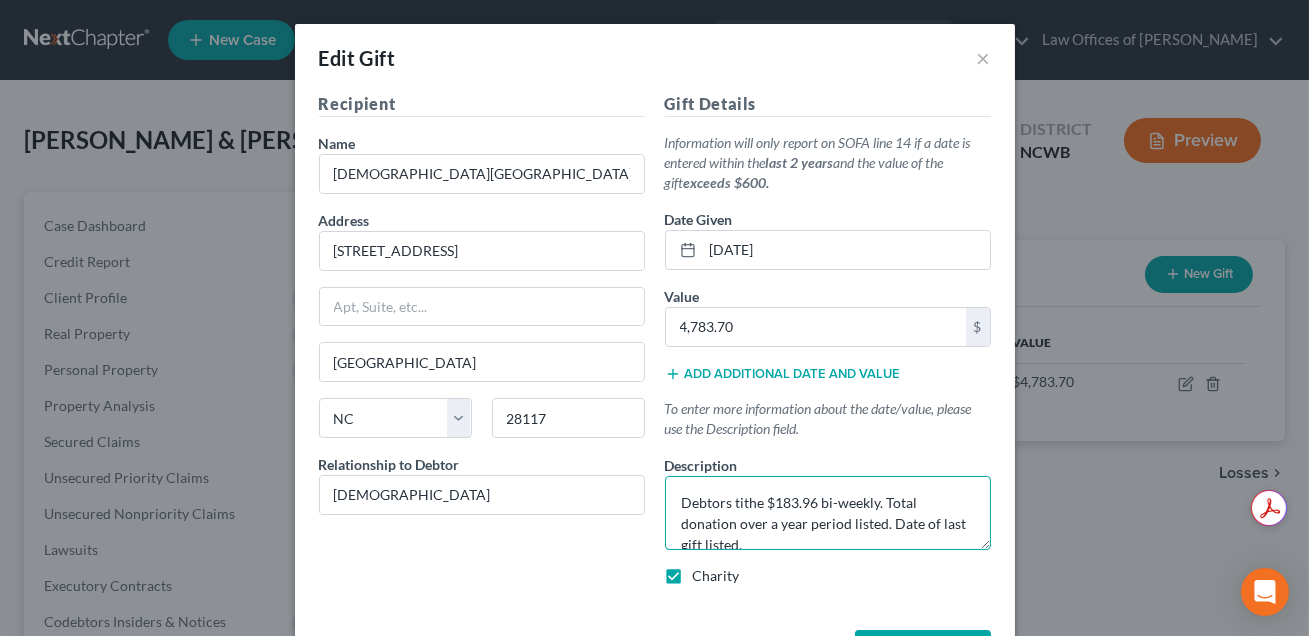 click on "Debtors tithe $183.96 bi-weekly. Total donation over a year period listed. Date of last gift listed." at bounding box center (828, 513) 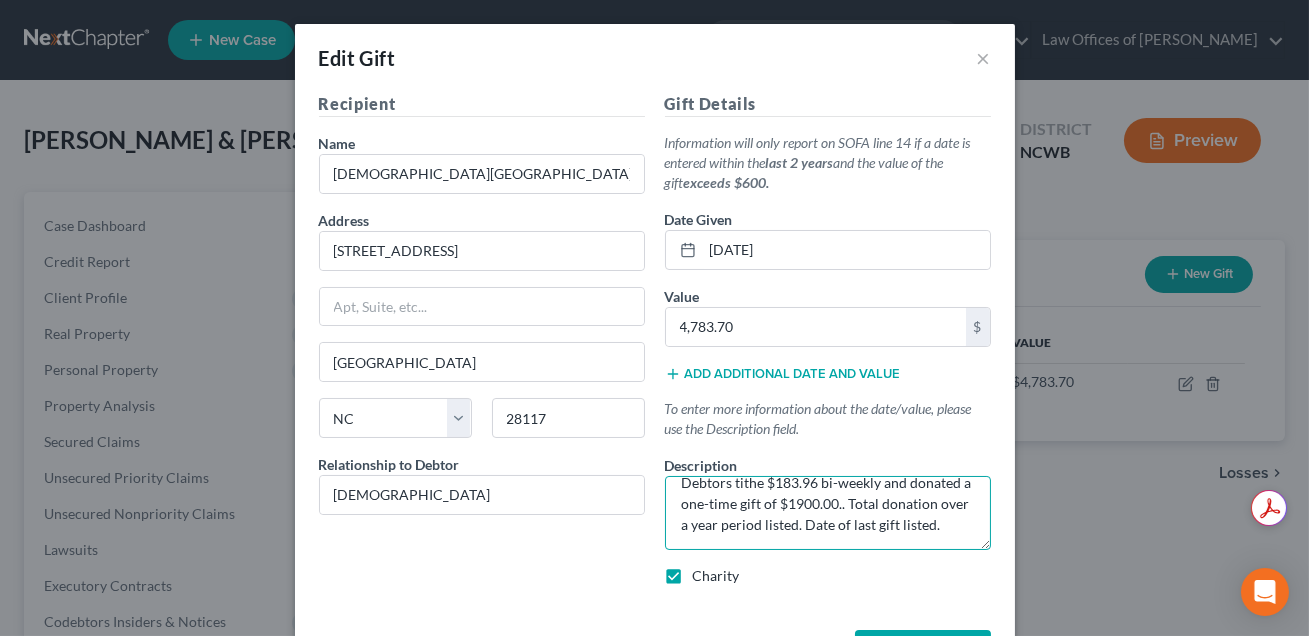 scroll, scrollTop: 0, scrollLeft: 0, axis: both 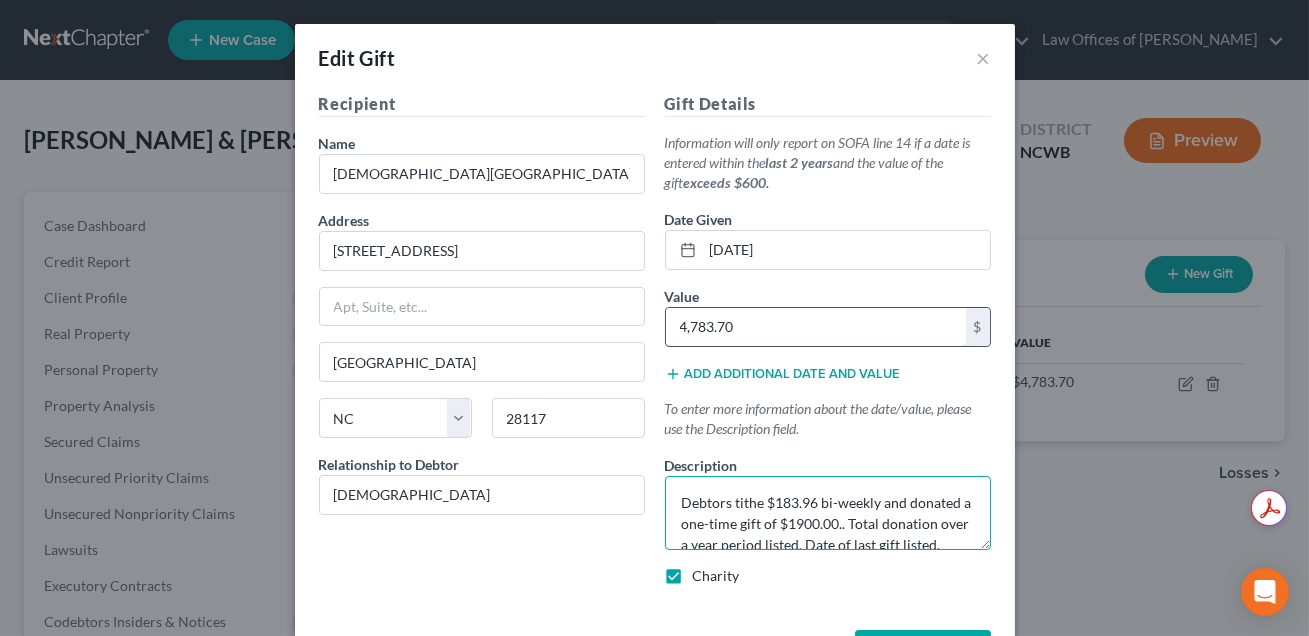 type on "Debtors tithe $183.96 bi-weekly and donated a one-time gift of $1900.00.. Total donation over a year period listed. Date of last gift listed." 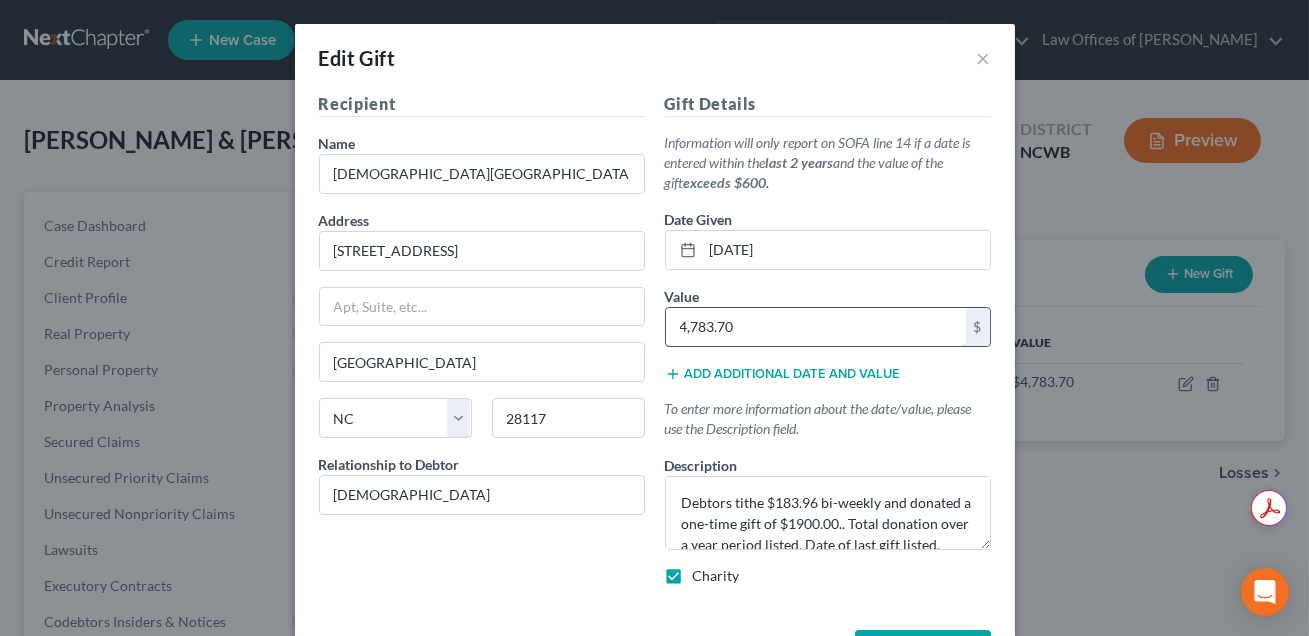 click on "4,783.70" at bounding box center [816, 327] 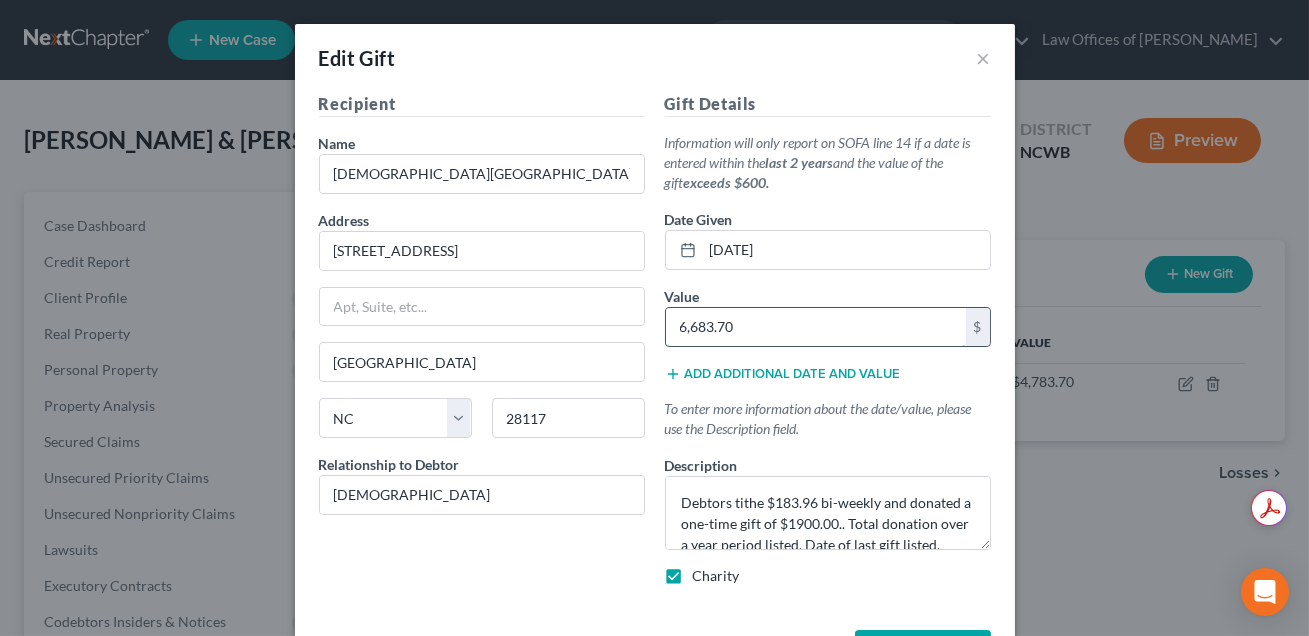 scroll, scrollTop: 73, scrollLeft: 0, axis: vertical 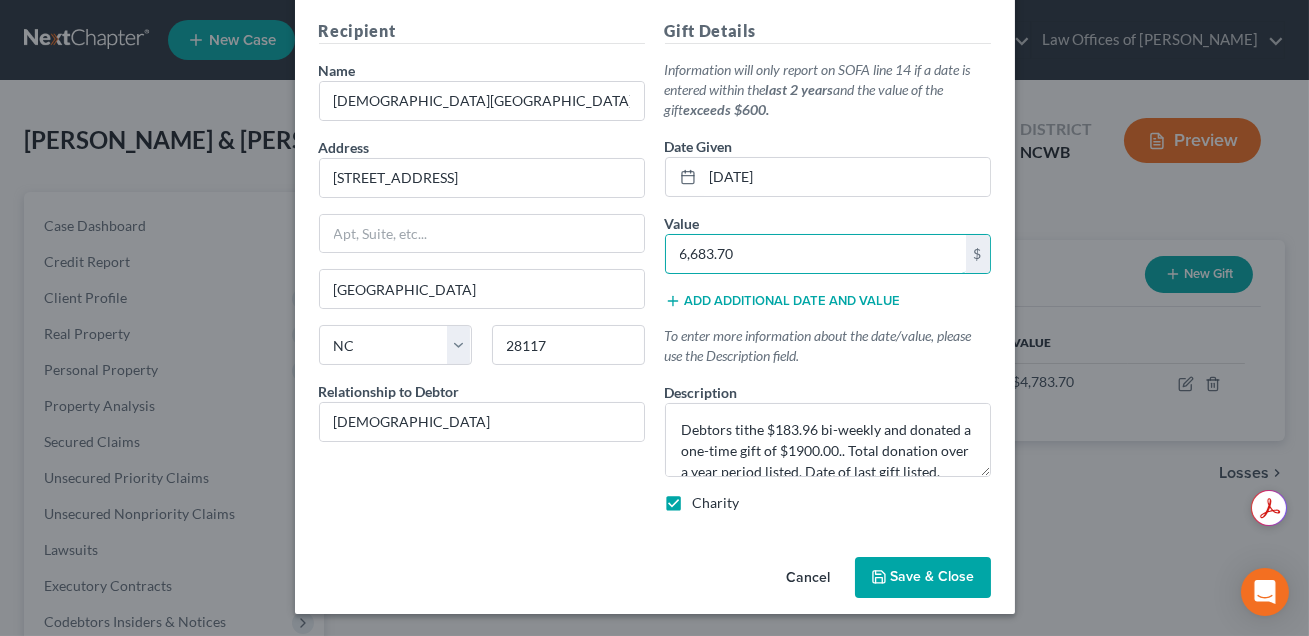 type on "6,683.70" 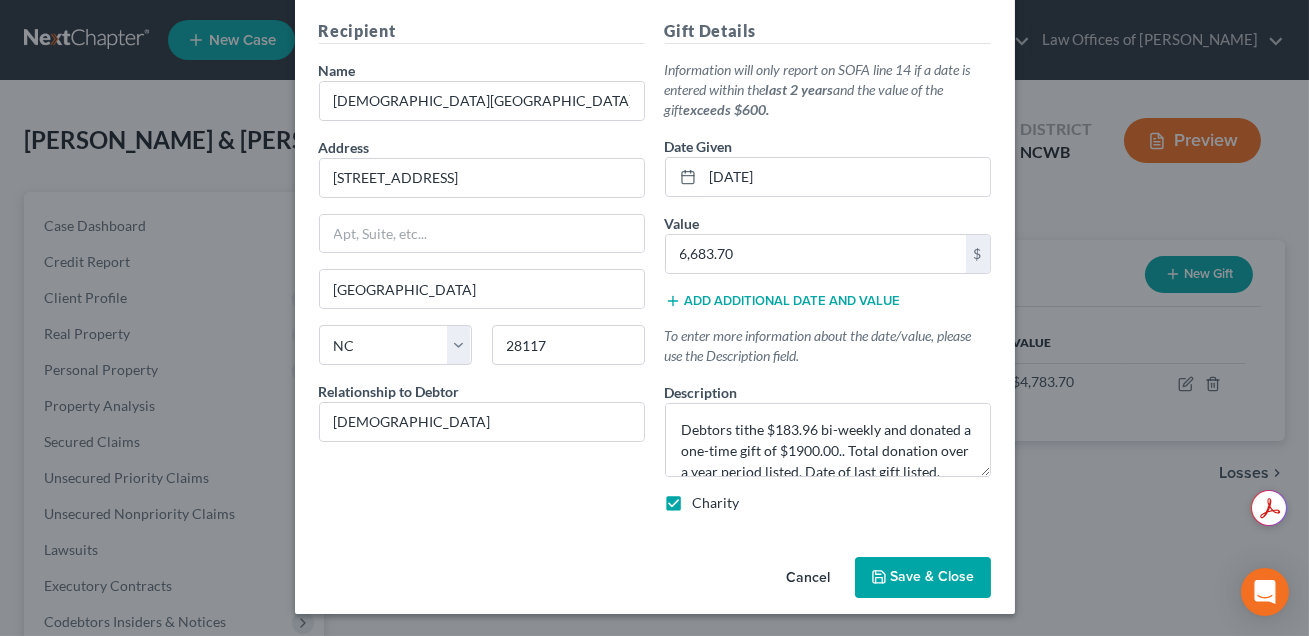 click on "Save & Close" at bounding box center [923, 578] 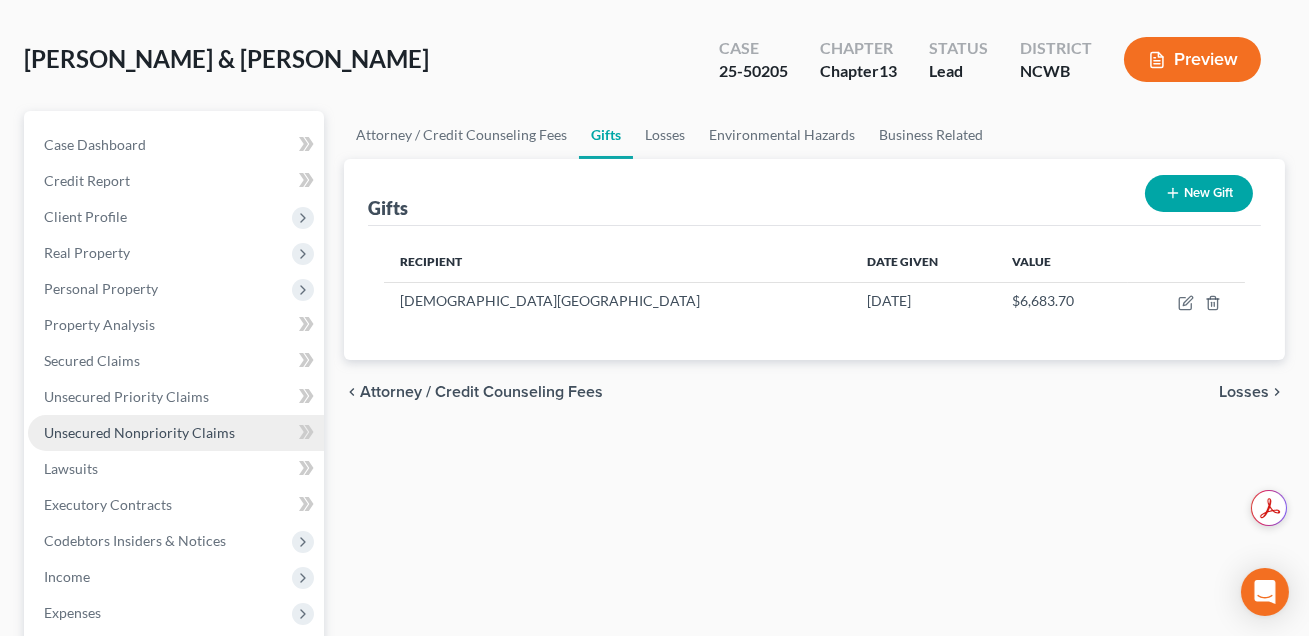 scroll, scrollTop: 84, scrollLeft: 0, axis: vertical 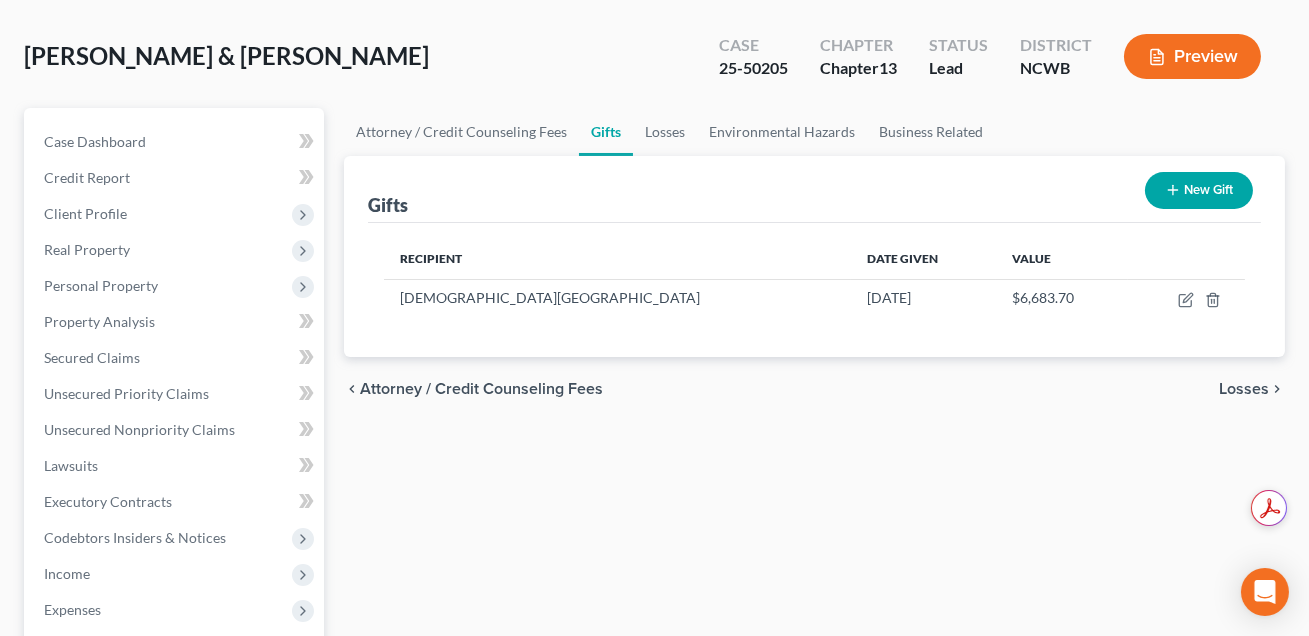 click on "Preview" at bounding box center (1192, 56) 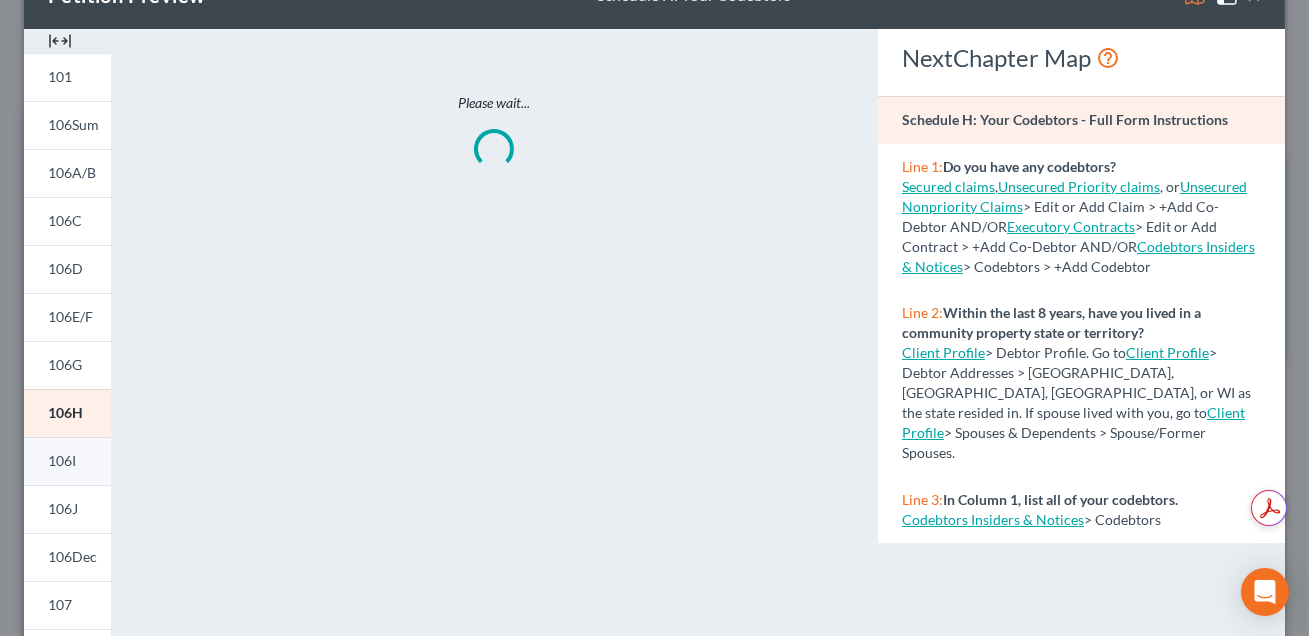 scroll, scrollTop: 92, scrollLeft: 0, axis: vertical 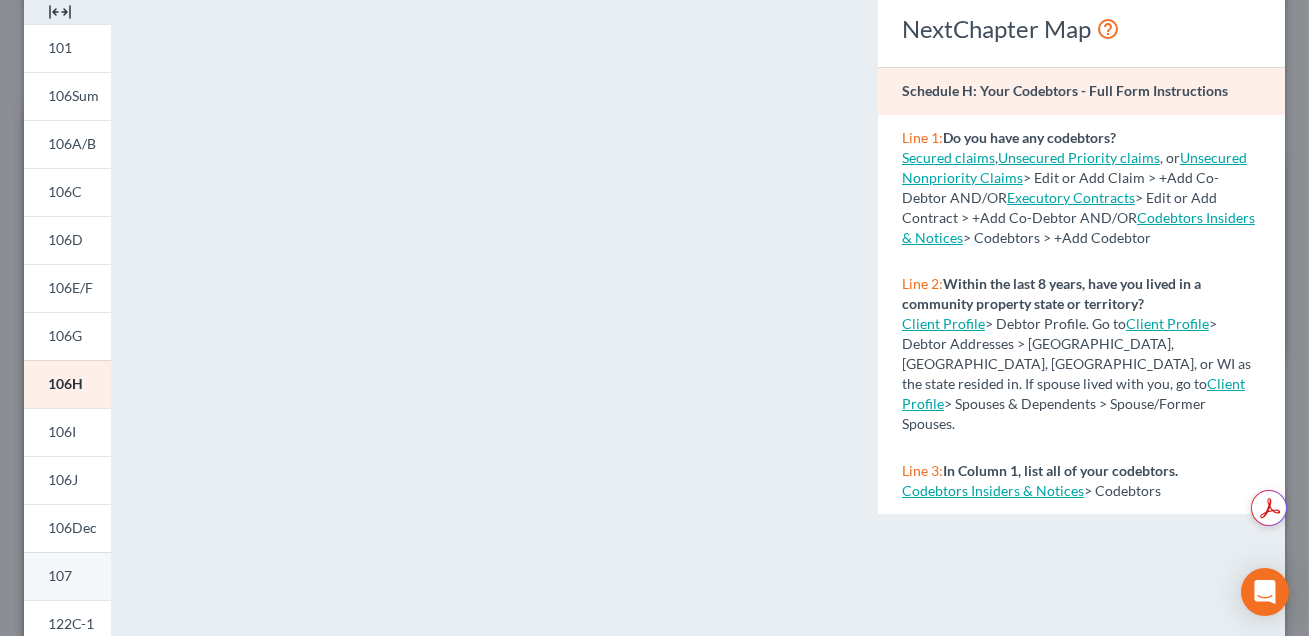 click on "107" at bounding box center [67, 576] 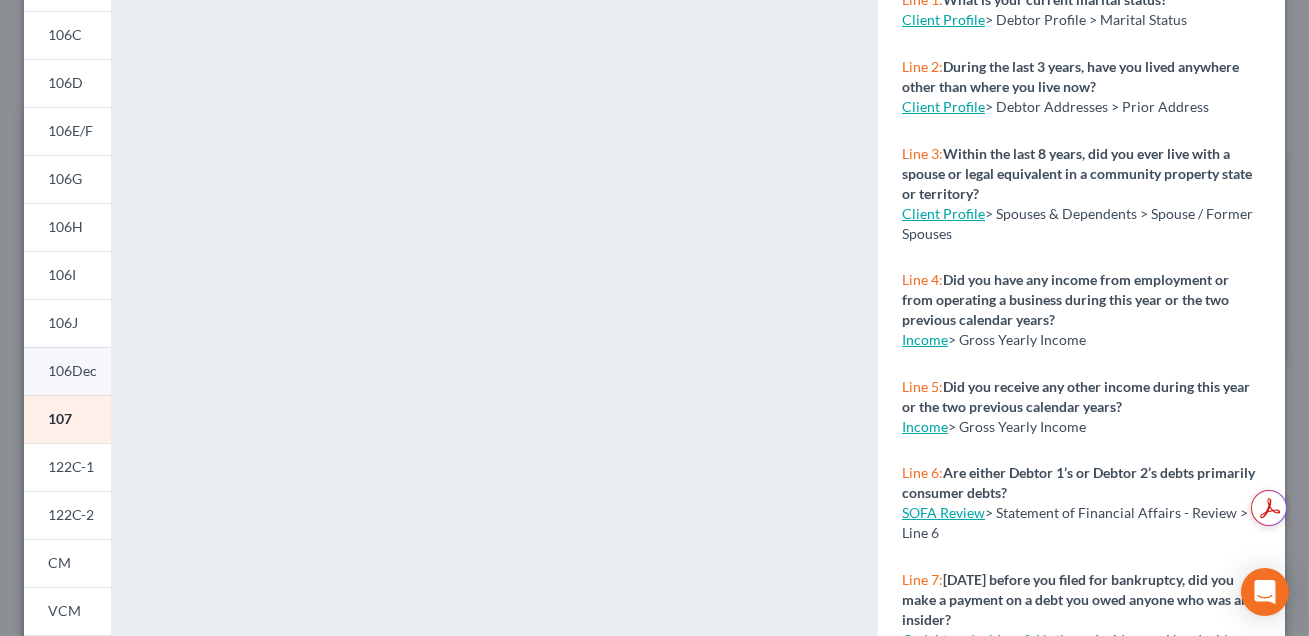scroll, scrollTop: 313, scrollLeft: 0, axis: vertical 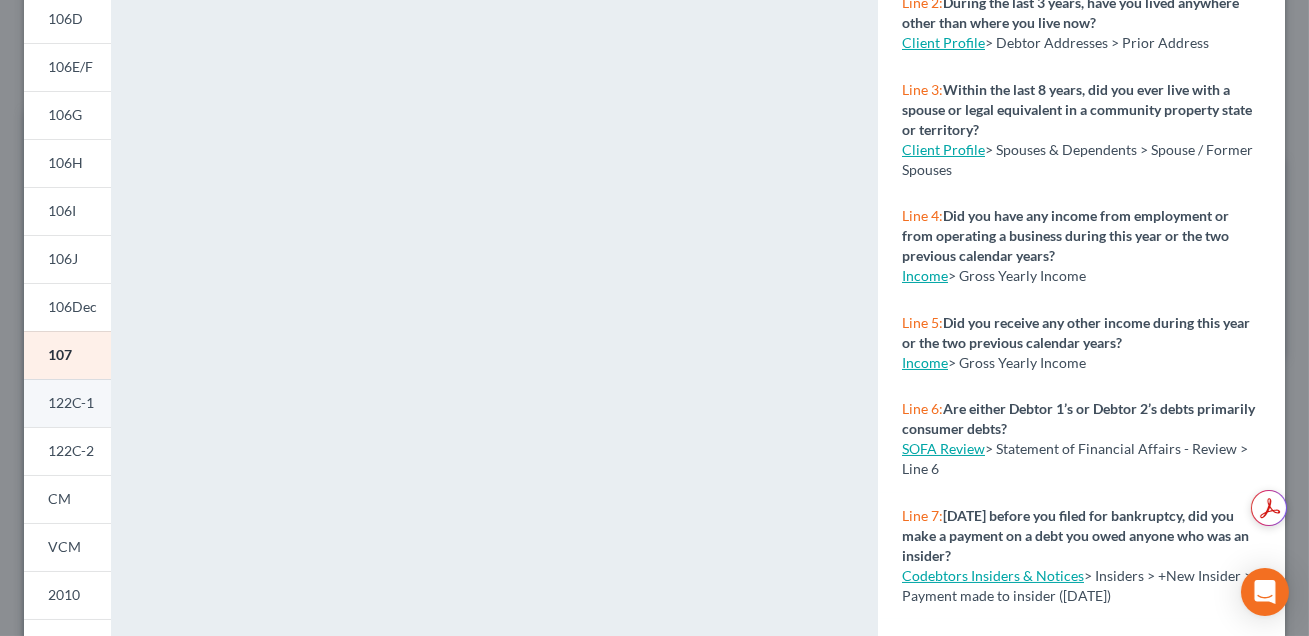 click on "122C-1" at bounding box center [71, 402] 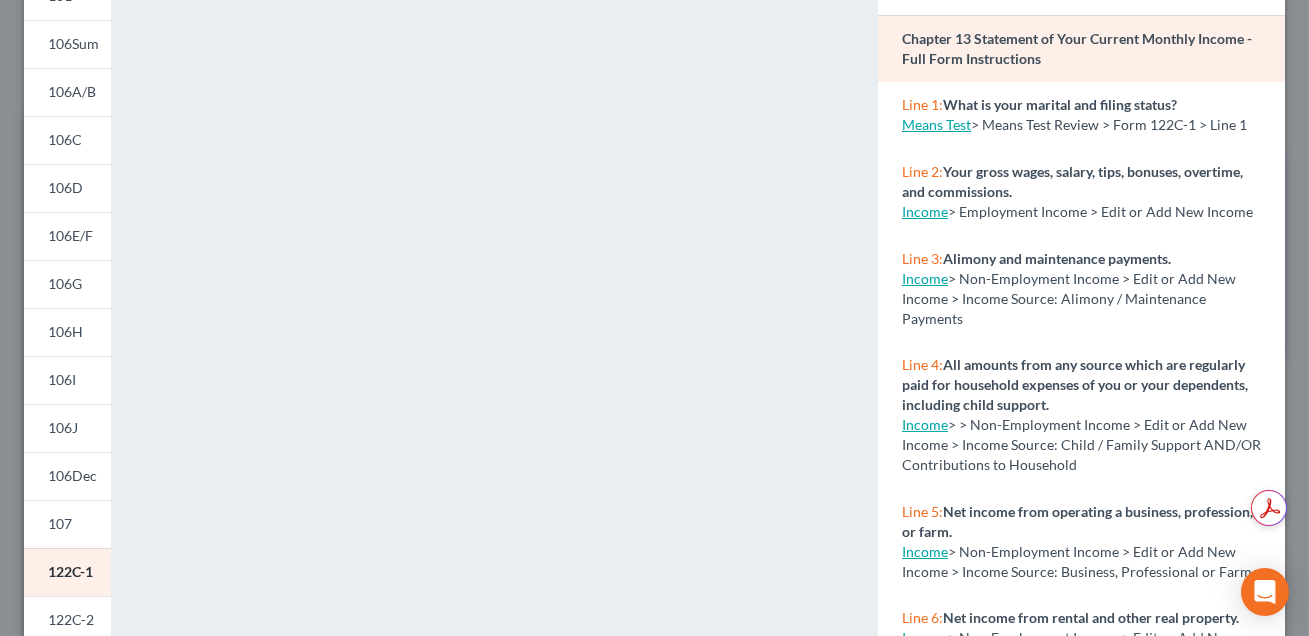 scroll, scrollTop: 0, scrollLeft: 0, axis: both 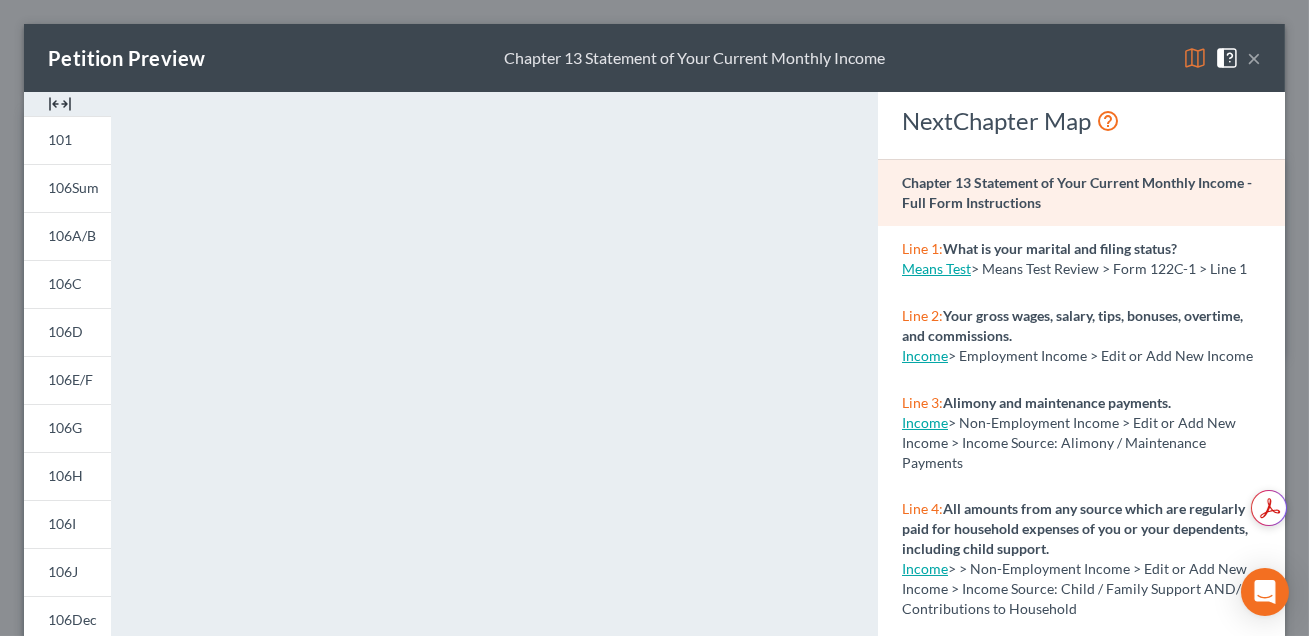 click on "×" at bounding box center (1254, 58) 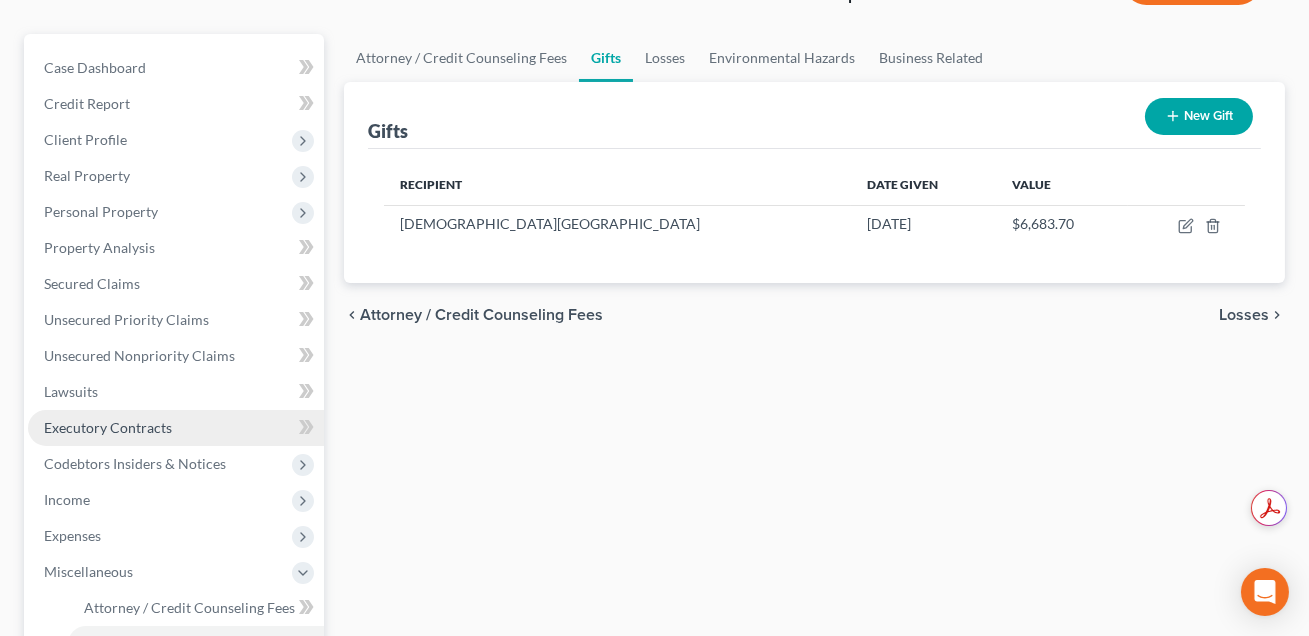 scroll, scrollTop: 160, scrollLeft: 0, axis: vertical 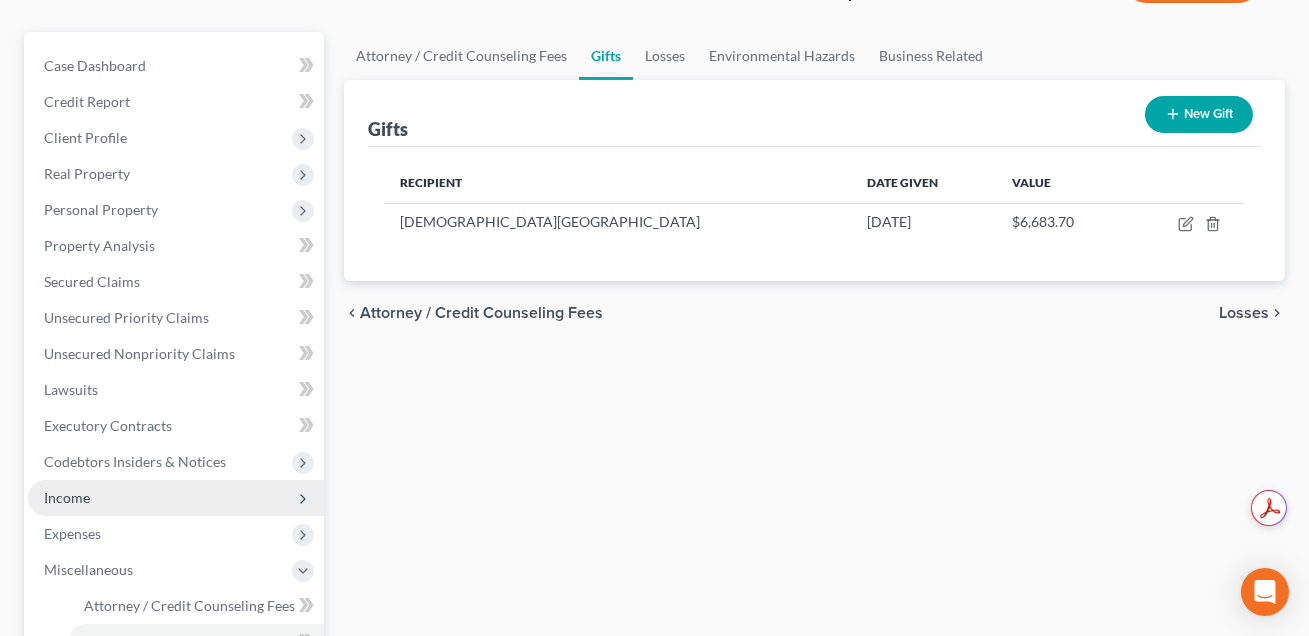 click on "Income" at bounding box center [176, 498] 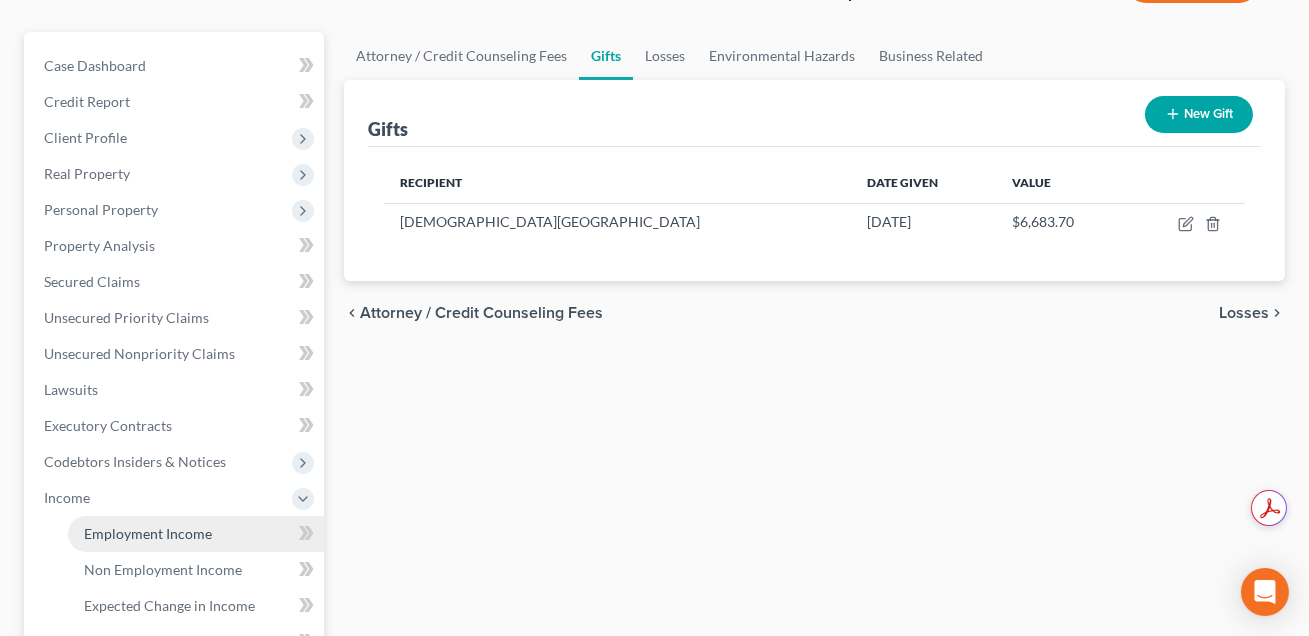 click on "Employment Income" at bounding box center (148, 533) 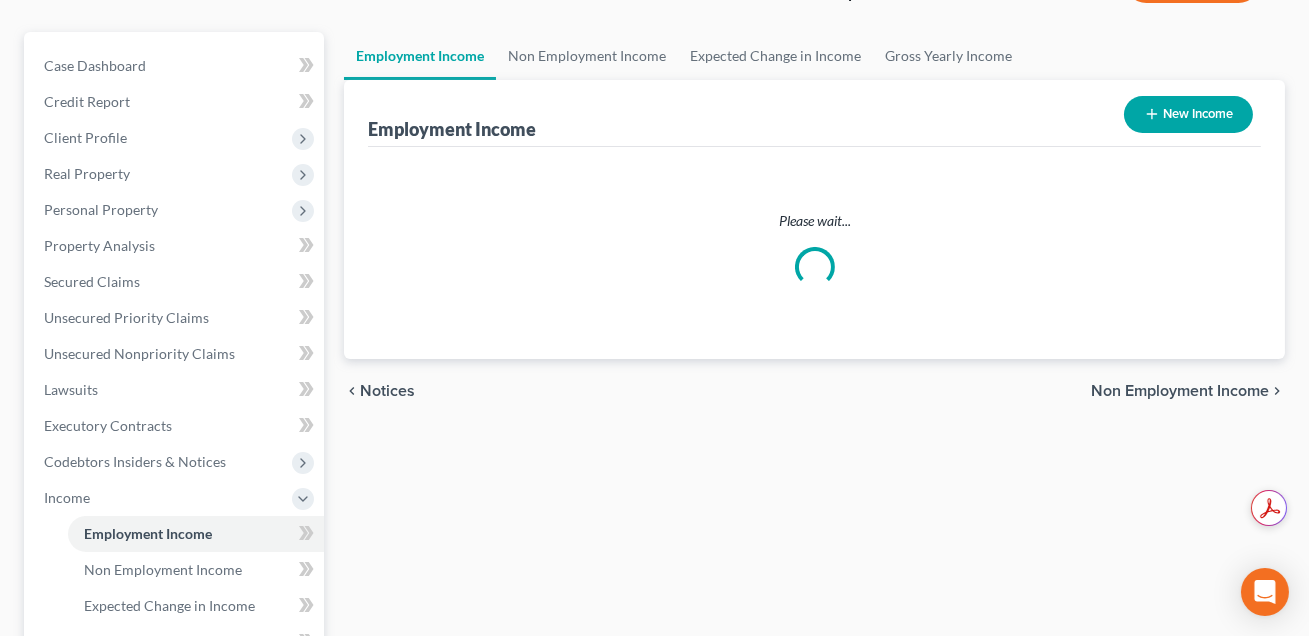 scroll, scrollTop: 0, scrollLeft: 0, axis: both 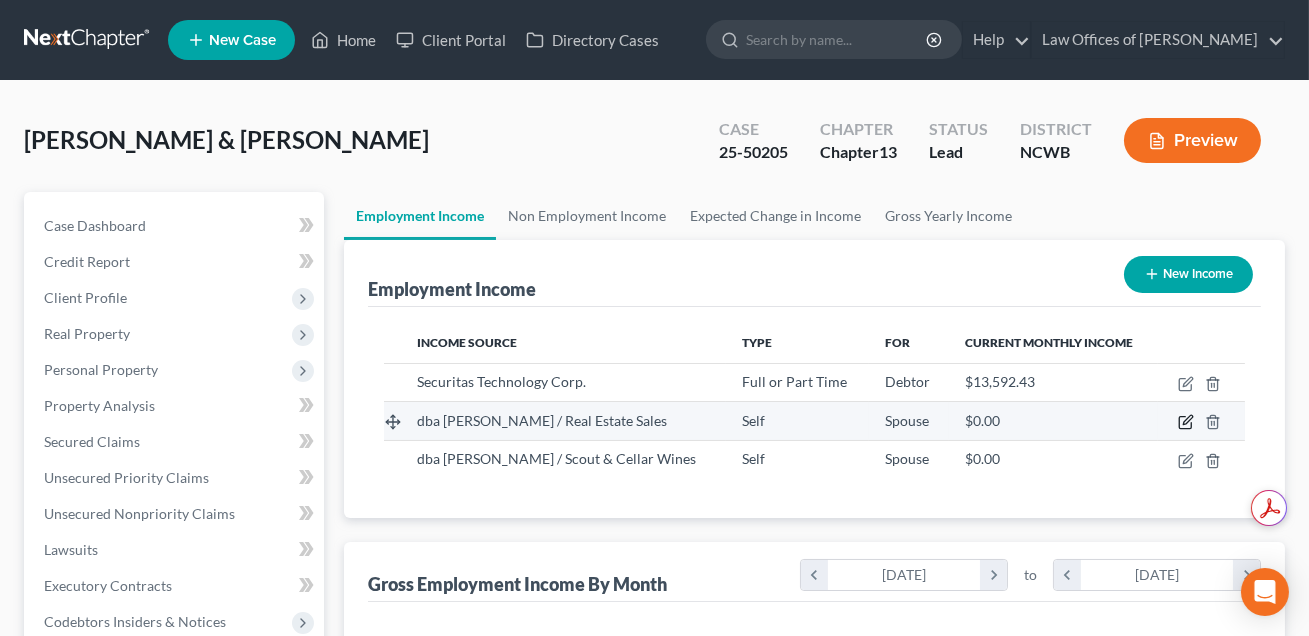 click 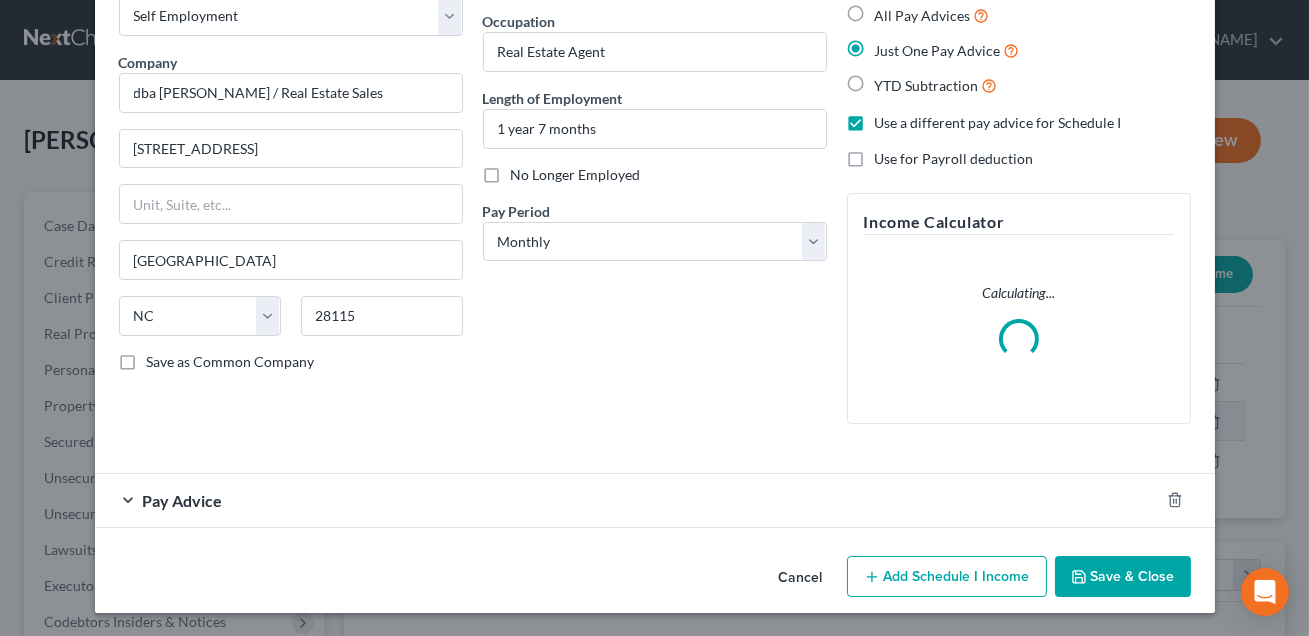 scroll, scrollTop: 97, scrollLeft: 0, axis: vertical 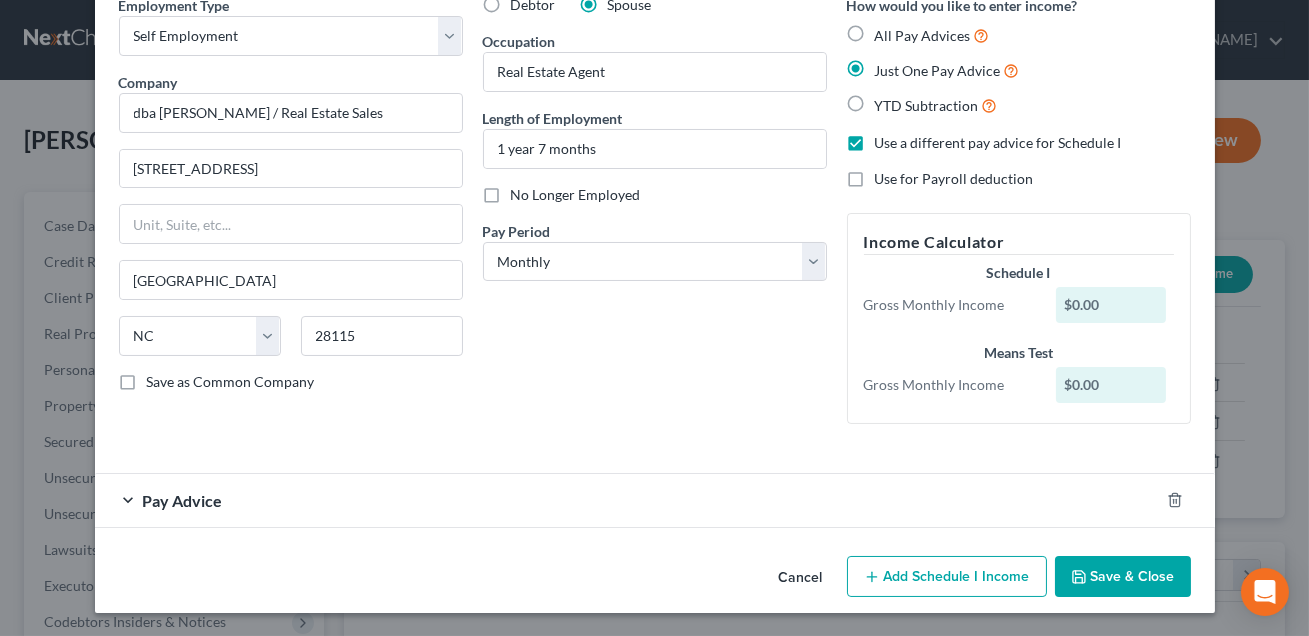 click on "Add Schedule I Income" at bounding box center (947, 577) 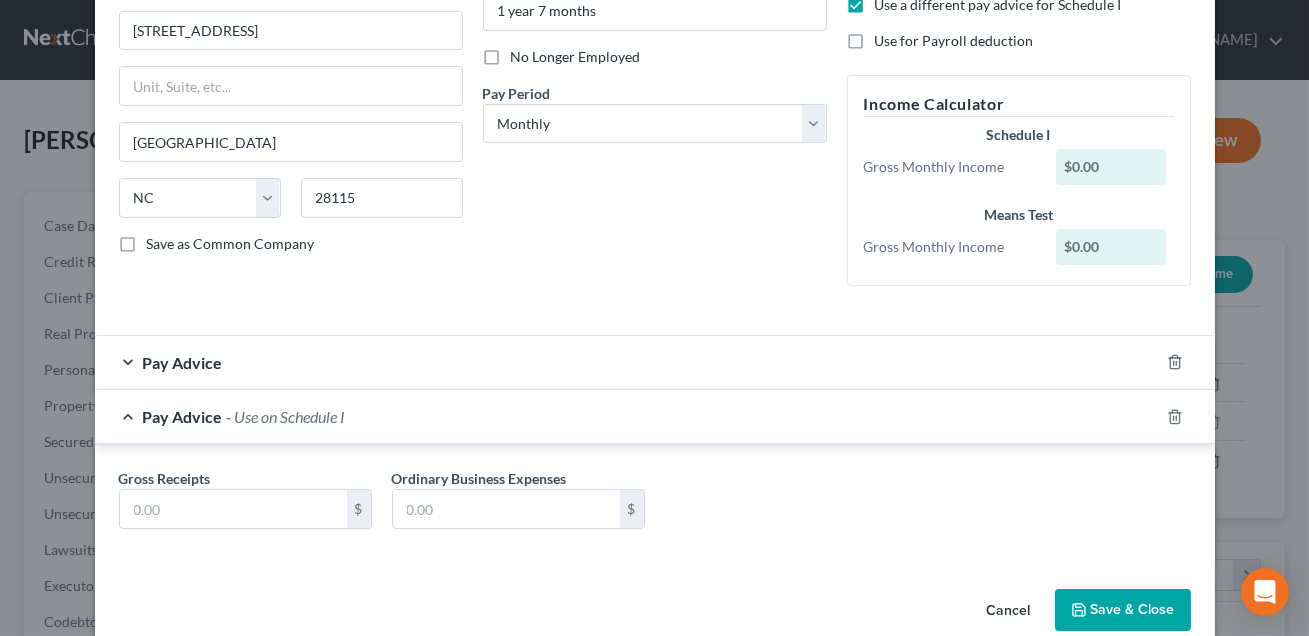 scroll, scrollTop: 268, scrollLeft: 0, axis: vertical 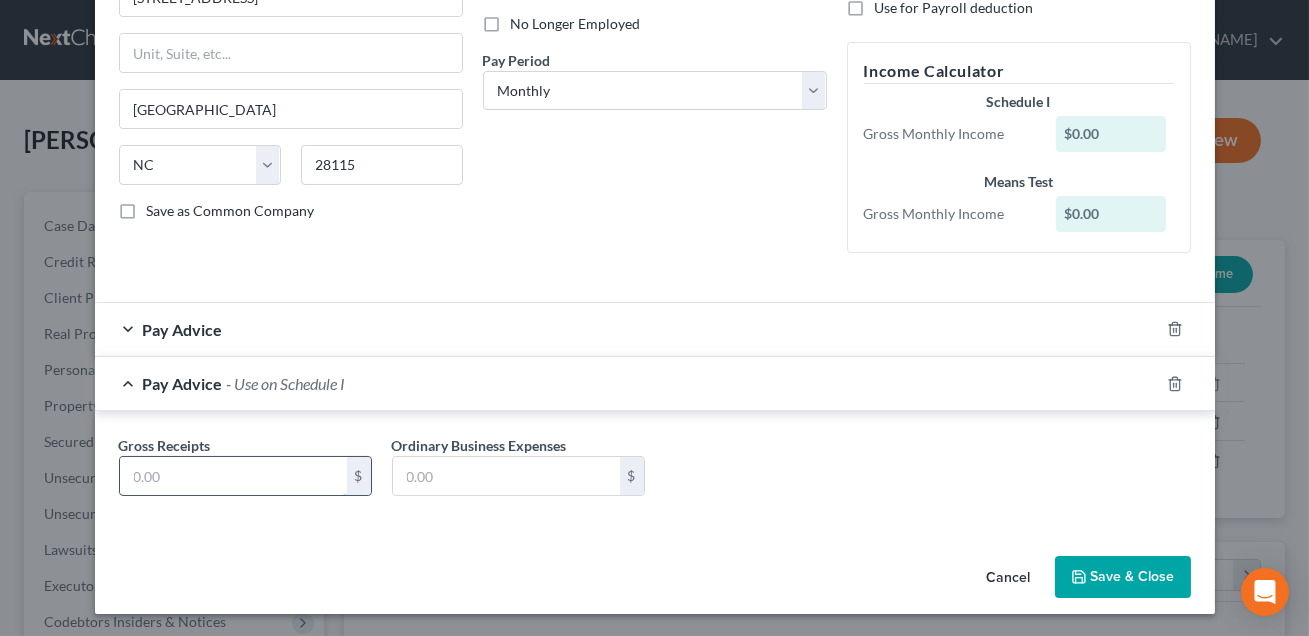 click at bounding box center [233, 476] 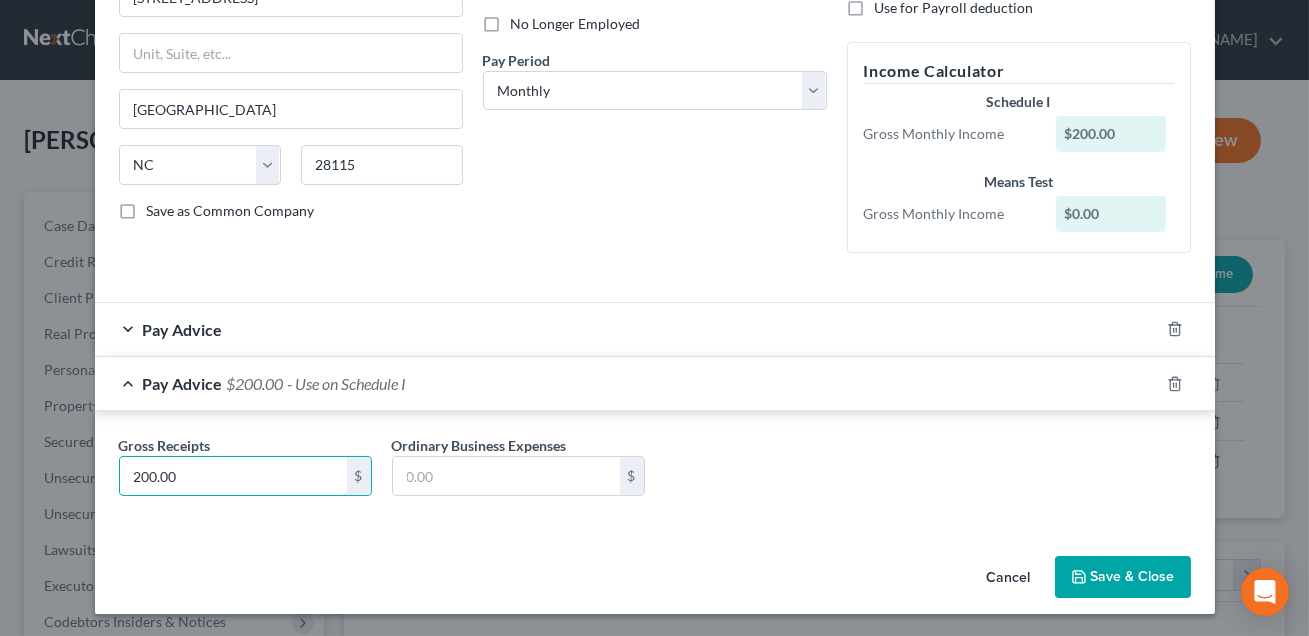 type on "200.00" 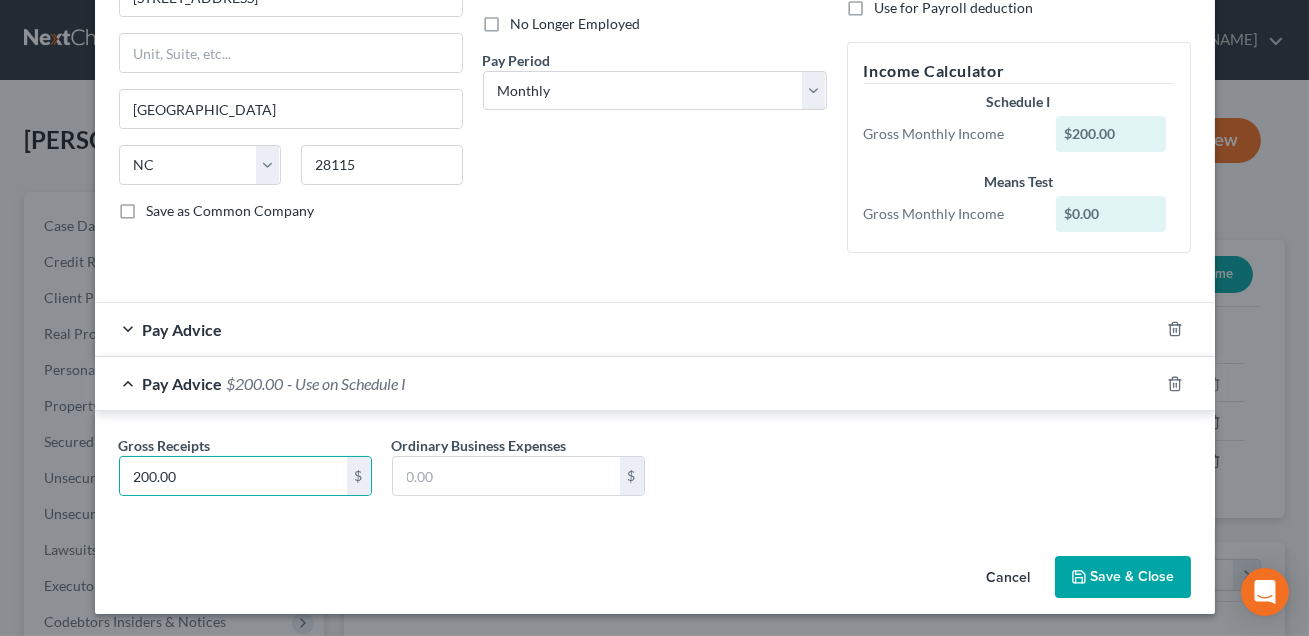 click on "Pay Advice" at bounding box center [627, 329] 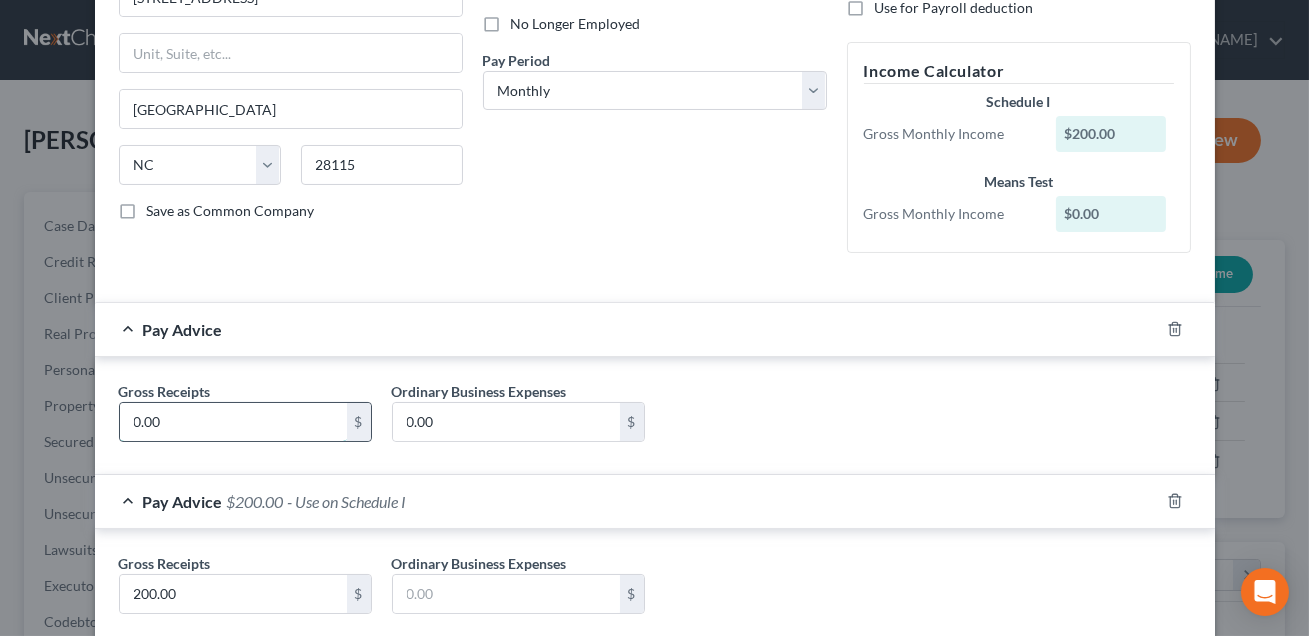 click on "0.00" at bounding box center [233, 422] 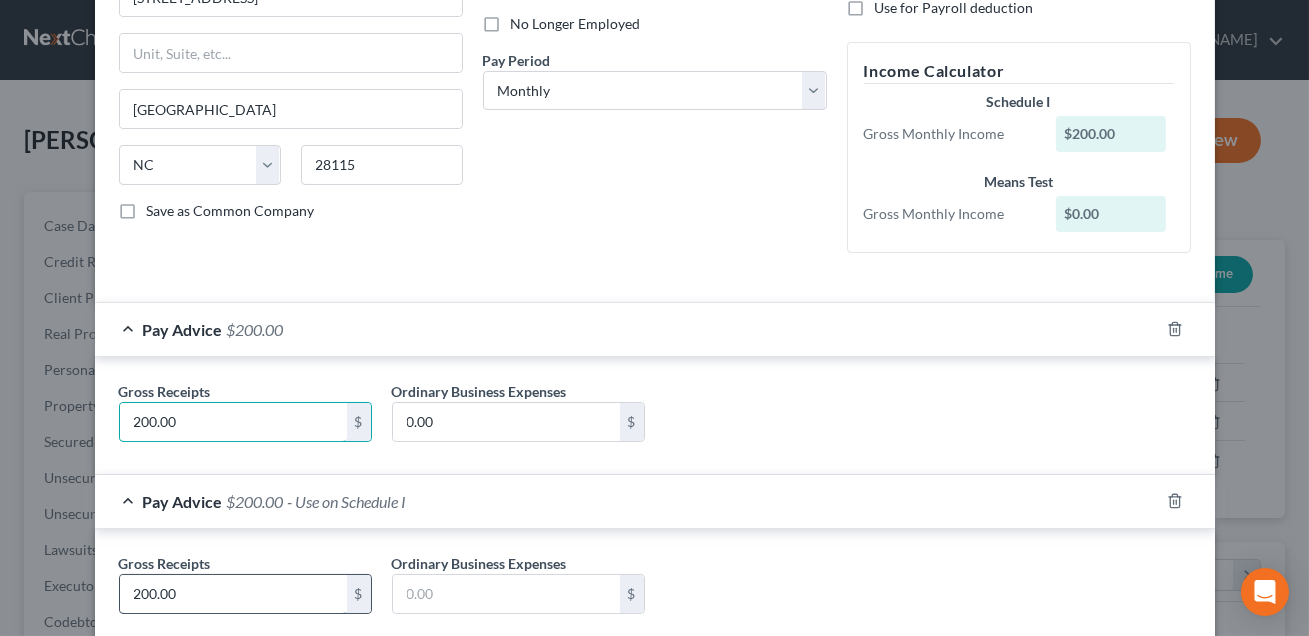 type on "200.00" 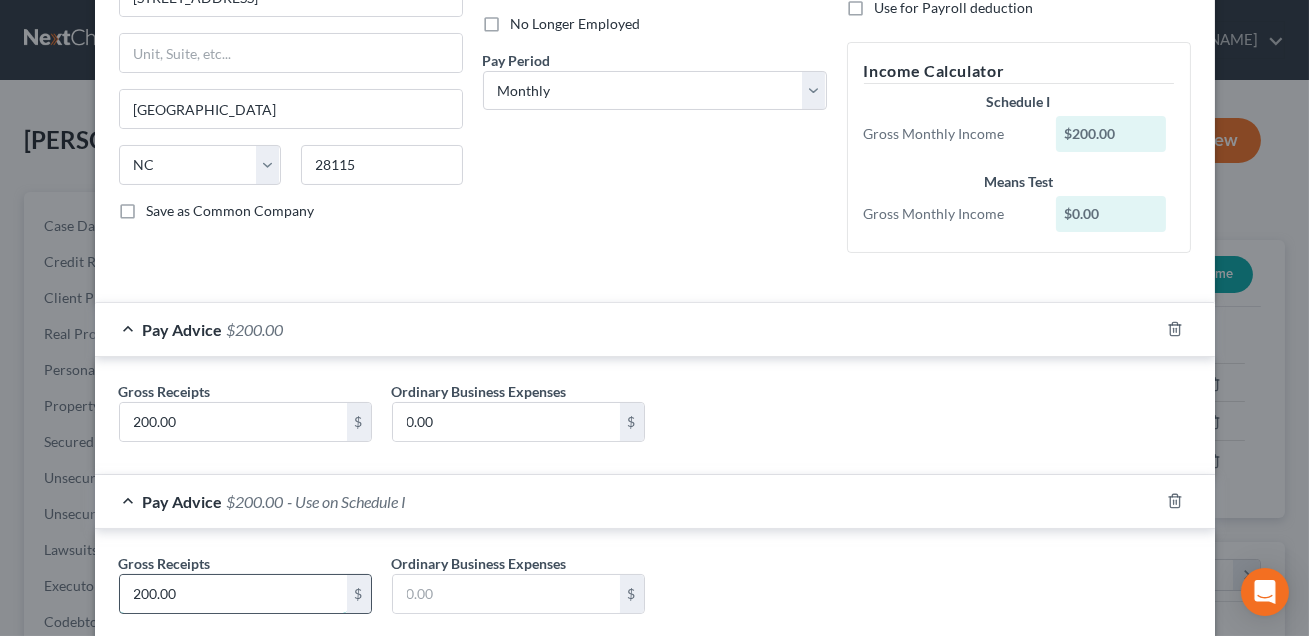 click on "200.00" at bounding box center [233, 594] 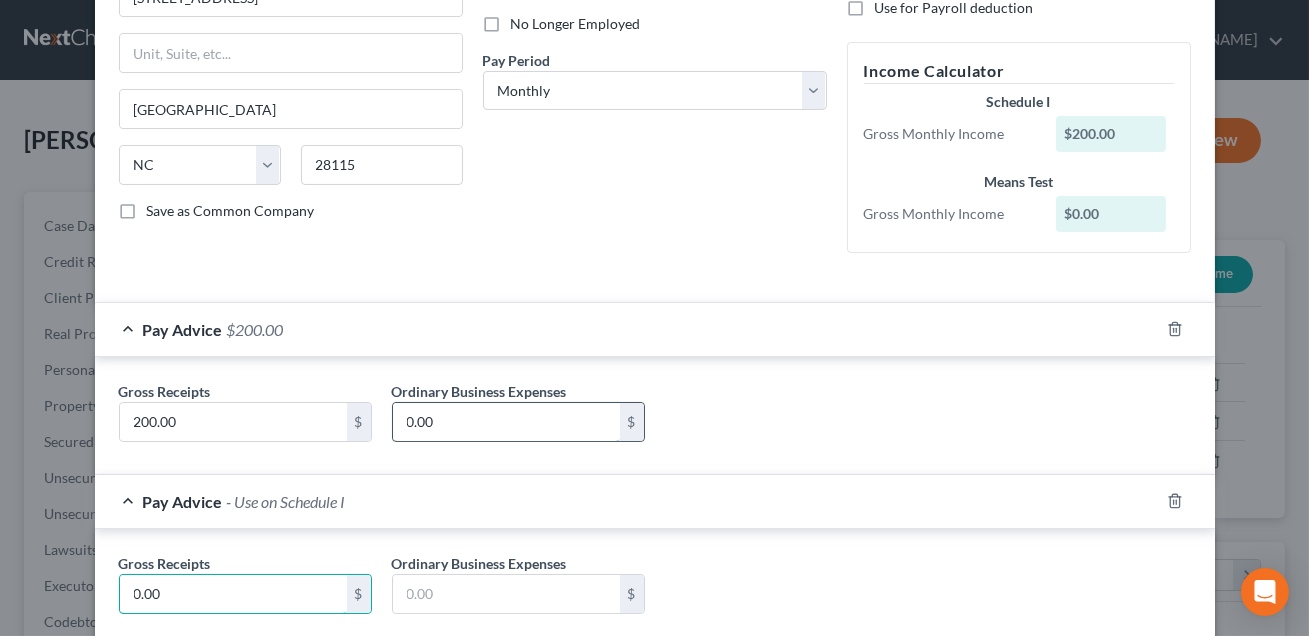 type on "0.00" 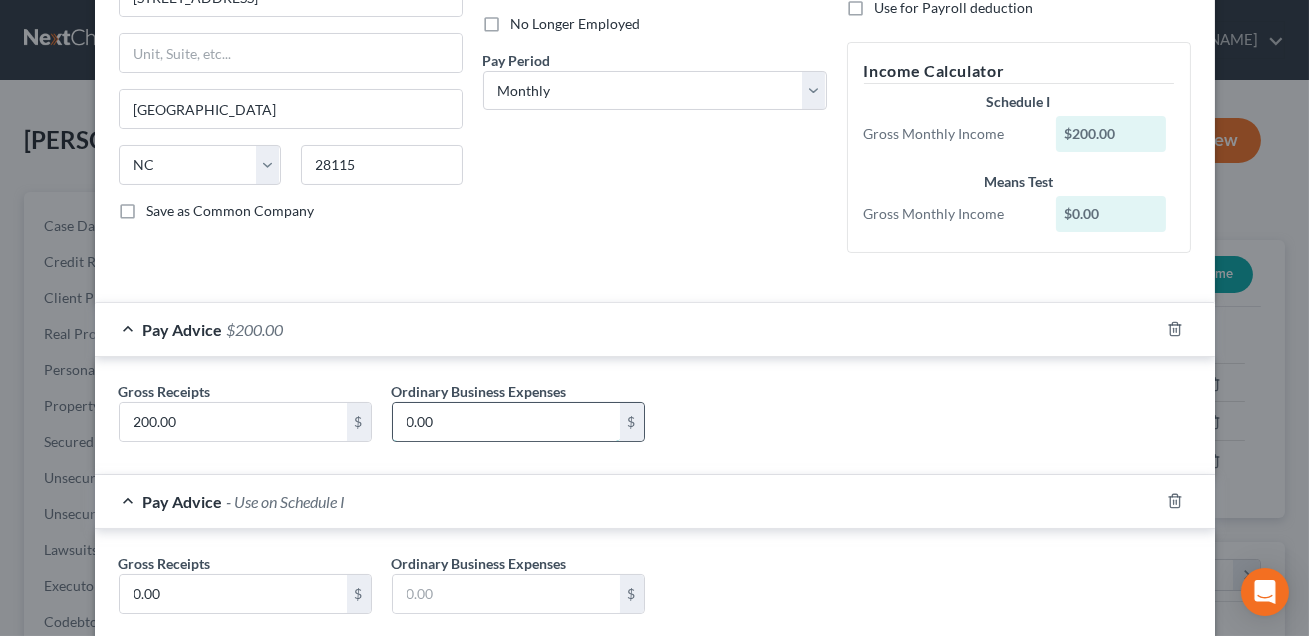 click on "0.00" at bounding box center [506, 422] 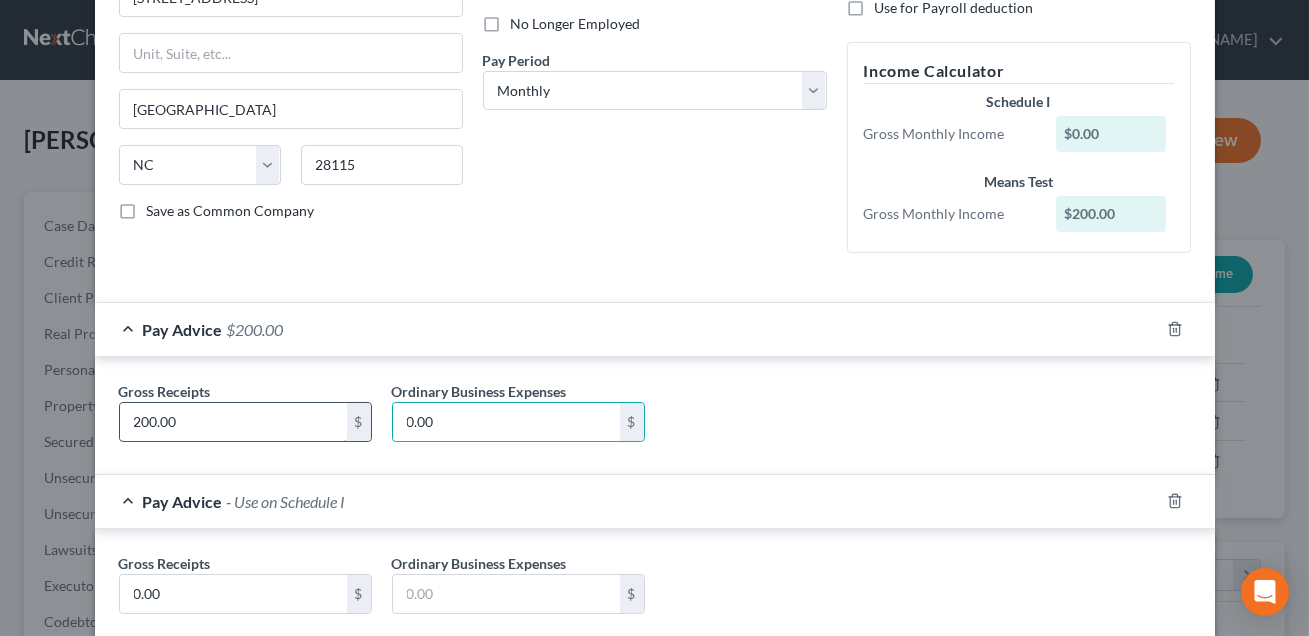click on "200.00" at bounding box center [233, 422] 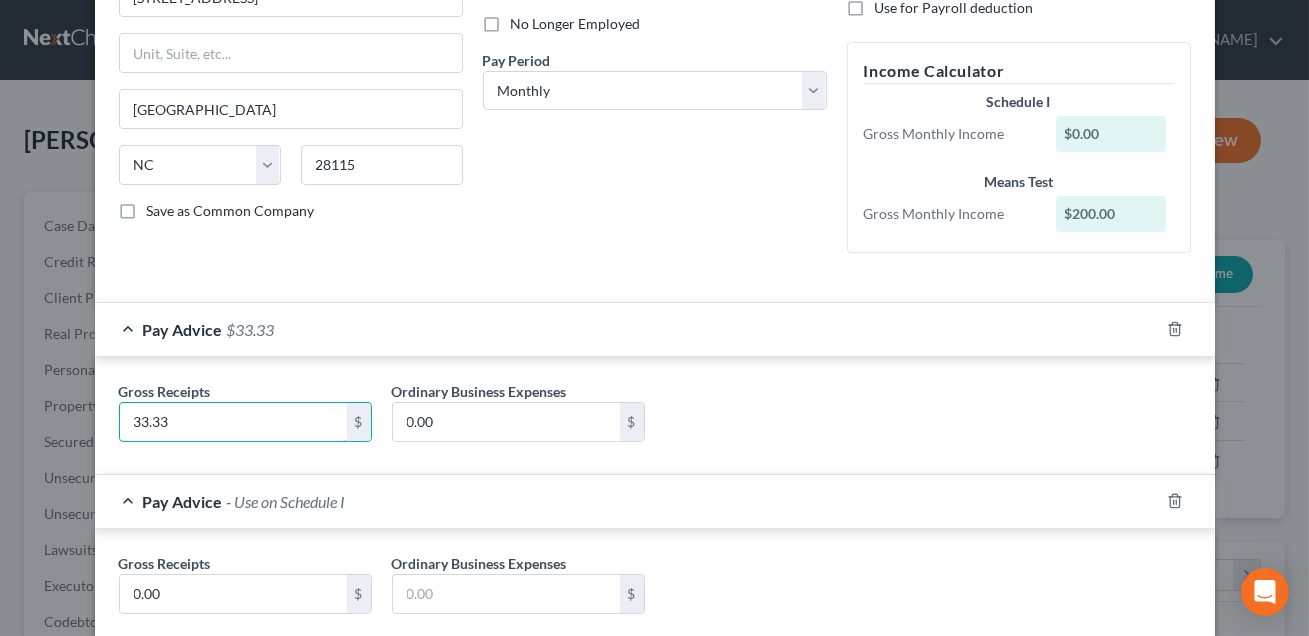 scroll, scrollTop: 385, scrollLeft: 0, axis: vertical 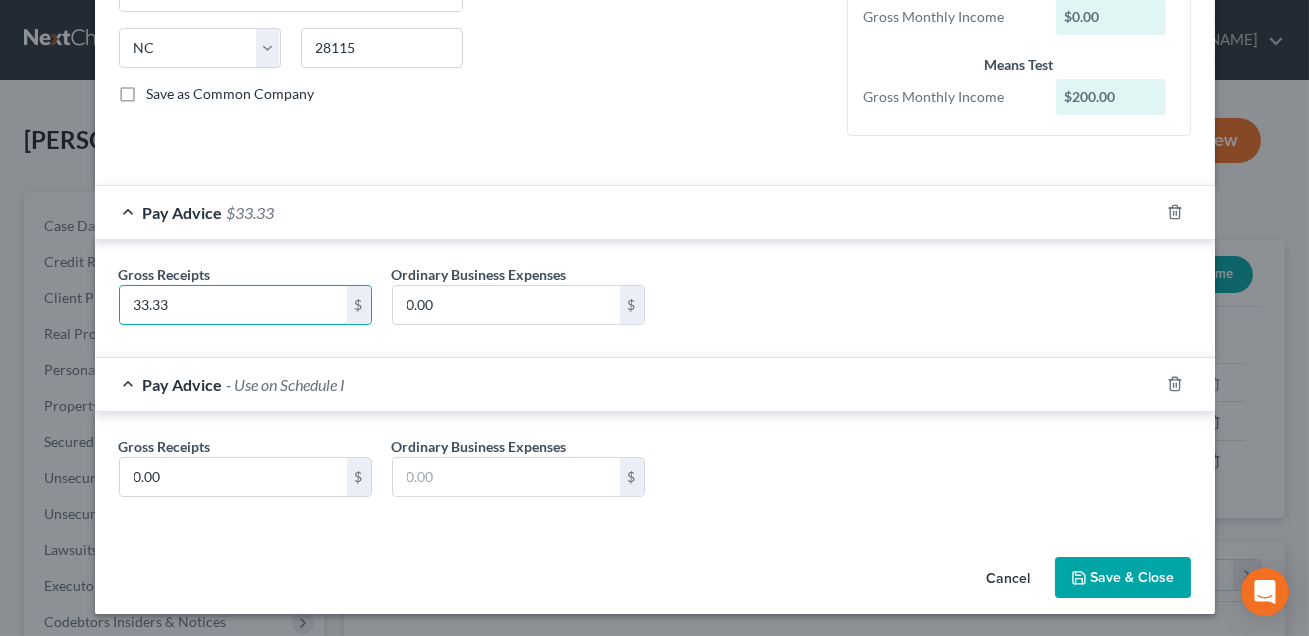 type on "33.33" 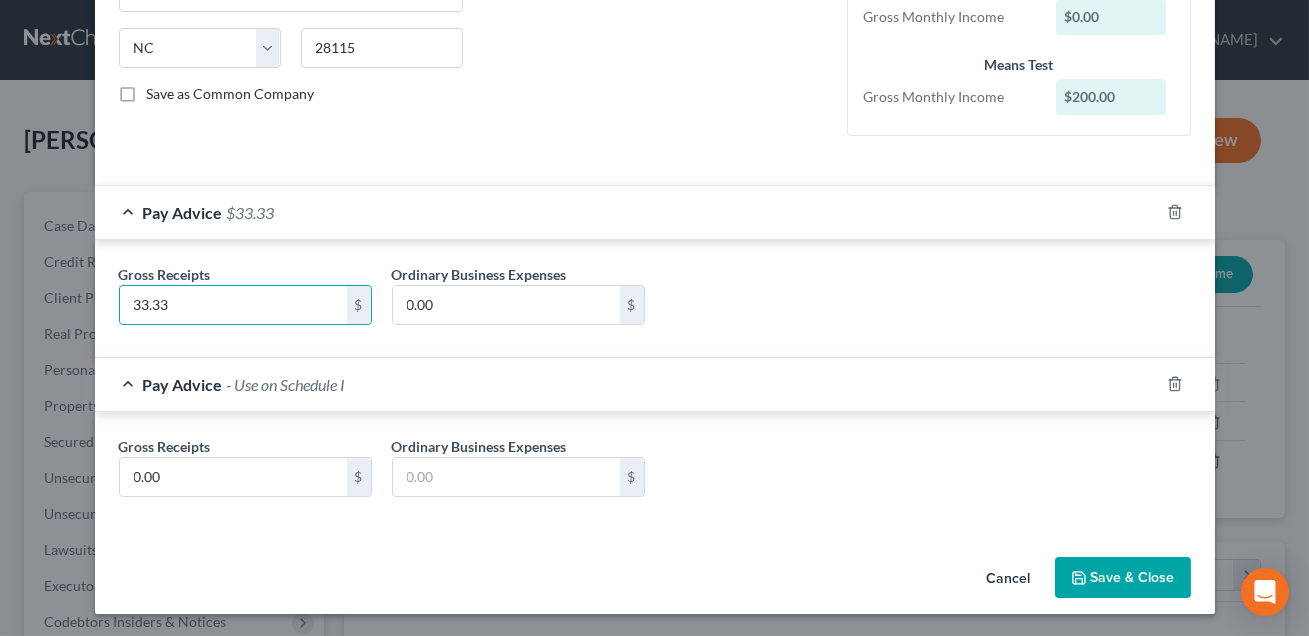 click on "Save & Close" at bounding box center [1123, 578] 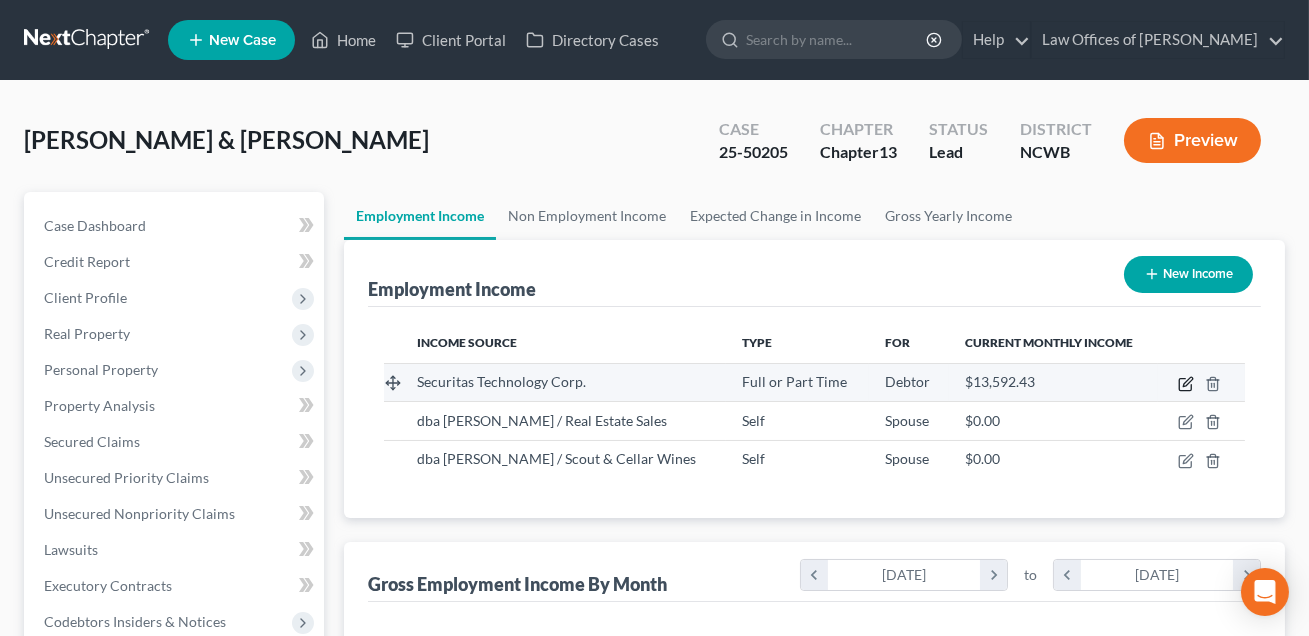 click 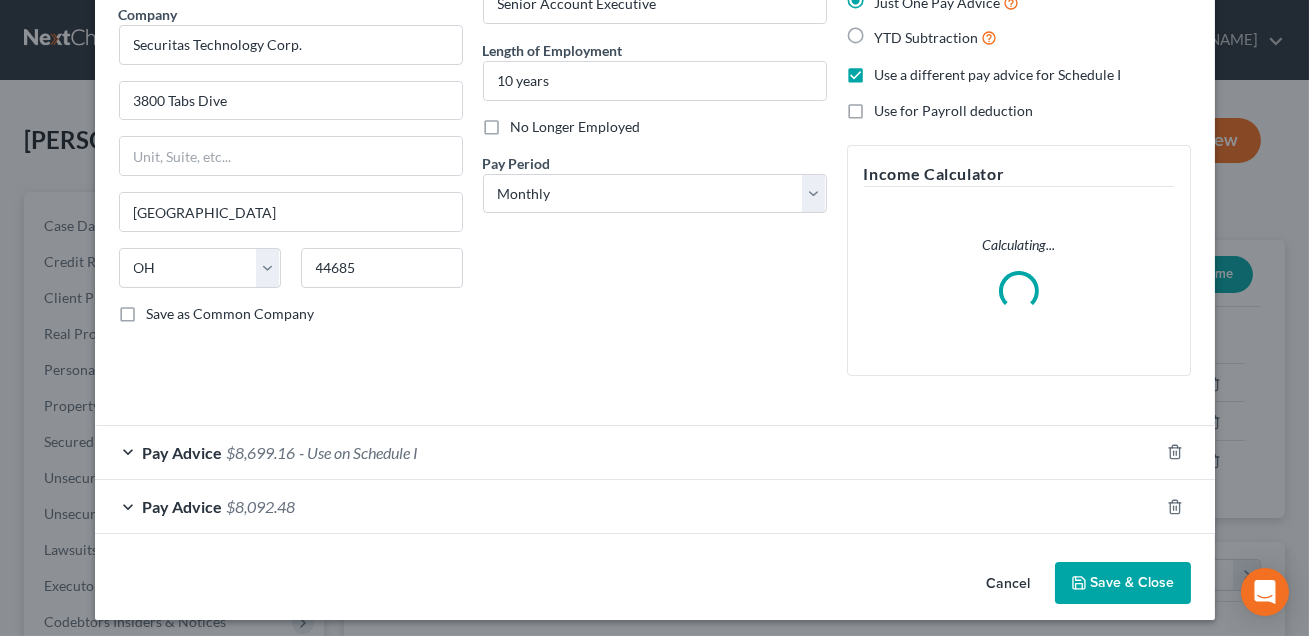 scroll, scrollTop: 151, scrollLeft: 0, axis: vertical 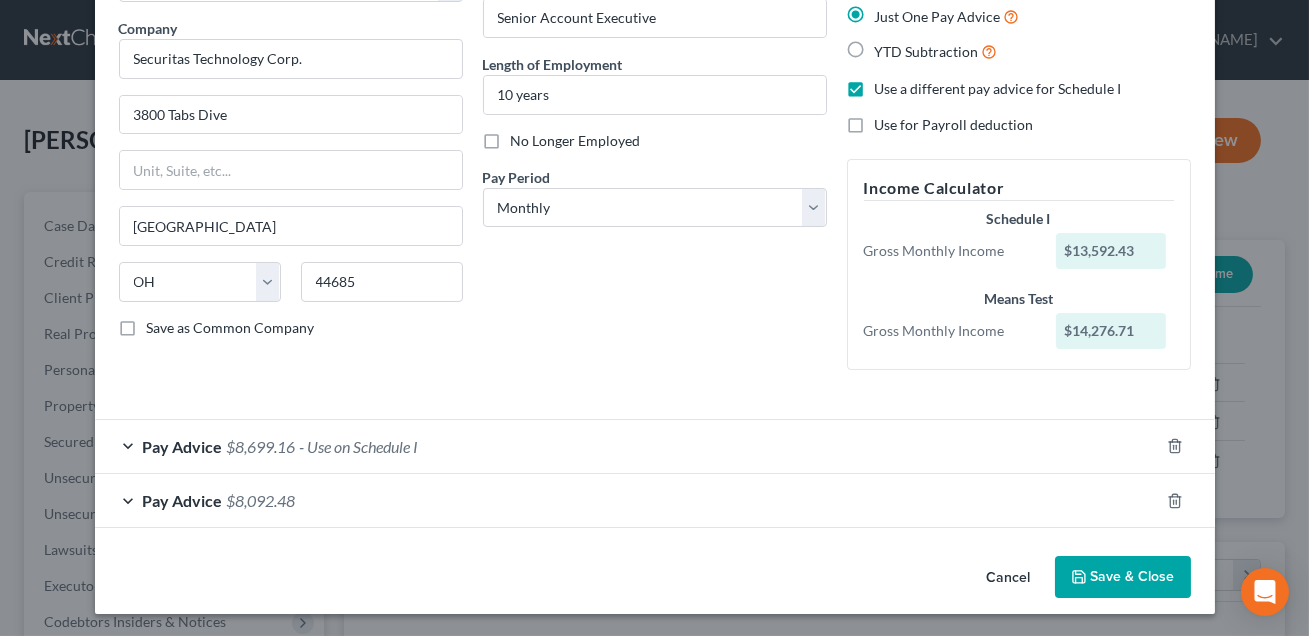 click on "Pay Advice $8,092.48" at bounding box center (627, 500) 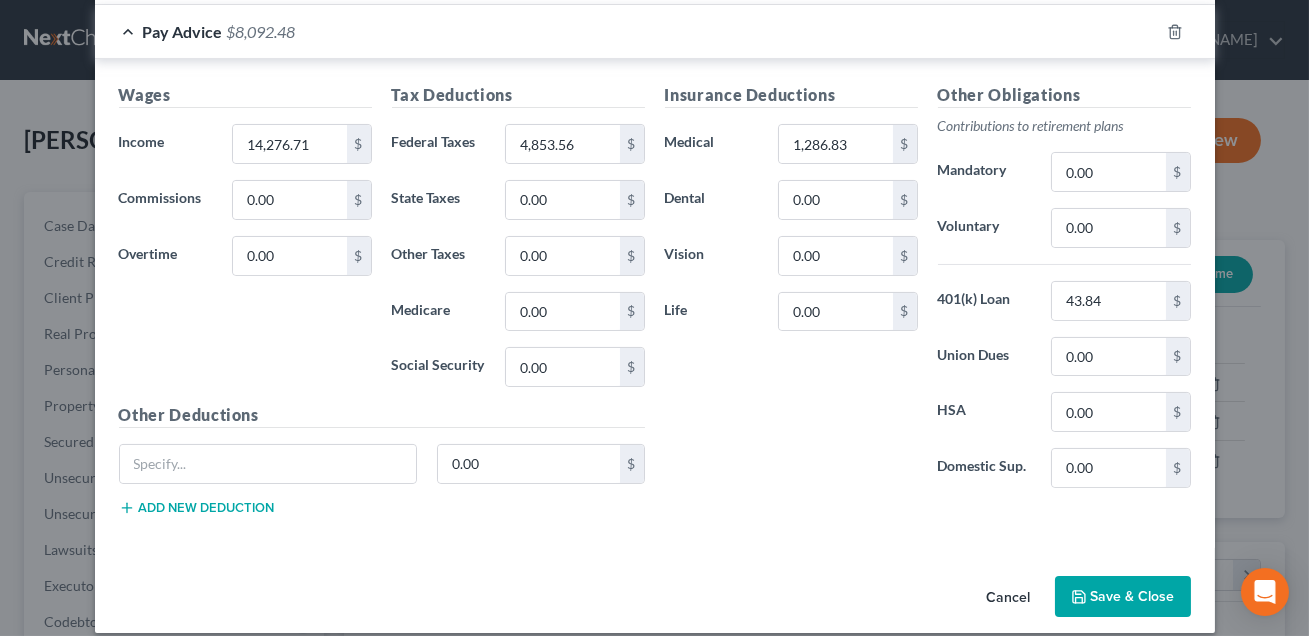 scroll, scrollTop: 639, scrollLeft: 0, axis: vertical 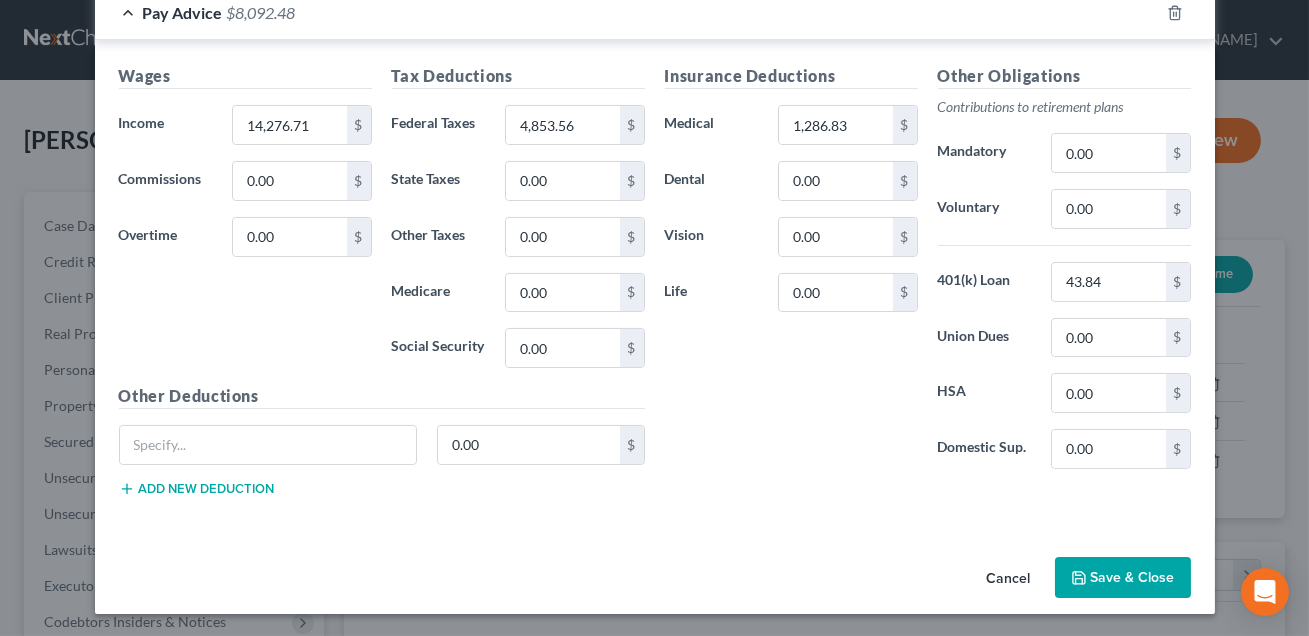 click on "Cancel Save & Close" at bounding box center [655, 582] 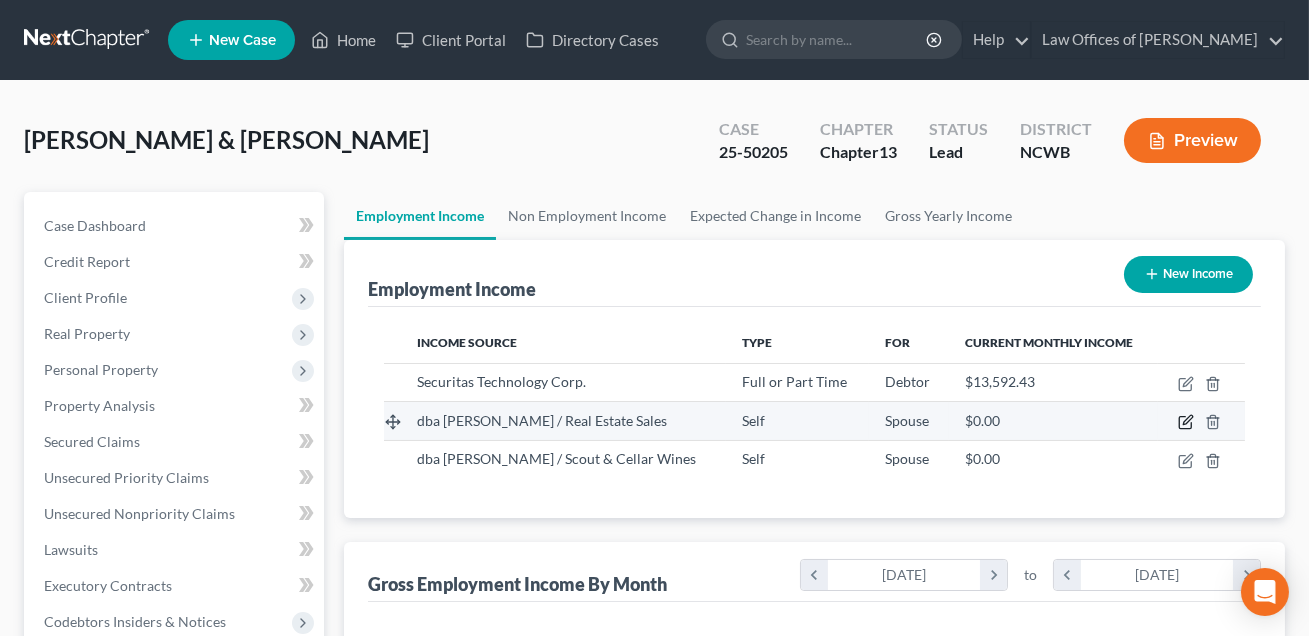 click 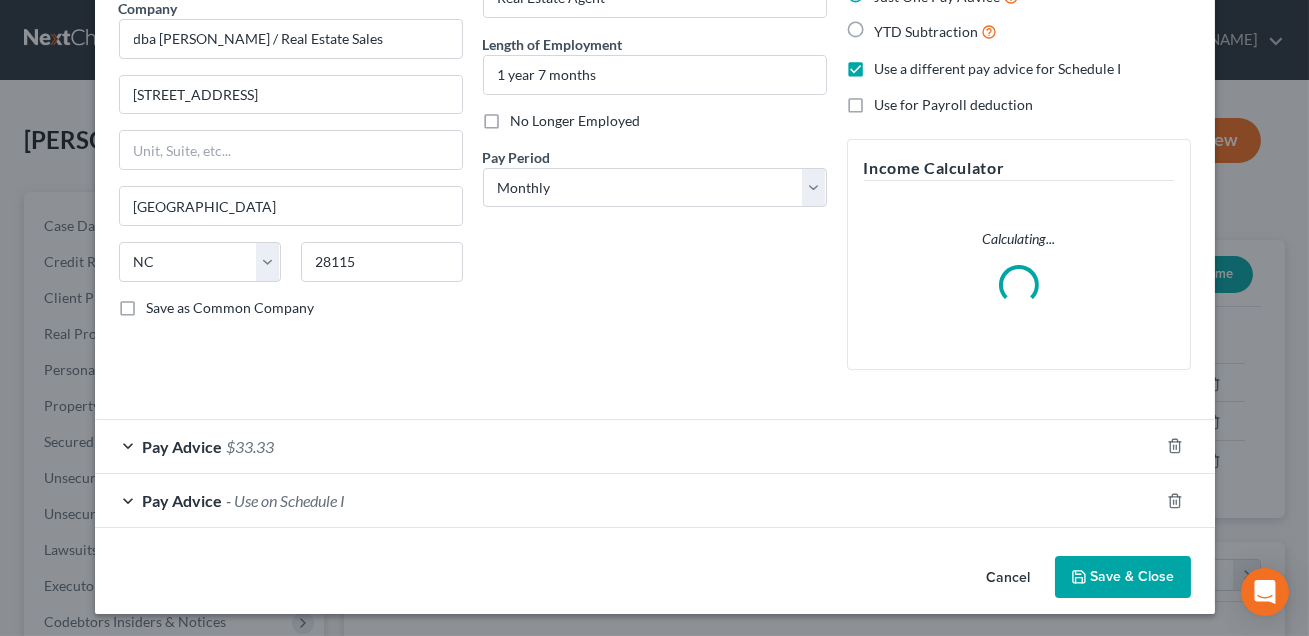 scroll, scrollTop: 151, scrollLeft: 0, axis: vertical 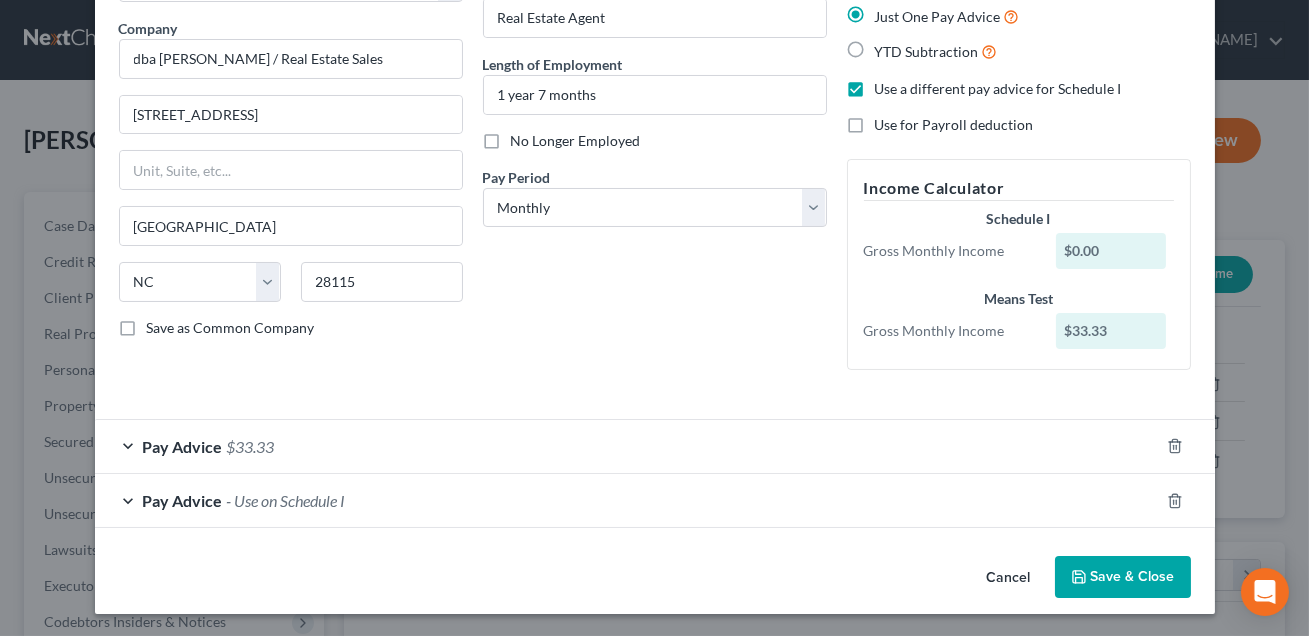 click on "Pay Advice $33.33" at bounding box center (627, 446) 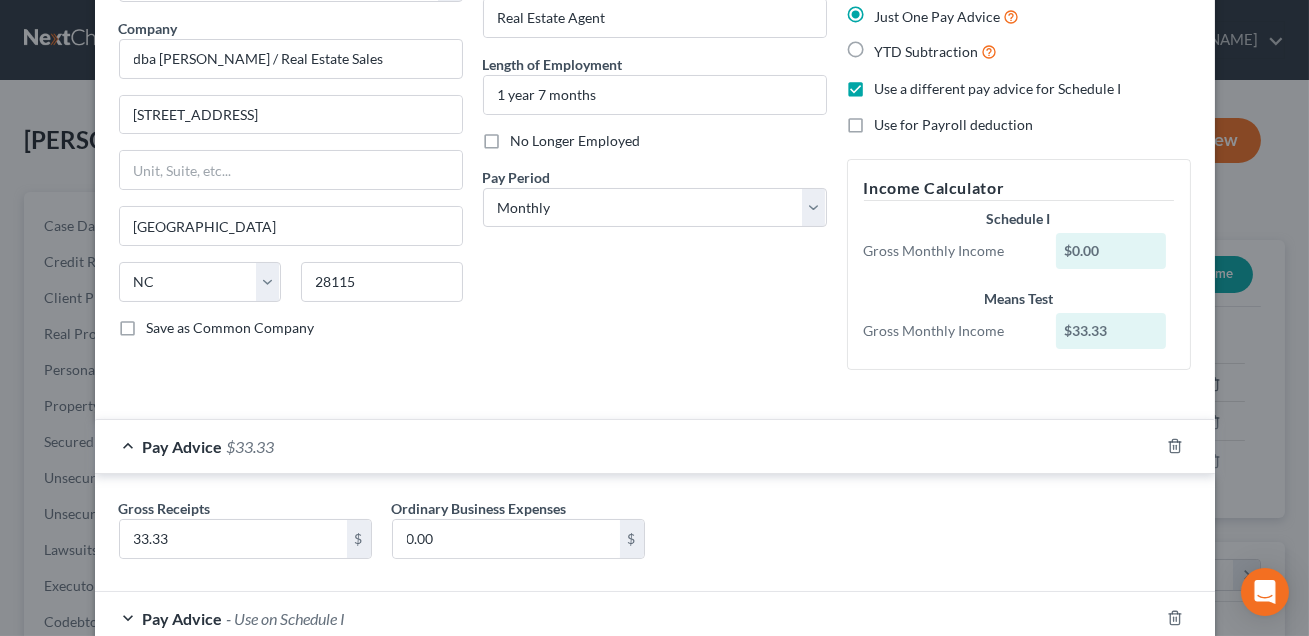 scroll, scrollTop: 171, scrollLeft: 0, axis: vertical 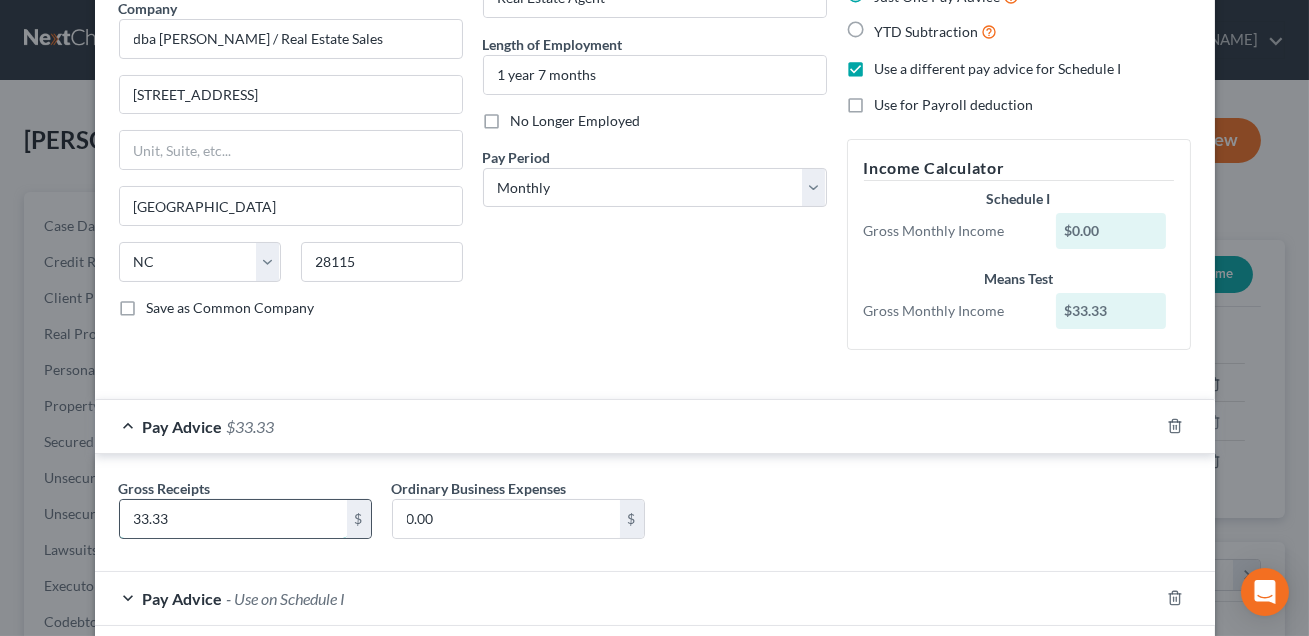 click on "33.33" at bounding box center [233, 519] 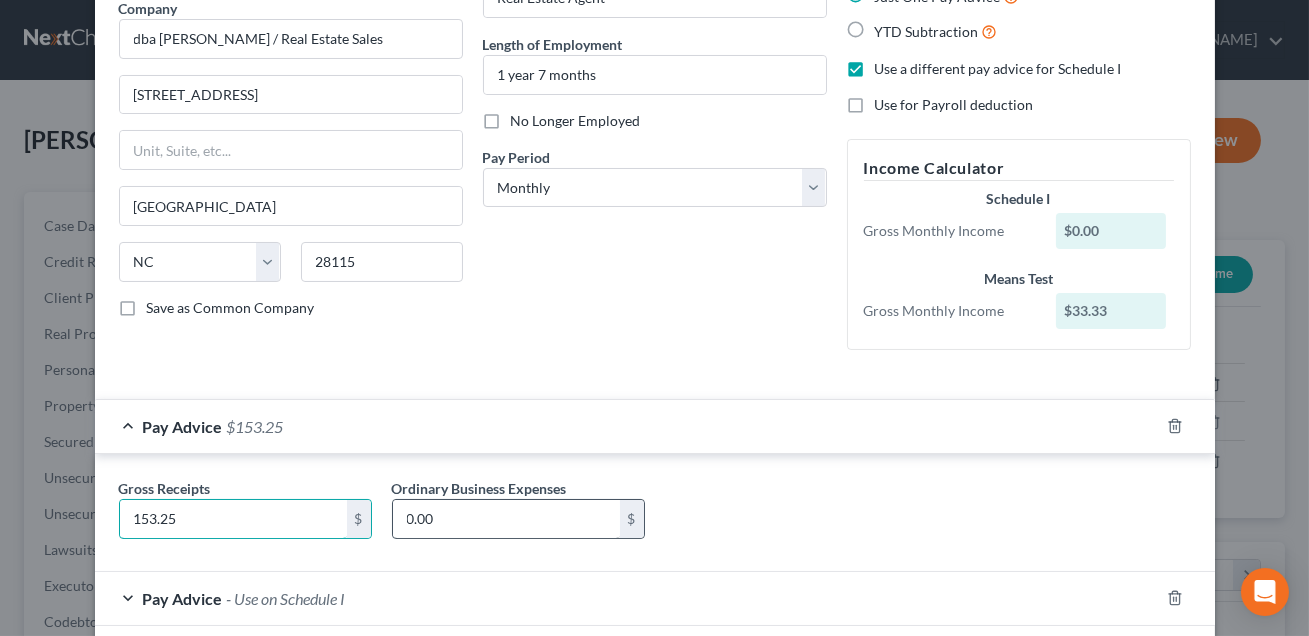type on "153.25" 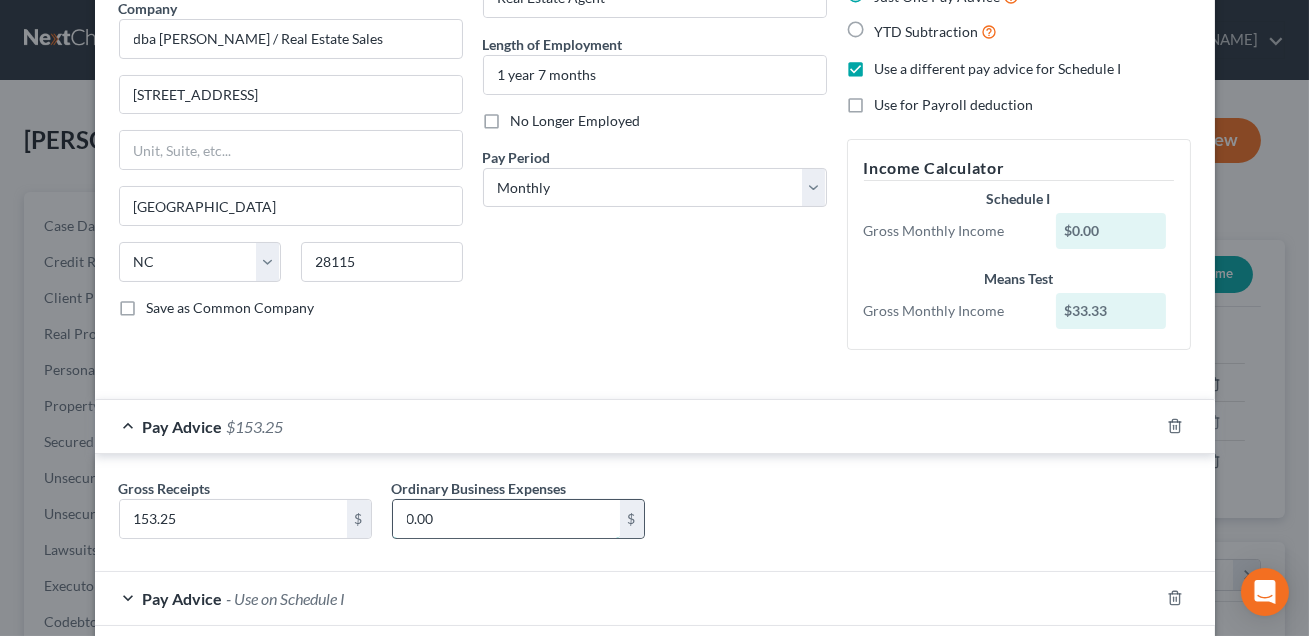click on "0.00" at bounding box center (506, 519) 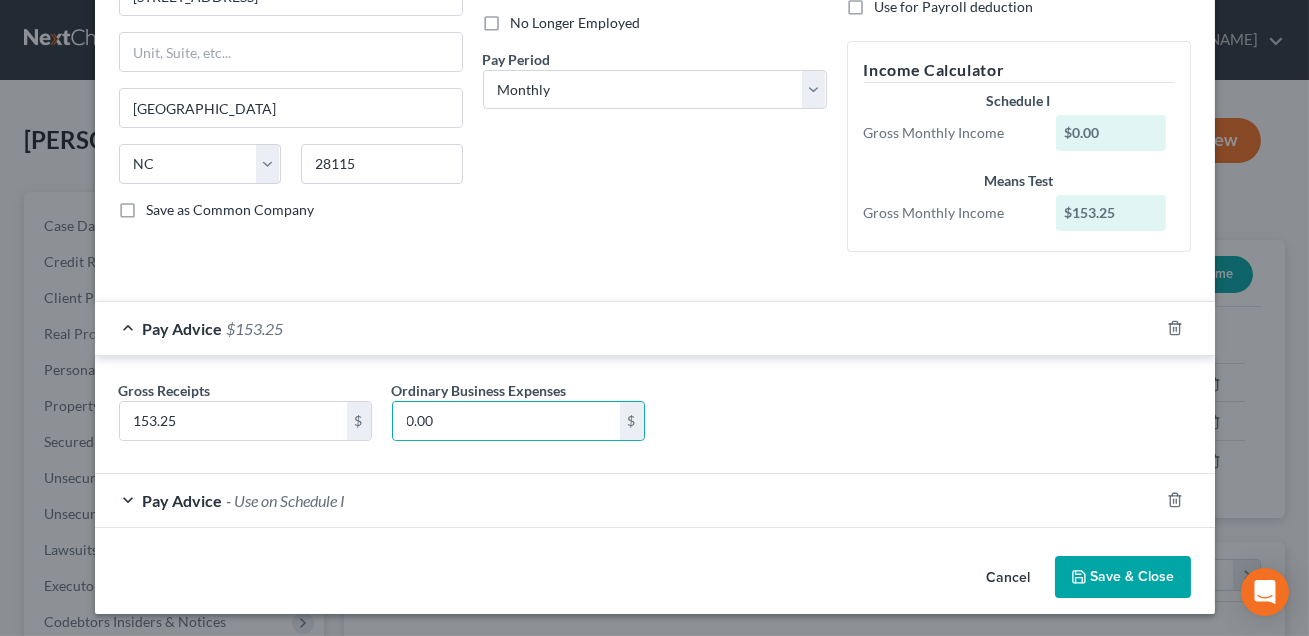 click on "Save & Close" at bounding box center (1123, 577) 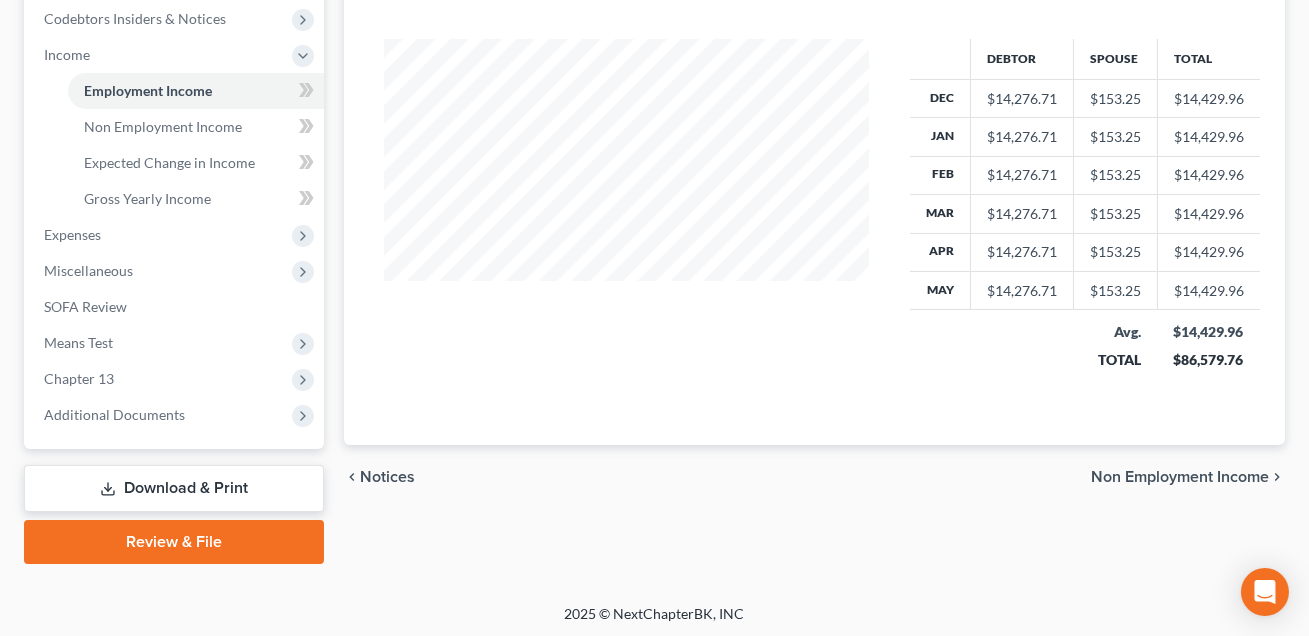 scroll, scrollTop: 604, scrollLeft: 0, axis: vertical 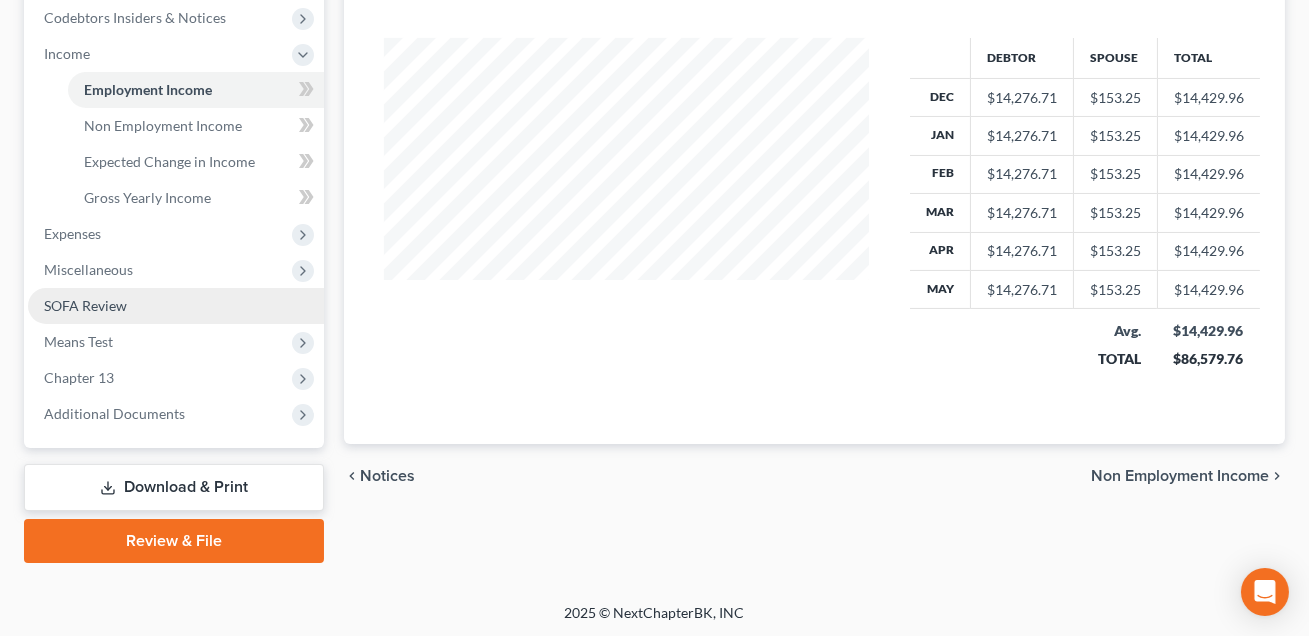 click on "SOFA Review" at bounding box center (85, 305) 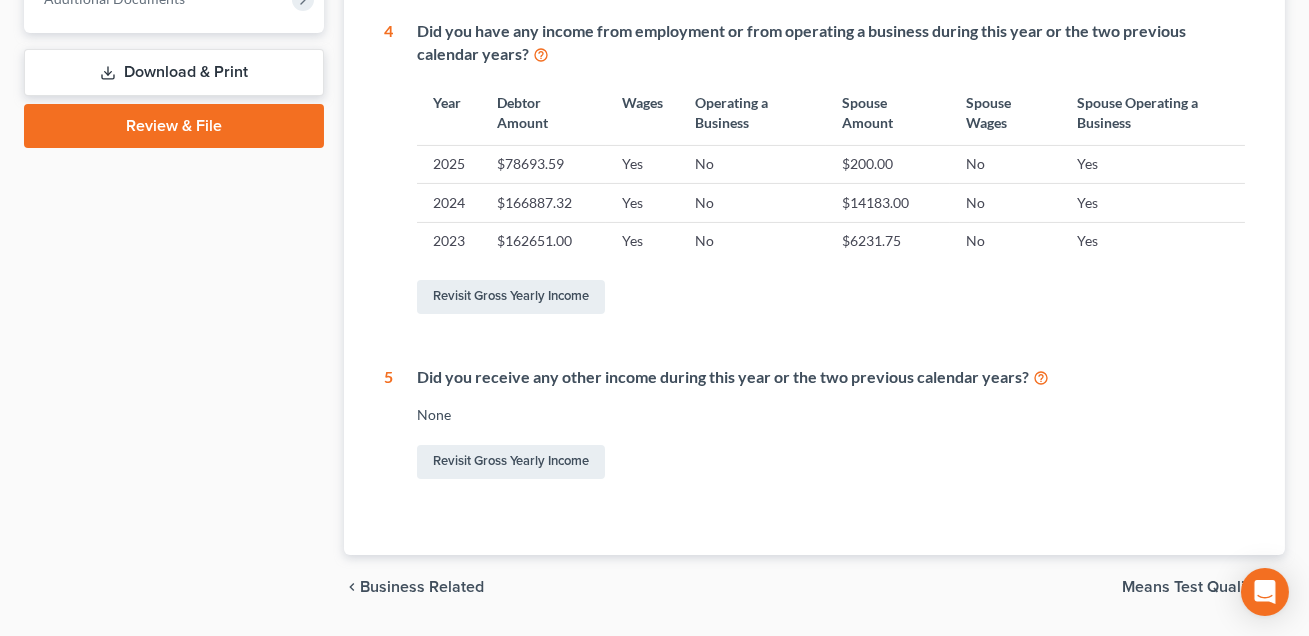 scroll, scrollTop: 0, scrollLeft: 0, axis: both 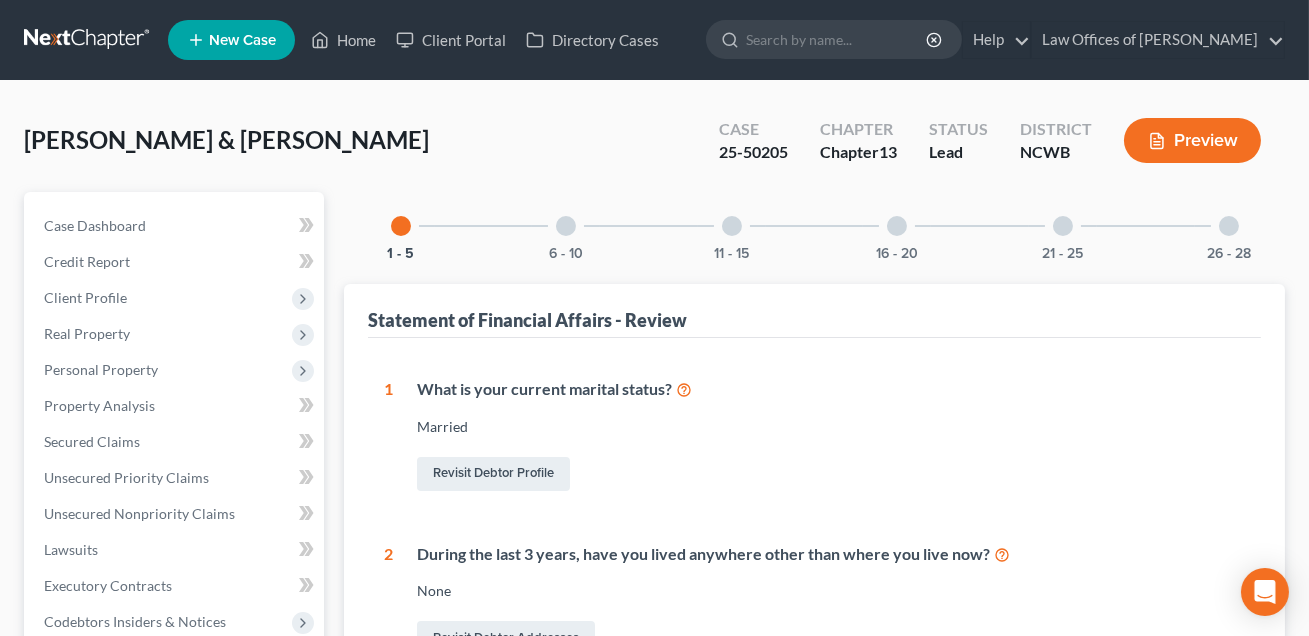 click at bounding box center (566, 226) 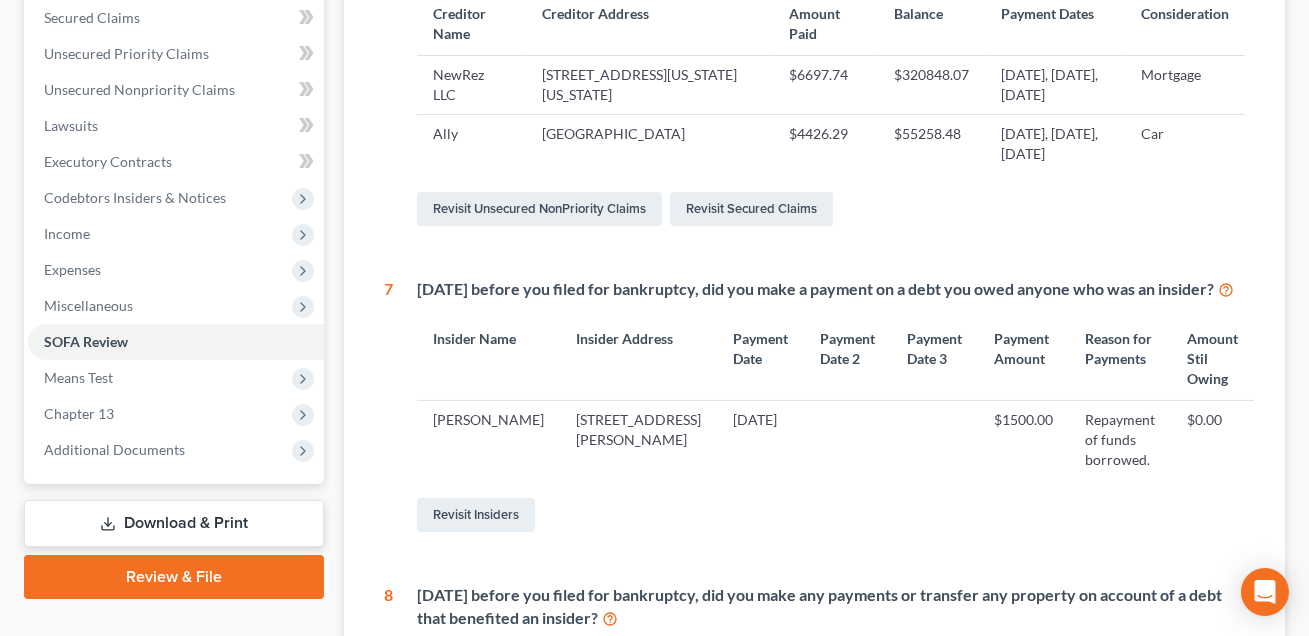 scroll, scrollTop: 584, scrollLeft: 0, axis: vertical 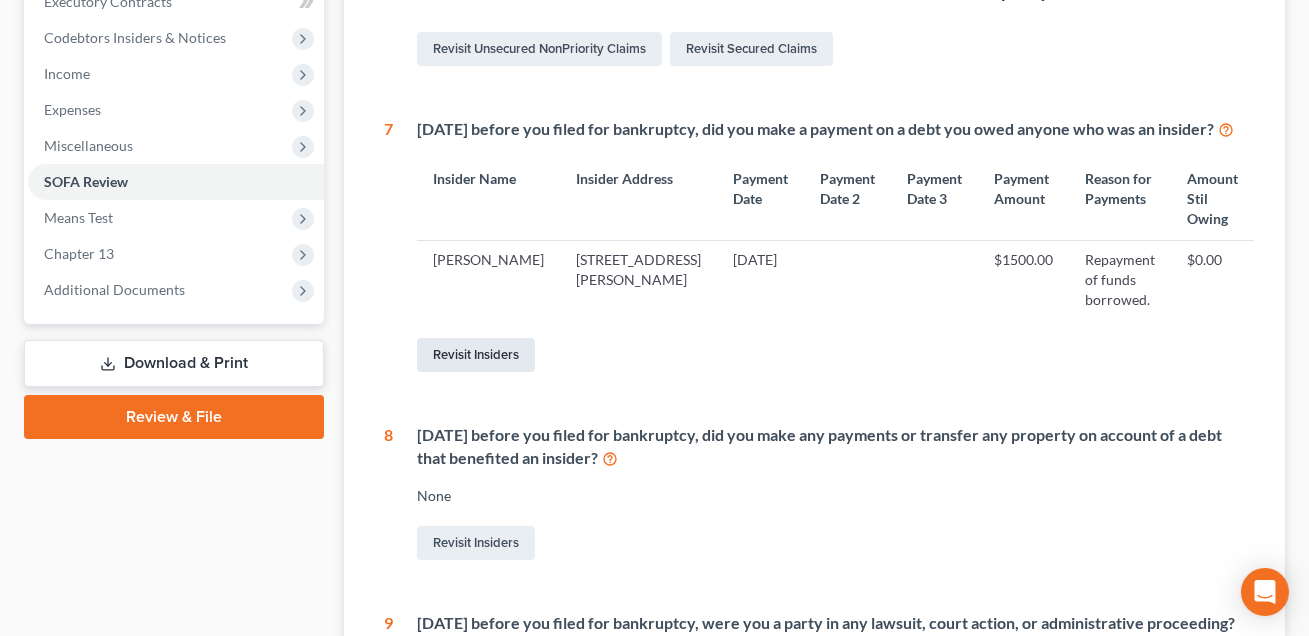click on "Revisit Insiders" at bounding box center (476, 355) 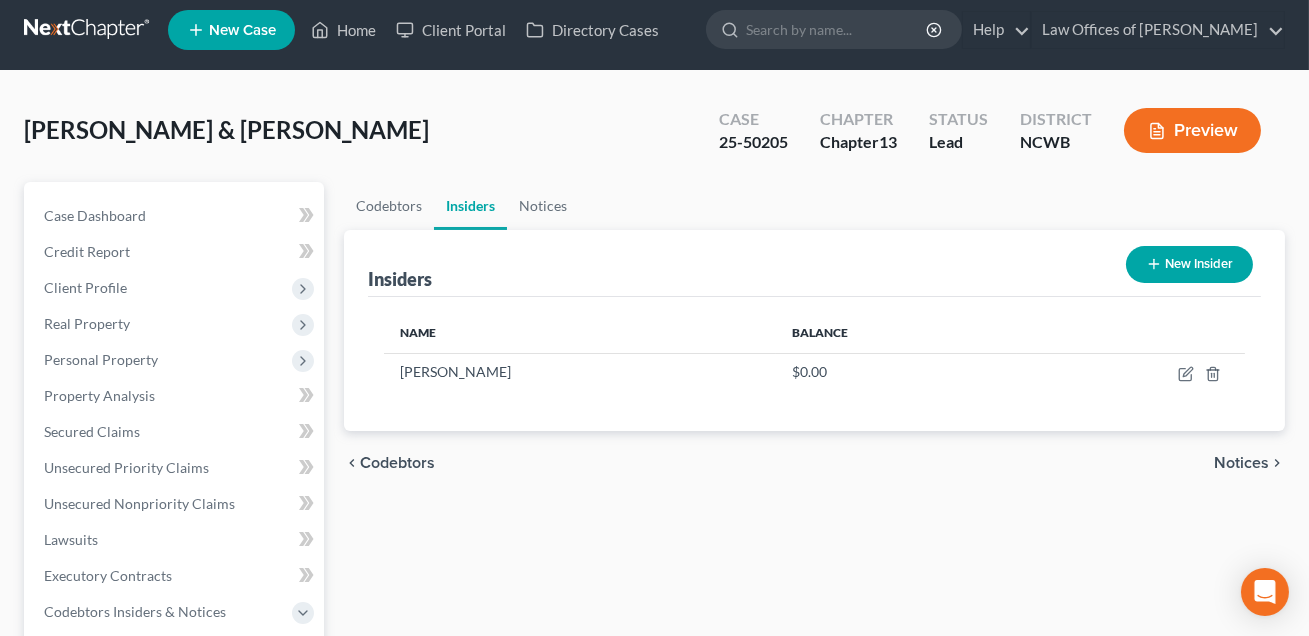 scroll, scrollTop: 0, scrollLeft: 0, axis: both 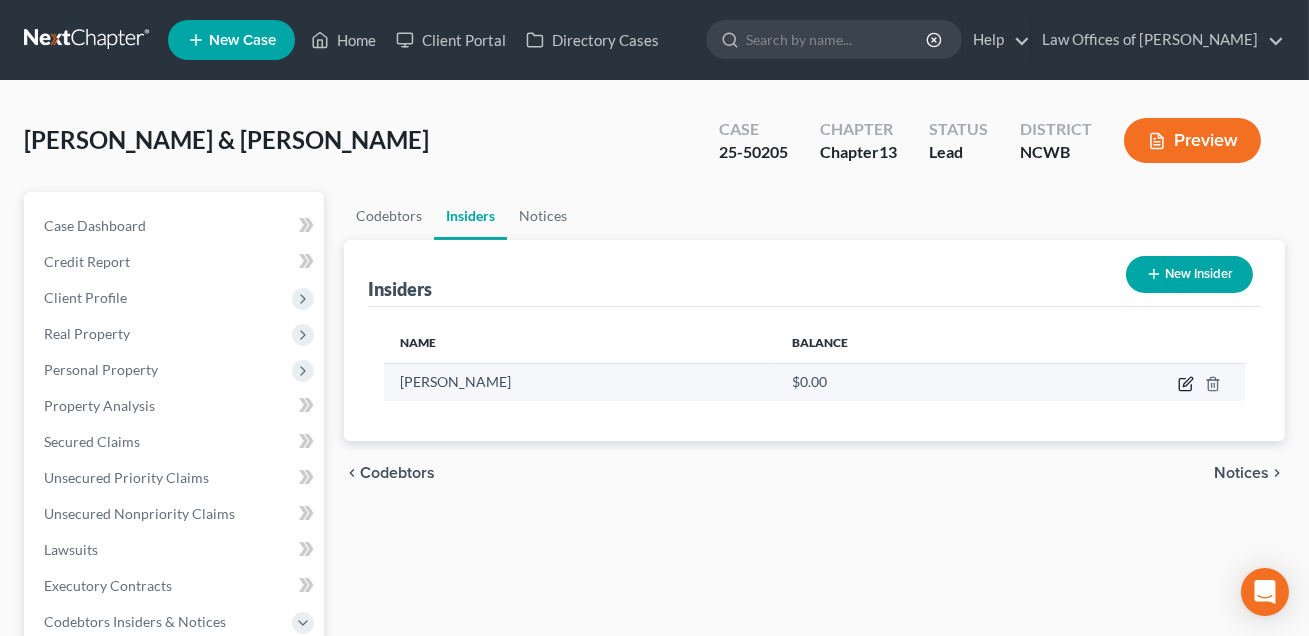 click 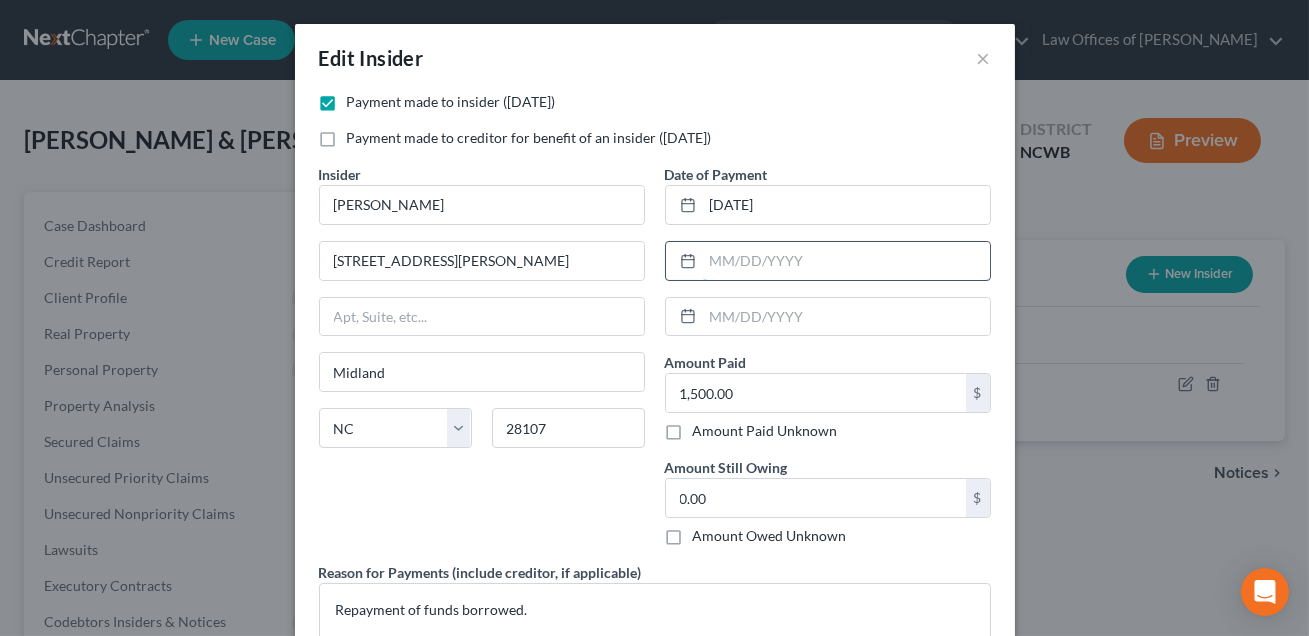 click at bounding box center [846, 261] 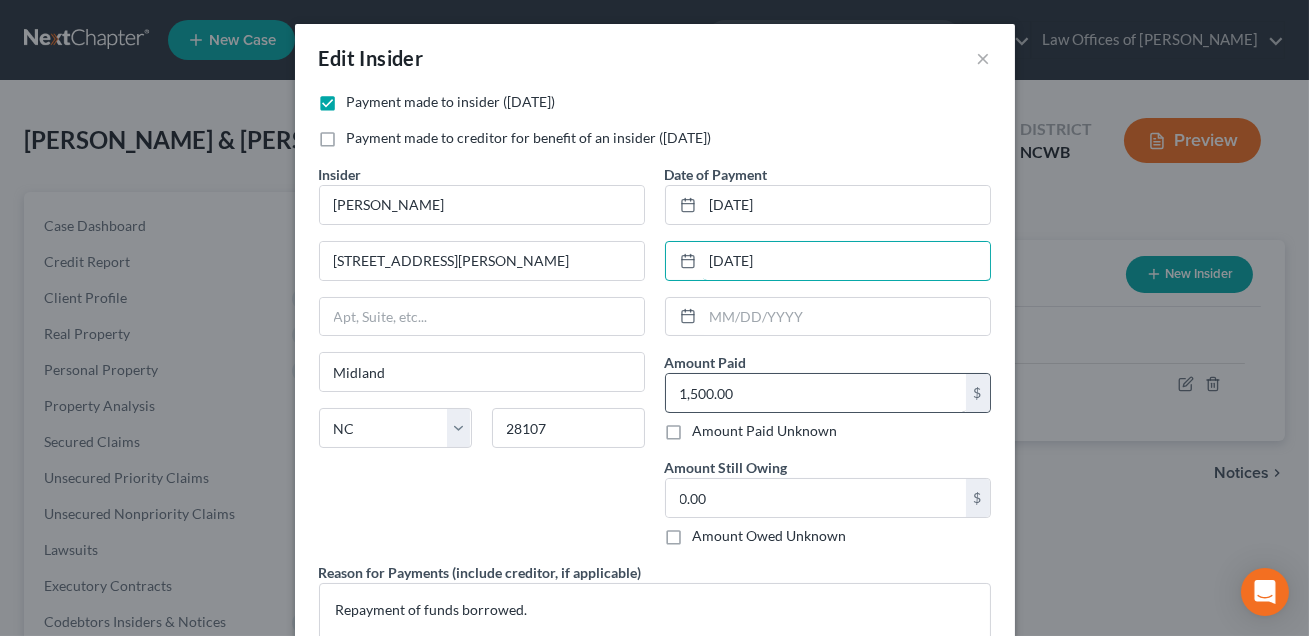 type on "[DATE]" 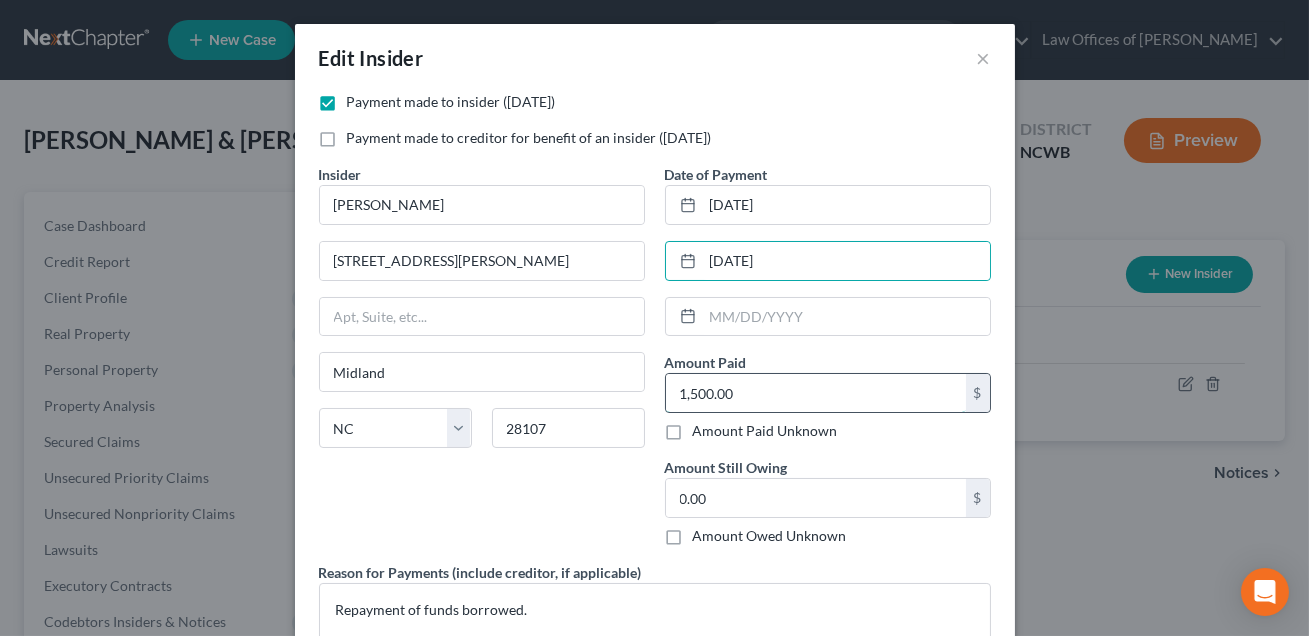 click on "1,500.00" at bounding box center [816, 393] 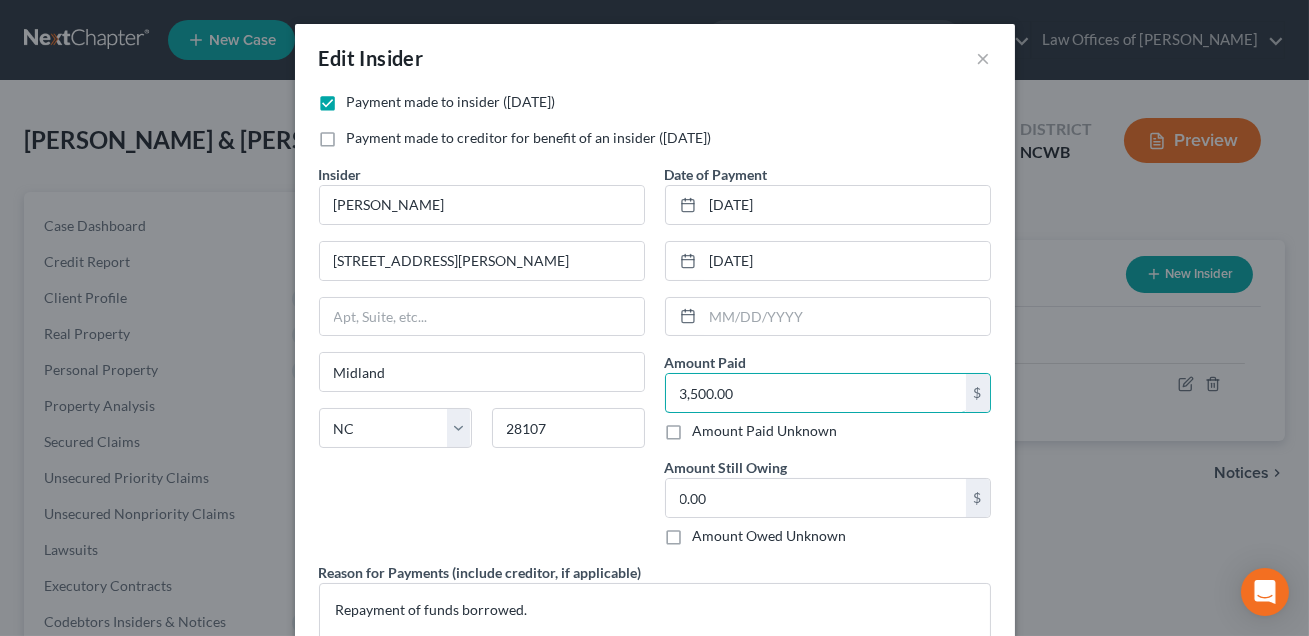 scroll, scrollTop: 39, scrollLeft: 0, axis: vertical 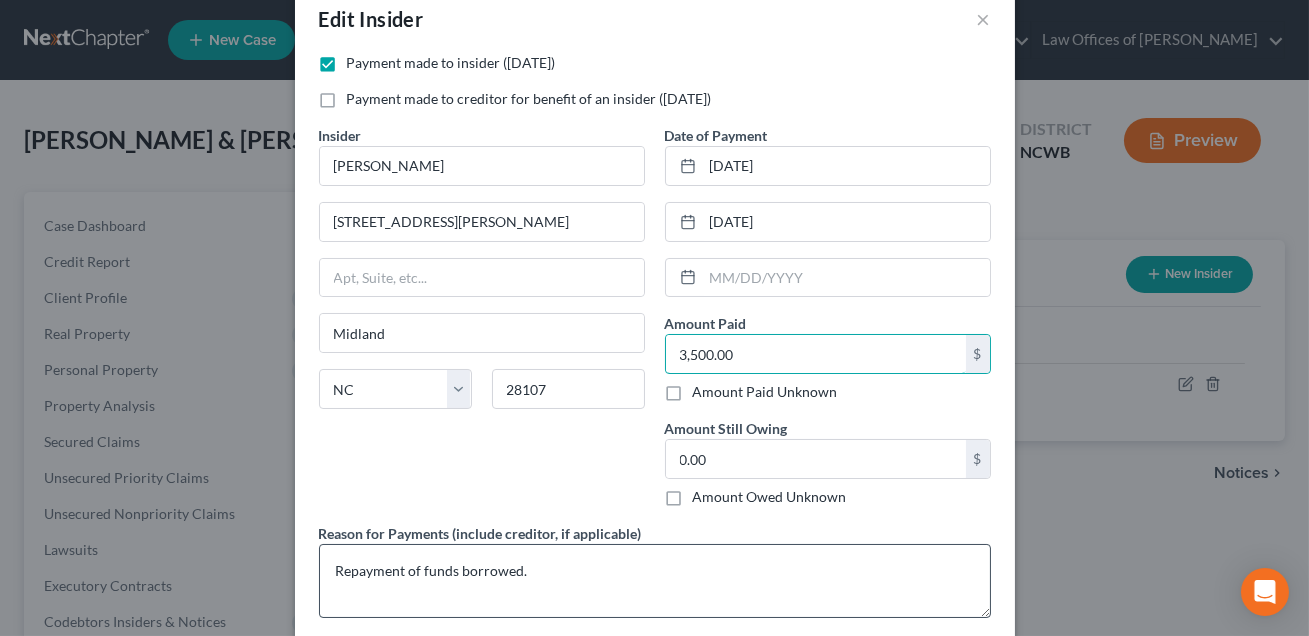 type on "3,500.00" 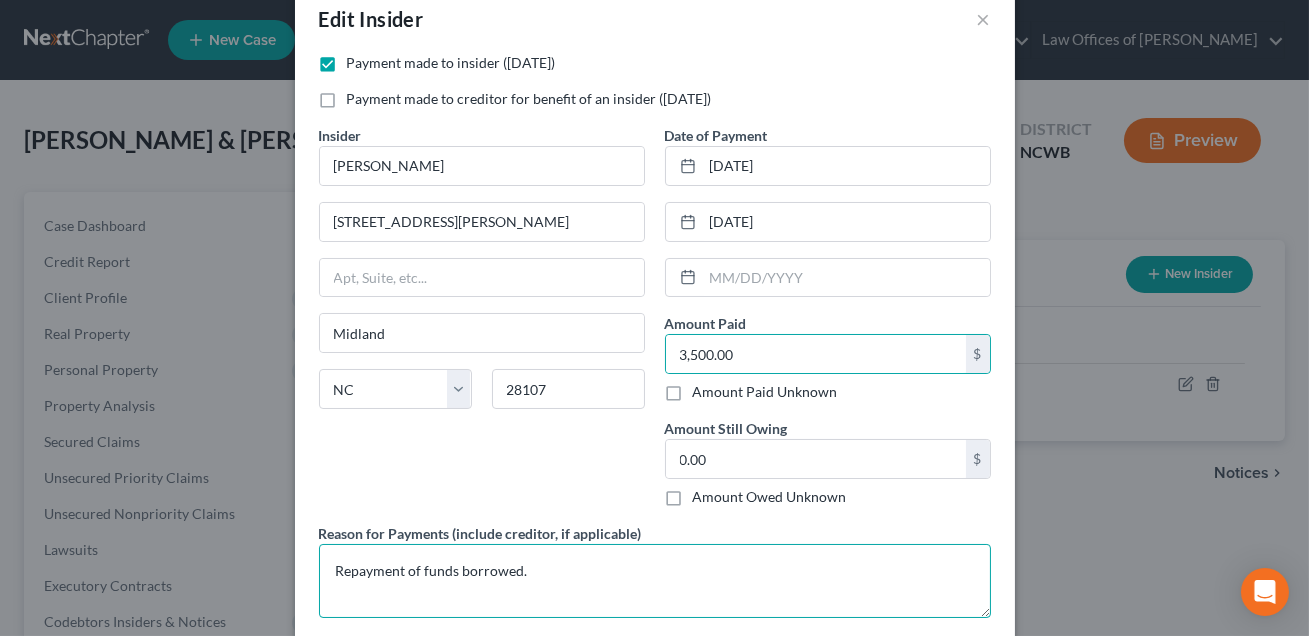 click on "Repayment of funds borrowed." at bounding box center [655, 581] 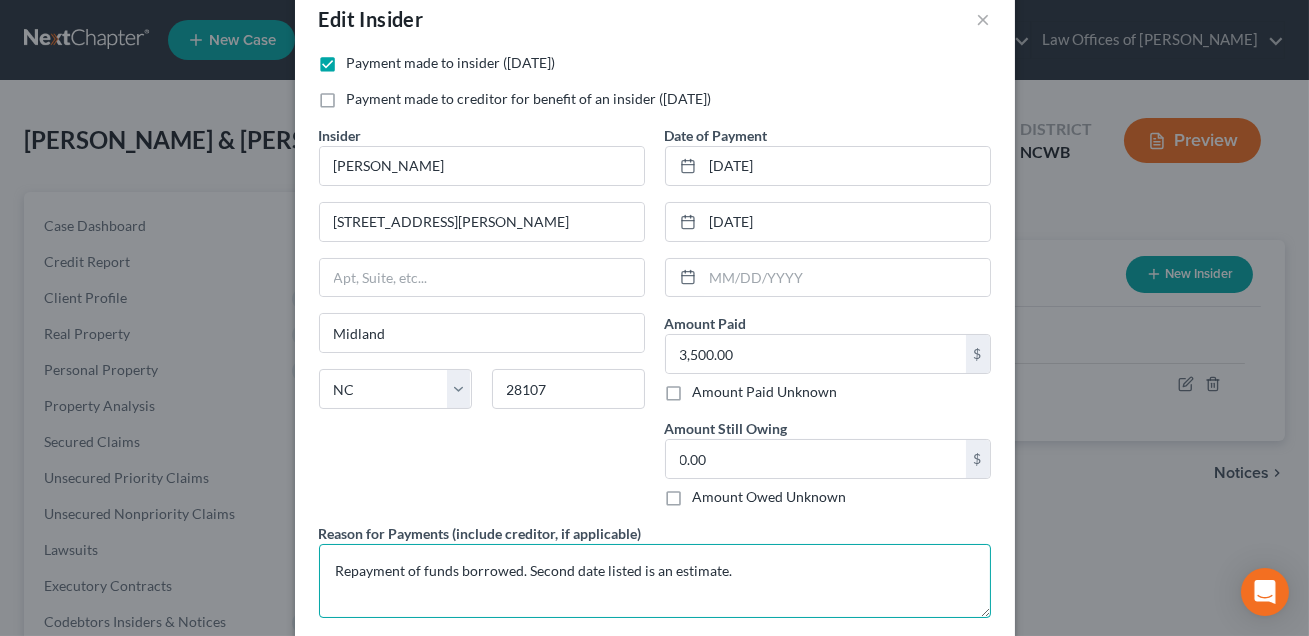 click on "Repayment of funds borrowed. Second date listed is an estimate." at bounding box center (655, 581) 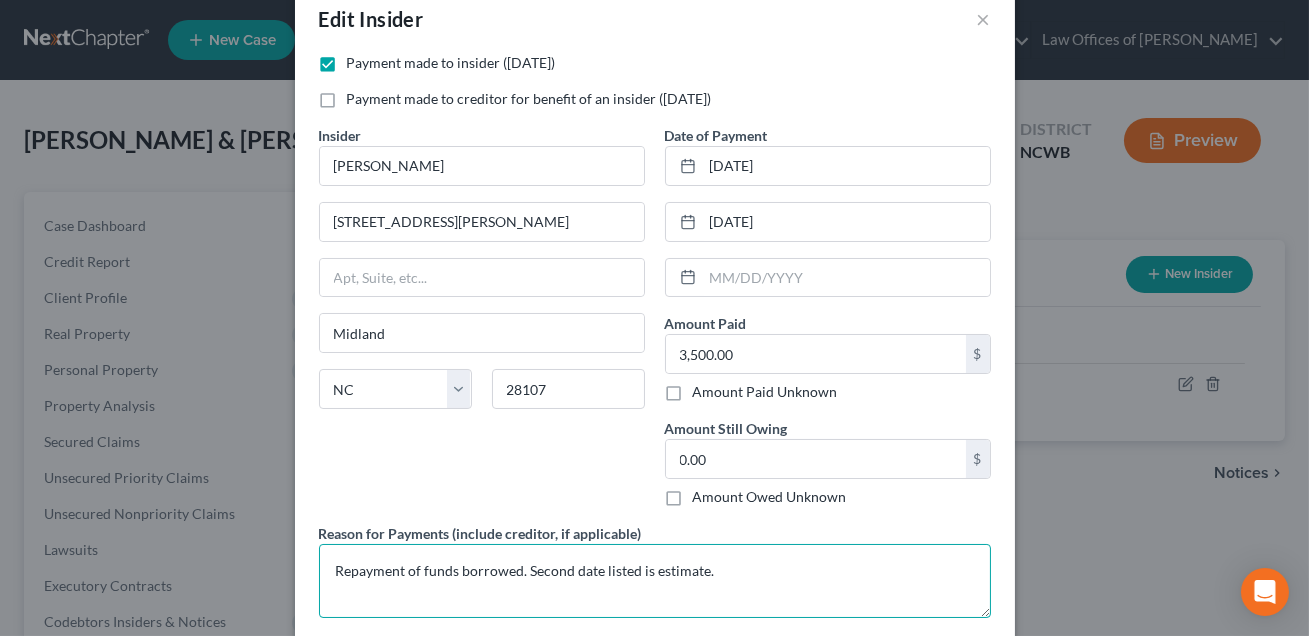 click on "Repayment of funds borrowed. Second date listed is estimate." at bounding box center (655, 581) 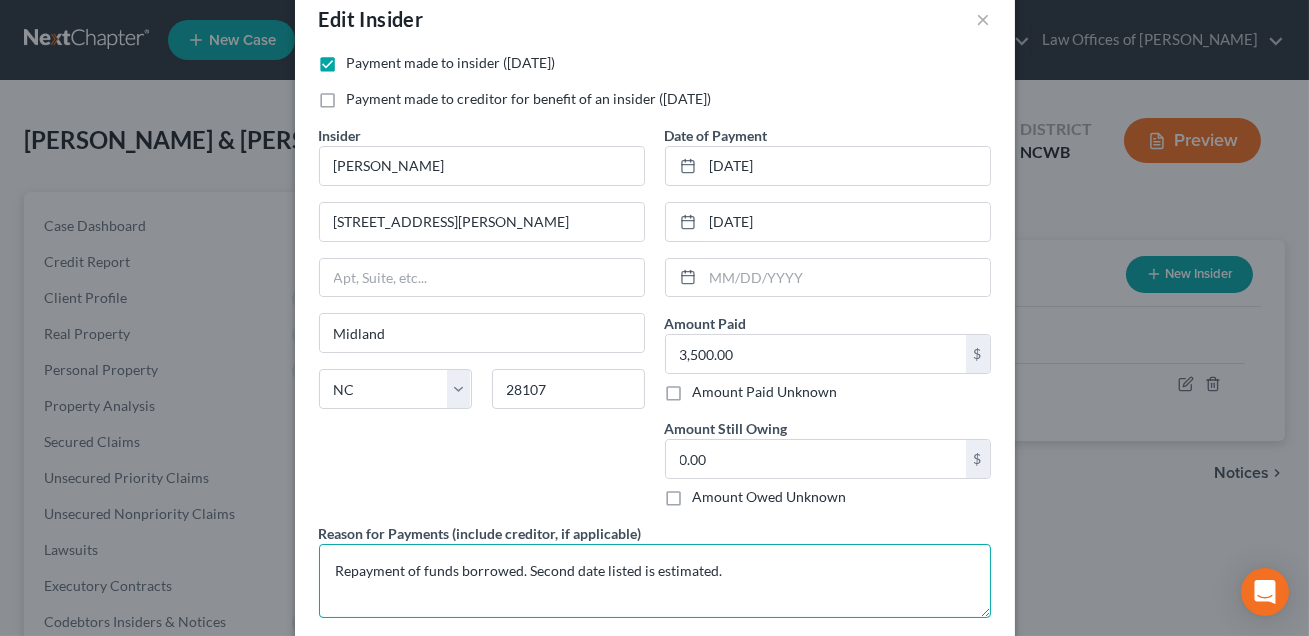 scroll, scrollTop: 144, scrollLeft: 0, axis: vertical 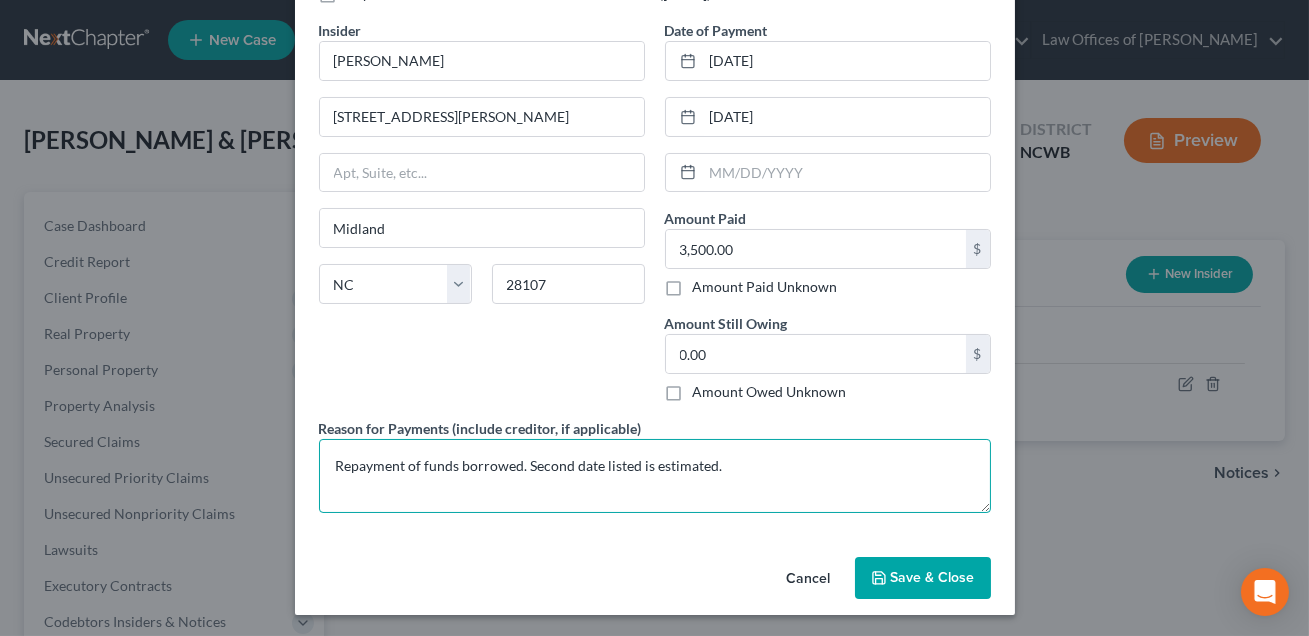 type on "Repayment of funds borrowed. Second date listed is estimated." 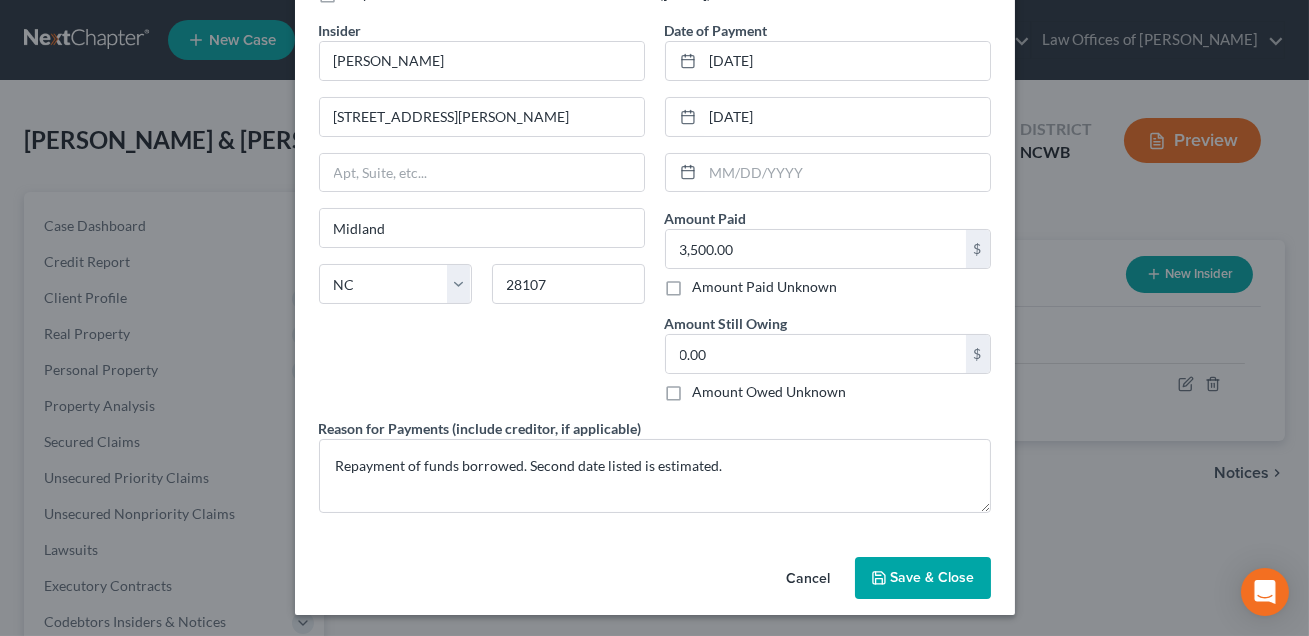 click on "Save & Close" at bounding box center [933, 577] 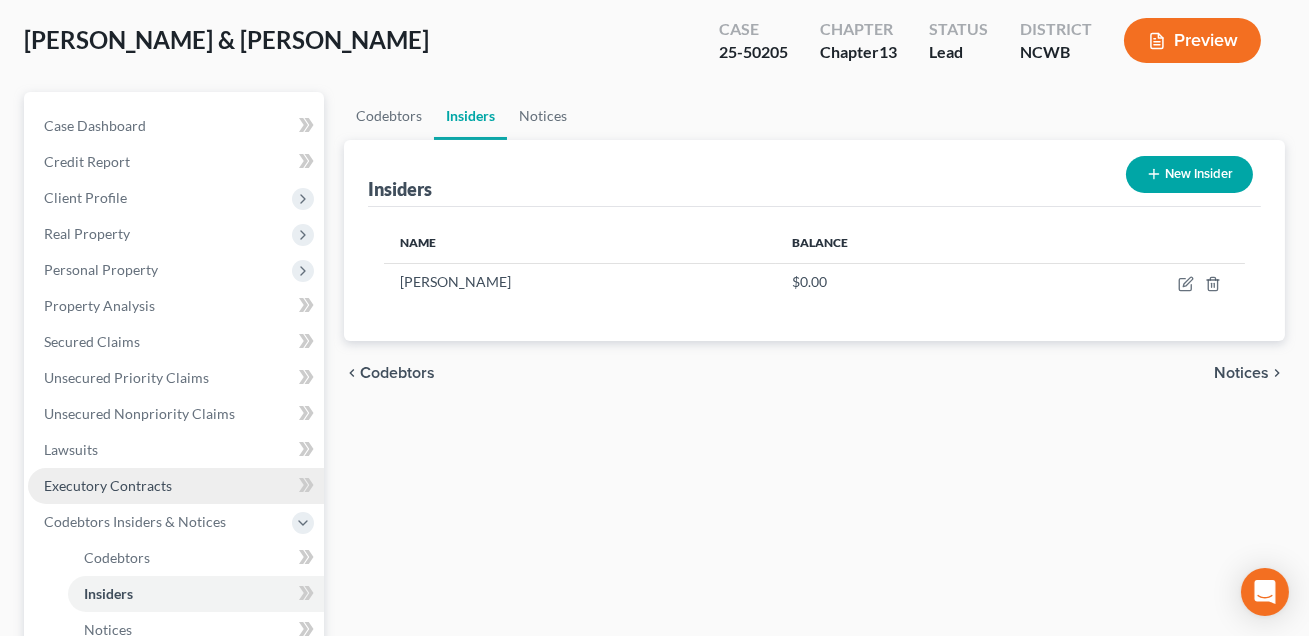 scroll, scrollTop: 245, scrollLeft: 0, axis: vertical 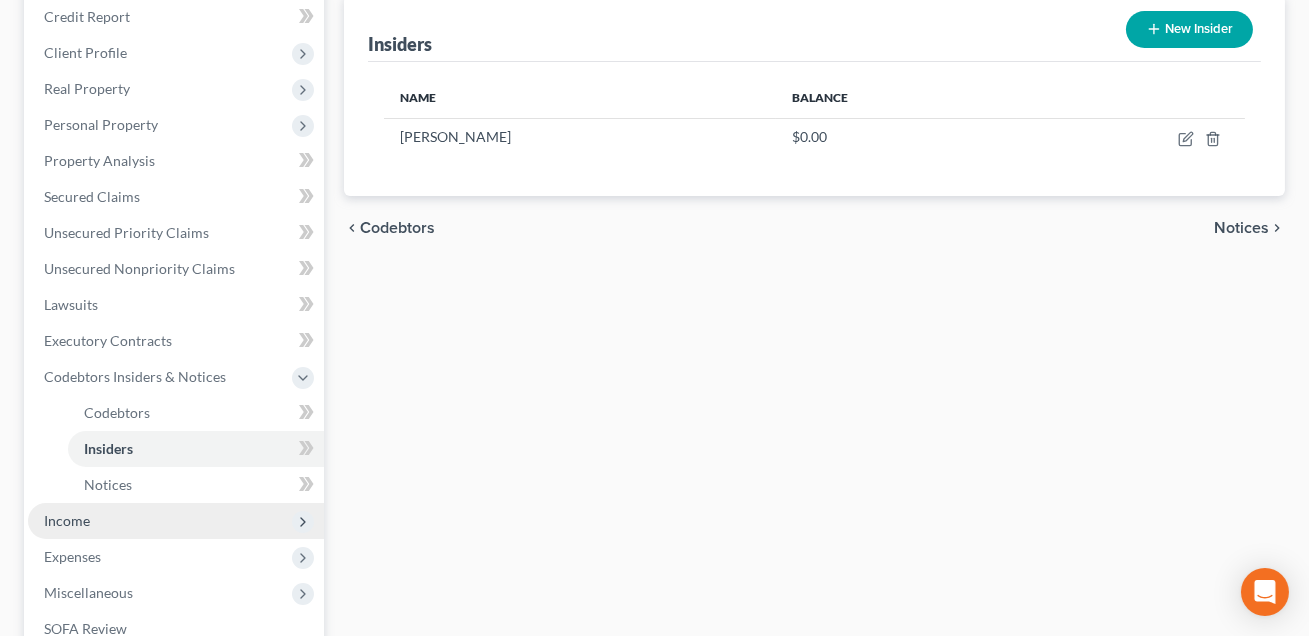 click on "Income" at bounding box center (176, 521) 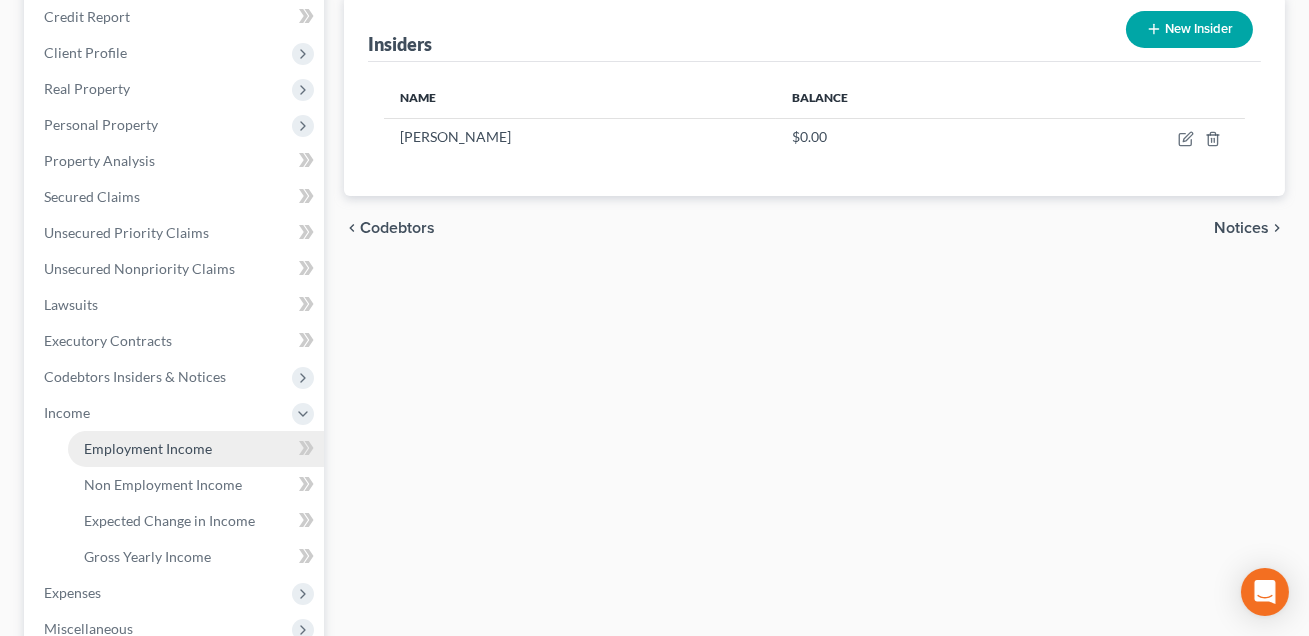 click on "Employment Income" at bounding box center (196, 449) 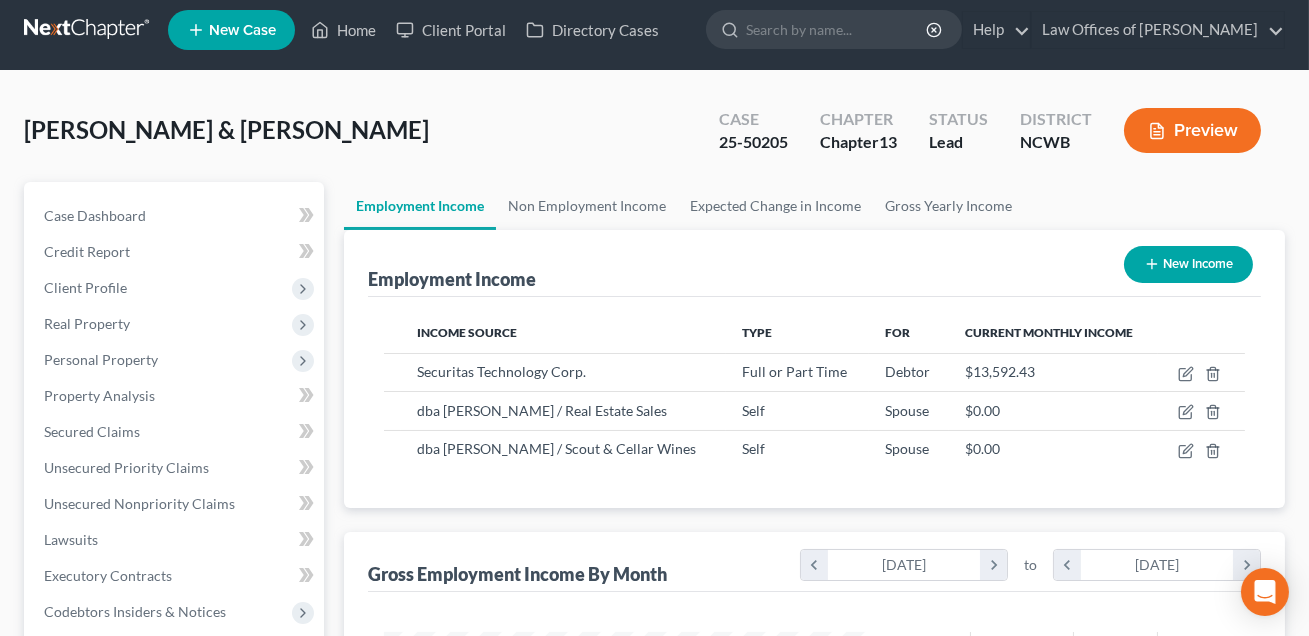 scroll, scrollTop: 0, scrollLeft: 0, axis: both 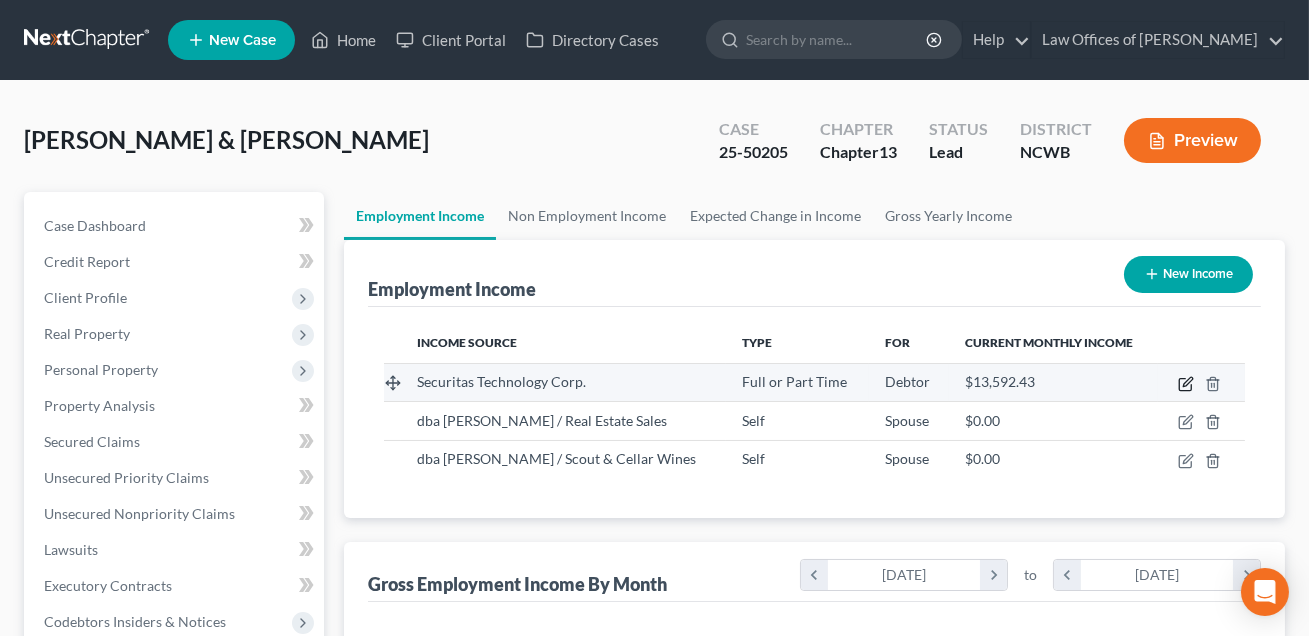 click 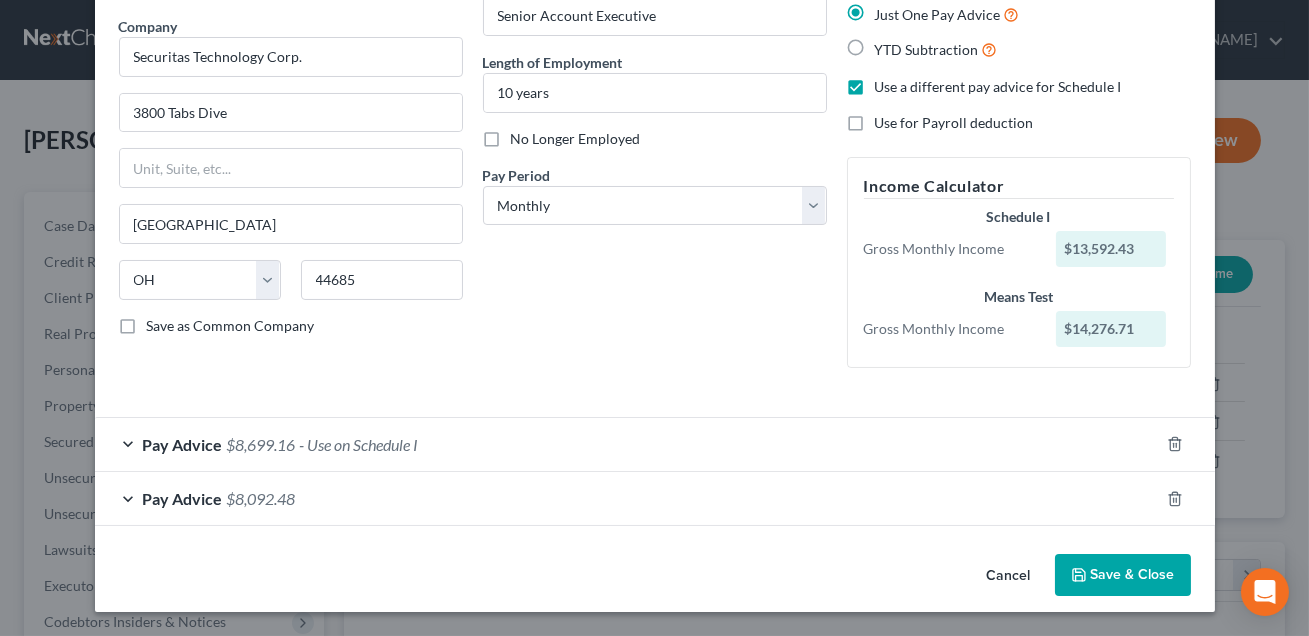 scroll, scrollTop: 151, scrollLeft: 0, axis: vertical 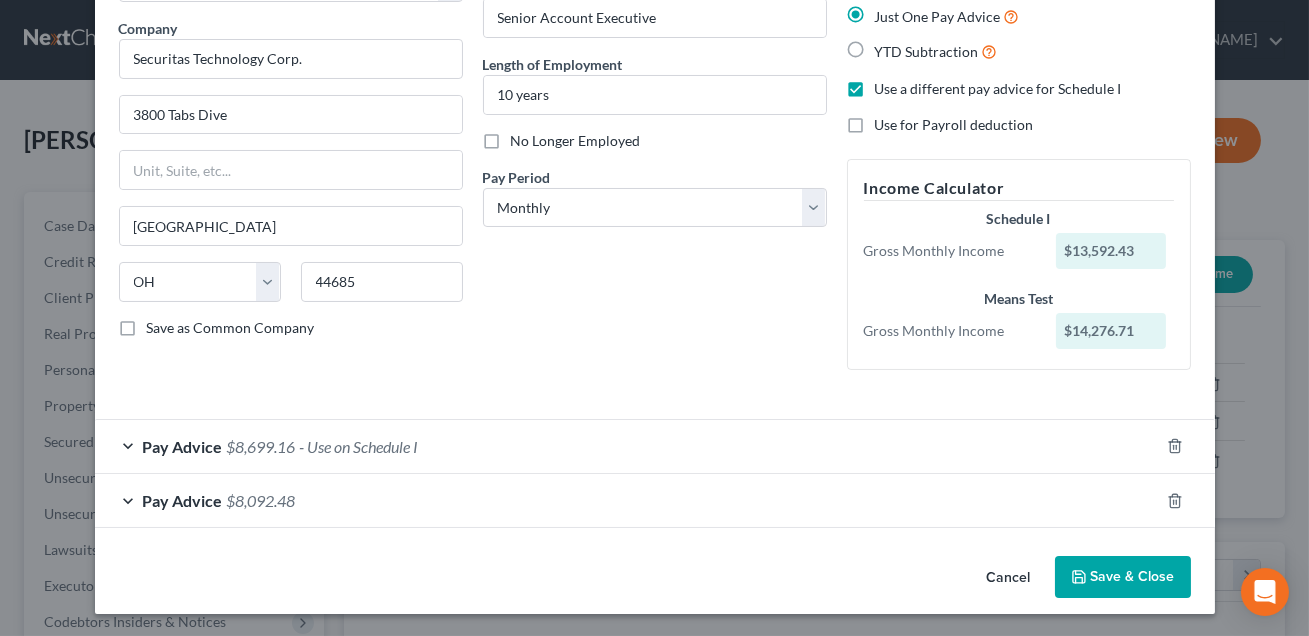 click on "Pay Advice $8,699.16 - Use on Schedule I" at bounding box center (627, 446) 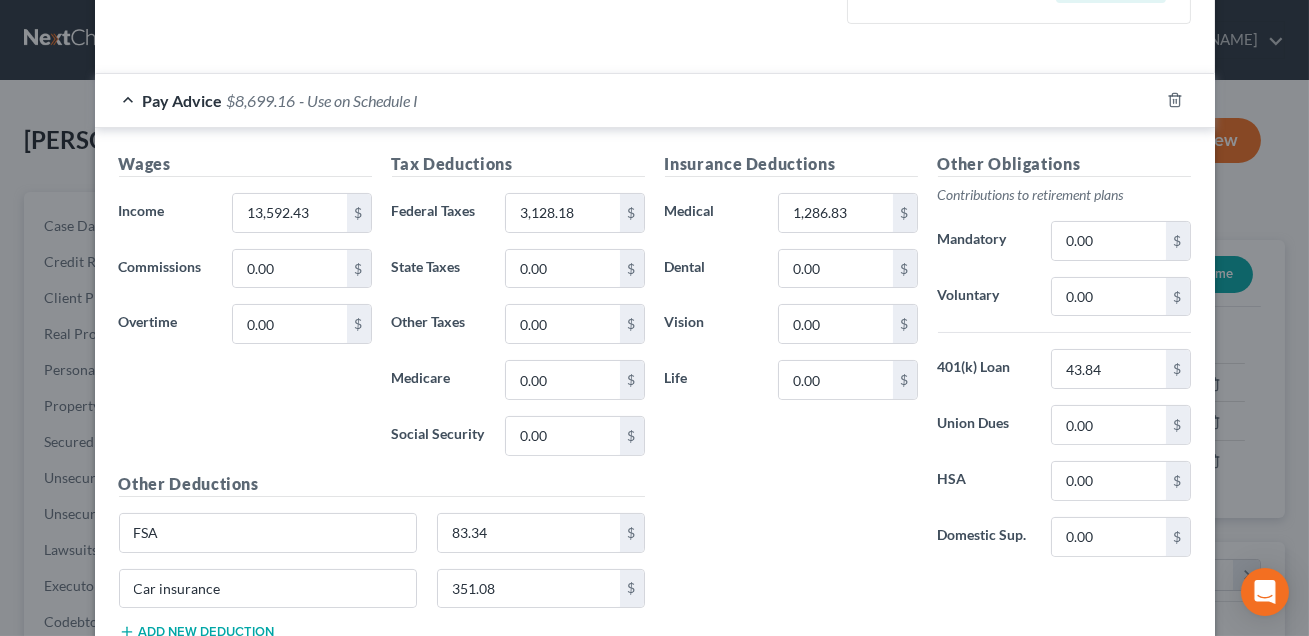 scroll, scrollTop: 695, scrollLeft: 0, axis: vertical 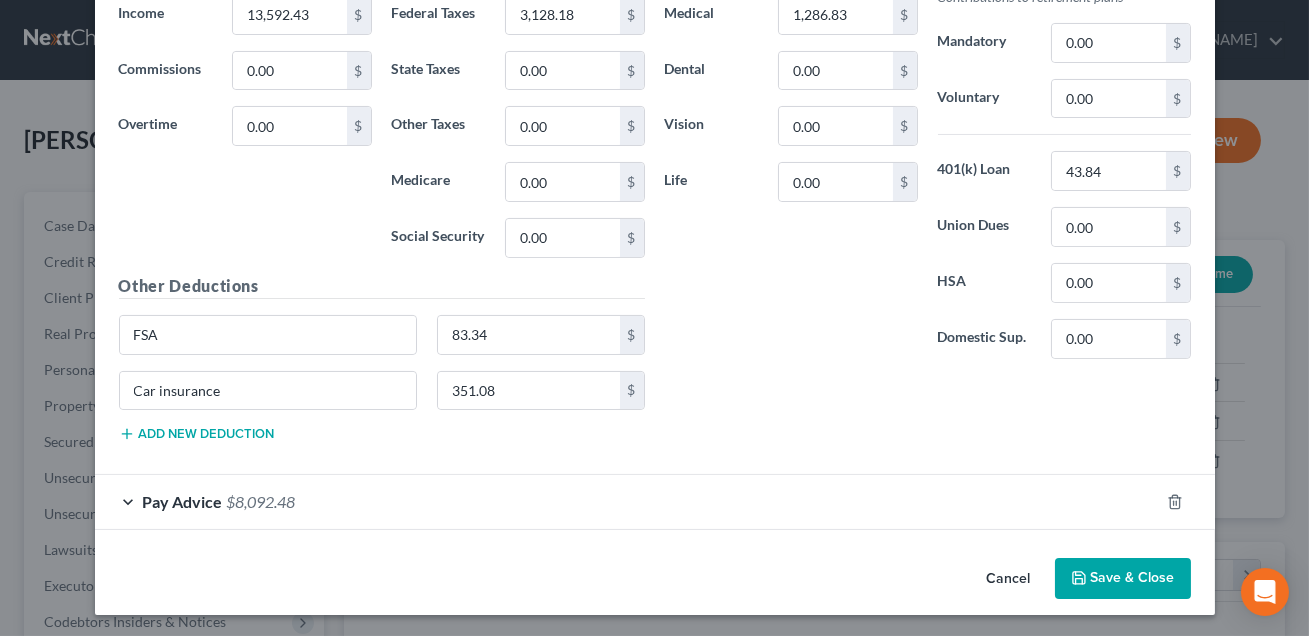 click on "Pay Advice $8,092.48" at bounding box center (627, 501) 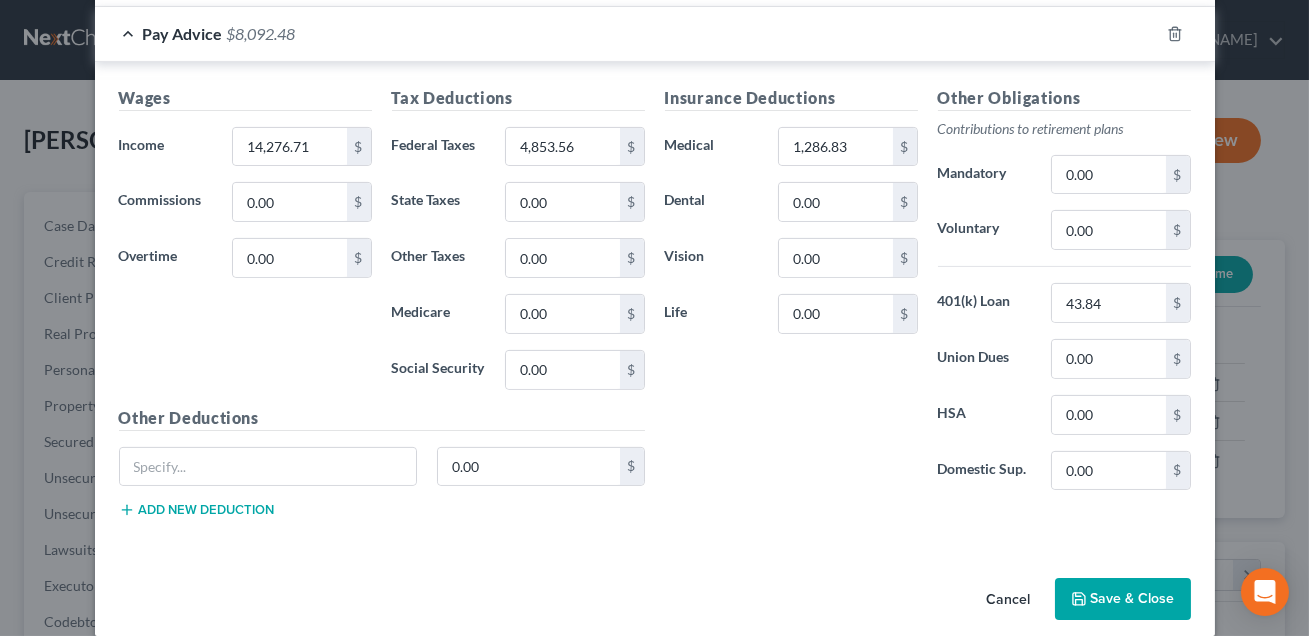 scroll, scrollTop: 1182, scrollLeft: 0, axis: vertical 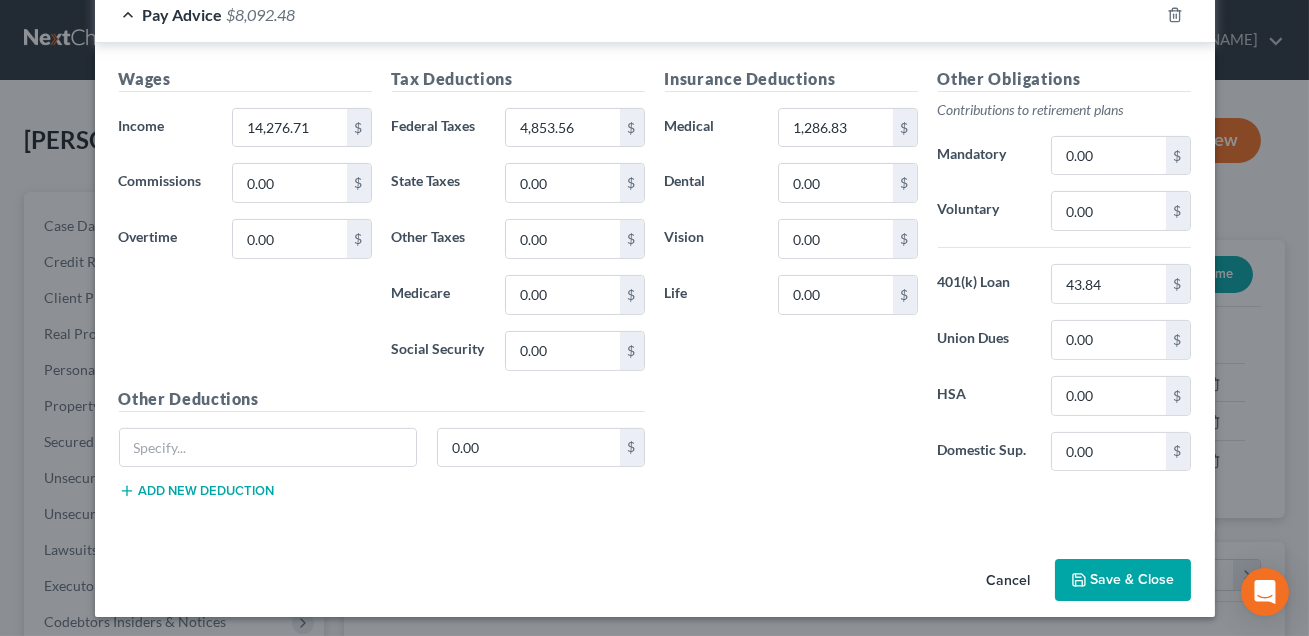 click on "Save & Close" at bounding box center (1123, 580) 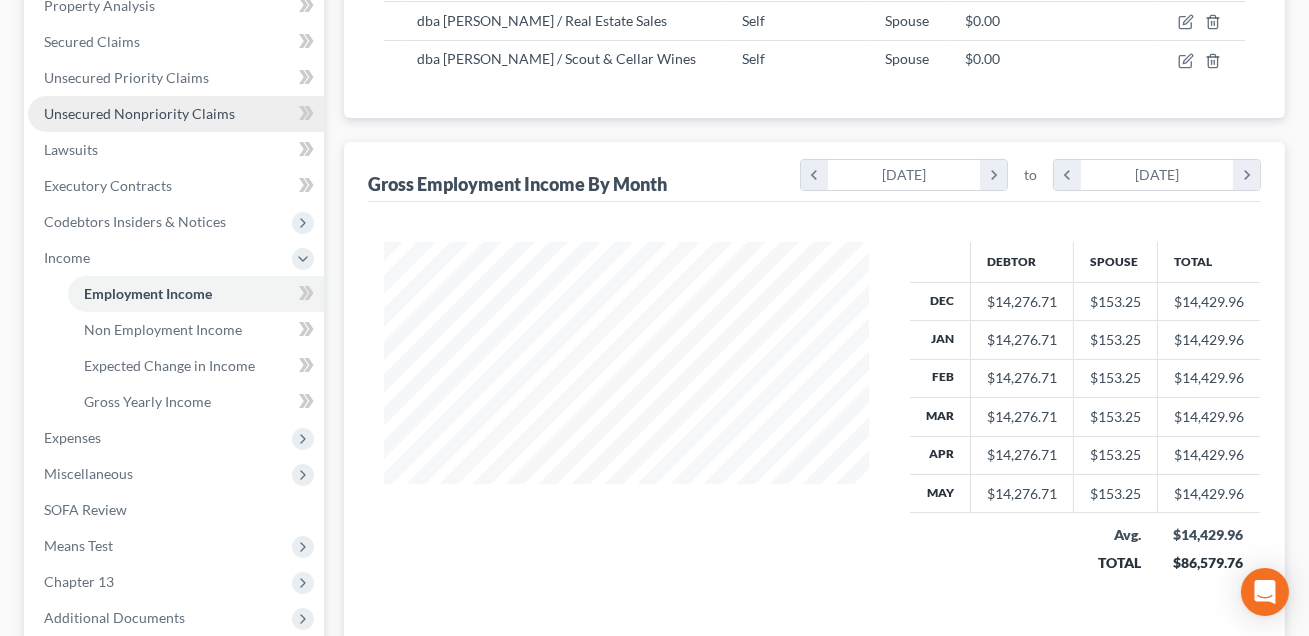 scroll, scrollTop: 604, scrollLeft: 0, axis: vertical 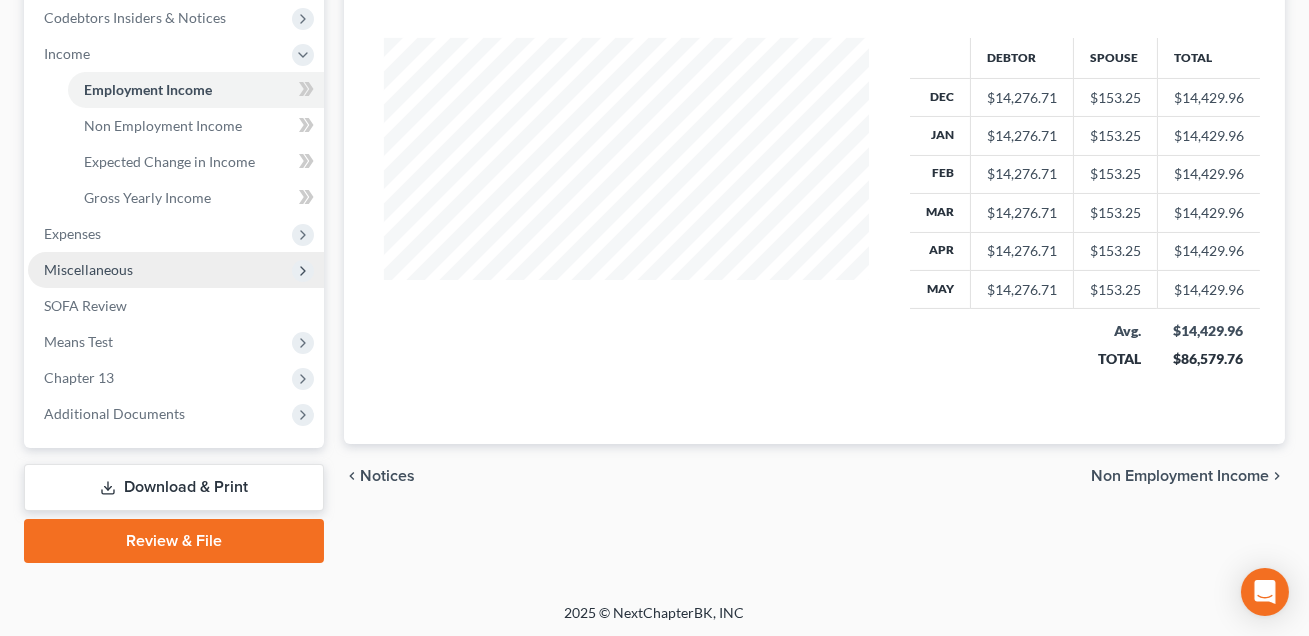 click on "Miscellaneous" at bounding box center (88, 269) 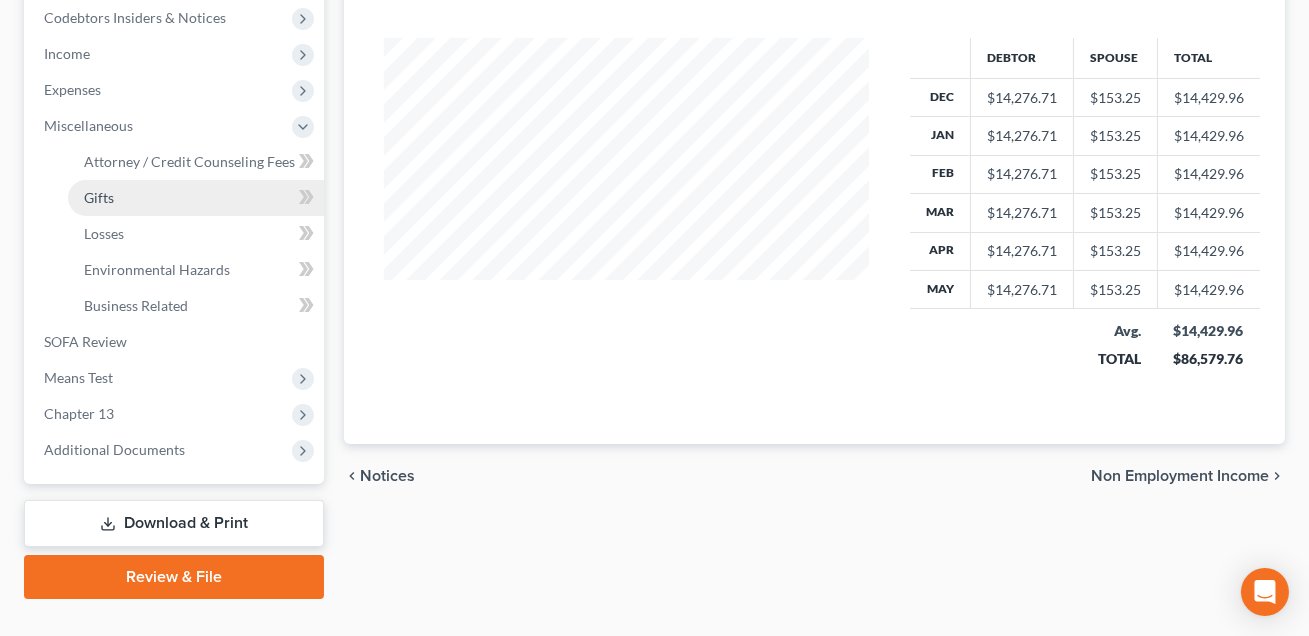 click on "Gifts" at bounding box center [99, 197] 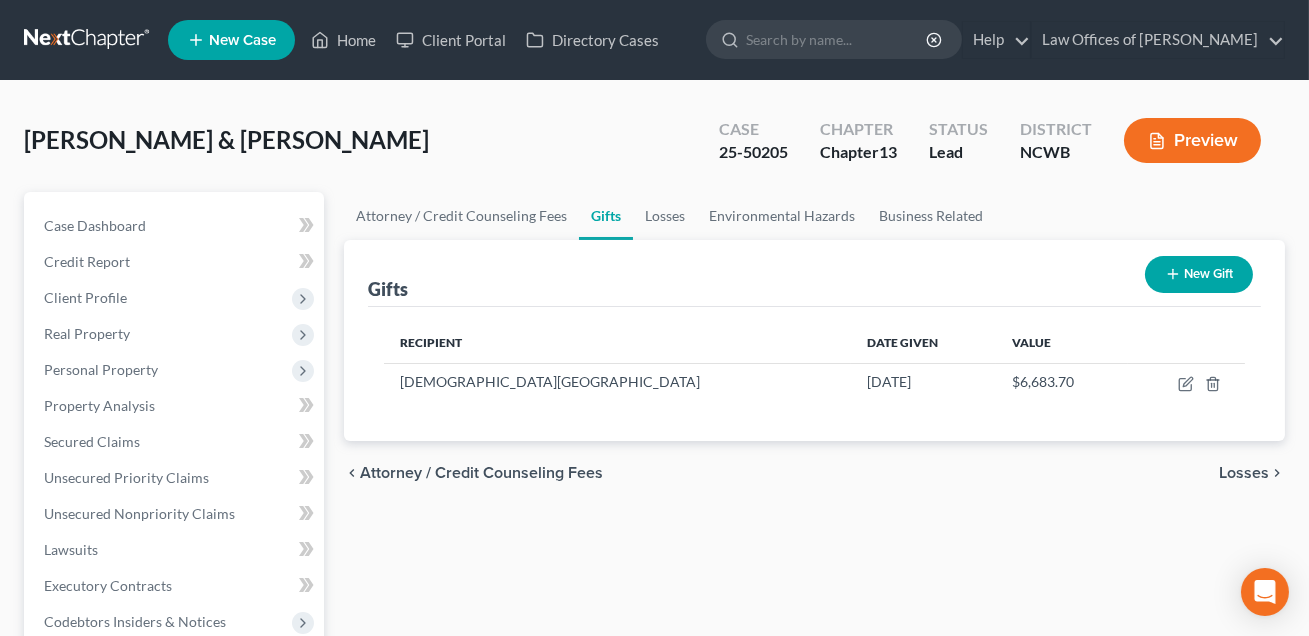 scroll, scrollTop: 640, scrollLeft: 0, axis: vertical 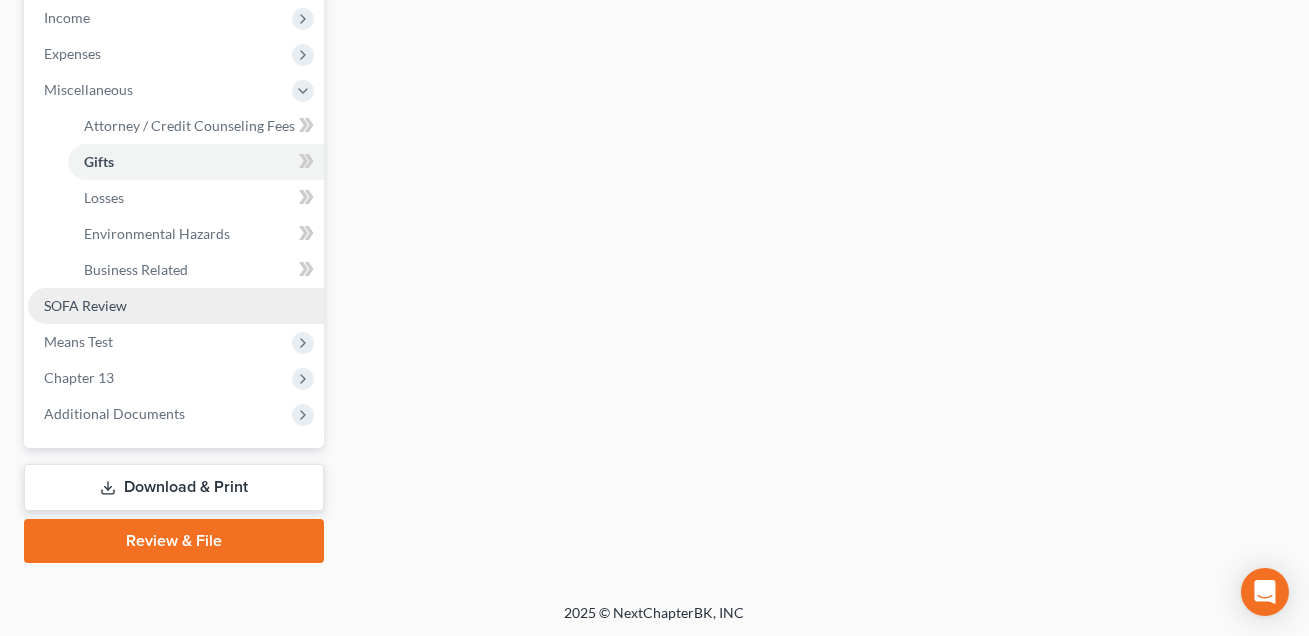 click on "SOFA Review" at bounding box center (85, 305) 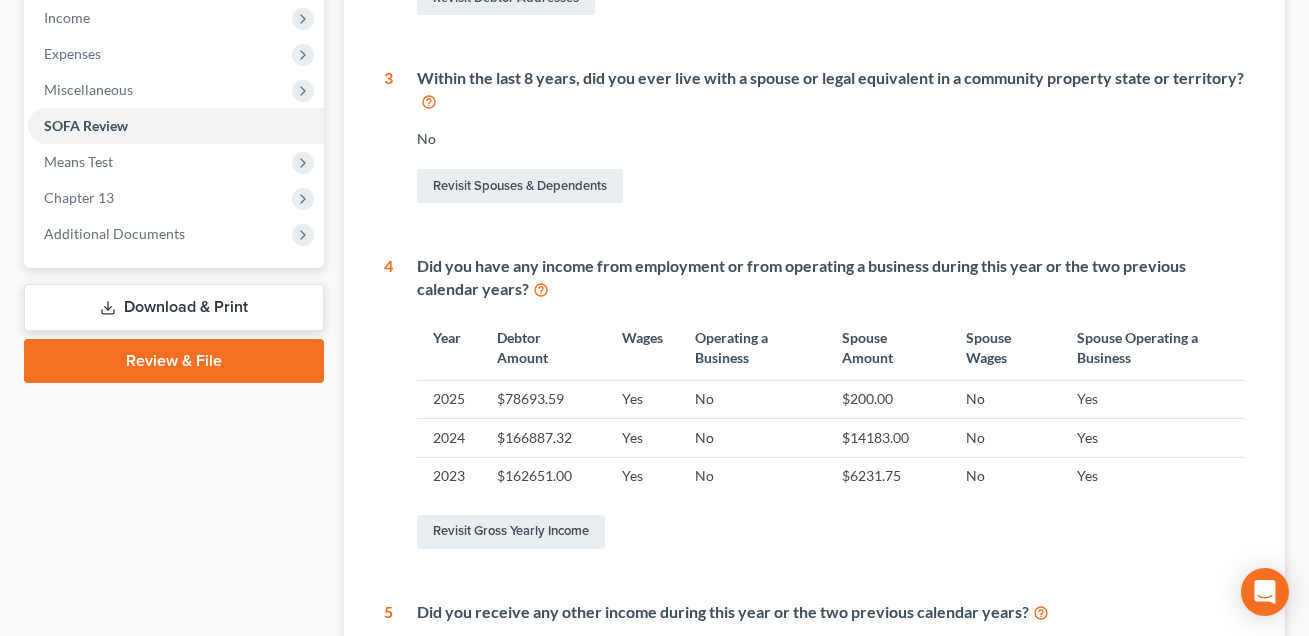 scroll, scrollTop: 0, scrollLeft: 0, axis: both 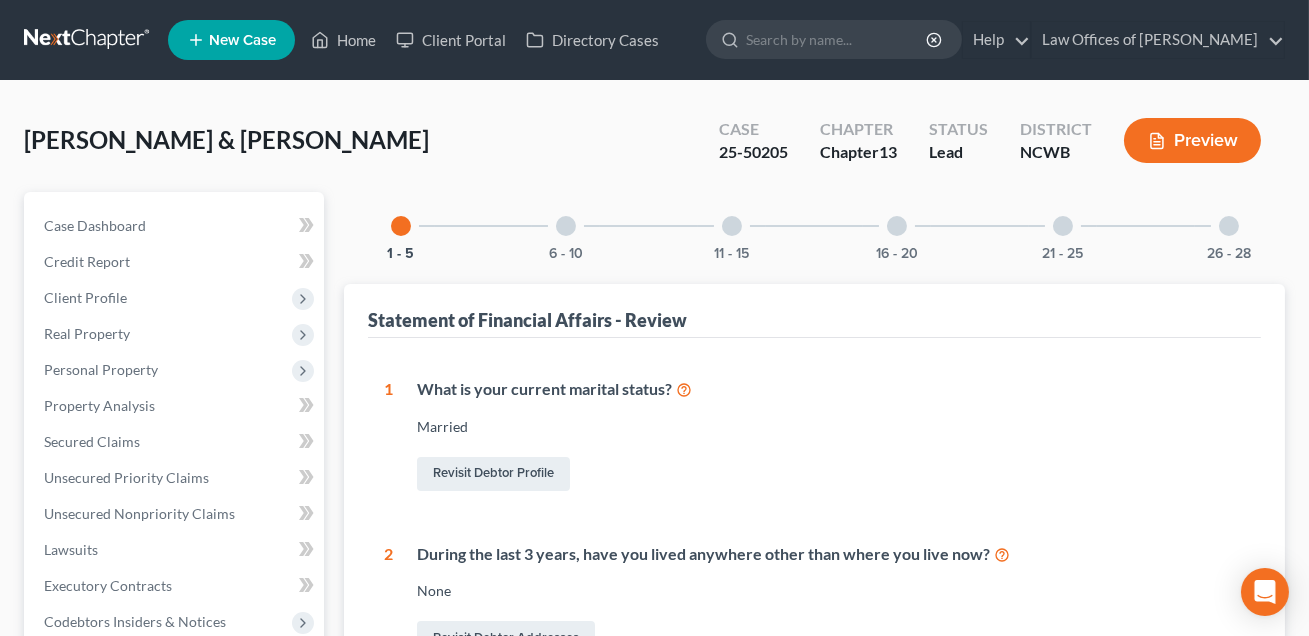 click at bounding box center [566, 226] 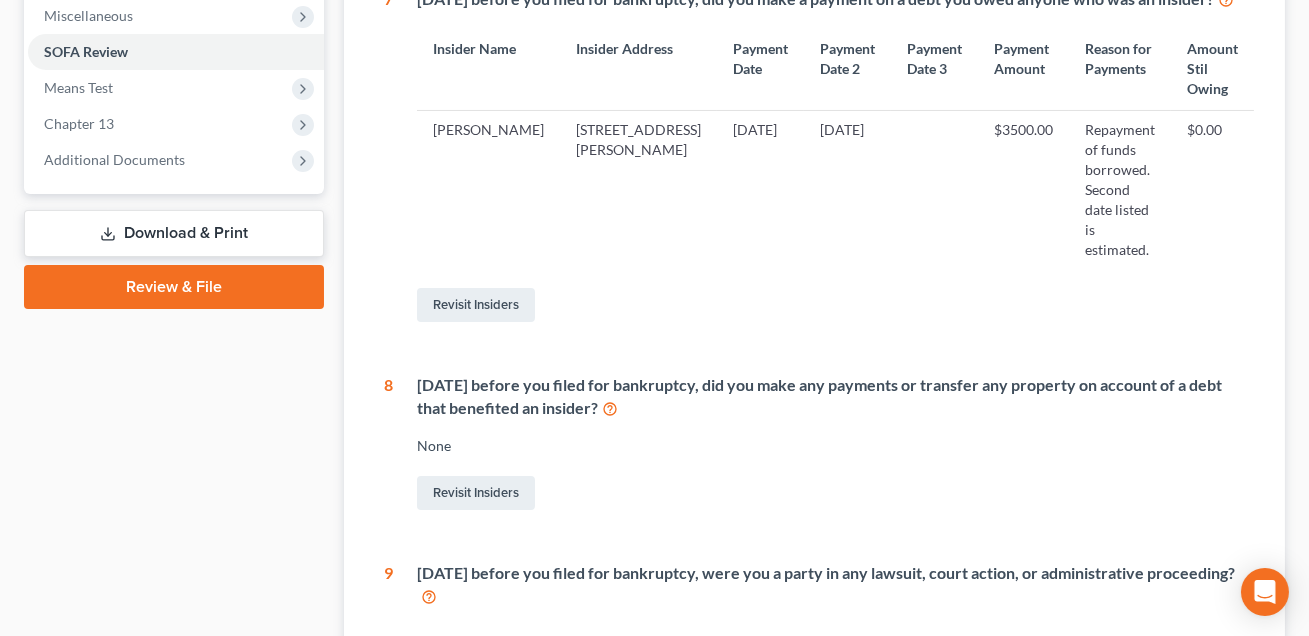 scroll, scrollTop: 719, scrollLeft: 0, axis: vertical 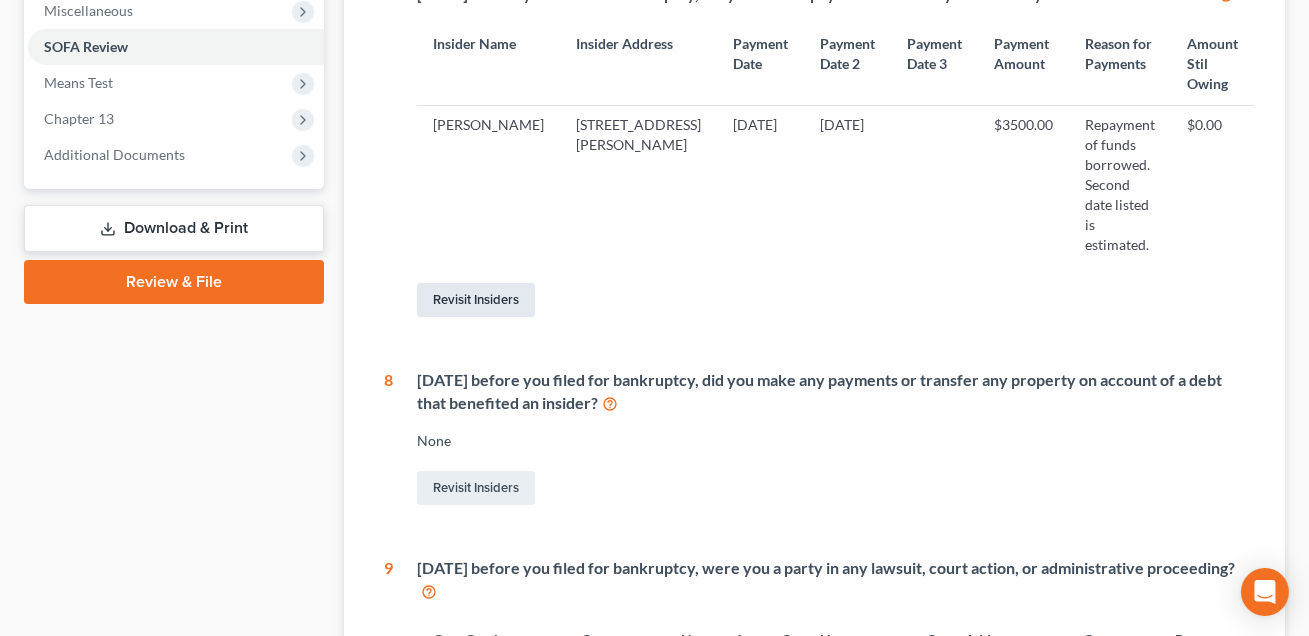 click on "Revisit Insiders" at bounding box center (476, 300) 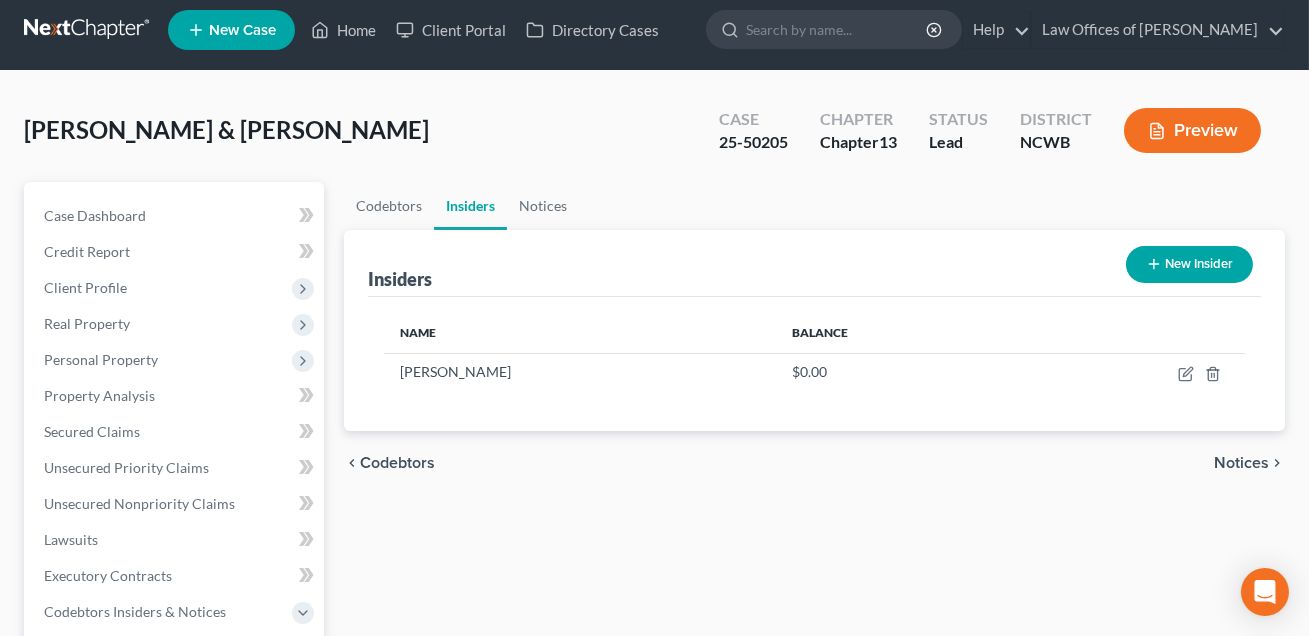 scroll, scrollTop: 0, scrollLeft: 0, axis: both 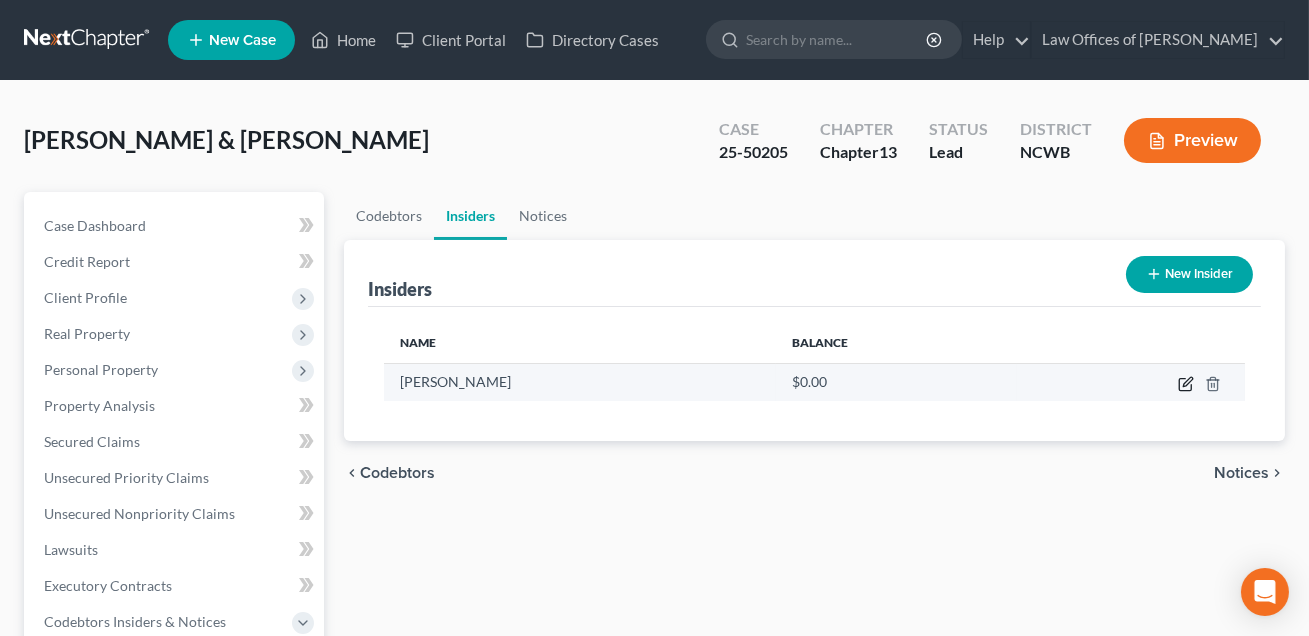 click 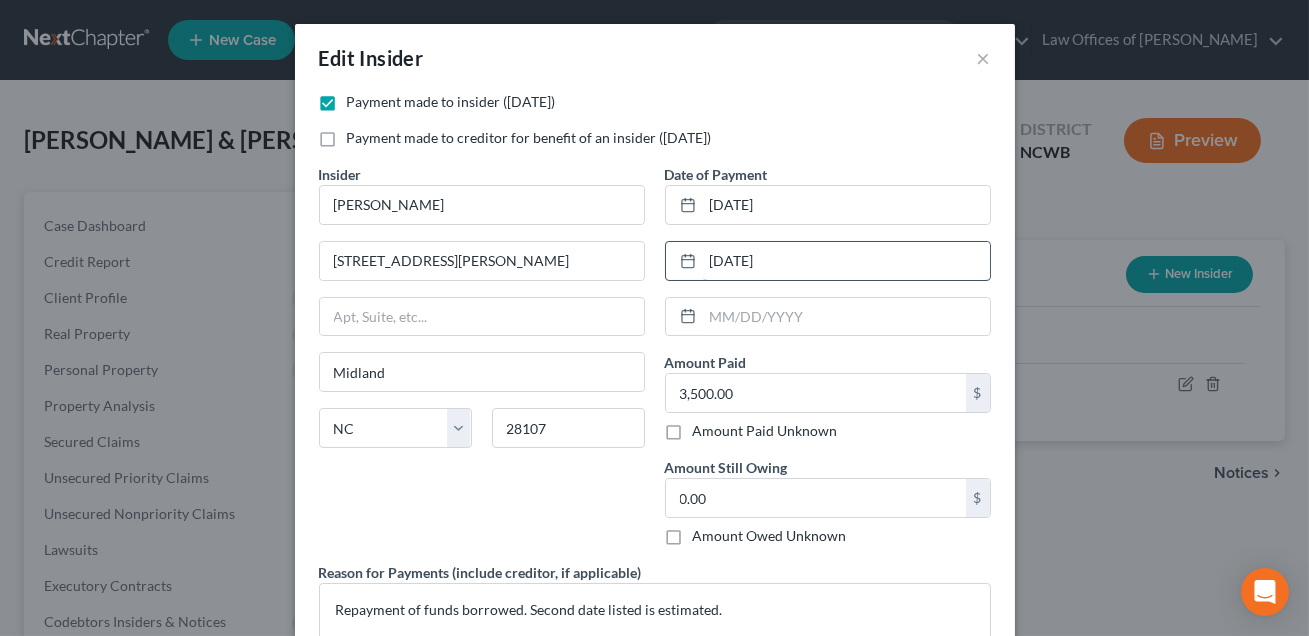 click on "[DATE]" at bounding box center [846, 261] 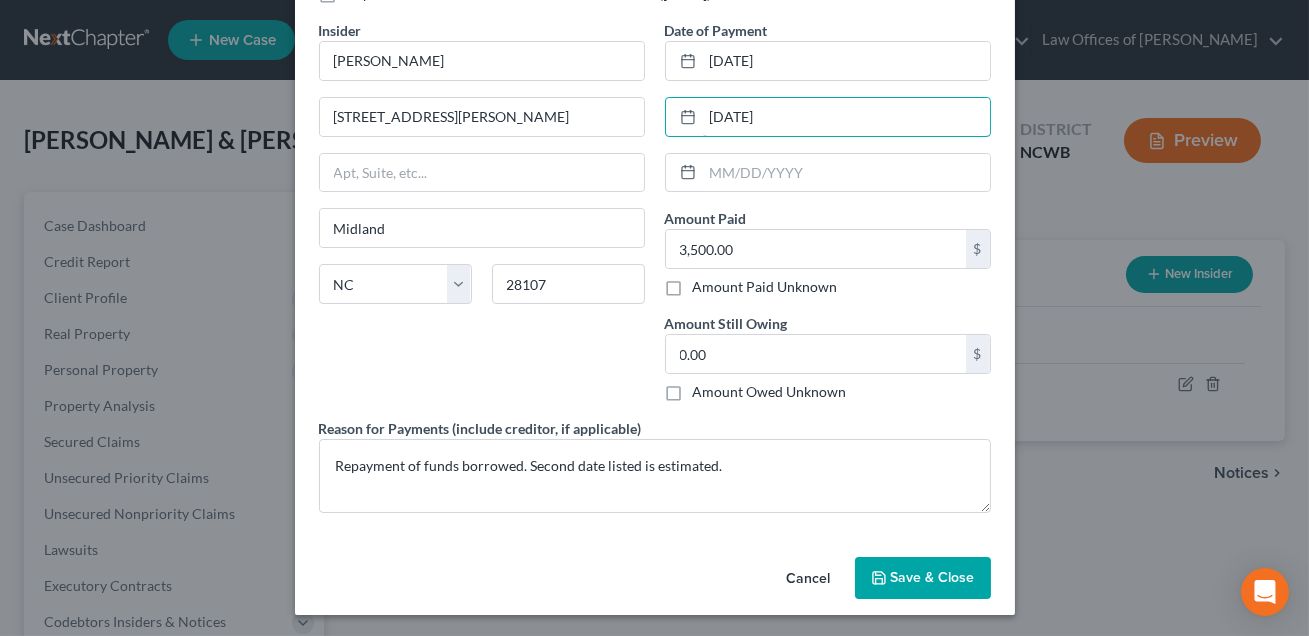 type on "[DATE]" 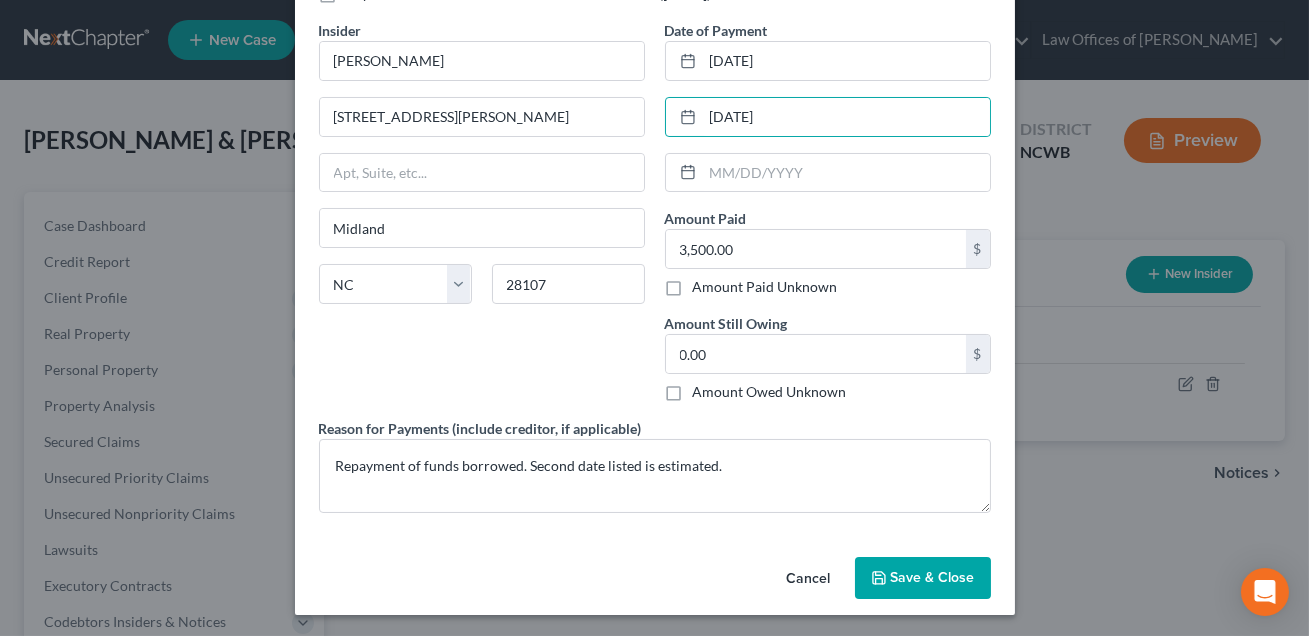 click on "Save & Close" at bounding box center (923, 578) 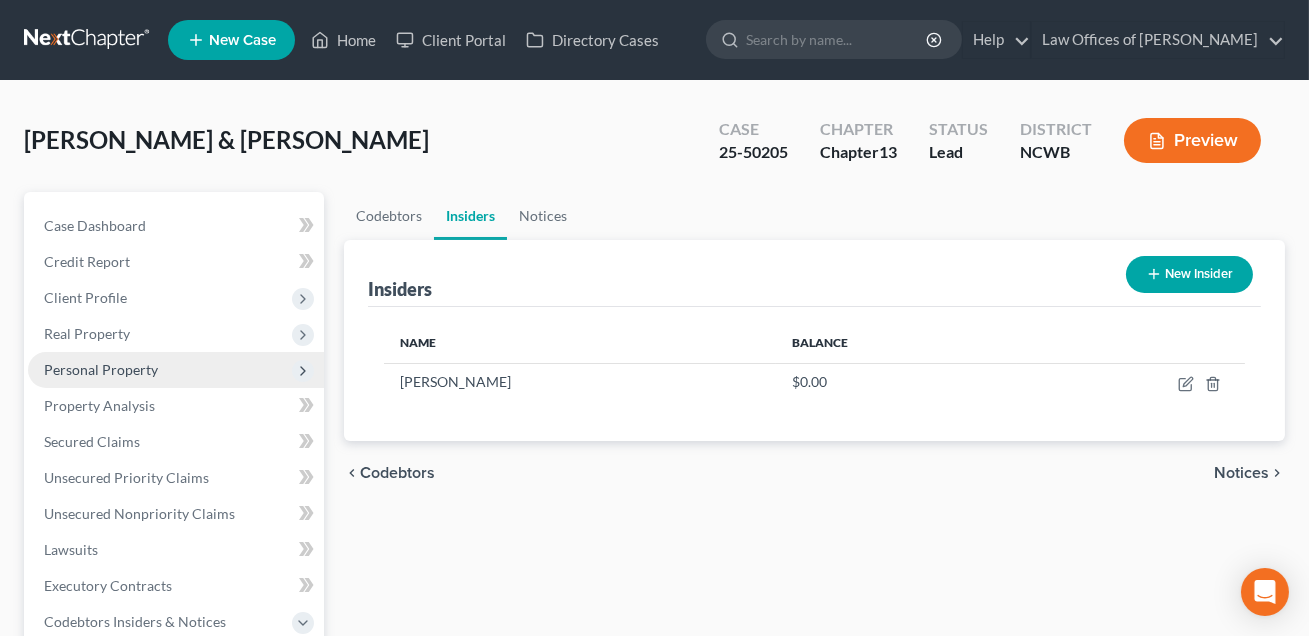 click on "Personal Property" at bounding box center (101, 369) 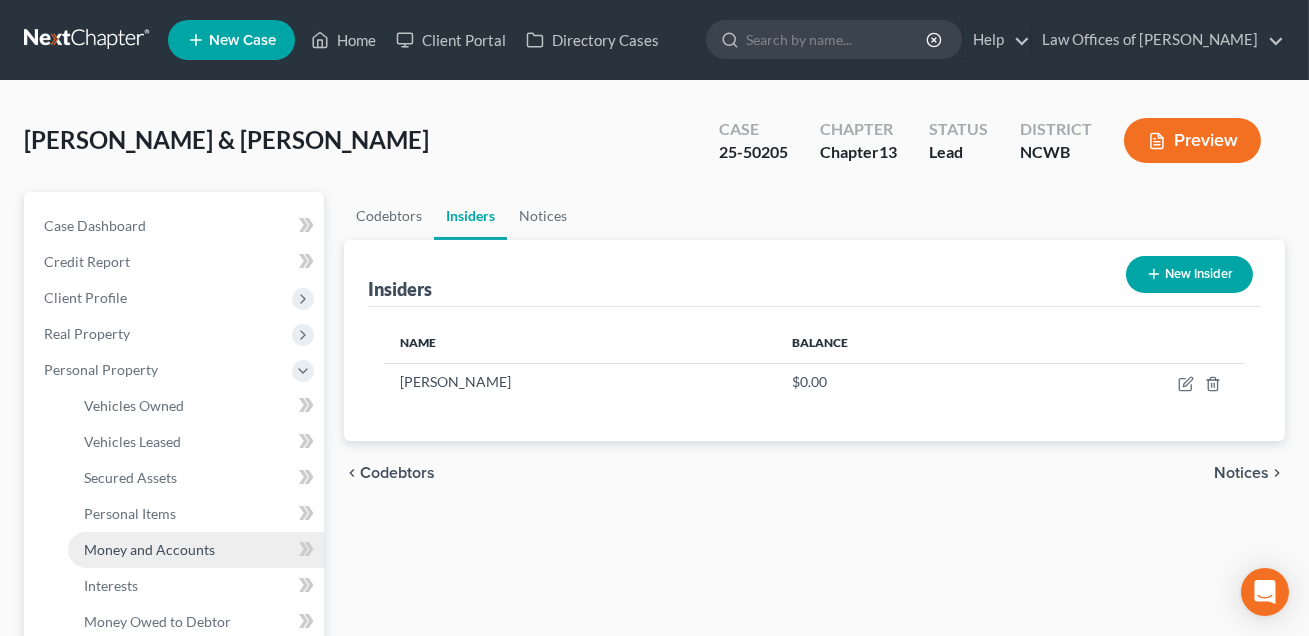 click on "Money and Accounts" at bounding box center (149, 549) 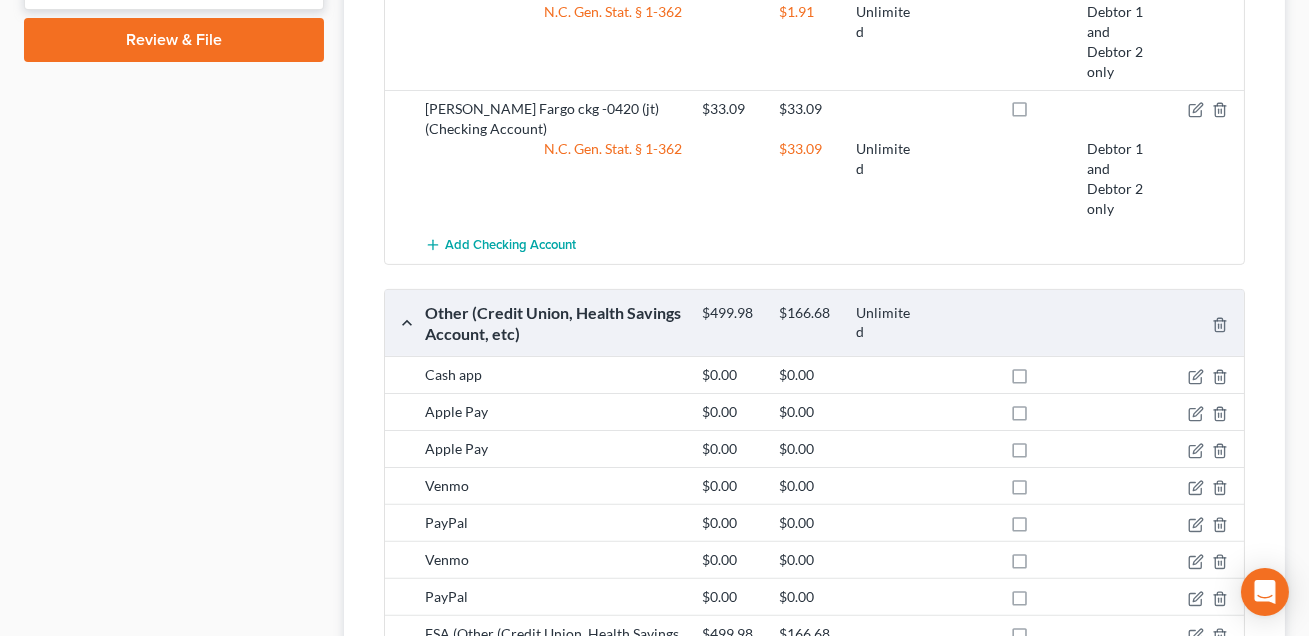 scroll, scrollTop: 1438, scrollLeft: 0, axis: vertical 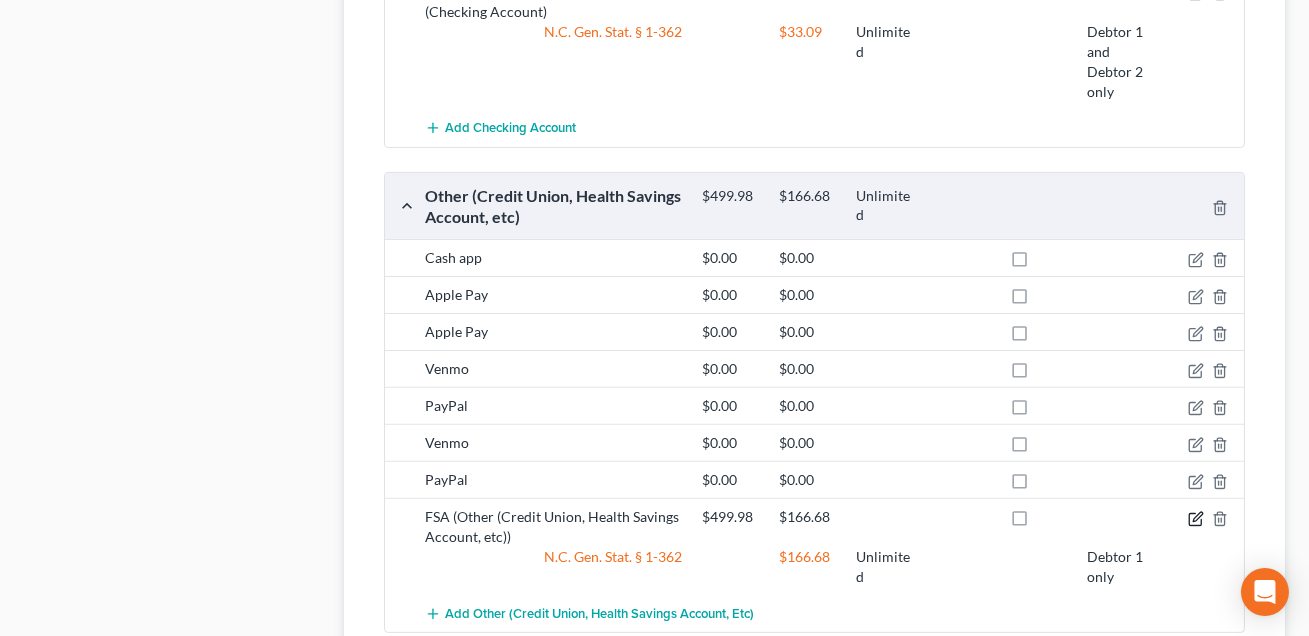 click 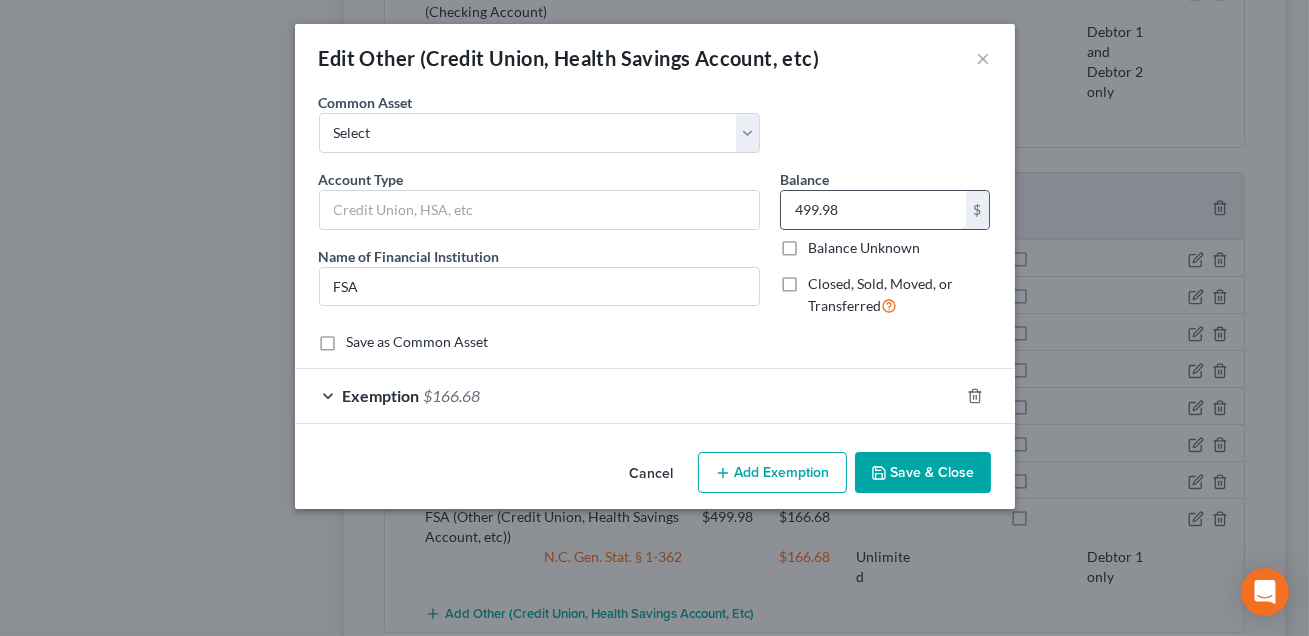click on "499.98" at bounding box center (873, 210) 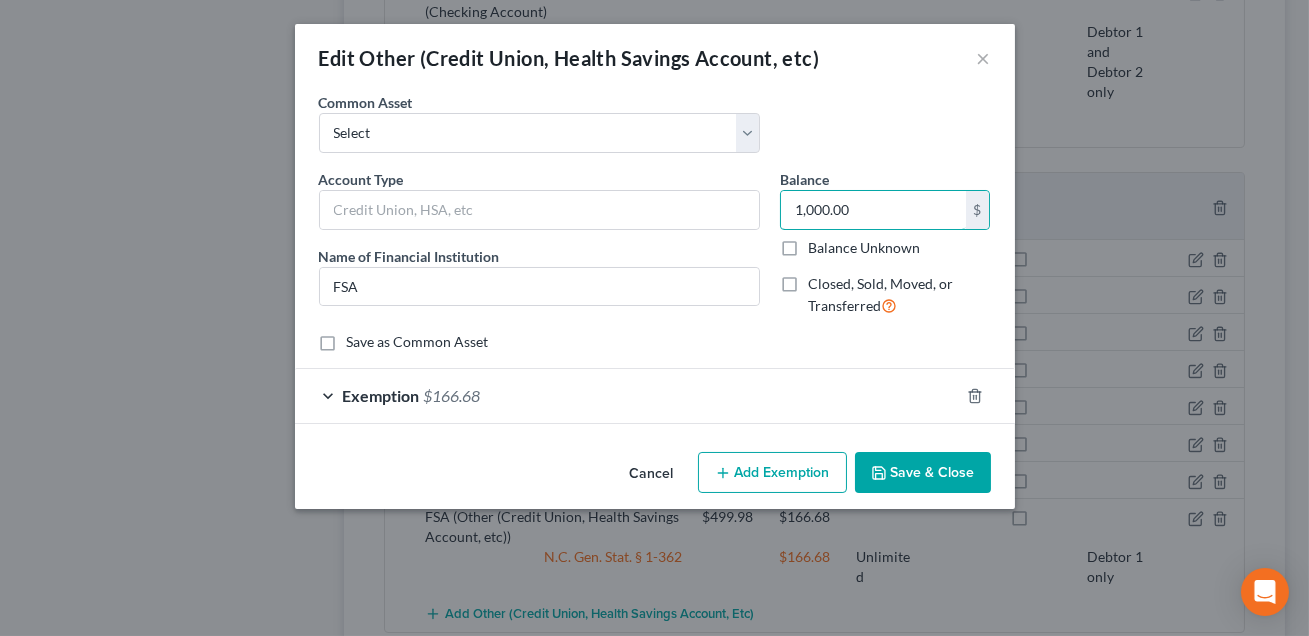 type on "1,000.00" 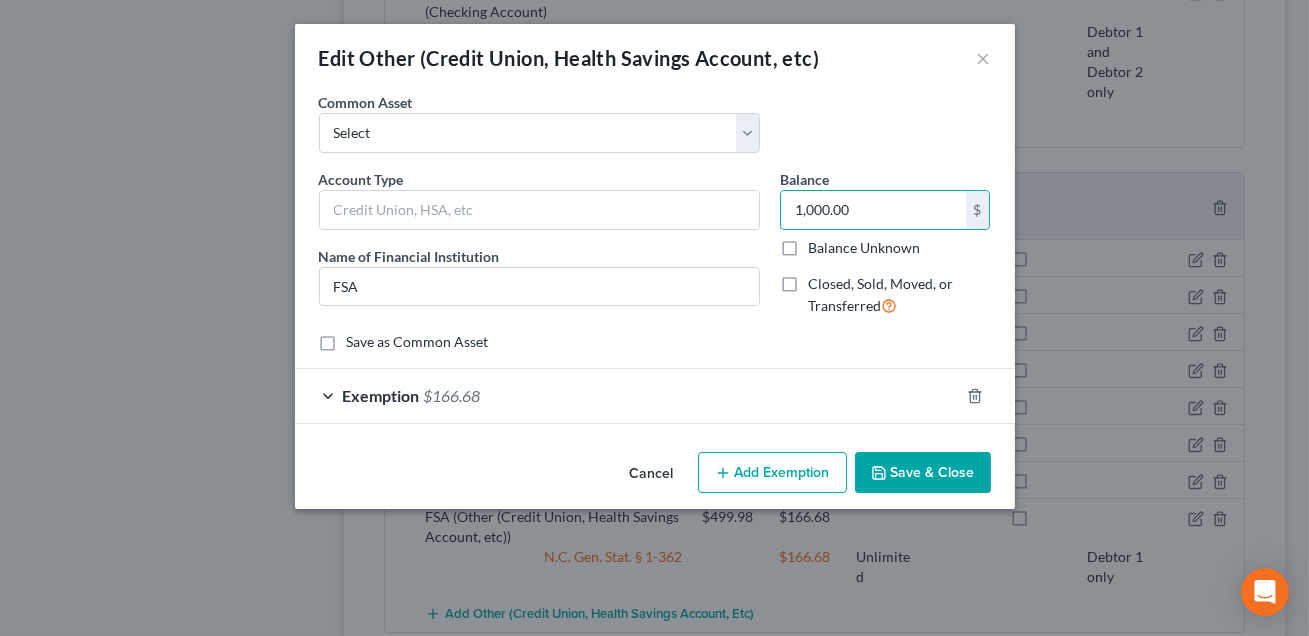 click on "Exemption $166.68" at bounding box center (627, 395) 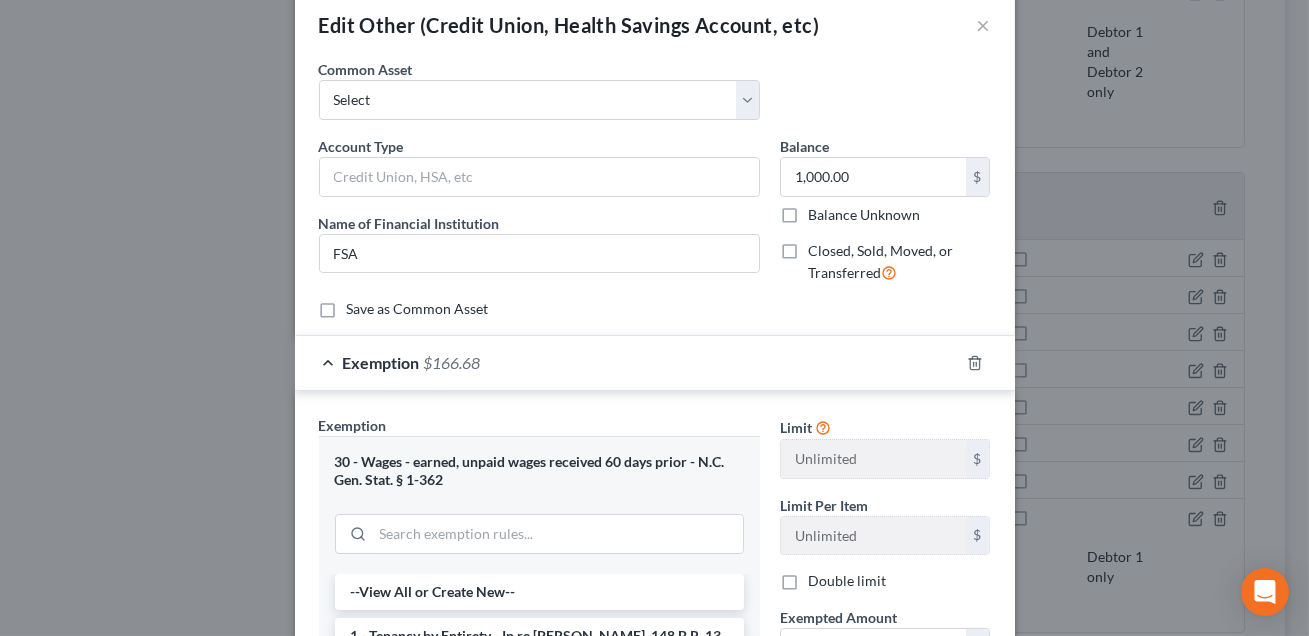scroll, scrollTop: 0, scrollLeft: 0, axis: both 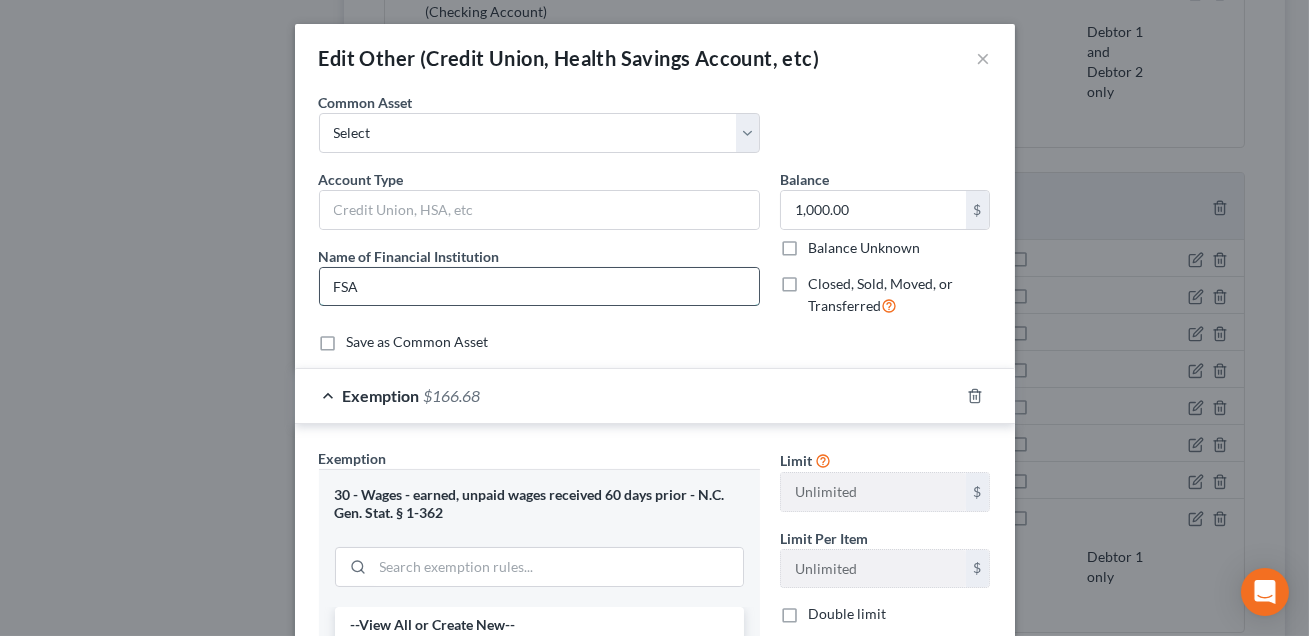 click on "FSA" at bounding box center [539, 287] 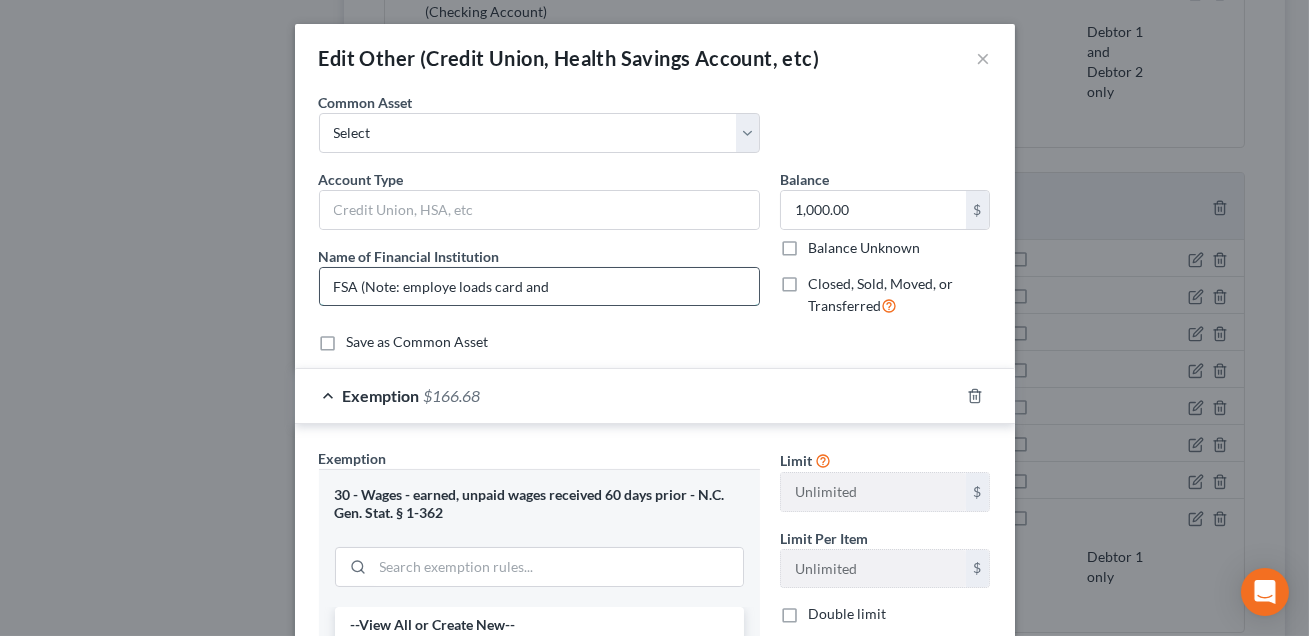 click on "FSA (Note: employe loads card and" at bounding box center (539, 287) 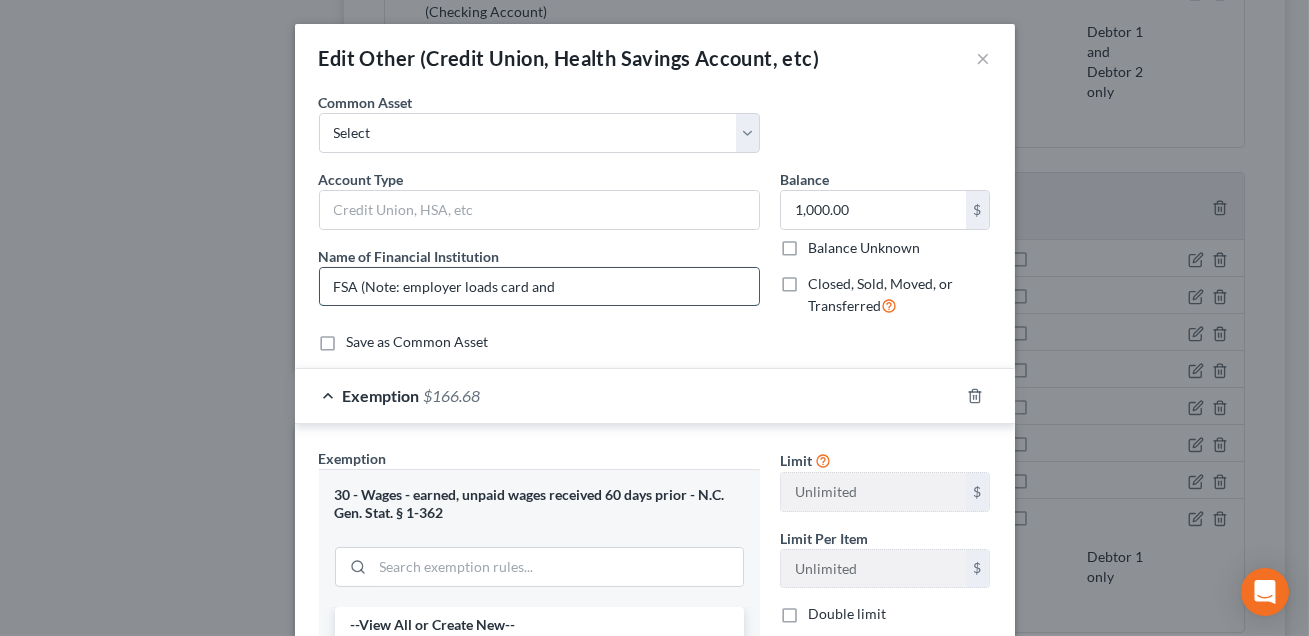 click on "FSA (Note: employer loads card and" at bounding box center (539, 287) 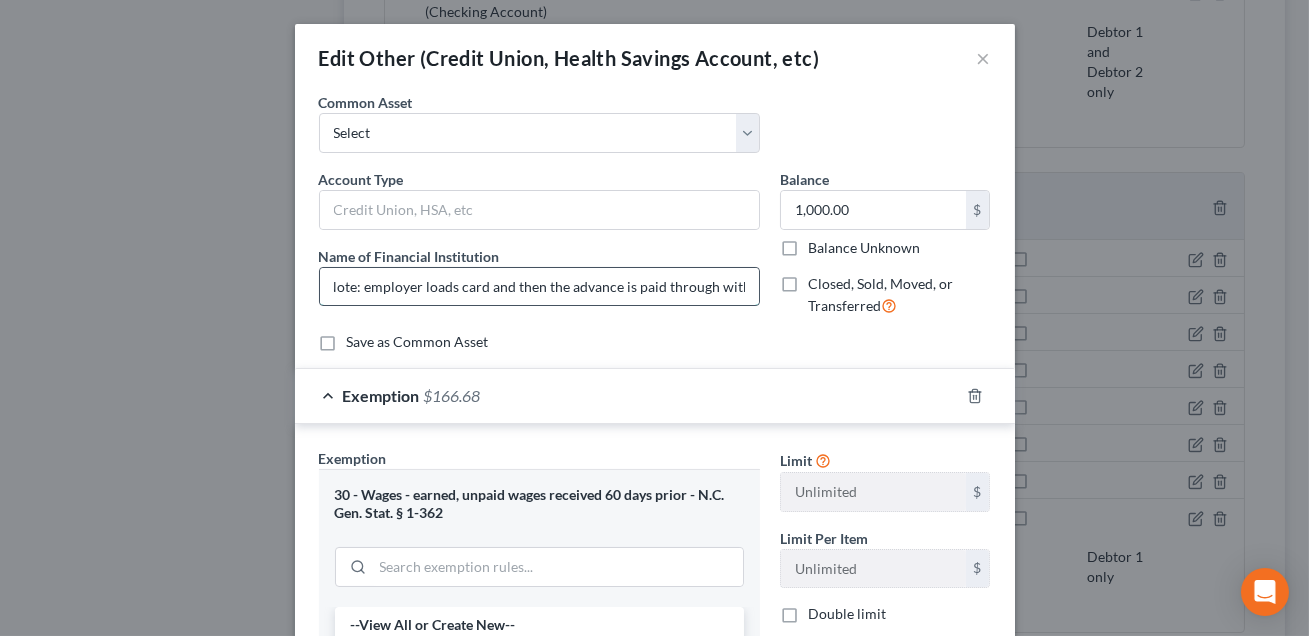 scroll, scrollTop: 0, scrollLeft: 0, axis: both 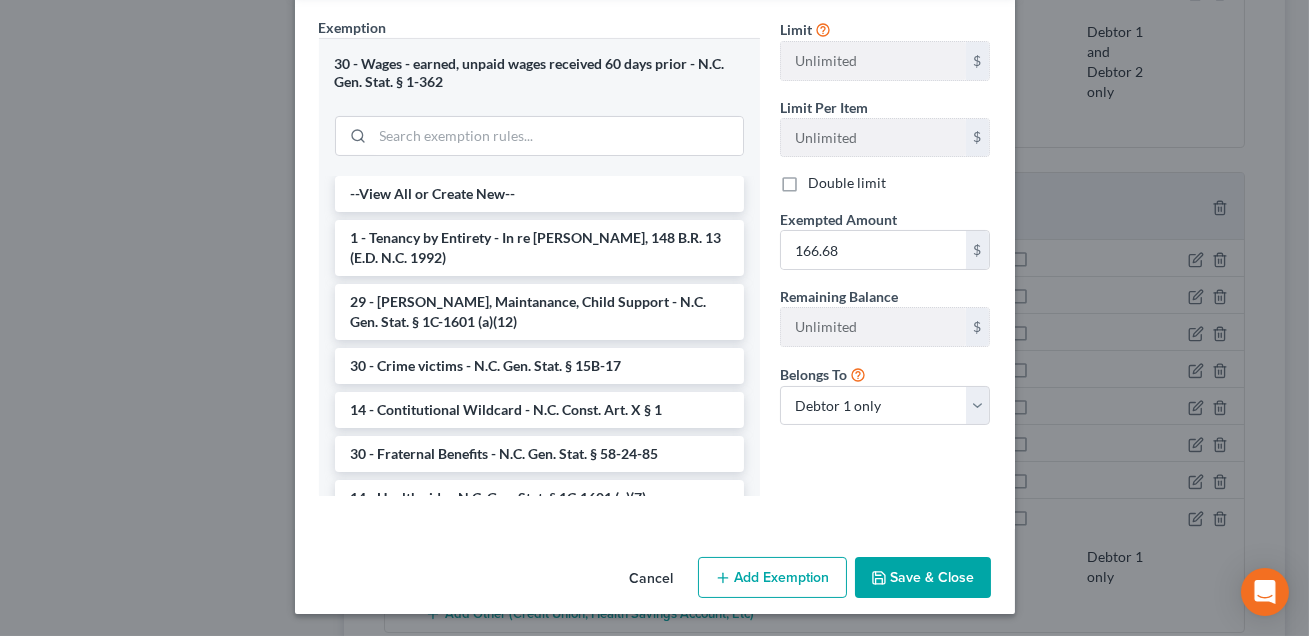type on "FSA (Note: employer loads card and then the advance is paid through withholding over the course of the year.)" 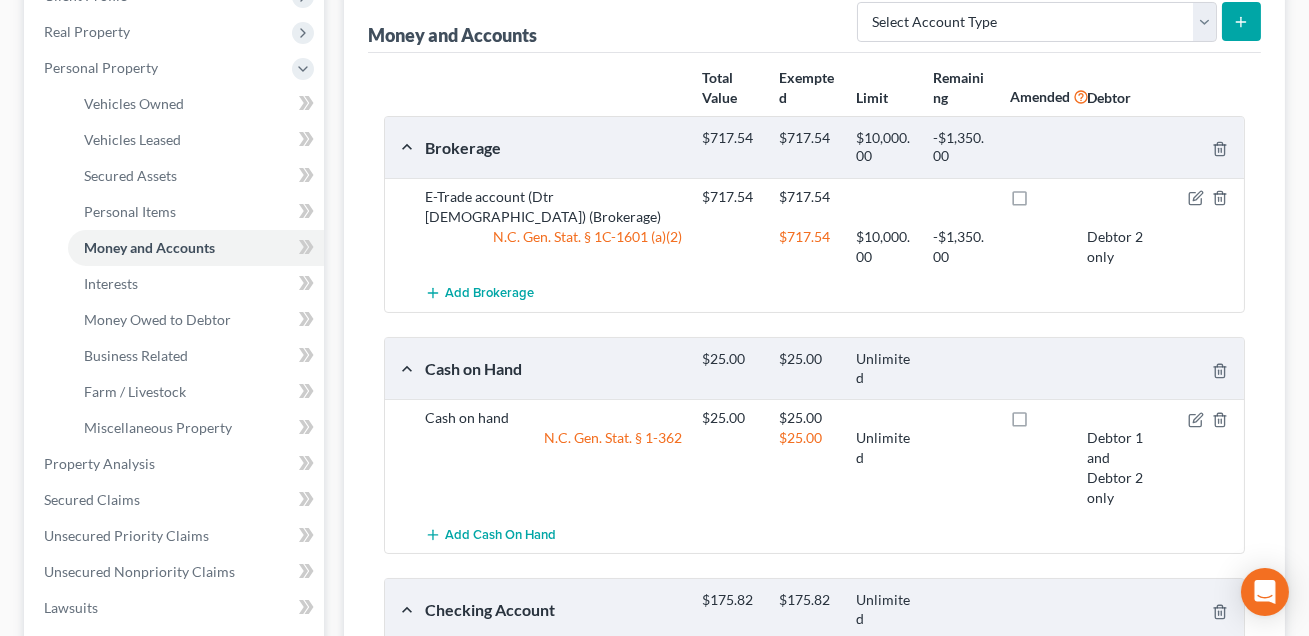 scroll, scrollTop: 0, scrollLeft: 0, axis: both 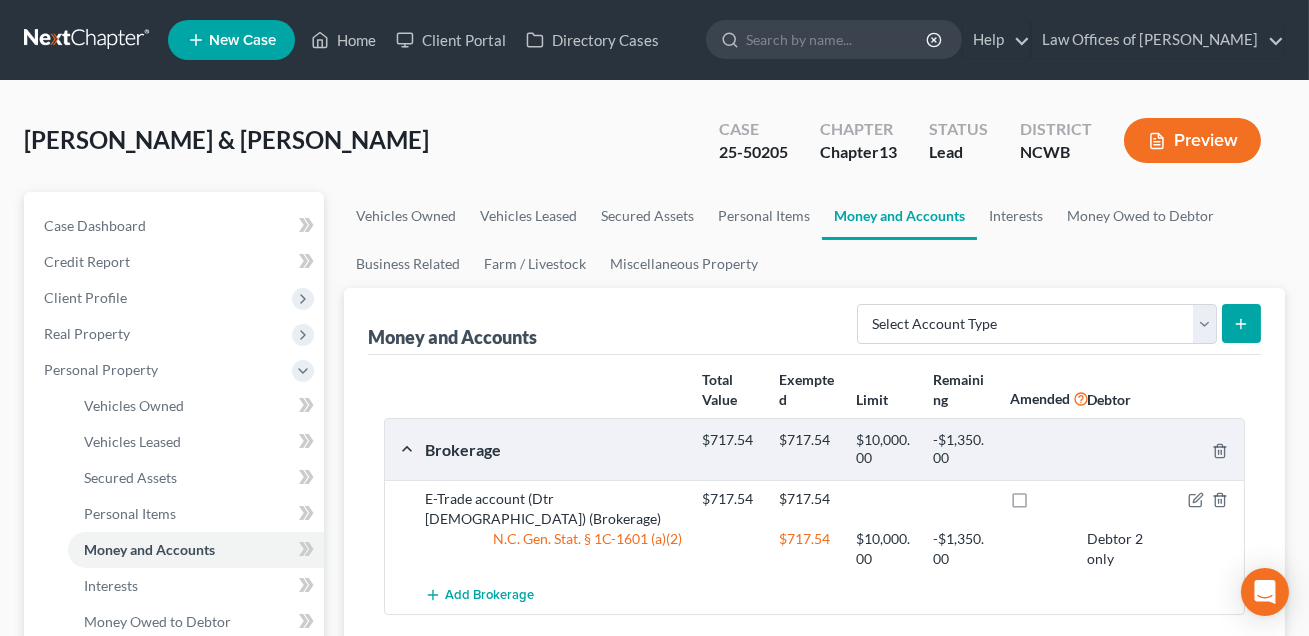click on "Preview" at bounding box center [1192, 140] 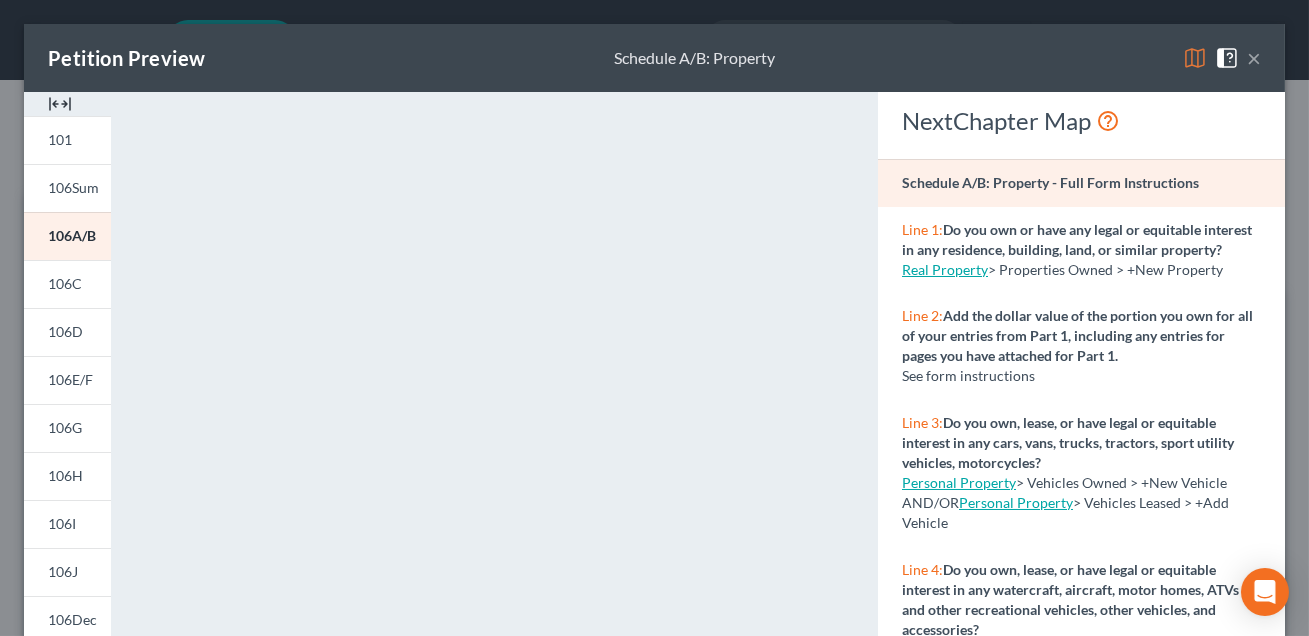 click on "×" at bounding box center [1254, 58] 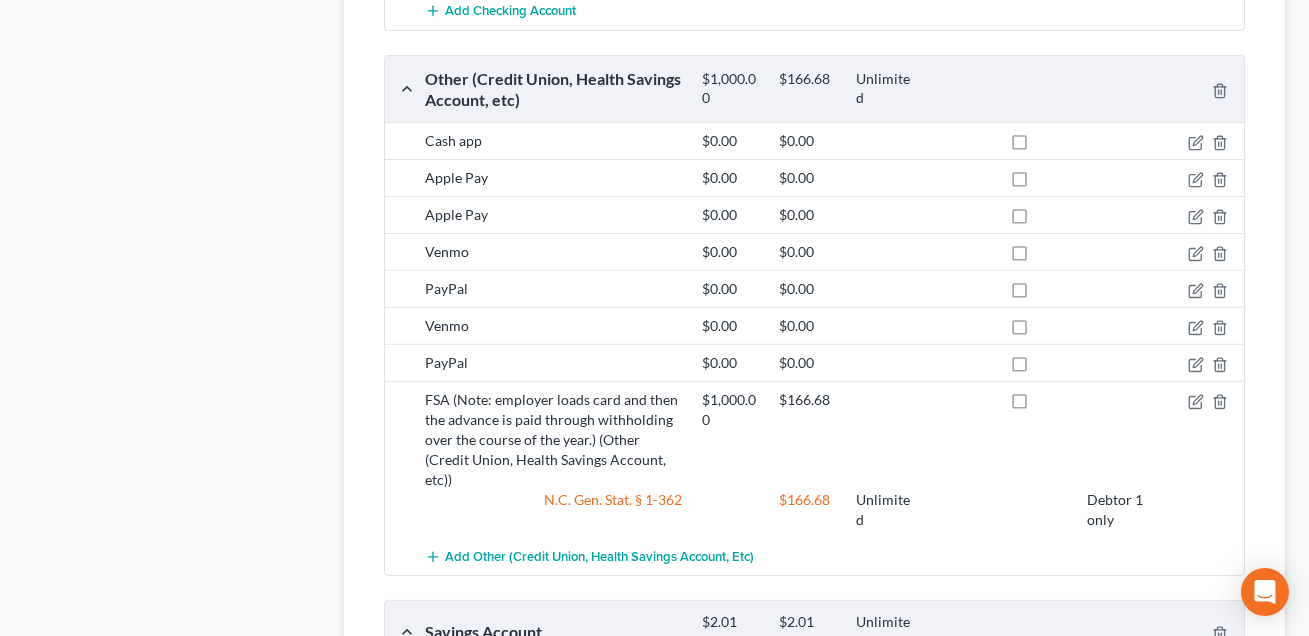 scroll, scrollTop: 1578, scrollLeft: 0, axis: vertical 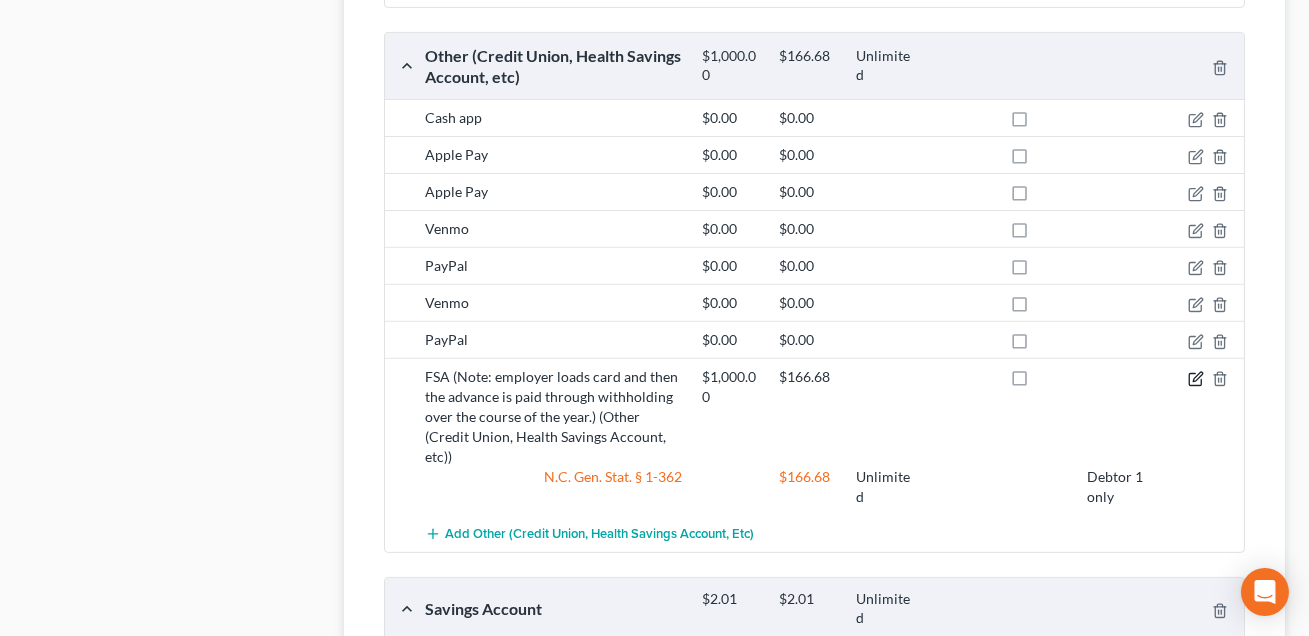 click 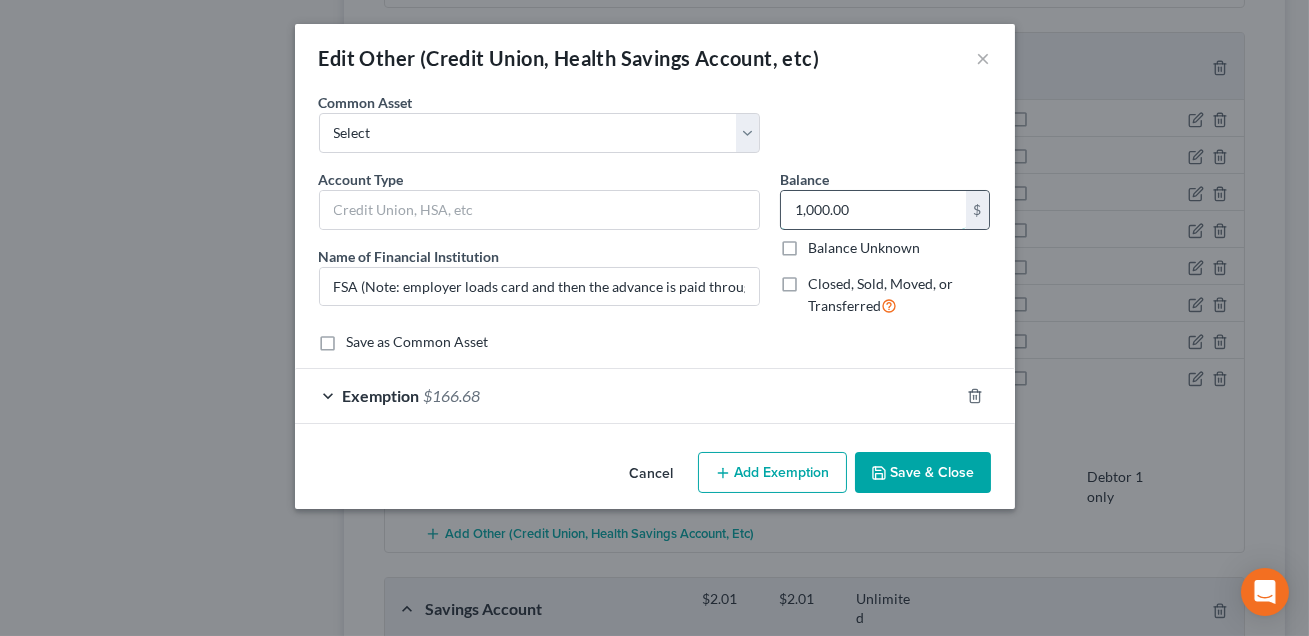 click on "1,000.00" at bounding box center [873, 210] 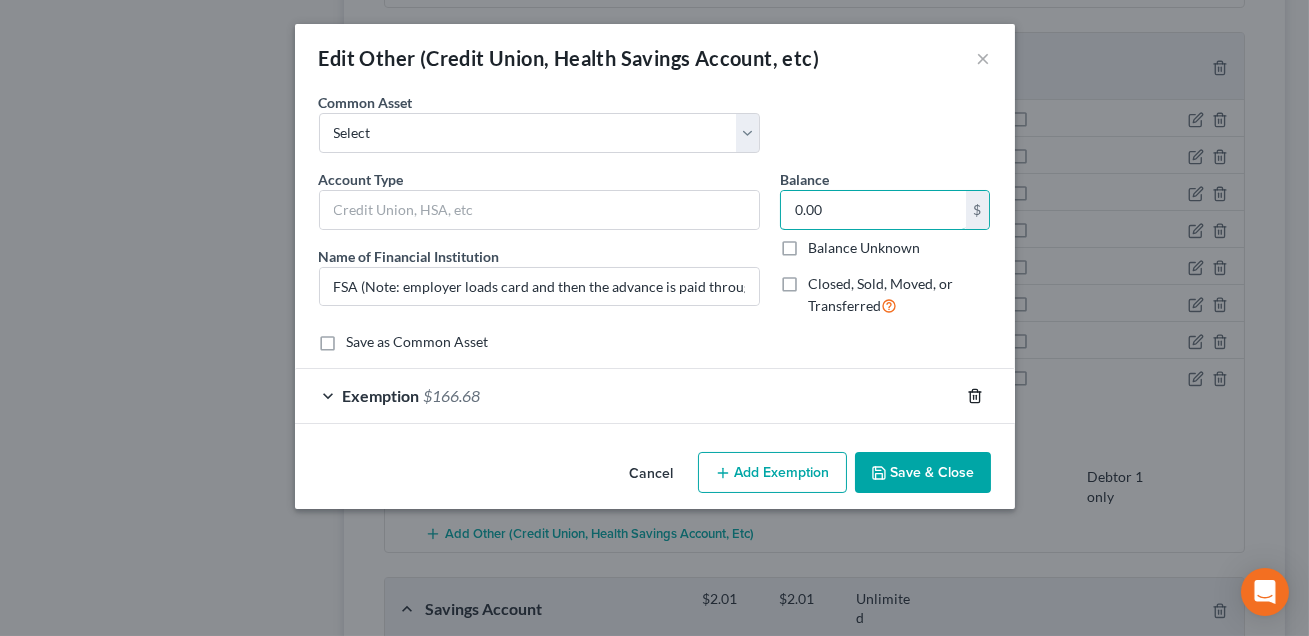 type on "0.00" 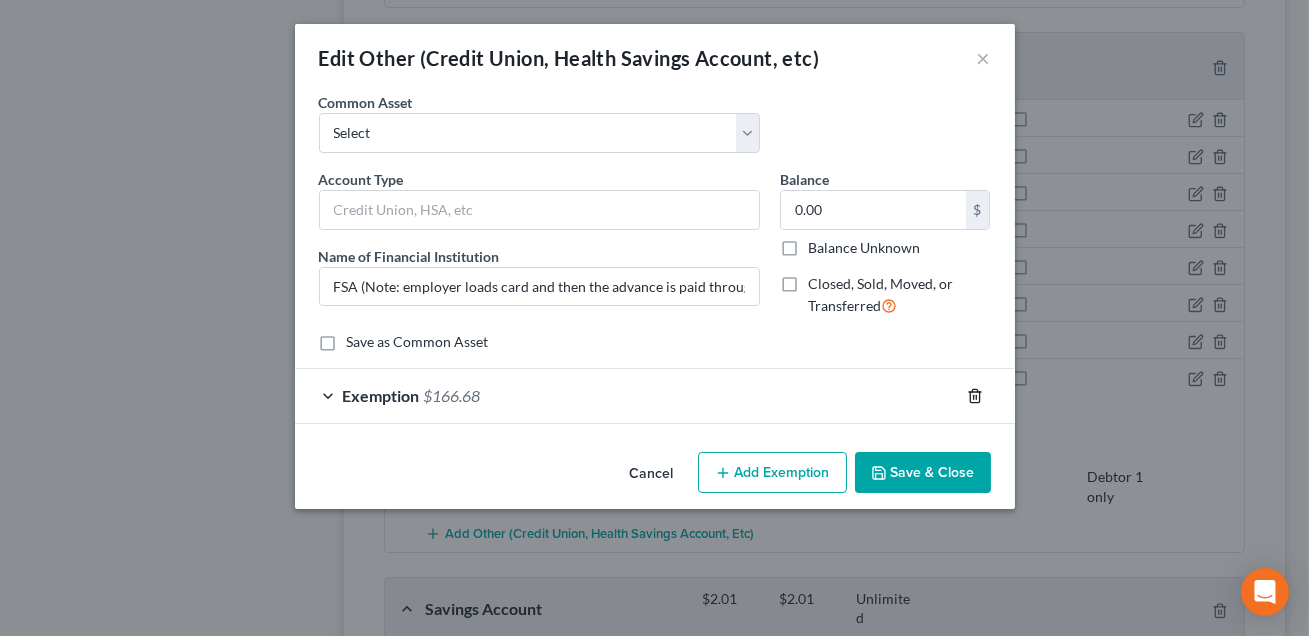 click 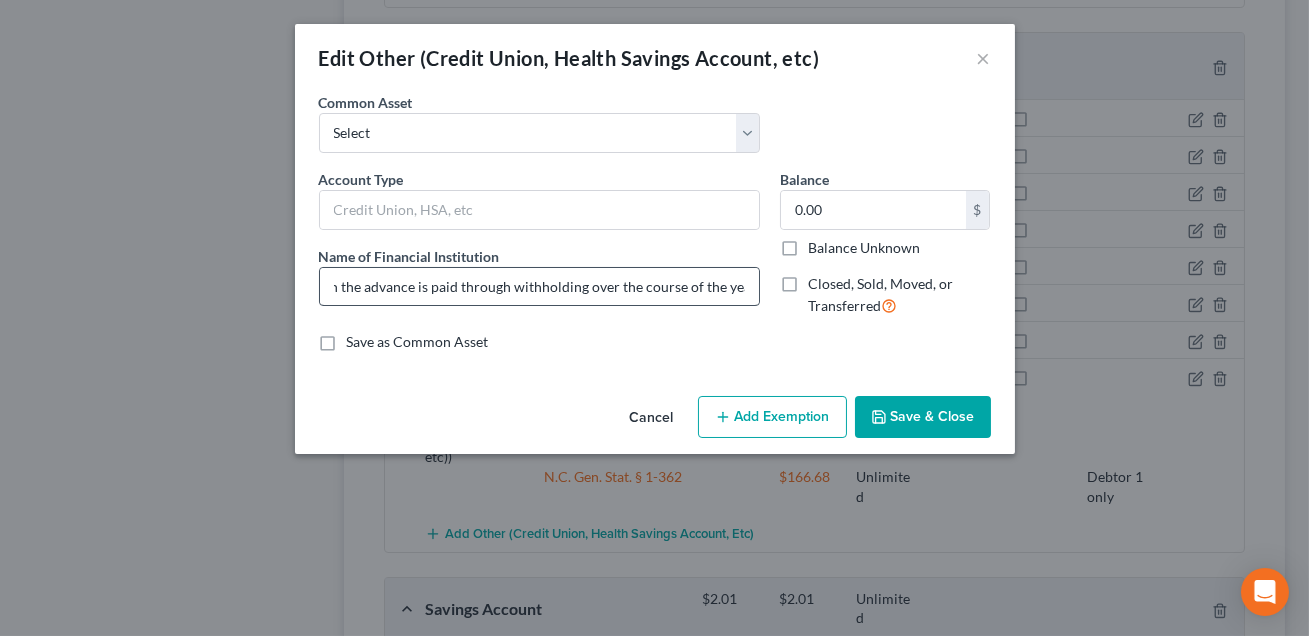scroll, scrollTop: 0, scrollLeft: 252, axis: horizontal 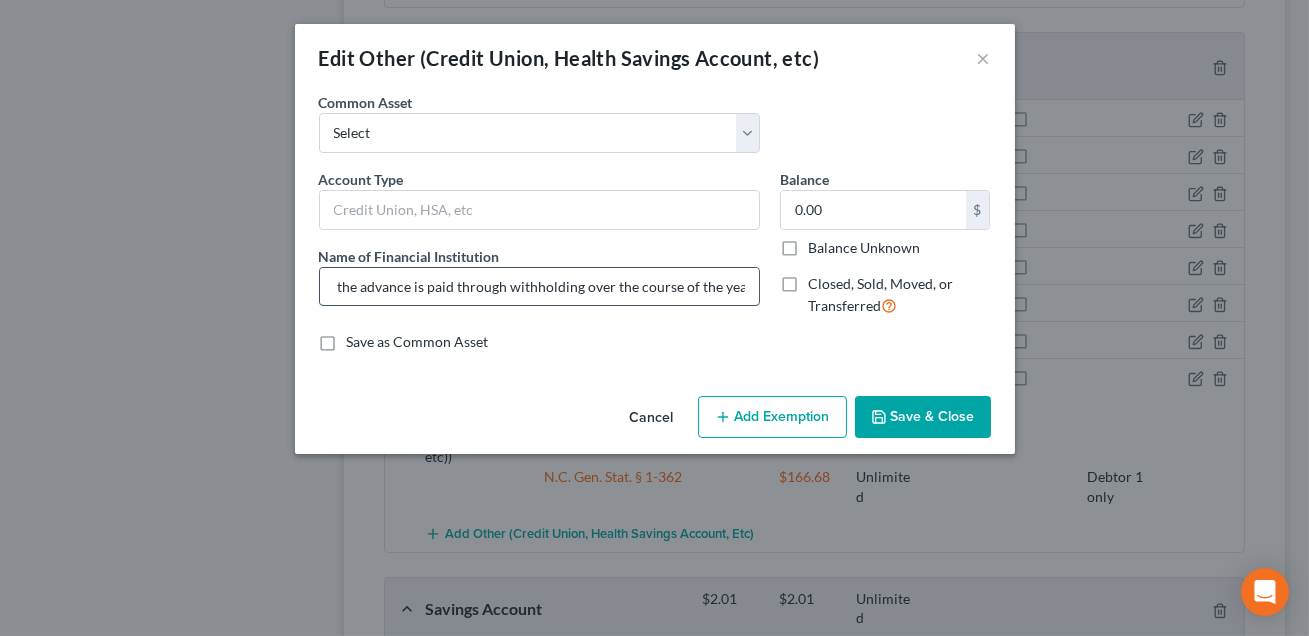 click on "FSA (Note: employer loads card and then the advance is paid through withholding over the course of the year.)" at bounding box center (539, 287) 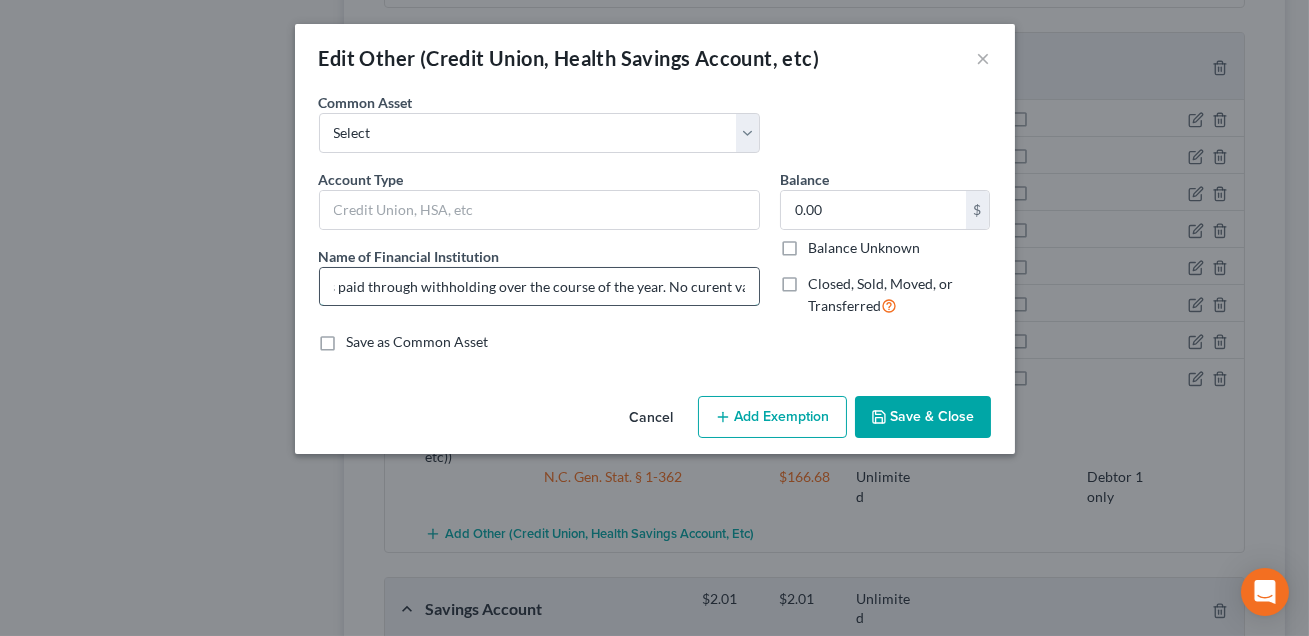 scroll, scrollTop: 0, scrollLeft: 349, axis: horizontal 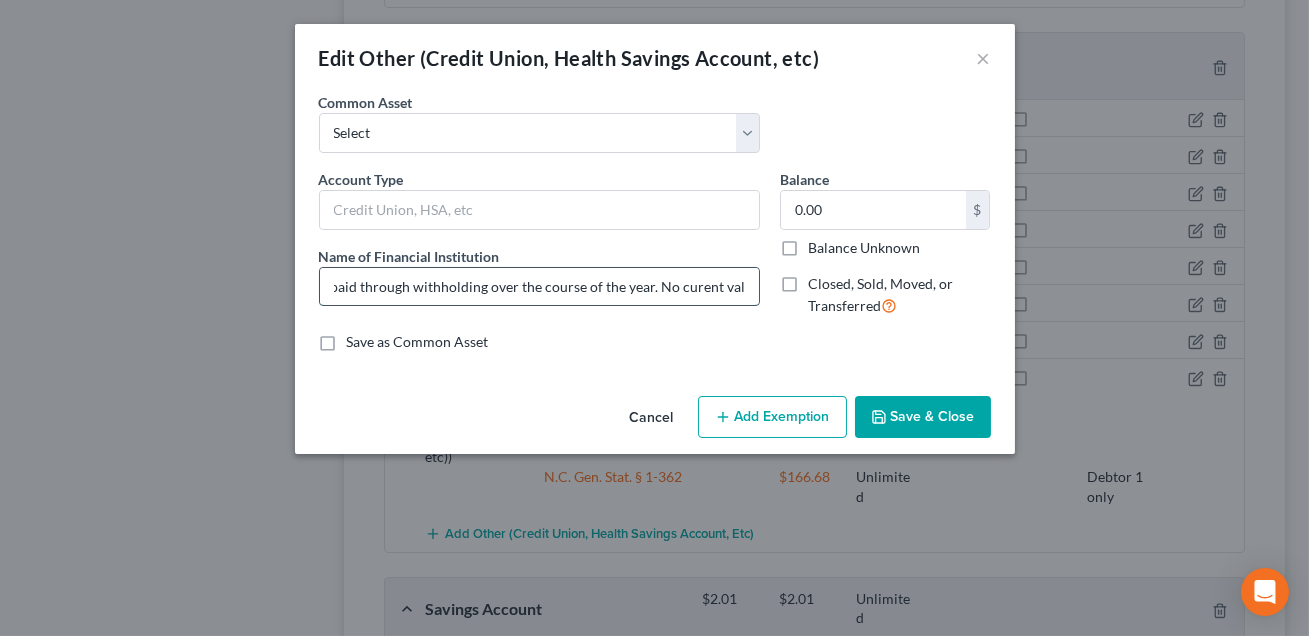 click on "FSA (Note: employer loads card and then the advance is paid through withholding over the course of the year. No curent value)" at bounding box center (539, 287) 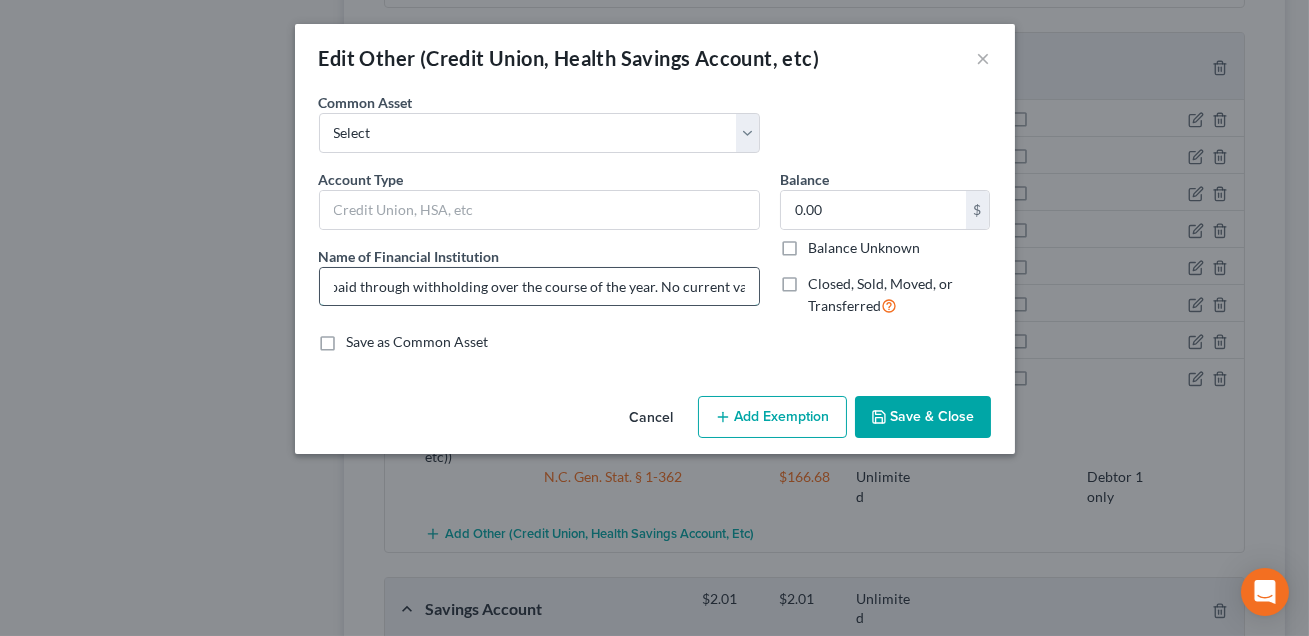 click on "FSA (Note: employer loads card and then the advance is paid through withholding over the course of the year. No current value)" at bounding box center (539, 287) 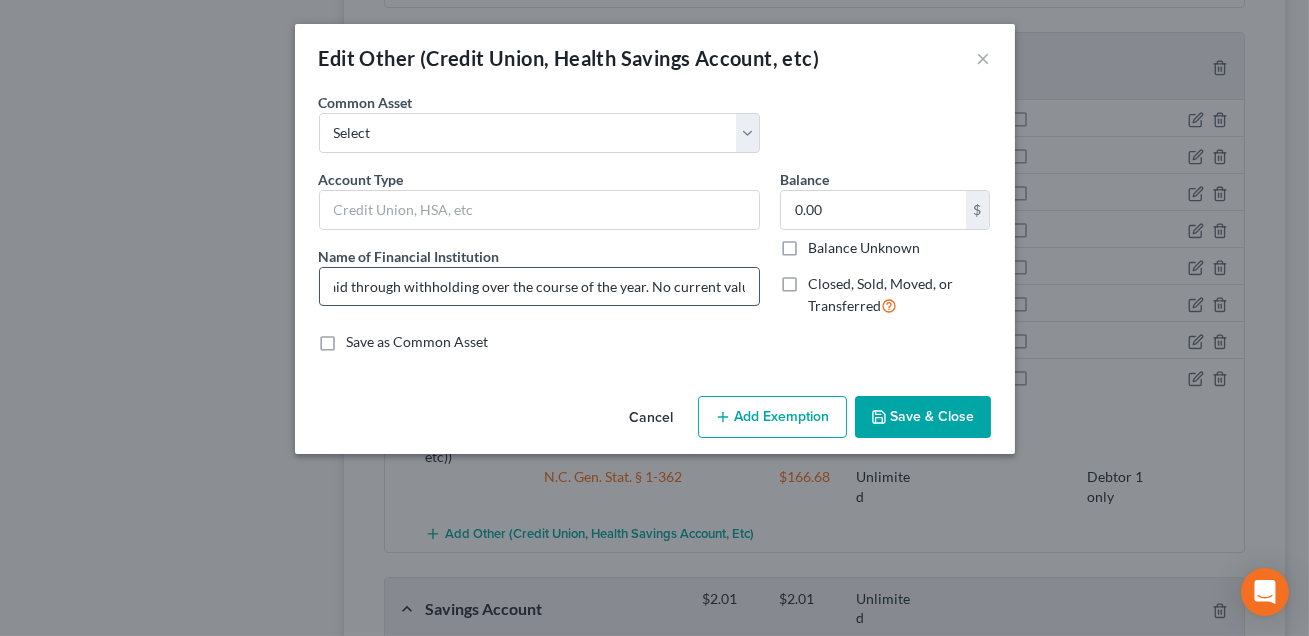 click on "FSA (Note: employer loads card and then the advance is paid through withholding over the course of the year. No current value)" at bounding box center (539, 287) 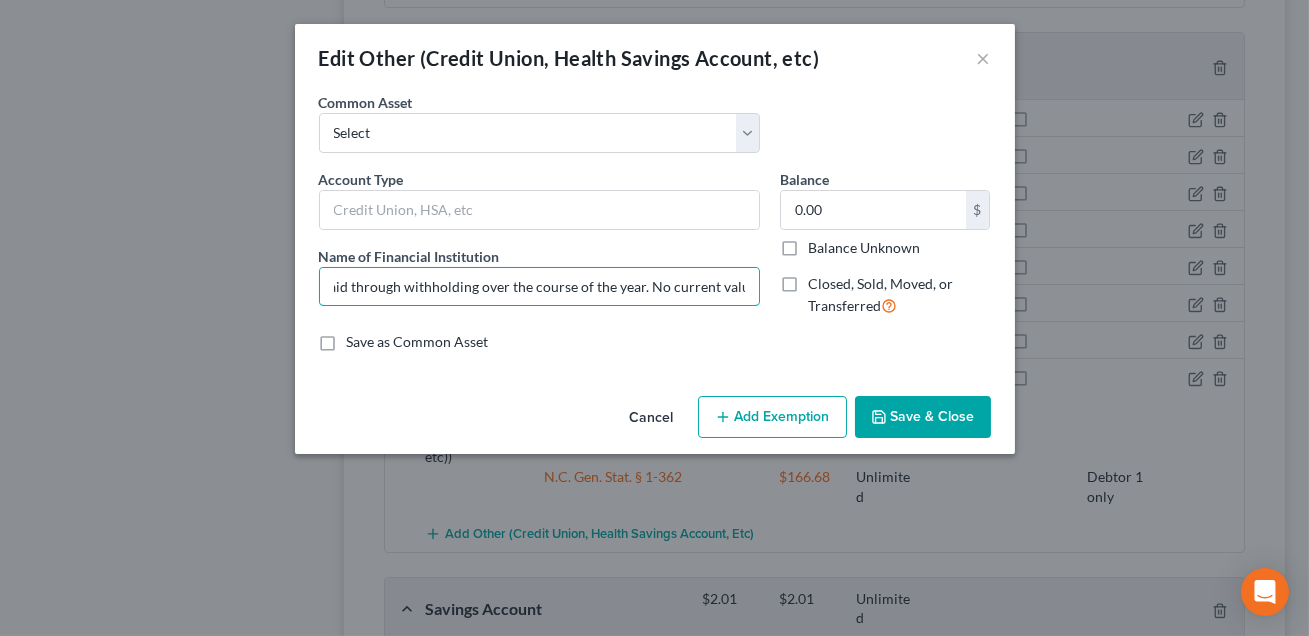 type on "FSA (Note: employer loads card and then the advance is paid through withholding over the course of the year. No current value.)" 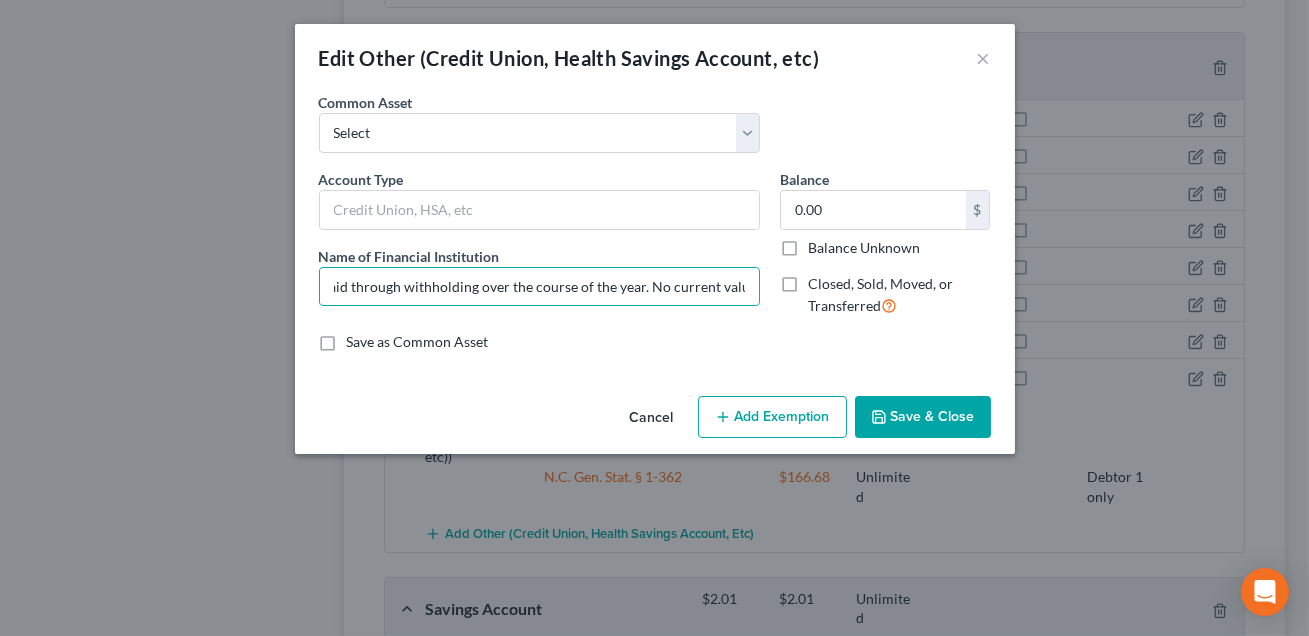 click on "Save & Close" at bounding box center (923, 417) 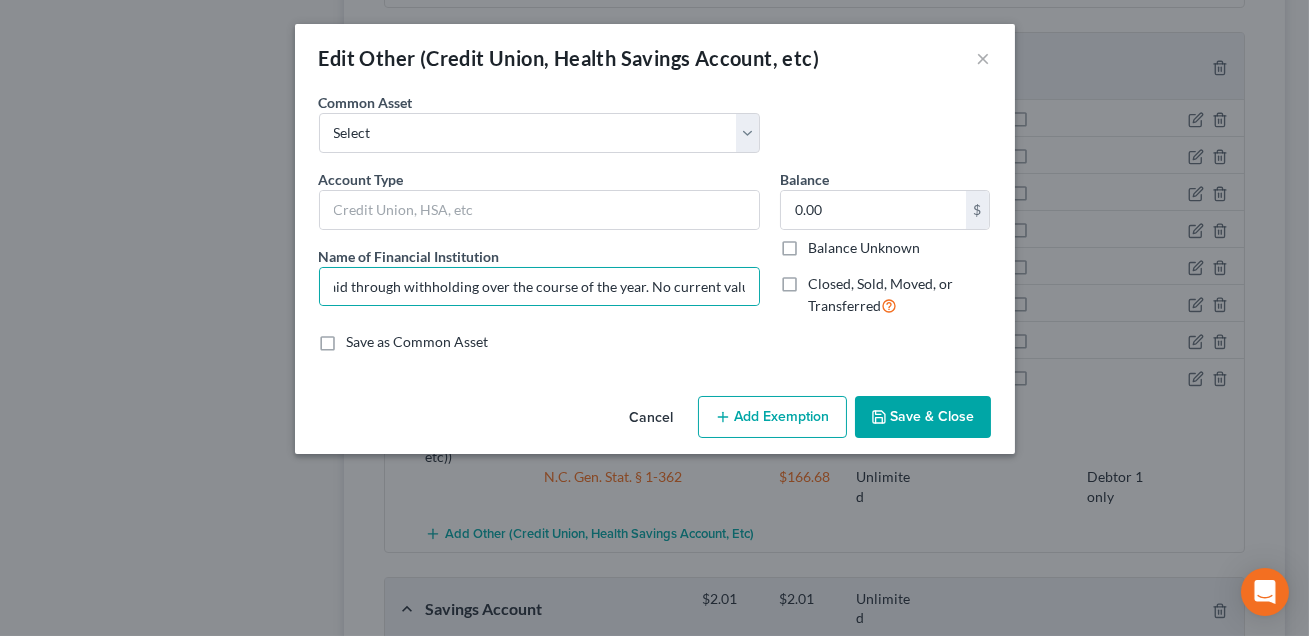 scroll, scrollTop: 0, scrollLeft: 0, axis: both 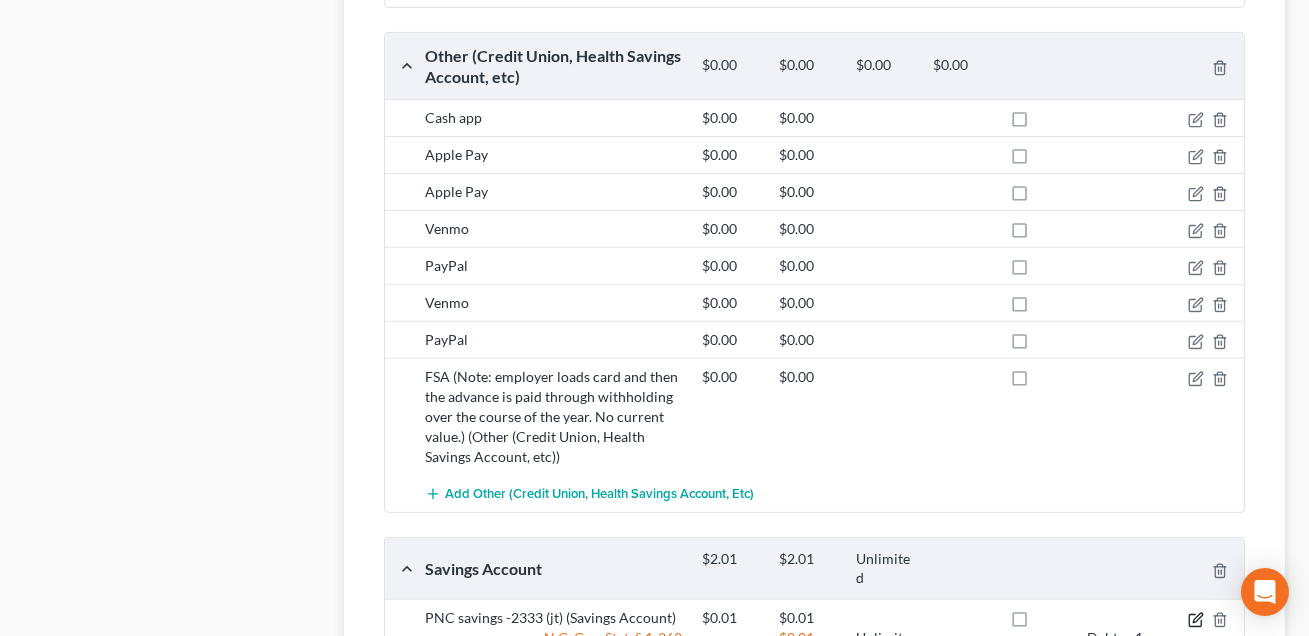 click 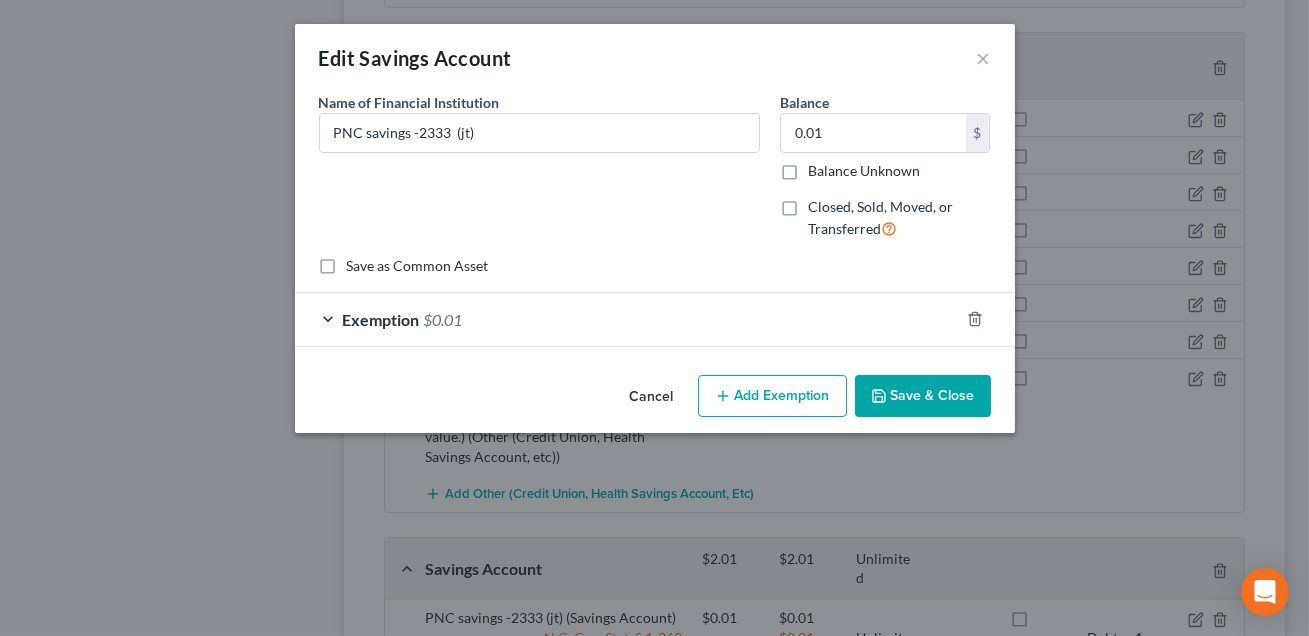 click on "Cancel" at bounding box center (652, 397) 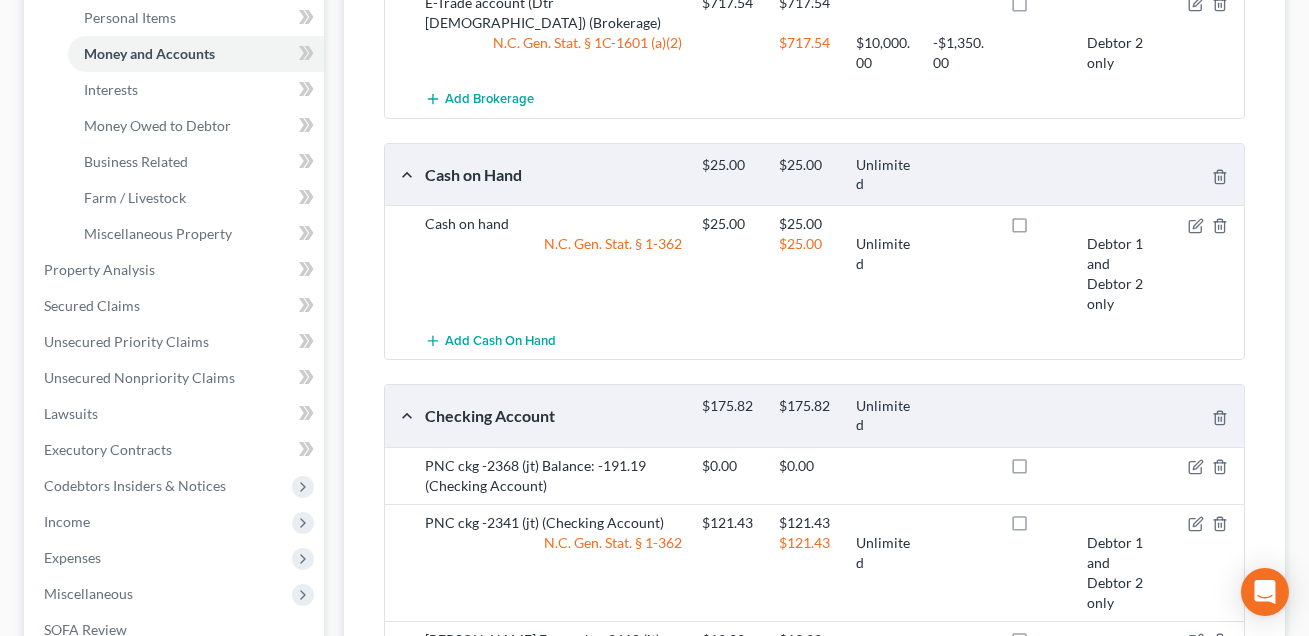 scroll, scrollTop: 0, scrollLeft: 0, axis: both 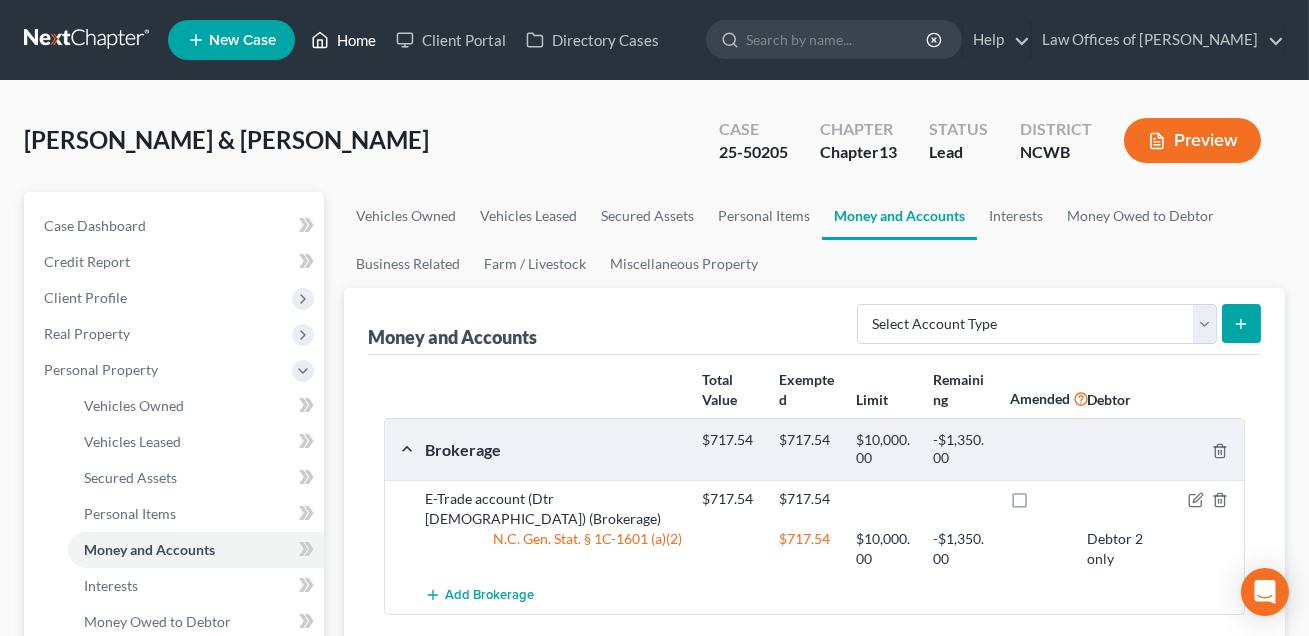 click on "Home" at bounding box center (343, 40) 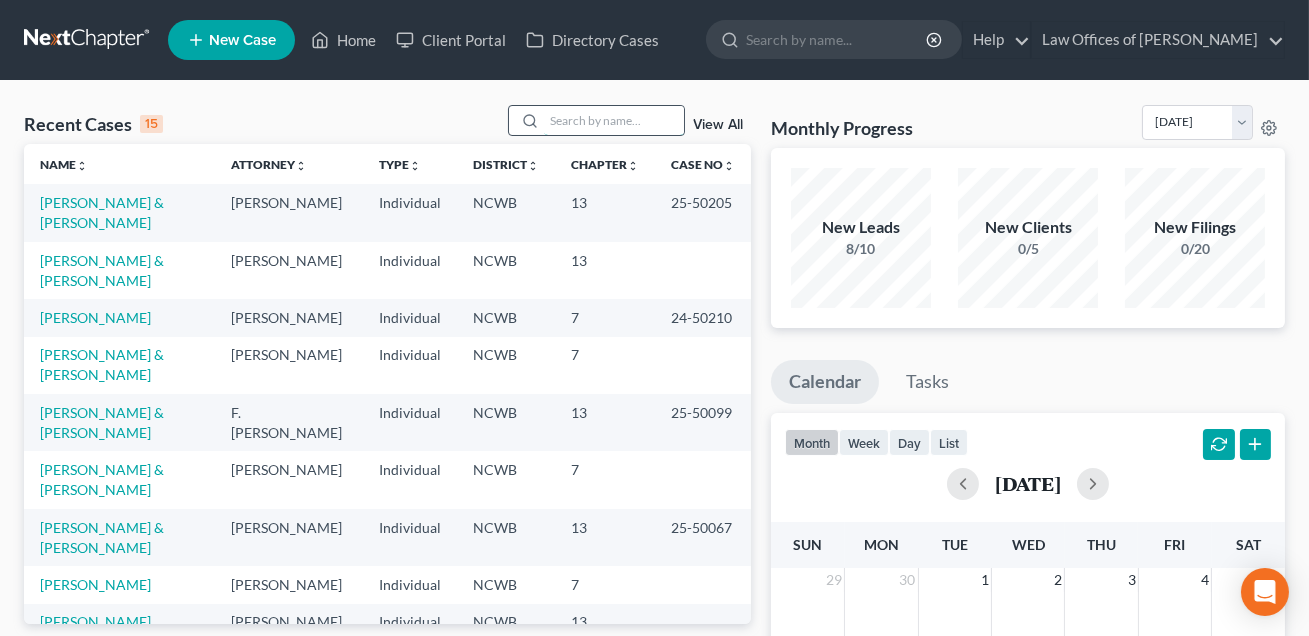 click at bounding box center (614, 120) 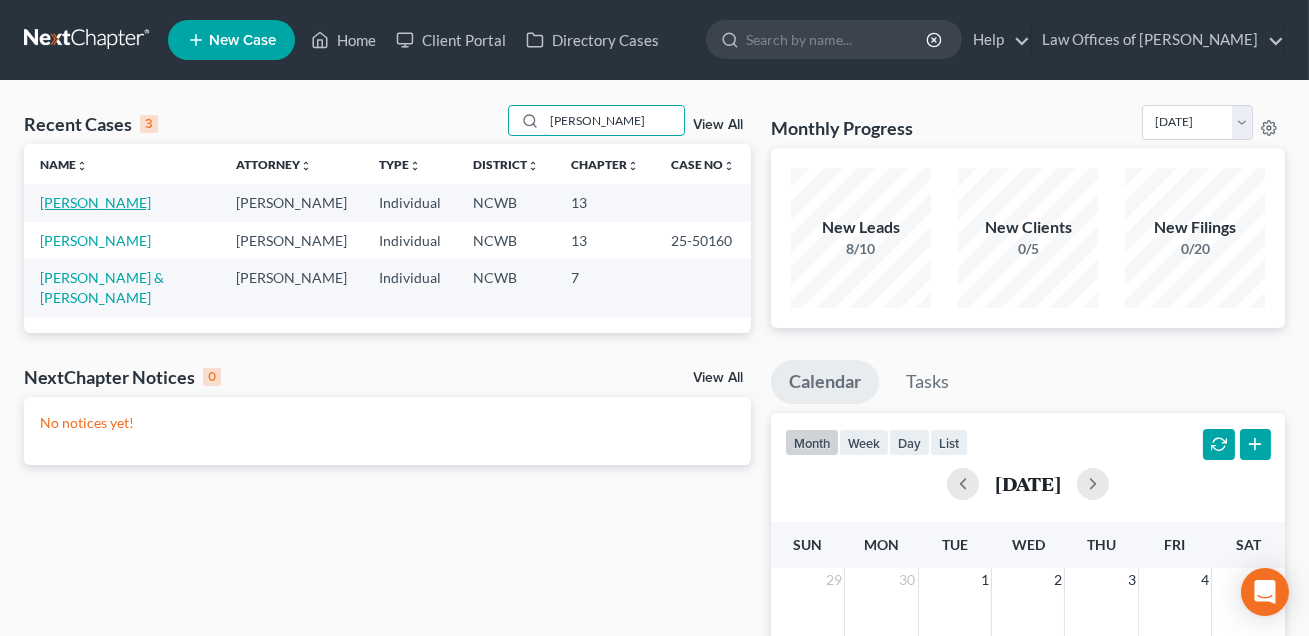 type on "[PERSON_NAME]" 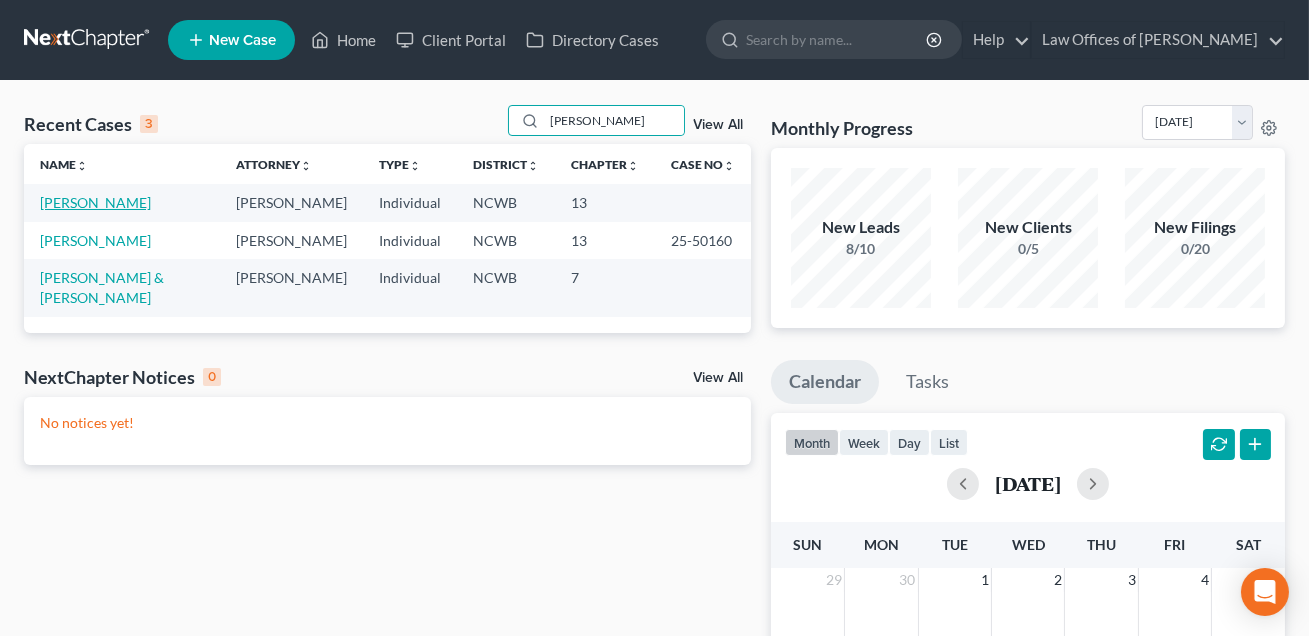 click on "[PERSON_NAME]" at bounding box center (95, 202) 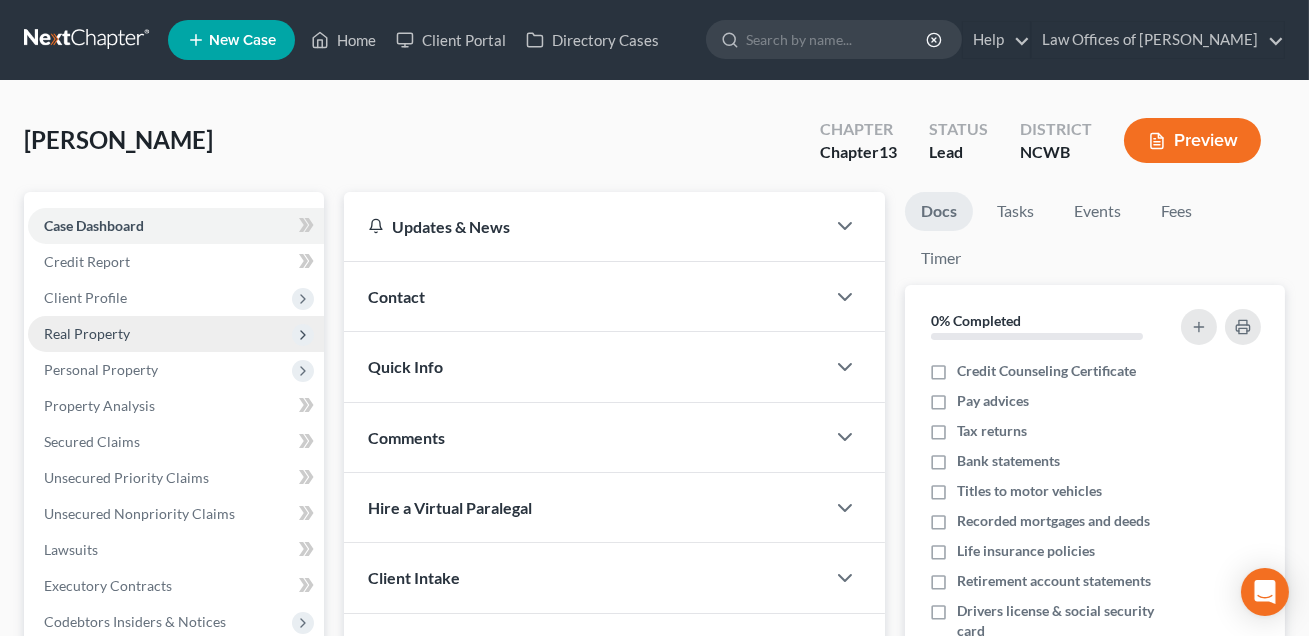 click on "Real Property" at bounding box center (87, 333) 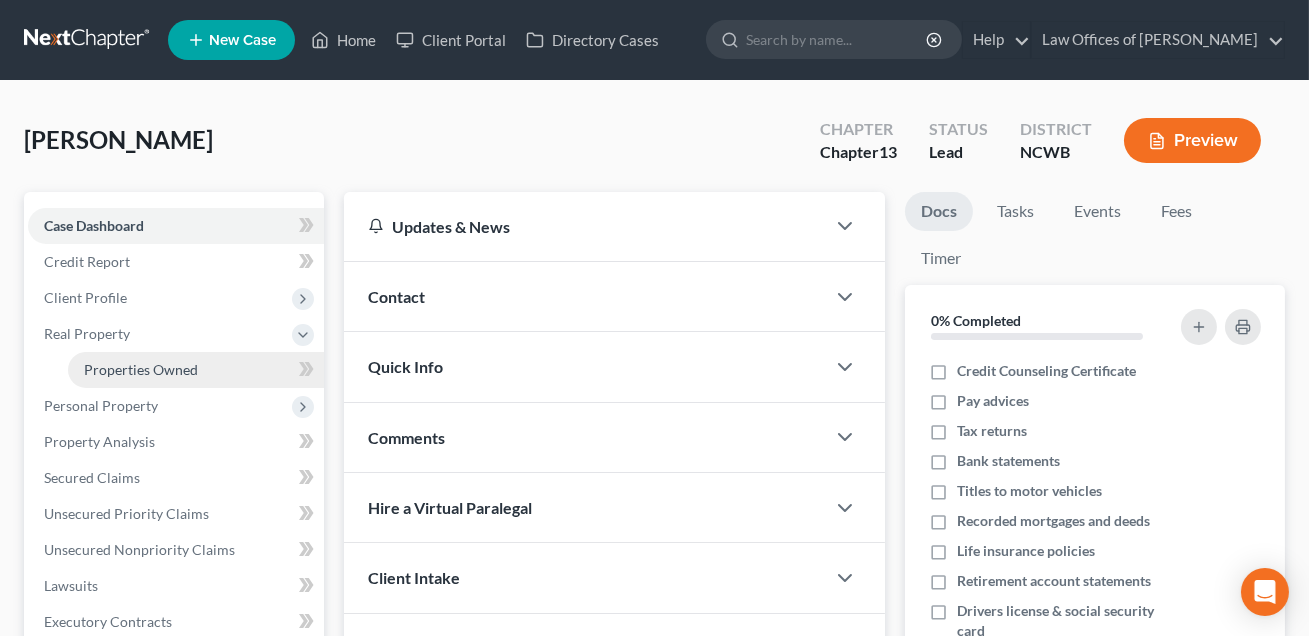 click on "Properties Owned" at bounding box center [141, 369] 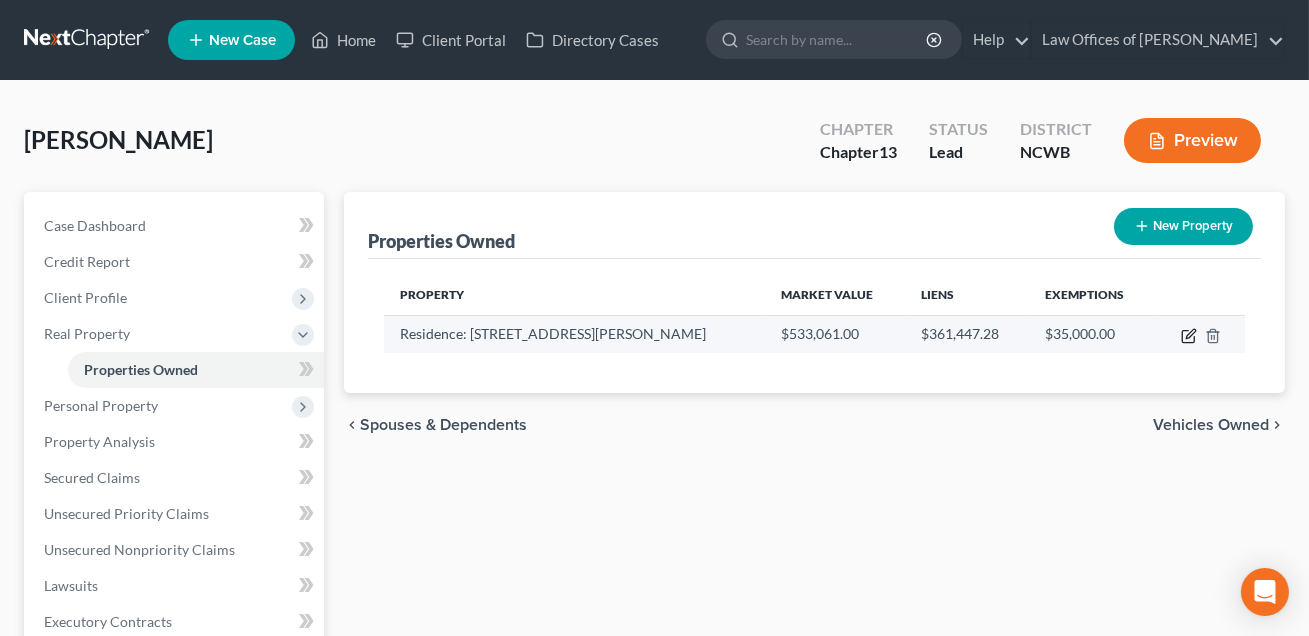 click 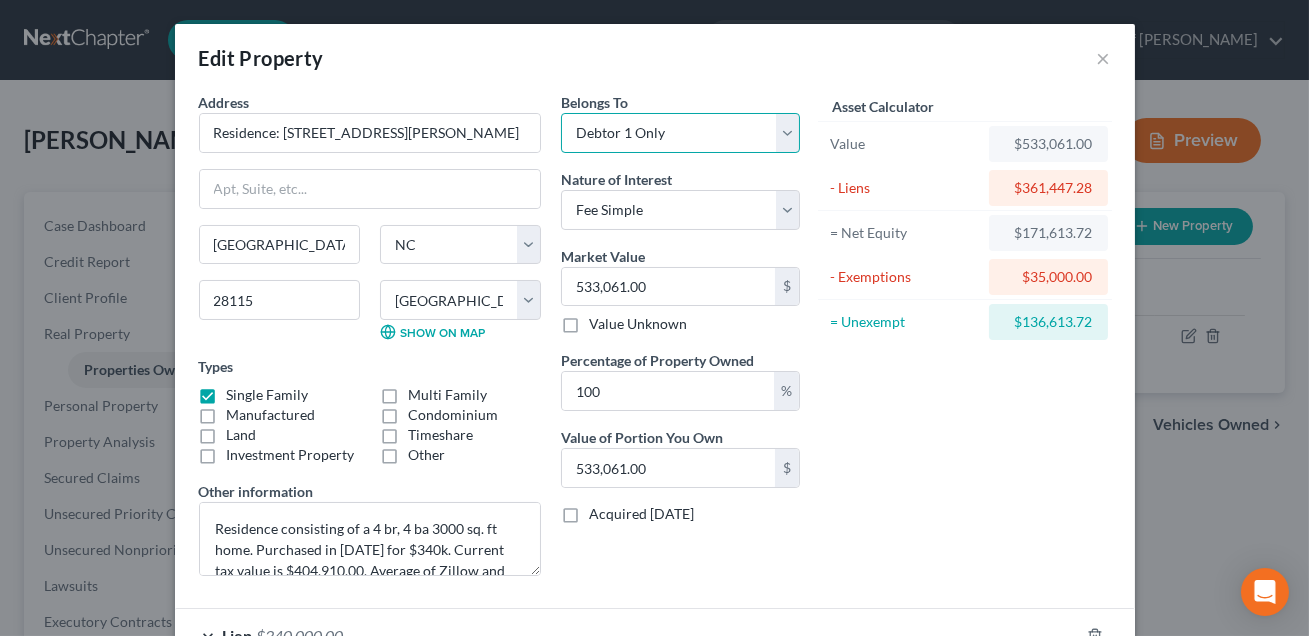 click on "Select Debtor 1 Only Debtor 2 Only Debtor 1 And Debtor 2 Only At Least One Of The Debtors And Another Community Property" at bounding box center [680, 133] 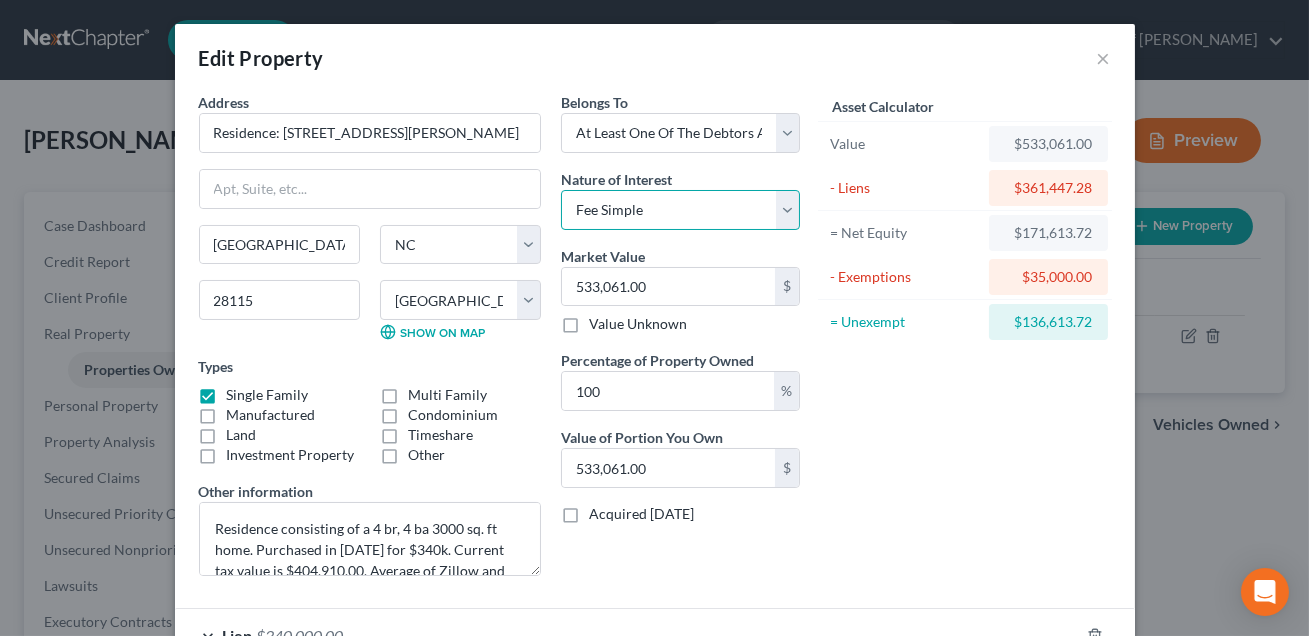 click on "Select Fee Simple Joint Tenant Life Estate Equitable Interest Future Interest Tenancy By The Entireties Tenants In Common Other" at bounding box center (680, 210) 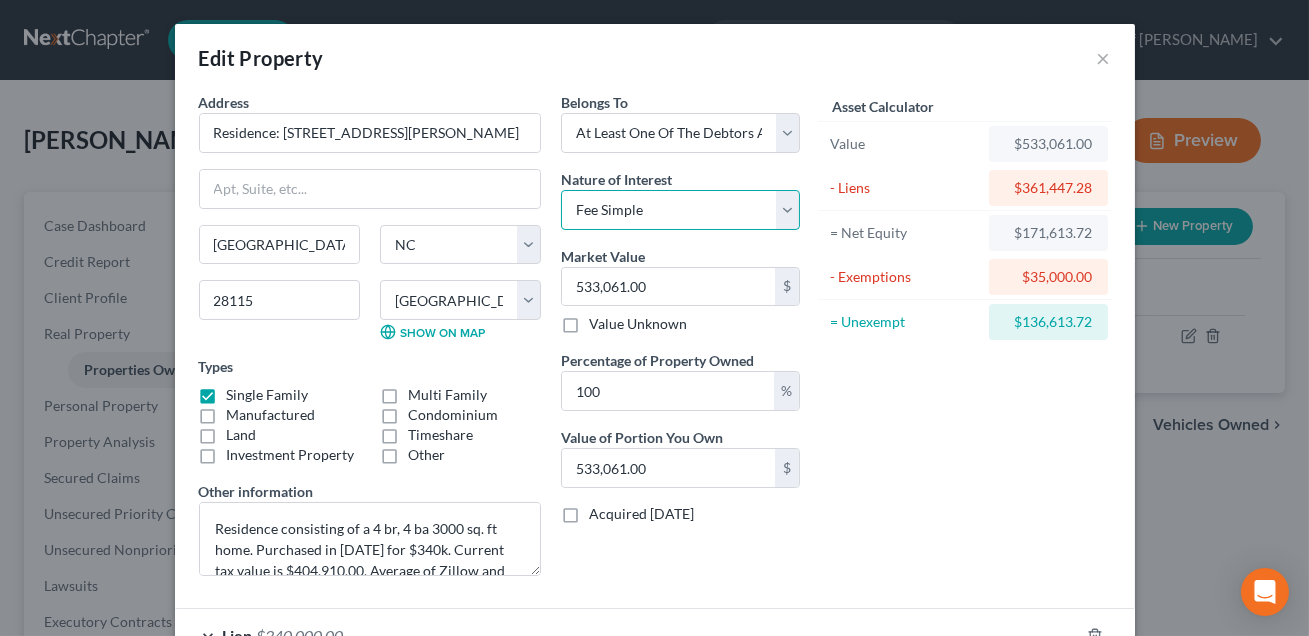 select on "5" 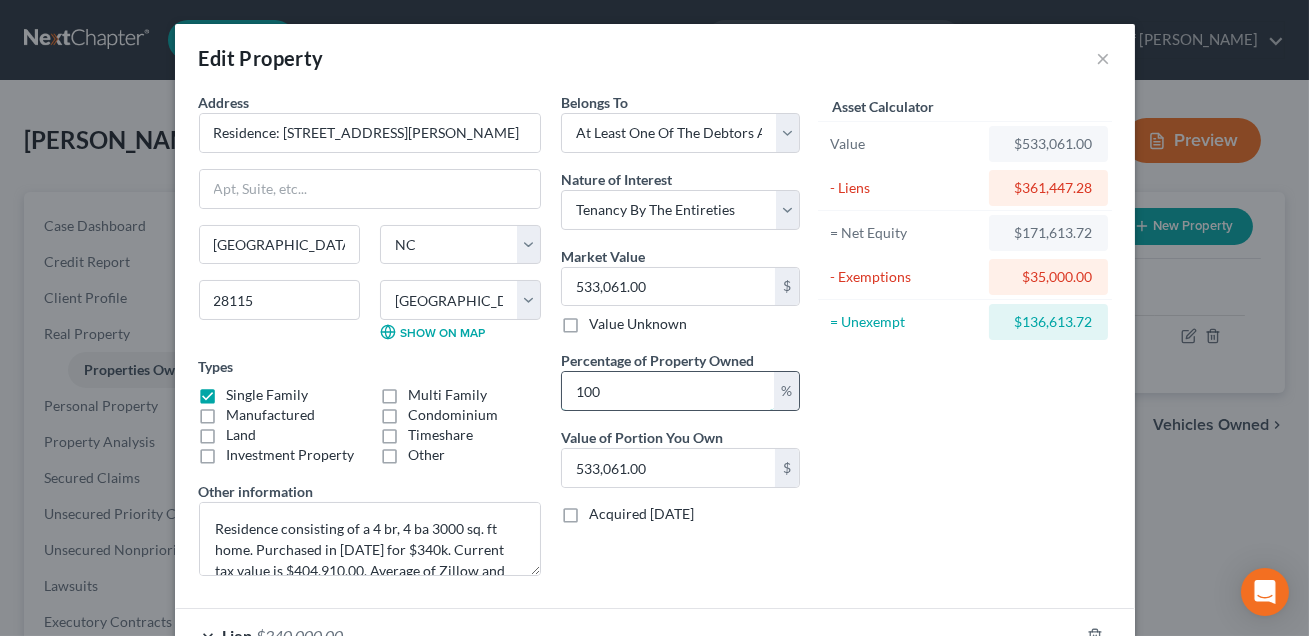 click on "100" at bounding box center [668, 391] 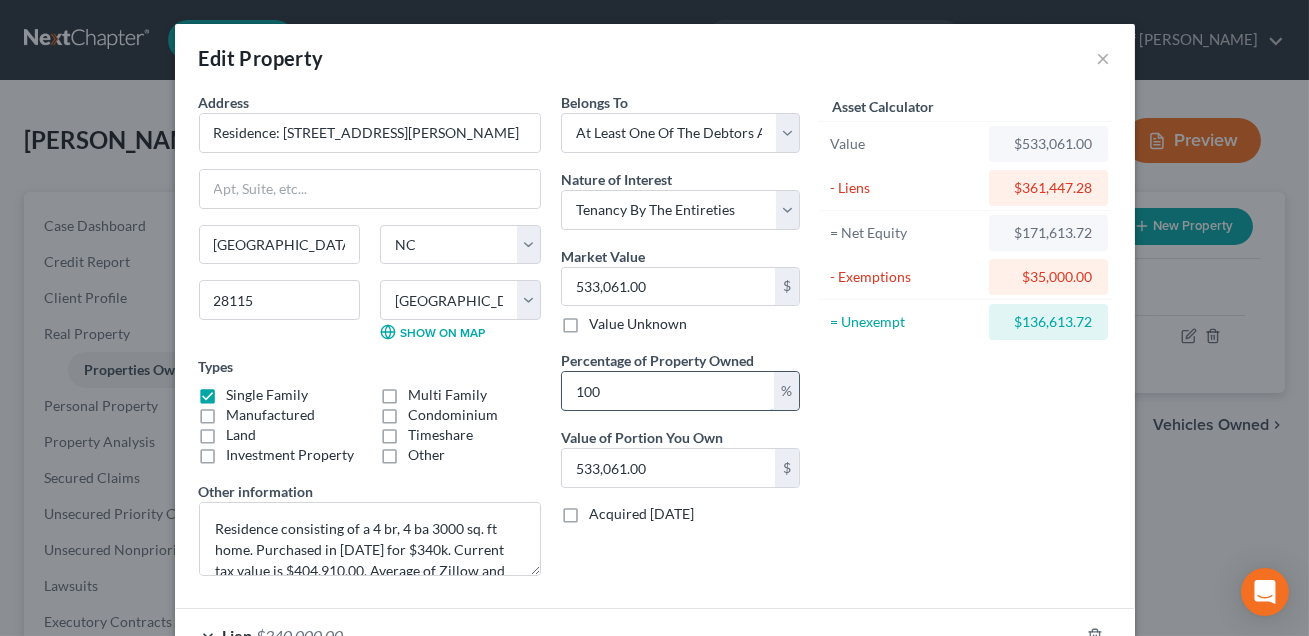 type on "10" 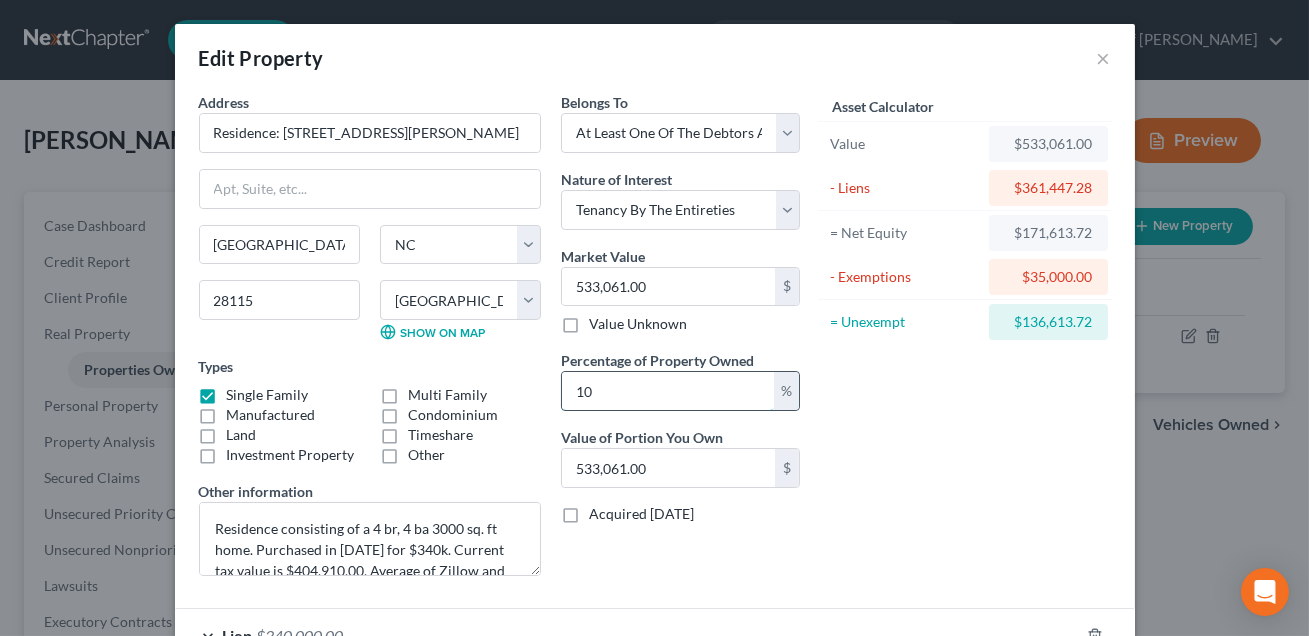 type on "53,306.10" 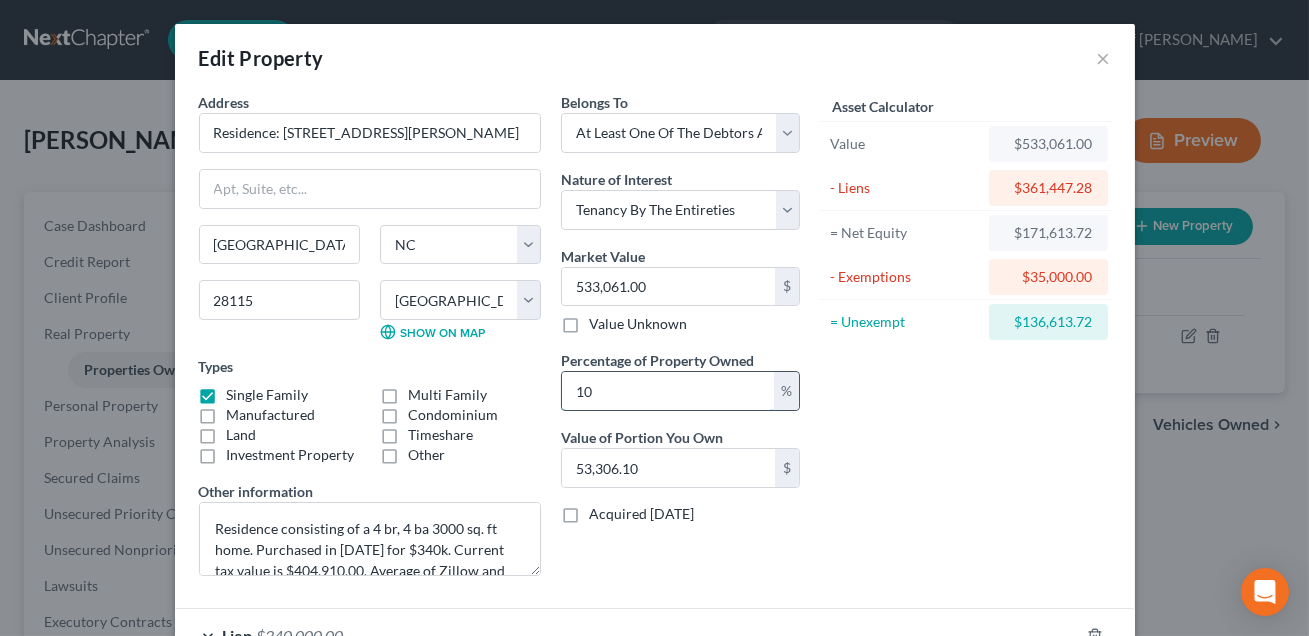 type on "1" 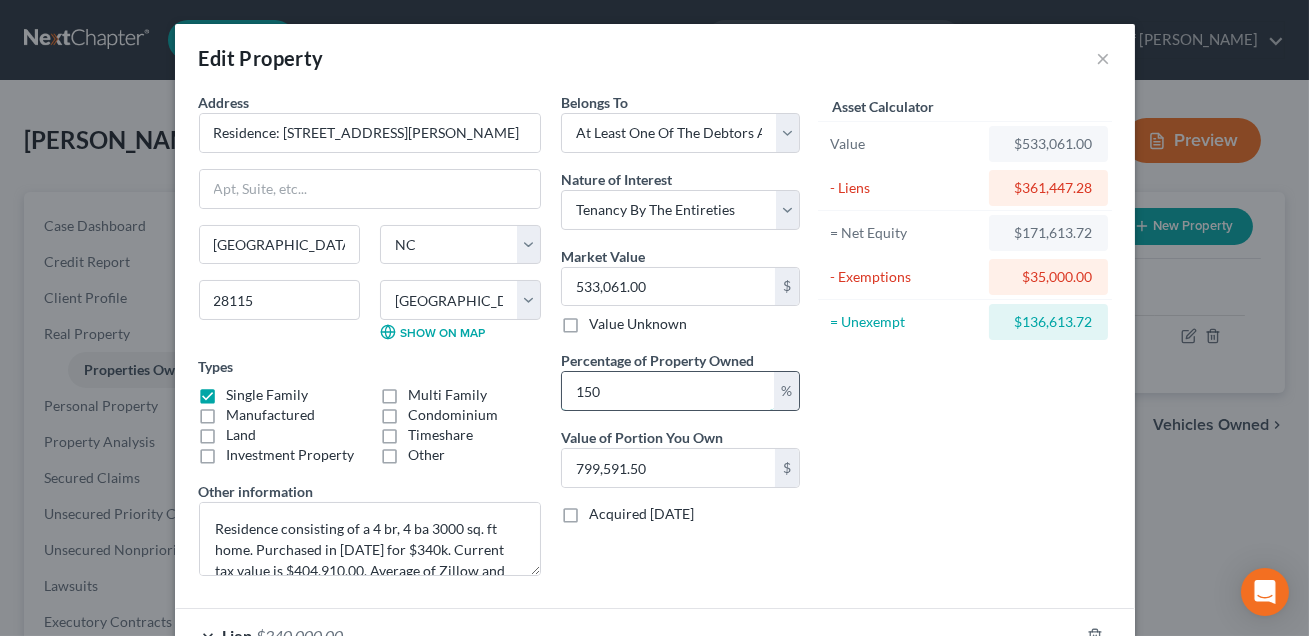 click on "150" at bounding box center (668, 391) 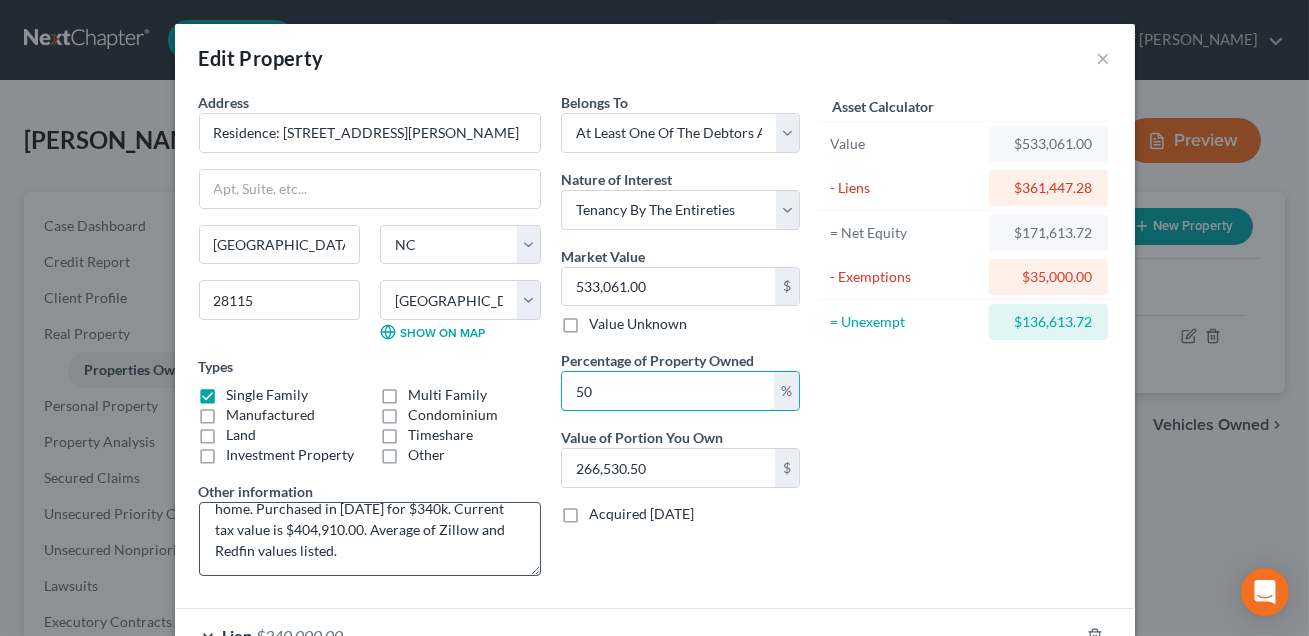 scroll, scrollTop: 40, scrollLeft: 0, axis: vertical 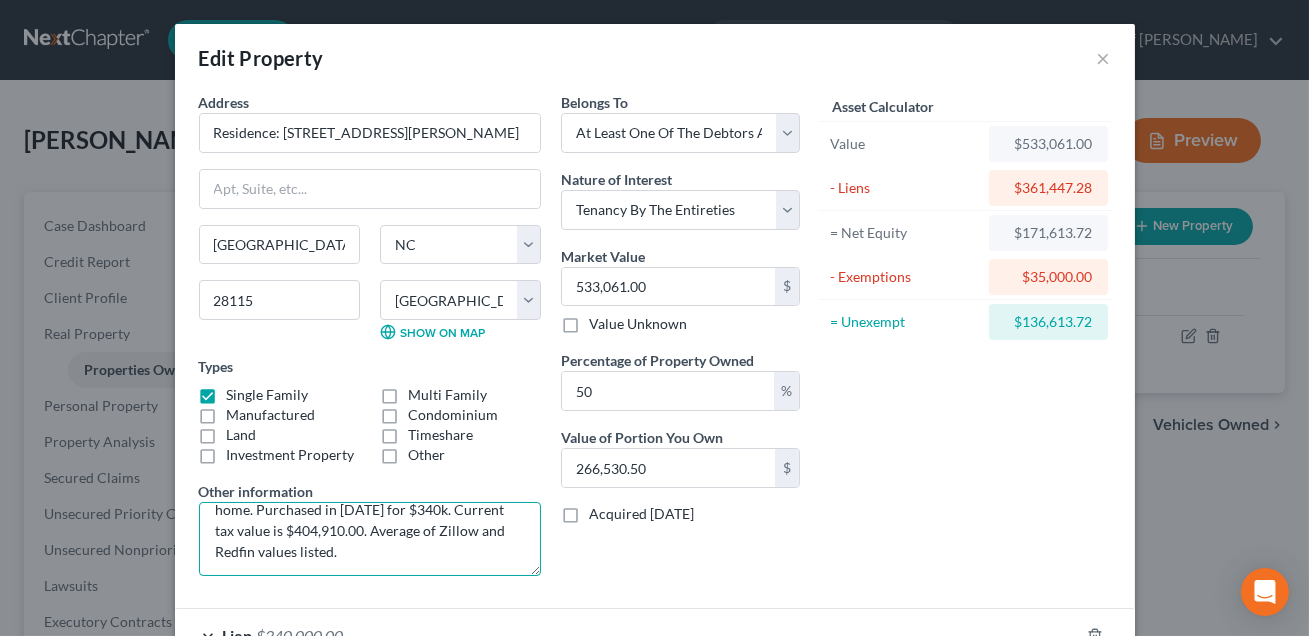 click on "Residence consisting of a 4 br, 4 ba 3000 sq. ft home. Purchased in [DATE] for $340k. Current tax value is $404,910.00. Average of Zillow and Redfin values listed." at bounding box center [370, 539] 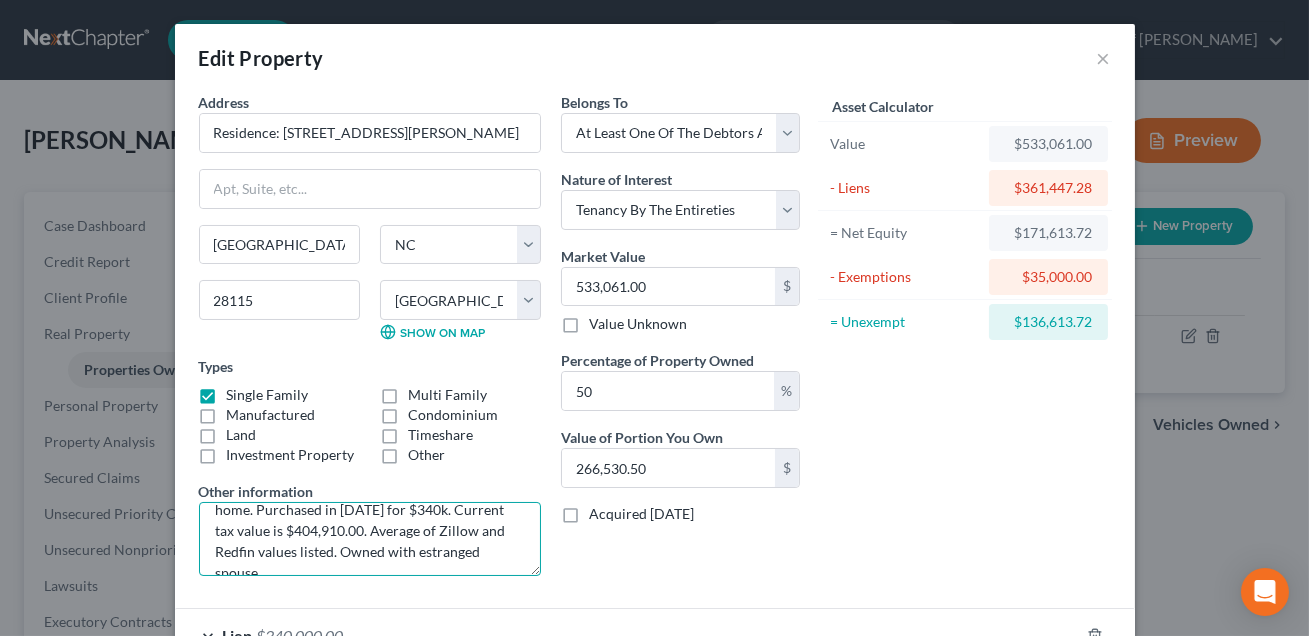 scroll, scrollTop: 41, scrollLeft: 0, axis: vertical 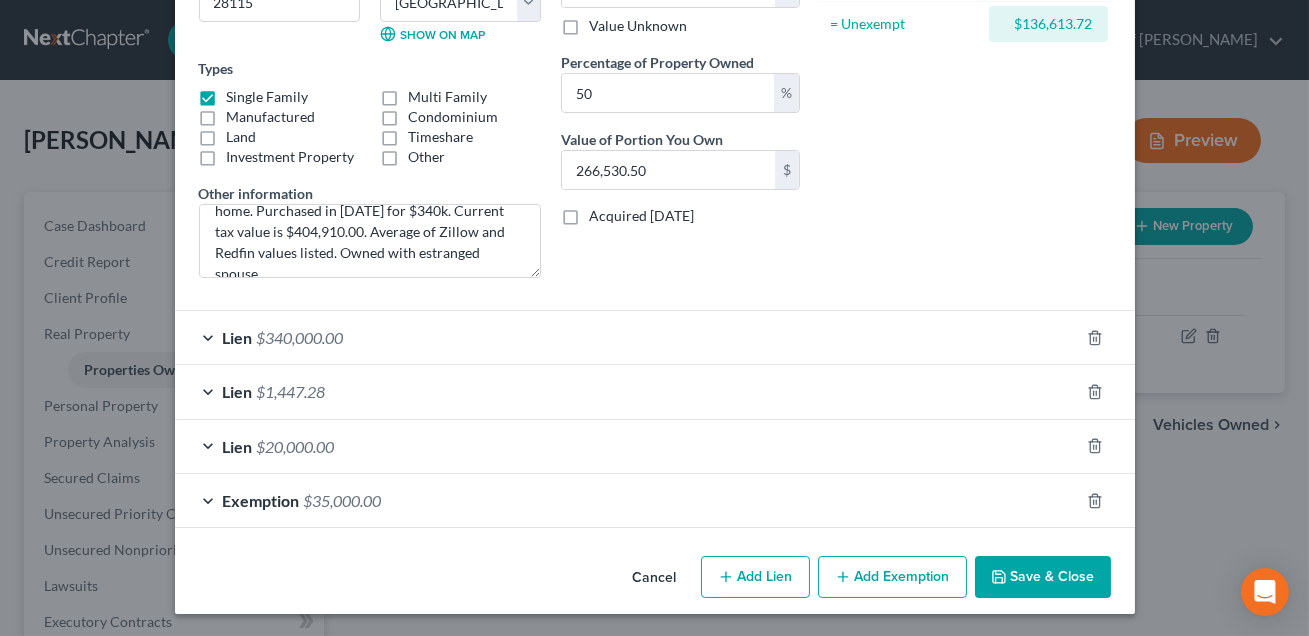 click on "Add Exemption" at bounding box center [892, 577] 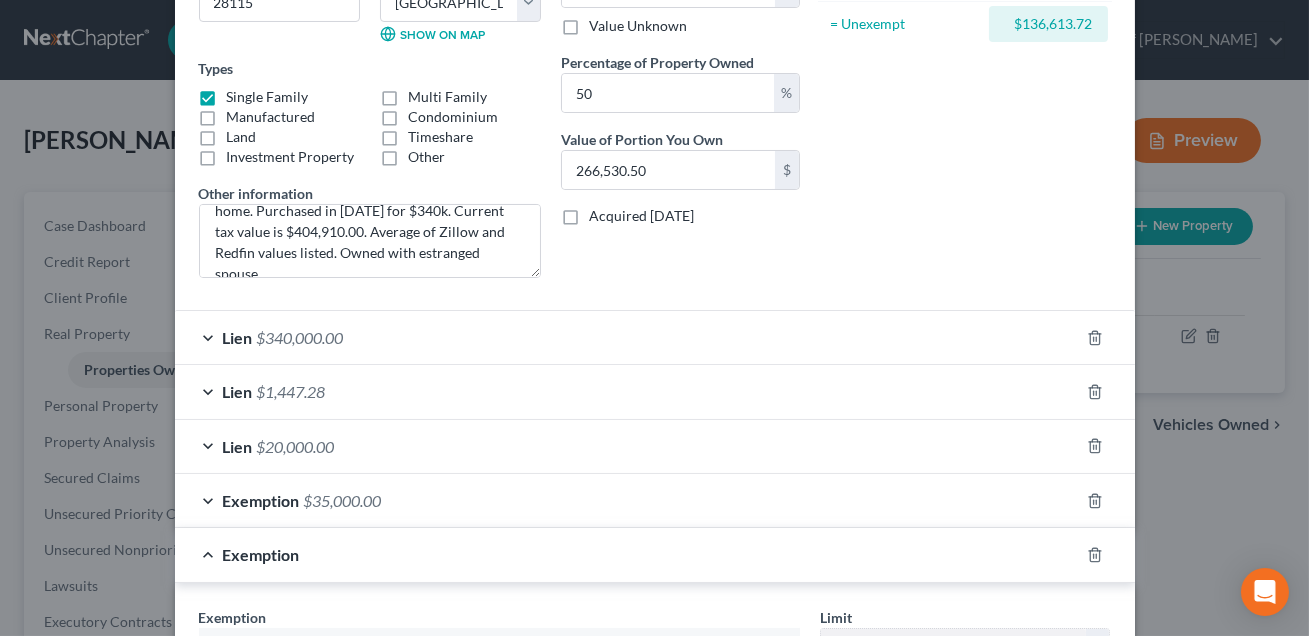 scroll, scrollTop: 536, scrollLeft: 0, axis: vertical 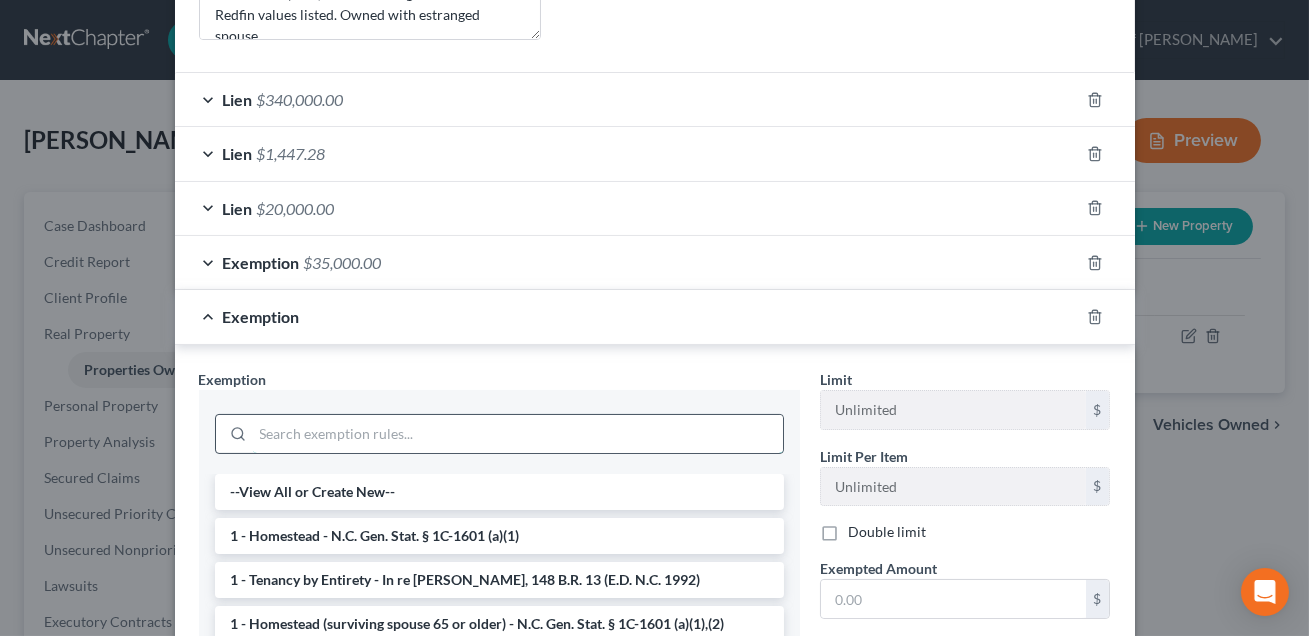 click at bounding box center [518, 434] 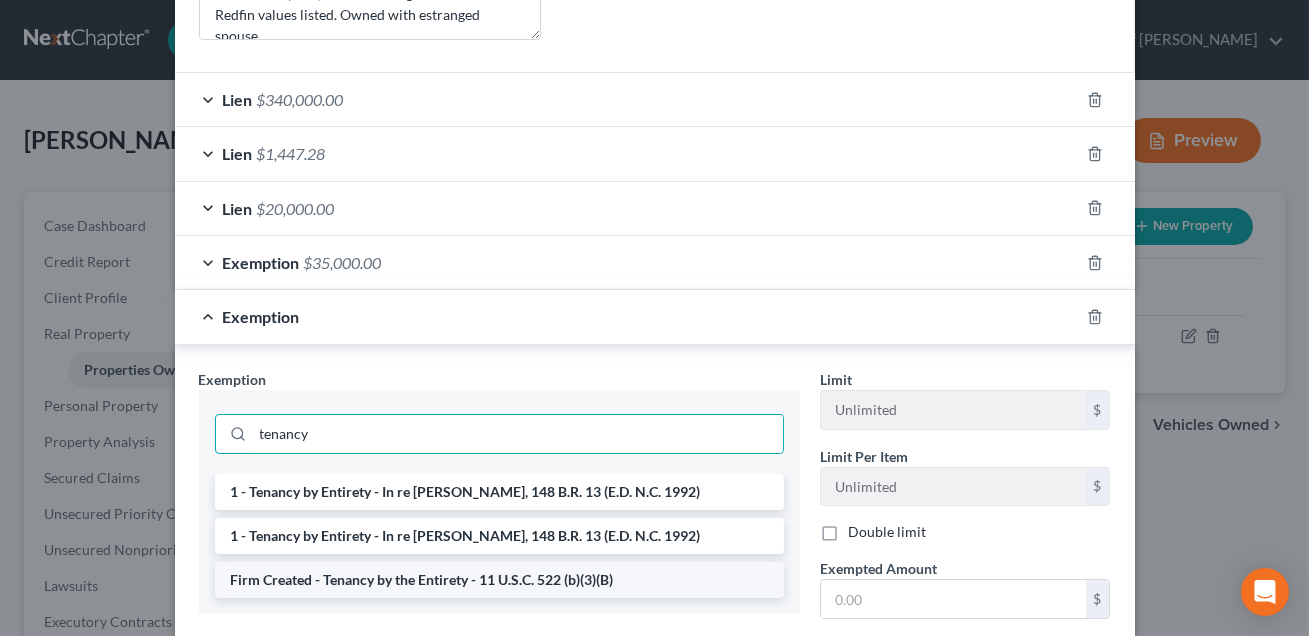 click on "Firm Created - Tenancy by the Entirety - 11 U.S.C.  522 (b)(3)(B)" at bounding box center [499, 580] 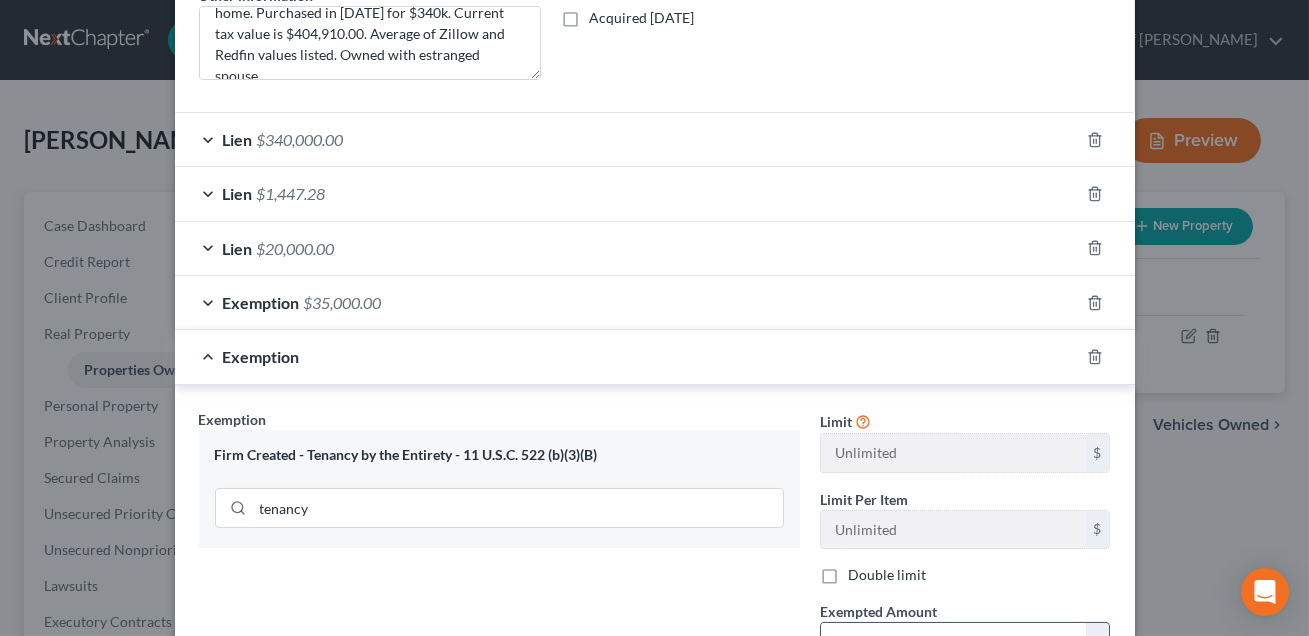 scroll, scrollTop: 548, scrollLeft: 0, axis: vertical 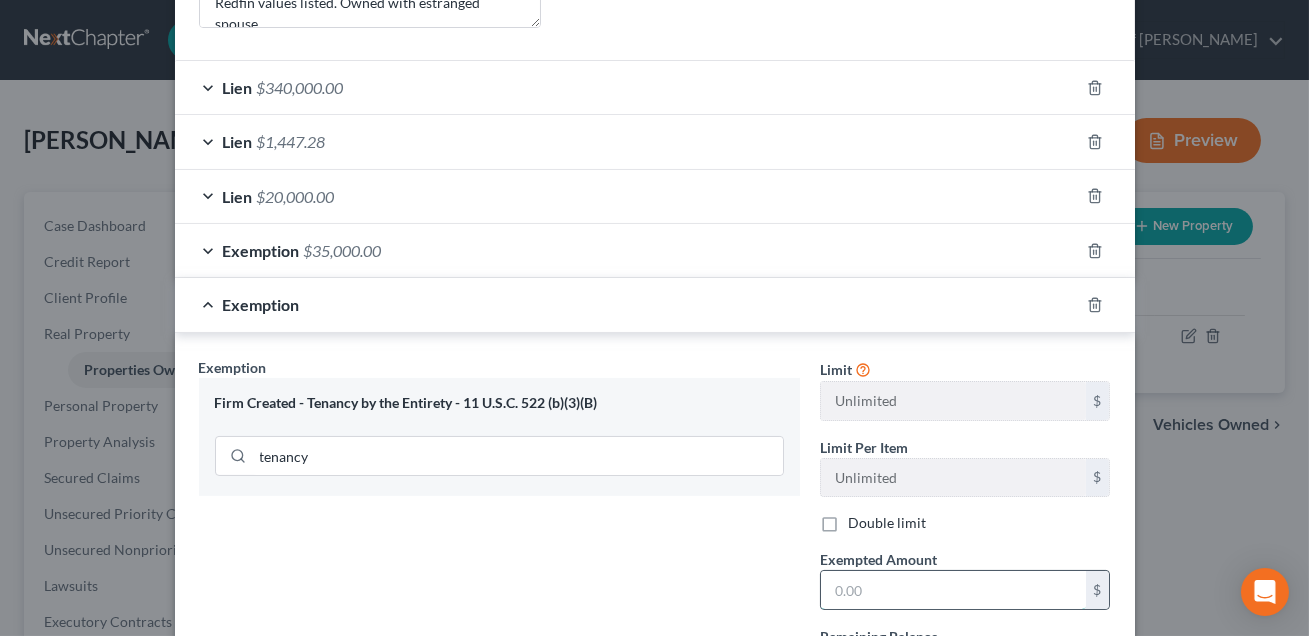 click at bounding box center (953, 590) 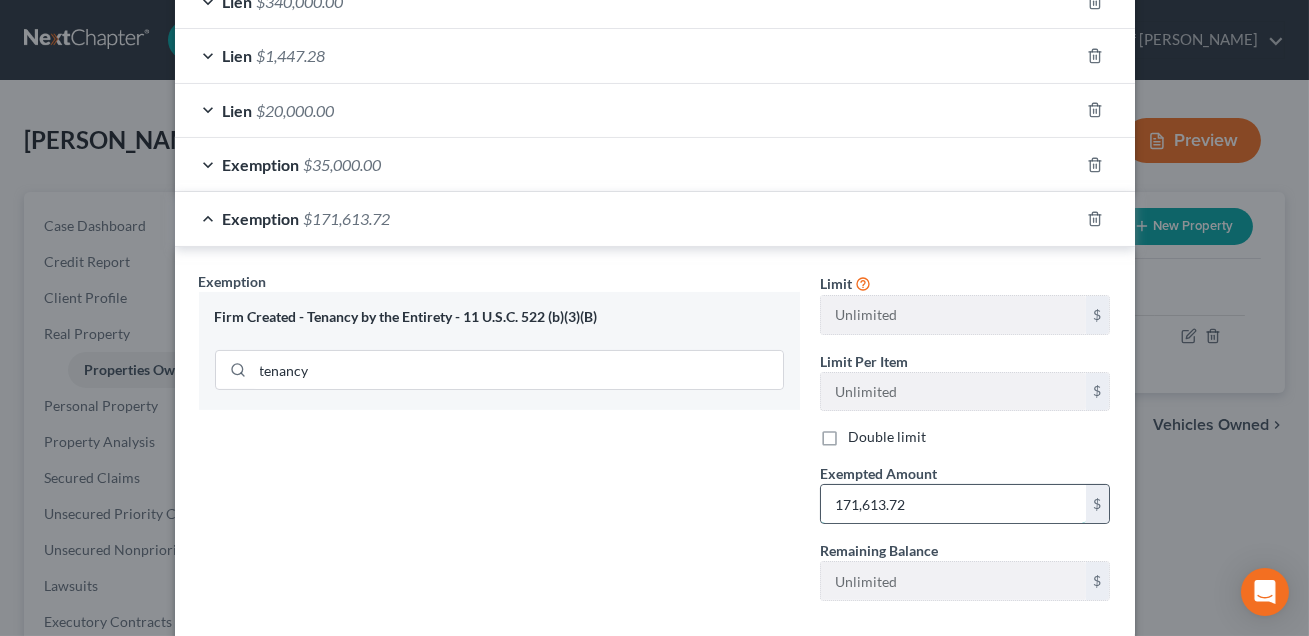 scroll, scrollTop: 739, scrollLeft: 0, axis: vertical 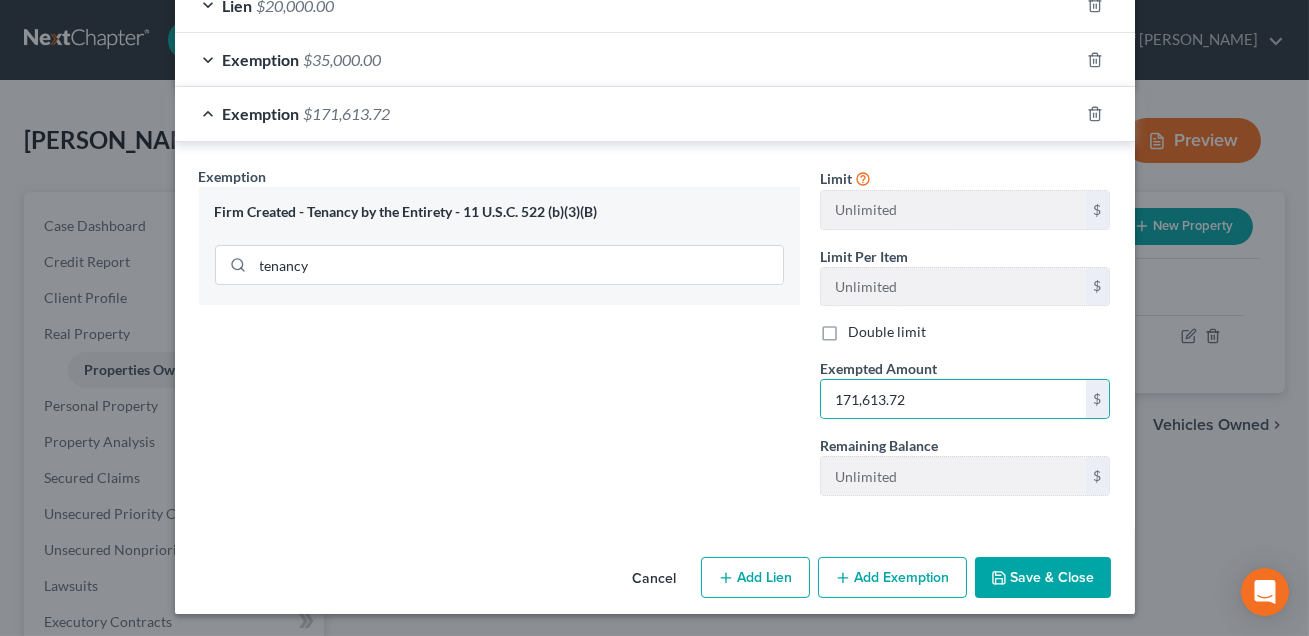 click on "Save & Close" at bounding box center (1043, 578) 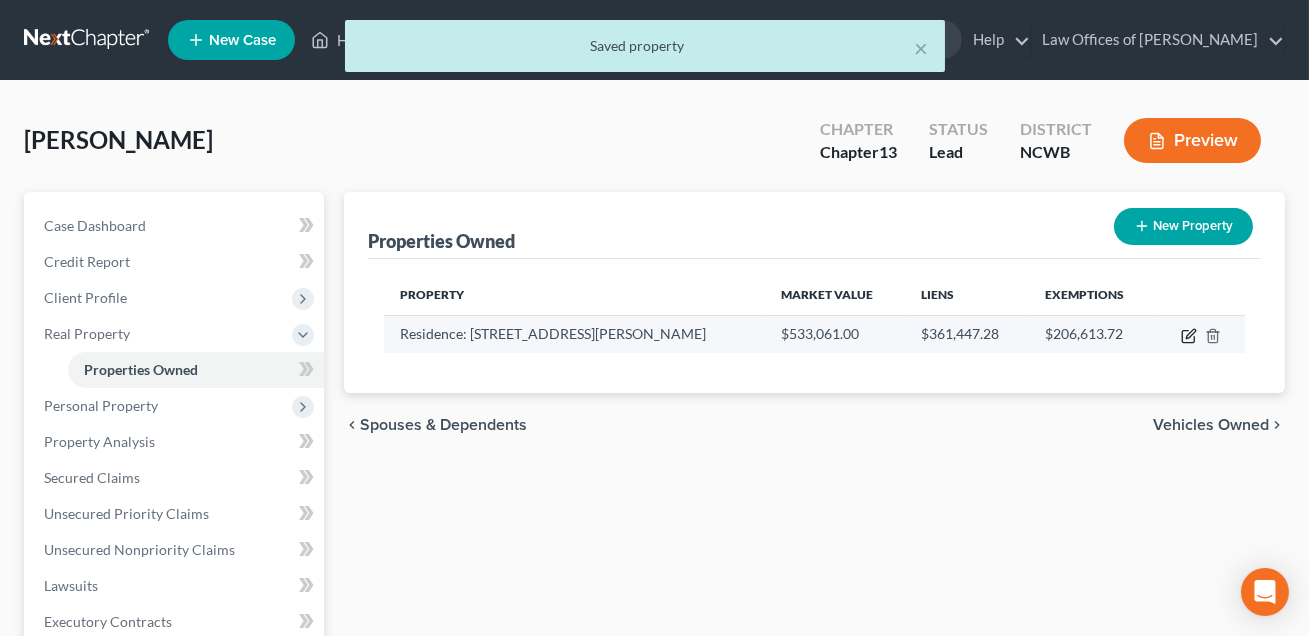 click 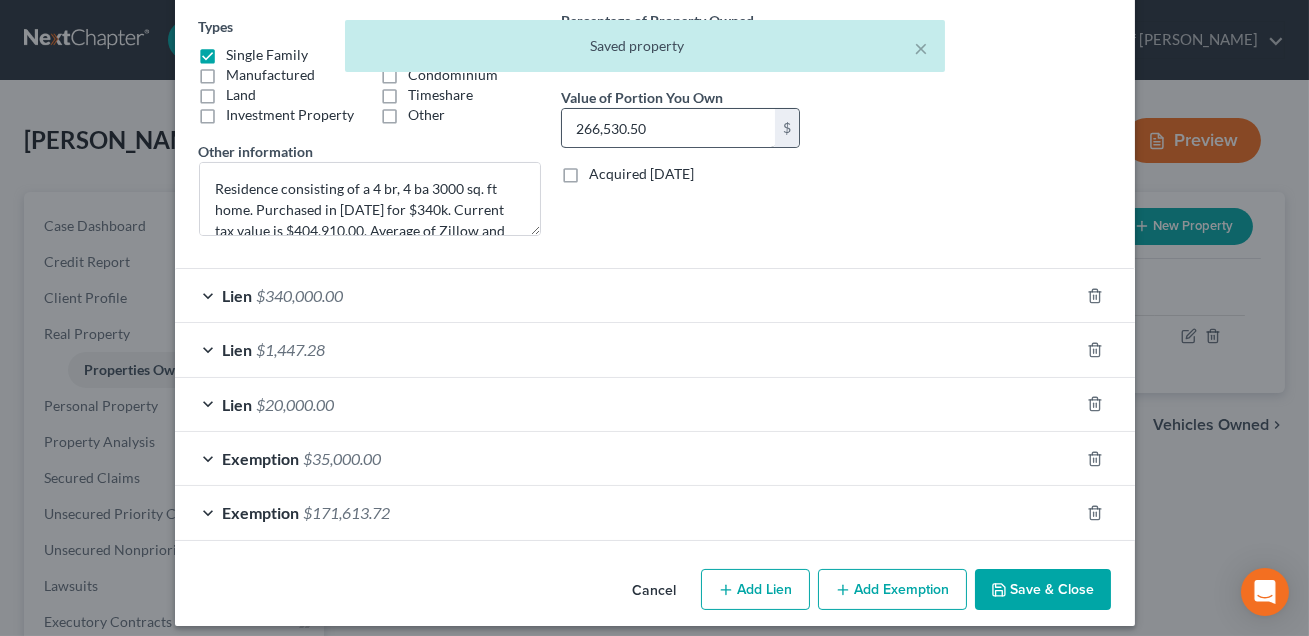scroll, scrollTop: 352, scrollLeft: 0, axis: vertical 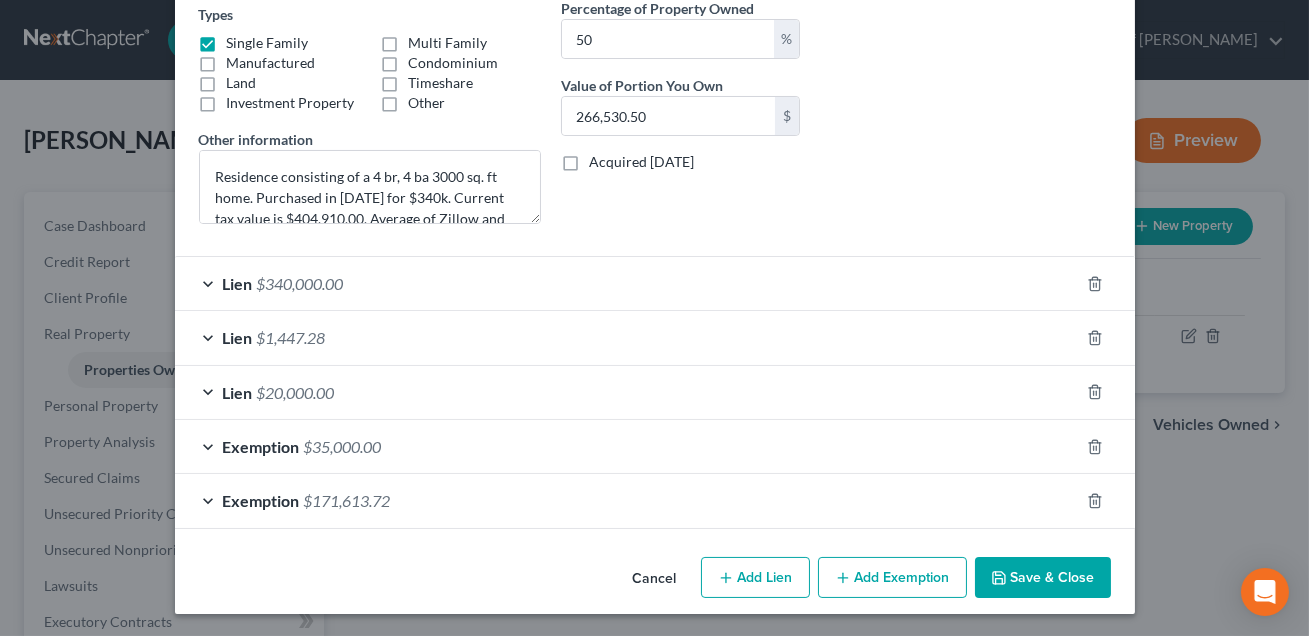 click on "Exemption $35,000.00" at bounding box center (627, 446) 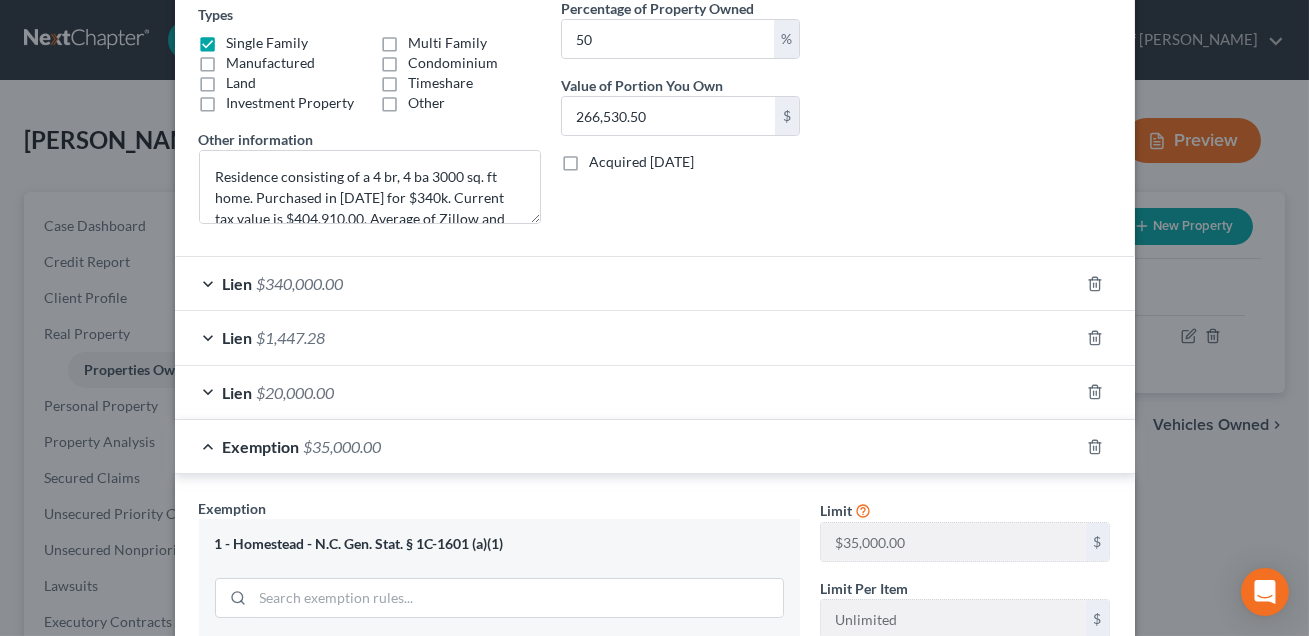 click on "Exemption $35,000.00" at bounding box center (627, 446) 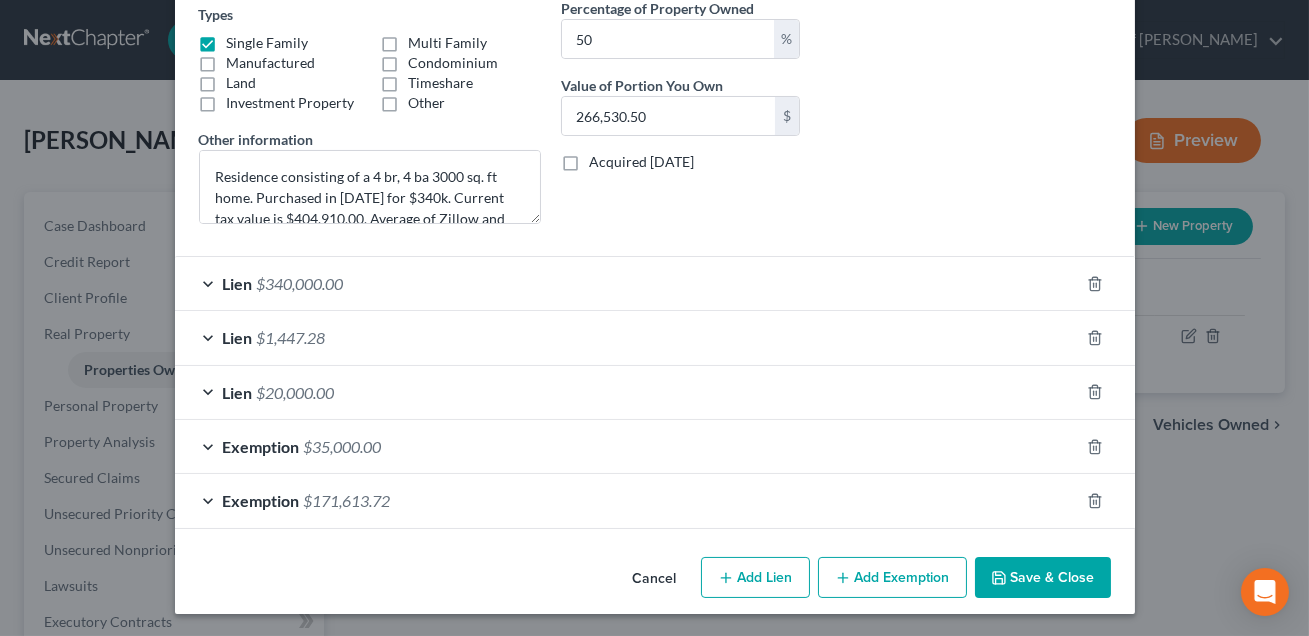 scroll, scrollTop: 352, scrollLeft: 0, axis: vertical 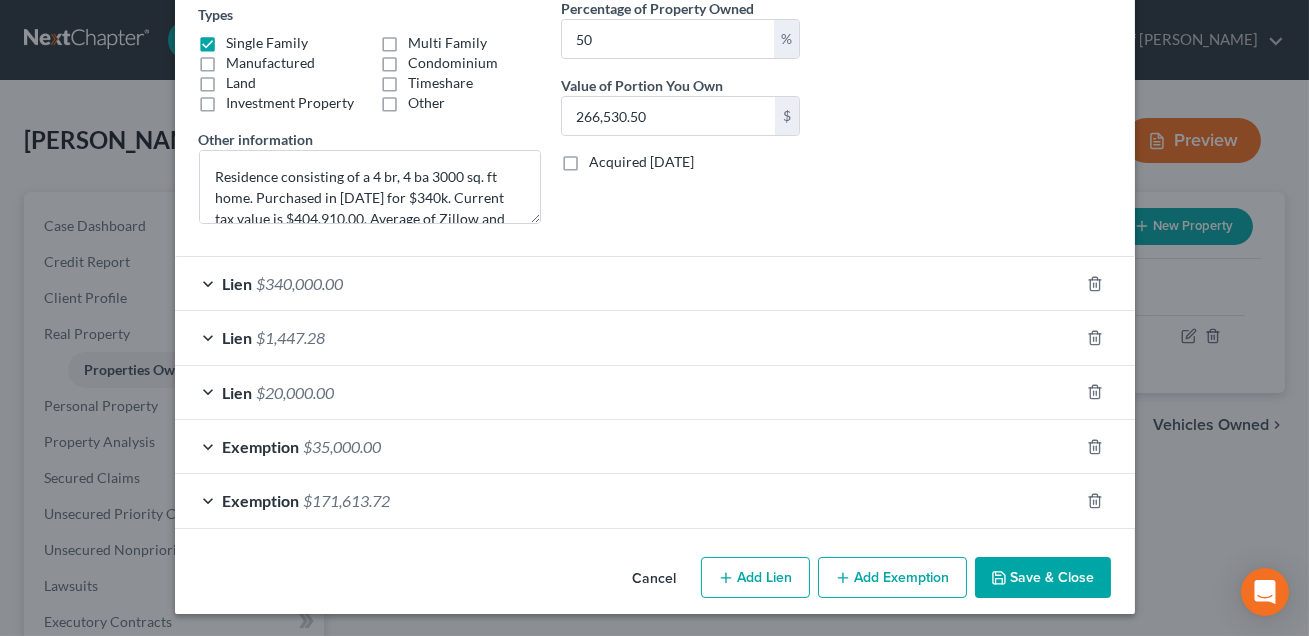 click on "Exemption $35,000.00" at bounding box center (627, 446) 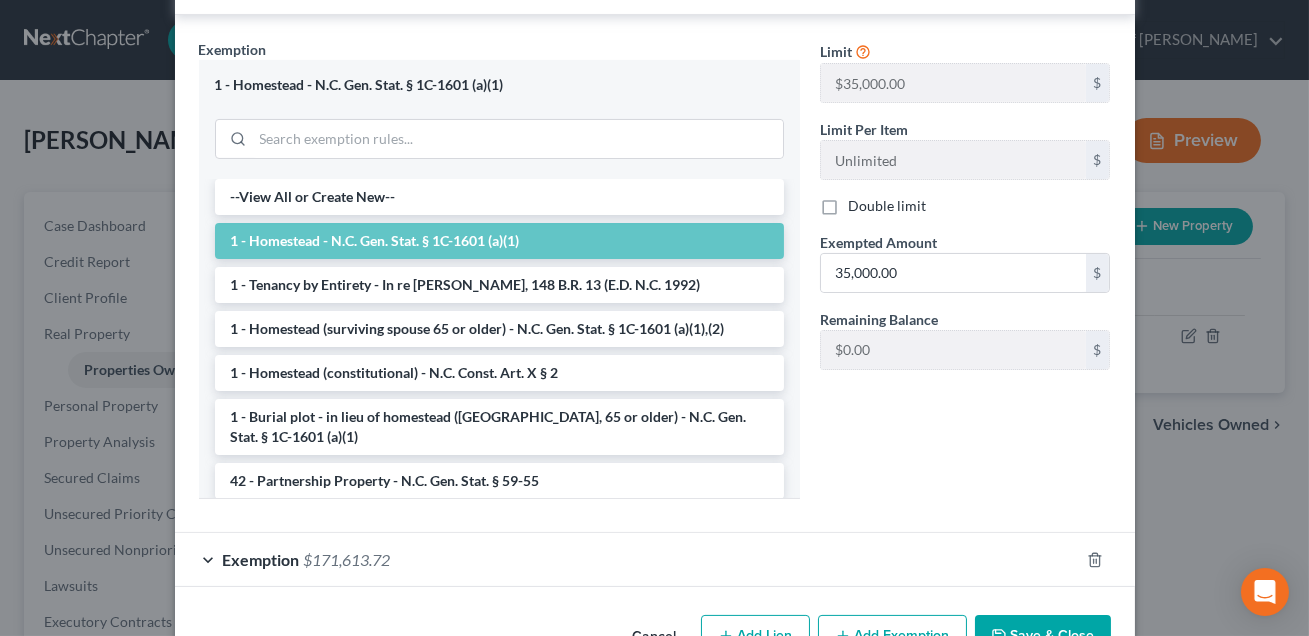 scroll, scrollTop: 861, scrollLeft: 0, axis: vertical 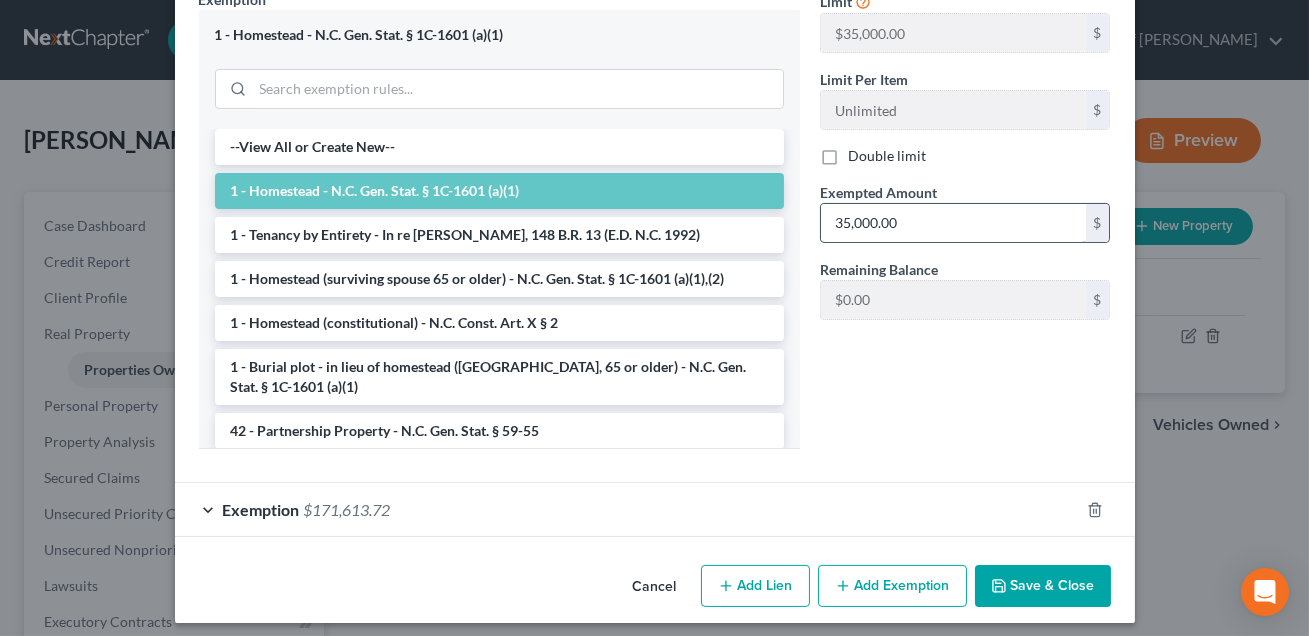 click on "35,000.00" at bounding box center [953, 223] 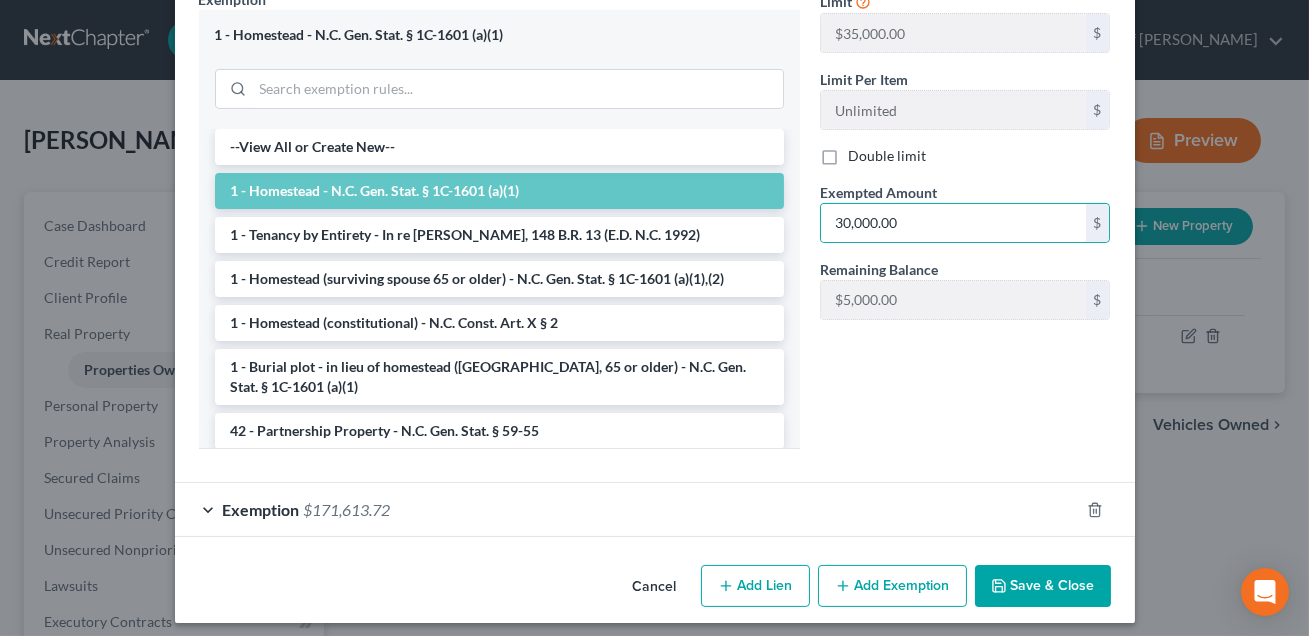 click on "Save & Close" at bounding box center [1043, 586] 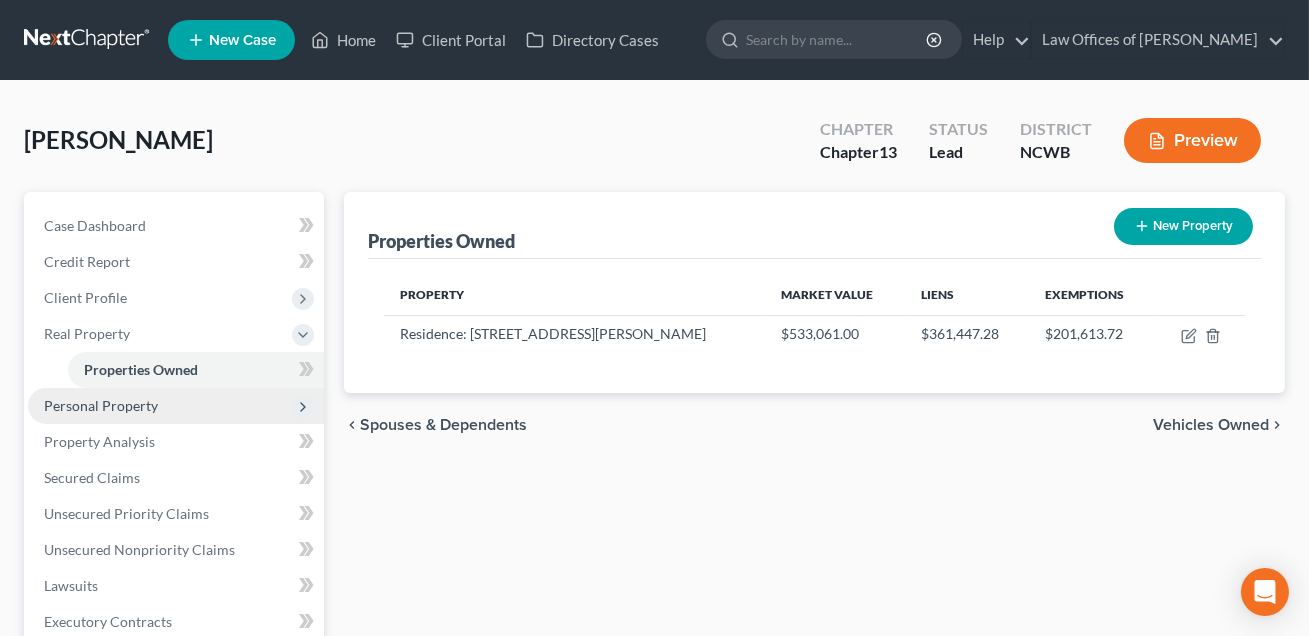 click on "Personal Property" at bounding box center (101, 405) 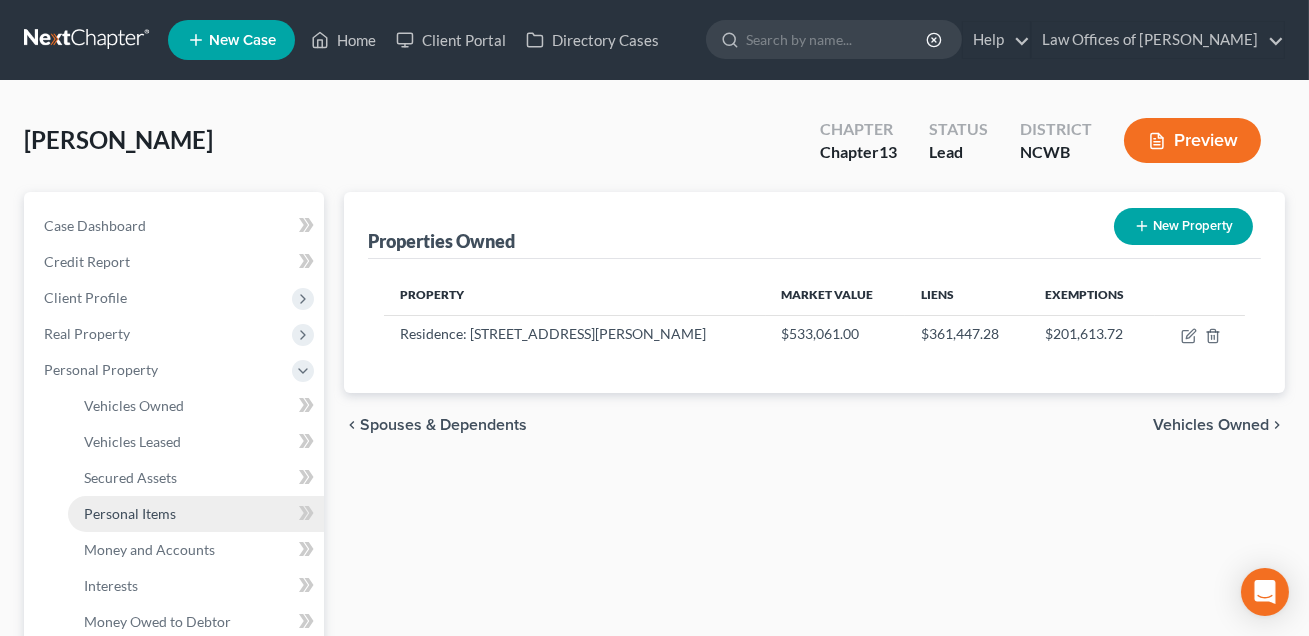 click on "Personal Items" at bounding box center (130, 513) 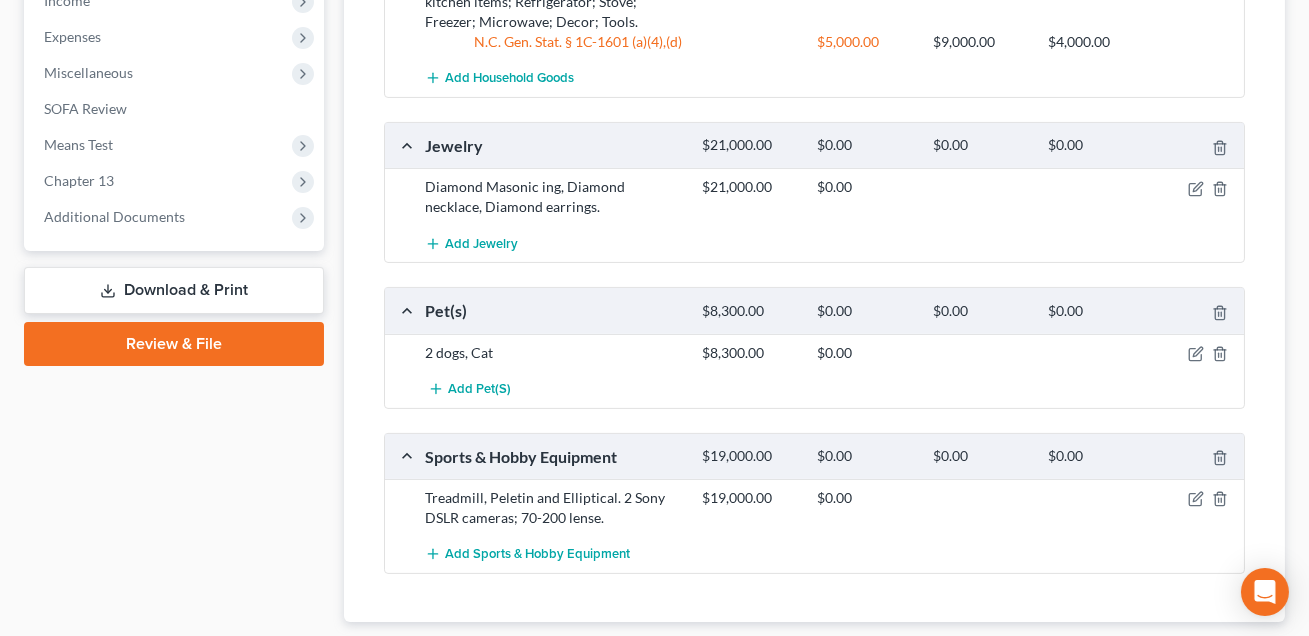 scroll, scrollTop: 777, scrollLeft: 0, axis: vertical 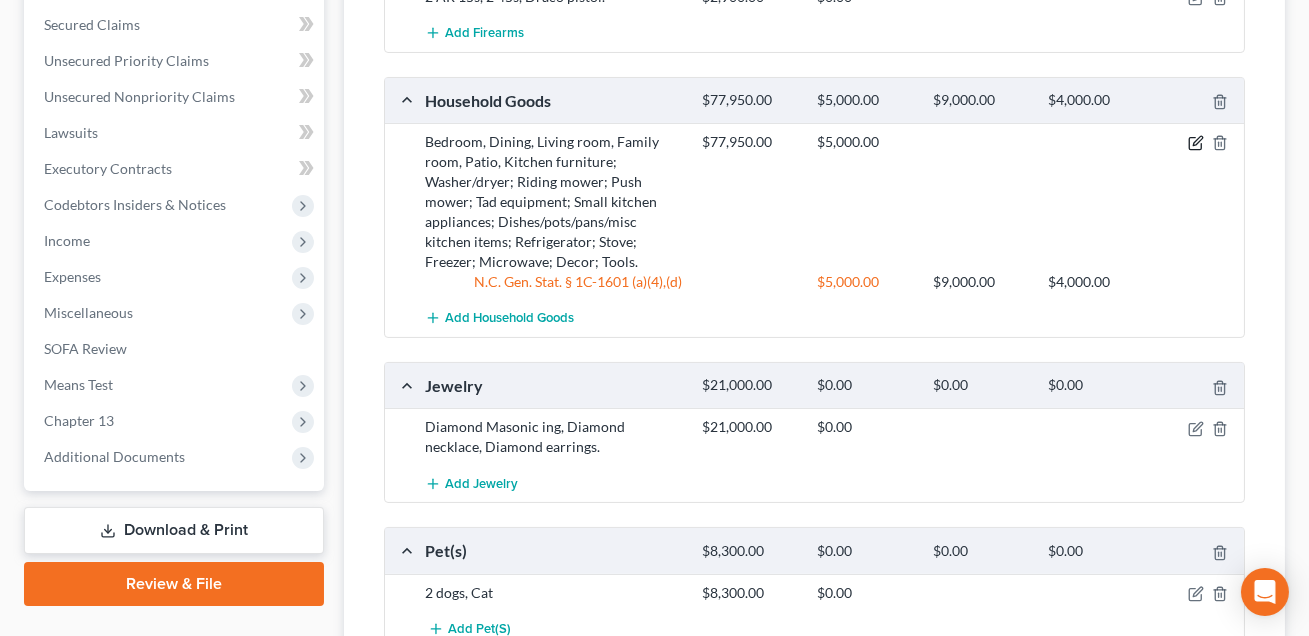 click 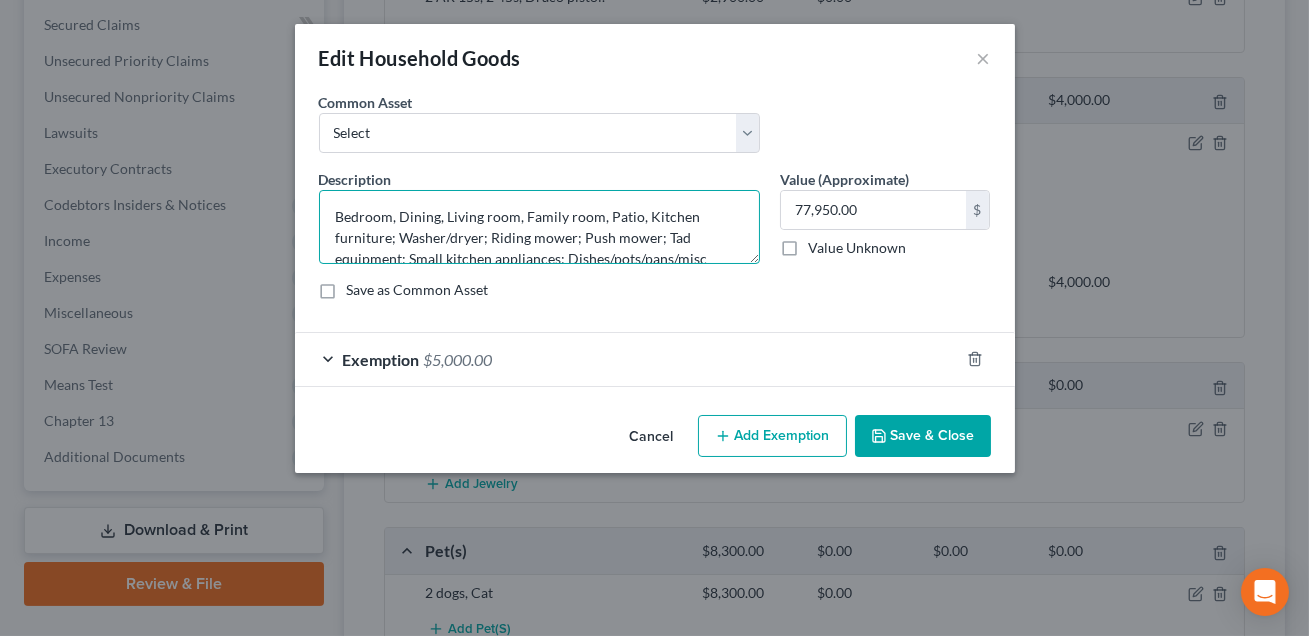 click on "Bedroom, Dining, Living room, Family room, Patio, Kitchen furniture; Washer/dryer; Riding mower; Push mower; Tad equipment; Small kitchen appliances; Dishes/pots/pans/misc kitchen items; Refrigerator; Stove; Freezer; Microwave; Decor; Tools." at bounding box center (539, 227) 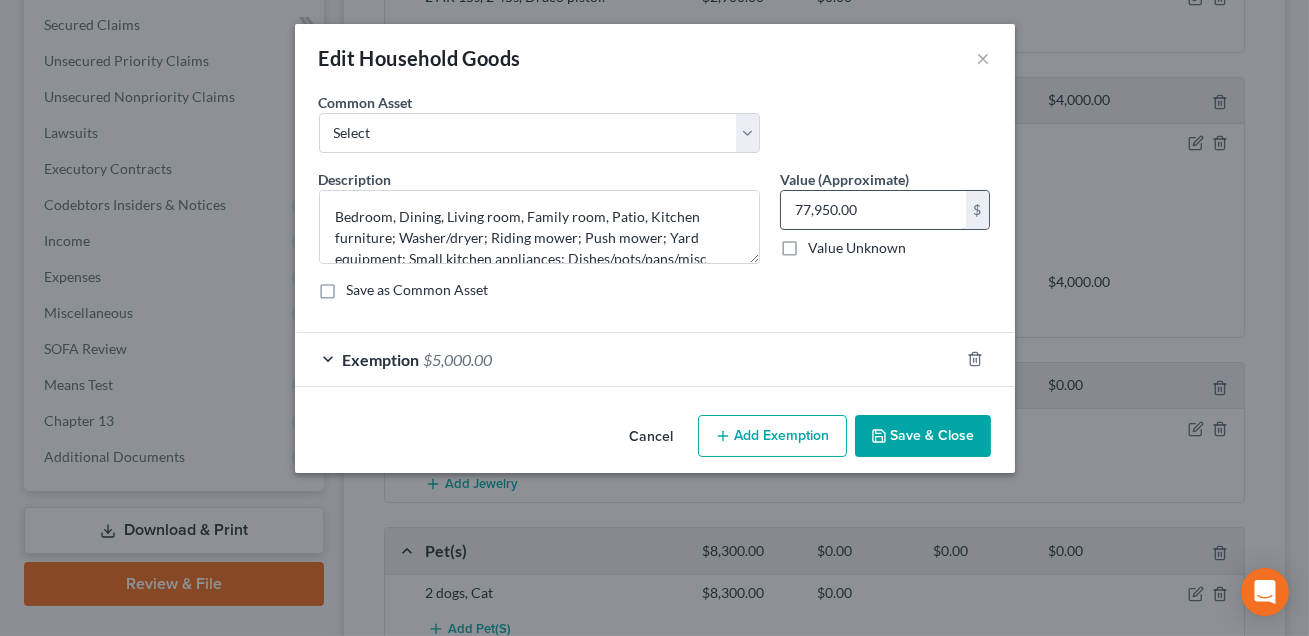 click on "77,950.00" at bounding box center (873, 210) 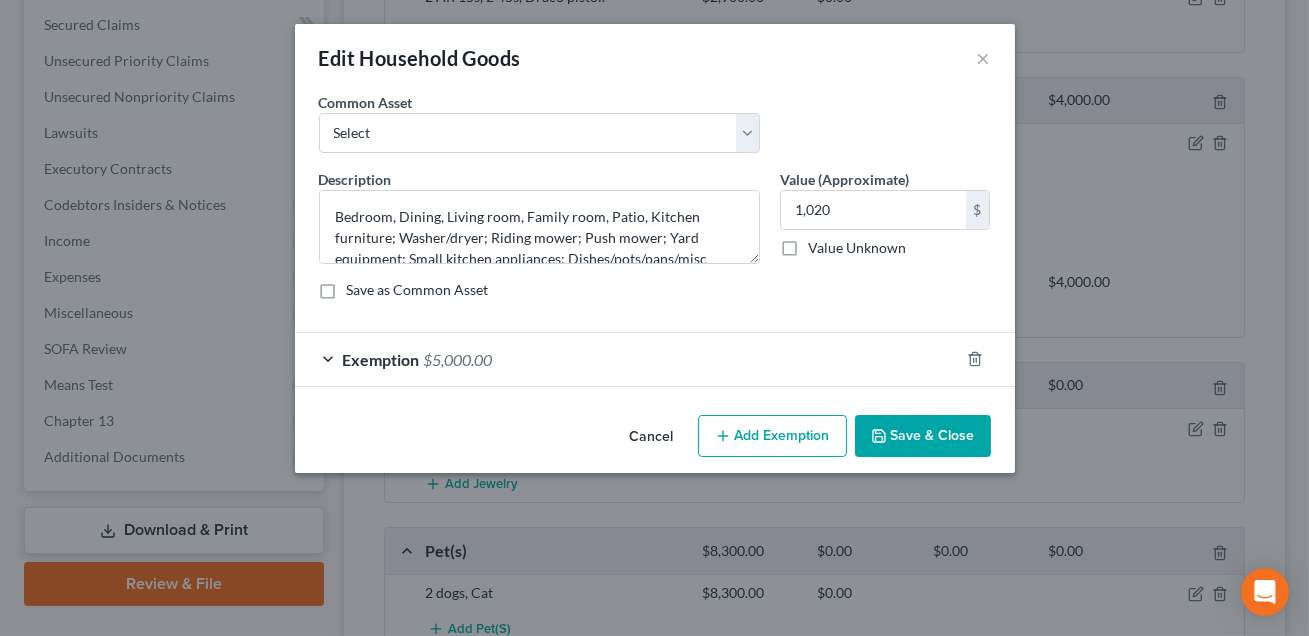 click on "Exemption $5,000.00" at bounding box center (627, 359) 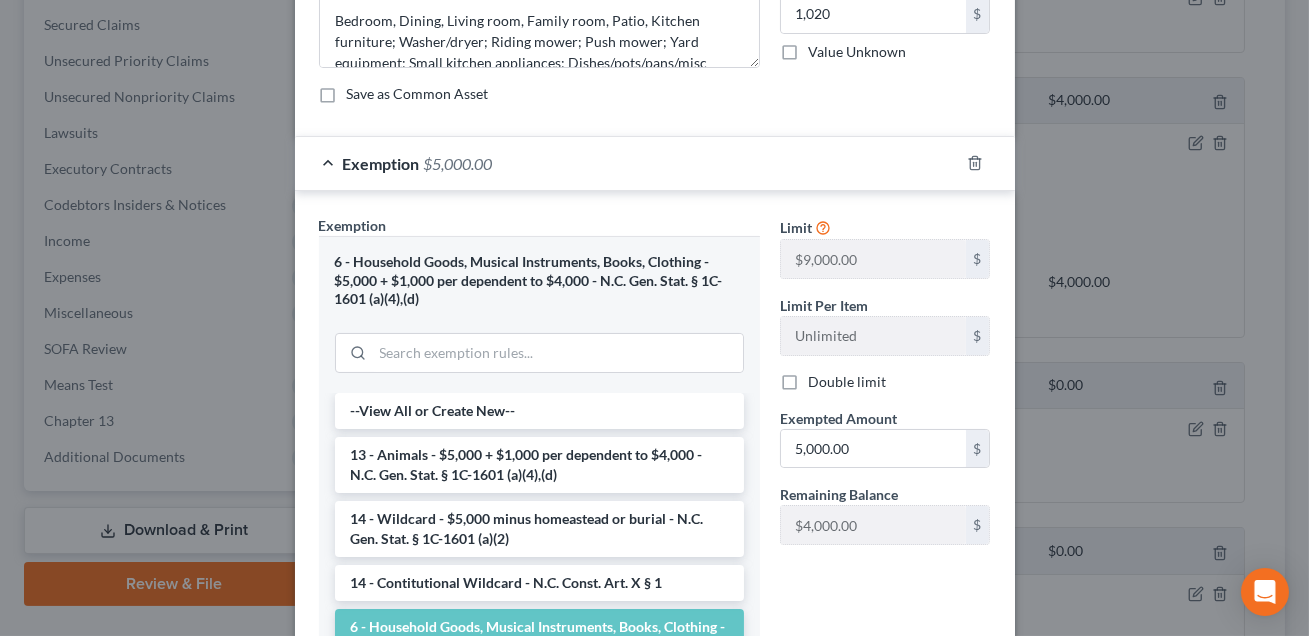 scroll, scrollTop: 262, scrollLeft: 0, axis: vertical 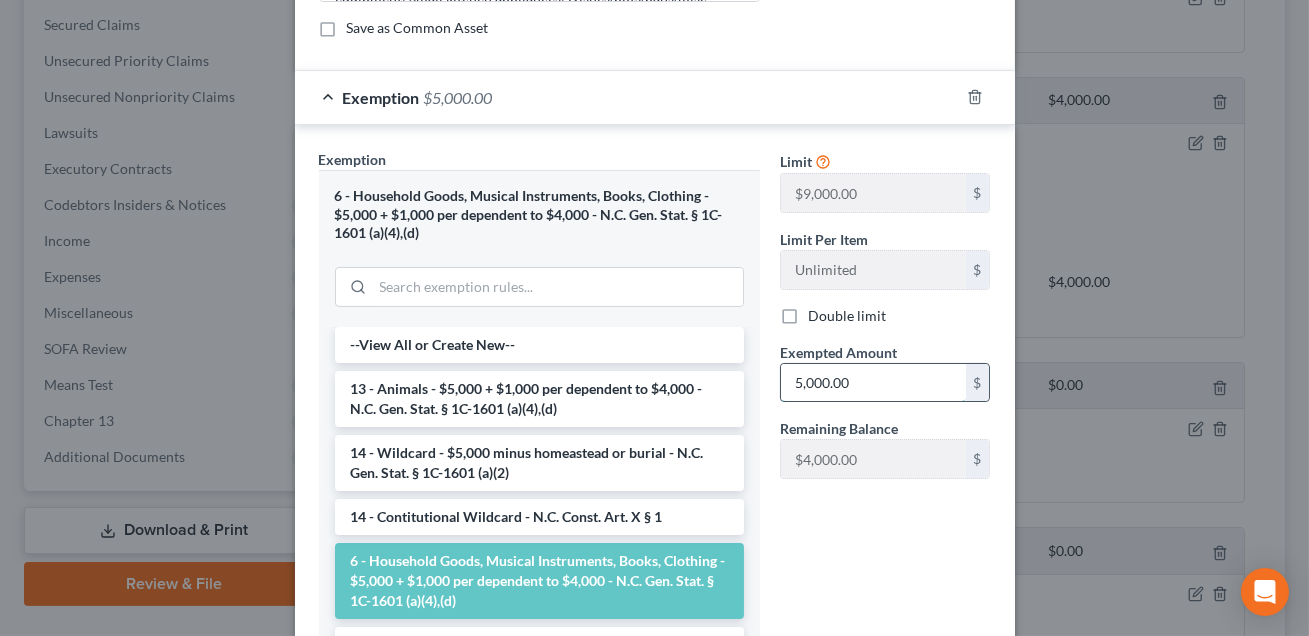 click on "5,000.00" at bounding box center [873, 383] 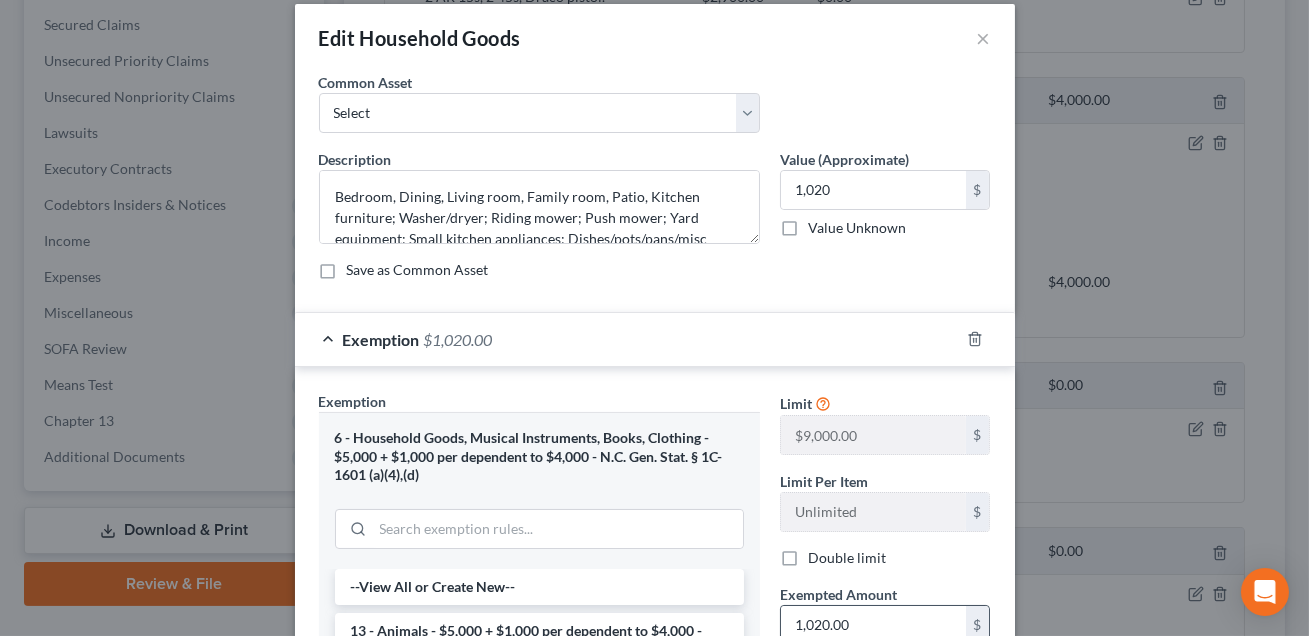 scroll, scrollTop: 0, scrollLeft: 0, axis: both 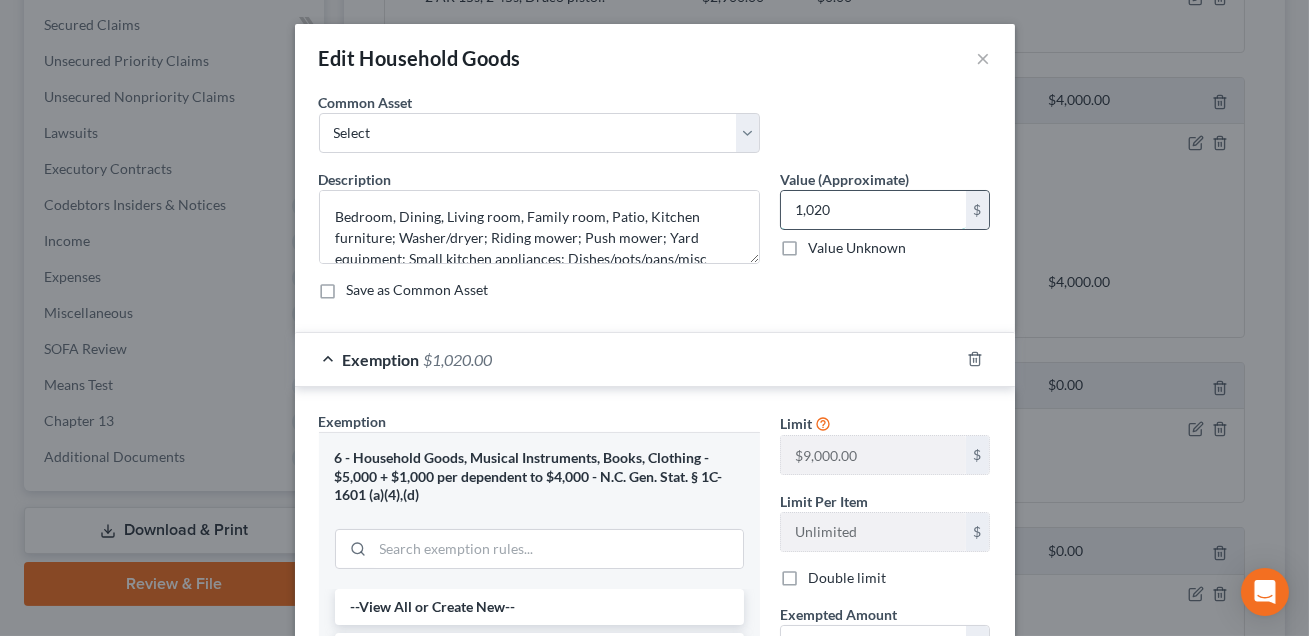 click on "1,020" at bounding box center (873, 210) 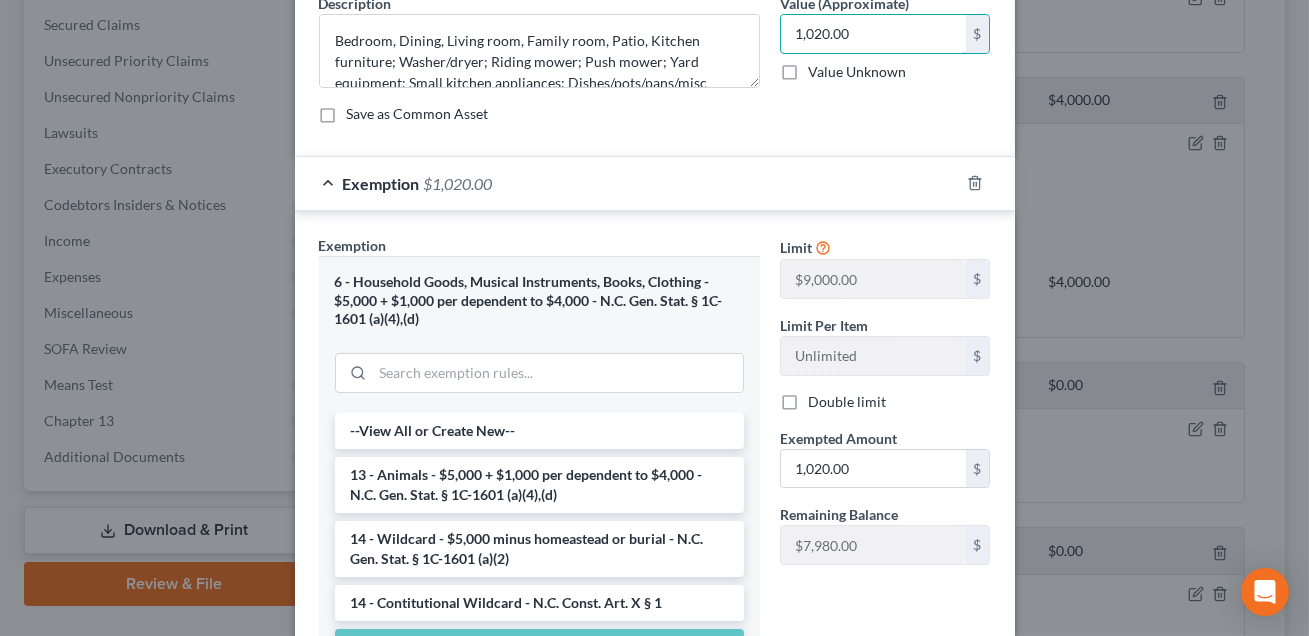 scroll, scrollTop: 414, scrollLeft: 0, axis: vertical 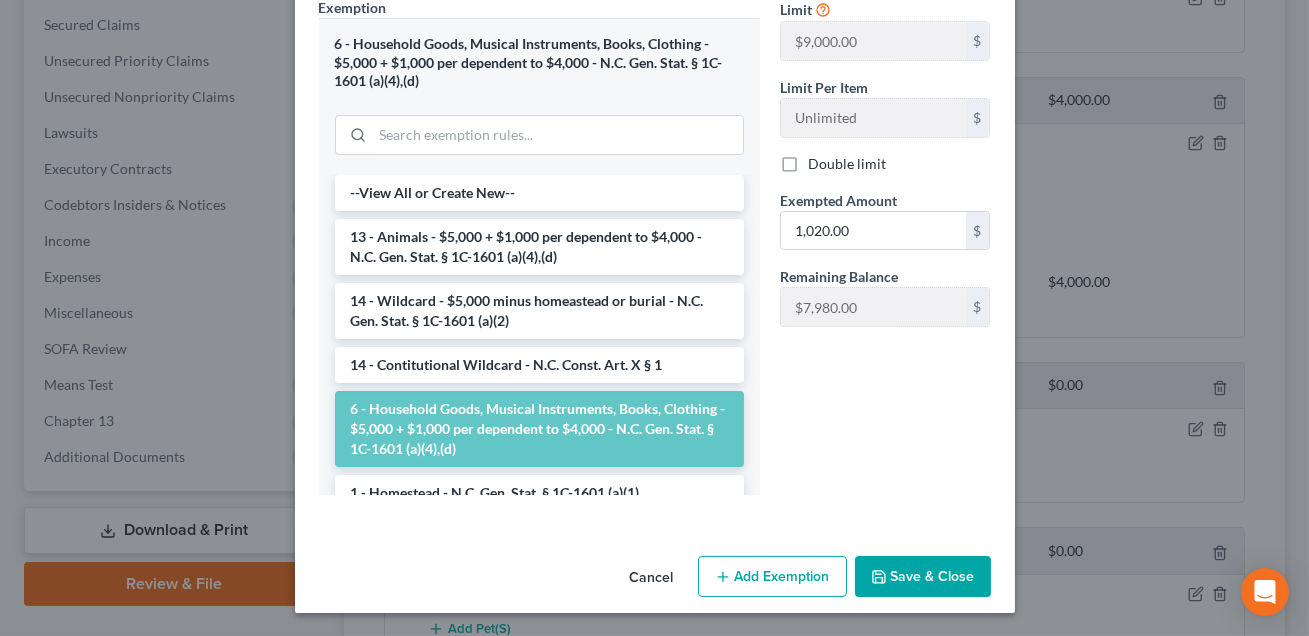 click on "Save & Close" at bounding box center (923, 577) 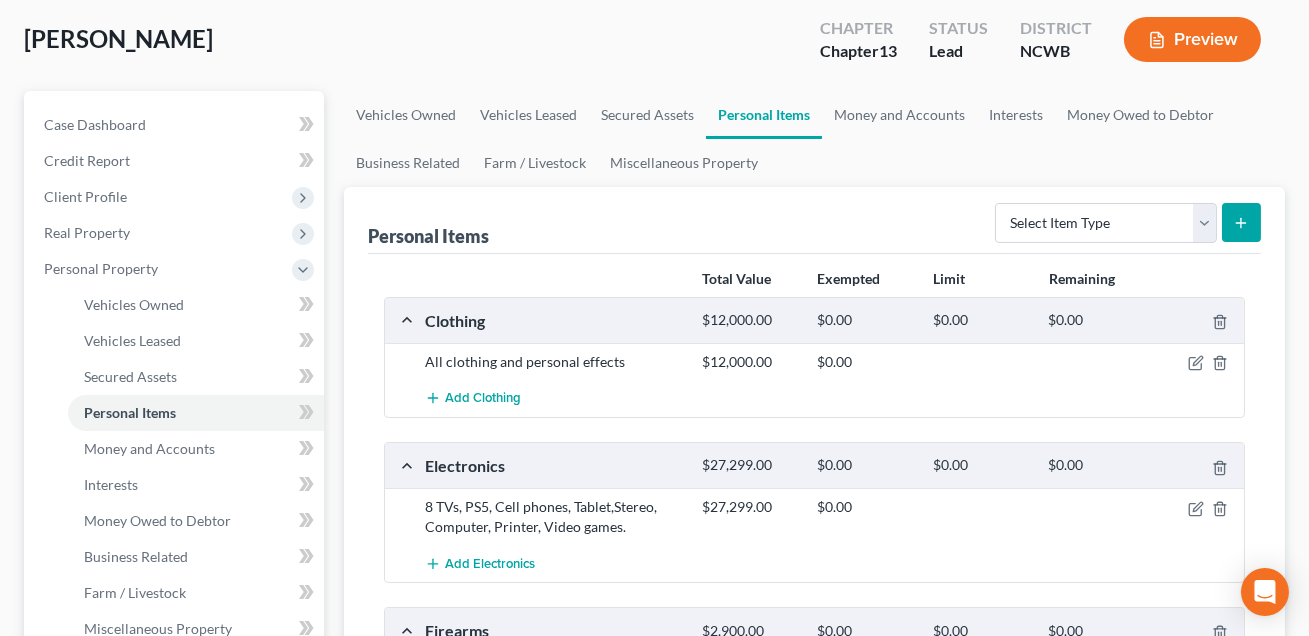 scroll, scrollTop: 103, scrollLeft: 0, axis: vertical 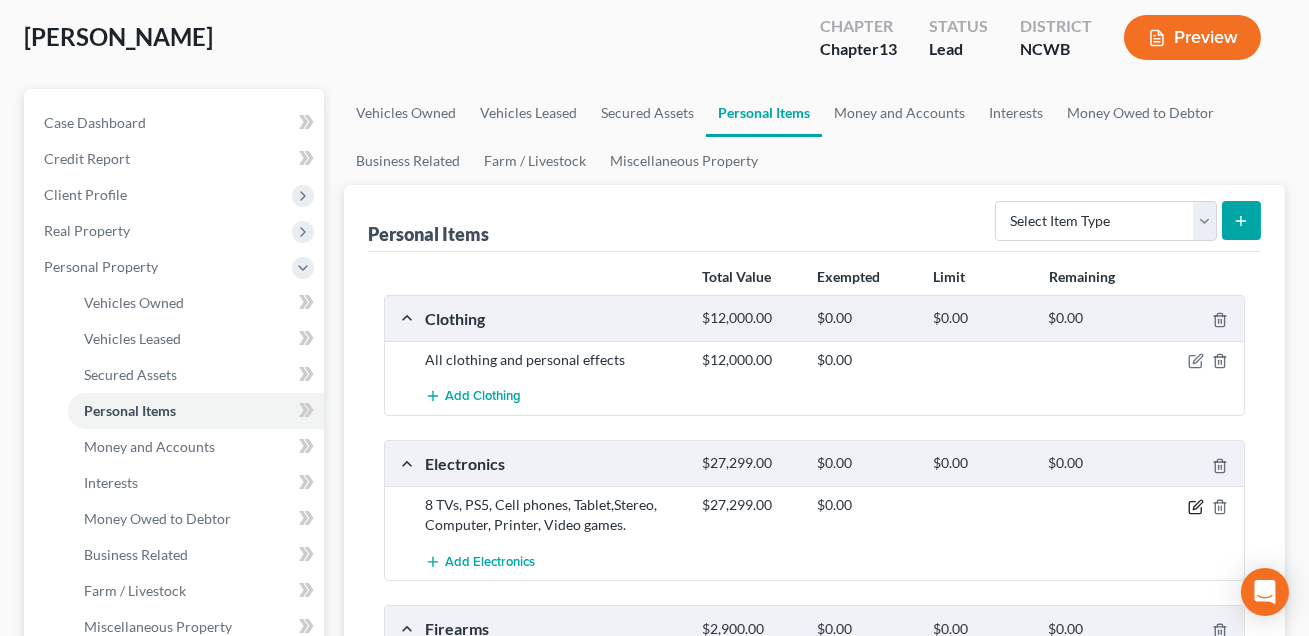 click 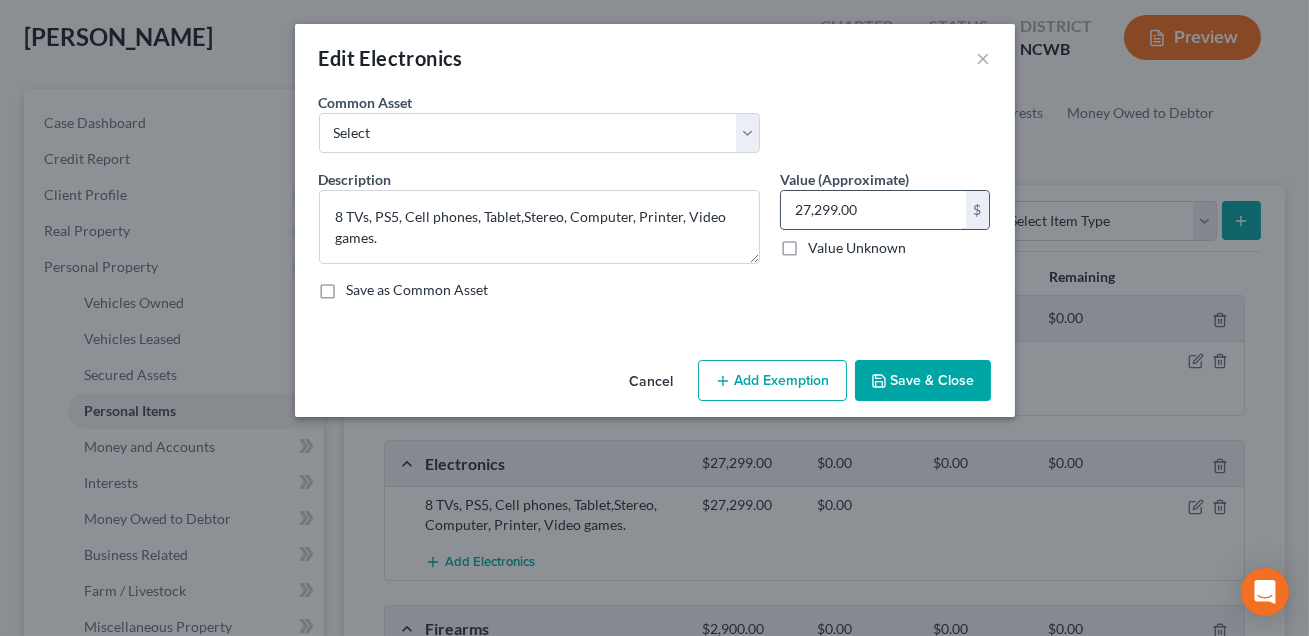 click on "27,299.00" at bounding box center (873, 210) 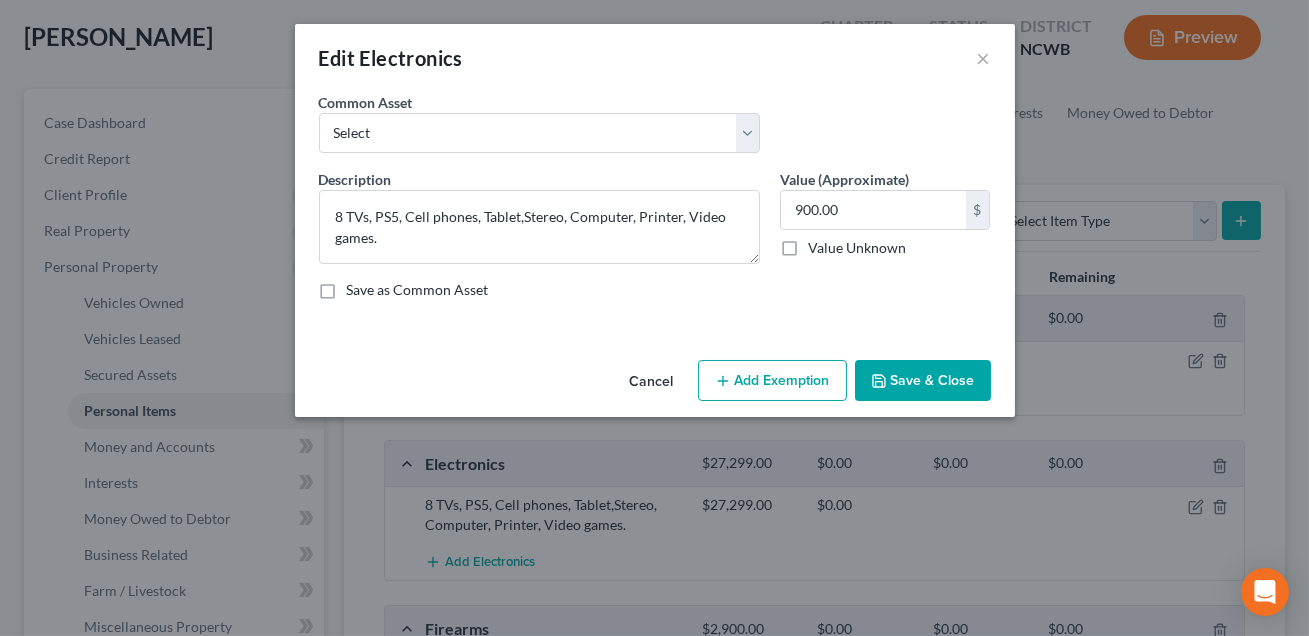 click on "Add Exemption" at bounding box center (772, 381) 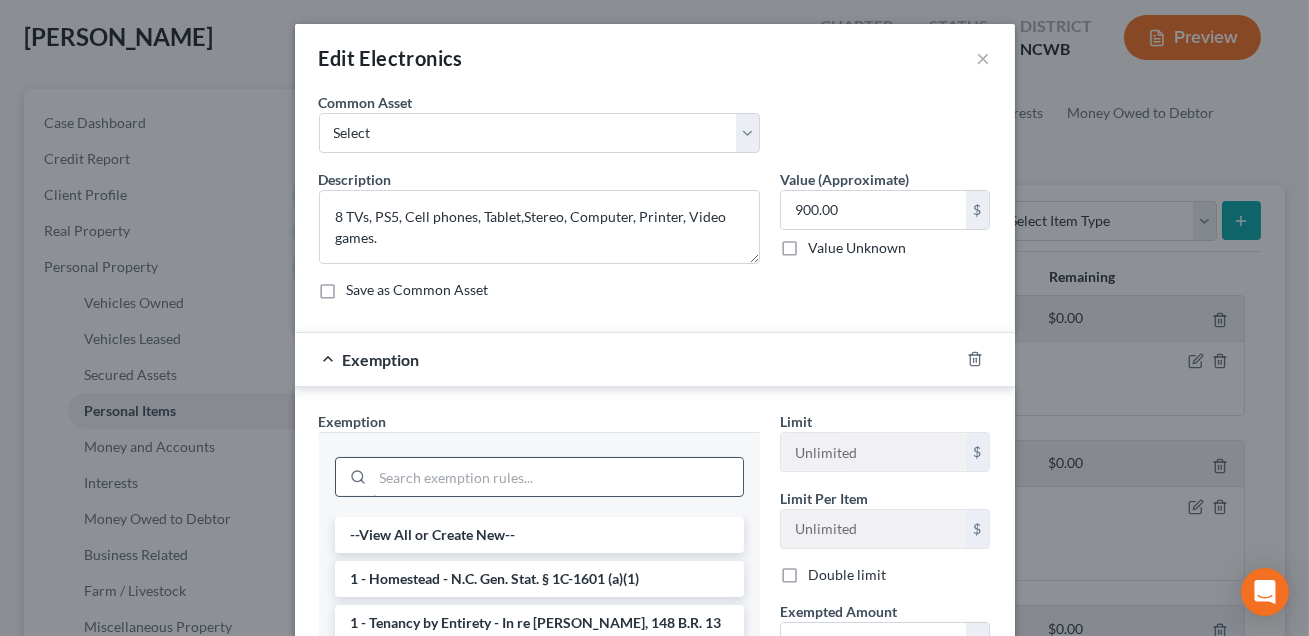 click at bounding box center (558, 477) 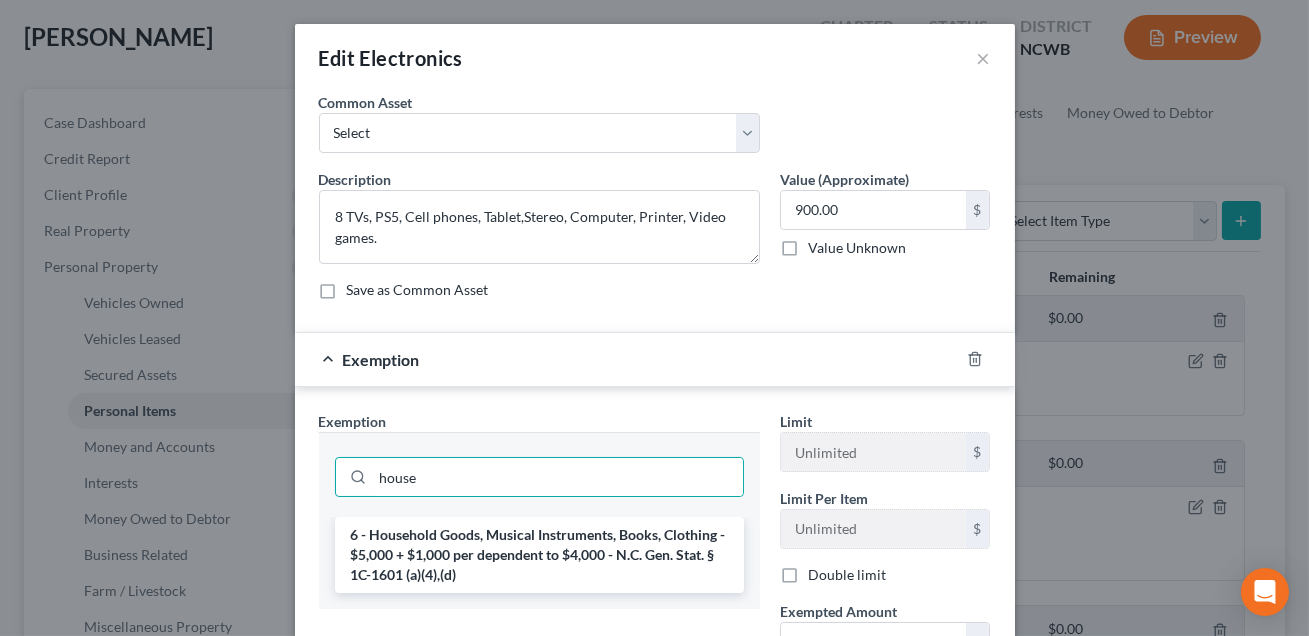 click on "6 - Household Goods, Musical Instruments, Books, Clothing - $5,000 +  $1,000 per dependent to $4,000 - N.C. Gen. Stat. § 1C-1601 (a)(4),(d)" at bounding box center [539, 555] 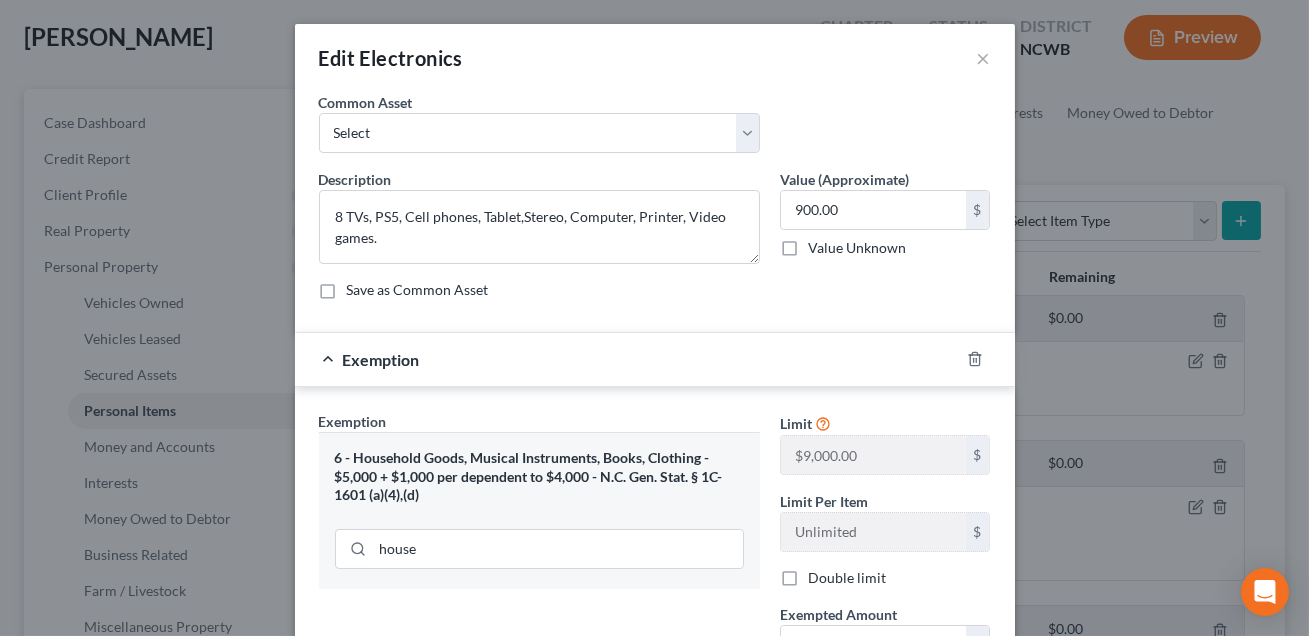 scroll, scrollTop: 242, scrollLeft: 0, axis: vertical 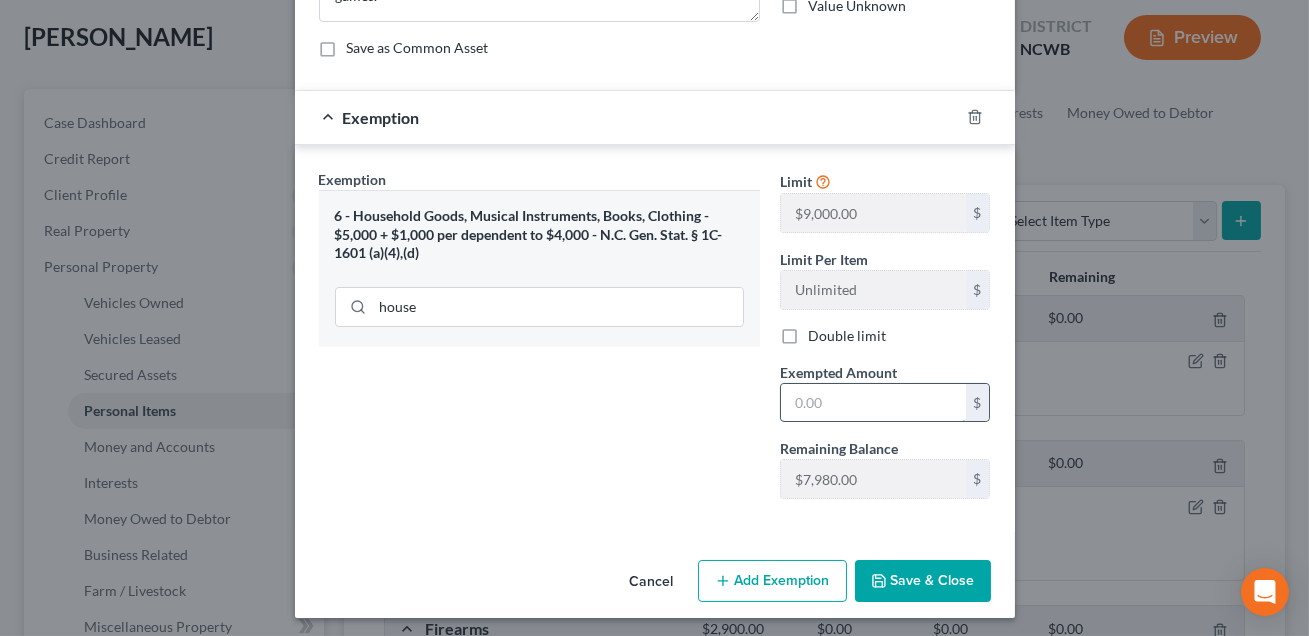 click at bounding box center (873, 403) 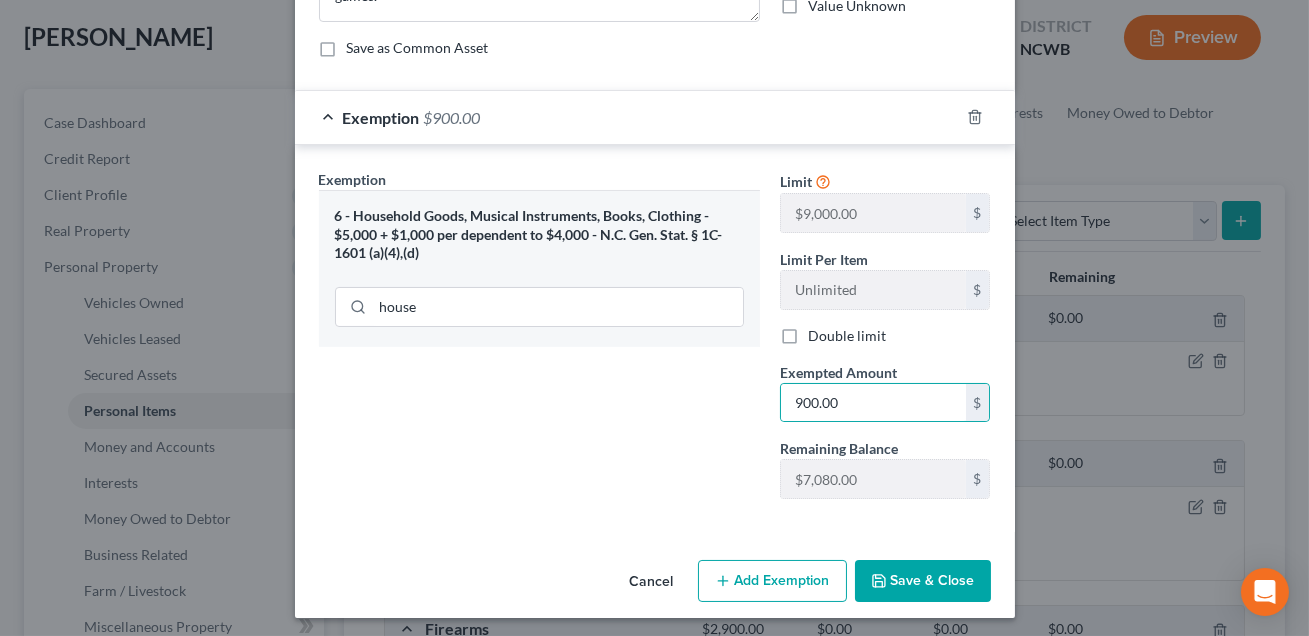 click on "Save & Close" at bounding box center (923, 581) 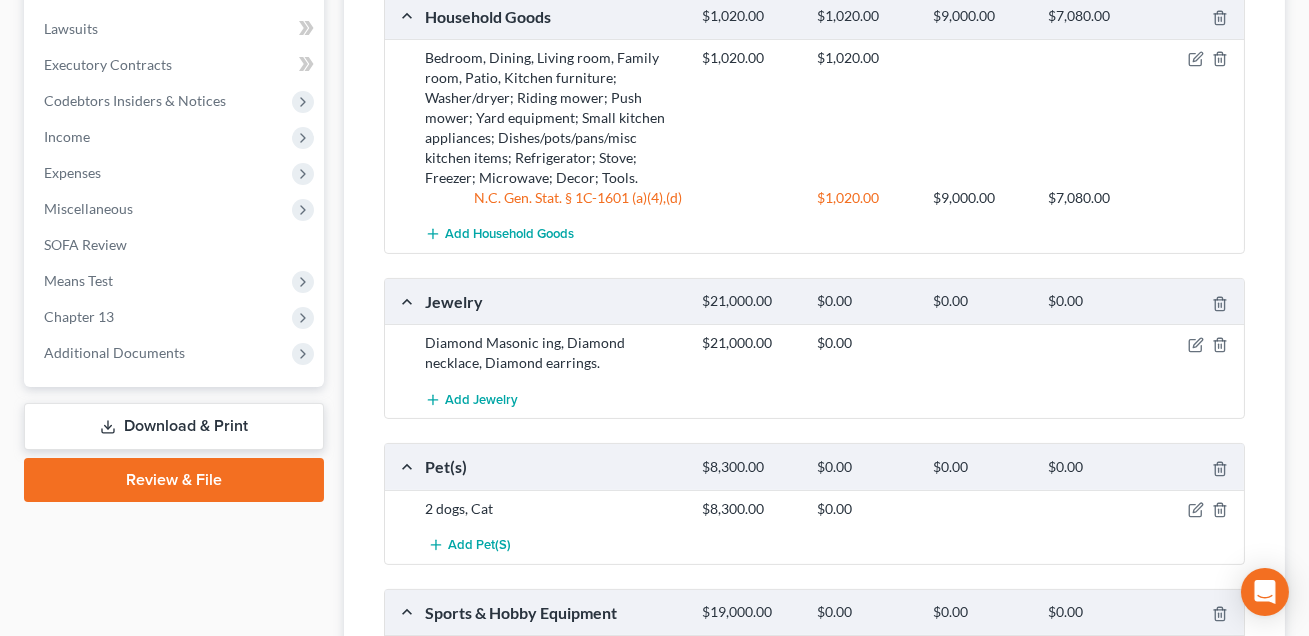 scroll, scrollTop: 1045, scrollLeft: 0, axis: vertical 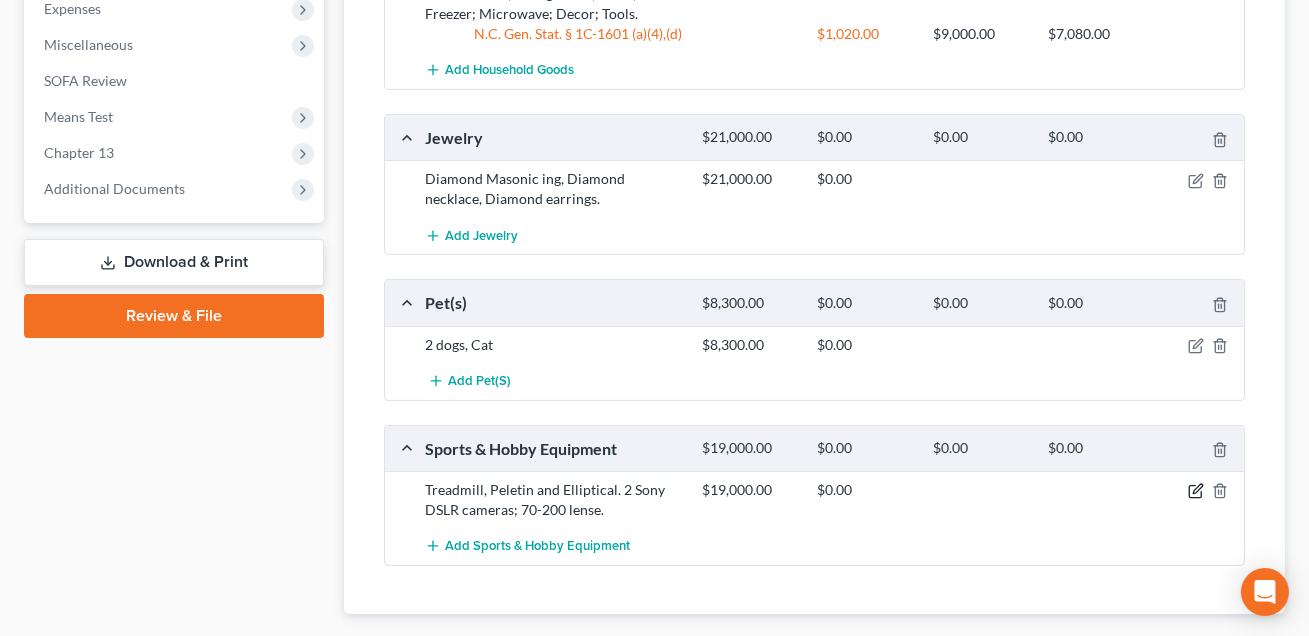click 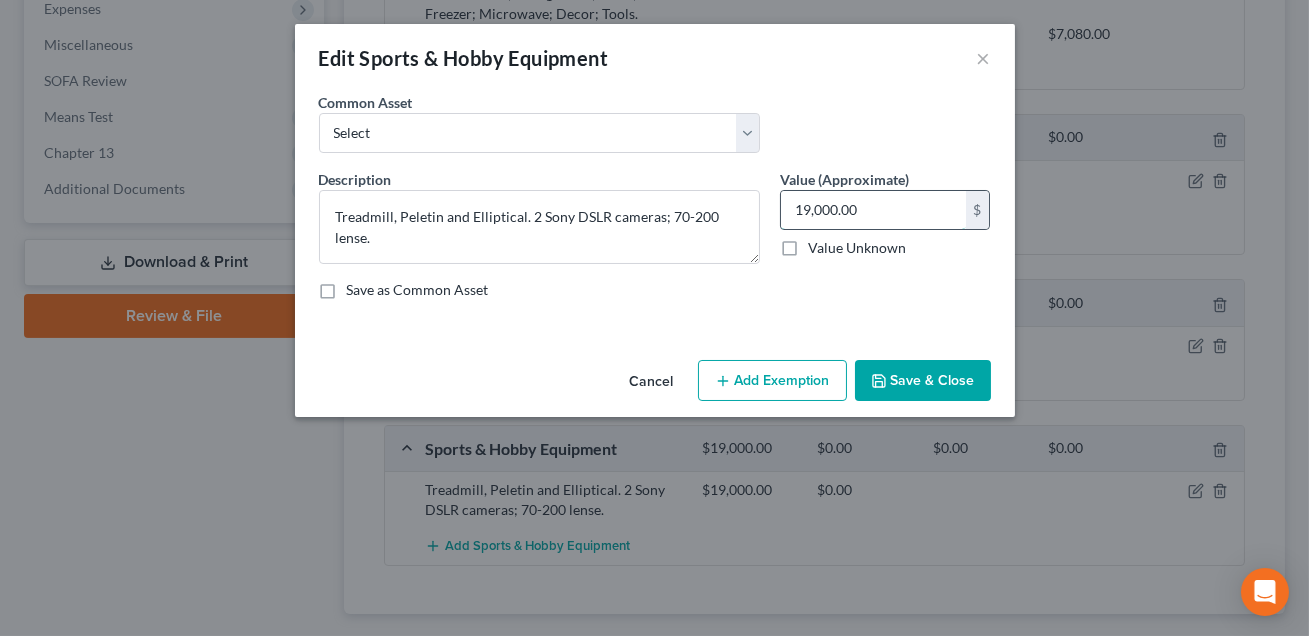 click on "19,000.00" at bounding box center (873, 210) 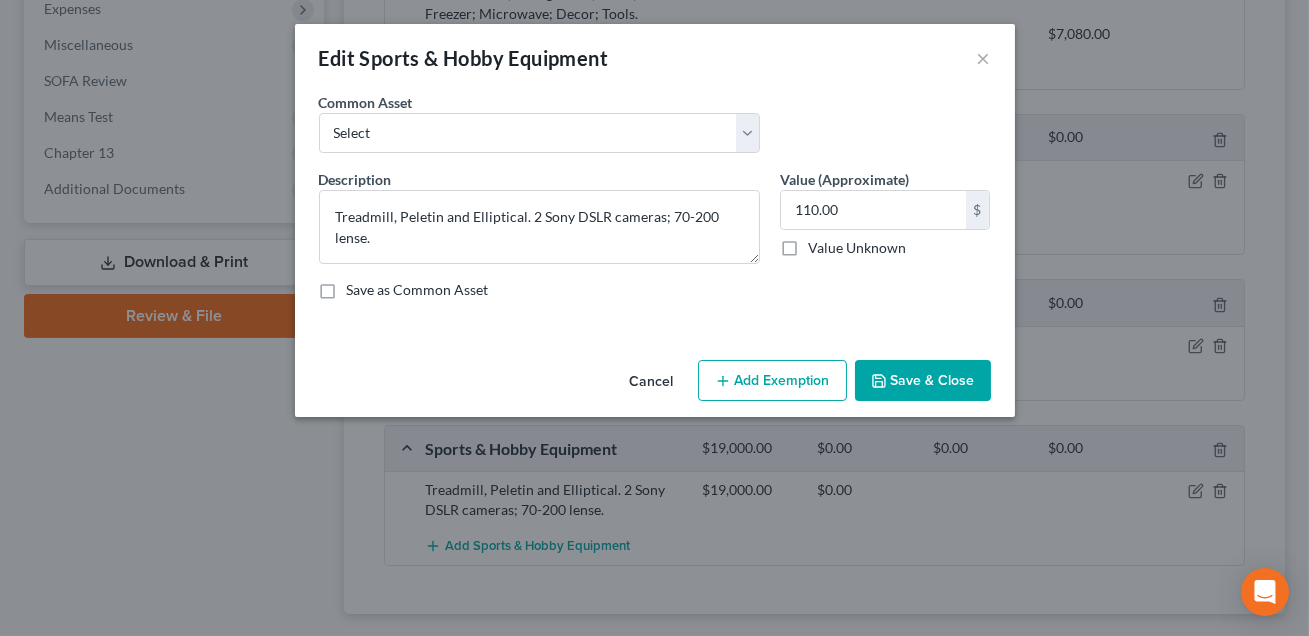 click on "Cancel Add Exemption Save & Close" at bounding box center [655, 385] 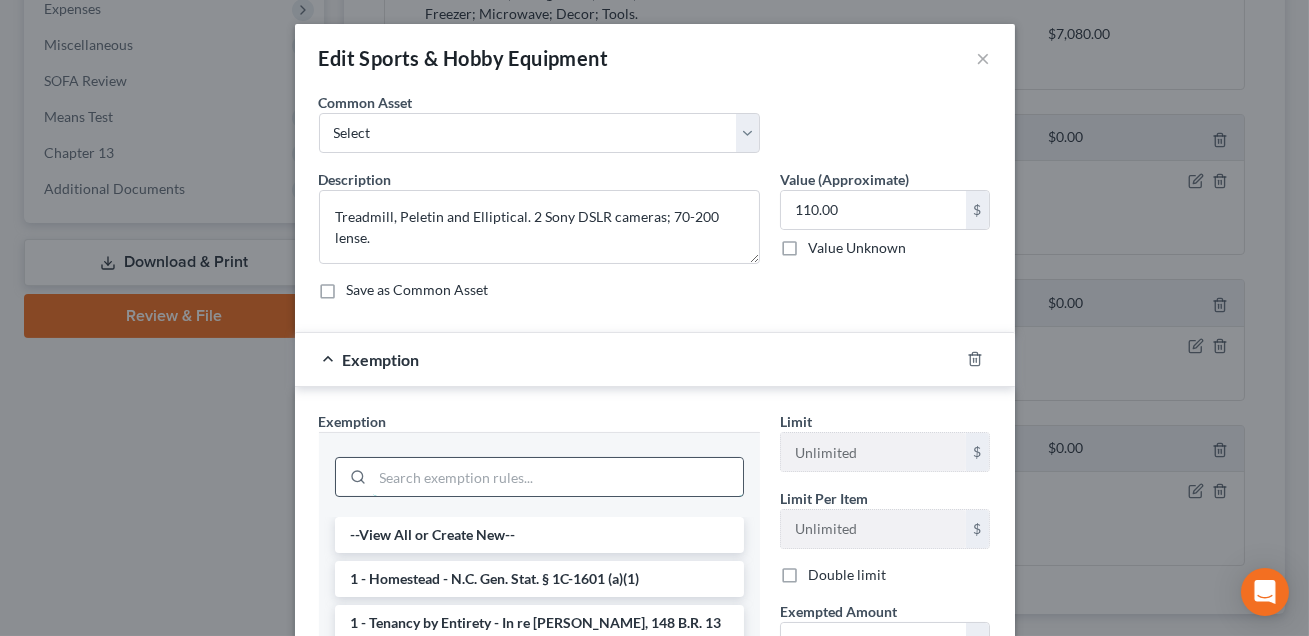 click at bounding box center (558, 477) 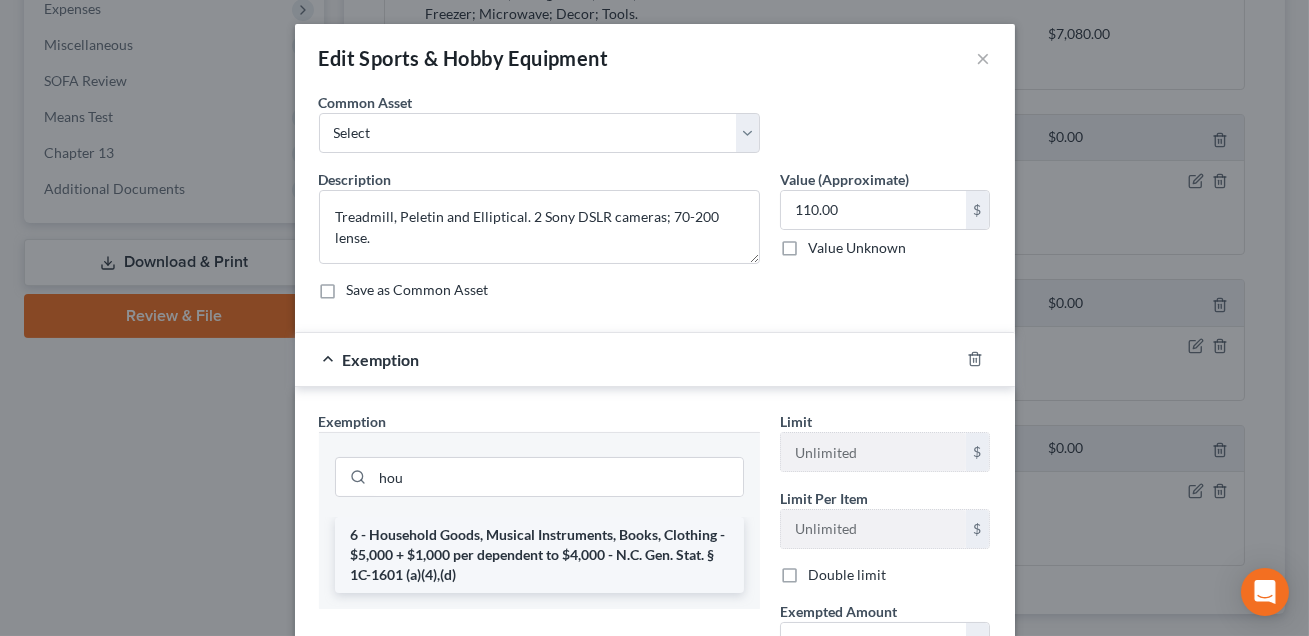 click on "6 - Household Goods, Musical Instruments, Books, Clothing - $5,000 +  $1,000 per dependent to $4,000 - N.C. Gen. Stat. § 1C-1601 (a)(4),(d)" at bounding box center (539, 555) 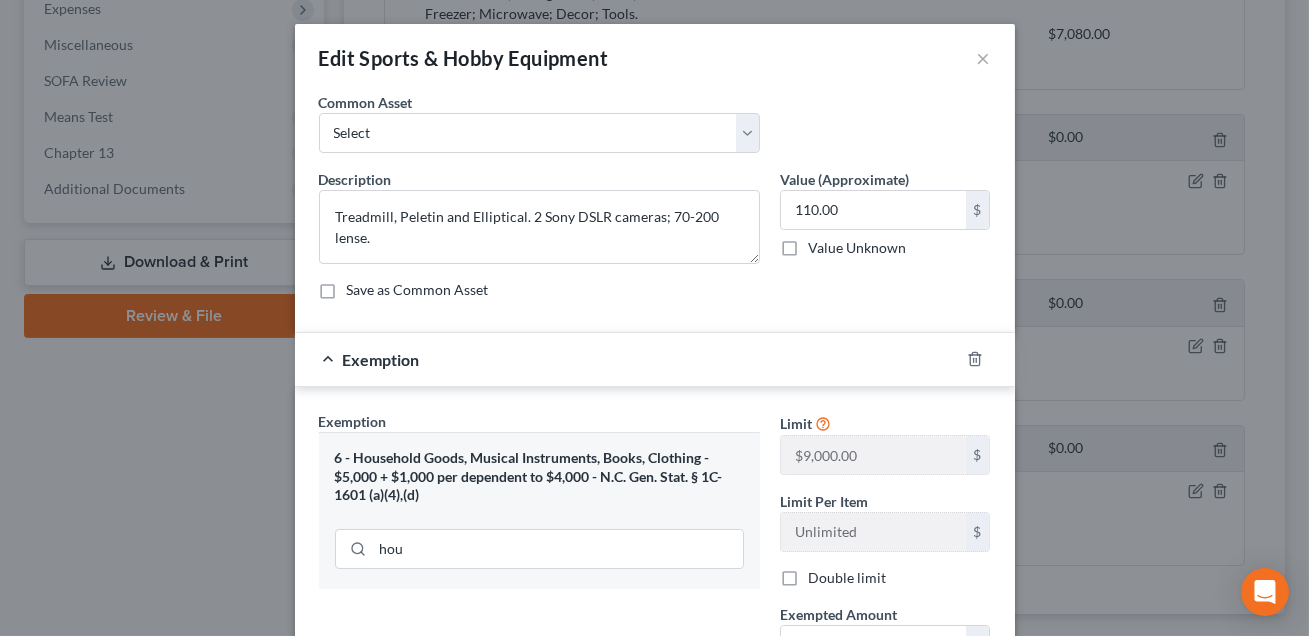 scroll, scrollTop: 242, scrollLeft: 0, axis: vertical 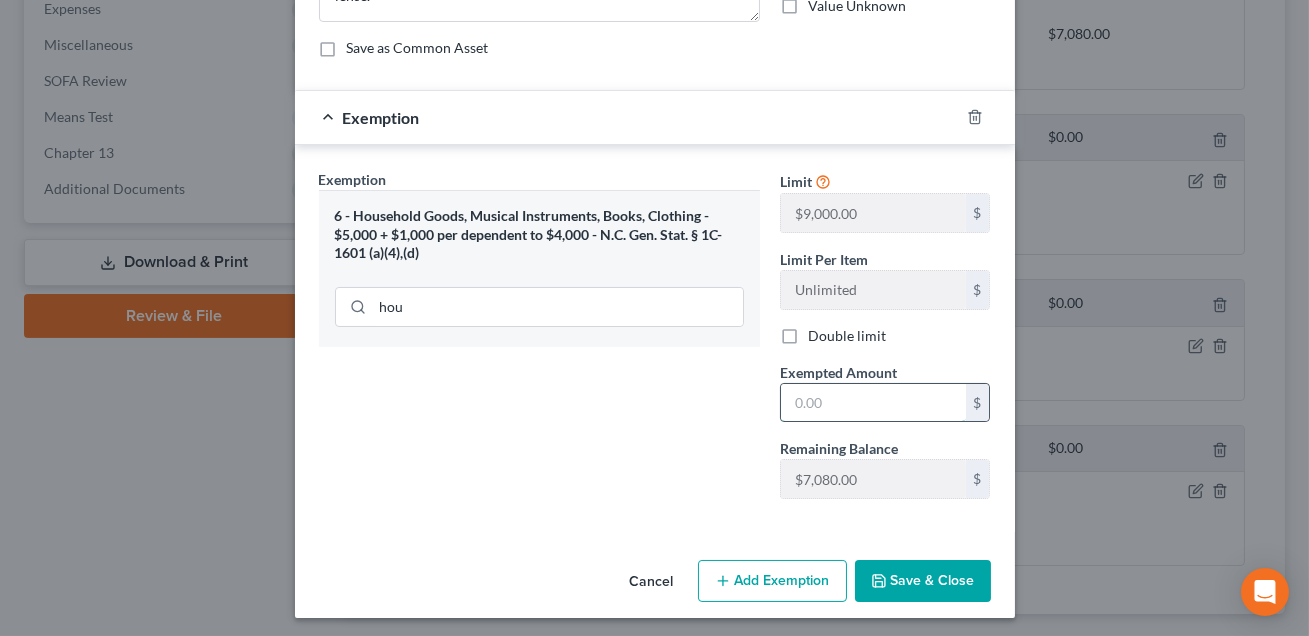 click at bounding box center (873, 403) 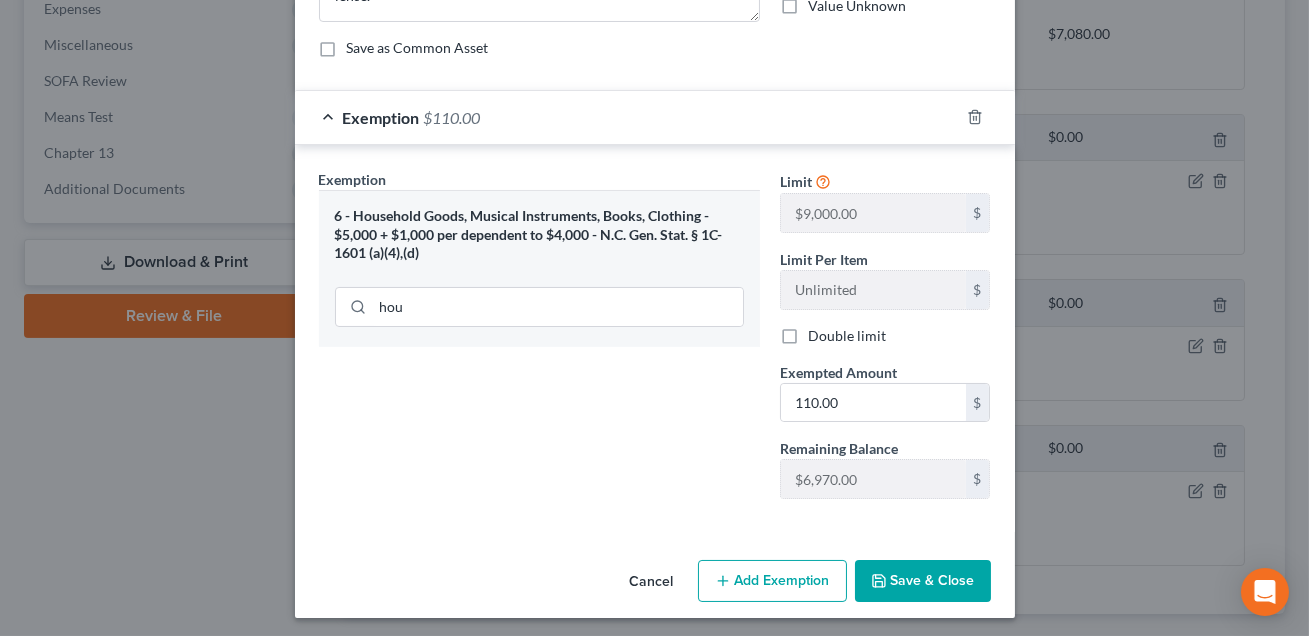 click on "Save & Close" at bounding box center [923, 581] 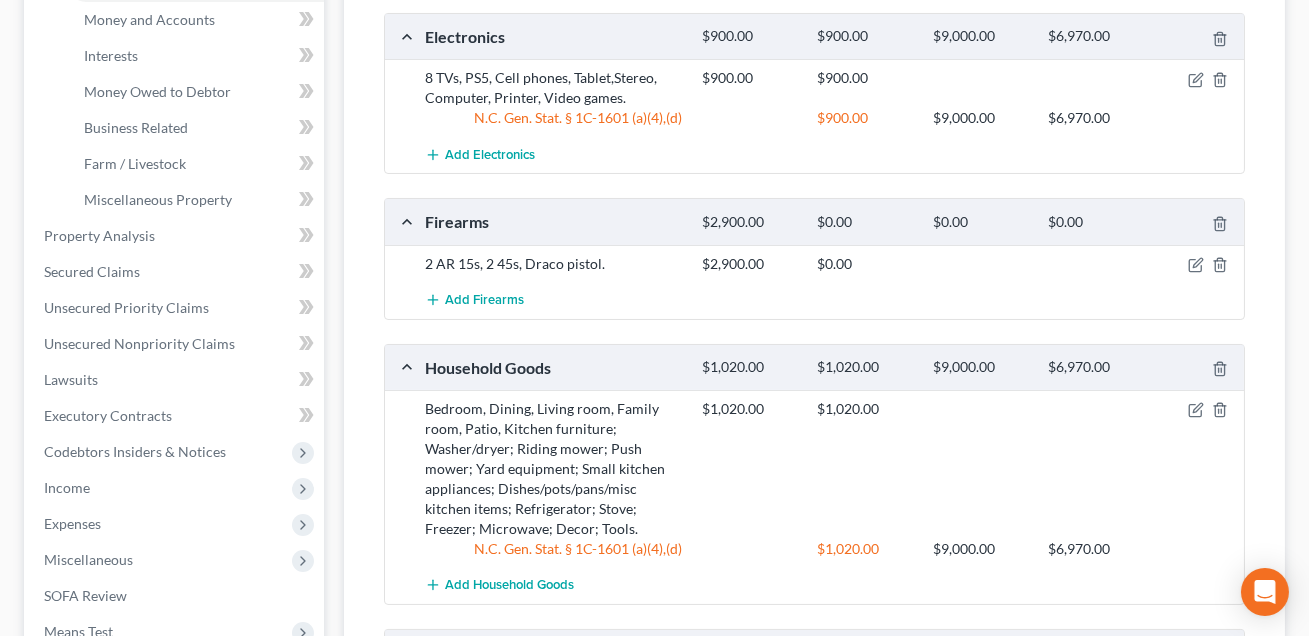 scroll, scrollTop: 439, scrollLeft: 0, axis: vertical 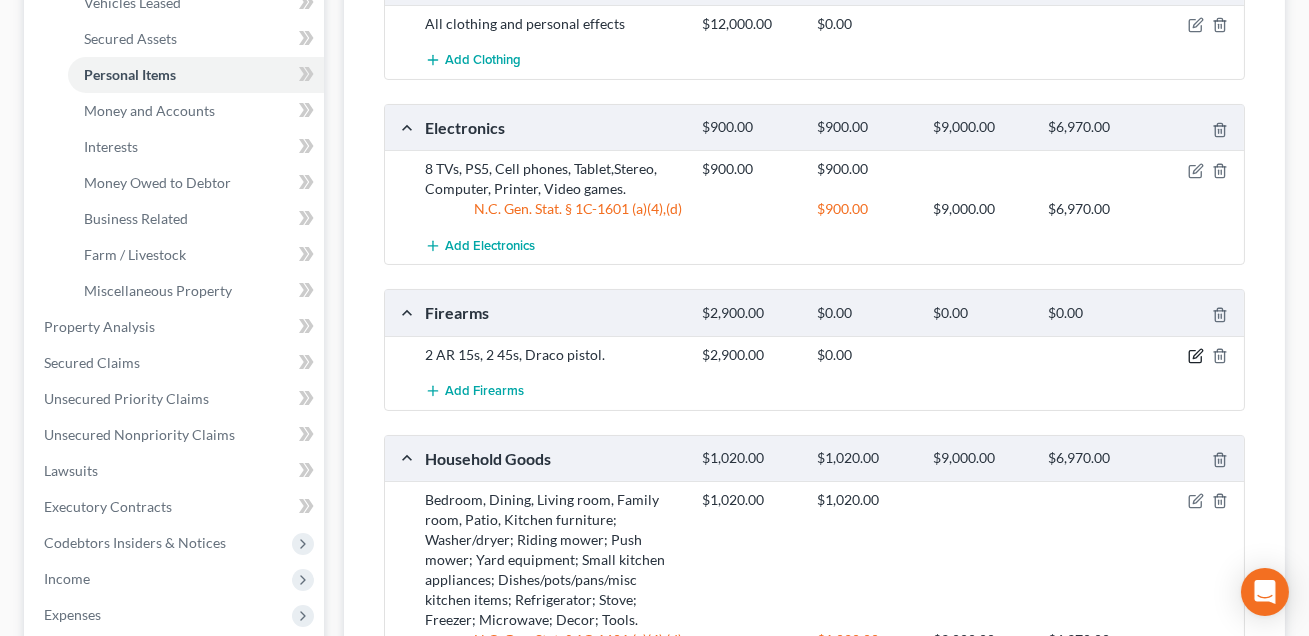 click 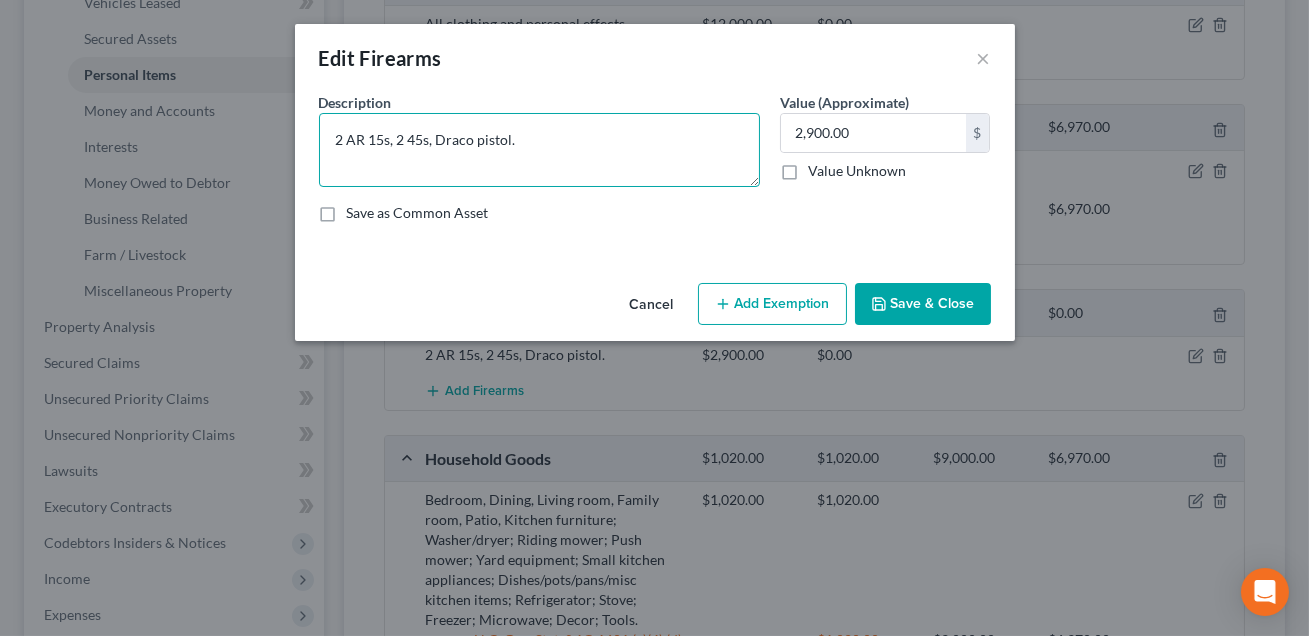 click on "2 AR 15s, 2 45s, Draco pistol." at bounding box center (539, 150) 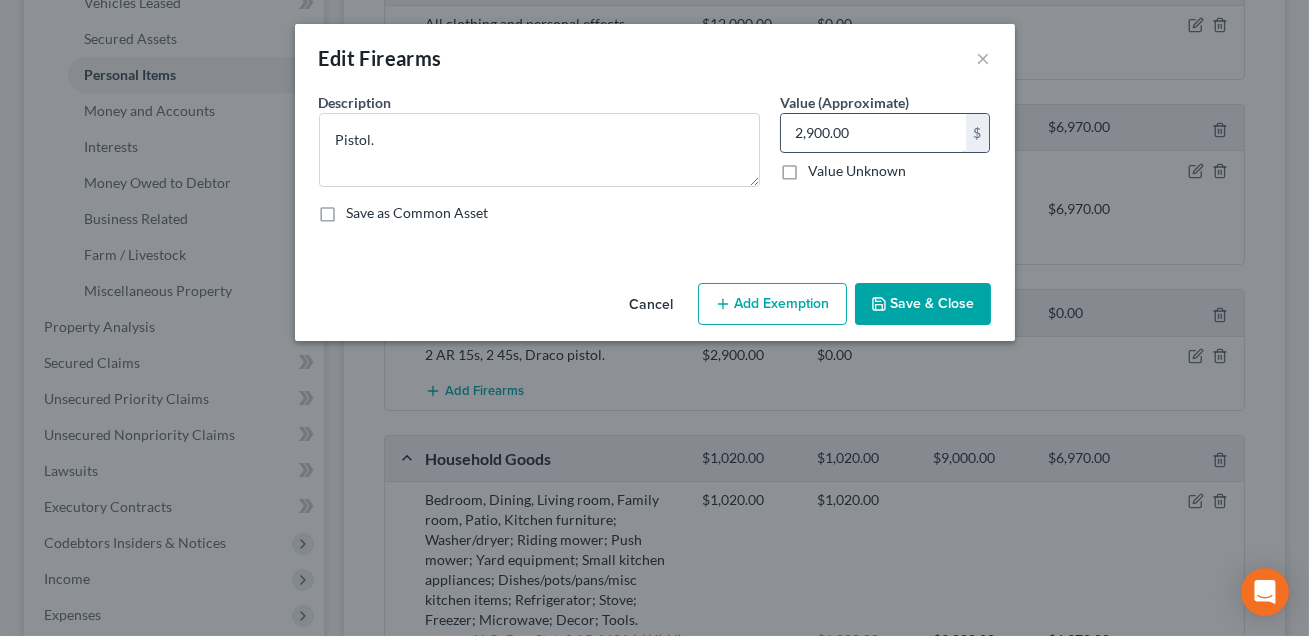 click on "2,900.00" at bounding box center (873, 133) 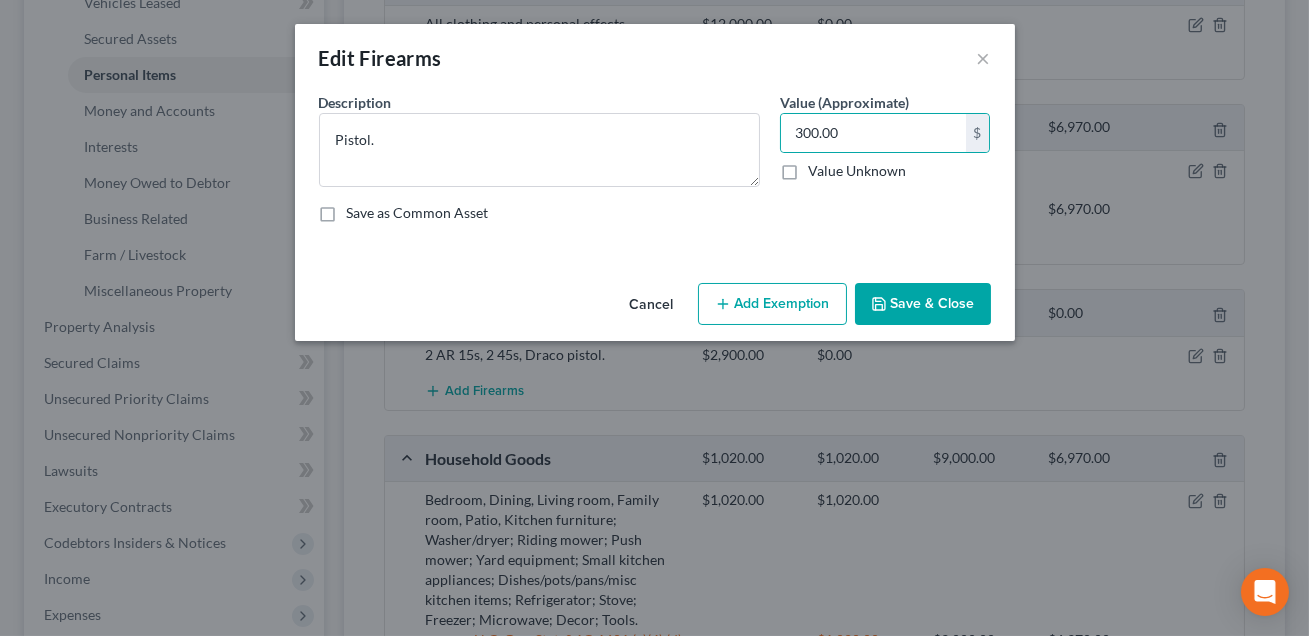 click on "Add Exemption" at bounding box center (772, 304) 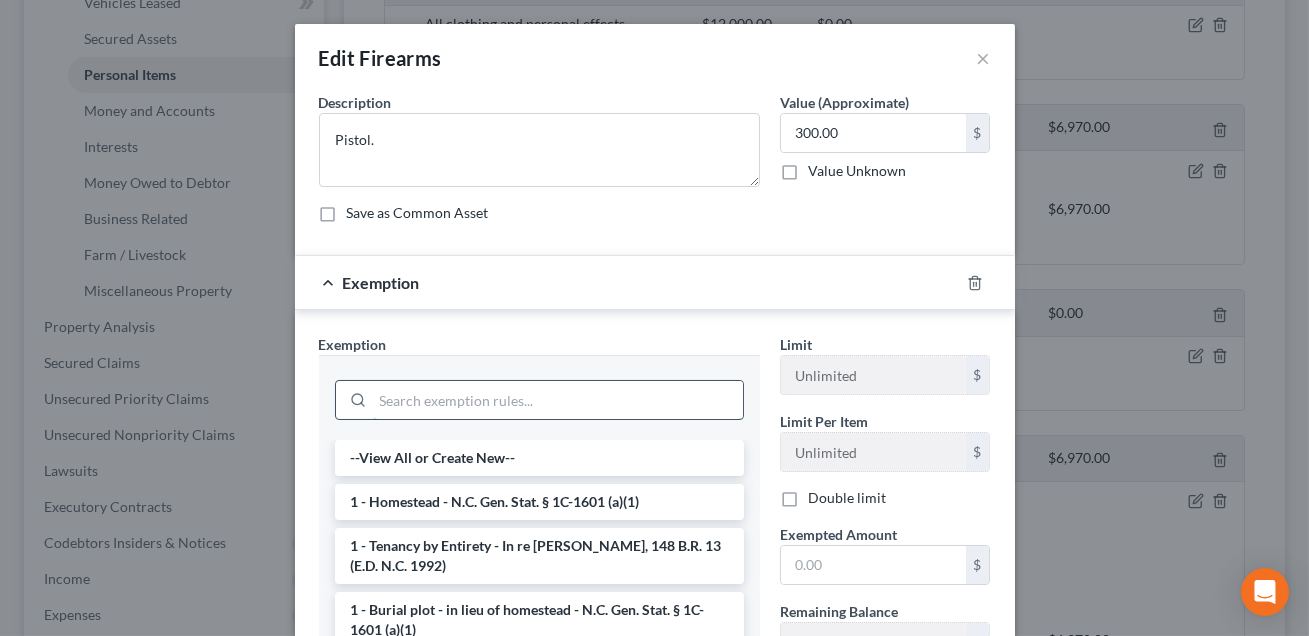 click at bounding box center (558, 400) 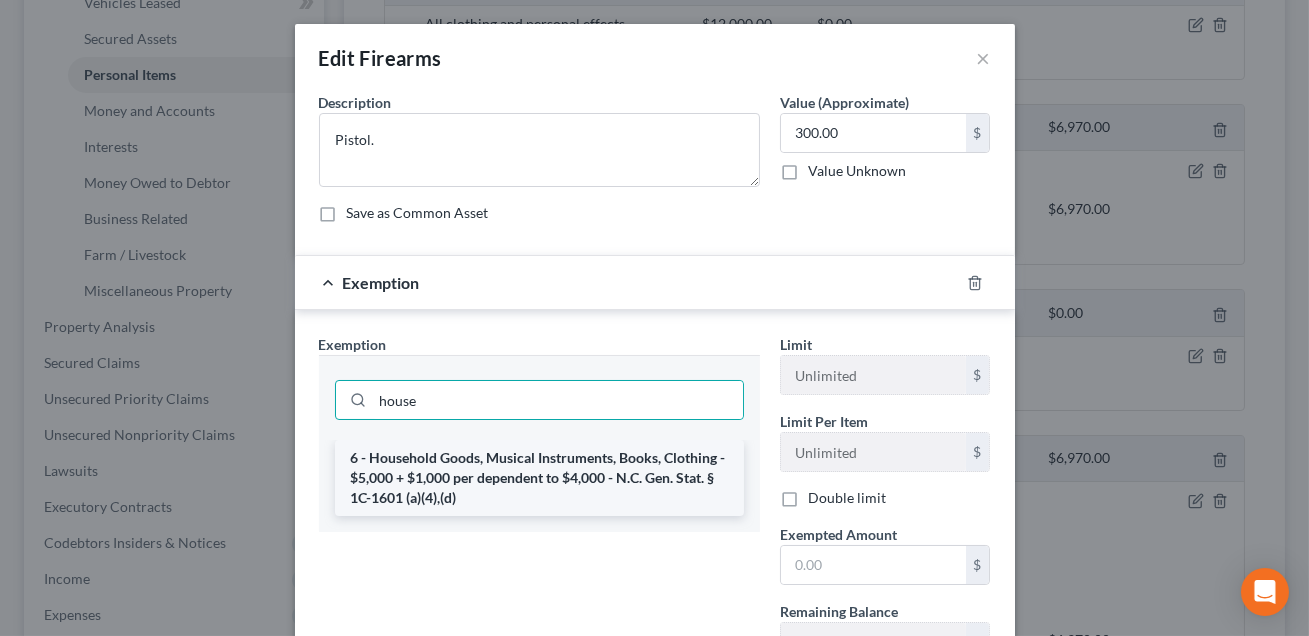 click on "6 - Household Goods, Musical Instruments, Books, Clothing - $5,000 +  $1,000 per dependent to $4,000 - N.C. Gen. Stat. § 1C-1601 (a)(4),(d)" at bounding box center (539, 478) 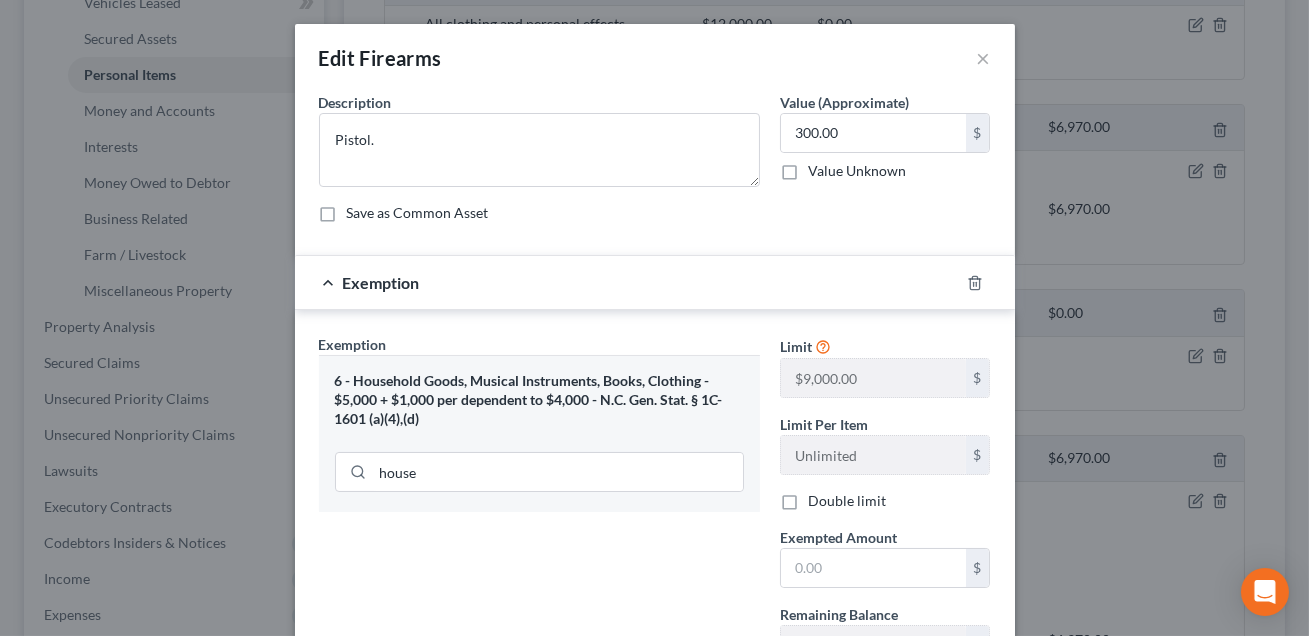 scroll, scrollTop: 169, scrollLeft: 0, axis: vertical 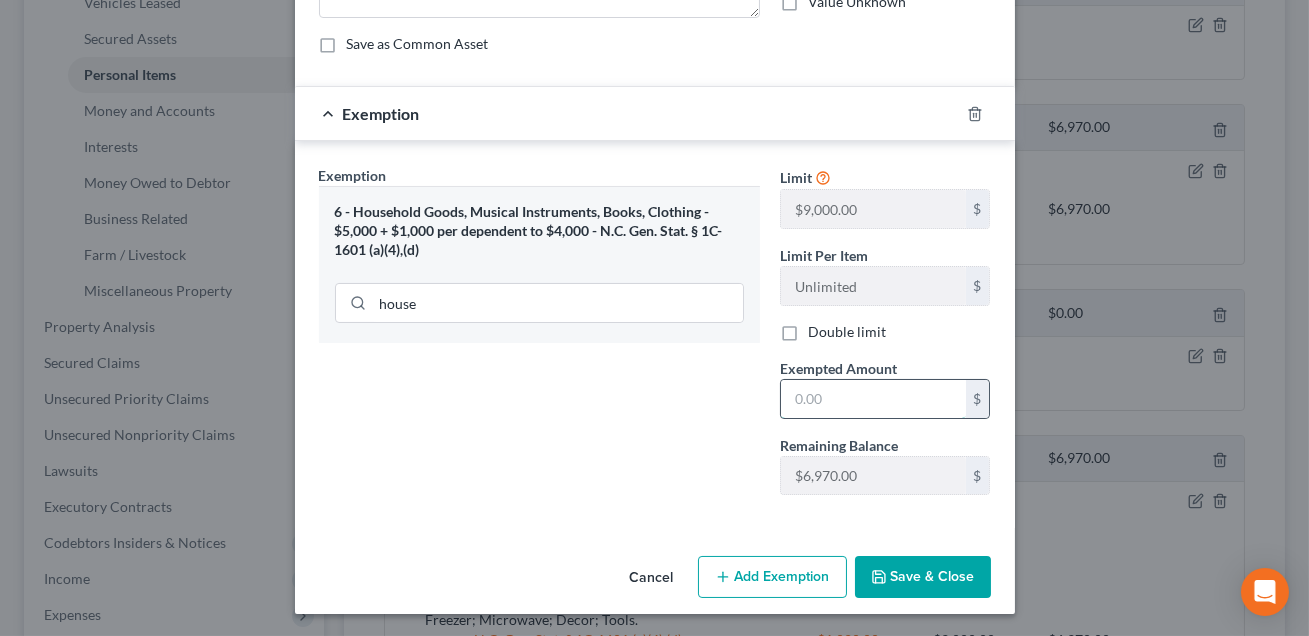 click at bounding box center (873, 399) 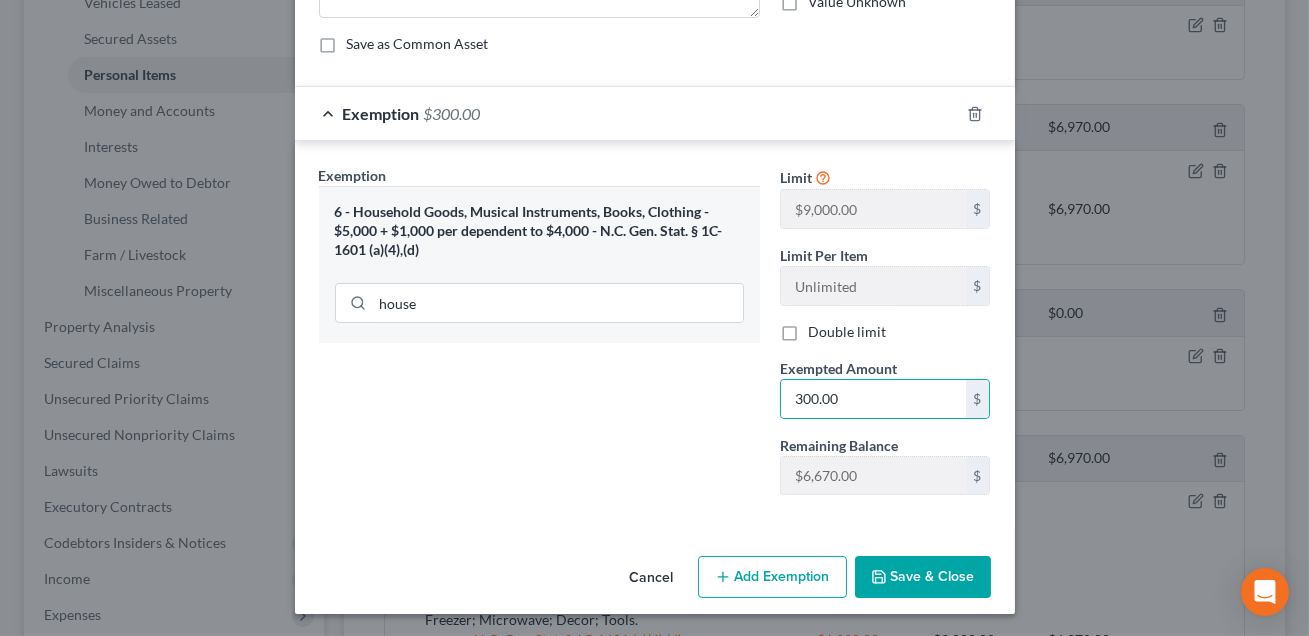 click on "Save & Close" at bounding box center (923, 577) 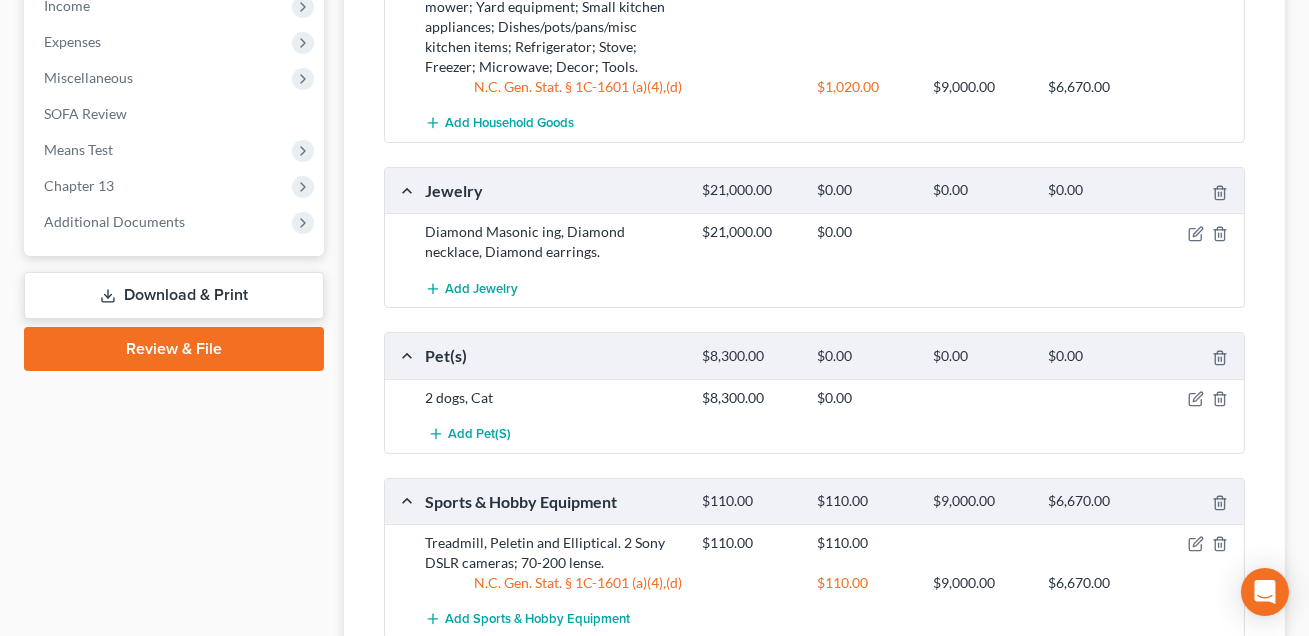 scroll, scrollTop: 1010, scrollLeft: 0, axis: vertical 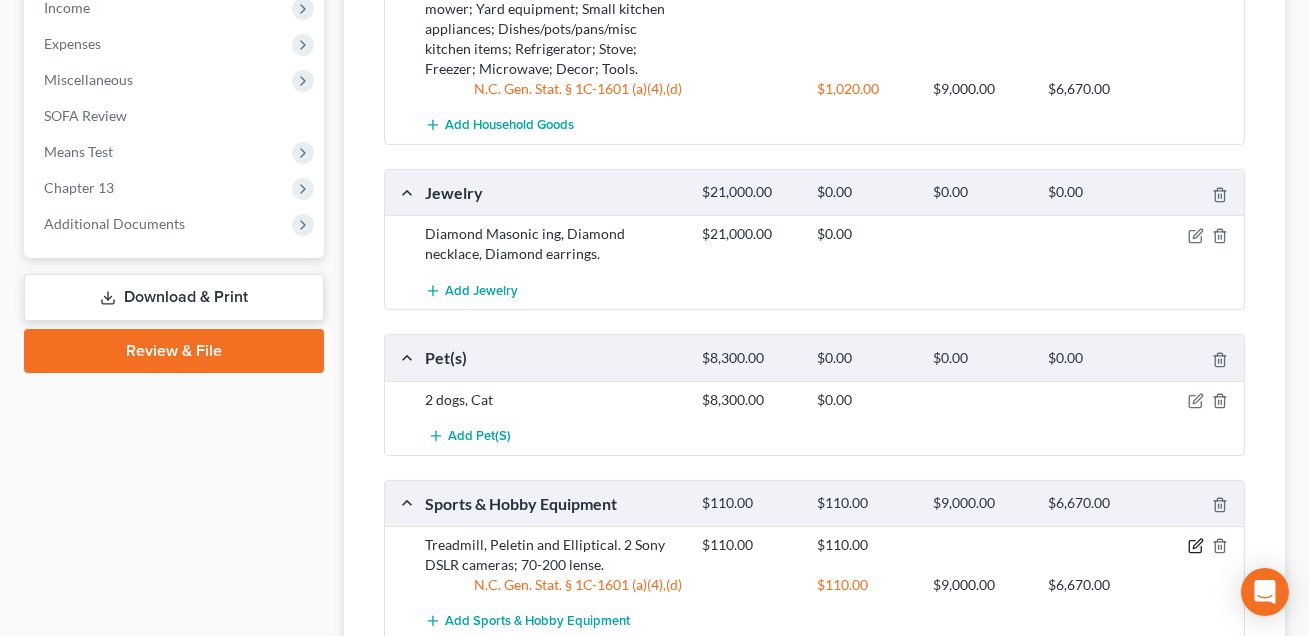 click 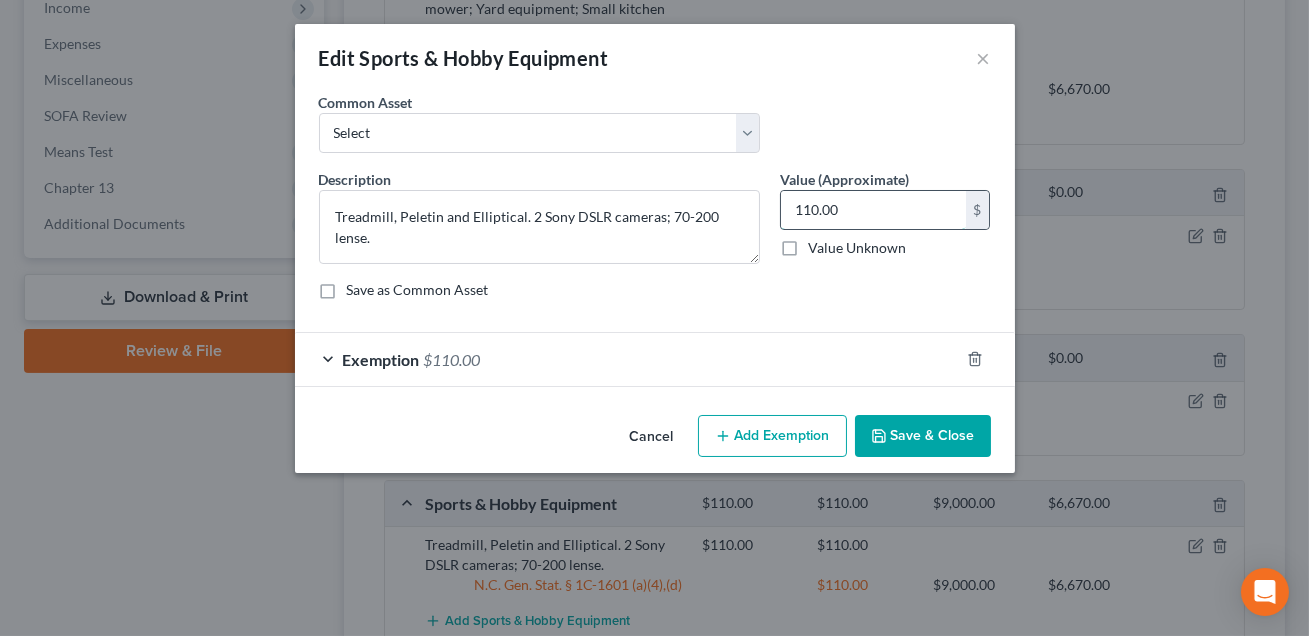 click on "110.00" at bounding box center (873, 210) 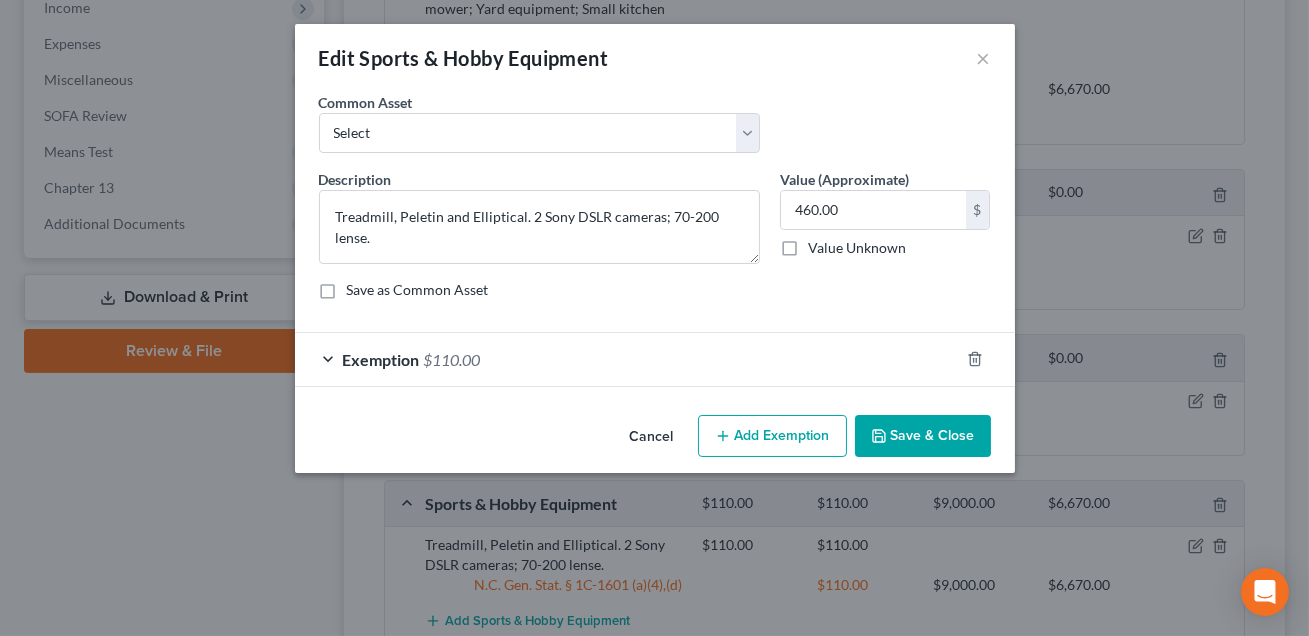 click on "Exemption $110.00" at bounding box center [627, 359] 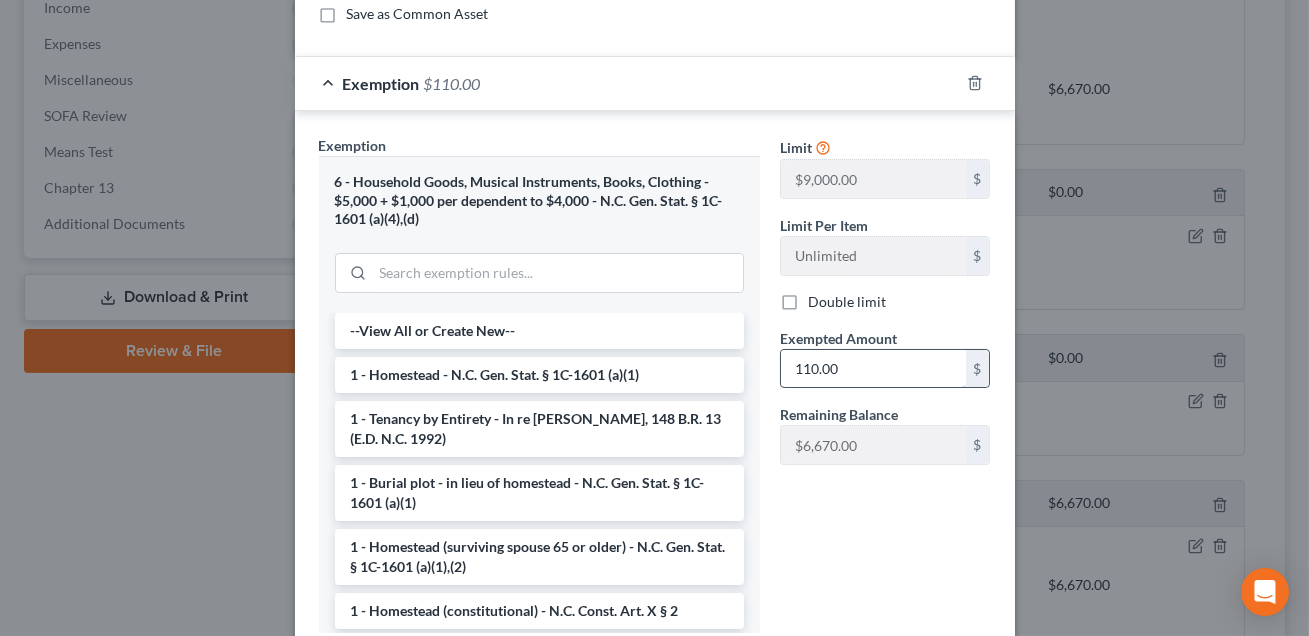 scroll, scrollTop: 414, scrollLeft: 0, axis: vertical 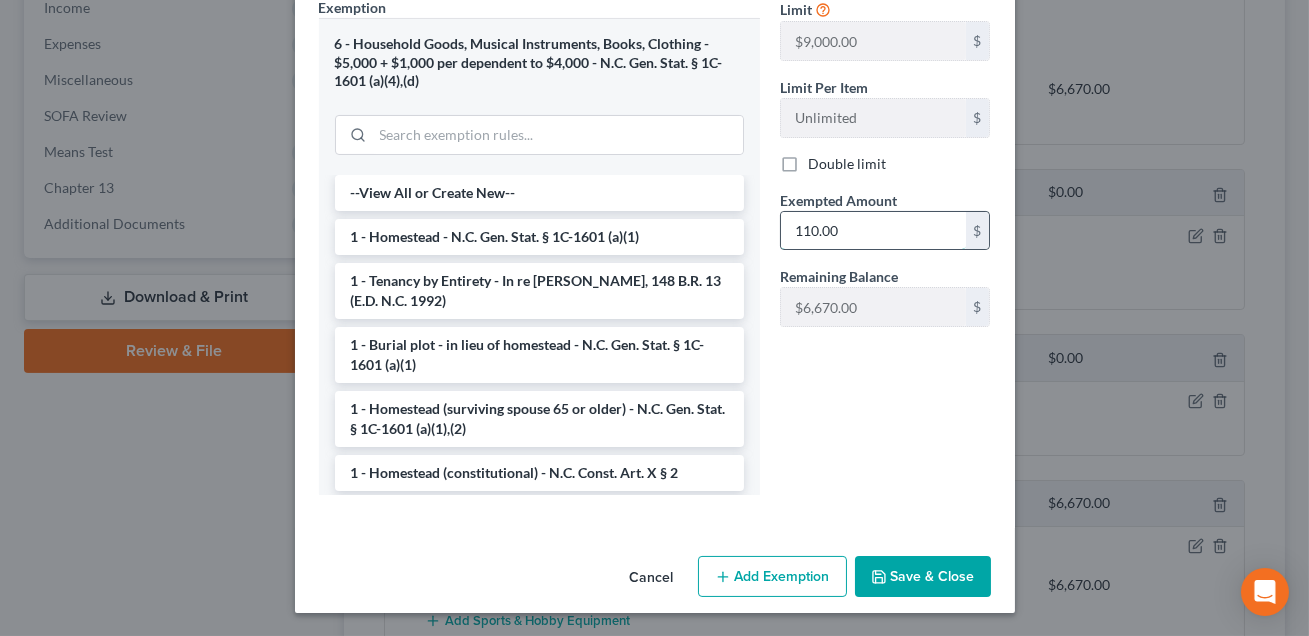click on "110.00" at bounding box center [873, 231] 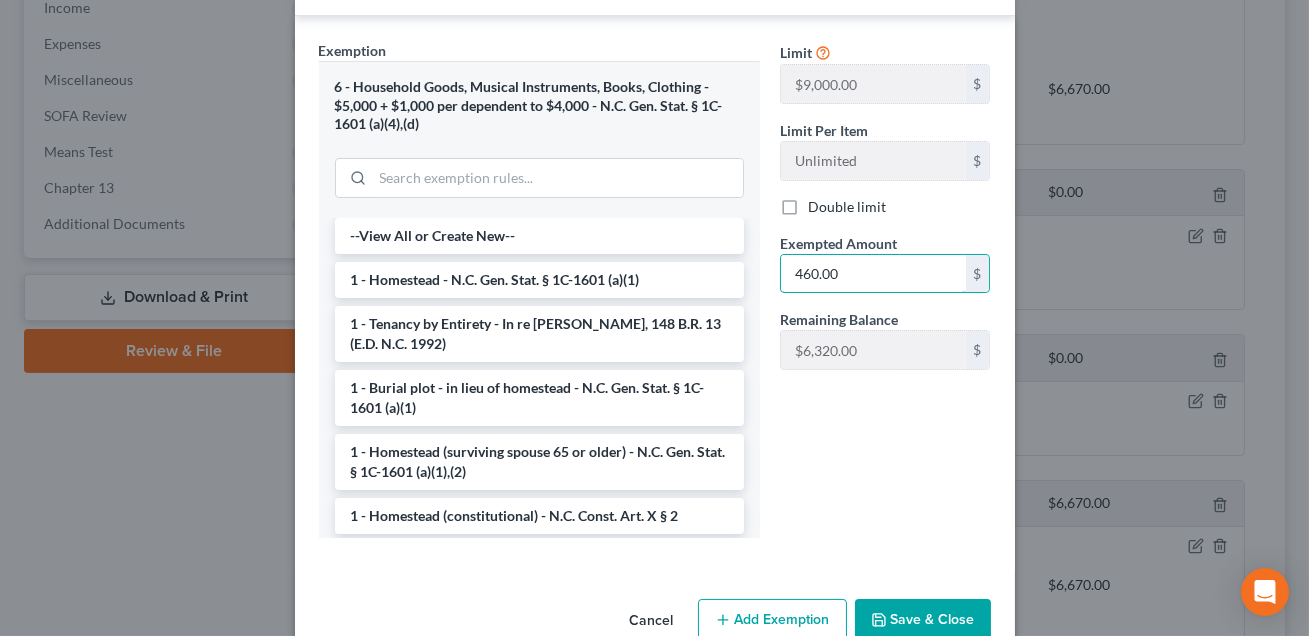 scroll, scrollTop: 414, scrollLeft: 0, axis: vertical 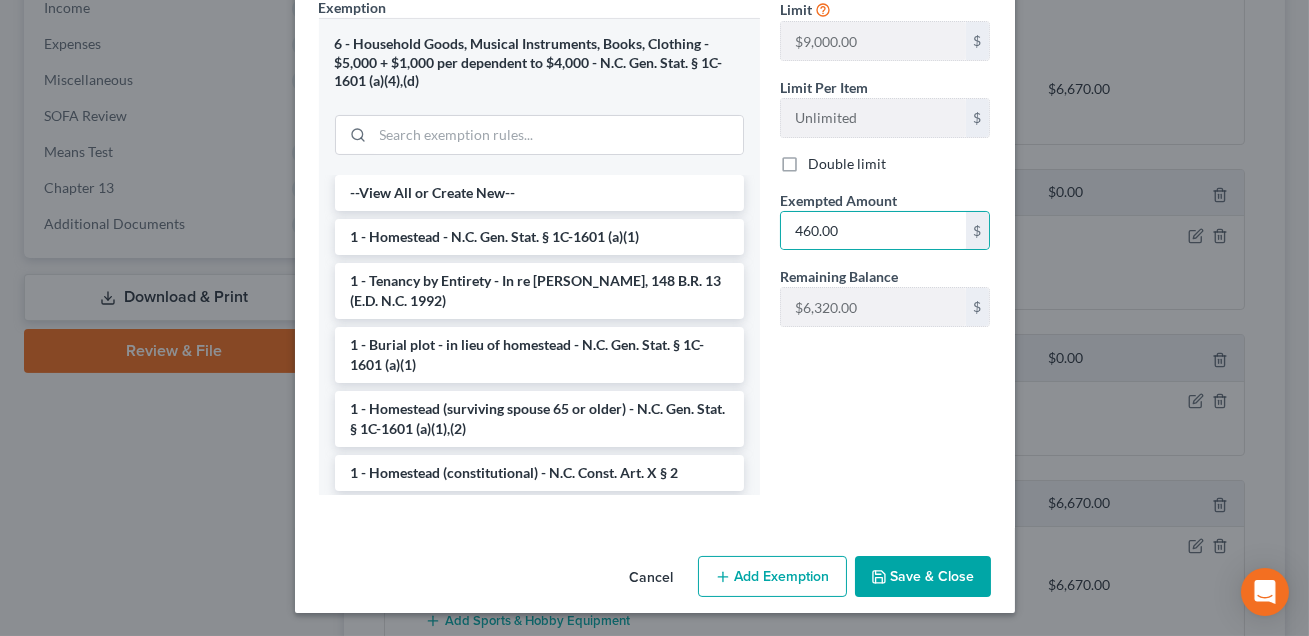 click on "Save & Close" at bounding box center [923, 577] 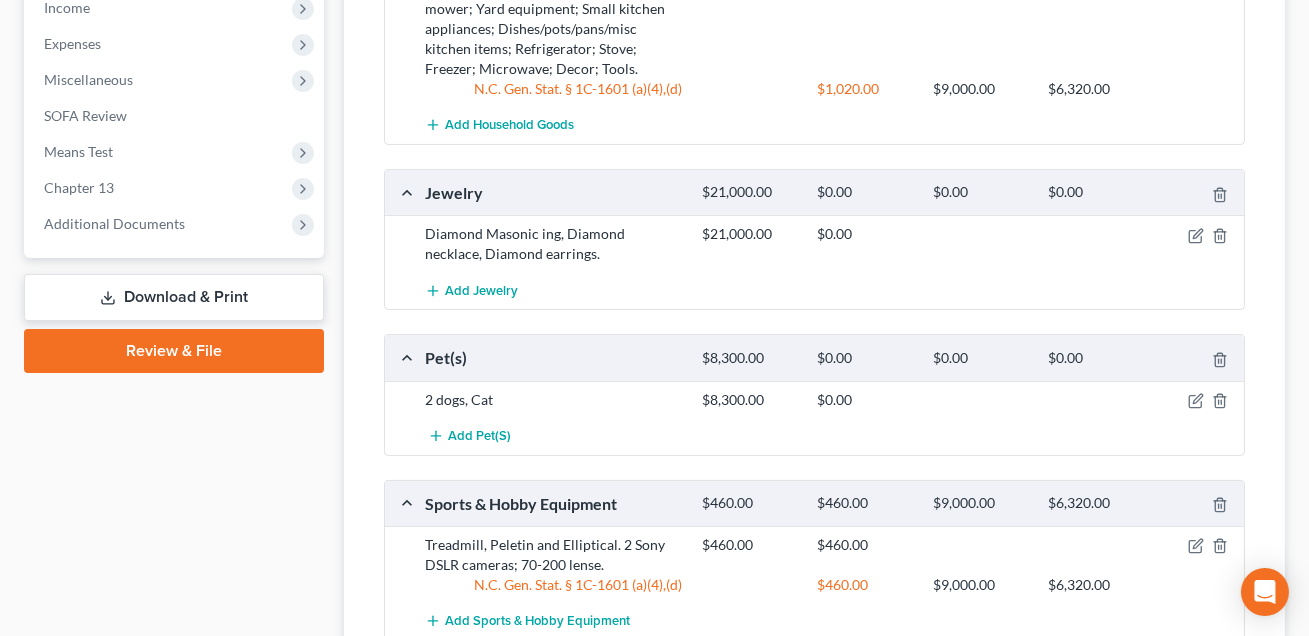 scroll, scrollTop: 1198, scrollLeft: 0, axis: vertical 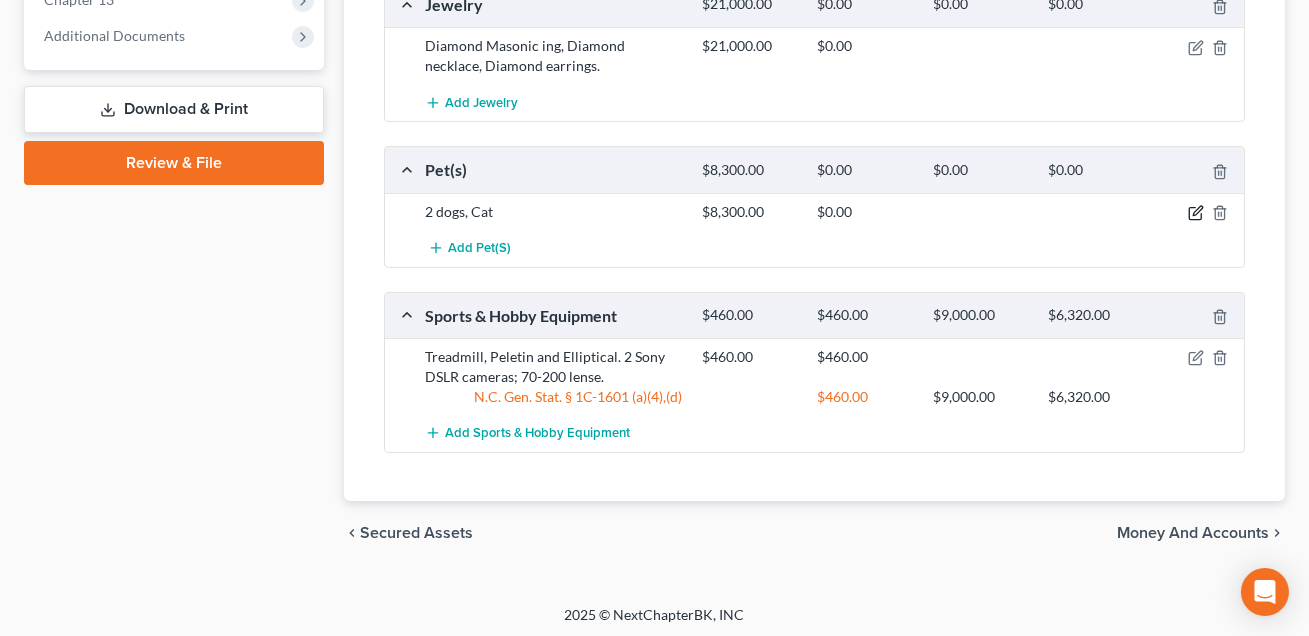 click 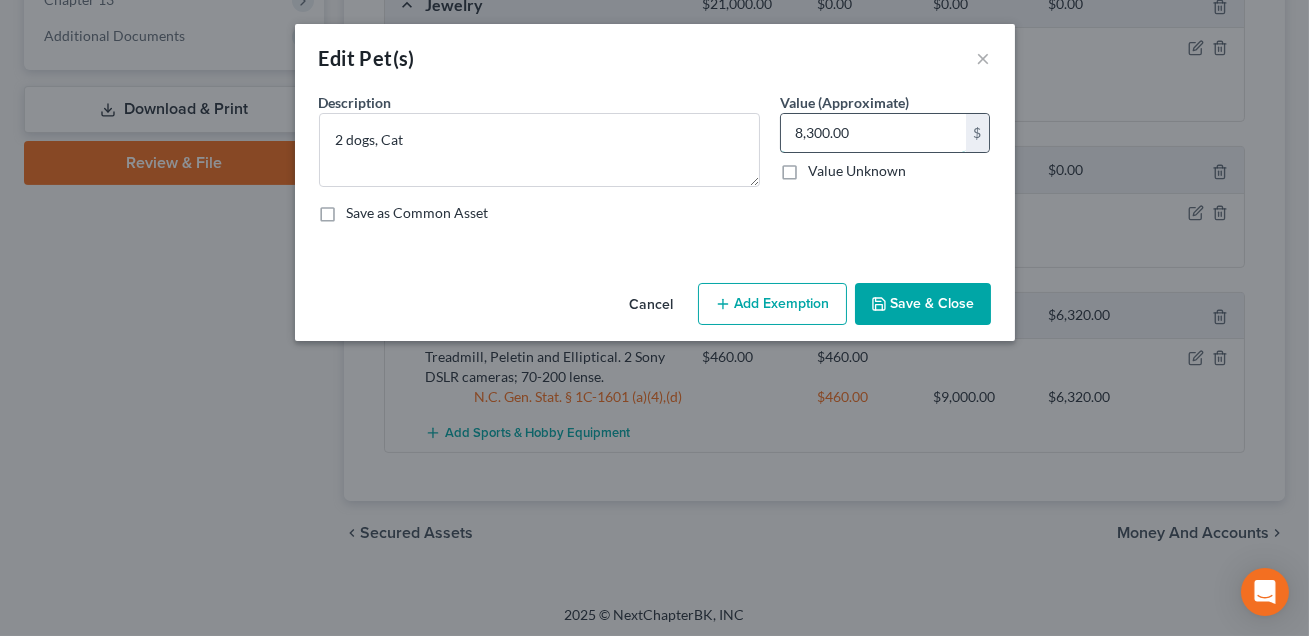 click on "8,300.00" at bounding box center [873, 133] 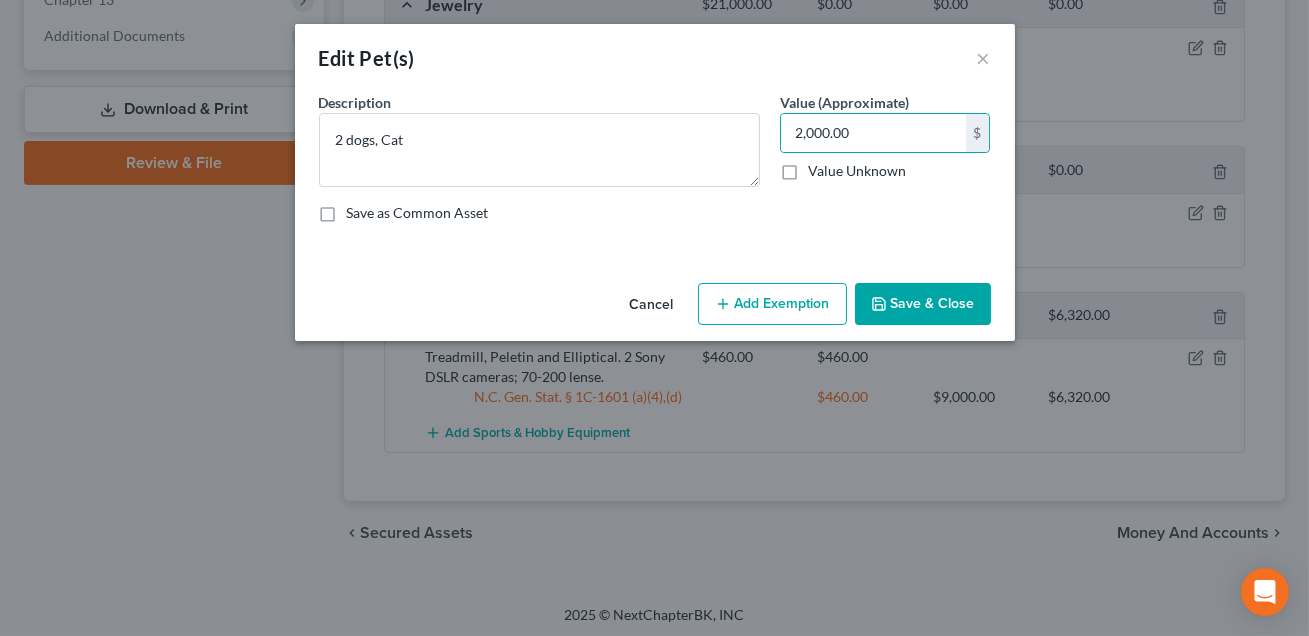 click on "Add Exemption" at bounding box center [772, 304] 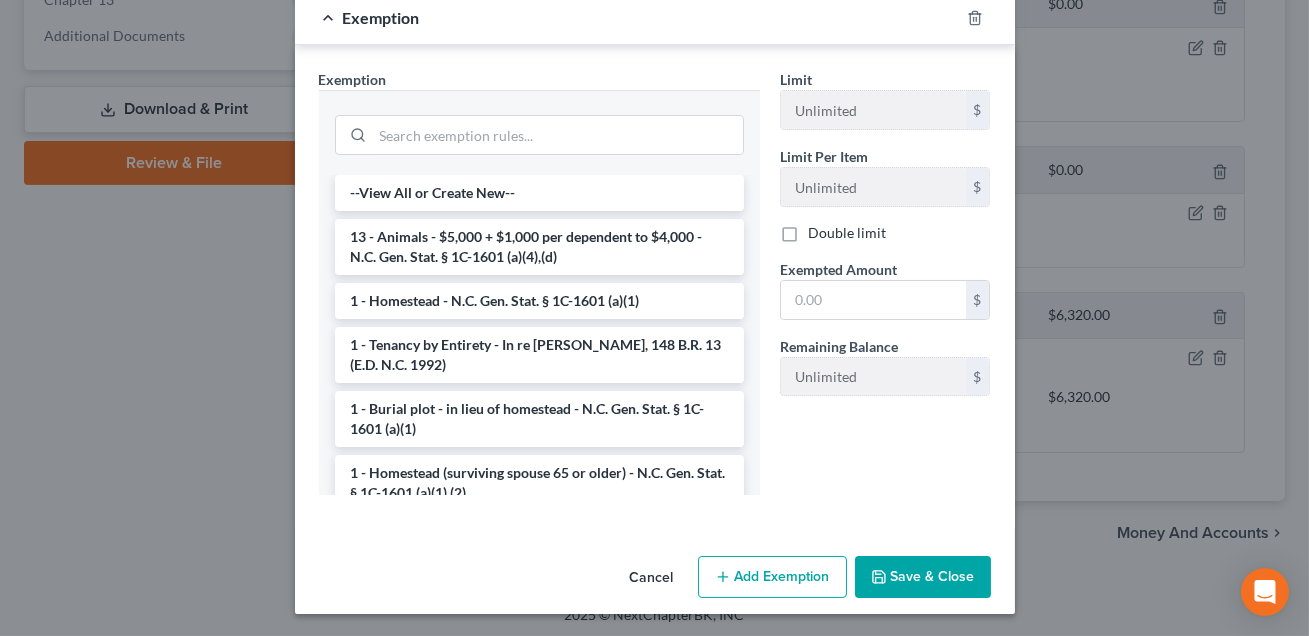 scroll, scrollTop: 260, scrollLeft: 0, axis: vertical 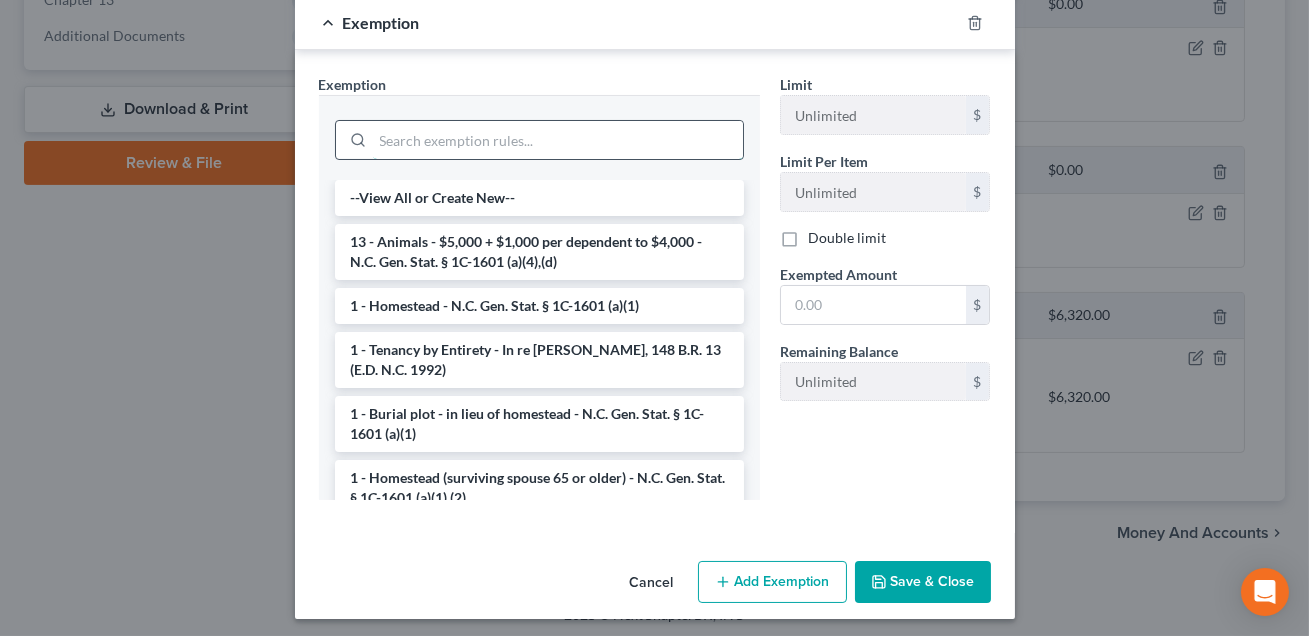 click at bounding box center [558, 140] 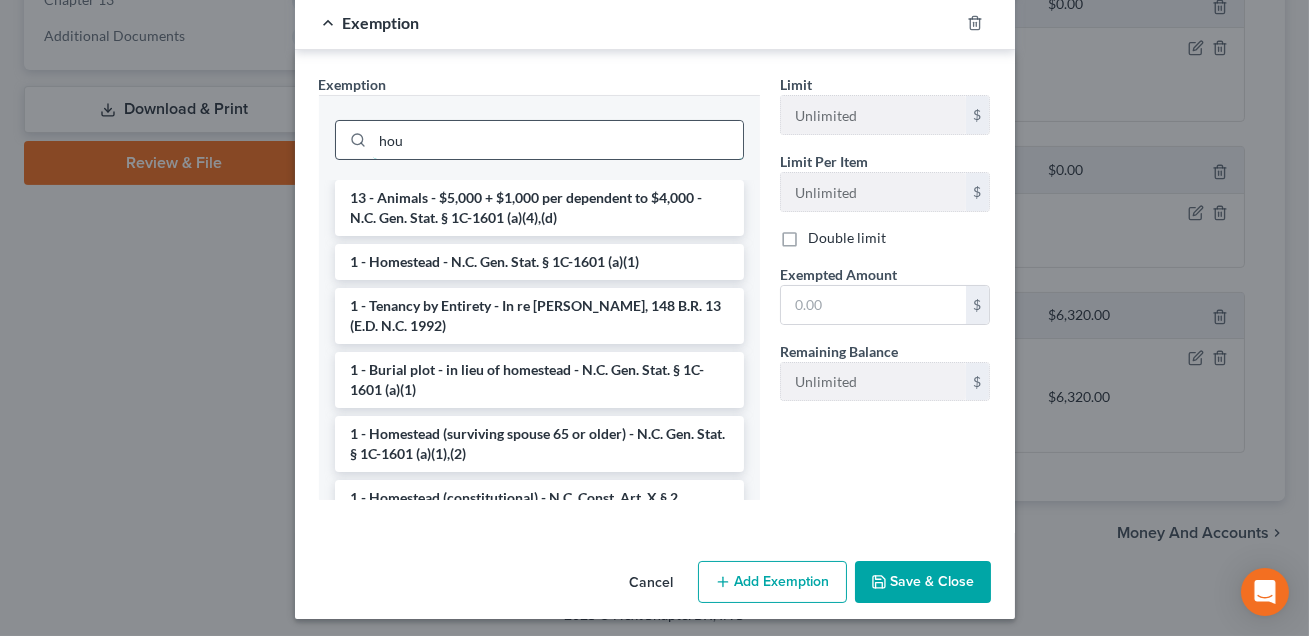 scroll, scrollTop: 166, scrollLeft: 0, axis: vertical 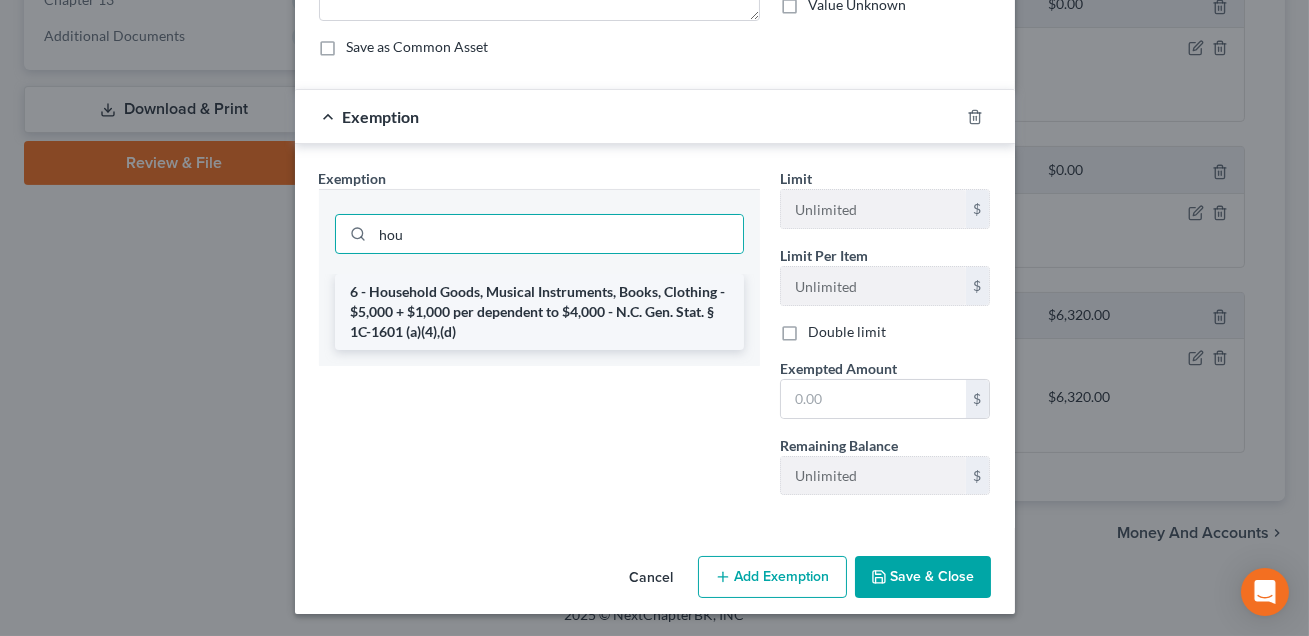 click on "6 - Household Goods, Musical Instruments, Books, Clothing - $5,000 +  $1,000 per dependent to $4,000 - N.C. Gen. Stat. § 1C-1601 (a)(4),(d)" at bounding box center [539, 312] 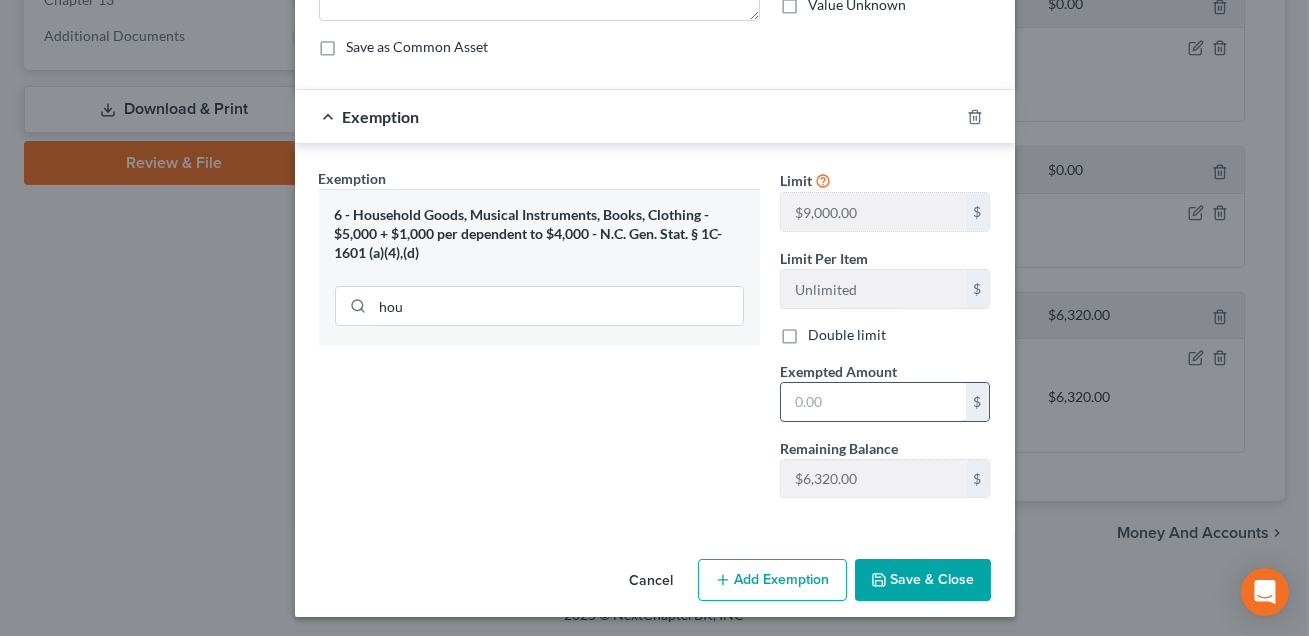 click at bounding box center [873, 402] 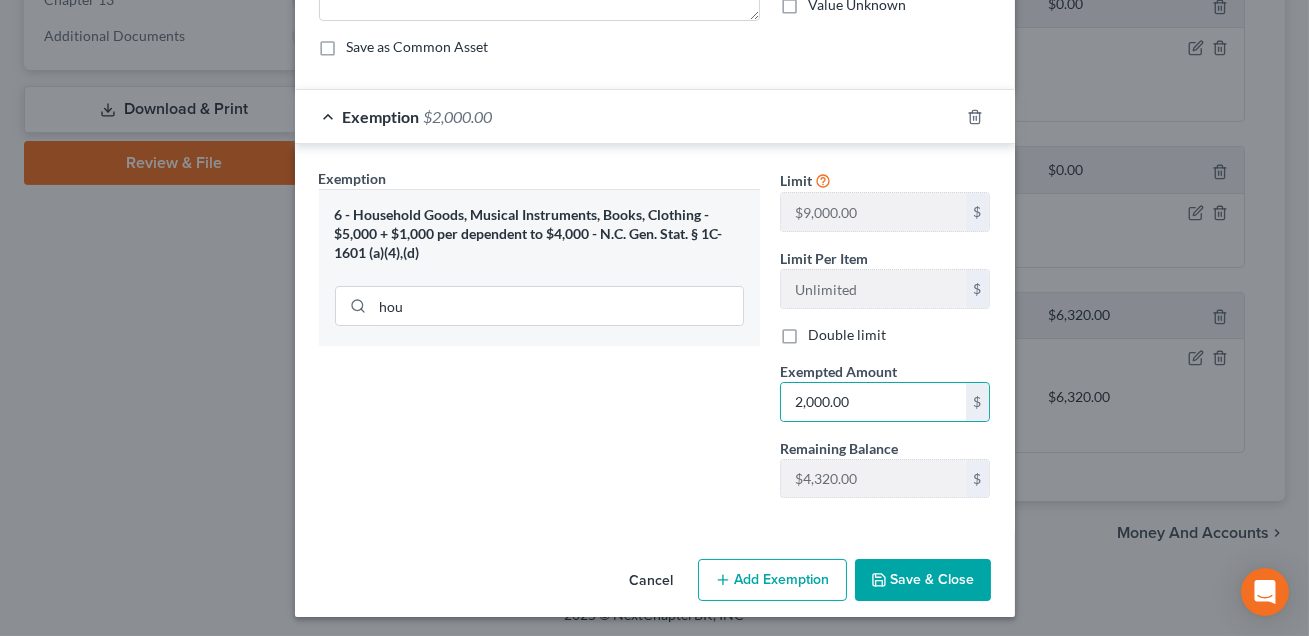 click on "Save & Close" at bounding box center (923, 580) 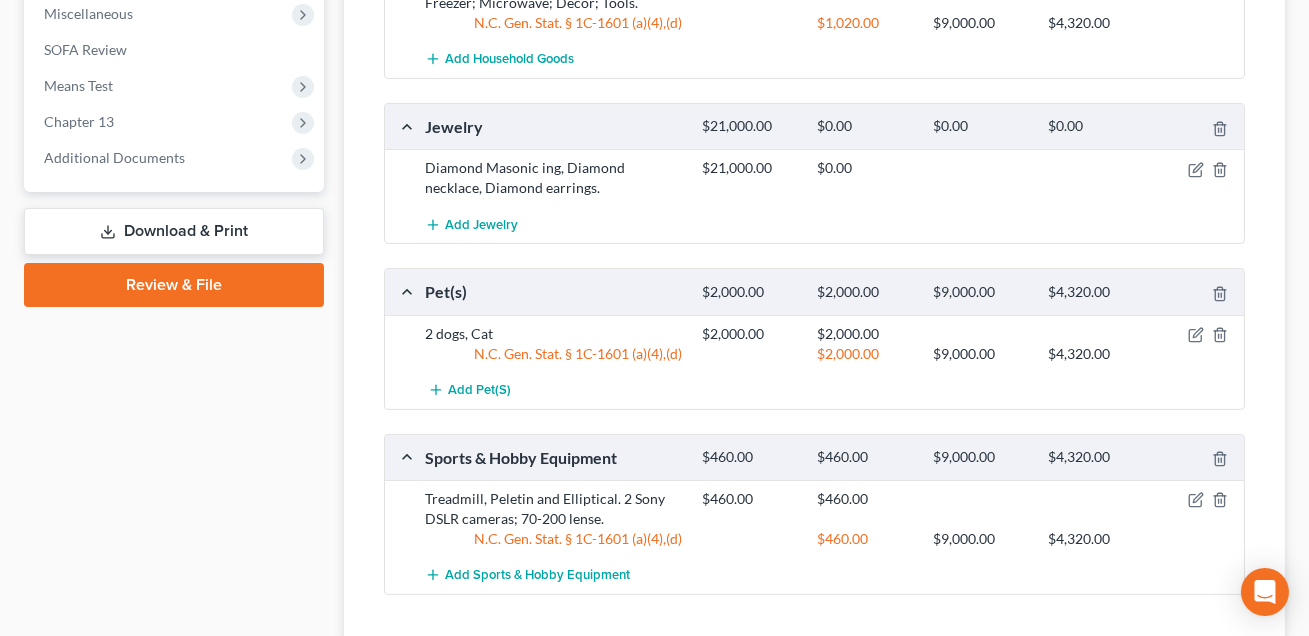 scroll, scrollTop: 1072, scrollLeft: 0, axis: vertical 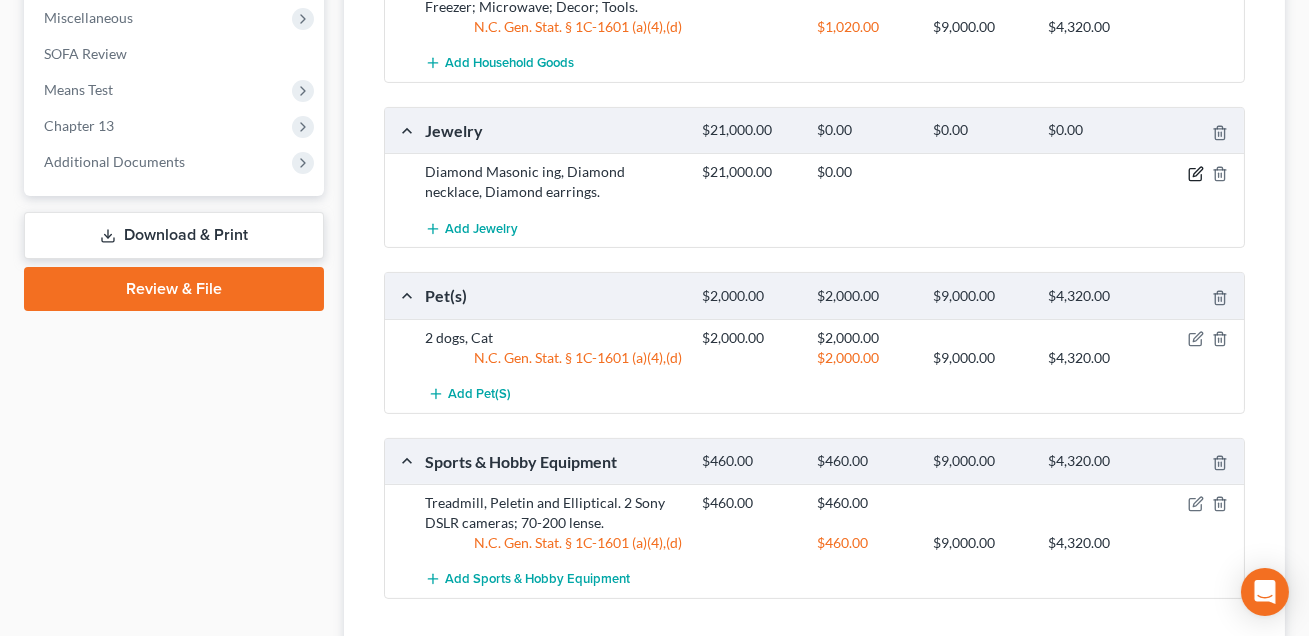 click 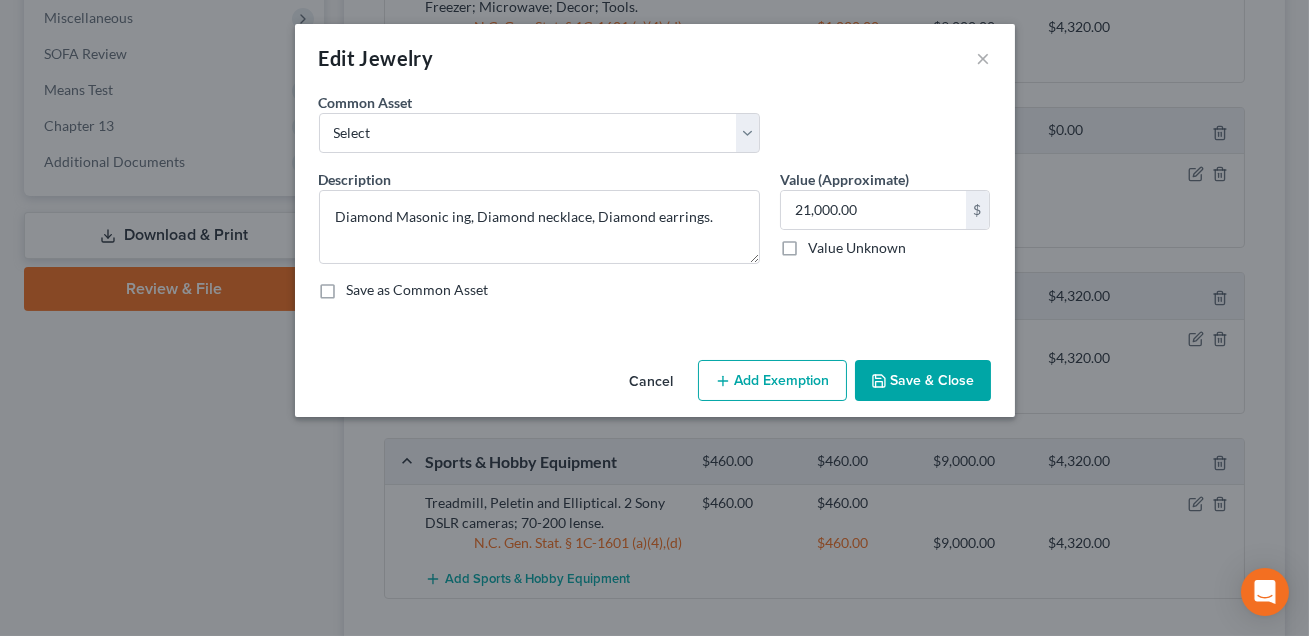 click on "Save & Close" at bounding box center [923, 381] 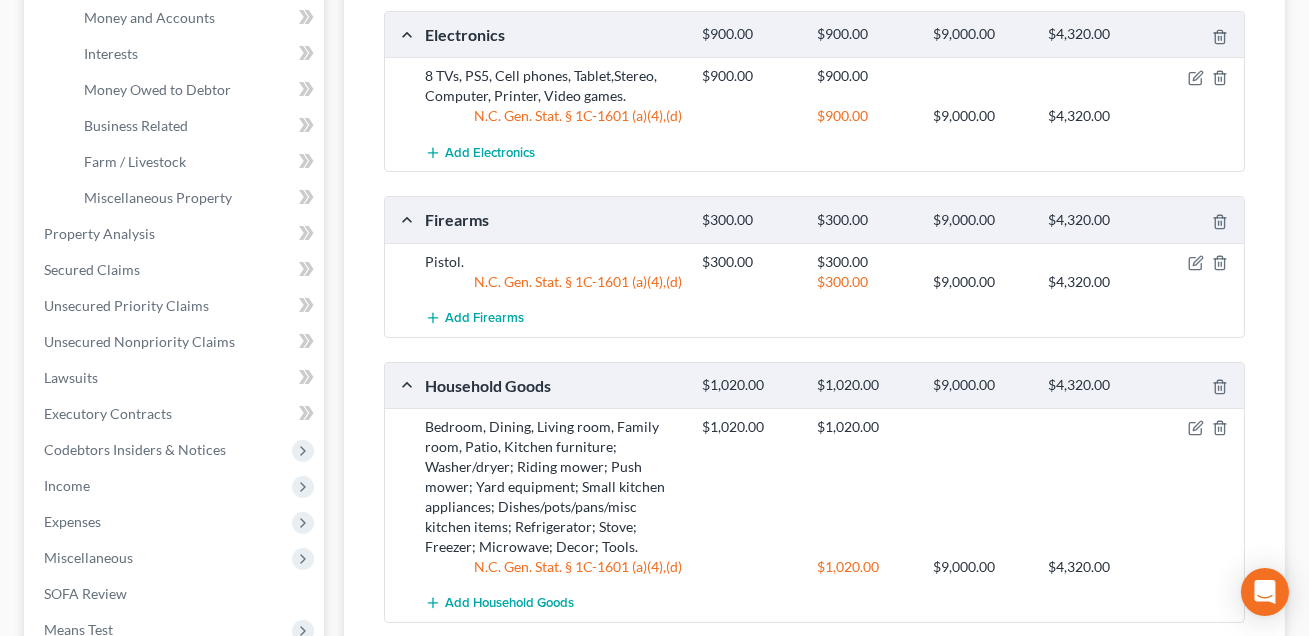 scroll, scrollTop: 280, scrollLeft: 0, axis: vertical 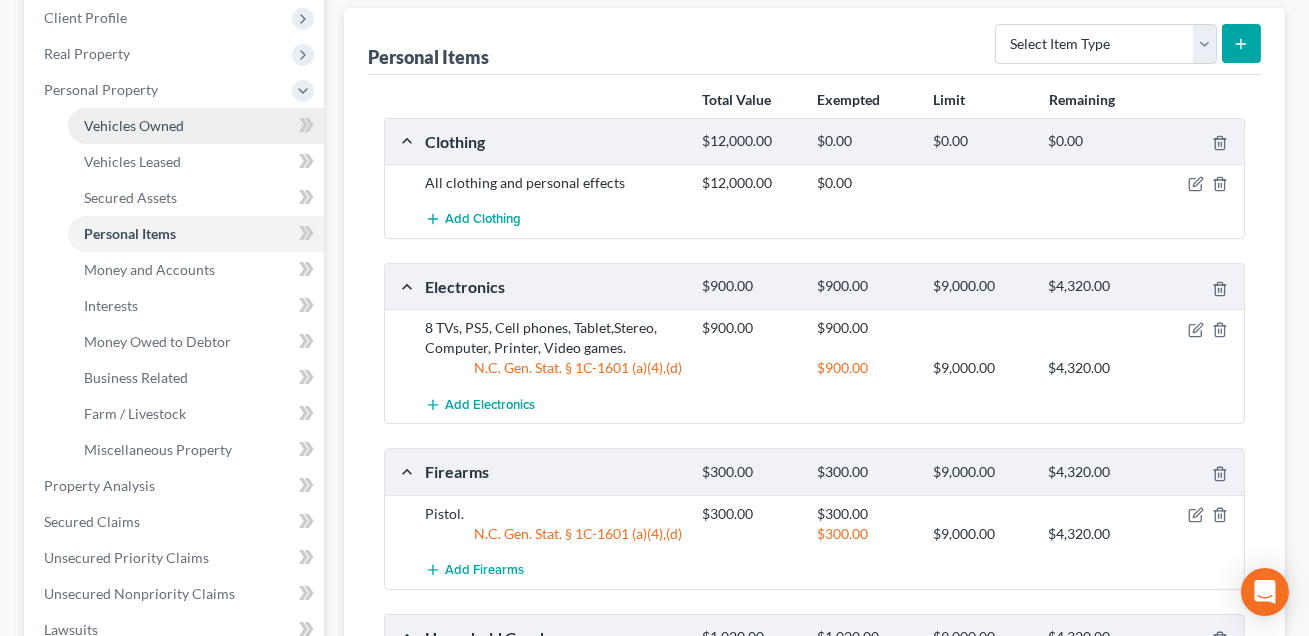 click on "Vehicles Owned" at bounding box center (134, 125) 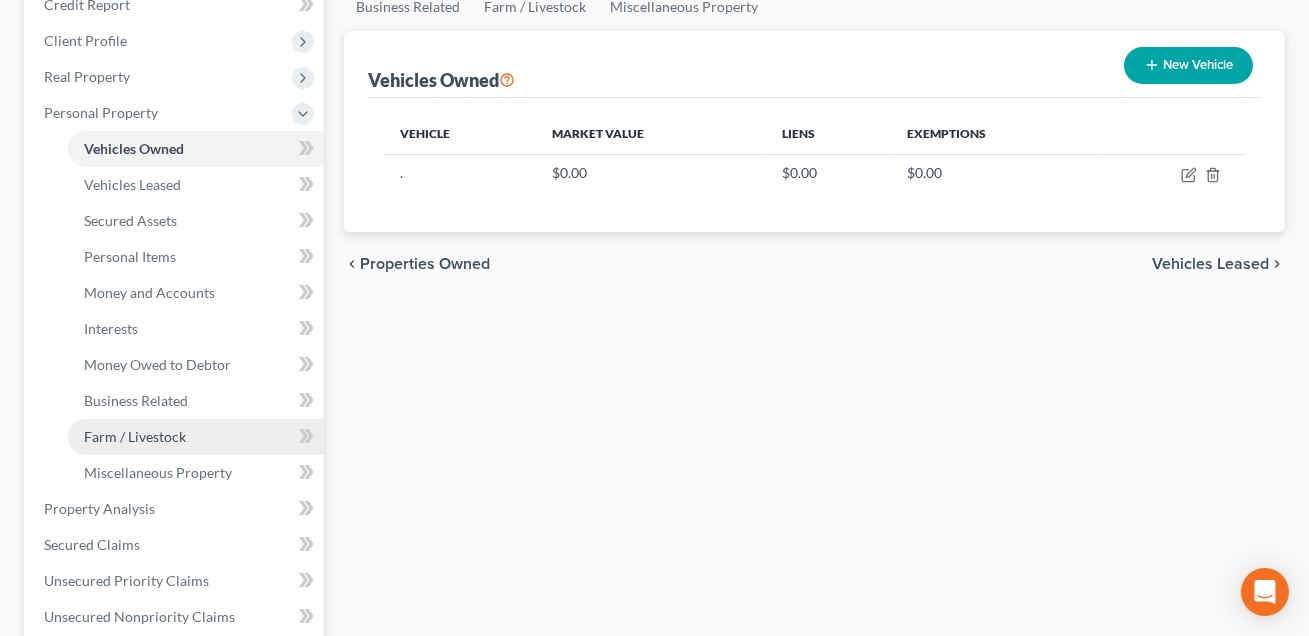 scroll, scrollTop: 256, scrollLeft: 0, axis: vertical 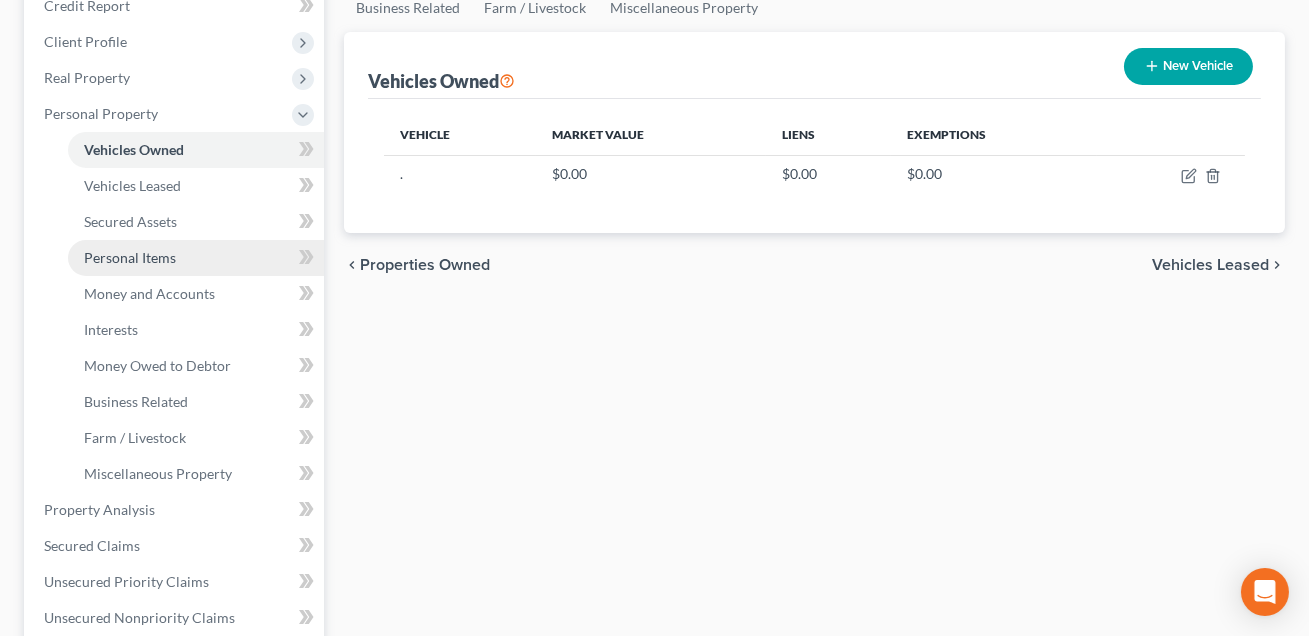 click on "Personal Items" at bounding box center [130, 257] 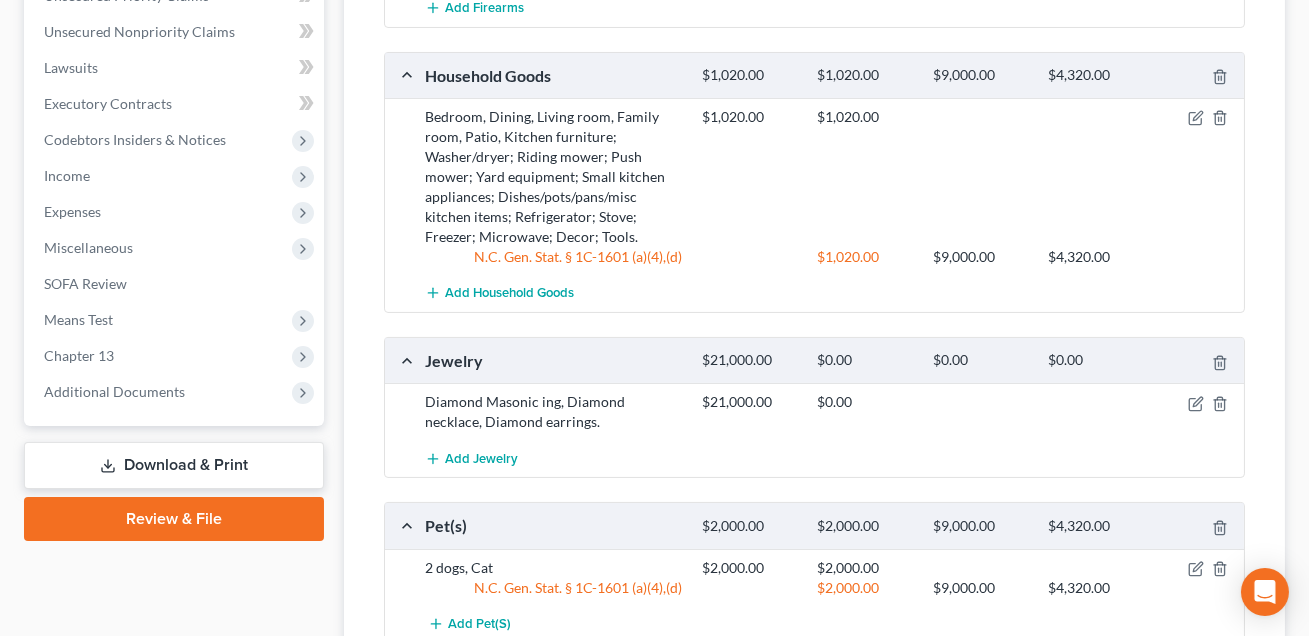 scroll, scrollTop: 858, scrollLeft: 0, axis: vertical 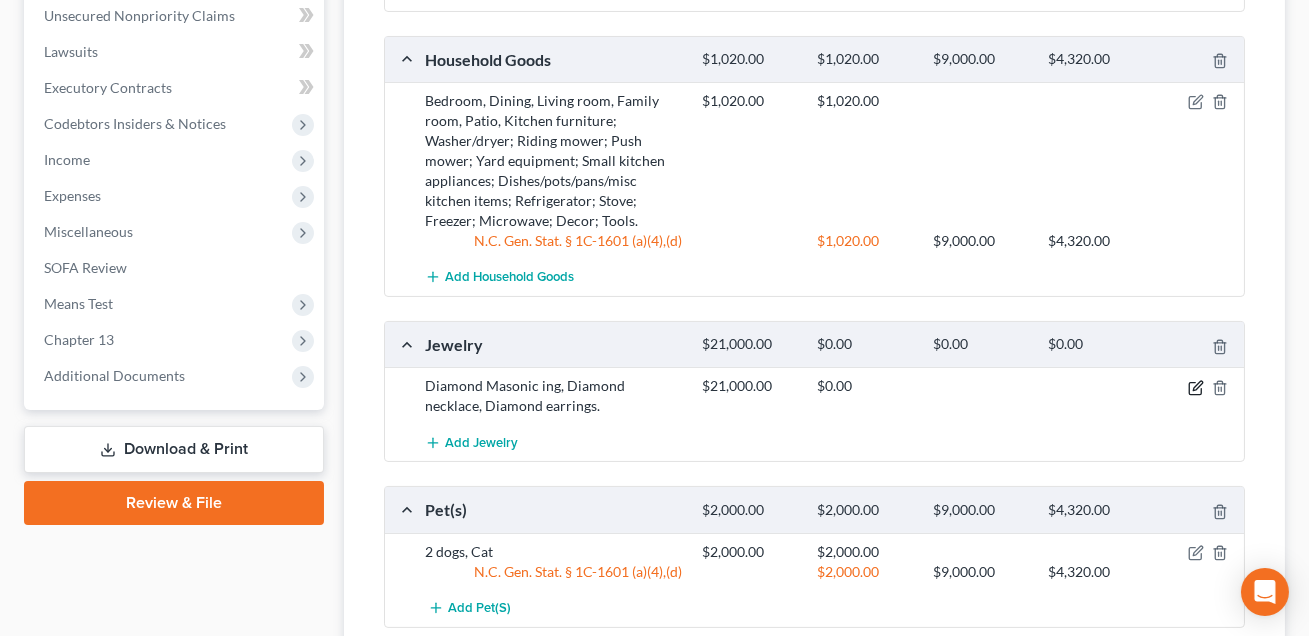 click 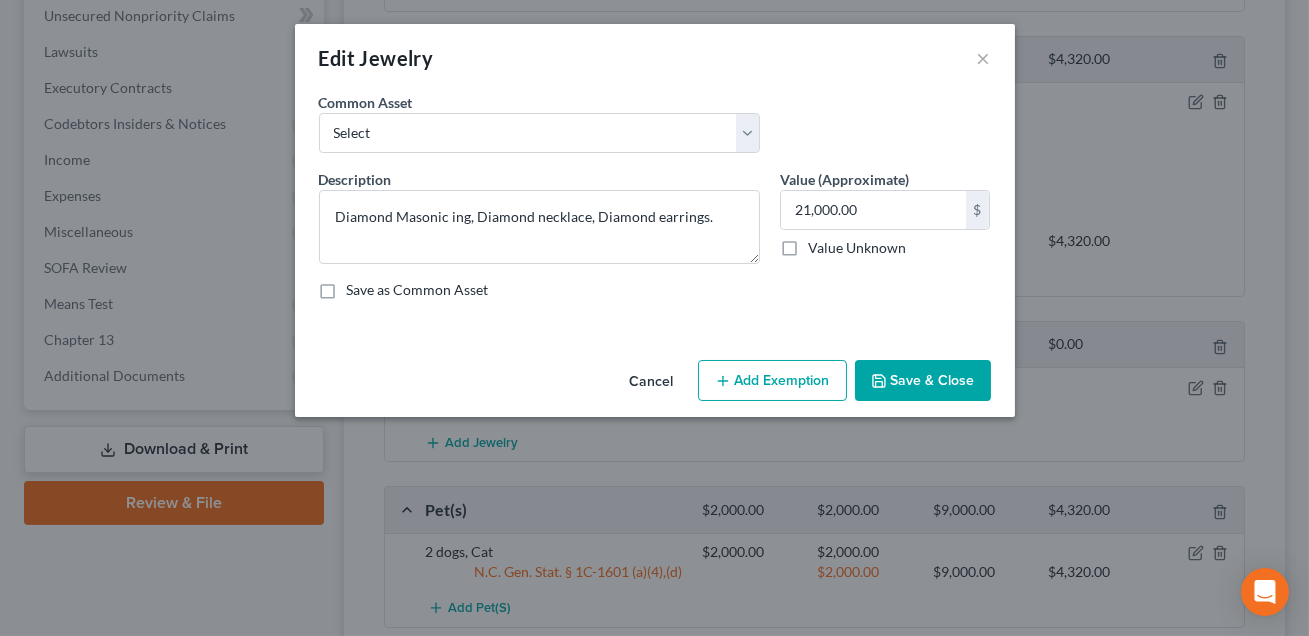 click on "Add Exemption" at bounding box center [772, 381] 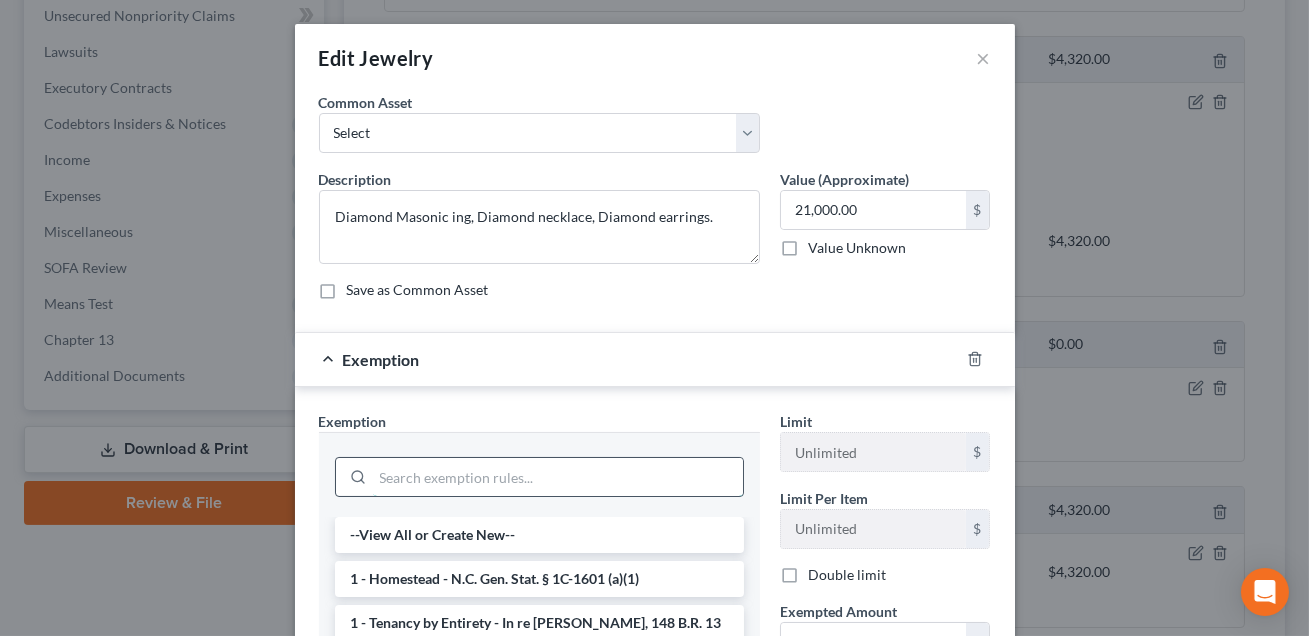 click at bounding box center [558, 477] 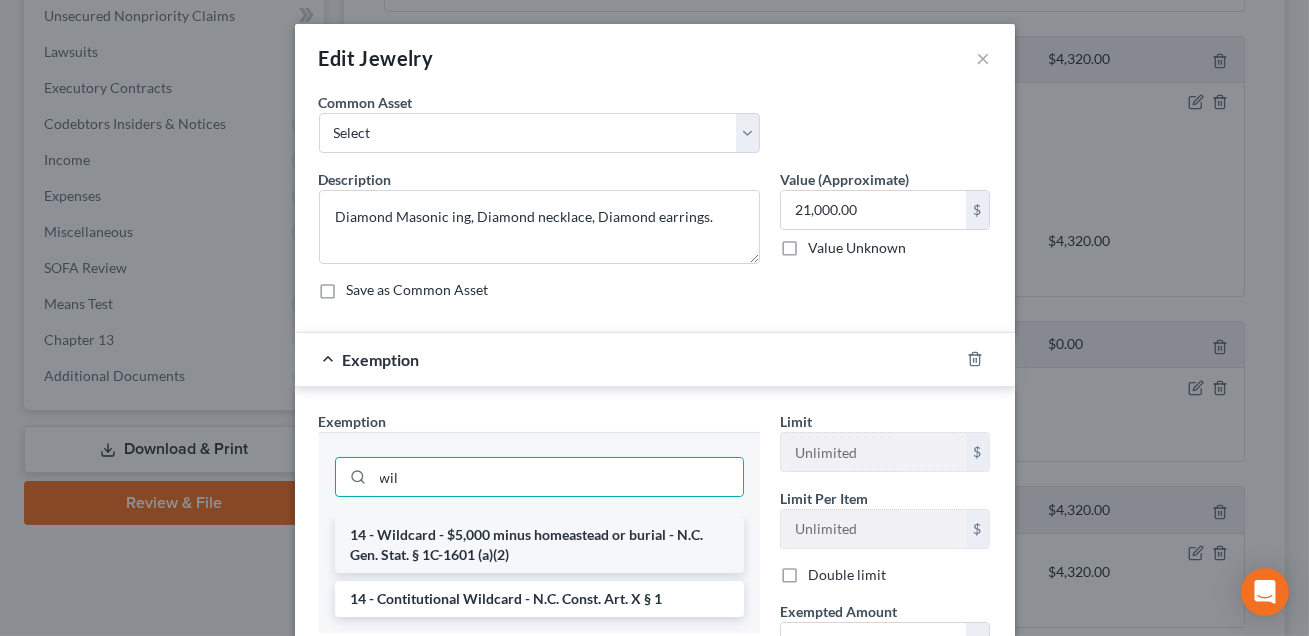 click on "14 - Wildcard - $5,000 minus homeastead or burial - N.C. Gen. Stat. § 1C-1601 (a)(2)" at bounding box center (539, 545) 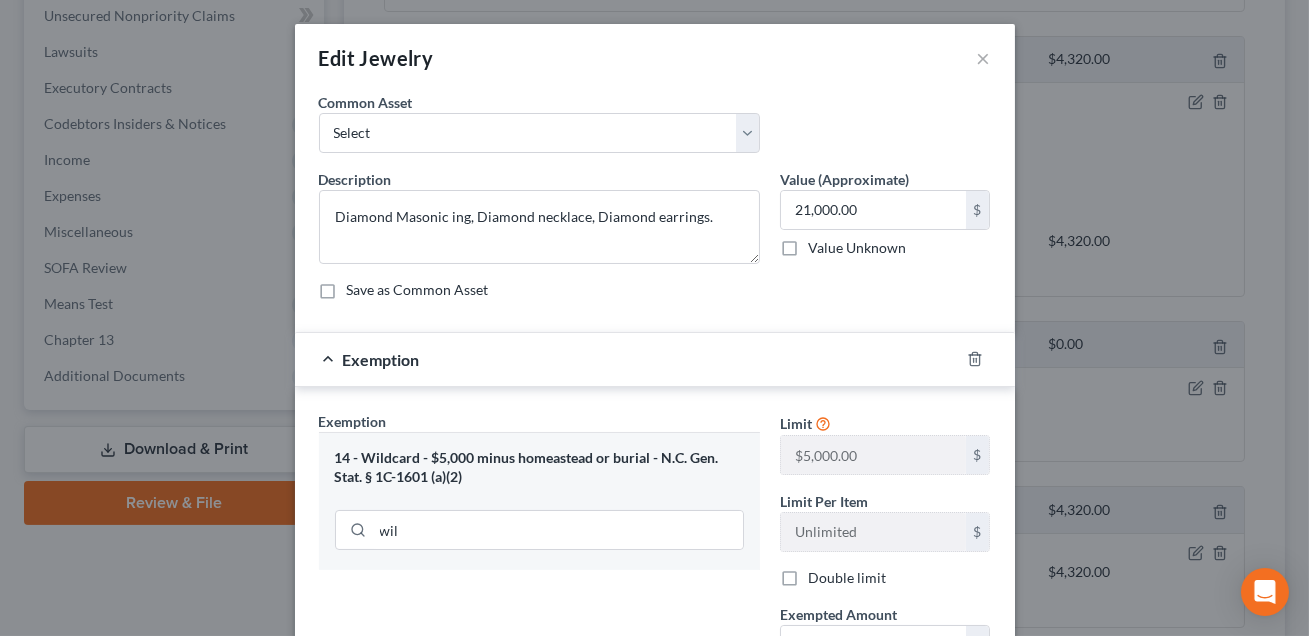 scroll, scrollTop: 242, scrollLeft: 0, axis: vertical 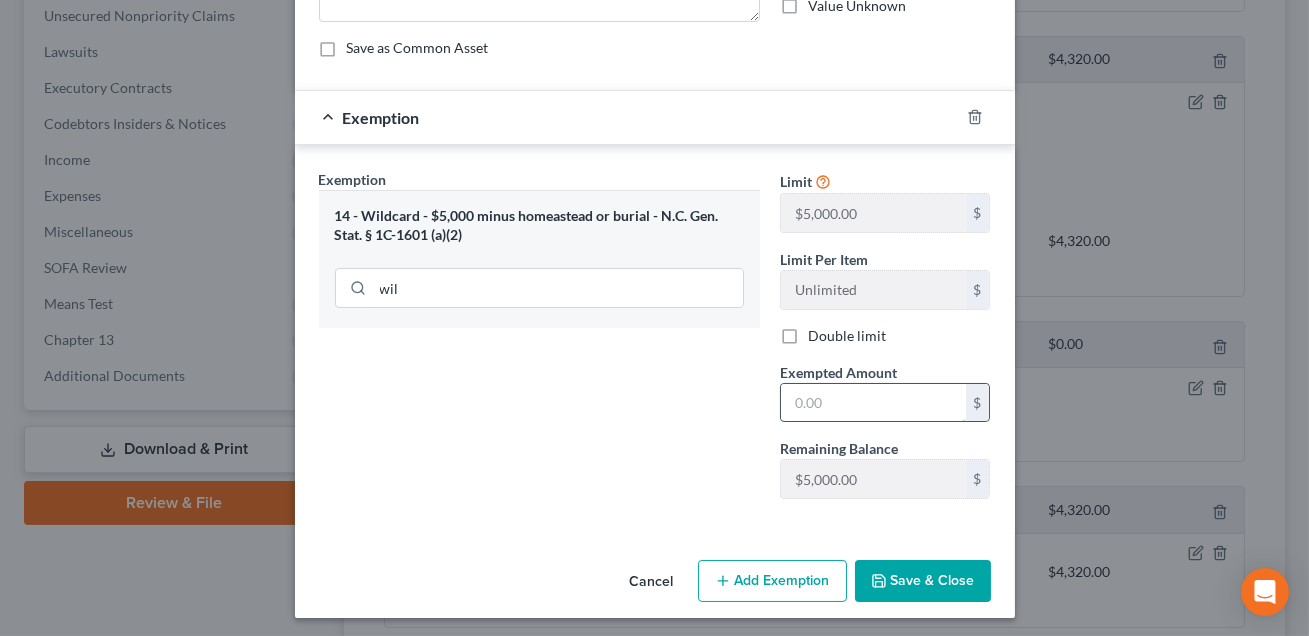 click at bounding box center (873, 403) 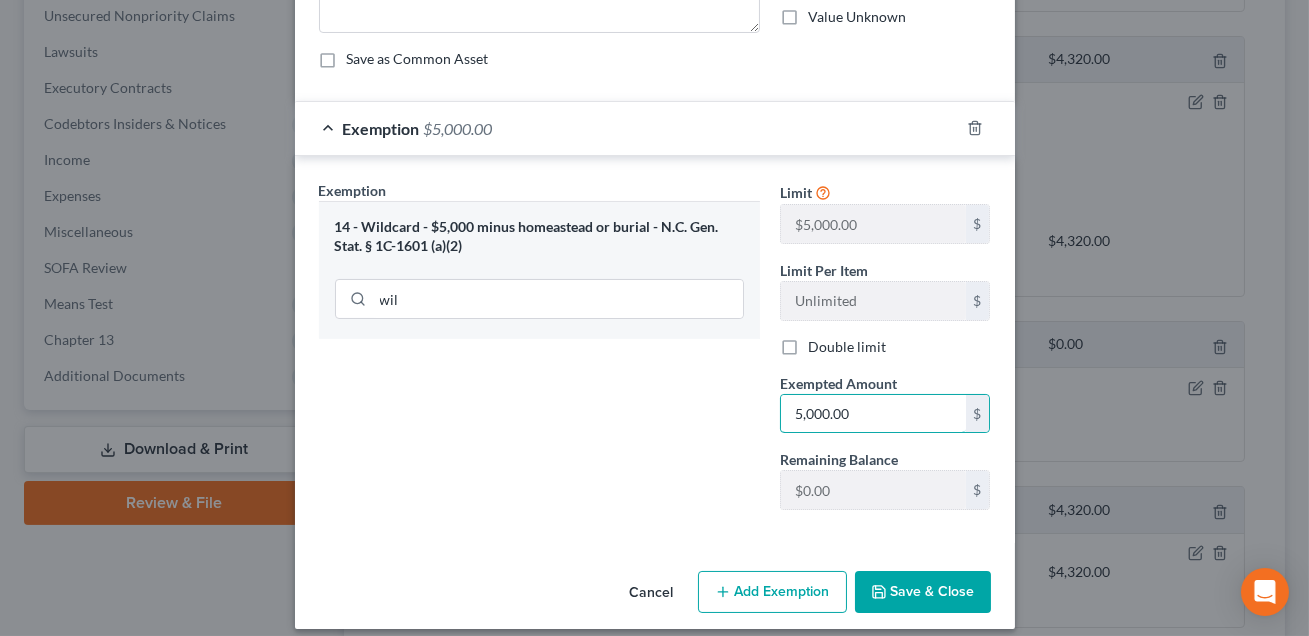 scroll, scrollTop: 233, scrollLeft: 0, axis: vertical 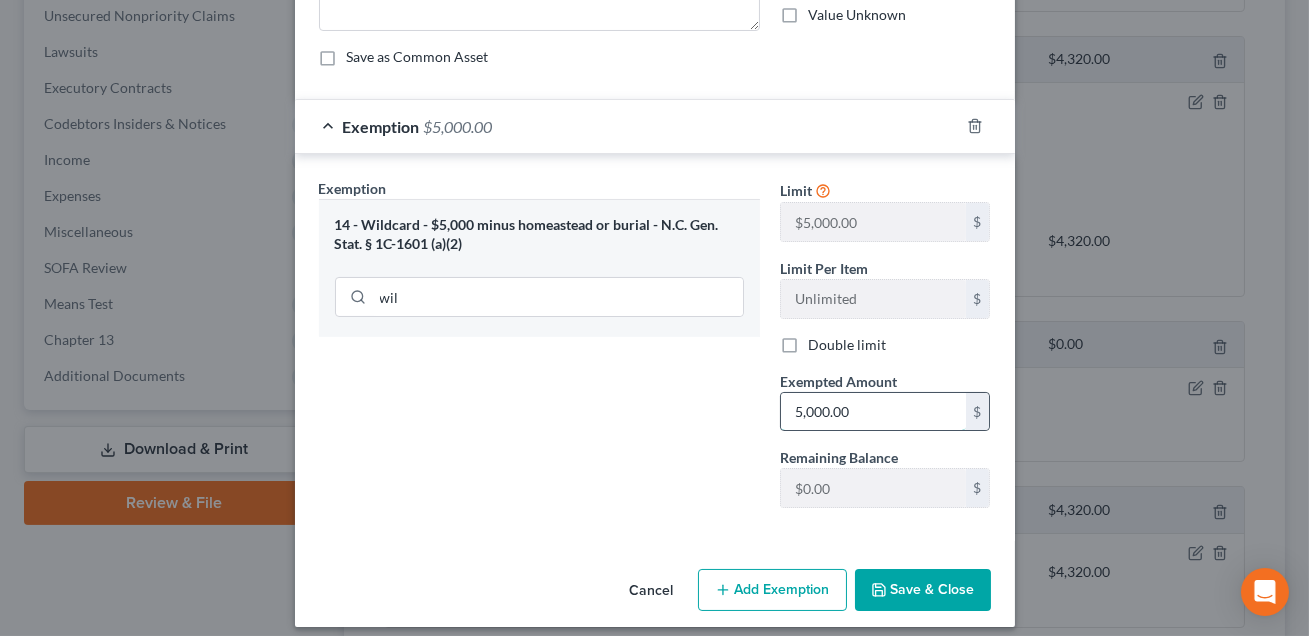 click on "5,000.00" at bounding box center [873, 412] 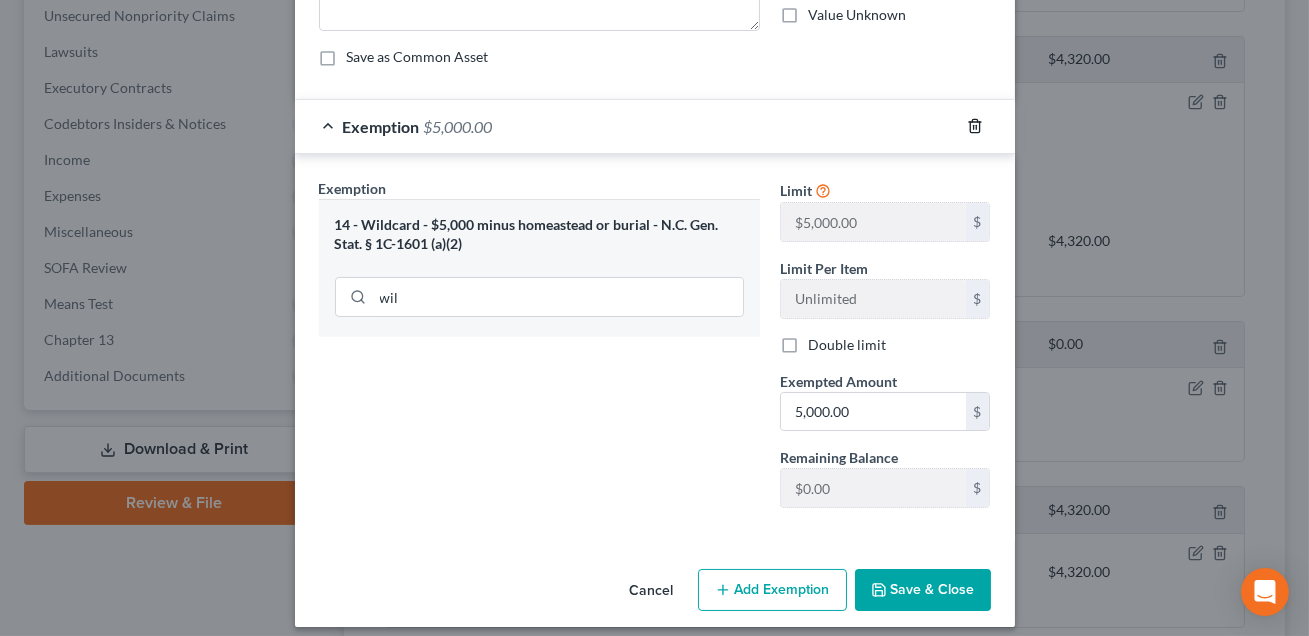 click 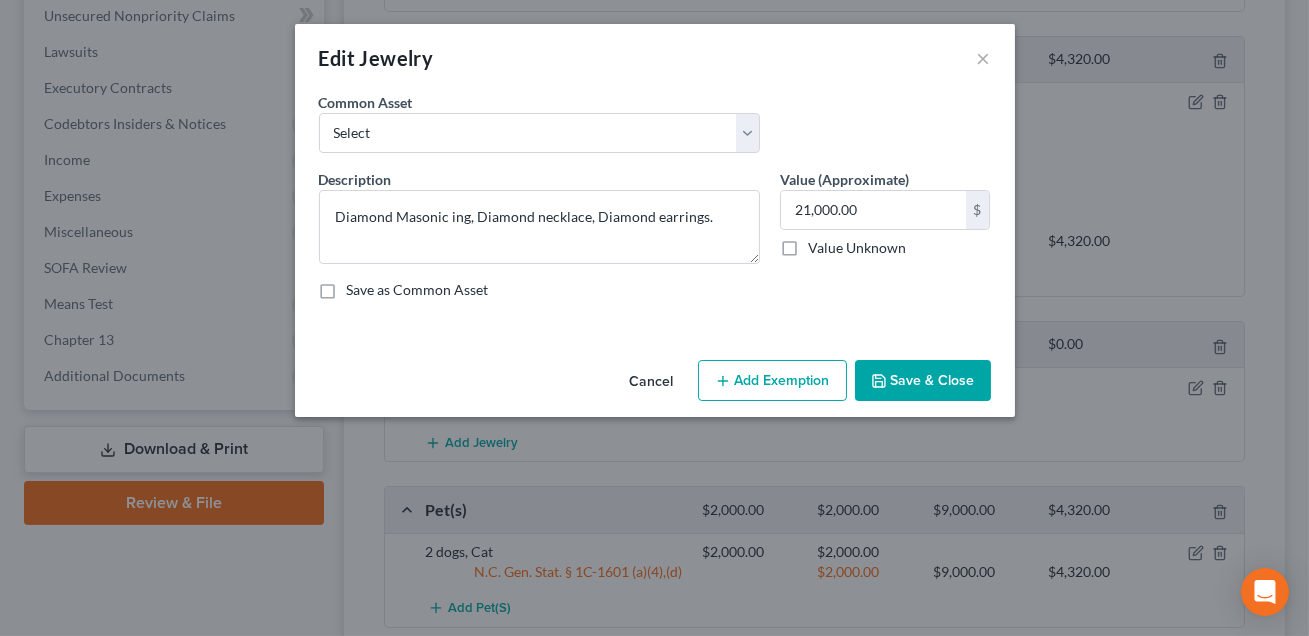 scroll, scrollTop: 0, scrollLeft: 0, axis: both 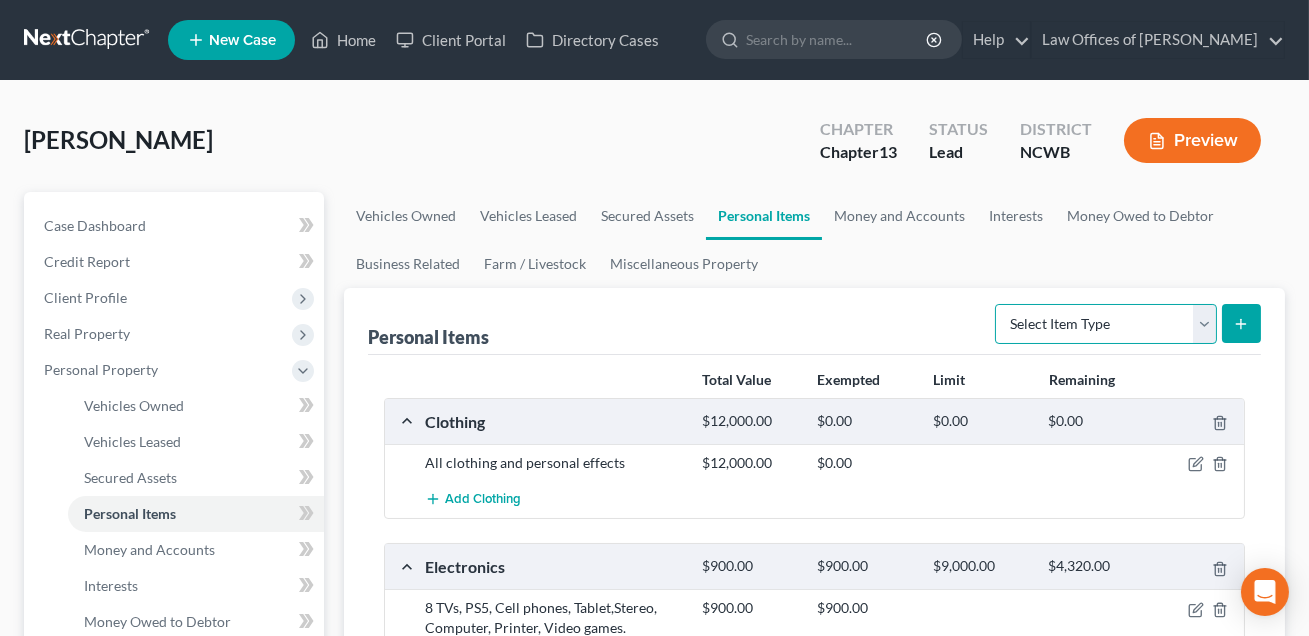 click on "Select Item Type Clothing Collectibles Of Value Electronics Firearms Household Goods Jewelry Other Pet(s) Sports & Hobby Equipment" at bounding box center (1106, 324) 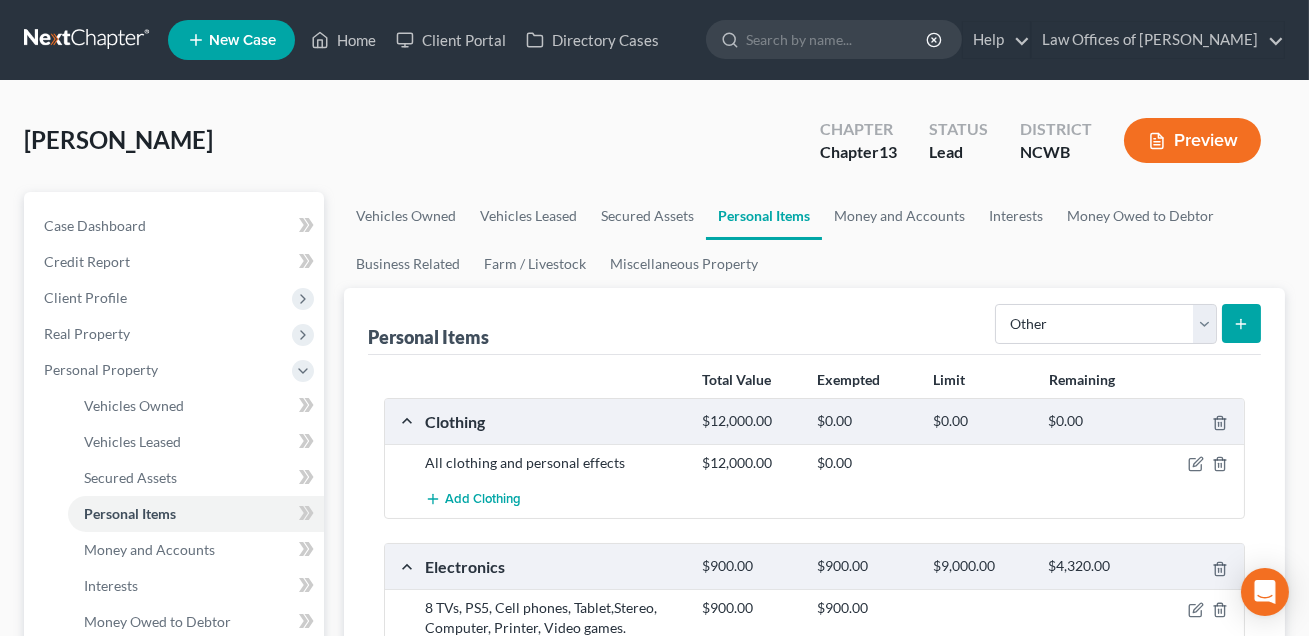 click 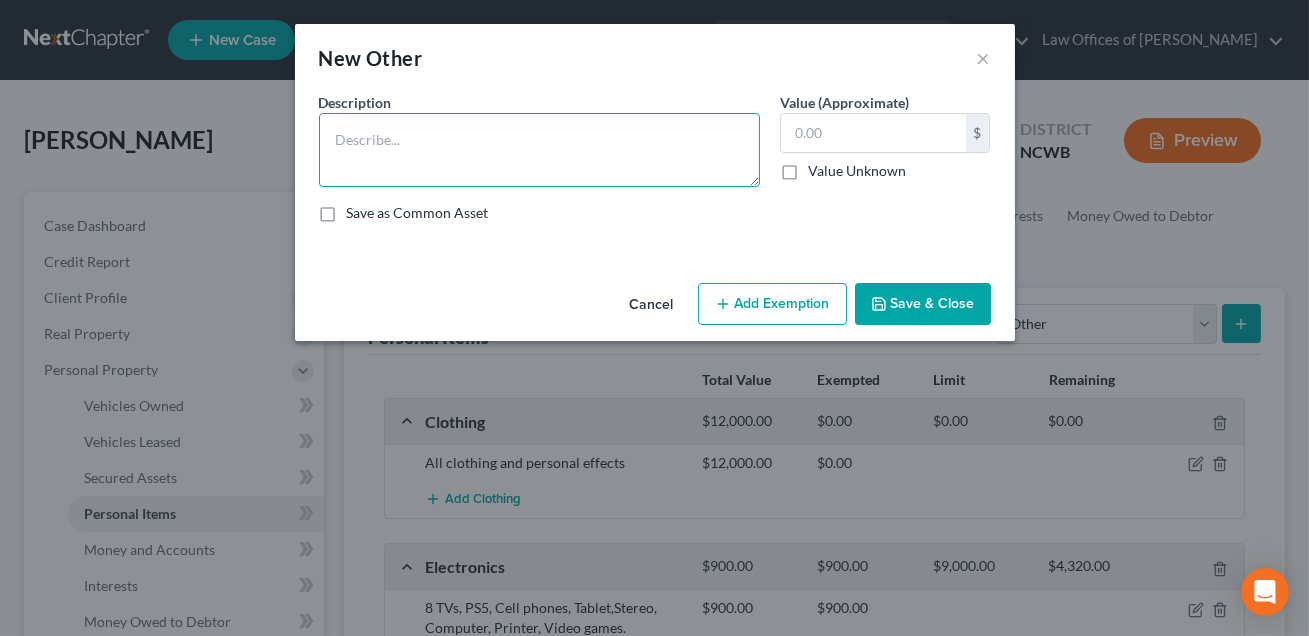 click at bounding box center (539, 150) 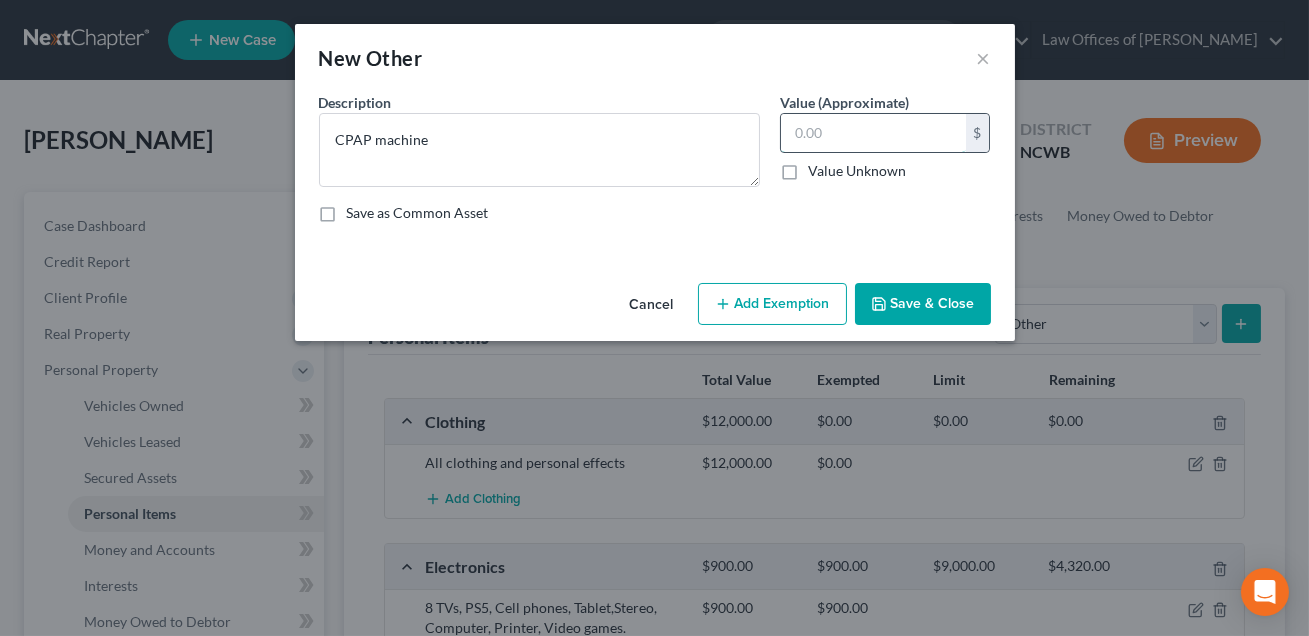 click at bounding box center [873, 133] 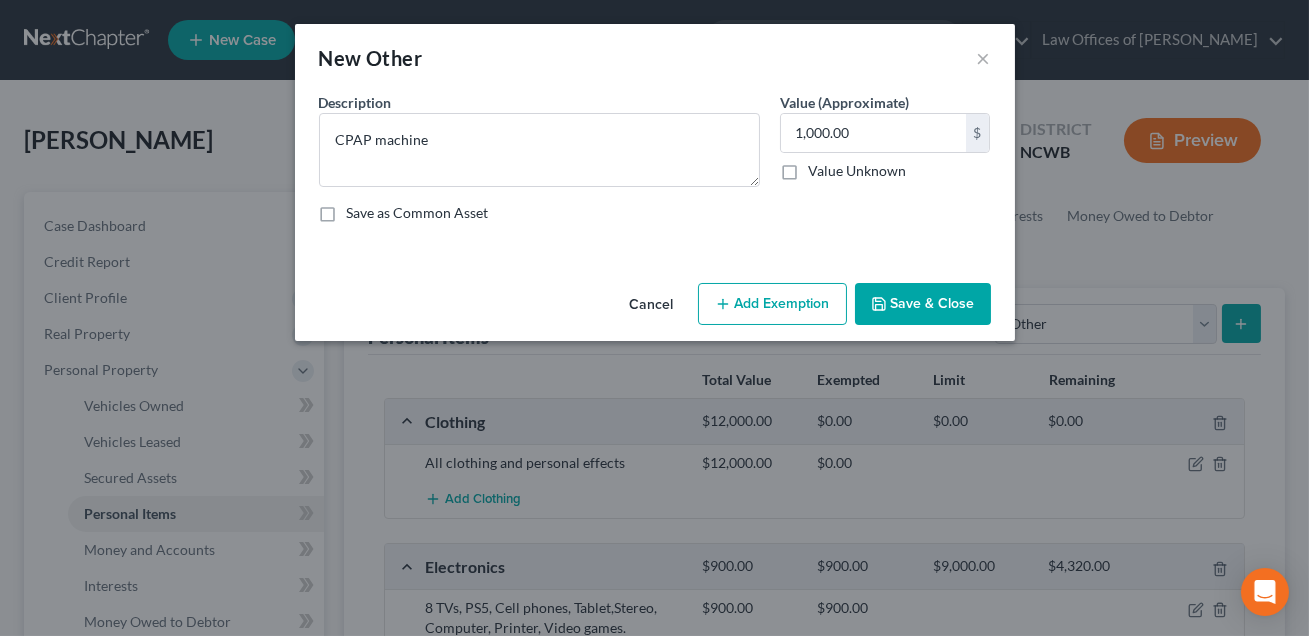 click on "Add Exemption" at bounding box center (772, 304) 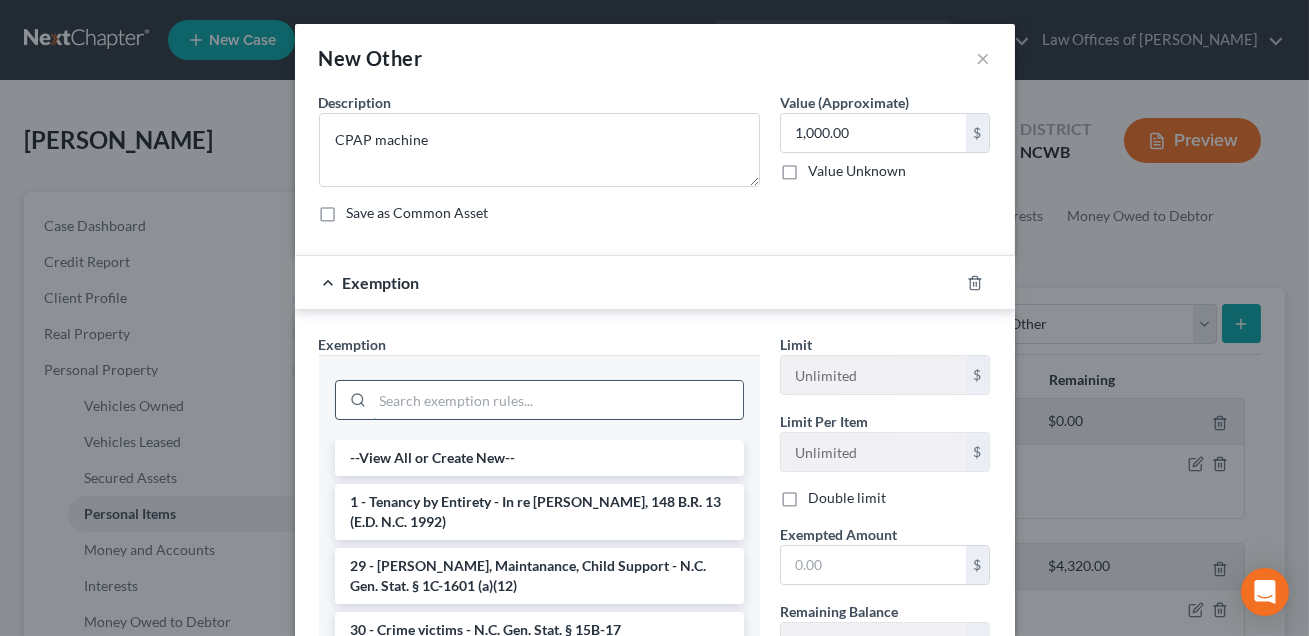 click at bounding box center [558, 400] 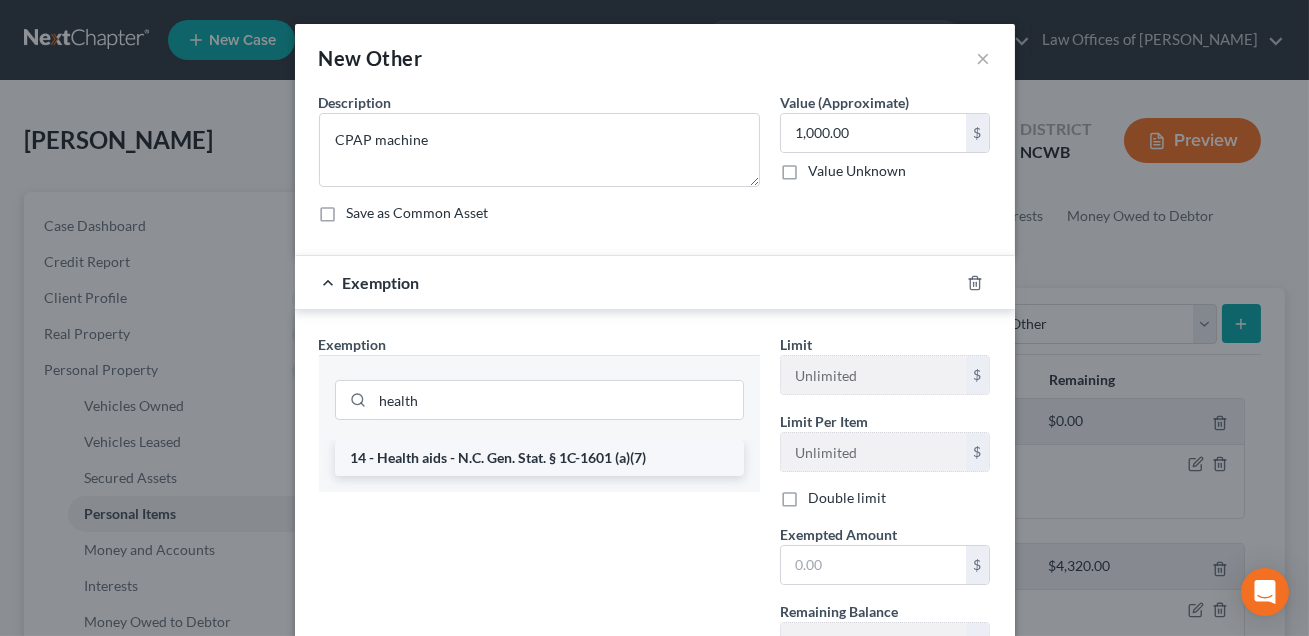 click on "14 - Health aids - N.C. Gen. Stat. § 1C-1601 (a)(7)" at bounding box center (539, 458) 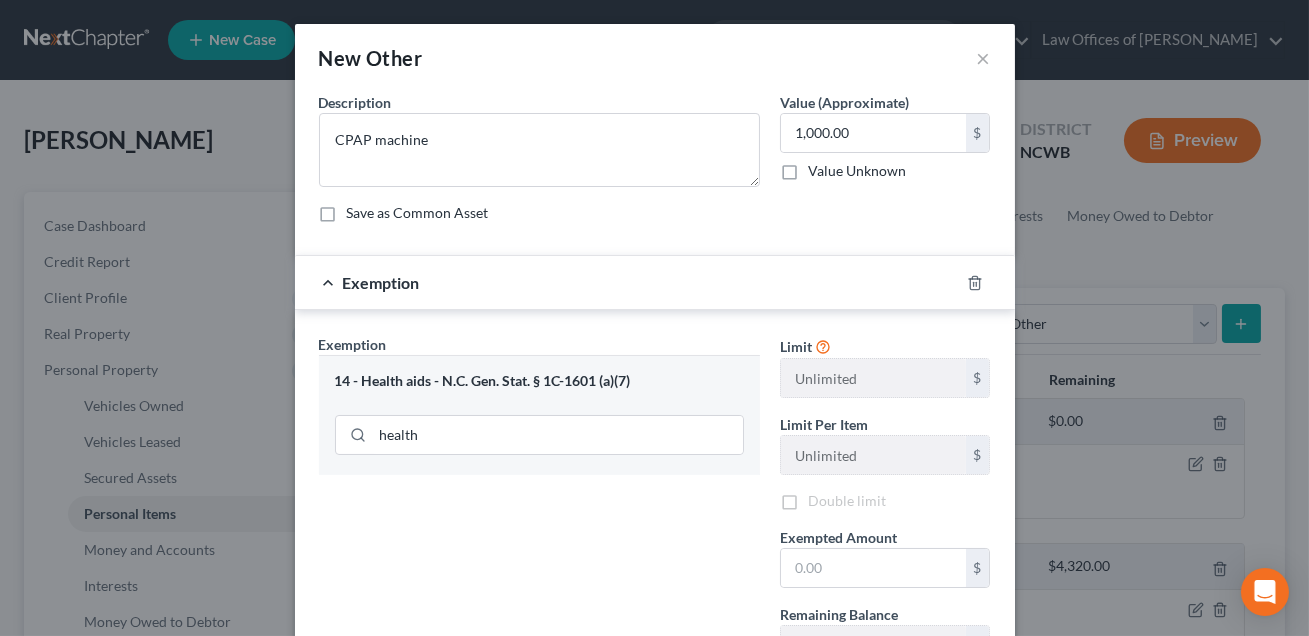 scroll, scrollTop: 166, scrollLeft: 0, axis: vertical 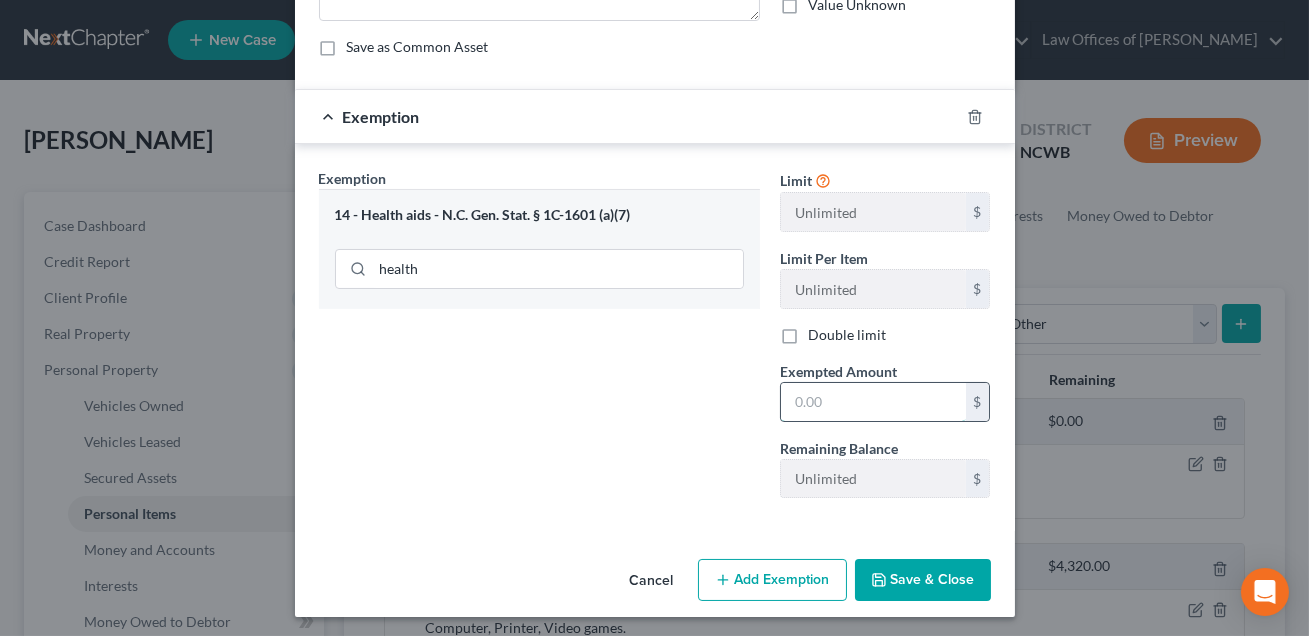 click at bounding box center [873, 402] 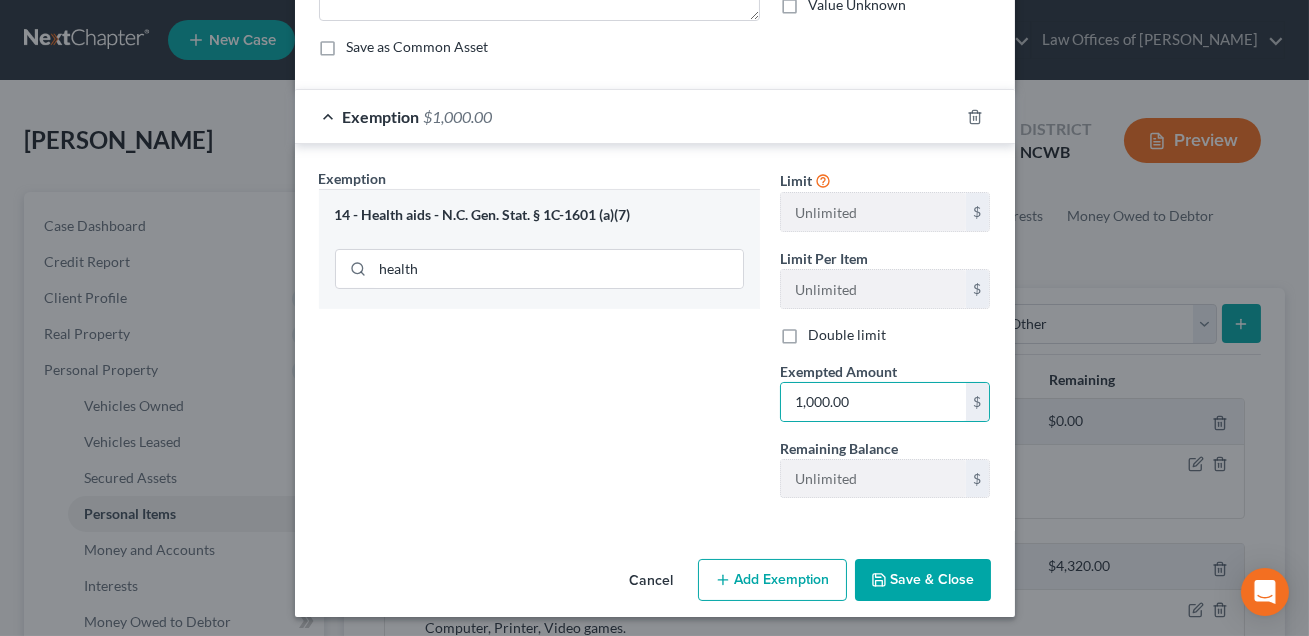 click on "Save & Close" at bounding box center [923, 580] 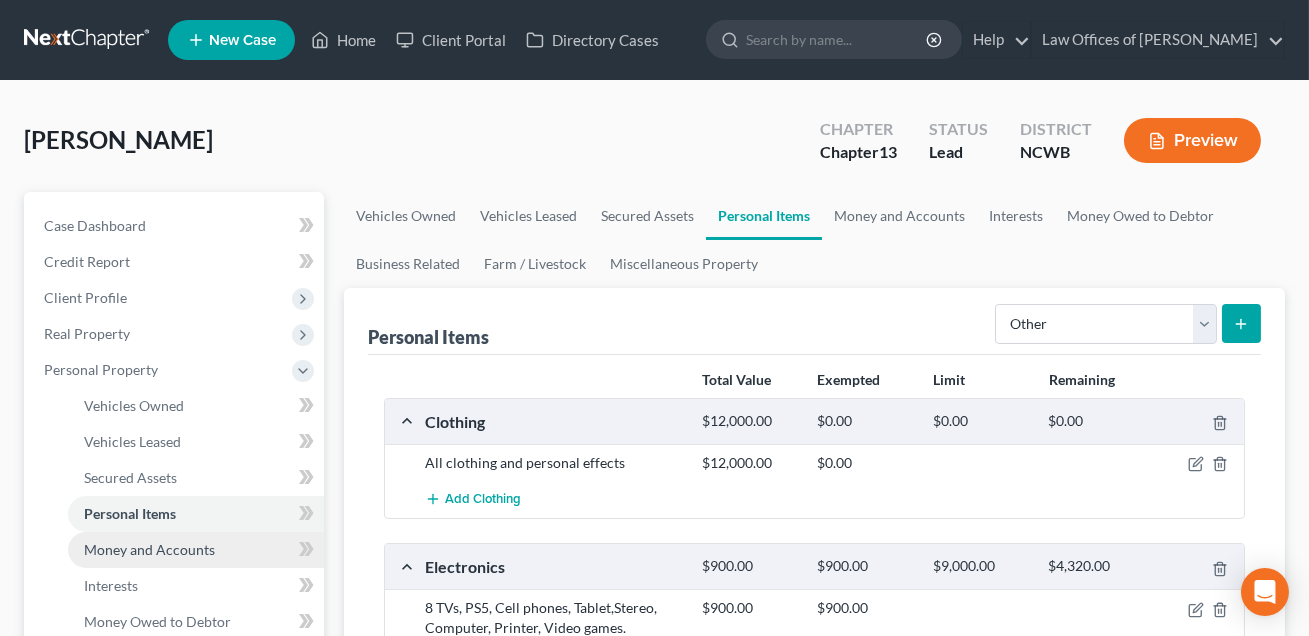 click on "Money and Accounts" at bounding box center [149, 549] 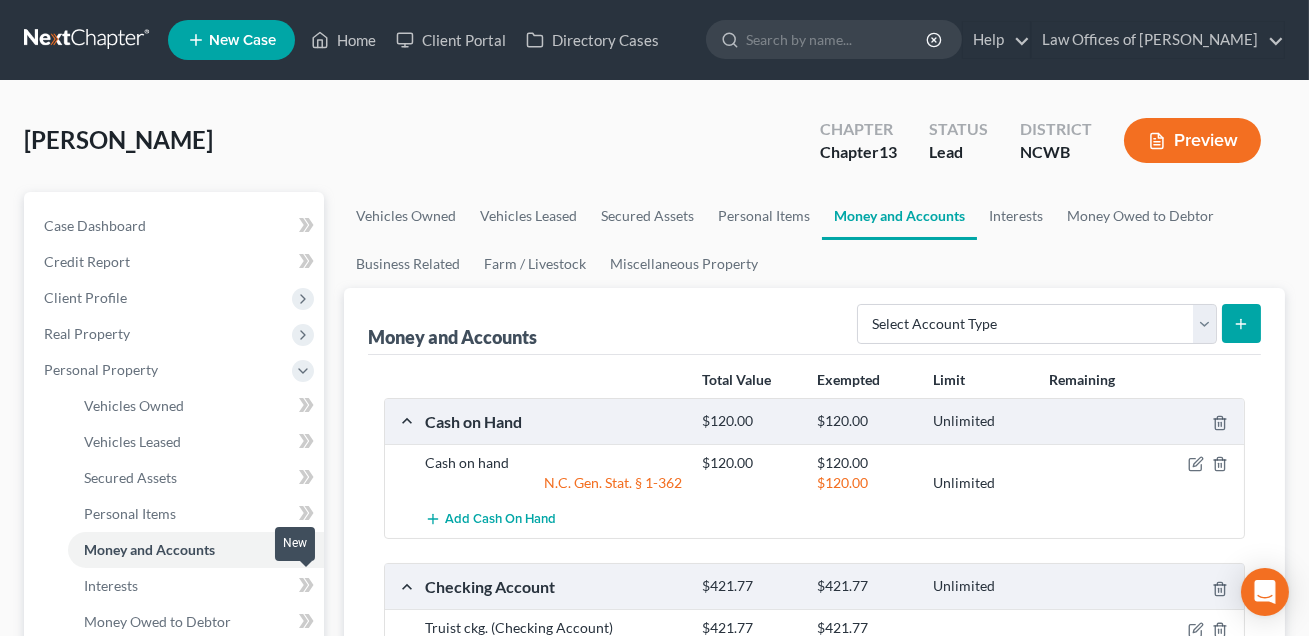 scroll, scrollTop: 581, scrollLeft: 0, axis: vertical 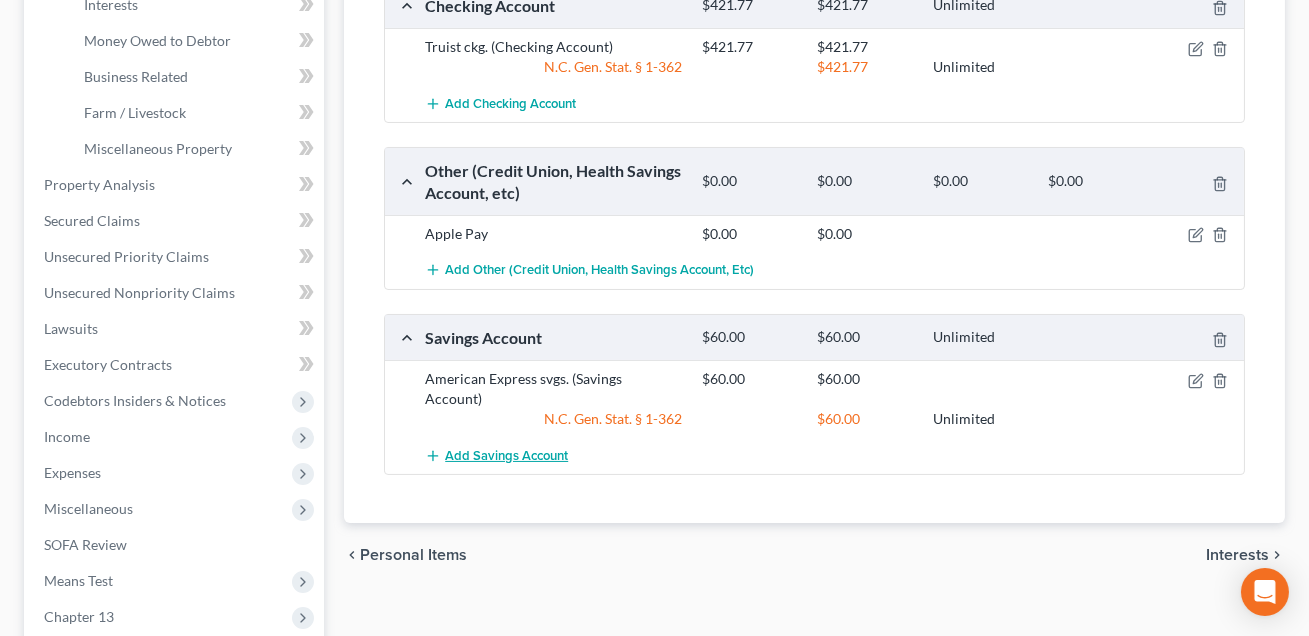 click on "Add Savings Account" at bounding box center [506, 456] 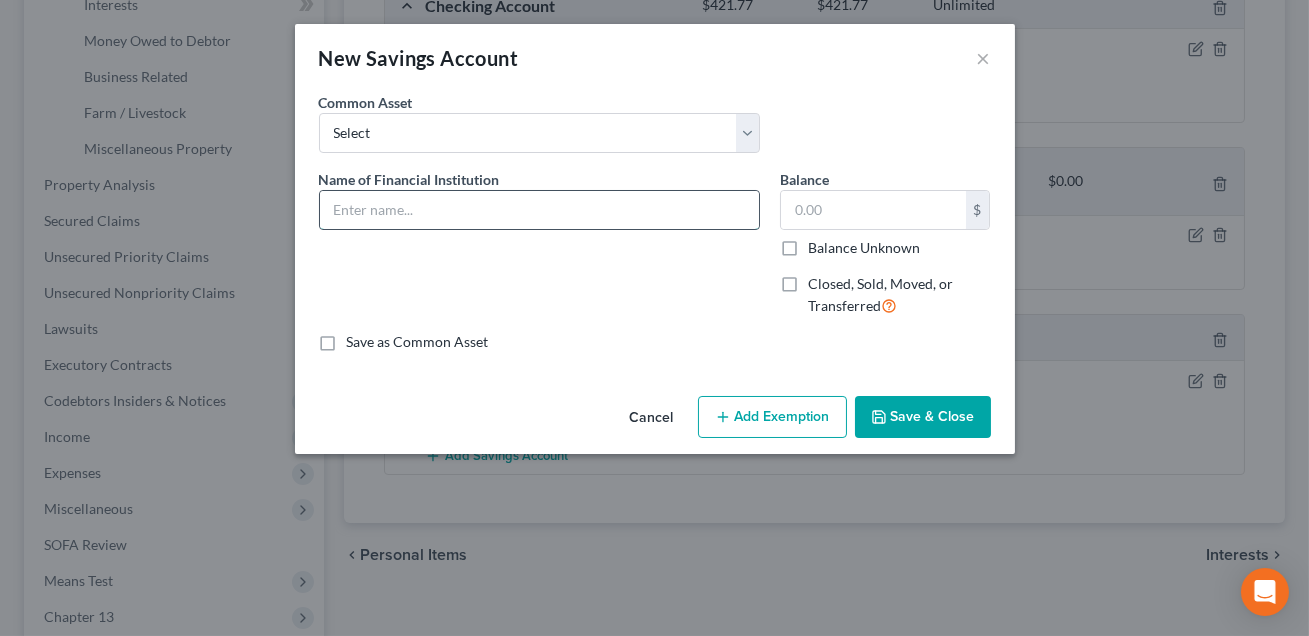 click at bounding box center (539, 210) 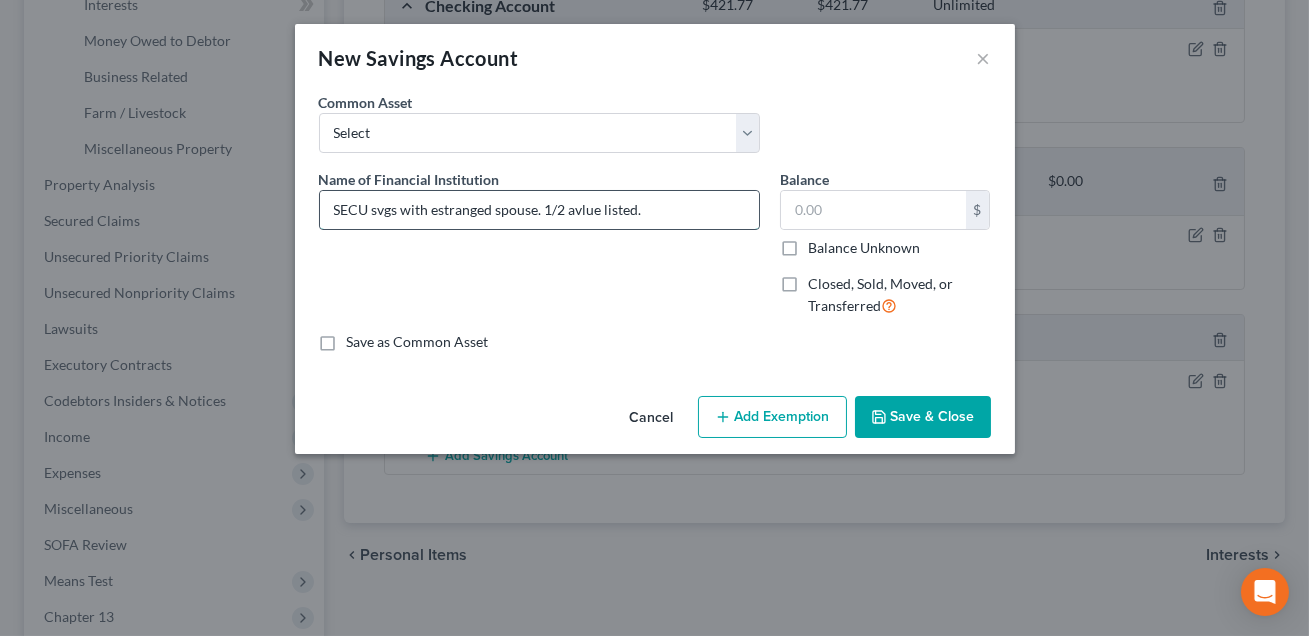 click on "SECU svgs with estranged spouse. 1/2 avlue listed." at bounding box center (539, 210) 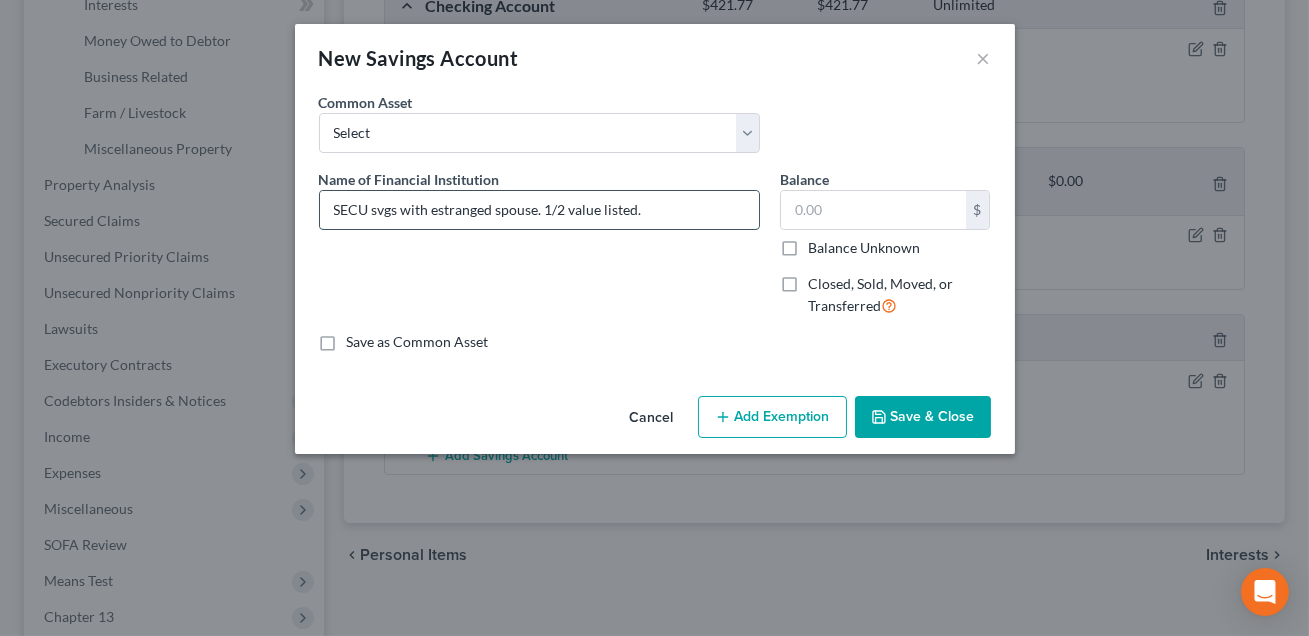 click on "SECU svgs with estranged spouse. 1/2 value listed." at bounding box center [539, 210] 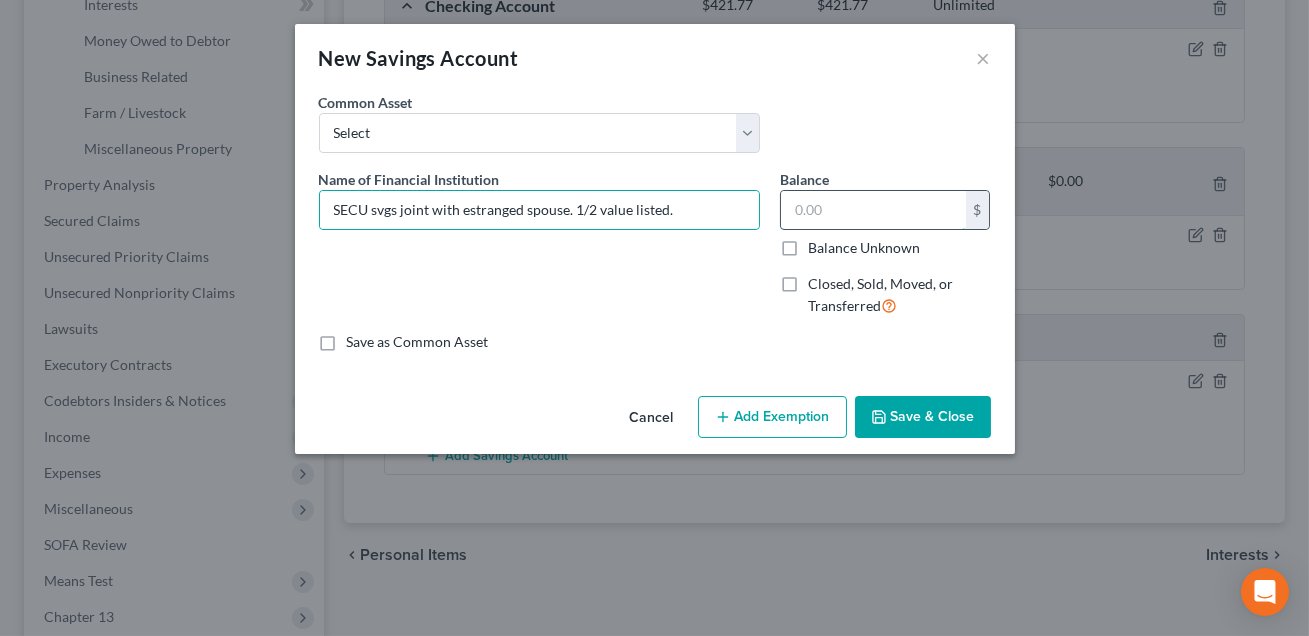 click at bounding box center (873, 210) 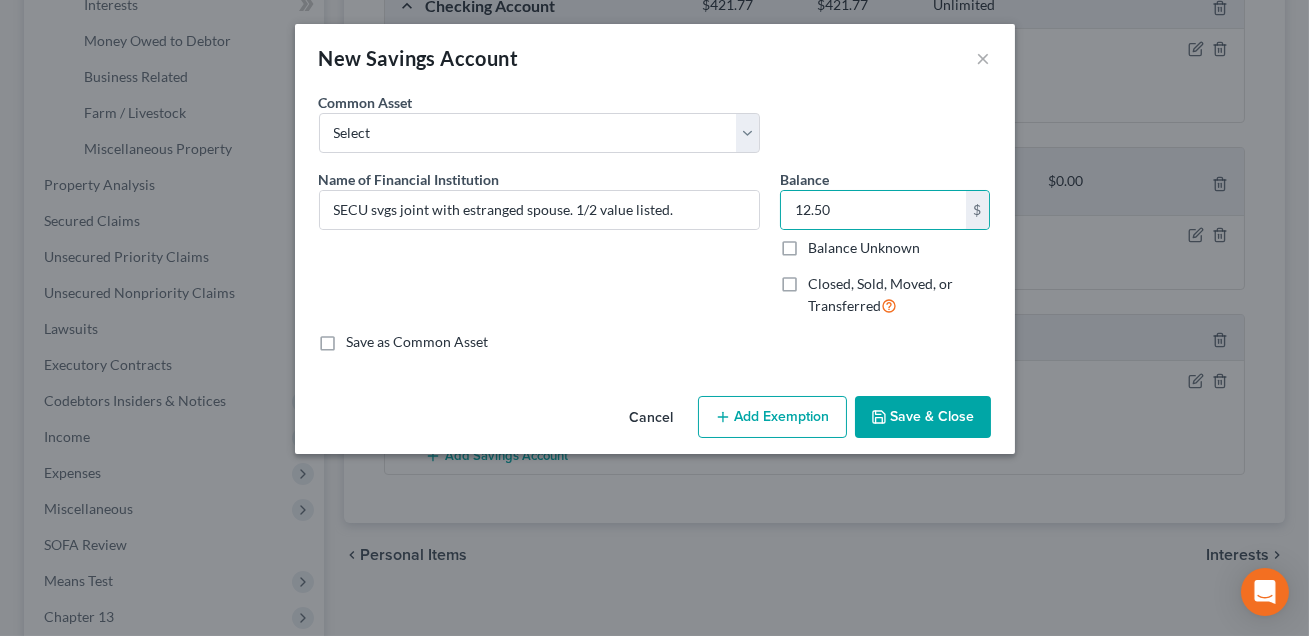 click on "Add Exemption" at bounding box center [772, 417] 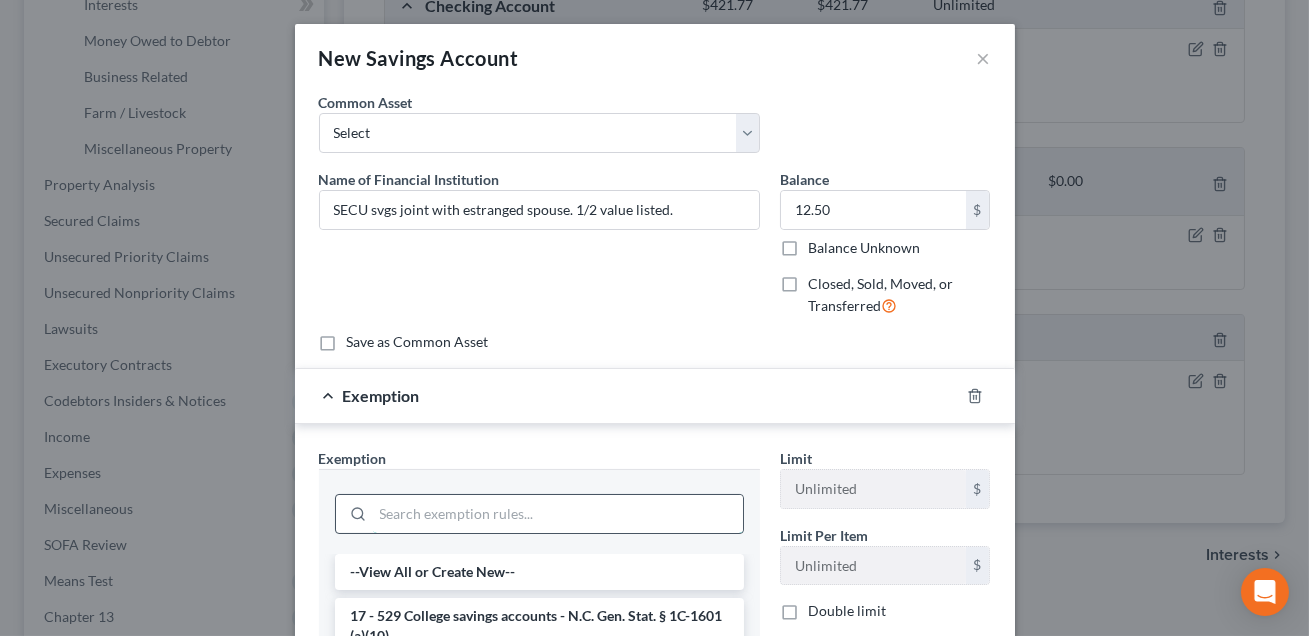 click at bounding box center [558, 514] 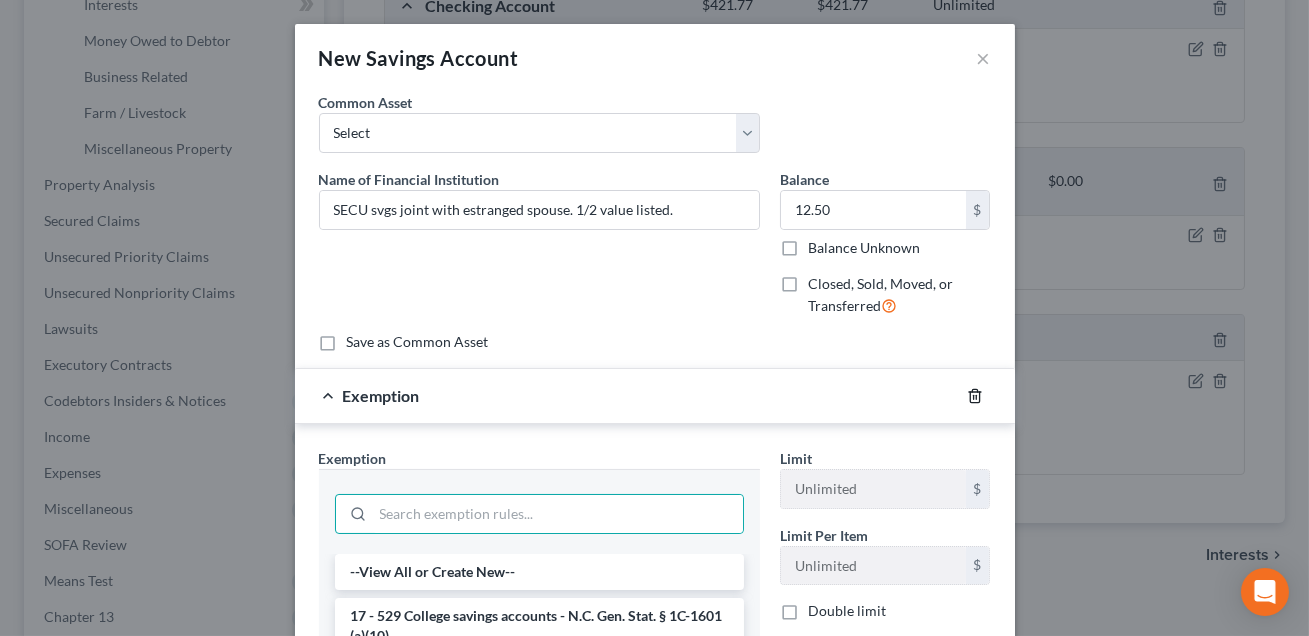 click 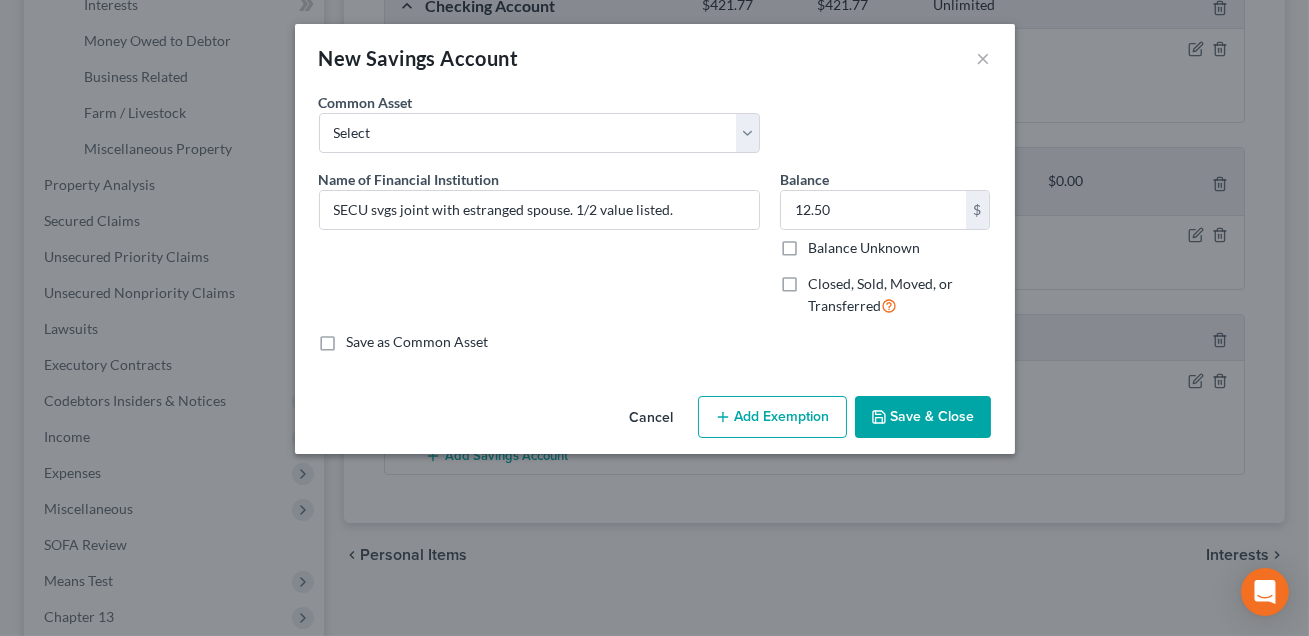 click on "Save & Close" at bounding box center [923, 417] 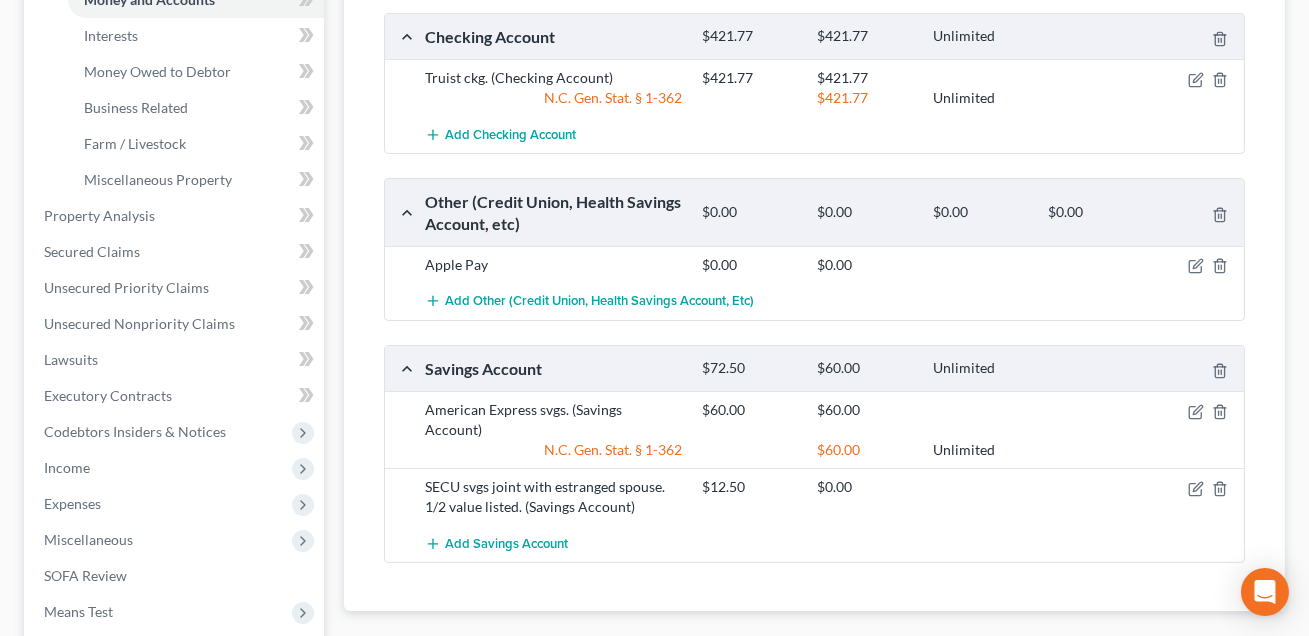 scroll, scrollTop: 425, scrollLeft: 0, axis: vertical 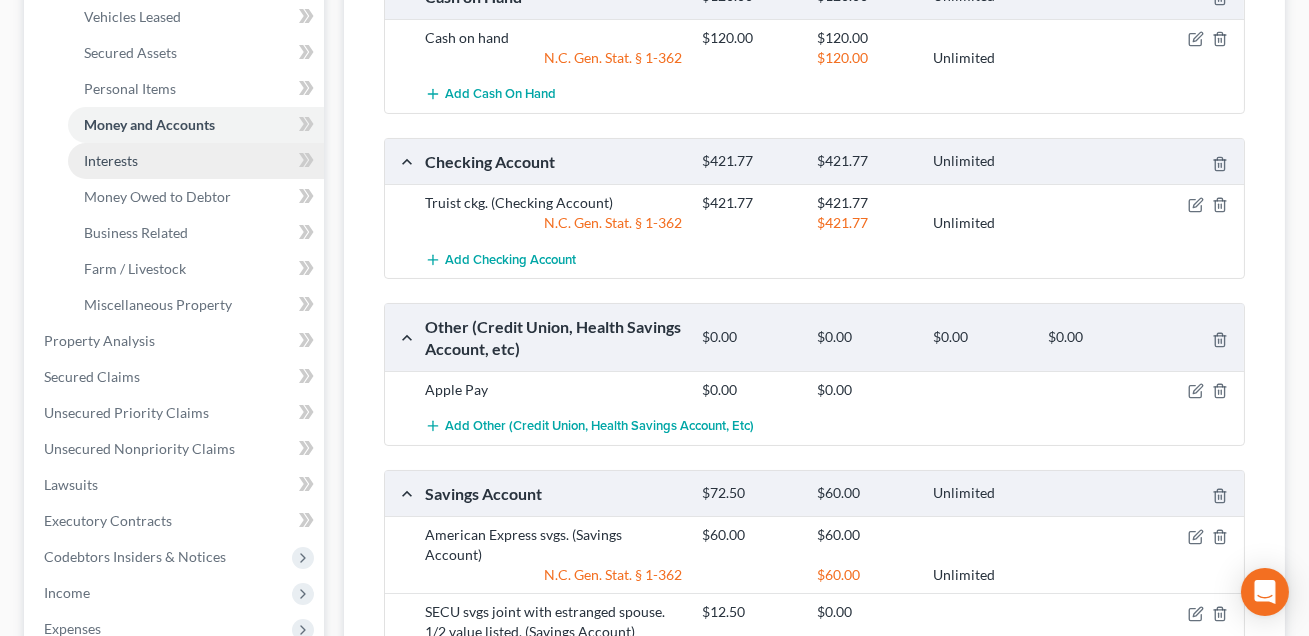 click on "Interests" at bounding box center (111, 160) 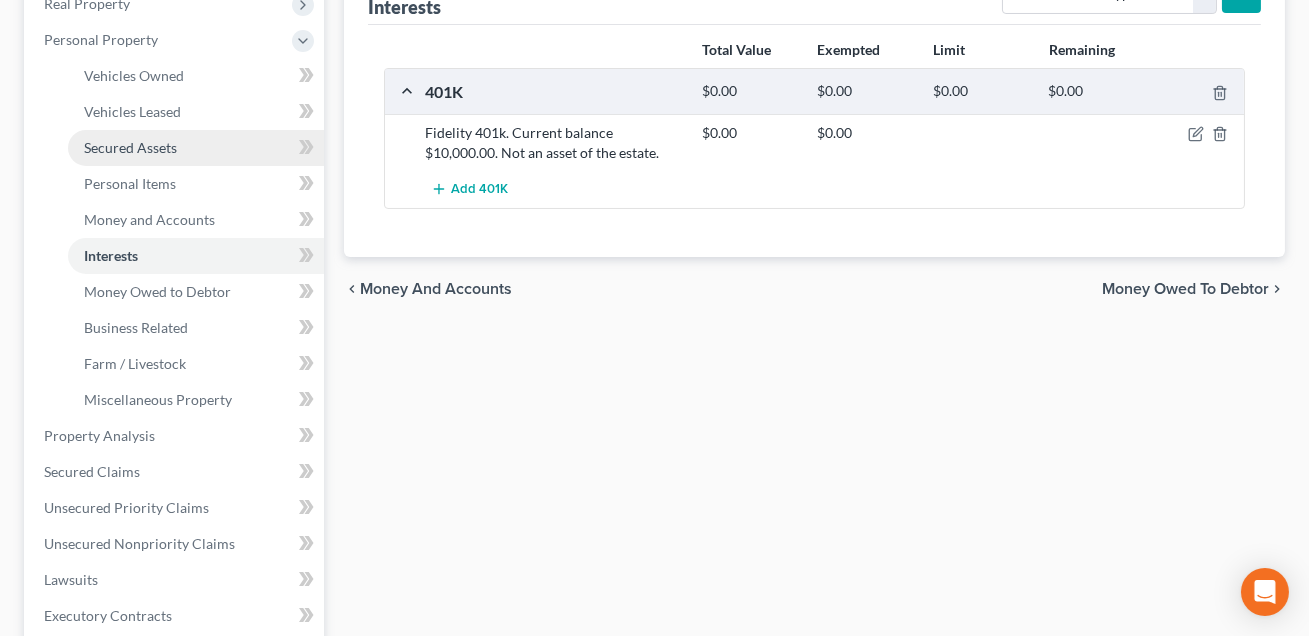 scroll, scrollTop: 307, scrollLeft: 0, axis: vertical 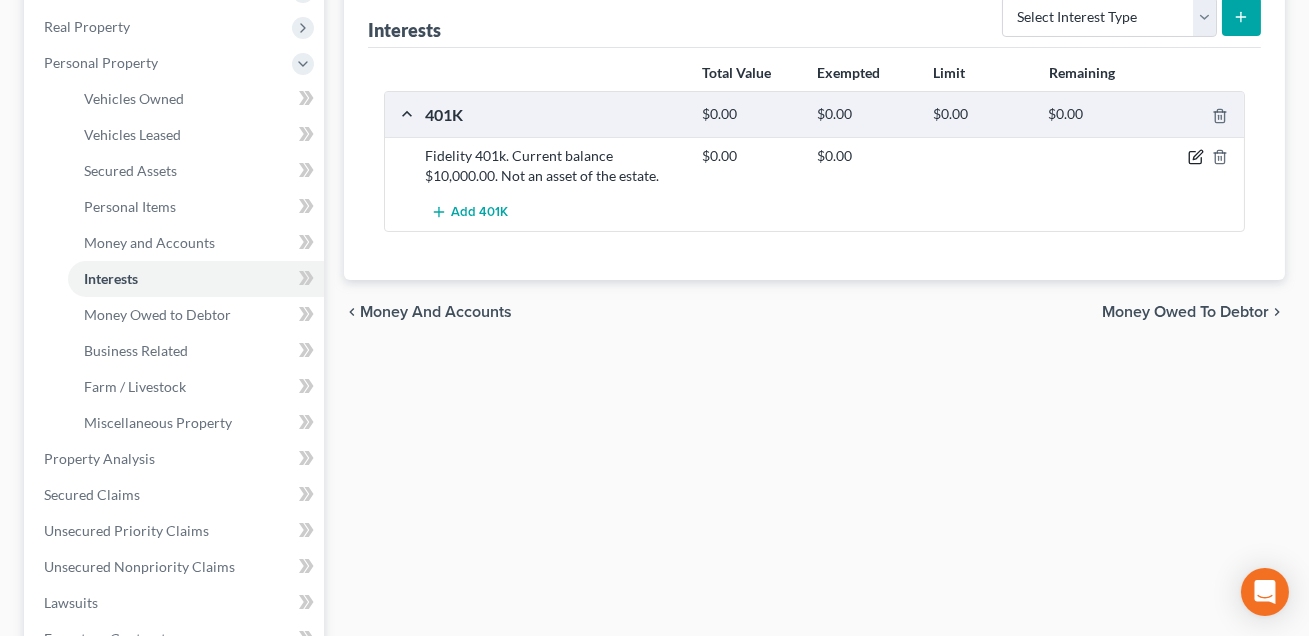 click 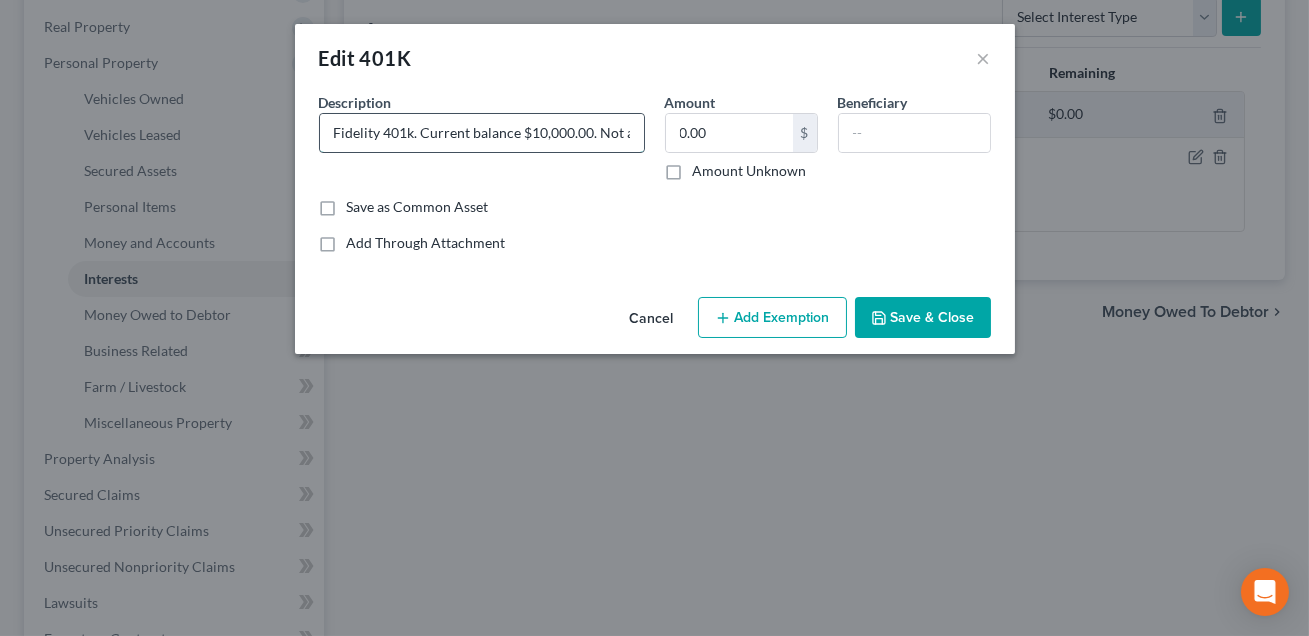 click on "Fidelity 401k. Current balance $10,000.00. Not an asset of the estate." at bounding box center (482, 133) 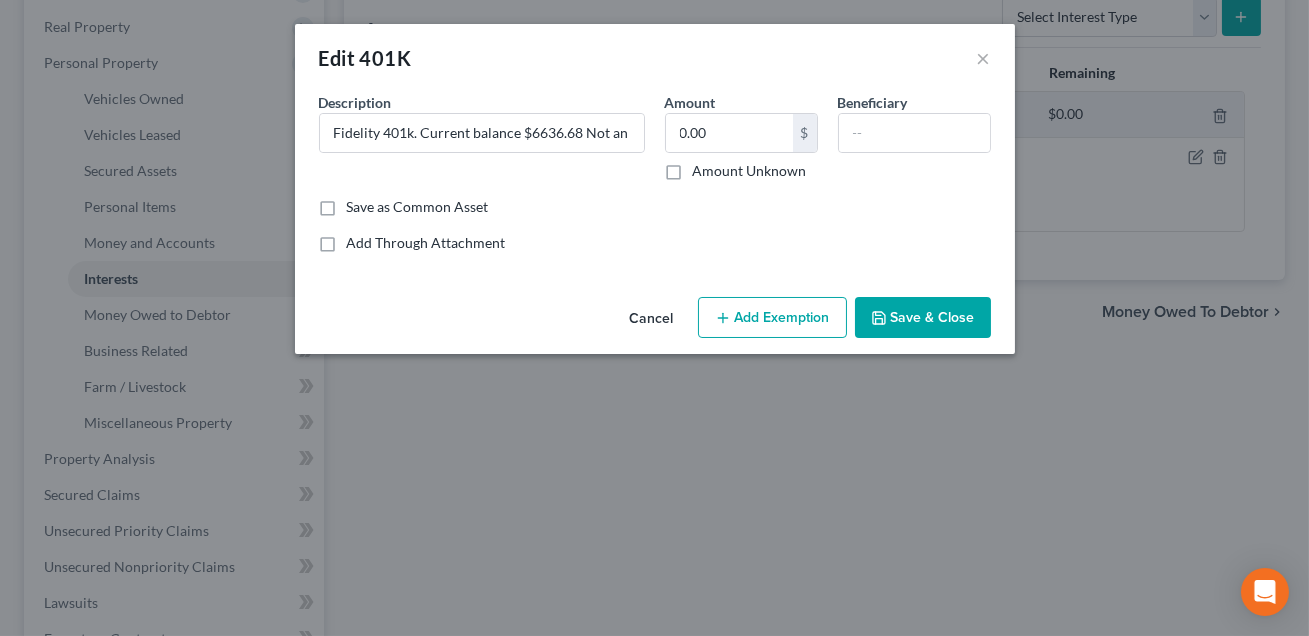 click on "Save & Close" at bounding box center (923, 318) 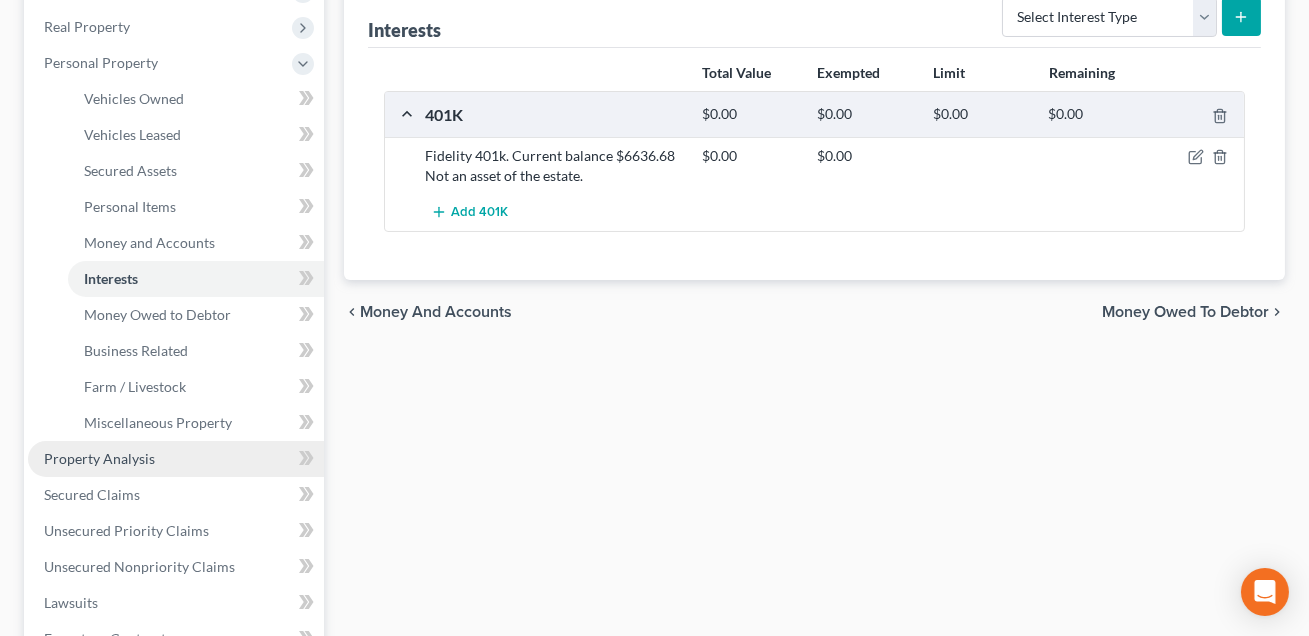 scroll, scrollTop: 594, scrollLeft: 0, axis: vertical 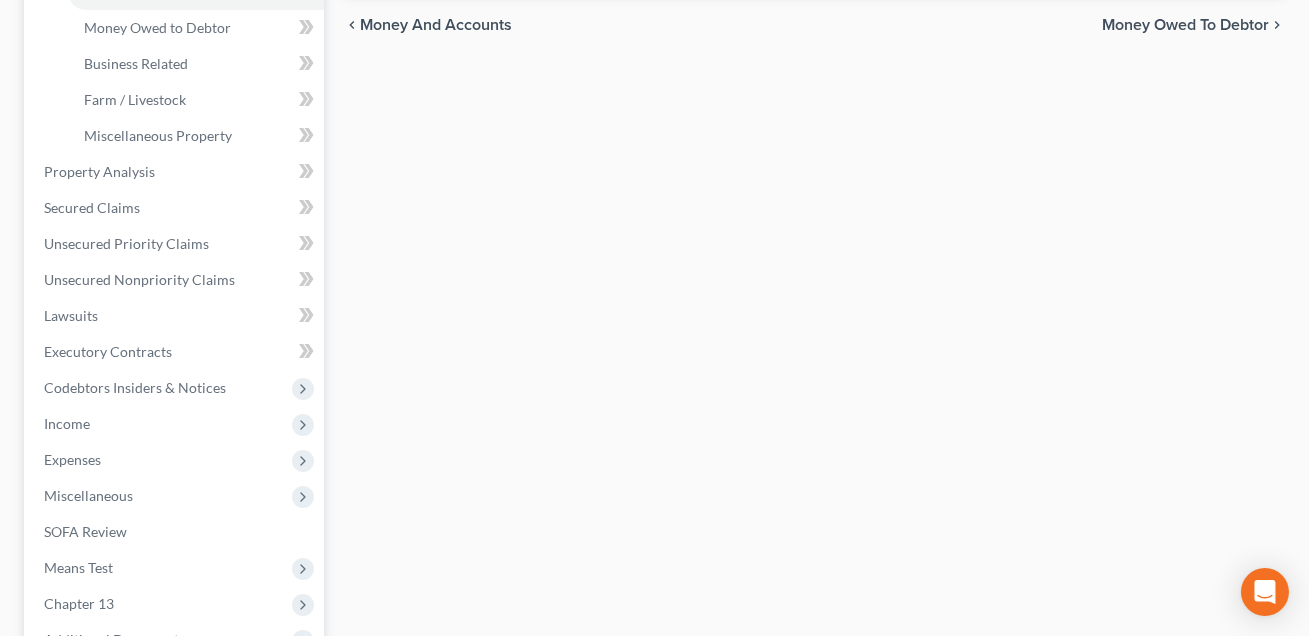 click on "Income" at bounding box center [67, 423] 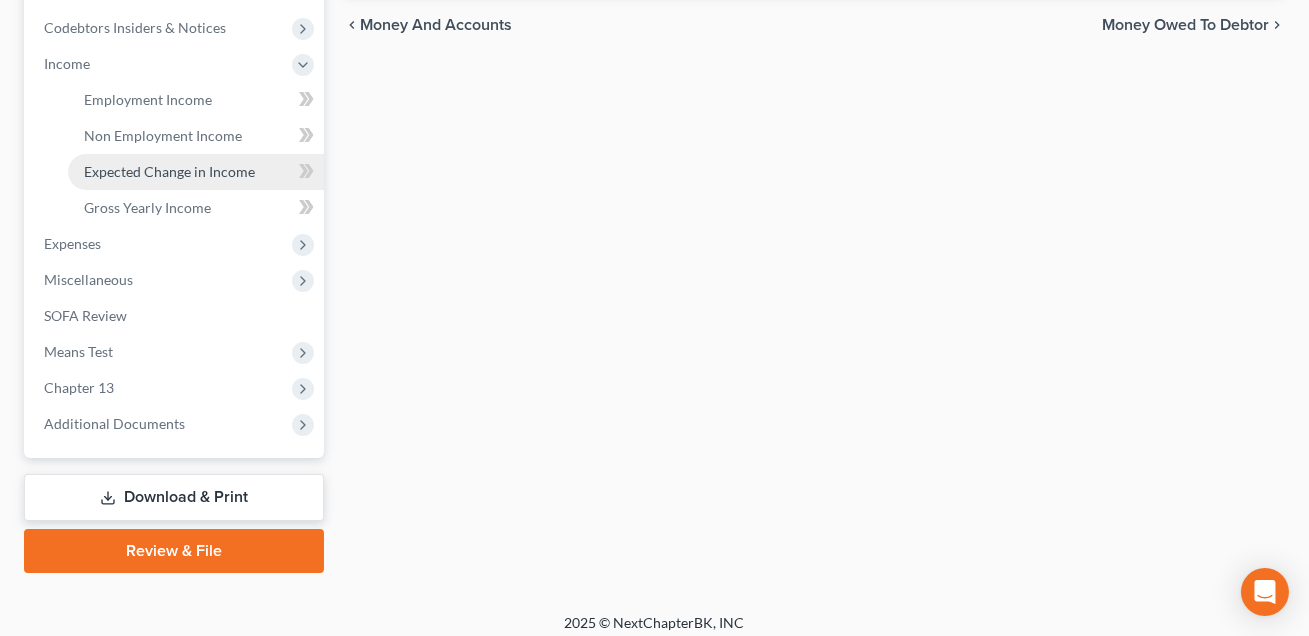 click on "Expected Change in Income" at bounding box center (169, 171) 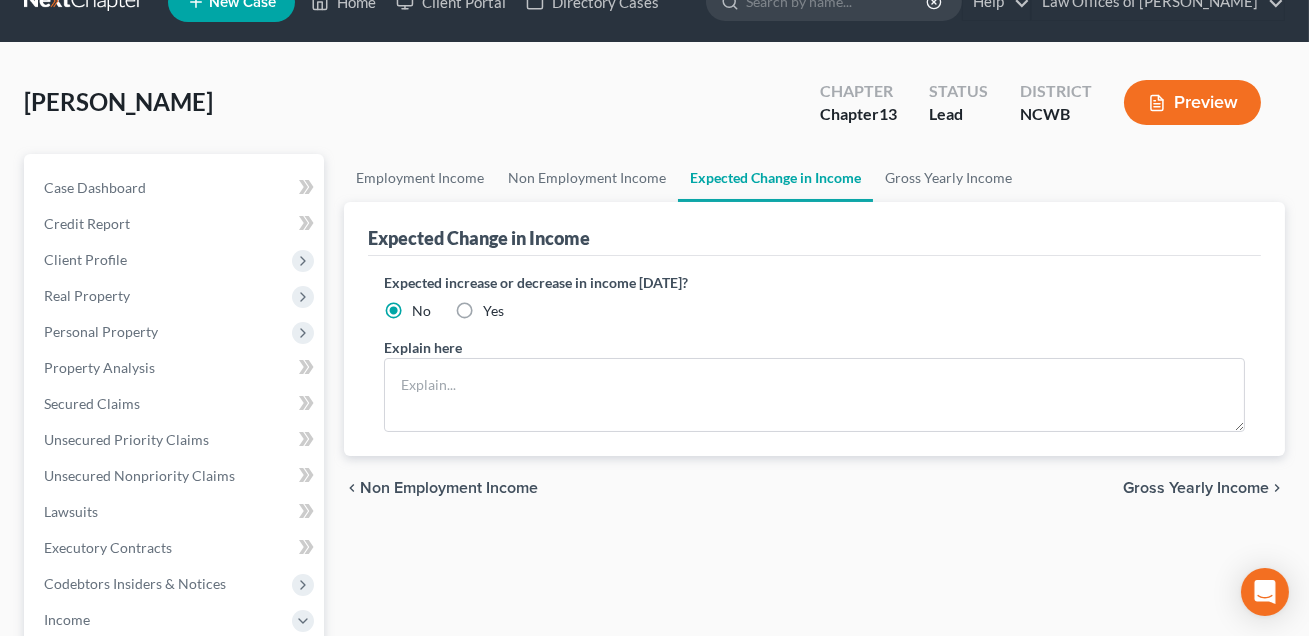 scroll, scrollTop: 0, scrollLeft: 0, axis: both 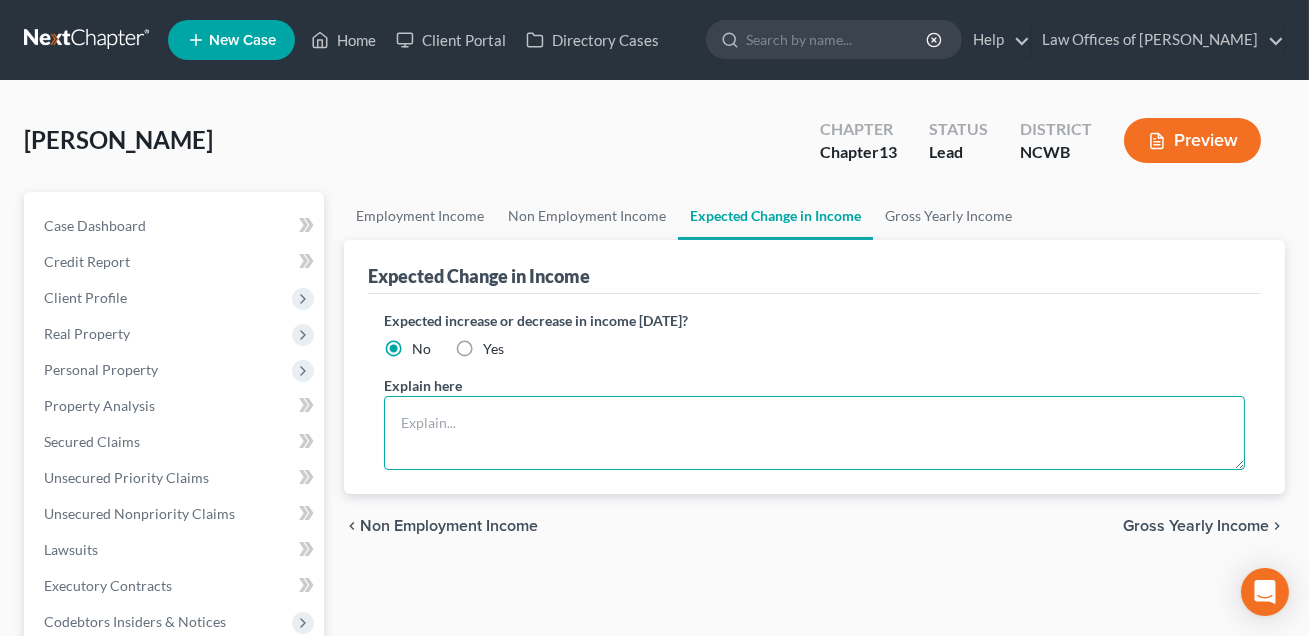 click at bounding box center [814, 433] 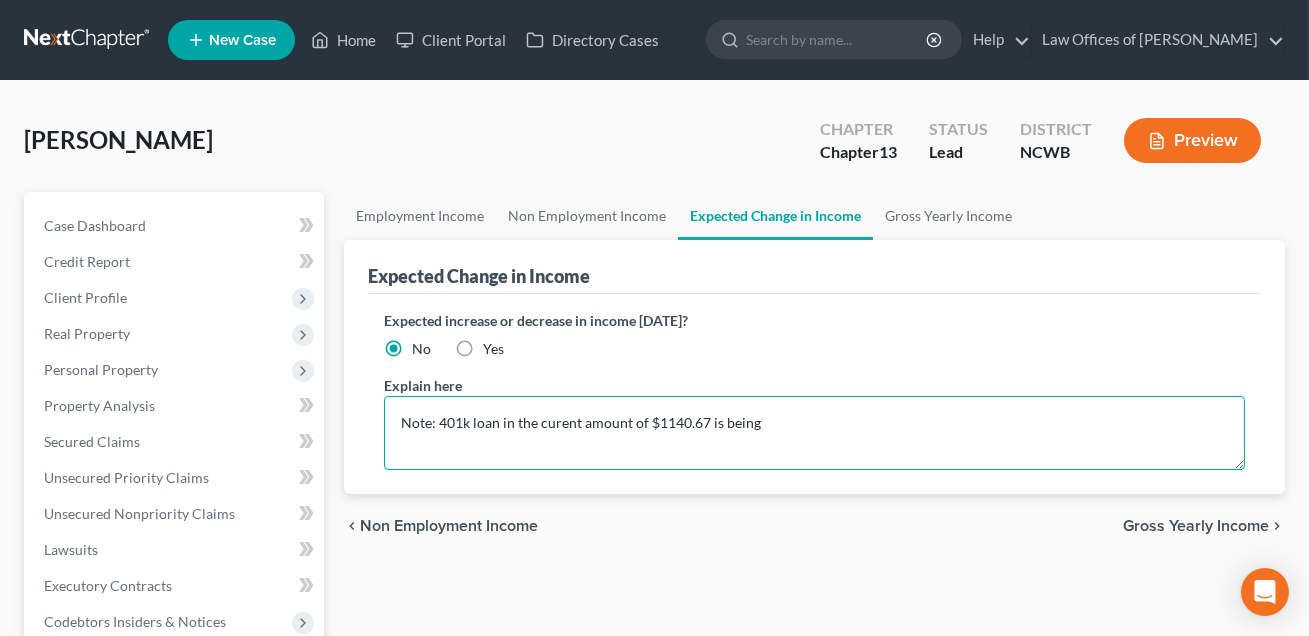 click on "Note: 401k loan in the curent amount of $1140.67 is being" at bounding box center (814, 433) 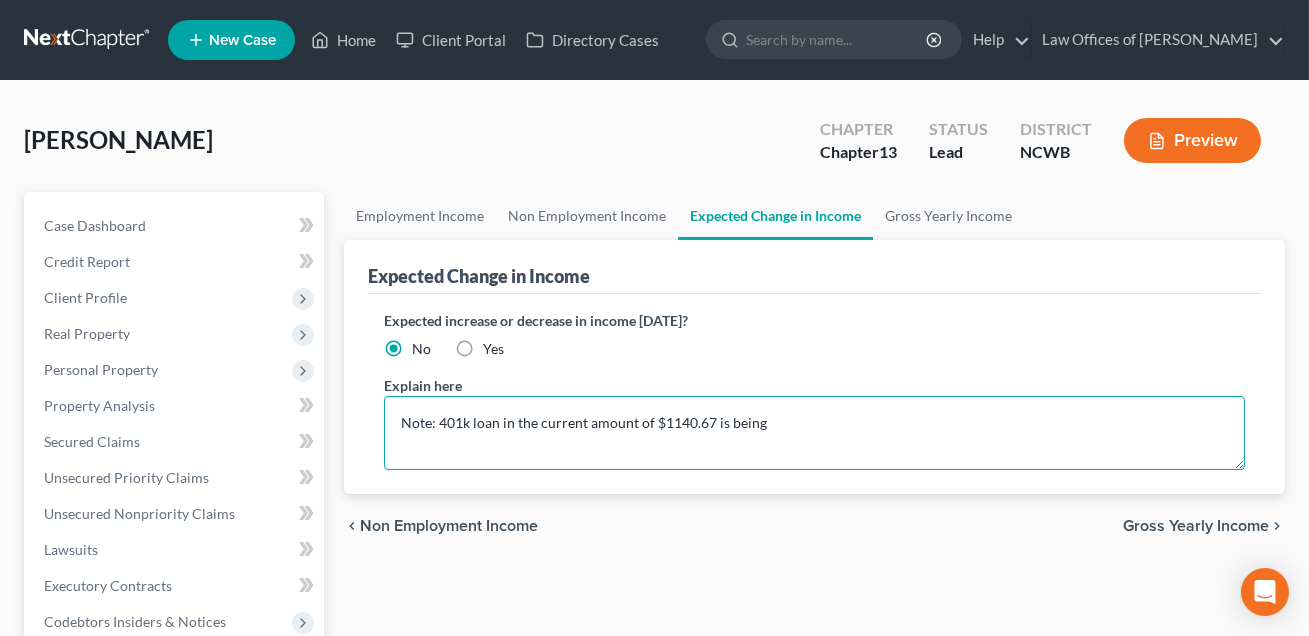 click on "Note: 401k loan in the current amount of $1140.67 is being" at bounding box center (814, 433) 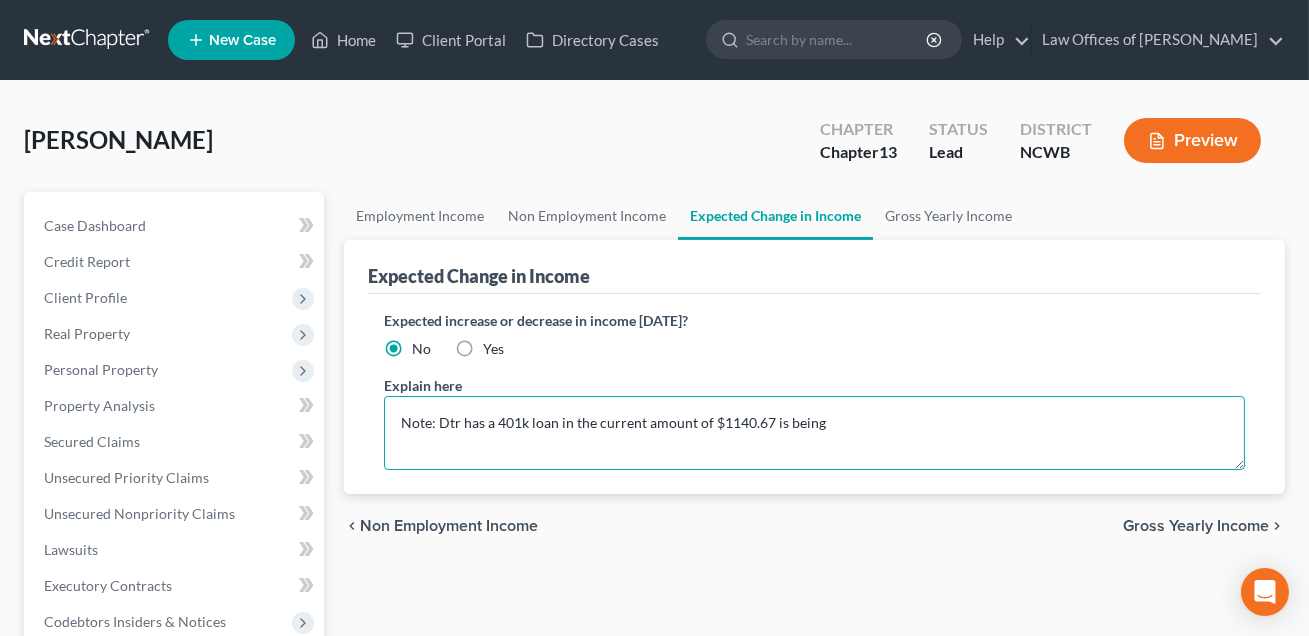 click on "Note: Dtr has a 401k loan in the current amount of $1140.67 is being" at bounding box center (814, 433) 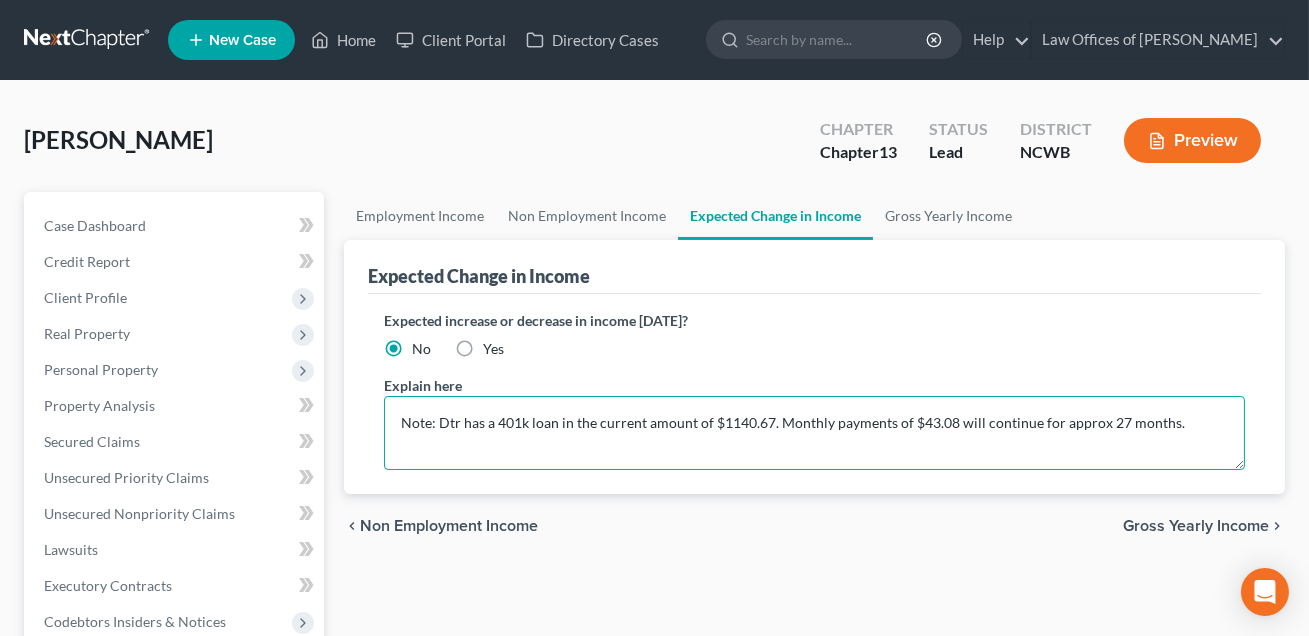 click on "Note: Dtr has a 401k loan in the current amount of $1140.67. Monthly payments of $43.08 will continue for approx 27 months." at bounding box center [814, 433] 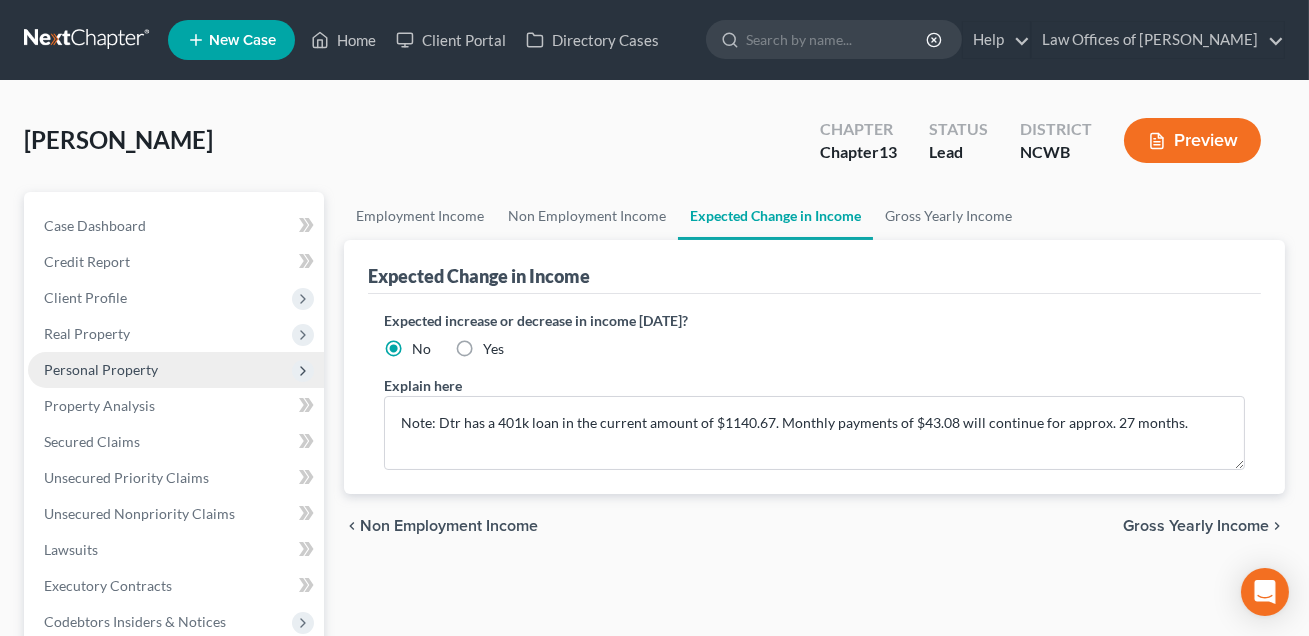 click on "Personal Property" at bounding box center (101, 369) 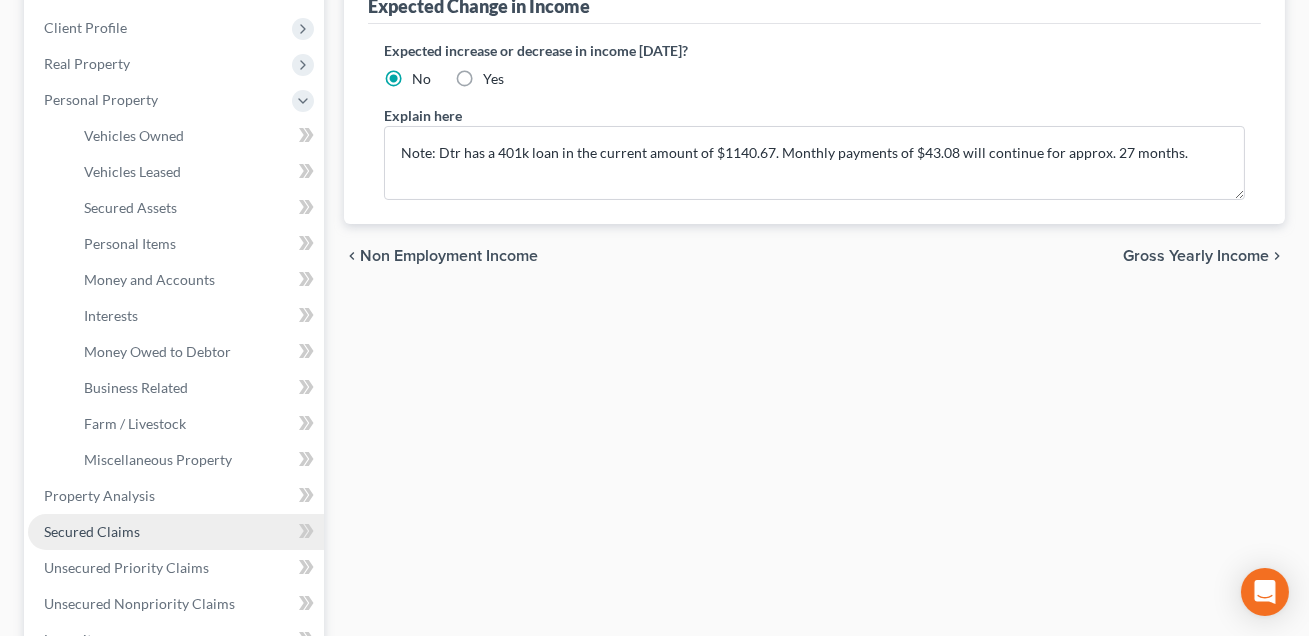 scroll, scrollTop: 274, scrollLeft: 0, axis: vertical 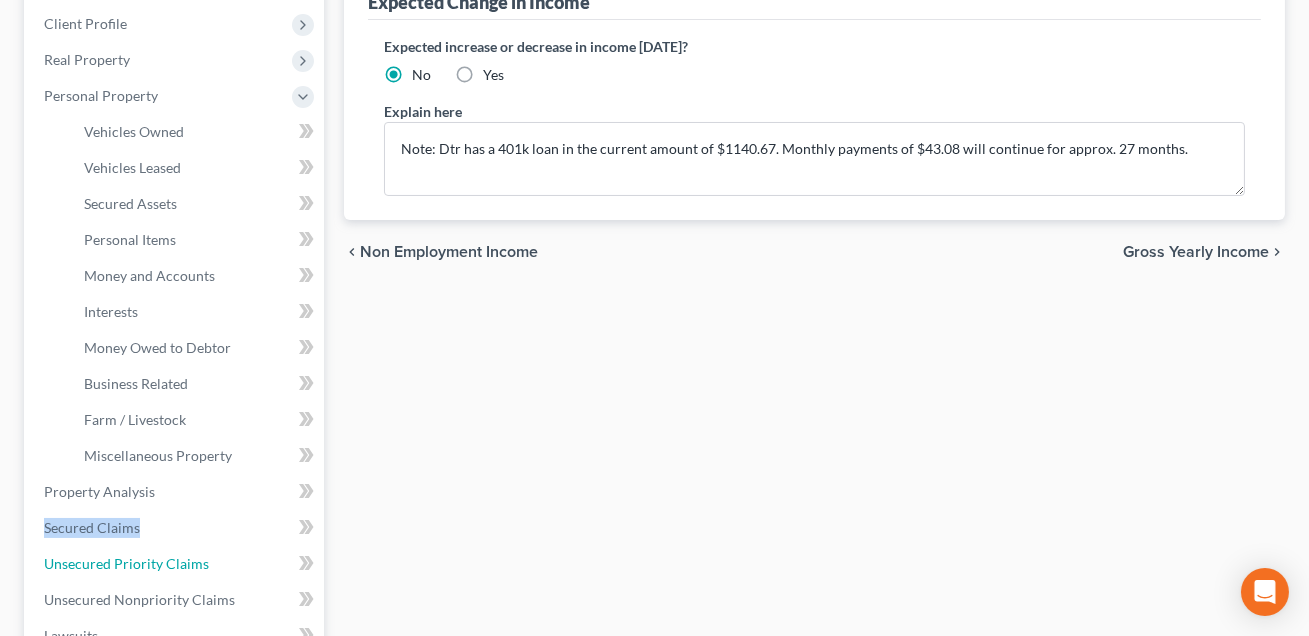click on "Unsecured Priority Claims" at bounding box center [126, 563] 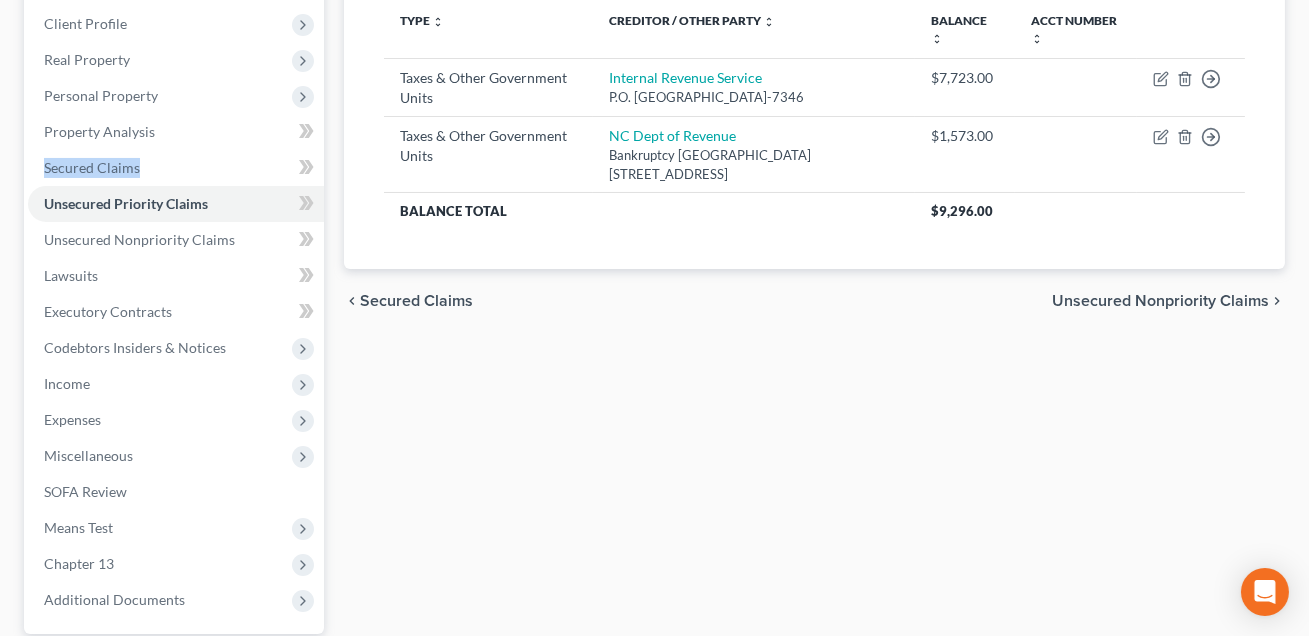 scroll, scrollTop: 0, scrollLeft: 0, axis: both 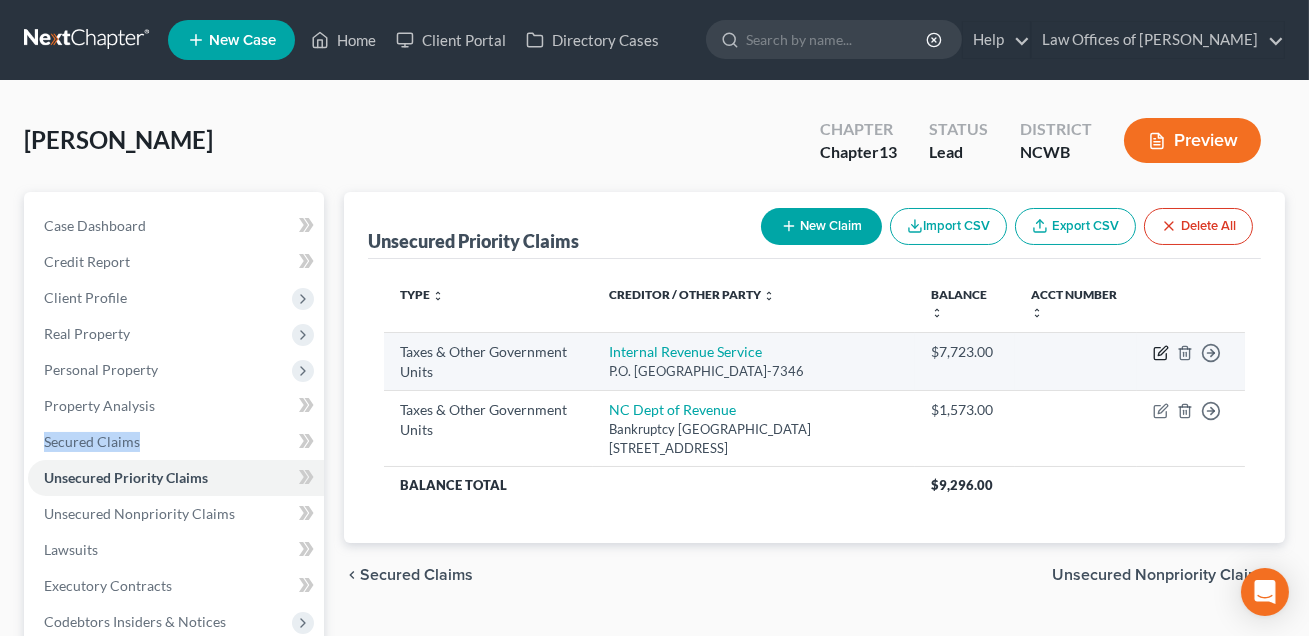 click 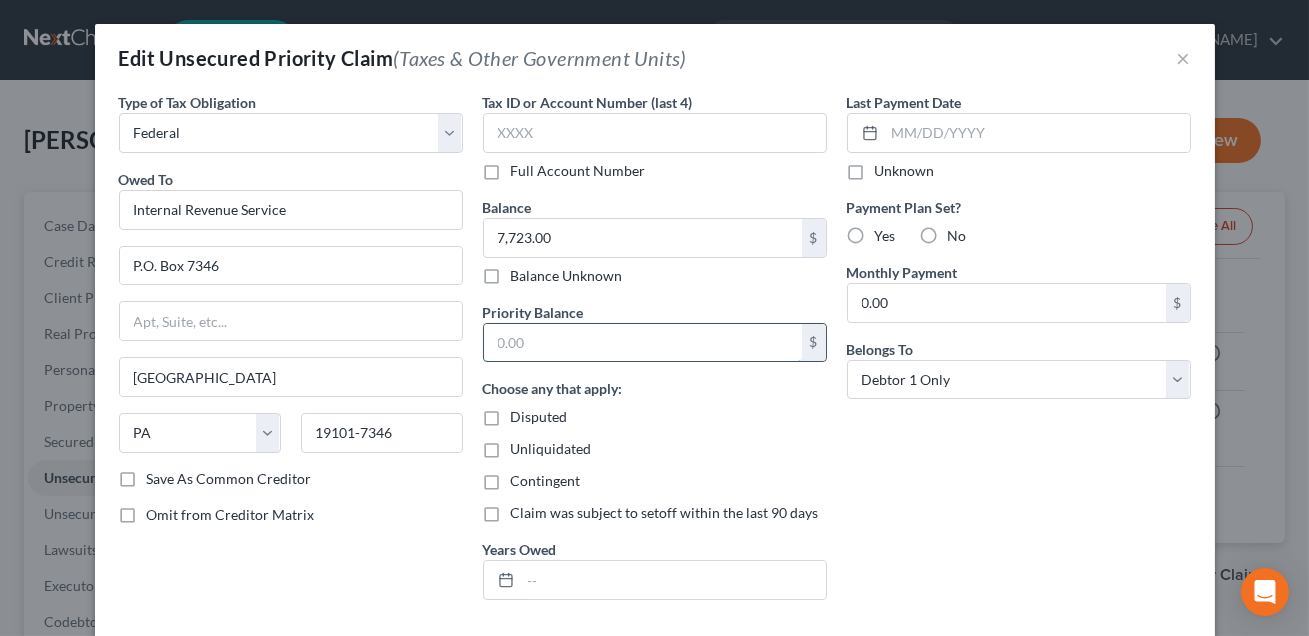click at bounding box center (643, 343) 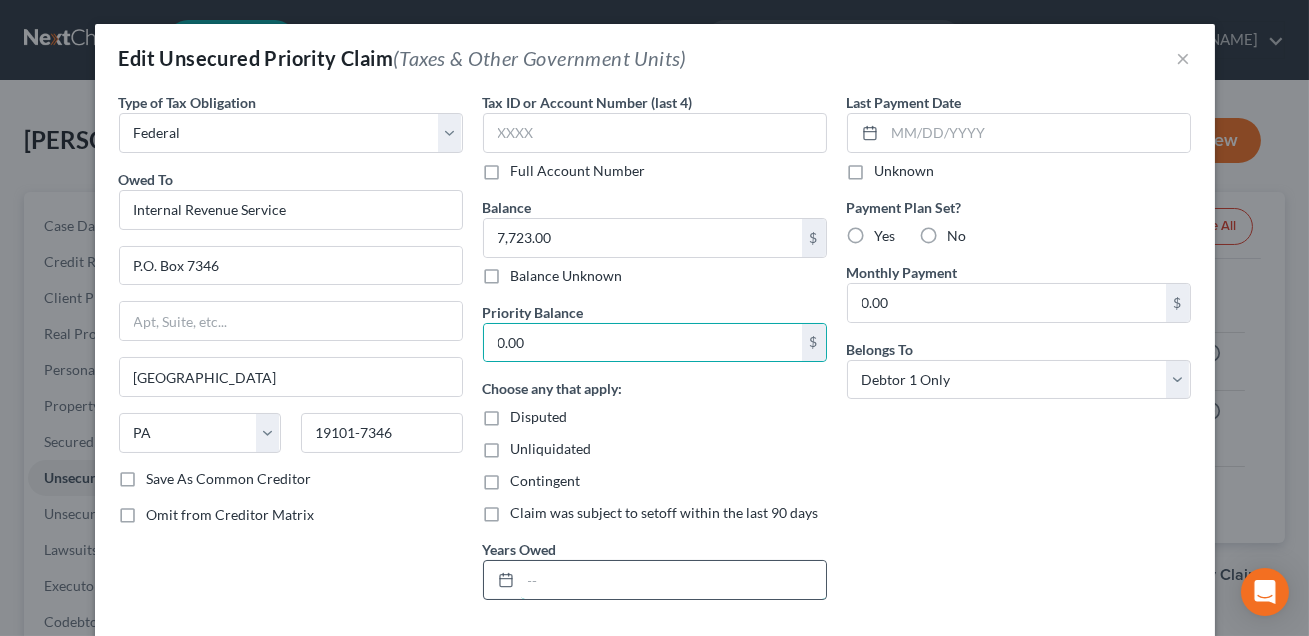 click at bounding box center [673, 580] 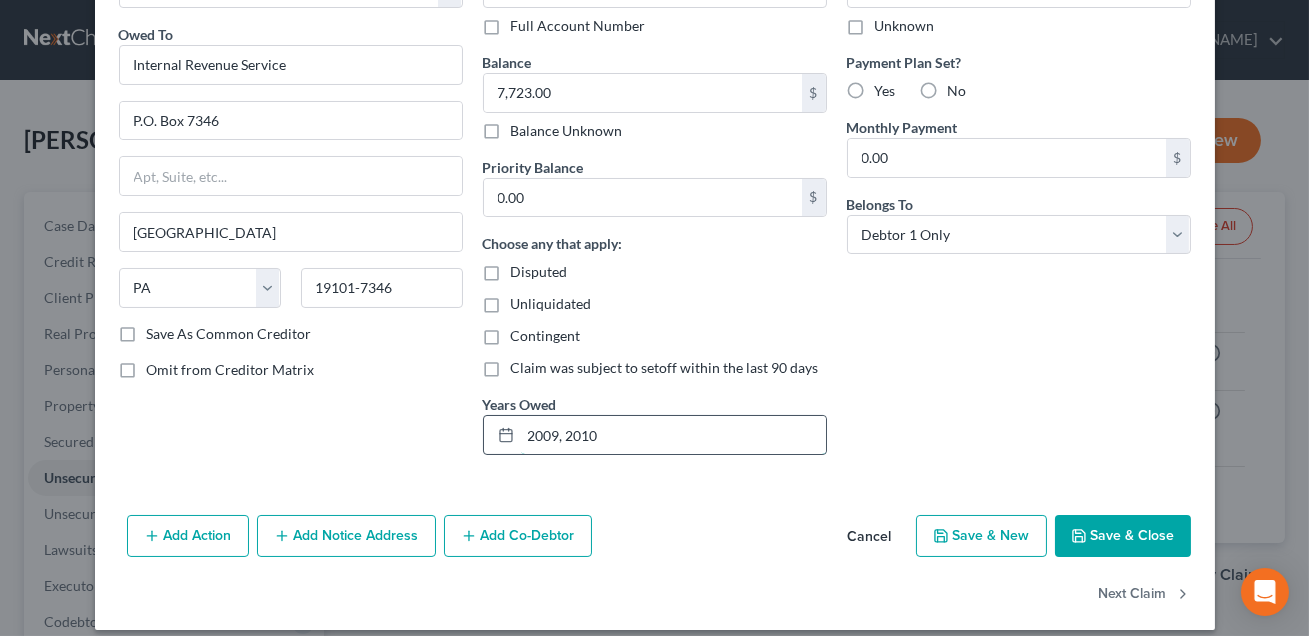scroll, scrollTop: 161, scrollLeft: 0, axis: vertical 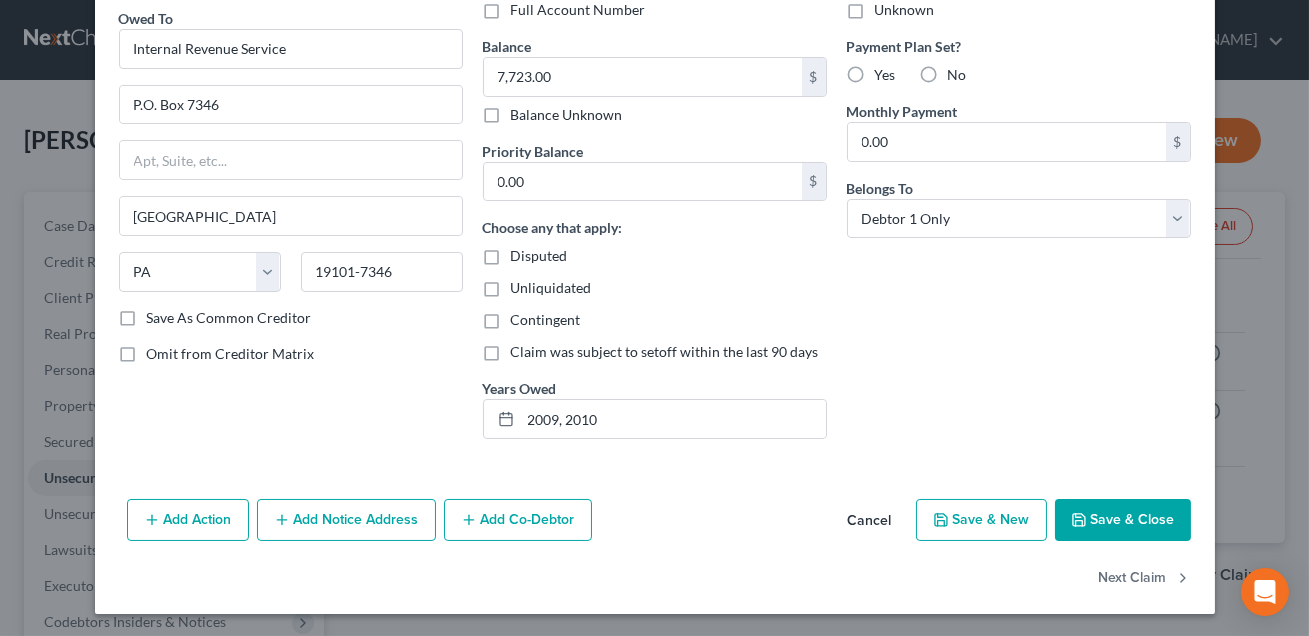 click on "Save & Close" at bounding box center (1123, 520) 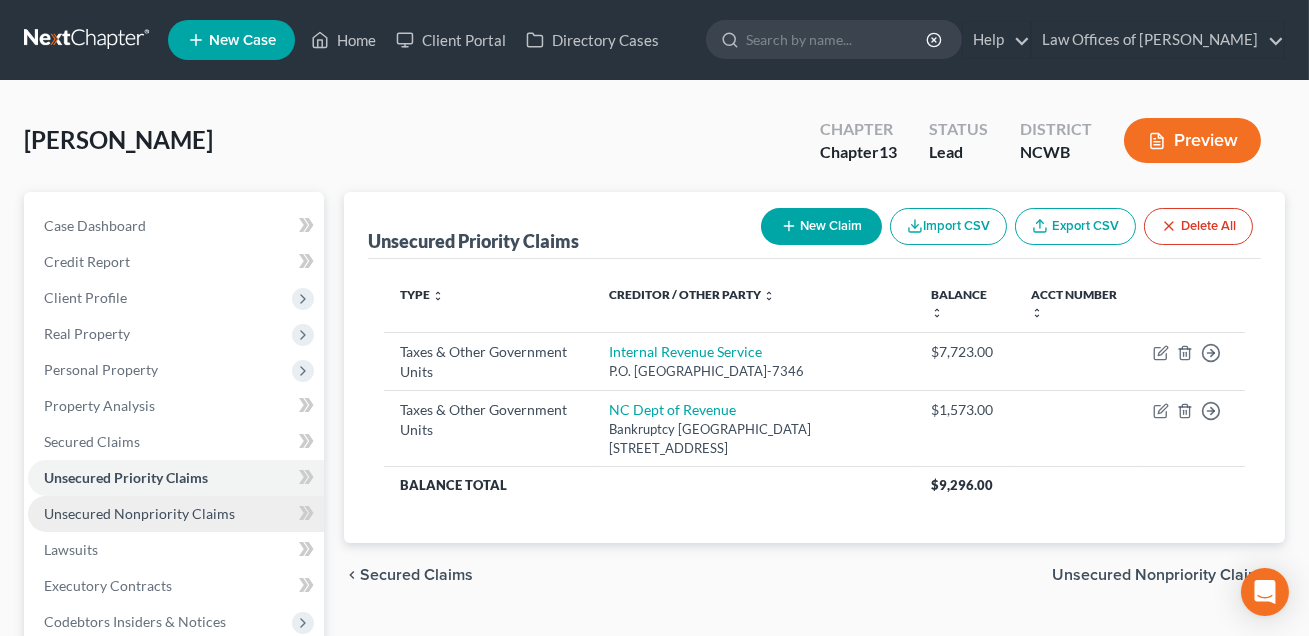 click on "Unsecured Nonpriority Claims" at bounding box center [139, 513] 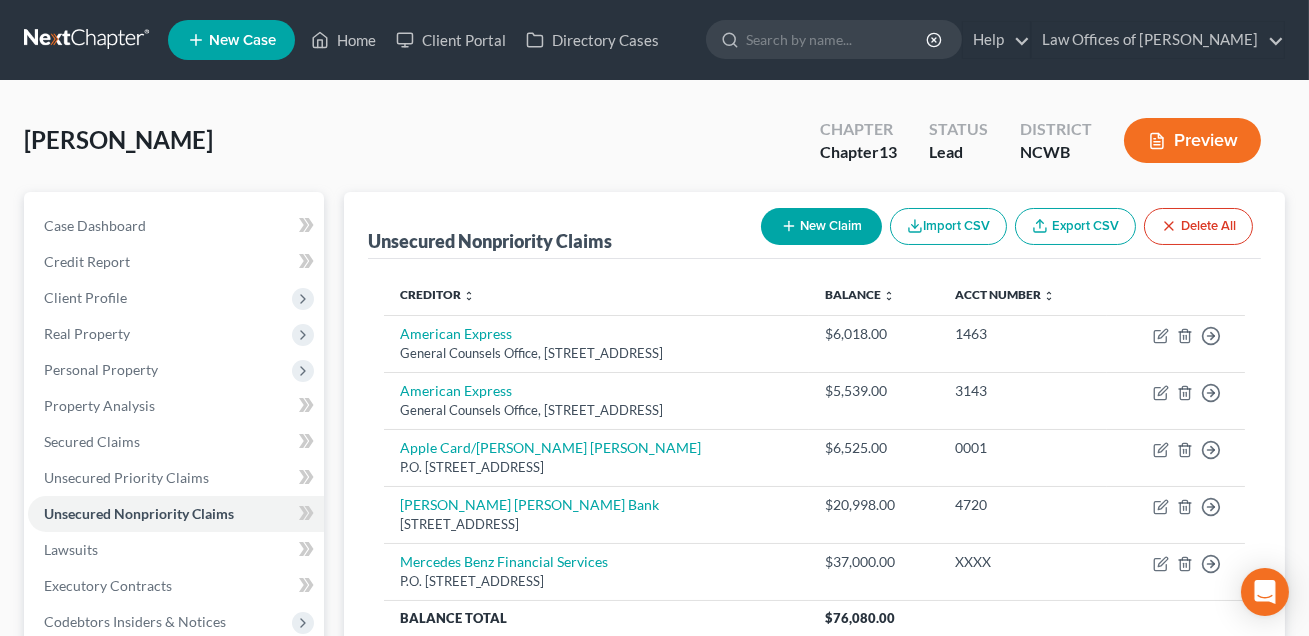 click on "New Claim" at bounding box center (821, 226) 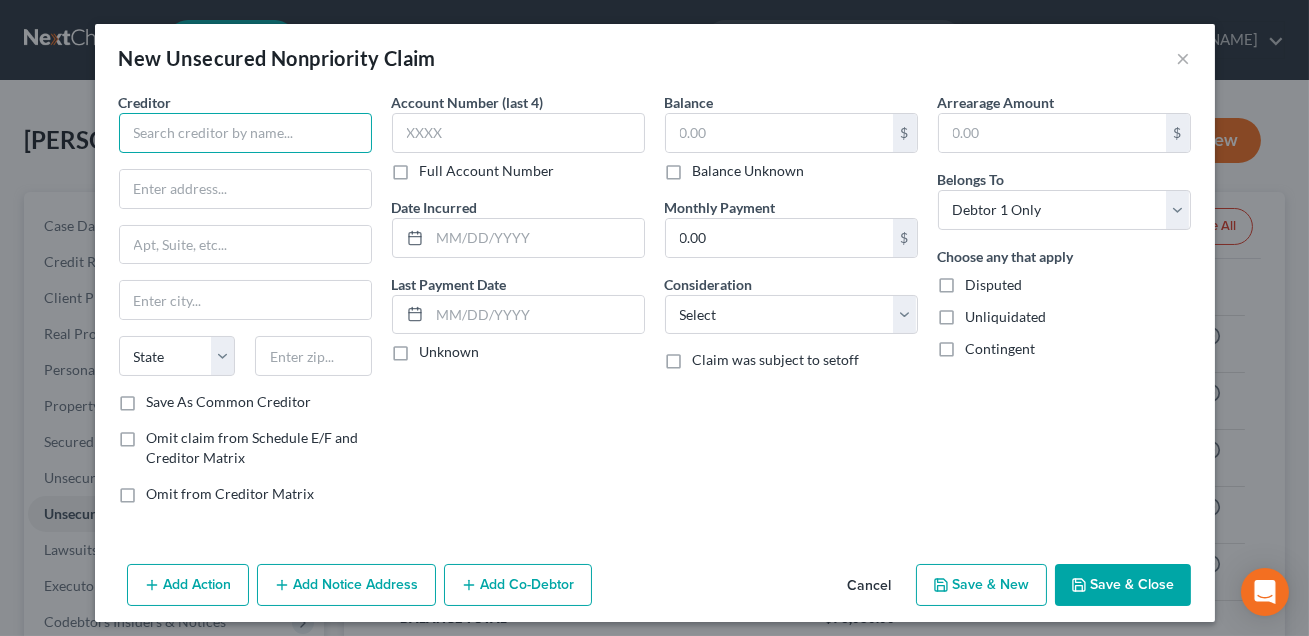 click at bounding box center [245, 133] 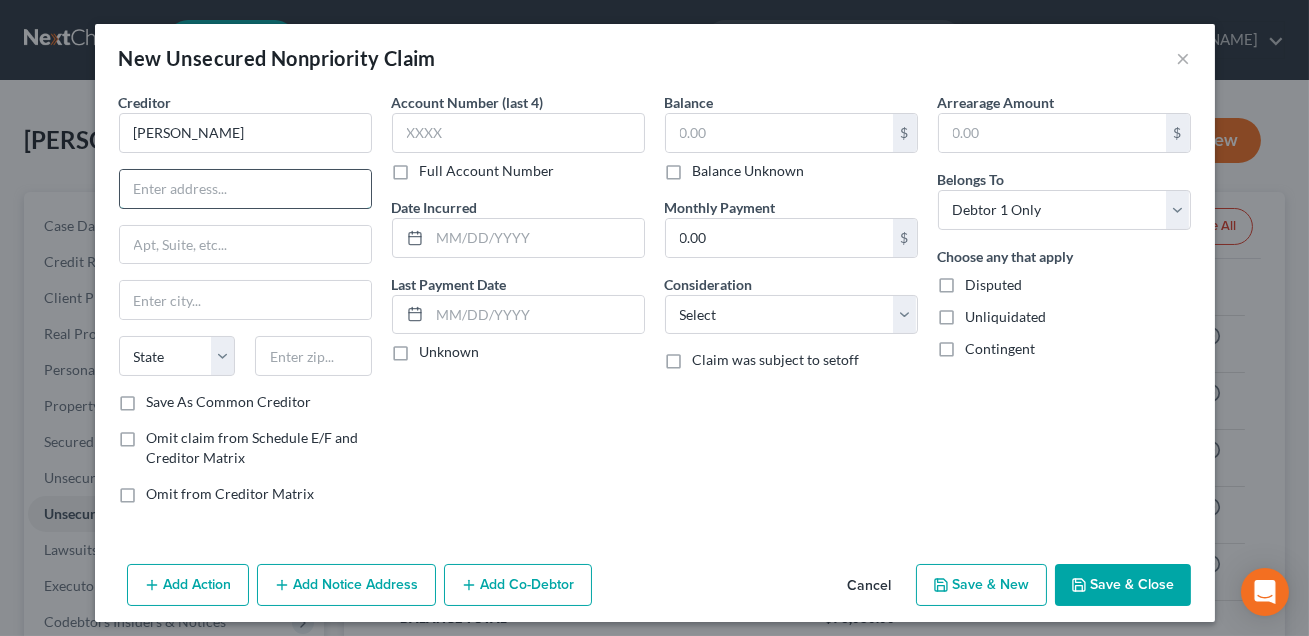 click at bounding box center (245, 189) 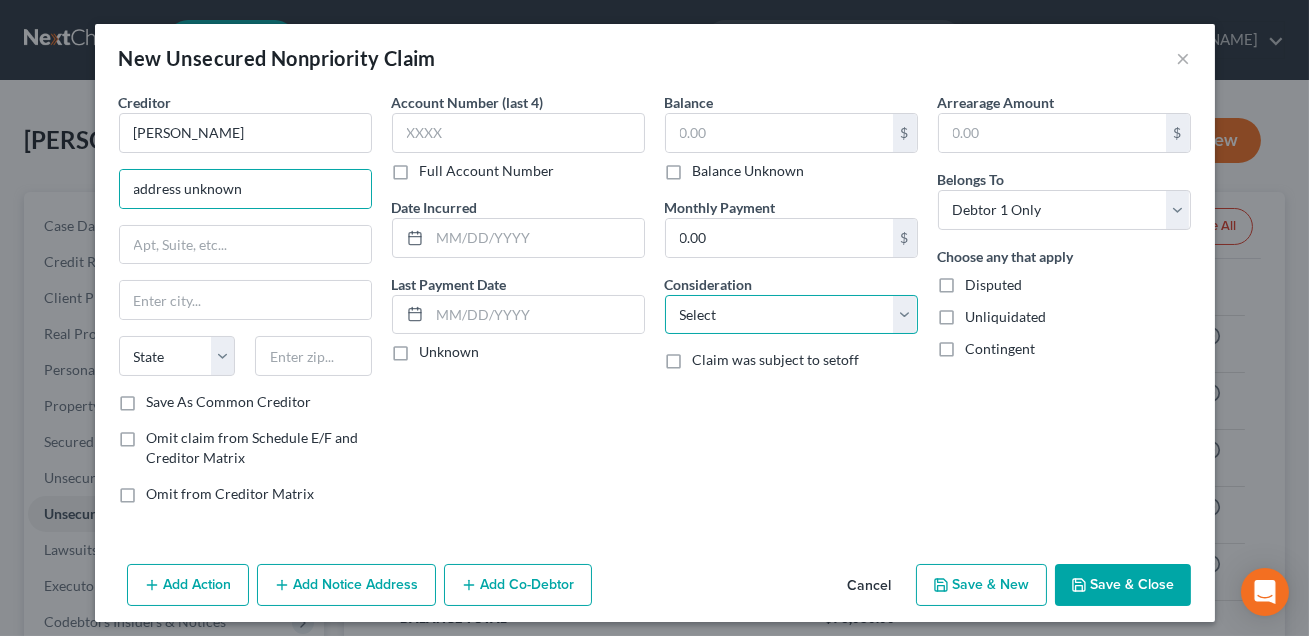 click on "Select Cable / Satellite Services Collection Agency Credit Card Debt Debt Counseling / Attorneys Deficiency Balance Domestic Support Obligations Home / Car Repairs Income Taxes Judgment Liens Medical Services Monies Loaned / Advanced Mortgage Obligation From Divorce Or Separation Obligation To Pensions Other Overdrawn Bank Account Promised To Help Pay Creditors Student Loans Suppliers And Vendors Telephone / Internet Services Utility Services" at bounding box center [791, 315] 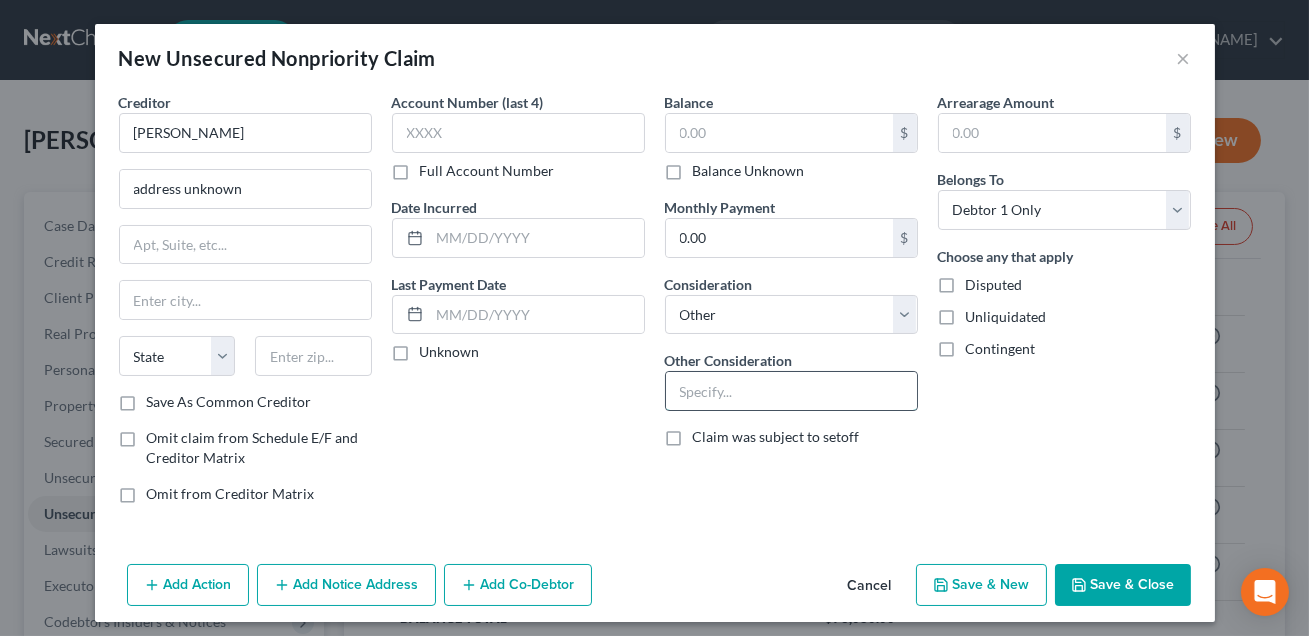 click at bounding box center [791, 391] 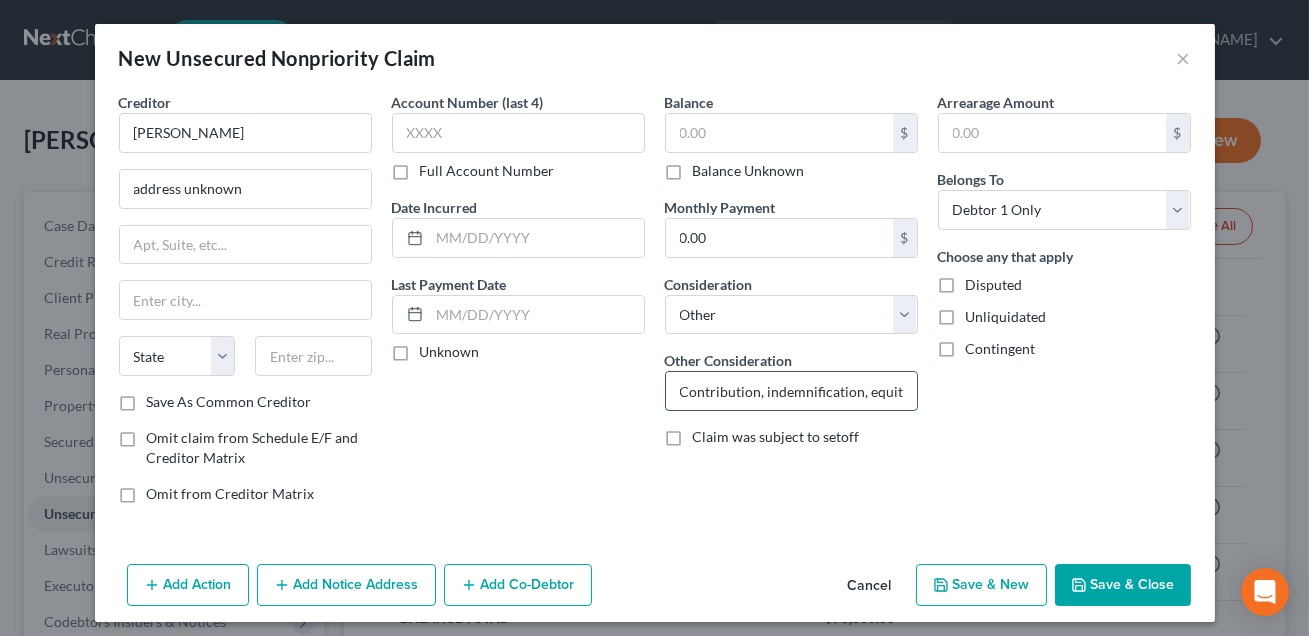 click on "Contribution, indemnification, equitable distribution and any claim of any nature whatsoever." at bounding box center (791, 391) 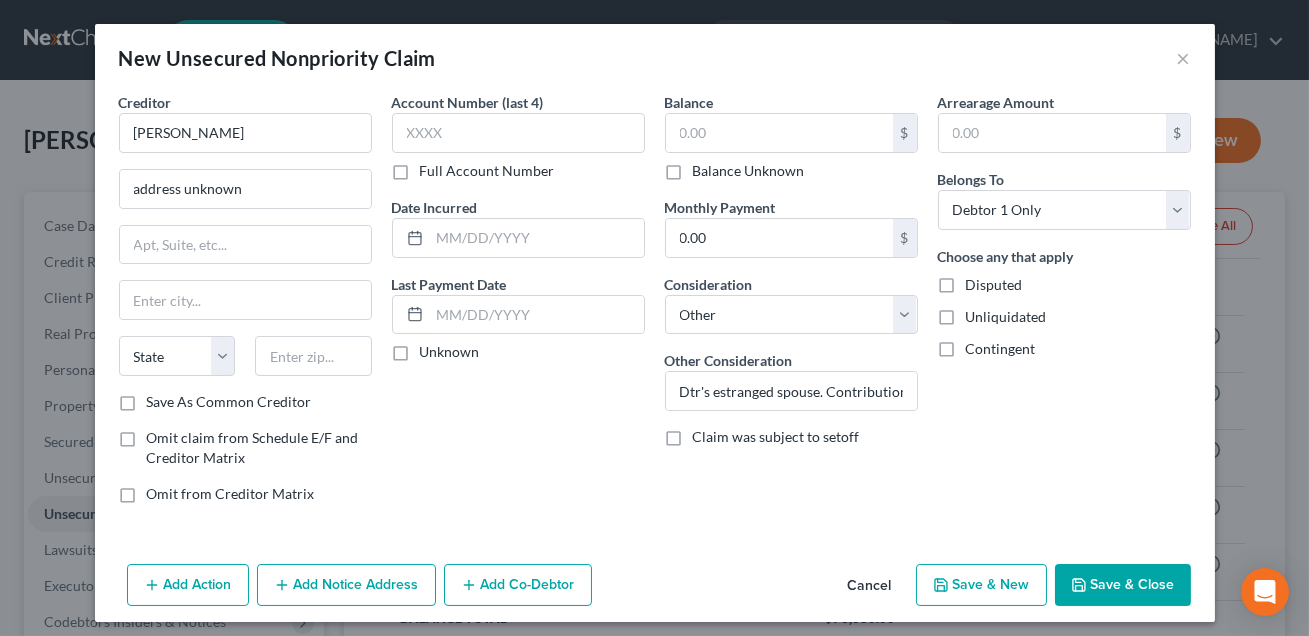 click on "Save & Close" at bounding box center (1123, 585) 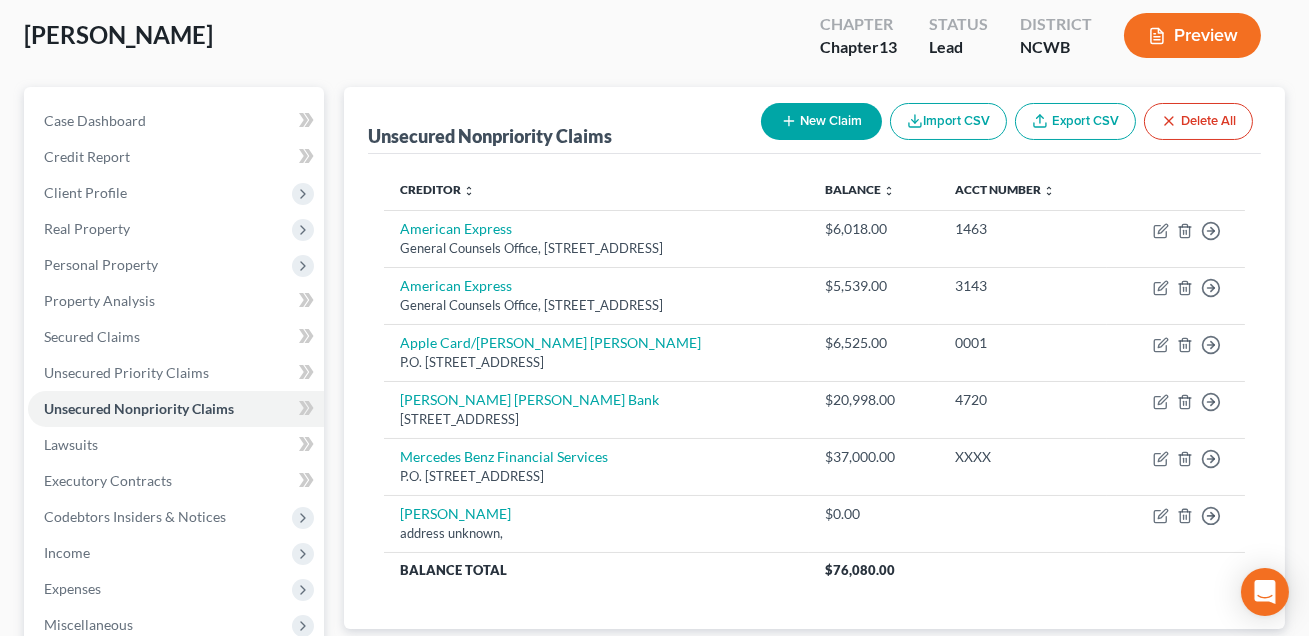 scroll, scrollTop: 113, scrollLeft: 0, axis: vertical 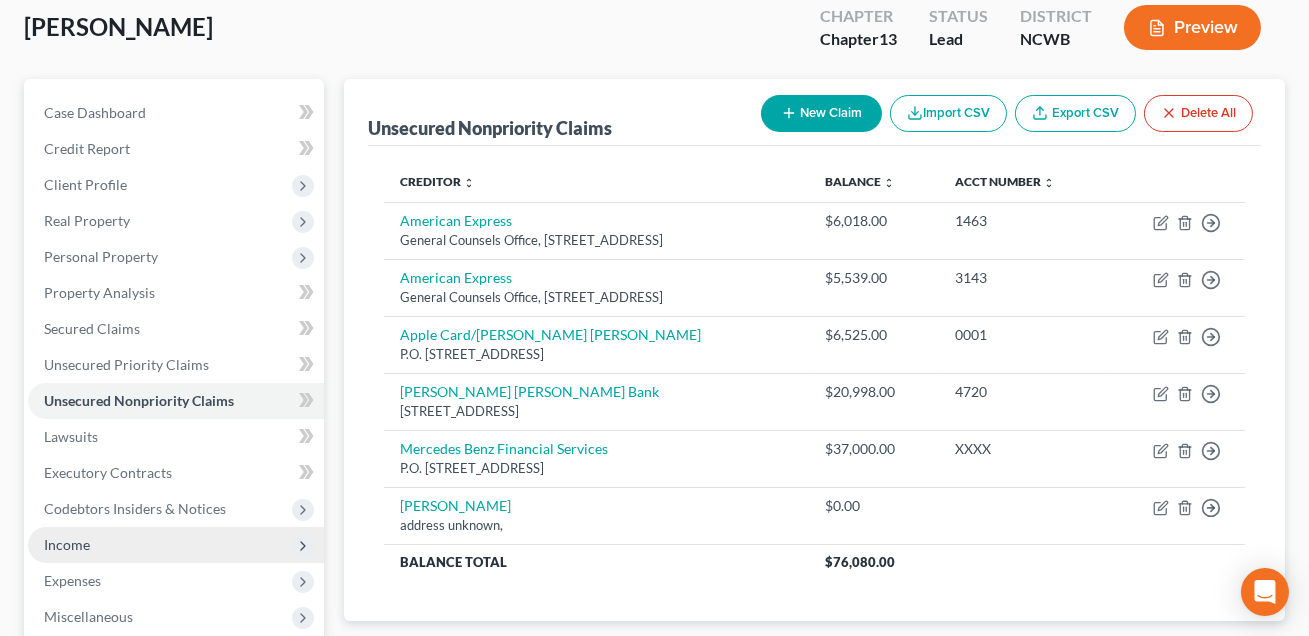 click on "Income" at bounding box center (176, 545) 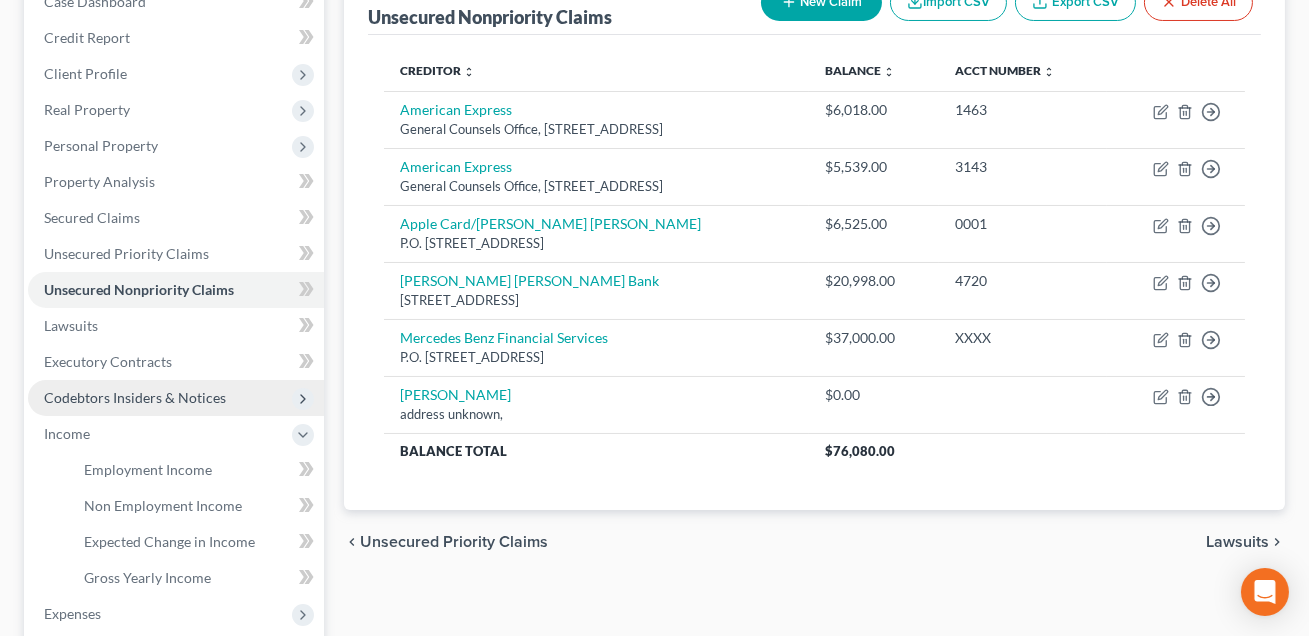 scroll, scrollTop: 227, scrollLeft: 0, axis: vertical 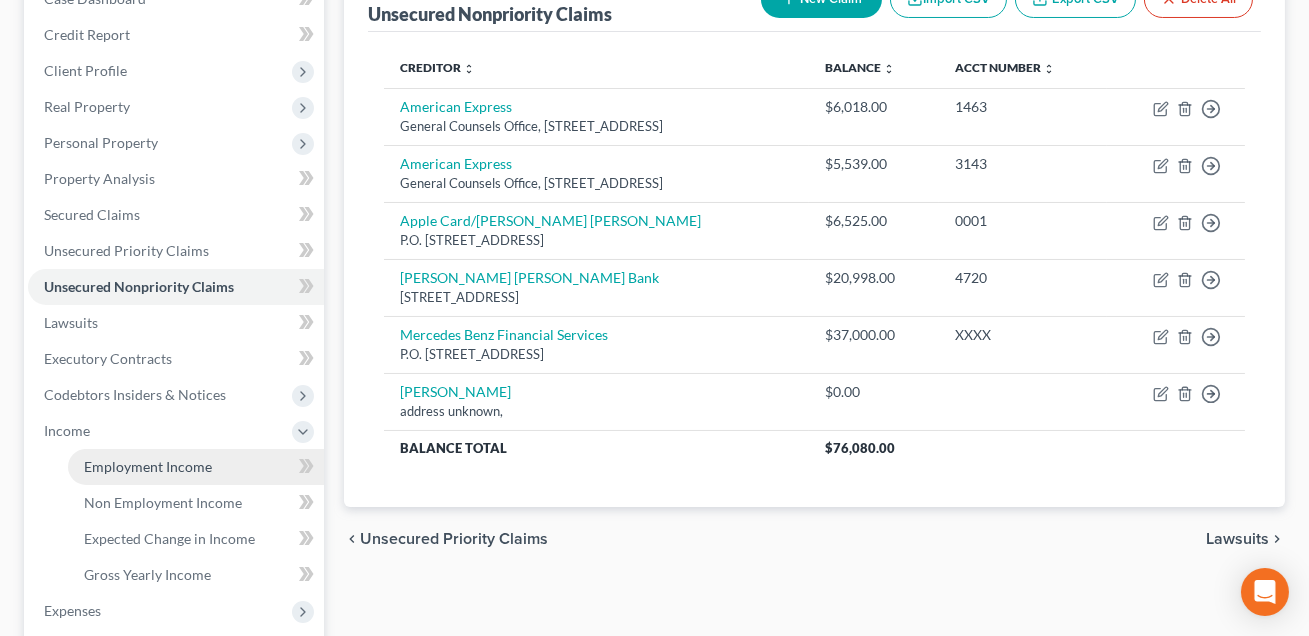 click on "Employment Income" at bounding box center (148, 466) 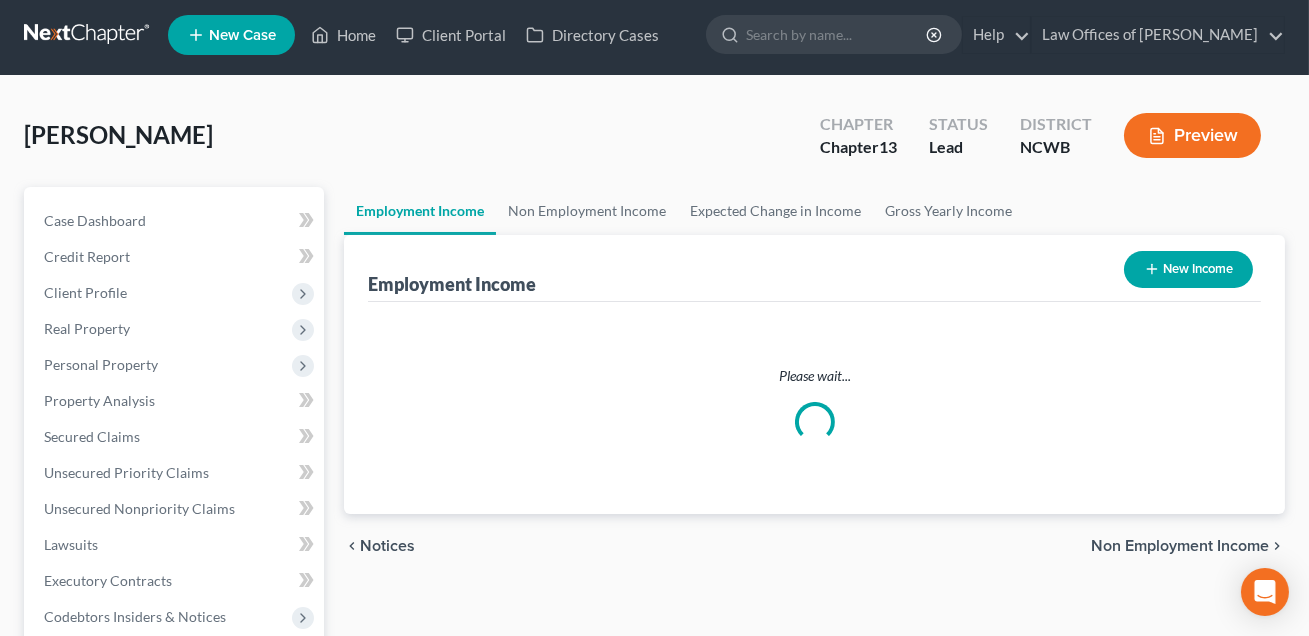 scroll, scrollTop: 0, scrollLeft: 0, axis: both 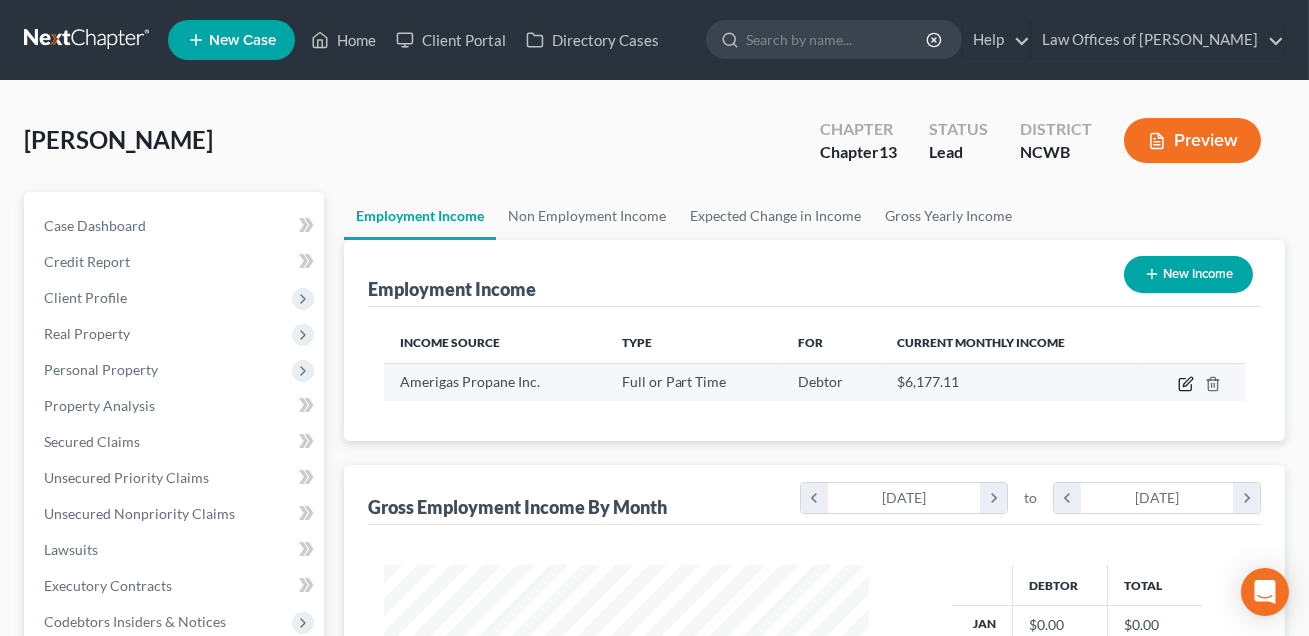 click 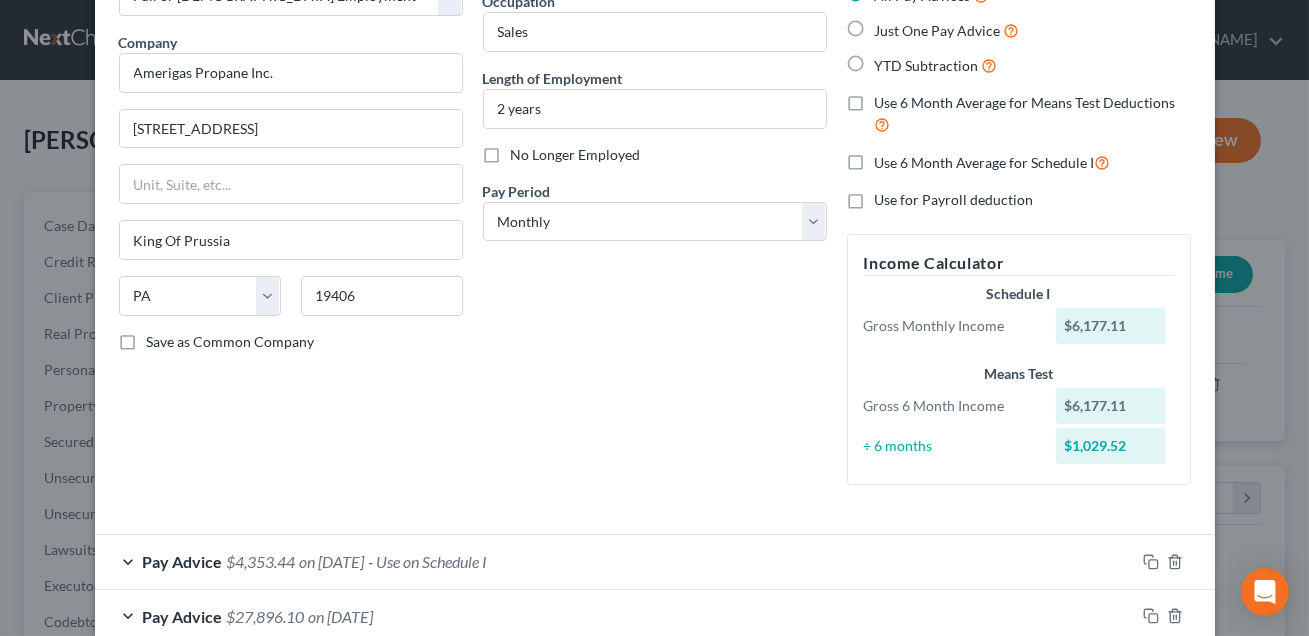 scroll, scrollTop: 253, scrollLeft: 0, axis: vertical 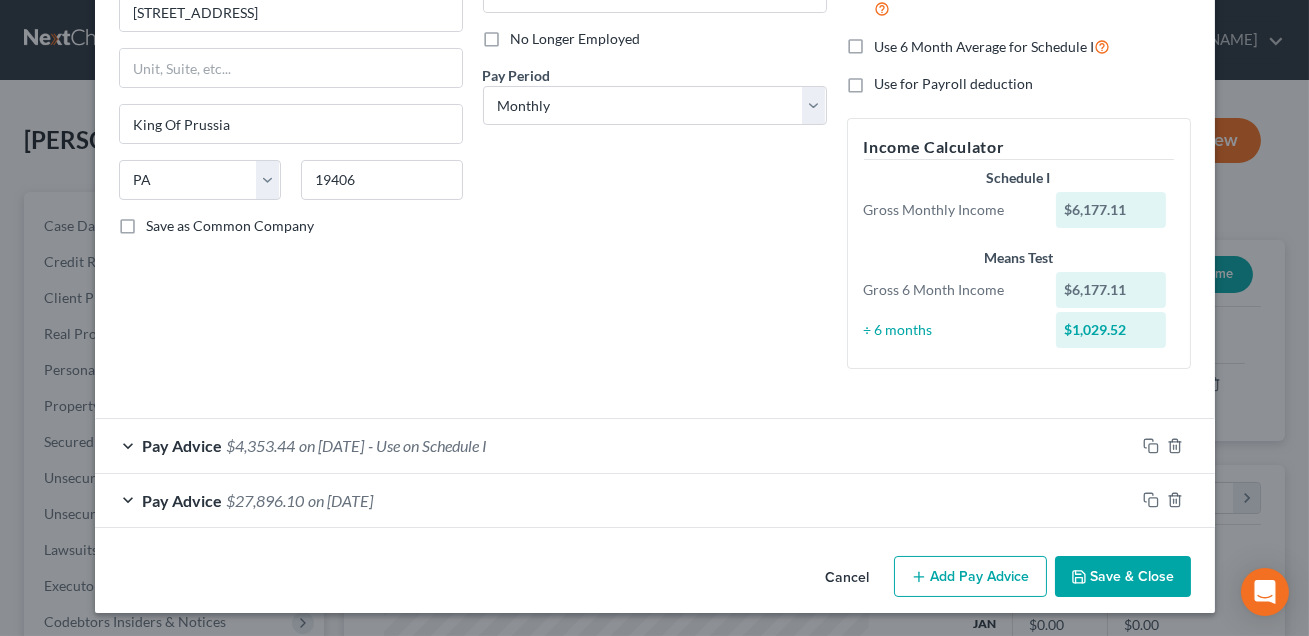 click on "Pay Advice $4,353.44 on [DATE] - Use on Schedule I" at bounding box center [615, 445] 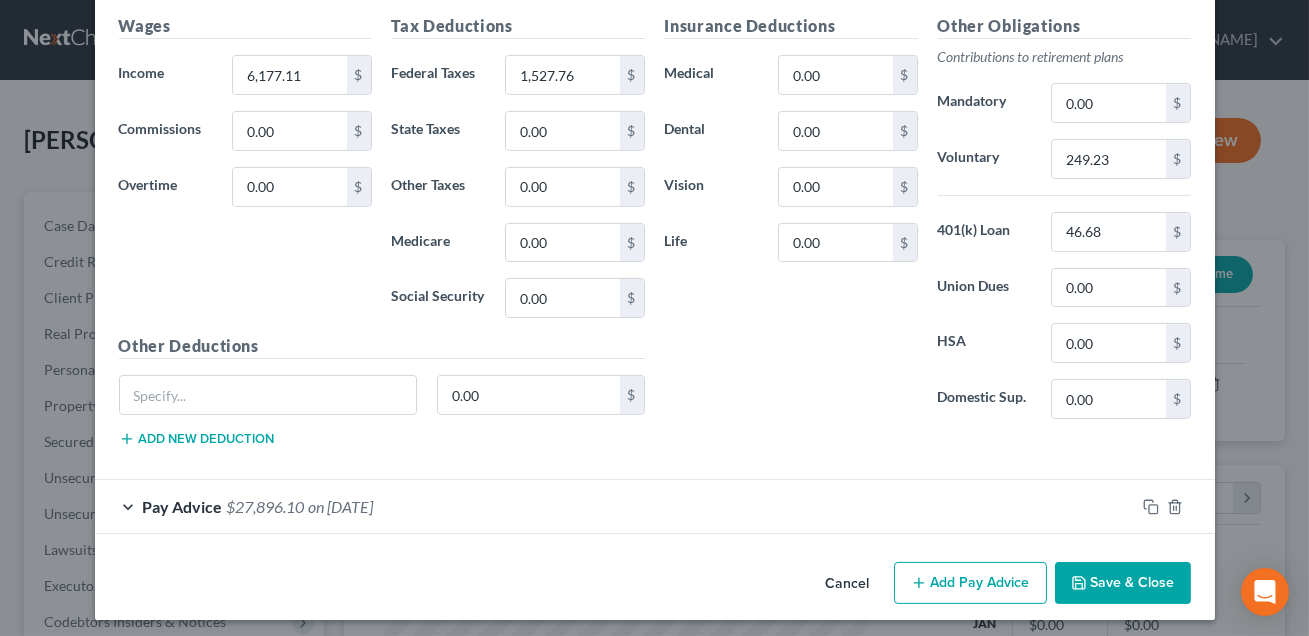scroll, scrollTop: 851, scrollLeft: 0, axis: vertical 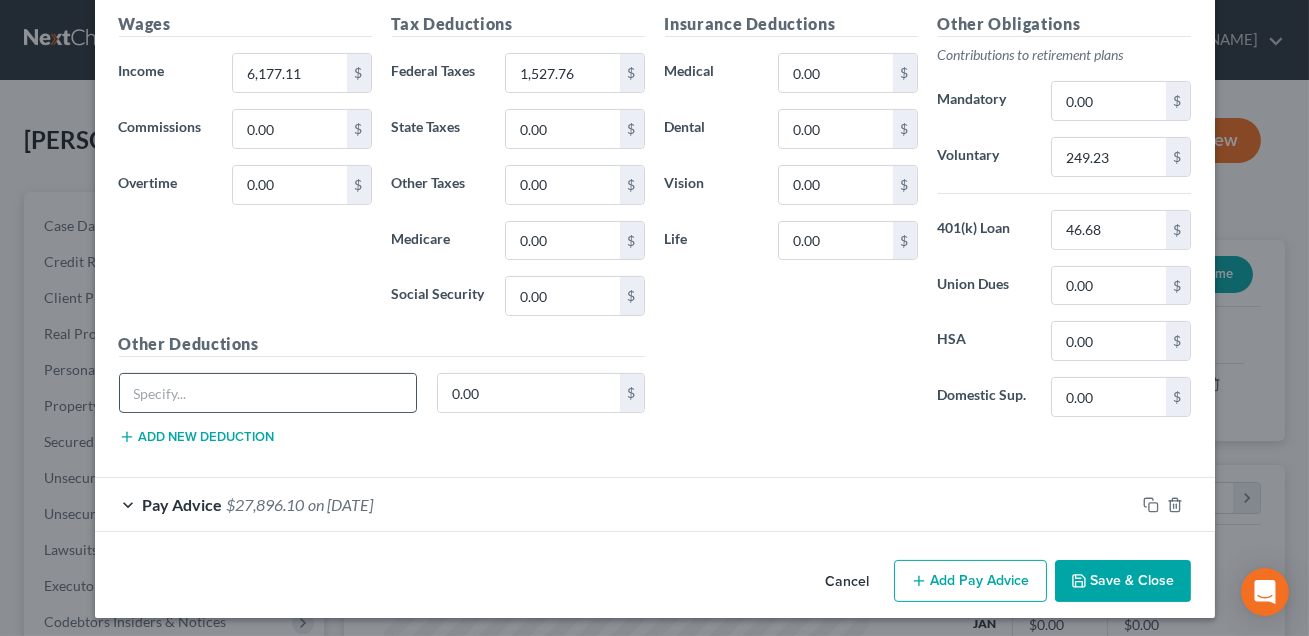 click at bounding box center (268, 393) 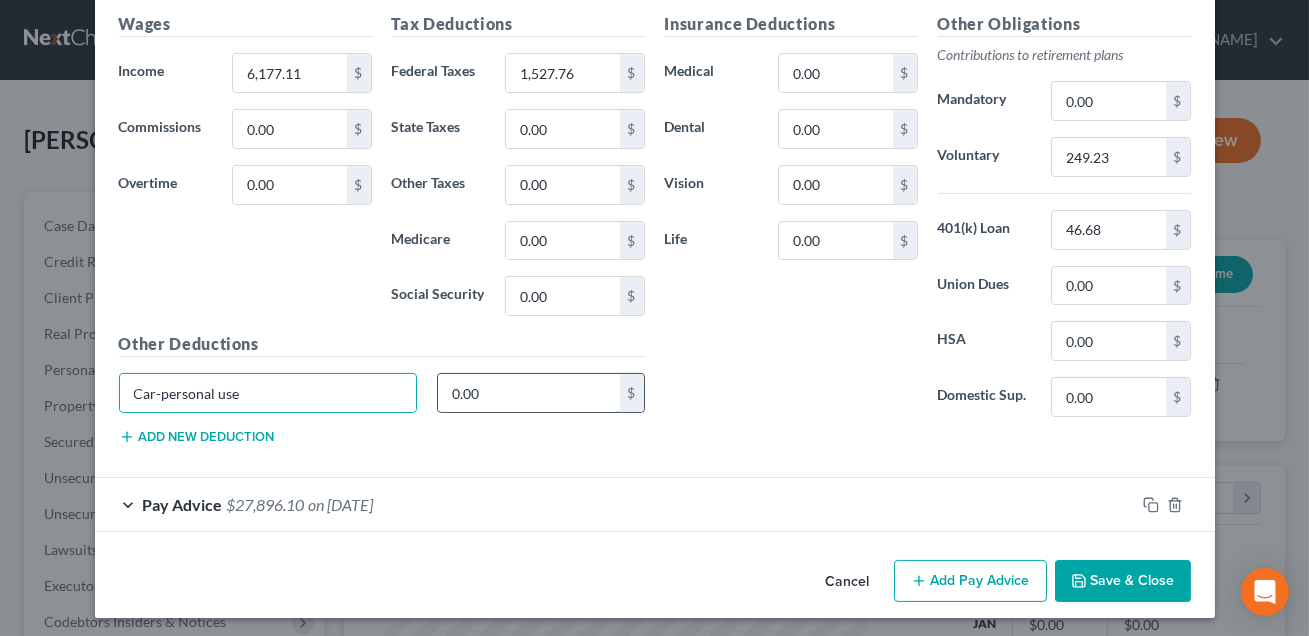 click on "0.00" at bounding box center (529, 393) 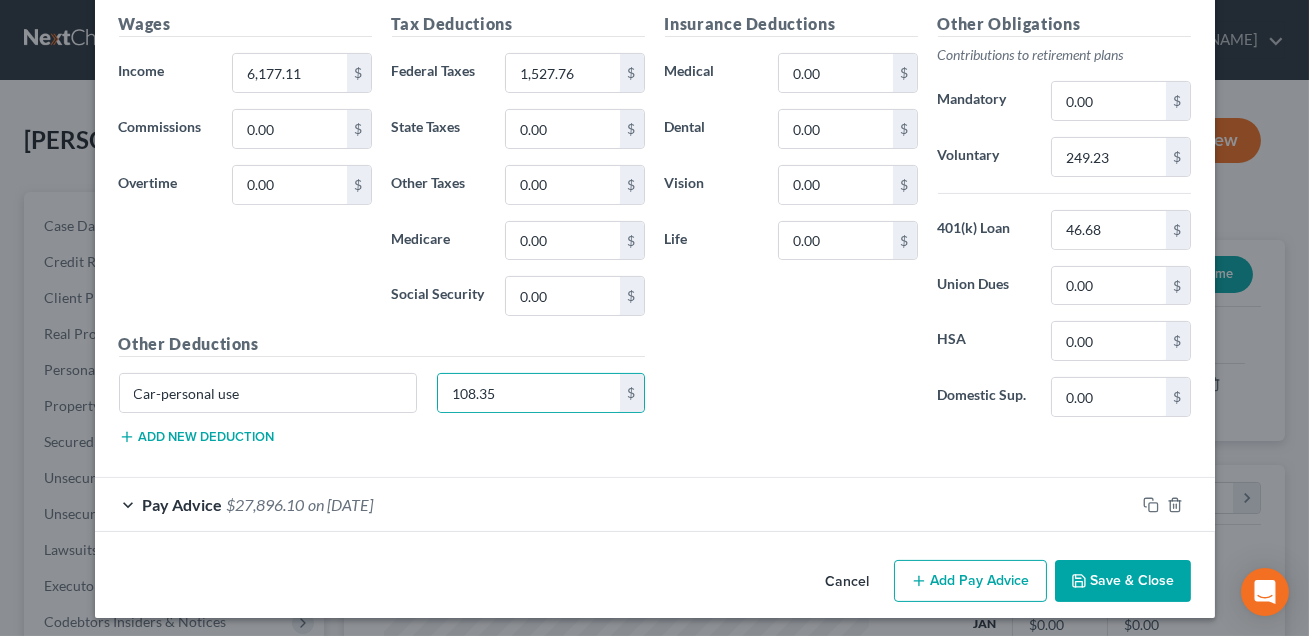 click on "Save & Close" at bounding box center (1123, 581) 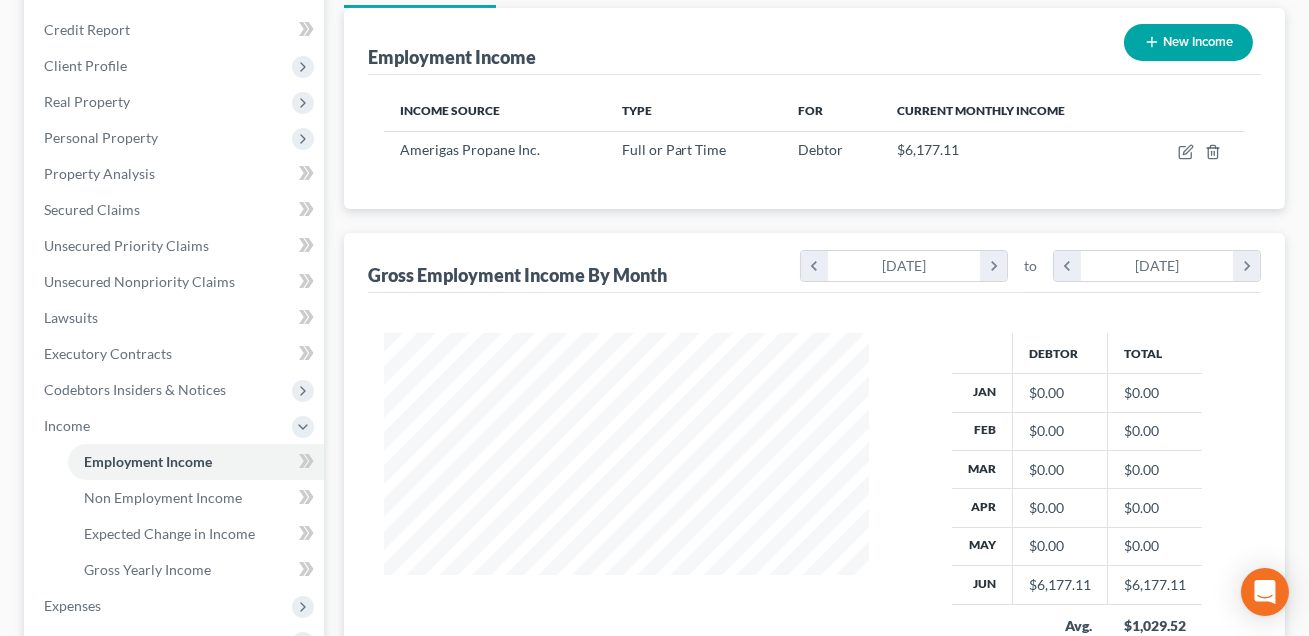 scroll, scrollTop: 286, scrollLeft: 0, axis: vertical 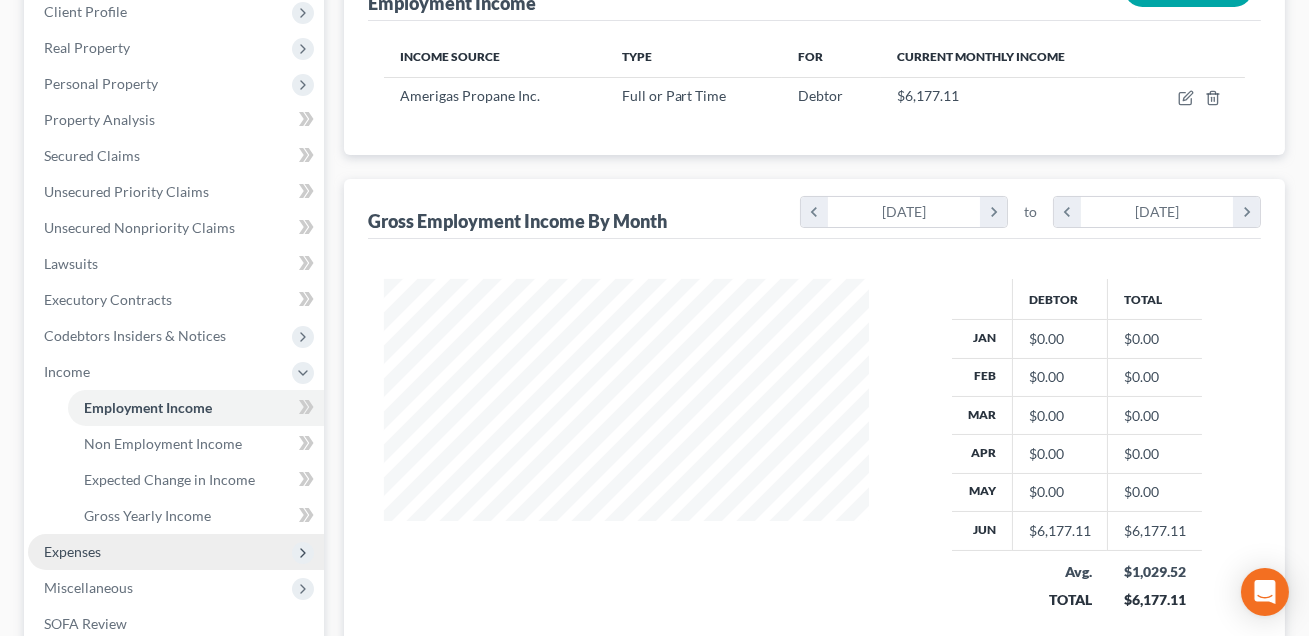 click on "Expenses" at bounding box center (176, 552) 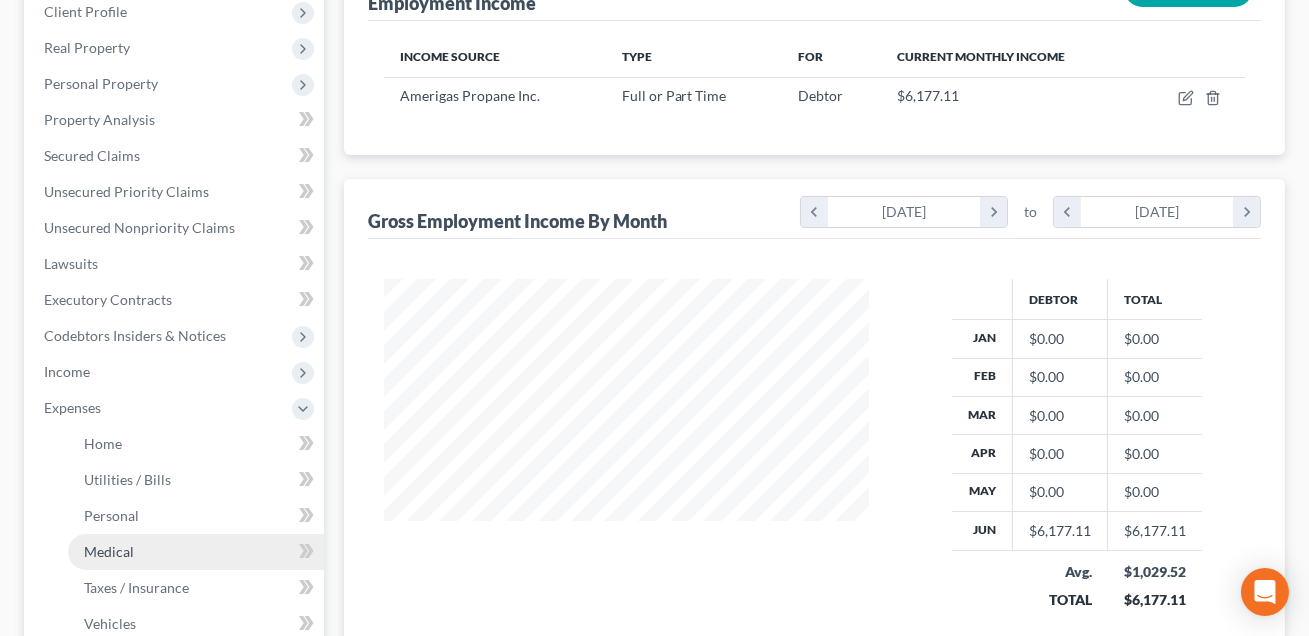 click on "Medical" at bounding box center (109, 551) 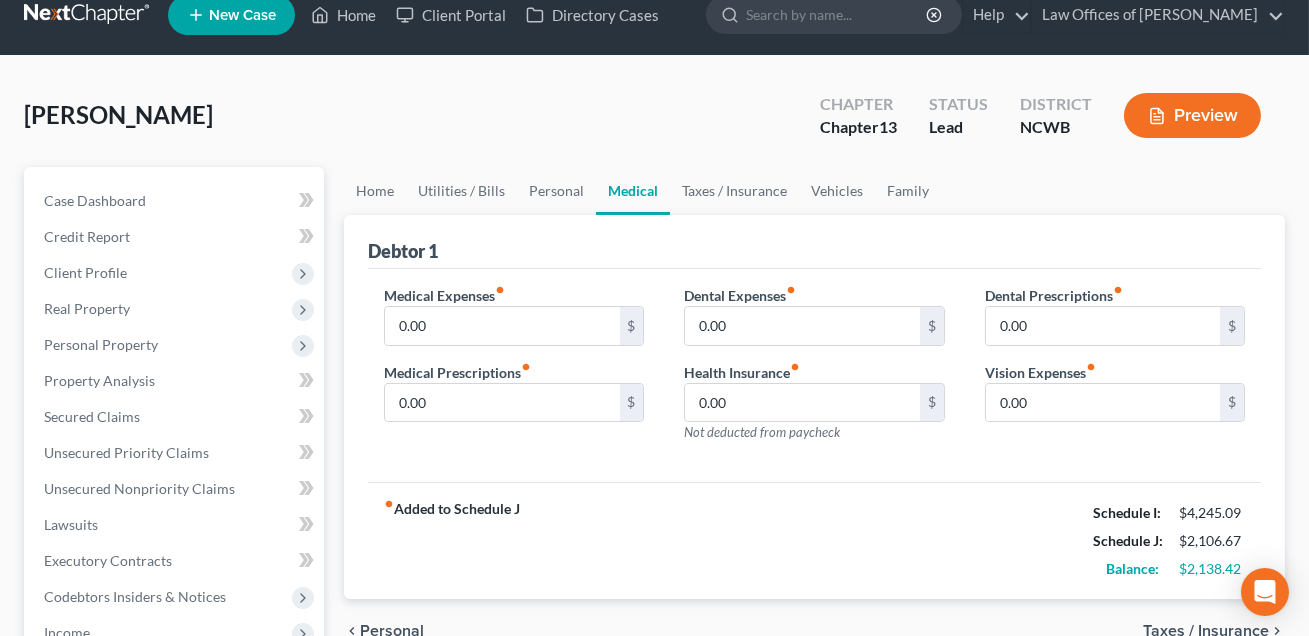 scroll, scrollTop: 0, scrollLeft: 0, axis: both 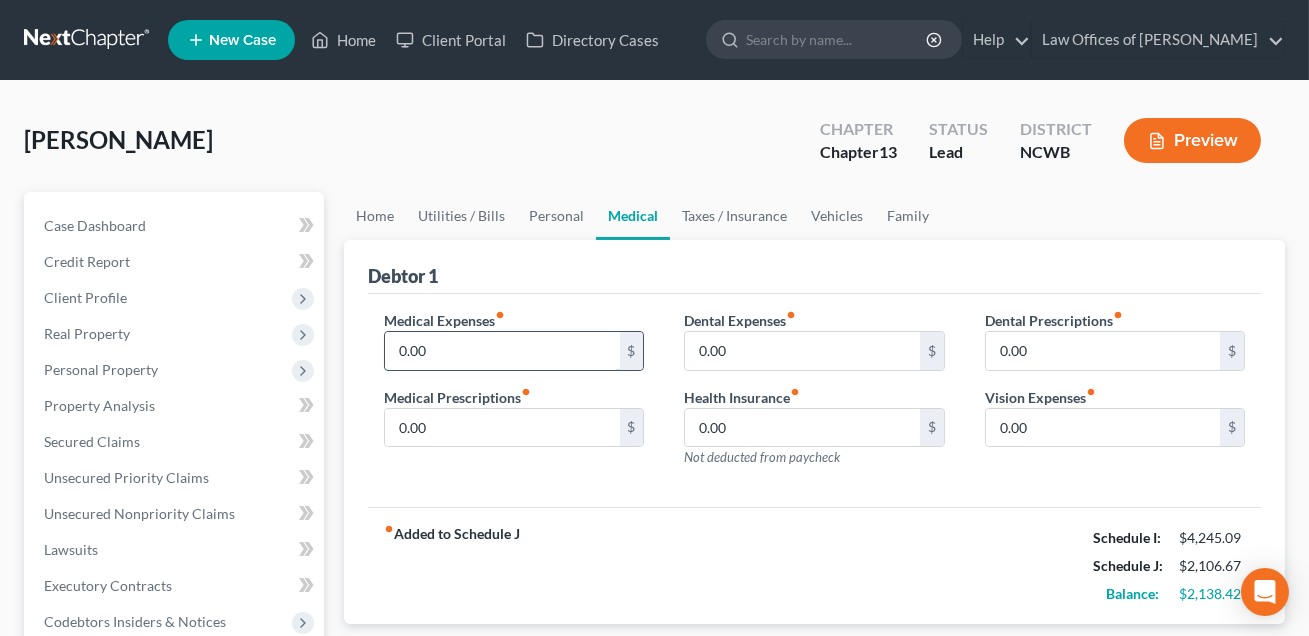 click on "0.00" at bounding box center [502, 351] 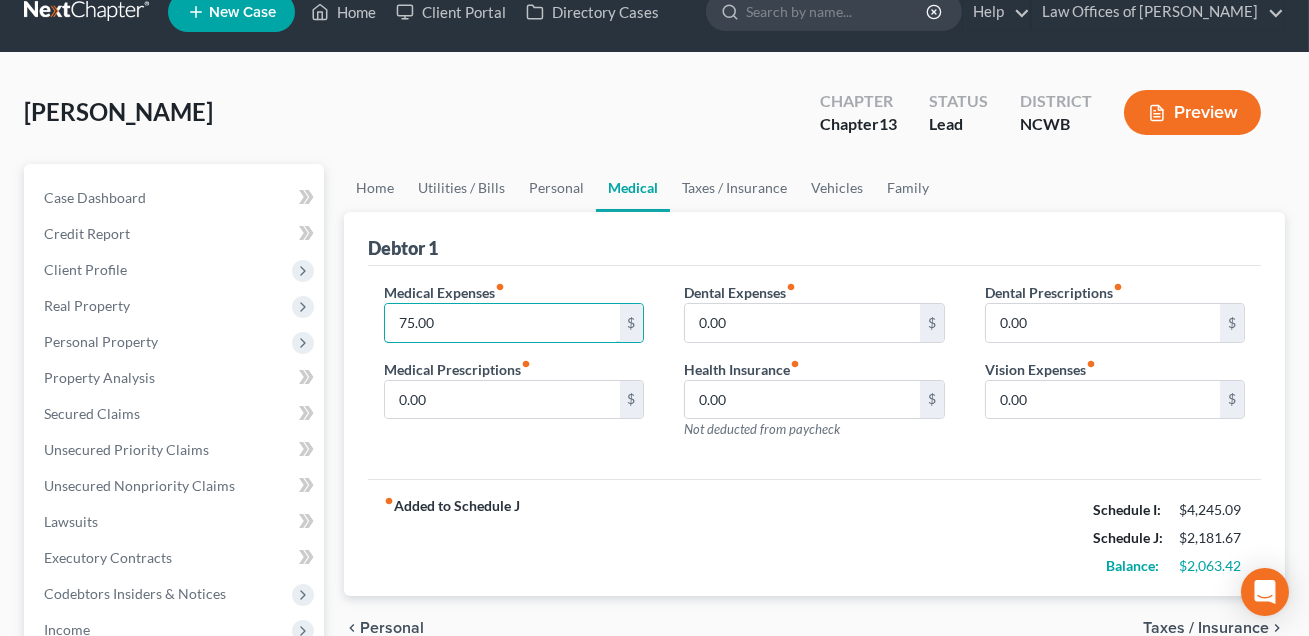 scroll, scrollTop: 29, scrollLeft: 0, axis: vertical 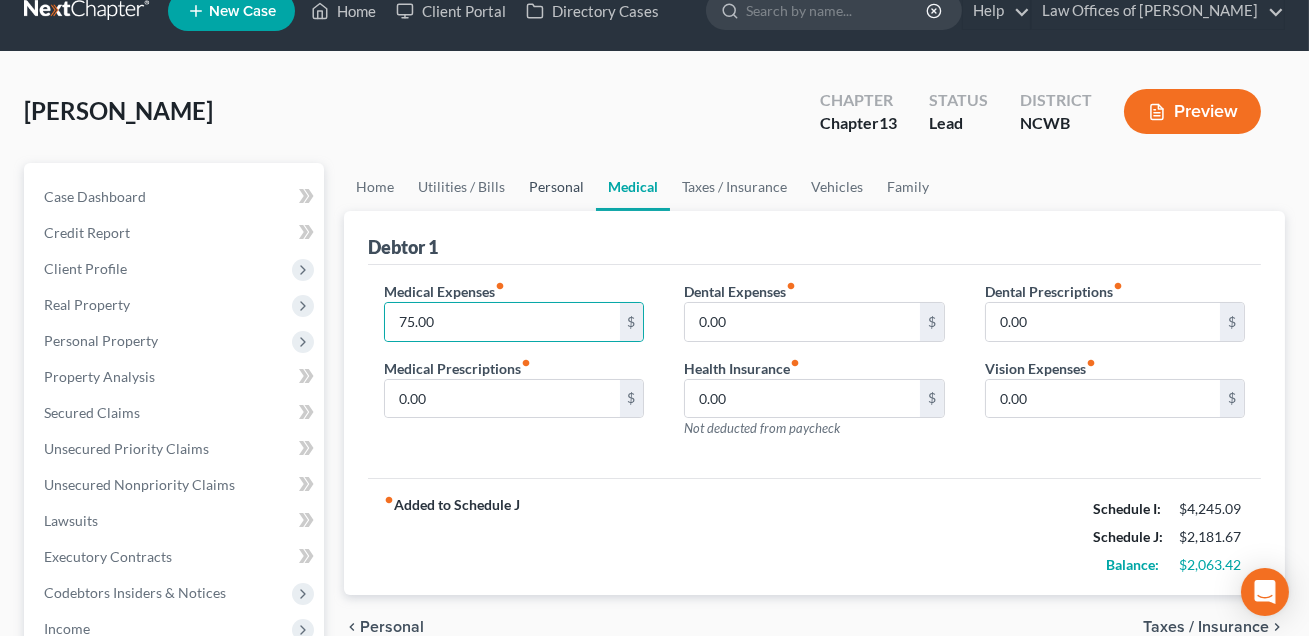 click on "Personal" at bounding box center [556, 187] 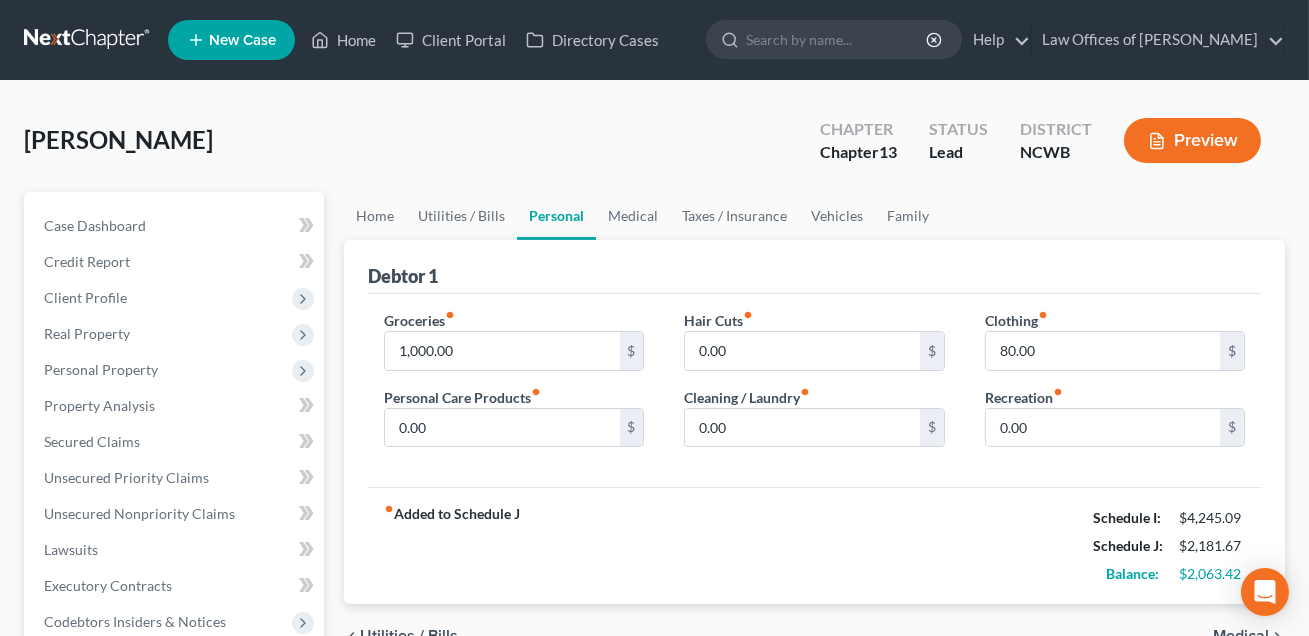 scroll, scrollTop: 0, scrollLeft: 0, axis: both 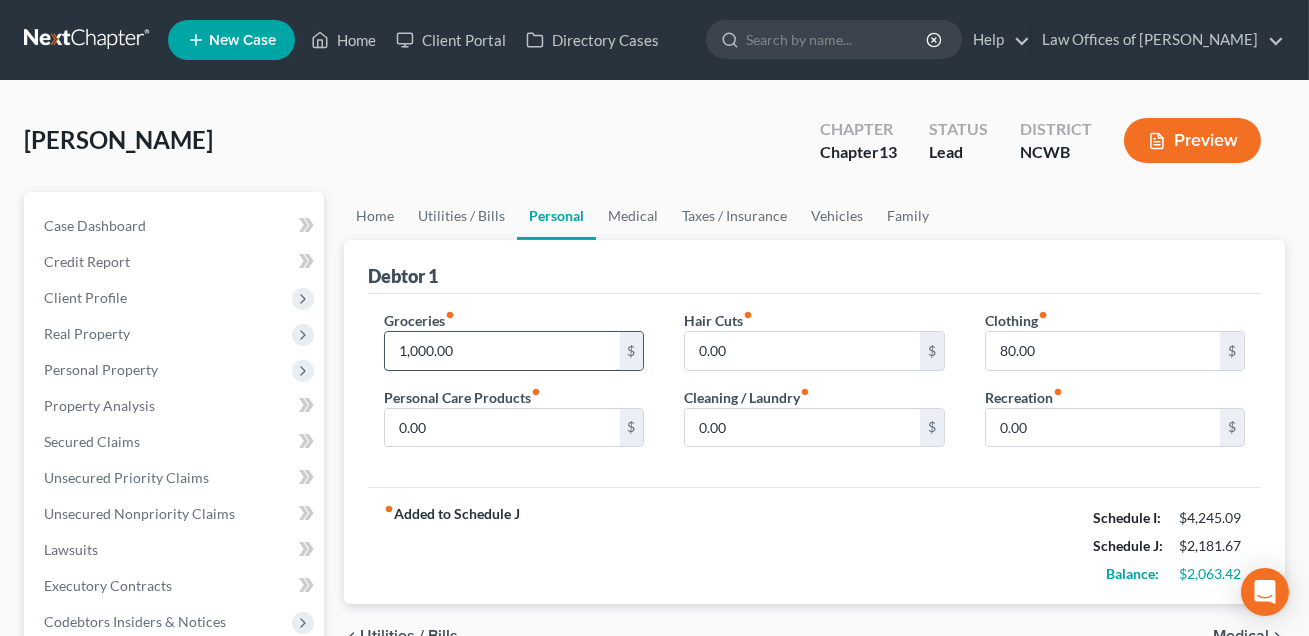 click on "1,000.00" at bounding box center [502, 351] 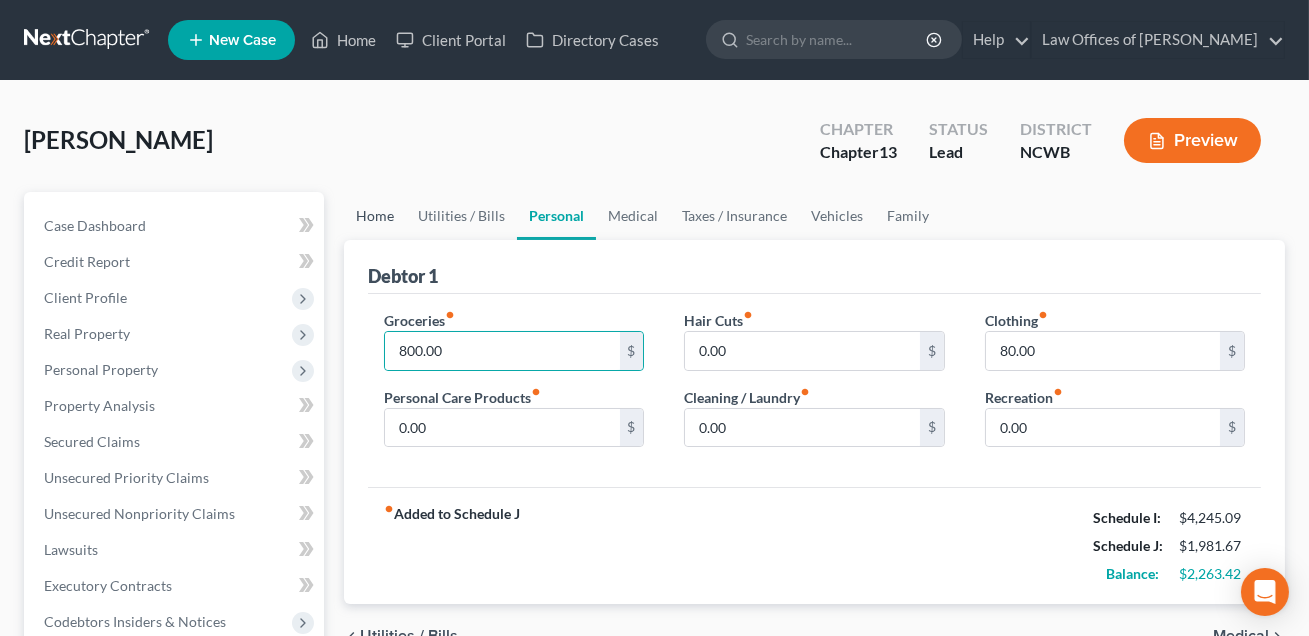 click on "Home" at bounding box center (375, 216) 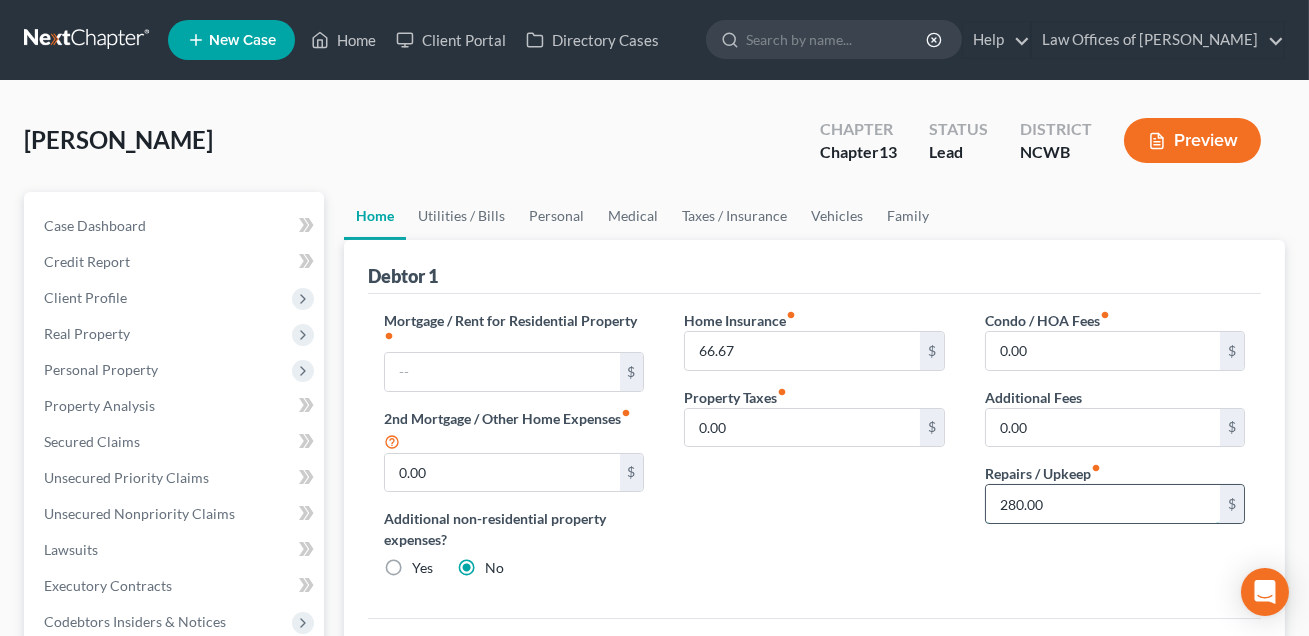 click on "280.00" at bounding box center [1103, 504] 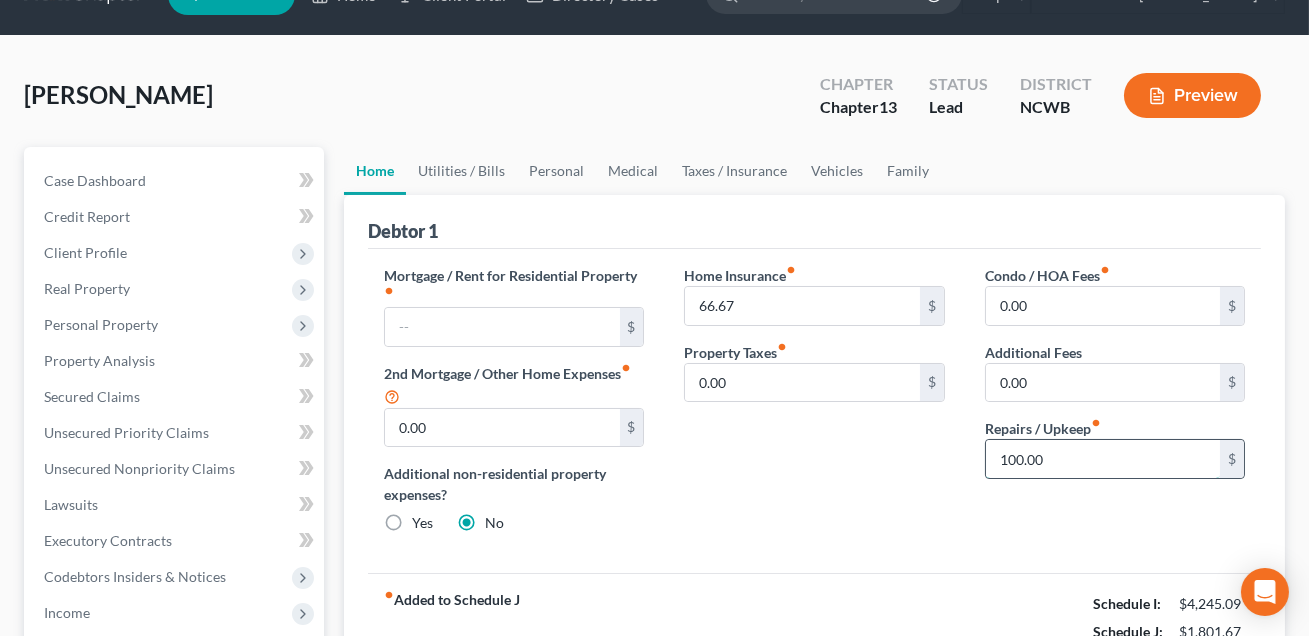 scroll, scrollTop: 0, scrollLeft: 0, axis: both 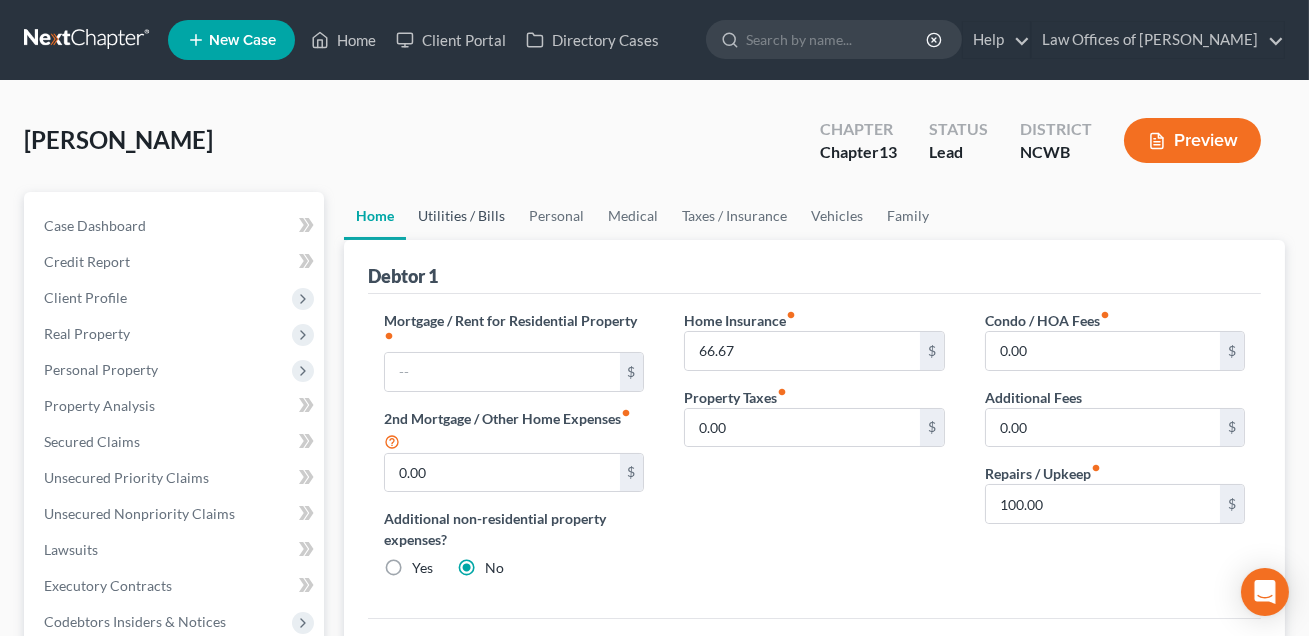 click on "Utilities / Bills" at bounding box center (461, 216) 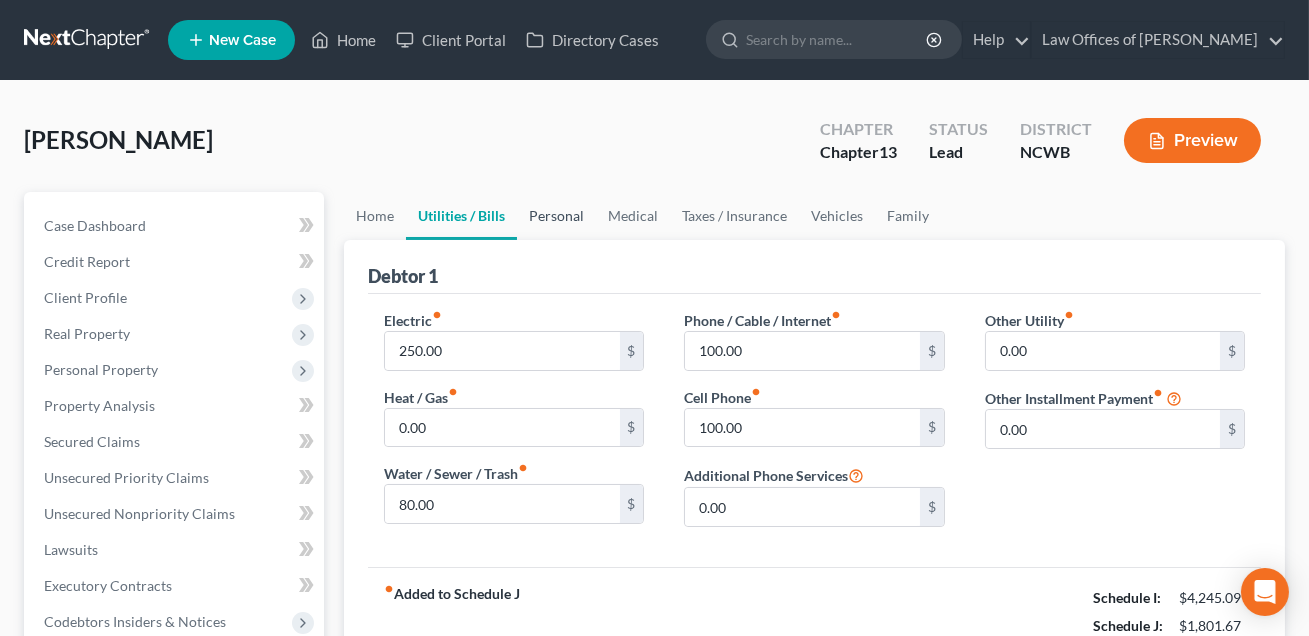 click on "Personal" at bounding box center [556, 216] 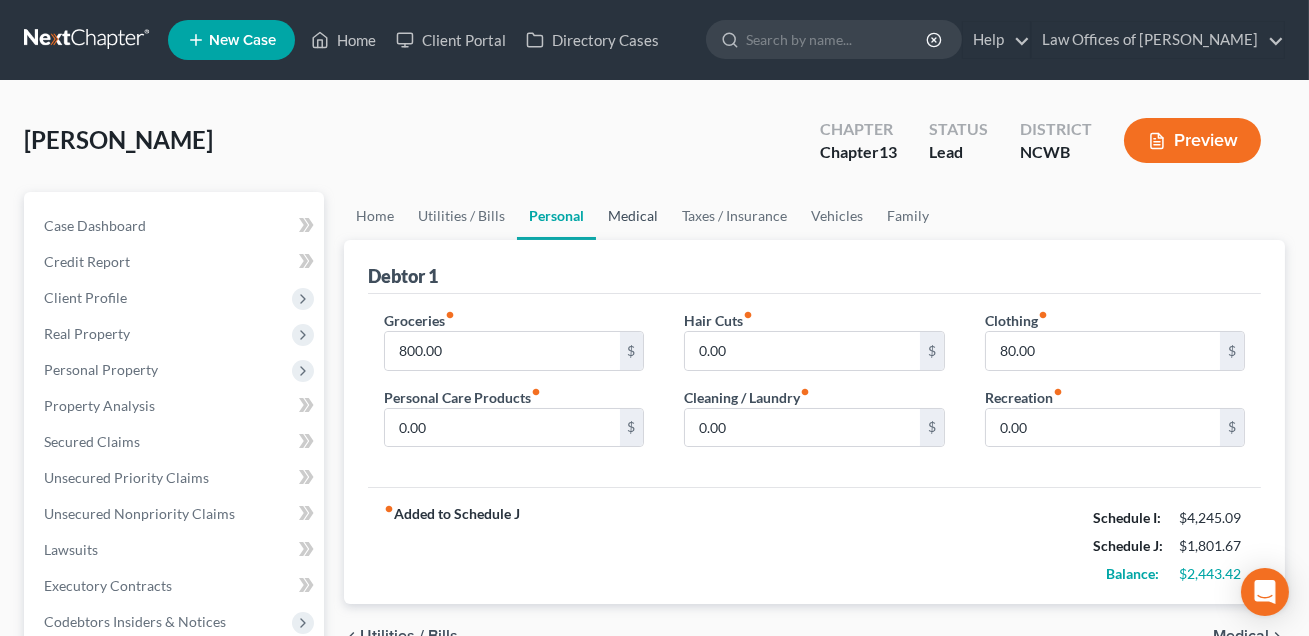 click on "Medical" at bounding box center [633, 216] 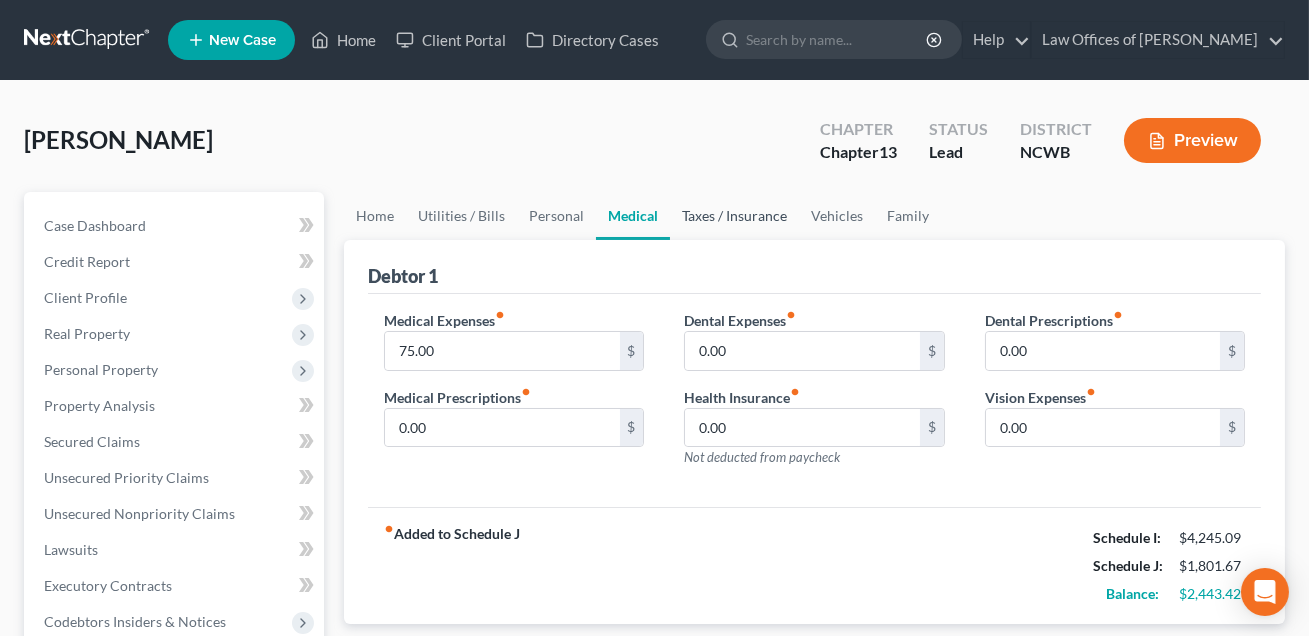 click on "Taxes / Insurance" at bounding box center (734, 216) 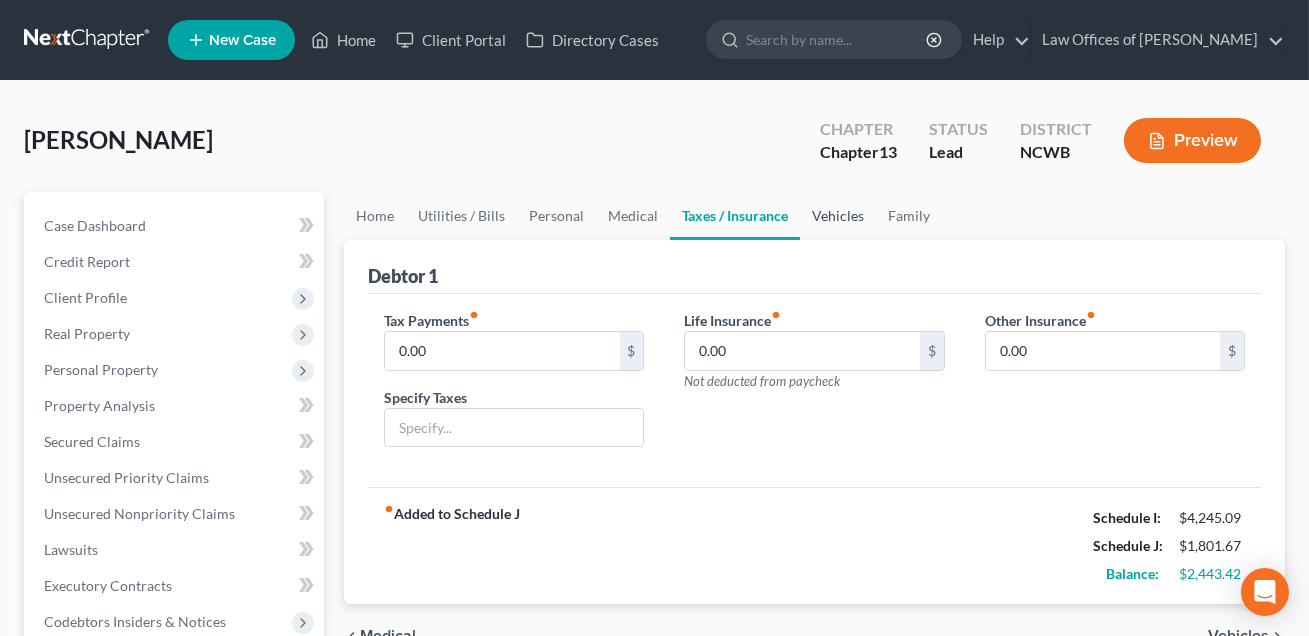 click on "Vehicles" at bounding box center [838, 216] 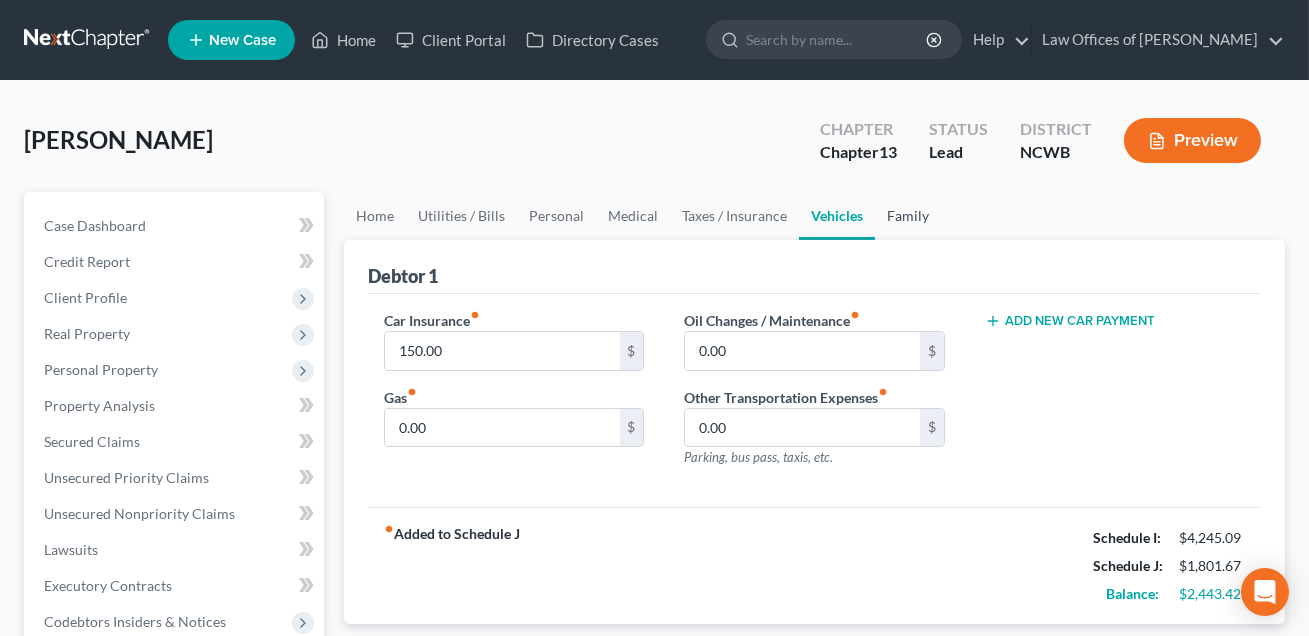 click on "Family" at bounding box center (908, 216) 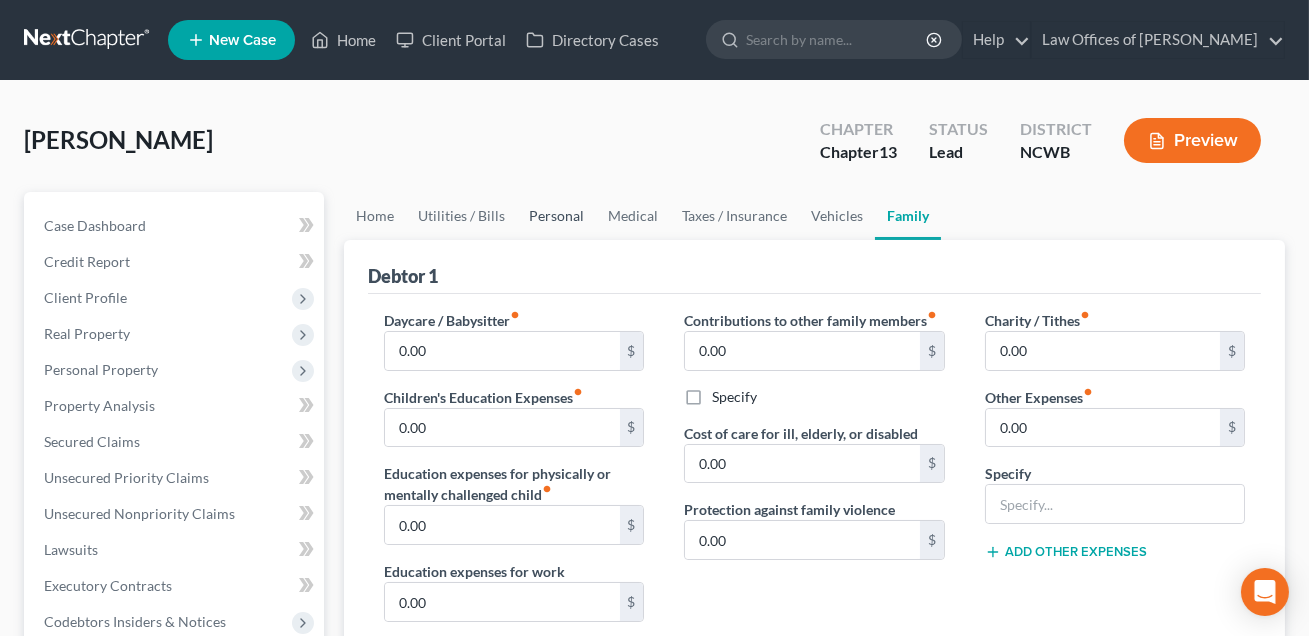 click on "Personal" at bounding box center (556, 216) 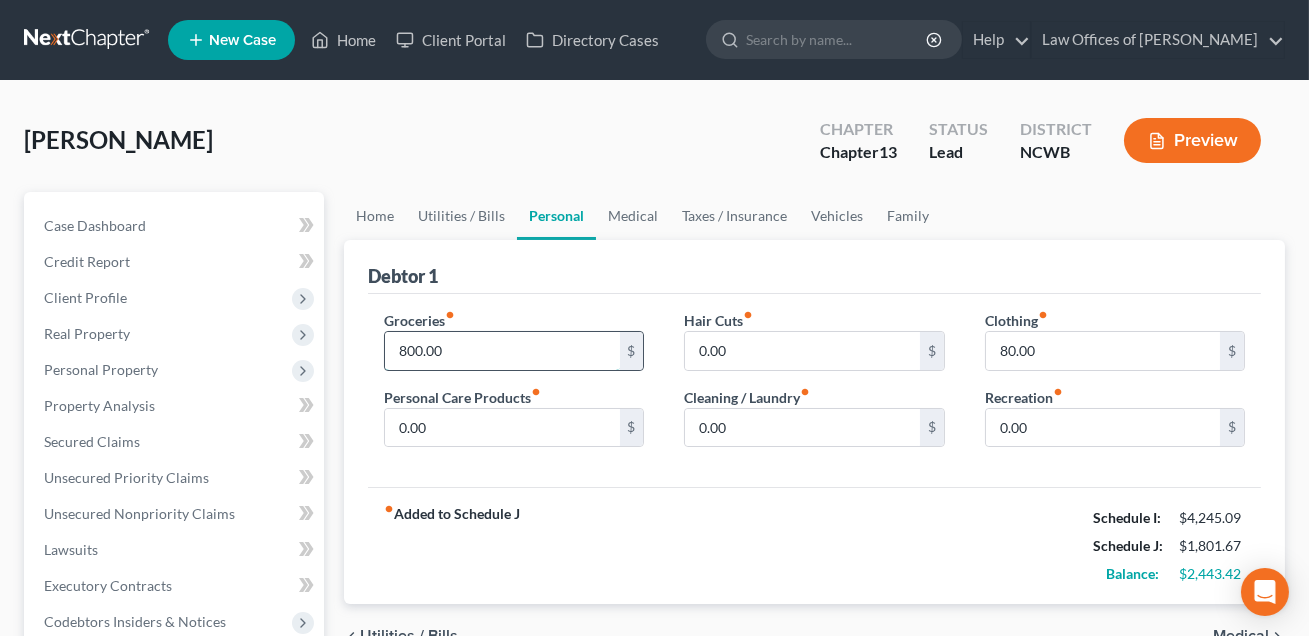 click on "800.00" at bounding box center (502, 351) 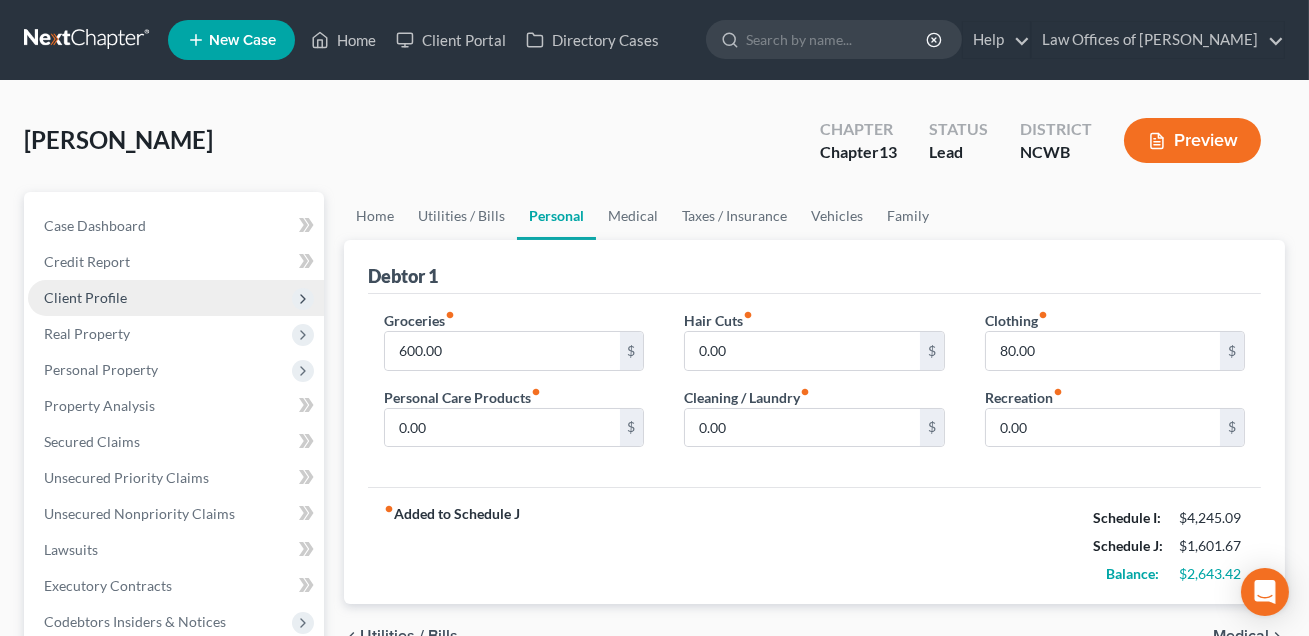 click on "Client Profile" at bounding box center [85, 297] 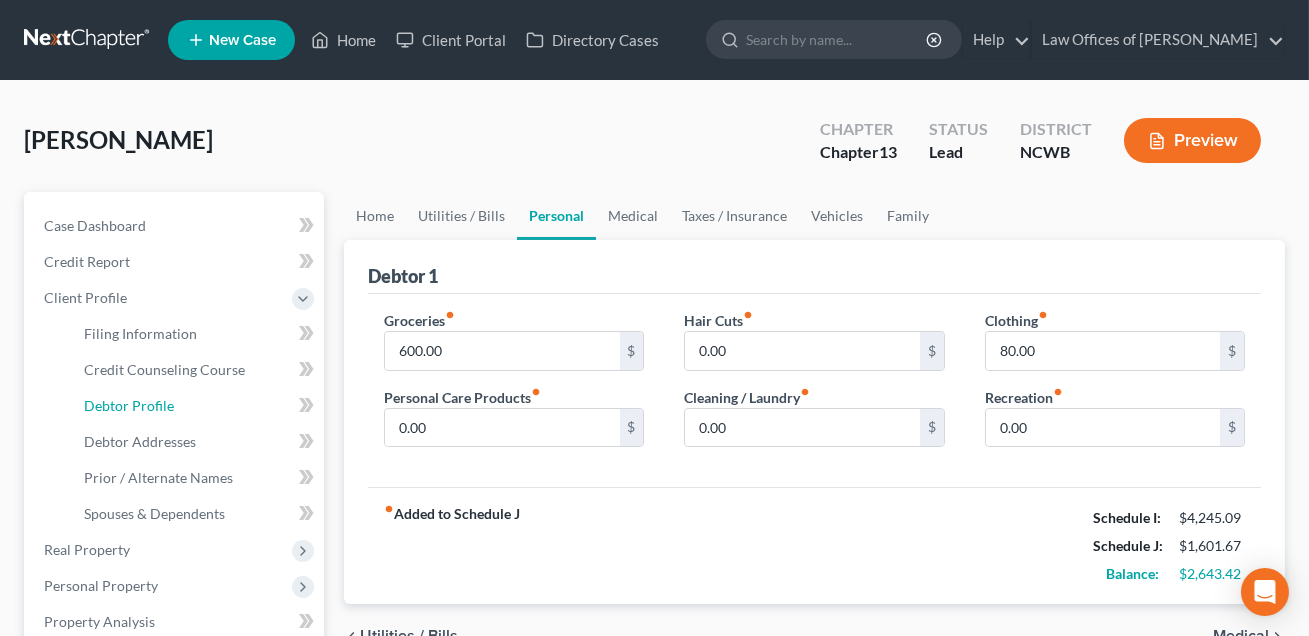 click on "Debtor Profile" at bounding box center [129, 405] 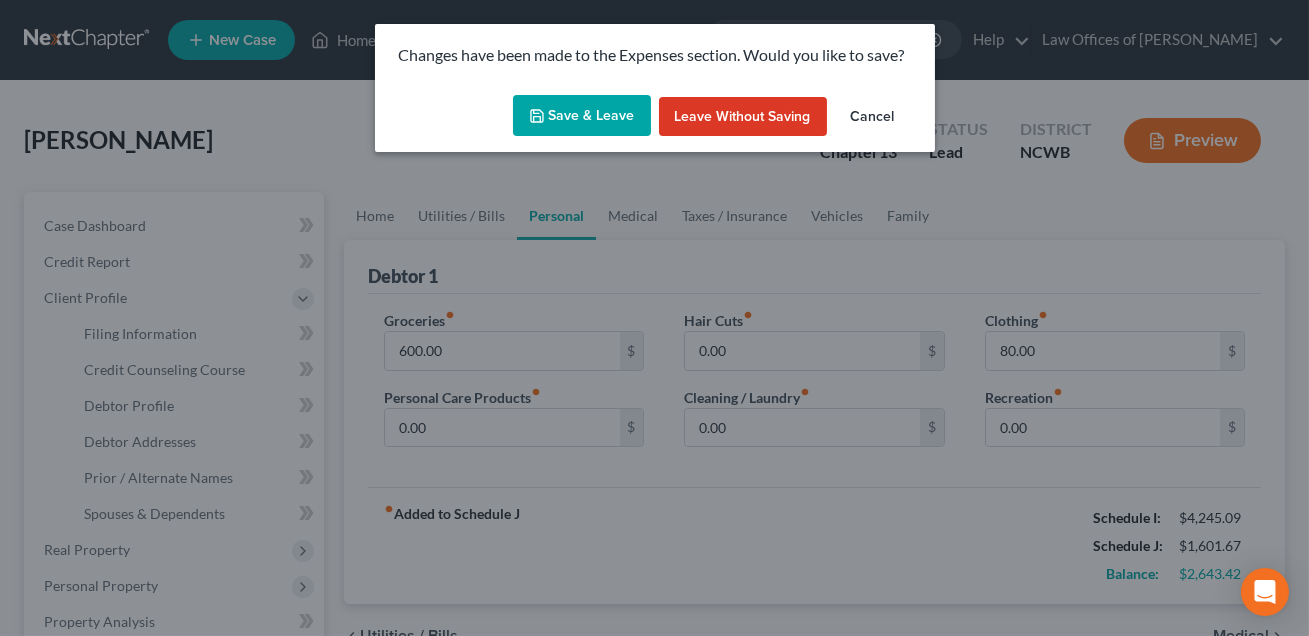 click on "Save & Leave" at bounding box center [582, 116] 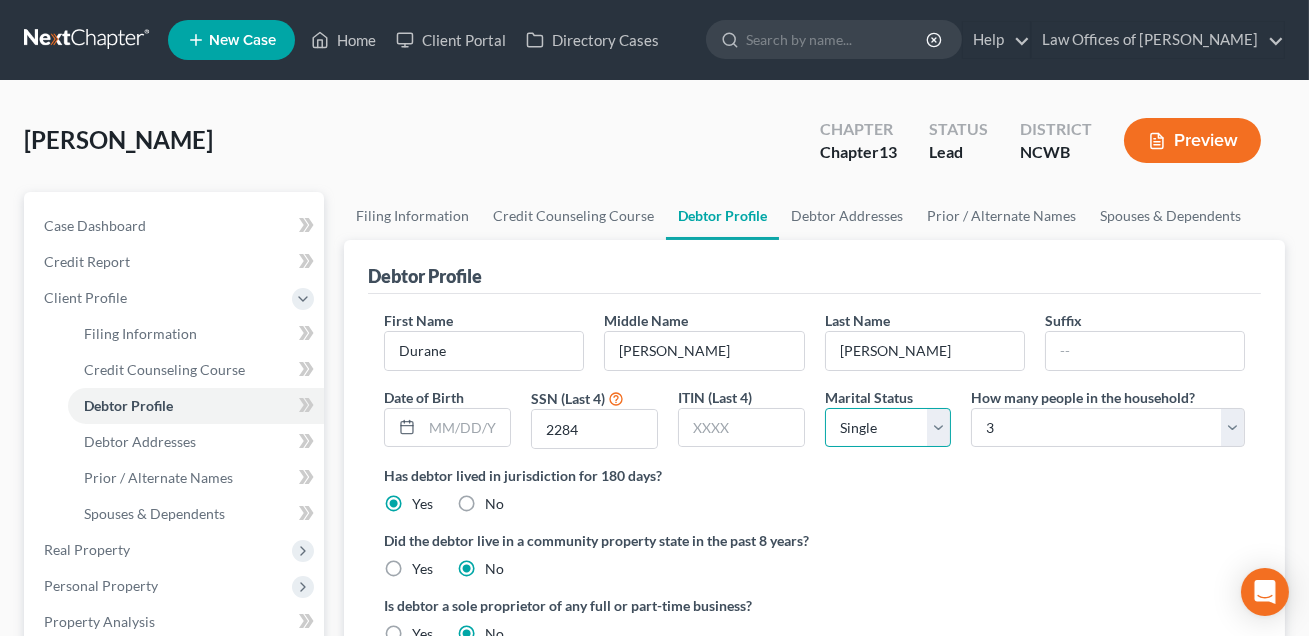 click on "Select Single Married Separated Divorced Widowed" at bounding box center [888, 428] 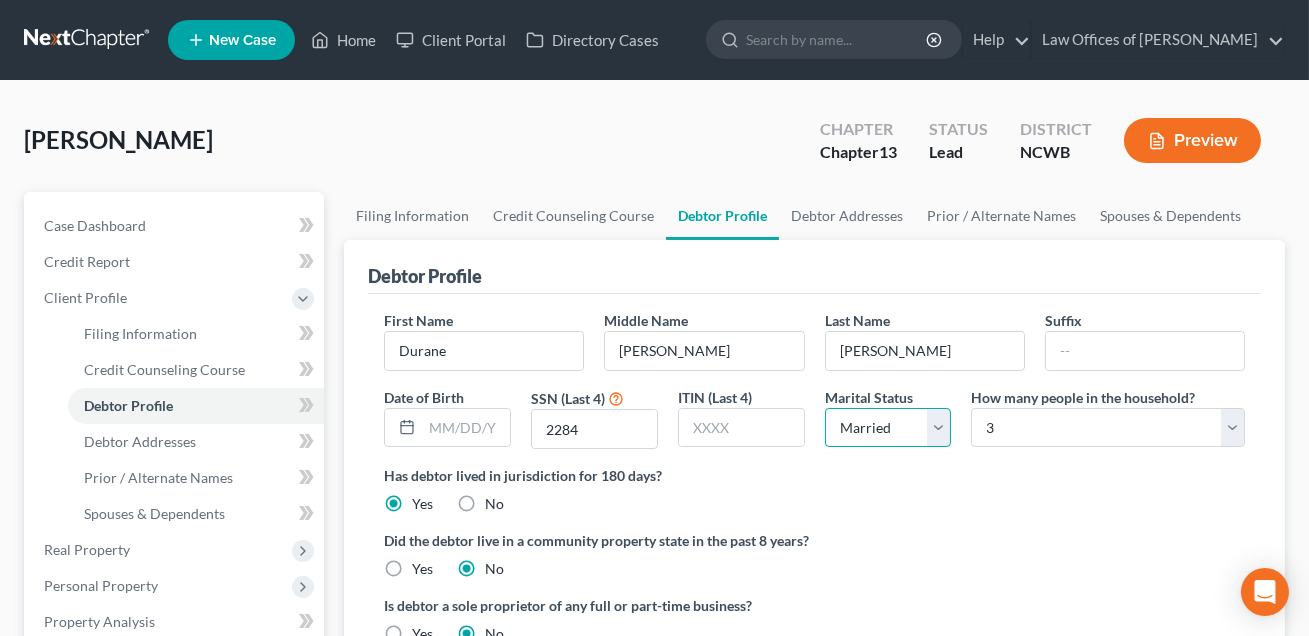 click on "Select Single Married Separated Divorced Widowed" at bounding box center [888, 428] 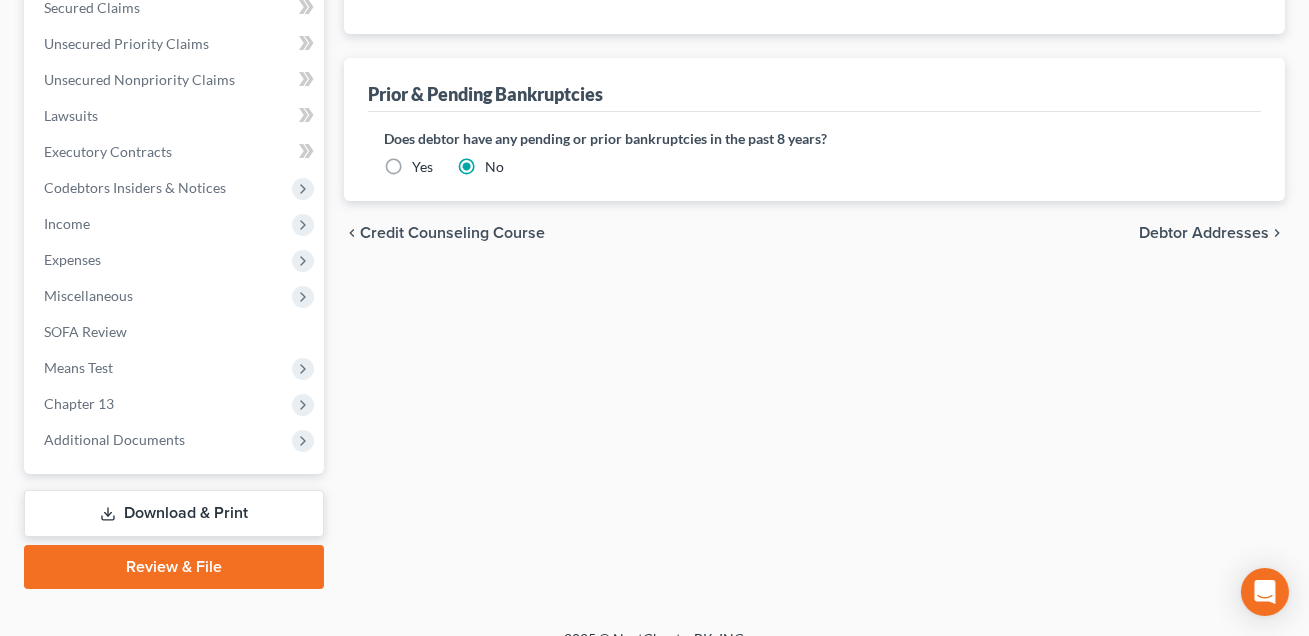 scroll, scrollTop: 676, scrollLeft: 0, axis: vertical 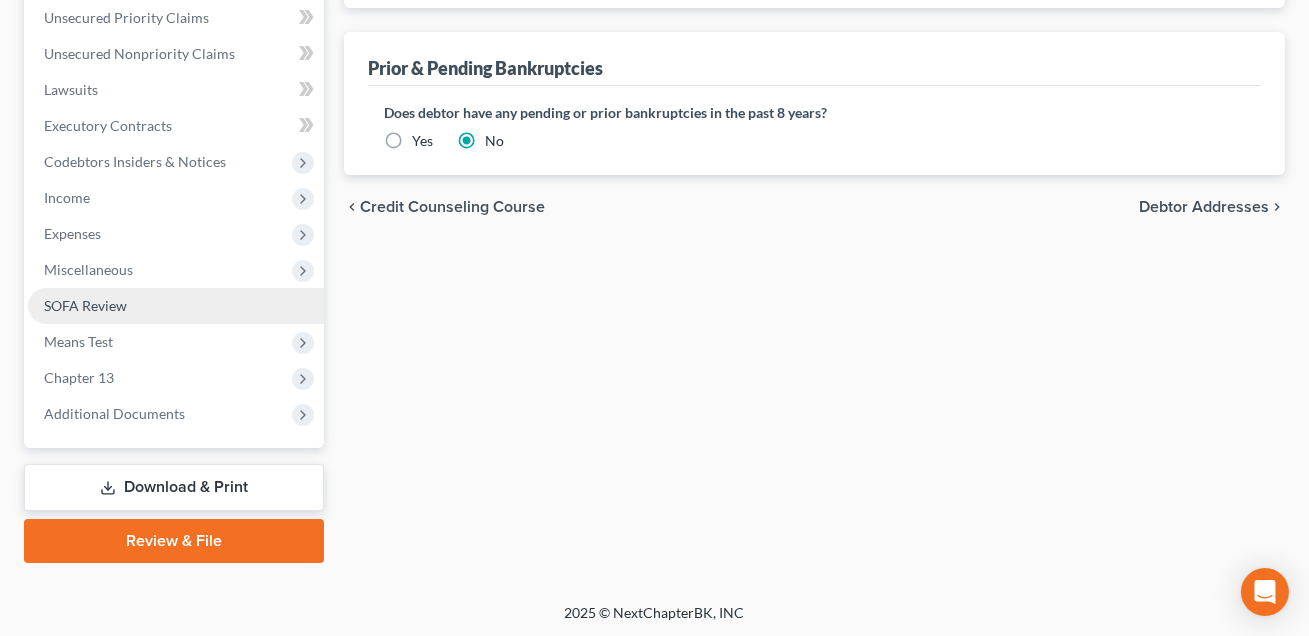 click on "SOFA Review" at bounding box center (85, 305) 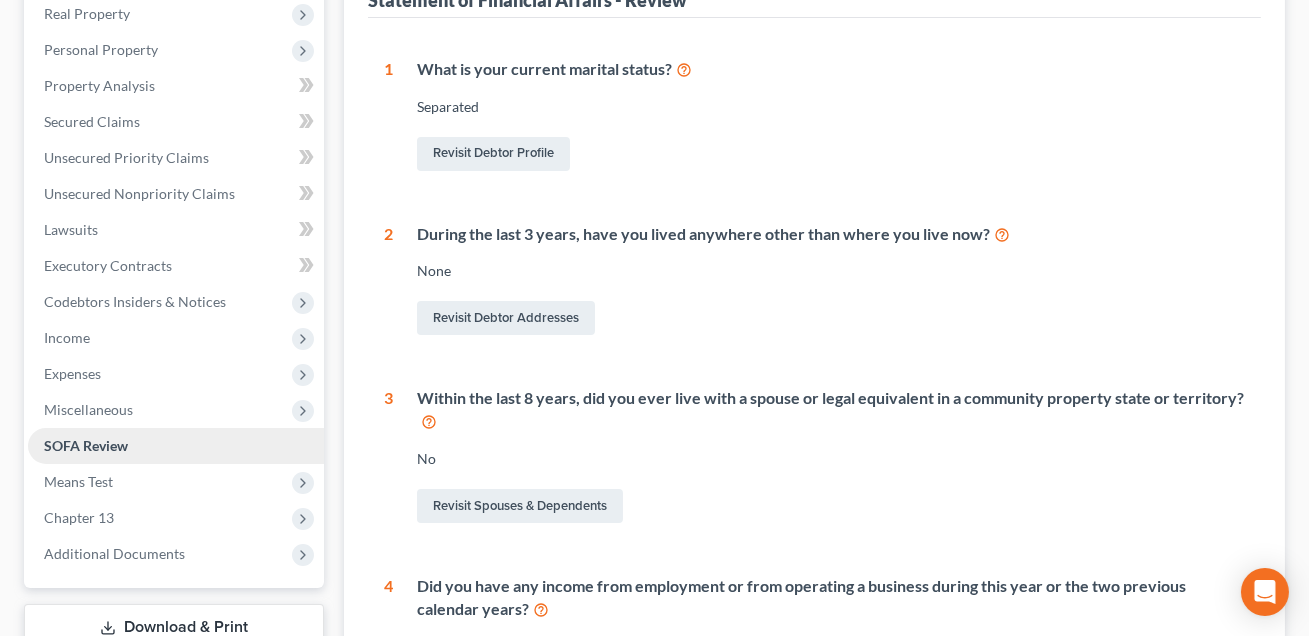 scroll, scrollTop: 0, scrollLeft: 0, axis: both 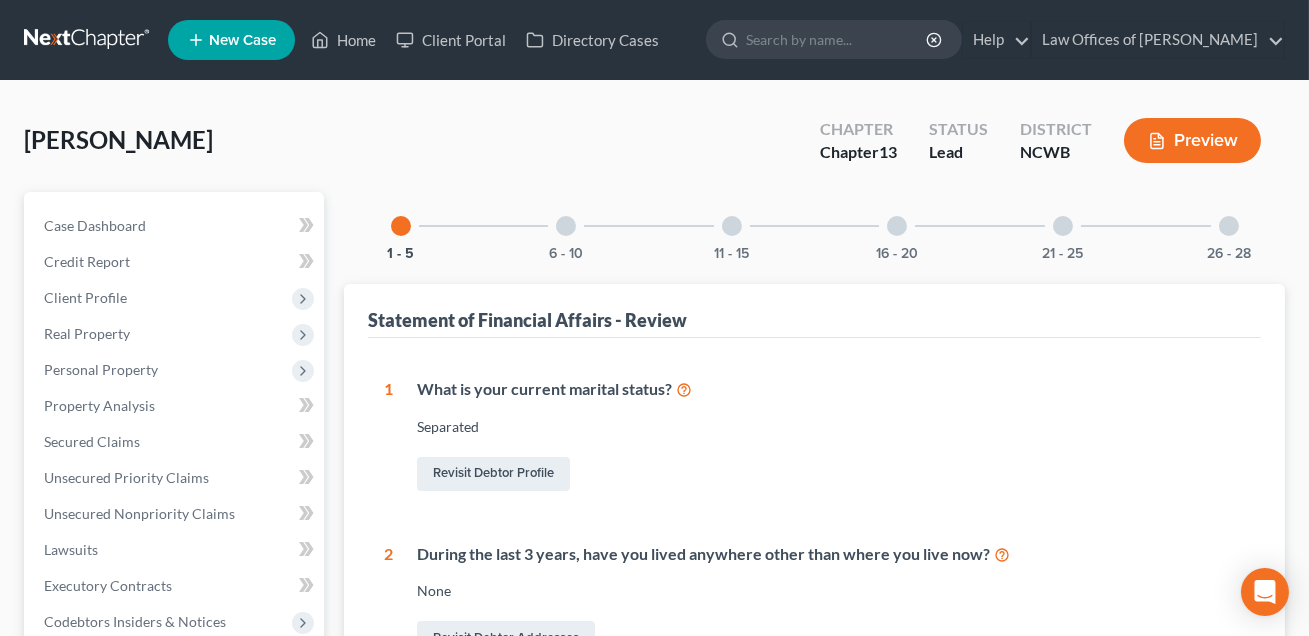 click at bounding box center [897, 226] 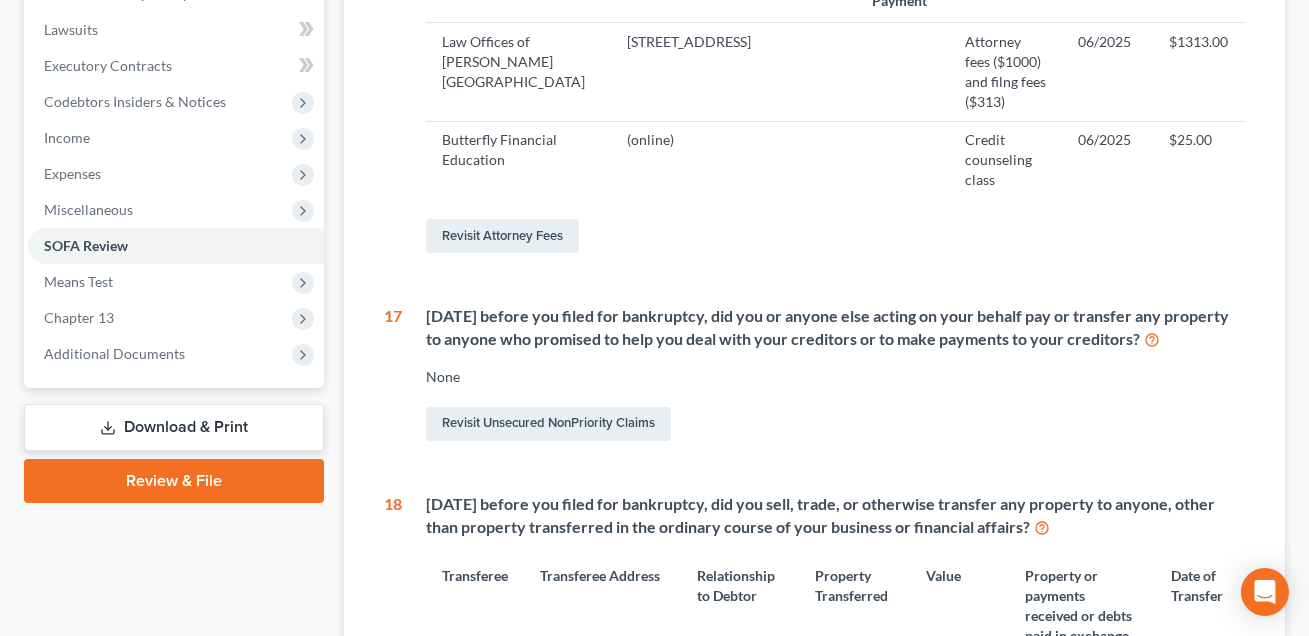 scroll, scrollTop: 820, scrollLeft: 0, axis: vertical 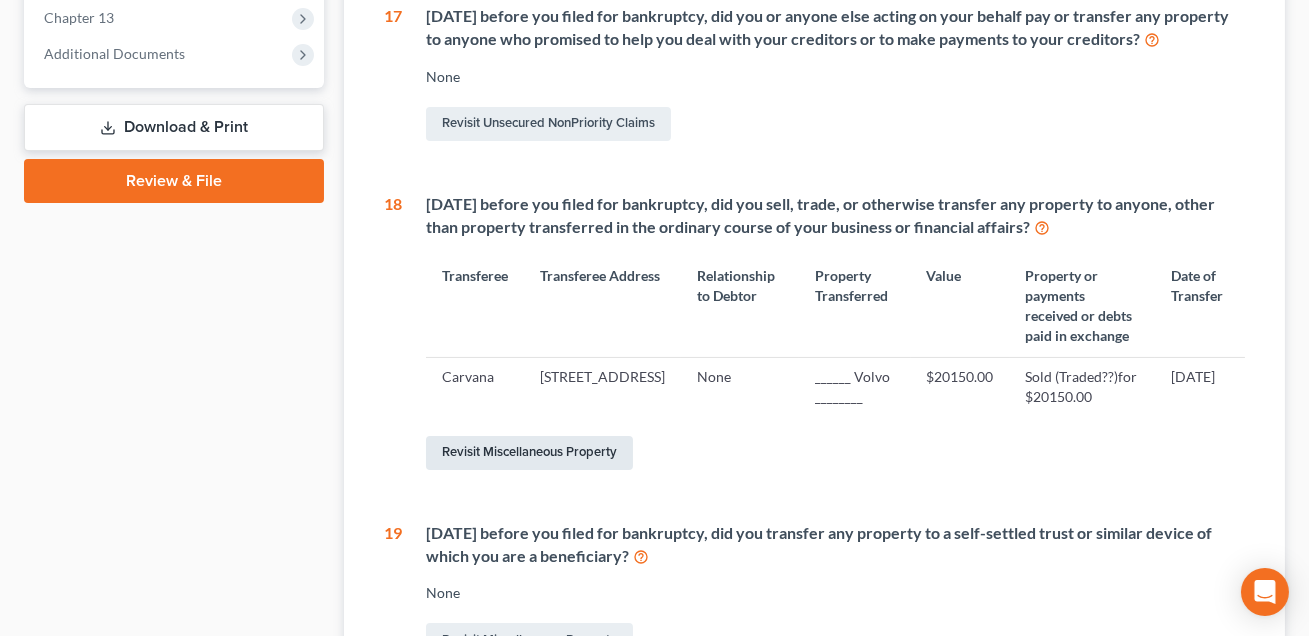 click on "Revisit Miscellaneous Property" at bounding box center [529, 453] 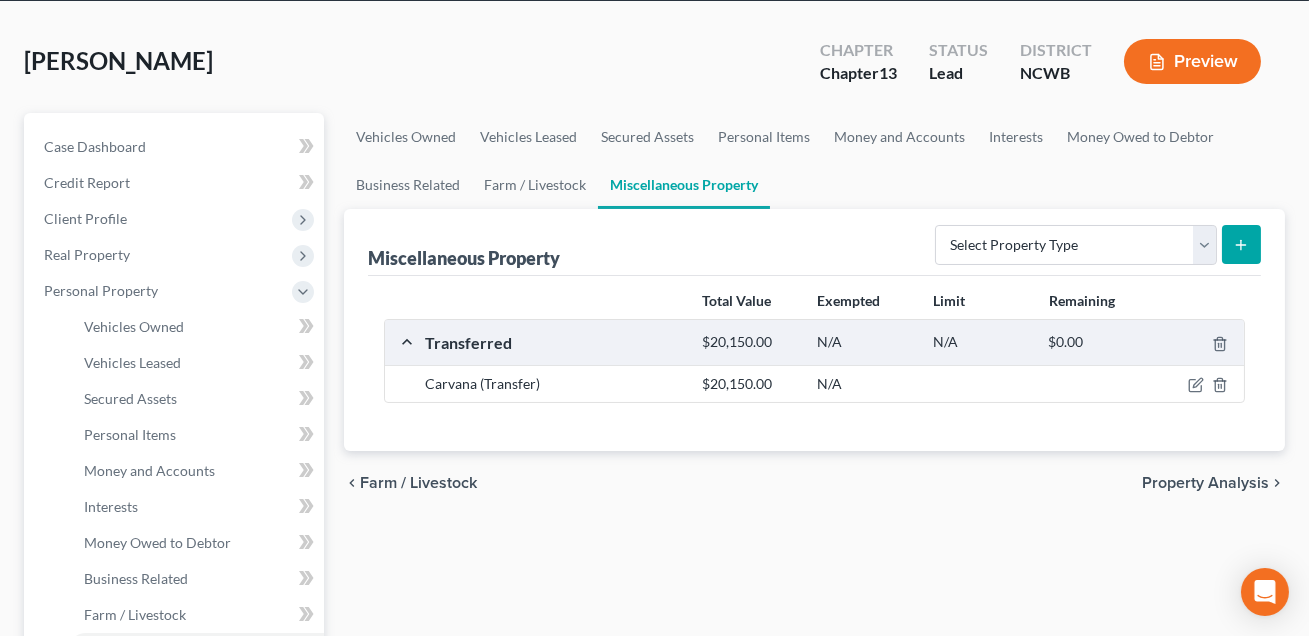 scroll, scrollTop: 0, scrollLeft: 0, axis: both 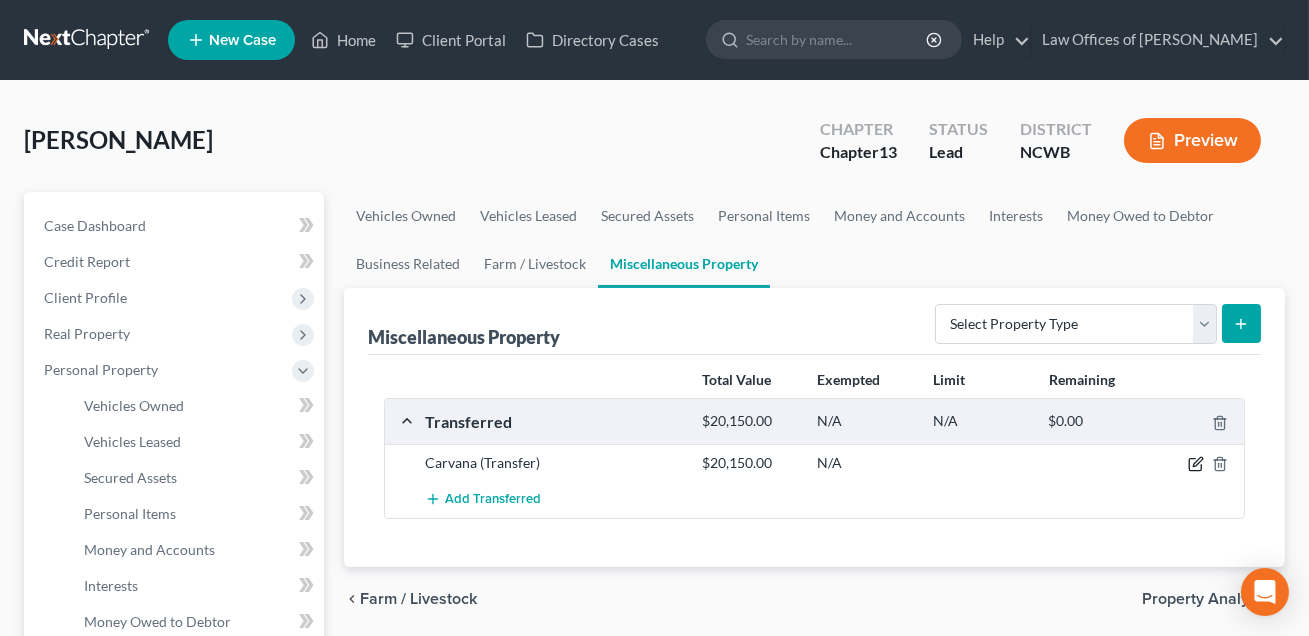 click 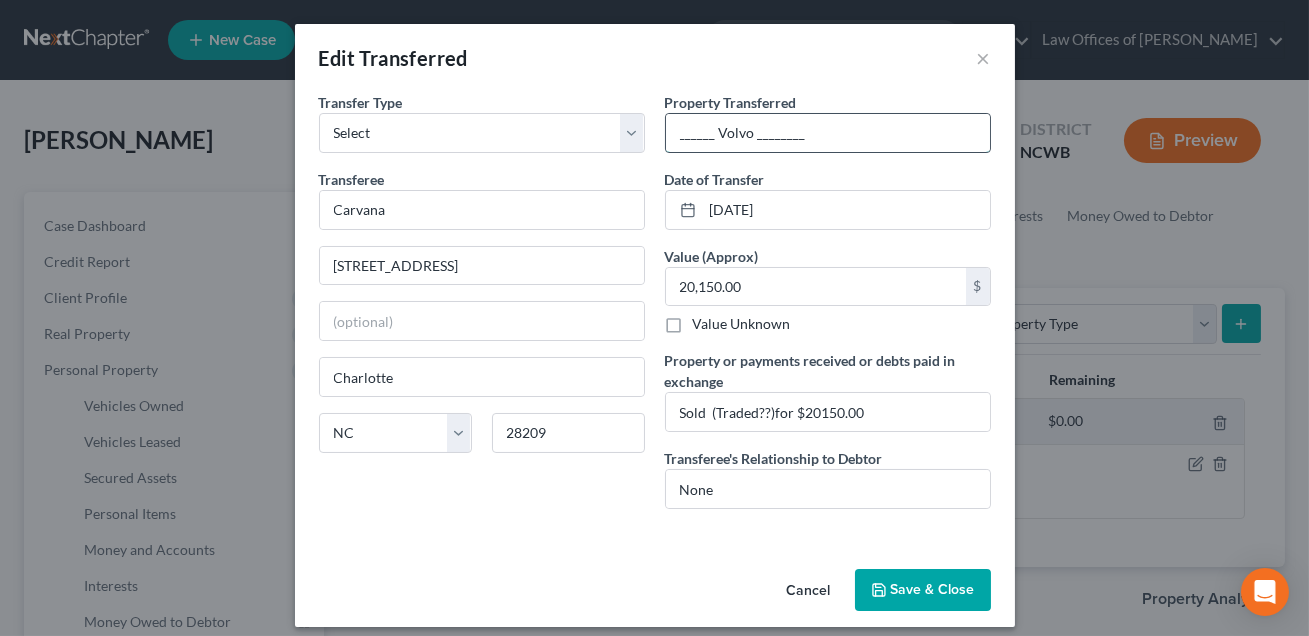 click on "______ Volvo ________" at bounding box center [828, 133] 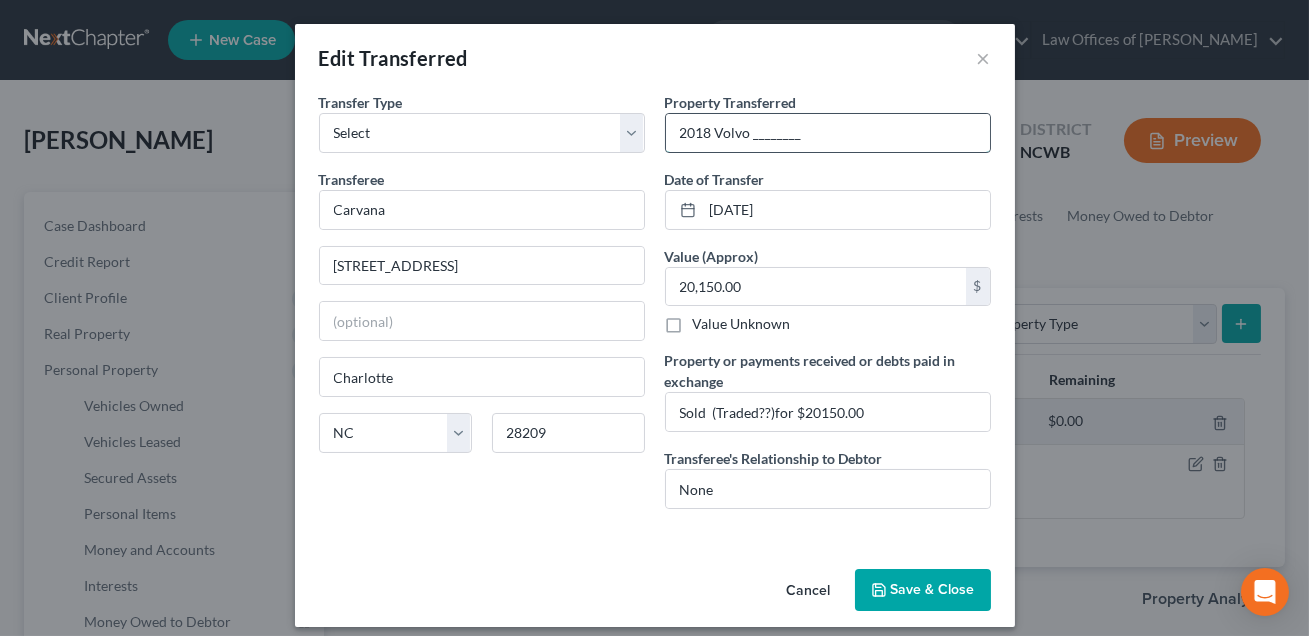 click on "2018 Volvo ________" at bounding box center (828, 133) 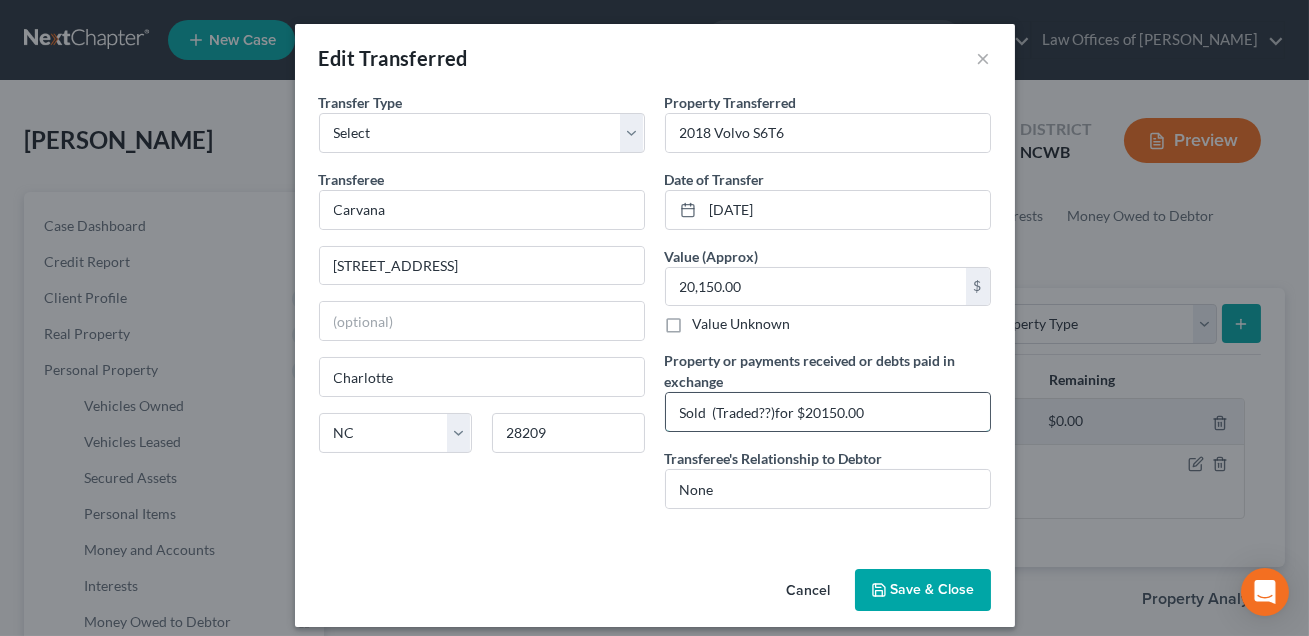 drag, startPoint x: 772, startPoint y: 411, endPoint x: 711, endPoint y: 410, distance: 61.008198 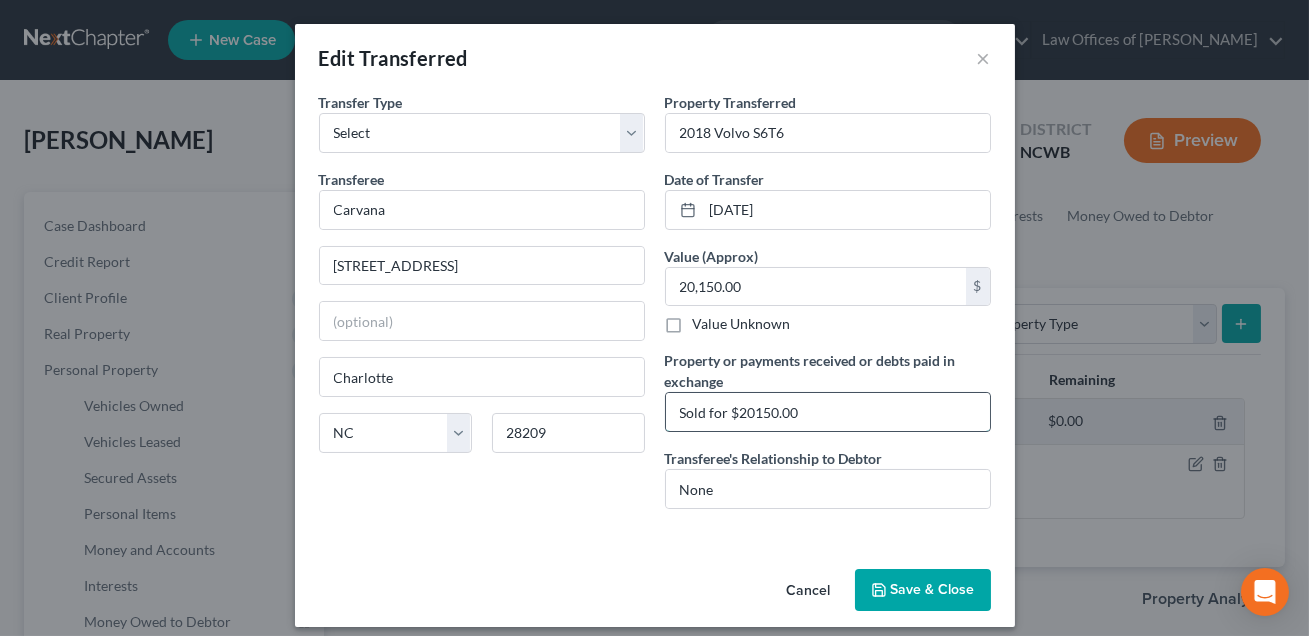 click on "Sold for $20150.00" at bounding box center [828, 412] 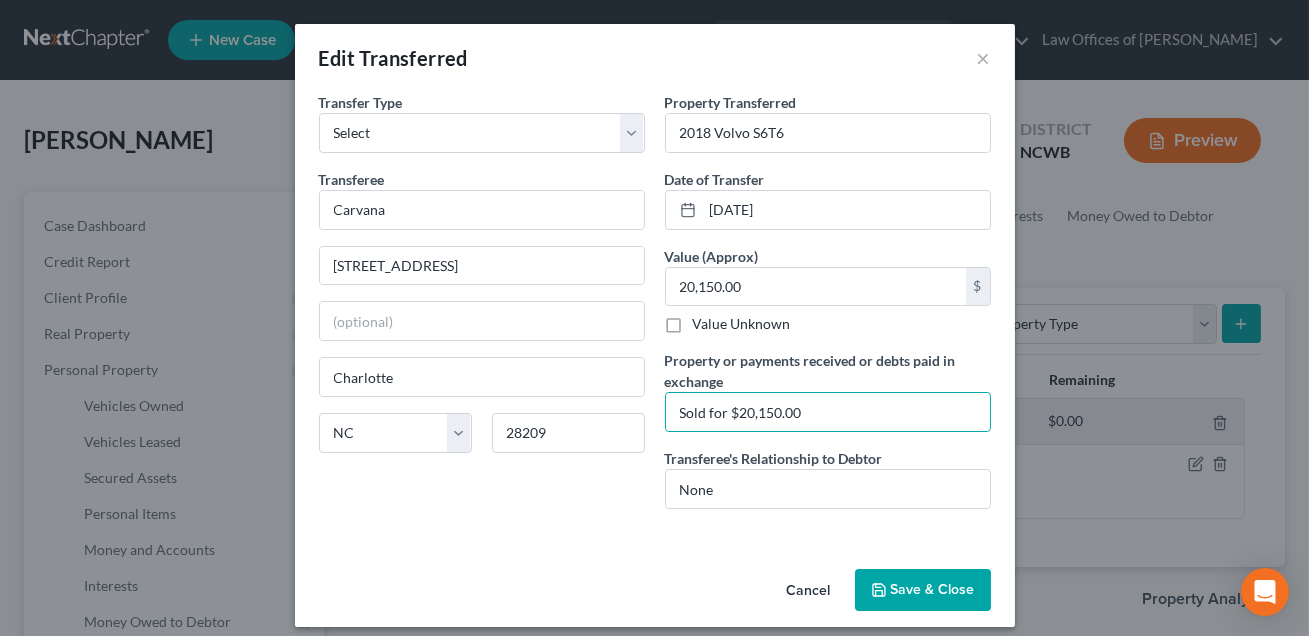 click on "Save & Close" at bounding box center [923, 590] 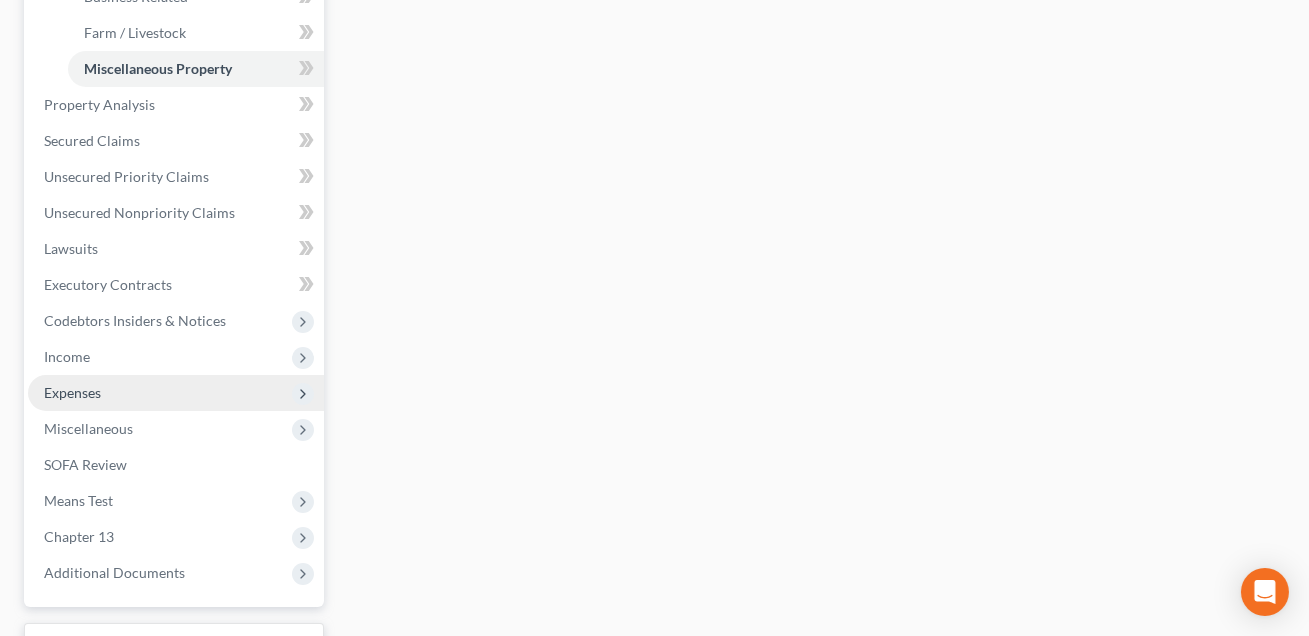 scroll, scrollTop: 820, scrollLeft: 0, axis: vertical 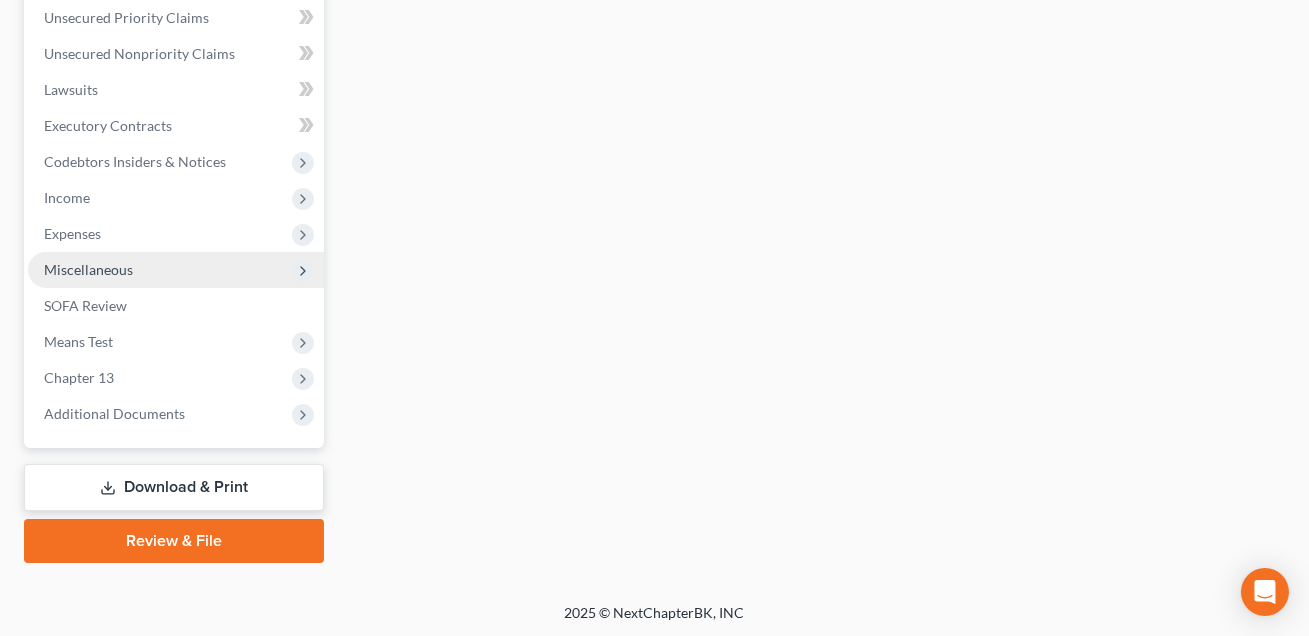 click on "Miscellaneous" at bounding box center (88, 269) 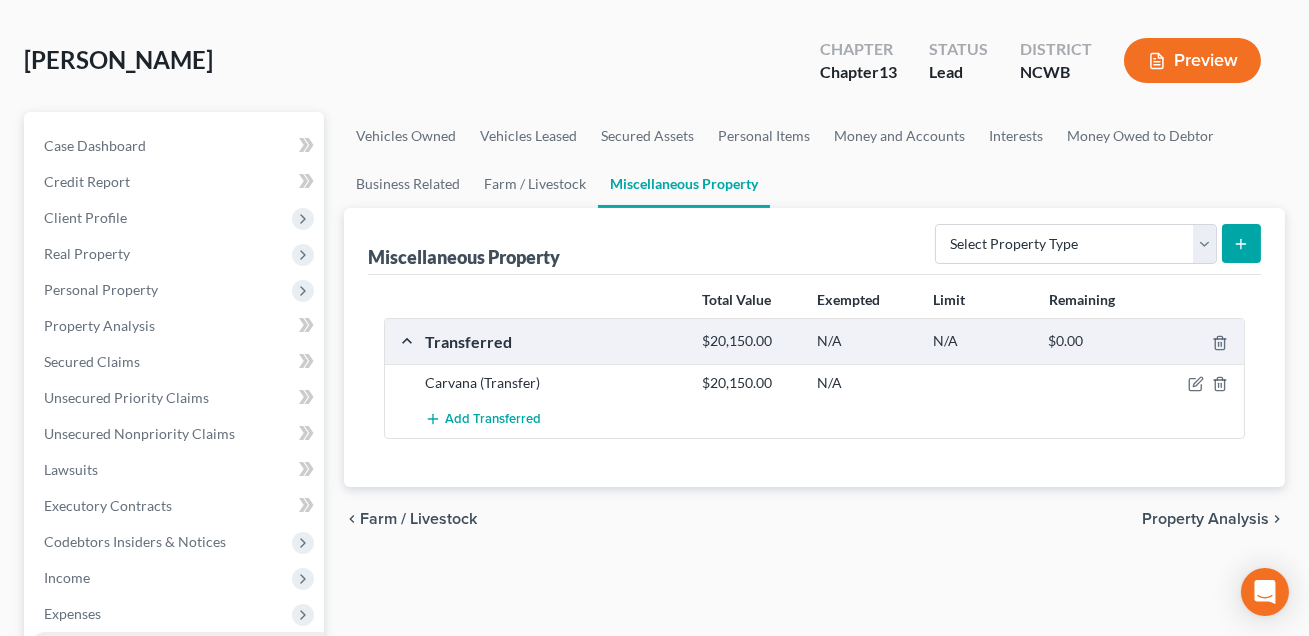 scroll, scrollTop: 100, scrollLeft: 0, axis: vertical 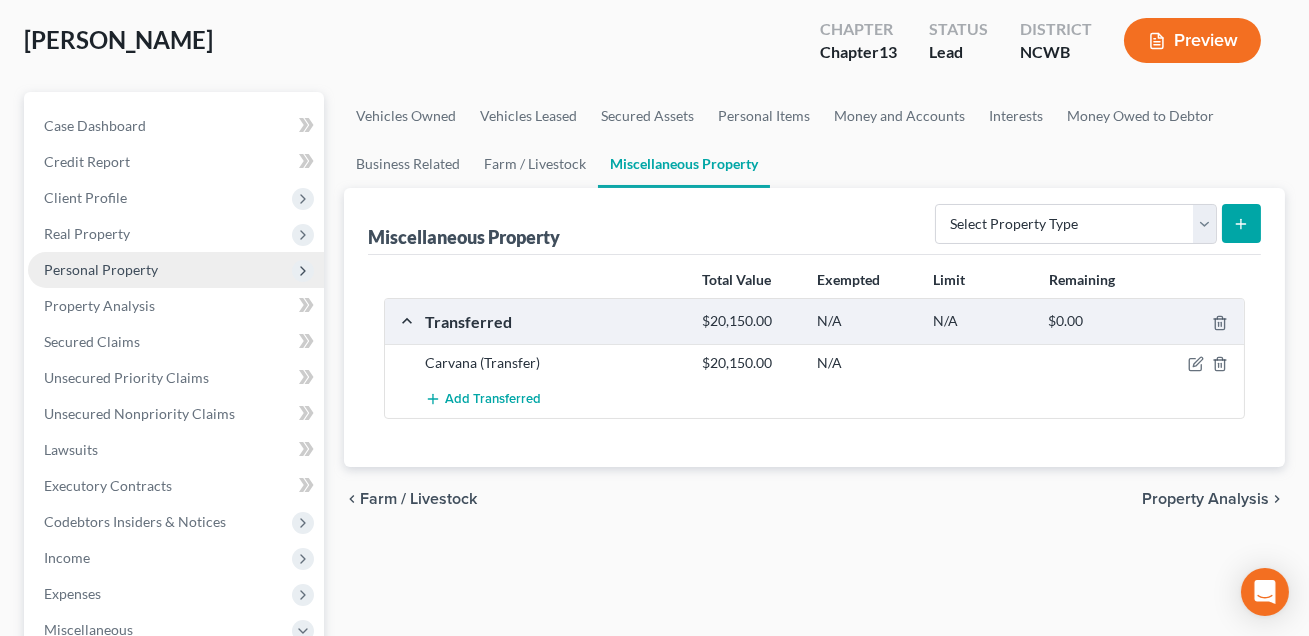 click on "Personal Property" at bounding box center (101, 269) 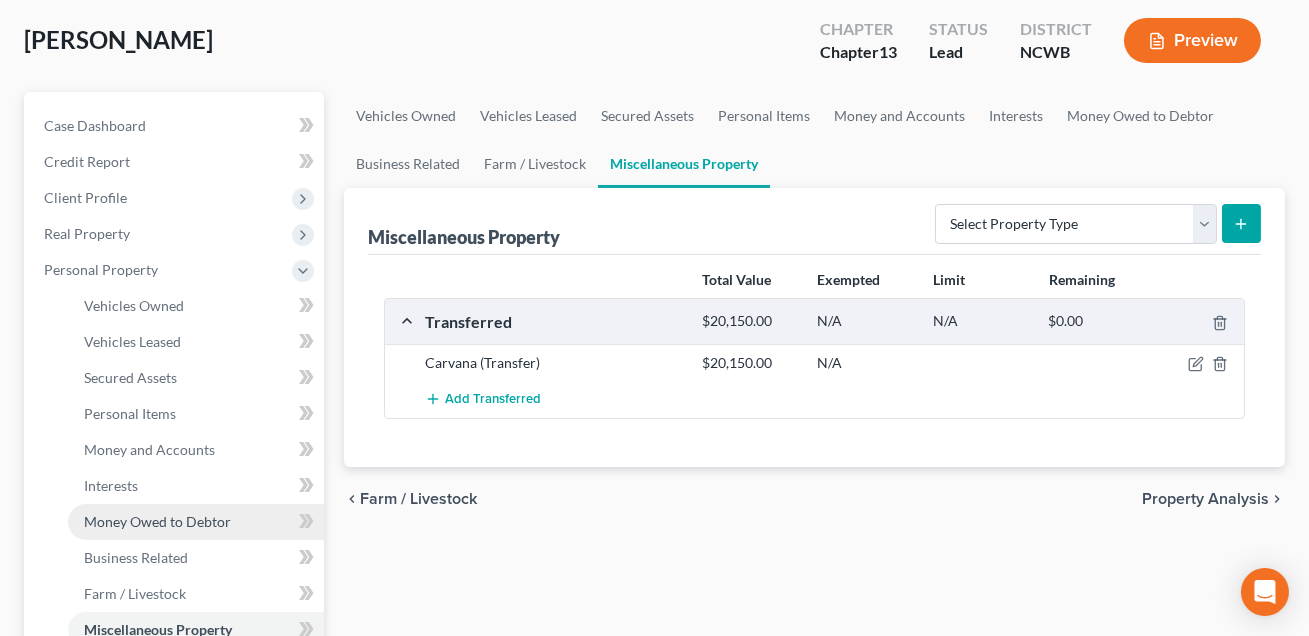 scroll, scrollTop: 241, scrollLeft: 0, axis: vertical 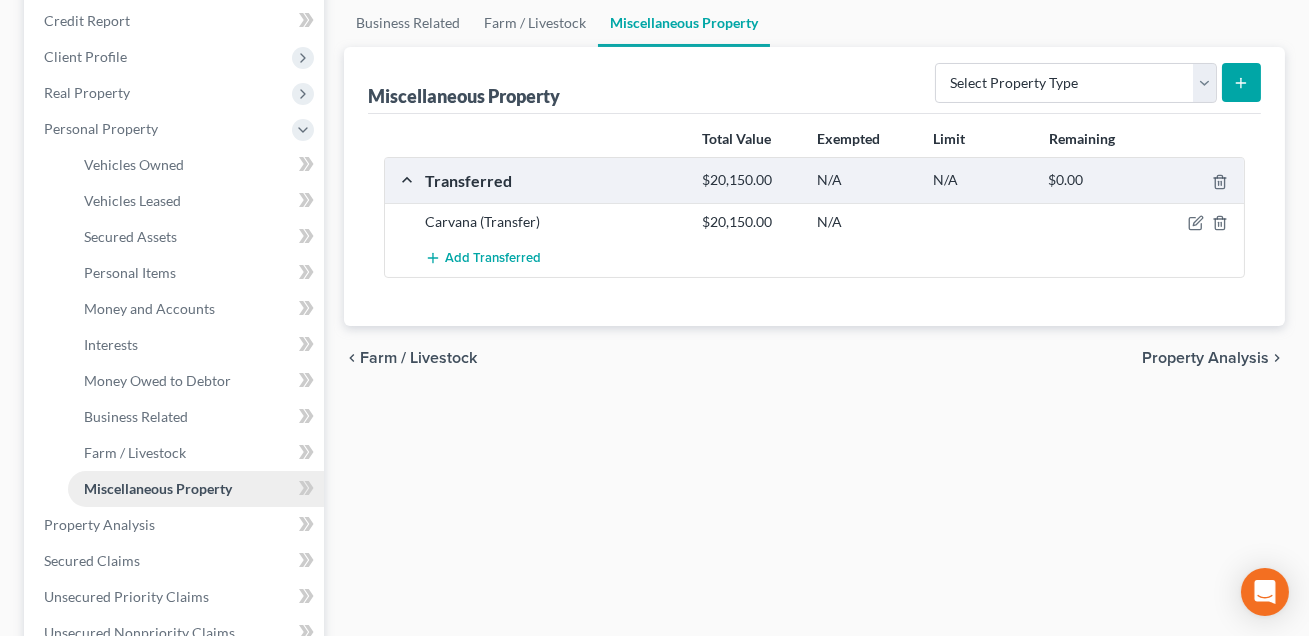 click on "Miscellaneous Property" at bounding box center (158, 488) 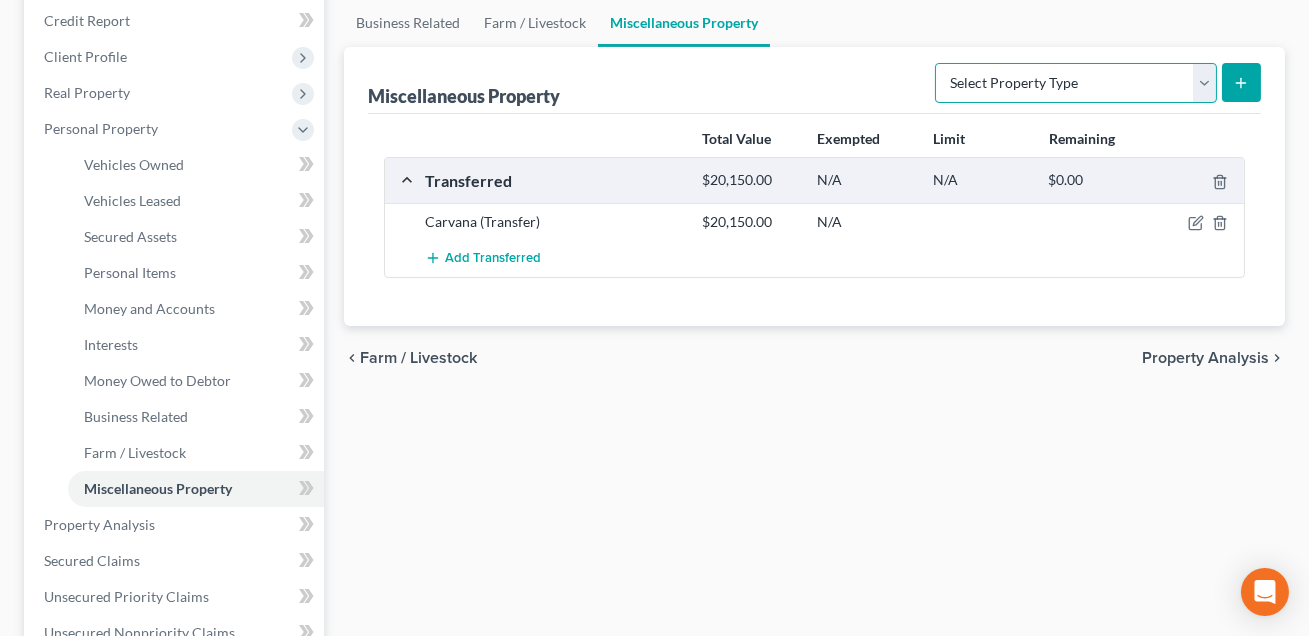 click on "Select Property Type Assigned for Creditor Benefit [DATE] Holding for Another Not Yet Listed Stored [DATE] Transferred" at bounding box center [1076, 83] 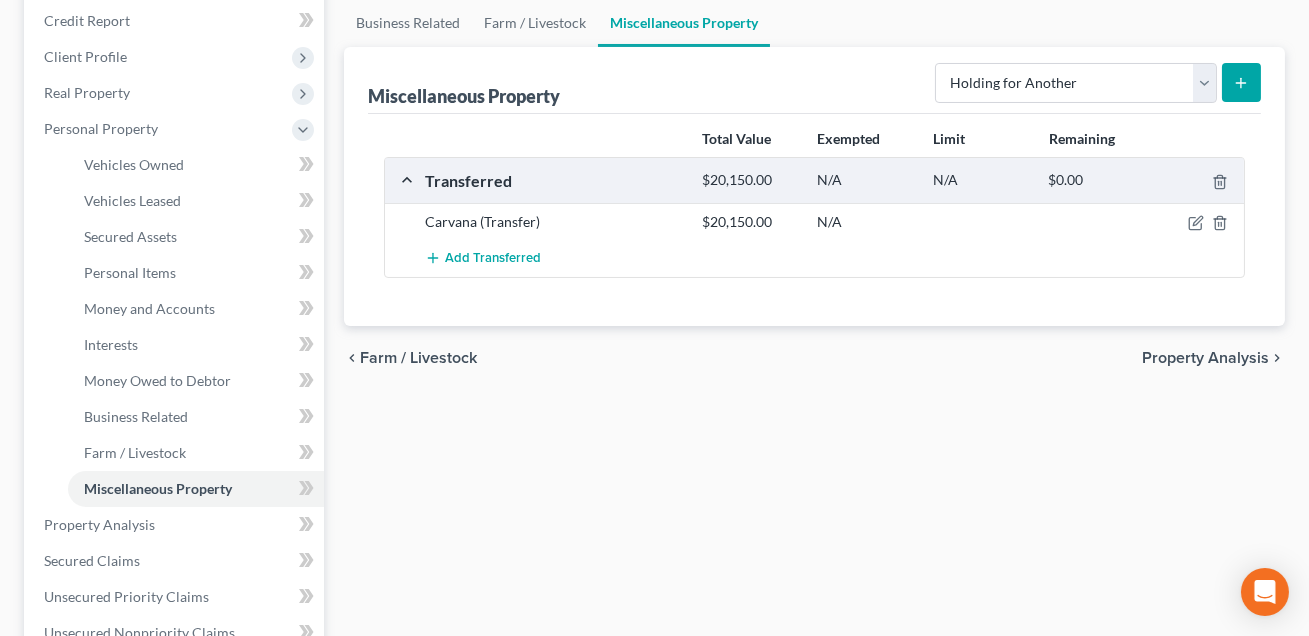 click at bounding box center (1241, 82) 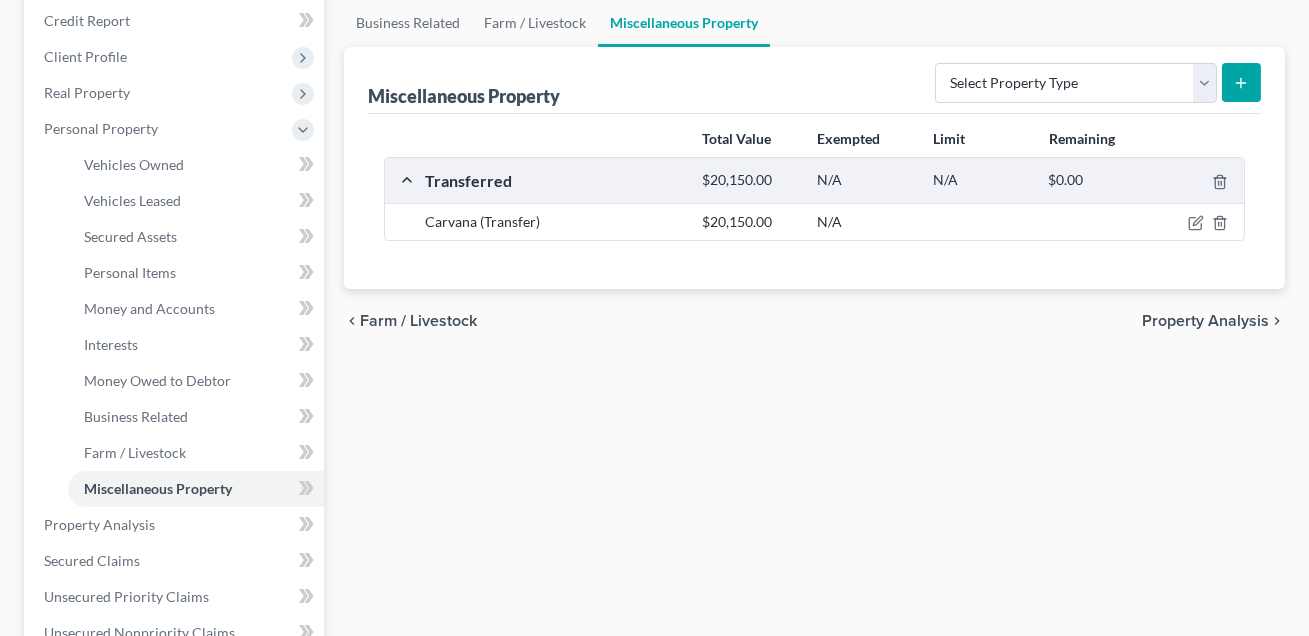 scroll, scrollTop: 241, scrollLeft: 0, axis: vertical 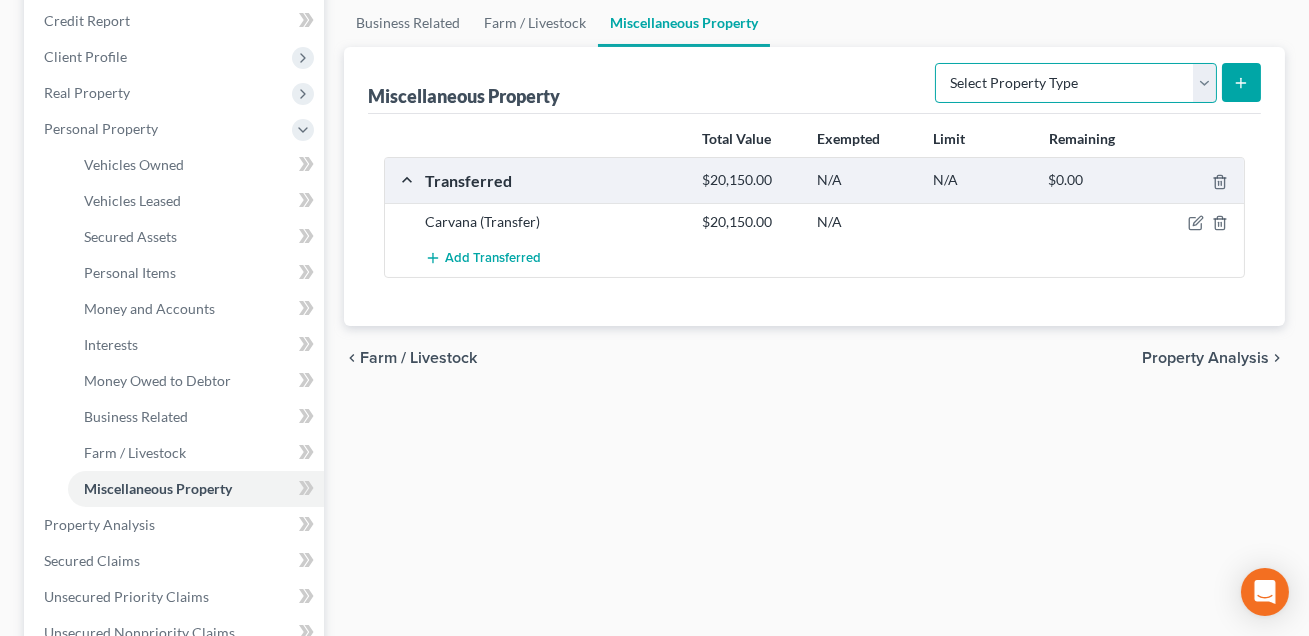 click on "Select Property Type Assigned for Creditor Benefit [DATE] Holding for Another Not Yet Listed Stored [DATE] Transferred" at bounding box center (1076, 83) 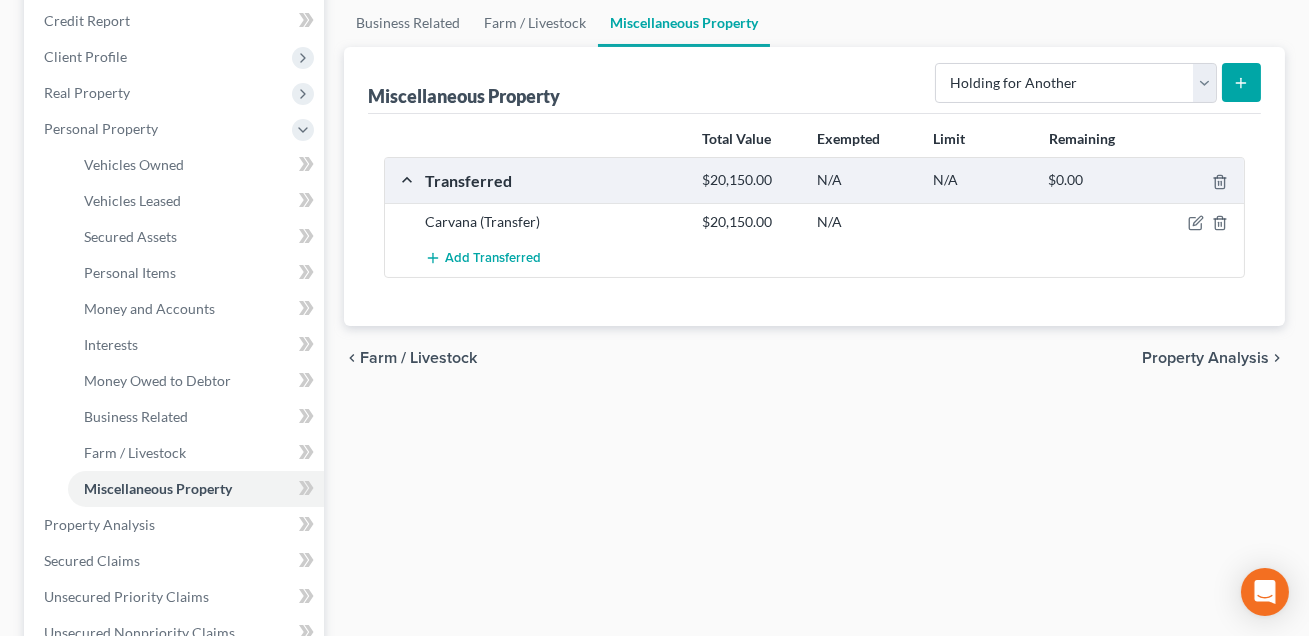 click at bounding box center (1241, 82) 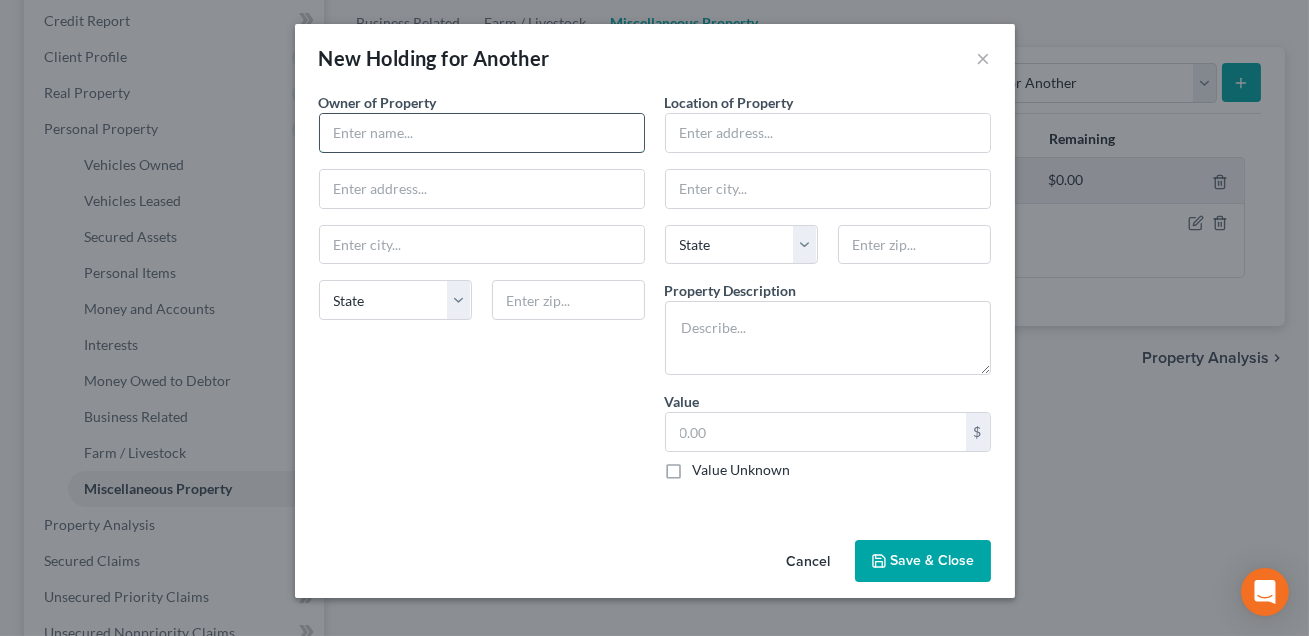 click at bounding box center [482, 133] 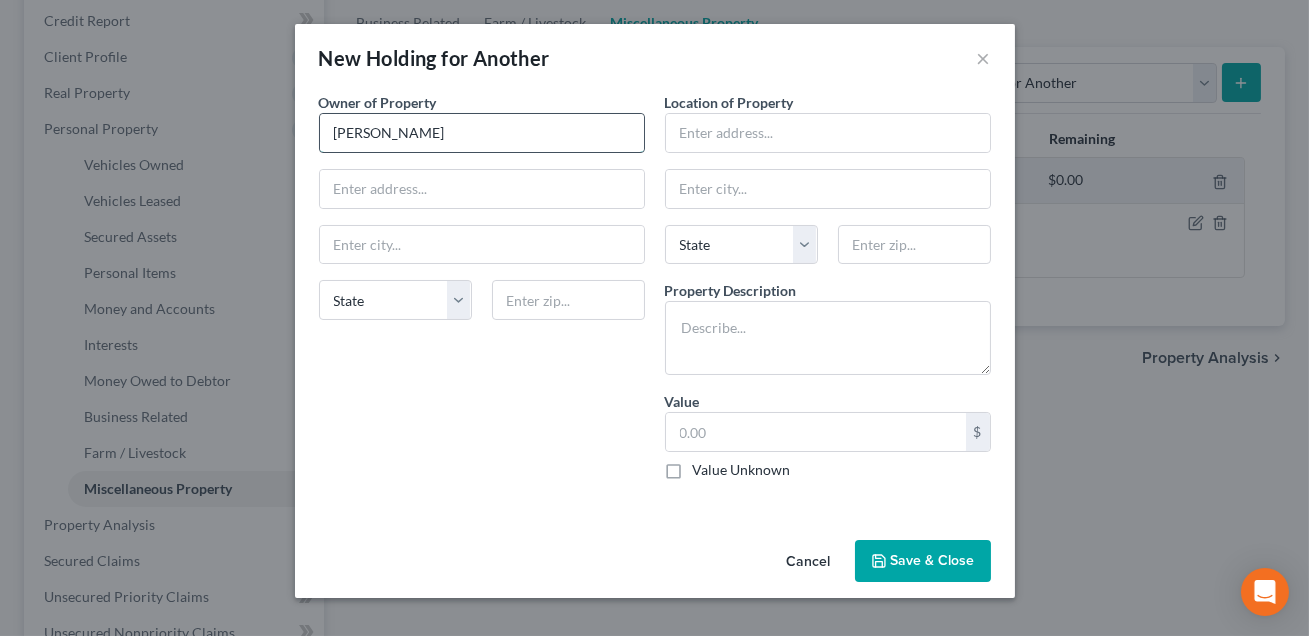 click on "Christpoher Smith" at bounding box center [482, 133] 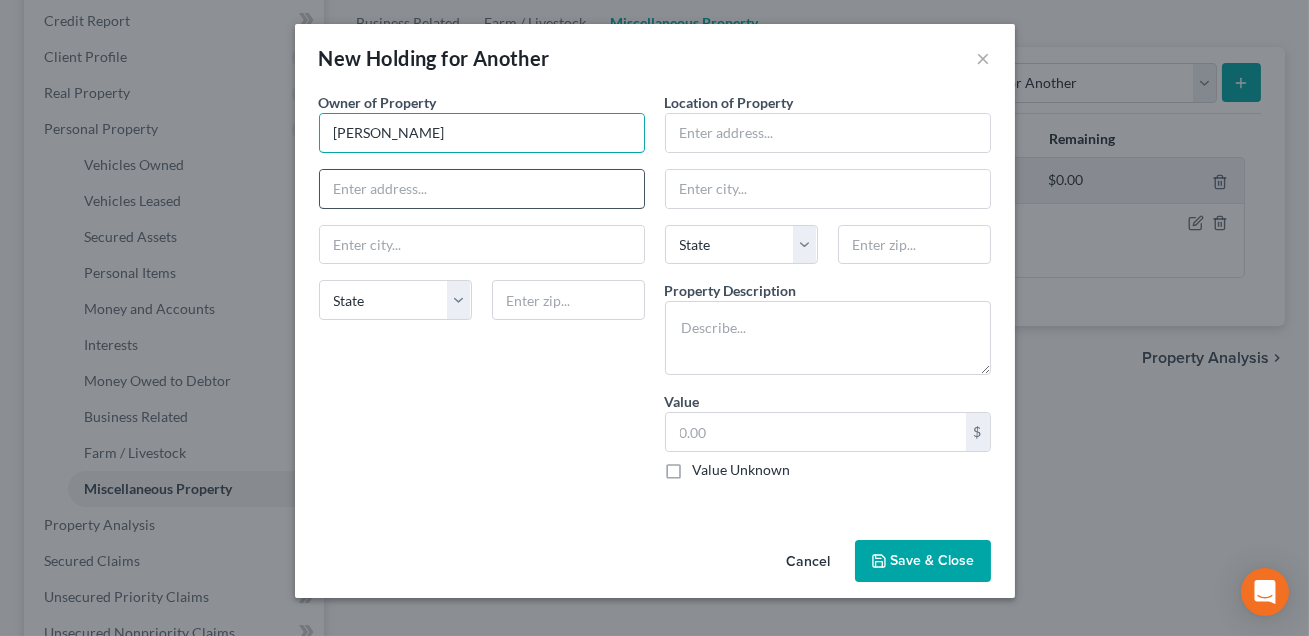 type on "Christopher Smith" 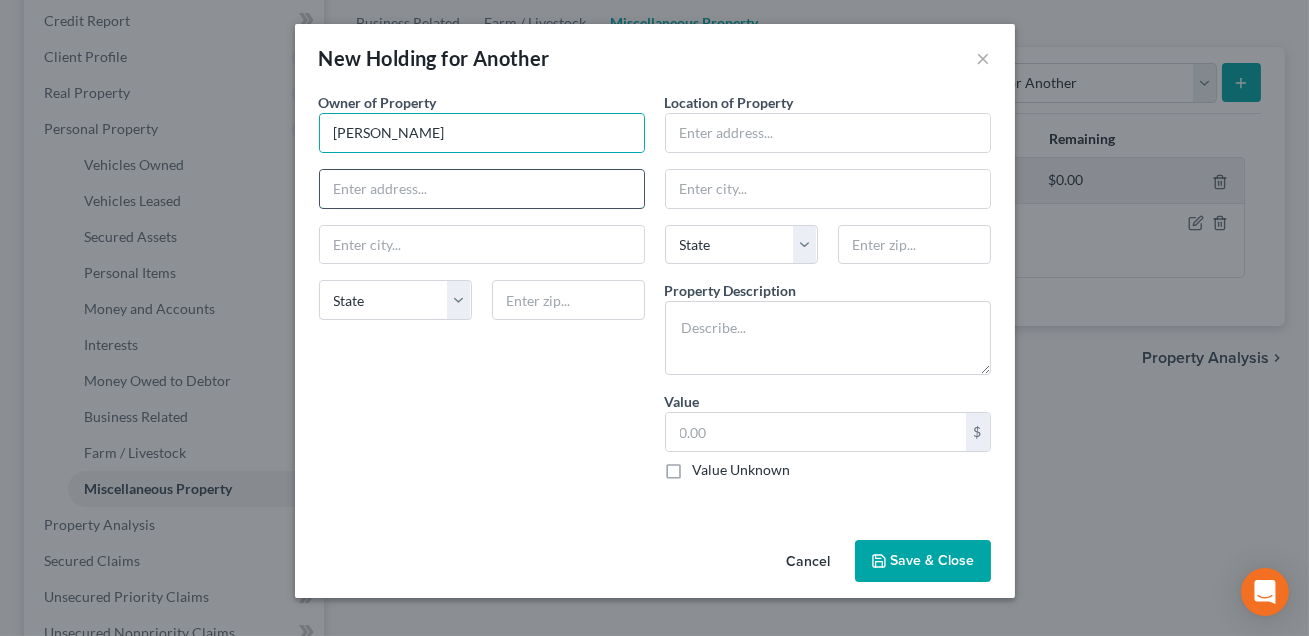 click at bounding box center [482, 189] 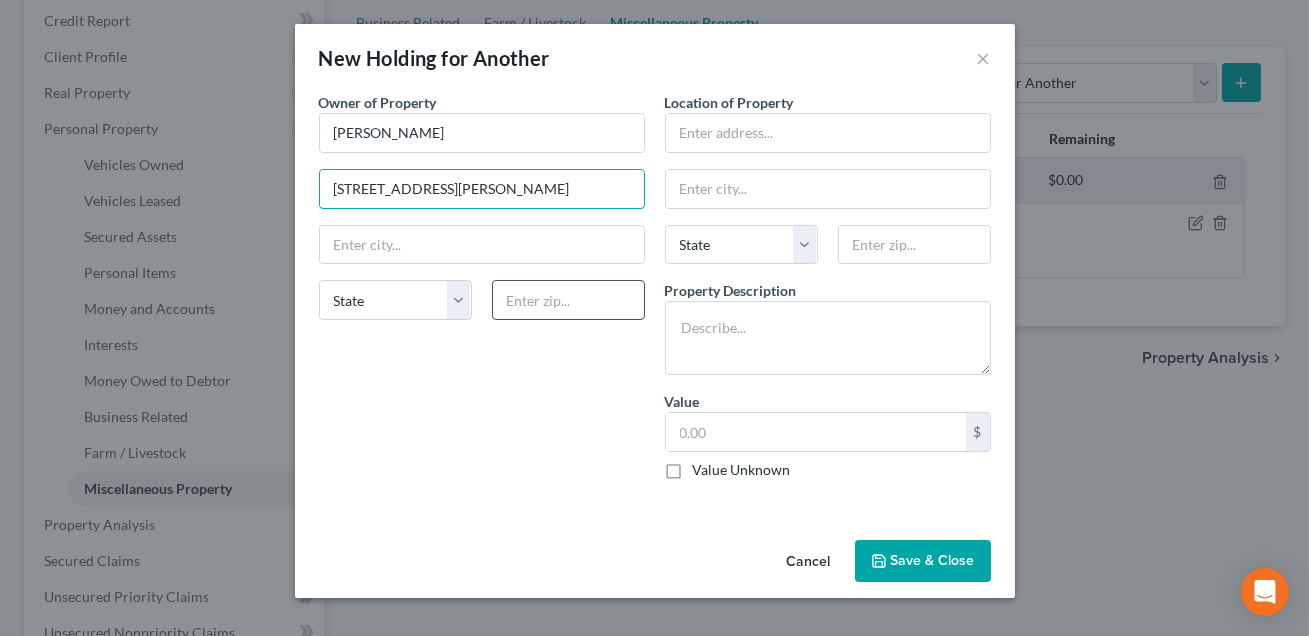 type on "6533 Dougherty Dr." 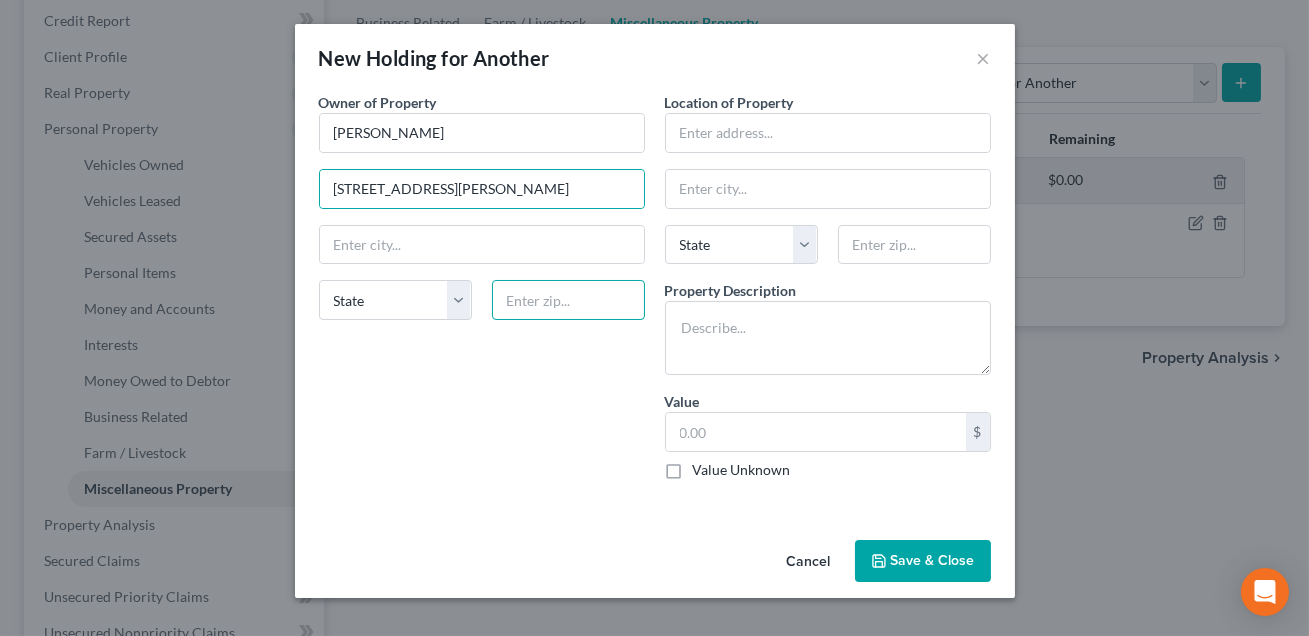 click at bounding box center (568, 300) 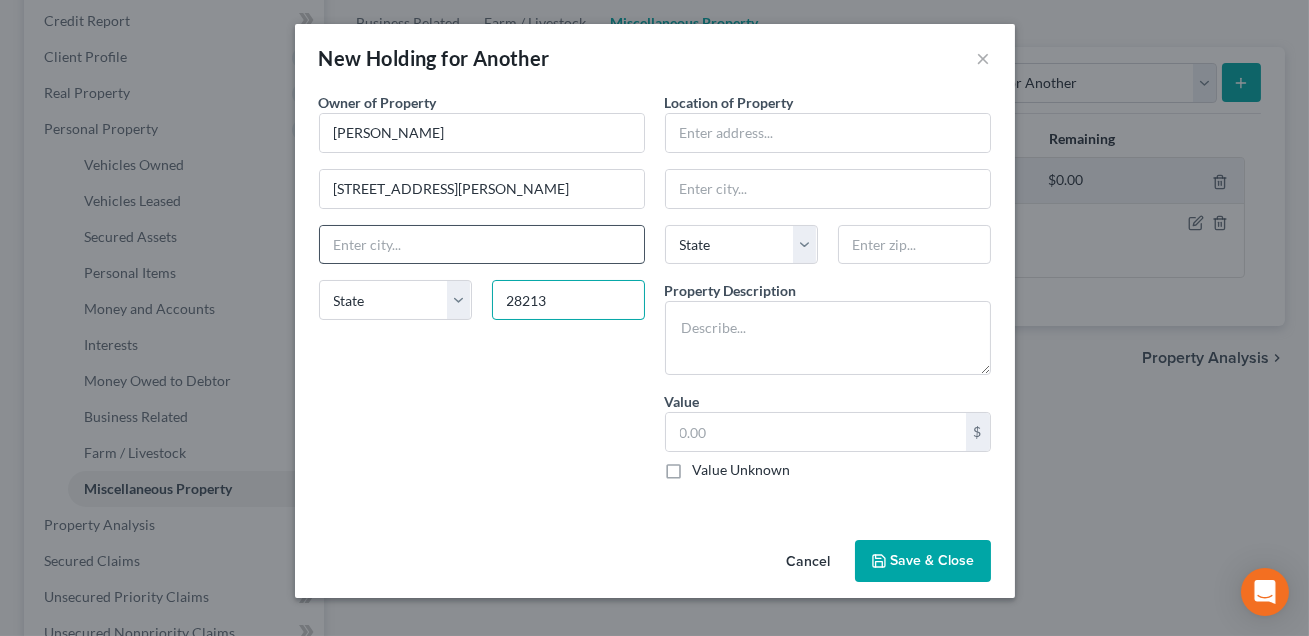 type on "28213" 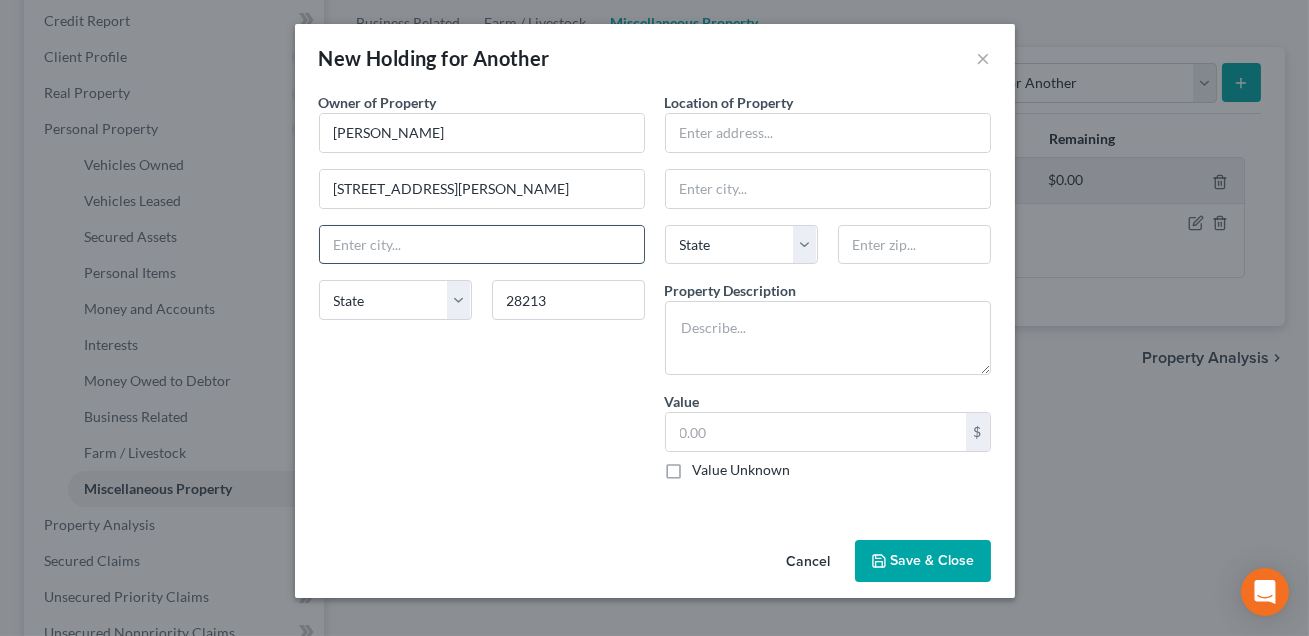 type on "Charlotte" 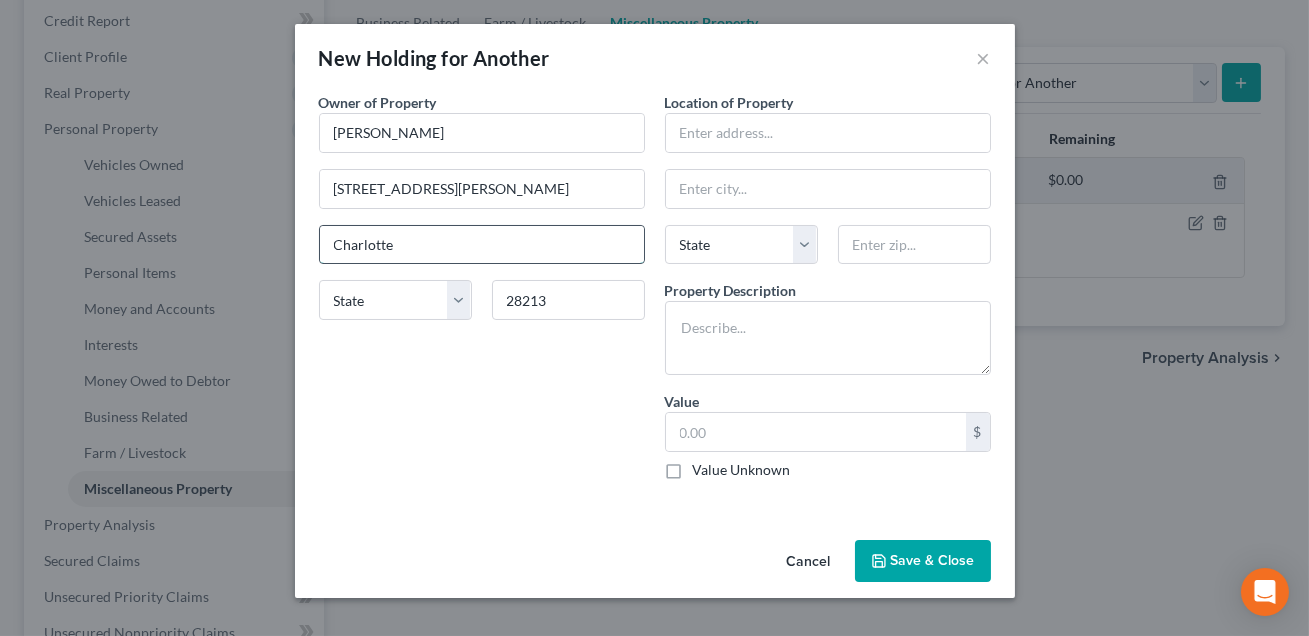 select on "28" 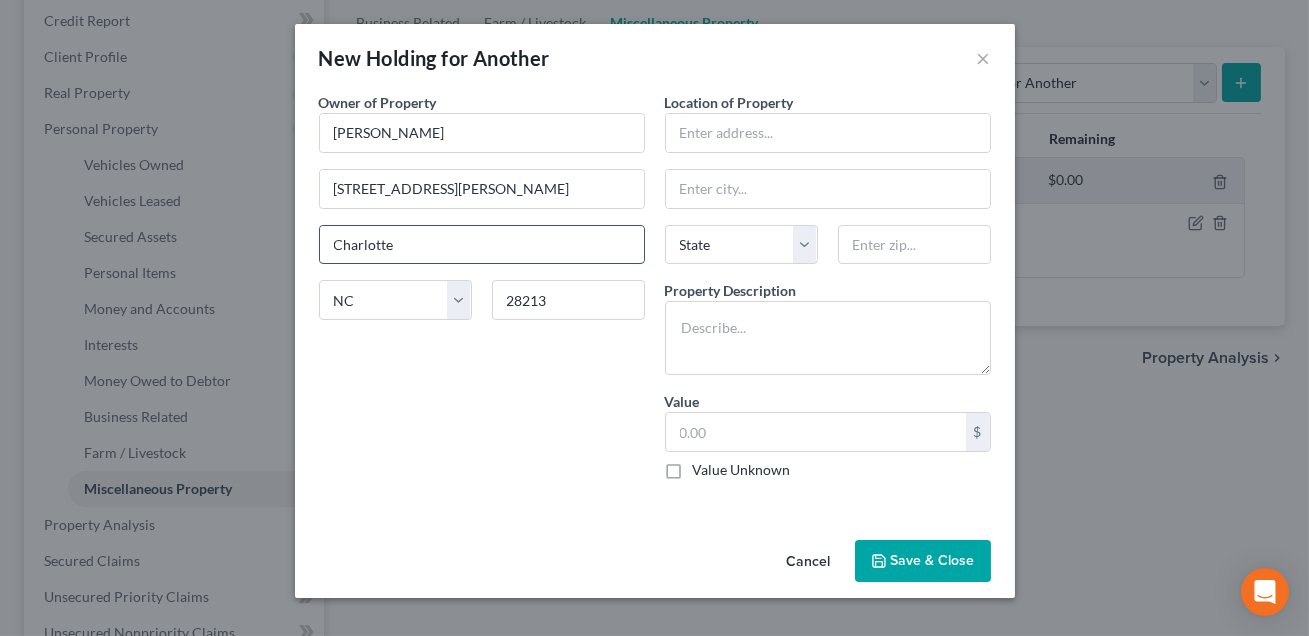 click on "Charlotte" at bounding box center [482, 245] 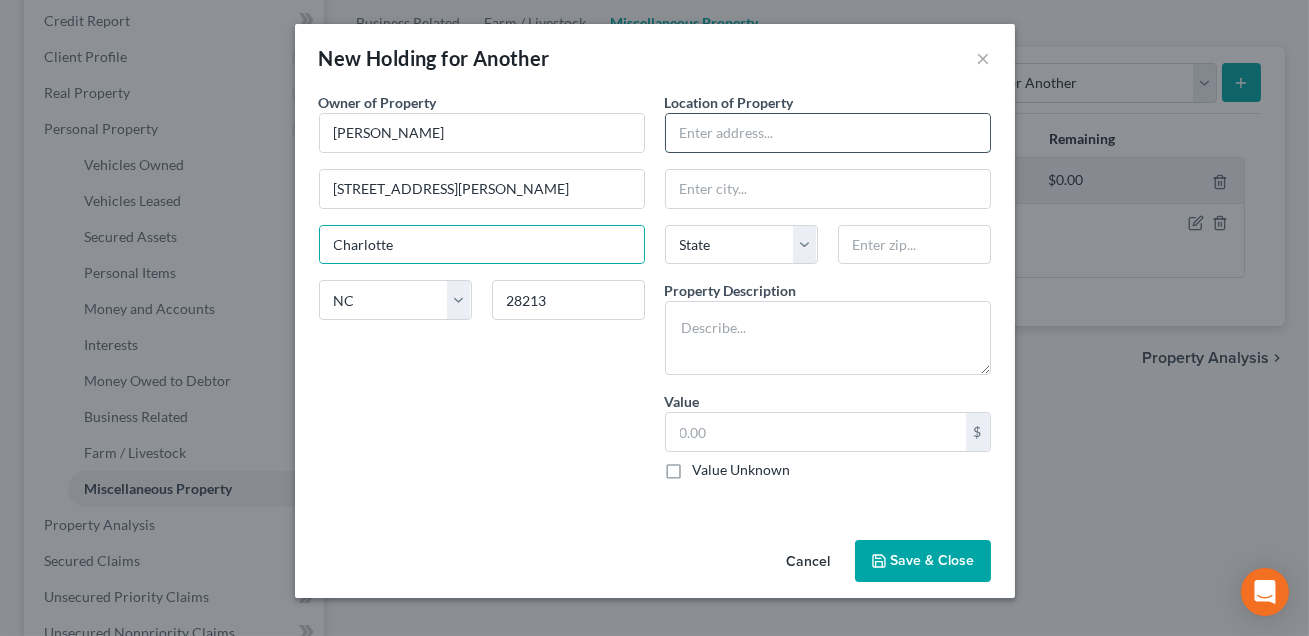 click at bounding box center [828, 133] 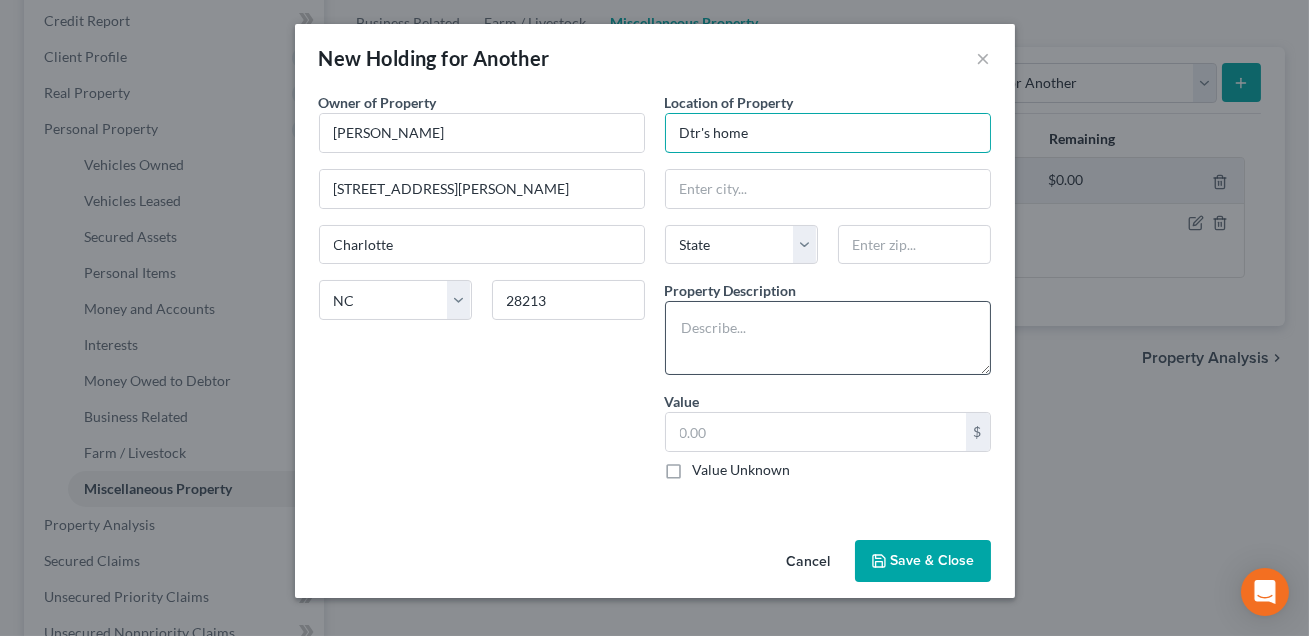 type on "Dtr's home" 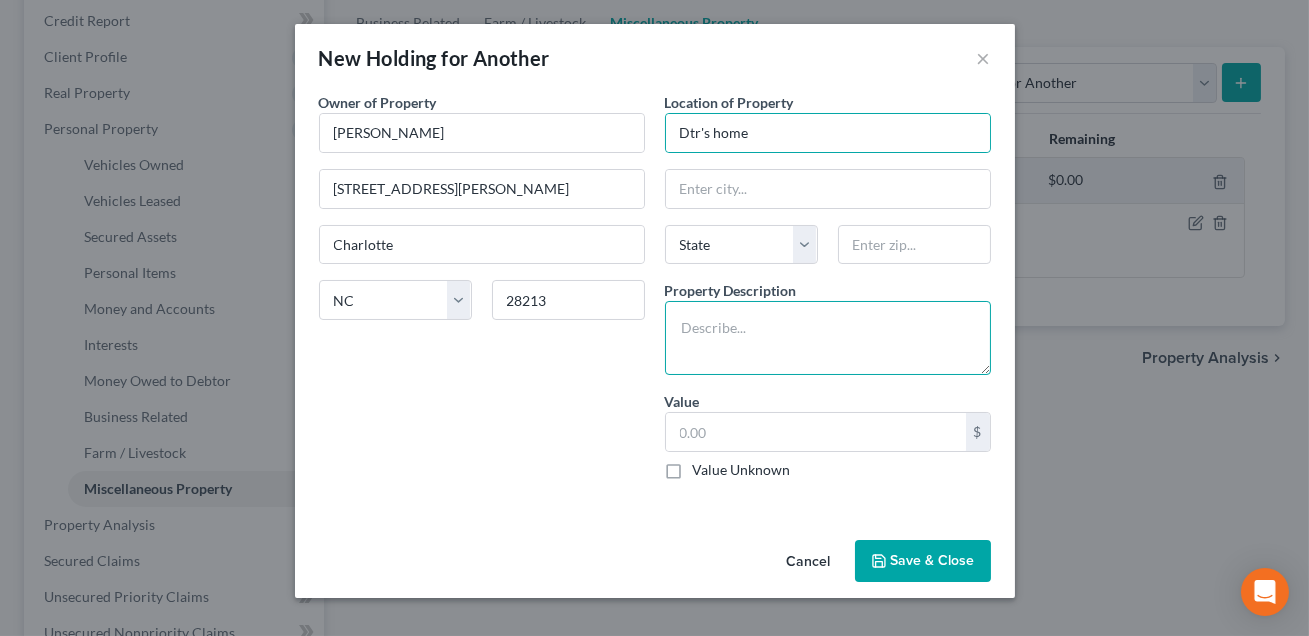 click at bounding box center (828, 338) 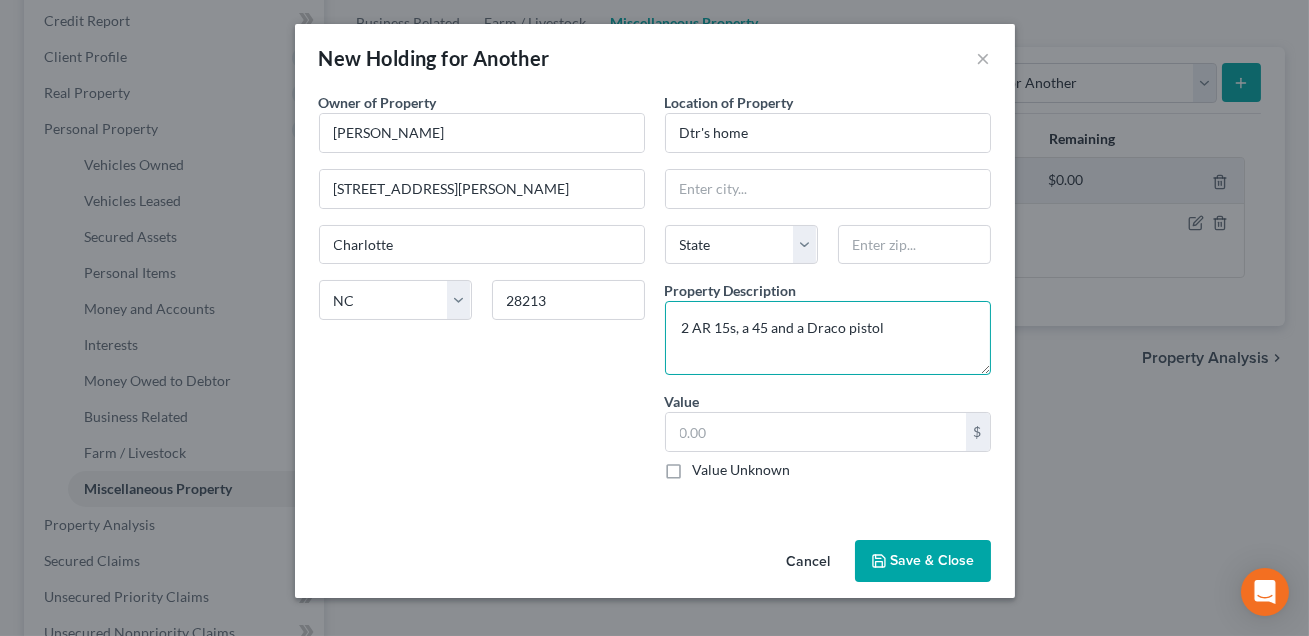 type on "2 AR 15s, a 45 and a Draco pistol" 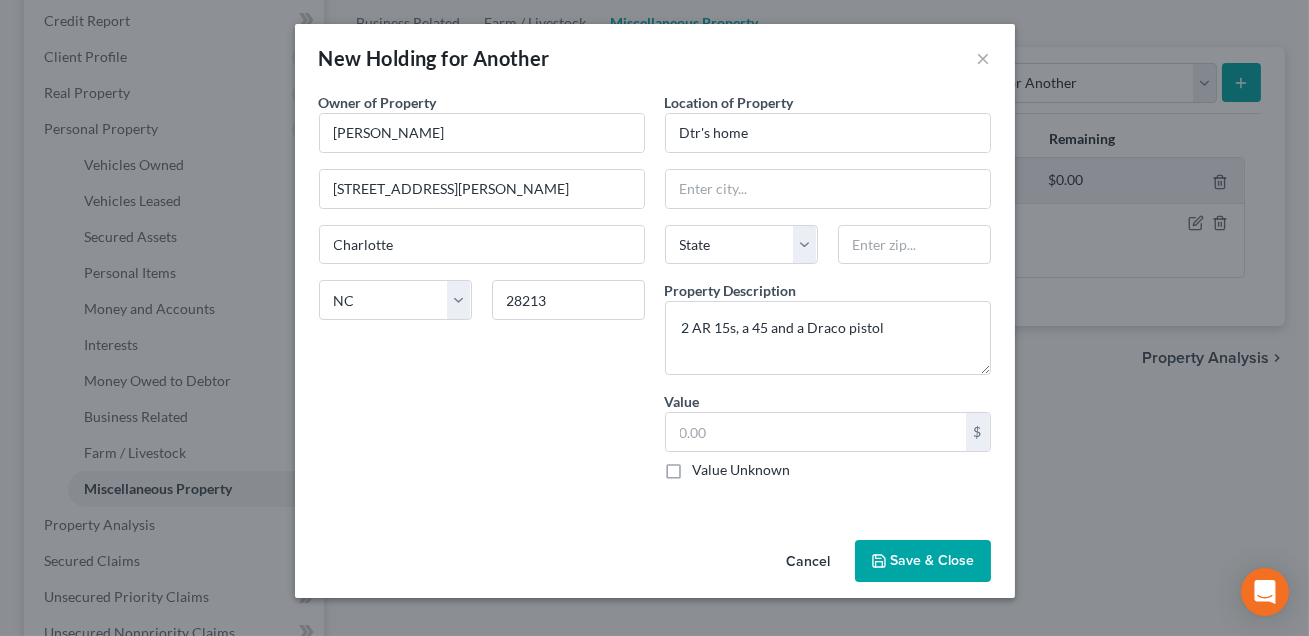 click on "Value Unknown" at bounding box center (742, 470) 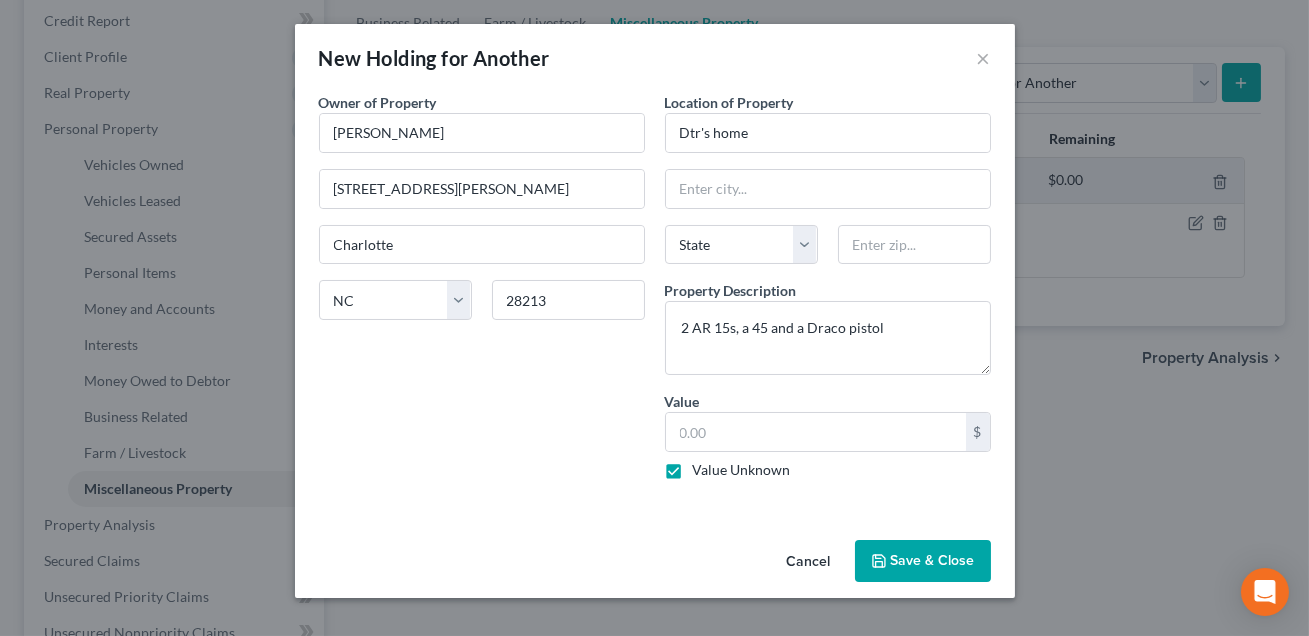 type on "0.00" 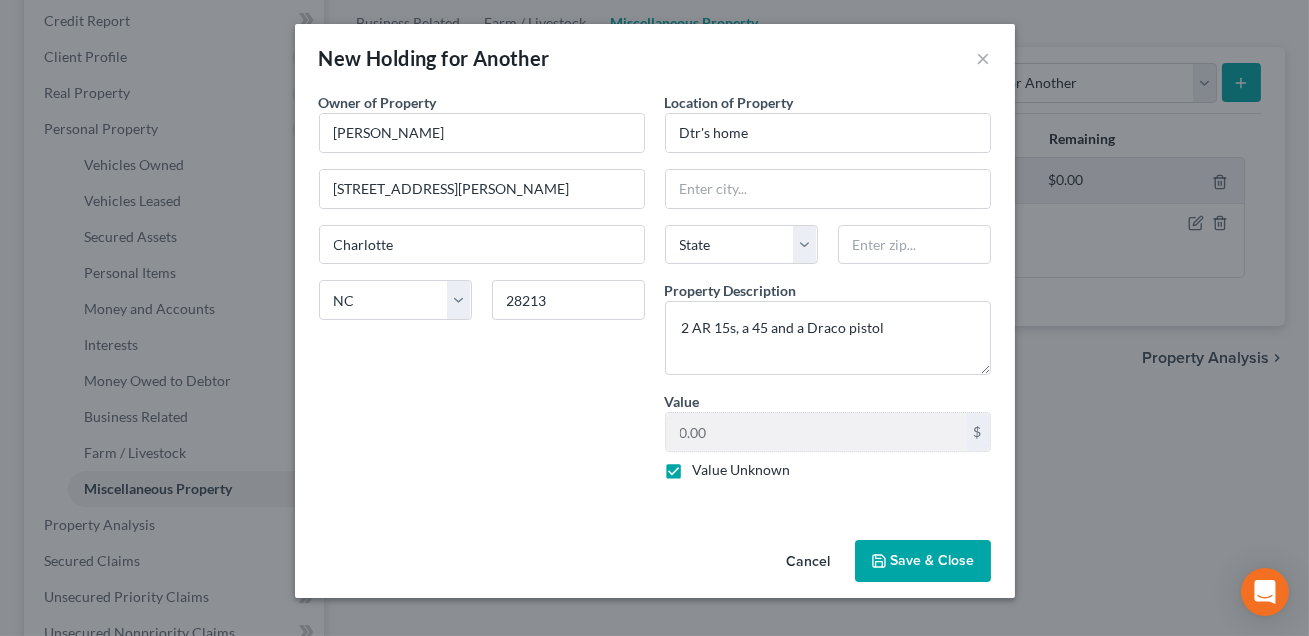 click on "Save & Close" at bounding box center [923, 561] 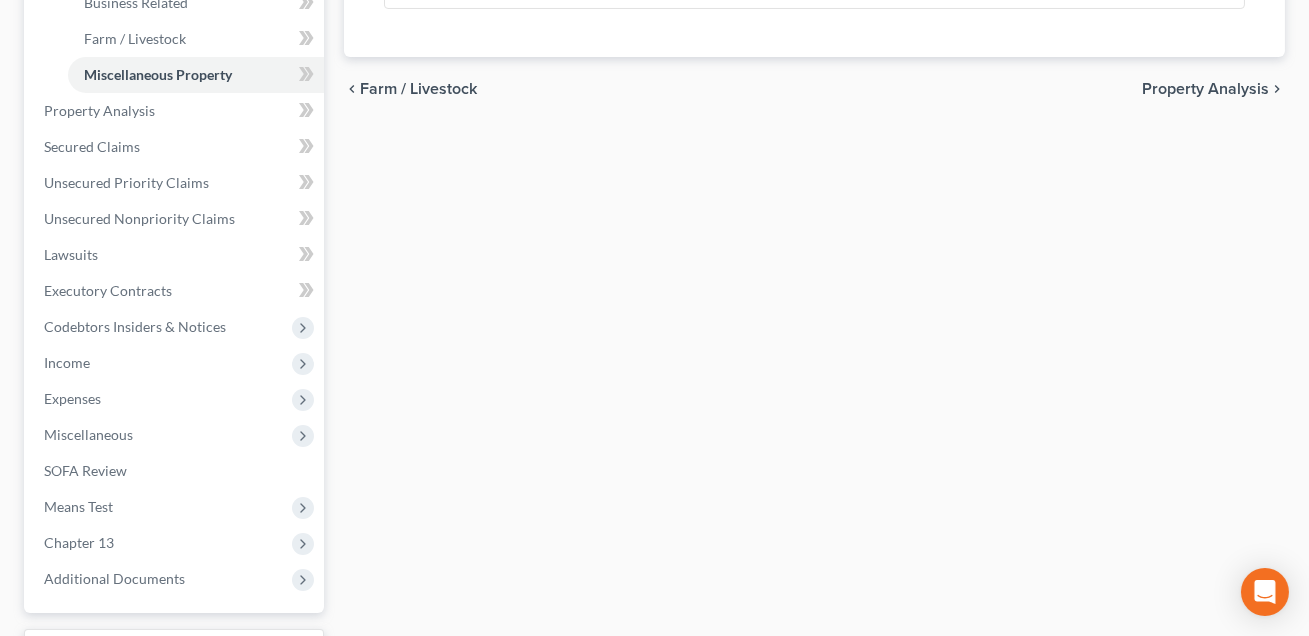 scroll, scrollTop: 820, scrollLeft: 0, axis: vertical 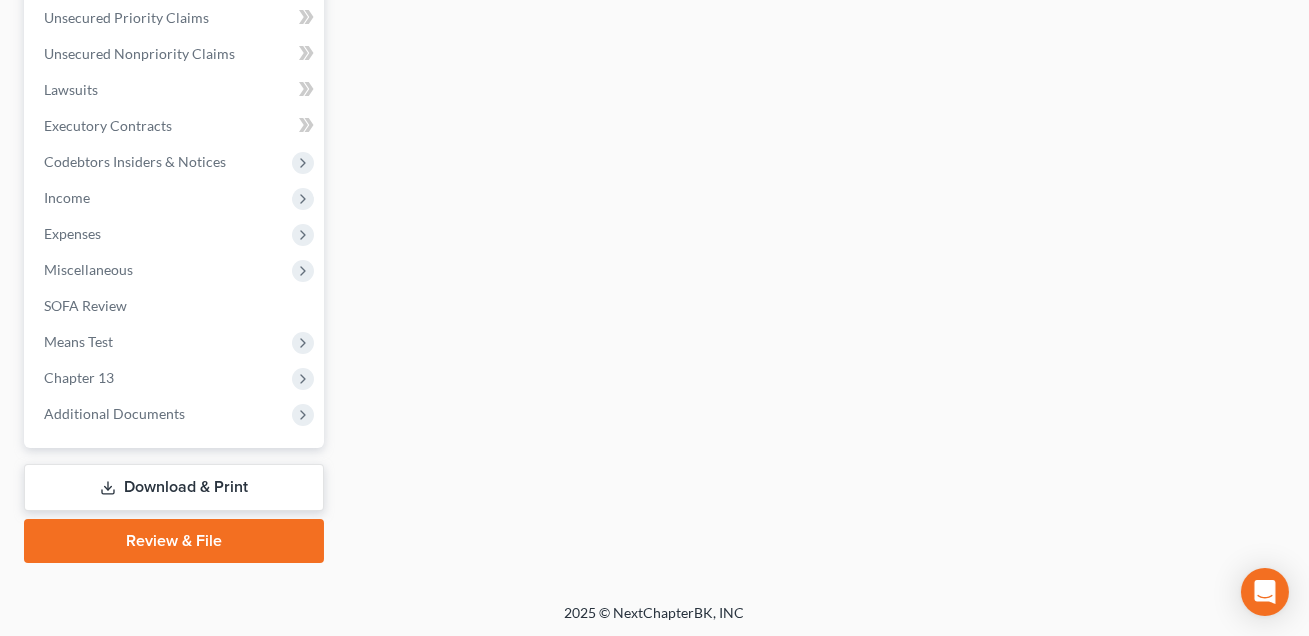 click on "Download & Print" at bounding box center [174, 487] 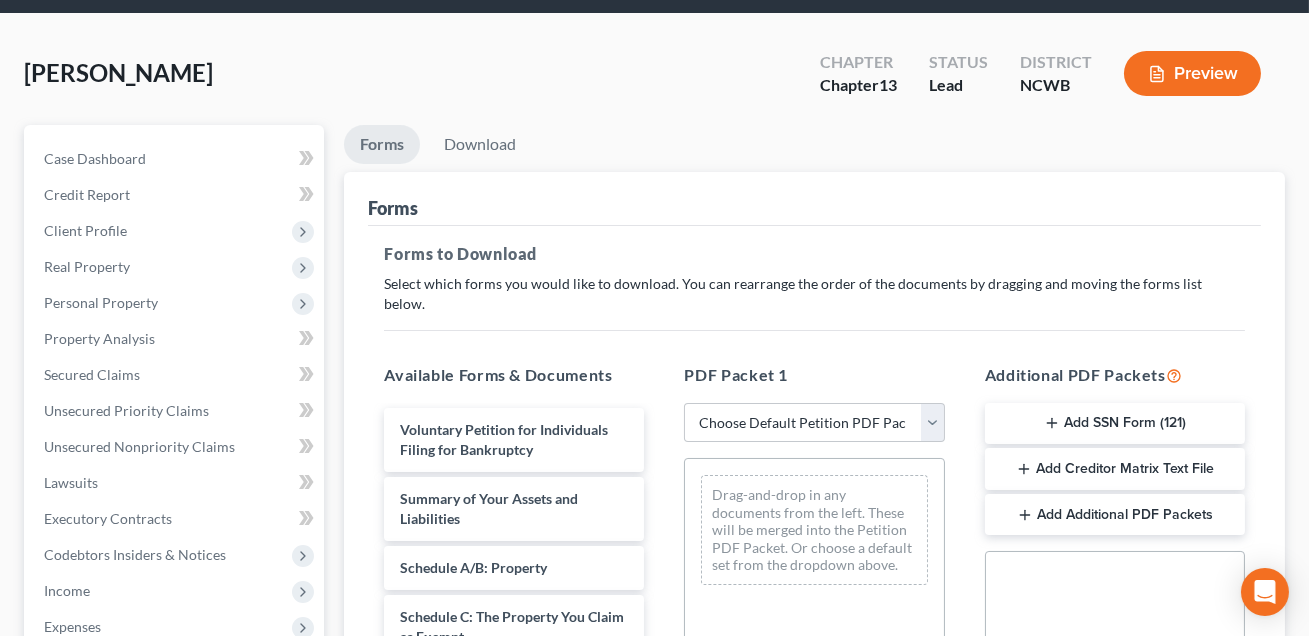 scroll, scrollTop: 0, scrollLeft: 0, axis: both 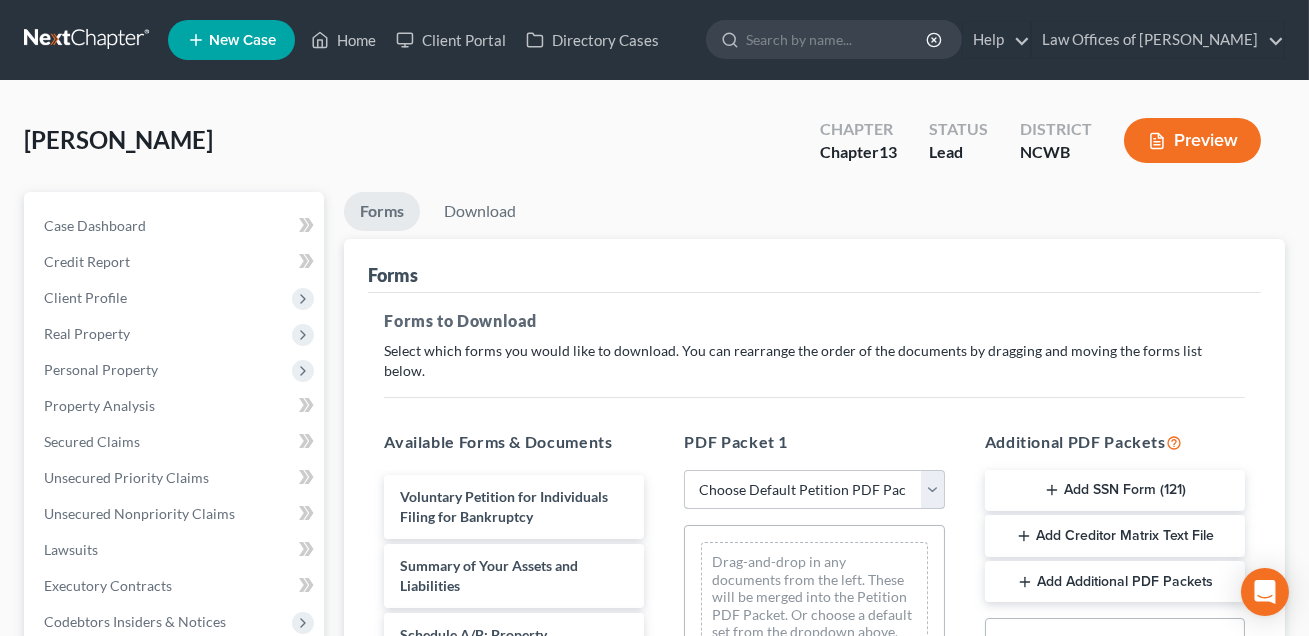 click on "Choose Default Petition PDF Packet Complete Bankruptcy Petition (all forms and schedules) Emergency Filing Forms (Petition and Creditor List Only) Amended Forms Signature Pages Only Supplemental Post Petition (Sch. I & J) Supplemental Post Petition (Sch. I) Supplemental Post Petition (Sch. J) Minimum Standard Petition" at bounding box center (814, 490) 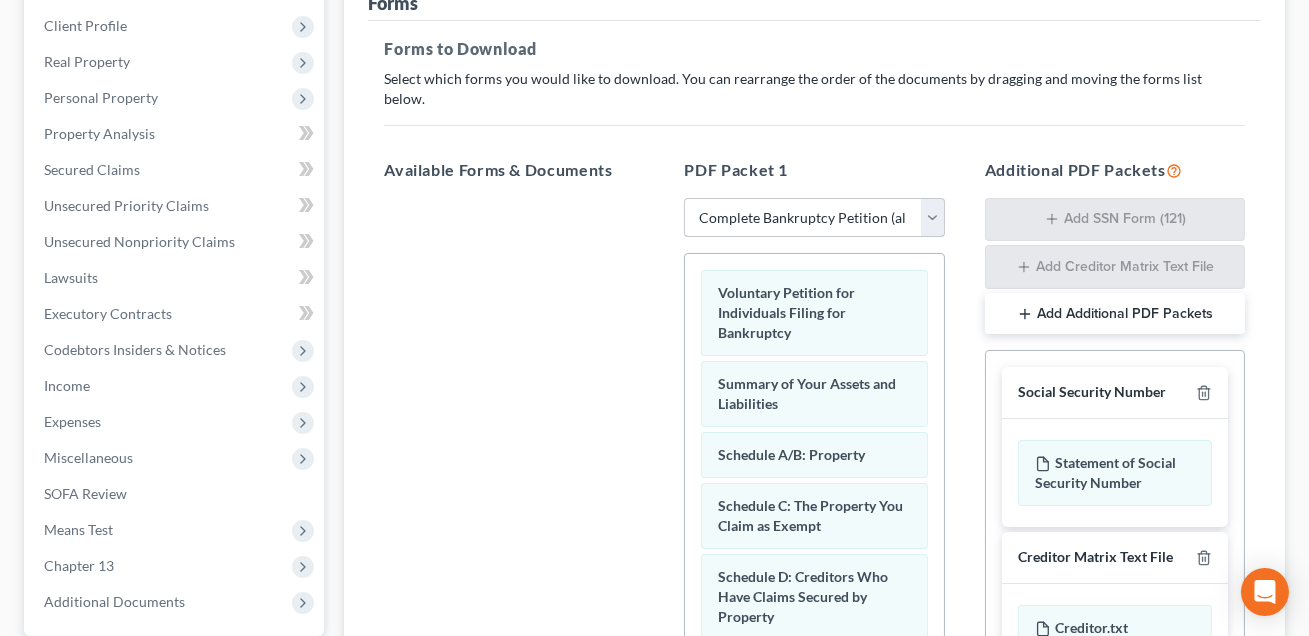 scroll, scrollTop: 350, scrollLeft: 0, axis: vertical 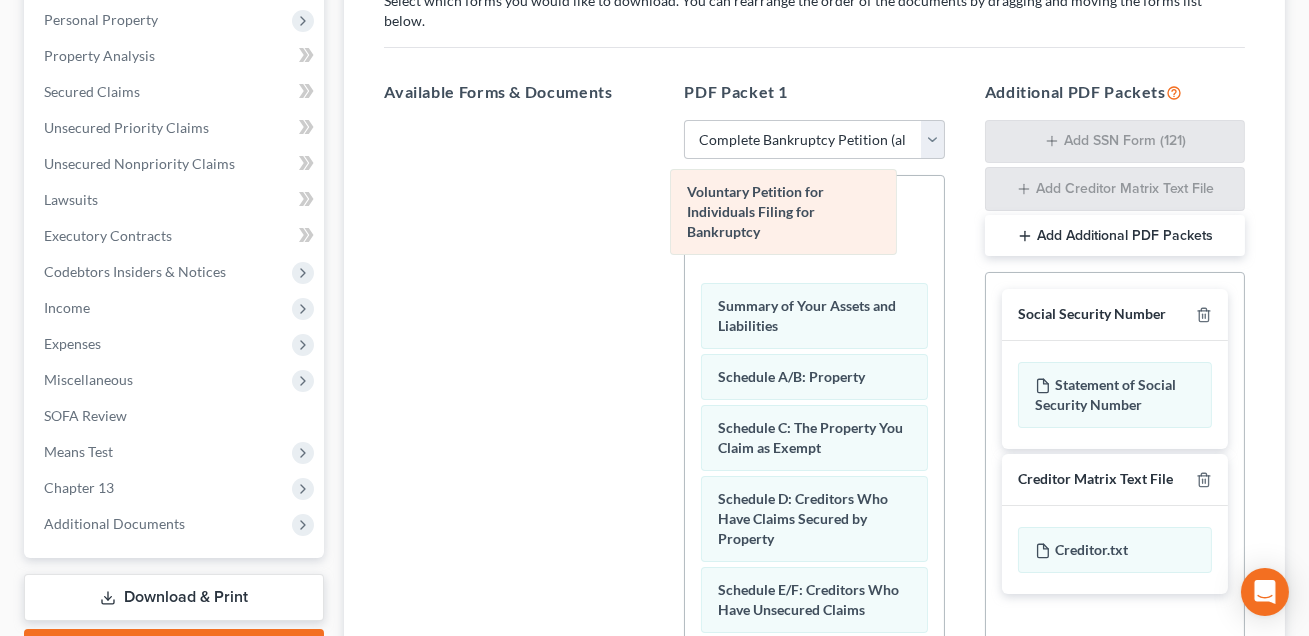 drag, startPoint x: 752, startPoint y: 229, endPoint x: 352, endPoint y: 225, distance: 400.02 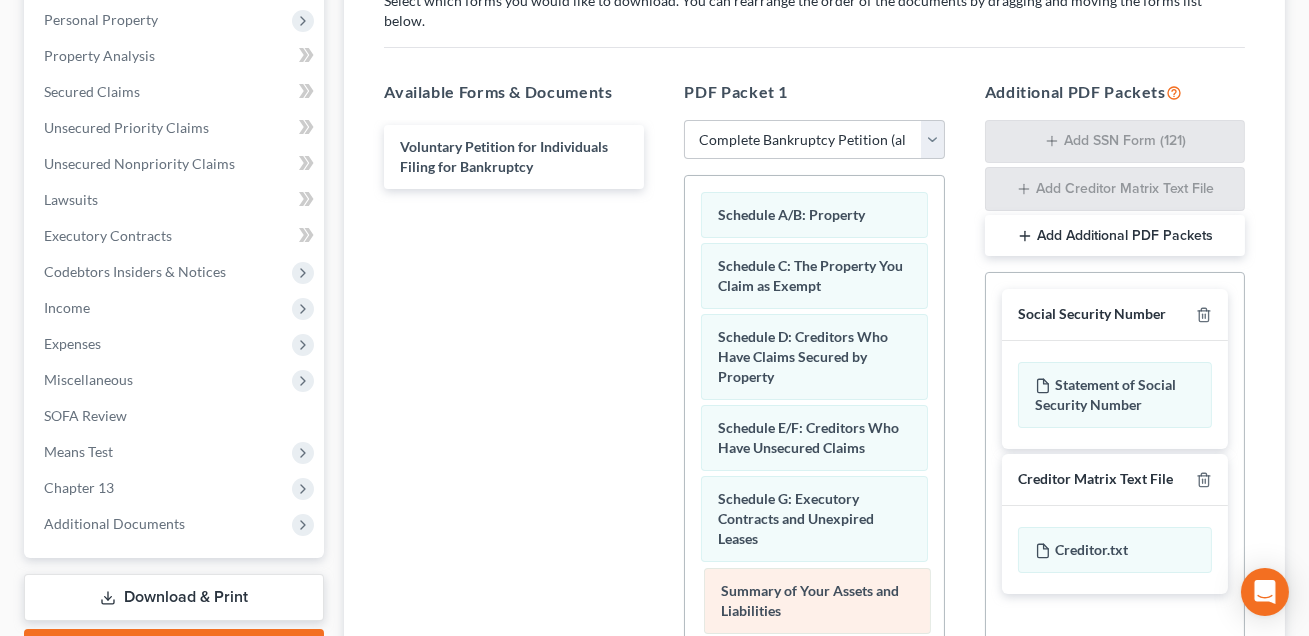 drag, startPoint x: 769, startPoint y: 197, endPoint x: 772, endPoint y: 598, distance: 401.01123 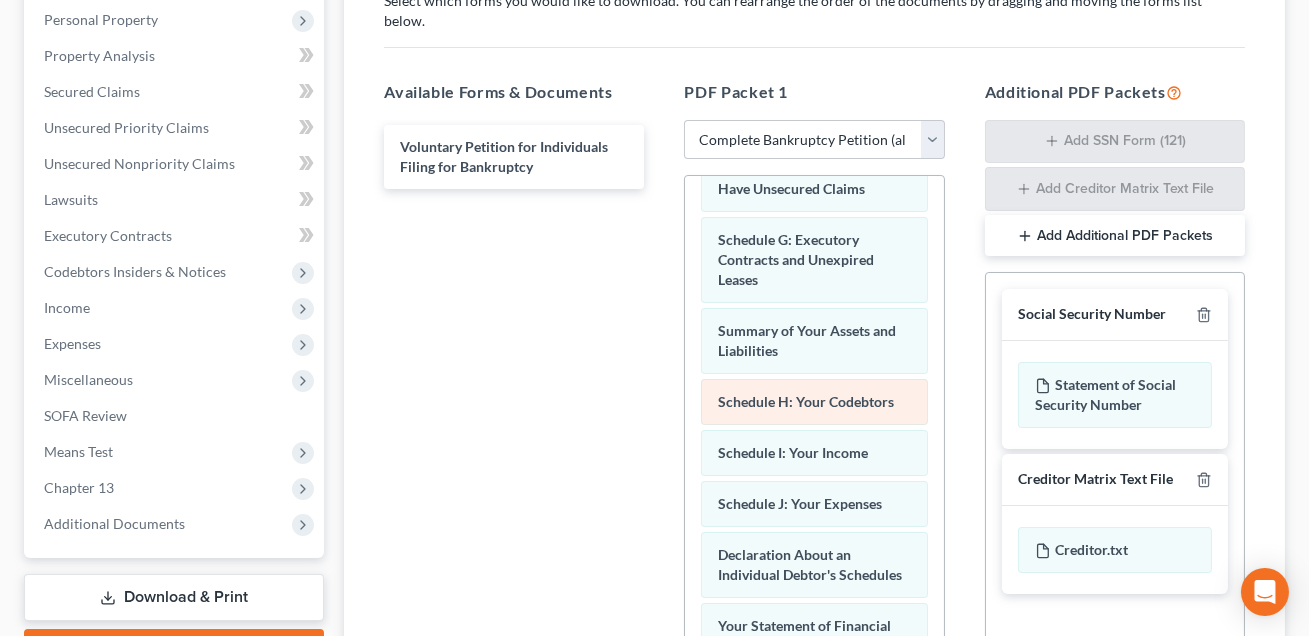scroll, scrollTop: 268, scrollLeft: 0, axis: vertical 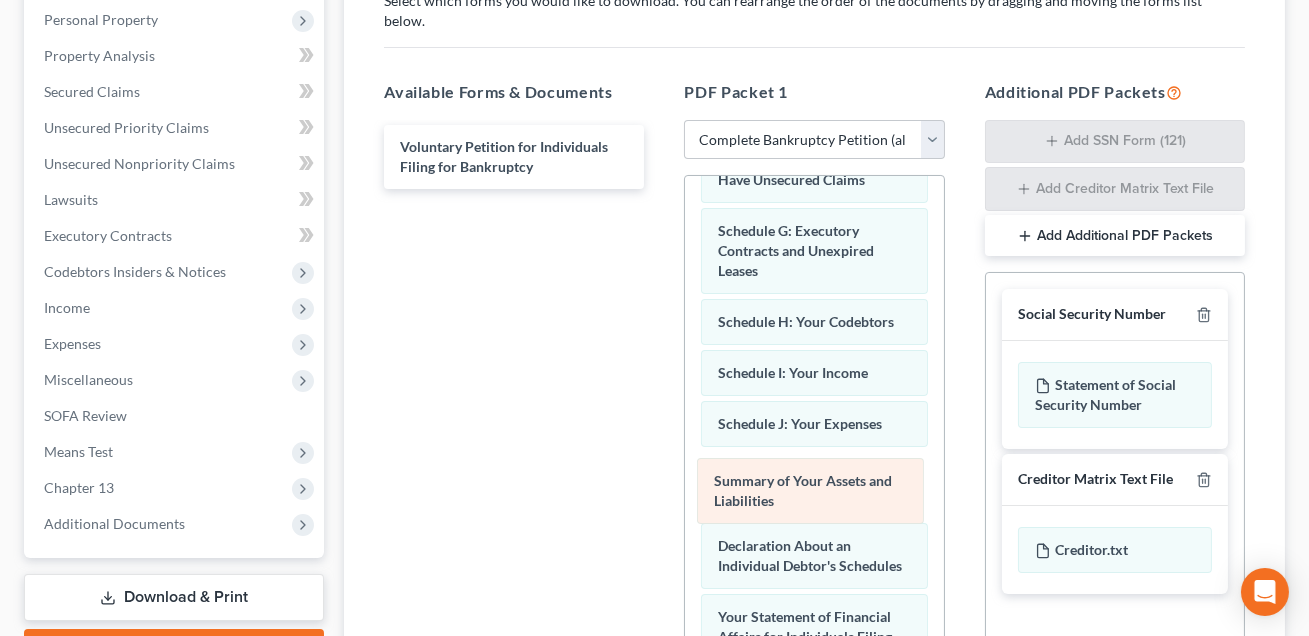 drag, startPoint x: 775, startPoint y: 305, endPoint x: 771, endPoint y: 485, distance: 180.04443 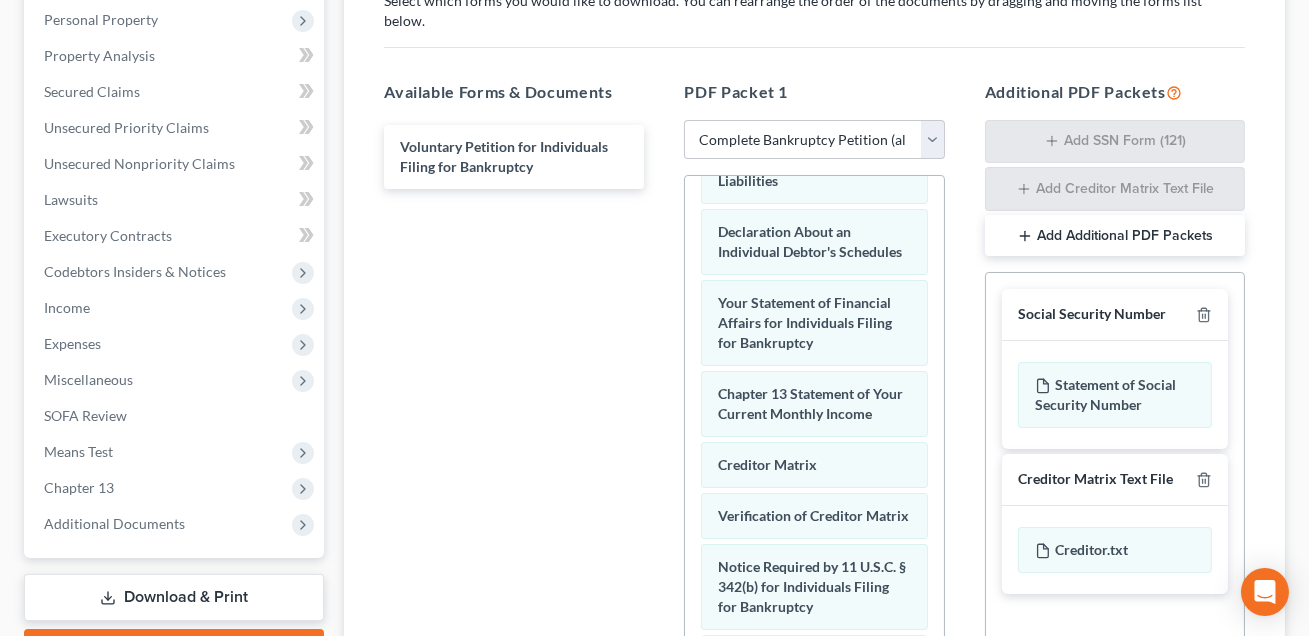 scroll, scrollTop: 685, scrollLeft: 0, axis: vertical 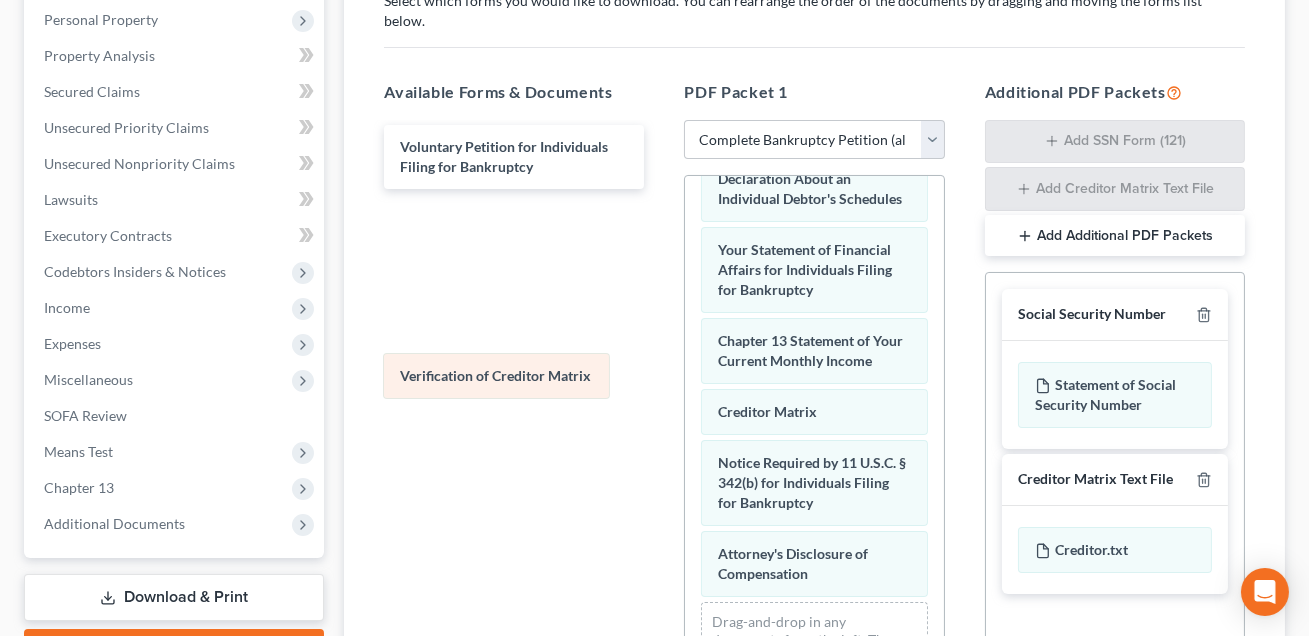 drag, startPoint x: 749, startPoint y: 389, endPoint x: 388, endPoint y: 365, distance: 361.7969 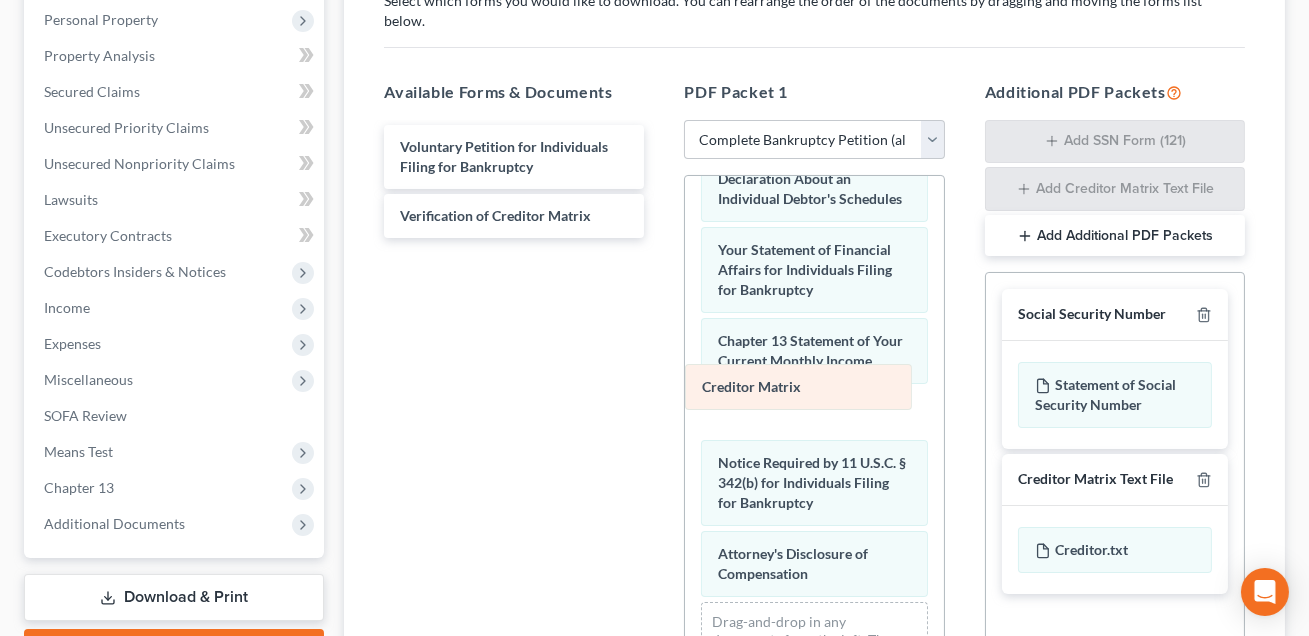 drag, startPoint x: 723, startPoint y: 385, endPoint x: 374, endPoint y: 385, distance: 349 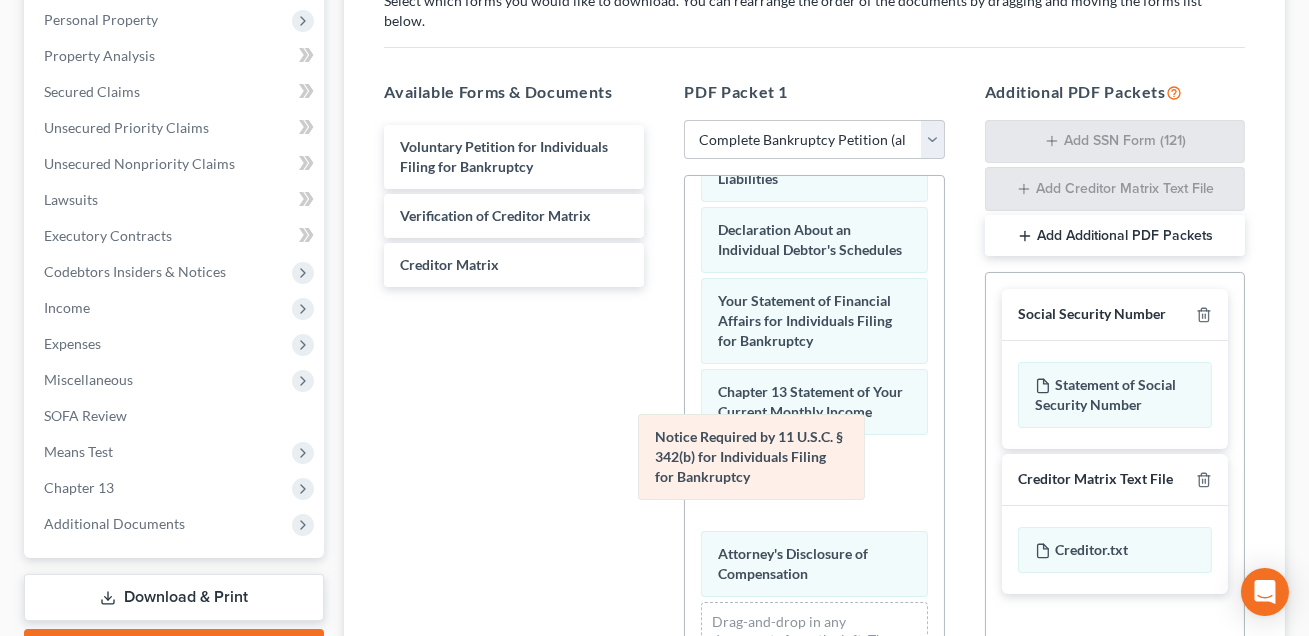 scroll, scrollTop: 493, scrollLeft: 0, axis: vertical 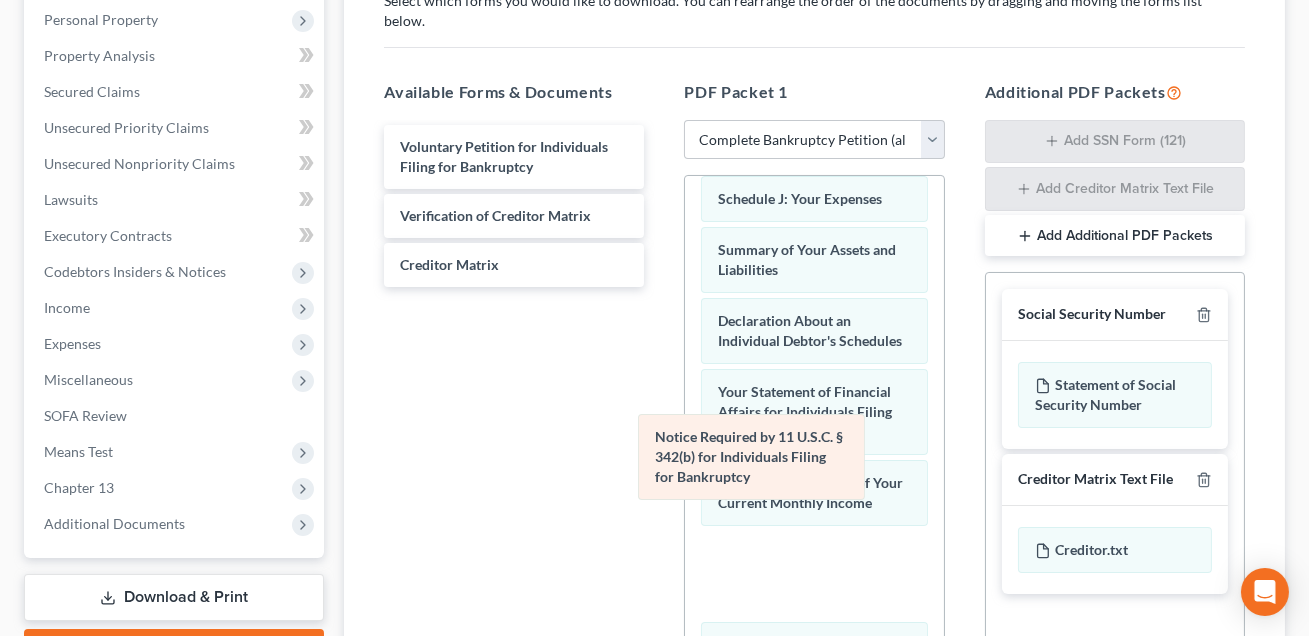 drag, startPoint x: 741, startPoint y: 465, endPoint x: 427, endPoint y: 428, distance: 316.17242 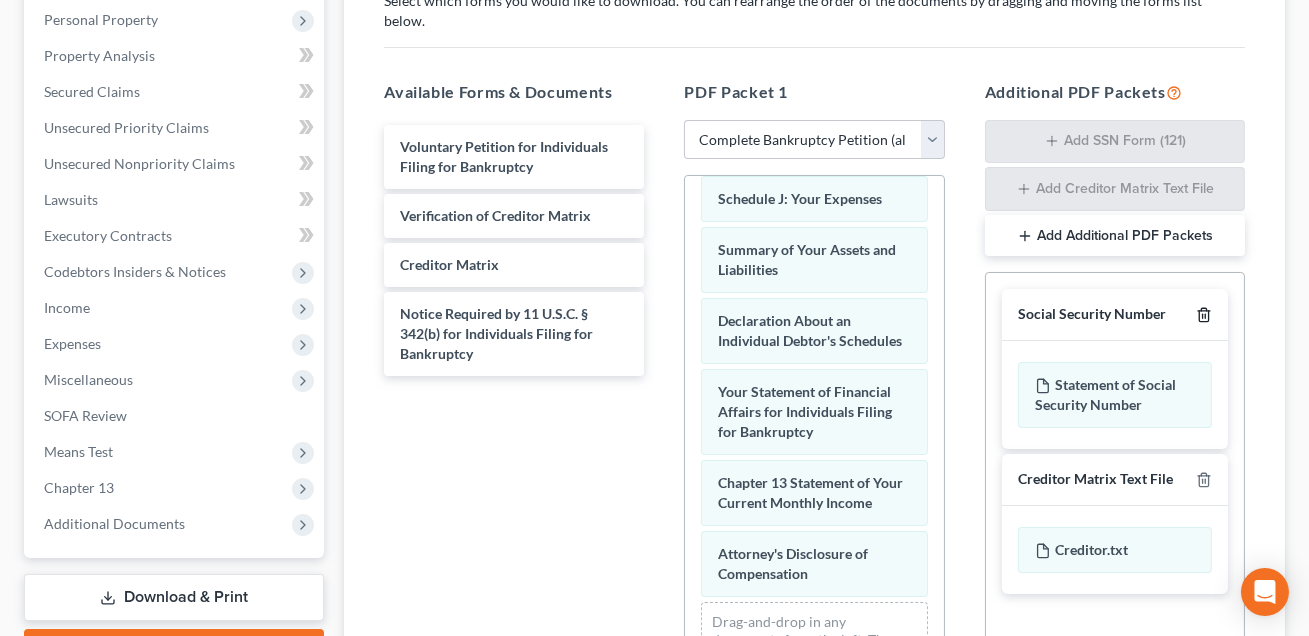 click 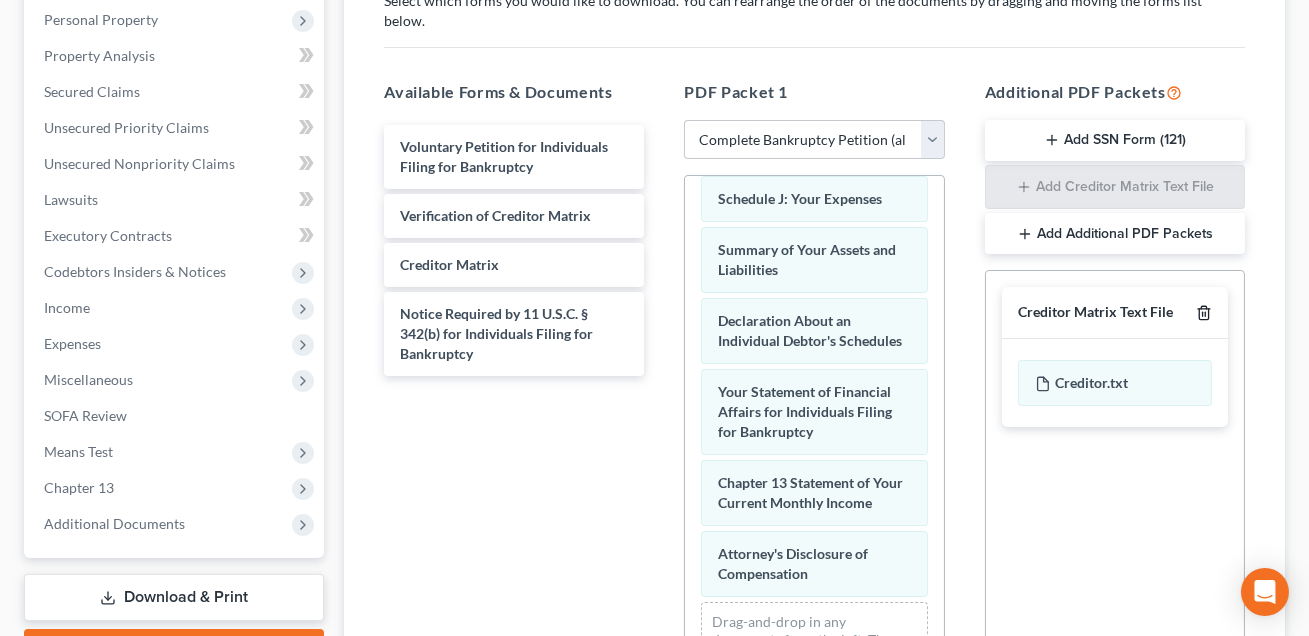 click 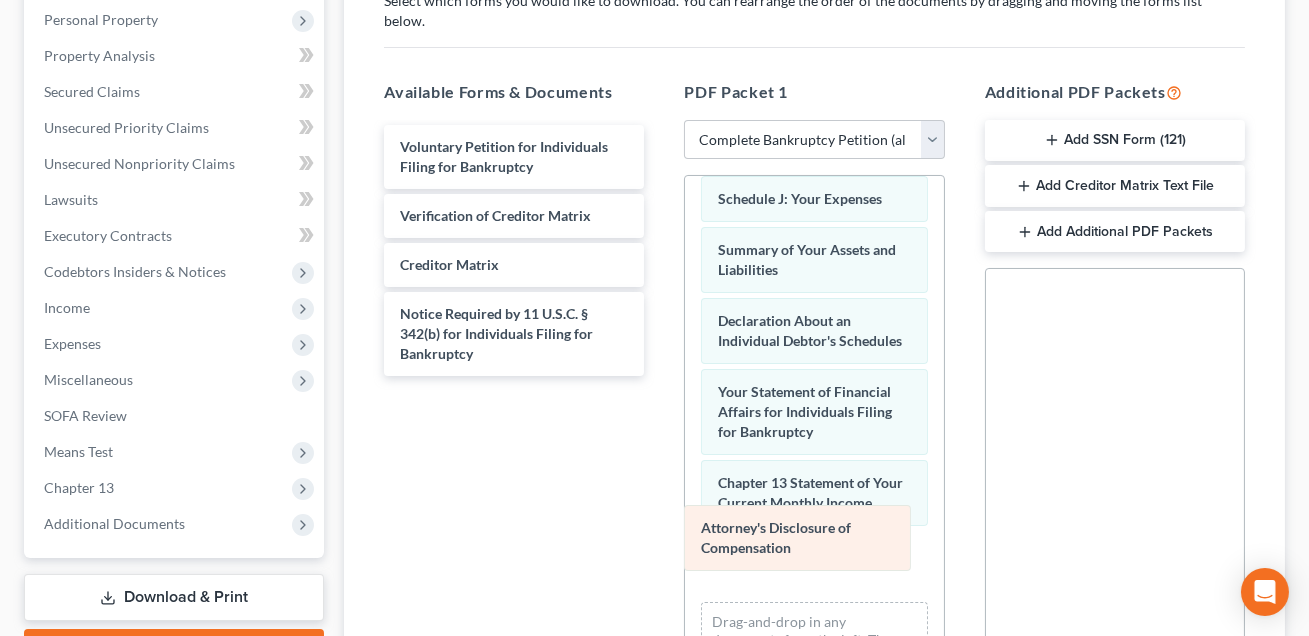 scroll, scrollTop: 422, scrollLeft: 0, axis: vertical 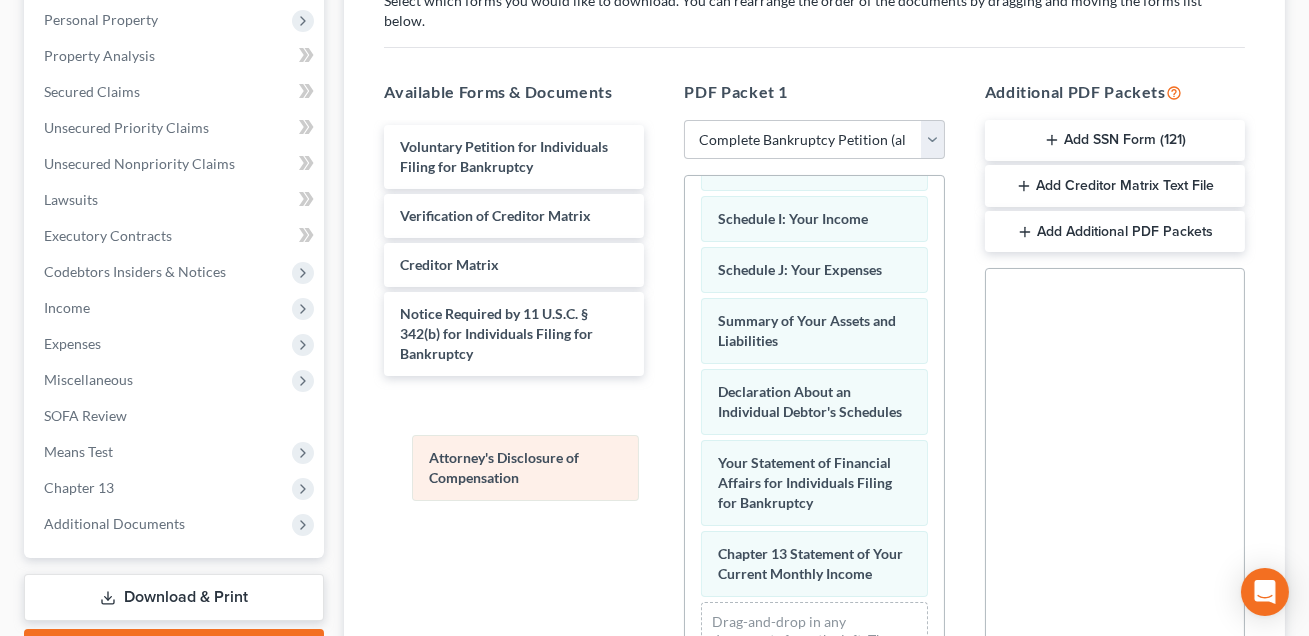 drag, startPoint x: 800, startPoint y: 529, endPoint x: 510, endPoint y: 456, distance: 299.0468 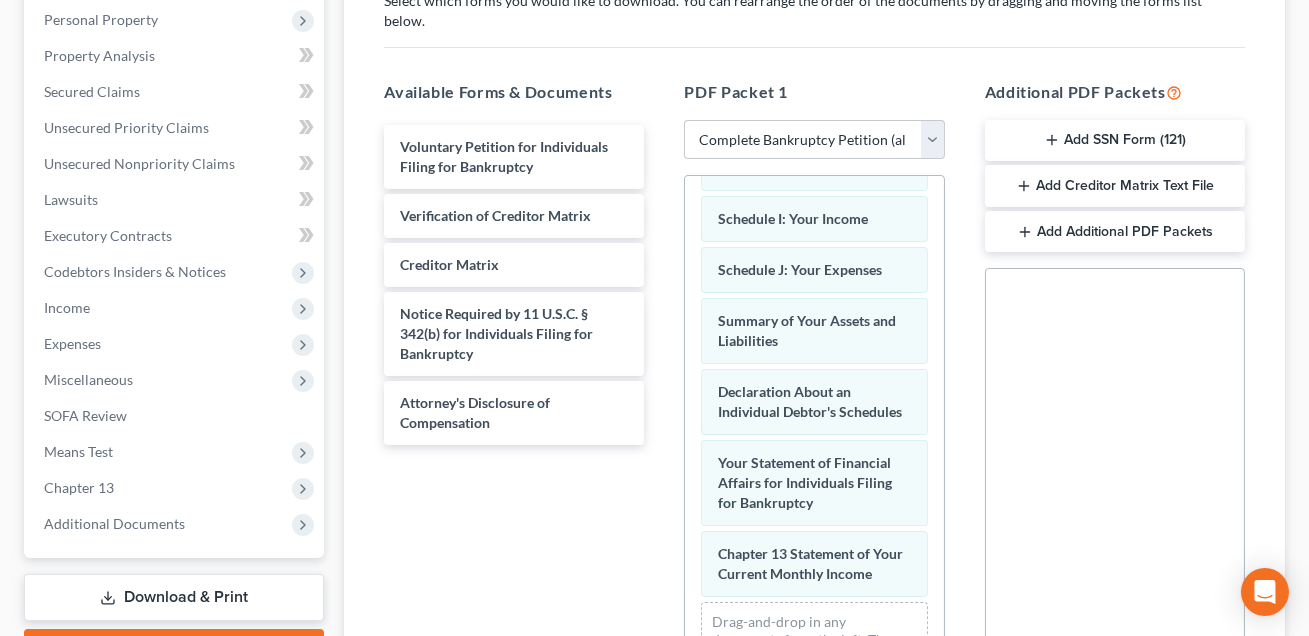 scroll, scrollTop: 597, scrollLeft: 0, axis: vertical 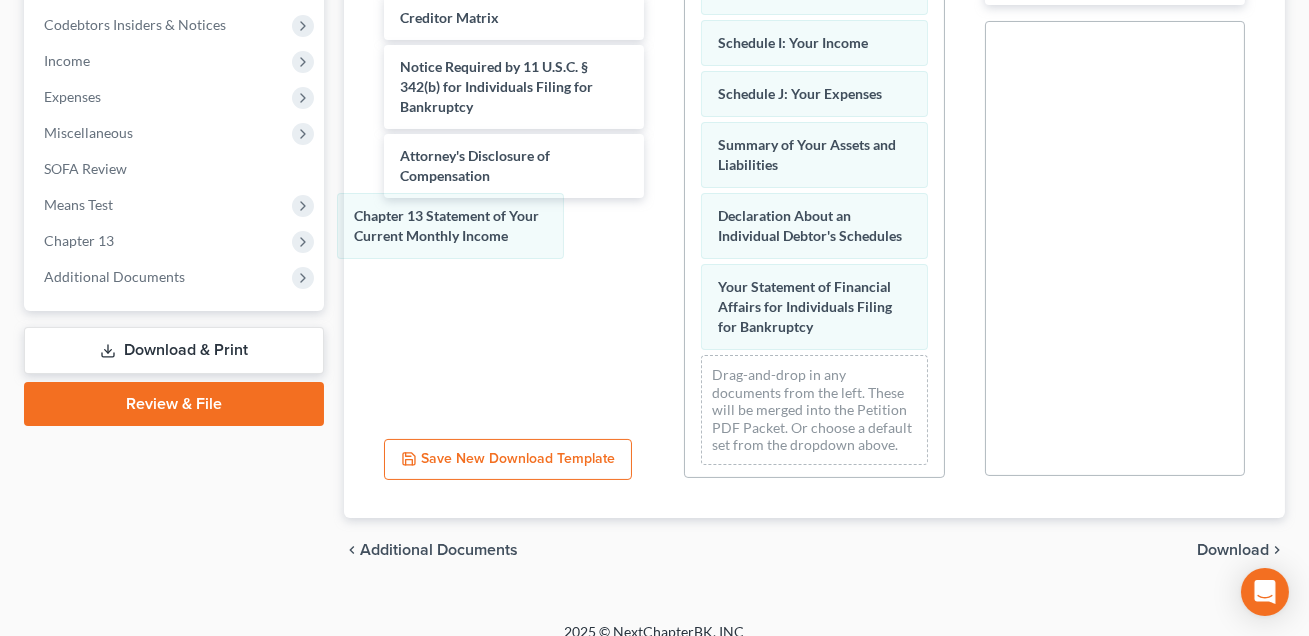 drag, startPoint x: 838, startPoint y: 281, endPoint x: 474, endPoint y: 215, distance: 369.93512 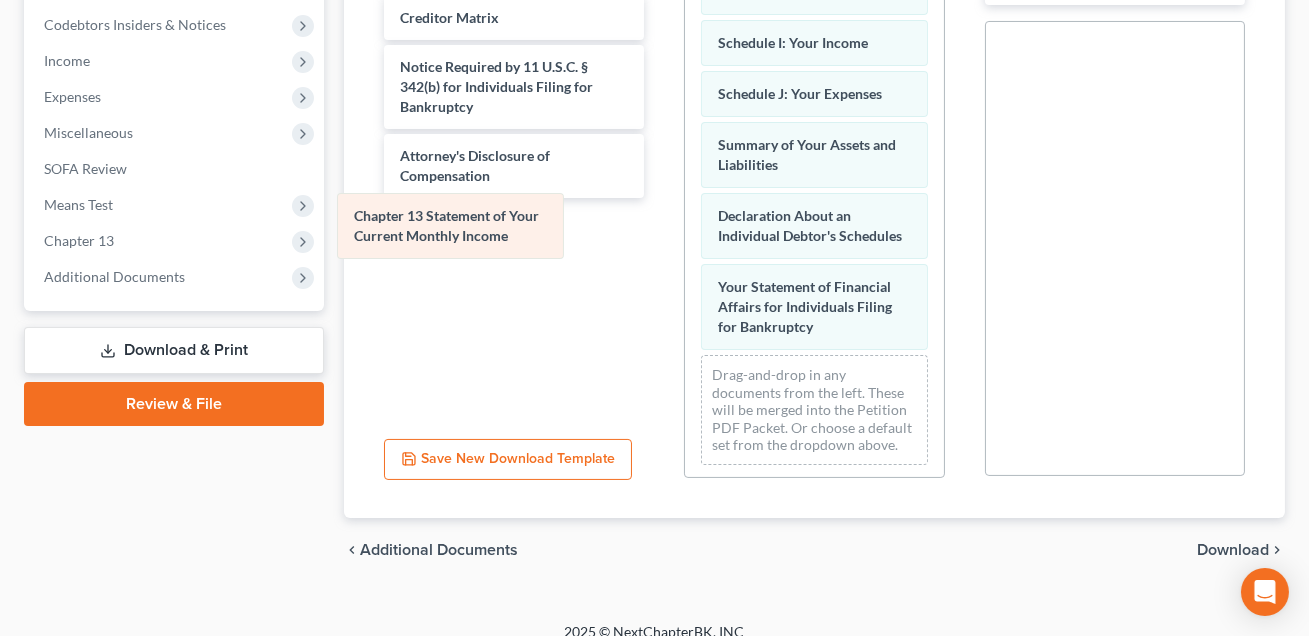 click on "Chapter 13 Statement of Your Current Monthly Income Schedule A/B: Property Schedule C: The Property You Claim as Exempt Schedule D: Creditors Who Have Claims Secured by Property Schedule E/F: Creditors Who Have Unsecured Claims Schedule G: Executory Contracts and Unexpired Leases Schedule H: Your Codebtors Schedule I: Your Income Schedule J: Your Expenses Summary of Your Assets and Liabilities Declaration About an Individual Debtor's Schedules Your Statement of Financial Affairs for Individuals Filing for Bankruptcy Chapter 13 Statement of Your Current Monthly Income Drag-and-drop in any documents from the left. These will be merged into the Petition PDF Packet. Or choose a default set from the dropdown above." at bounding box center [814, 29] 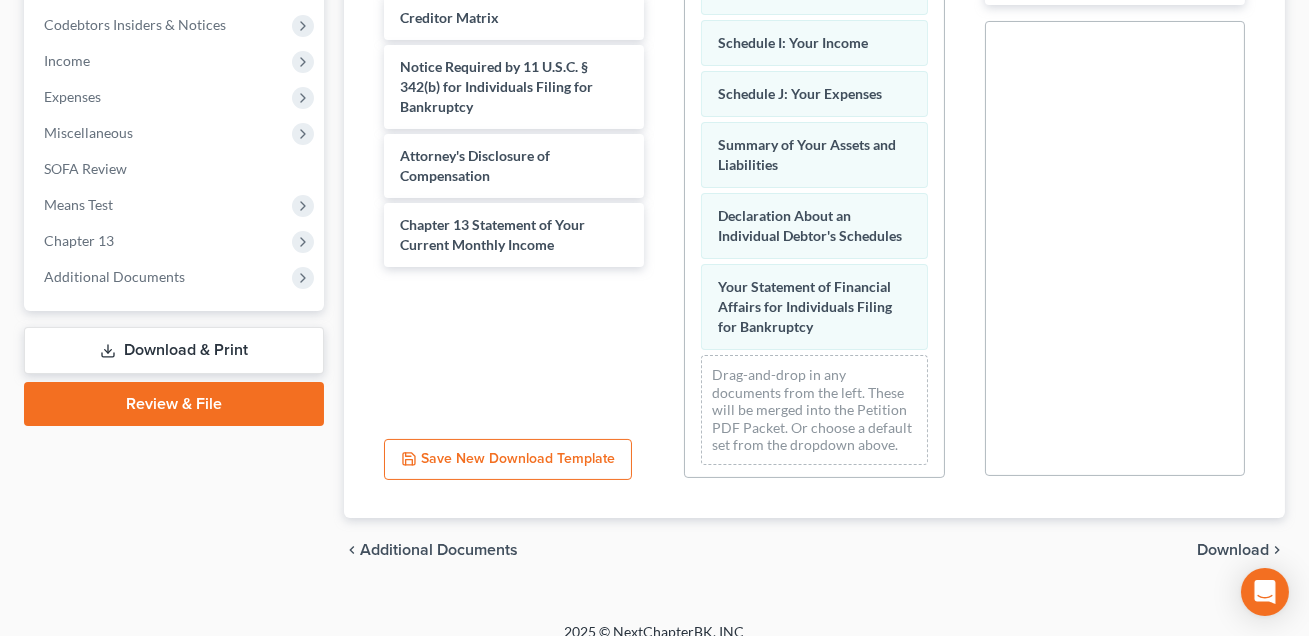 click on "Social Security Number Statement of Social Security Number Creditor Matrix Text File Creditor.txt Declaration Re: Electronic Filing Declaration Re: Electronic Filing of Petition, Lists, Schedules and Statements - Exhibit B-1 Declaration Re: Electronic Filing Declaration Re: Electronic Filing Declaration Re: Electronic Filing of Petition and Matrix - Exhibit B-2 Declaration Re: Electronic Filing Declaration Re: Electronic Filing Amended - Exhibit B-3 original statements and schedules voluntary petition as amended on the date indicated below statements and schedules as amended on the date indicated below master mailing list (matrix) as amended on the date indicated below" at bounding box center [1115, 248] 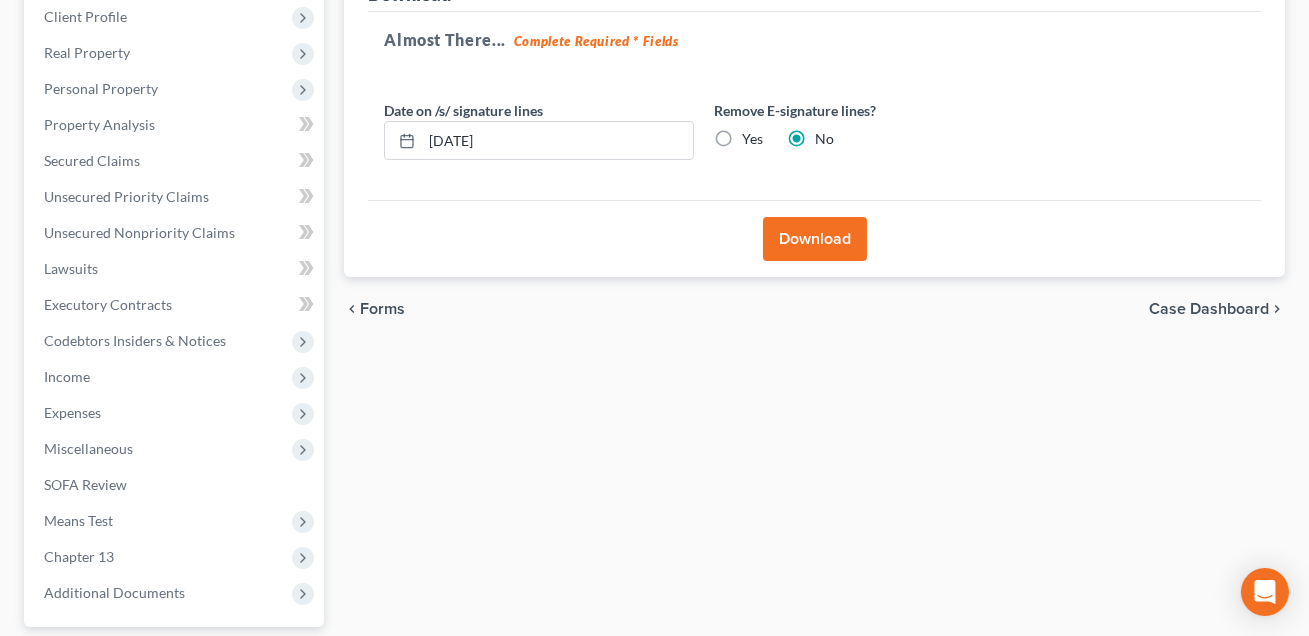 scroll, scrollTop: 280, scrollLeft: 0, axis: vertical 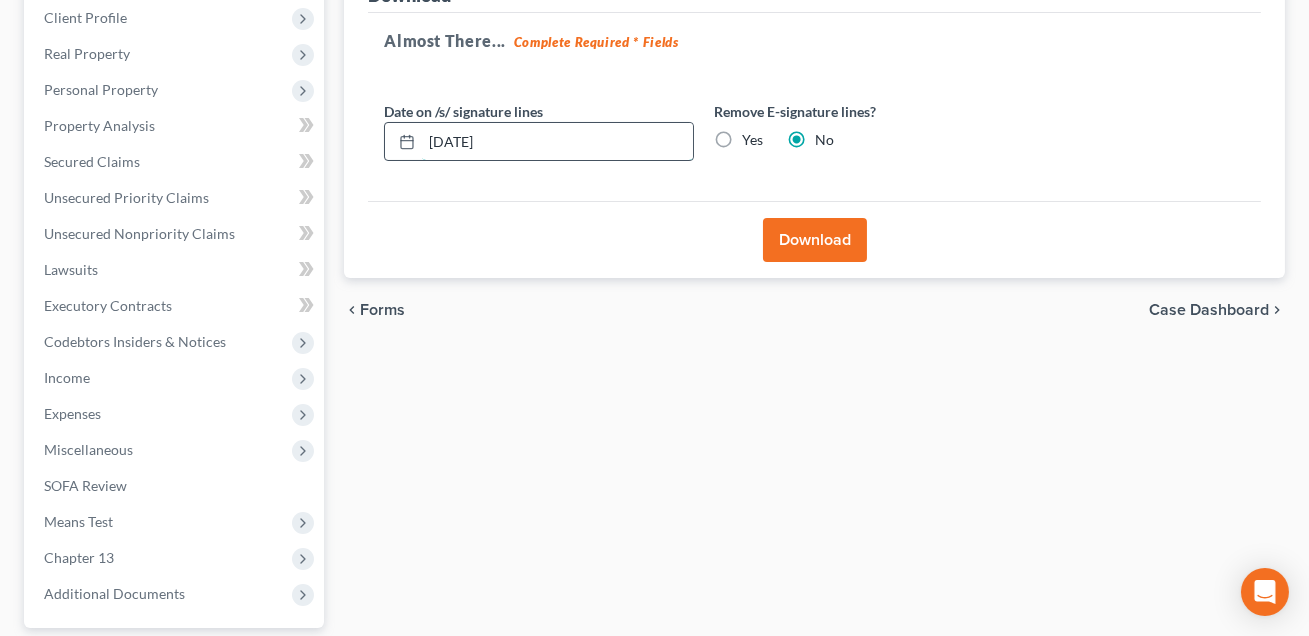 click on "[DATE]" at bounding box center [557, 142] 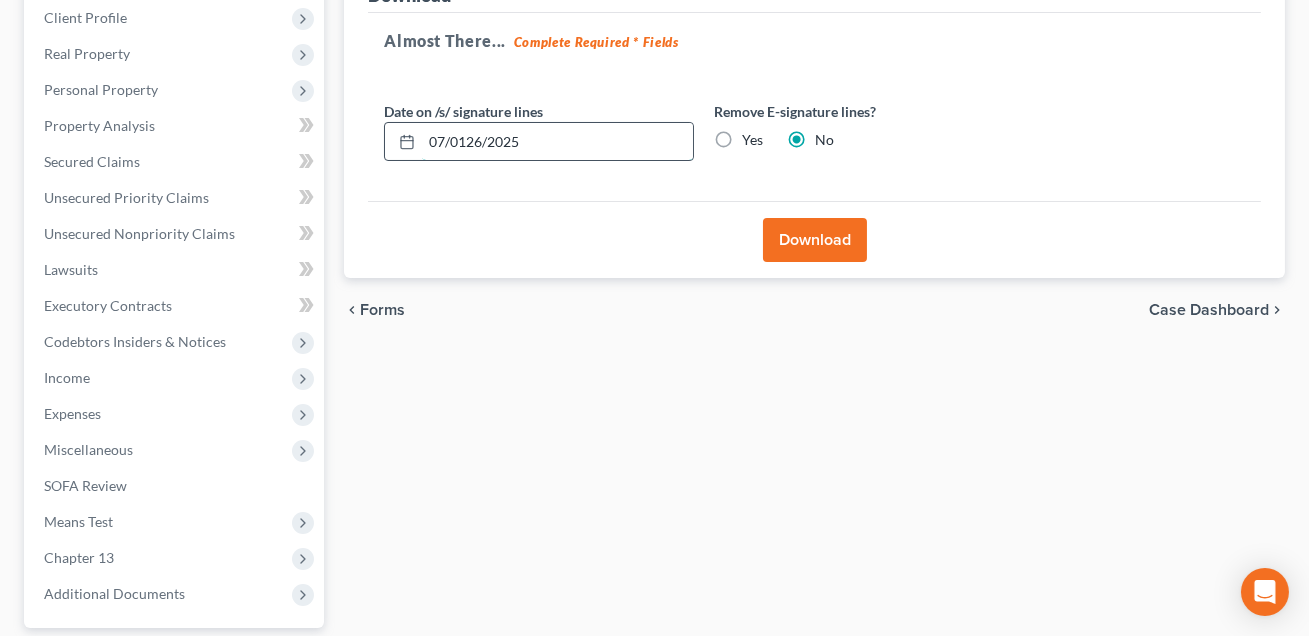 click on "07/0126/2025" at bounding box center (557, 142) 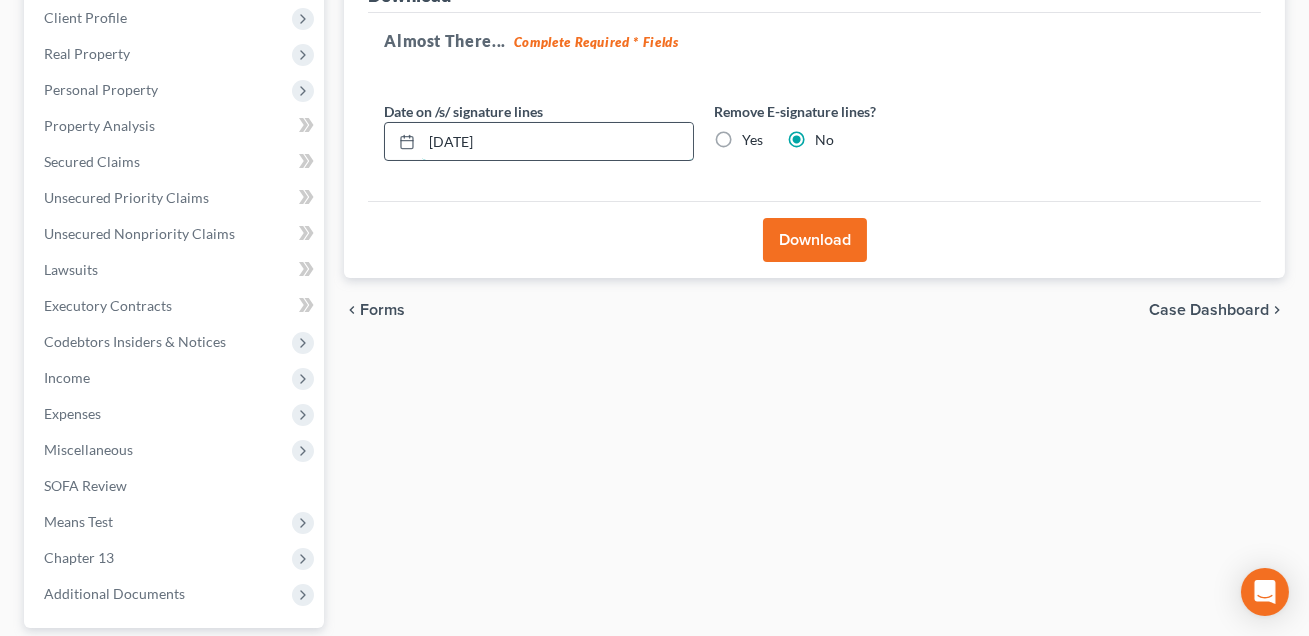 click on "07/26/2025" at bounding box center [557, 142] 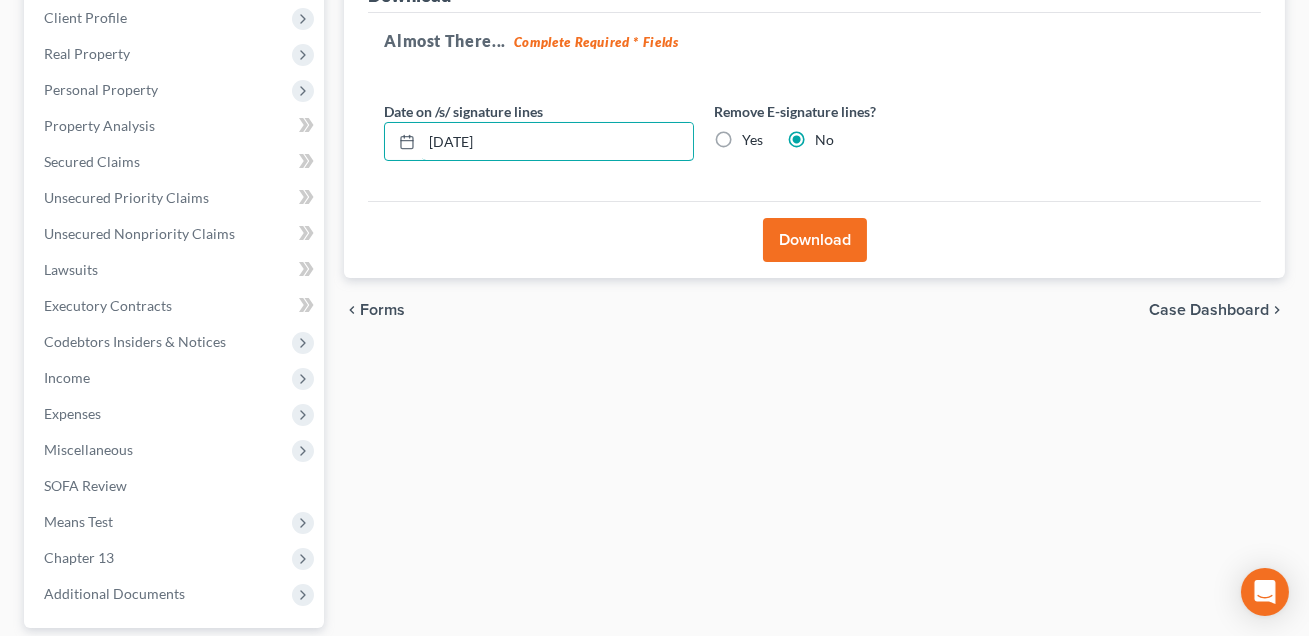type on "06/26/2025" 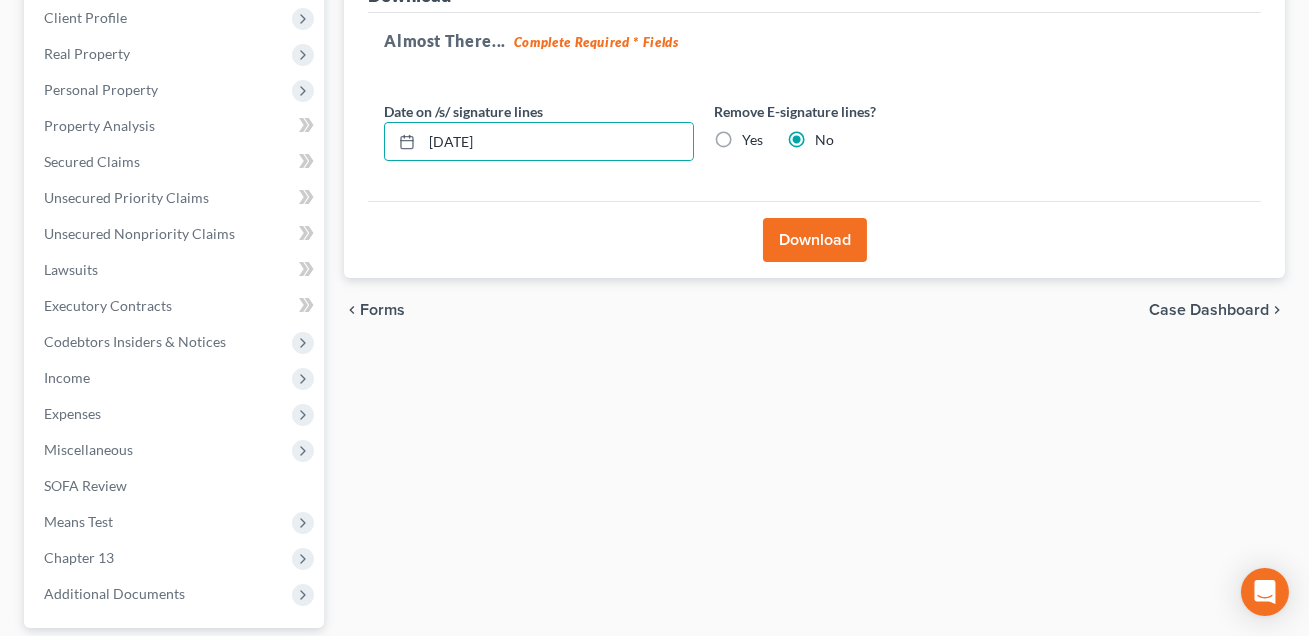 click on "Download" at bounding box center (815, 240) 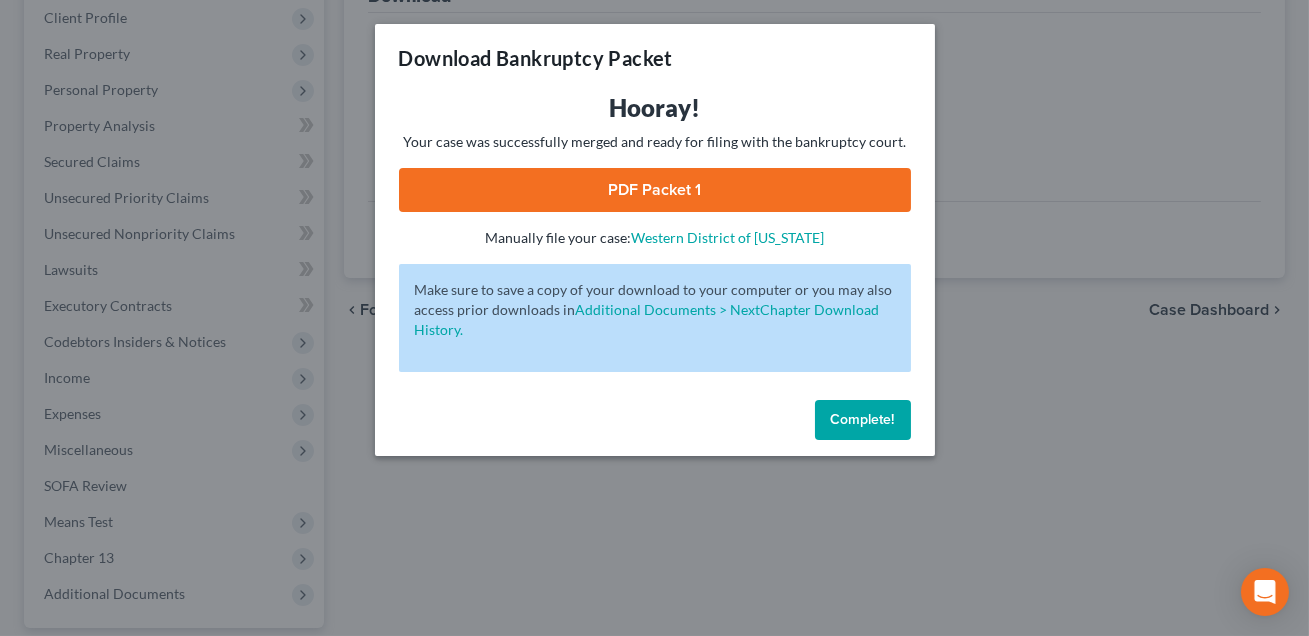 click on "PDF Packet 1" at bounding box center (655, 190) 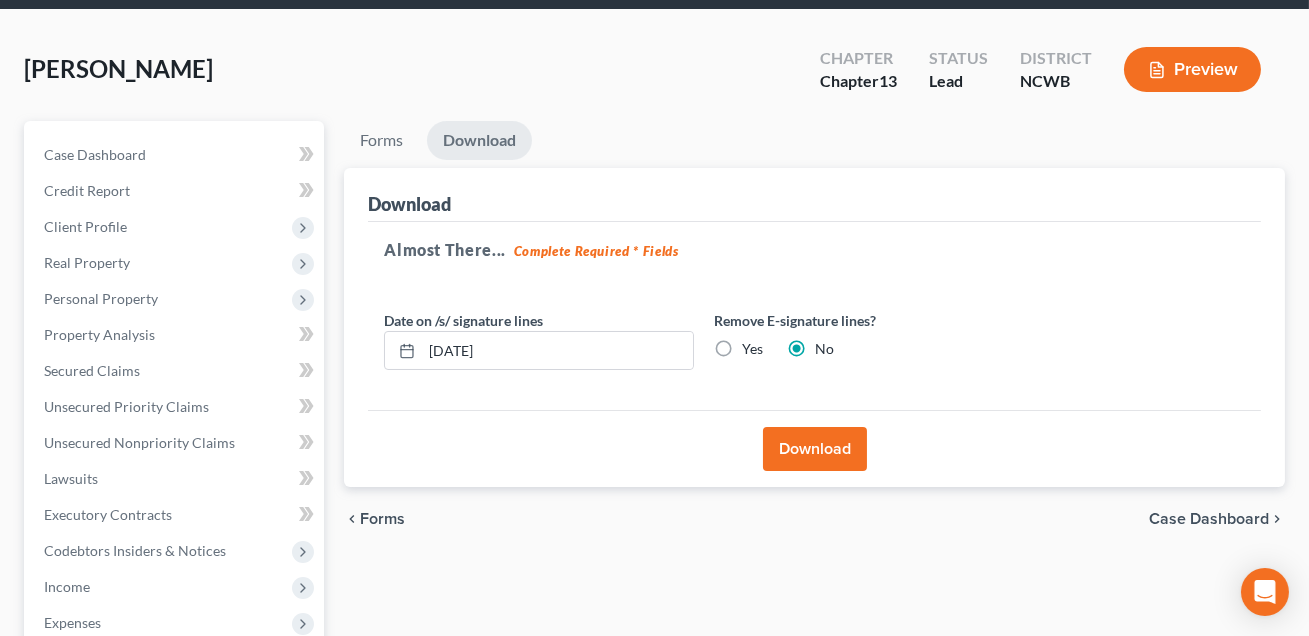 scroll, scrollTop: 0, scrollLeft: 0, axis: both 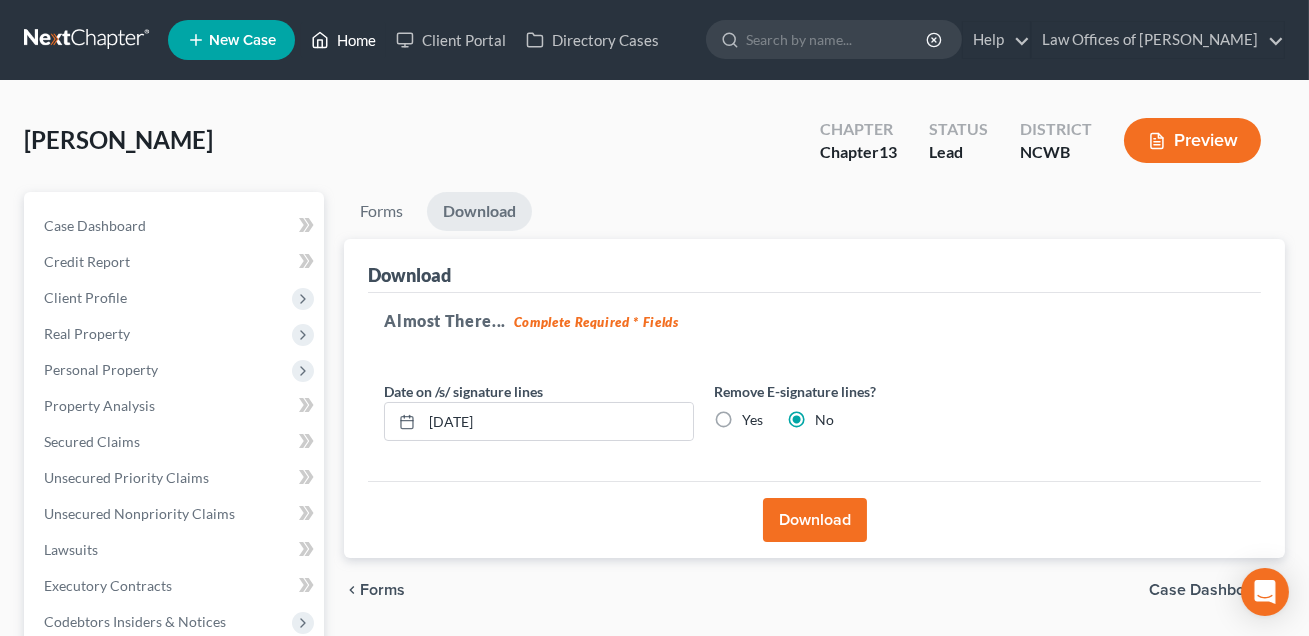 click on "Home" at bounding box center [343, 40] 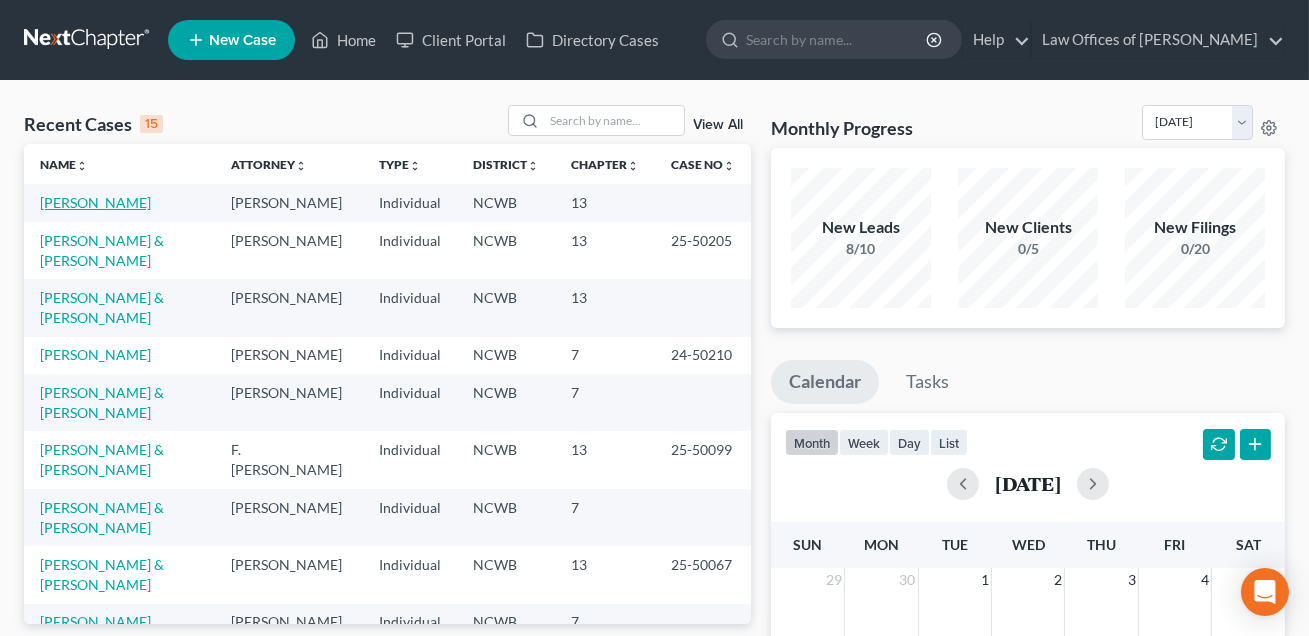 click on "[PERSON_NAME]" at bounding box center [95, 202] 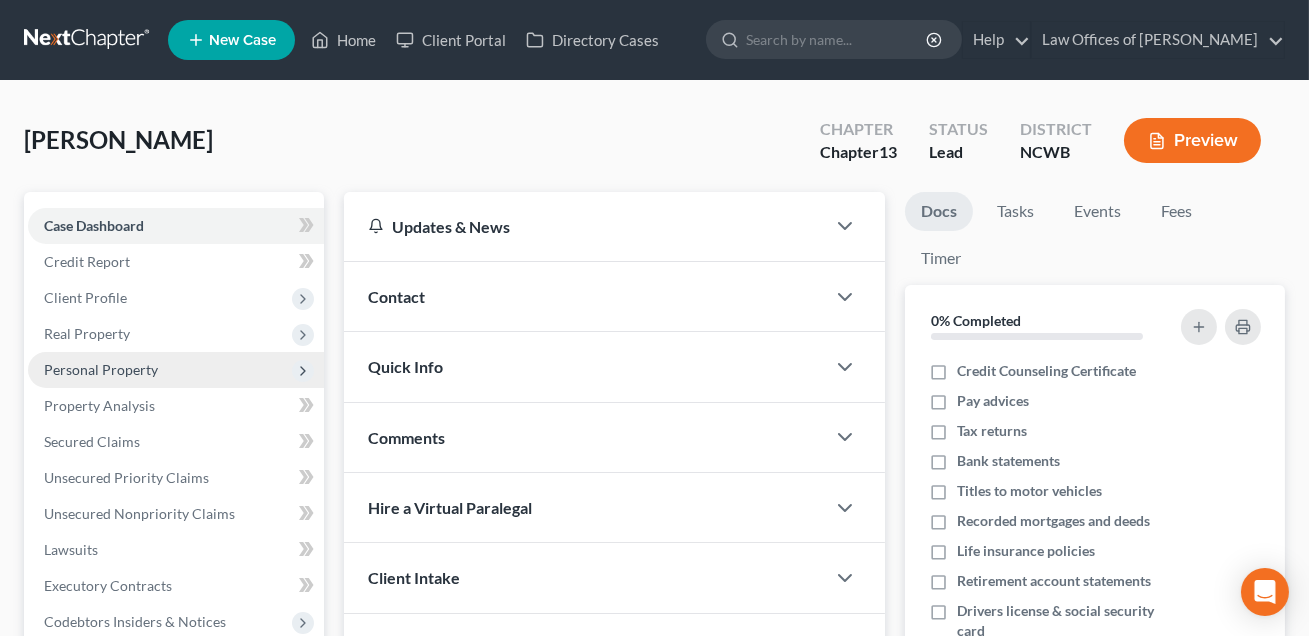 click on "Personal Property" at bounding box center [101, 369] 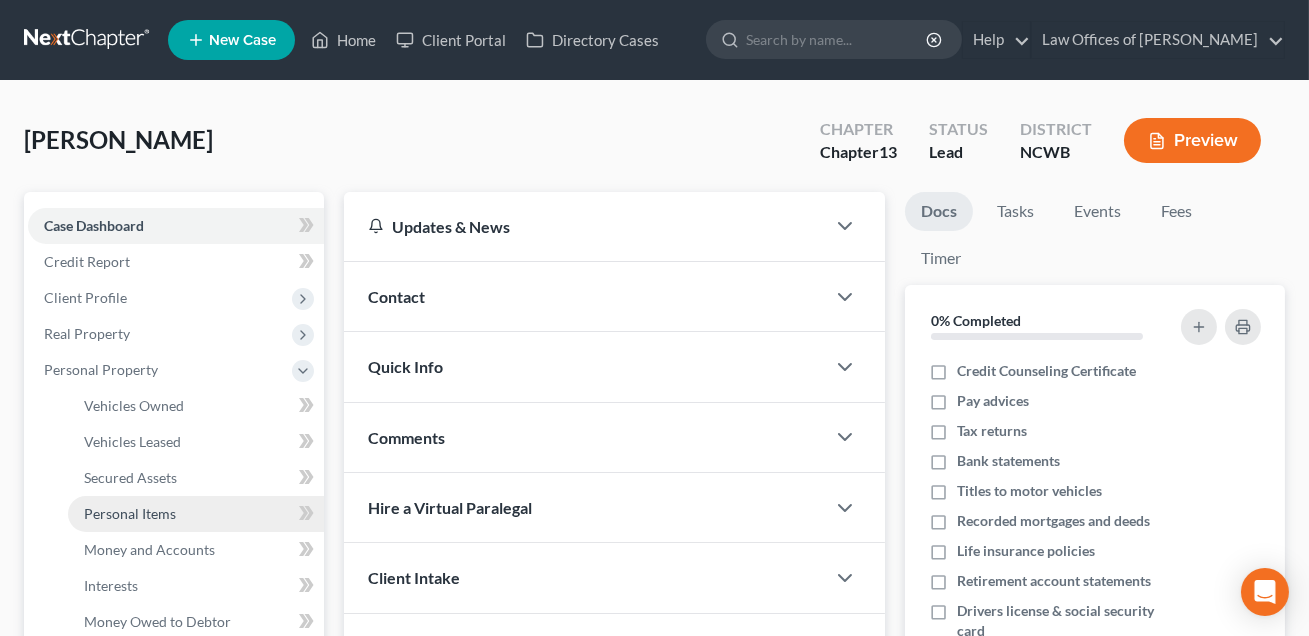 click on "Personal Items" at bounding box center (130, 513) 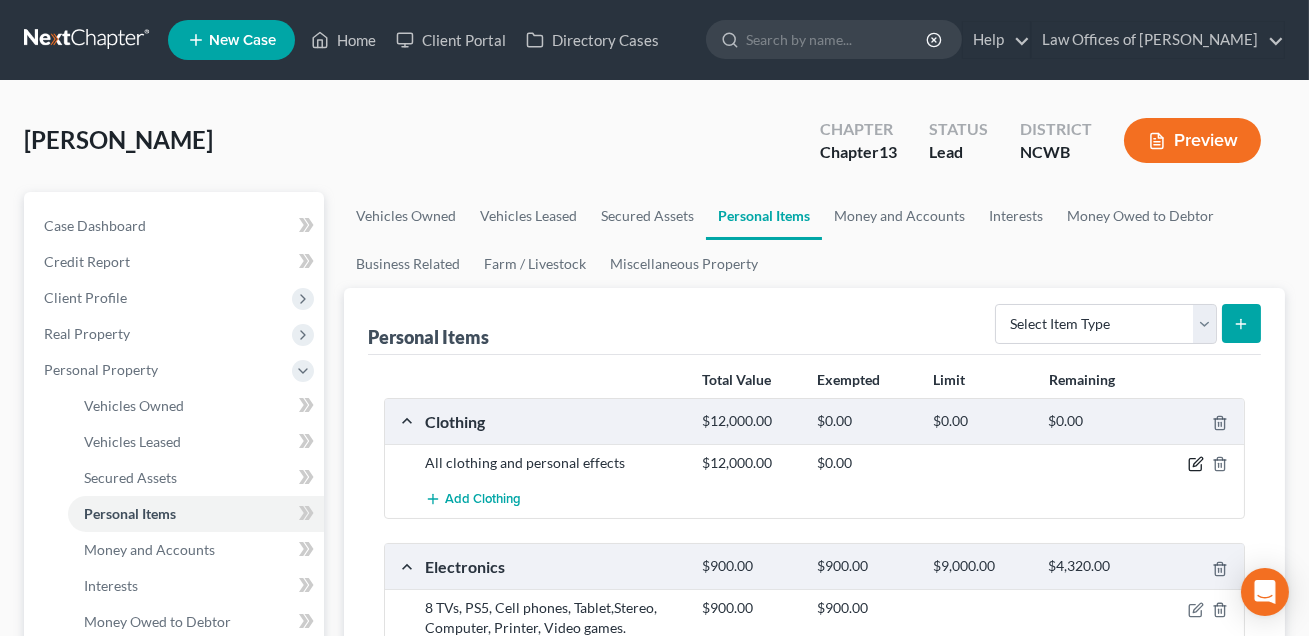 click 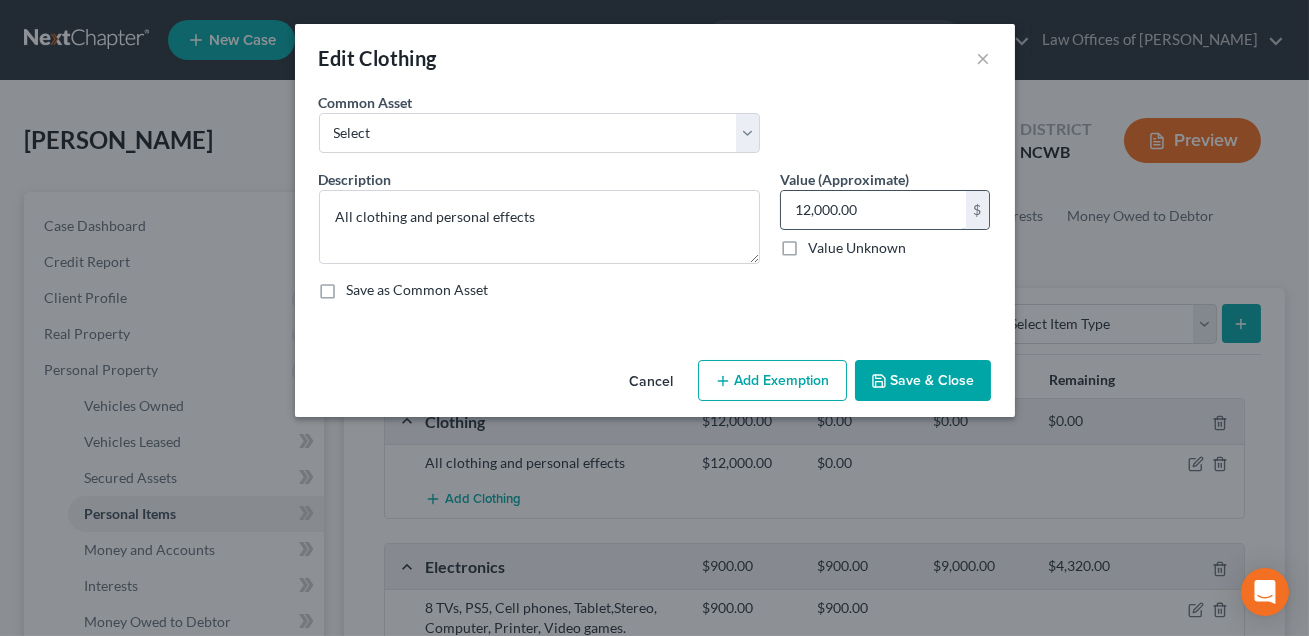 click on "12,000.00" at bounding box center (873, 210) 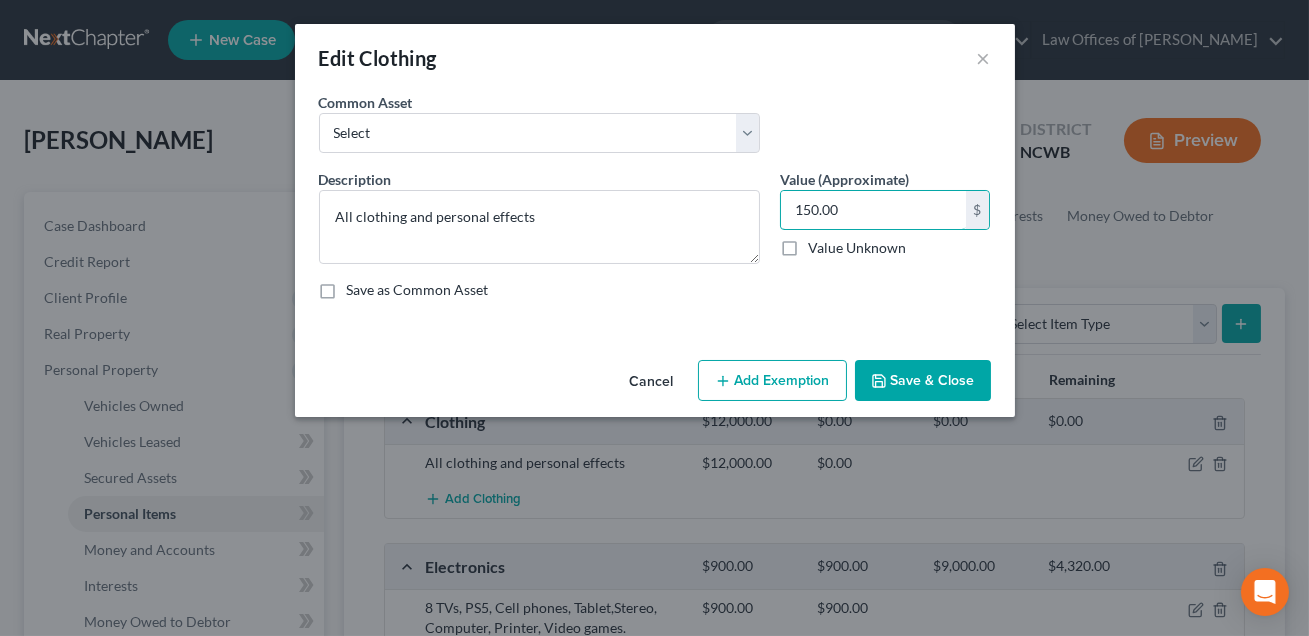 type on "150.00" 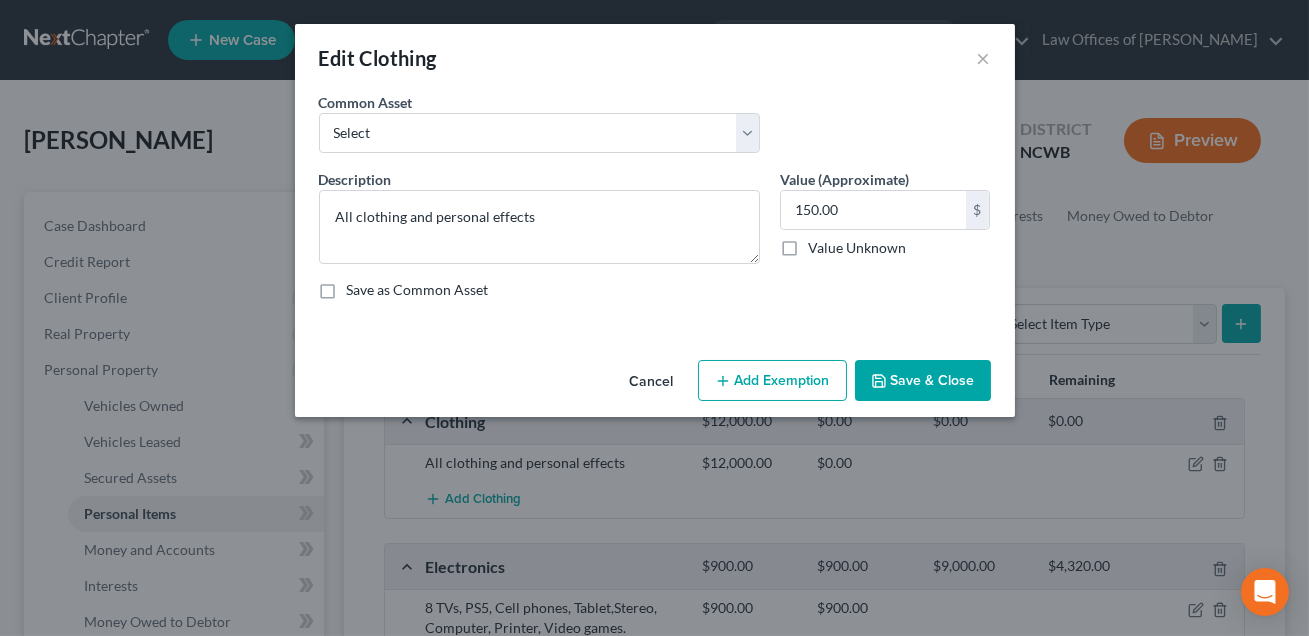 click on "Add Exemption" at bounding box center (772, 381) 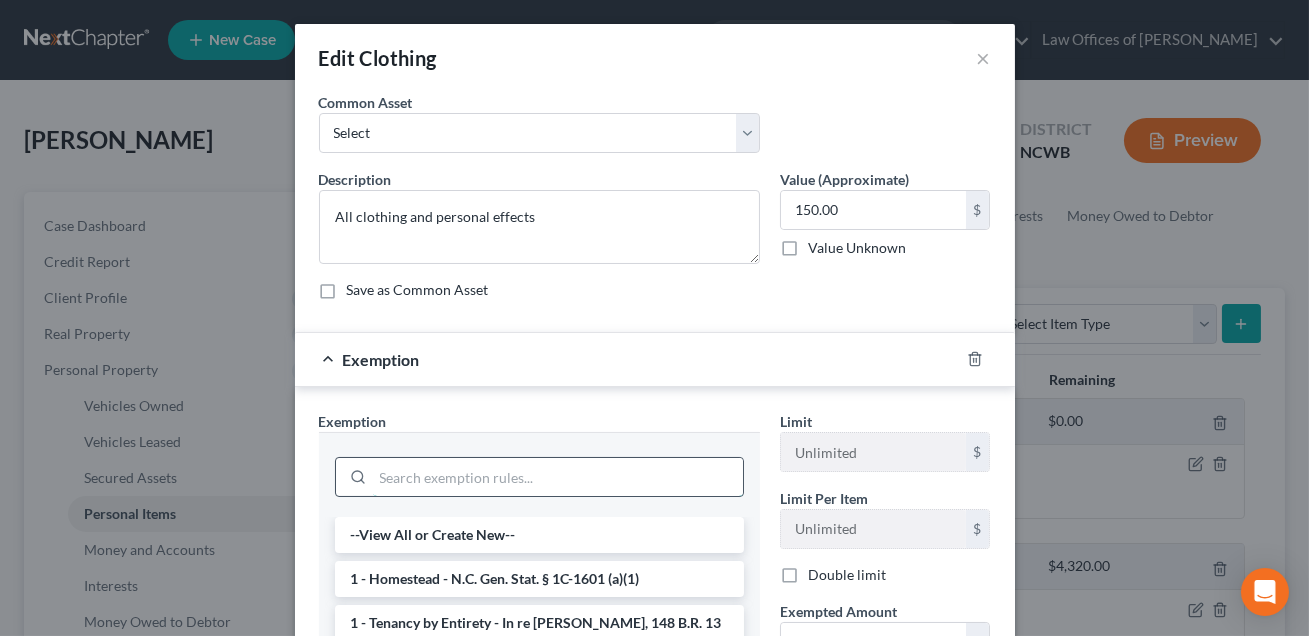 click at bounding box center (558, 477) 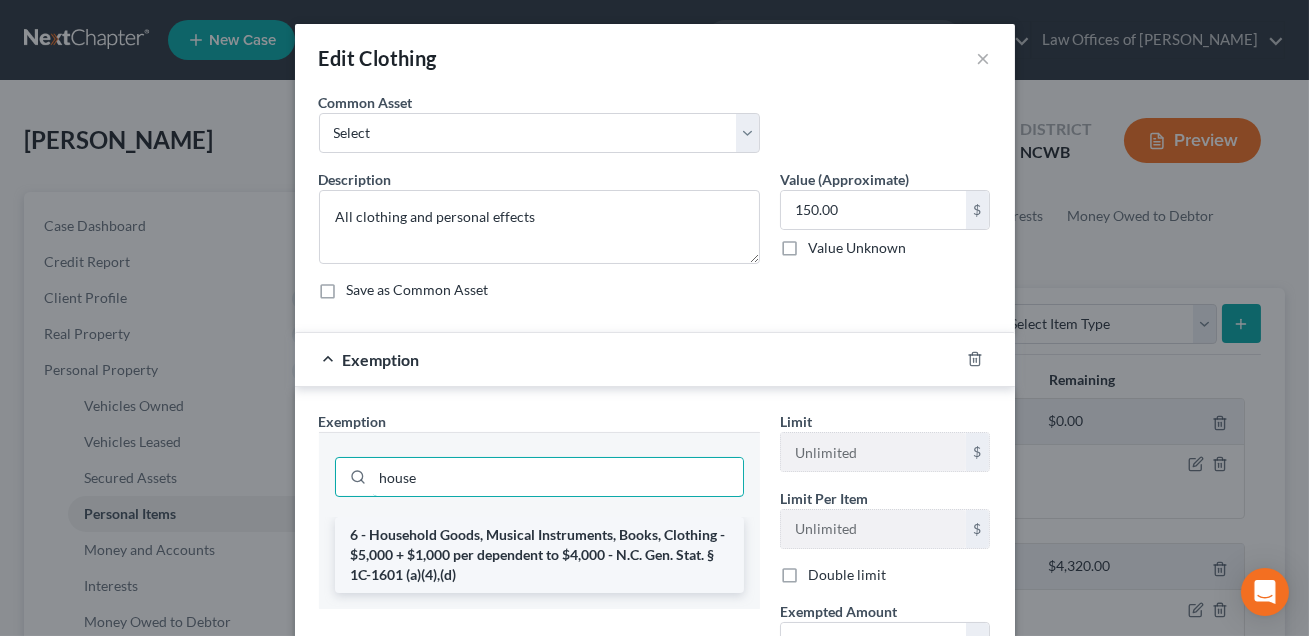 type on "house" 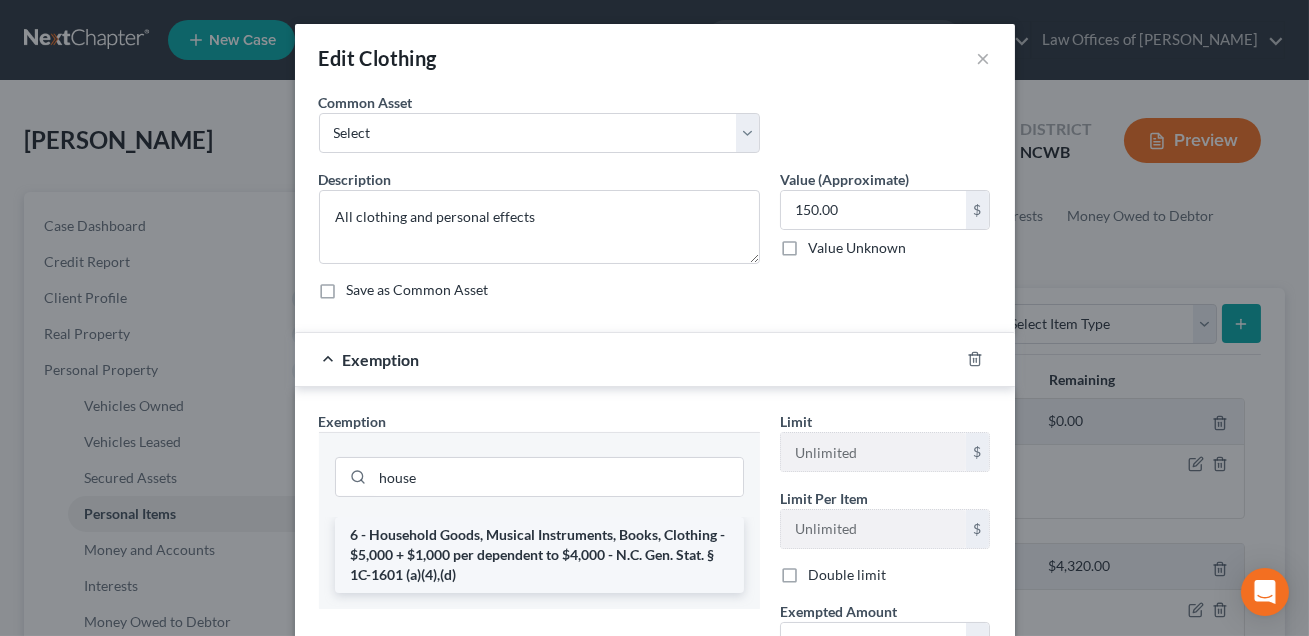 click on "6 - Household Goods, Musical Instruments, Books, Clothing - $5,000 +  $1,000 per dependent to $4,000 - N.C. Gen. Stat. § 1C-1601 (a)(4),(d)" at bounding box center [539, 555] 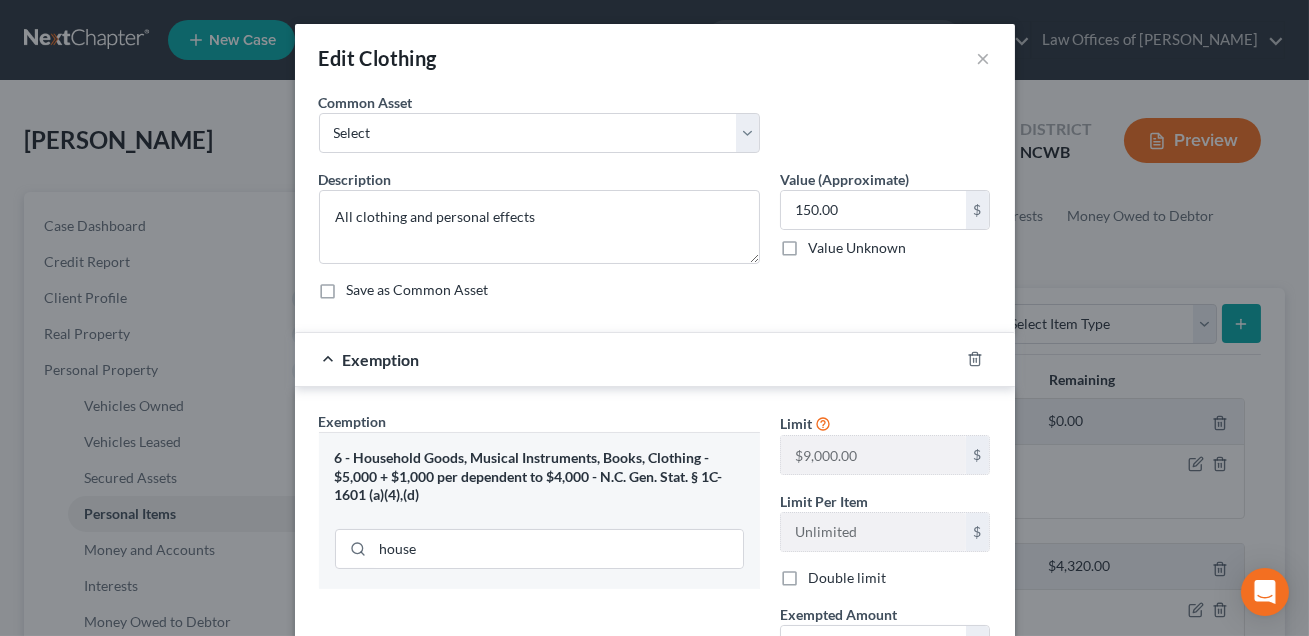 scroll, scrollTop: 246, scrollLeft: 0, axis: vertical 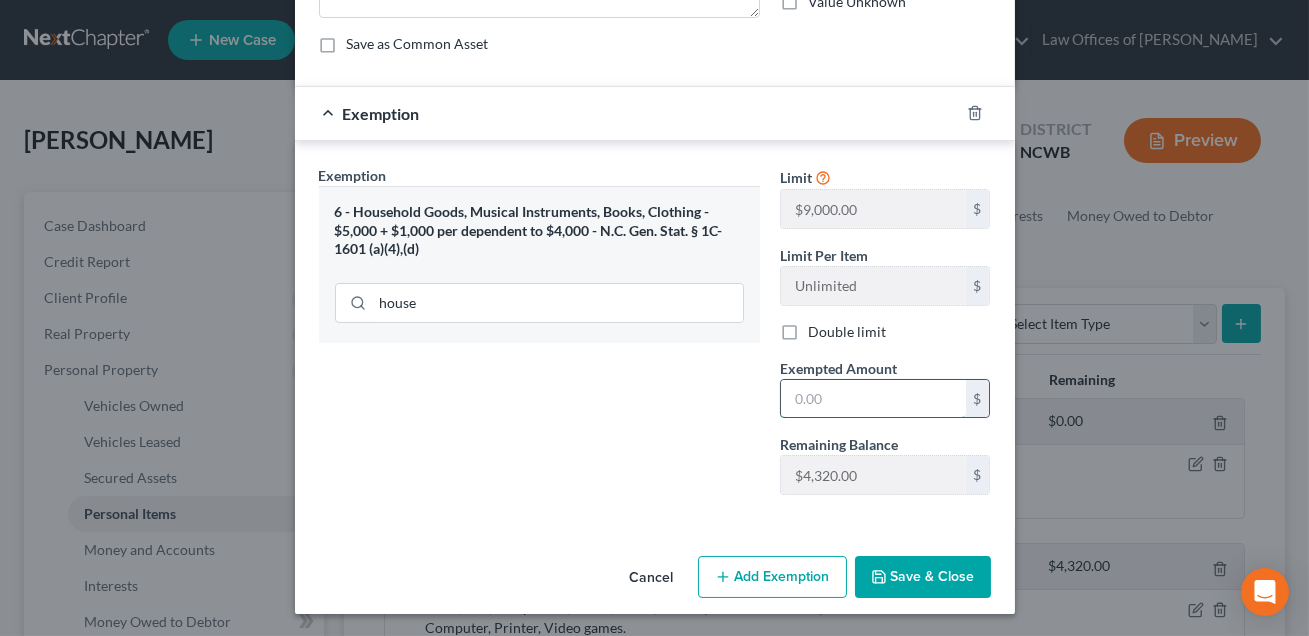 click at bounding box center (873, 399) 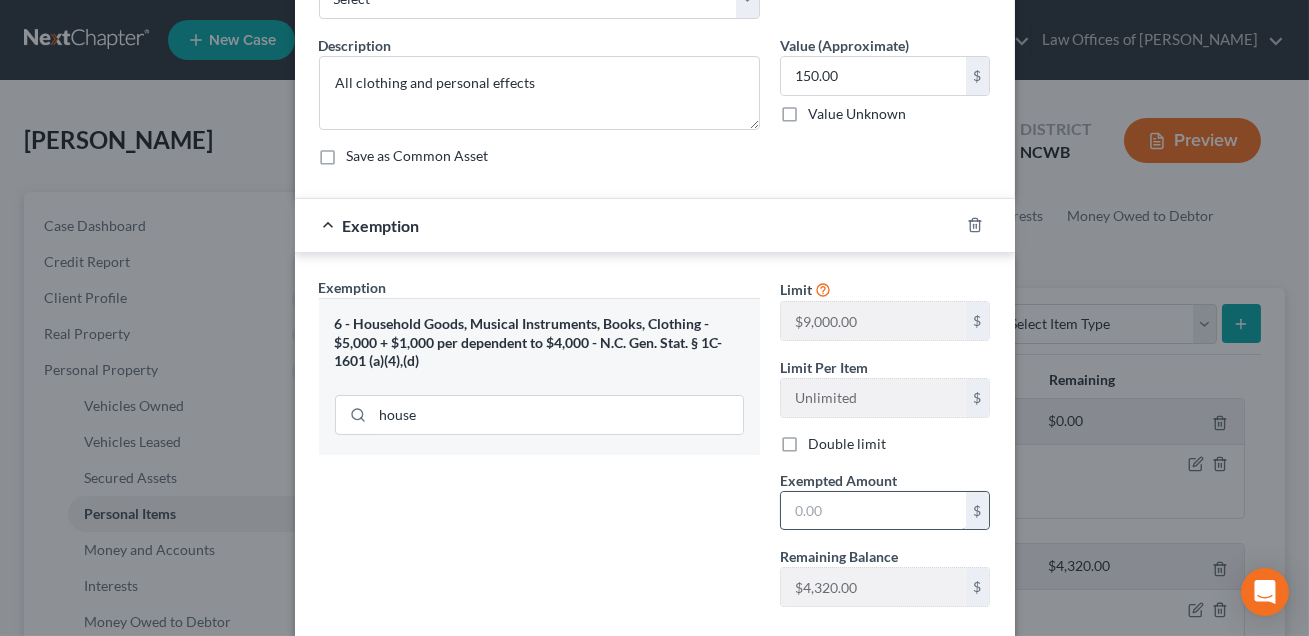 scroll, scrollTop: 246, scrollLeft: 0, axis: vertical 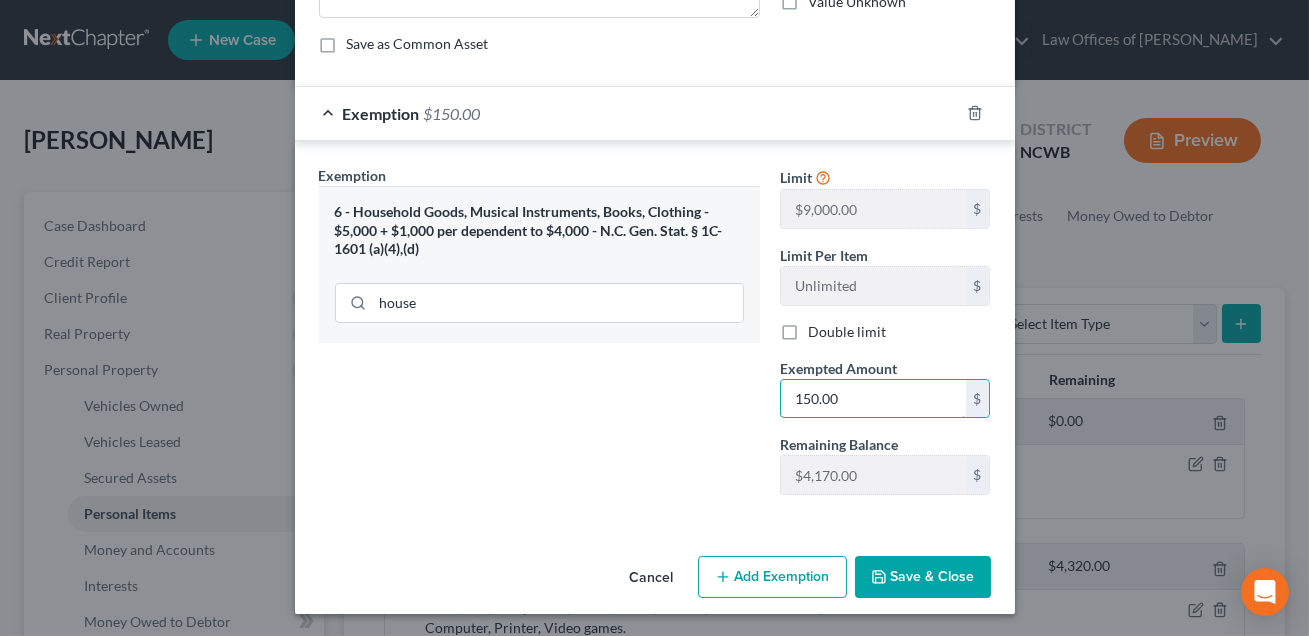 type on "150.00" 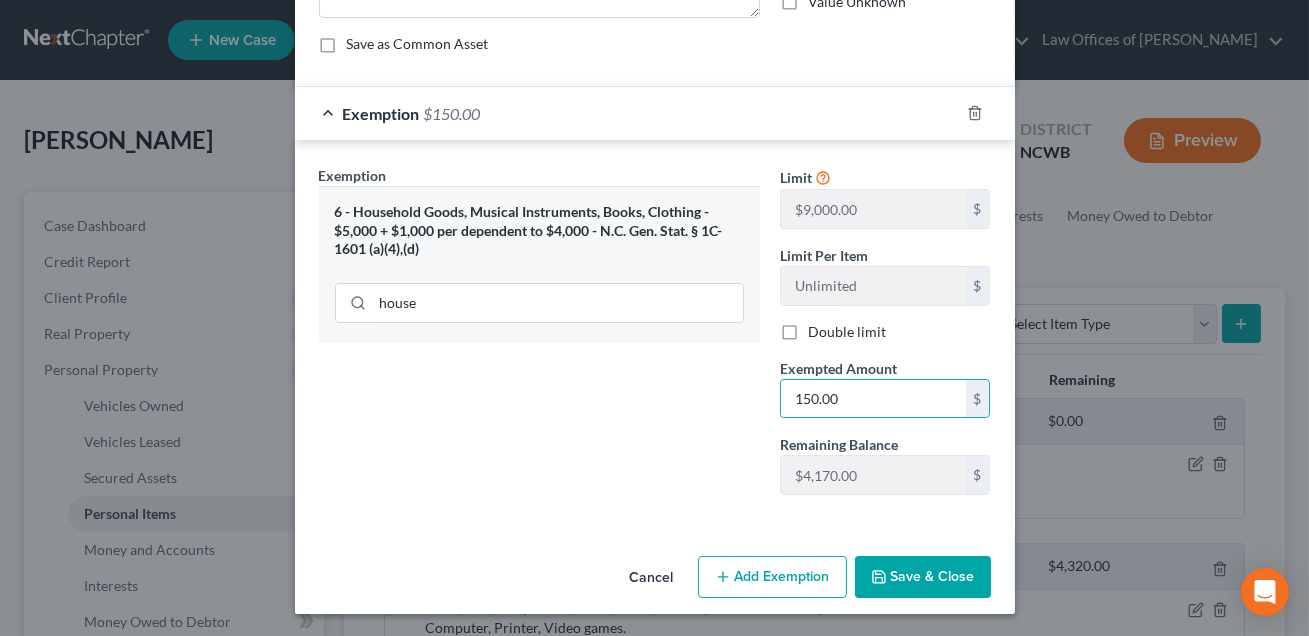 click on "Save & Close" at bounding box center [923, 577] 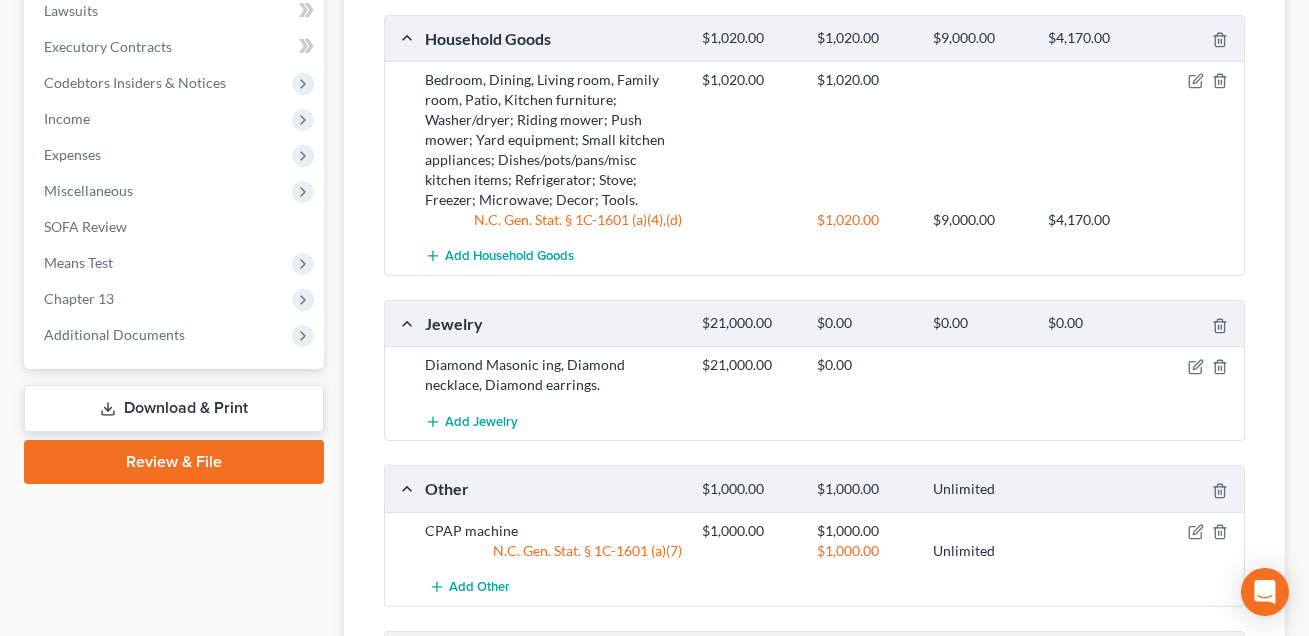 scroll, scrollTop: 922, scrollLeft: 0, axis: vertical 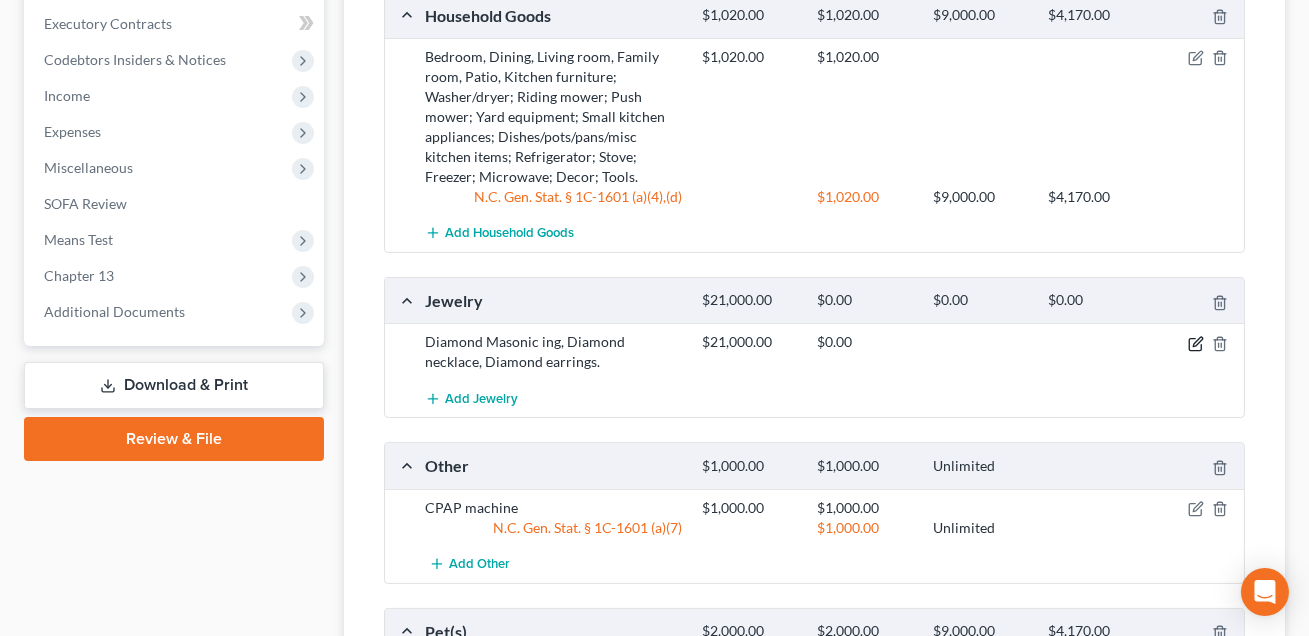 click 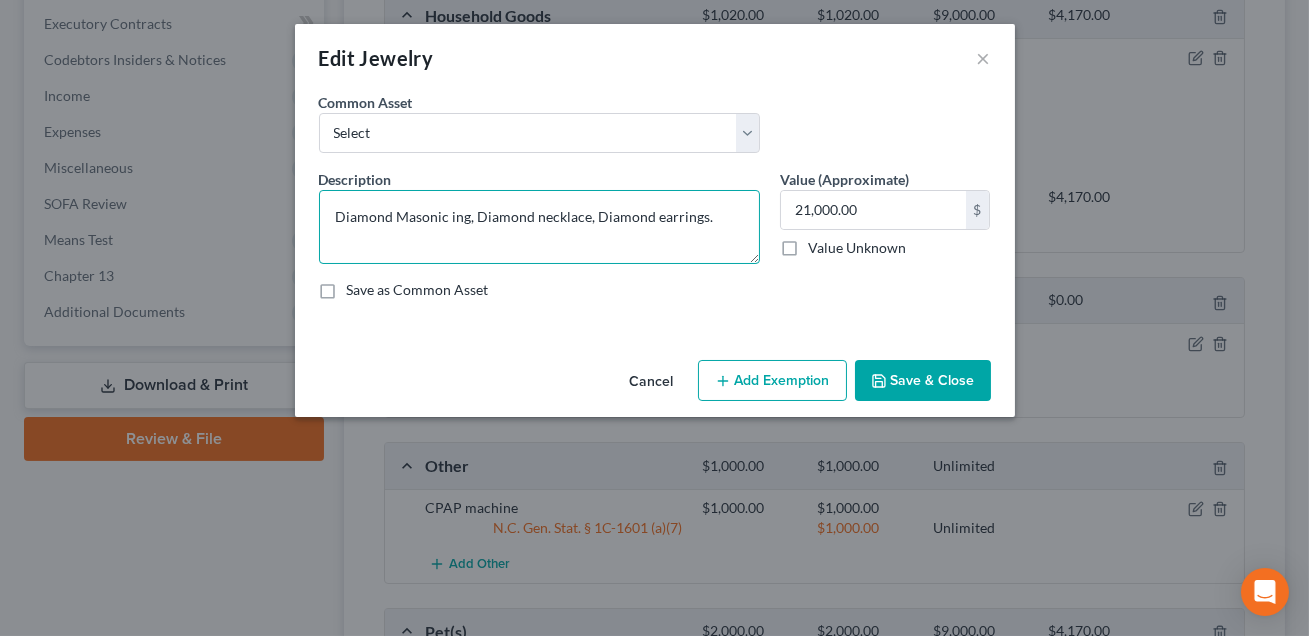 click on "Diamond Masonic ing, Diamond necklace, Diamond earrings." at bounding box center [539, 227] 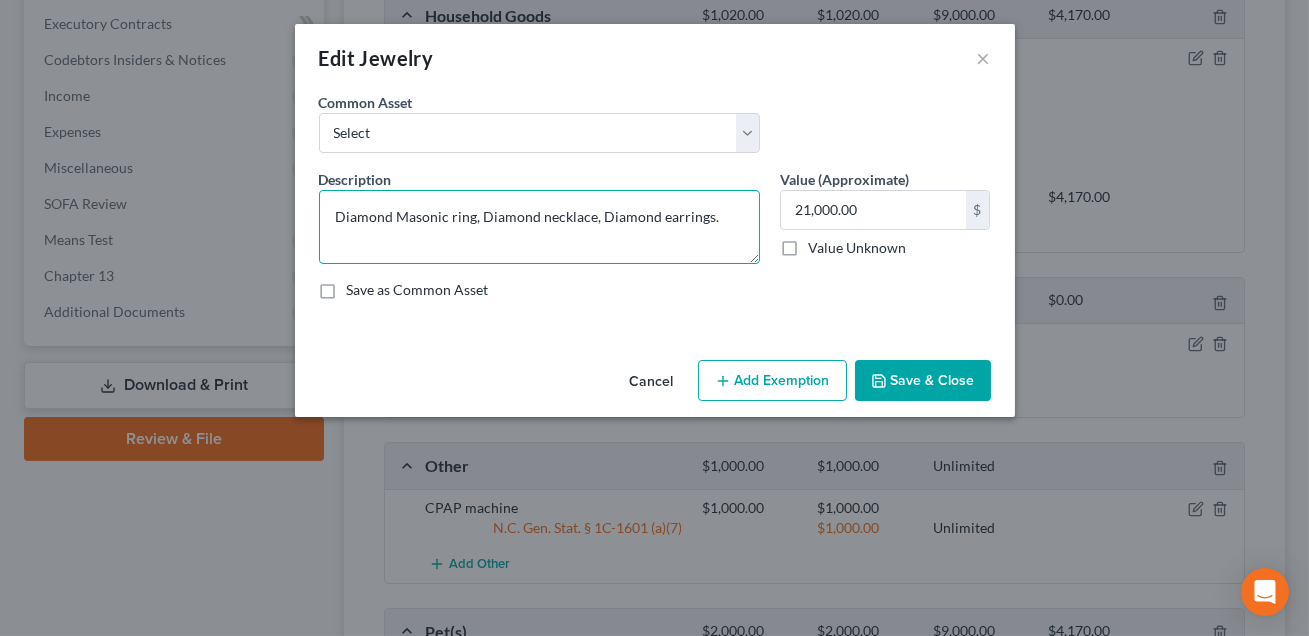 click on "Diamond Masonic ring, Diamond necklace, Diamond earrings." at bounding box center (539, 227) 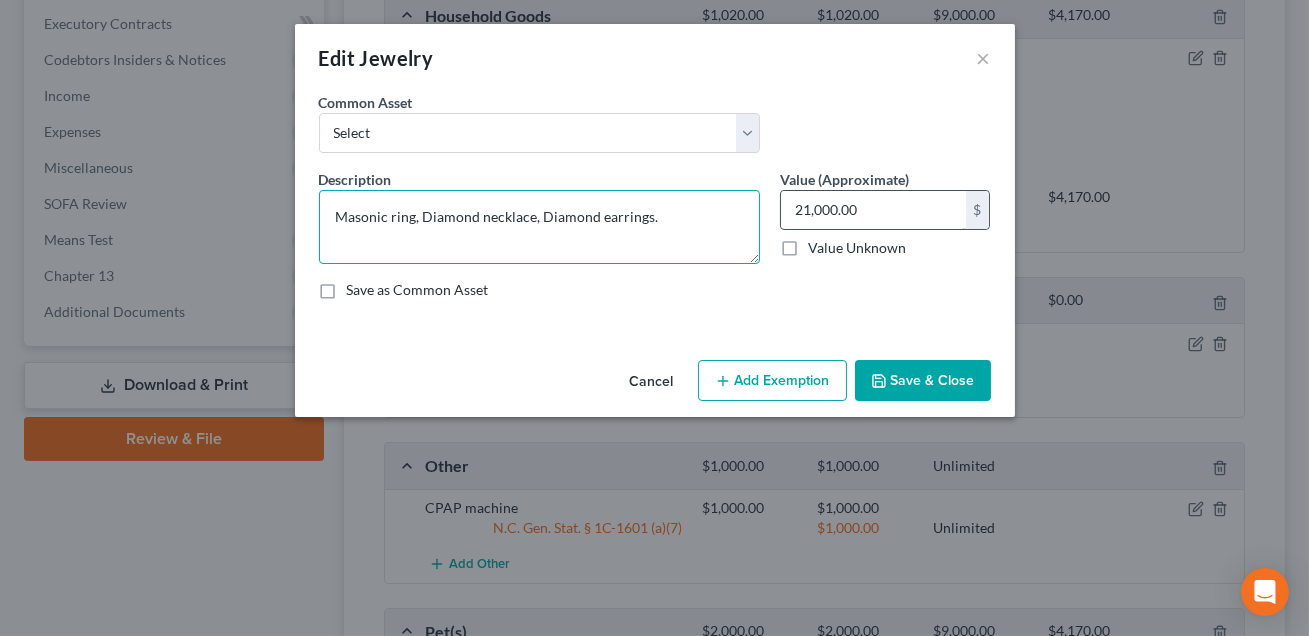 type on "Masonic ring, Diamond necklace, Diamond earrings." 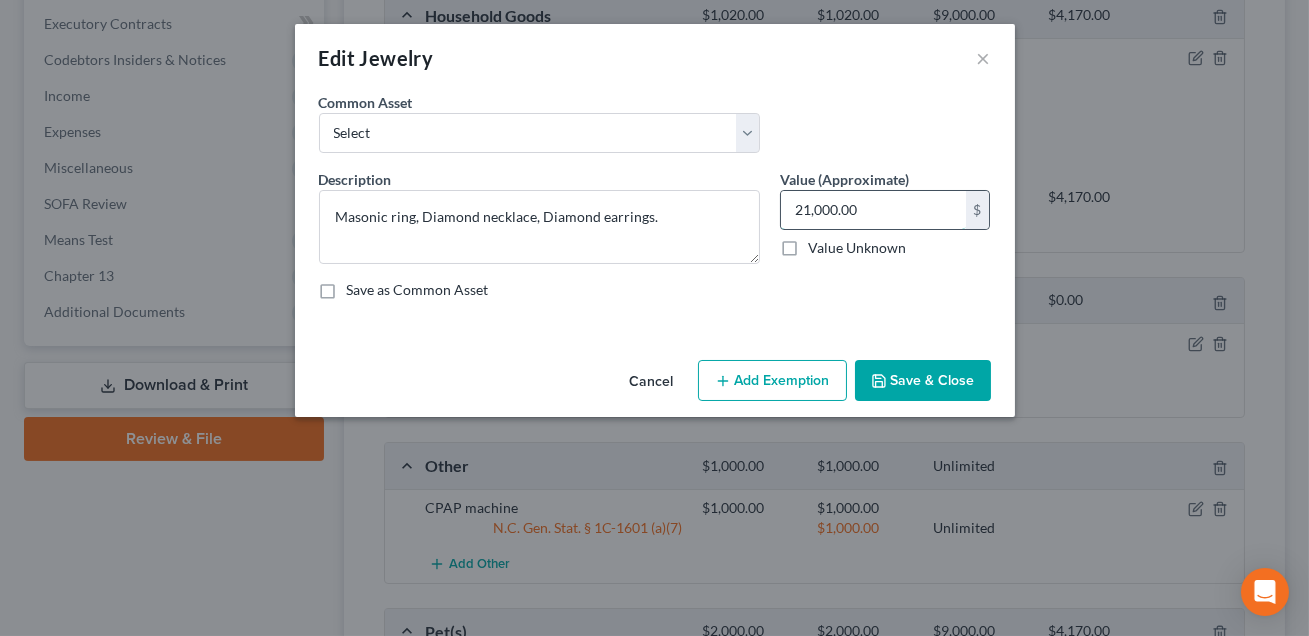 click on "21,000.00" at bounding box center [873, 210] 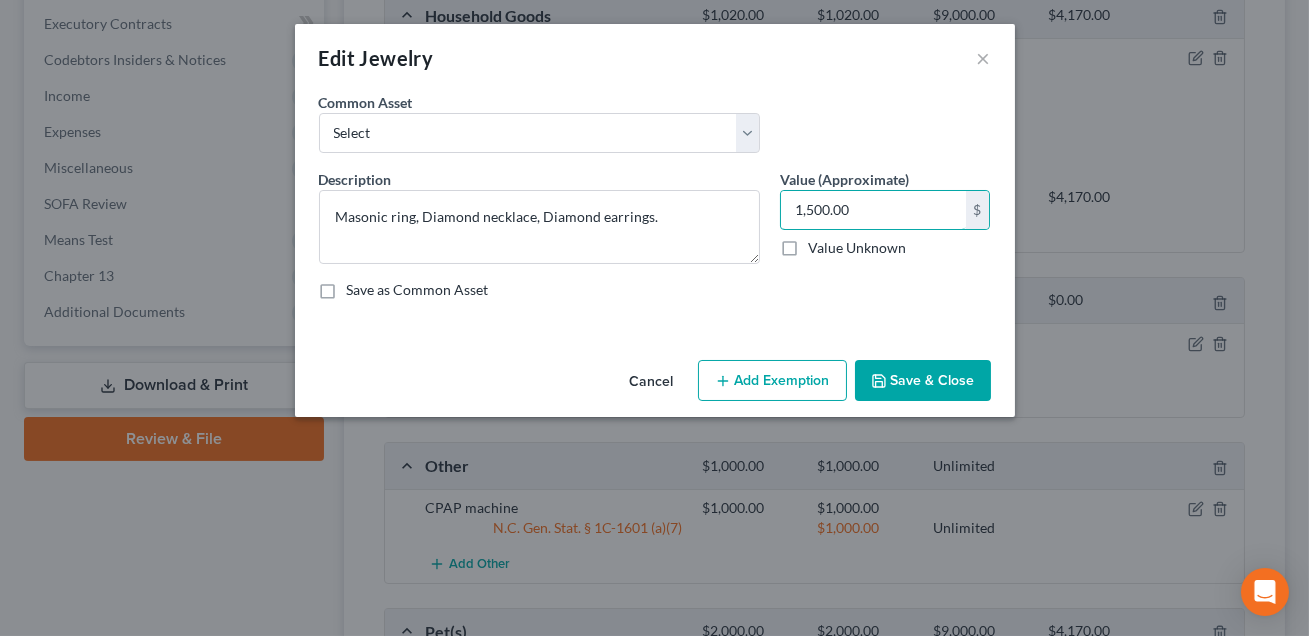type on "1,500.00" 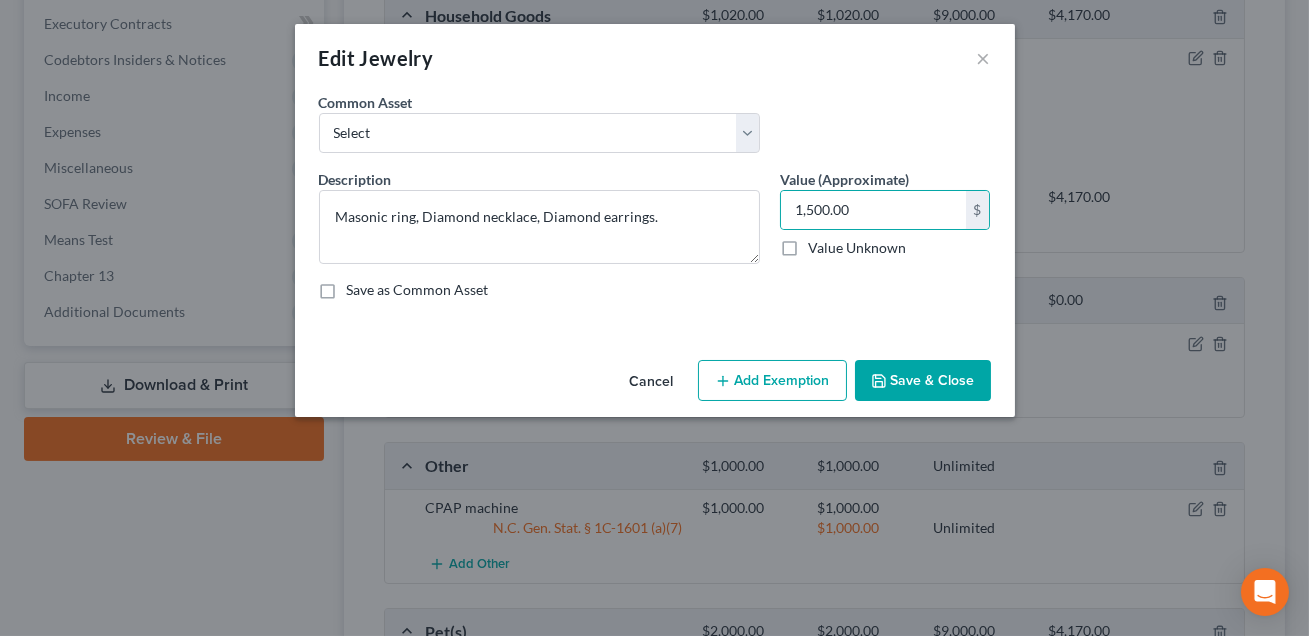 click on "Add Exemption" at bounding box center (772, 381) 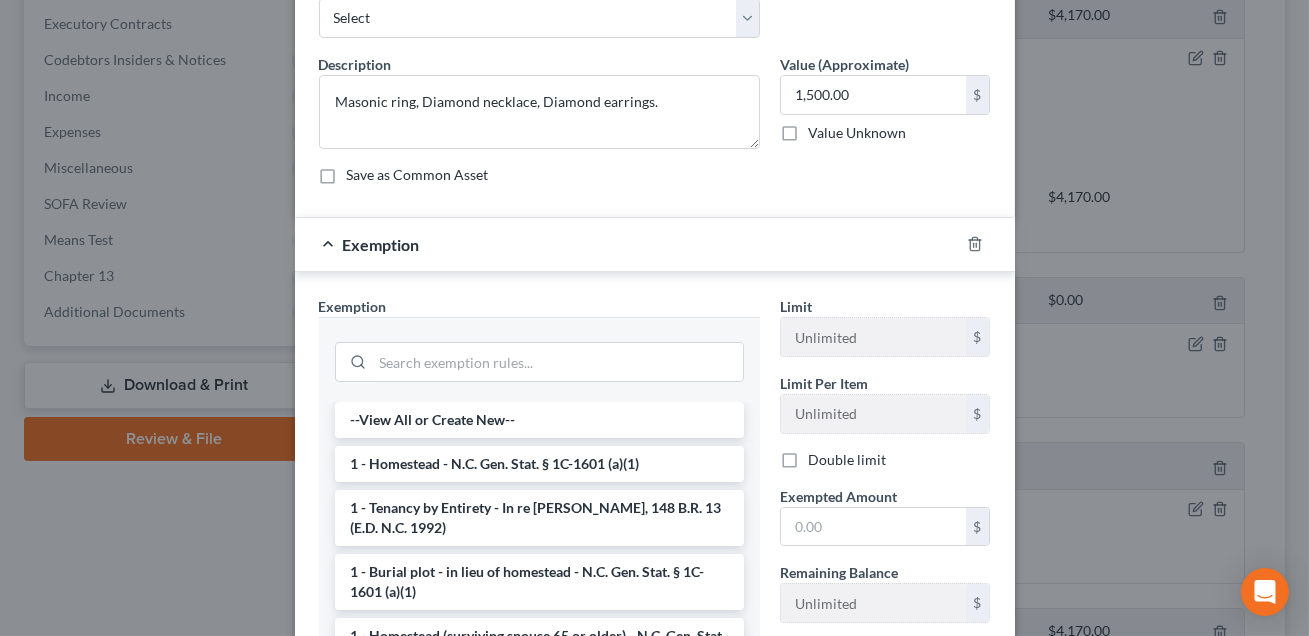 scroll, scrollTop: 158, scrollLeft: 0, axis: vertical 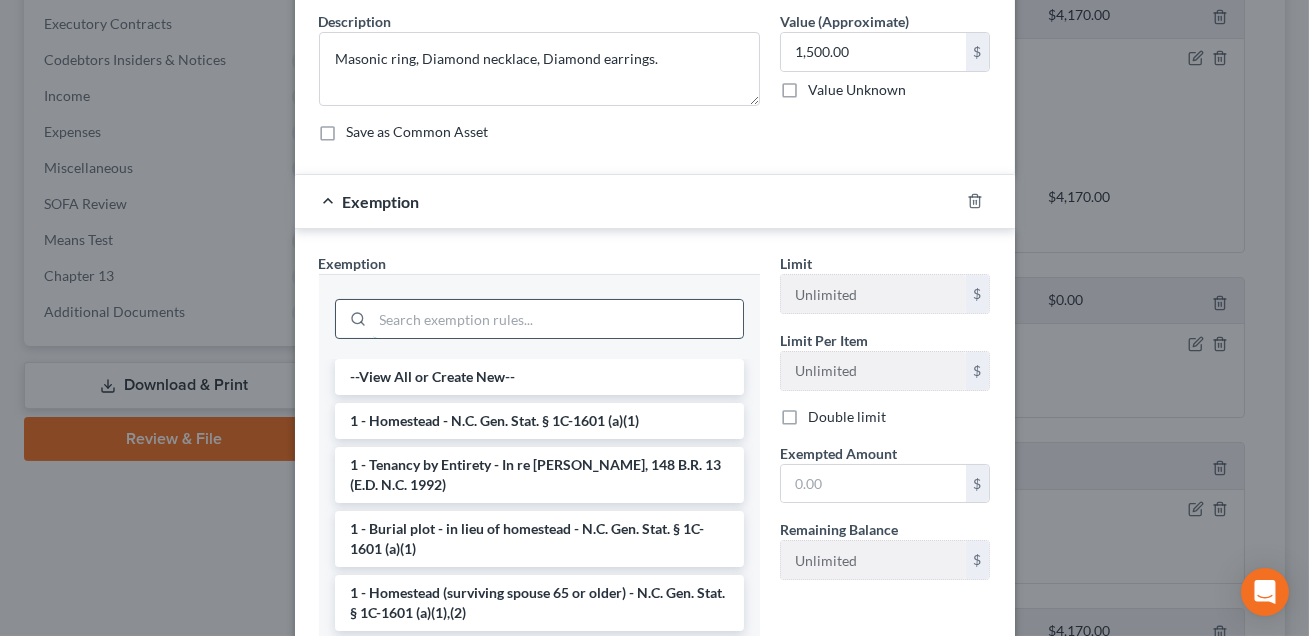 click at bounding box center (558, 319) 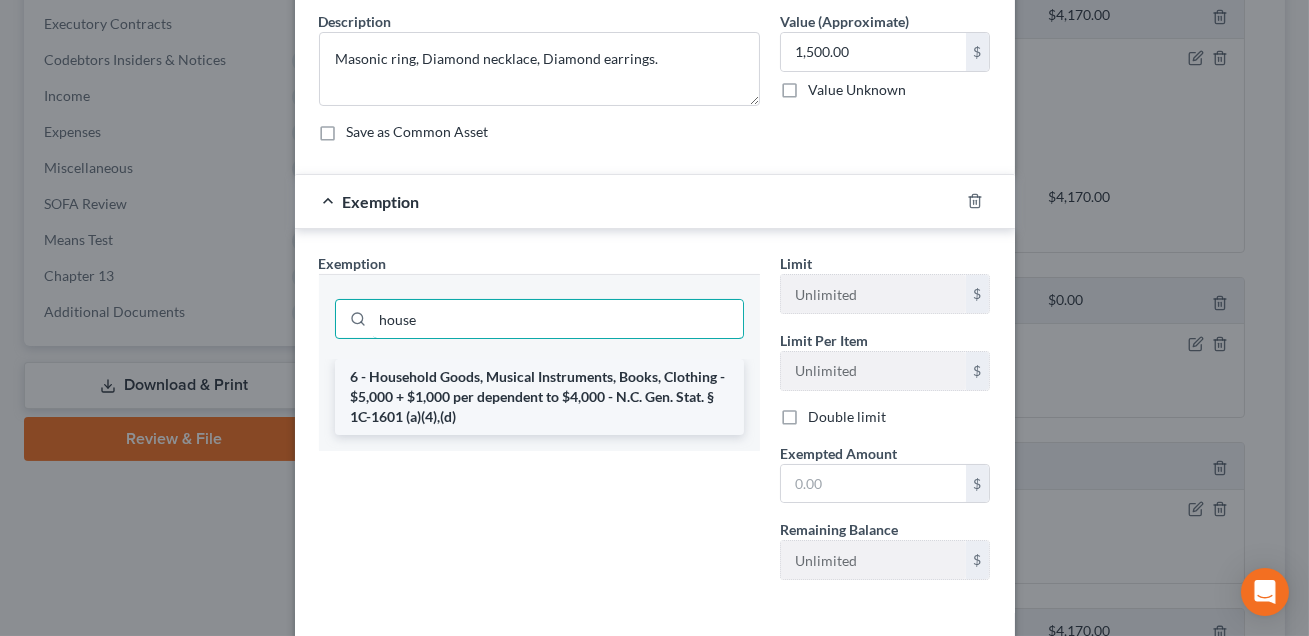 type on "house" 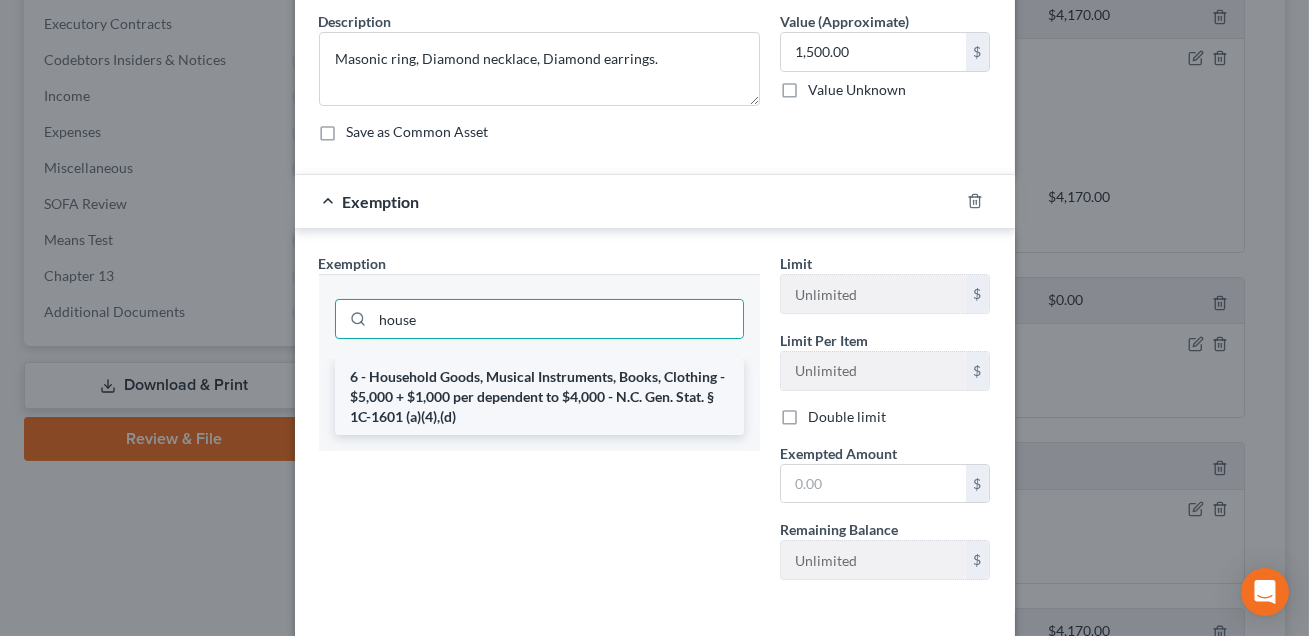 click on "6 - Household Goods, Musical Instruments, Books, Clothing - $5,000 +  $1,000 per dependent to $4,000 - N.C. Gen. Stat. § 1C-1601 (a)(4),(d)" at bounding box center (539, 397) 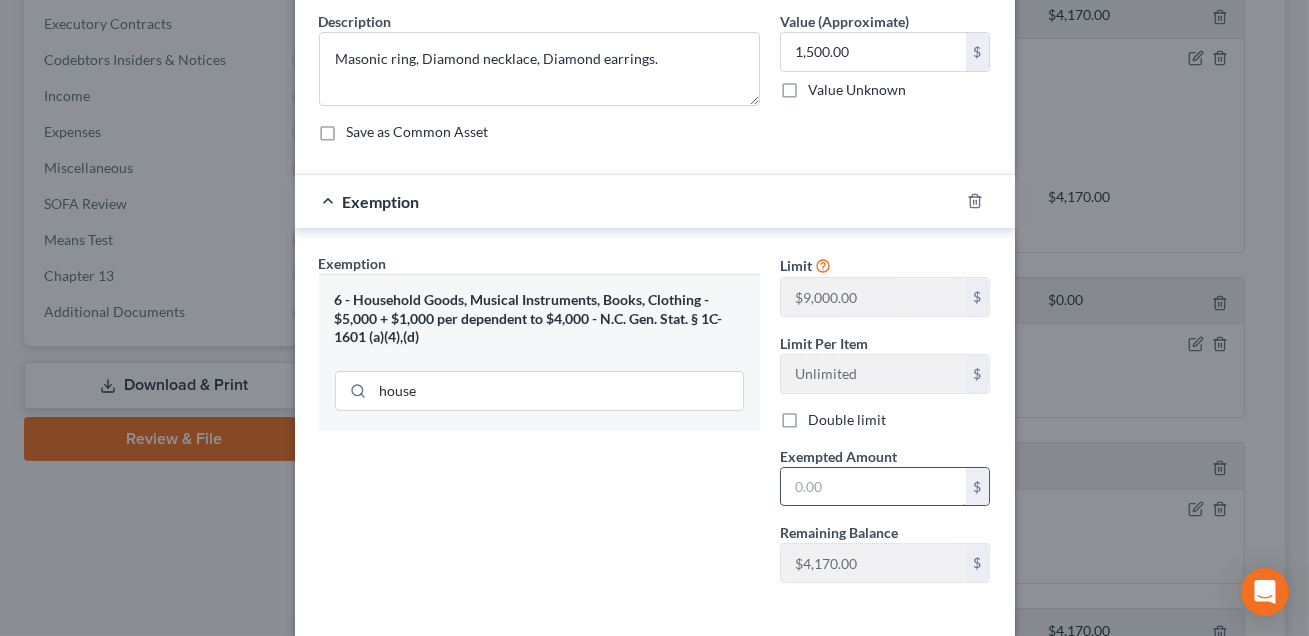 click at bounding box center (873, 487) 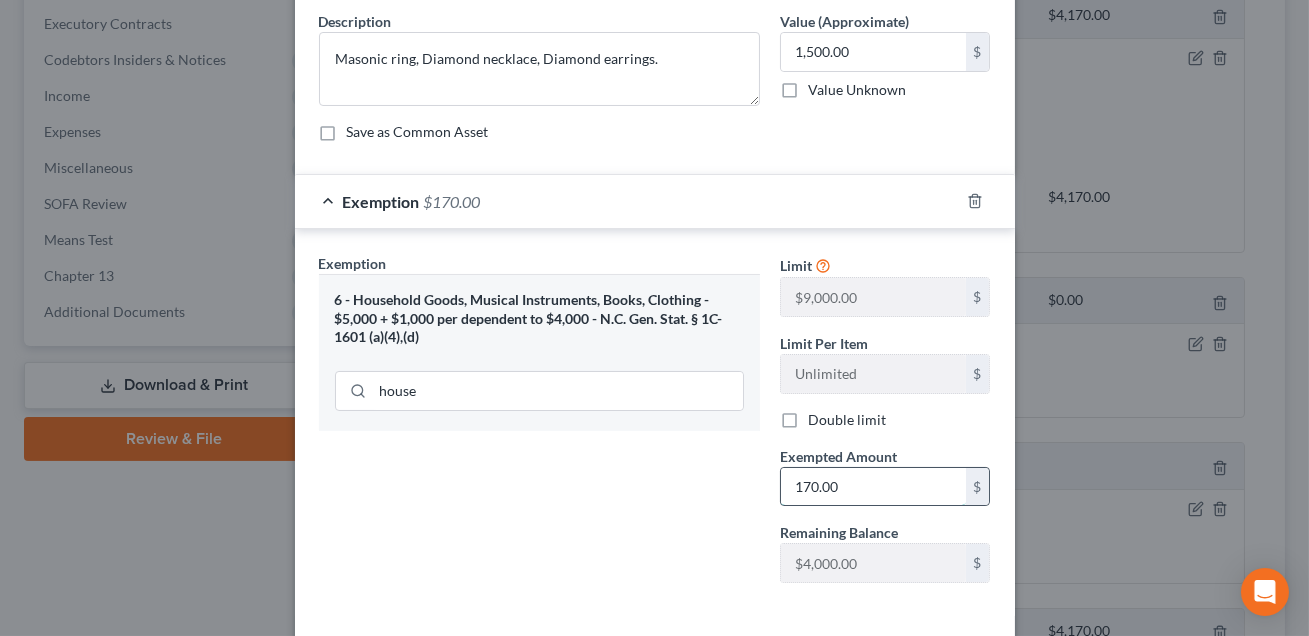 scroll, scrollTop: 246, scrollLeft: 0, axis: vertical 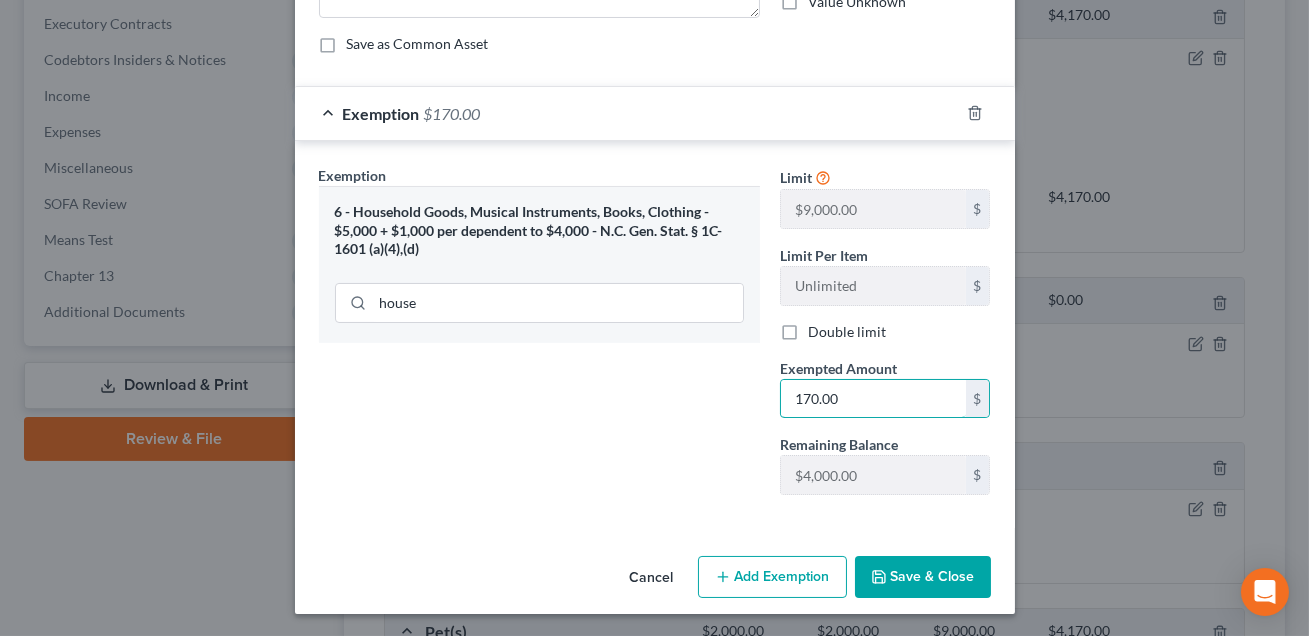 type on "170.00" 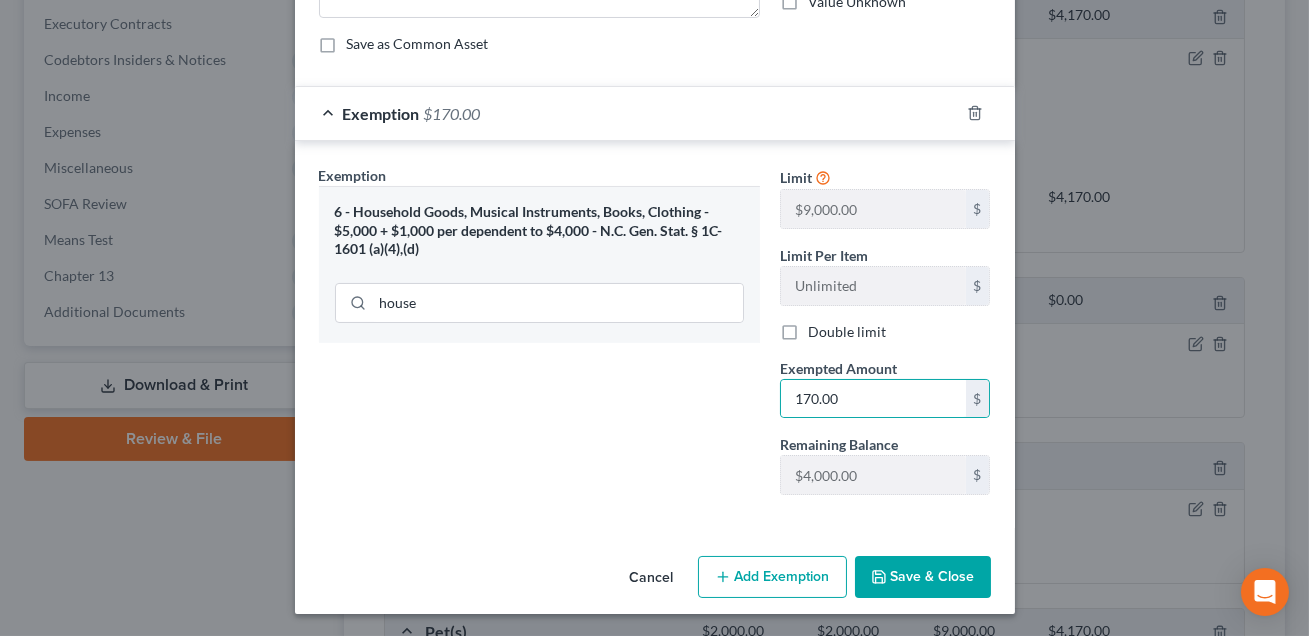 click on "Add Exemption" at bounding box center (772, 577) 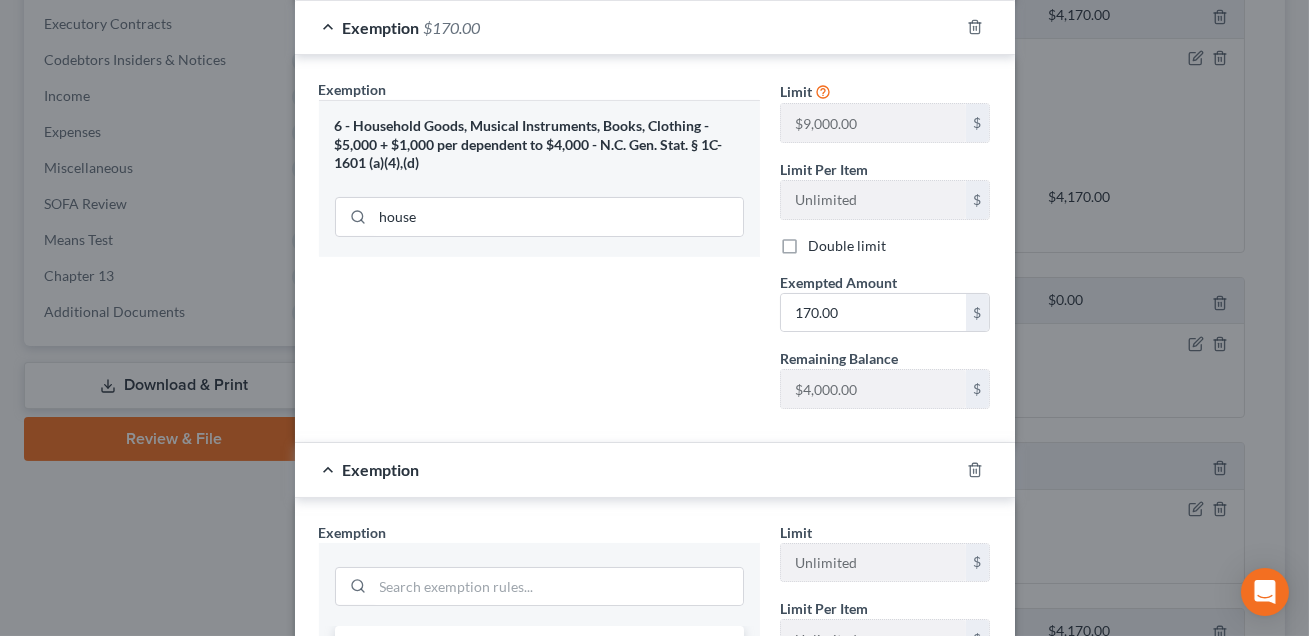 scroll, scrollTop: 490, scrollLeft: 0, axis: vertical 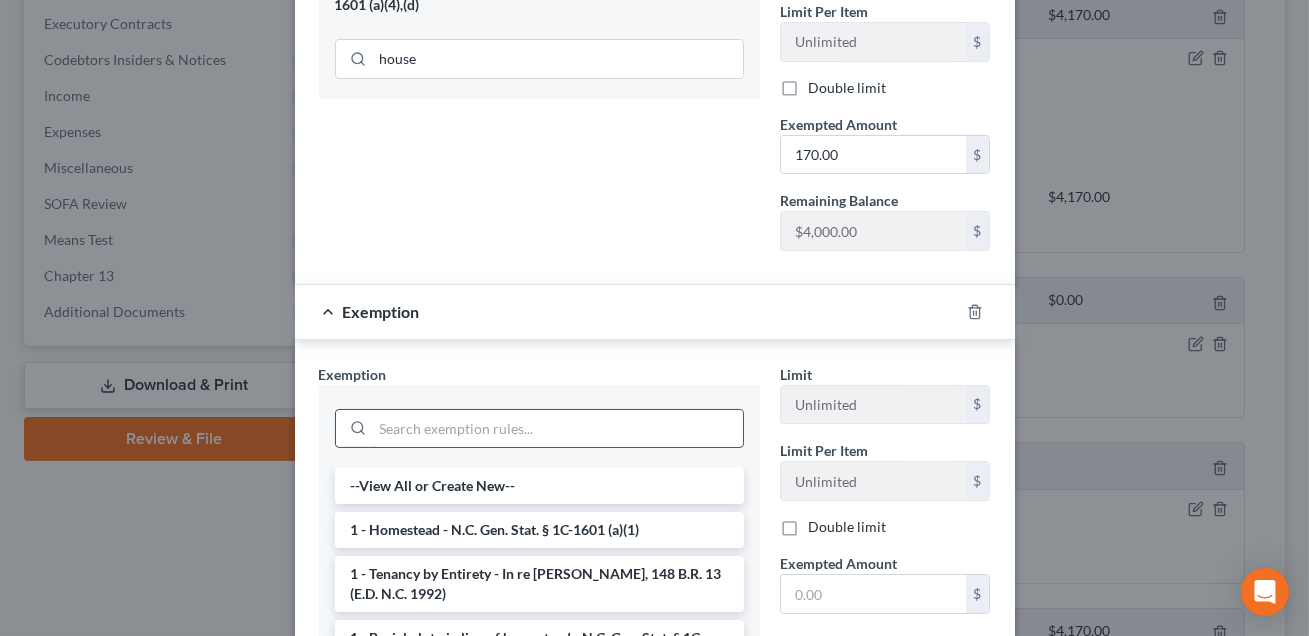 click at bounding box center (558, 429) 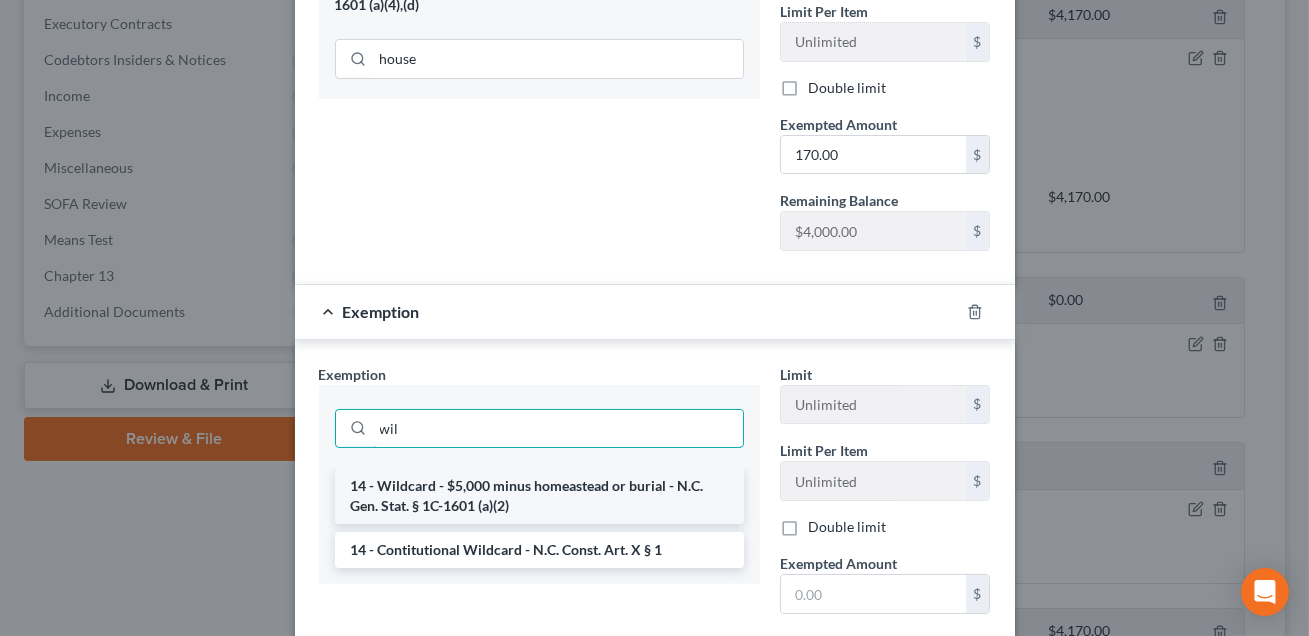 type on "wil" 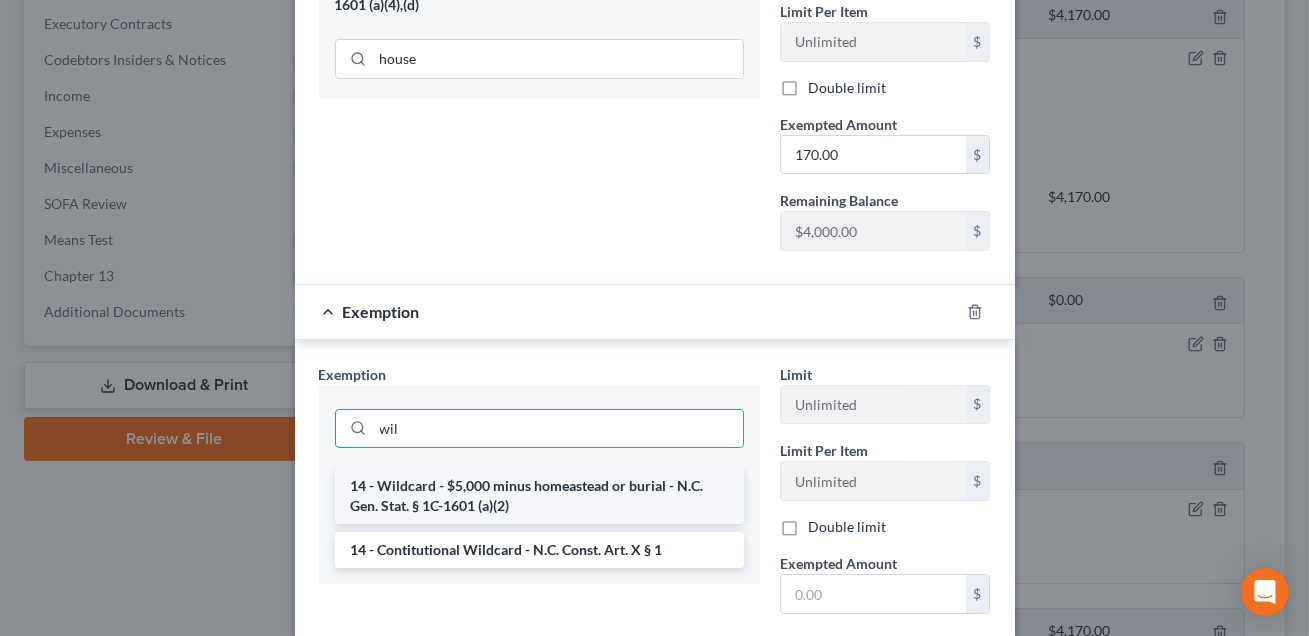 click on "14 - Wildcard - $5,000 minus homeastead or burial - N.C. Gen. Stat. § 1C-1601 (a)(2)" at bounding box center (539, 496) 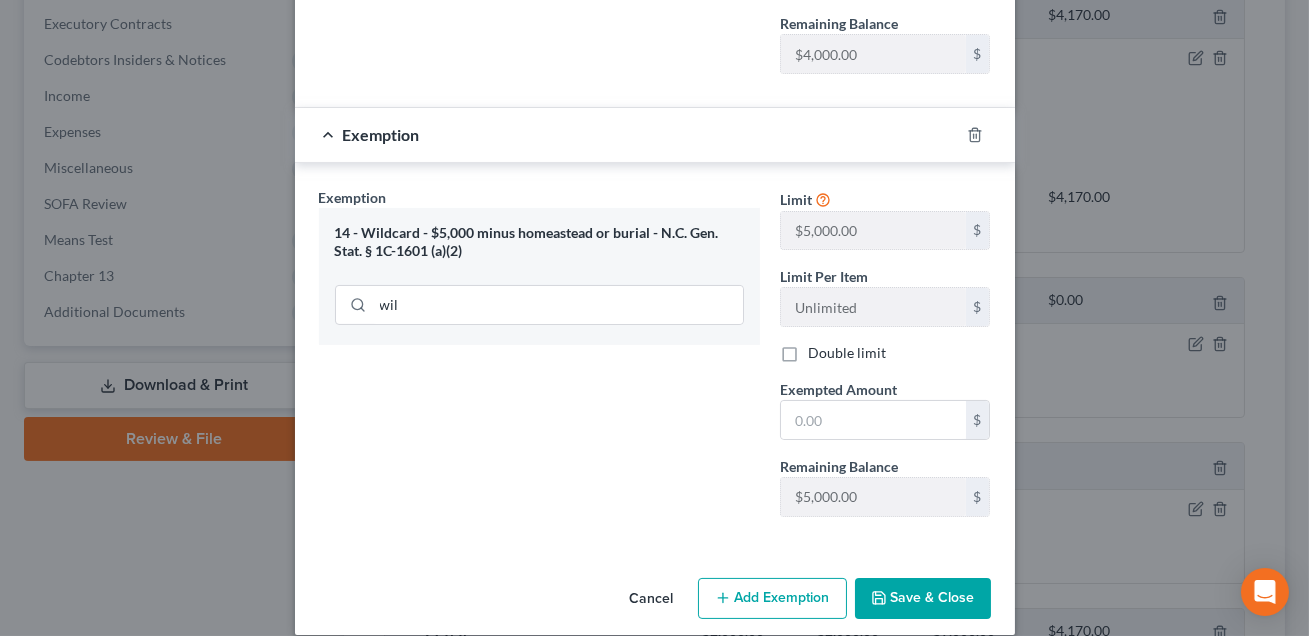 scroll, scrollTop: 687, scrollLeft: 0, axis: vertical 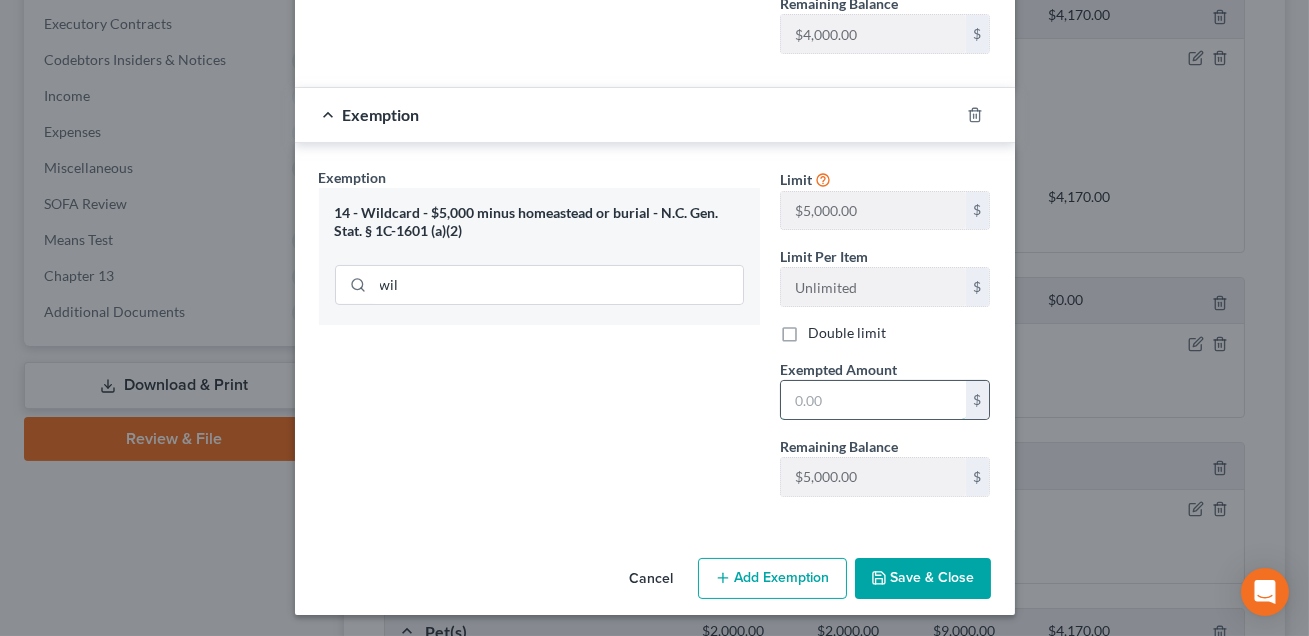 click at bounding box center [873, 400] 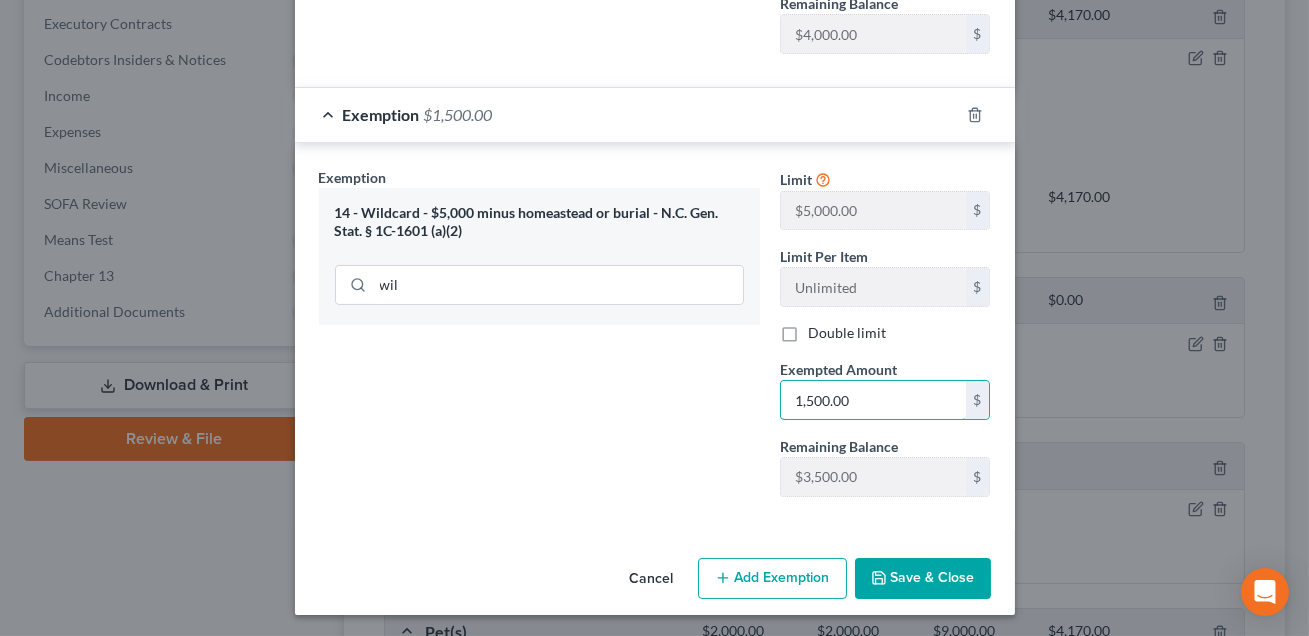 type on "1,500.00" 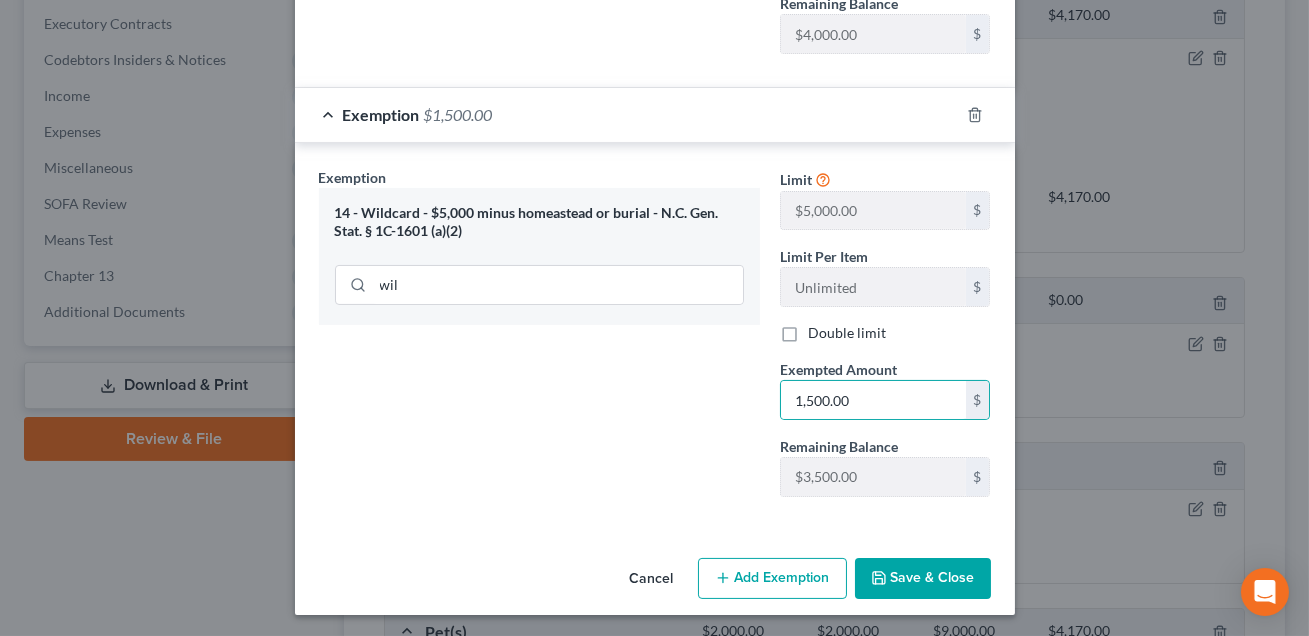 click on "Save & Close" at bounding box center (923, 579) 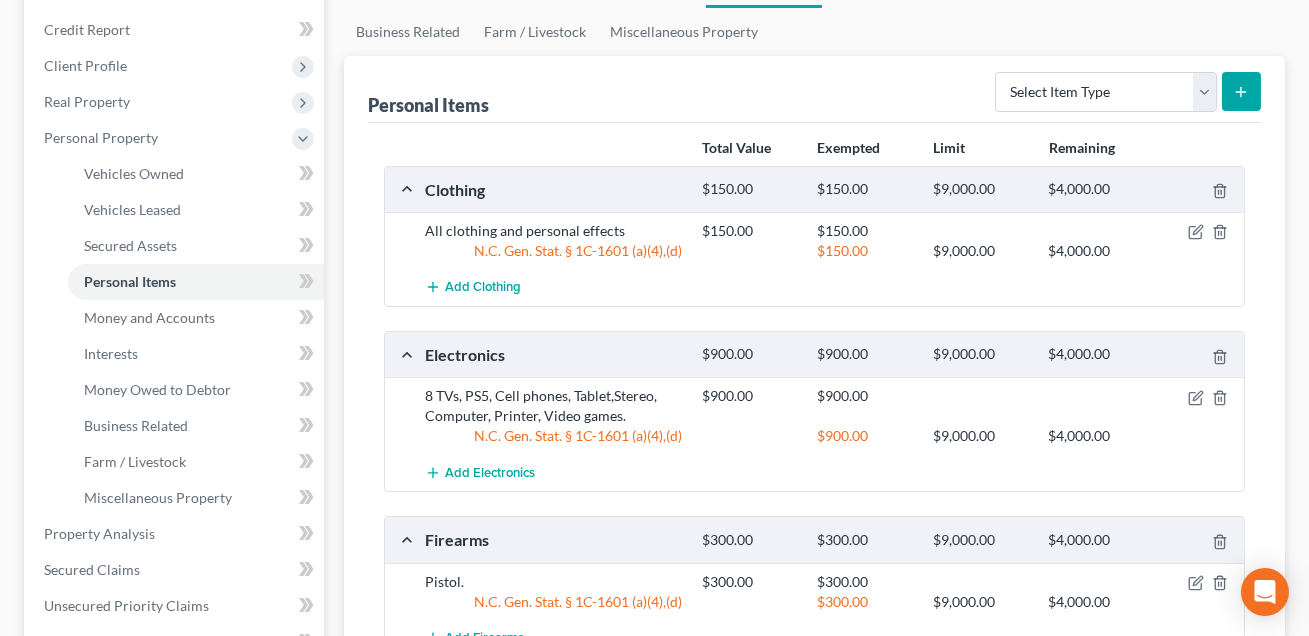 scroll, scrollTop: 159, scrollLeft: 0, axis: vertical 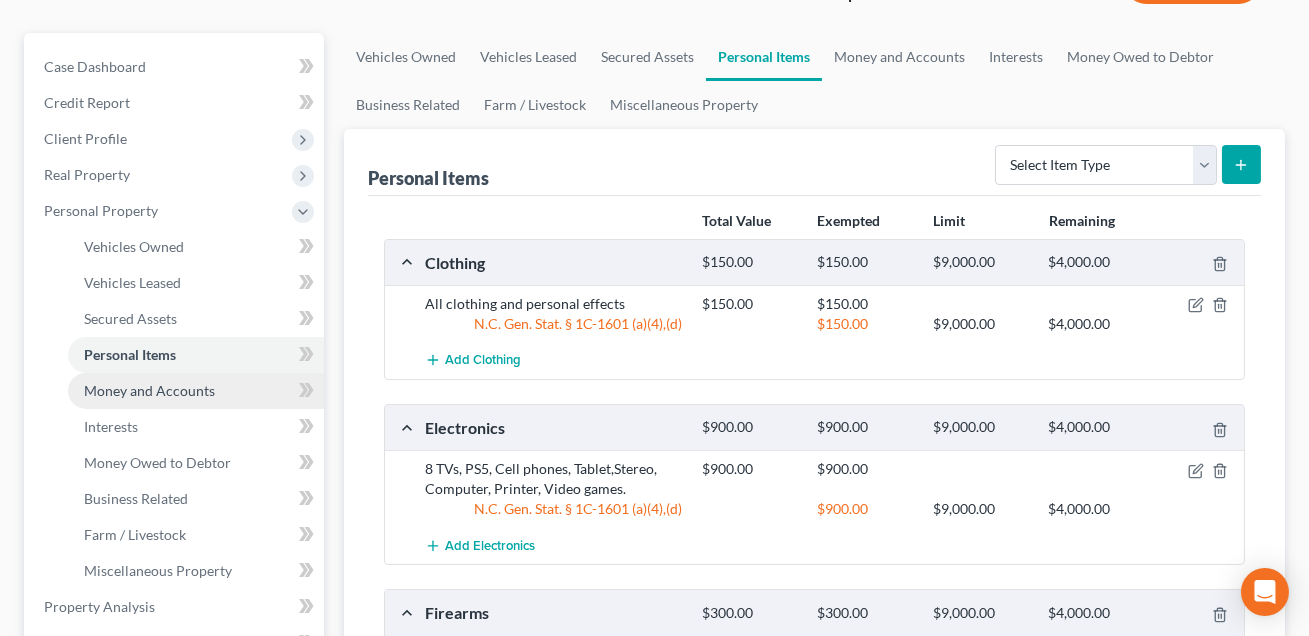 click on "Money and Accounts" at bounding box center [149, 390] 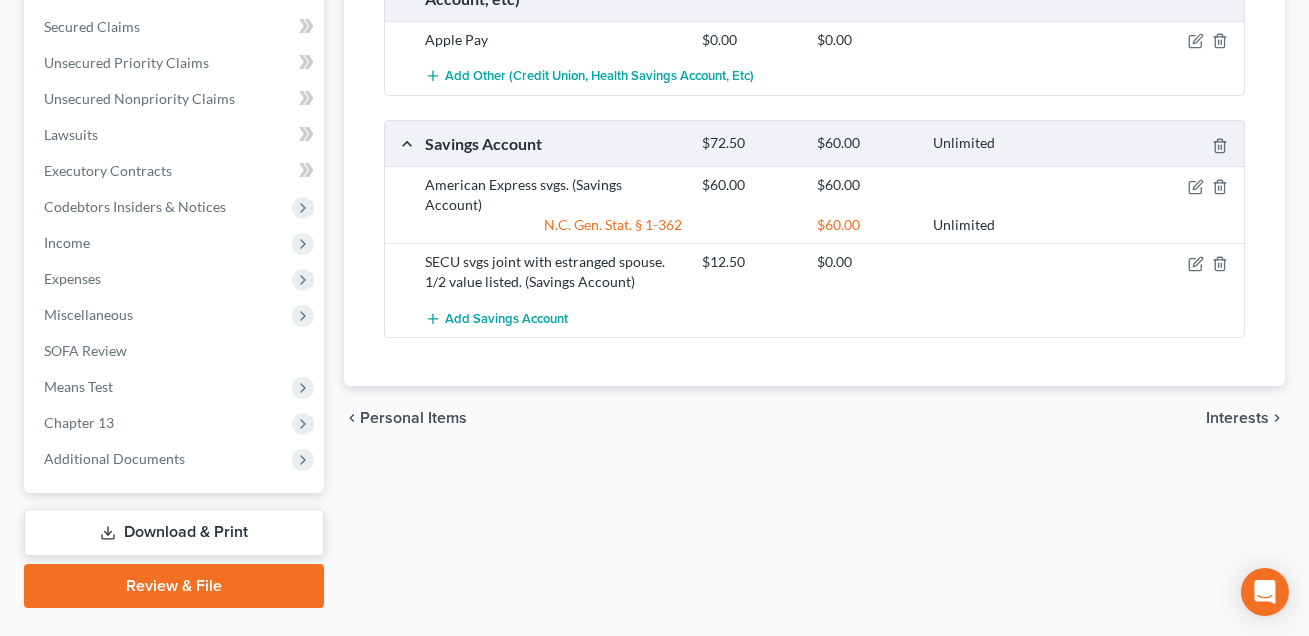scroll, scrollTop: 820, scrollLeft: 0, axis: vertical 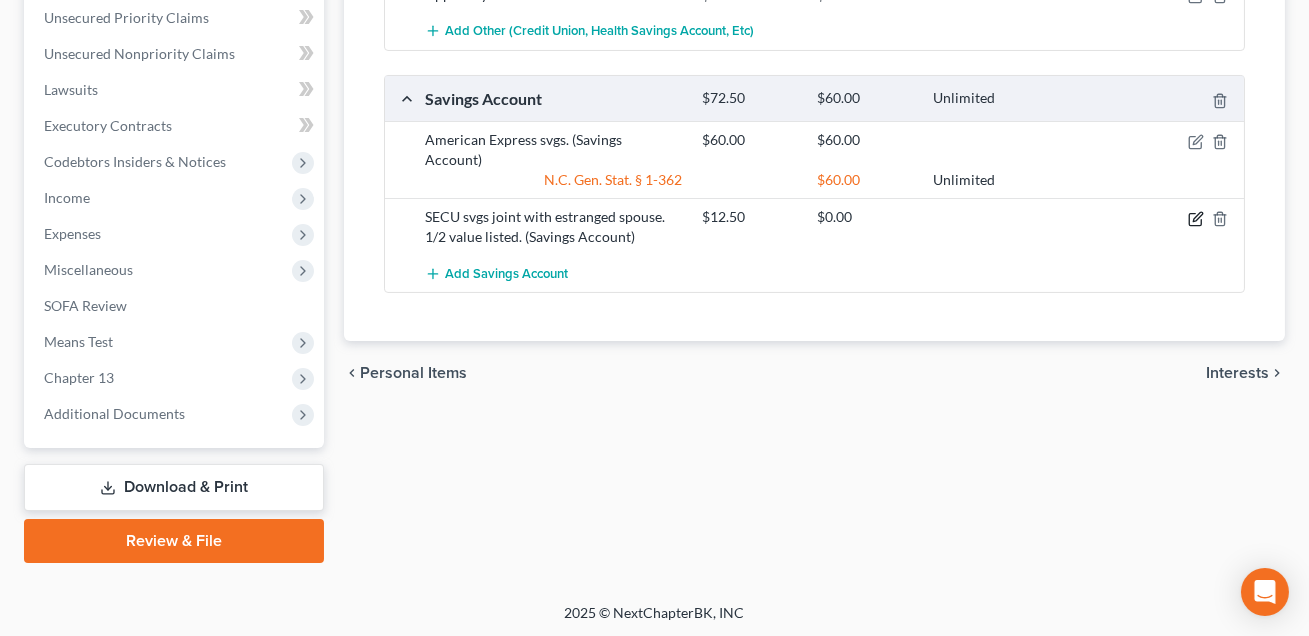 click 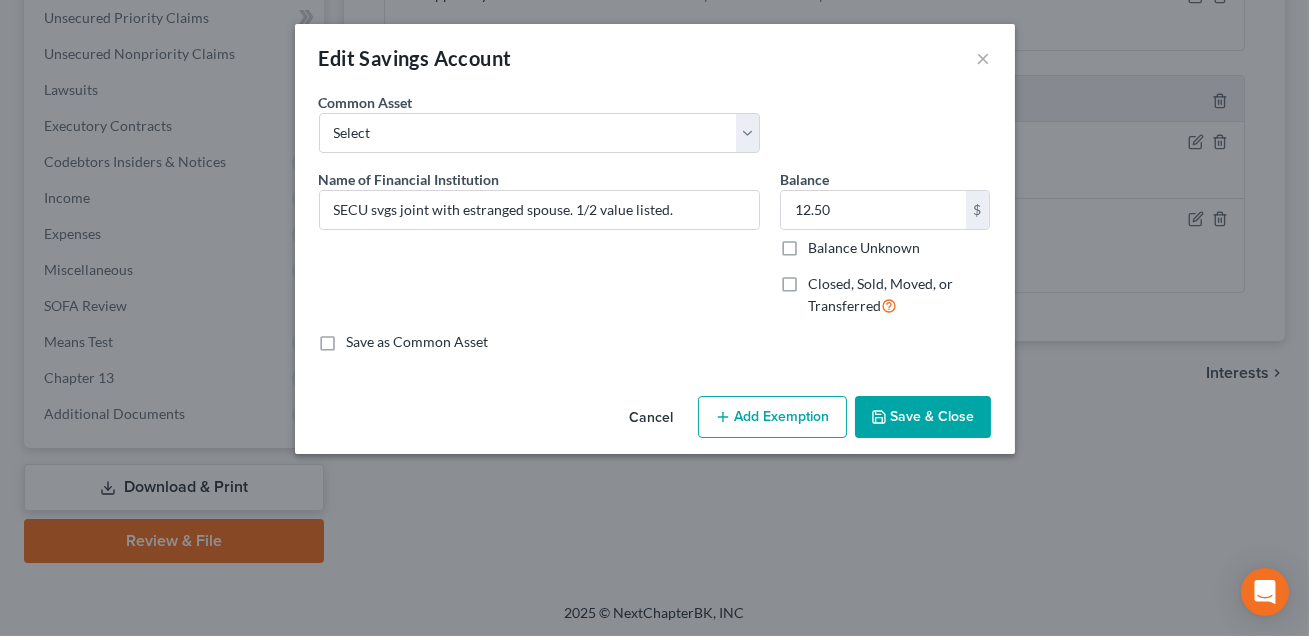 click on "Add Exemption" at bounding box center [772, 417] 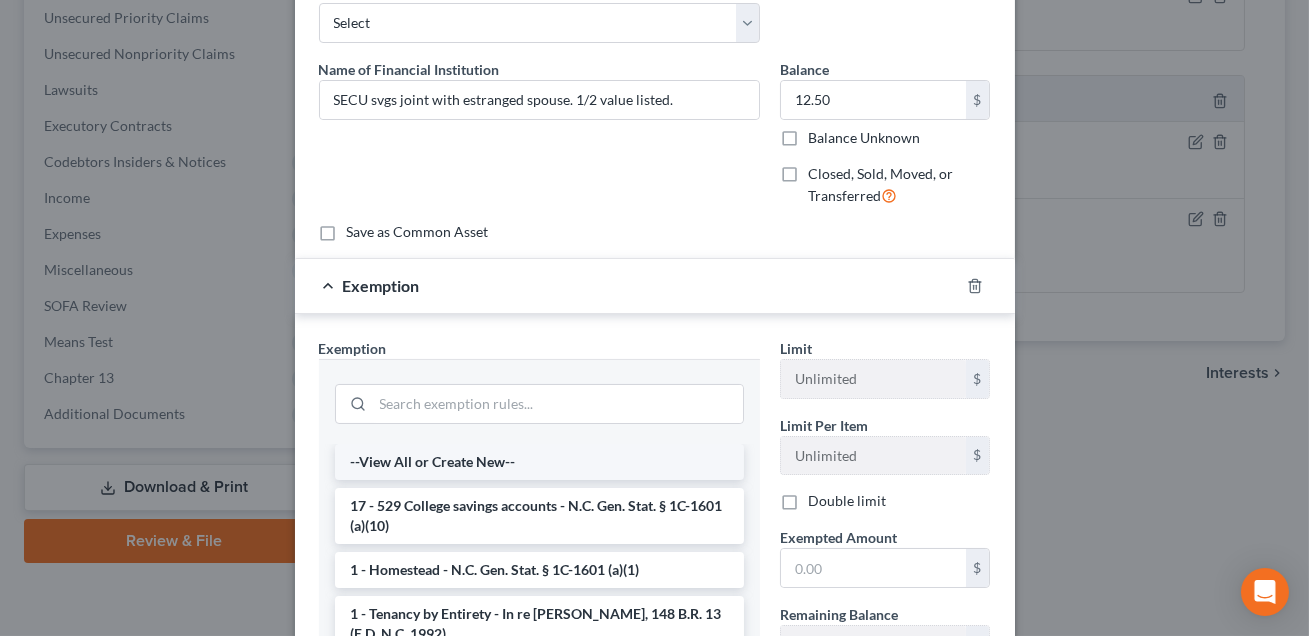 scroll, scrollTop: 144, scrollLeft: 0, axis: vertical 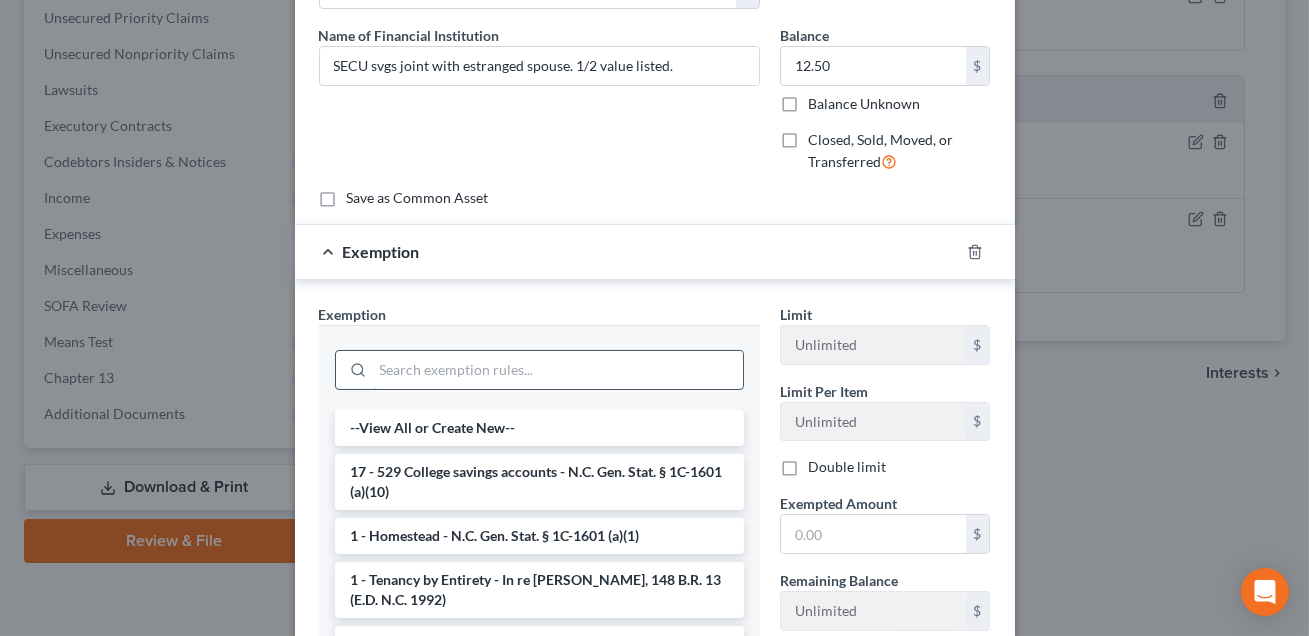 click at bounding box center [558, 370] 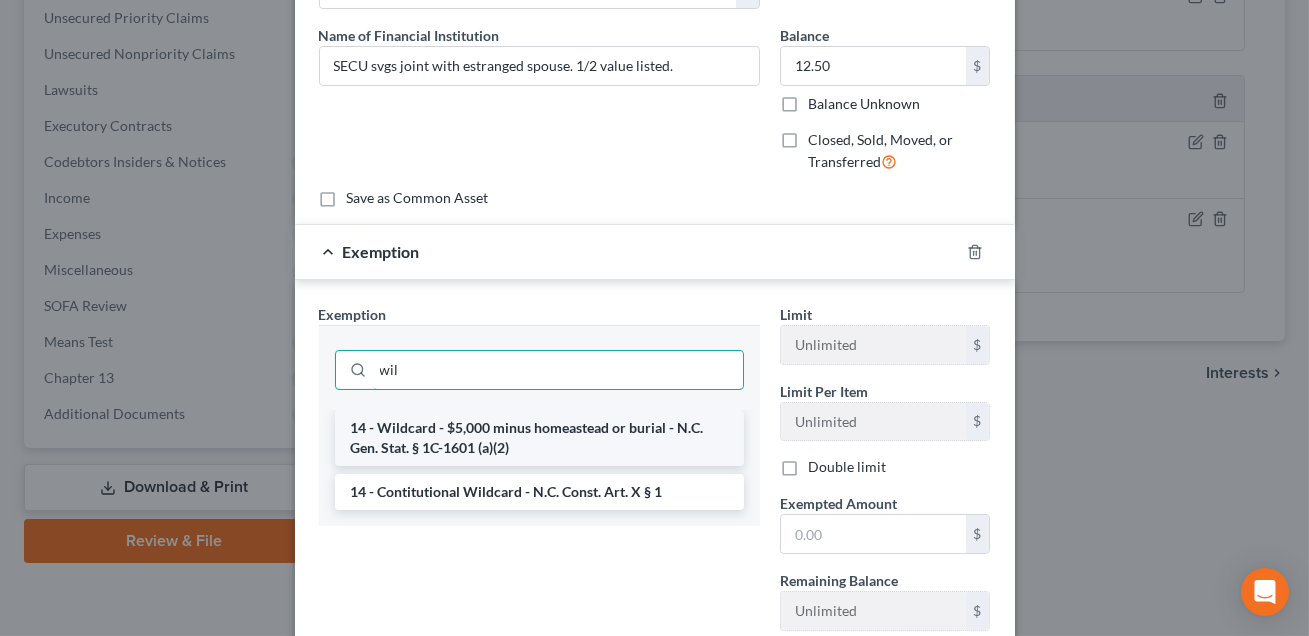 type on "wil" 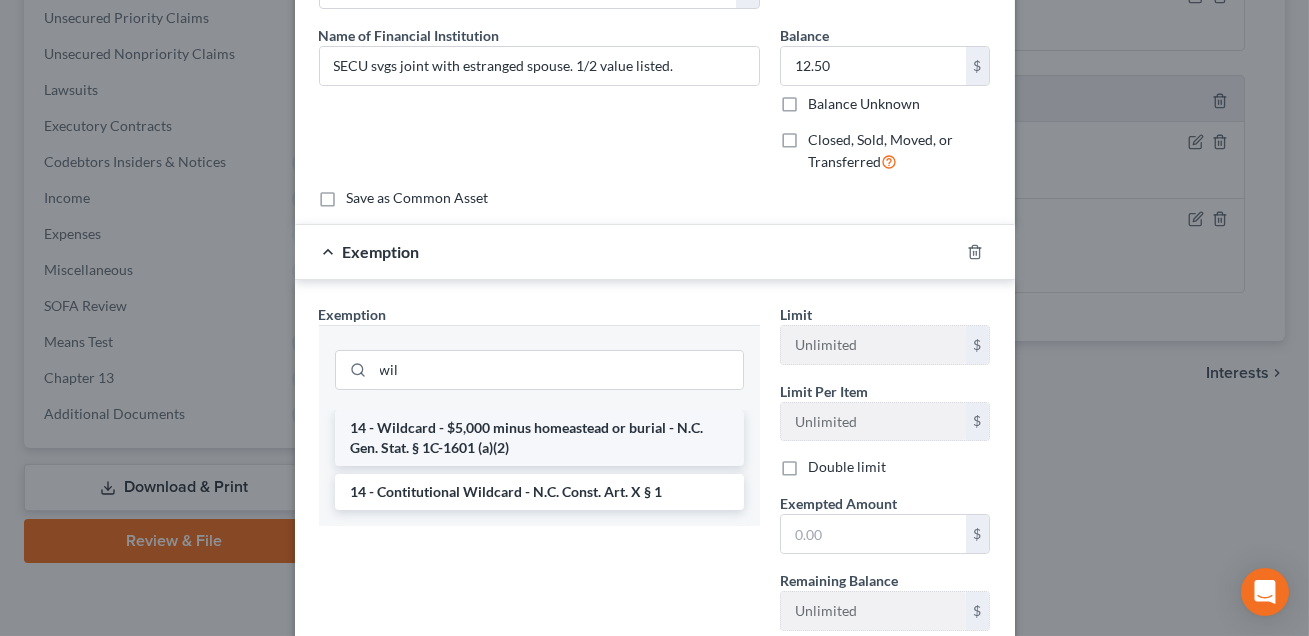 click on "14 - Wildcard - $5,000 minus homeastead or burial - N.C. Gen. Stat. § 1C-1601 (a)(2)" at bounding box center (539, 438) 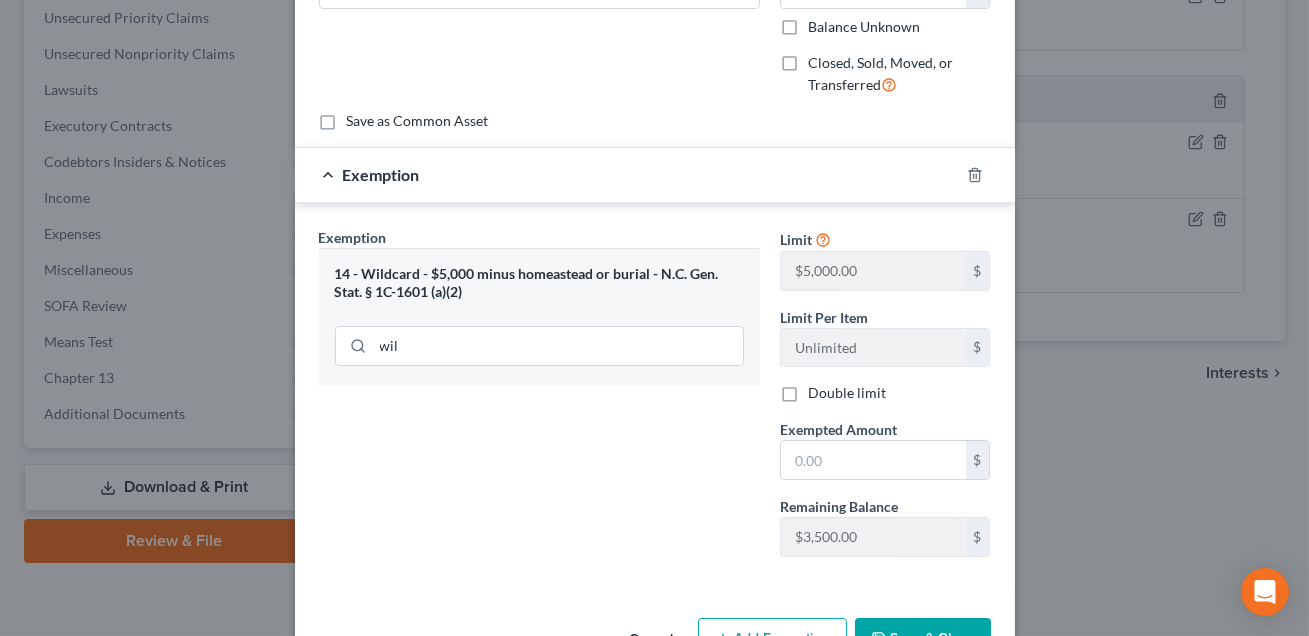 scroll, scrollTop: 282, scrollLeft: 0, axis: vertical 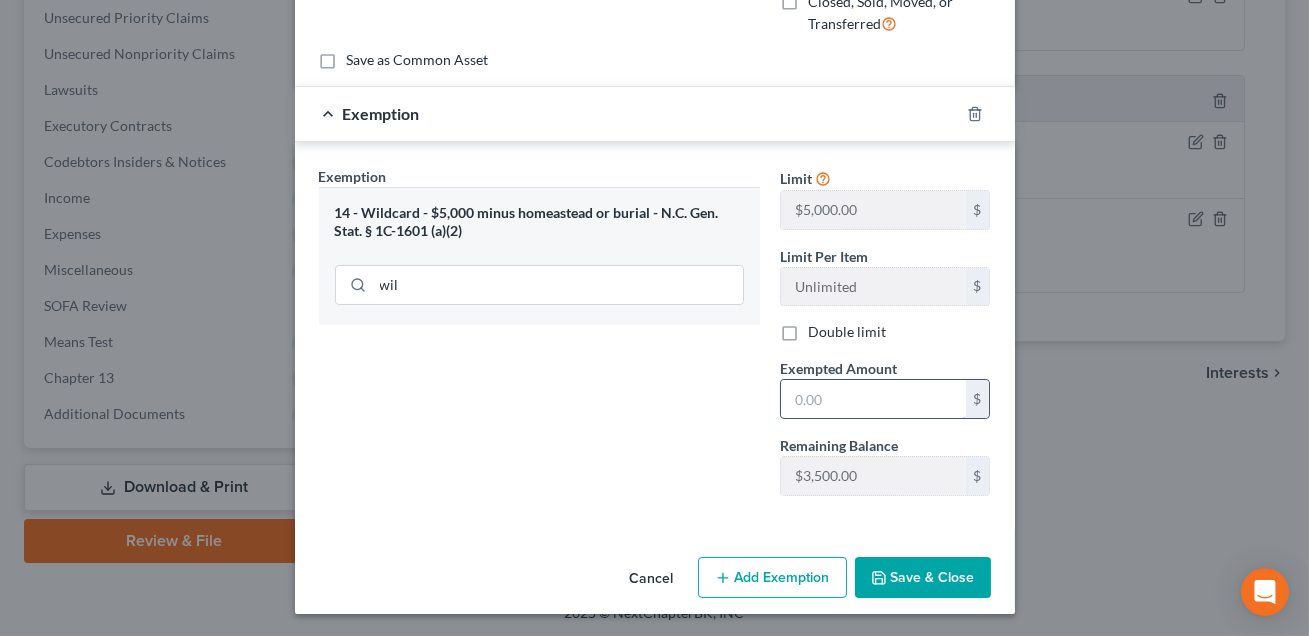 click at bounding box center (873, 399) 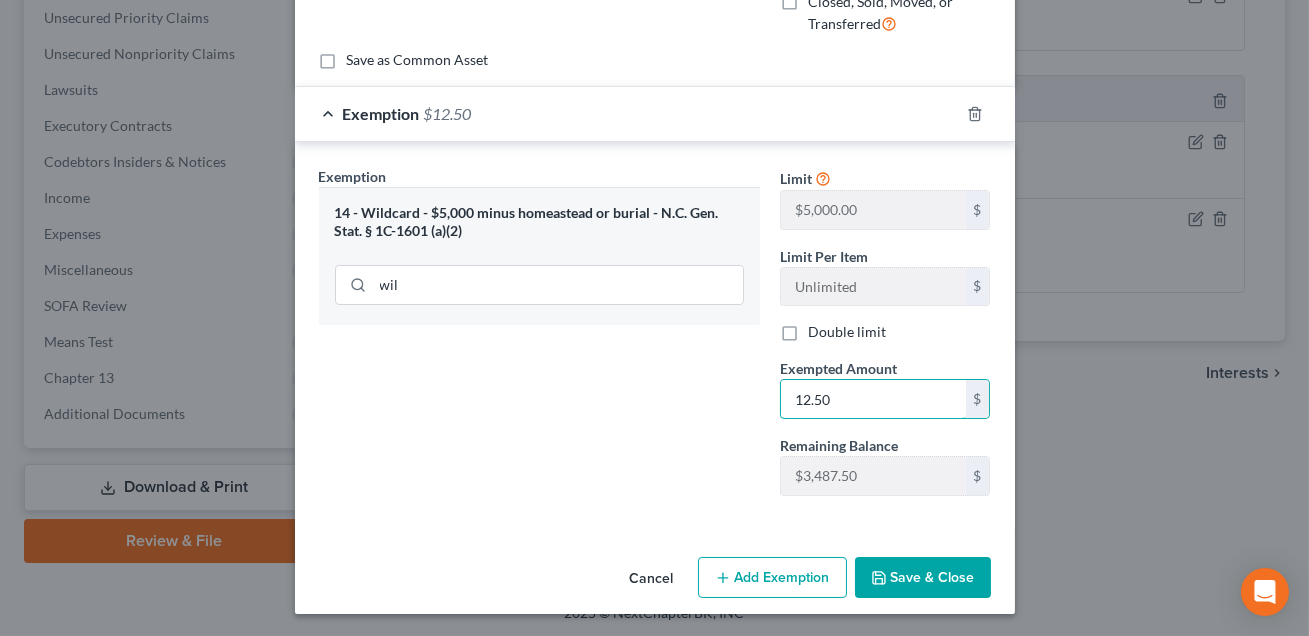 type on "12.50" 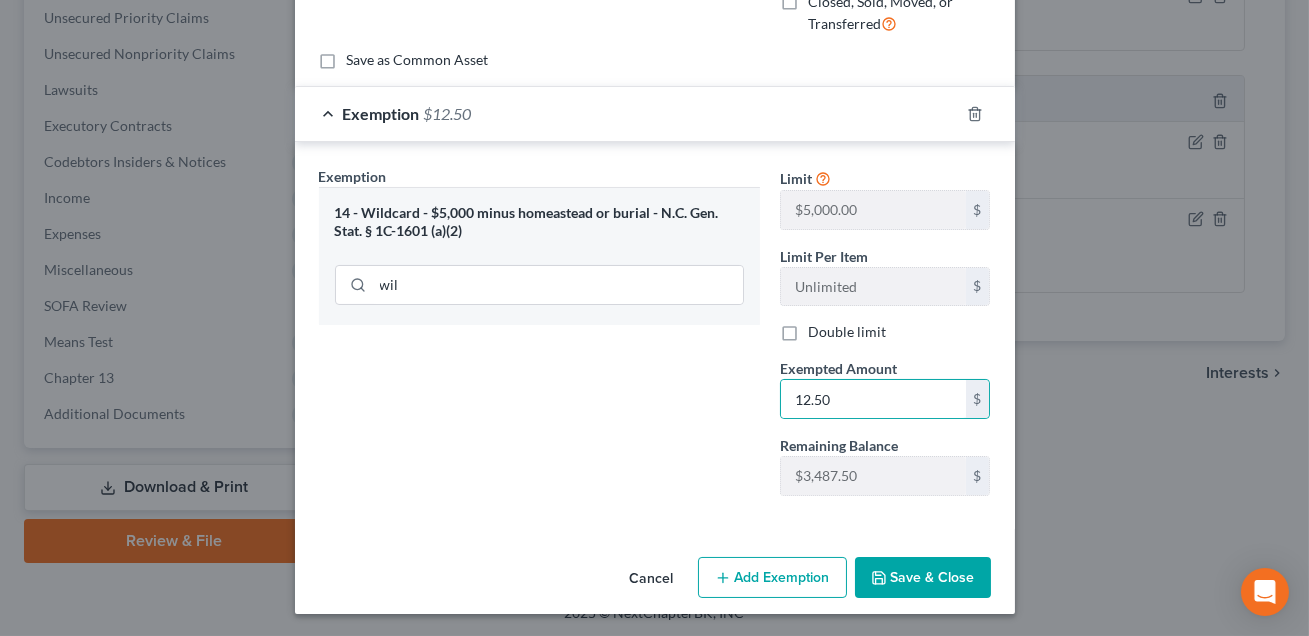 click on "Save & Close" at bounding box center [923, 578] 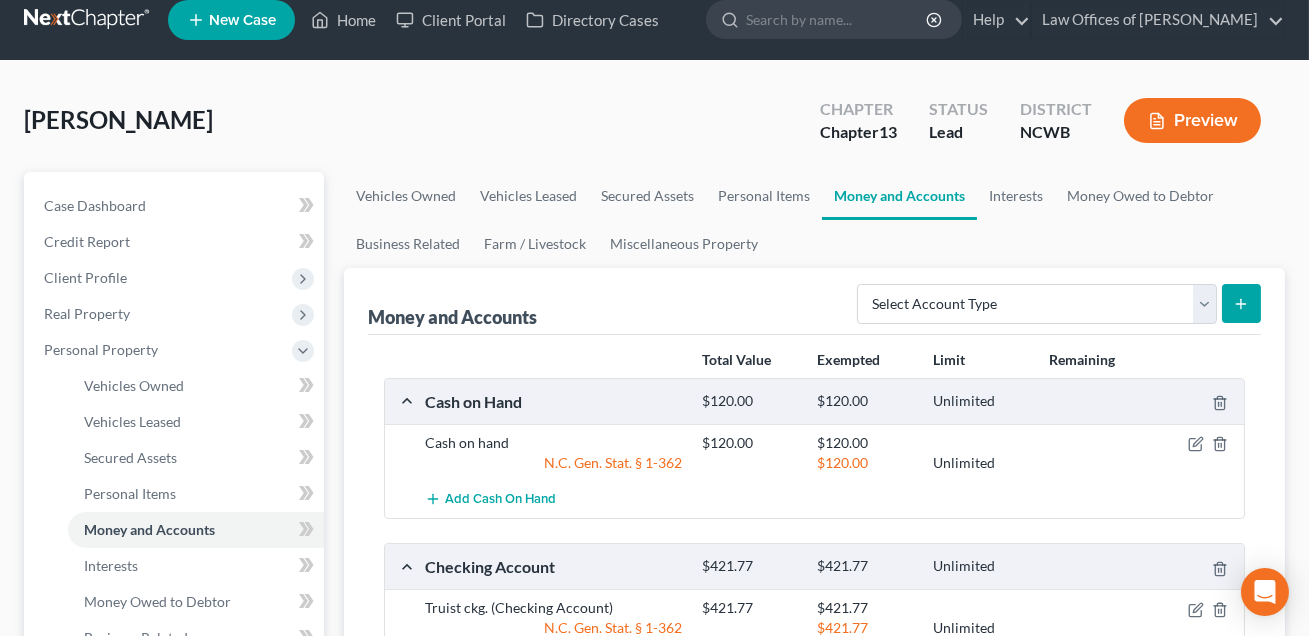 scroll, scrollTop: 0, scrollLeft: 0, axis: both 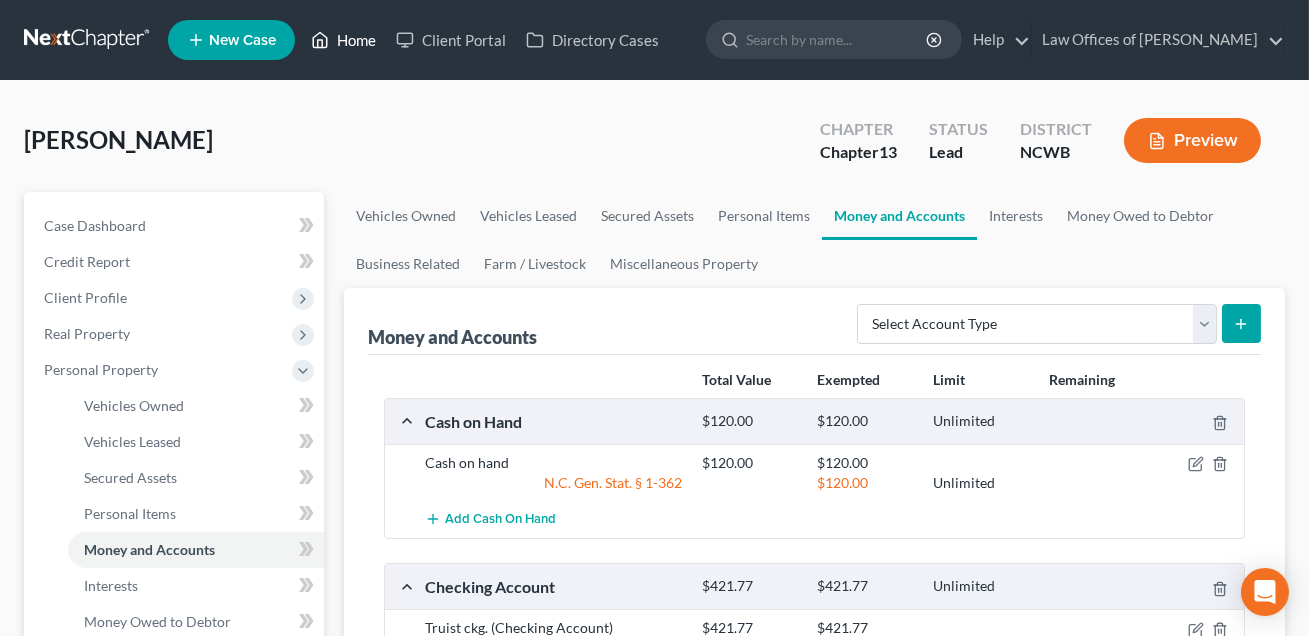click on "Home" at bounding box center [343, 40] 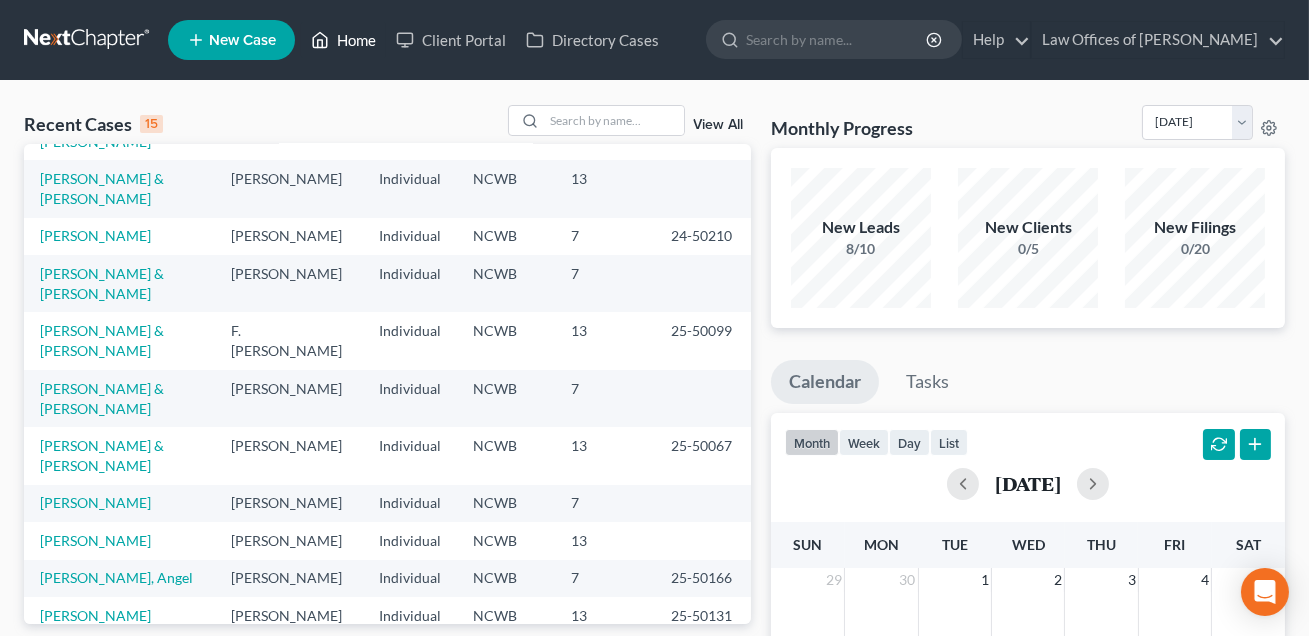 scroll, scrollTop: 0, scrollLeft: 0, axis: both 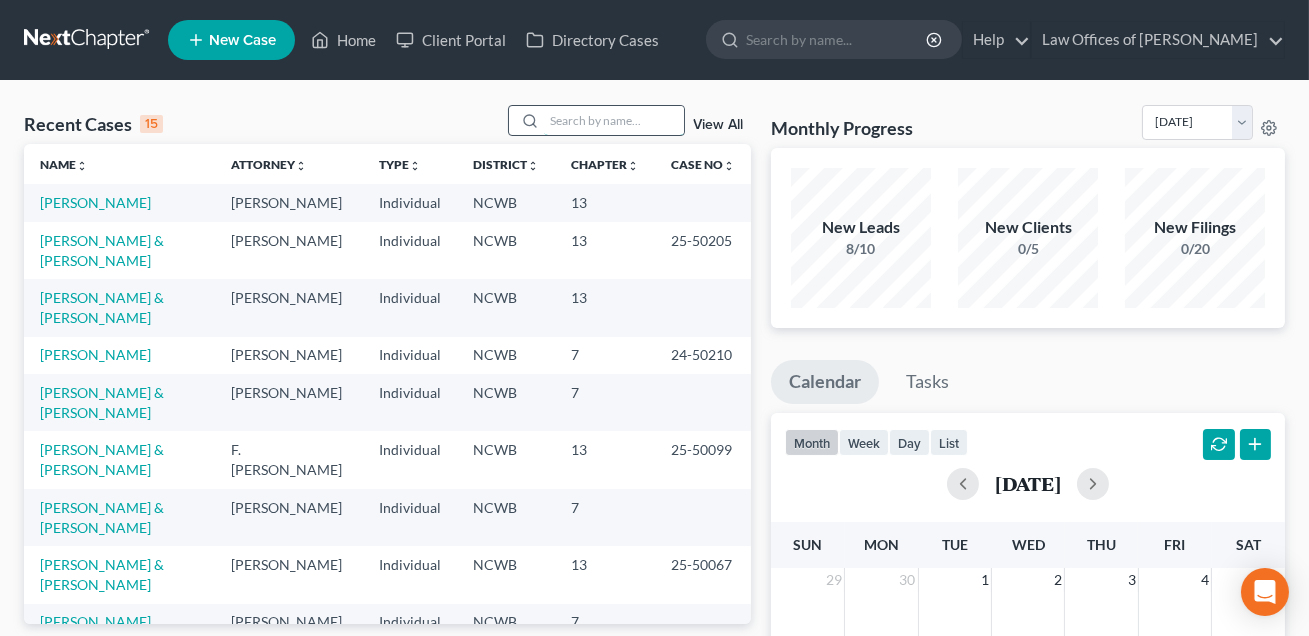 click at bounding box center [614, 120] 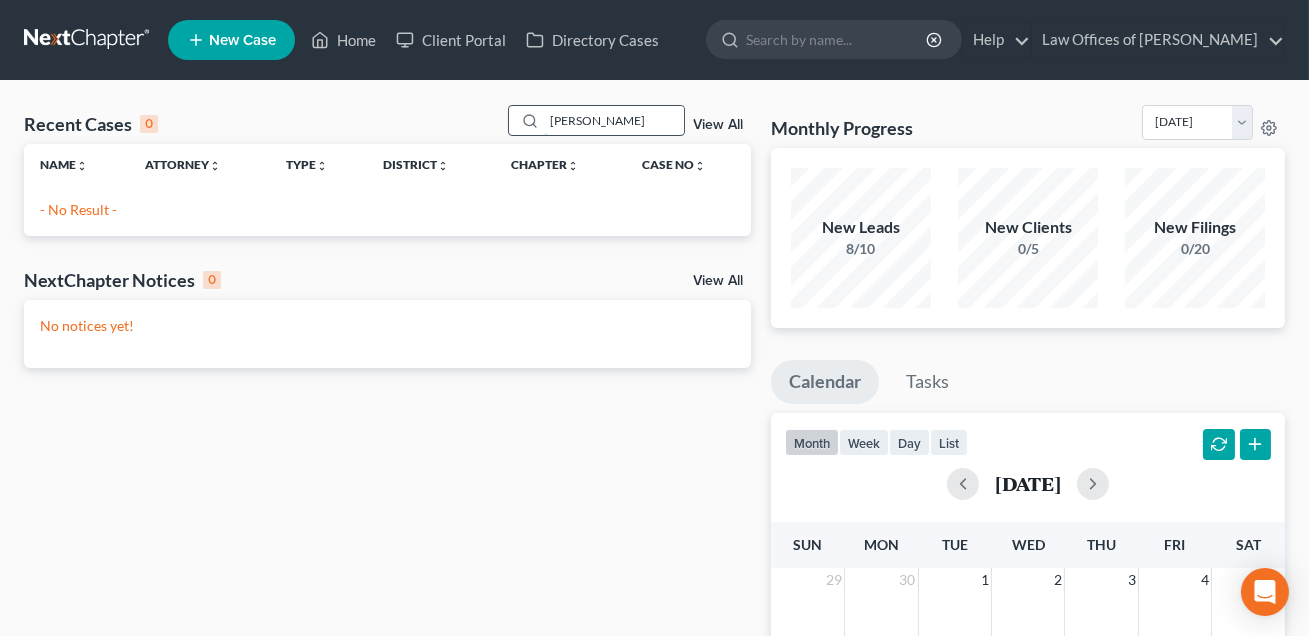 click on "engel" at bounding box center (614, 120) 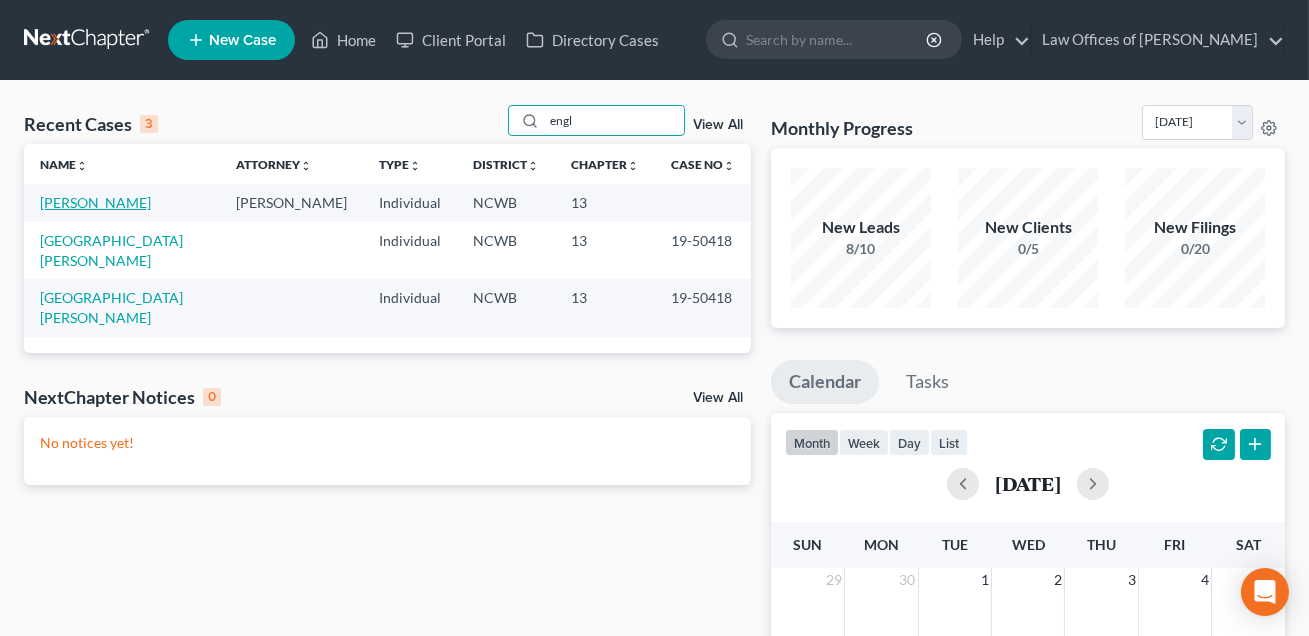 type on "engl" 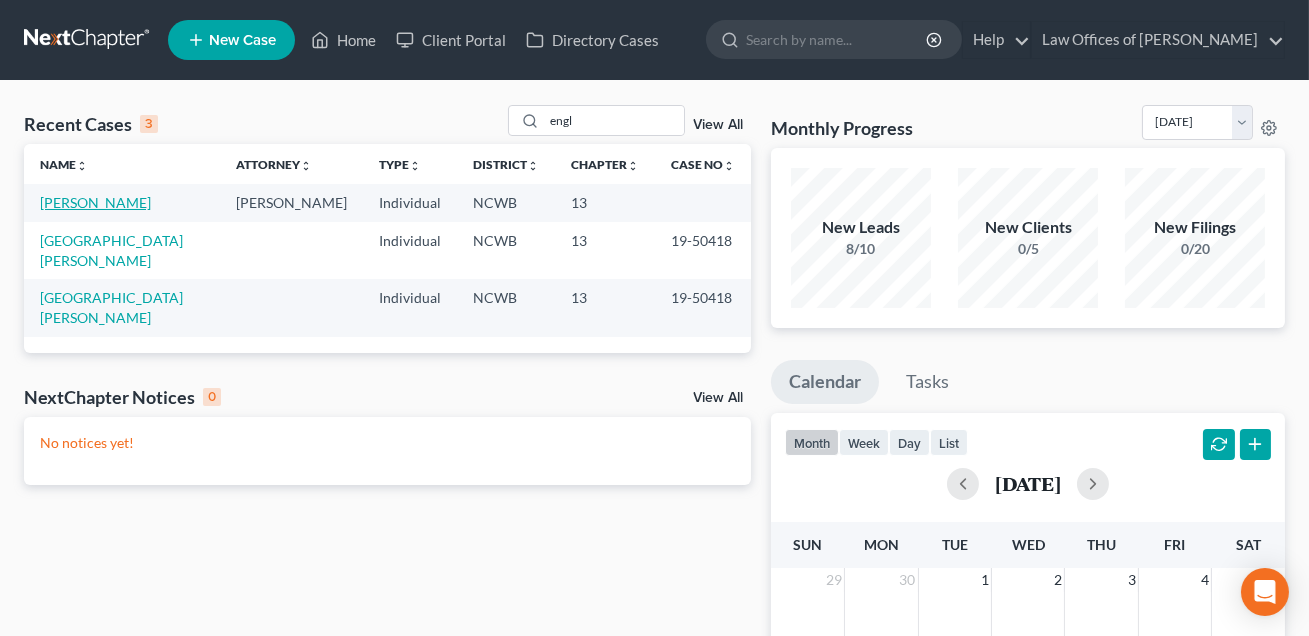 click on "Engle, Bradley" at bounding box center [95, 202] 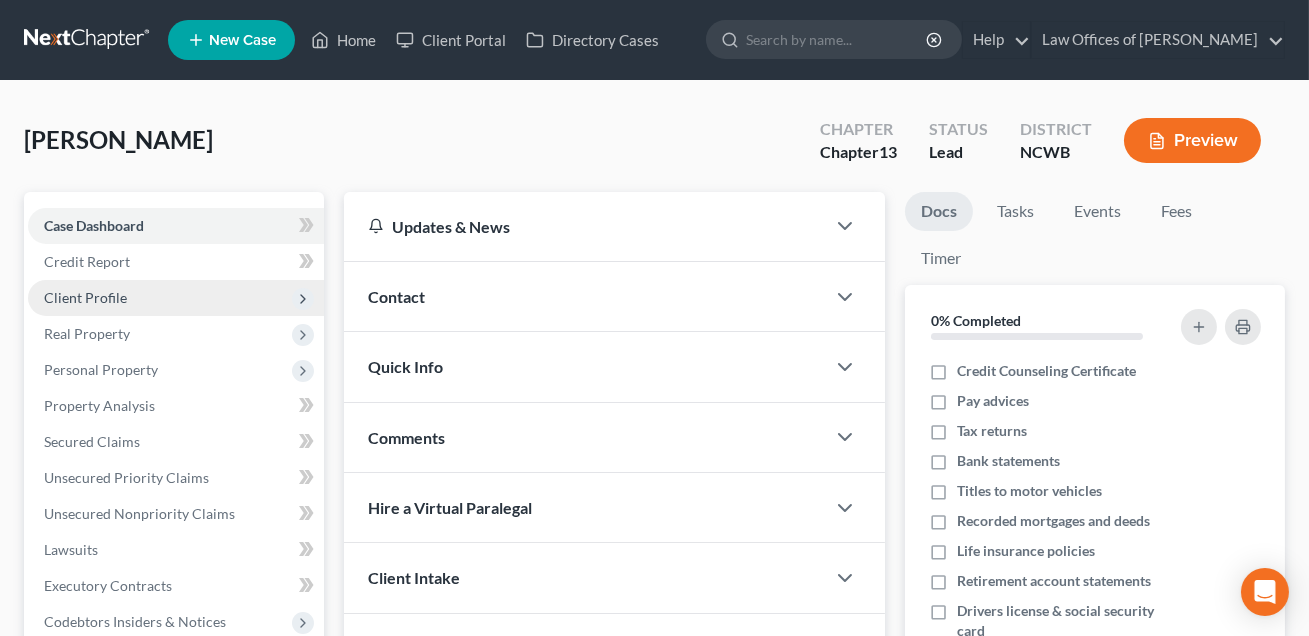 click on "Client Profile" at bounding box center (85, 297) 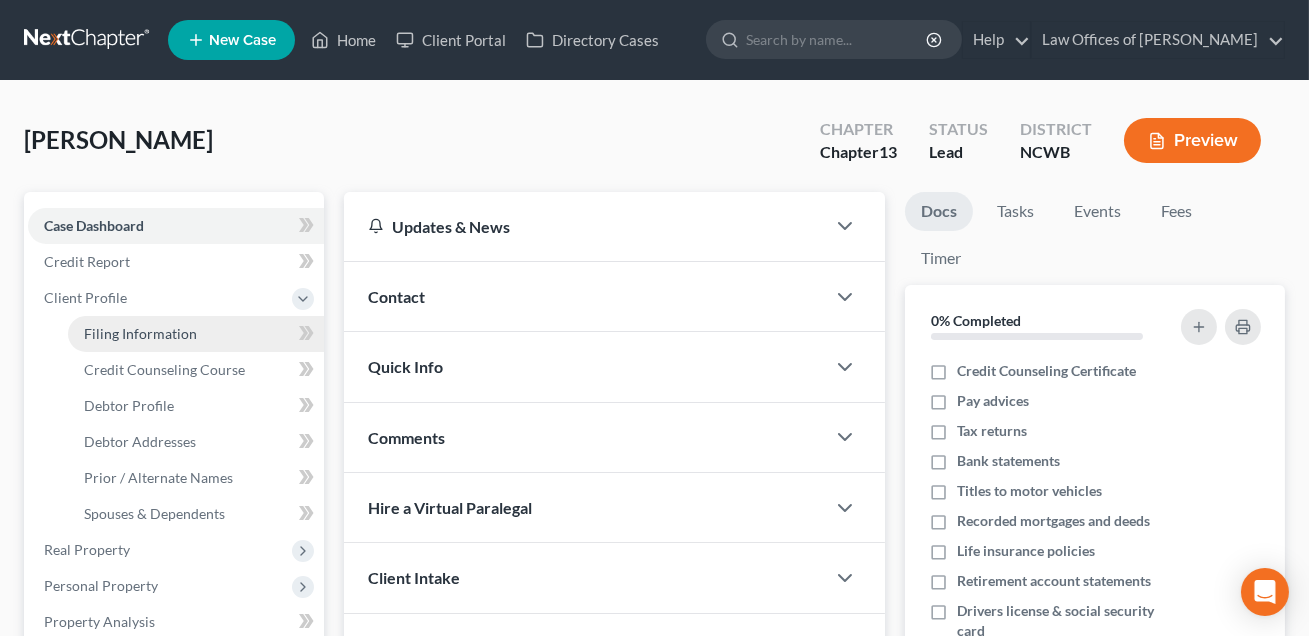 click on "Filing Information" at bounding box center [140, 333] 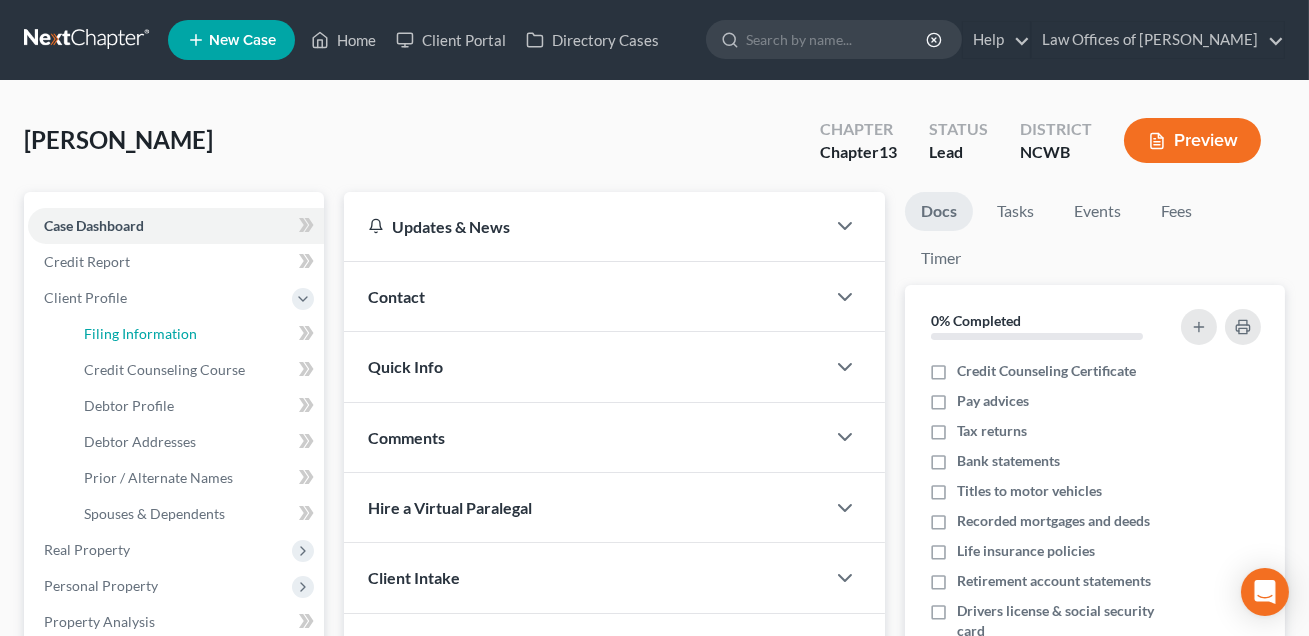 select on "1" 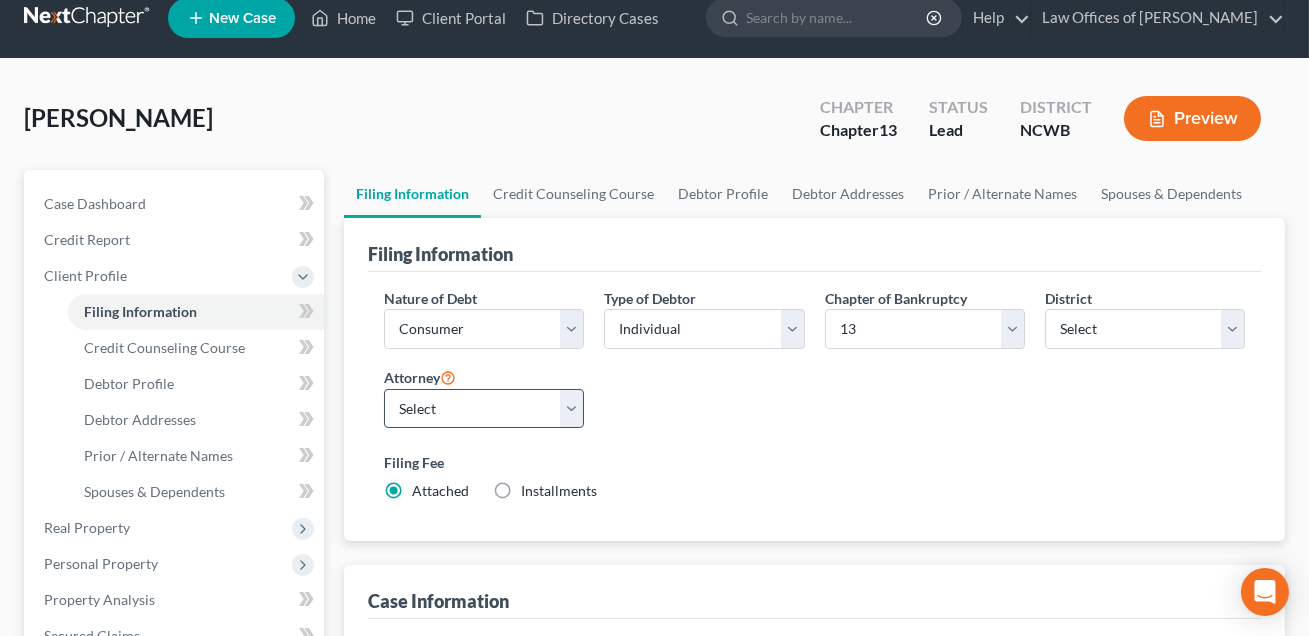 scroll, scrollTop: 296, scrollLeft: 0, axis: vertical 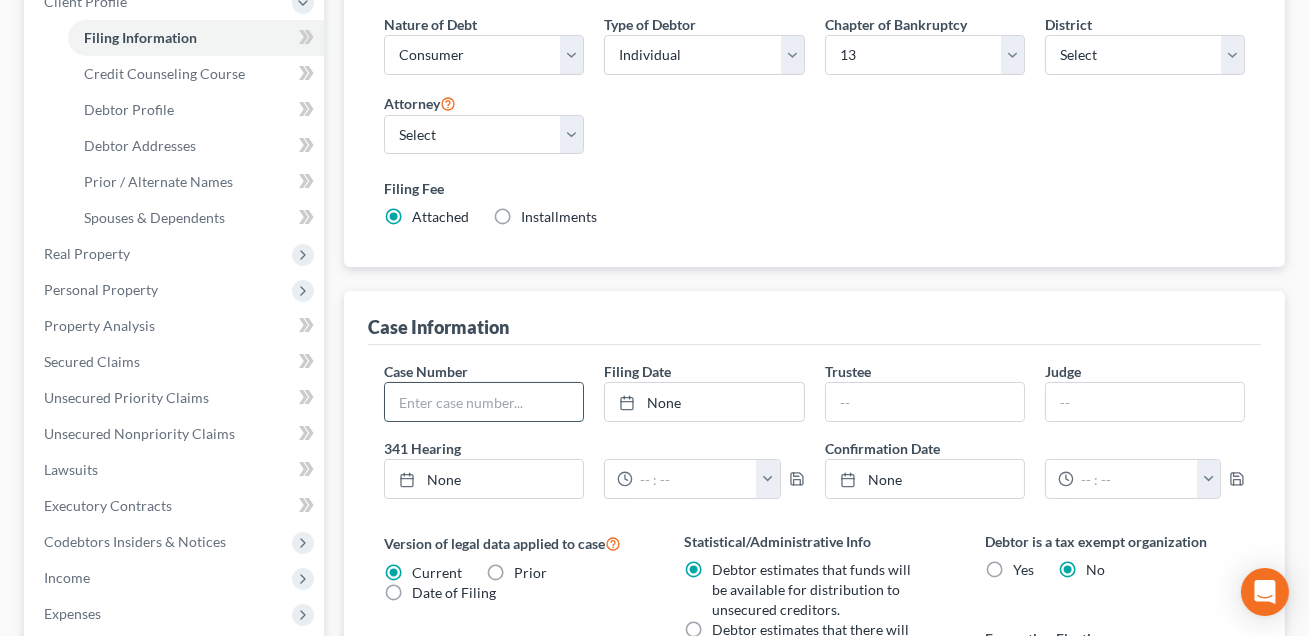 click at bounding box center (484, 402) 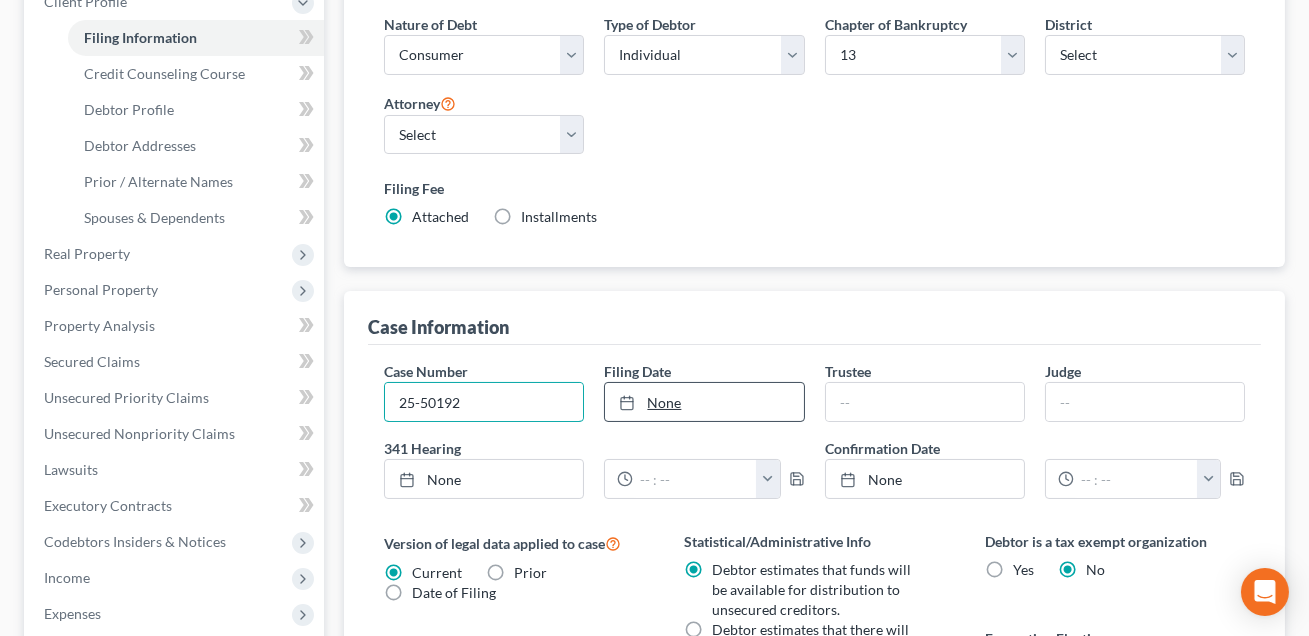 type on "25-50192" 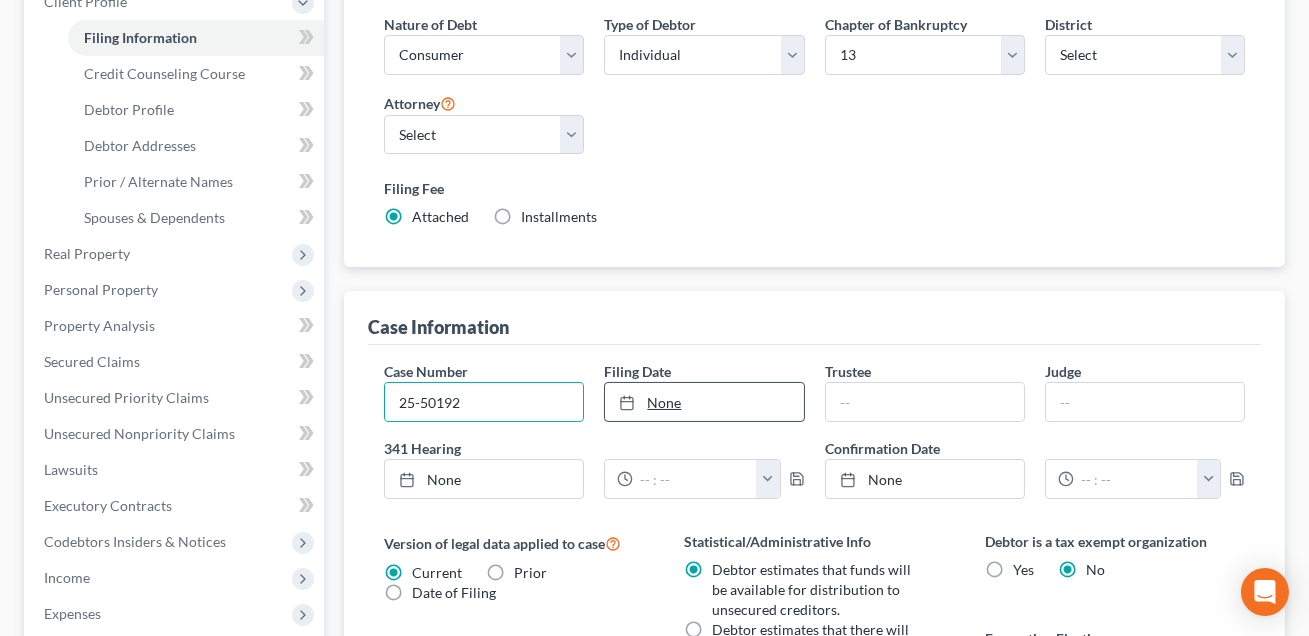 click on "None" at bounding box center [704, 402] 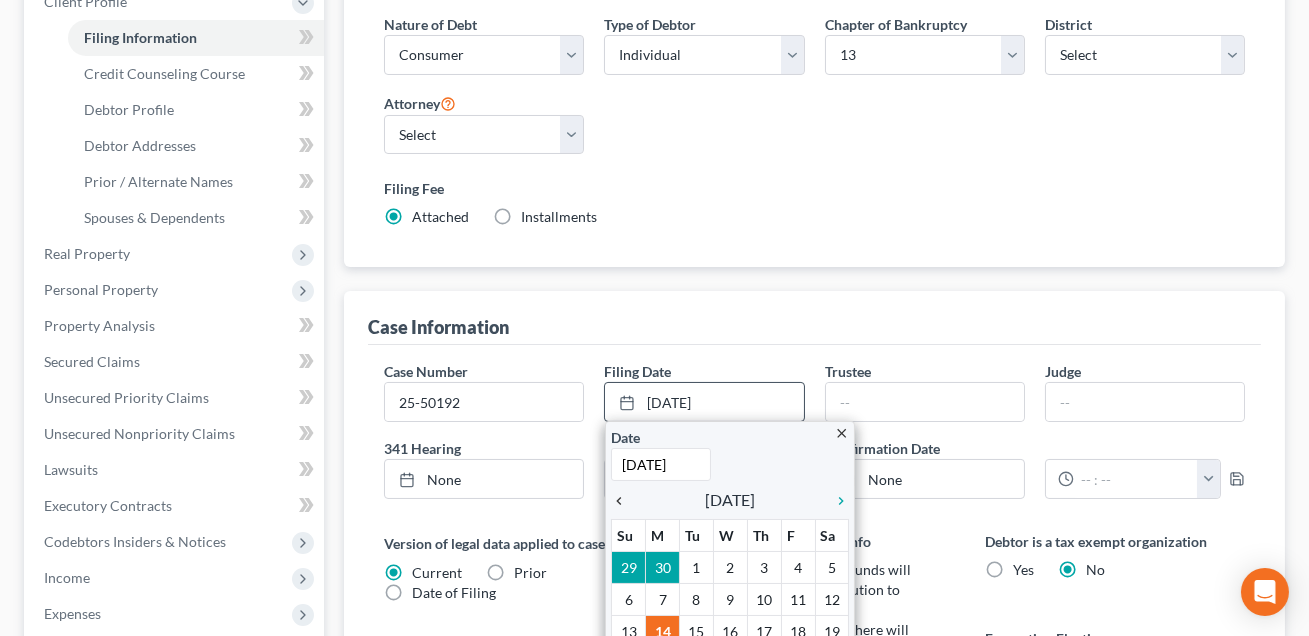 click on "chevron_left" at bounding box center [624, 501] 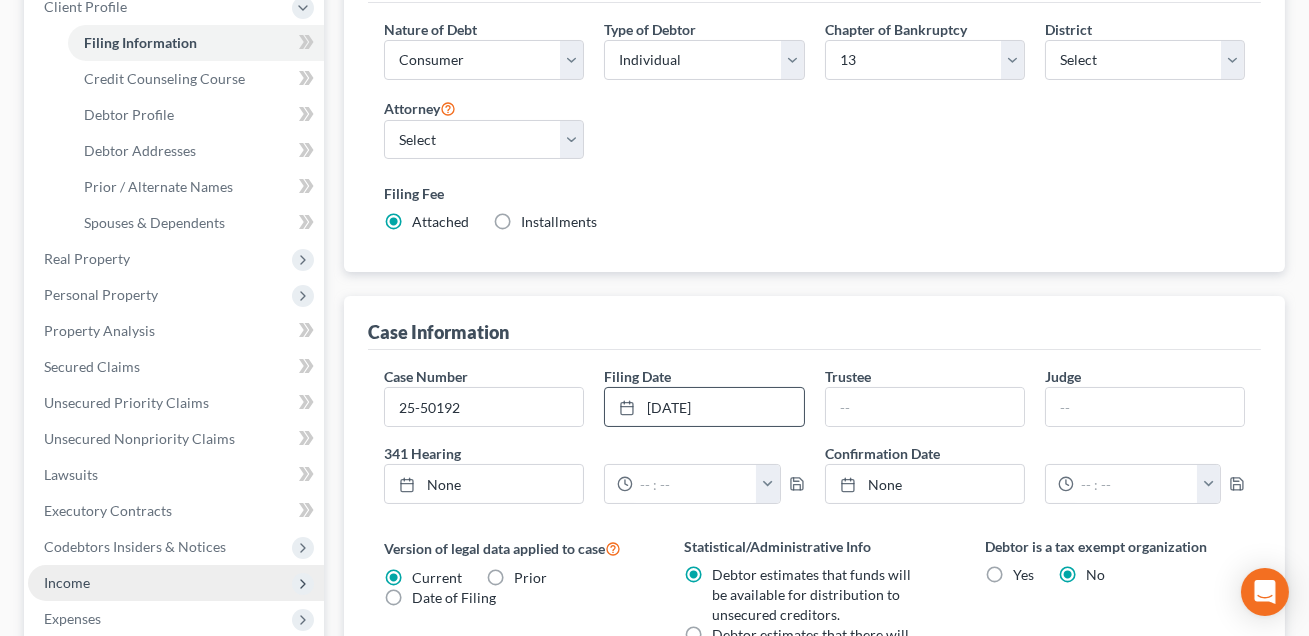 scroll, scrollTop: 268, scrollLeft: 0, axis: vertical 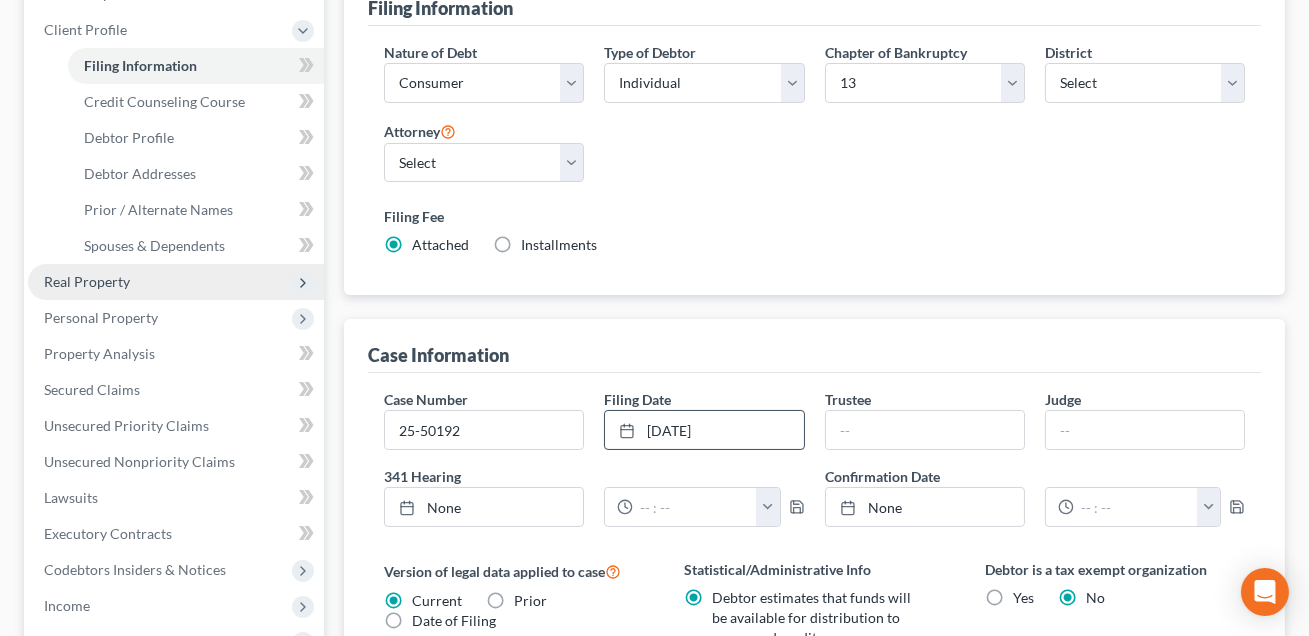click on "Real Property" at bounding box center [87, 281] 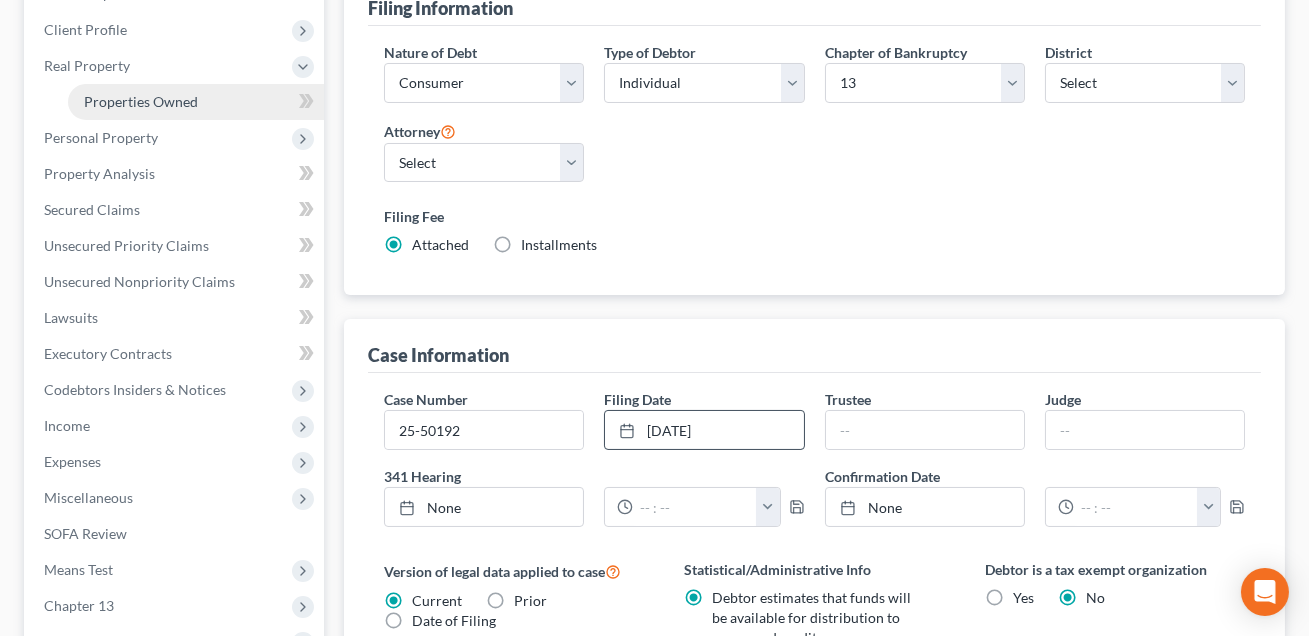 click on "Properties Owned" at bounding box center (141, 101) 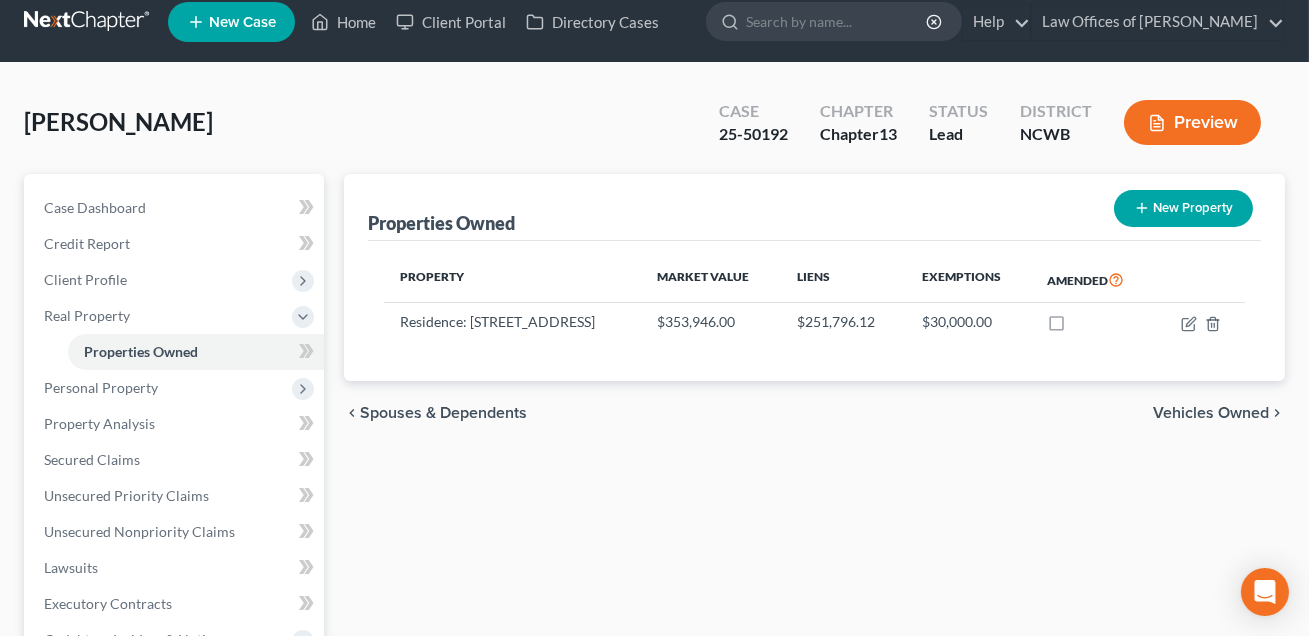 scroll, scrollTop: 0, scrollLeft: 0, axis: both 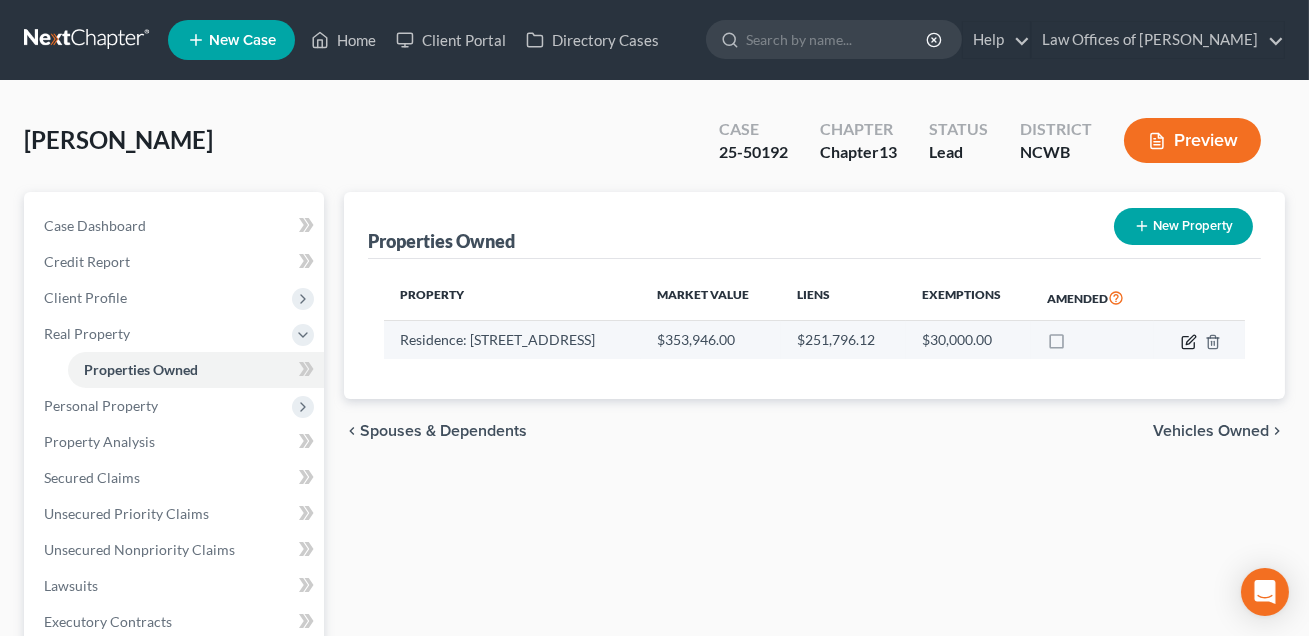 click 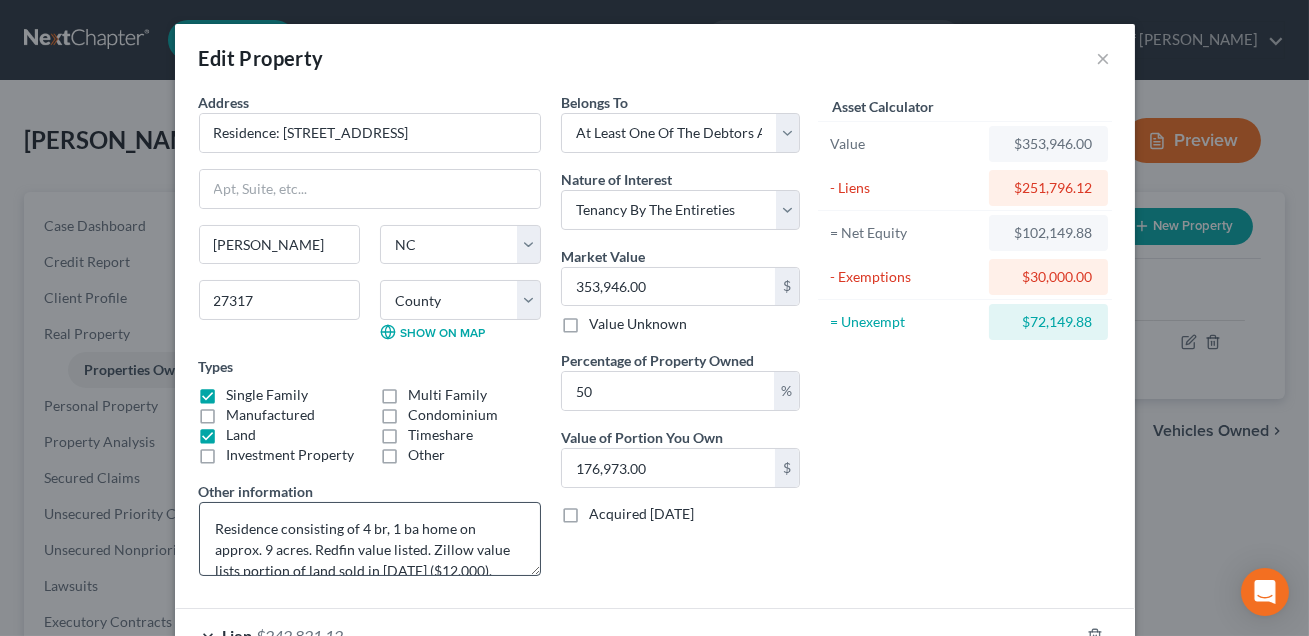 scroll, scrollTop: 20, scrollLeft: 0, axis: vertical 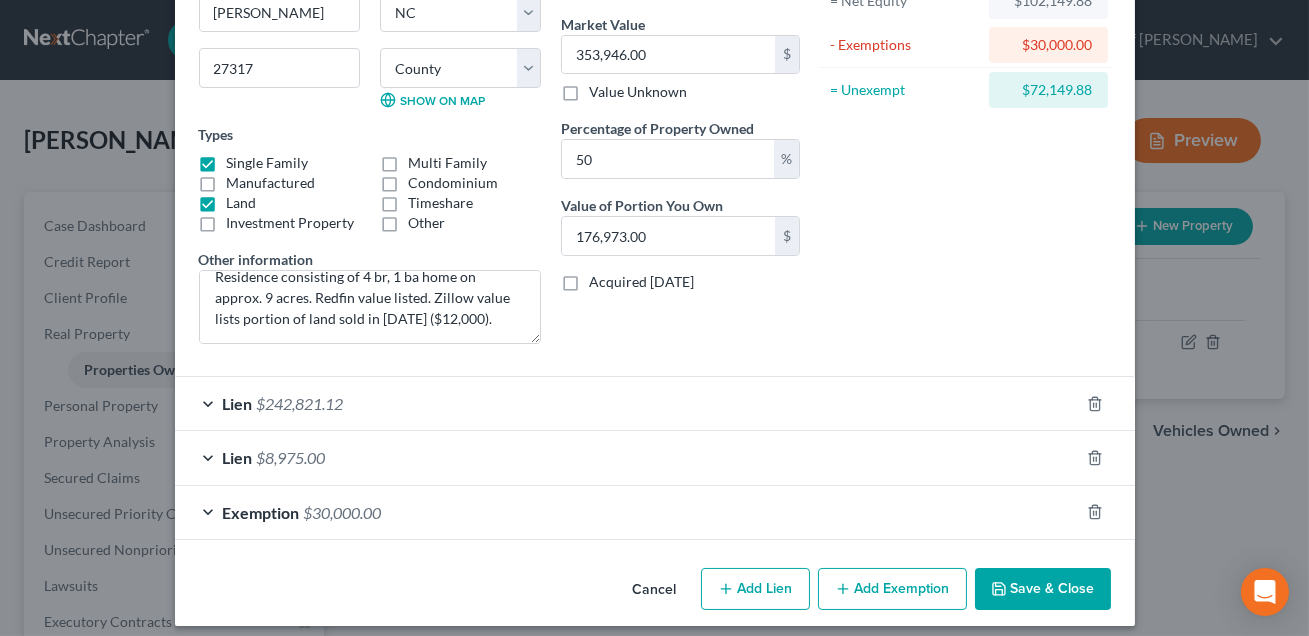click on "Save & Close" at bounding box center [1043, 589] 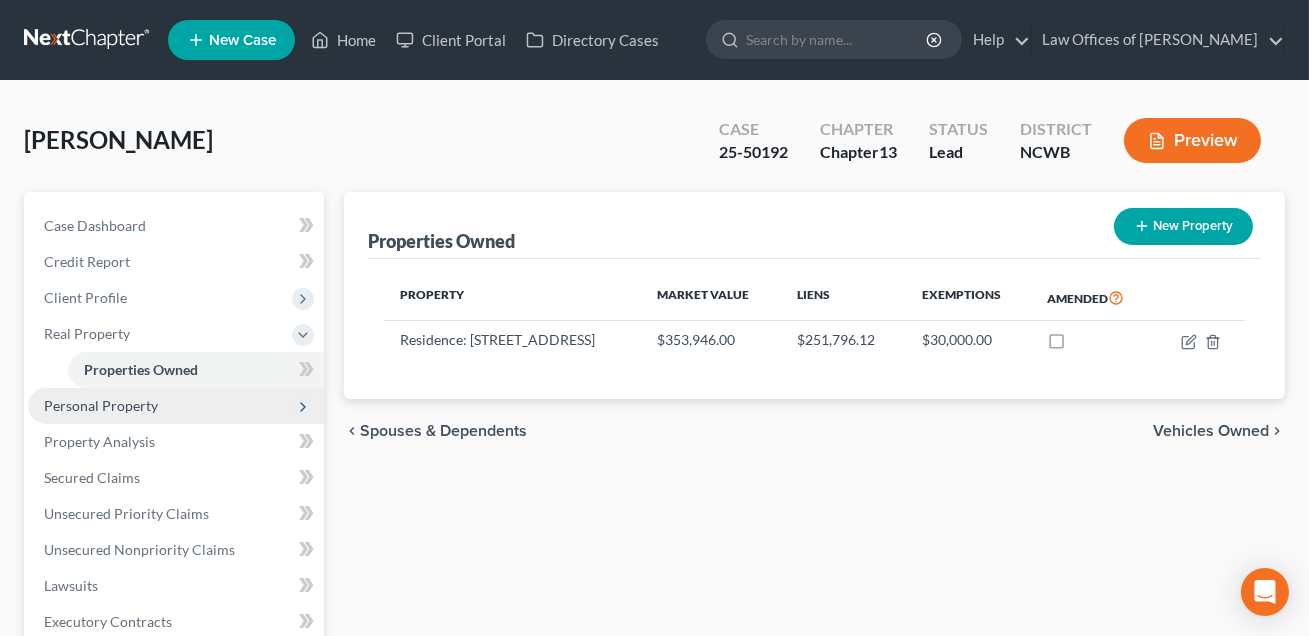 click on "Personal Property" at bounding box center [101, 405] 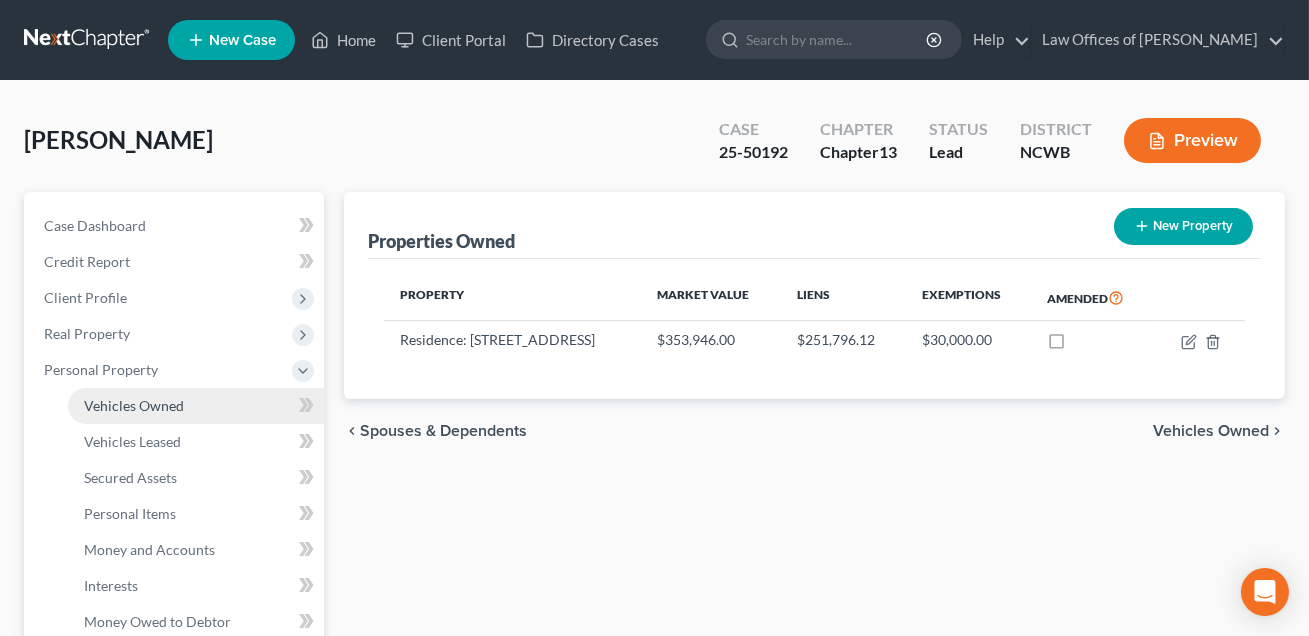 click on "Vehicles Owned" at bounding box center (134, 405) 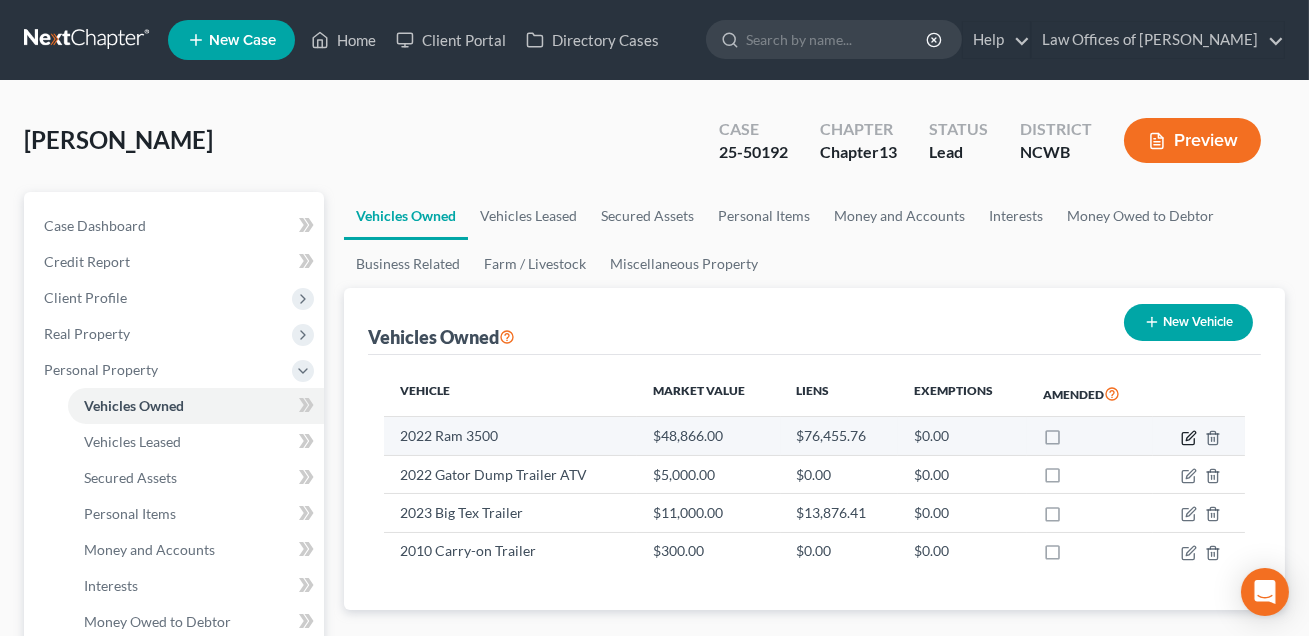 click 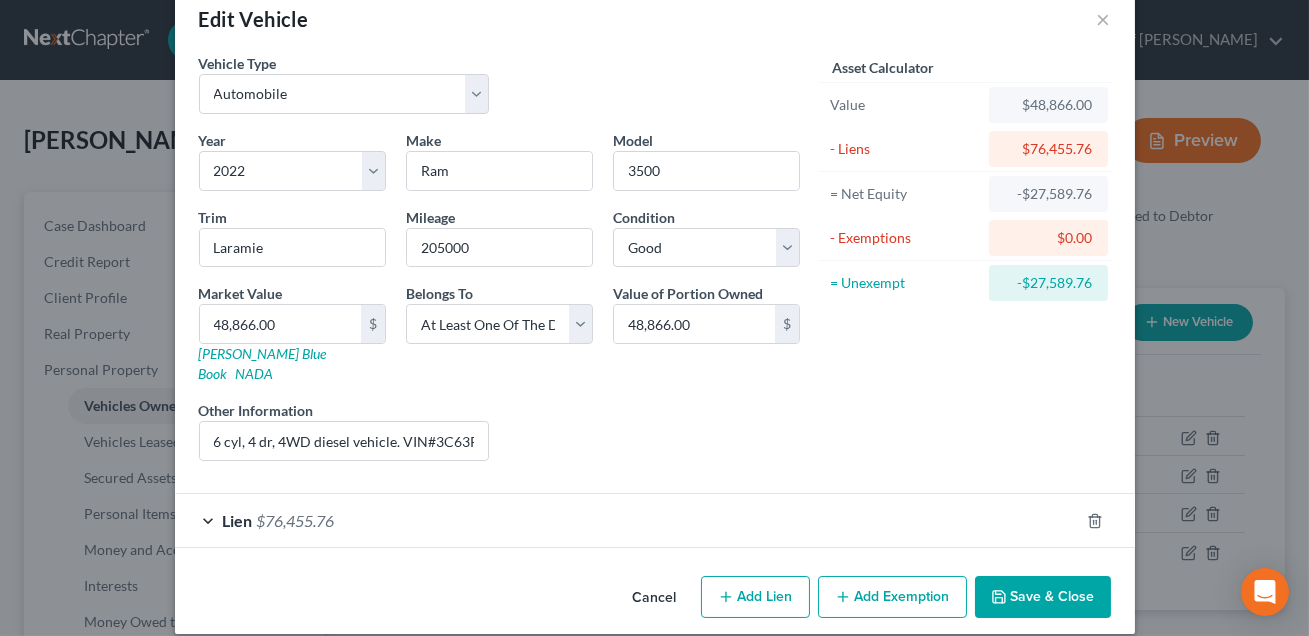 scroll, scrollTop: 38, scrollLeft: 0, axis: vertical 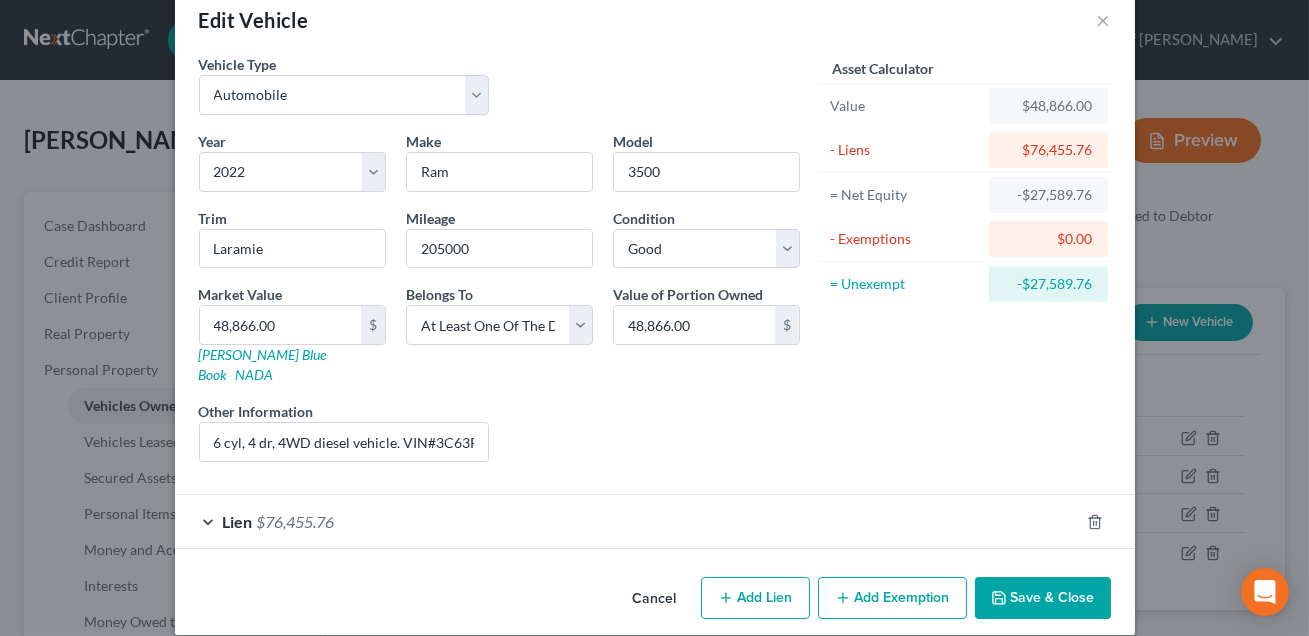 click on "Save & Close" at bounding box center (1043, 598) 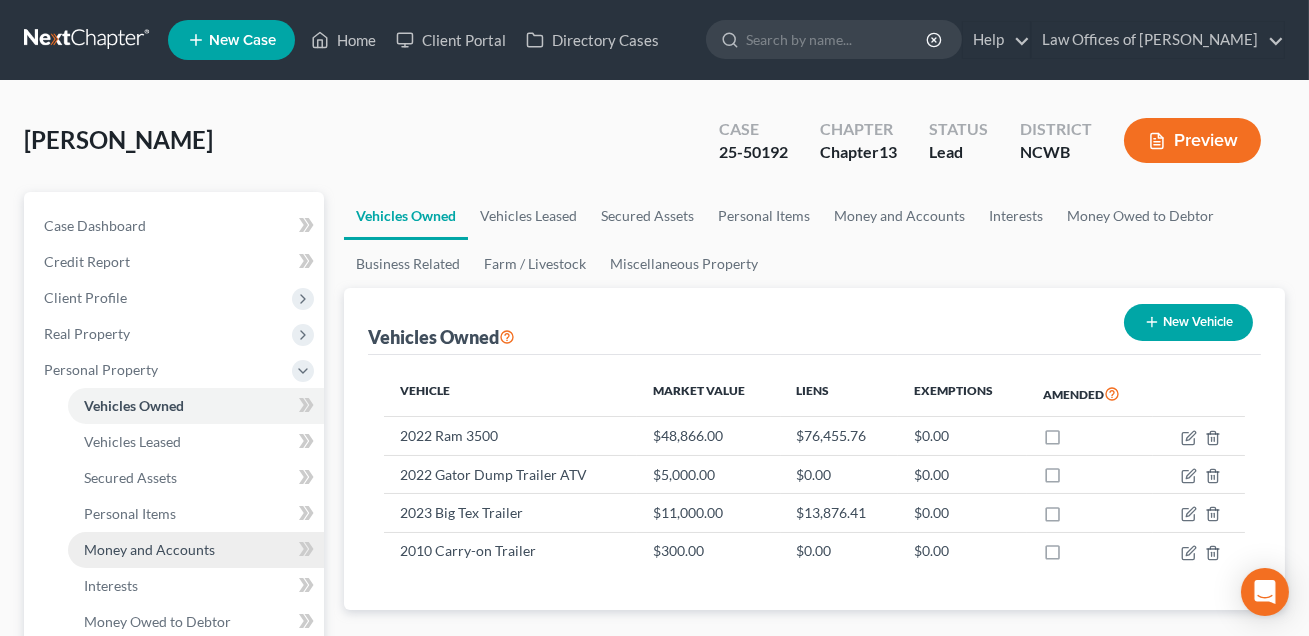 click on "Money and Accounts" at bounding box center [149, 549] 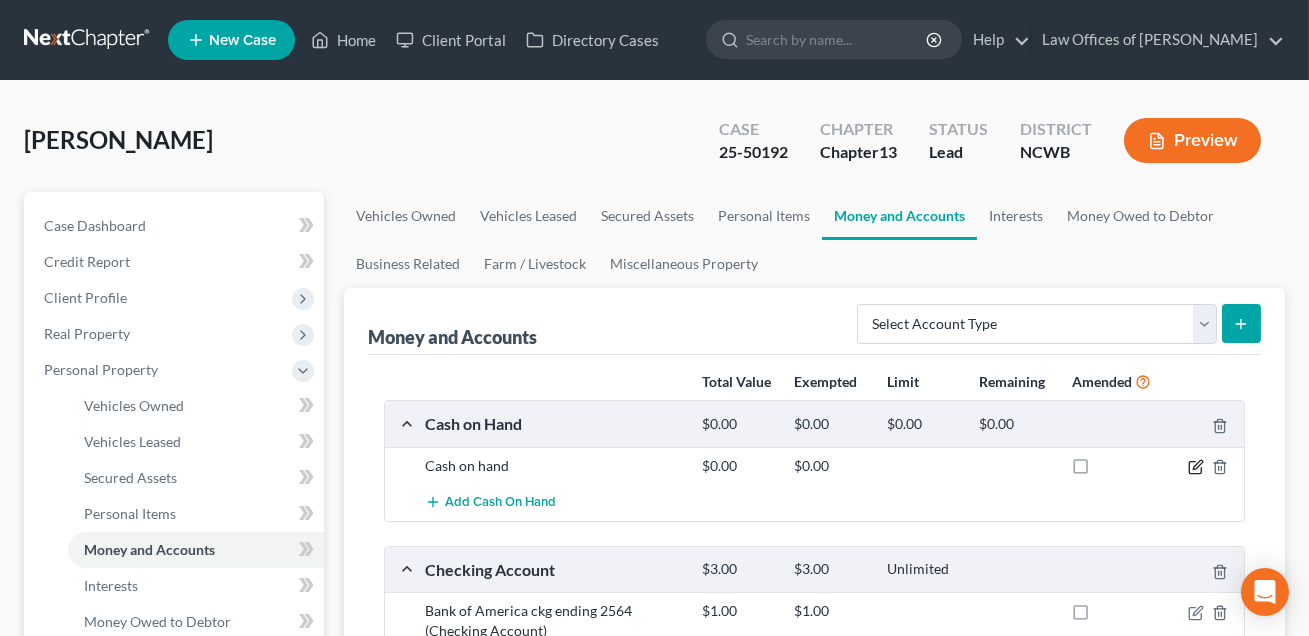click 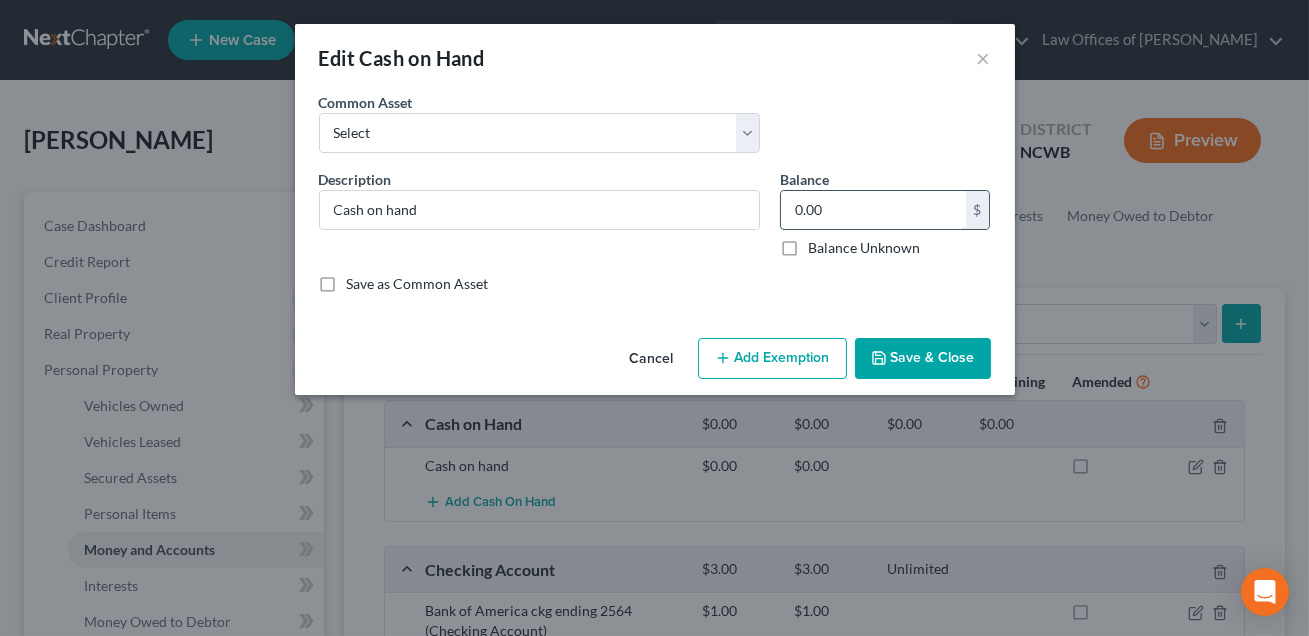 click on "0.00" at bounding box center [873, 210] 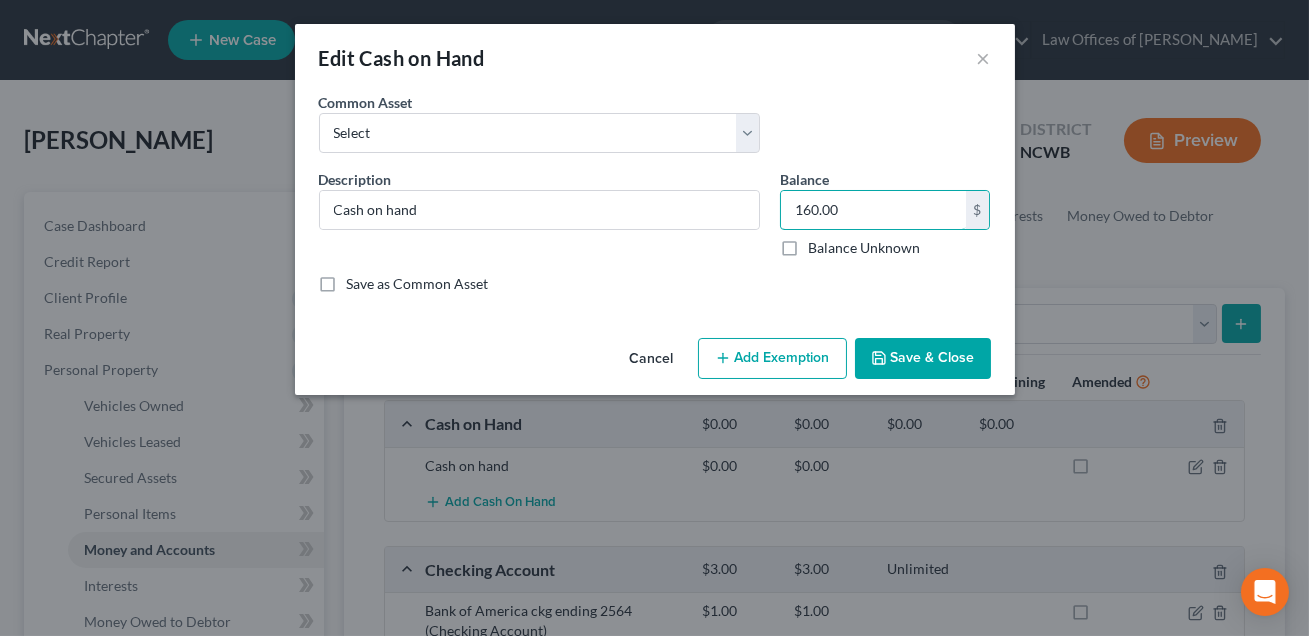 type on "160.00" 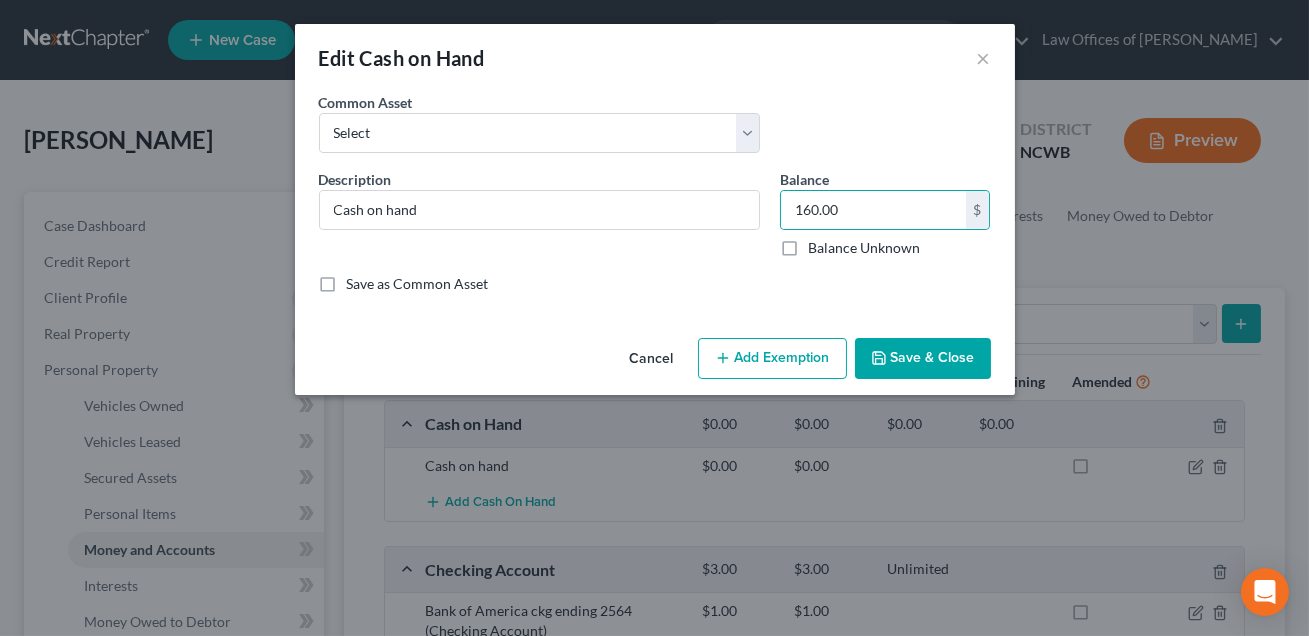 click on "Add Exemption" at bounding box center (772, 359) 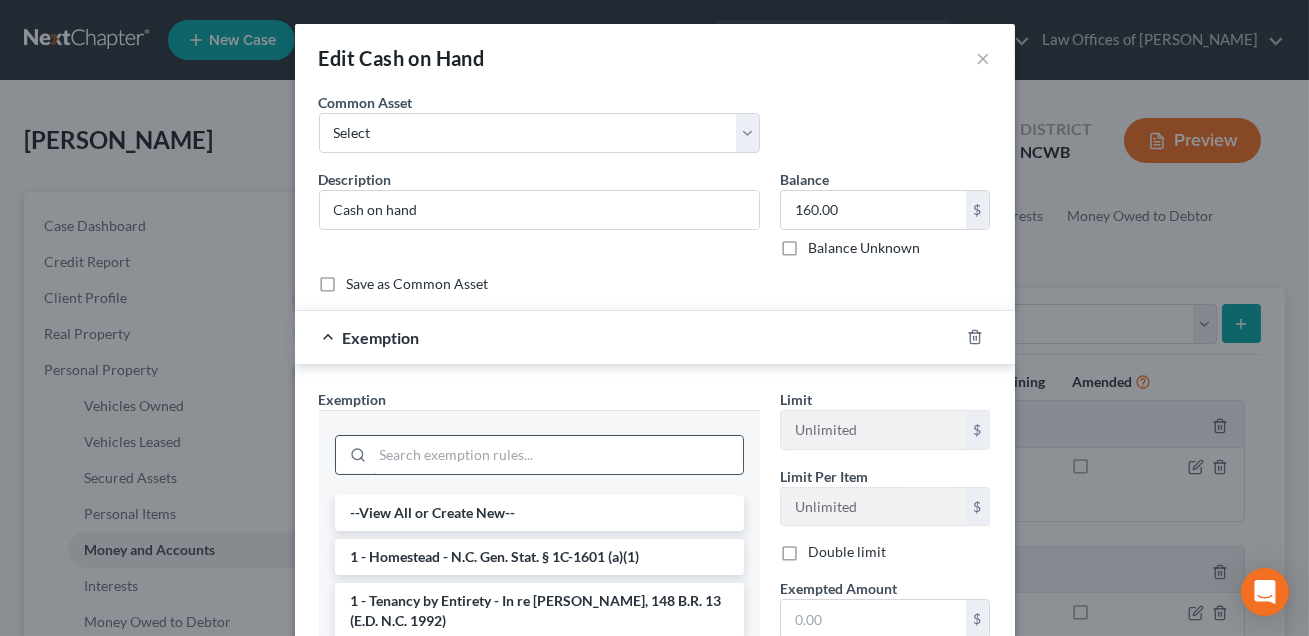 click at bounding box center (558, 455) 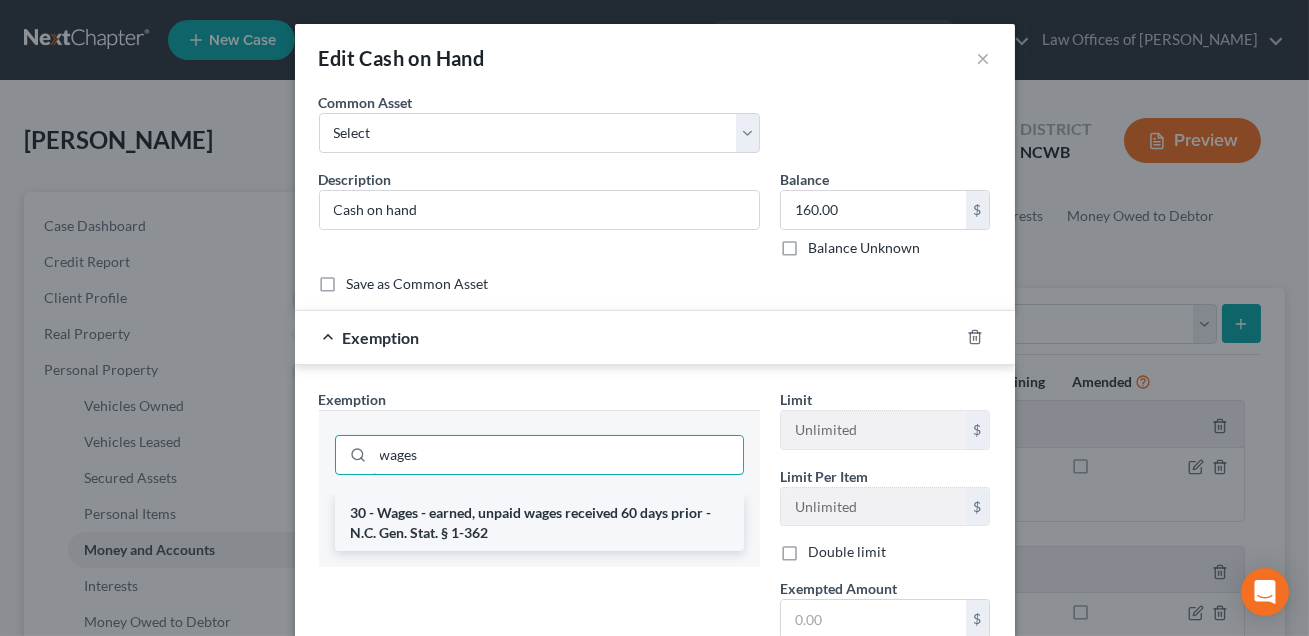 type on "wages" 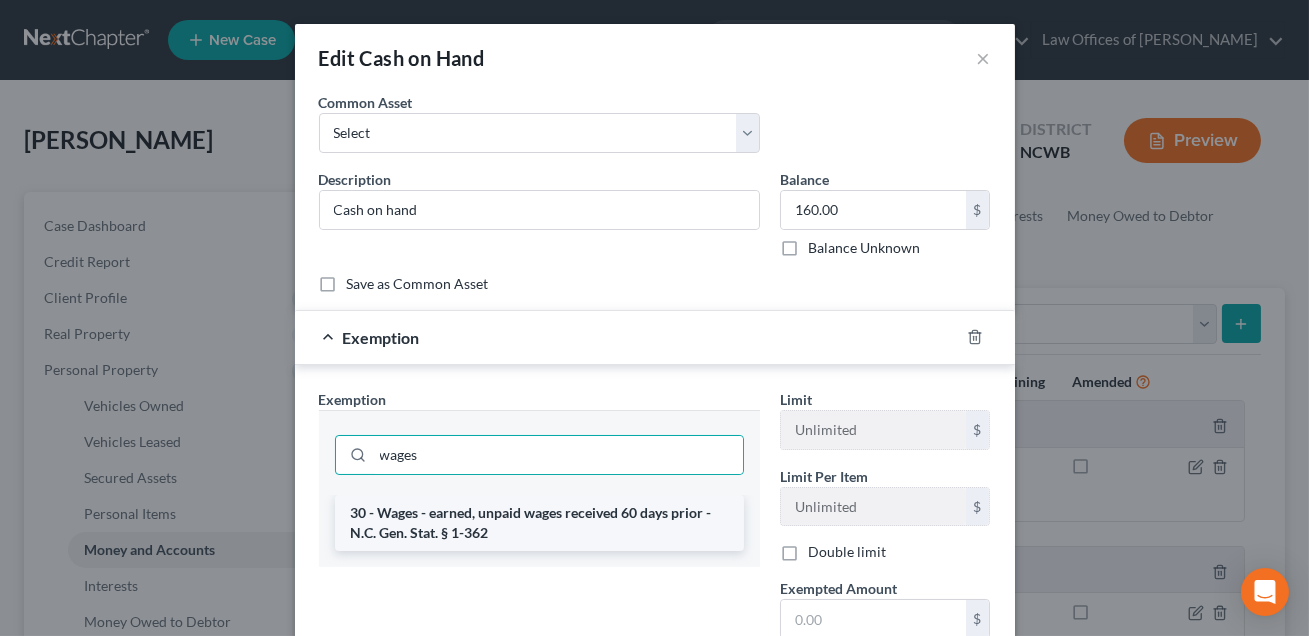 click on "30 - Wages - earned, unpaid wages received 60 days prior - N.C. Gen. Stat. § 1-362" at bounding box center (539, 523) 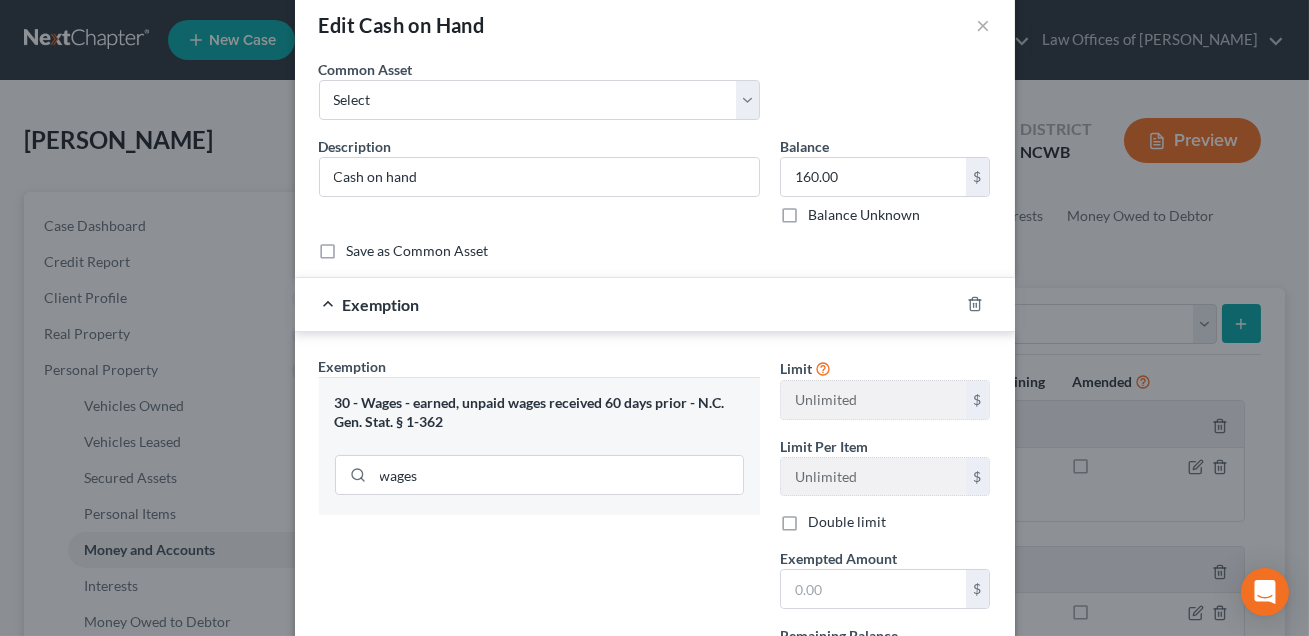 scroll, scrollTop: 36, scrollLeft: 0, axis: vertical 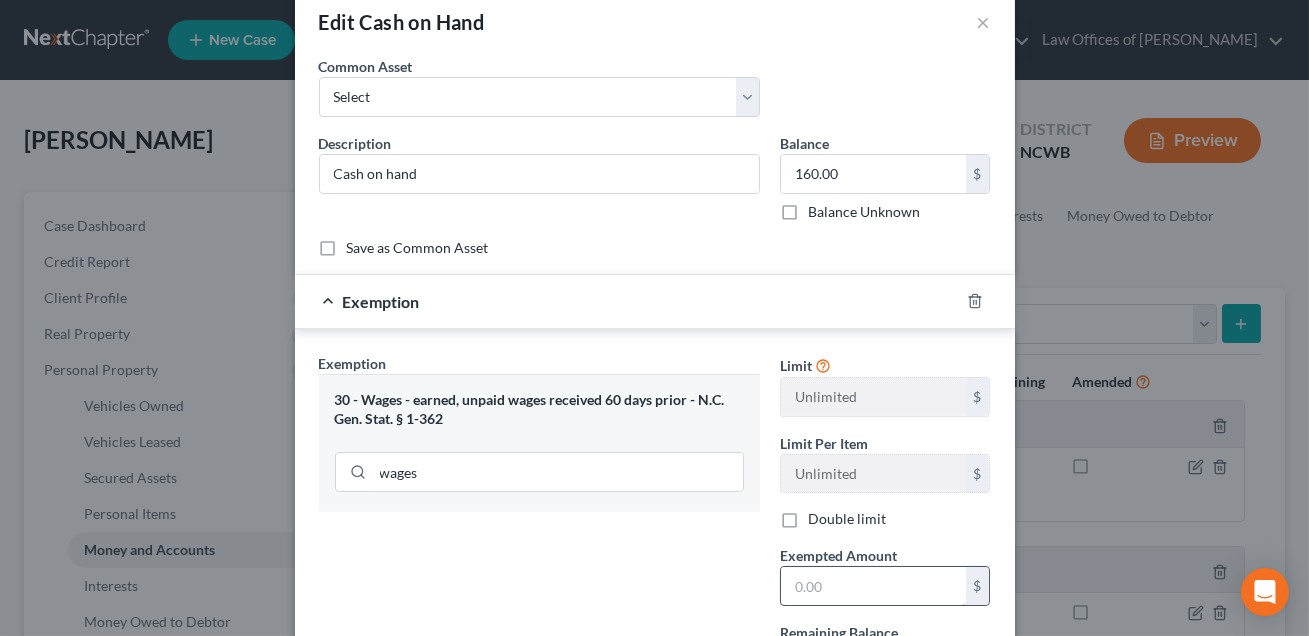 click at bounding box center [873, 586] 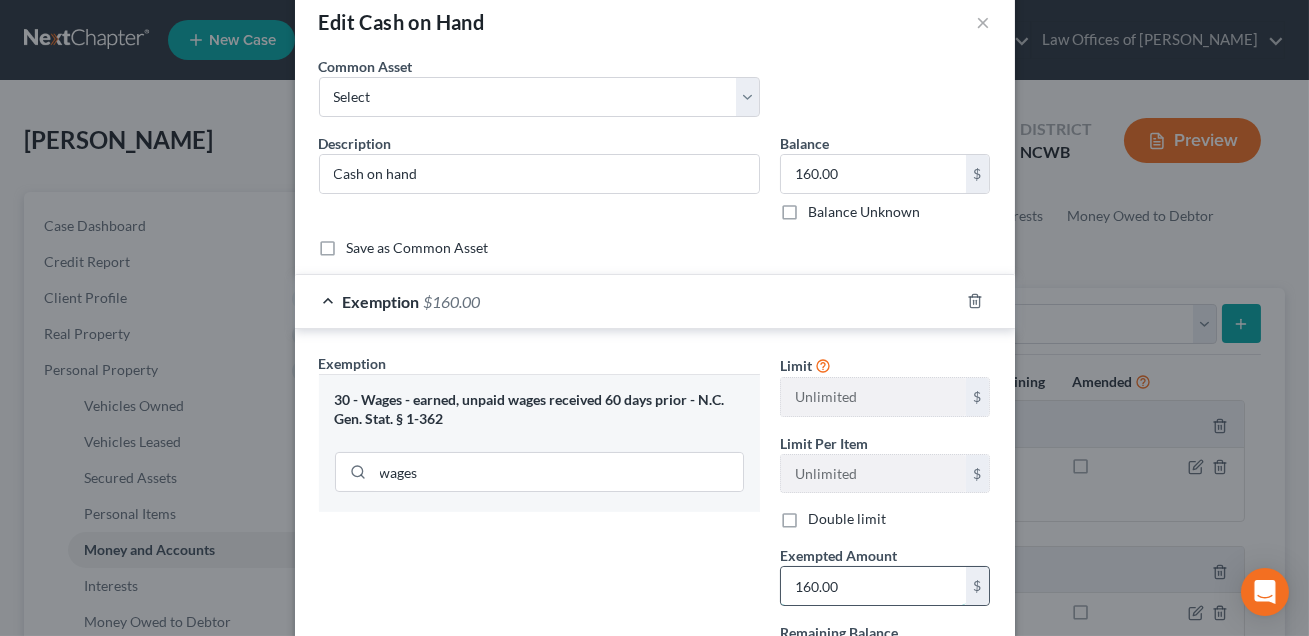 scroll, scrollTop: 223, scrollLeft: 0, axis: vertical 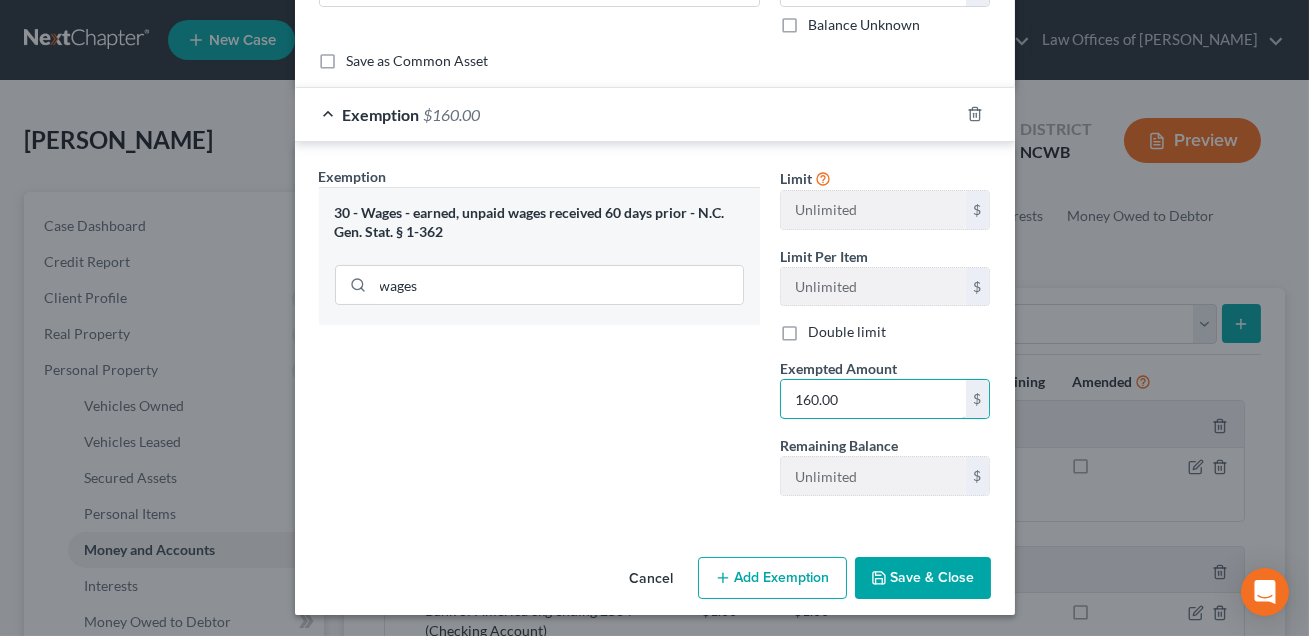 type on "160.00" 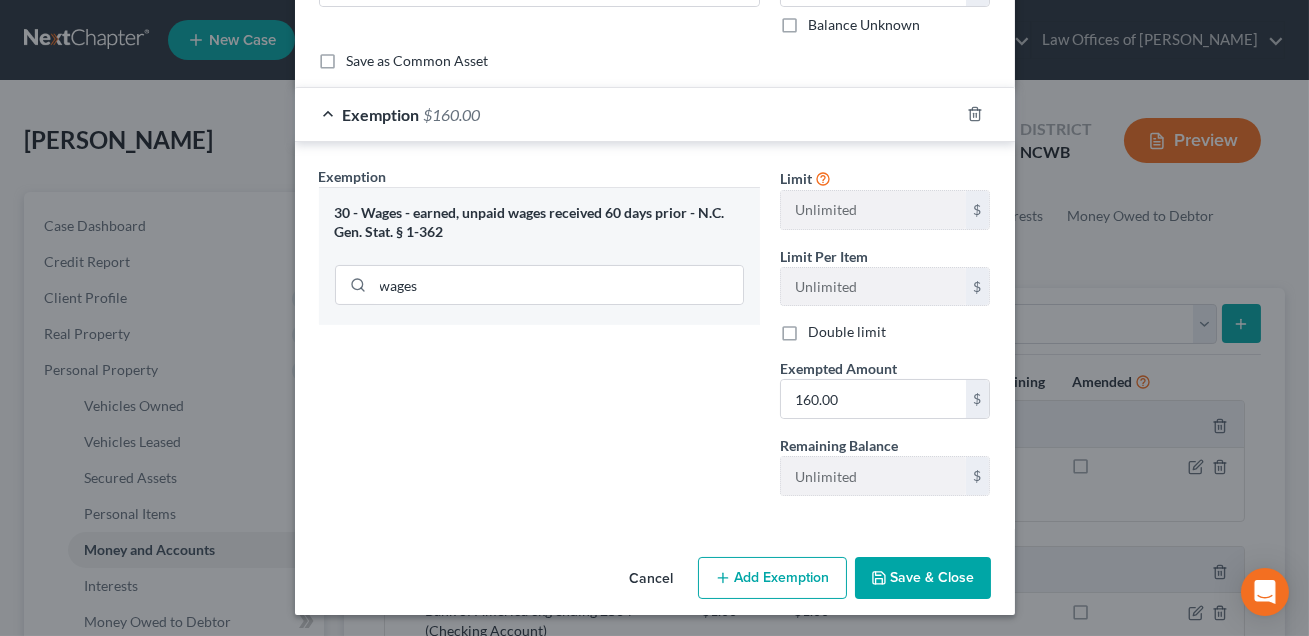 click on "Save & Close" at bounding box center (923, 578) 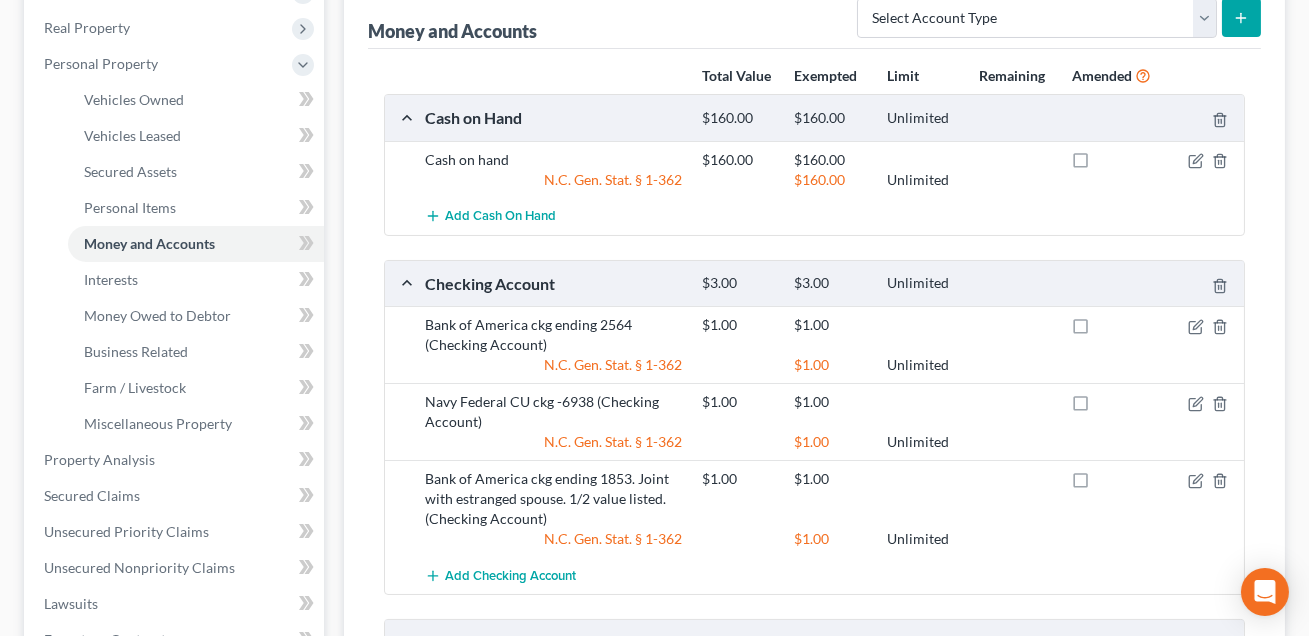 scroll, scrollTop: 305, scrollLeft: 0, axis: vertical 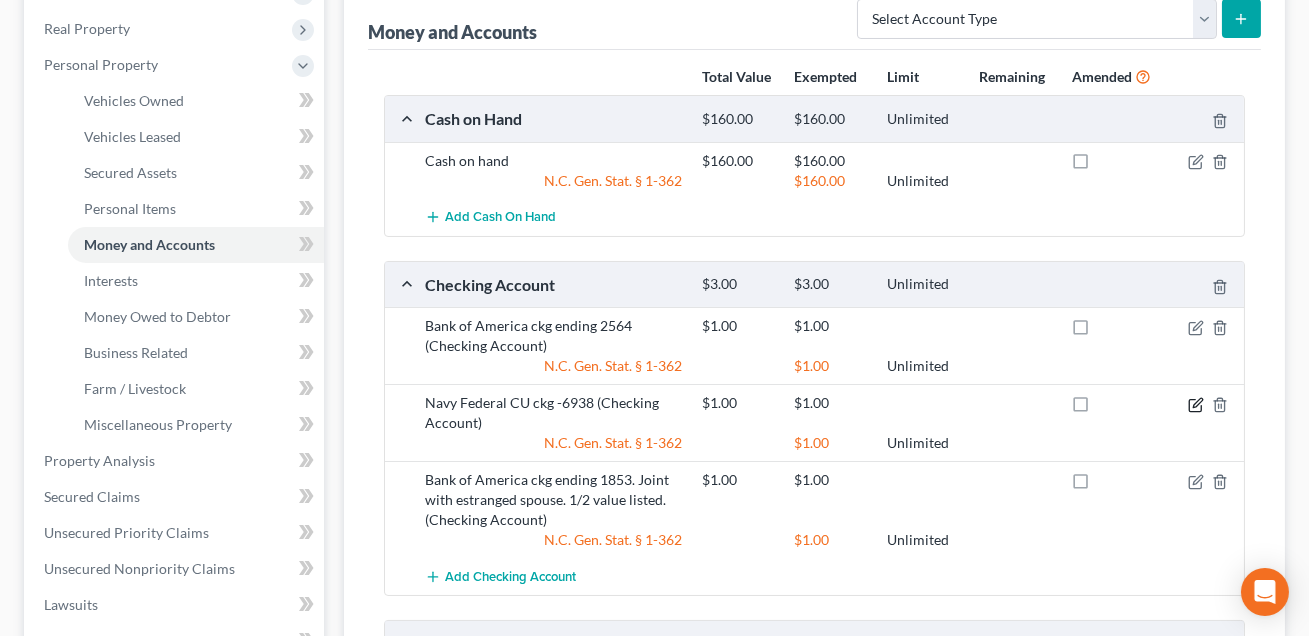 click 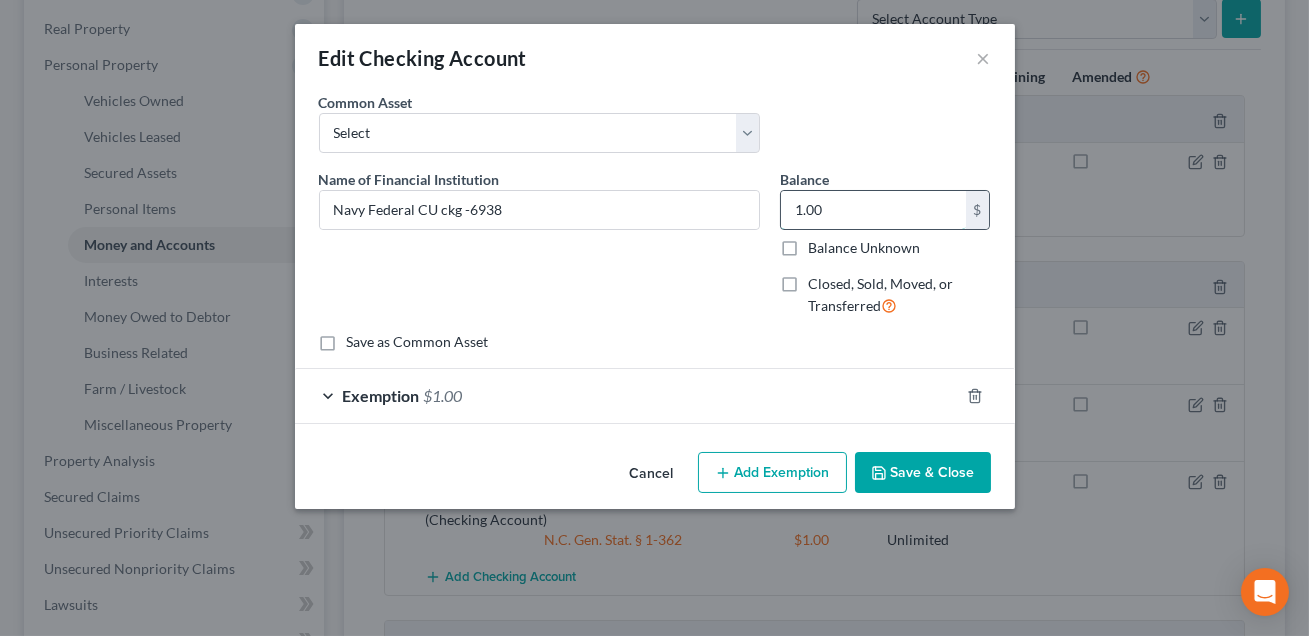click on "1.00" at bounding box center (873, 210) 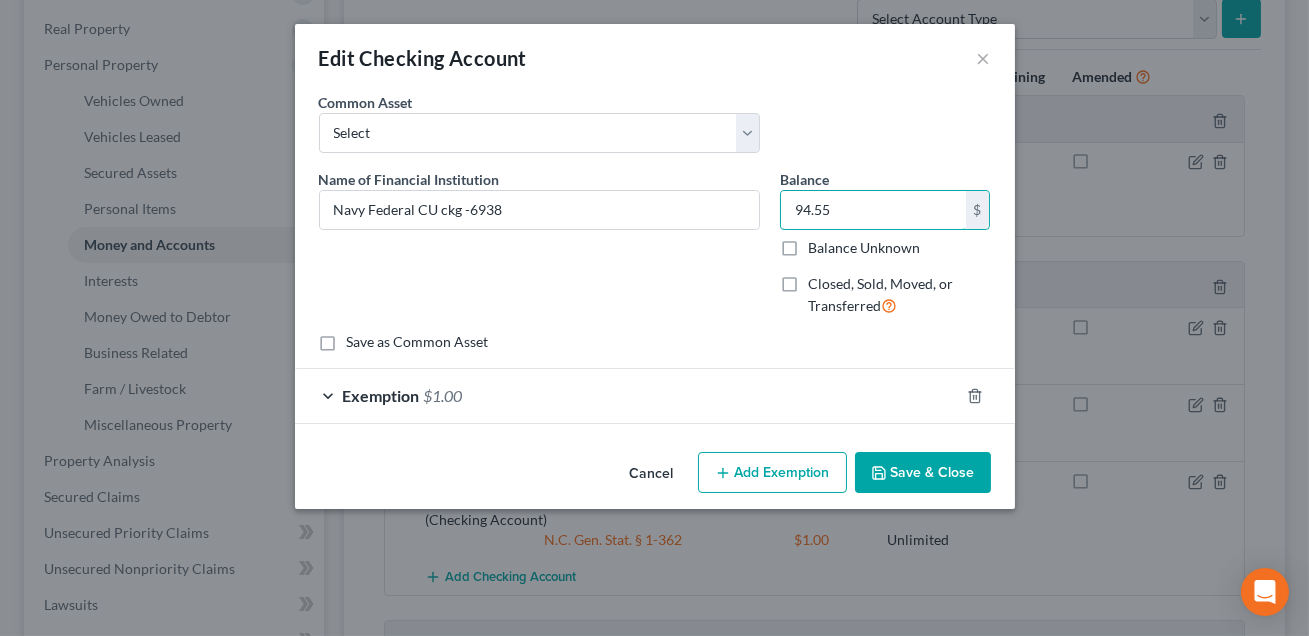 type on "94.55" 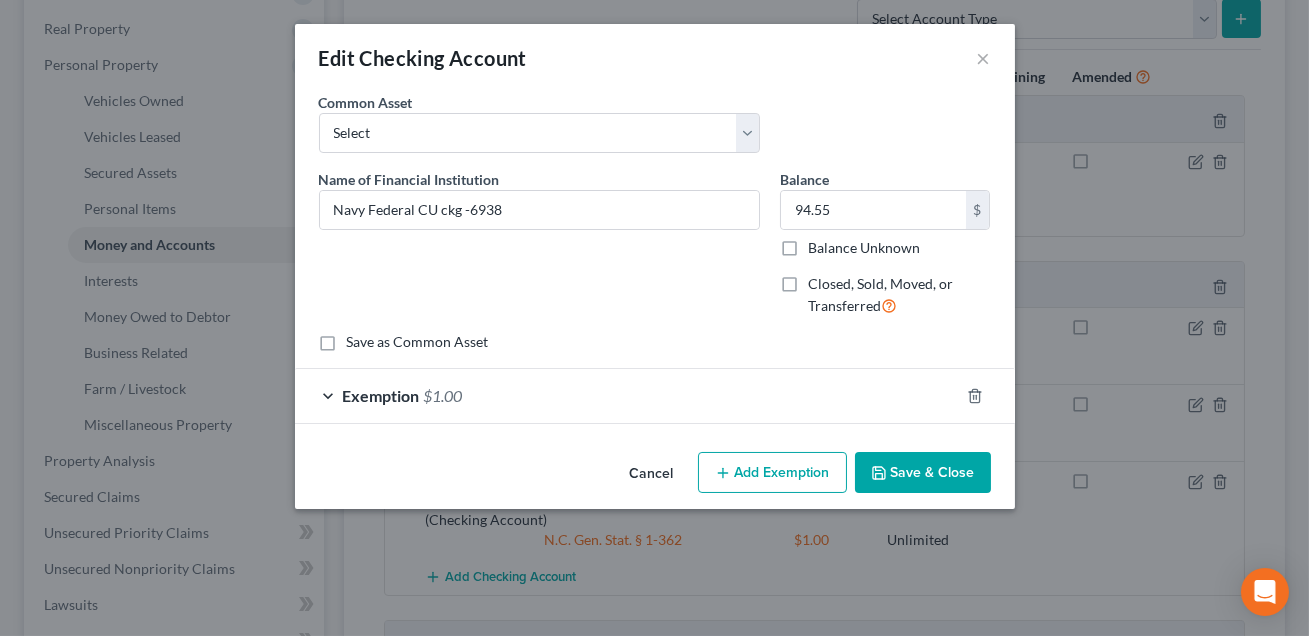 click on "Exemption $1.00" at bounding box center (627, 395) 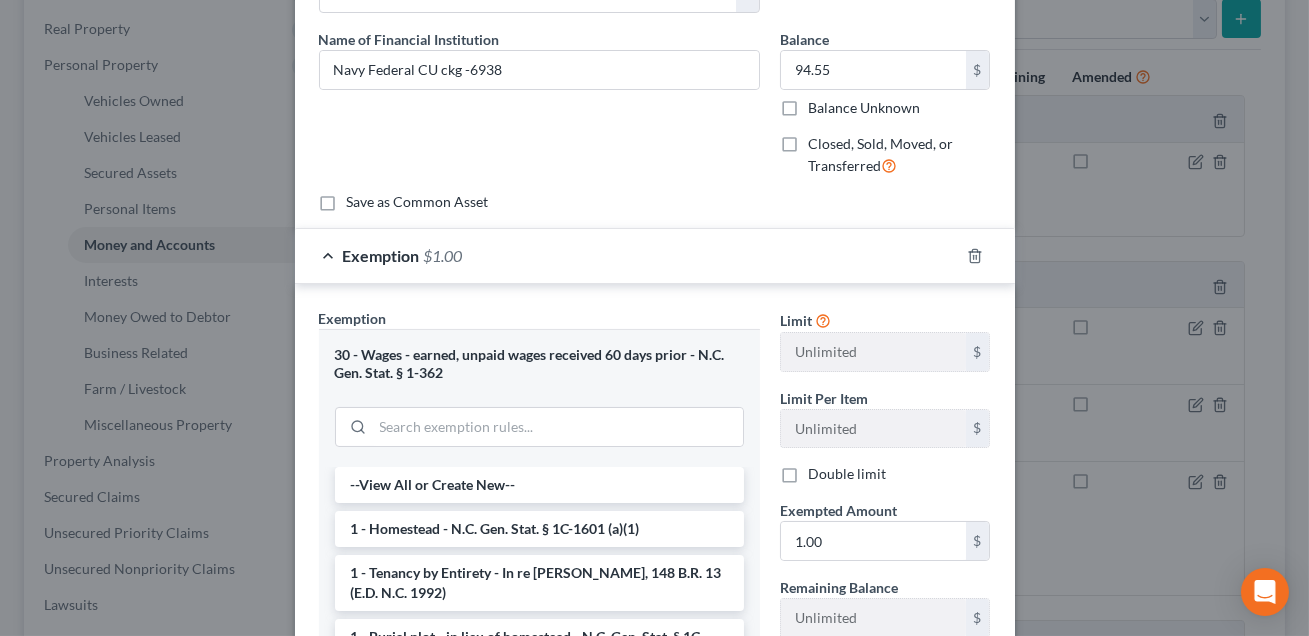scroll, scrollTop: 200, scrollLeft: 0, axis: vertical 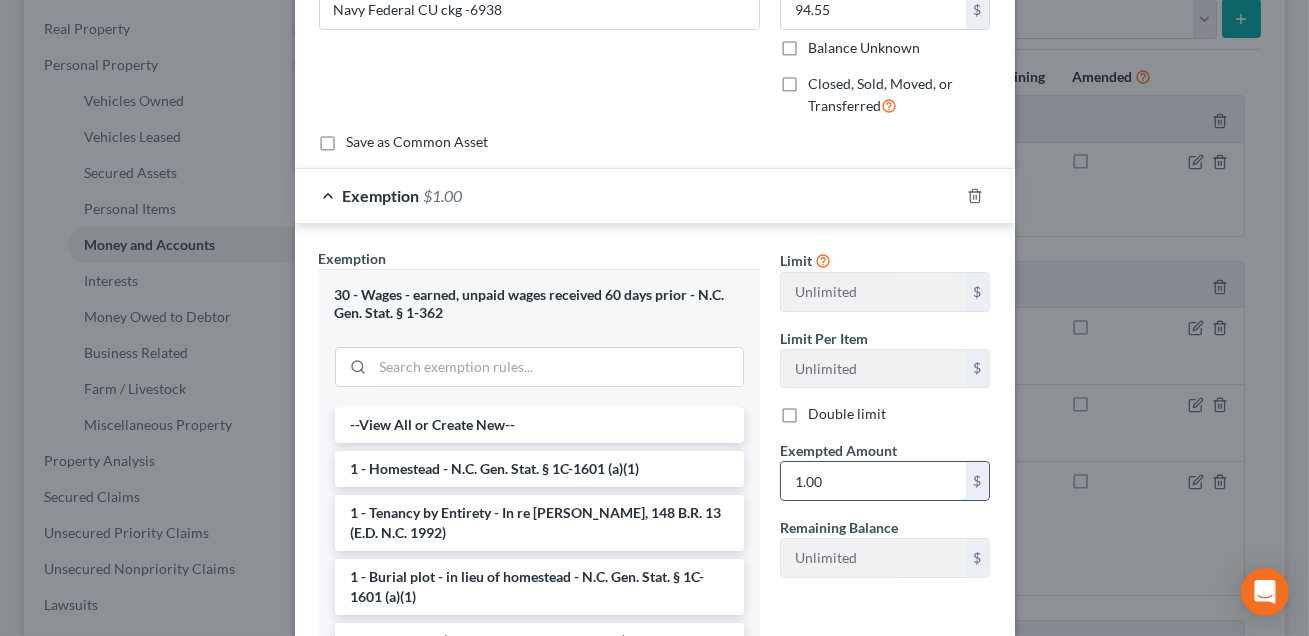 click on "1.00" at bounding box center (873, 481) 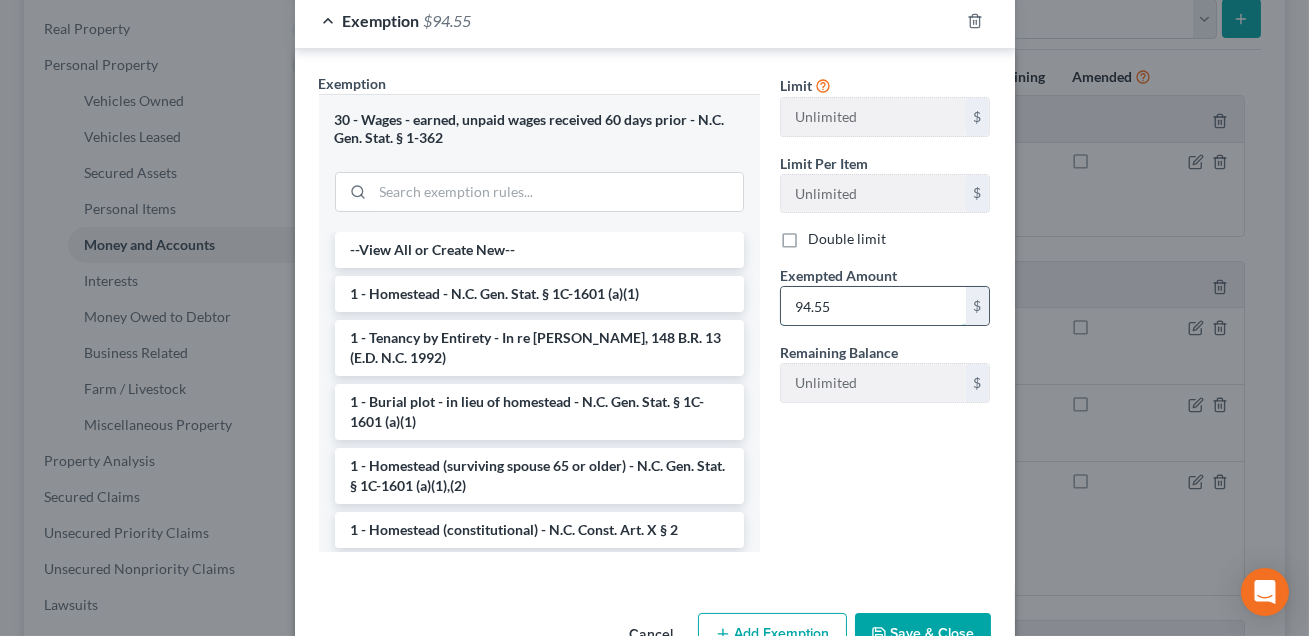 scroll, scrollTop: 431, scrollLeft: 0, axis: vertical 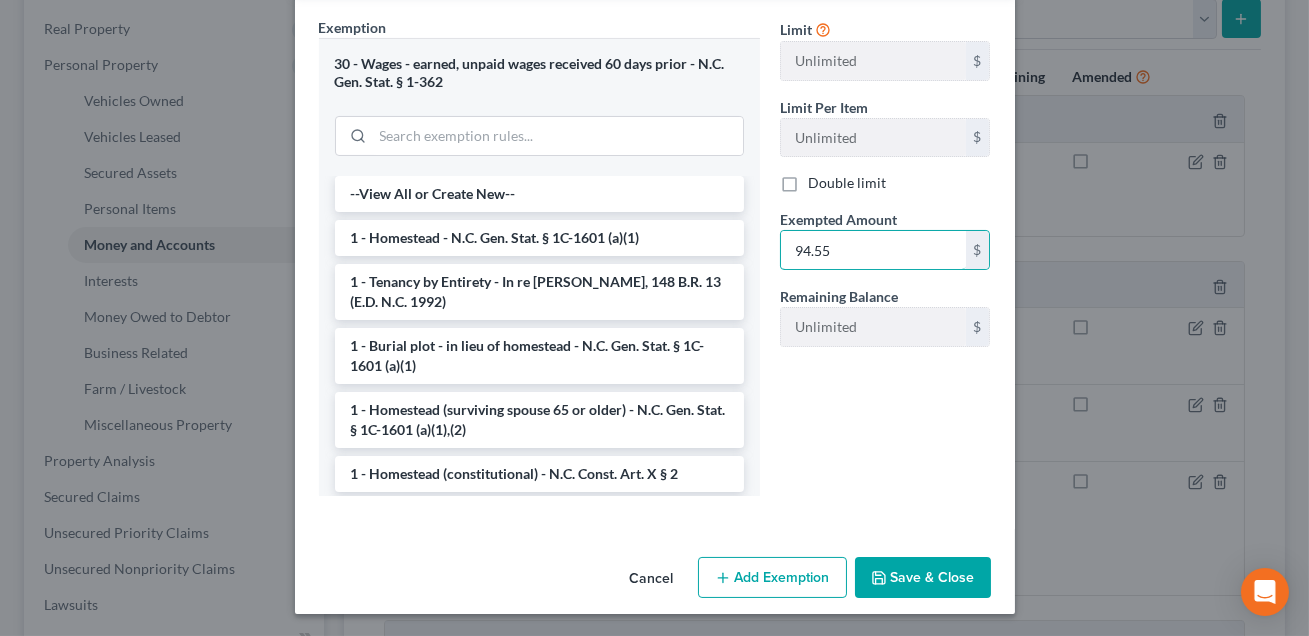 type on "94.55" 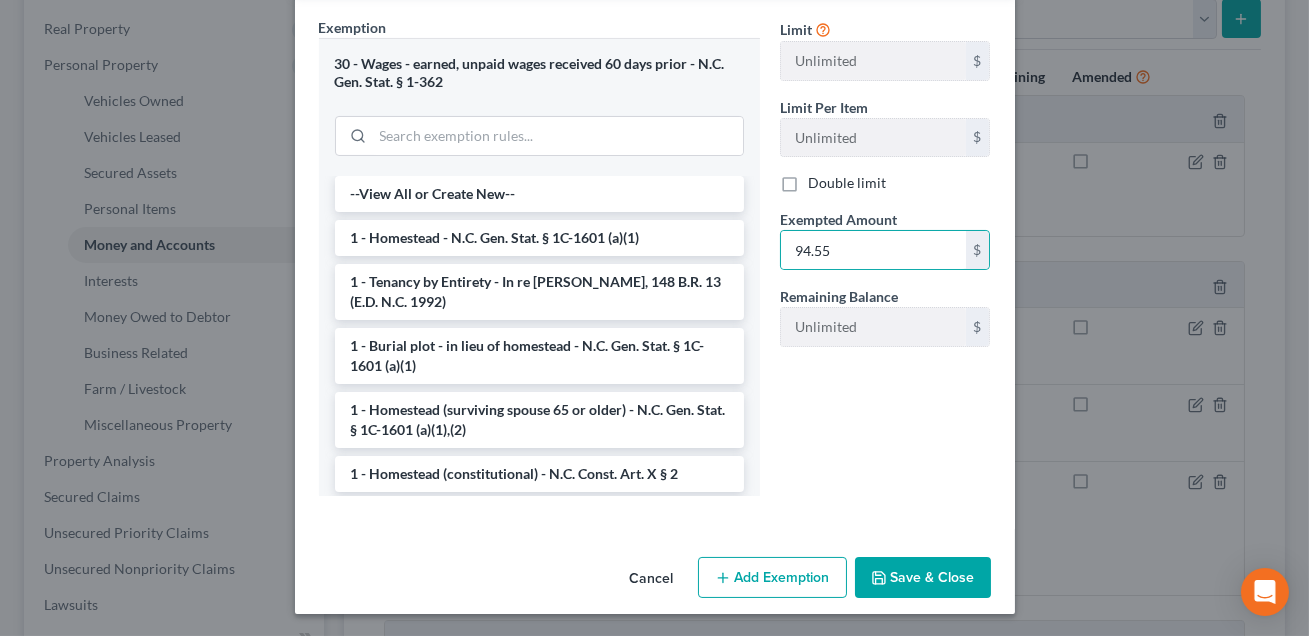 click on "Save & Close" at bounding box center (923, 578) 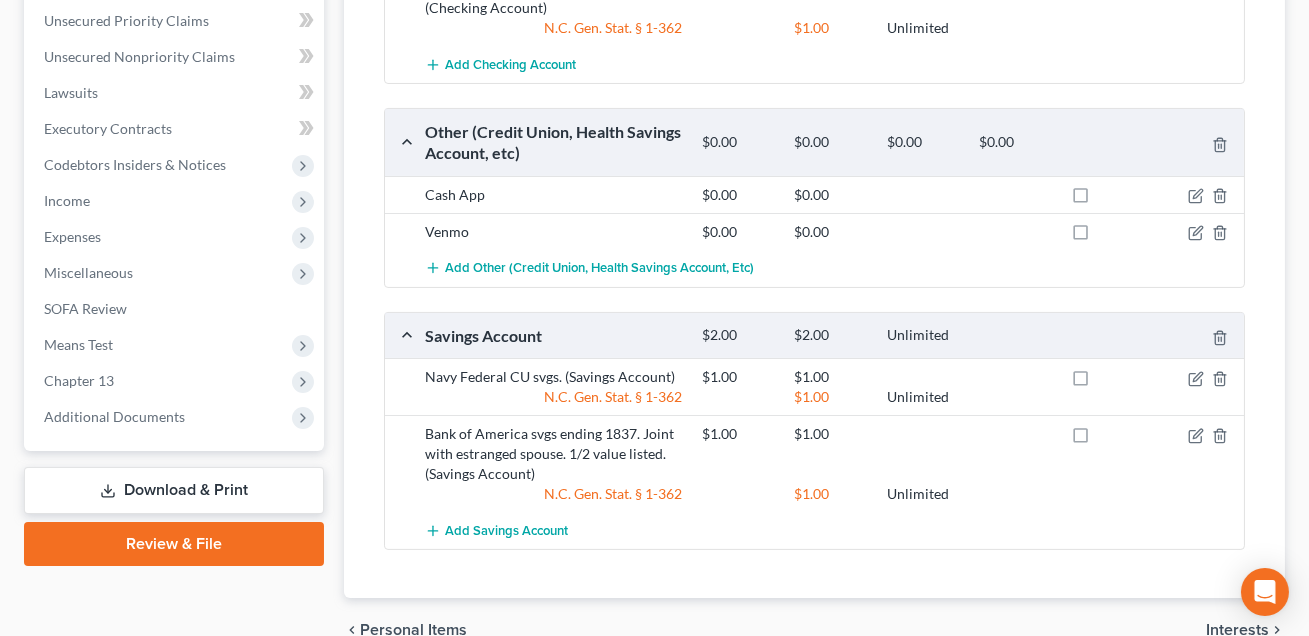 scroll, scrollTop: 915, scrollLeft: 0, axis: vertical 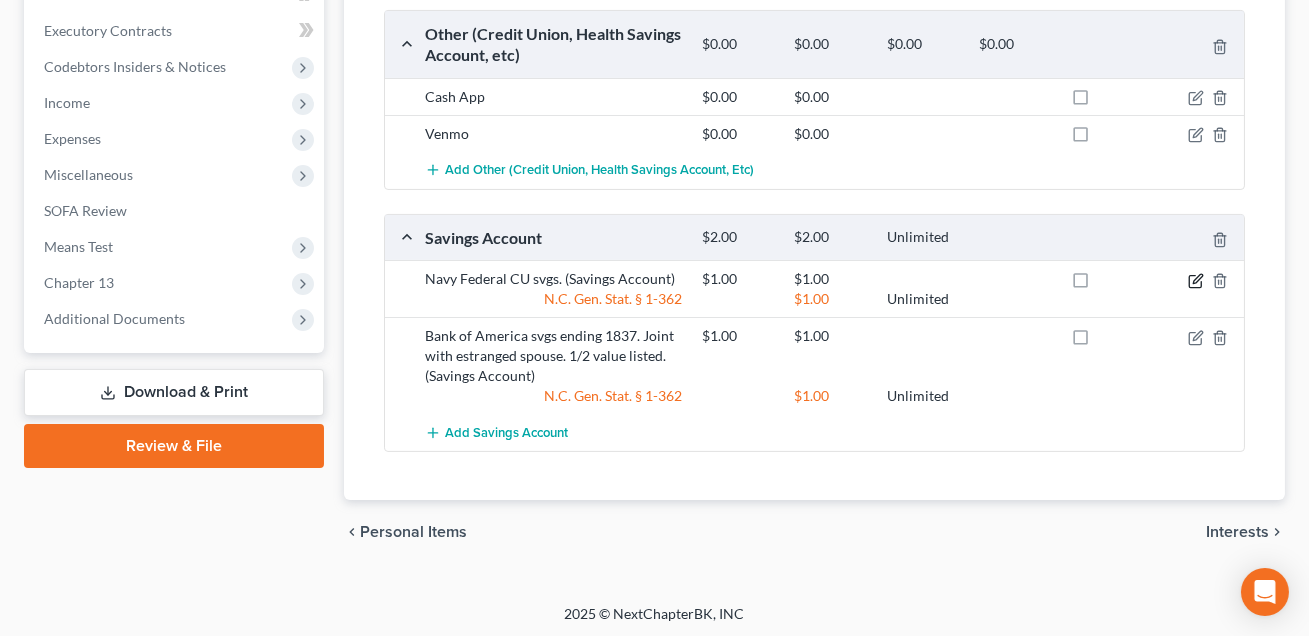click 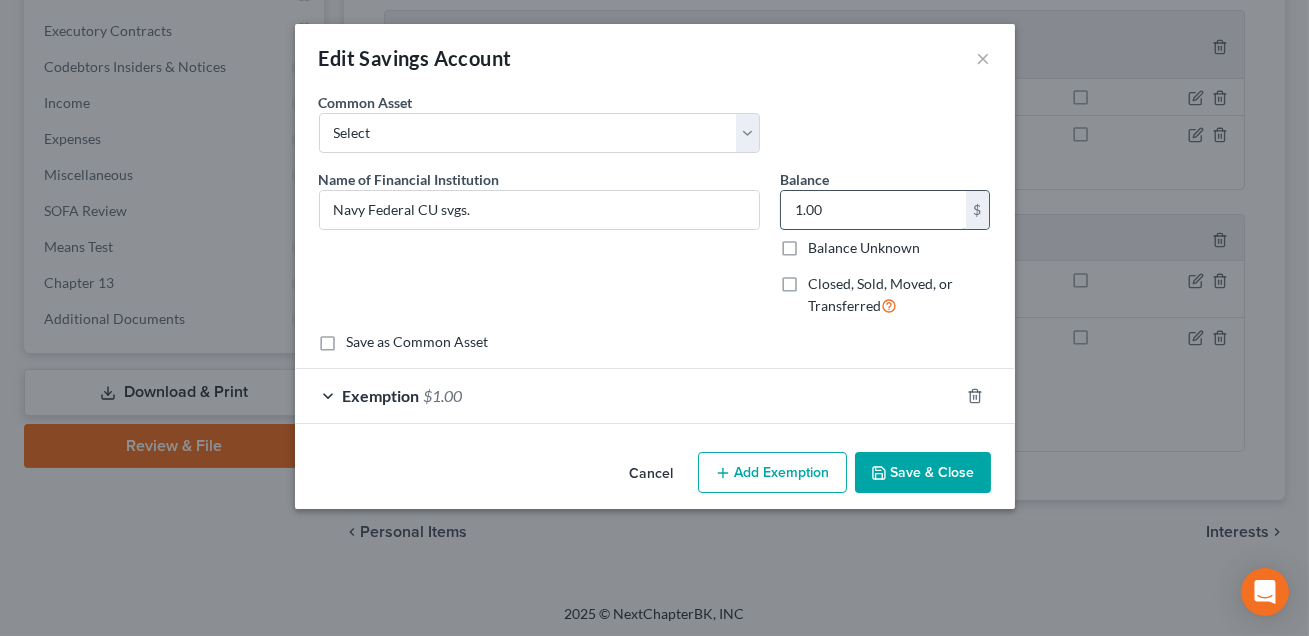 click on "1.00" at bounding box center (873, 210) 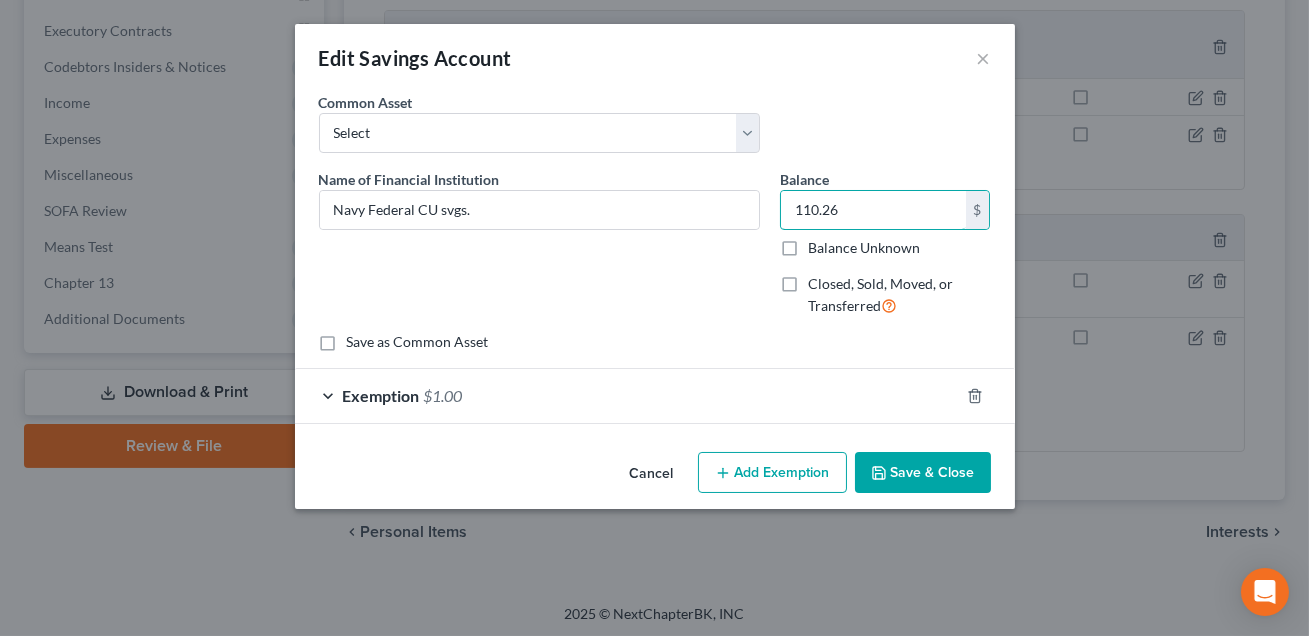 type on "110.26" 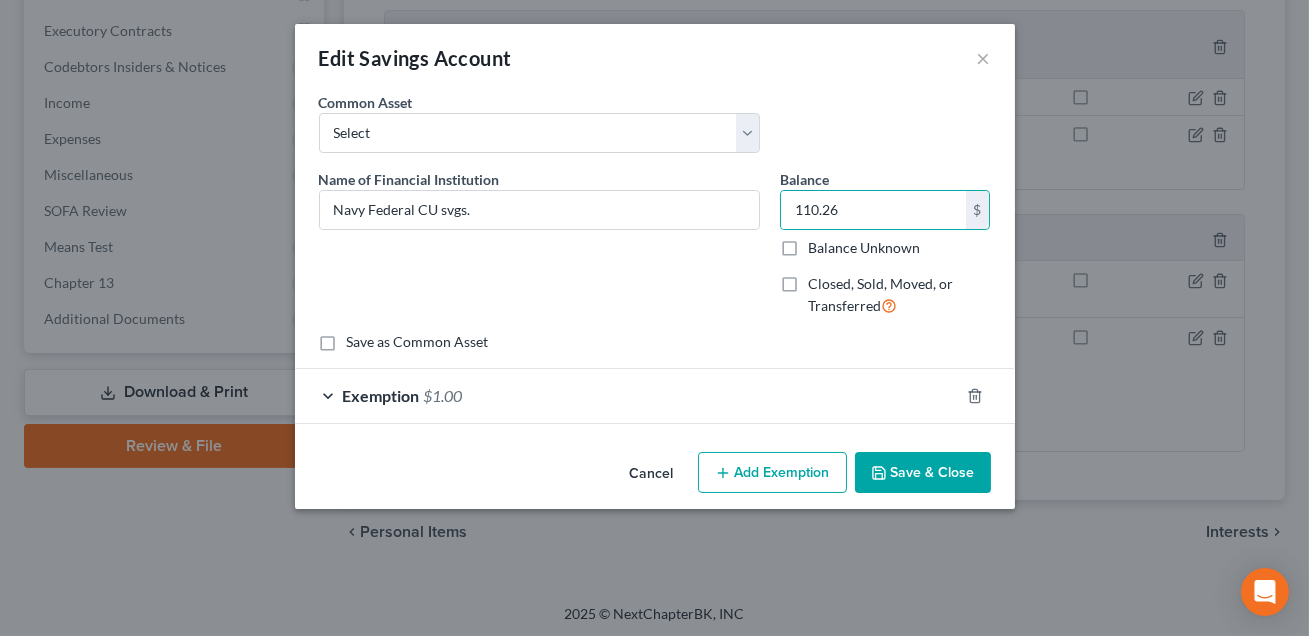 click on "Exemption $1.00" at bounding box center [627, 395] 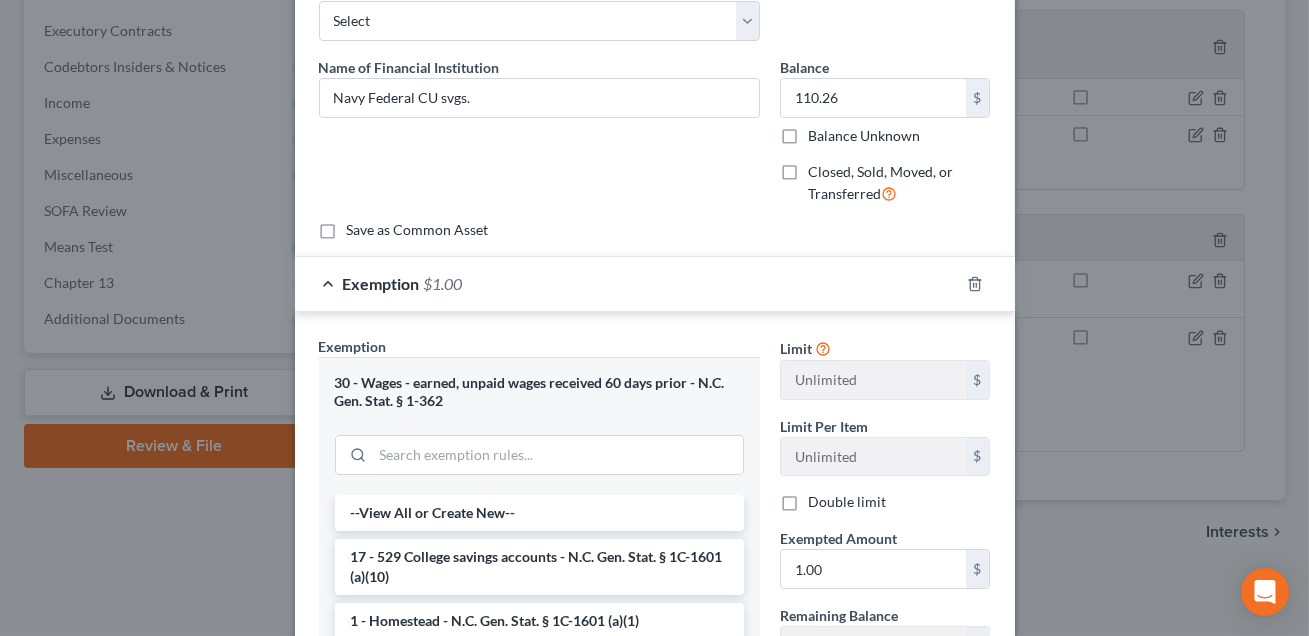 scroll, scrollTop: 232, scrollLeft: 0, axis: vertical 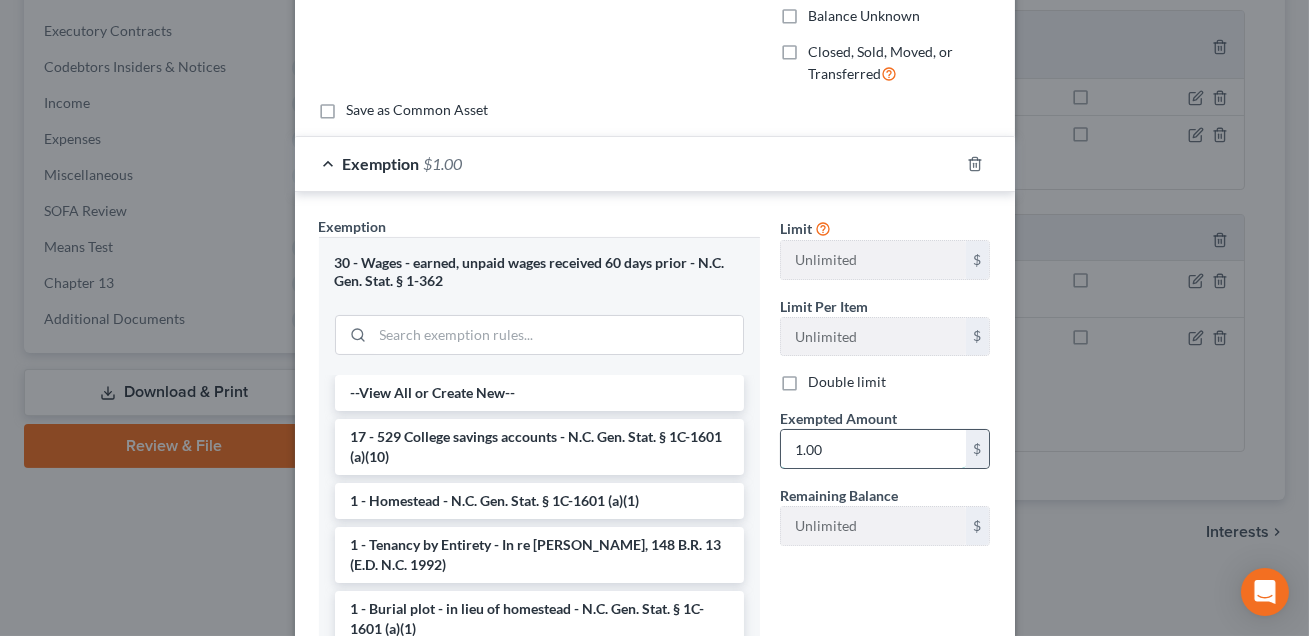 click on "1.00" at bounding box center (873, 449) 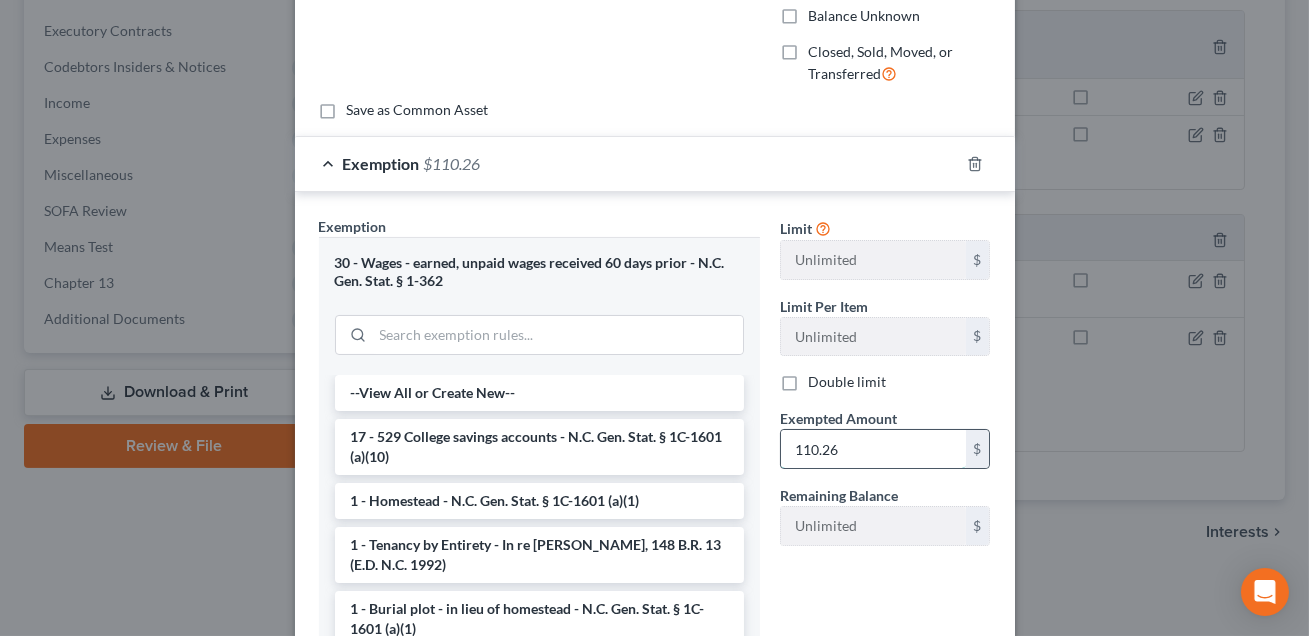 scroll, scrollTop: 431, scrollLeft: 0, axis: vertical 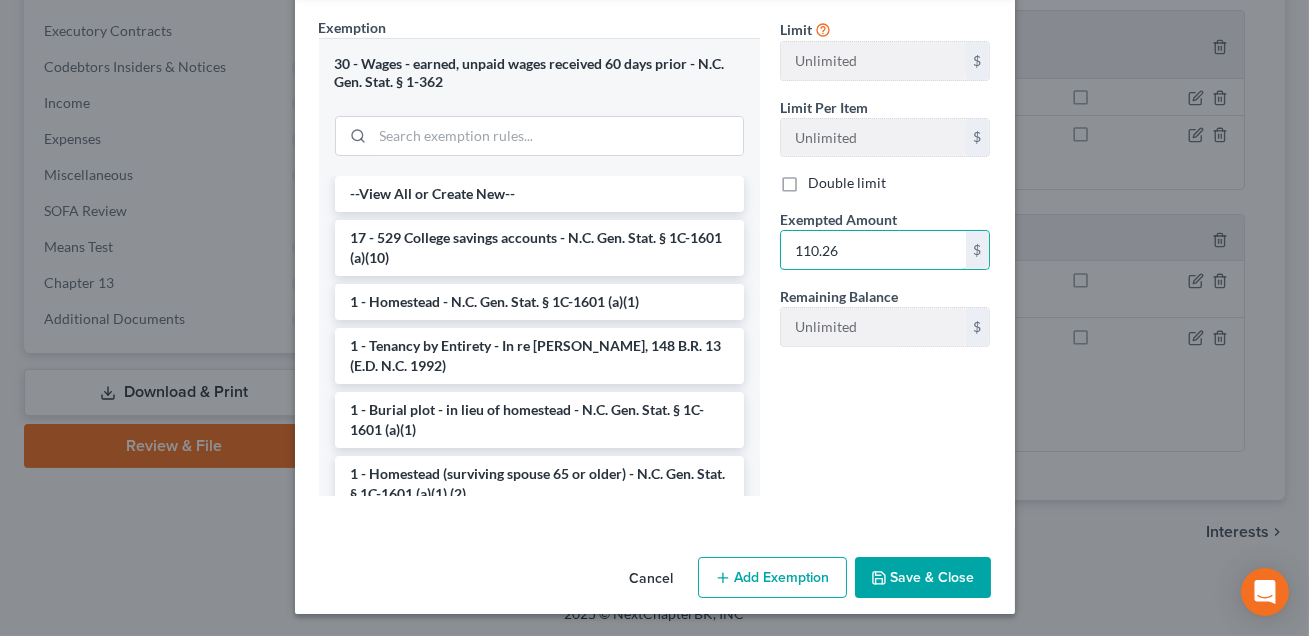 type on "110.26" 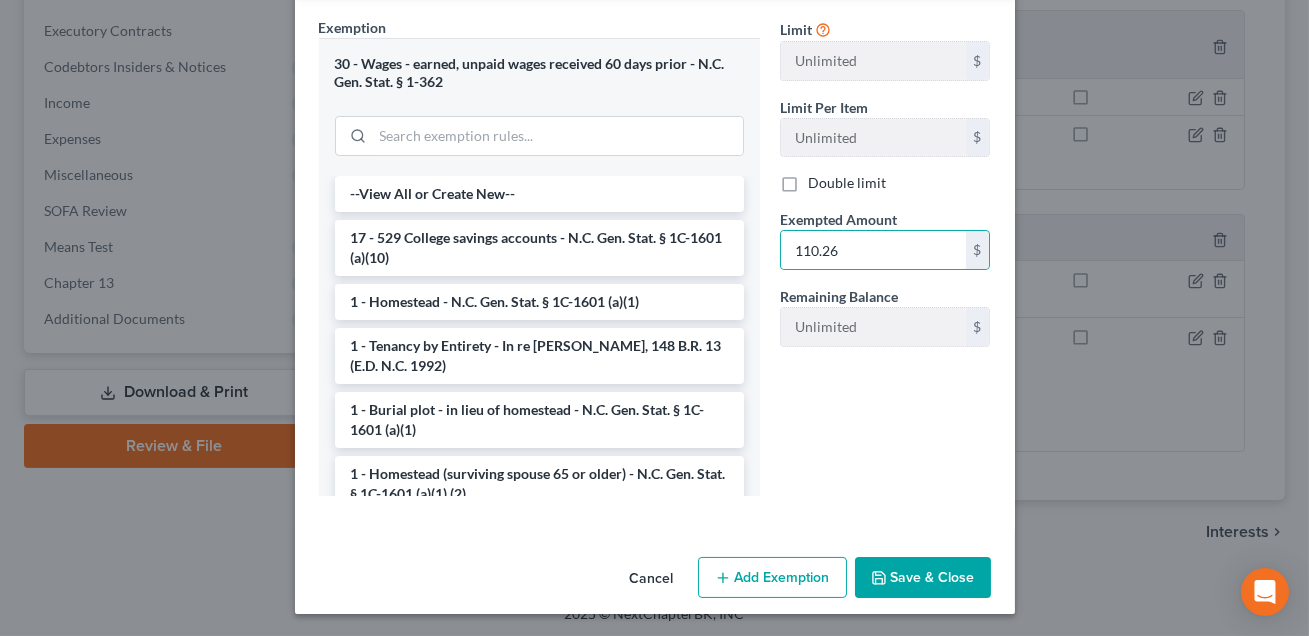 click on "Save & Close" at bounding box center (923, 578) 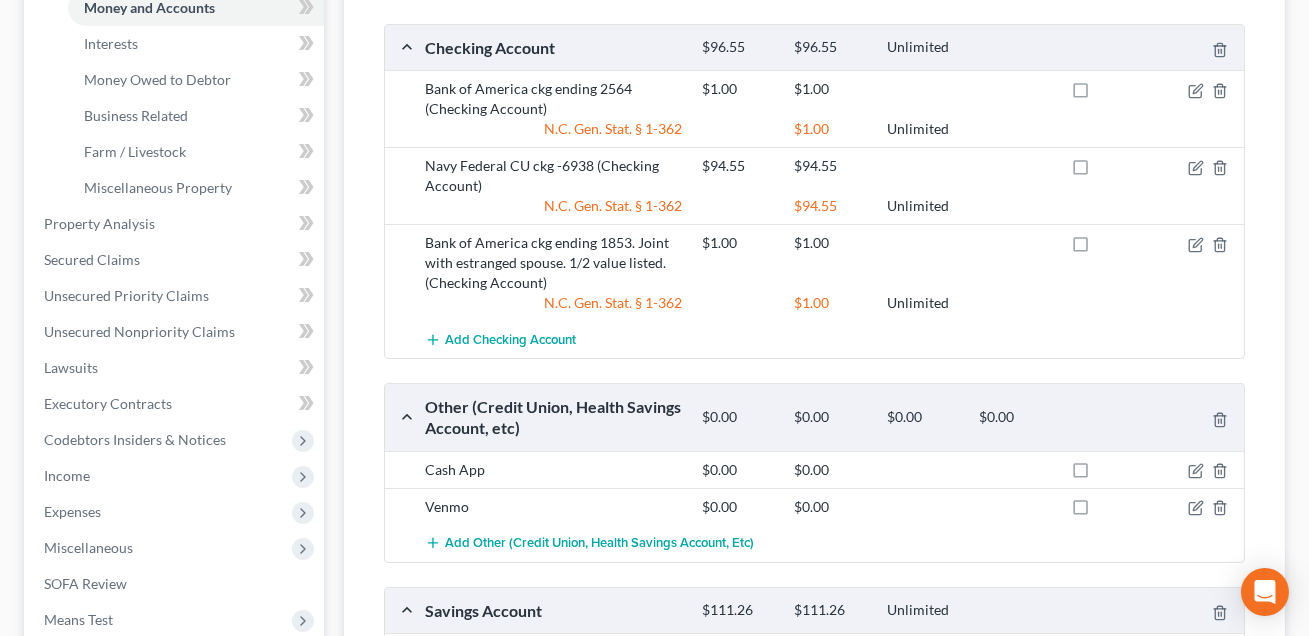 scroll, scrollTop: 538, scrollLeft: 0, axis: vertical 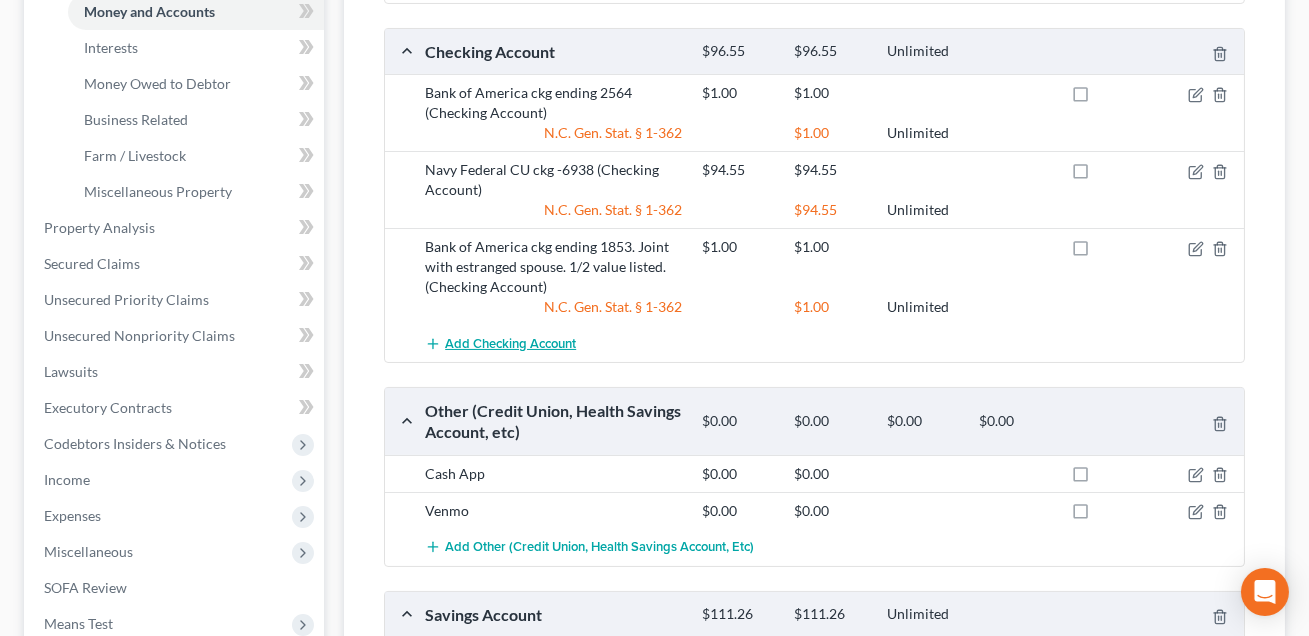 click on "Add Checking Account" at bounding box center (500, 343) 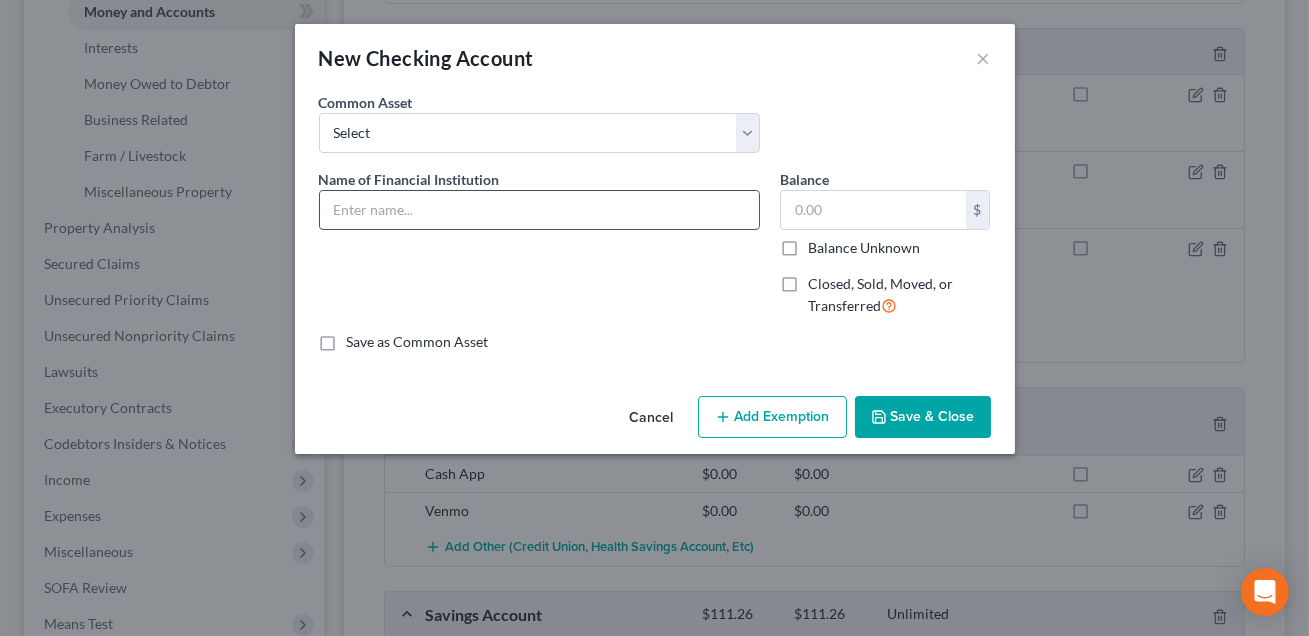 click at bounding box center (539, 210) 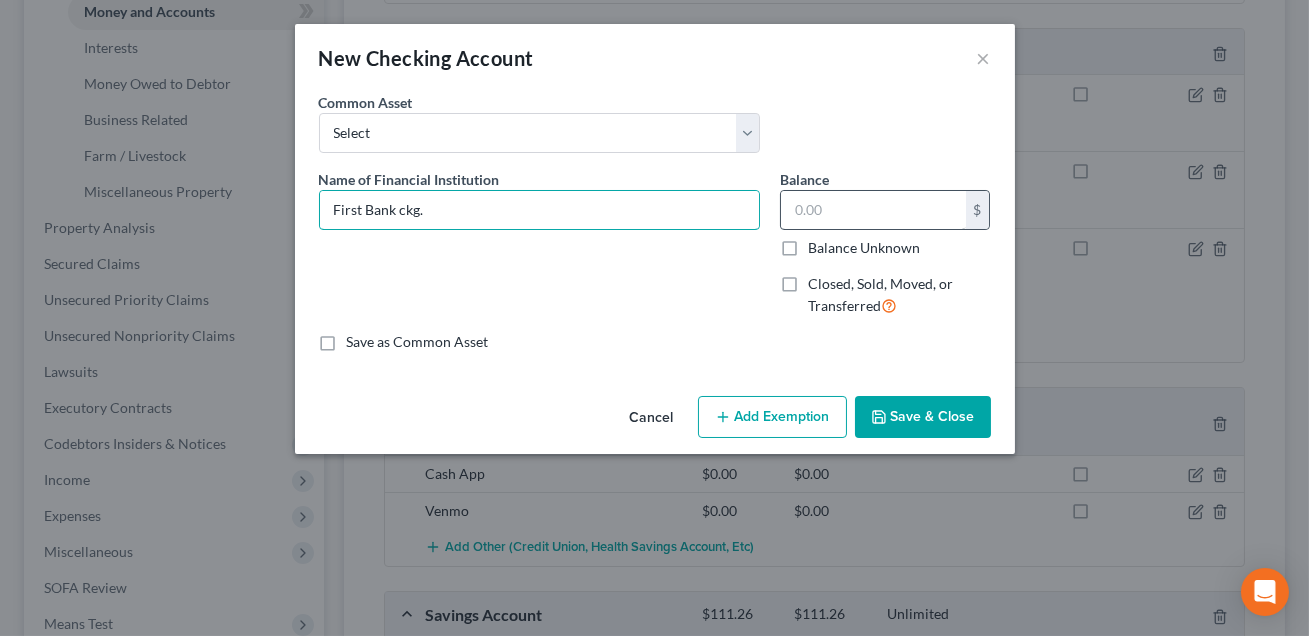 type on "First Bank ckg." 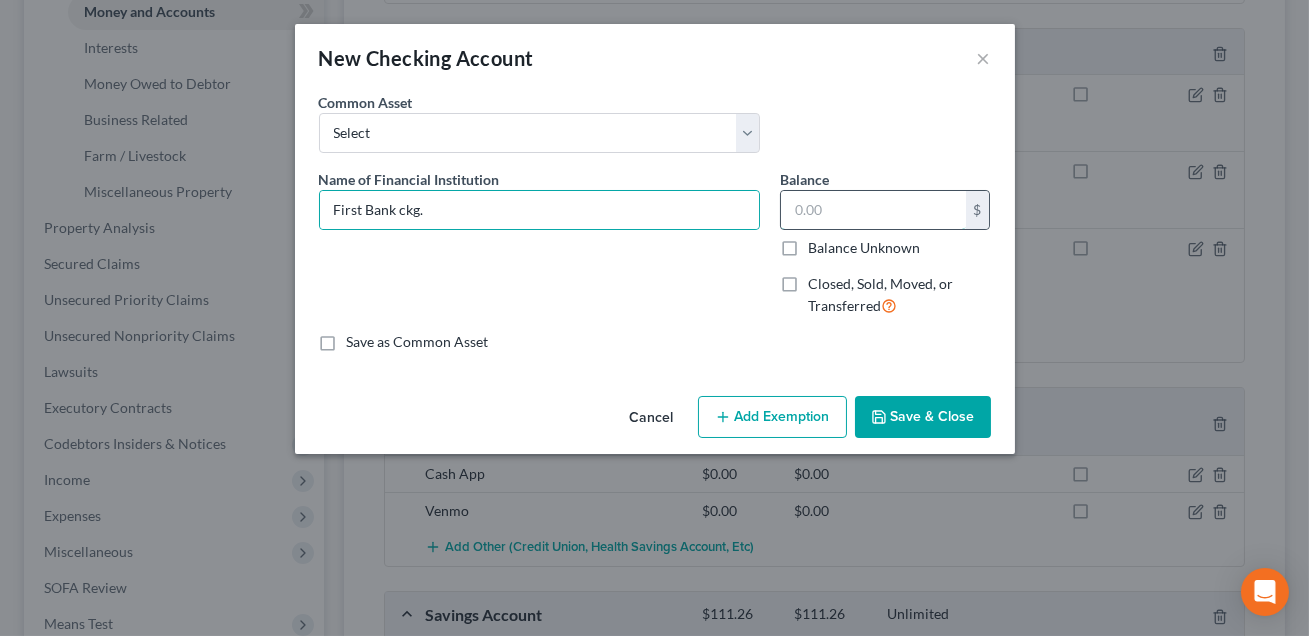click at bounding box center (873, 210) 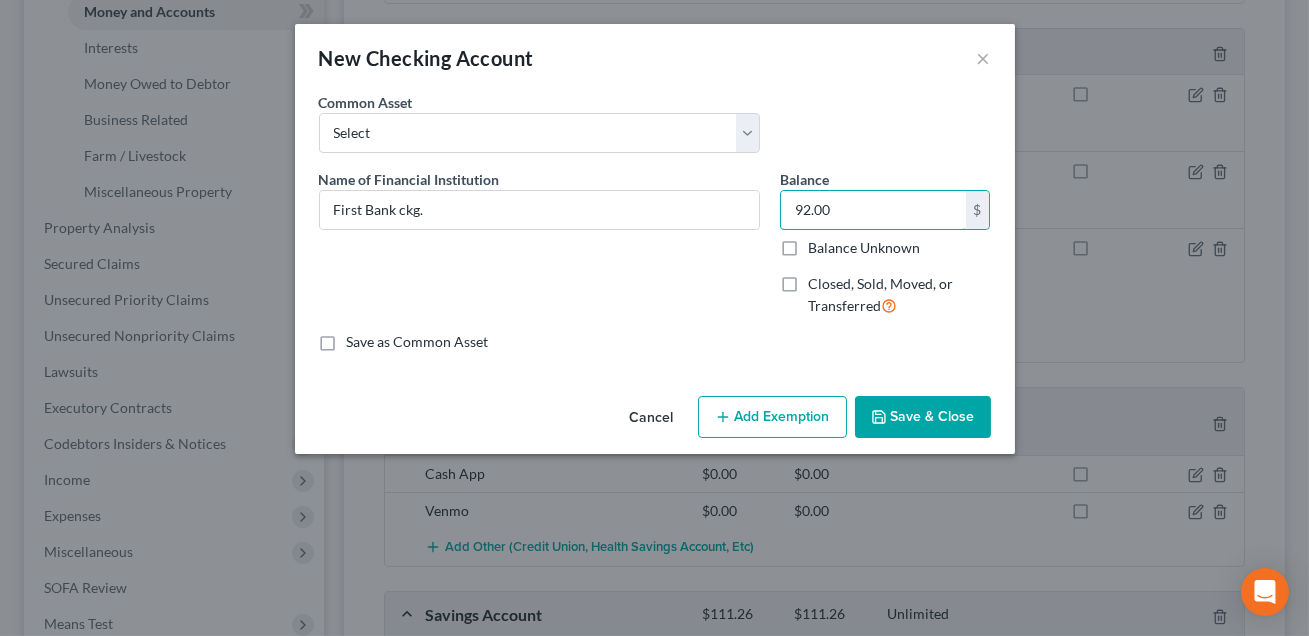 type on "92.00" 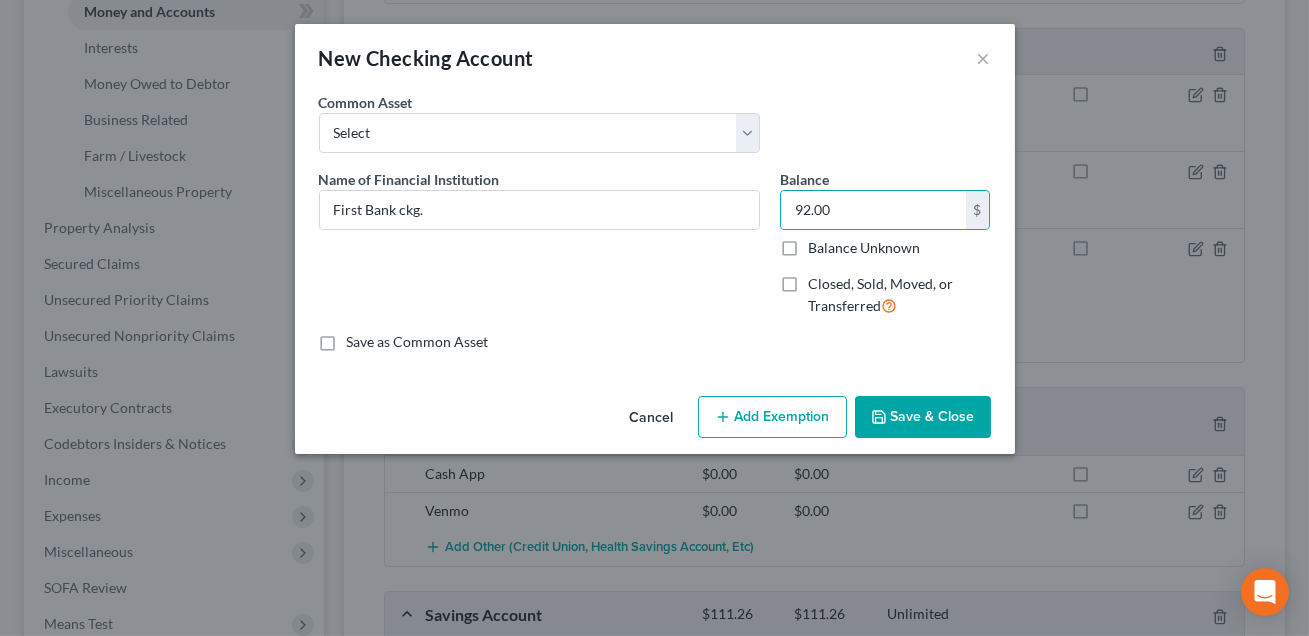 click on "Add Exemption" at bounding box center (772, 417) 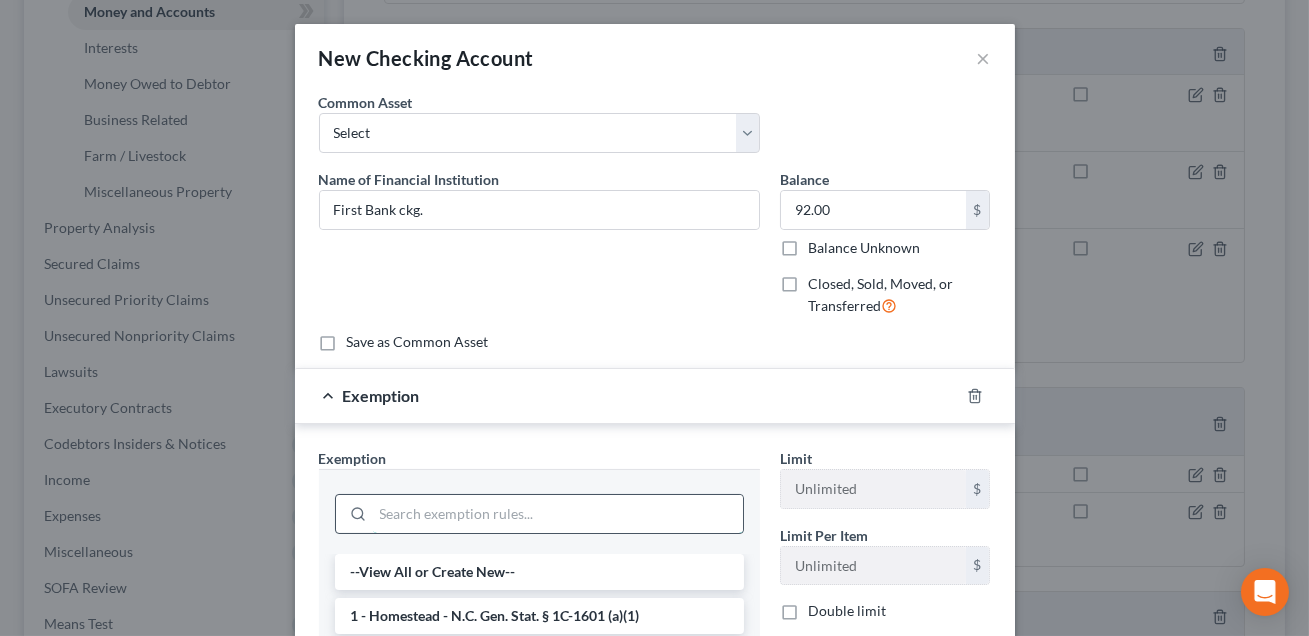 click at bounding box center (558, 514) 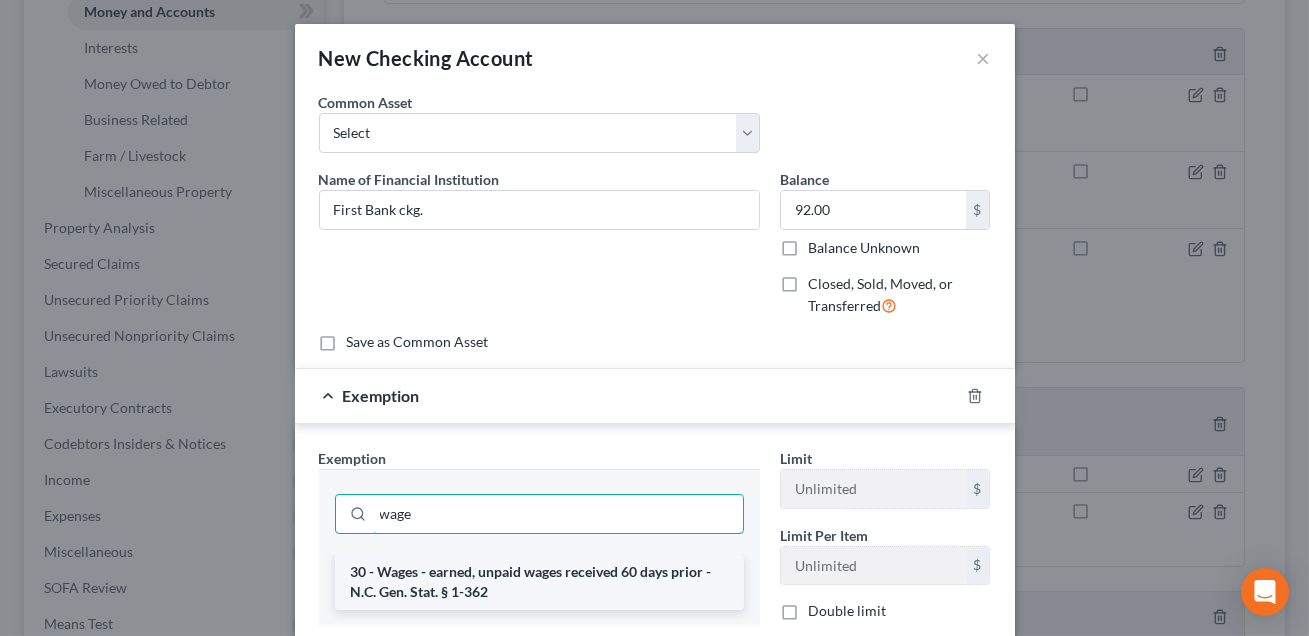 type on "wage" 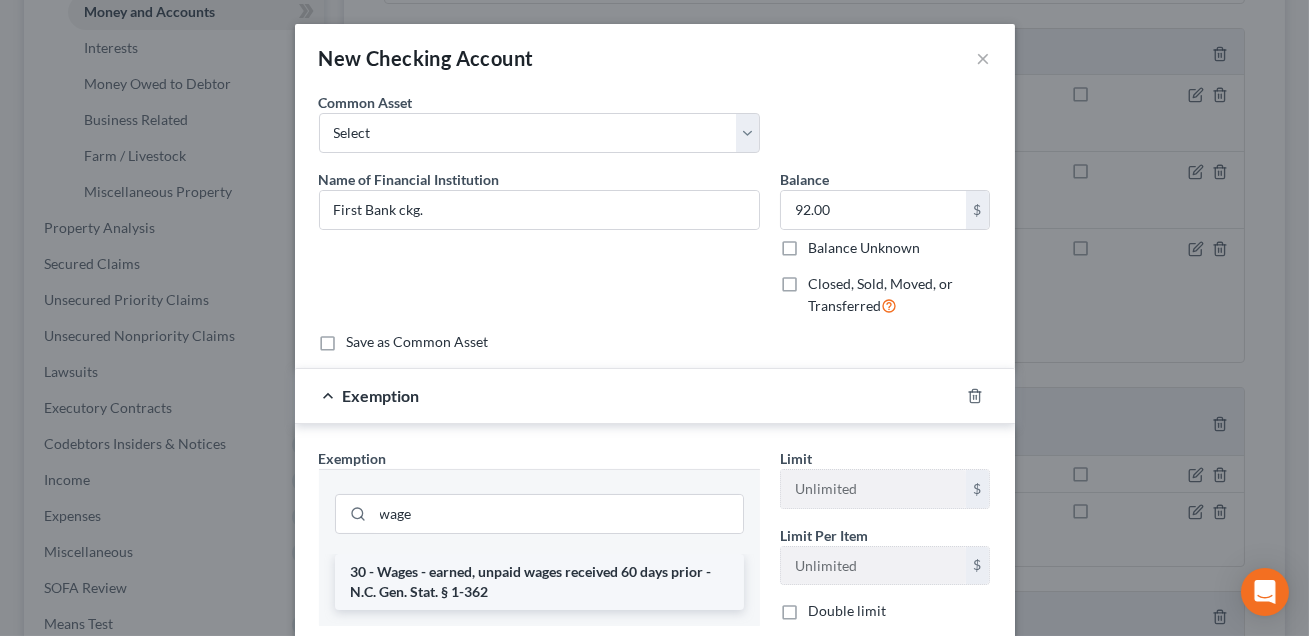 click on "30 - Wages - earned, unpaid wages received 60 days prior - N.C. Gen. Stat. § 1-362" at bounding box center (539, 582) 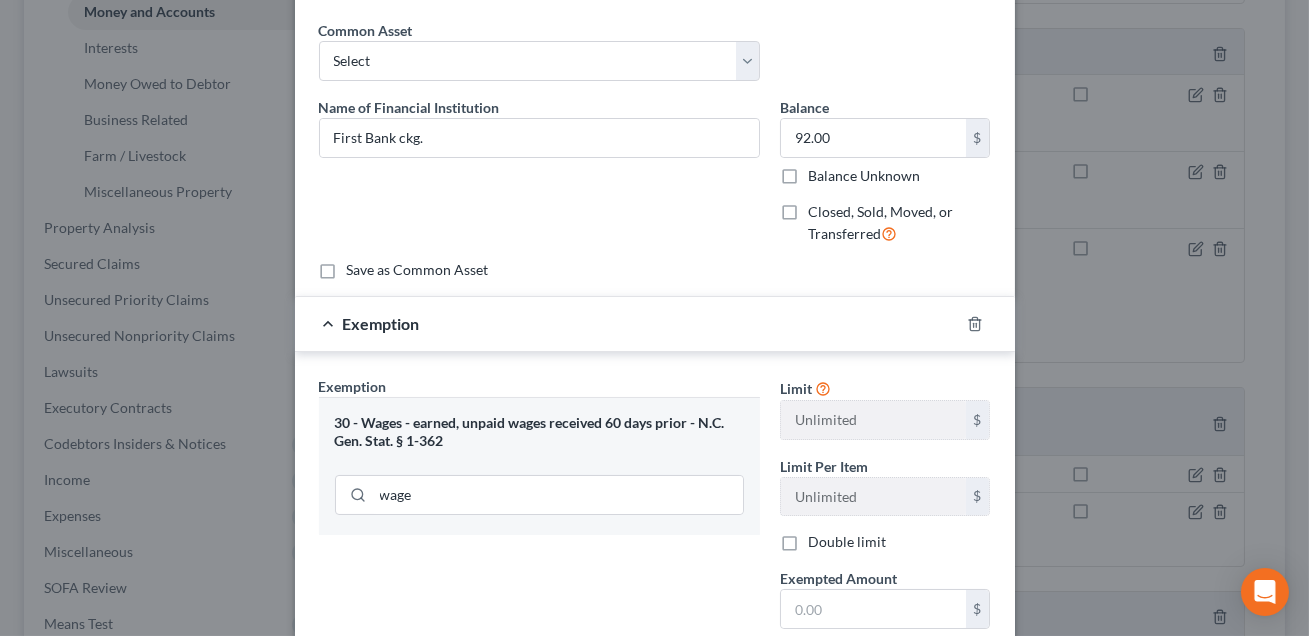 scroll, scrollTop: 74, scrollLeft: 0, axis: vertical 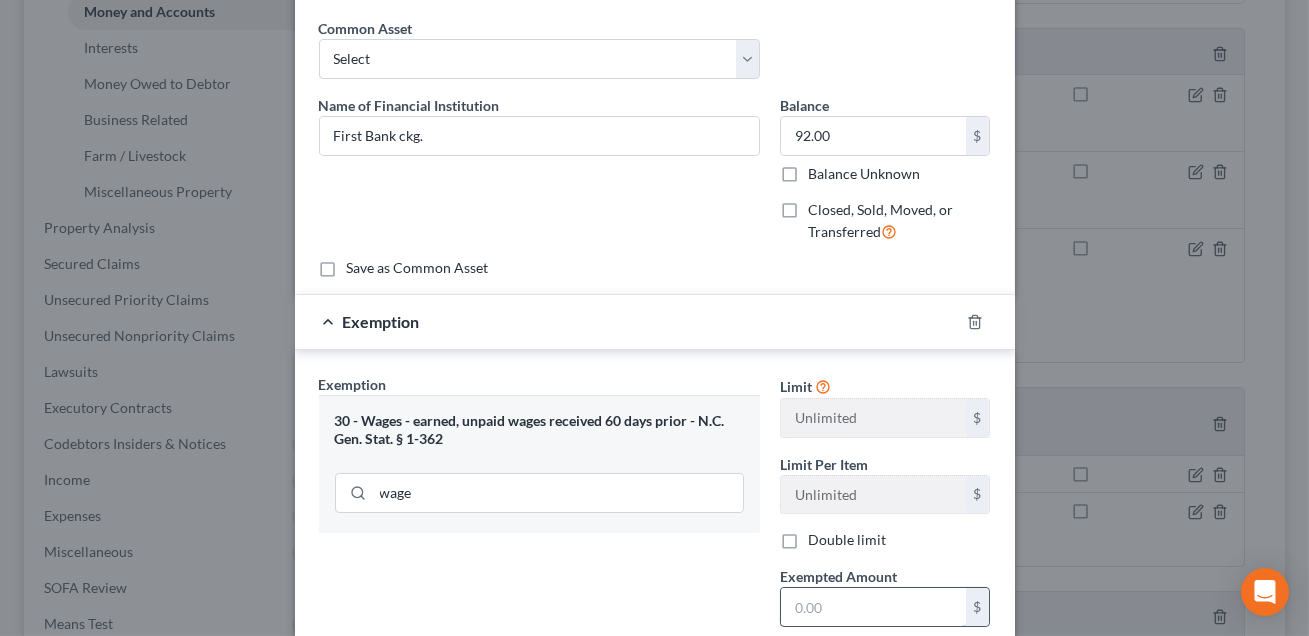 click at bounding box center (873, 607) 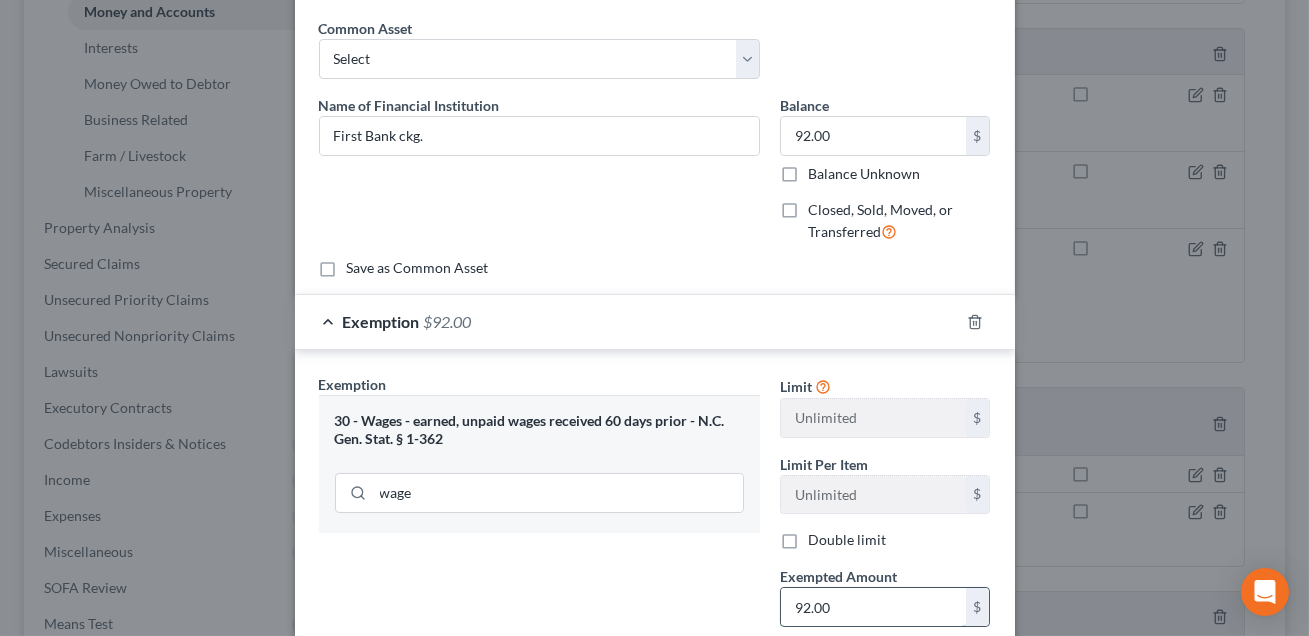 scroll, scrollTop: 282, scrollLeft: 0, axis: vertical 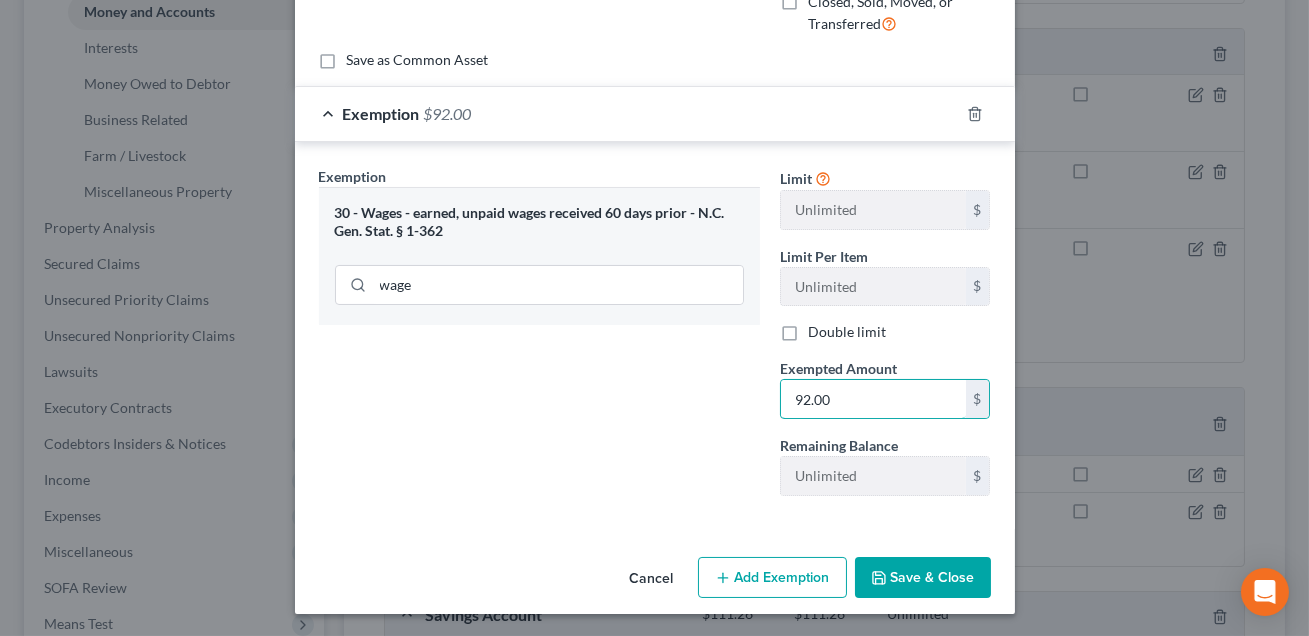 type on "92.00" 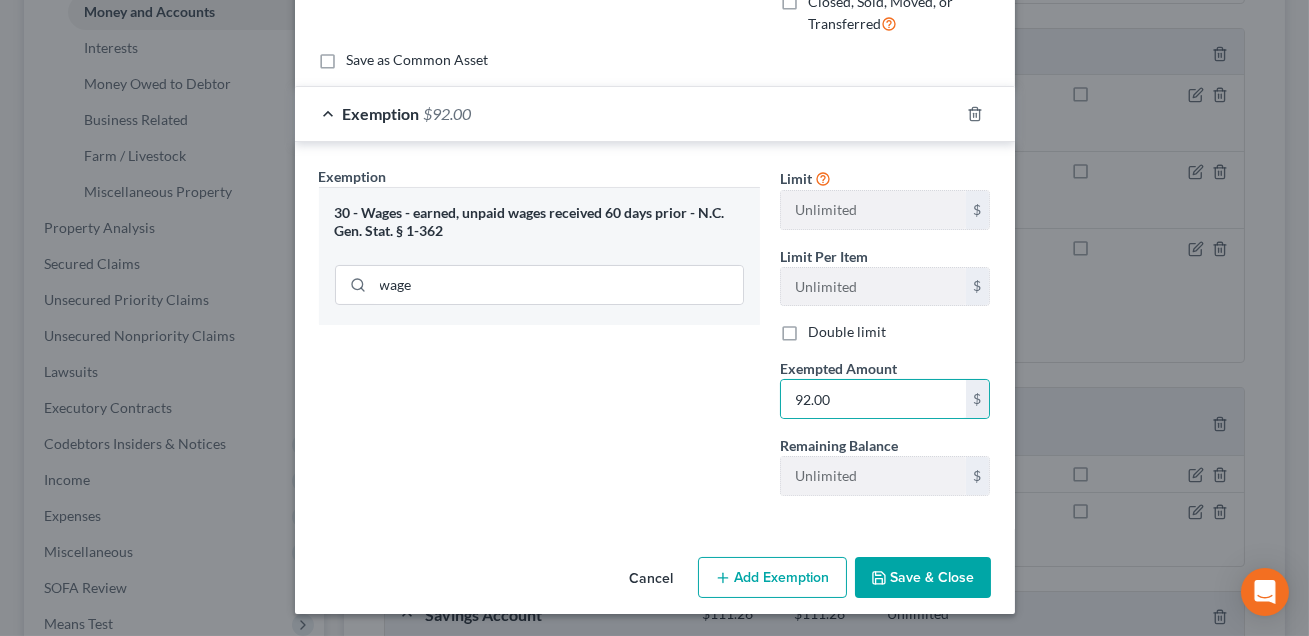 click on "Save & Close" at bounding box center (923, 578) 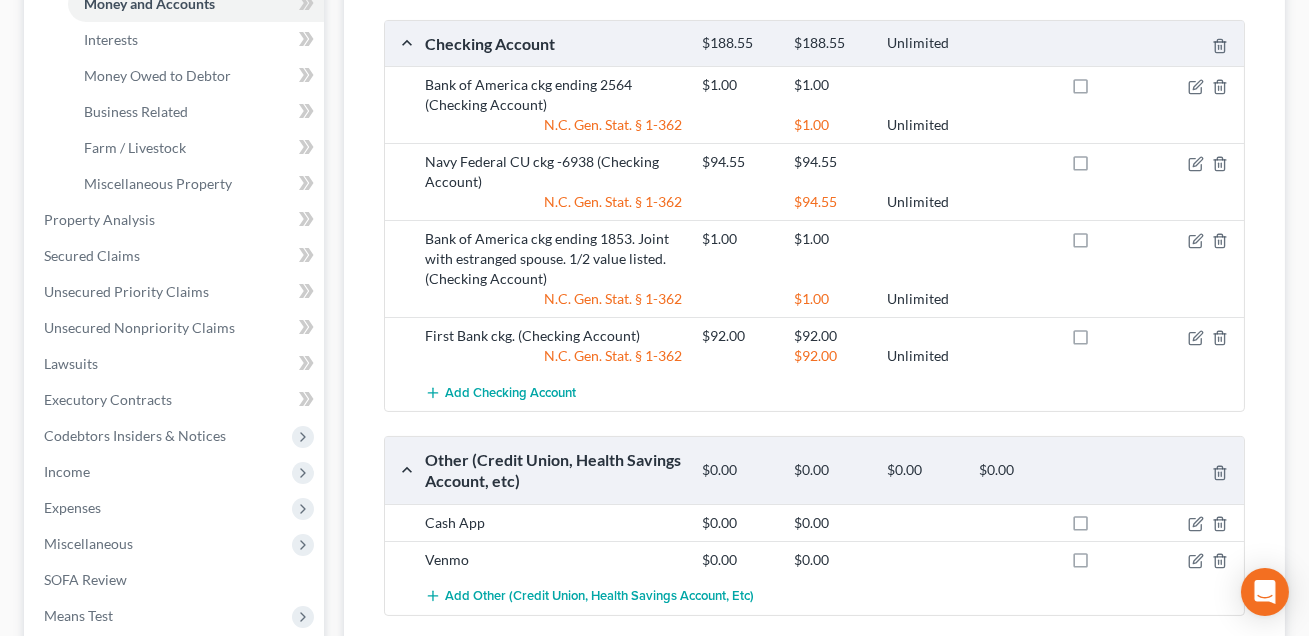 scroll, scrollTop: 473, scrollLeft: 0, axis: vertical 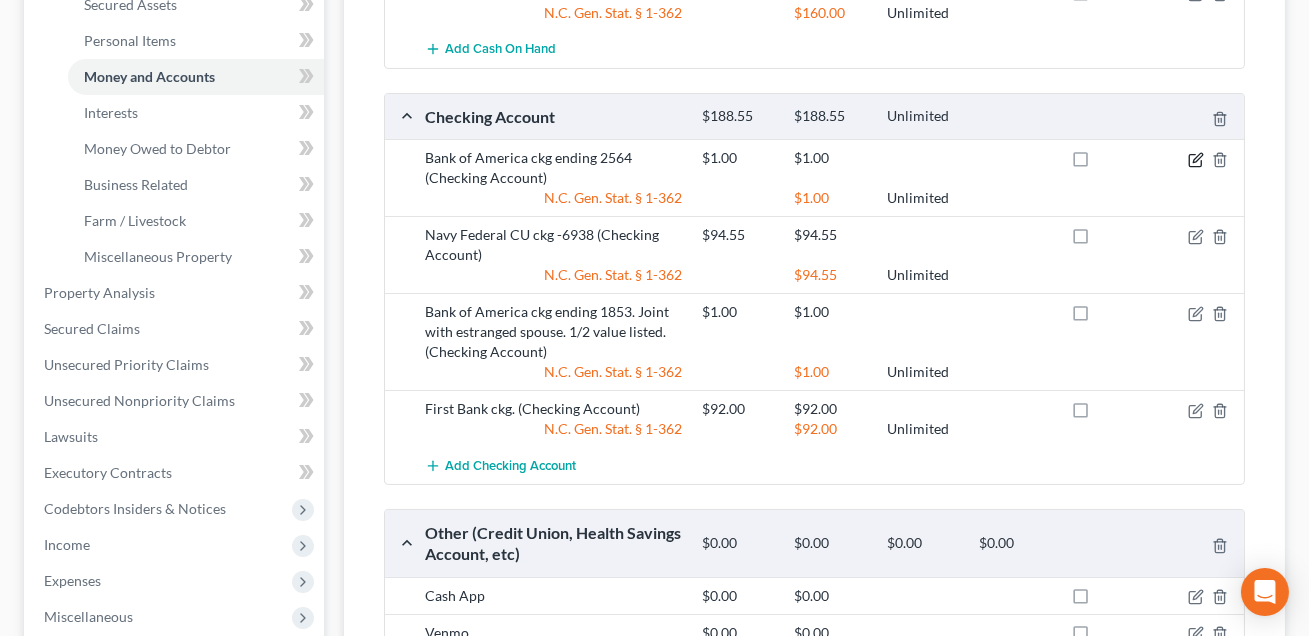 click 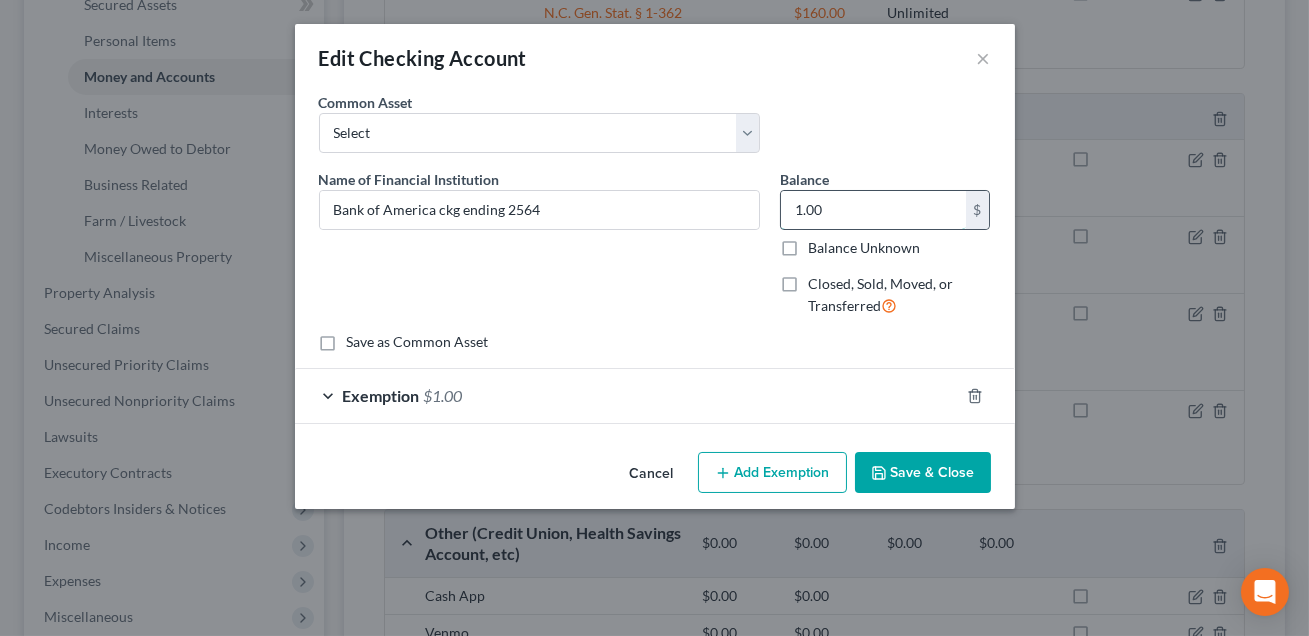 click on "1.00" at bounding box center (873, 210) 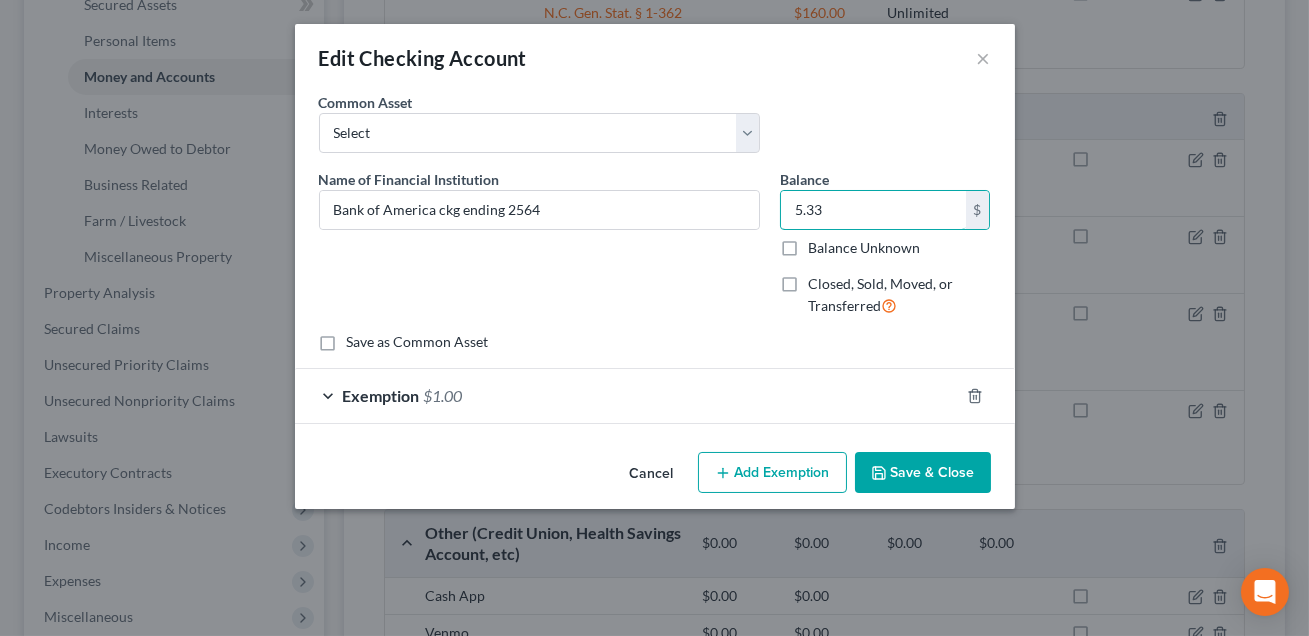 type on "5.33" 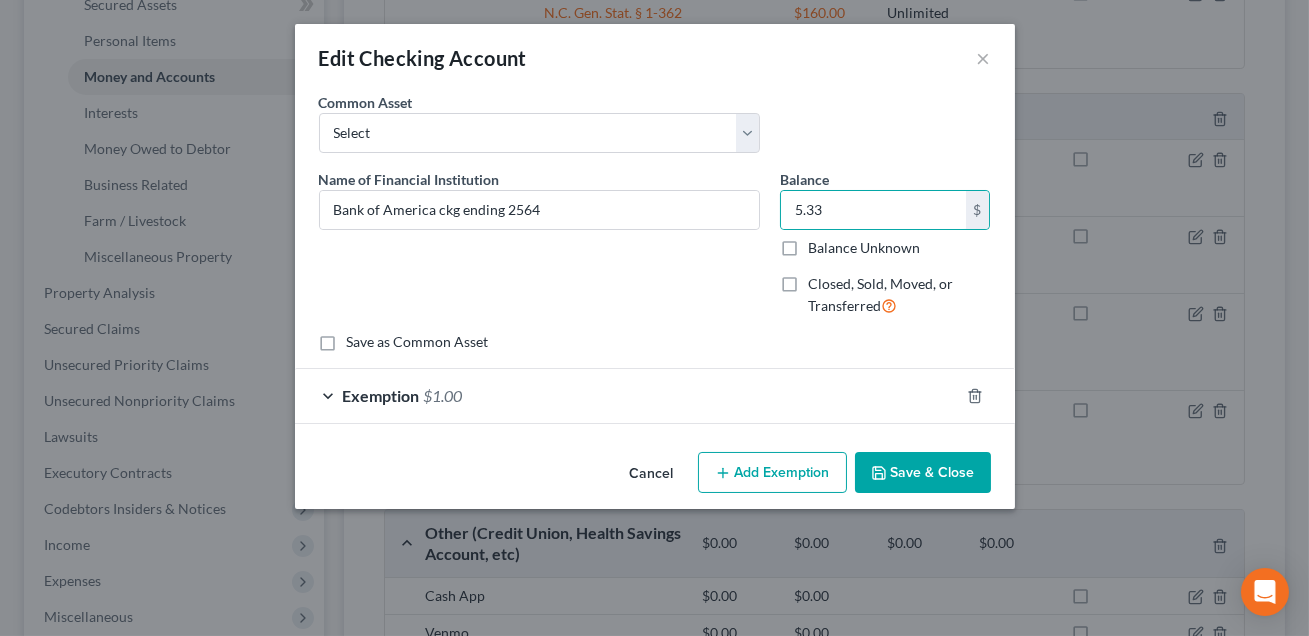 click on "Exemption $1.00" at bounding box center [627, 395] 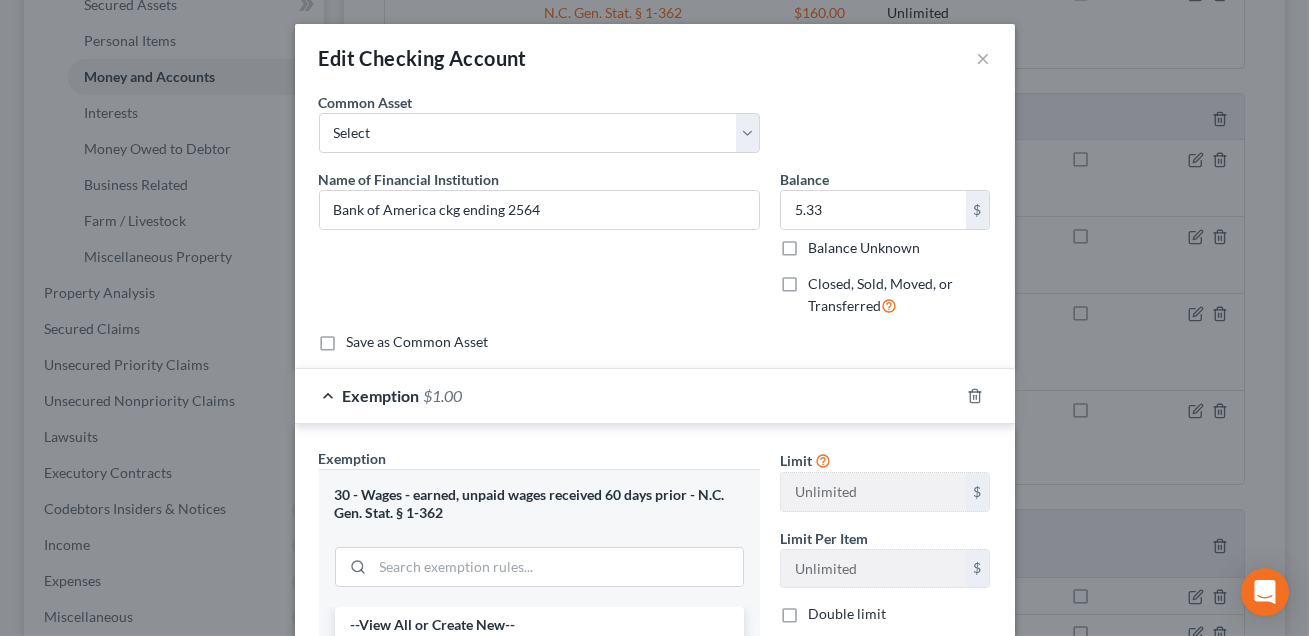 scroll, scrollTop: 62, scrollLeft: 0, axis: vertical 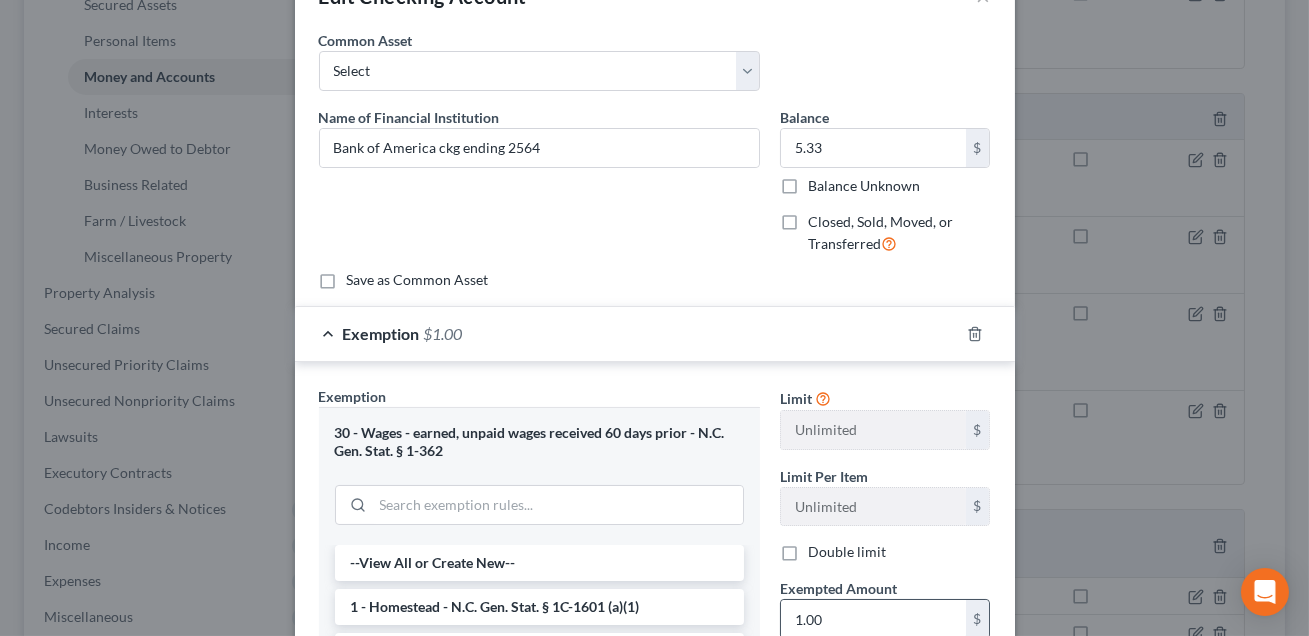 click on "1.00" at bounding box center (873, 619) 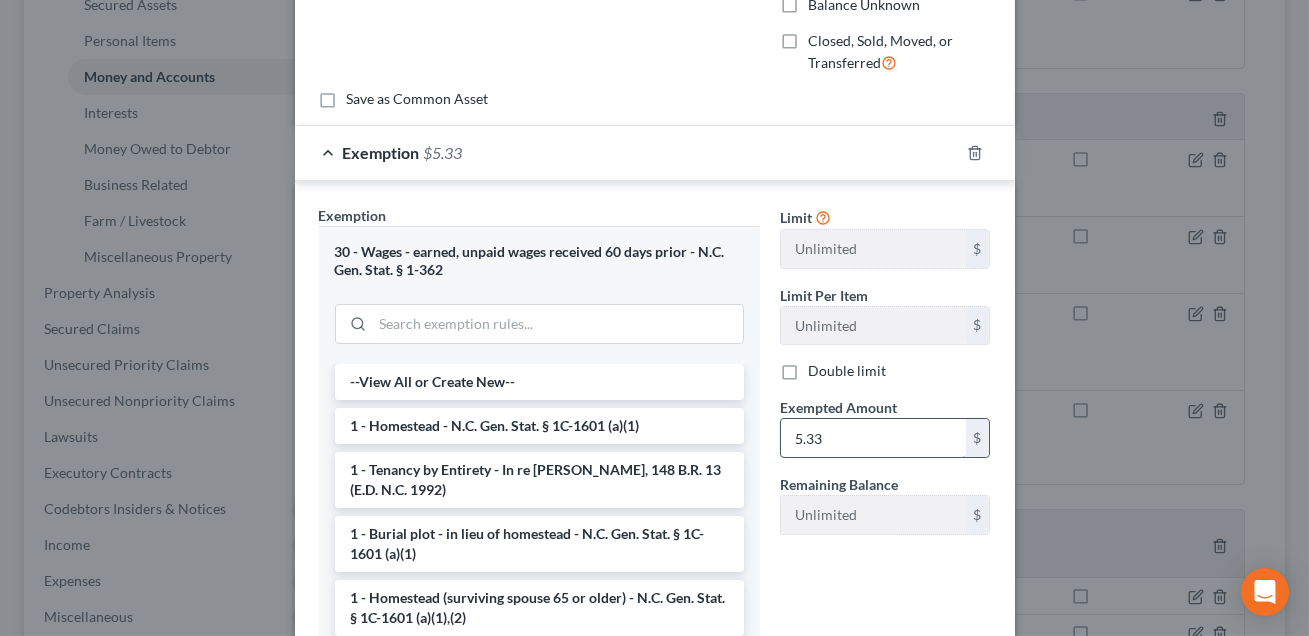 scroll, scrollTop: 431, scrollLeft: 0, axis: vertical 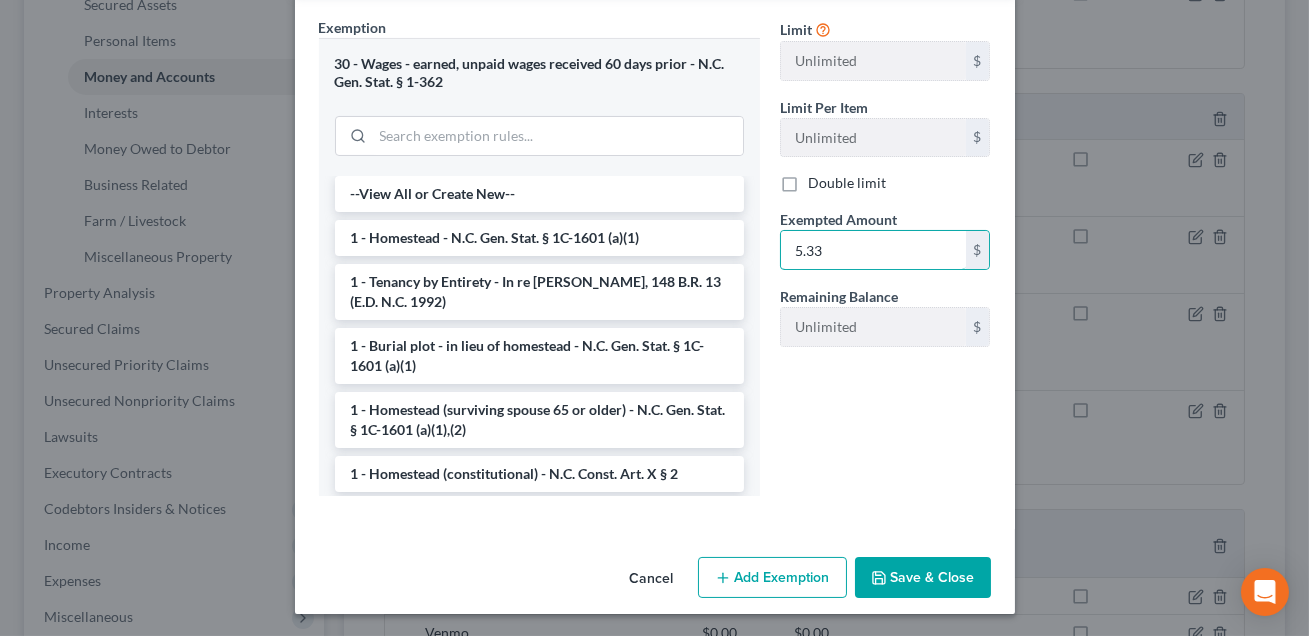 type on "5.33" 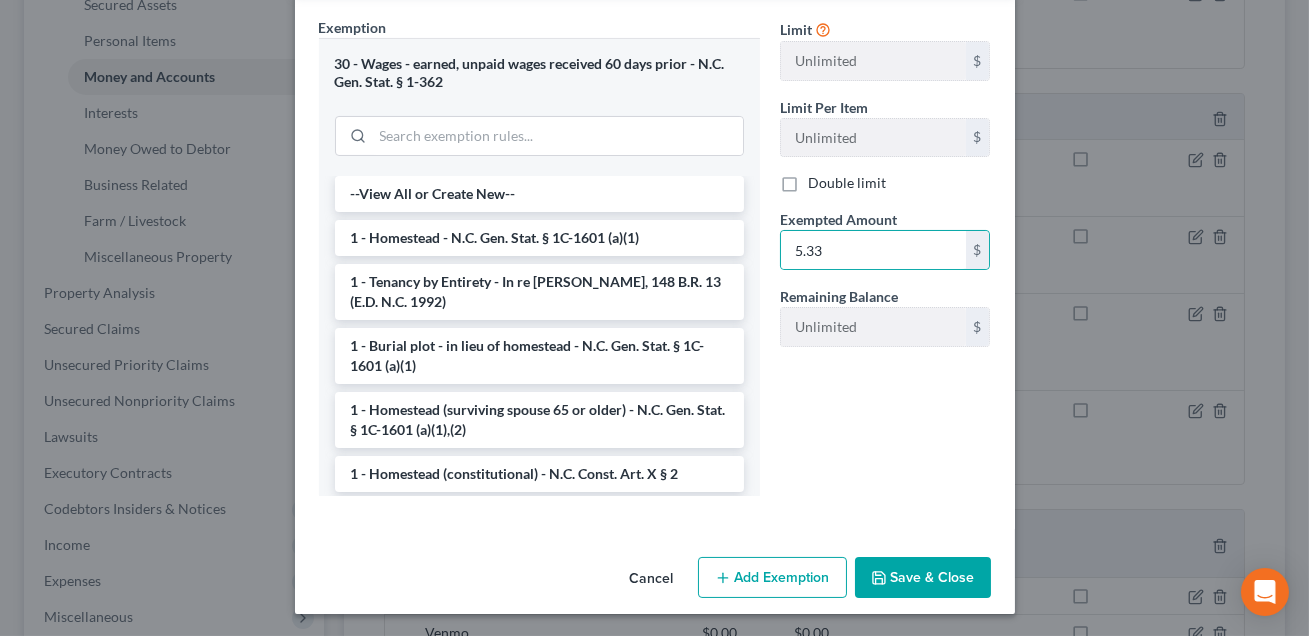 click on "Save & Close" at bounding box center (923, 578) 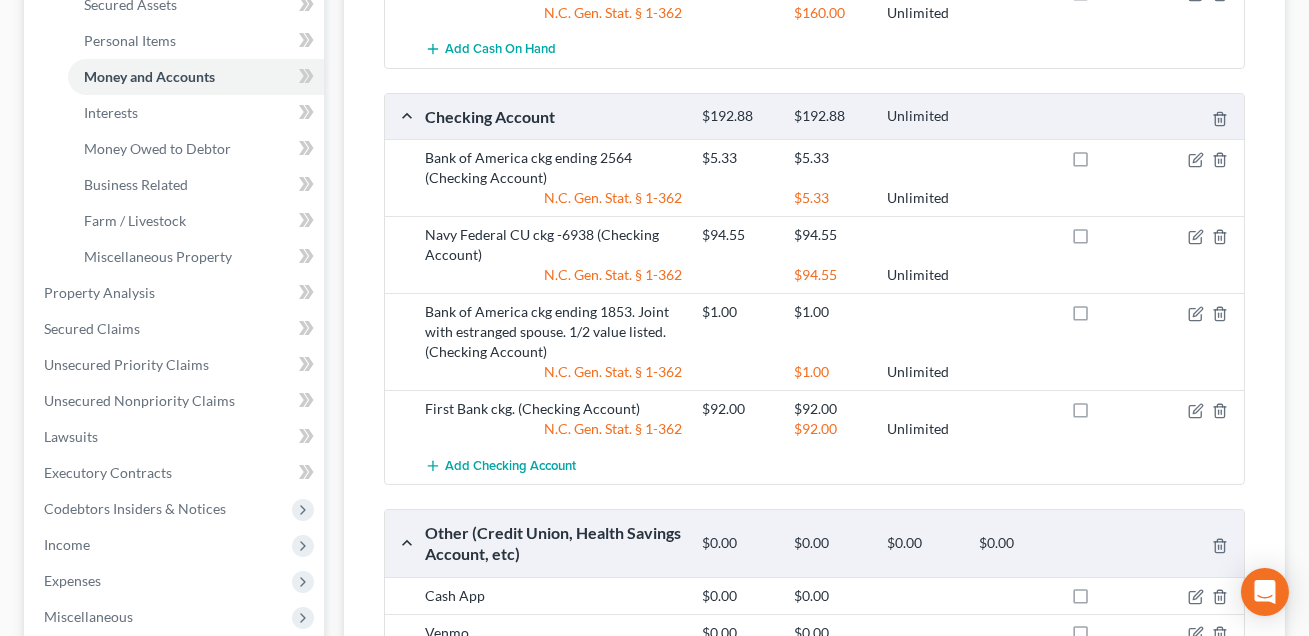 scroll, scrollTop: 495, scrollLeft: 0, axis: vertical 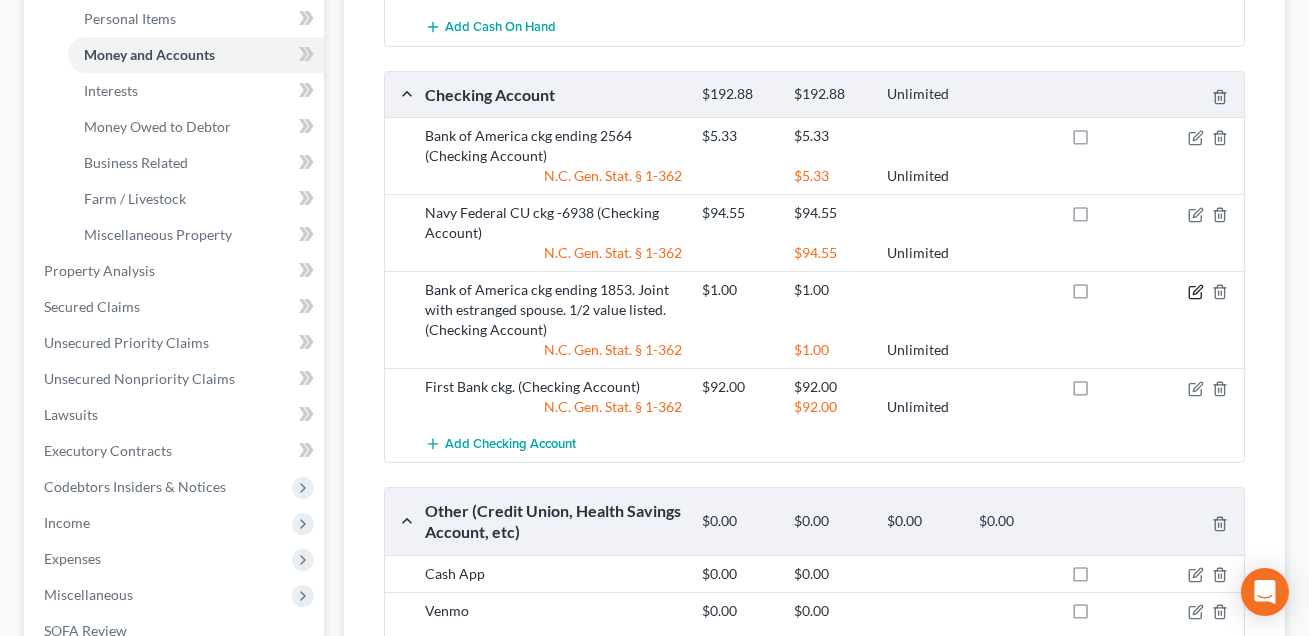 click 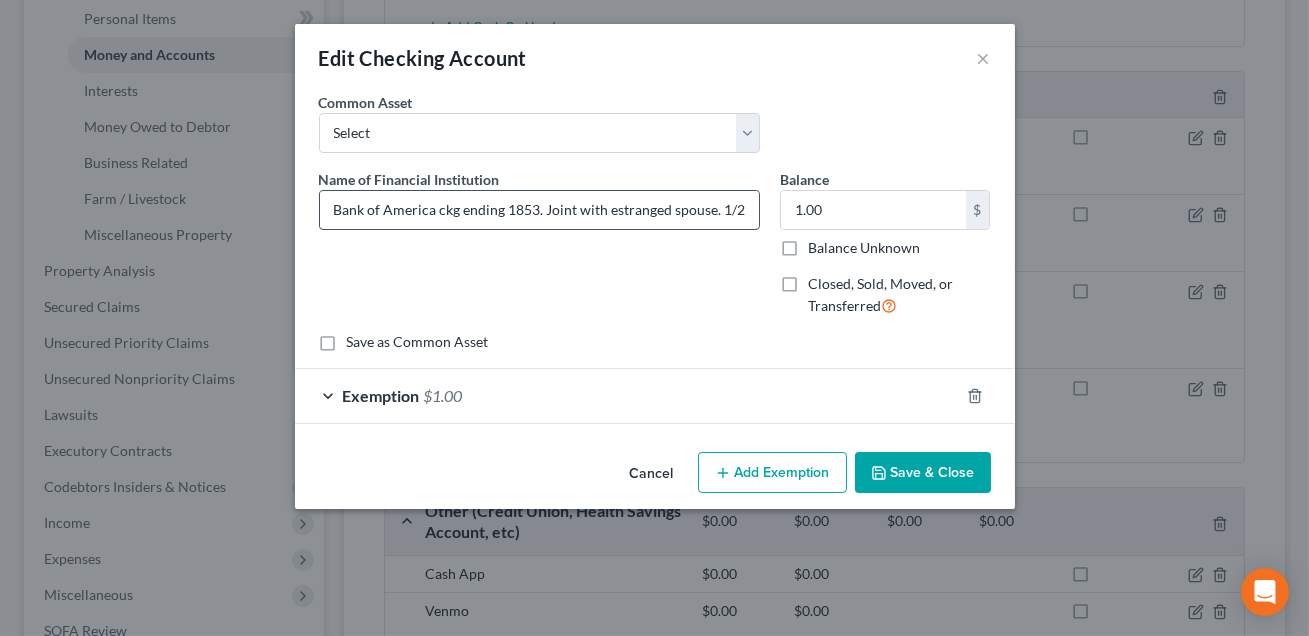 scroll, scrollTop: 0, scrollLeft: 69, axis: horizontal 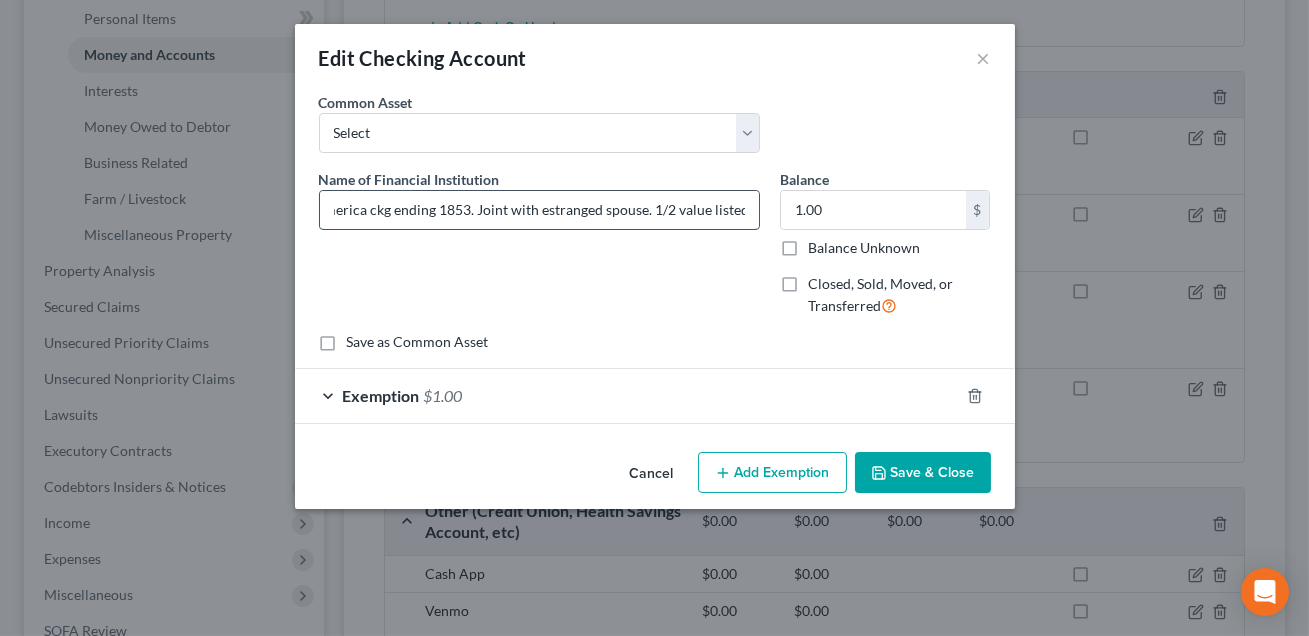 click on "Bank of America ckg ending 1853. Joint with estranged spouse. 1/2 value listed." at bounding box center (539, 210) 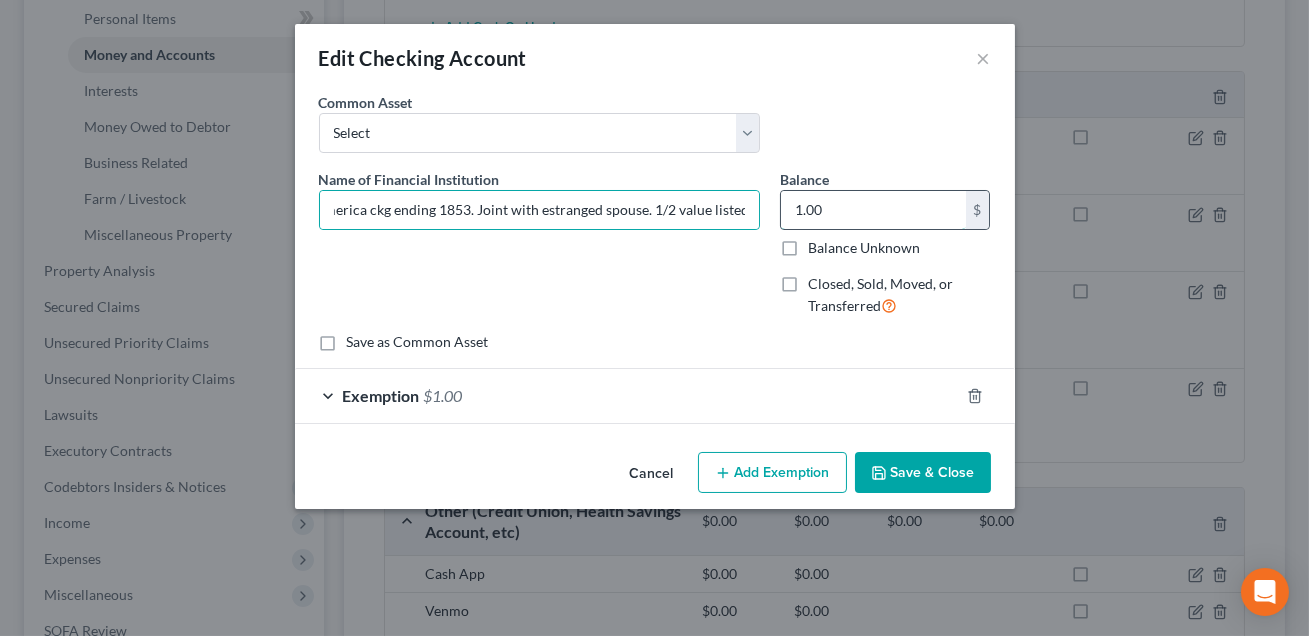 click on "1.00" at bounding box center (873, 210) 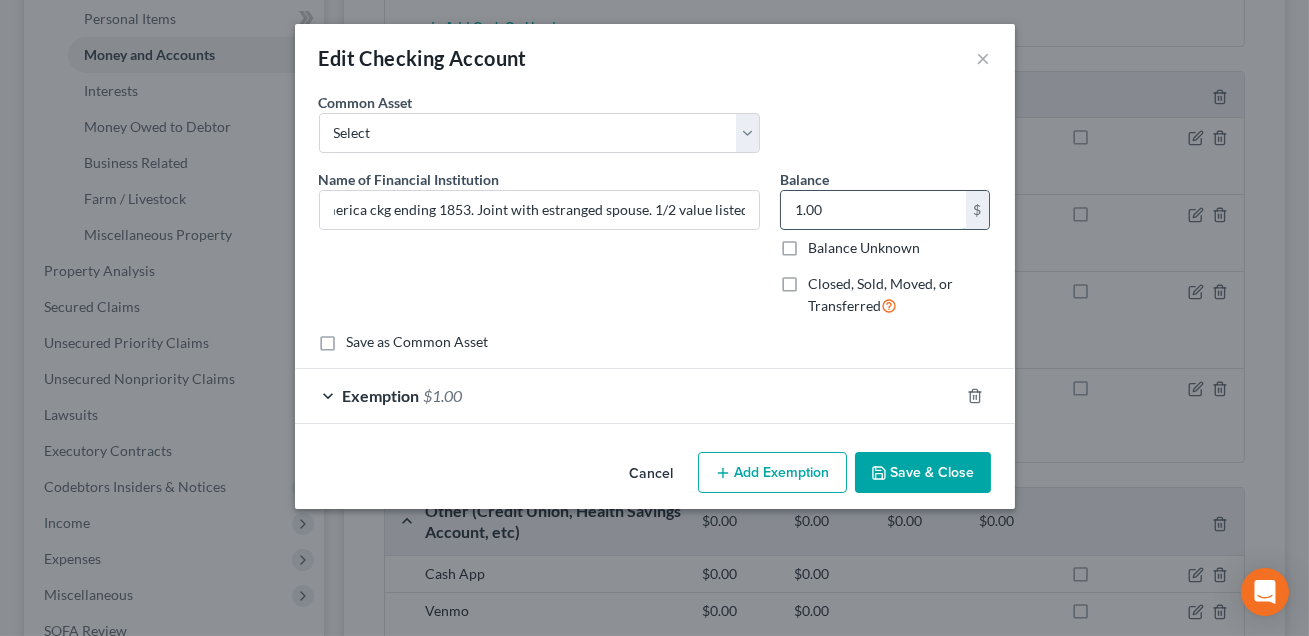 scroll, scrollTop: 0, scrollLeft: 0, axis: both 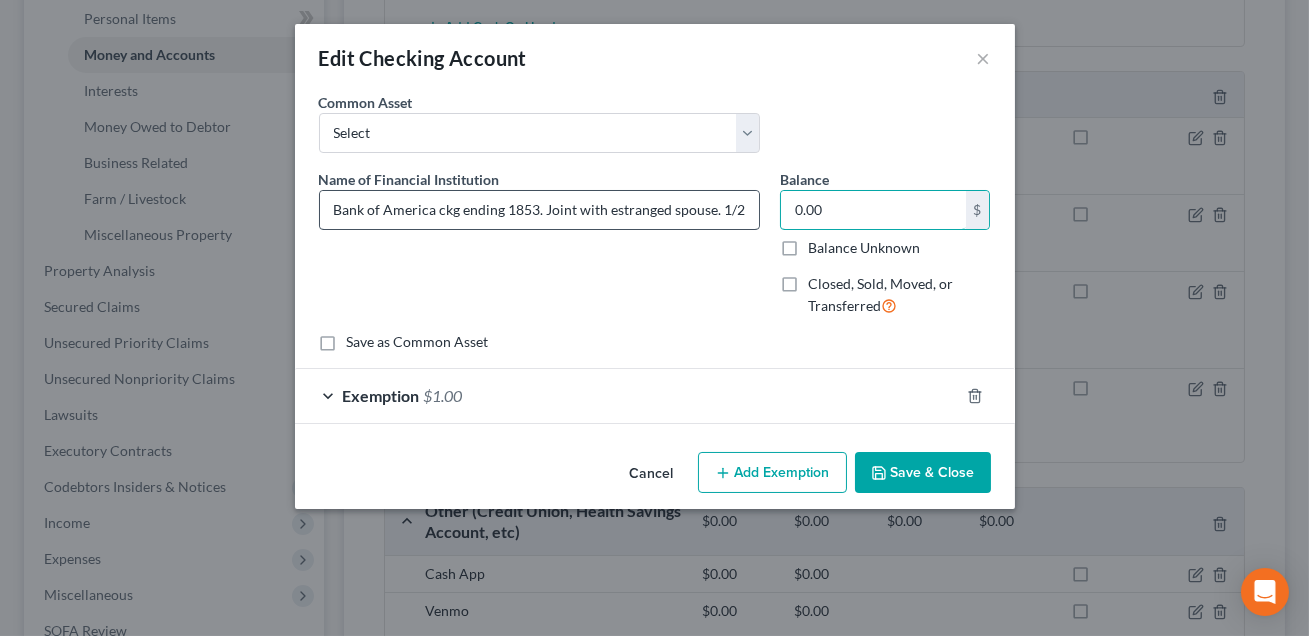 type on "0.00" 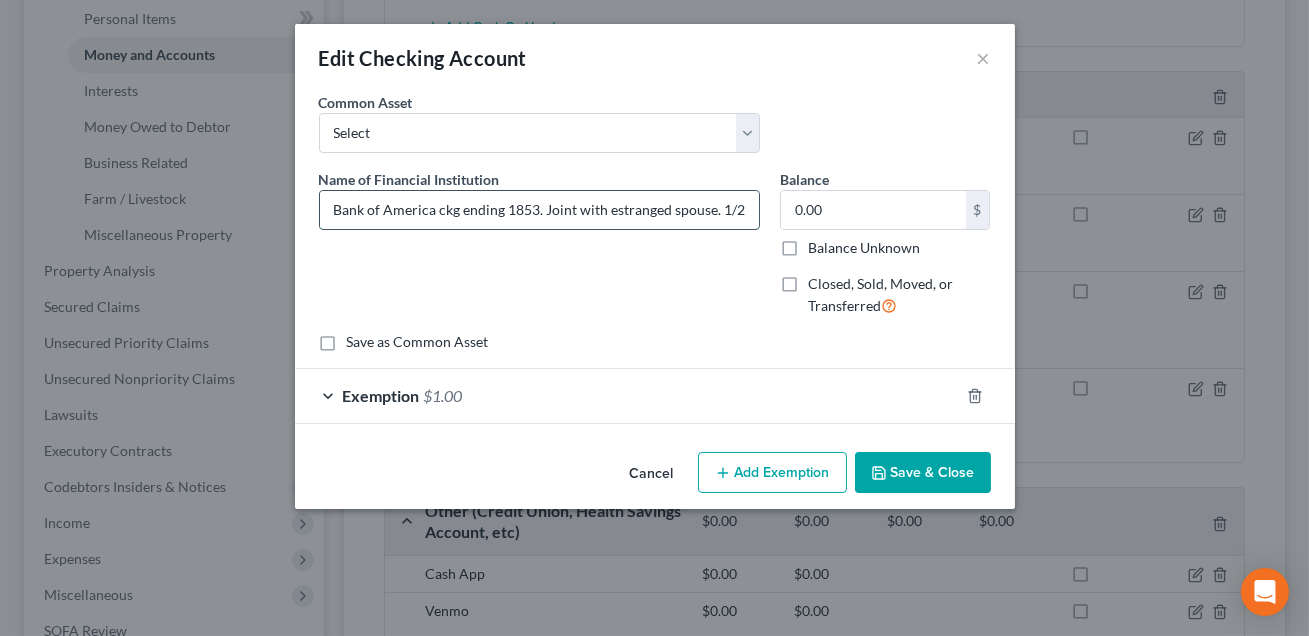 click on "Bank of America ckg ending 1853. Joint with estranged spouse. 1/2 value listed." at bounding box center [539, 210] 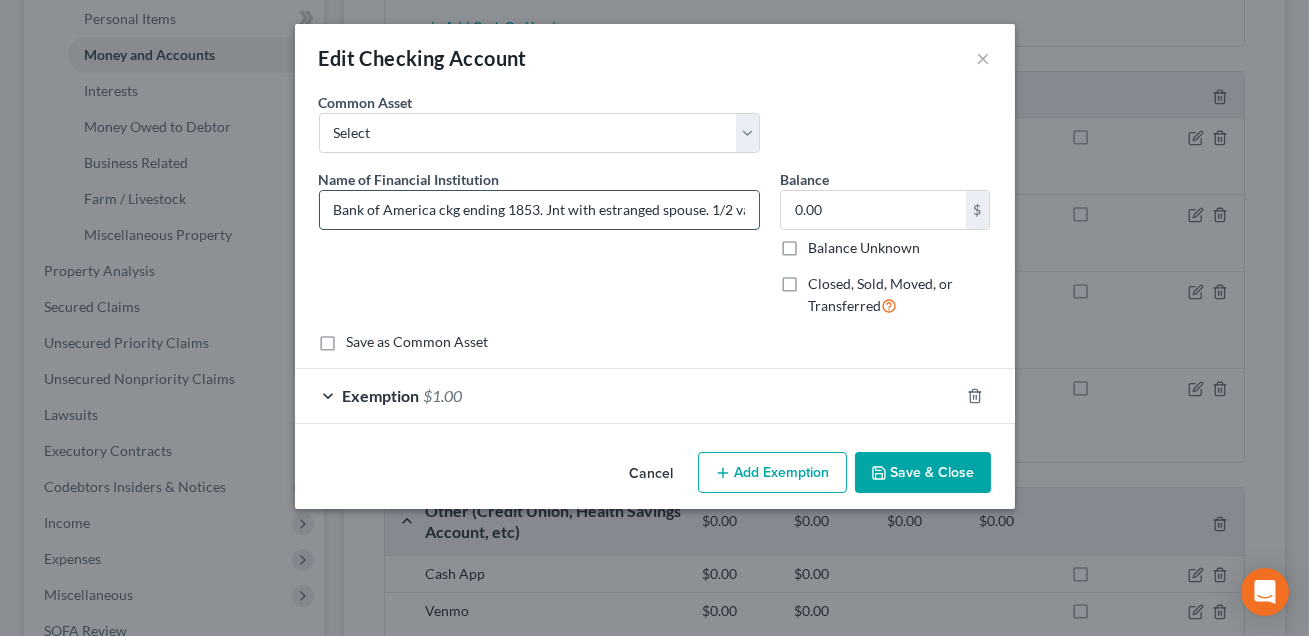 click on "Bank of America ckg ending 1853. Jnt with estranged spouse. 1/2 value listed." at bounding box center (539, 210) 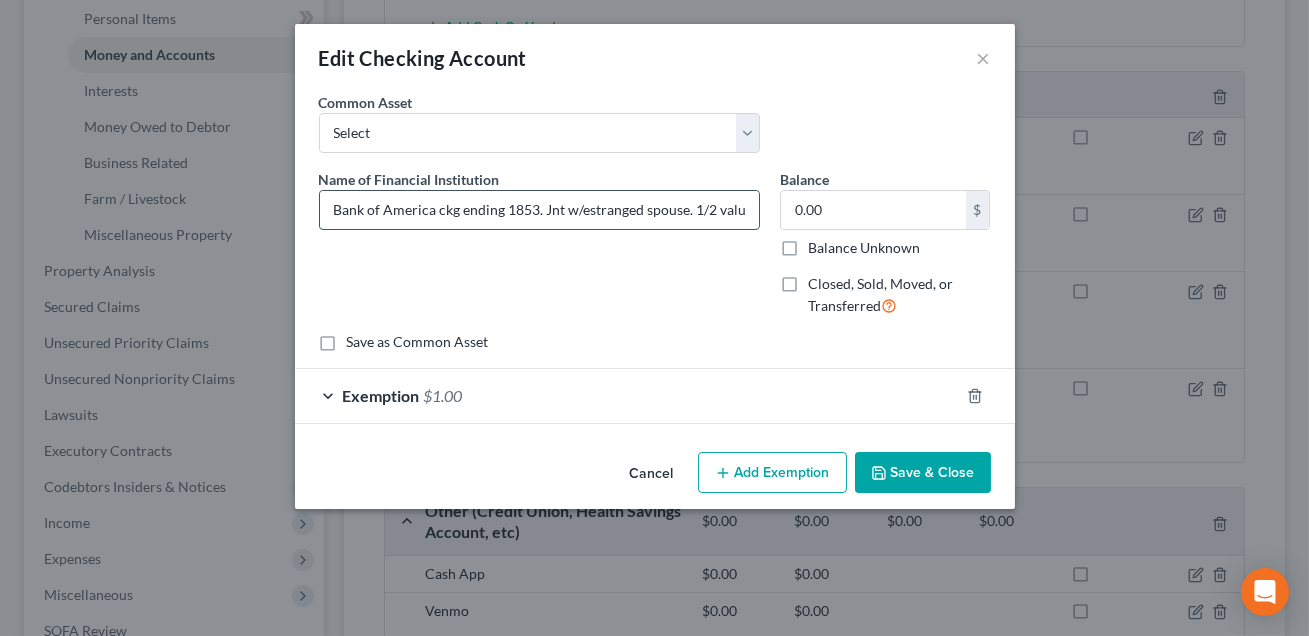 click on "Bank of America ckg ending 1853. Jnt w/estranged spouse. 1/2 value listed." at bounding box center (539, 210) 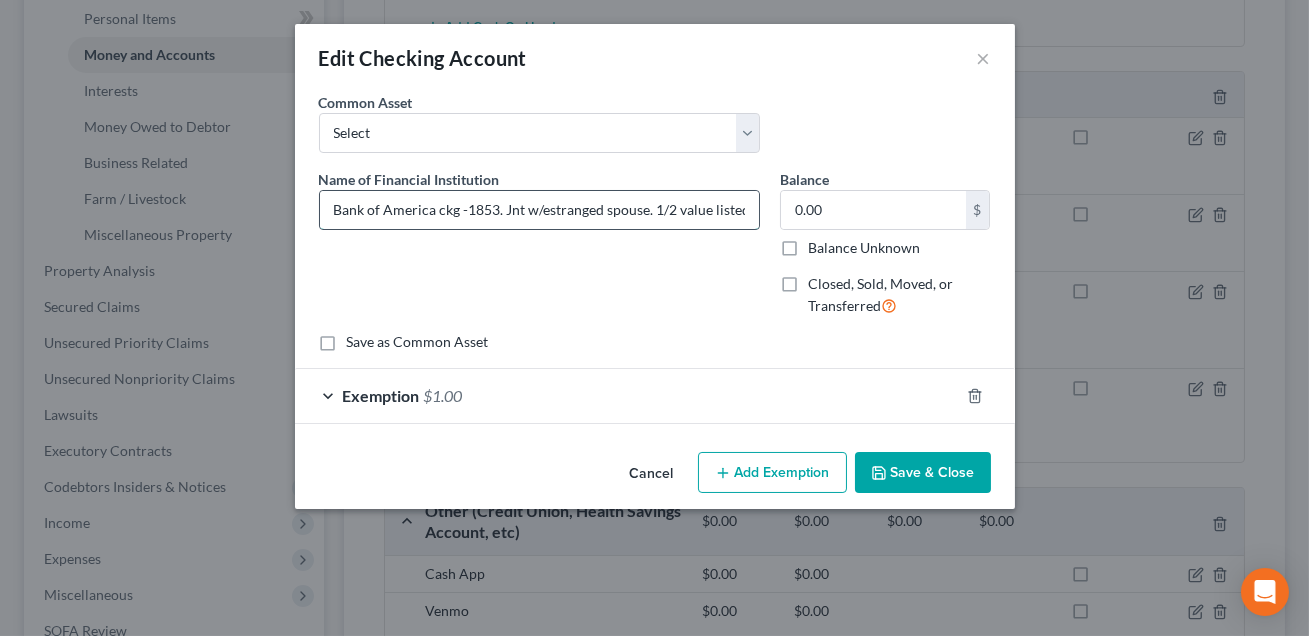 click on "Bank of America ckg -1853. Jnt w/estranged spouse. 1/2 value listed." at bounding box center [539, 210] 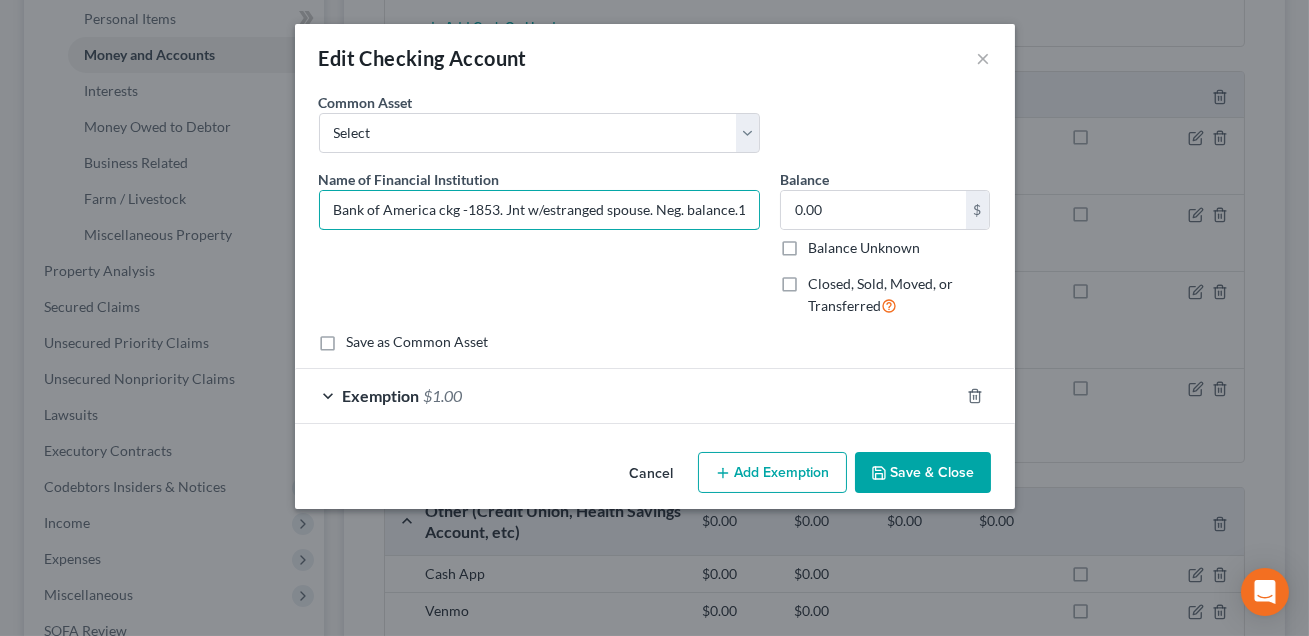scroll, scrollTop: 0, scrollLeft: 84, axis: horizontal 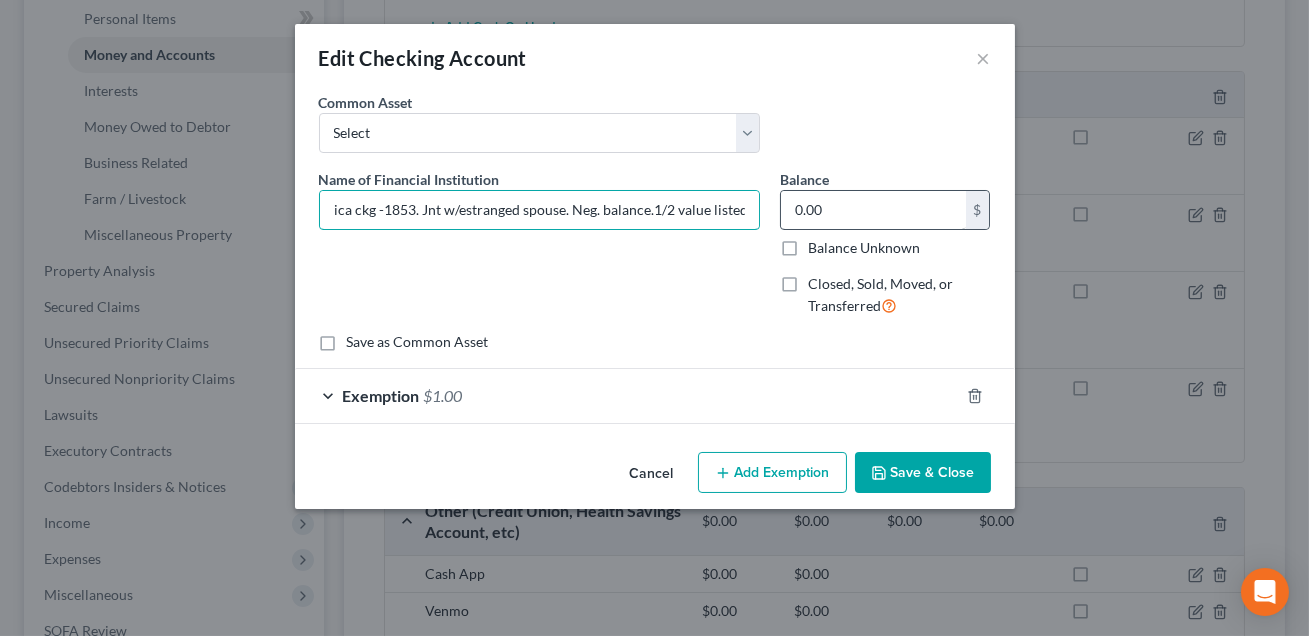 drag, startPoint x: 733, startPoint y: 210, endPoint x: 783, endPoint y: 218, distance: 50.635956 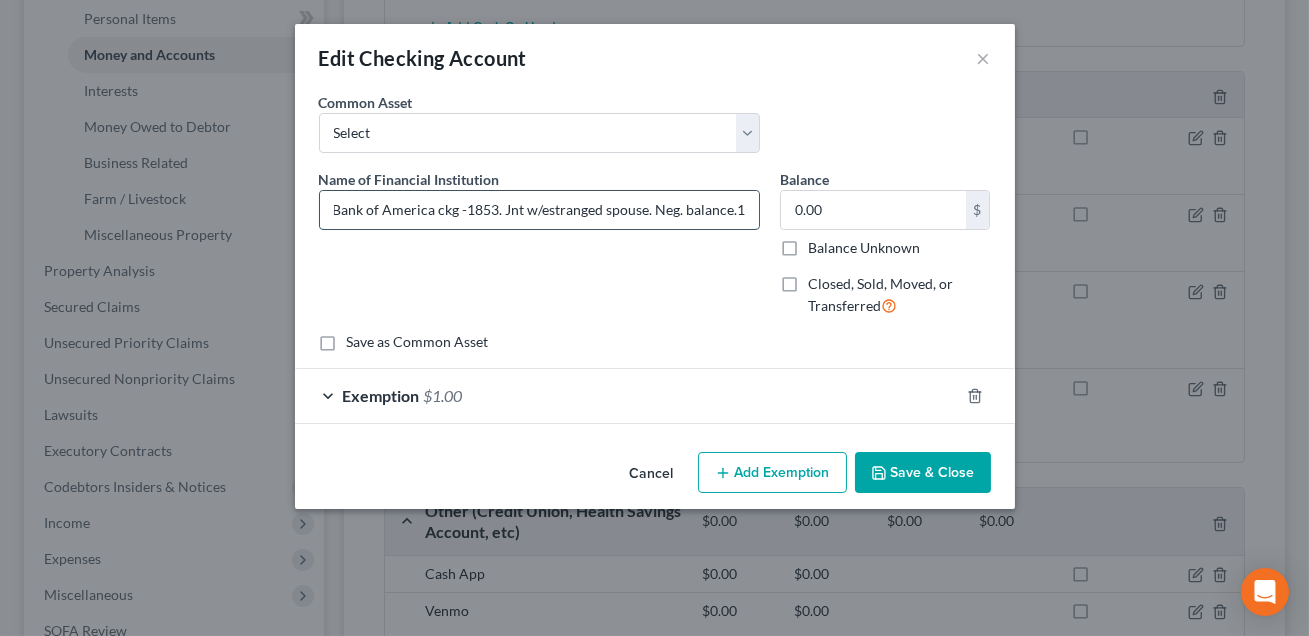 scroll, scrollTop: 0, scrollLeft: 0, axis: both 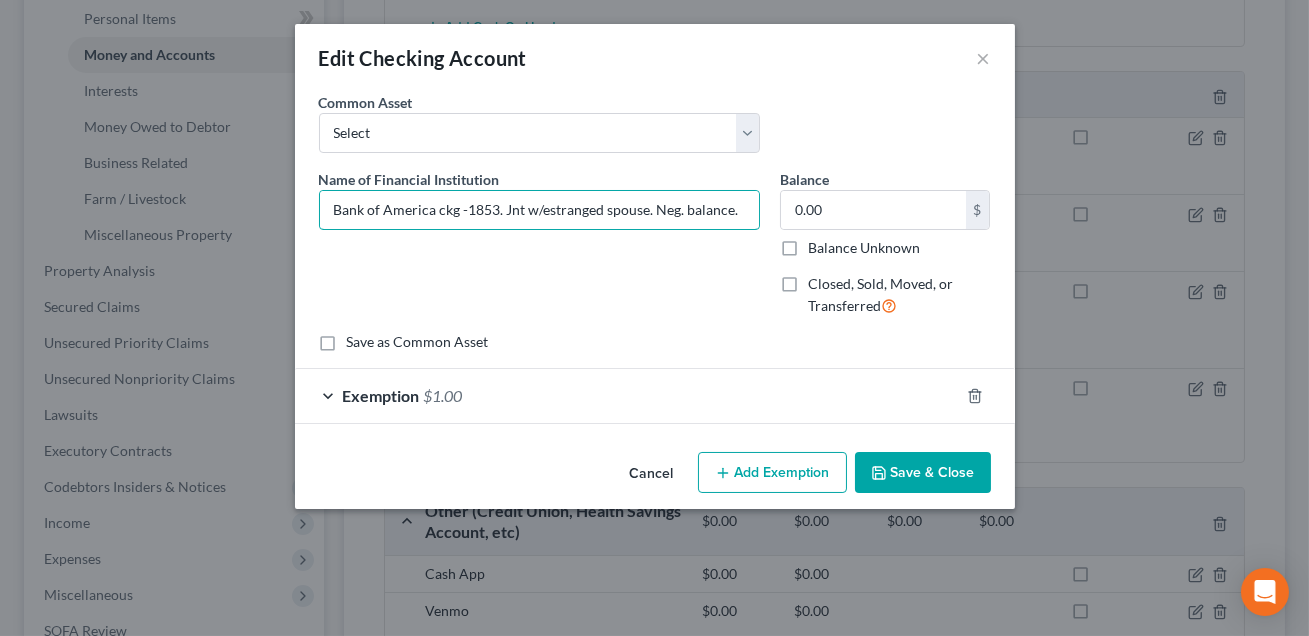 type on "Bank of America ckg -1853. Jnt w/estranged spouse. Neg. balance." 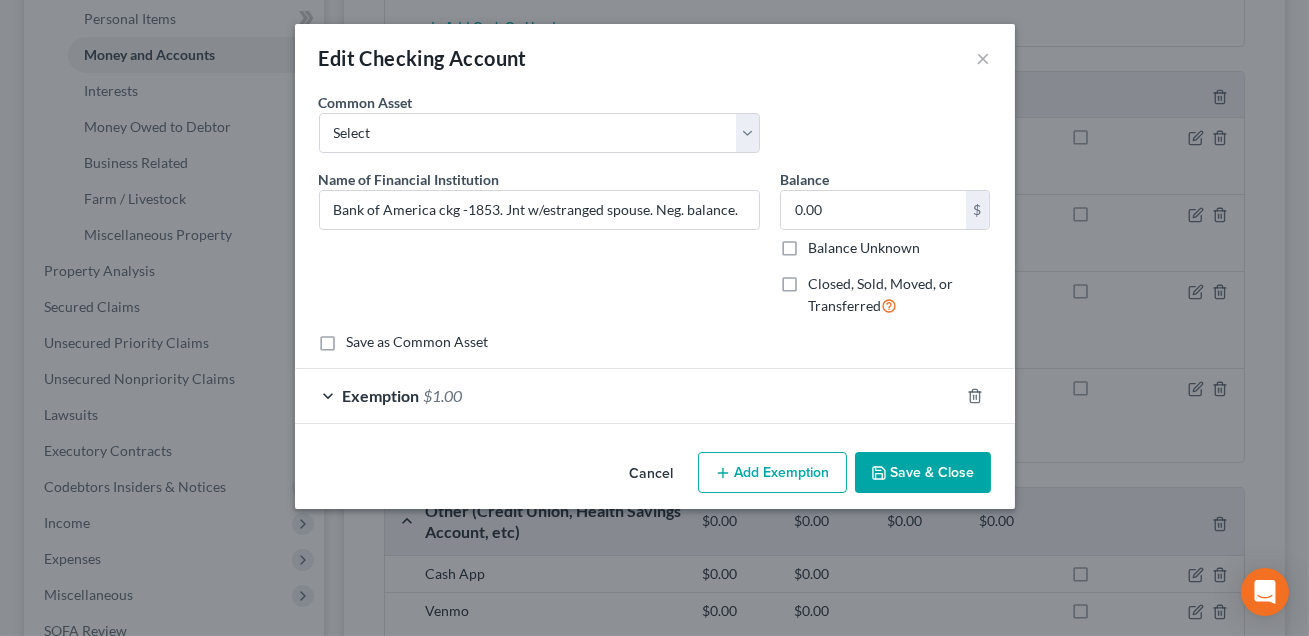 click on "Save & Close" at bounding box center (923, 473) 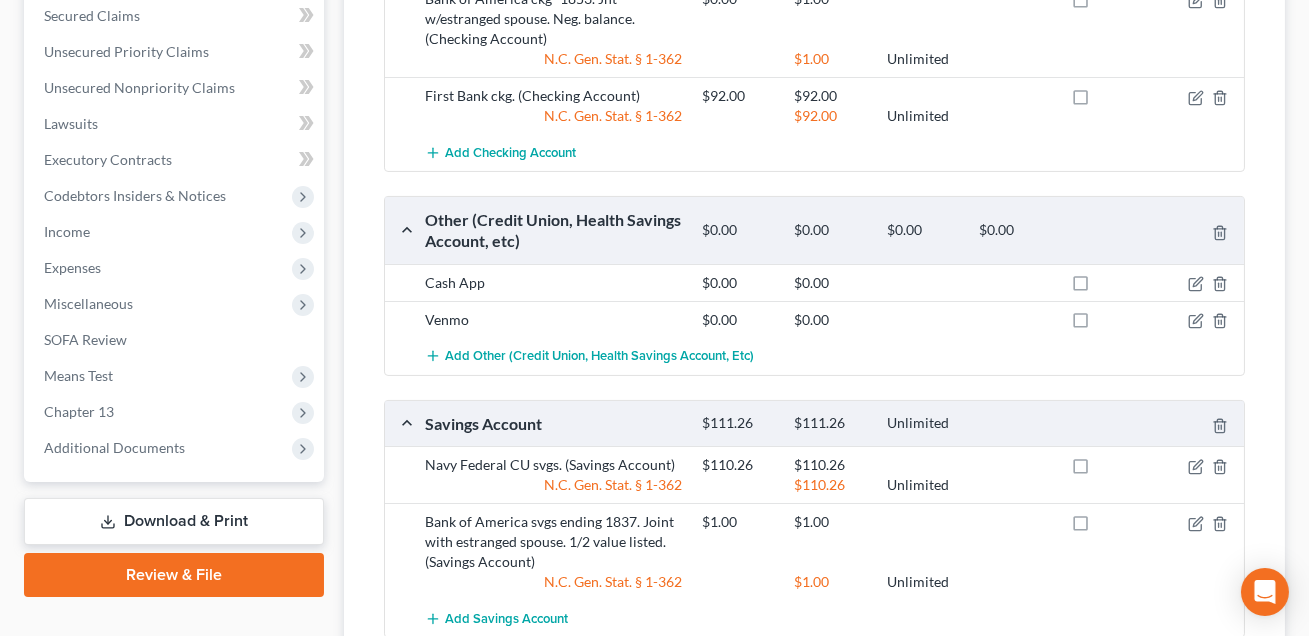 scroll, scrollTop: 864, scrollLeft: 0, axis: vertical 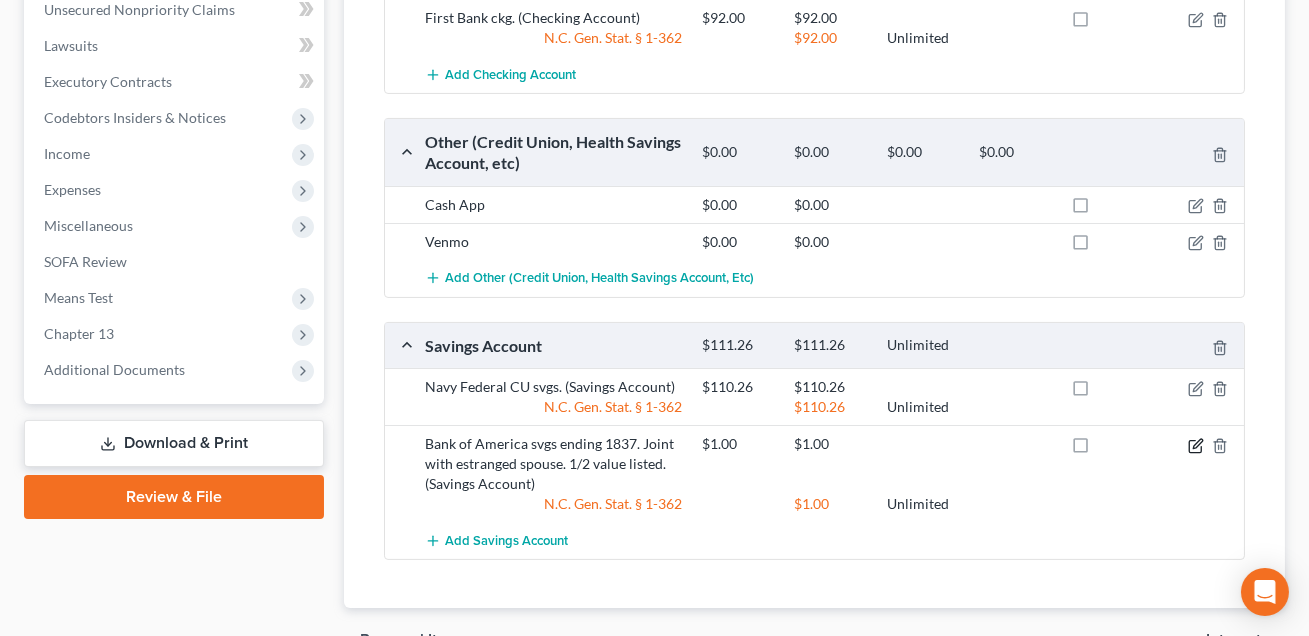 click 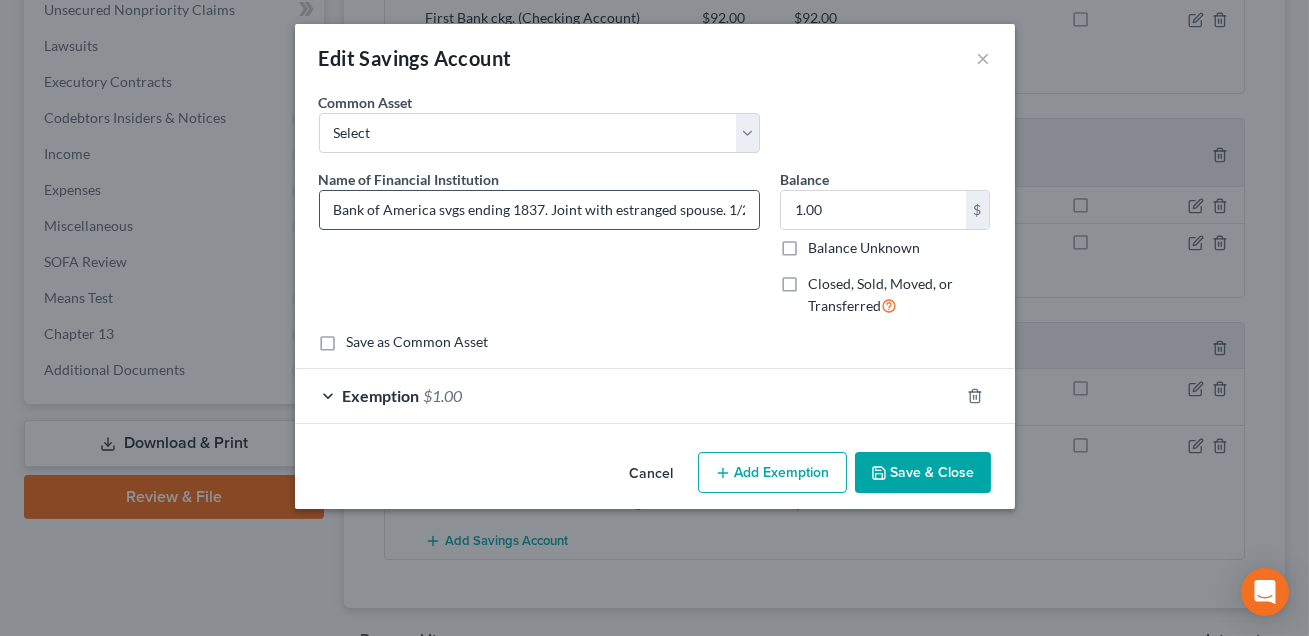 click on "Bank of America svgs ending 1837. Joint with estranged spouse. 1/2 value listed." at bounding box center (539, 210) 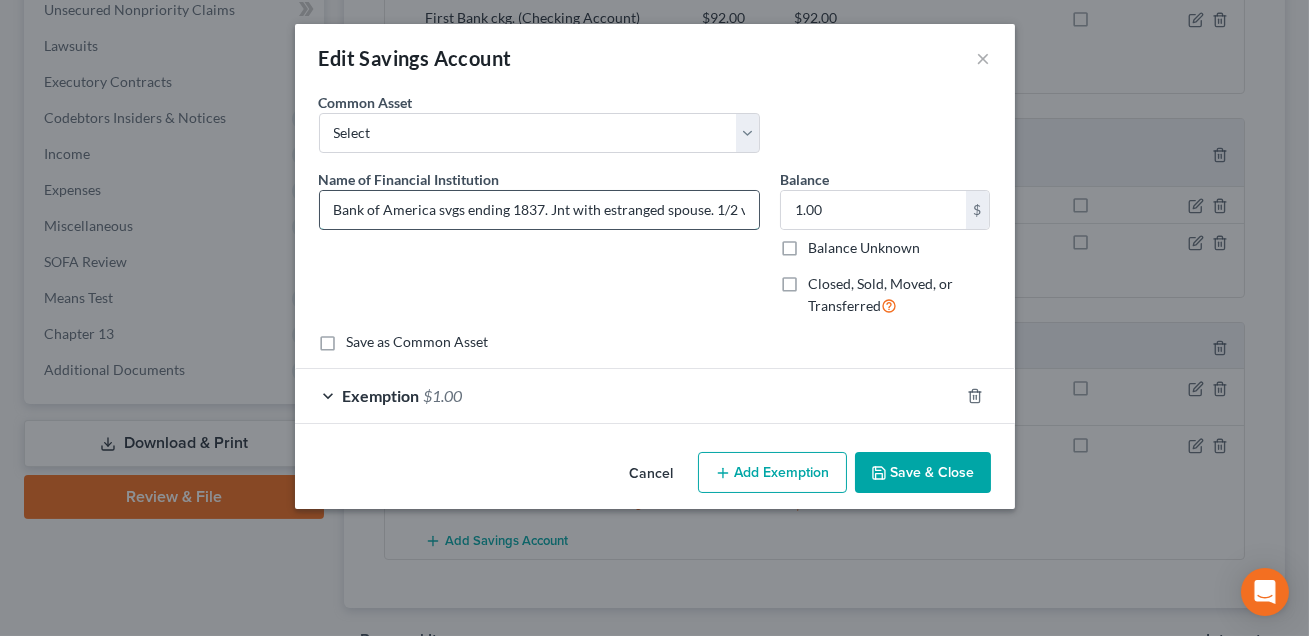 click on "Bank of America svgs ending 1837. Jnt with estranged spouse. 1/2 value listed." at bounding box center (539, 210) 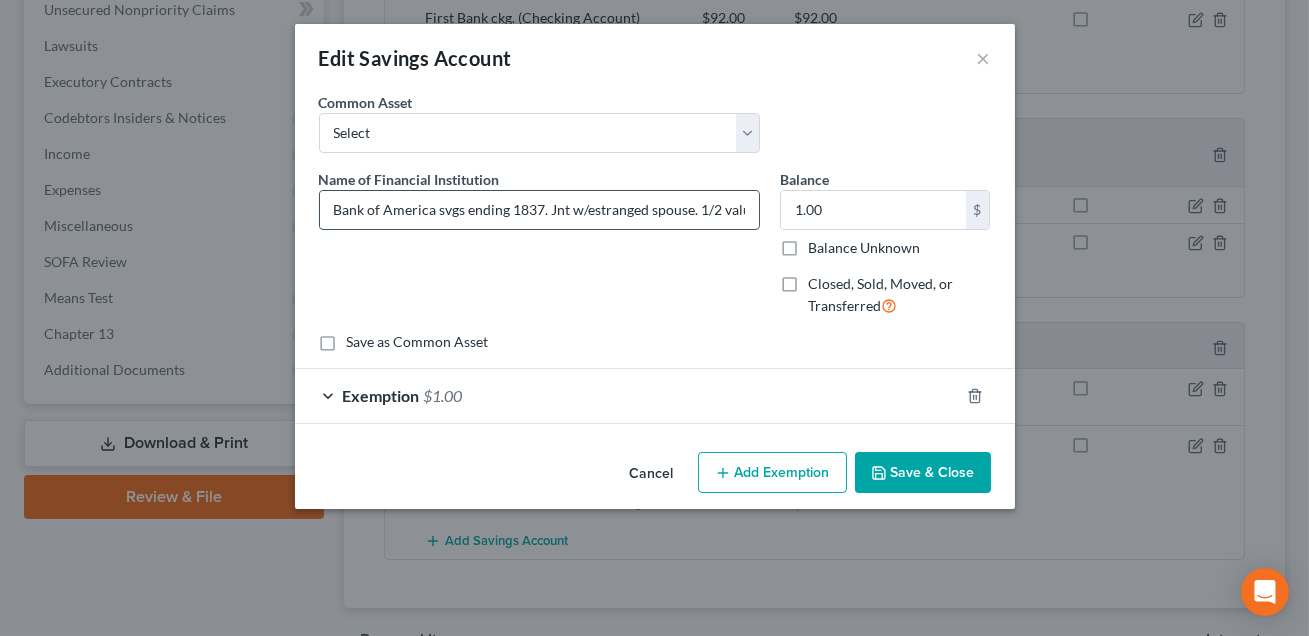 click on "Bank of America svgs ending 1837. Jnt w/estranged spouse. 1/2 value listed." at bounding box center (539, 210) 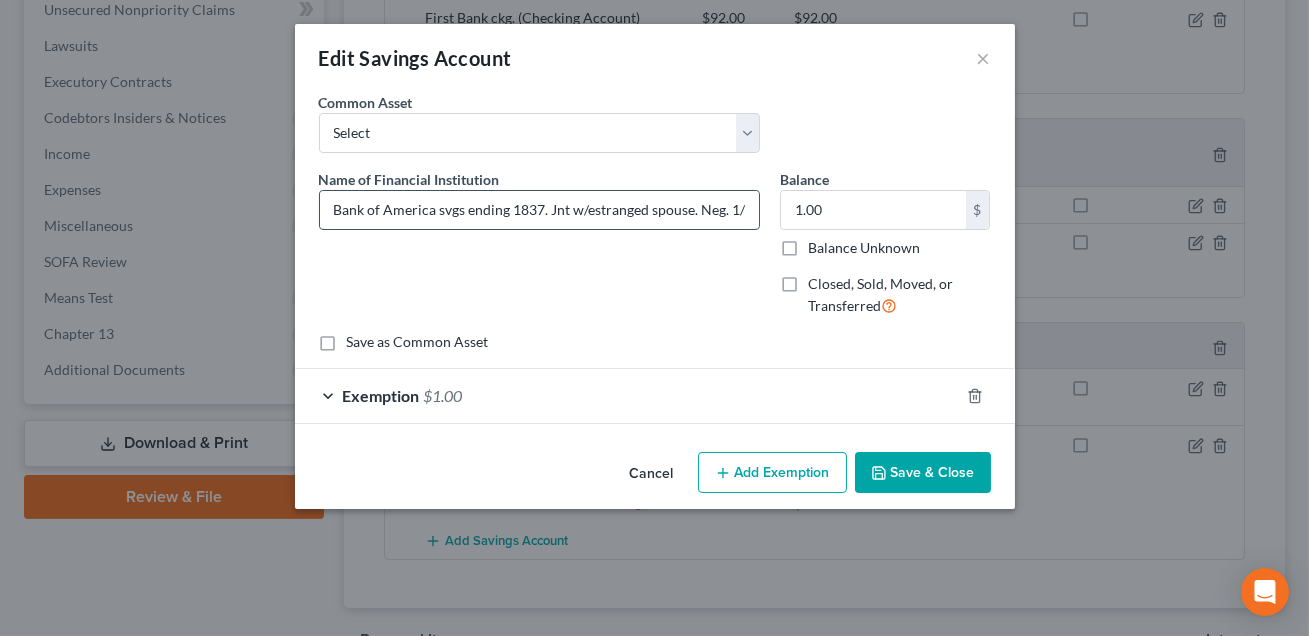 scroll, scrollTop: 0, scrollLeft: 79, axis: horizontal 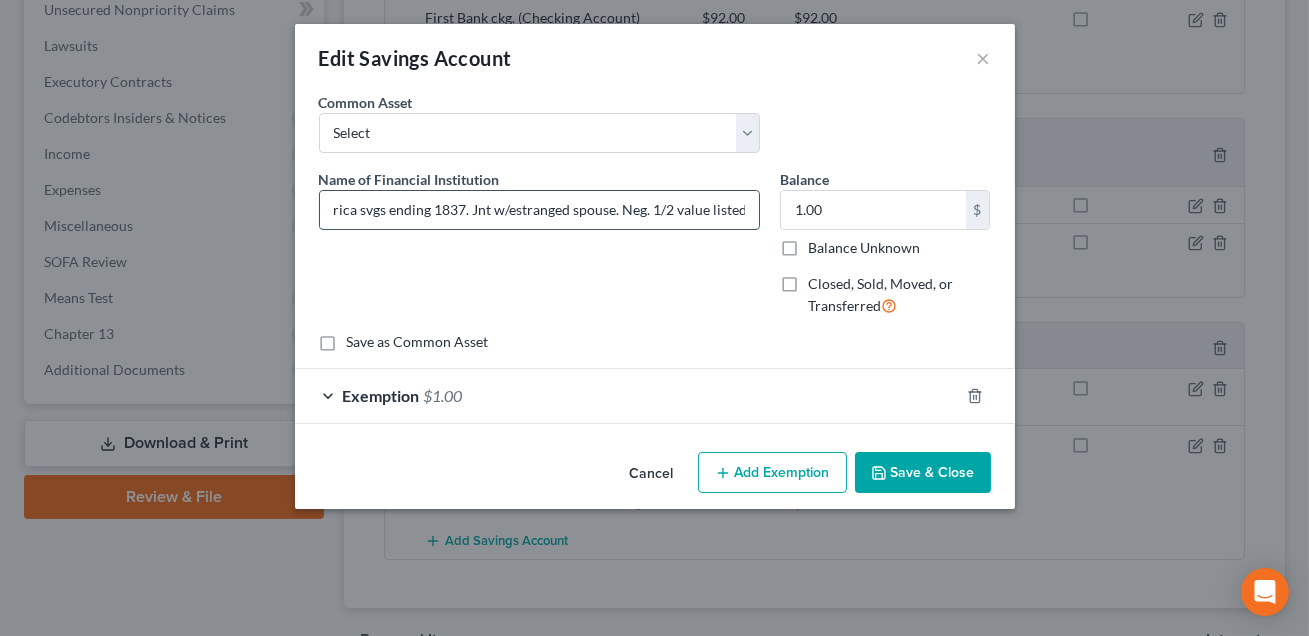 click on "Bank of America svgs ending 1837. Jnt w/estranged spouse. Neg. 1/2 value listed." at bounding box center [539, 210] 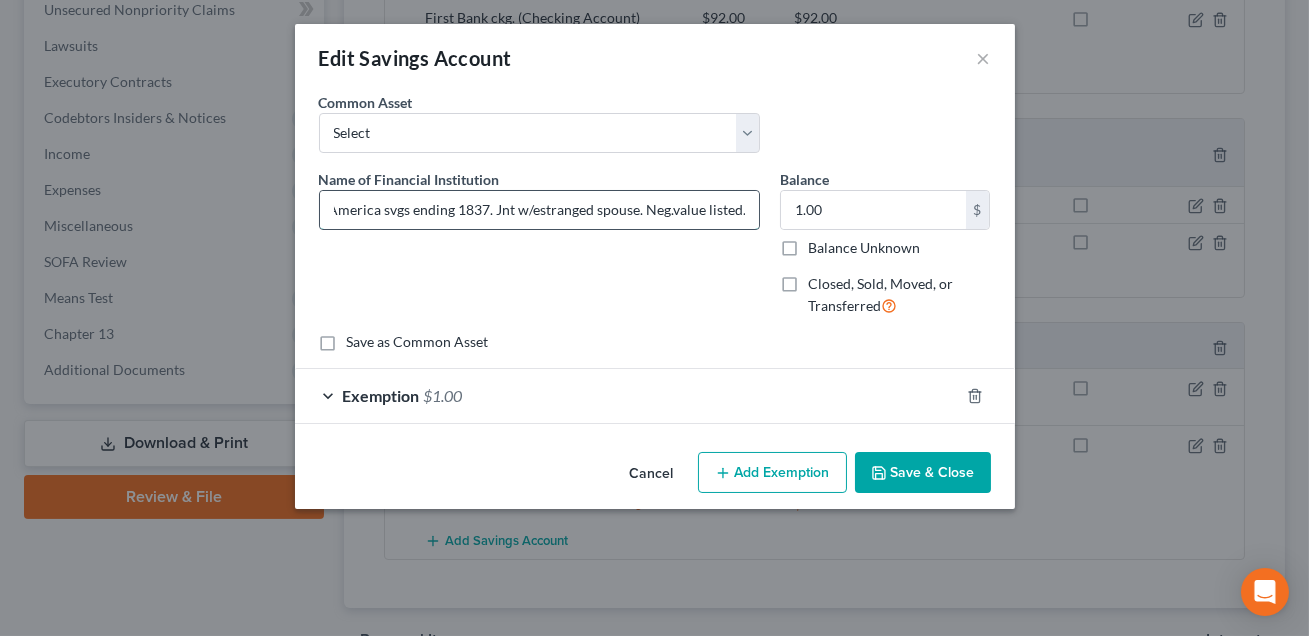scroll, scrollTop: 0, scrollLeft: 51, axis: horizontal 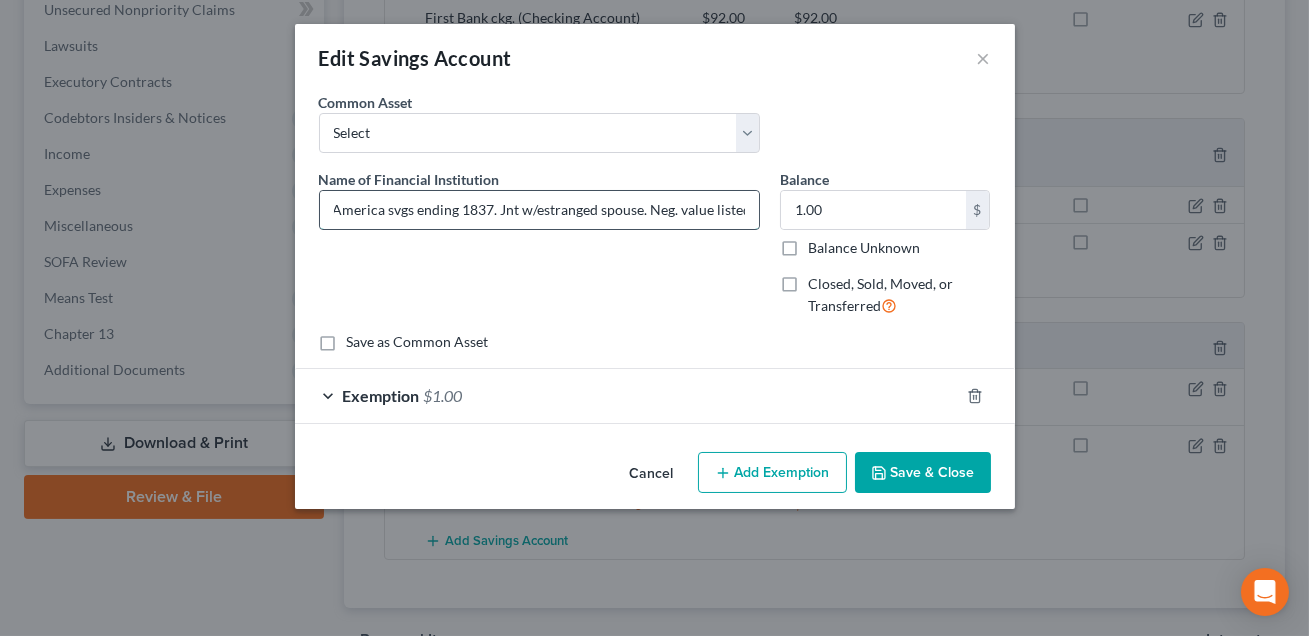 click on "Bank of America svgs ending 1837. Jnt w/estranged spouse. Neg. value listed." at bounding box center [539, 210] 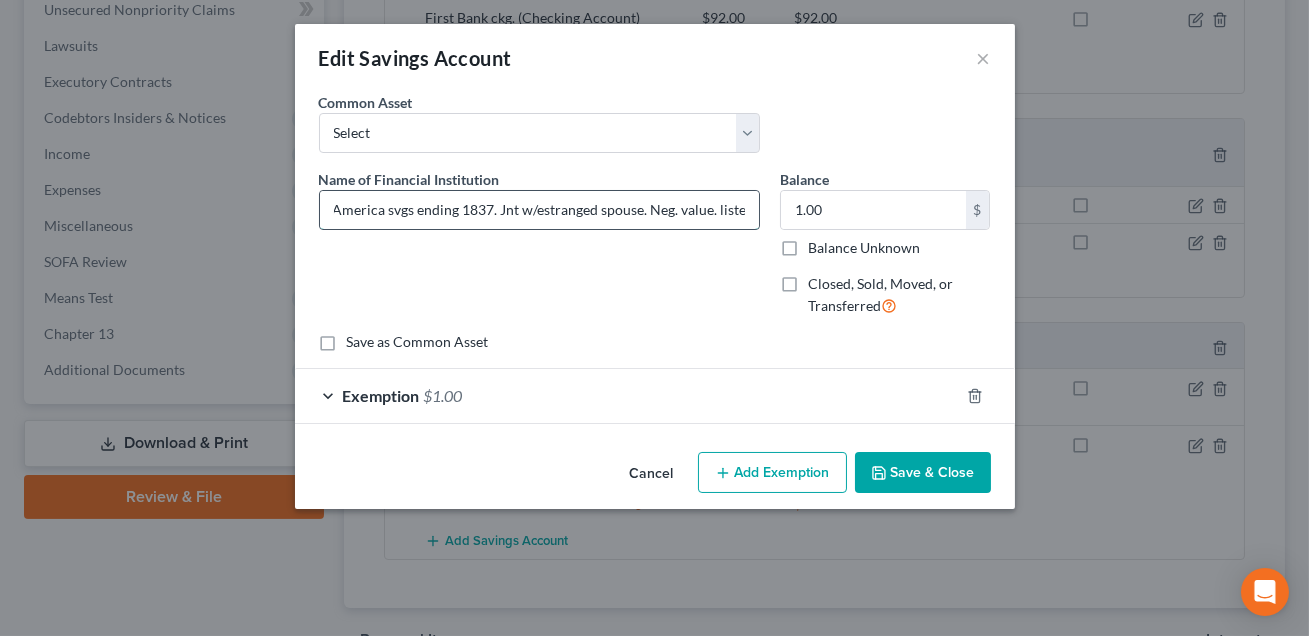 scroll, scrollTop: 0, scrollLeft: 58, axis: horizontal 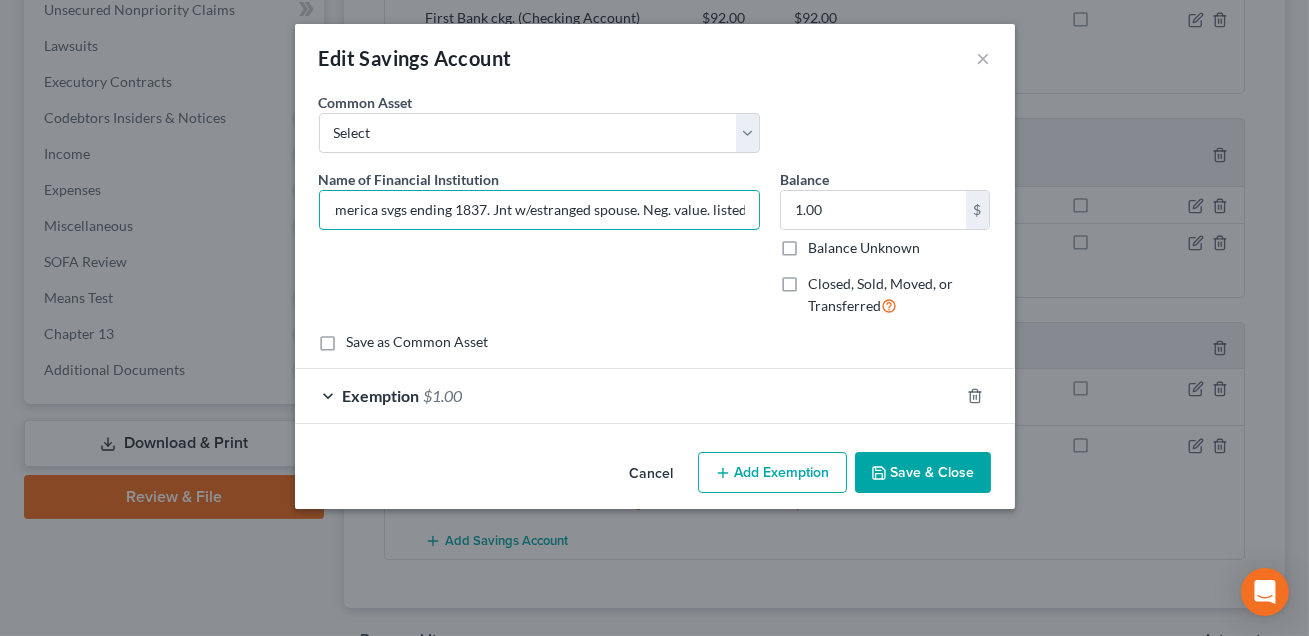drag, startPoint x: 713, startPoint y: 210, endPoint x: 761, endPoint y: 213, distance: 48.09366 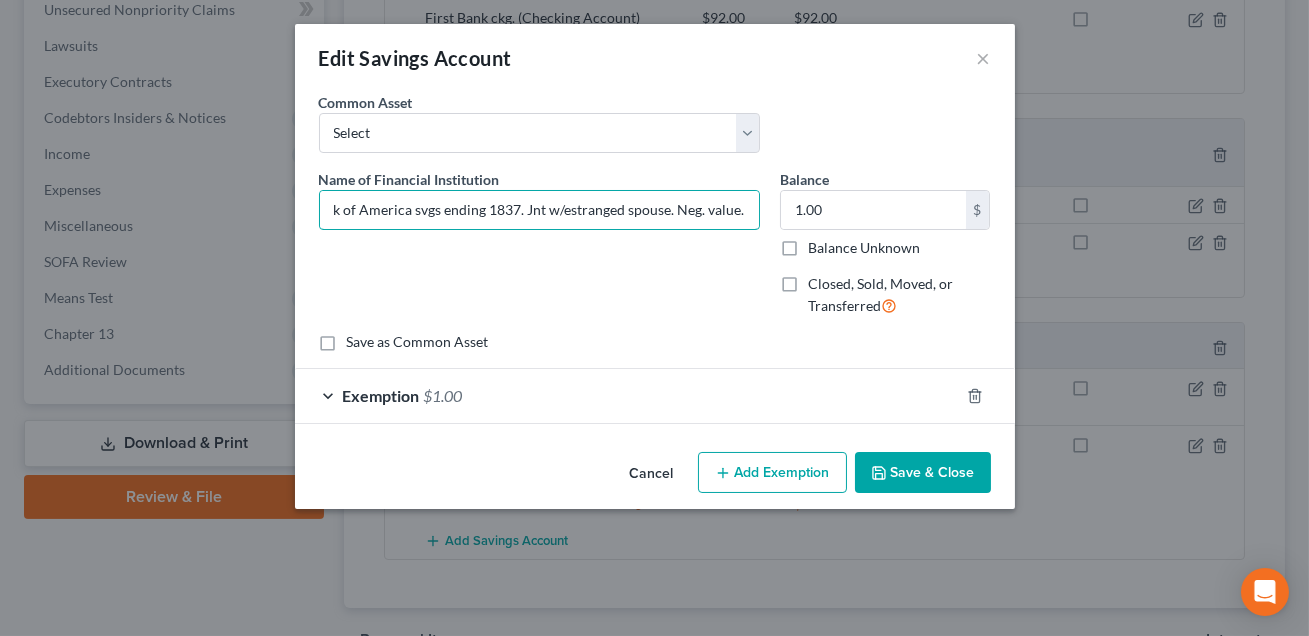 scroll, scrollTop: 0, scrollLeft: 19, axis: horizontal 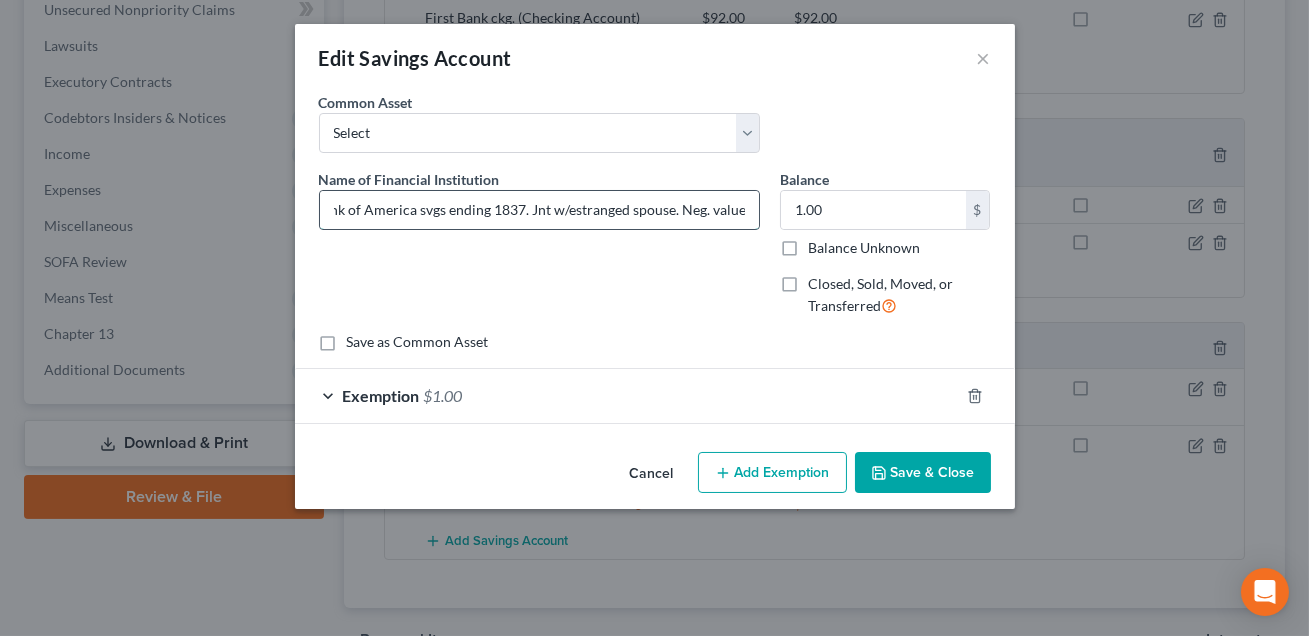click on "Bank of America svgs ending 1837. Jnt w/estranged spouse. Neg. value." at bounding box center (539, 210) 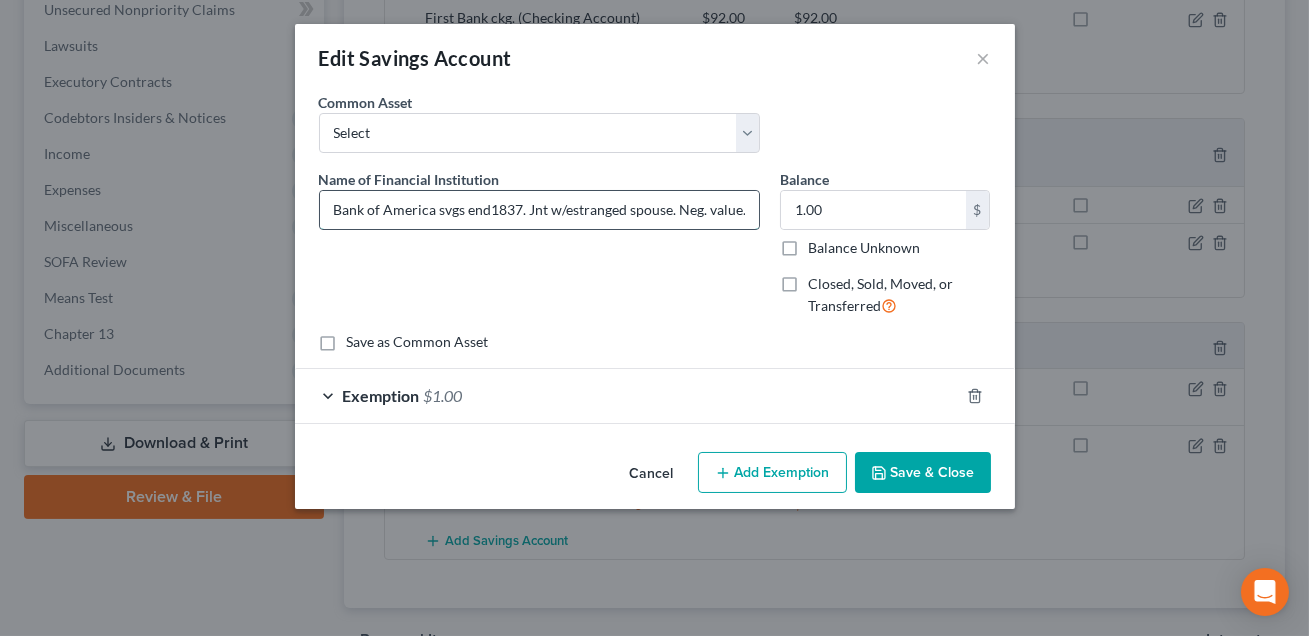 scroll, scrollTop: 0, scrollLeft: 0, axis: both 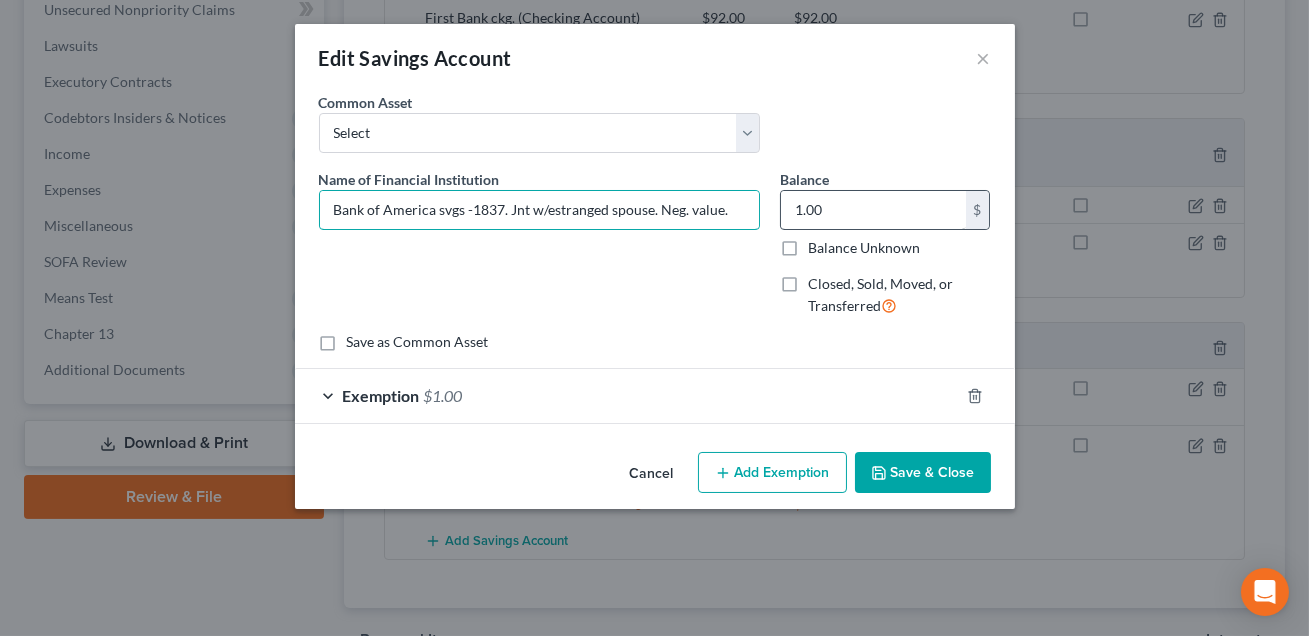 type on "Bank of America svgs -1837. Jnt w/estranged spouse. Neg. value." 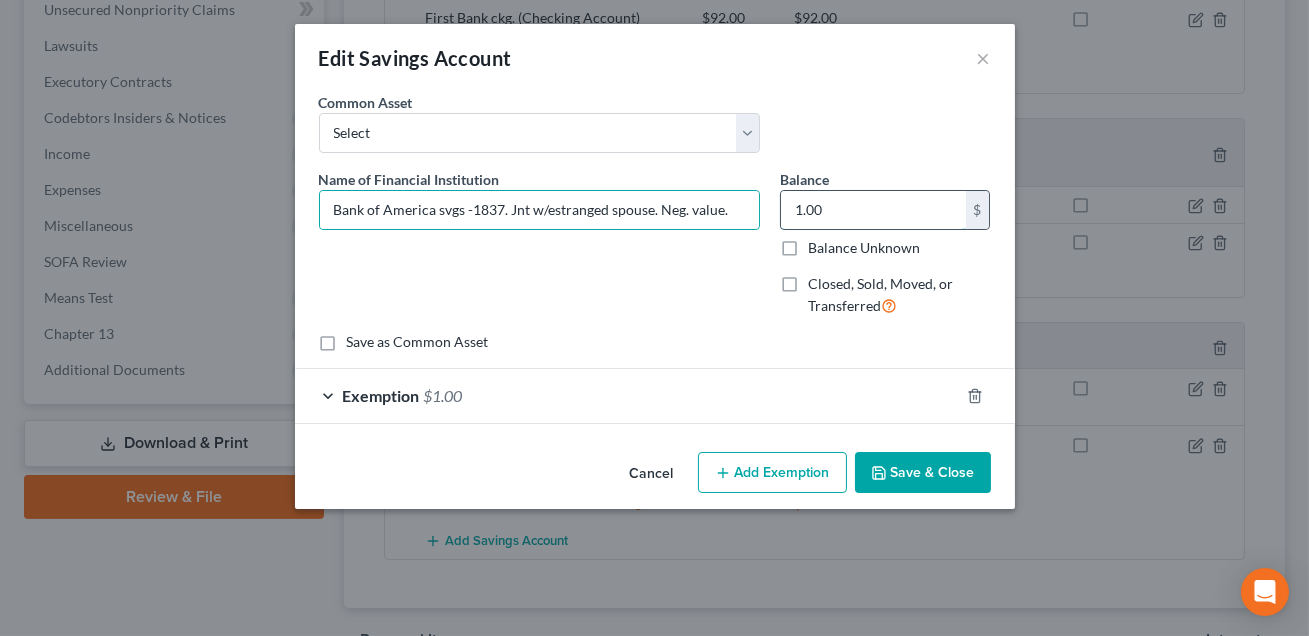 click on "1.00" at bounding box center (873, 210) 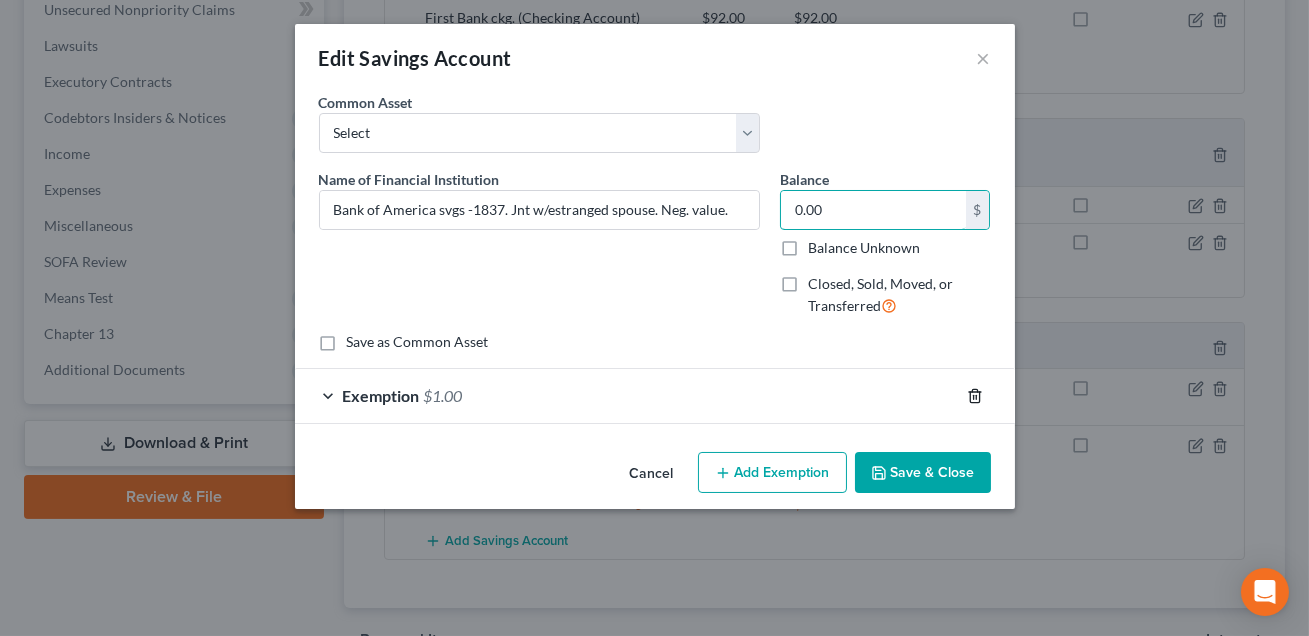 type on "0.00" 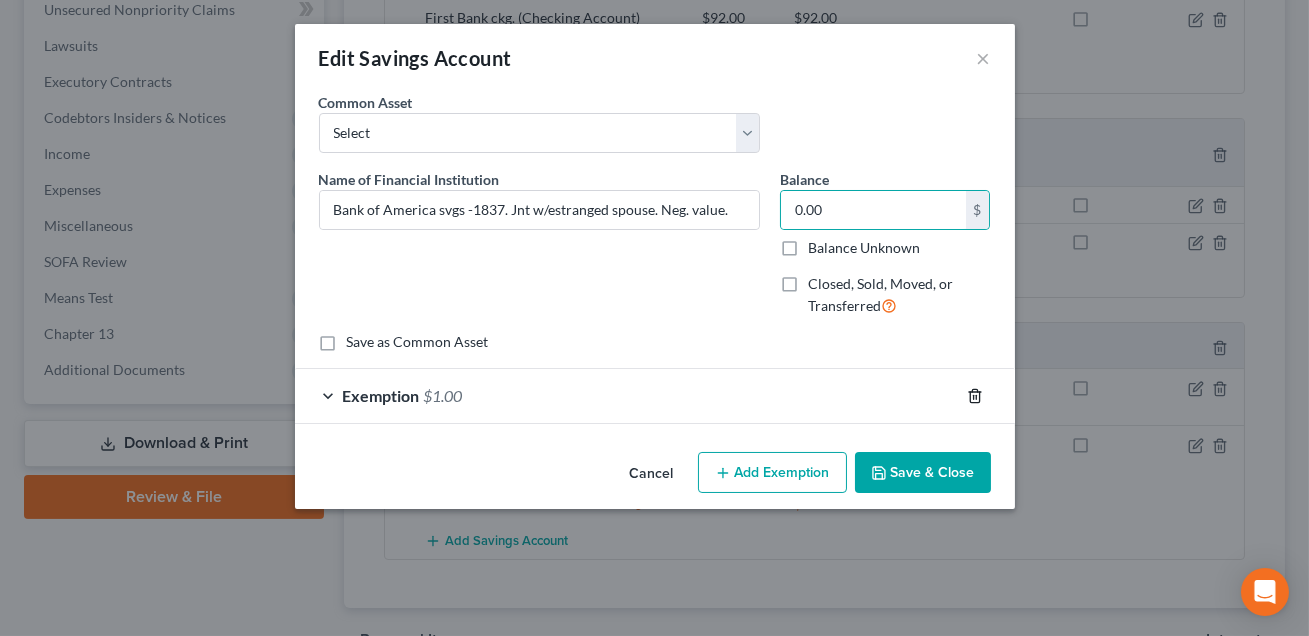 click 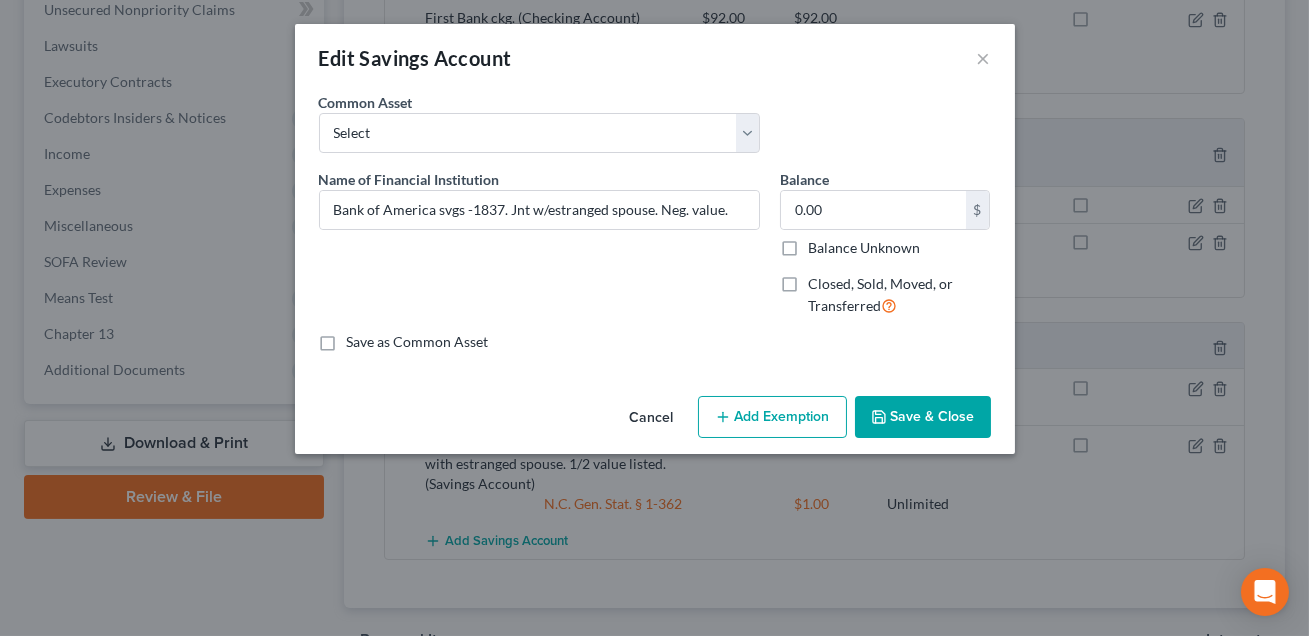click on "Save & Close" at bounding box center [923, 417] 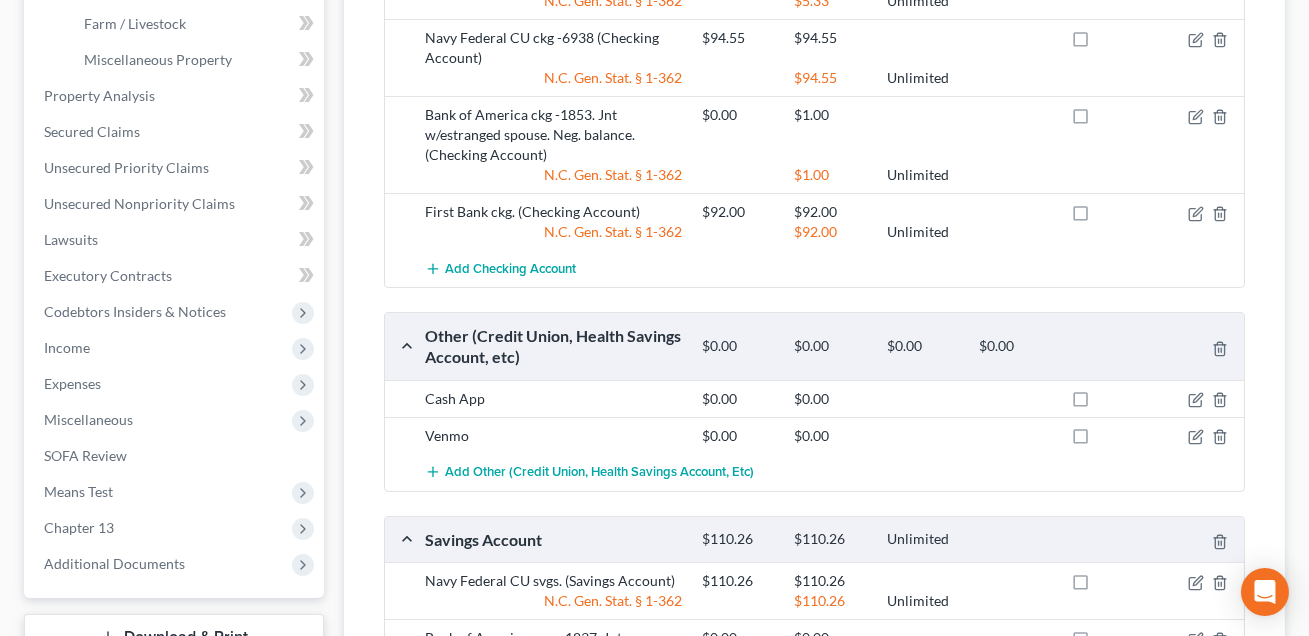 scroll, scrollTop: 629, scrollLeft: 0, axis: vertical 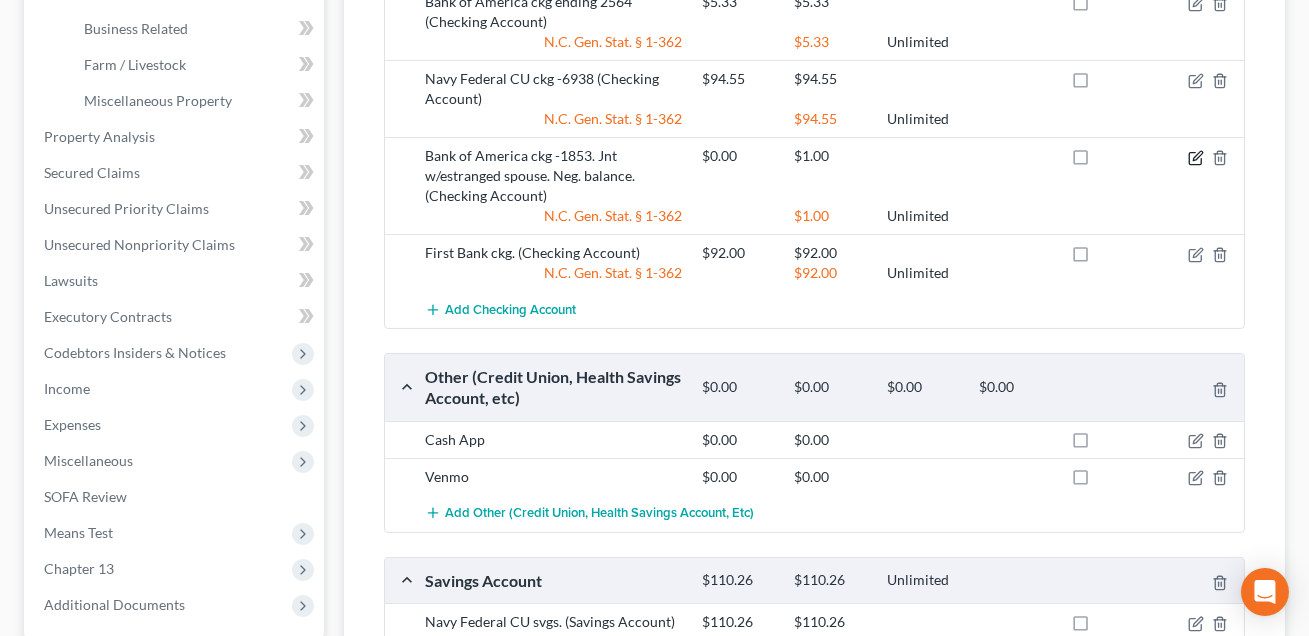 click 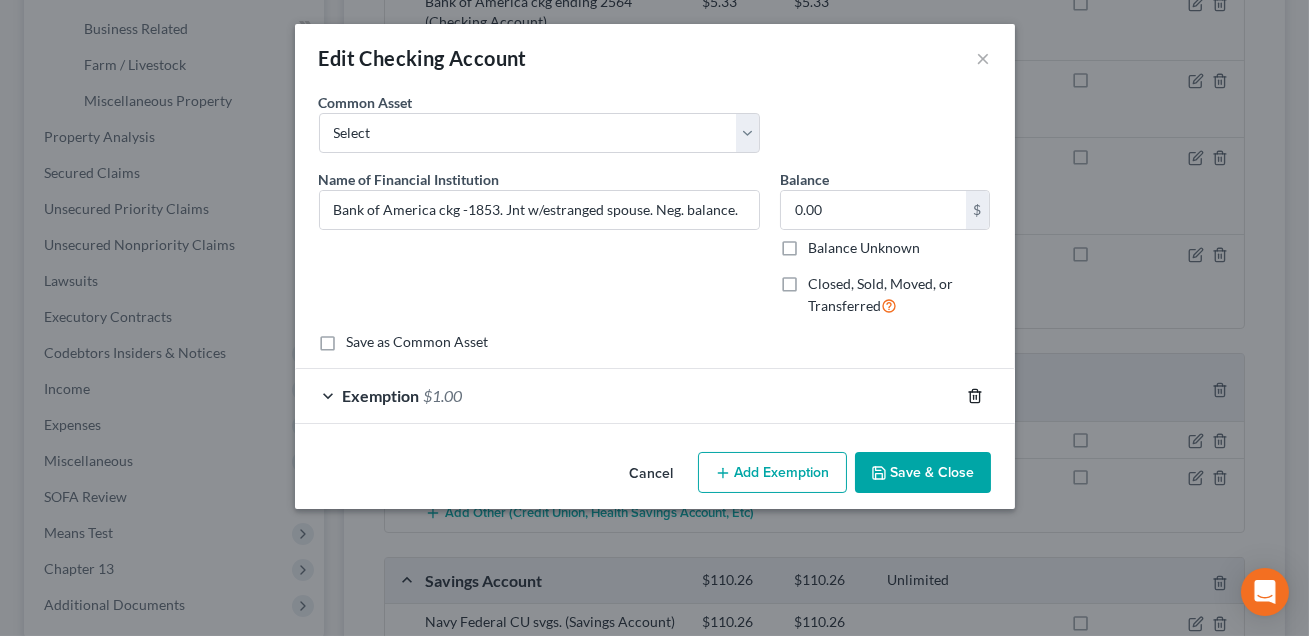 click 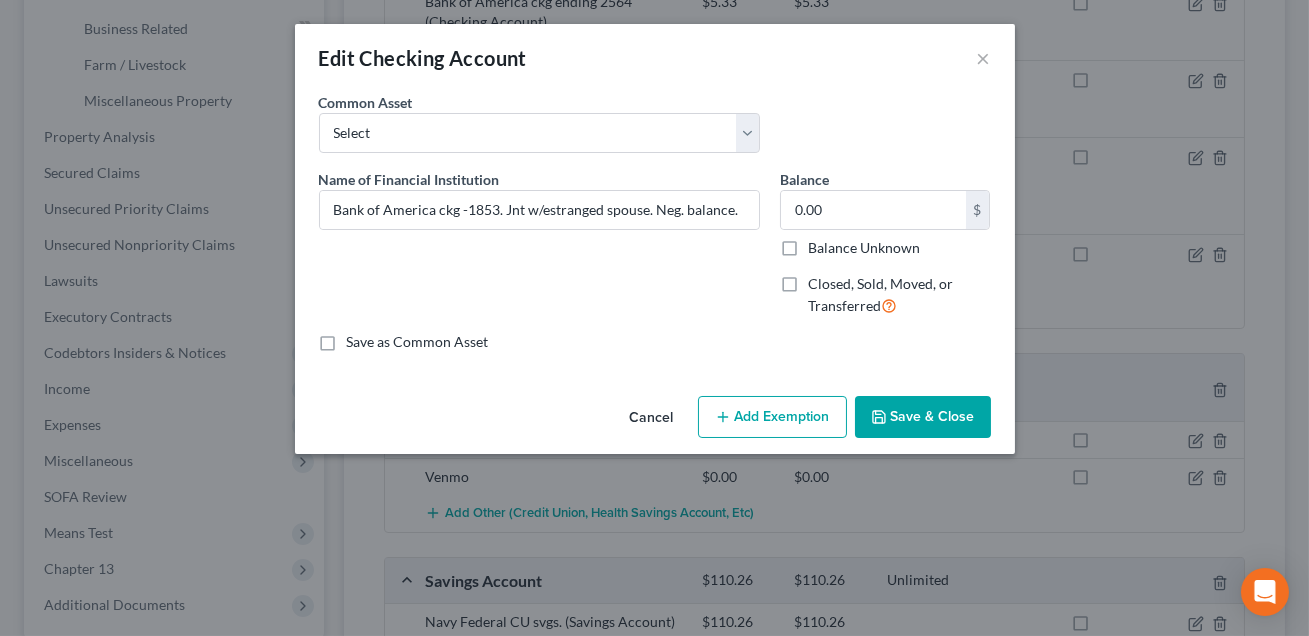 click on "Save & Close" at bounding box center [923, 417] 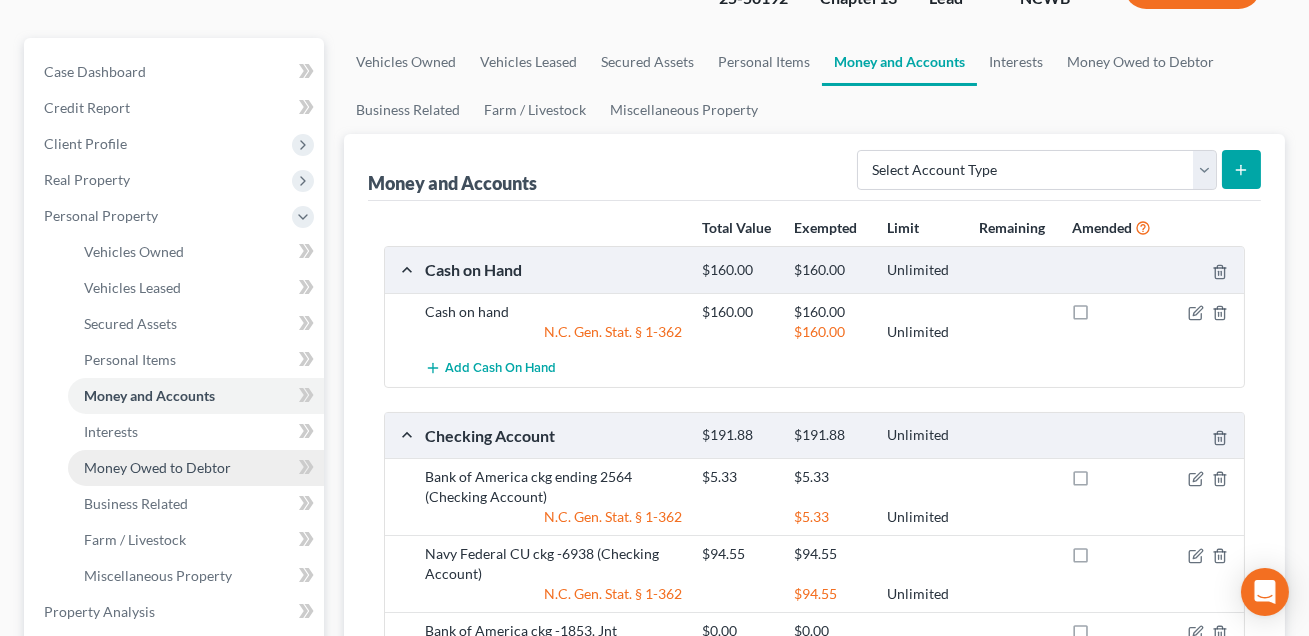 scroll, scrollTop: 165, scrollLeft: 0, axis: vertical 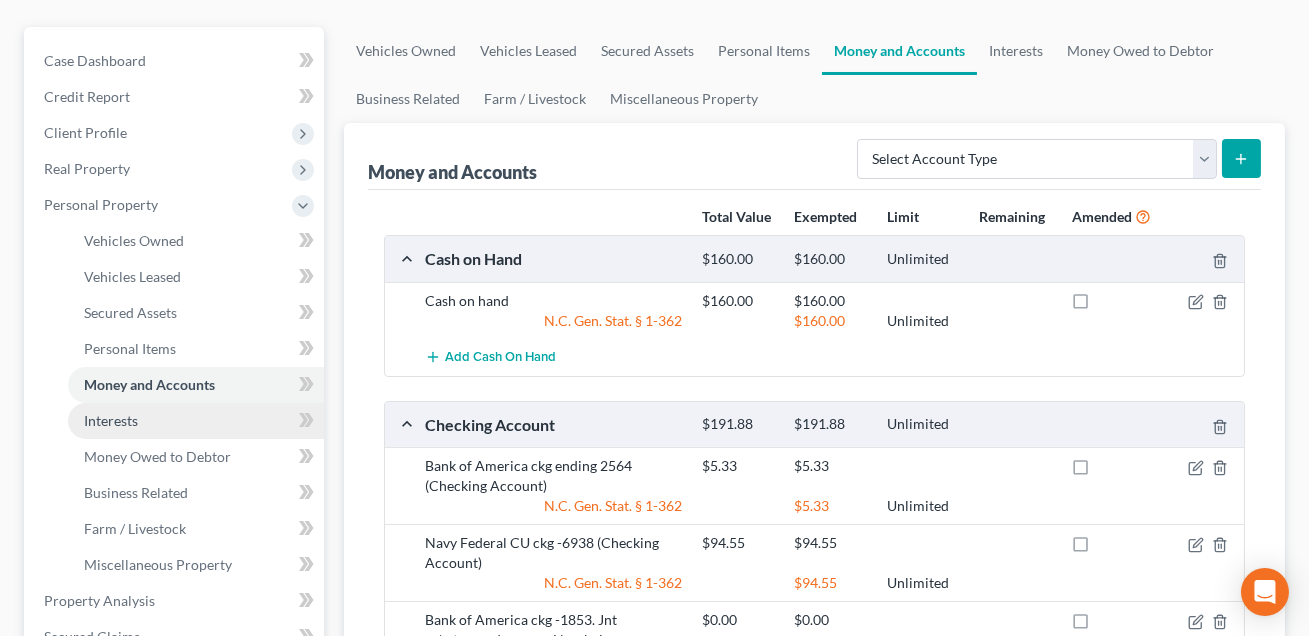 click on "Interests" at bounding box center (111, 420) 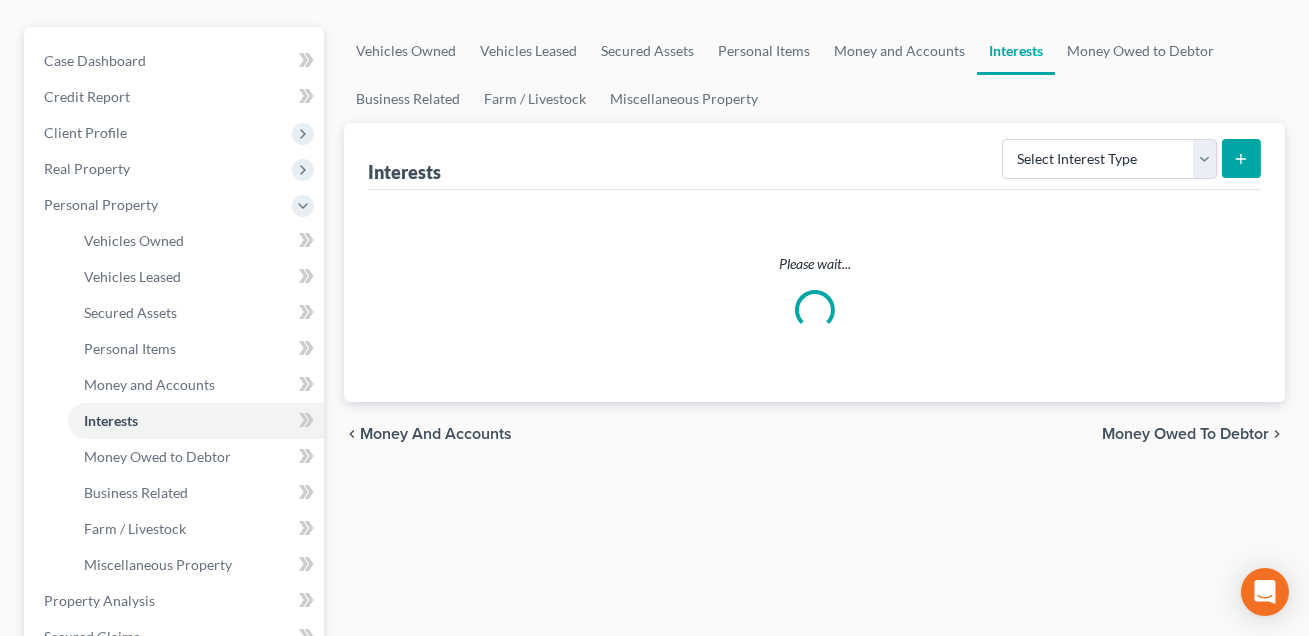 scroll, scrollTop: 0, scrollLeft: 0, axis: both 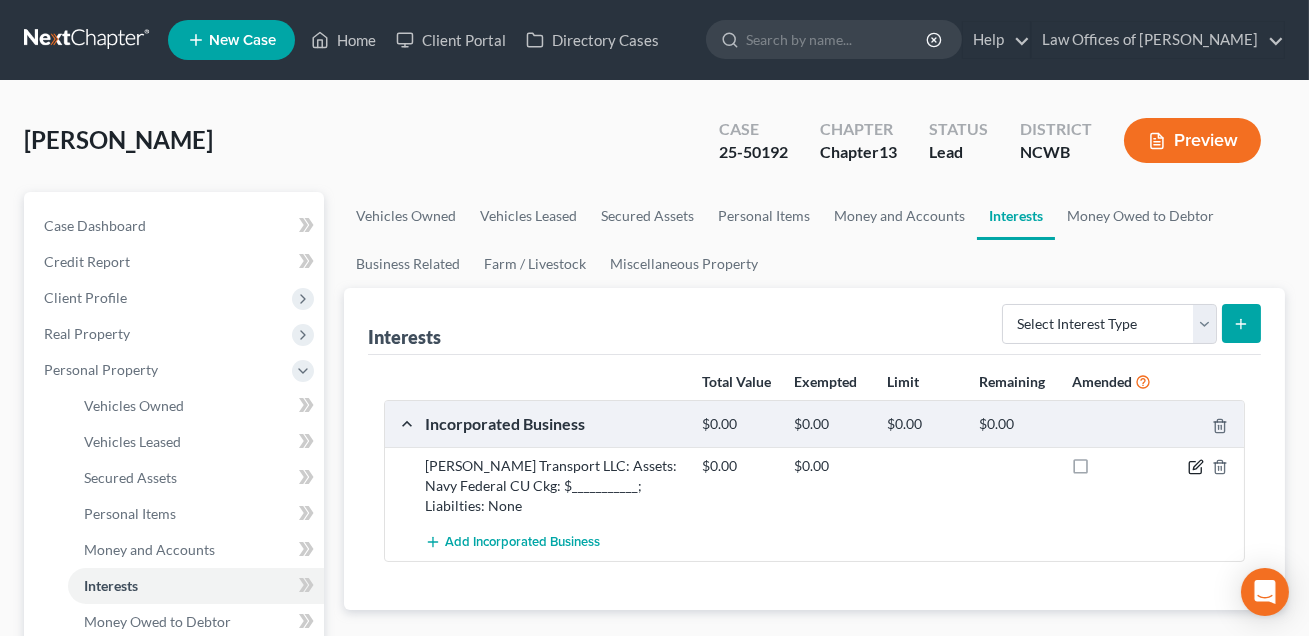 click 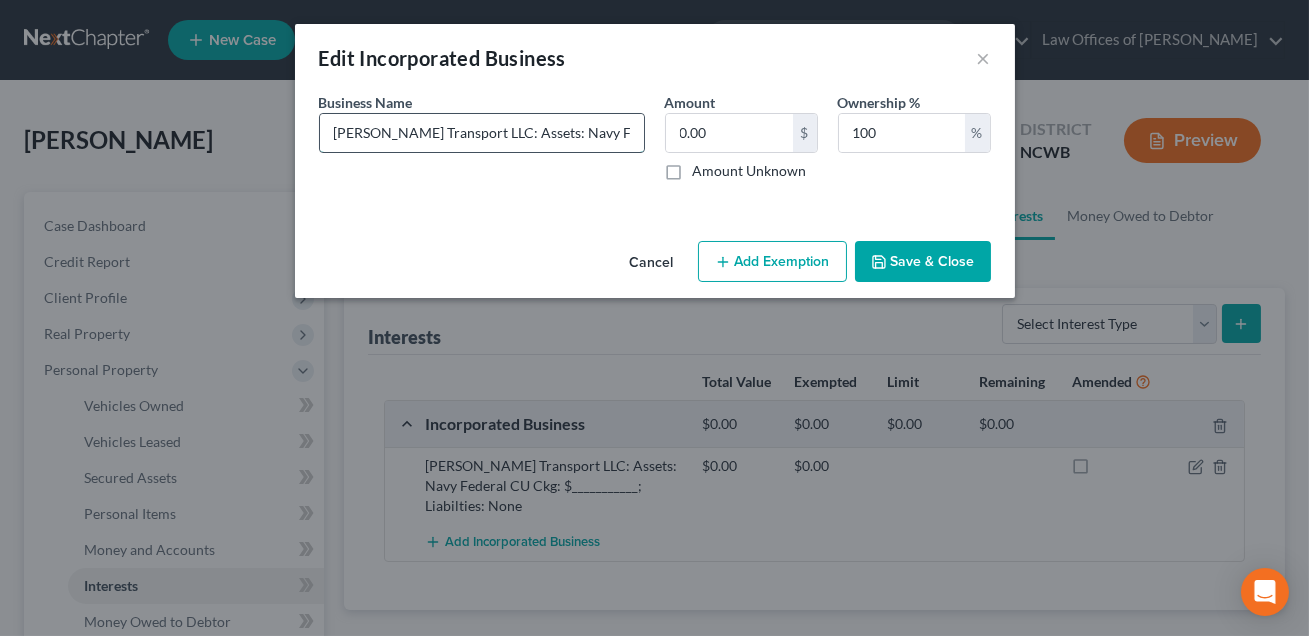click on "Engle Transport LLC: Assets: Navy Federal CU Ckg:  $___________;   Liabilties: None" at bounding box center (482, 133) 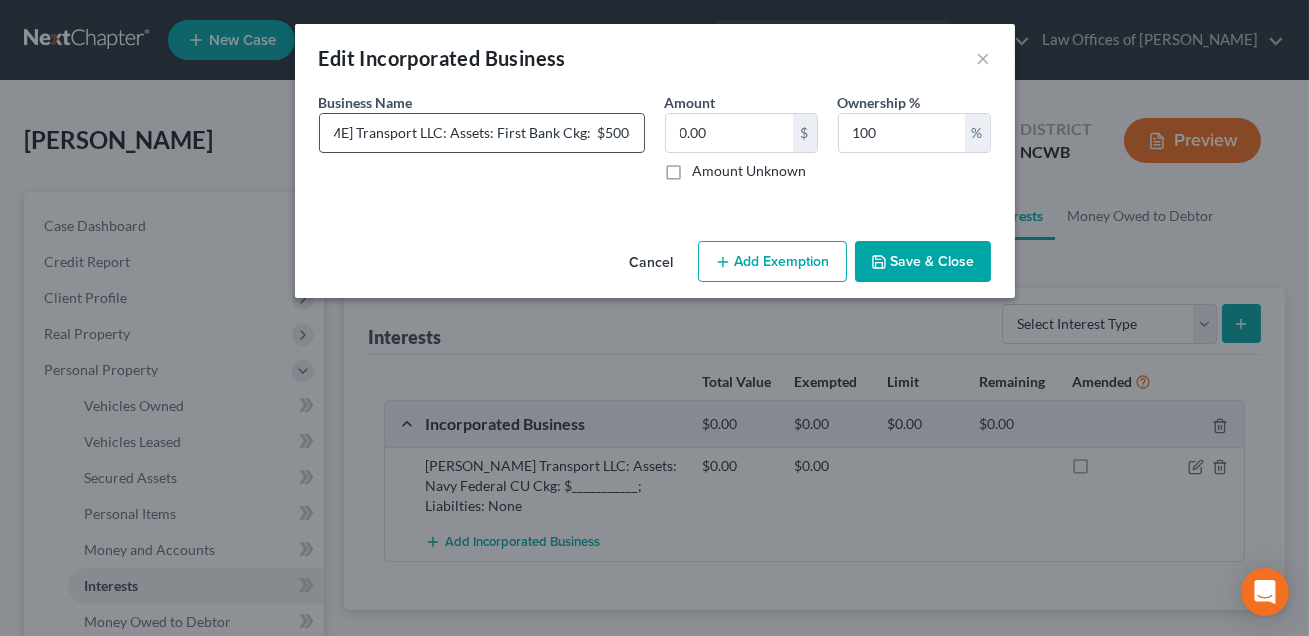 scroll, scrollTop: 0, scrollLeft: 143, axis: horizontal 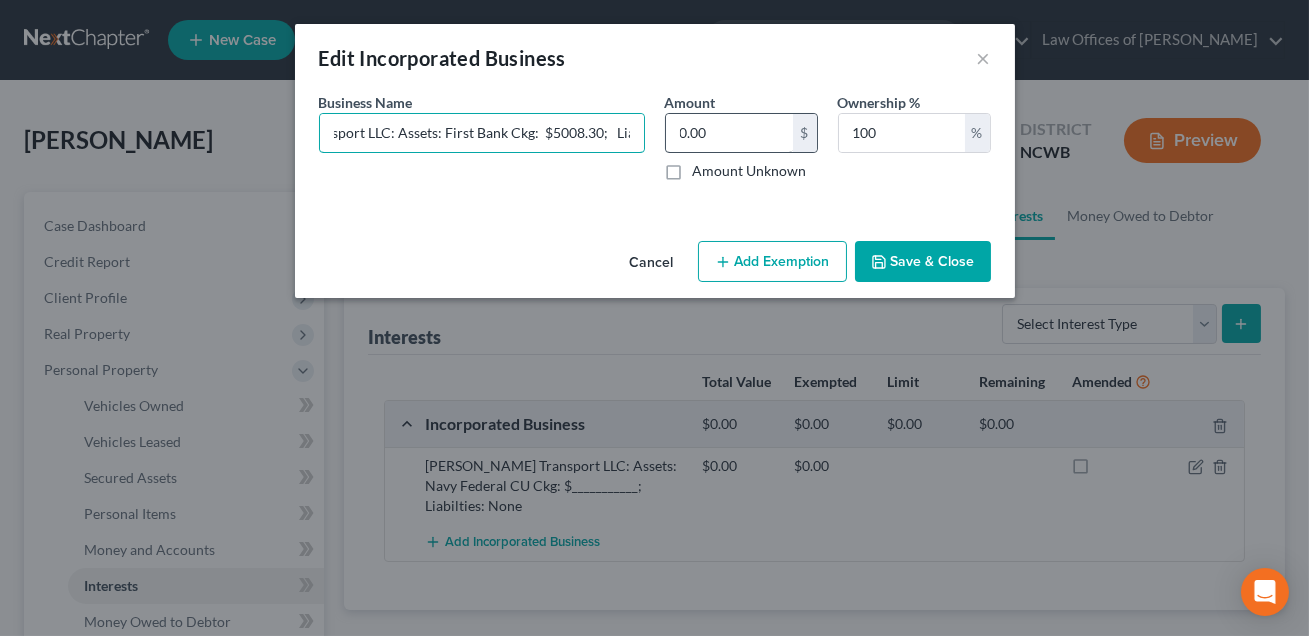 type on "Engle Transport LLC: Assets: First Bank Ckg:  $5008.30;   Liabilties: None" 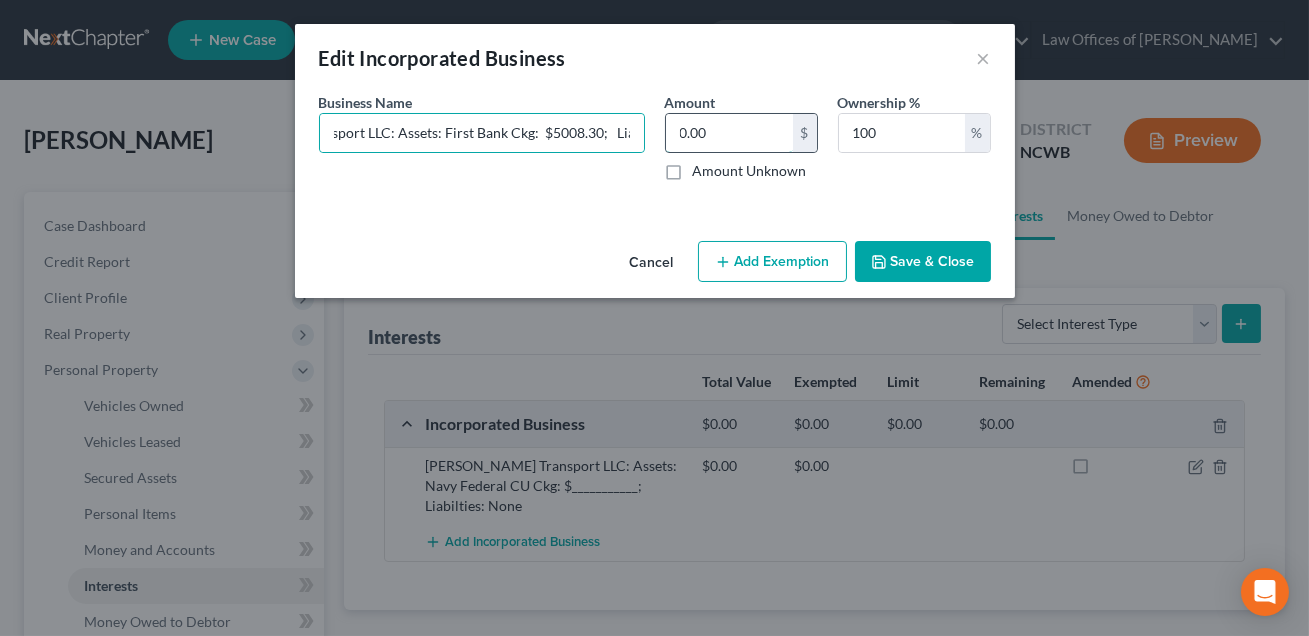 click on "0.00" at bounding box center (729, 133) 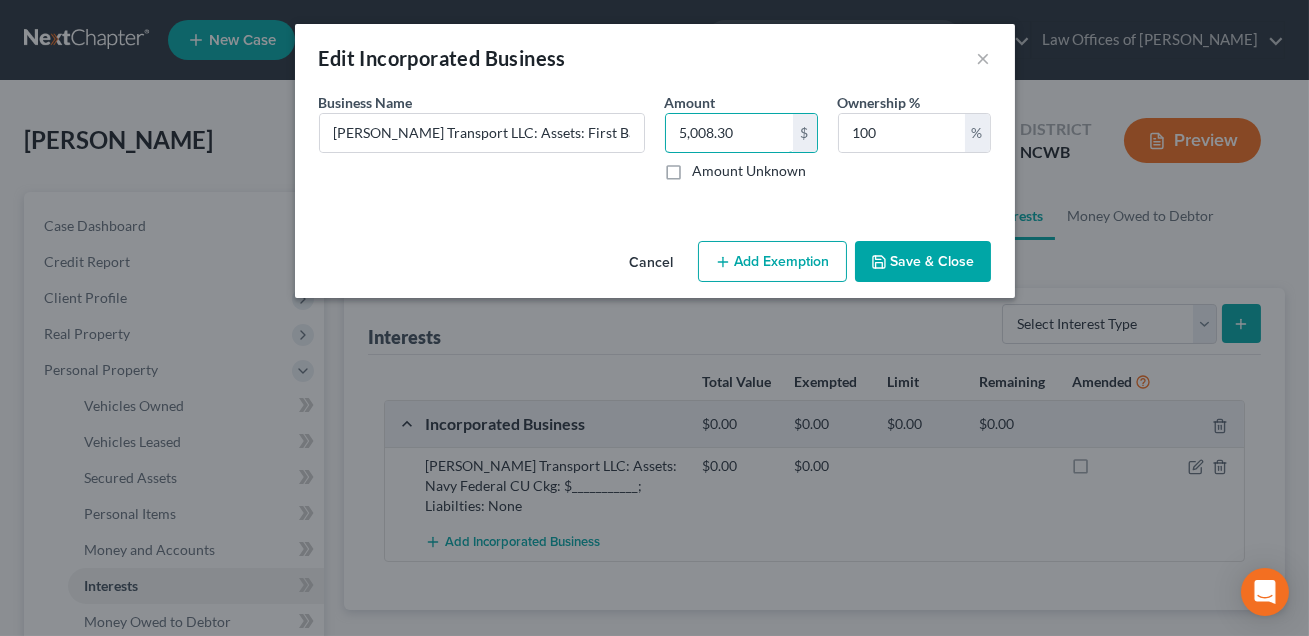 type on "5,008.30" 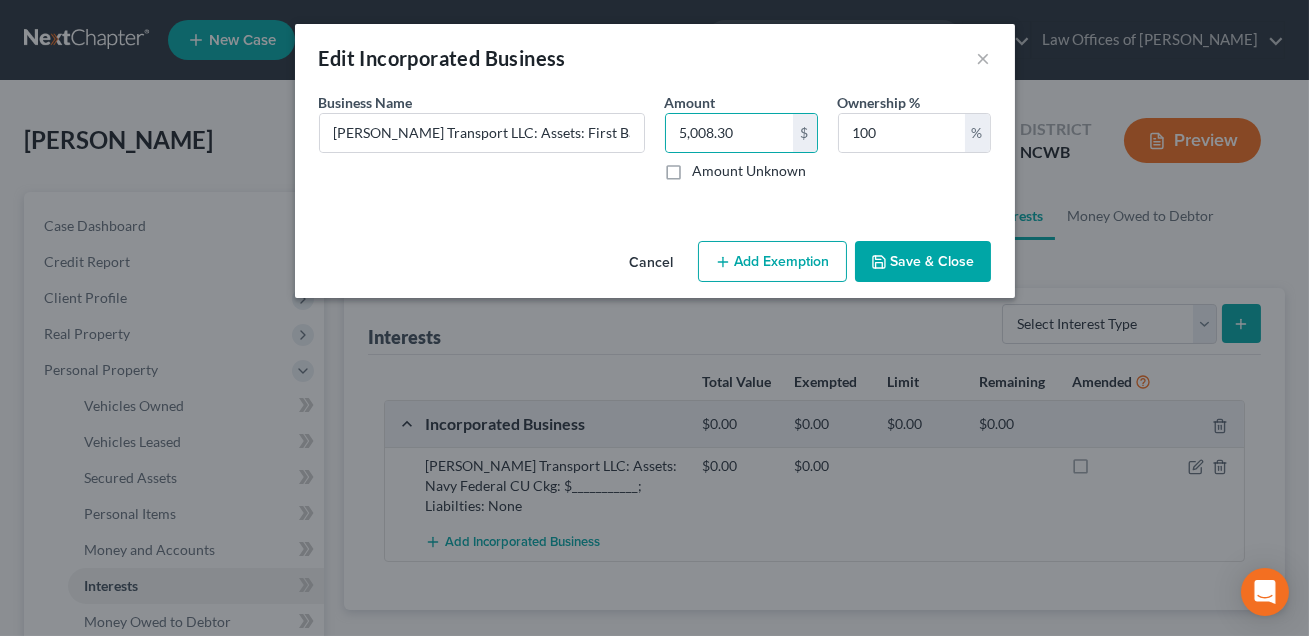 click on "Add Exemption" at bounding box center [772, 262] 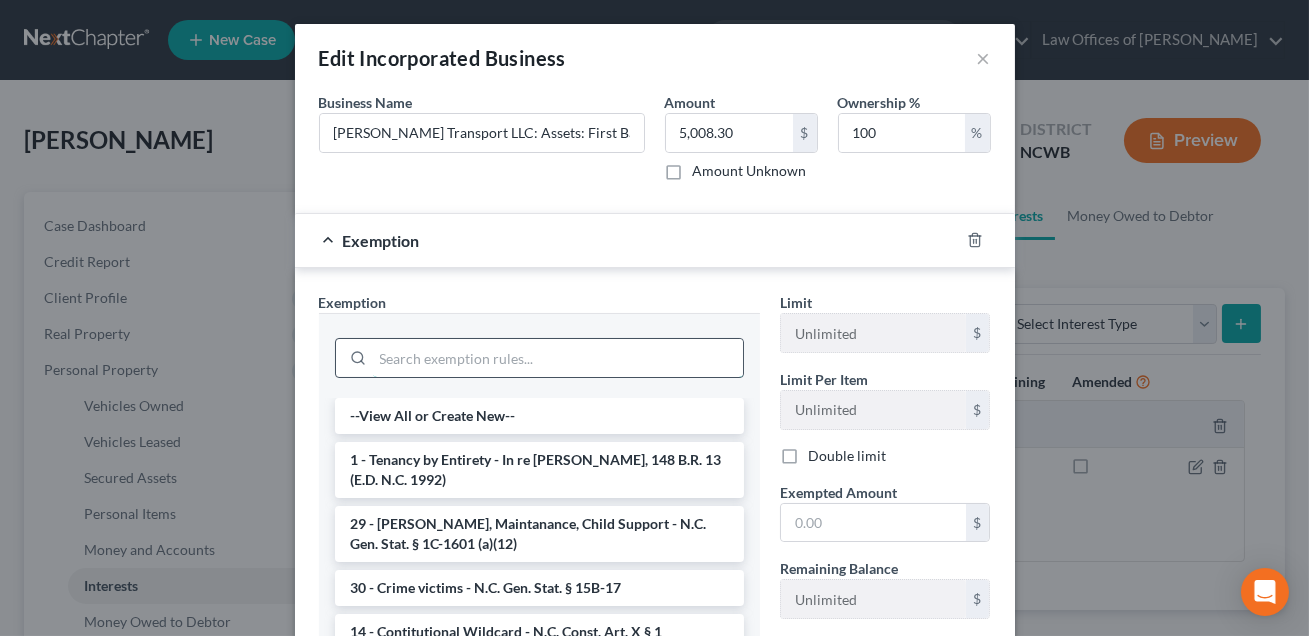 click at bounding box center [558, 358] 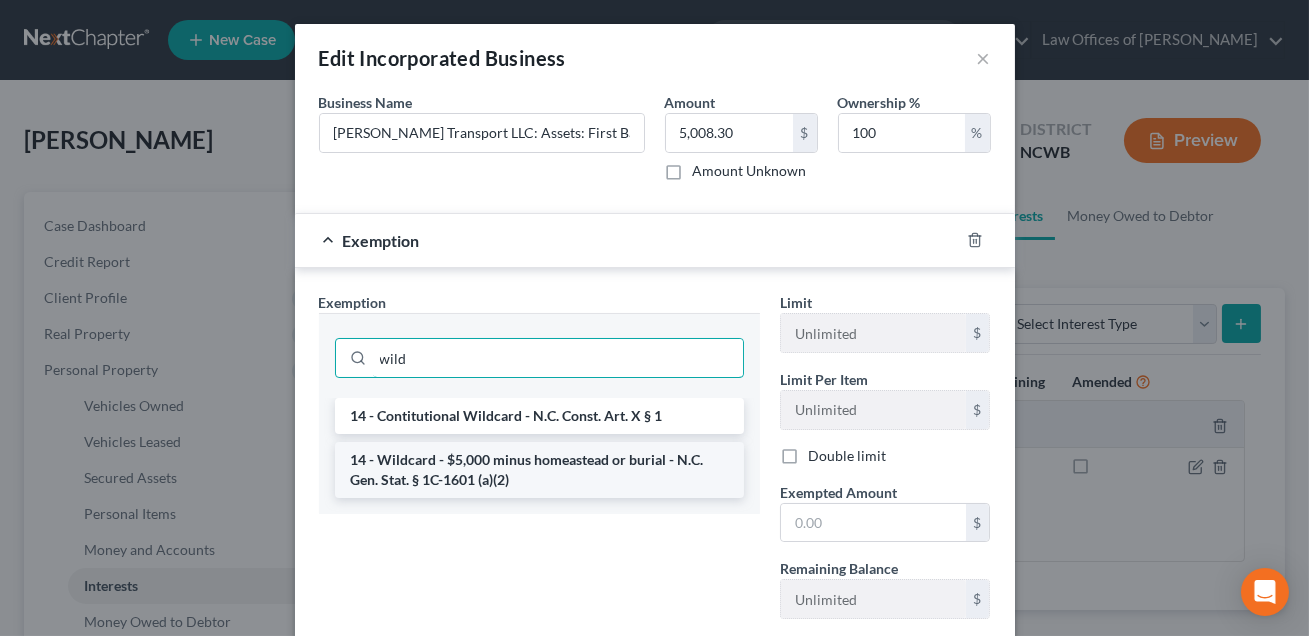 type on "wild" 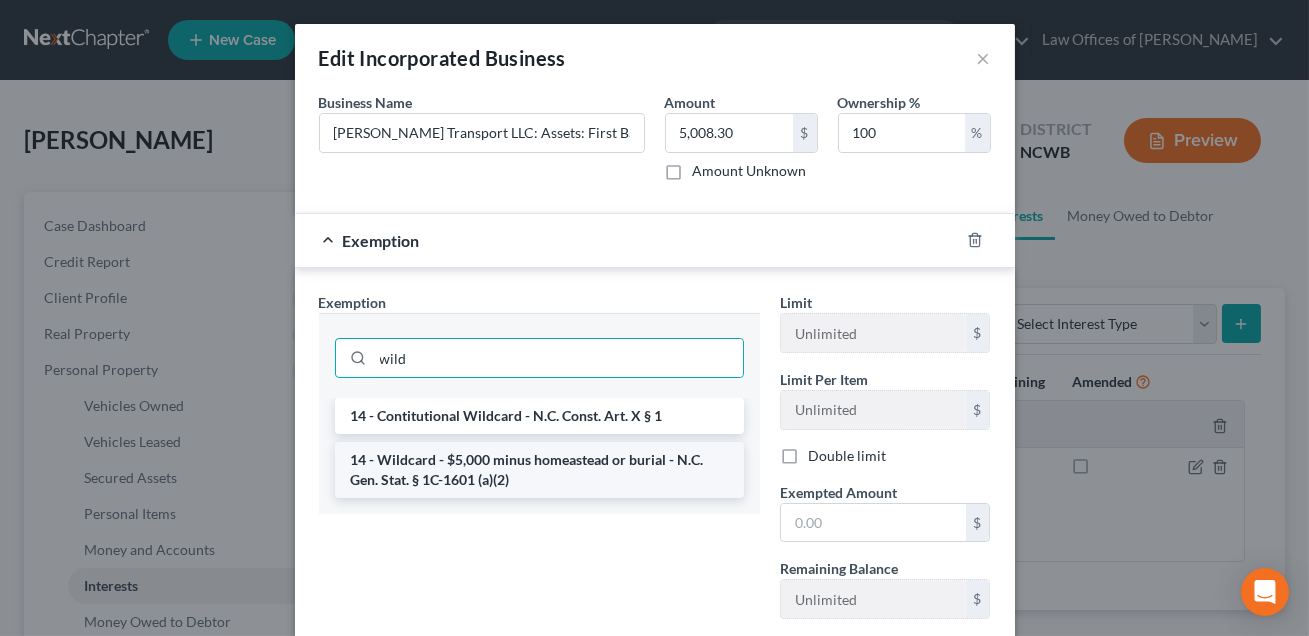 click on "14 - Wildcard - $5,000 minus homeastead or burial - N.C. Gen. Stat. § 1C-1601 (a)(2)" at bounding box center [539, 470] 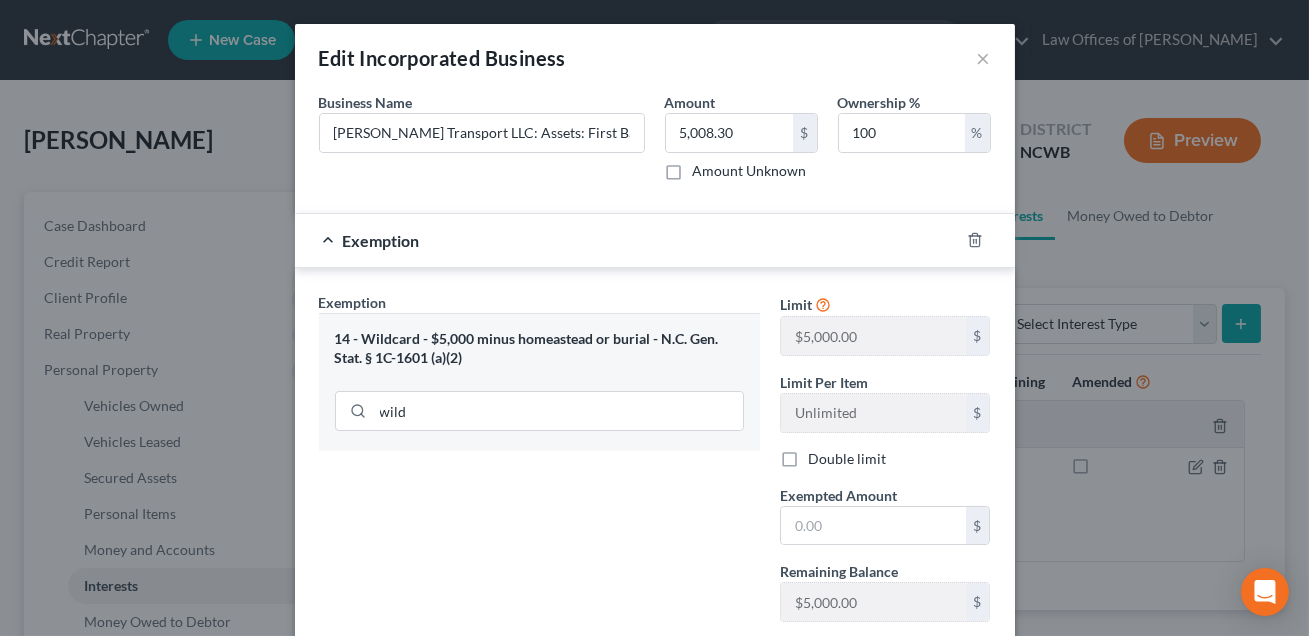 scroll, scrollTop: 127, scrollLeft: 0, axis: vertical 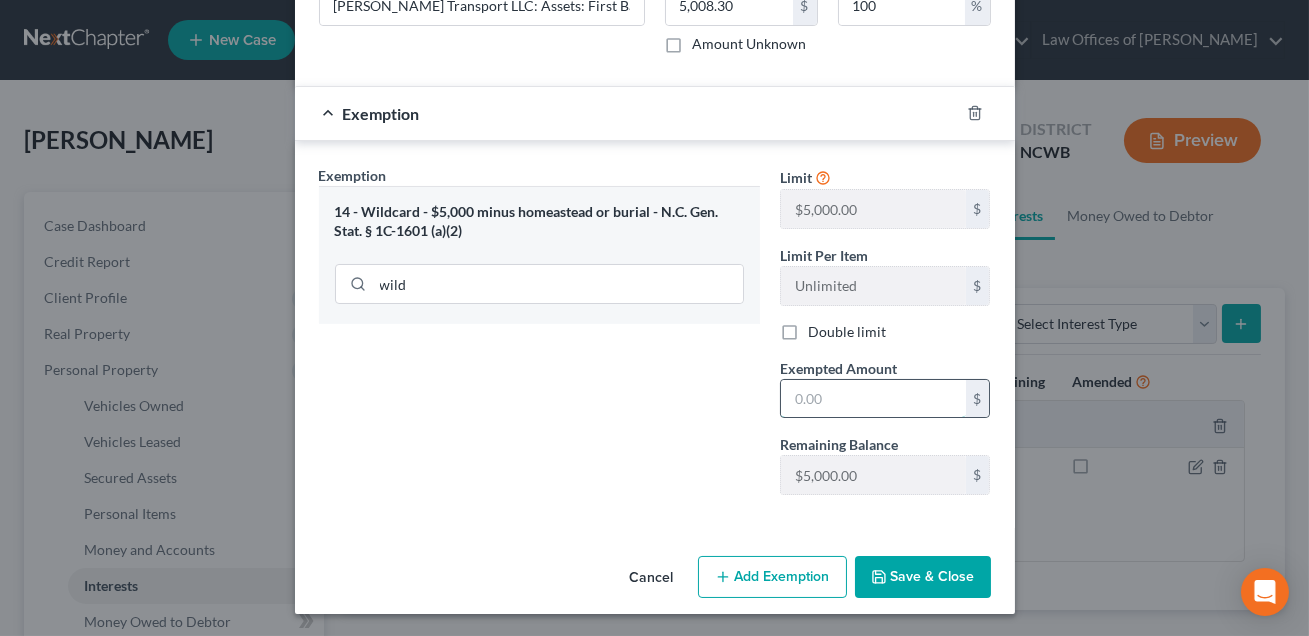 click at bounding box center (873, 399) 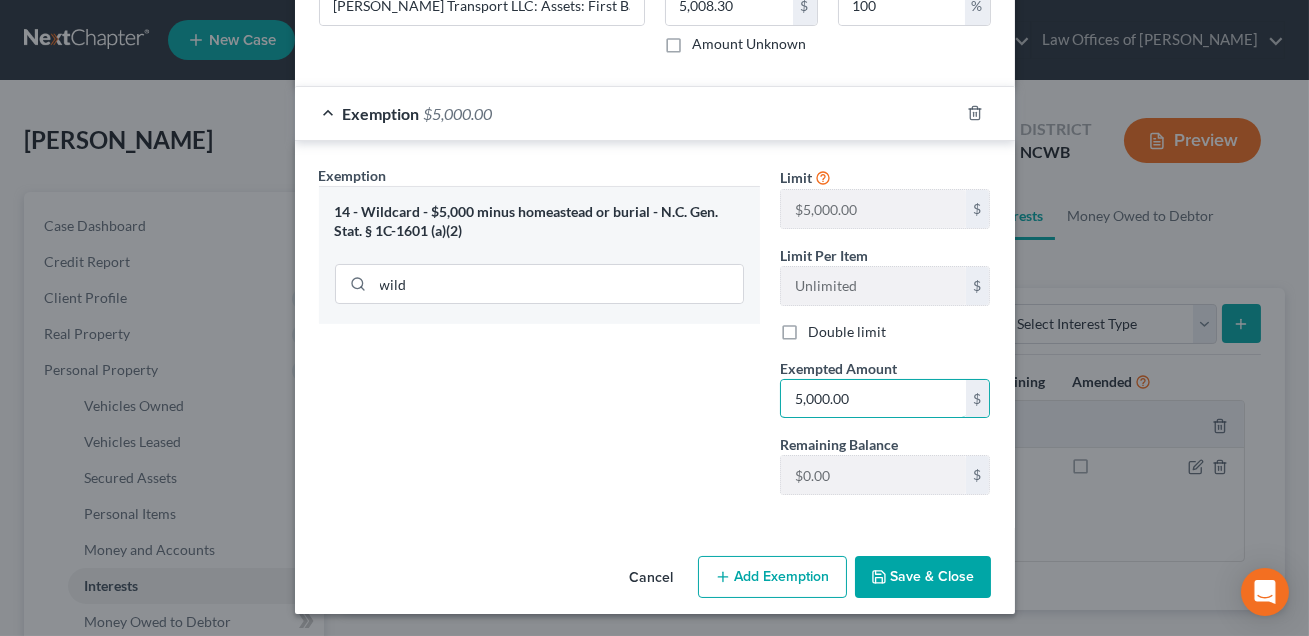 type on "5,000.00" 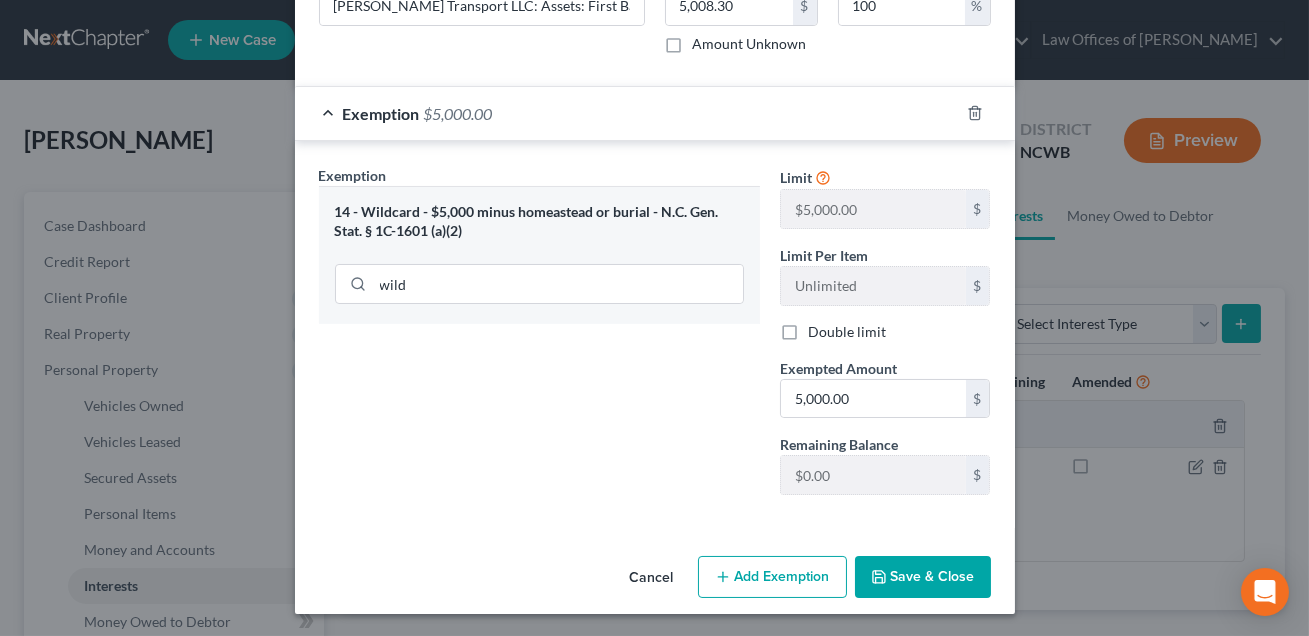 click on "Save & Close" at bounding box center (923, 577) 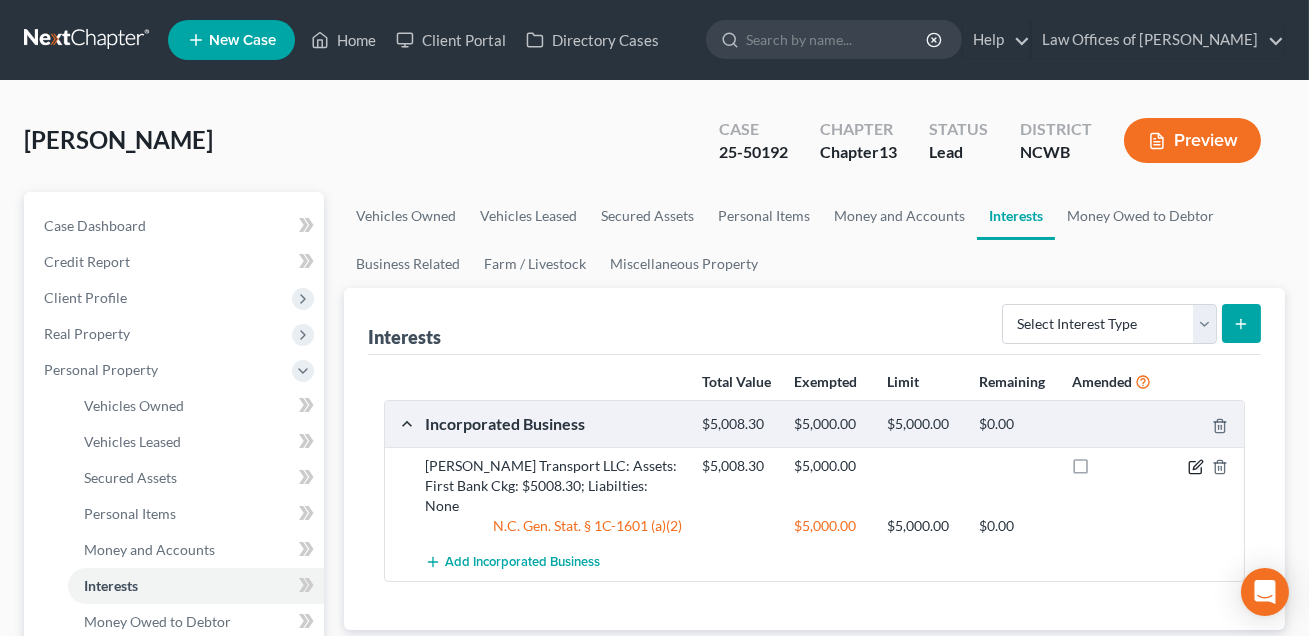 click 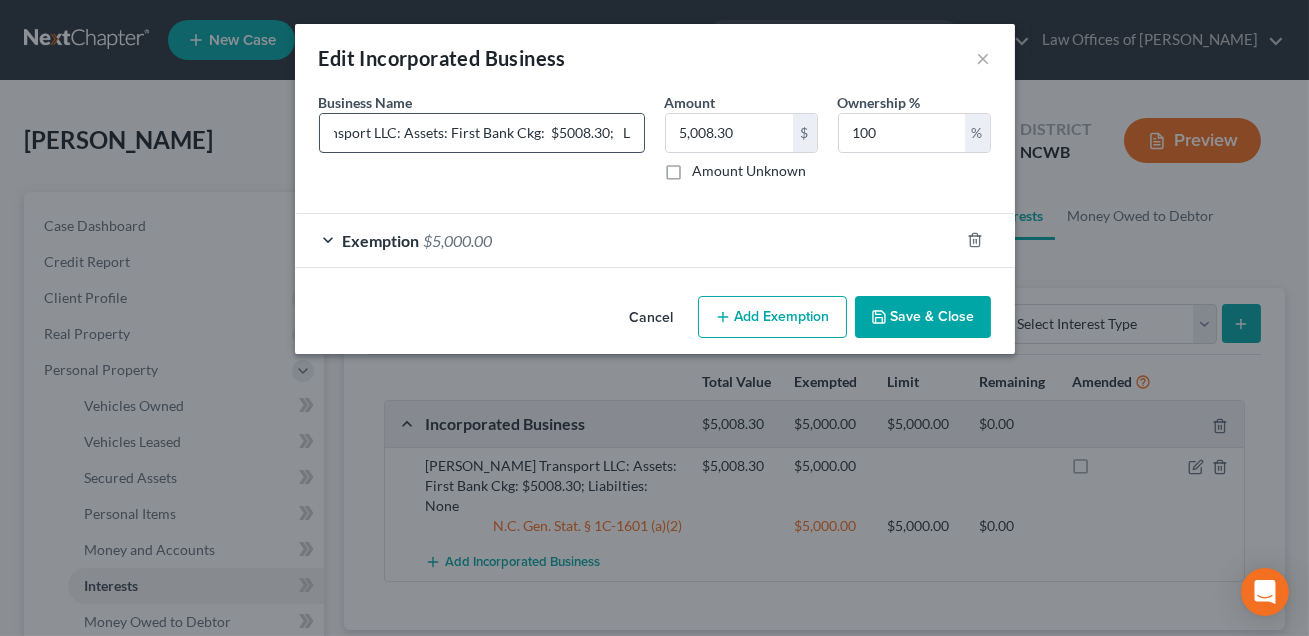 scroll, scrollTop: 0, scrollLeft: 139, axis: horizontal 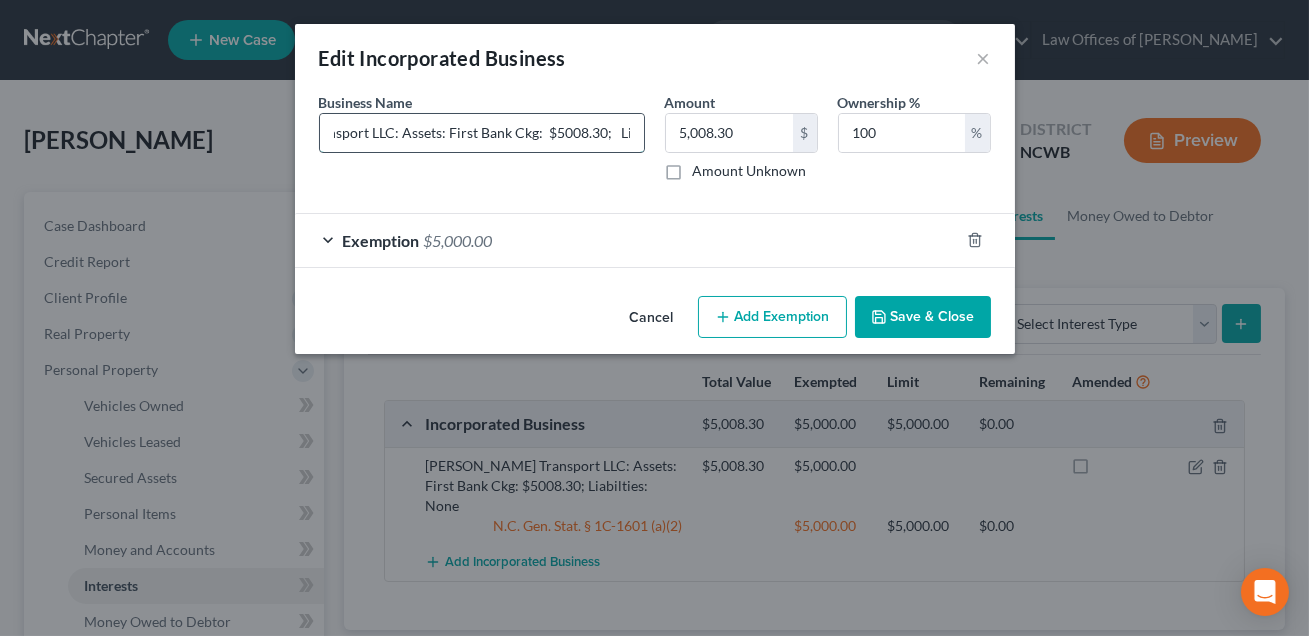 click on "Engle Transport LLC: Assets: First Bank Ckg:  $5008.30;   Liabilties: None" at bounding box center [482, 133] 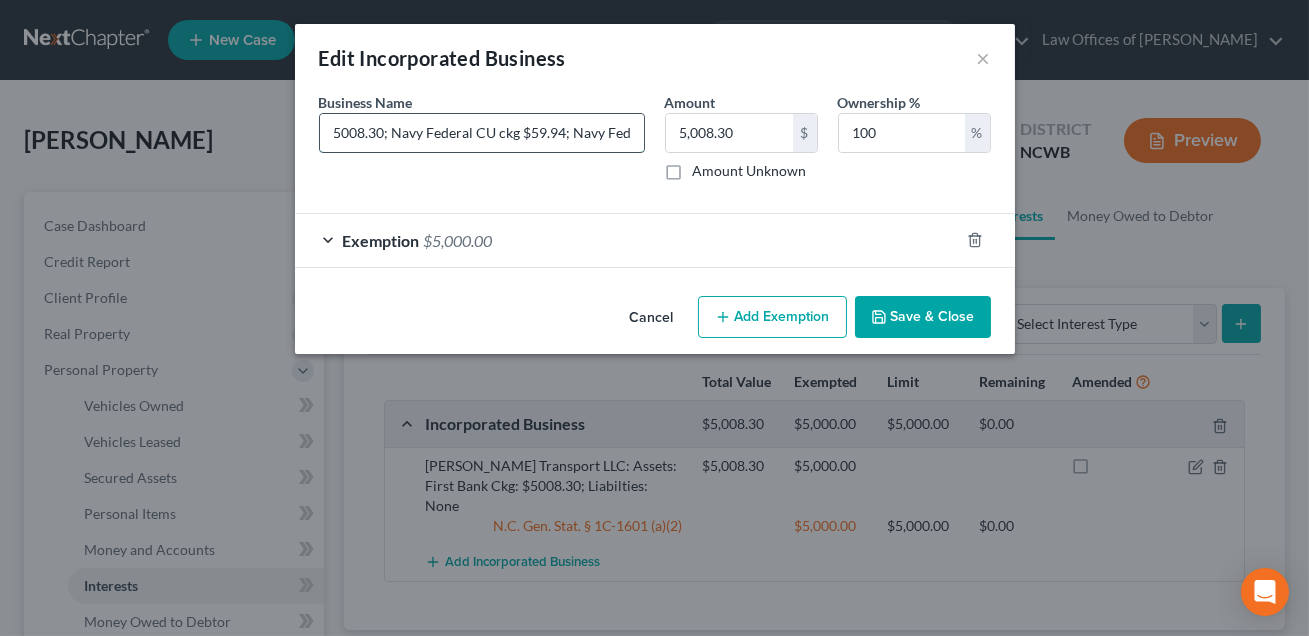 scroll, scrollTop: 0, scrollLeft: 371, axis: horizontal 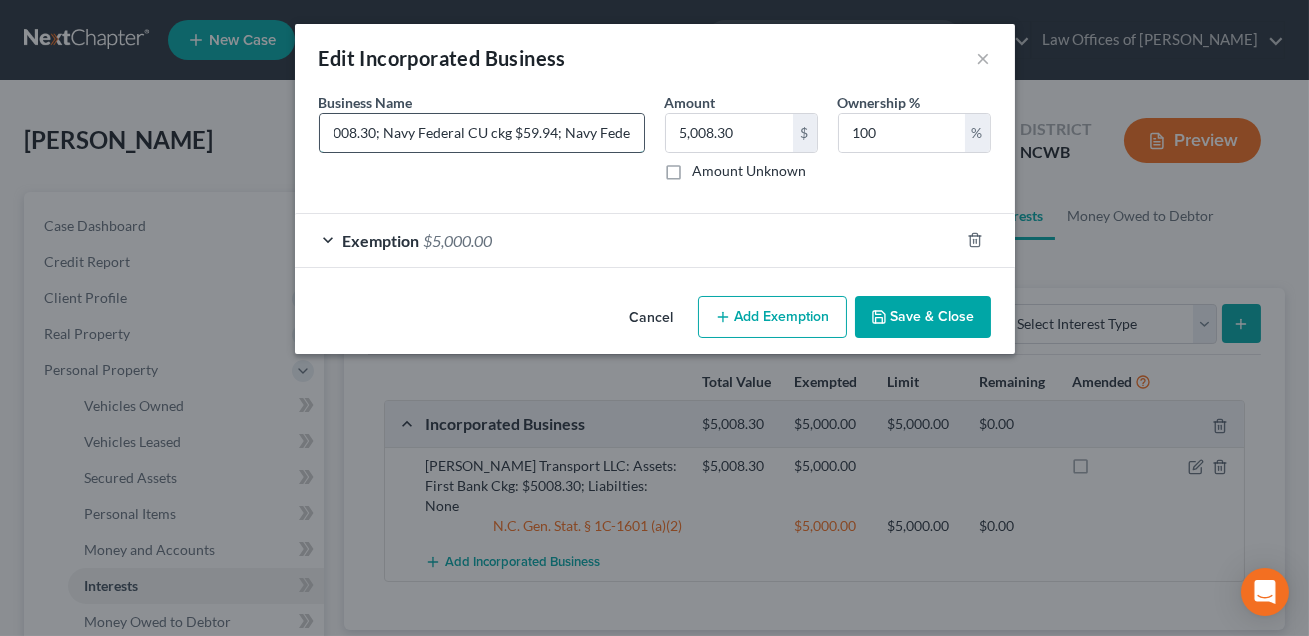 click on "Engle Transport LLC: Assets: First Bank Ckg:  $5008.30; Navy Federal CU ckg $59.94; Navy Federal CU $38.15;   Liabilties: None" at bounding box center (482, 133) 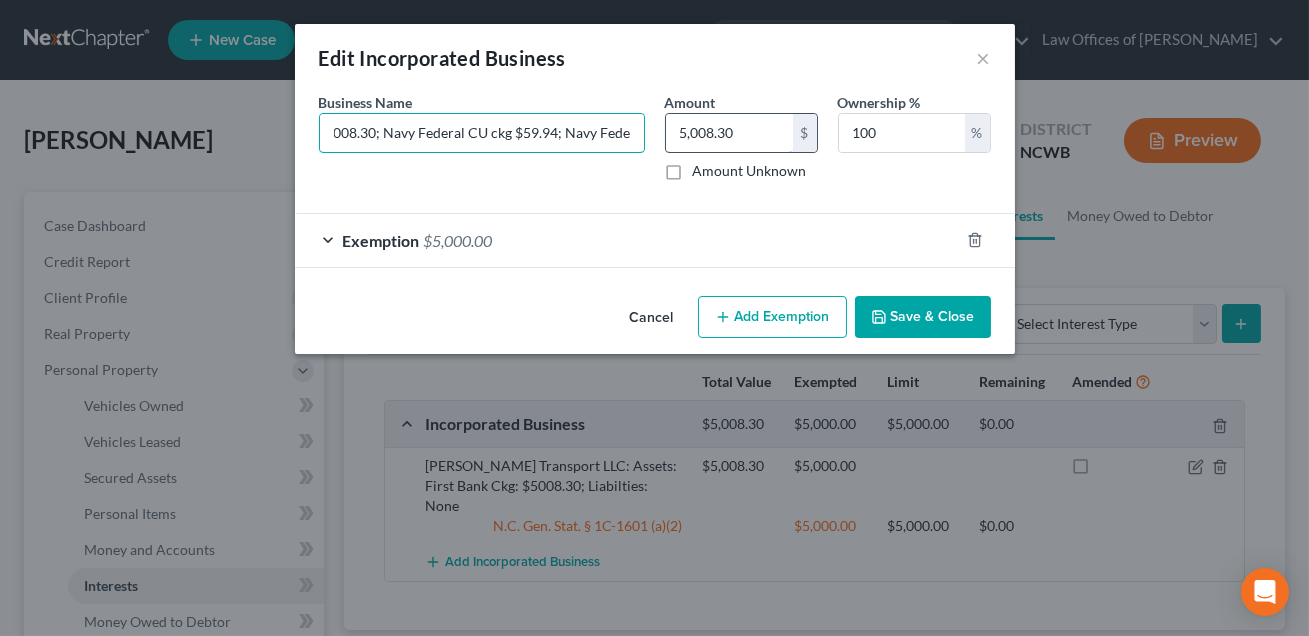 type on "Engle Transport LLC: Assets: First Bank Ckg:  $5008.30; Navy Federal CU ckg $59.94; Navy Federal CU svgs $38.15;   Liabilties: None" 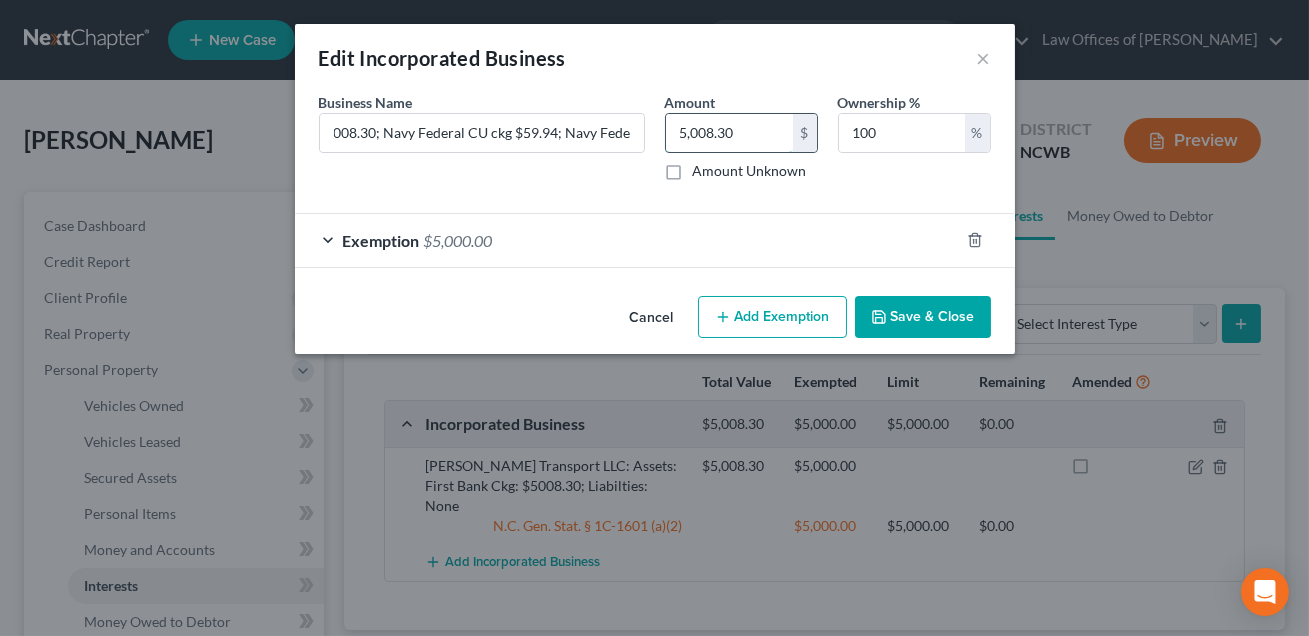 click on "5,008.30" at bounding box center (729, 133) 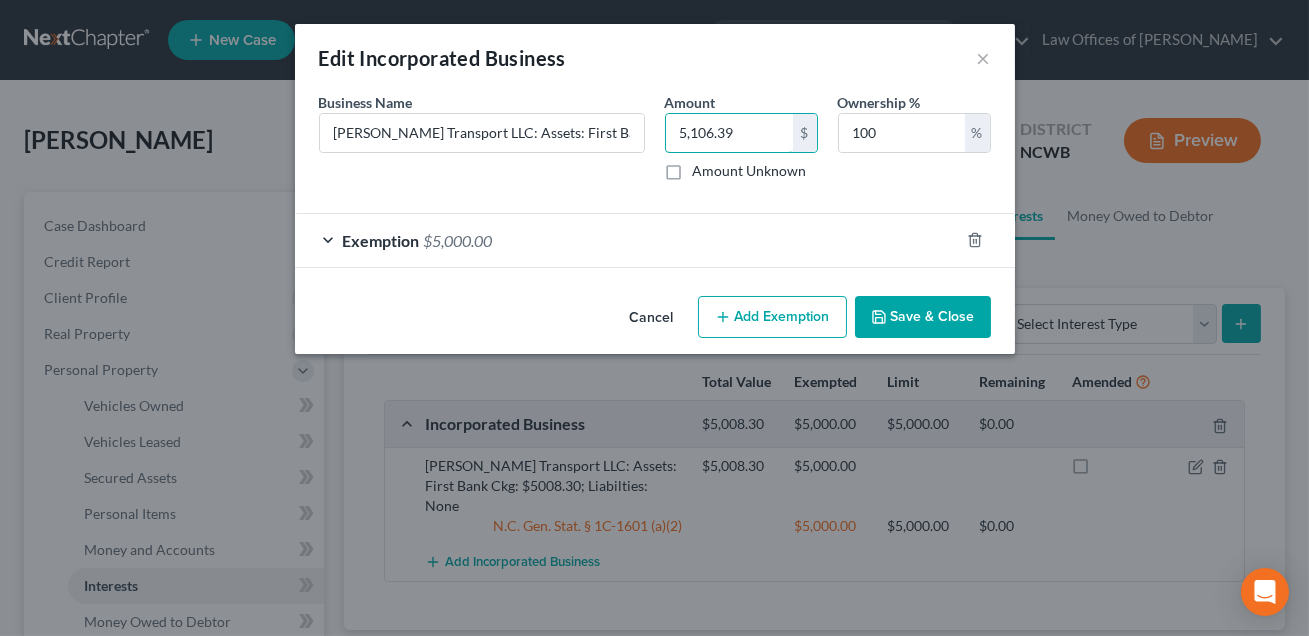 type on "5,106.39" 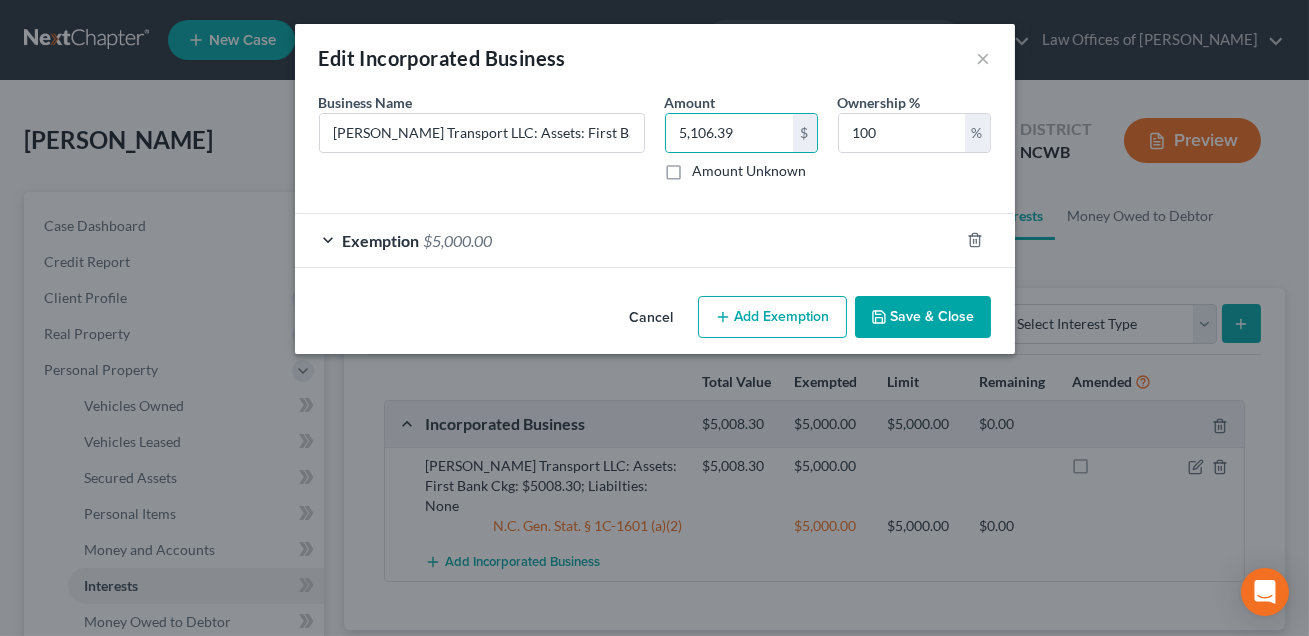 click on "Save & Close" at bounding box center (923, 317) 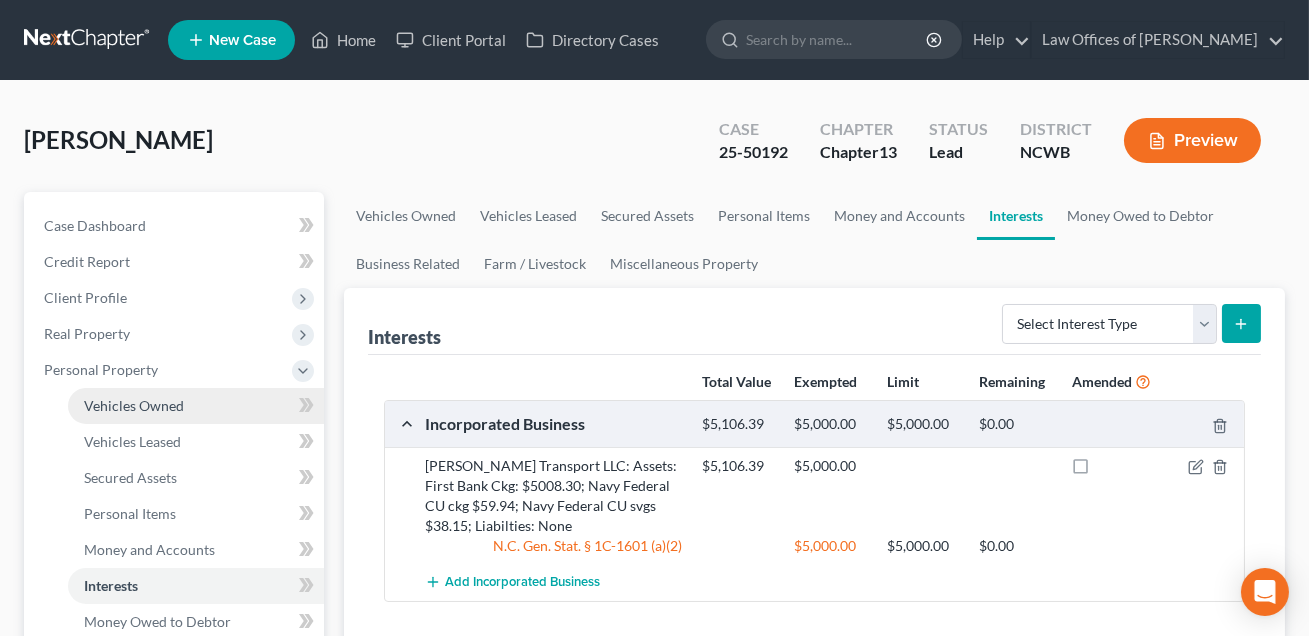 click on "Vehicles Owned" at bounding box center (134, 405) 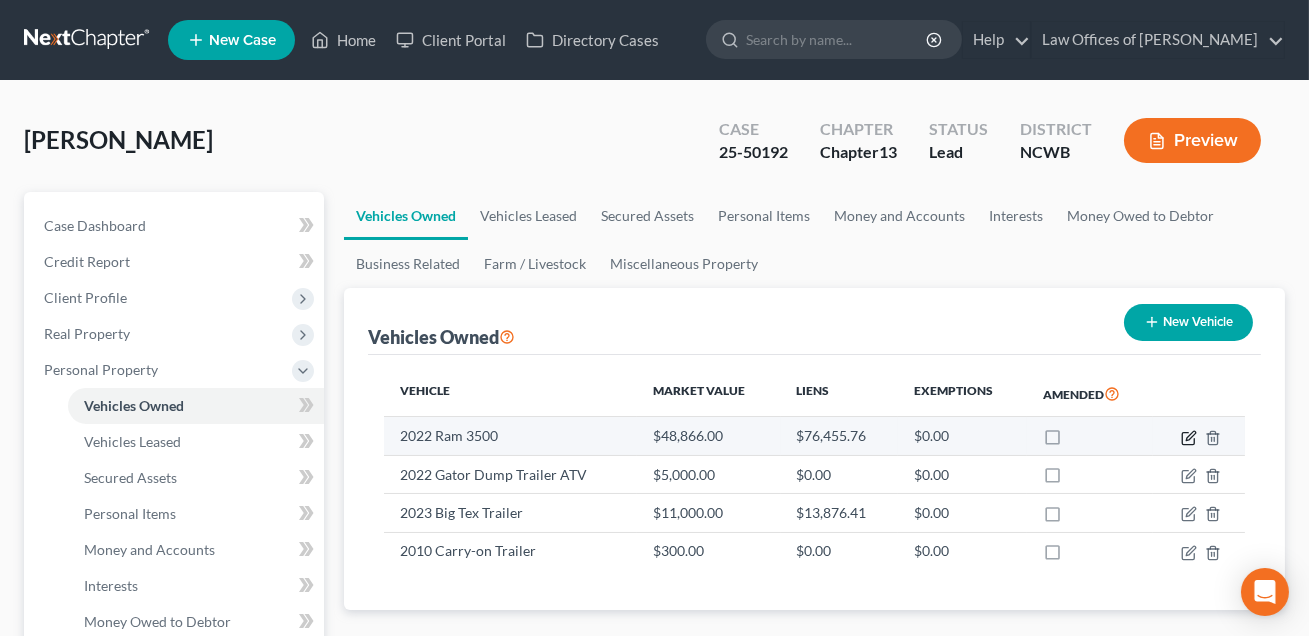 click 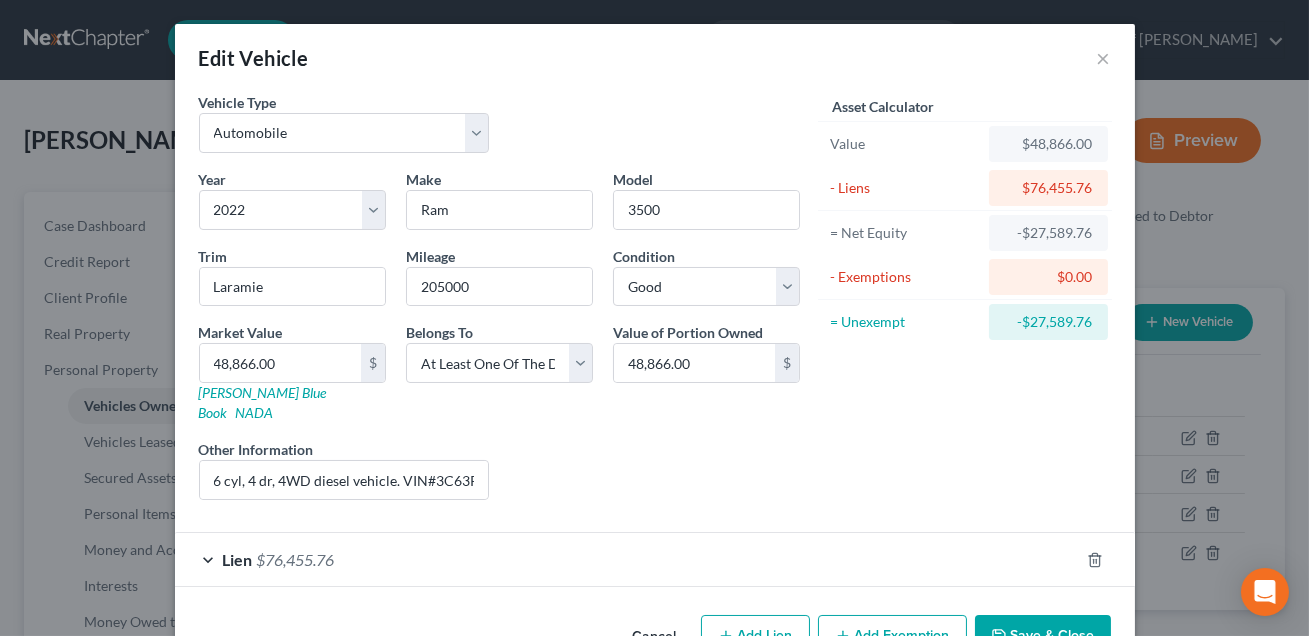 scroll, scrollTop: 39, scrollLeft: 0, axis: vertical 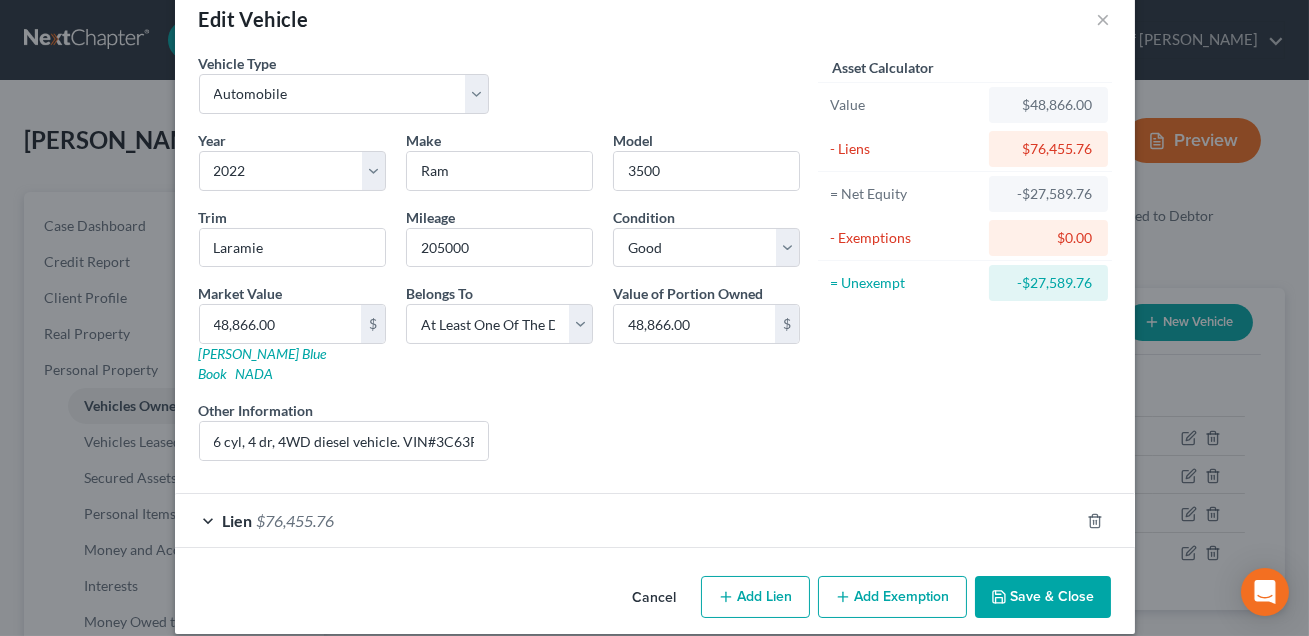 click on "Save & Close" at bounding box center (1043, 597) 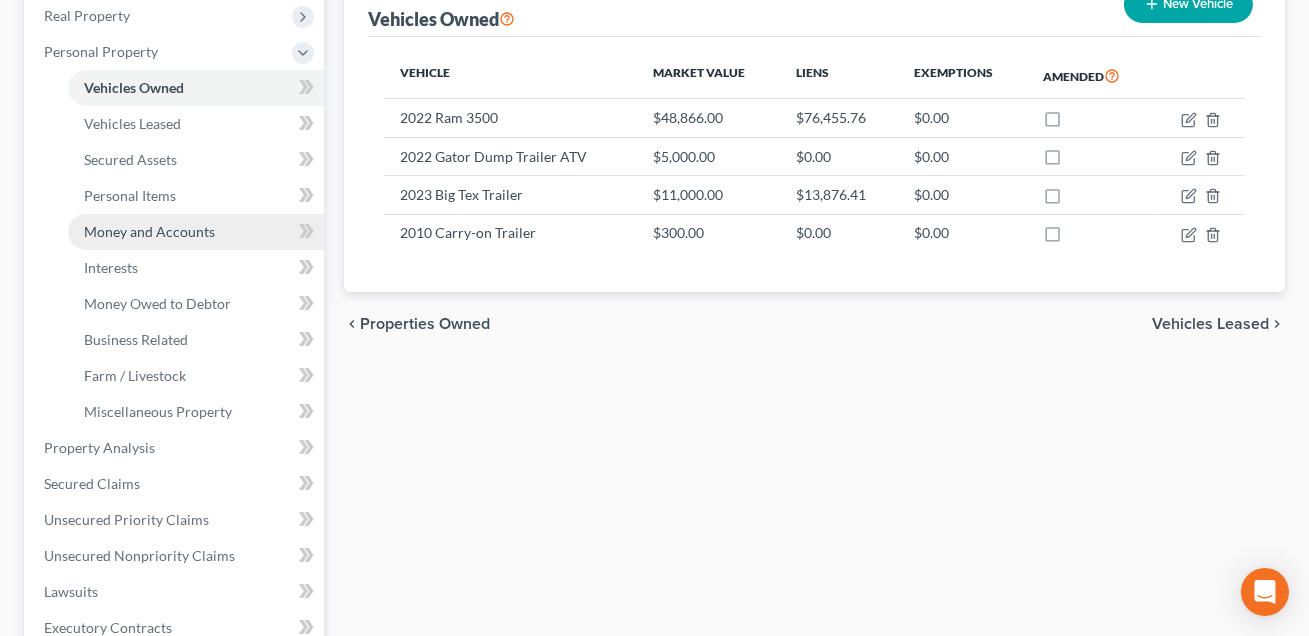scroll, scrollTop: 320, scrollLeft: 0, axis: vertical 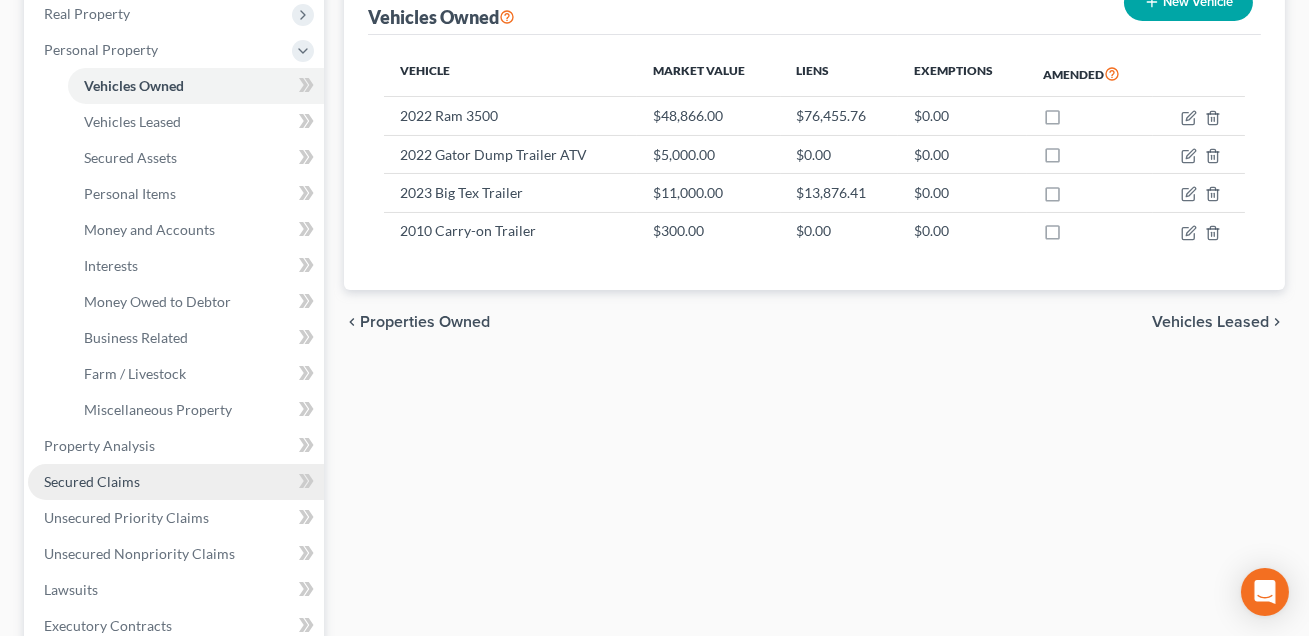 click on "Secured Claims" at bounding box center (92, 481) 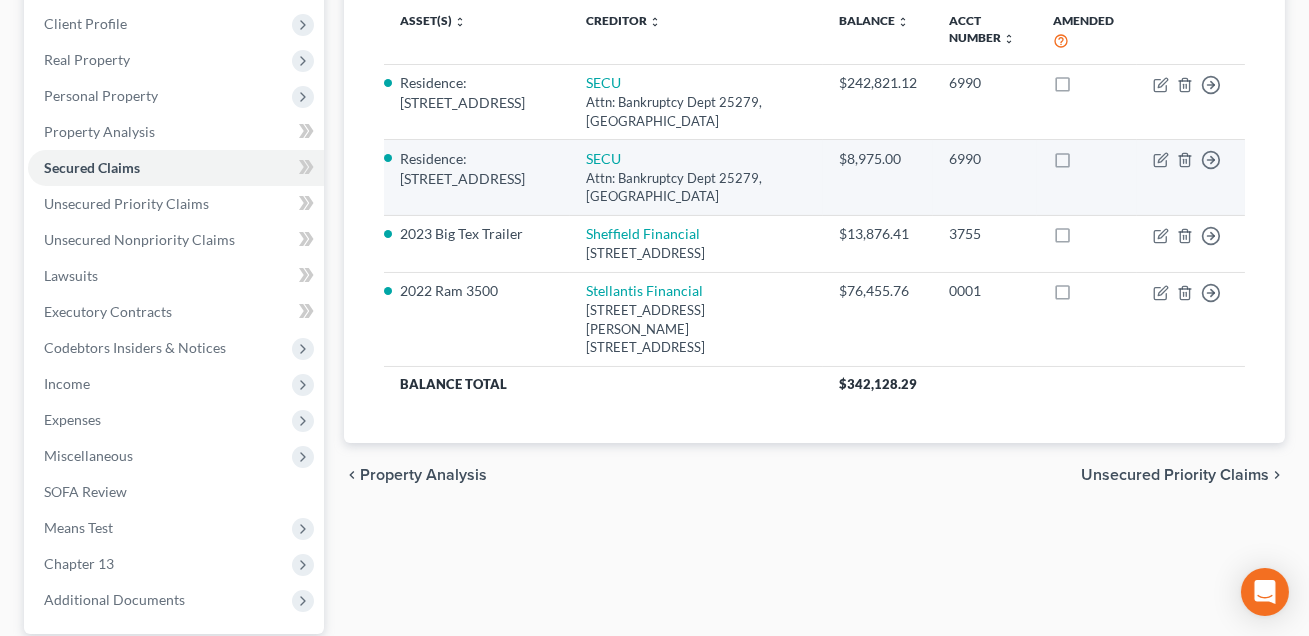 scroll, scrollTop: 280, scrollLeft: 0, axis: vertical 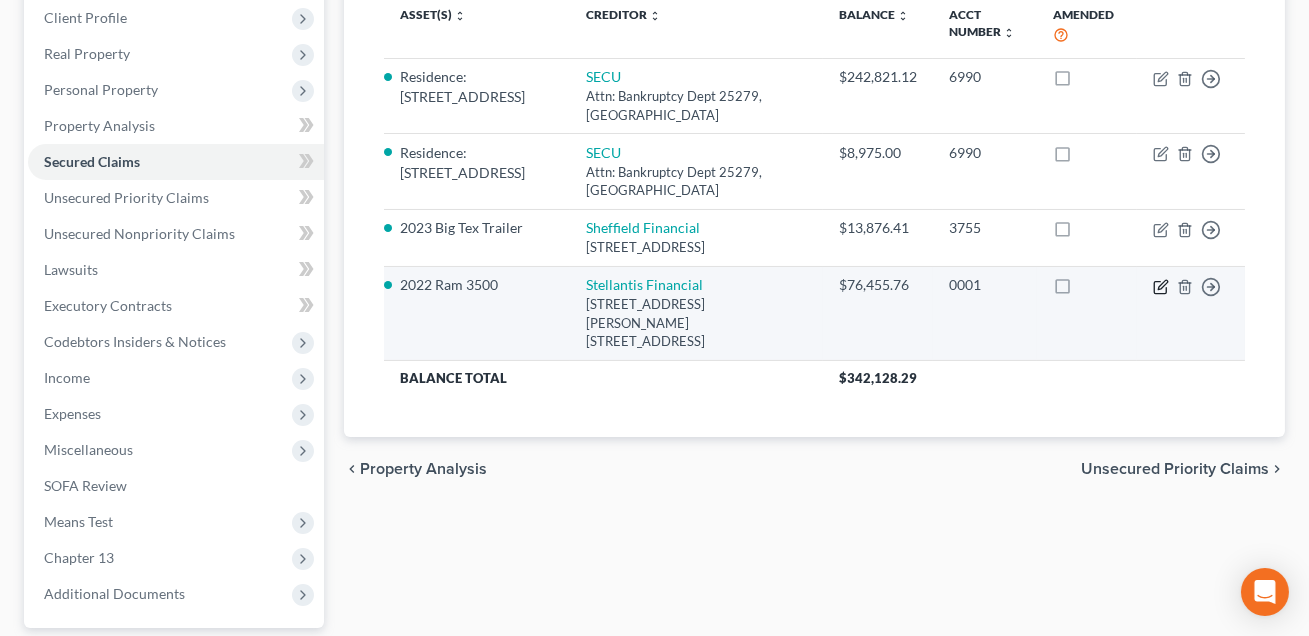 click 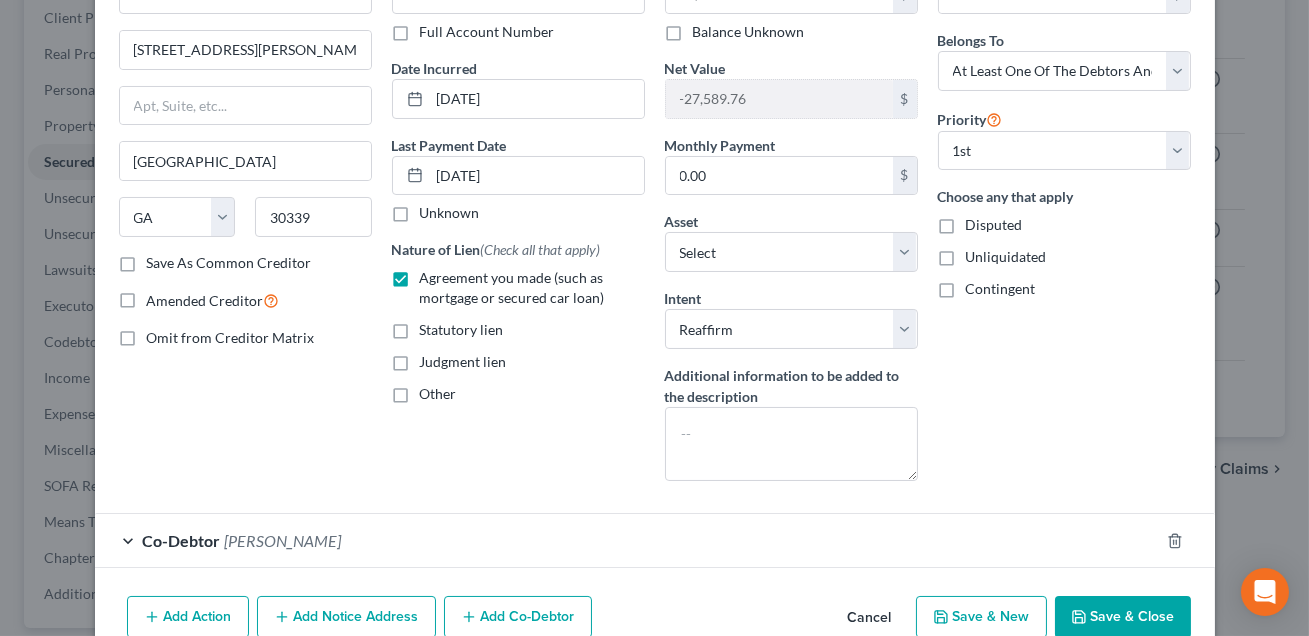 scroll, scrollTop: 236, scrollLeft: 0, axis: vertical 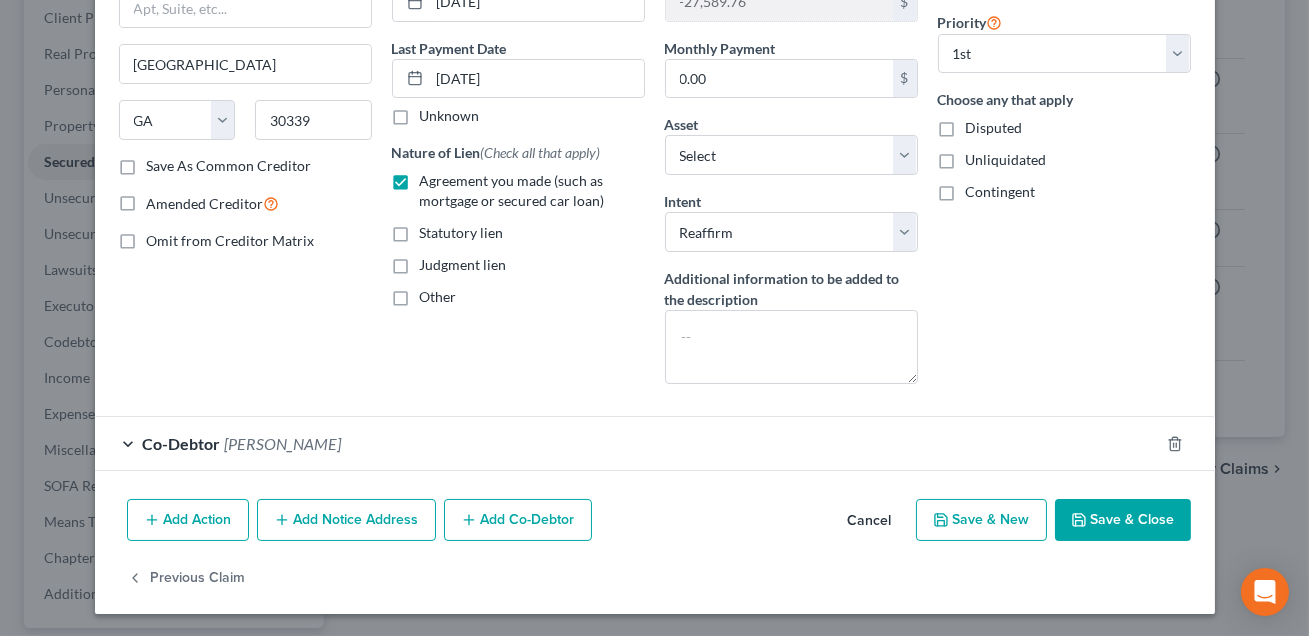 click on "Save & Close" at bounding box center [1123, 520] 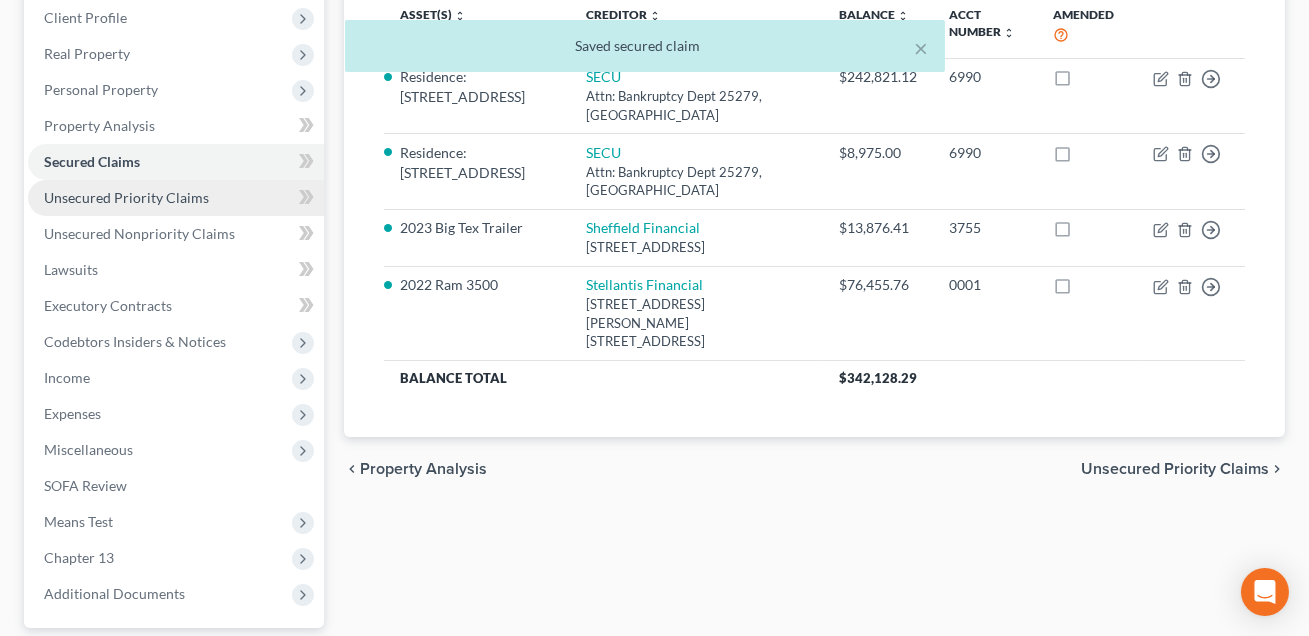 click on "Unsecured Priority Claims" at bounding box center [126, 197] 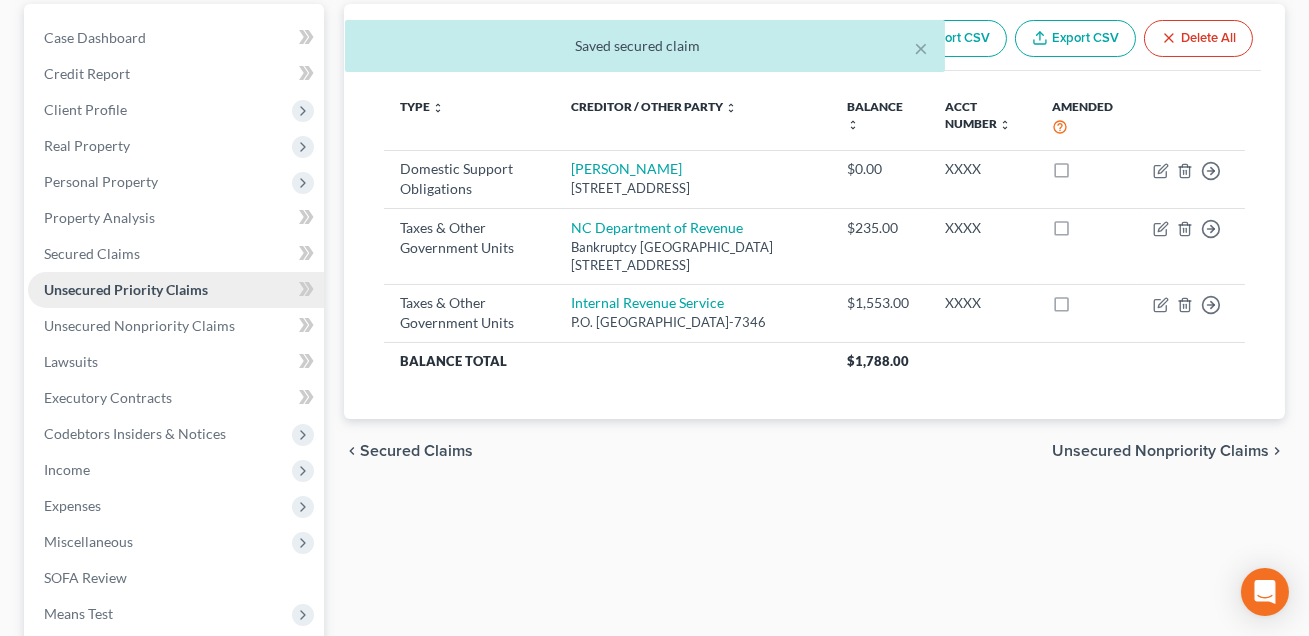 scroll, scrollTop: 0, scrollLeft: 0, axis: both 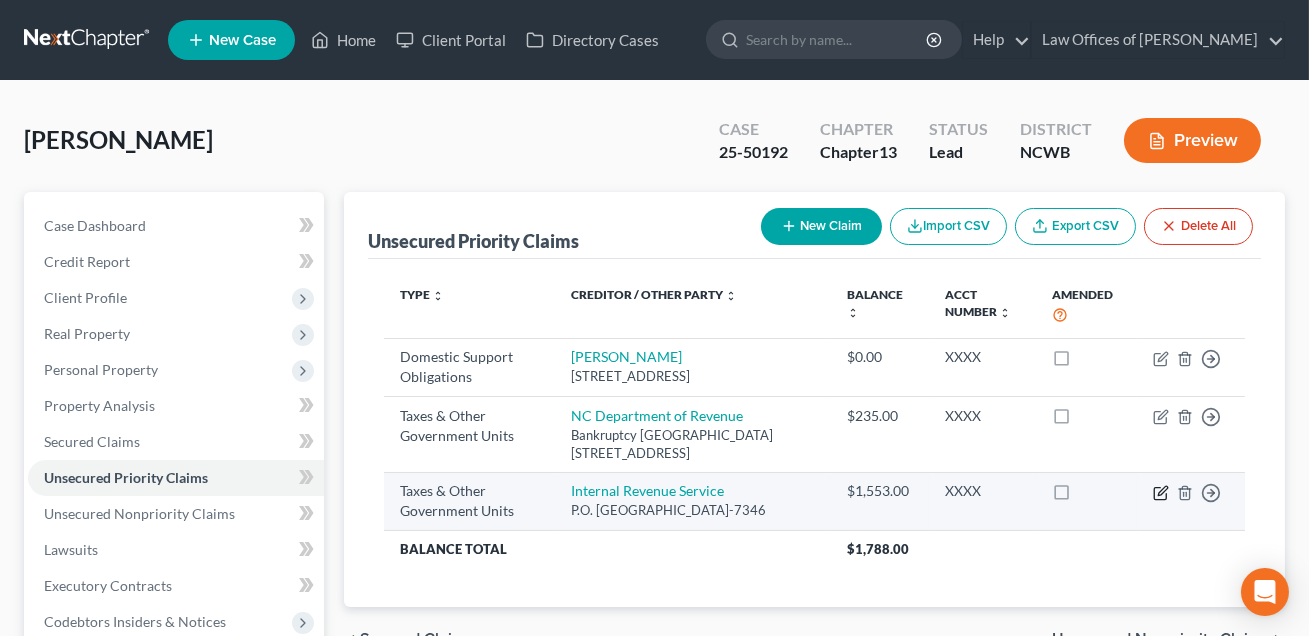 click 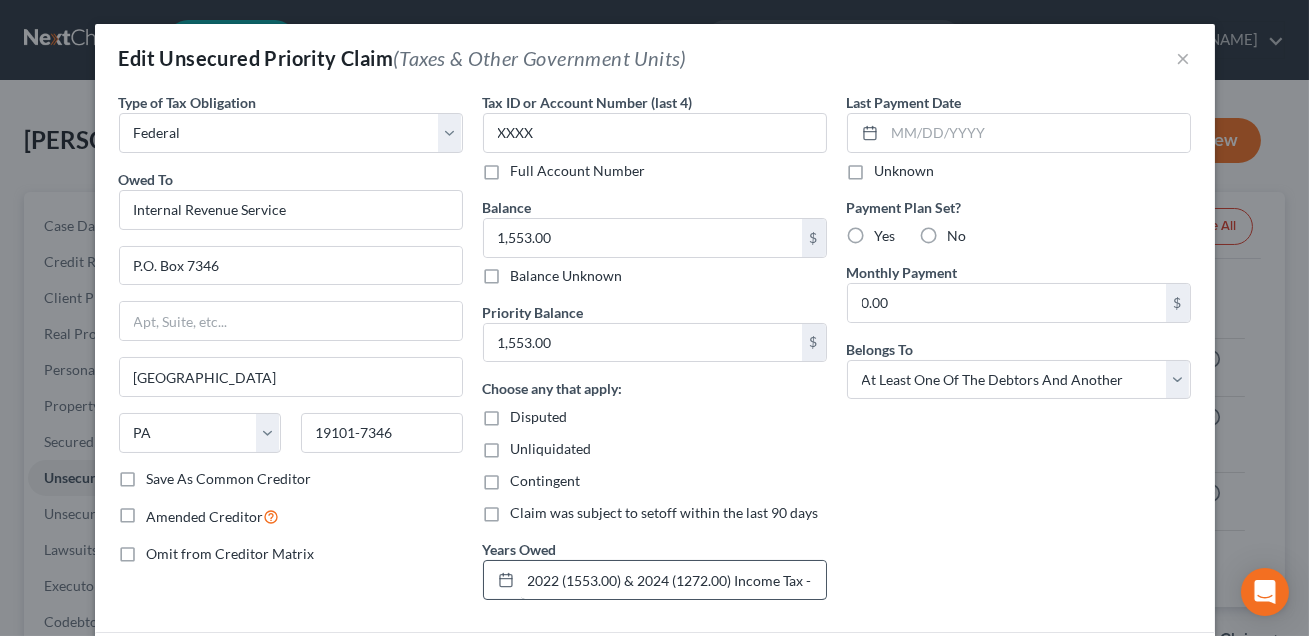 scroll, scrollTop: 0, scrollLeft: 0, axis: both 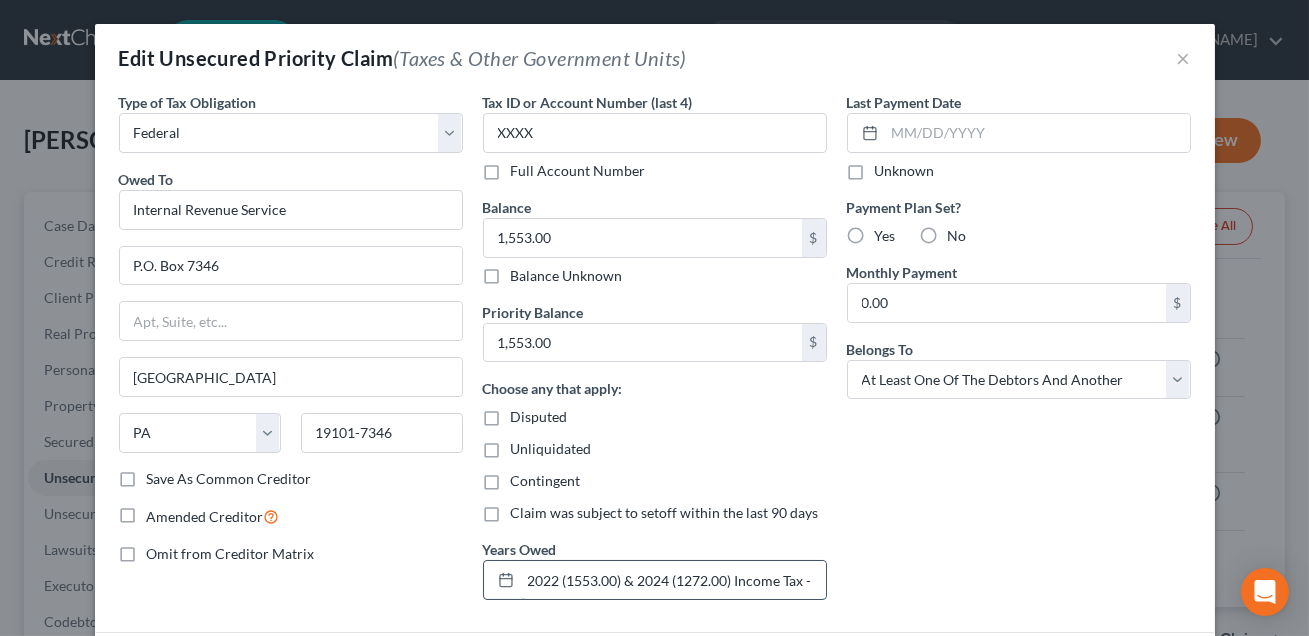 drag, startPoint x: 561, startPoint y: 578, endPoint x: 722, endPoint y: 594, distance: 161.79308 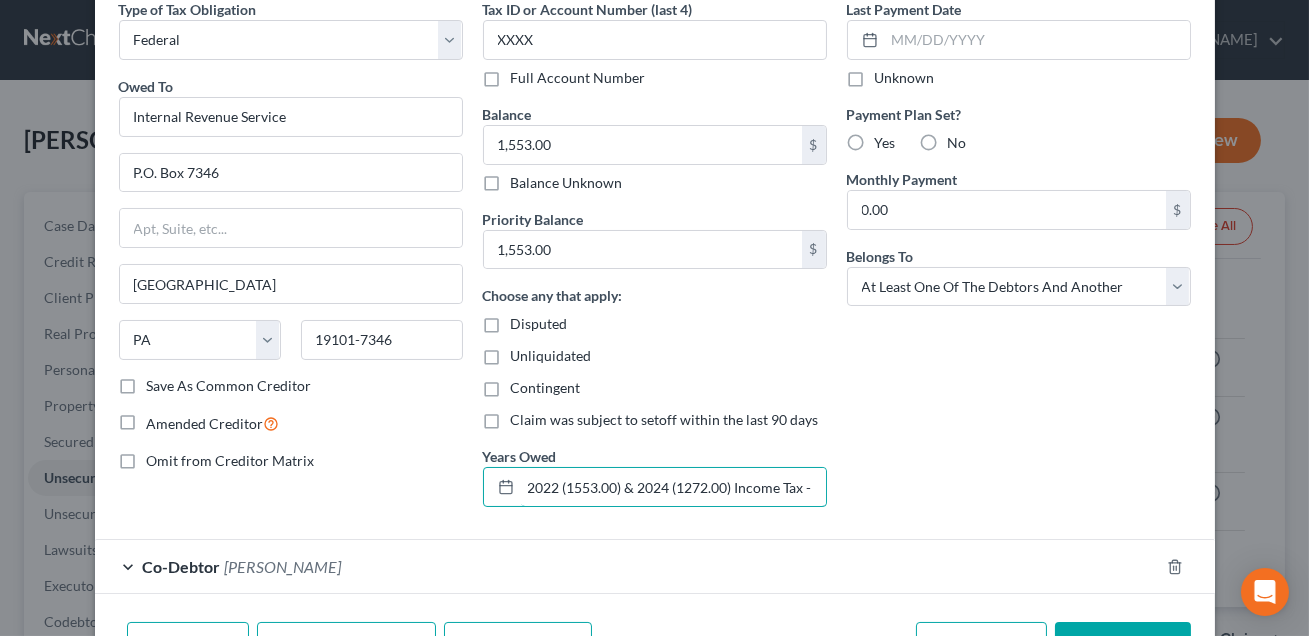 scroll, scrollTop: 120, scrollLeft: 0, axis: vertical 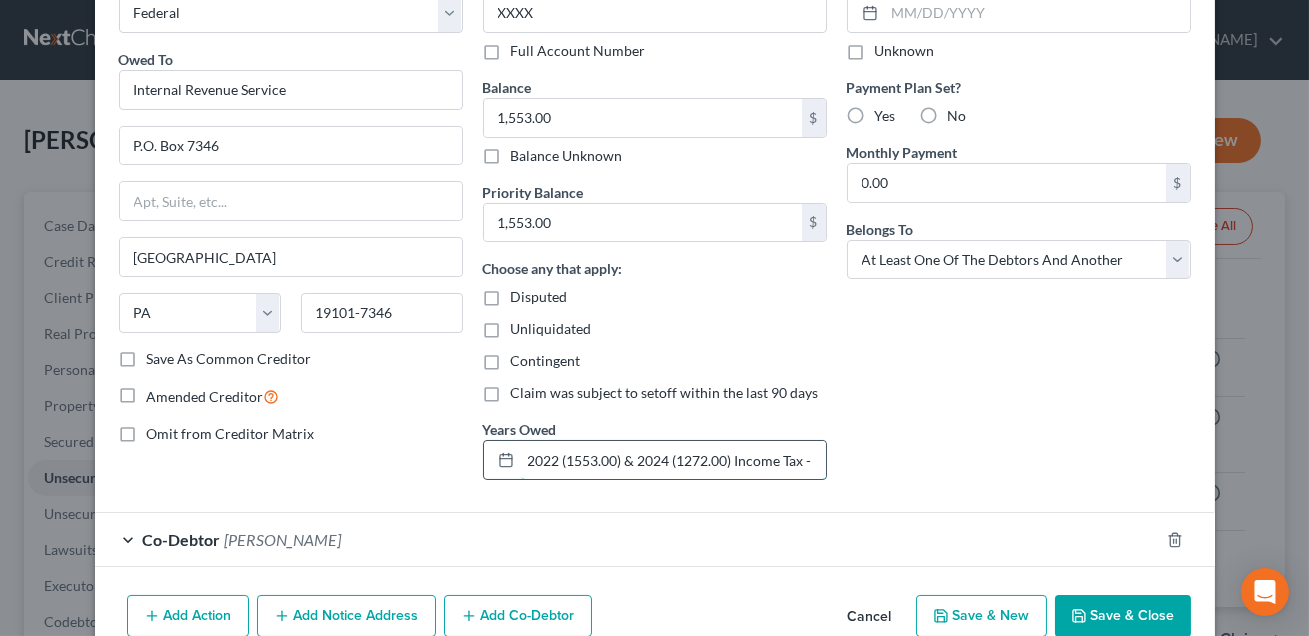 click on "2022 (1553.00) & 2024 (1272.00) Income Tax - Debtor plans to pay the 2024 income tax direct to IRS" at bounding box center [673, 460] 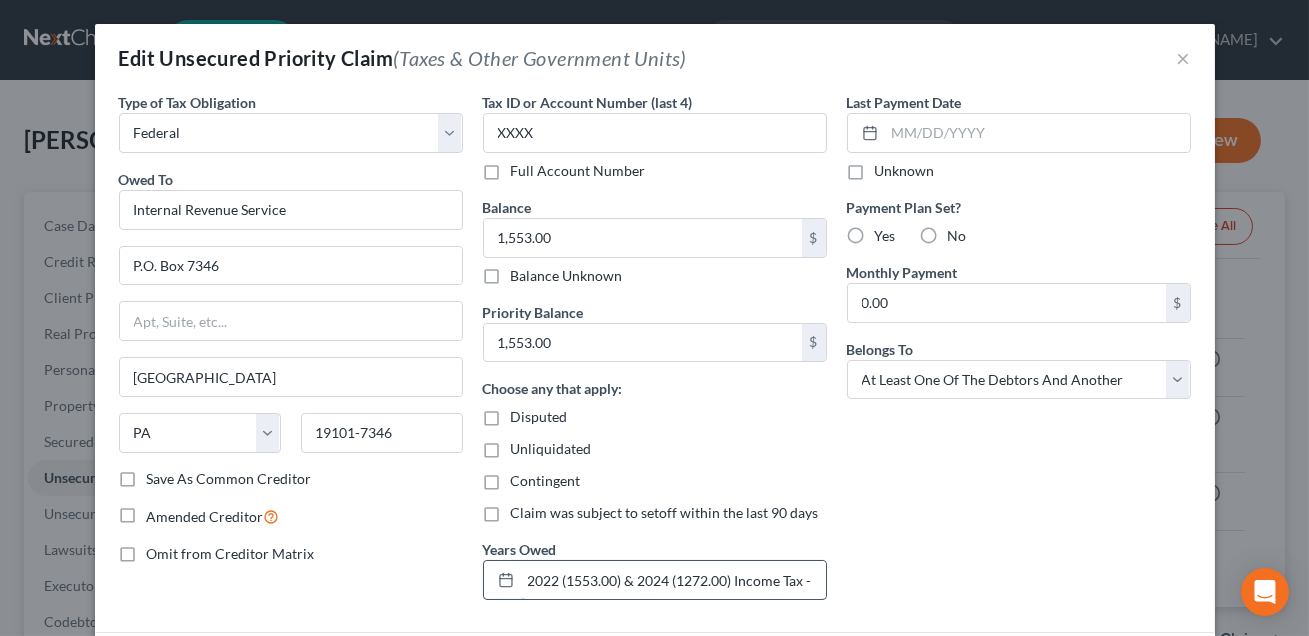 drag, startPoint x: 561, startPoint y: 580, endPoint x: 729, endPoint y: 579, distance: 168.00298 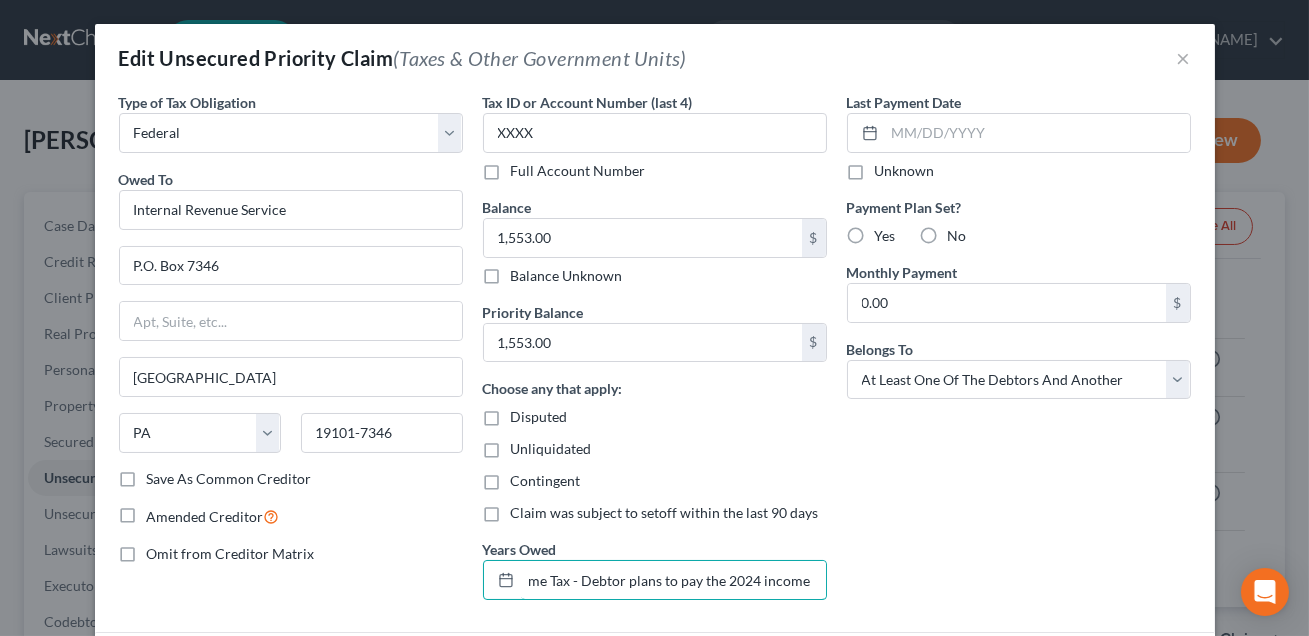 scroll, scrollTop: 0, scrollLeft: 328, axis: horizontal 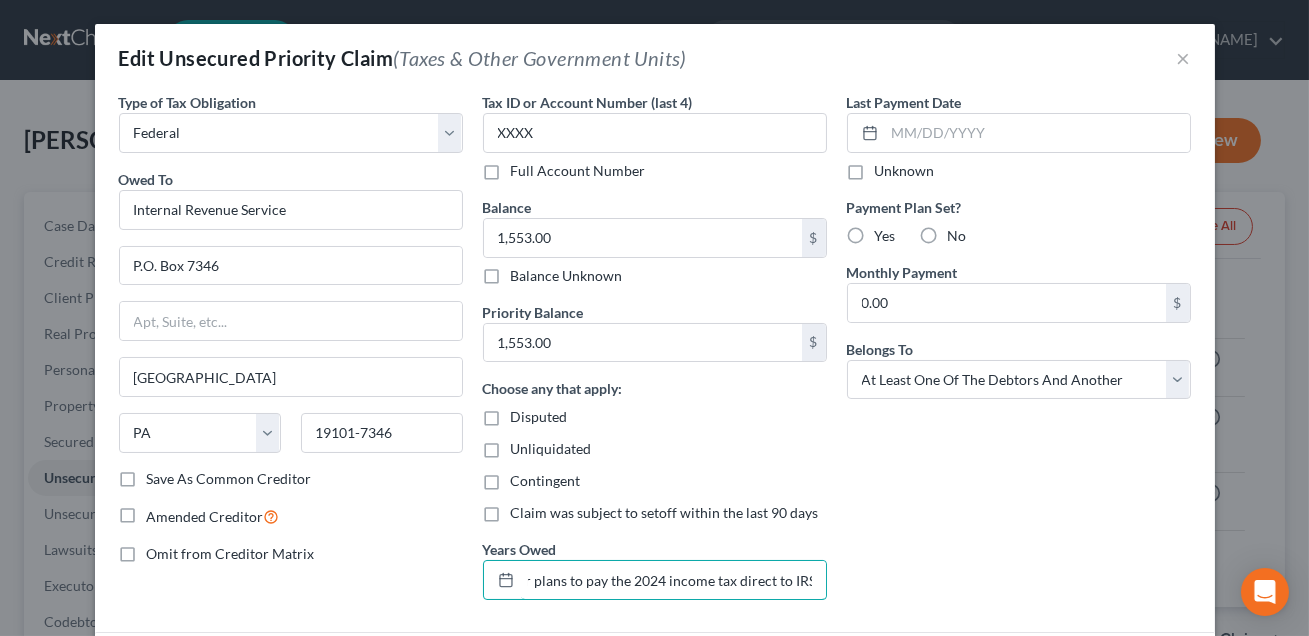 drag, startPoint x: 561, startPoint y: 579, endPoint x: 863, endPoint y: 588, distance: 302.13406 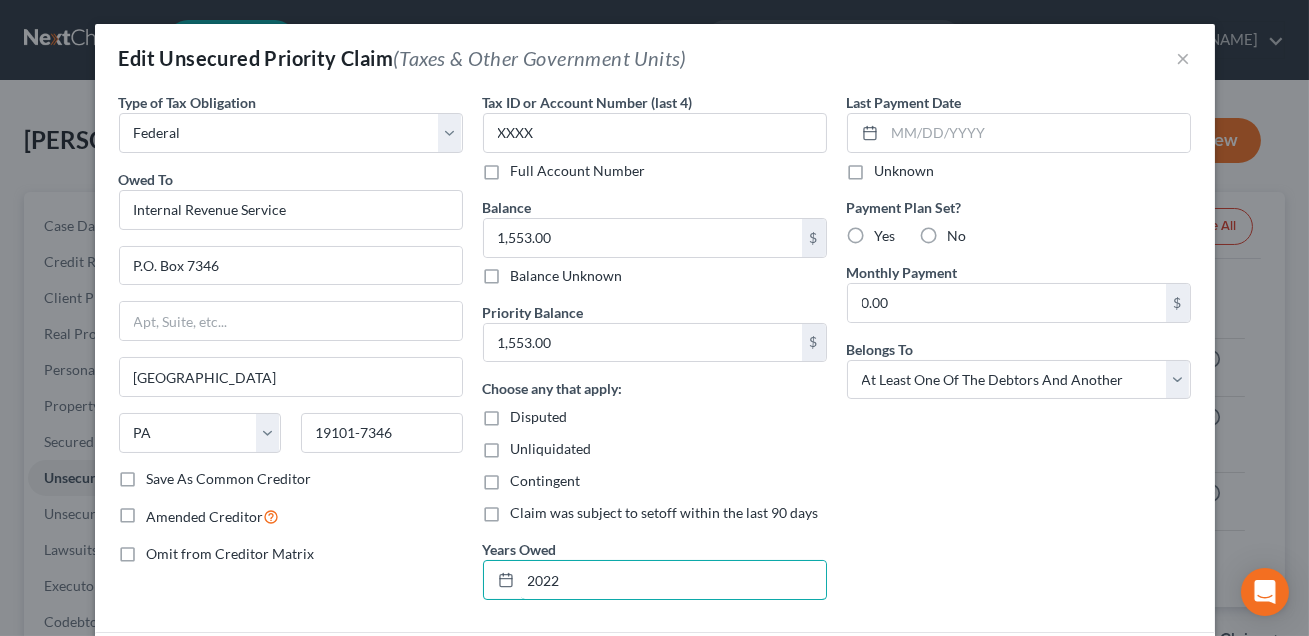 scroll, scrollTop: 0, scrollLeft: 0, axis: both 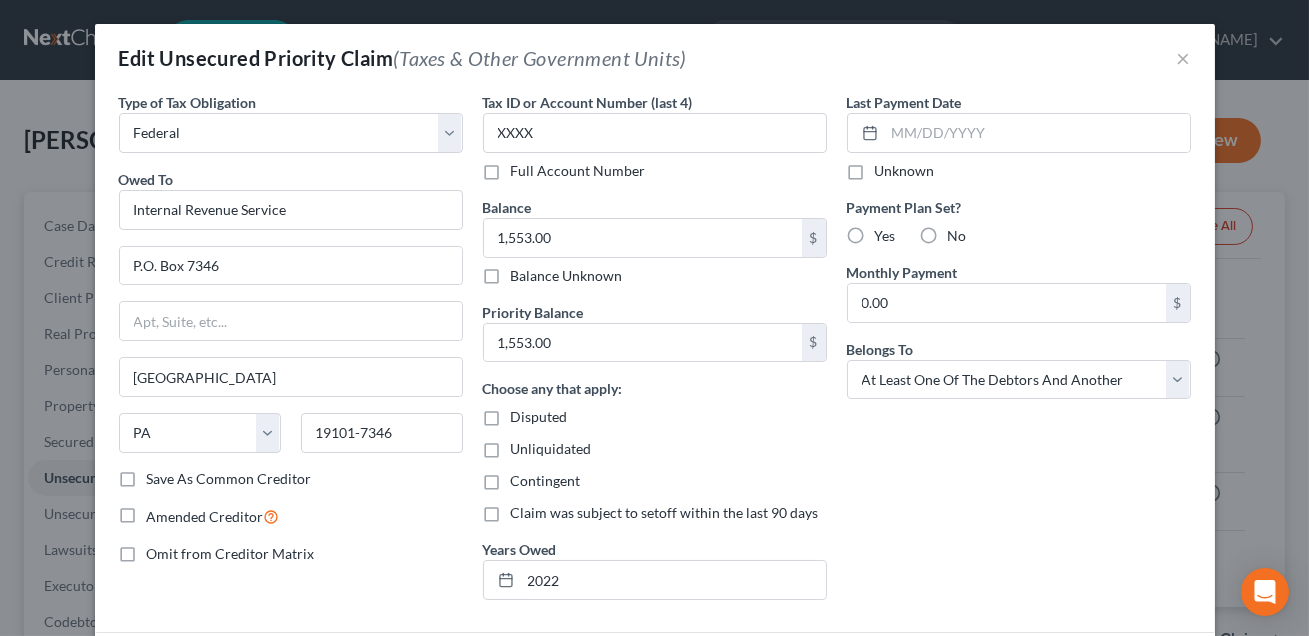 click on "Last Payment Date         Unknown Payment Plan Set? Yes No Monthly Payment 0.00 $
Belongs To
*
Select Debtor 1 Only Debtor 2 Only Debtor 1 And Debtor 2 Only At Least One Of The Debtors And Another Community Property" at bounding box center (1019, 354) 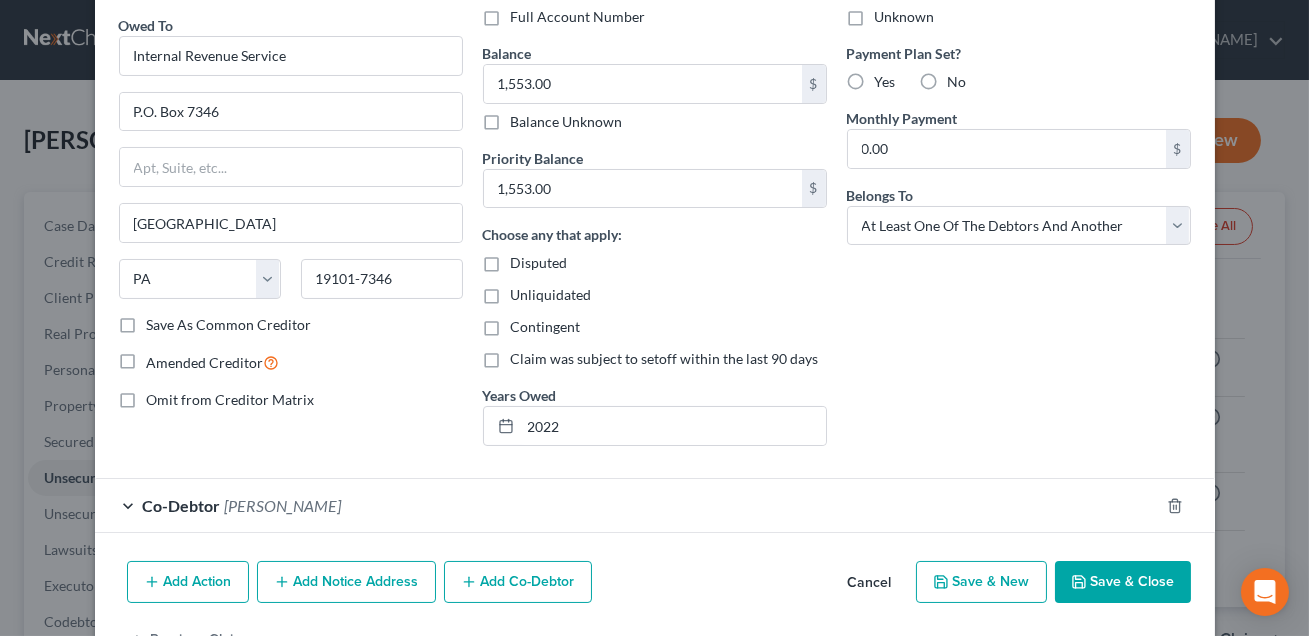 scroll, scrollTop: 217, scrollLeft: 0, axis: vertical 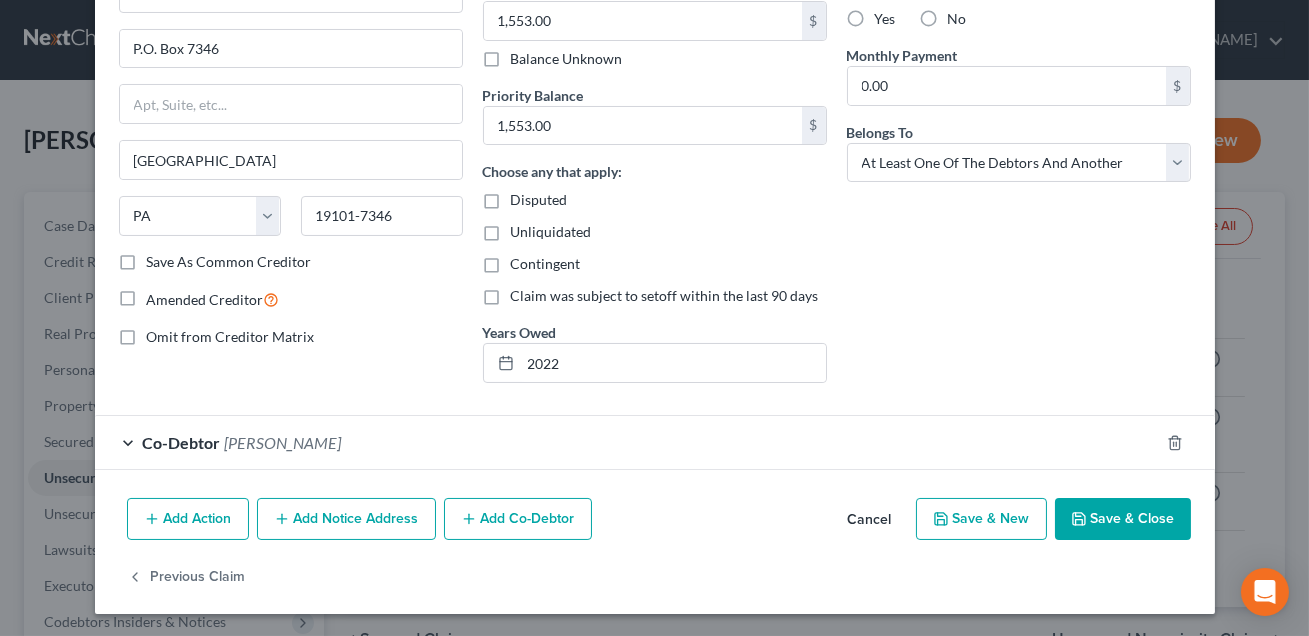 click 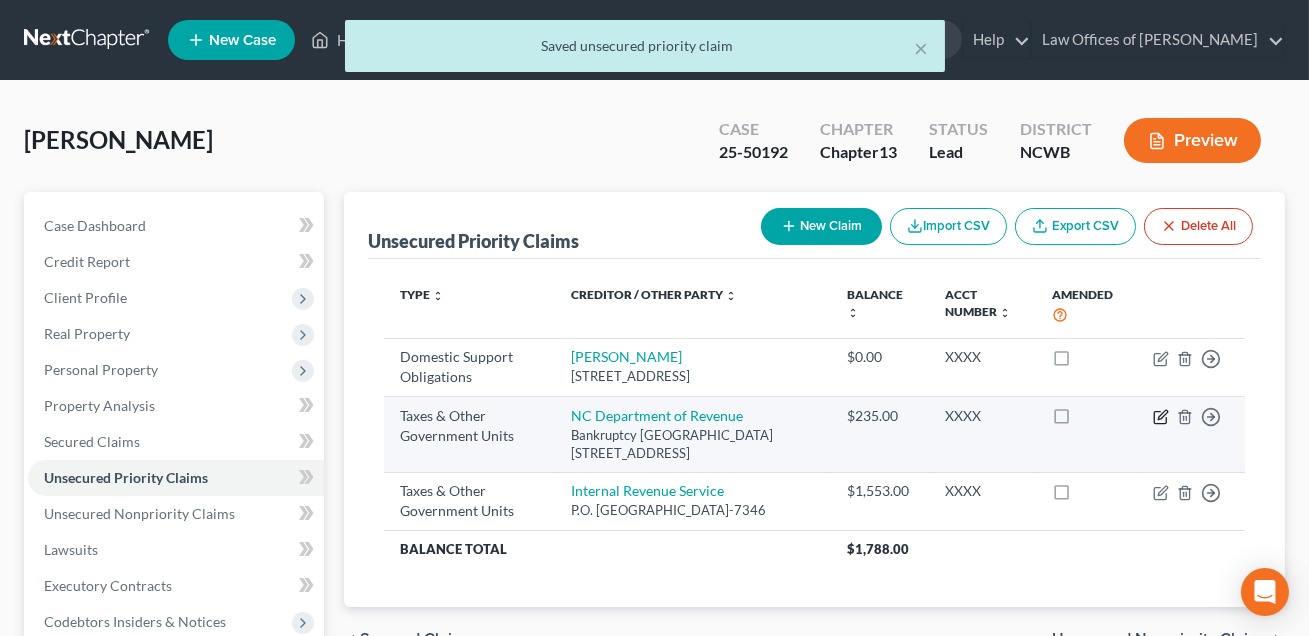 click 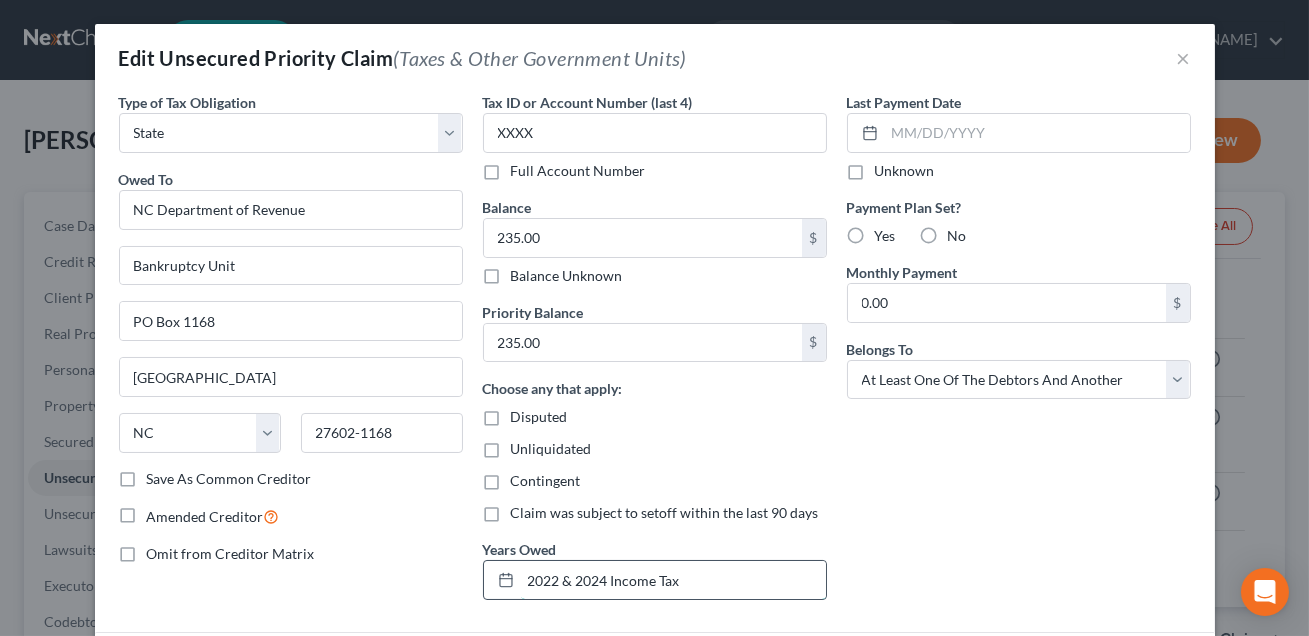 drag, startPoint x: 563, startPoint y: 580, endPoint x: 611, endPoint y: 586, distance: 48.373547 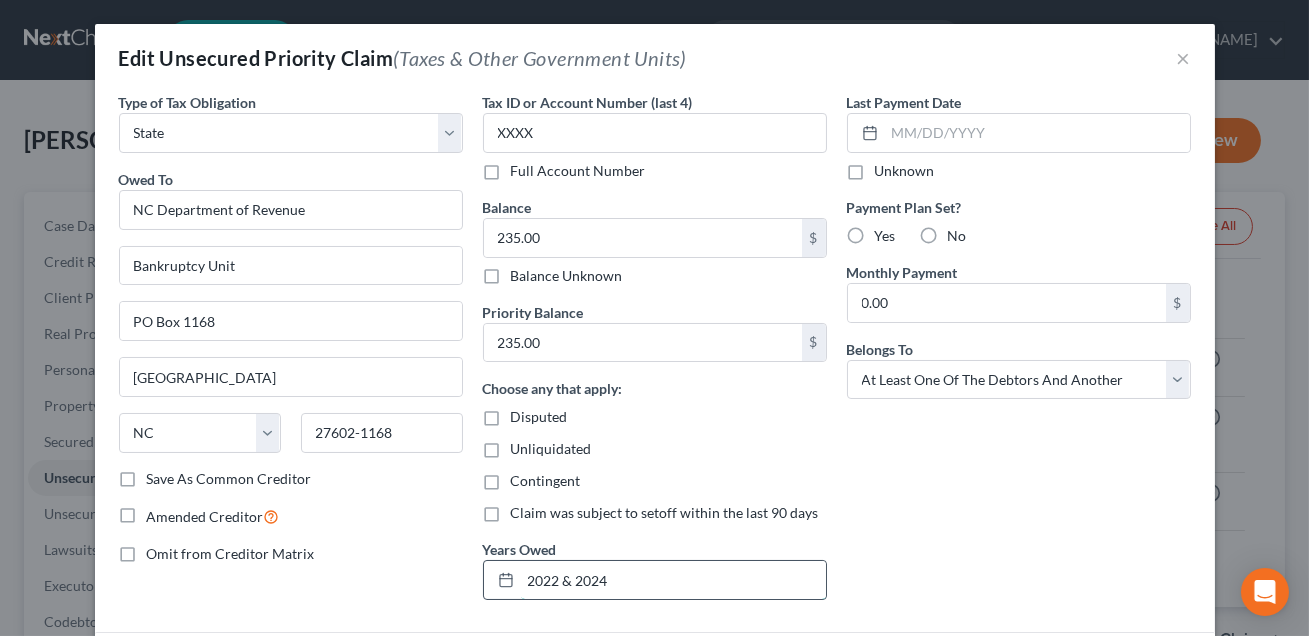 click on "2022 & 2024" at bounding box center [673, 580] 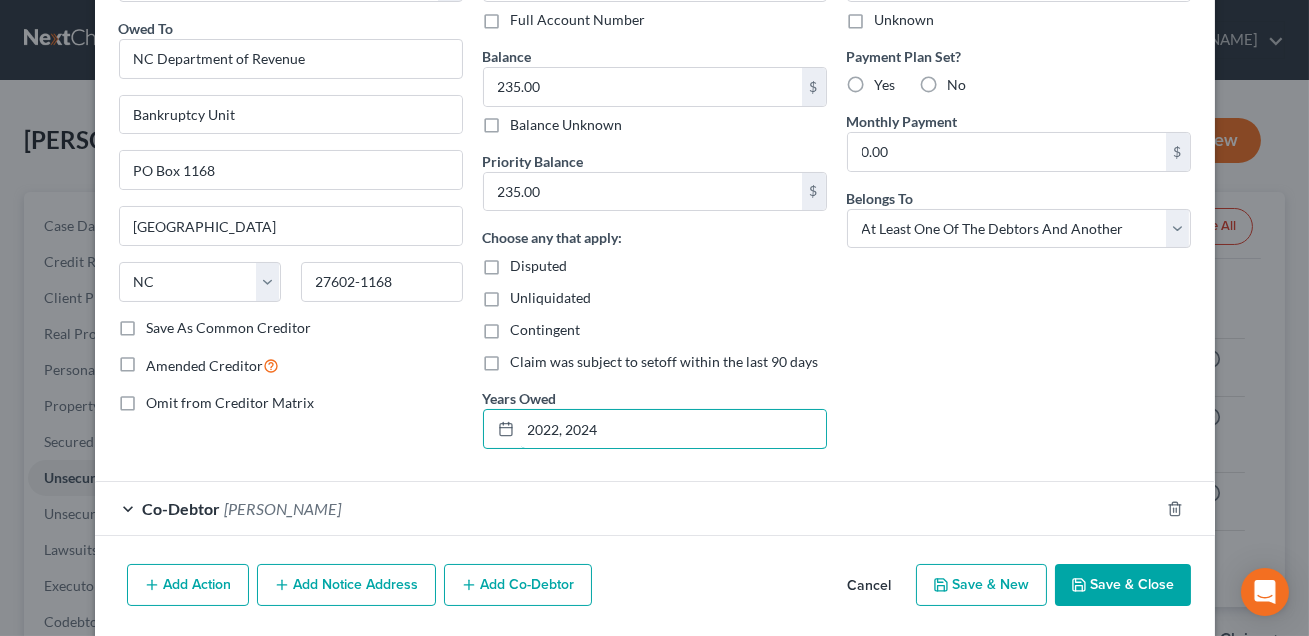 scroll, scrollTop: 217, scrollLeft: 0, axis: vertical 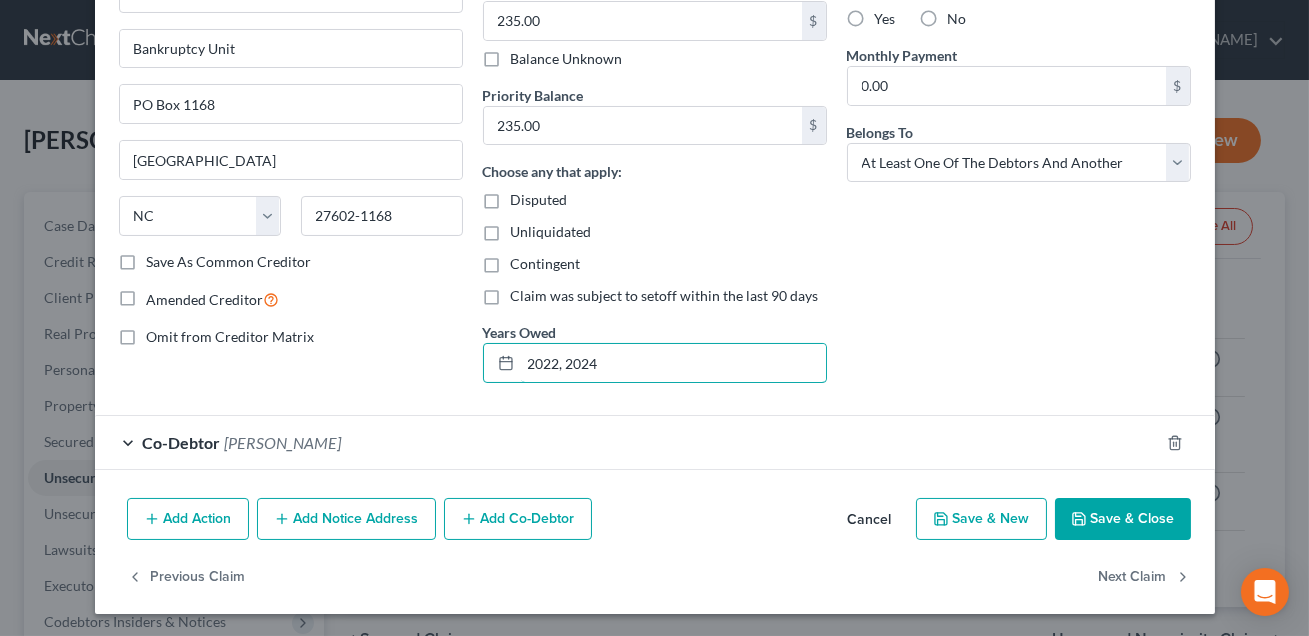 type on "2022, 2024" 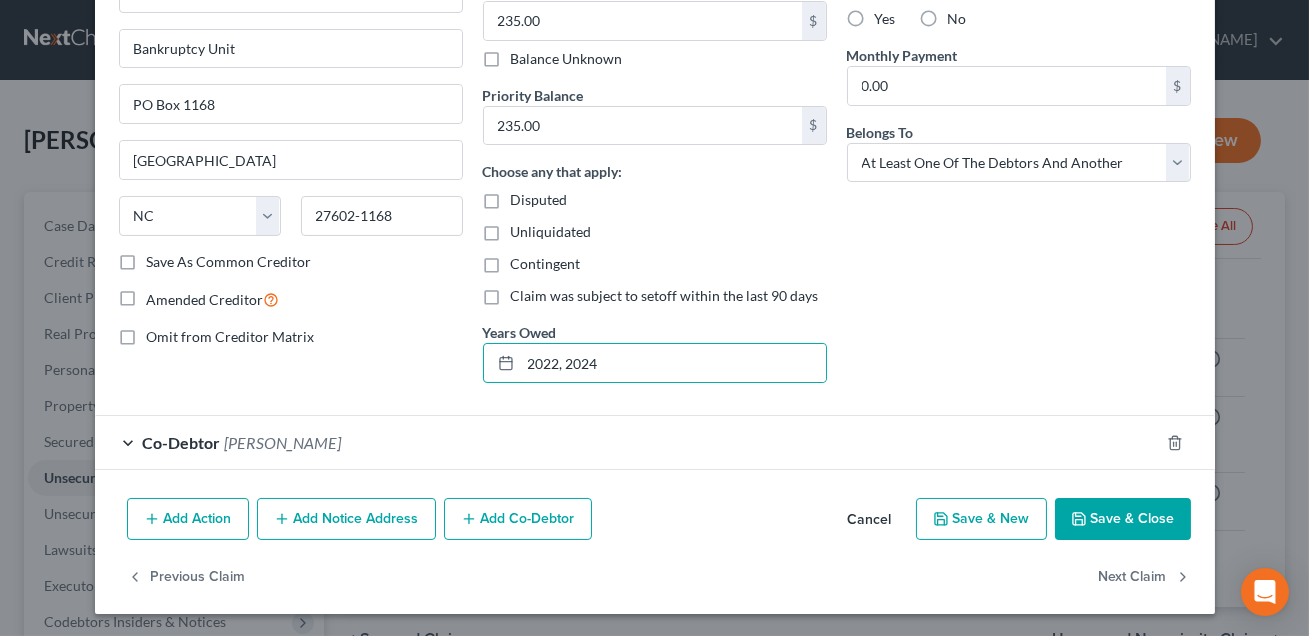 click on "Save & Close" at bounding box center [1123, 519] 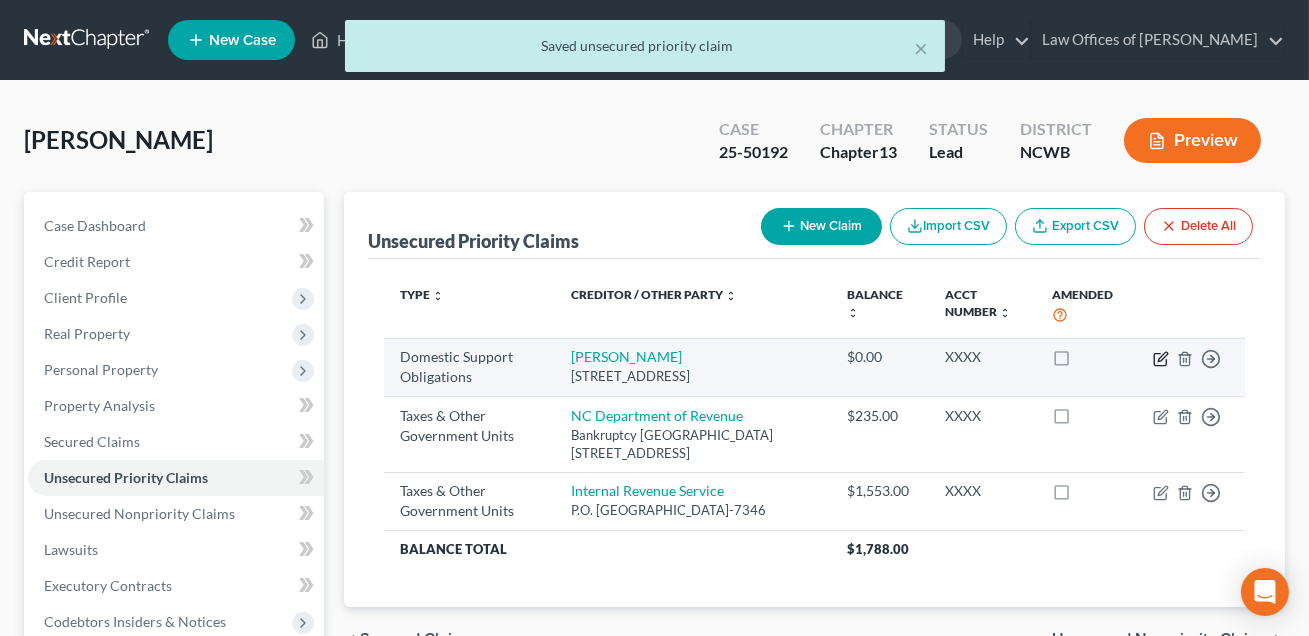 click 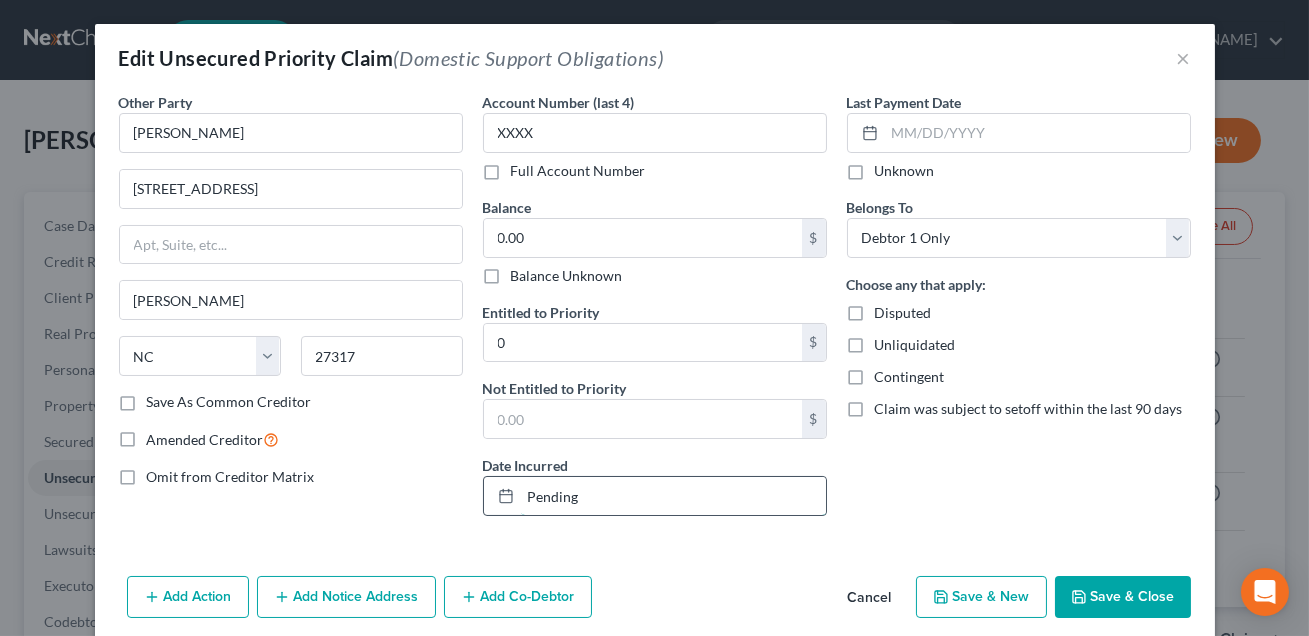 click on "Pending" at bounding box center (673, 496) 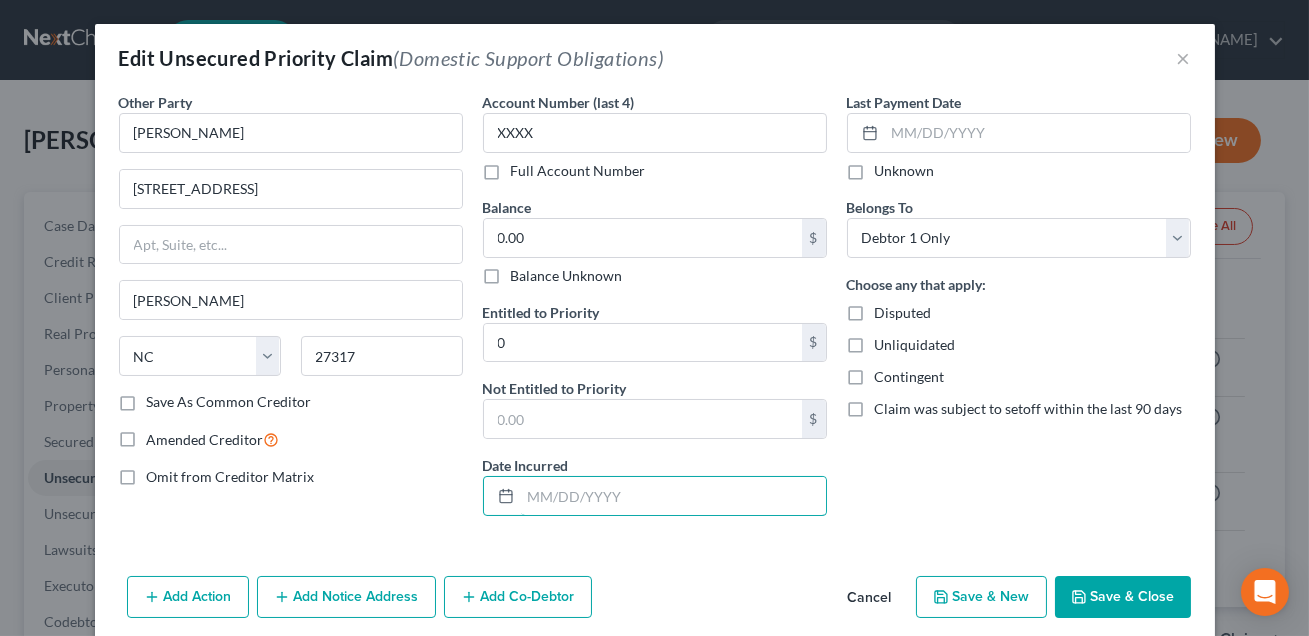type 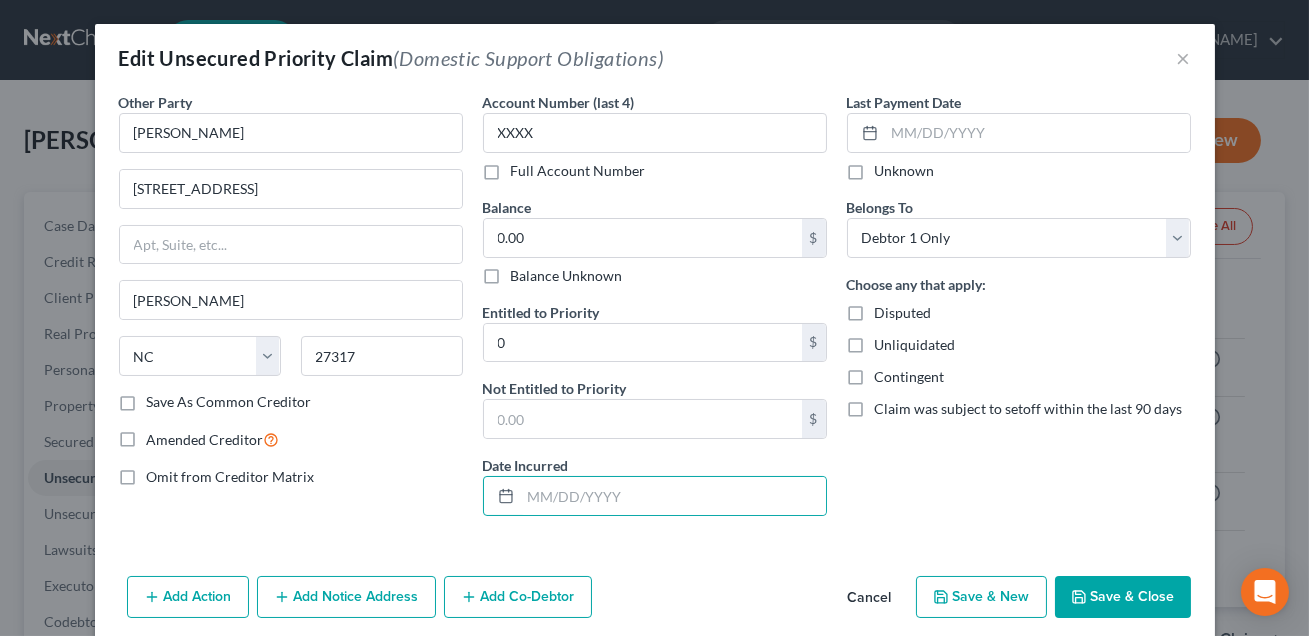 click on "Save & Close" at bounding box center (1123, 597) 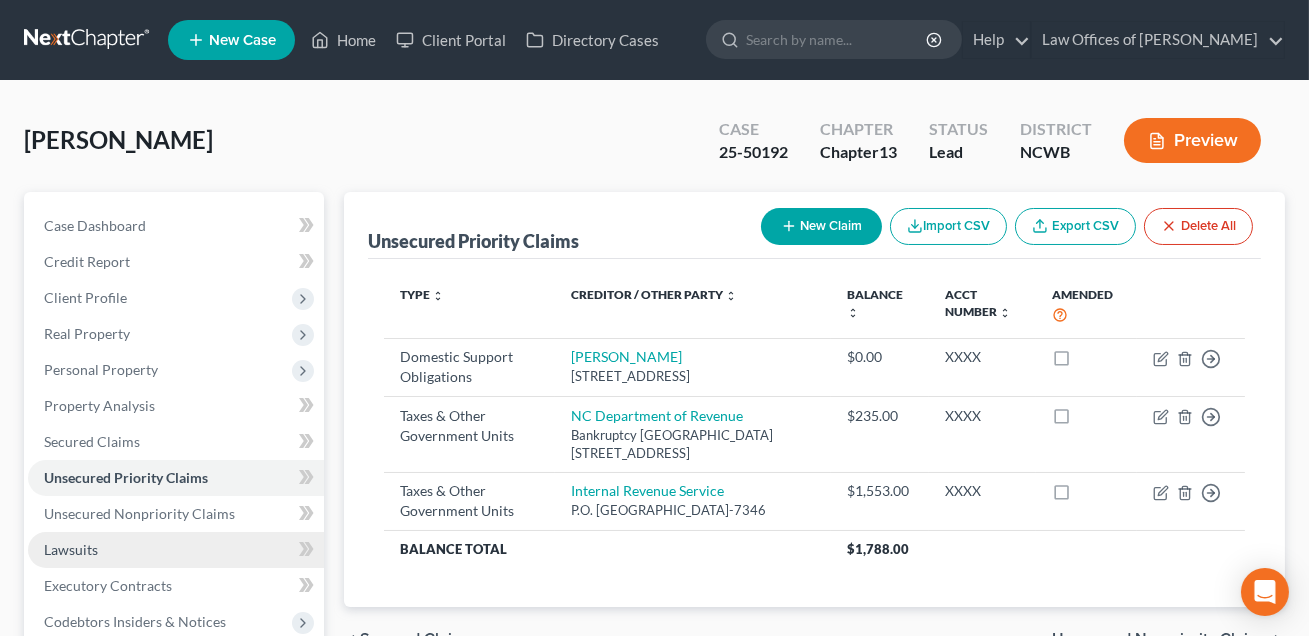 scroll, scrollTop: 74, scrollLeft: 0, axis: vertical 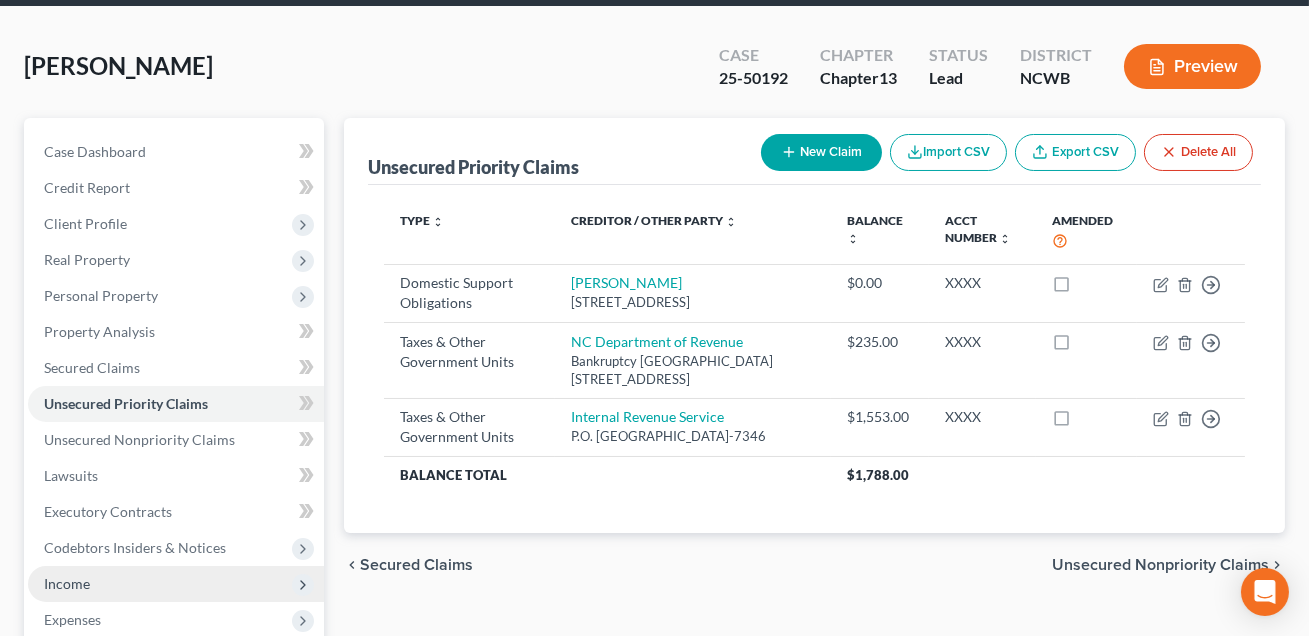 click on "Income" at bounding box center [67, 583] 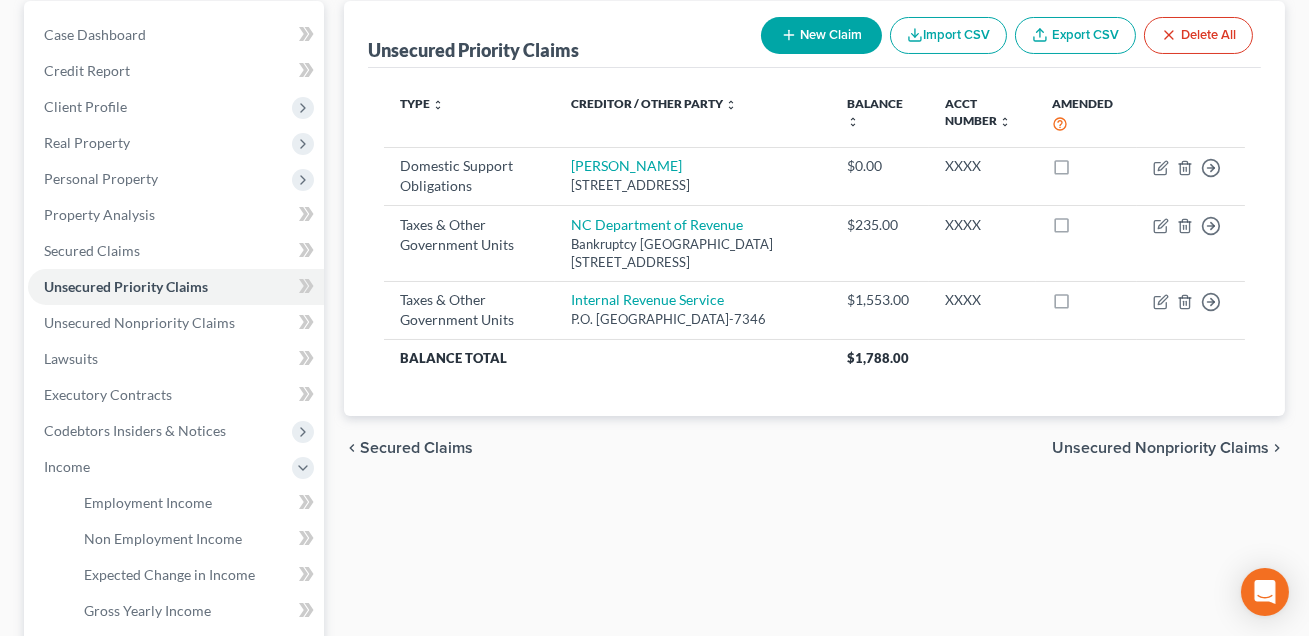 scroll, scrollTop: 247, scrollLeft: 0, axis: vertical 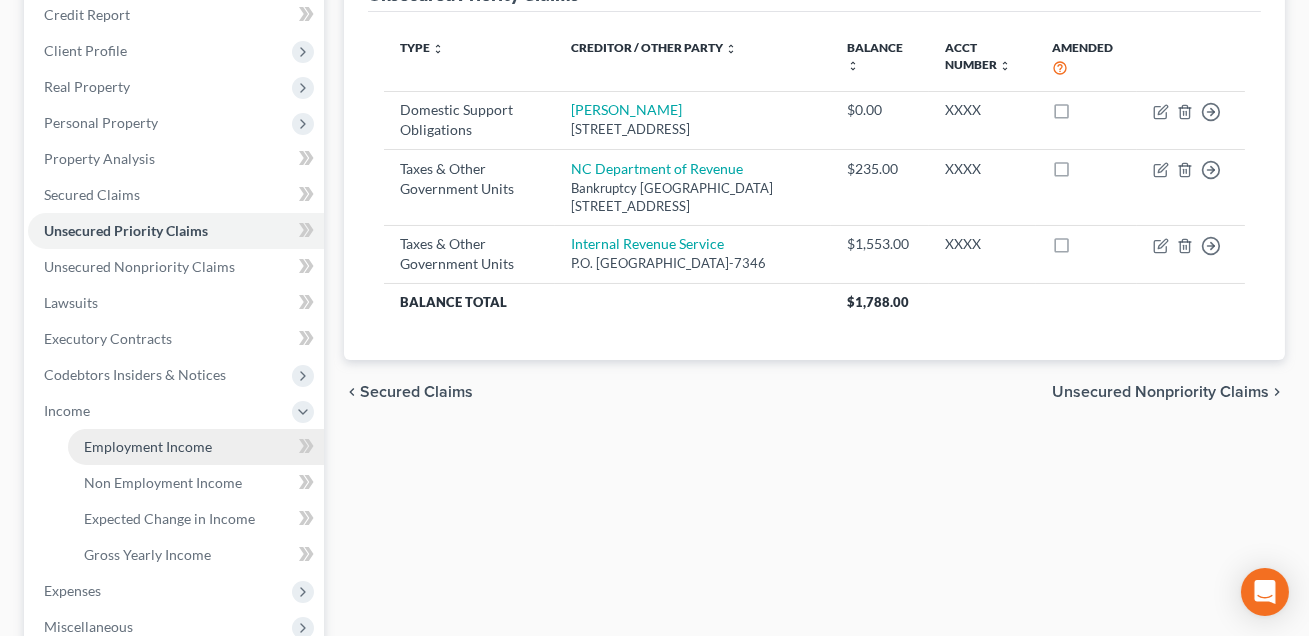 click on "Employment Income" at bounding box center (148, 446) 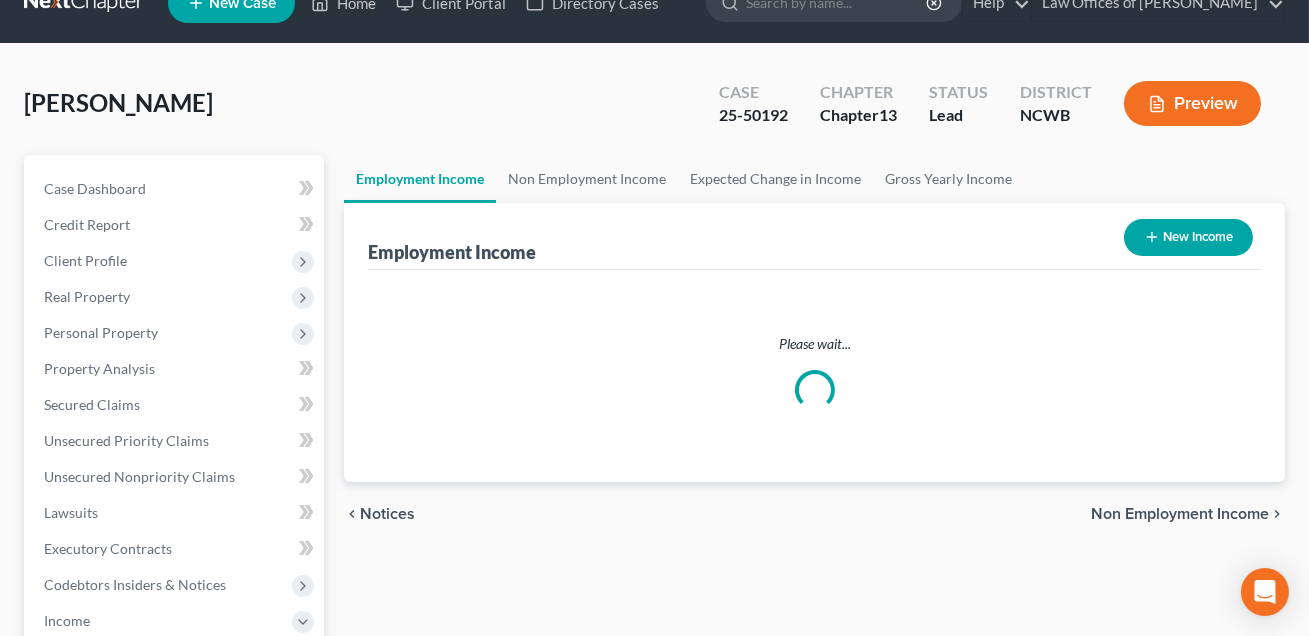 scroll, scrollTop: 0, scrollLeft: 0, axis: both 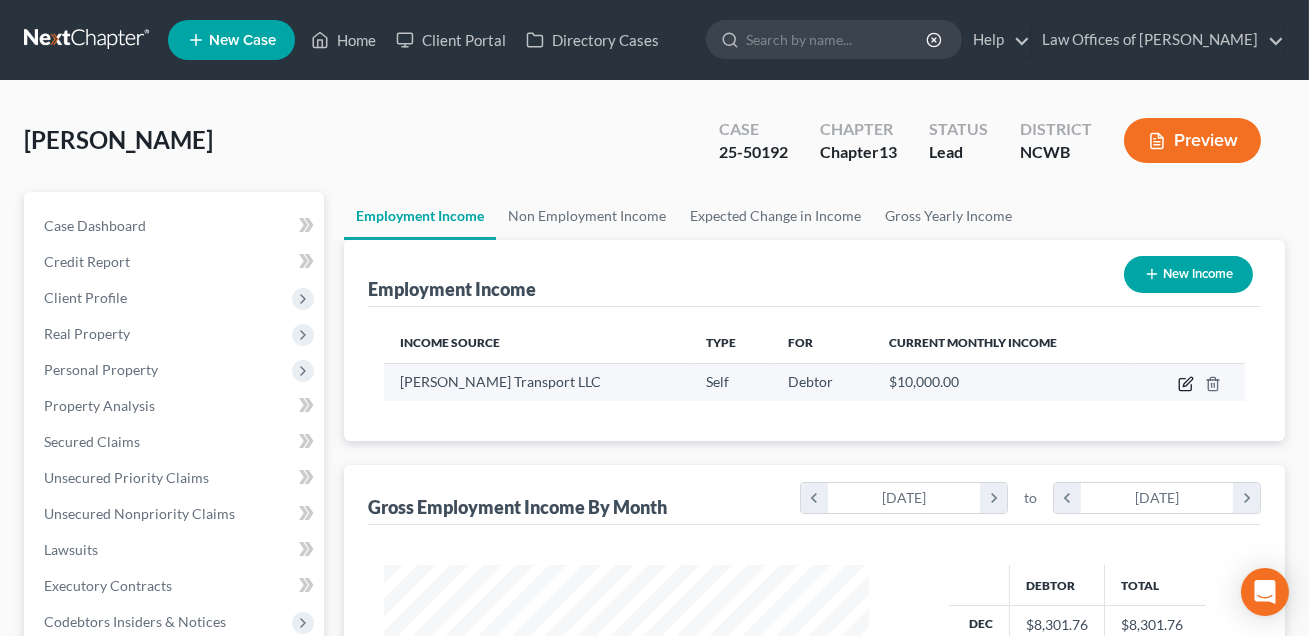 click 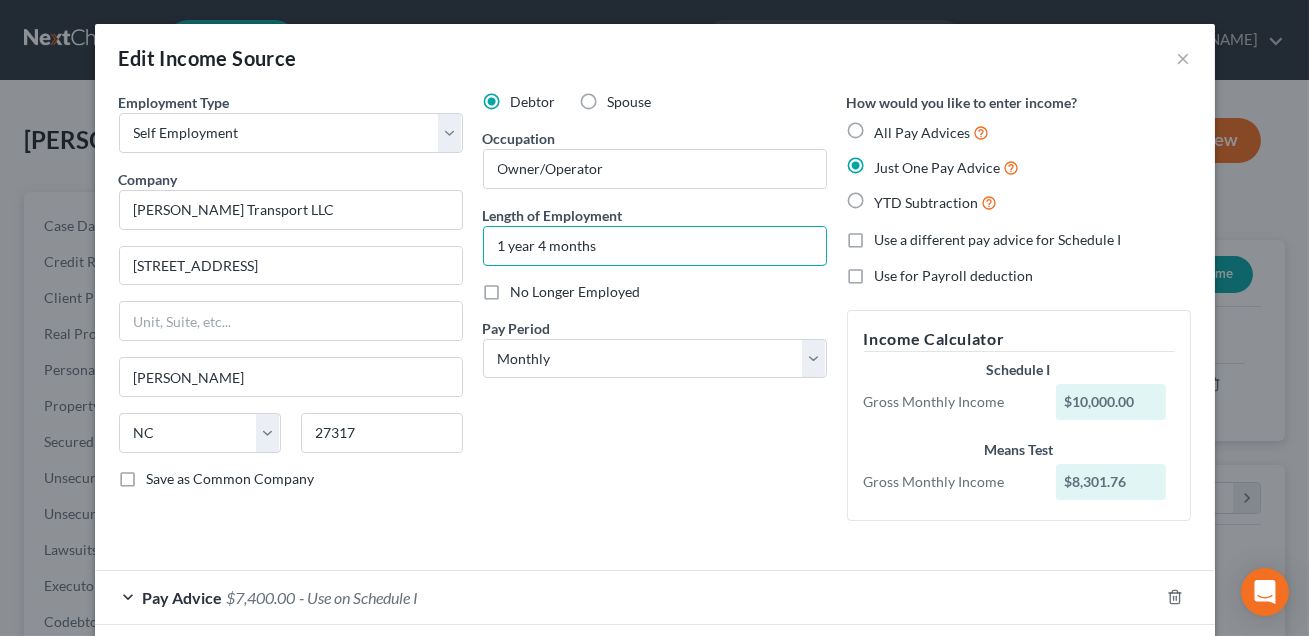 drag, startPoint x: 618, startPoint y: 245, endPoint x: 479, endPoint y: 249, distance: 139.05754 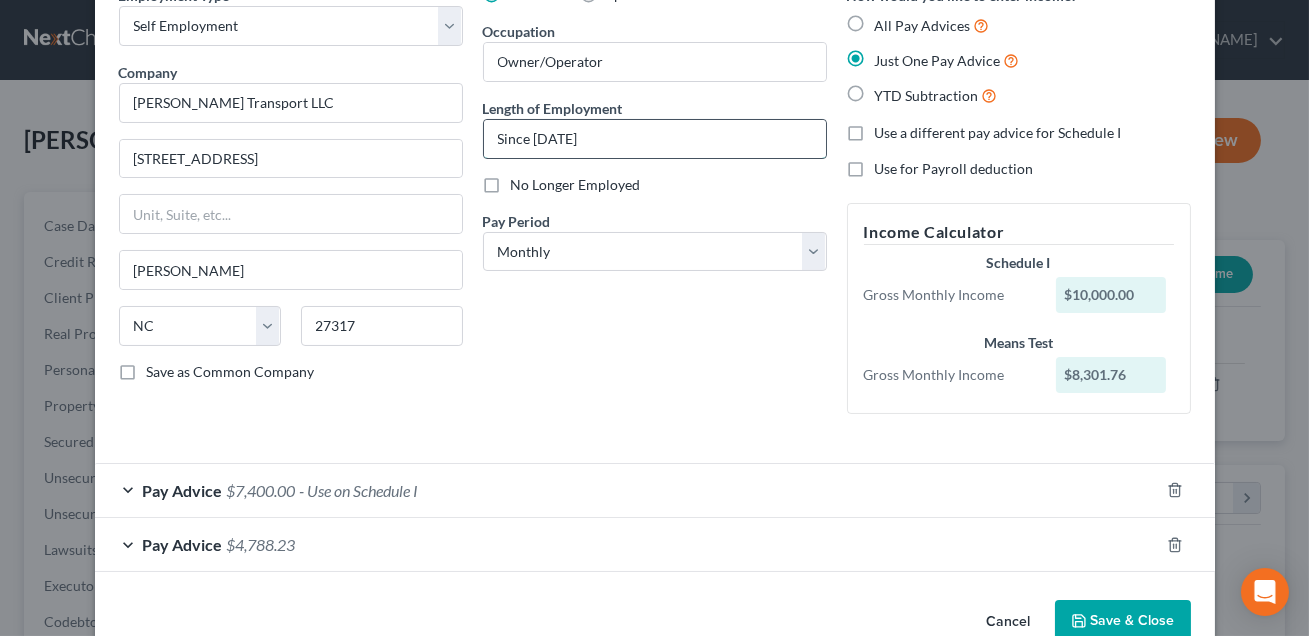 scroll, scrollTop: 151, scrollLeft: 0, axis: vertical 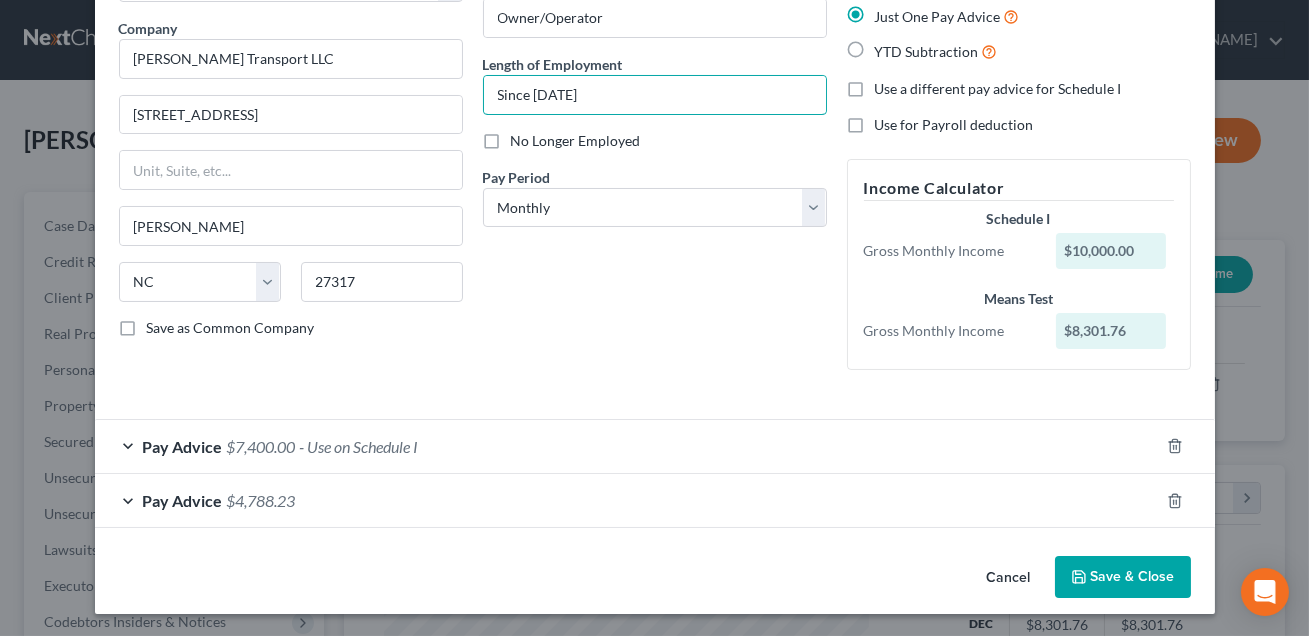 type on "Since 09/15/2023" 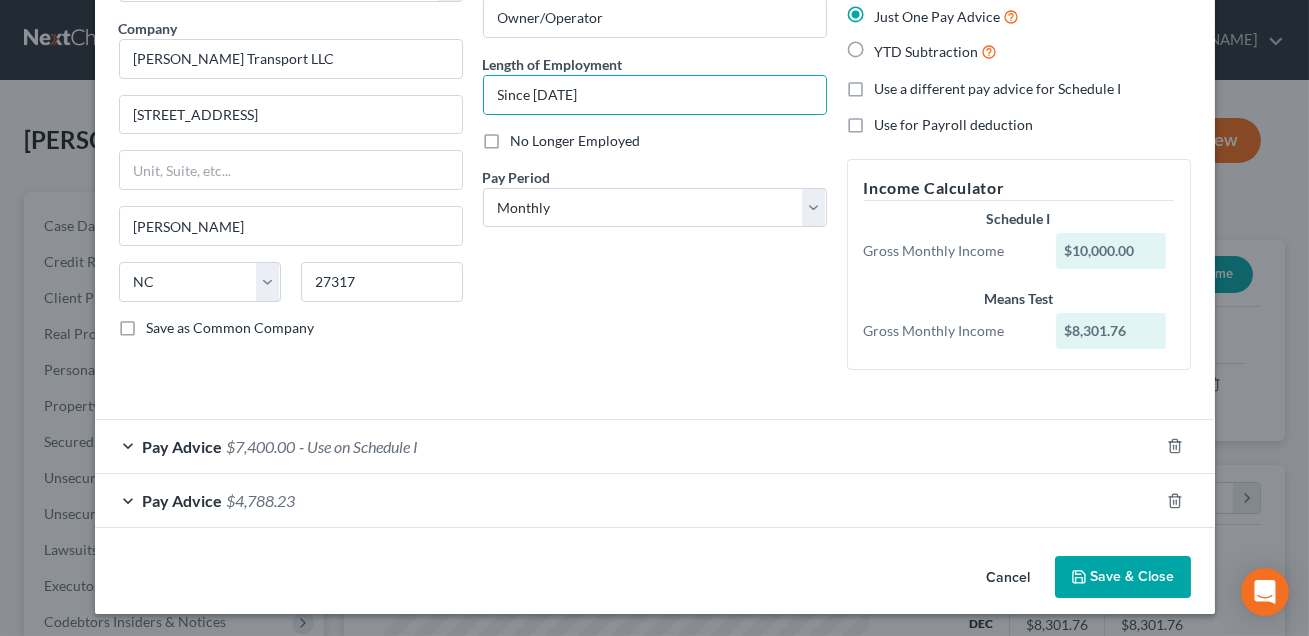 click on "Save & Close" at bounding box center [1123, 577] 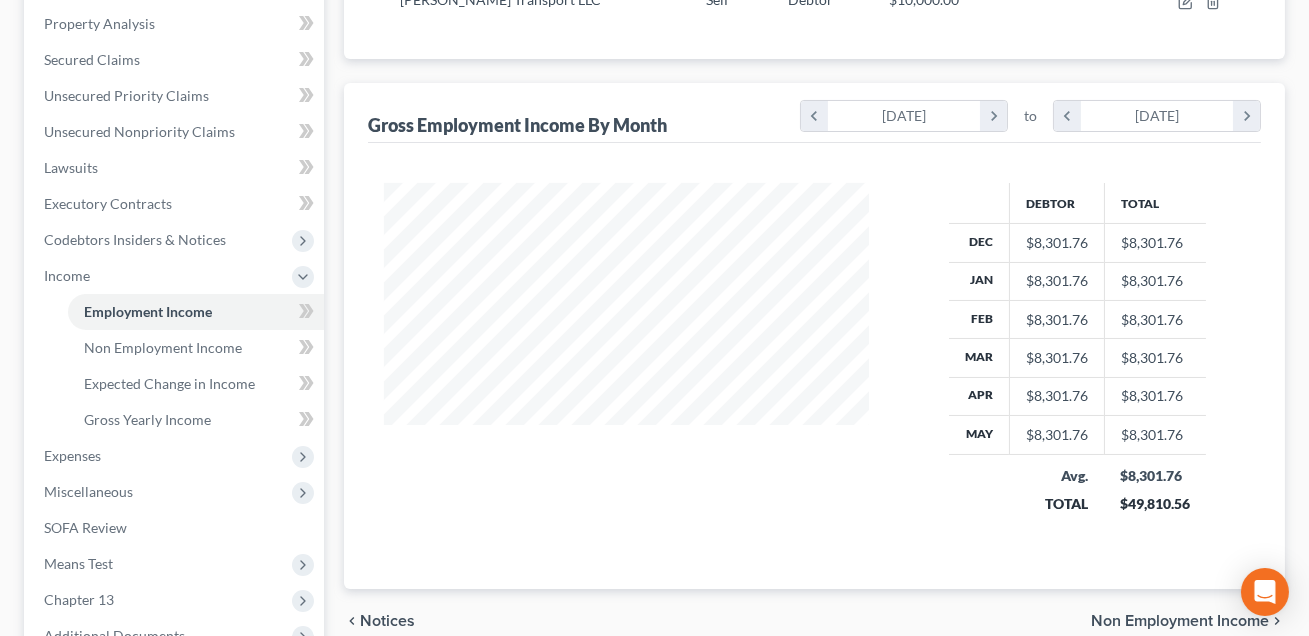 scroll, scrollTop: 455, scrollLeft: 0, axis: vertical 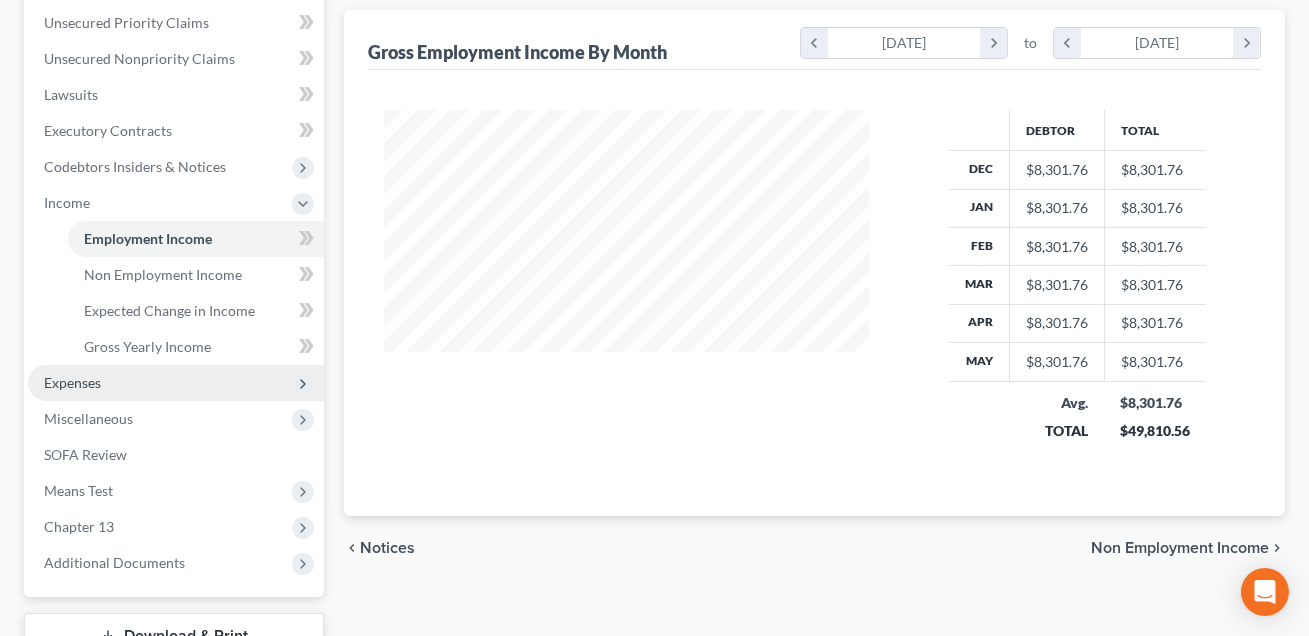 click on "Expenses" at bounding box center (176, 383) 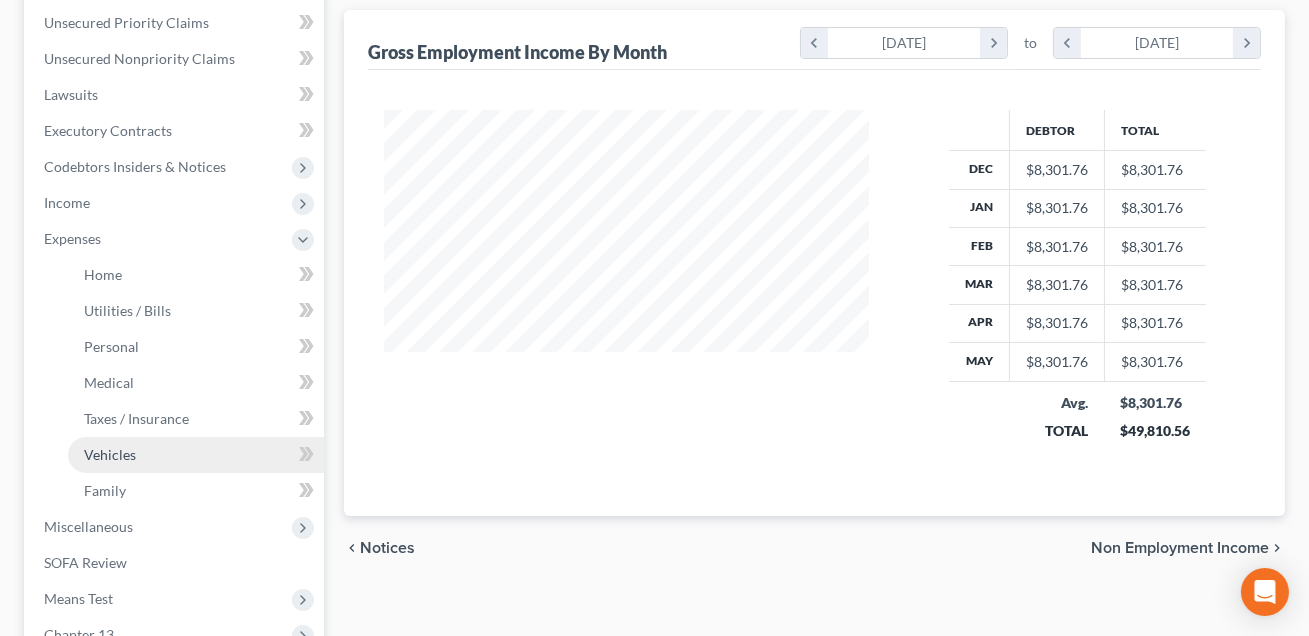 click on "Vehicles" at bounding box center [110, 454] 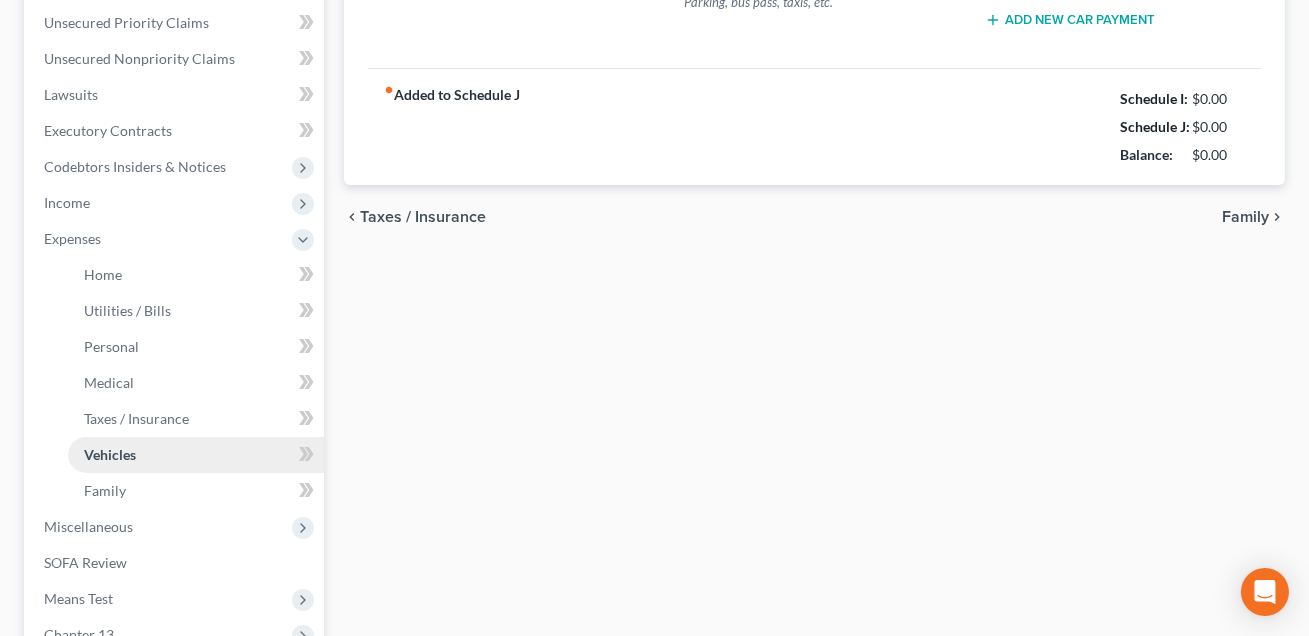 type on "0.00" 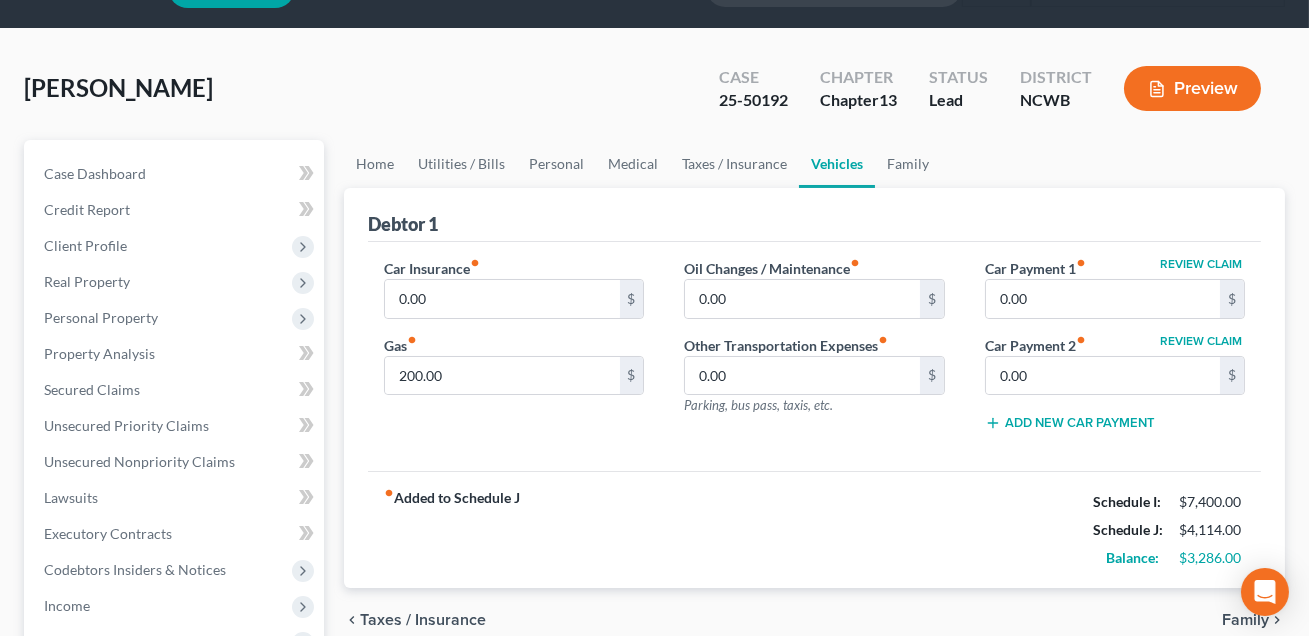 scroll, scrollTop: 0, scrollLeft: 0, axis: both 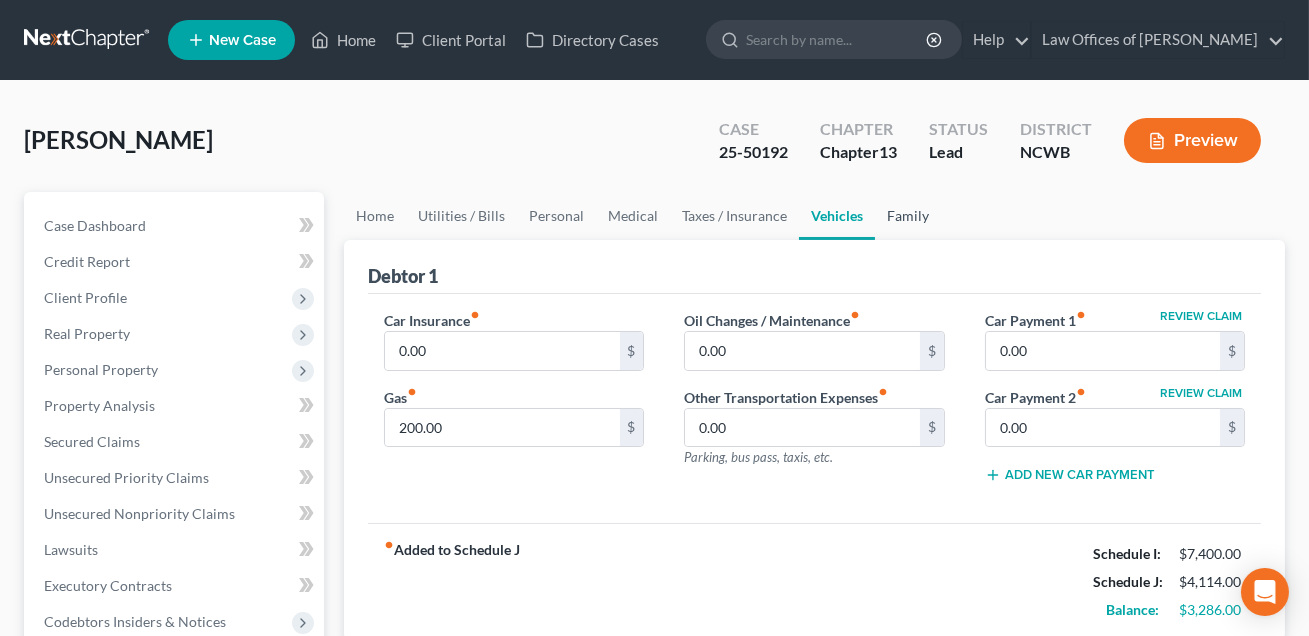 click on "Family" at bounding box center [908, 216] 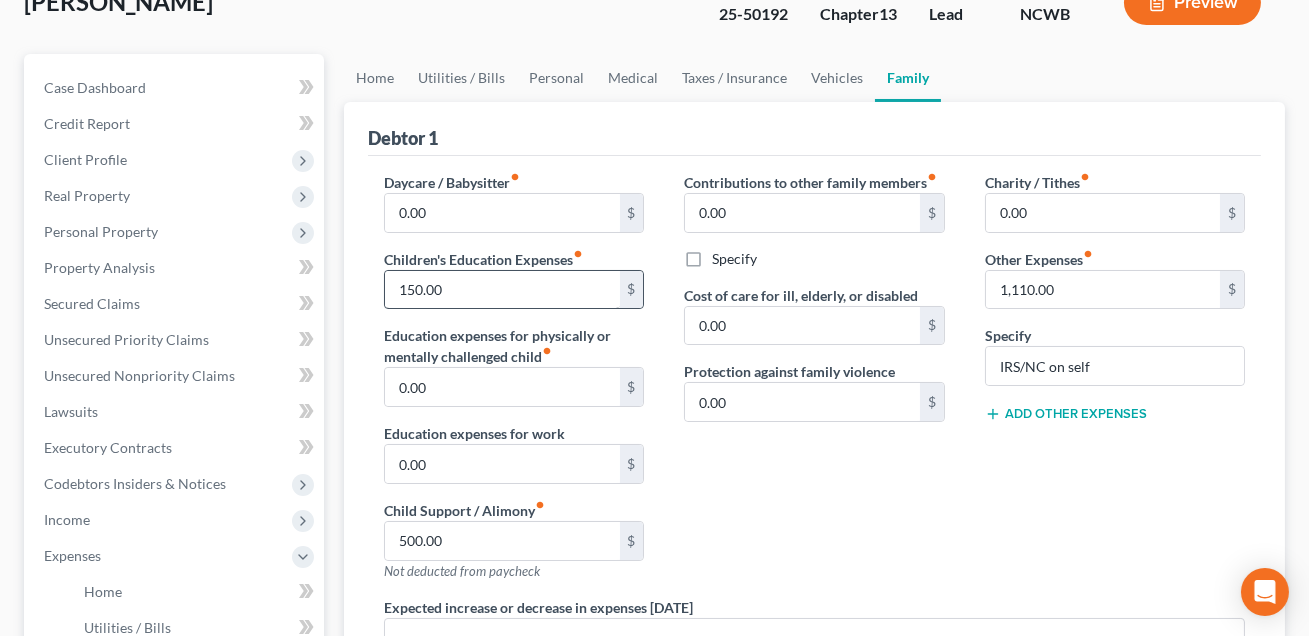 scroll, scrollTop: 151, scrollLeft: 0, axis: vertical 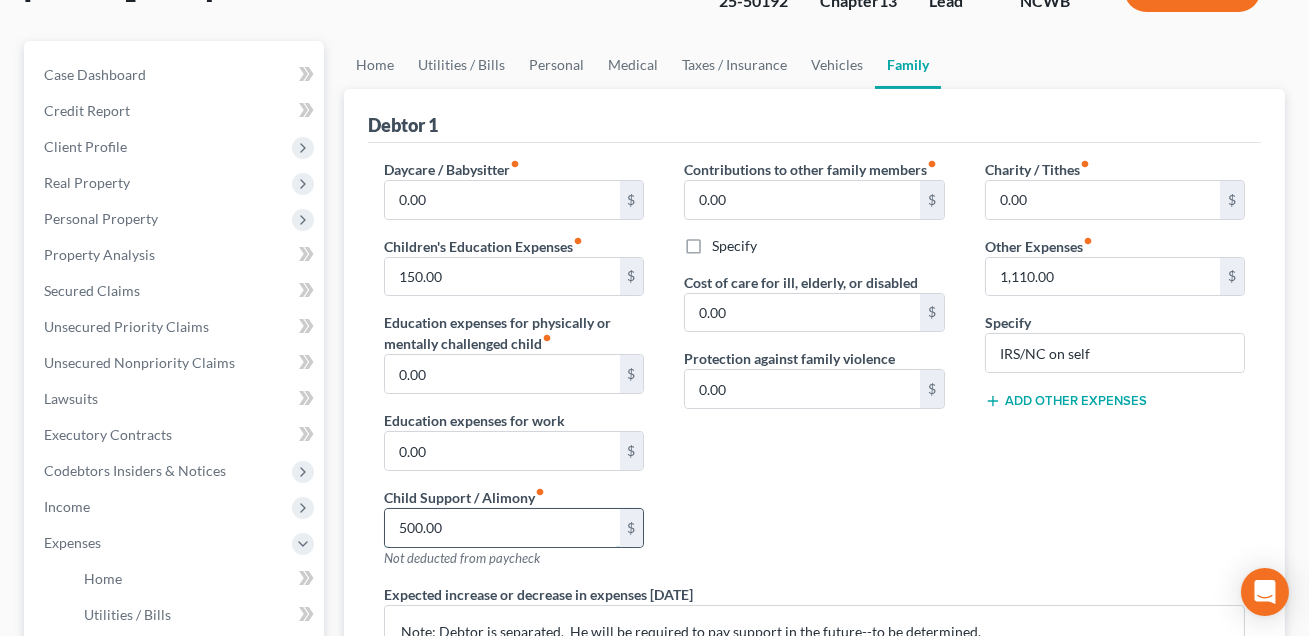 click on "500.00" at bounding box center (502, 528) 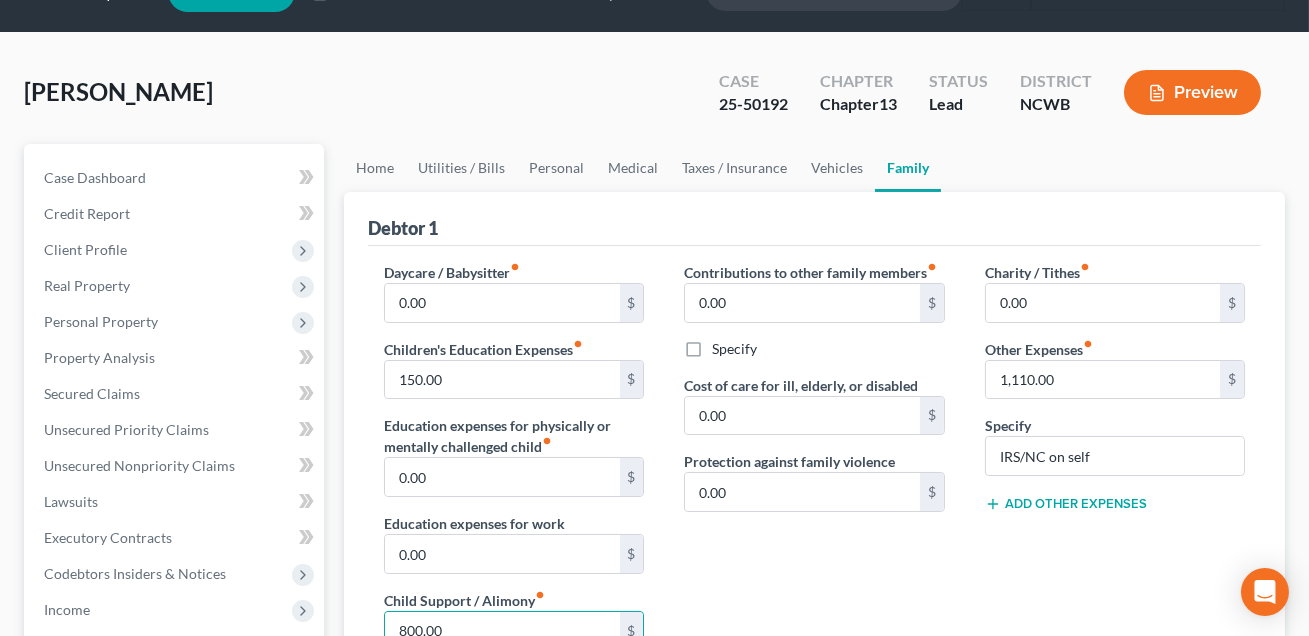 scroll, scrollTop: 47, scrollLeft: 0, axis: vertical 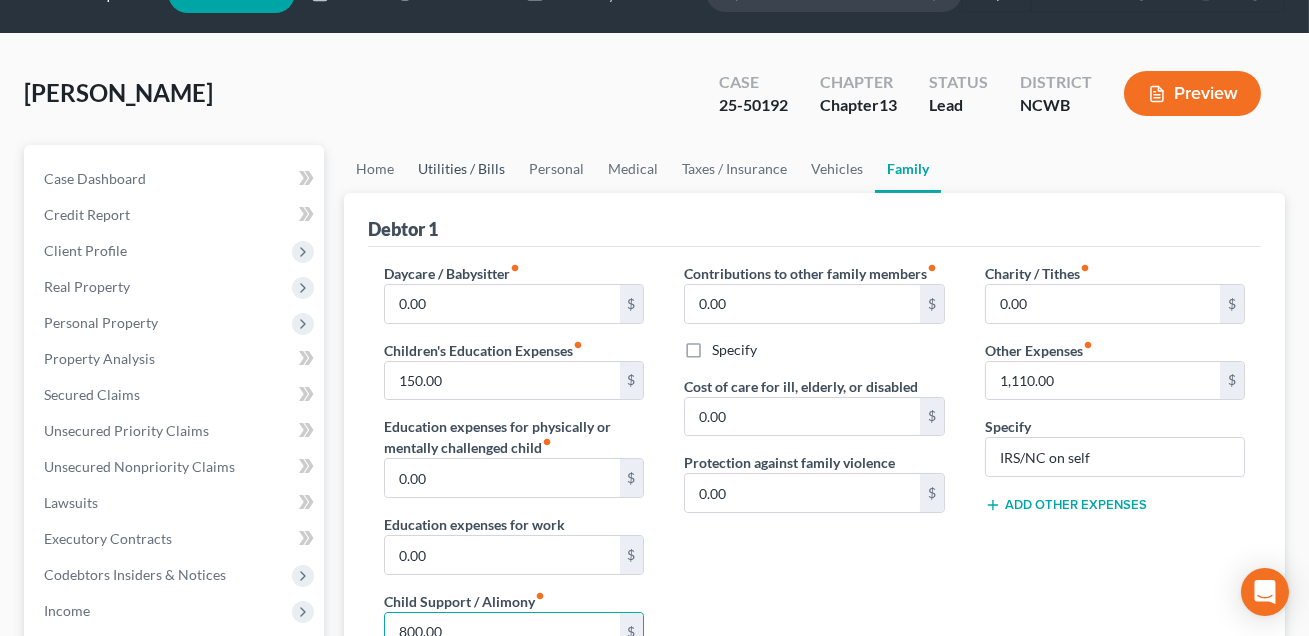 type on "800.00" 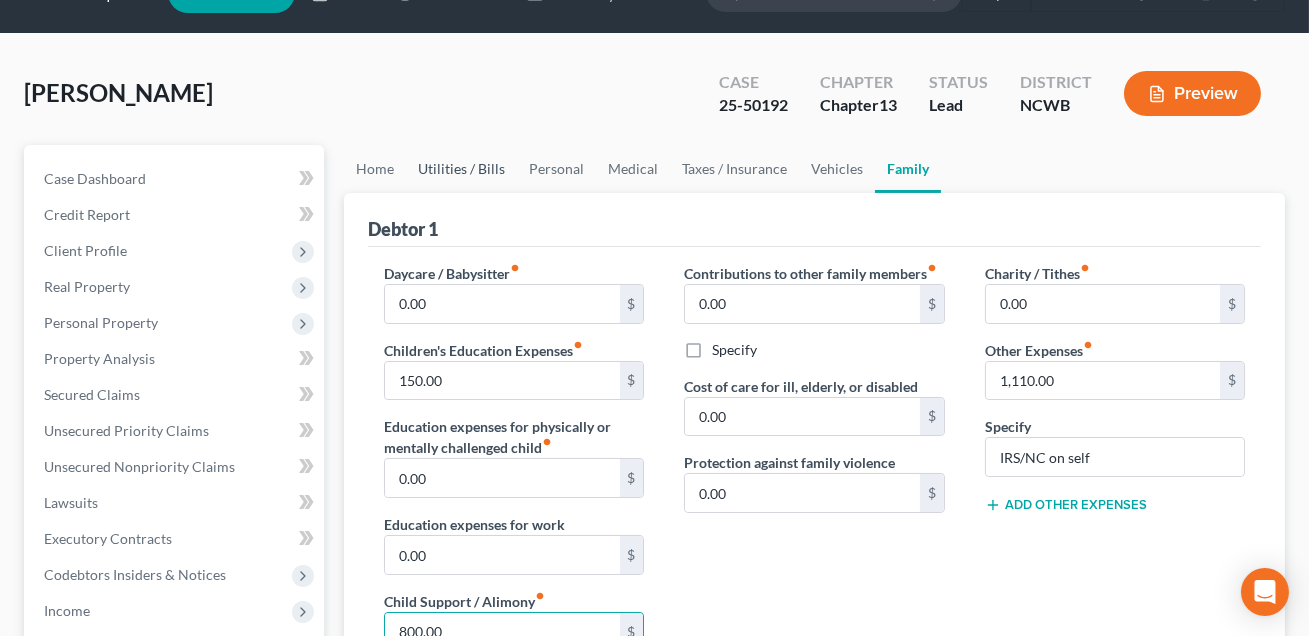 click on "Utilities / Bills" at bounding box center [461, 169] 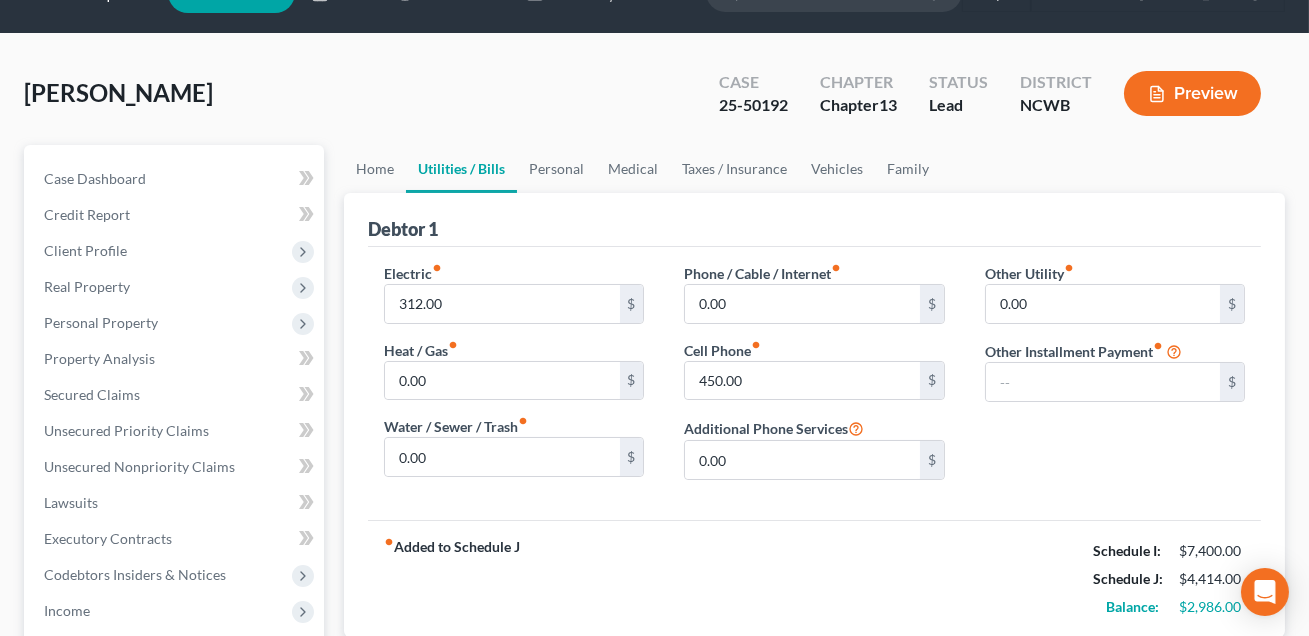 scroll, scrollTop: 0, scrollLeft: 0, axis: both 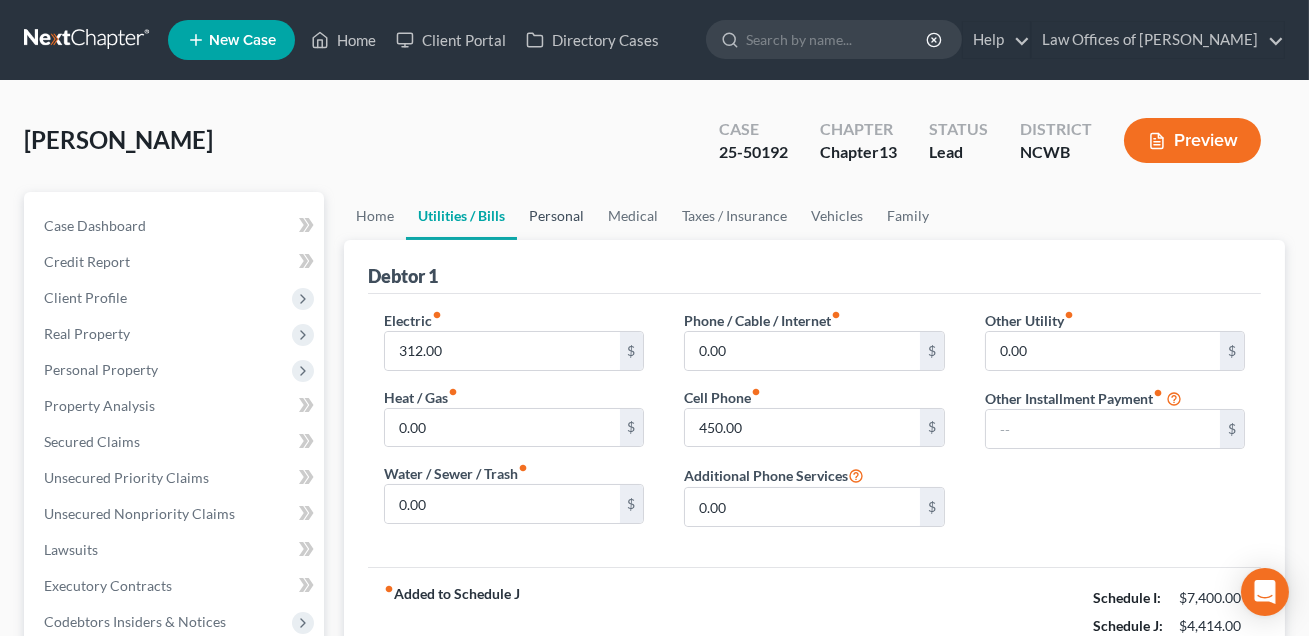 click on "Personal" at bounding box center [556, 216] 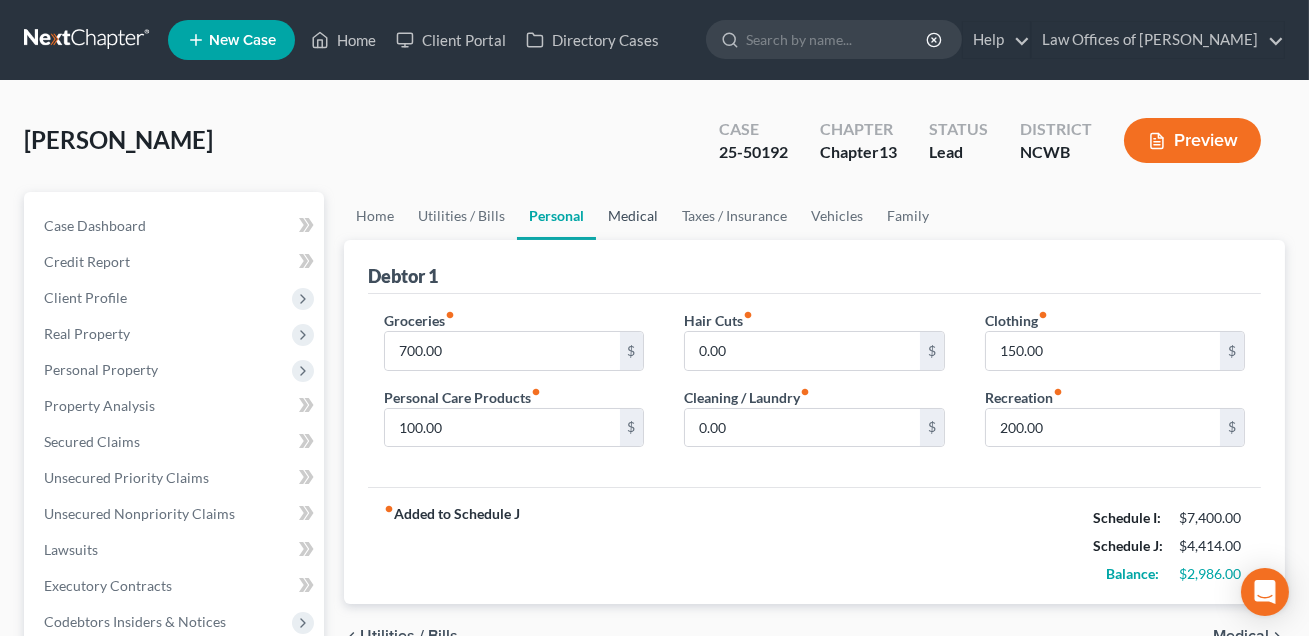 click on "Medical" at bounding box center (633, 216) 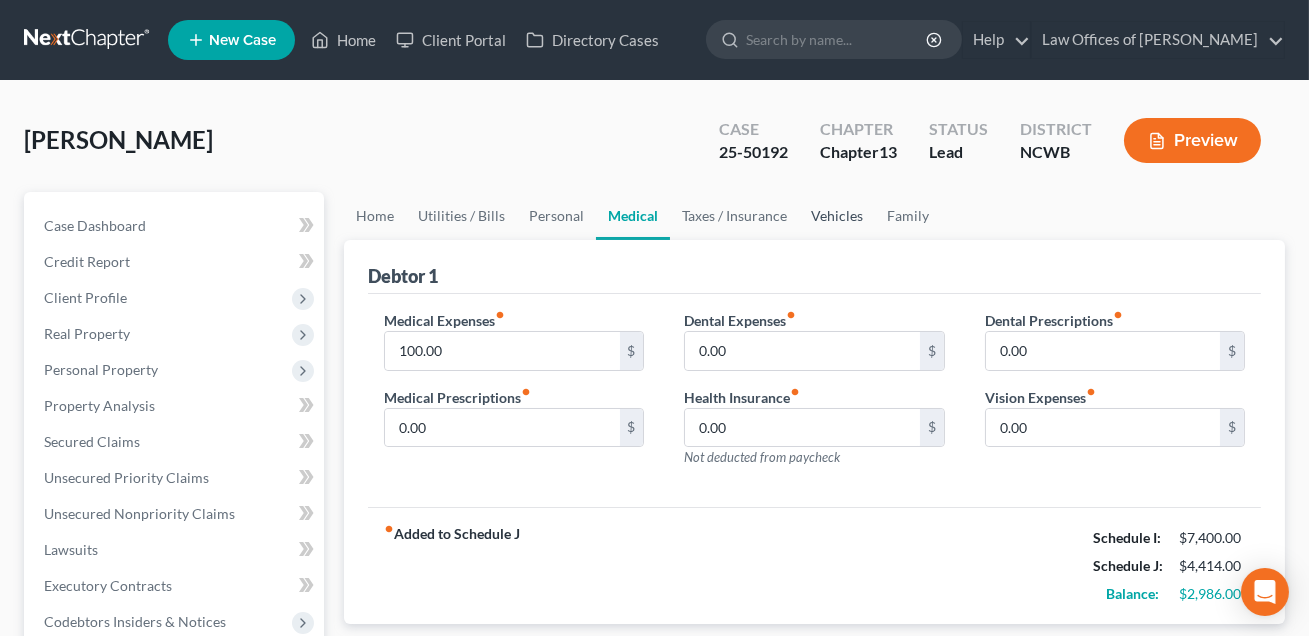 click on "Vehicles" at bounding box center [837, 216] 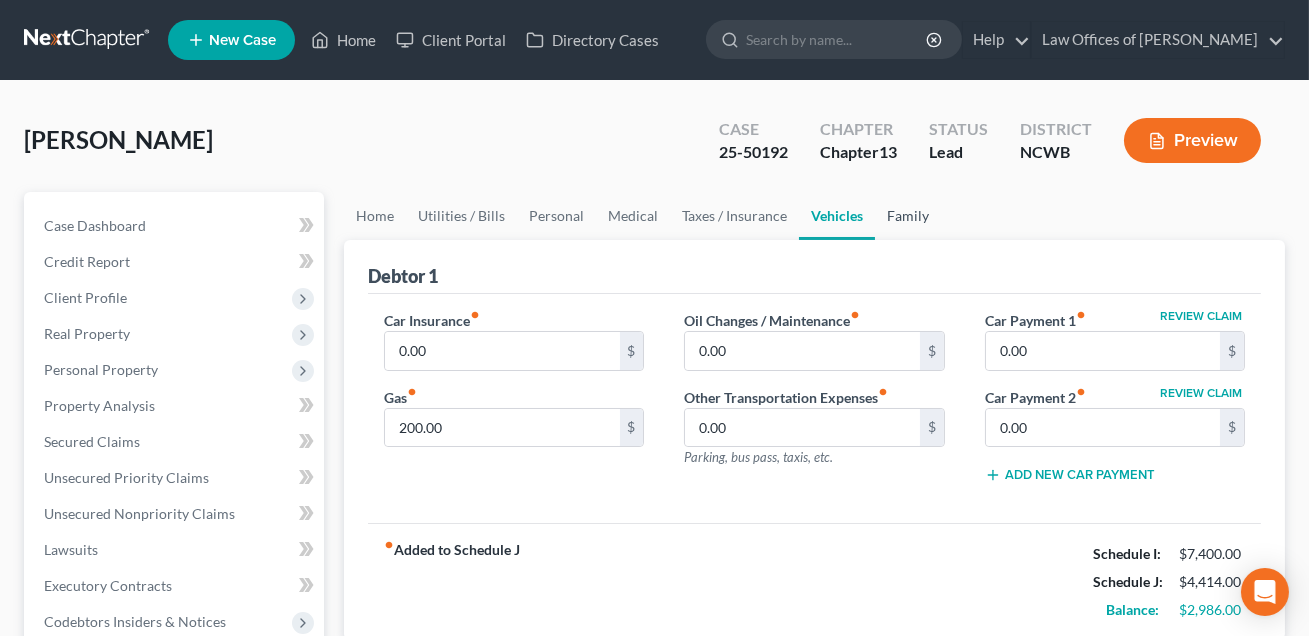click on "Family" at bounding box center [908, 216] 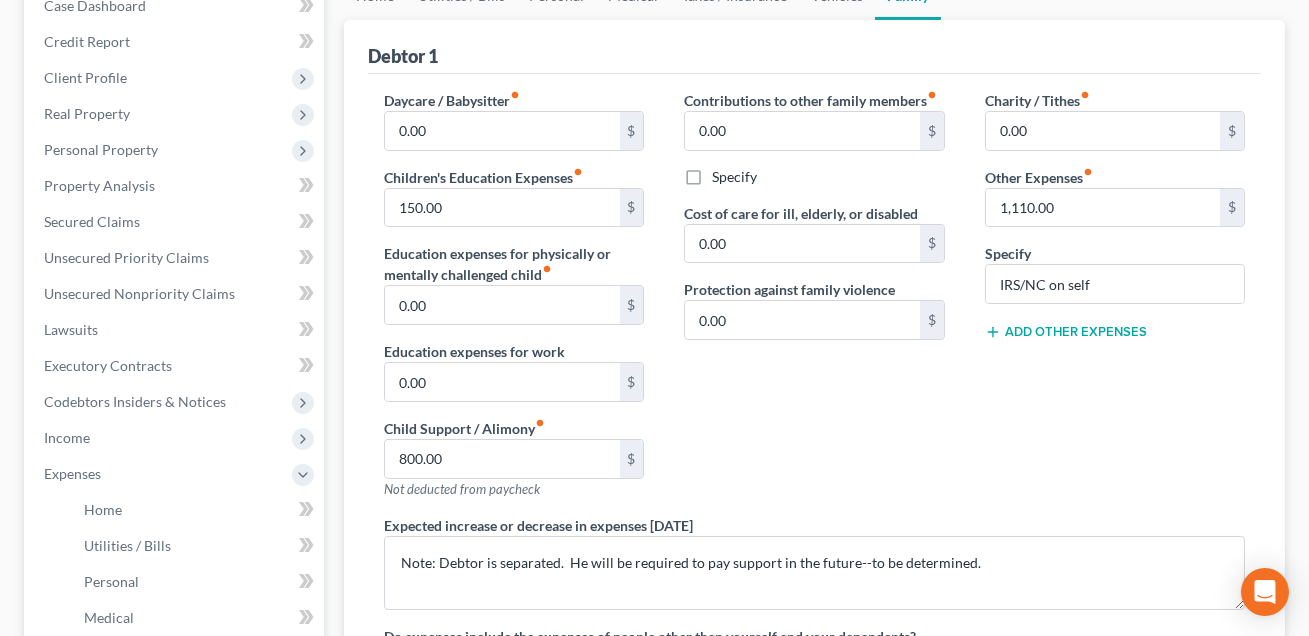 scroll, scrollTop: 240, scrollLeft: 0, axis: vertical 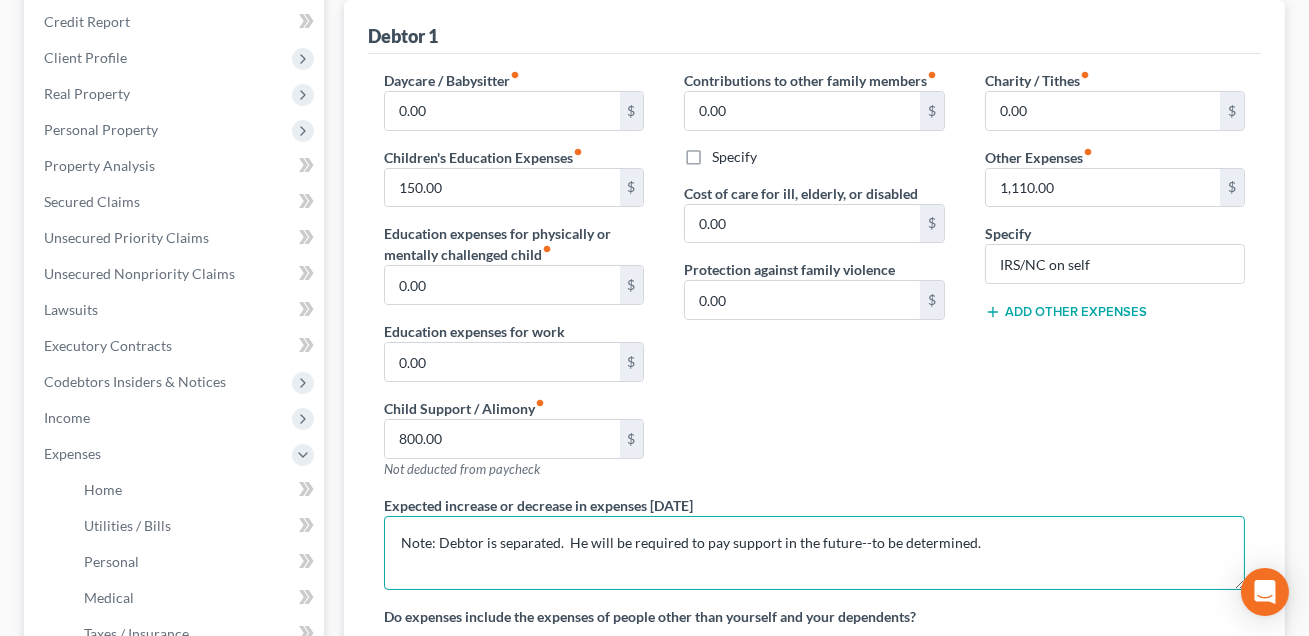 drag, startPoint x: 396, startPoint y: 543, endPoint x: 771, endPoint y: 563, distance: 375.53296 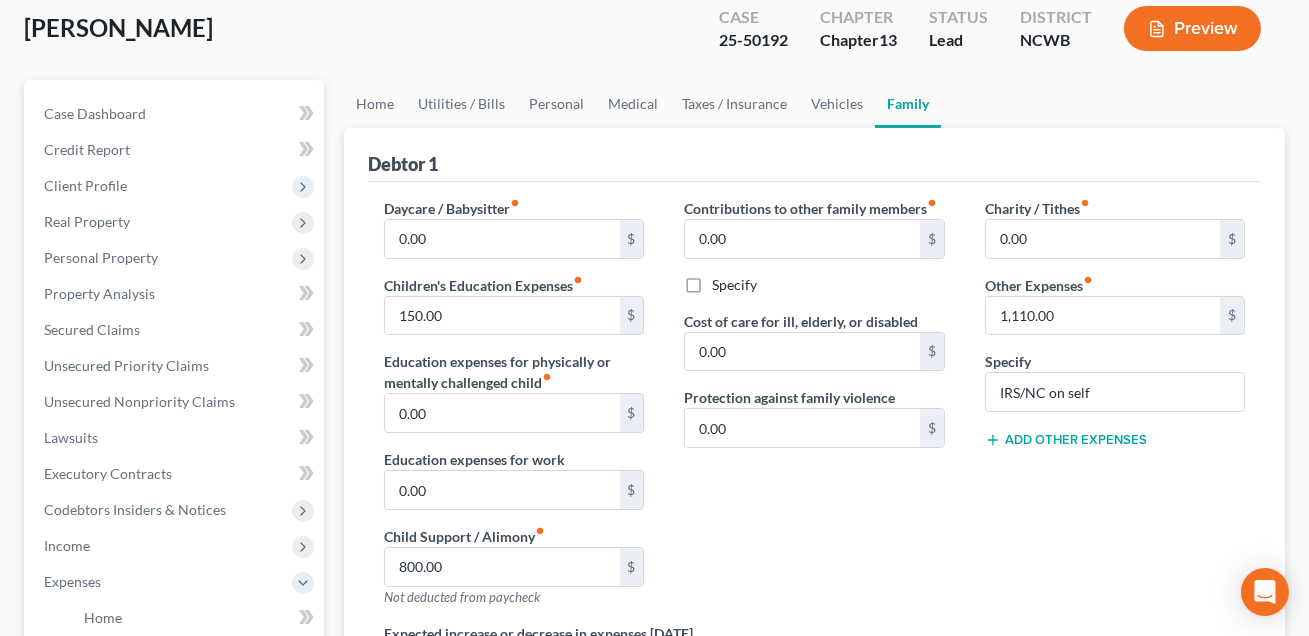 scroll, scrollTop: 0, scrollLeft: 0, axis: both 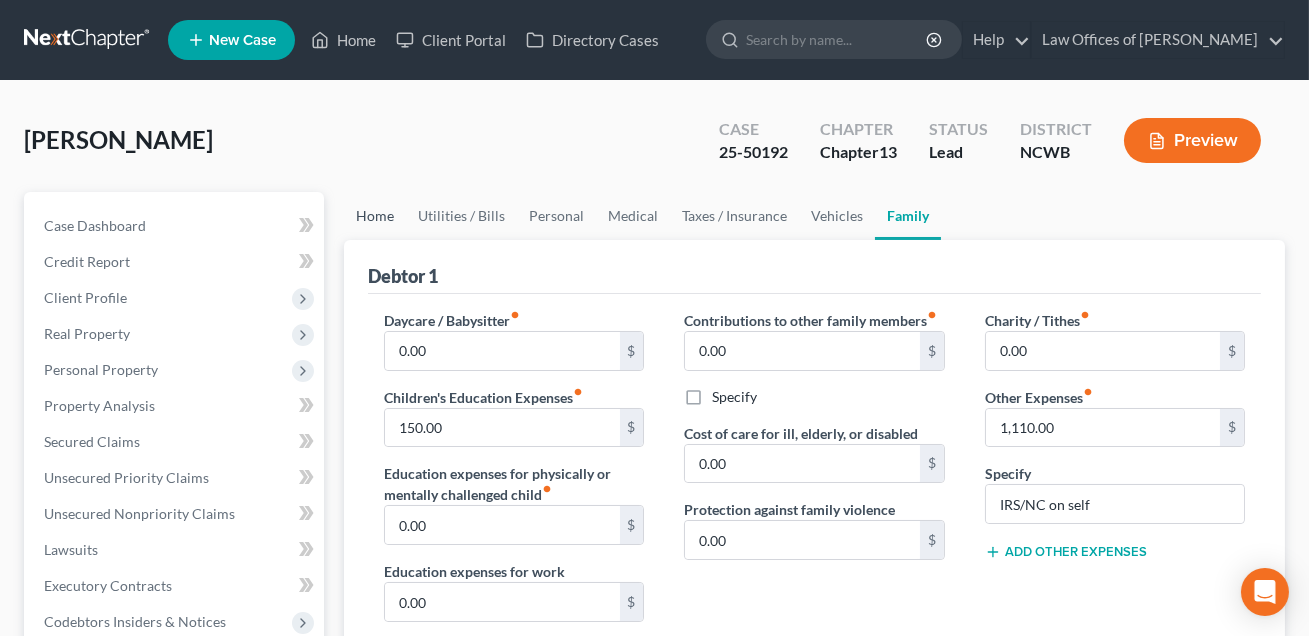 type 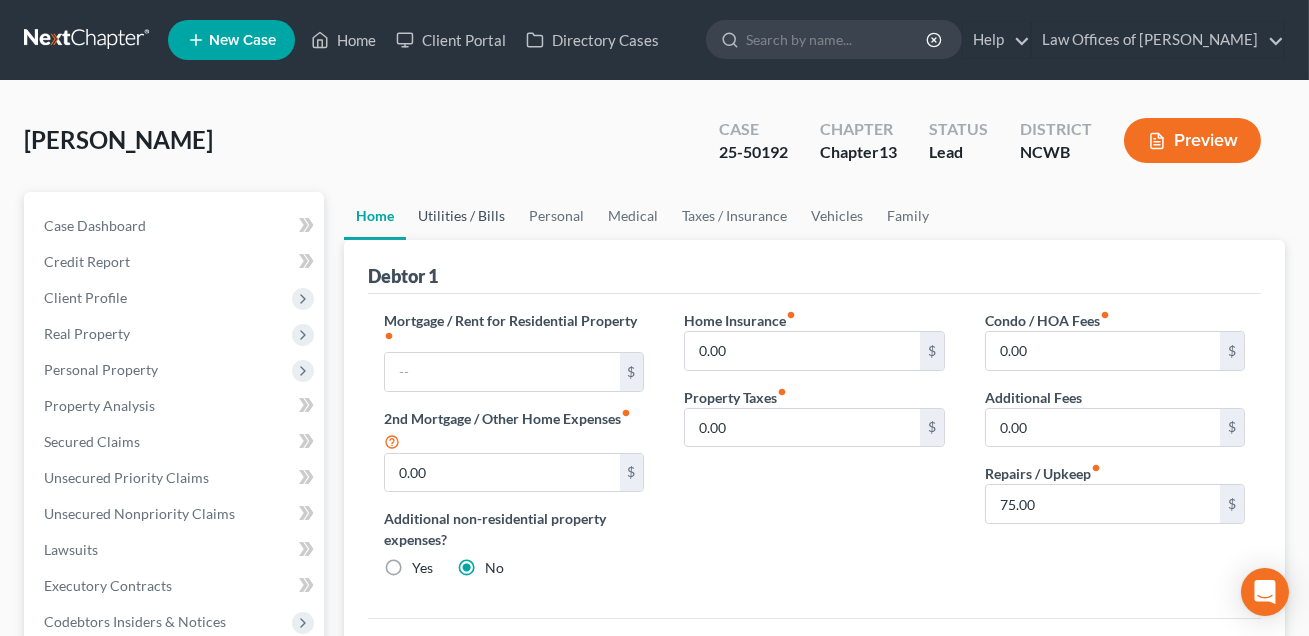 click on "Utilities / Bills" at bounding box center [461, 216] 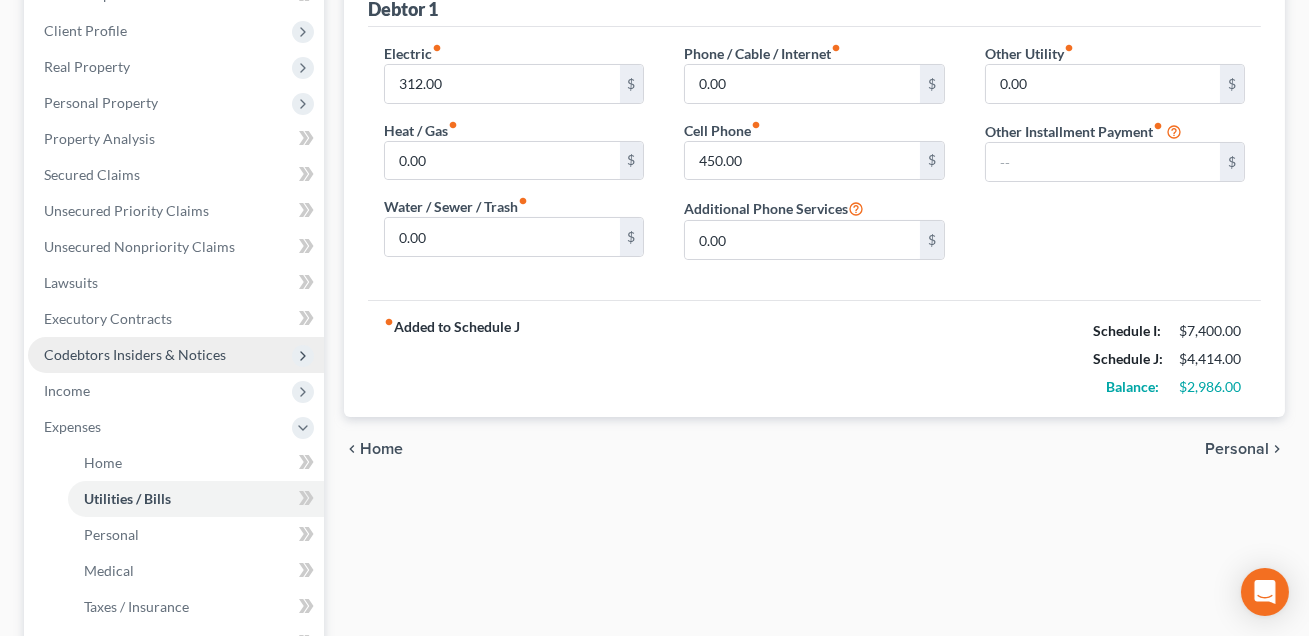 scroll, scrollTop: 272, scrollLeft: 0, axis: vertical 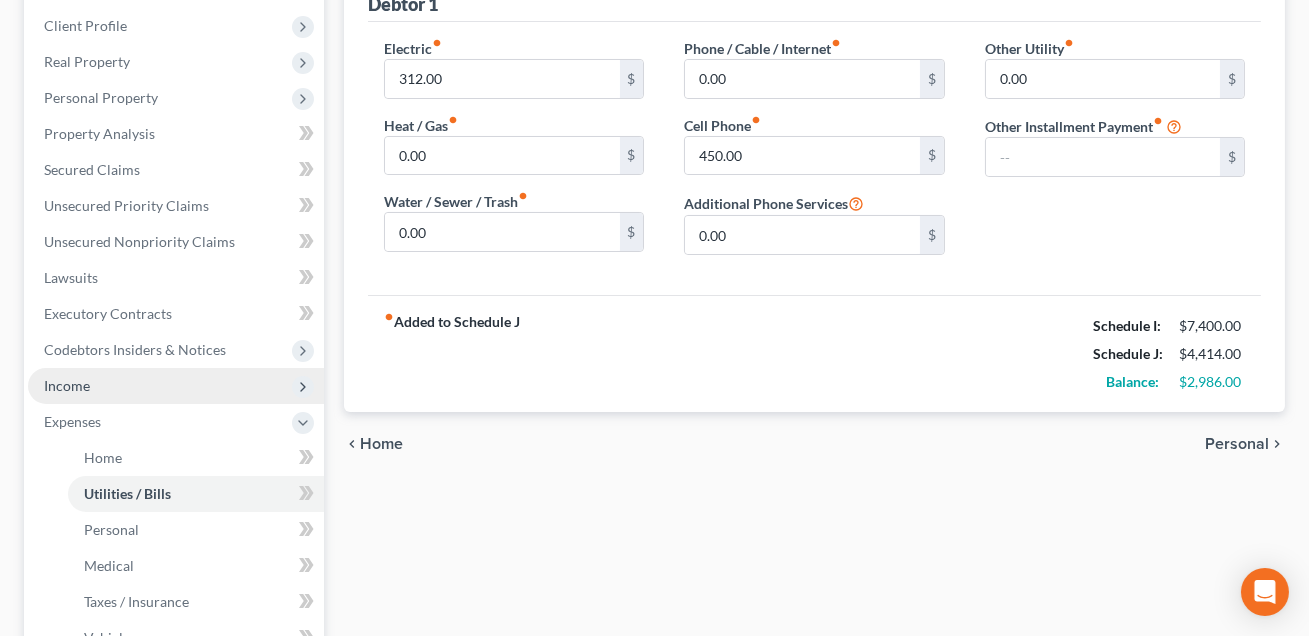 click on "Income" at bounding box center [176, 386] 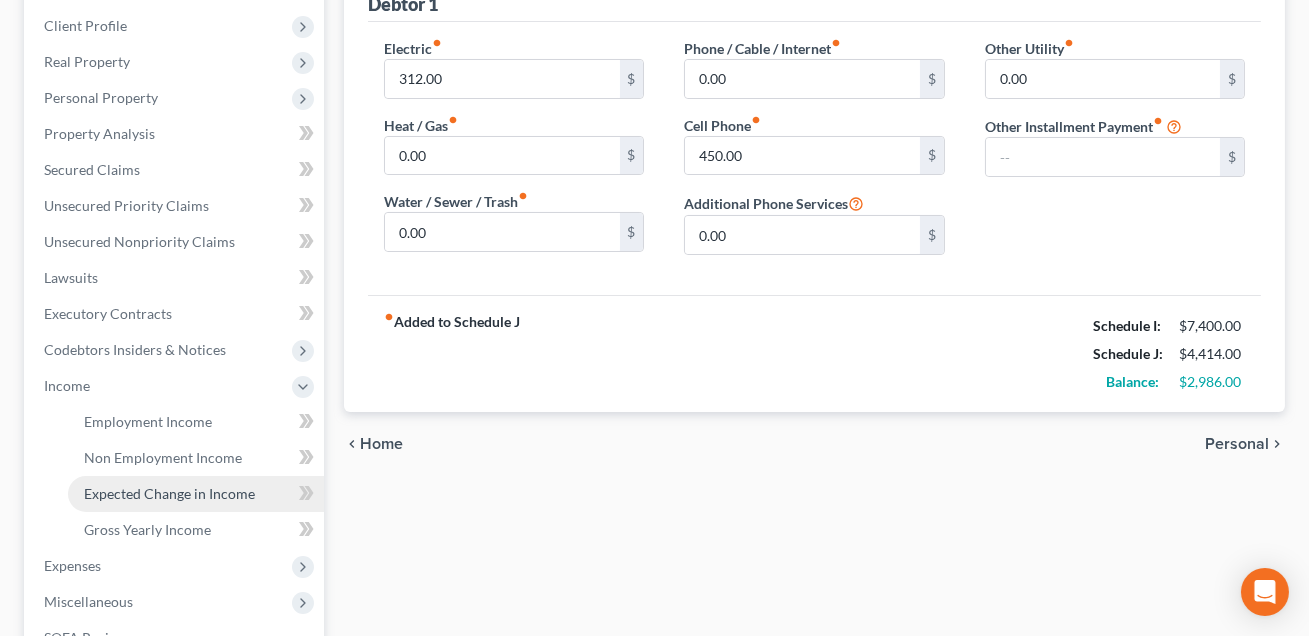 click on "Expected Change in Income" at bounding box center (169, 493) 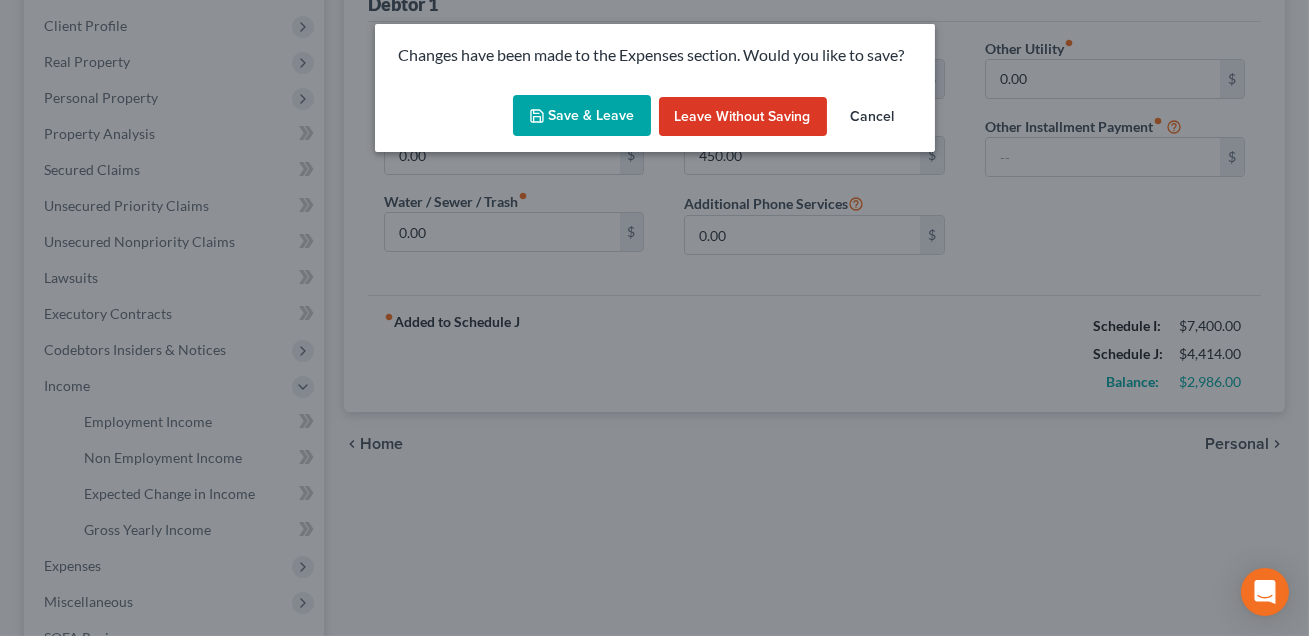 click on "Save & Leave" at bounding box center [582, 116] 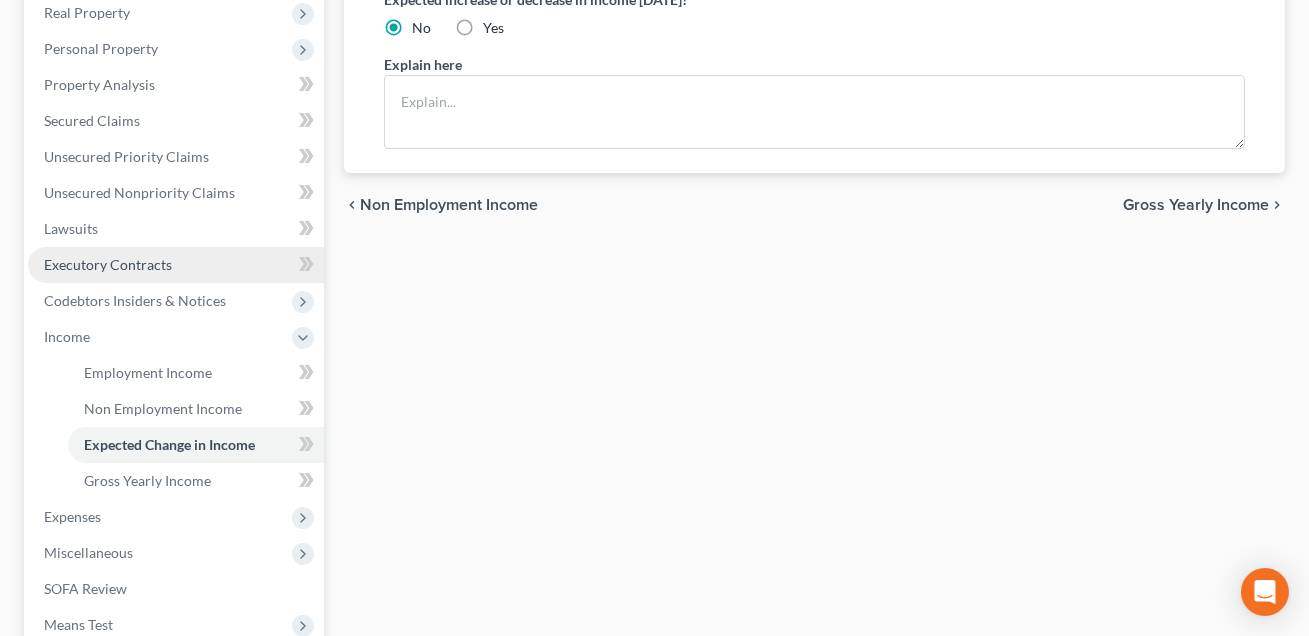 scroll, scrollTop: 361, scrollLeft: 0, axis: vertical 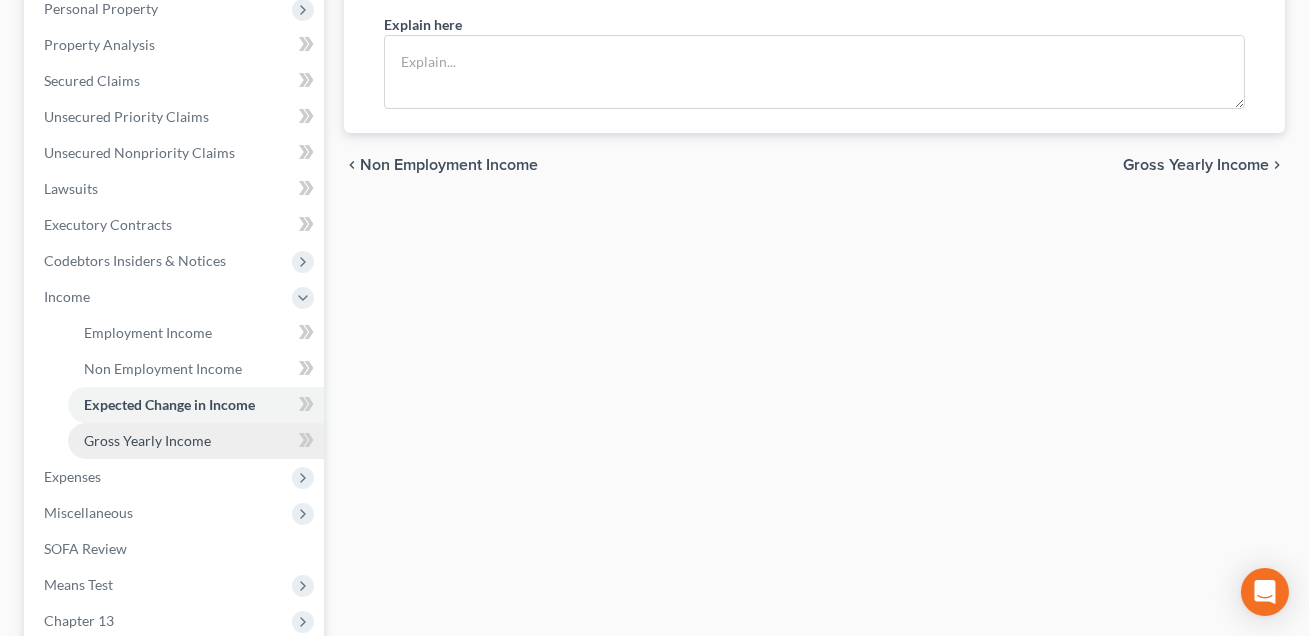 click on "Gross Yearly Income" at bounding box center [147, 440] 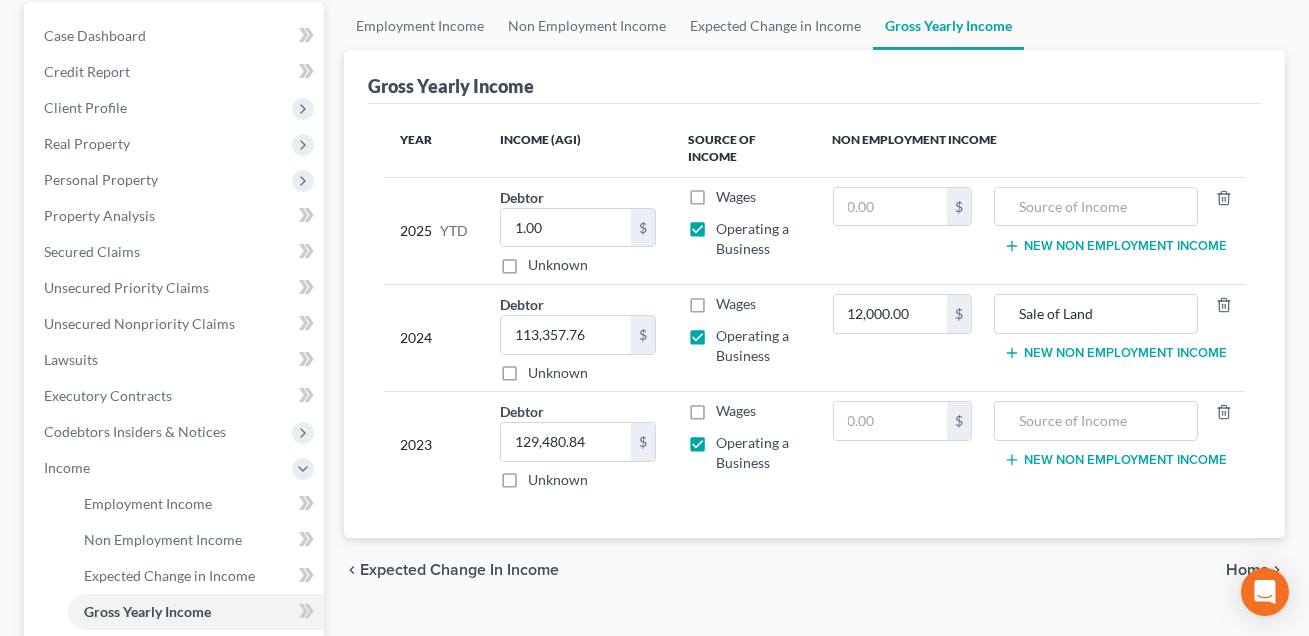 scroll, scrollTop: 209, scrollLeft: 0, axis: vertical 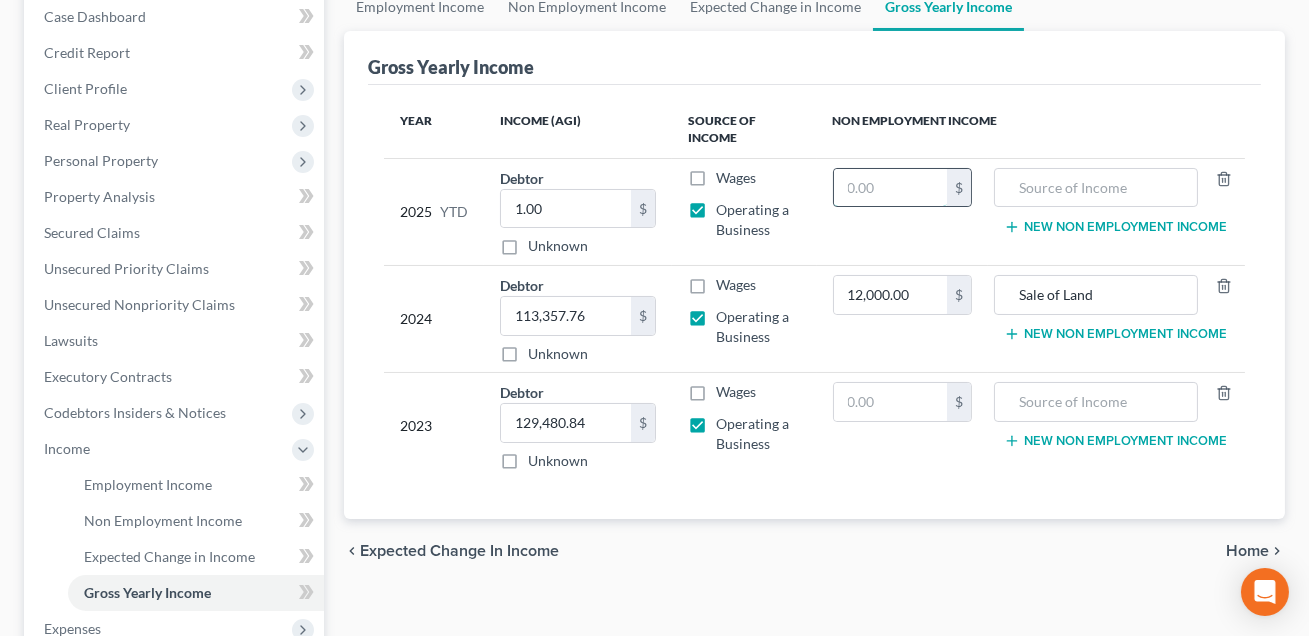 click at bounding box center [890, 188] 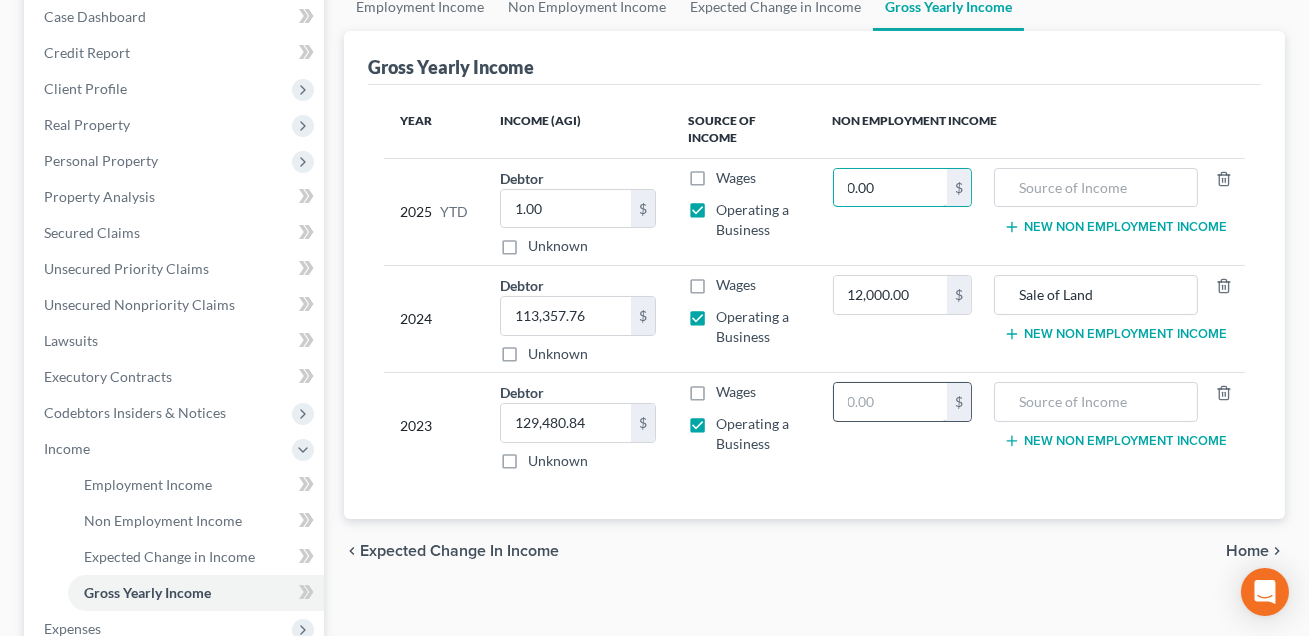 type on "0.00" 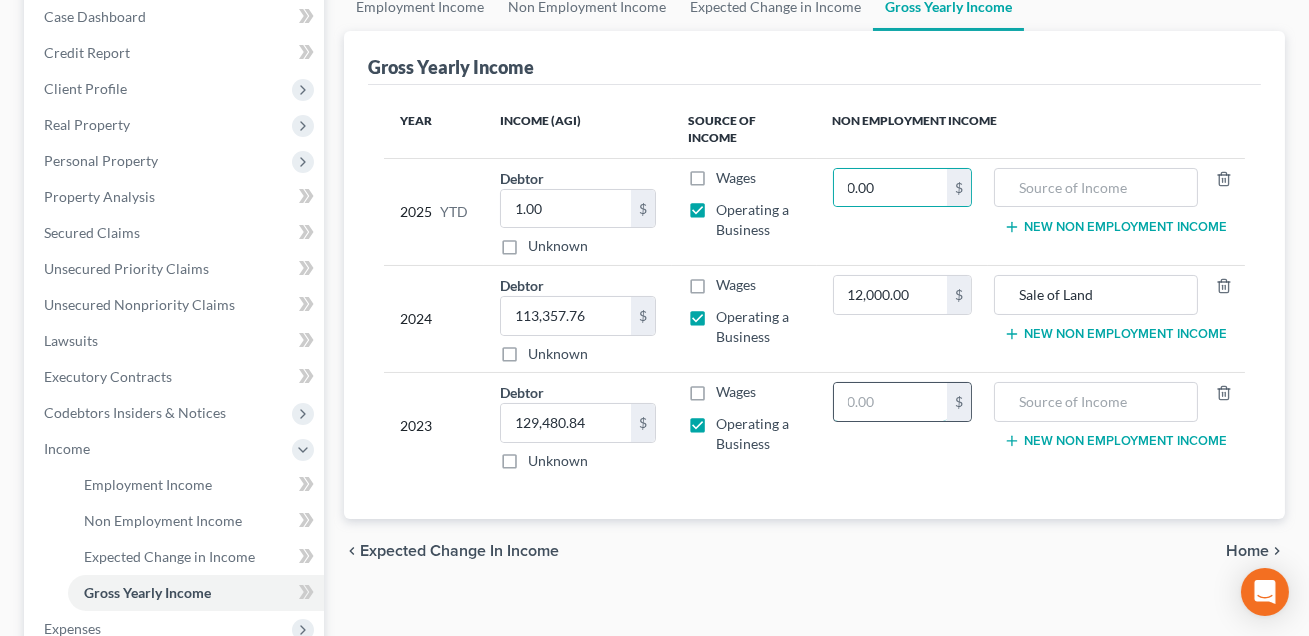 click at bounding box center (890, 402) 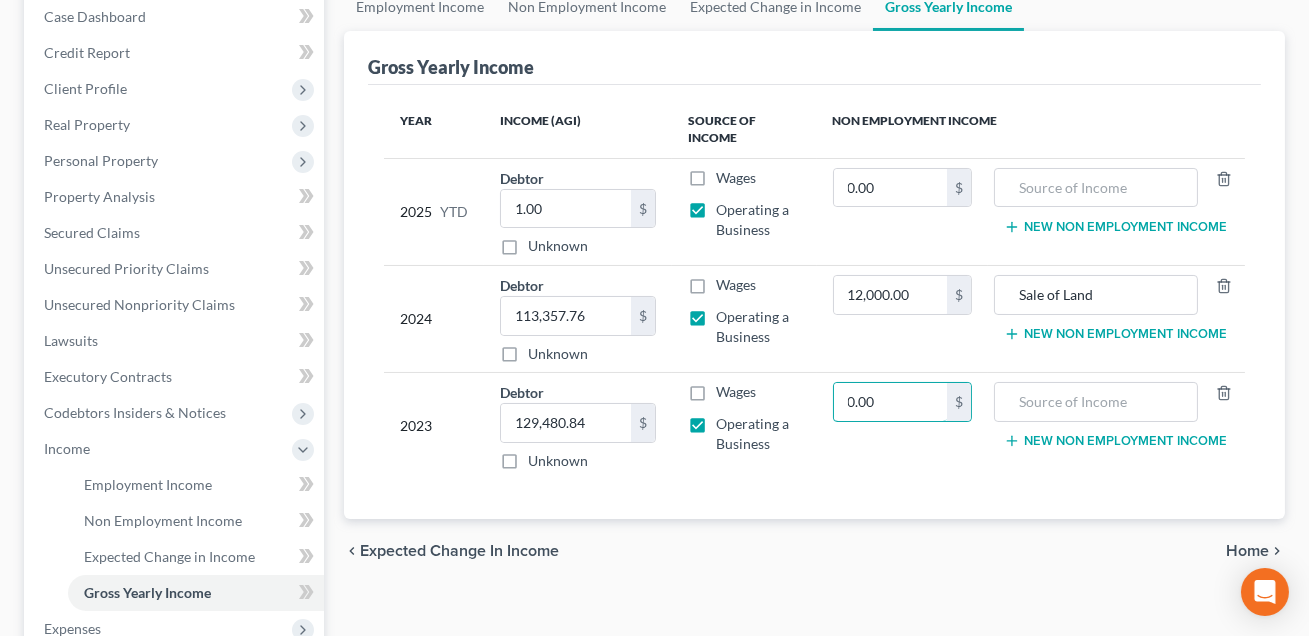 type on "0.00" 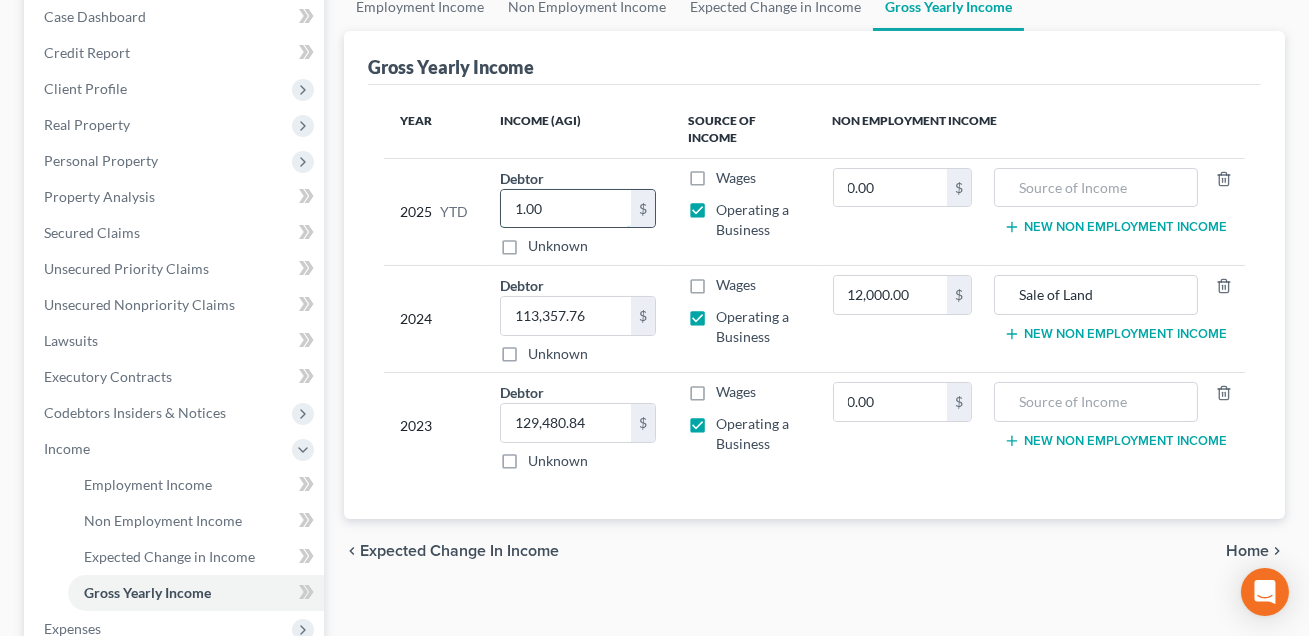 click on "1.00" at bounding box center (566, 209) 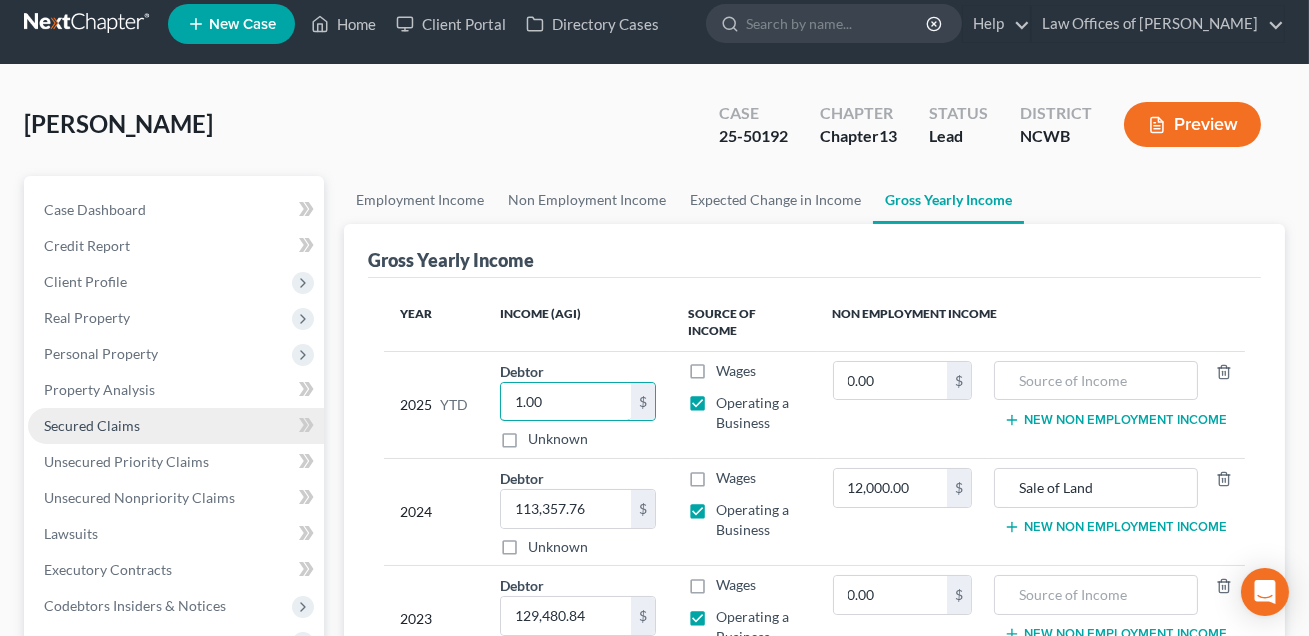 scroll, scrollTop: 0, scrollLeft: 0, axis: both 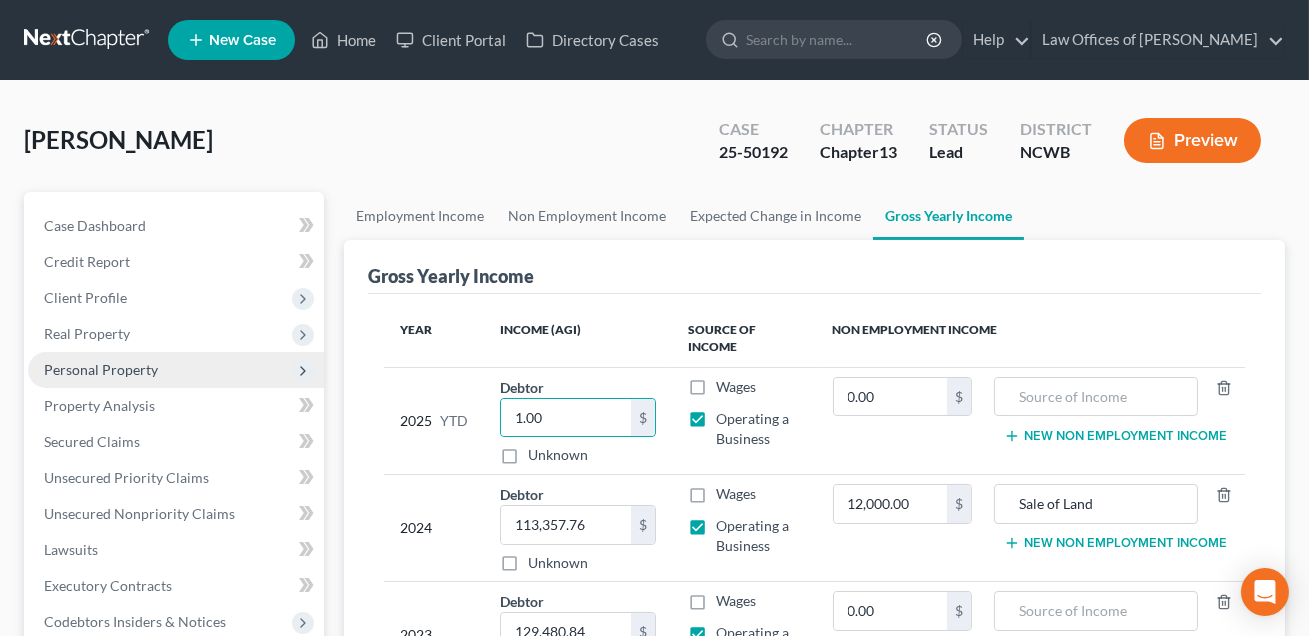 click on "Personal Property" at bounding box center [101, 369] 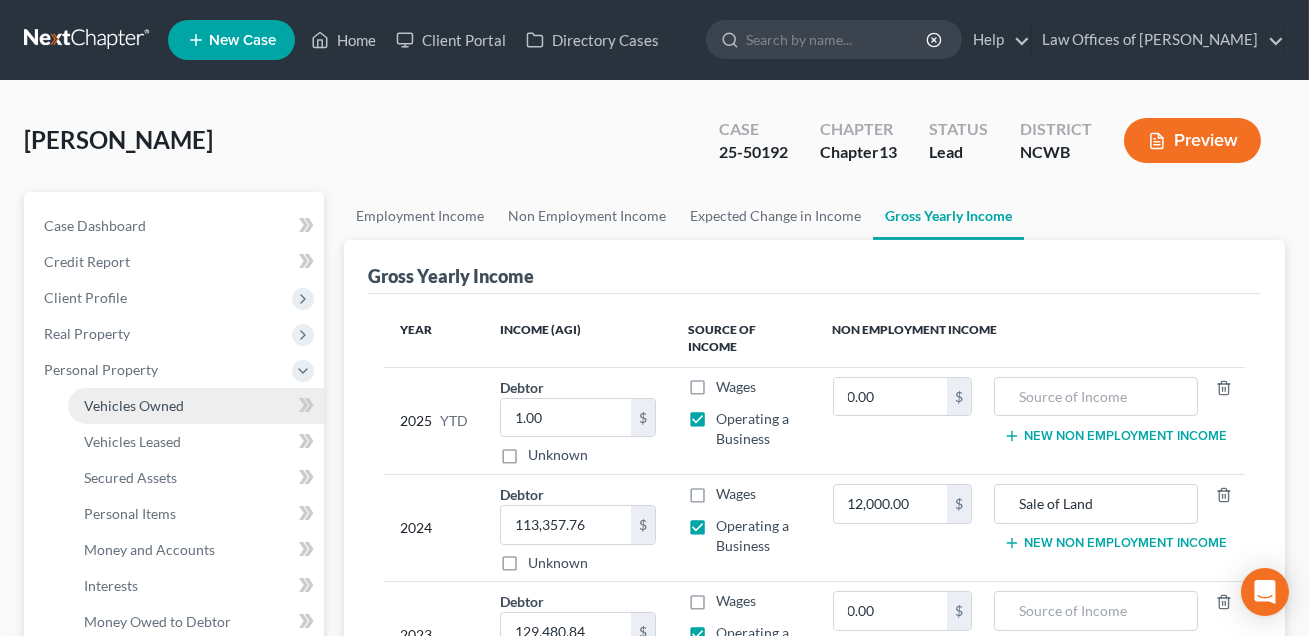 click on "Vehicles Owned" at bounding box center (134, 405) 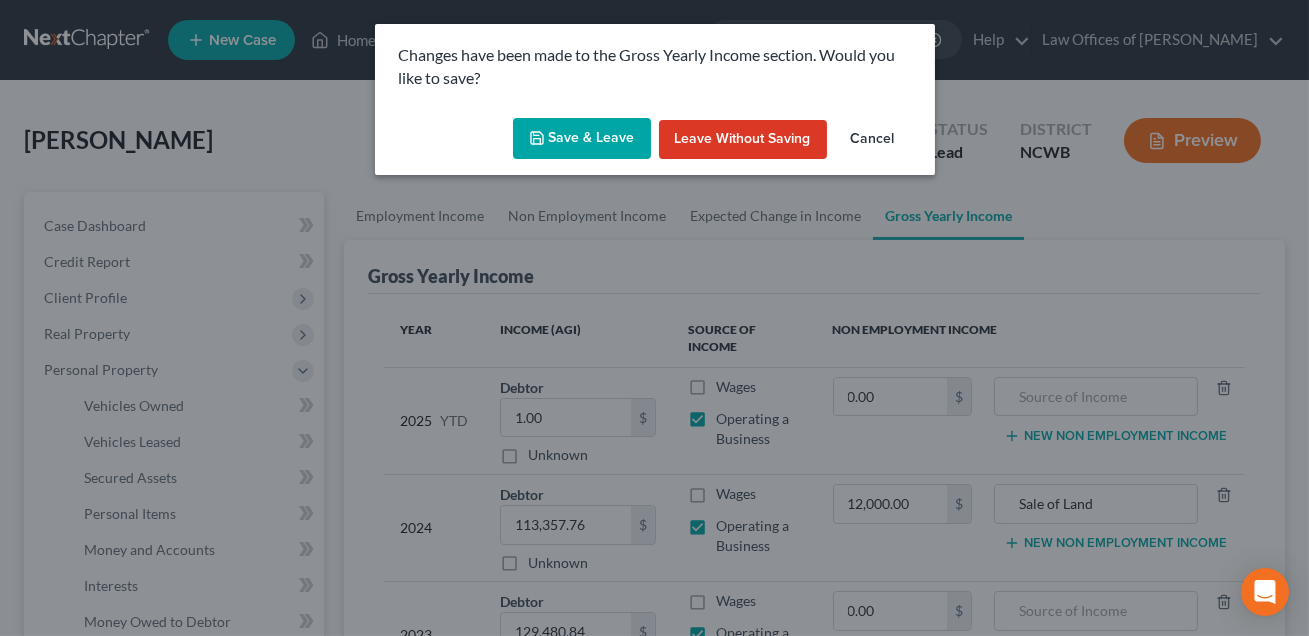 click on "Save & Leave" at bounding box center (582, 139) 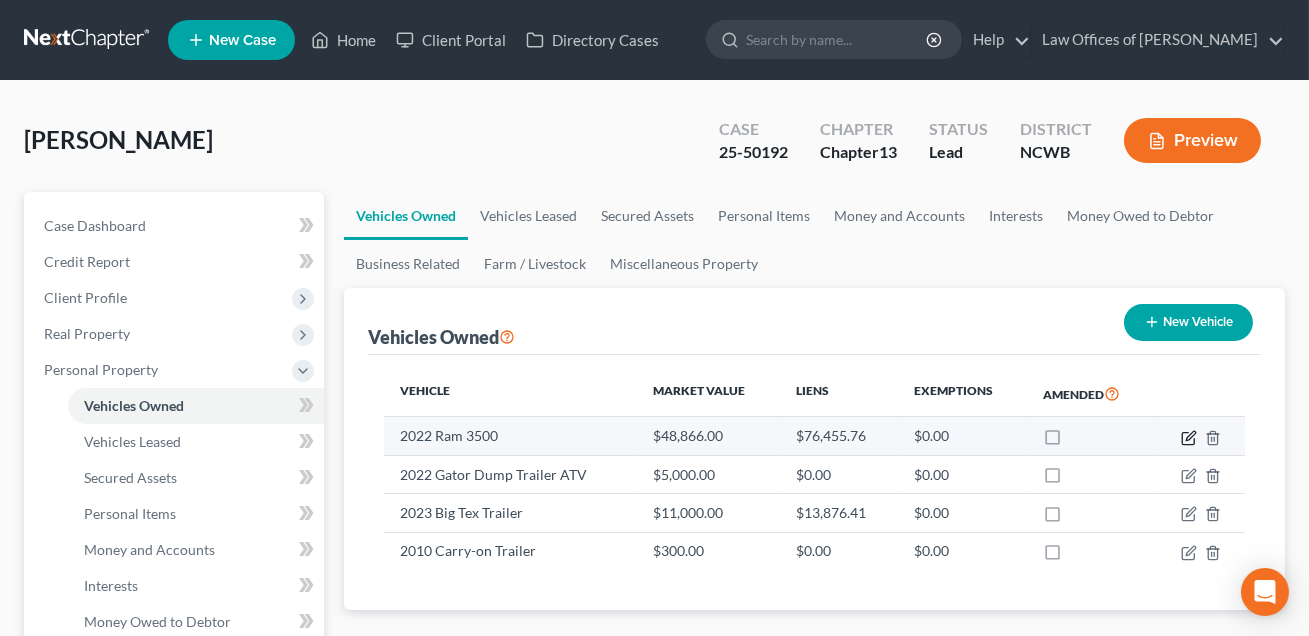 click 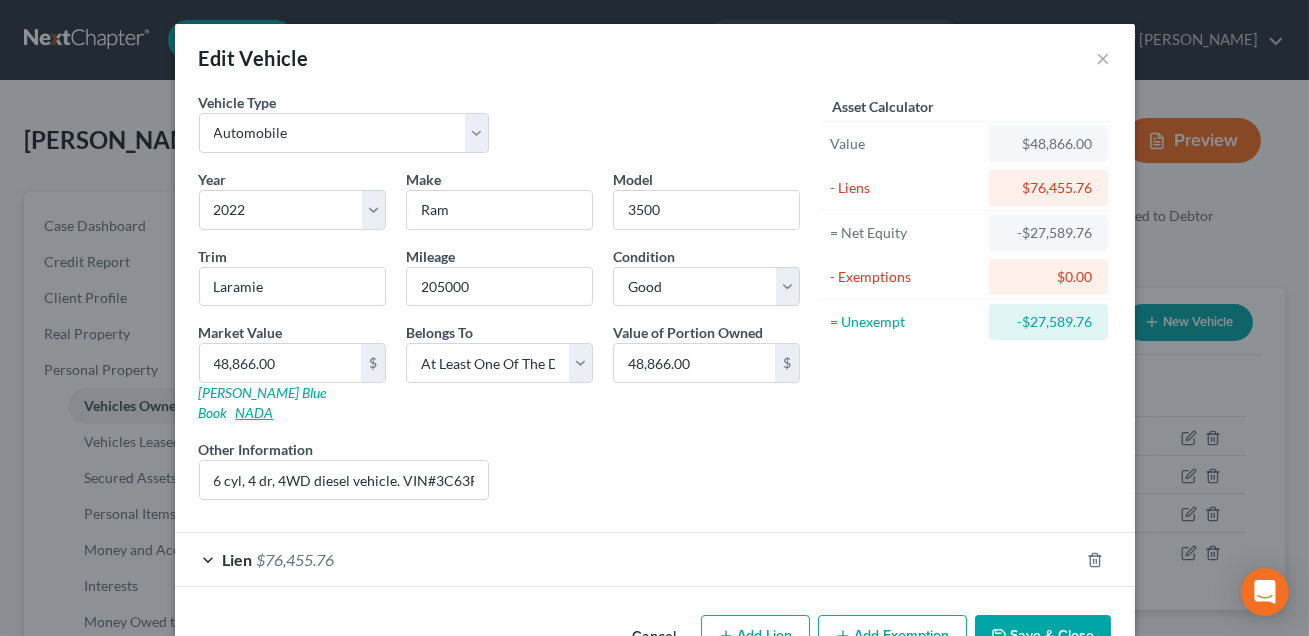 click on "NADA" at bounding box center (255, 412) 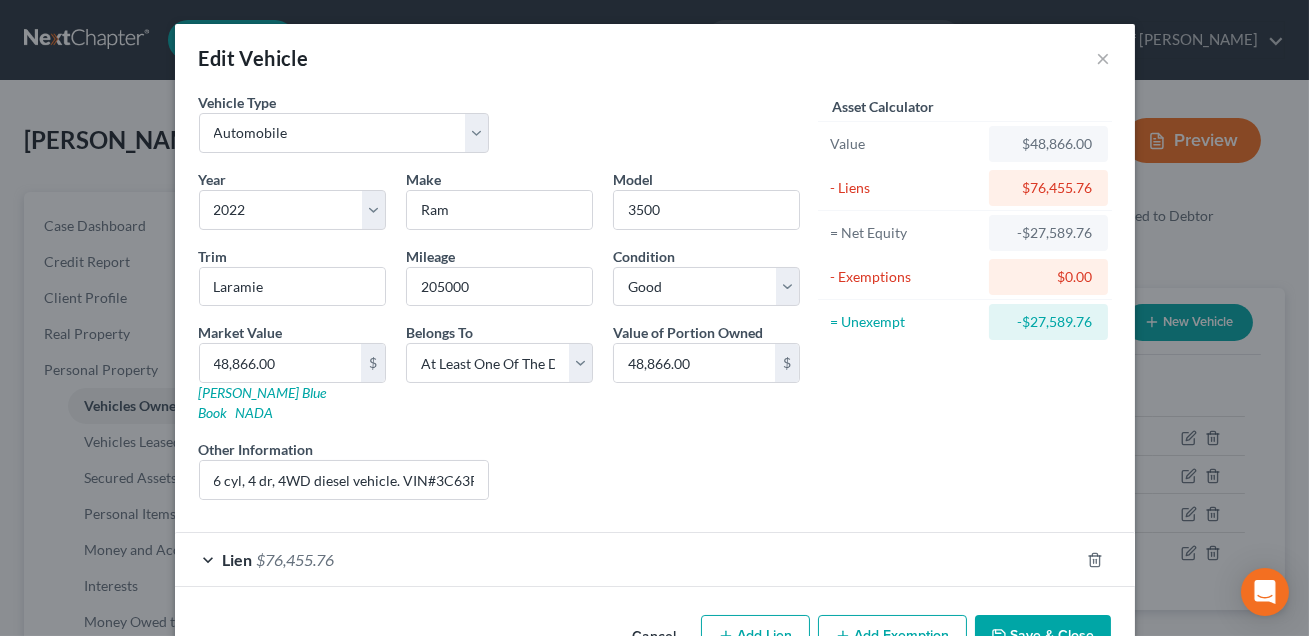 click on "Save & Close" at bounding box center [1043, 636] 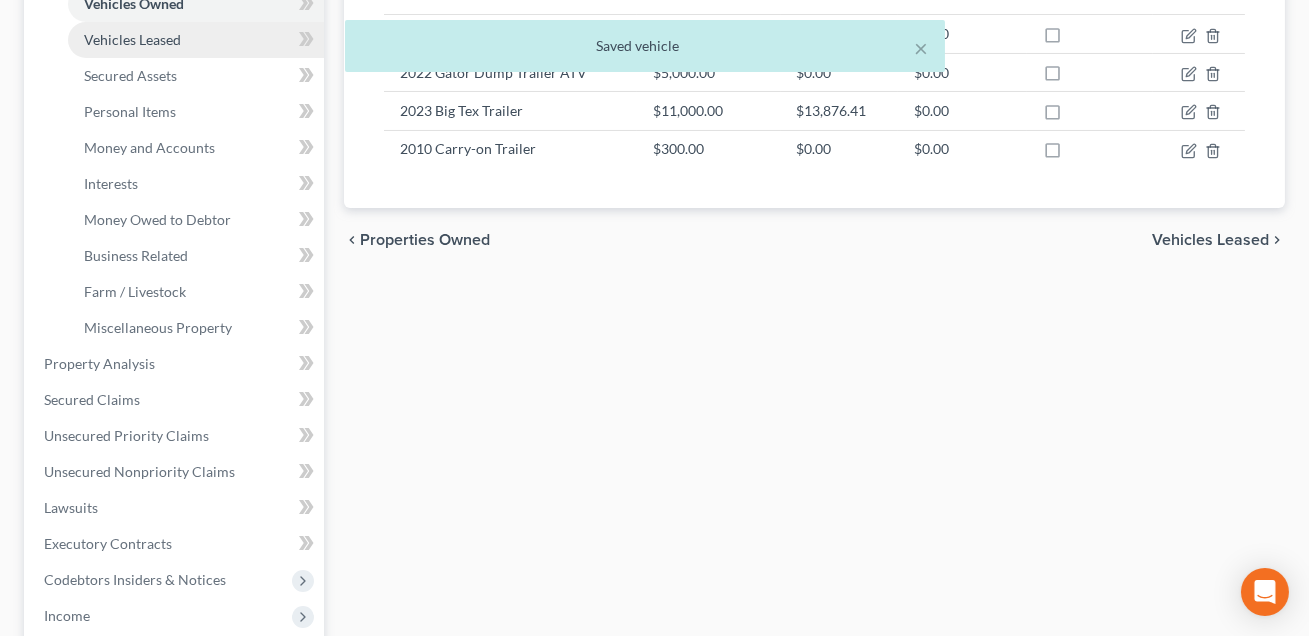 scroll, scrollTop: 493, scrollLeft: 0, axis: vertical 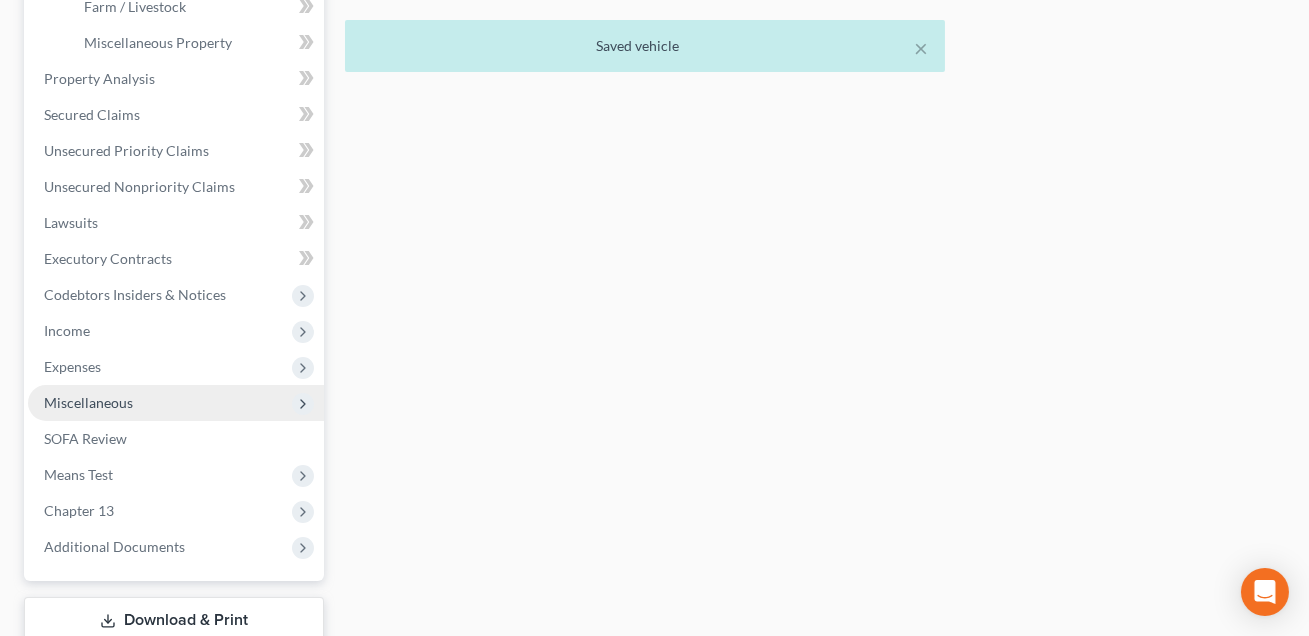 click on "Miscellaneous" at bounding box center (88, 402) 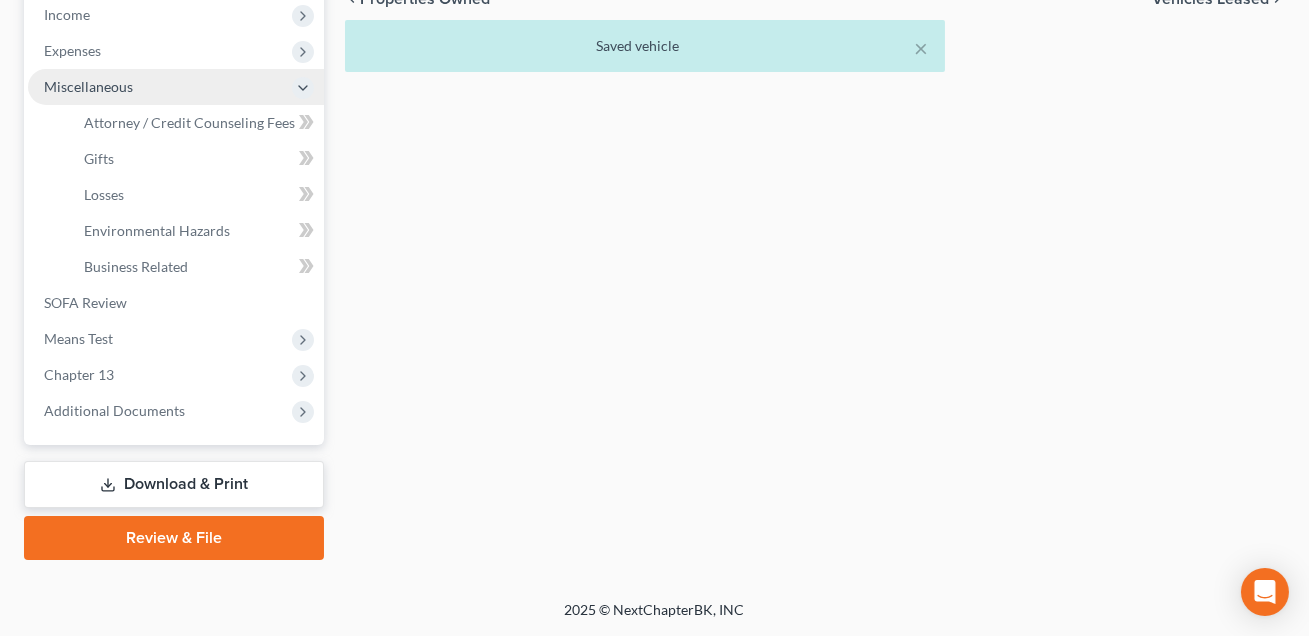 scroll, scrollTop: 640, scrollLeft: 0, axis: vertical 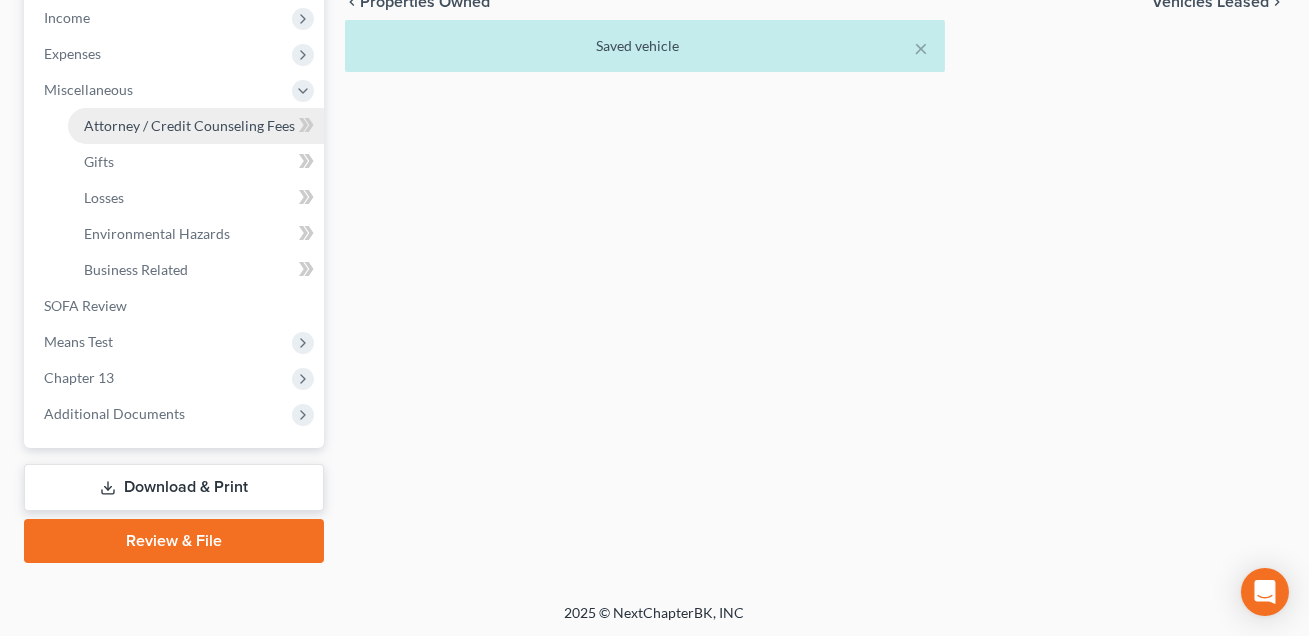 click on "Attorney / Credit Counseling Fees" at bounding box center (189, 125) 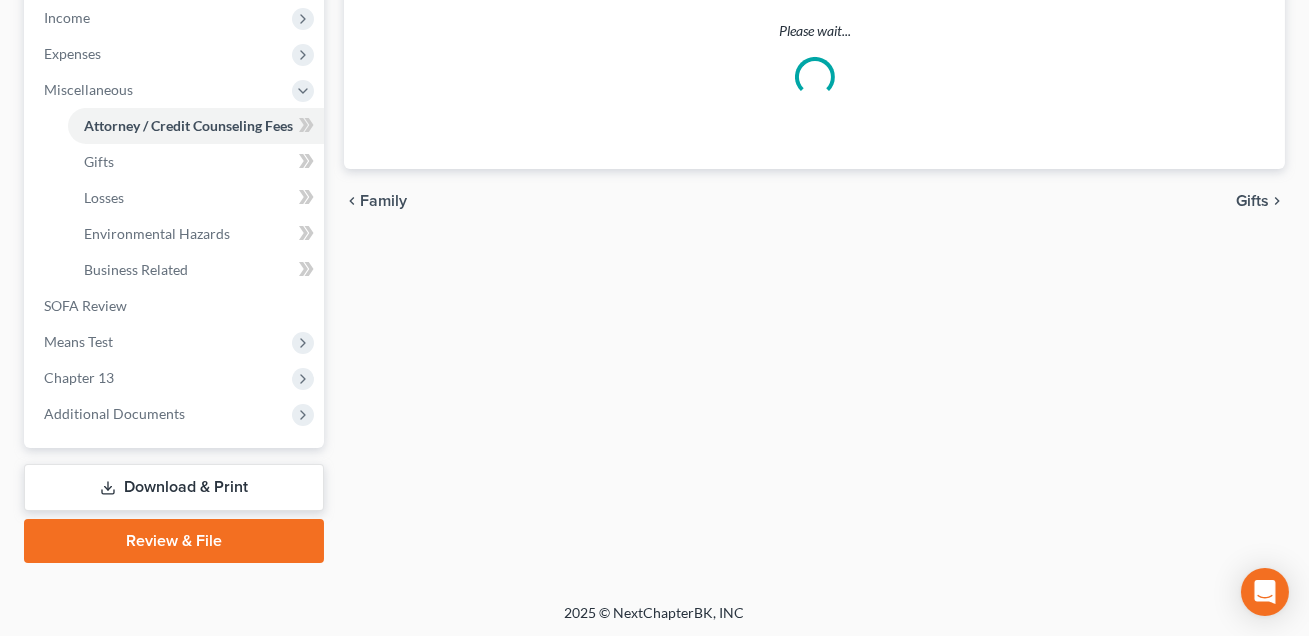 scroll, scrollTop: 545, scrollLeft: 0, axis: vertical 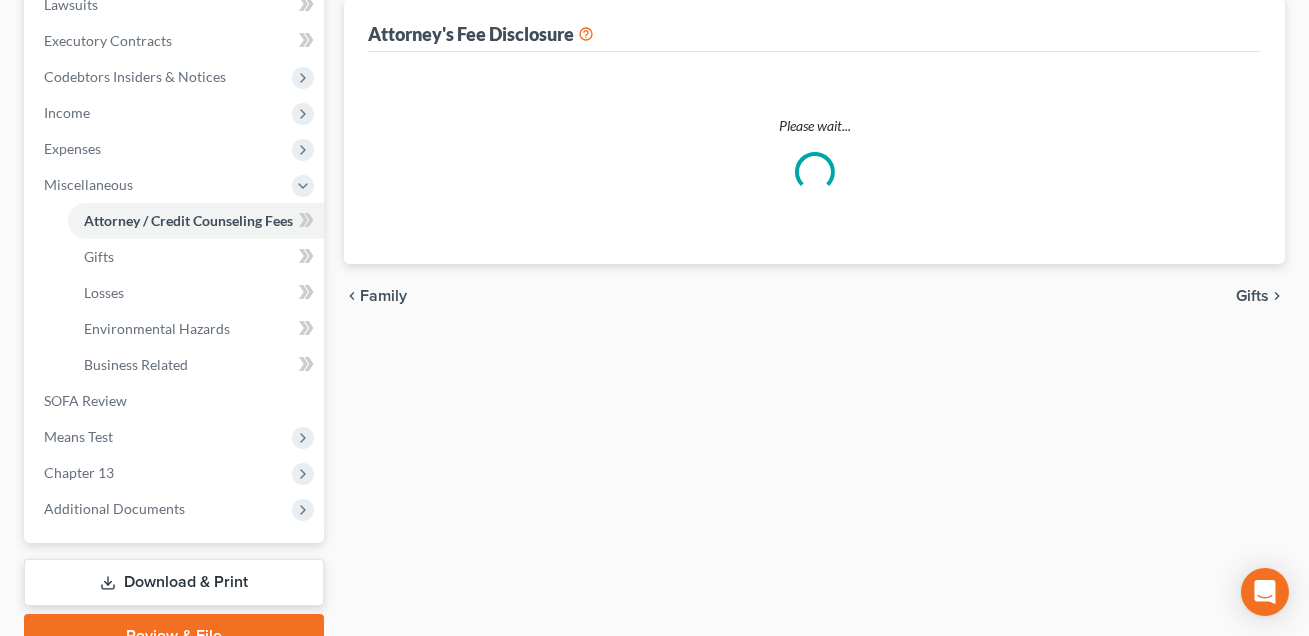 select on "0" 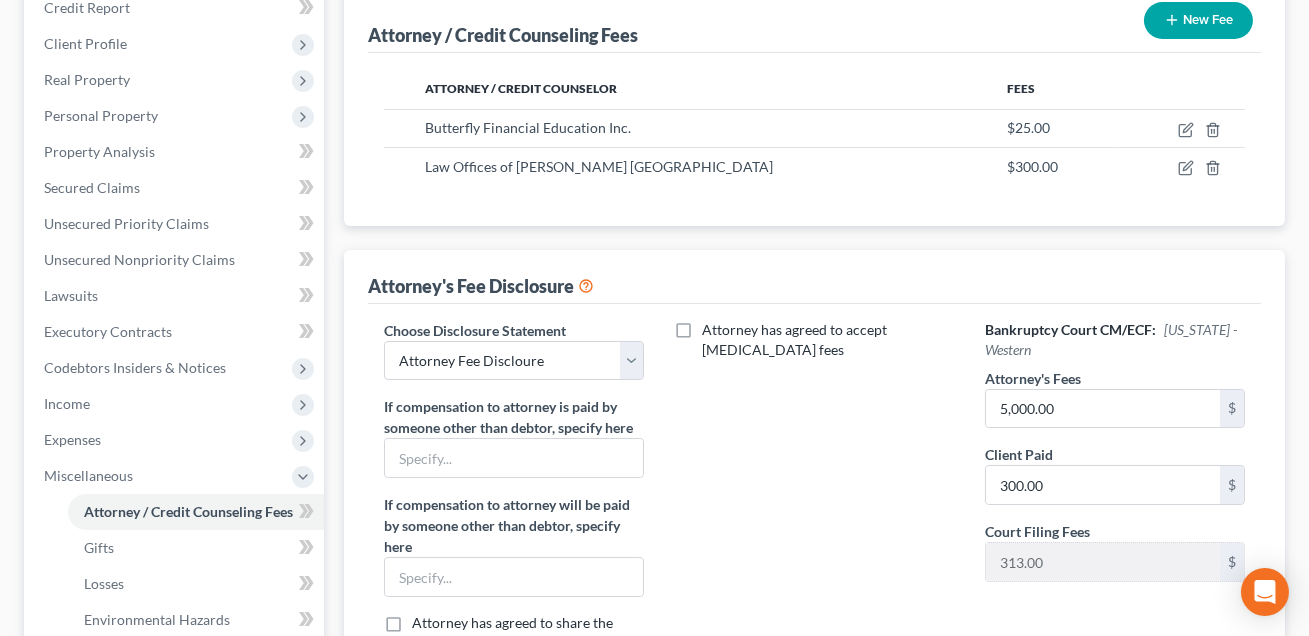scroll, scrollTop: 259, scrollLeft: 0, axis: vertical 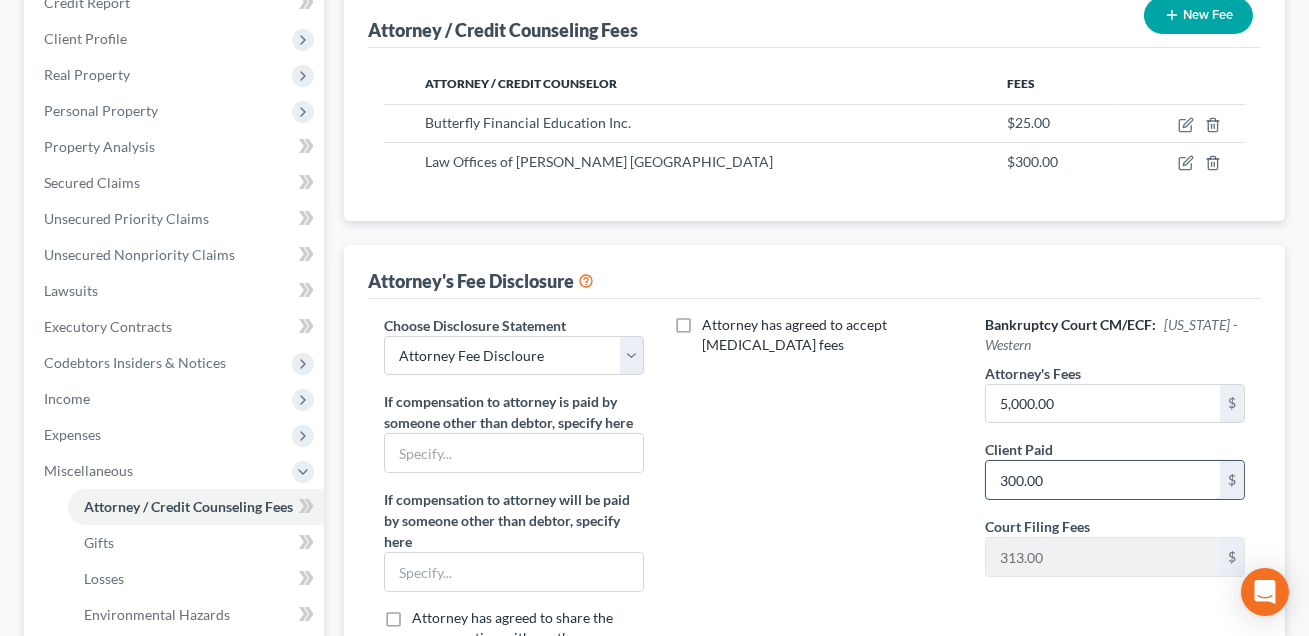click on "300.00" at bounding box center [1103, 480] 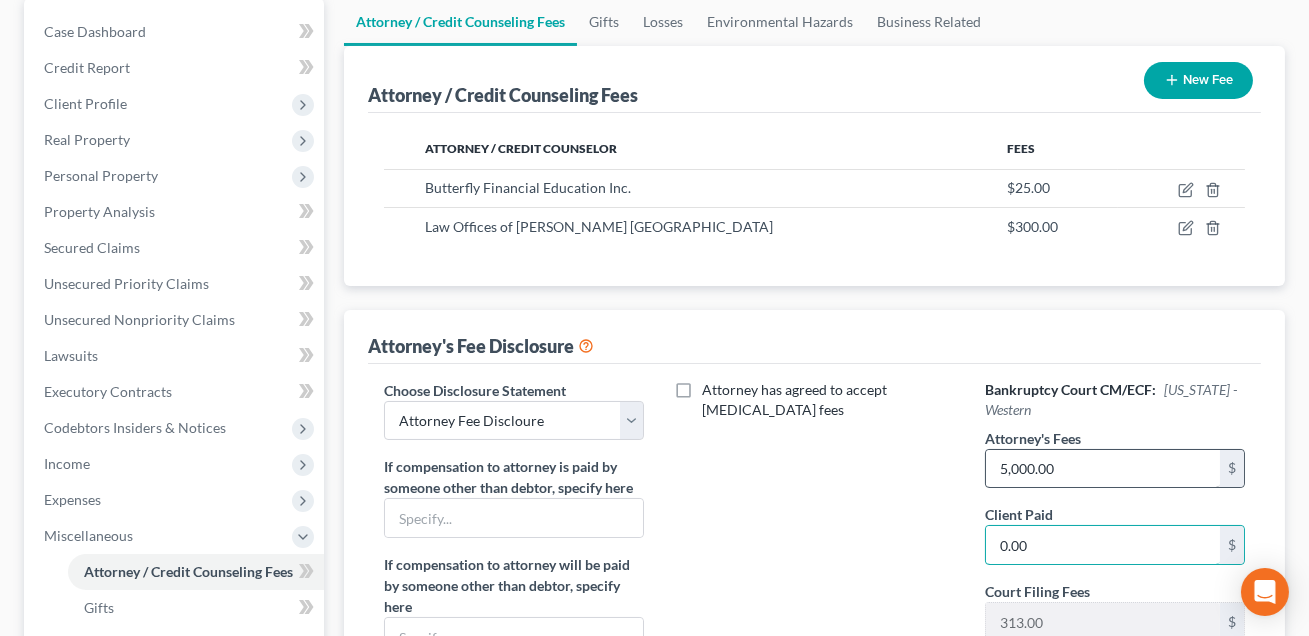 scroll, scrollTop: 170, scrollLeft: 0, axis: vertical 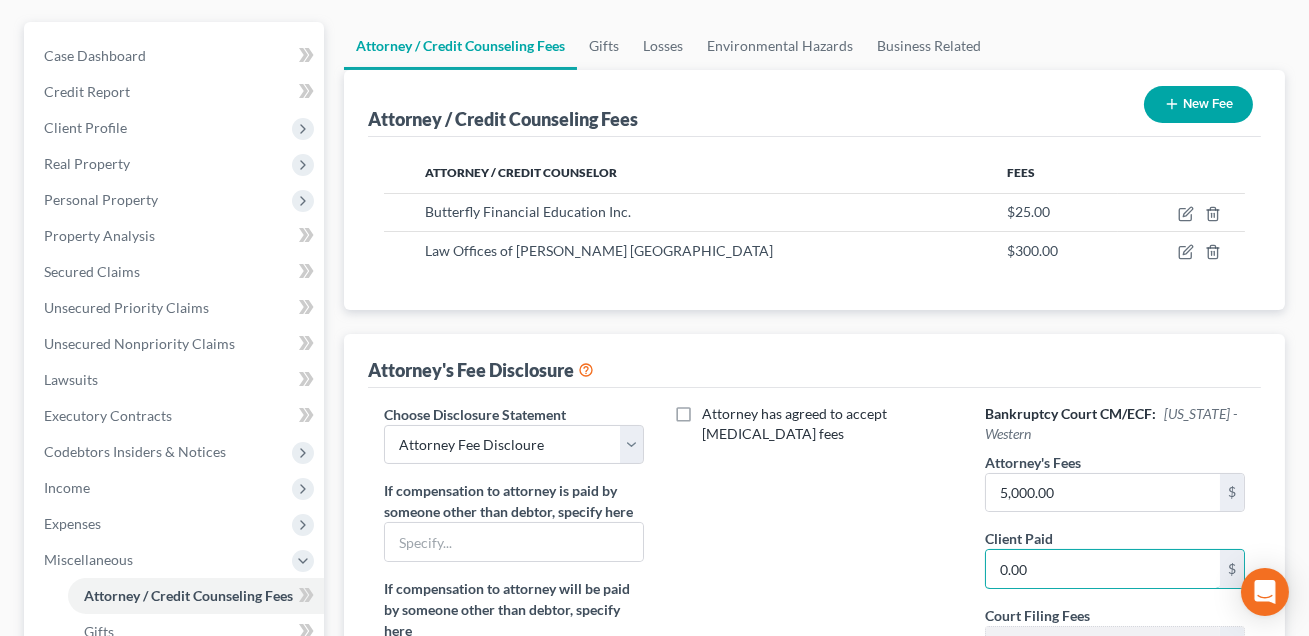 type on "0.00" 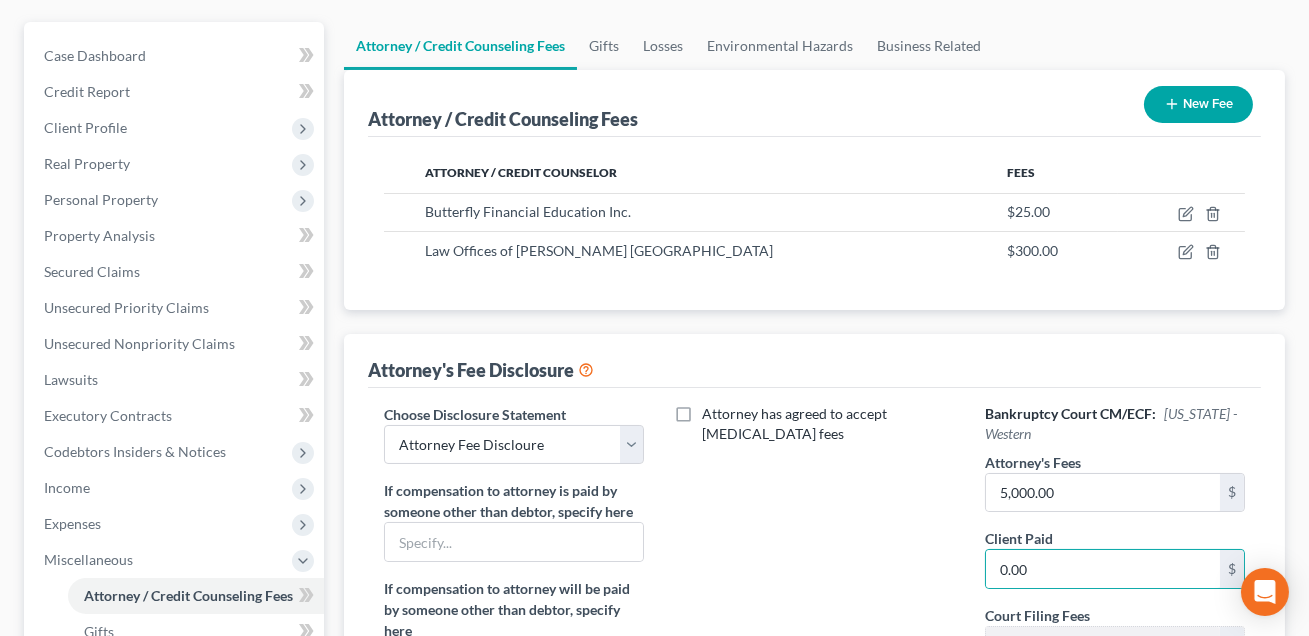 click on "New Fee" at bounding box center (1198, 104) 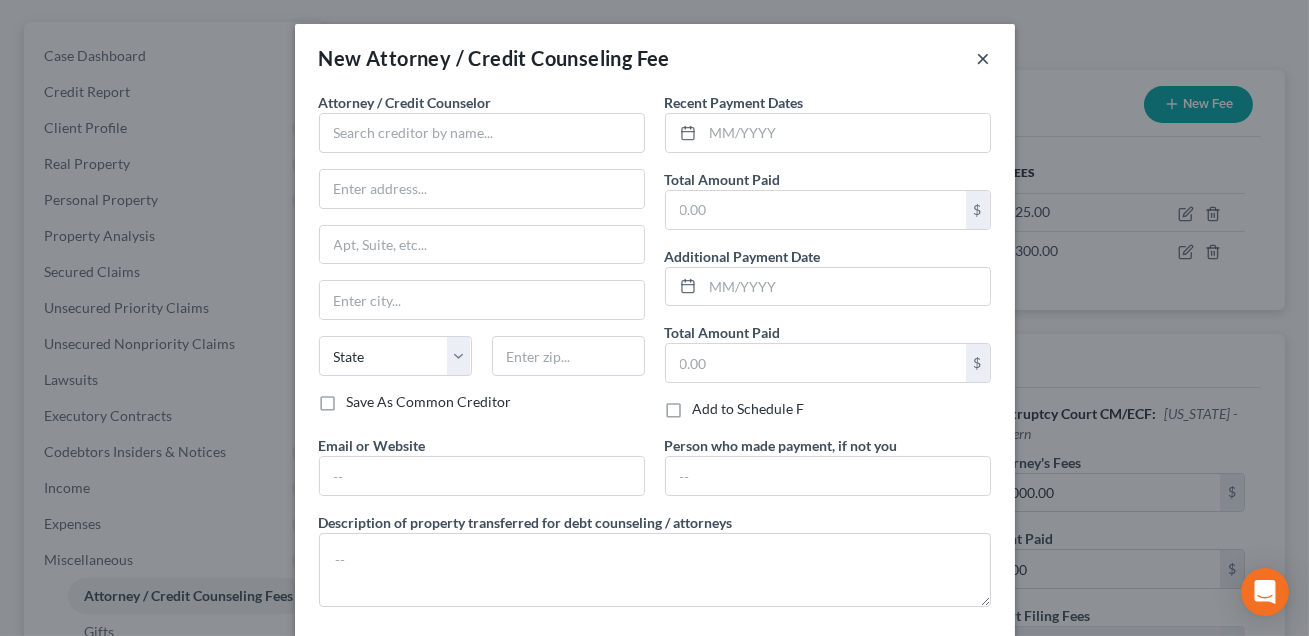 click on "×" at bounding box center [984, 58] 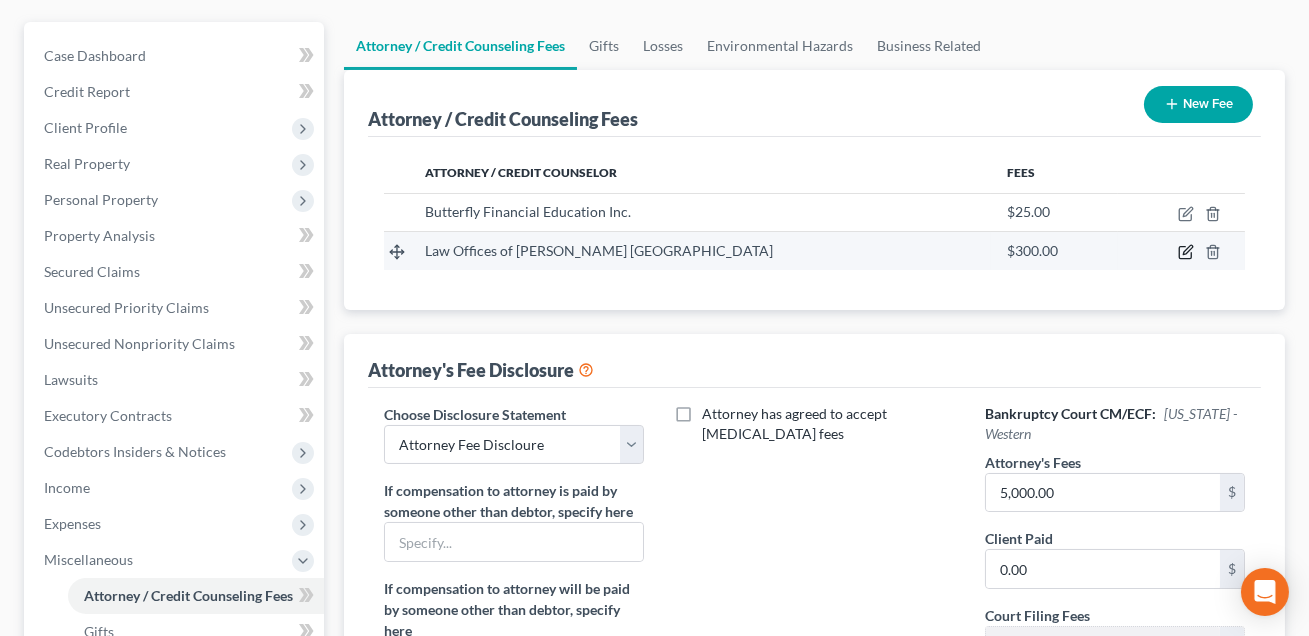 click 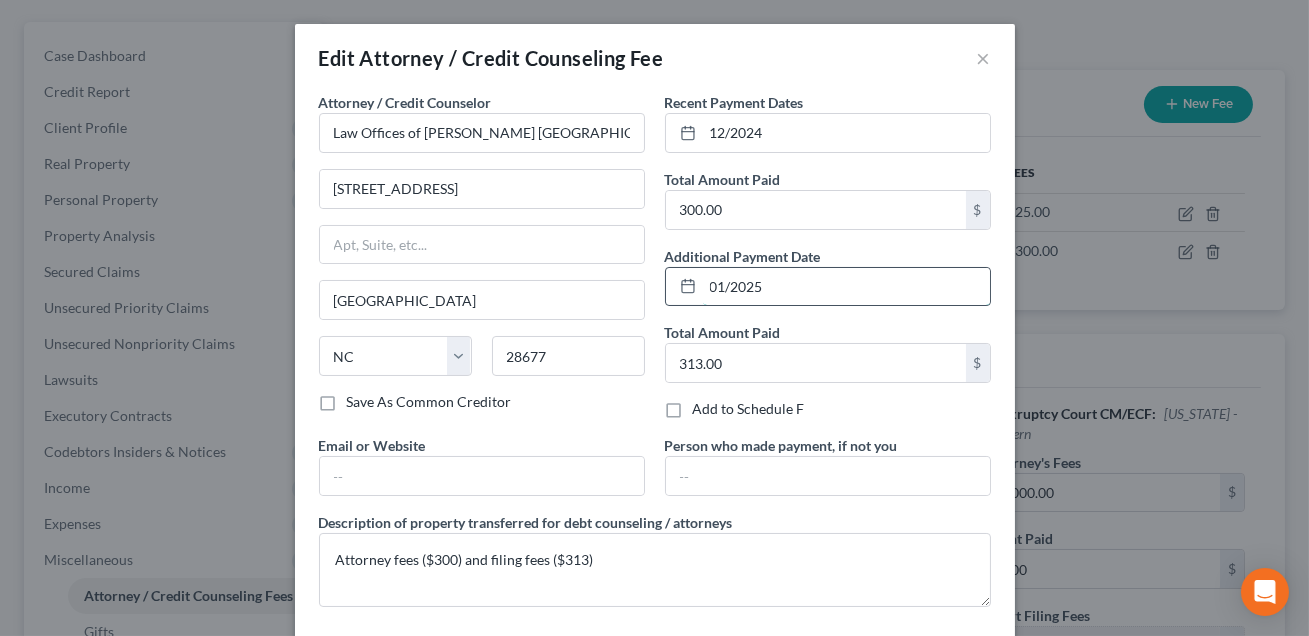 click on "01/2025" at bounding box center (846, 287) 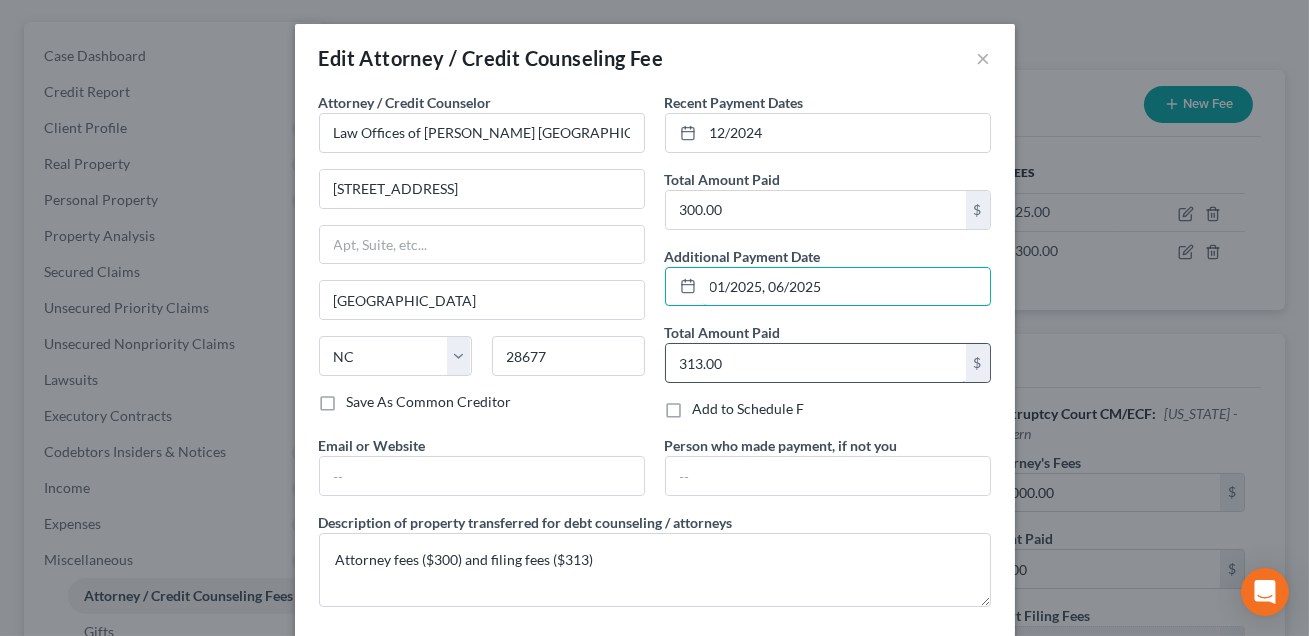 type on "01/2025, 06/2025" 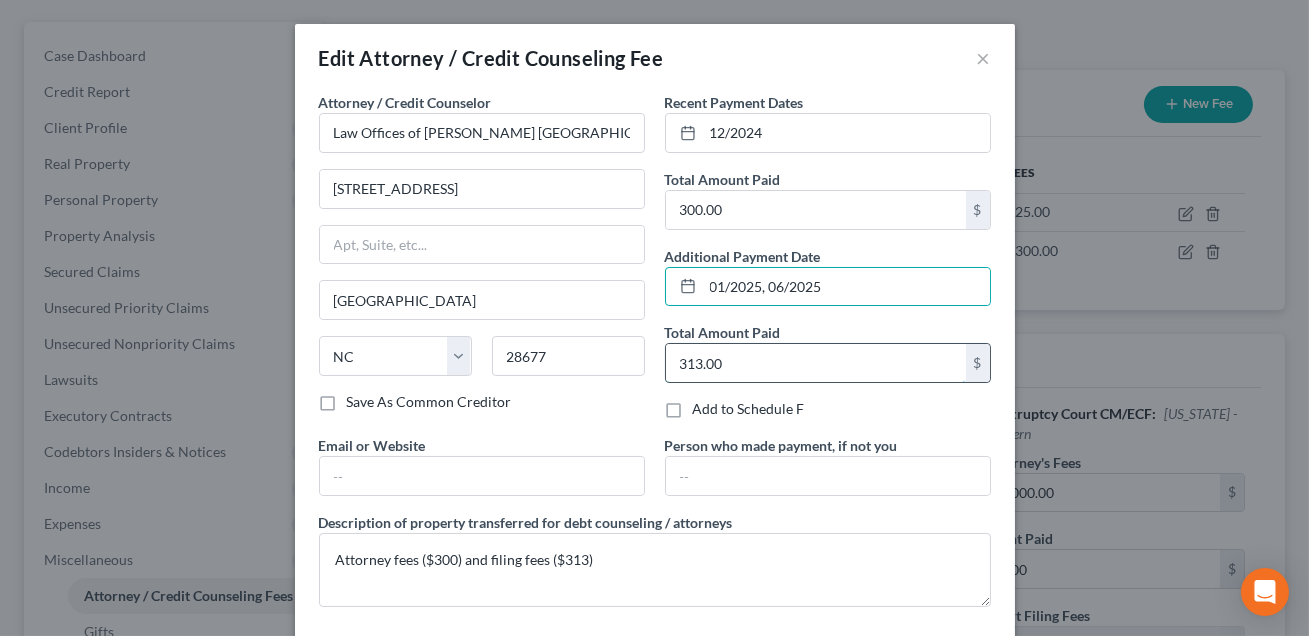 click on "313.00" at bounding box center (816, 363) 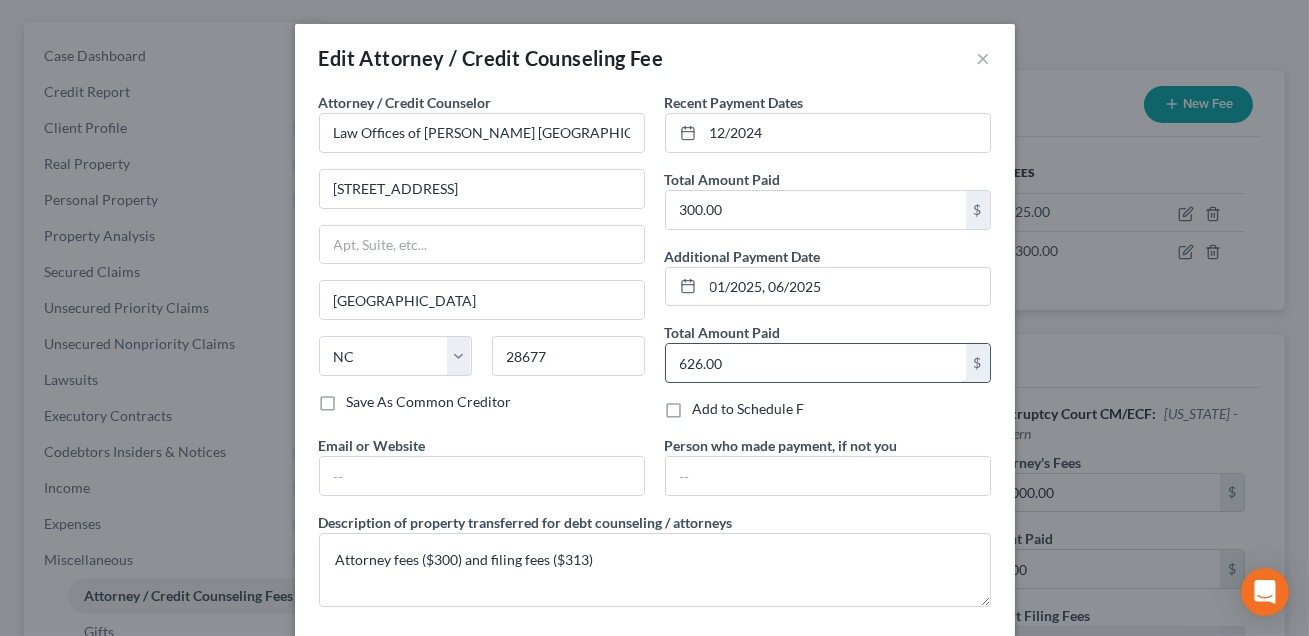 scroll, scrollTop: 94, scrollLeft: 0, axis: vertical 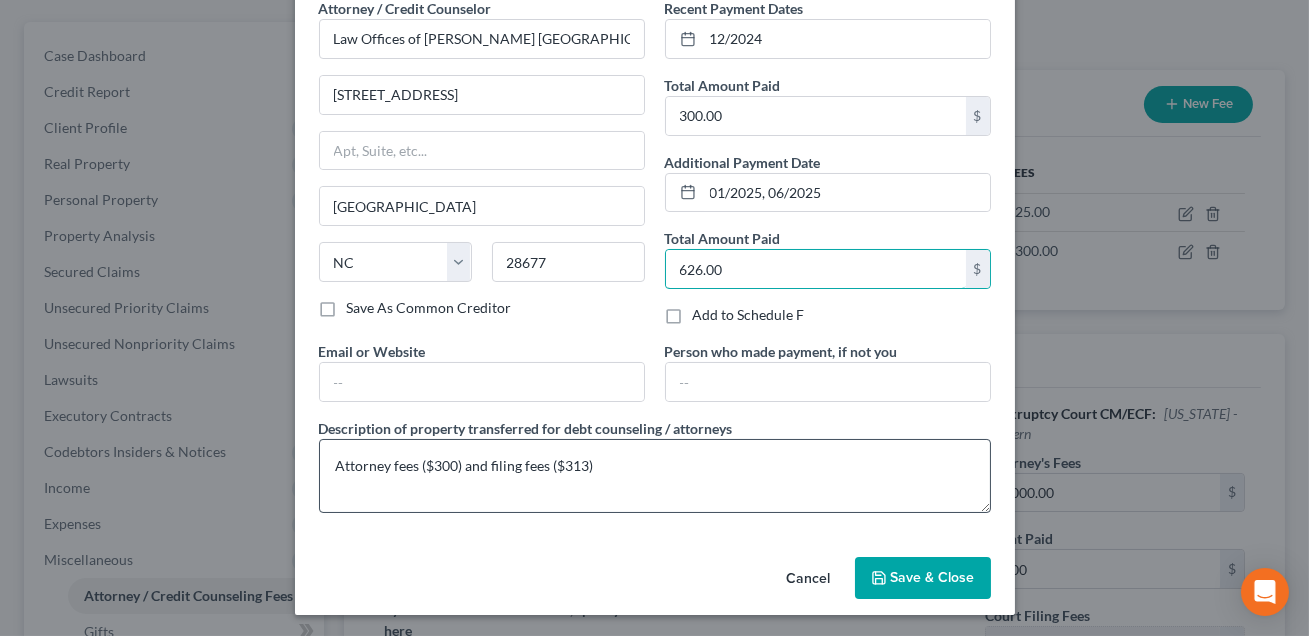 type on "626.00" 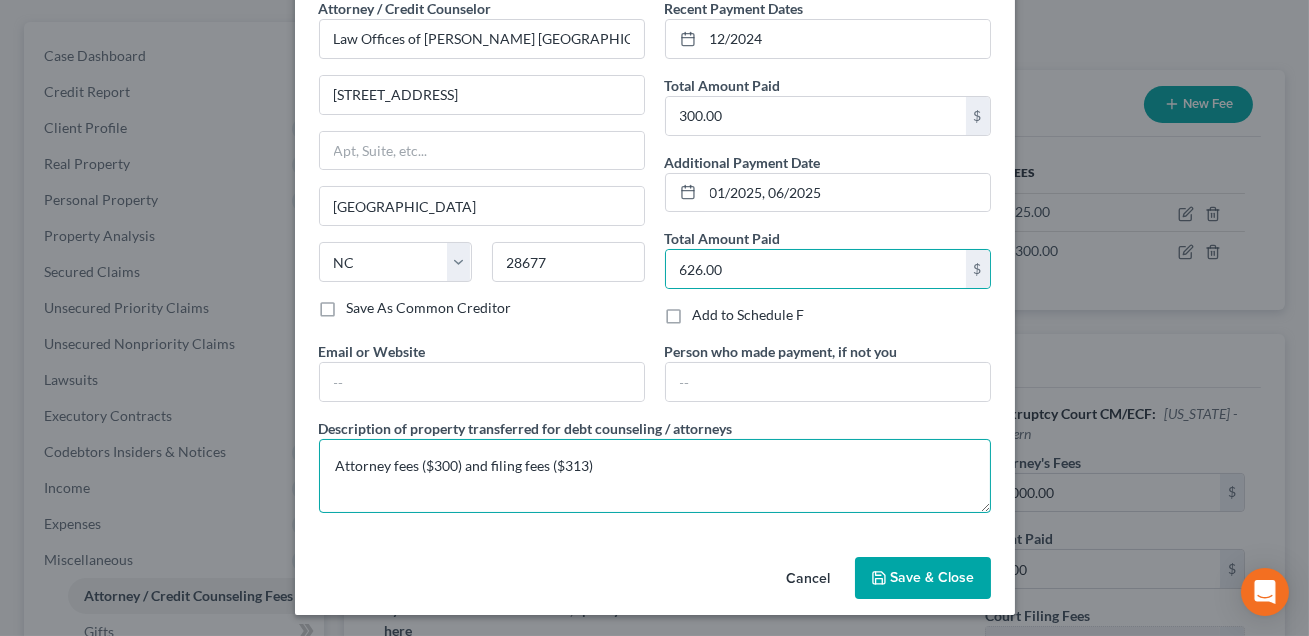 click on "Attorney fees ($300) and filing fees ($313)" at bounding box center [655, 476] 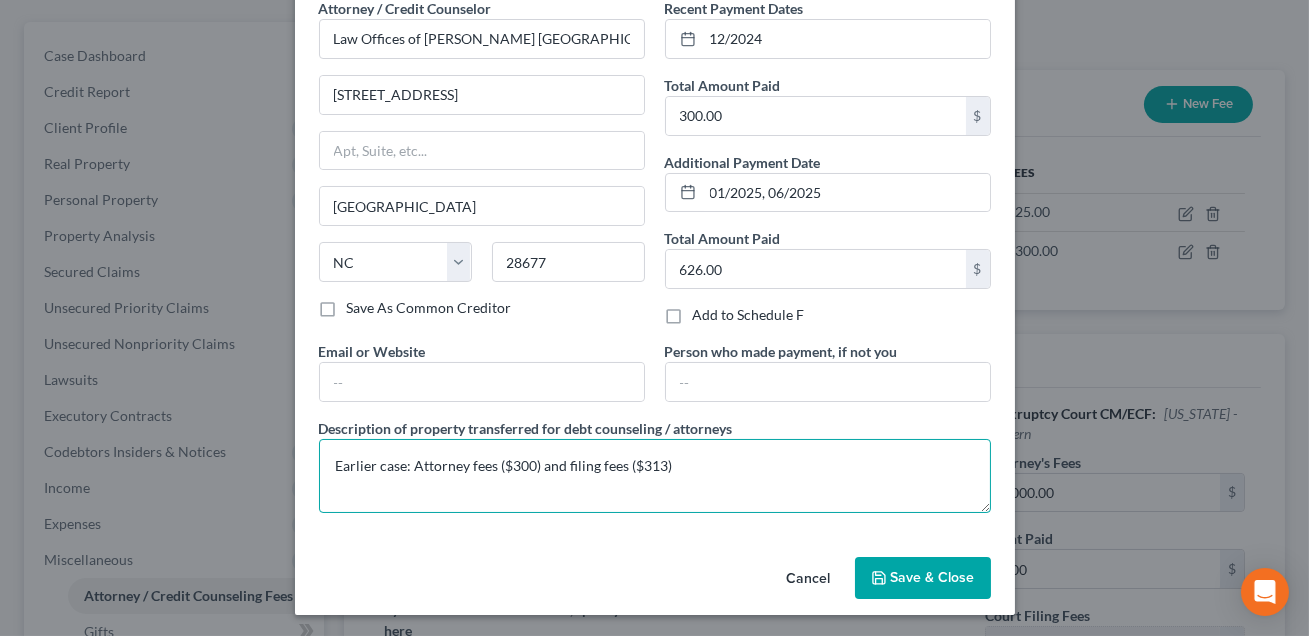 click on "Earlier case: Attorney fees ($300) and filing fees ($313)" at bounding box center [655, 476] 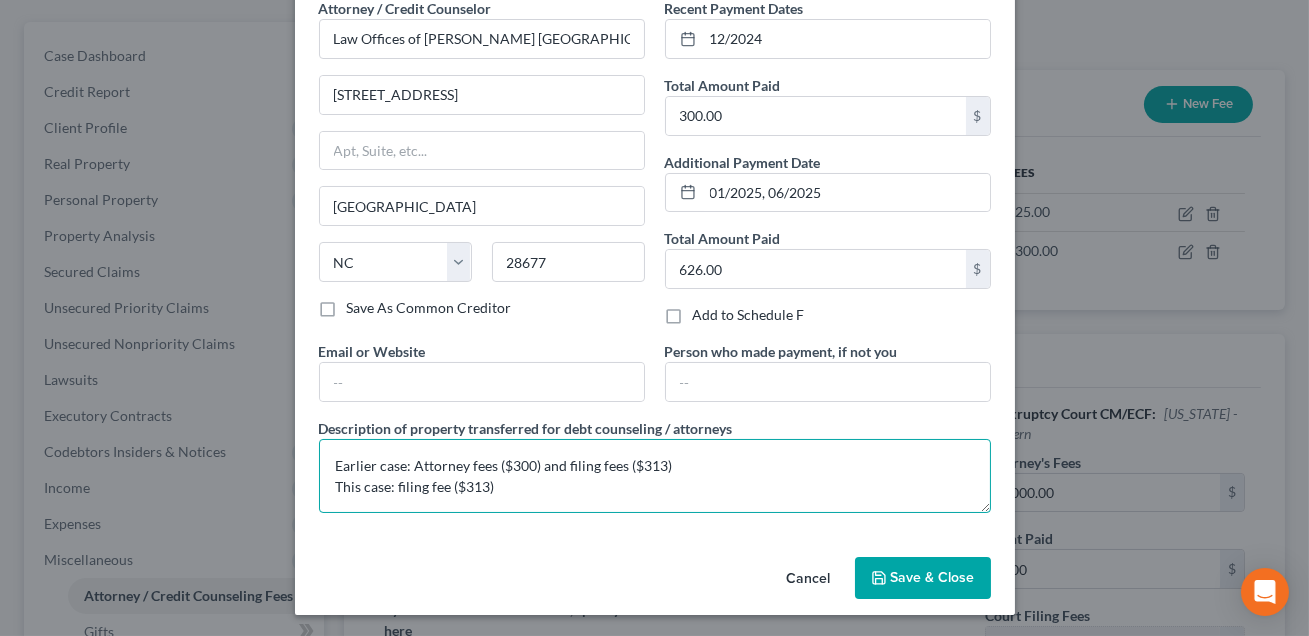 type on "Earlier case: Attorney fees ($300) and filing fees ($313)
This case: filing fee ($313)" 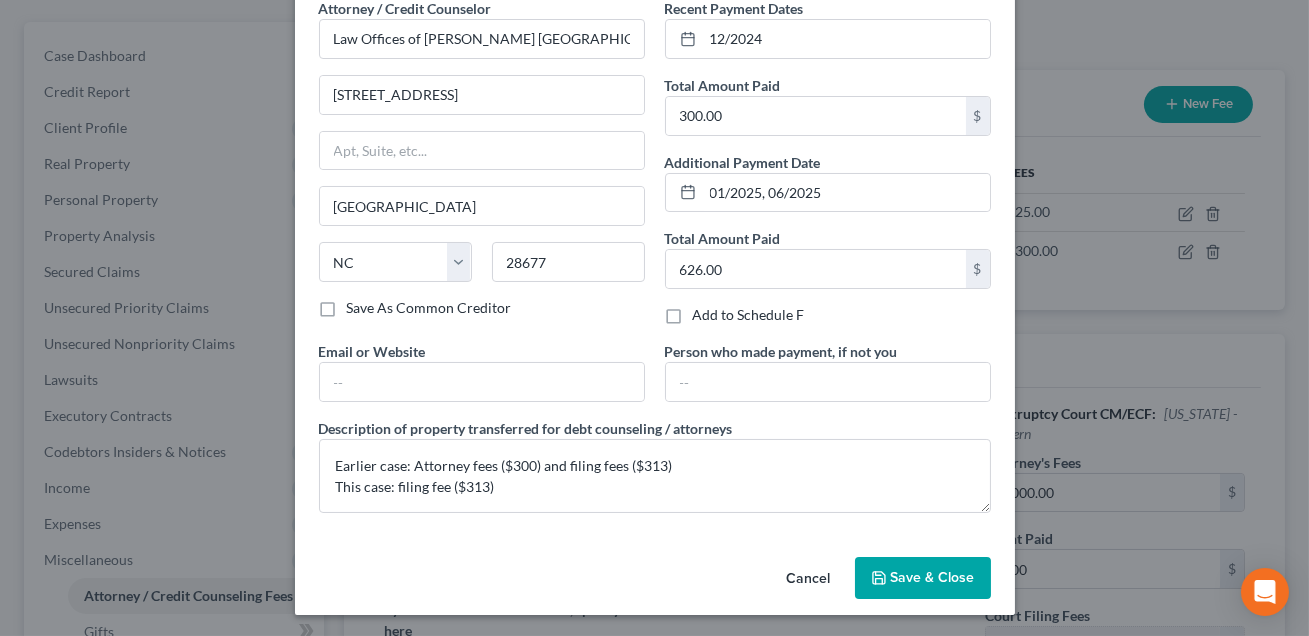 click on "Save & Close" at bounding box center [933, 577] 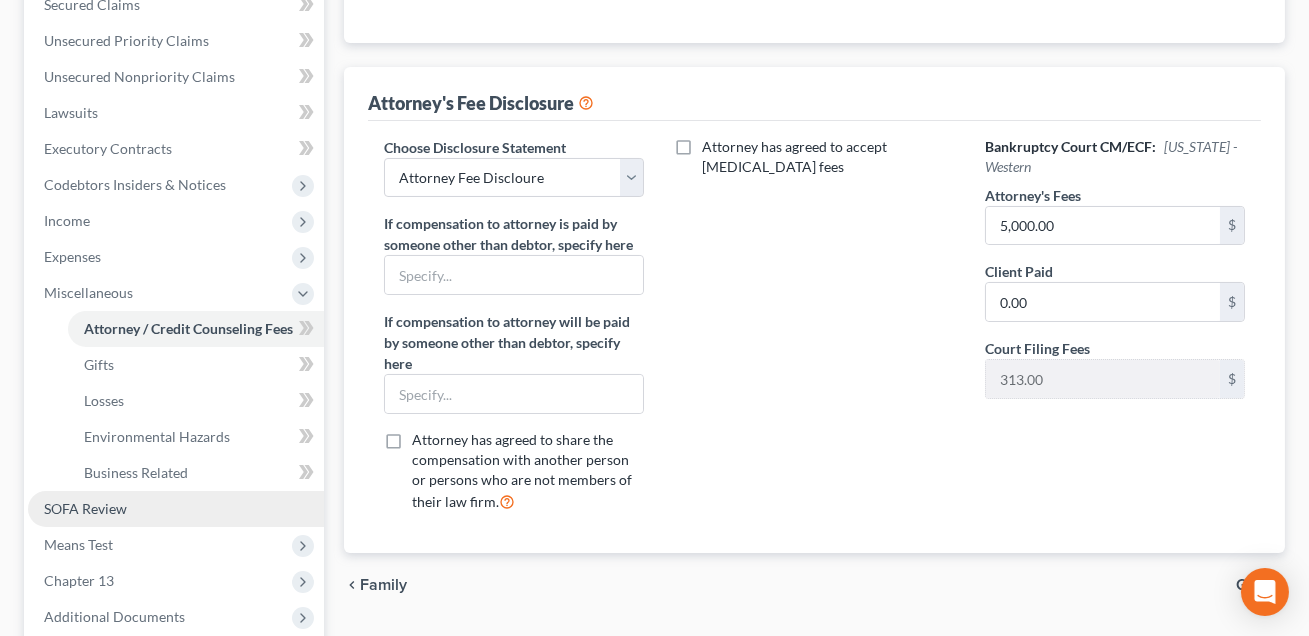 scroll, scrollTop: 640, scrollLeft: 0, axis: vertical 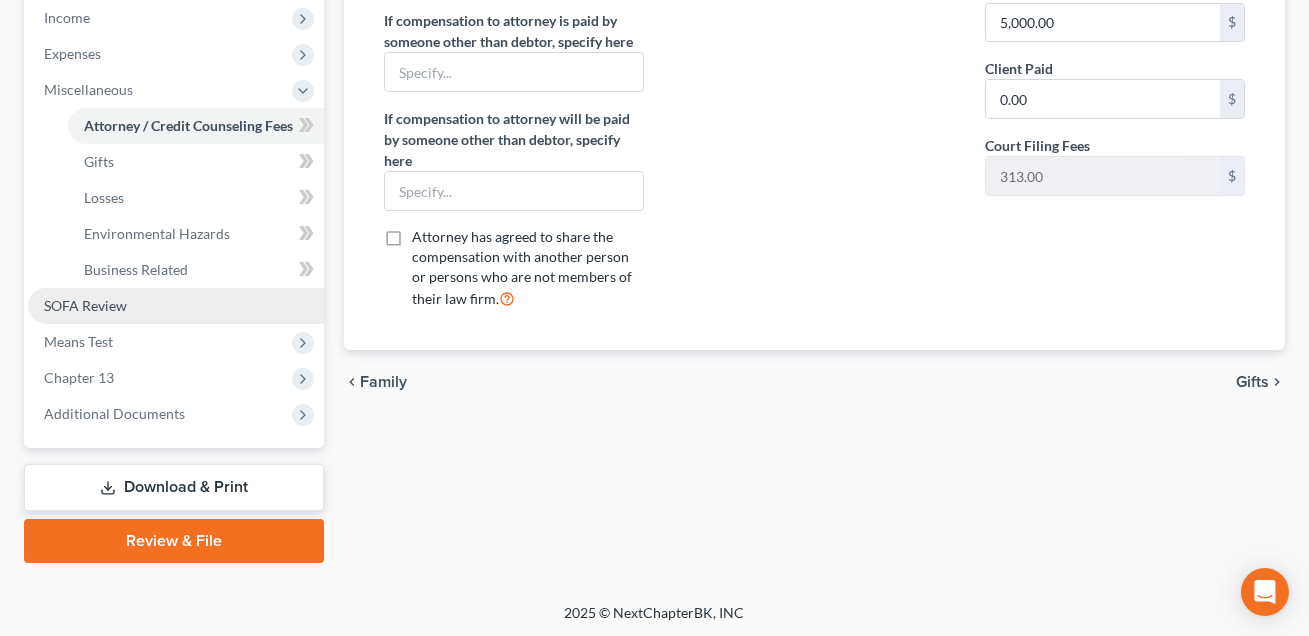 click on "SOFA Review" at bounding box center (85, 305) 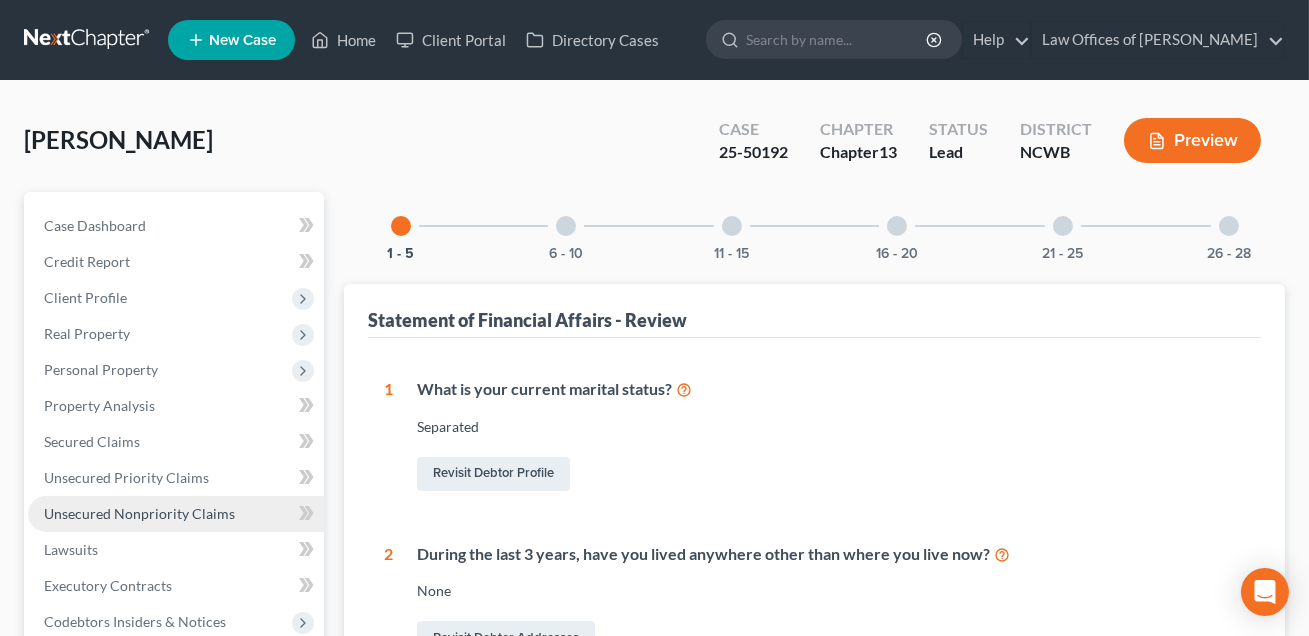 scroll, scrollTop: 397, scrollLeft: 0, axis: vertical 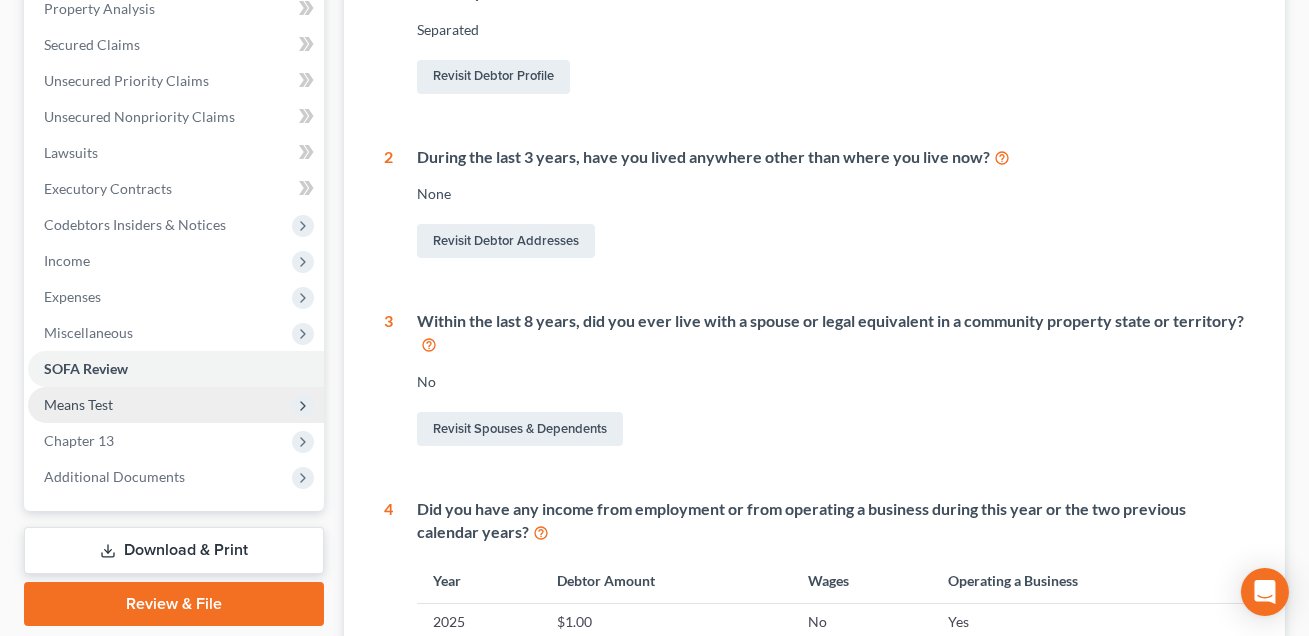 click on "Means Test" at bounding box center [78, 404] 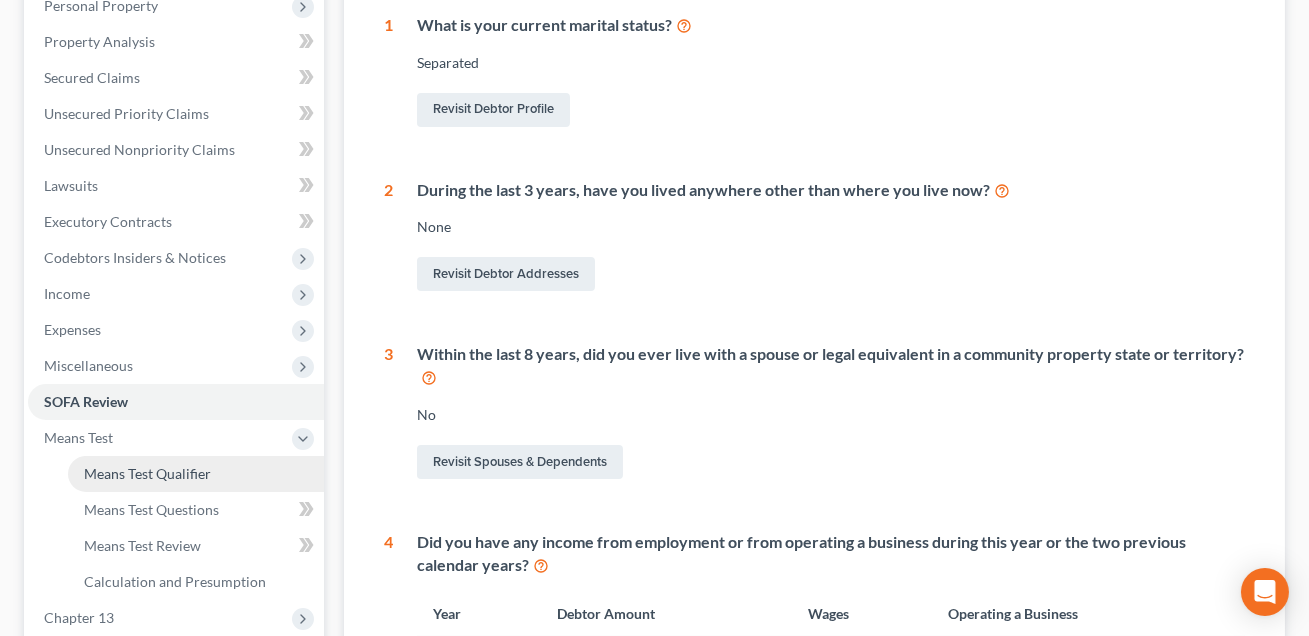 scroll, scrollTop: 353, scrollLeft: 0, axis: vertical 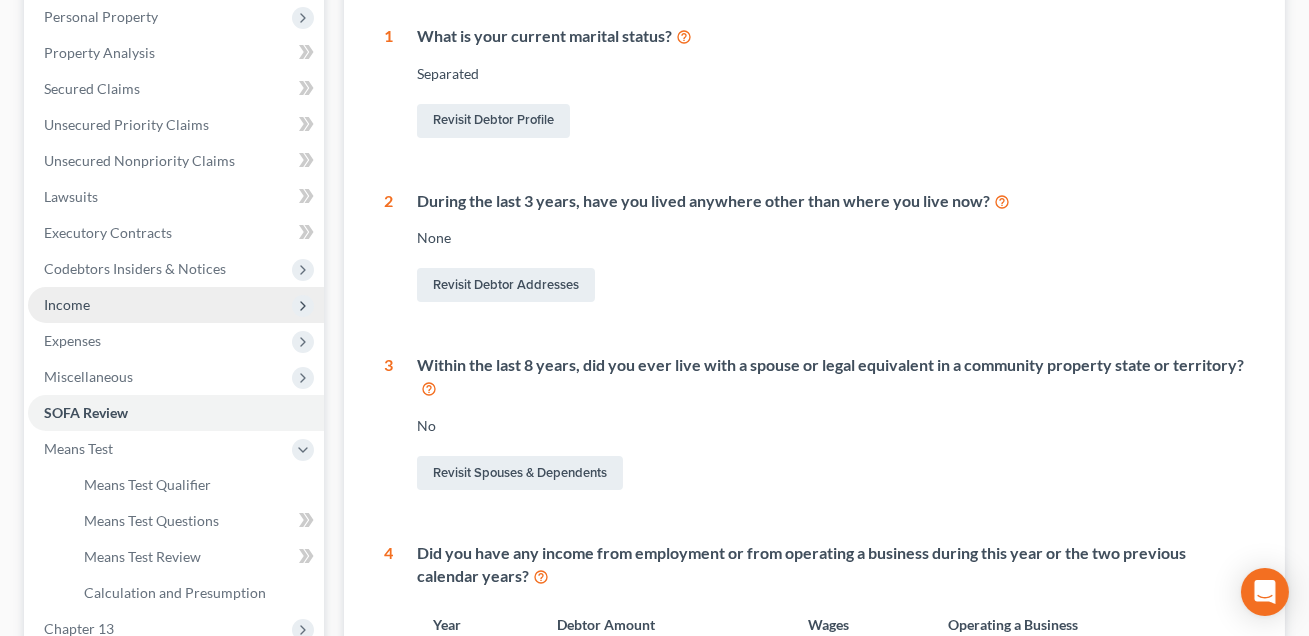 click on "Income" at bounding box center [67, 304] 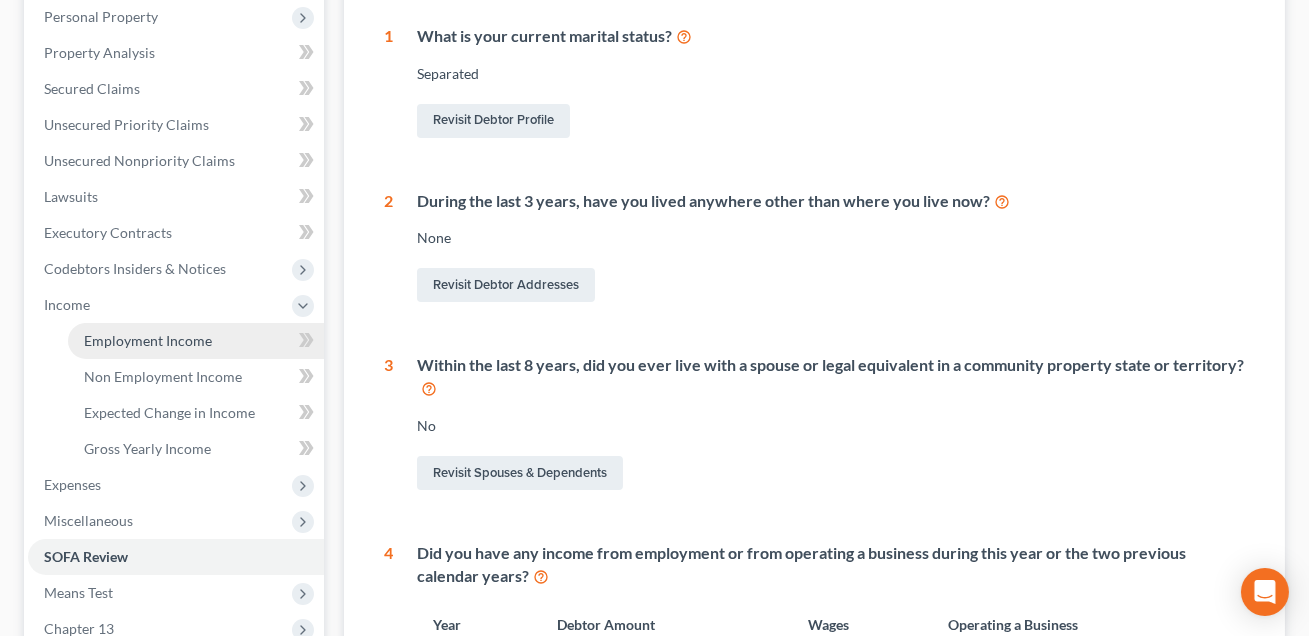click on "Employment Income" at bounding box center (148, 340) 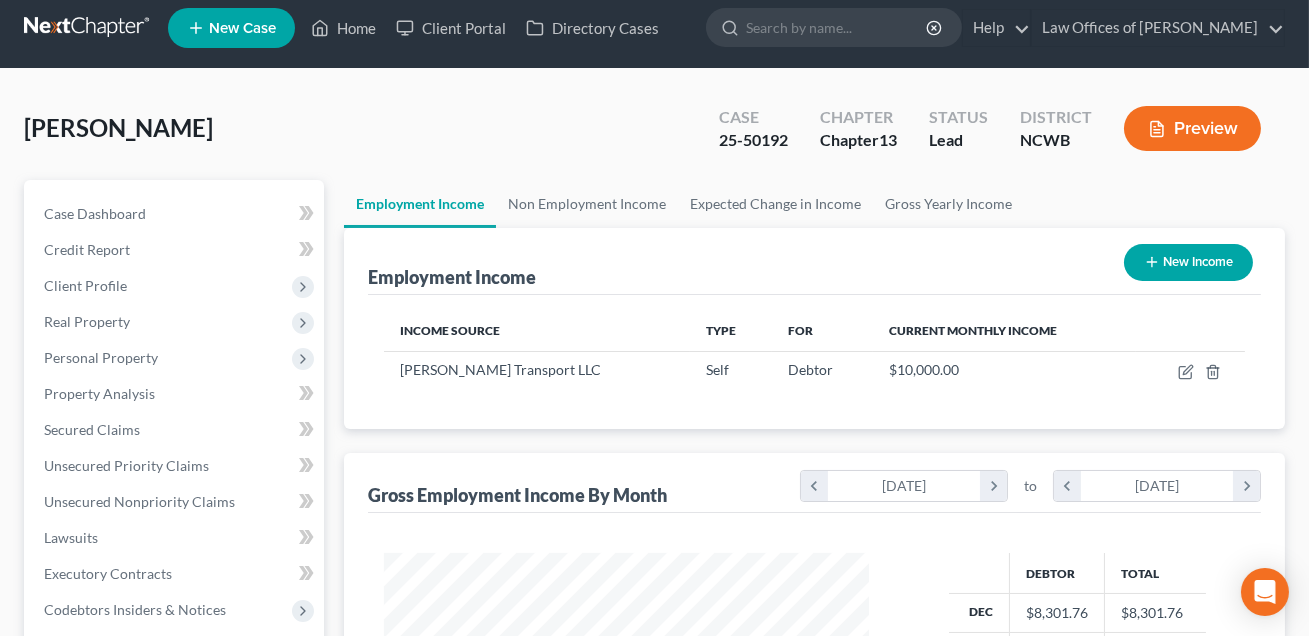 scroll, scrollTop: 0, scrollLeft: 0, axis: both 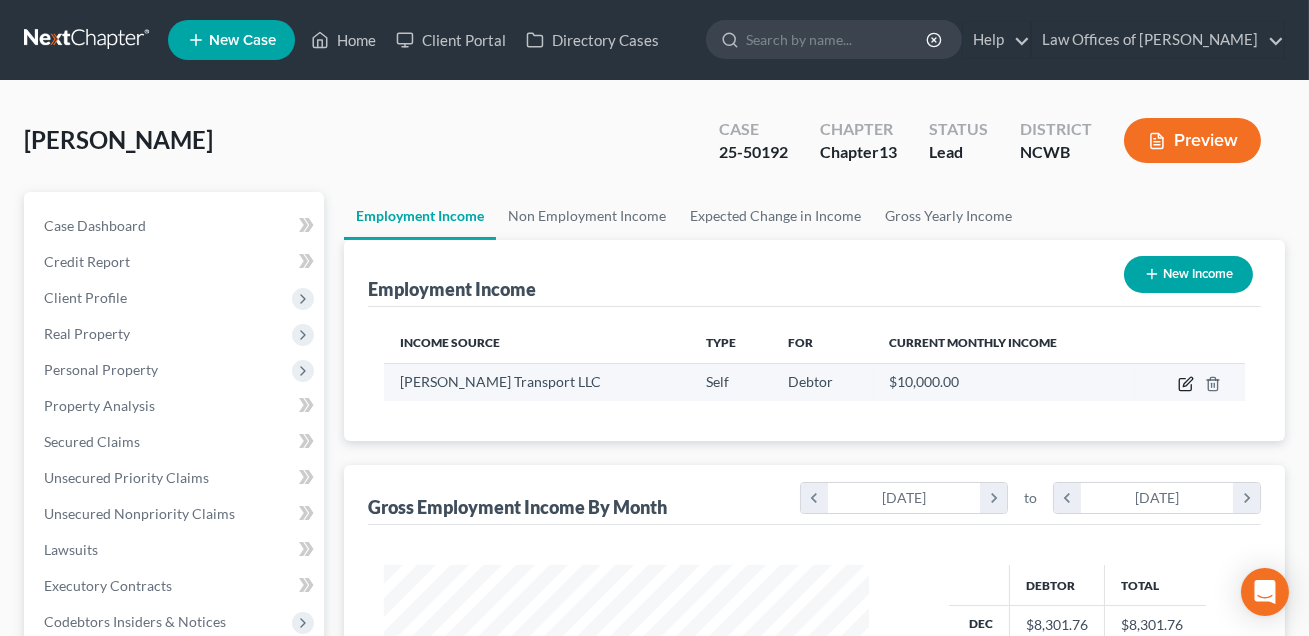click 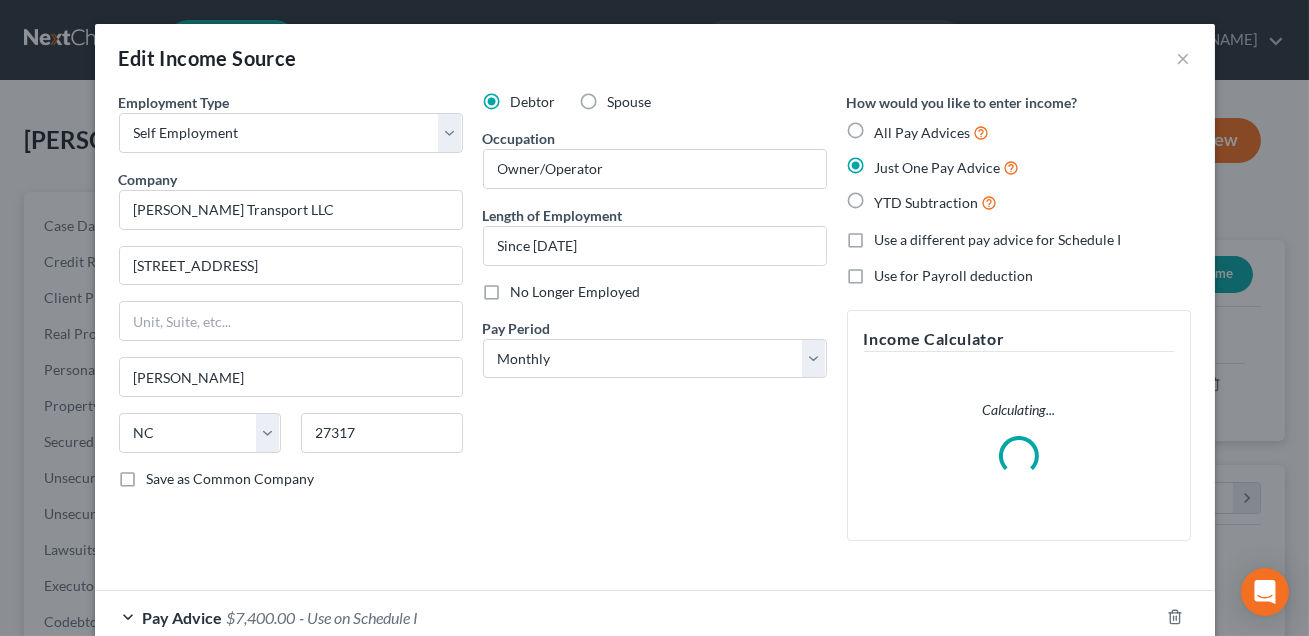 scroll, scrollTop: 171, scrollLeft: 0, axis: vertical 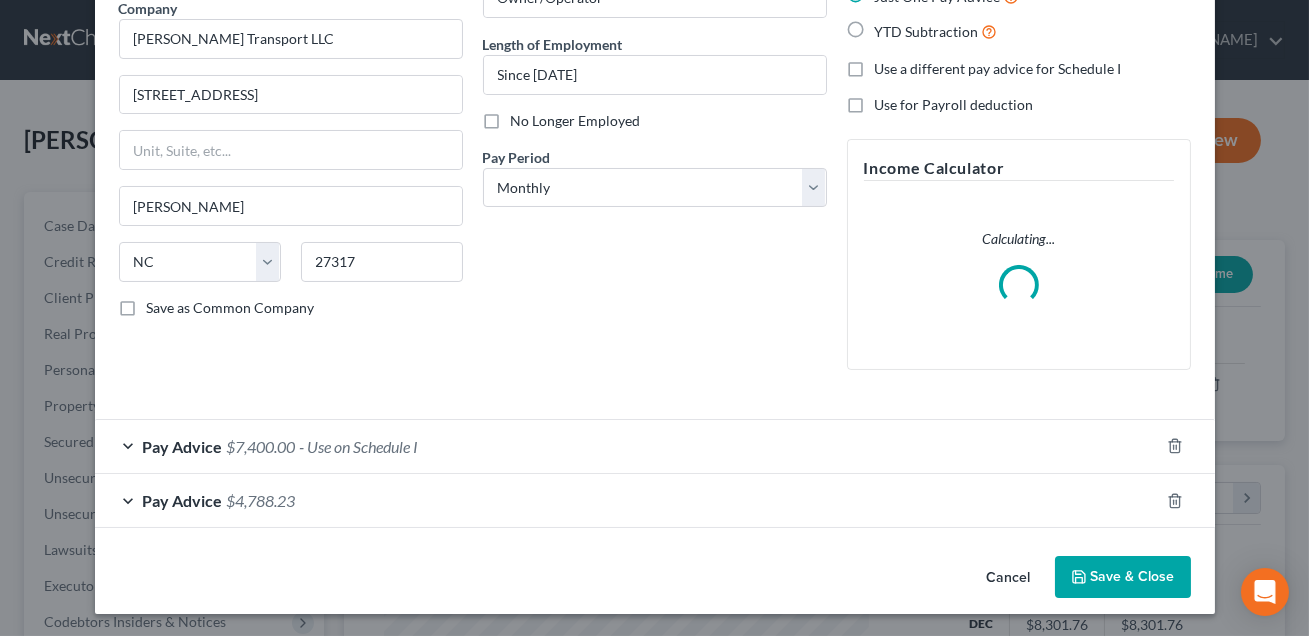 click on "Pay Advice $7,400.00 - Use on Schedule I" at bounding box center [627, 446] 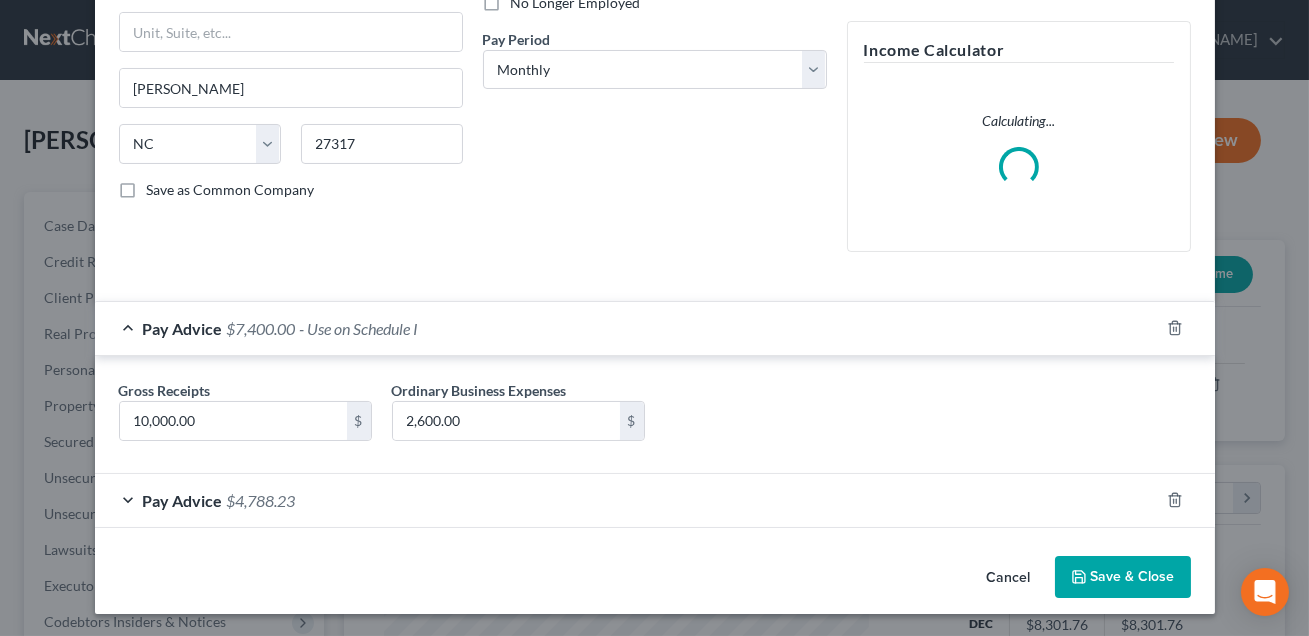 scroll, scrollTop: 269, scrollLeft: 0, axis: vertical 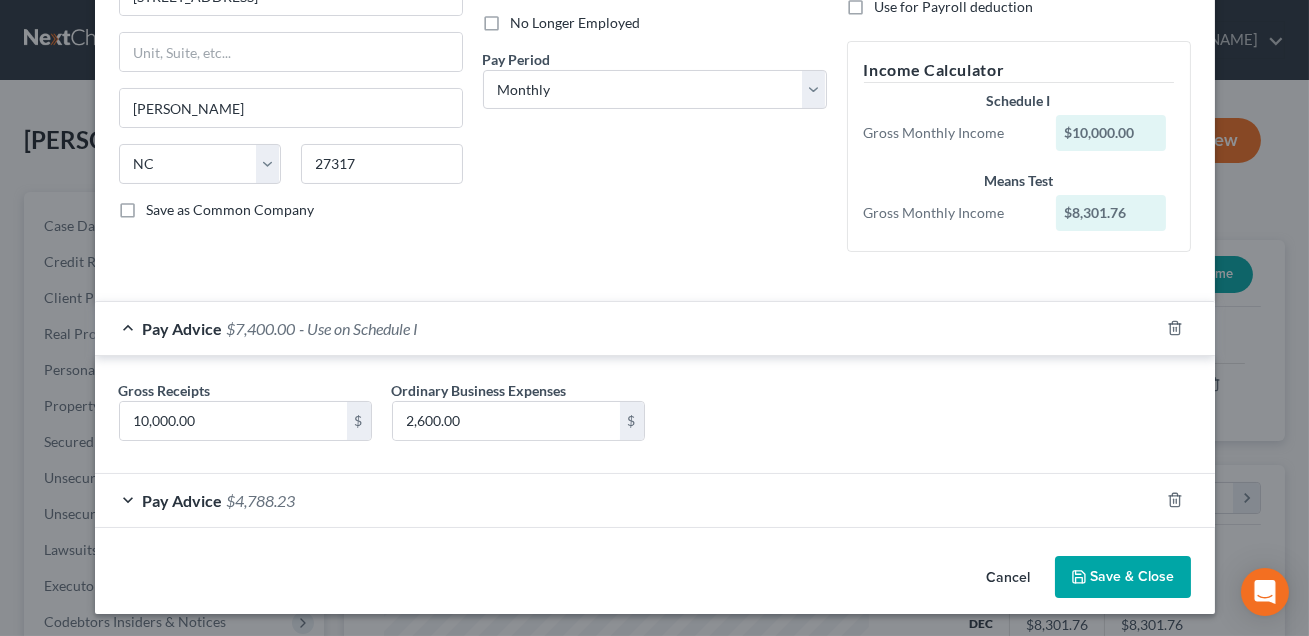 click on "Pay Advice $4,788.23" at bounding box center (627, 500) 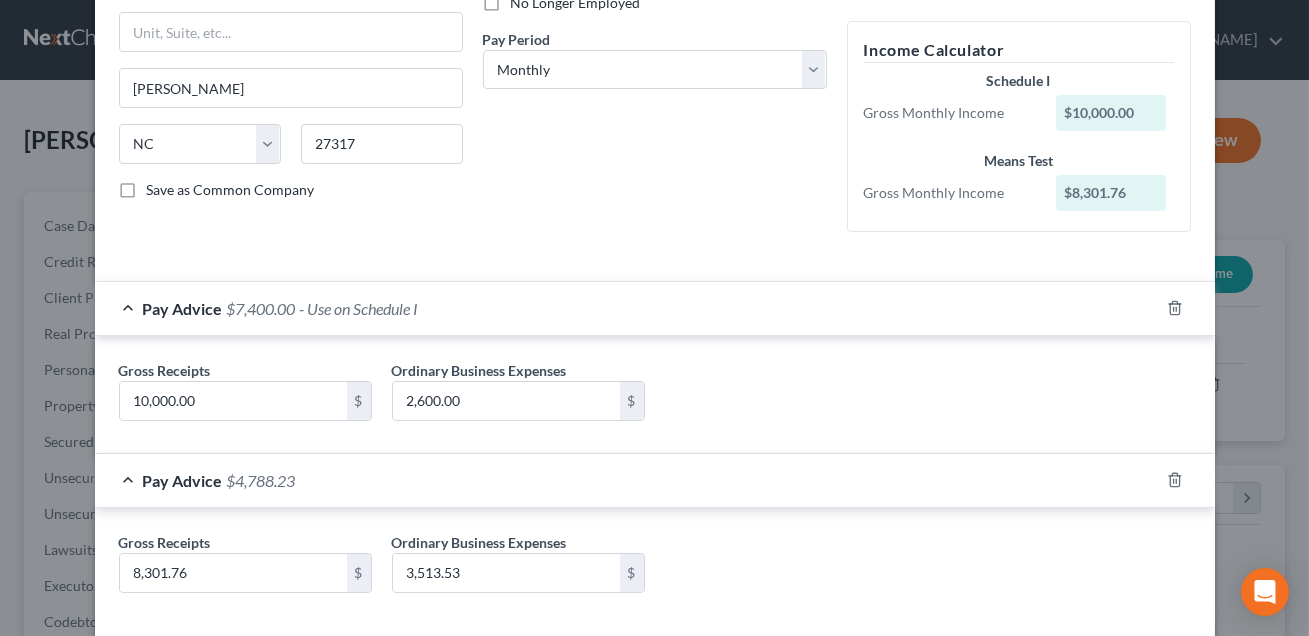 scroll, scrollTop: 360, scrollLeft: 0, axis: vertical 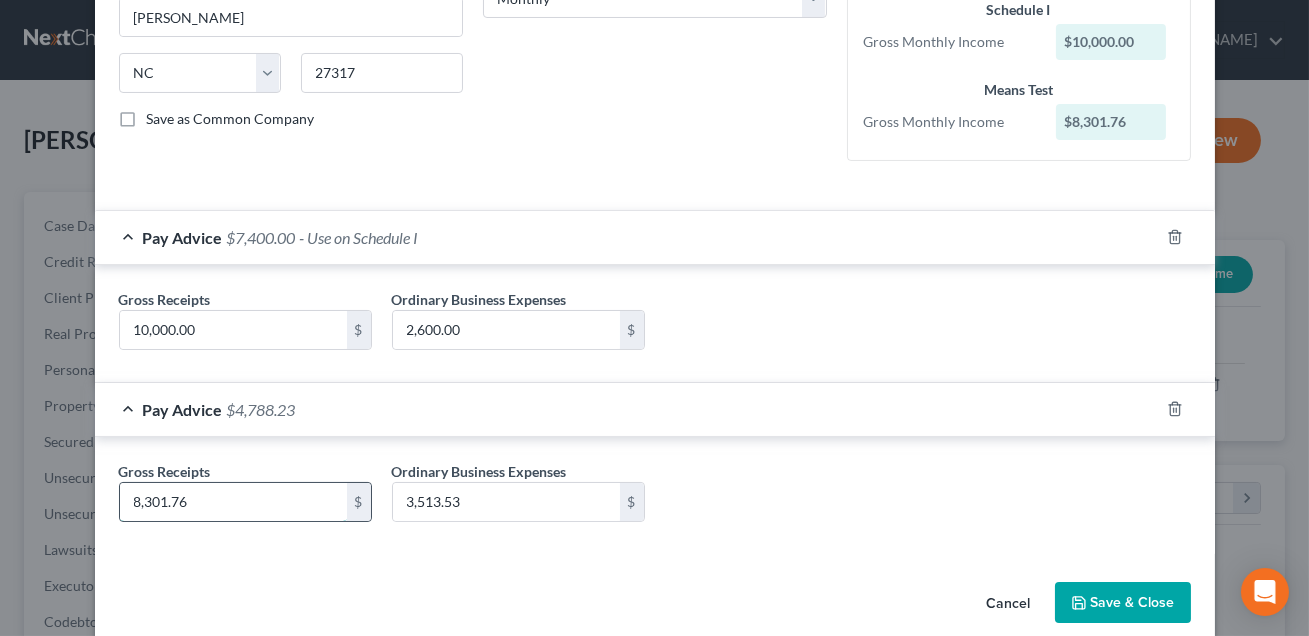 click on "8,301.76" at bounding box center (233, 502) 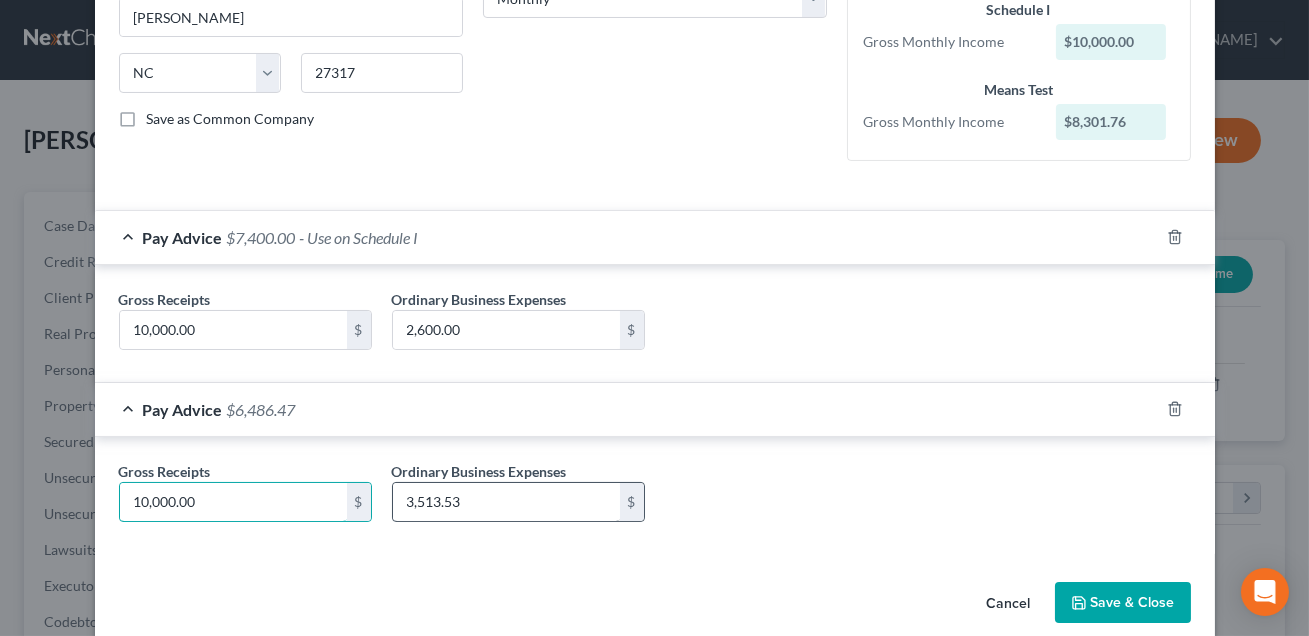 type on "10,000.00" 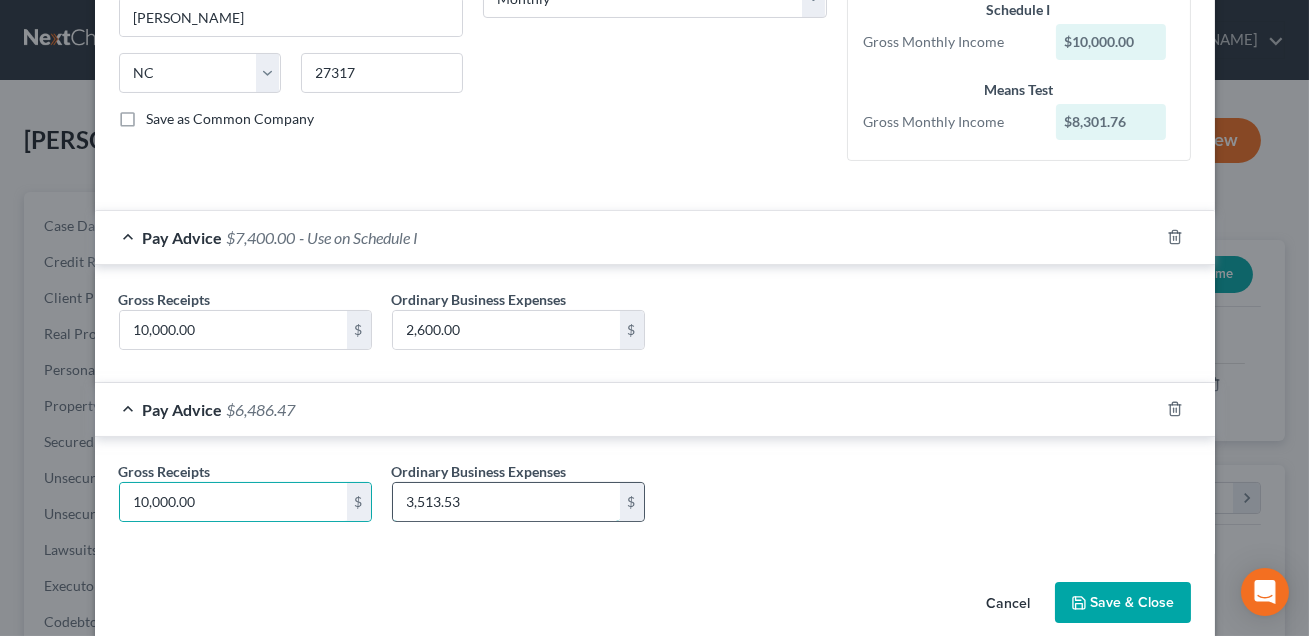 click on "3,513.53" at bounding box center (506, 502) 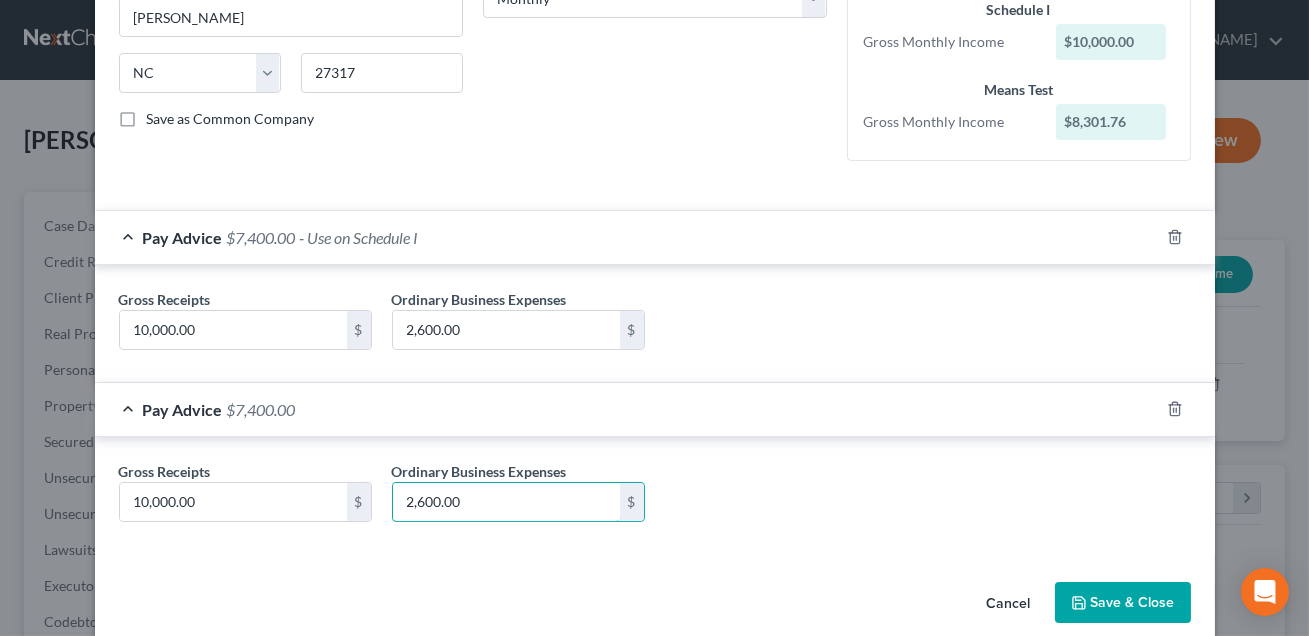 type on "2,600.00" 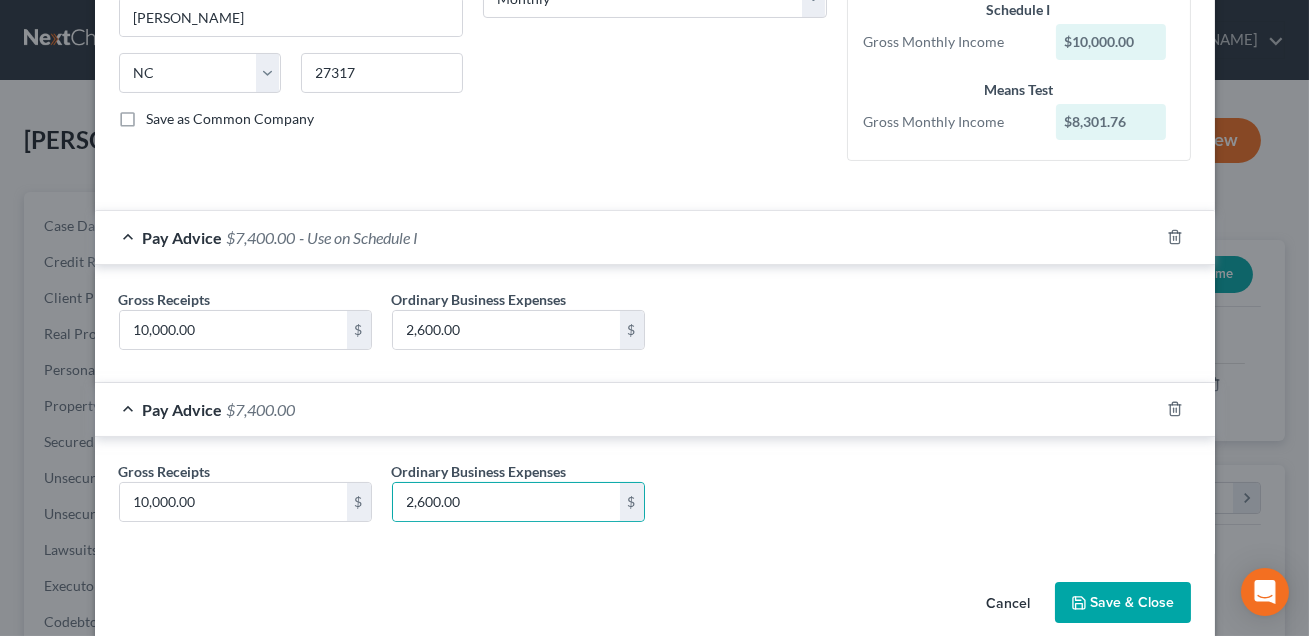 click on "Gross Receipts 10,000.00 $ Ordinary Business Expenses 2,600.00 $" at bounding box center (655, 499) 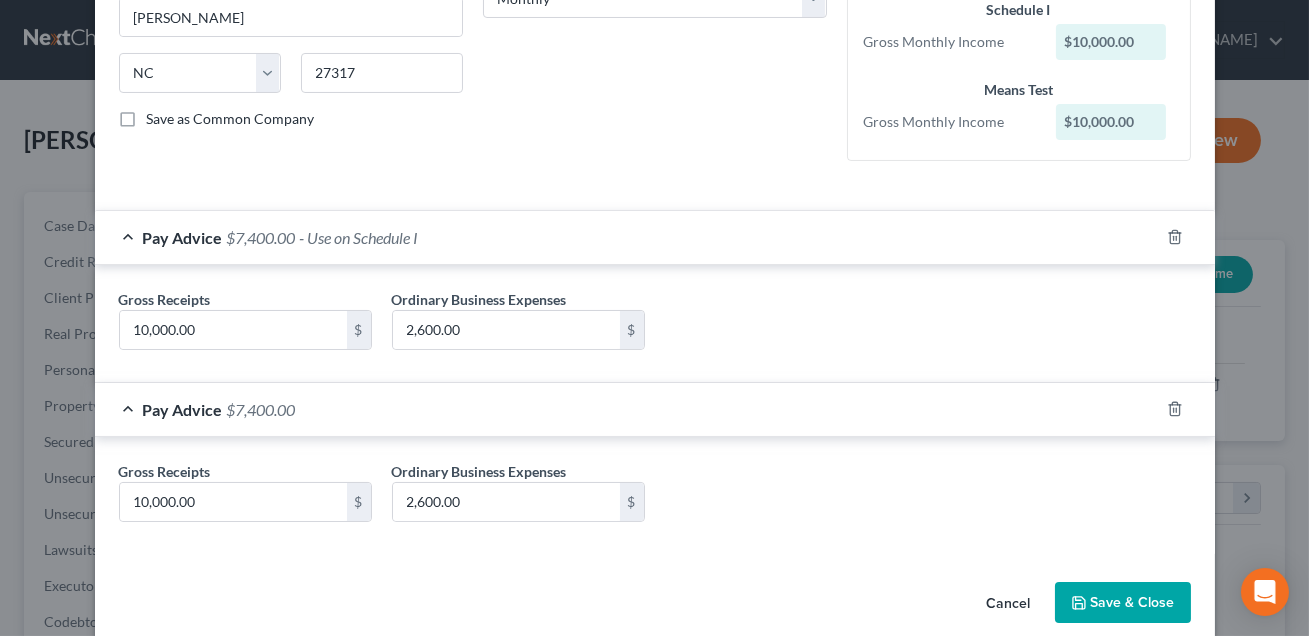 click on "Save & Close" at bounding box center (1123, 603) 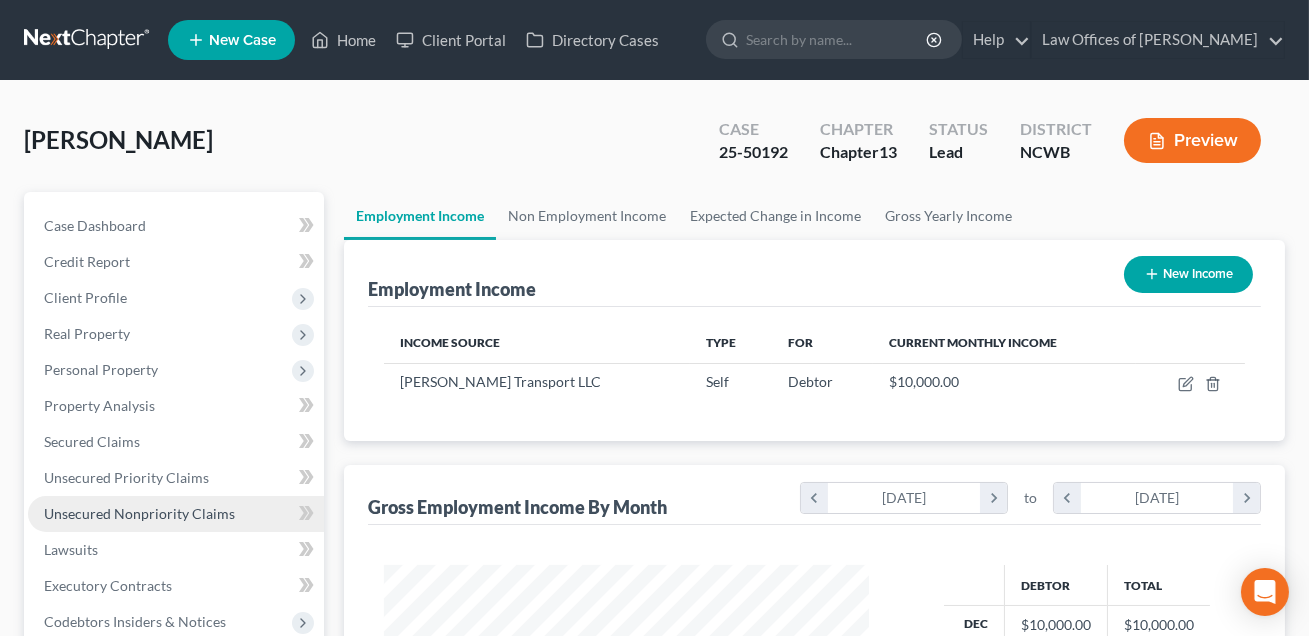 scroll, scrollTop: 438, scrollLeft: 0, axis: vertical 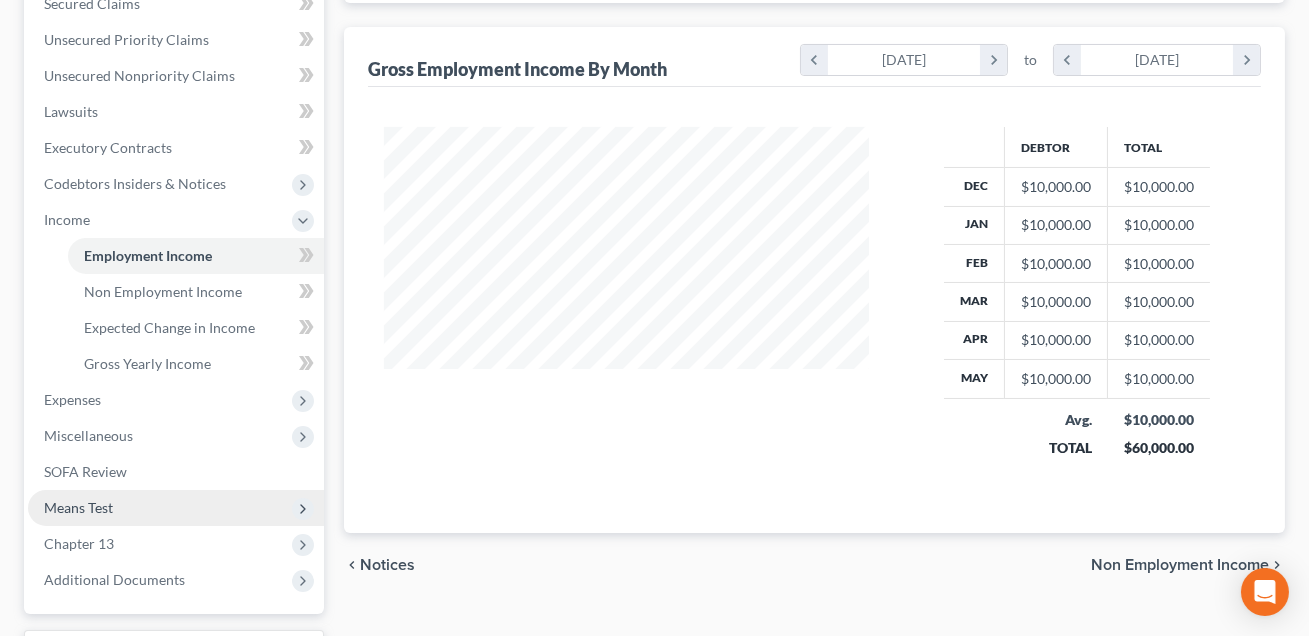 click on "Means Test" at bounding box center [176, 508] 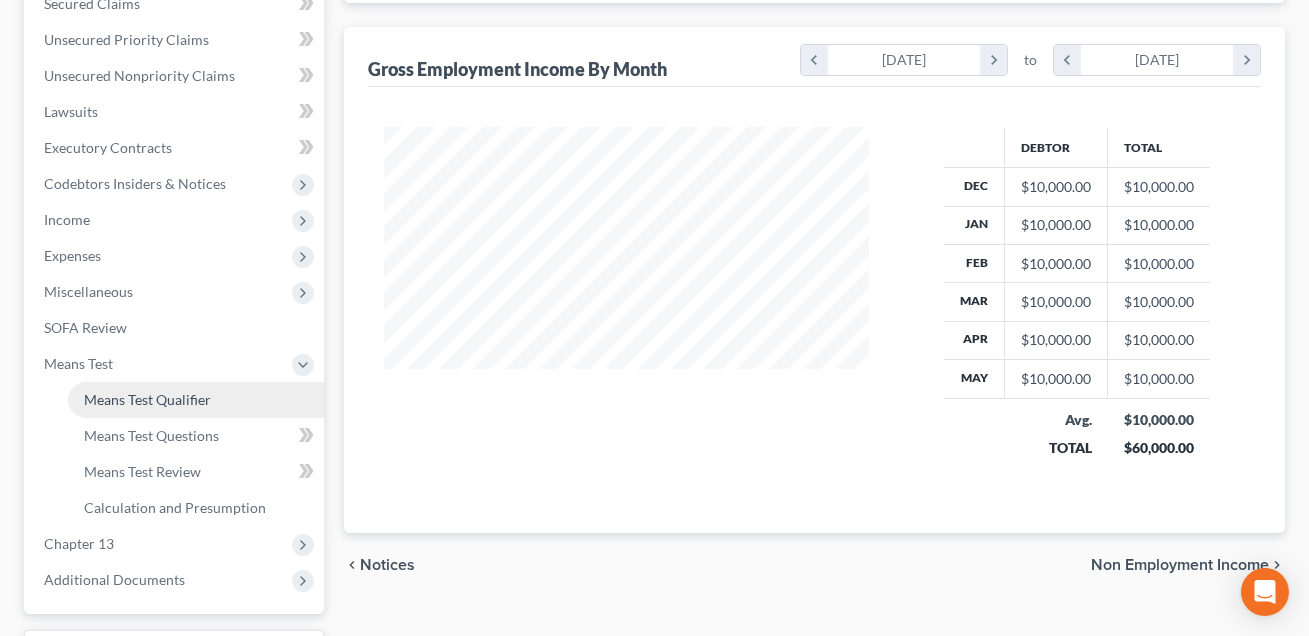 click on "Means Test Qualifier" at bounding box center [147, 399] 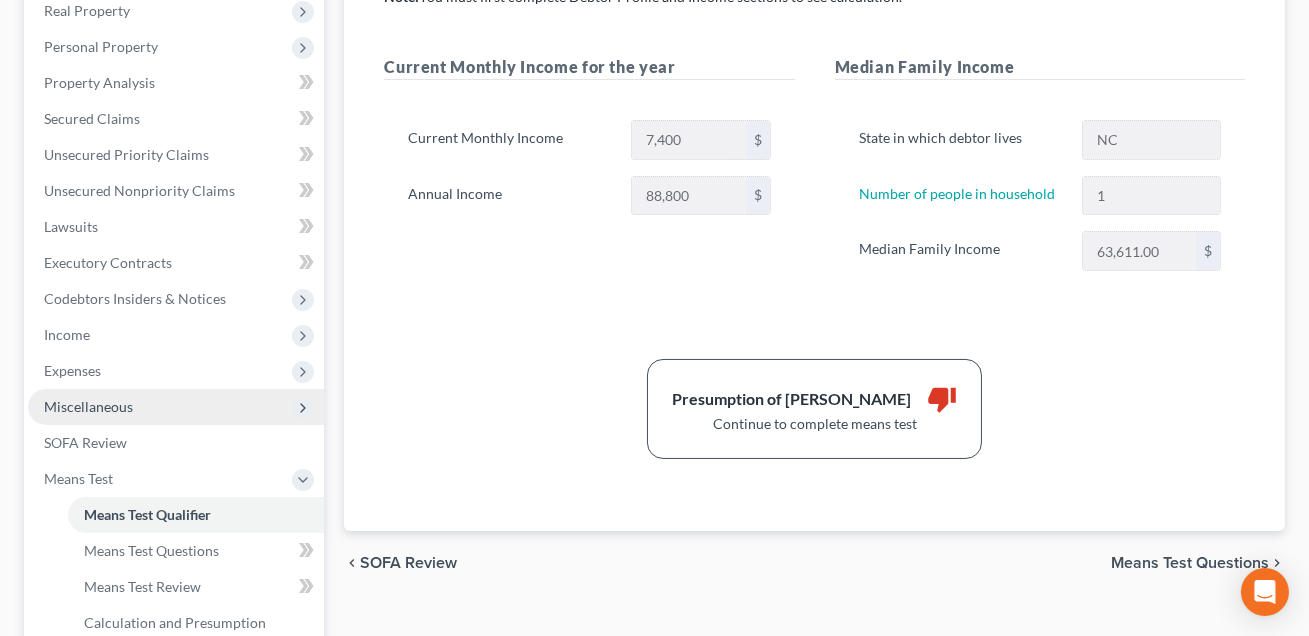 scroll, scrollTop: 350, scrollLeft: 0, axis: vertical 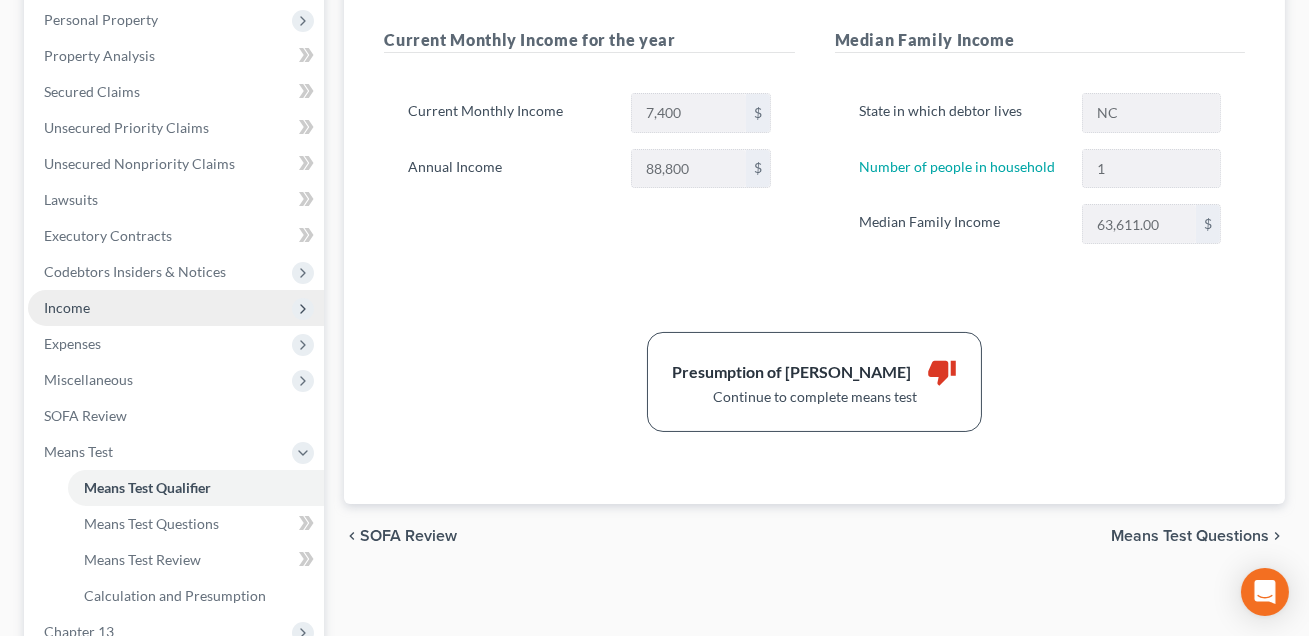 click on "Income" at bounding box center [67, 307] 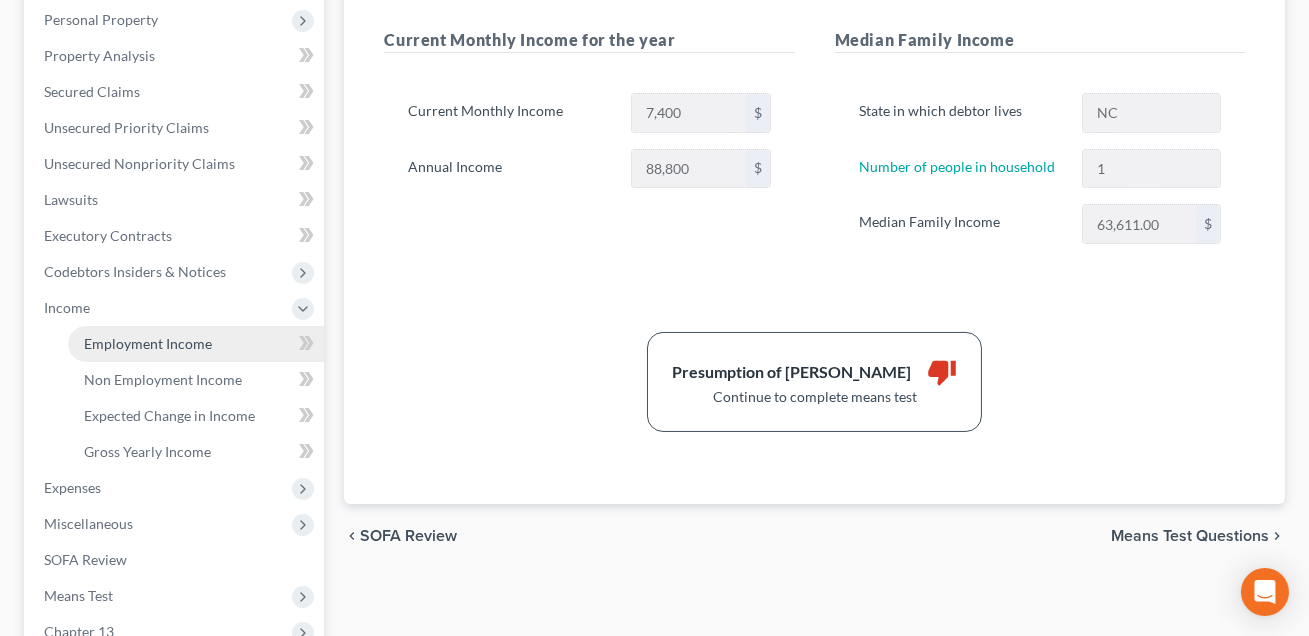 click on "Employment Income" at bounding box center (148, 343) 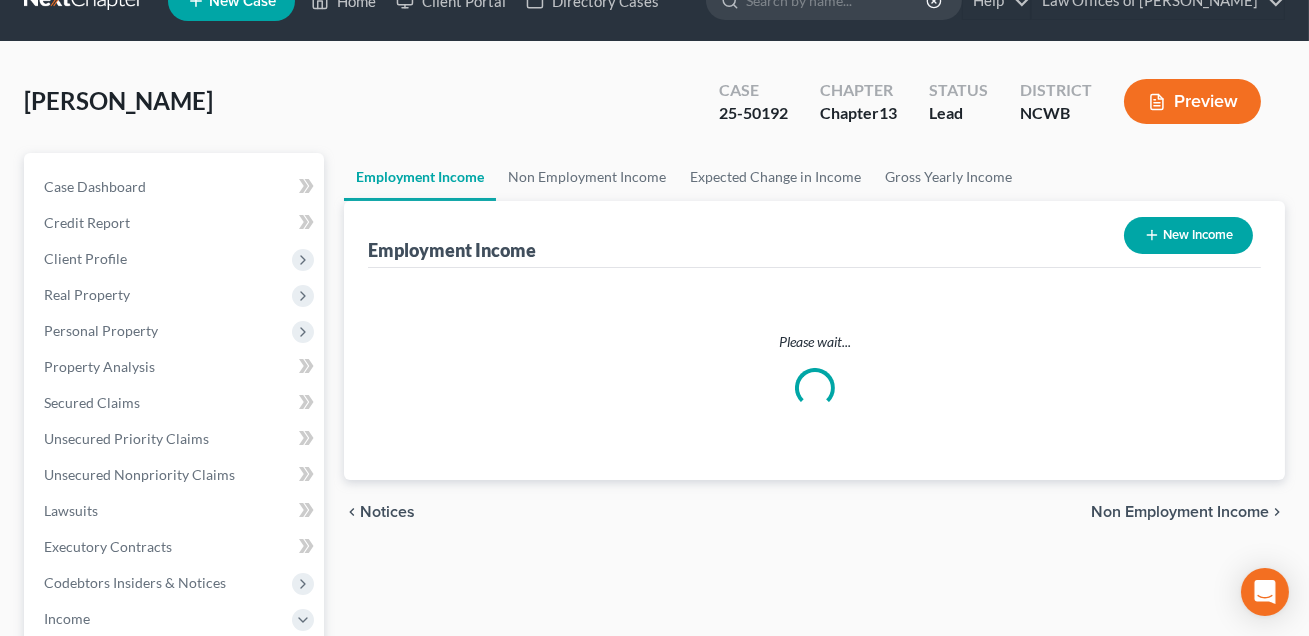 scroll, scrollTop: 0, scrollLeft: 0, axis: both 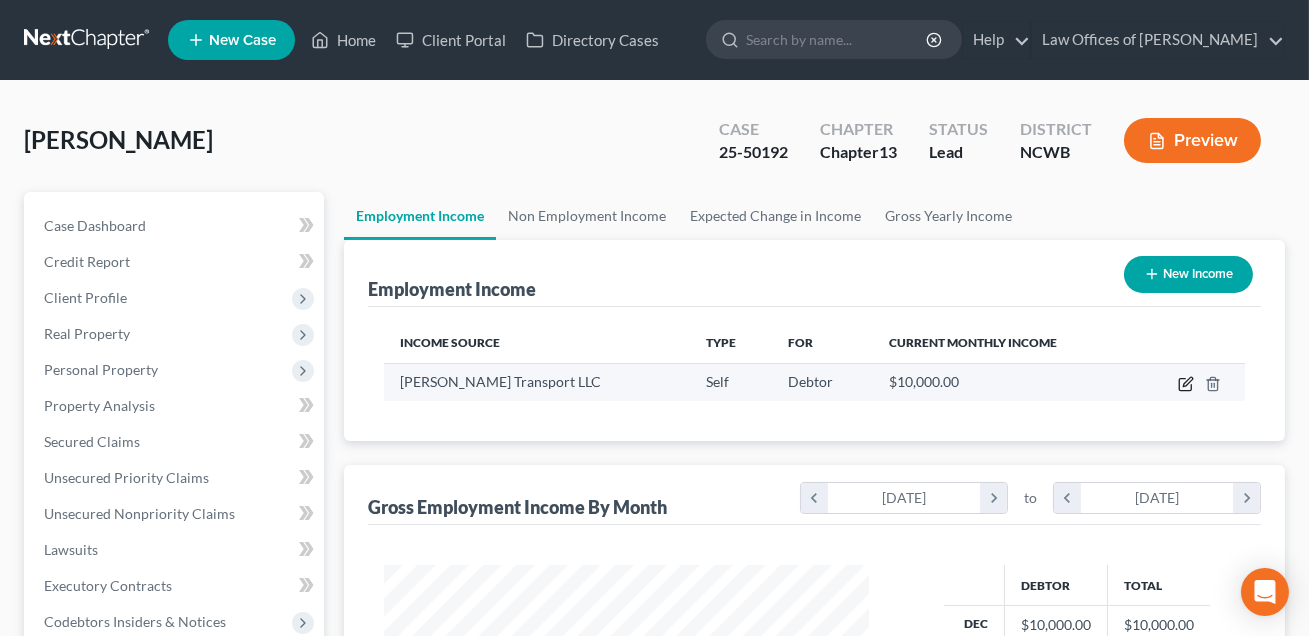 click 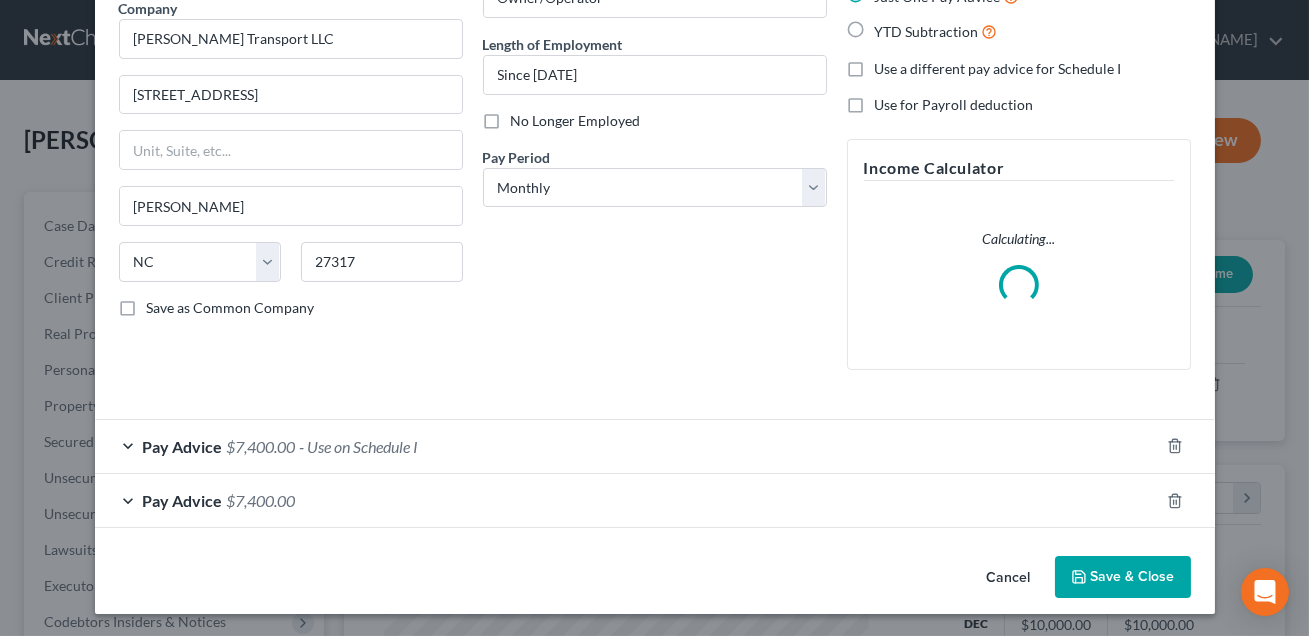 scroll, scrollTop: 151, scrollLeft: 0, axis: vertical 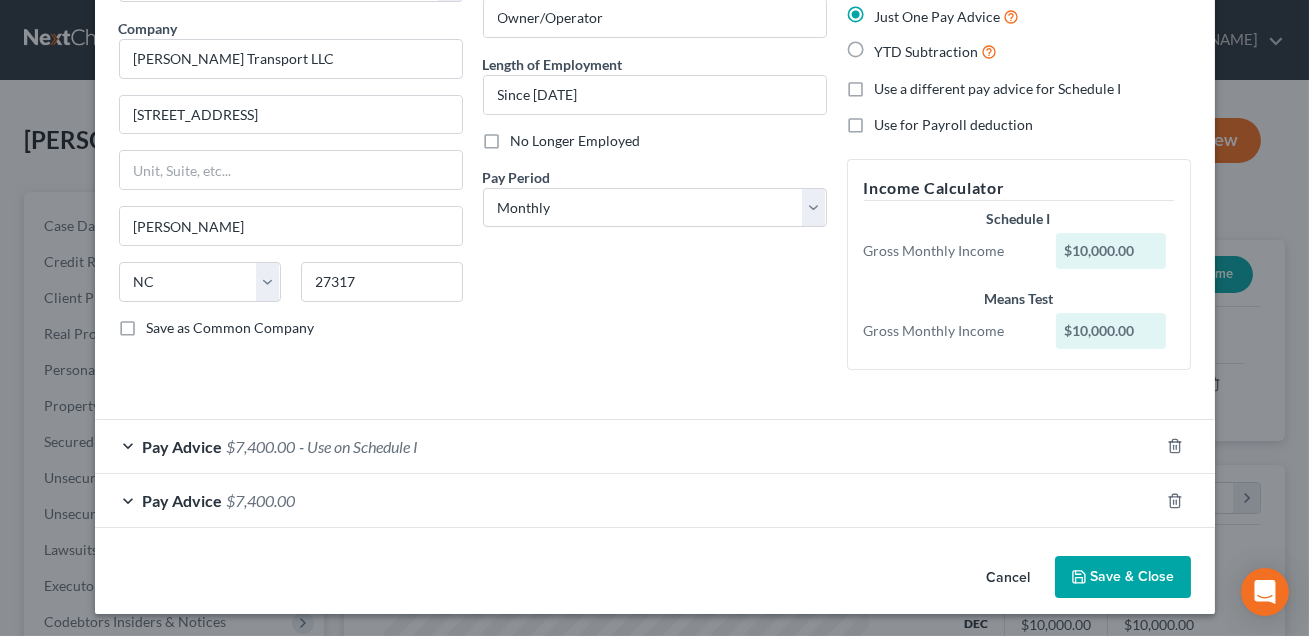 click on "Save & Close" at bounding box center [1123, 577] 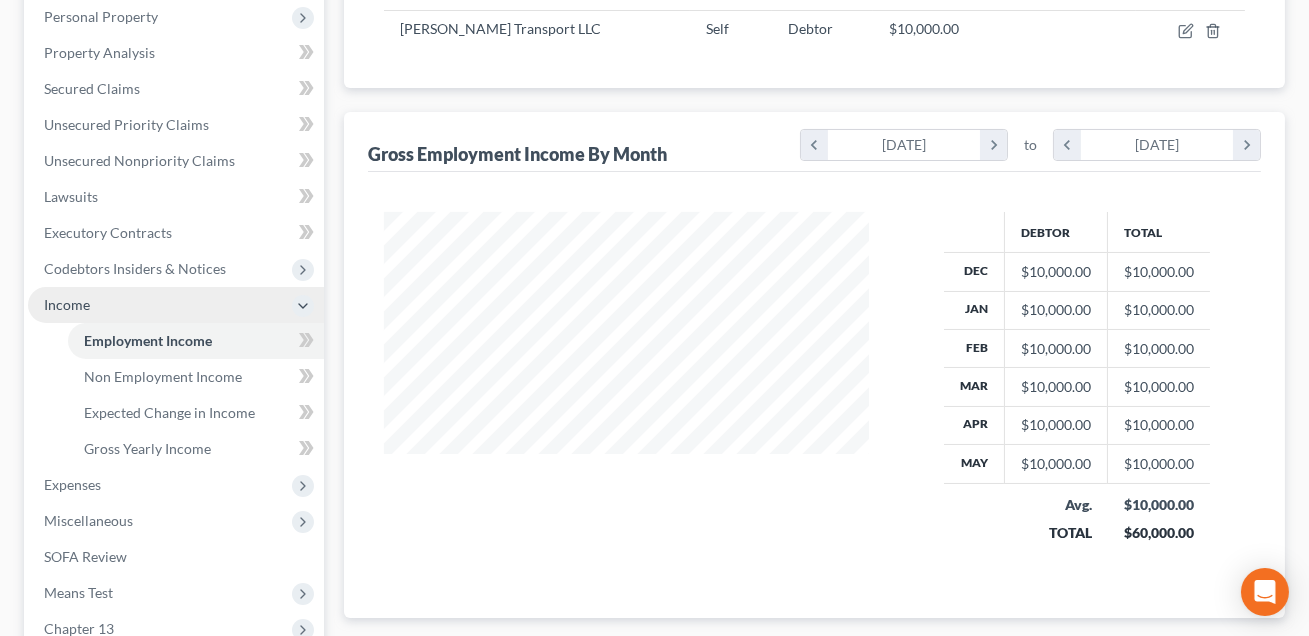 scroll, scrollTop: 408, scrollLeft: 0, axis: vertical 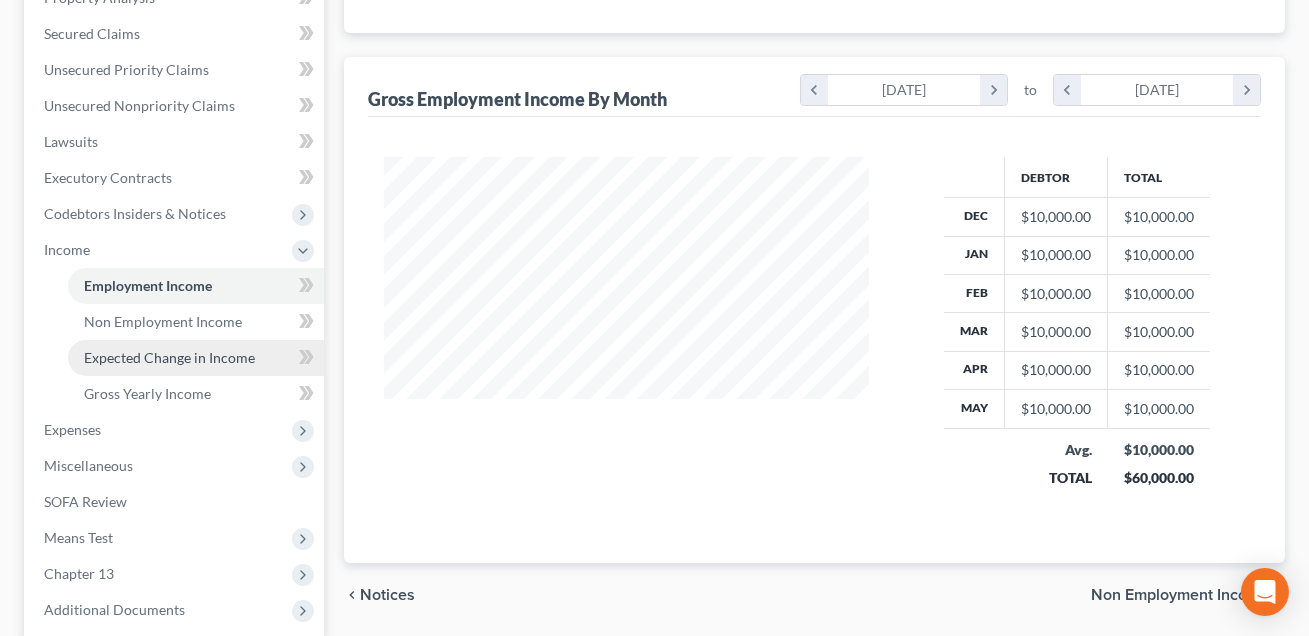 click on "Expected Change in Income" at bounding box center (169, 357) 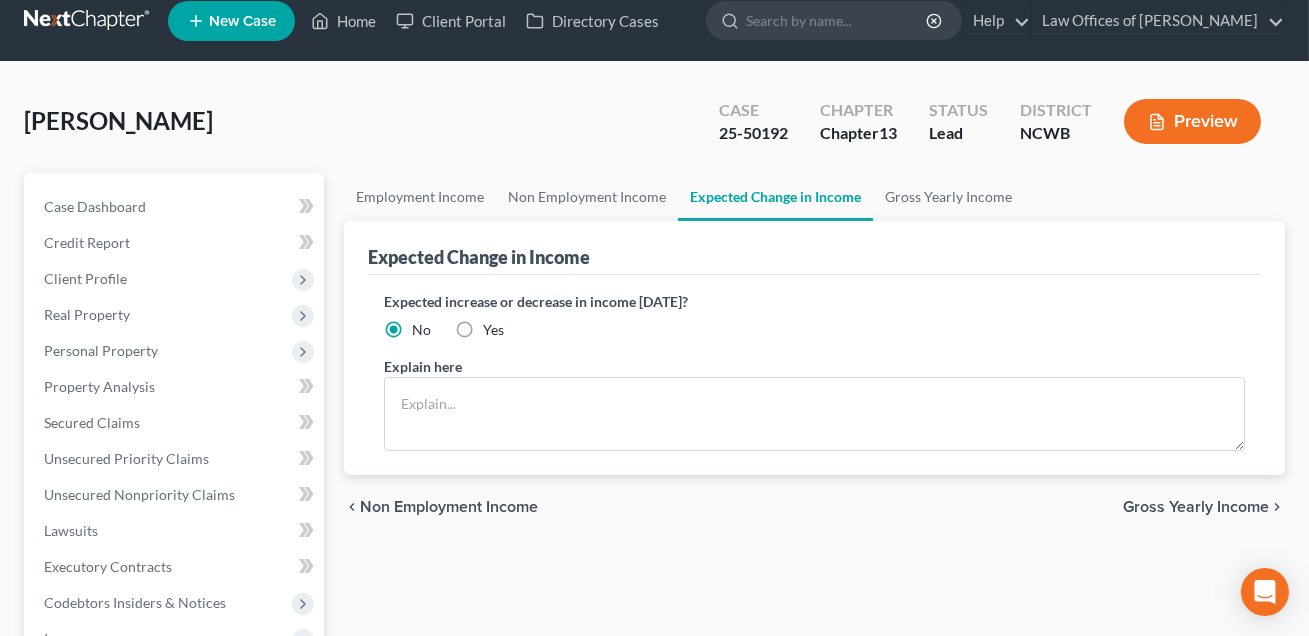 scroll, scrollTop: 0, scrollLeft: 0, axis: both 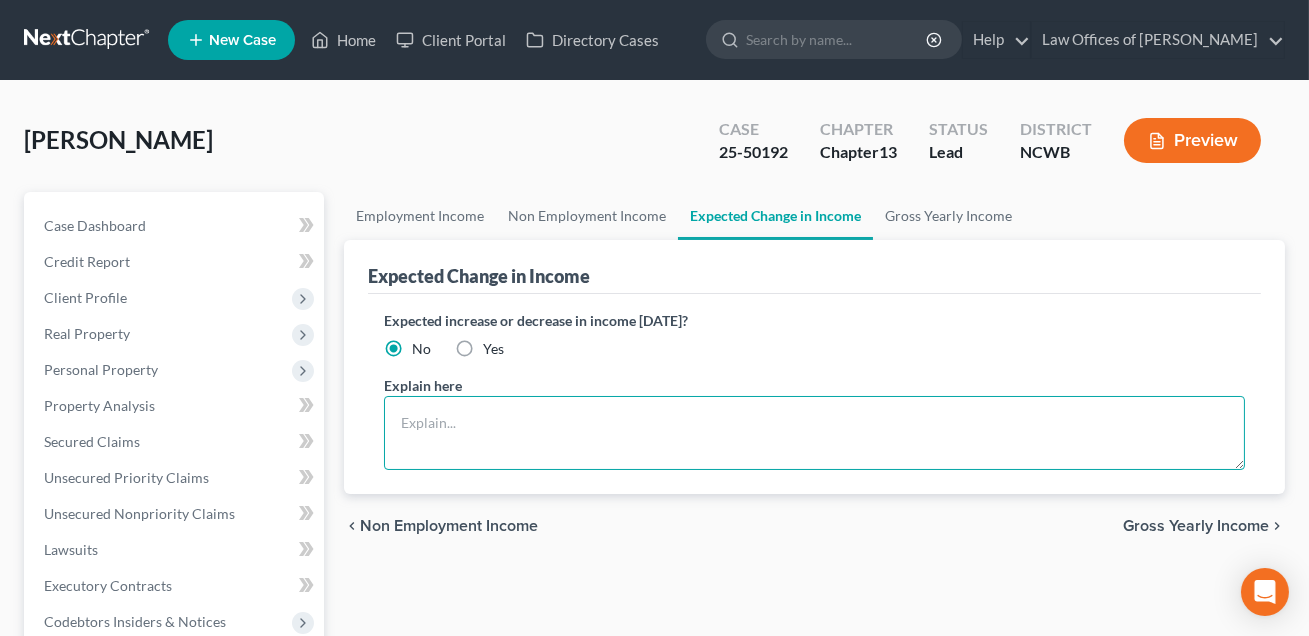 click at bounding box center [814, 433] 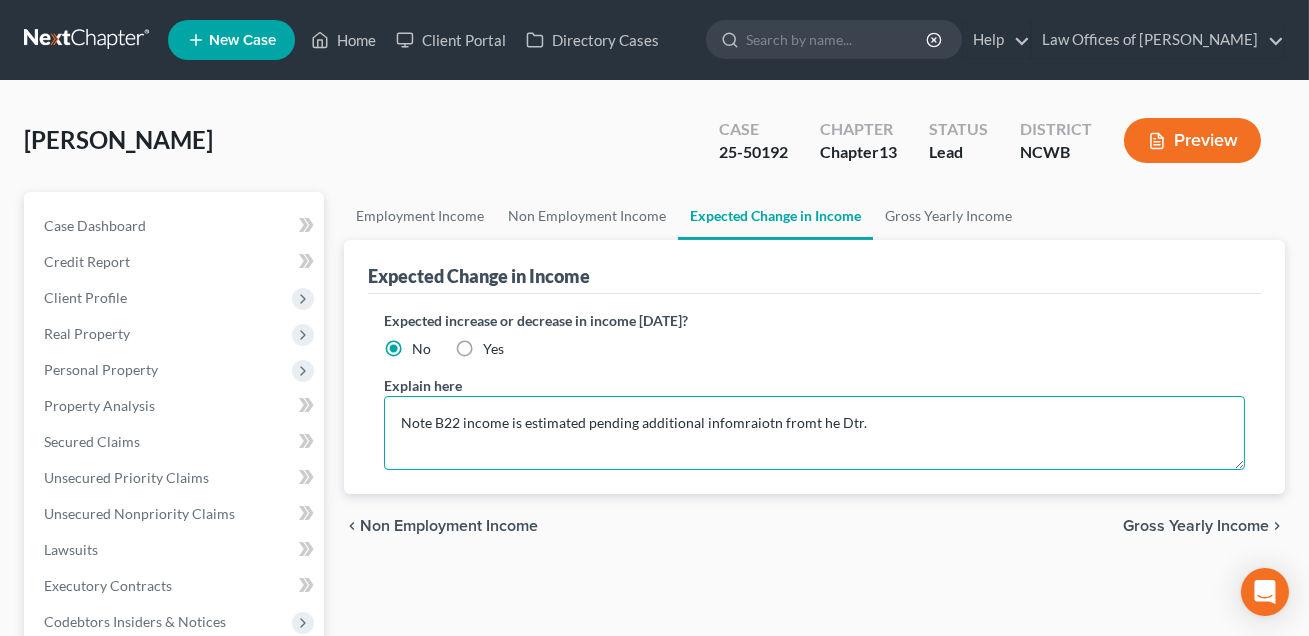 click on "Note B22 income is estimated pending additional infomraiotn fromt he Dtr." at bounding box center (814, 433) 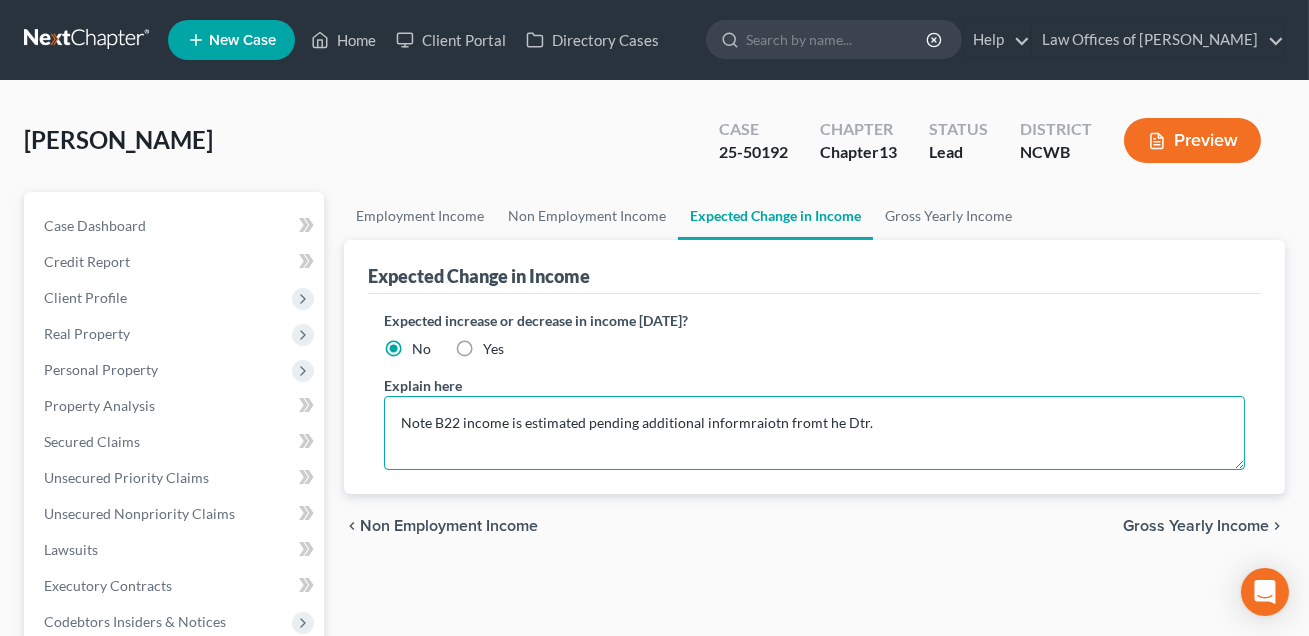 click on "Note B22 income is estimated pending additional informraiotn fromt he Dtr." at bounding box center (814, 433) 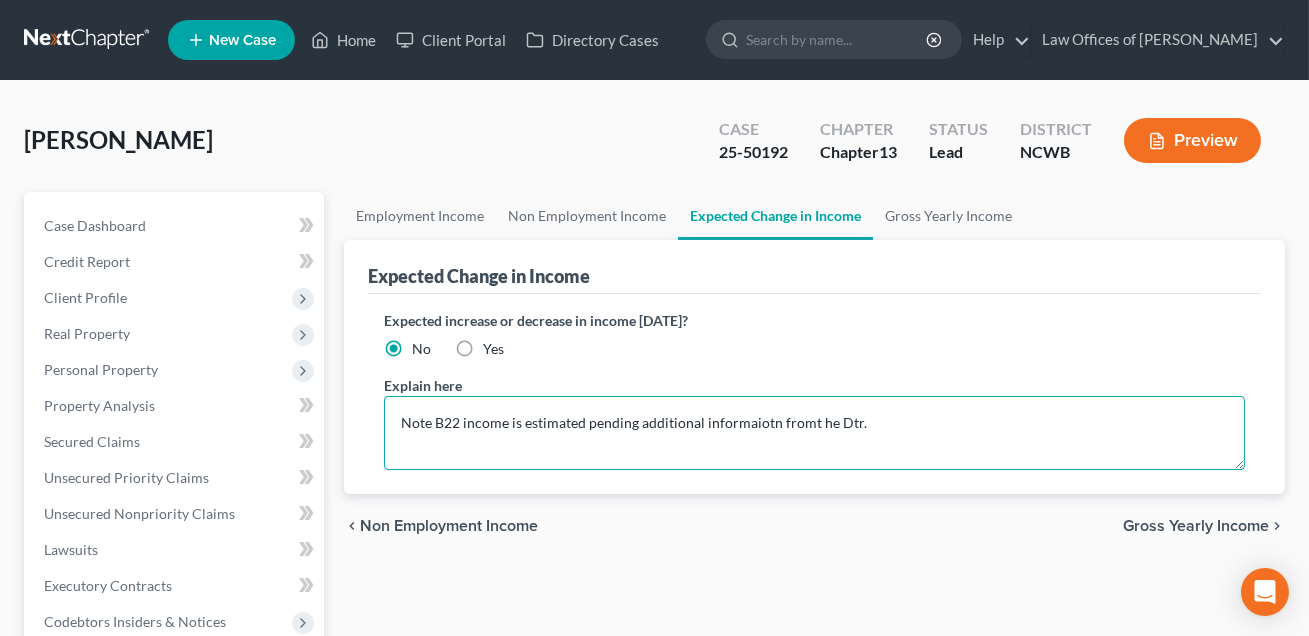 click on "Note B22 income is estimated pending additional informaiotn fromt he Dtr." at bounding box center (814, 433) 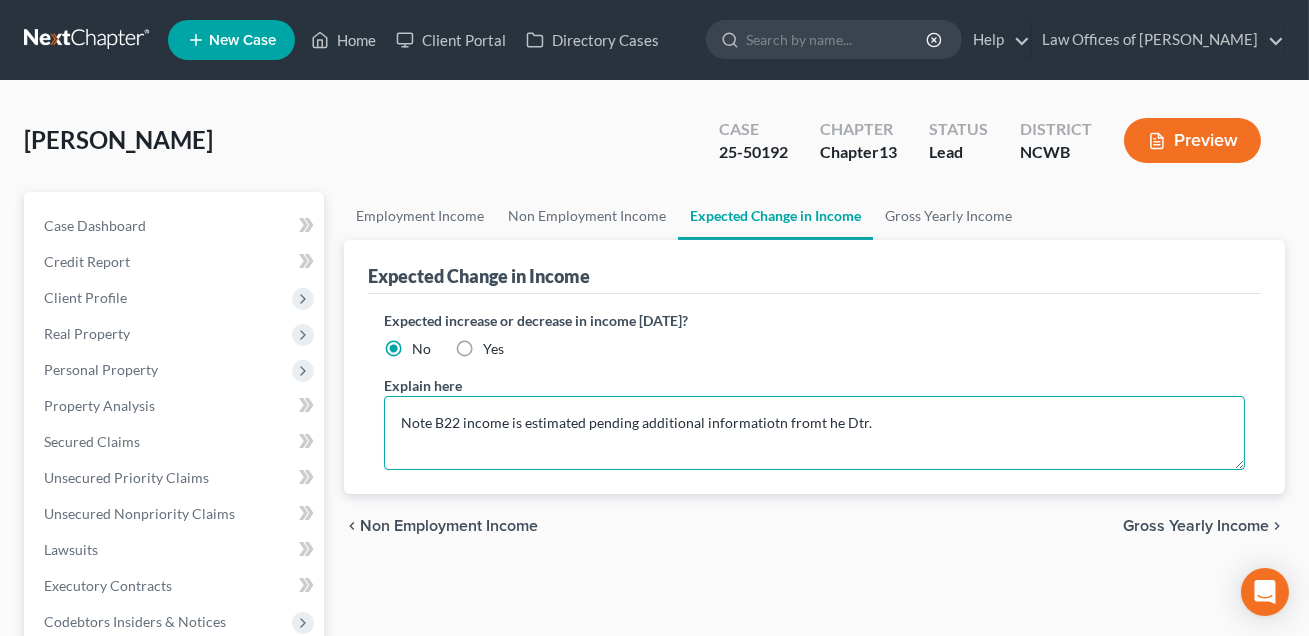 click on "Note B22 income is estimated pending additional informatiotn fromt he Dtr." at bounding box center (814, 433) 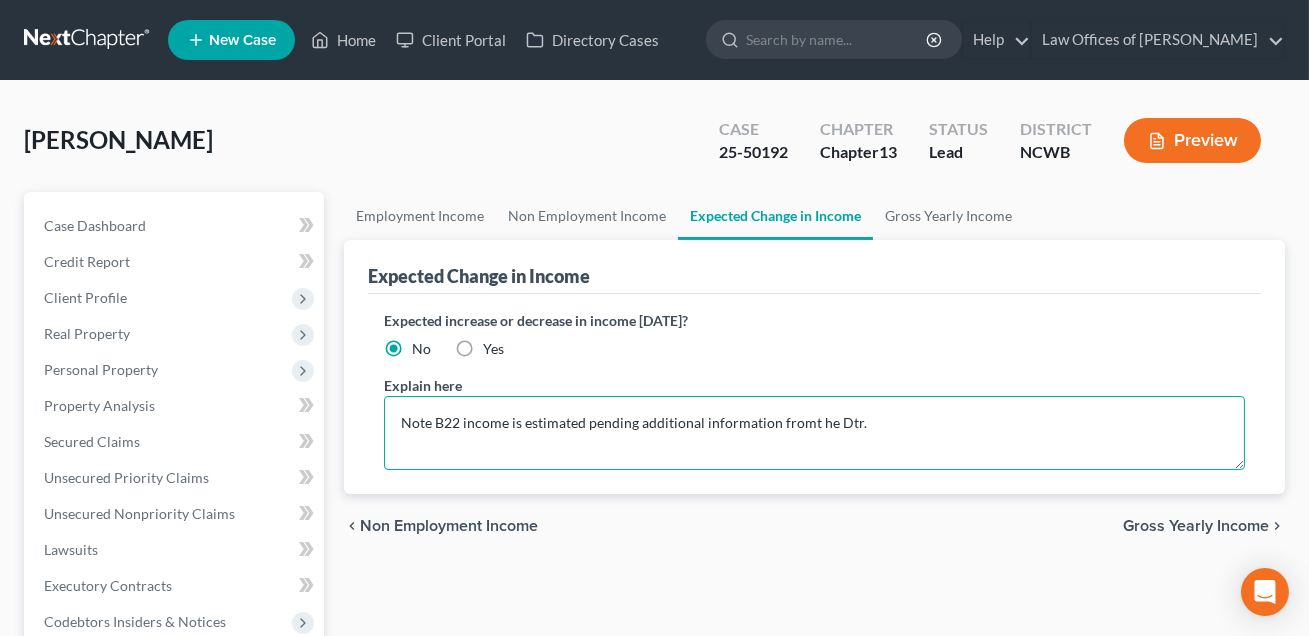 click on "Note B22 income is estimated pending additional information fromt he Dtr." at bounding box center [814, 433] 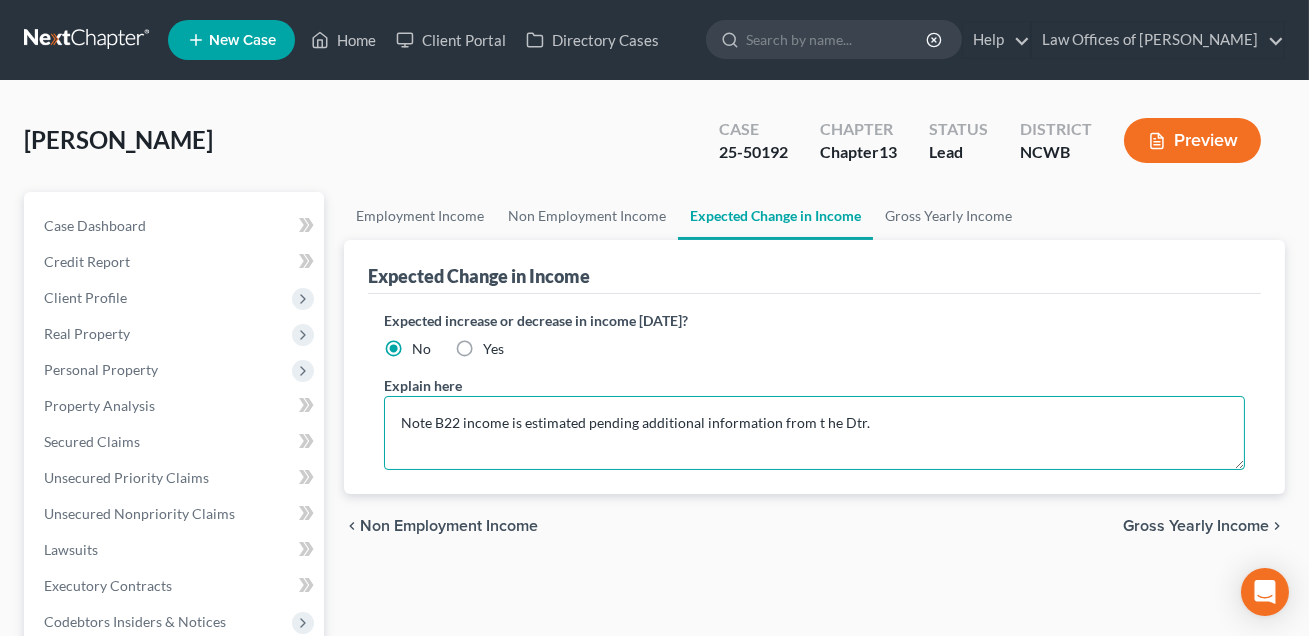 click on "Note B22 income is estimated pending additional information from t he Dtr." at bounding box center (814, 433) 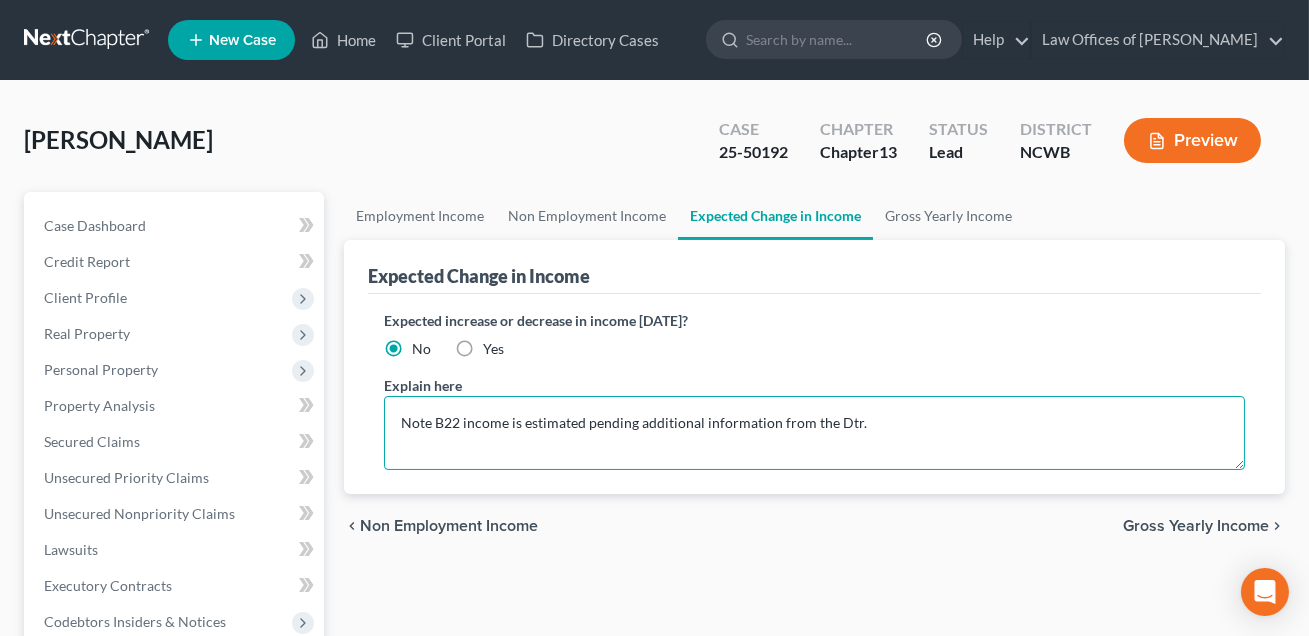 click on "Note B22 income is estimated pending additional information from the Dtr." at bounding box center (814, 433) 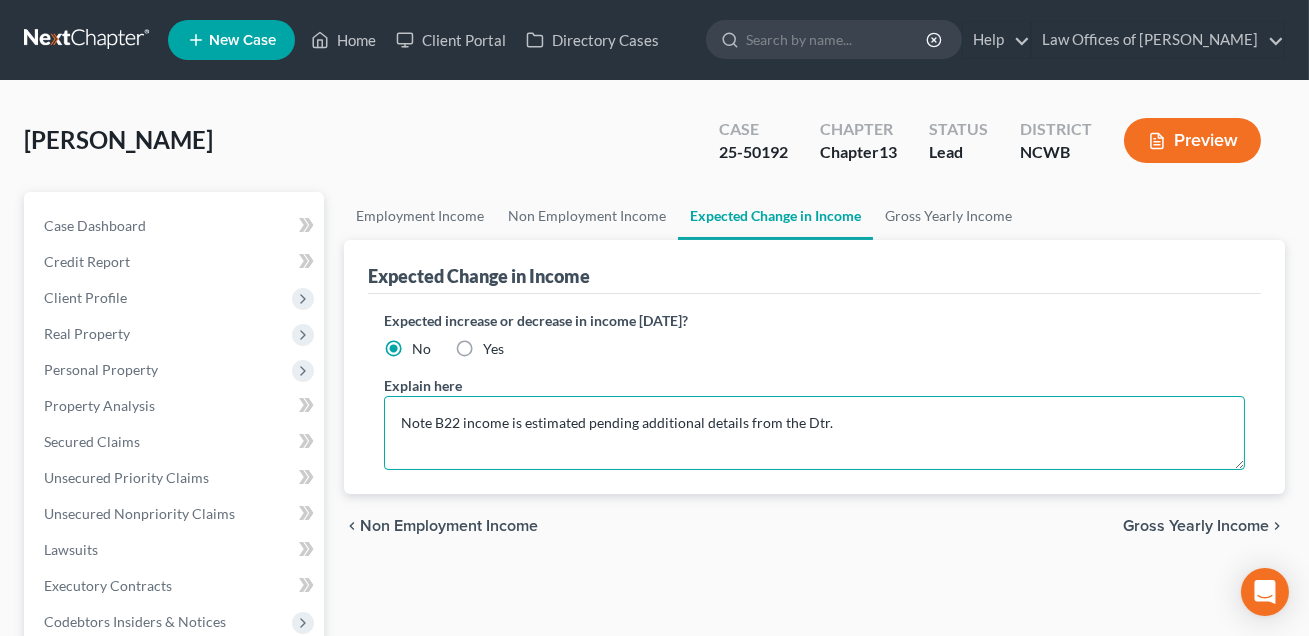 click on "Note B22 income is estimated pending additional details from the Dtr." at bounding box center (814, 433) 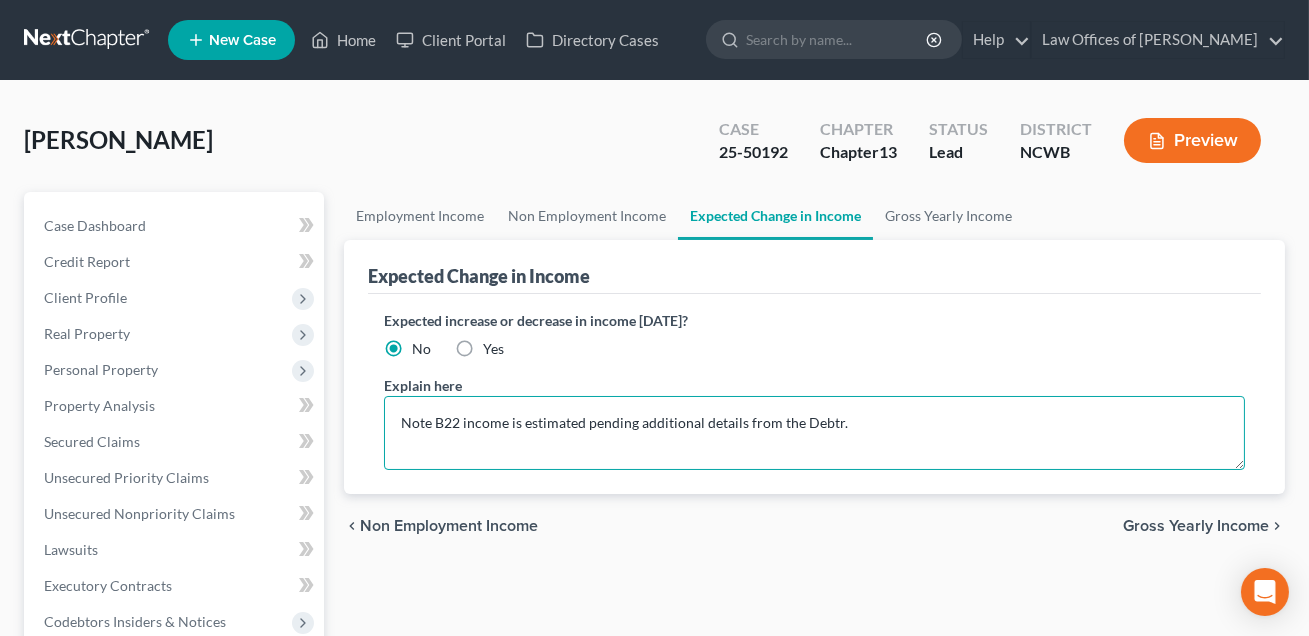 click on "Note B22 income is estimated pending additional details from the Debtr." at bounding box center [814, 433] 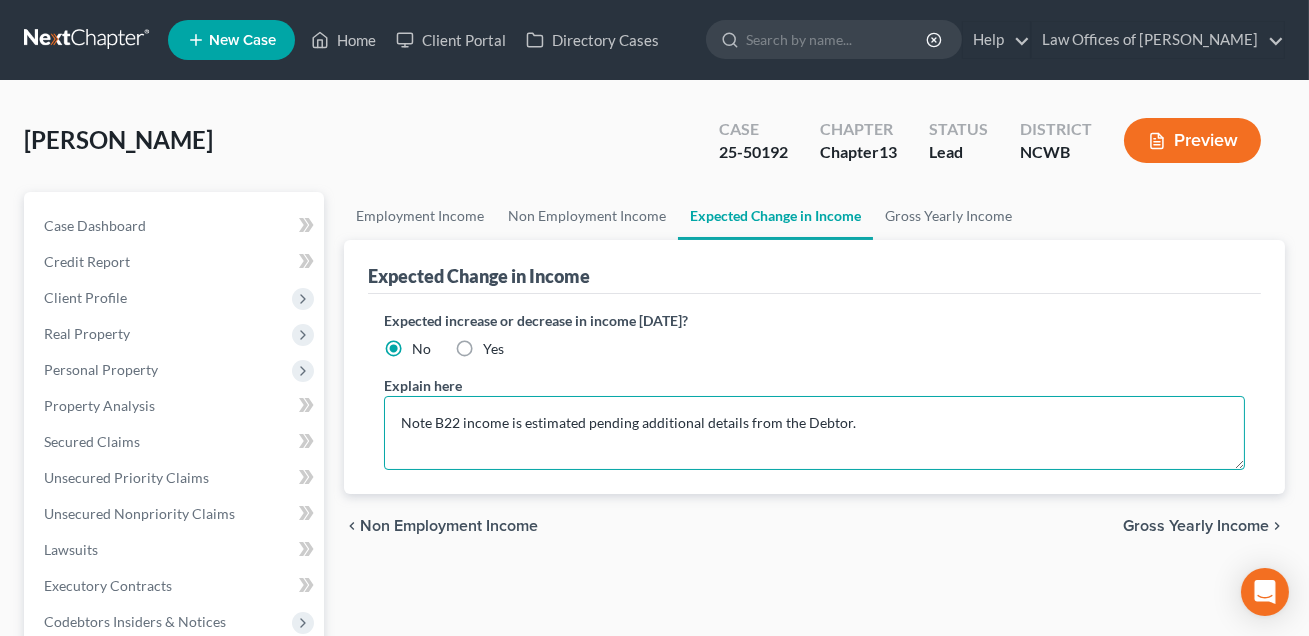 click on "Note B22 income is estimated pending additional details from the Debtor." at bounding box center (814, 433) 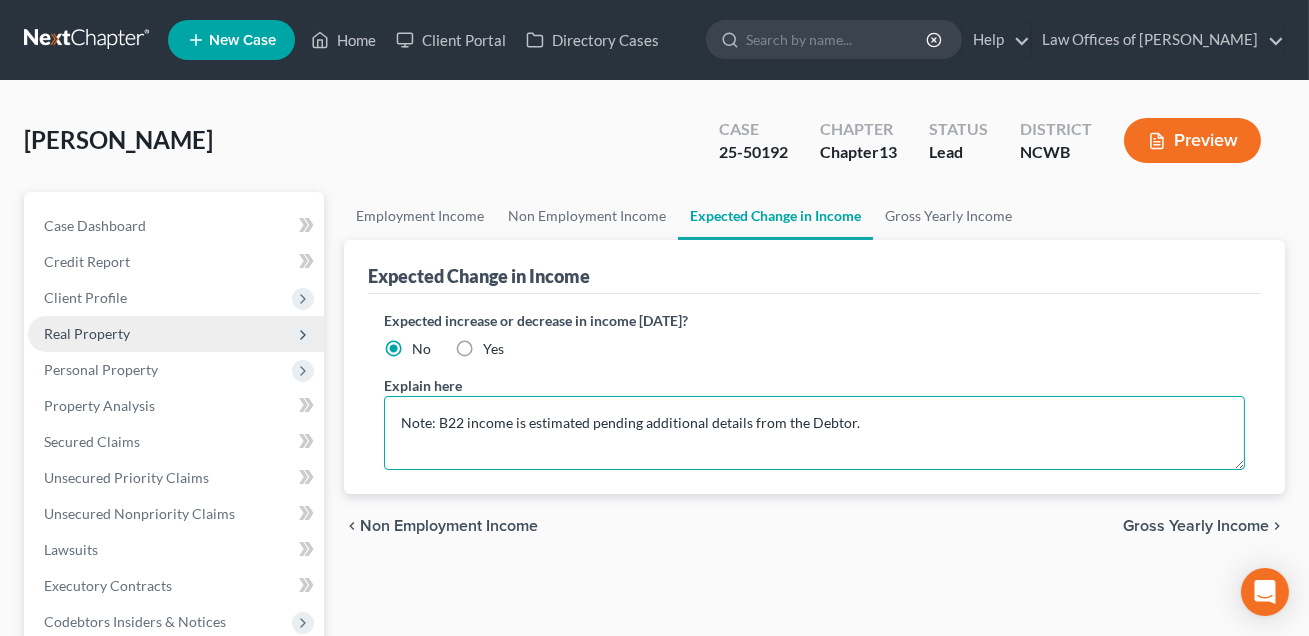 type on "Note: B22 income is estimated pending additional details from the Debtor." 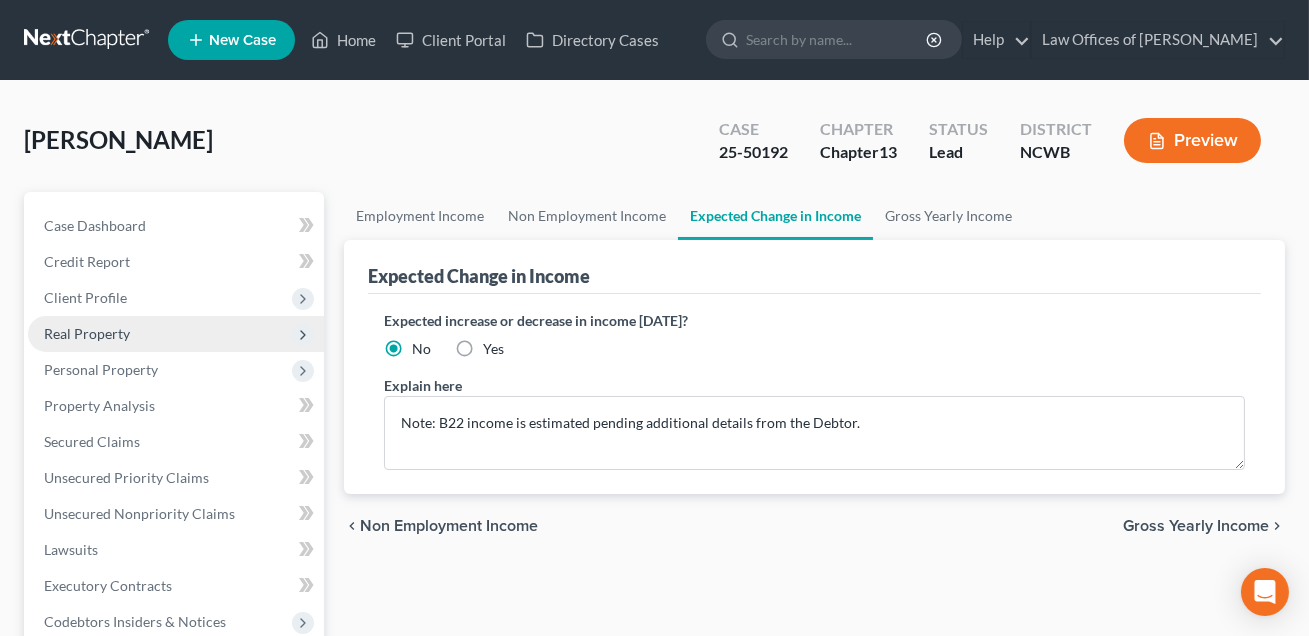 click on "Real Property" at bounding box center [87, 333] 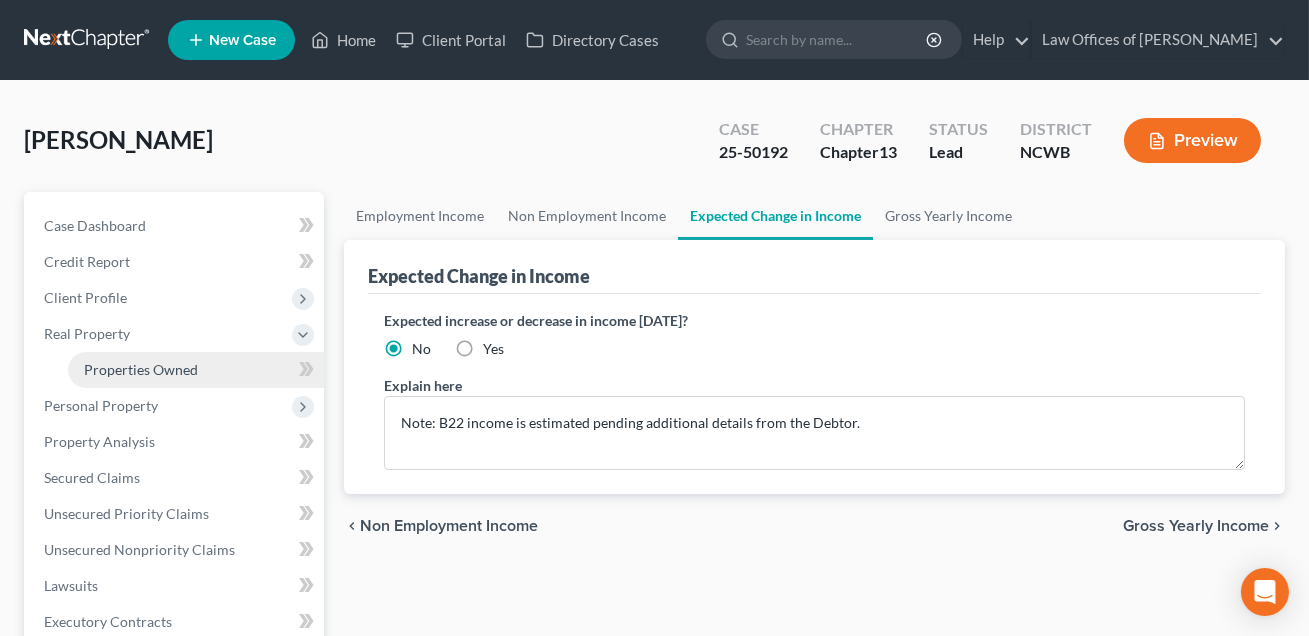 click on "Properties Owned" at bounding box center (141, 369) 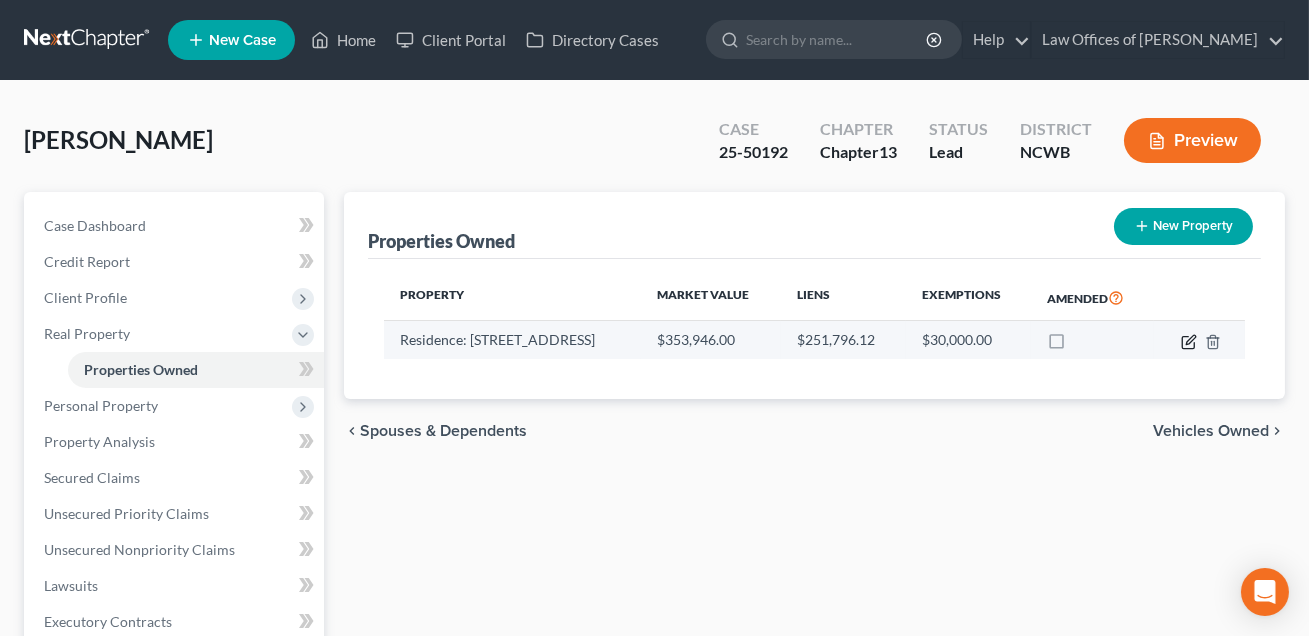 click 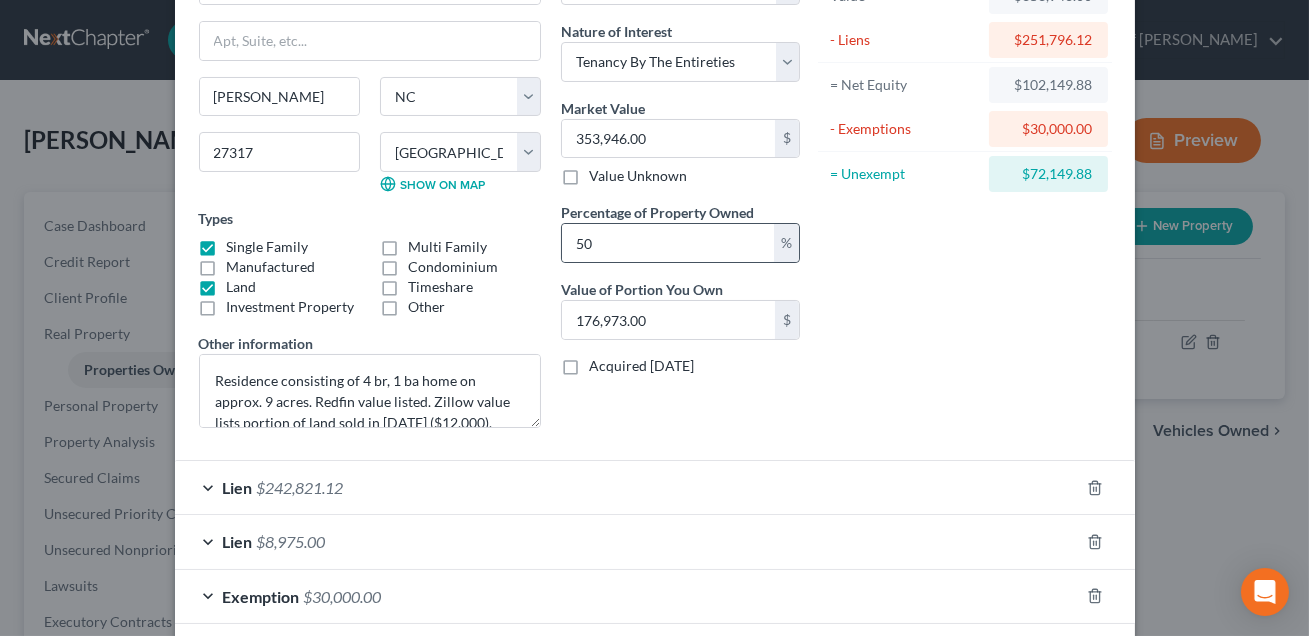 scroll, scrollTop: 243, scrollLeft: 0, axis: vertical 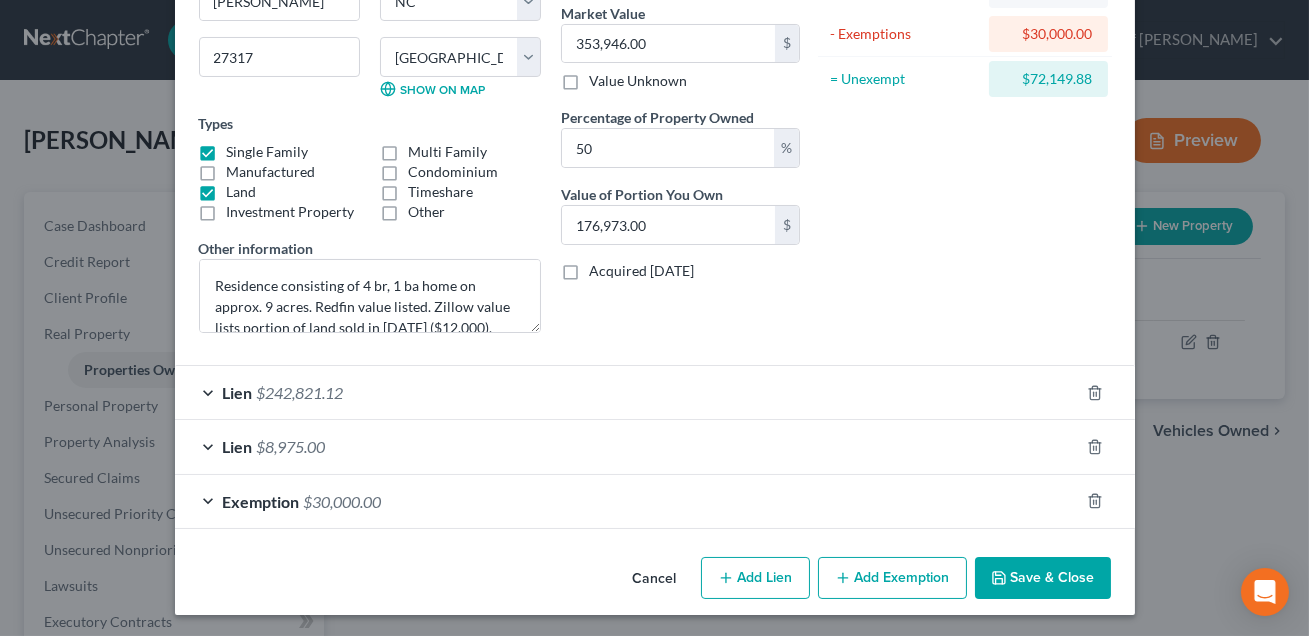 click on "Add Exemption" at bounding box center [892, 578] 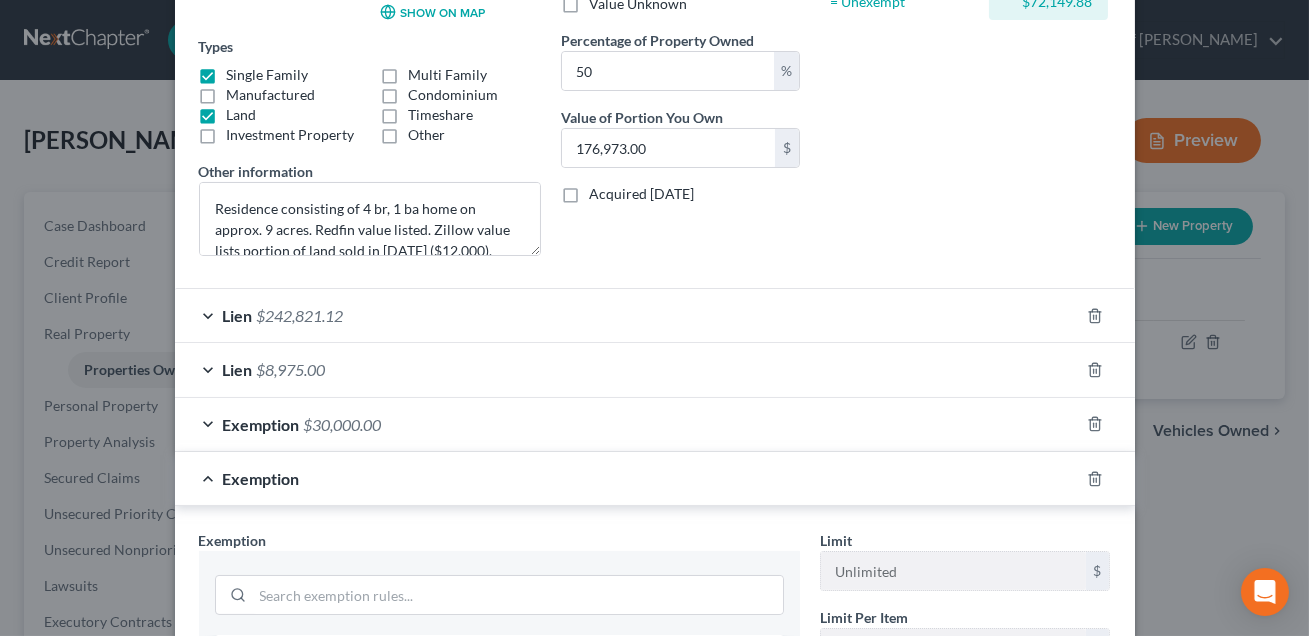 scroll, scrollTop: 326, scrollLeft: 0, axis: vertical 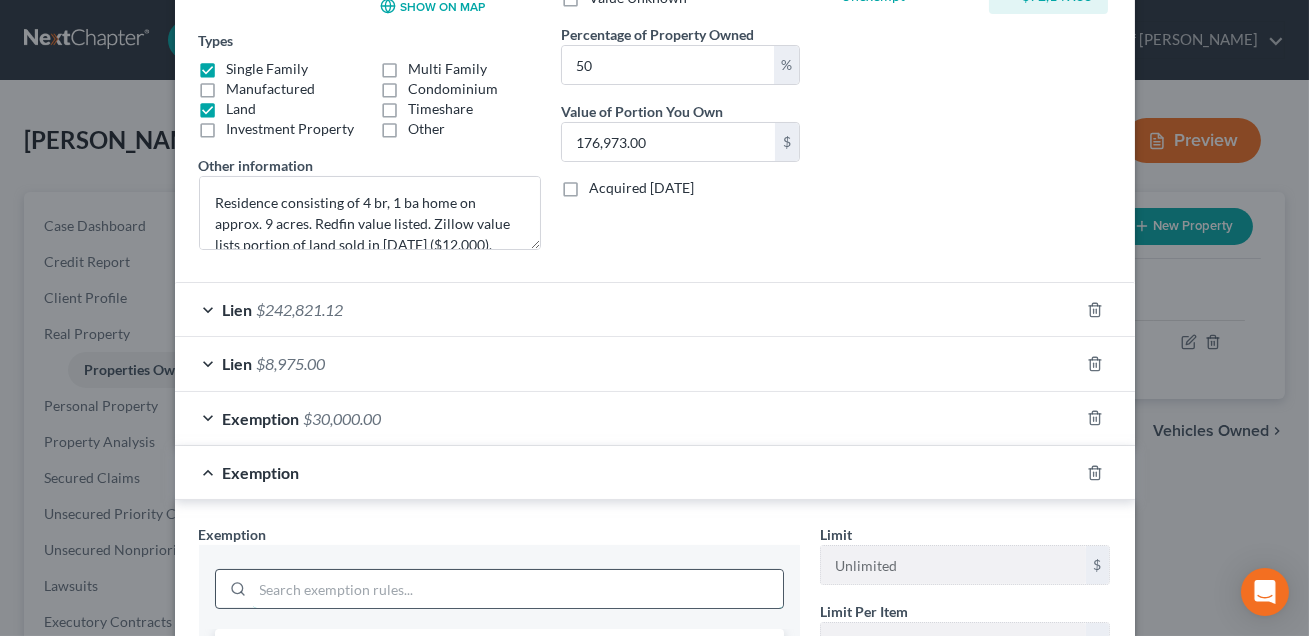 click at bounding box center [518, 589] 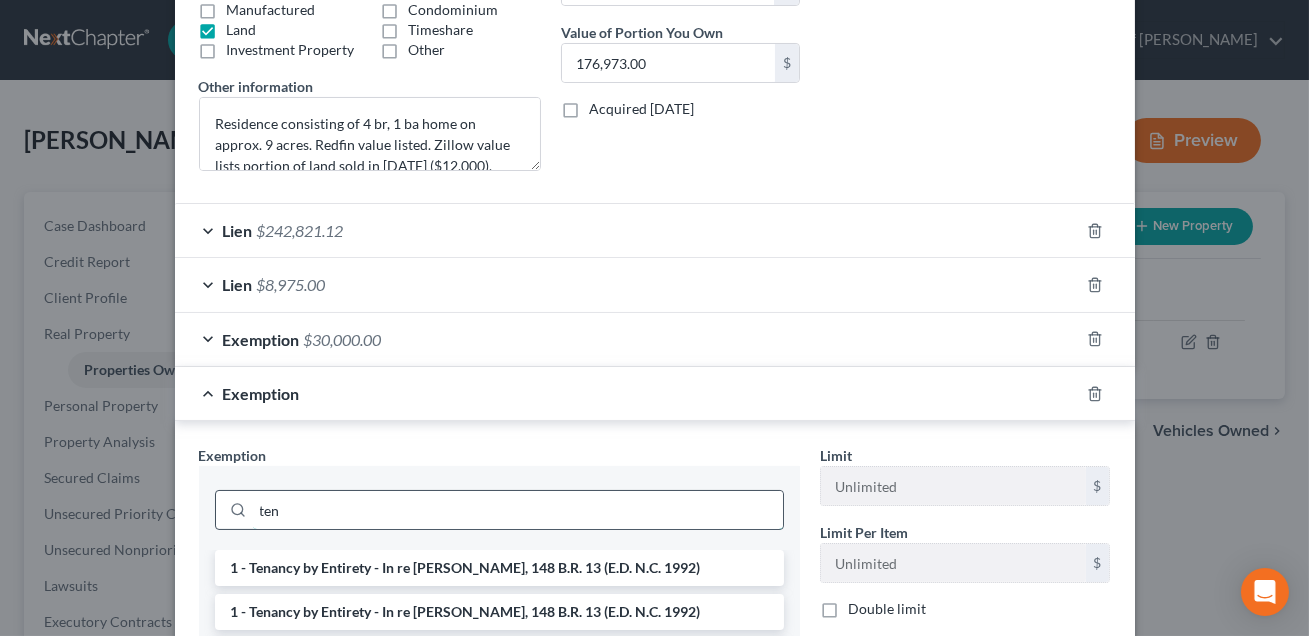 scroll, scrollTop: 438, scrollLeft: 0, axis: vertical 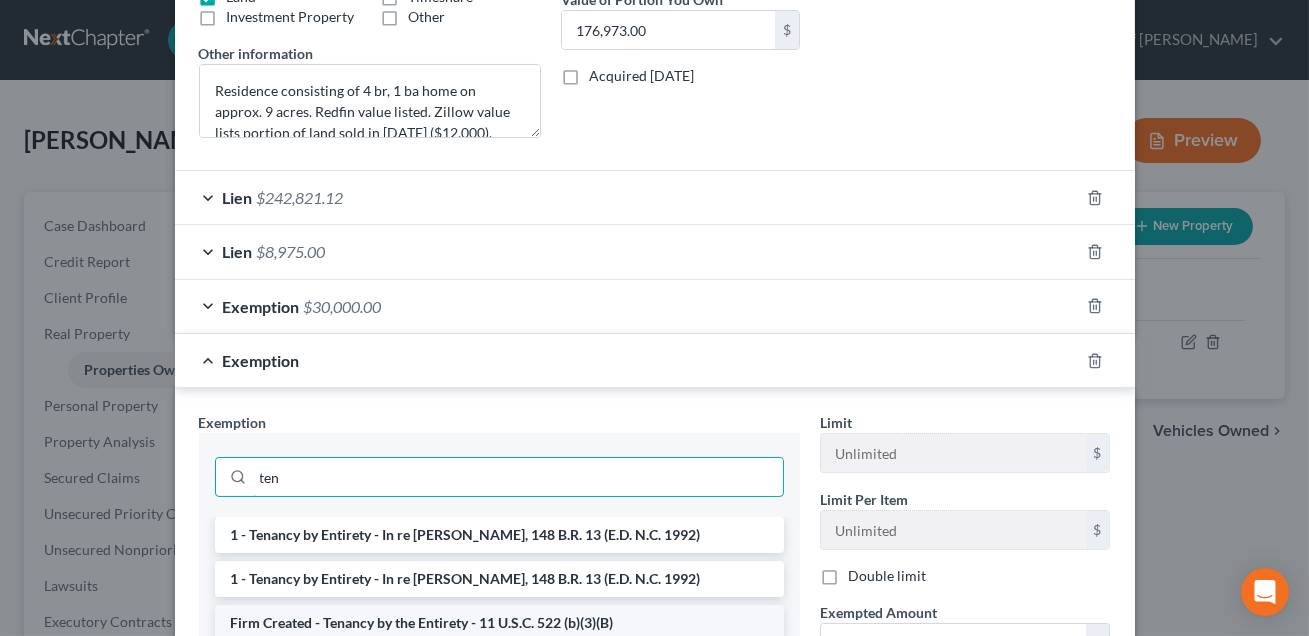 type on "ten" 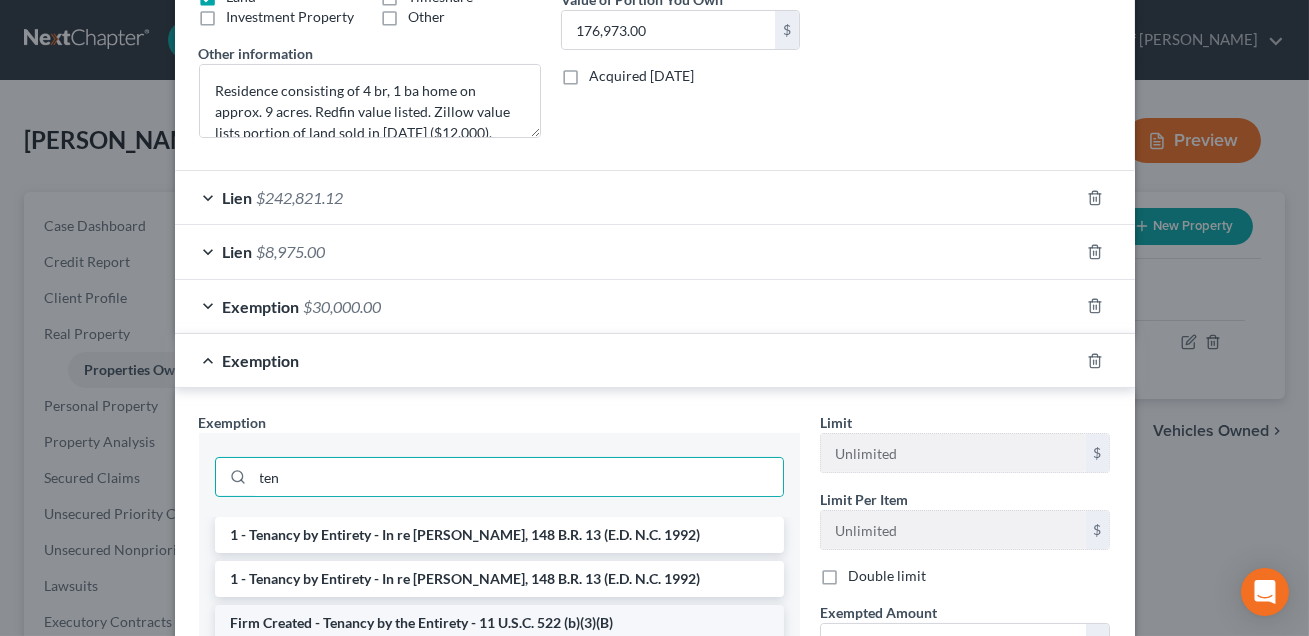 click on "Firm Created - Tenancy by the Entirety - 11 U.S.C.  522 (b)(3)(B)" at bounding box center (499, 623) 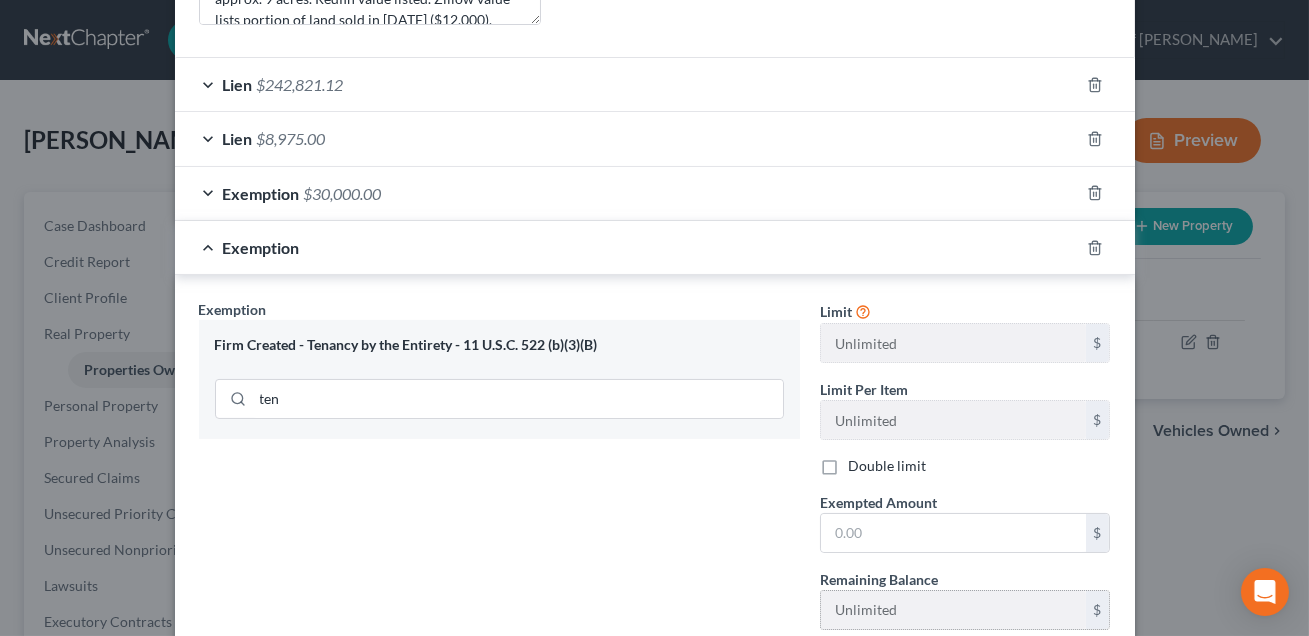 scroll, scrollTop: 584, scrollLeft: 0, axis: vertical 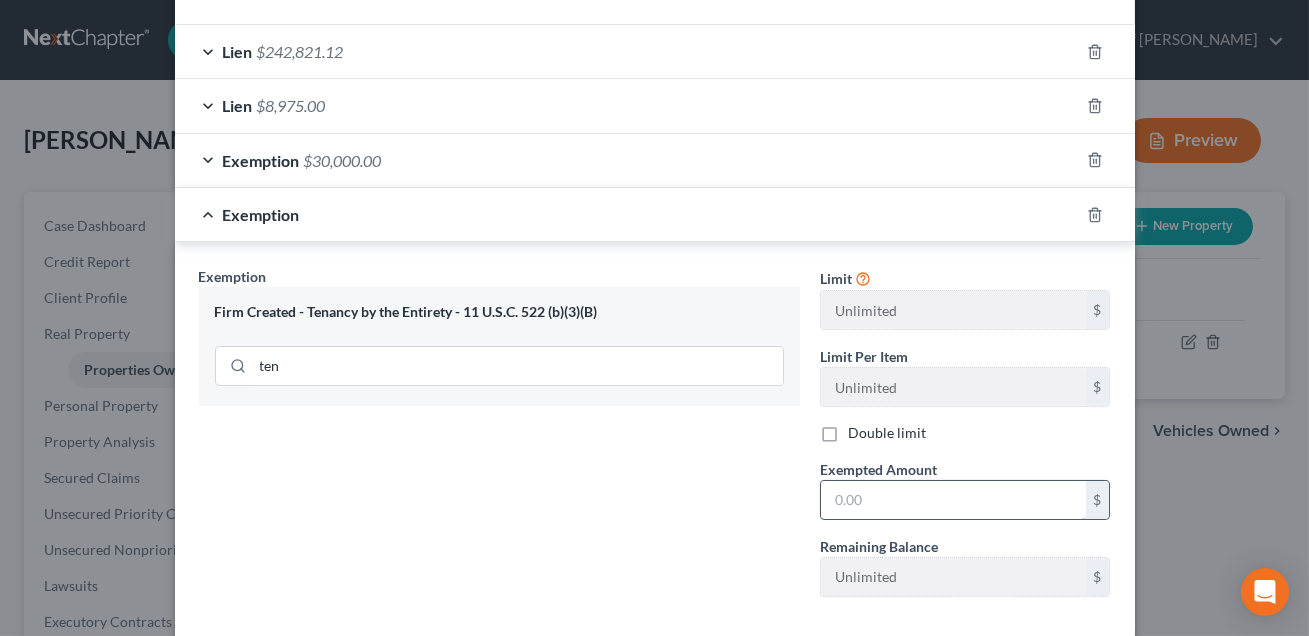click at bounding box center (953, 500) 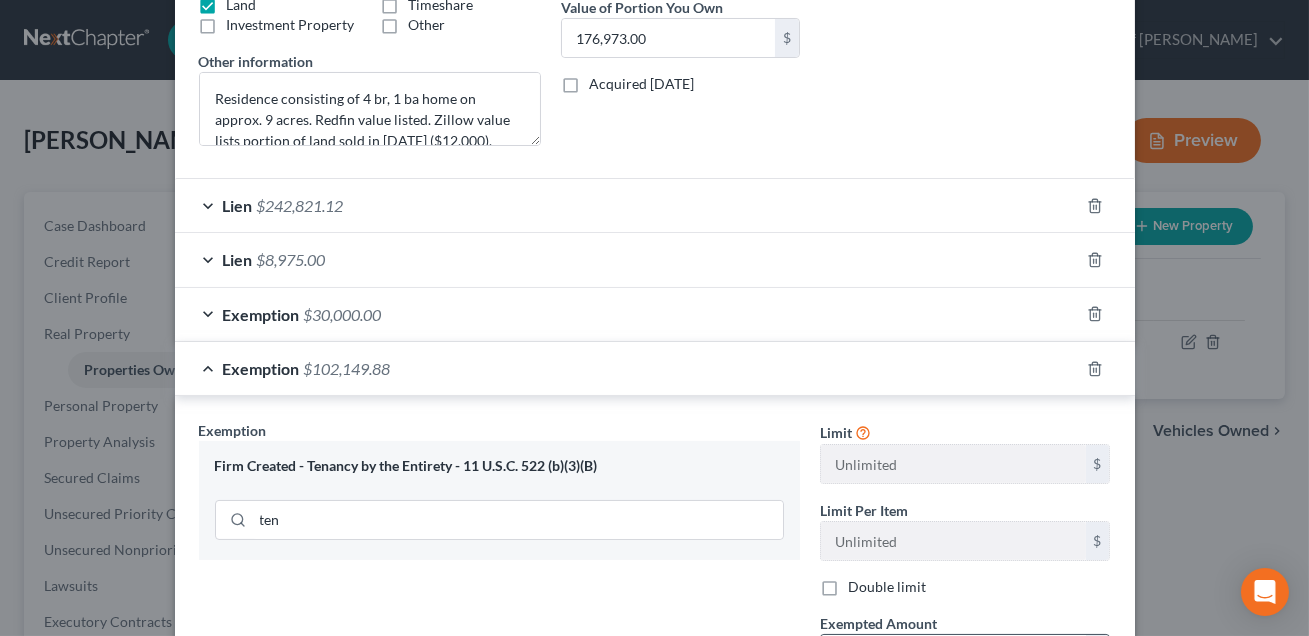 scroll, scrollTop: 684, scrollLeft: 0, axis: vertical 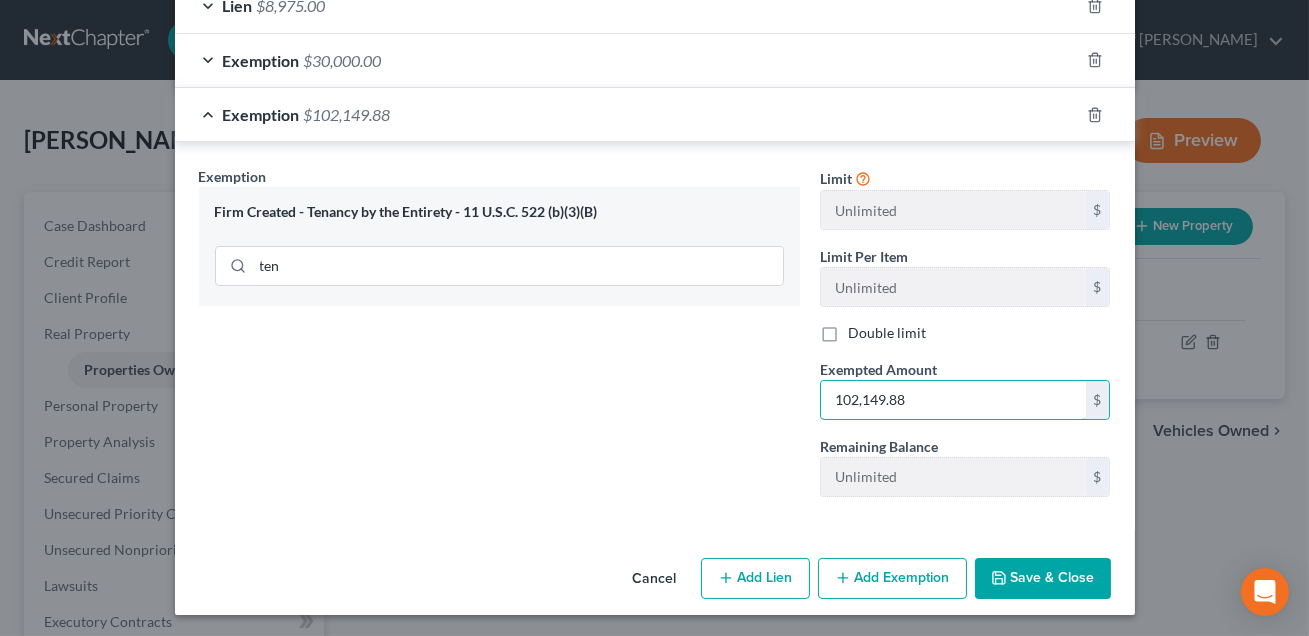 type on "102,149.88" 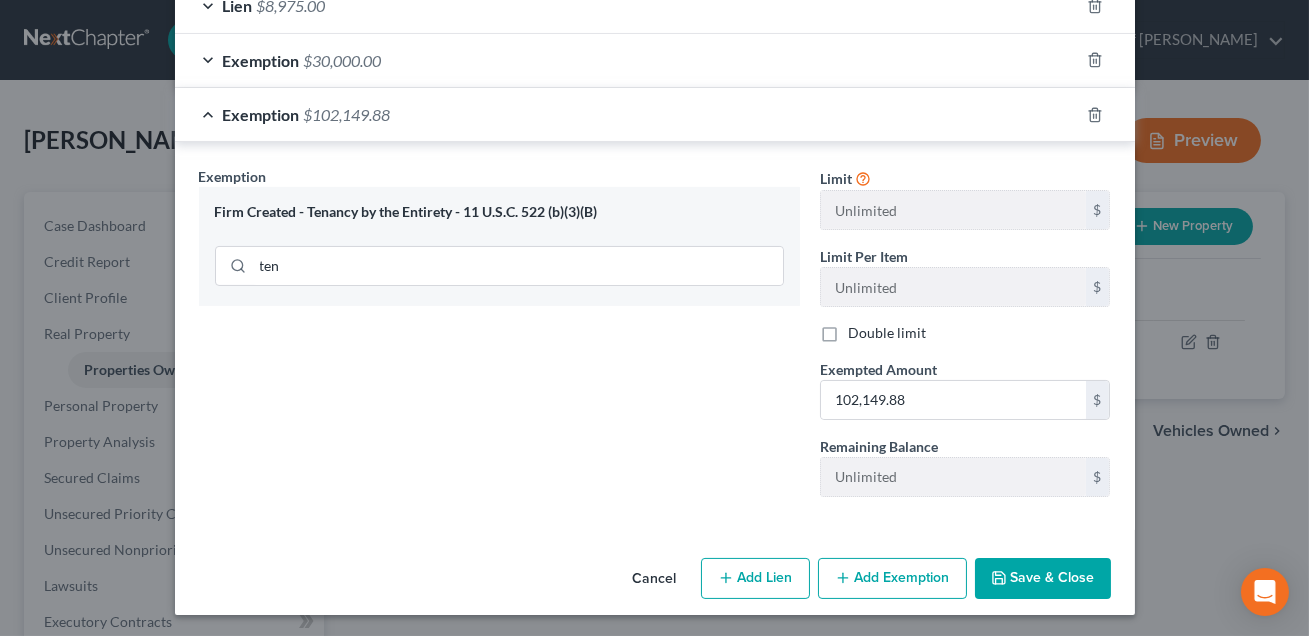 click on "Save & Close" at bounding box center [1043, 579] 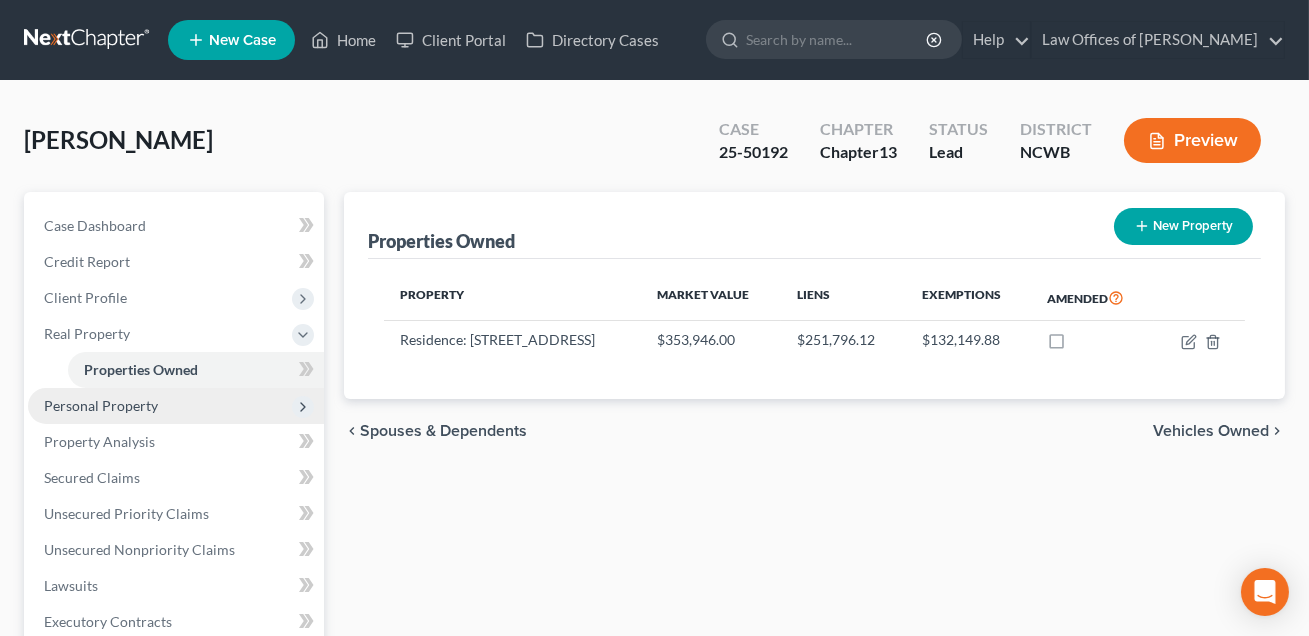 click on "Personal Property" at bounding box center (101, 405) 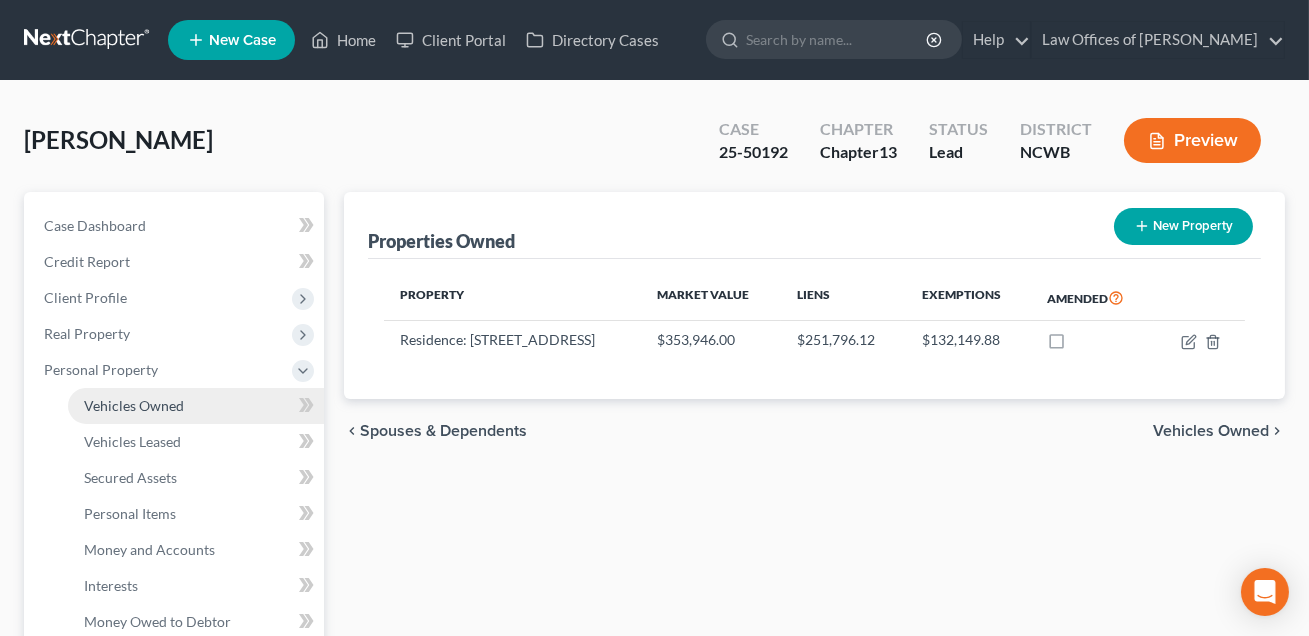 click on "Vehicles Owned" at bounding box center (134, 405) 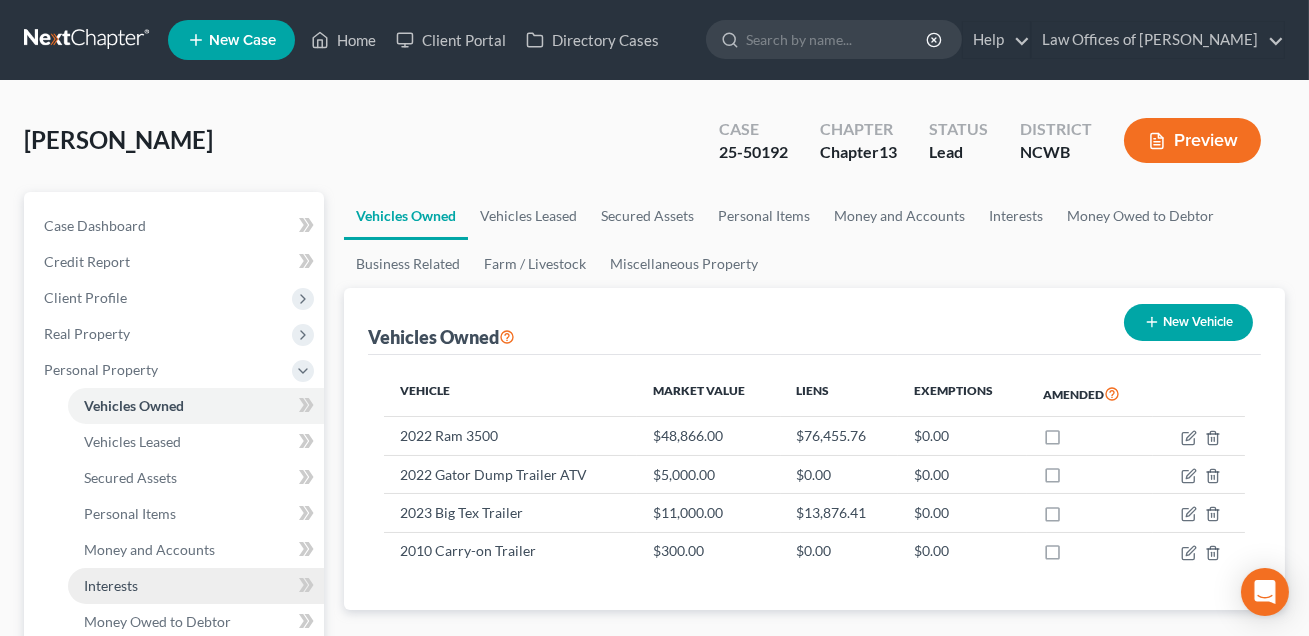 click on "Interests" at bounding box center [111, 585] 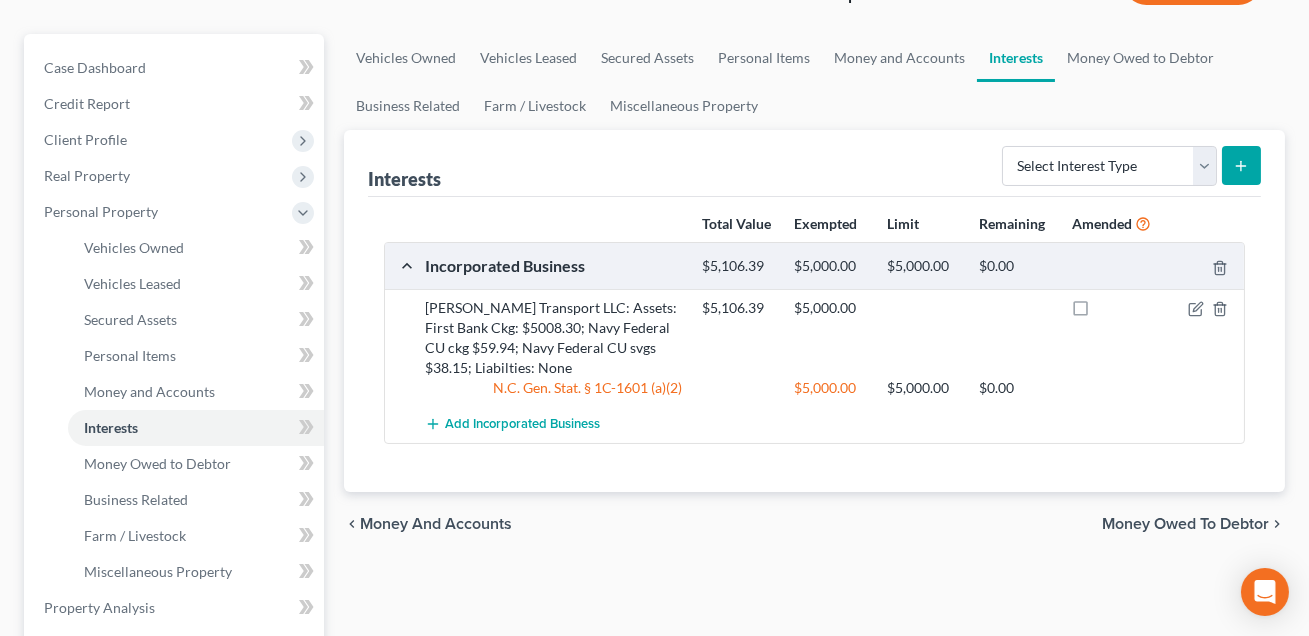 scroll, scrollTop: 159, scrollLeft: 0, axis: vertical 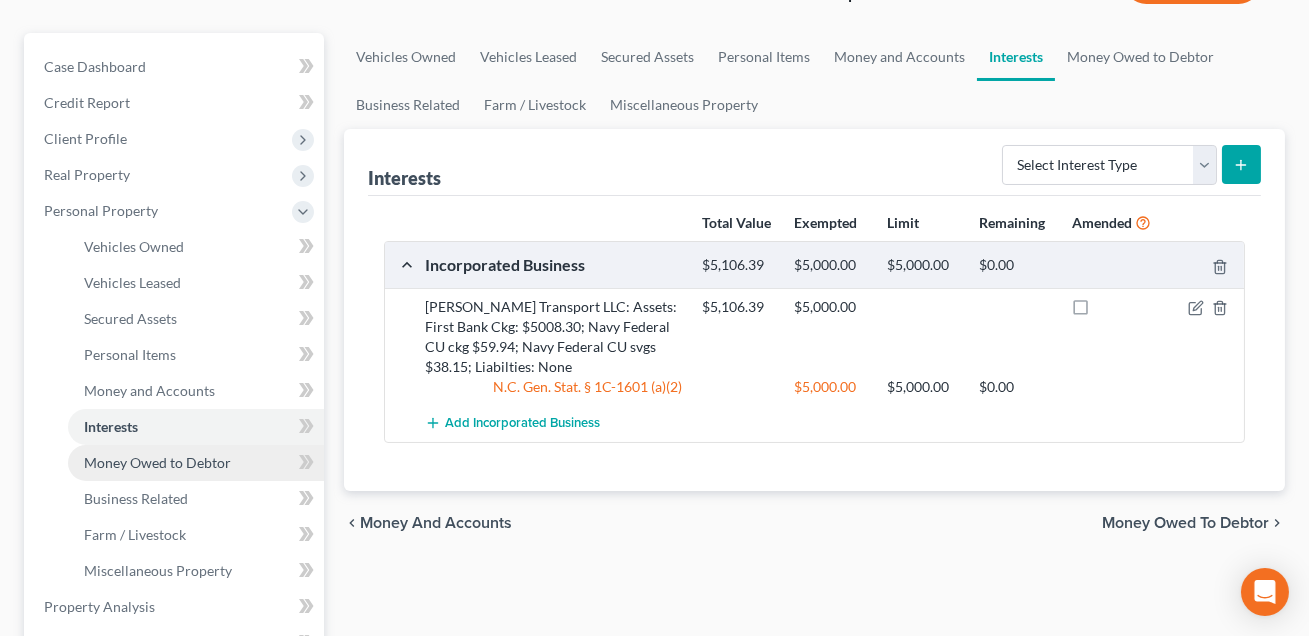 click on "Money Owed to Debtor" at bounding box center (157, 462) 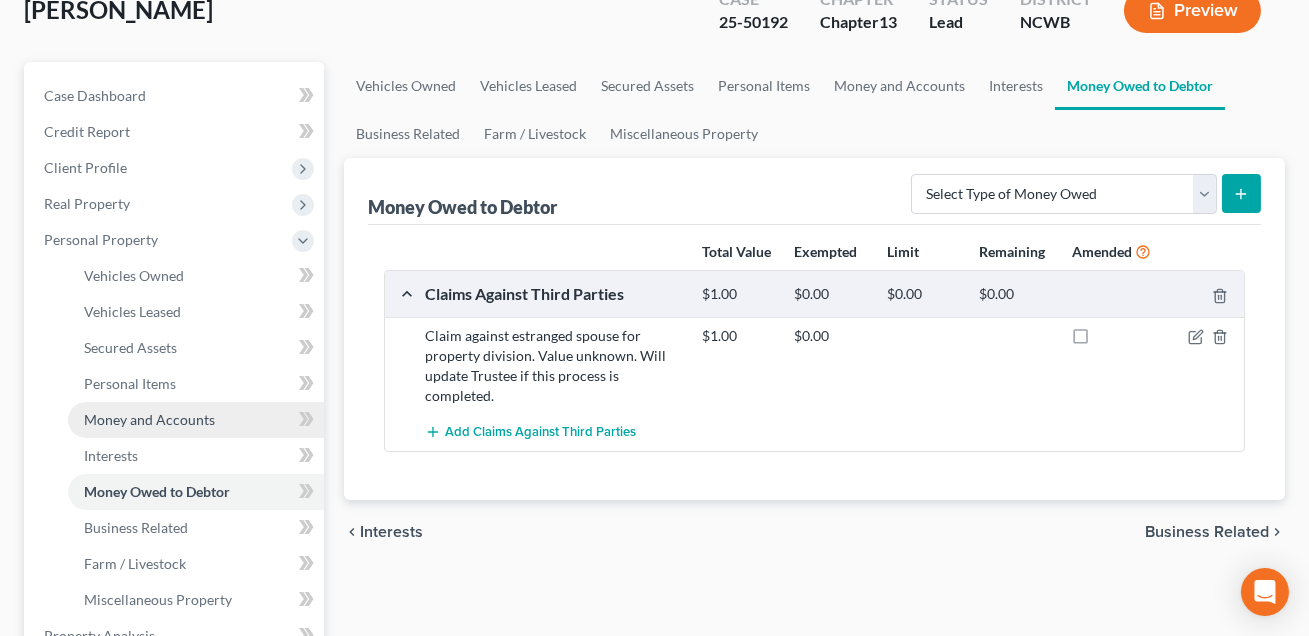 scroll, scrollTop: 224, scrollLeft: 0, axis: vertical 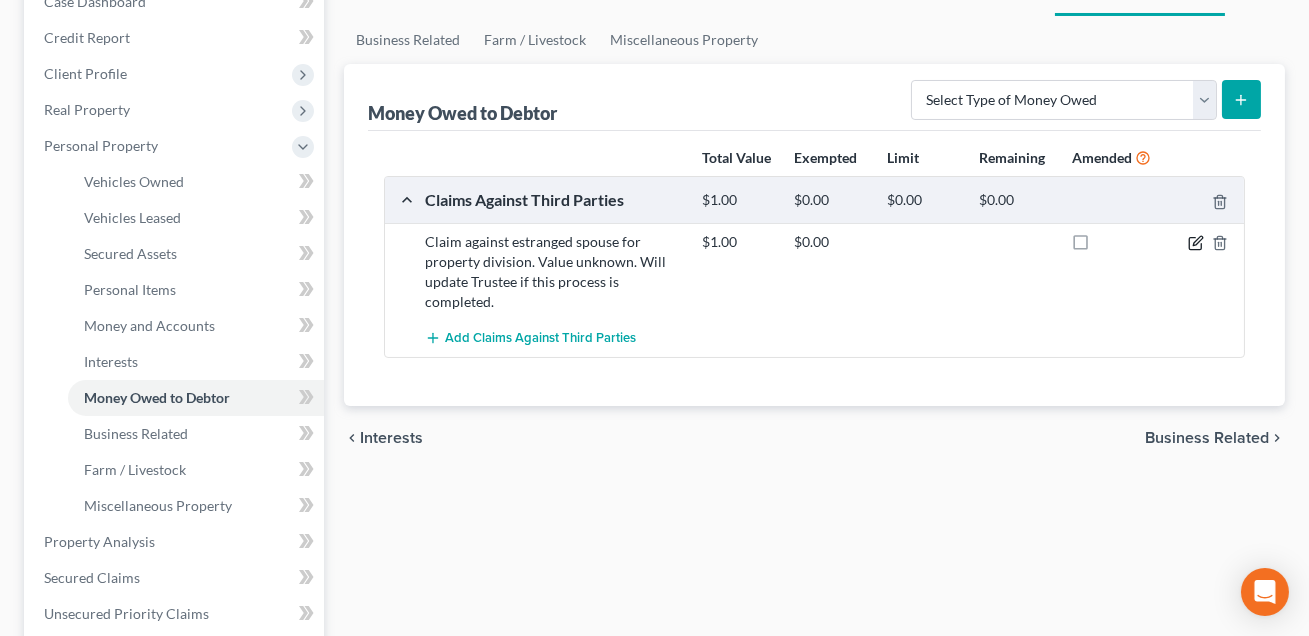 click 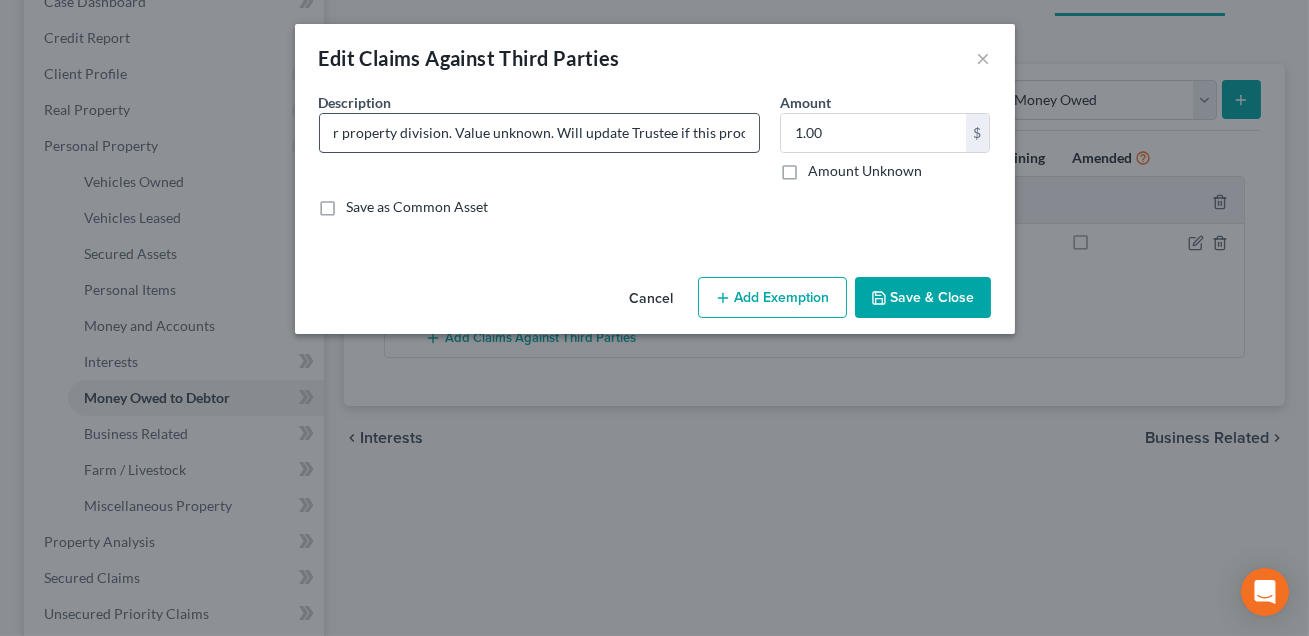 scroll, scrollTop: 0, scrollLeft: 301, axis: horizontal 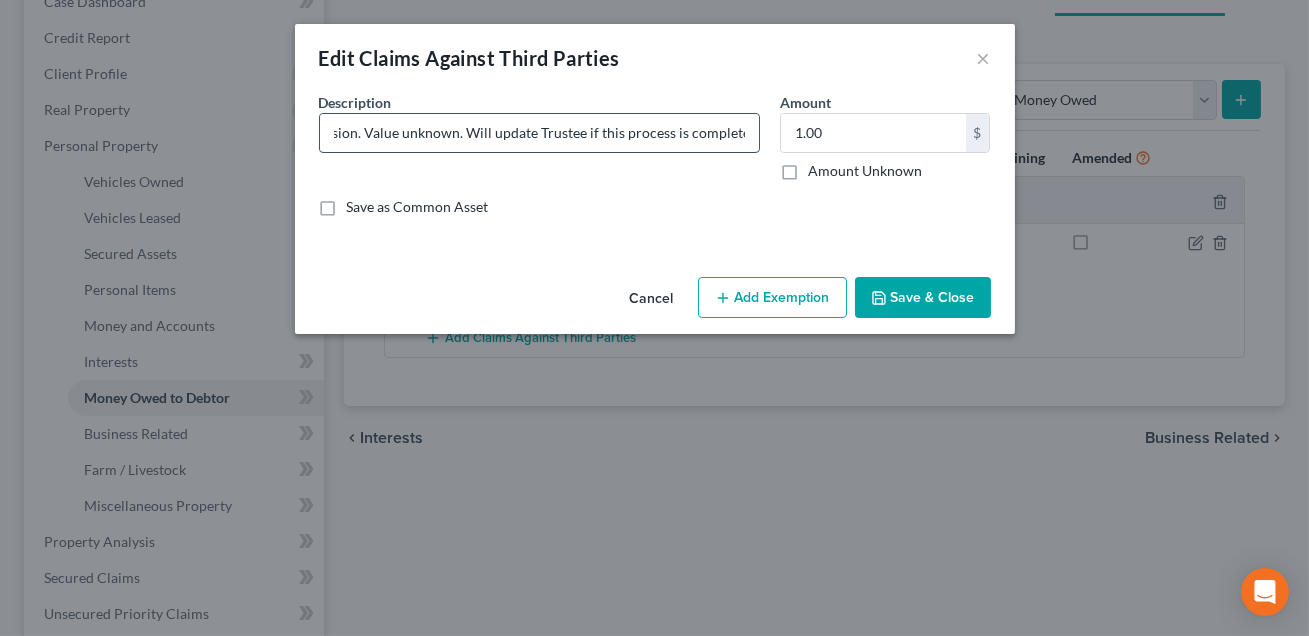 click on "Claim against estranged spouse for property division. Value unknown. Will update Trustee if this process is completed." at bounding box center [539, 133] 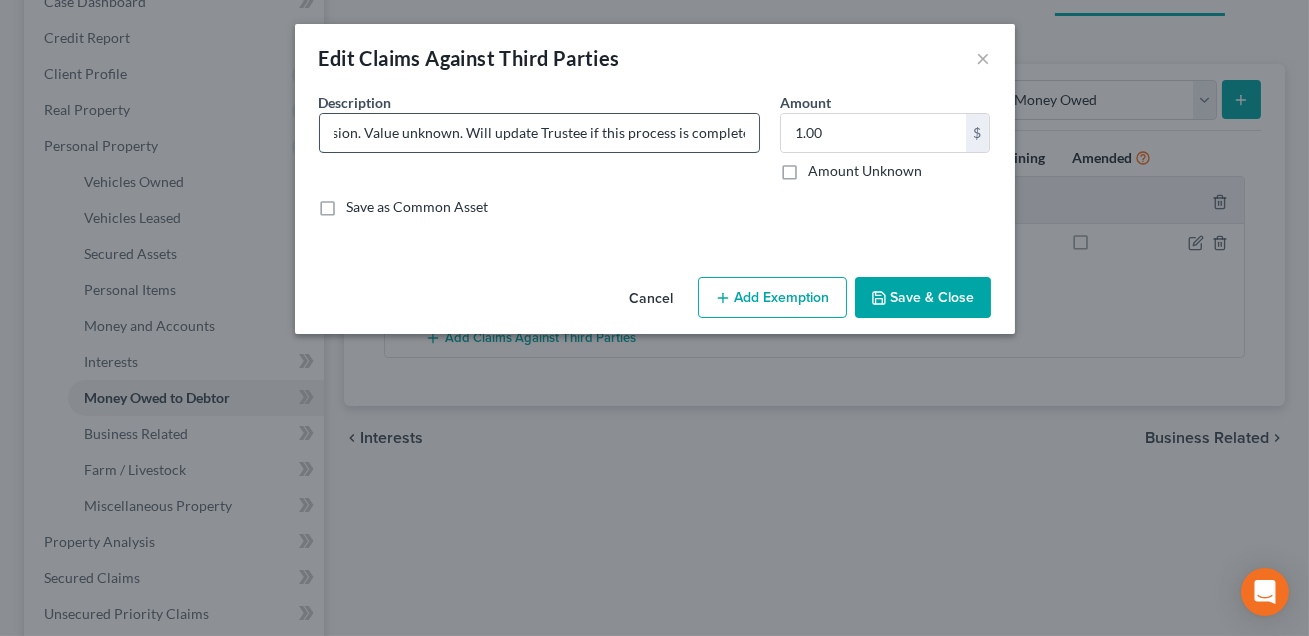 click on "Claim against estranged spouse for property division. Value unknown. Will update Trustee if this process is completed." at bounding box center [539, 133] 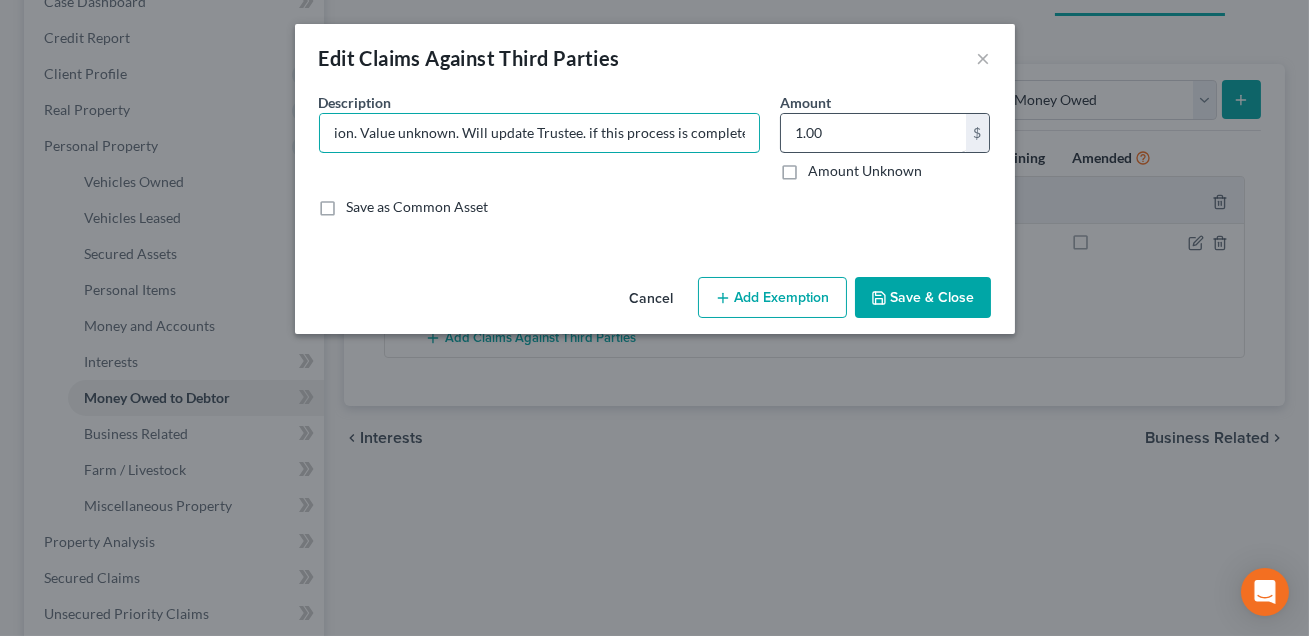 drag, startPoint x: 580, startPoint y: 135, endPoint x: 793, endPoint y: 132, distance: 213.02112 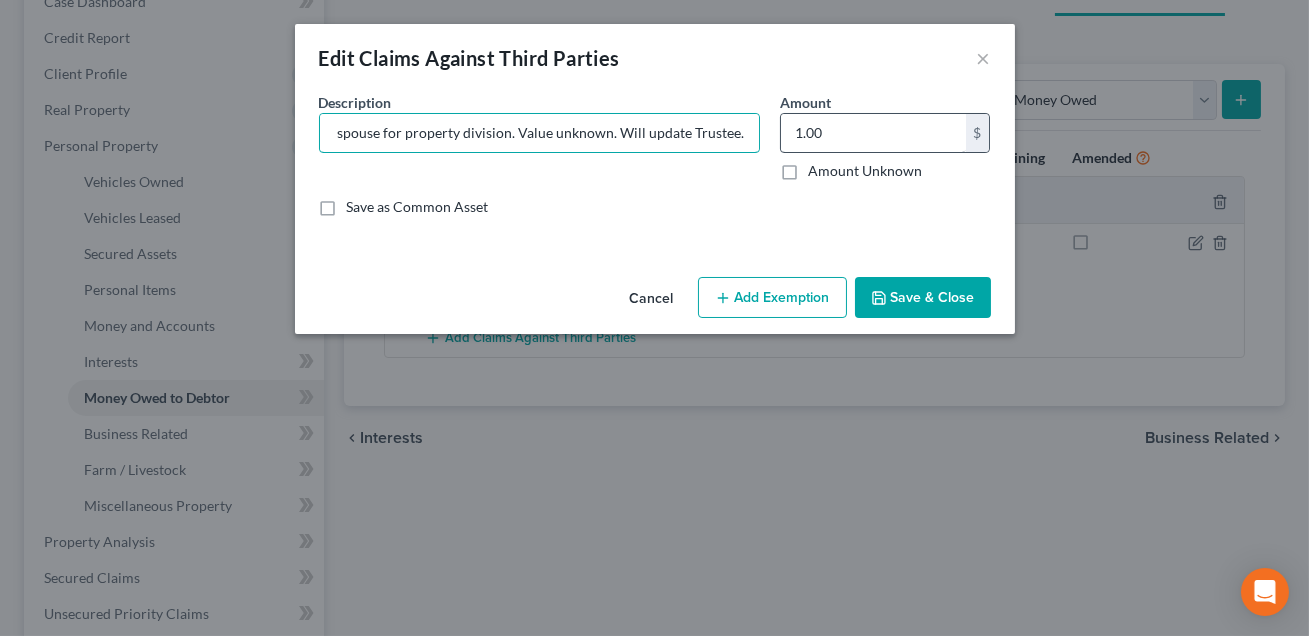 scroll, scrollTop: 0, scrollLeft: 136, axis: horizontal 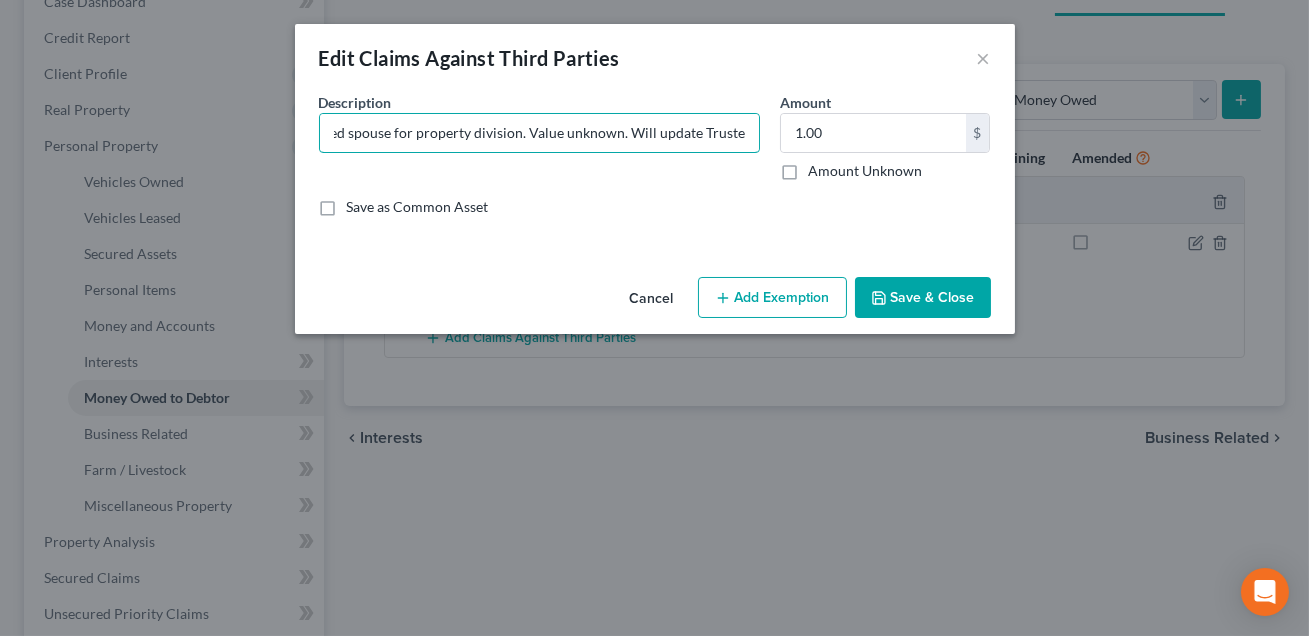 type on "Claim against estranged spouse for property division. Value unknown. Will update Trustee." 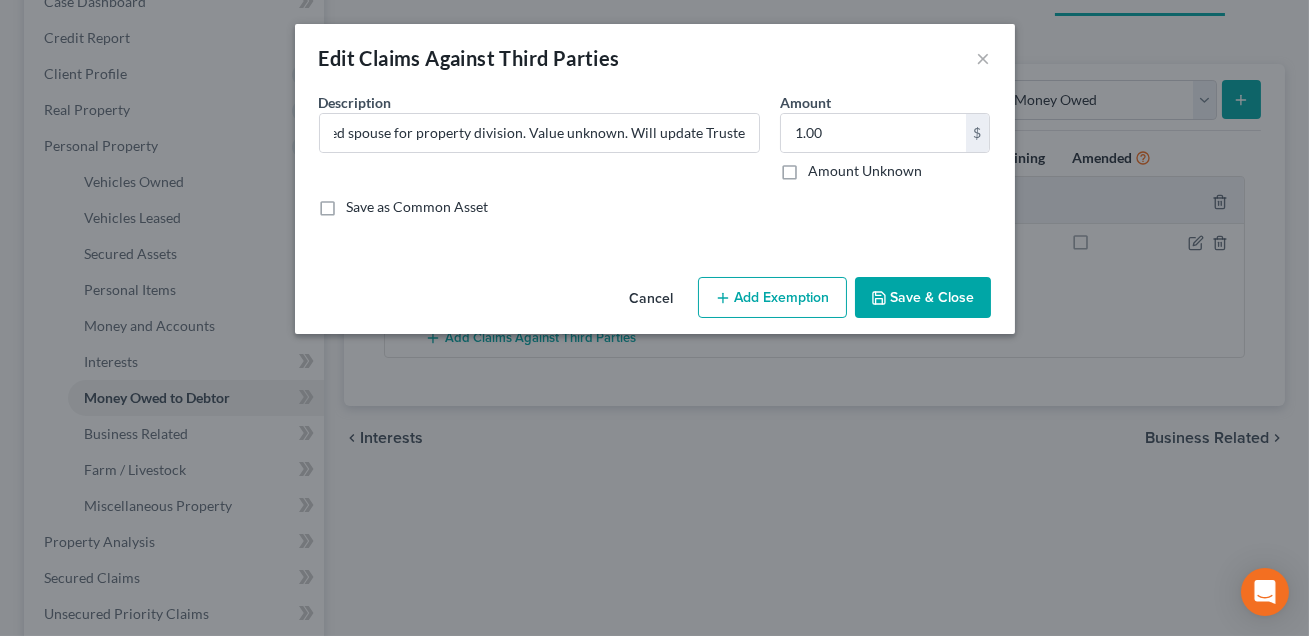 click on "Save & Close" at bounding box center [923, 298] 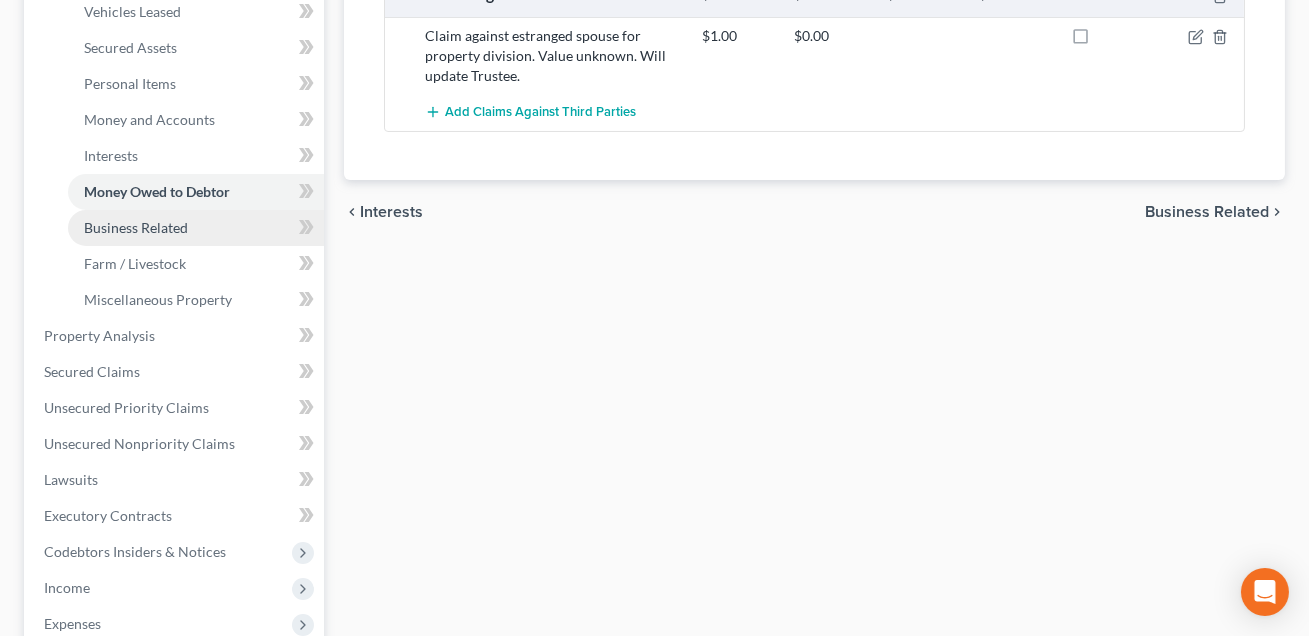 scroll, scrollTop: 429, scrollLeft: 0, axis: vertical 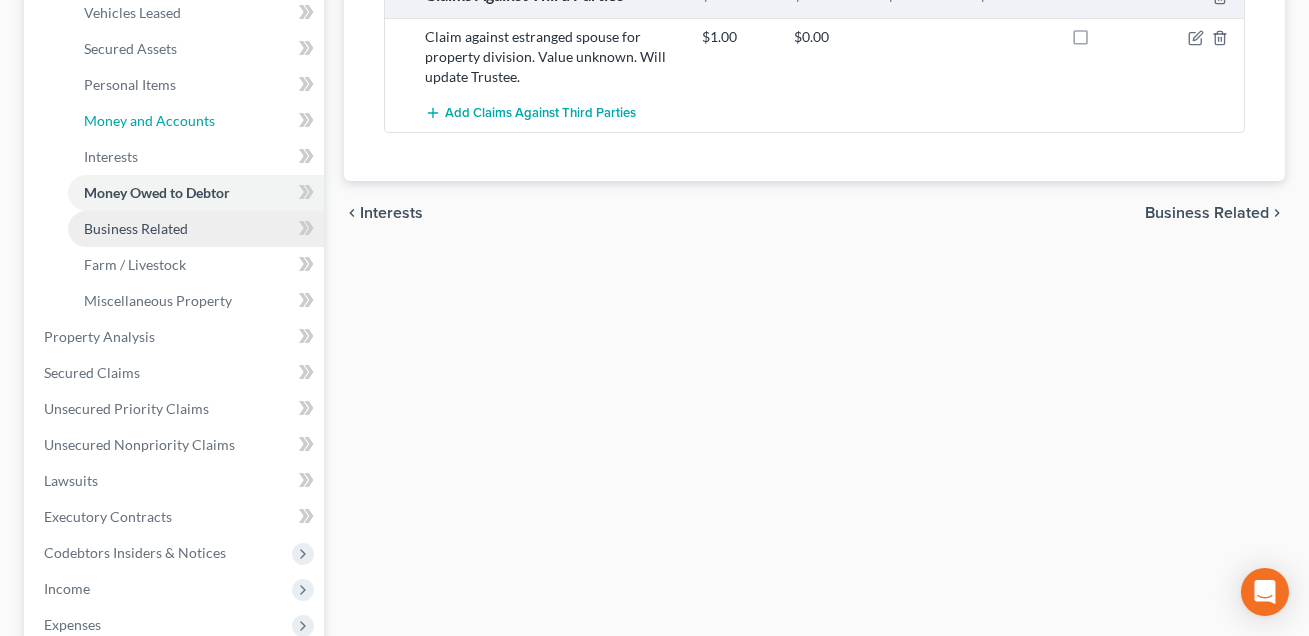 click on "Money and Accounts" at bounding box center [149, 120] 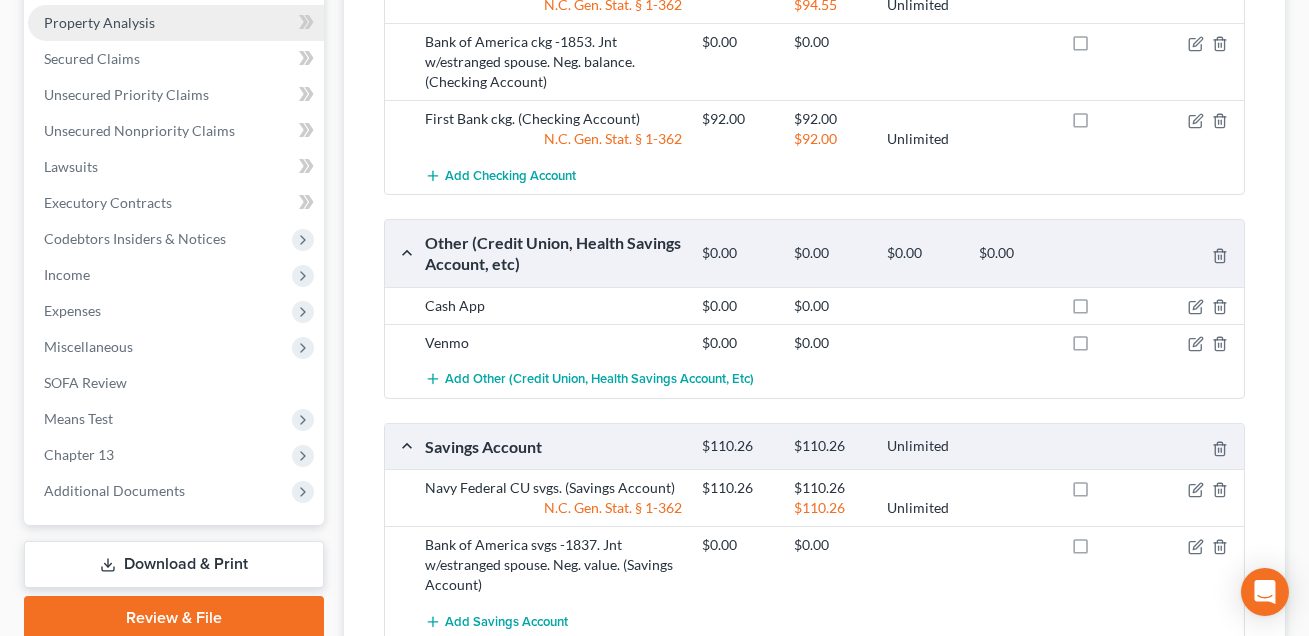 scroll, scrollTop: 744, scrollLeft: 0, axis: vertical 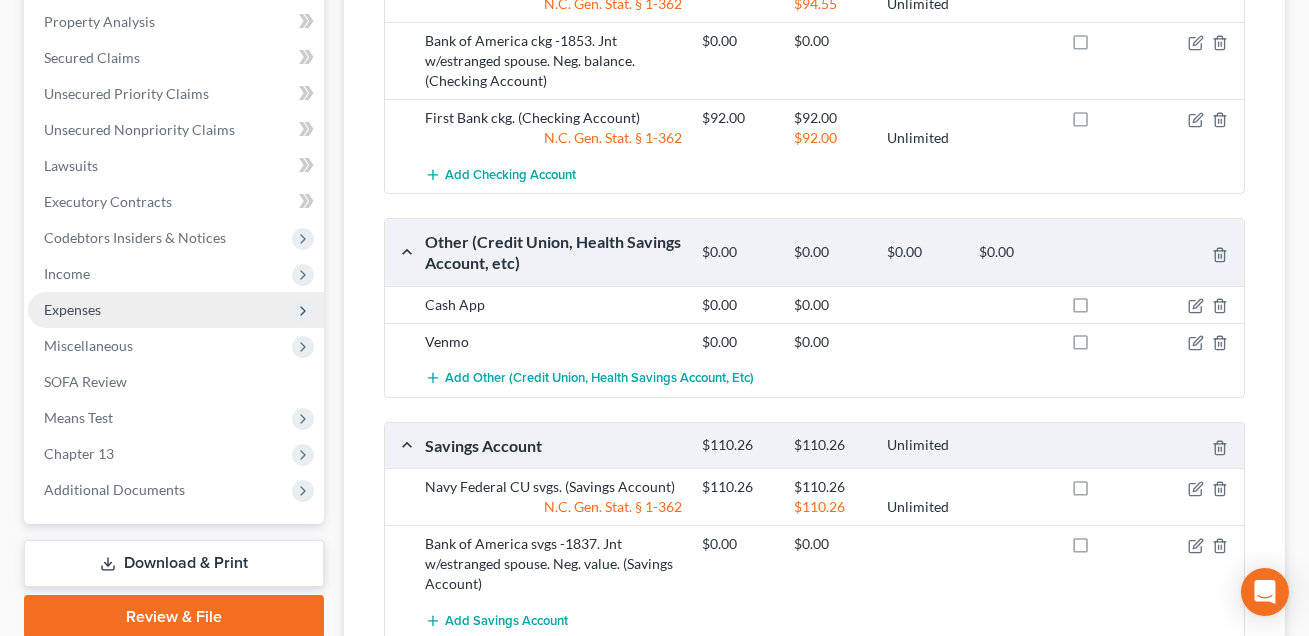 click on "Expenses" at bounding box center (72, 309) 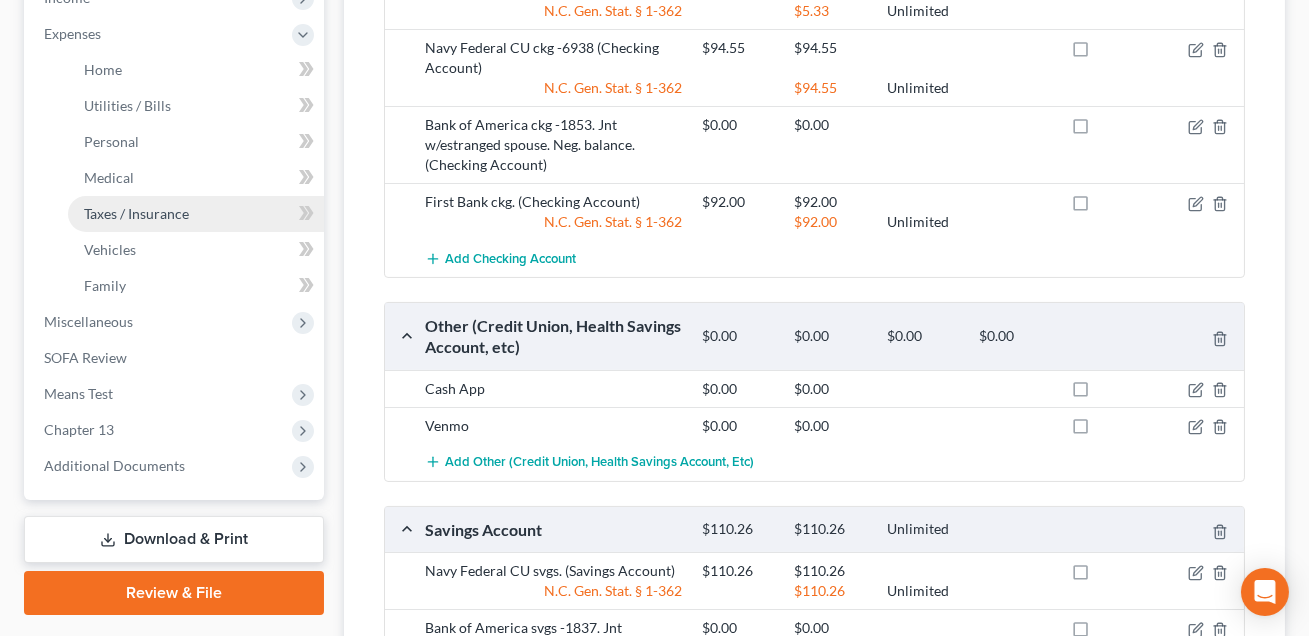 scroll, scrollTop: 648, scrollLeft: 0, axis: vertical 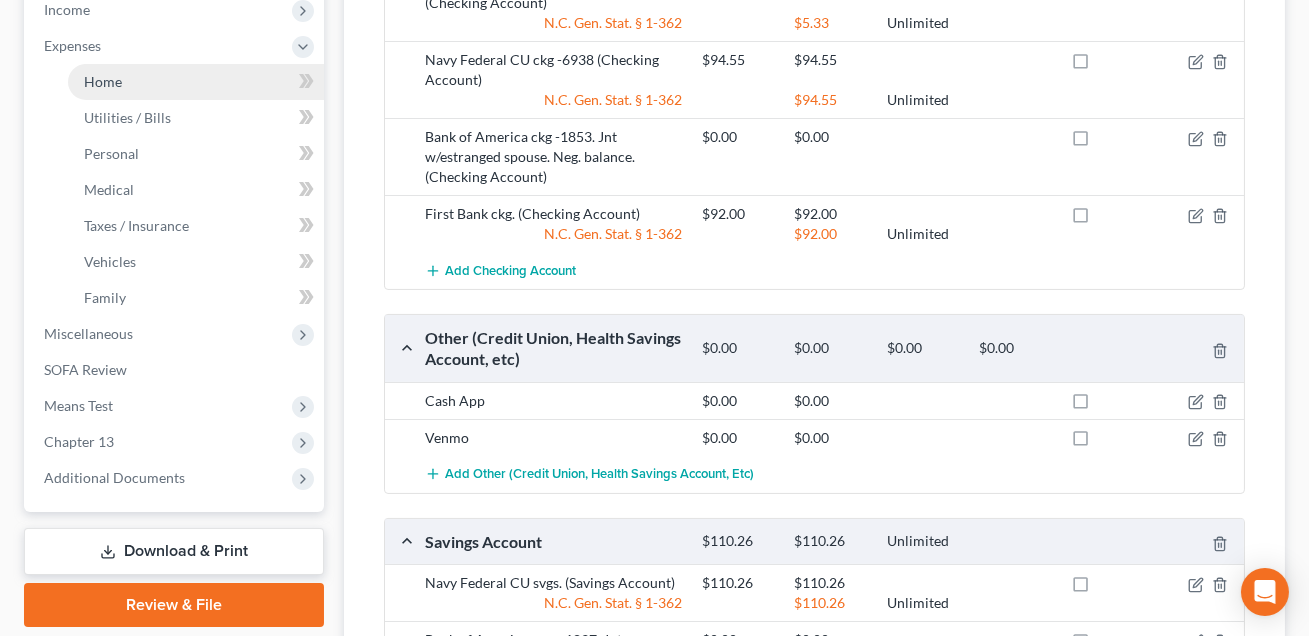 click on "Home" at bounding box center [103, 81] 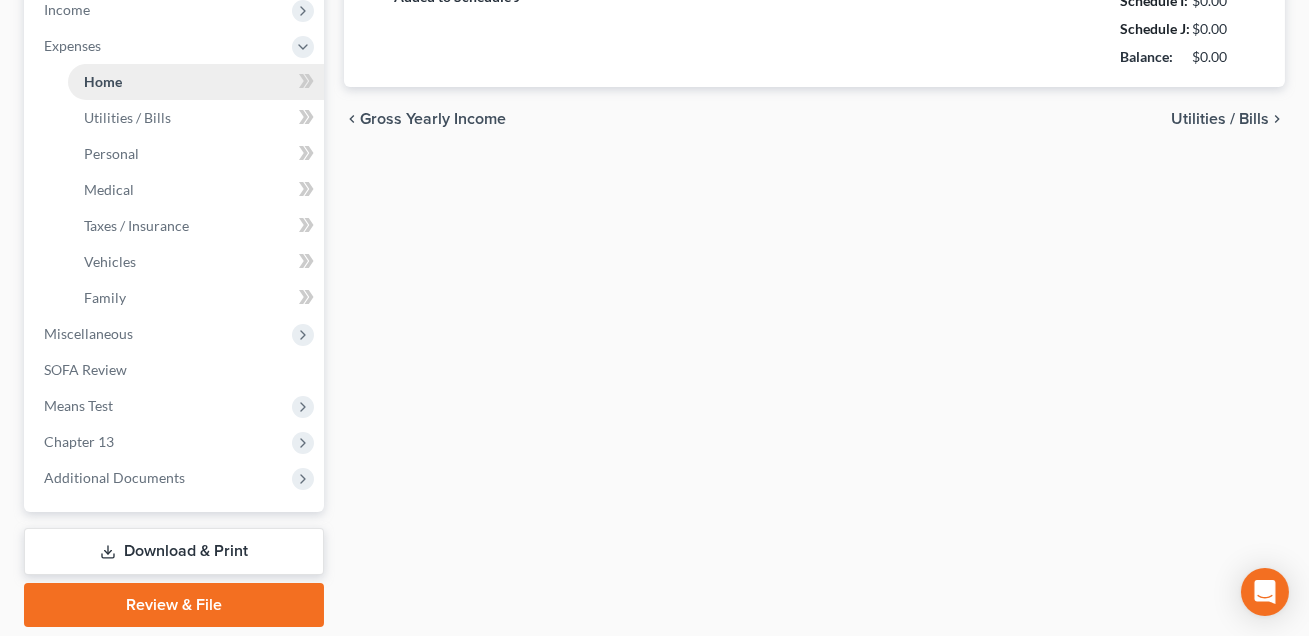 type on "0.00" 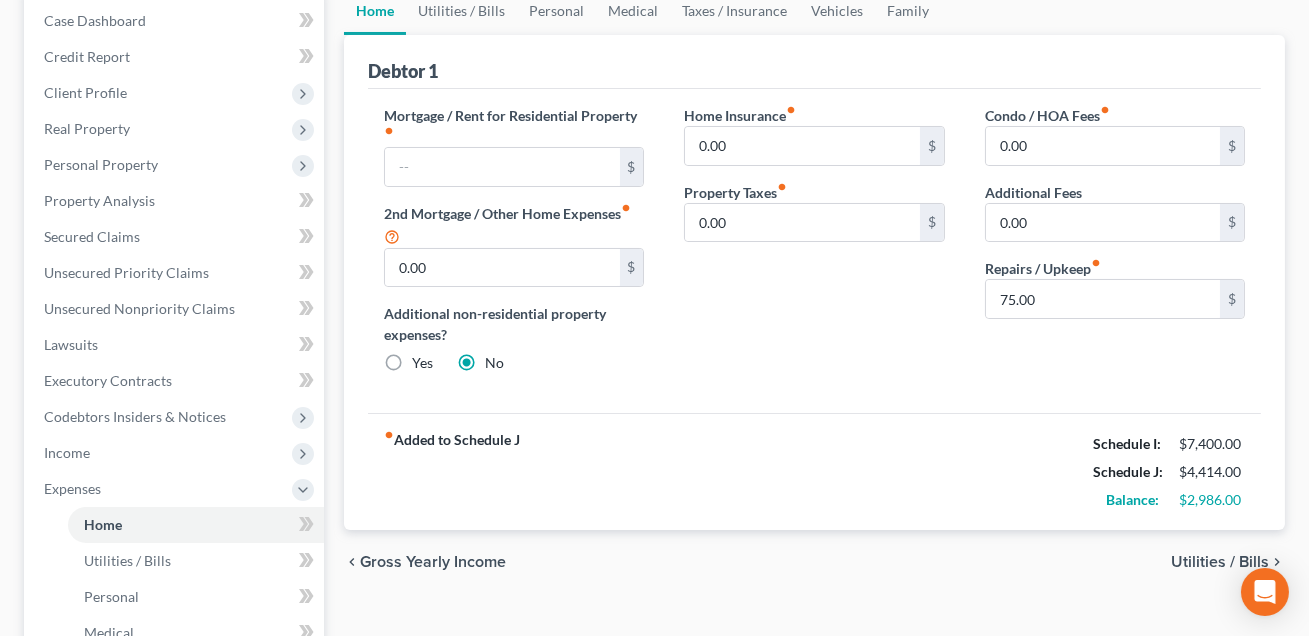 scroll, scrollTop: 191, scrollLeft: 0, axis: vertical 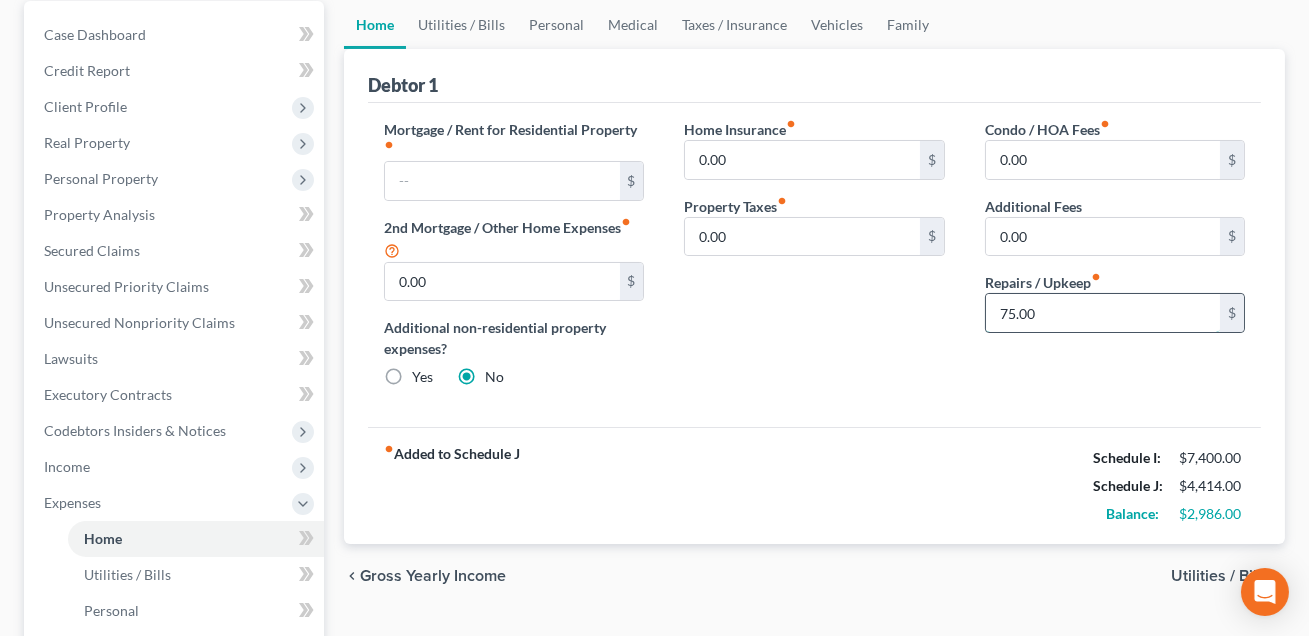 click on "75.00" at bounding box center [1103, 313] 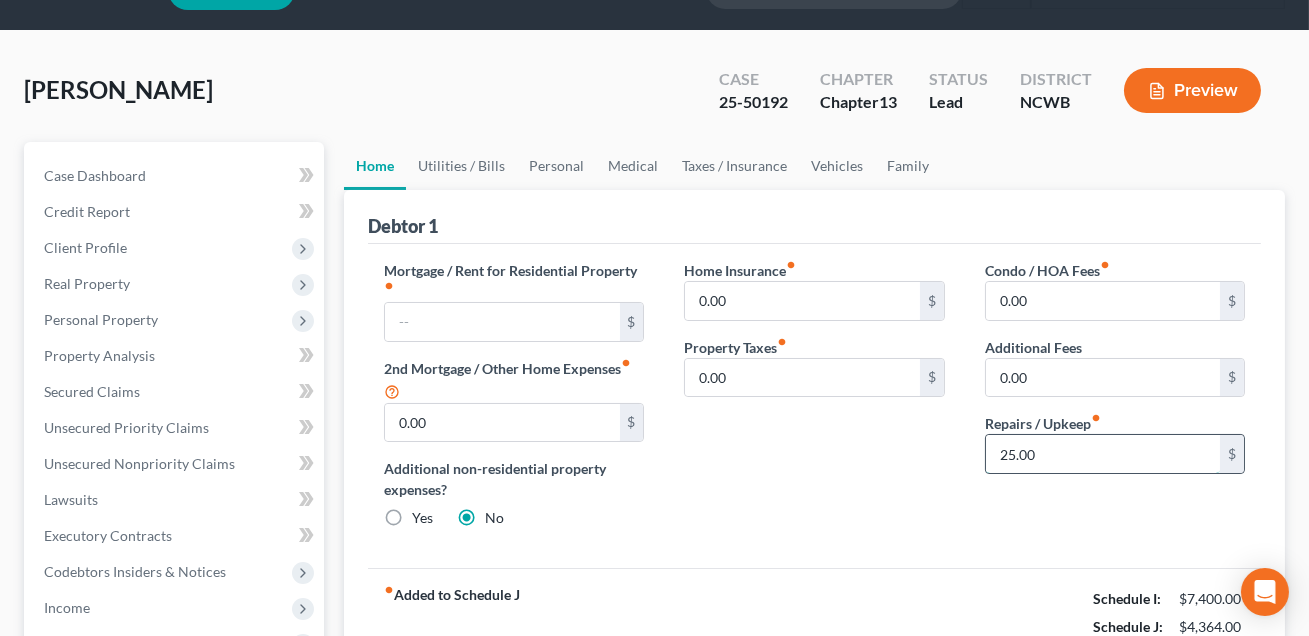scroll, scrollTop: 19, scrollLeft: 0, axis: vertical 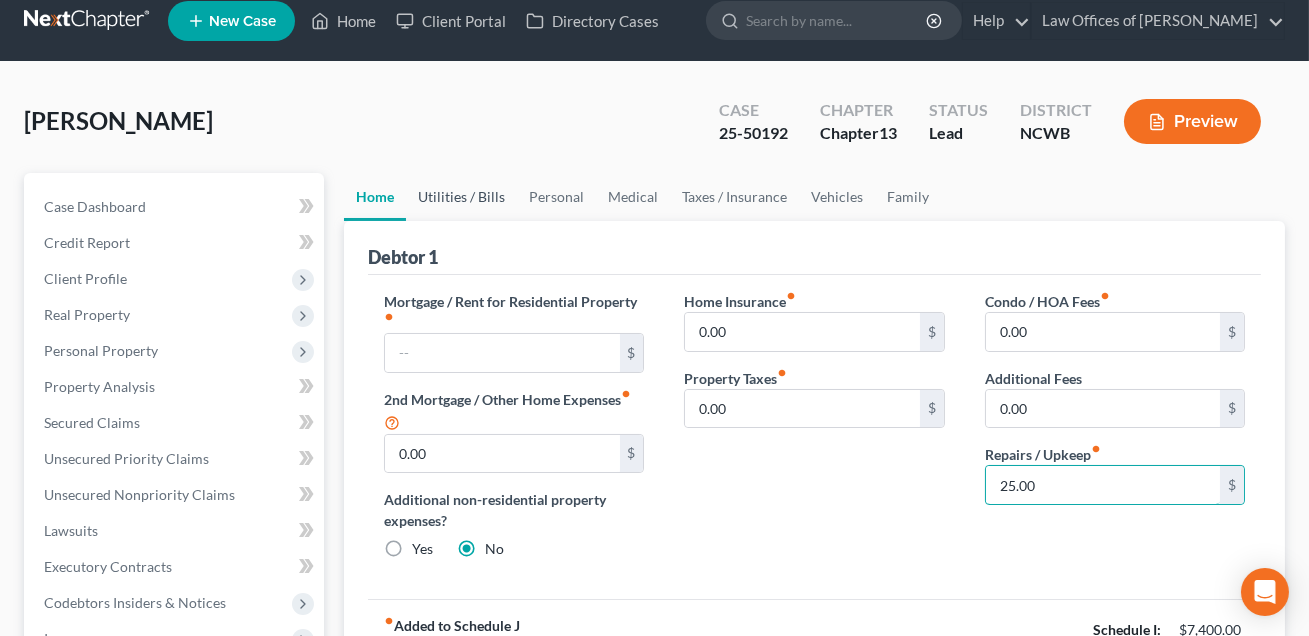 type on "25.00" 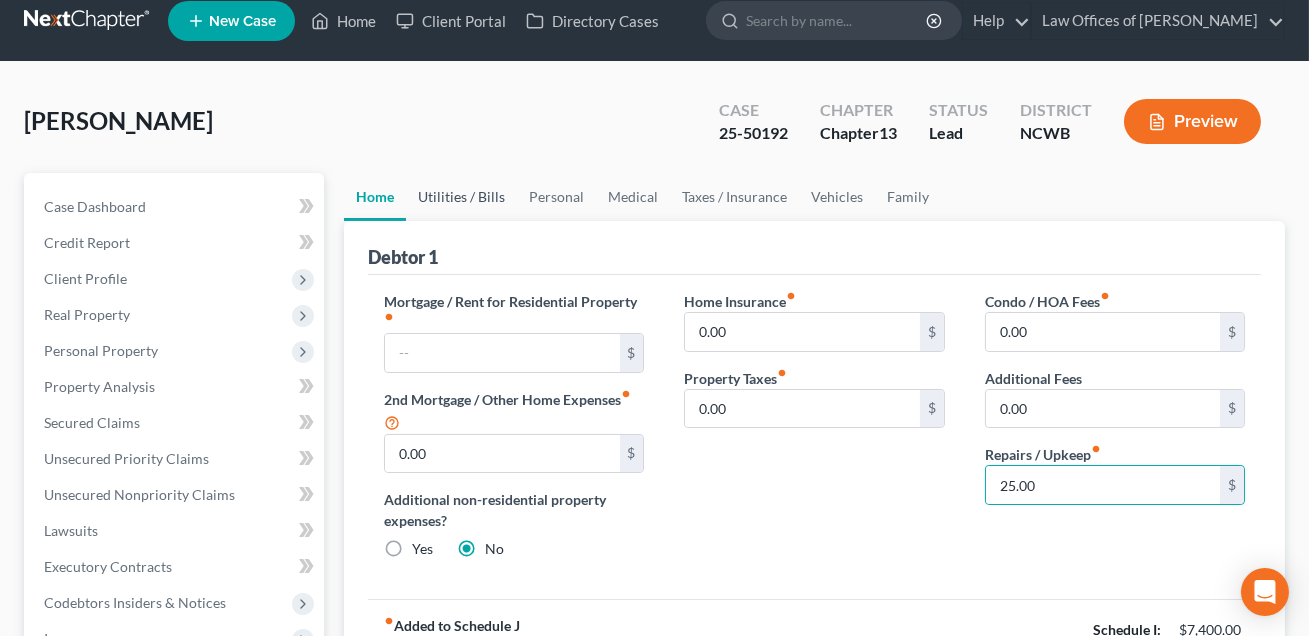 click on "Utilities / Bills" at bounding box center (461, 197) 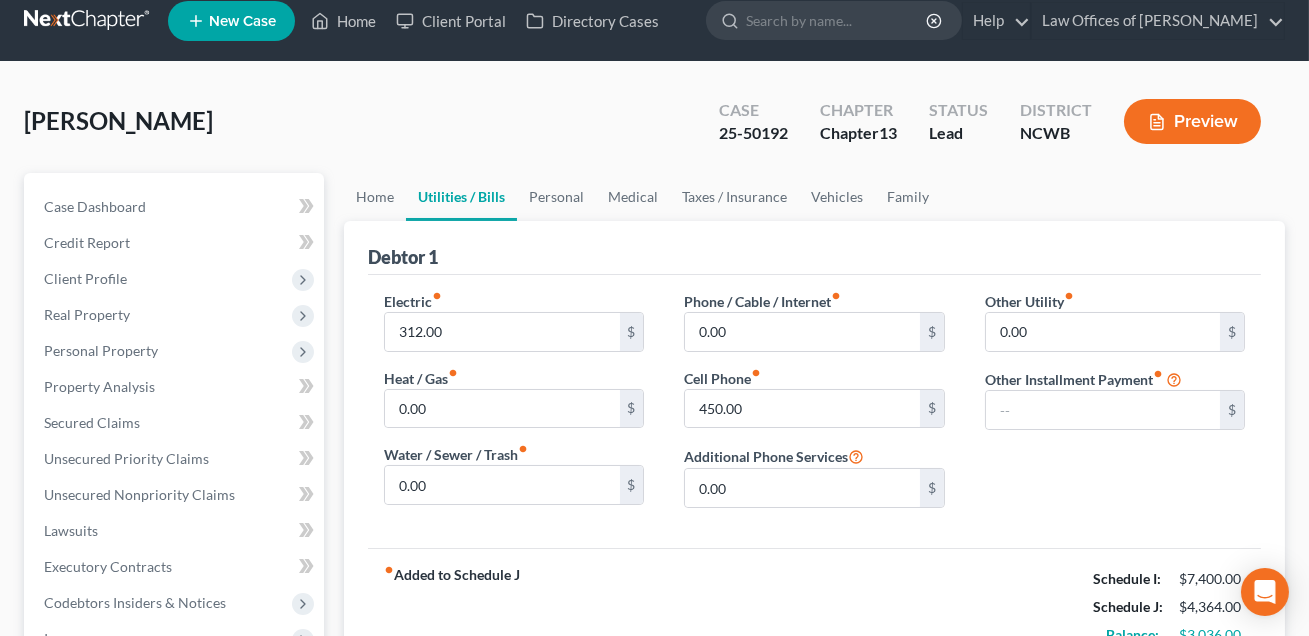 scroll, scrollTop: 0, scrollLeft: 0, axis: both 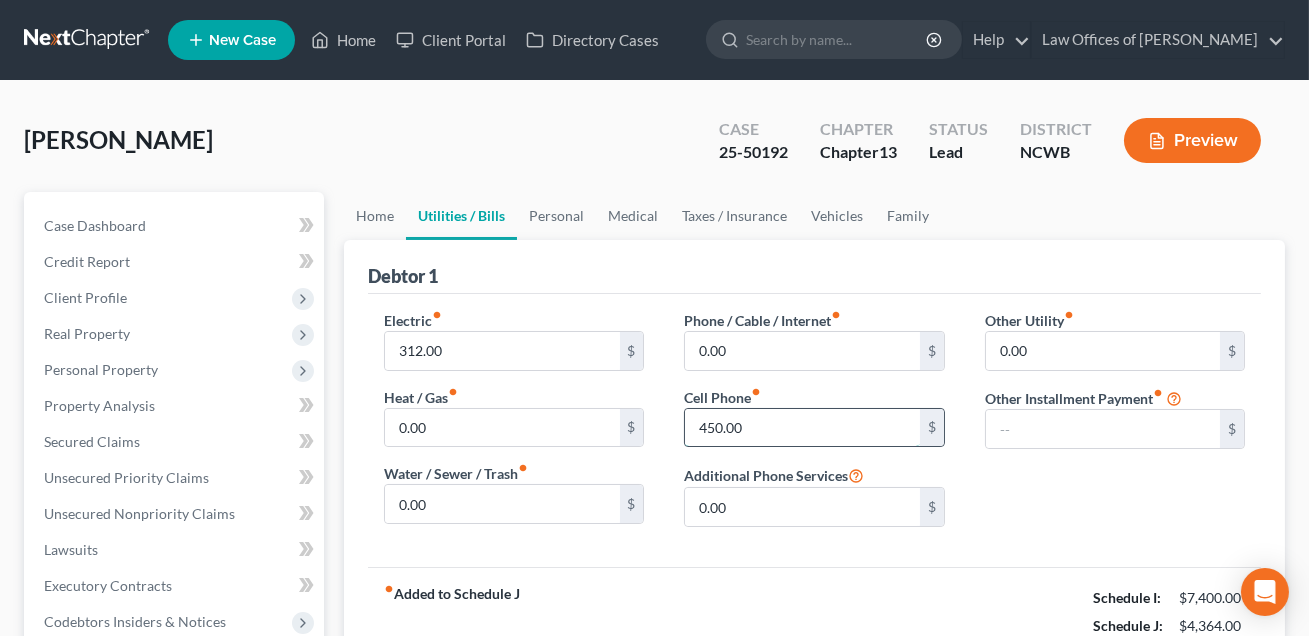 click on "450.00" at bounding box center [802, 428] 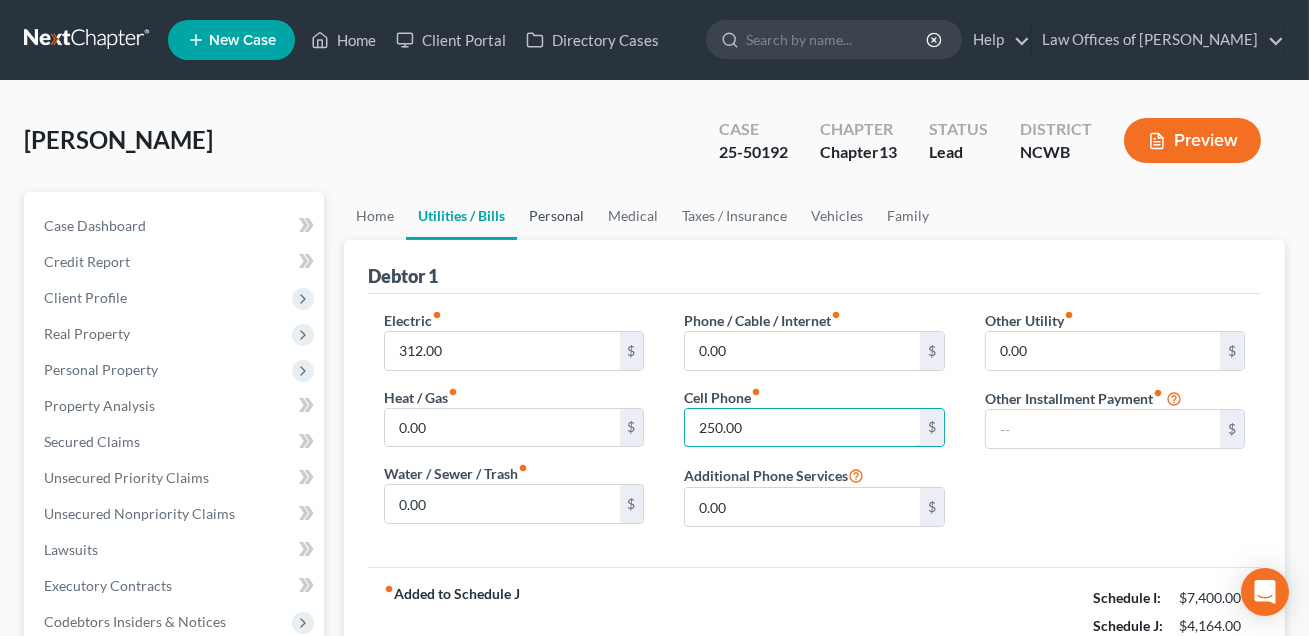 type on "250.00" 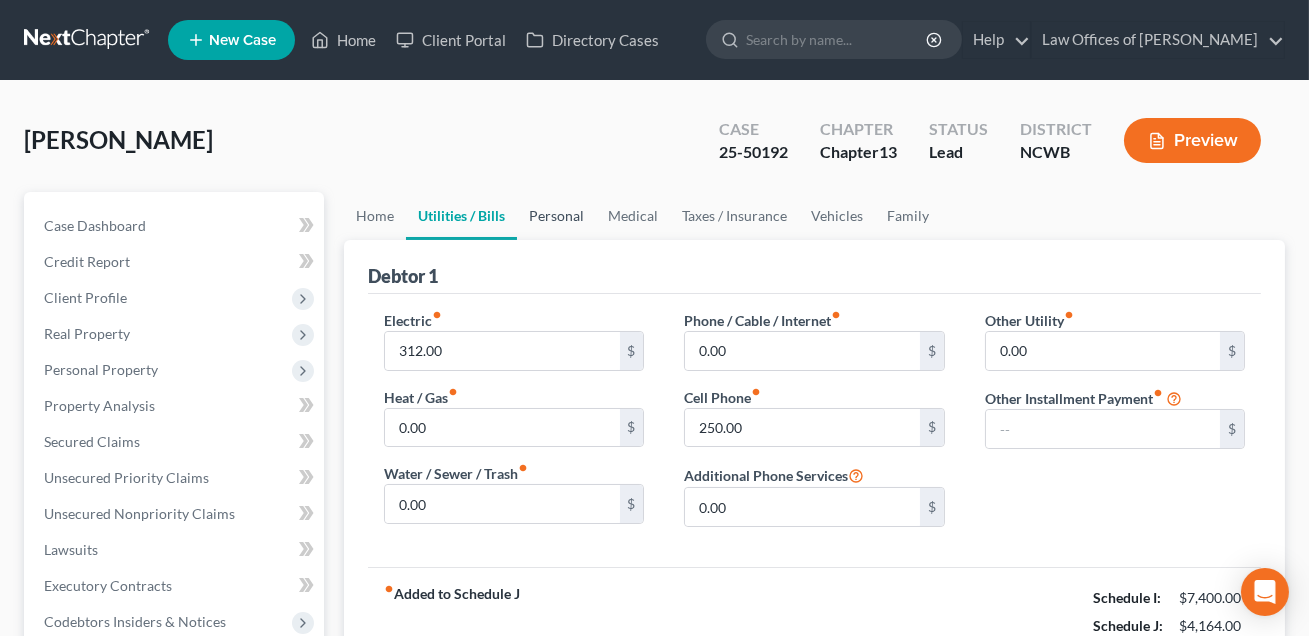 click on "Personal" at bounding box center [556, 216] 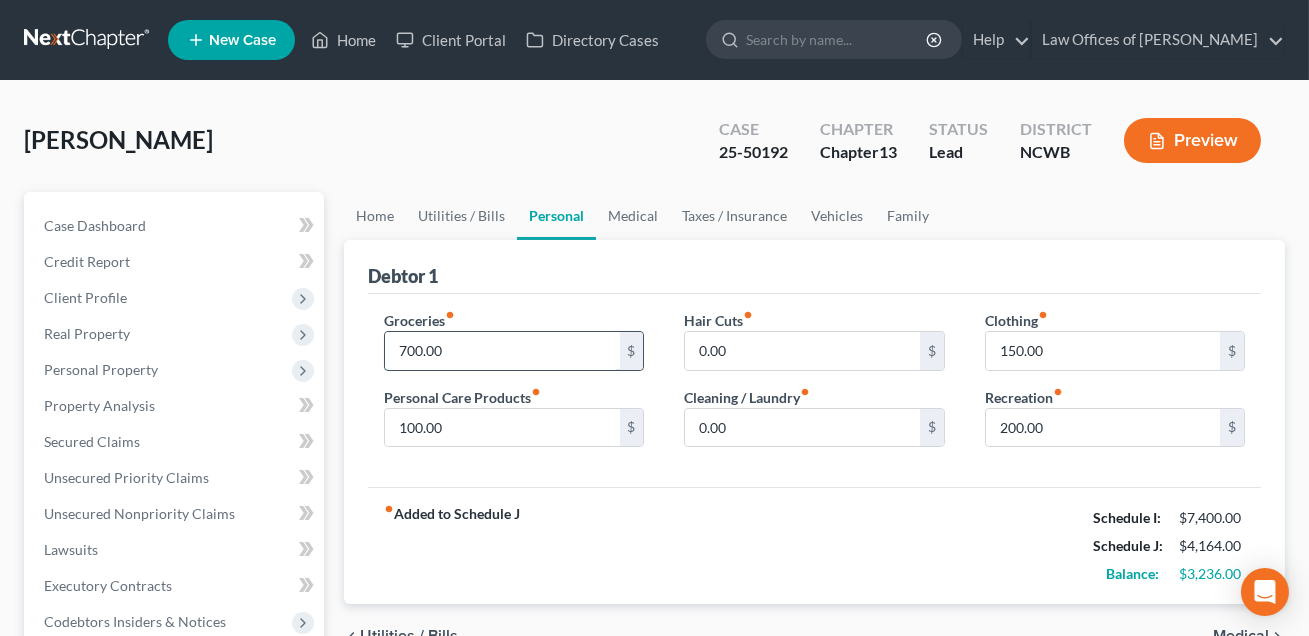 click on "700.00" at bounding box center [502, 351] 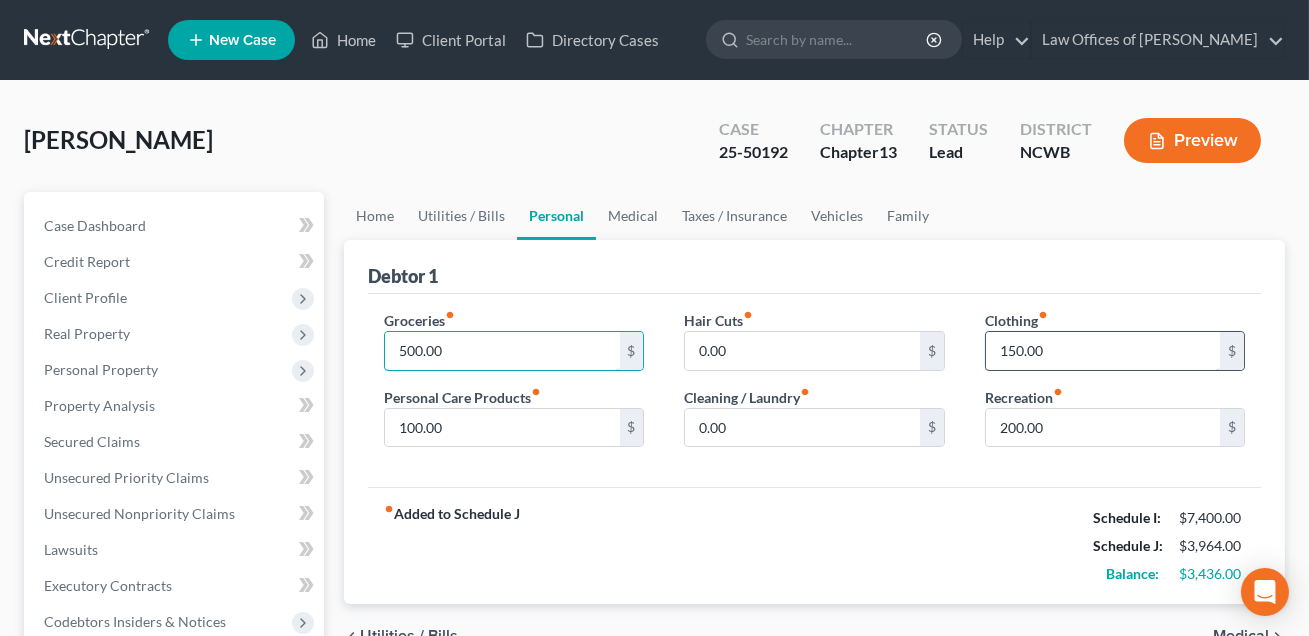 type on "500.00" 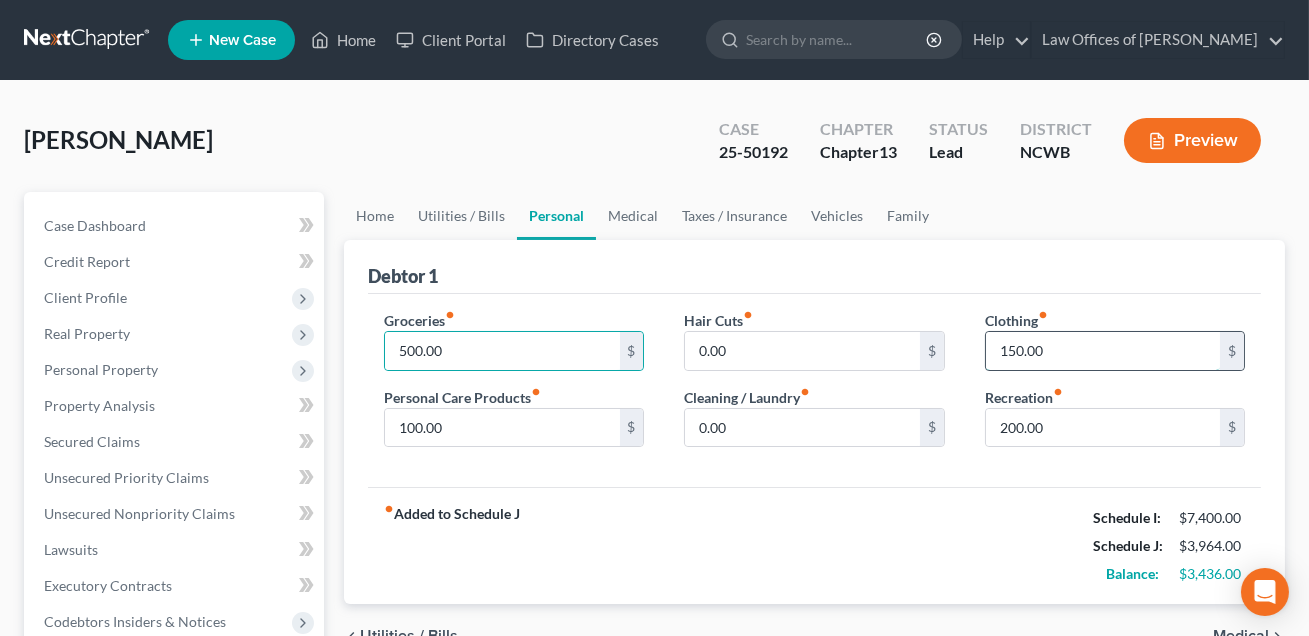 click on "150.00" at bounding box center (1103, 351) 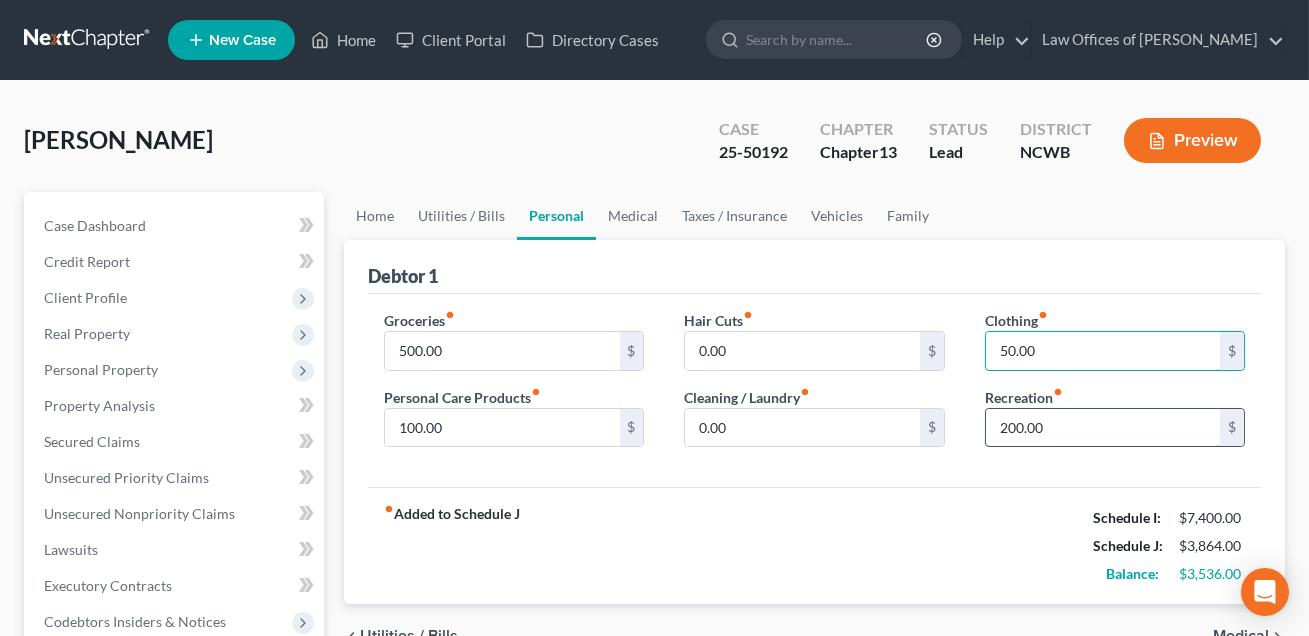 type on "50.00" 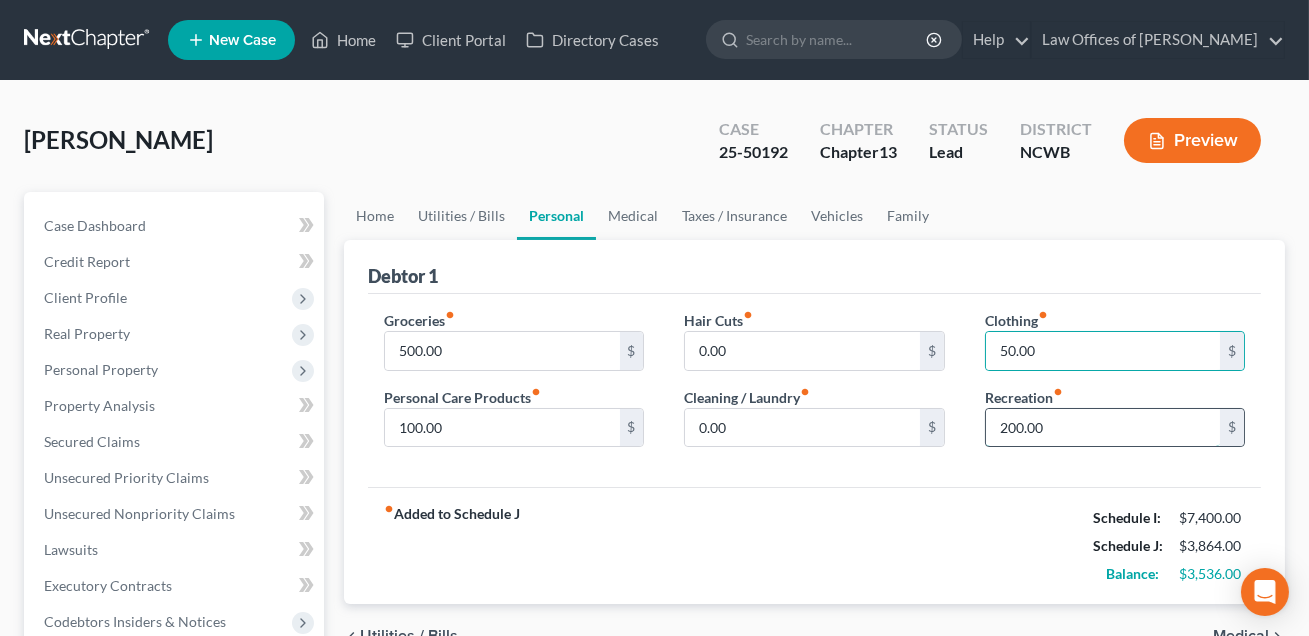 click on "200.00" at bounding box center [1103, 428] 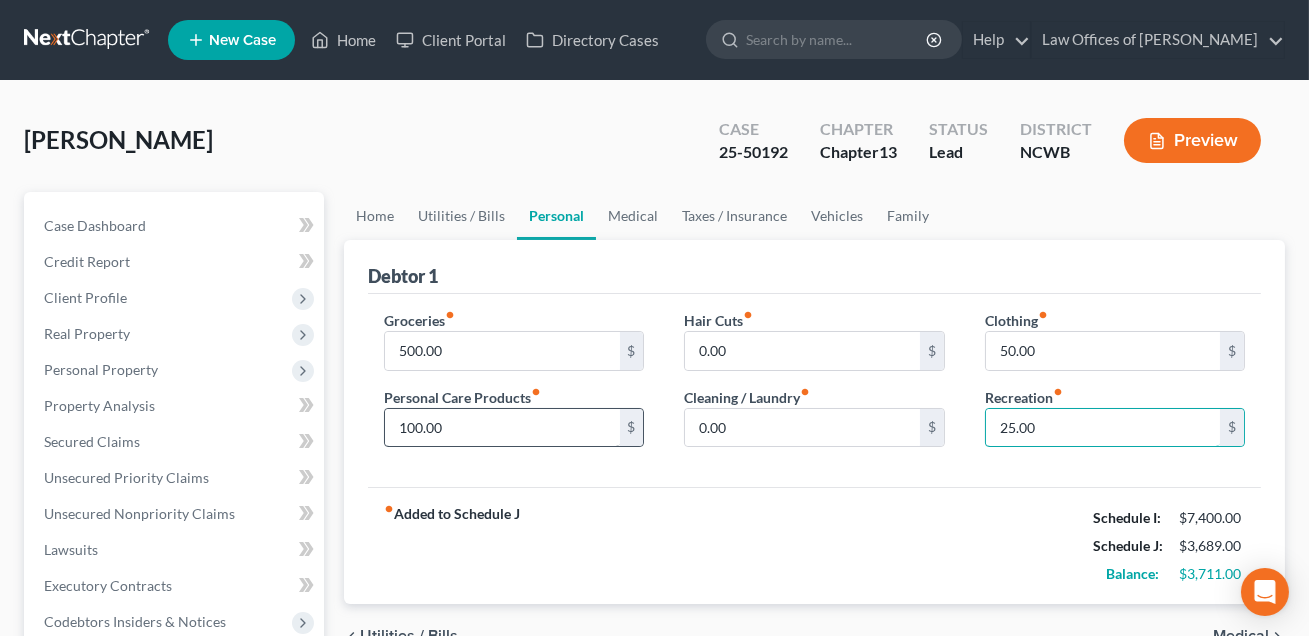 type on "25.00" 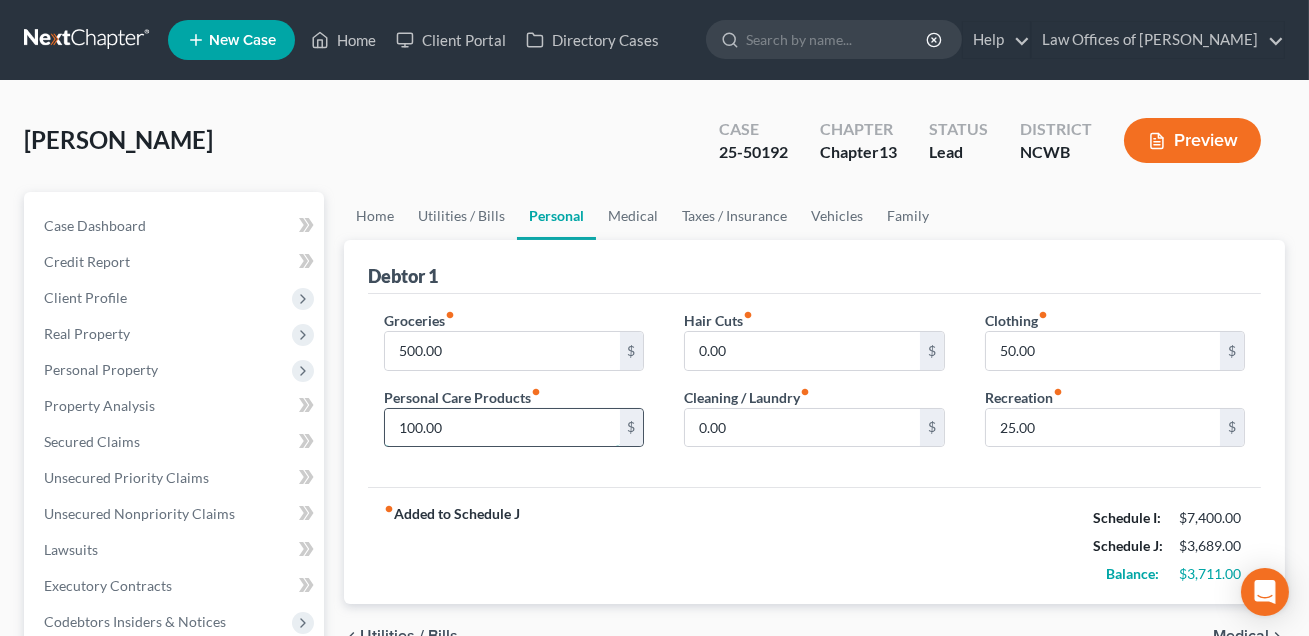 click on "100.00" at bounding box center [502, 428] 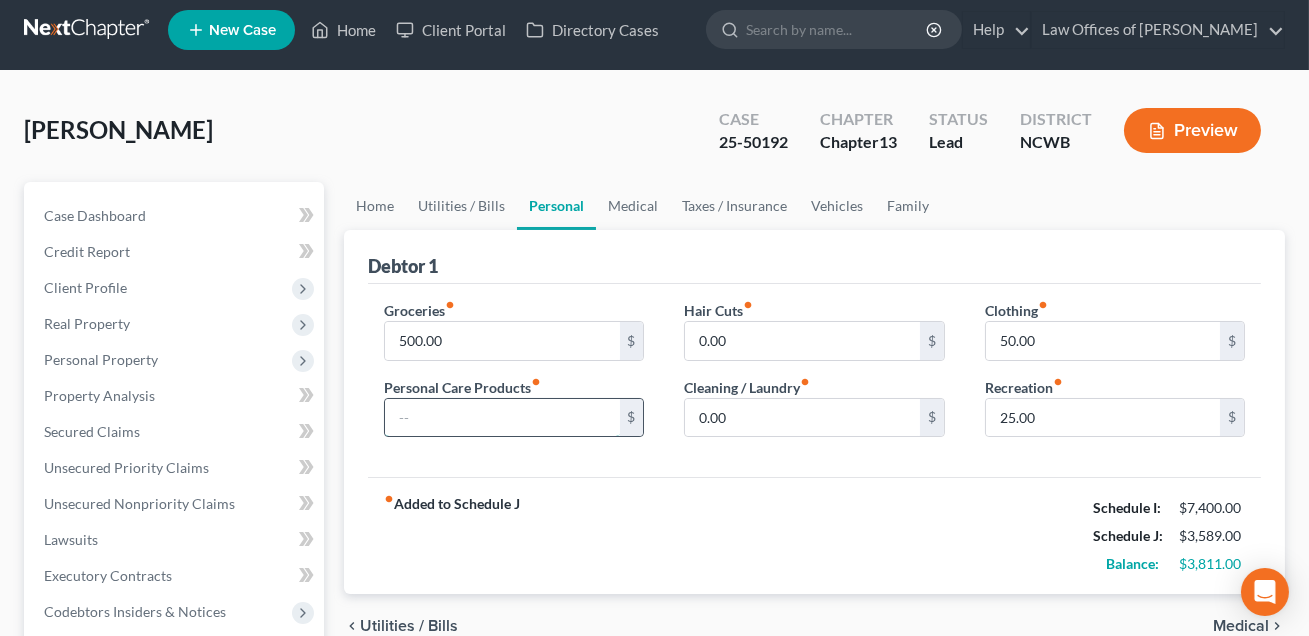 scroll, scrollTop: 66, scrollLeft: 0, axis: vertical 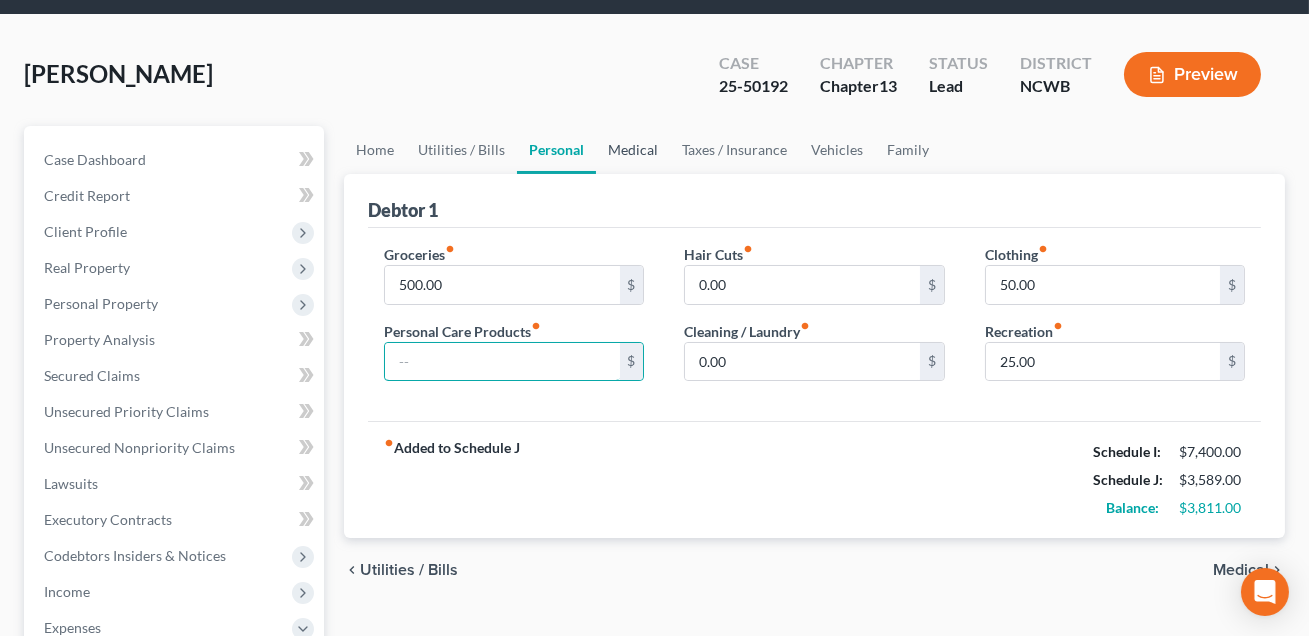 type 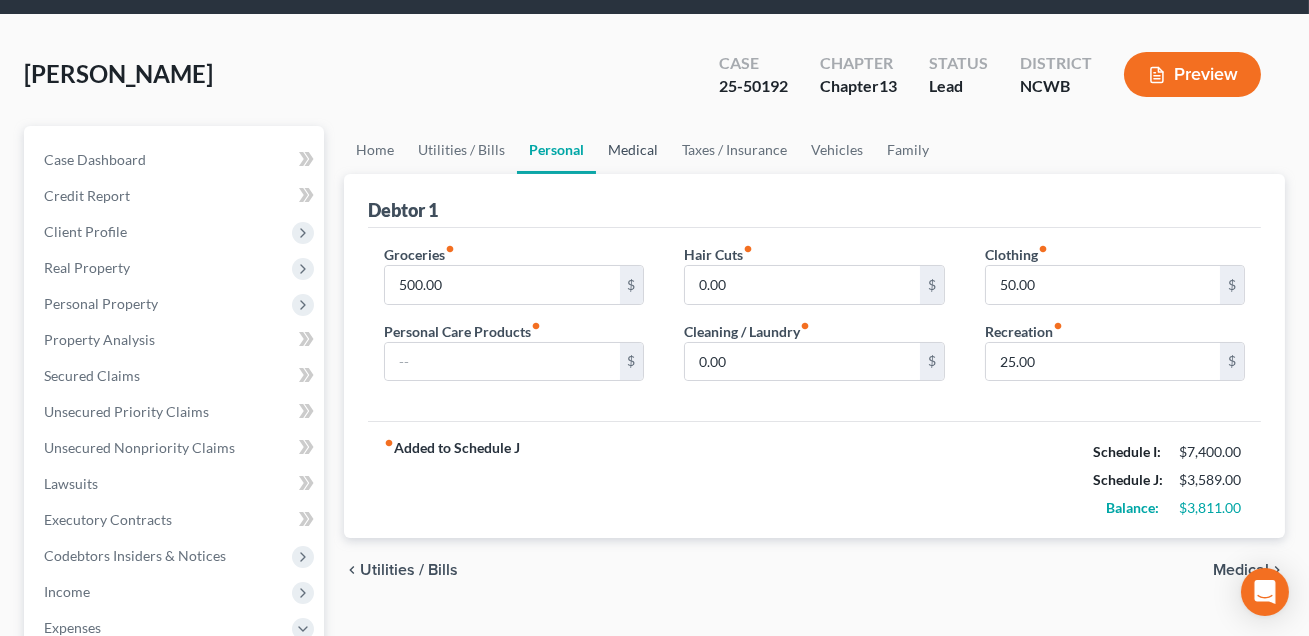 click on "Medical" at bounding box center (633, 150) 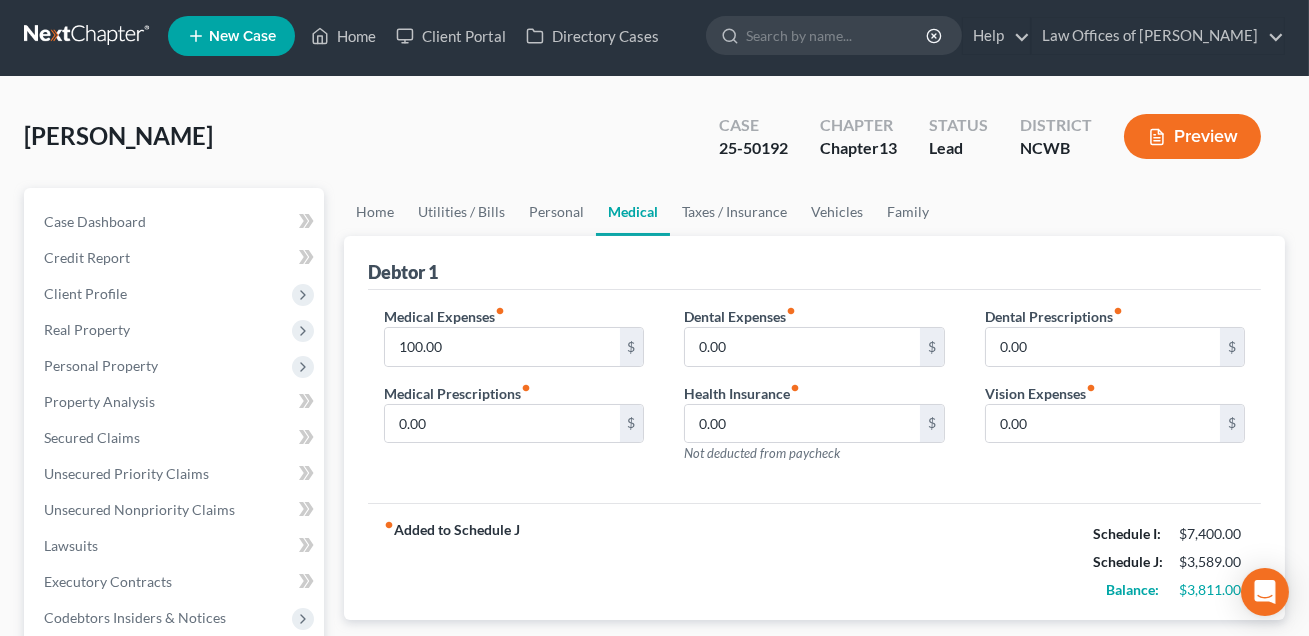 scroll, scrollTop: 0, scrollLeft: 0, axis: both 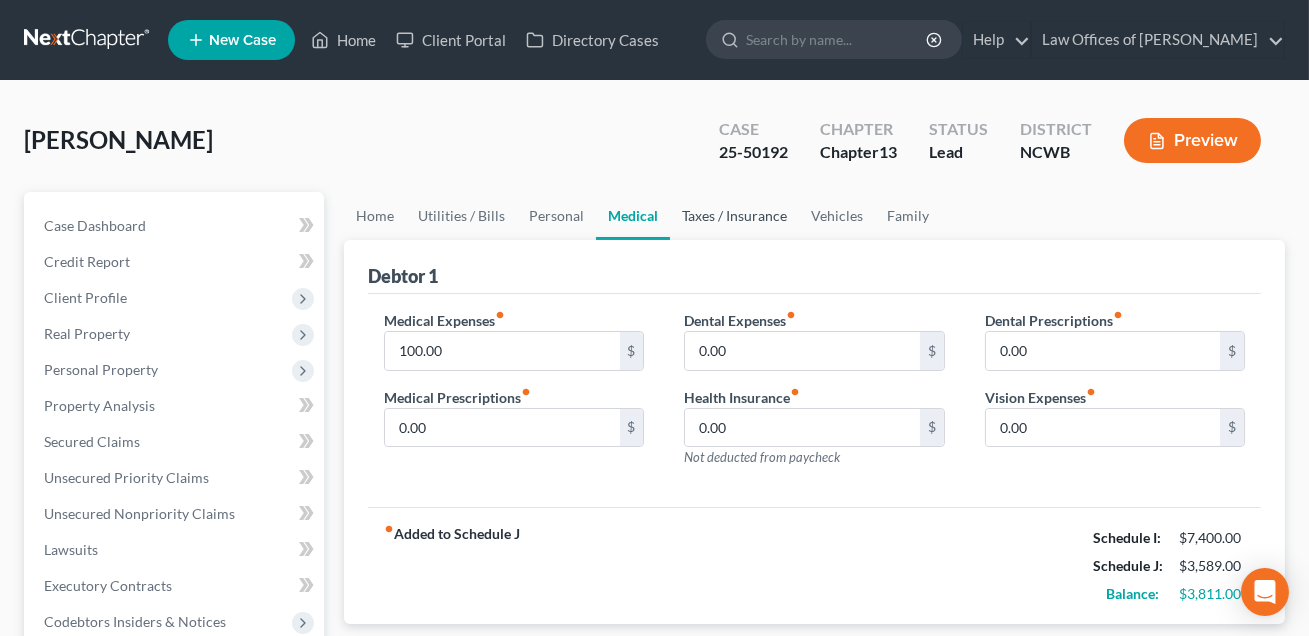 click on "Taxes / Insurance" at bounding box center (734, 216) 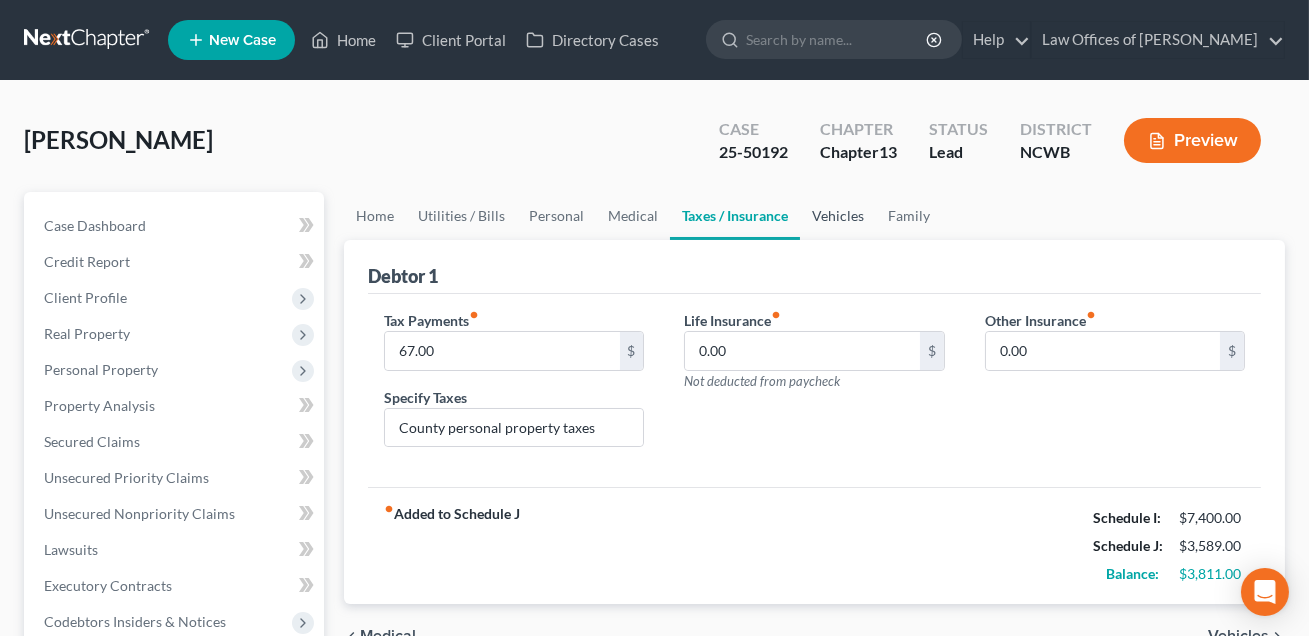 click on "Vehicles" at bounding box center [838, 216] 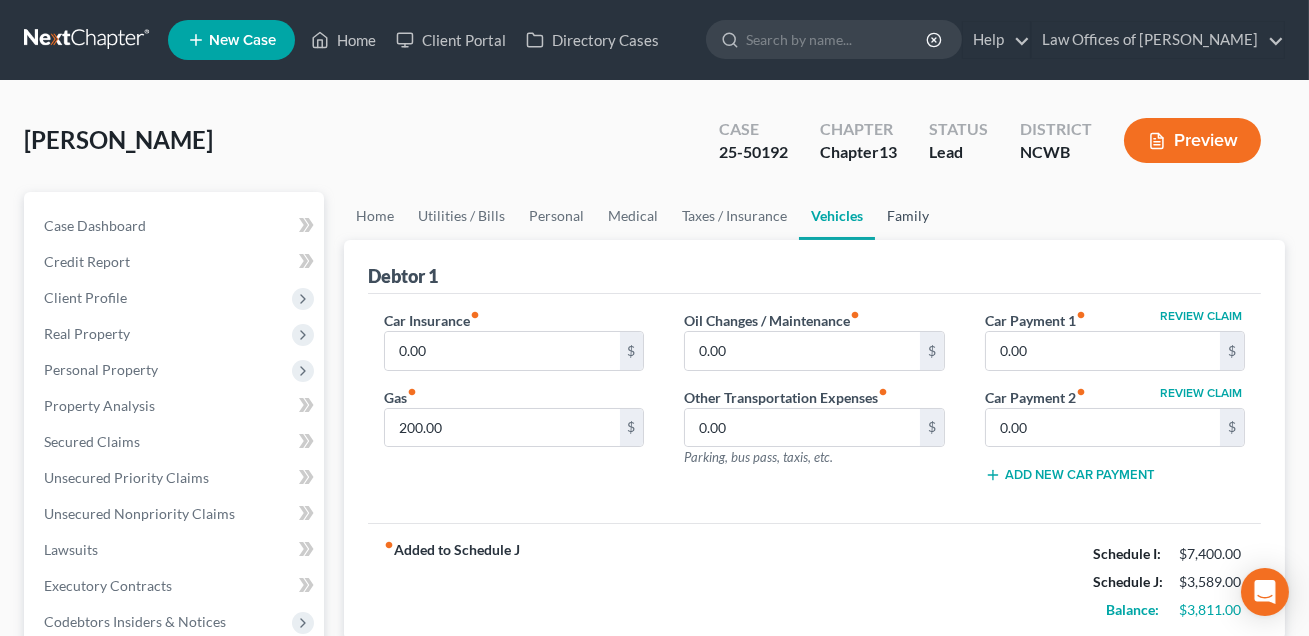 click on "Family" at bounding box center [908, 216] 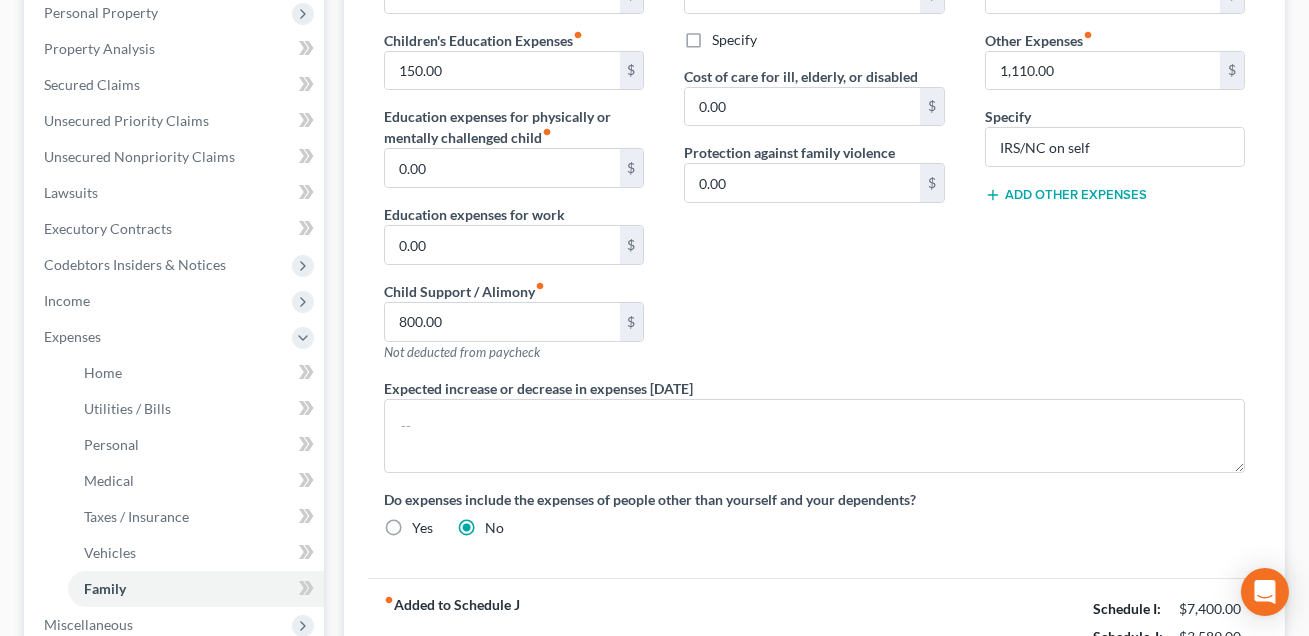 scroll, scrollTop: 281, scrollLeft: 0, axis: vertical 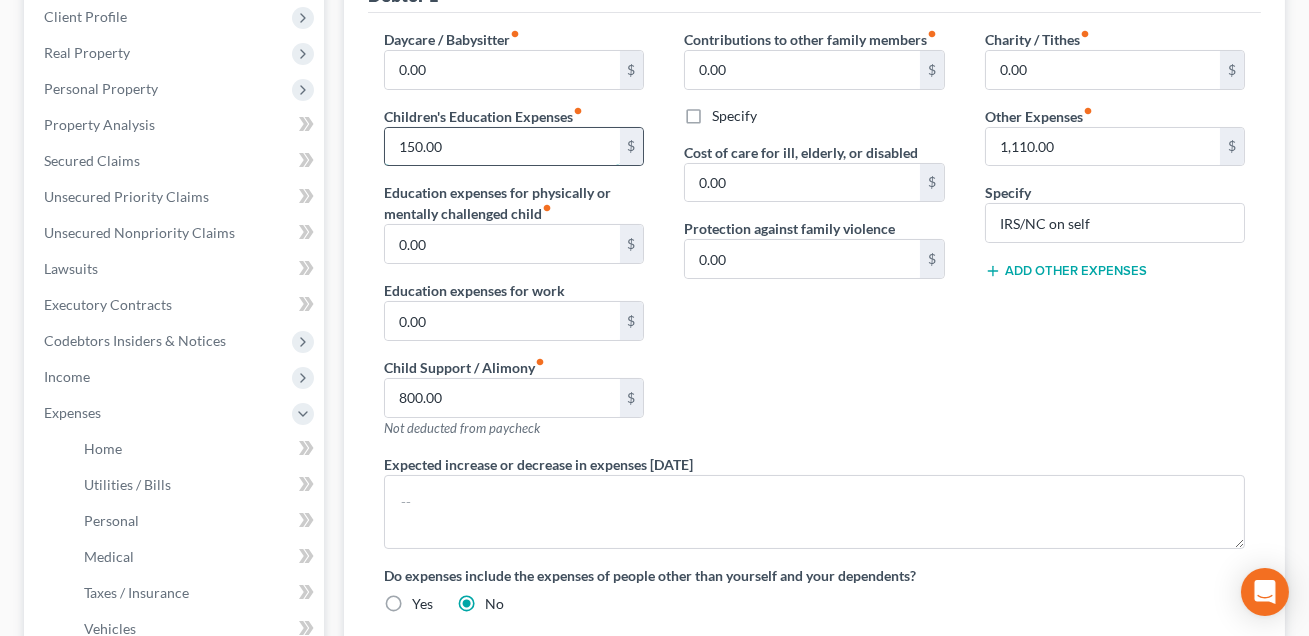click on "150.00" at bounding box center [502, 147] 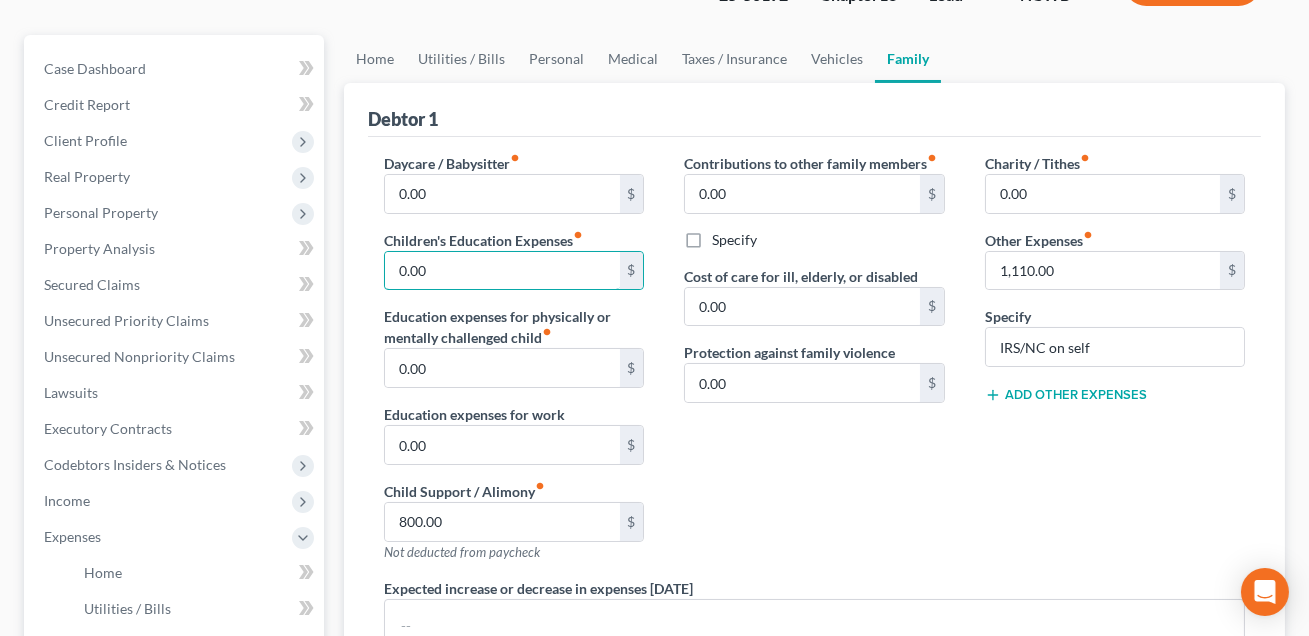 scroll, scrollTop: 162, scrollLeft: 0, axis: vertical 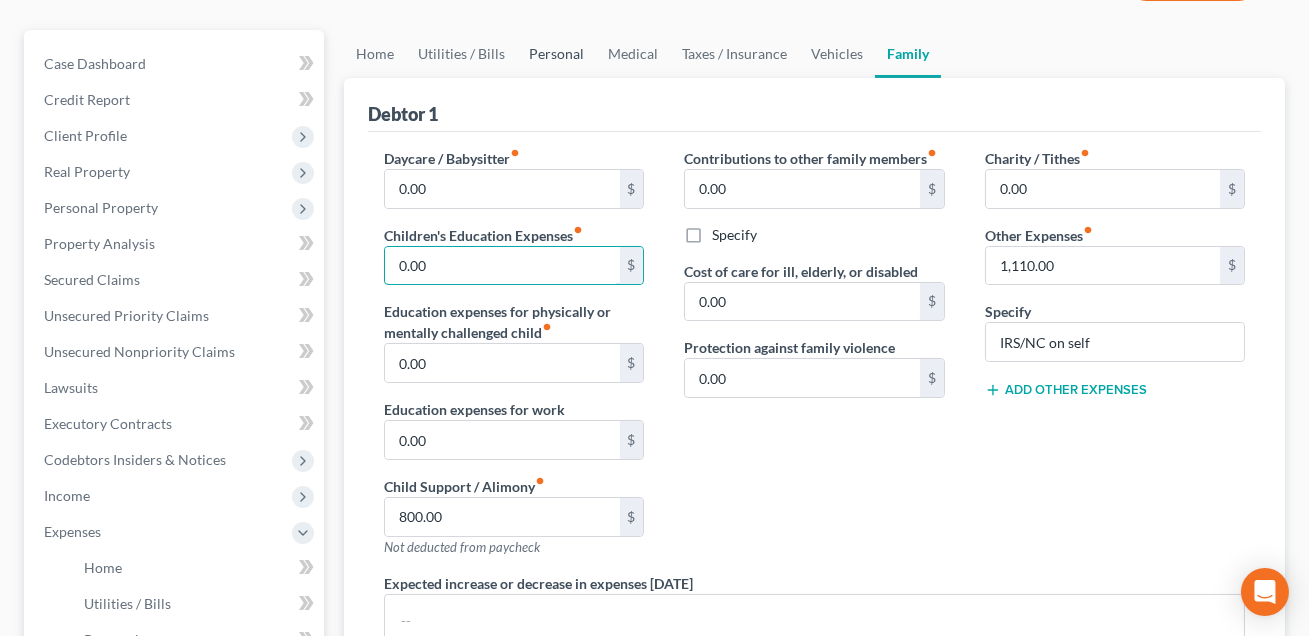 type on "0.00" 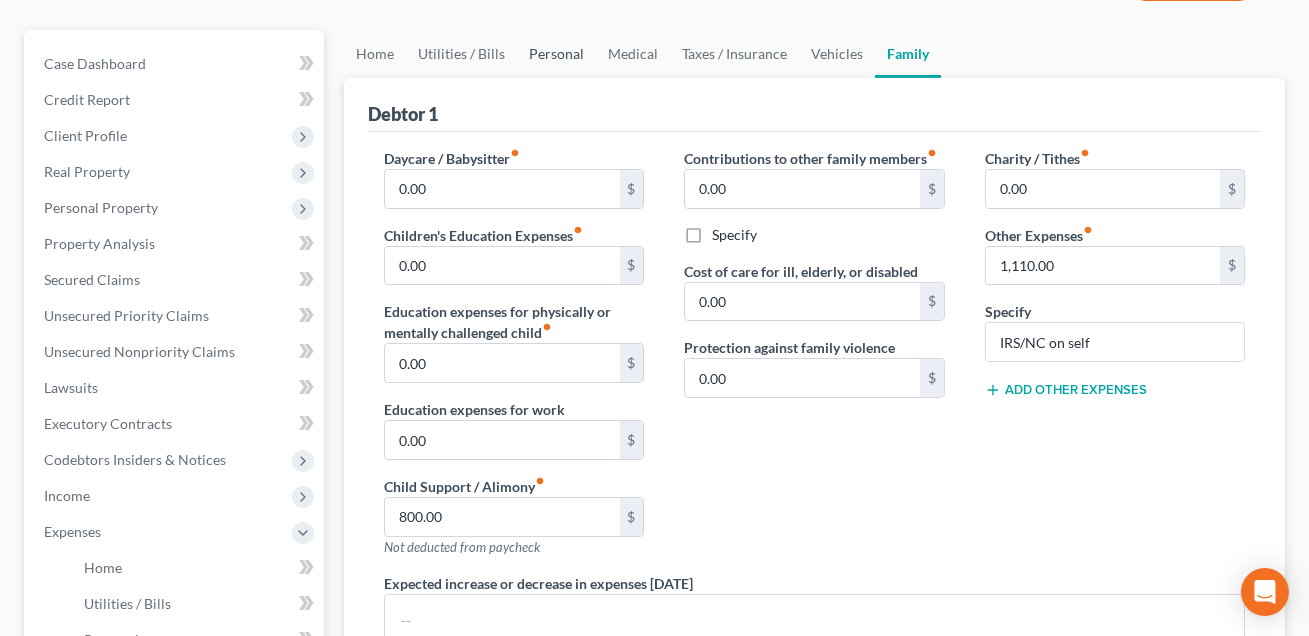 click on "Personal" at bounding box center [556, 54] 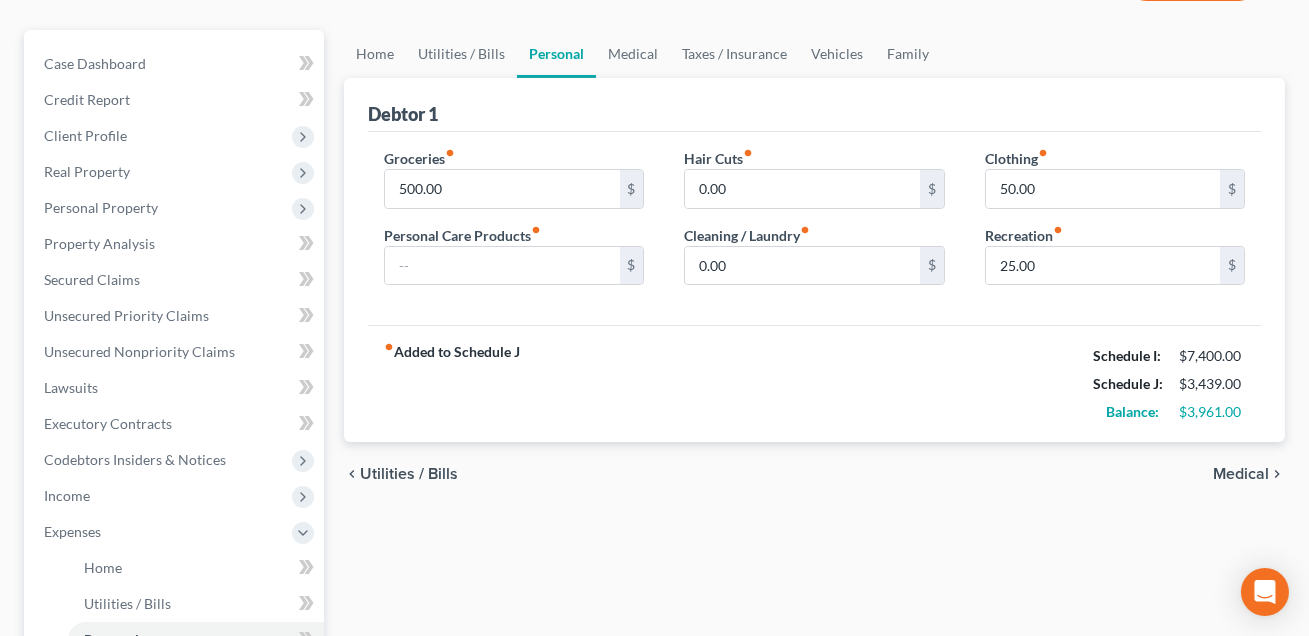 scroll, scrollTop: 0, scrollLeft: 0, axis: both 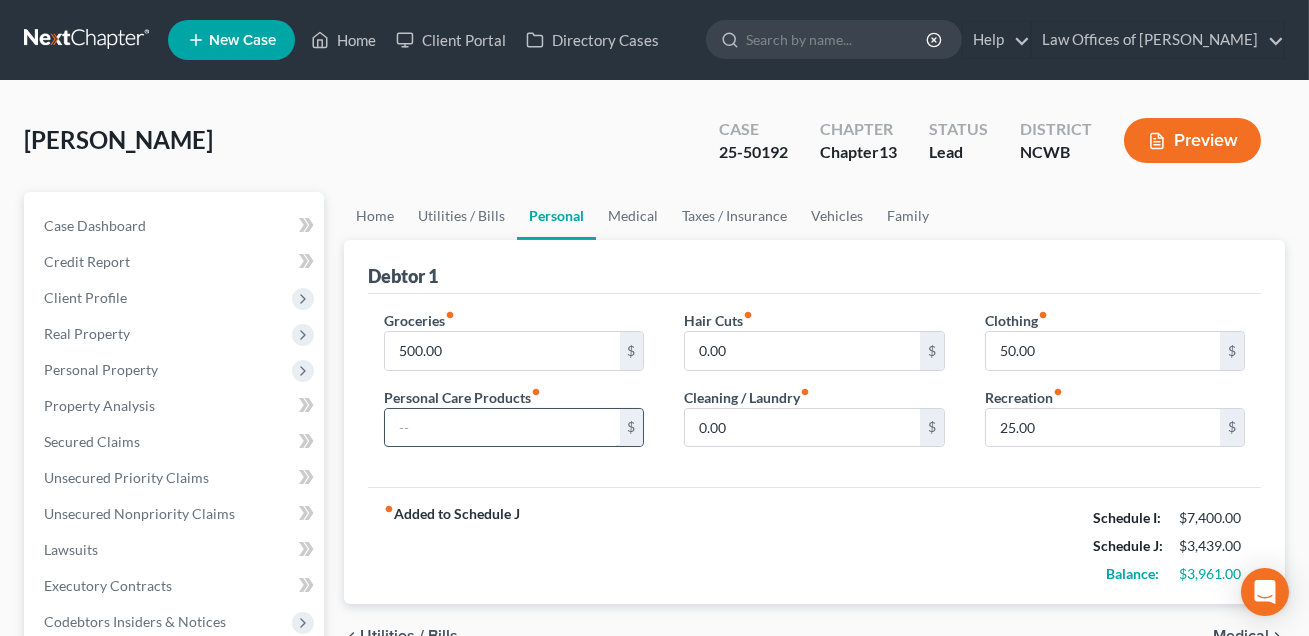 click at bounding box center [502, 428] 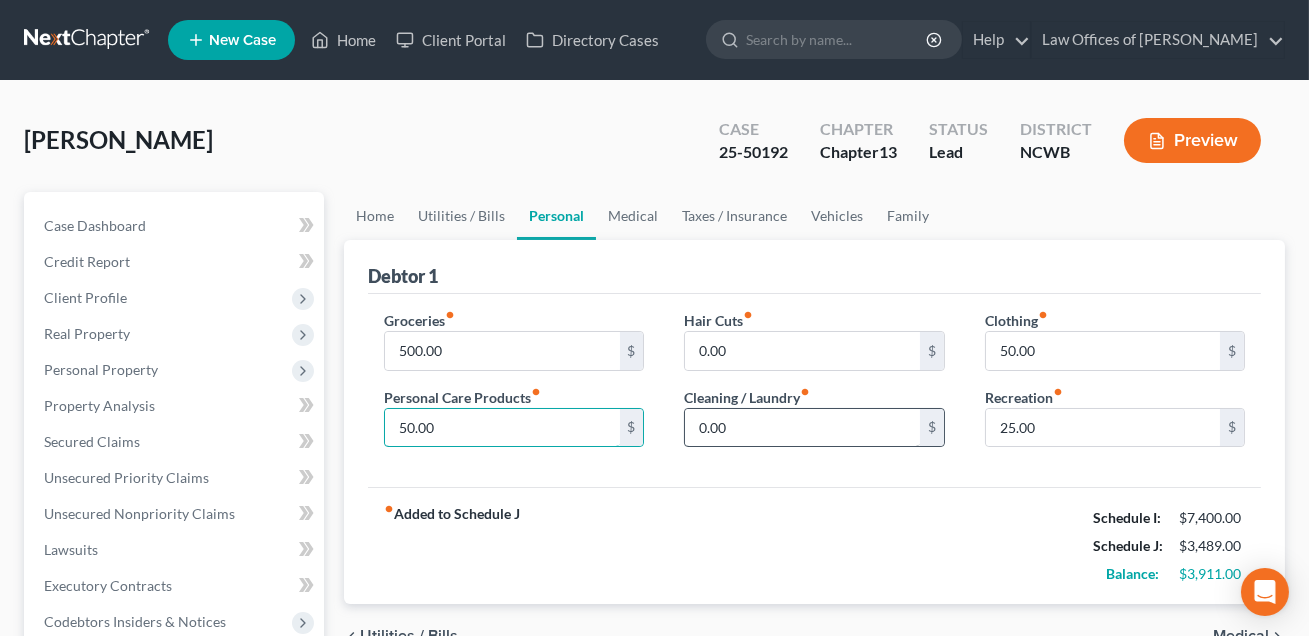 type on "50.00" 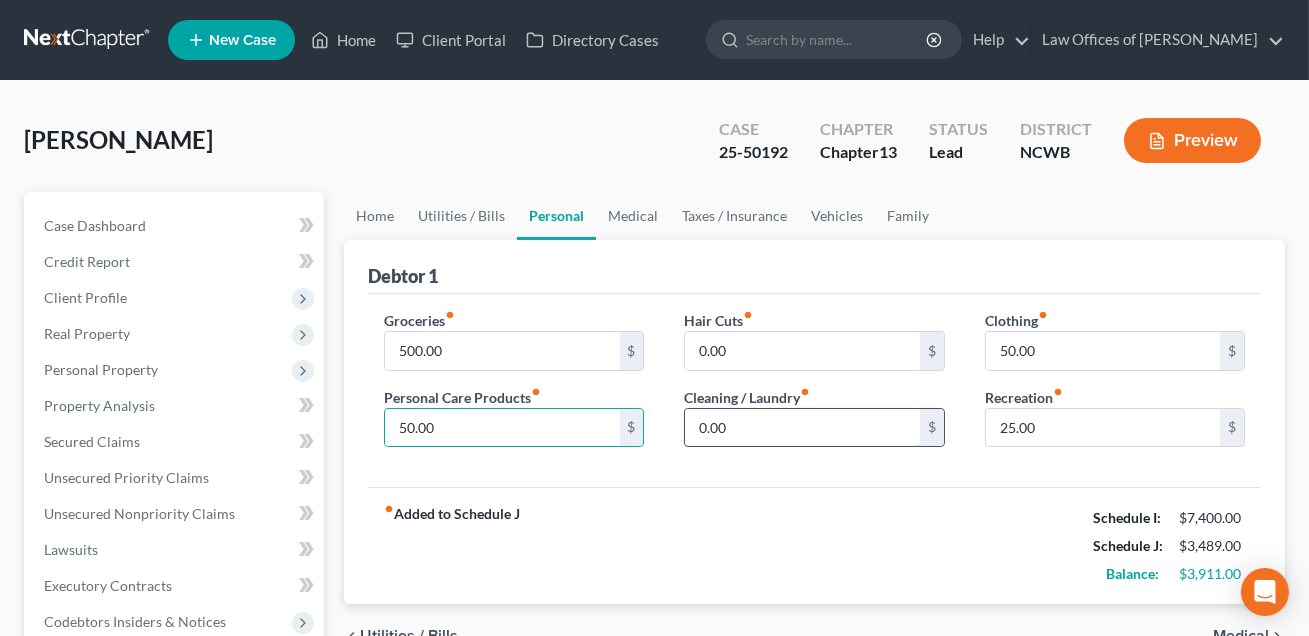 click on "0.00" at bounding box center (802, 428) 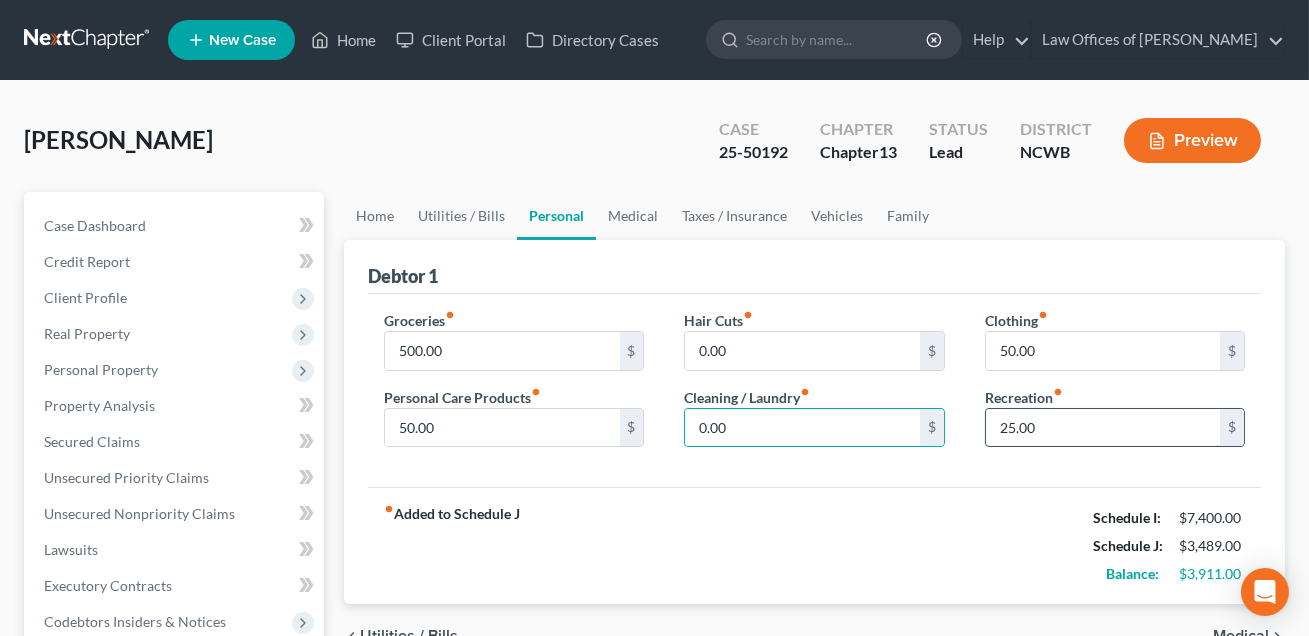 click on "25.00" at bounding box center [1103, 428] 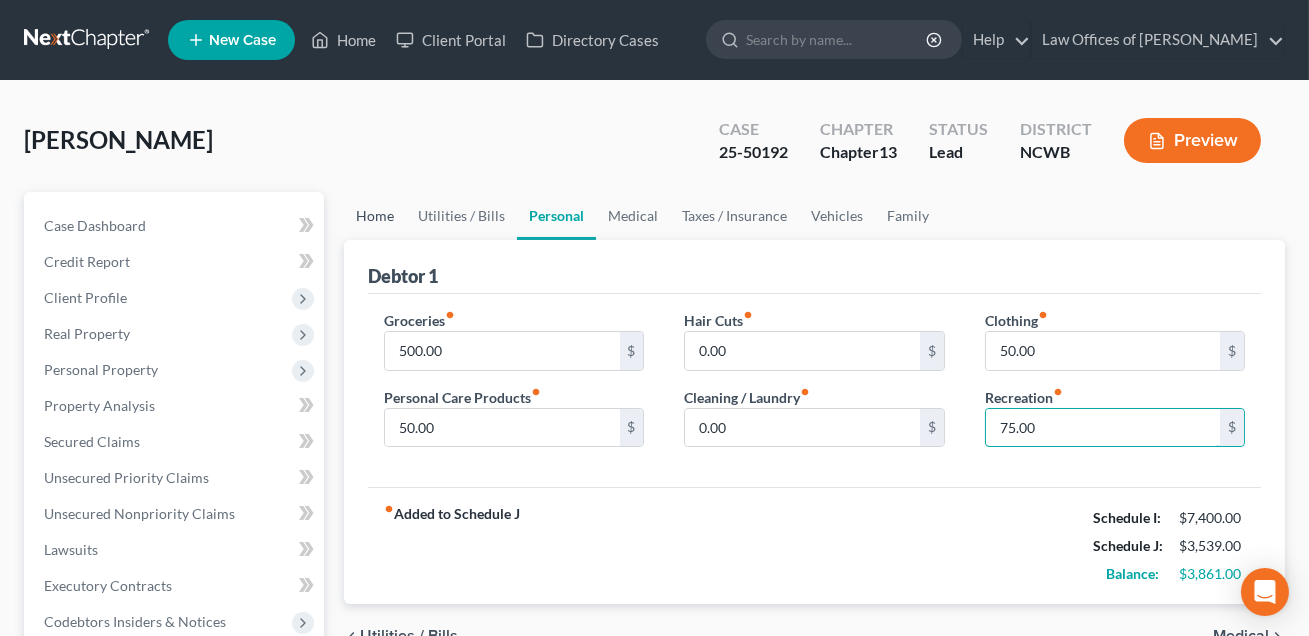 type on "75.00" 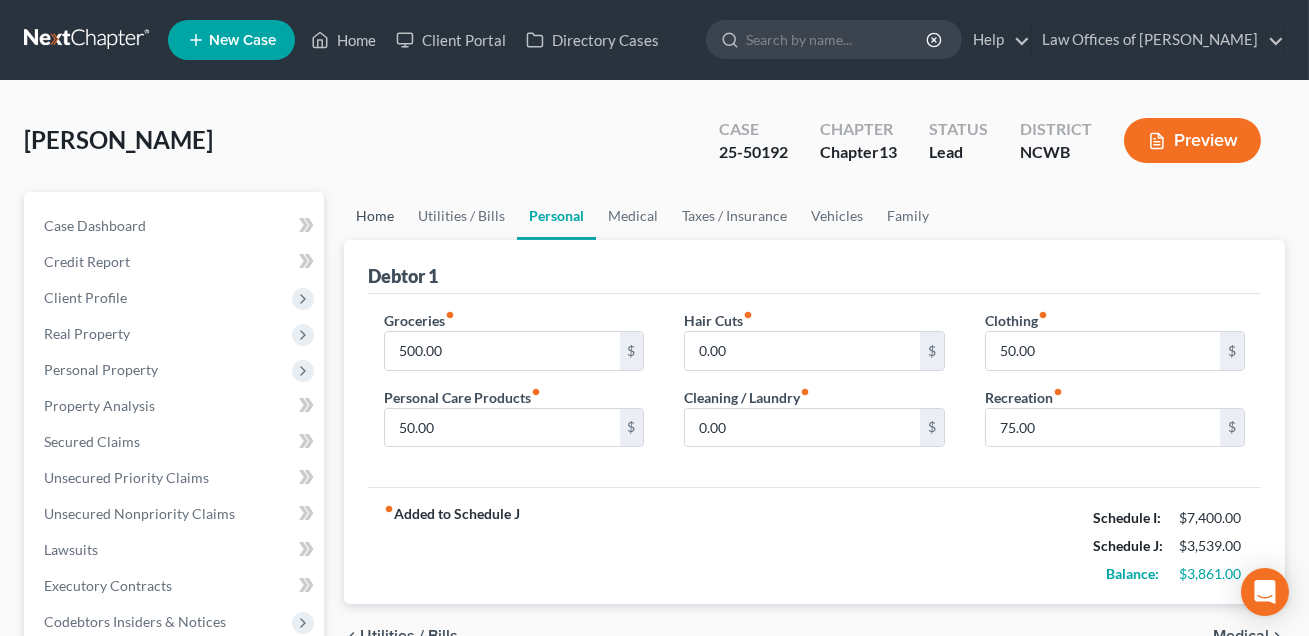 click on "Home" at bounding box center (375, 216) 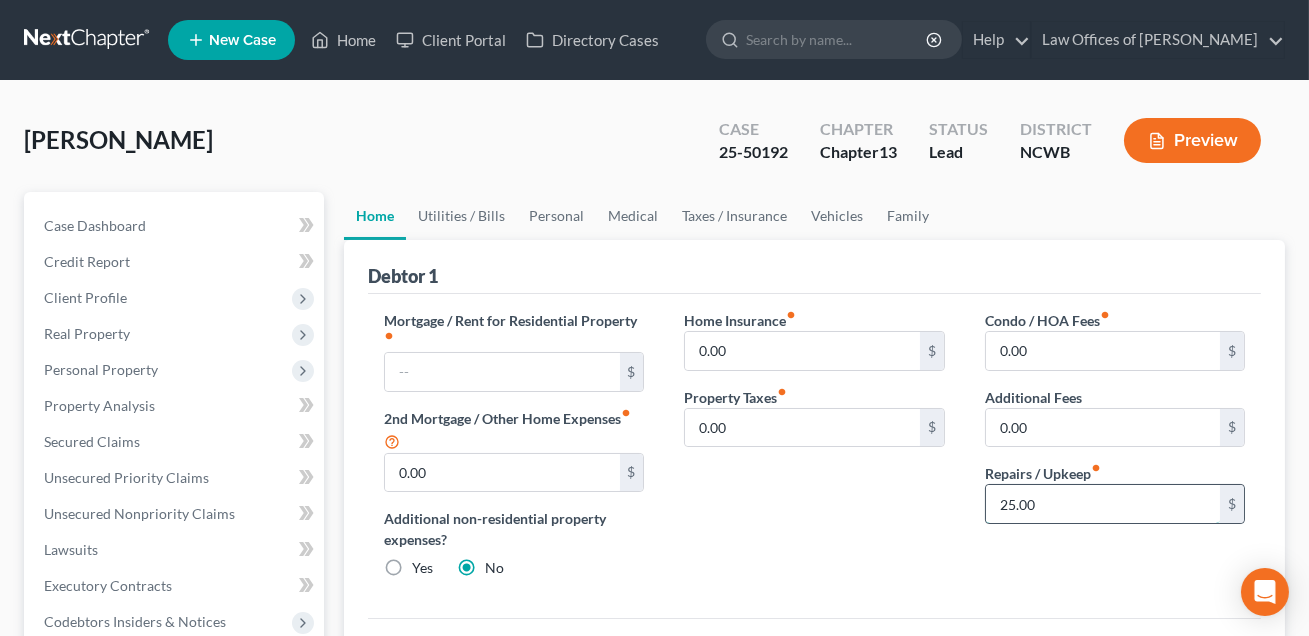 click on "25.00" at bounding box center (1103, 504) 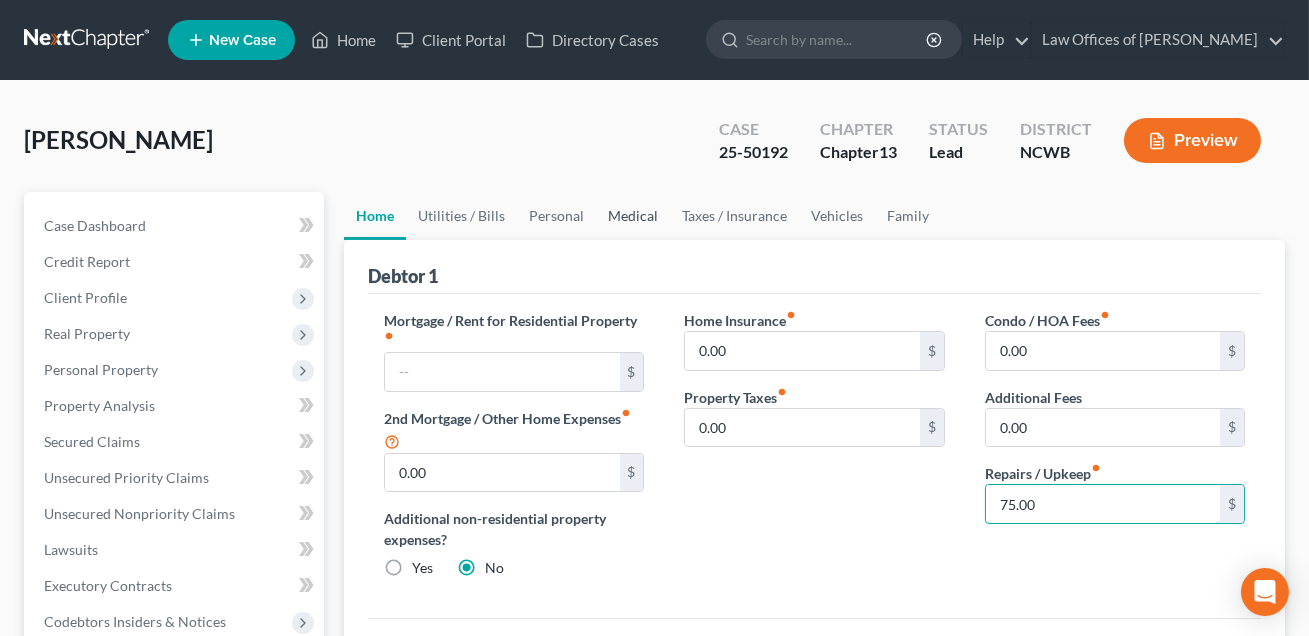 type on "75.00" 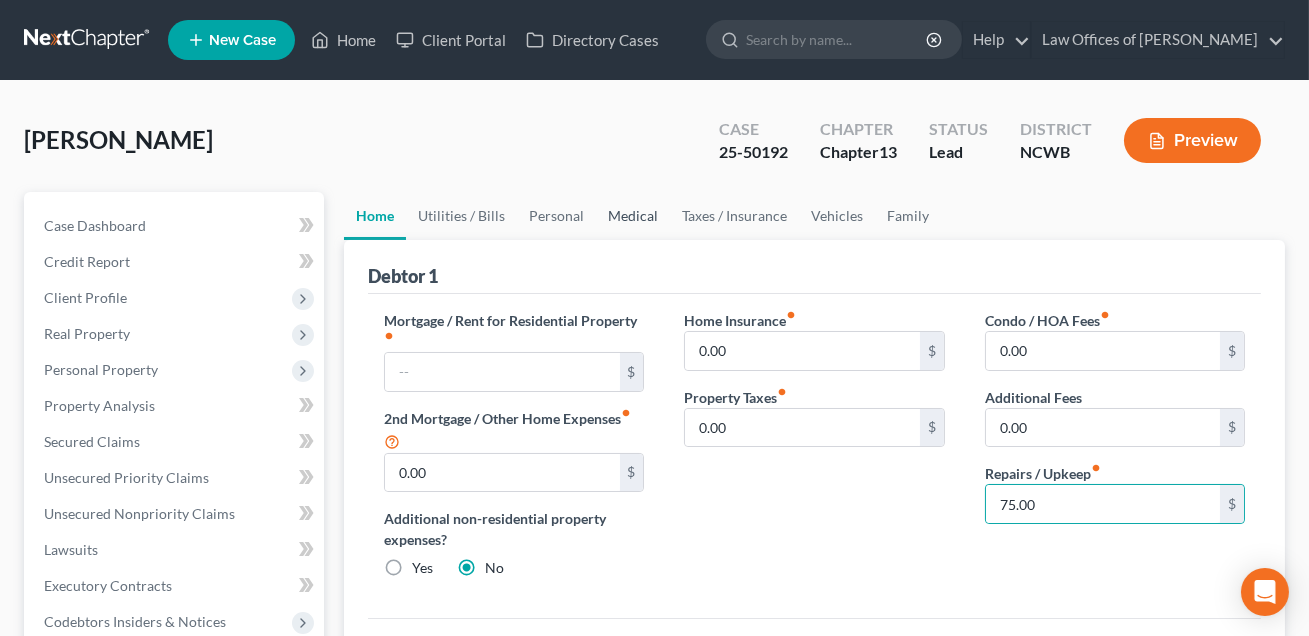 click on "Medical" at bounding box center (633, 216) 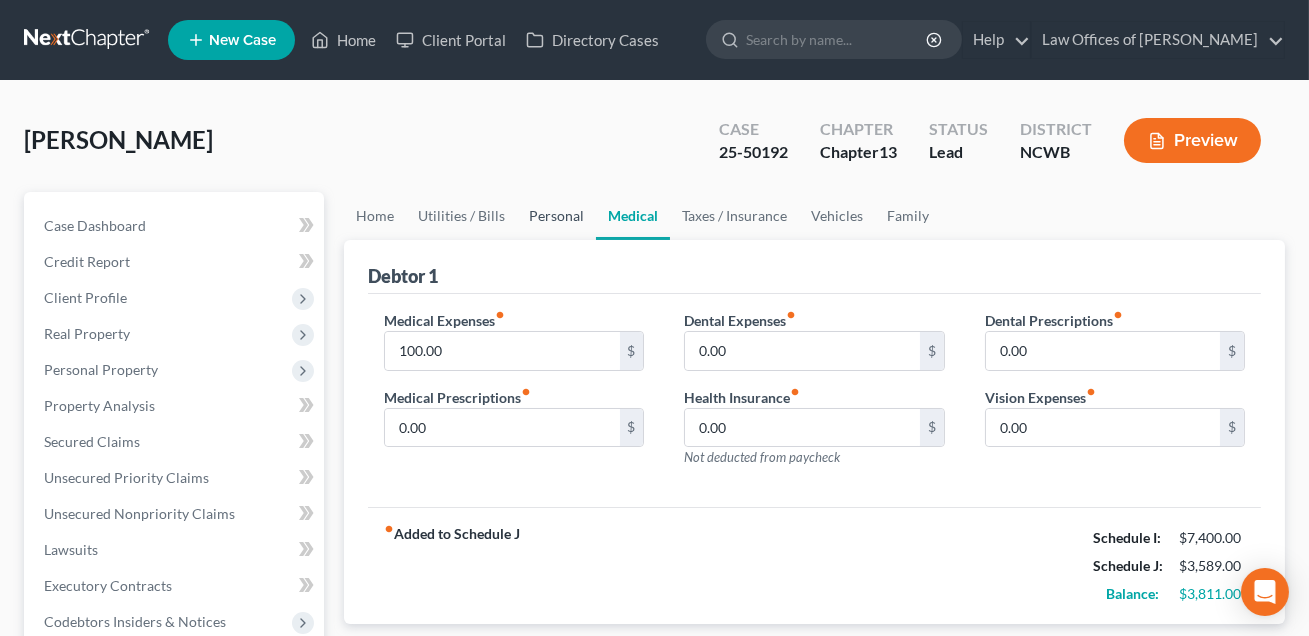 click on "Personal" at bounding box center (556, 216) 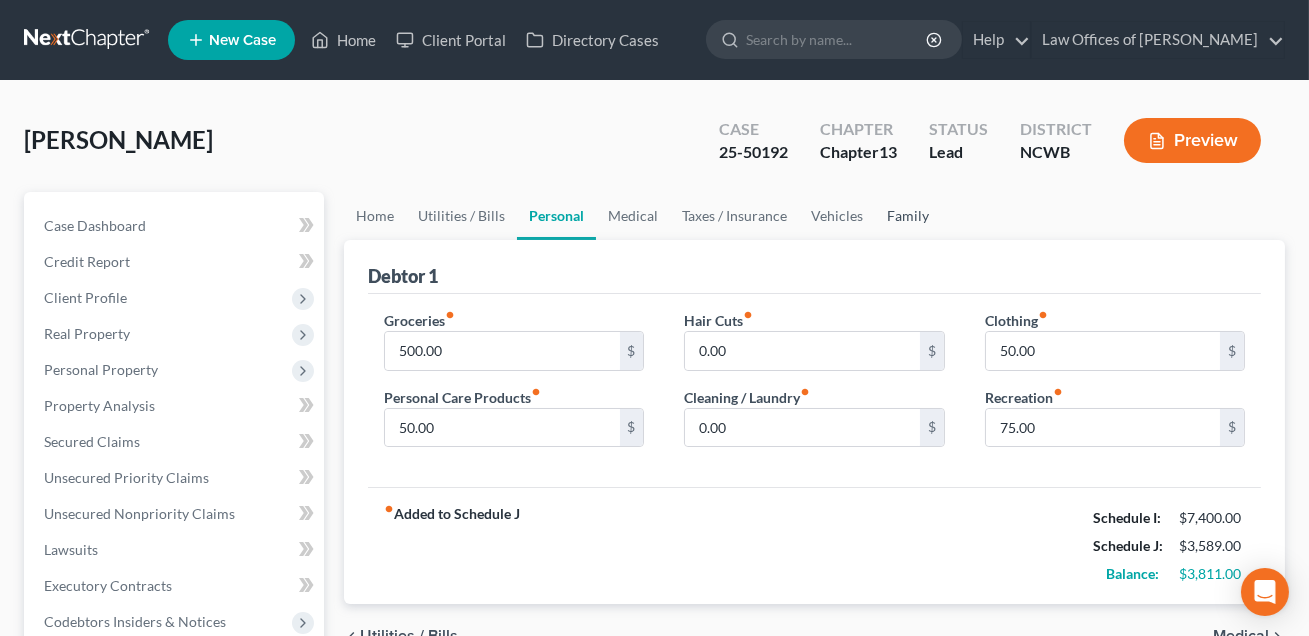 click on "Family" at bounding box center [908, 216] 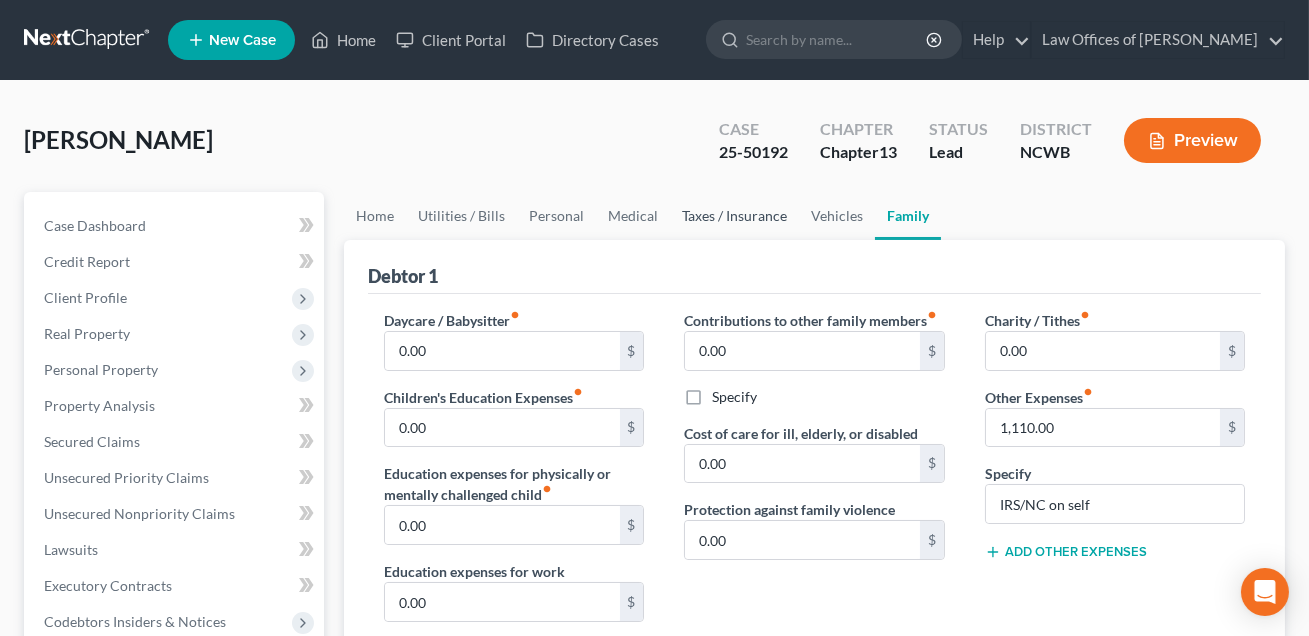 click on "Taxes / Insurance" at bounding box center [734, 216] 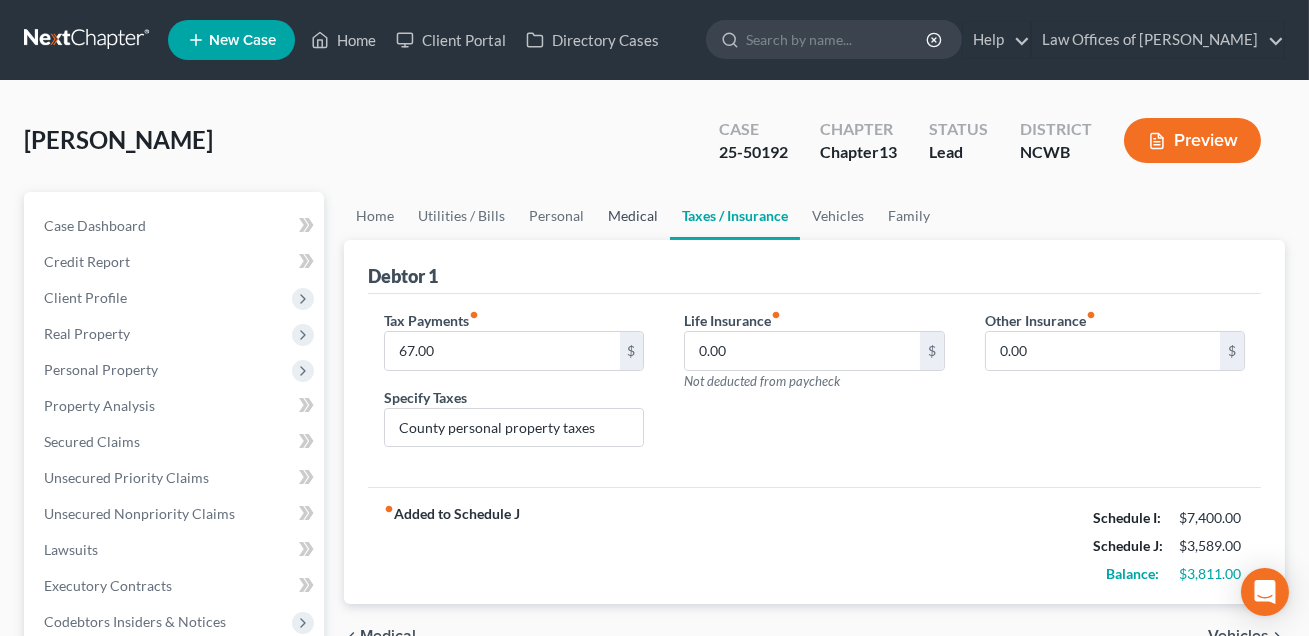 click on "Medical" at bounding box center [633, 216] 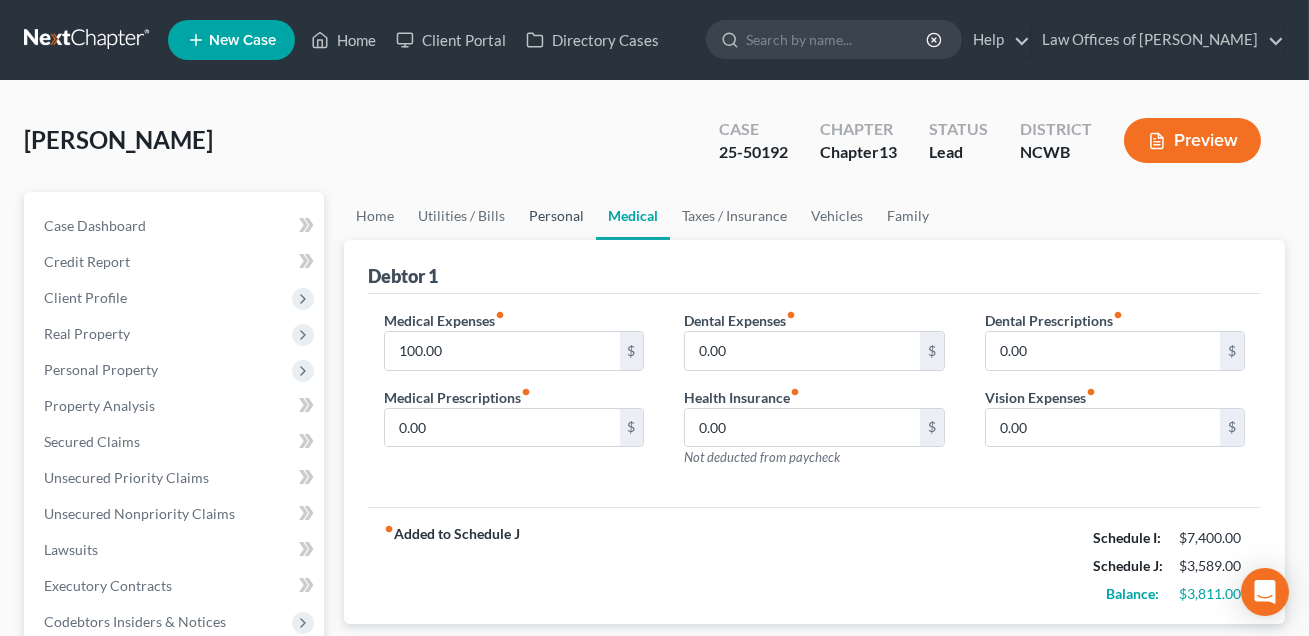 click on "Personal" at bounding box center (556, 216) 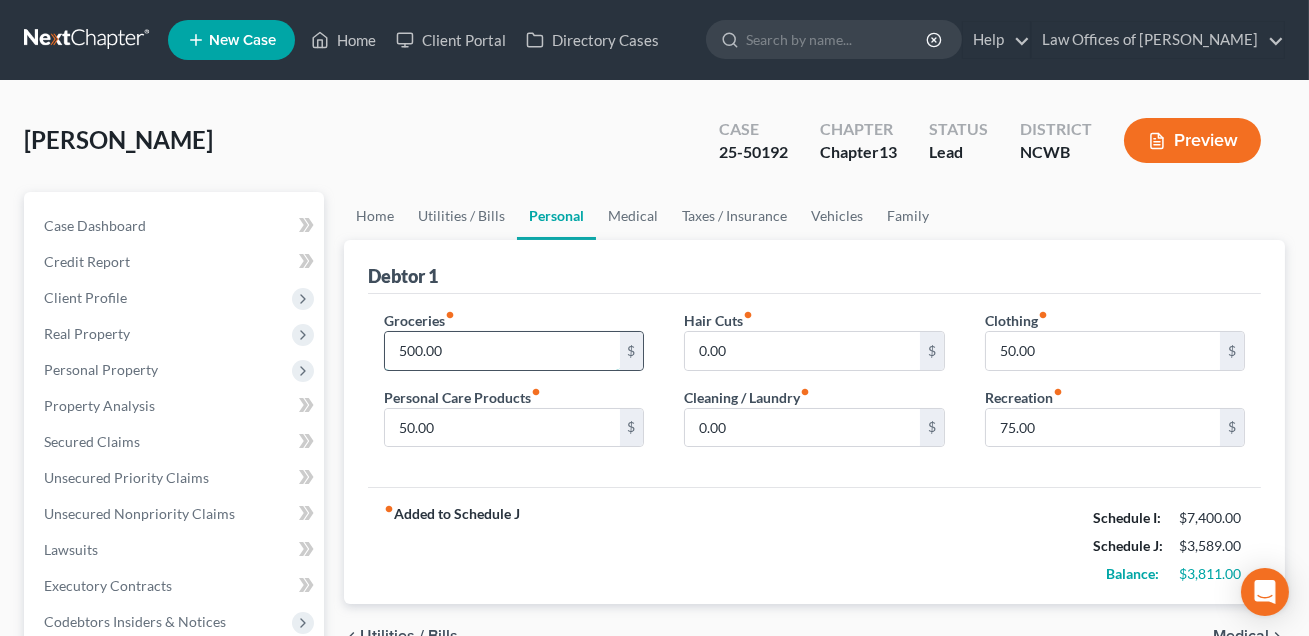 click on "500.00" at bounding box center [502, 351] 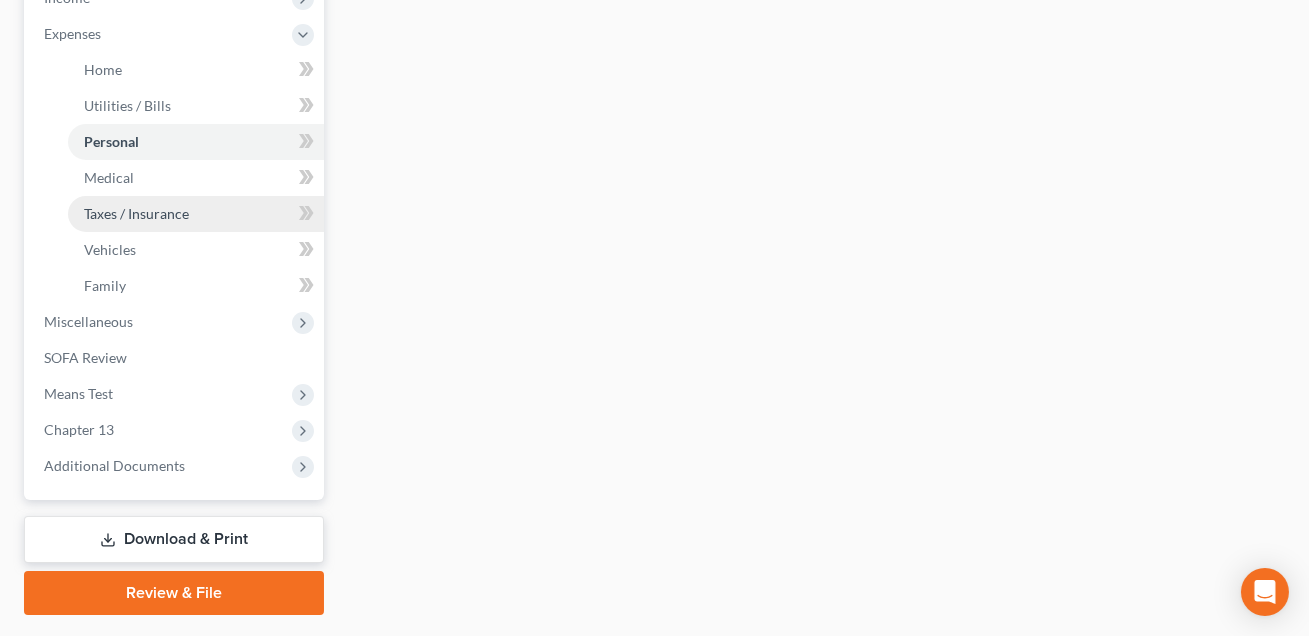 scroll, scrollTop: 712, scrollLeft: 0, axis: vertical 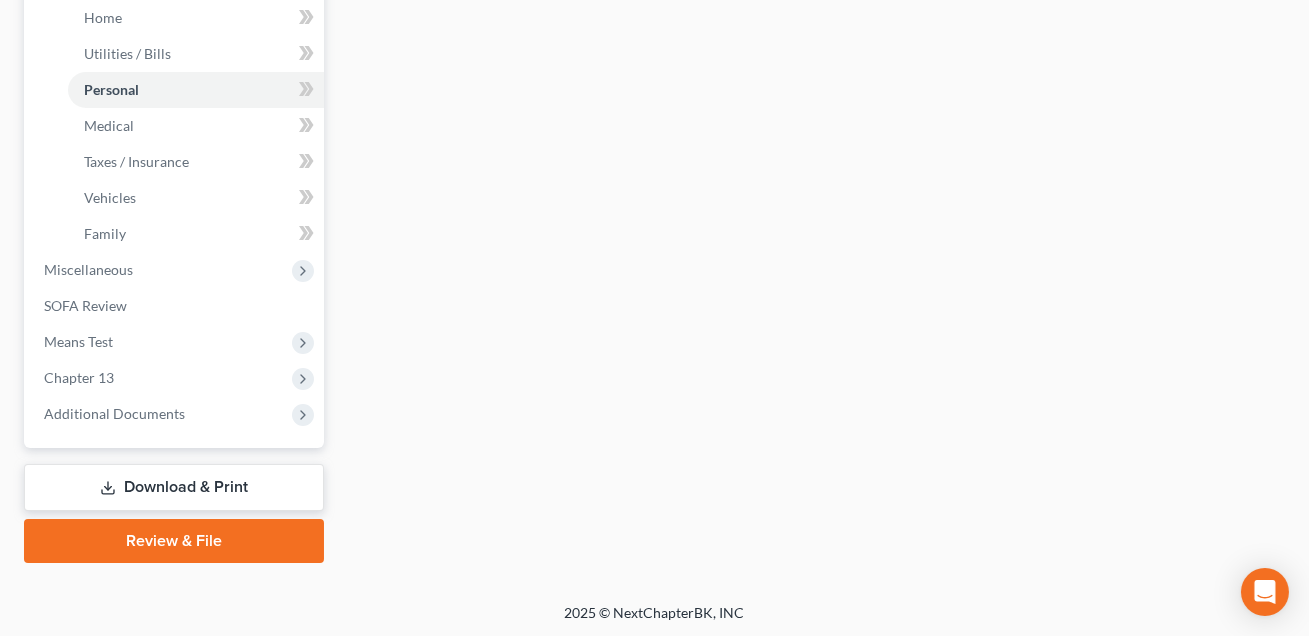 type on "550.00" 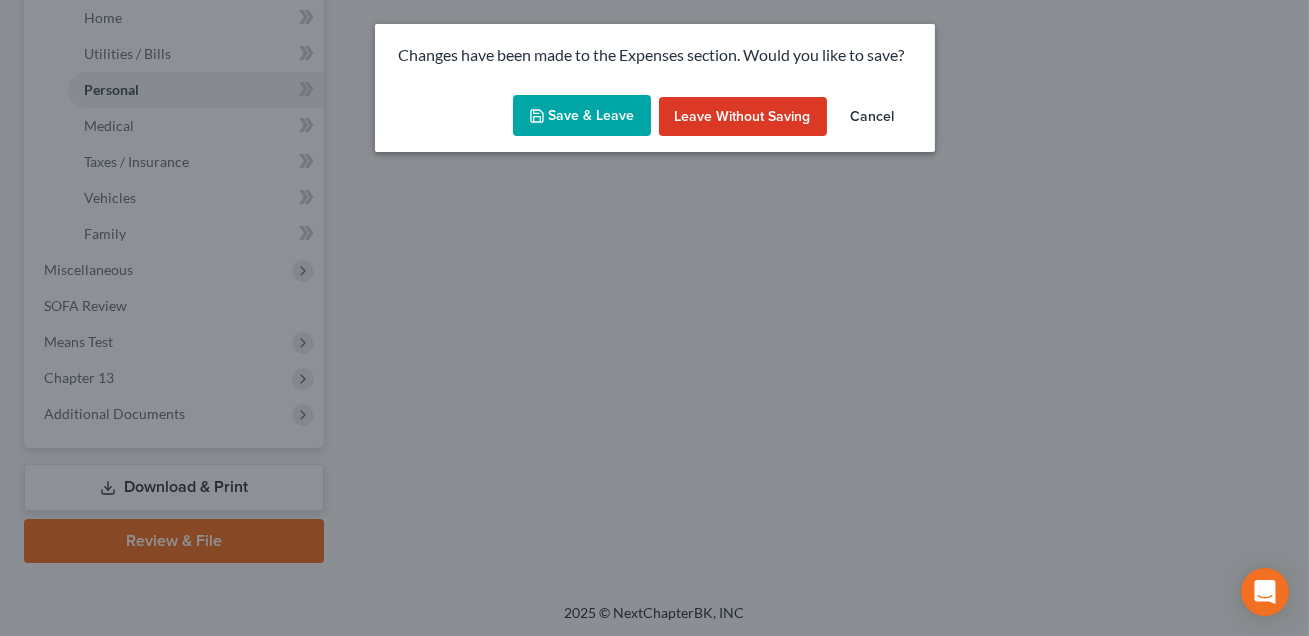 click on "Save & Leave" at bounding box center (582, 116) 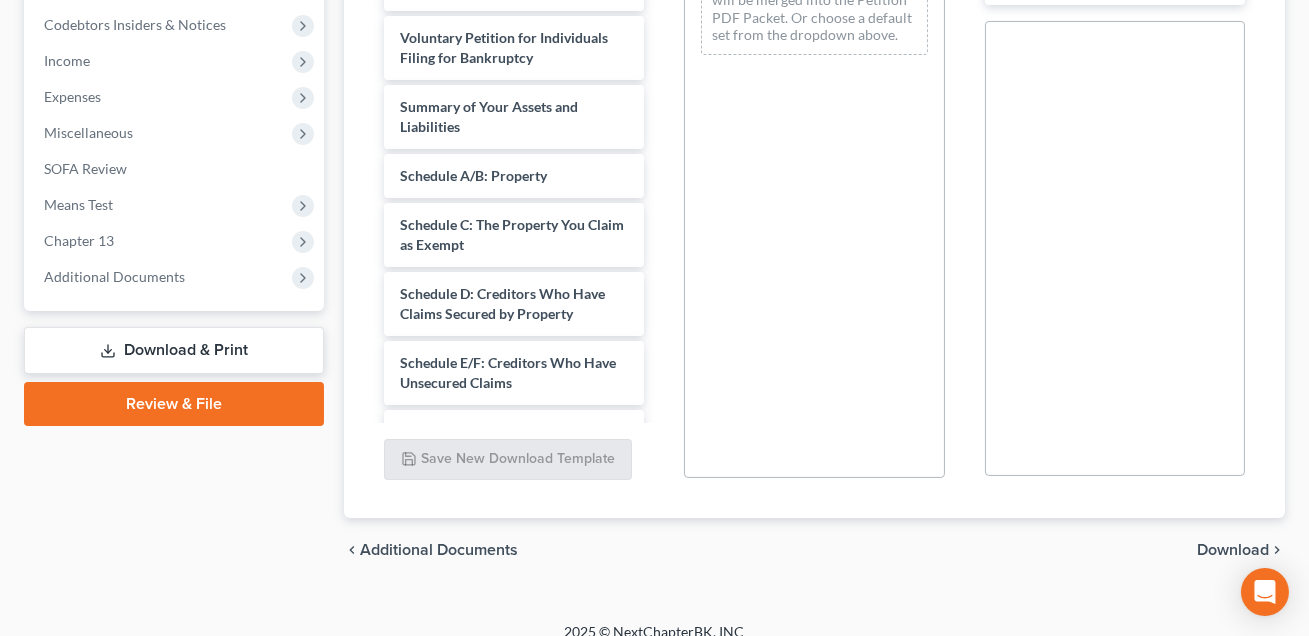 scroll, scrollTop: 0, scrollLeft: 0, axis: both 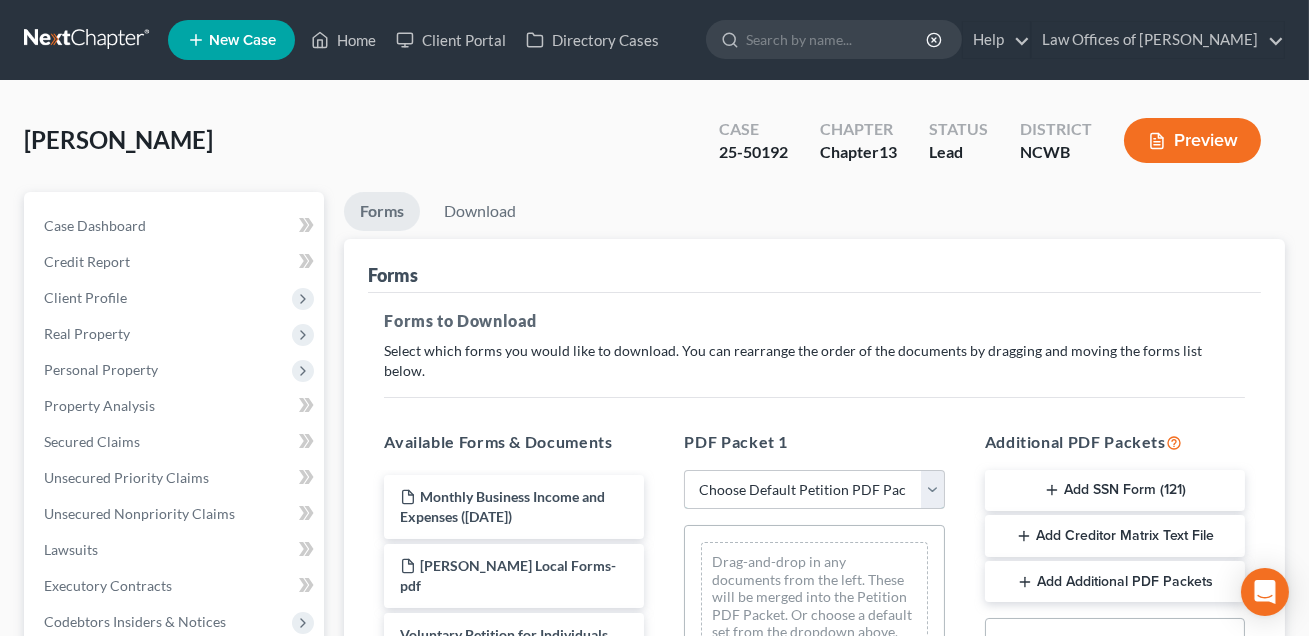 click on "Choose Default Petition PDF Packet Complete Bankruptcy Petition (all forms and schedules) Emergency Filing Forms (Petition and Creditor List Only) Amended Forms Signature Pages Only Supplemental Post Petition (Sch. I & J) Supplemental Post Petition (Sch. I) Supplemental Post Petition (Sch. J) Minimum Standard Petition" at bounding box center [814, 490] 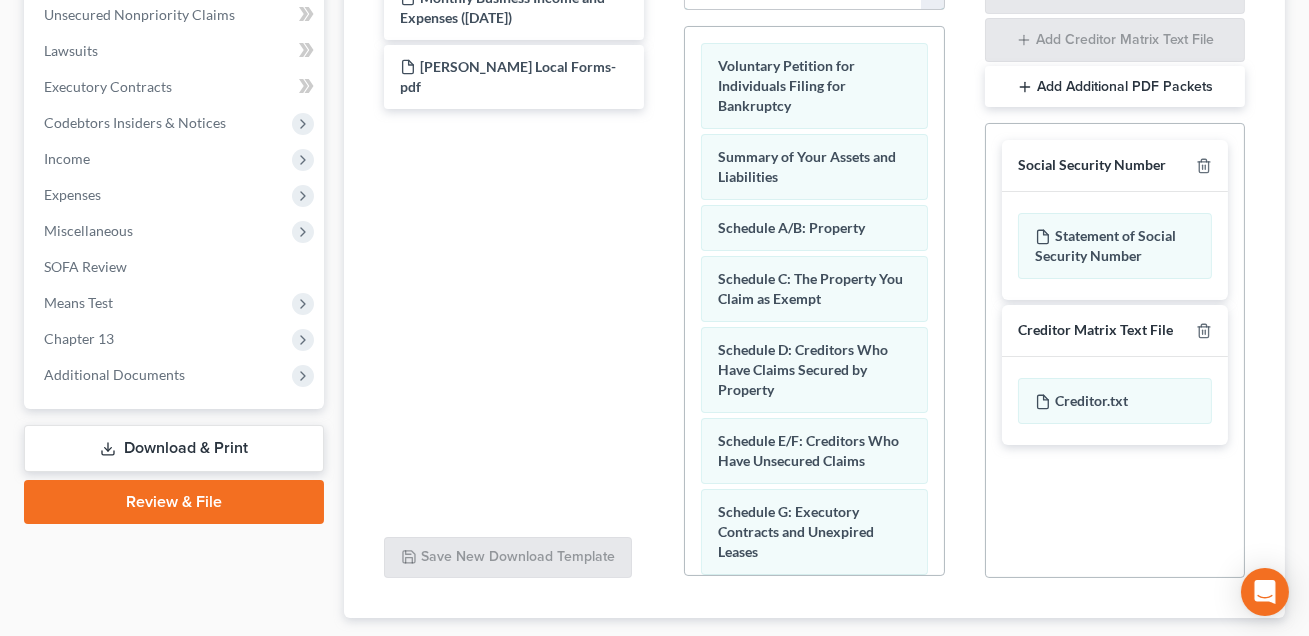 scroll, scrollTop: 523, scrollLeft: 0, axis: vertical 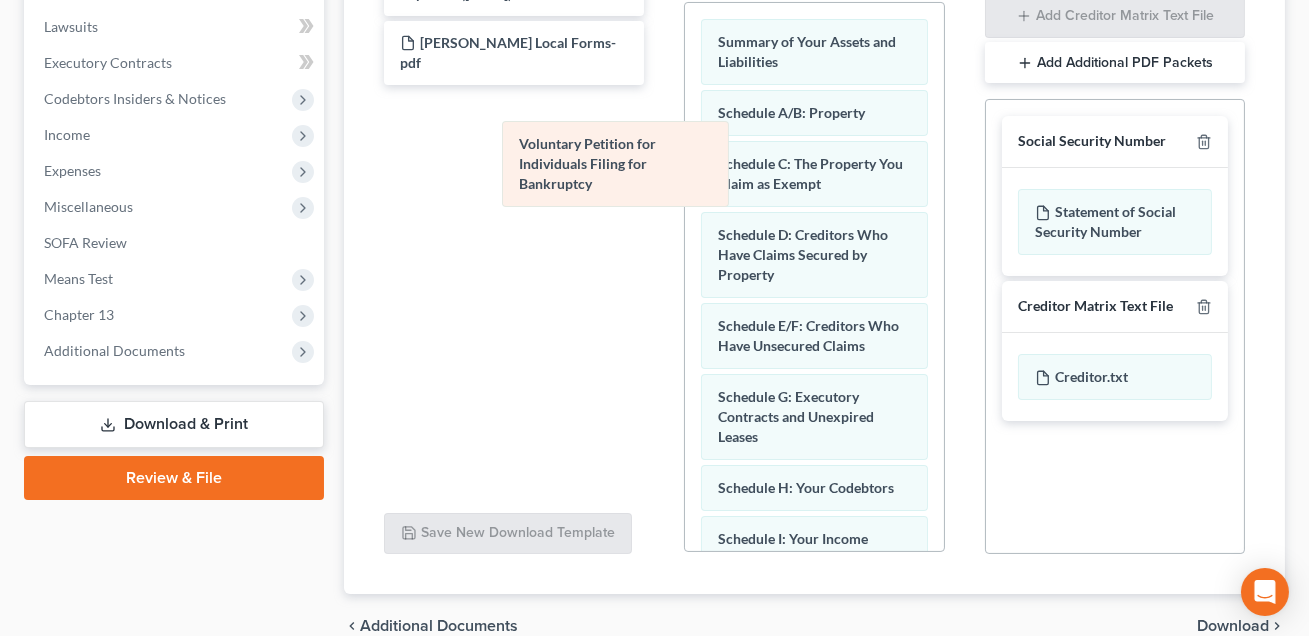 drag, startPoint x: 754, startPoint y: 16, endPoint x: 474, endPoint y: 185, distance: 327.04892 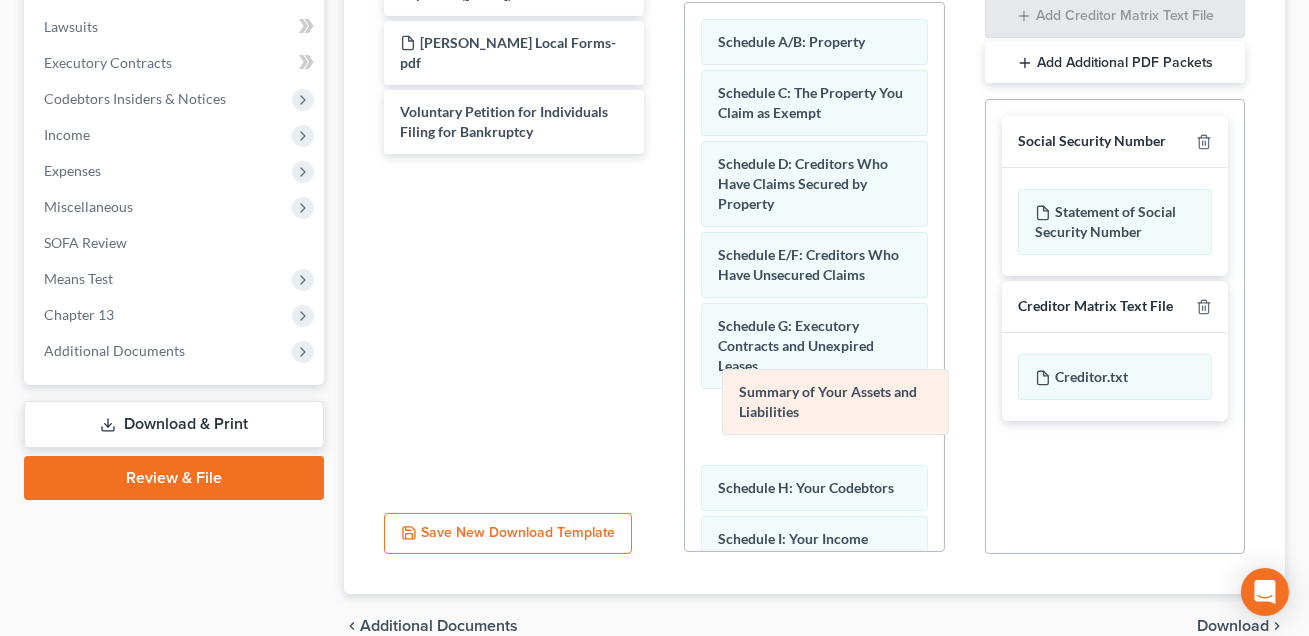 drag, startPoint x: 744, startPoint y: 27, endPoint x: 764, endPoint y: 404, distance: 377.53012 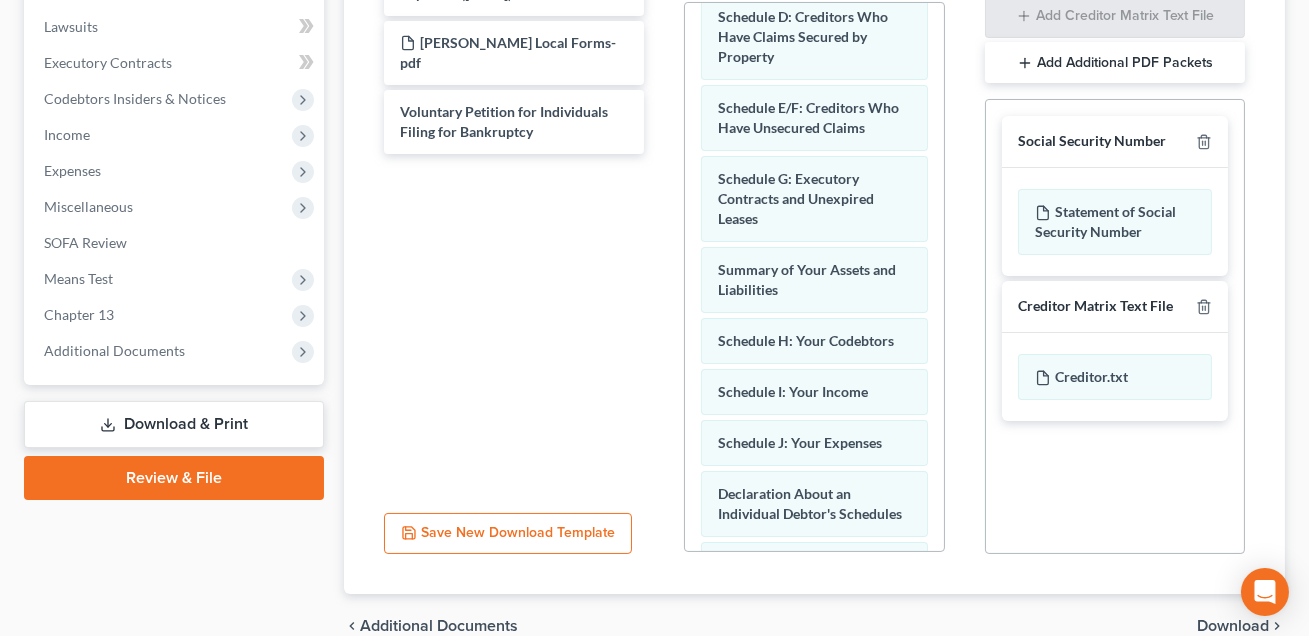 scroll, scrollTop: 214, scrollLeft: 0, axis: vertical 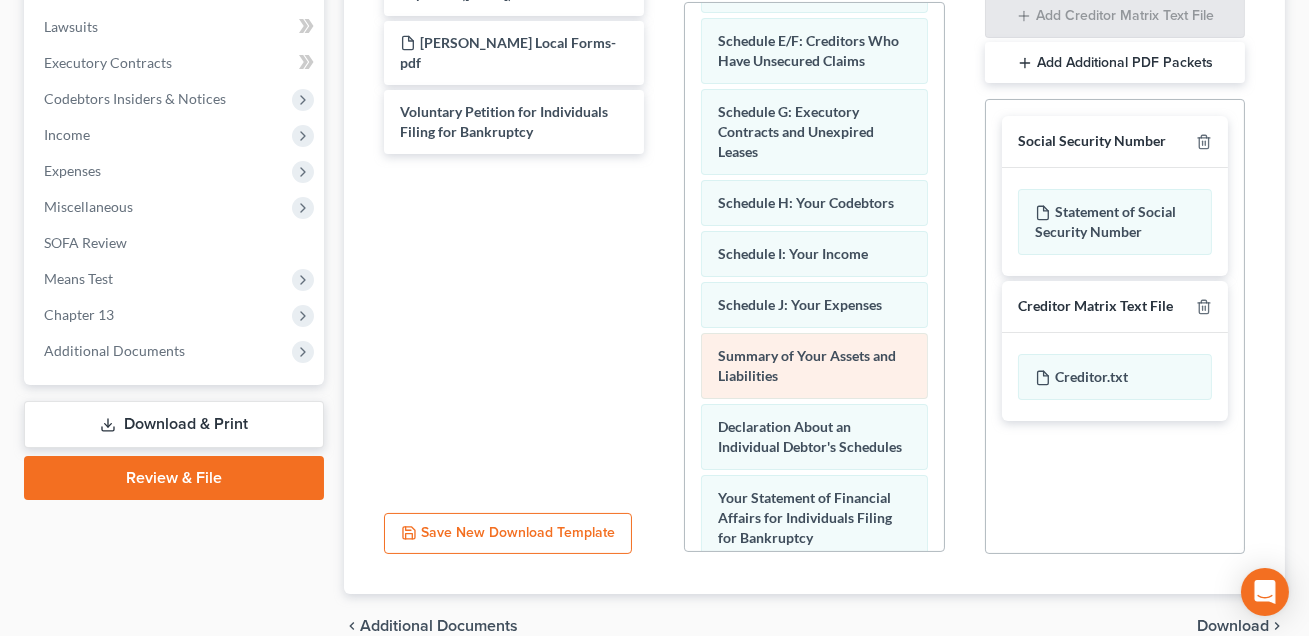 drag, startPoint x: 759, startPoint y: 179, endPoint x: 759, endPoint y: 356, distance: 177 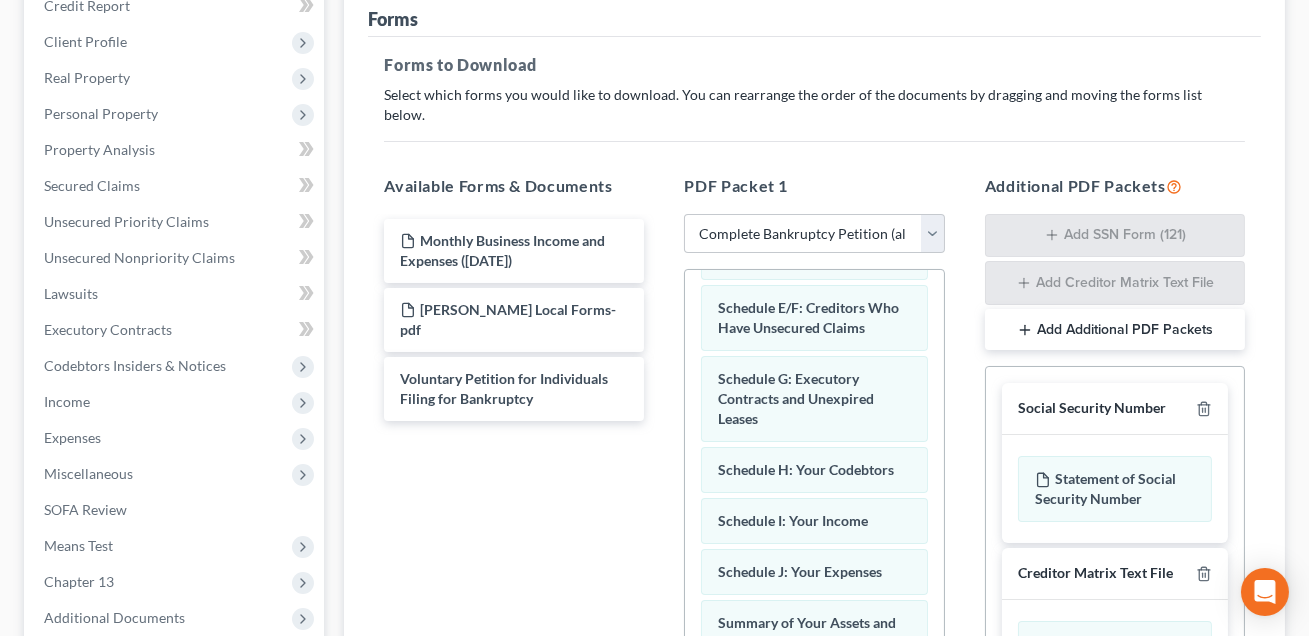scroll, scrollTop: 197, scrollLeft: 0, axis: vertical 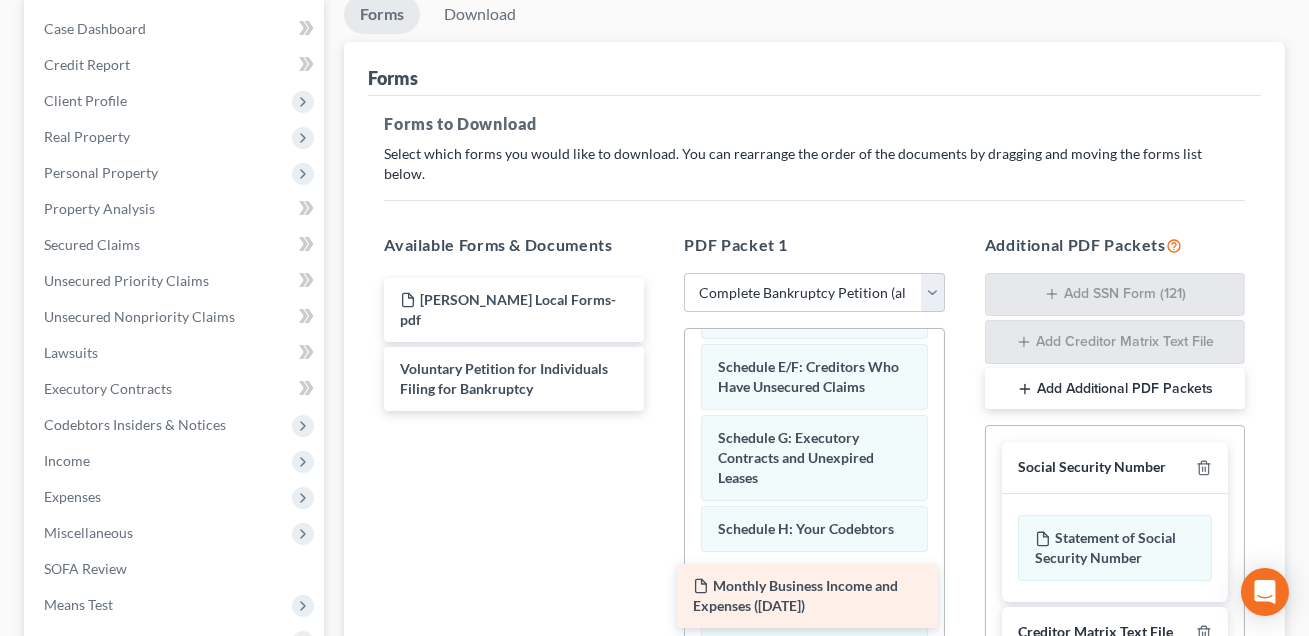 drag, startPoint x: 490, startPoint y: 281, endPoint x: 783, endPoint y: 589, distance: 425.10352 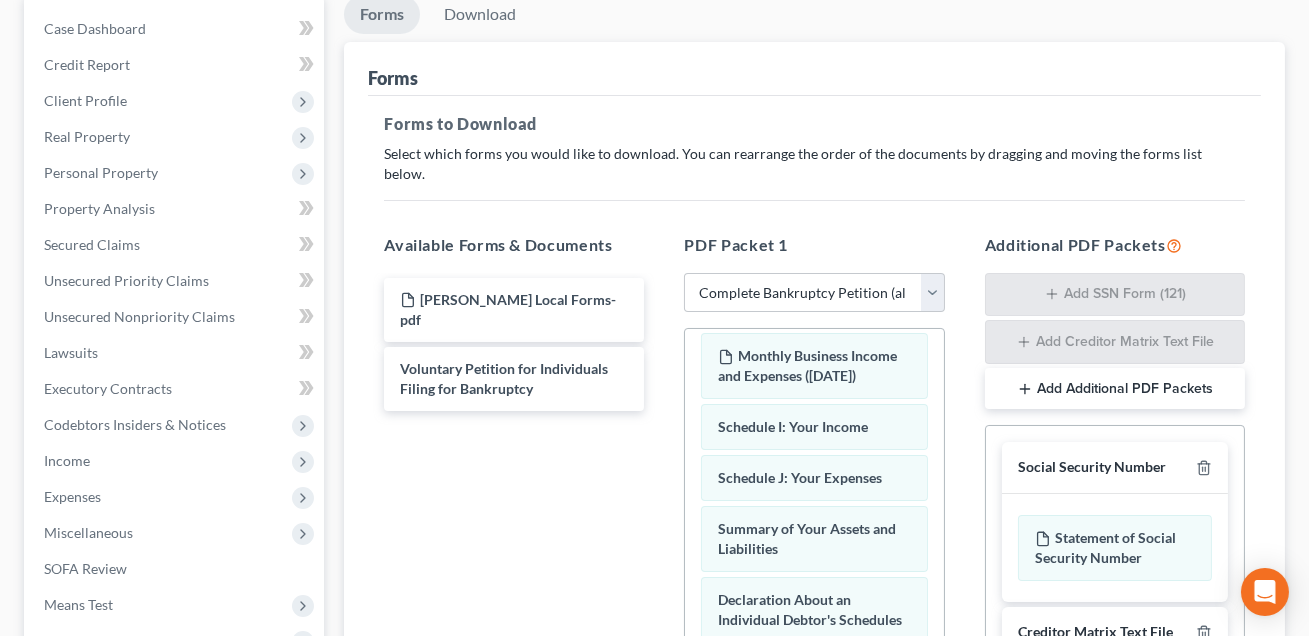 scroll, scrollTop: 428, scrollLeft: 0, axis: vertical 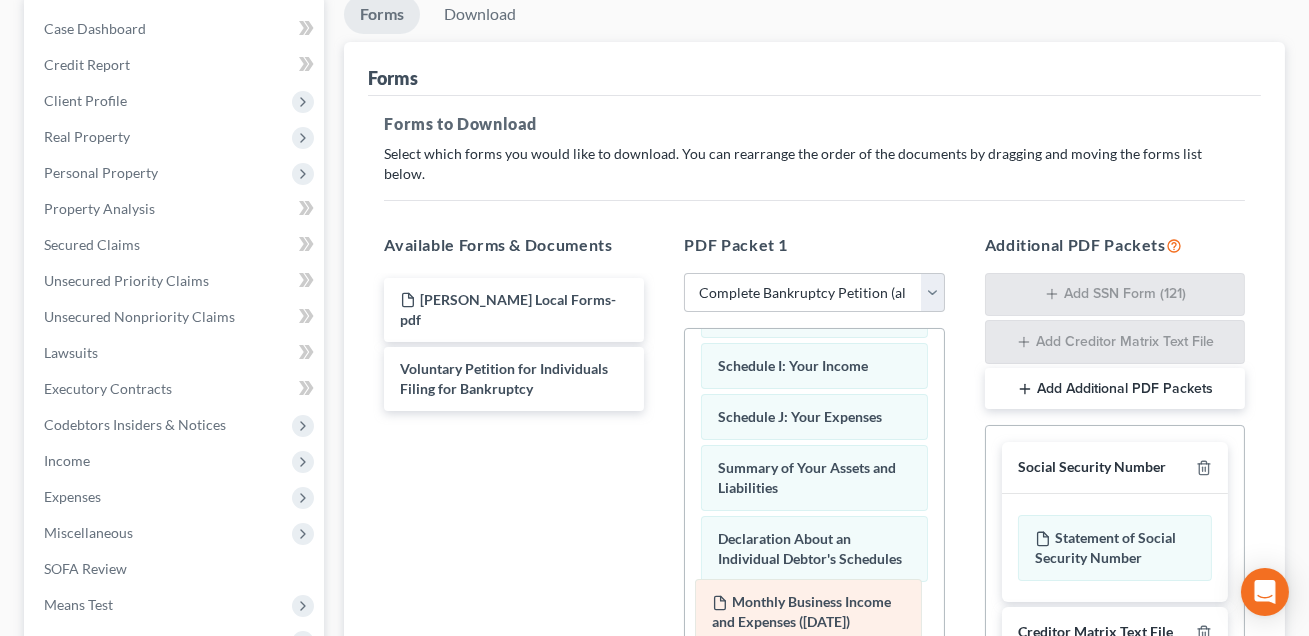 drag, startPoint x: 764, startPoint y: 355, endPoint x: 758, endPoint y: 614, distance: 259.0695 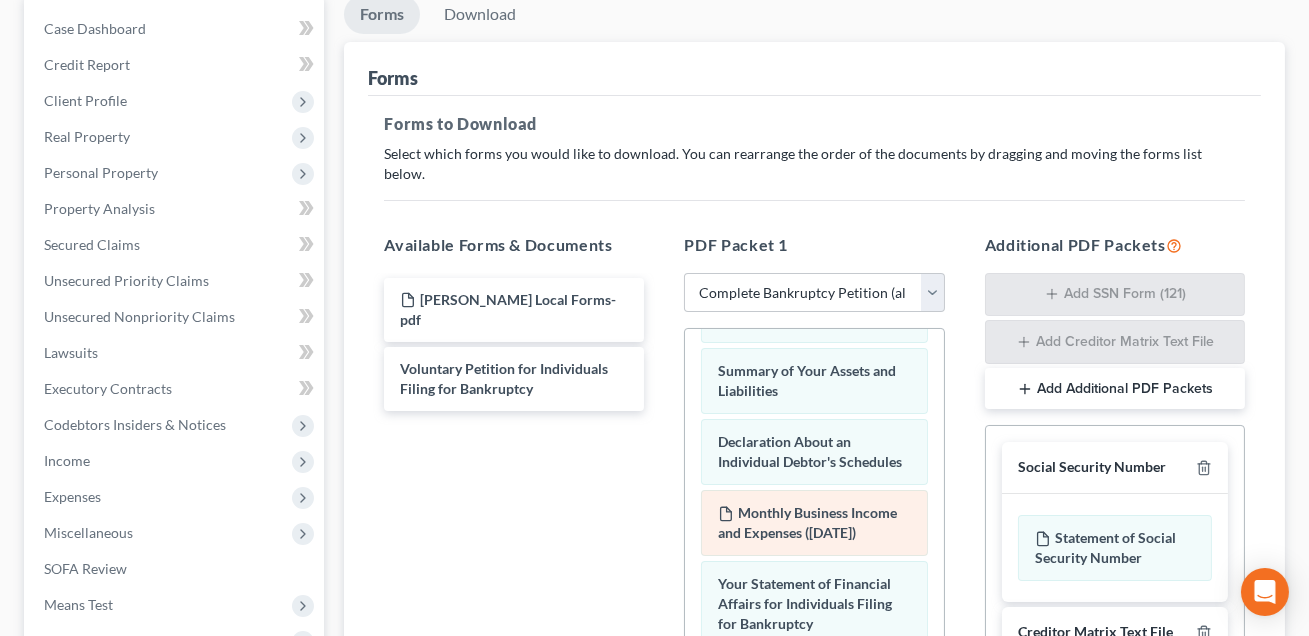 scroll, scrollTop: 523, scrollLeft: 0, axis: vertical 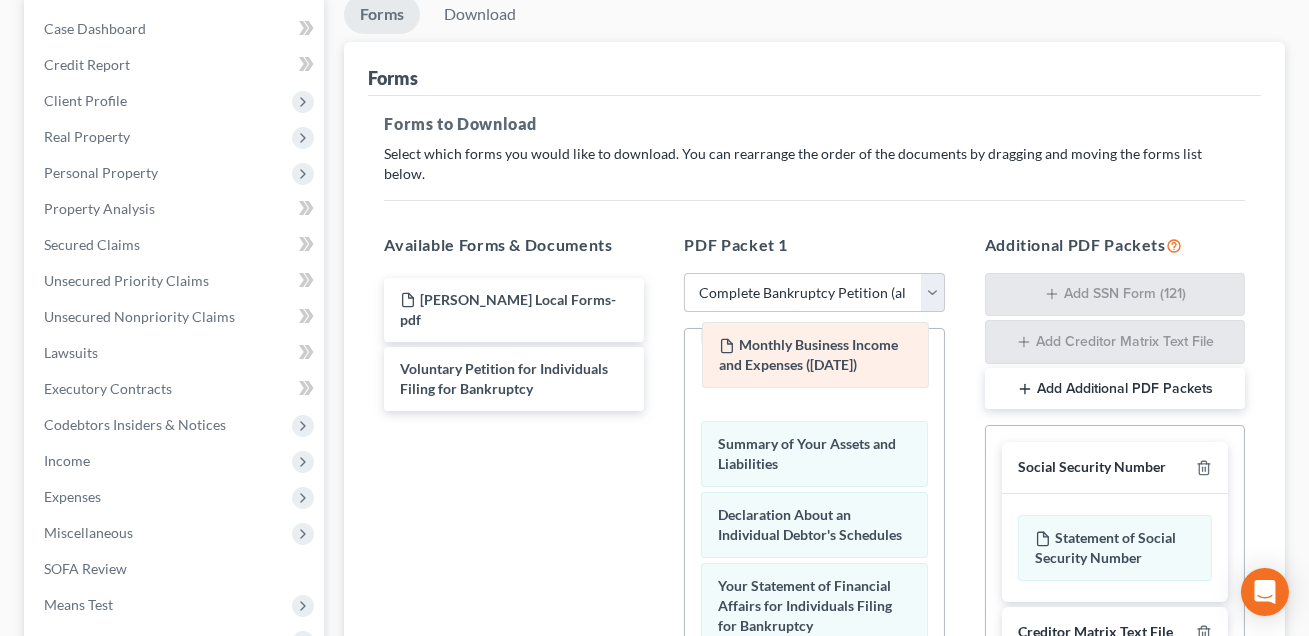 drag, startPoint x: 781, startPoint y: 495, endPoint x: 782, endPoint y: 350, distance: 145.00345 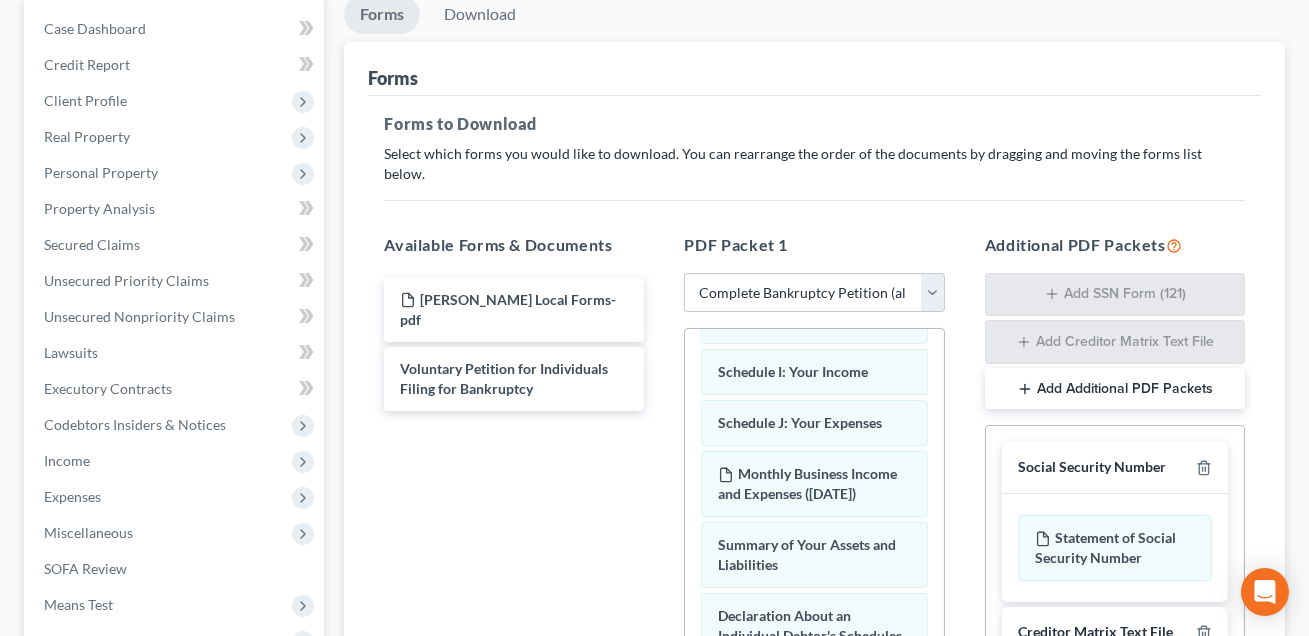 scroll, scrollTop: 410, scrollLeft: 0, axis: vertical 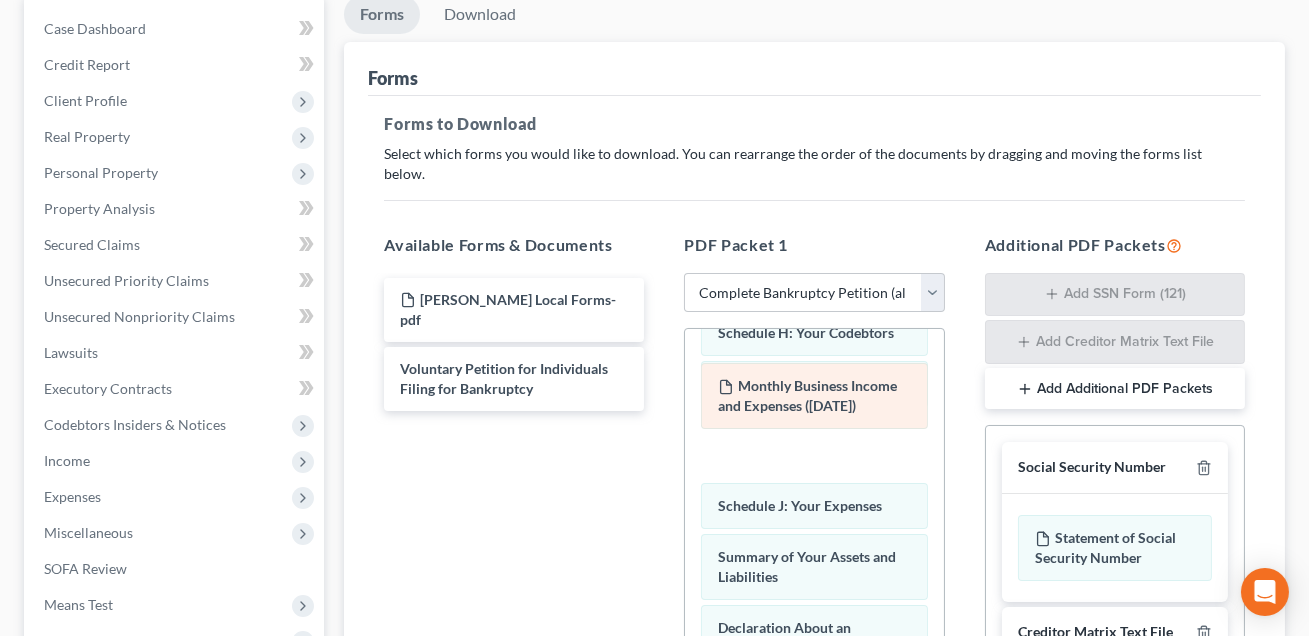 drag, startPoint x: 782, startPoint y: 471, endPoint x: 782, endPoint y: 395, distance: 76 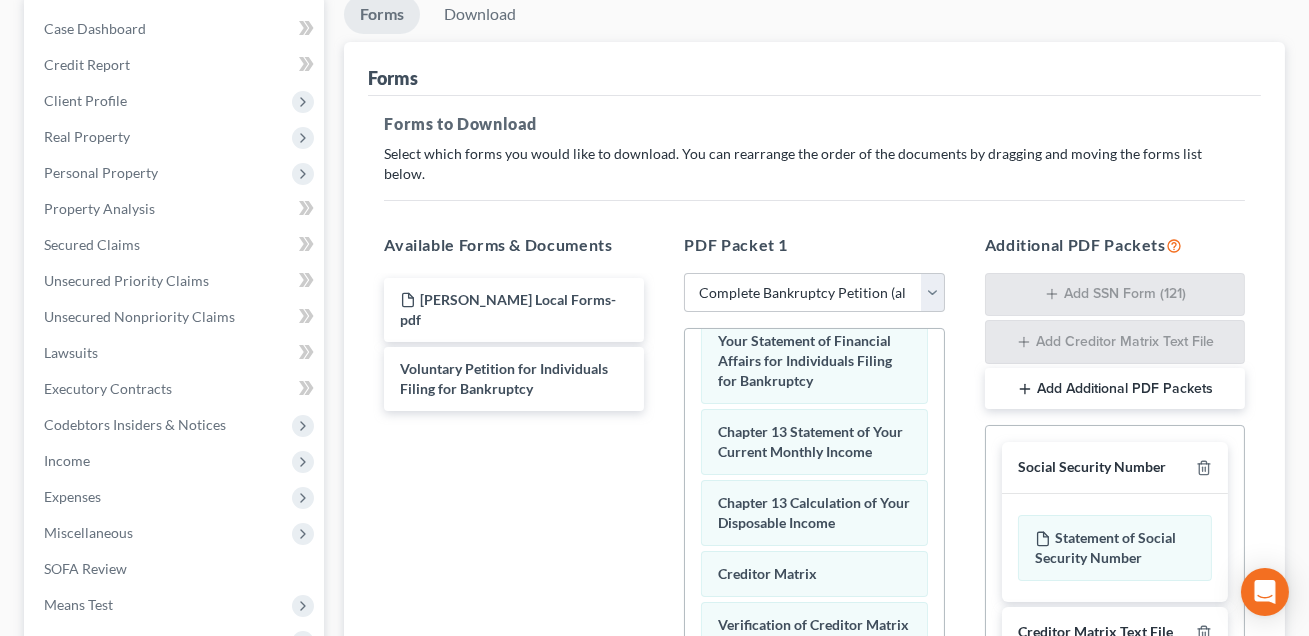 scroll, scrollTop: 827, scrollLeft: 0, axis: vertical 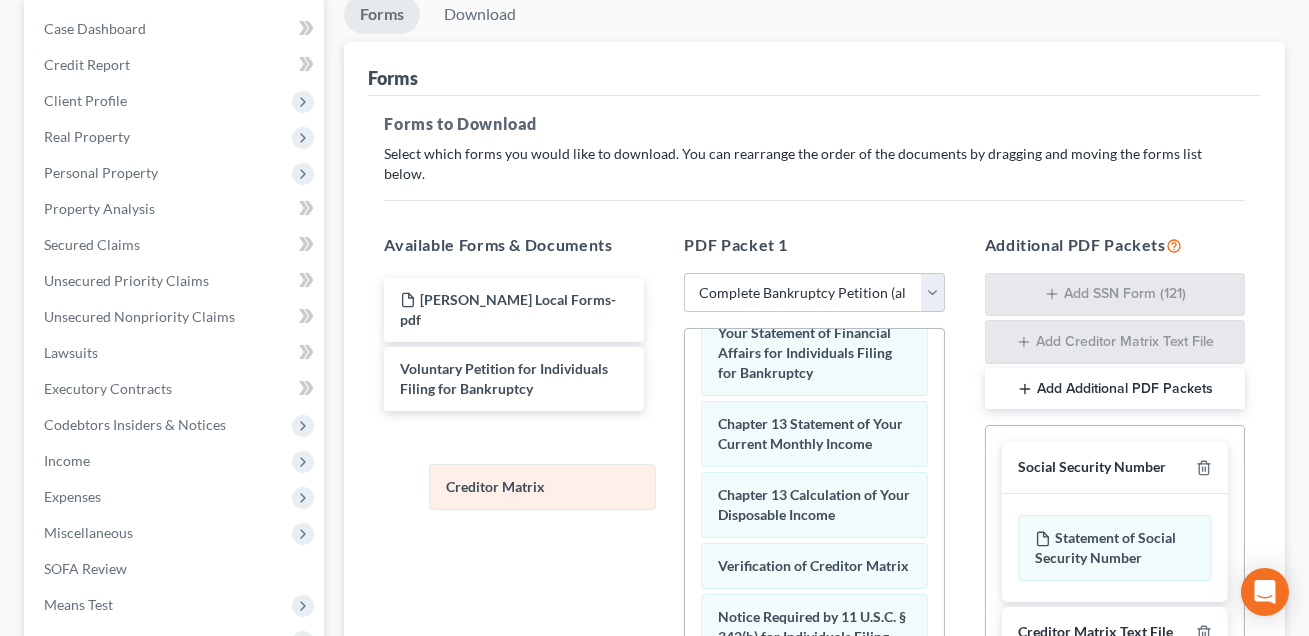 drag, startPoint x: 759, startPoint y: 484, endPoint x: 381, endPoint y: 466, distance: 378.4283 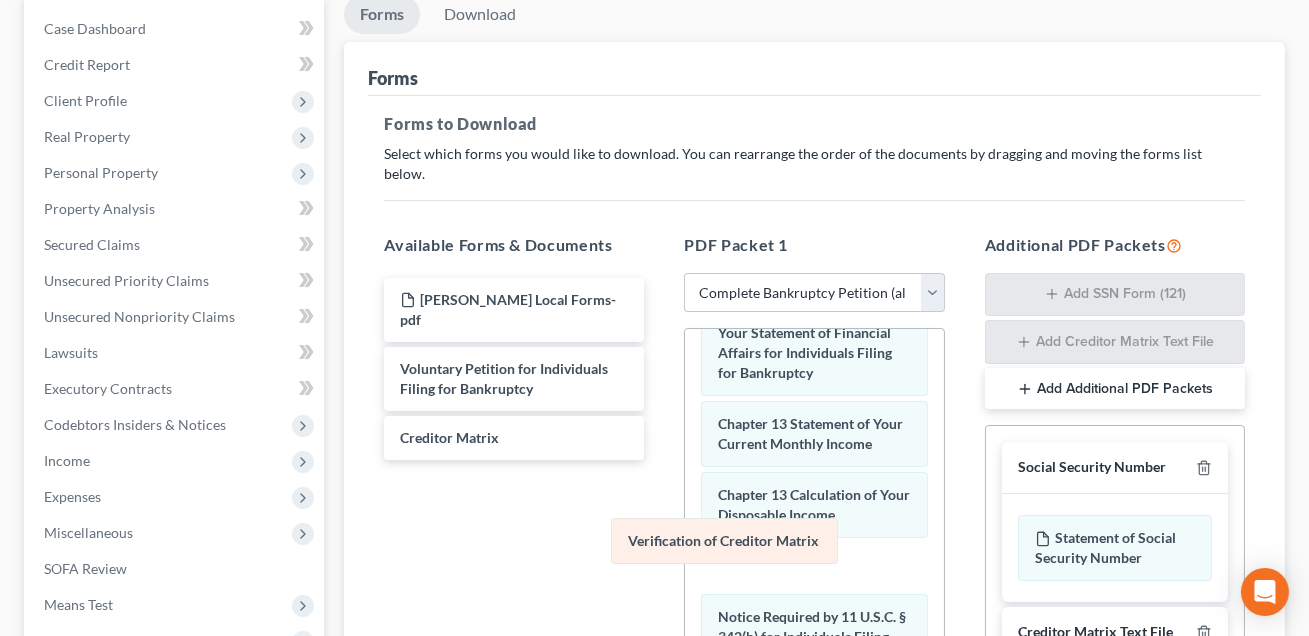 drag, startPoint x: 752, startPoint y: 535, endPoint x: 464, endPoint y: 532, distance: 288.01562 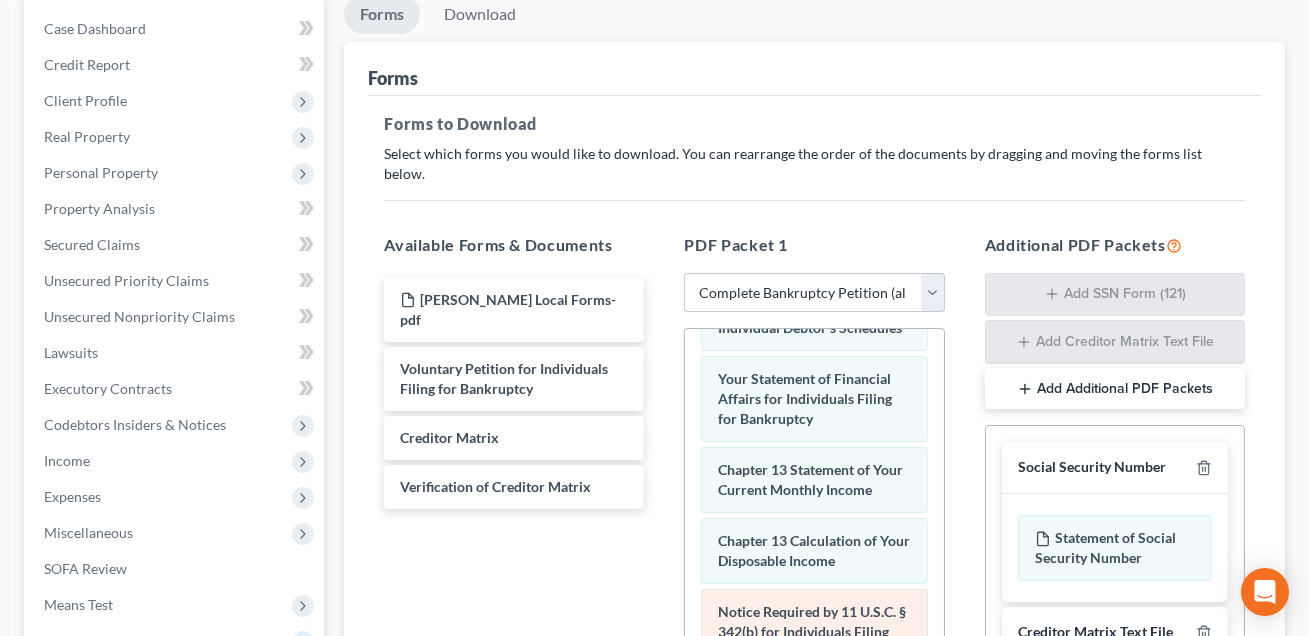 scroll, scrollTop: 725, scrollLeft: 0, axis: vertical 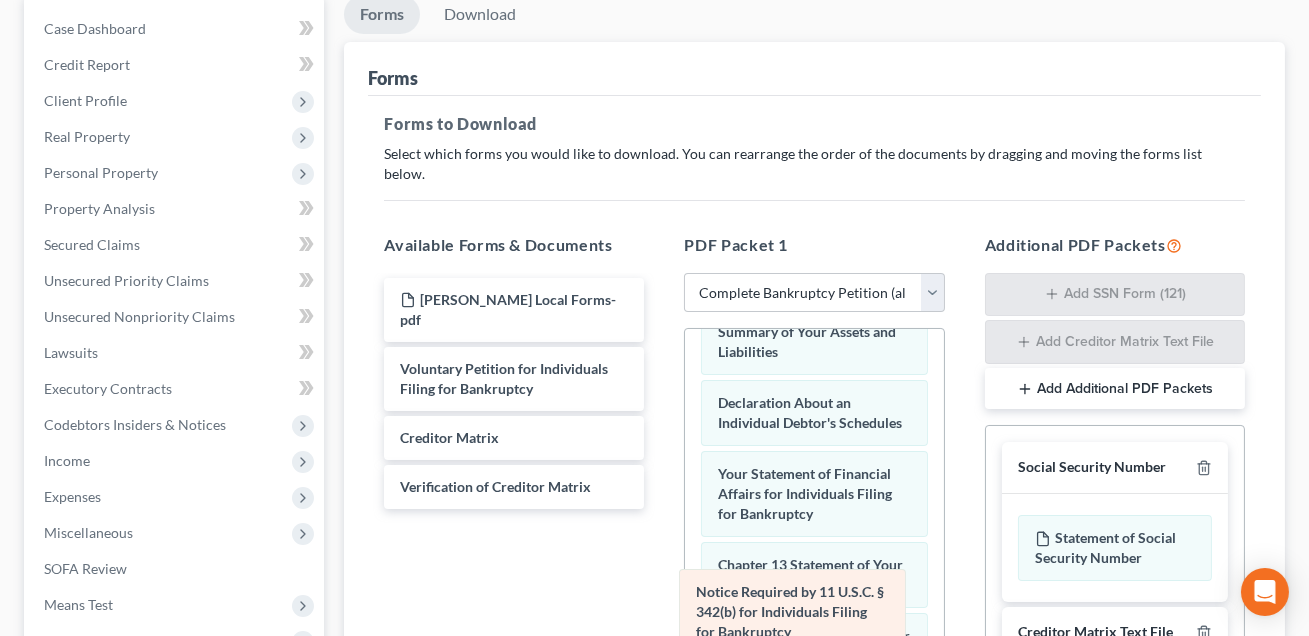 drag, startPoint x: 818, startPoint y: 597, endPoint x: 515, endPoint y: 565, distance: 304.6851 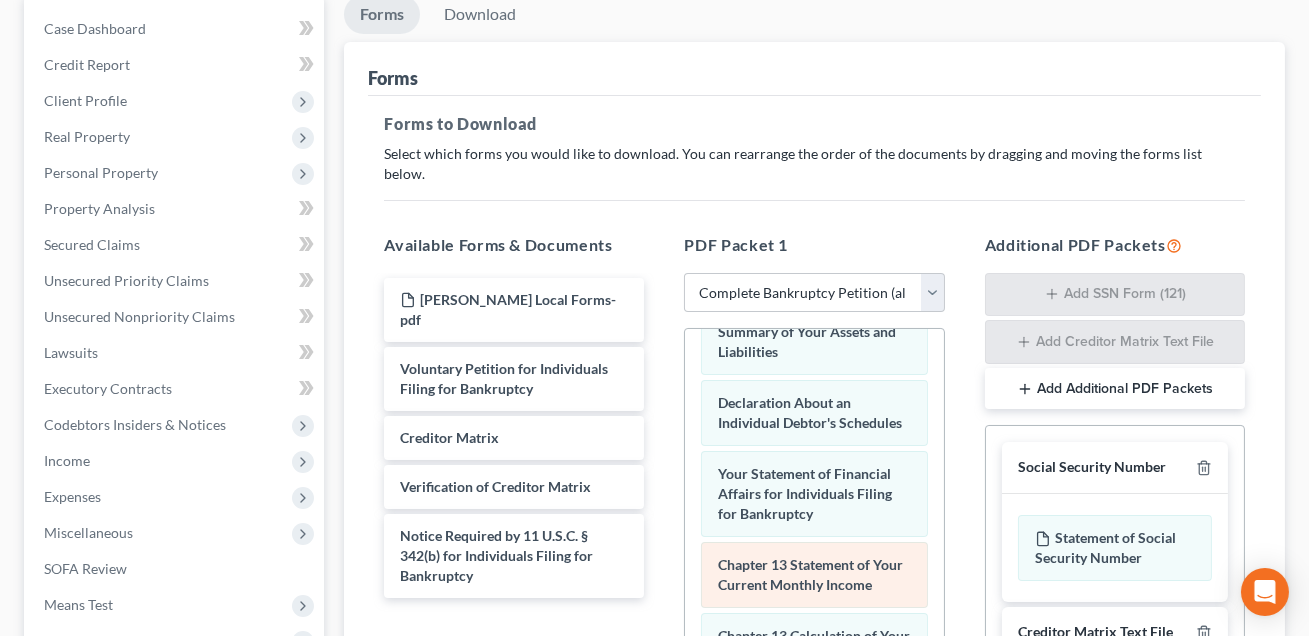 scroll, scrollTop: 634, scrollLeft: 0, axis: vertical 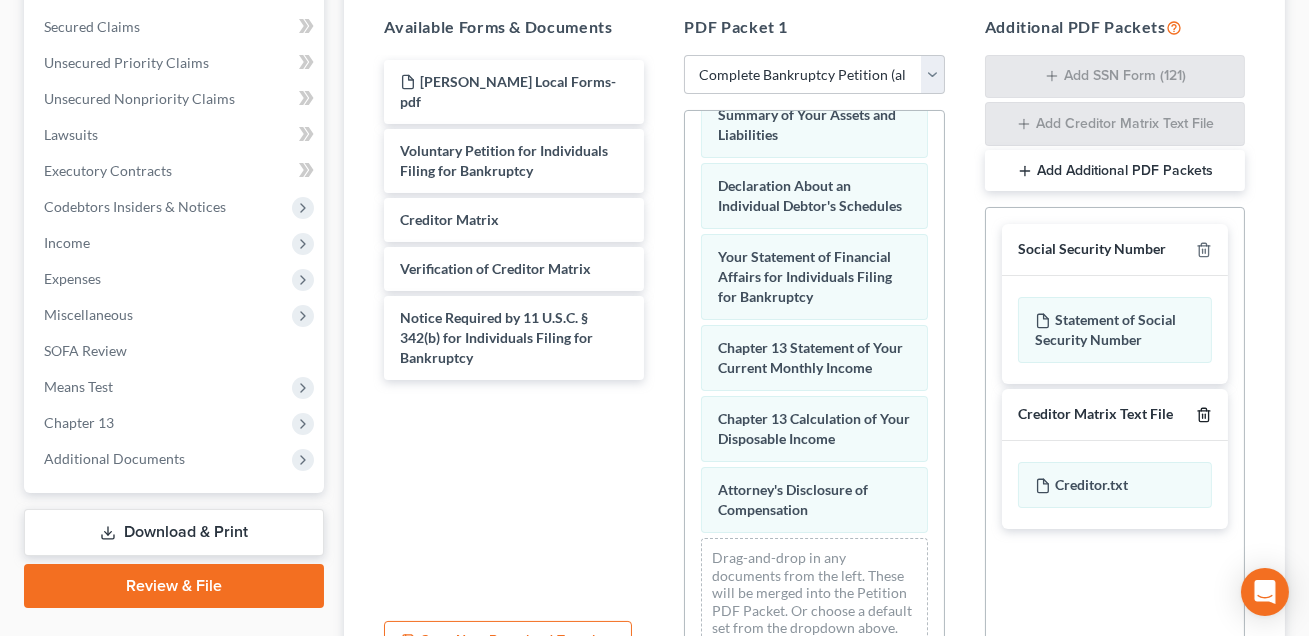 click 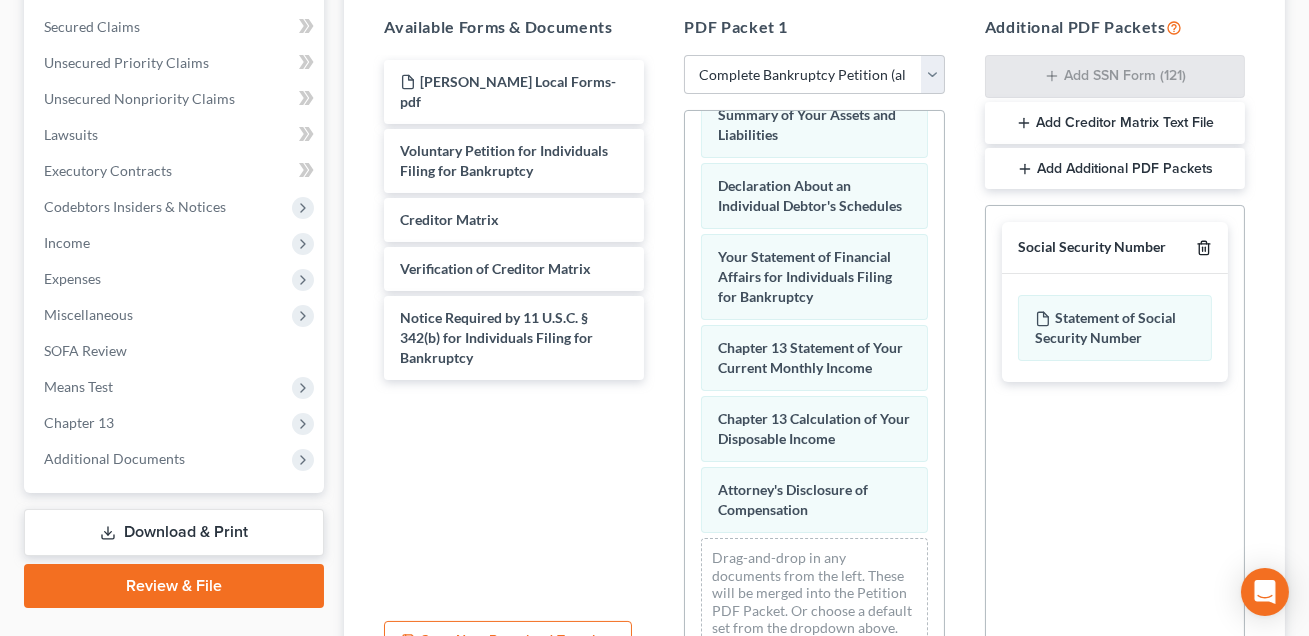 click 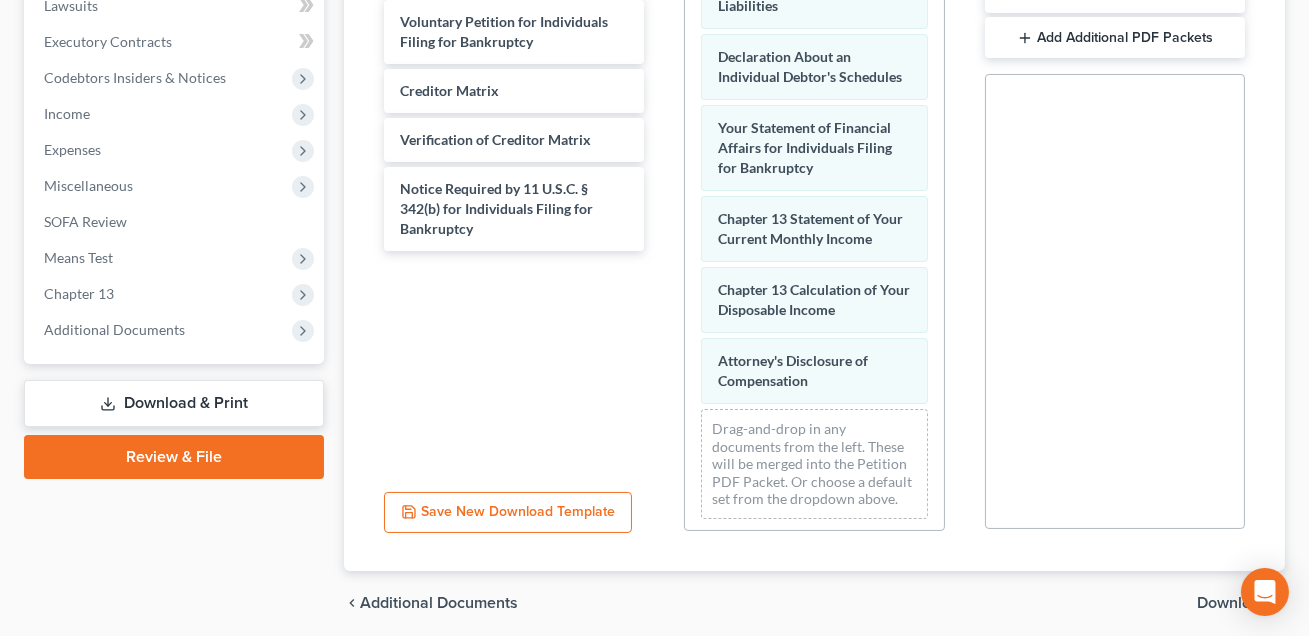 scroll, scrollTop: 597, scrollLeft: 0, axis: vertical 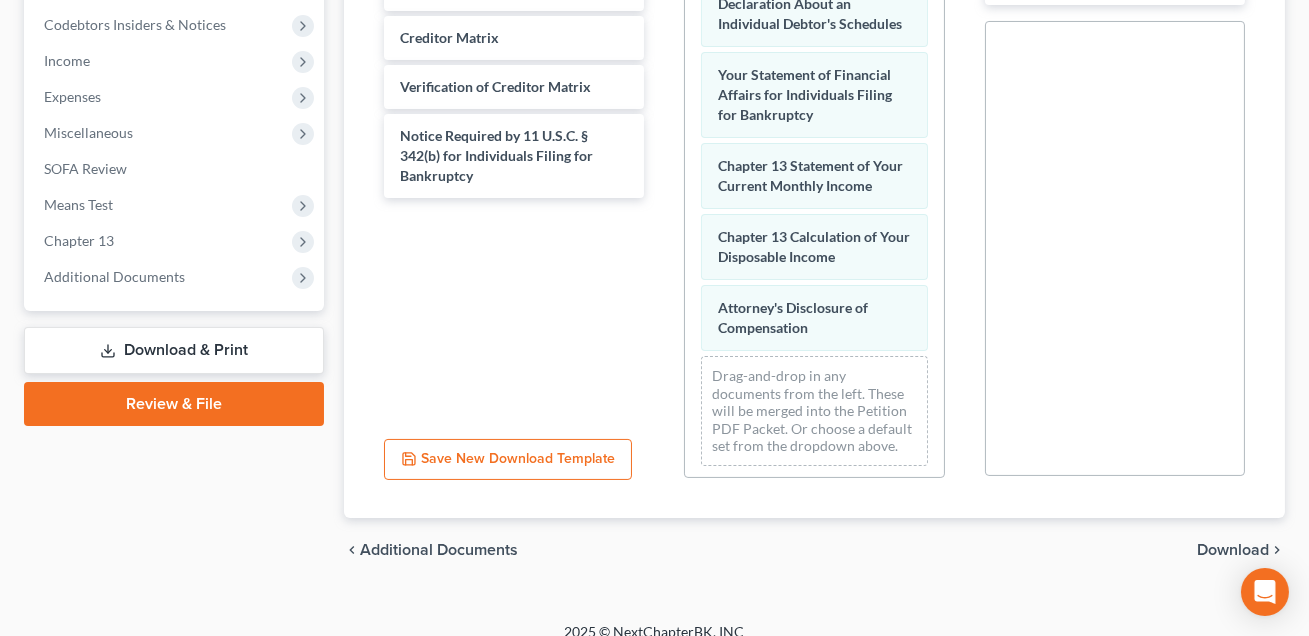 click on "Download" at bounding box center [1233, 550] 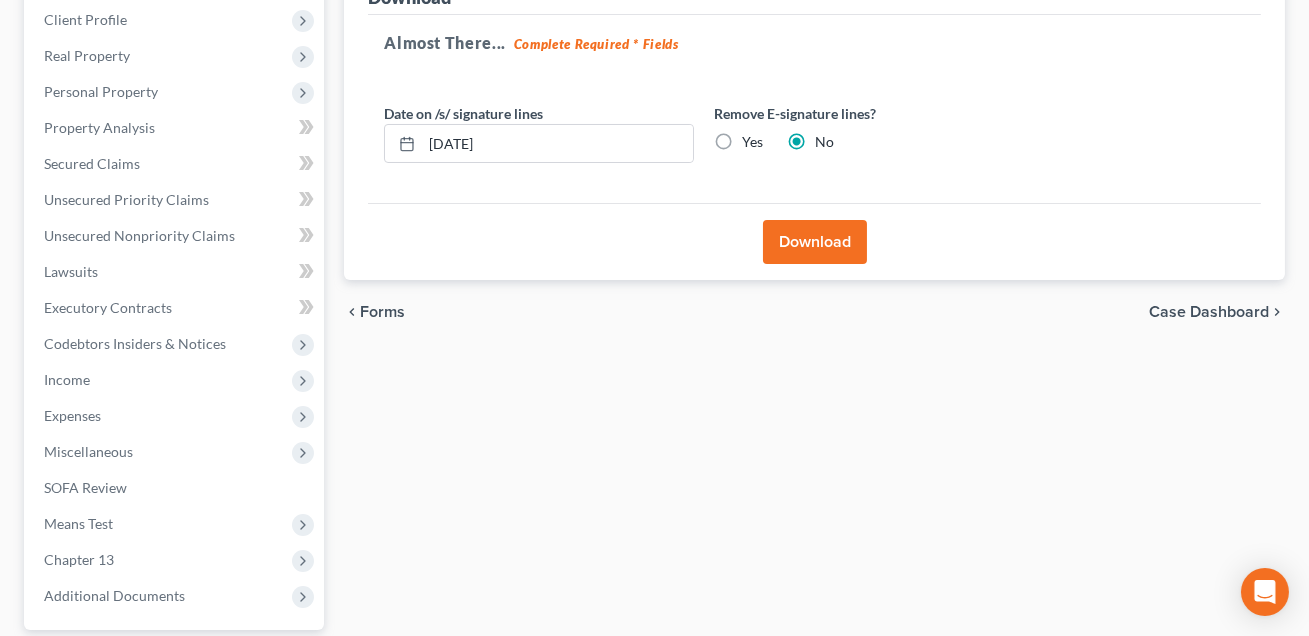 scroll, scrollTop: 0, scrollLeft: 0, axis: both 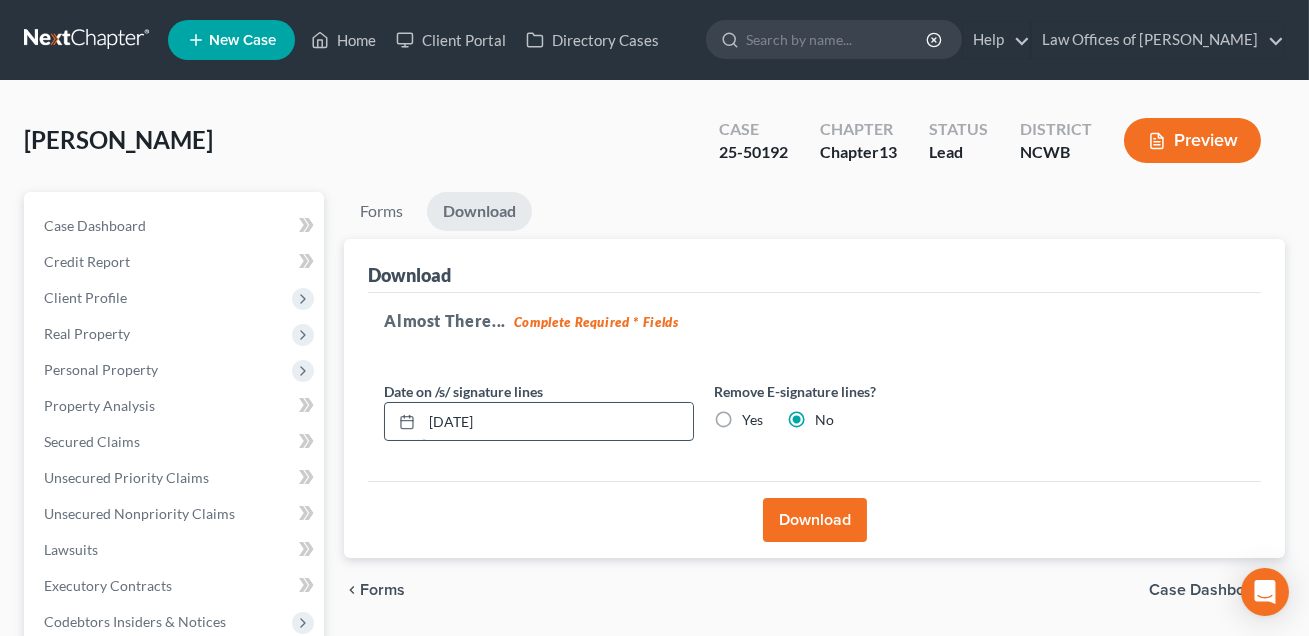 click on "[DATE]" at bounding box center (557, 422) 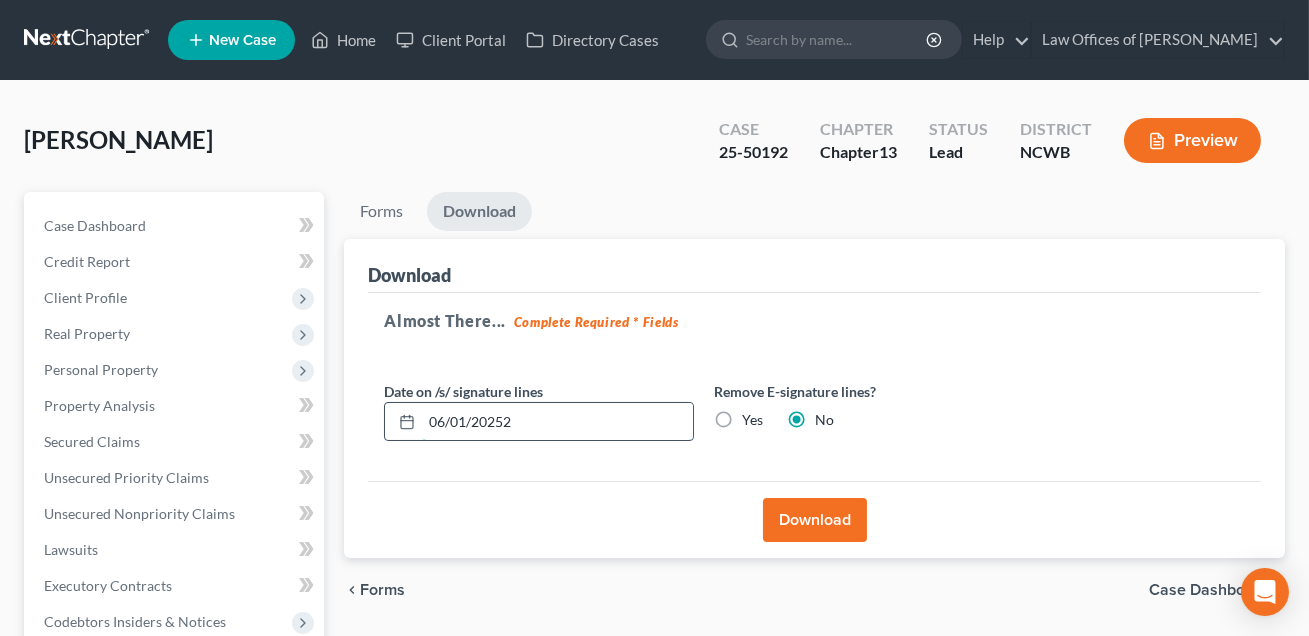 click on "06/01/20252" at bounding box center (557, 422) 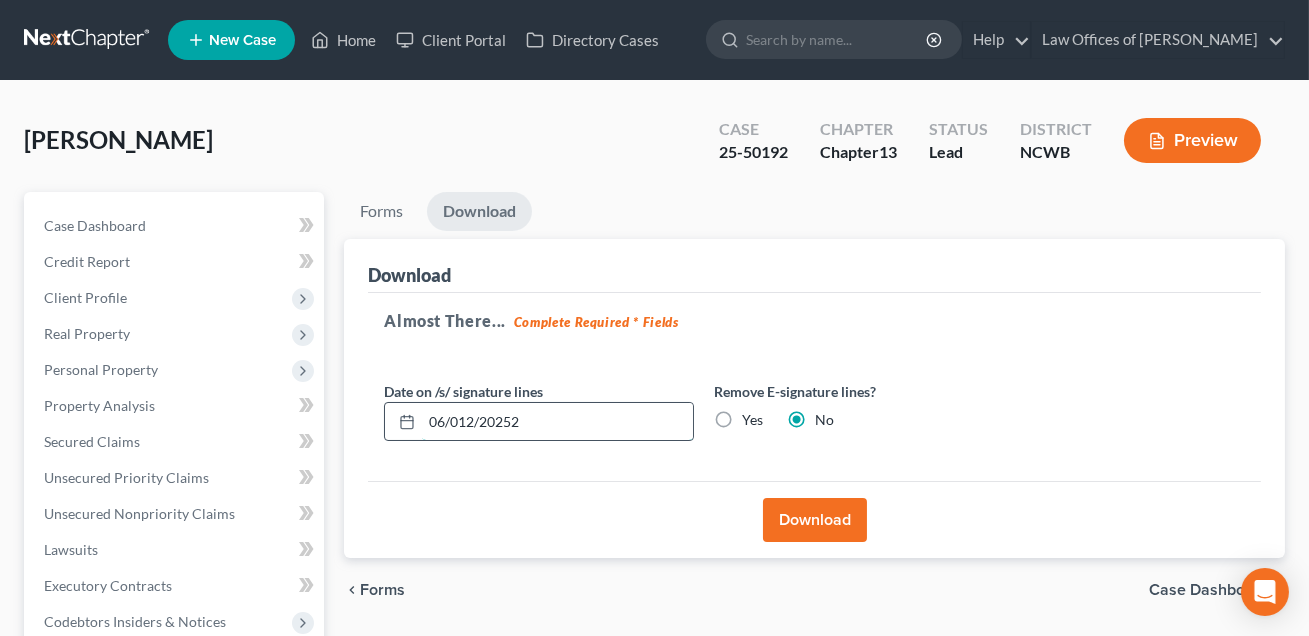 click on "06/012/20252" at bounding box center (557, 422) 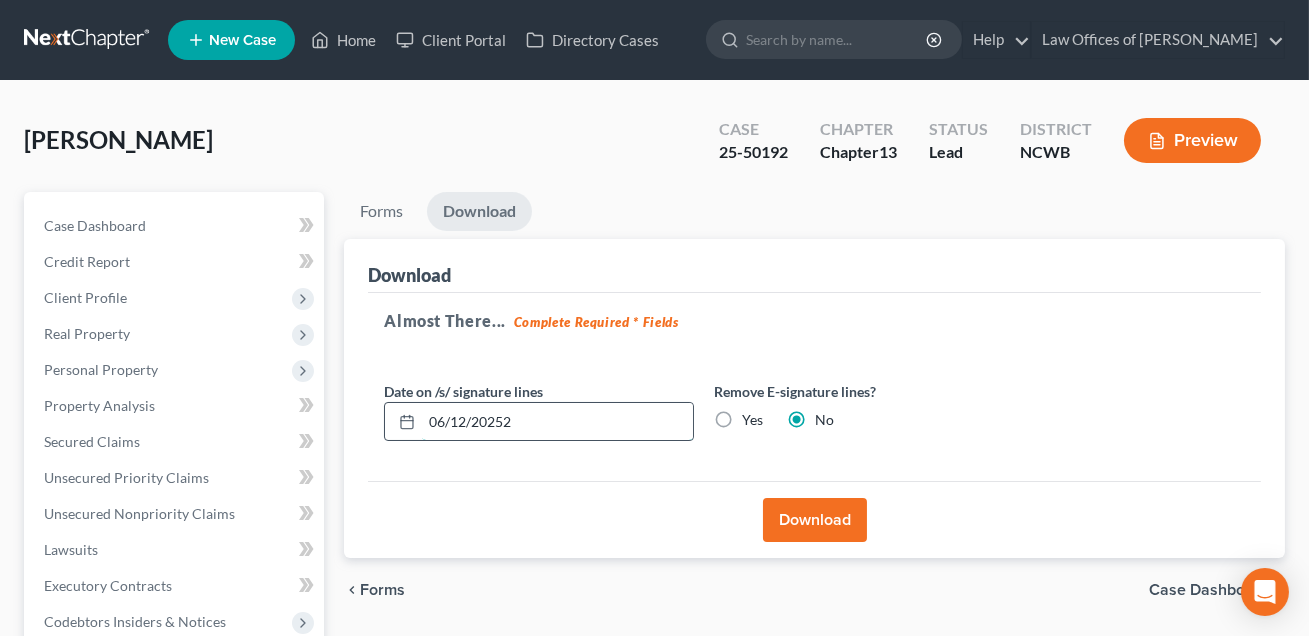 click on "06/12/20252" at bounding box center (557, 422) 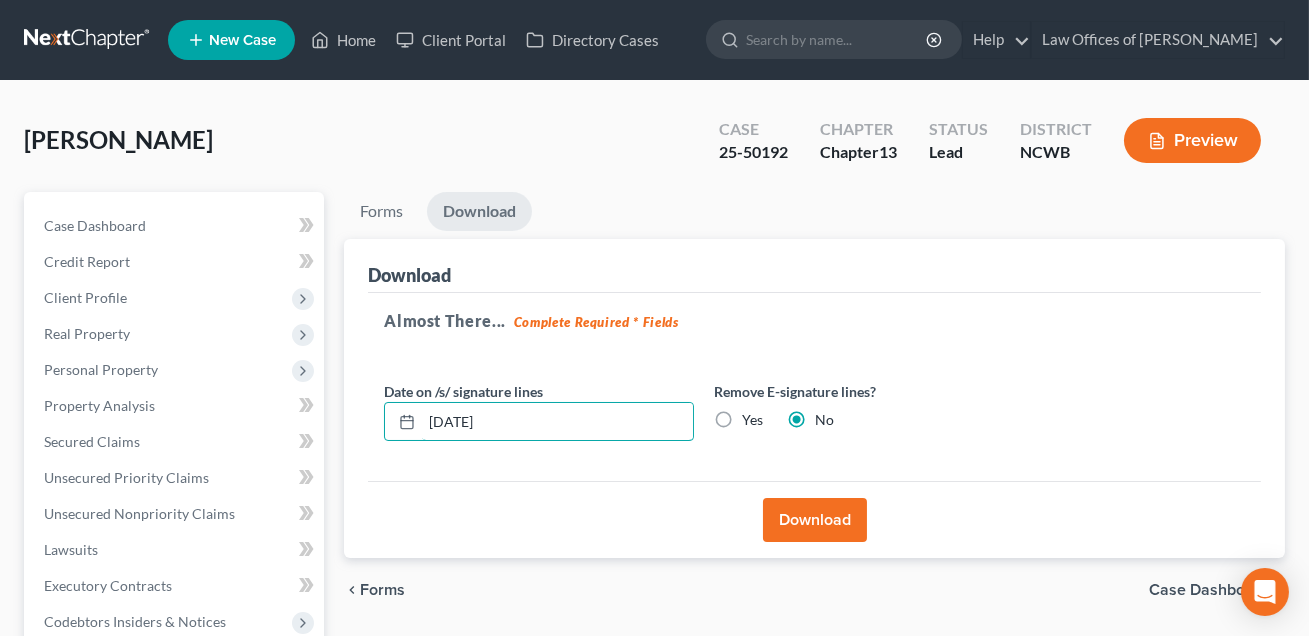 type on "06/12/2025" 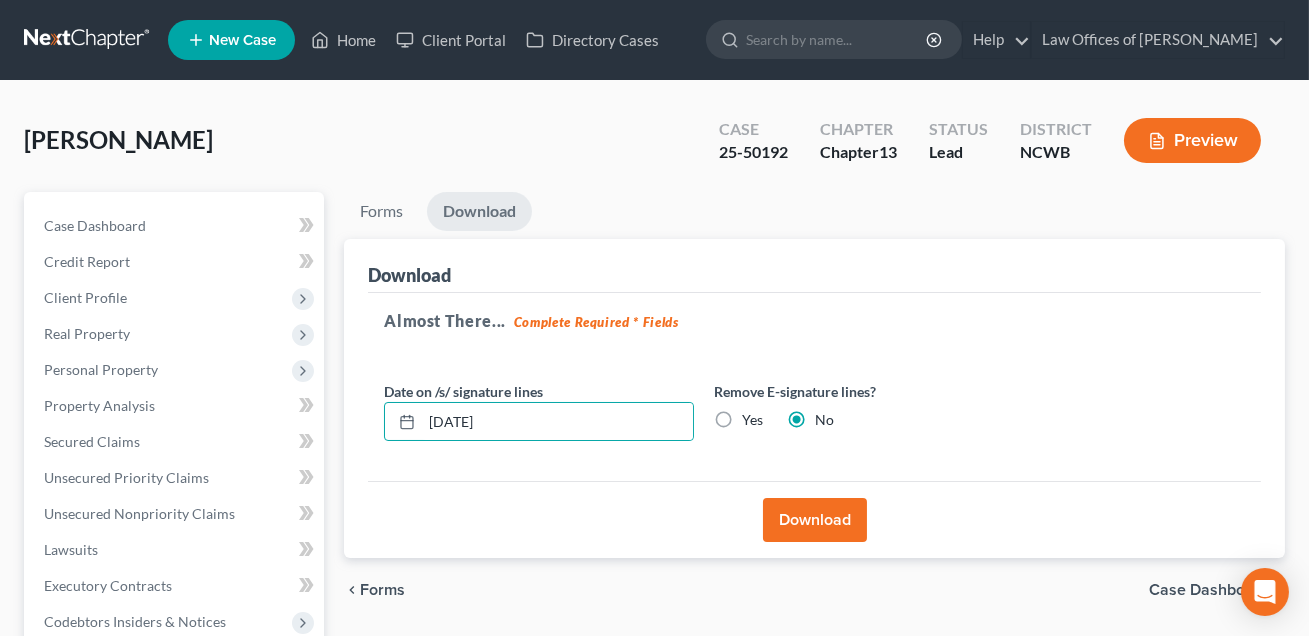 click on "Download" at bounding box center (815, 520) 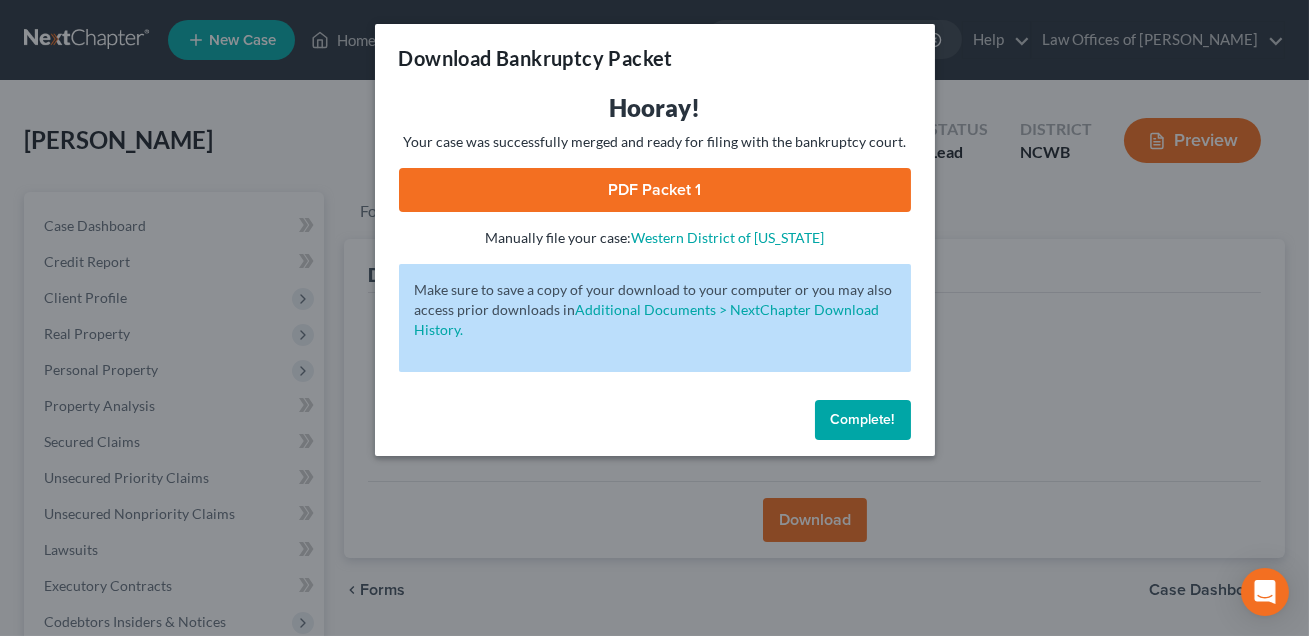 click on "PDF Packet 1" at bounding box center [655, 190] 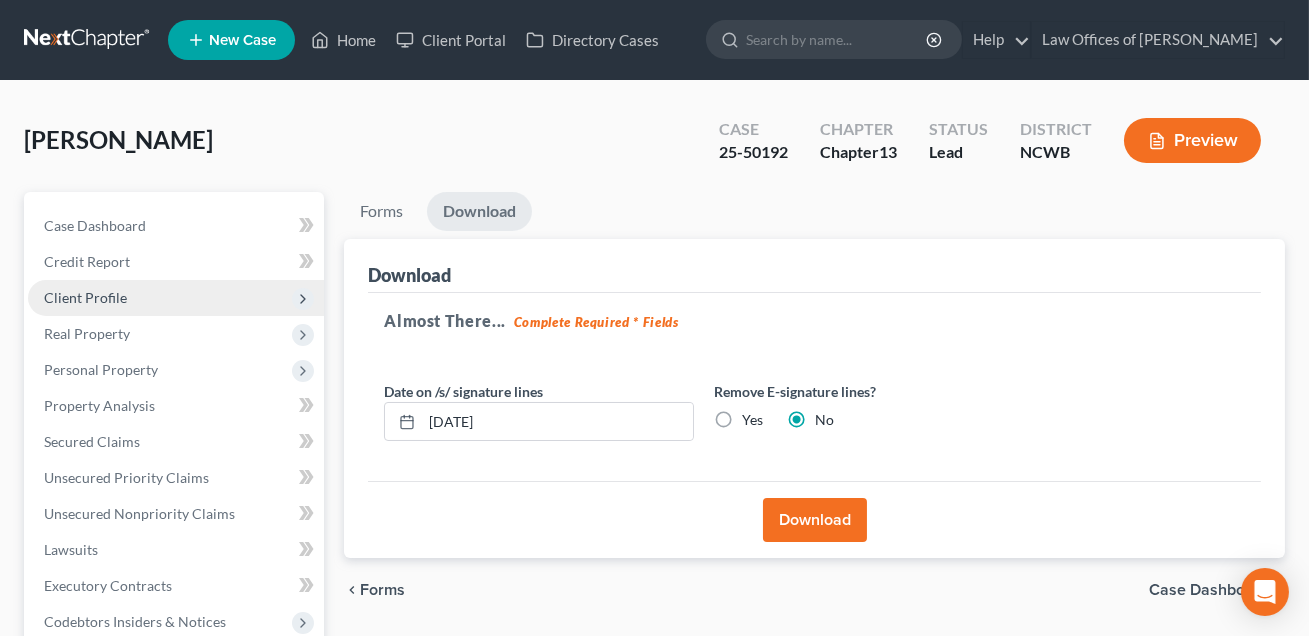 click on "Client Profile" at bounding box center [85, 297] 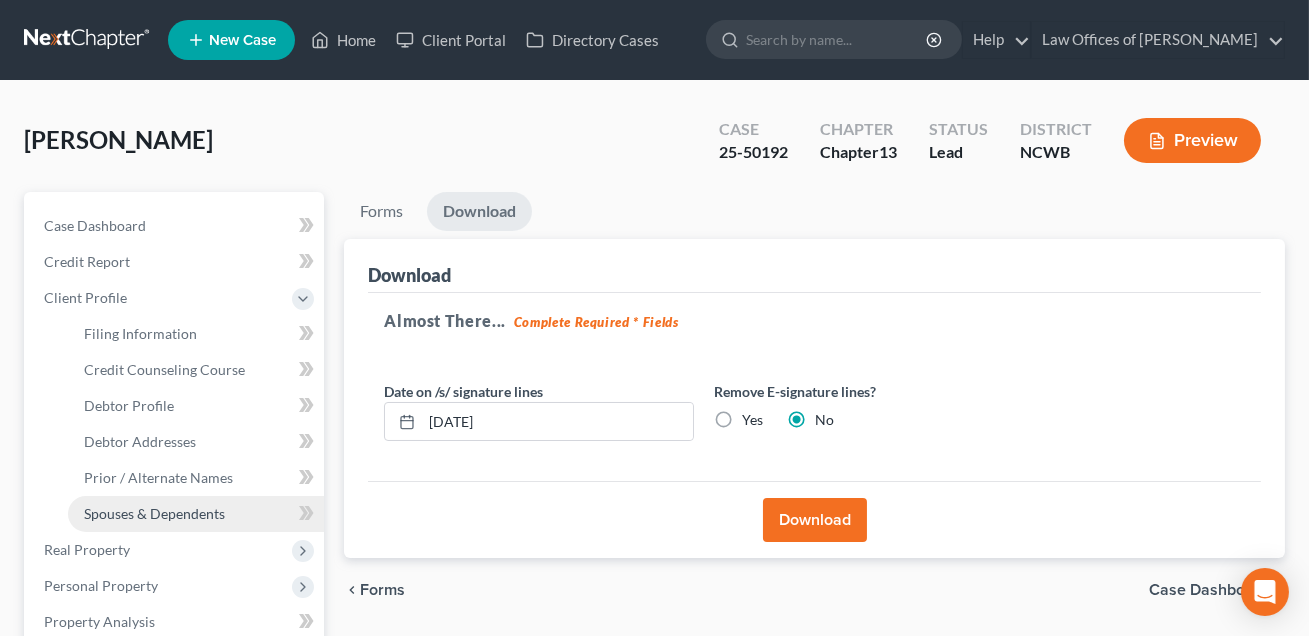 click on "Spouses & Dependents" at bounding box center (196, 514) 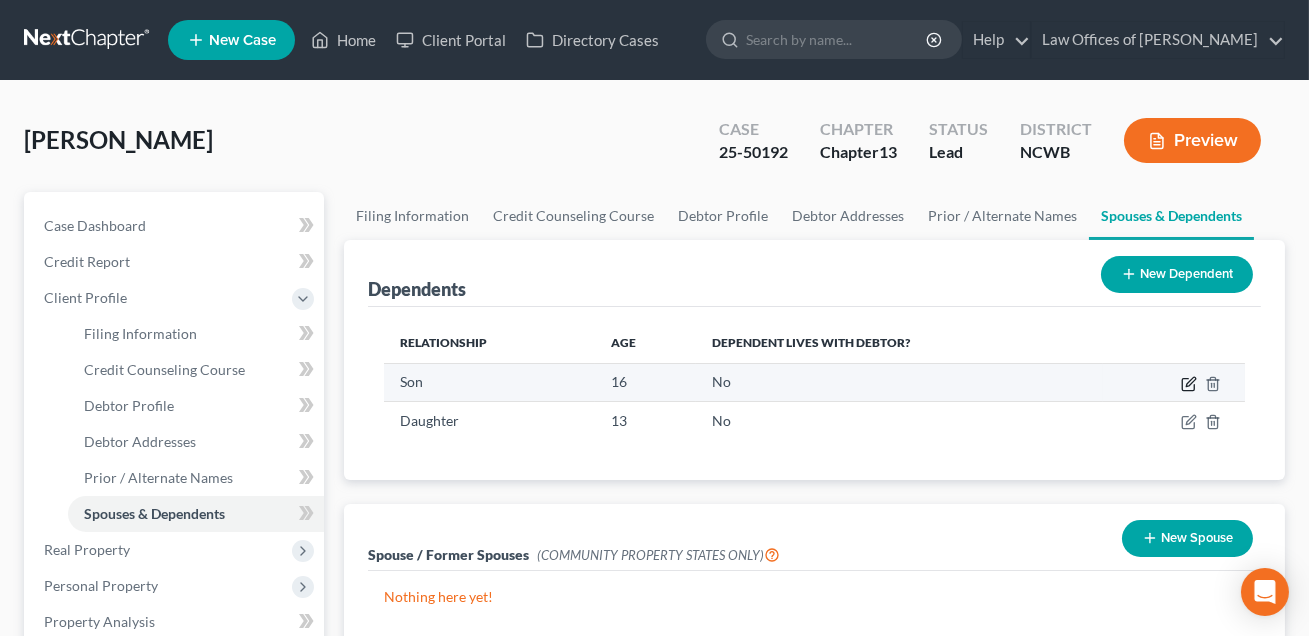 click 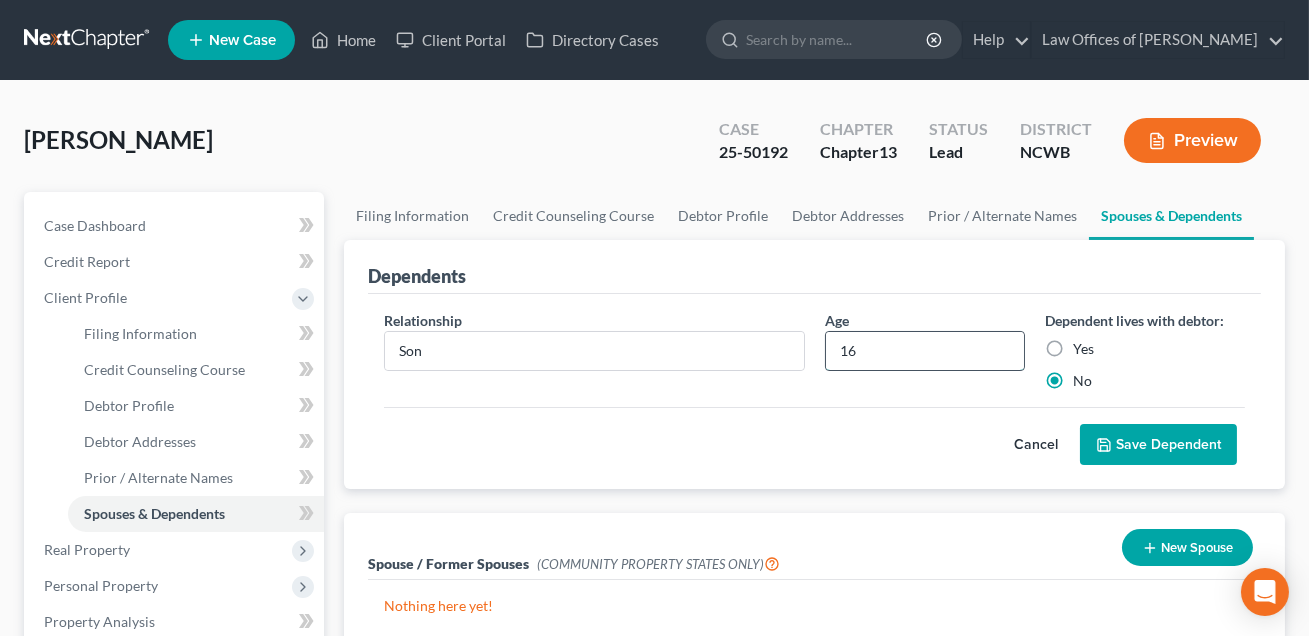 click on "16" at bounding box center (925, 351) 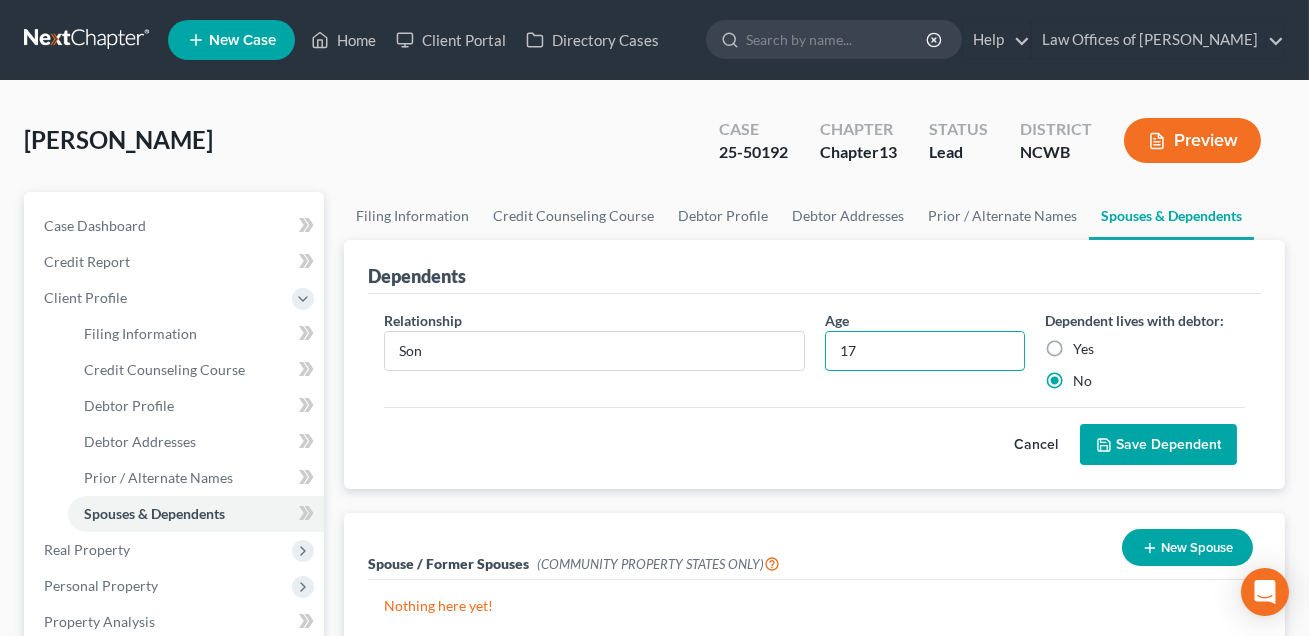 type on "17" 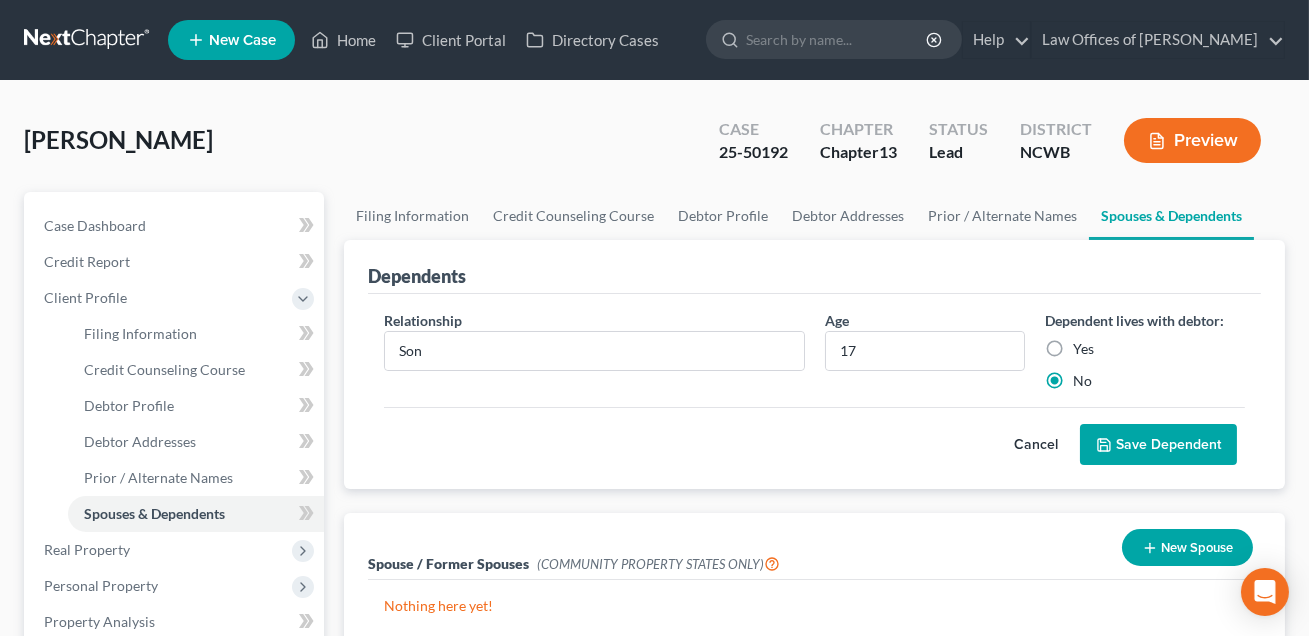 click on "Save Dependent" at bounding box center [1158, 445] 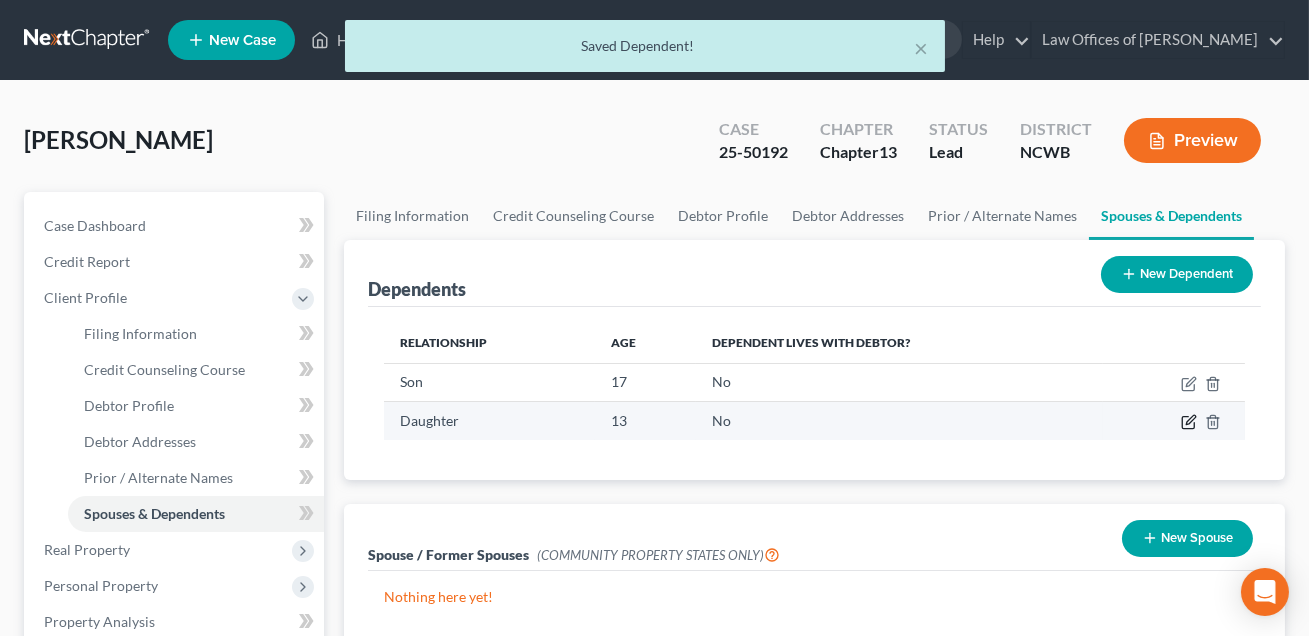 click 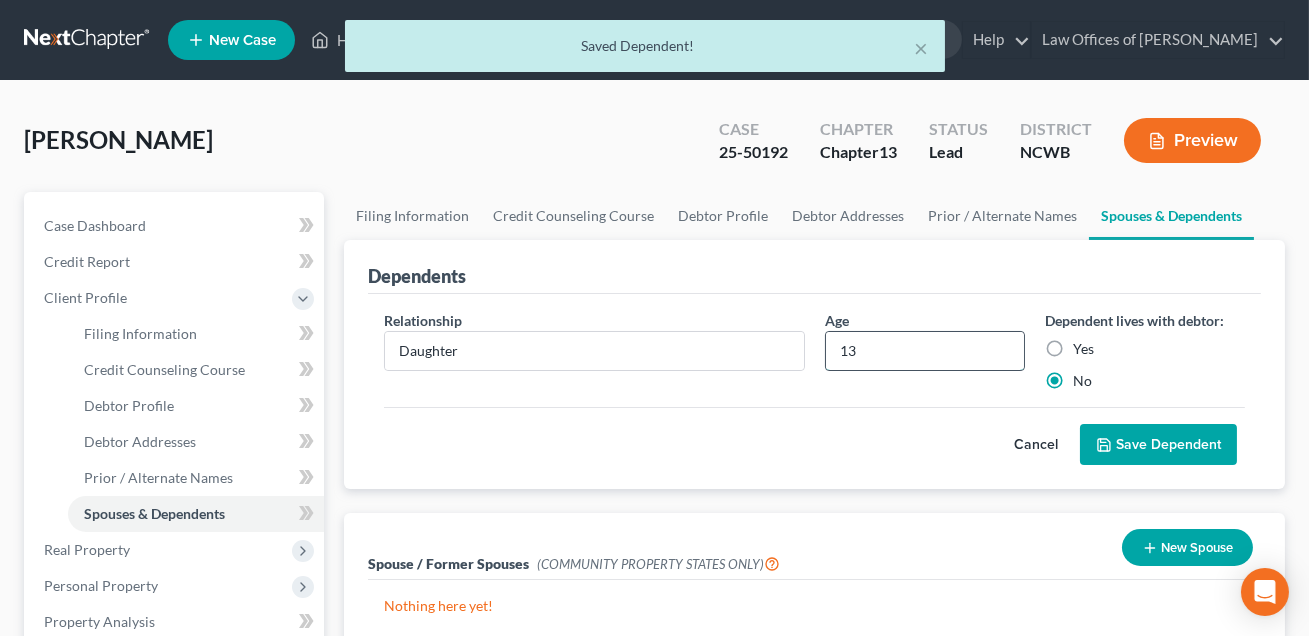 click on "13" at bounding box center [925, 351] 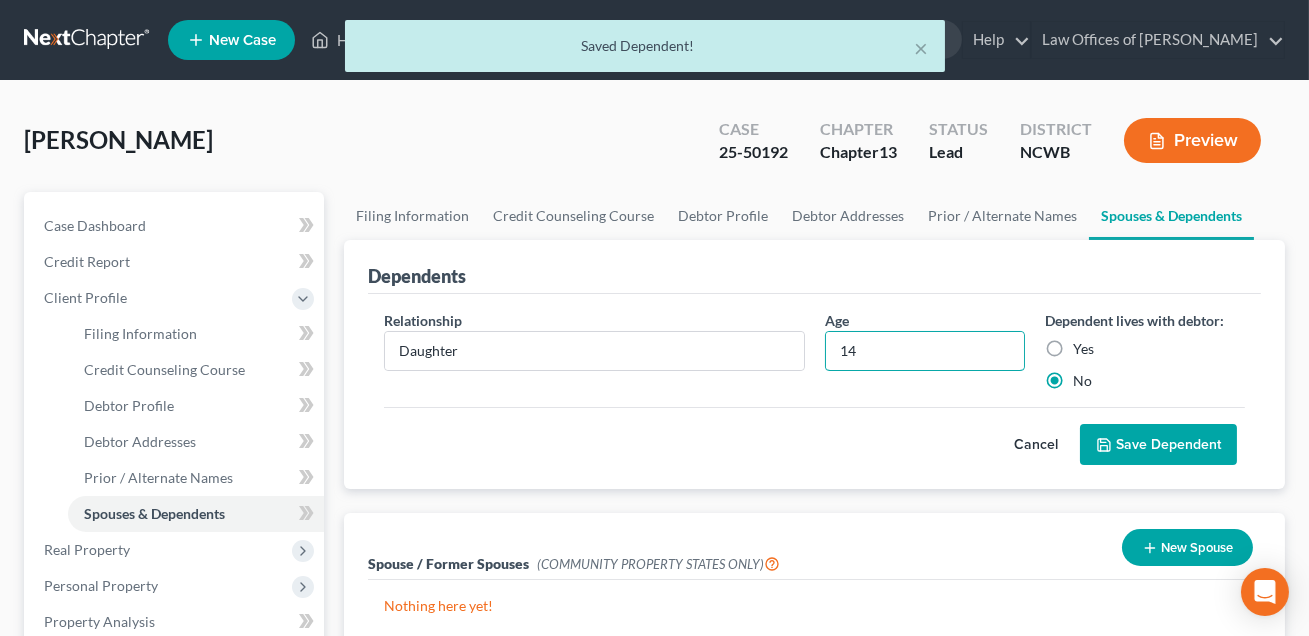type on "14" 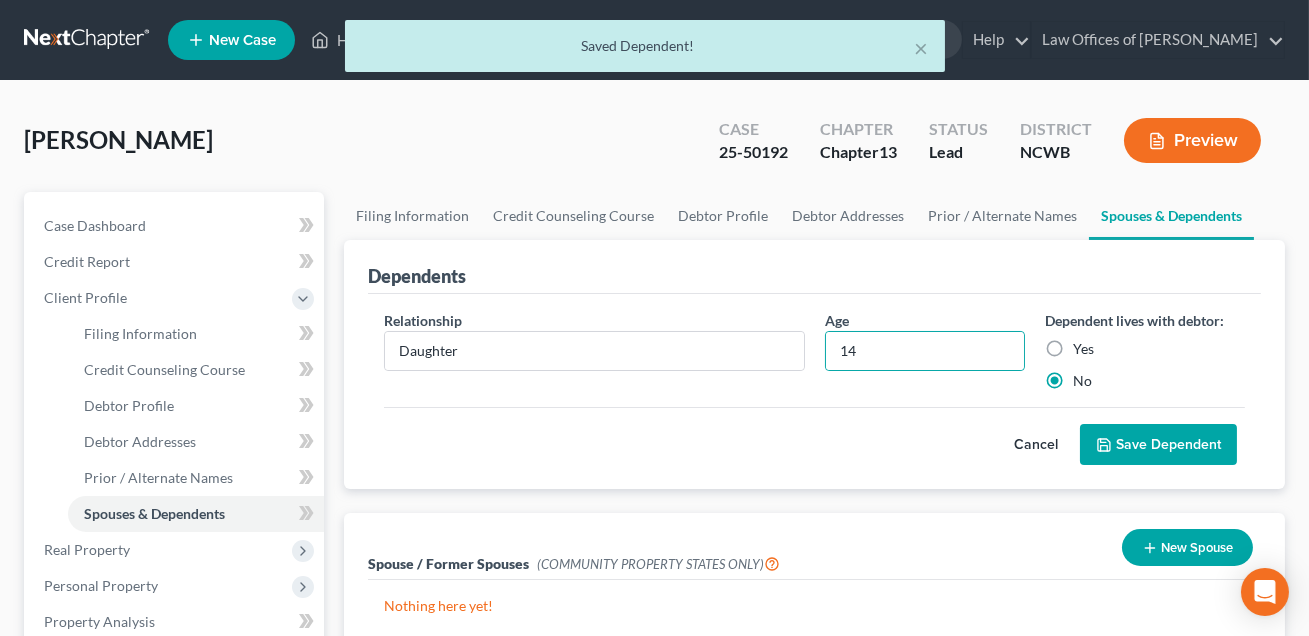 click on "Save Dependent" at bounding box center [1158, 445] 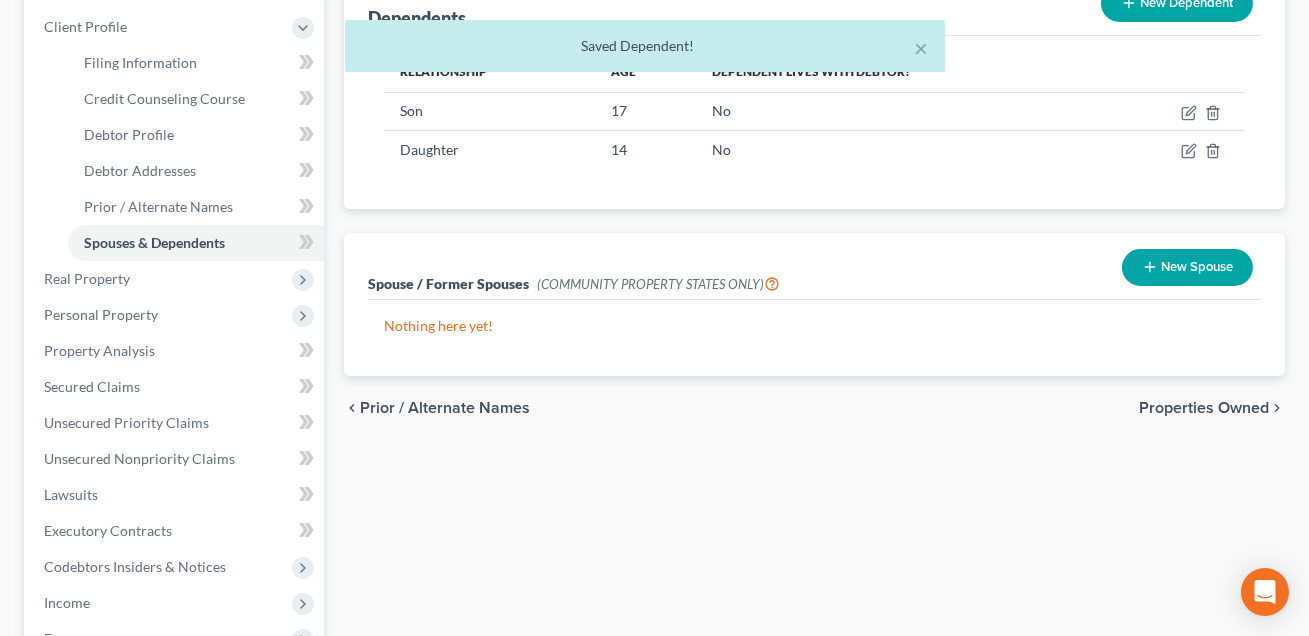 scroll, scrollTop: 676, scrollLeft: 0, axis: vertical 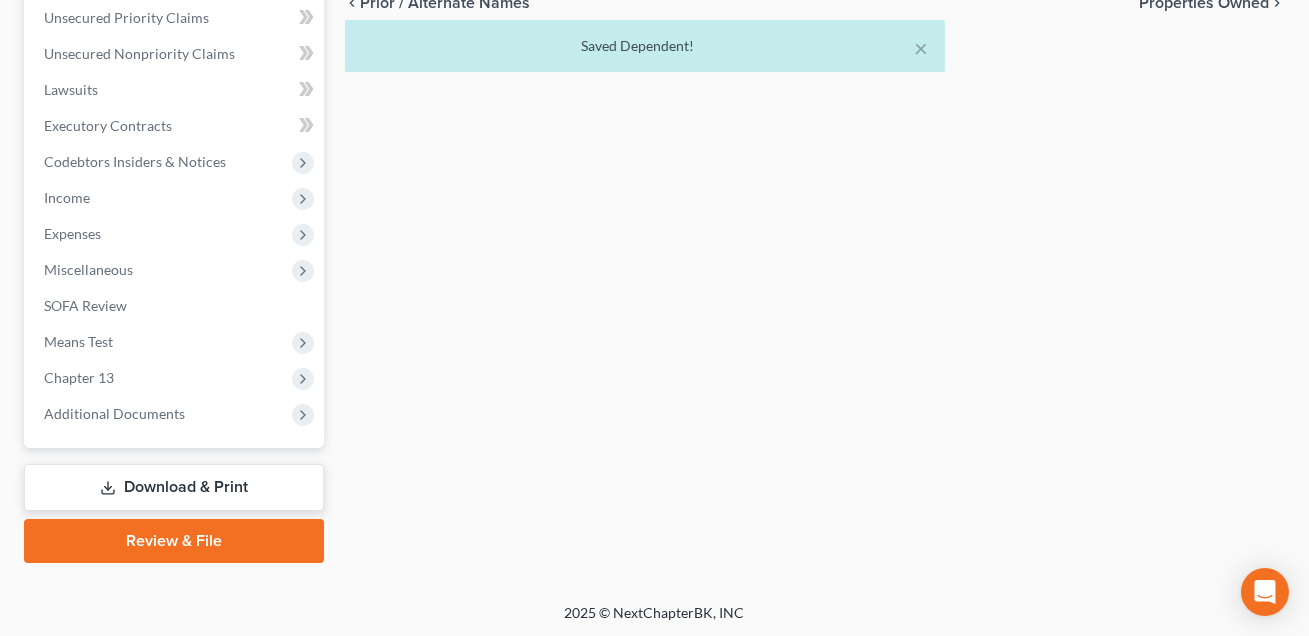 click on "Download & Print" at bounding box center (174, 487) 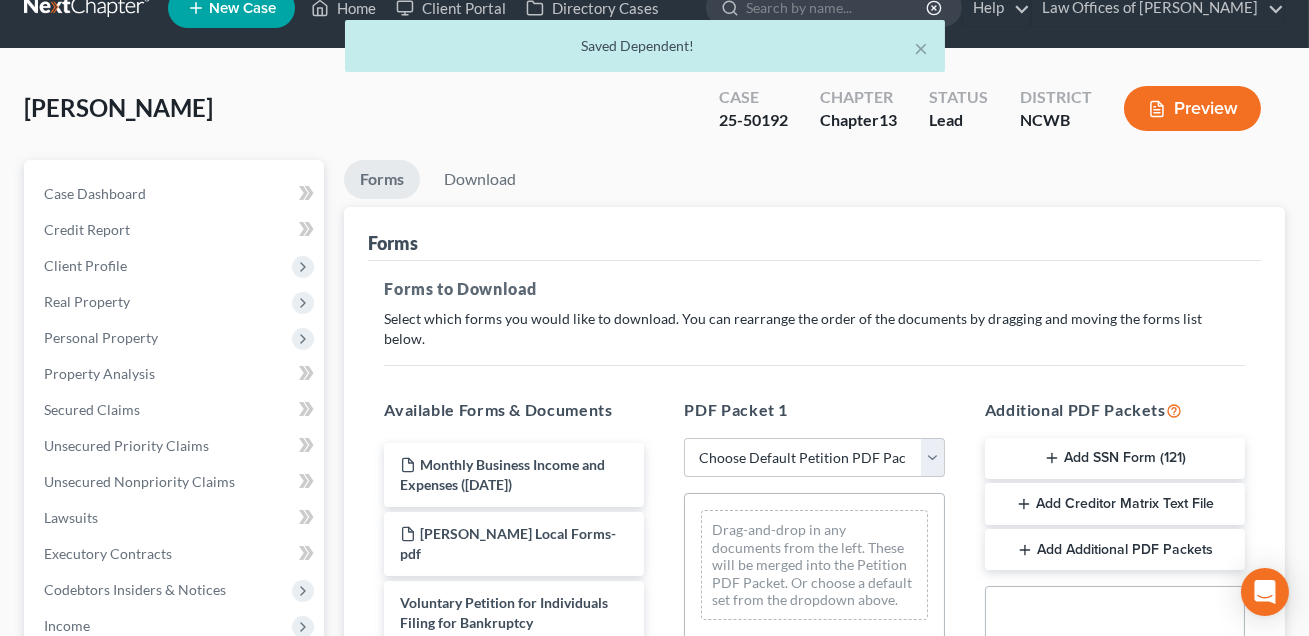scroll, scrollTop: 0, scrollLeft: 0, axis: both 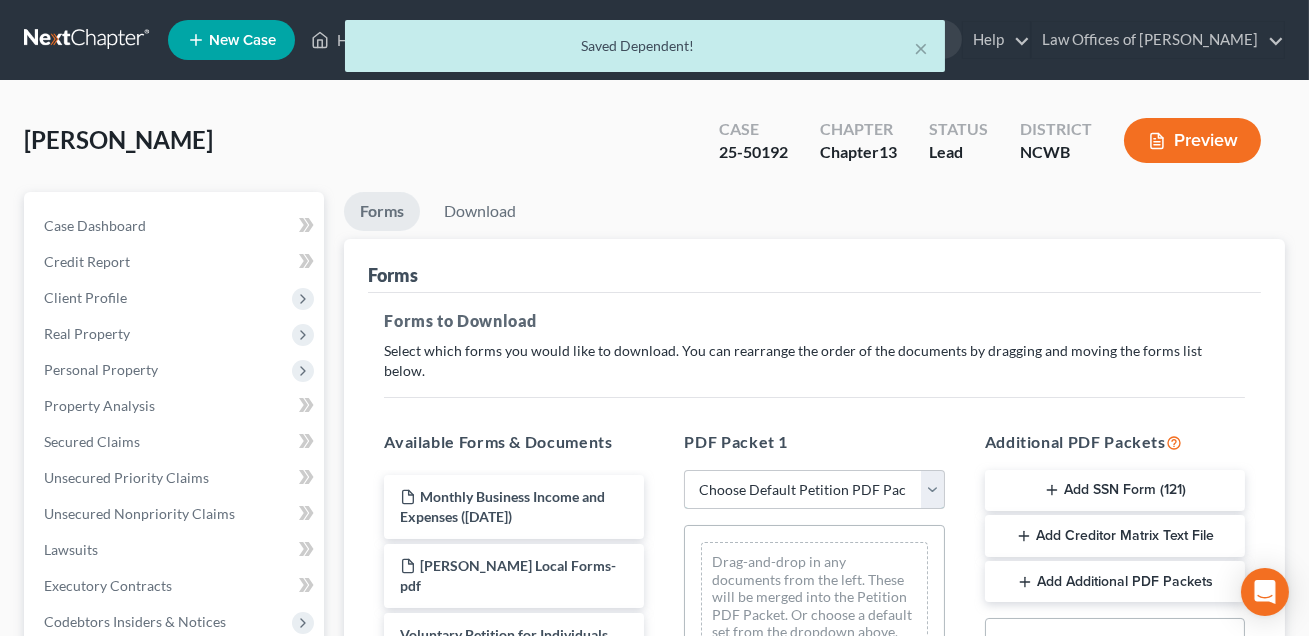 click on "Choose Default Petition PDF Packet Complete Bankruptcy Petition (all forms and schedules) Emergency Filing Forms (Petition and Creditor List Only) Amended Forms Signature Pages Only Supplemental Post Petition (Sch. I & J) Supplemental Post Petition (Sch. I) Supplemental Post Petition (Sch. J) Minimum Standard Petition" at bounding box center (814, 490) 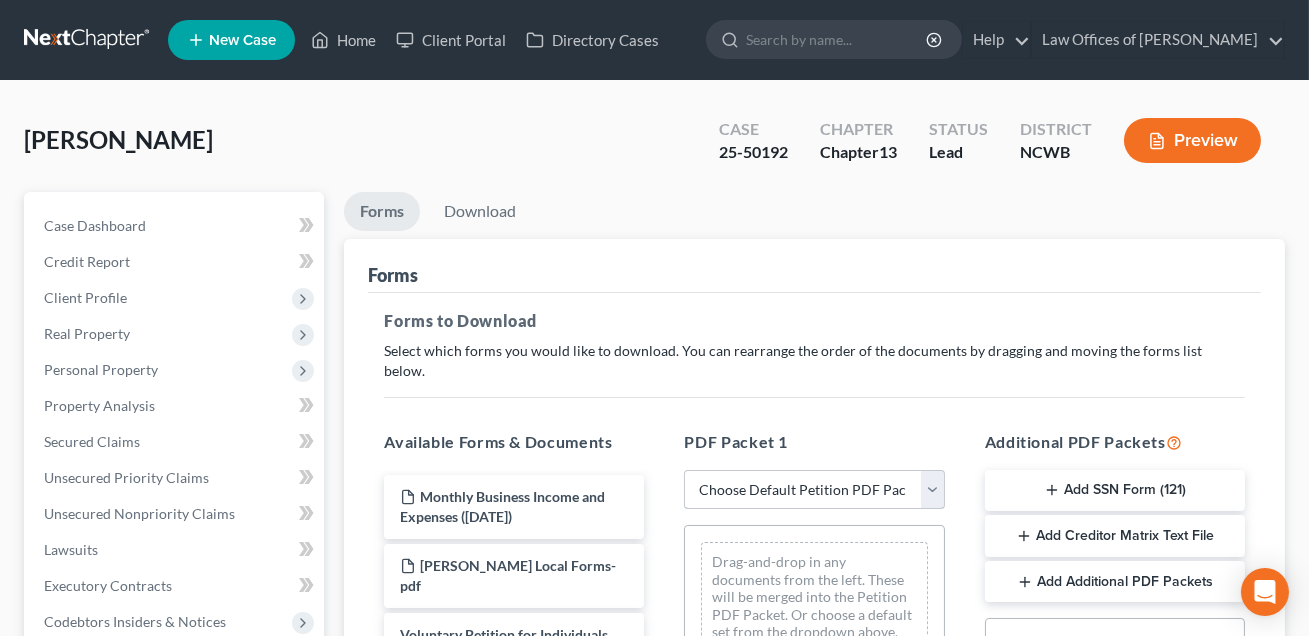 select on "0" 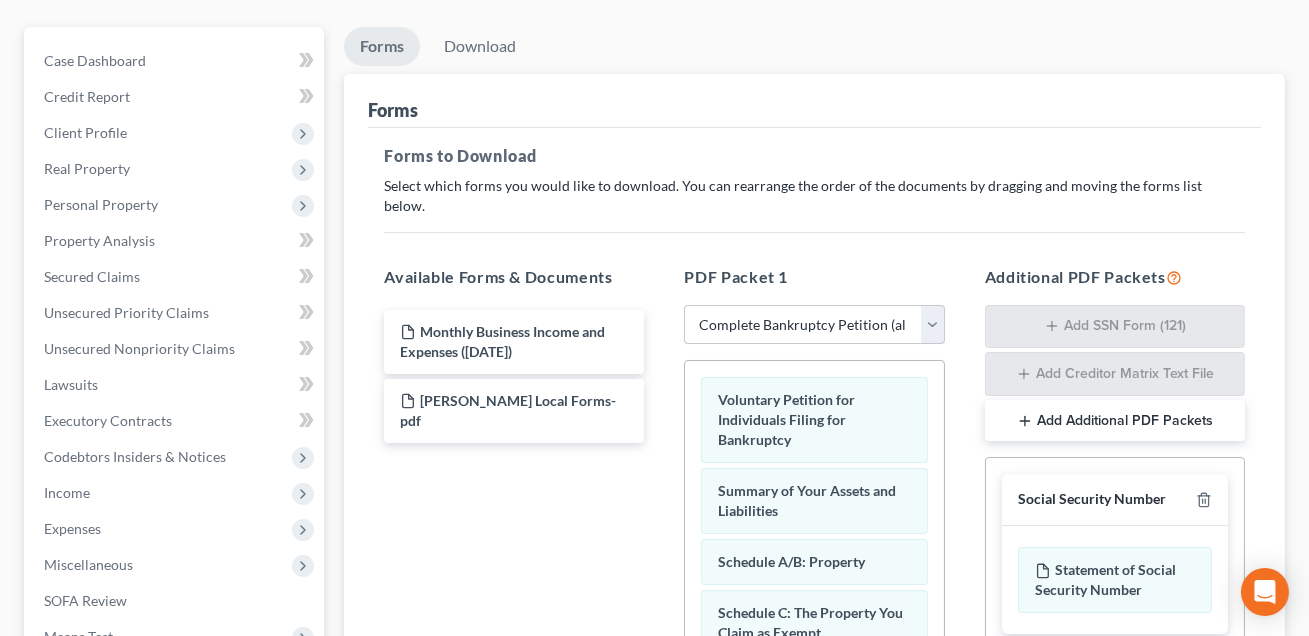 scroll, scrollTop: 237, scrollLeft: 0, axis: vertical 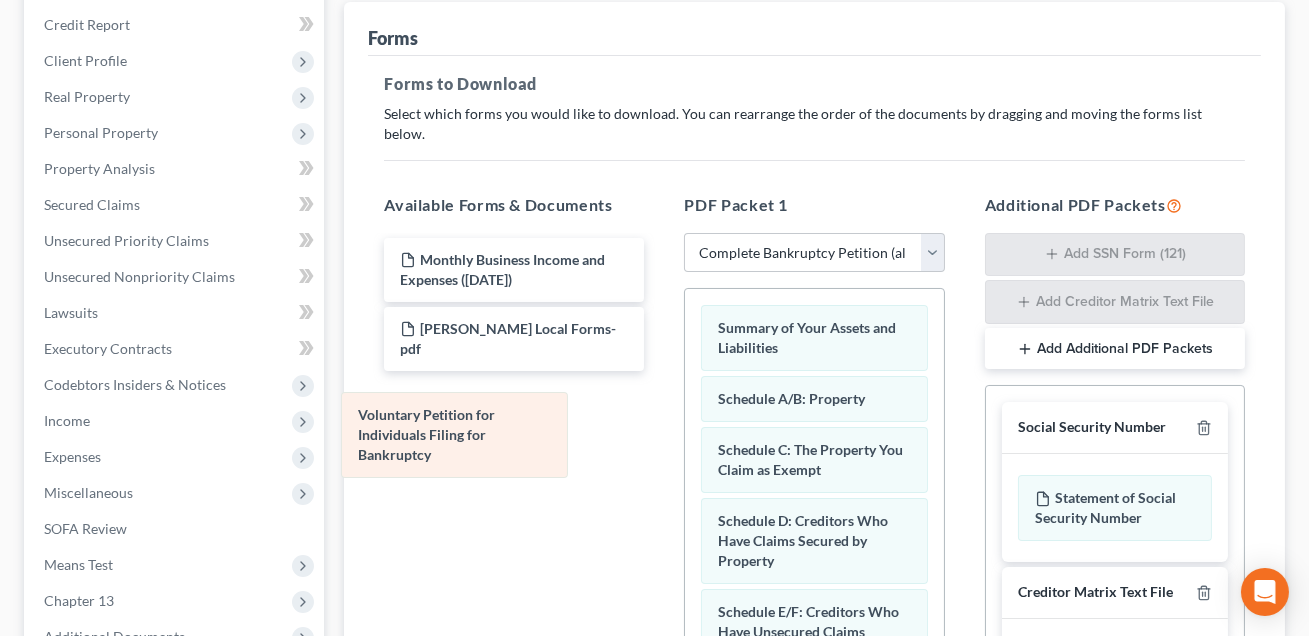 drag, startPoint x: 762, startPoint y: 349, endPoint x: 484, endPoint y: 436, distance: 291.29538 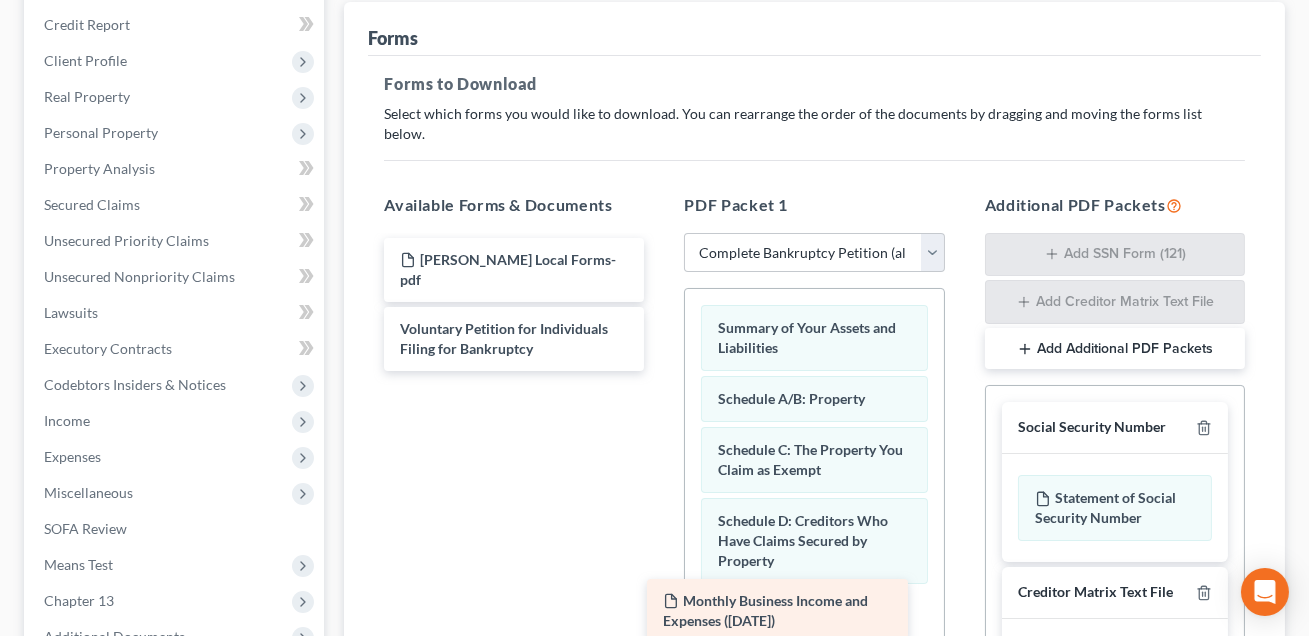 drag, startPoint x: 543, startPoint y: 243, endPoint x: 809, endPoint y: 609, distance: 452.4511 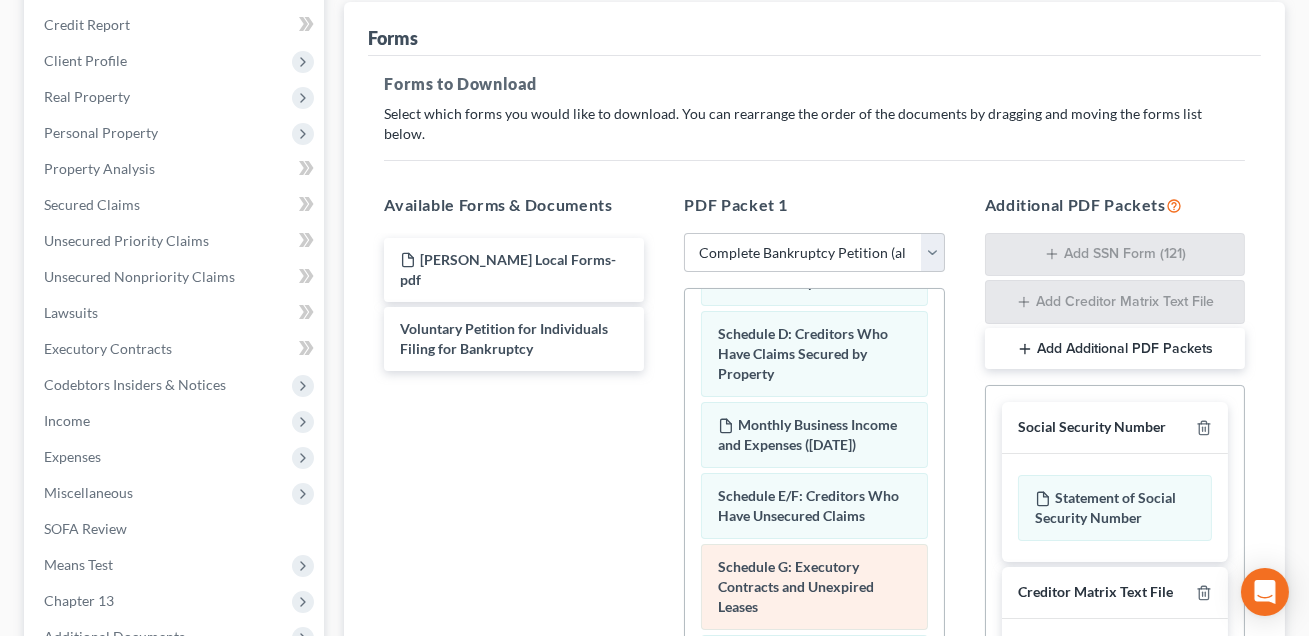 scroll, scrollTop: 195, scrollLeft: 0, axis: vertical 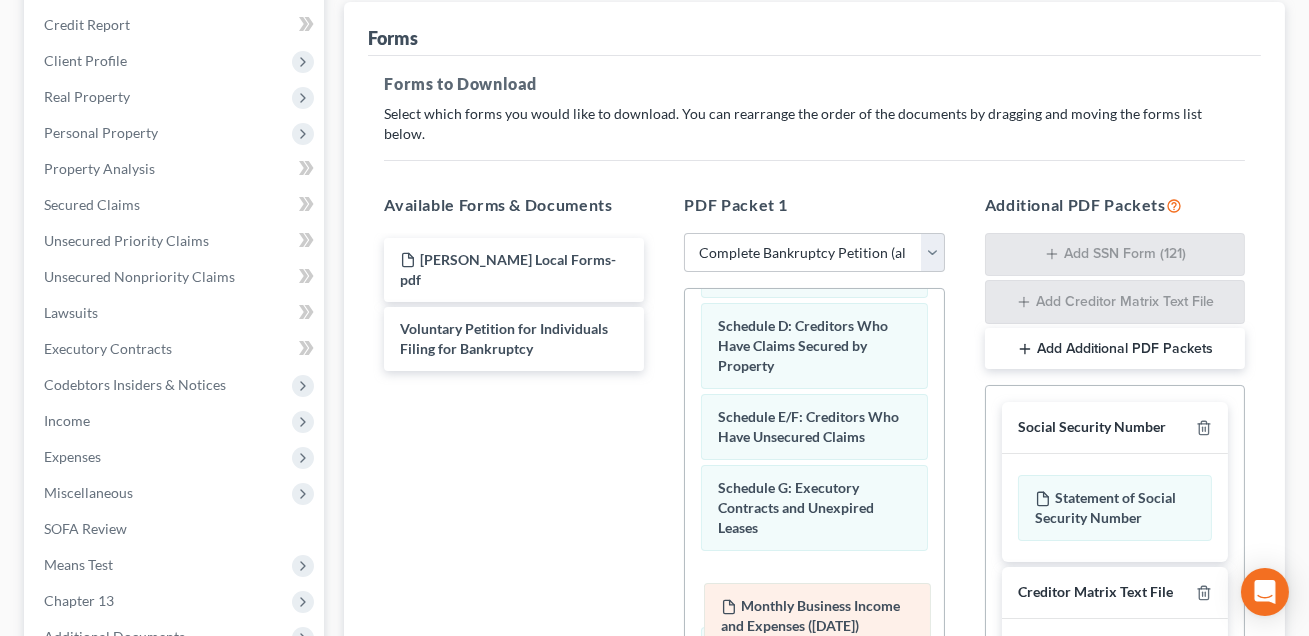 drag, startPoint x: 781, startPoint y: 396, endPoint x: 784, endPoint y: 608, distance: 212.02122 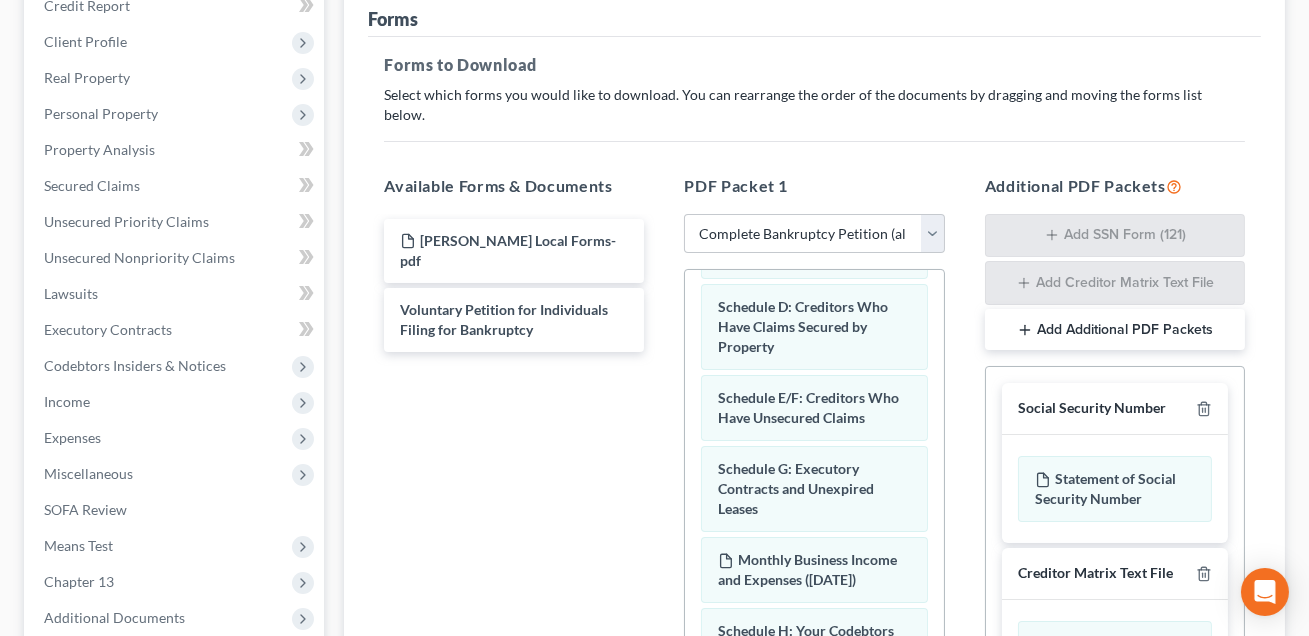 scroll, scrollTop: 362, scrollLeft: 0, axis: vertical 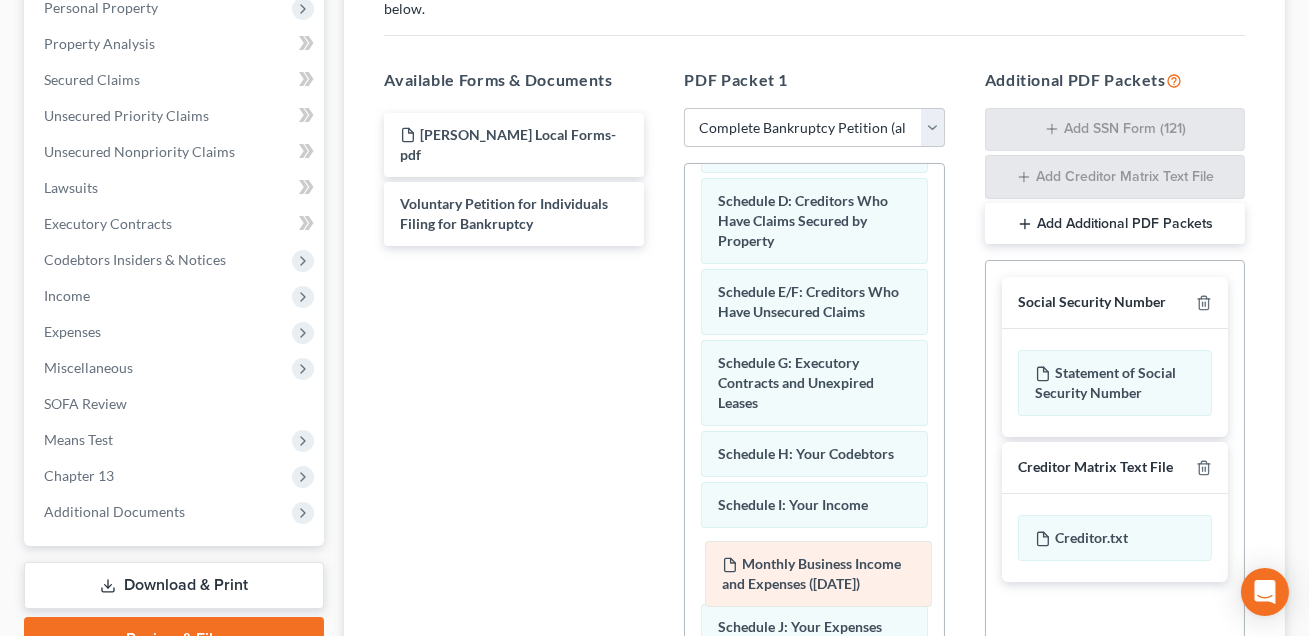 drag, startPoint x: 768, startPoint y: 426, endPoint x: 772, endPoint y: 560, distance: 134.0597 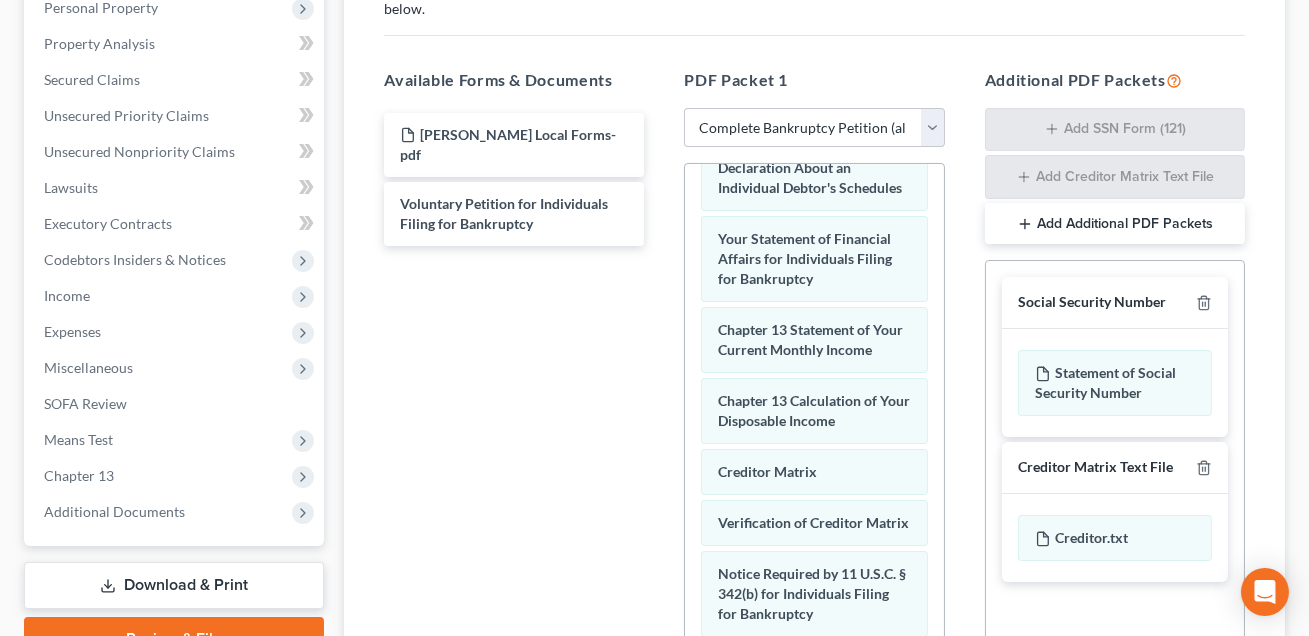 scroll, scrollTop: 710, scrollLeft: 0, axis: vertical 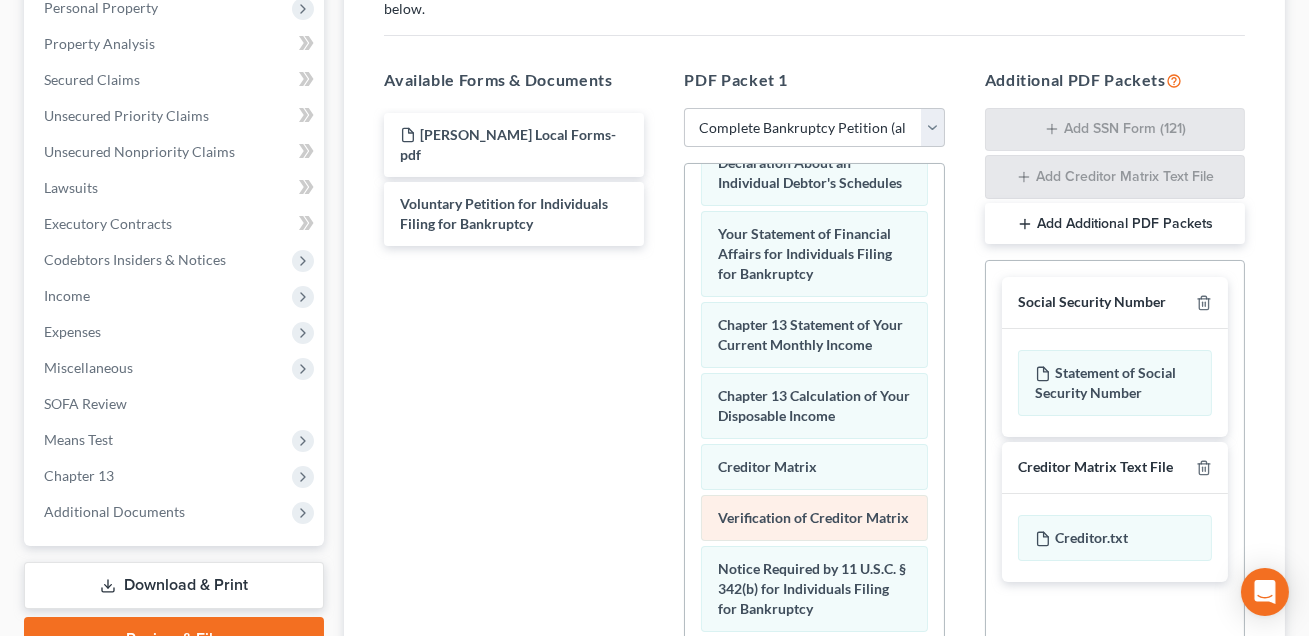 click on "Summary of Your Assets and Liabilities Schedule A/B: Property Schedule C: The Property You Claim as Exempt Schedule D: Creditors Who Have Claims Secured by Property Schedule E/F: Creditors Who Have Unsecured Claims Schedule G: Executory Contracts and Unexpired Leases Schedule H: Your Codebtors Schedule I: Your Income Monthly Business Income and Expenses (02/26/2025) Schedule J: Your Expenses Declaration About an Individual Debtor's Schedules Your Statement of Financial Affairs for Individuals Filing for Bankruptcy Chapter 13 Statement of Your Current Monthly Income Chapter 13 Calculation of Your Disposable Income Creditor Matrix Verification of Creditor Matrix Notice Required by 11 U.S.C. § 342(b) for Individuals Filing for Bankruptcy Attorney's Disclosure of Compensation Drag-and-drop in any documents from the left. These will be merged into the Petition PDF Packet. Or choose a default set from the dropdown above." at bounding box center [814, 144] 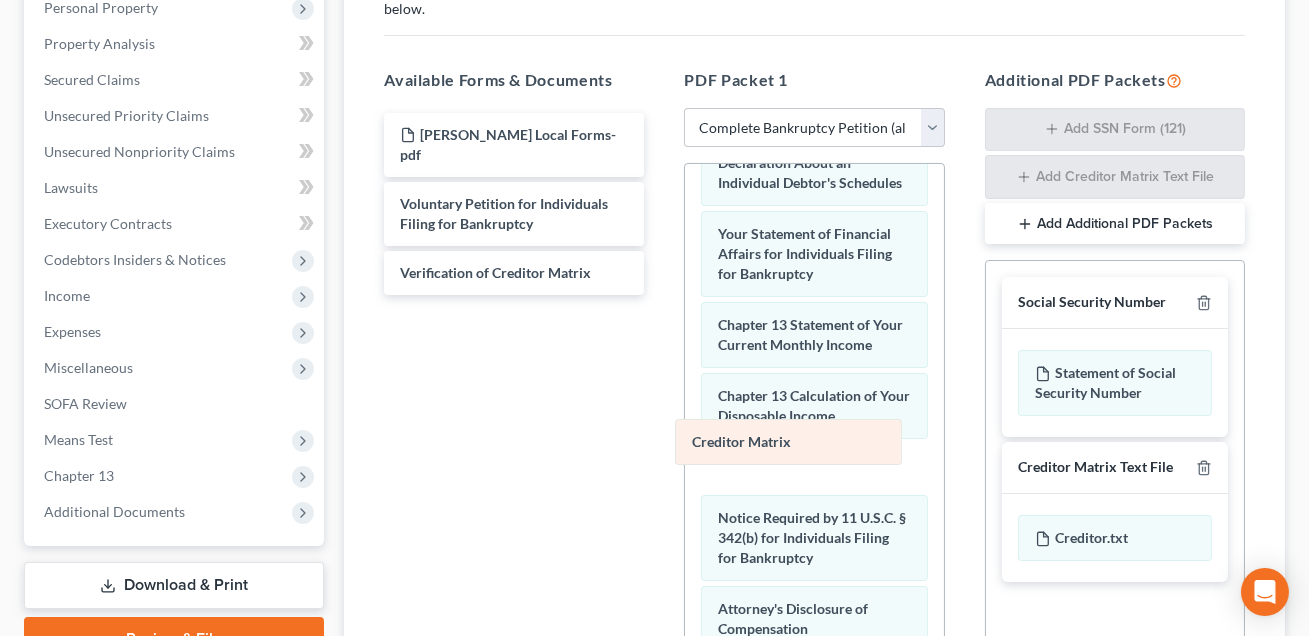 drag, startPoint x: 733, startPoint y: 441, endPoint x: 364, endPoint y: 416, distance: 369.84592 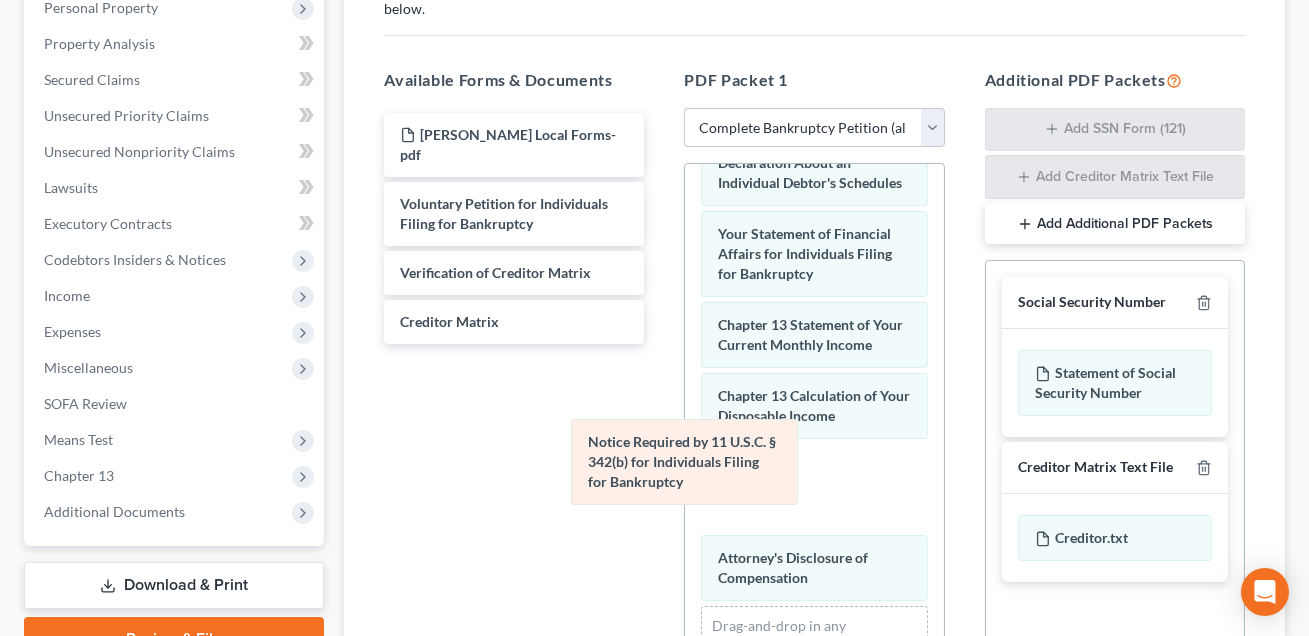 scroll, scrollTop: 635, scrollLeft: 0, axis: vertical 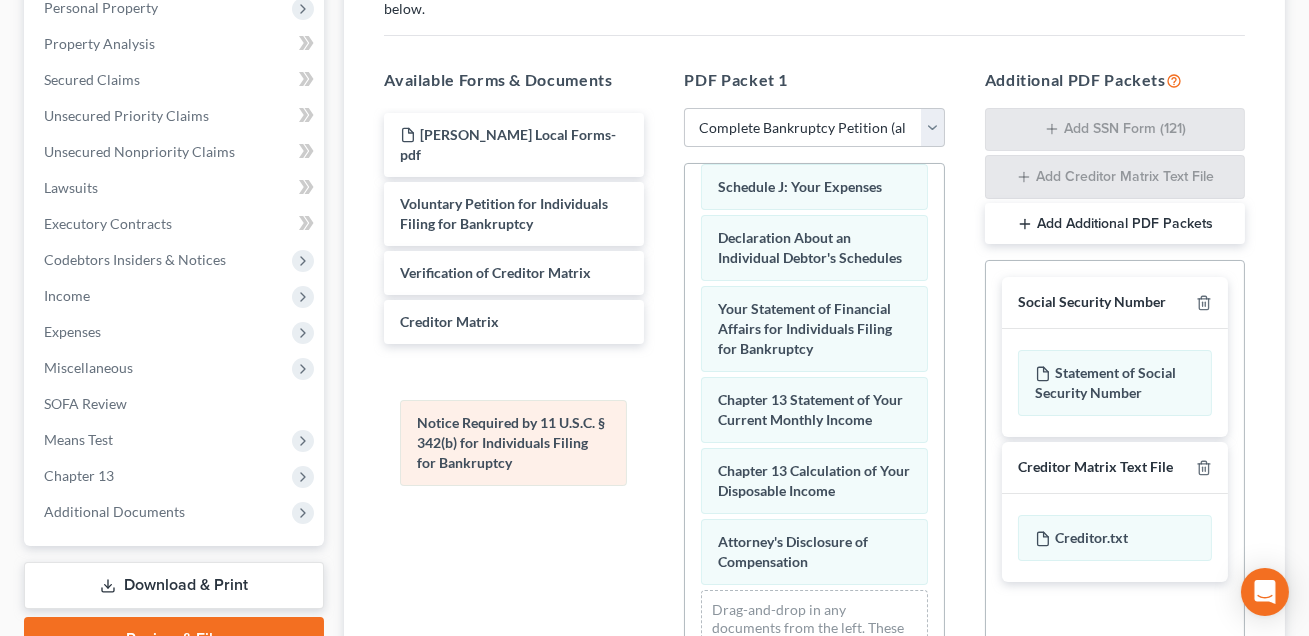 drag, startPoint x: 796, startPoint y: 468, endPoint x: 465, endPoint y: 445, distance: 331.79813 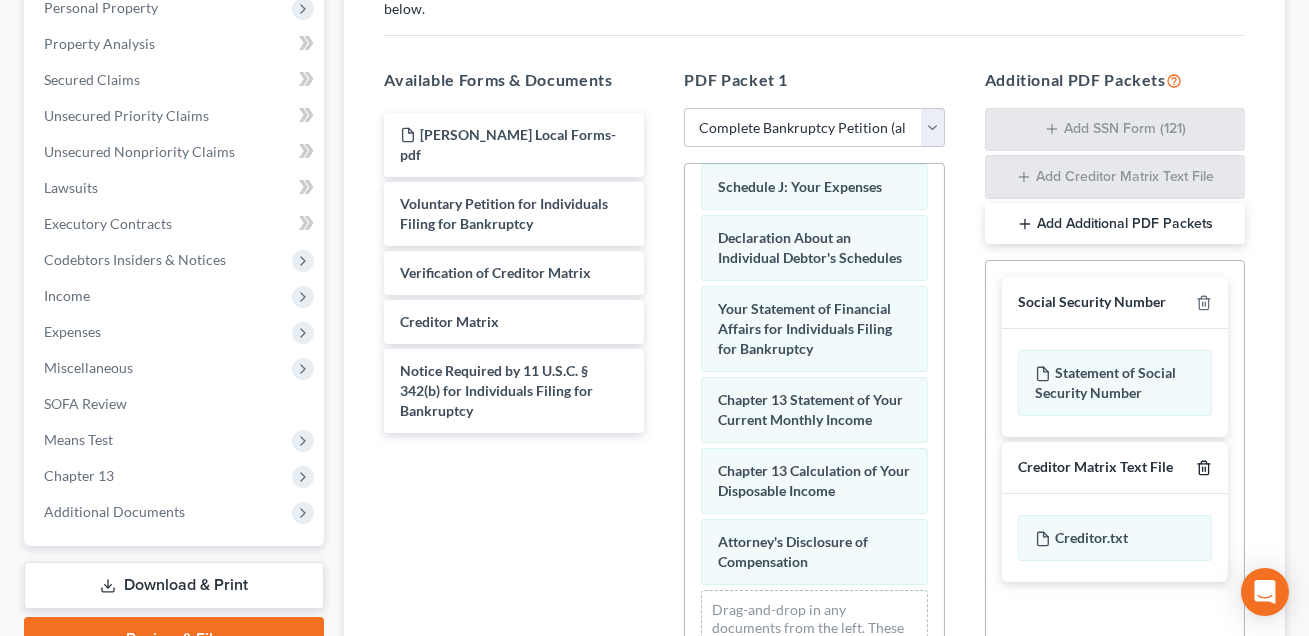 click 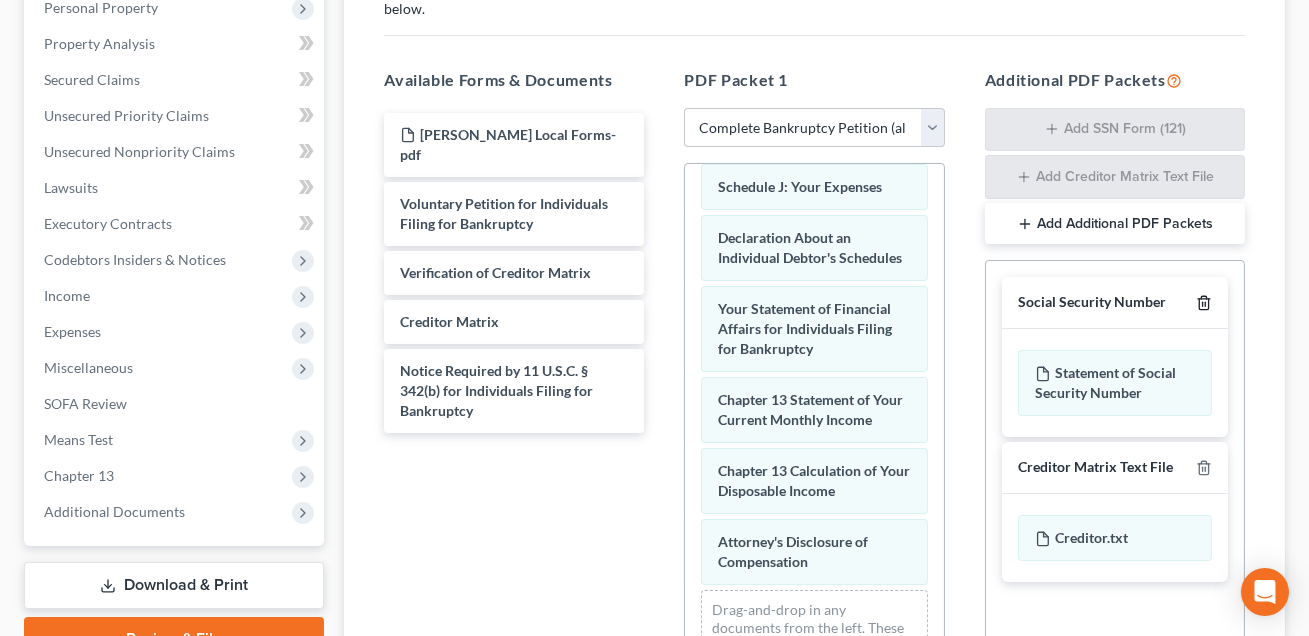 click 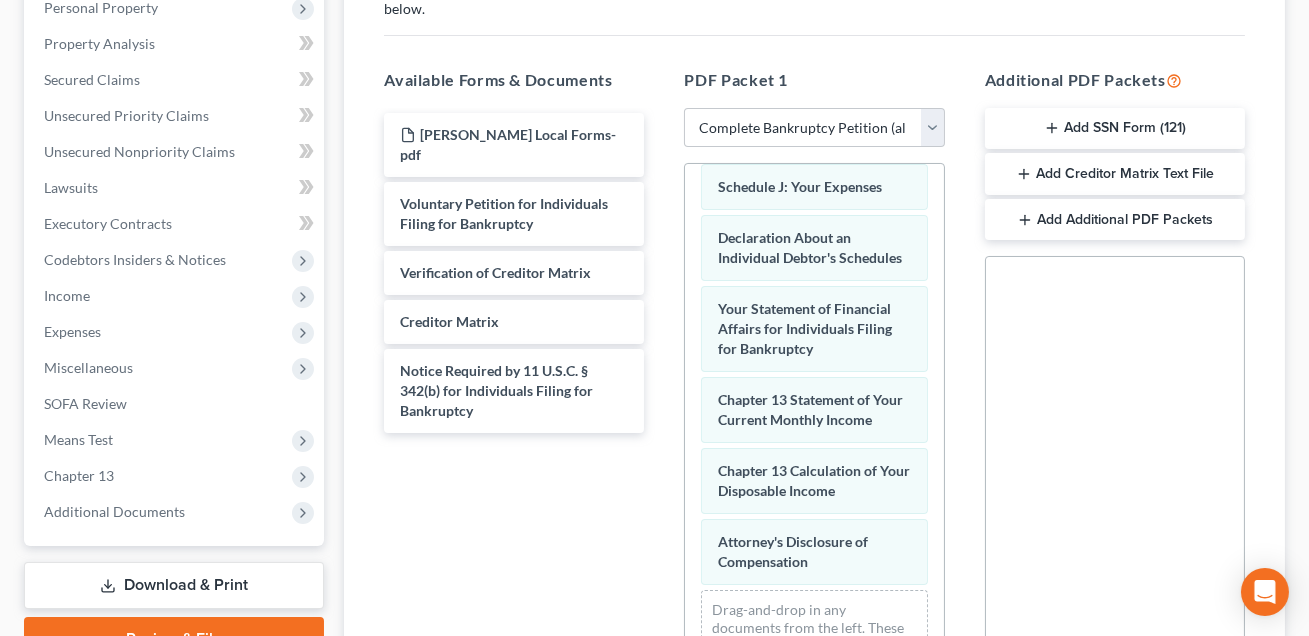 scroll, scrollTop: 597, scrollLeft: 0, axis: vertical 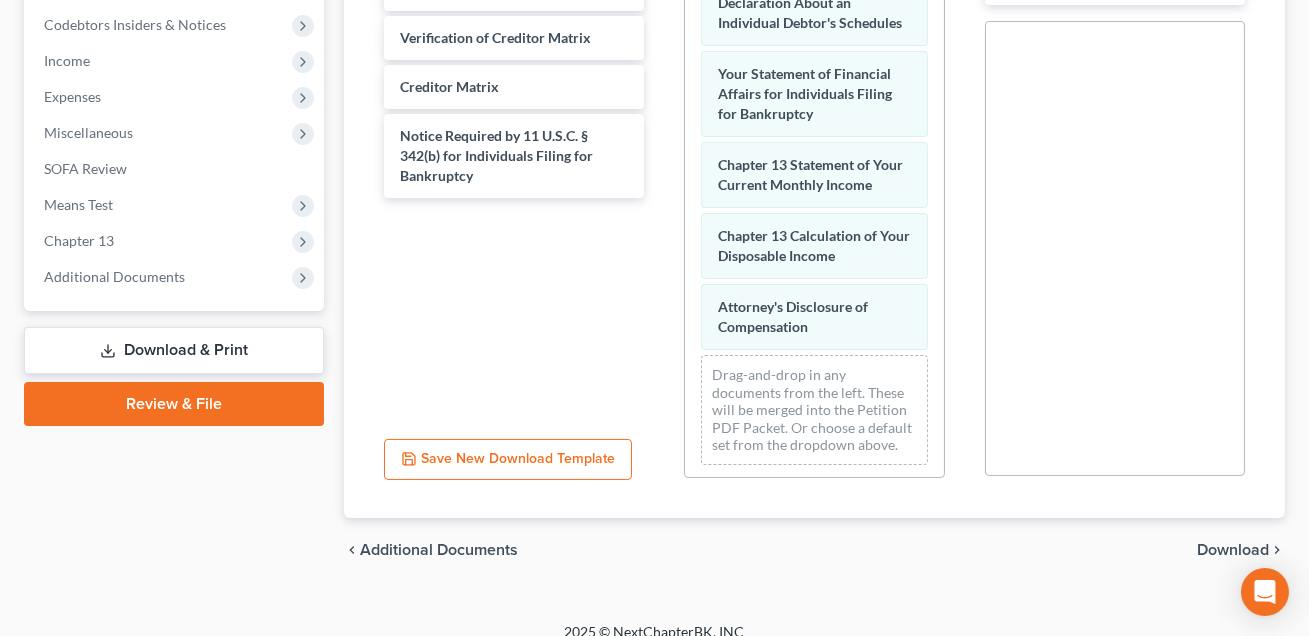 click on "Download" at bounding box center [1233, 550] 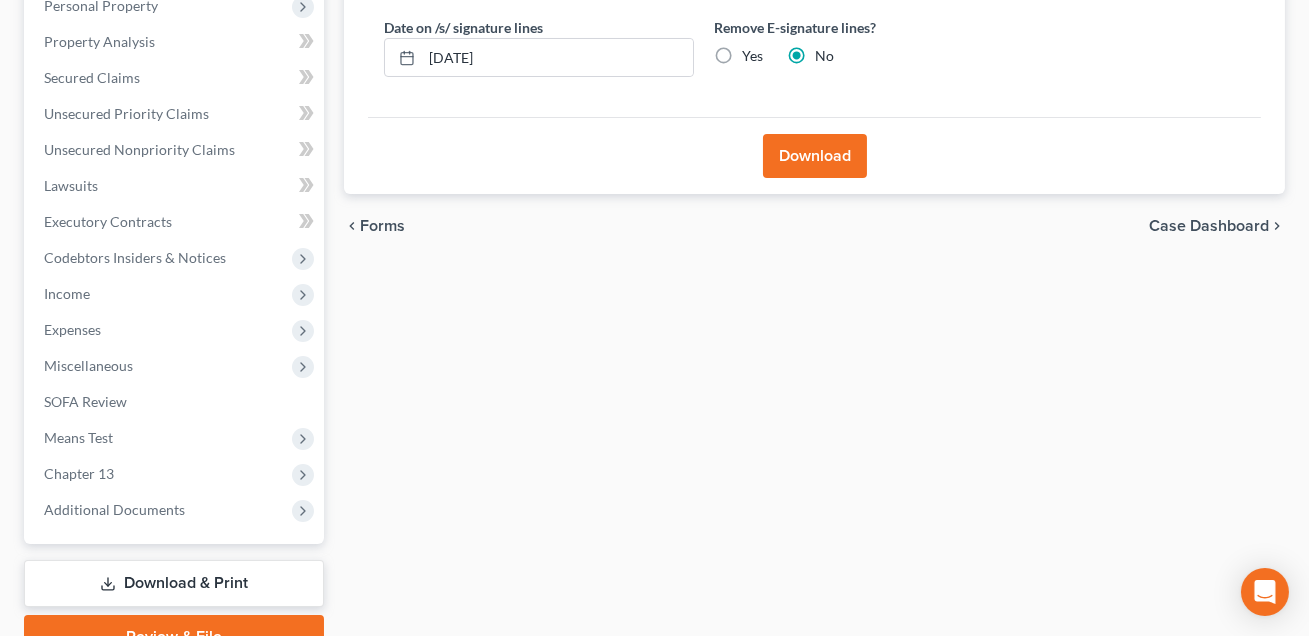 scroll, scrollTop: 337, scrollLeft: 0, axis: vertical 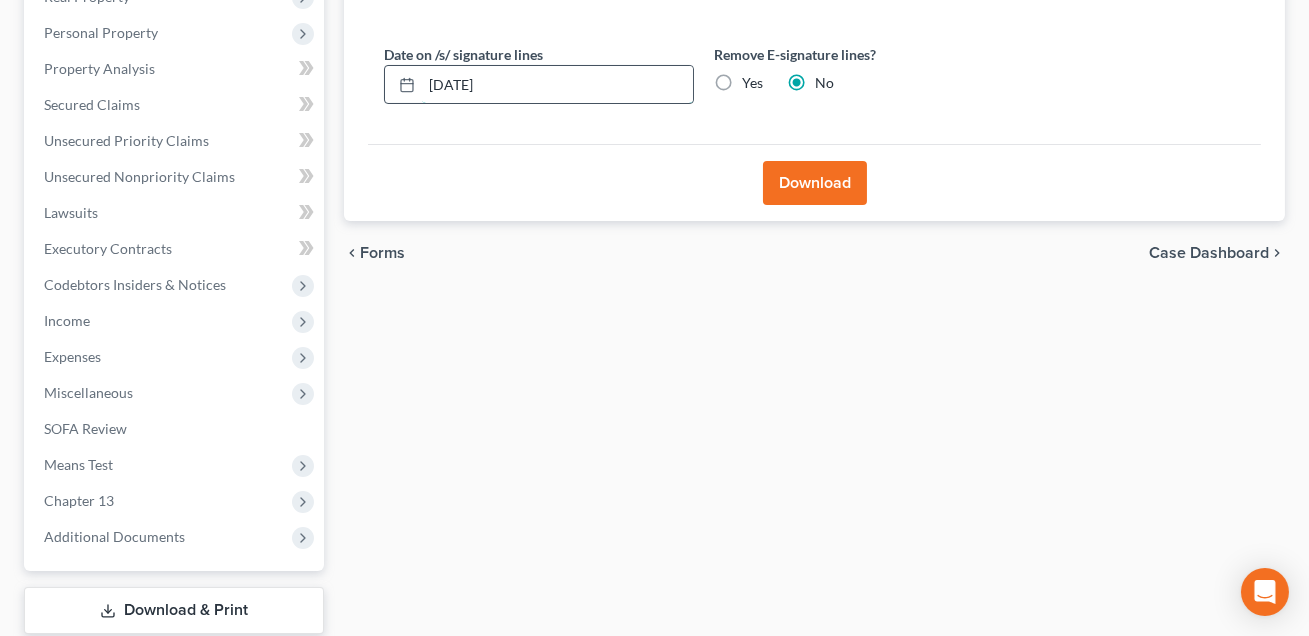 click on "[DATE]" at bounding box center (557, 85) 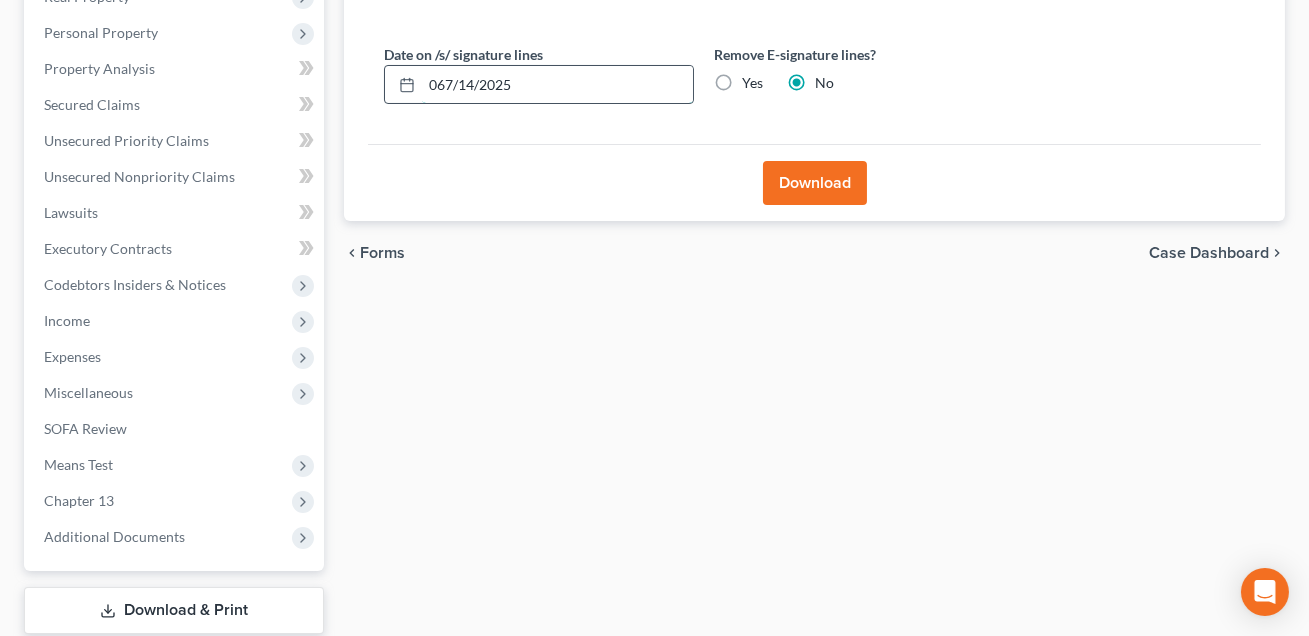 click on "067/14/2025" at bounding box center (557, 85) 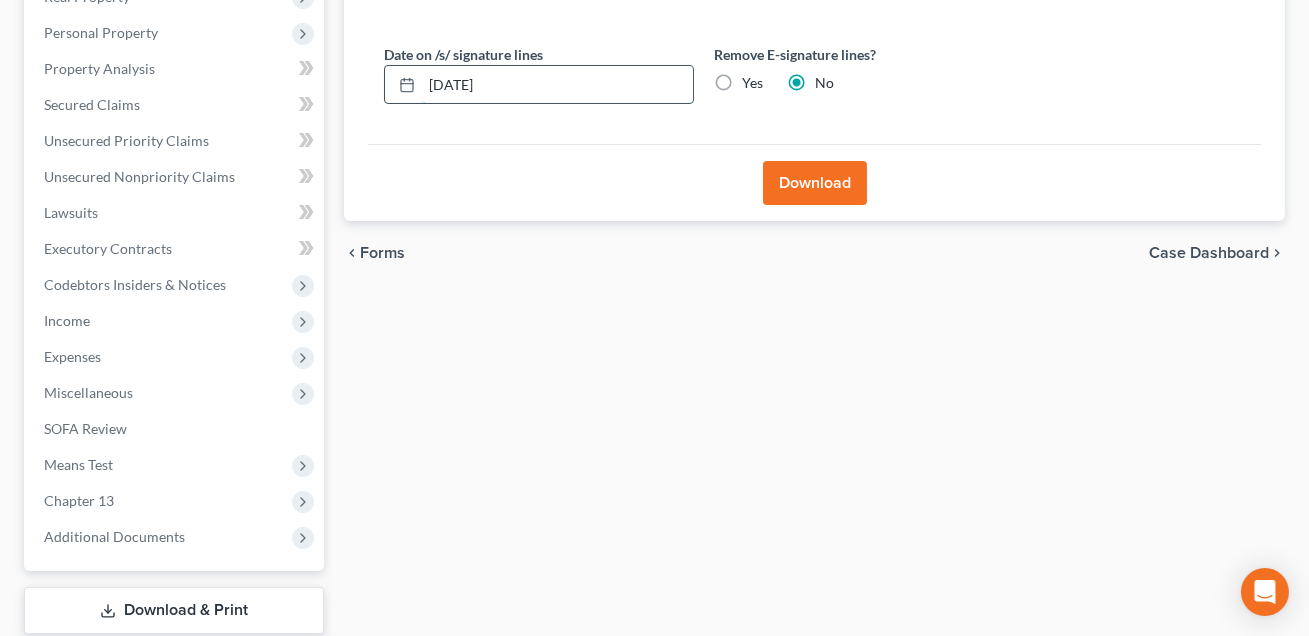 click on "06/14/2025" at bounding box center [557, 85] 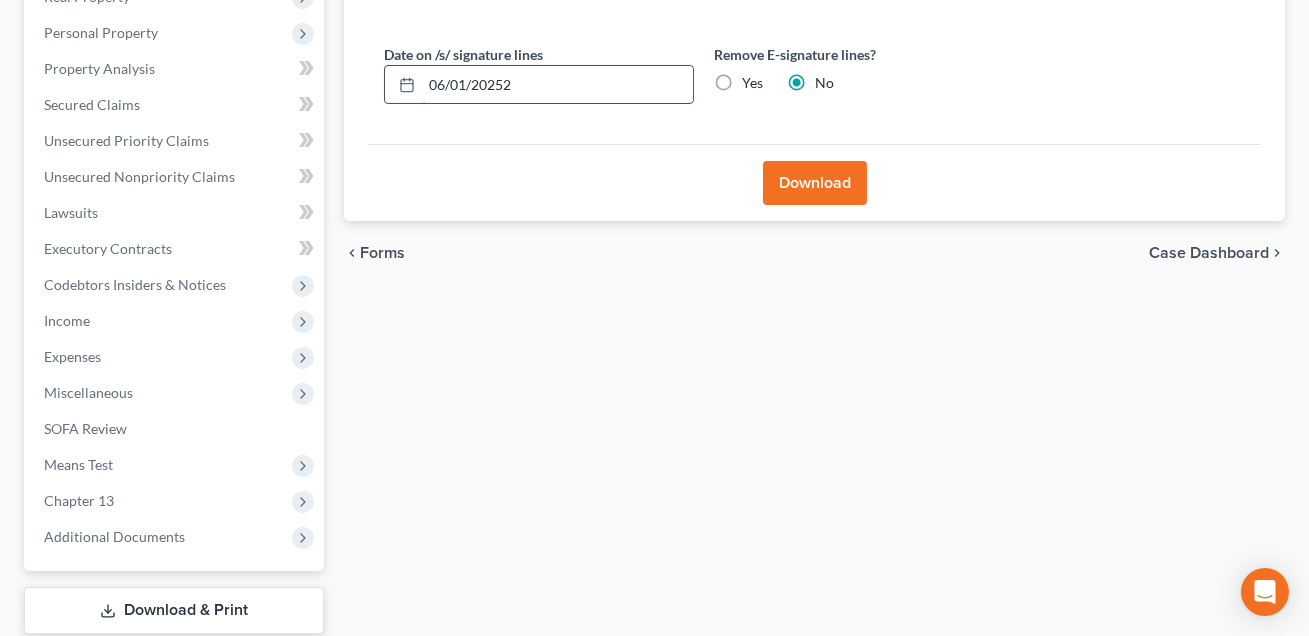 click on "06/01/20252" at bounding box center (557, 85) 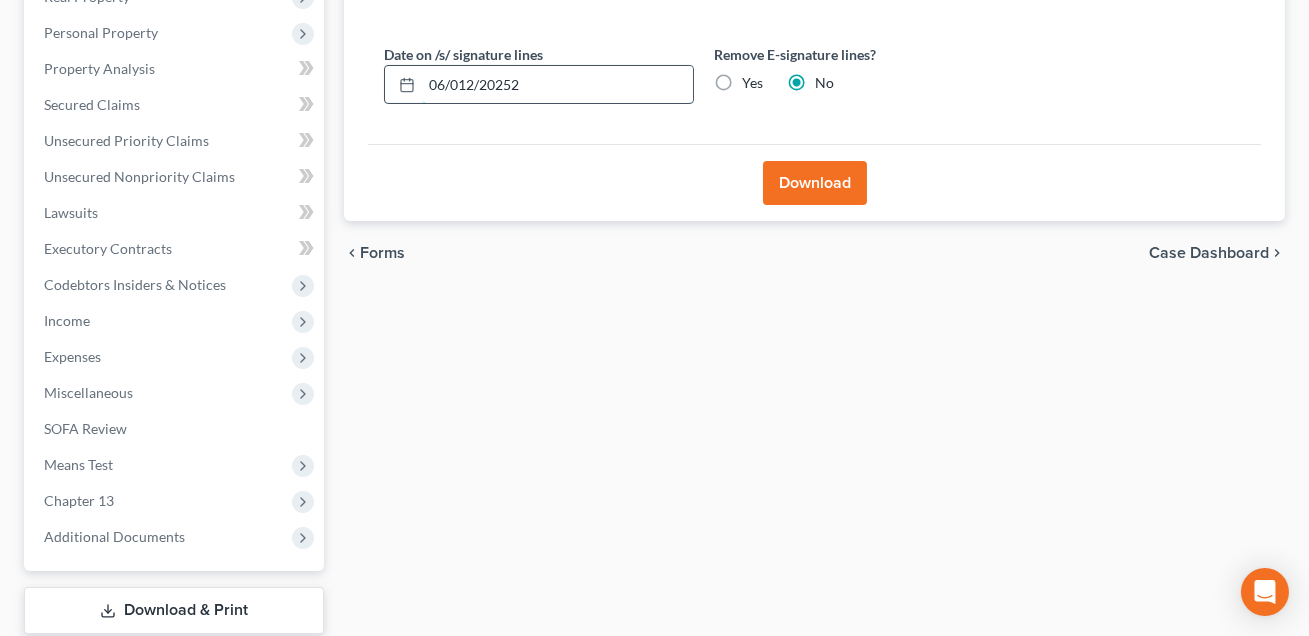 click on "06/012/20252" at bounding box center (557, 85) 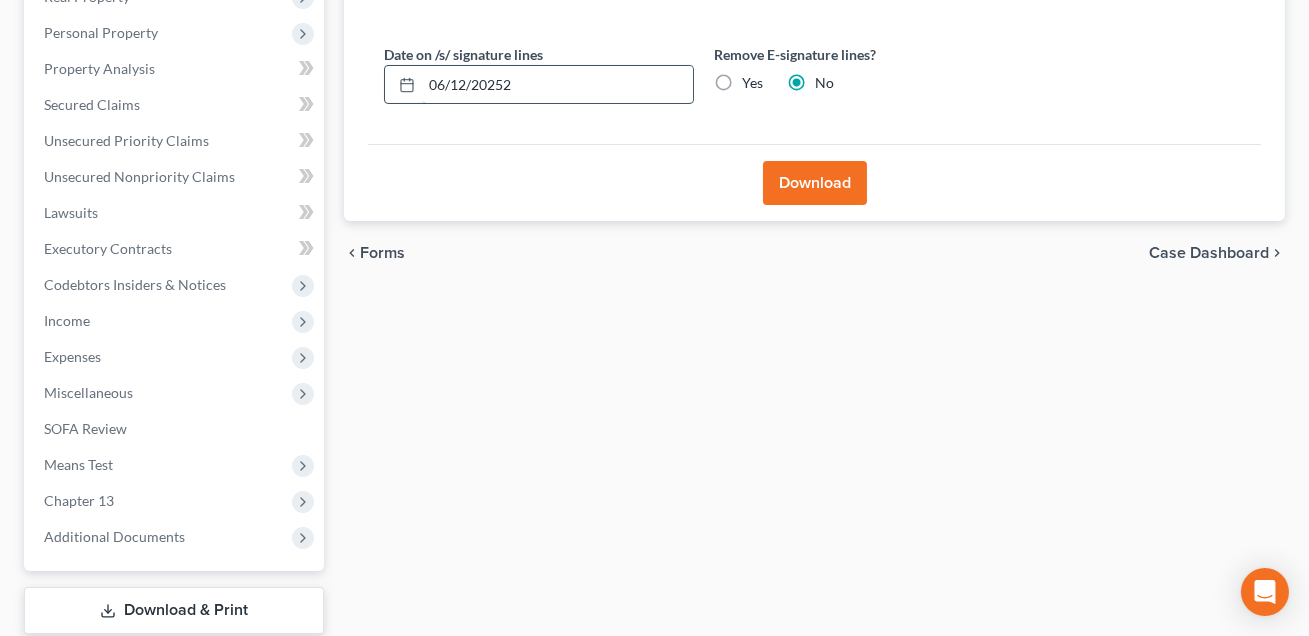 click on "06/12/20252" at bounding box center [557, 85] 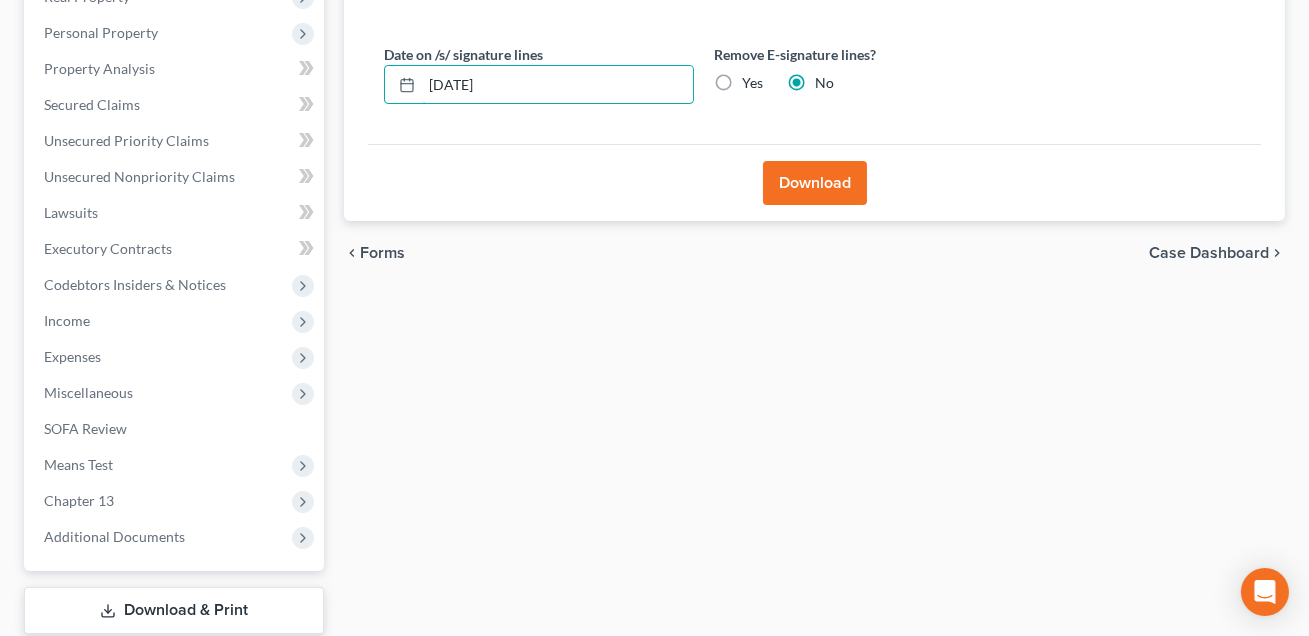 type on "06/12/2025" 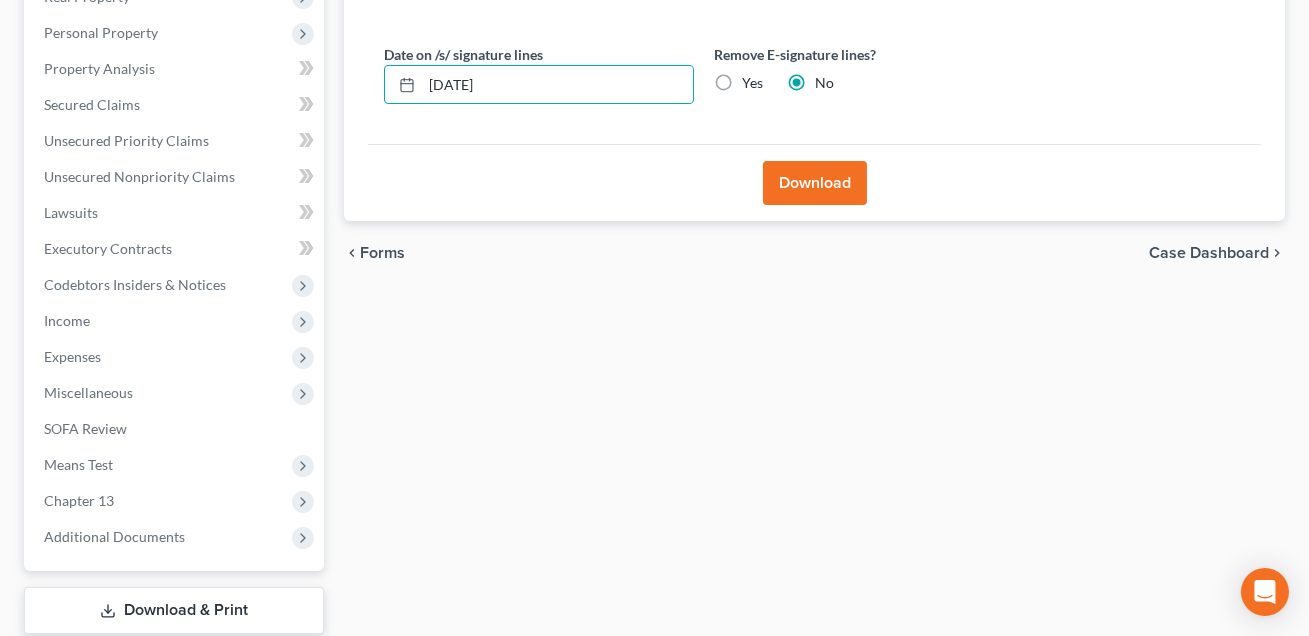 click on "Download" at bounding box center [815, 183] 